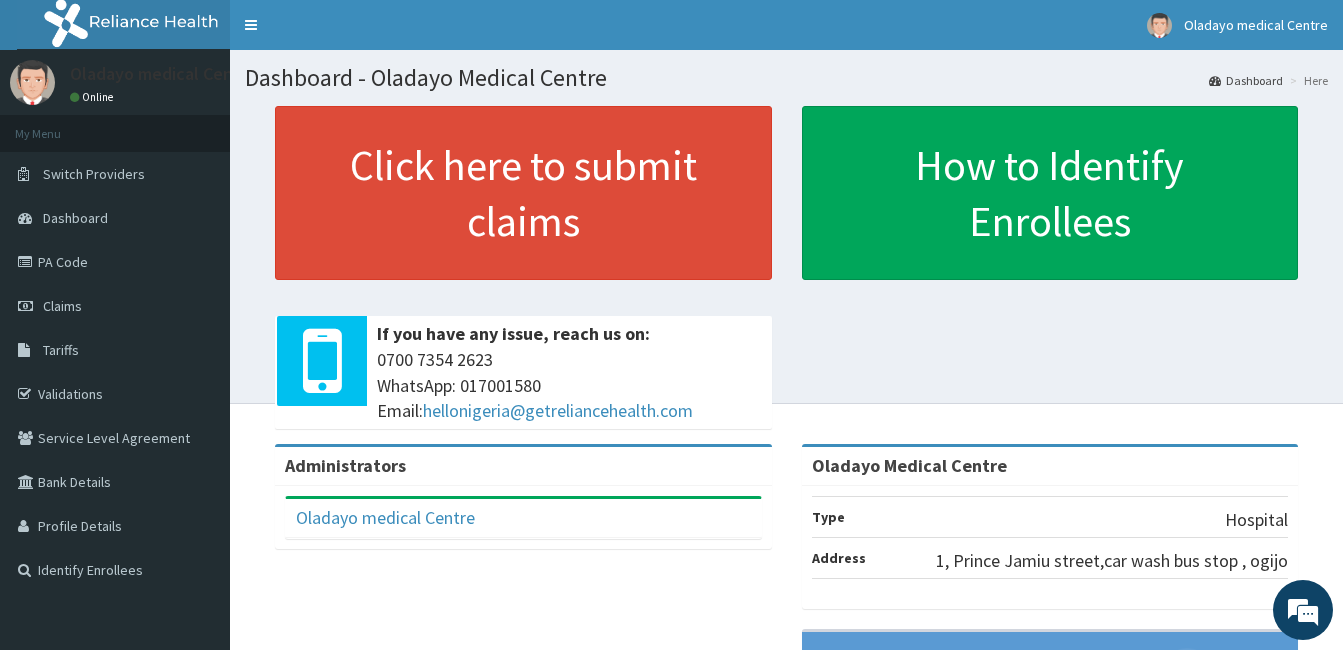 scroll, scrollTop: 0, scrollLeft: 0, axis: both 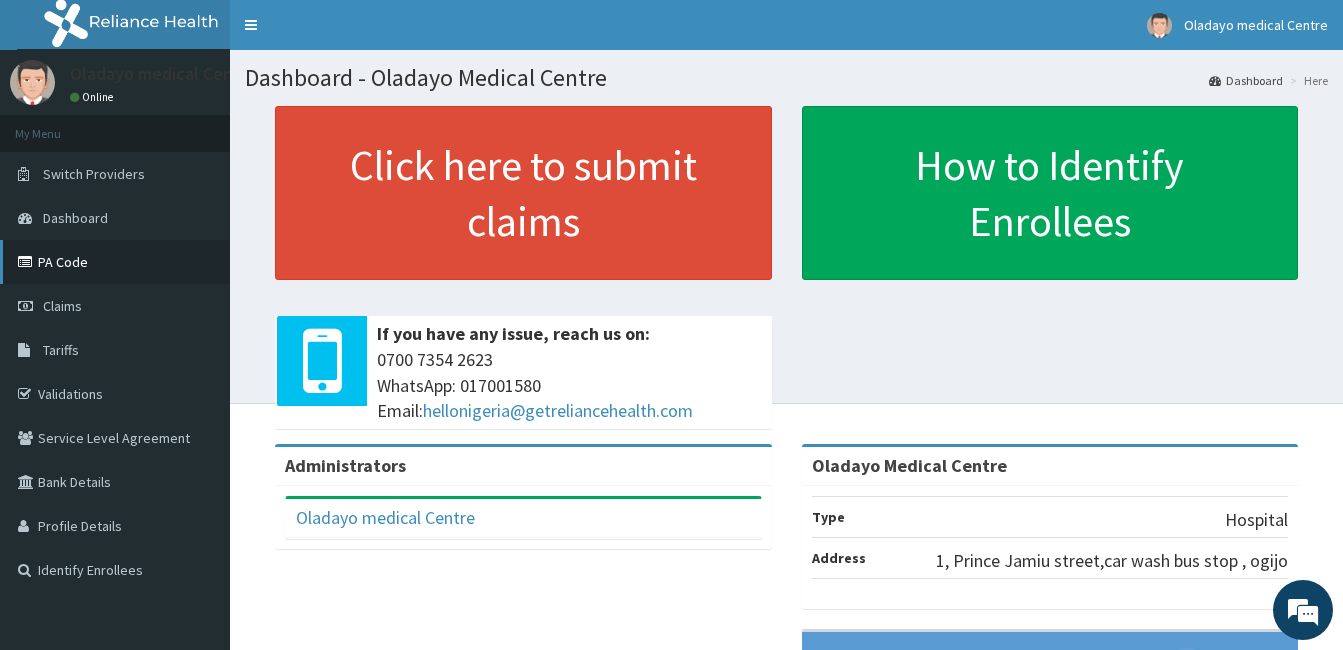 click on "PA Code" at bounding box center (115, 262) 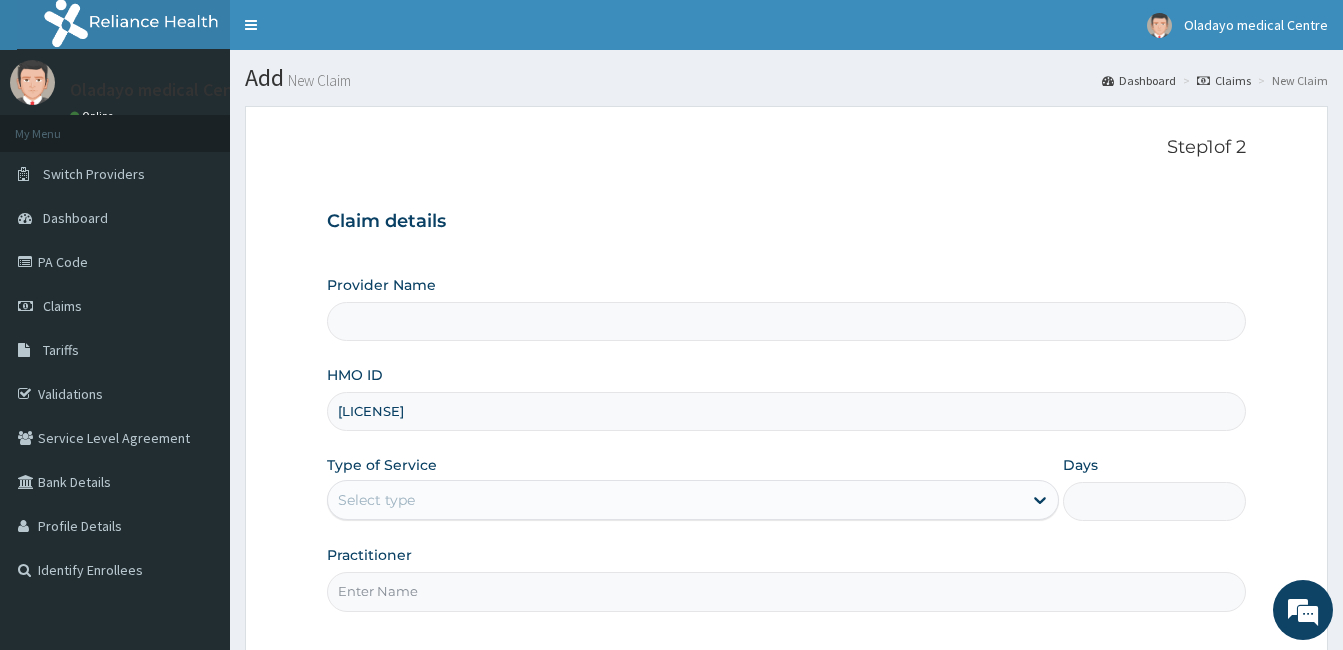 scroll, scrollTop: 0, scrollLeft: 0, axis: both 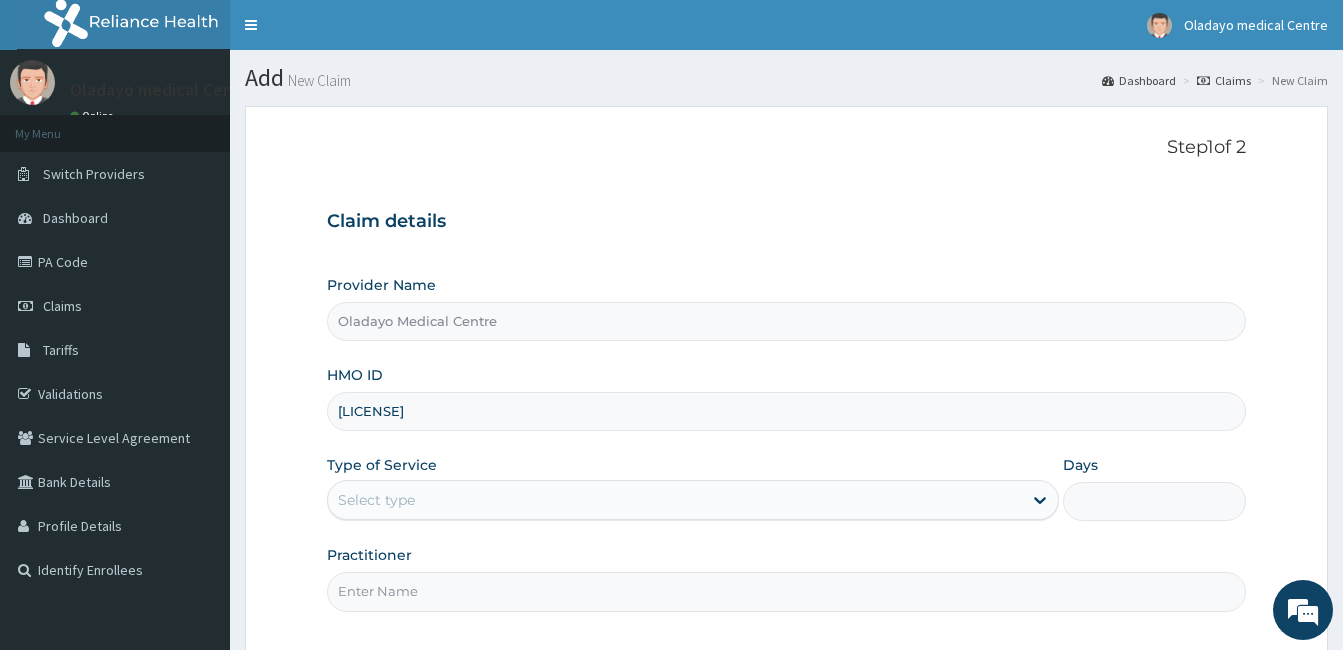 type on "[LICENSE]" 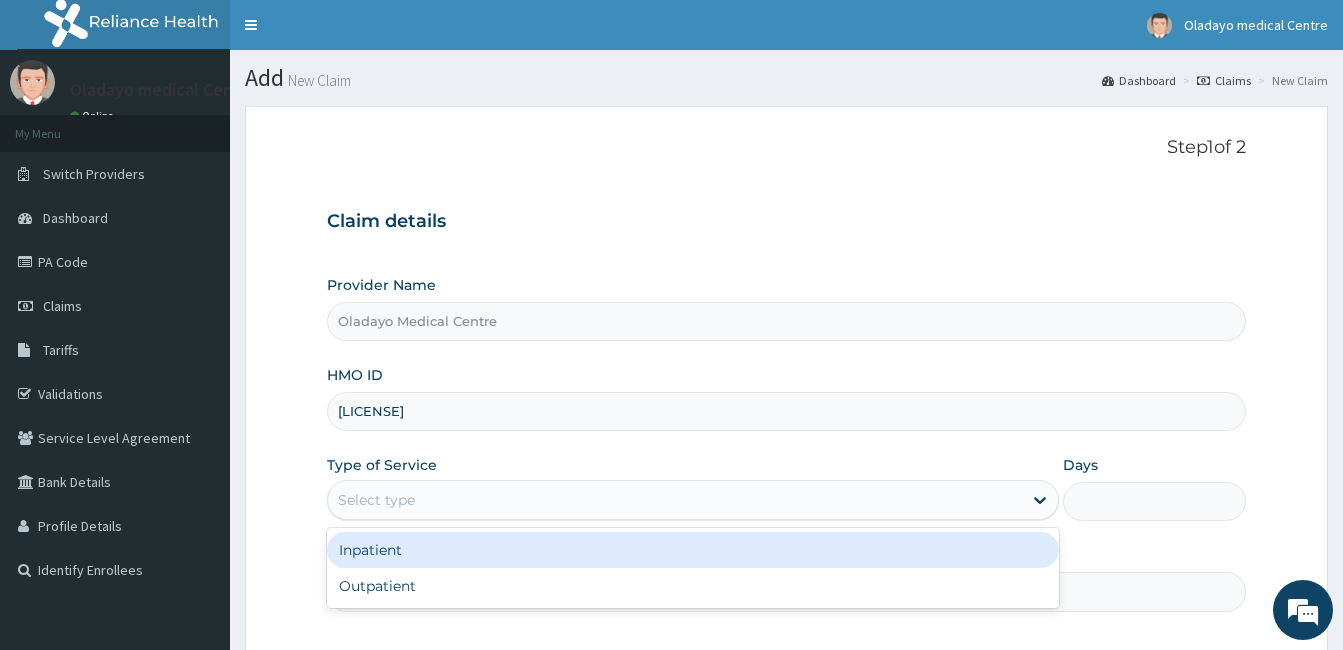 click on "Select type" at bounding box center (376, 500) 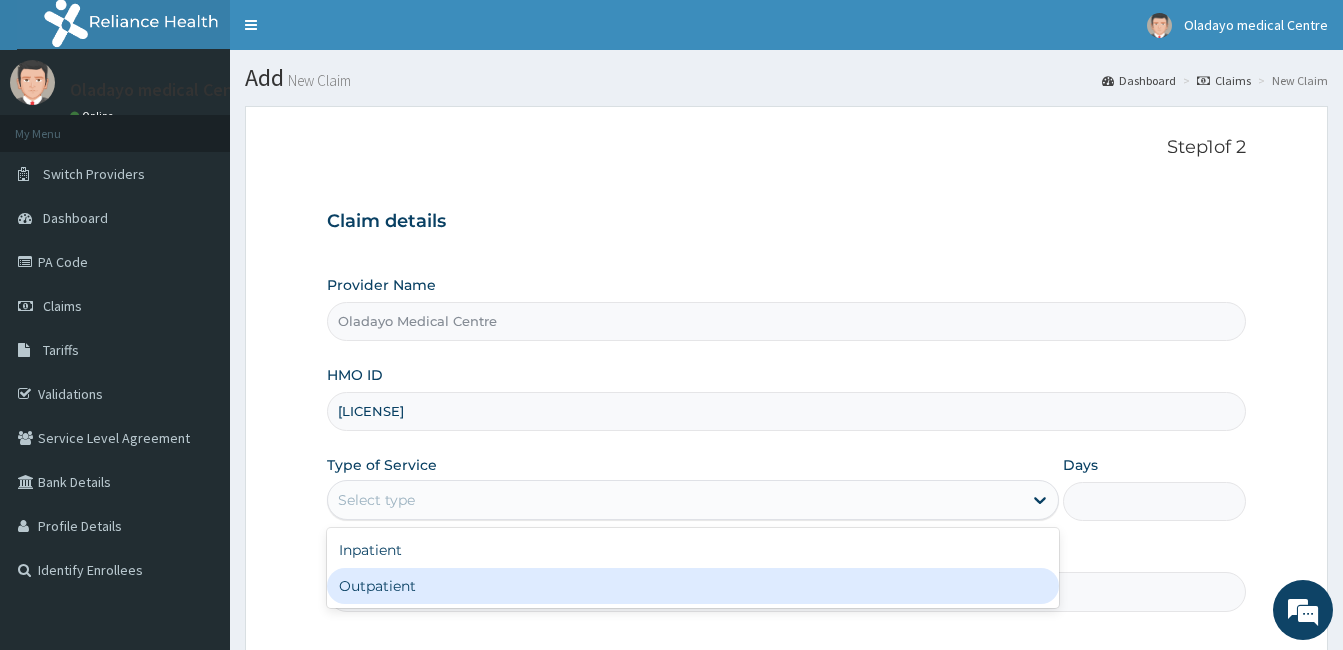 click on "Outpatient" at bounding box center (693, 586) 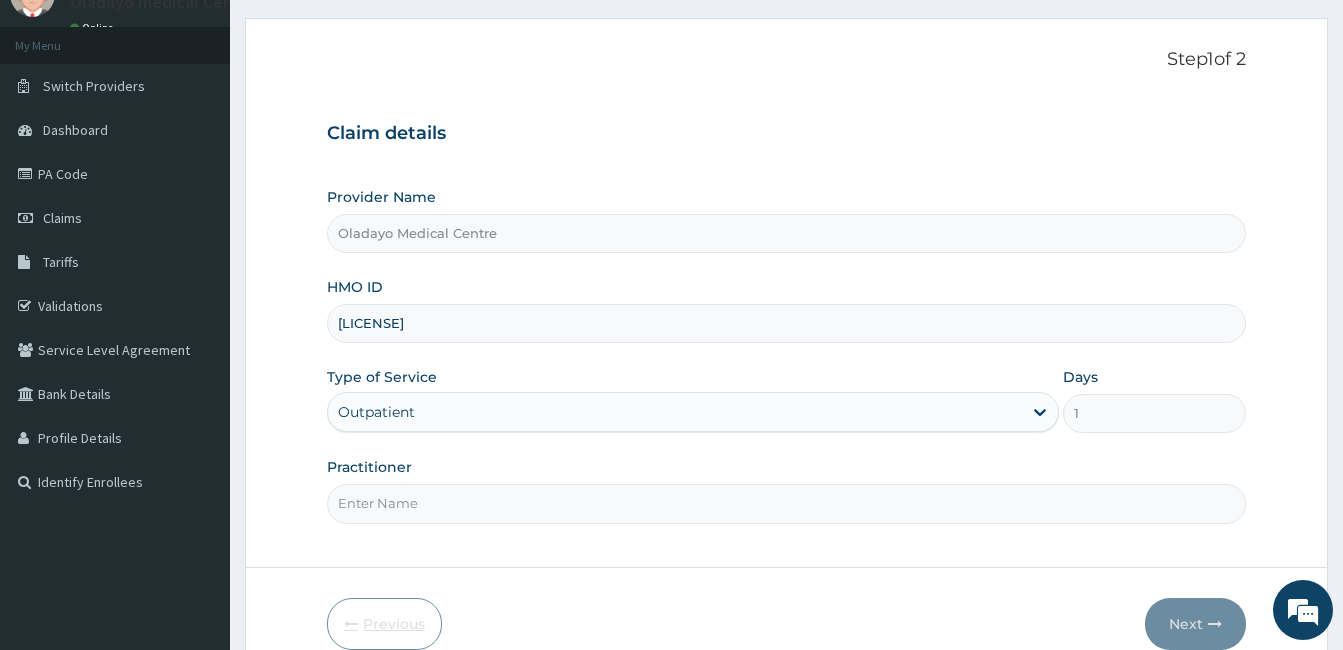 scroll, scrollTop: 185, scrollLeft: 0, axis: vertical 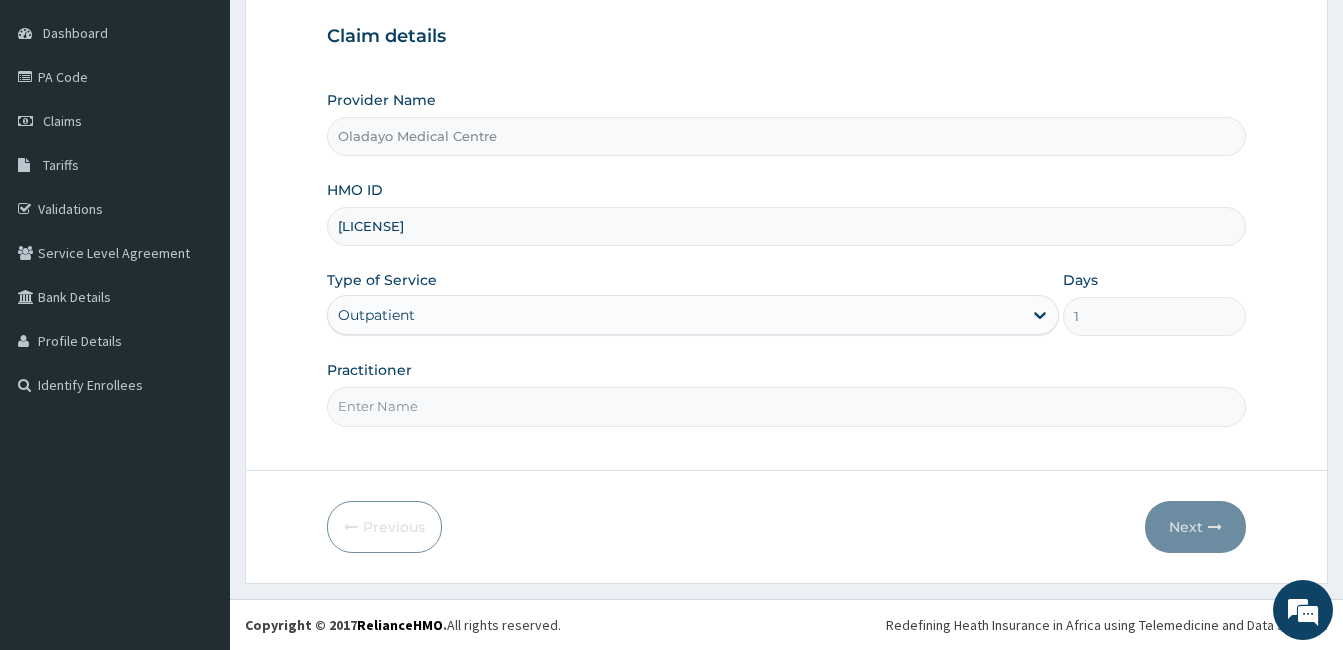 click on "Practitioner" at bounding box center (786, 406) 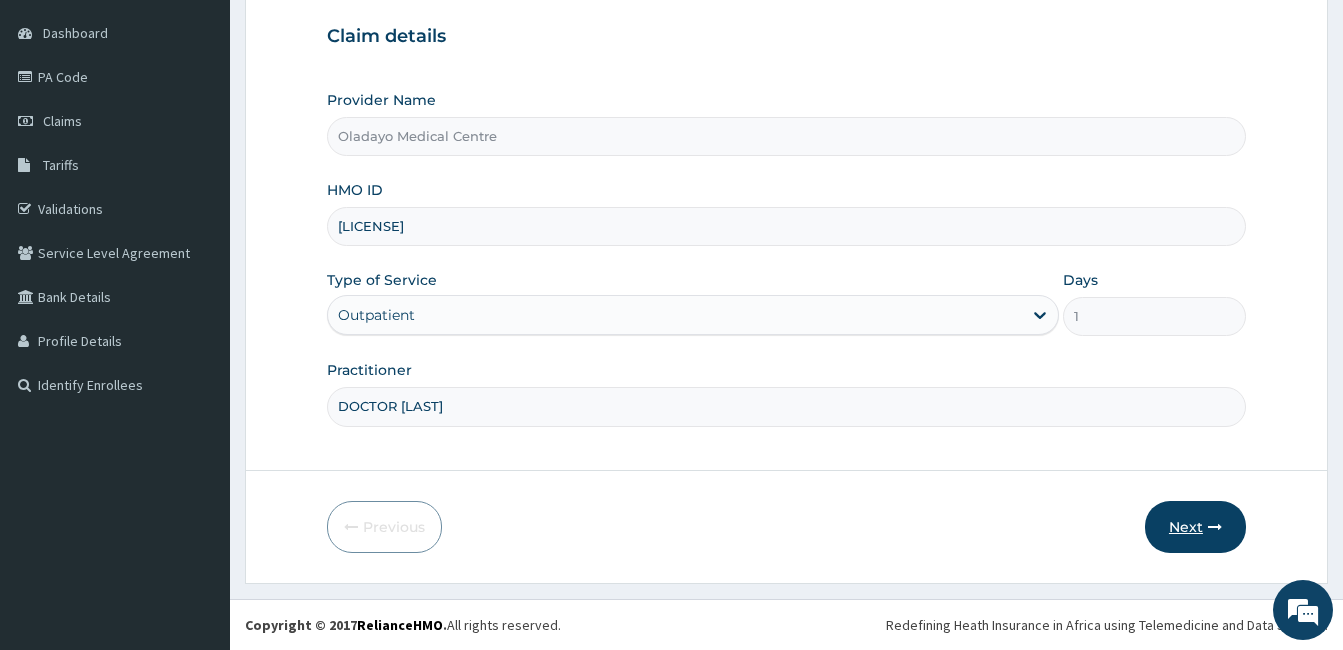 click on "Next" at bounding box center (1195, 527) 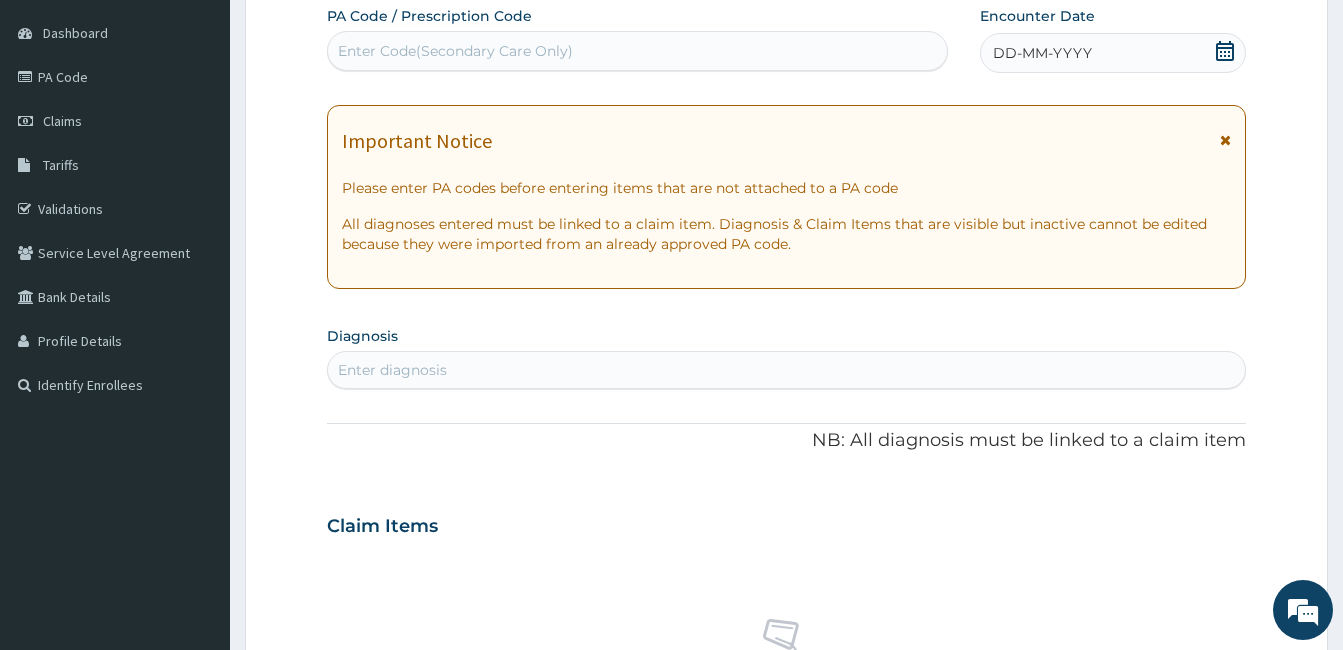 click on "DD-MM-YYYY" at bounding box center (1113, 53) 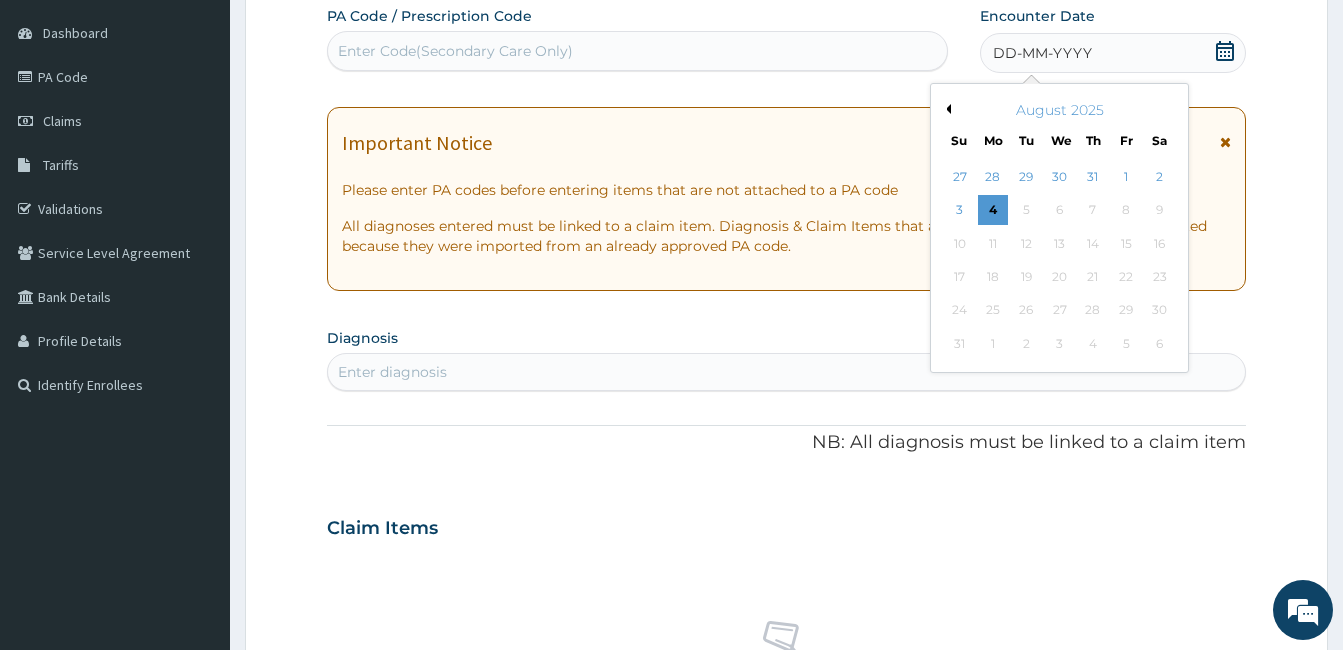 scroll, scrollTop: 0, scrollLeft: 0, axis: both 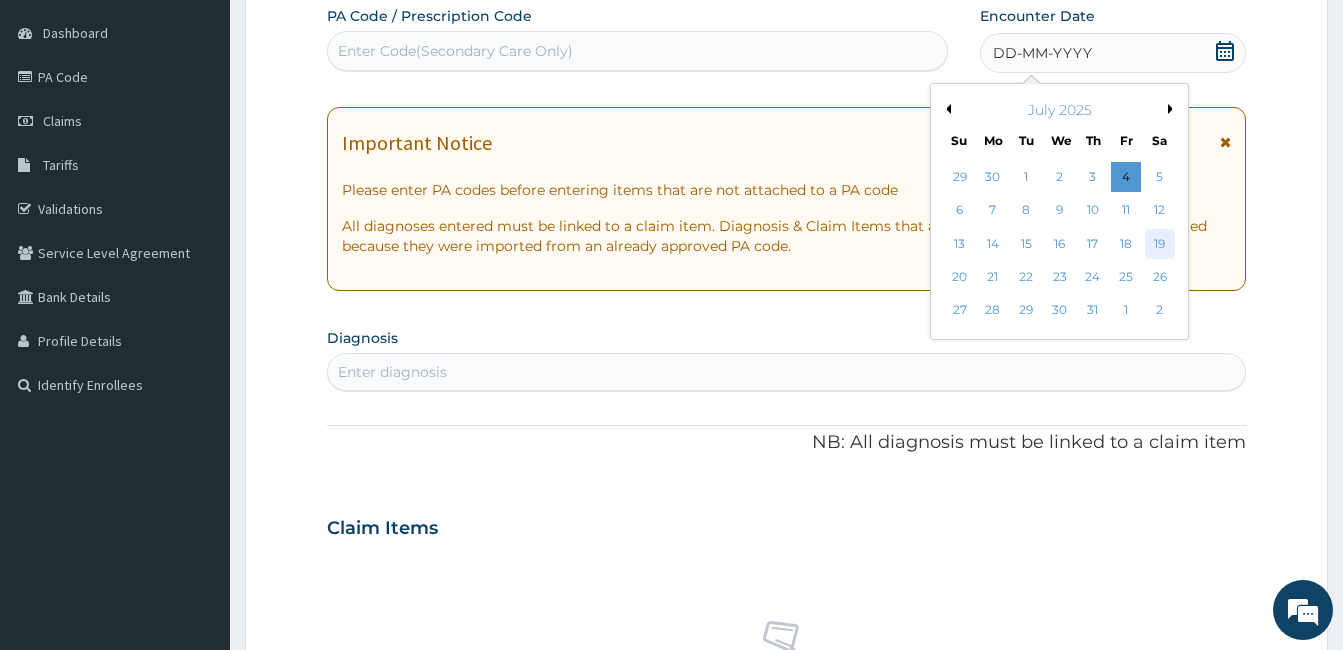 click on "19" at bounding box center [1159, 244] 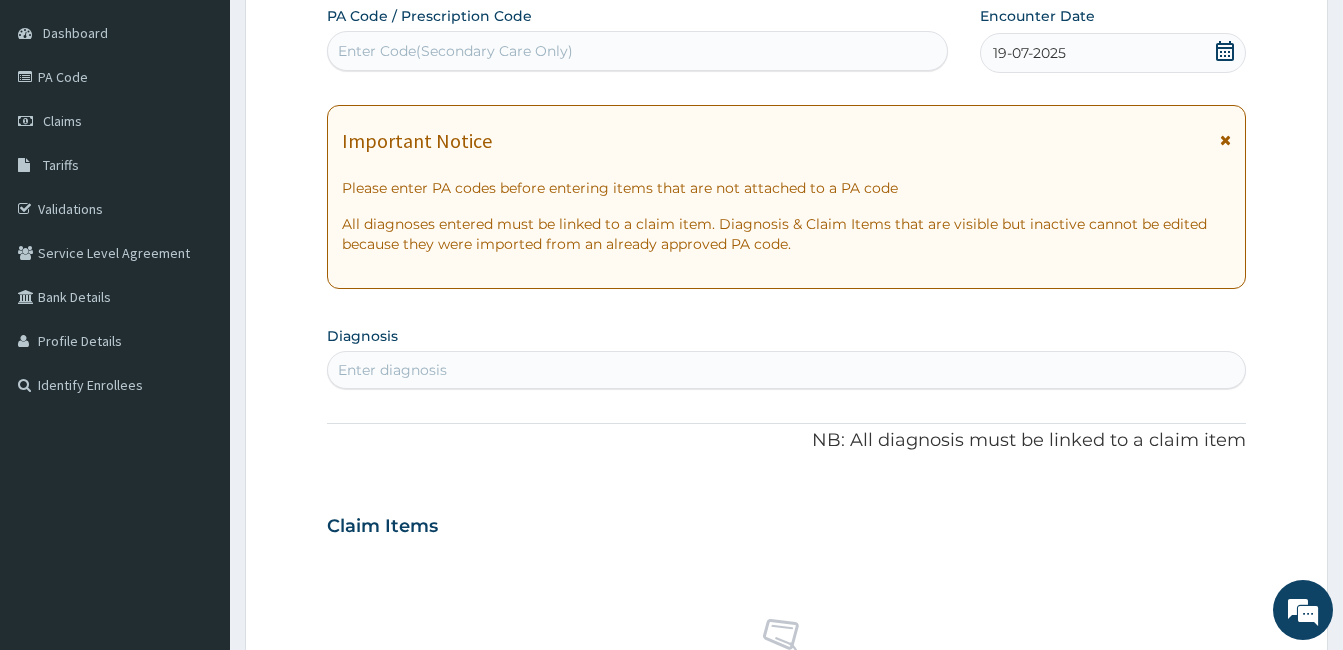 click on "Enter diagnosis" at bounding box center [786, 370] 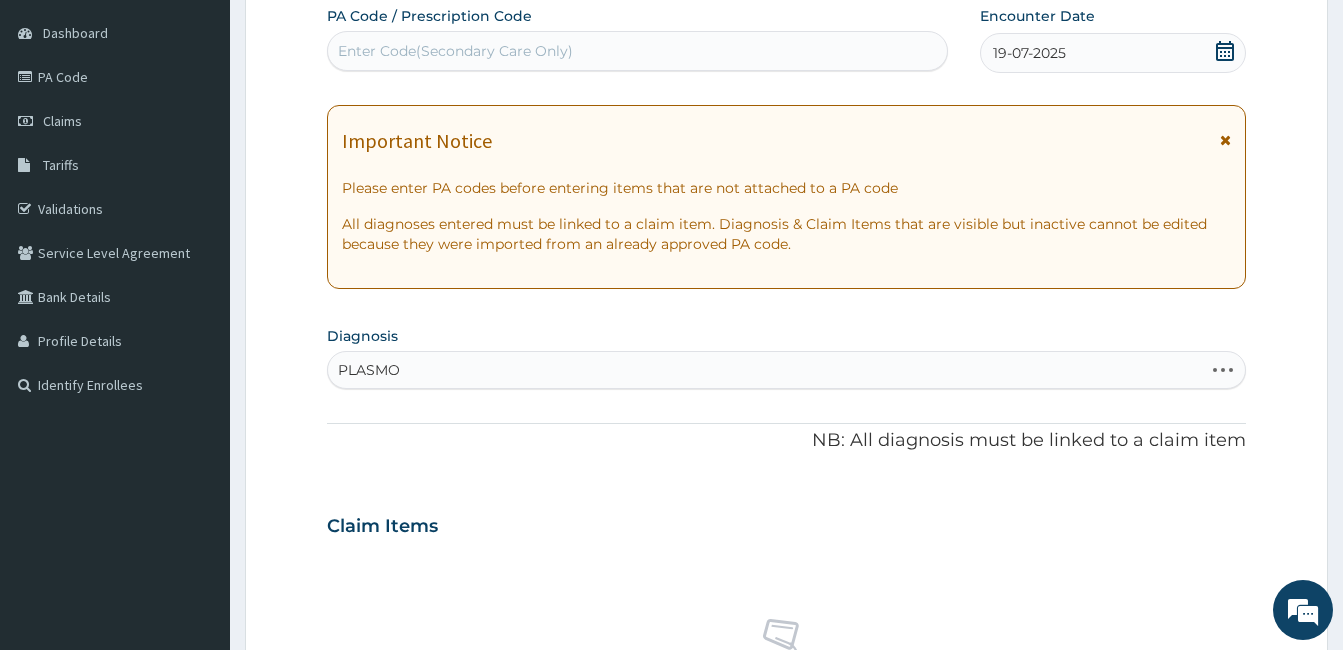 type on "PLASMOD" 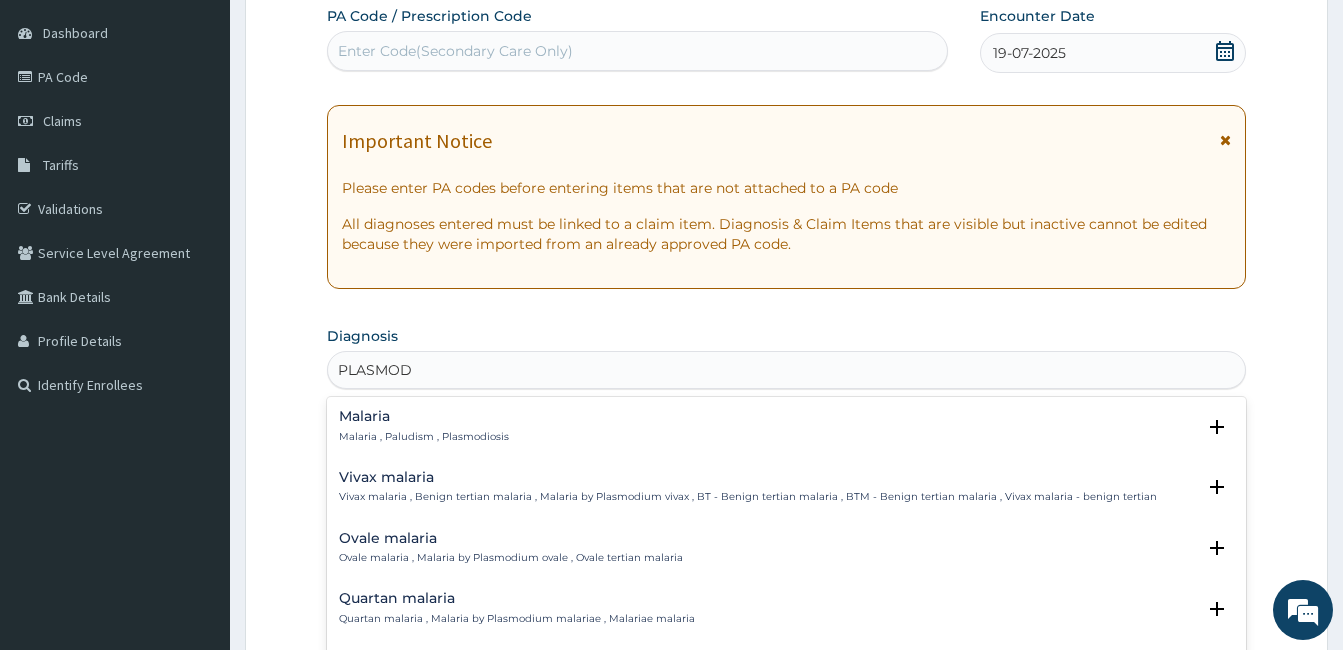 click on "Malaria" at bounding box center (424, 416) 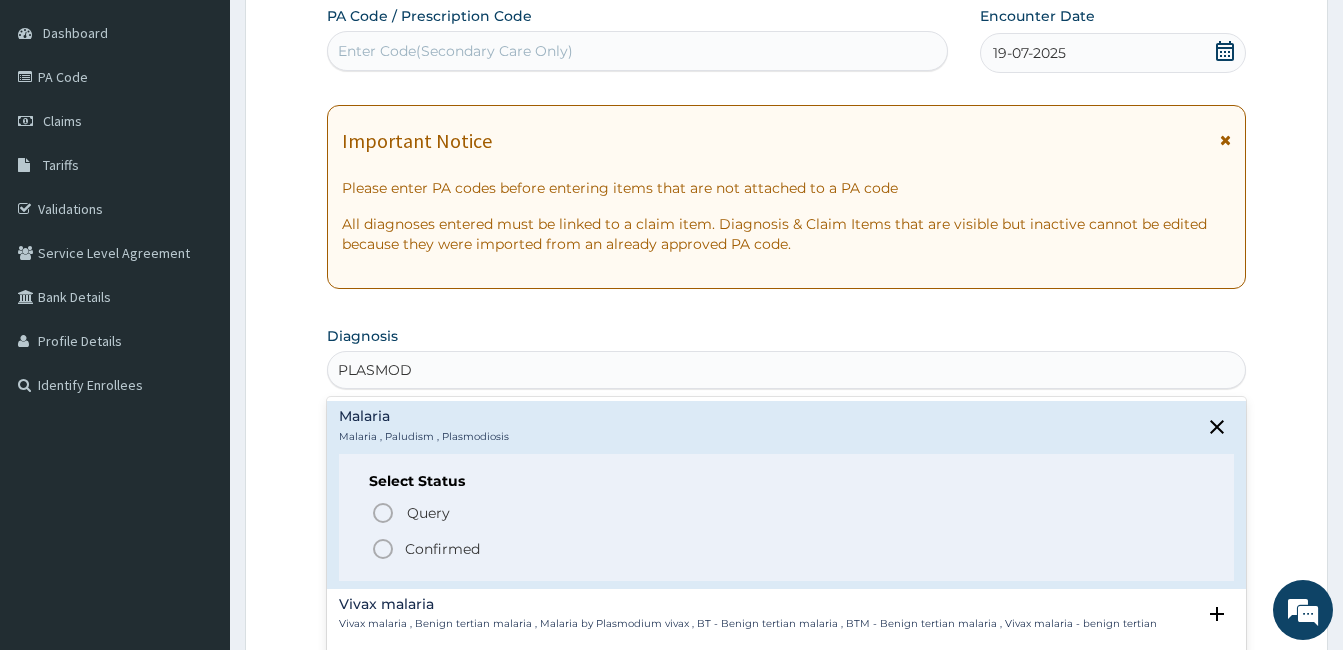 click on "Query Query covers suspected (?), Keep in view (kiv), Ruled out (r/o) Confirmed" at bounding box center (786, 529) 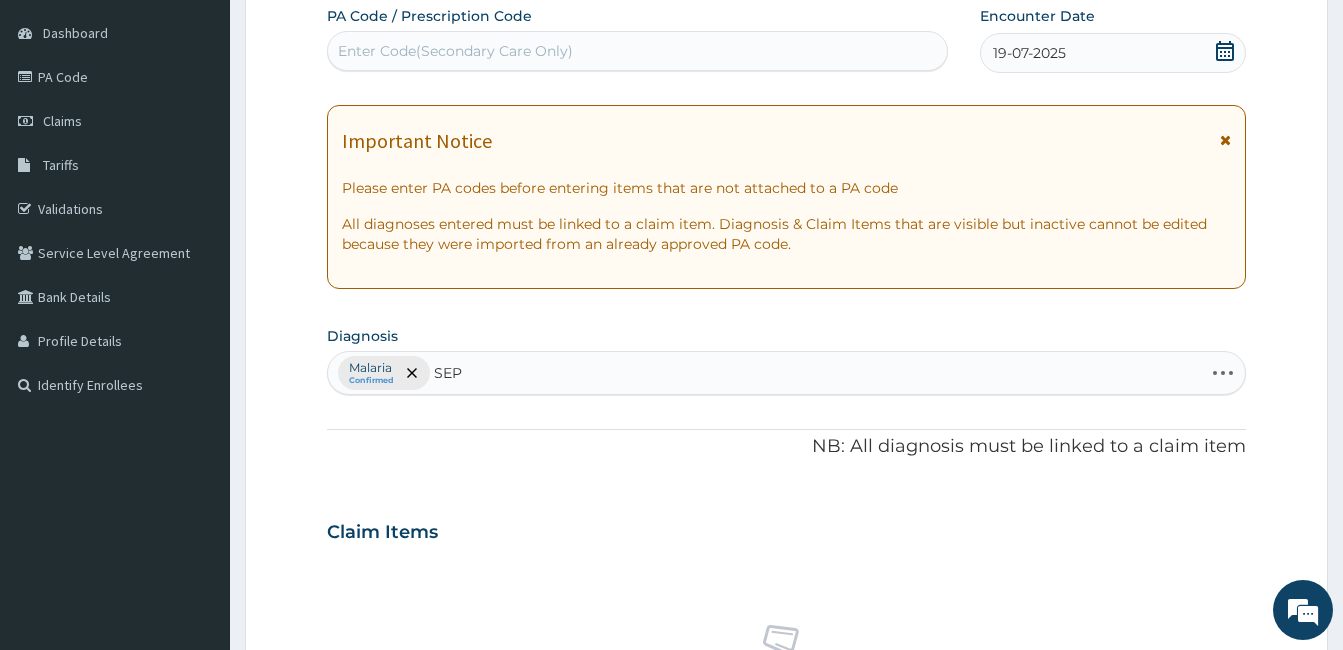type on "SEPS" 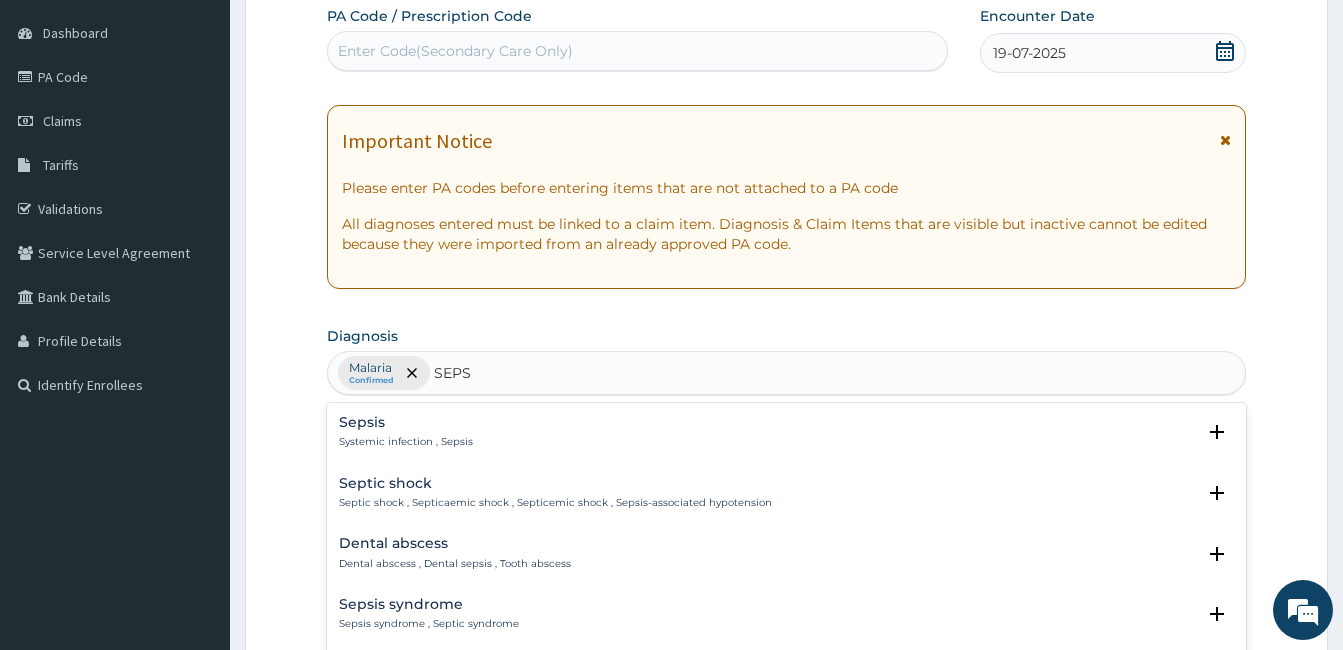 click on "Sepsis Systemic infection , Sepsis" at bounding box center (786, 432) 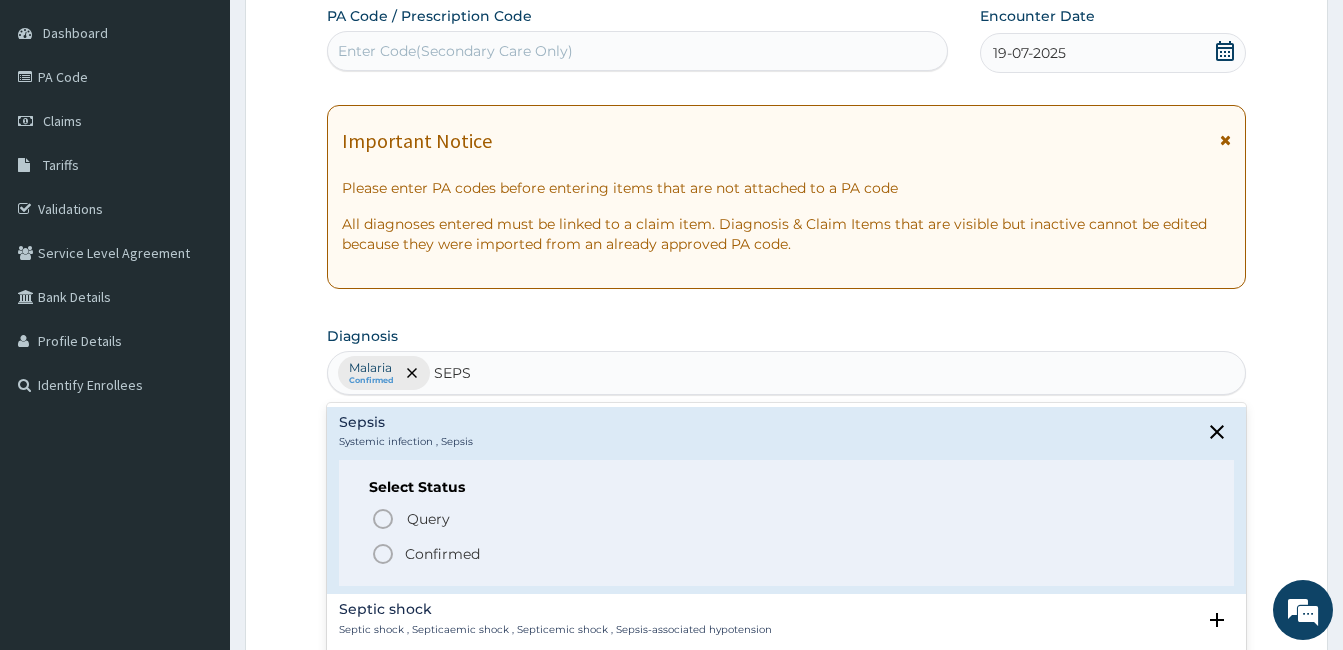 click on "Query Query covers suspected (?), Keep in view (kiv), Ruled out (r/o) Confirmed" at bounding box center [786, 535] 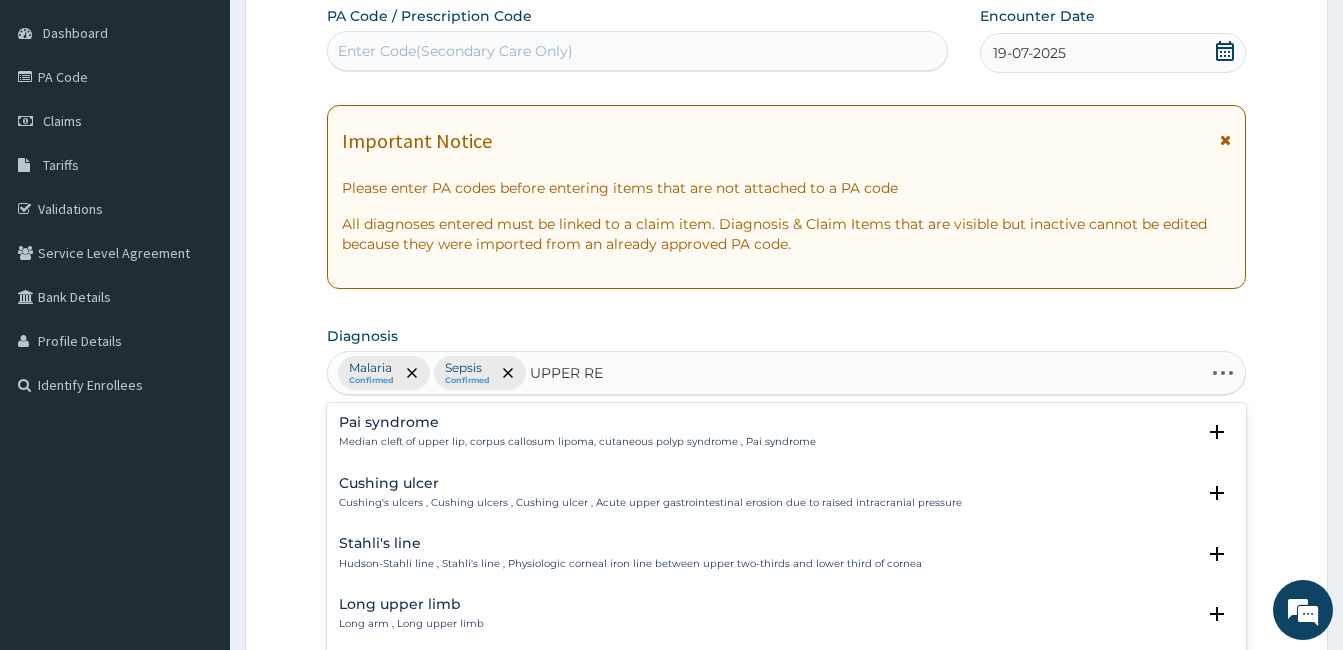 type on "UPPER RES" 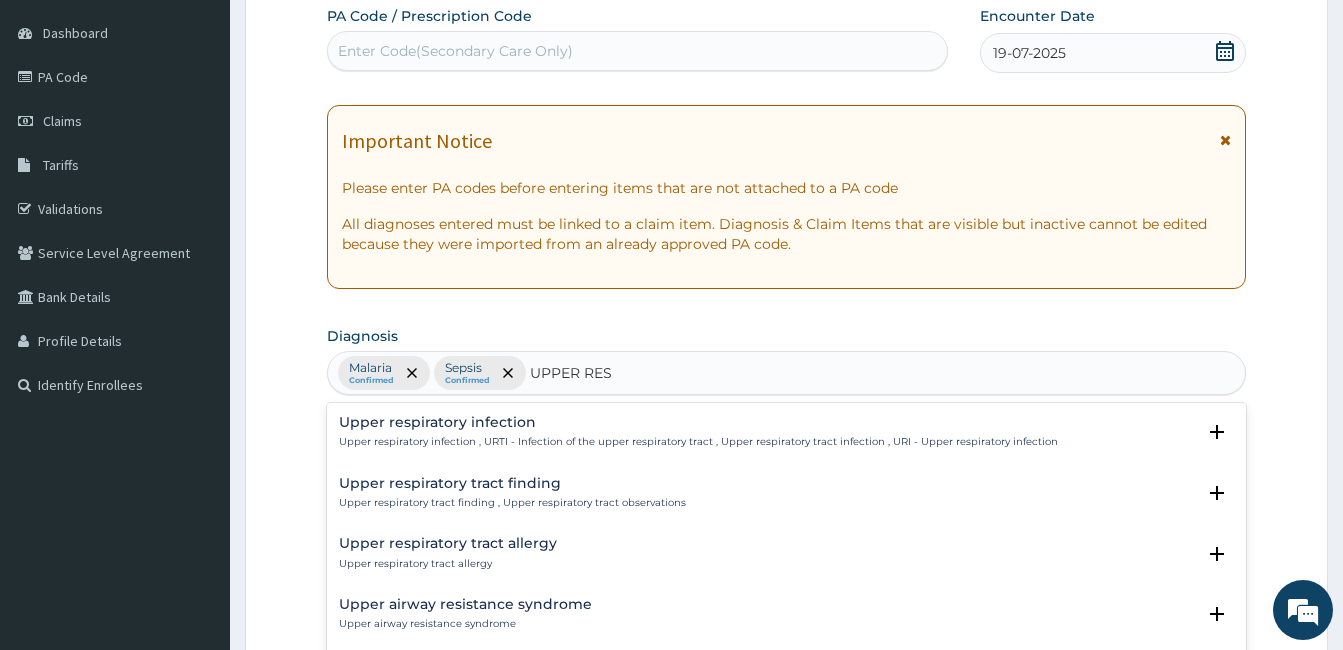 click on "Upper respiratory infection" at bounding box center (698, 422) 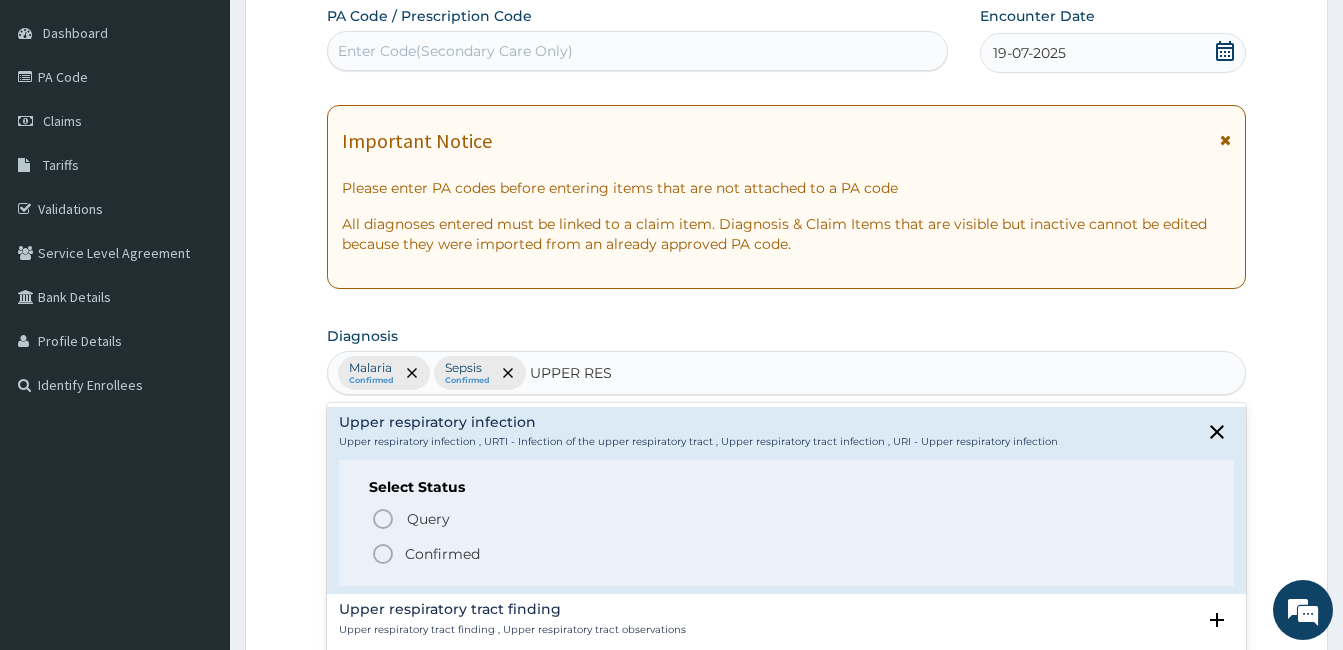click on "Confirmed" at bounding box center [442, 554] 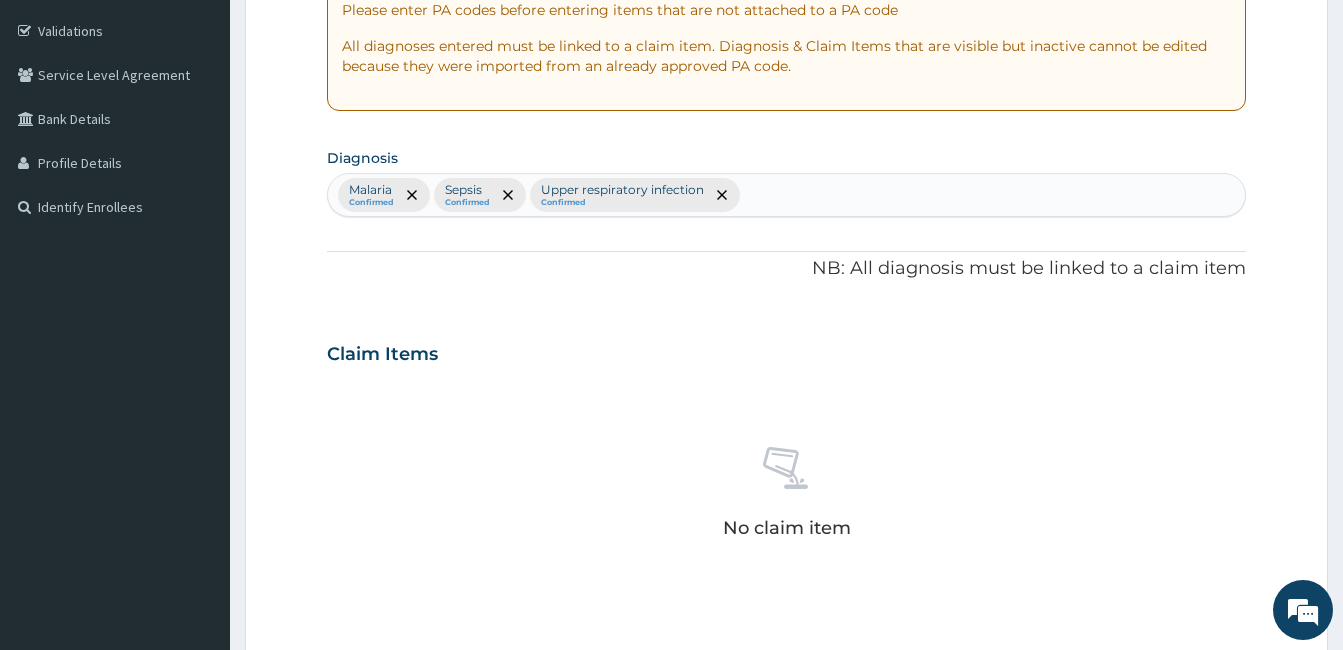 scroll, scrollTop: 792, scrollLeft: 0, axis: vertical 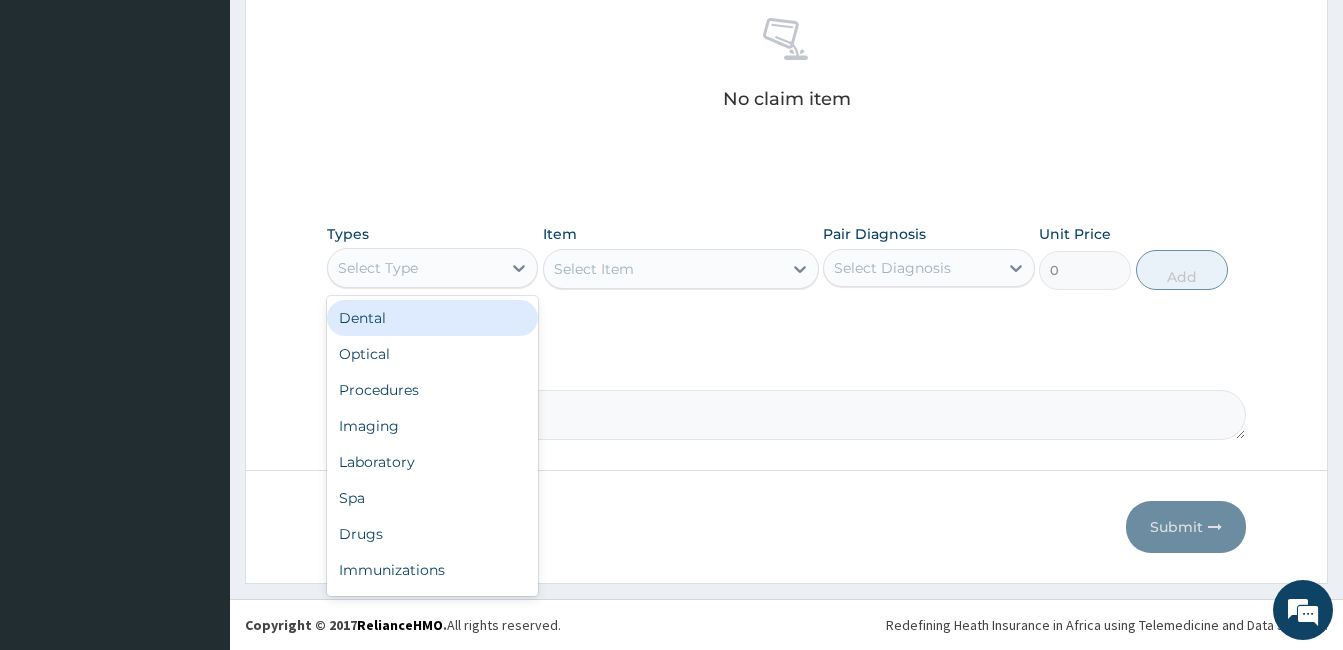 click on "Select Type" at bounding box center (432, 268) 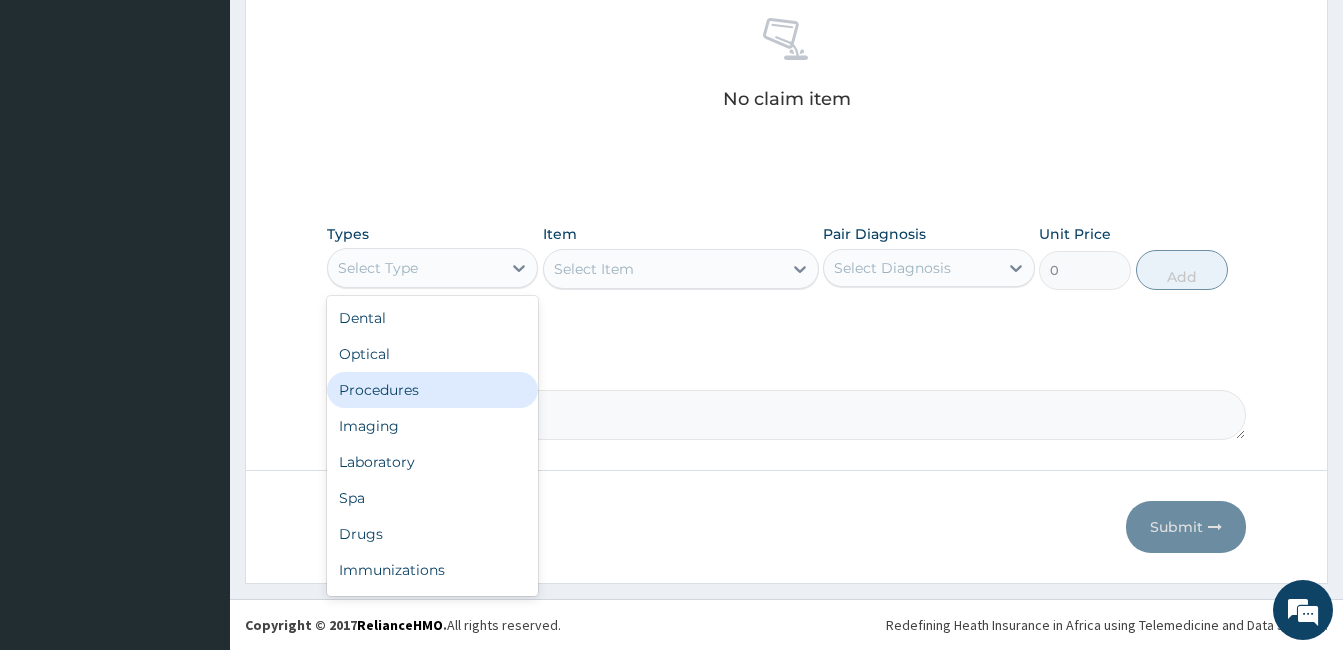 click on "Procedures" at bounding box center (432, 390) 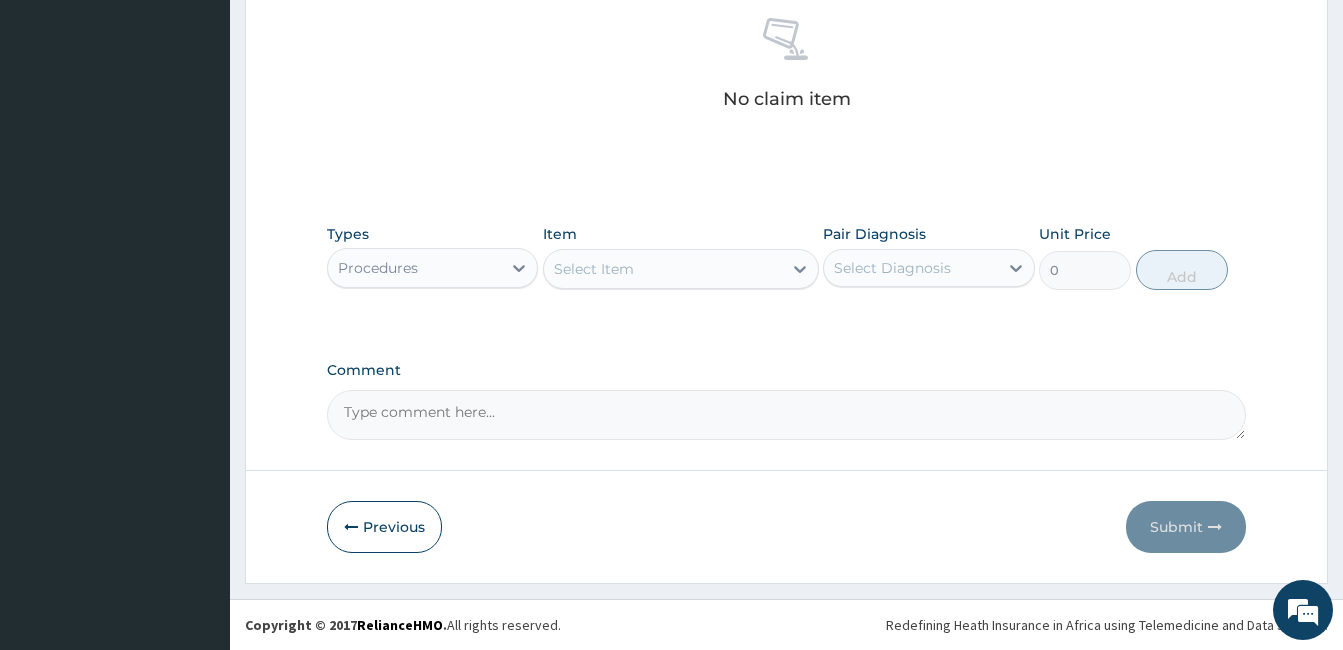 click on "Select Item" at bounding box center (663, 269) 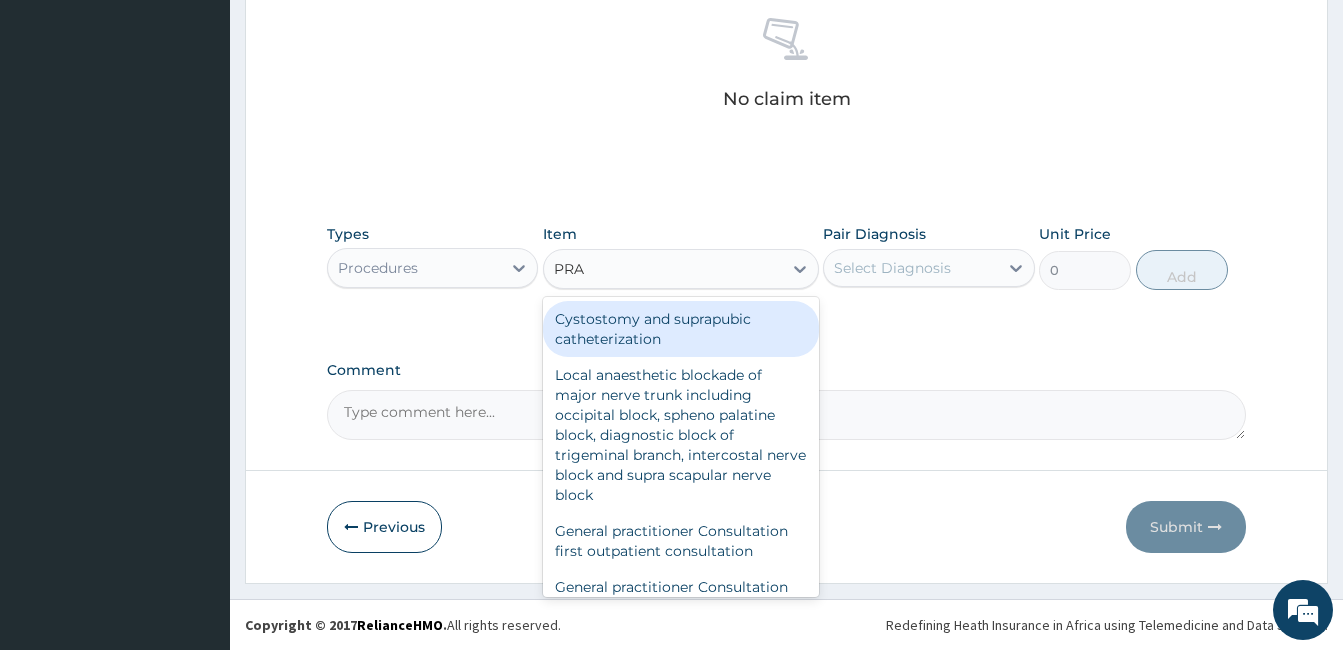 type on "PRAC" 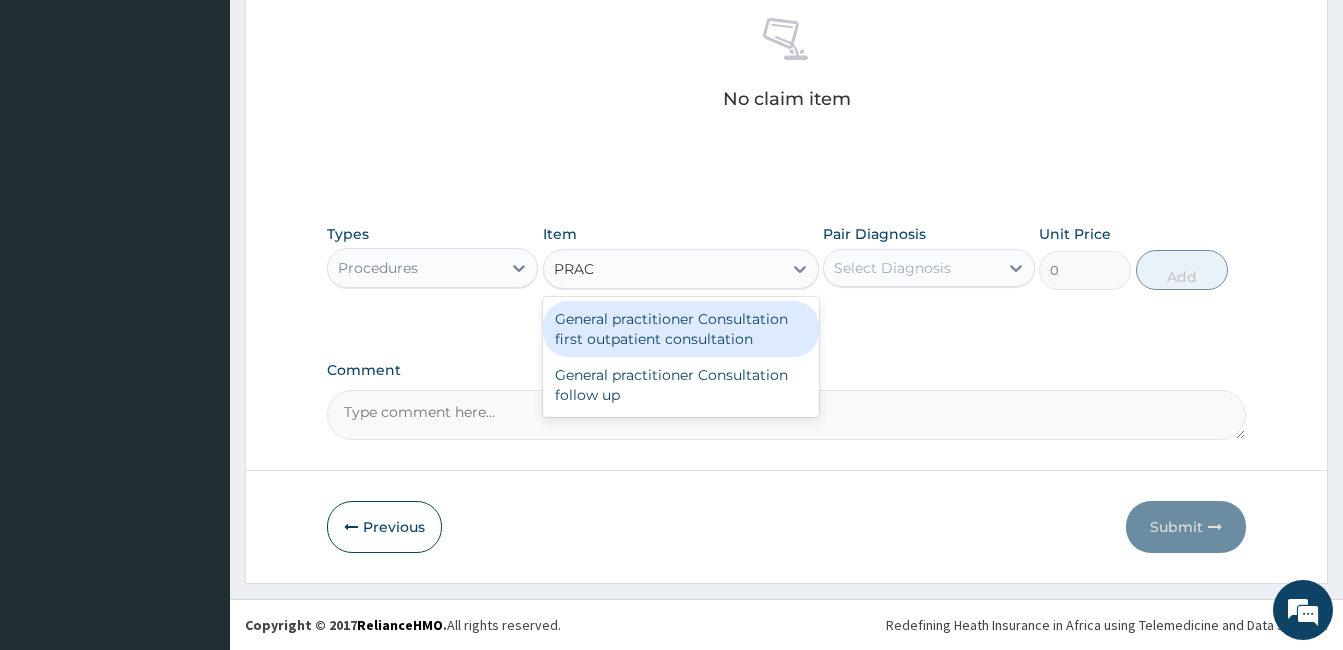 click on "General practitioner Consultation first outpatient consultation" at bounding box center [681, 329] 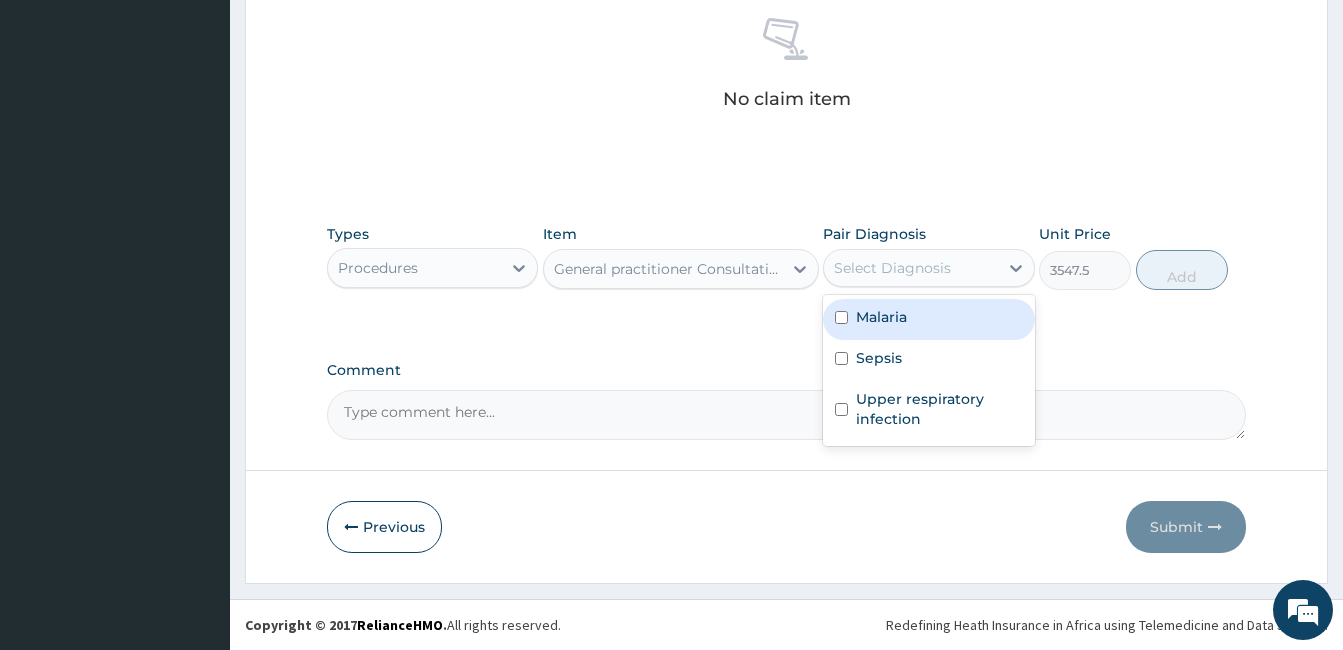 click on "Select Diagnosis" at bounding box center (910, 268) 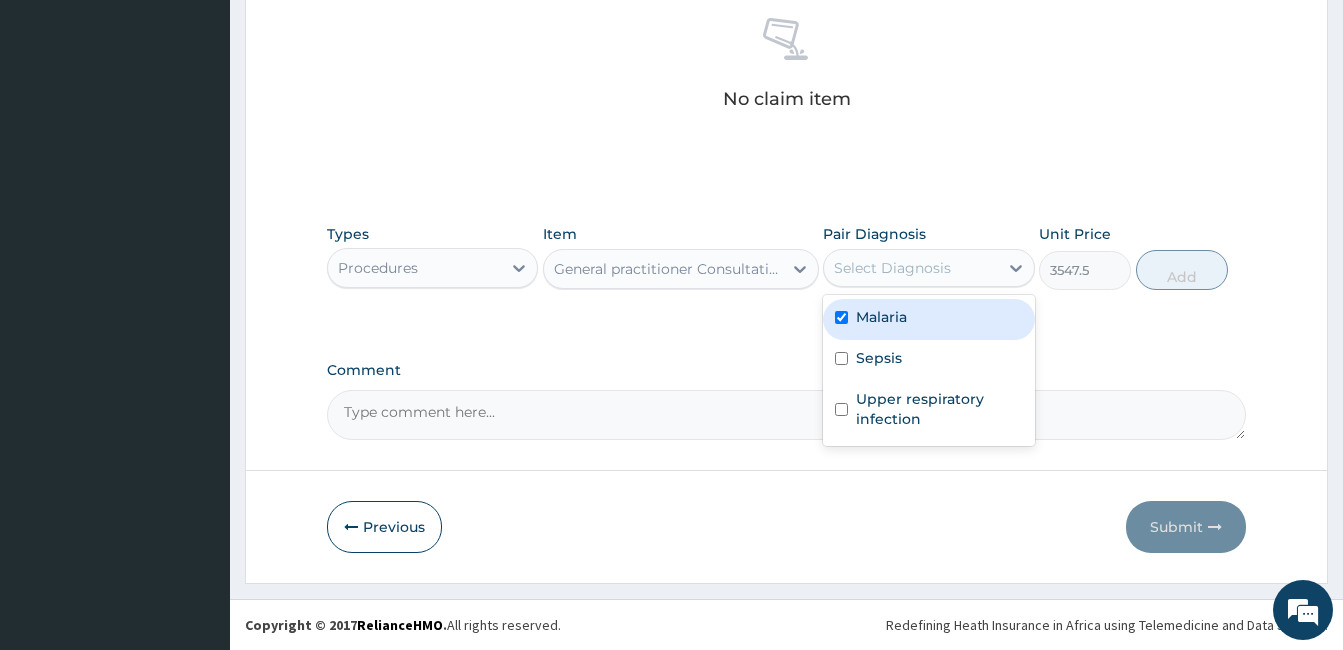 checkbox on "true" 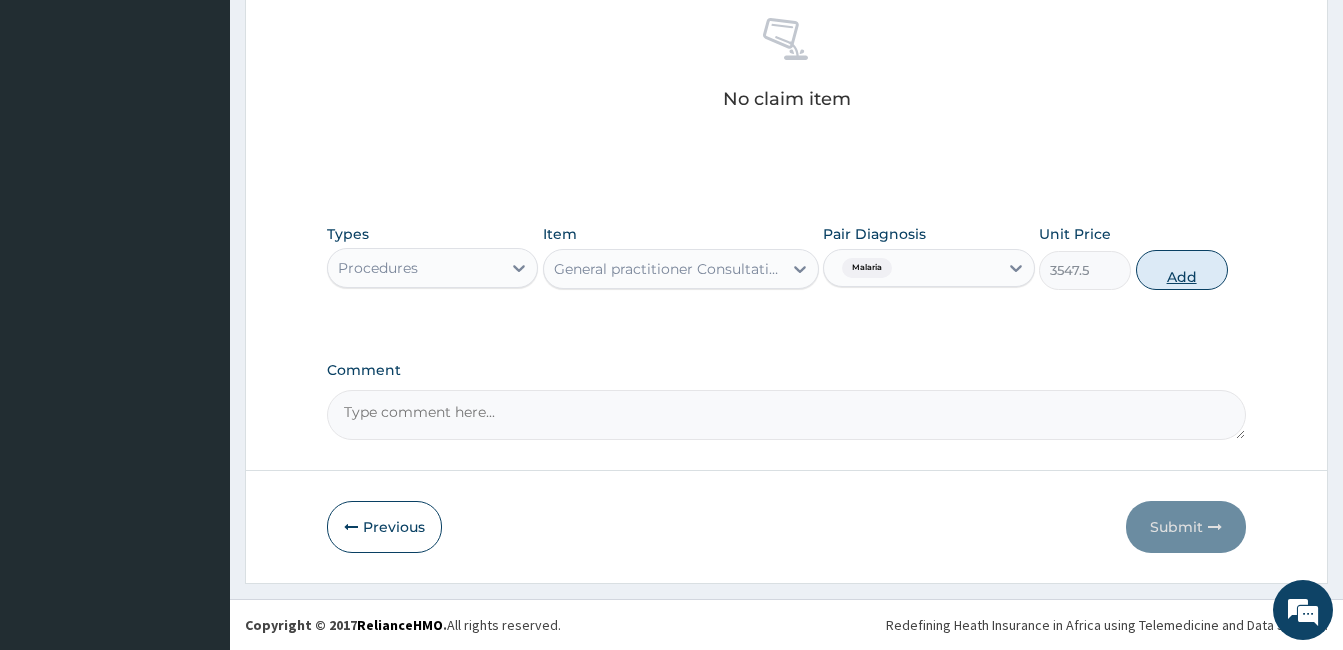 click on "Add" at bounding box center [1182, 270] 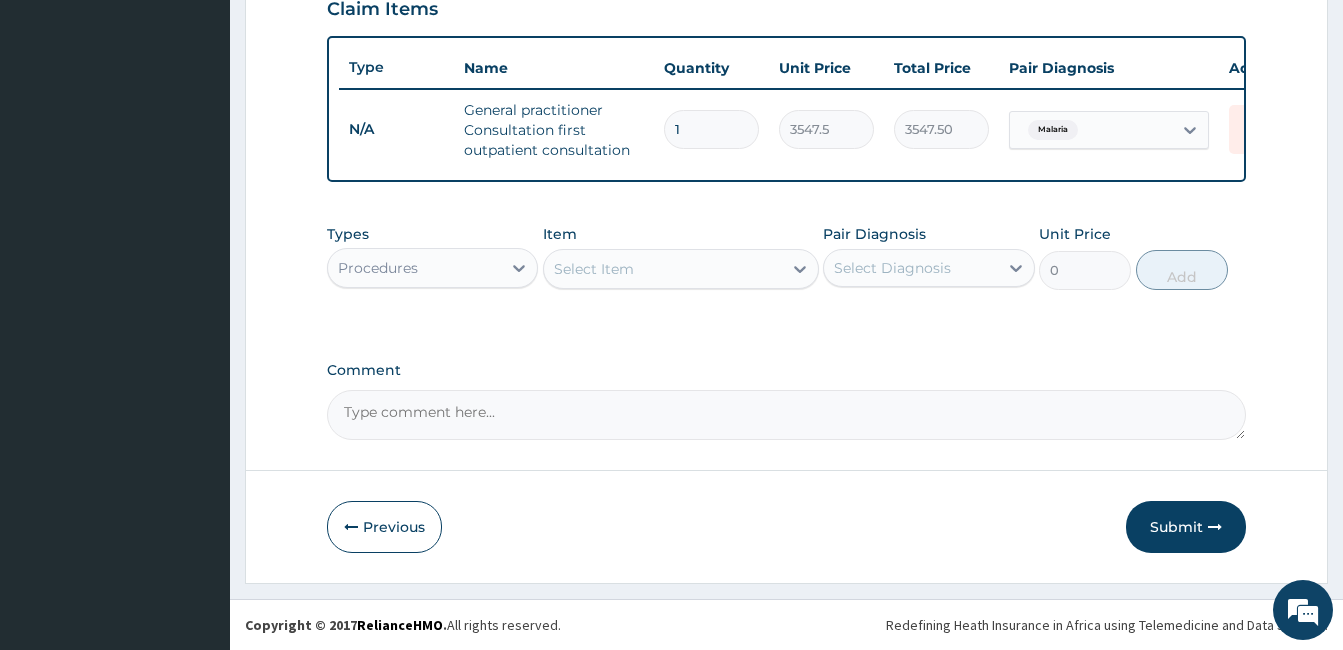 scroll, scrollTop: 723, scrollLeft: 0, axis: vertical 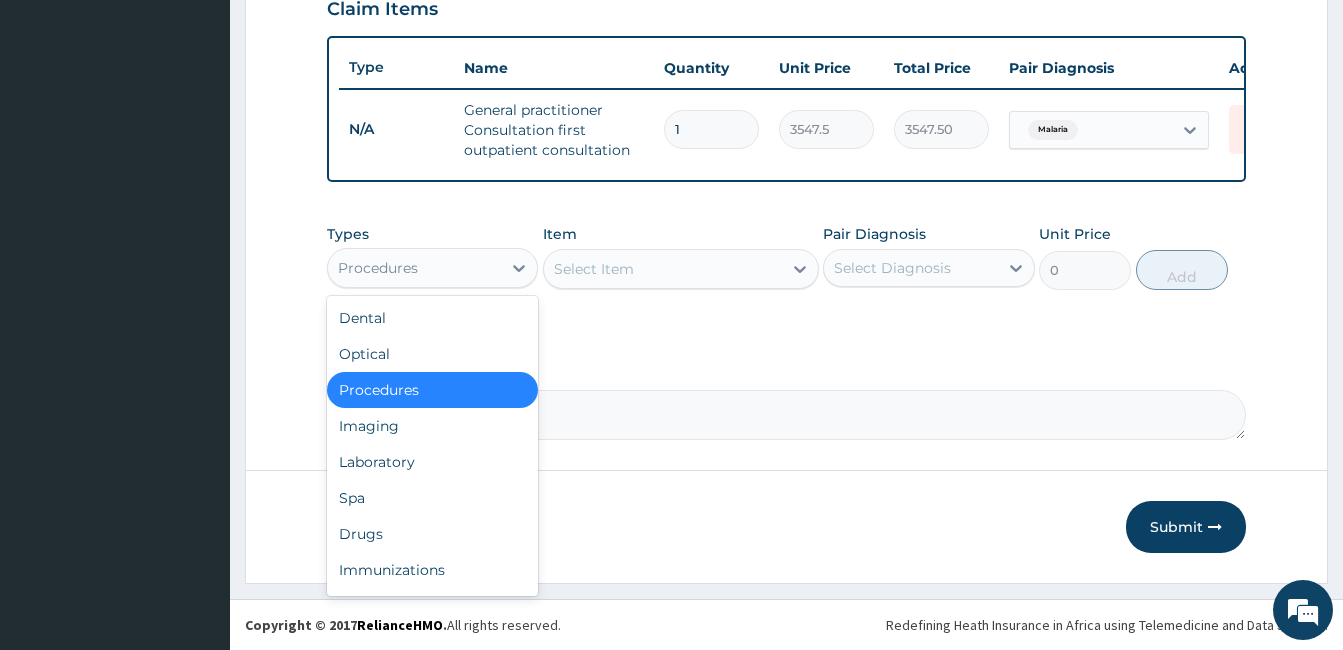 click on "Procedures" at bounding box center (414, 268) 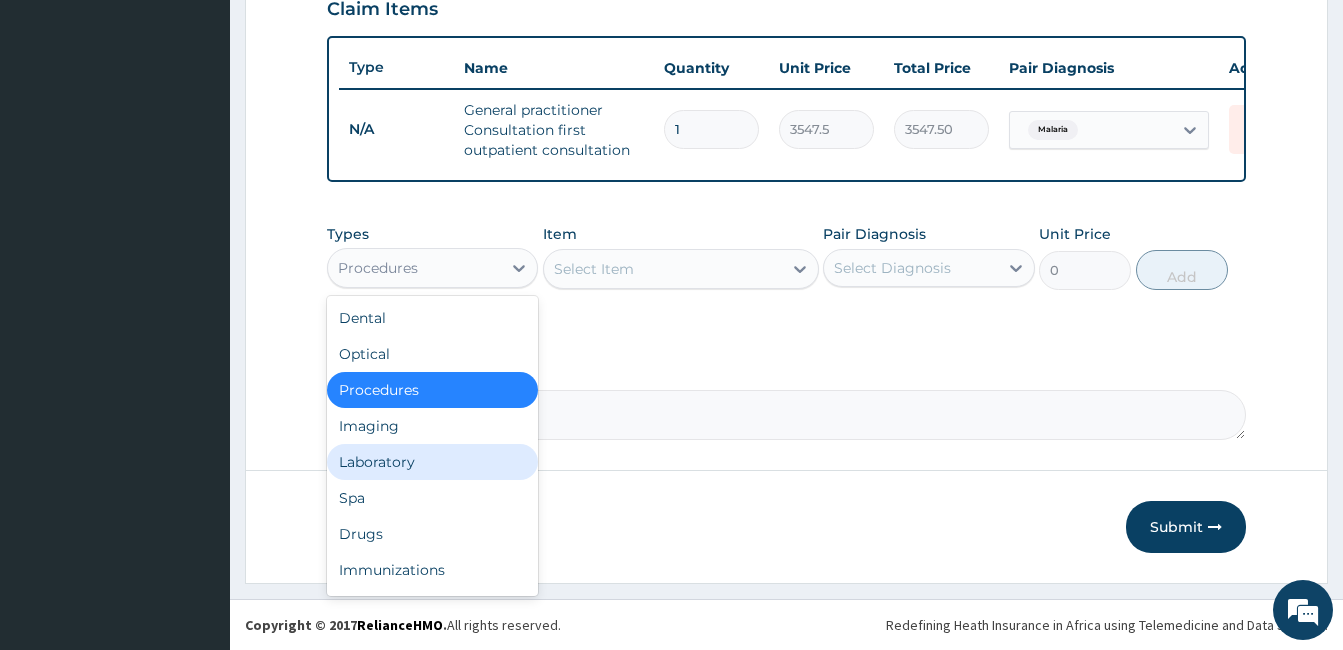 click on "Laboratory" at bounding box center [432, 462] 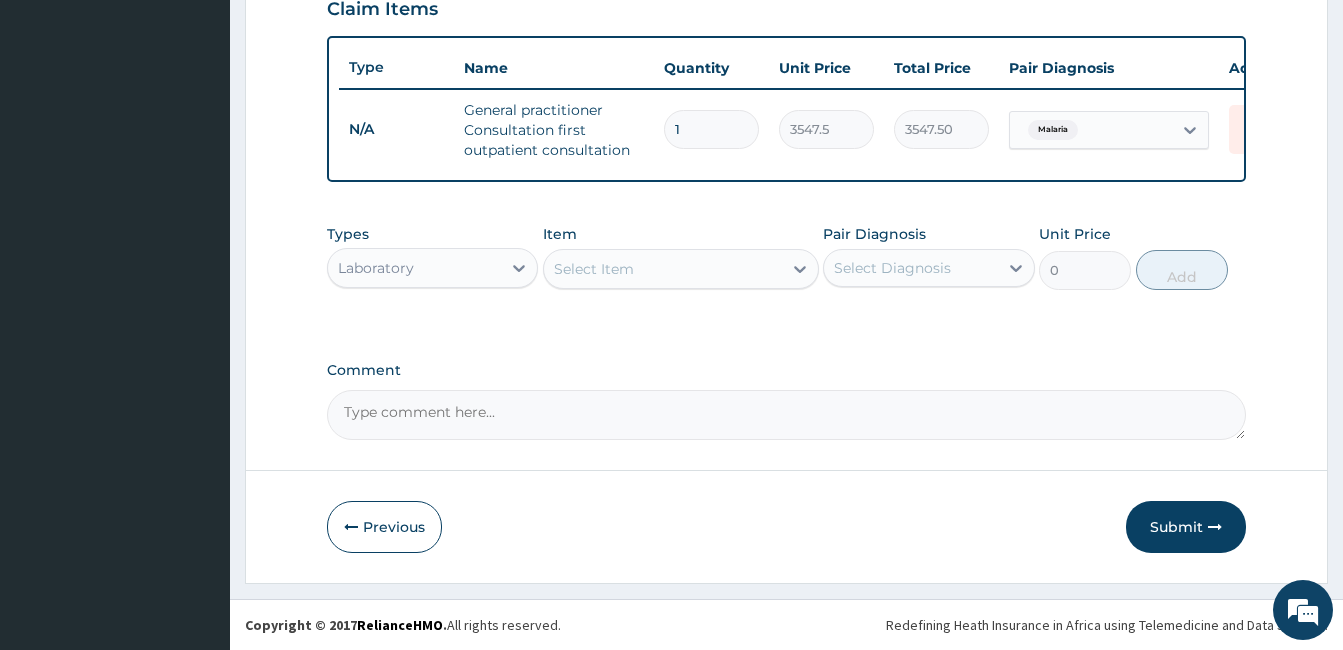 click on "Select Item" at bounding box center [663, 269] 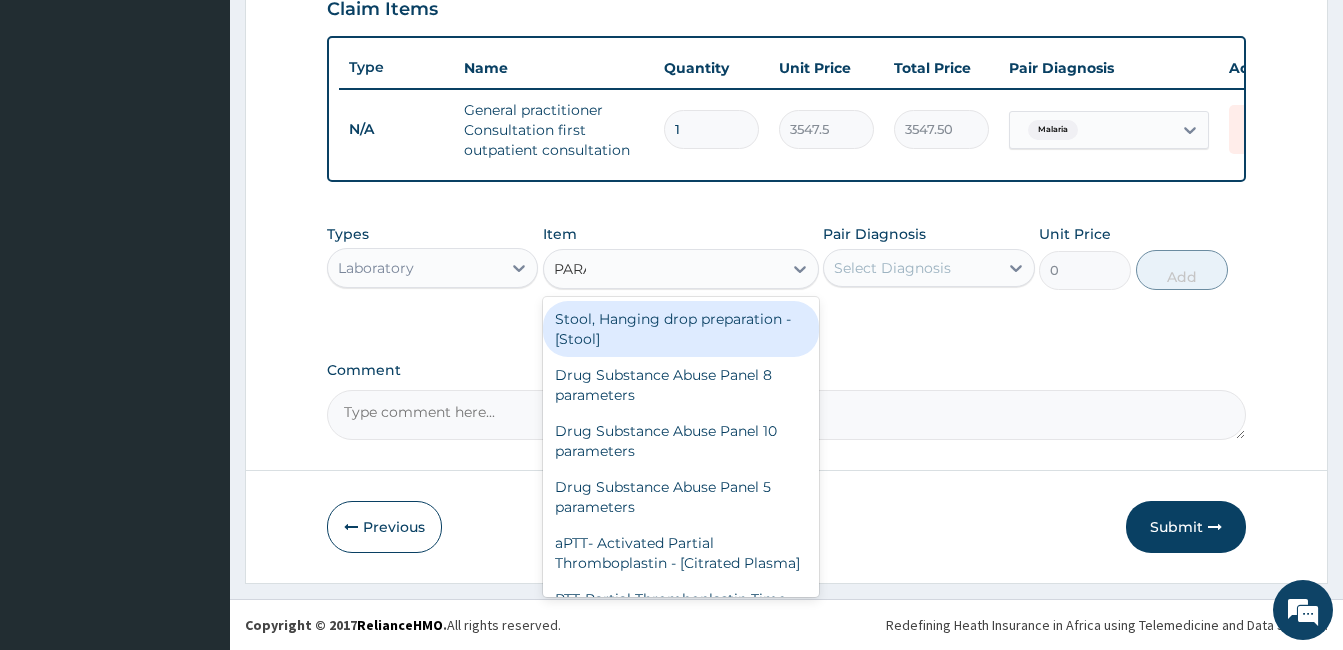 type on "PARAS" 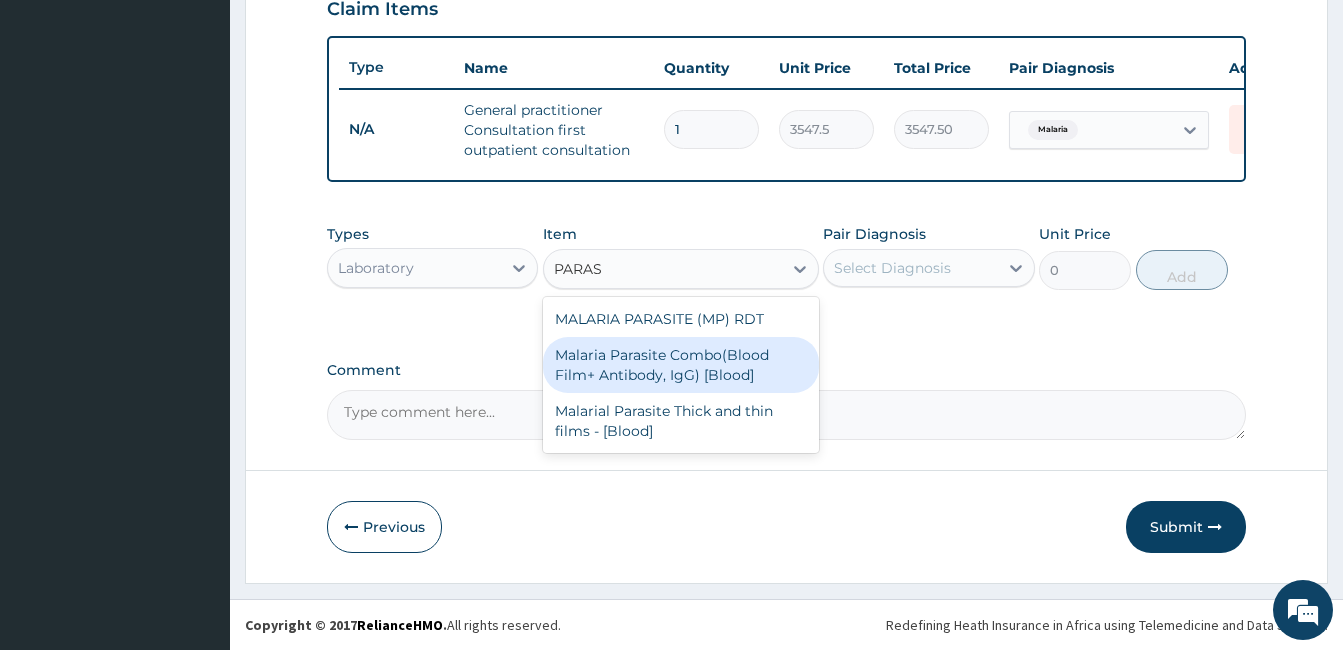 click on "Malaria Parasite Combo(Blood Film+ Antibody, IgG) [Blood]" at bounding box center [681, 365] 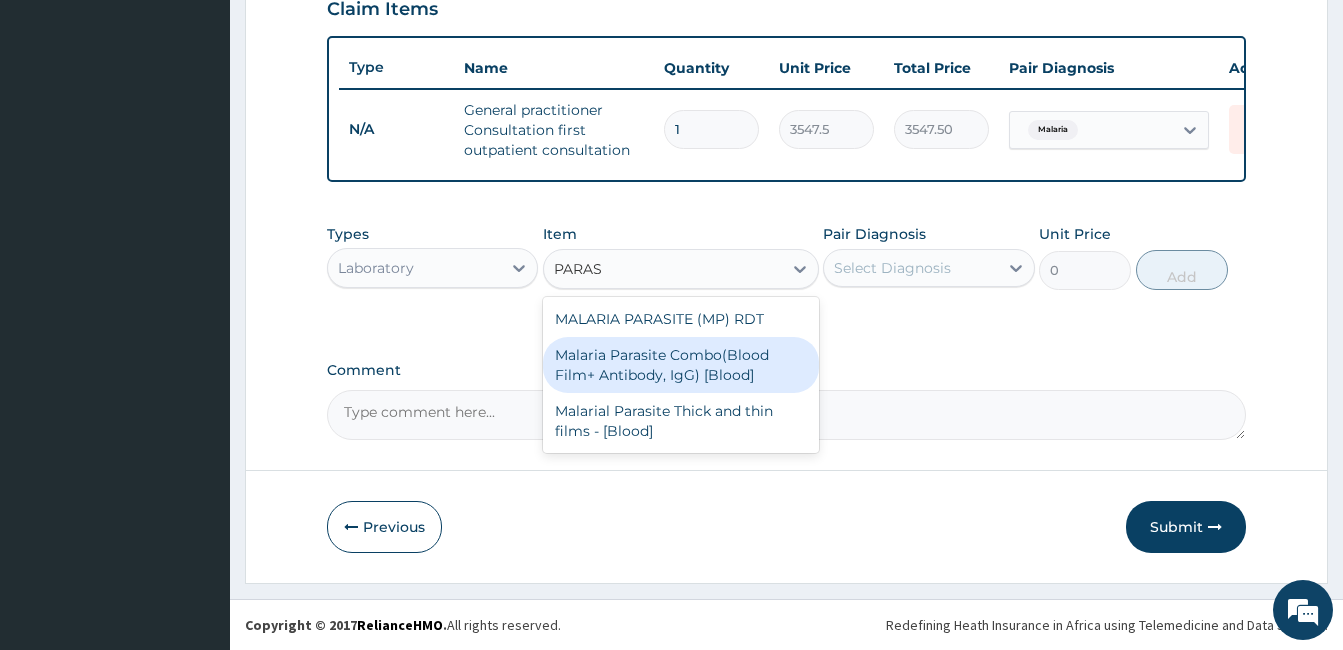type 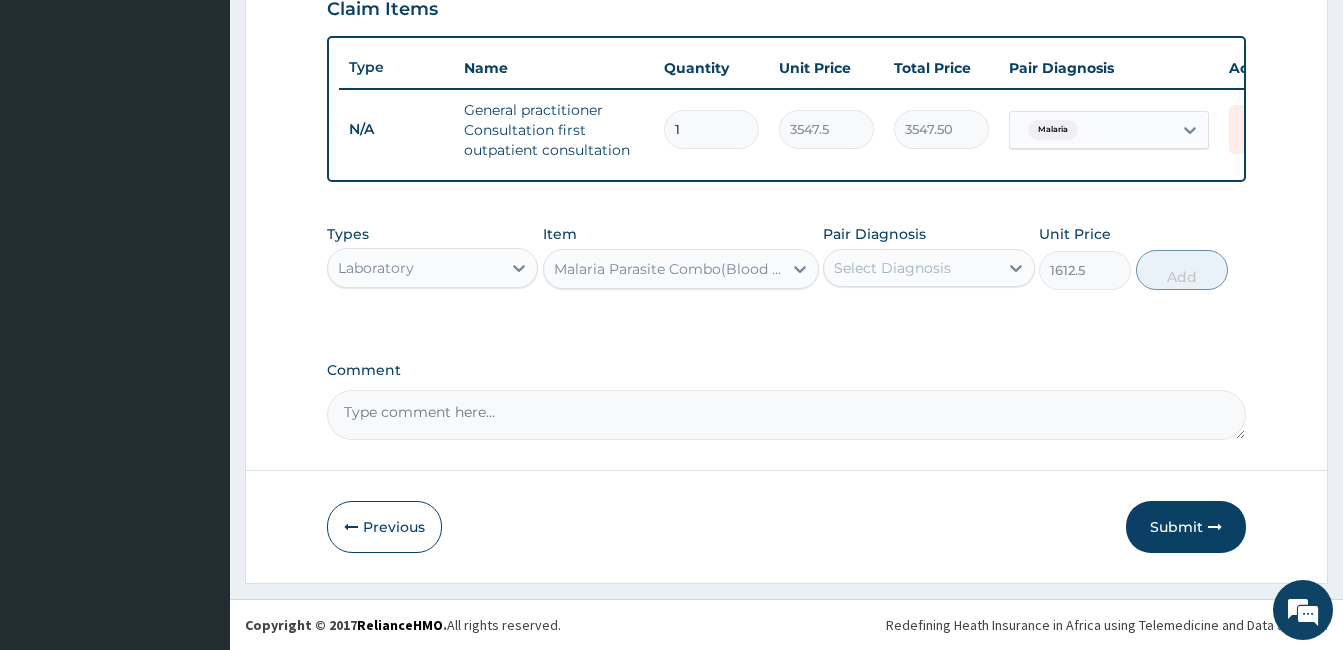 click on "Select Diagnosis" at bounding box center (910, 268) 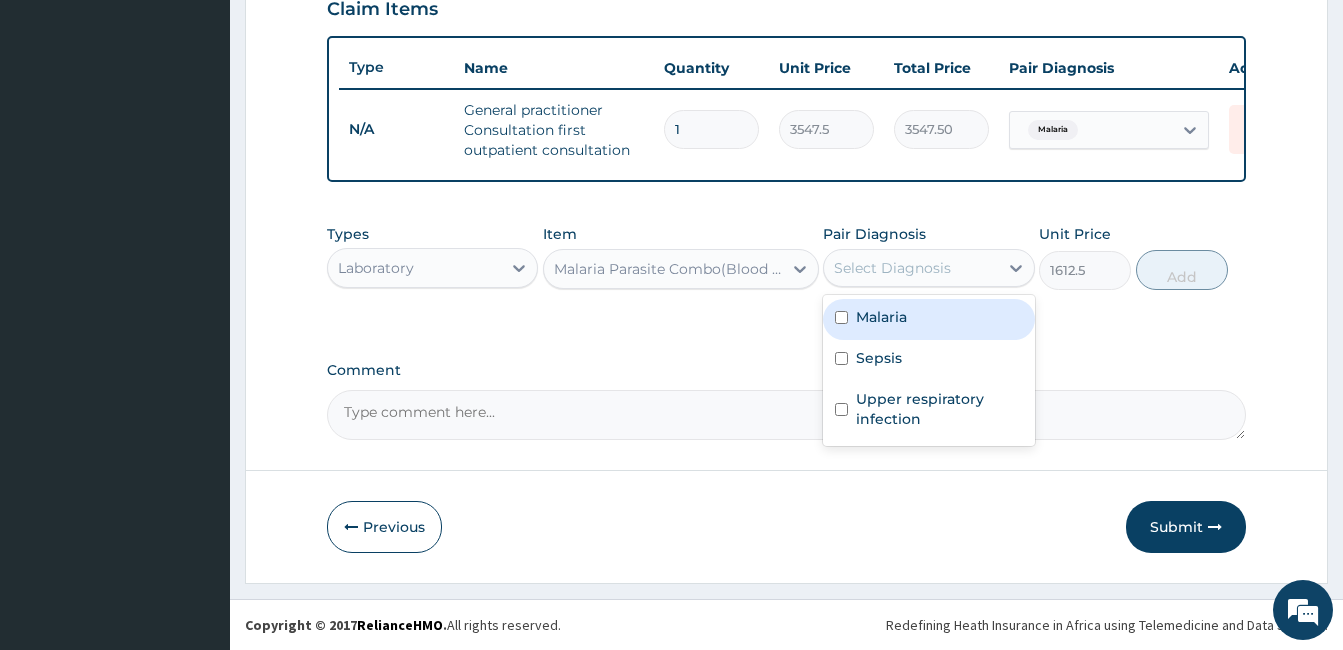 click on "Malaria" at bounding box center (928, 319) 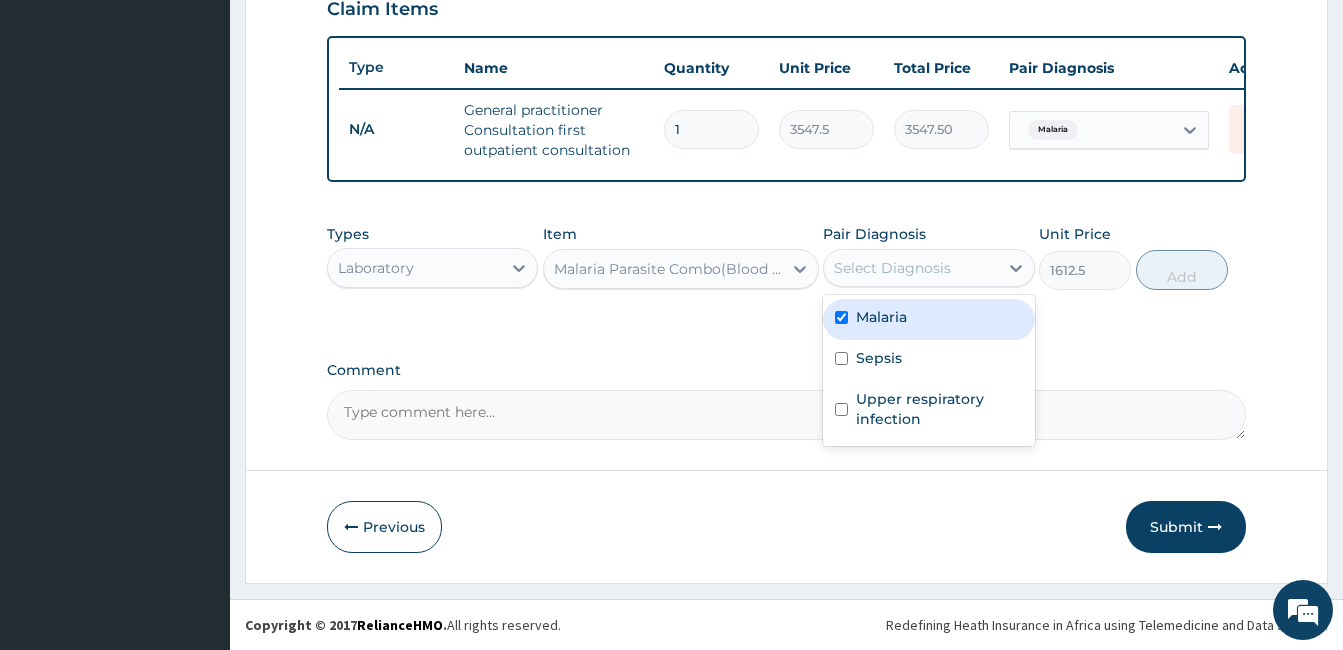 checkbox on "true" 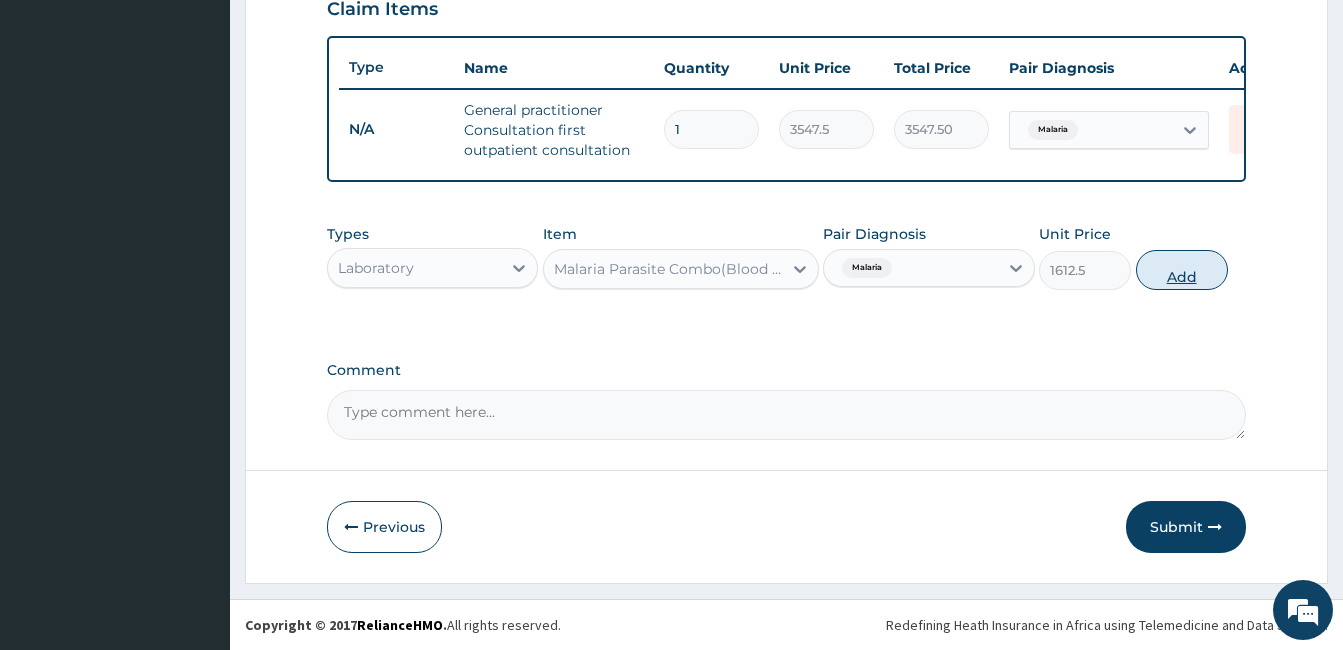 click on "Add" at bounding box center [1182, 270] 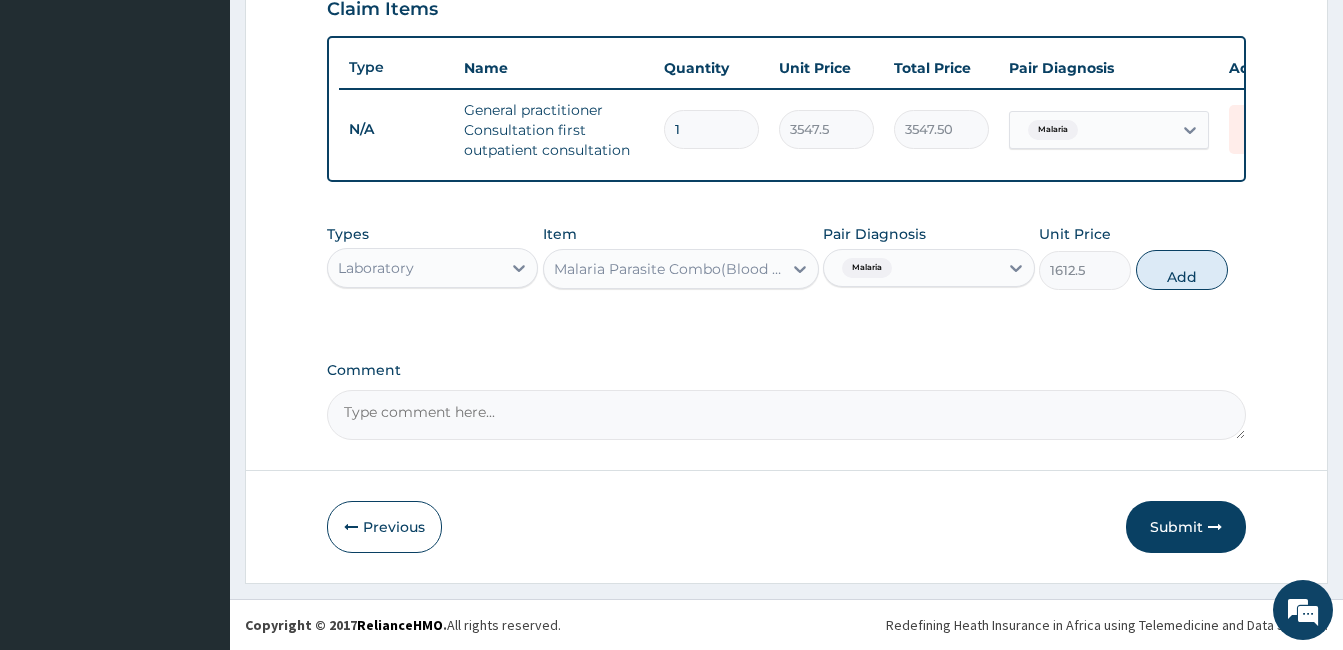 type on "0" 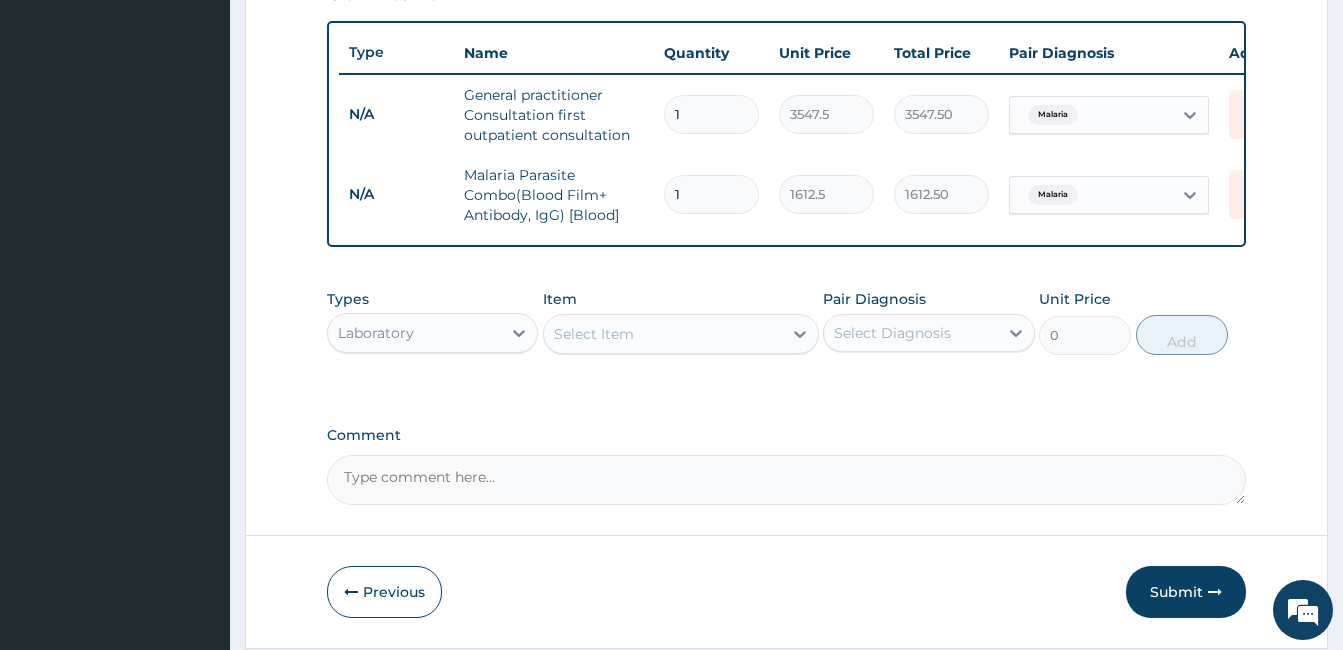 click on "Select Item" at bounding box center (663, 334) 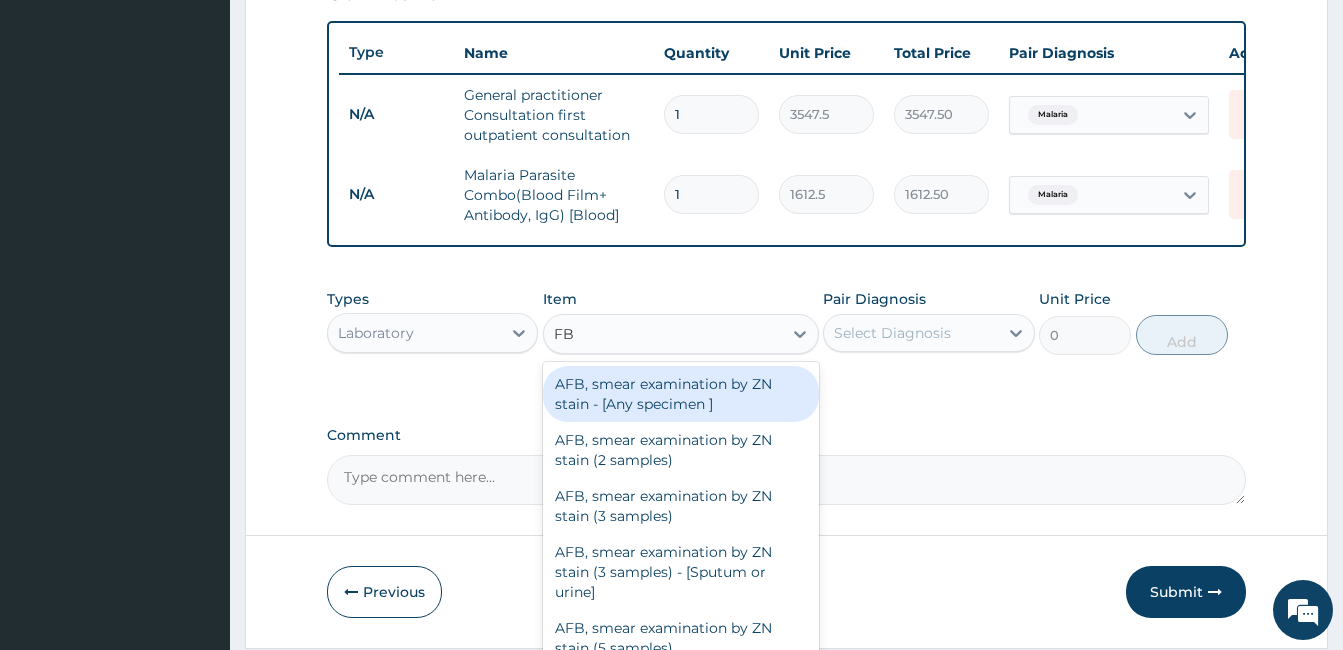 type on "FBC" 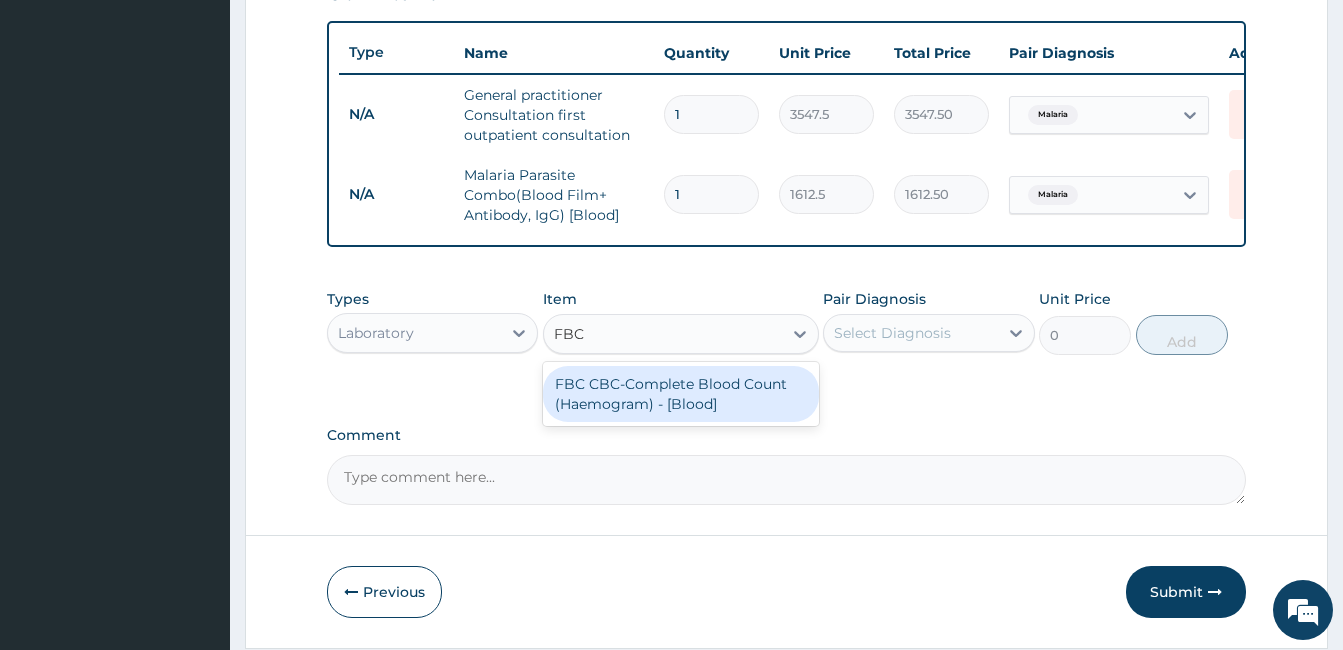 click on "FBC CBC-Complete Blood Count (Haemogram) - [Blood]" at bounding box center [681, 394] 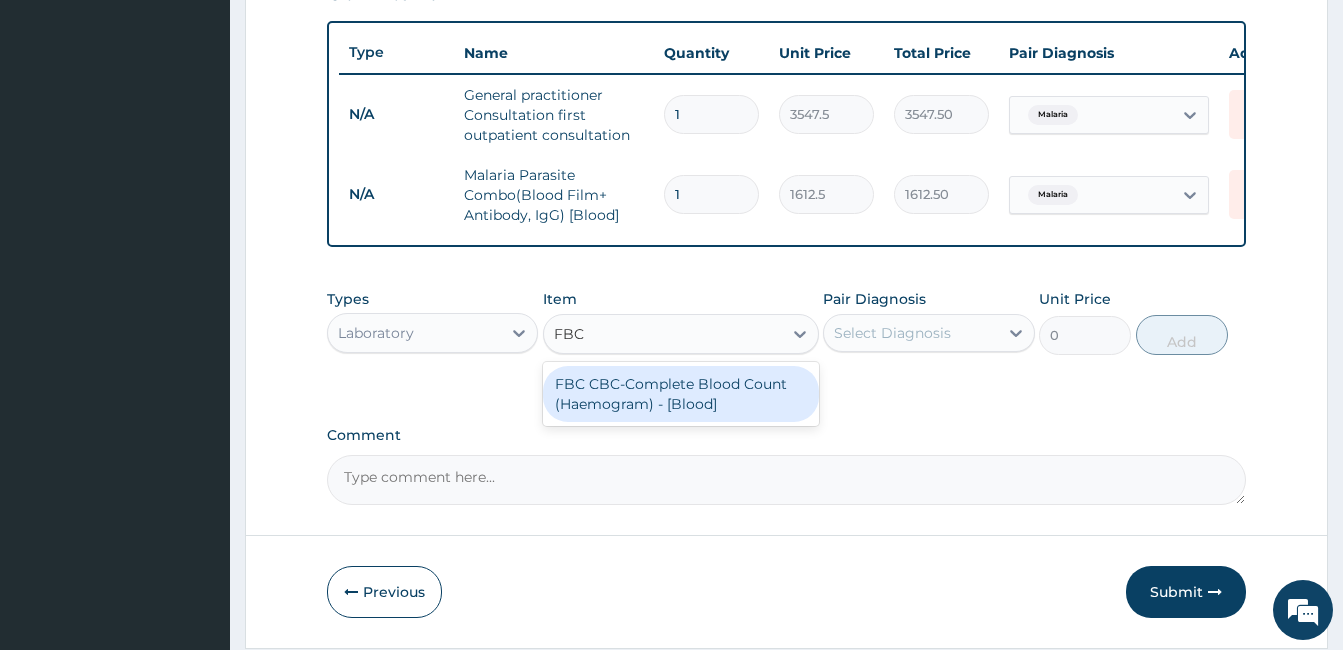 type 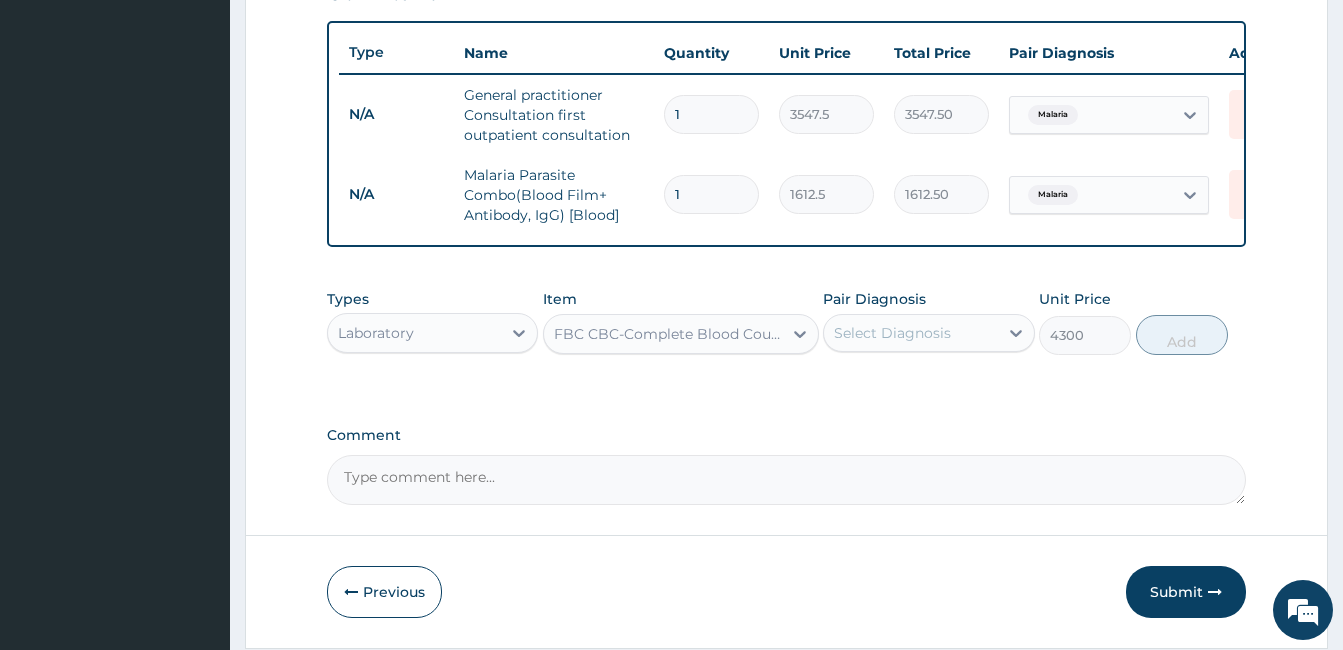 click on "Select Diagnosis" at bounding box center [892, 333] 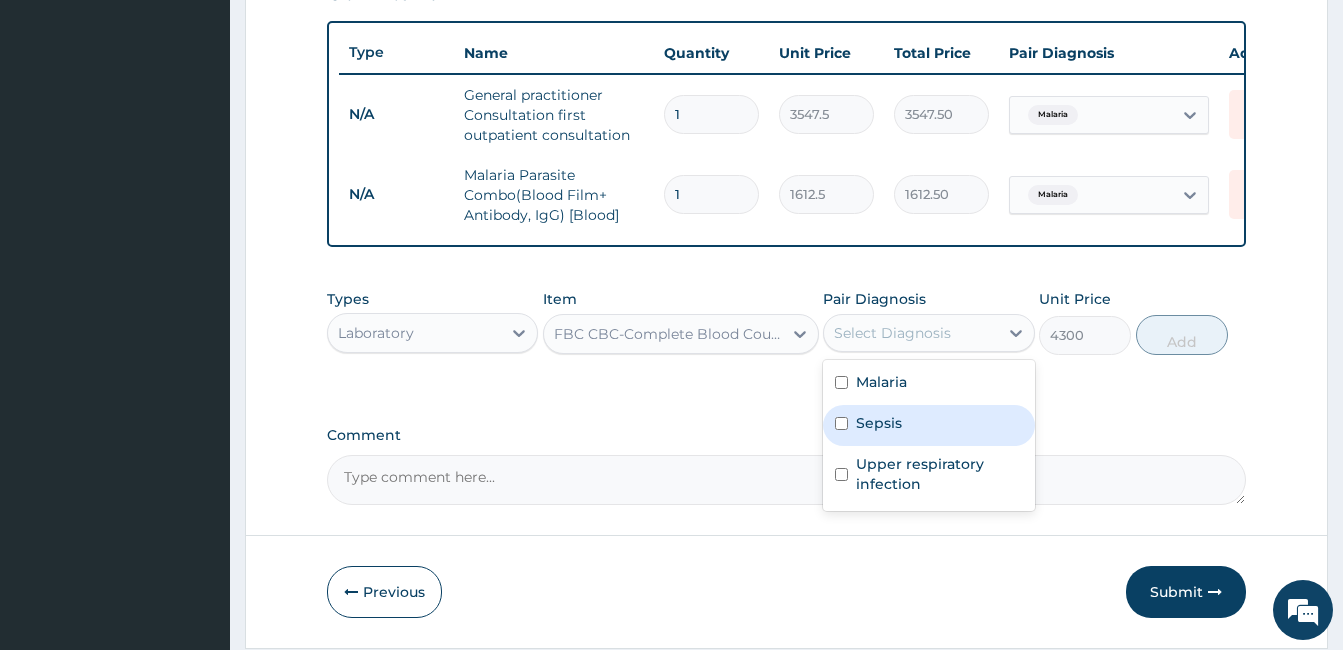 click on "Sepsis" at bounding box center [879, 423] 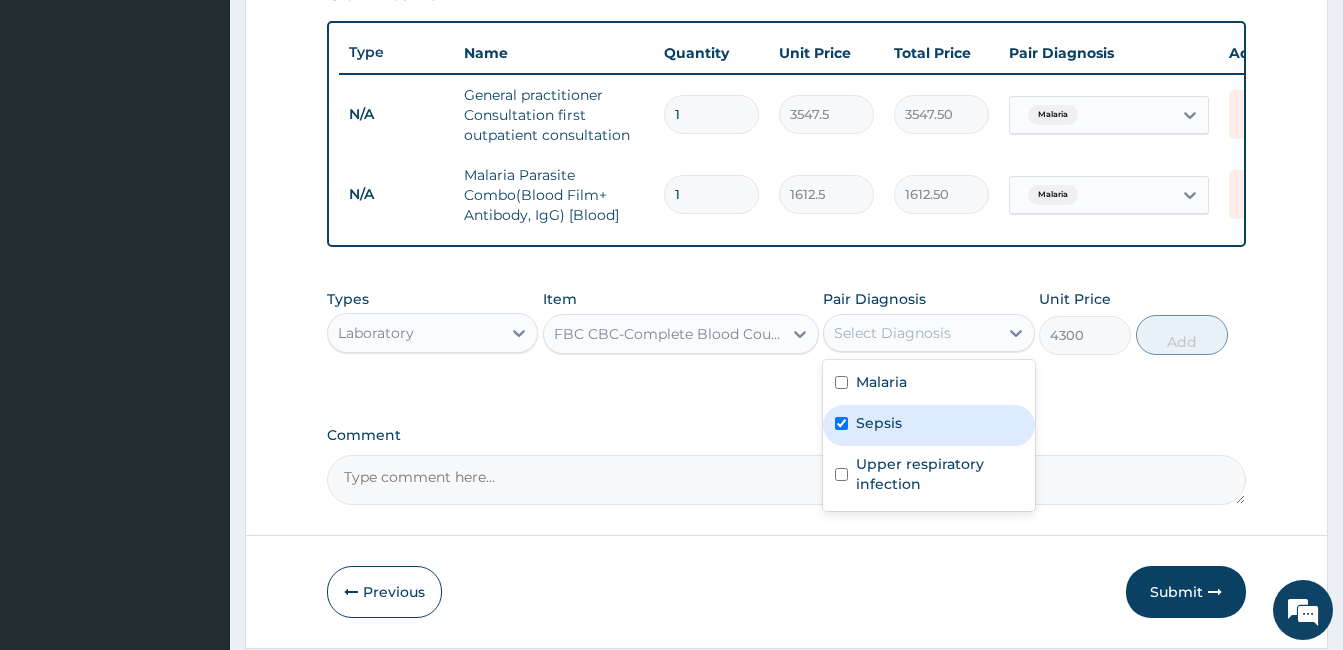 checkbox on "true" 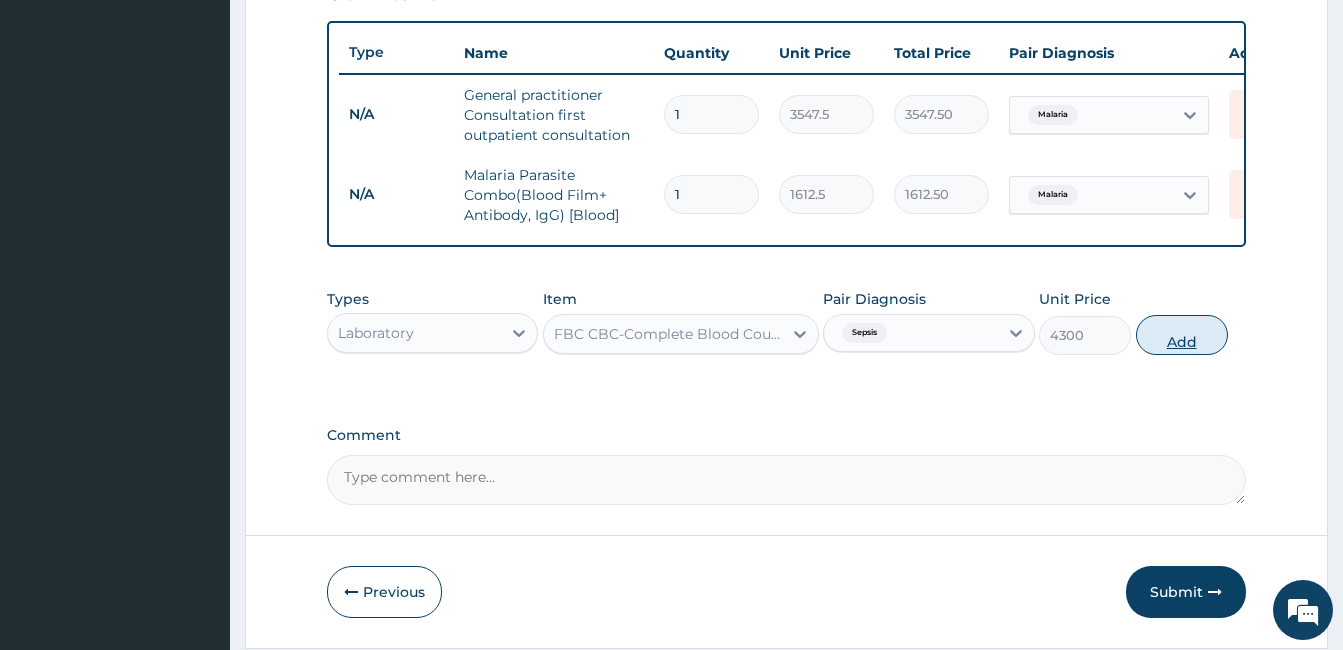 click on "Add" at bounding box center (1182, 335) 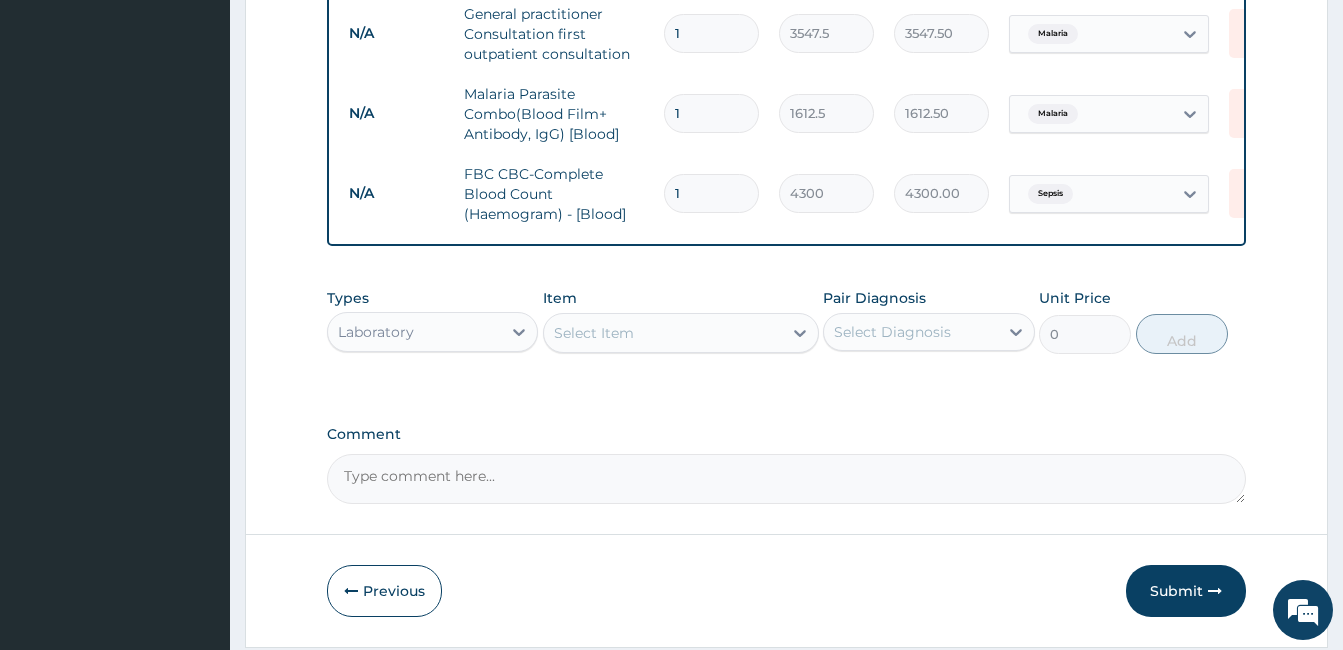scroll, scrollTop: 883, scrollLeft: 0, axis: vertical 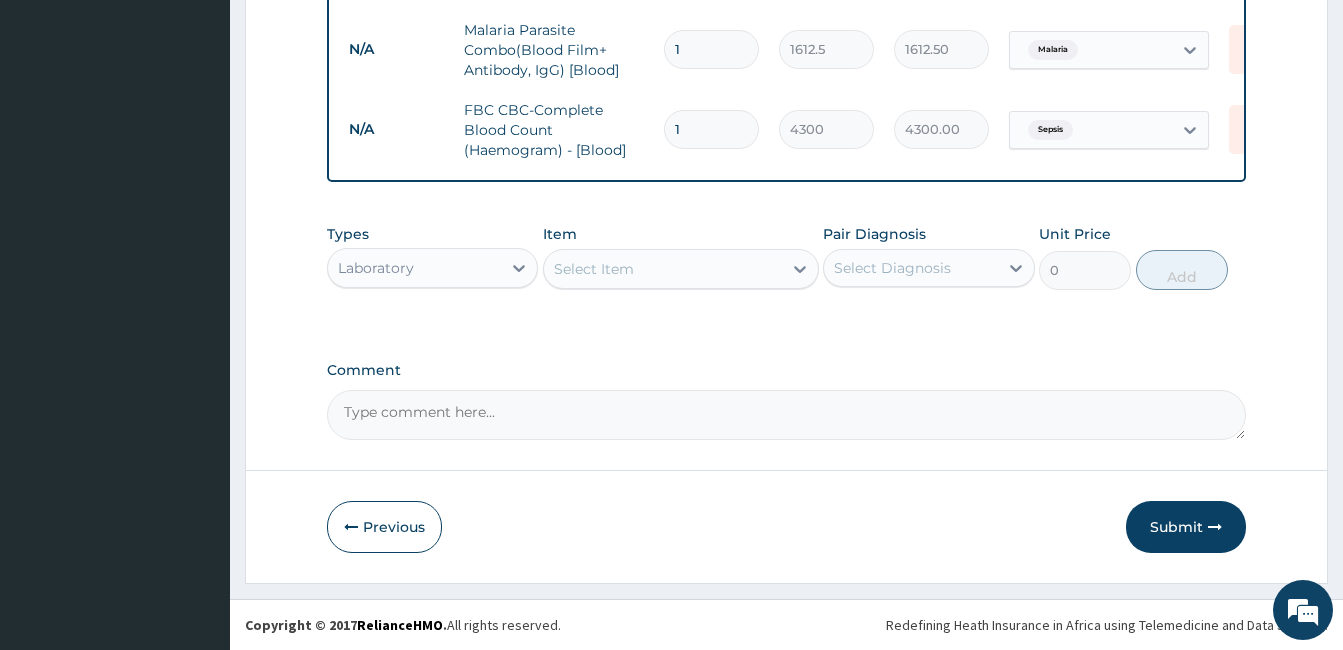 click on "Laboratory" at bounding box center [414, 268] 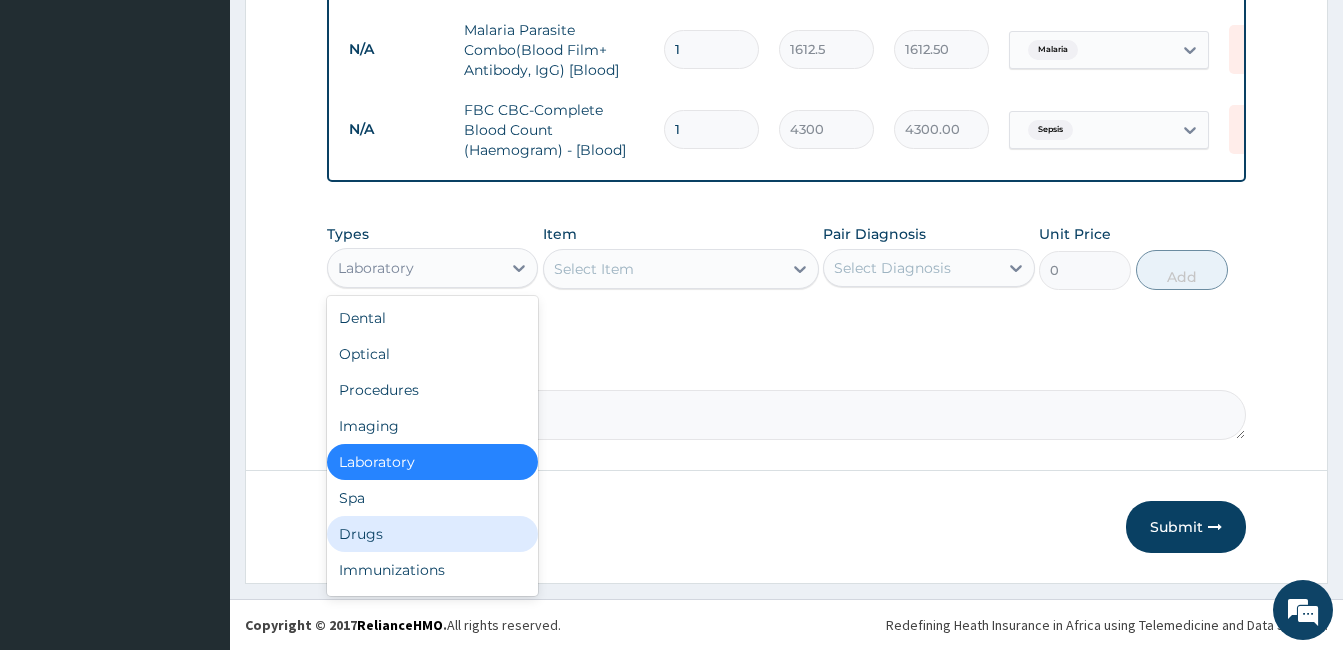 click on "Drugs" at bounding box center (432, 534) 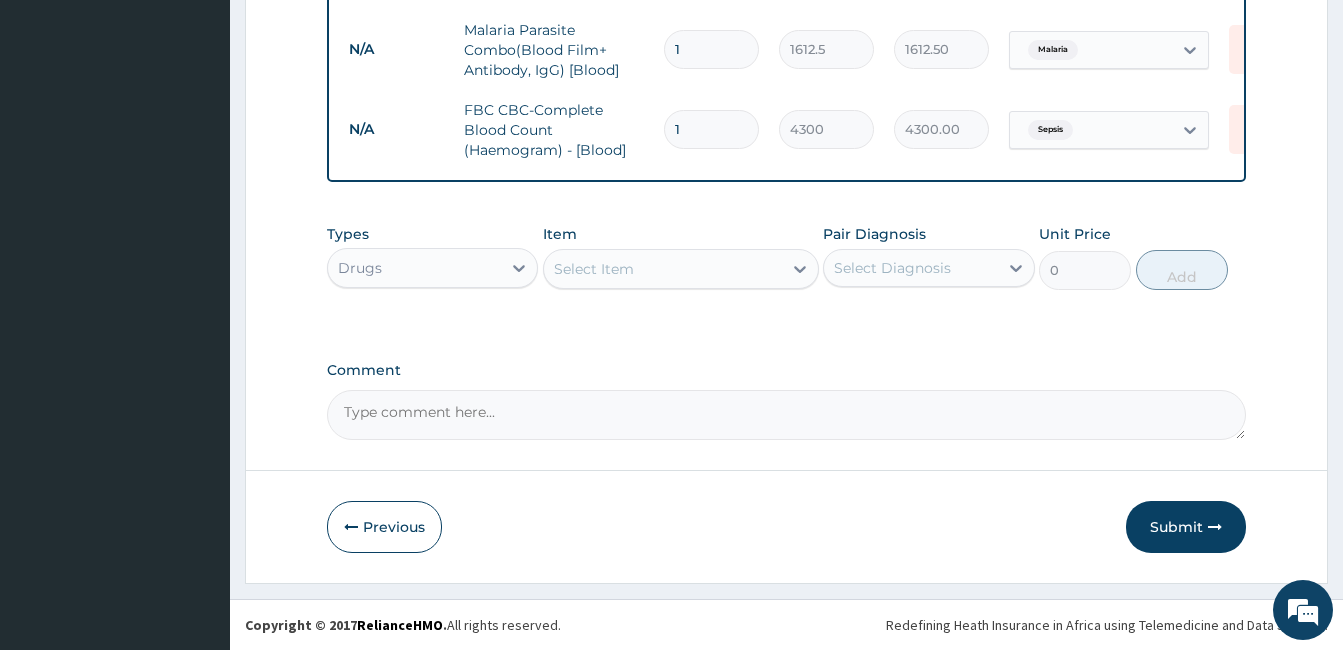 click on "Select Item" at bounding box center [663, 269] 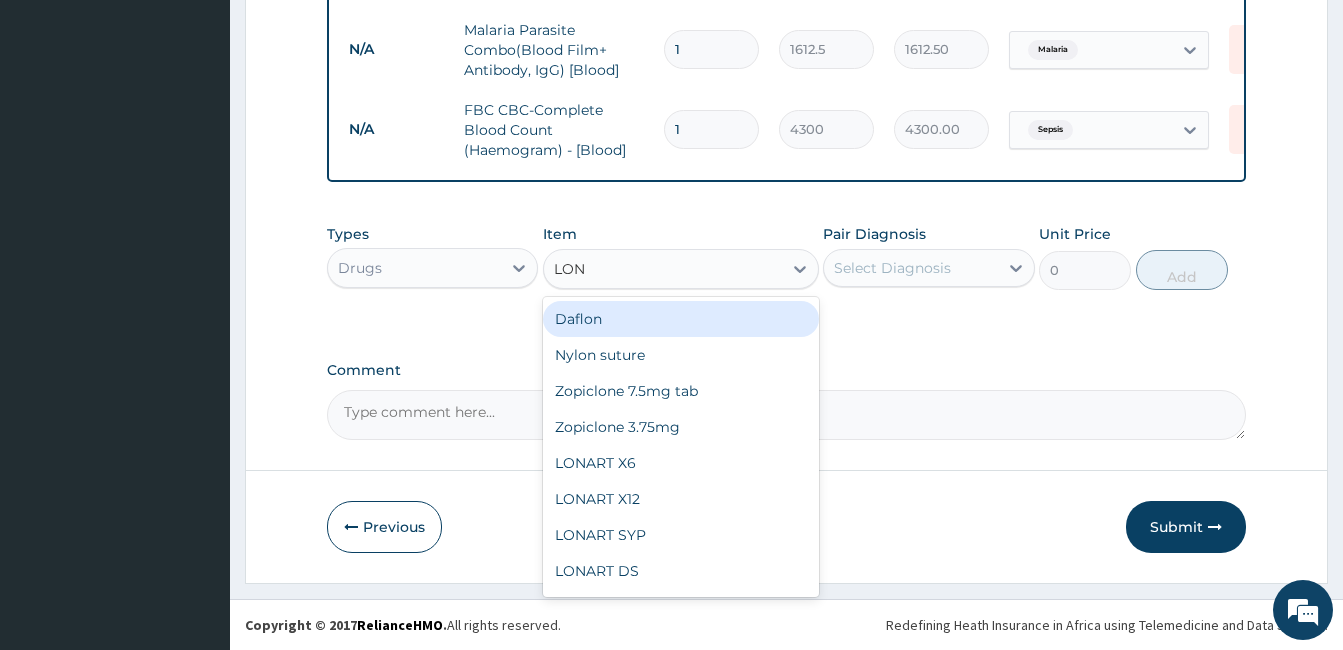 type on "LONA" 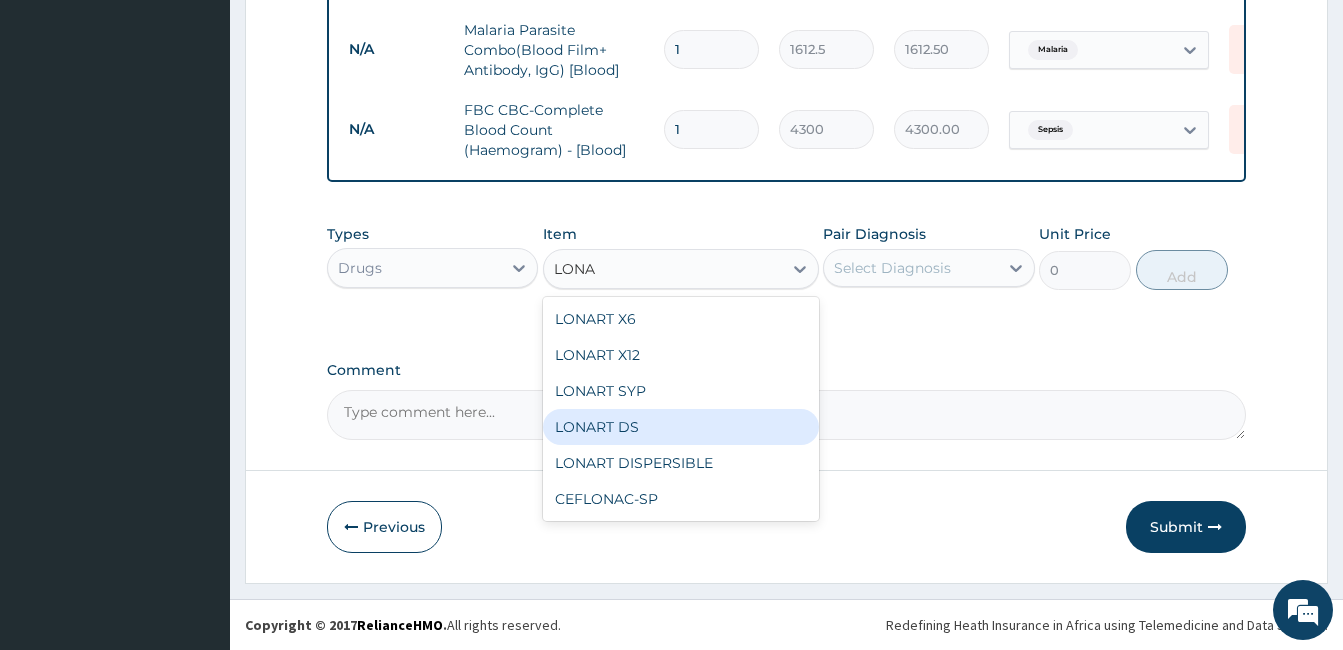 click on "LONART DS" at bounding box center (681, 427) 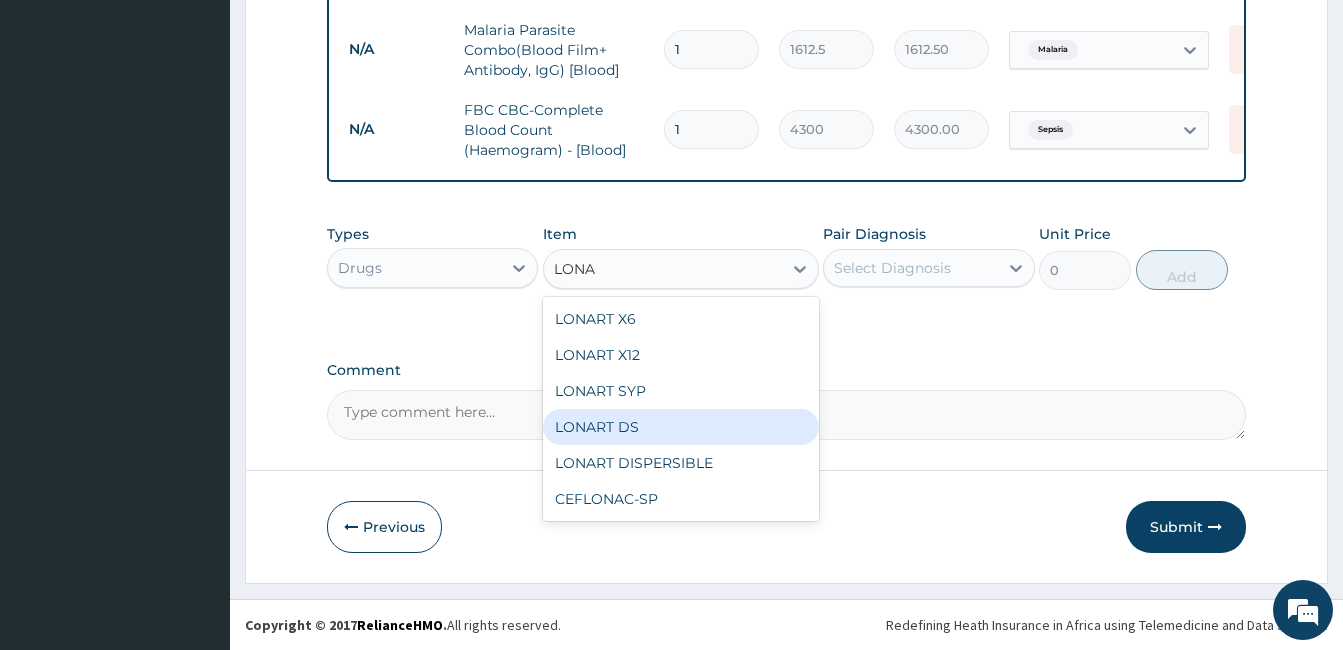 type 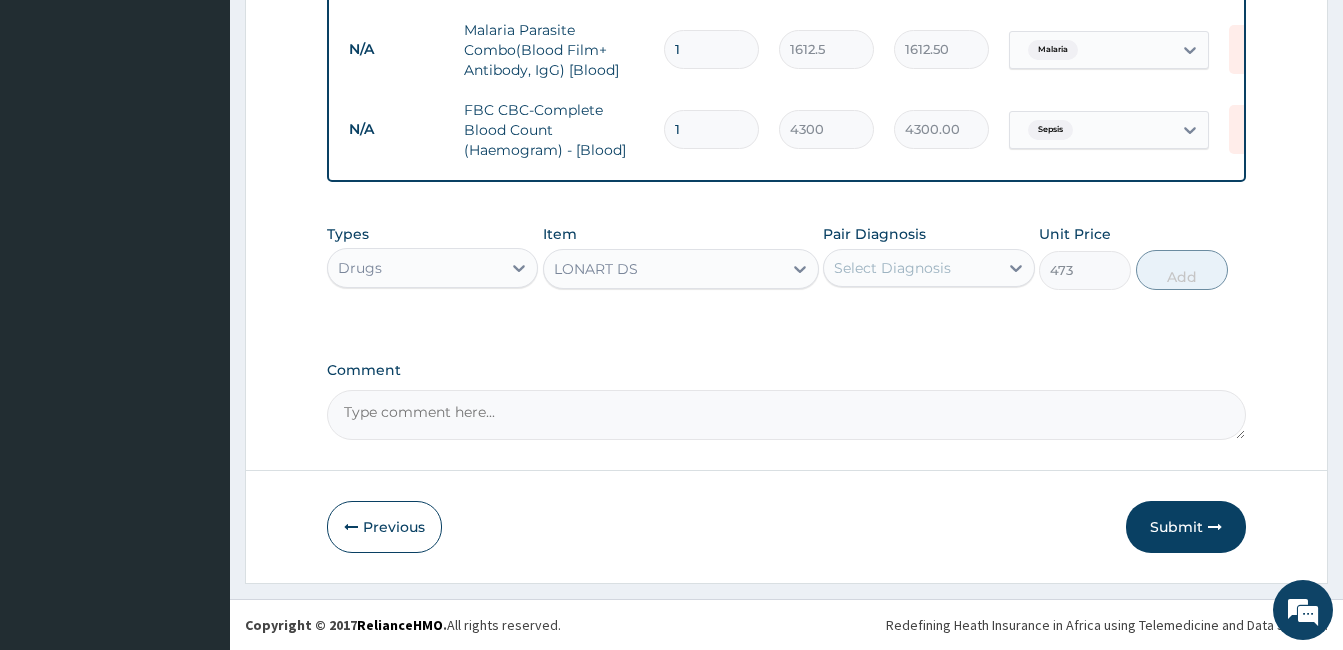 click on "Select Diagnosis" at bounding box center (892, 268) 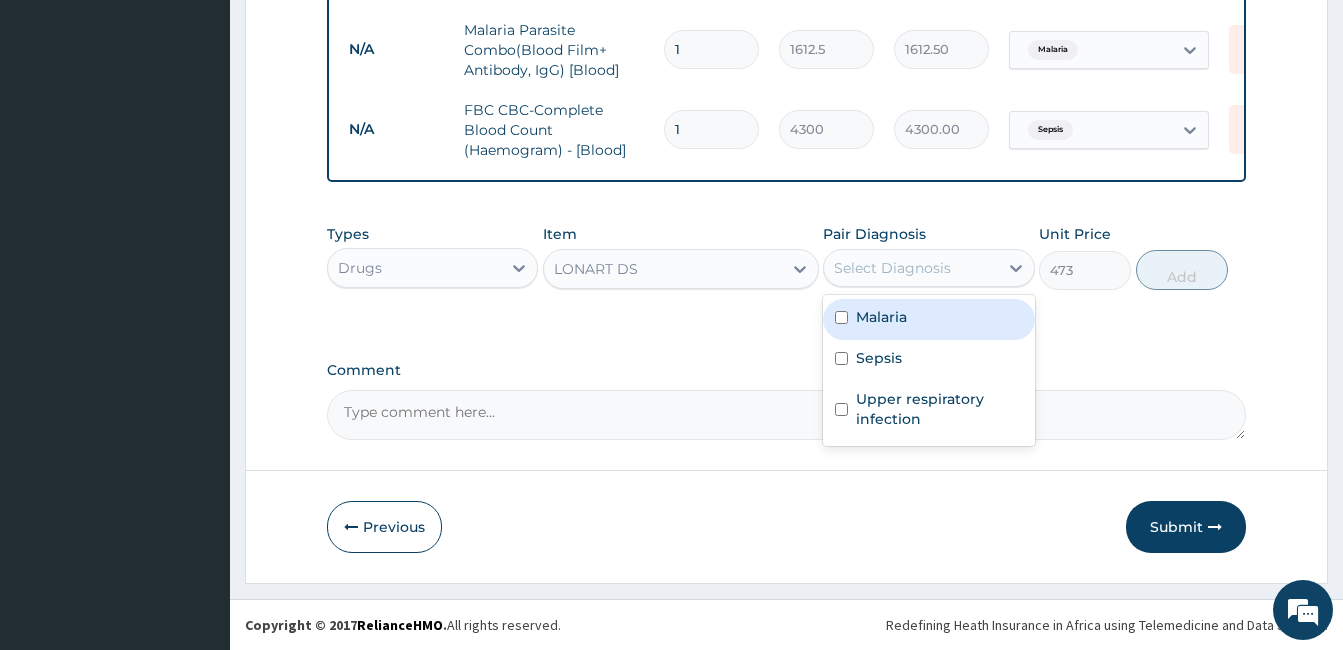 click on "Malaria" at bounding box center (928, 319) 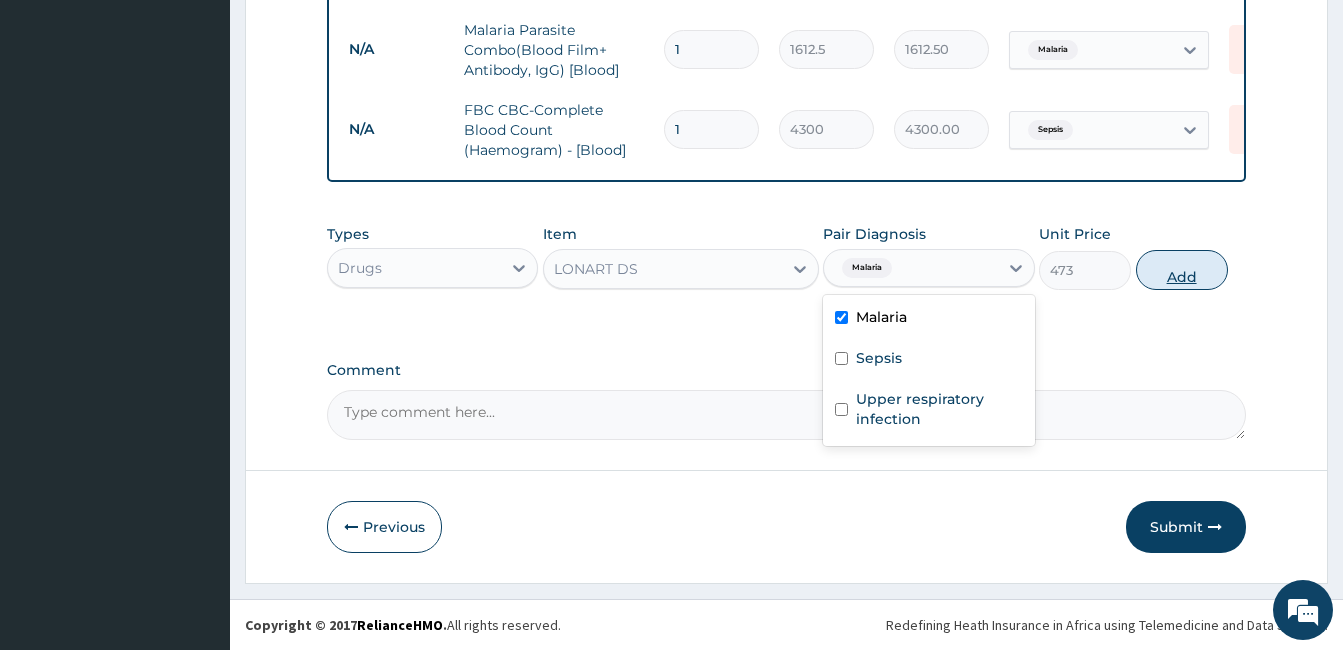 checkbox on "false" 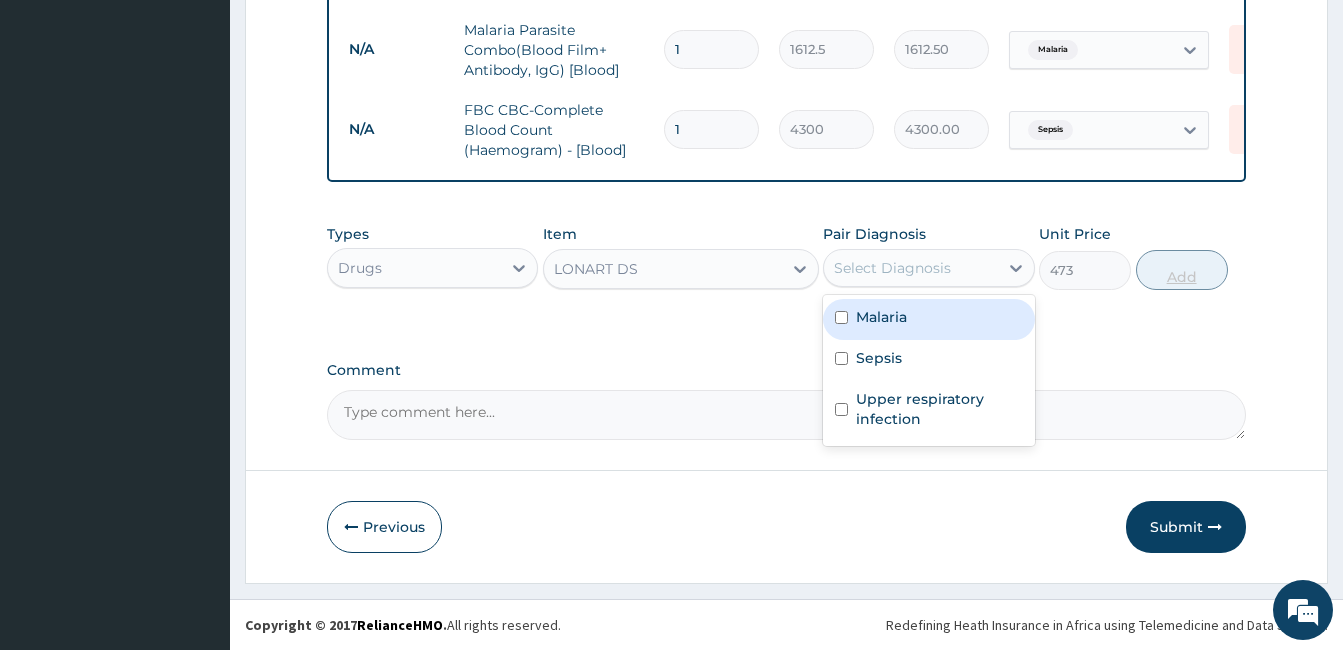 type on "6" 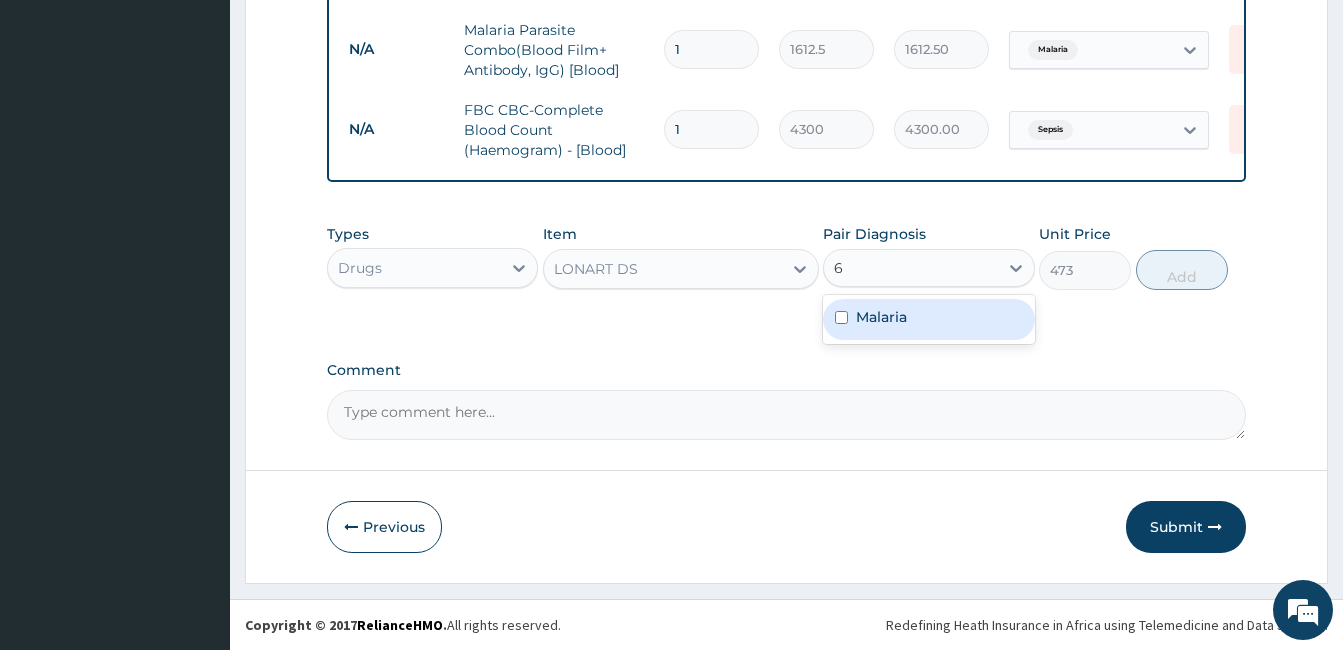 click on "Malaria" at bounding box center [928, 319] 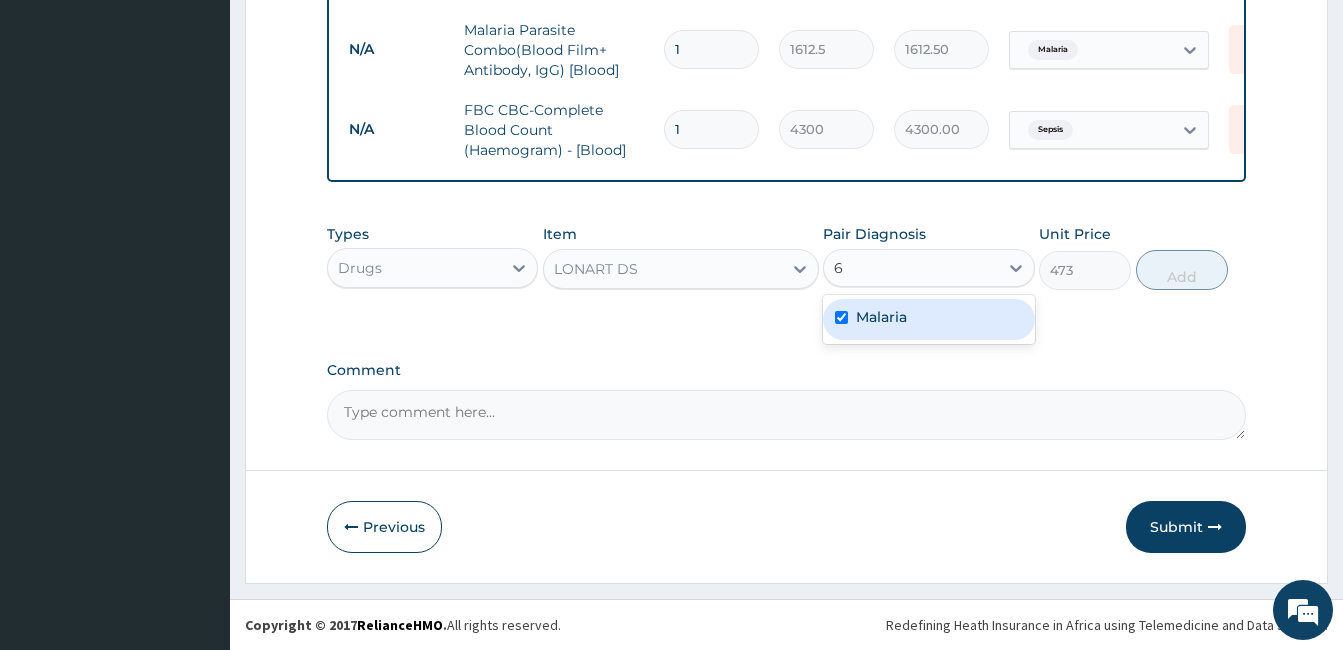 type 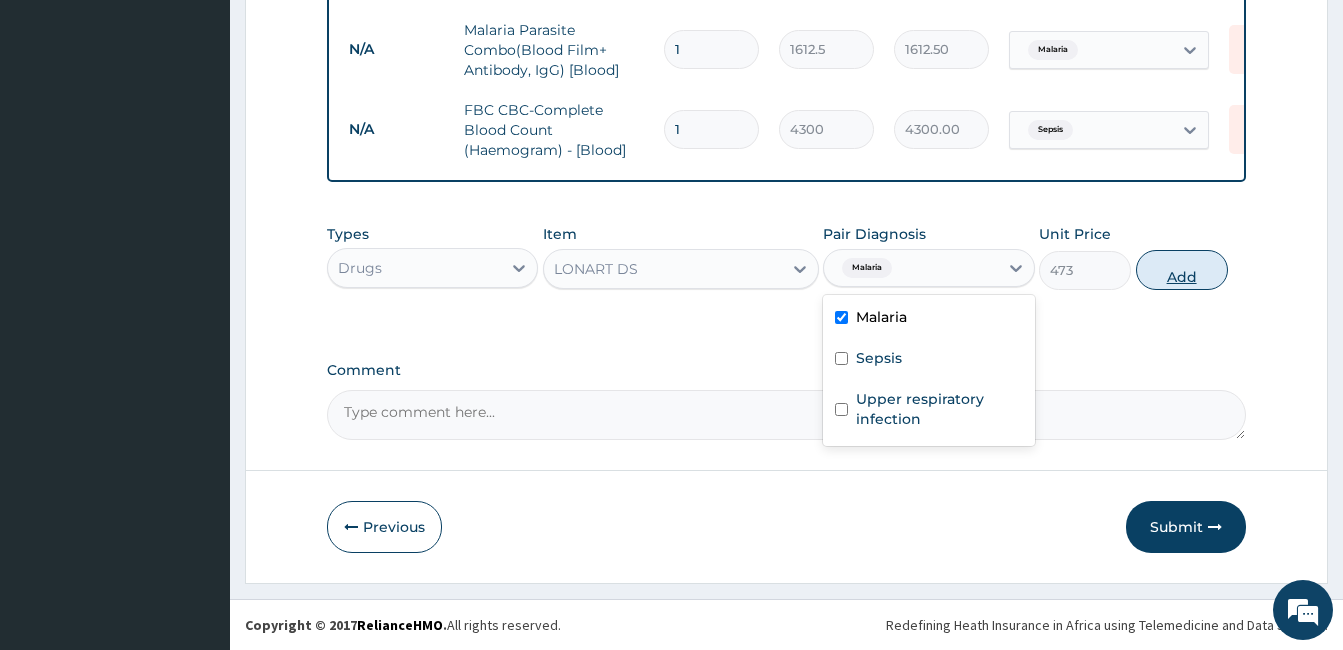 click on "Add" at bounding box center [1182, 270] 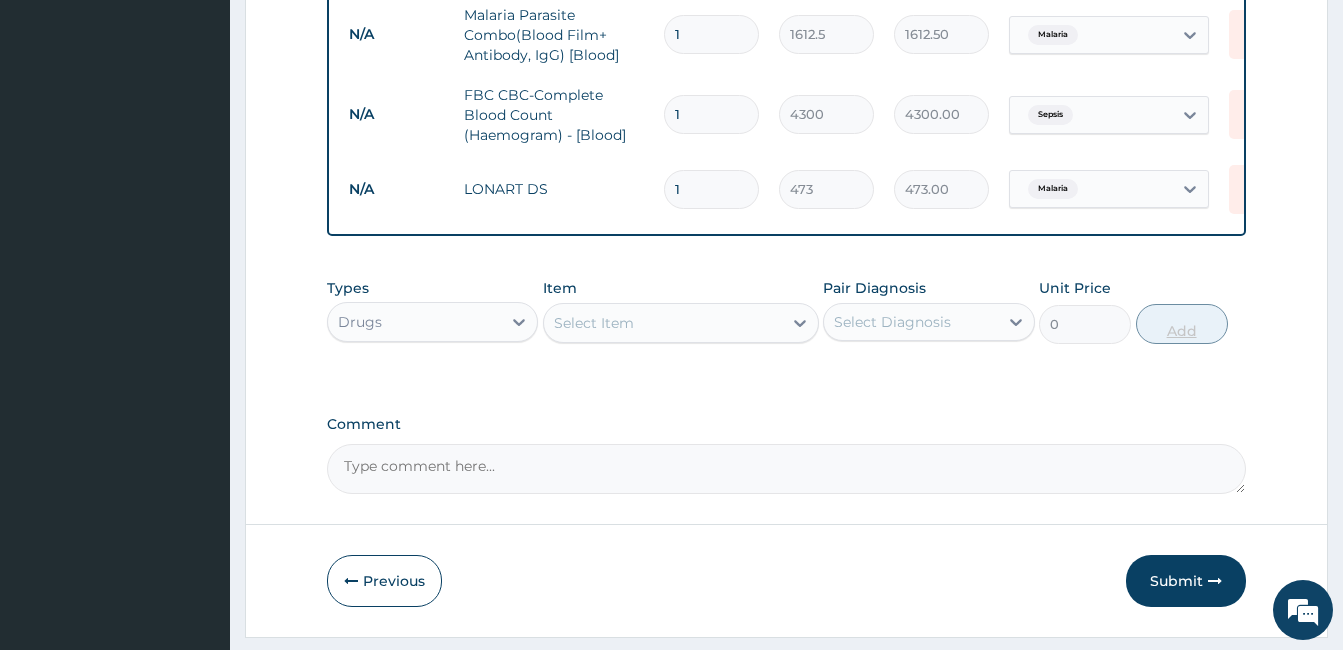 type 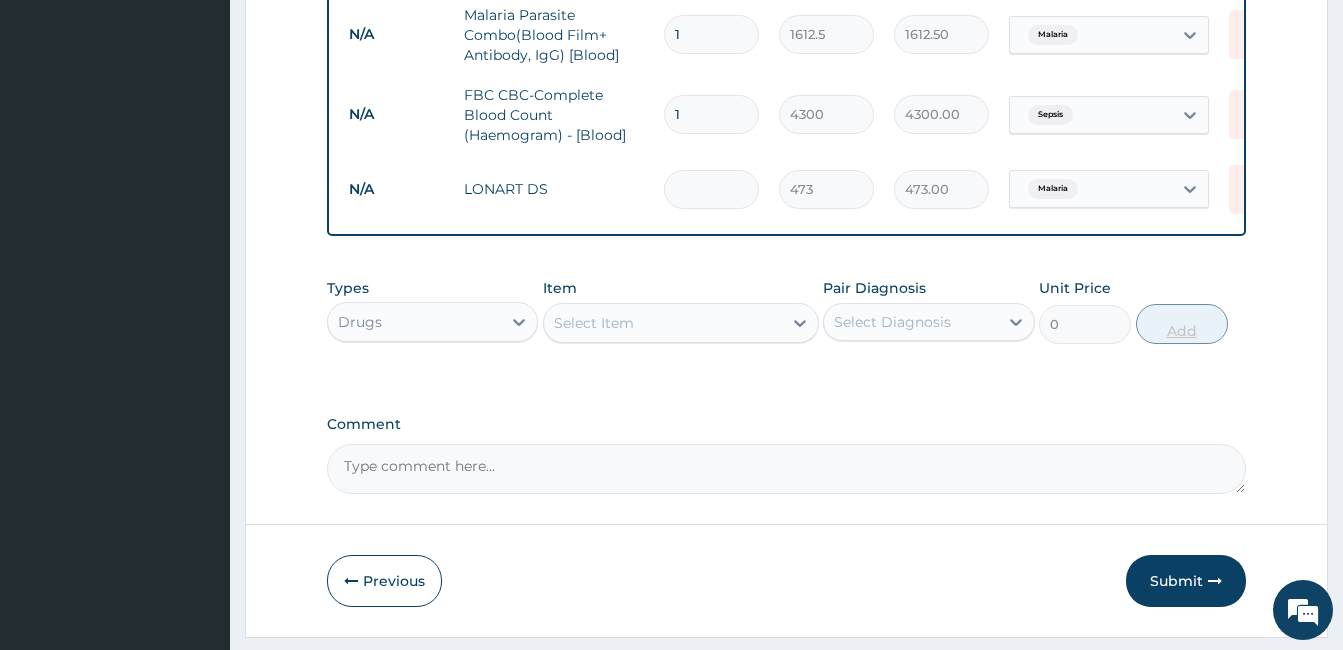 type on "0.00" 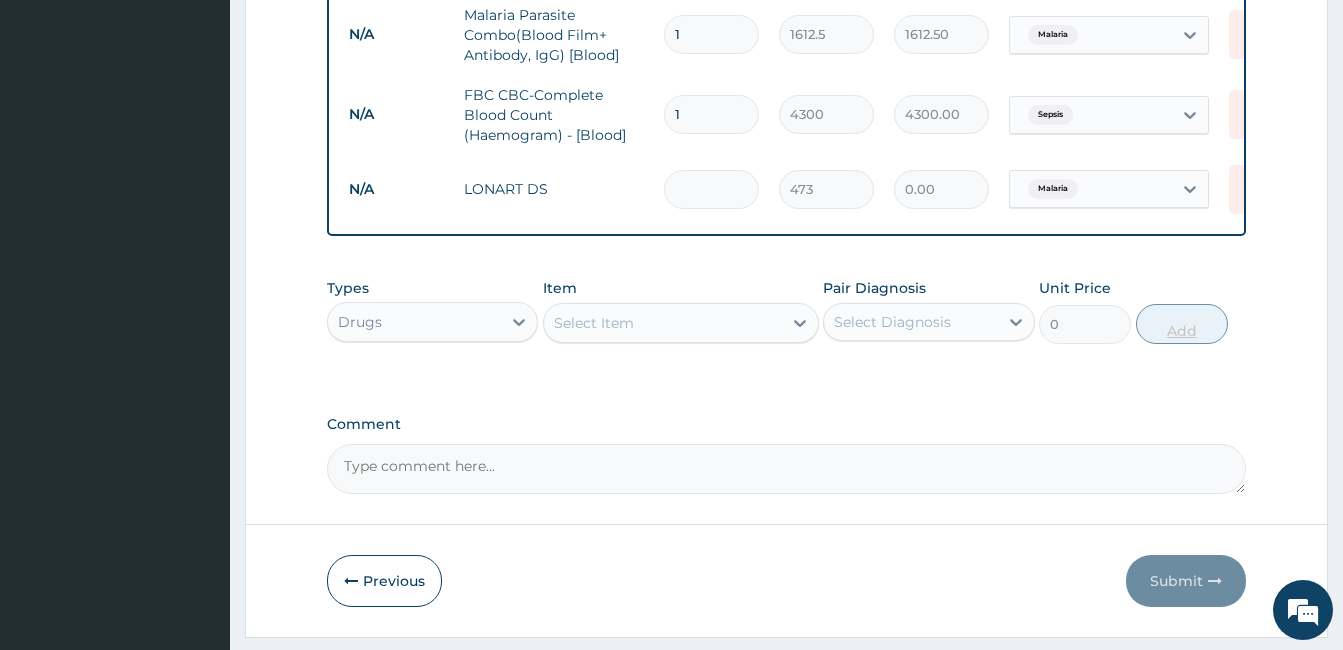 type on "6" 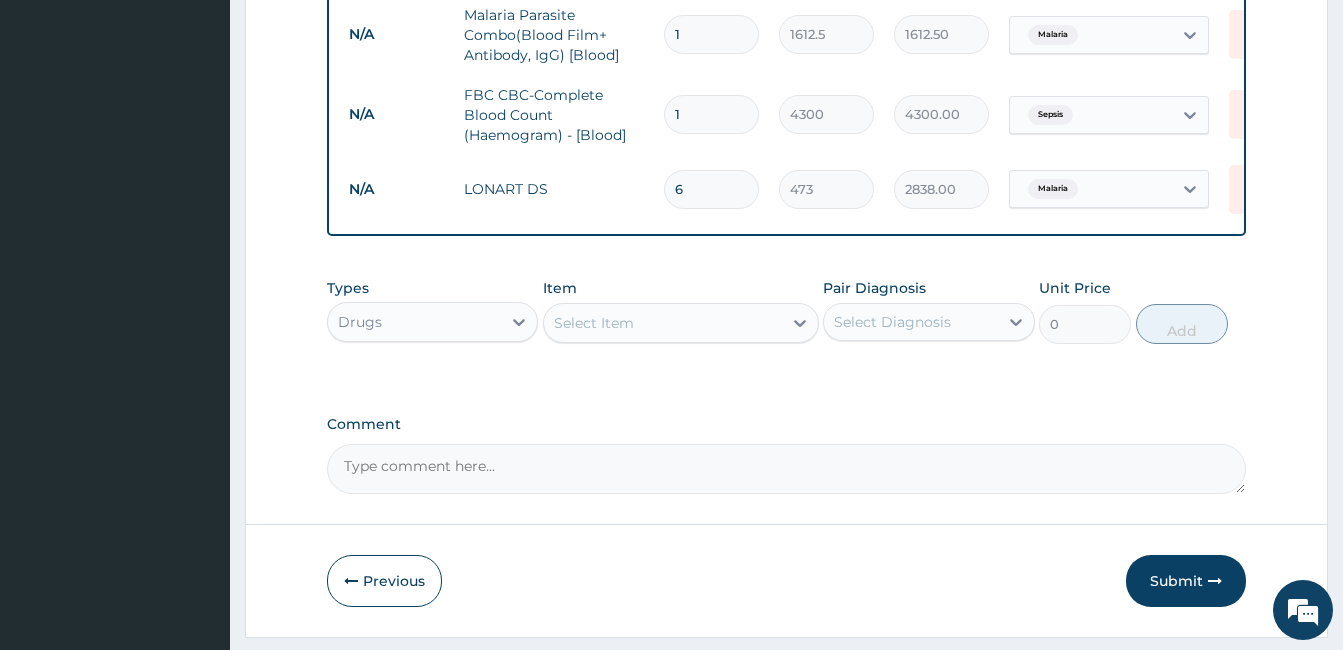 type on "6" 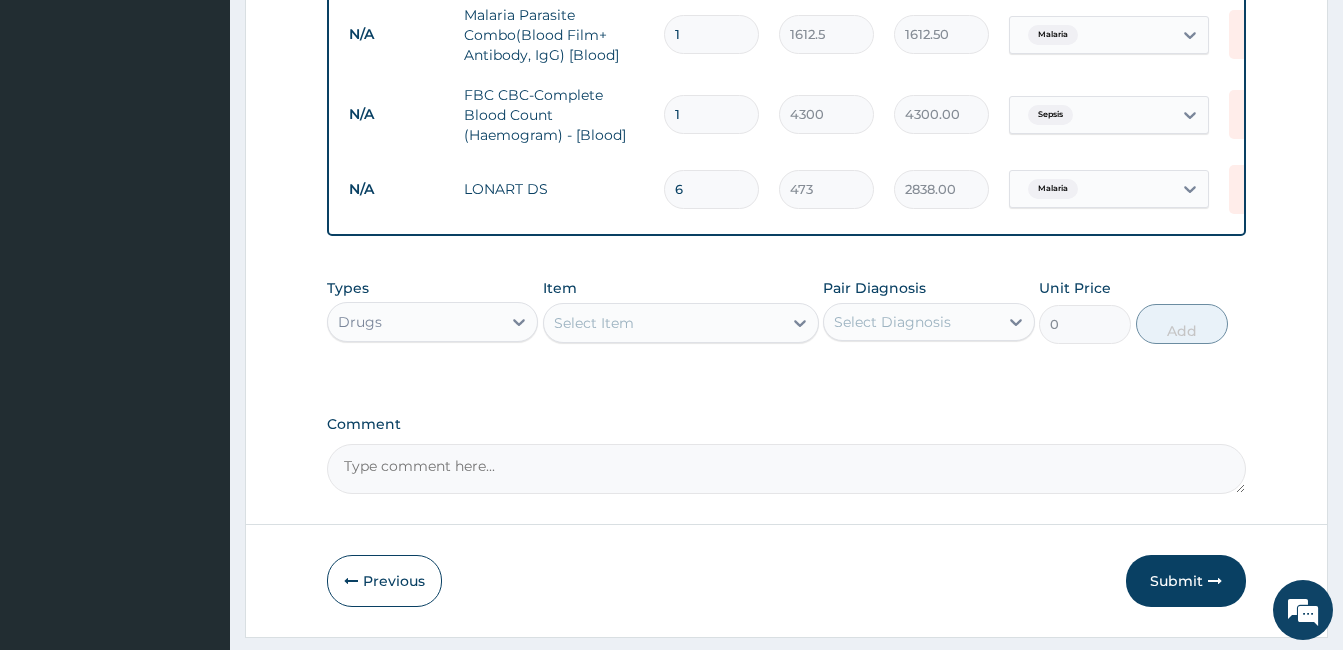 click on "Select Item" at bounding box center (663, 323) 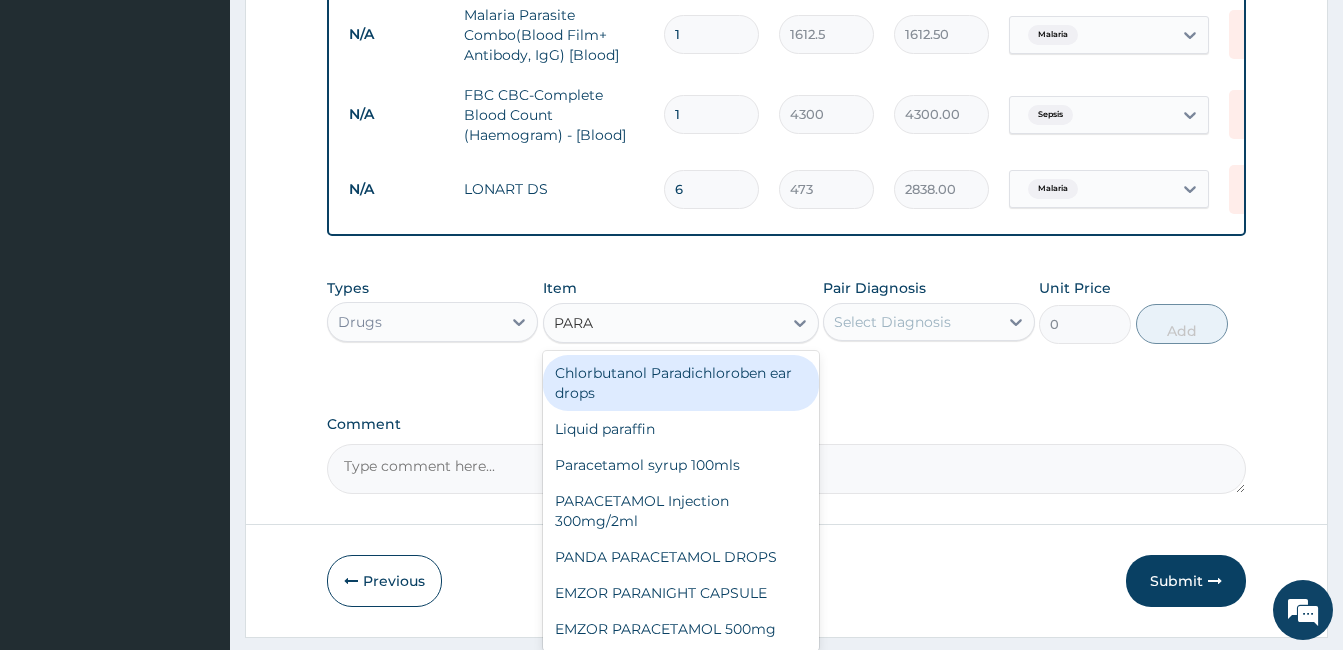 type on "PARAC" 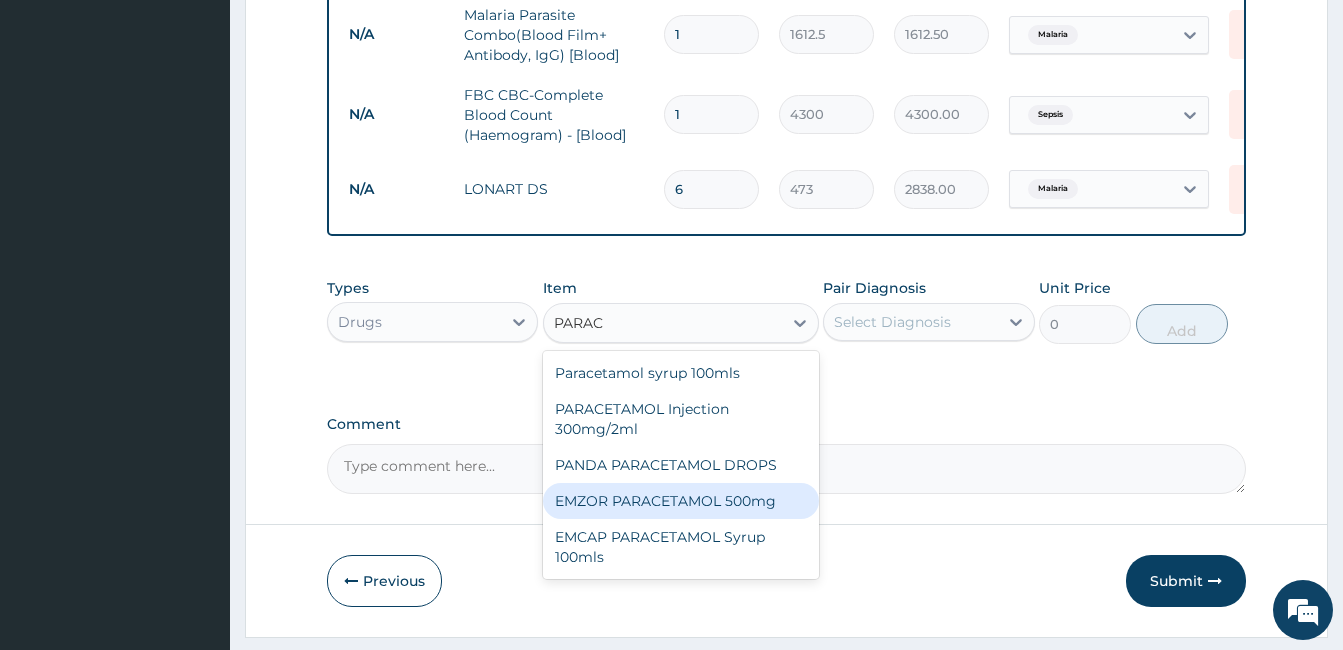 click on "EMZOR PARACETAMOL 500mg" at bounding box center [681, 501] 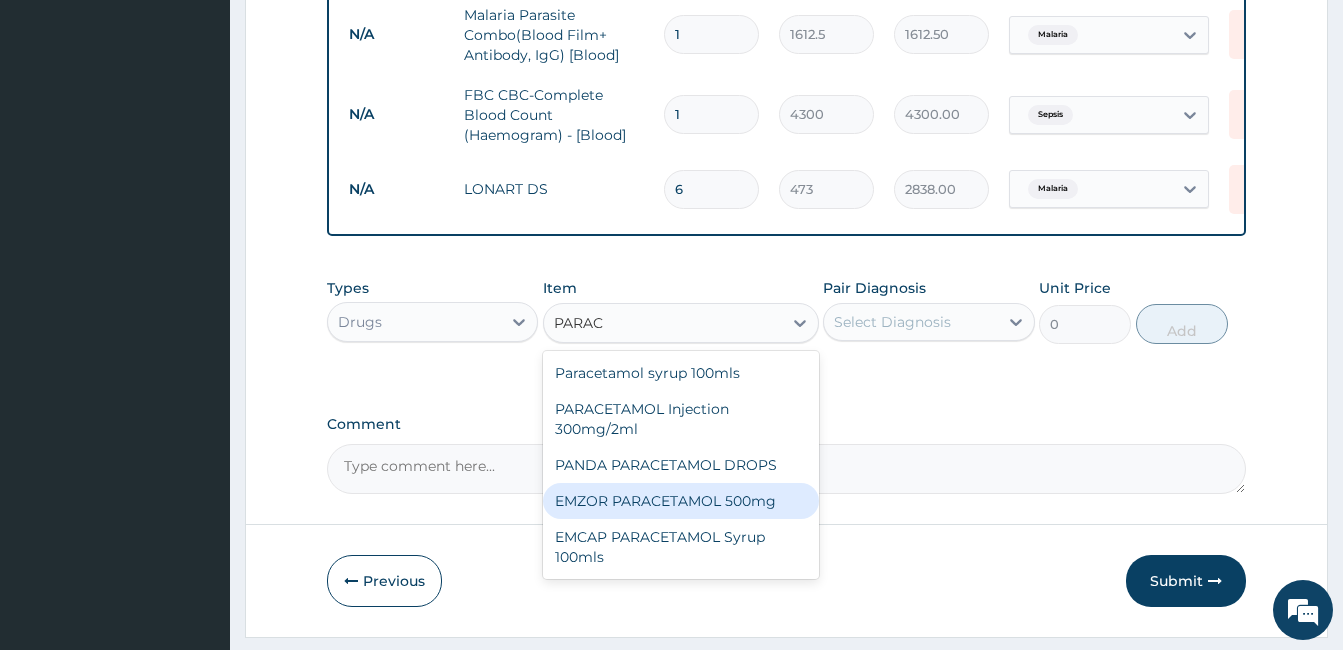 type 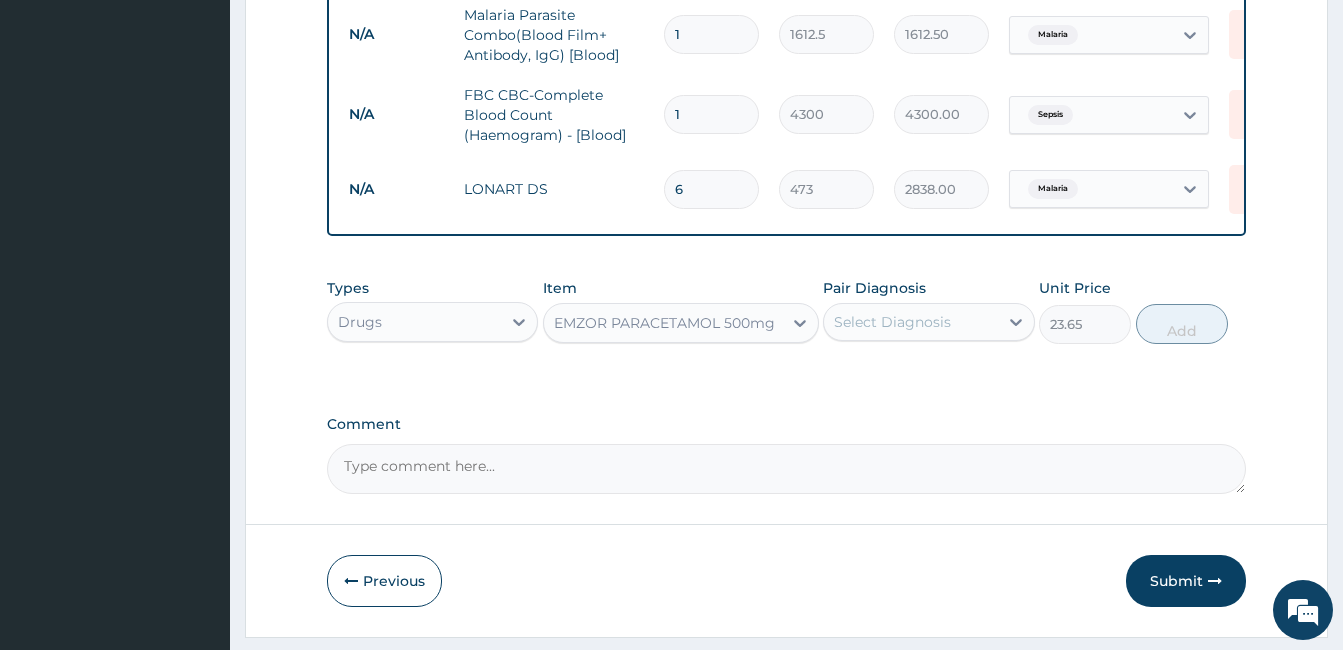 click on "Select Diagnosis" at bounding box center (892, 322) 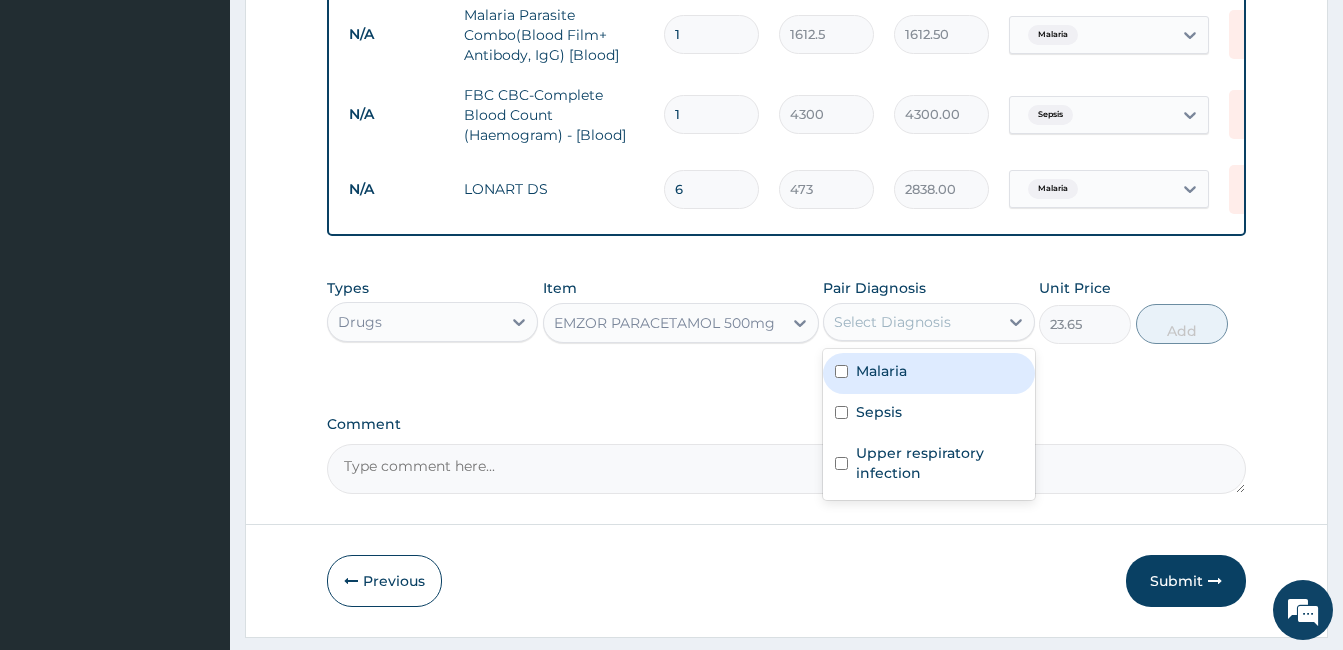 click on "Malaria" at bounding box center (928, 373) 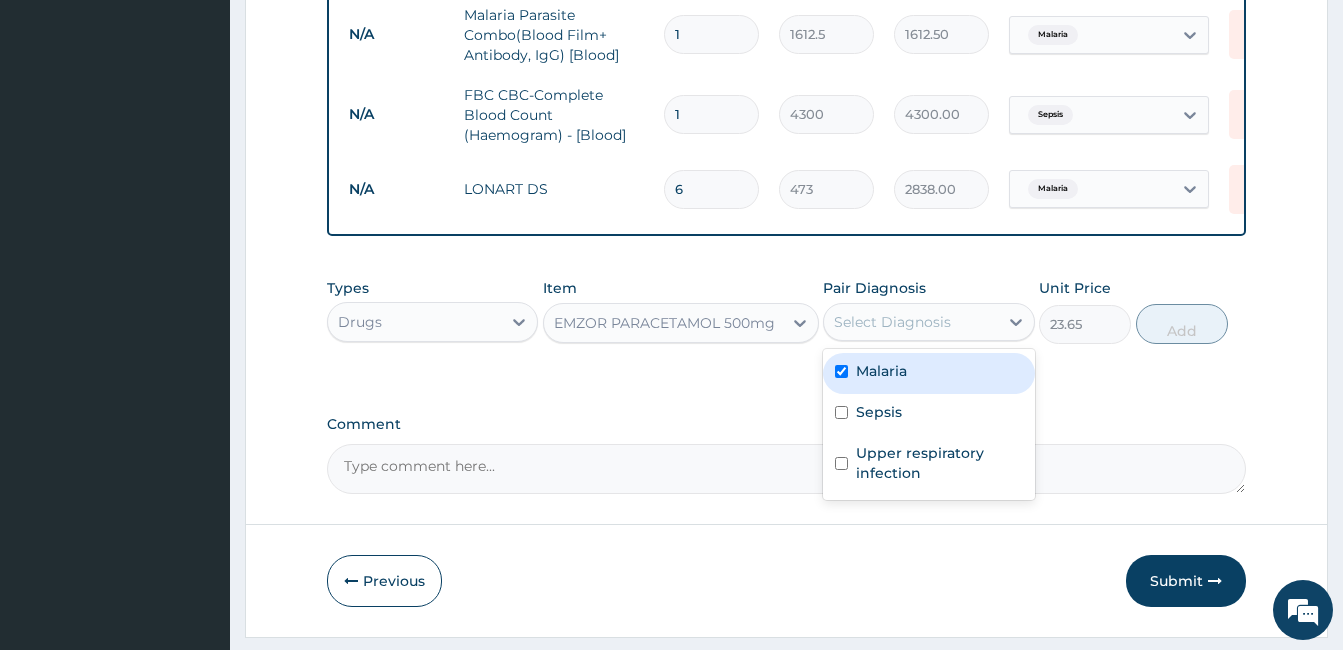 checkbox on "true" 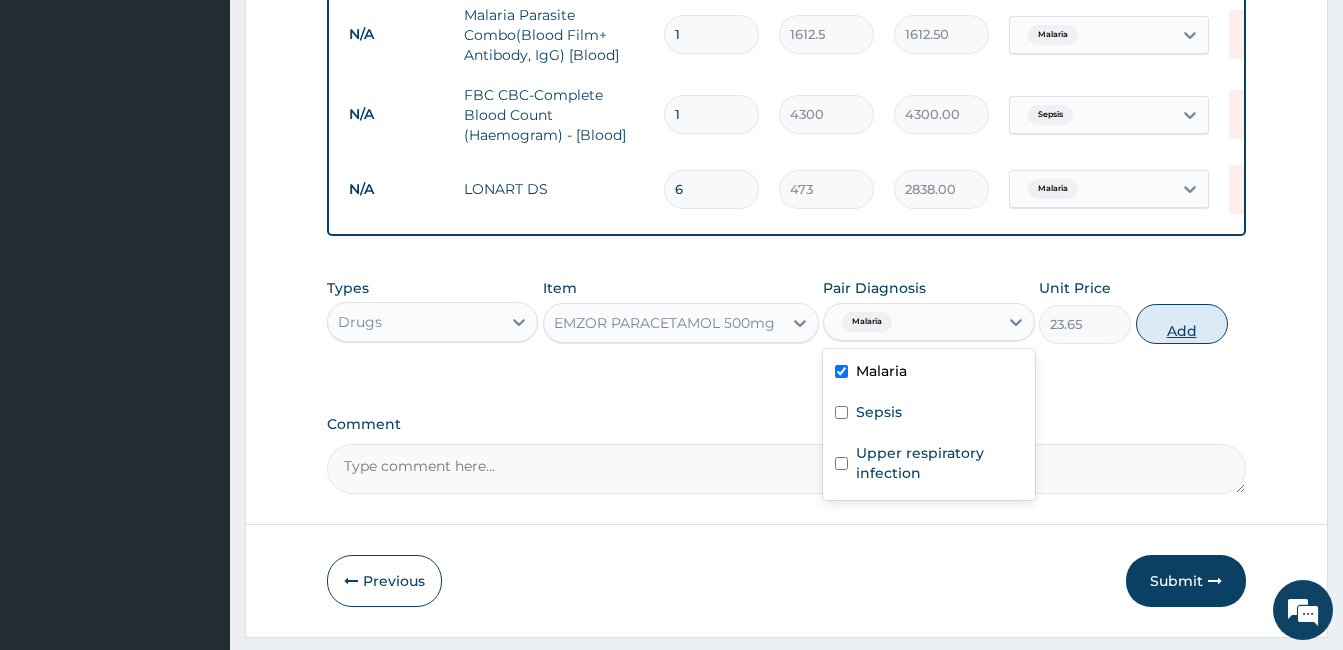 click on "Add" at bounding box center (1182, 324) 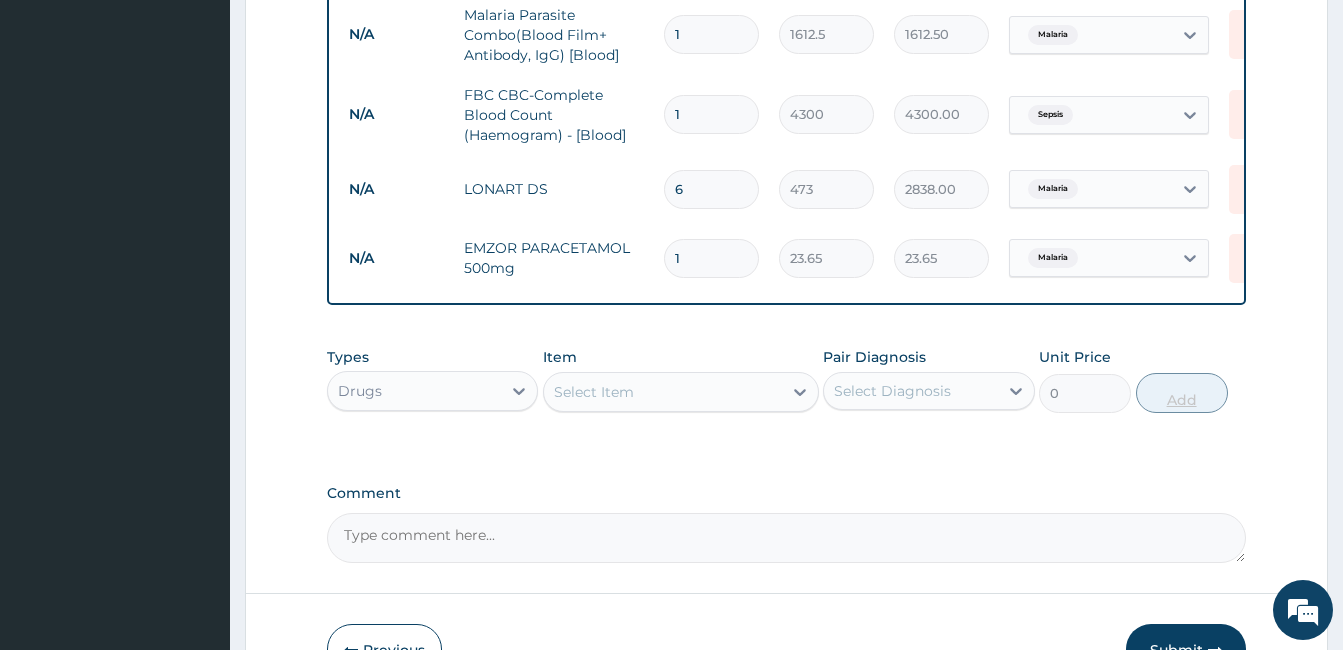 type on "18" 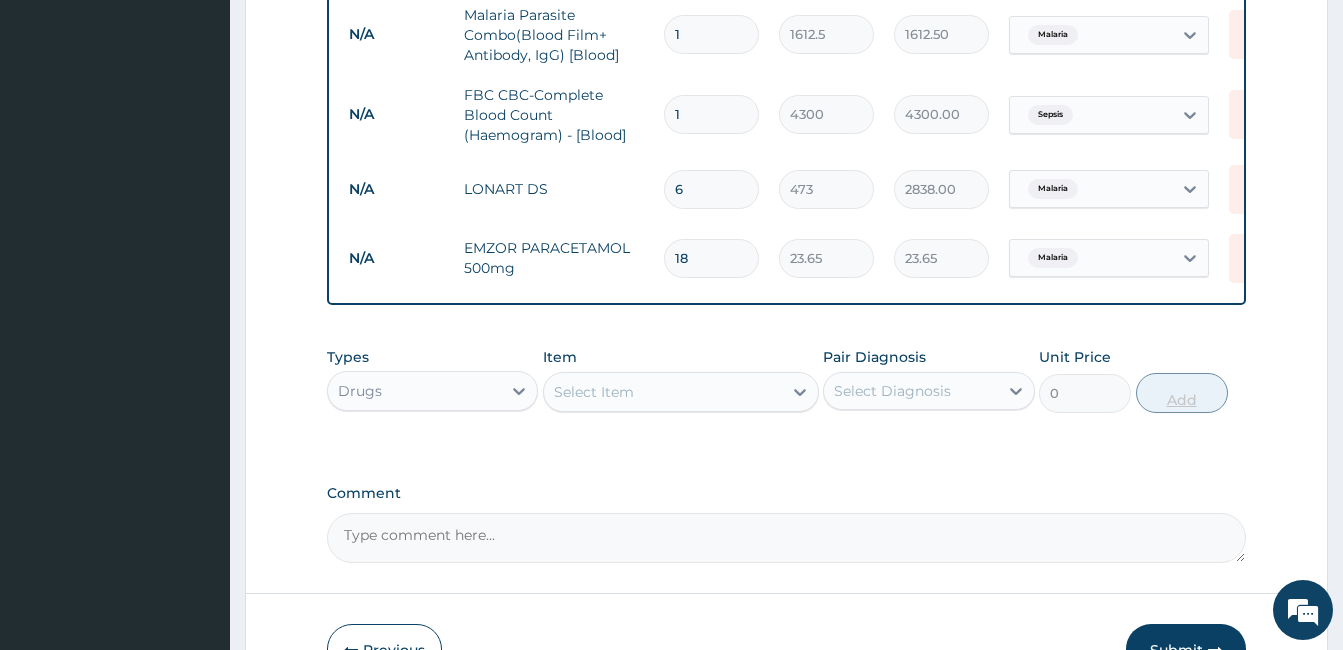 type on "425.70" 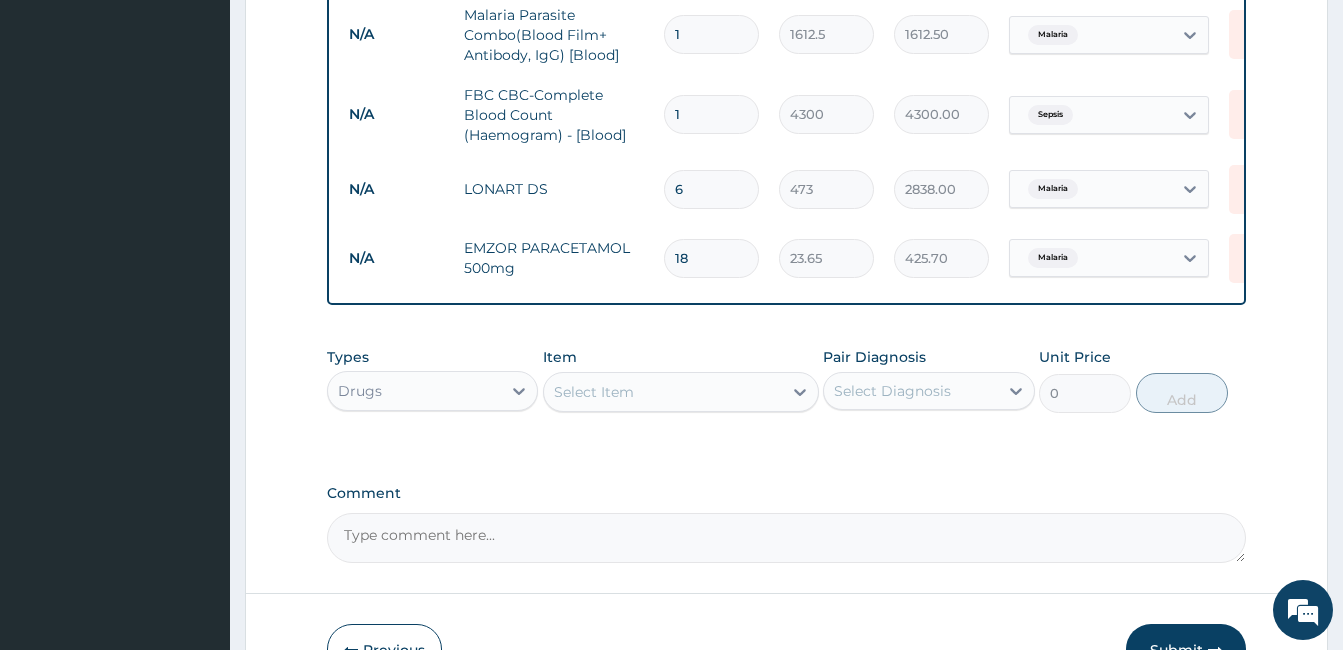 type on "18" 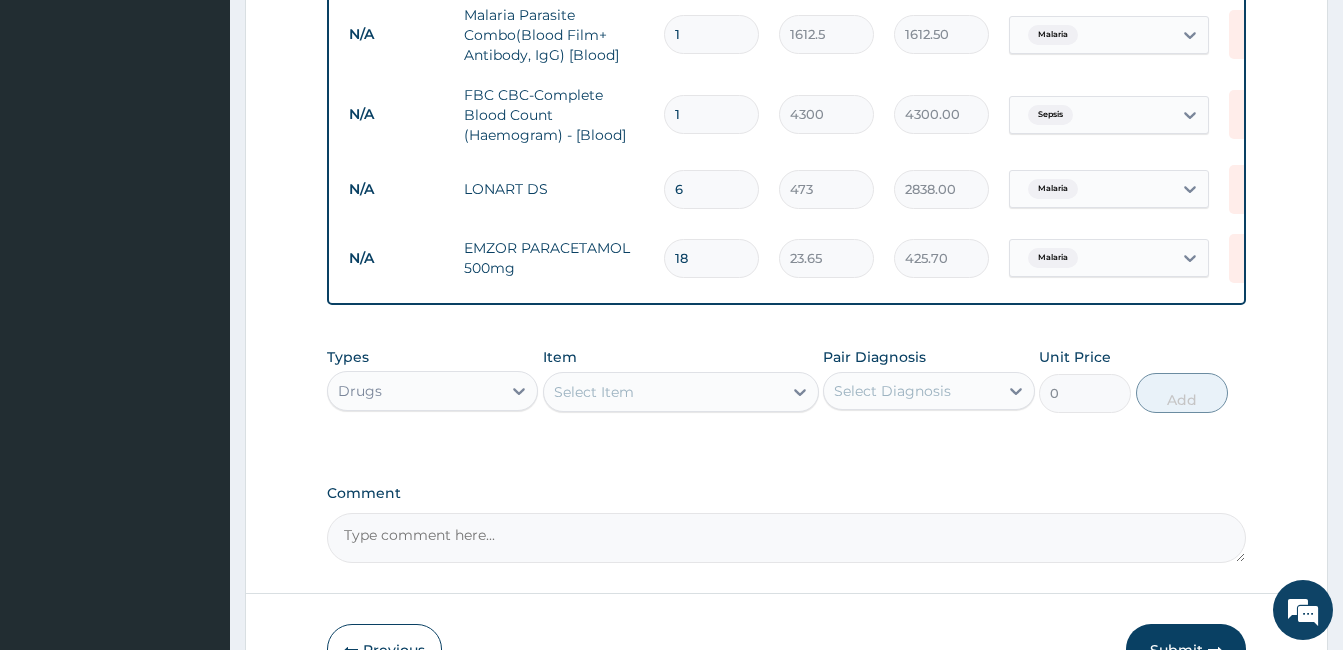 click on "Select Item" at bounding box center [663, 392] 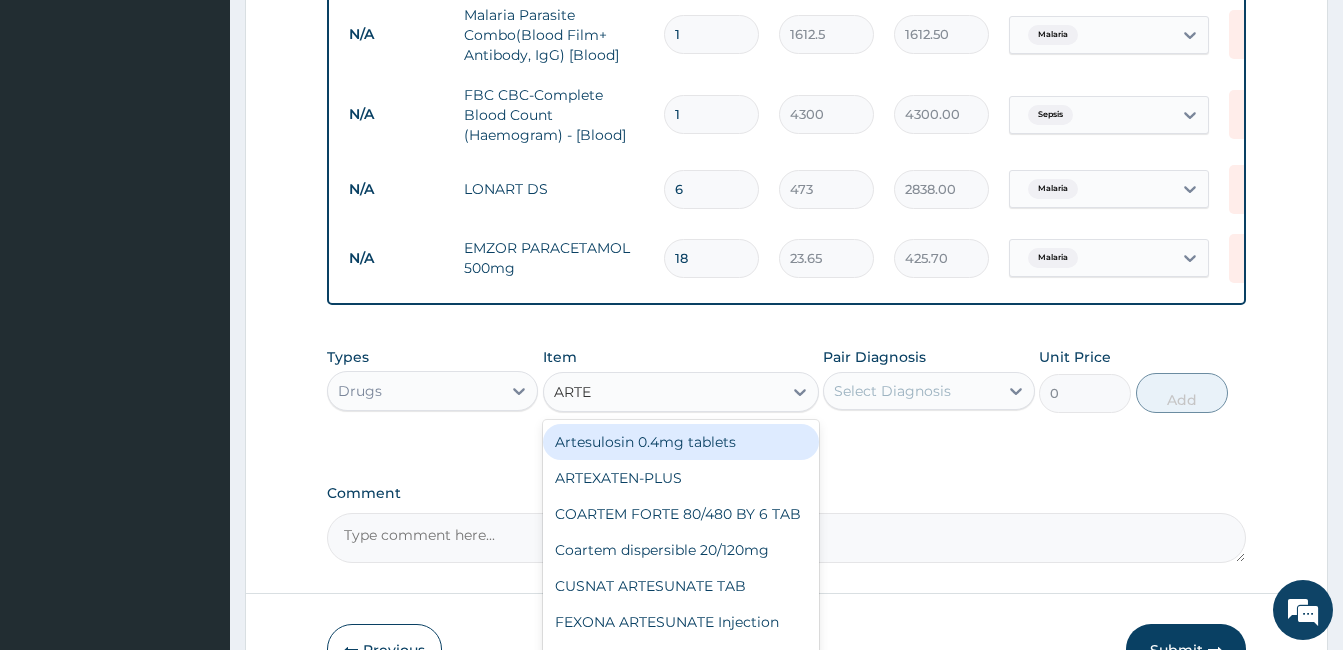 type on "ARTEM" 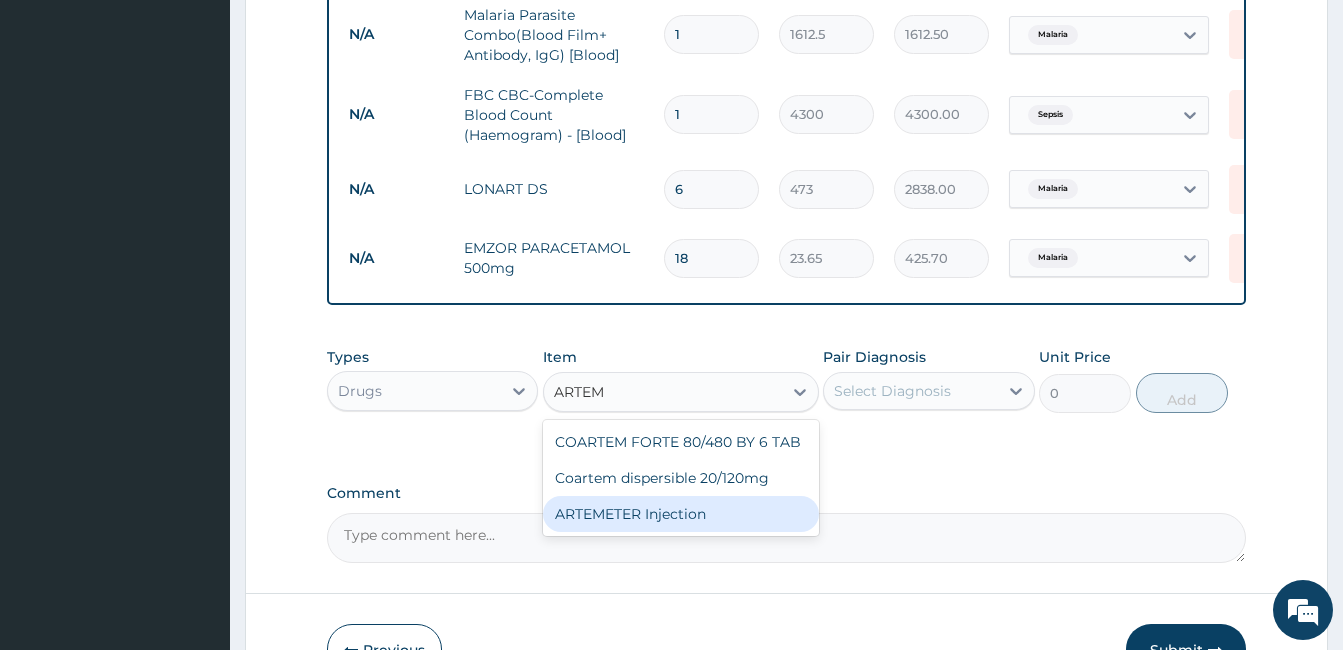 click on "ARTEMETER Injection" at bounding box center (681, 514) 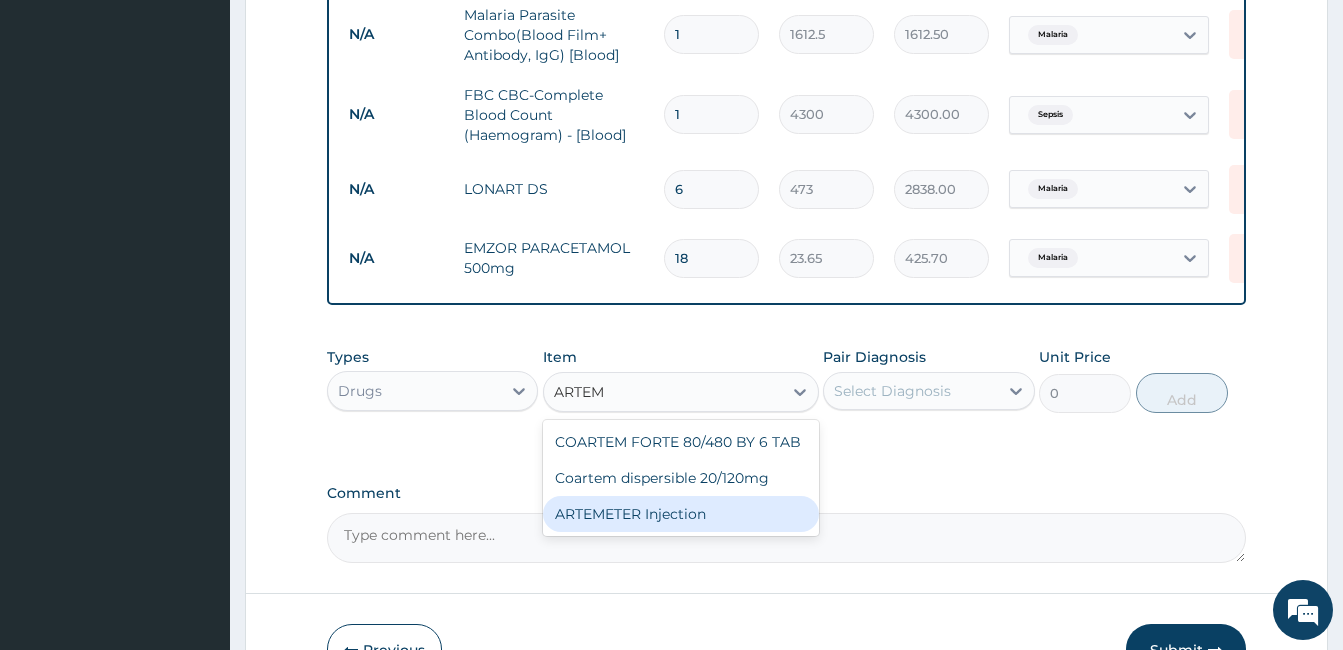type 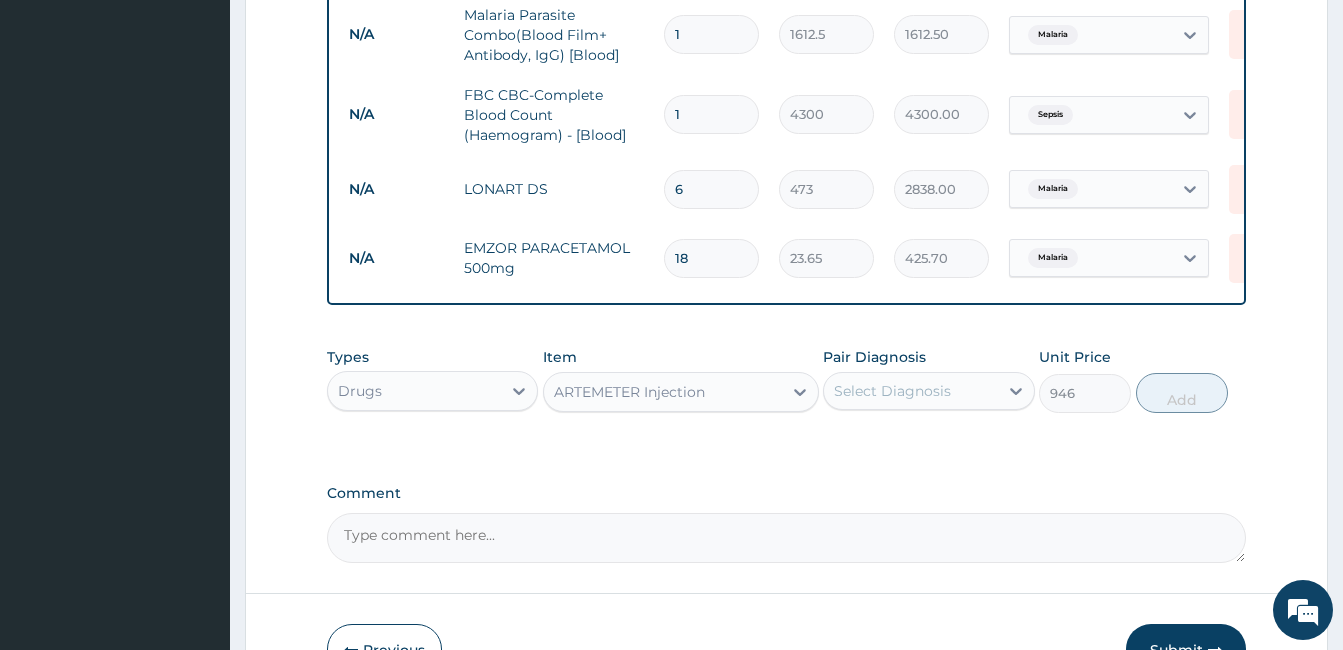 click on "Select Diagnosis" at bounding box center (910, 391) 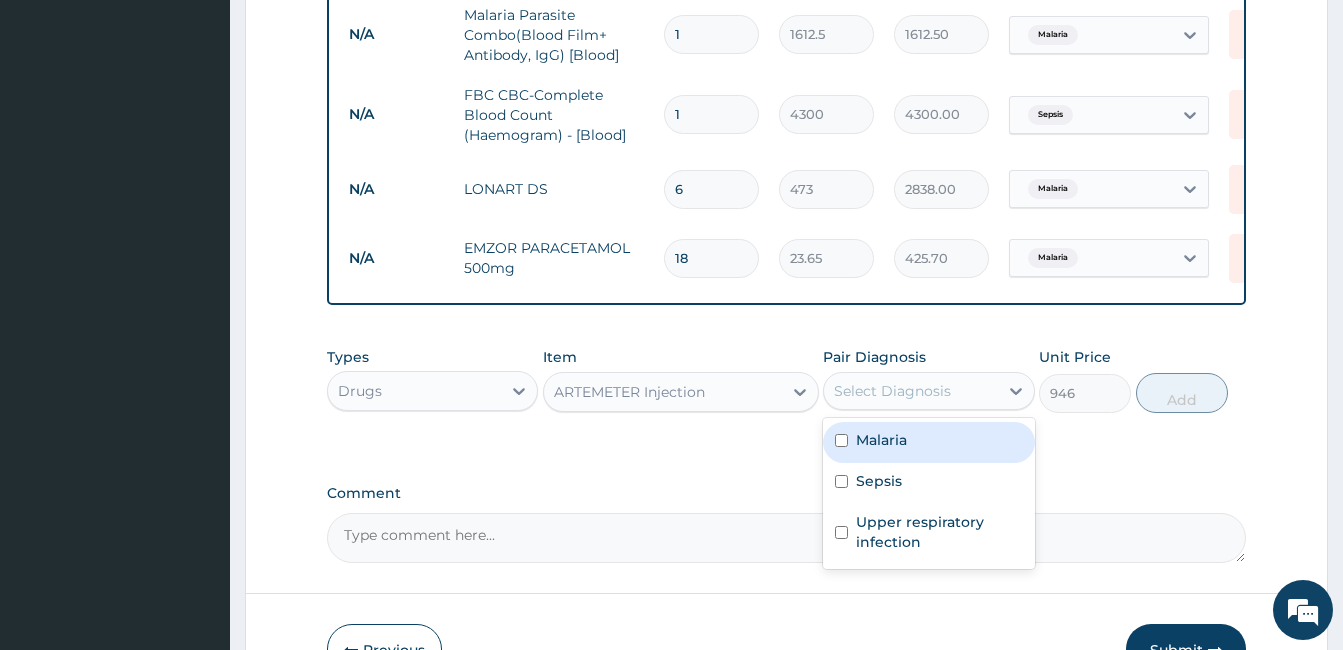 click on "Malaria" at bounding box center (928, 442) 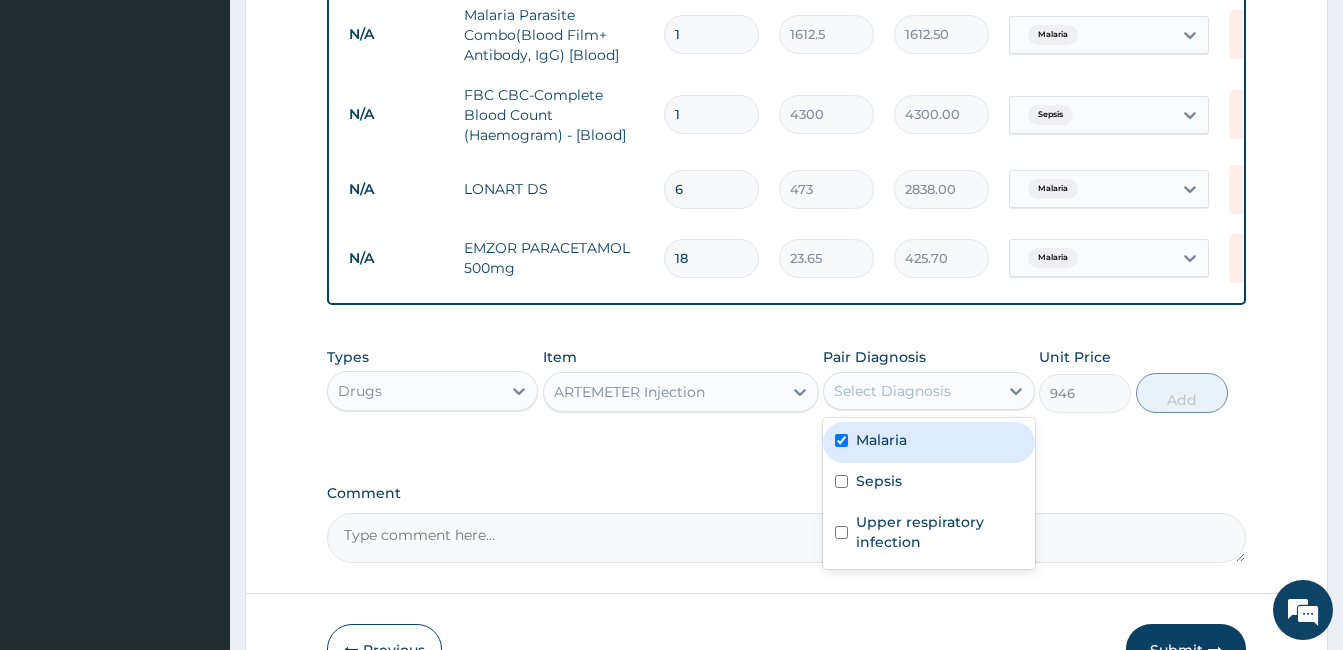 checkbox on "true" 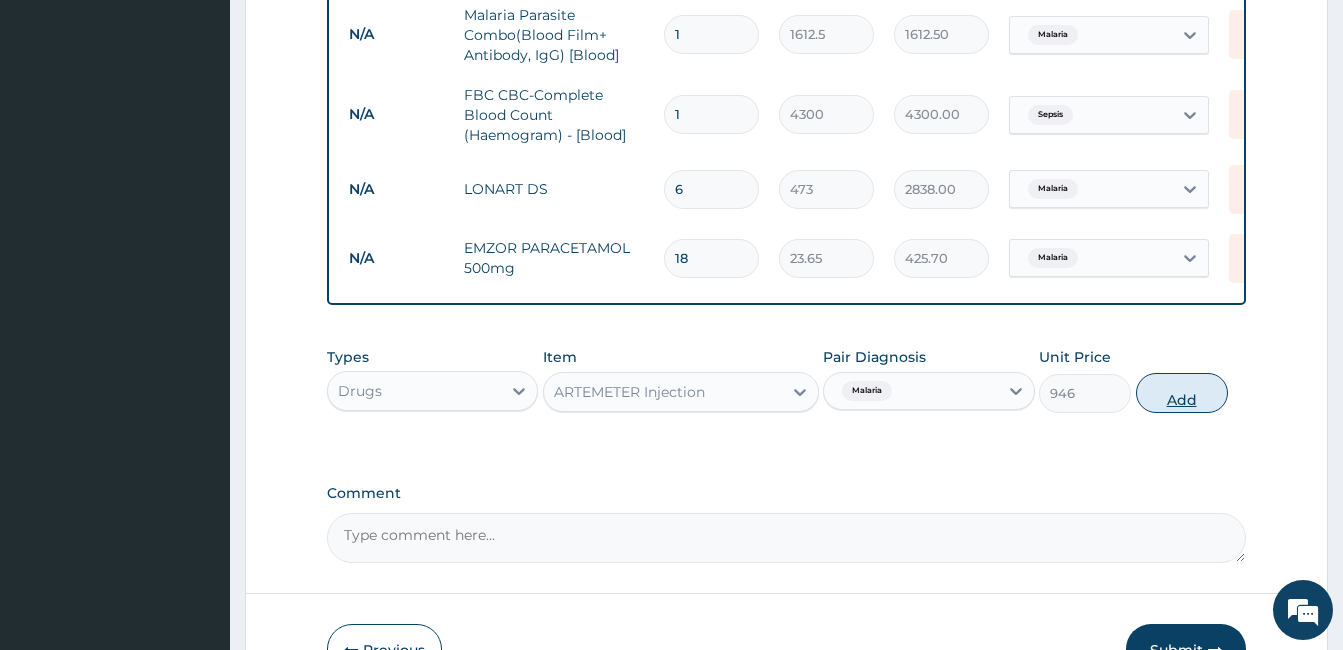 click on "Add" at bounding box center [1182, 393] 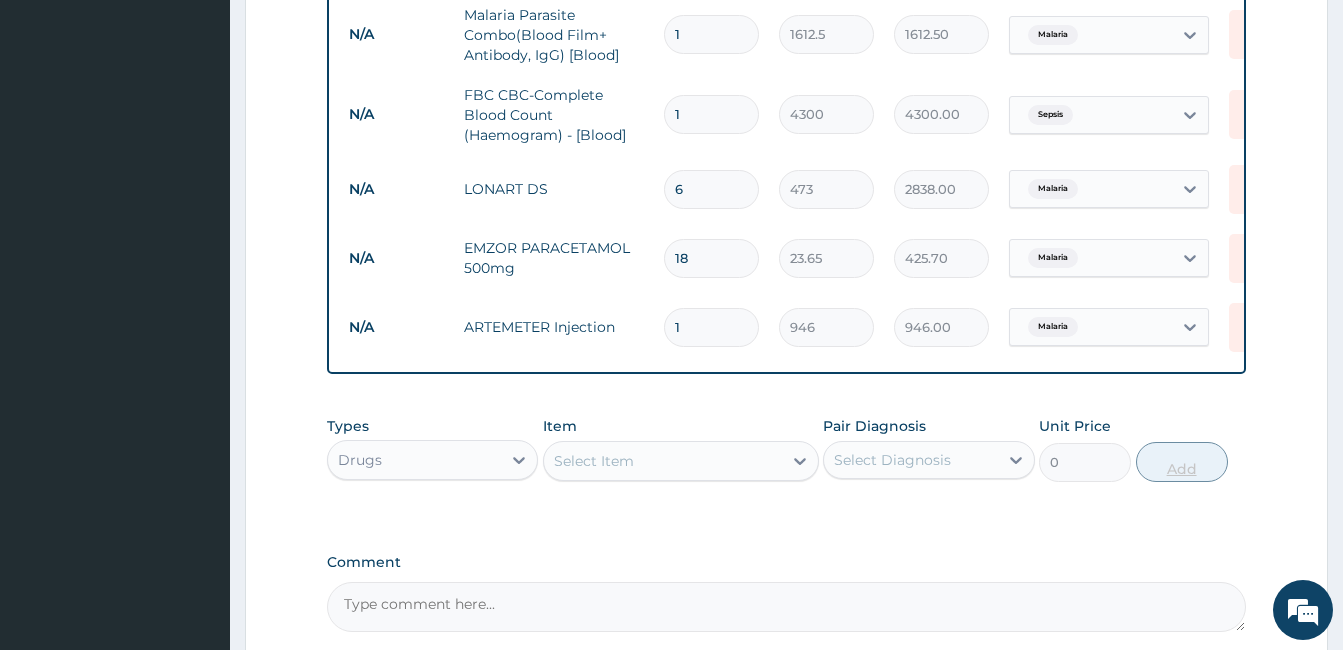 type 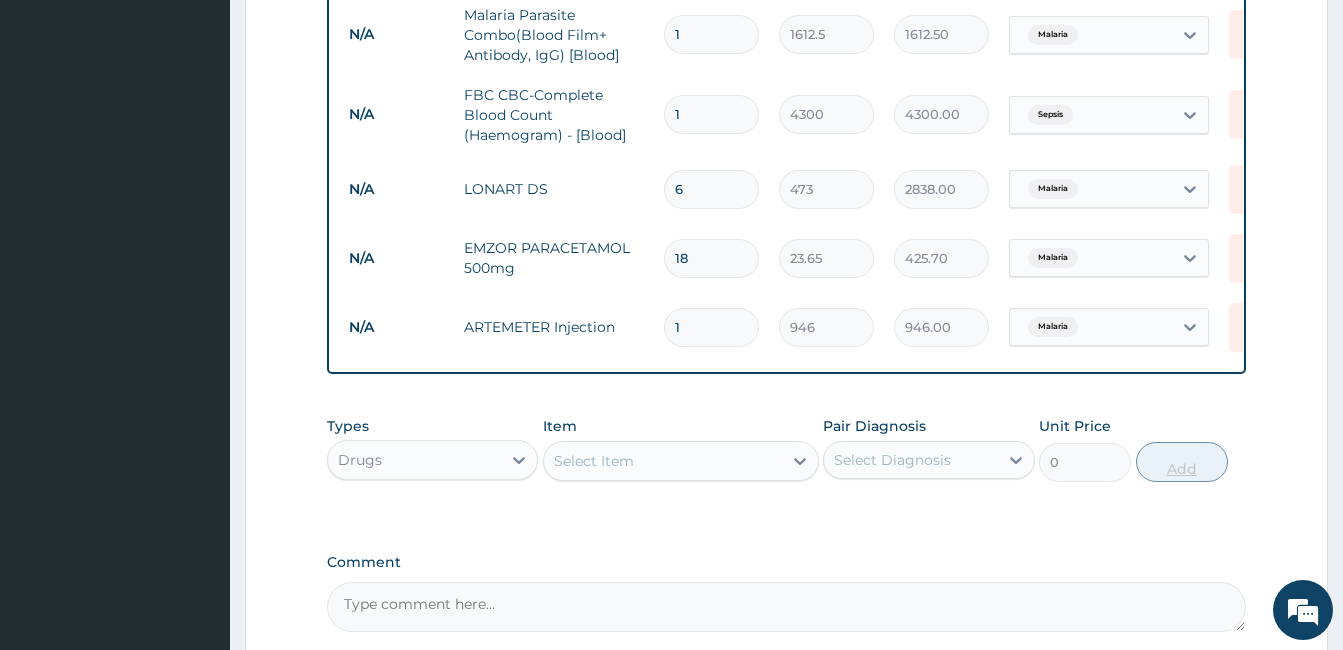 type on "0.00" 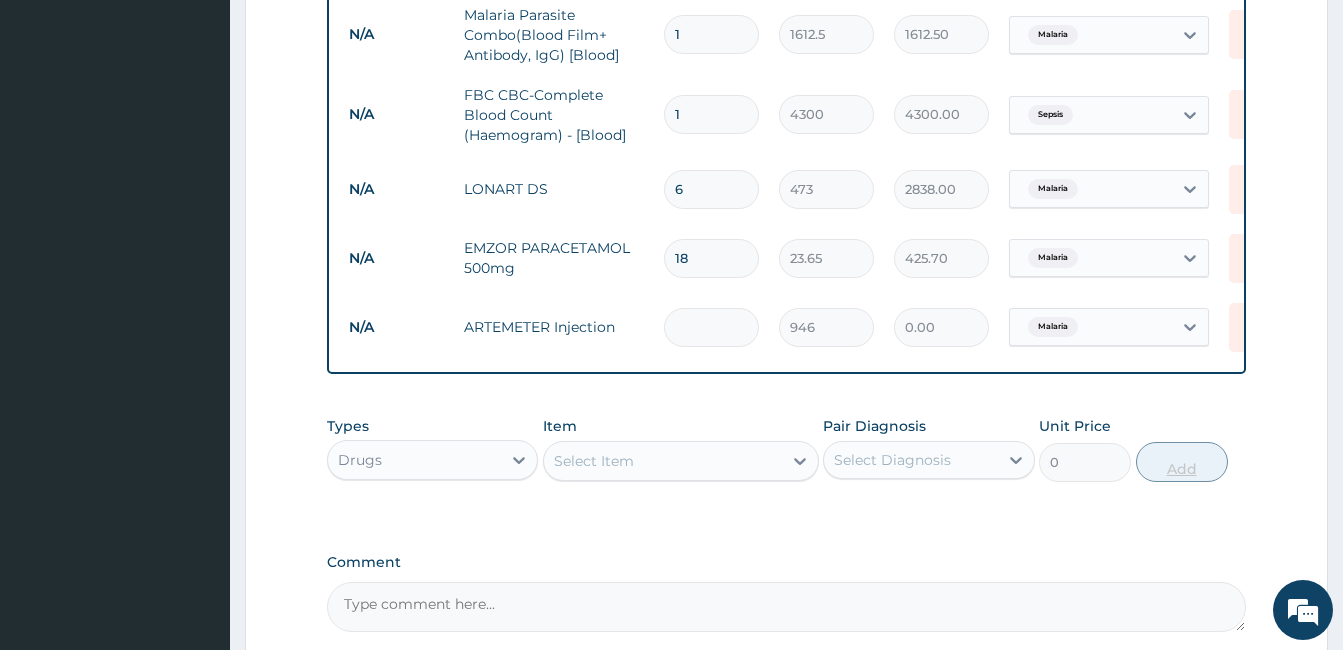 type on "2" 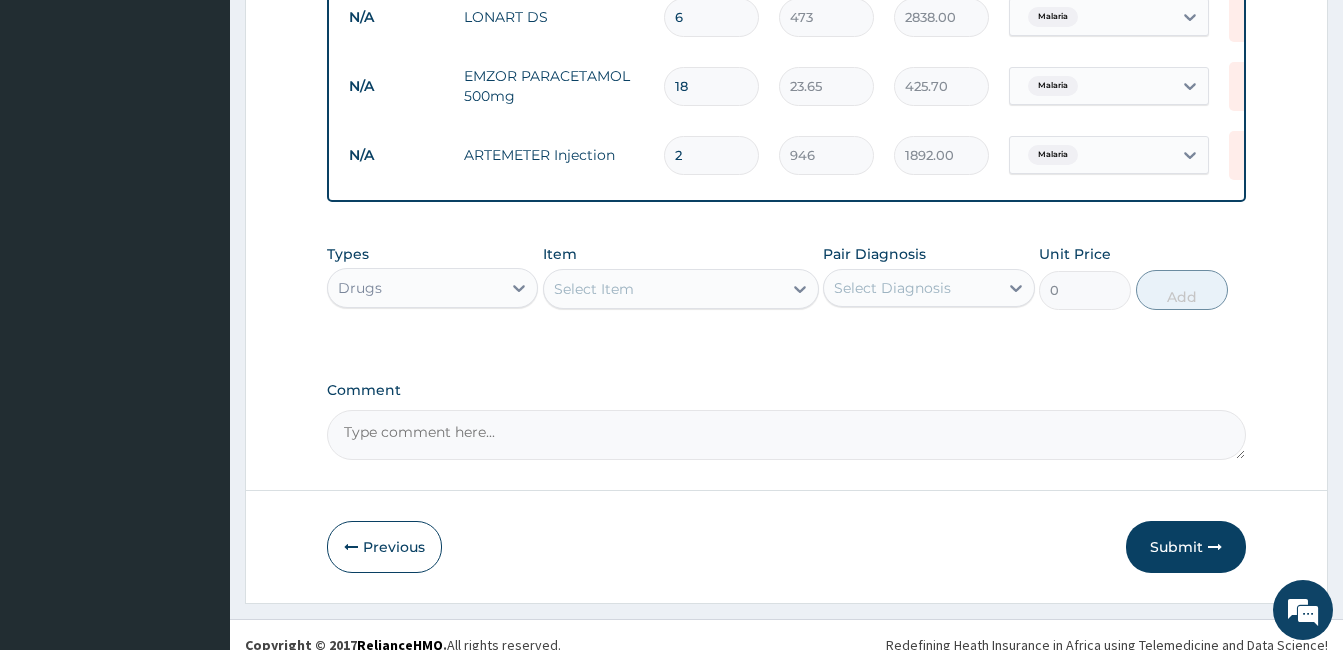 scroll, scrollTop: 1090, scrollLeft: 0, axis: vertical 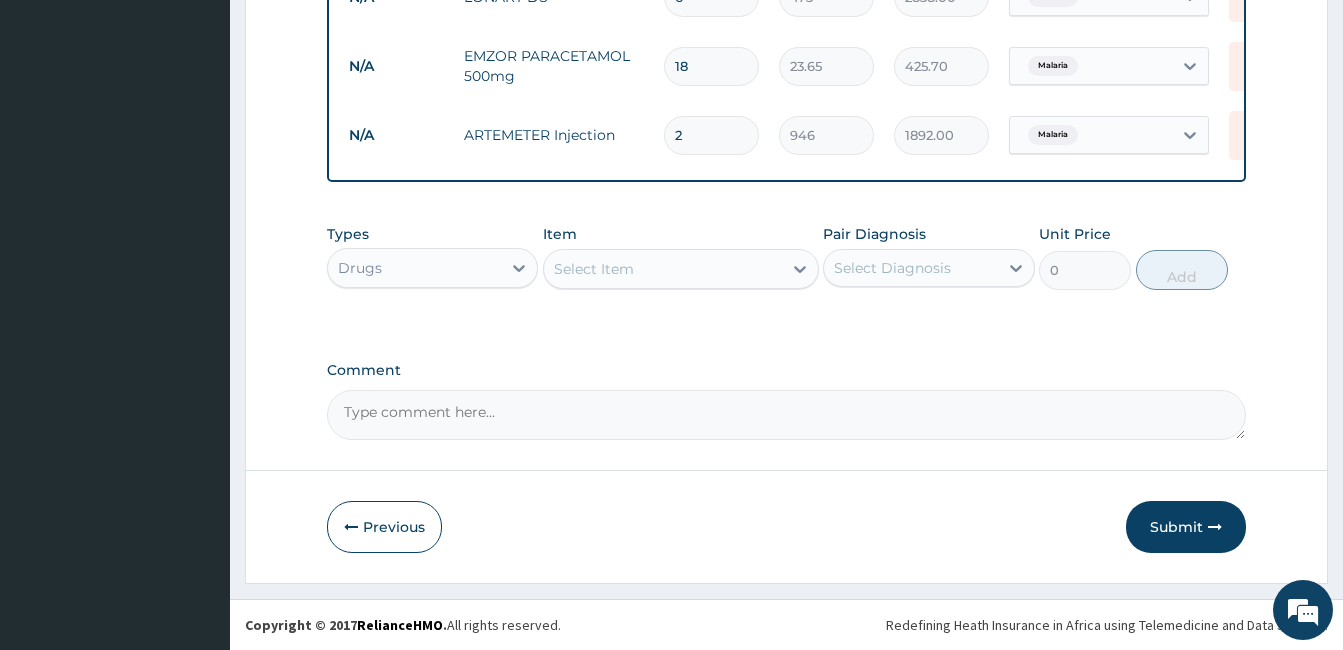 type on "2" 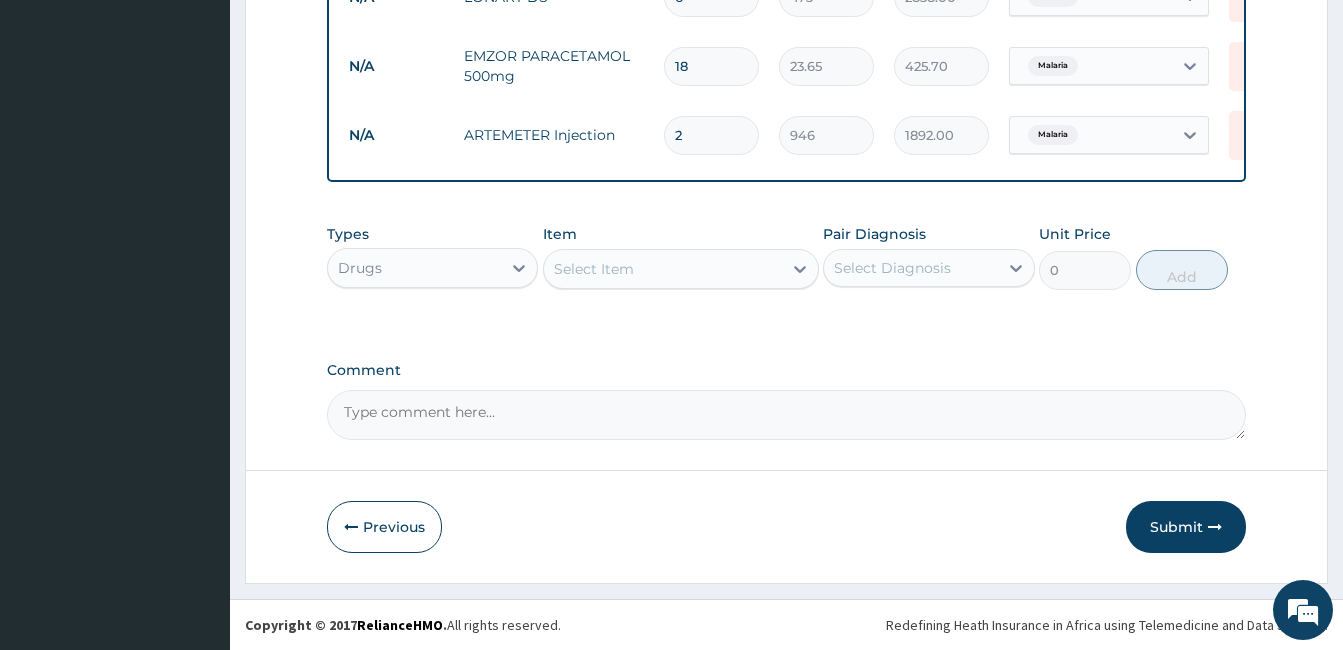 click on "Select Item" at bounding box center (663, 269) 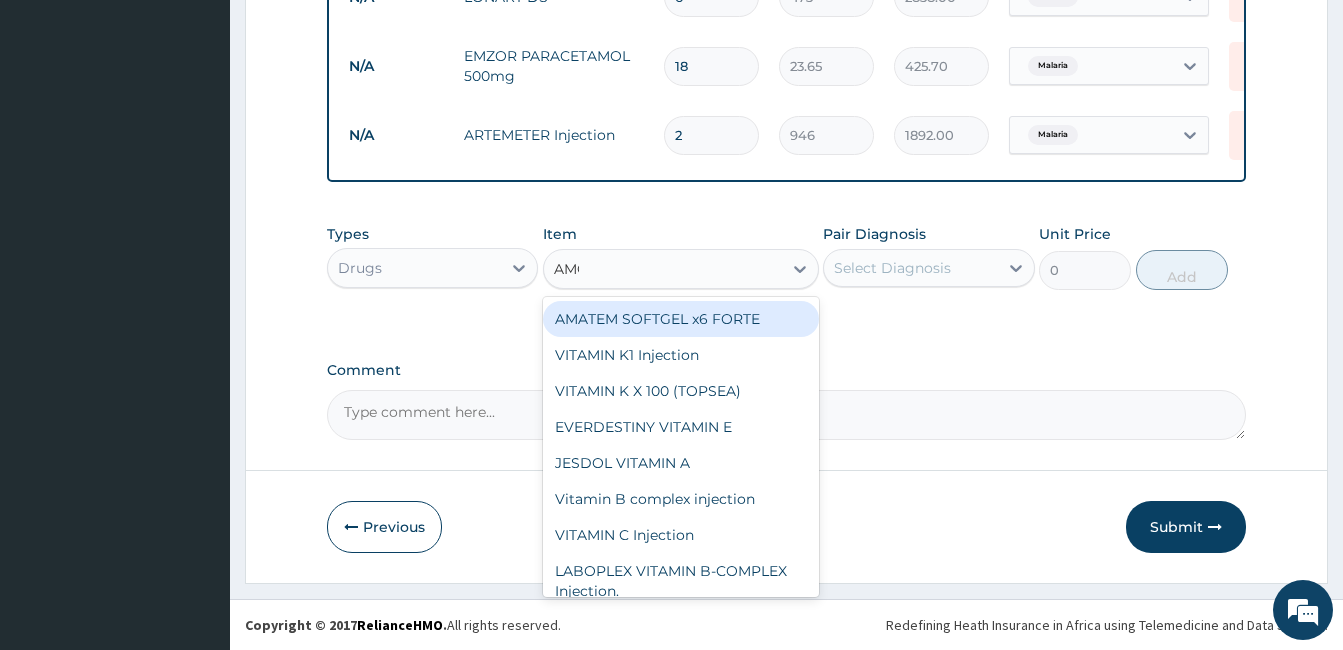 type on "AMOK" 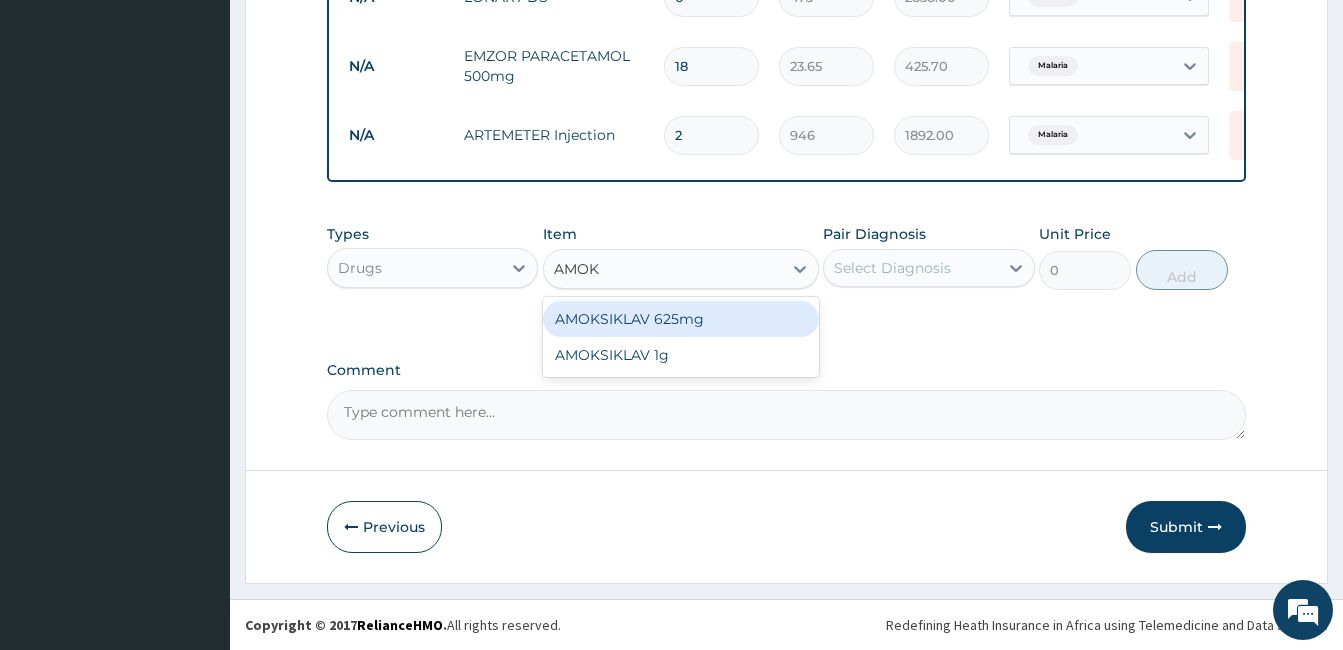 click on "AMOKSIKLAV 625mg" at bounding box center [681, 319] 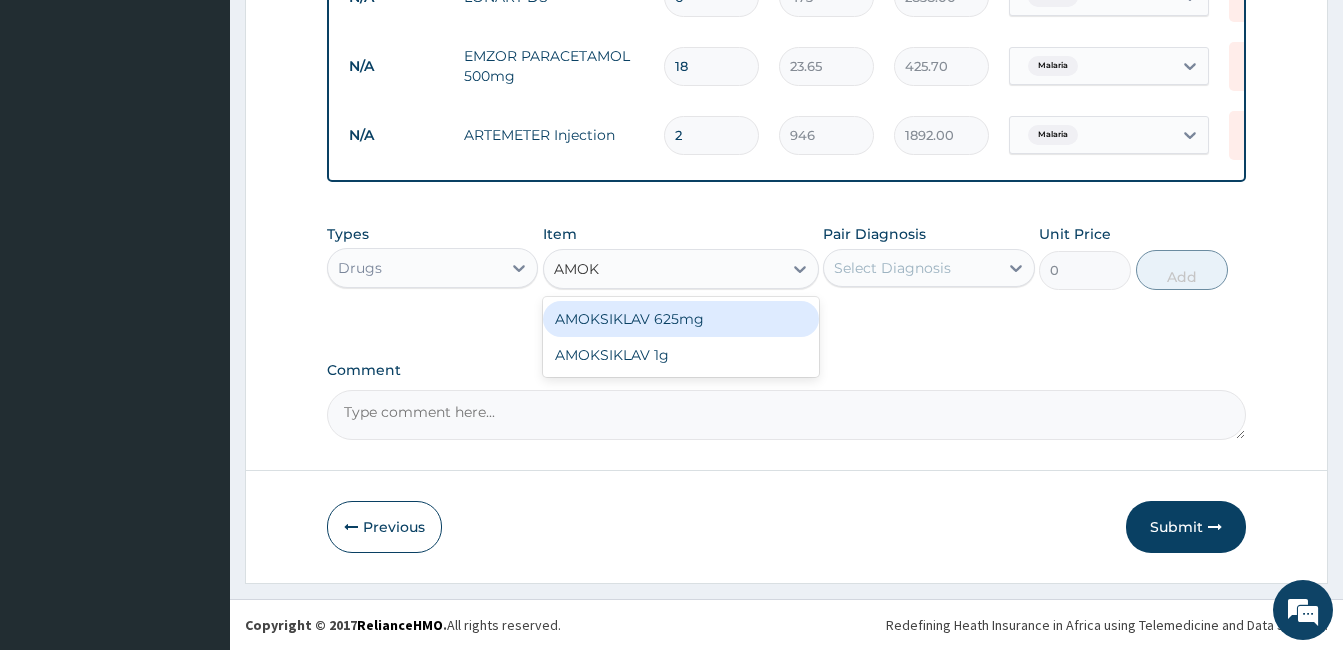 type 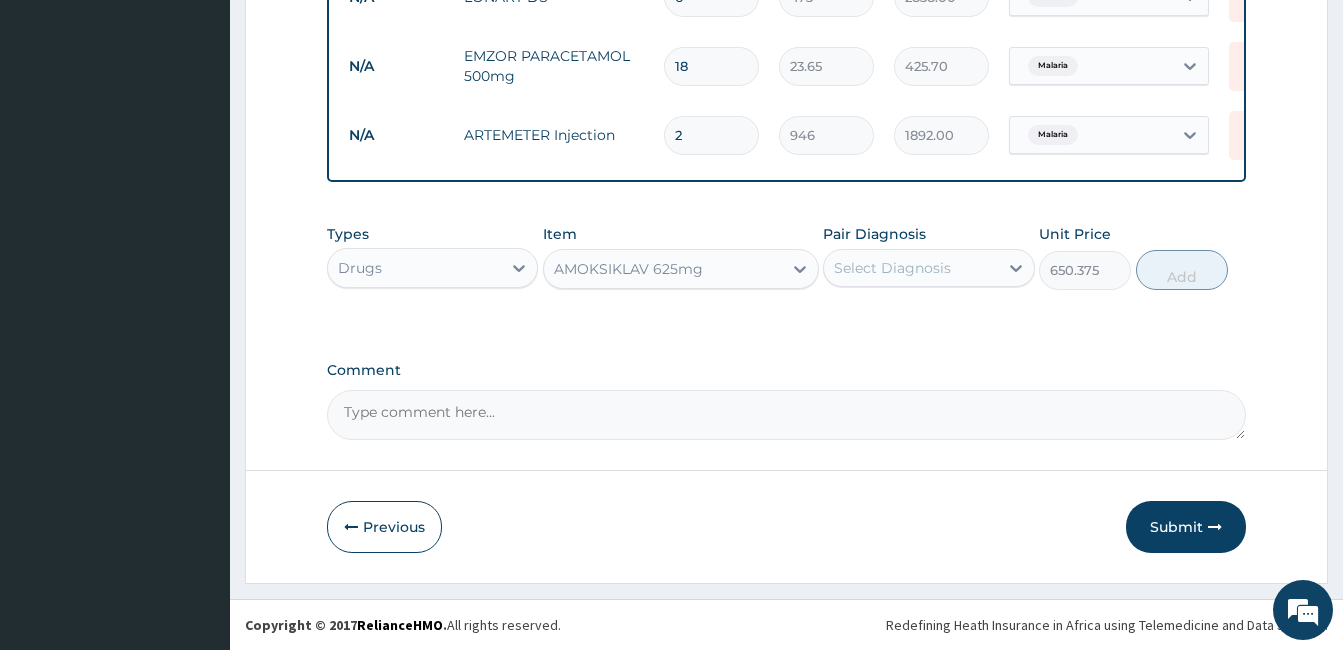click on "Select Diagnosis" at bounding box center (928, 268) 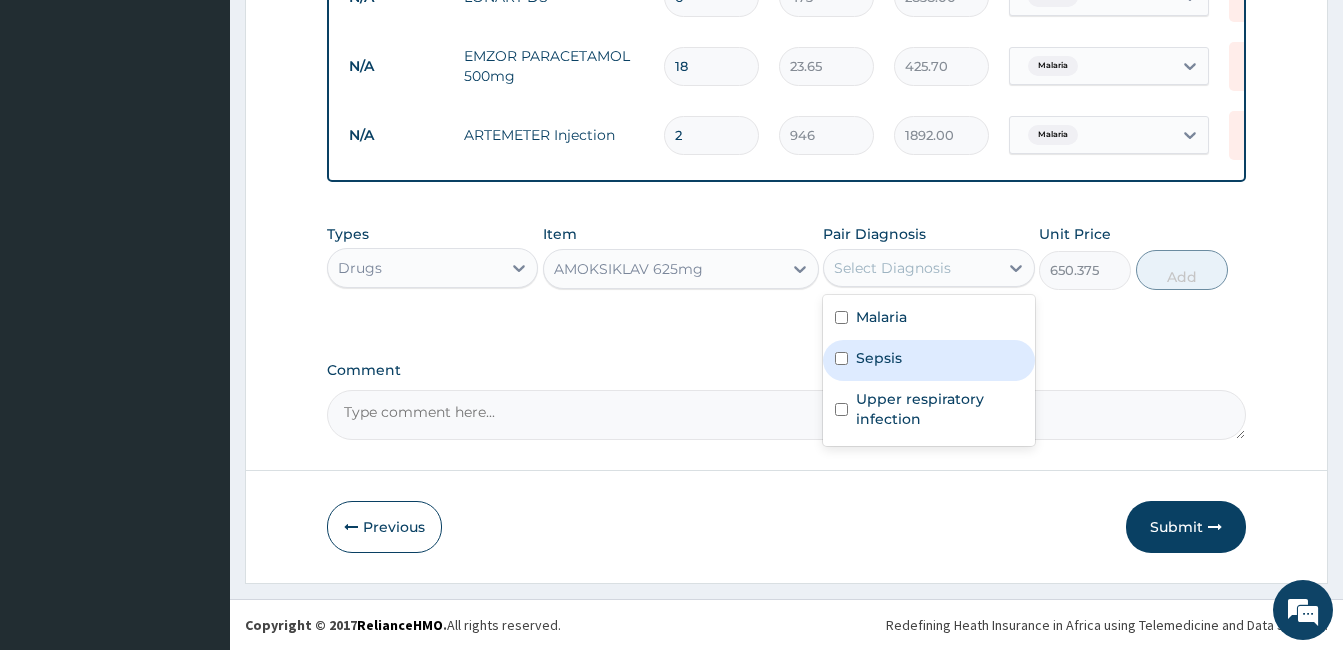 click on "Sepsis" at bounding box center (928, 360) 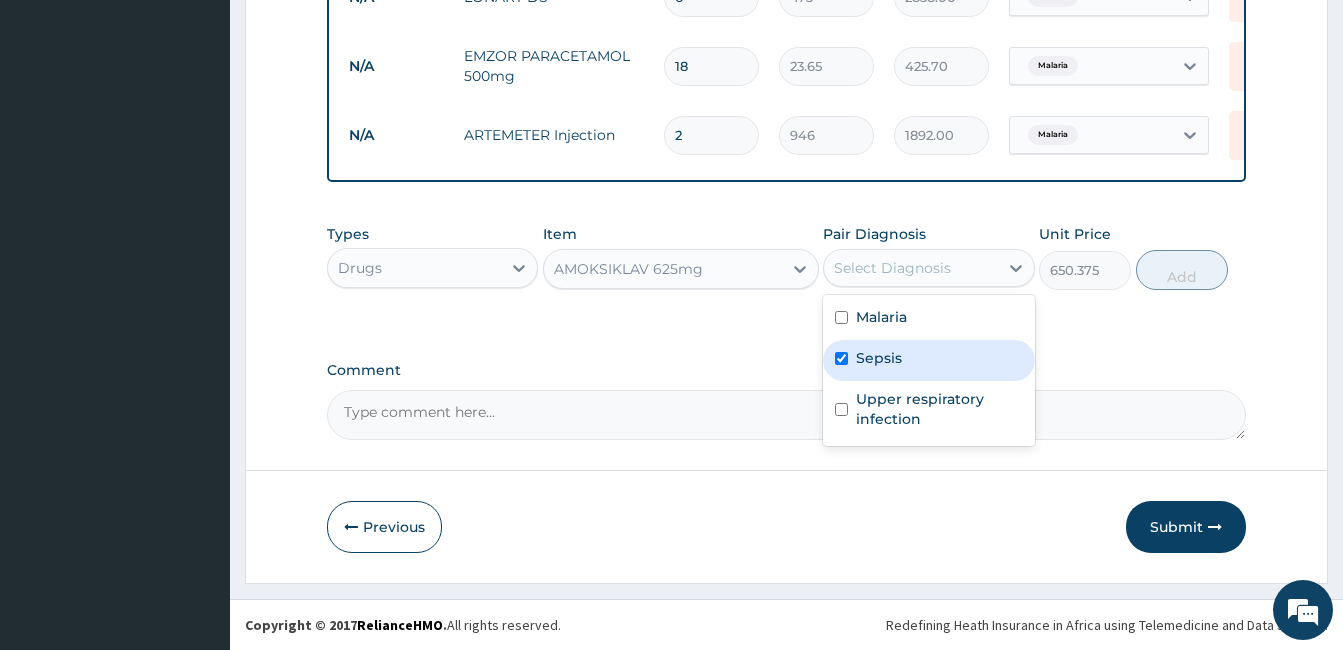 checkbox on "true" 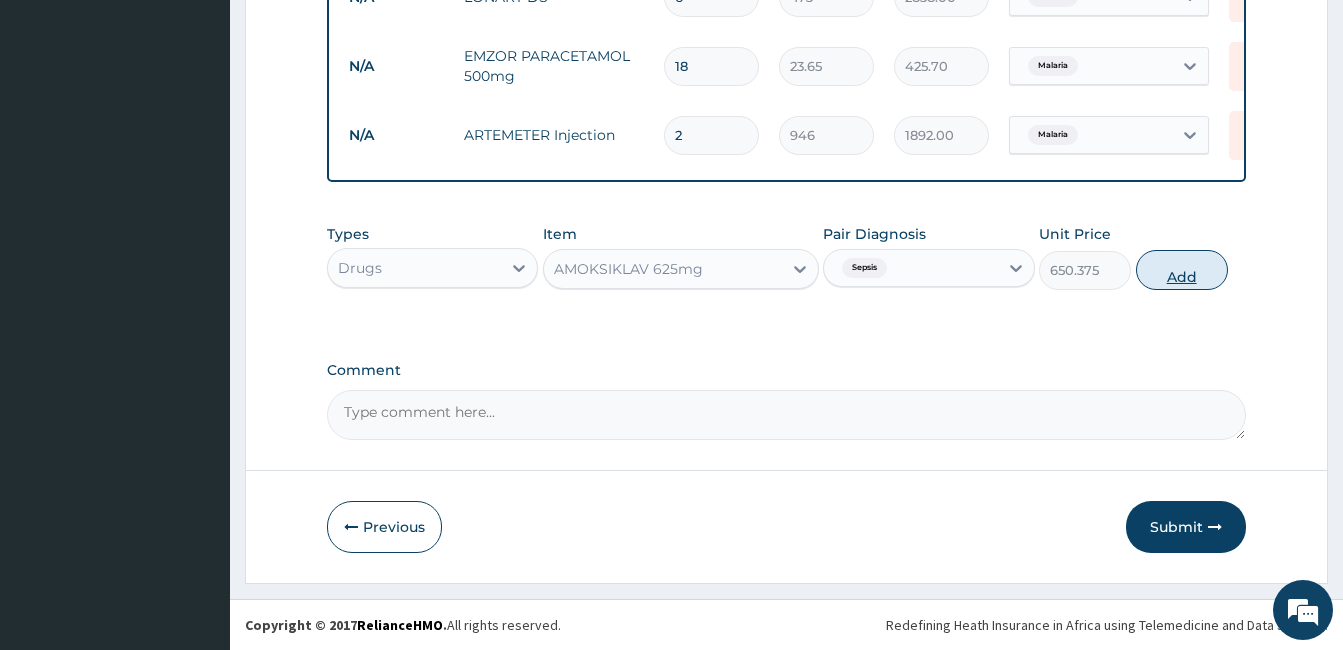 click on "Add" at bounding box center (1182, 270) 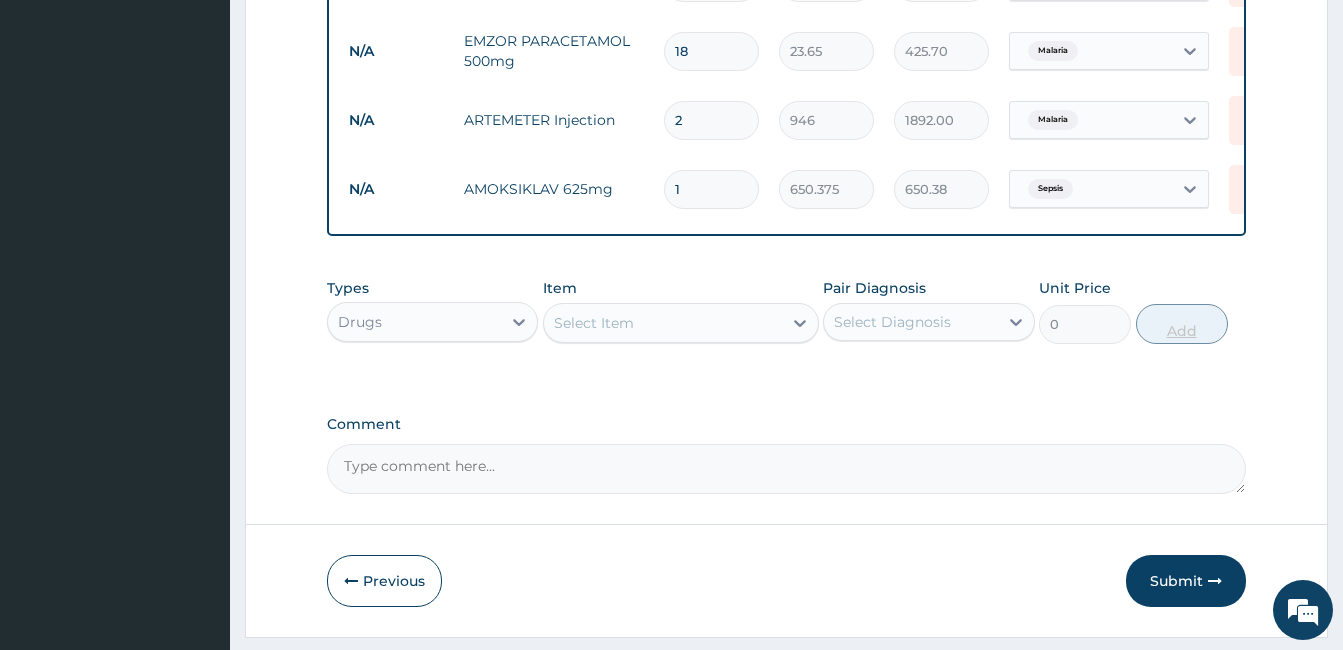 type on "10" 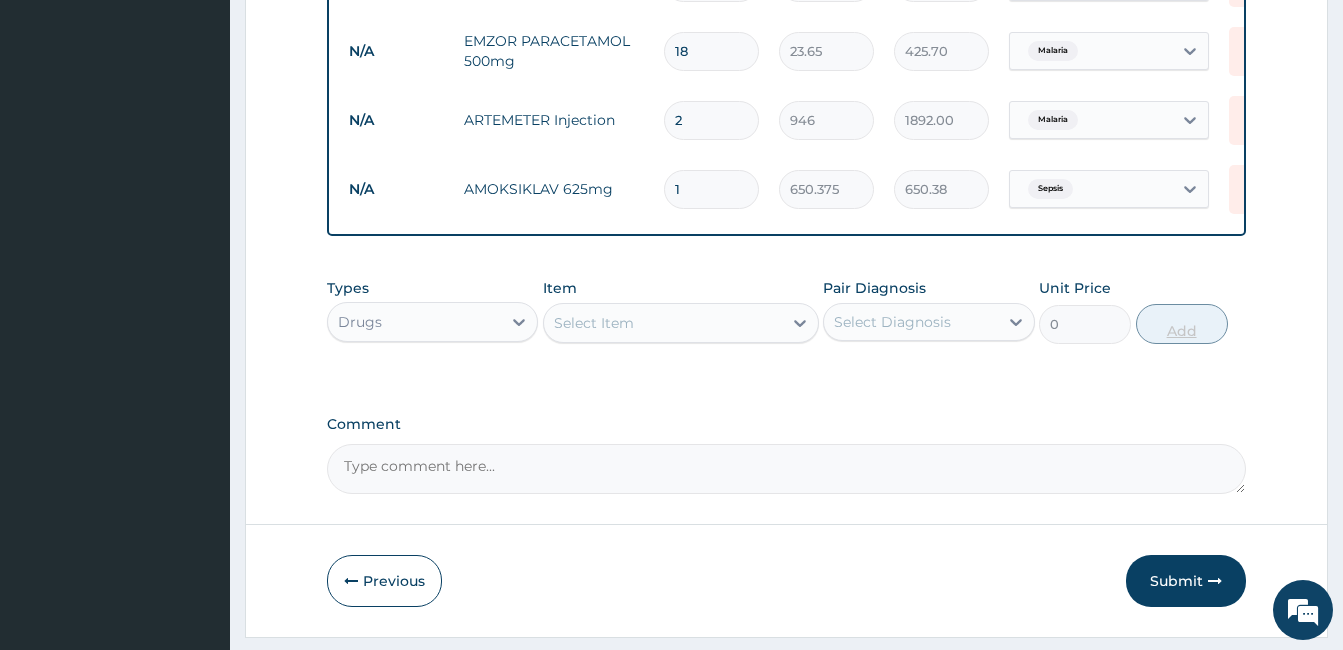 type on "6503.75" 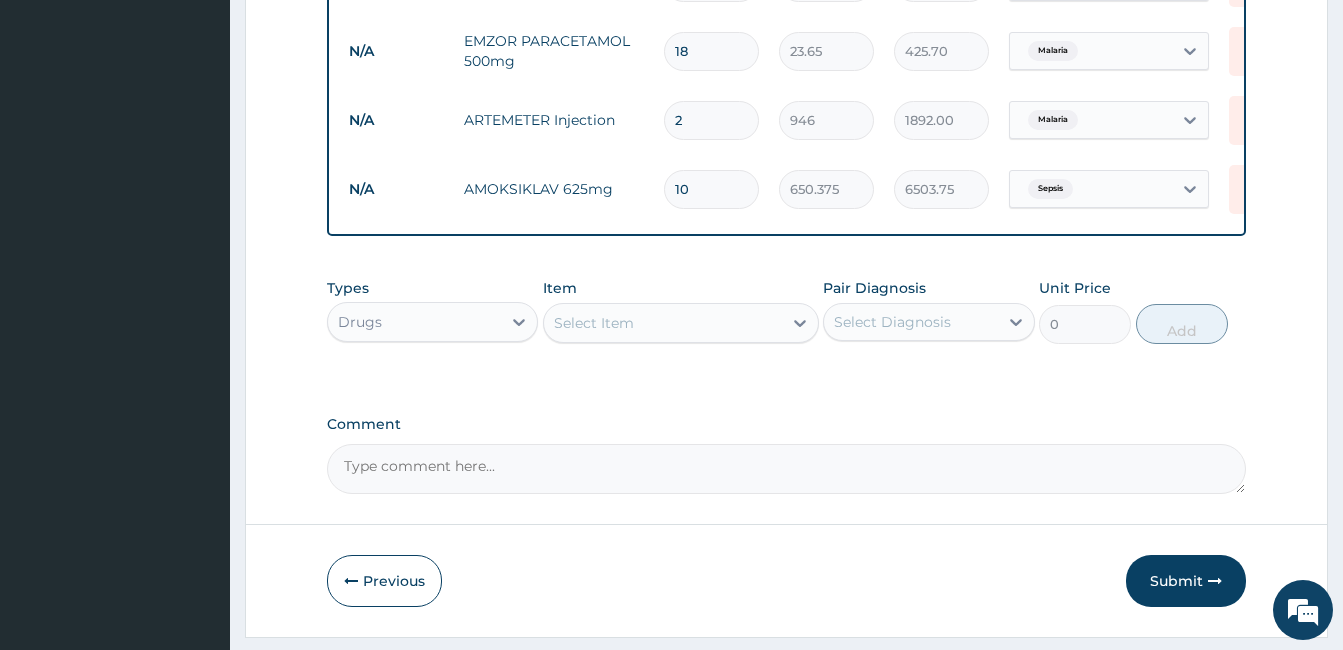 type on "10" 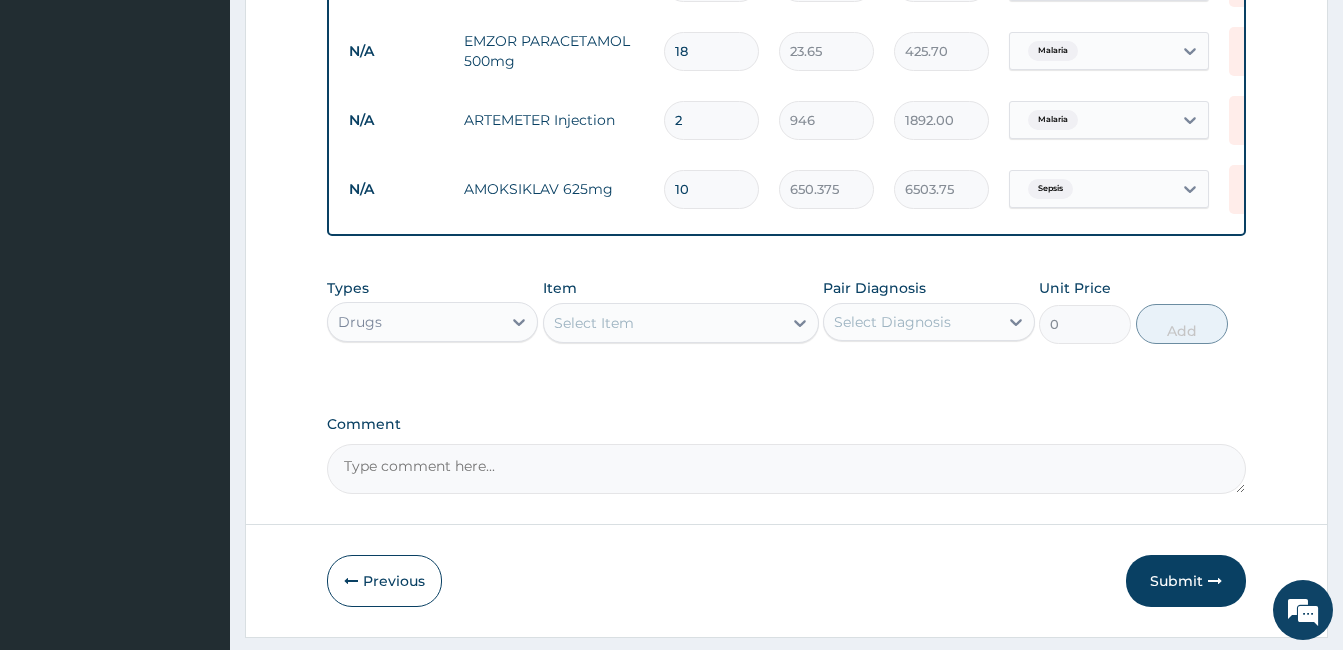 click on "Select Item" at bounding box center [663, 323] 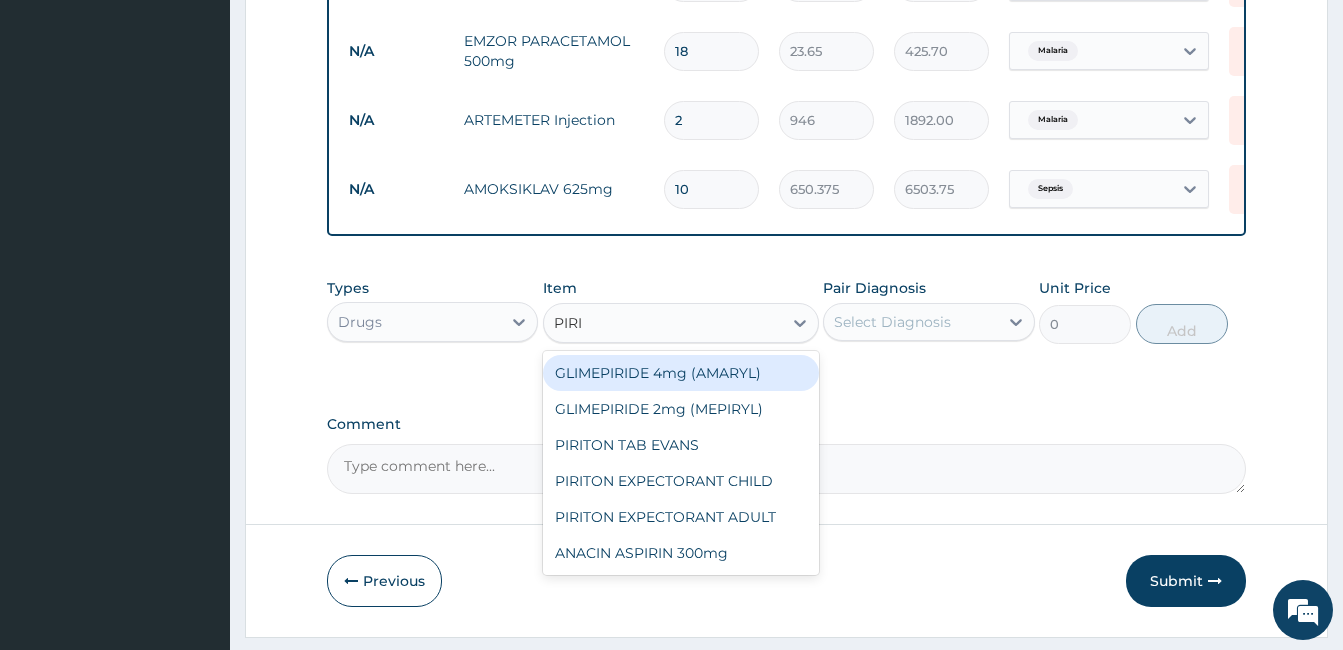 type on "PIRIT" 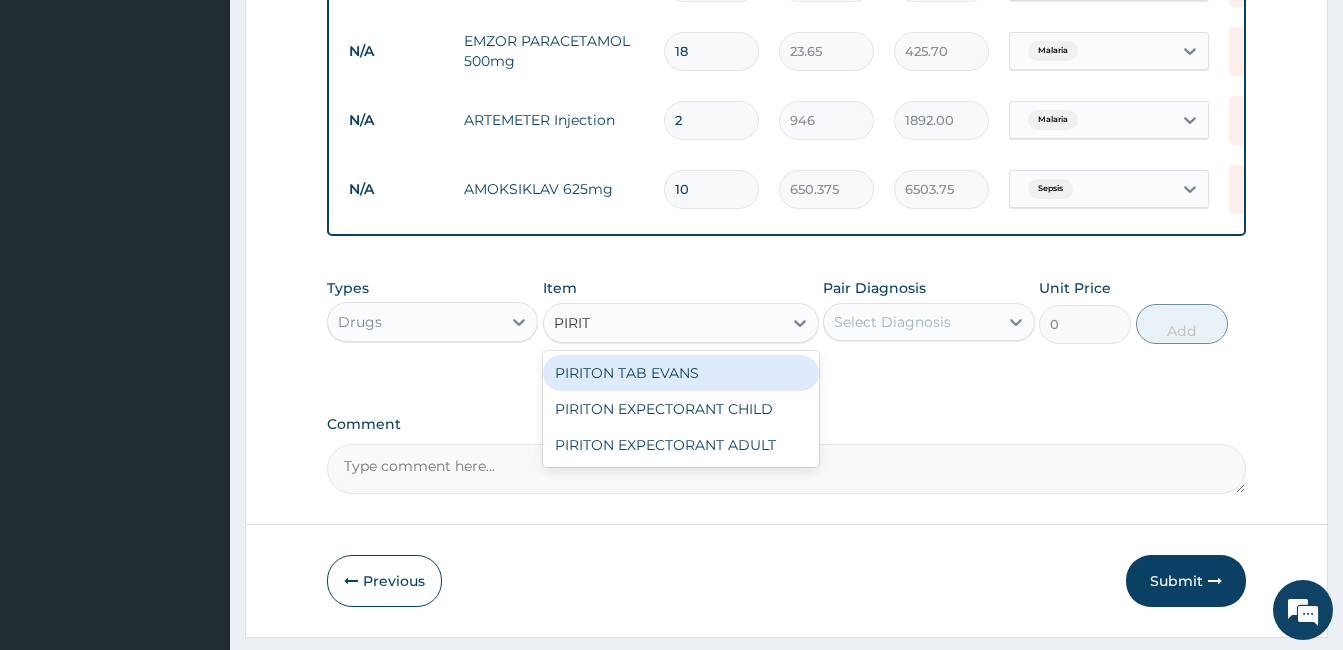 click on "PIRITON TAB EVANS" at bounding box center [681, 373] 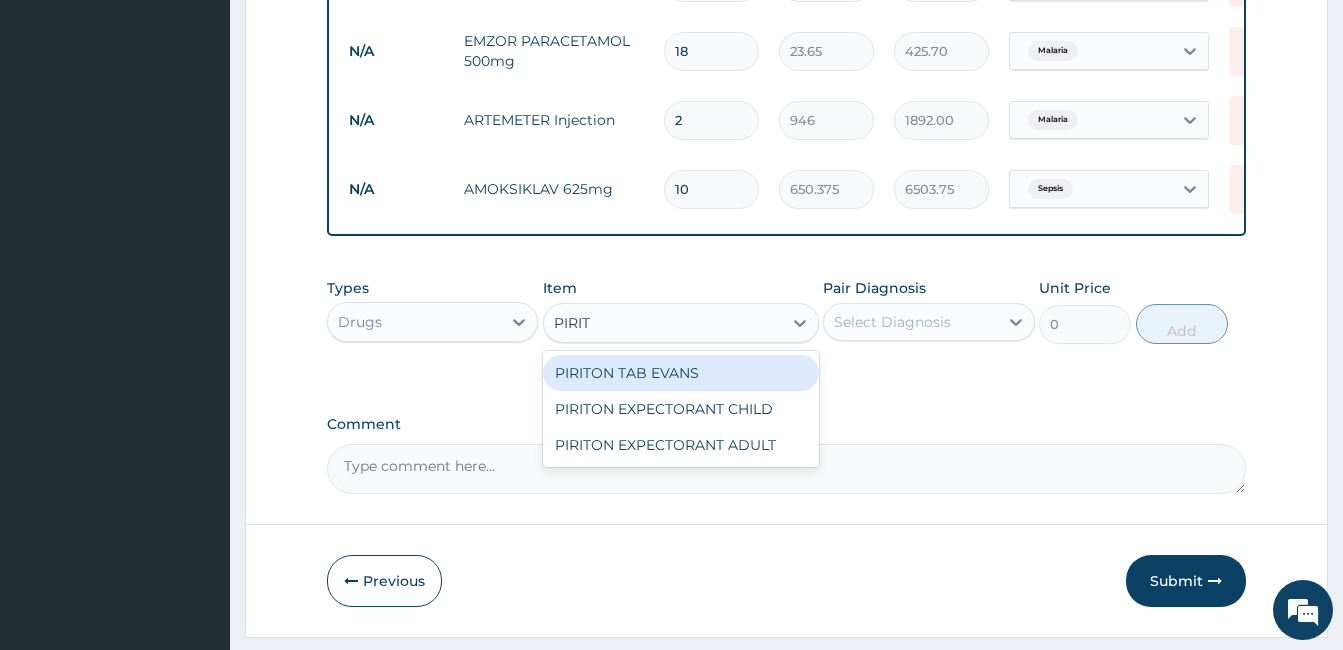 type 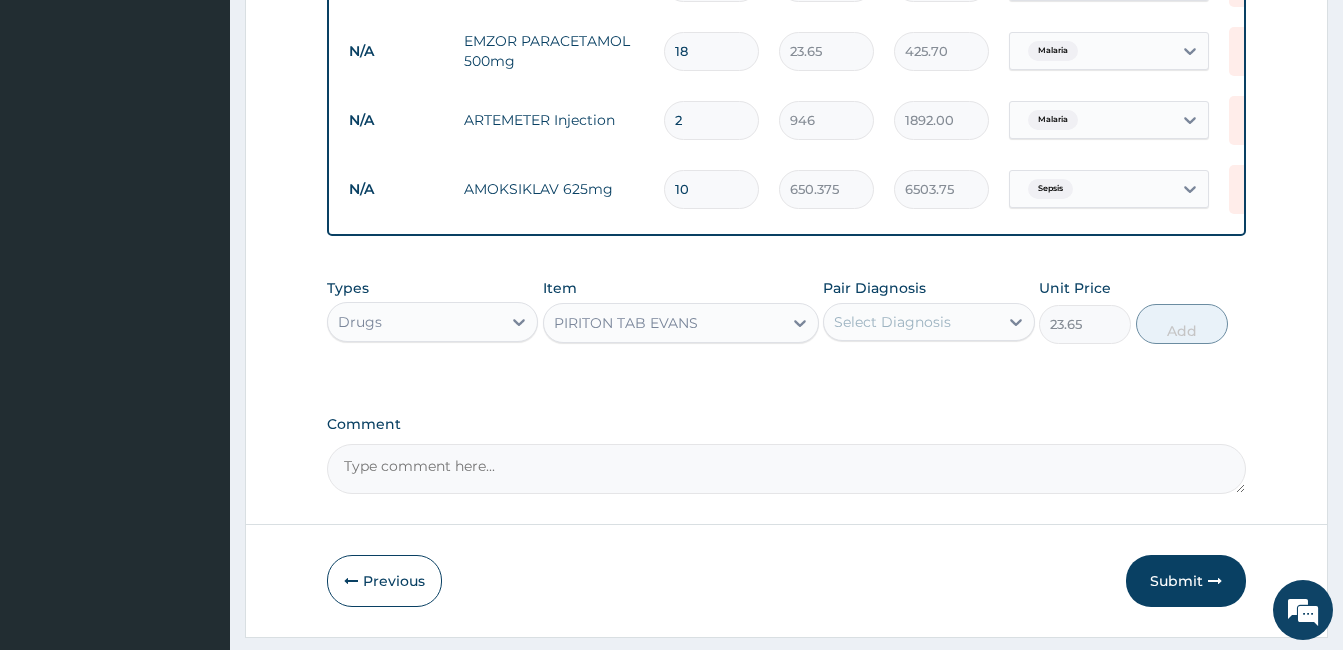 click on "PIRITON TAB EVANS" at bounding box center (663, 323) 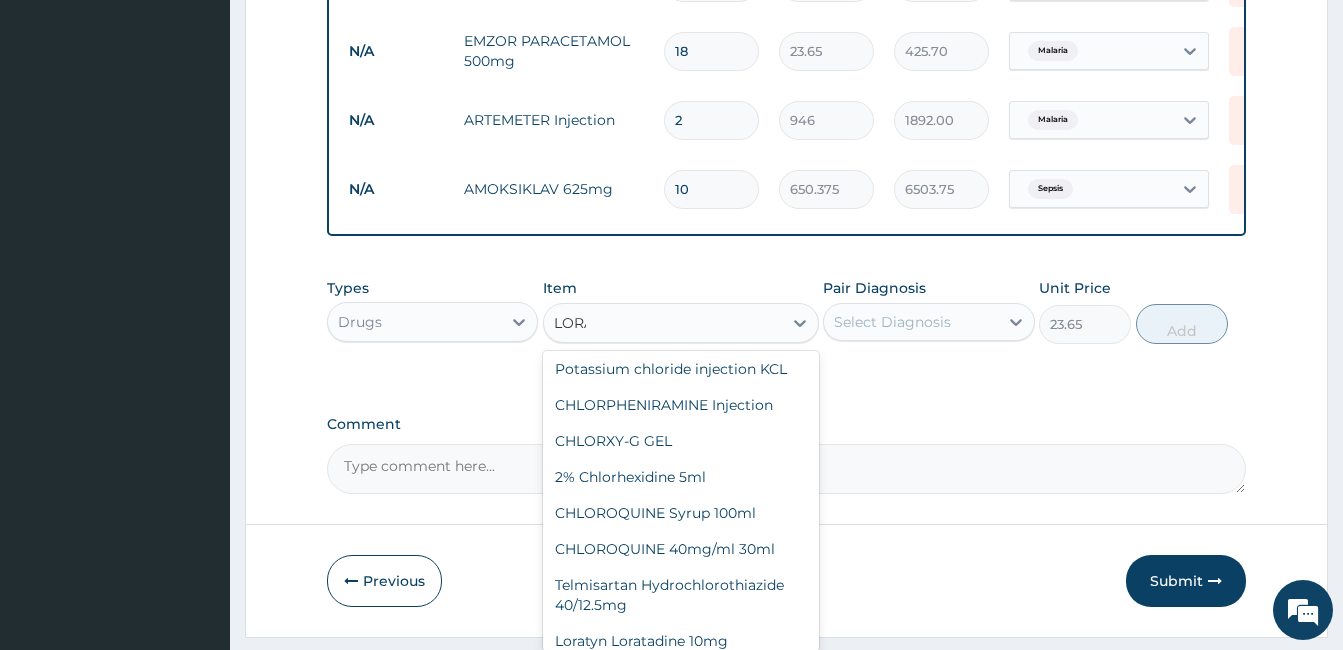 scroll, scrollTop: 0, scrollLeft: 0, axis: both 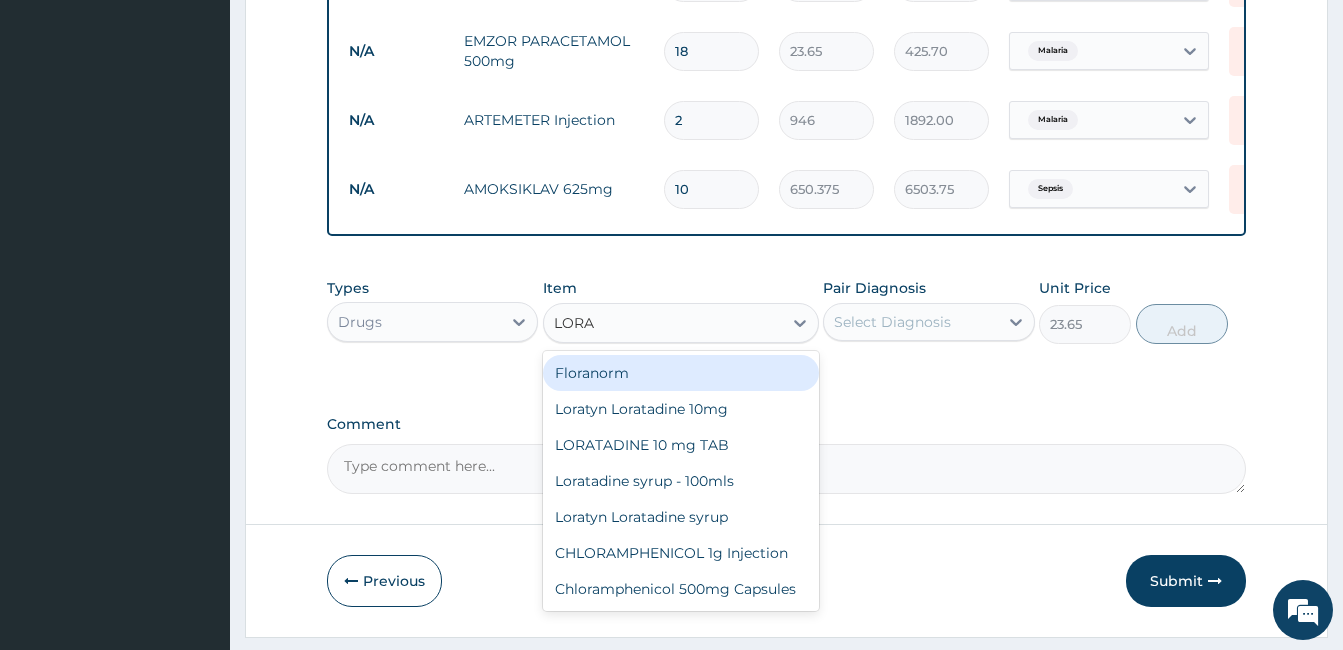 type on "LORAT" 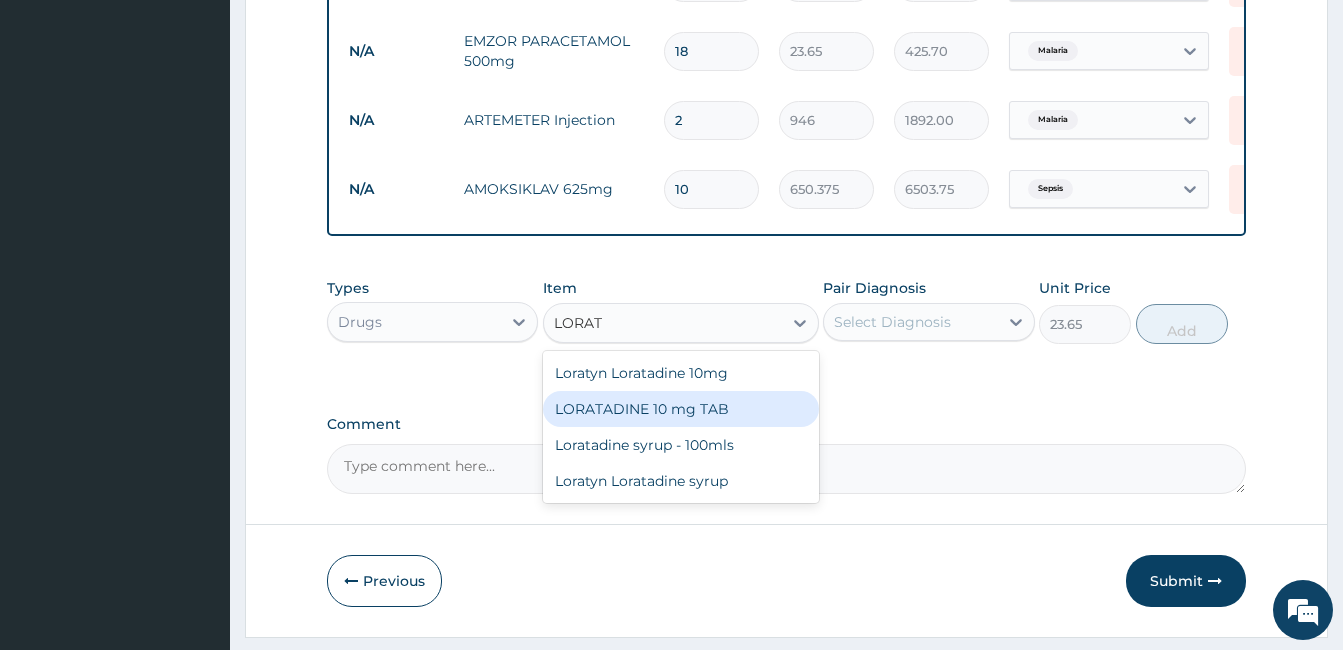 click on "LORATADINE 10 mg TAB" at bounding box center (681, 409) 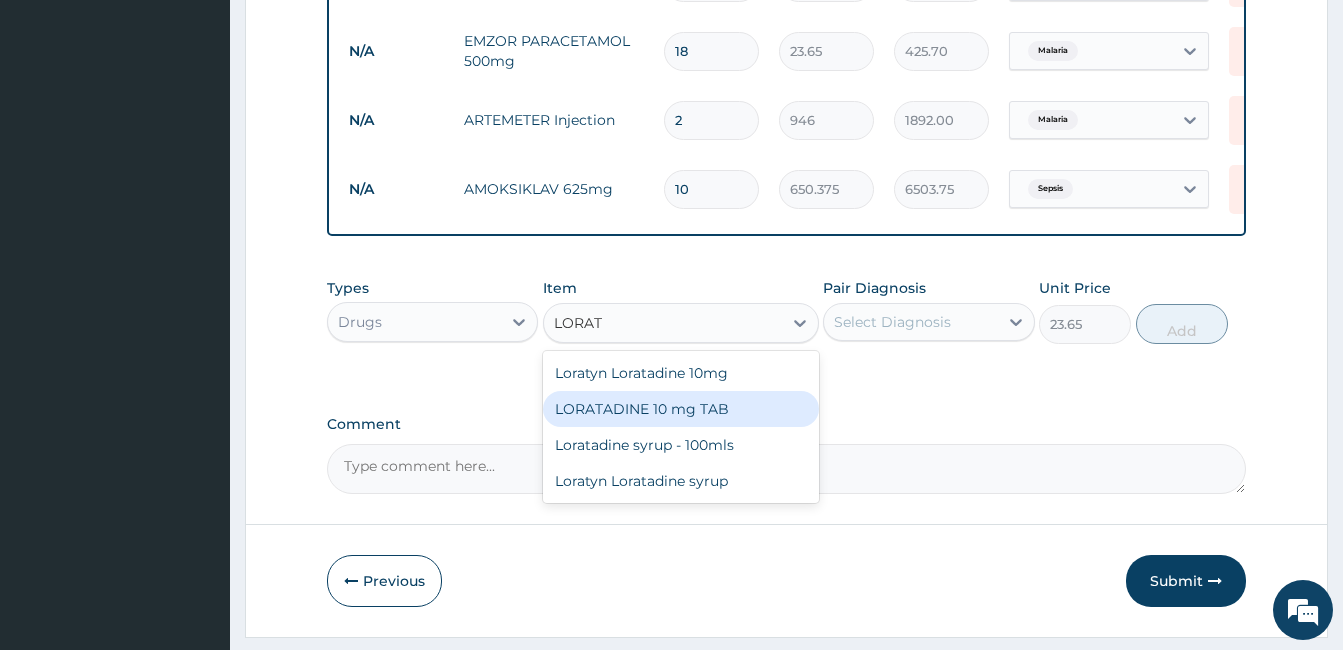 type 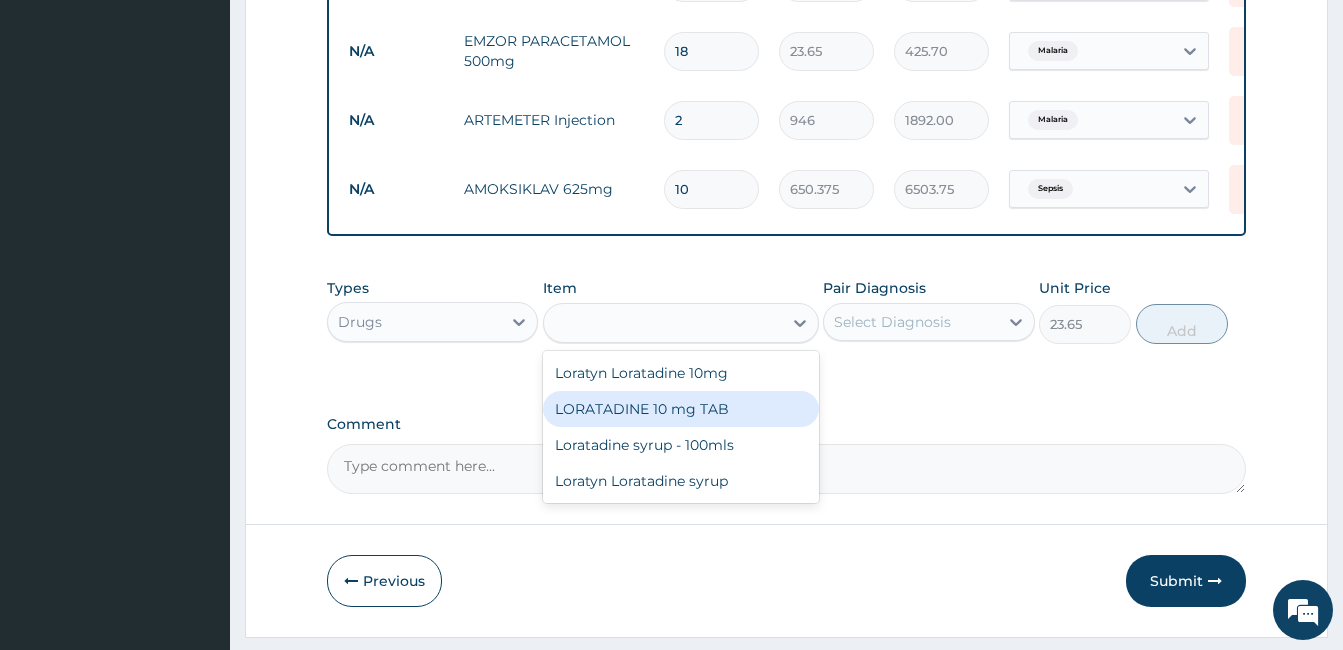 type on "59.125" 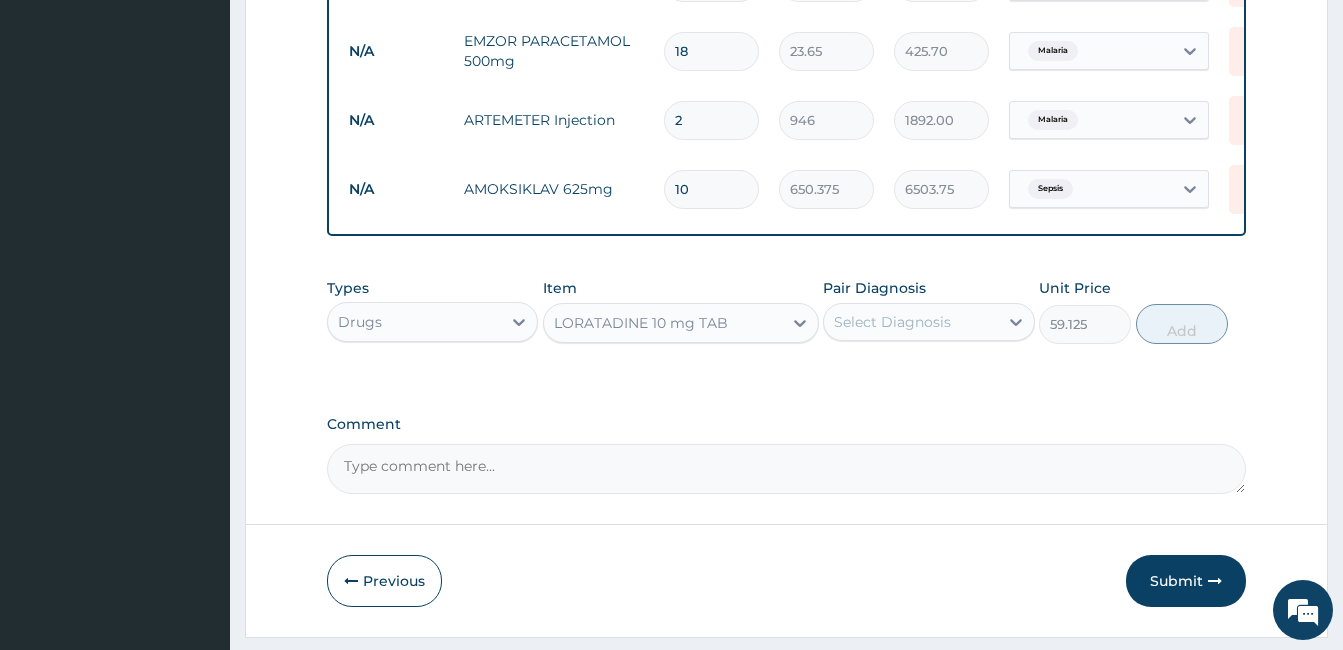 click on "Select Diagnosis" at bounding box center [910, 322] 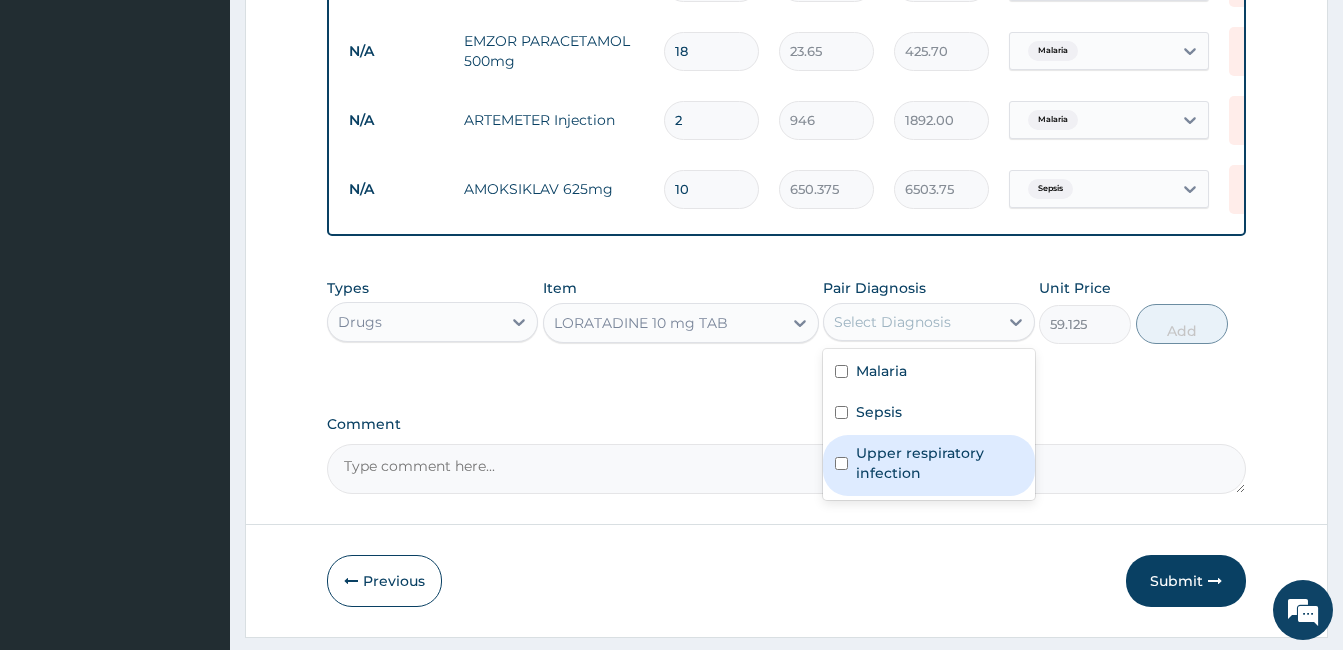 click on "Upper respiratory infection" at bounding box center [939, 463] 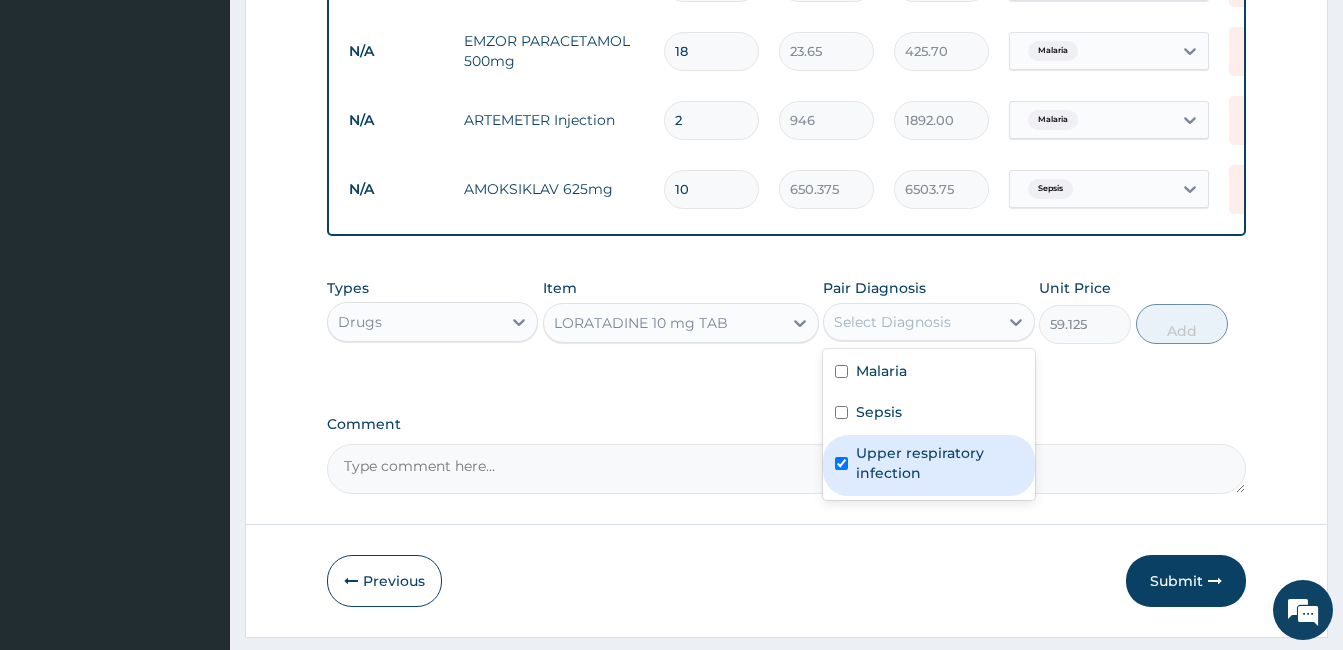 checkbox on "true" 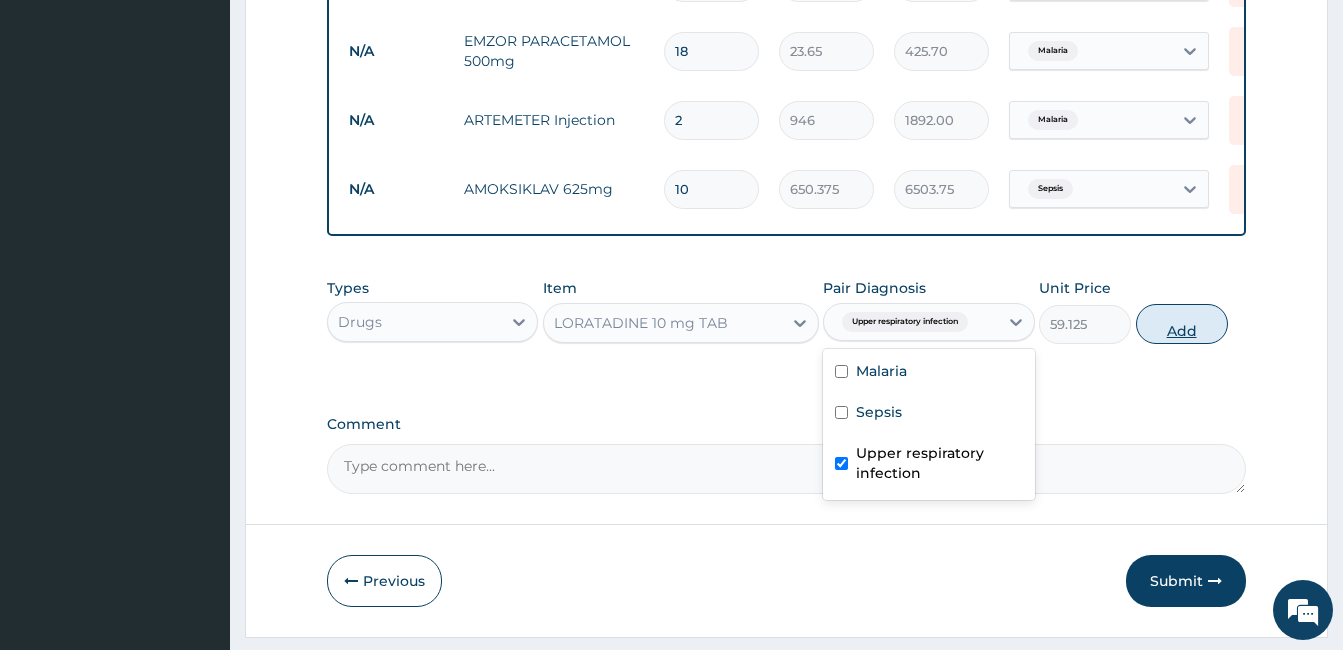 click on "Add" at bounding box center (1182, 324) 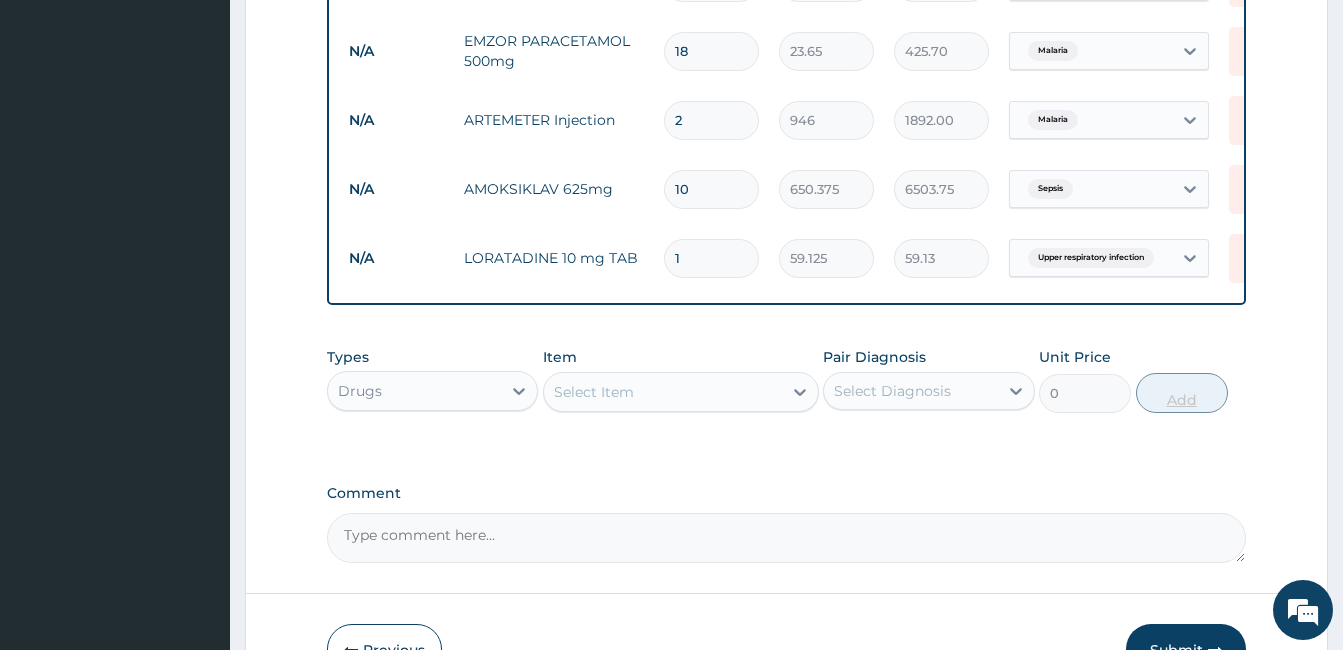 type on "10" 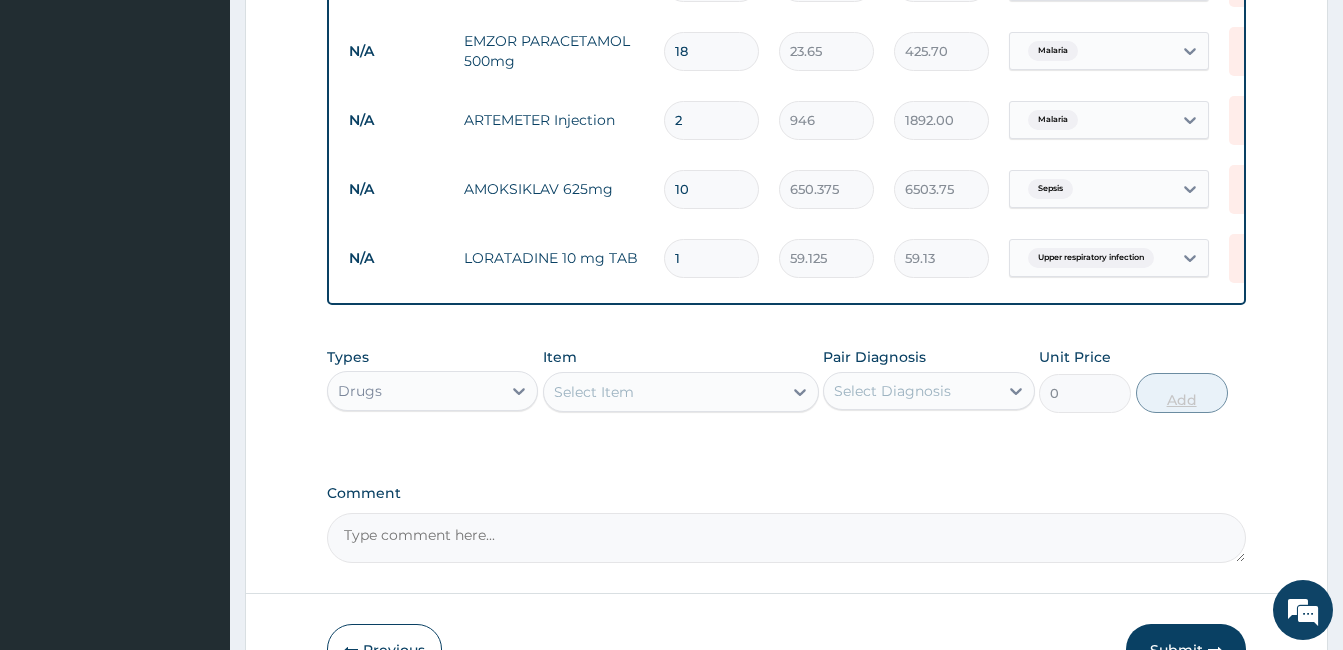 type on "591.25" 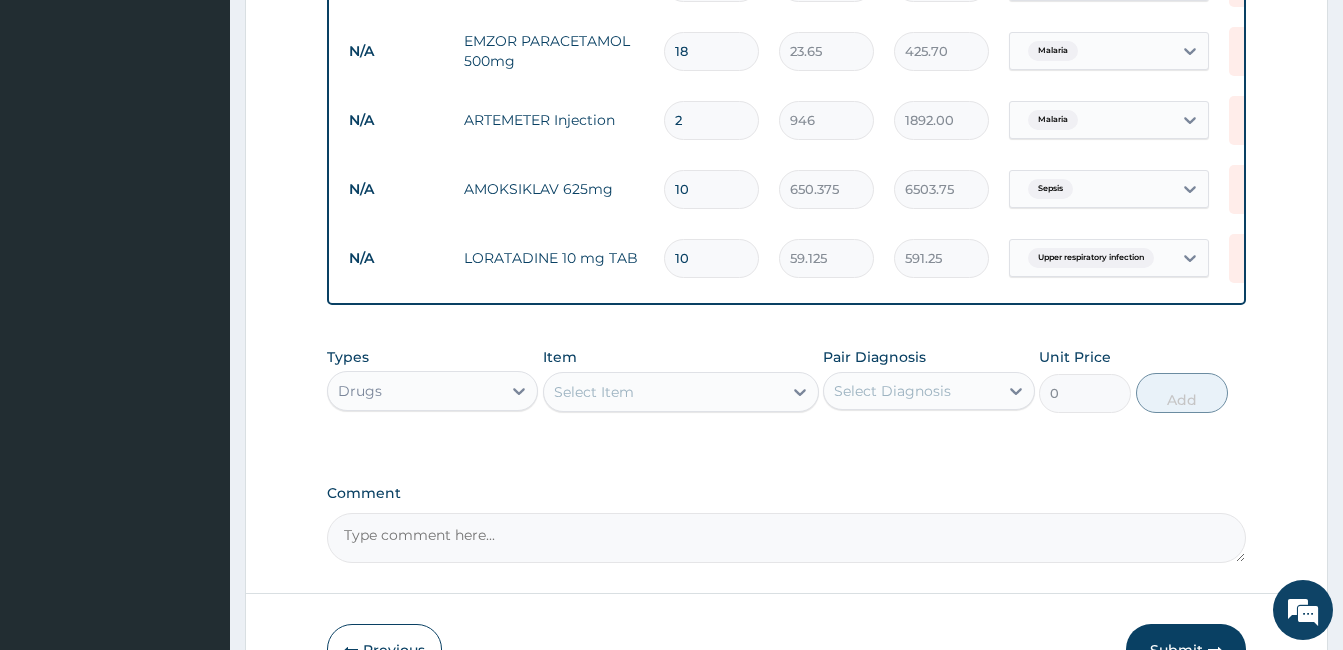 type on "10" 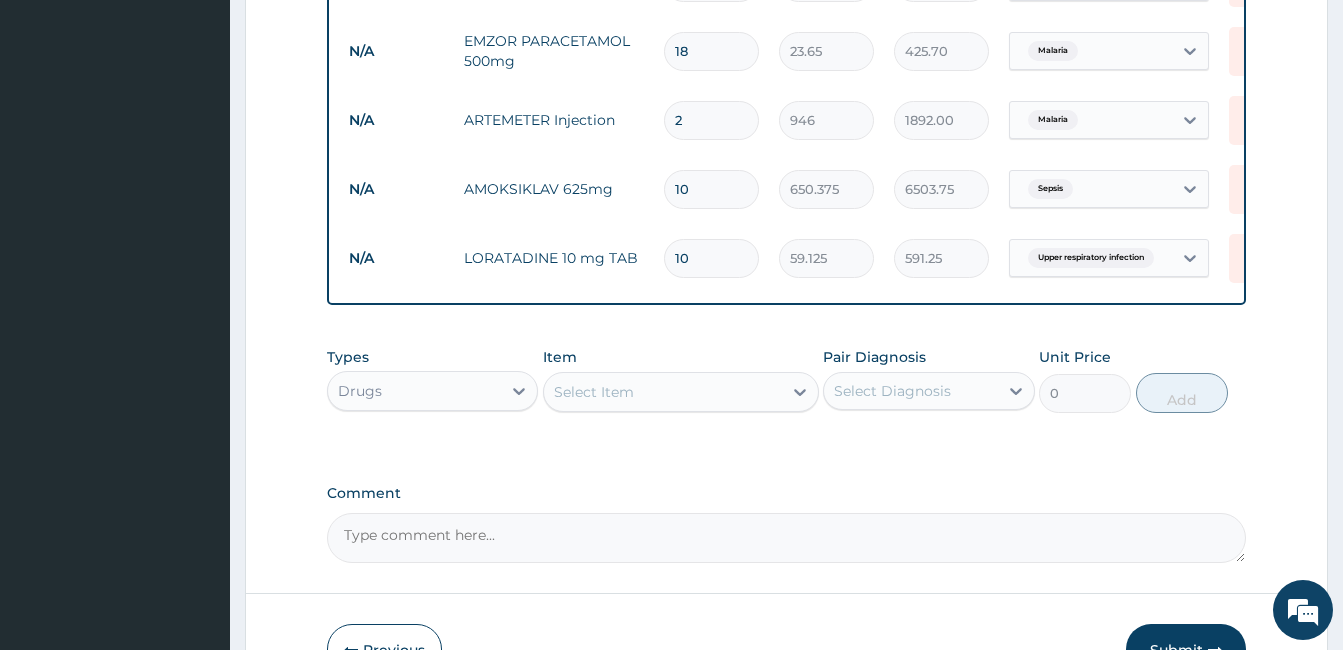 click on "Select Item" at bounding box center [663, 392] 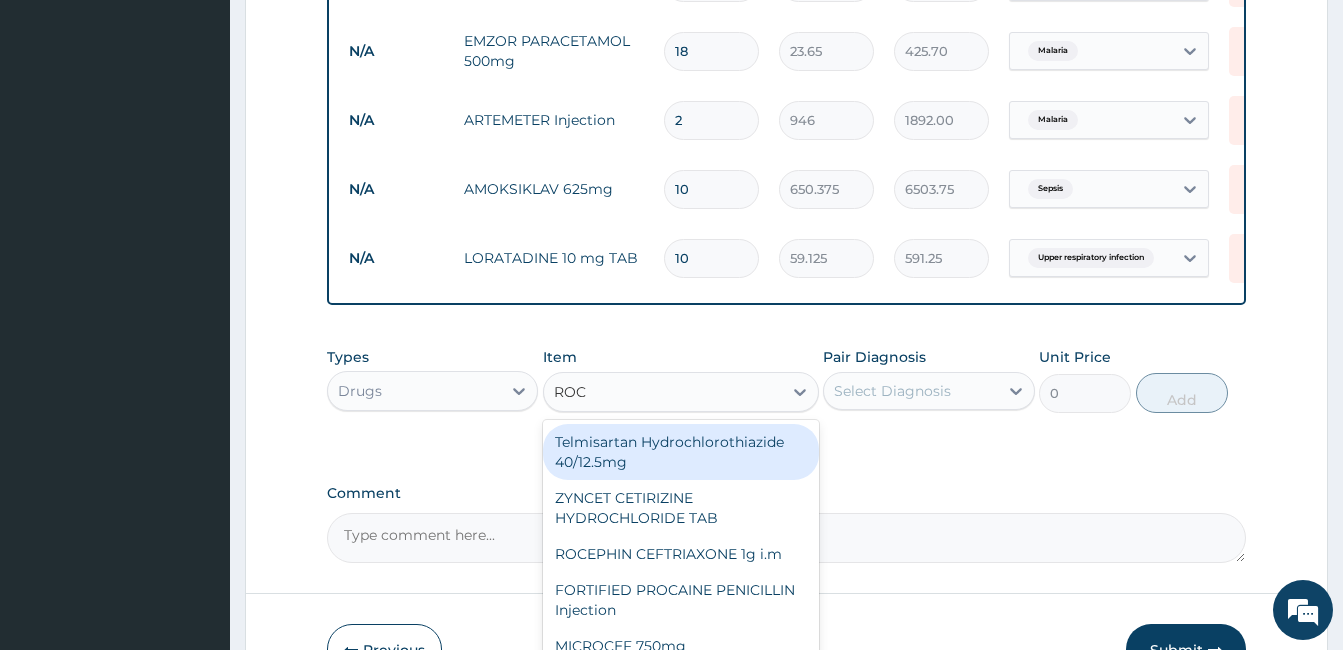 type on "ROCE" 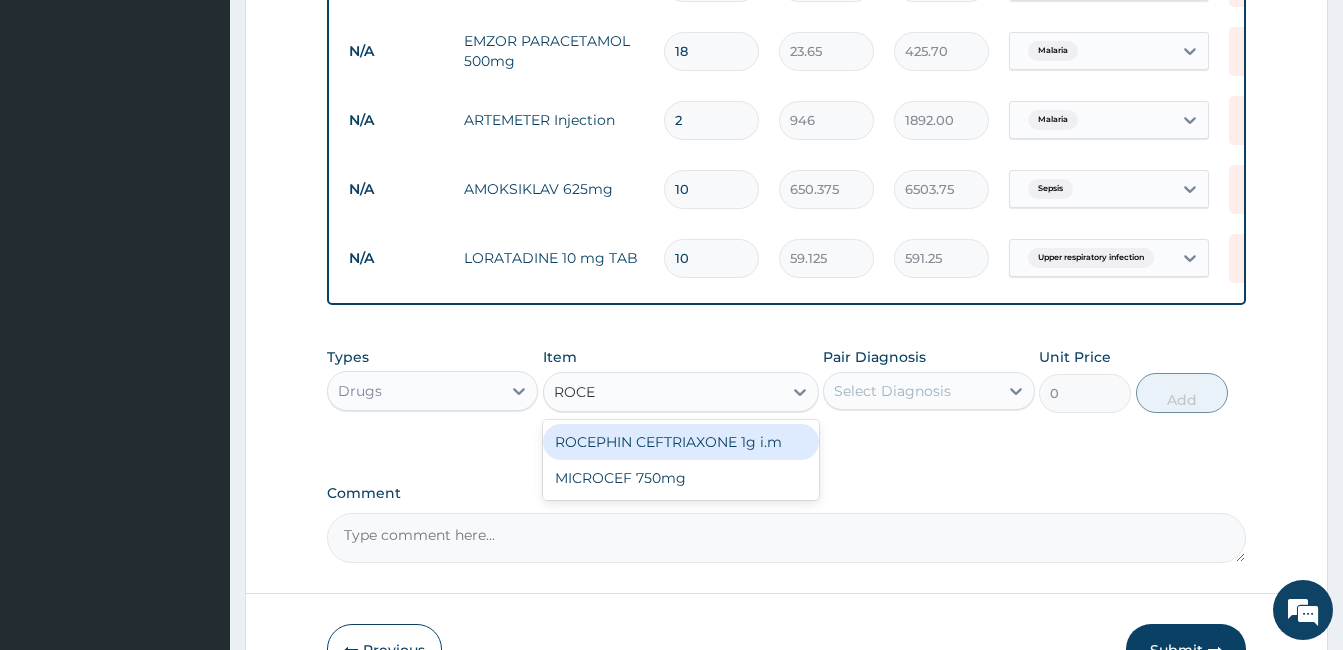 click on "ROCEPHIN CEFTRIAXONE 1g i.m" at bounding box center (681, 442) 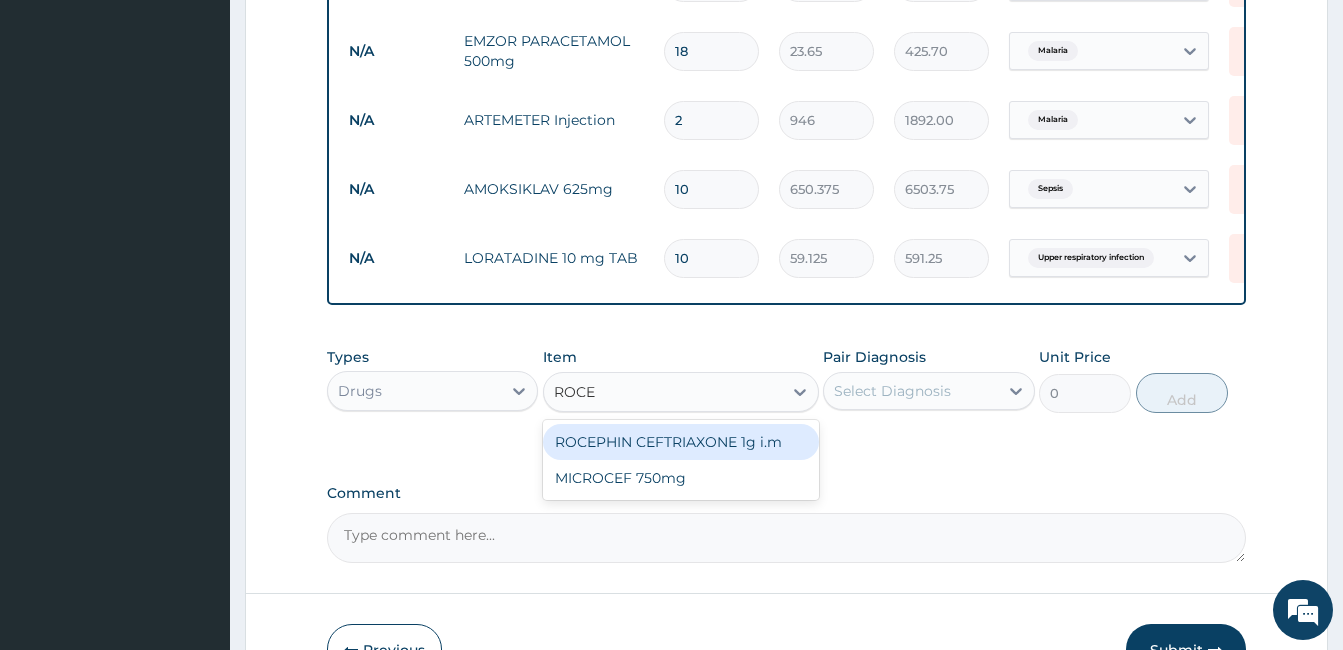 type 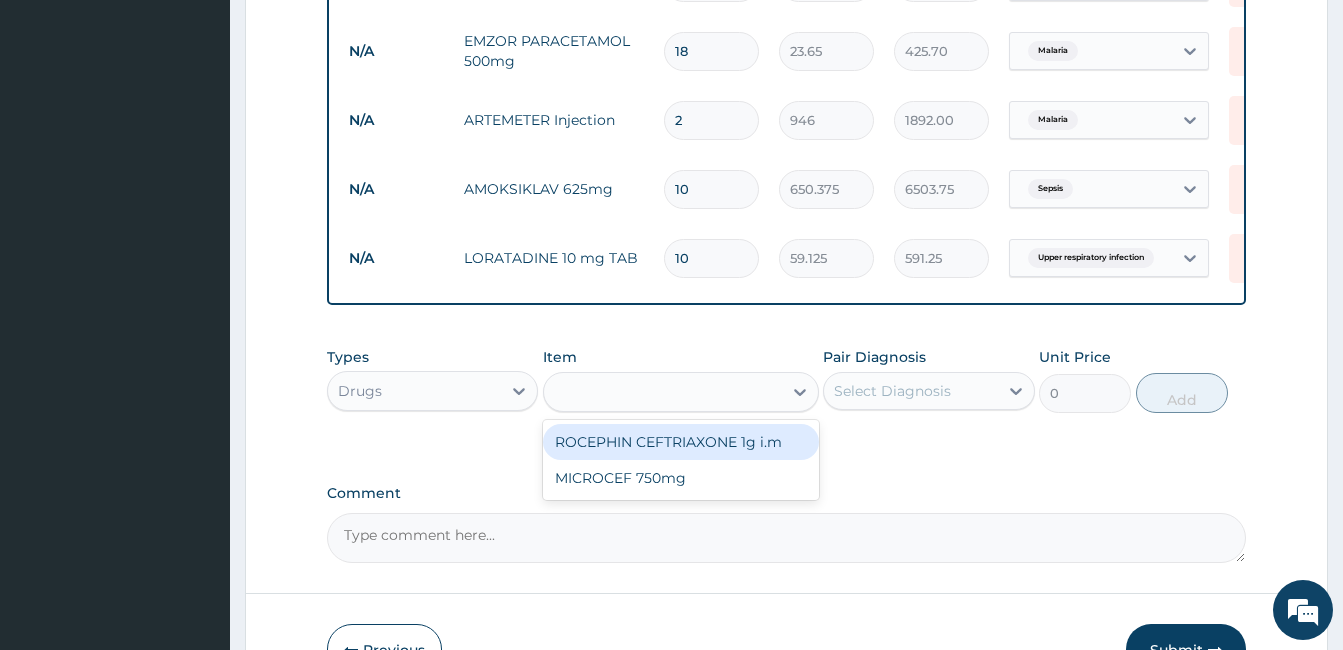 type on "8277.5" 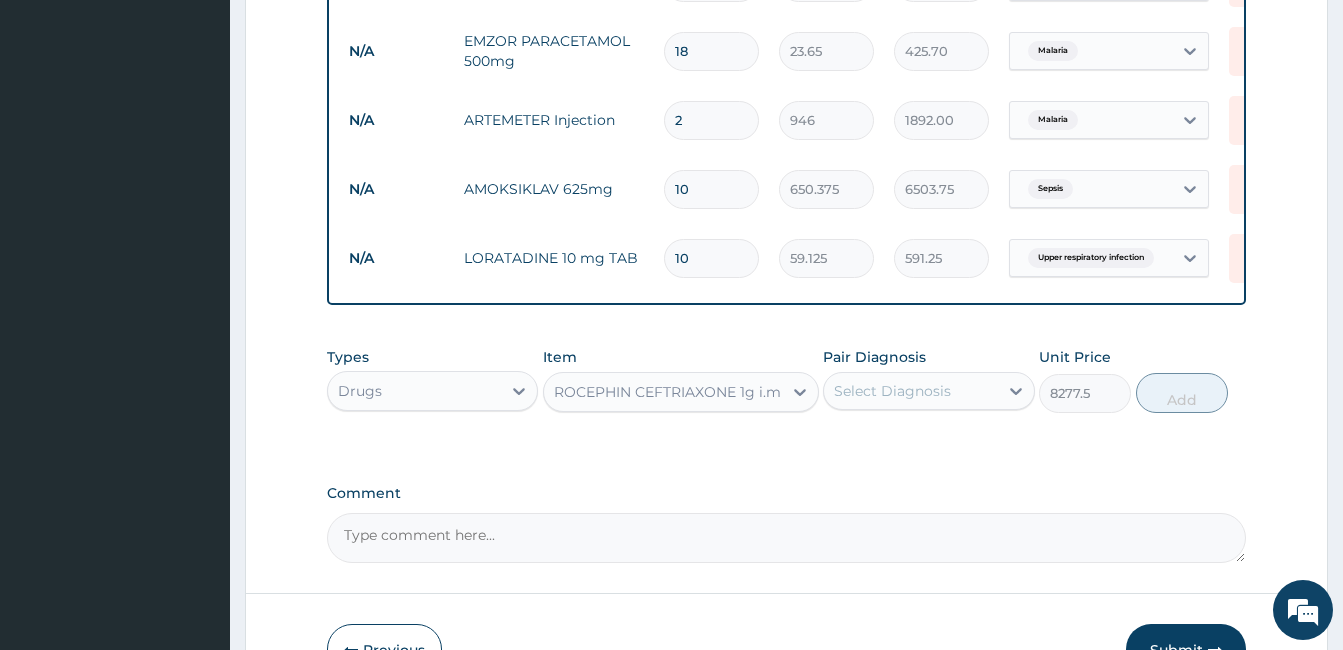 click on "Select Diagnosis" at bounding box center (892, 391) 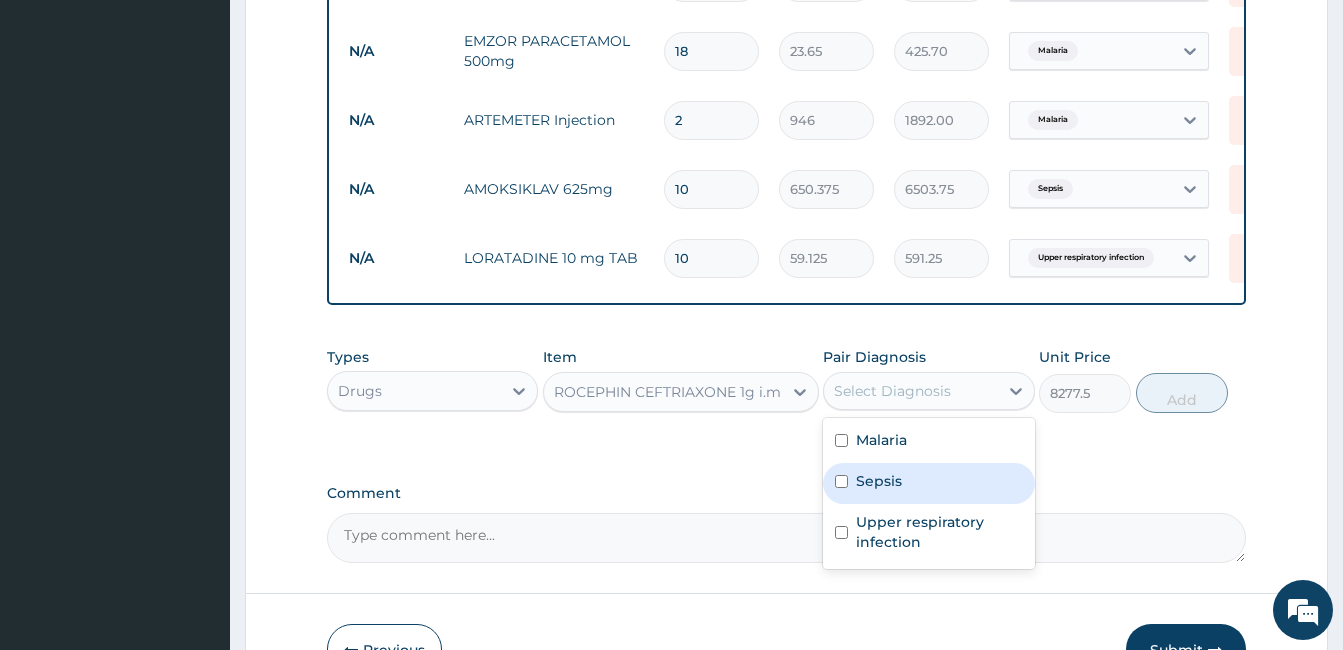 click on "Sepsis" at bounding box center (879, 481) 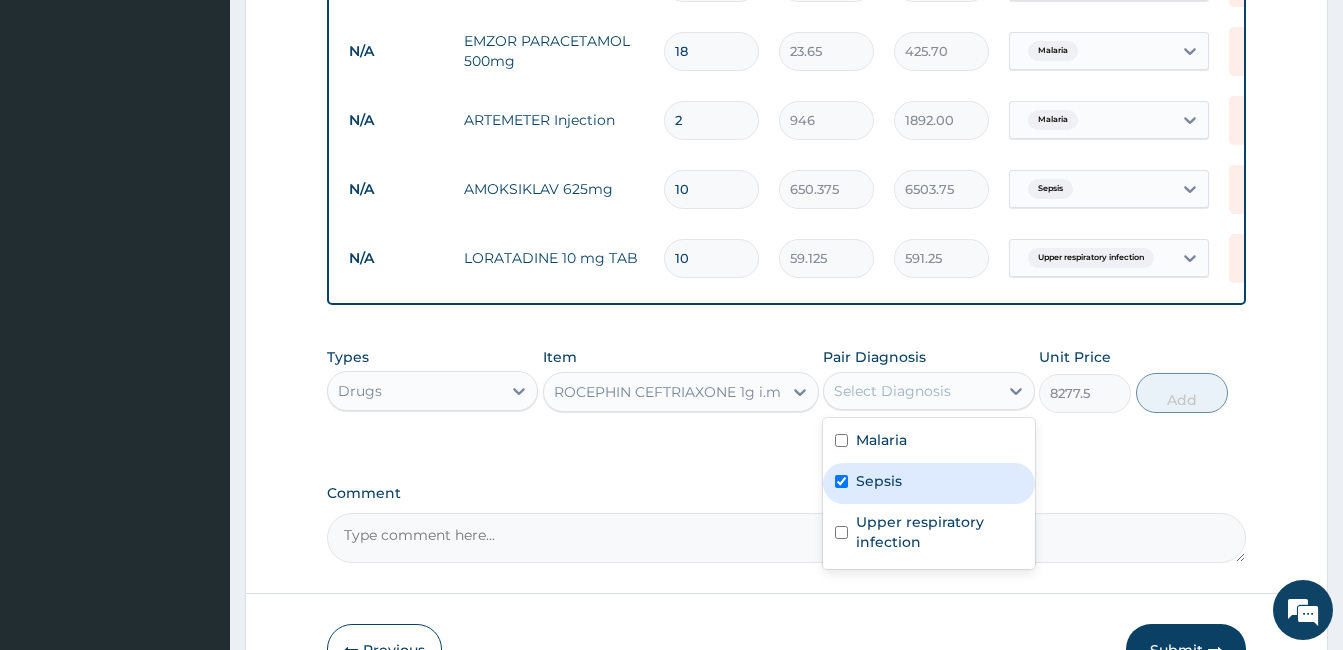 checkbox on "true" 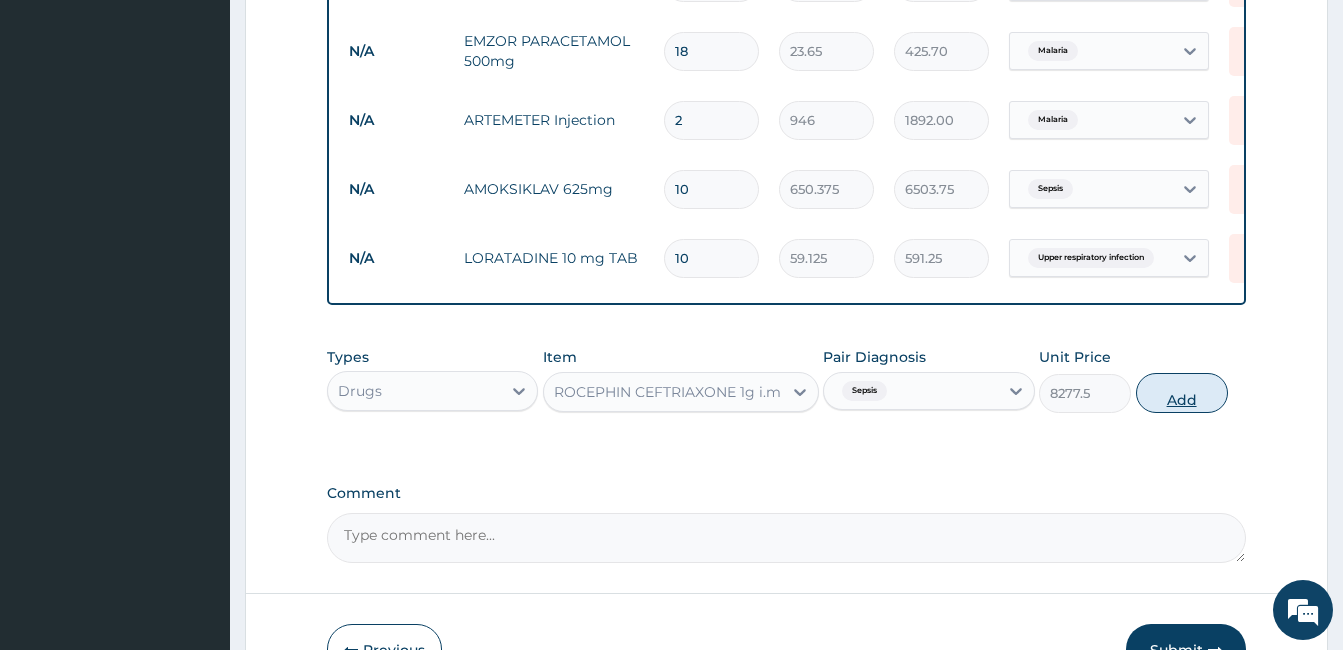 click on "Add" at bounding box center [1182, 393] 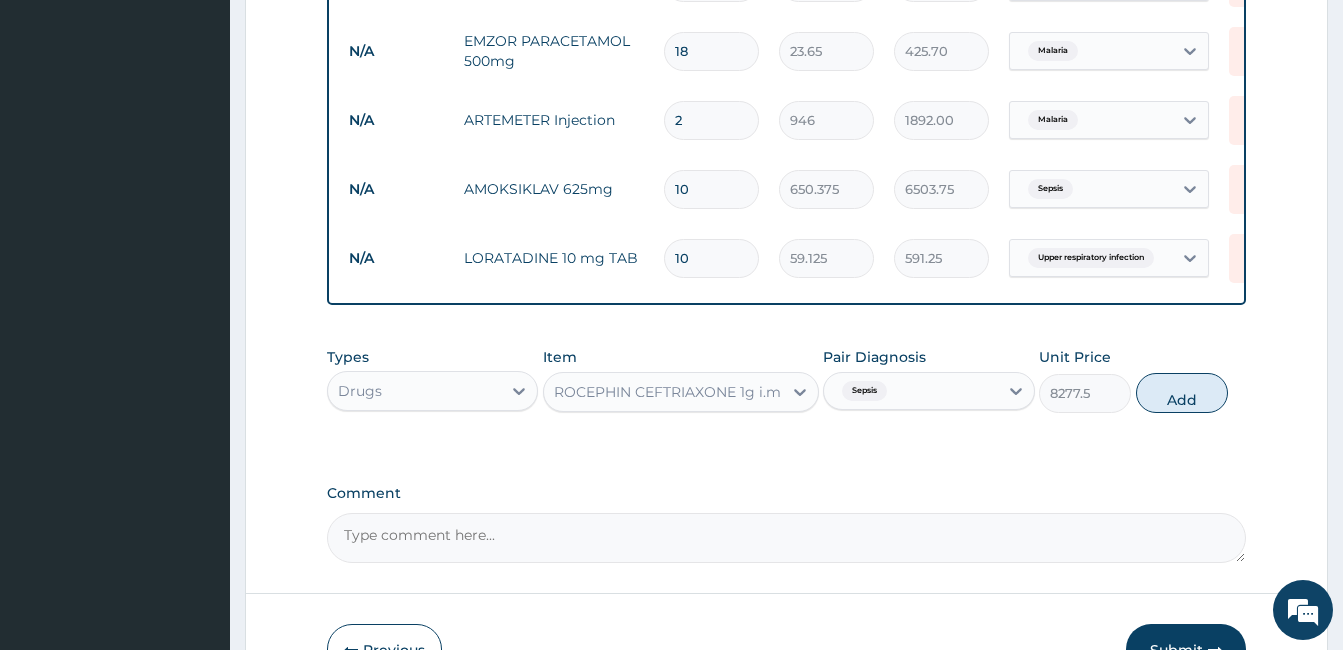 type on "0" 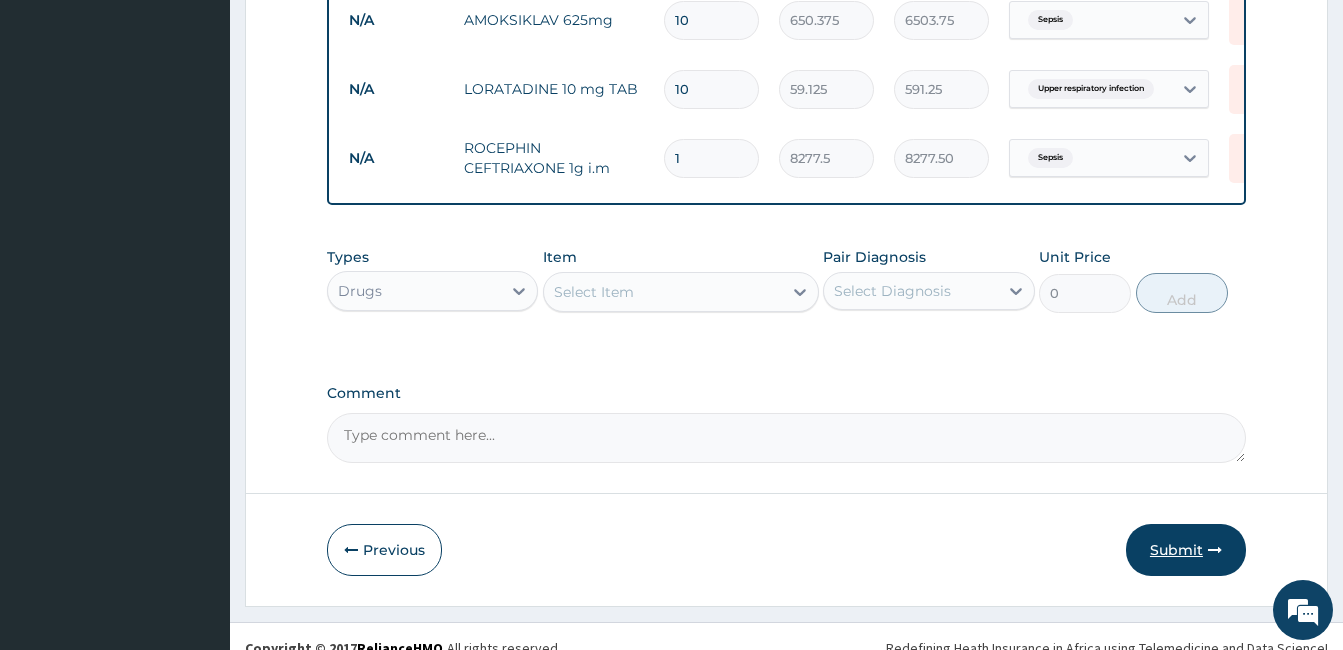 scroll, scrollTop: 1297, scrollLeft: 0, axis: vertical 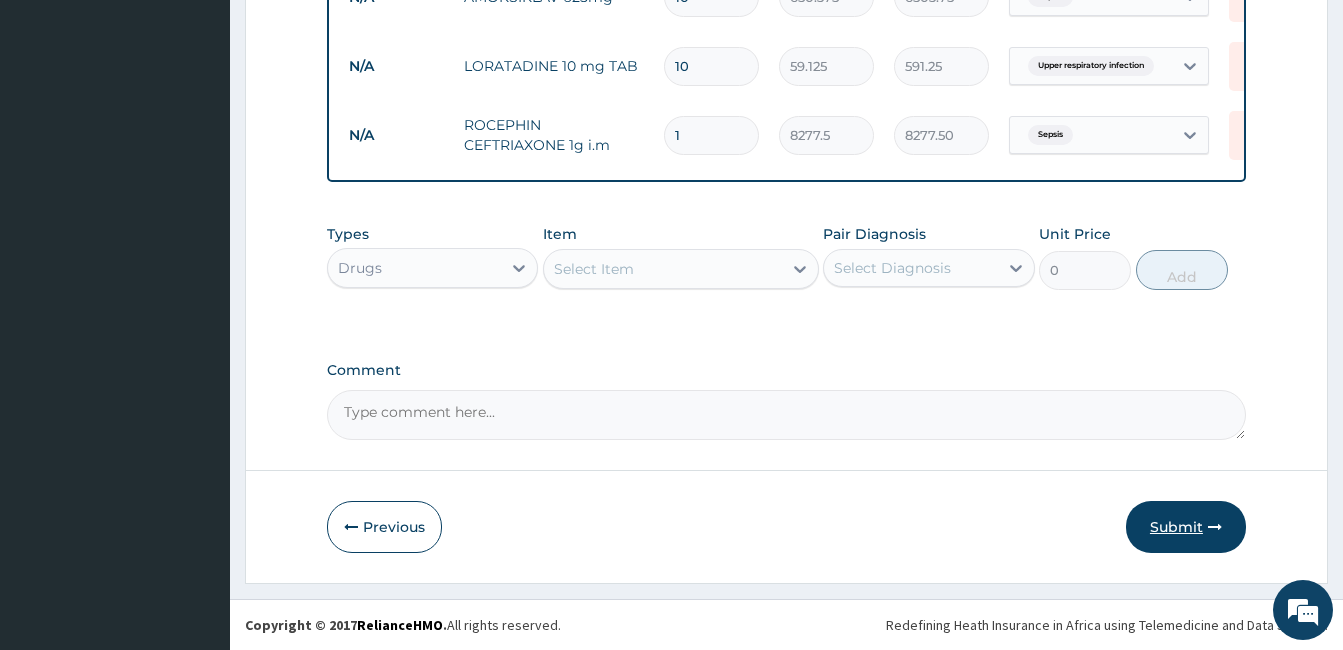 click on "Submit" at bounding box center [1186, 527] 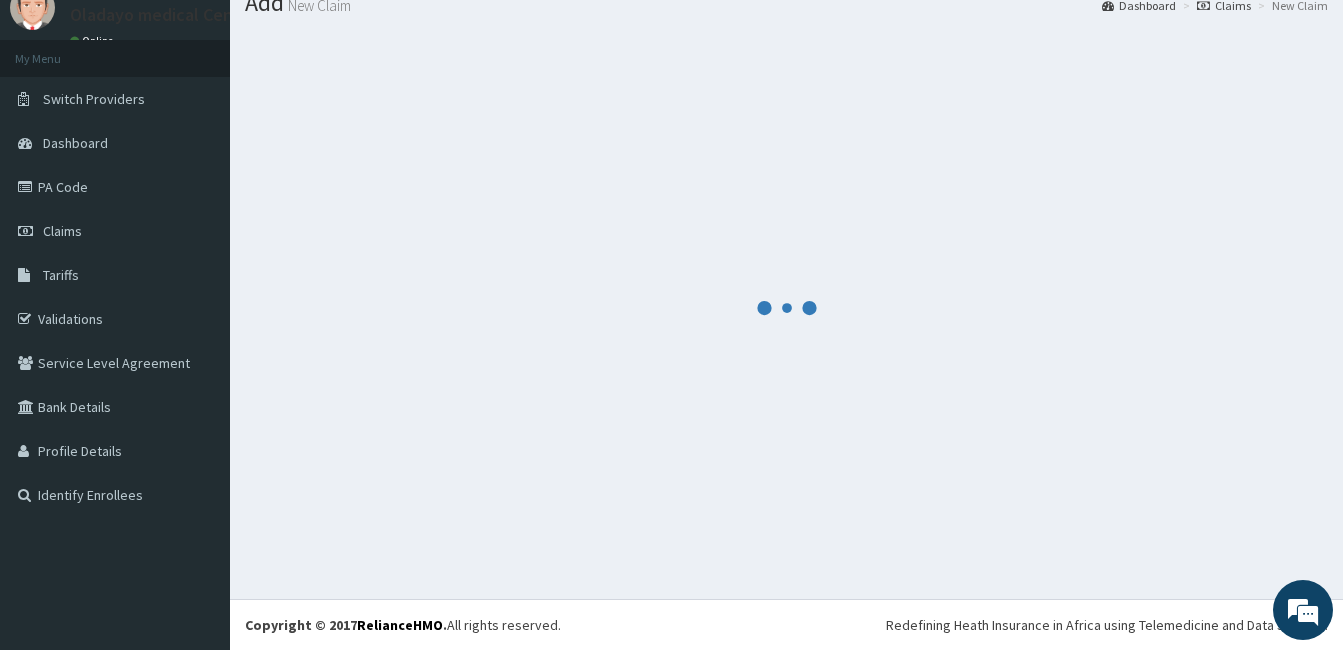 scroll, scrollTop: 1297, scrollLeft: 0, axis: vertical 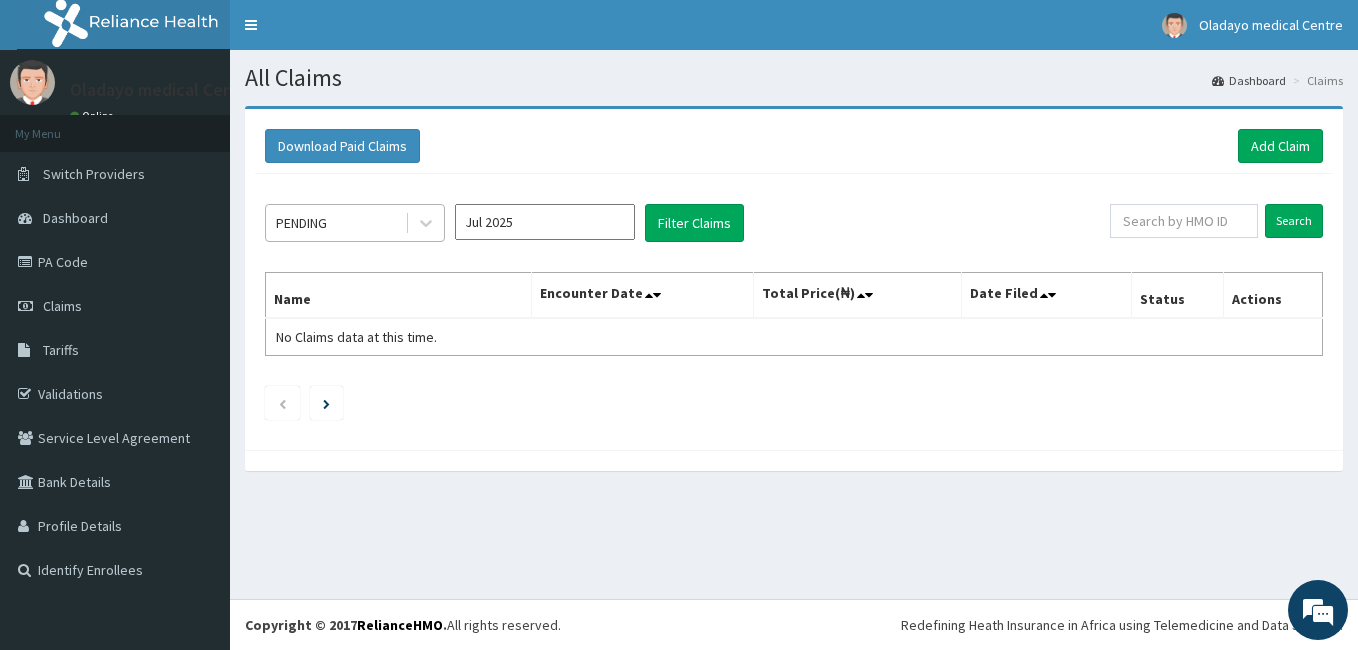 click on "PENDING" at bounding box center [355, 223] 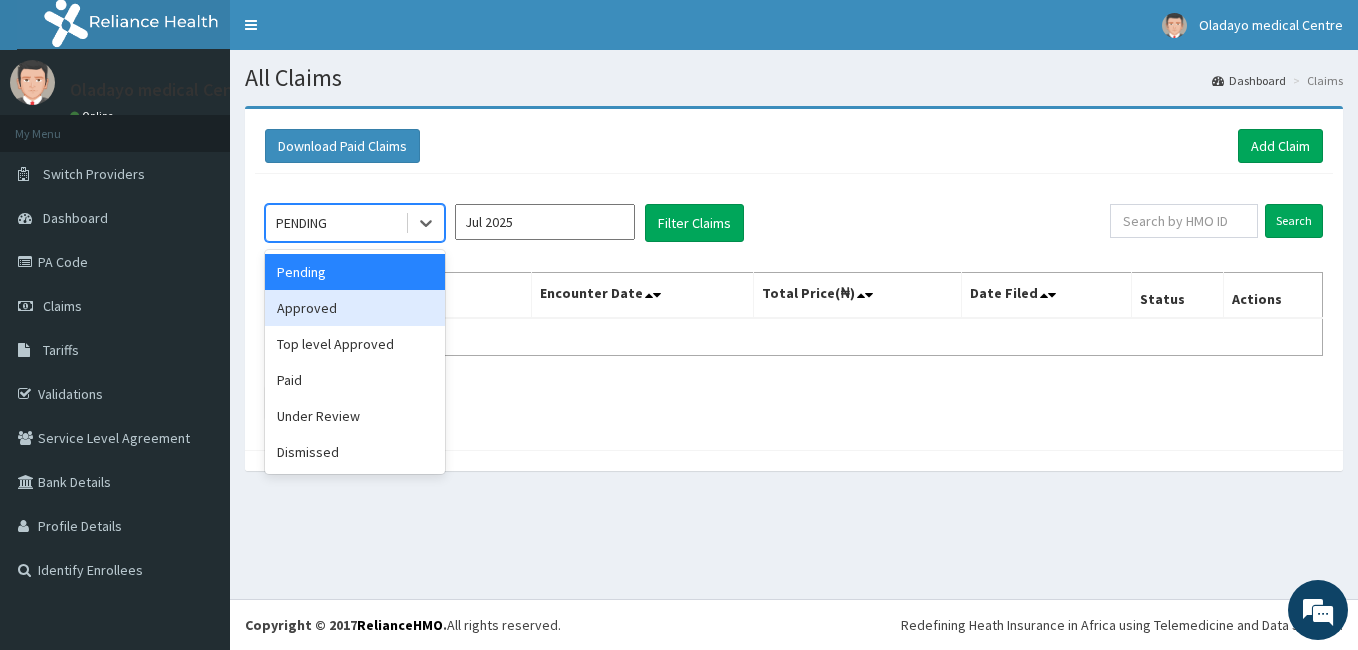 click on "Approved" at bounding box center [355, 308] 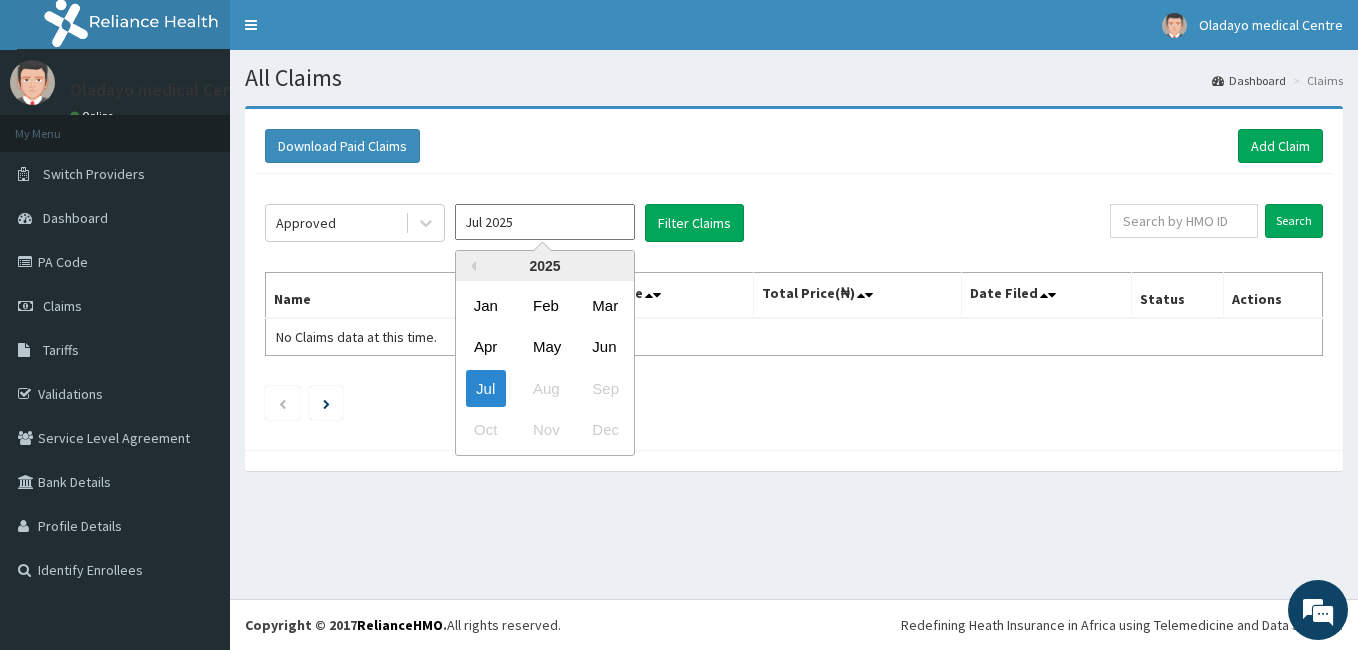 click on "Jul 2025" at bounding box center [545, 222] 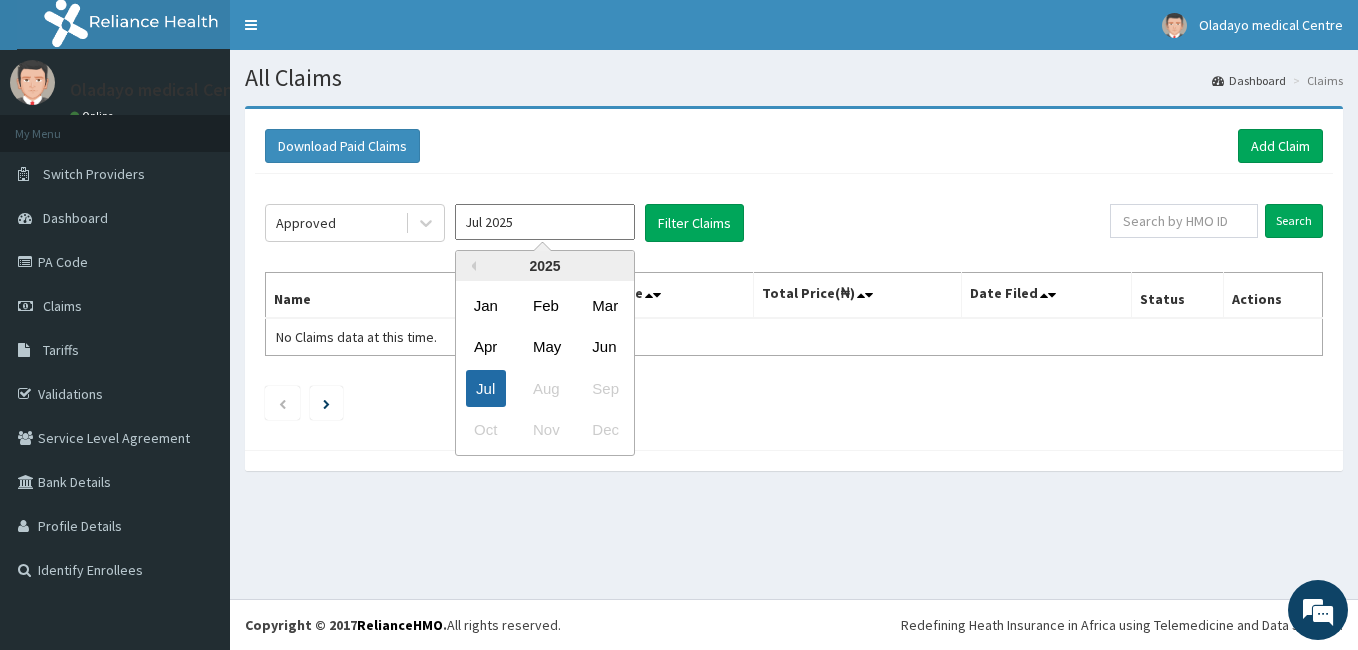 click on "Jul" at bounding box center (486, 388) 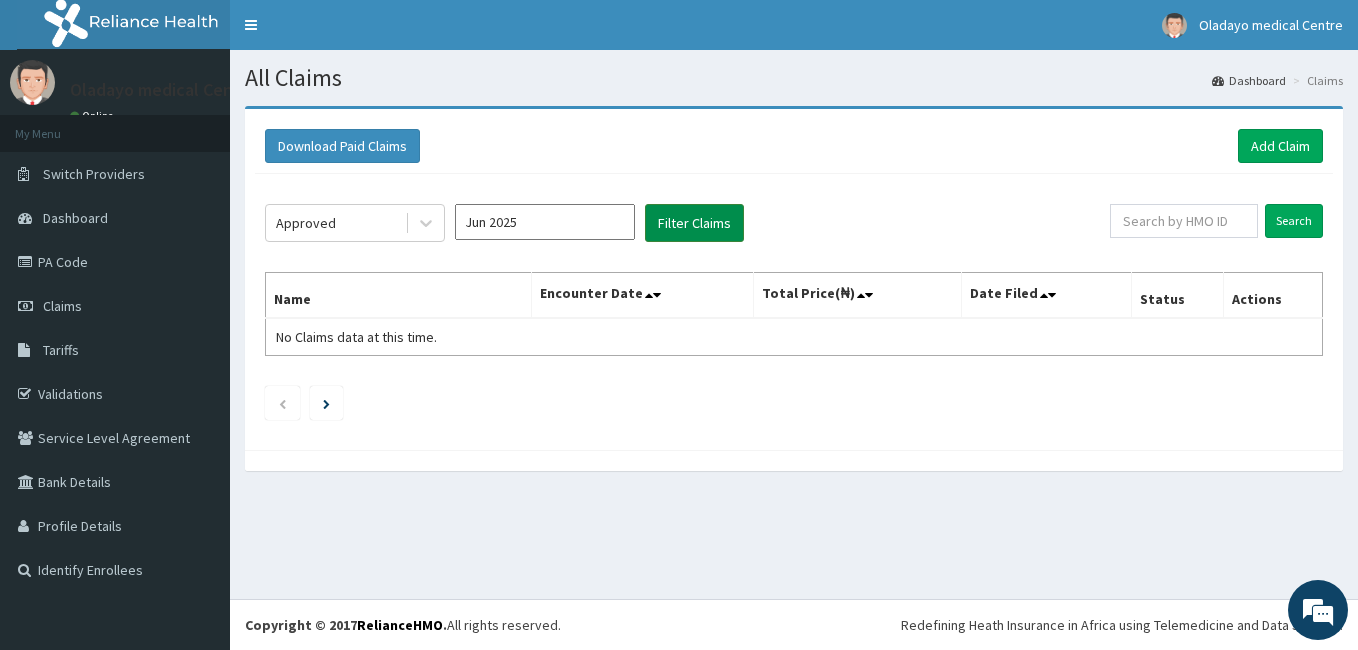 click on "Filter Claims" at bounding box center (694, 223) 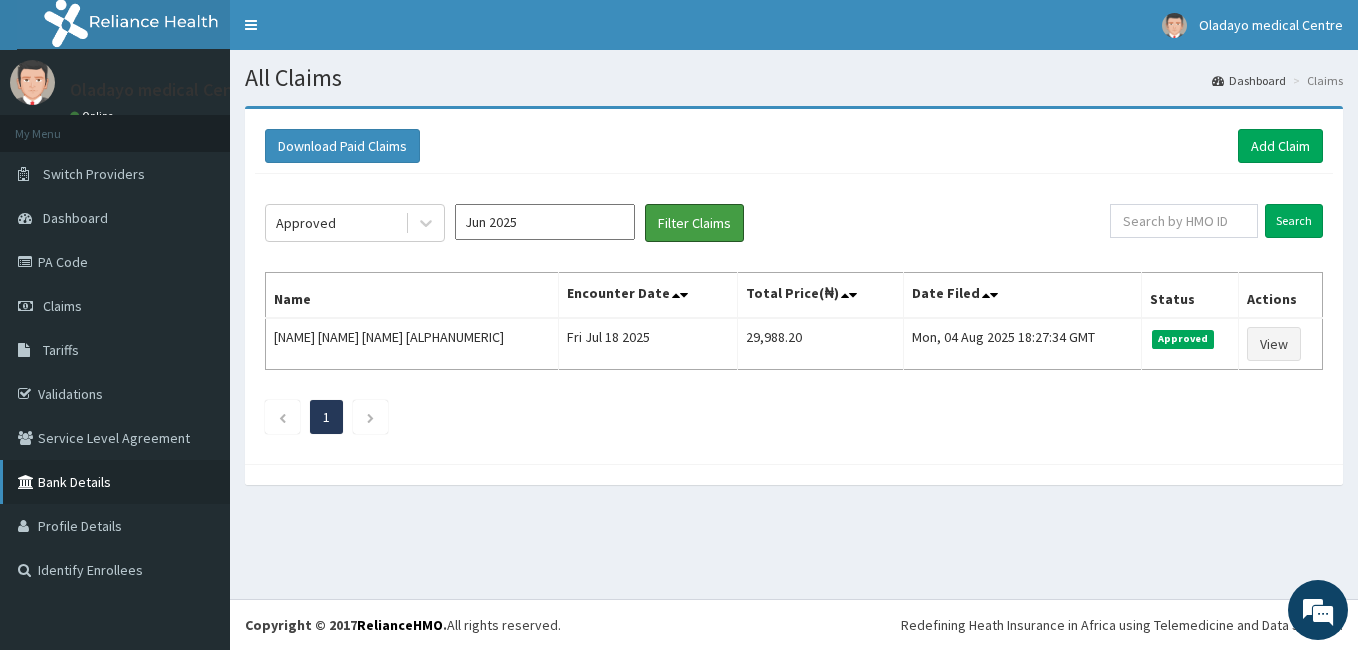 scroll, scrollTop: 0, scrollLeft: 0, axis: both 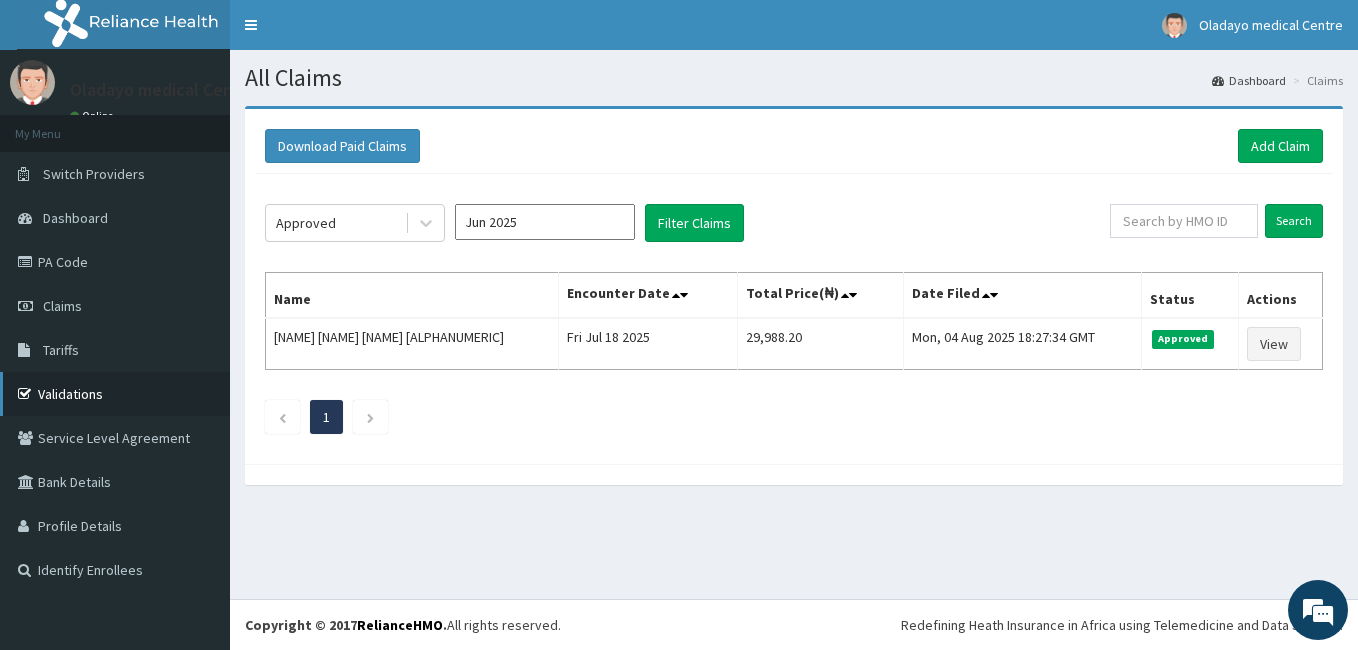 click on "Validations" at bounding box center [115, 394] 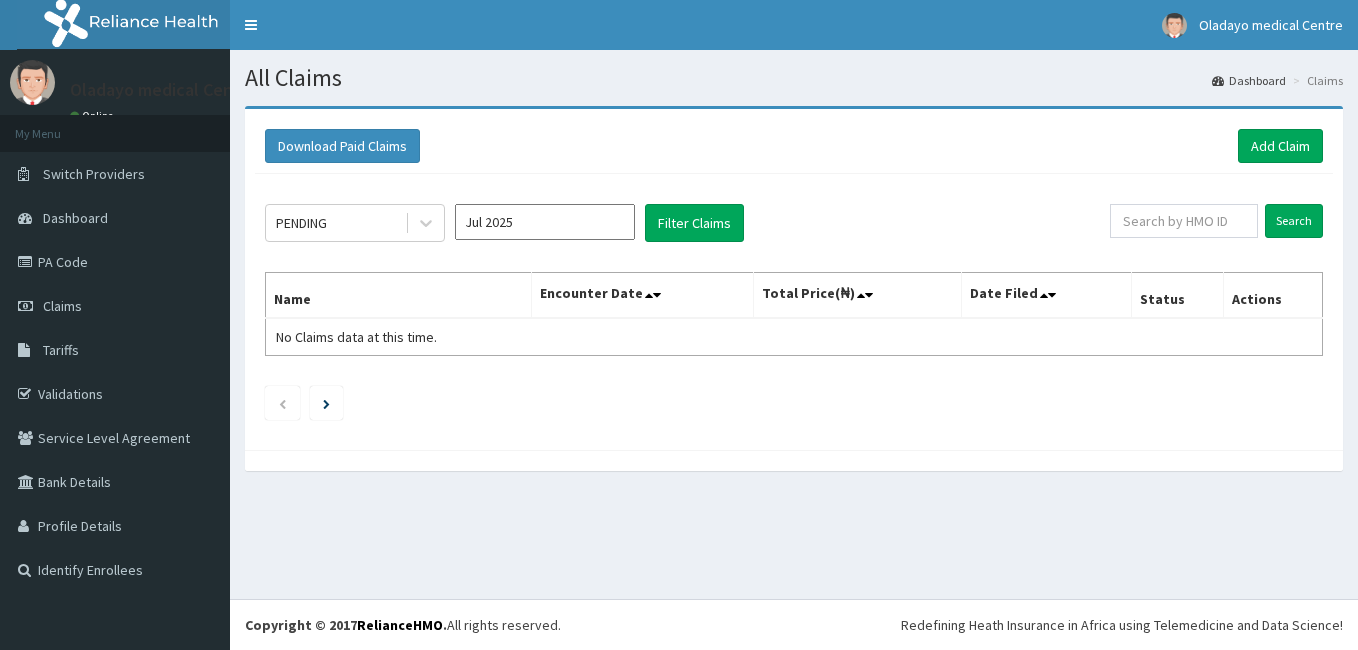 scroll, scrollTop: 0, scrollLeft: 0, axis: both 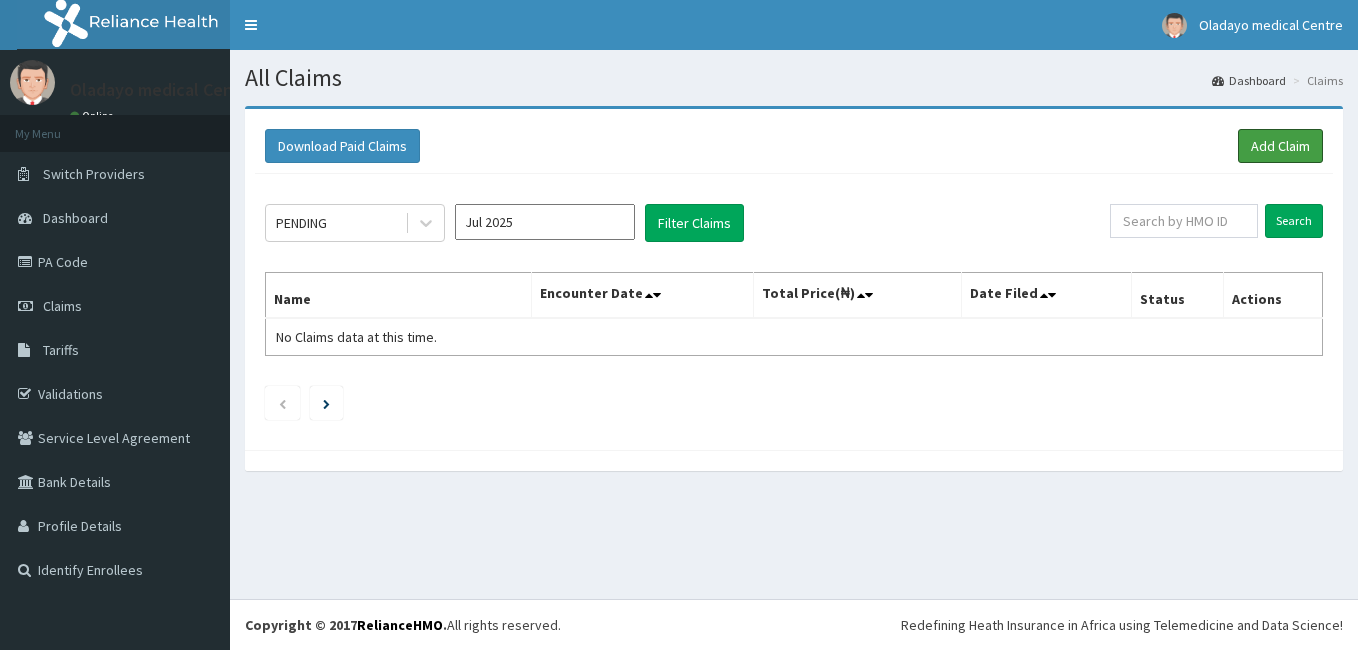 click on "Add Claim" at bounding box center (1280, 146) 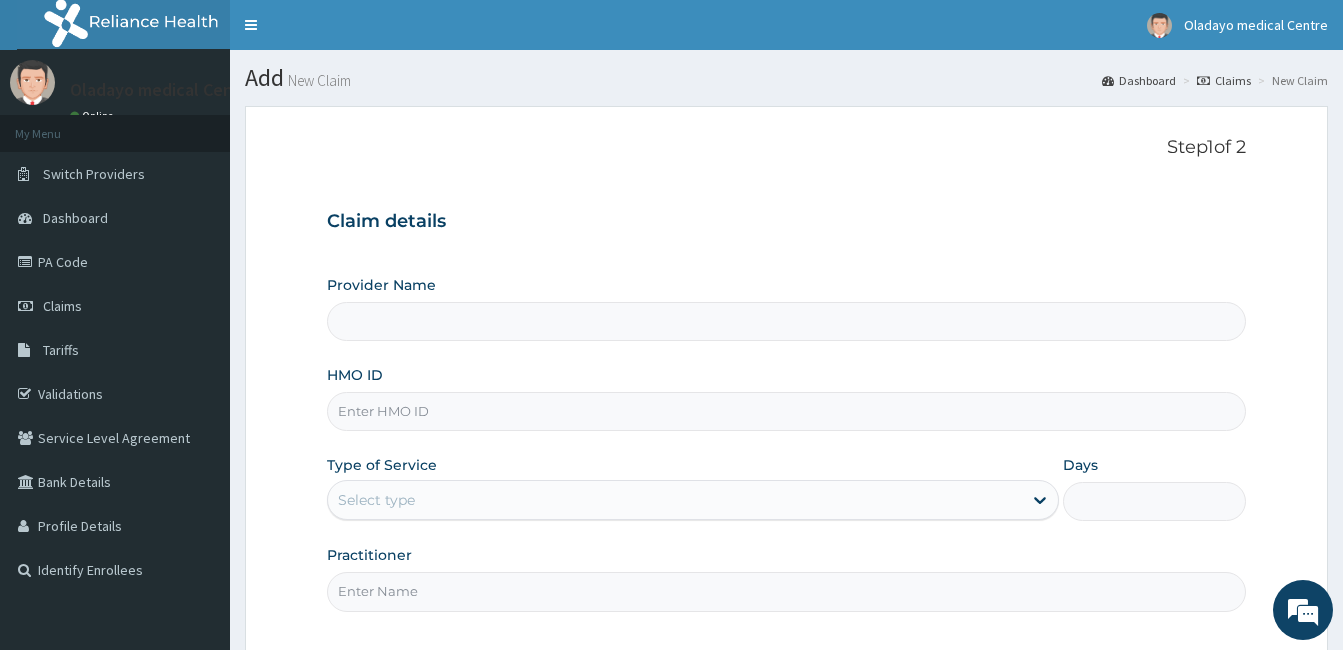 click on "HMO ID" at bounding box center [786, 411] 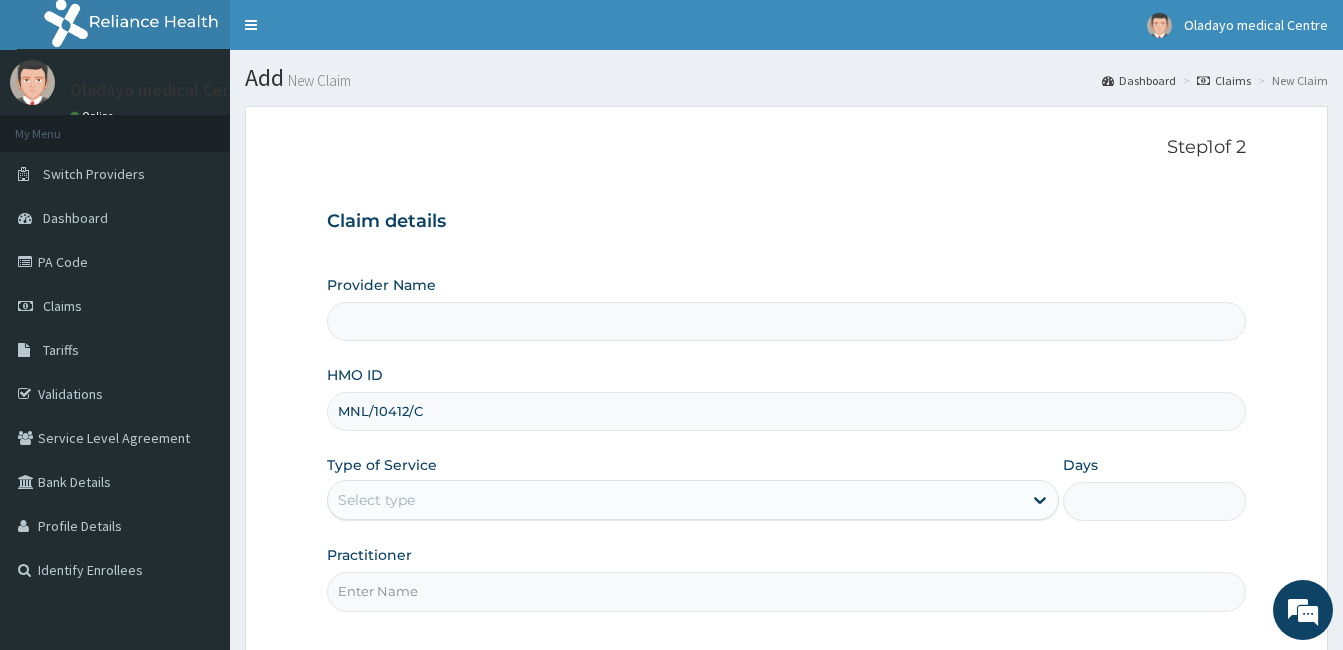 type on "Oladayo Medical Centre" 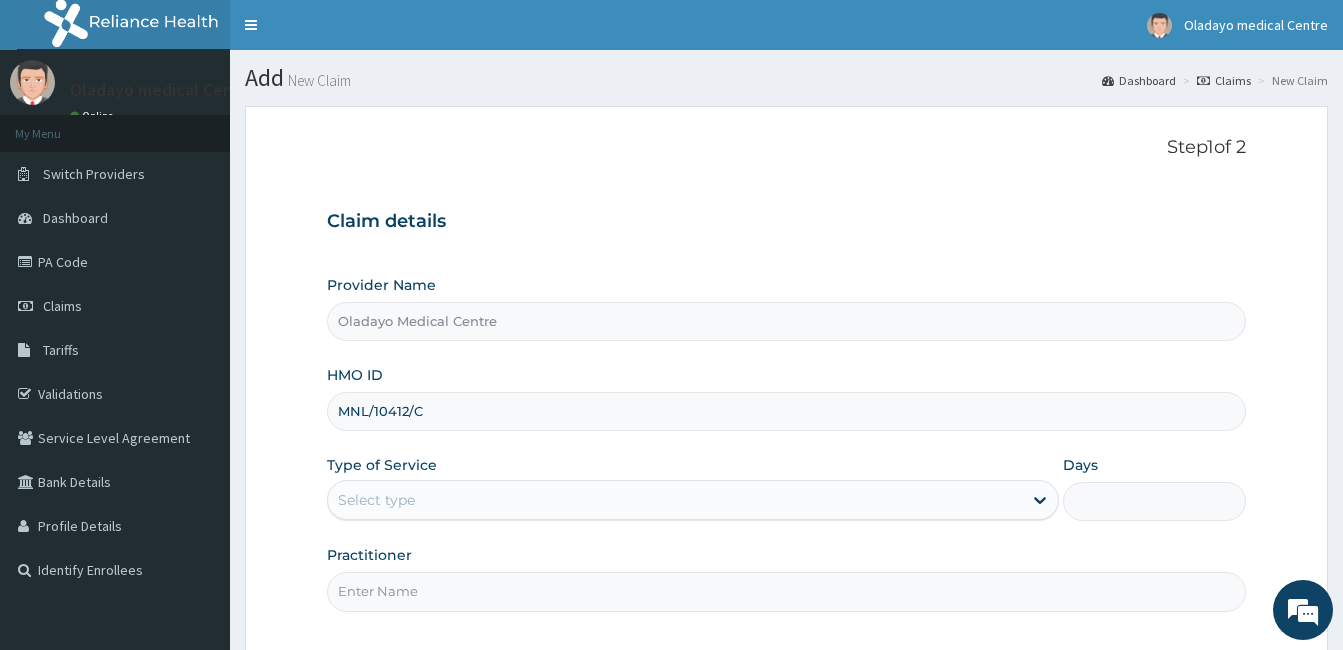 type on "MNL/10412/C" 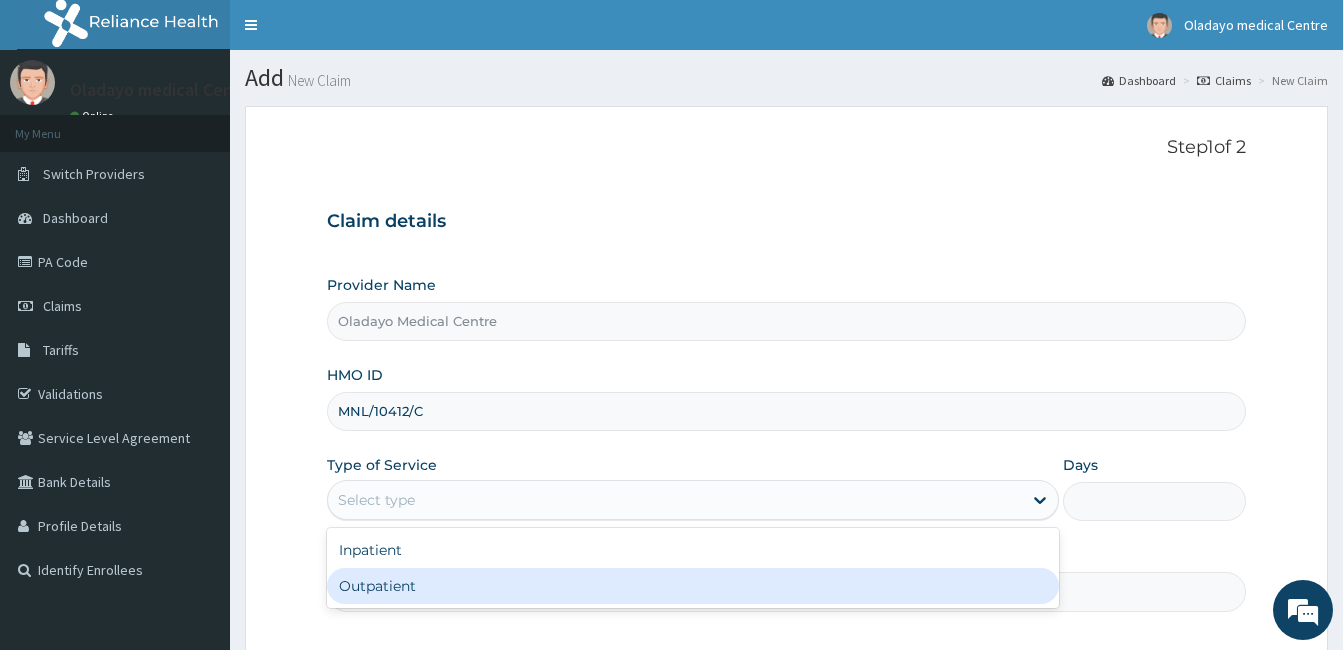 click on "Outpatient" at bounding box center (693, 586) 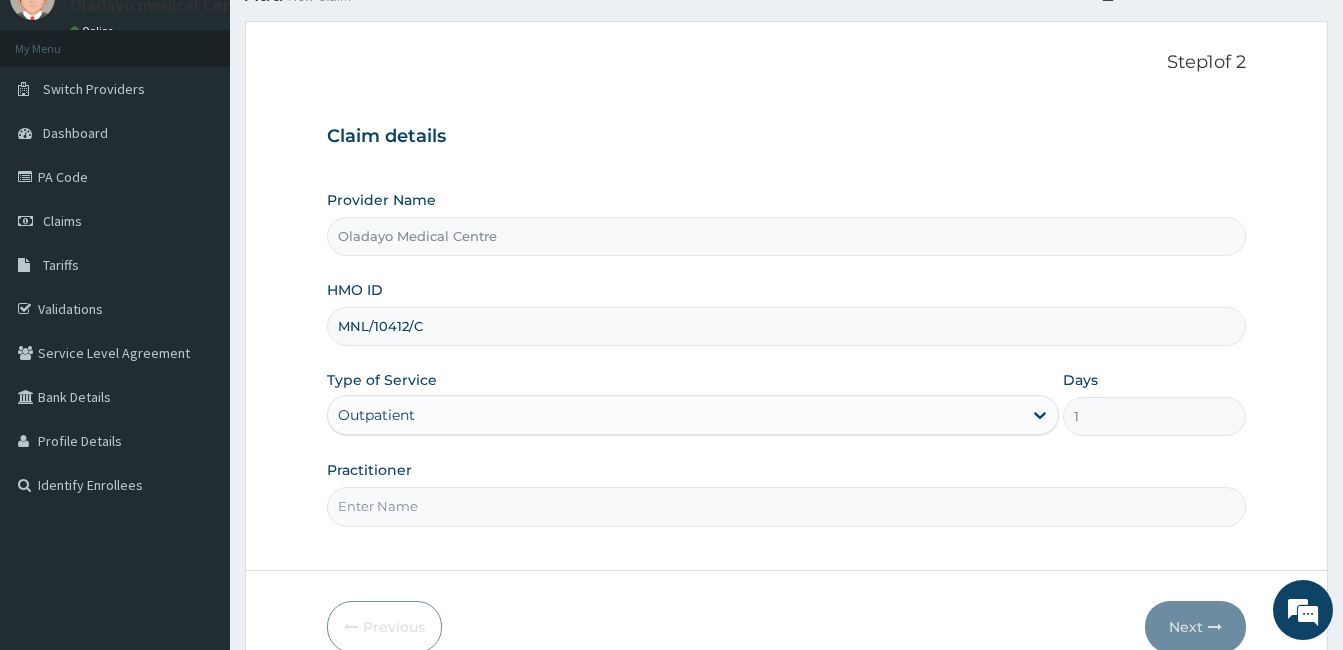 scroll, scrollTop: 185, scrollLeft: 0, axis: vertical 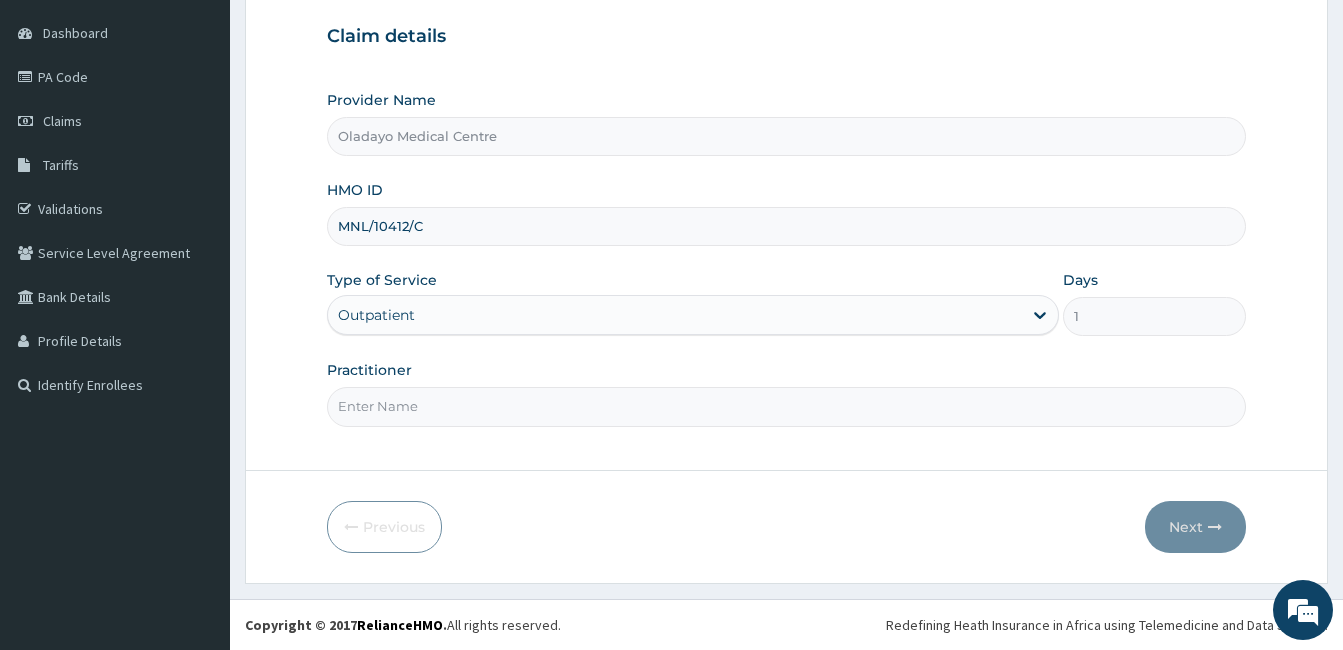click on "Practitioner" at bounding box center [786, 406] 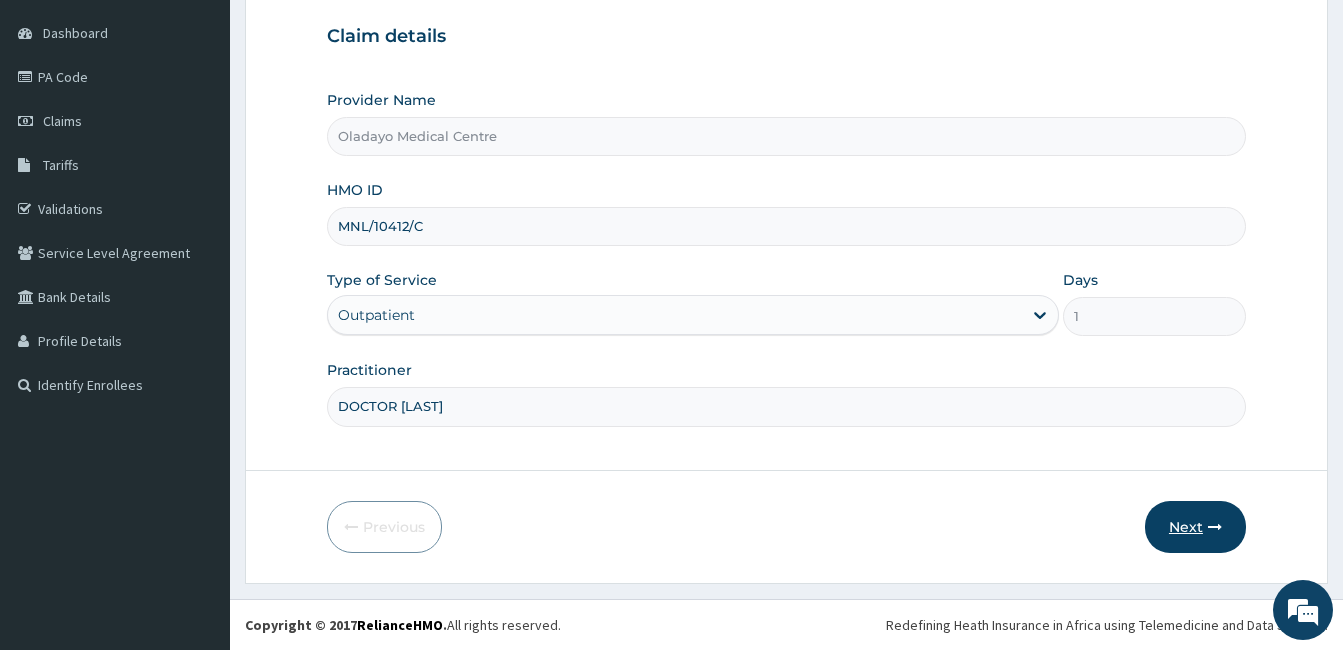 click on "Next" at bounding box center [1195, 527] 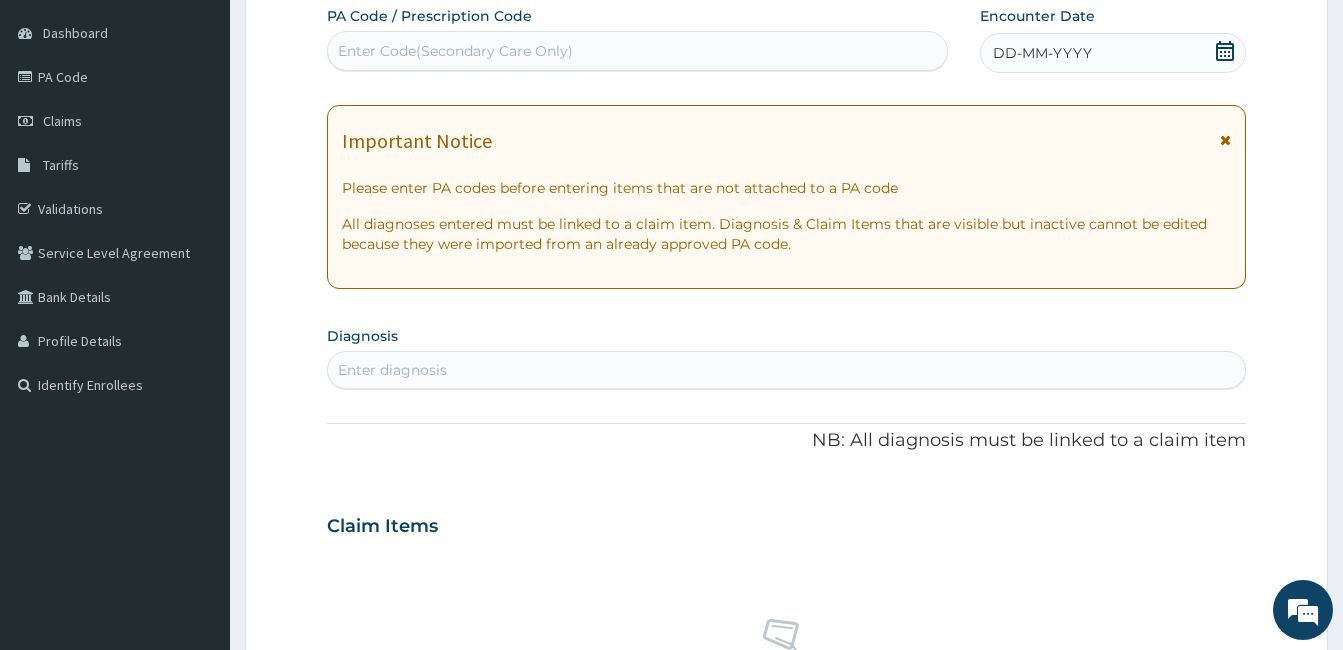 click on "DD-MM-YYYY" at bounding box center (1113, 53) 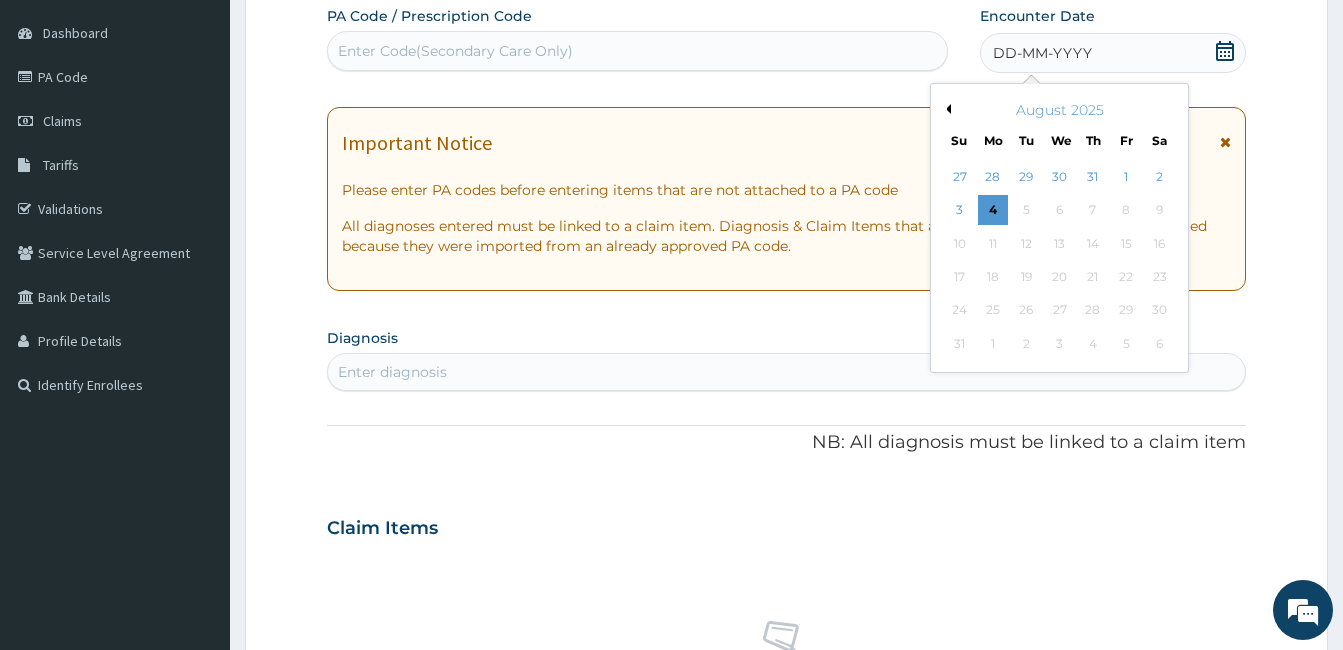 scroll, scrollTop: 0, scrollLeft: 0, axis: both 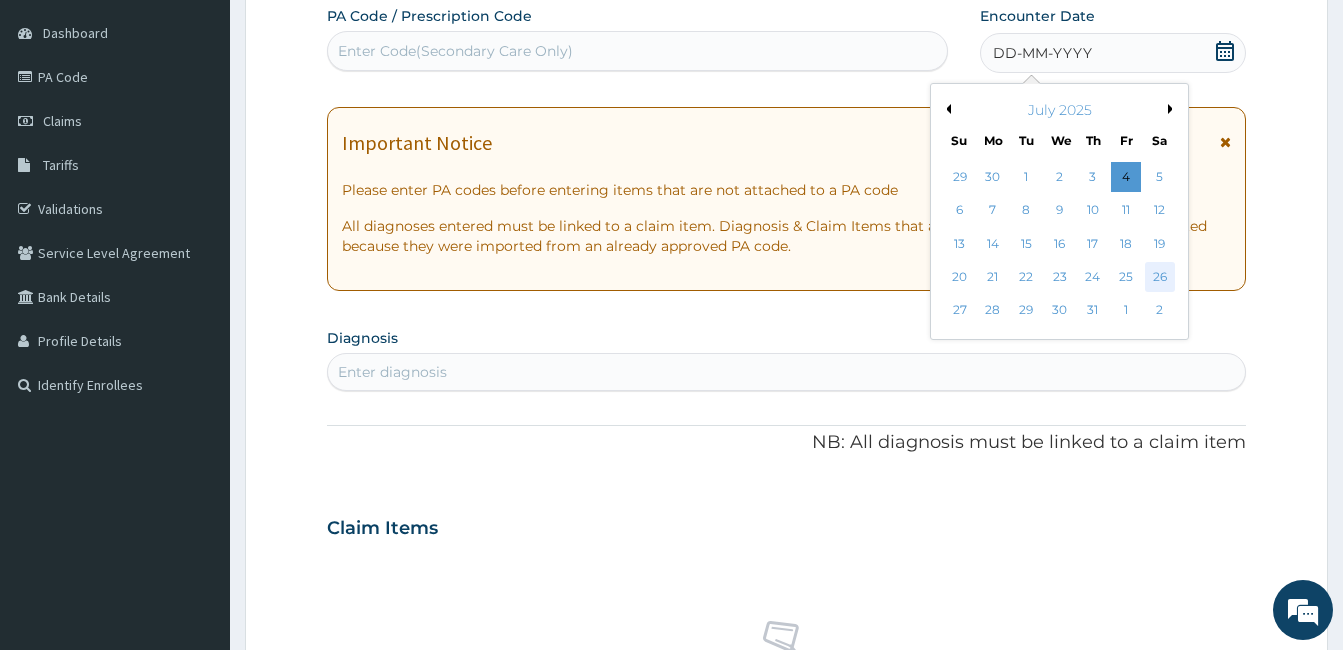 click on "26" at bounding box center (1159, 277) 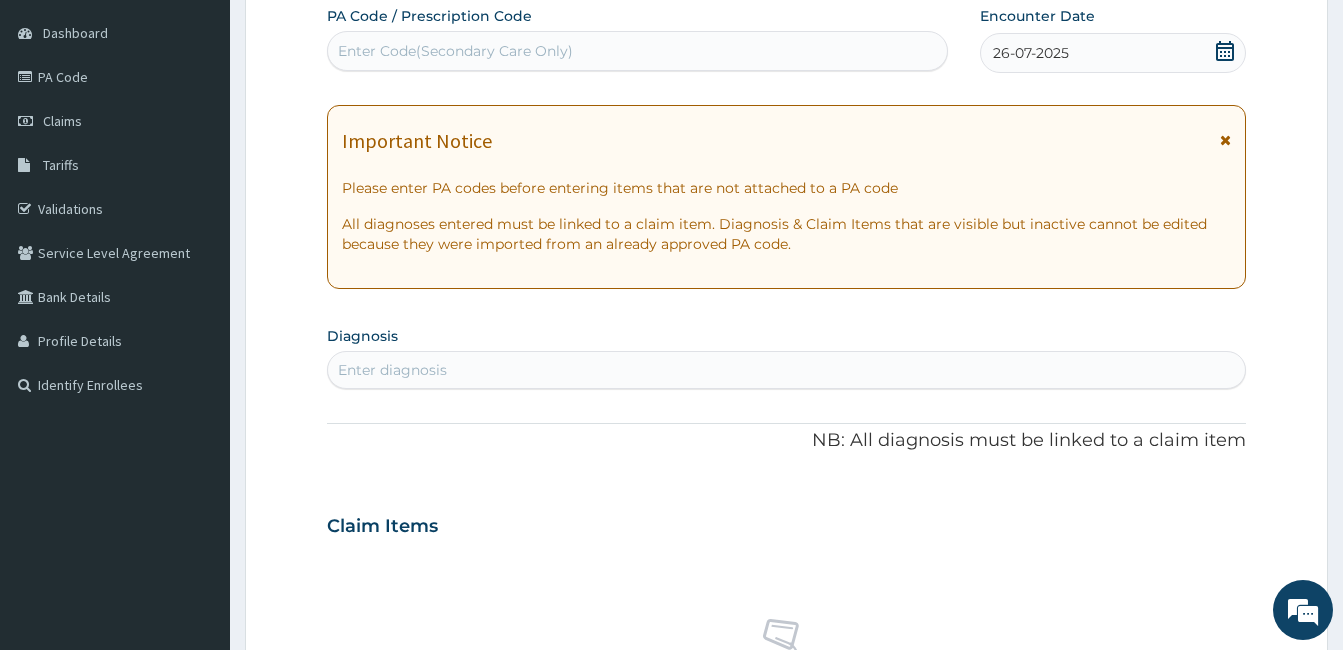 click on "Enter diagnosis" at bounding box center (786, 370) 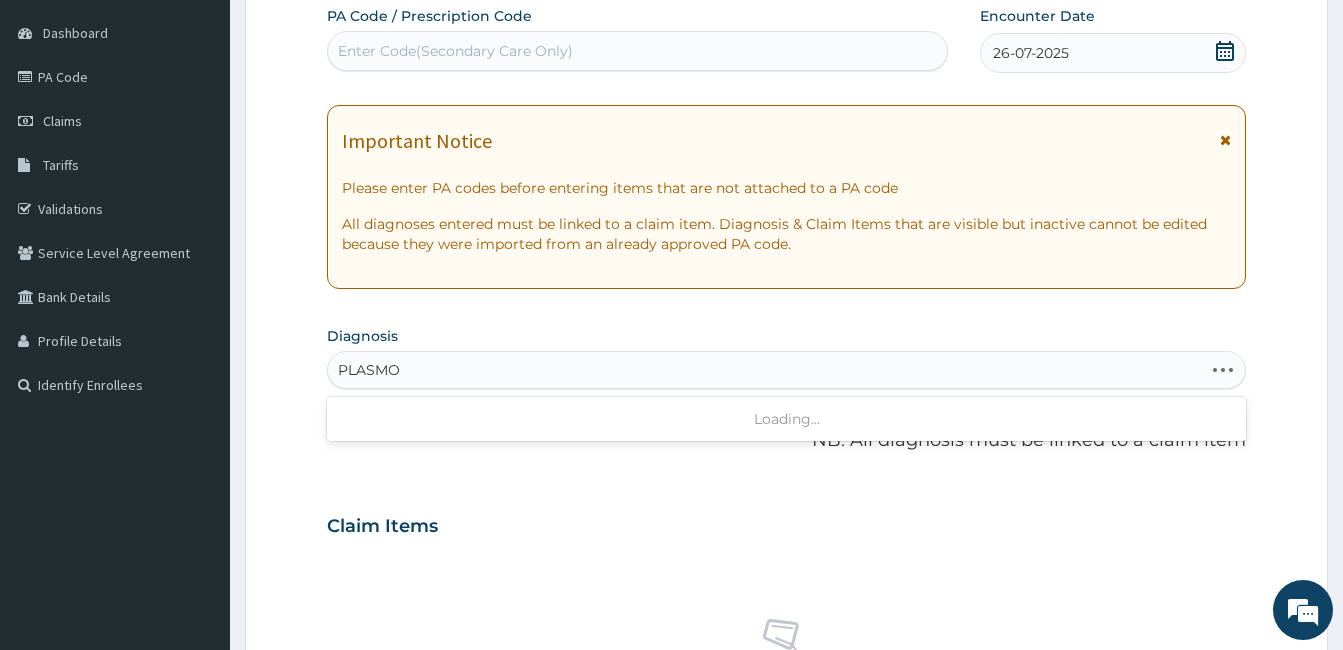 type on "PLASMOD" 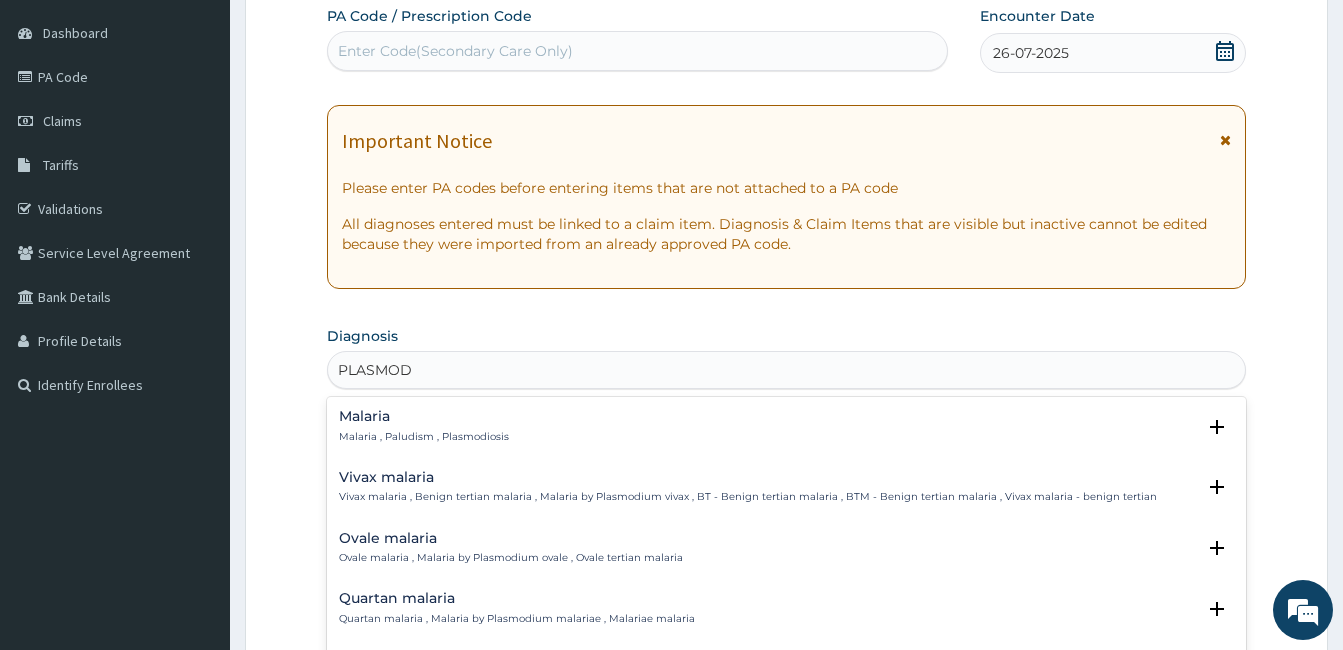 click on "Malaria" at bounding box center [424, 416] 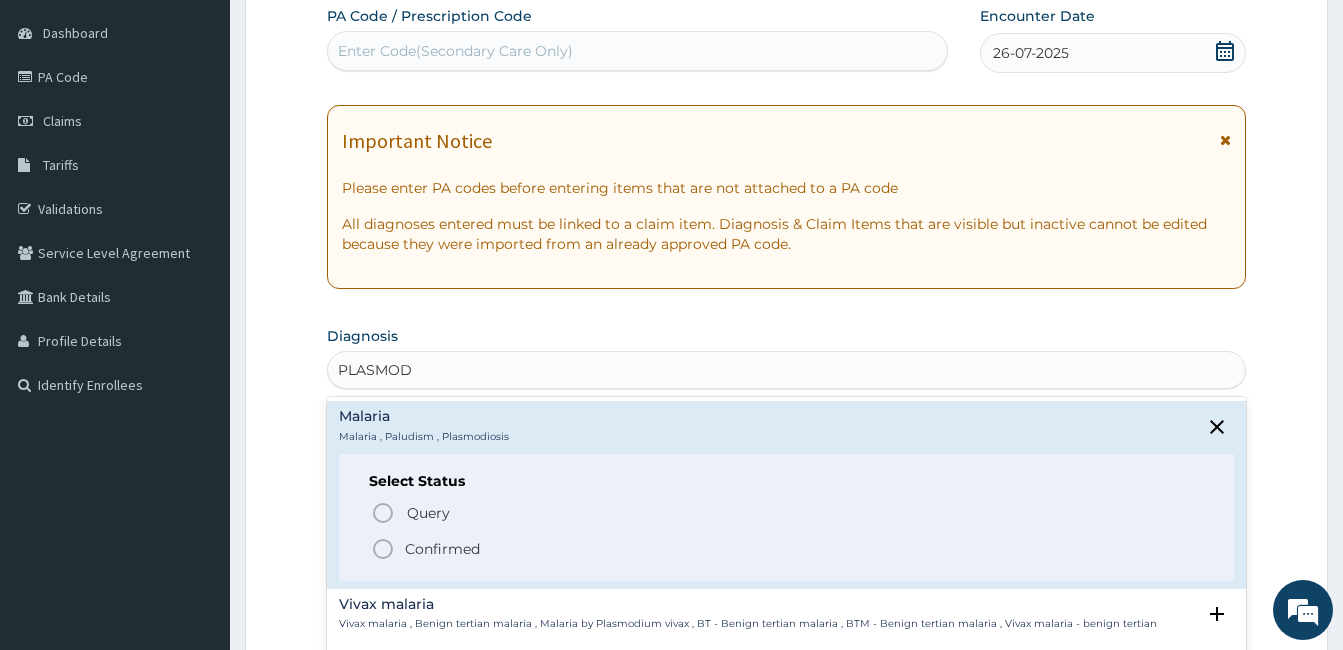 click on "Confirmed" at bounding box center [787, 549] 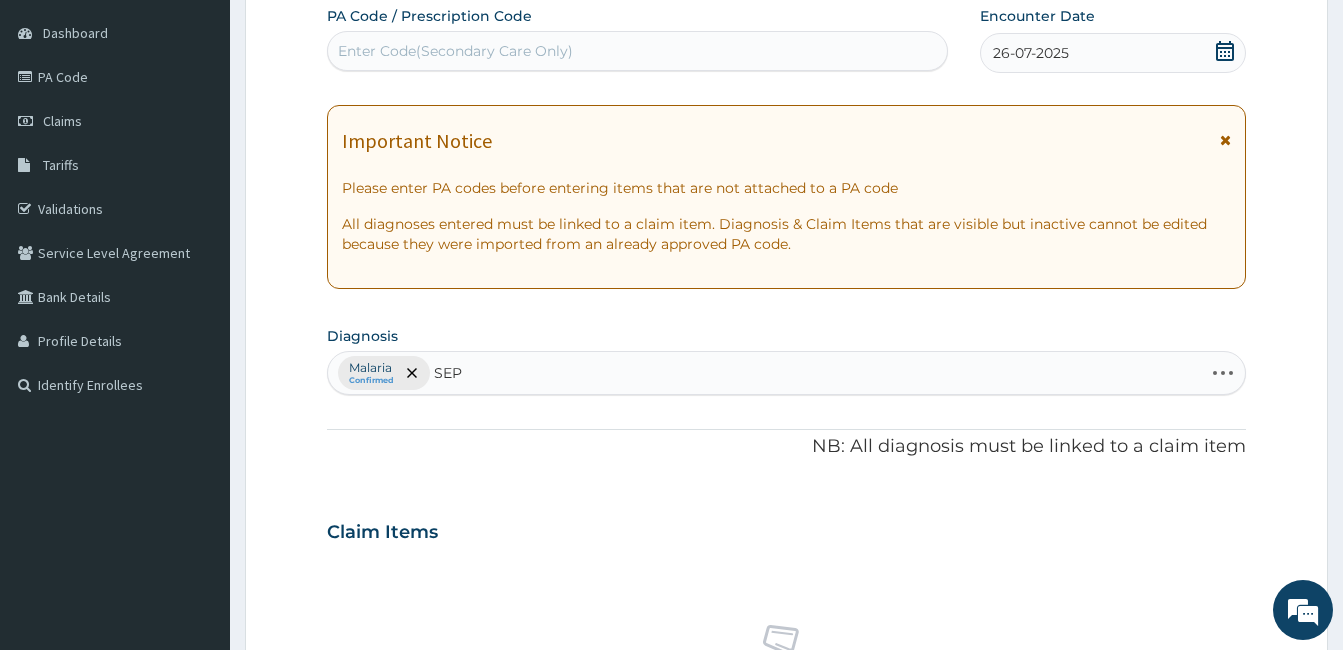 type on "SEPS" 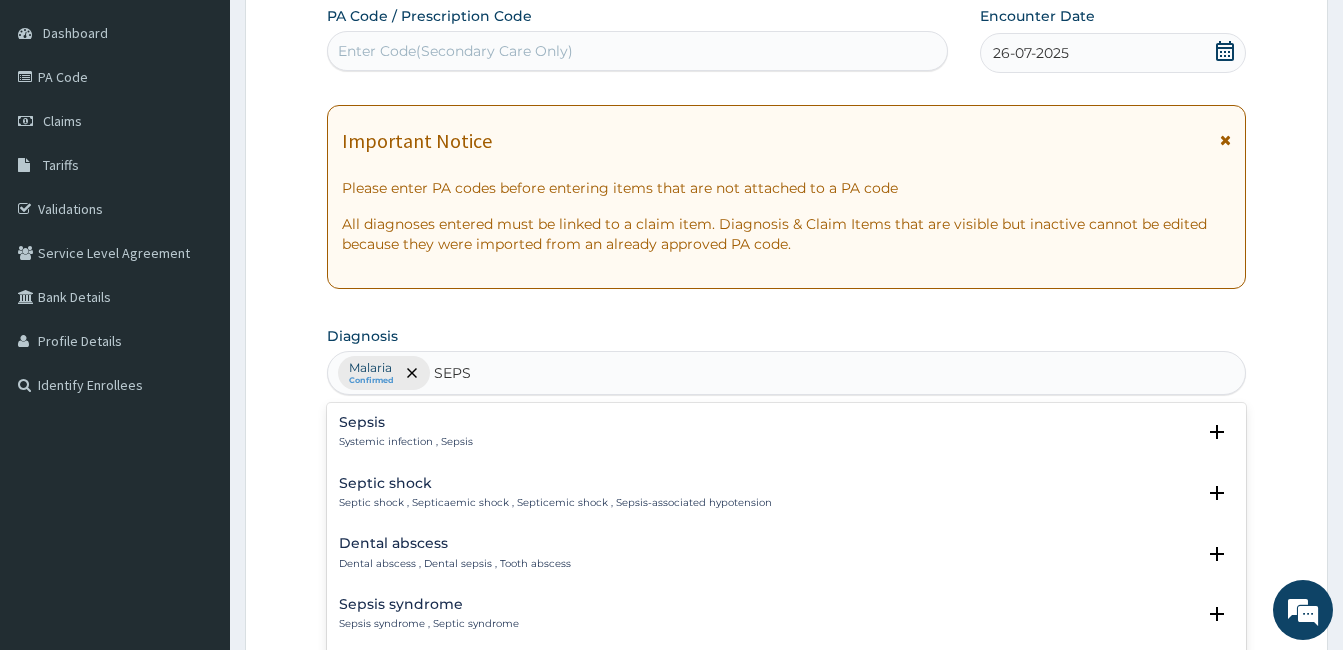 click on "Sepsis Systemic infection , Sepsis" at bounding box center [786, 432] 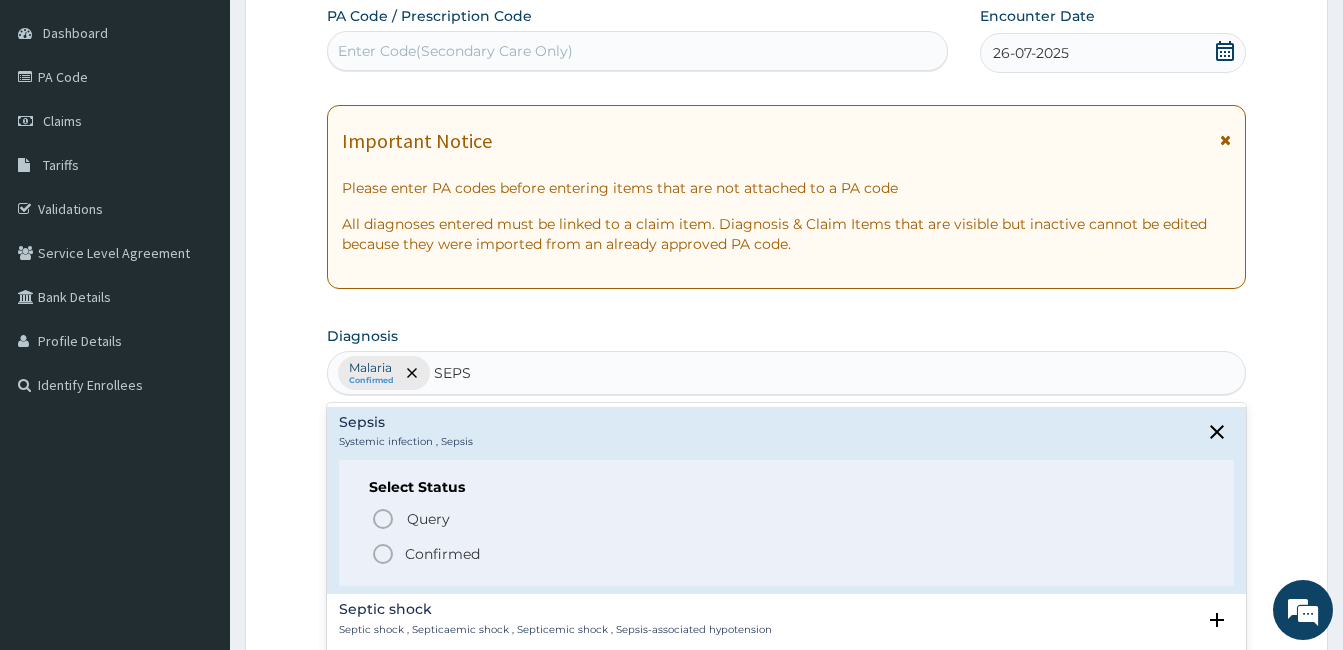 click on "Confirmed" at bounding box center (787, 554) 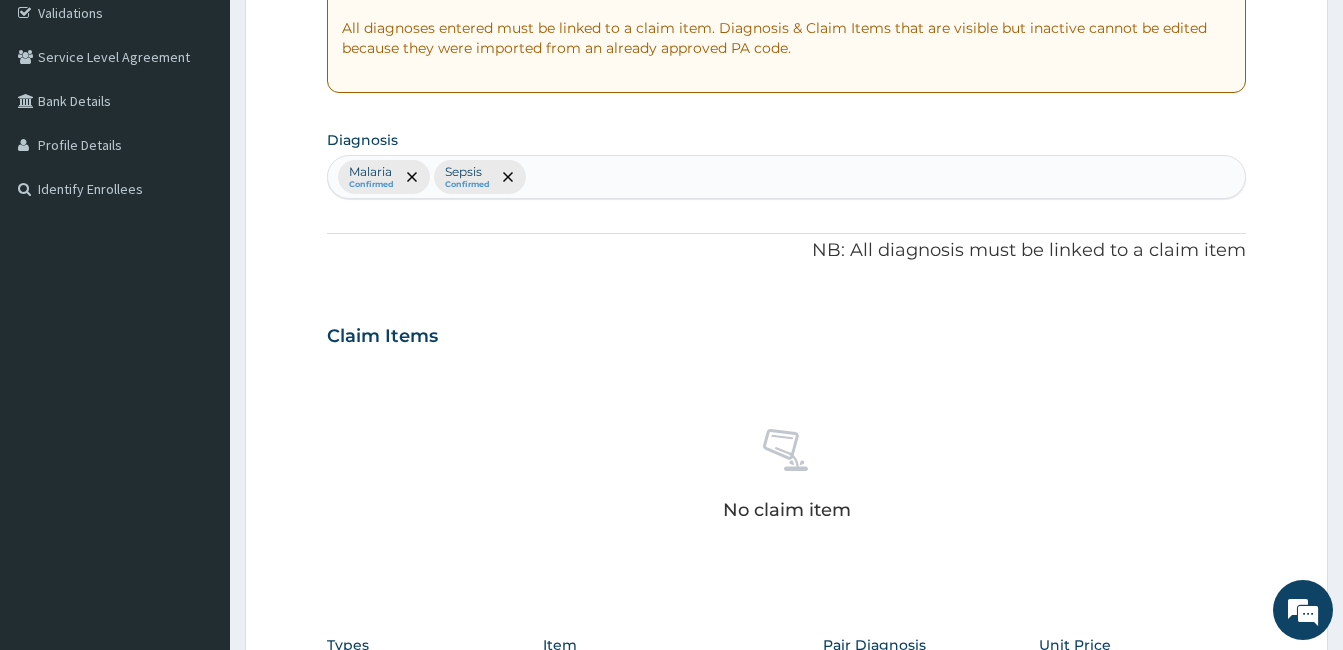 scroll, scrollTop: 792, scrollLeft: 0, axis: vertical 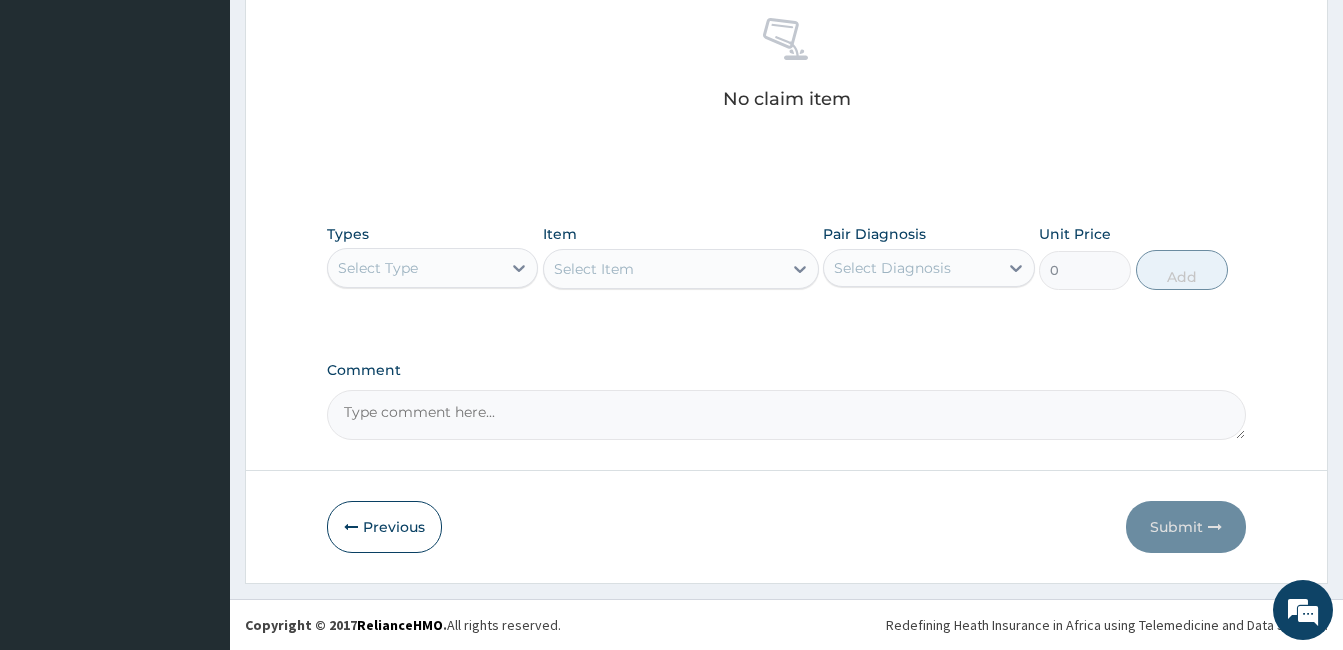 click on "Select Type" at bounding box center [414, 268] 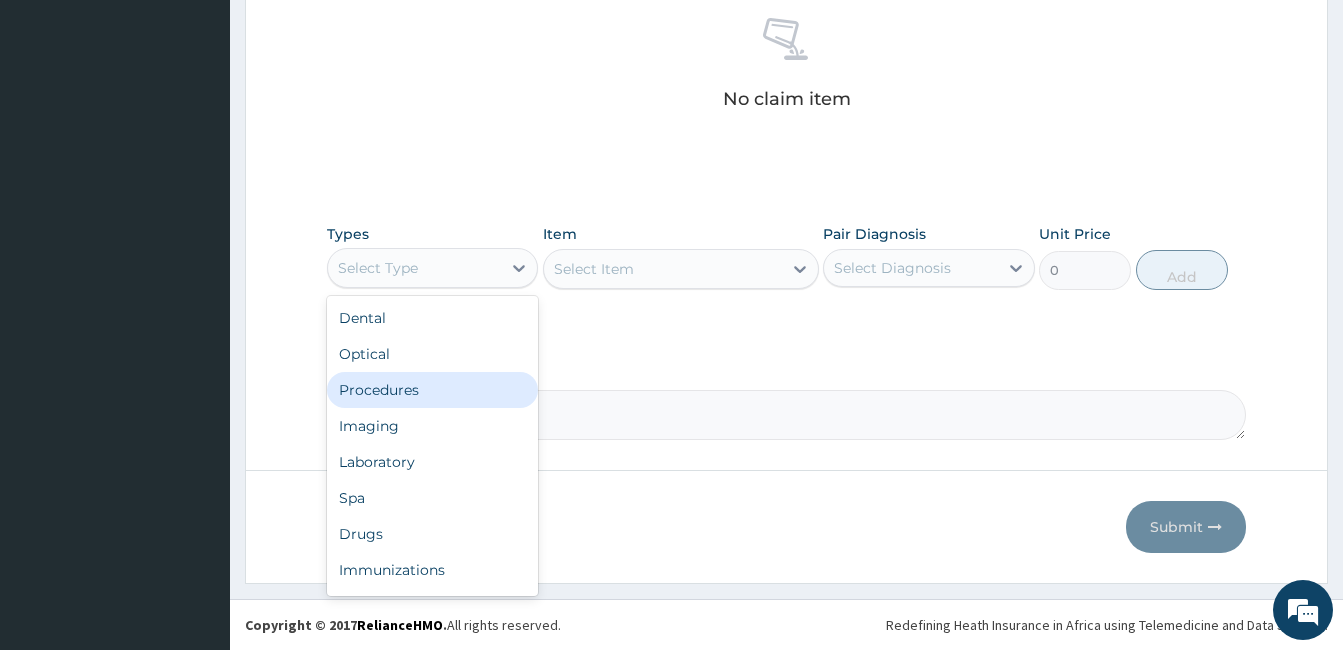 click on "Procedures" at bounding box center [432, 390] 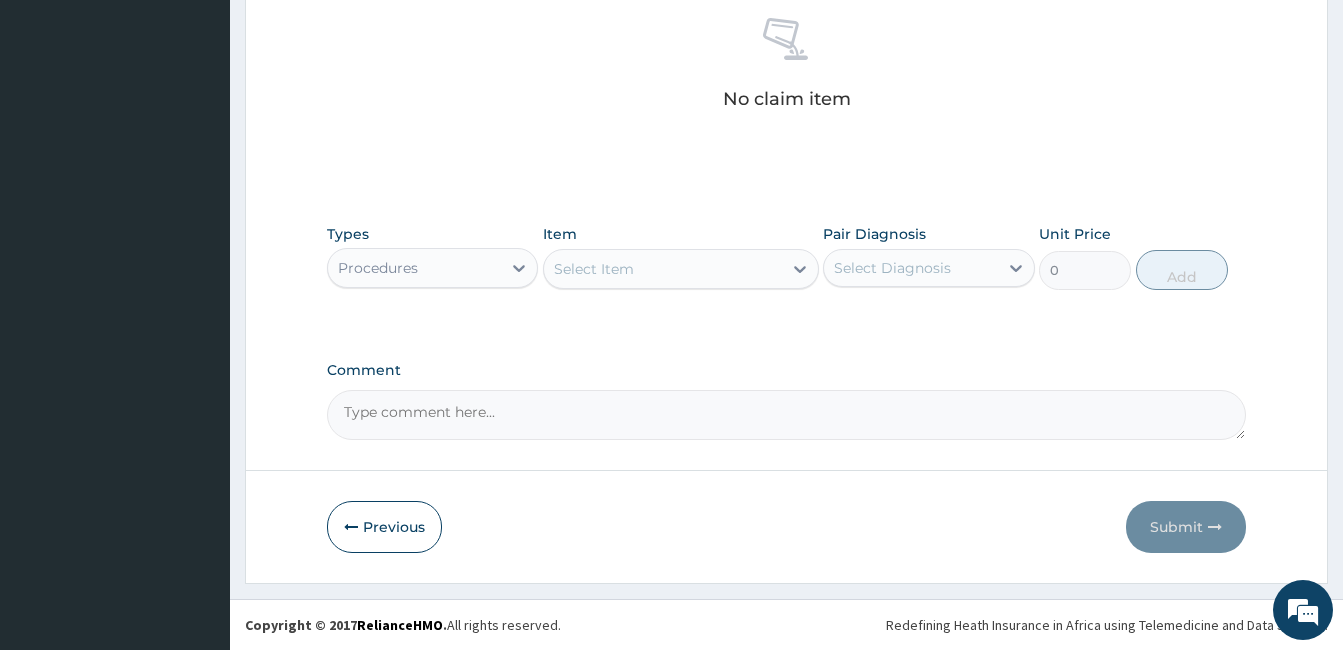 click on "Select Item" at bounding box center [663, 269] 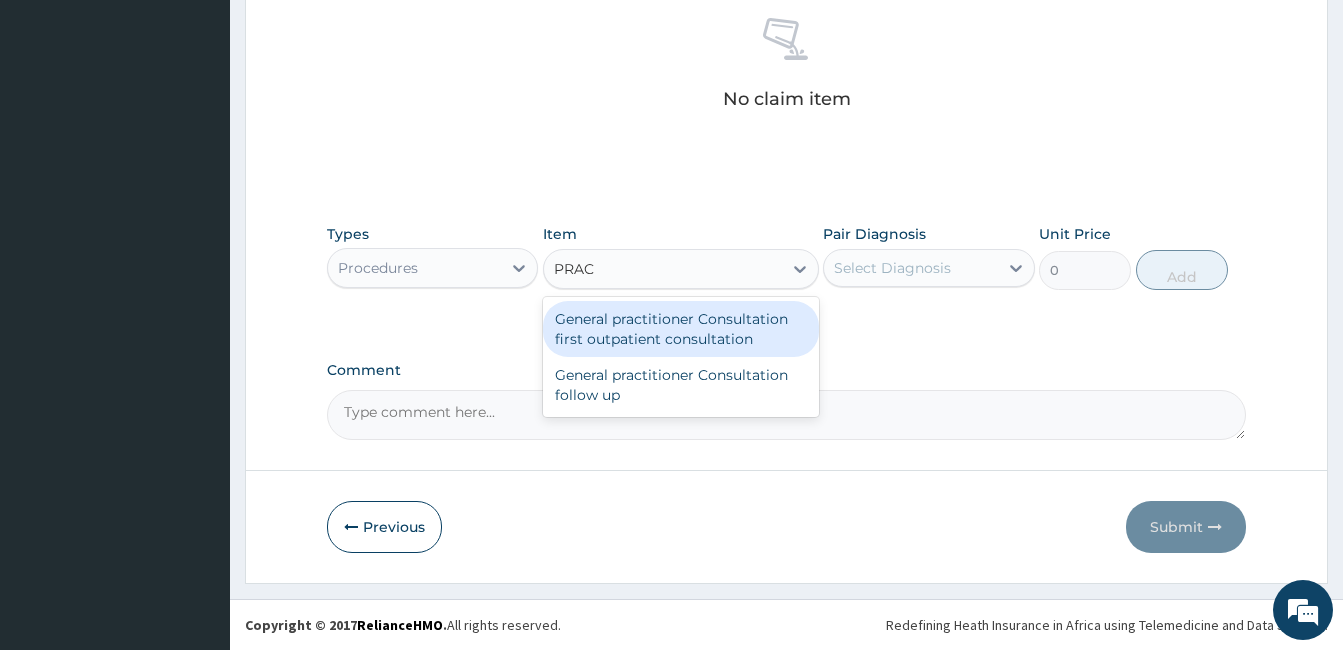 type on "PRACT" 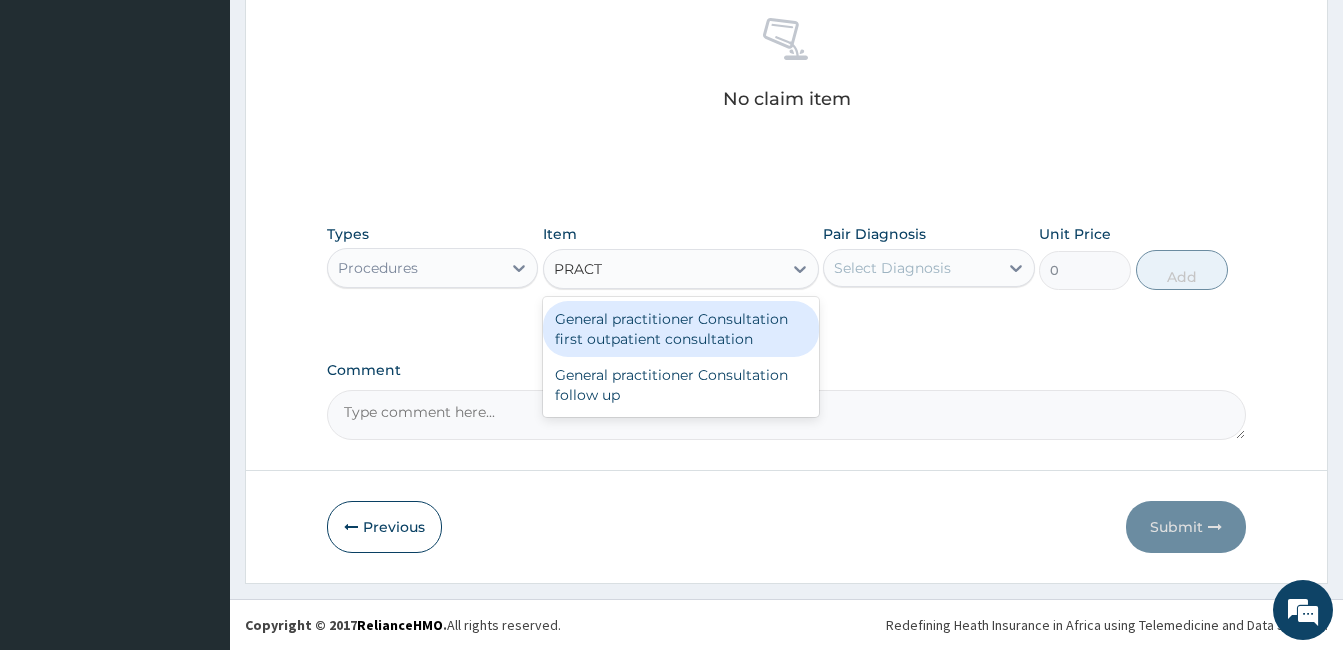 click on "General practitioner Consultation first outpatient consultation" at bounding box center (681, 329) 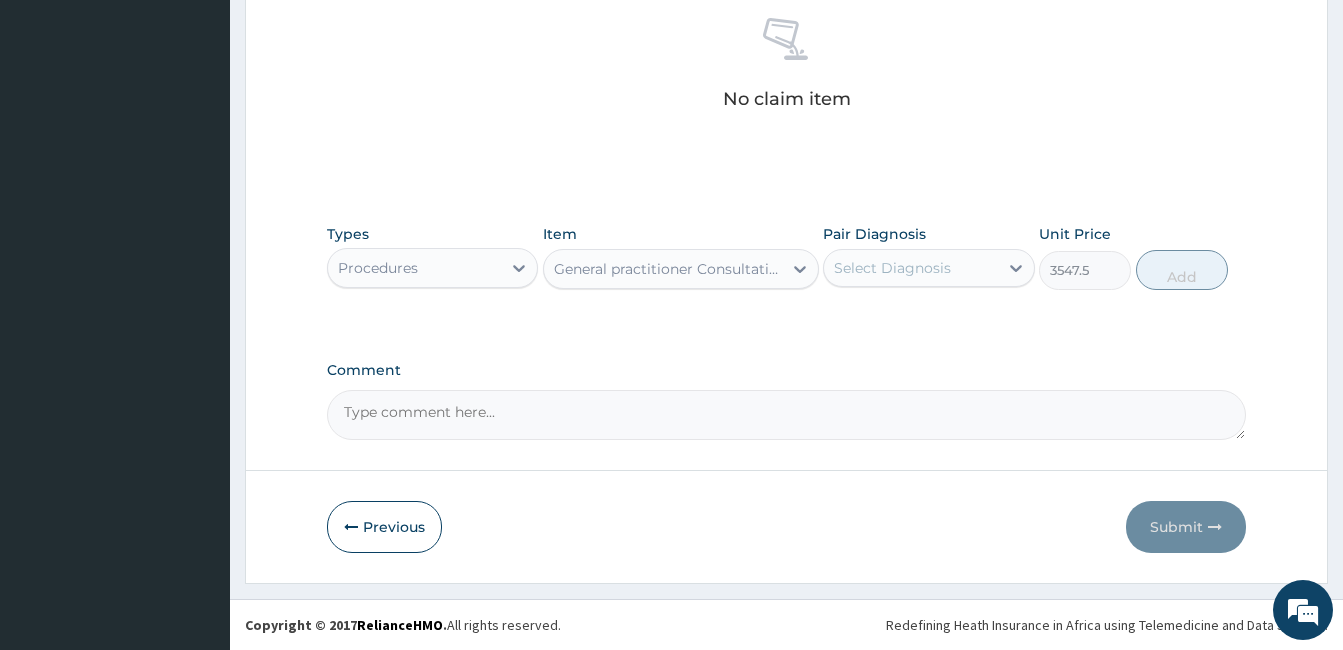 click on "Select Diagnosis" at bounding box center [910, 268] 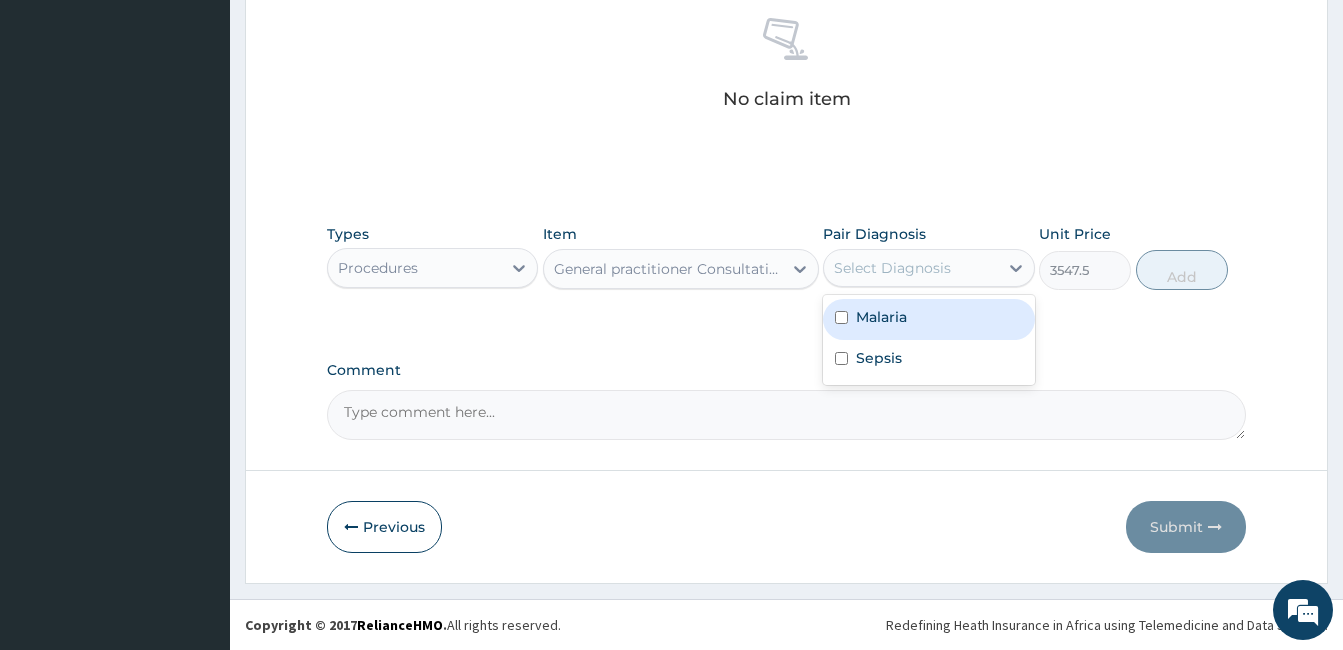 click on "Malaria" at bounding box center (928, 319) 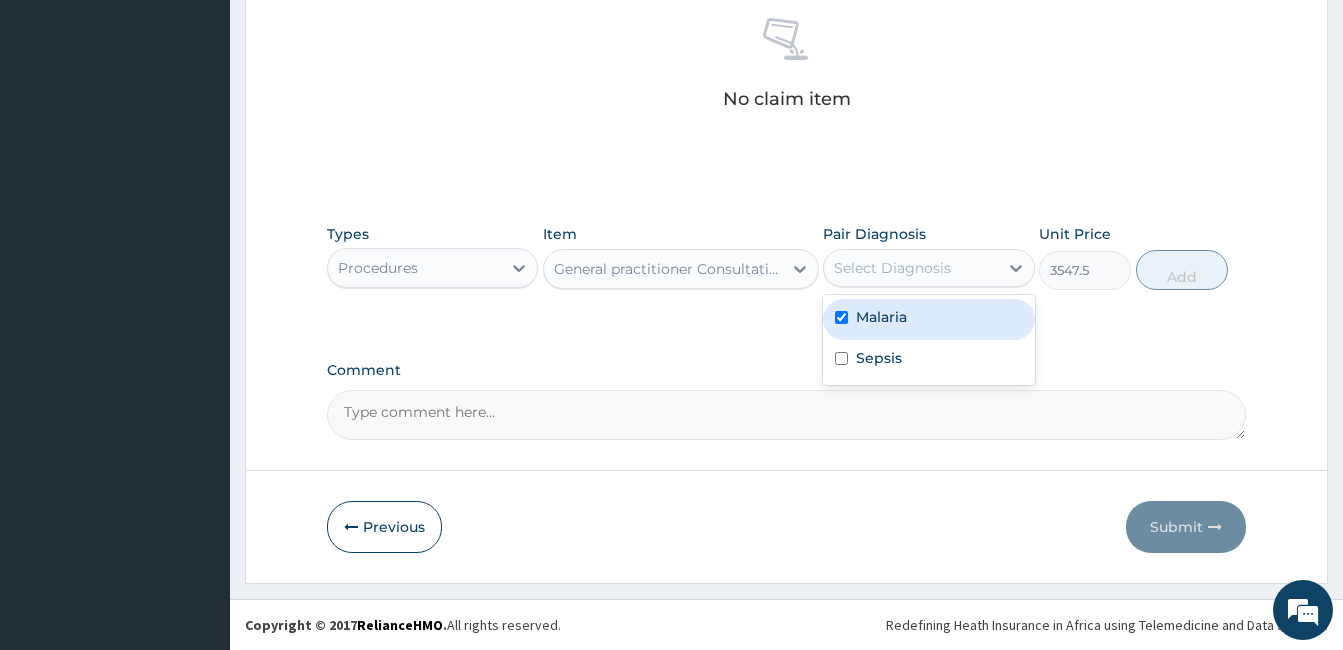 checkbox on "true" 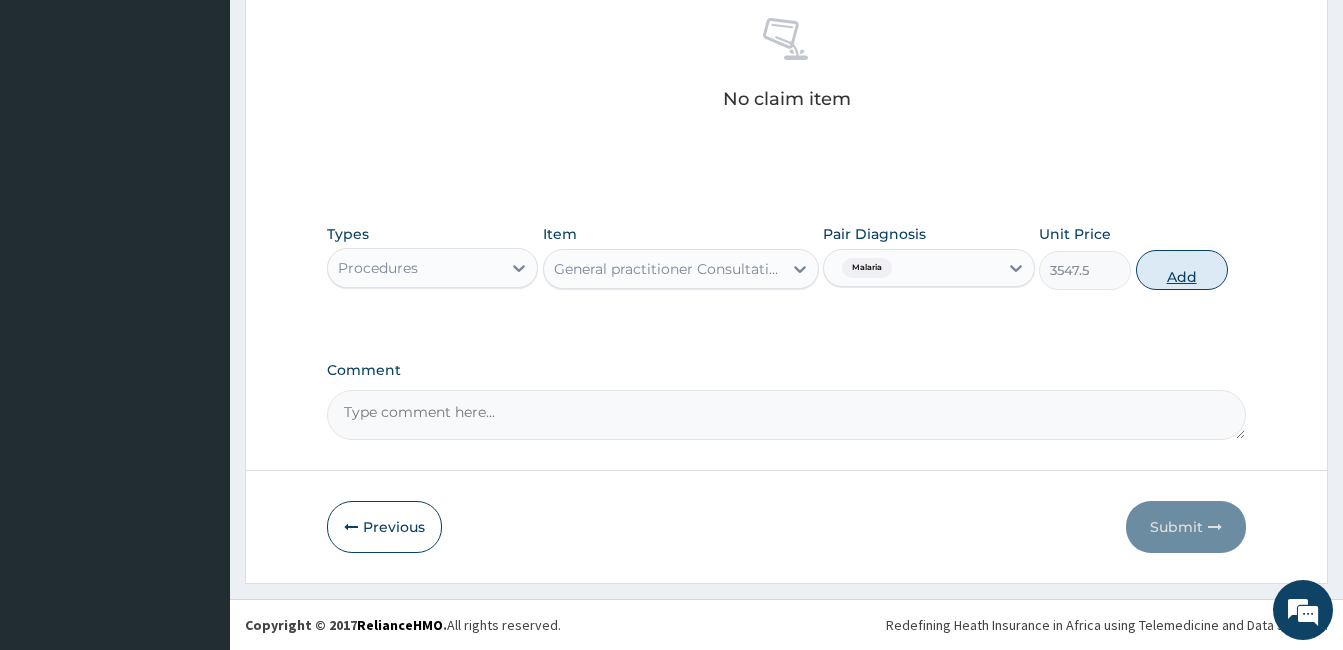 click on "Add" at bounding box center (1182, 270) 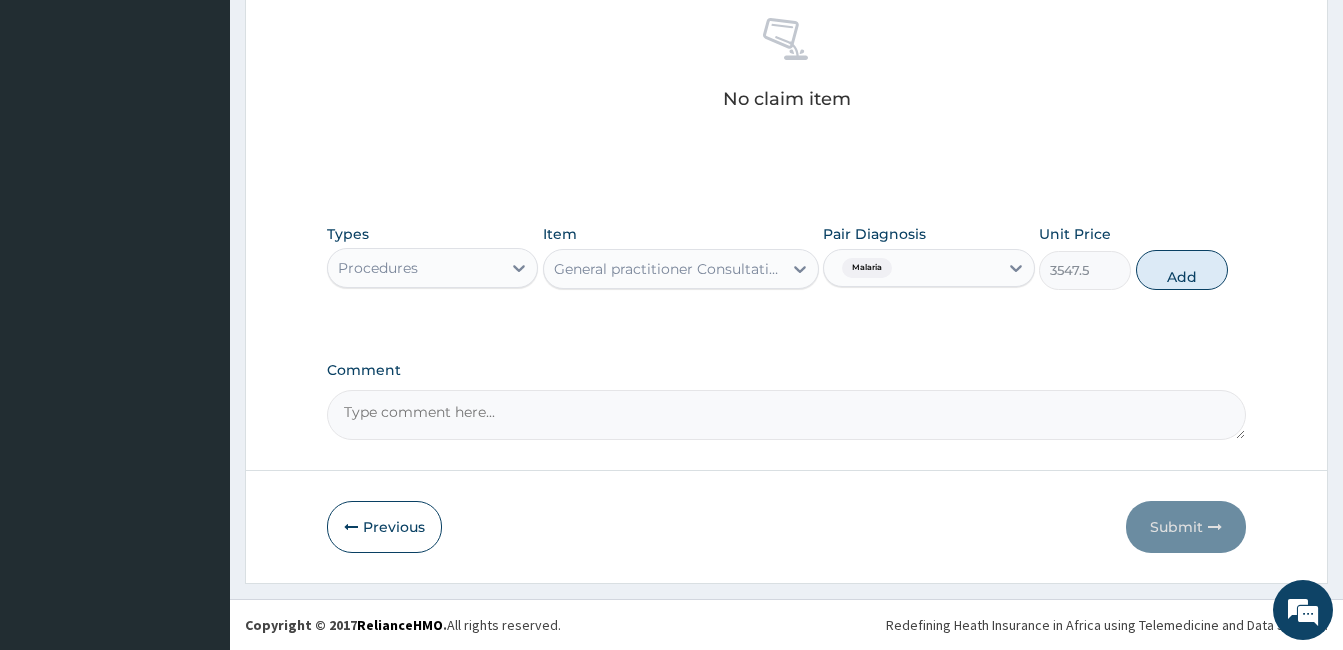 type on "0" 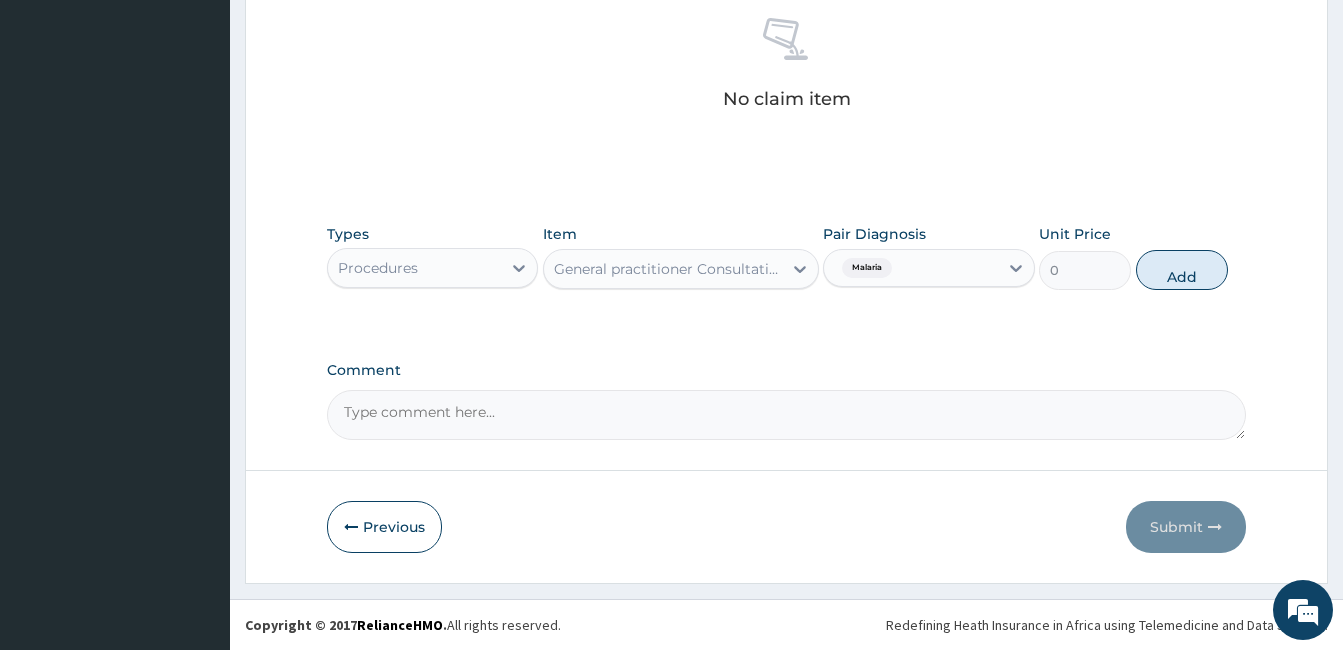 scroll, scrollTop: 723, scrollLeft: 0, axis: vertical 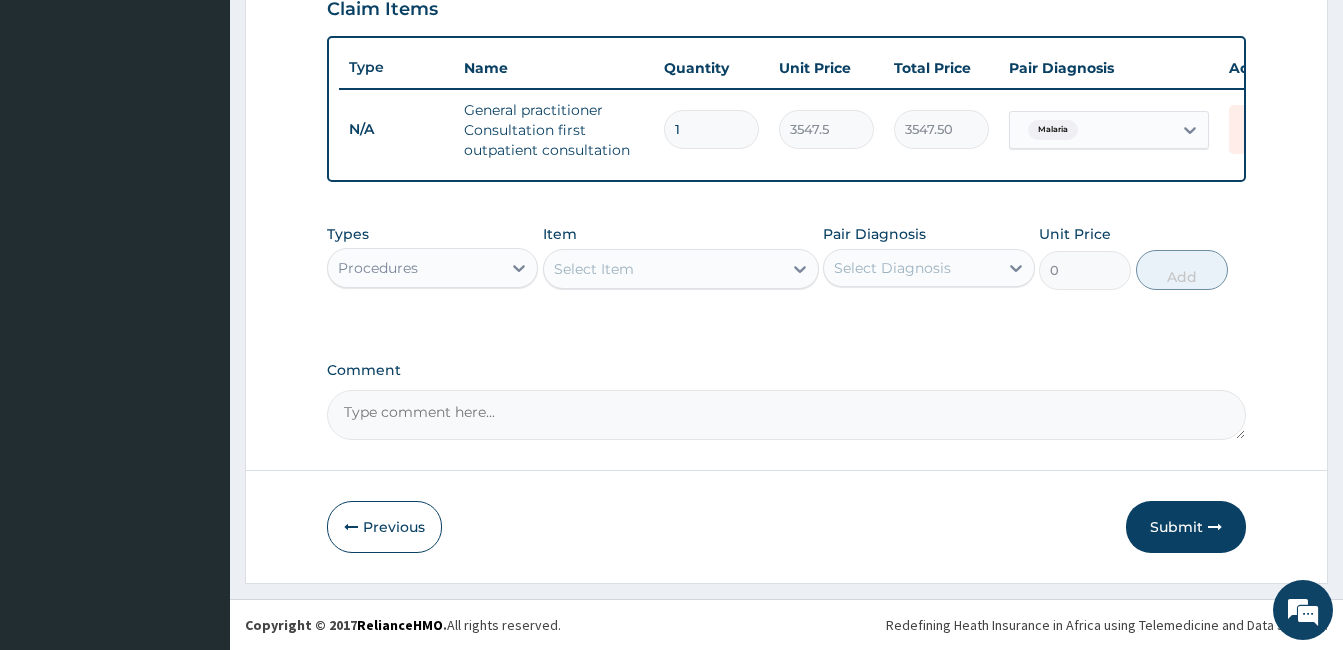 click on "Procedures" at bounding box center (378, 268) 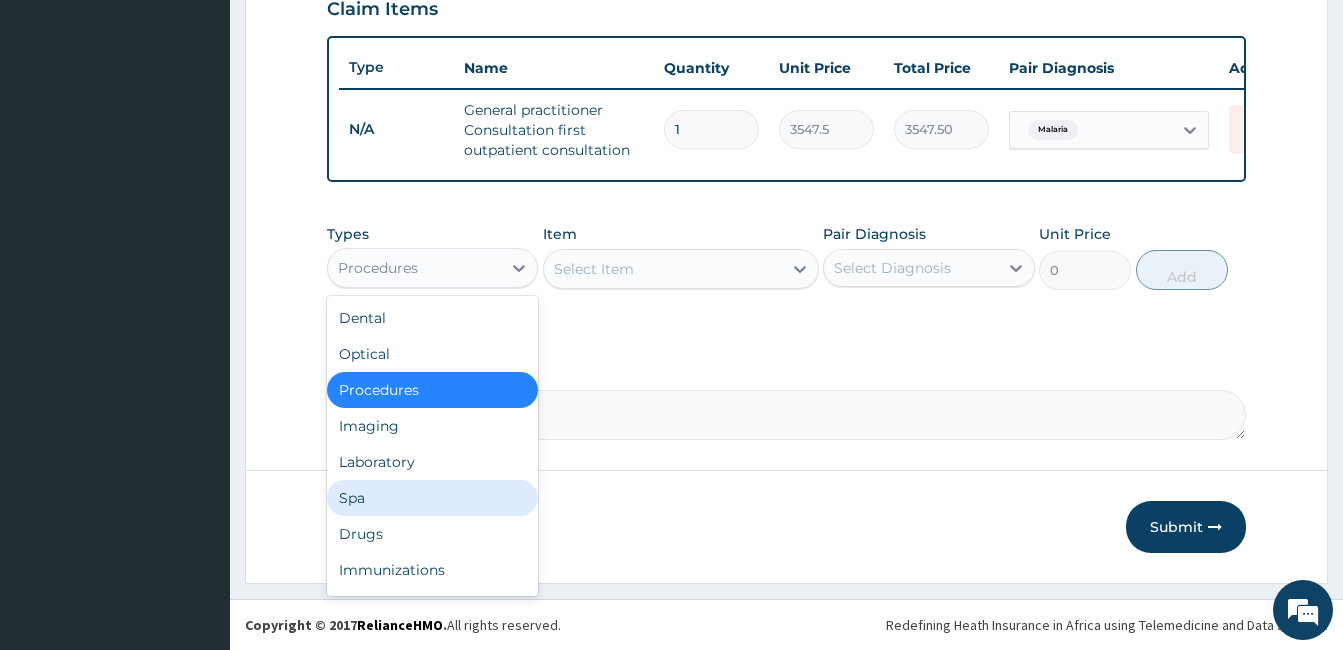click on "Spa" at bounding box center (432, 498) 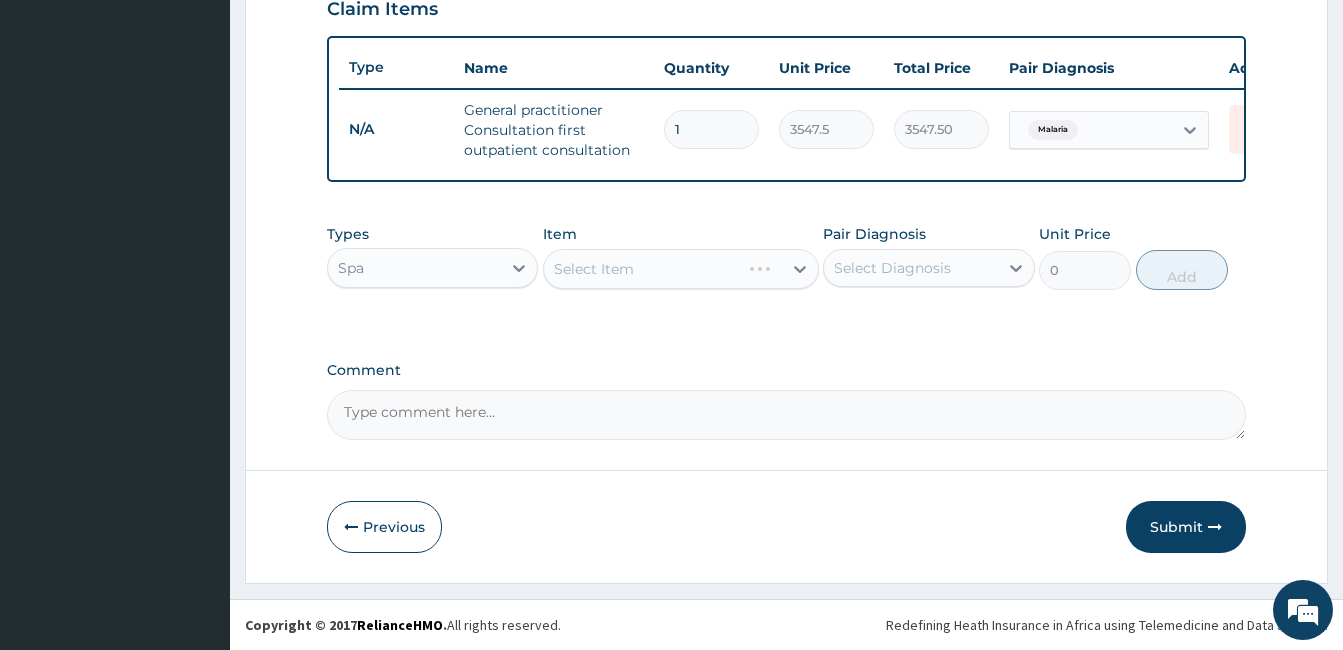 click on "Spa" at bounding box center (414, 268) 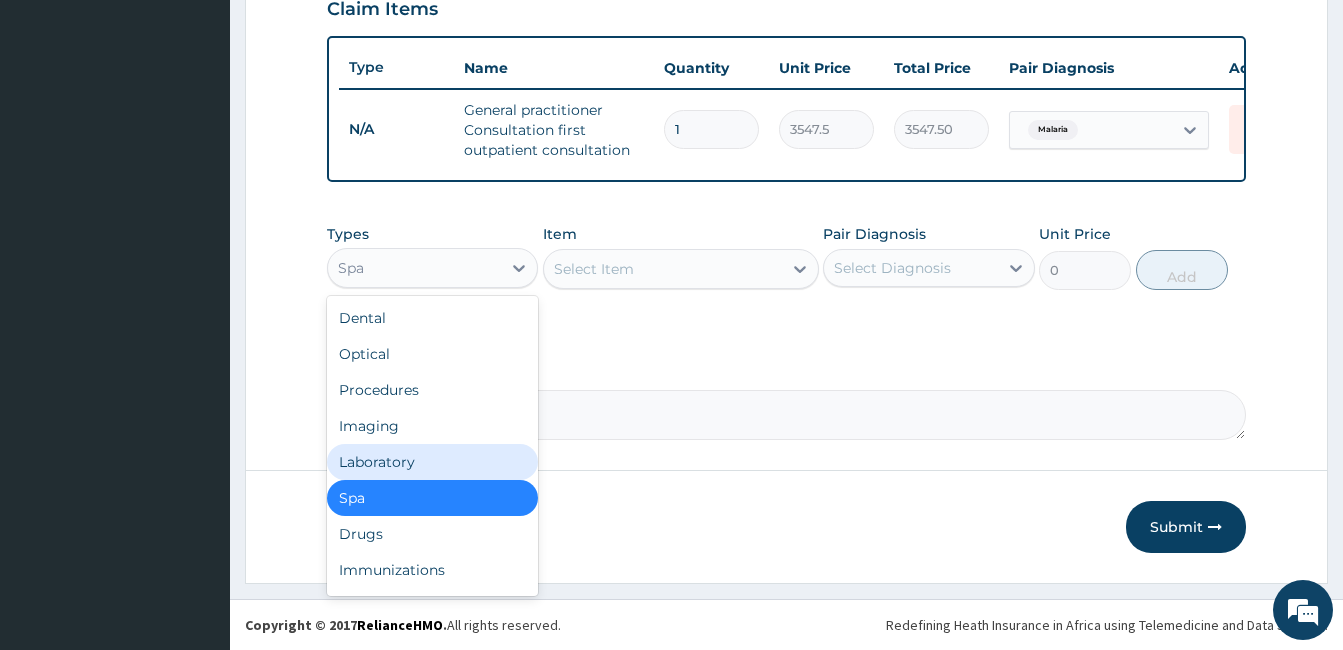 click on "Laboratory" at bounding box center [432, 462] 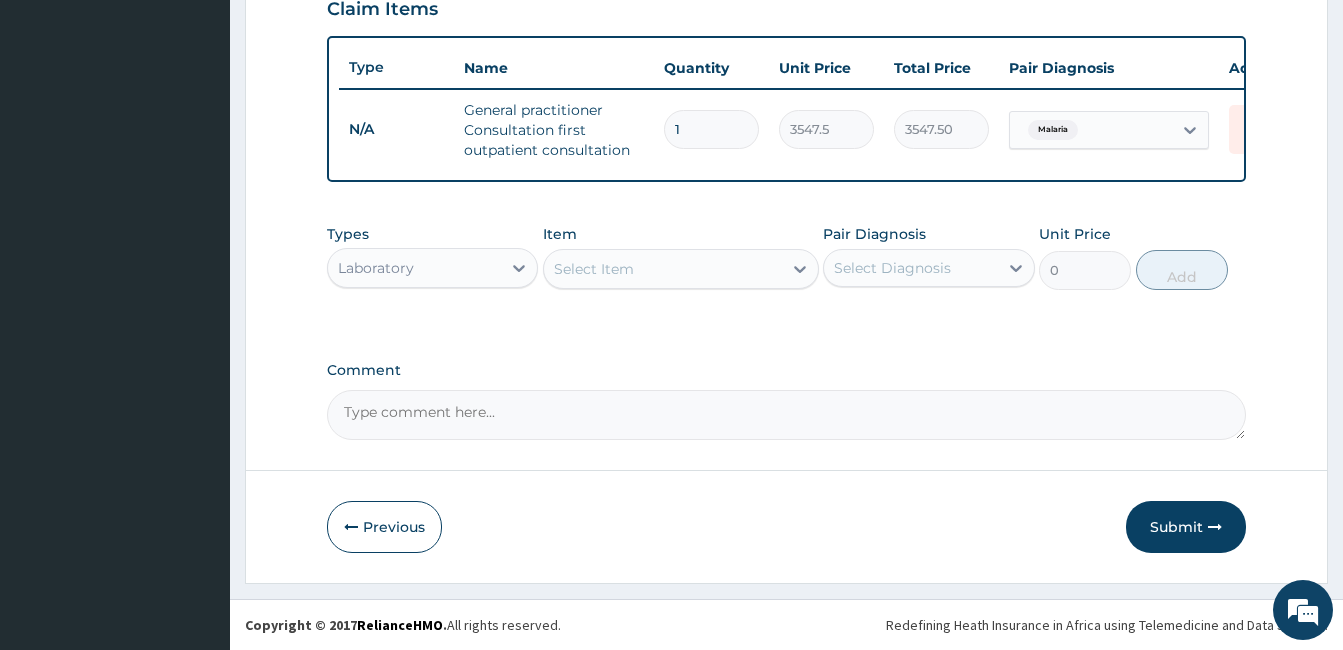 click on "Select Item" at bounding box center (663, 269) 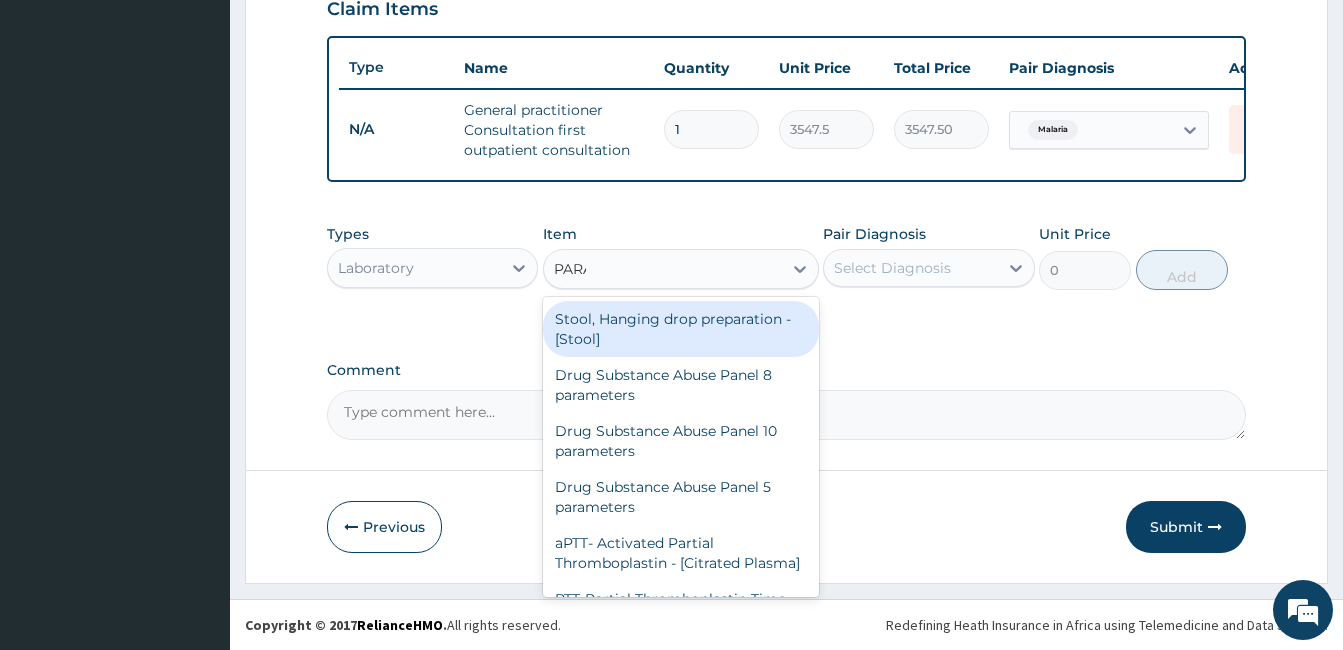 type on "PARAS" 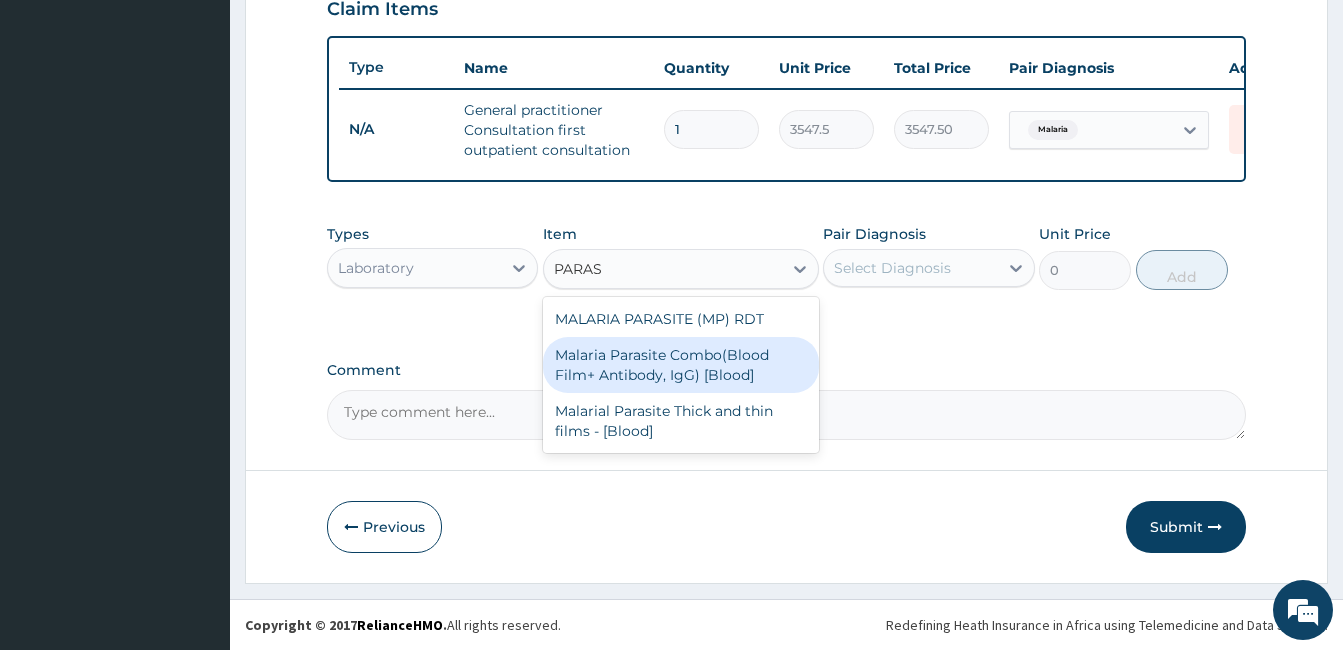 click on "Malaria Parasite Combo(Blood Film+ Antibody, IgG) [Blood]" at bounding box center (681, 365) 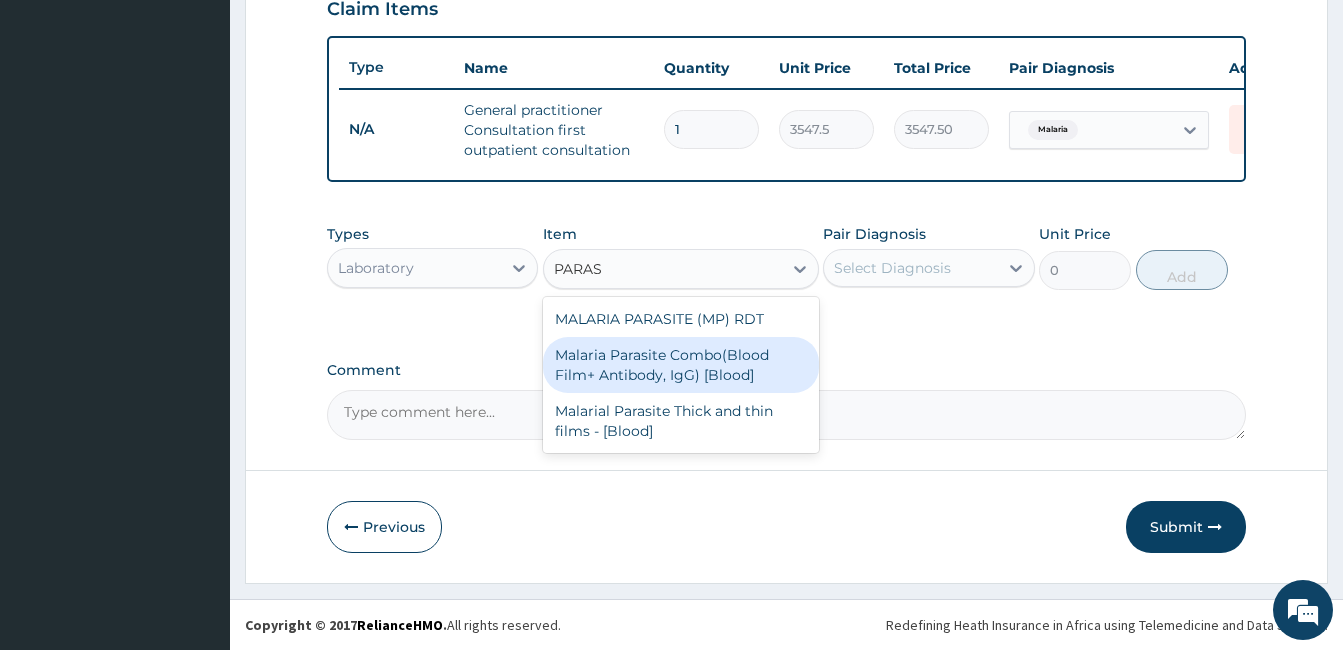 type 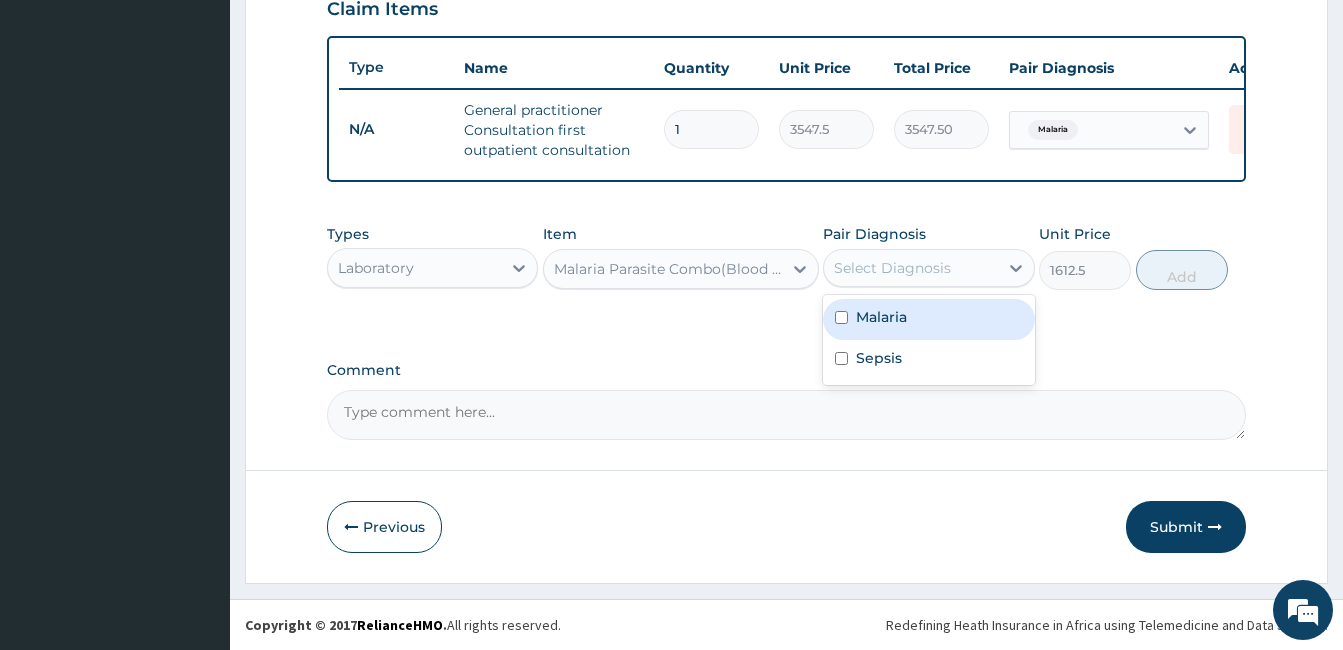 click on "Select Diagnosis" at bounding box center (892, 268) 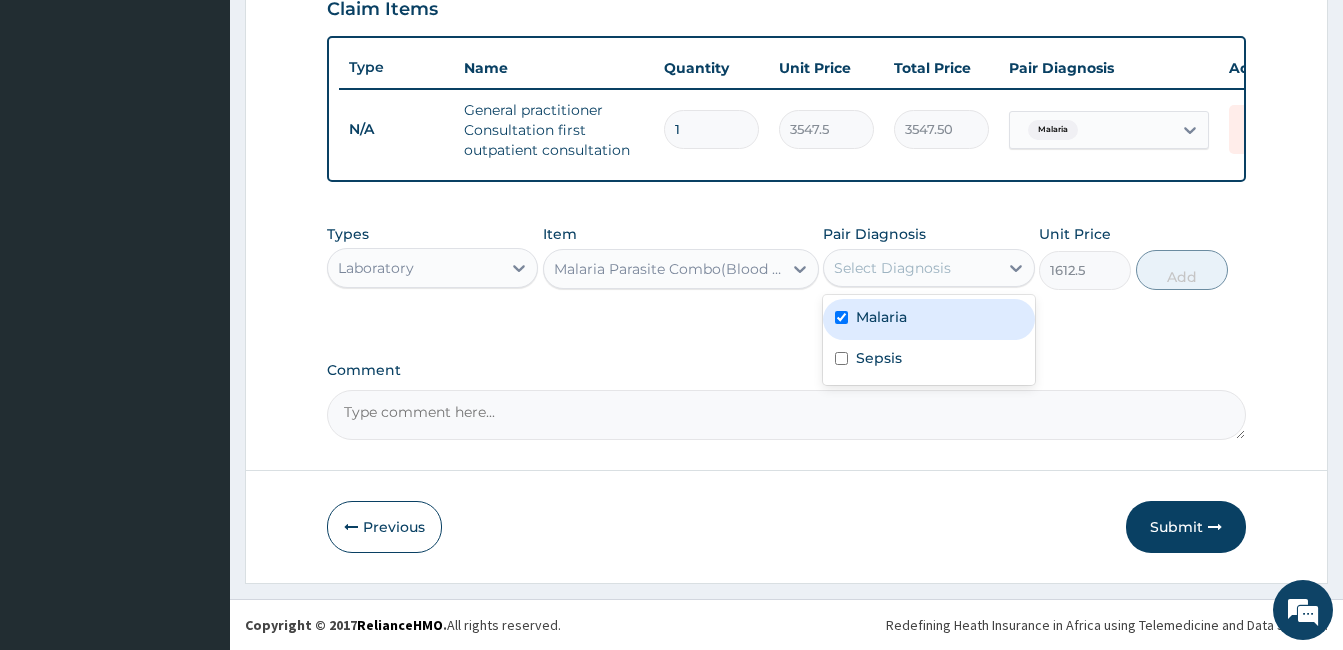 checkbox on "true" 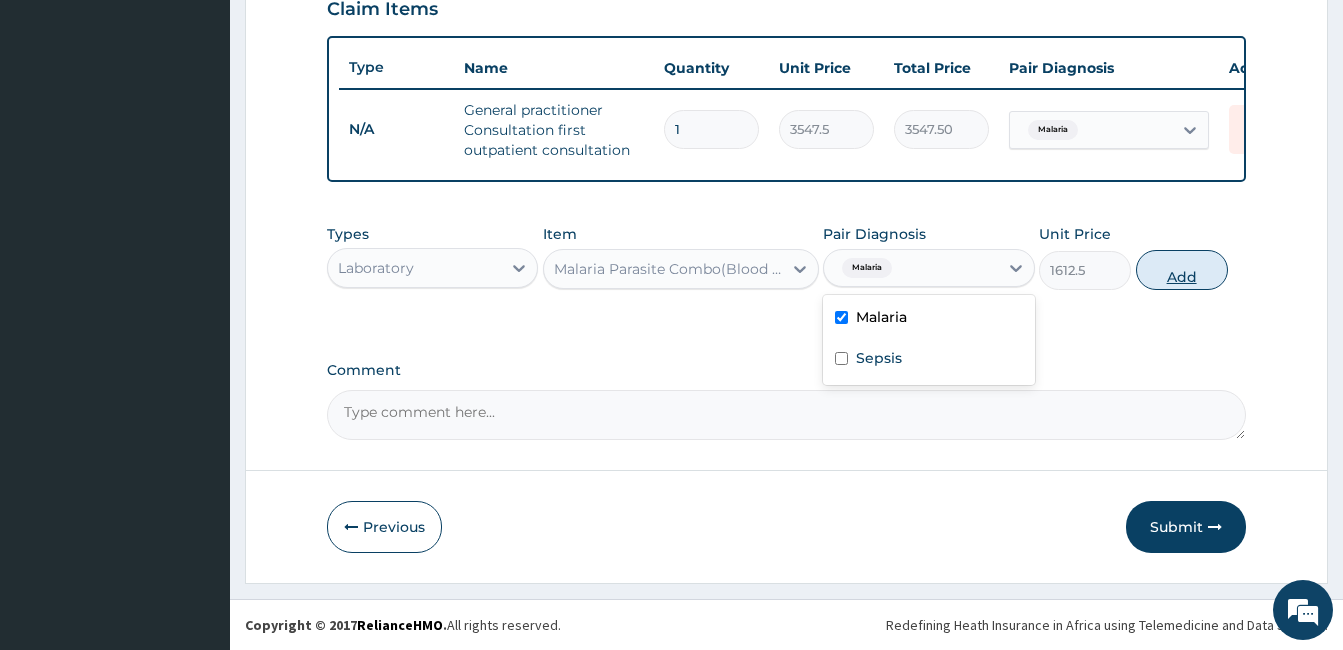 click on "Add" at bounding box center [1182, 270] 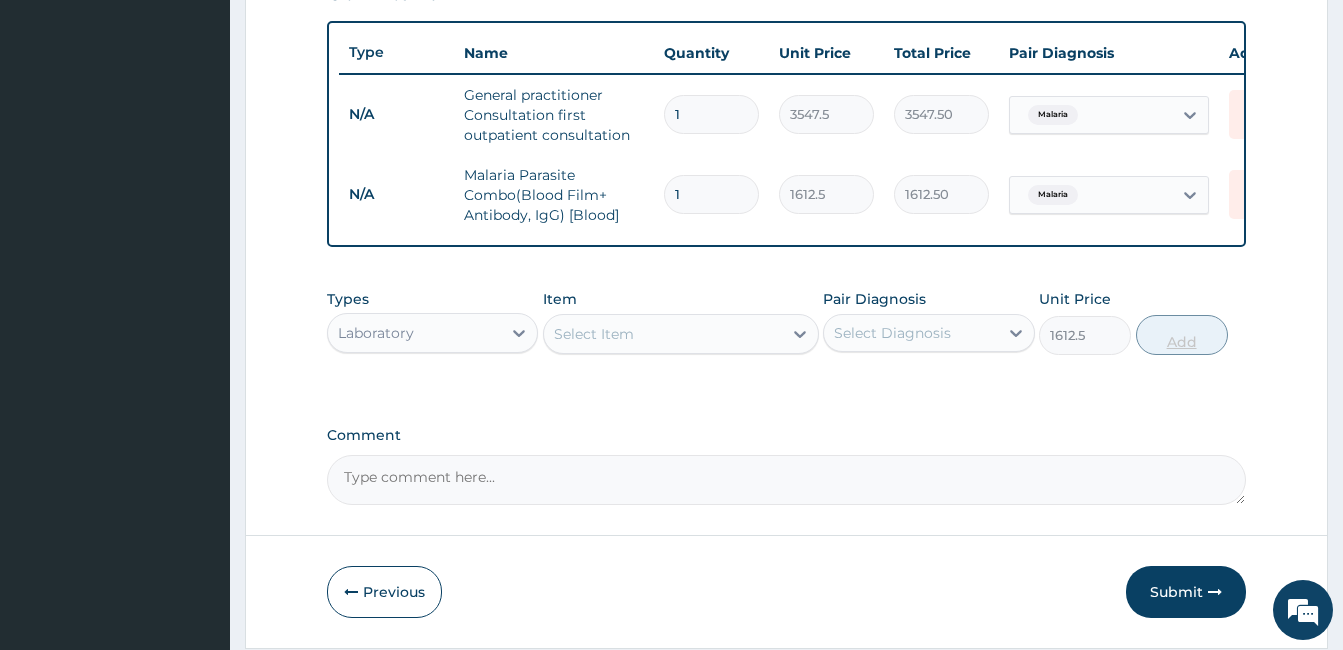 type on "0" 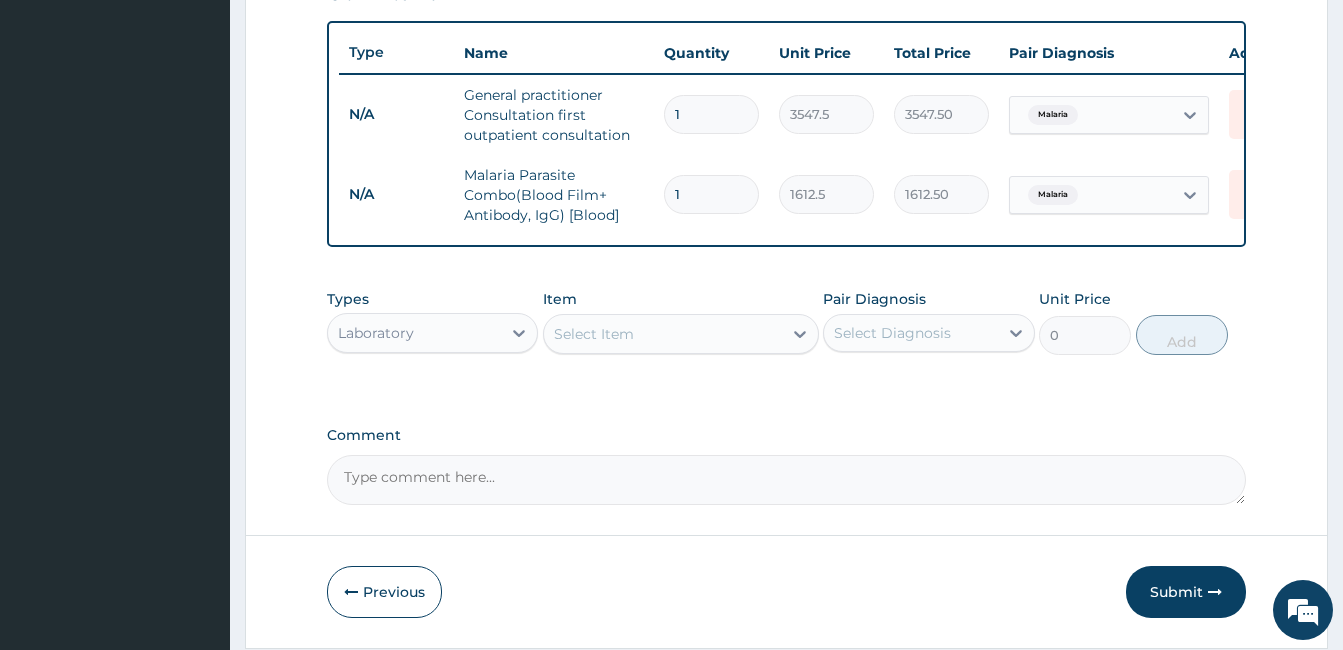 click on "Select Item" at bounding box center (663, 334) 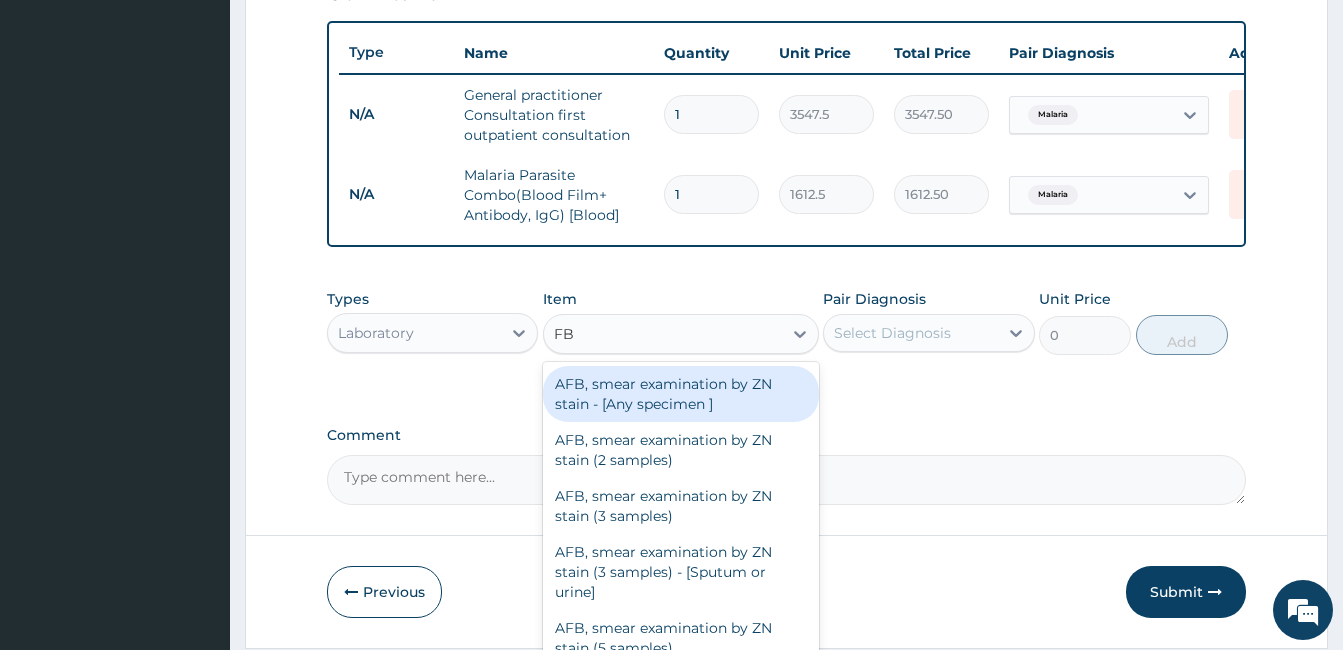 type on "FBC" 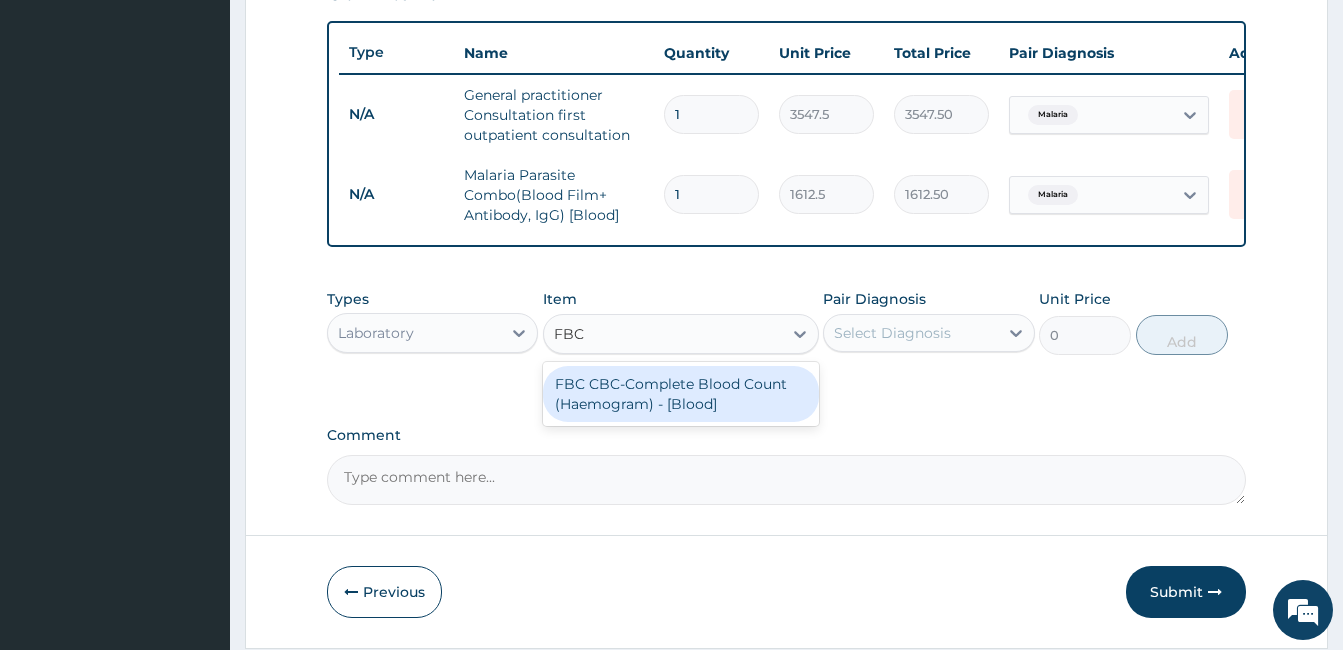 click on "FBC CBC-Complete Blood Count (Haemogram) - [Blood]" at bounding box center (681, 394) 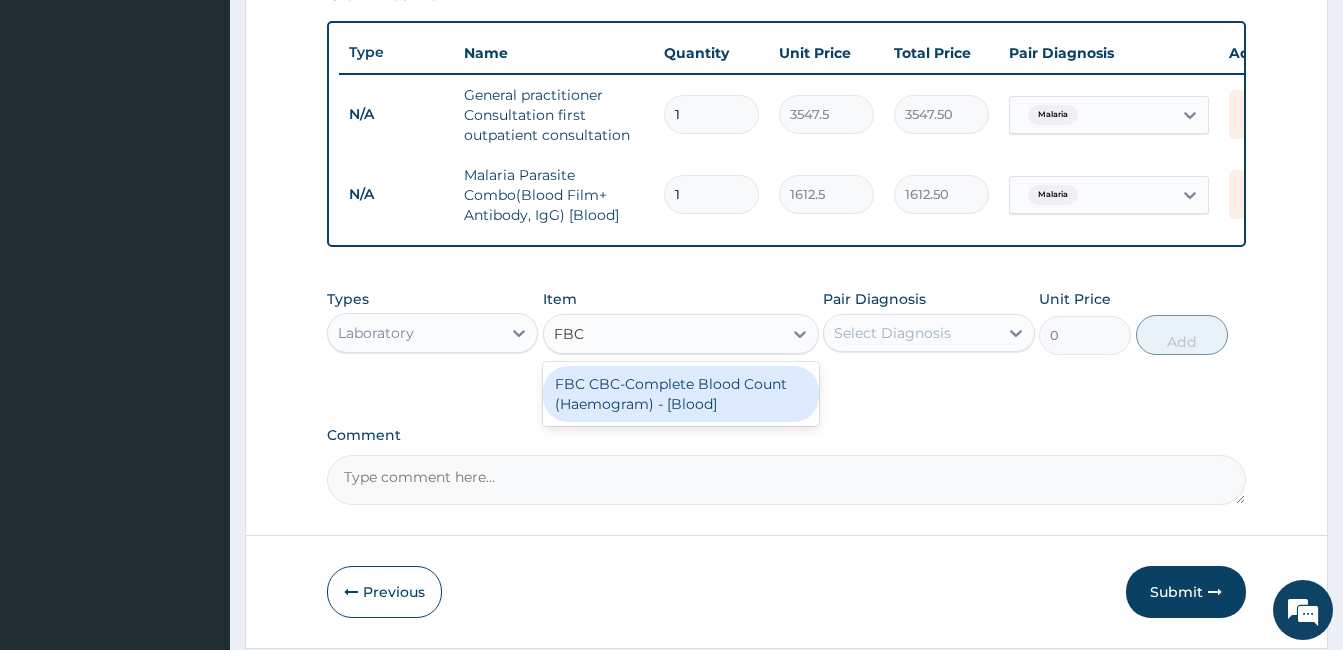 type 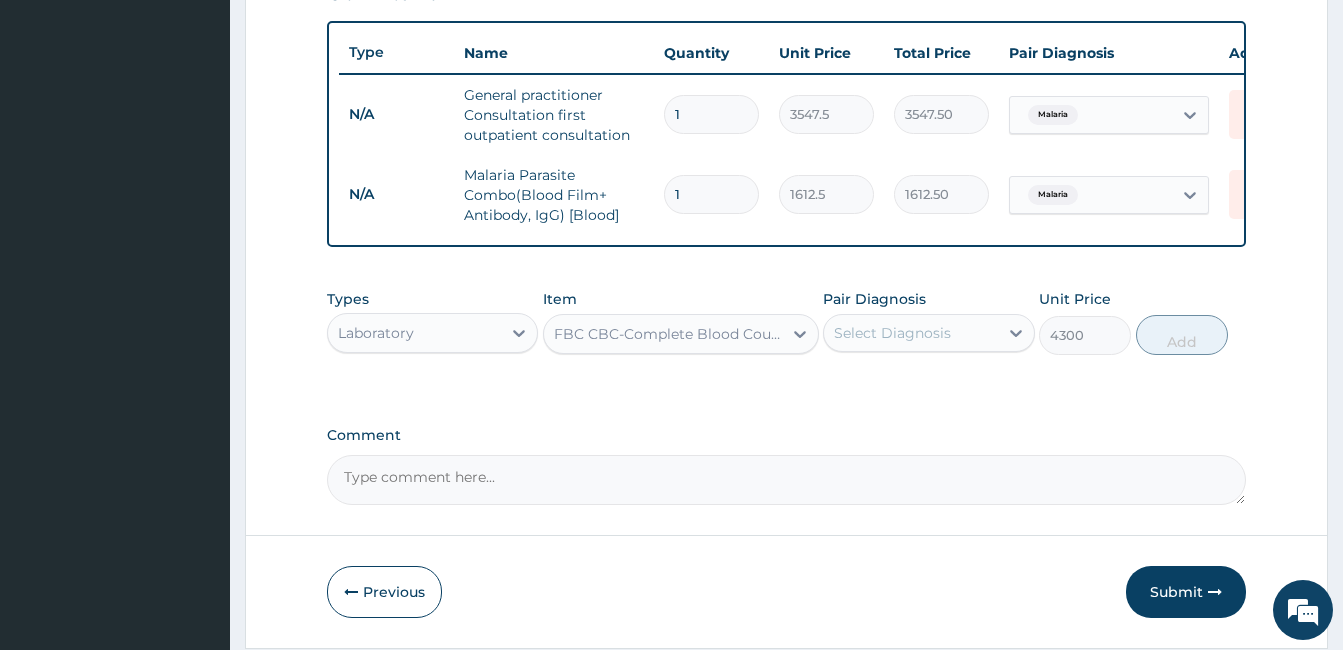 click on "Pair Diagnosis Select Diagnosis" at bounding box center (928, 322) 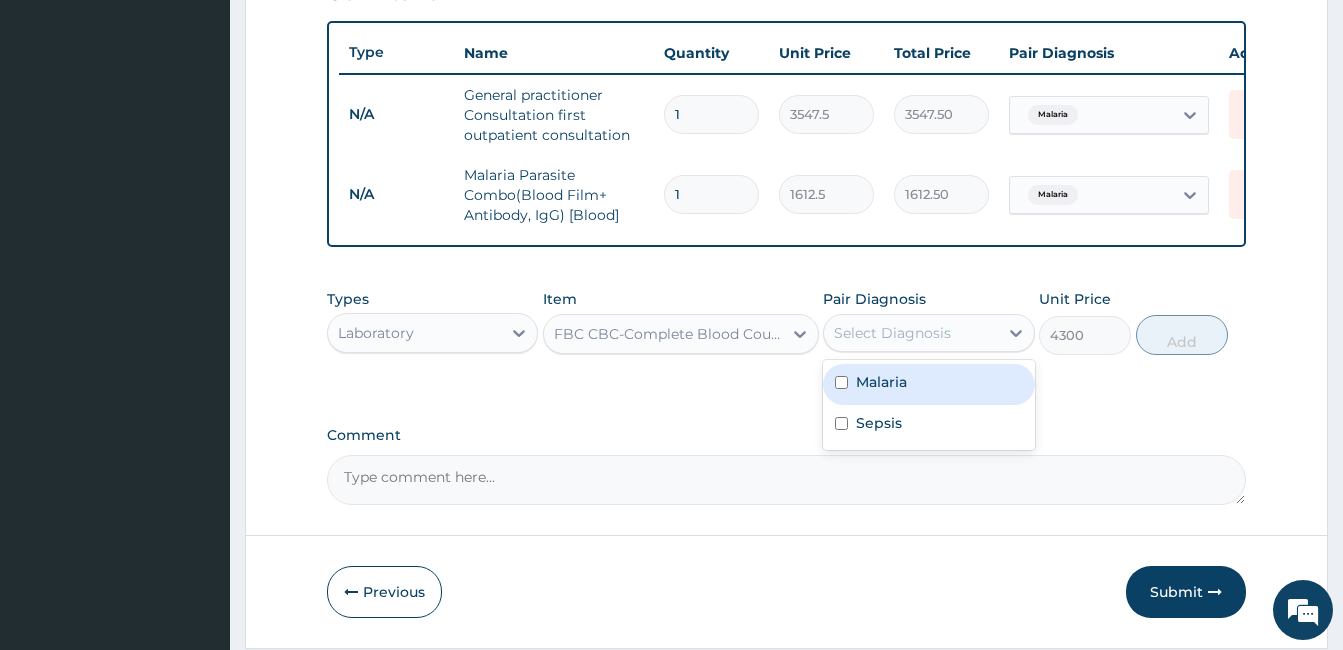 click on "Select Diagnosis" at bounding box center (892, 333) 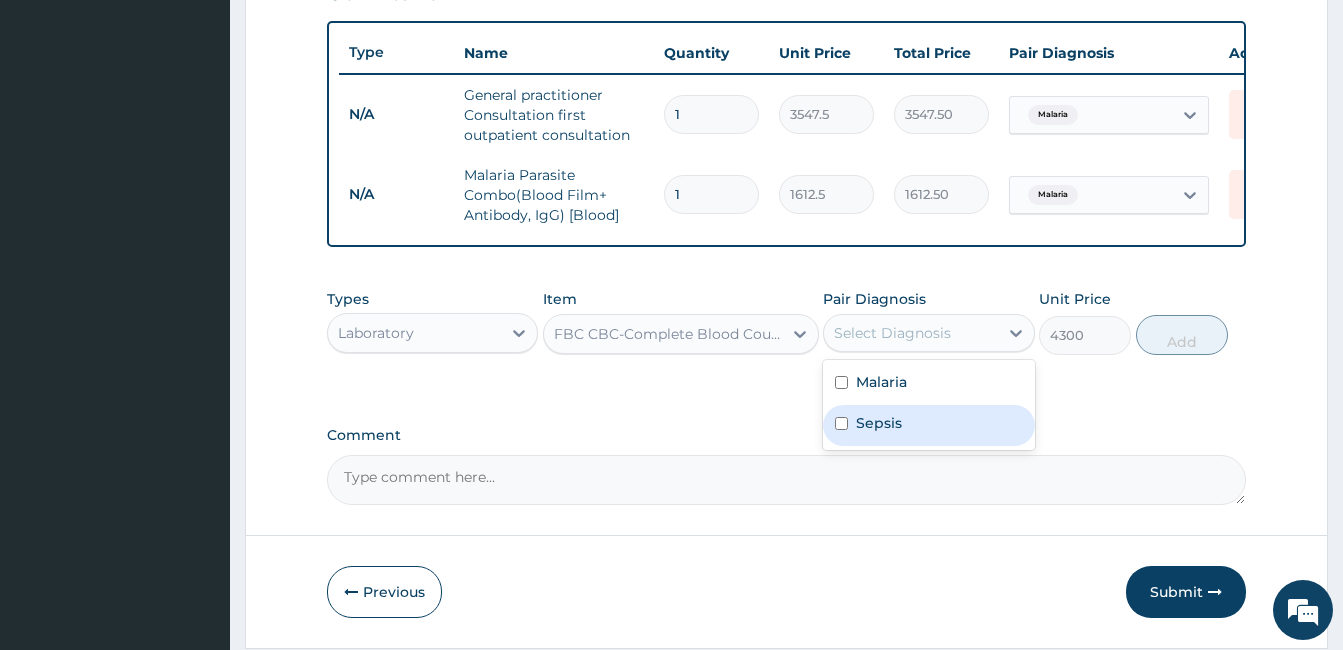 click on "Sepsis" at bounding box center [879, 423] 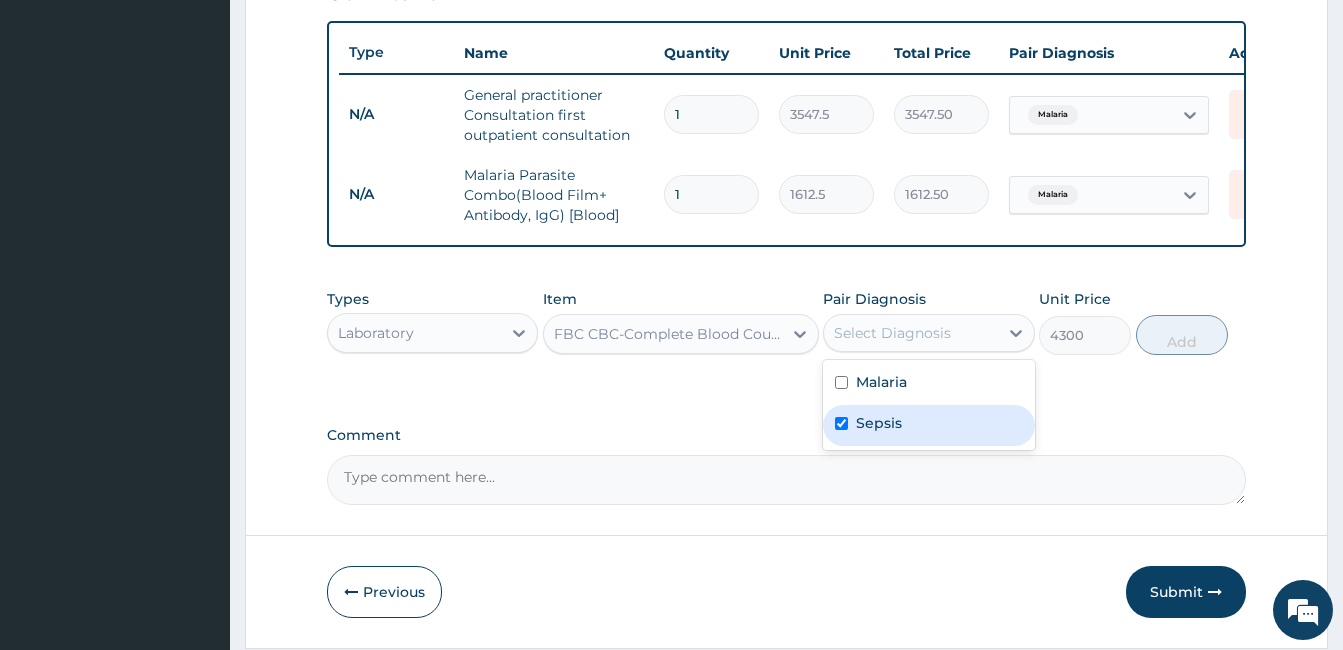 checkbox on "true" 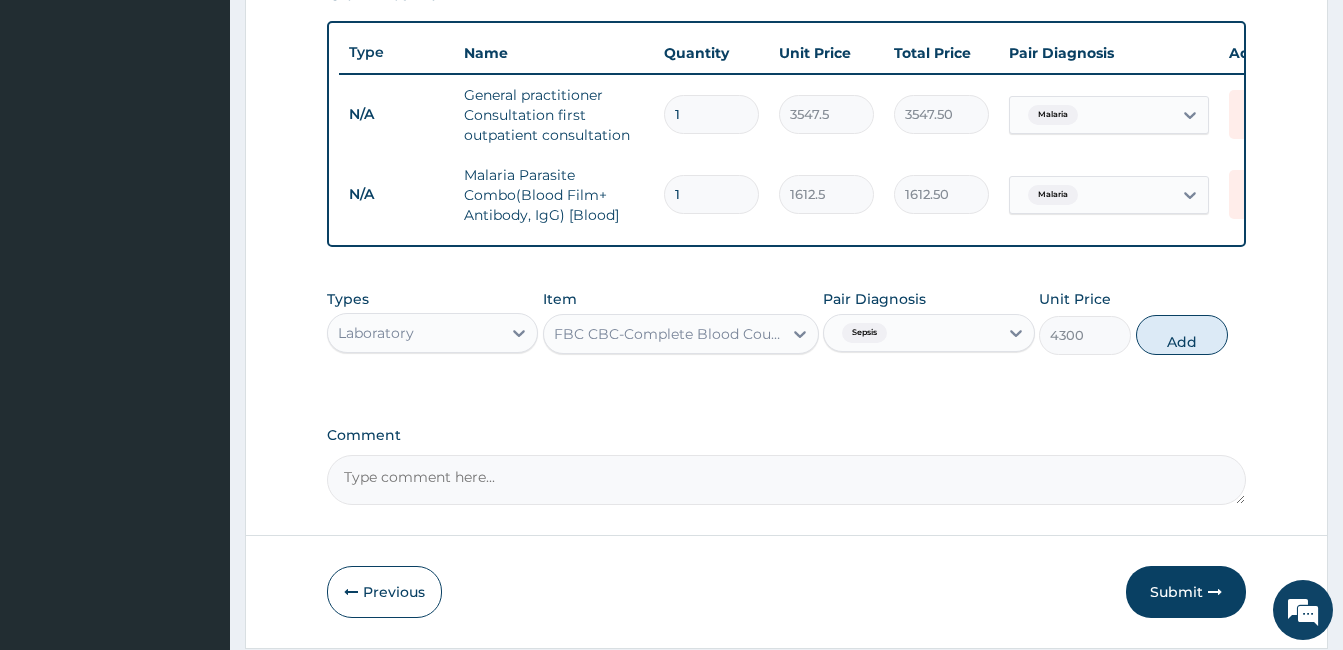 click on "Types Laboratory Item FBC CBC-Complete Blood Count (Haemogram) - [Blood] Pair Diagnosis Sepsis Unit Price 4300 Add" at bounding box center (786, 322) 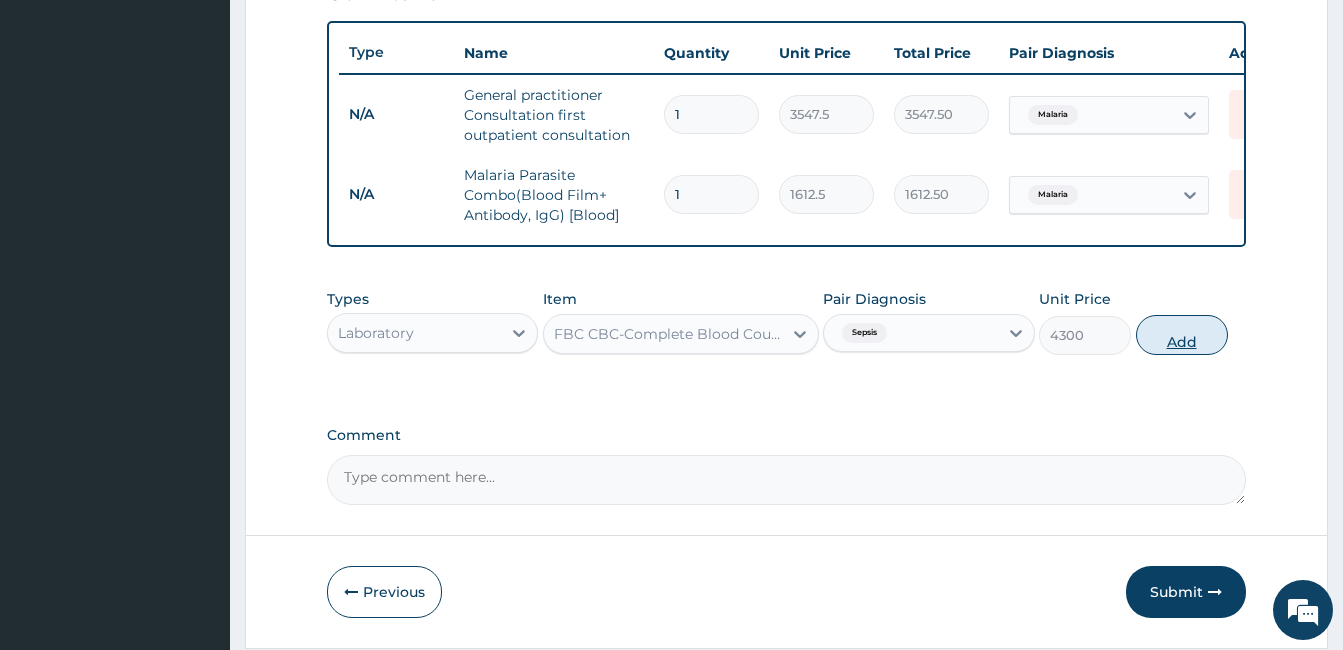 click on "Add" at bounding box center (1182, 335) 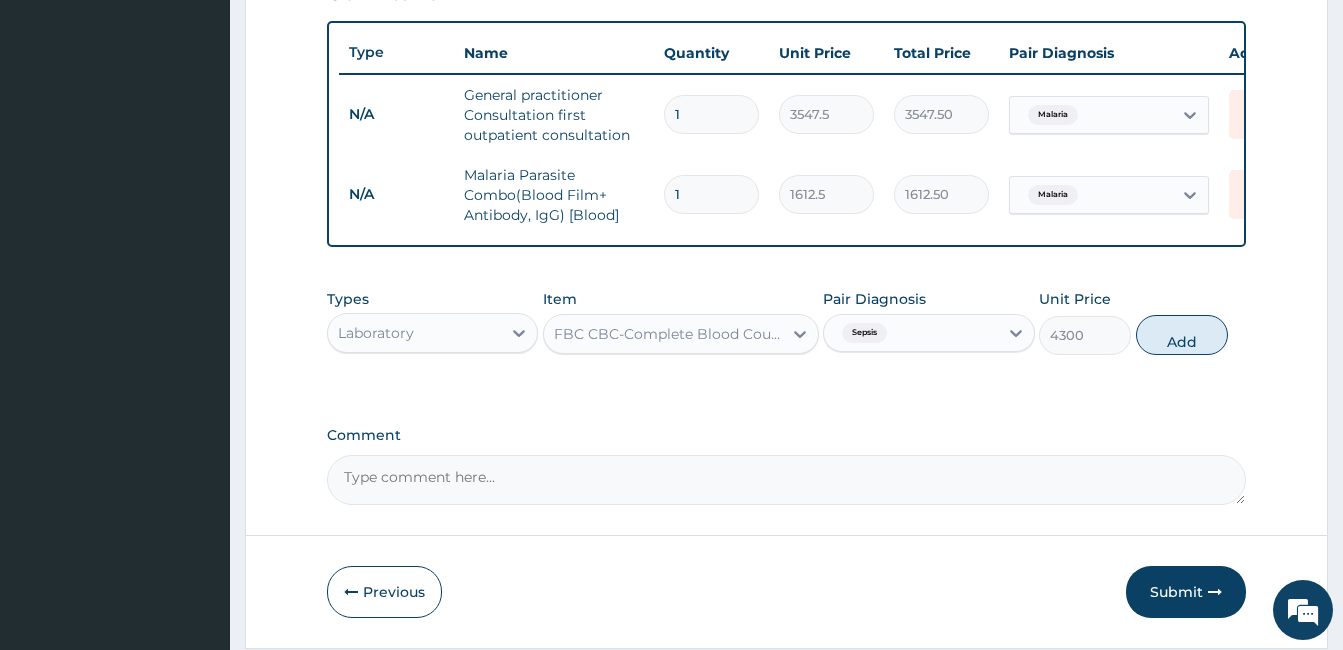 type on "0" 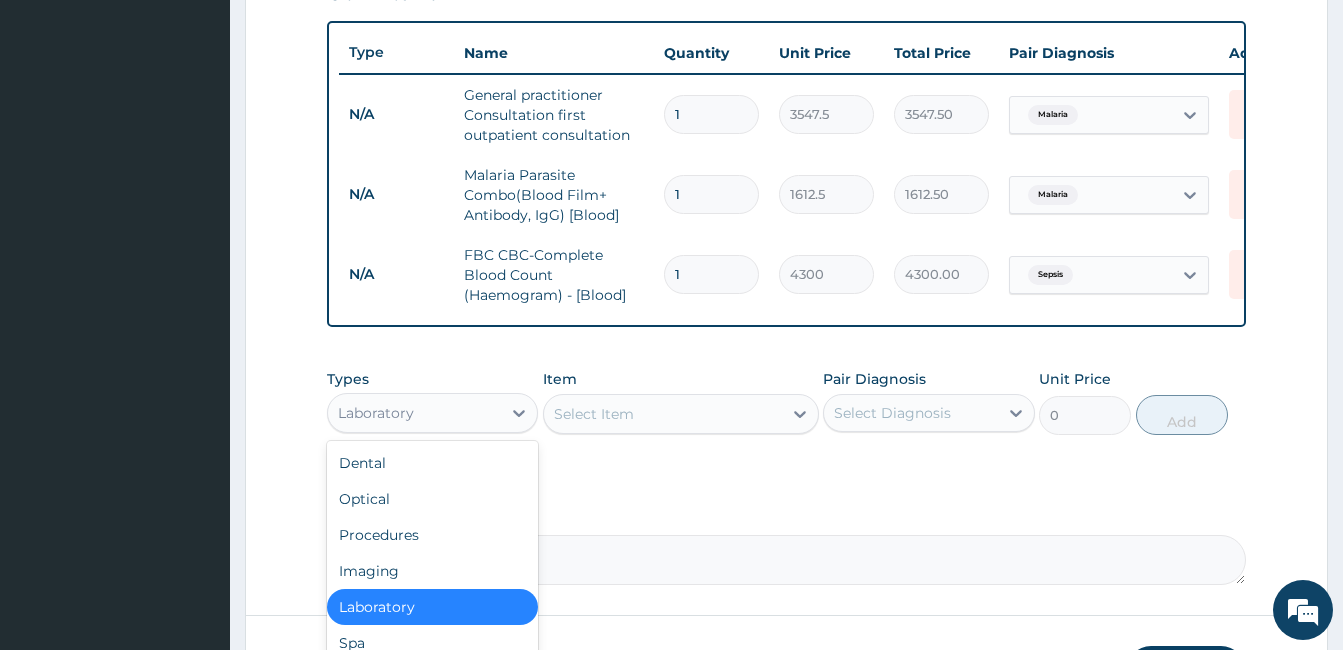click on "Laboratory" at bounding box center [376, 413] 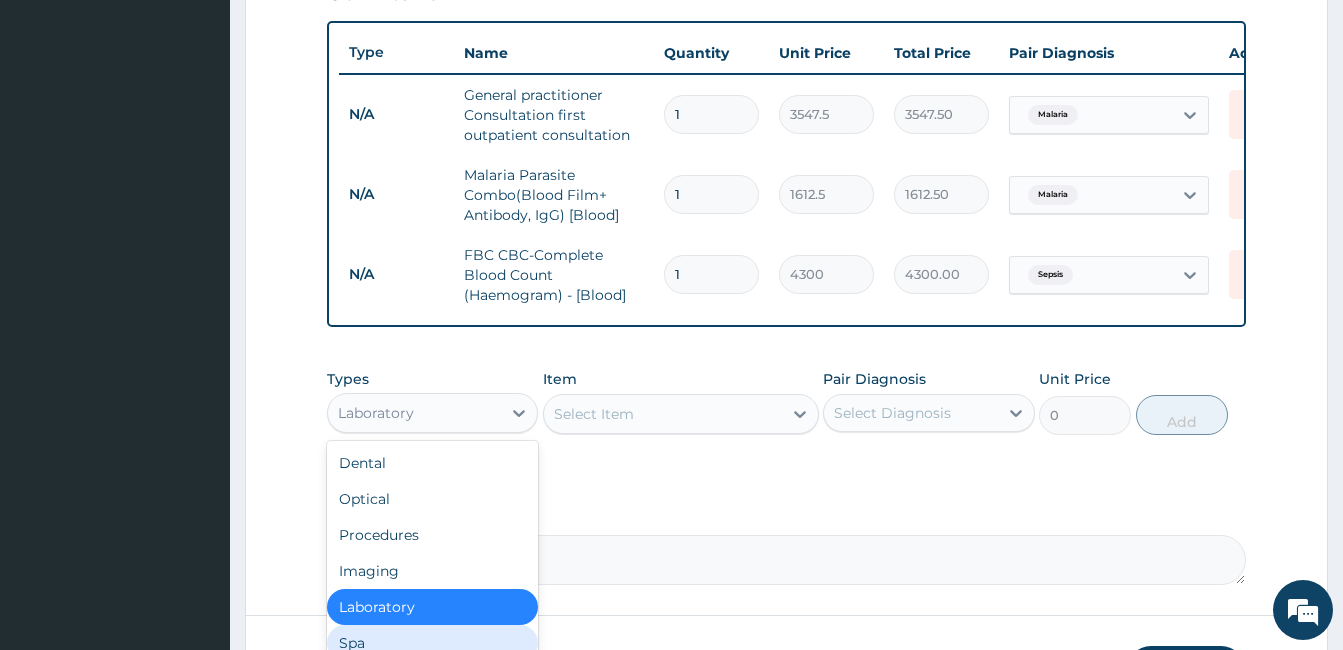 scroll, scrollTop: 68, scrollLeft: 0, axis: vertical 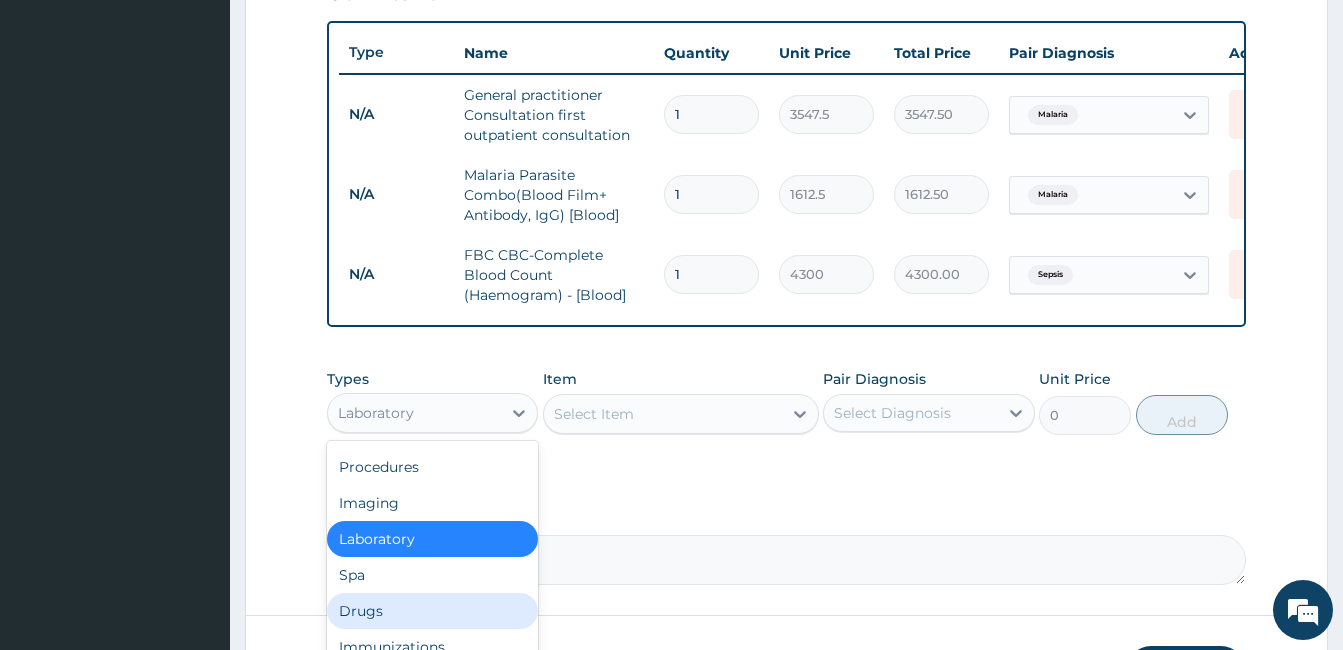 click on "Drugs" at bounding box center (432, 611) 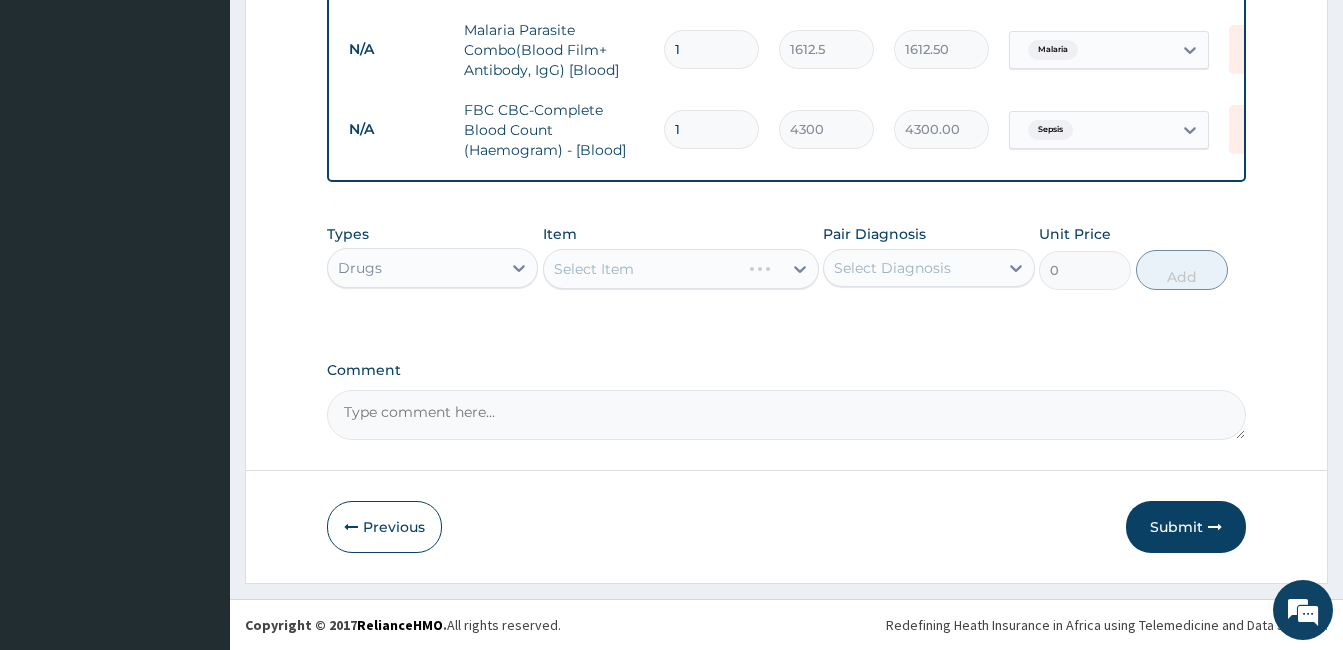scroll, scrollTop: 883, scrollLeft: 0, axis: vertical 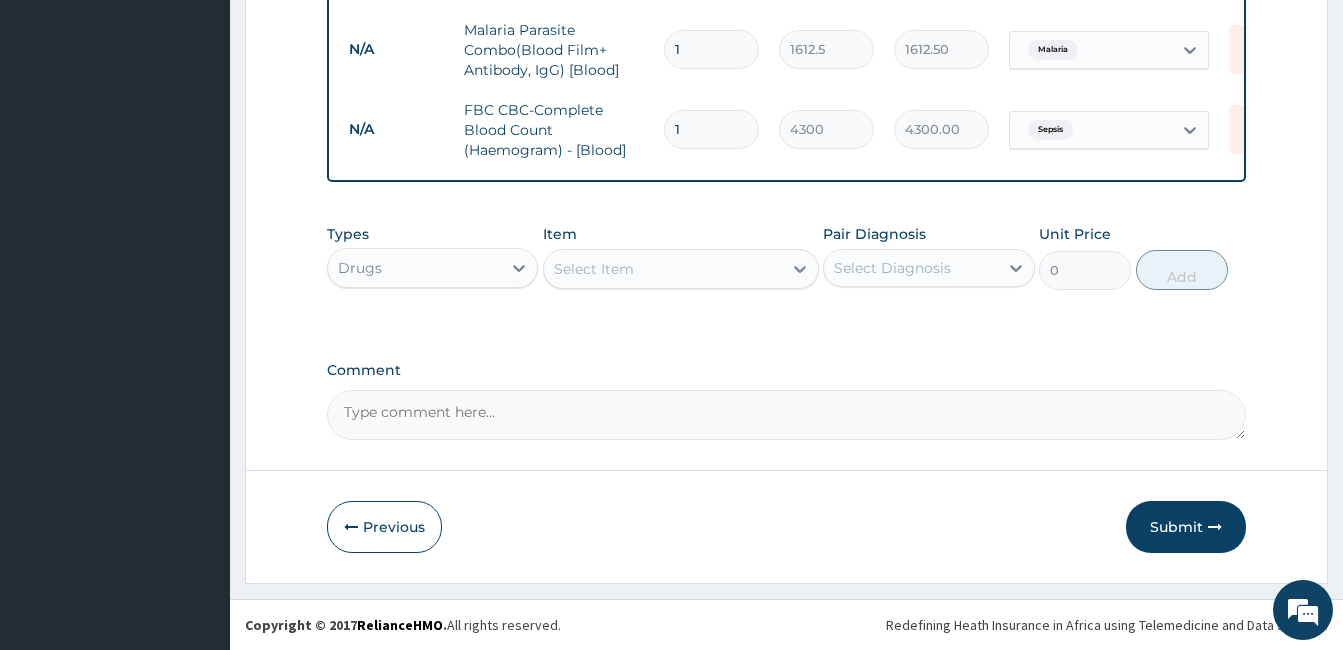 click on "Select Item" at bounding box center (663, 269) 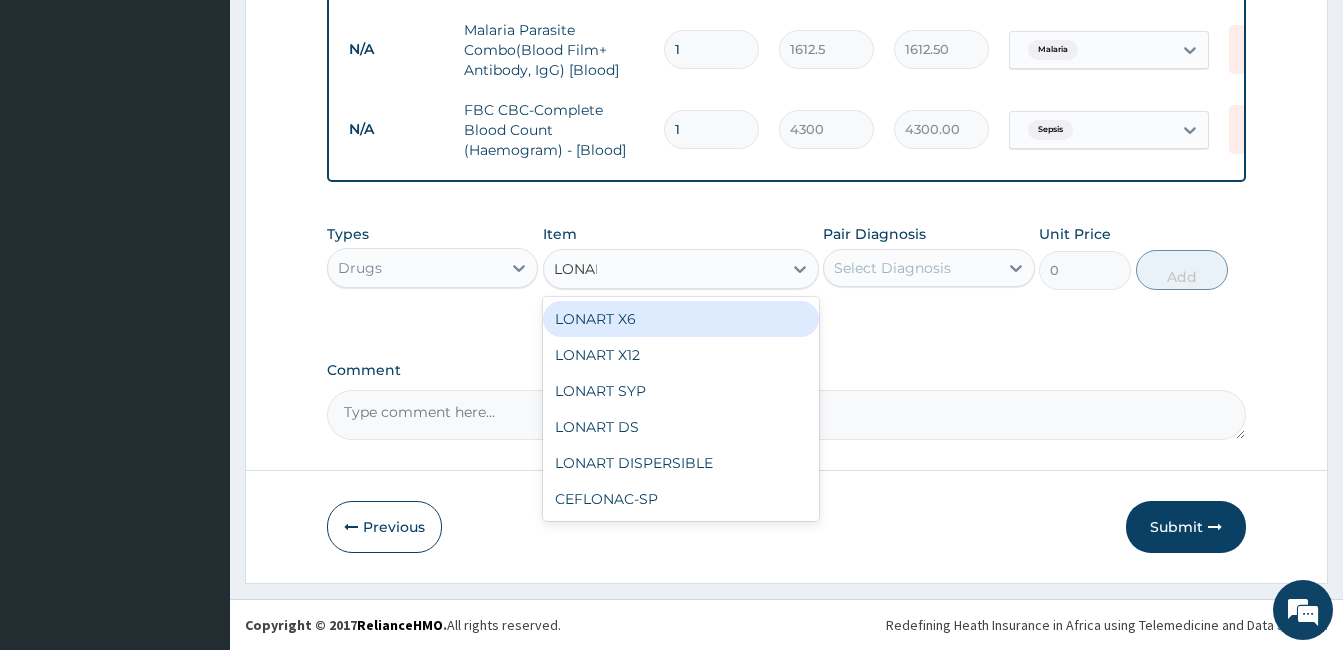 type on "LONART" 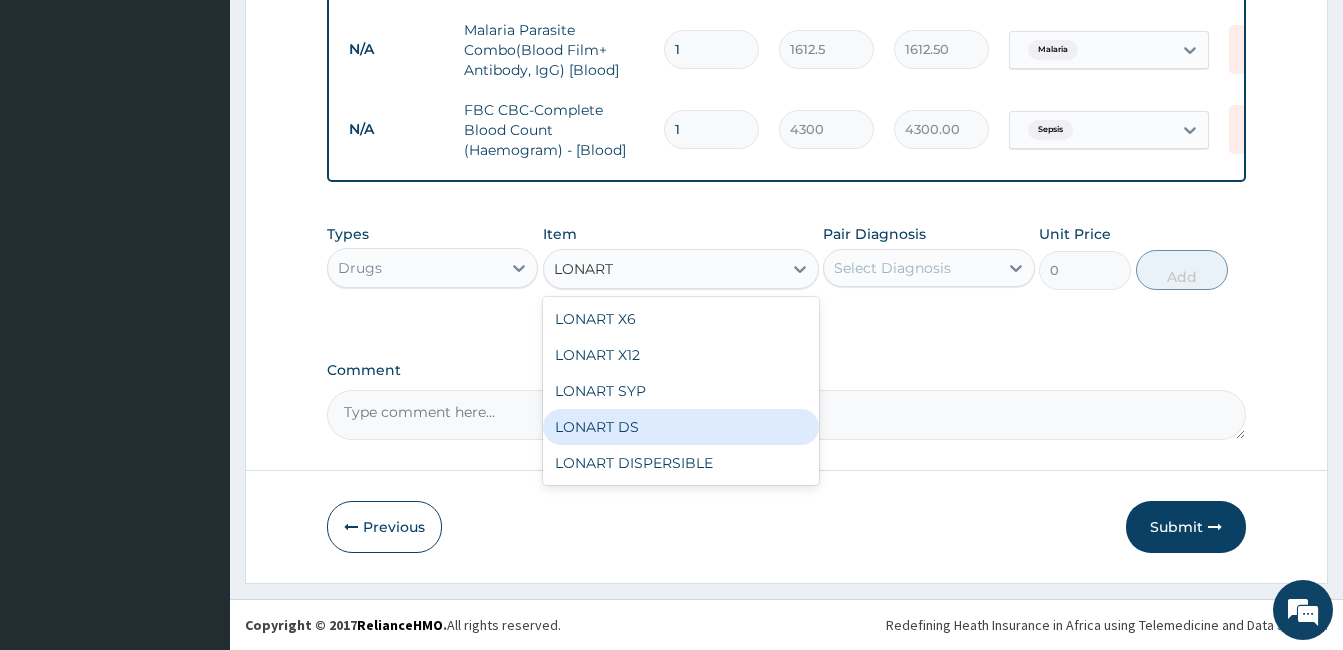 click on "LONART DS" at bounding box center (681, 427) 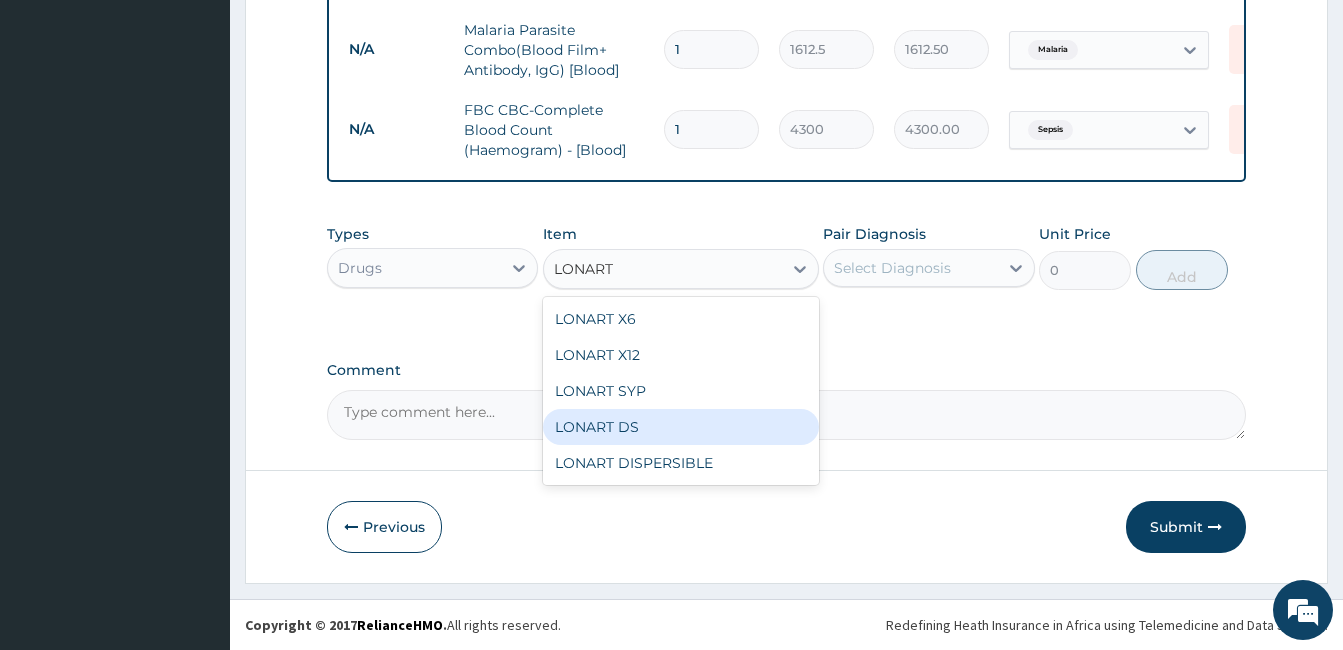 type 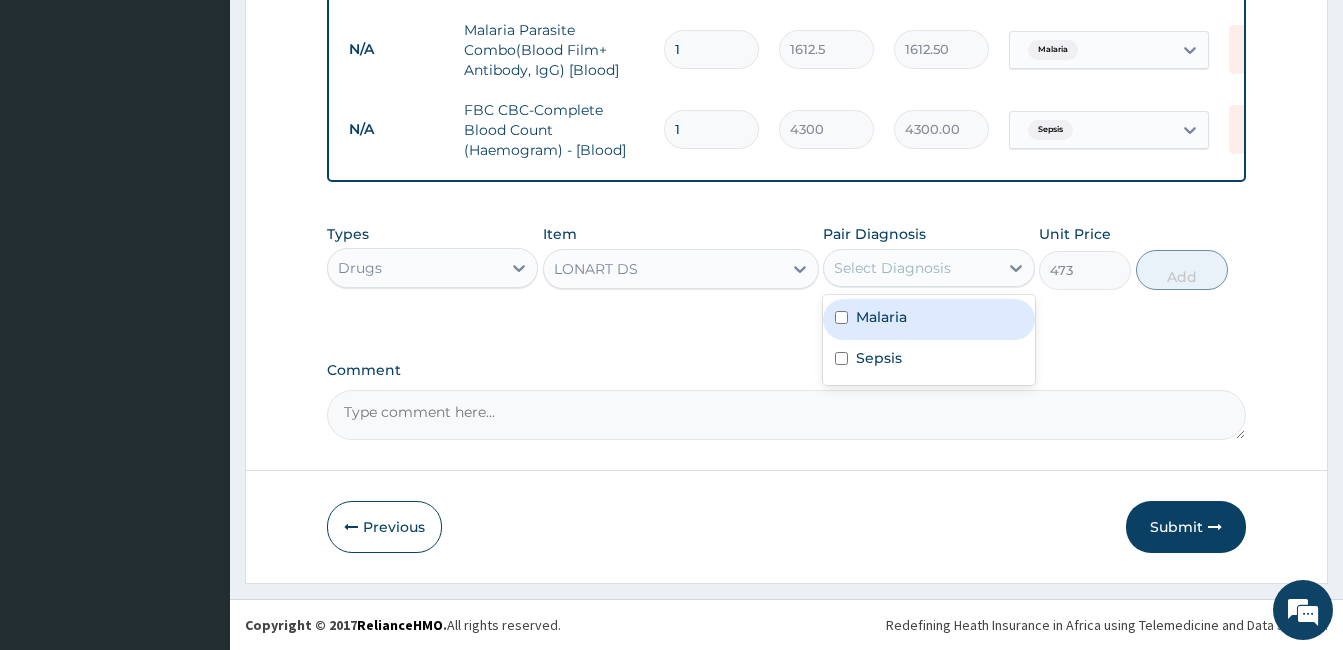 click on "Select Diagnosis" at bounding box center [910, 268] 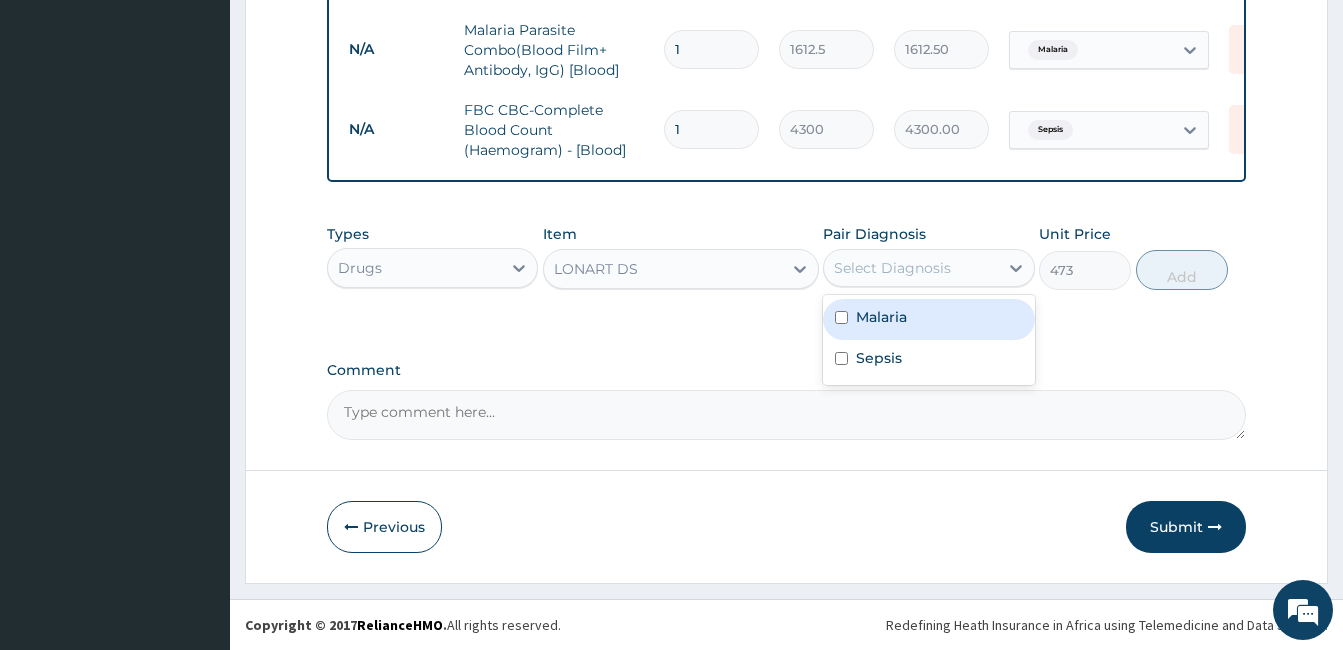 click on "Malaria" at bounding box center [928, 319] 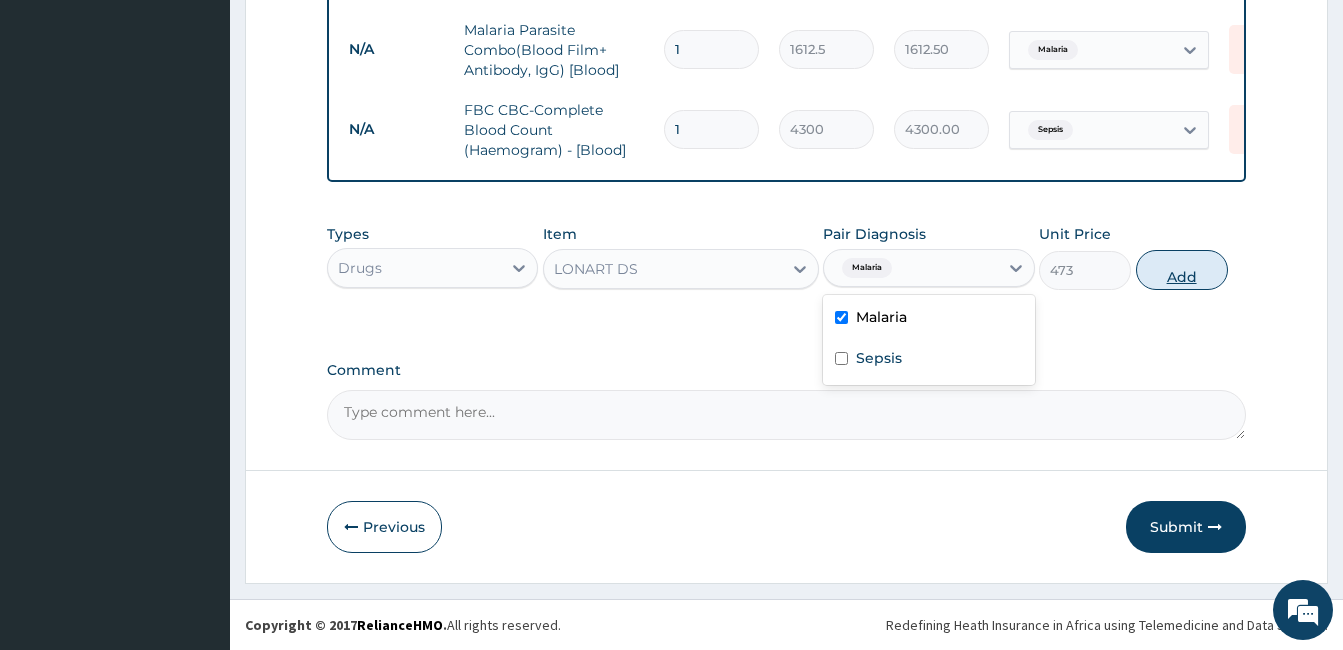 checkbox on "false" 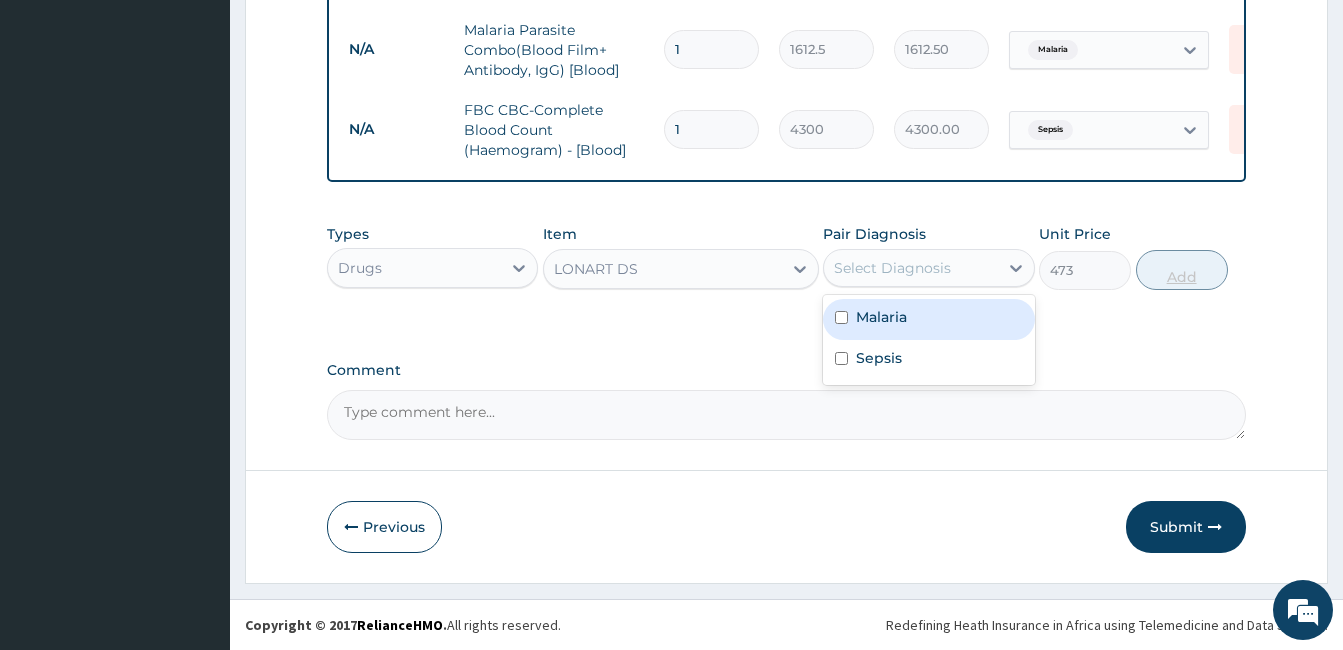 type on "6" 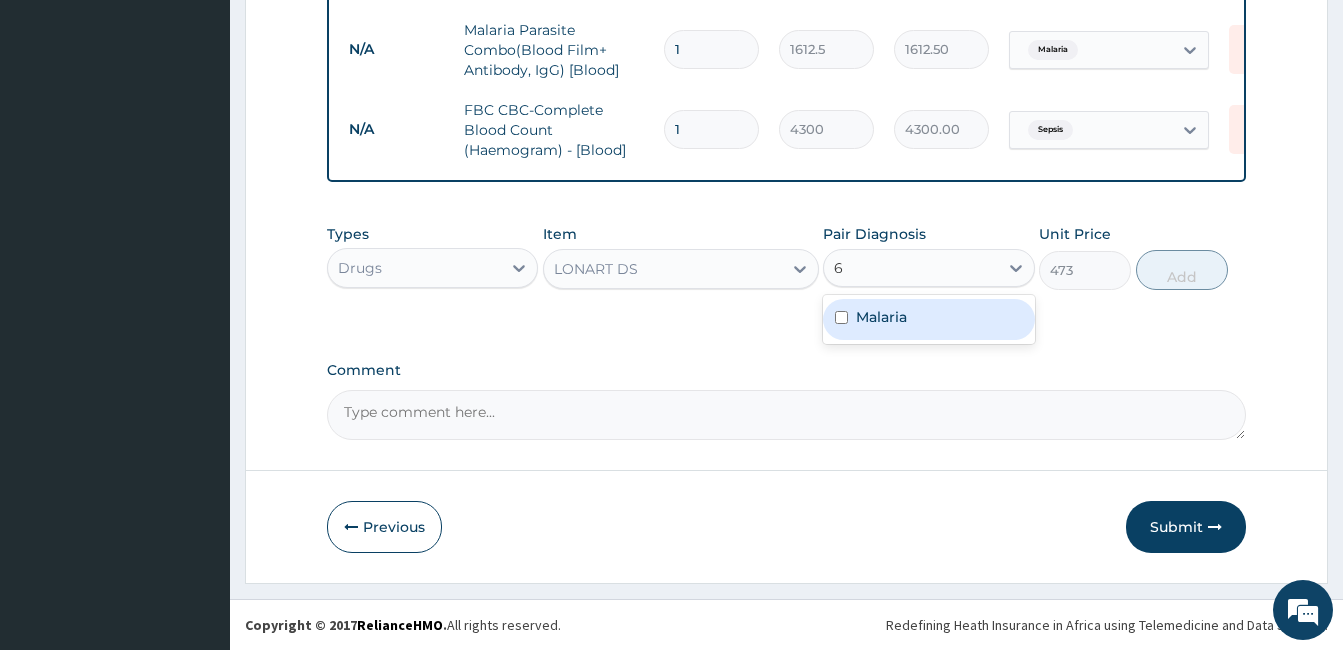 click on "Malaria" at bounding box center (928, 319) 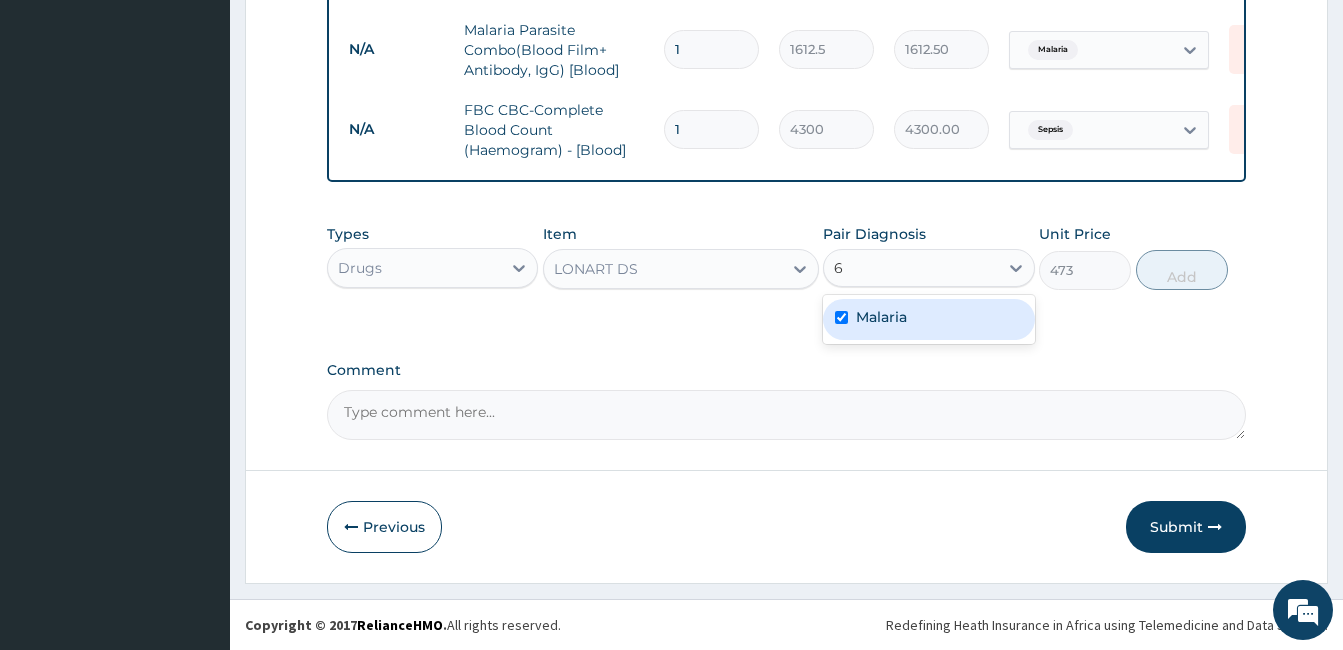 type 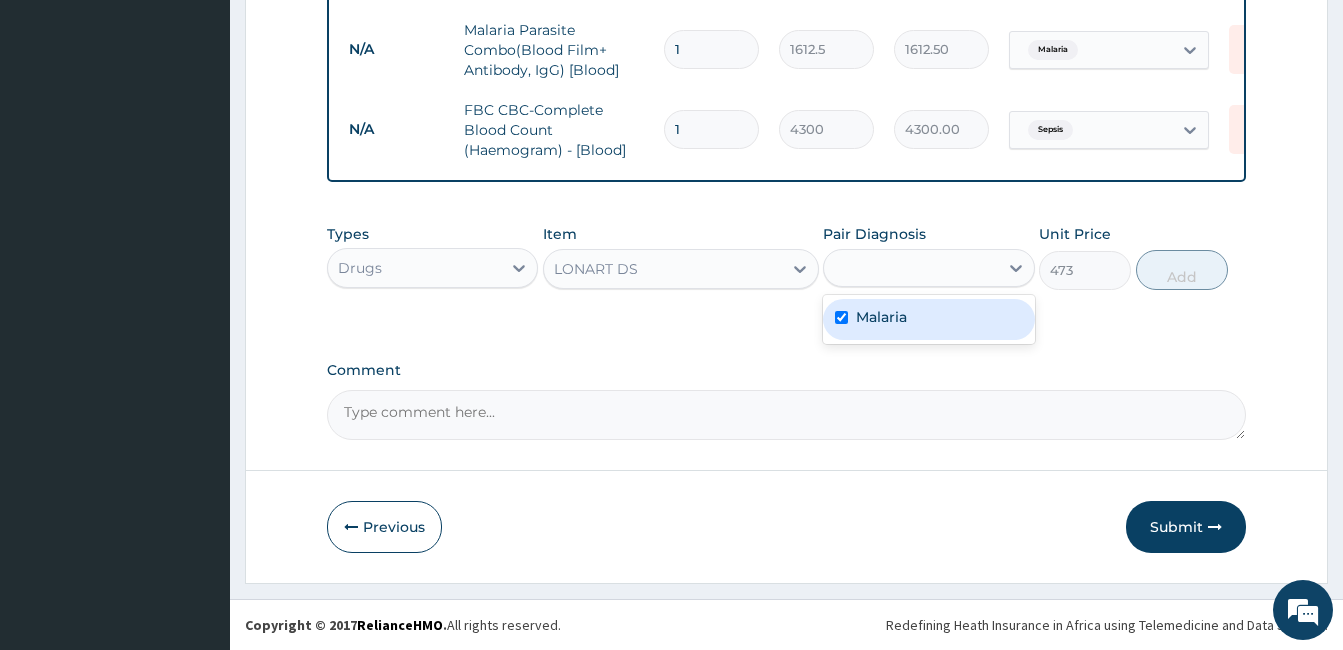 checkbox on "true" 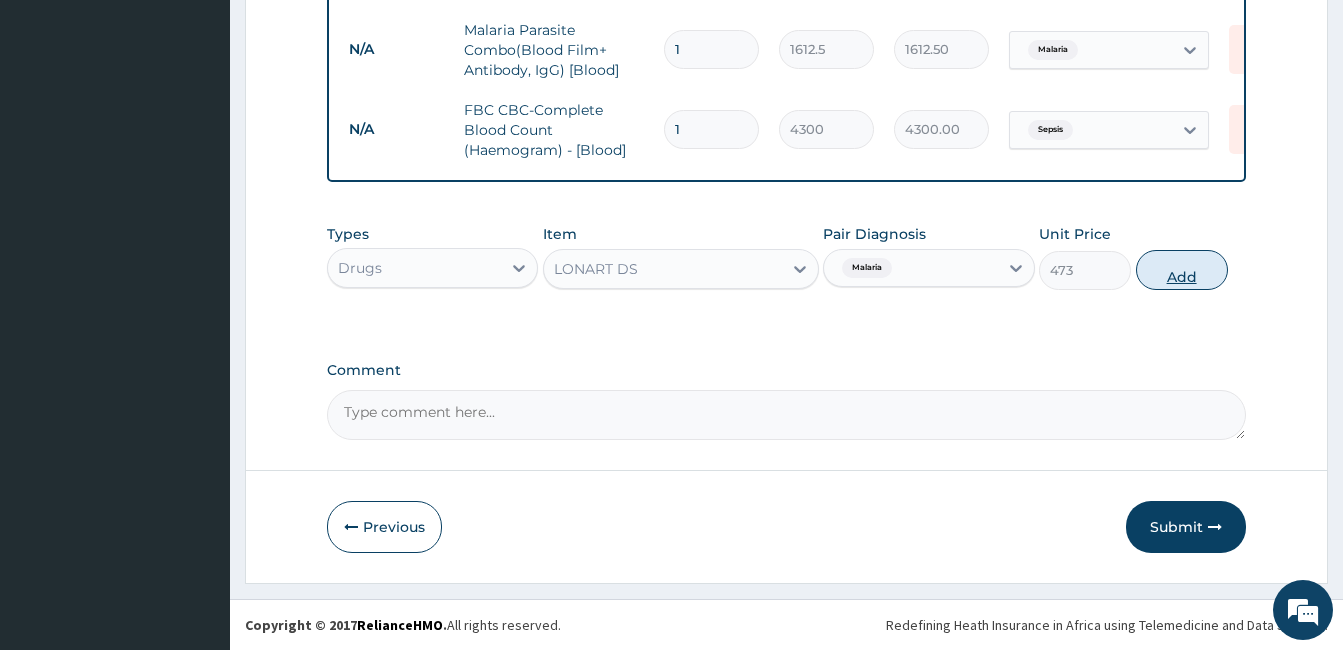 click on "Add" at bounding box center [1182, 270] 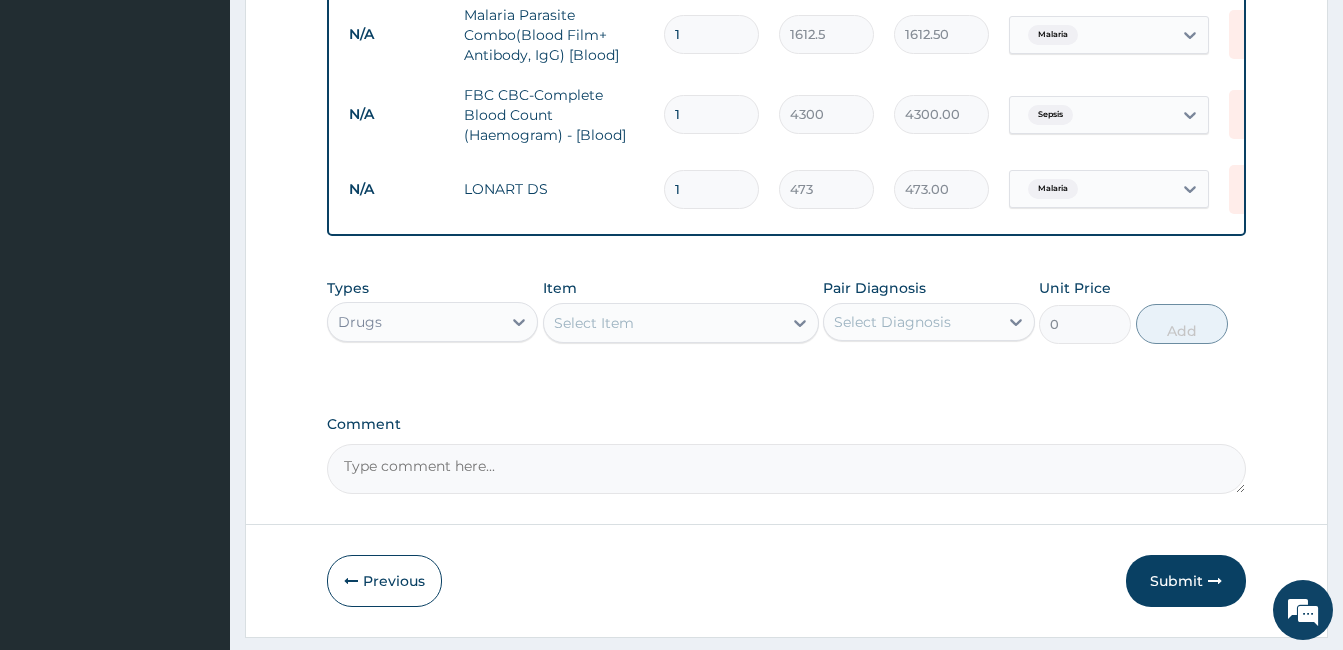 click on "Select Item" at bounding box center (663, 323) 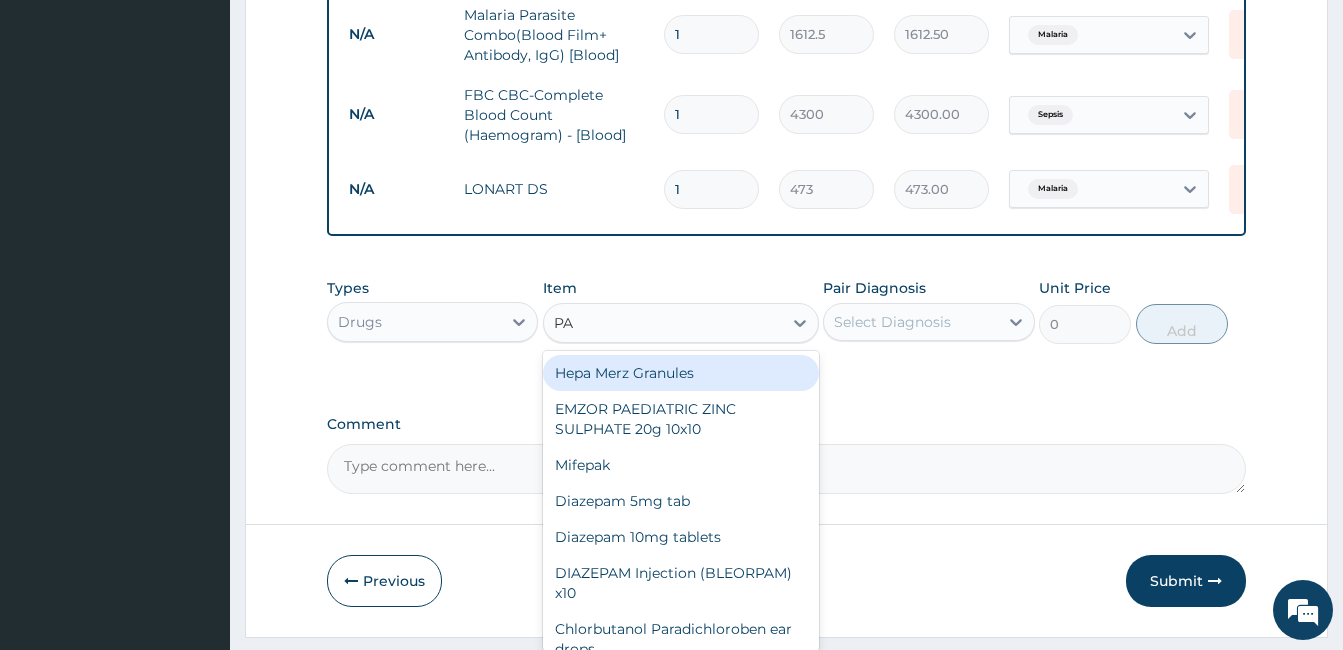 type on "P" 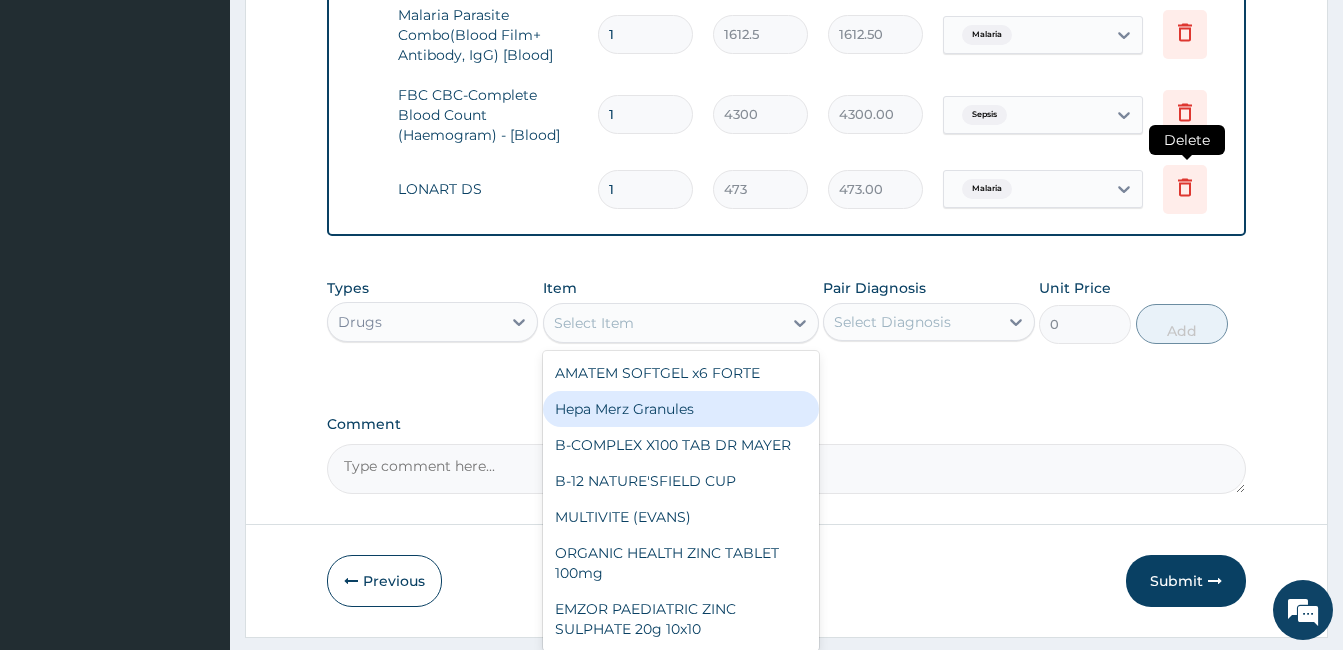 scroll, scrollTop: 0, scrollLeft: 85, axis: horizontal 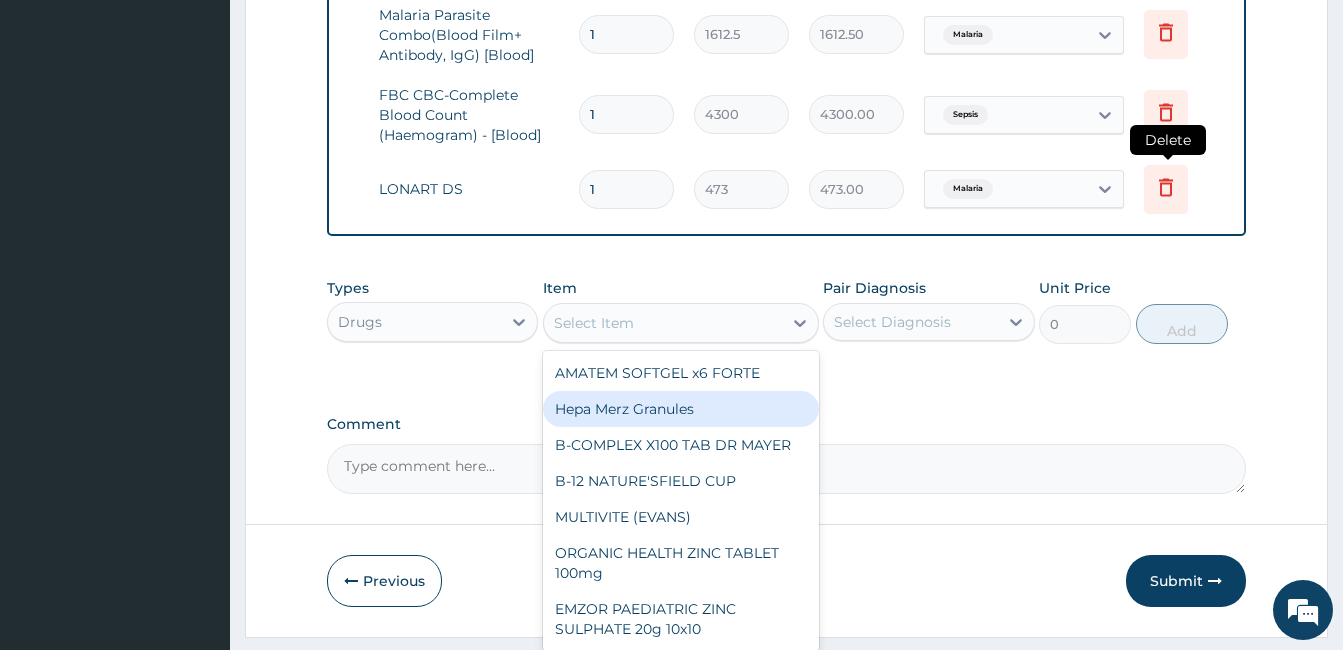 click 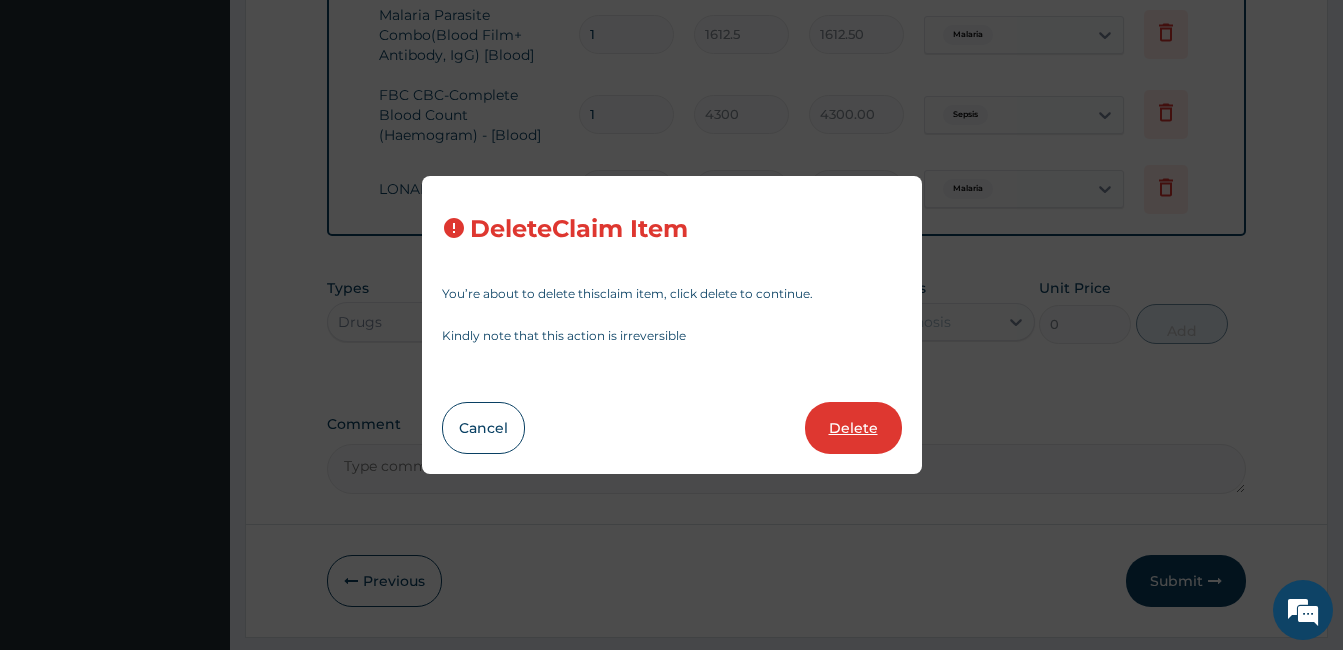 click on "Delete" at bounding box center (853, 428) 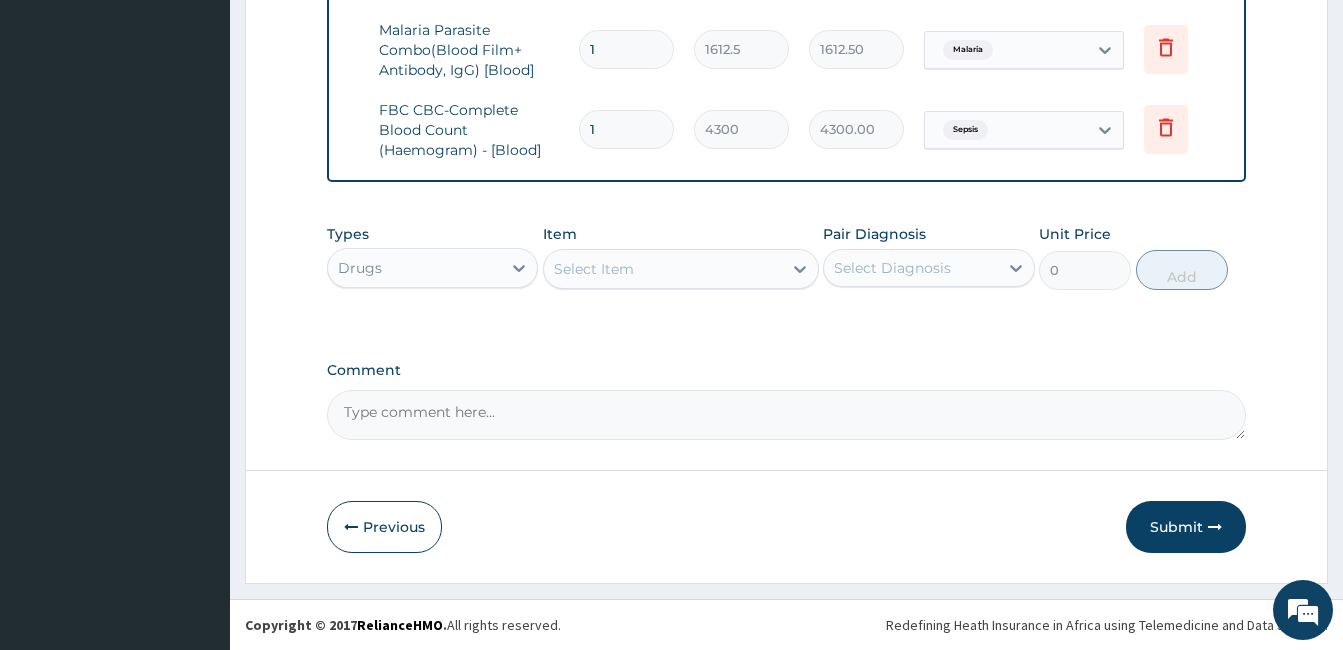 click on "Select Item" at bounding box center (681, 269) 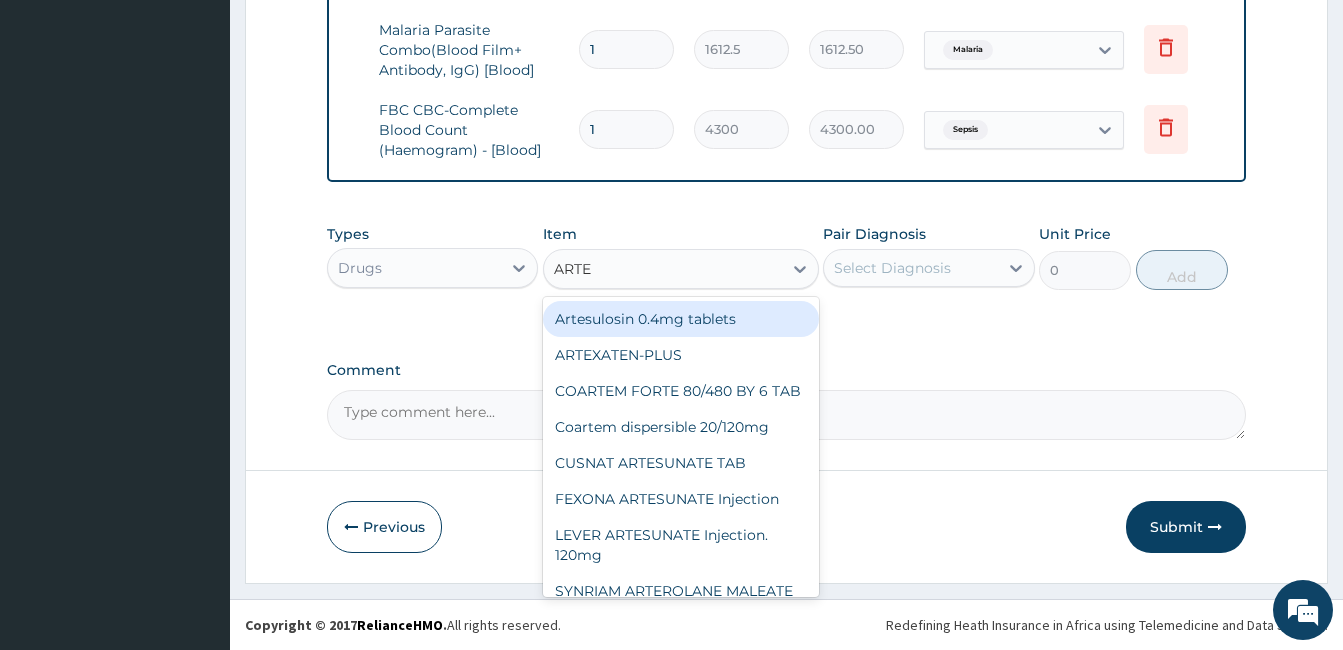 type on "ARTEM" 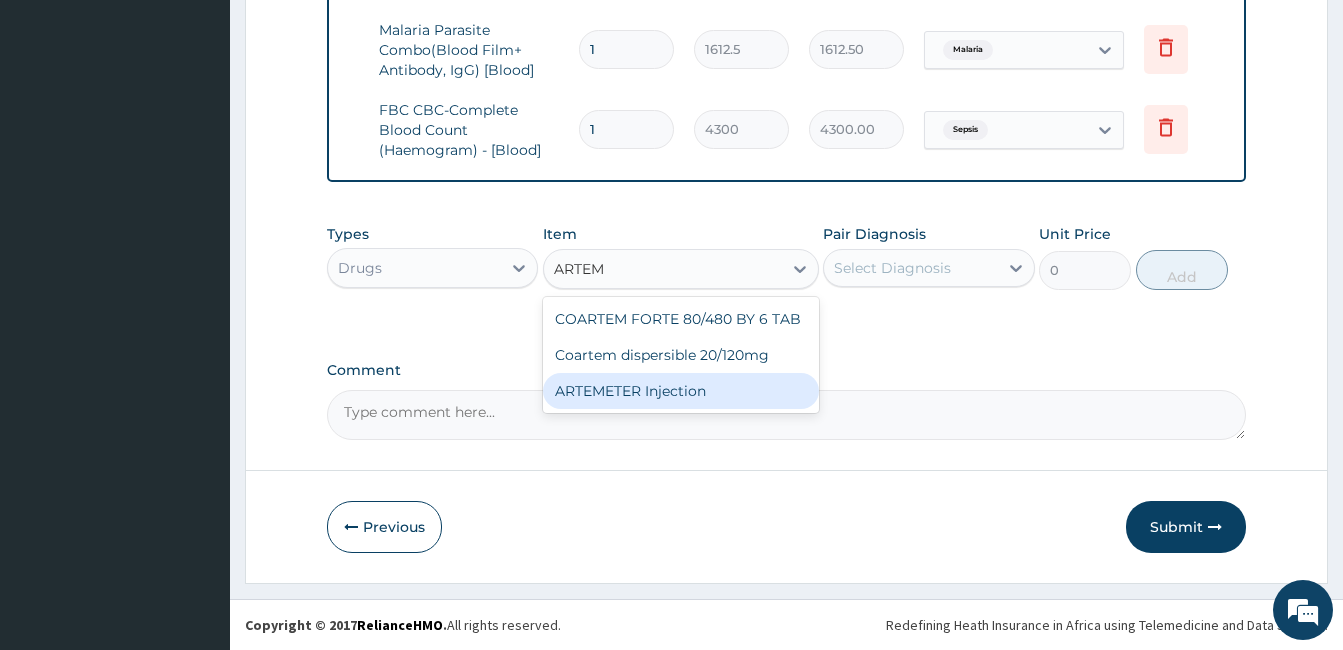 click on "ARTEMETER Injection" at bounding box center (681, 391) 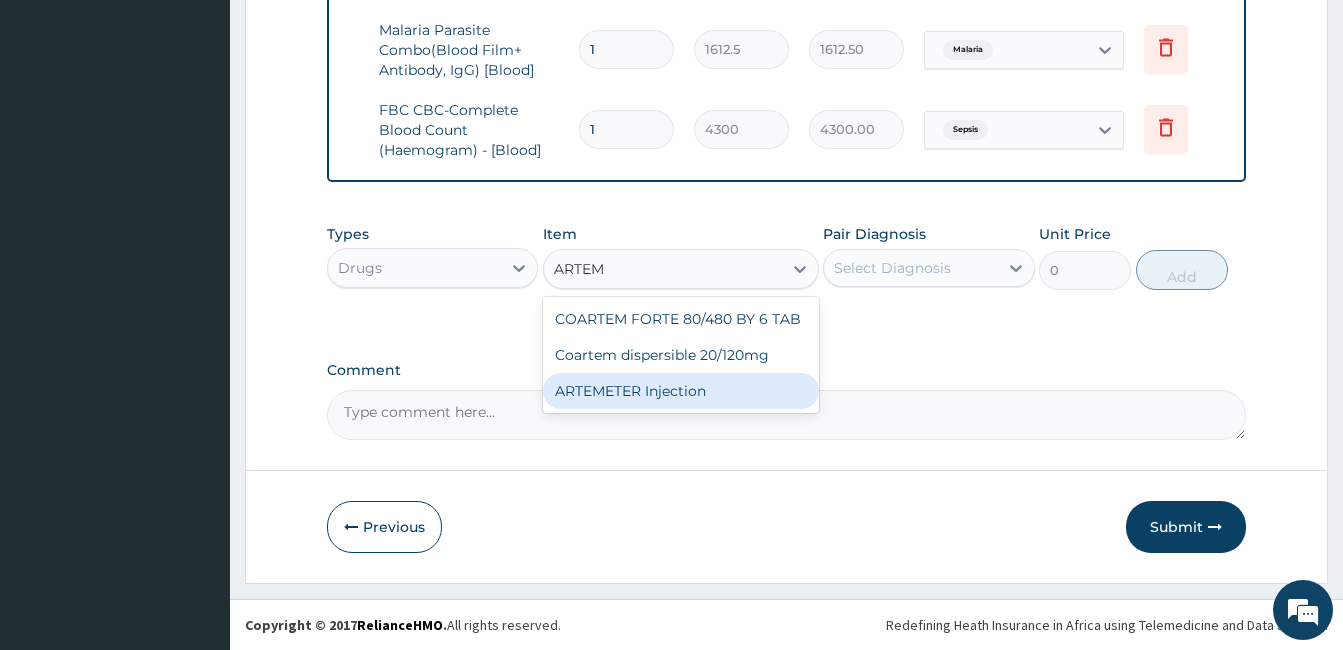 type 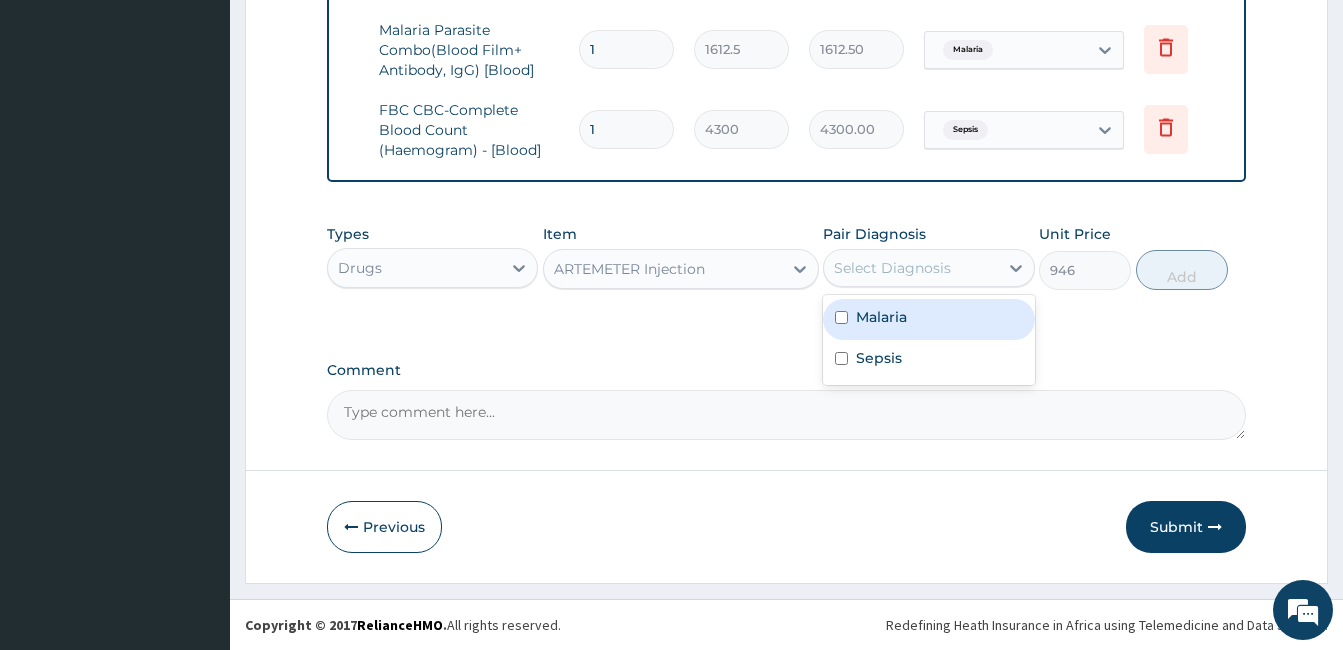 click on "Select Diagnosis" at bounding box center (910, 268) 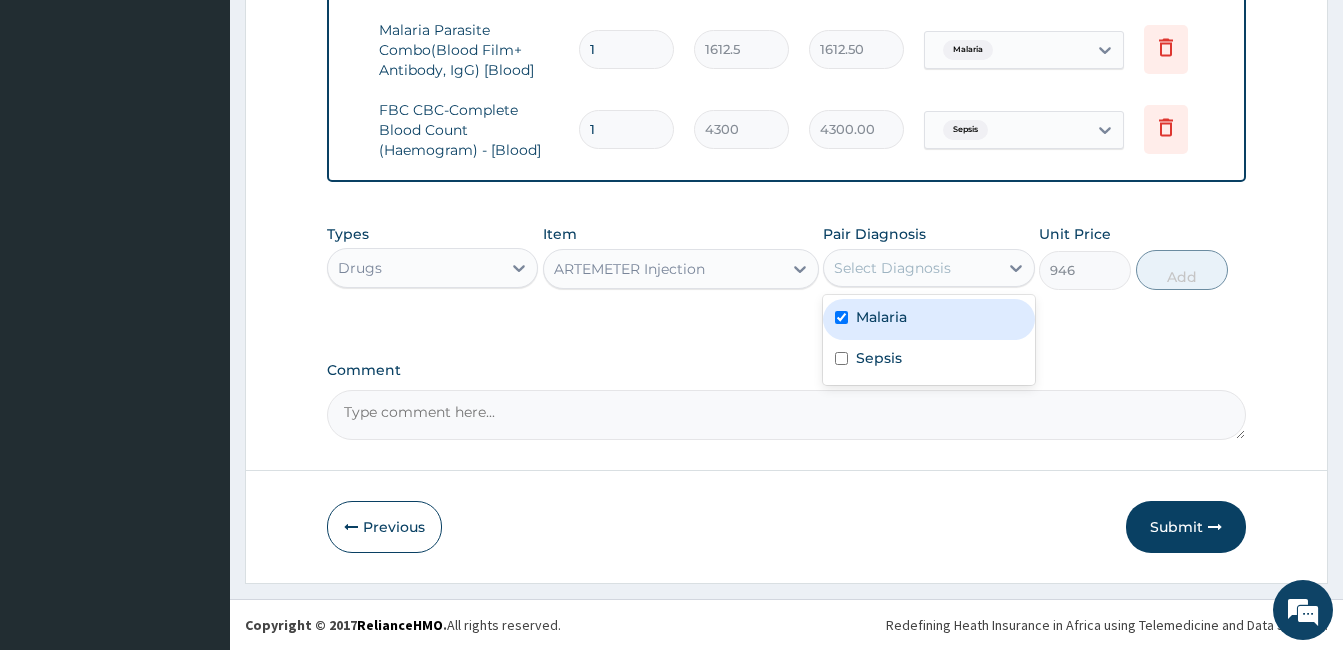 checkbox on "true" 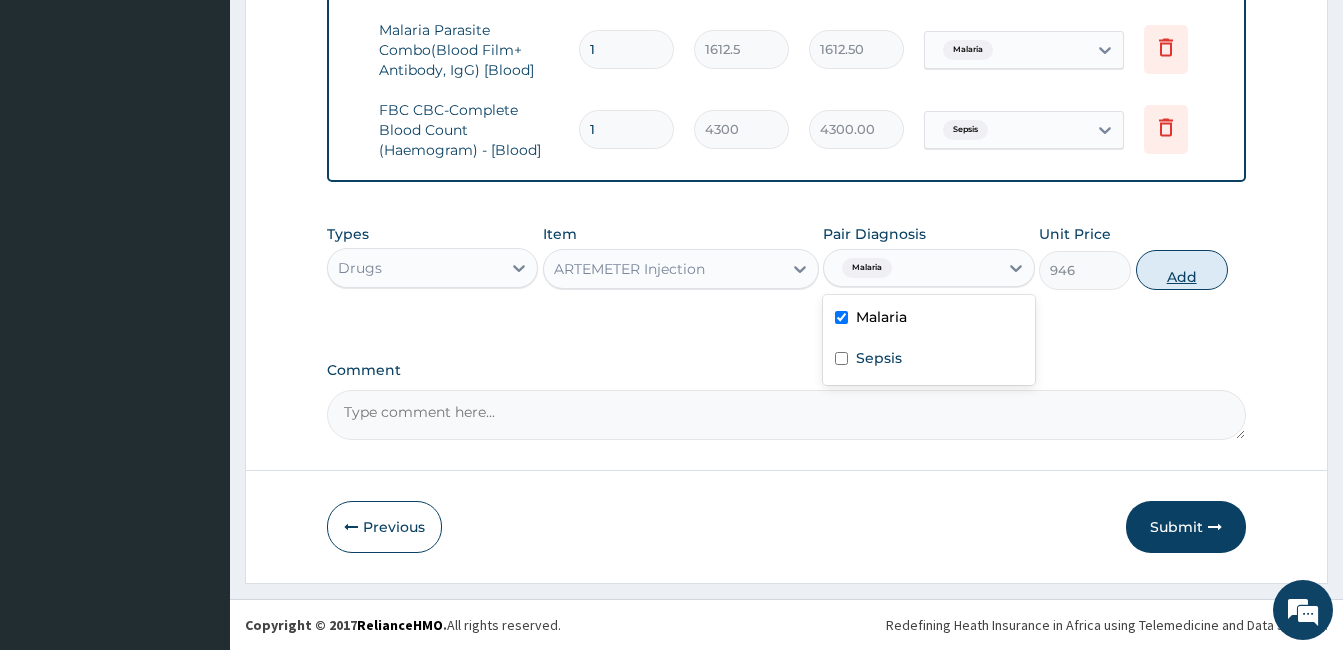 click on "Add" at bounding box center (1182, 270) 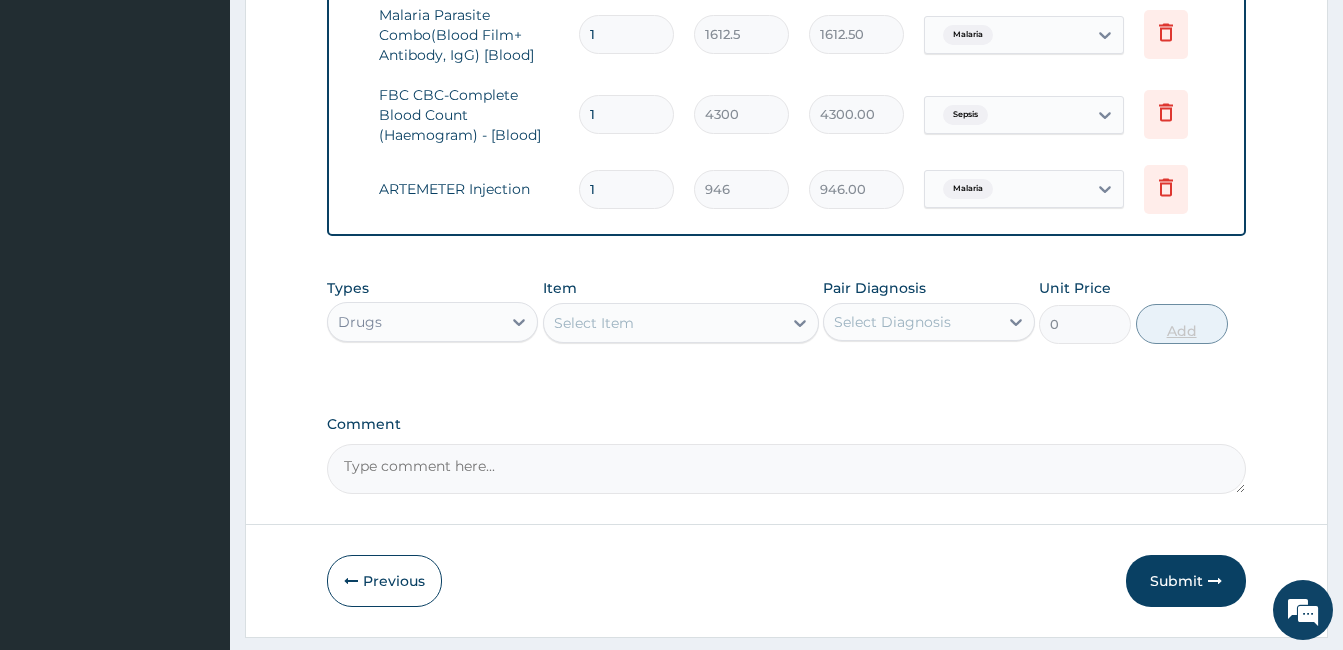 type 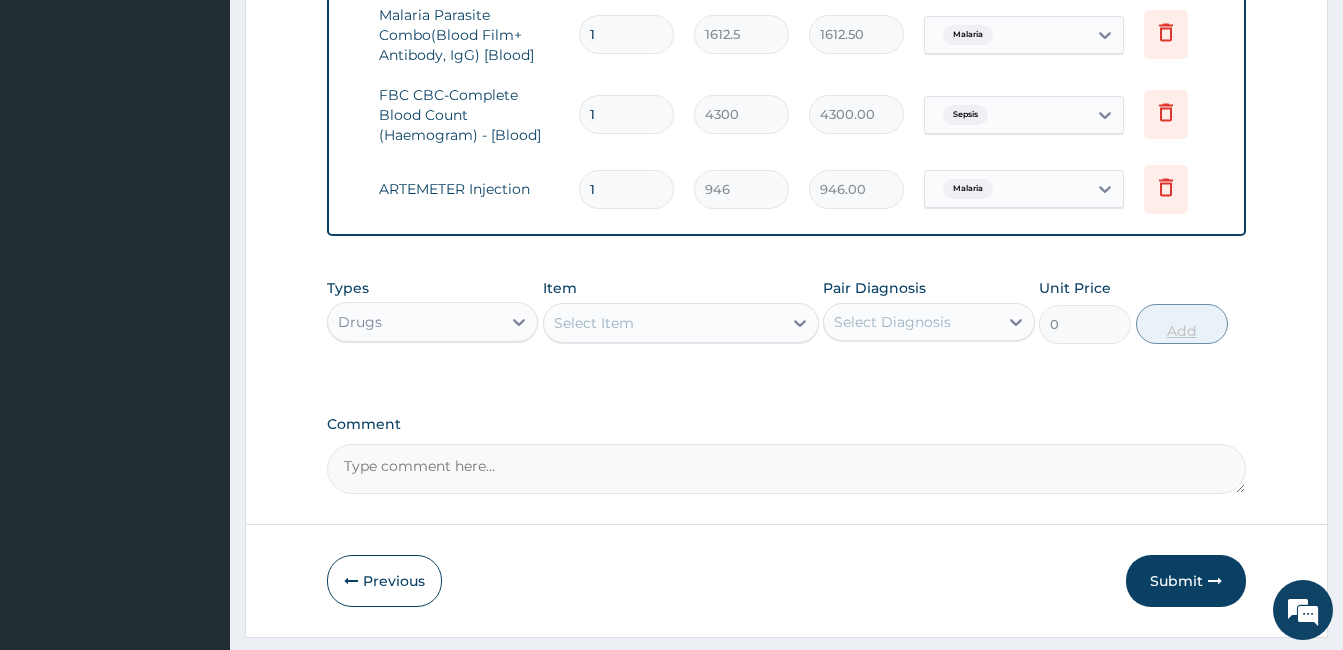 type on "0.00" 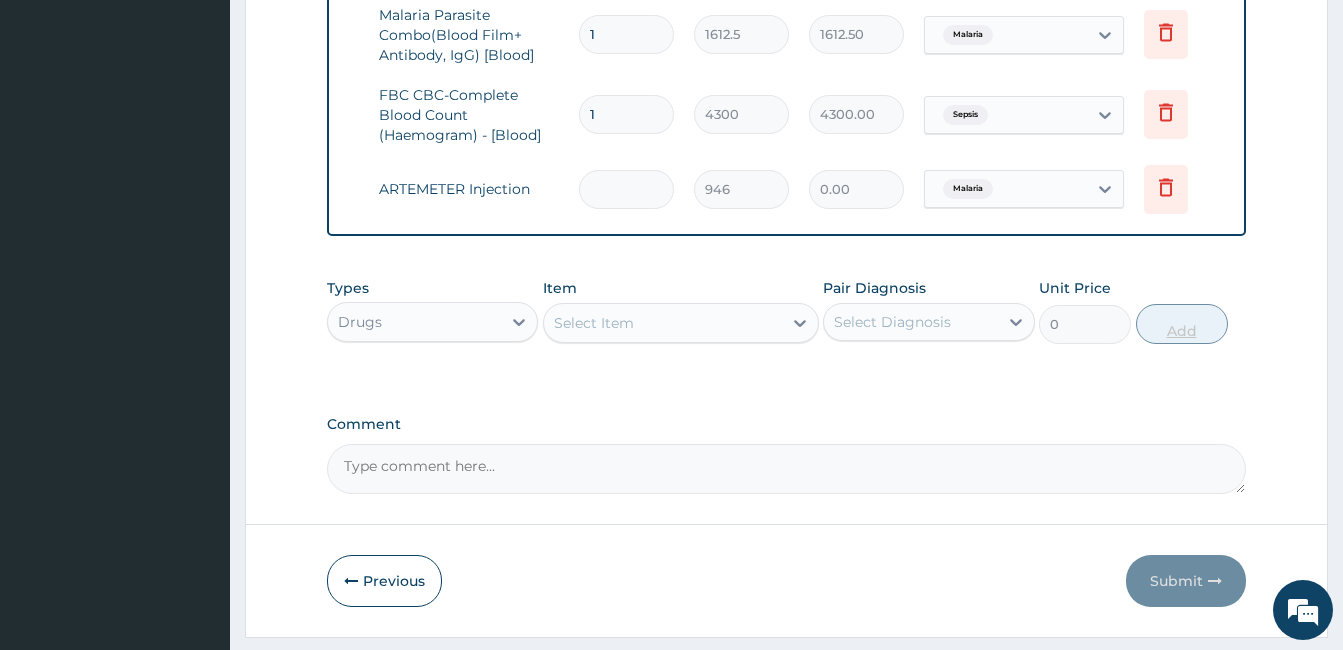 type on "3" 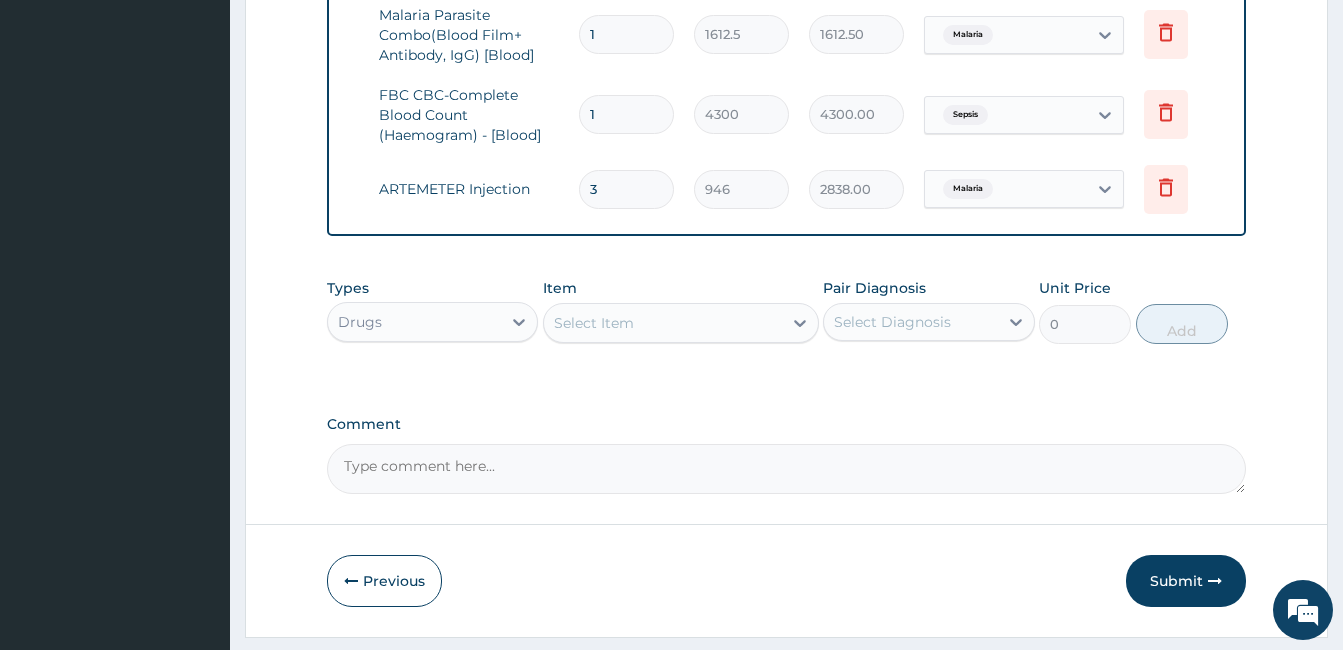 type on "3" 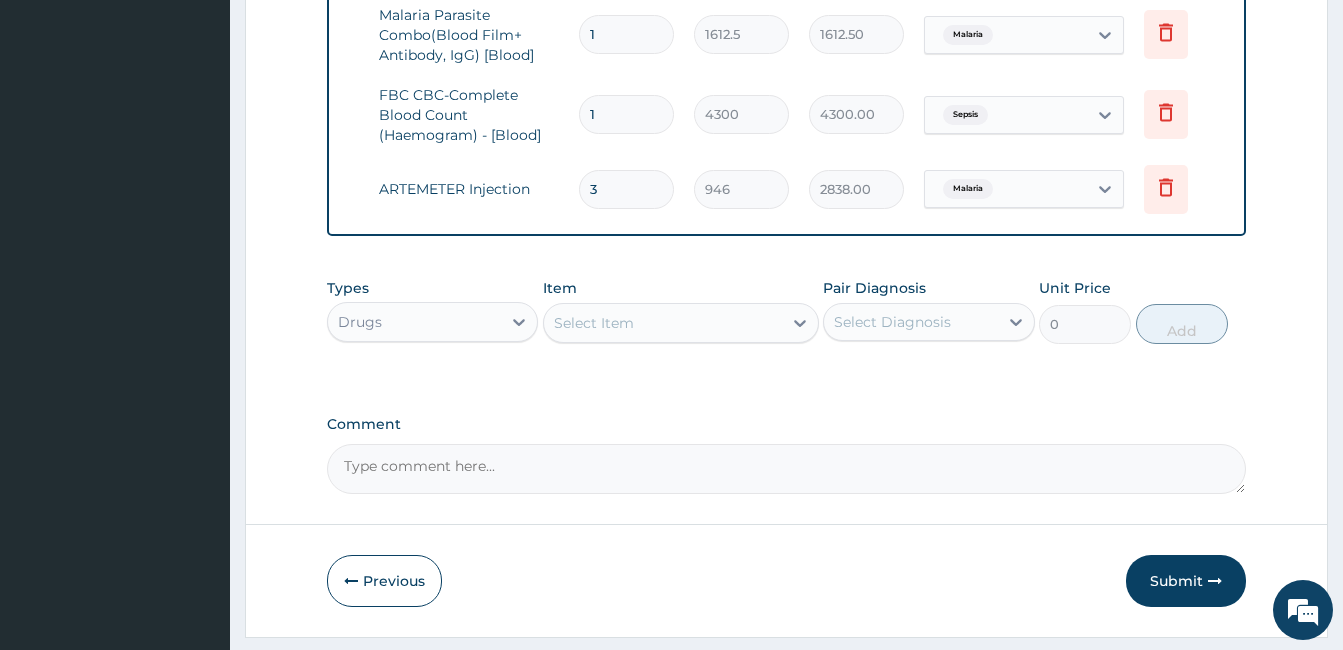 click on "Select Item" at bounding box center [663, 323] 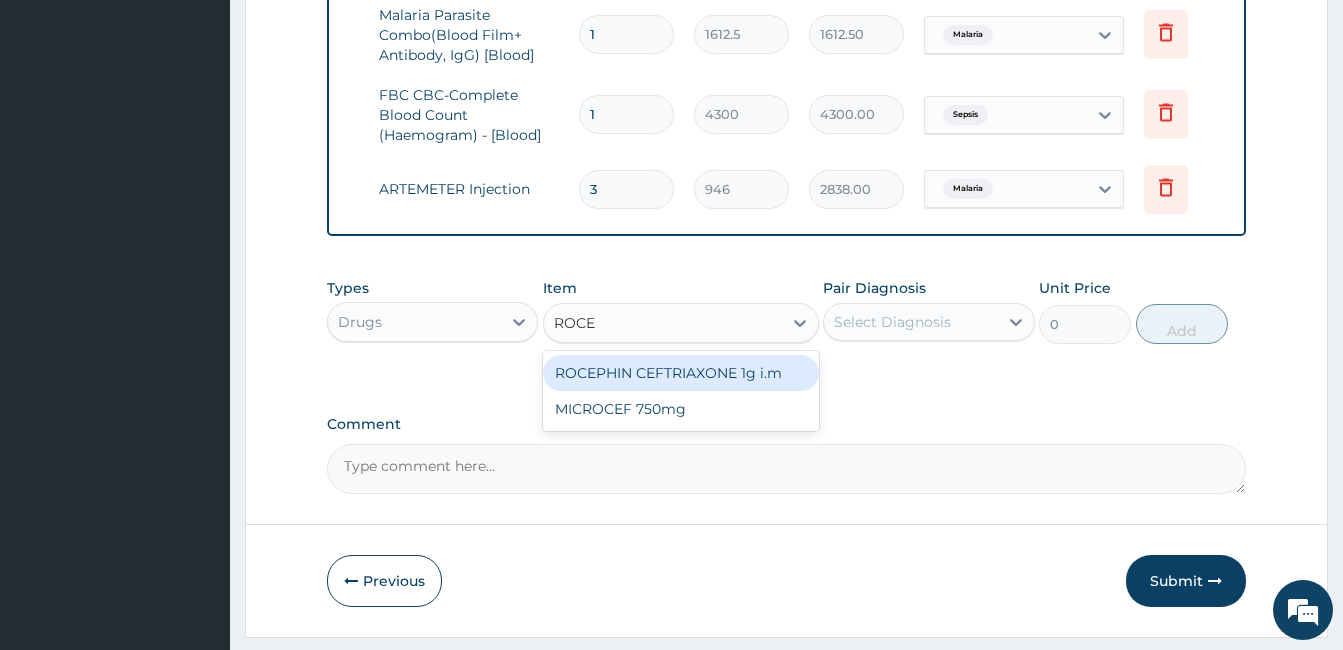 type on "ROCEP" 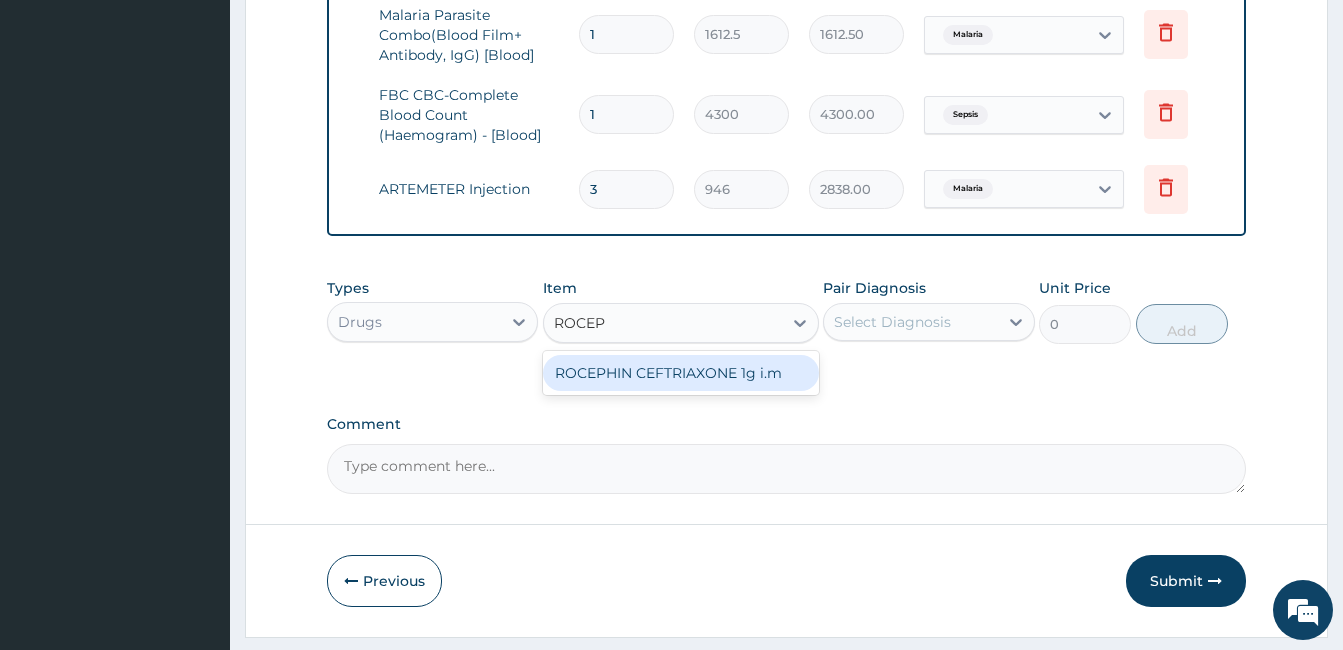 click on "ROCEPHIN CEFTRIAXONE 1g i.m" at bounding box center (681, 373) 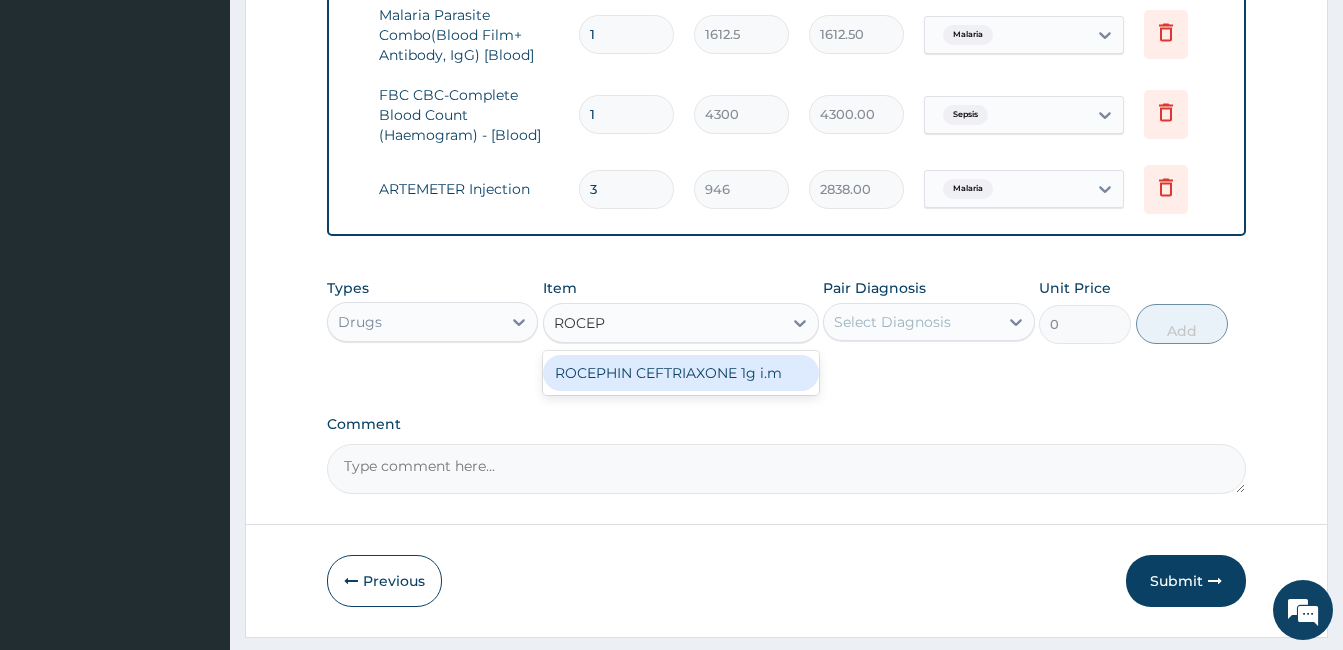 type 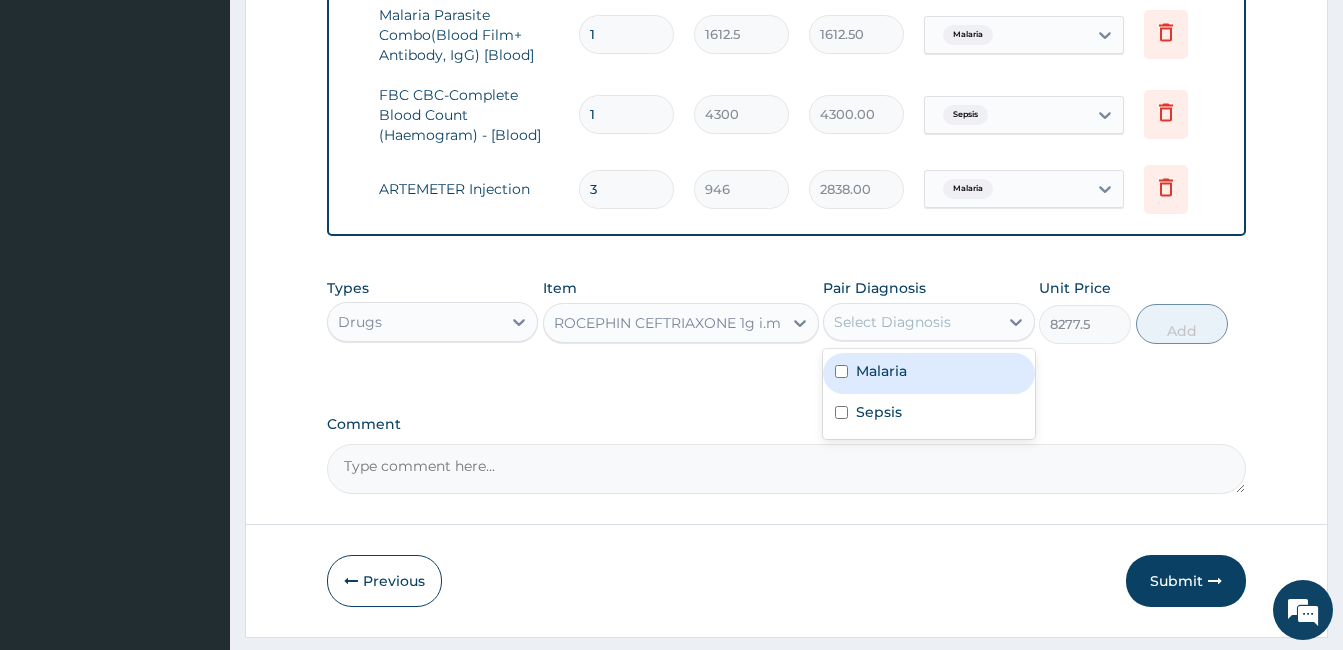 click on "Select Diagnosis" at bounding box center (910, 322) 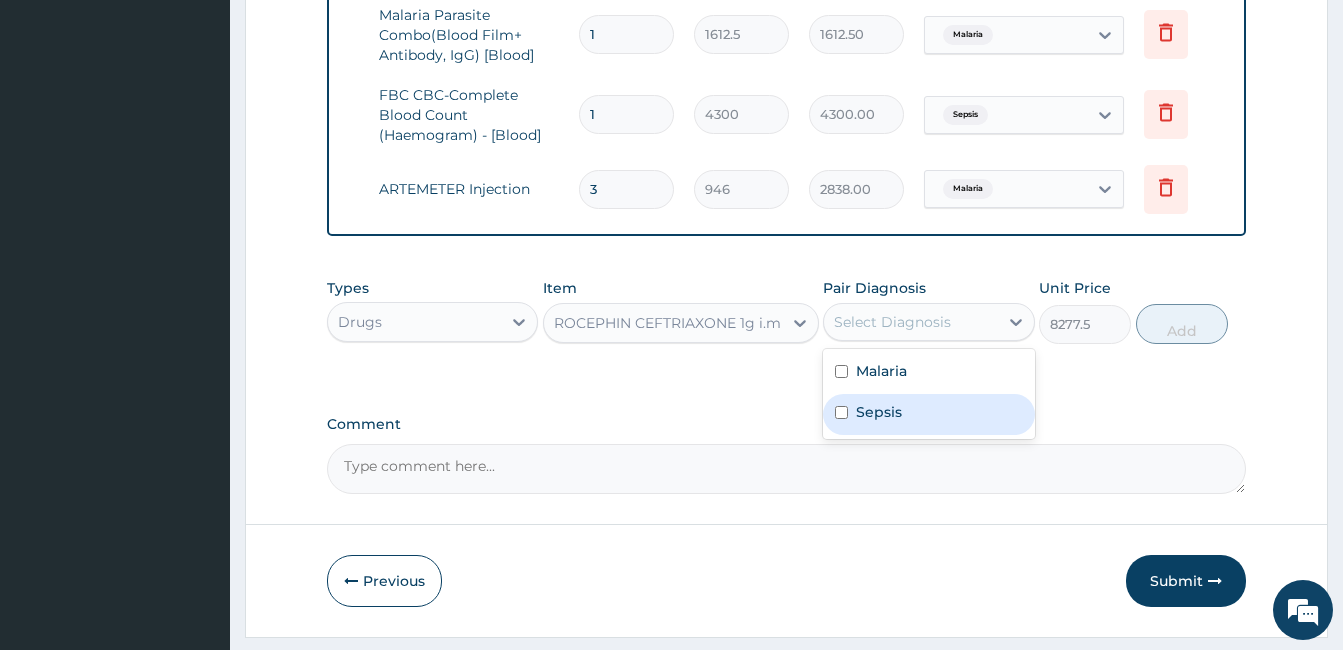 click on "Sepsis" at bounding box center (928, 414) 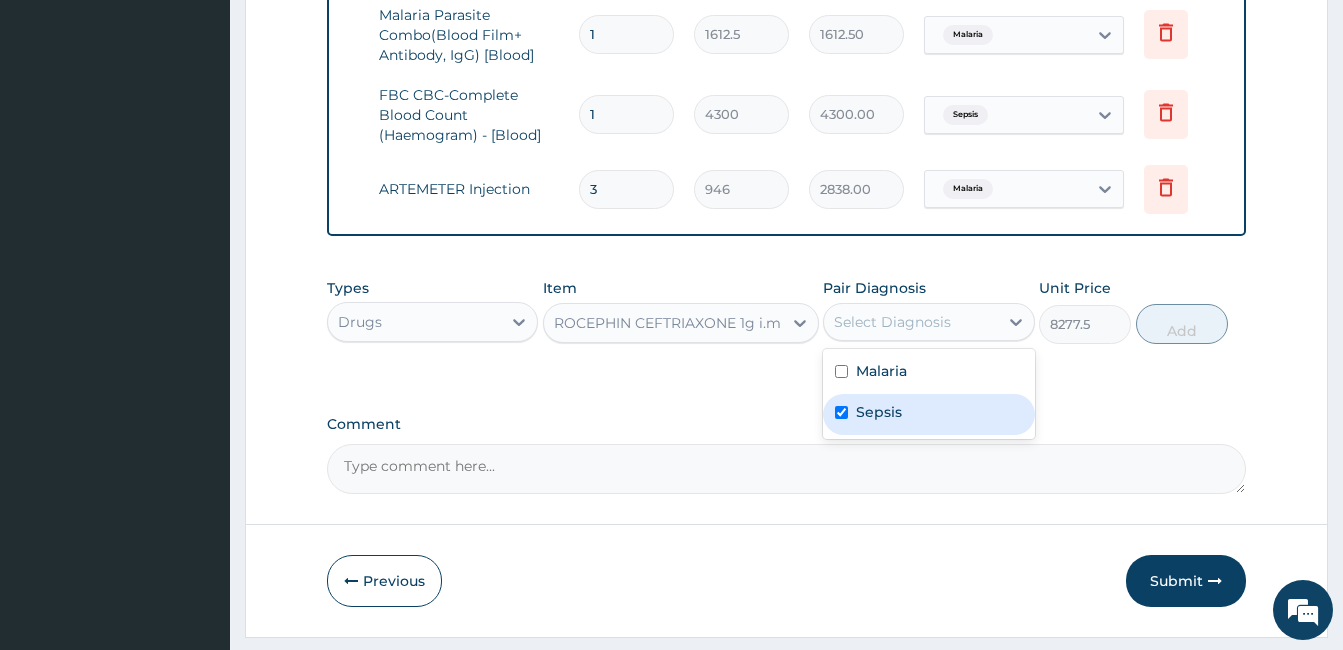 checkbox on "true" 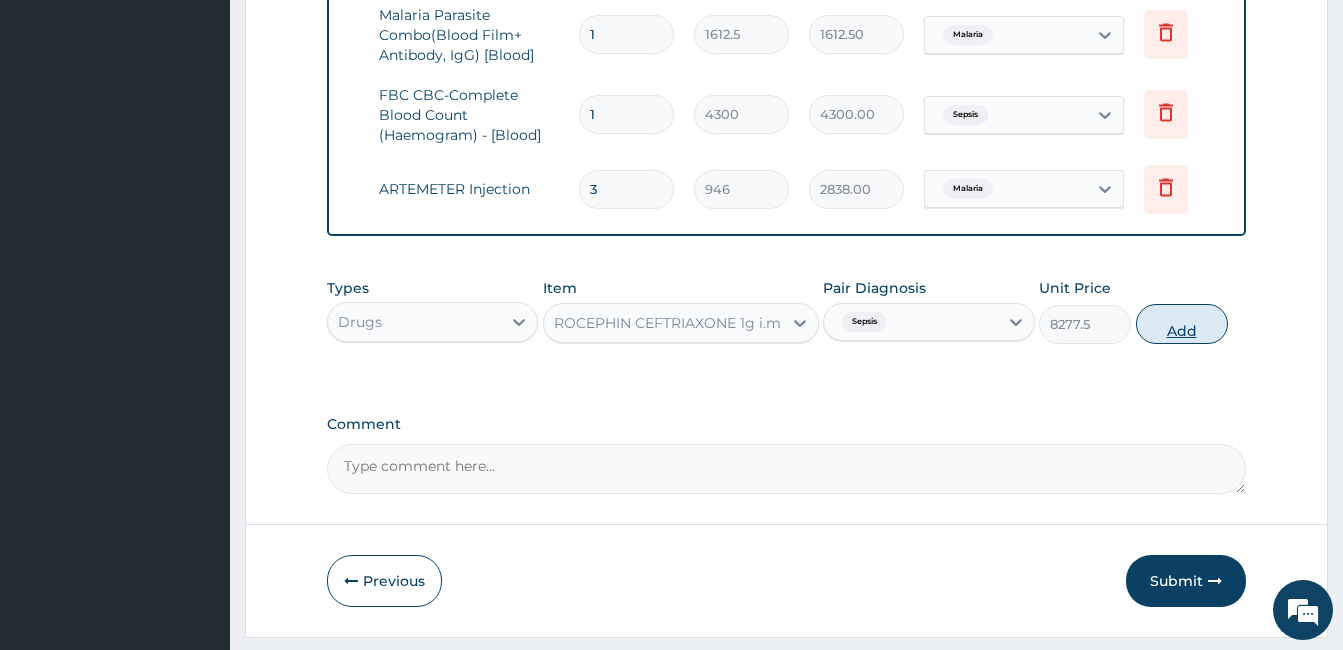 click on "Add" at bounding box center [1182, 324] 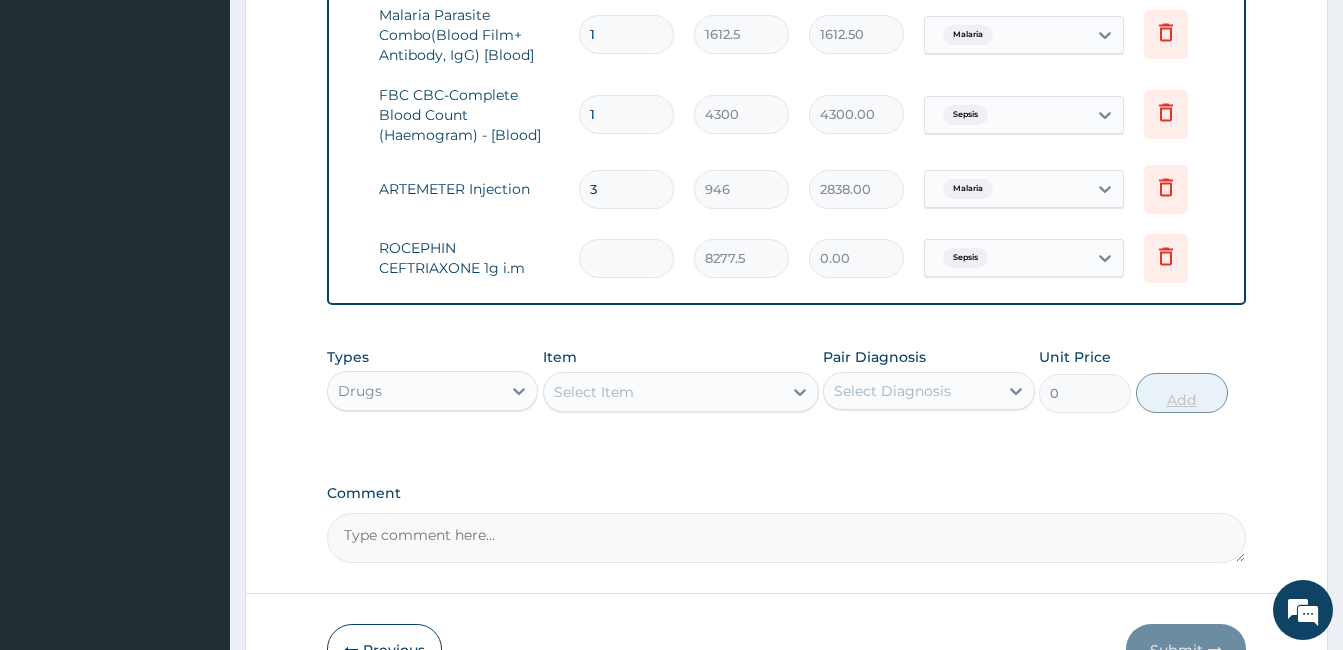 type on "2" 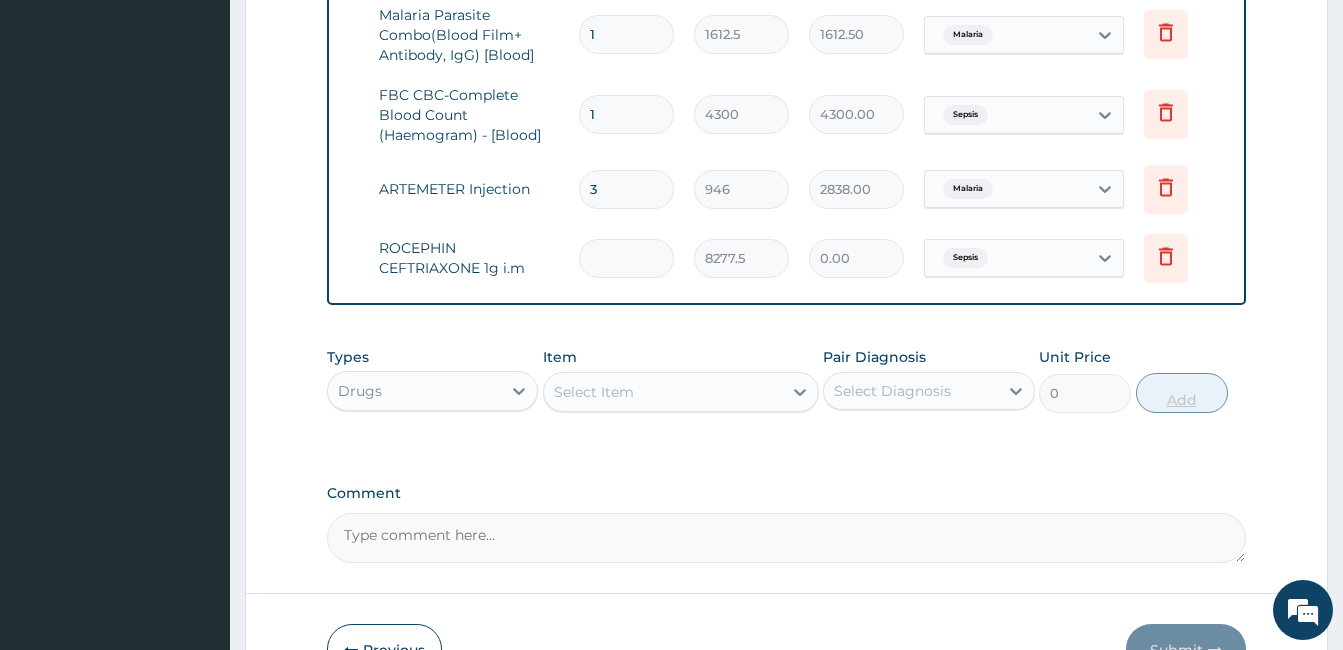 type on "16555.00" 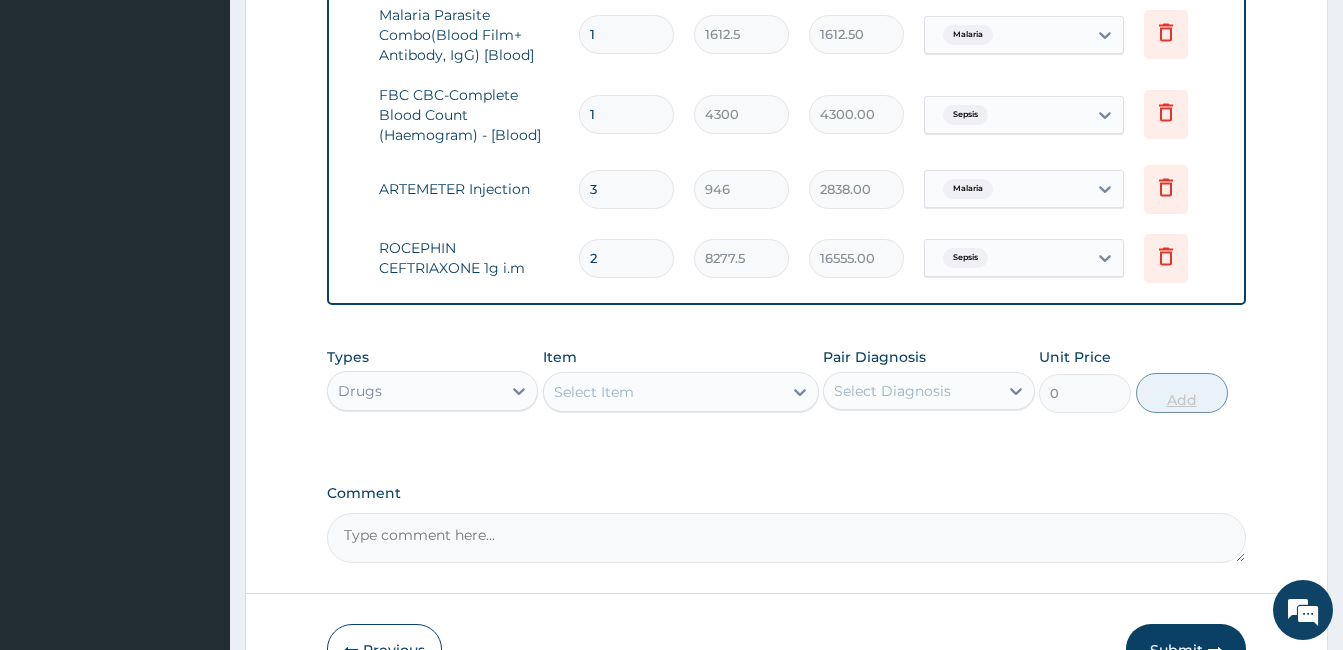 scroll, scrollTop: 1021, scrollLeft: 0, axis: vertical 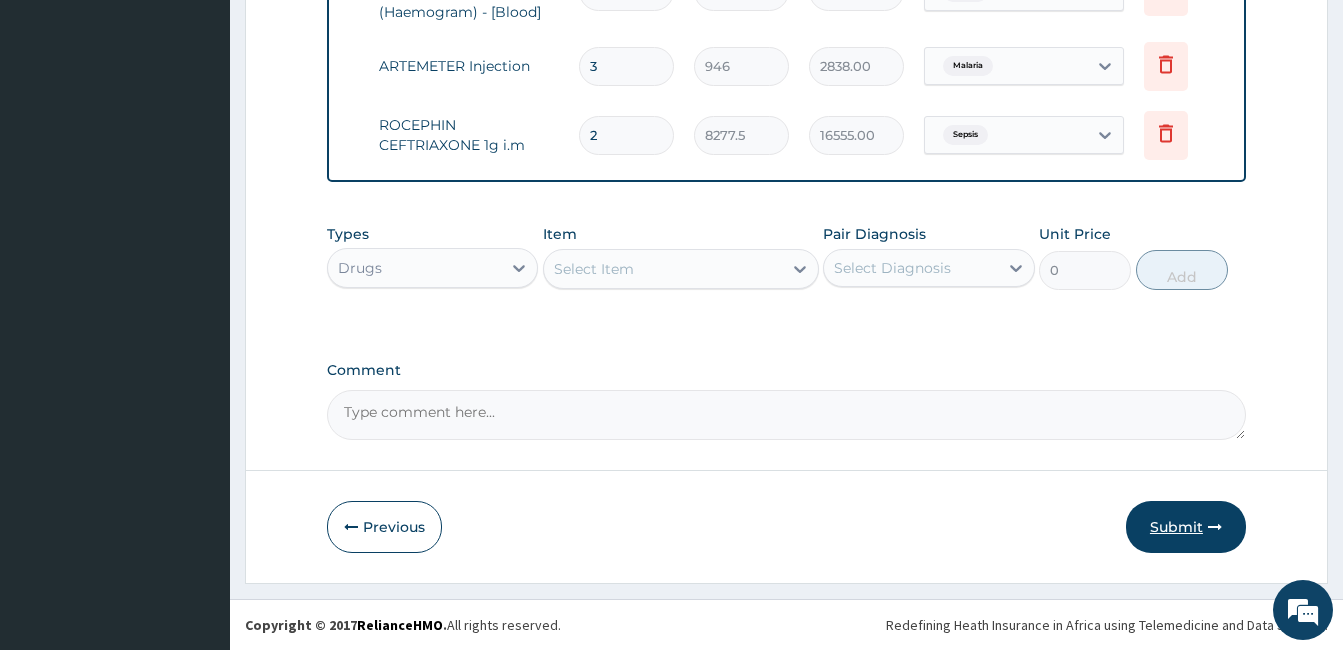 type on "2" 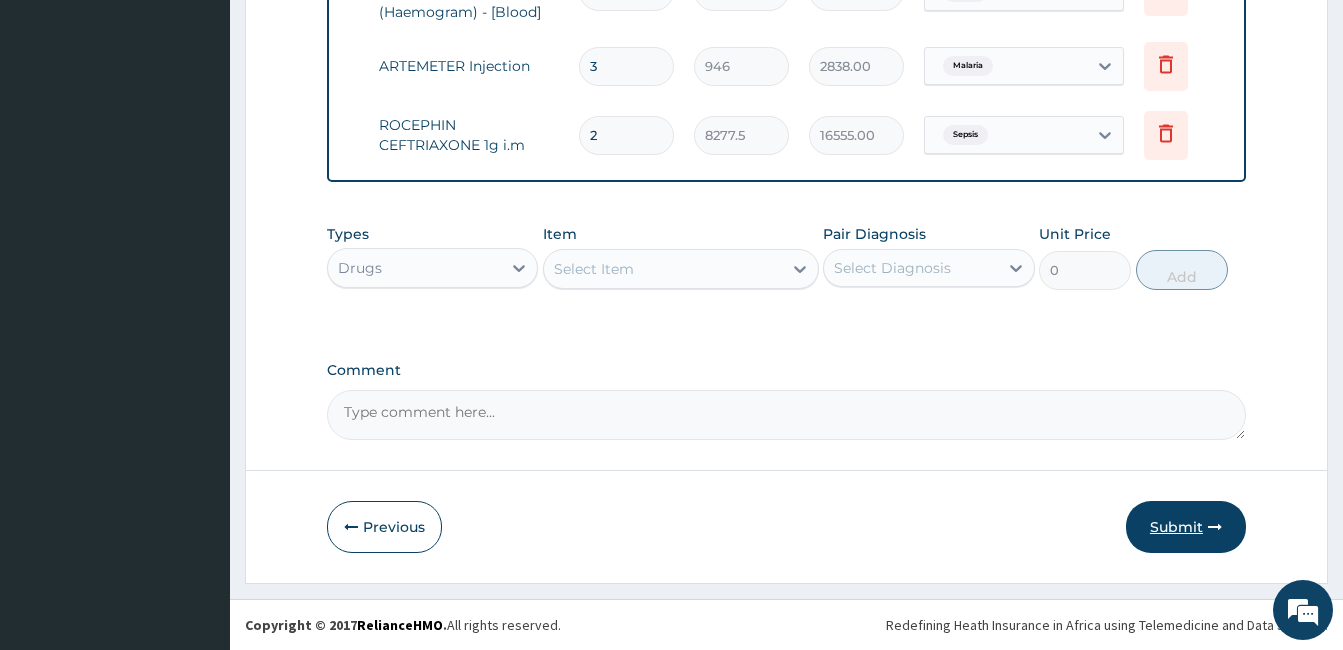 click on "Submit" at bounding box center [1186, 527] 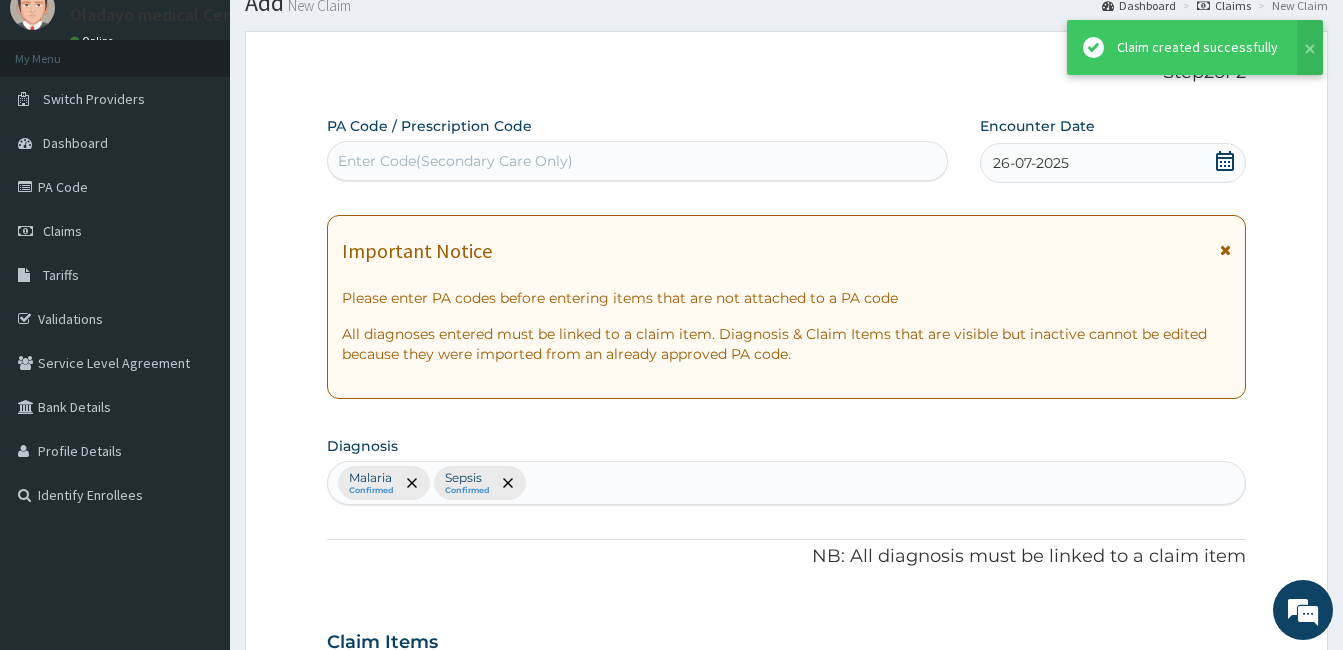 scroll, scrollTop: 1021, scrollLeft: 0, axis: vertical 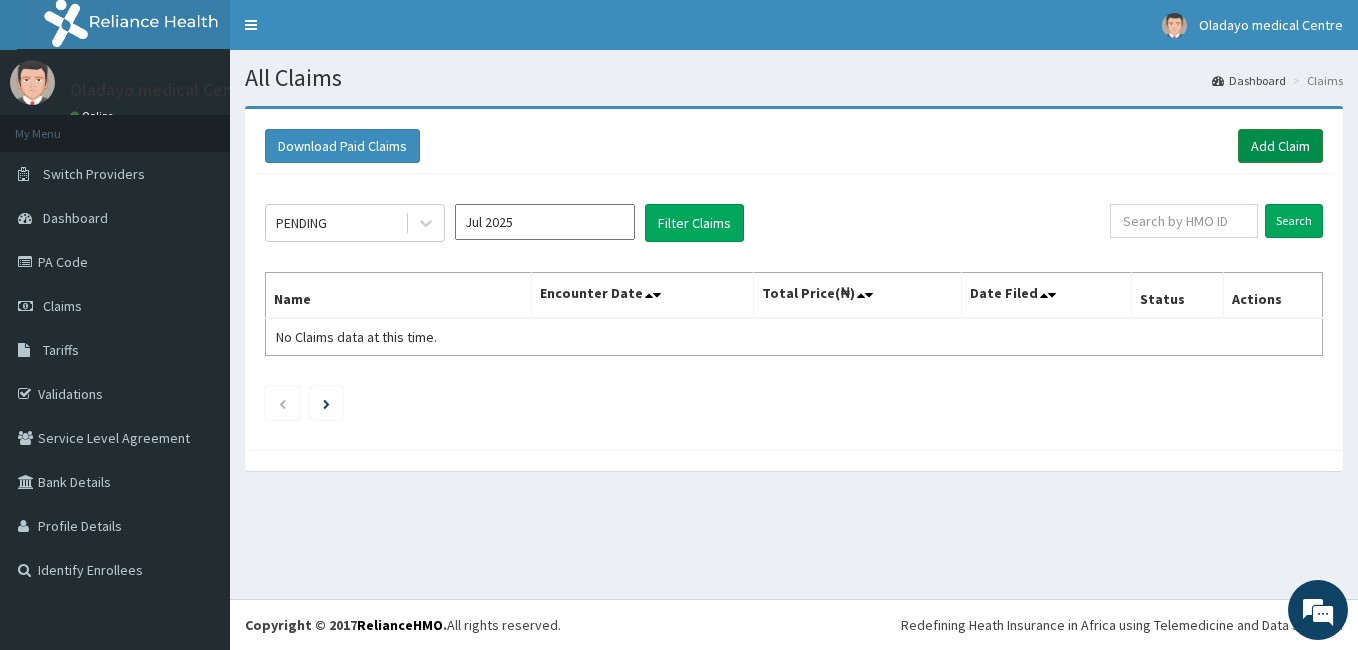 click on "Add Claim" at bounding box center (1280, 146) 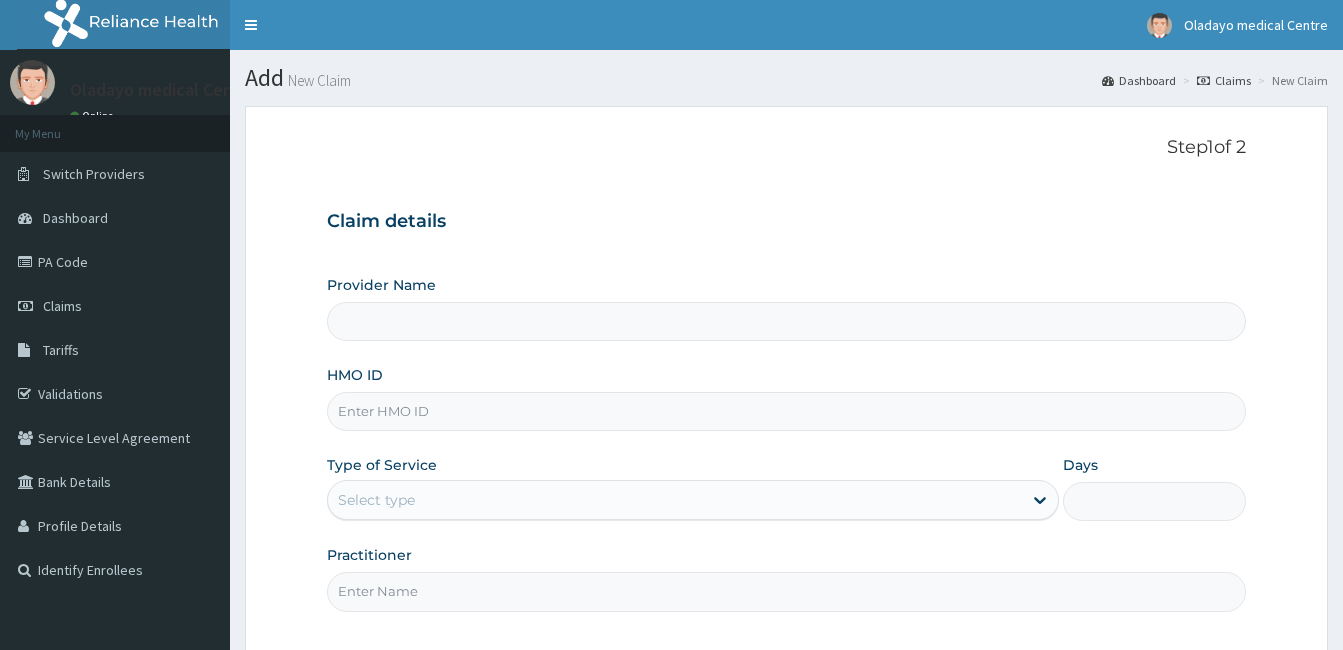 click on "HMO ID" at bounding box center [786, 411] 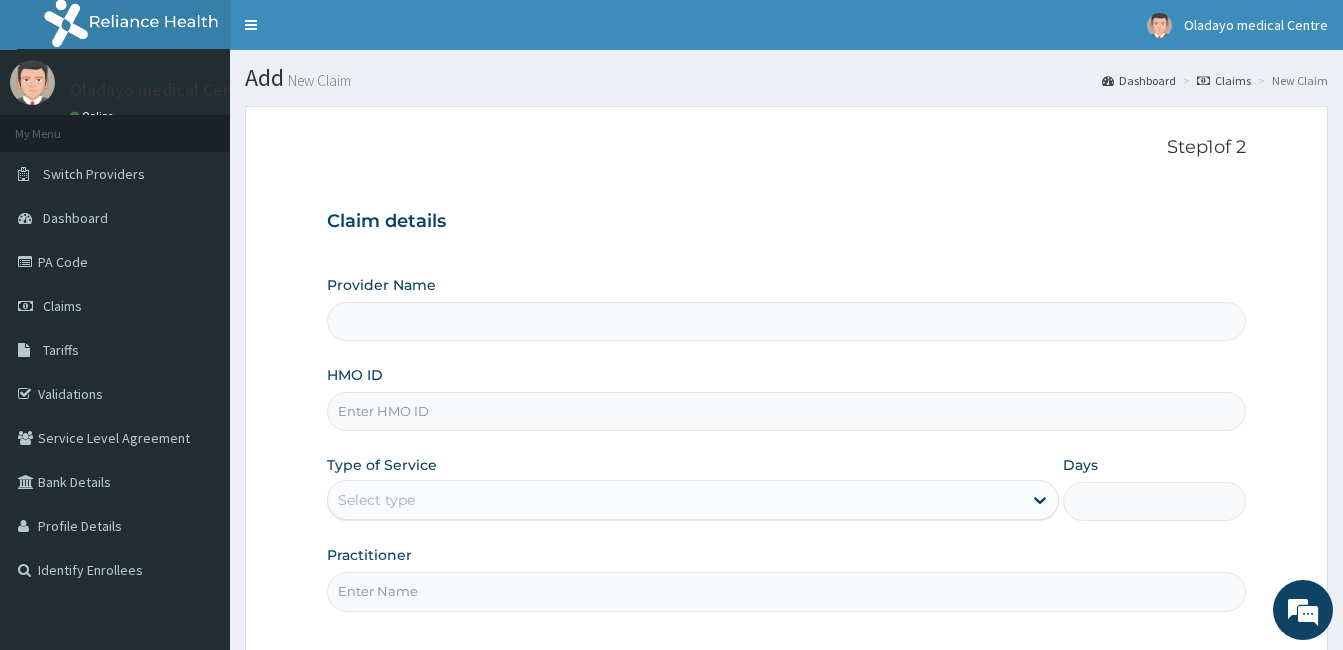 type on "Oladayo Medical Centre" 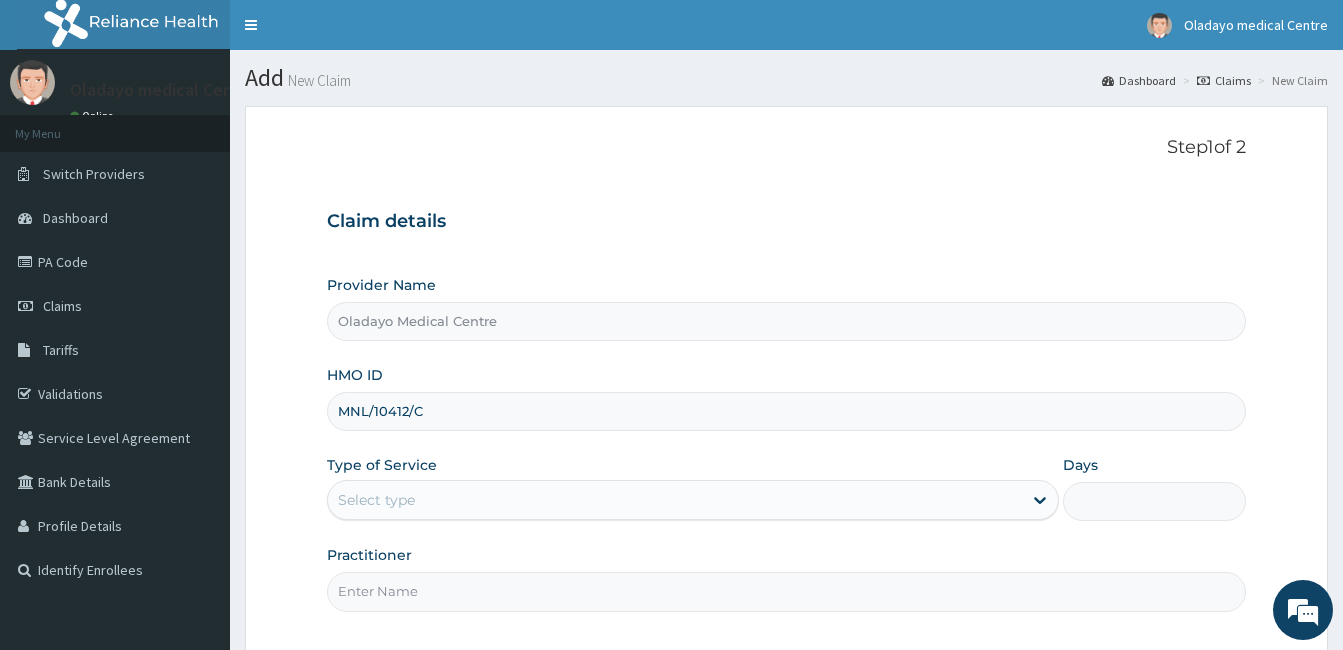 type on "MNL/10412/C" 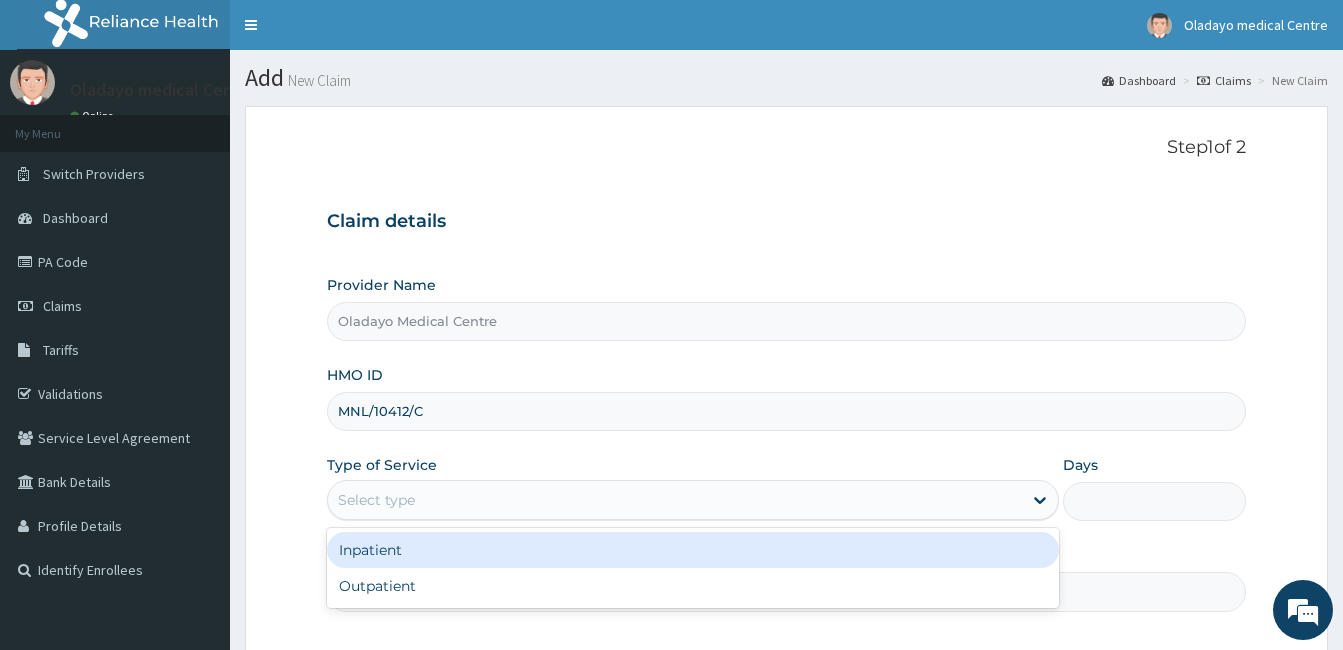 click on "Select type" at bounding box center (376, 500) 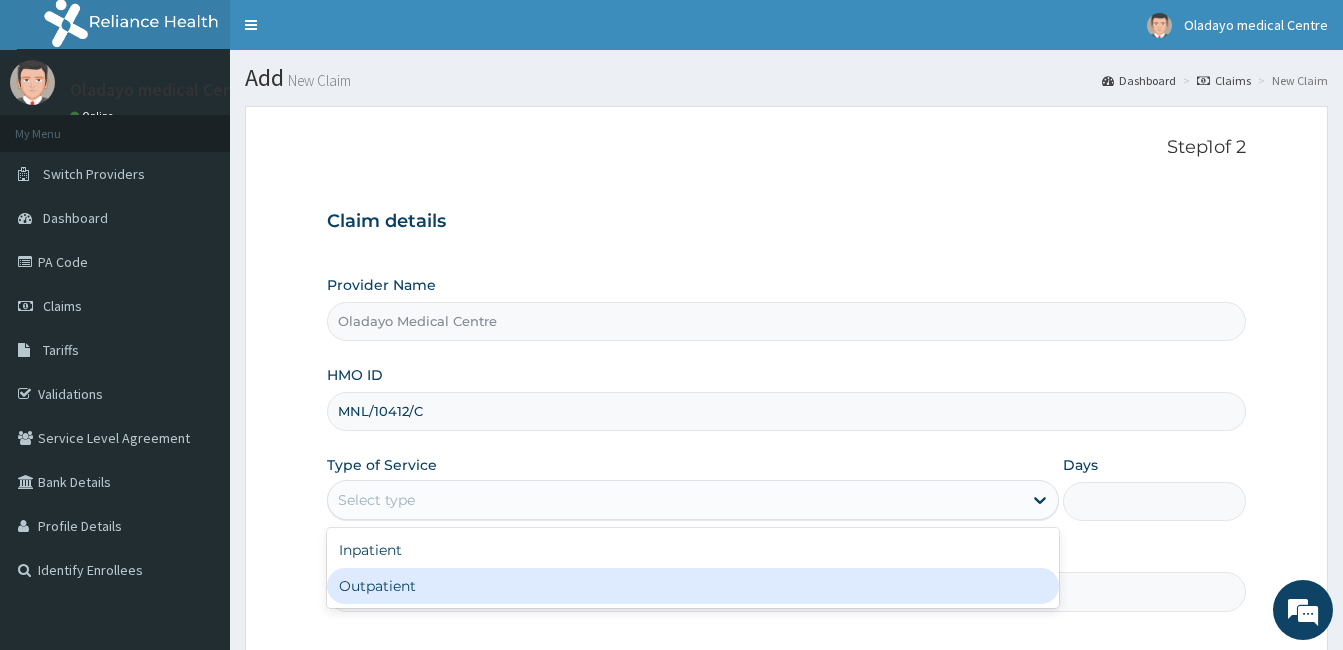 click on "Outpatient" at bounding box center [693, 586] 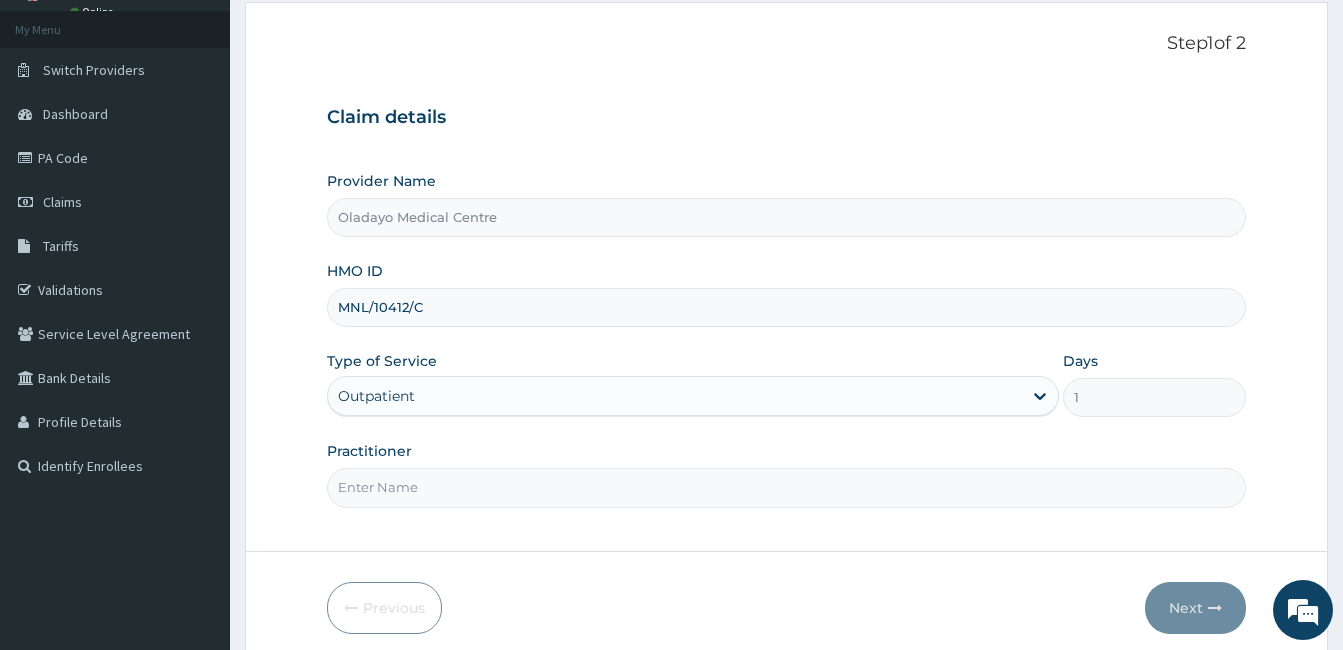 scroll, scrollTop: 185, scrollLeft: 0, axis: vertical 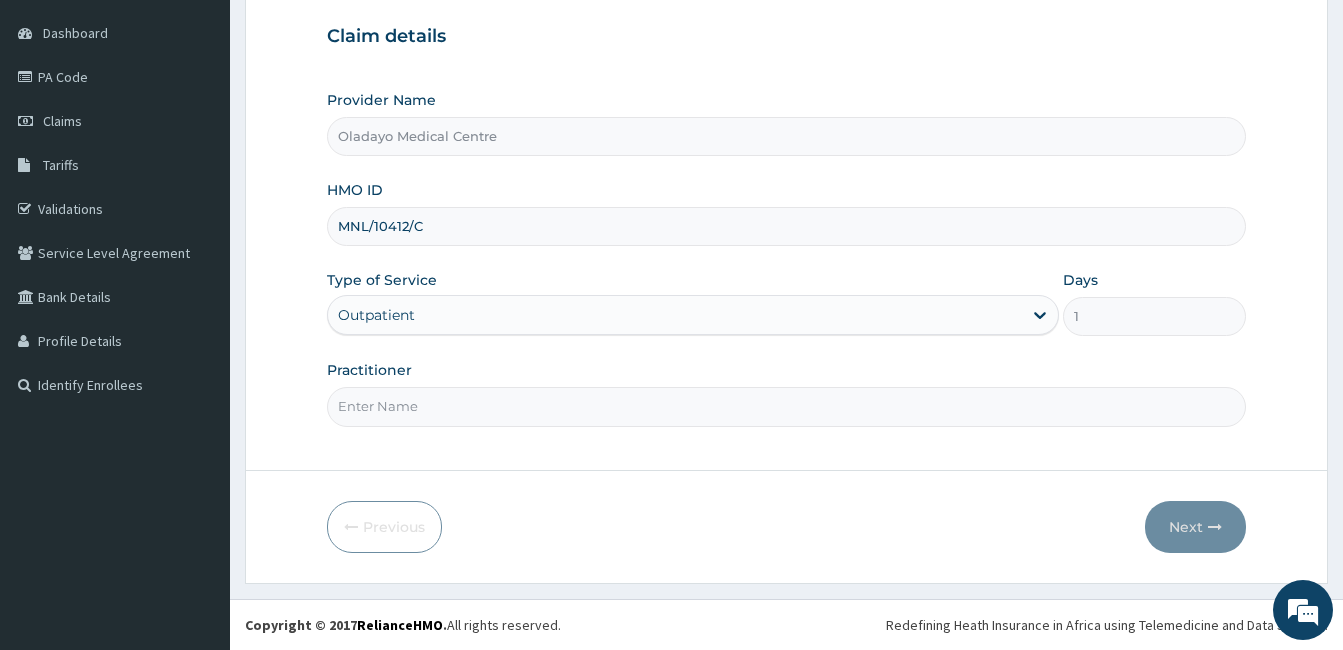 click on "Practitioner" at bounding box center [786, 406] 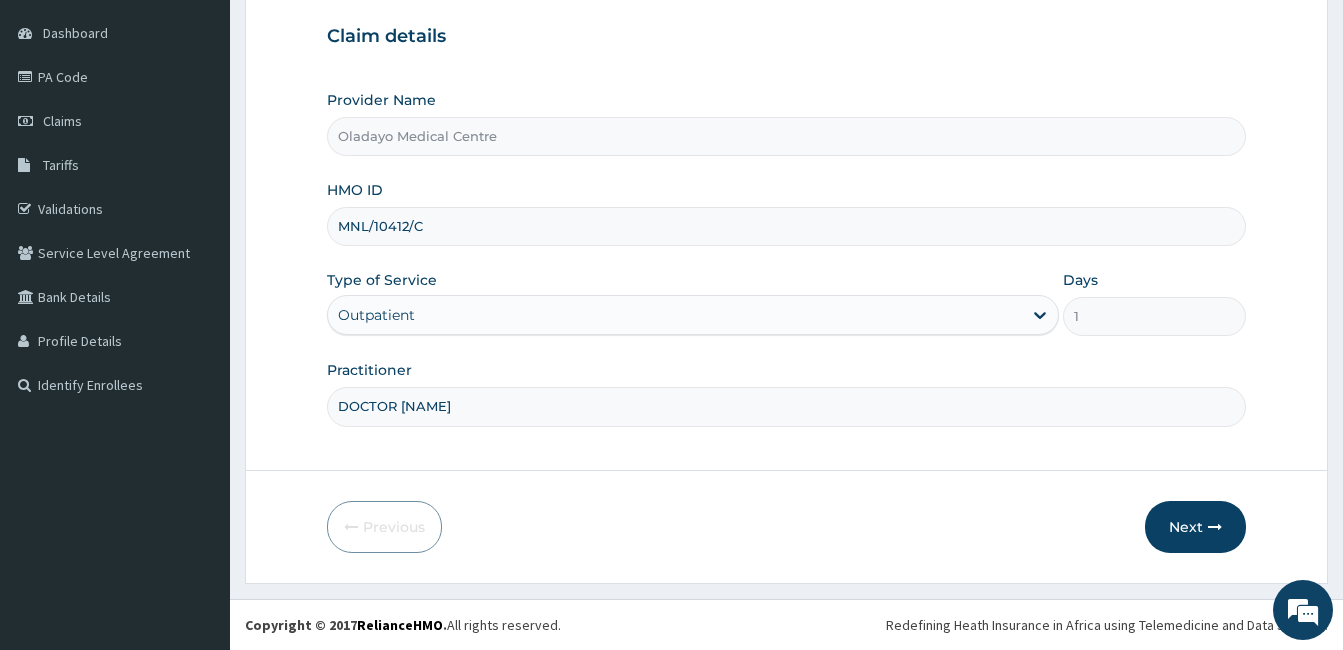 scroll, scrollTop: 0, scrollLeft: 0, axis: both 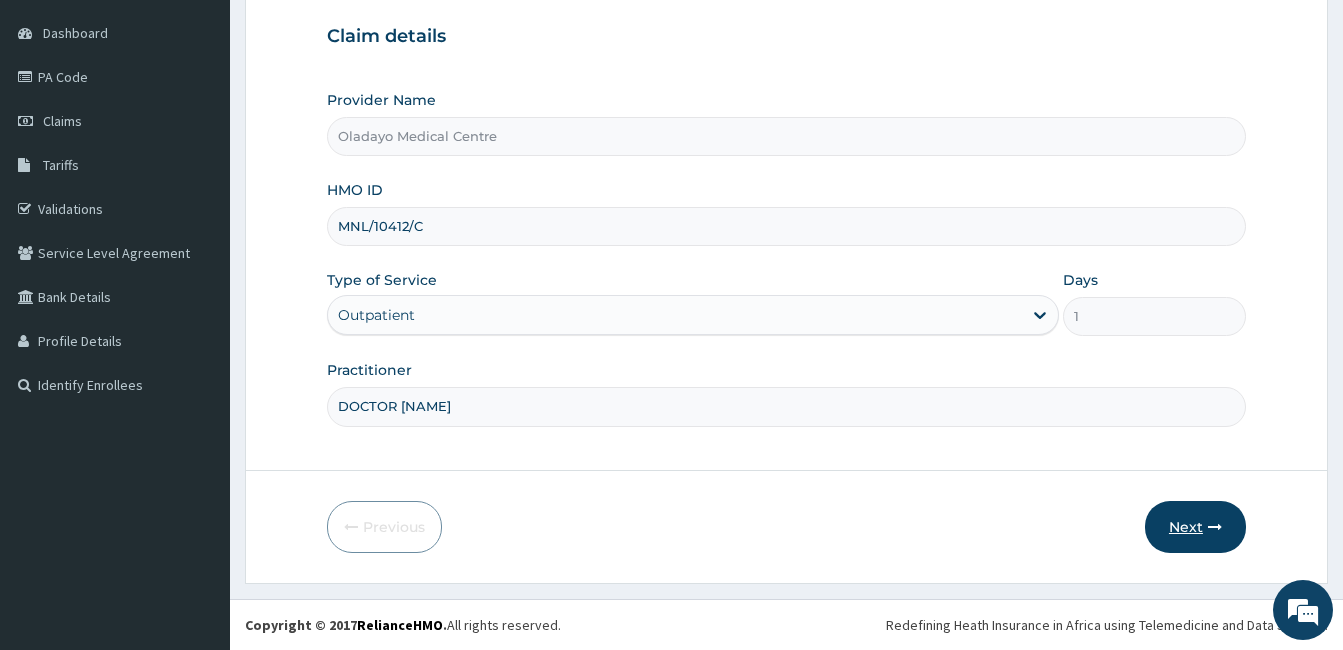 type on "DOCTOR [NAME]" 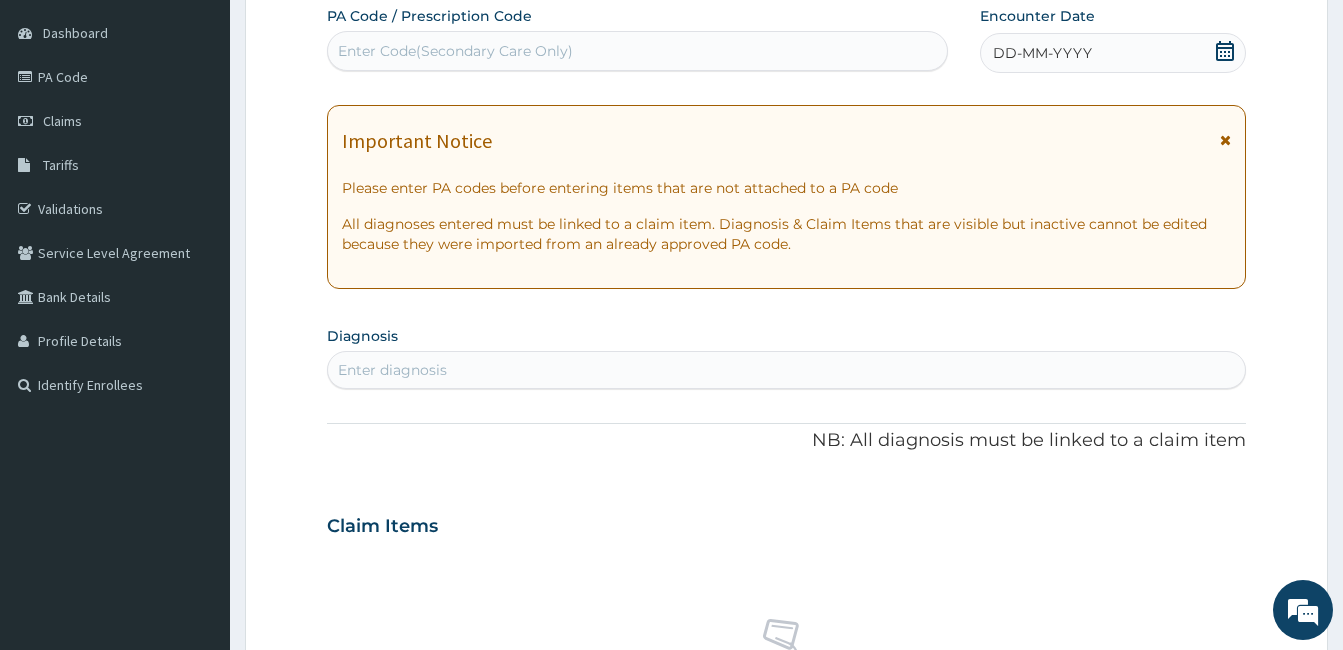 click on "DD-MM-YYYY" at bounding box center (1113, 53) 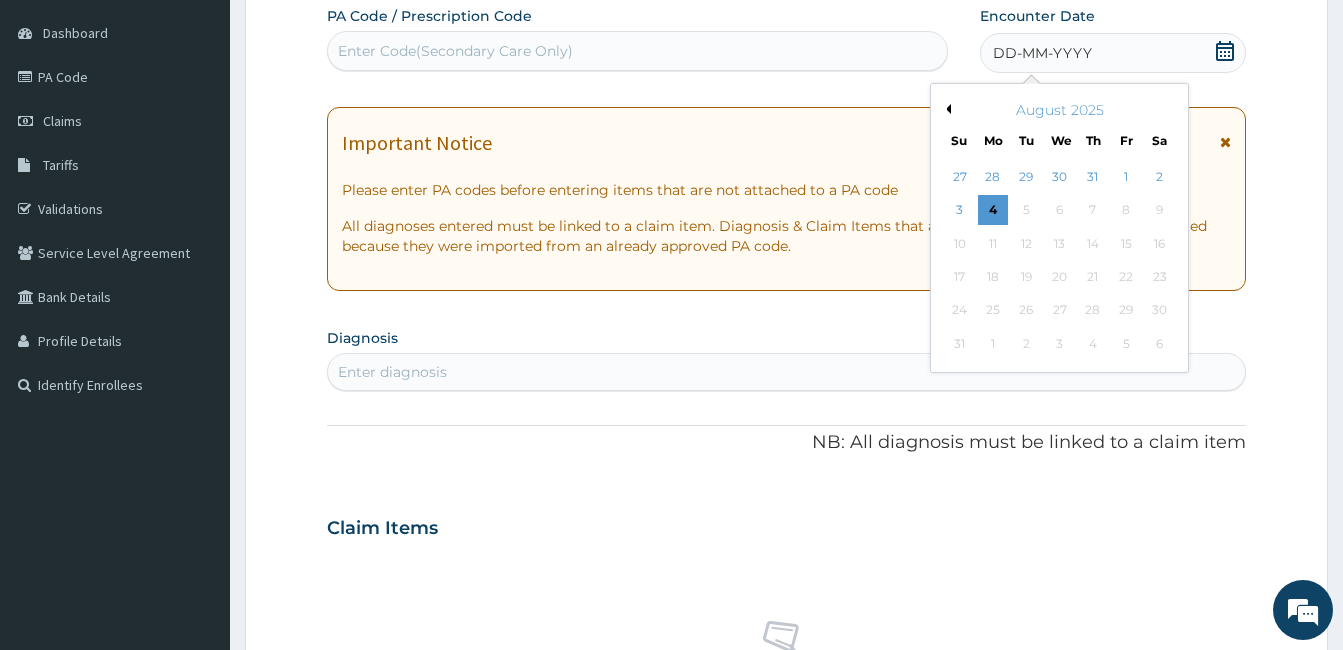 click on "Previous Month" at bounding box center [946, 109] 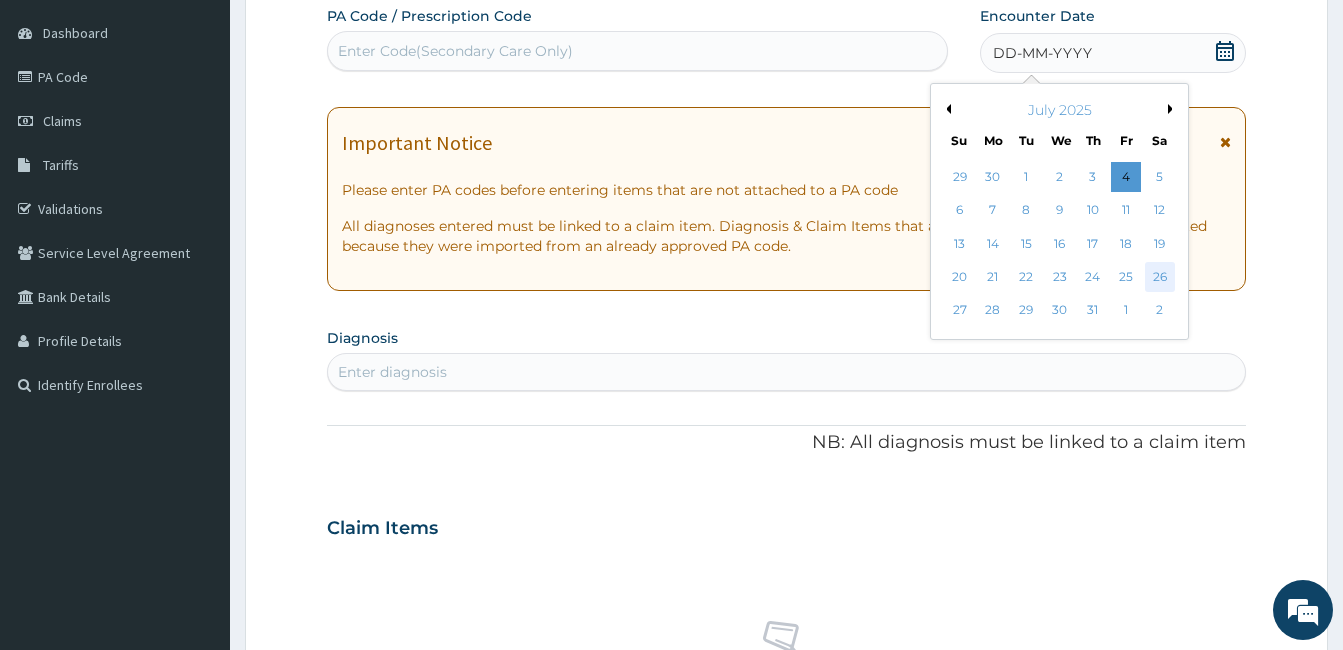 click on "26" at bounding box center [1159, 277] 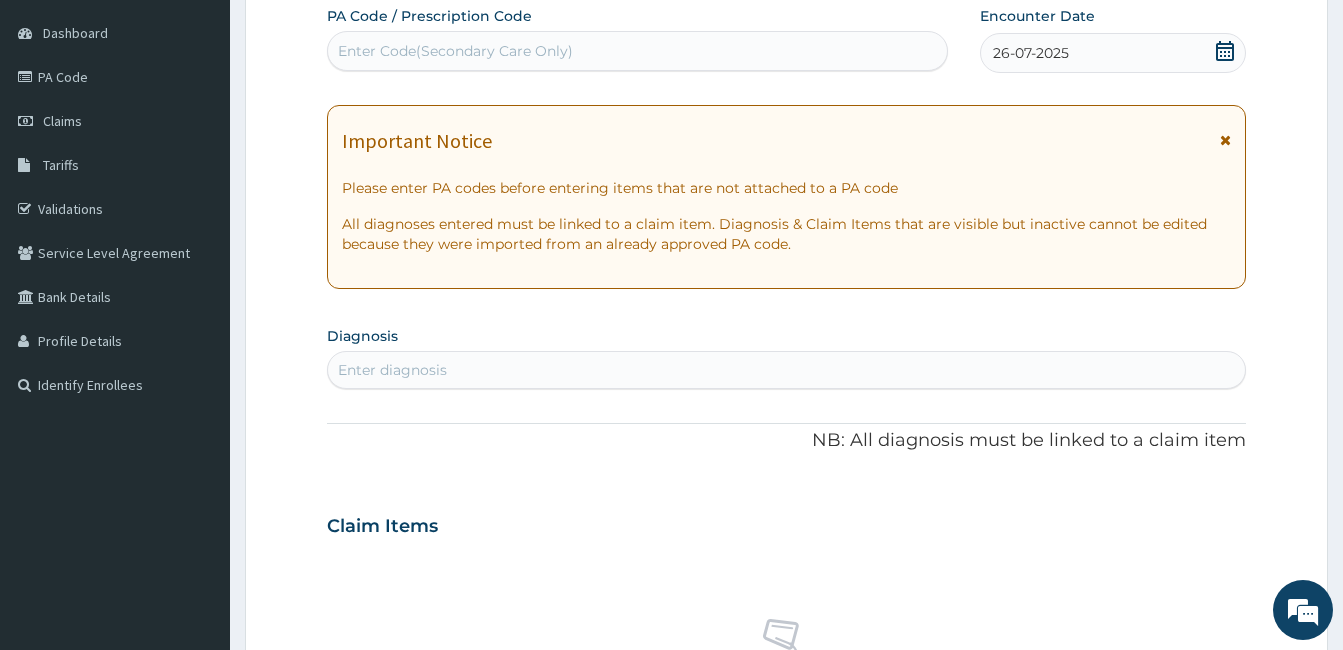 click on "Enter diagnosis" at bounding box center [786, 370] 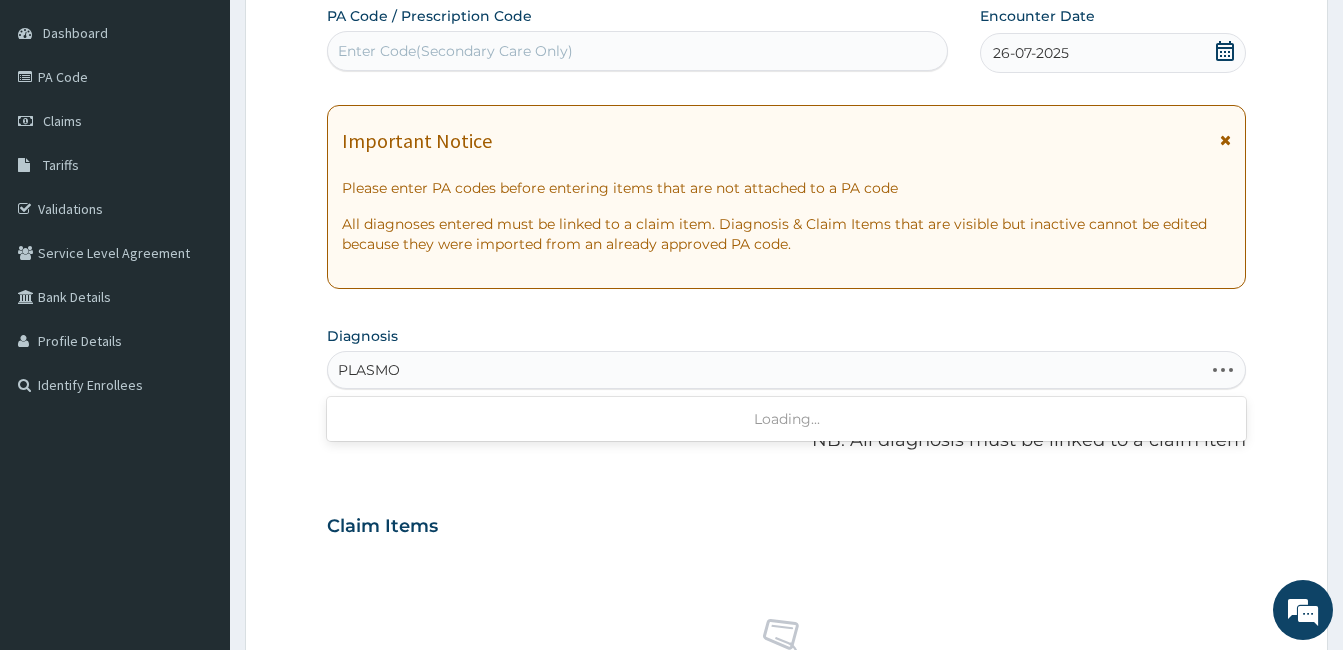 type on "PLASMOD" 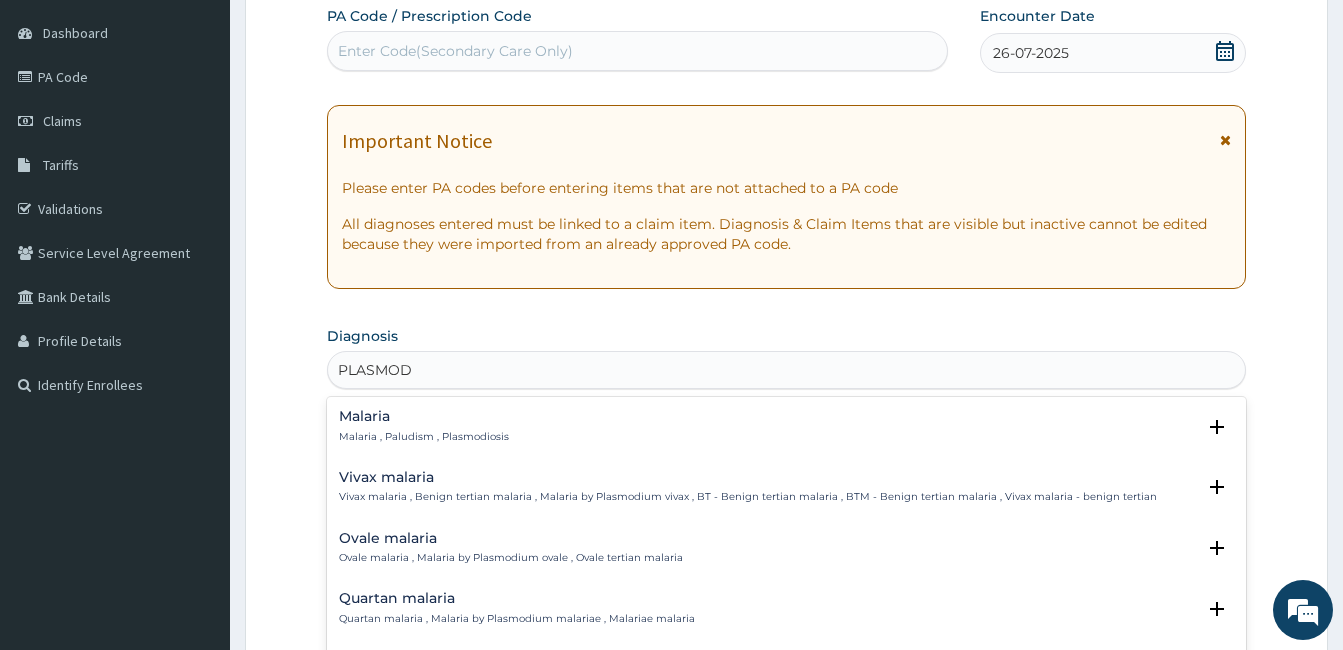 click on "Malaria" at bounding box center [424, 416] 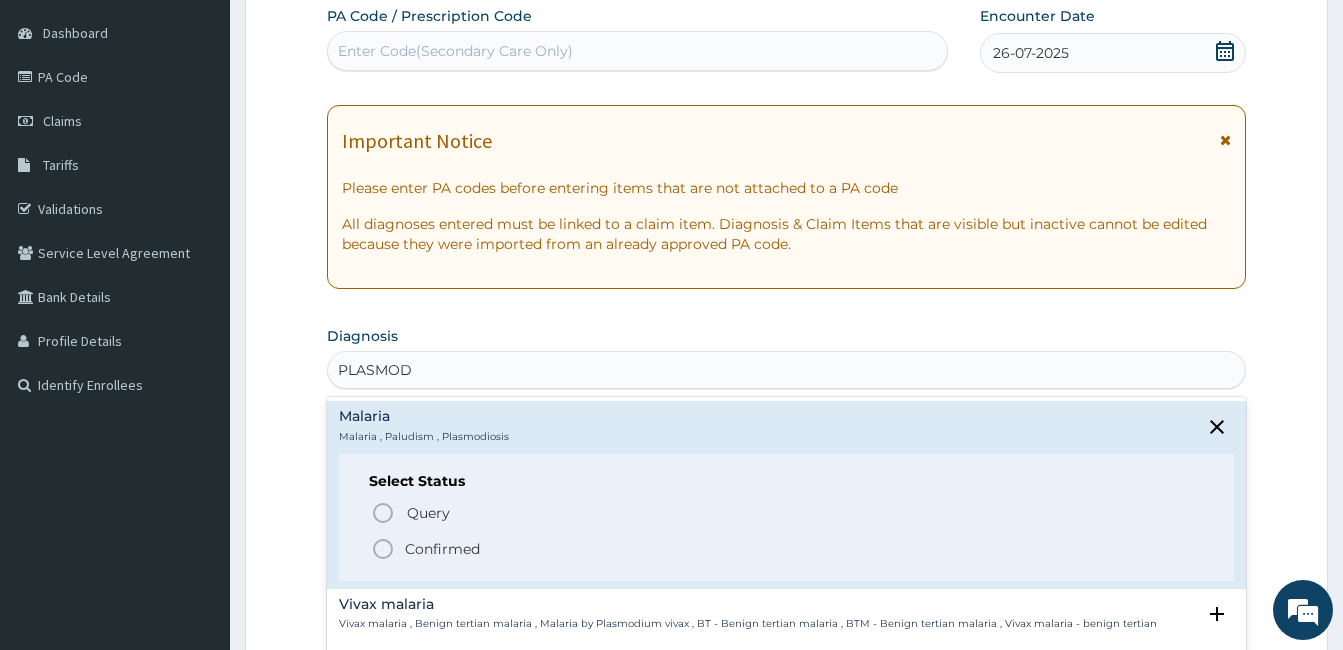 click 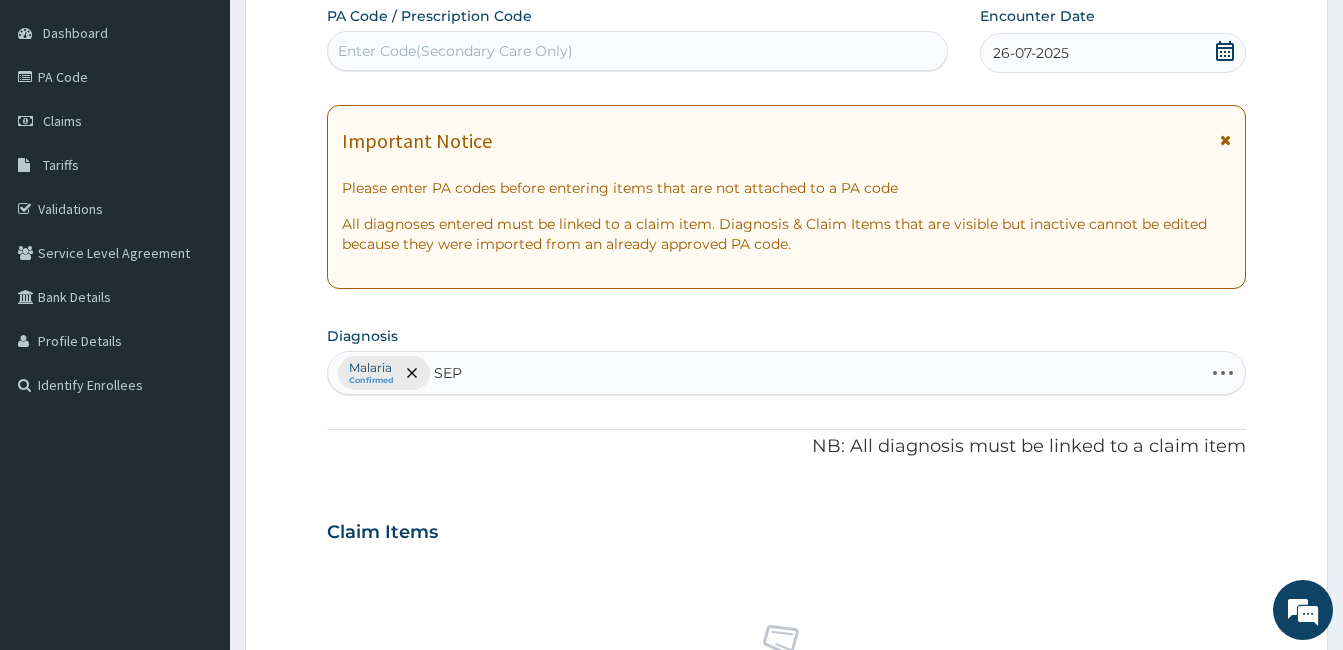 type on "SEPS" 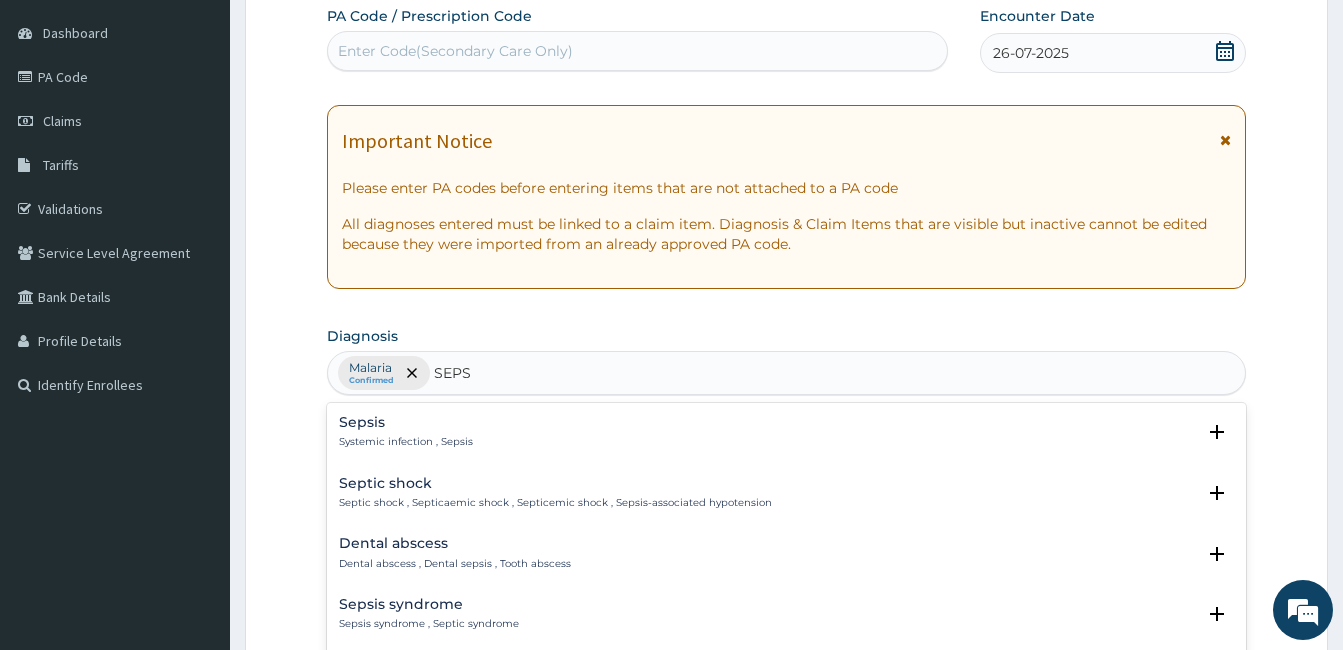 click on "Sepsis Systemic infection , Sepsis" at bounding box center (786, 432) 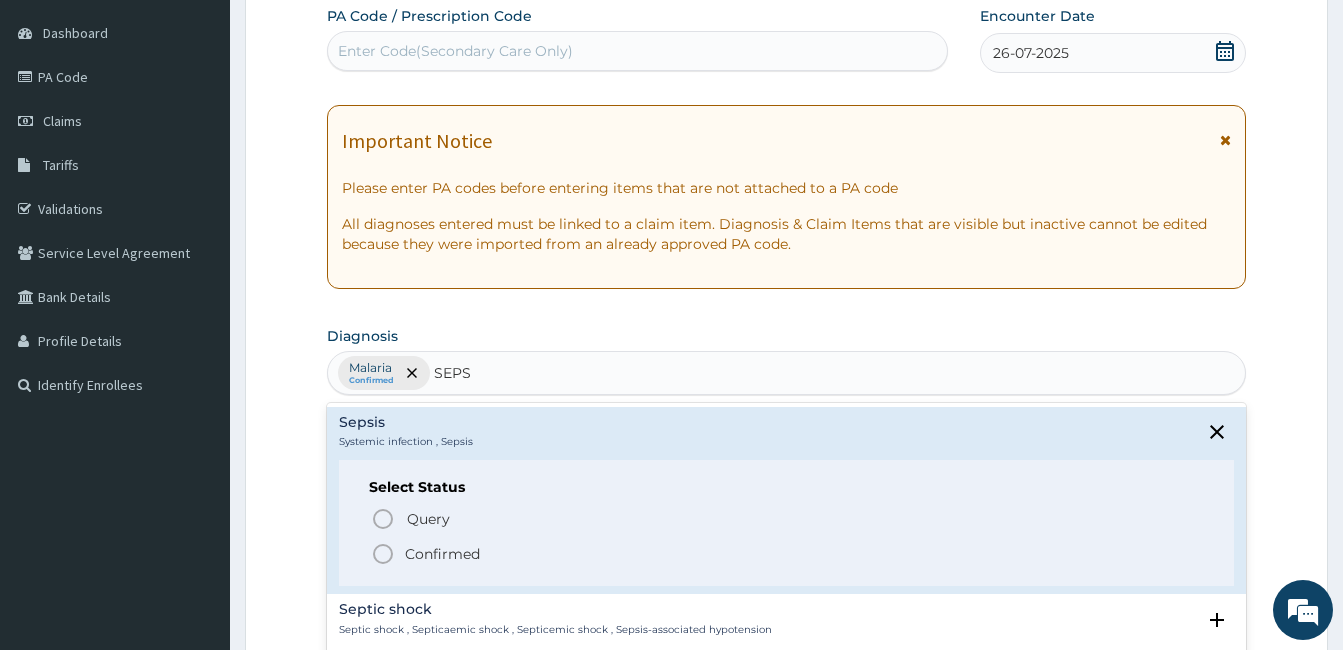 click on "Confirmed" at bounding box center (442, 554) 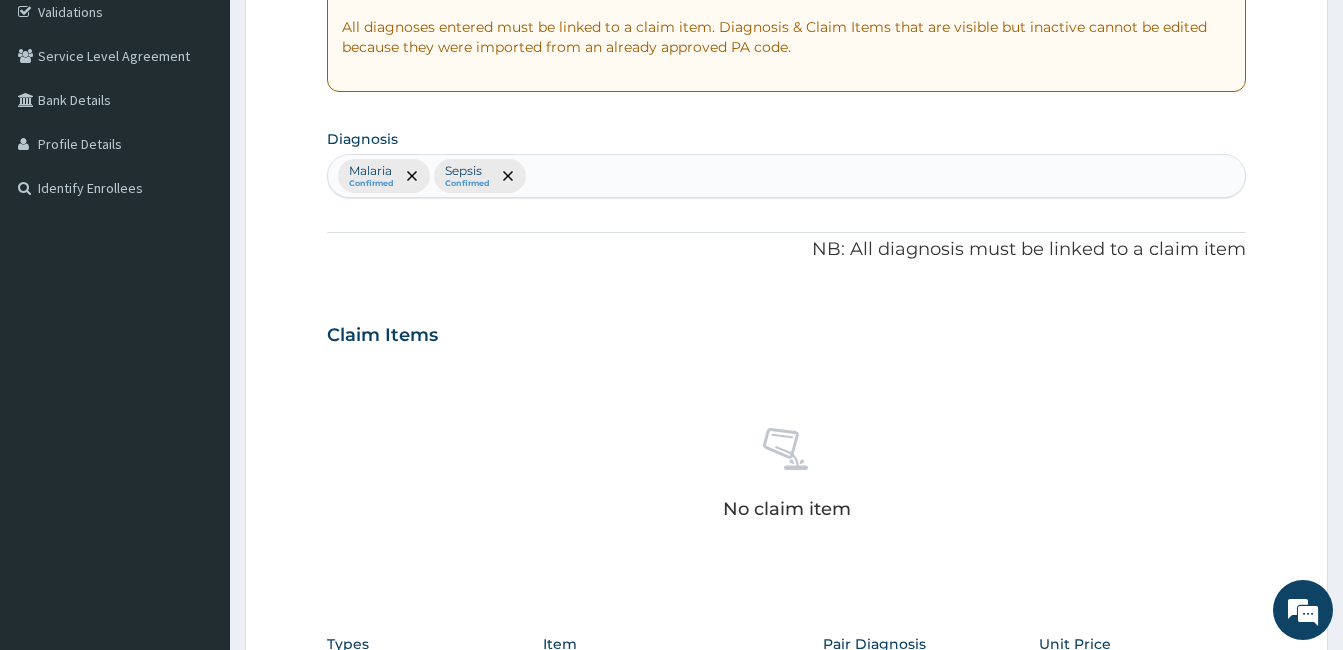 scroll, scrollTop: 792, scrollLeft: 0, axis: vertical 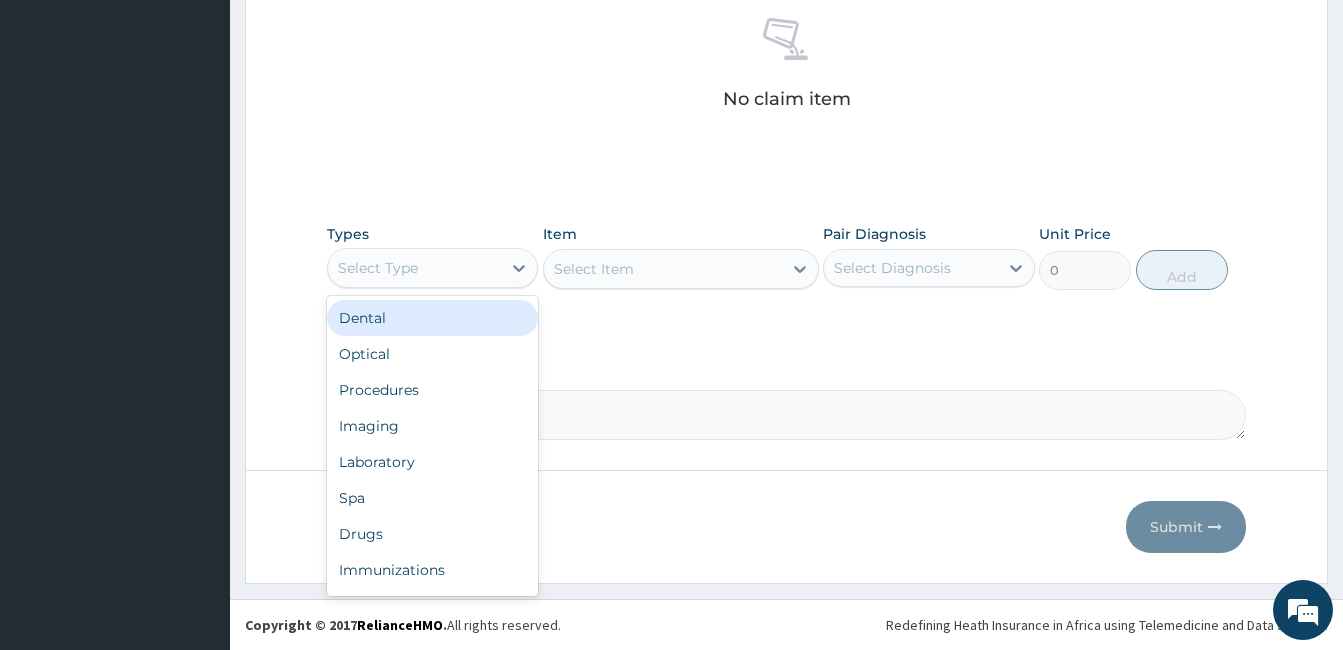 click on "Select Type" at bounding box center (414, 268) 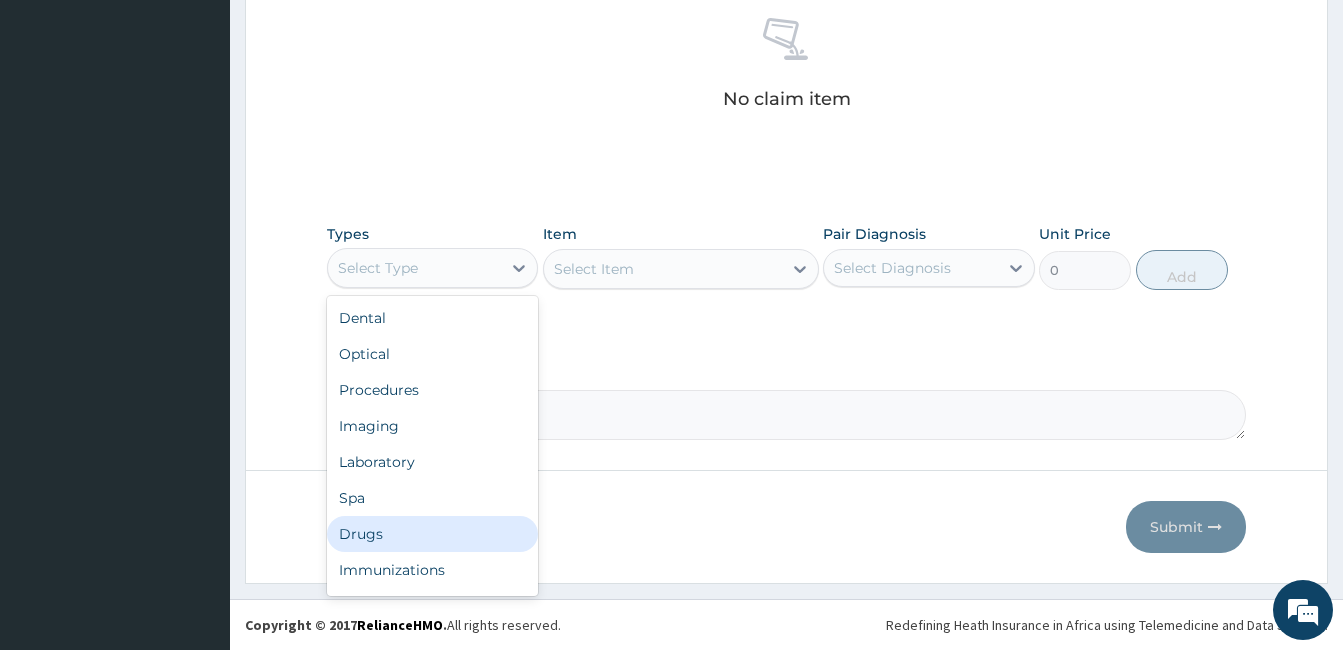 click on "Drugs" at bounding box center [432, 534] 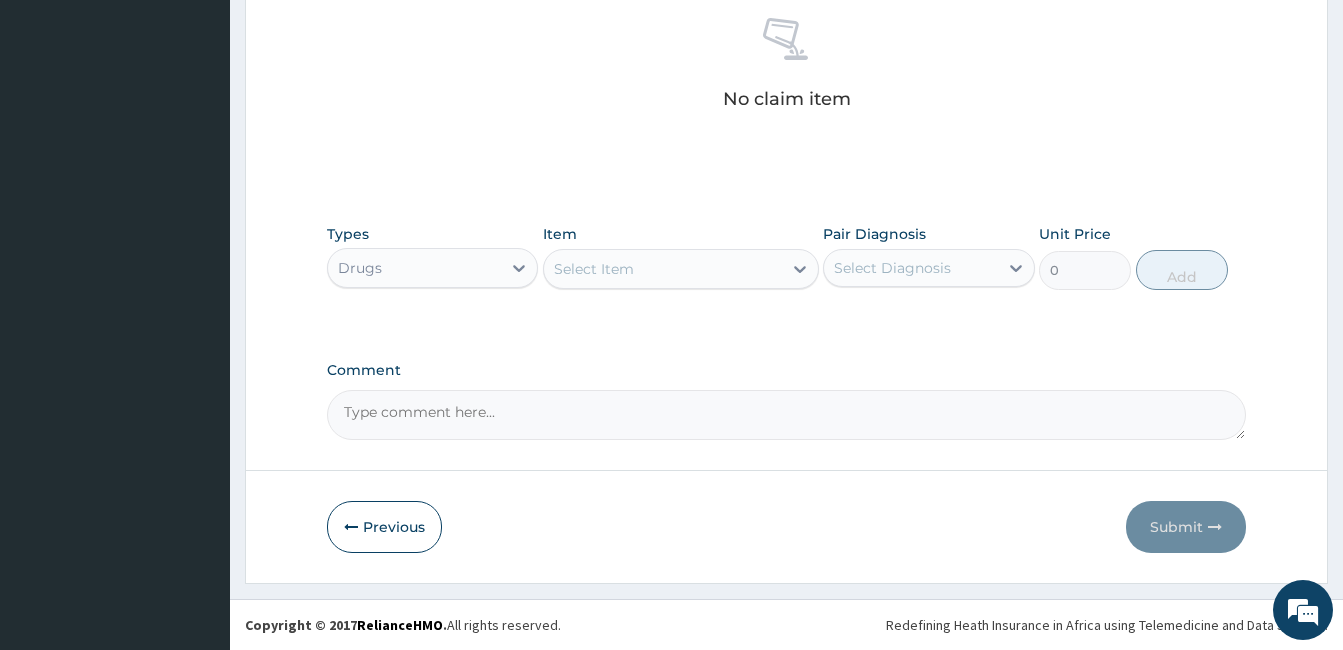 click on "Select Item" at bounding box center [663, 269] 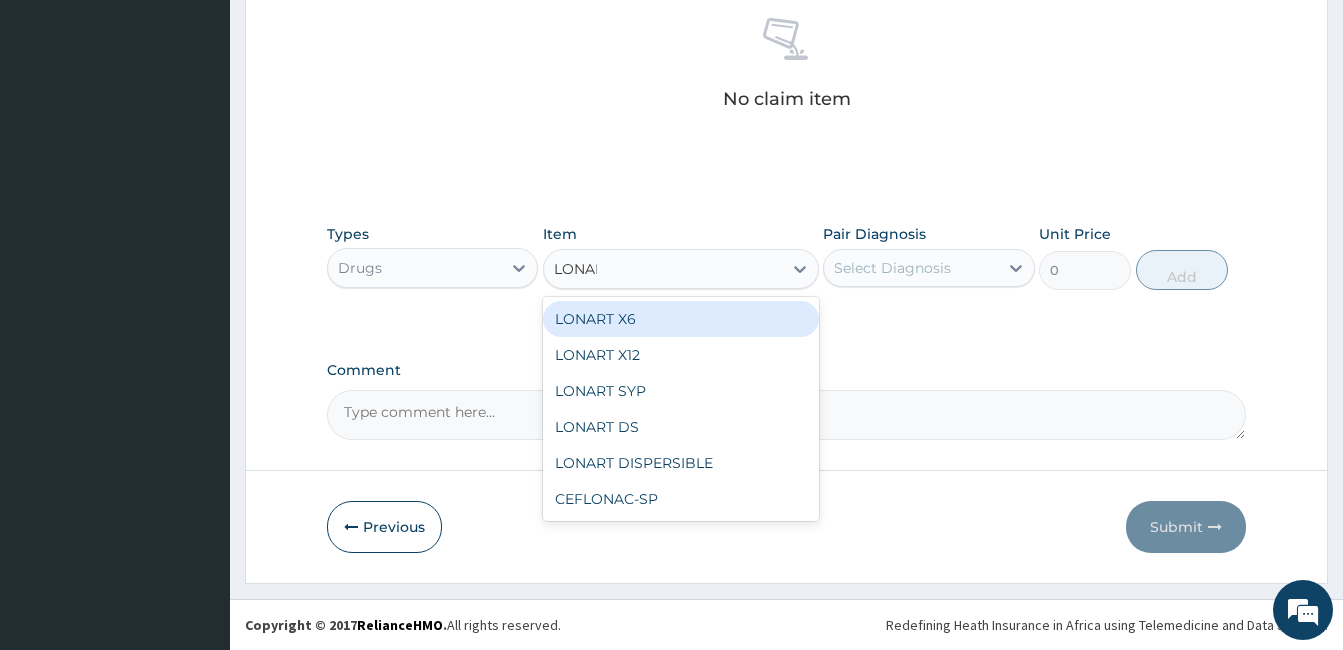 type on "LONART" 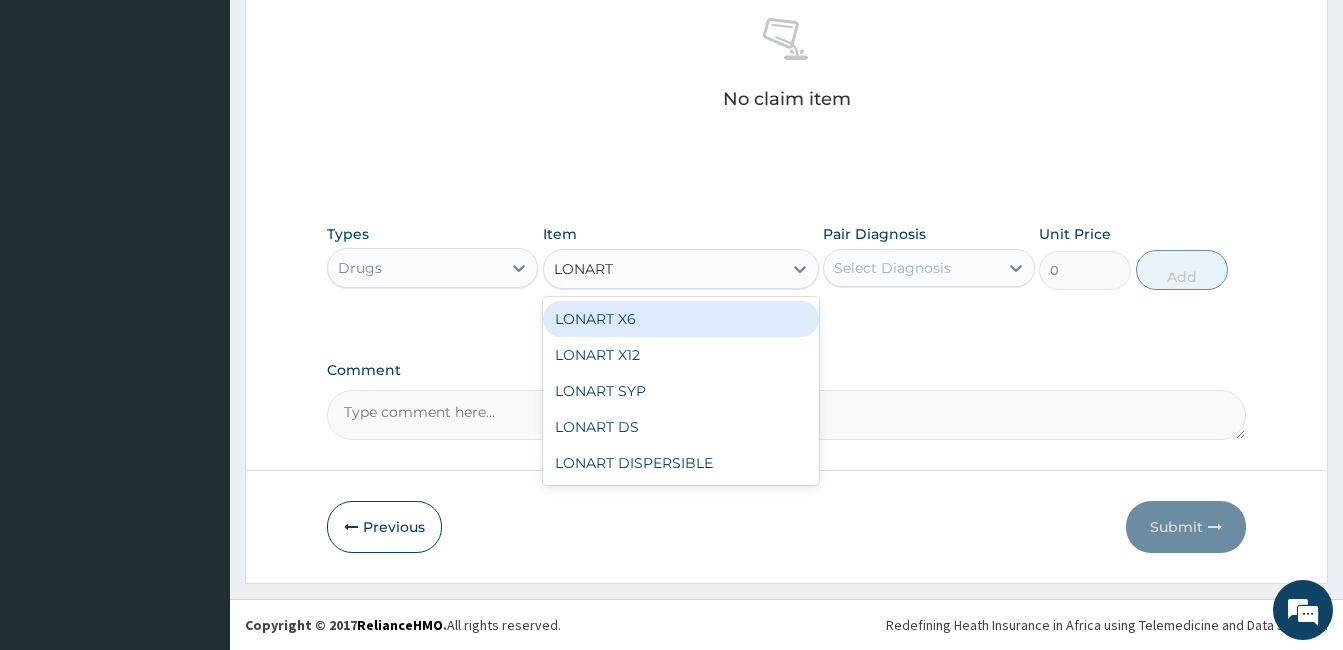 click on "LONART X6" at bounding box center [681, 319] 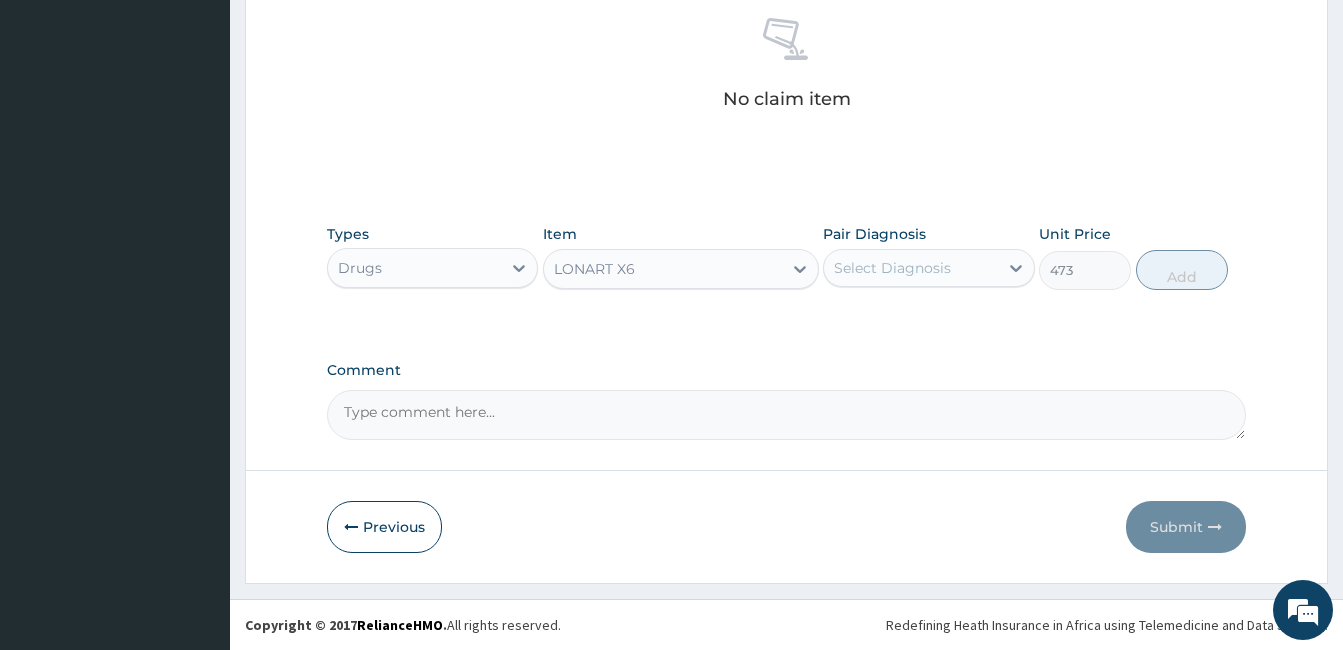 click on "Select Diagnosis" at bounding box center (892, 268) 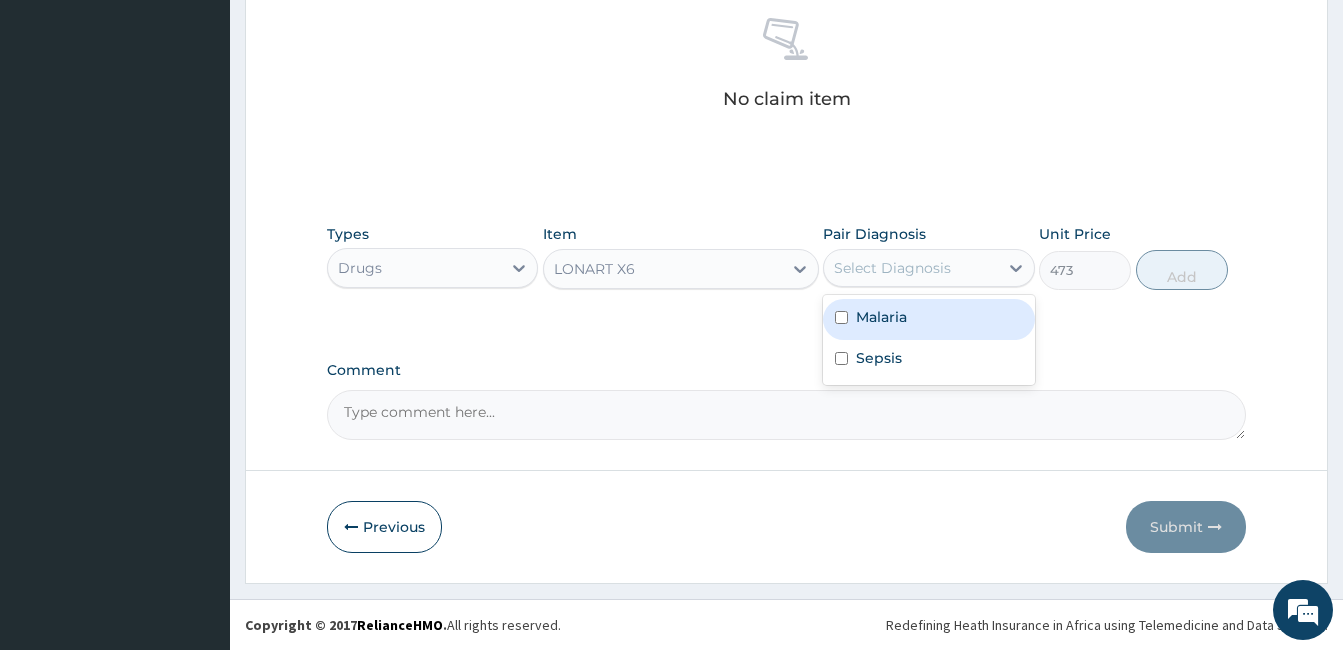 click on "Malaria" at bounding box center [881, 317] 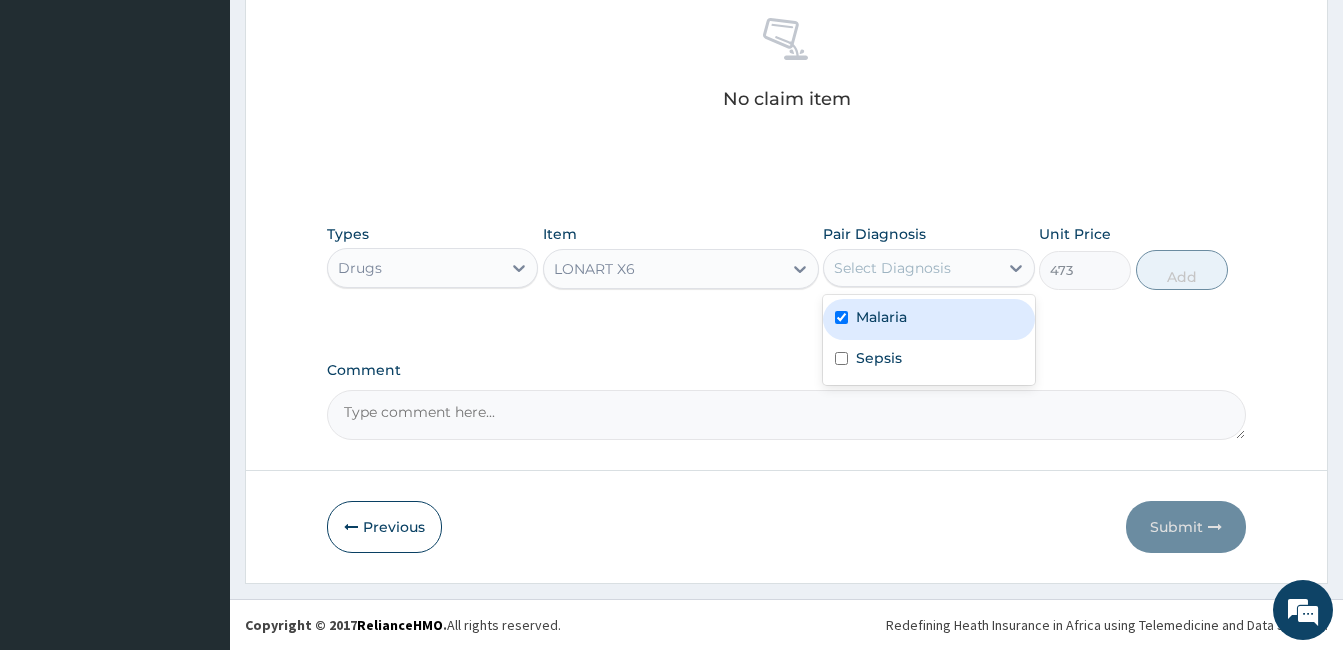 checkbox on "true" 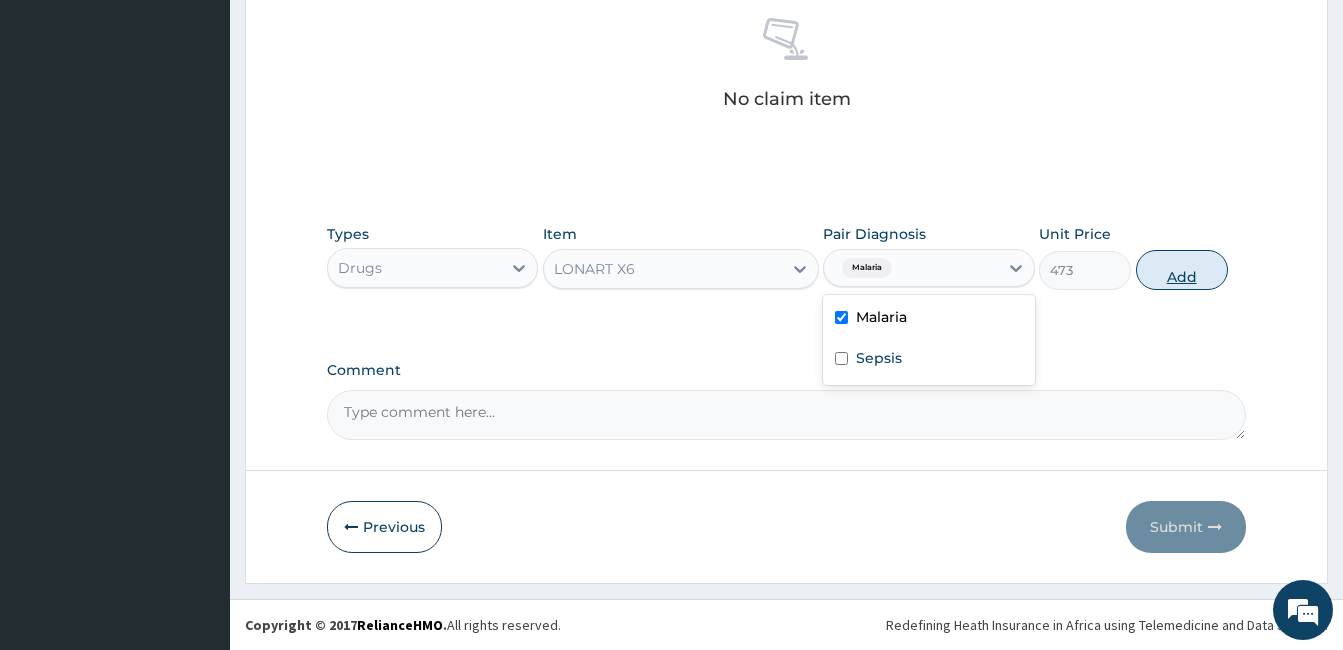 click on "Add" at bounding box center (1182, 270) 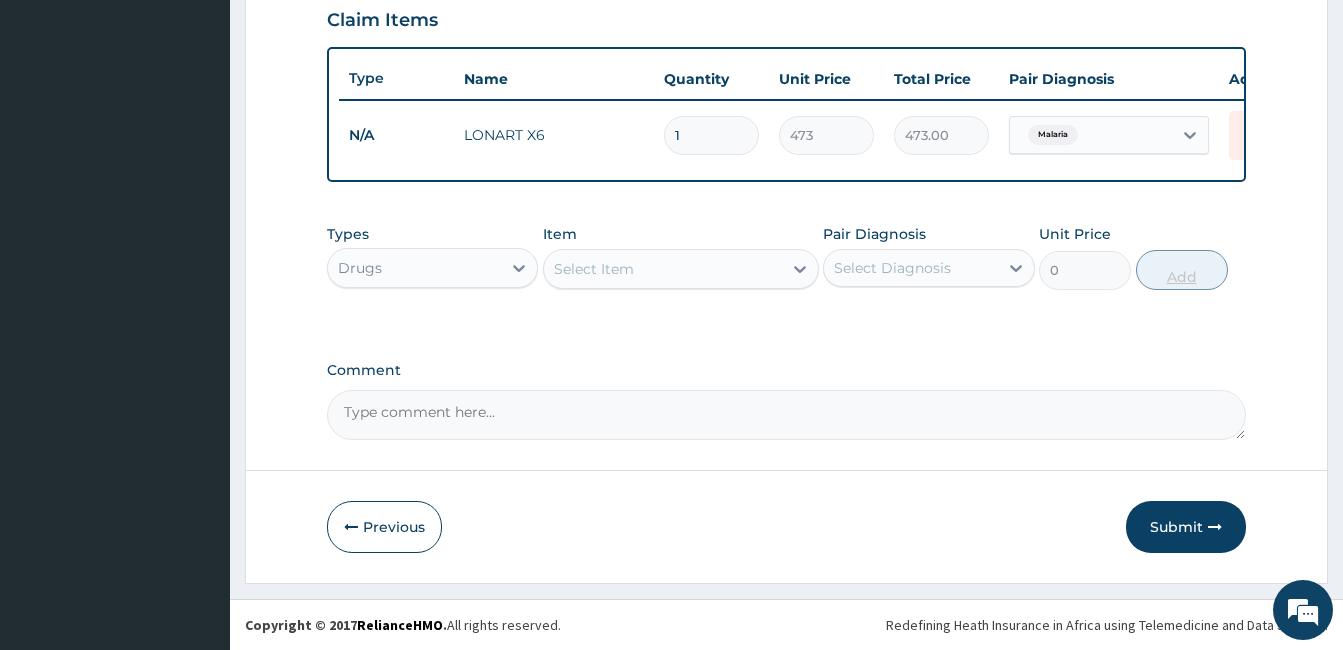 scroll, scrollTop: 712, scrollLeft: 0, axis: vertical 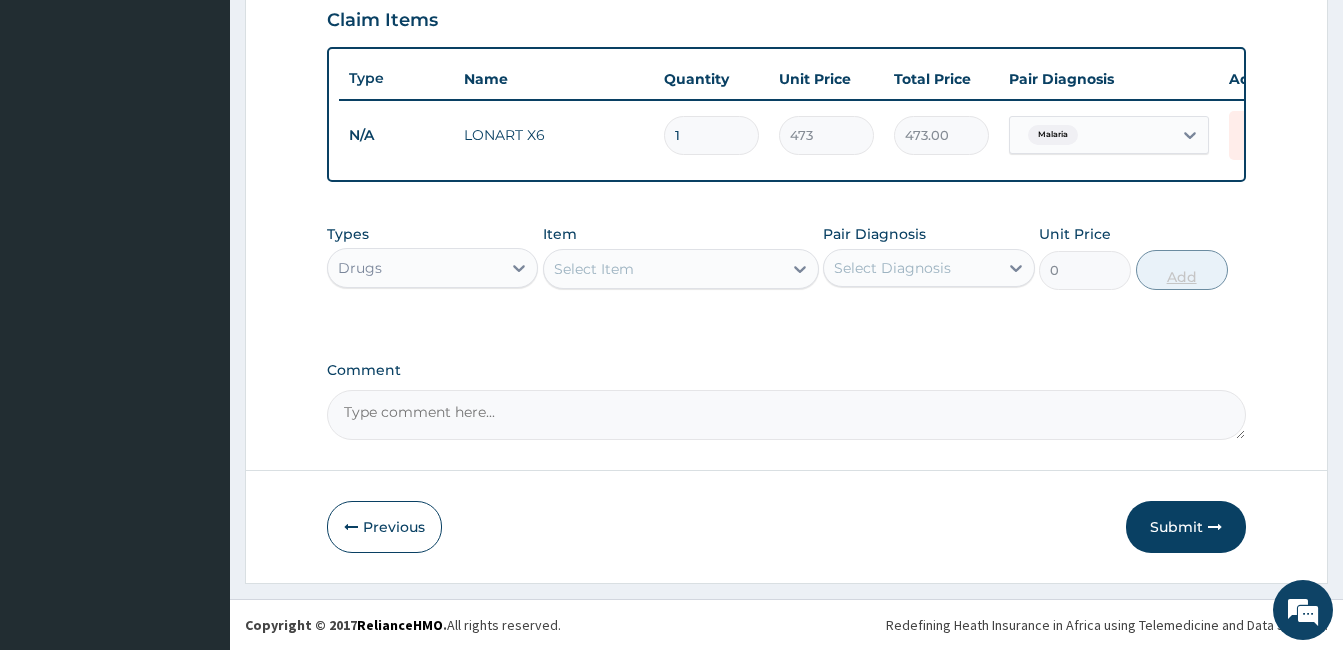 type 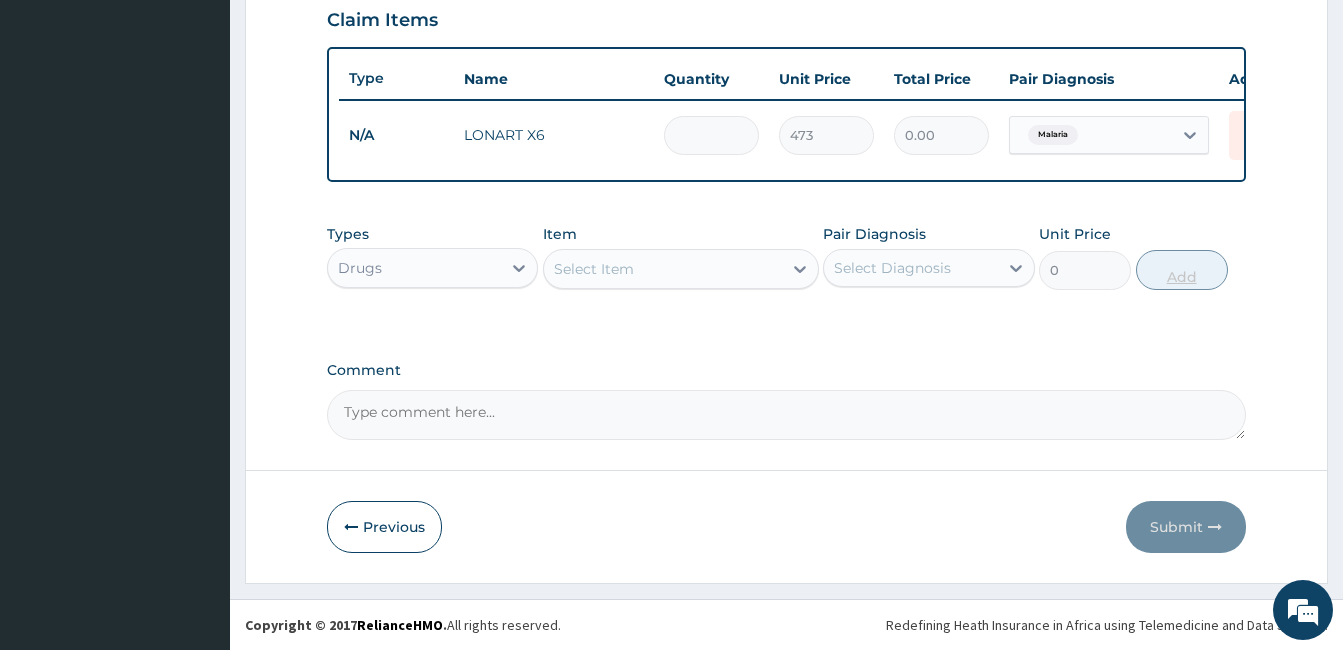 type on "6" 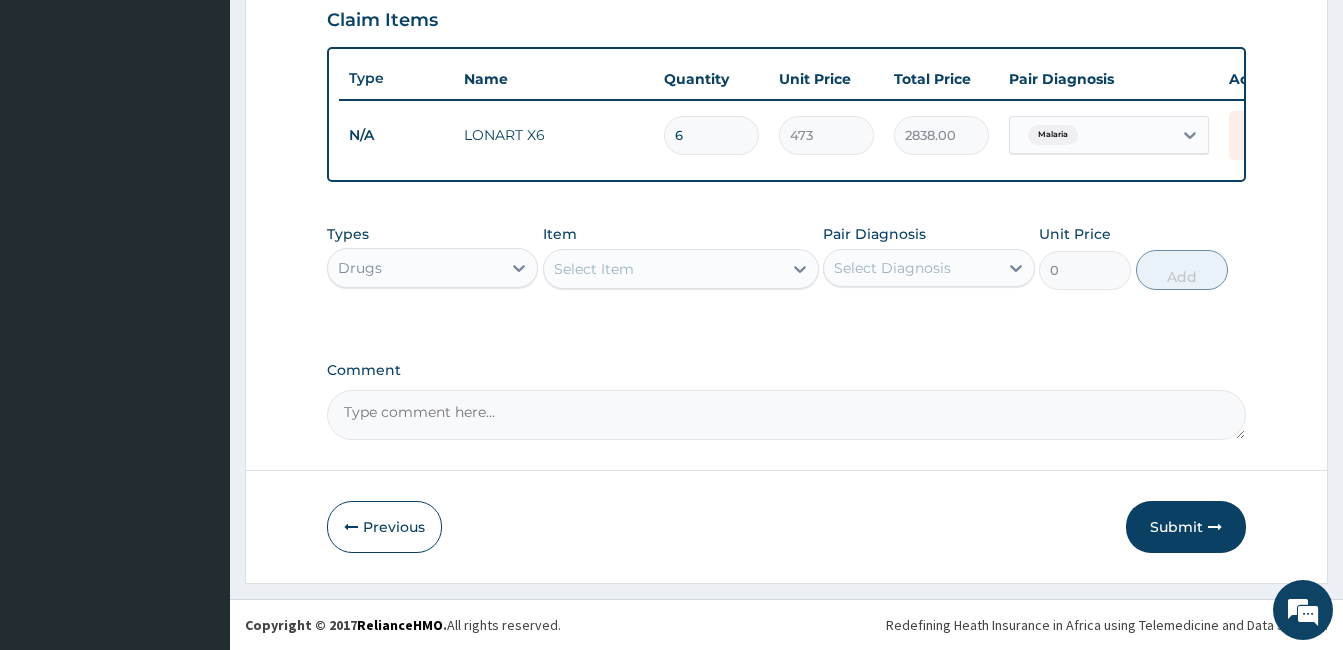 type on "6" 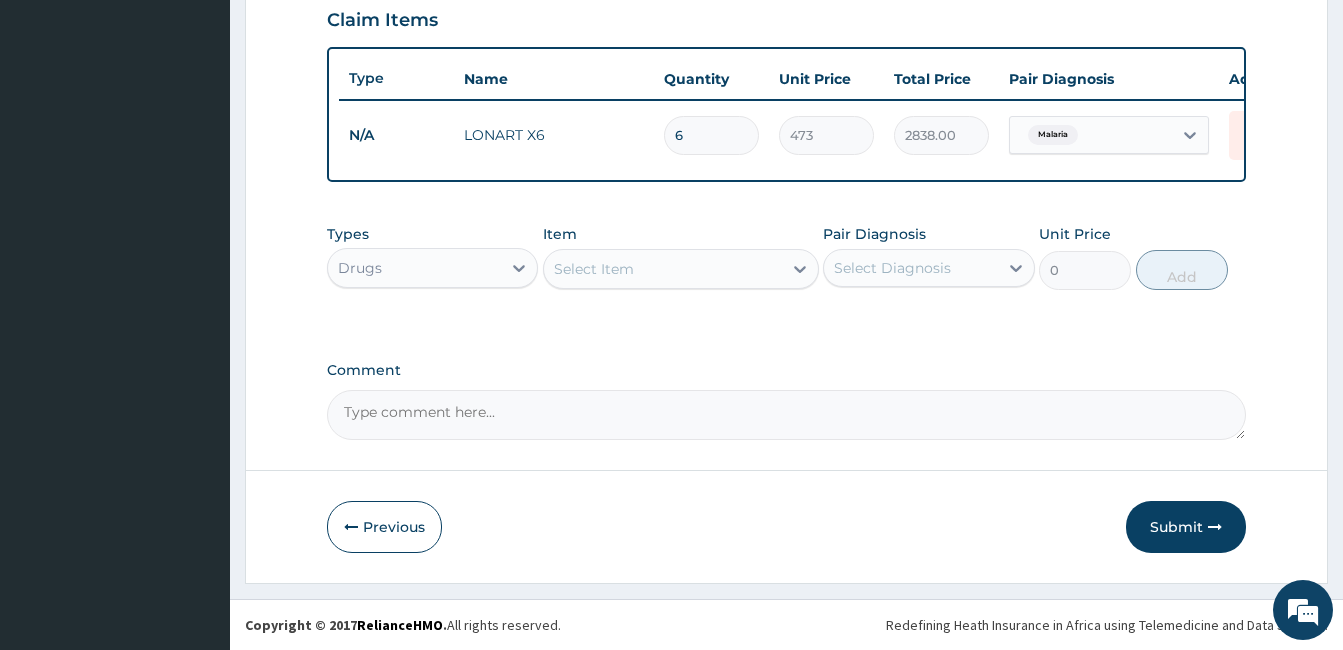 click on "Select Item" at bounding box center (663, 269) 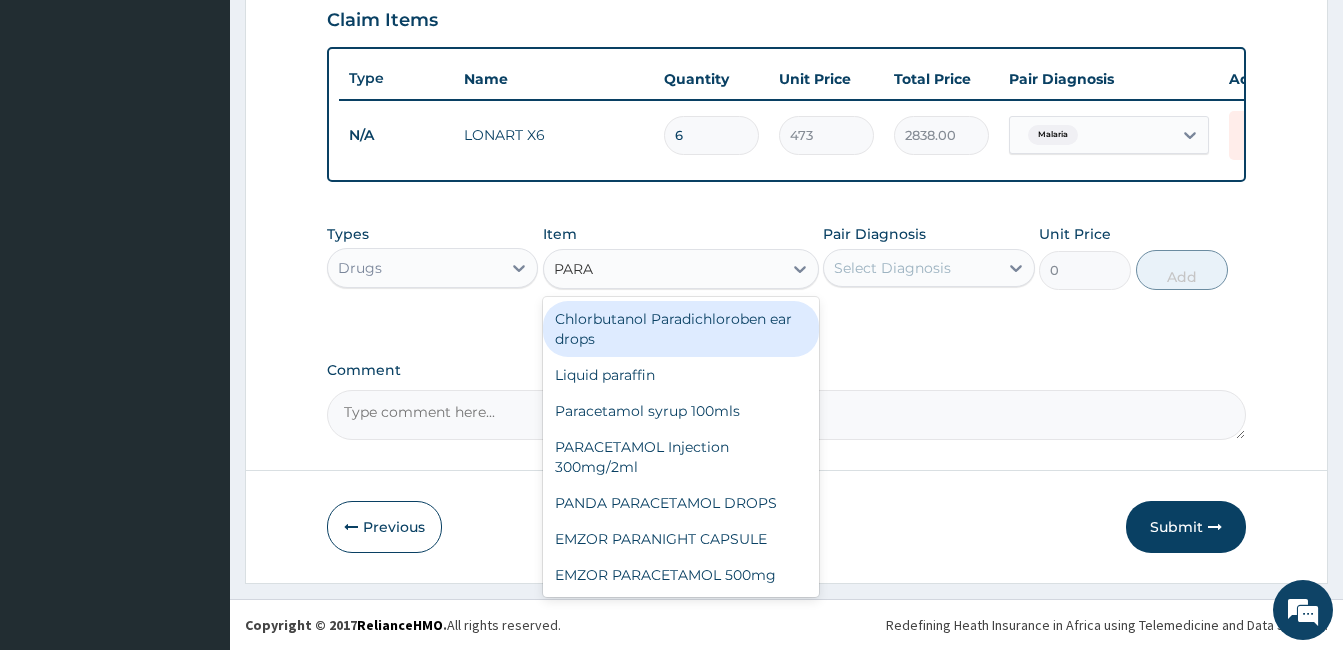 type on "PARAC" 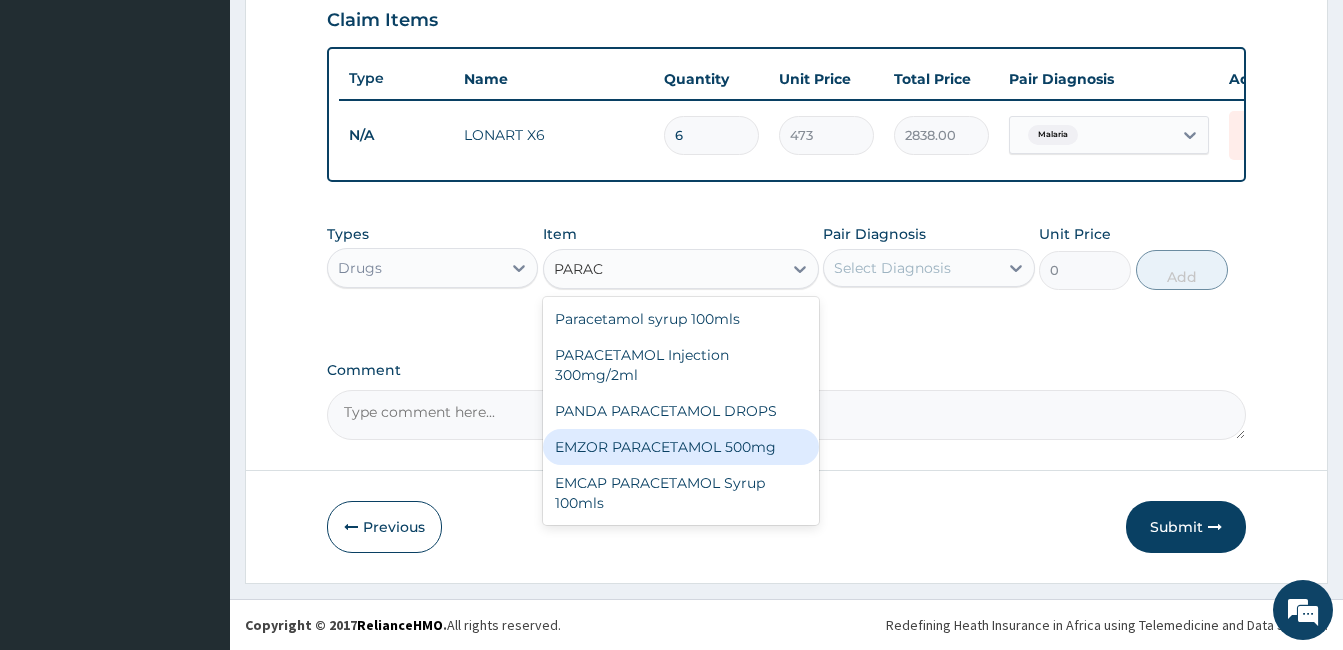 click on "EMZOR PARACETAMOL 500mg" at bounding box center (681, 447) 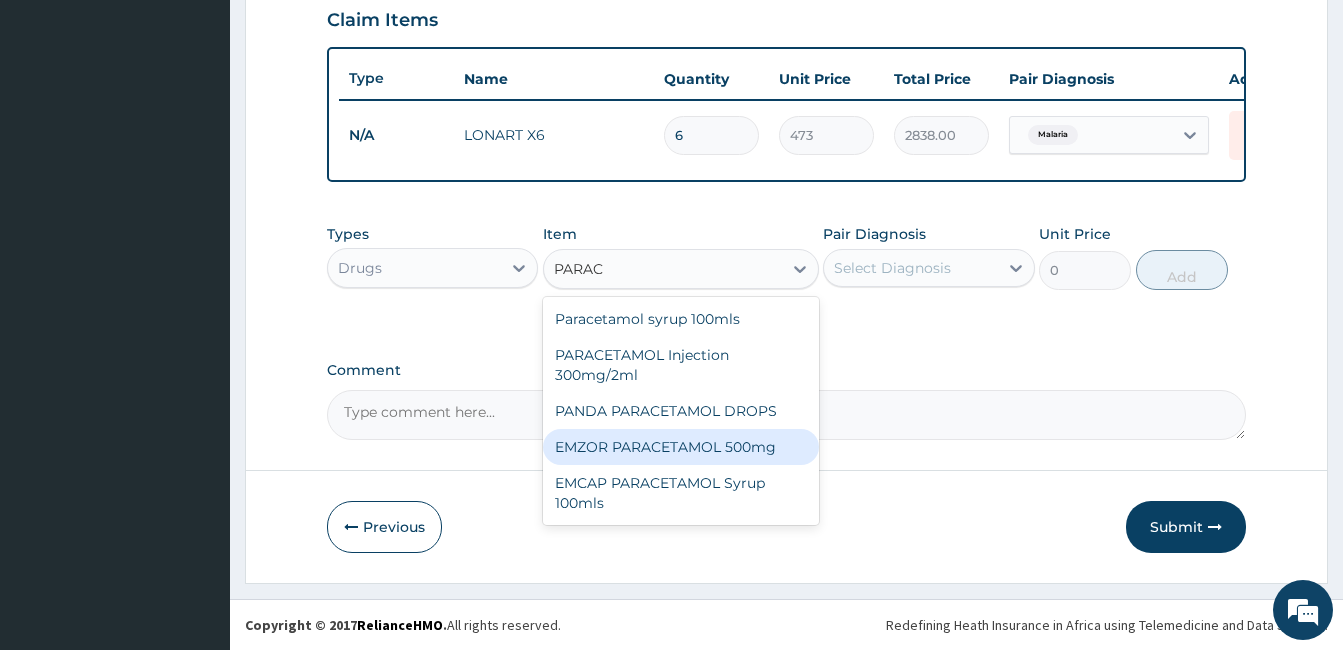 type 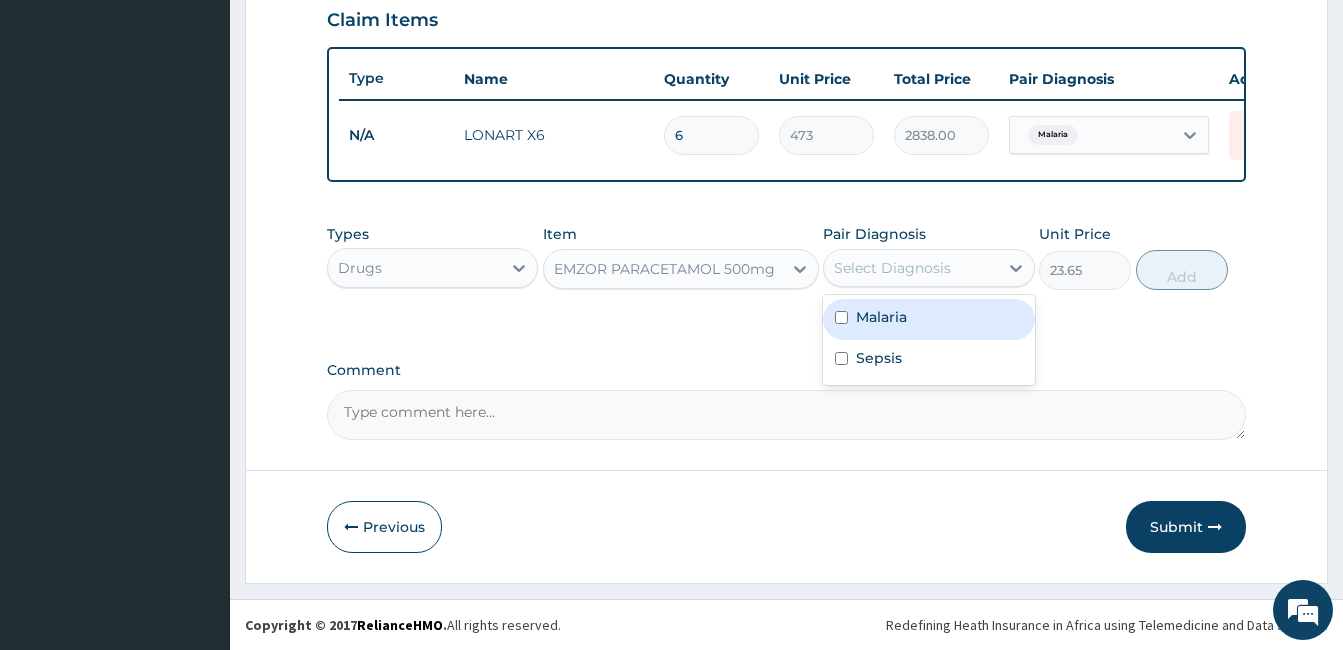 click on "Select Diagnosis" at bounding box center (910, 268) 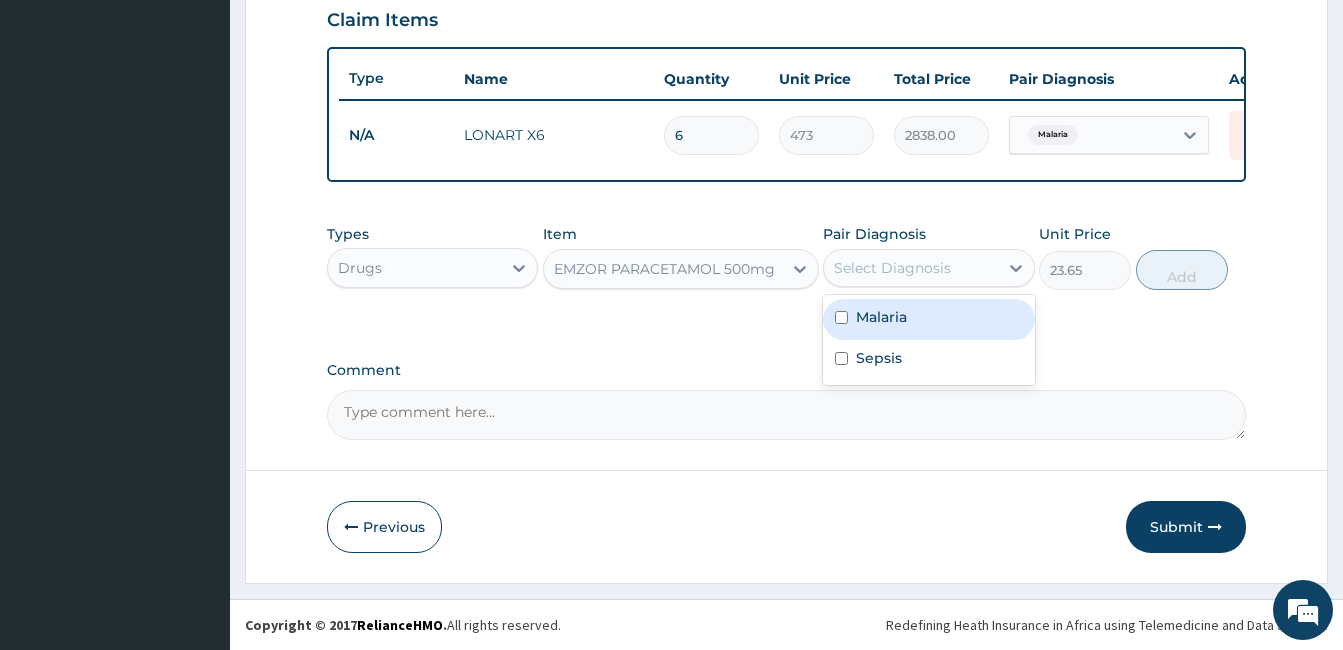 click on "Malaria" at bounding box center (928, 319) 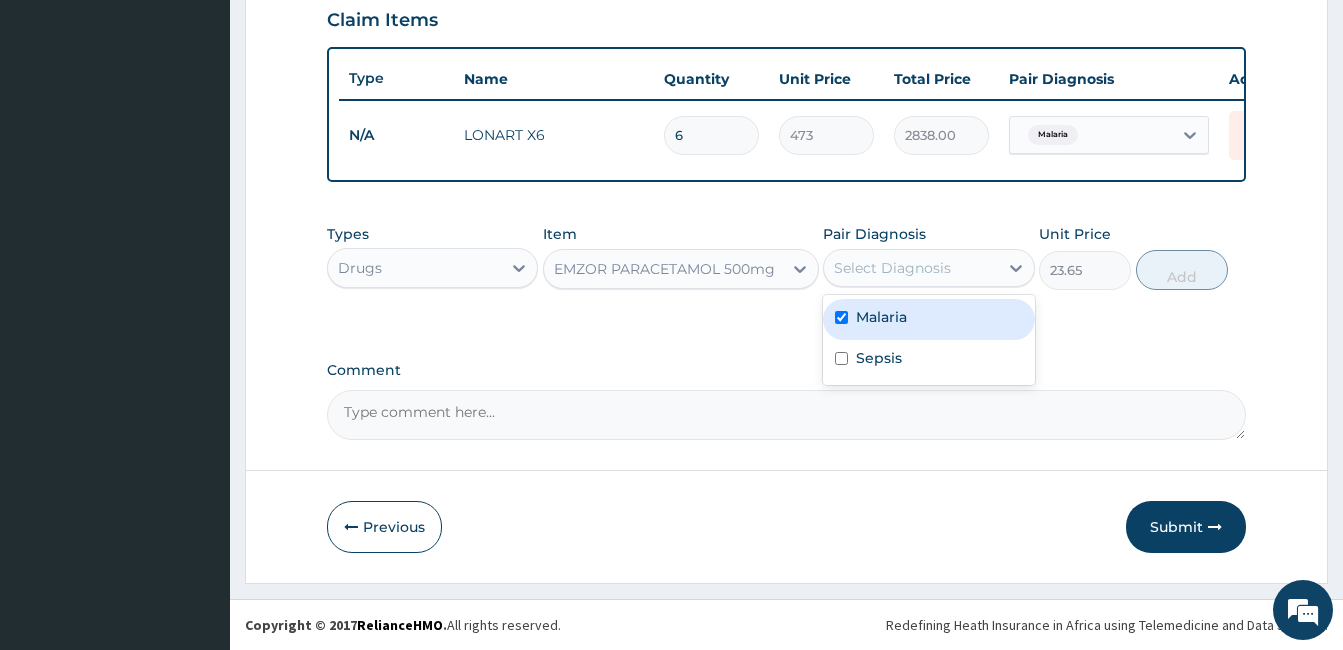 checkbox on "true" 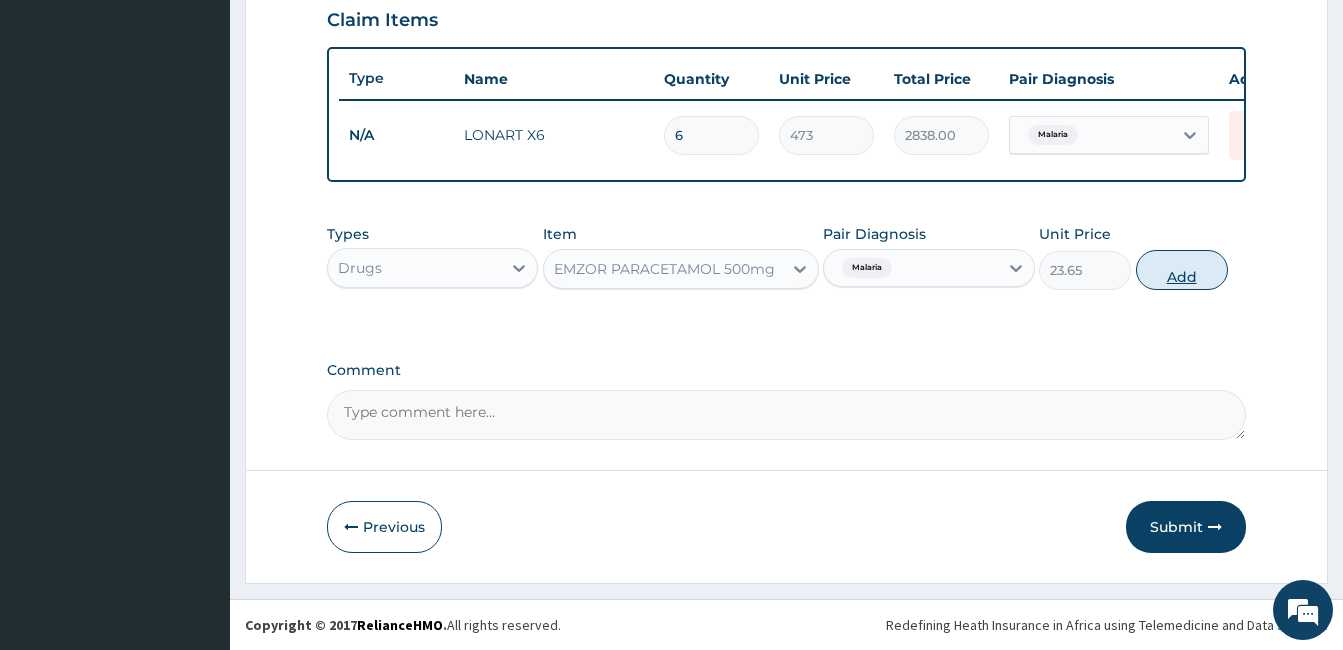 click on "Add" at bounding box center (1182, 270) 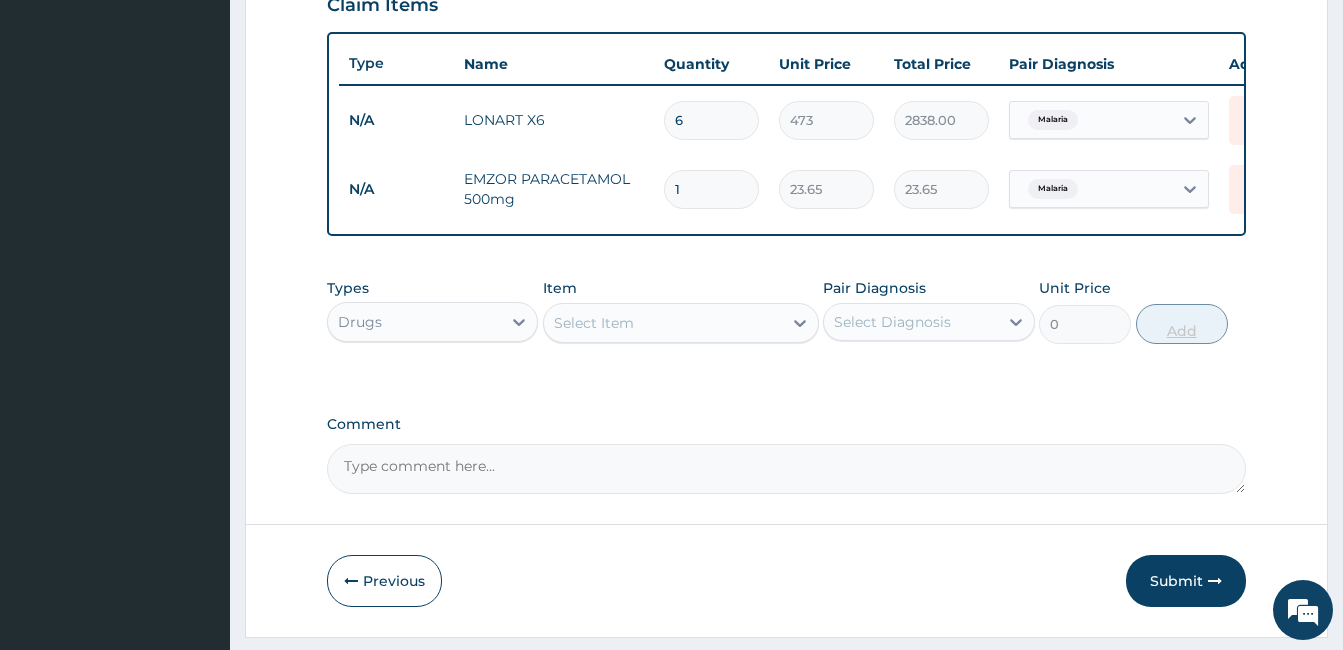 type on "18" 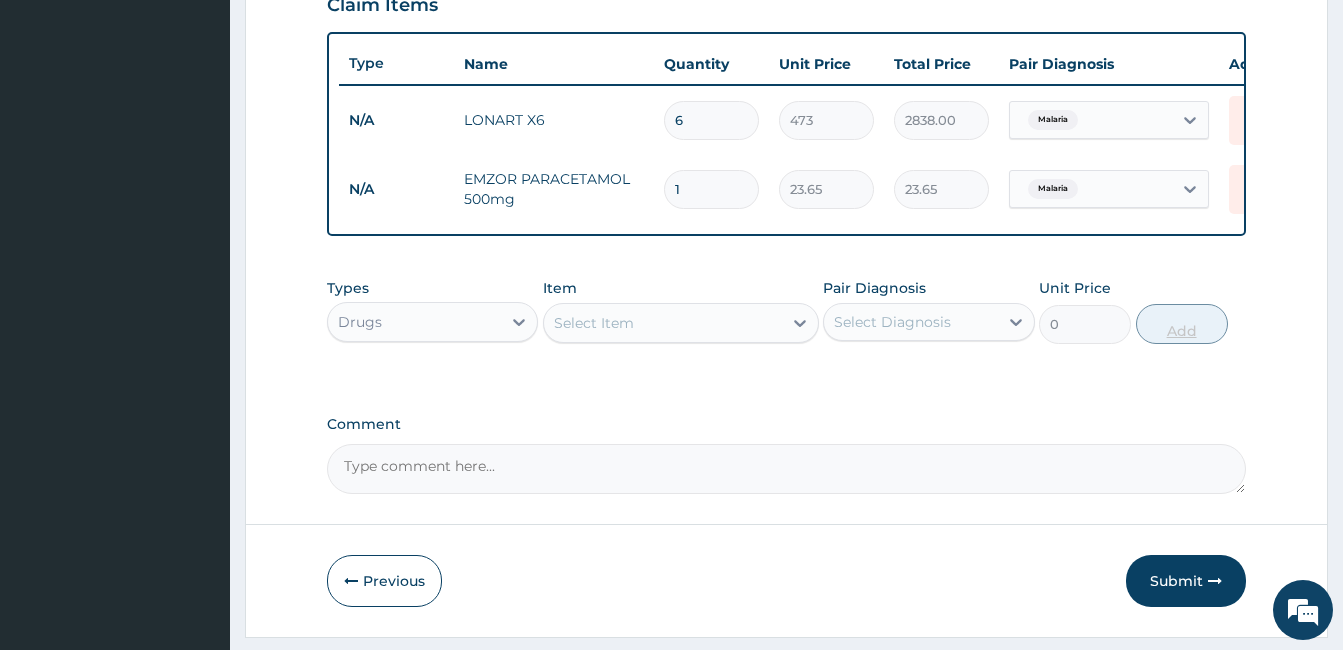 type on "425.70" 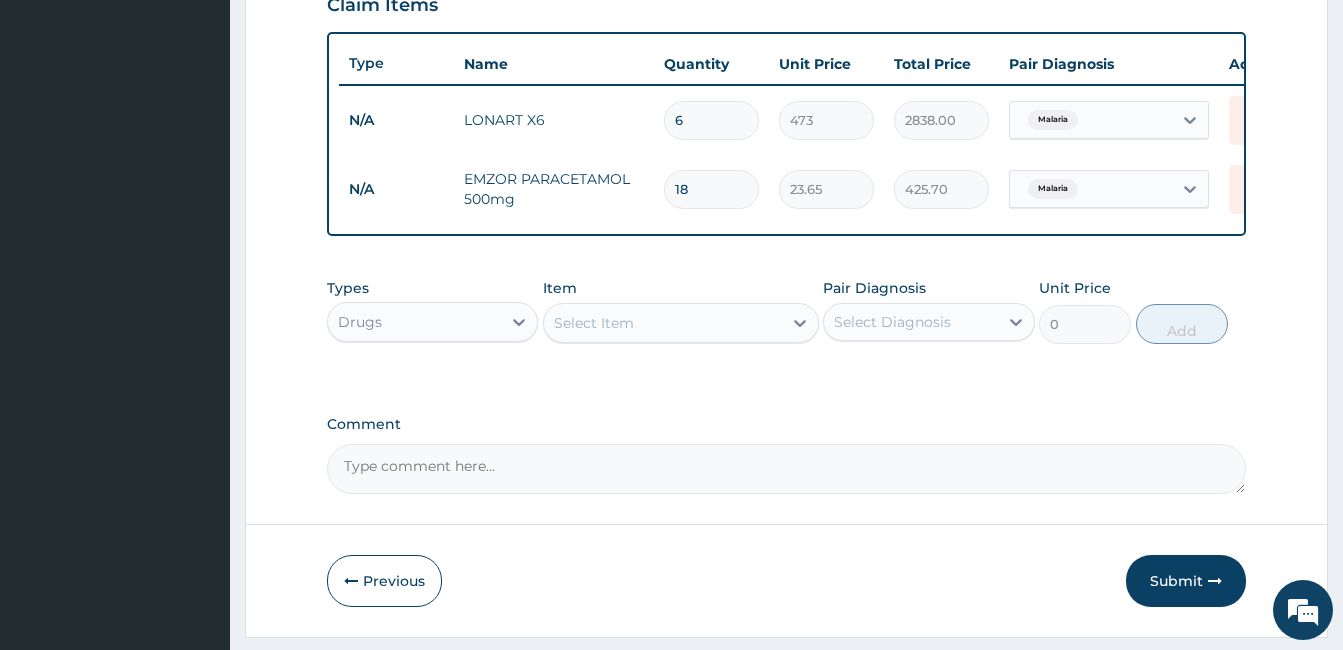 type on "18" 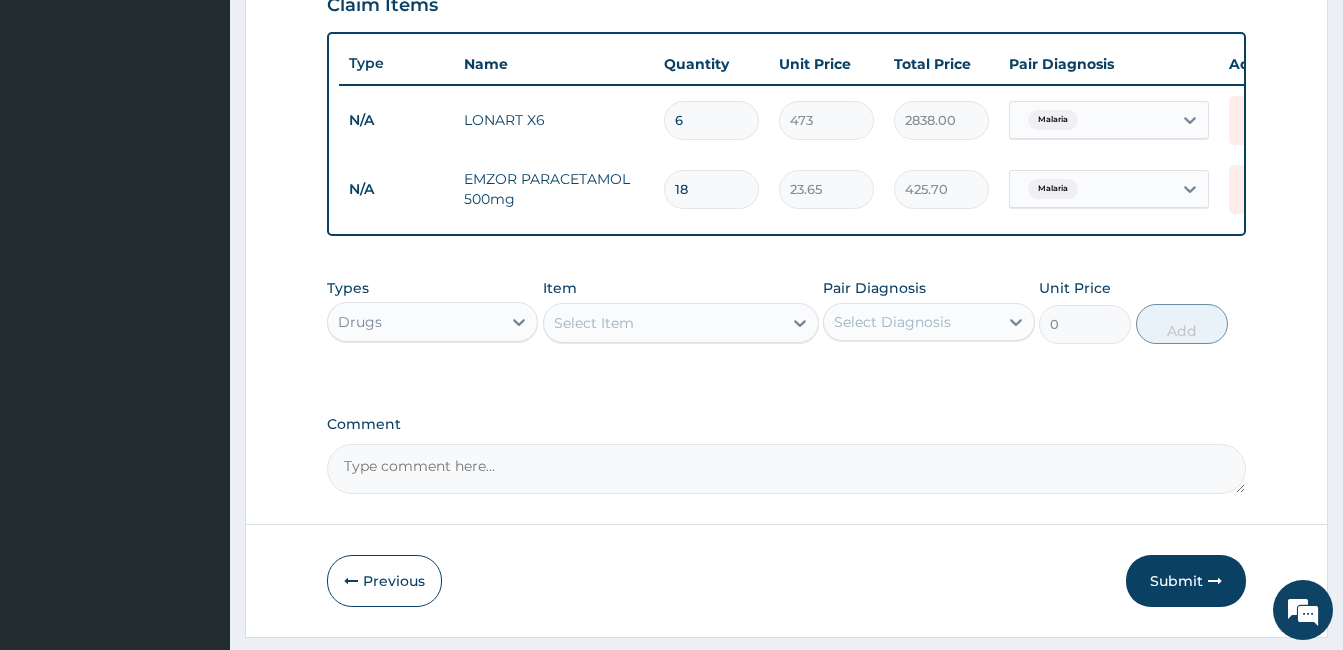 click on "Select Item" at bounding box center (663, 323) 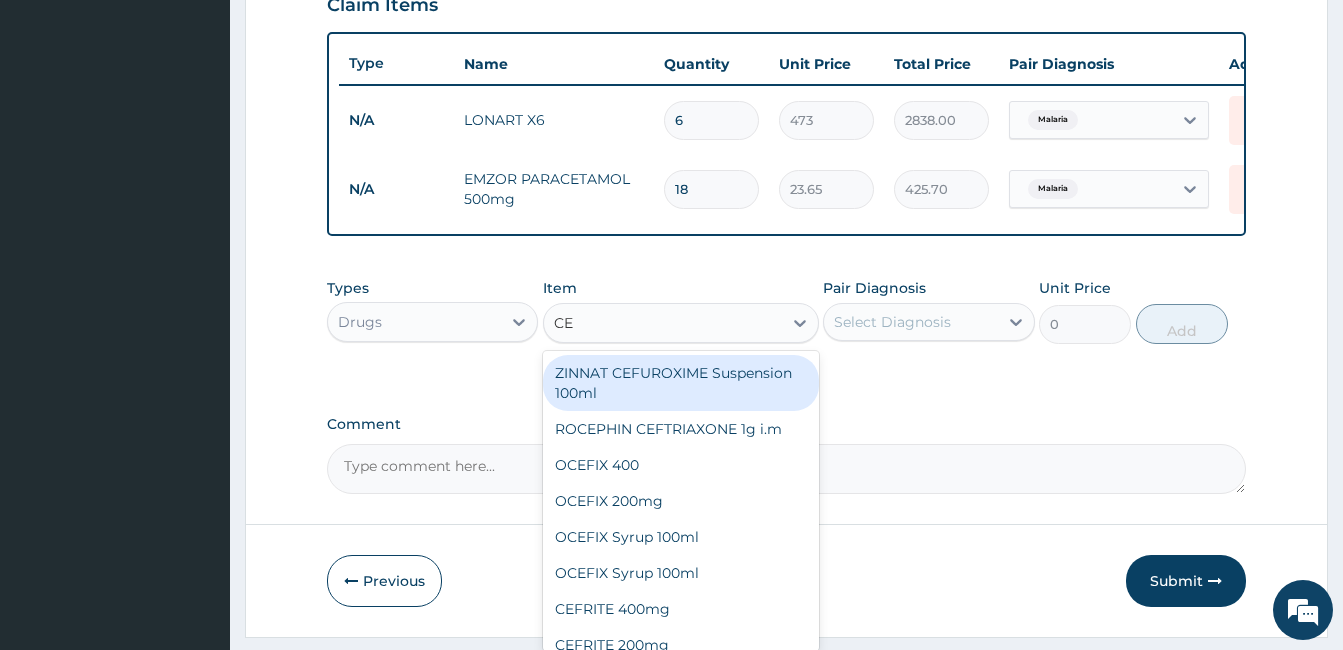 type on "C" 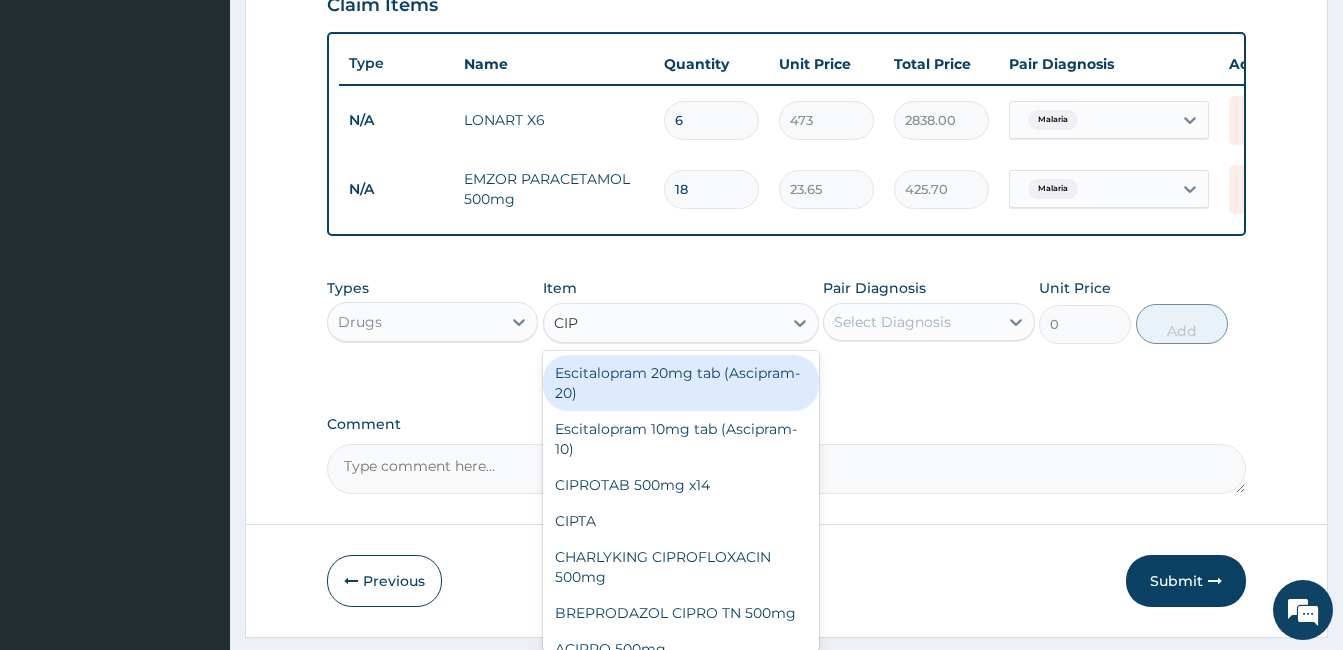 type on "CIPR" 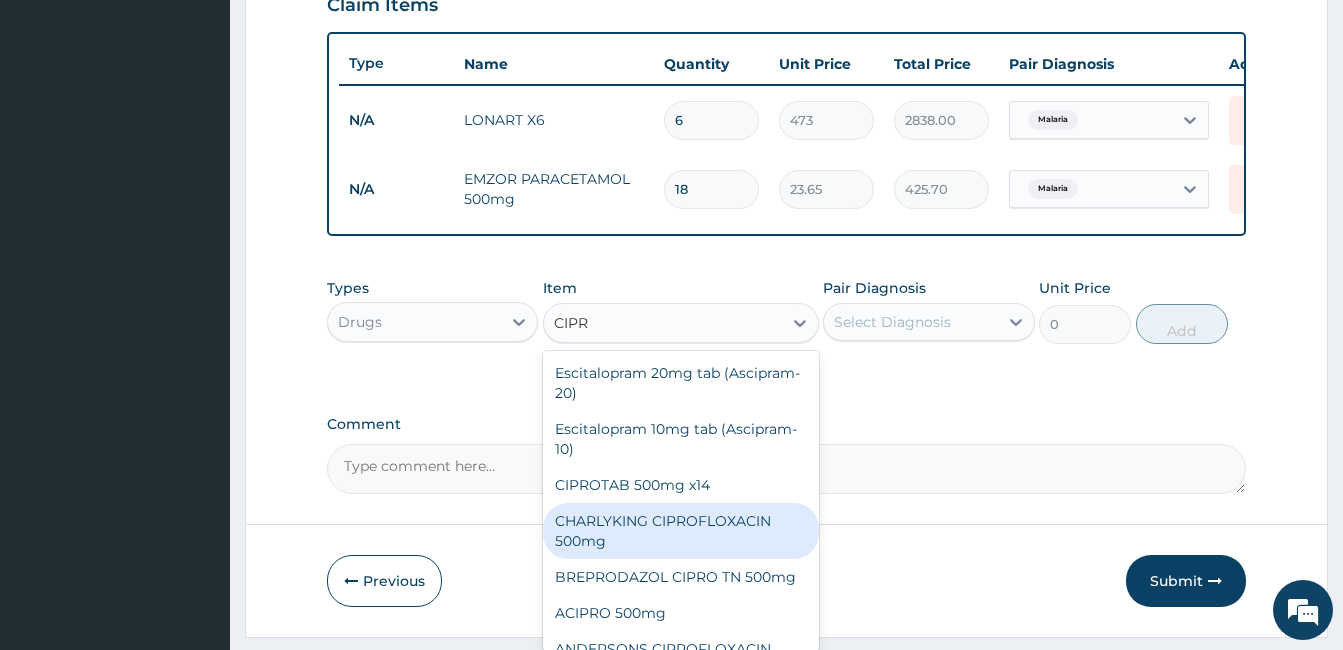 click on "CHARLYKING CIPROFLOXACIN 500mg" at bounding box center [681, 531] 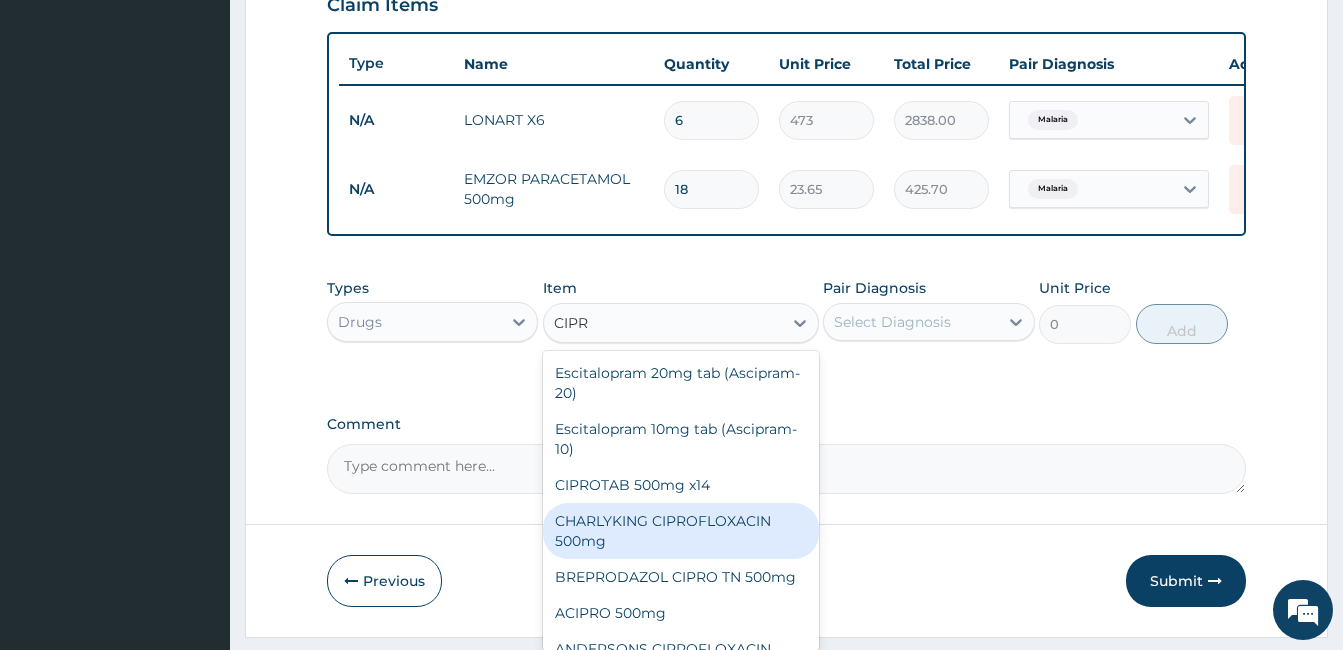 type 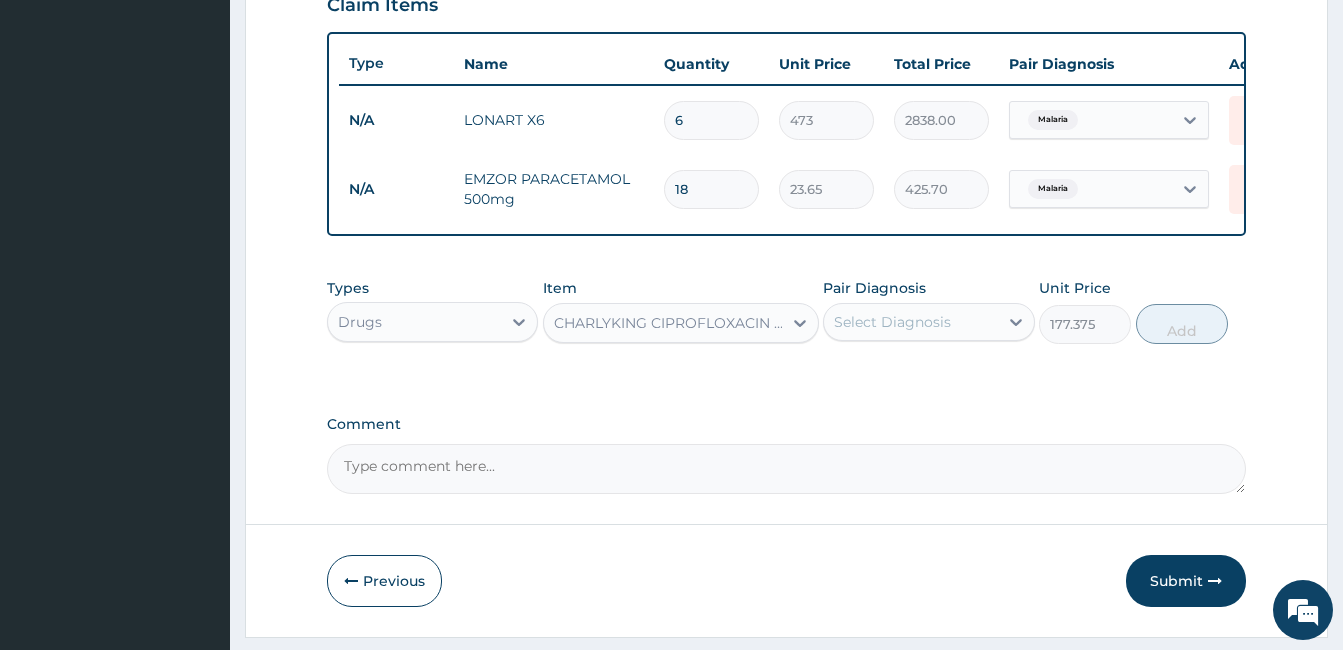 click on "CHARLYKING CIPROFLOXACIN 500mg" at bounding box center (669, 323) 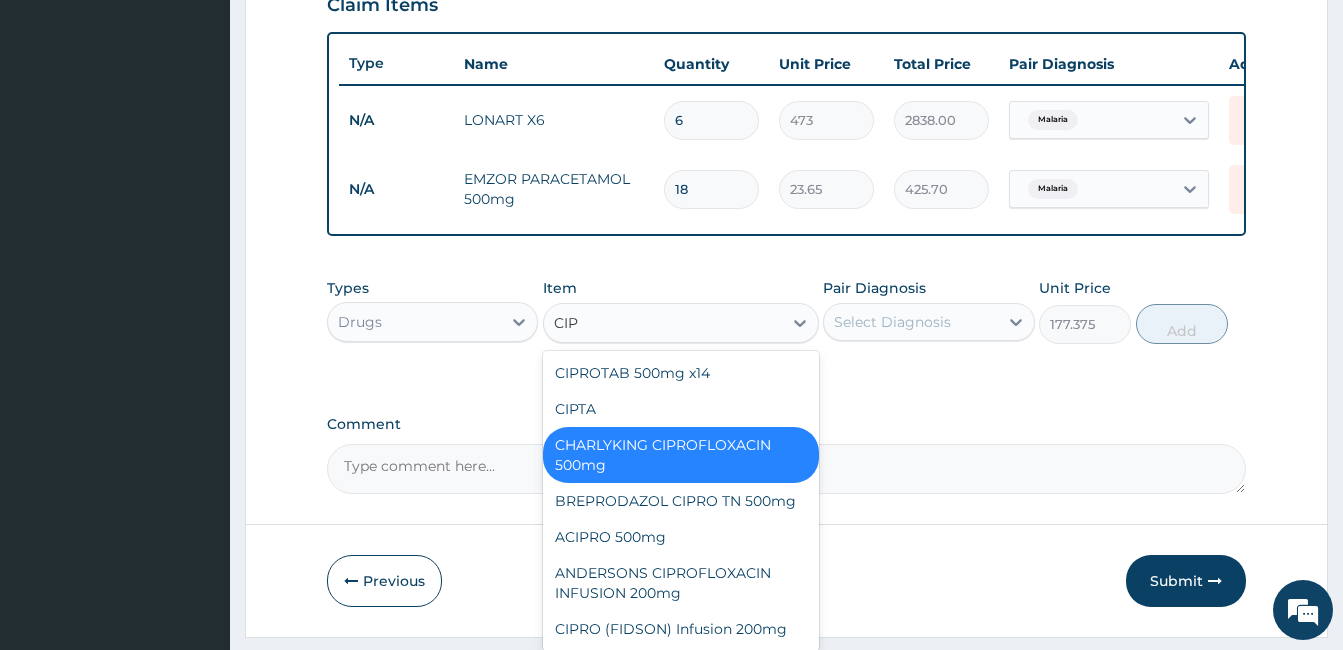 scroll, scrollTop: 0, scrollLeft: 0, axis: both 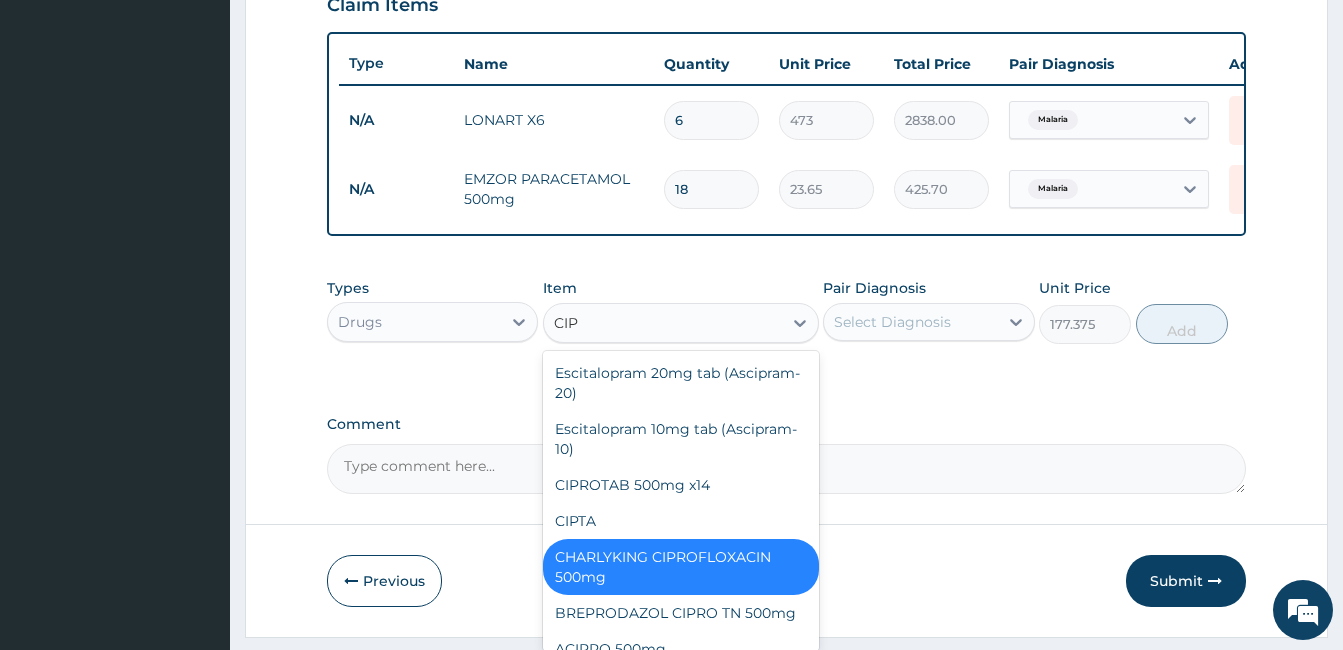 type on "CIPR" 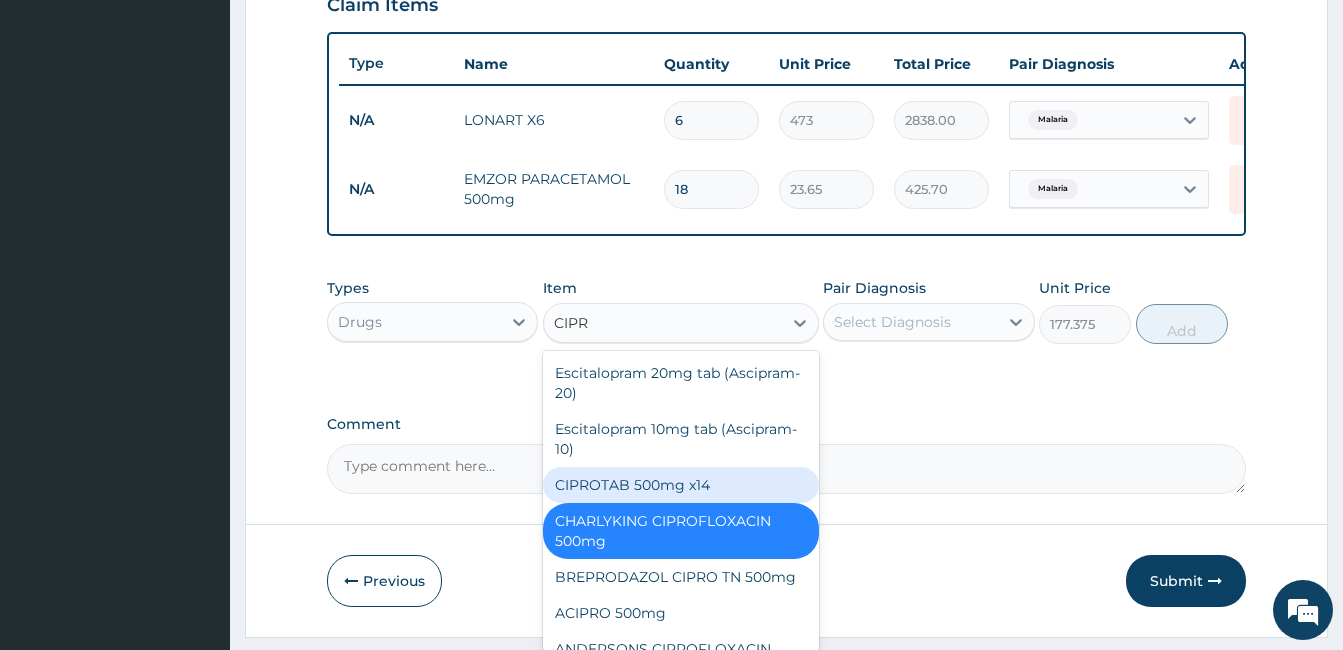 click on "CIPROTAB 500mg x14" at bounding box center (681, 485) 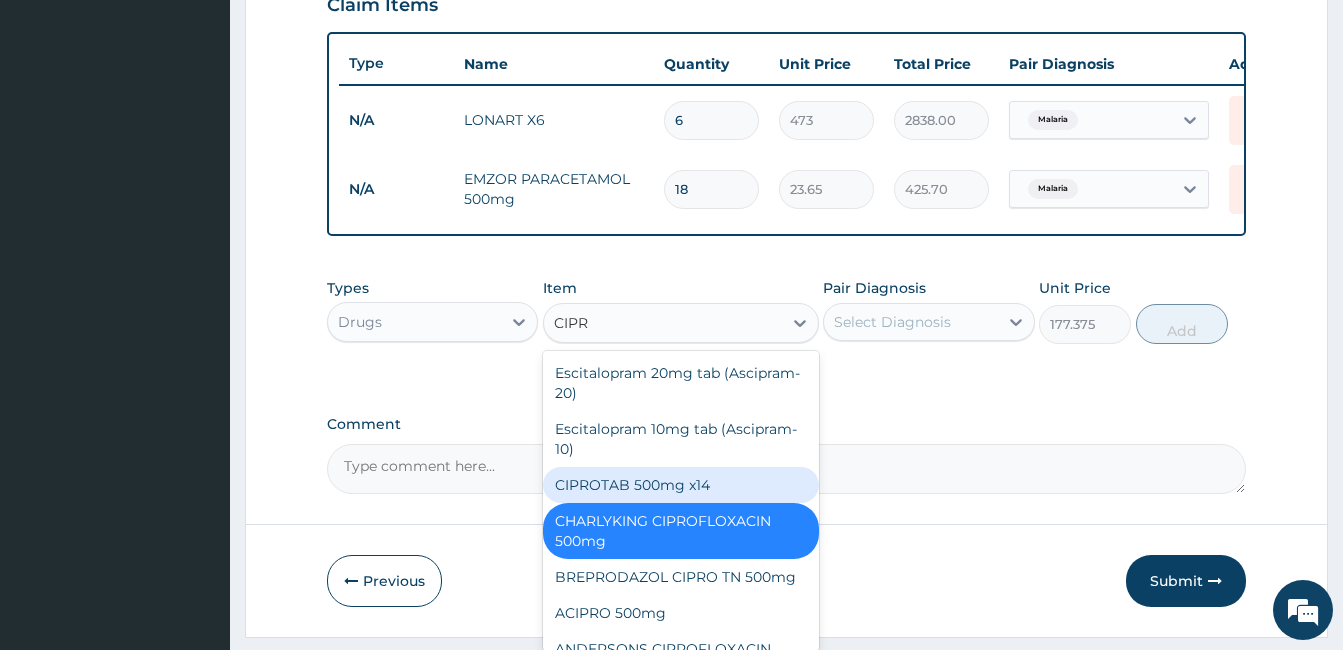 type 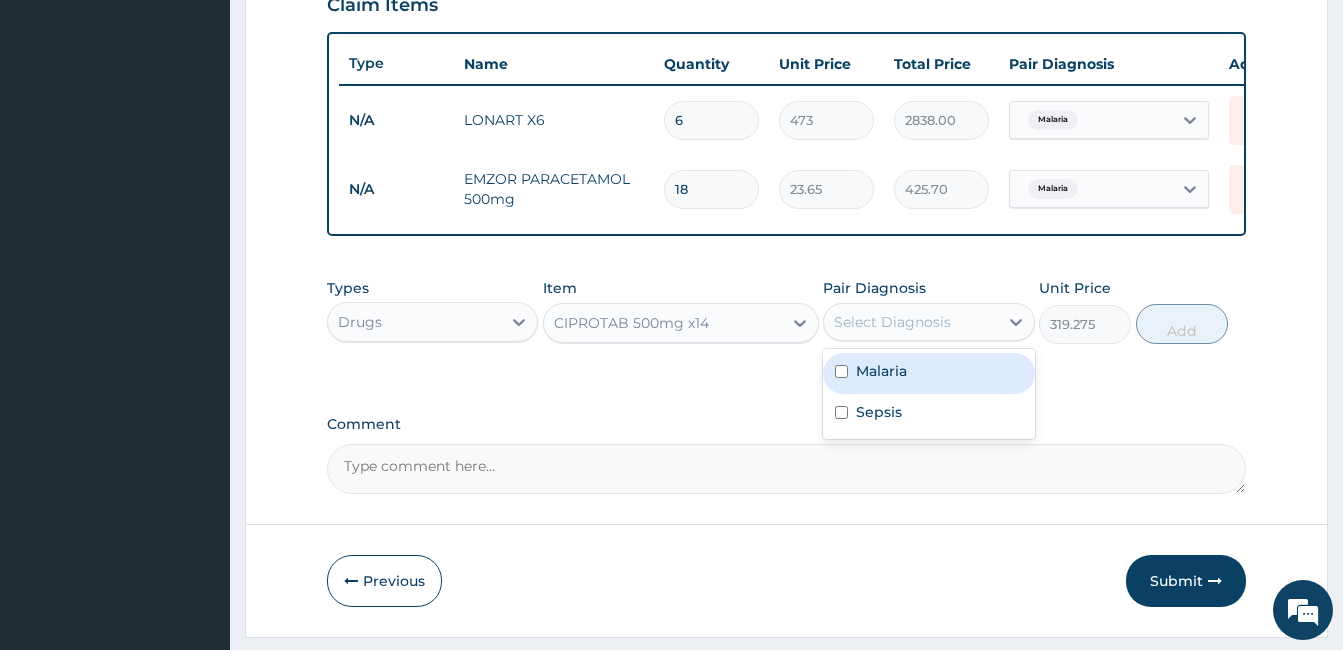 click on "Select Diagnosis" at bounding box center [910, 322] 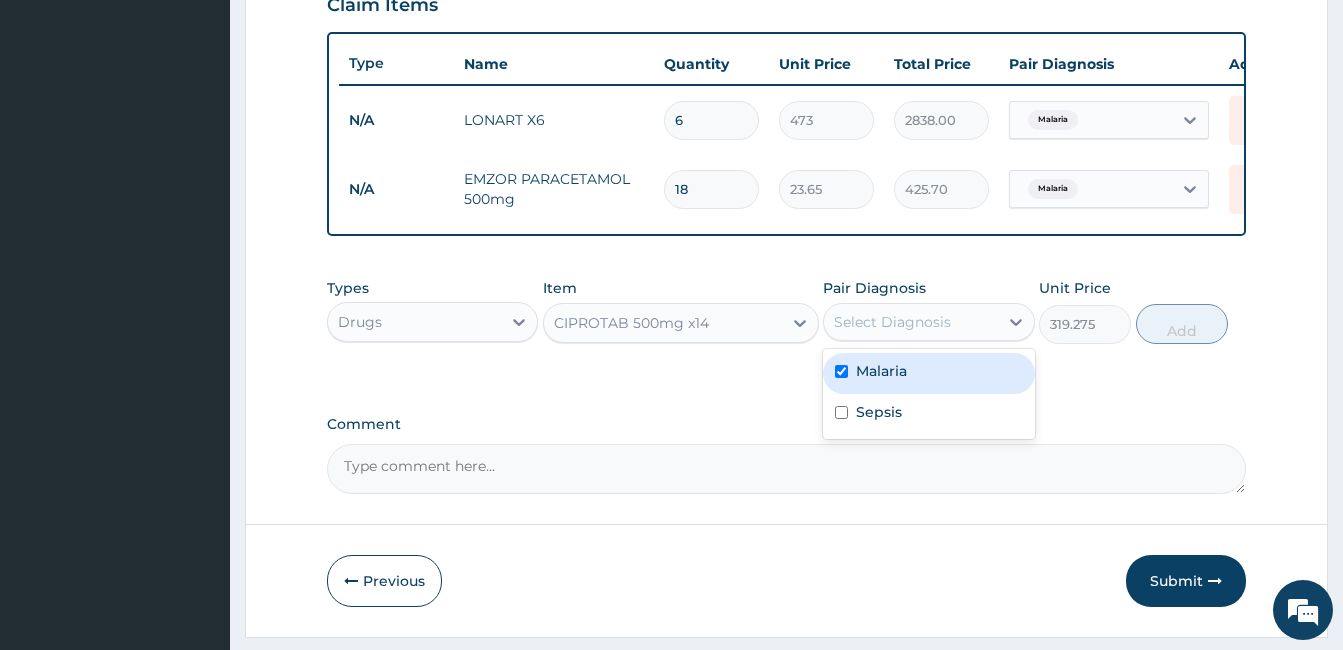 checkbox on "true" 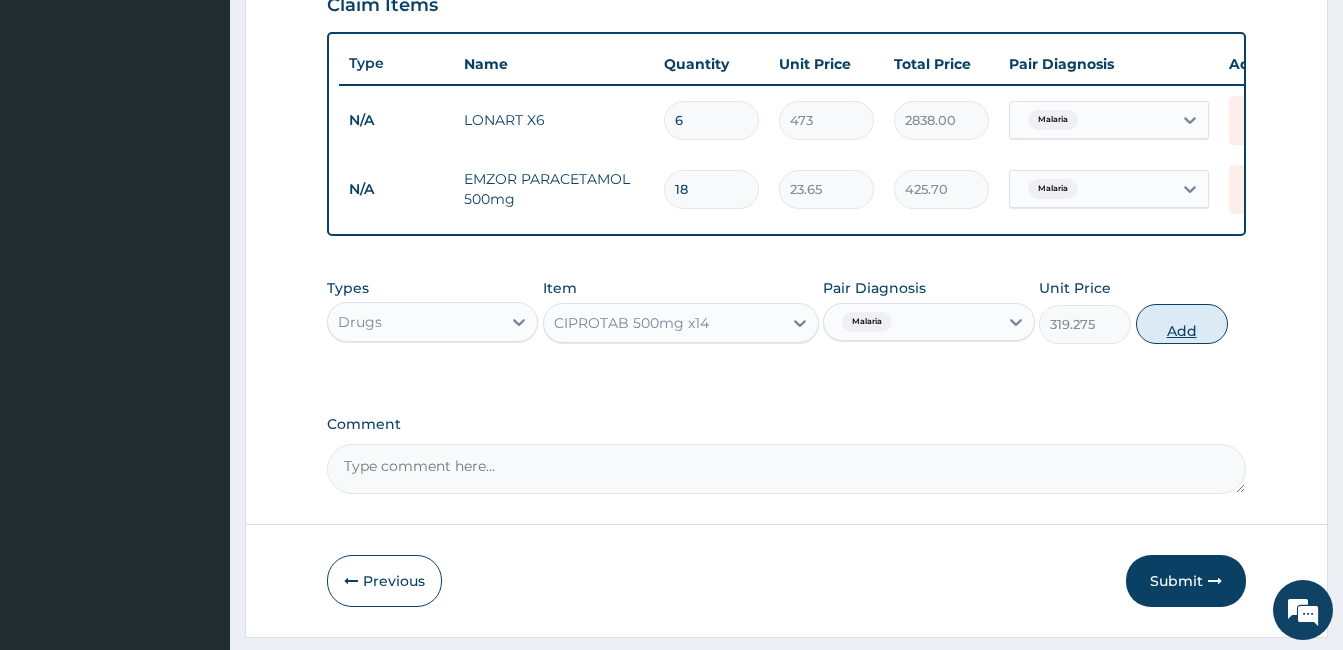 click on "Add" at bounding box center [1182, 324] 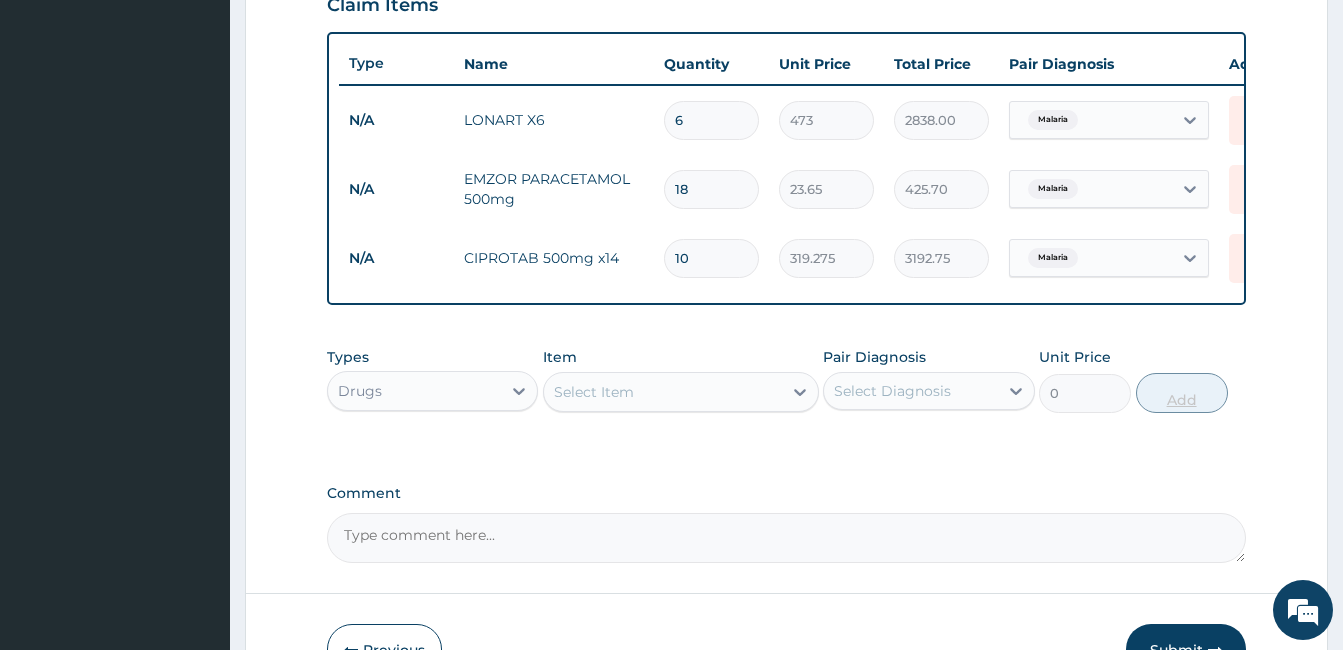 type on "1" 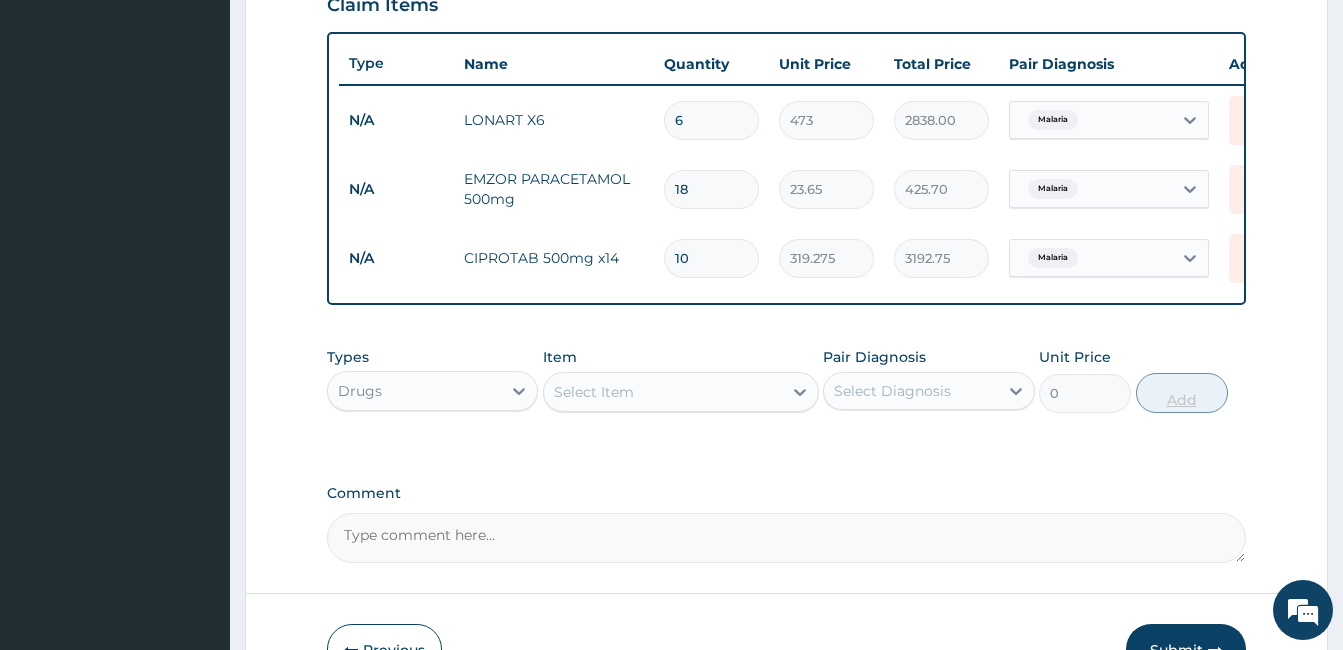 type on "319.27" 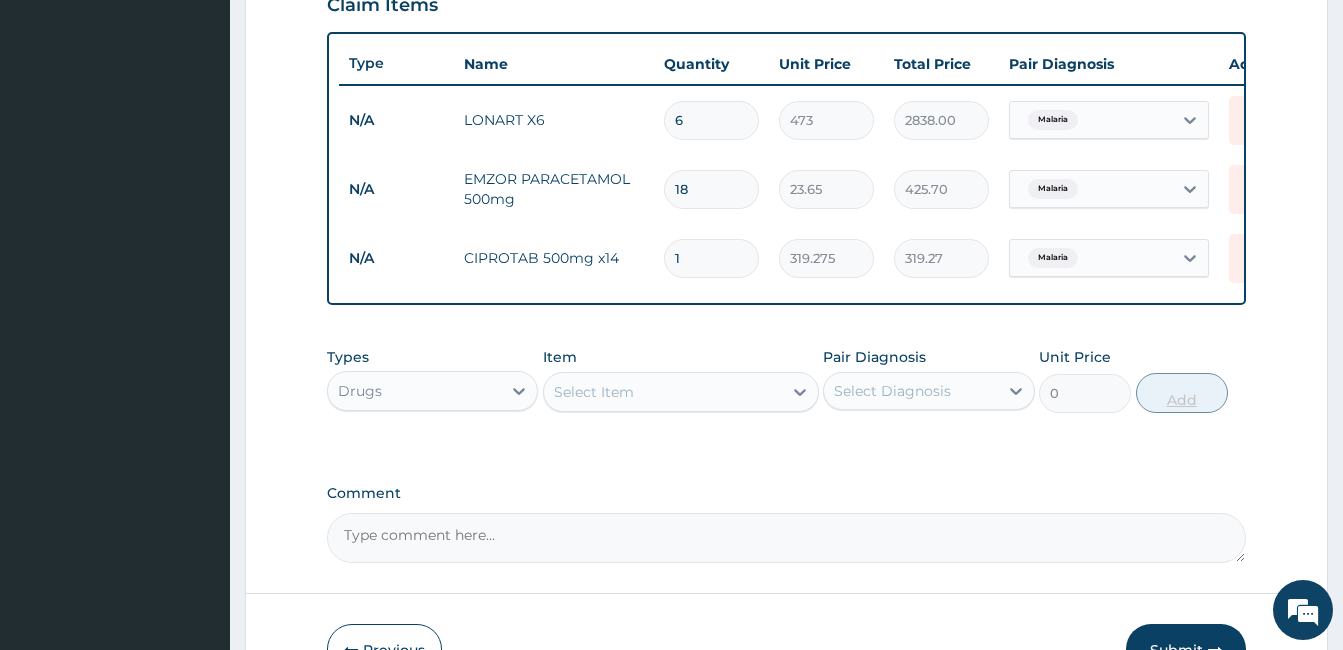 type on "14" 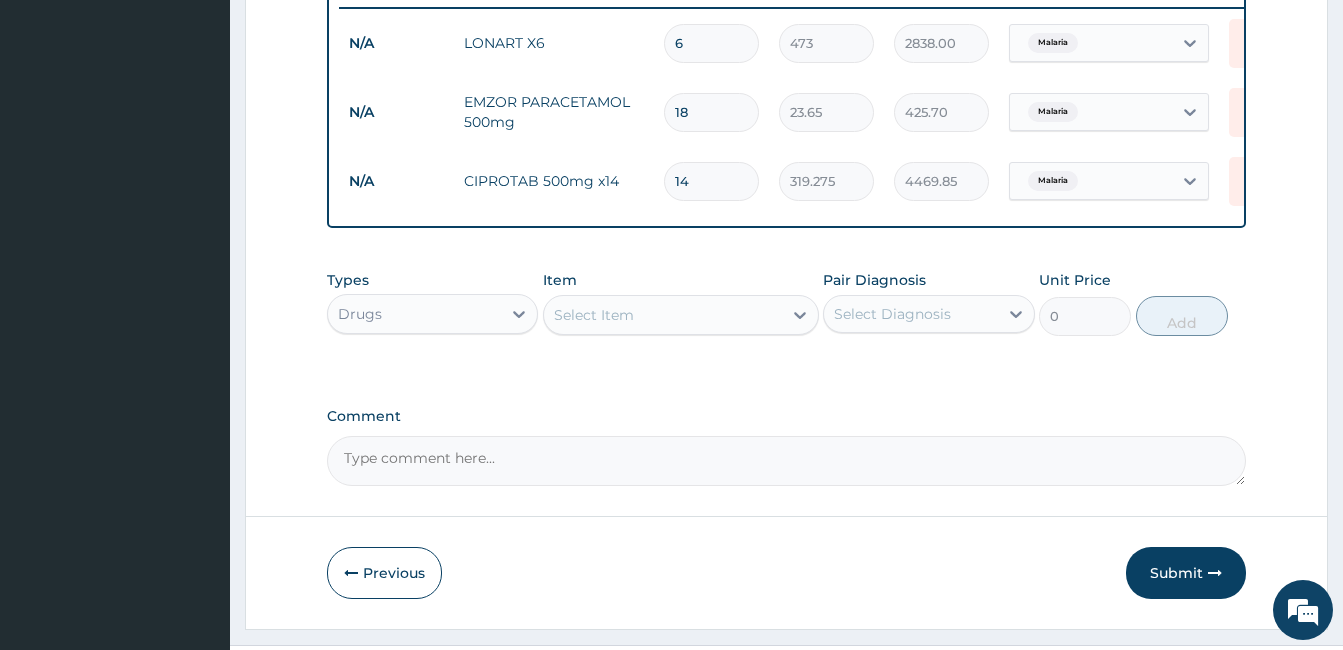 scroll, scrollTop: 850, scrollLeft: 0, axis: vertical 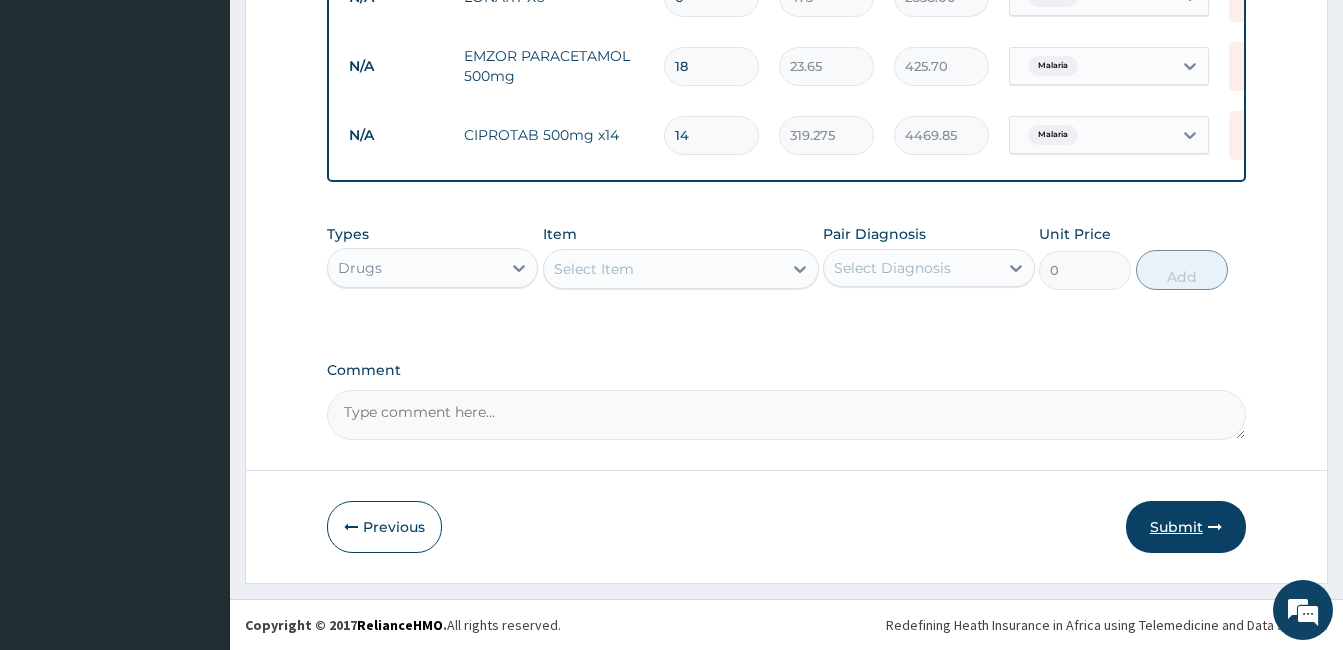 type on "14" 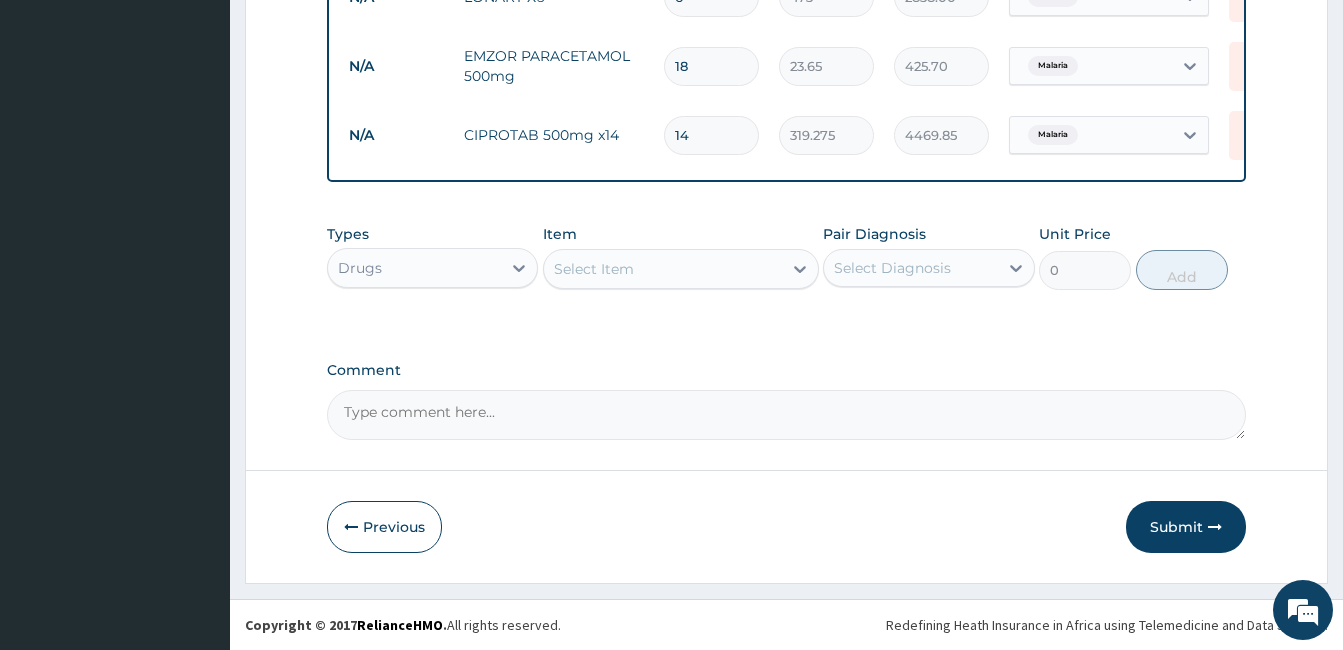 scroll, scrollTop: 282, scrollLeft: 0, axis: vertical 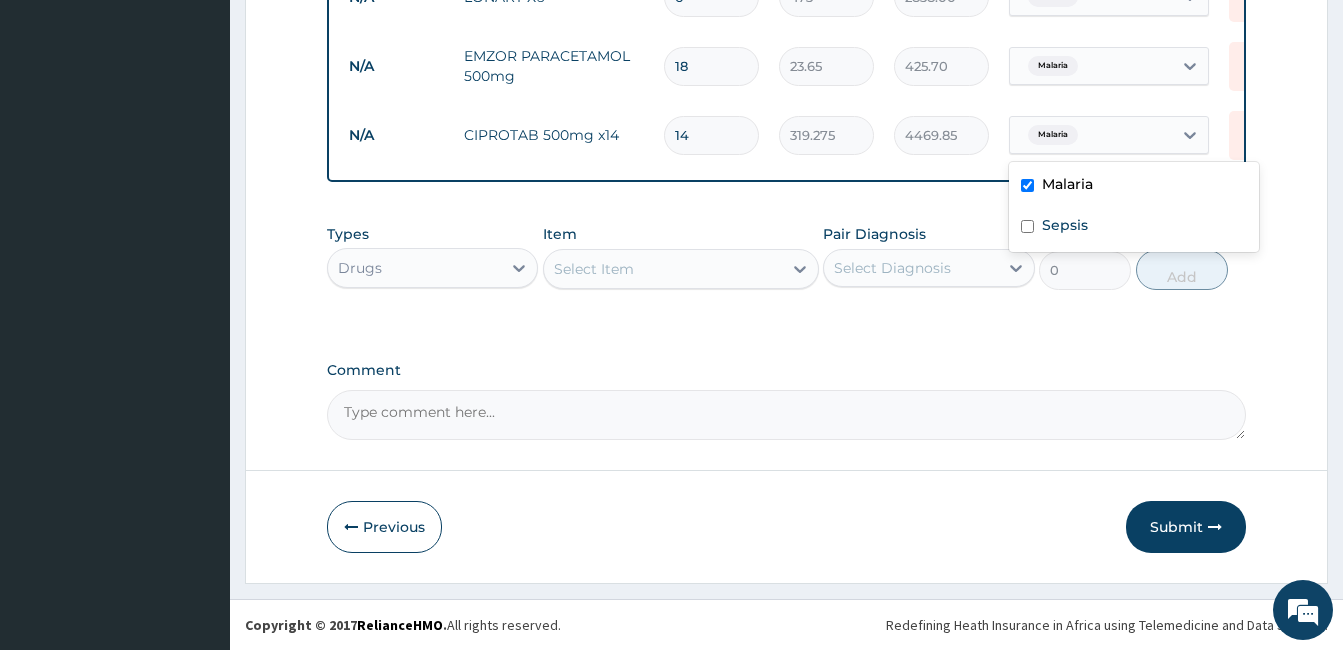 click on "Malaria" at bounding box center [1091, 135] 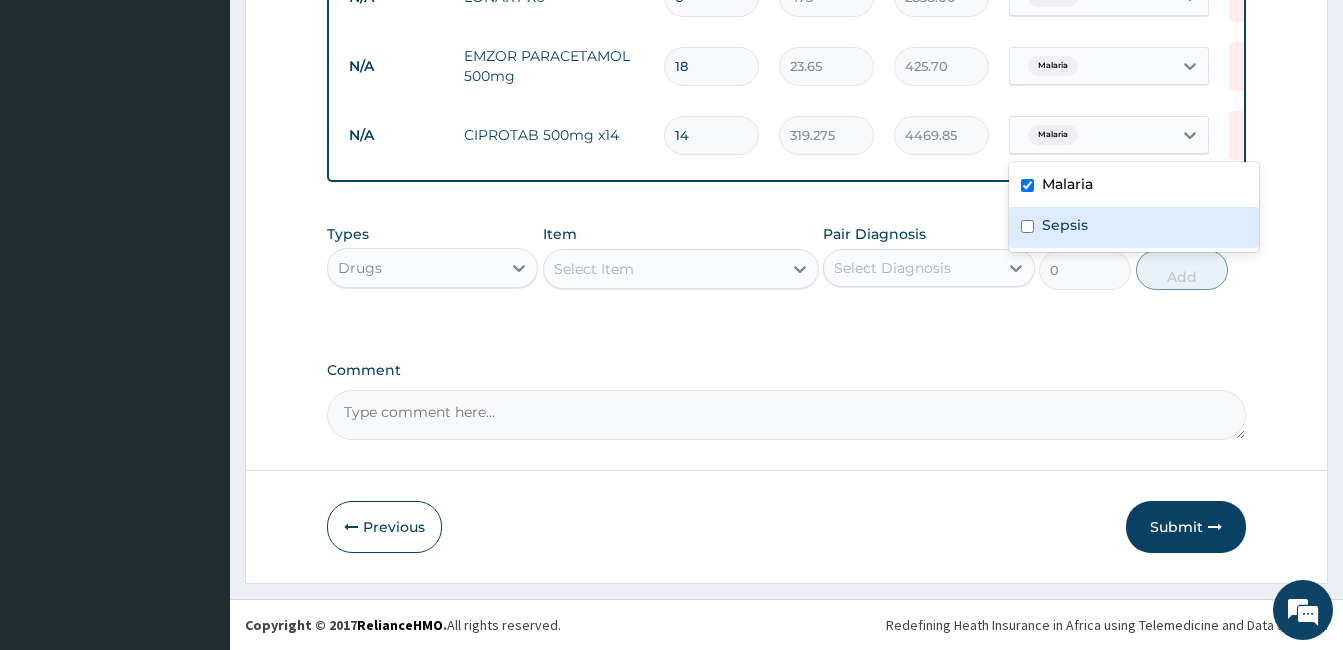 click on "Sepsis" at bounding box center [1065, 225] 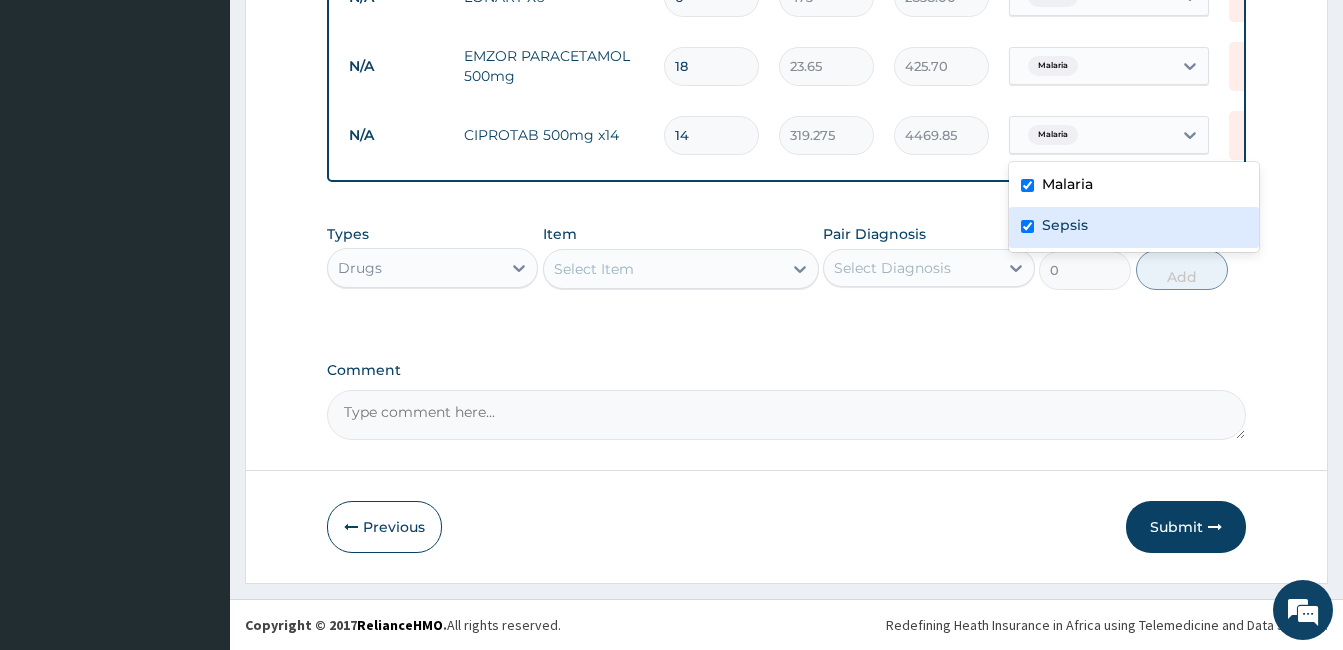 checkbox on "true" 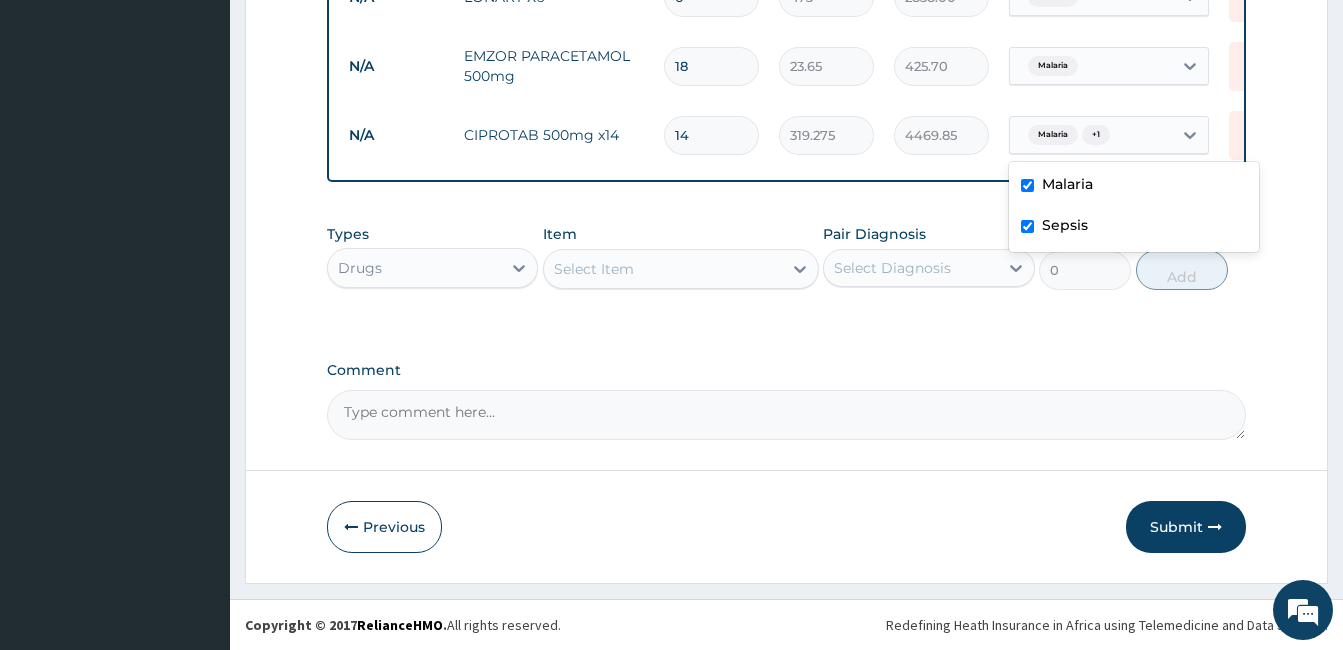 click on "Malaria" at bounding box center [1134, 186] 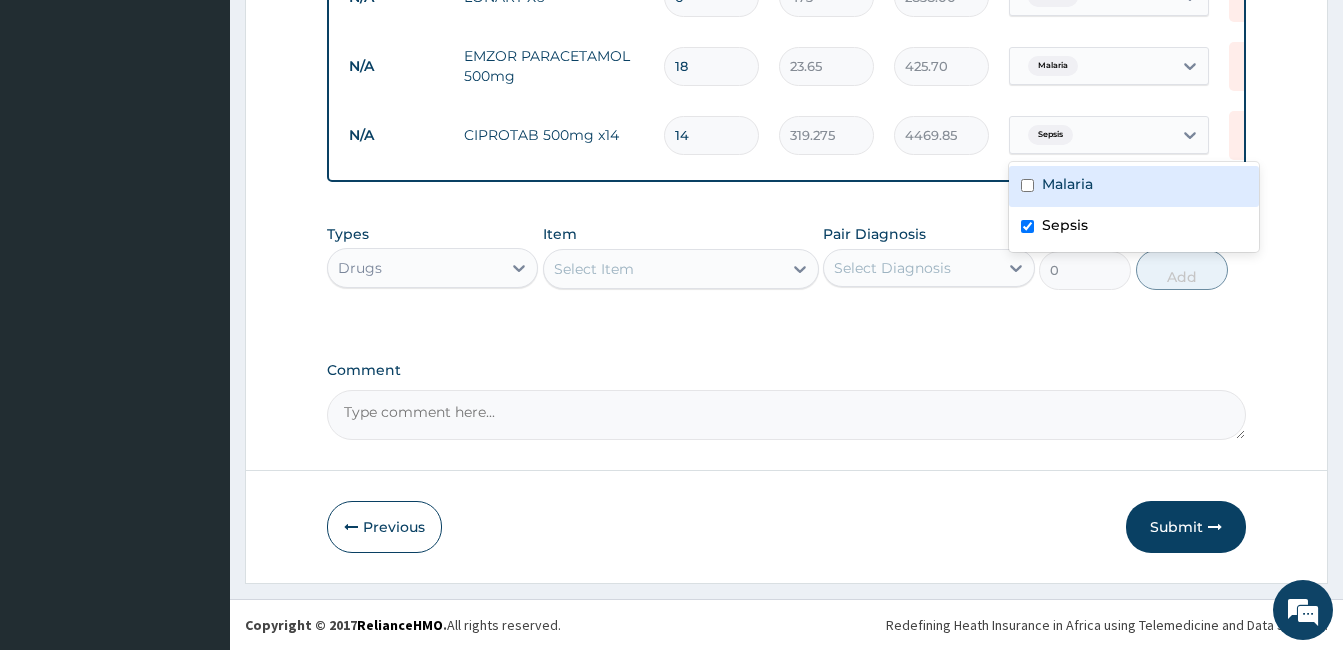 checkbox on "false" 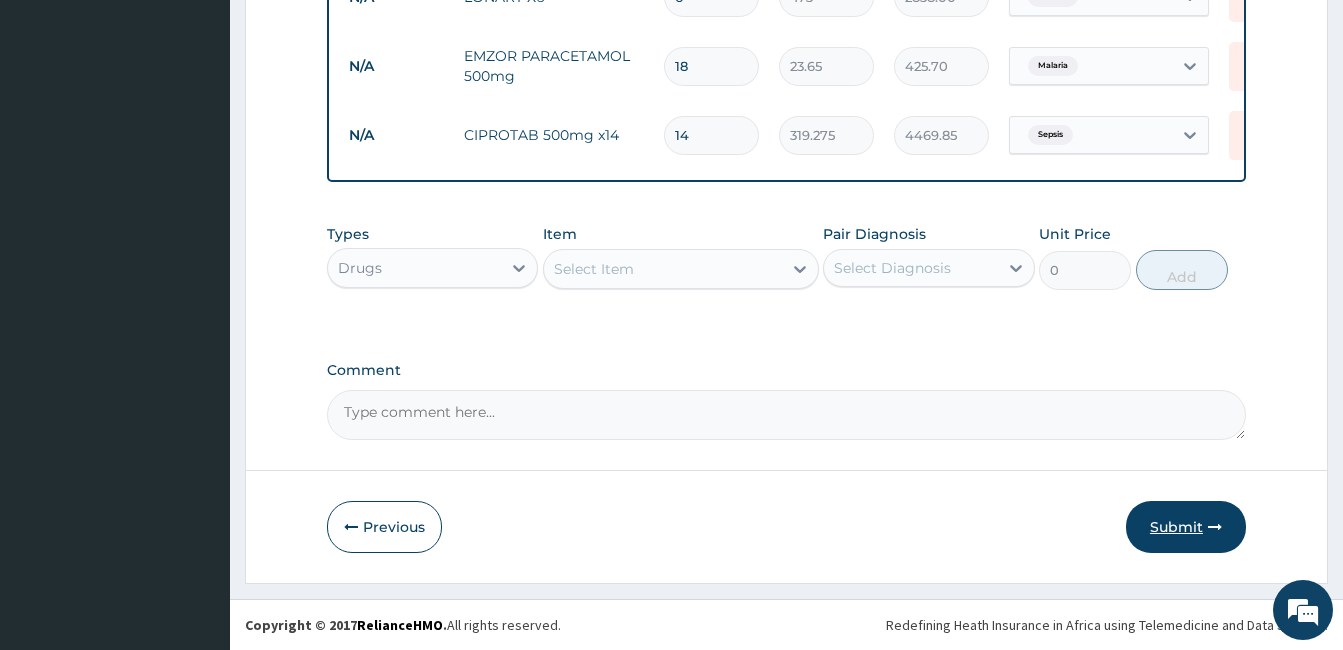 click on "Submit" at bounding box center (1186, 527) 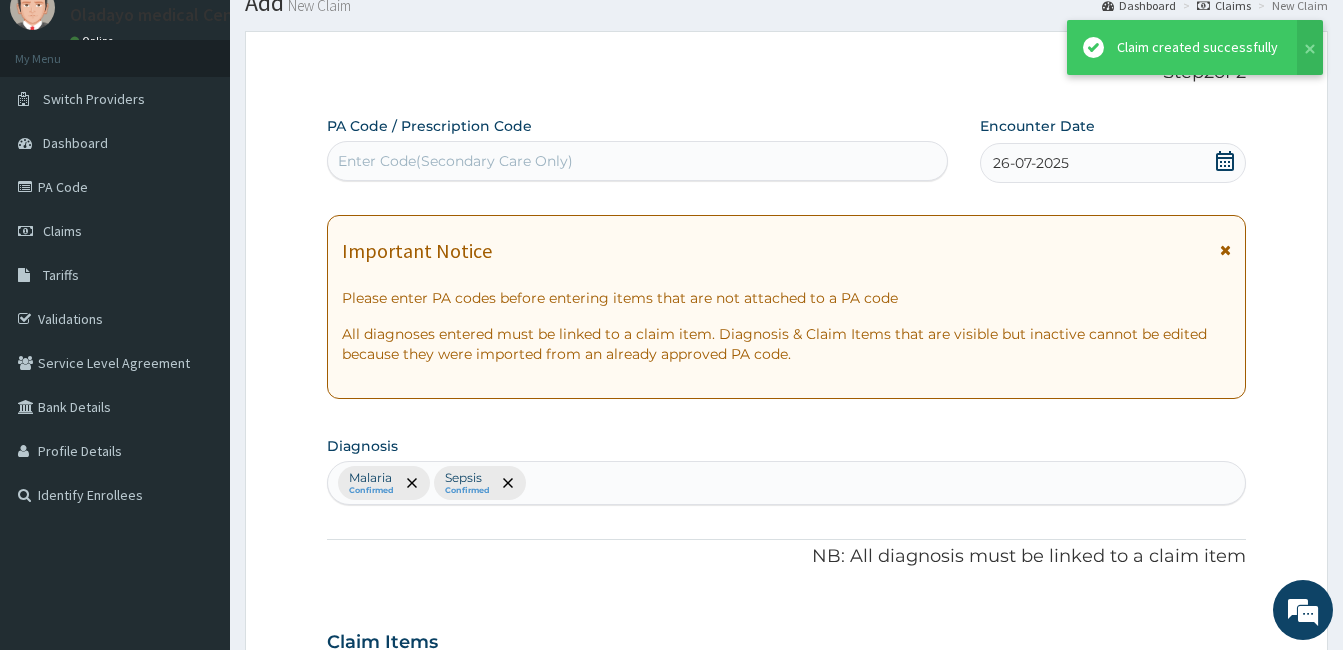 scroll, scrollTop: 850, scrollLeft: 0, axis: vertical 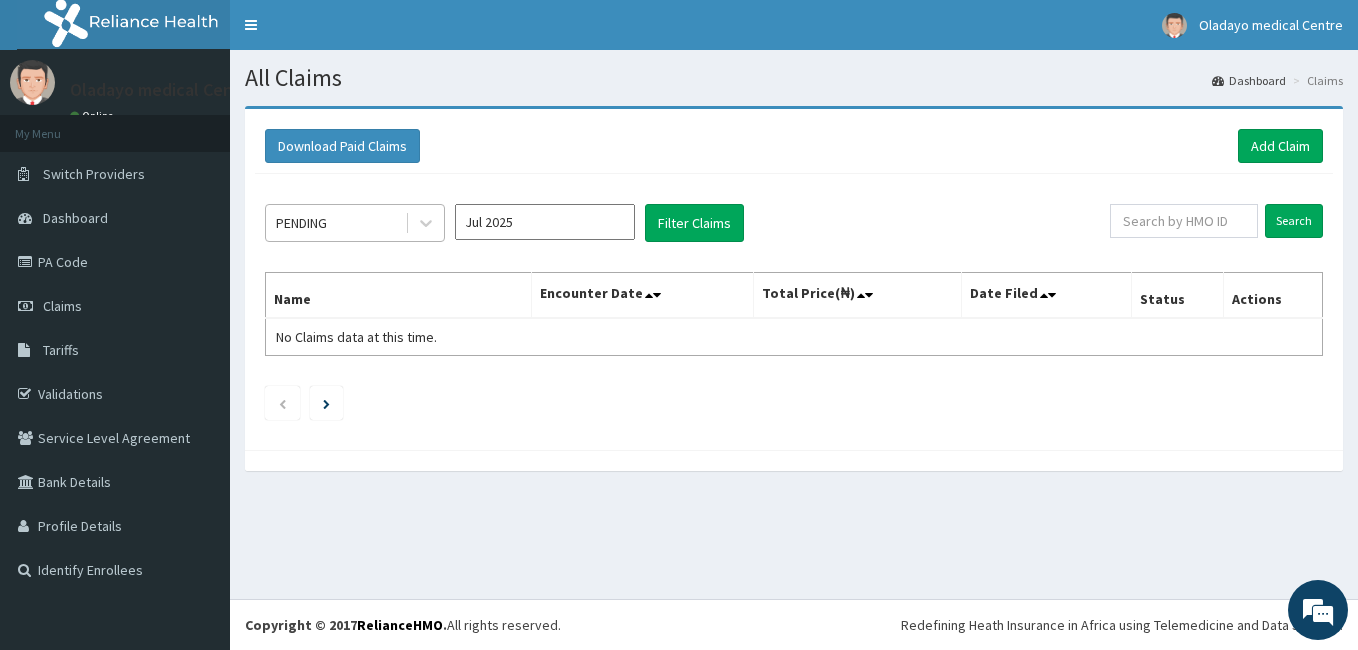 click on "PENDING" at bounding box center [355, 223] 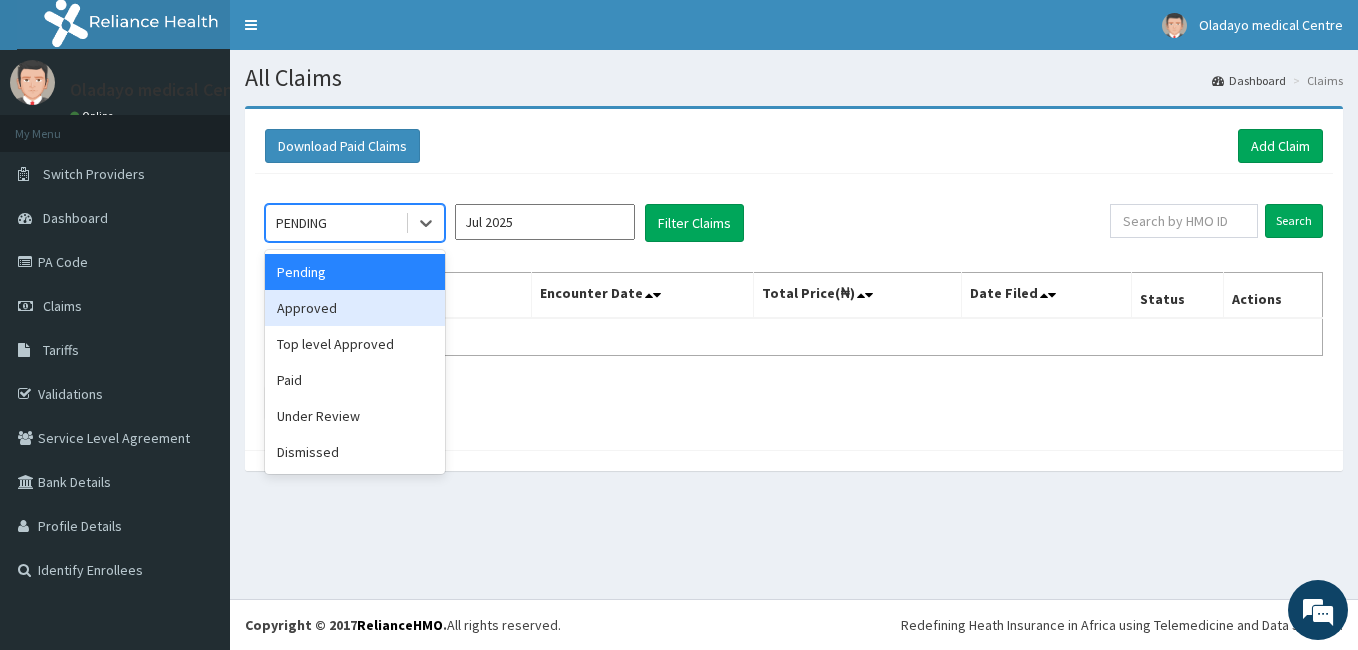 click on "Approved" at bounding box center (355, 308) 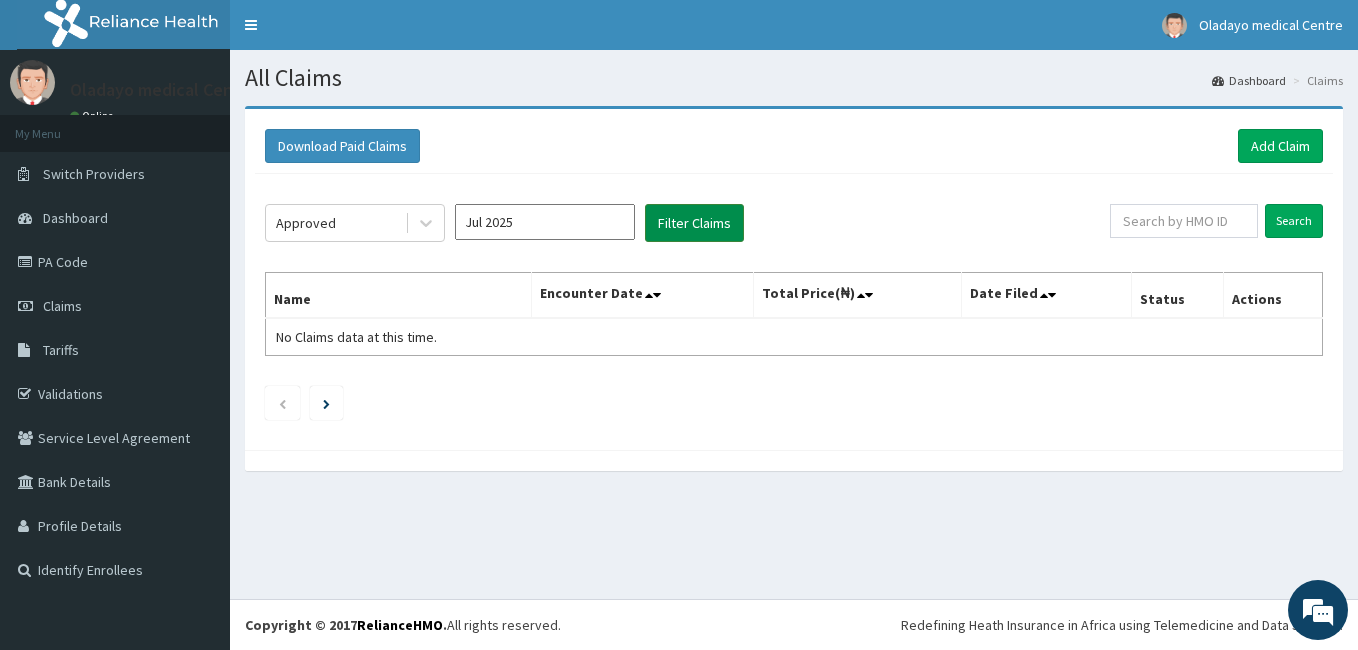 click on "Filter Claims" at bounding box center (694, 223) 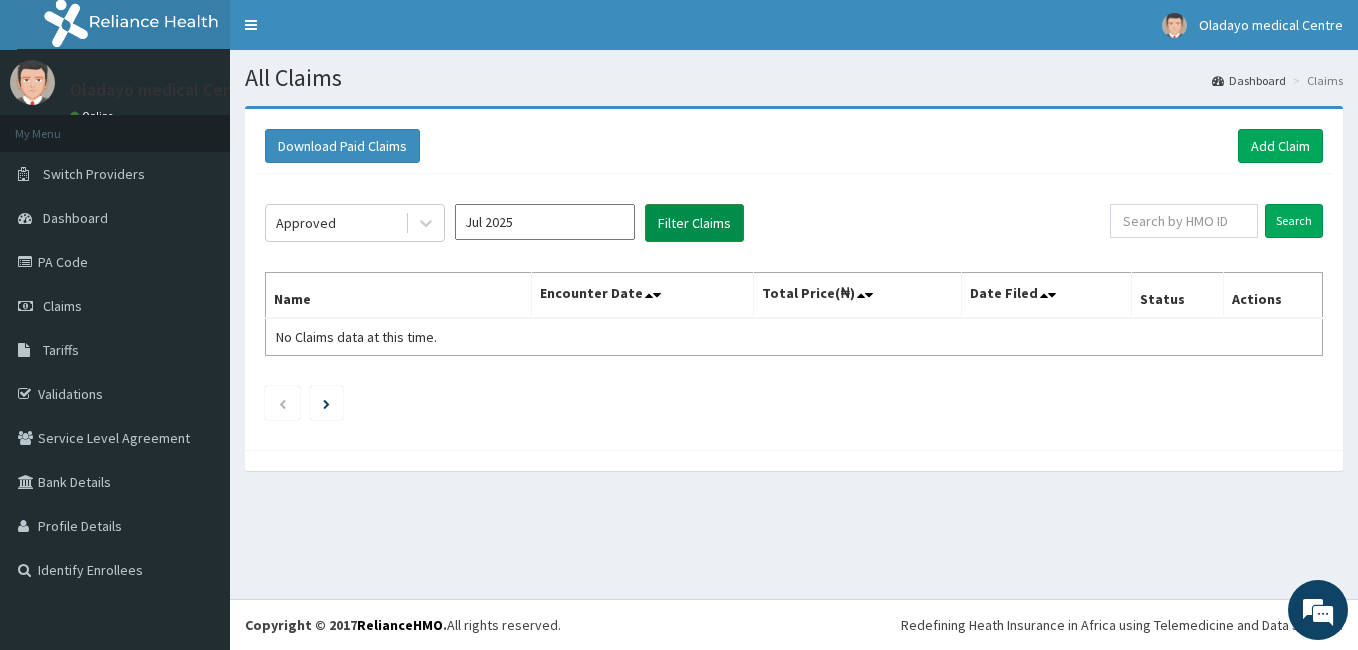 click on "Filter Claims" at bounding box center (694, 223) 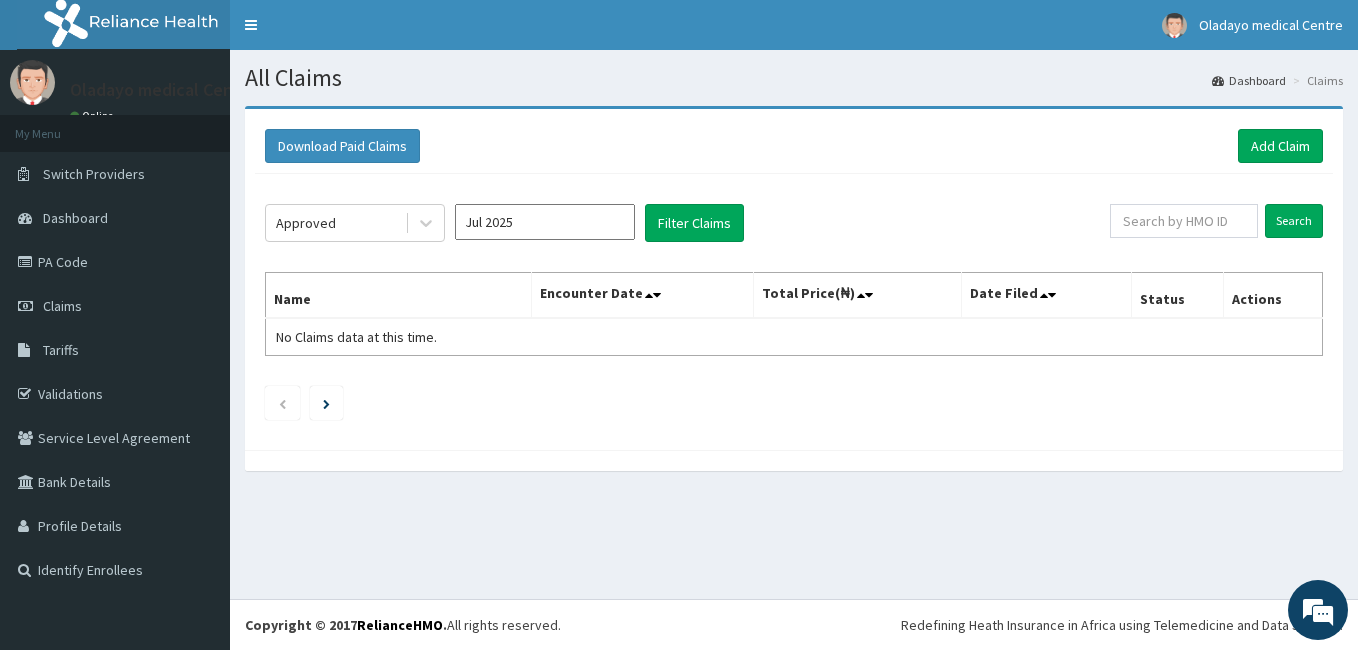 click on "Jul 2025" at bounding box center (545, 222) 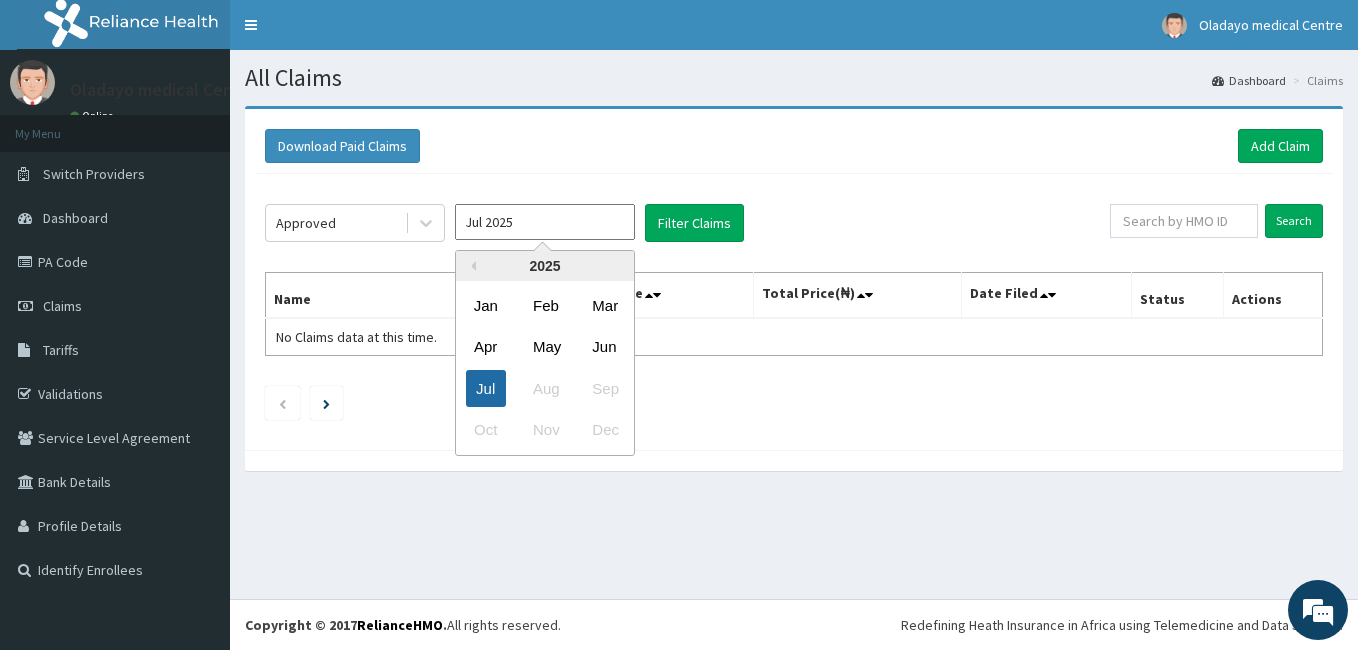 click on "Jul" at bounding box center [486, 388] 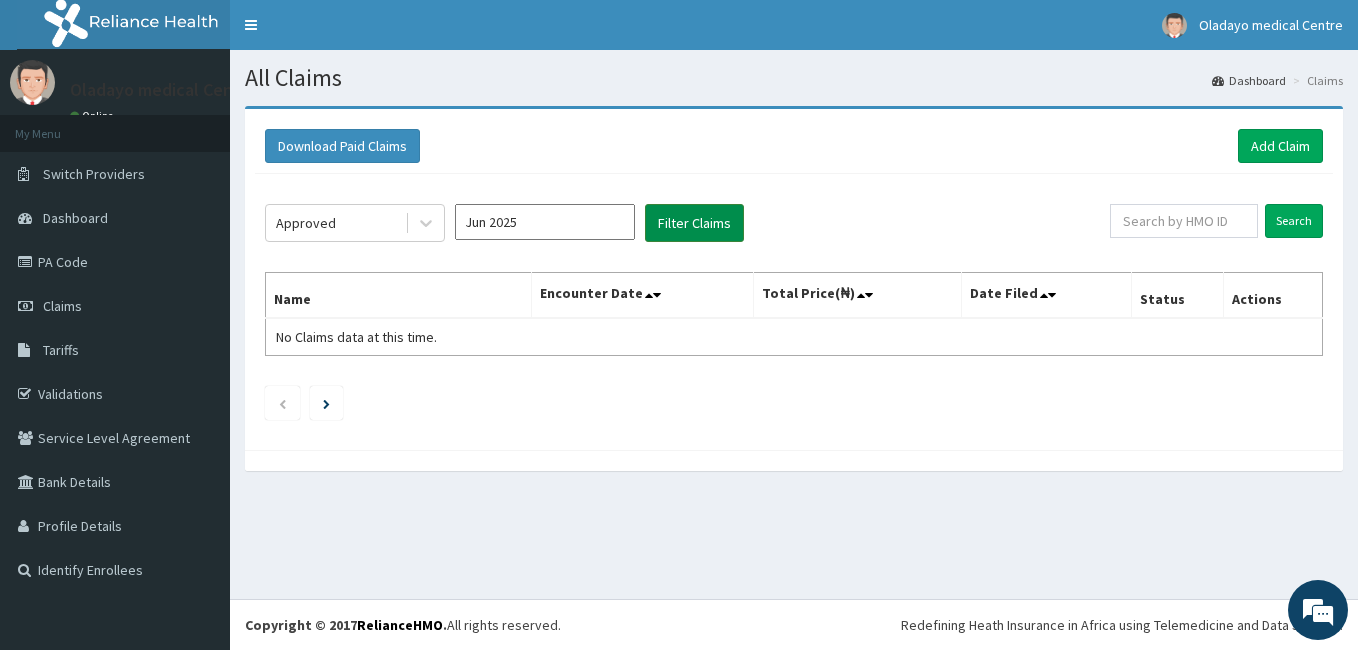 click on "Filter Claims" at bounding box center (694, 223) 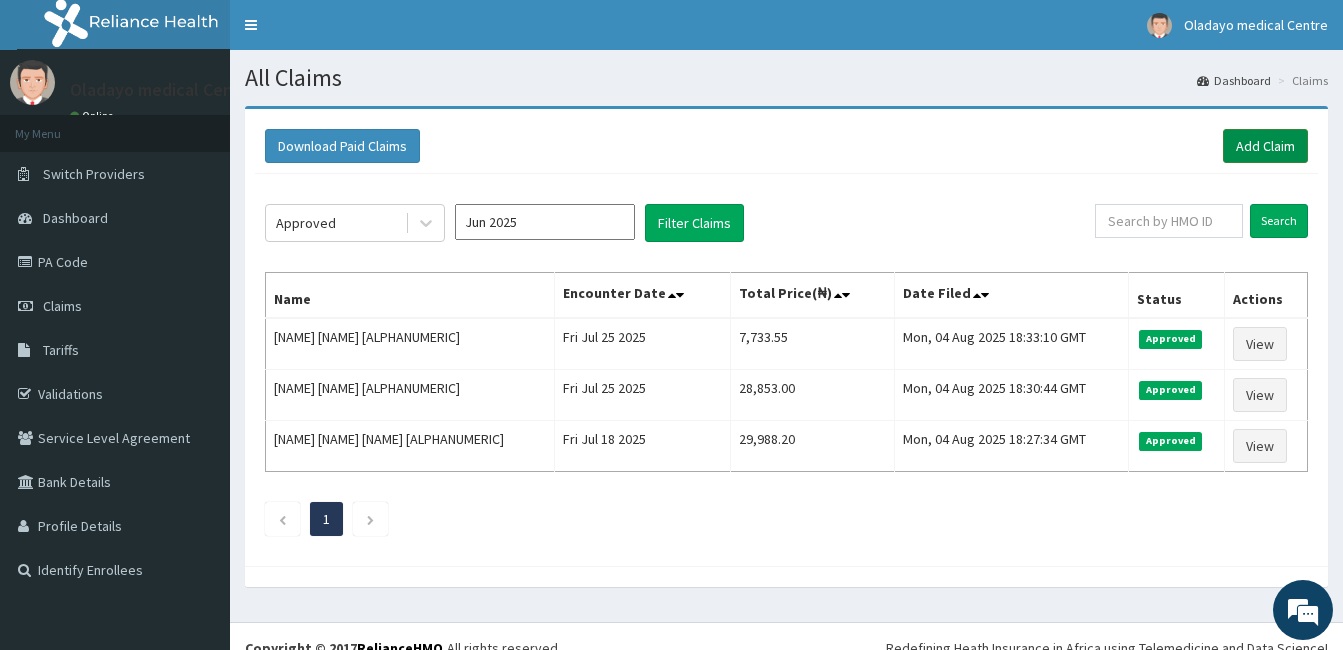 click on "Add Claim" at bounding box center (1265, 146) 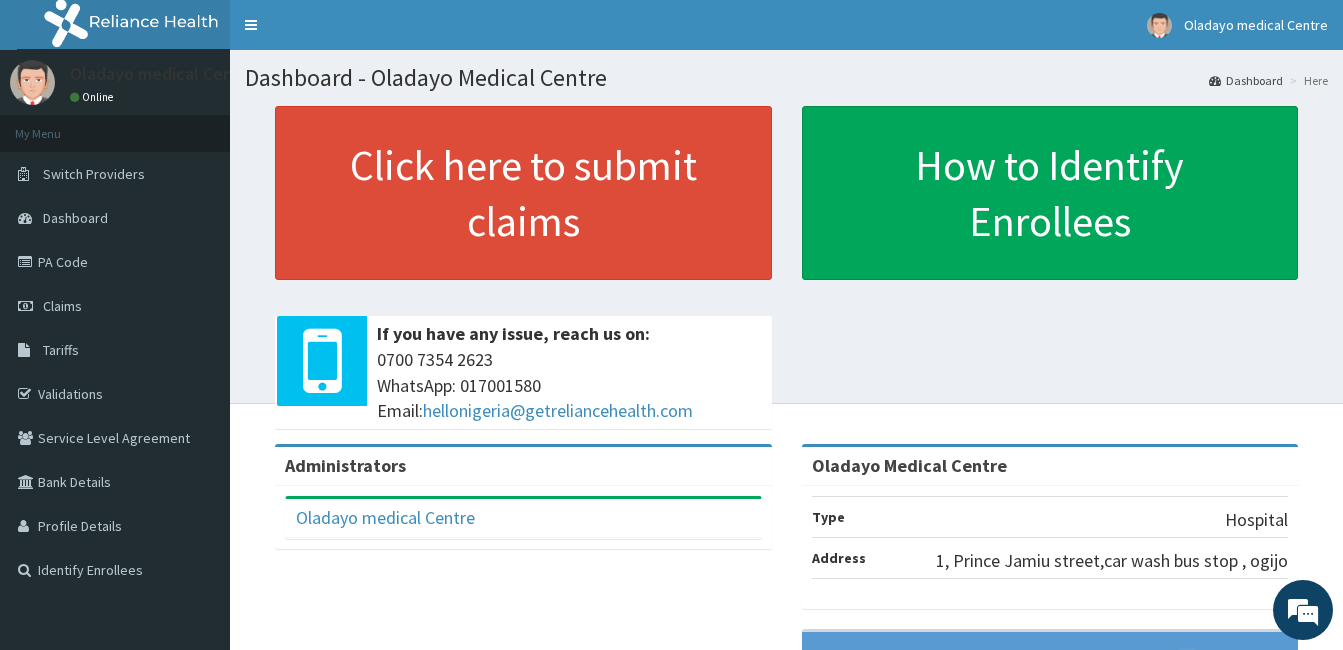 scroll, scrollTop: 0, scrollLeft: 0, axis: both 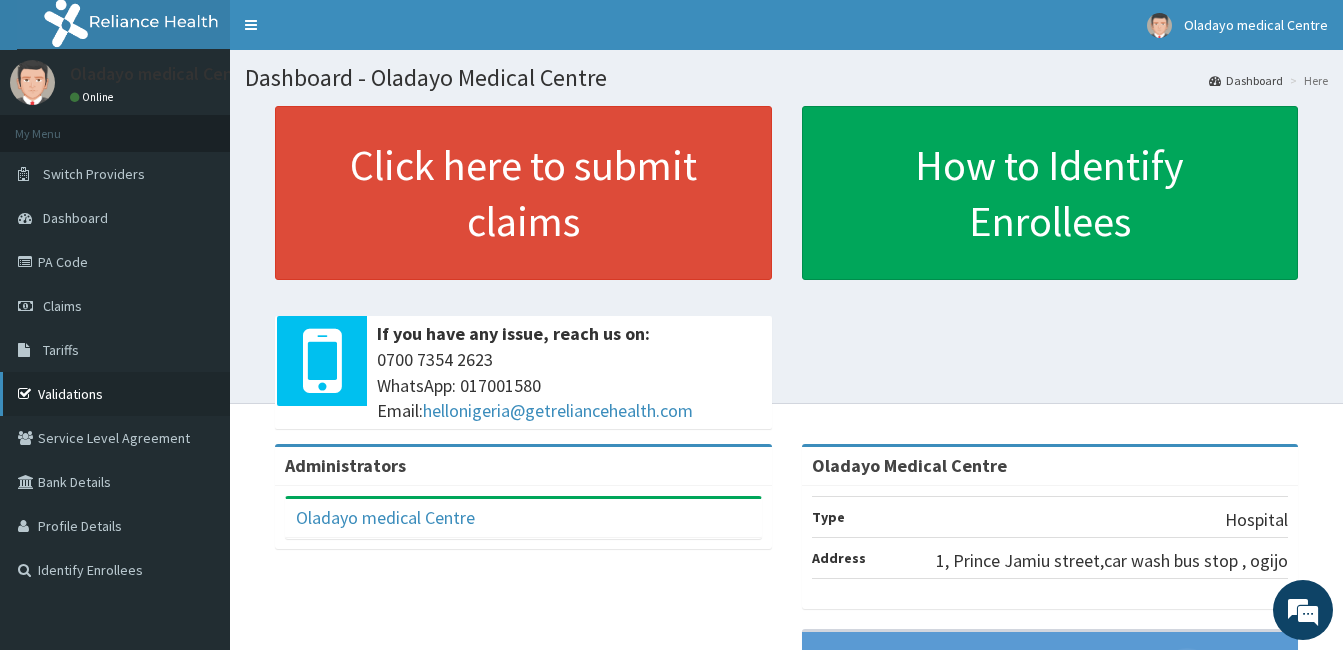 click on "Validations" at bounding box center [115, 394] 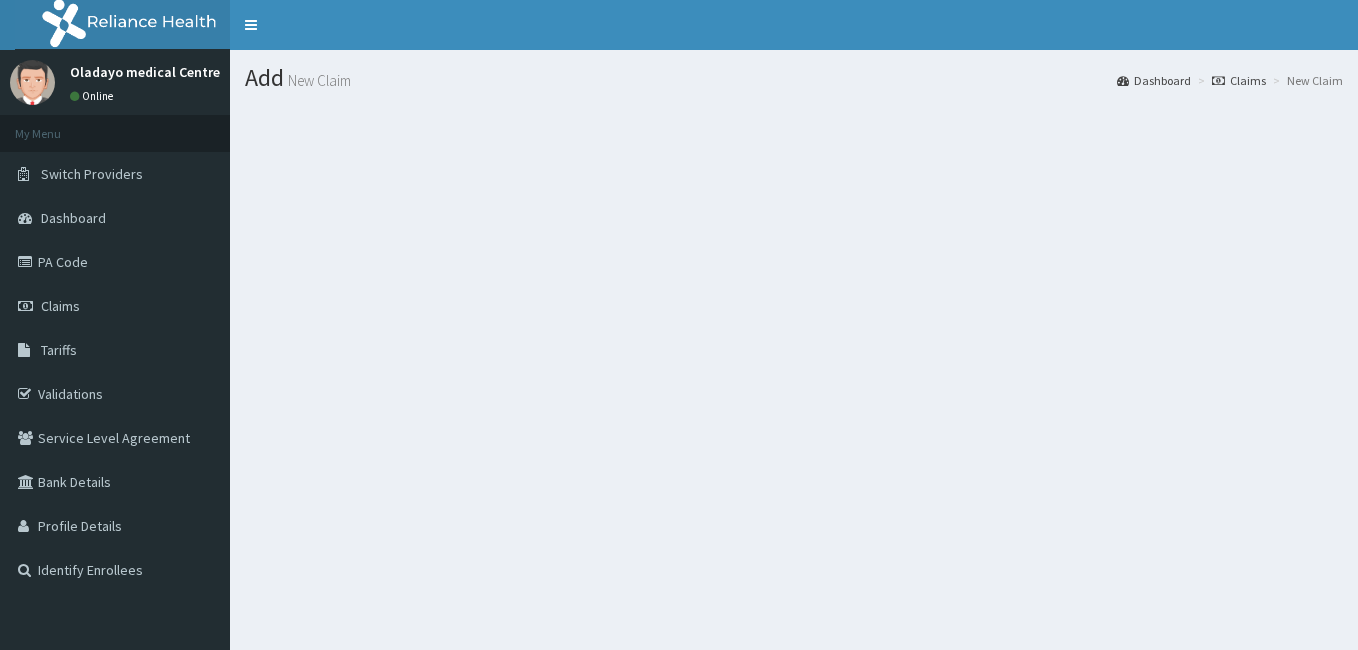 scroll, scrollTop: 0, scrollLeft: 0, axis: both 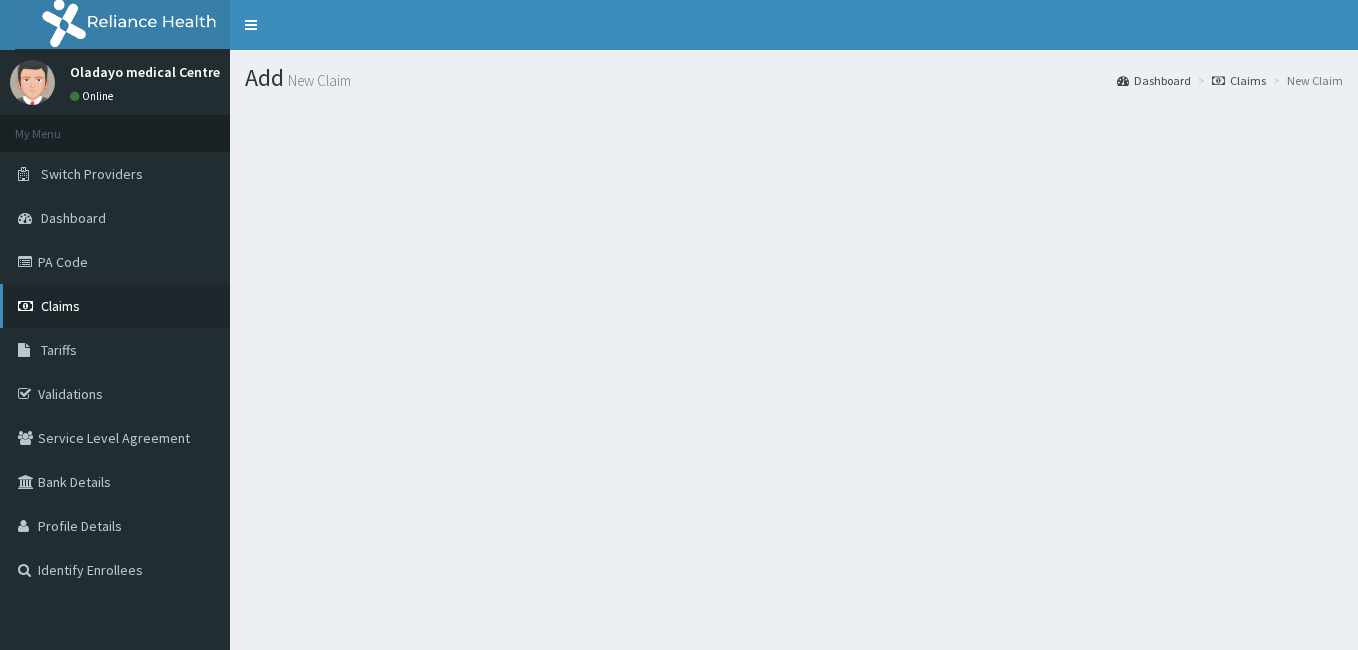 click on "Claims" at bounding box center (60, 306) 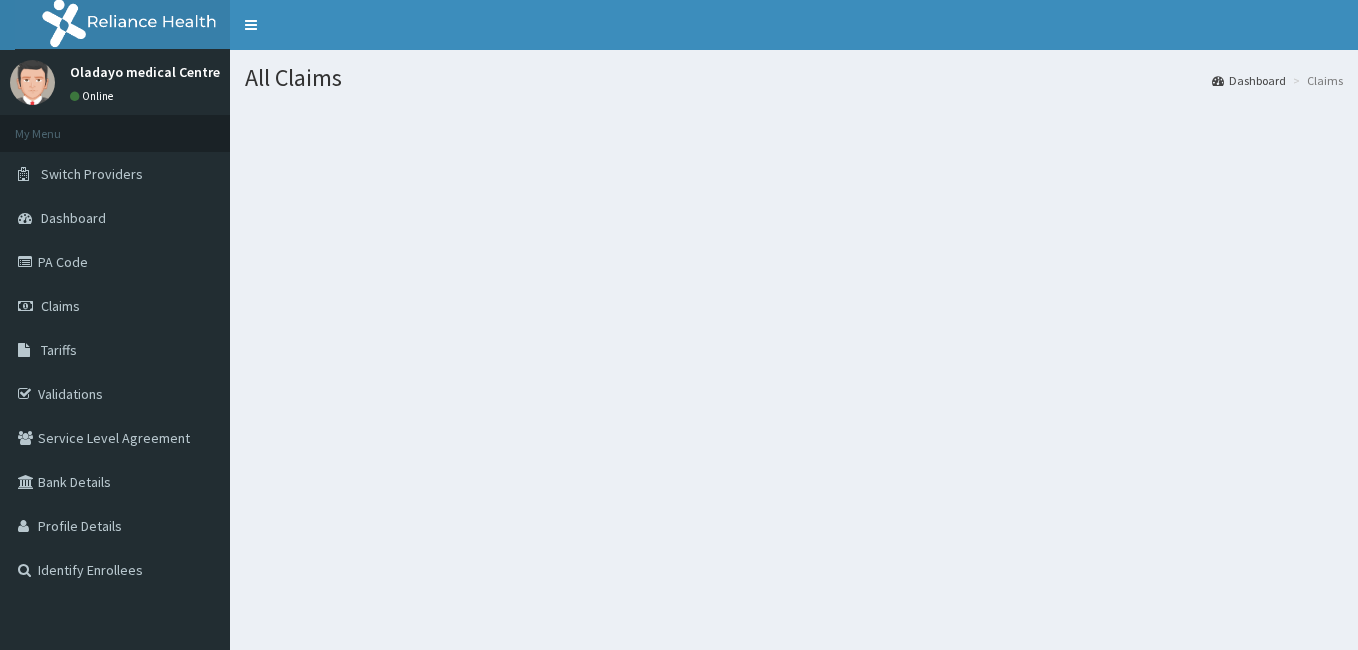 scroll, scrollTop: 0, scrollLeft: 0, axis: both 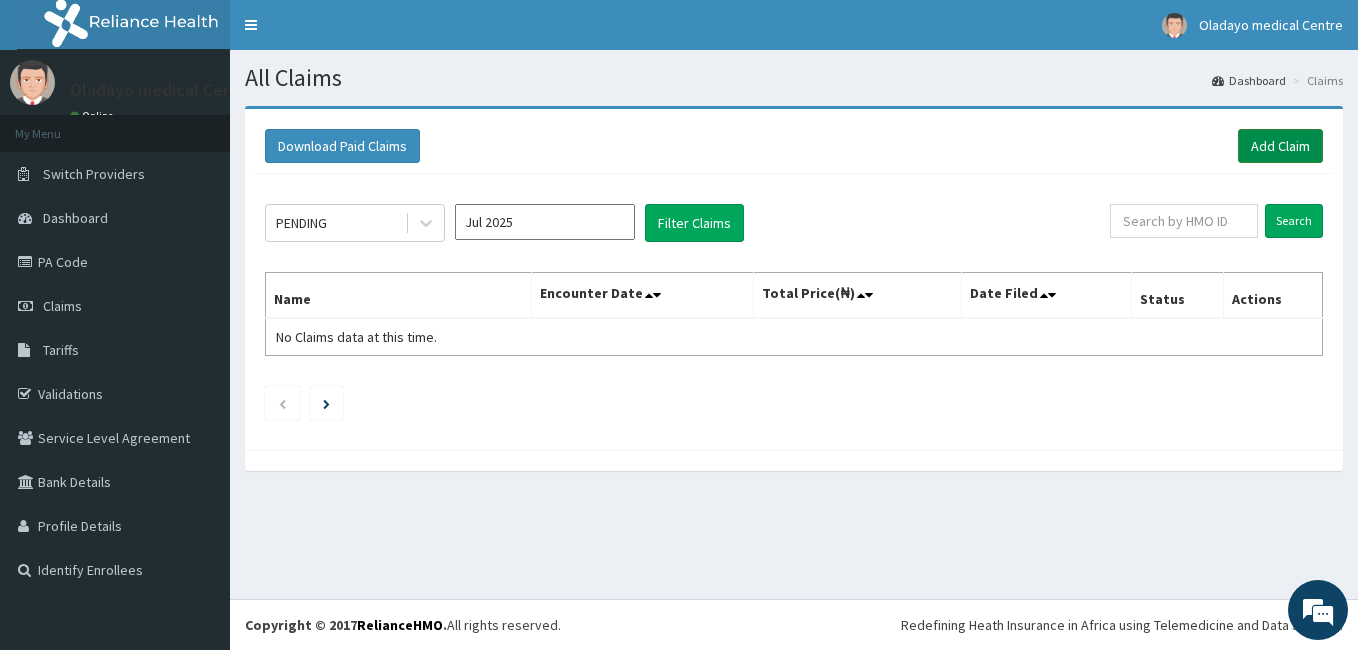 click on "Add Claim" at bounding box center [1280, 146] 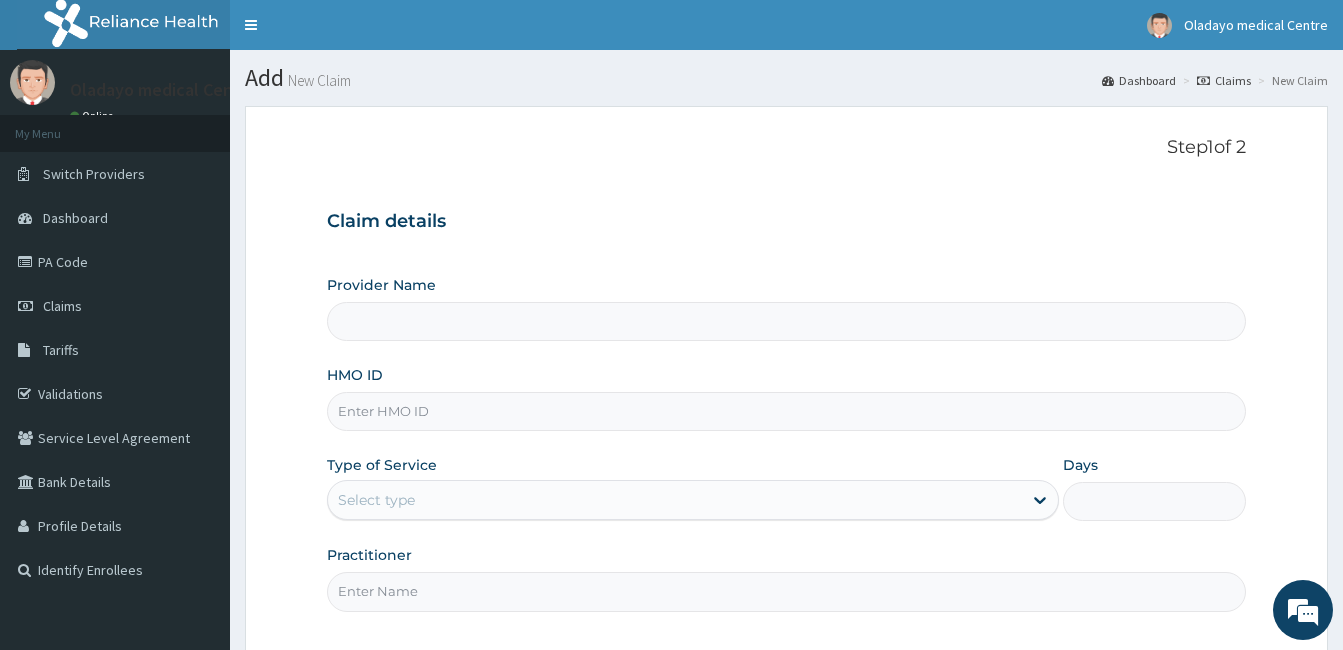 click on "Provider Name HMO ID Type of Service Select type Days Practitioner" at bounding box center (786, 443) 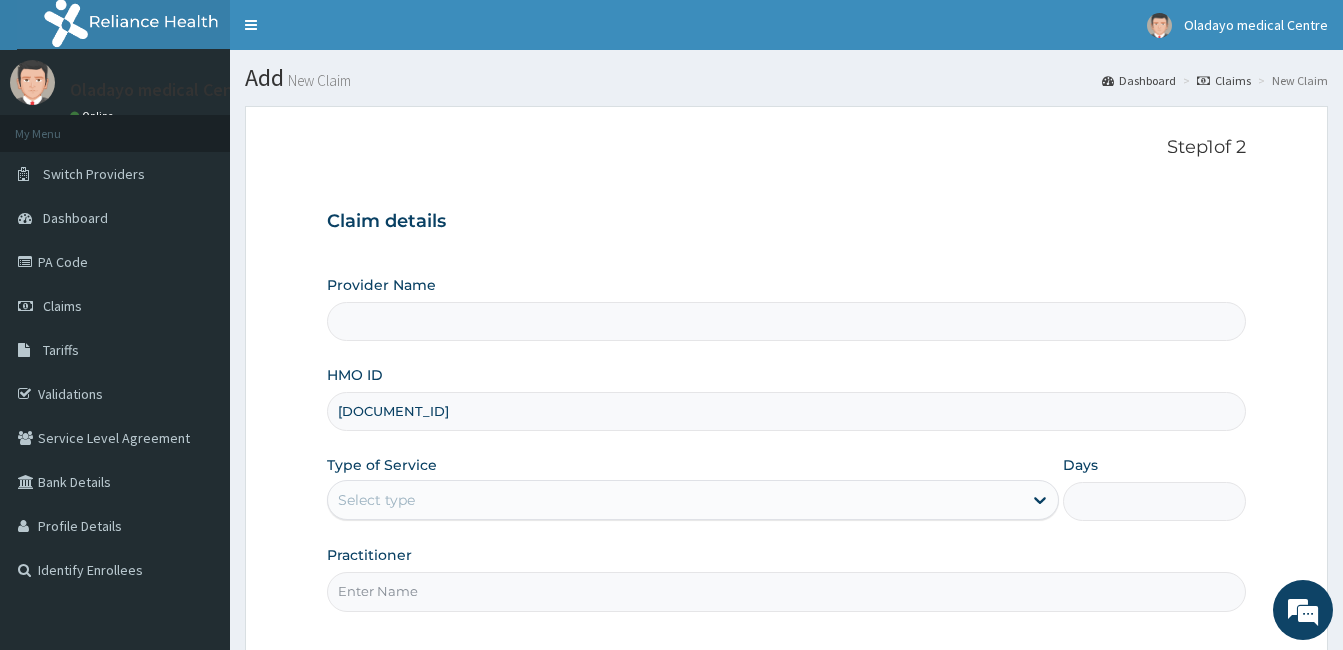 type on "Oladayo Medical Centre" 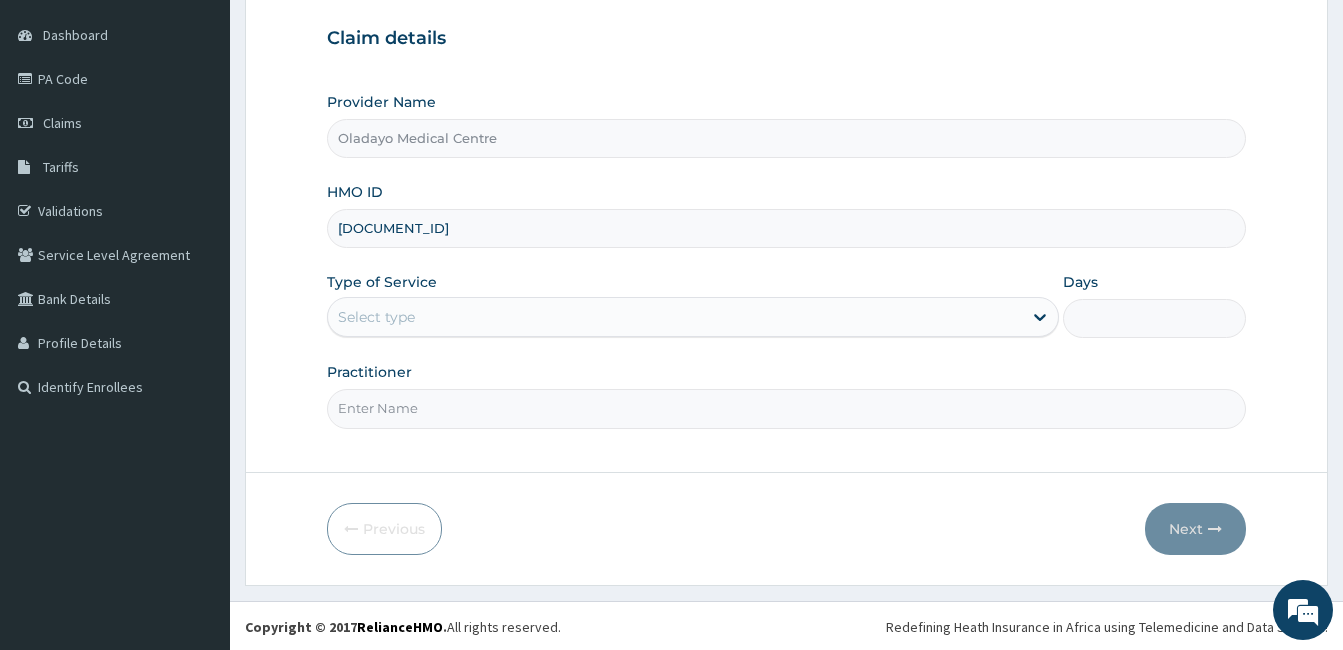 scroll, scrollTop: 185, scrollLeft: 0, axis: vertical 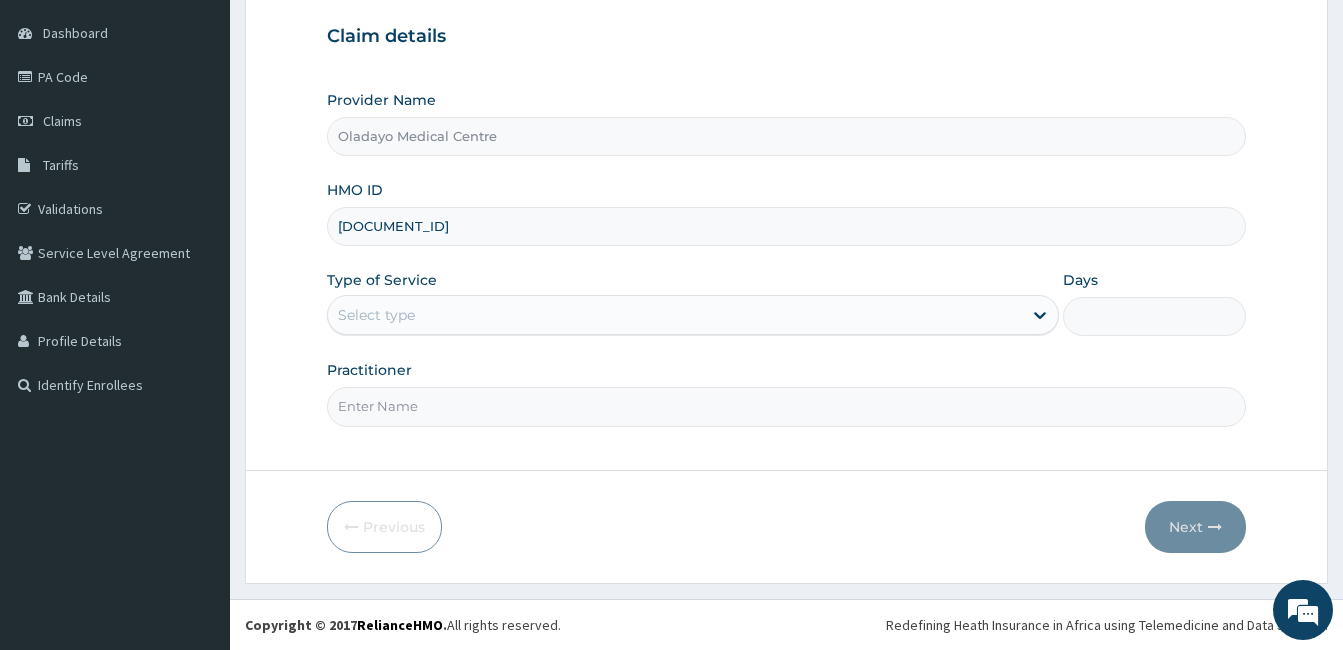 type on "SLB/10426/A" 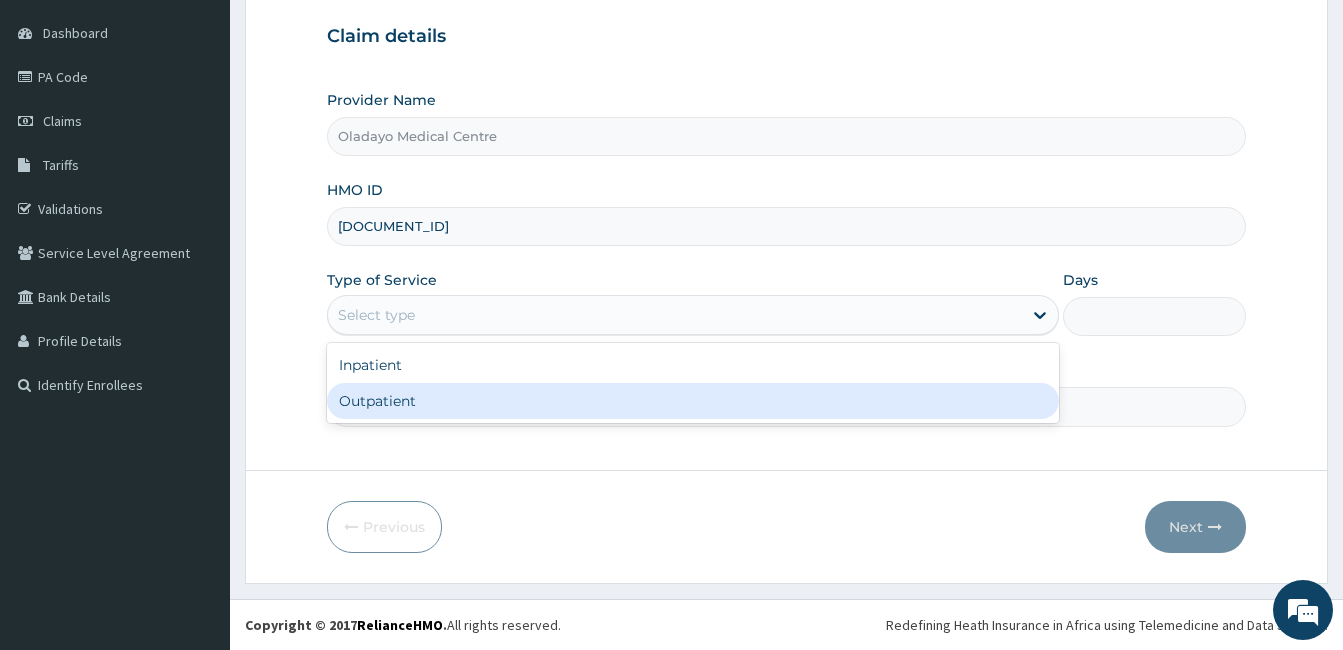 click on "Outpatient" at bounding box center (693, 401) 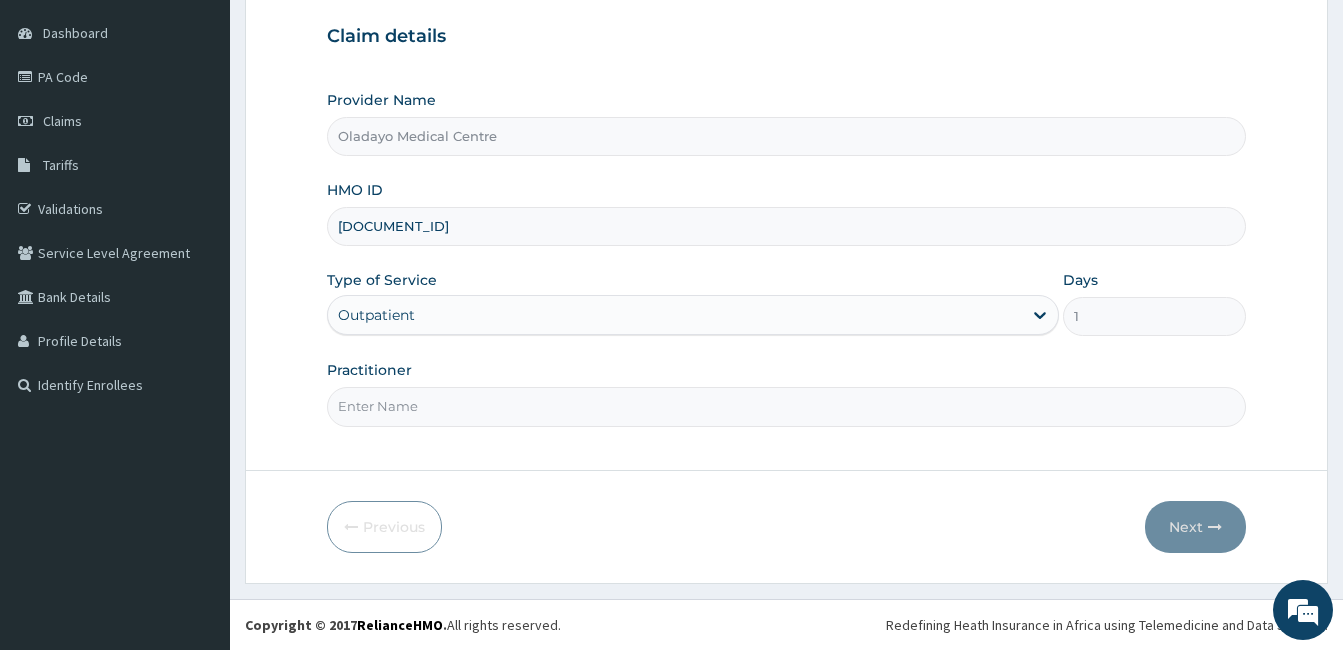 click on "Practitioner" at bounding box center (786, 406) 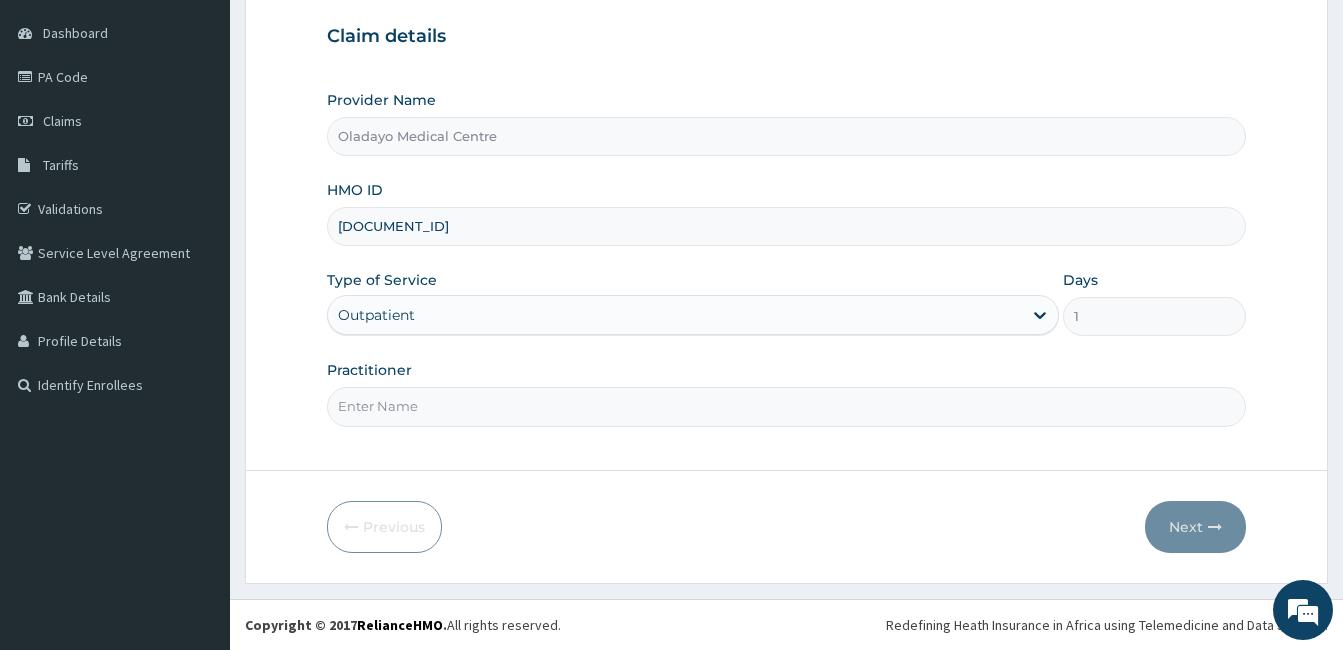 type on "DOCTOR OLABODE" 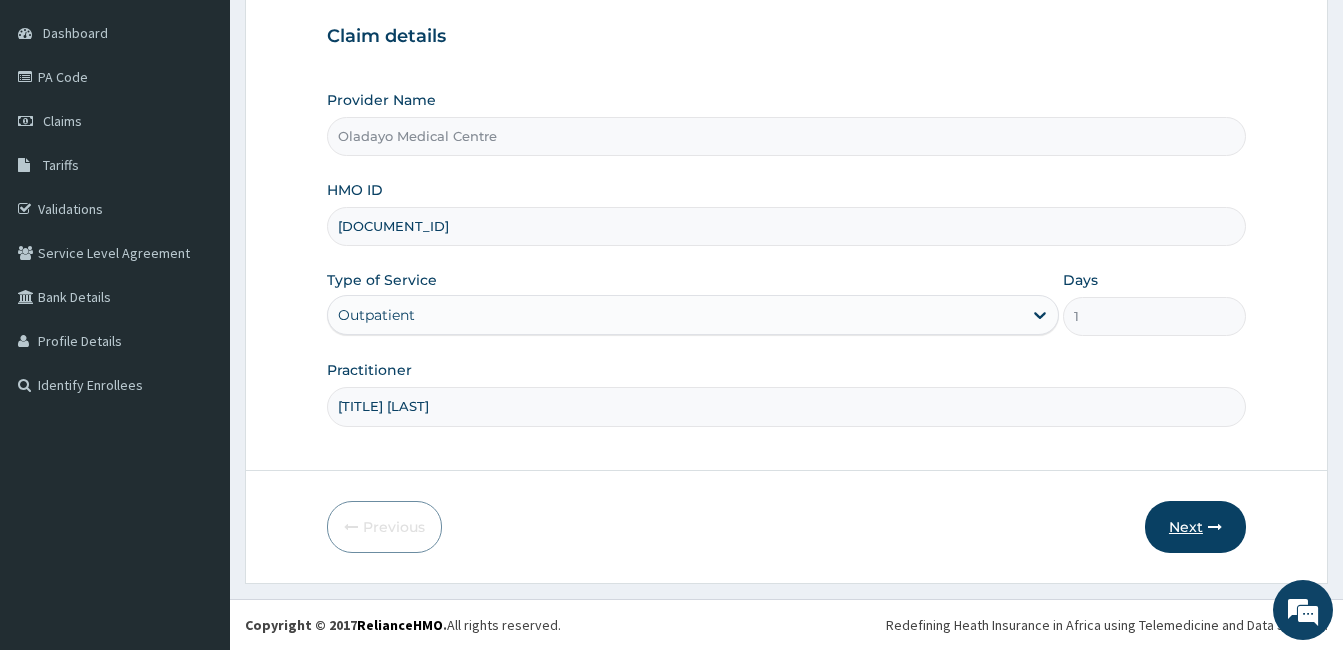 click on "Next" at bounding box center (1195, 527) 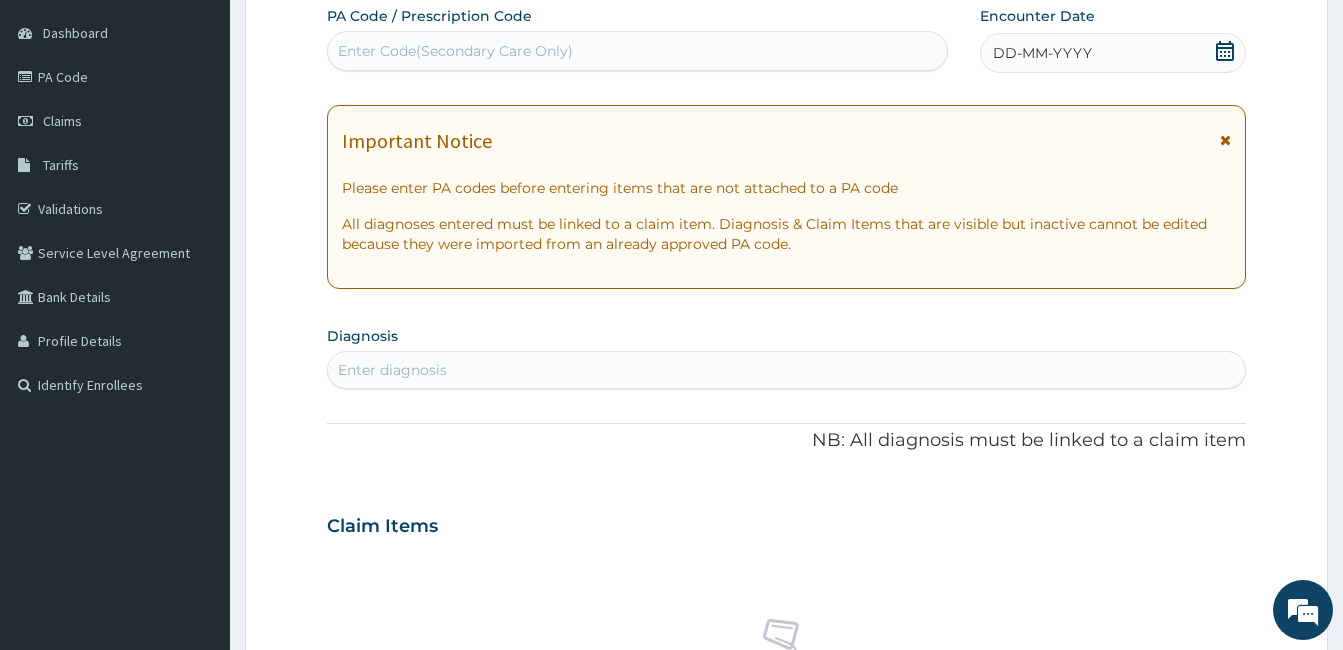 scroll, scrollTop: 0, scrollLeft: 0, axis: both 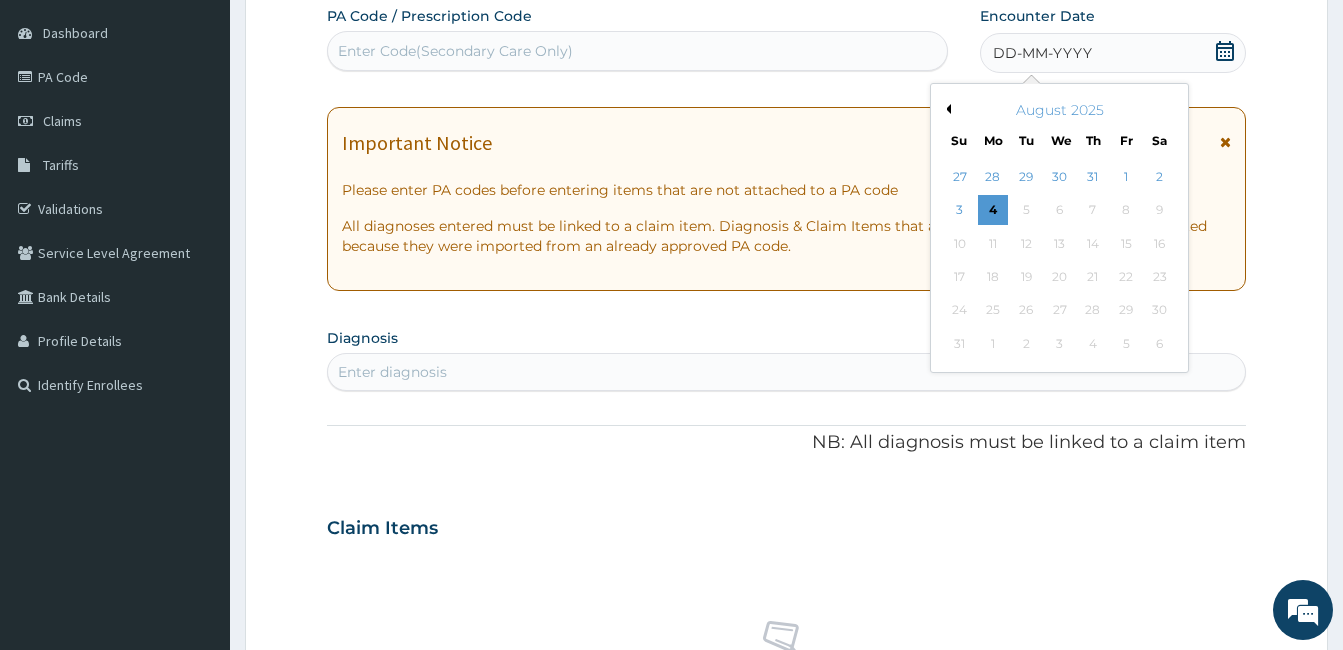 click on "August 2025" at bounding box center (1059, 110) 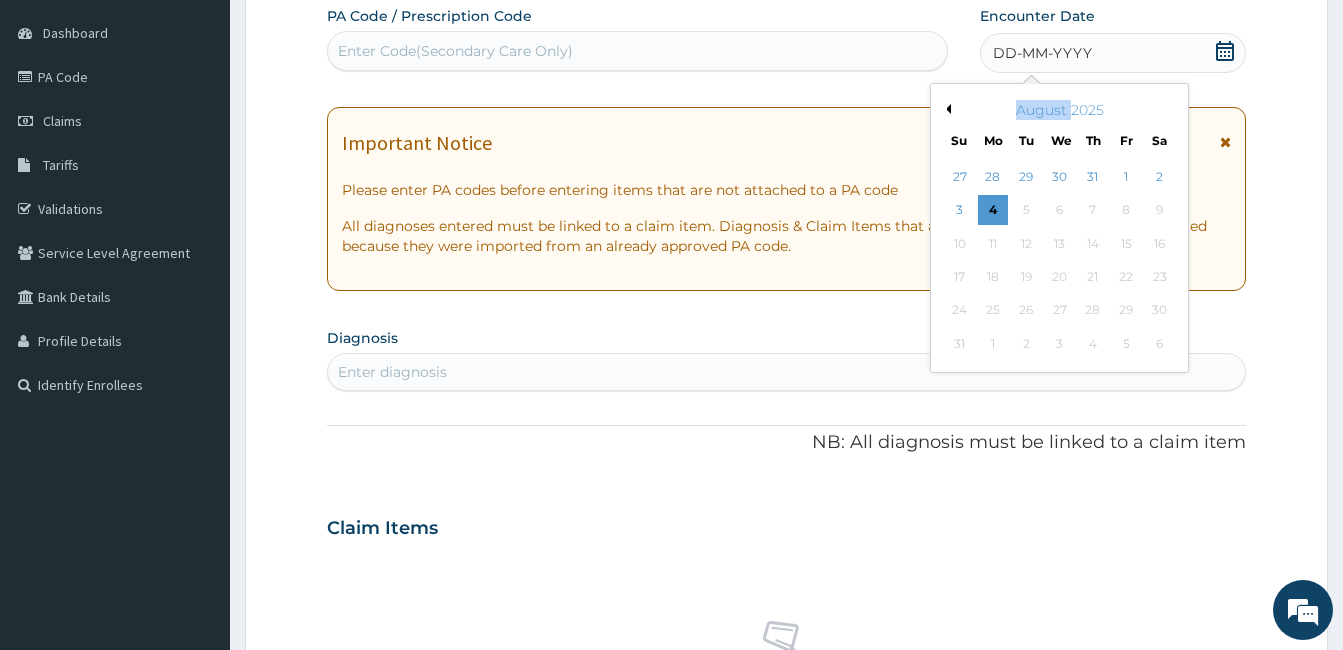 click on "August 2025" at bounding box center [1059, 110] 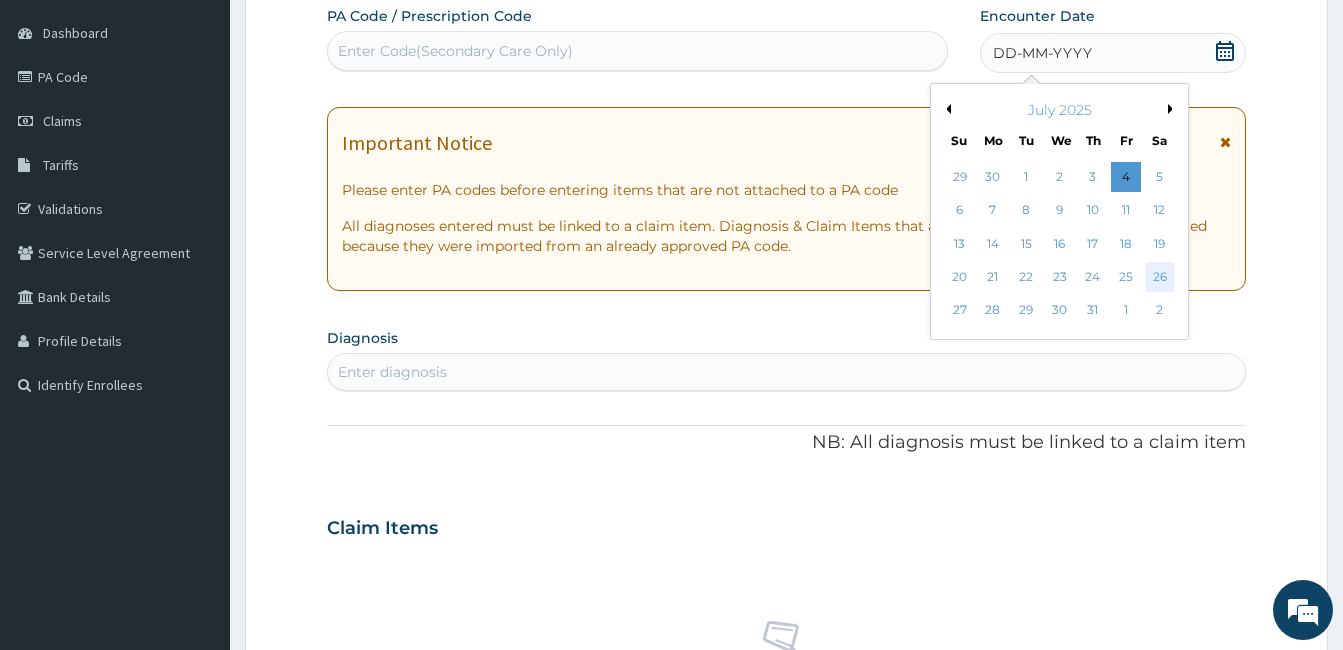 click on "26" at bounding box center [1159, 277] 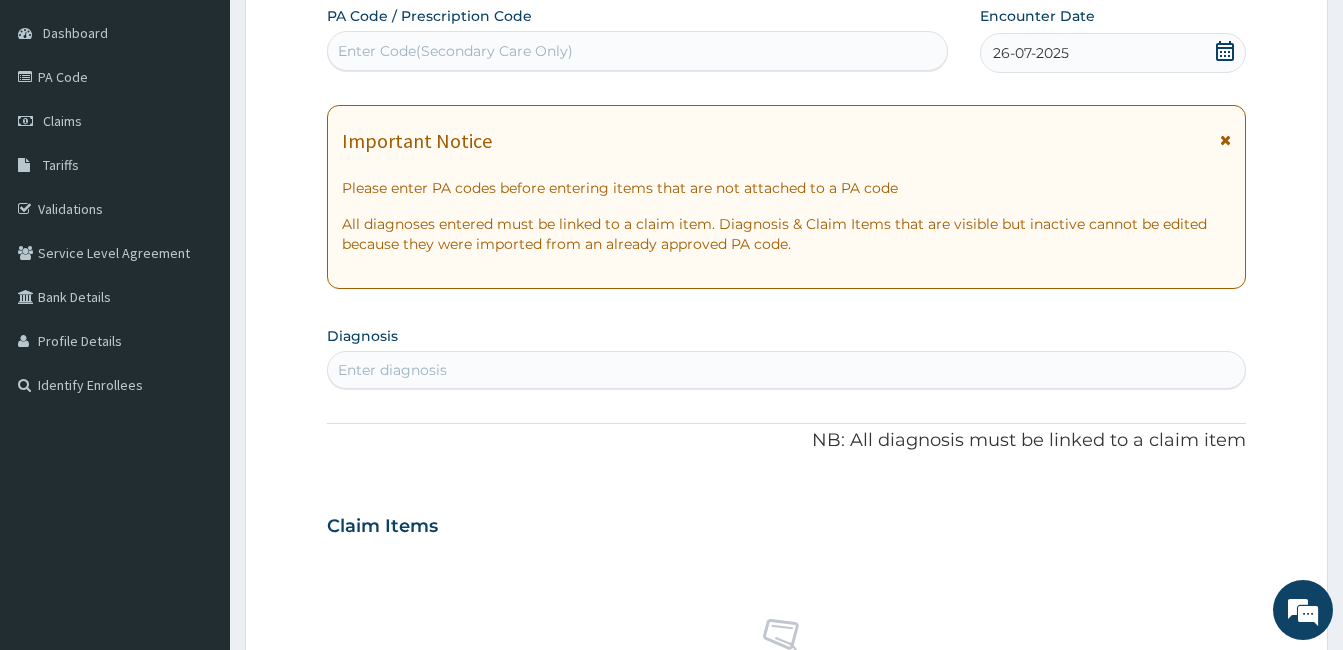 click on "Enter diagnosis" at bounding box center (786, 370) 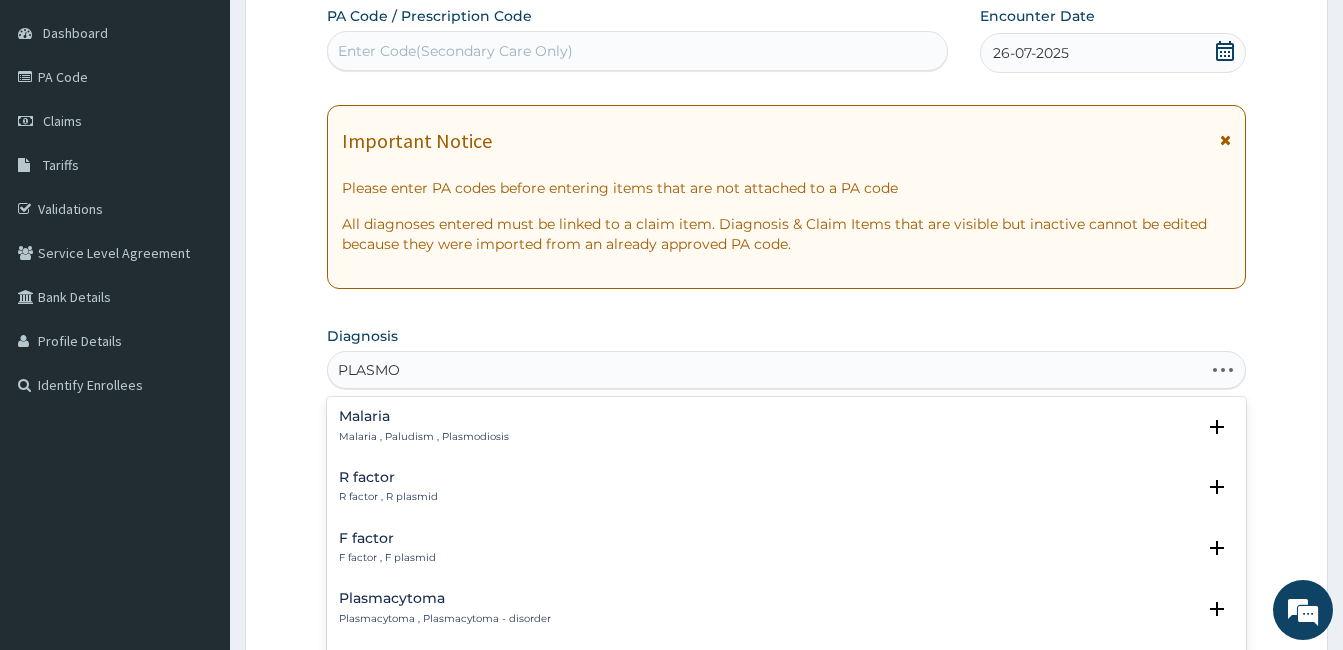 type on "PLASMOD" 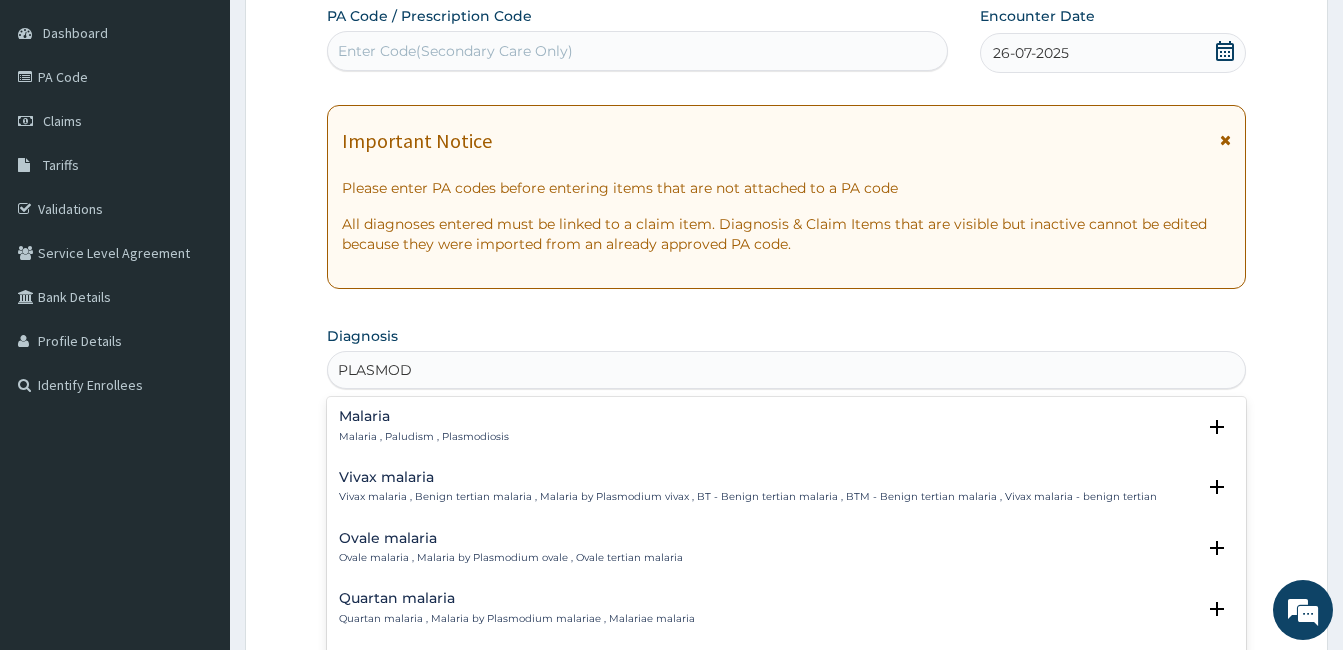 click on "Malaria" at bounding box center [424, 416] 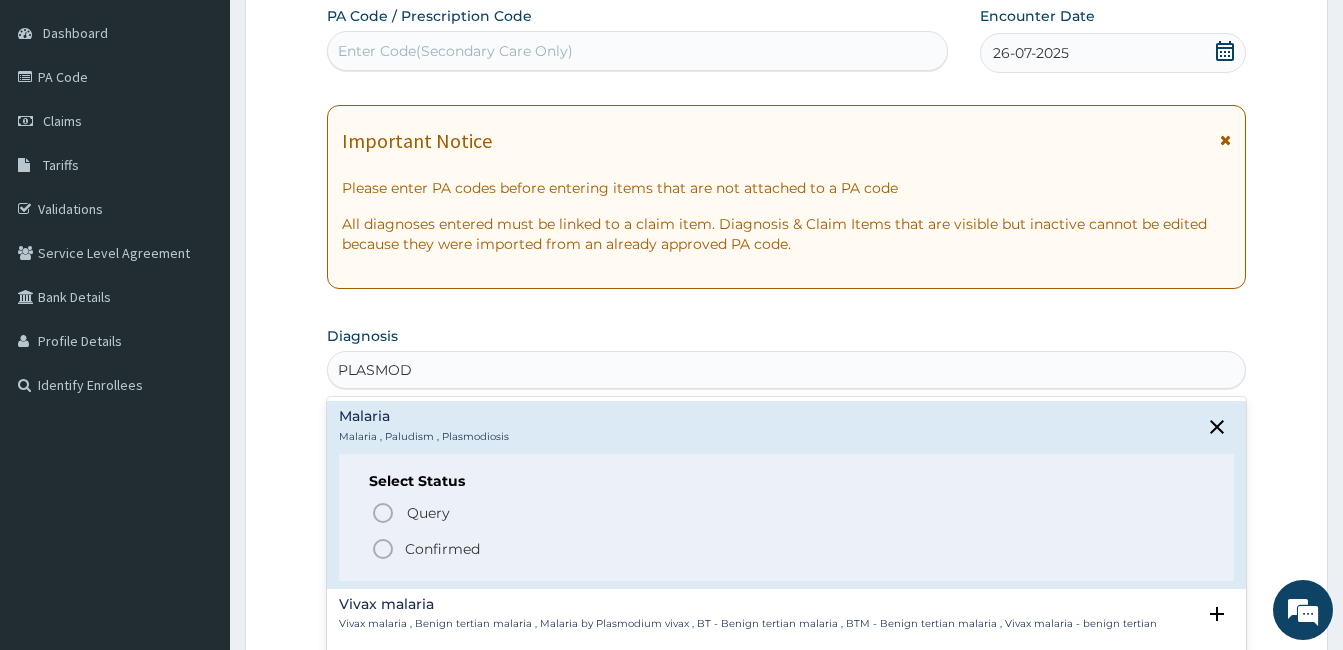 click on "Confirmed" at bounding box center [787, 549] 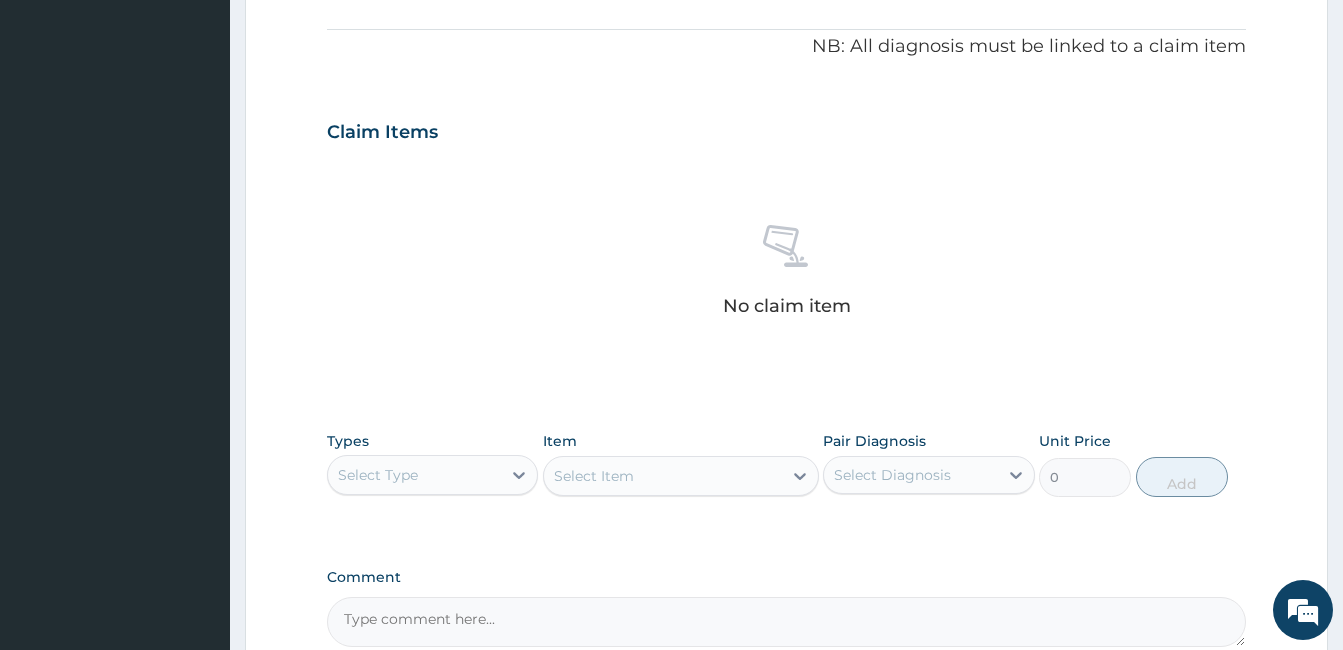 scroll, scrollTop: 549, scrollLeft: 0, axis: vertical 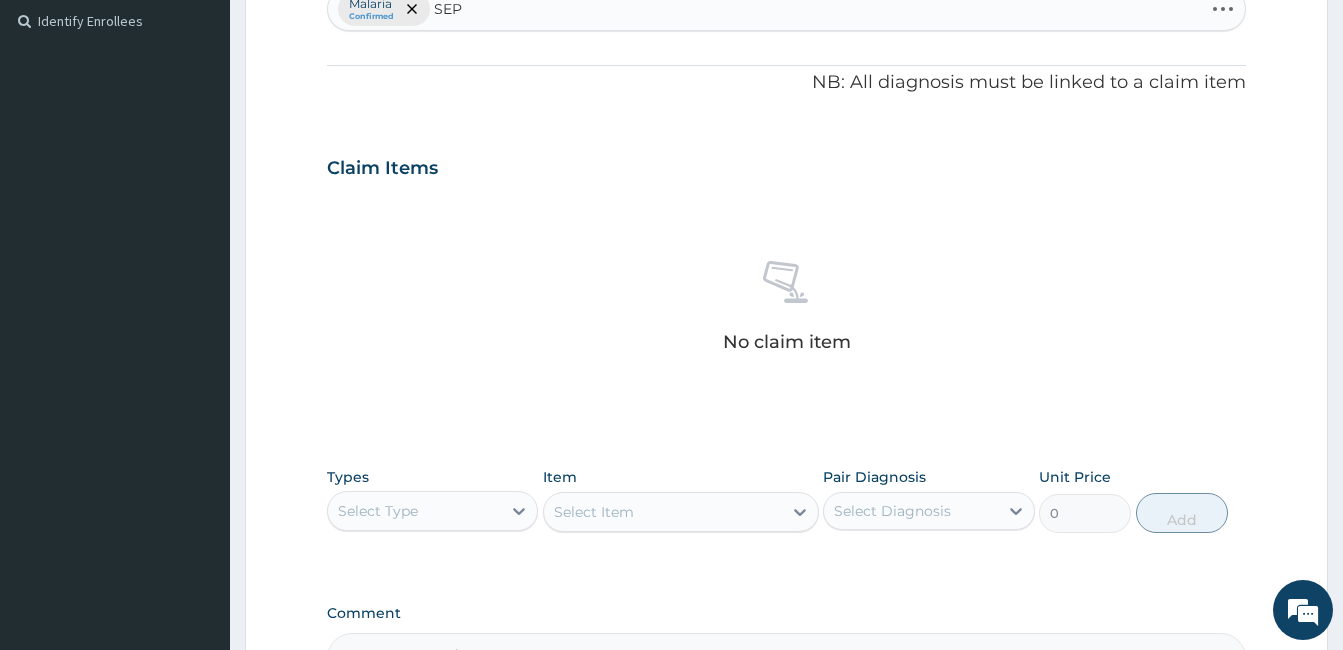 type on "SEPS" 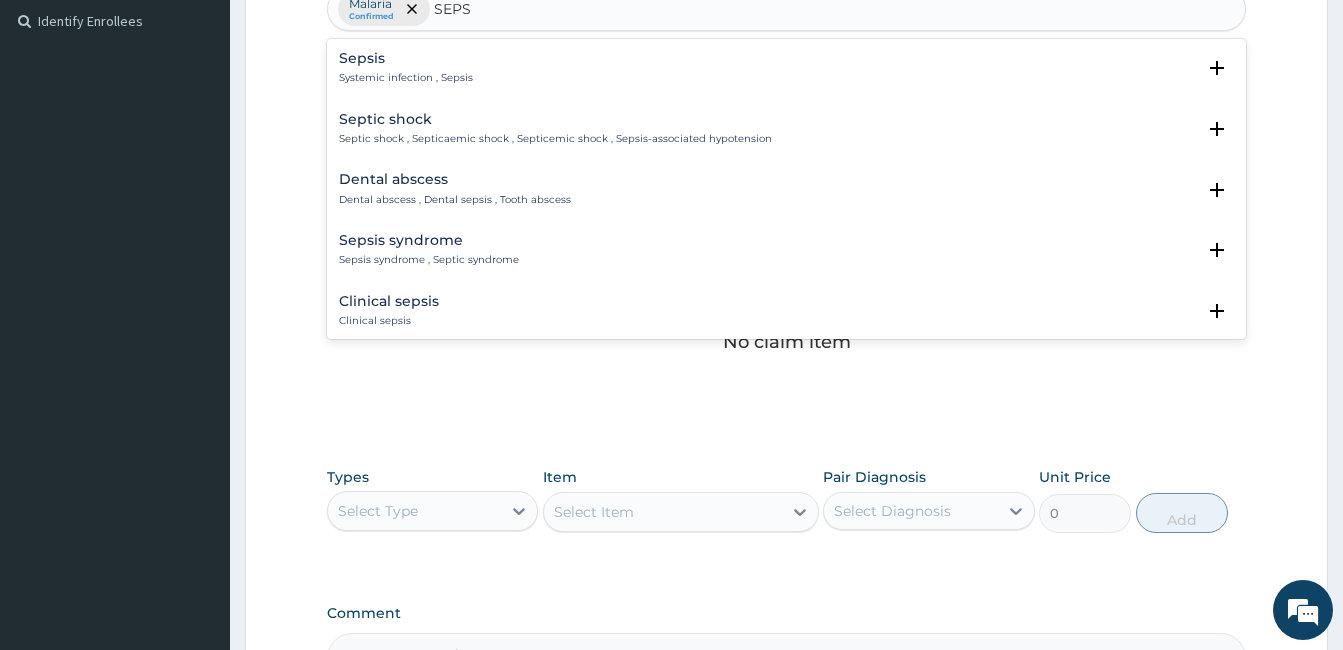click on "Sepsis Systemic infection , Sepsis Select Status Query Query covers suspected (?), Keep in view (kiv), Ruled out (r/o) Confirmed" at bounding box center [786, 73] 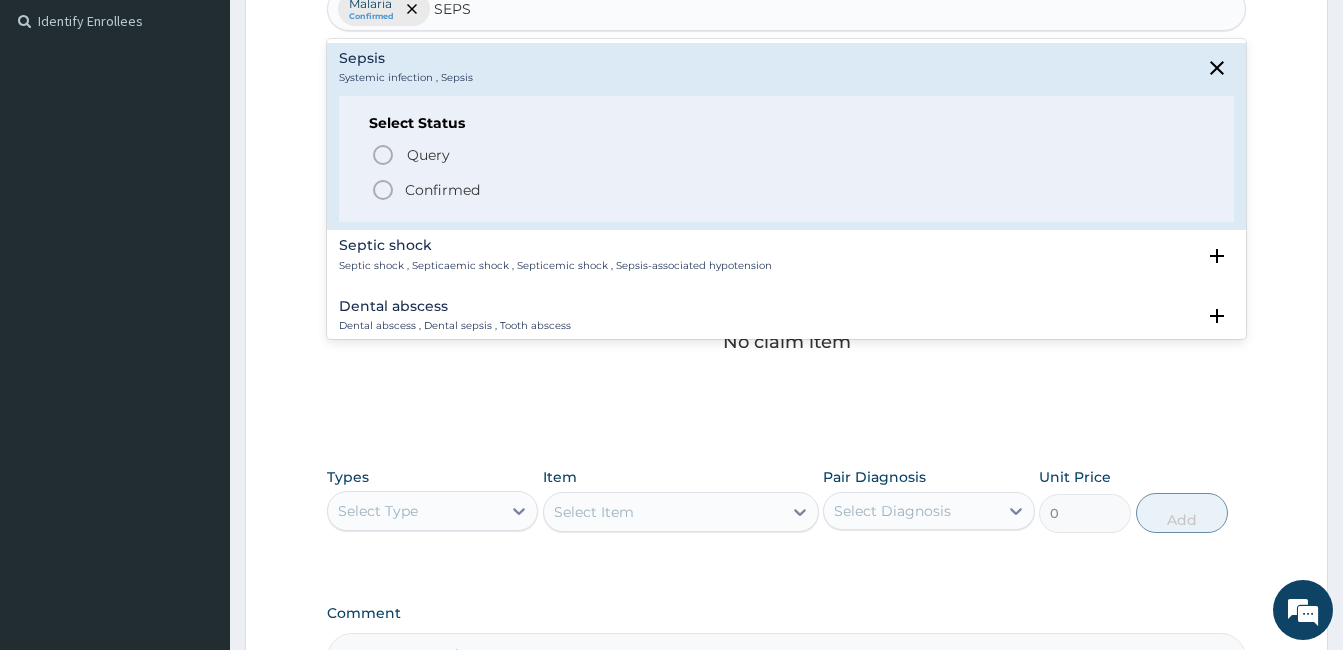 click on "Query Query covers suspected (?), Keep in view (kiv), Ruled out (r/o) Confirmed" at bounding box center (786, 171) 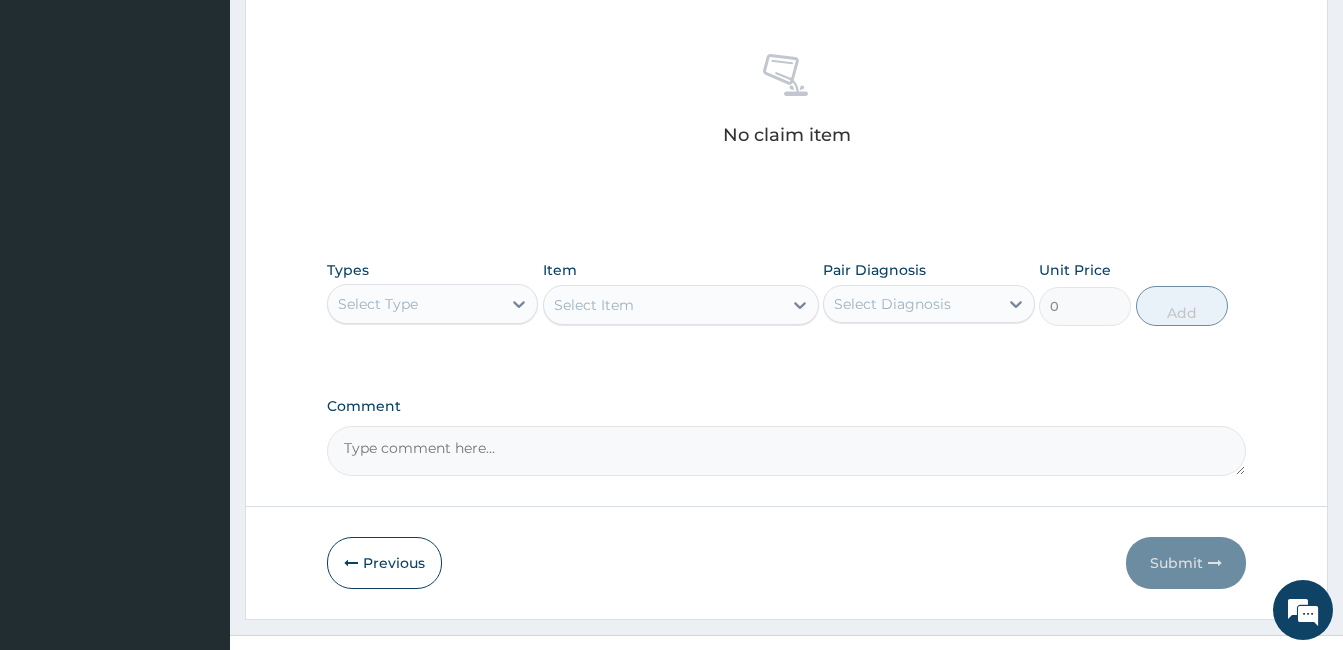 scroll, scrollTop: 792, scrollLeft: 0, axis: vertical 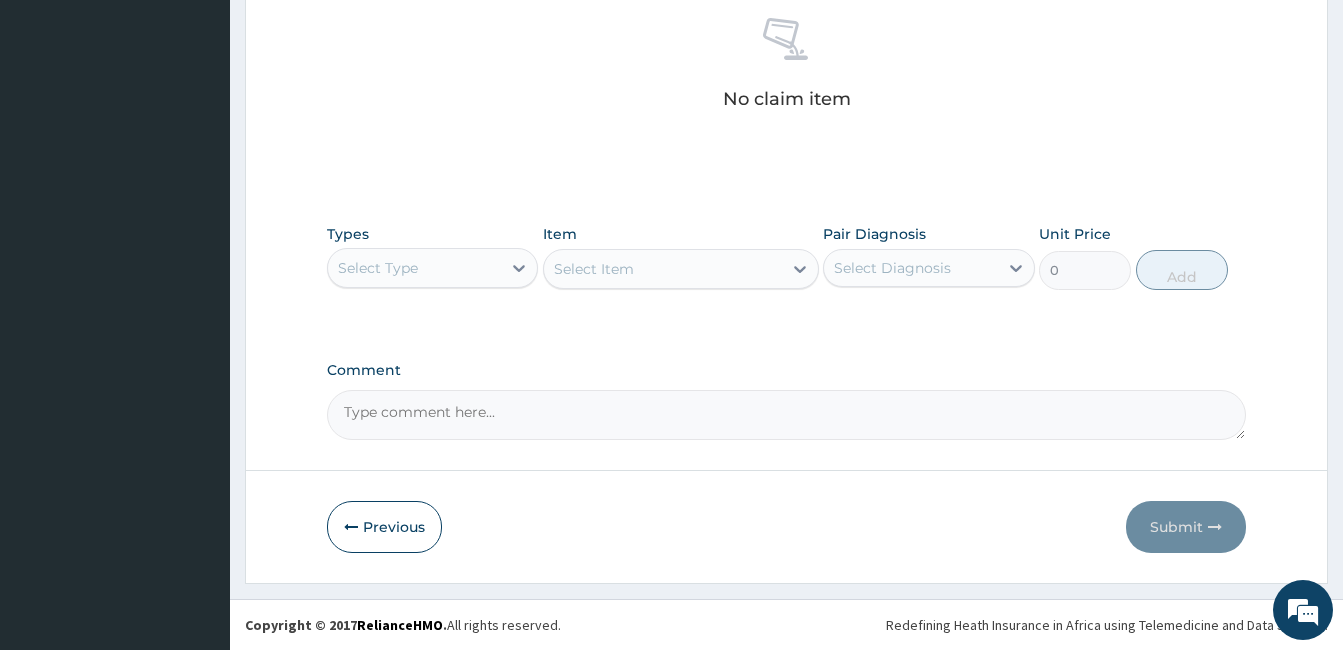 click on "Select Type" at bounding box center [414, 268] 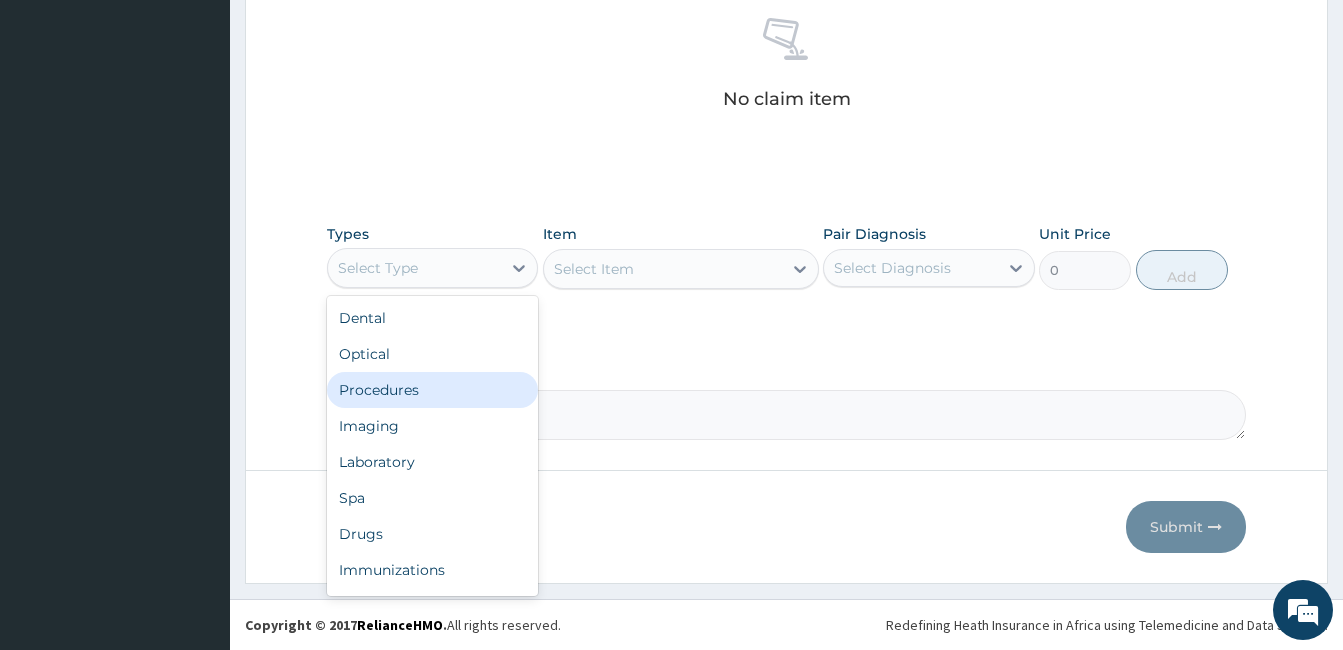 click on "Procedures" at bounding box center [432, 390] 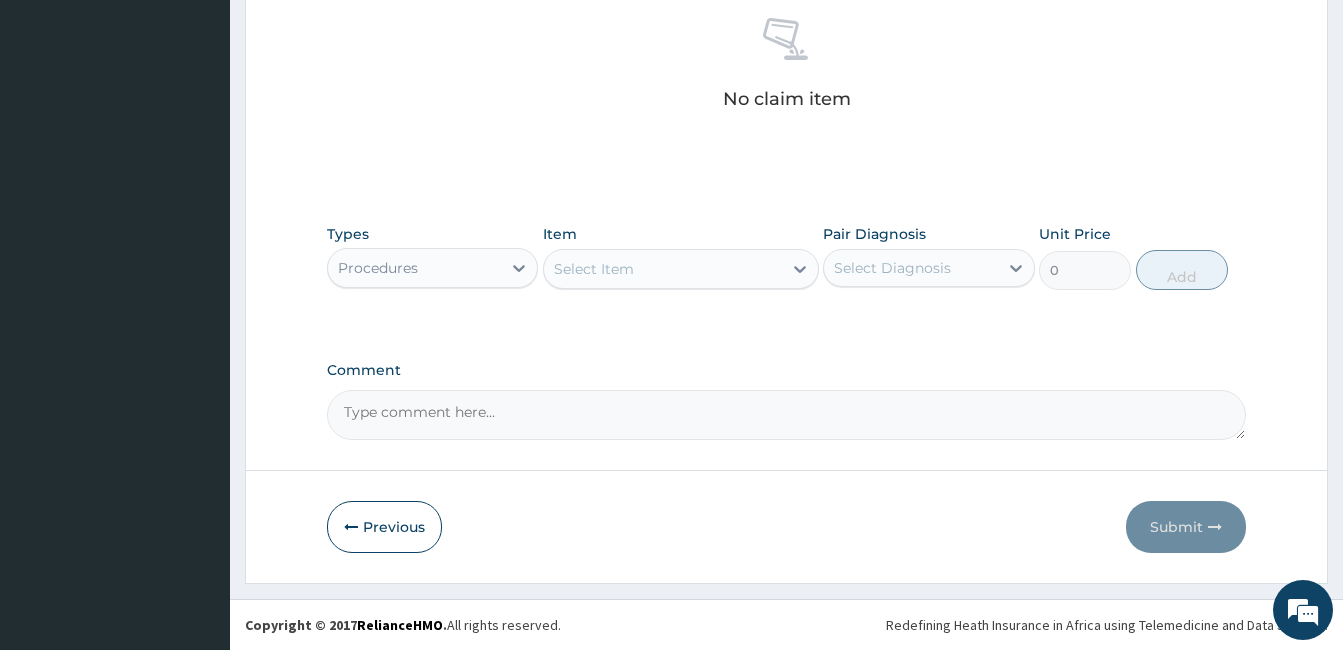 click on "Select Item" at bounding box center (663, 269) 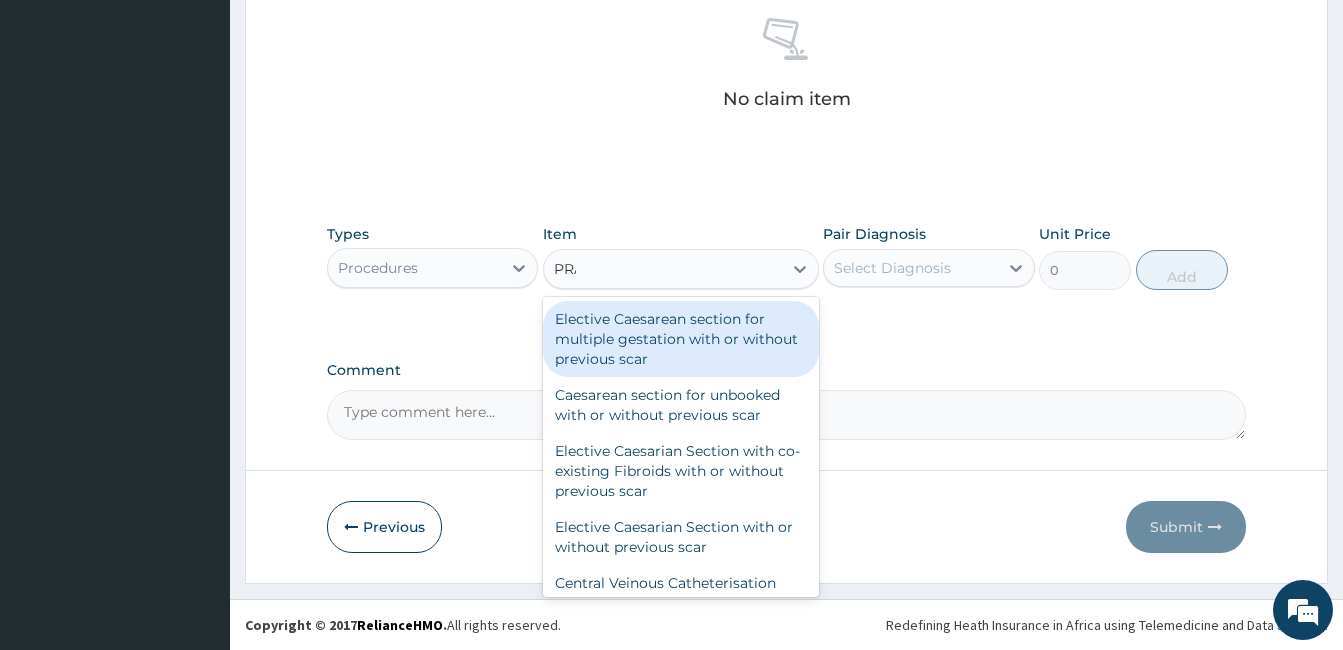 type on "PRAC" 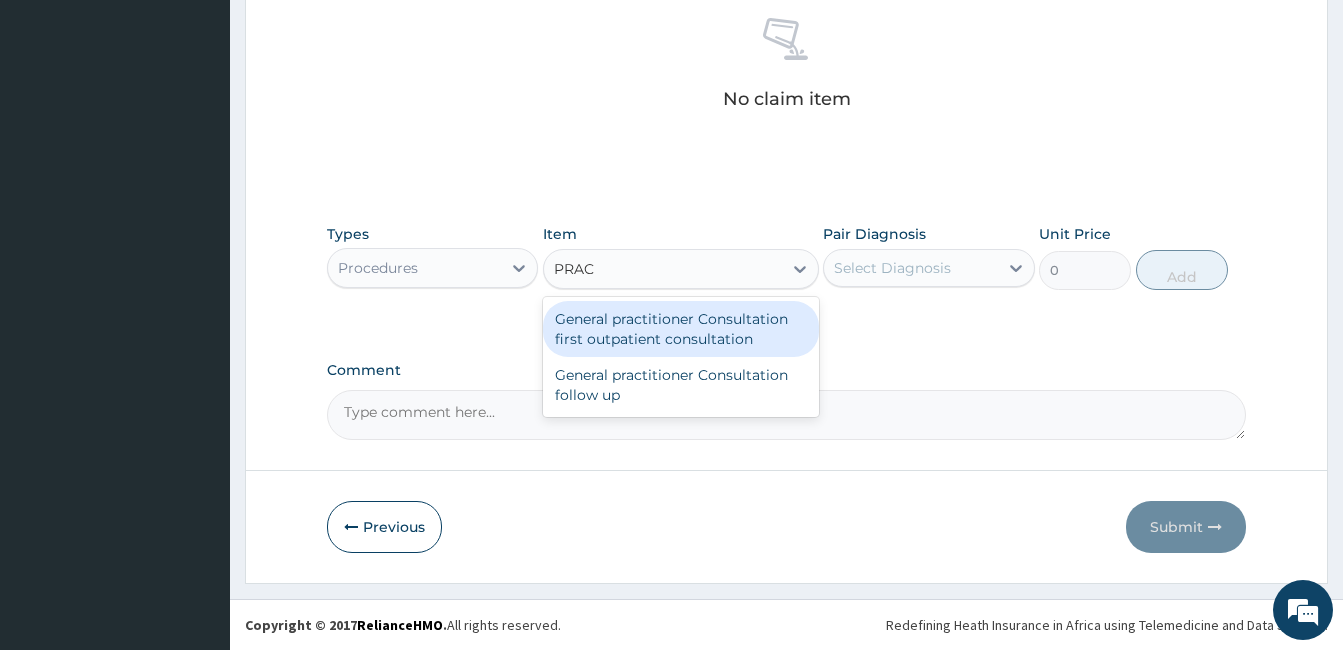 click on "General practitioner Consultation first outpatient consultation" at bounding box center (681, 329) 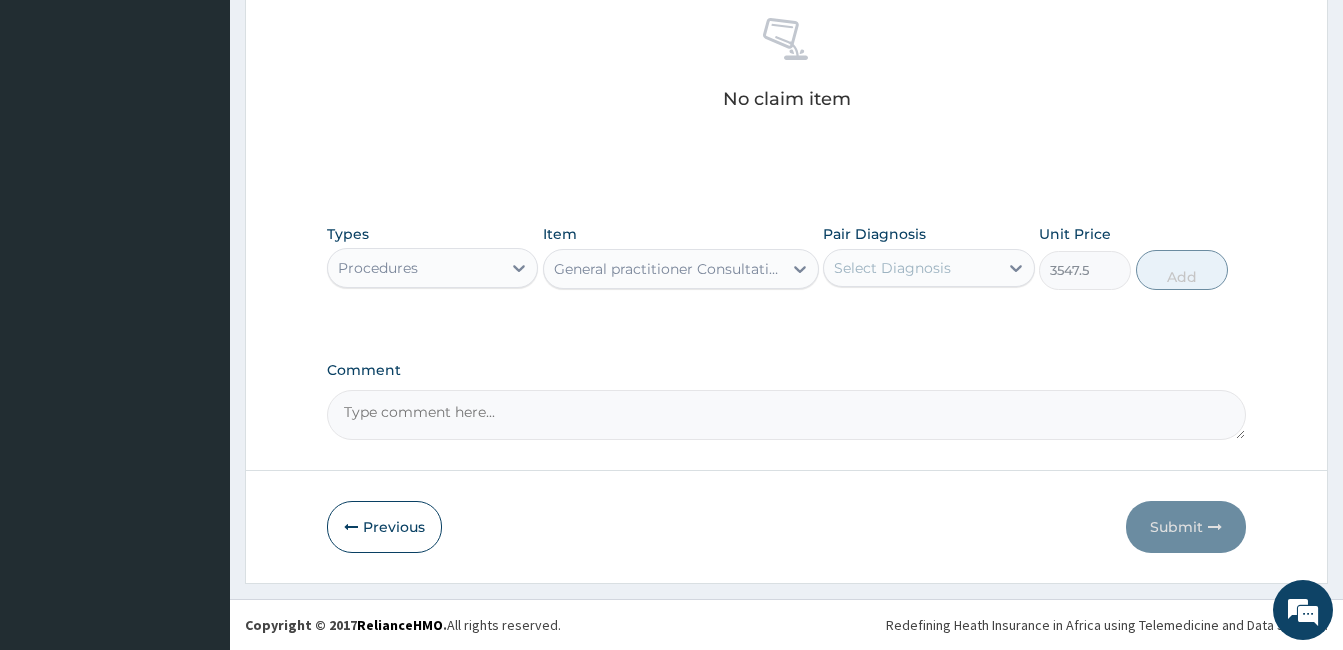 click on "Select Diagnosis" at bounding box center (910, 268) 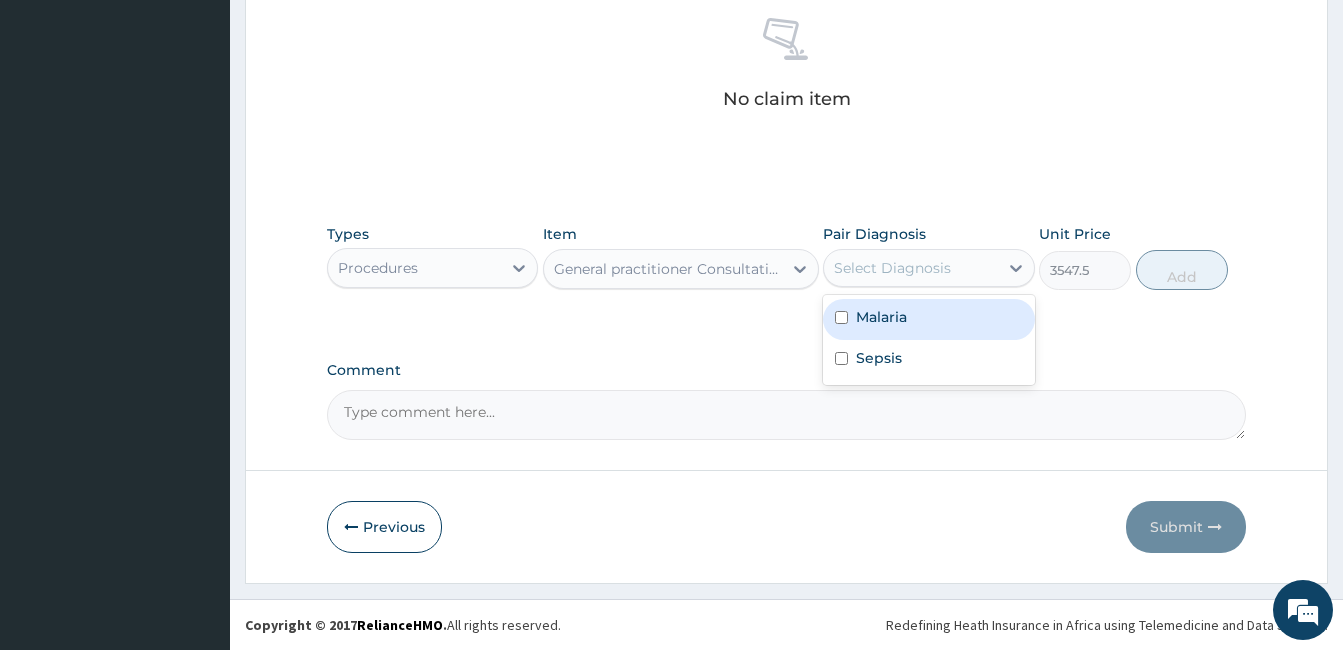 click on "Malaria" at bounding box center [928, 319] 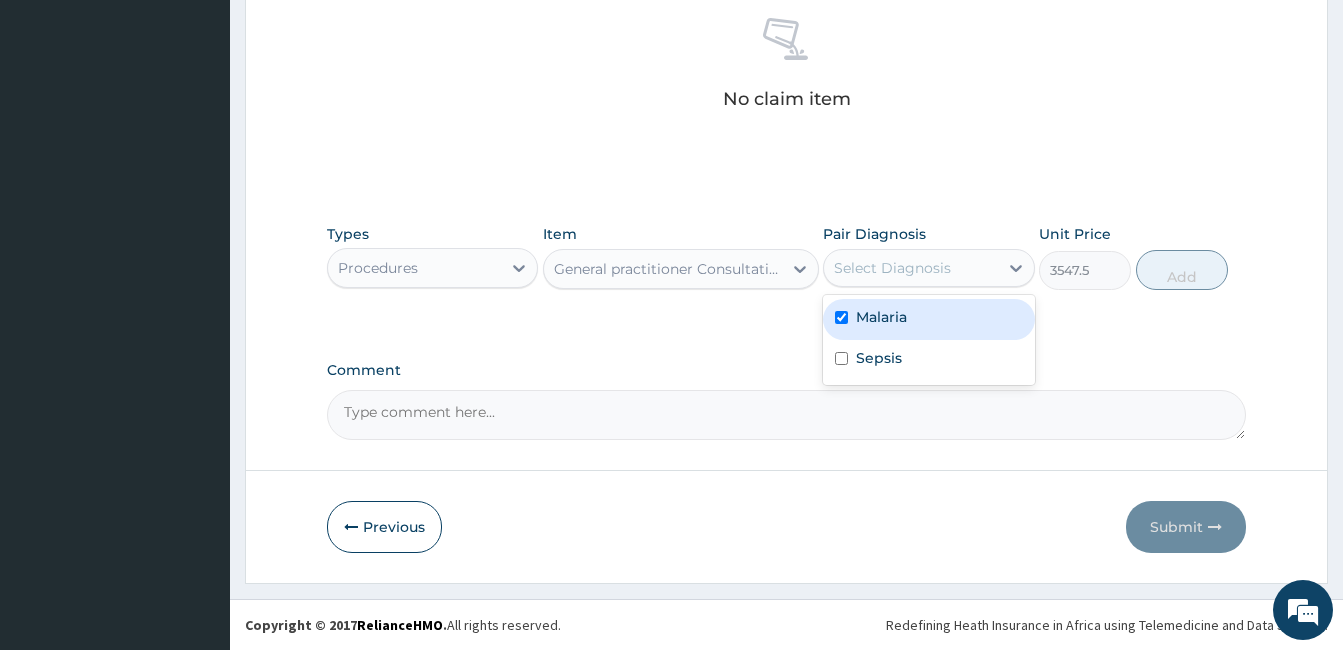 checkbox on "true" 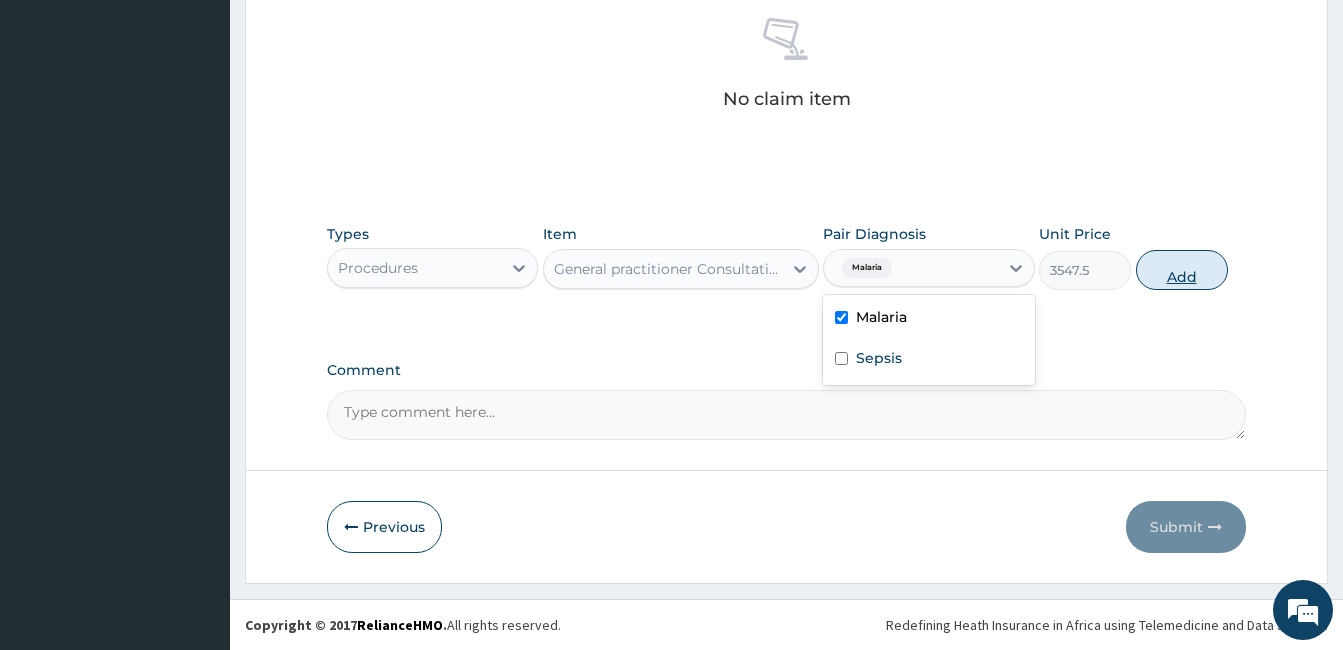 click on "Add" at bounding box center (1182, 270) 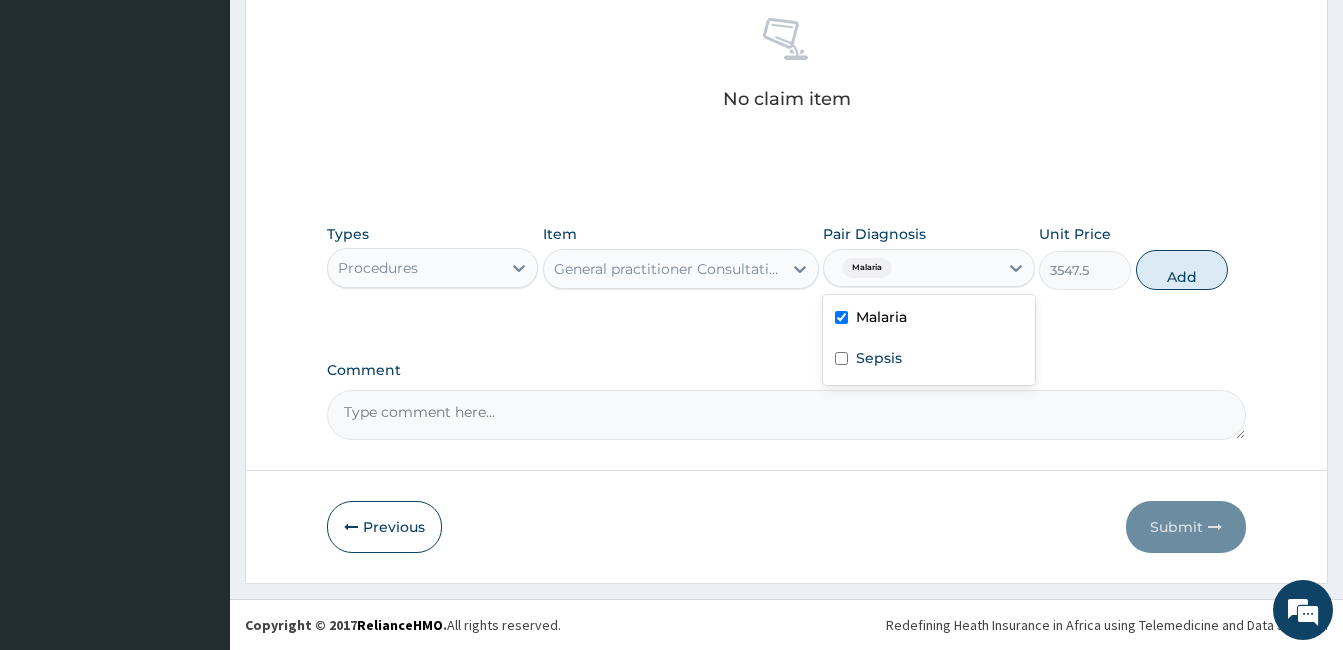 type on "0" 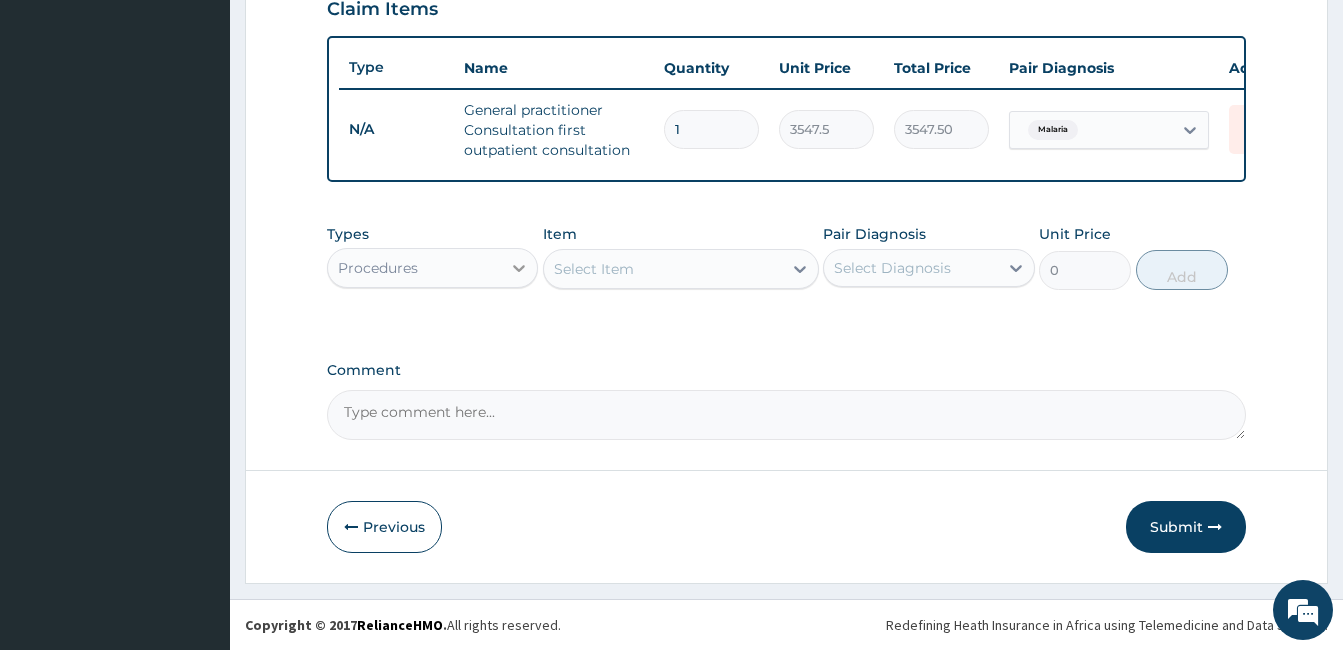 scroll, scrollTop: 723, scrollLeft: 0, axis: vertical 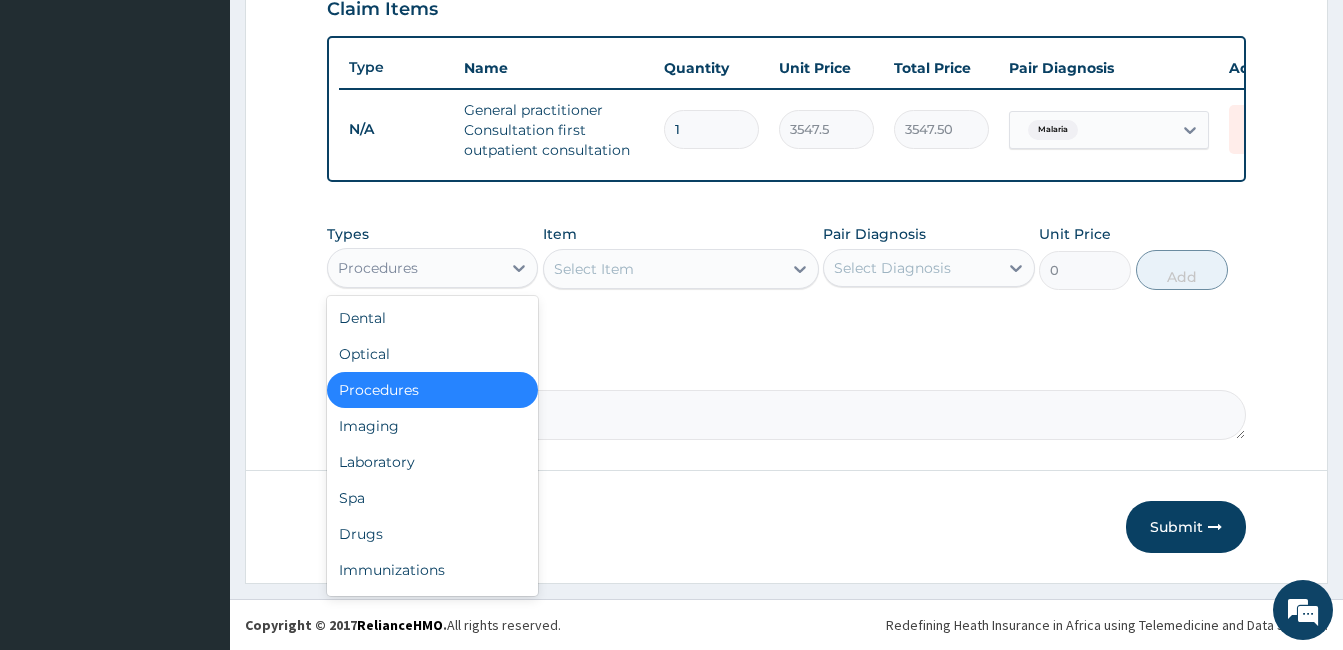 click on "Procedures" at bounding box center [414, 268] 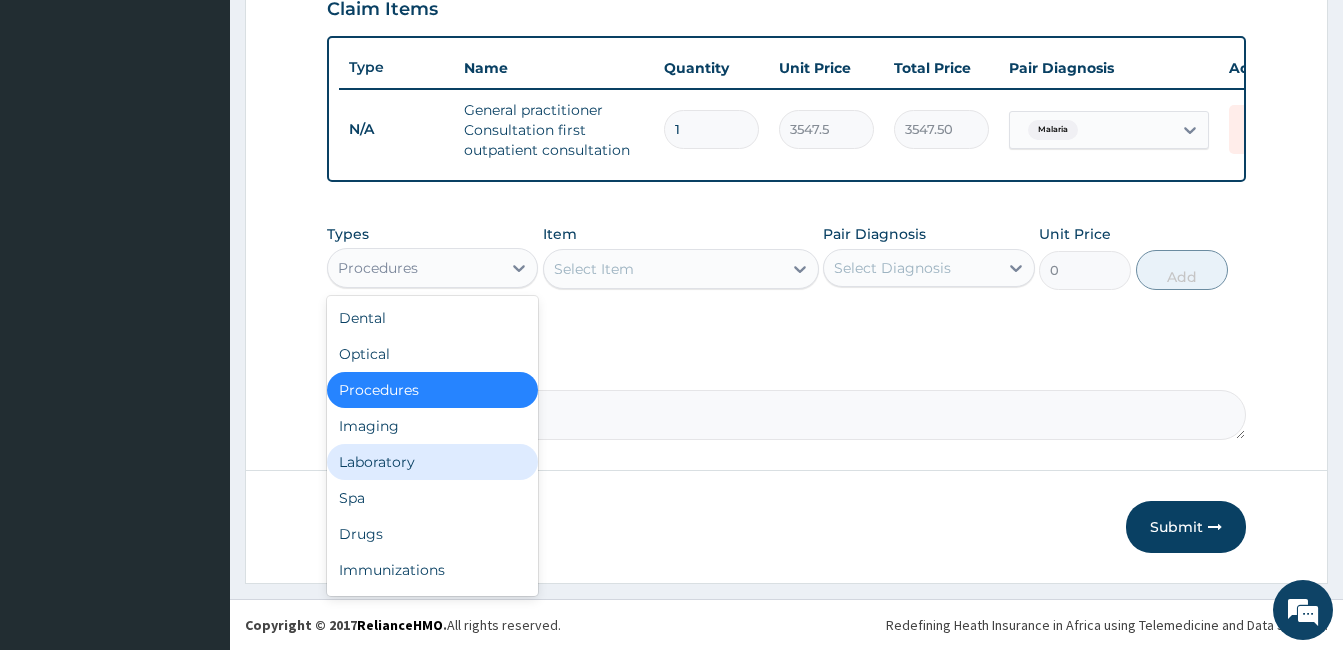 click on "Laboratory" at bounding box center (432, 462) 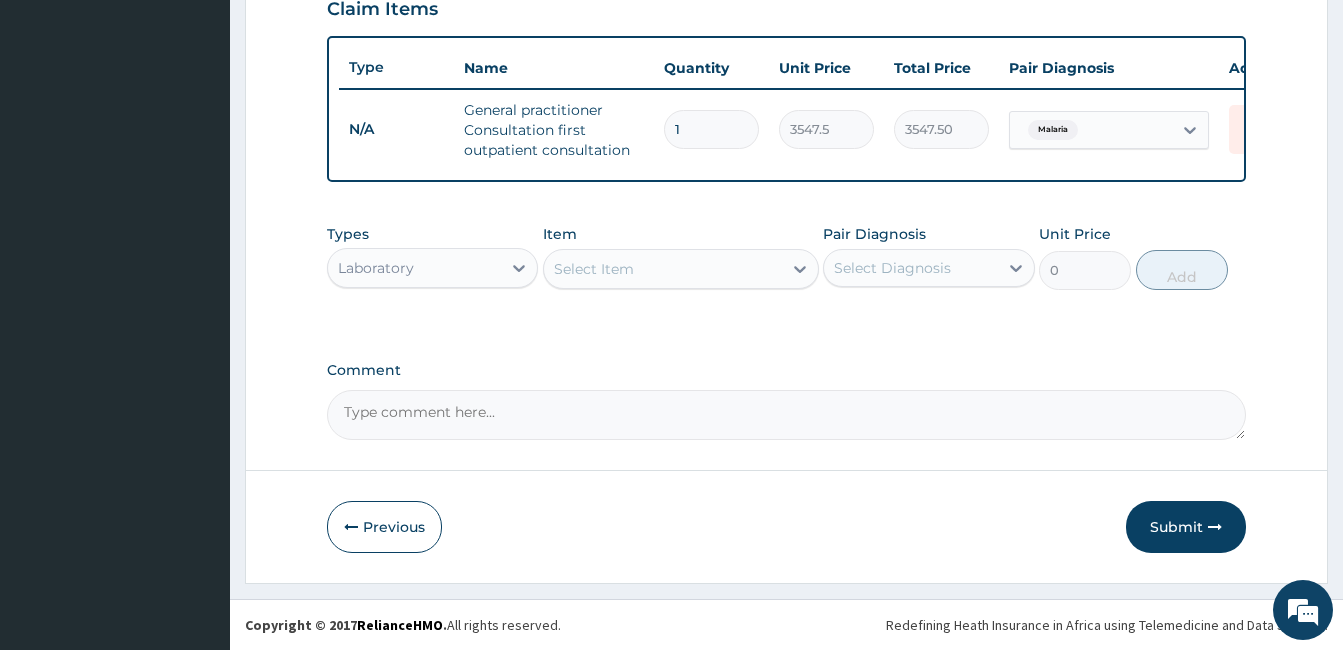 click on "Select Item" at bounding box center (663, 269) 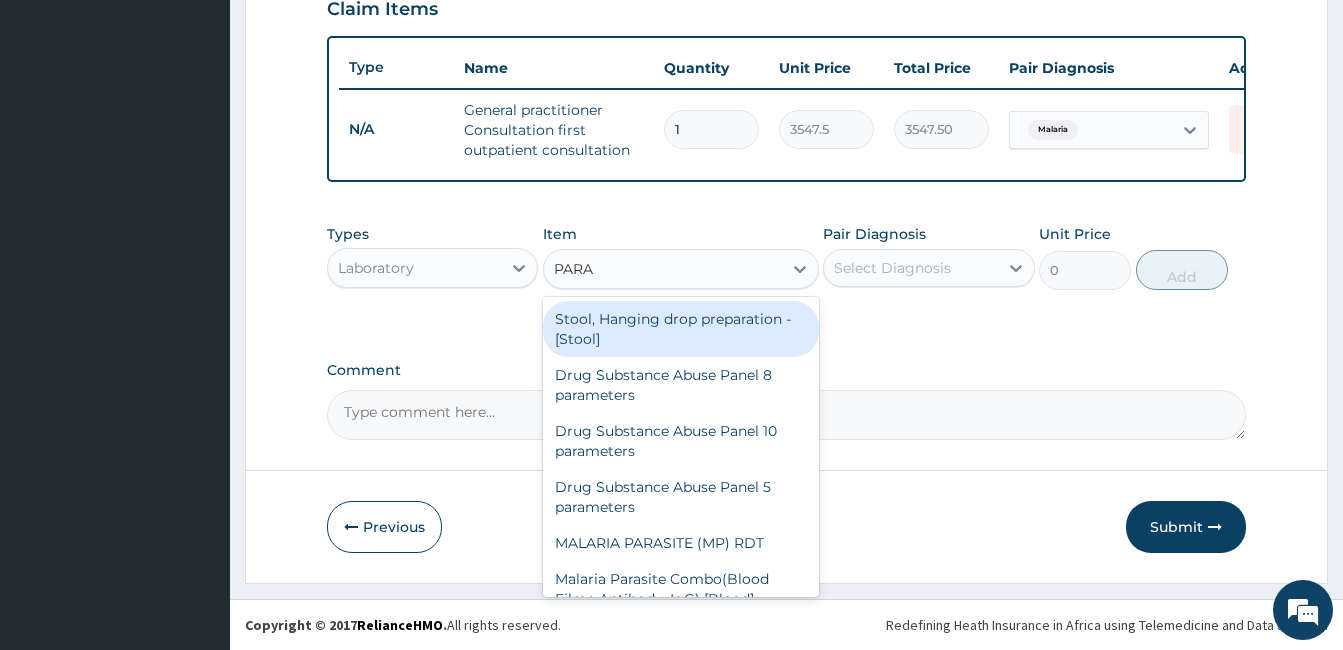 type on "PARAS" 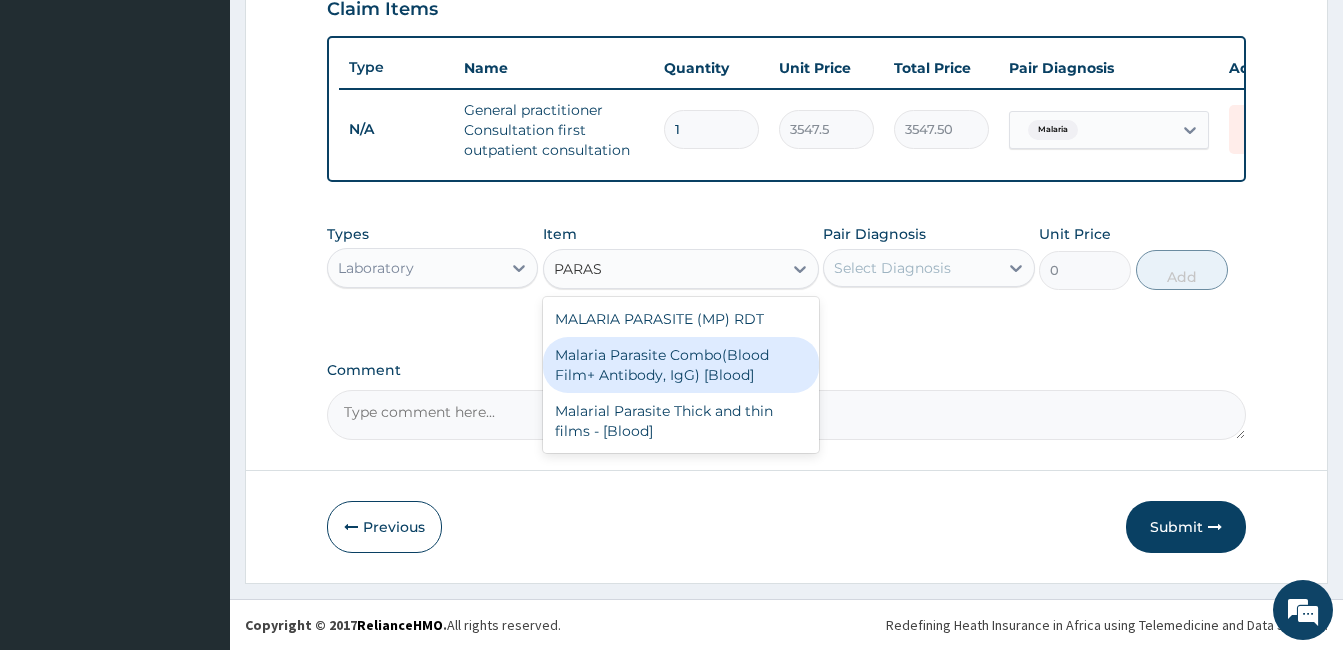 click on "Malaria Parasite Combo(Blood Film+ Antibody, IgG) [Blood]" at bounding box center [681, 365] 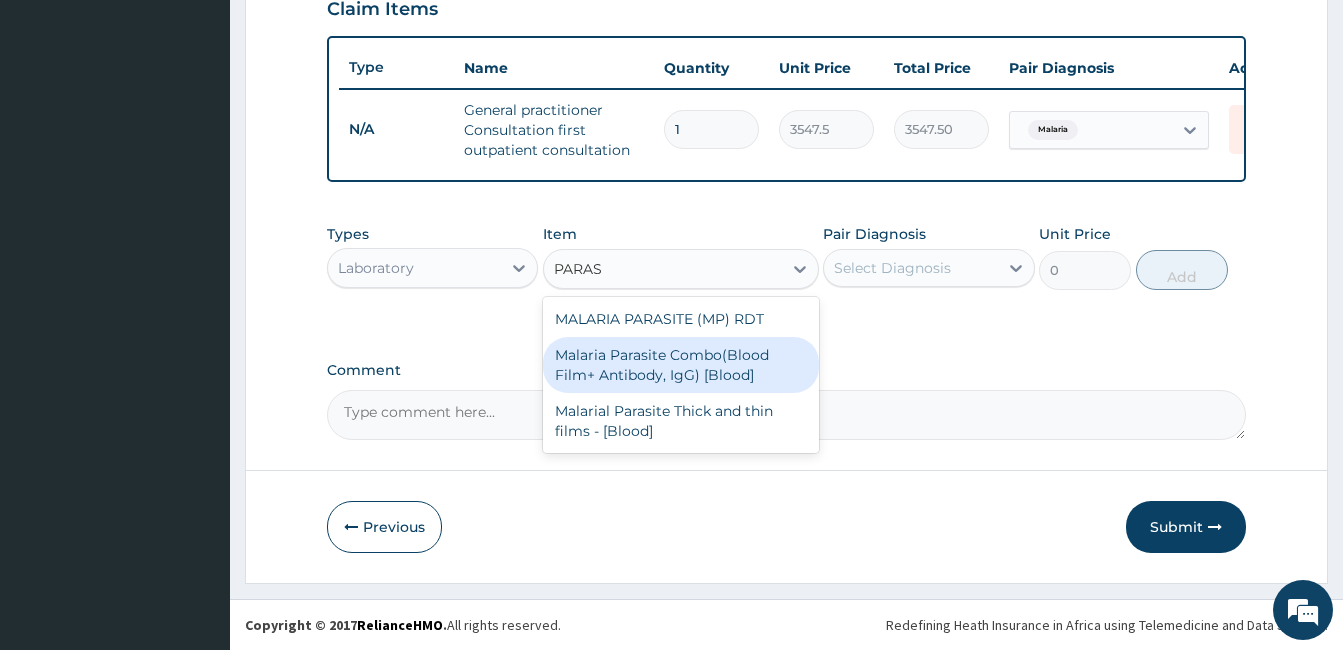 type 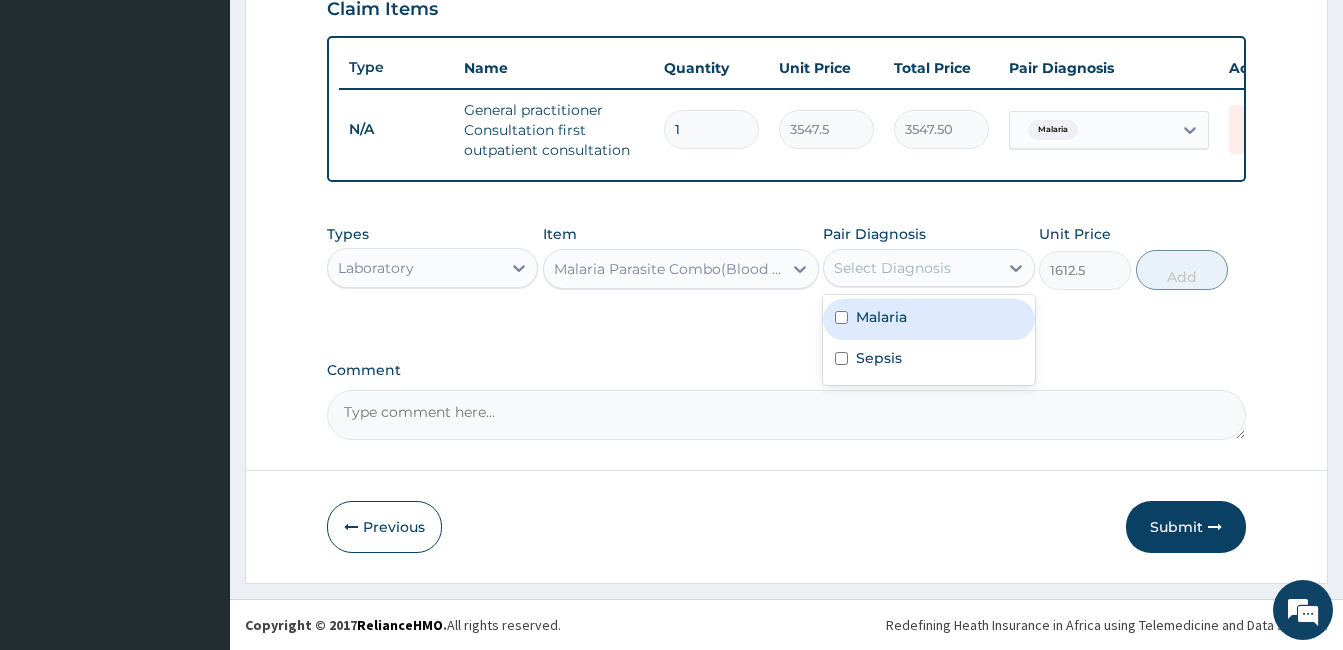 click on "Select Diagnosis" at bounding box center [928, 268] 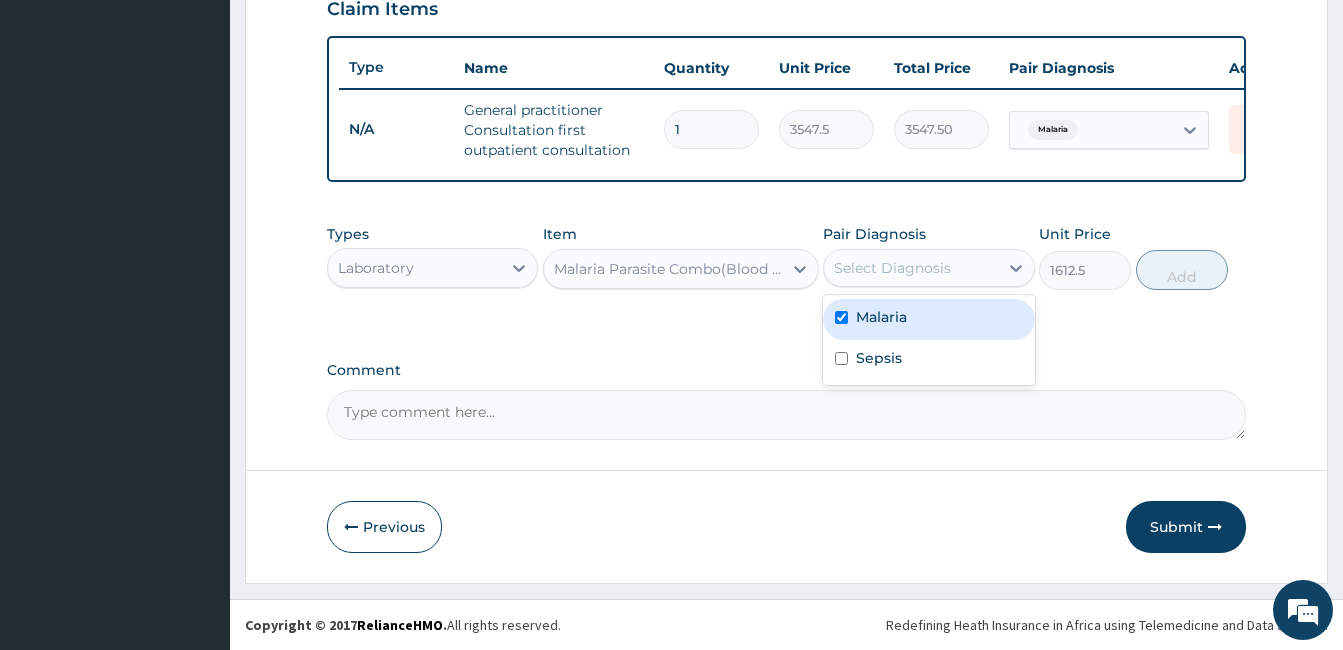 checkbox on "true" 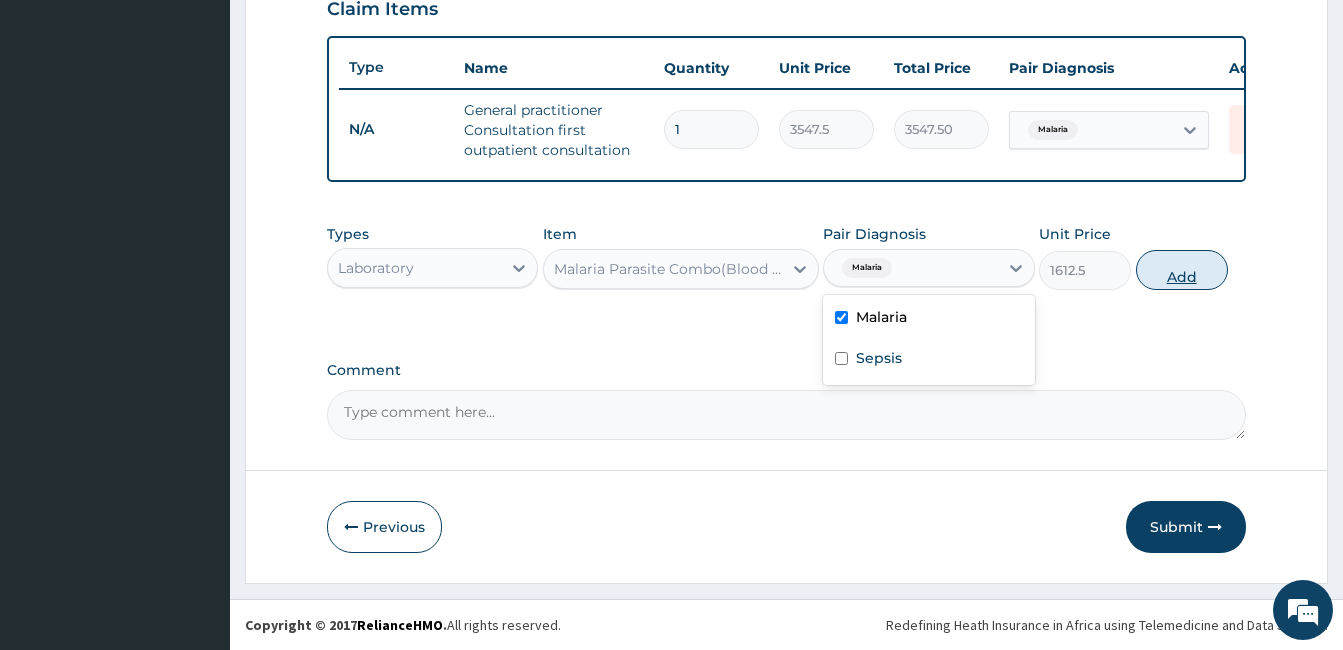 click on "Add" at bounding box center [1182, 270] 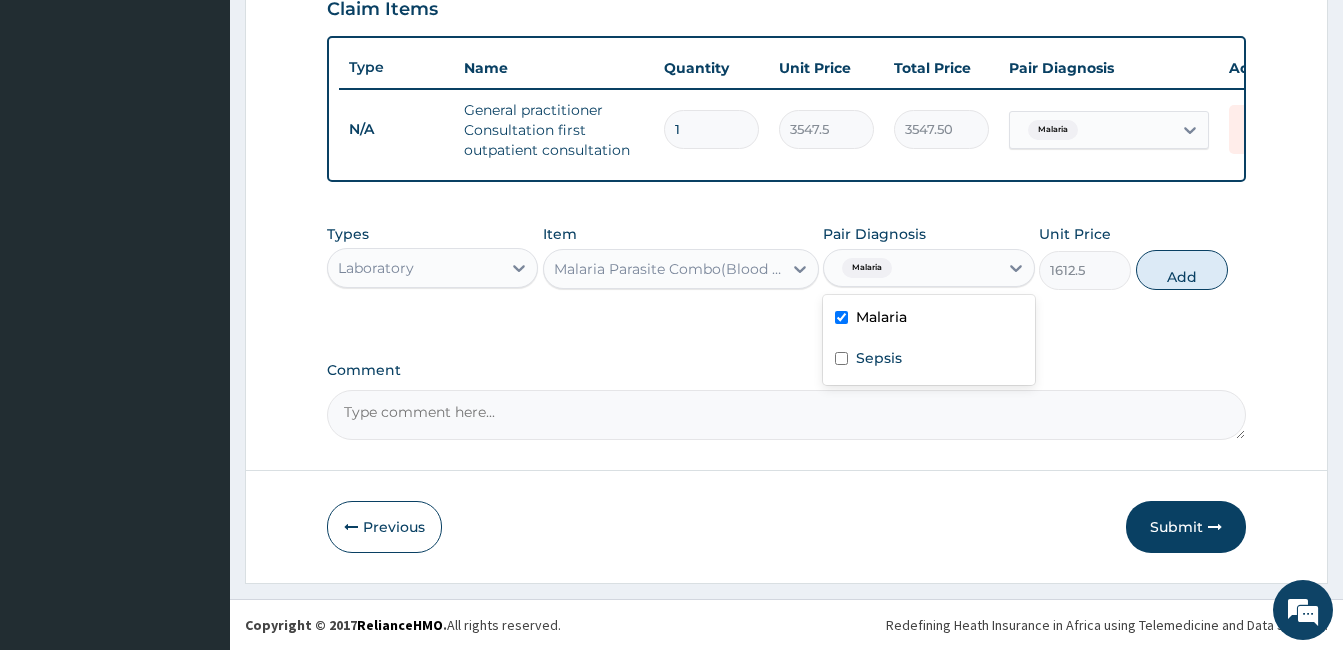 type on "0" 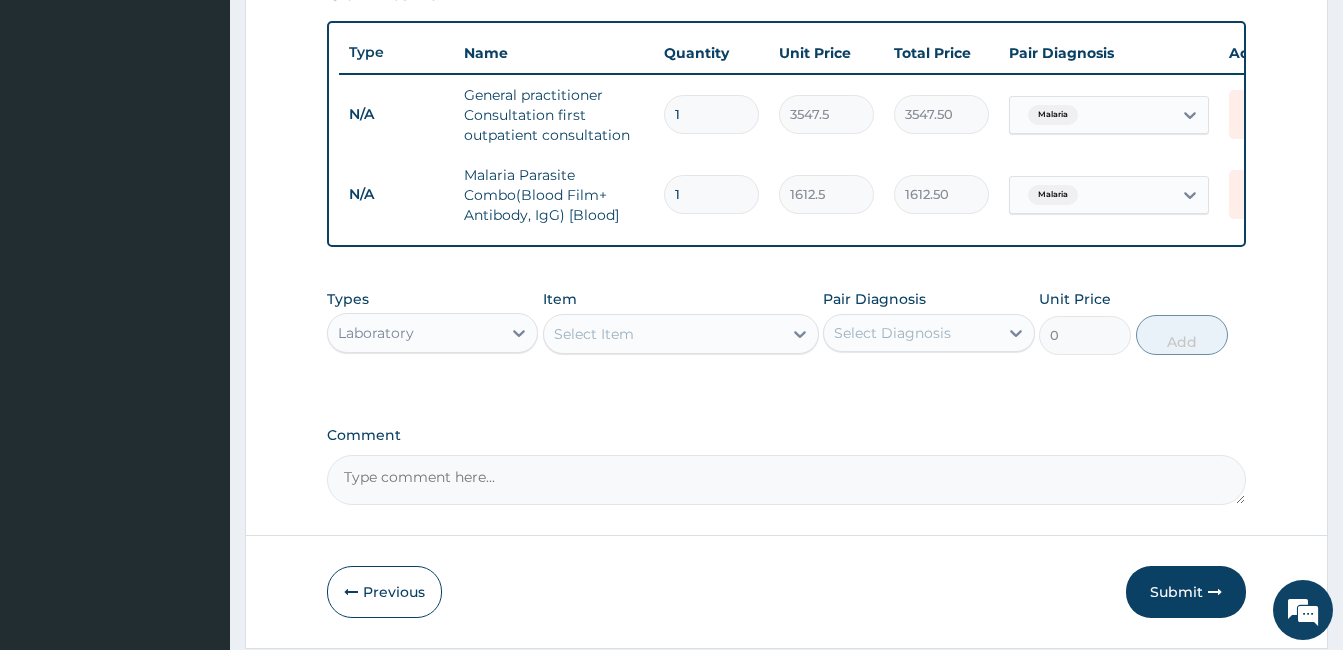 click on "Select Item" at bounding box center (663, 334) 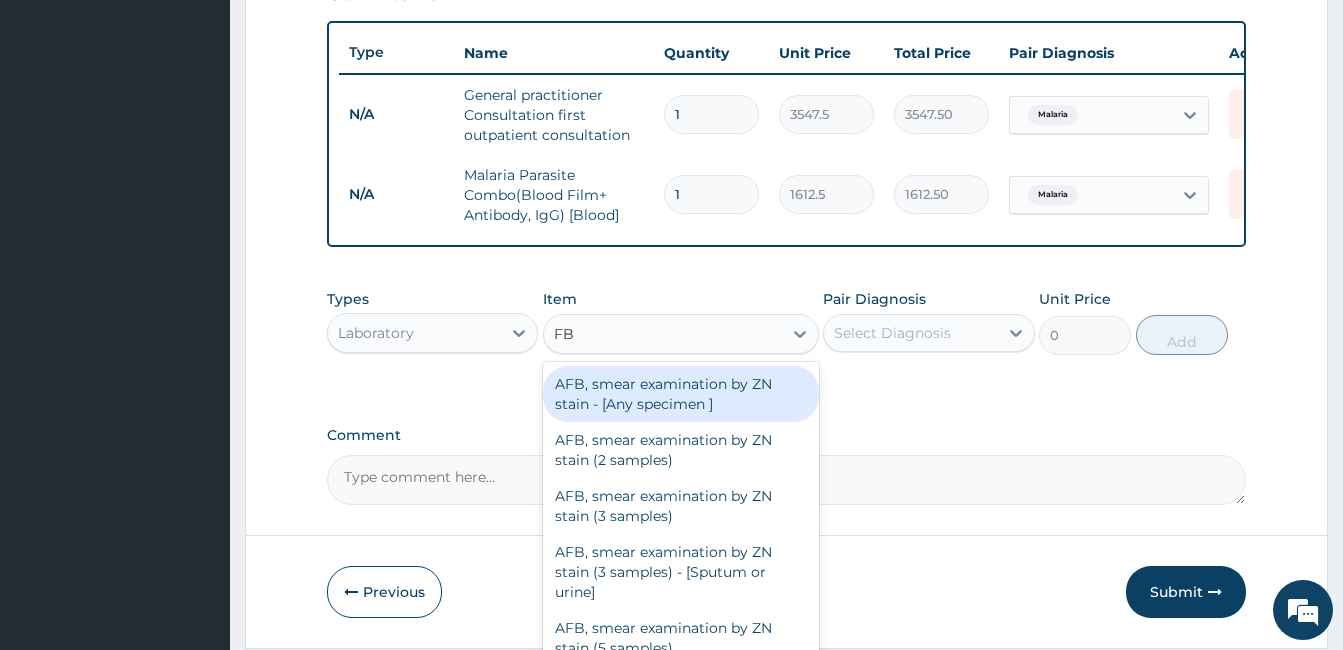 type on "FBC" 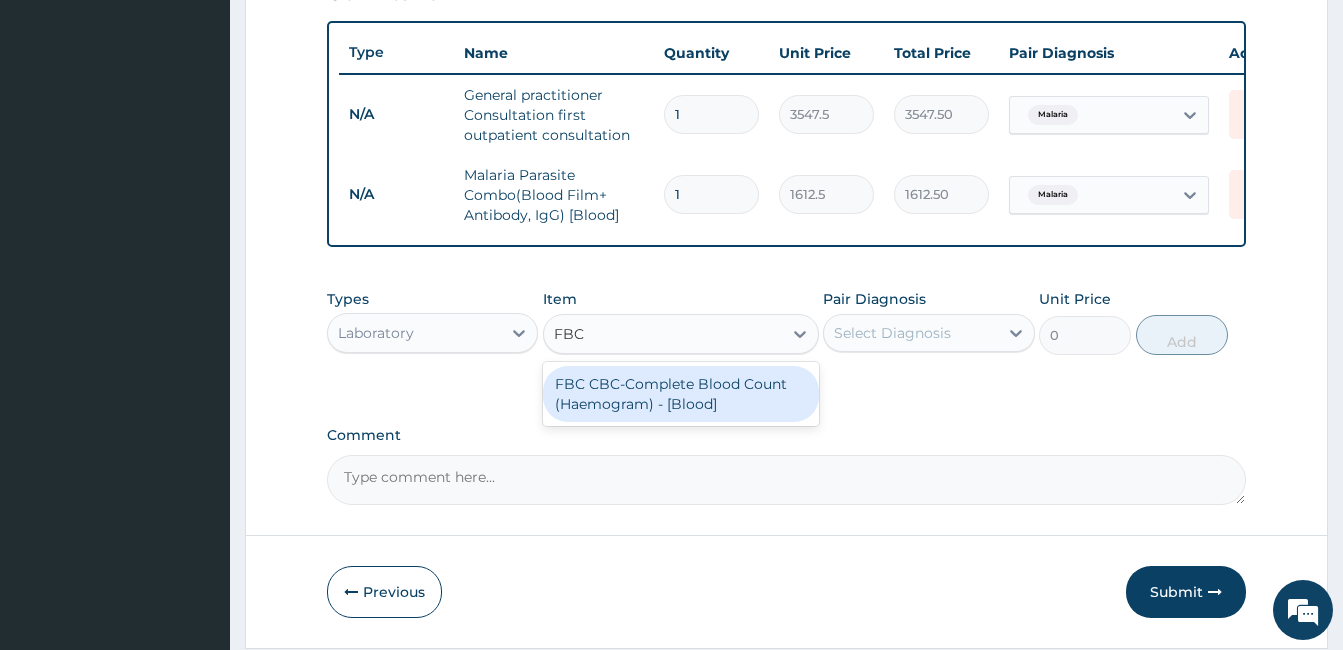click on "FBC CBC-Complete Blood Count (Haemogram) - [Blood]" at bounding box center [681, 394] 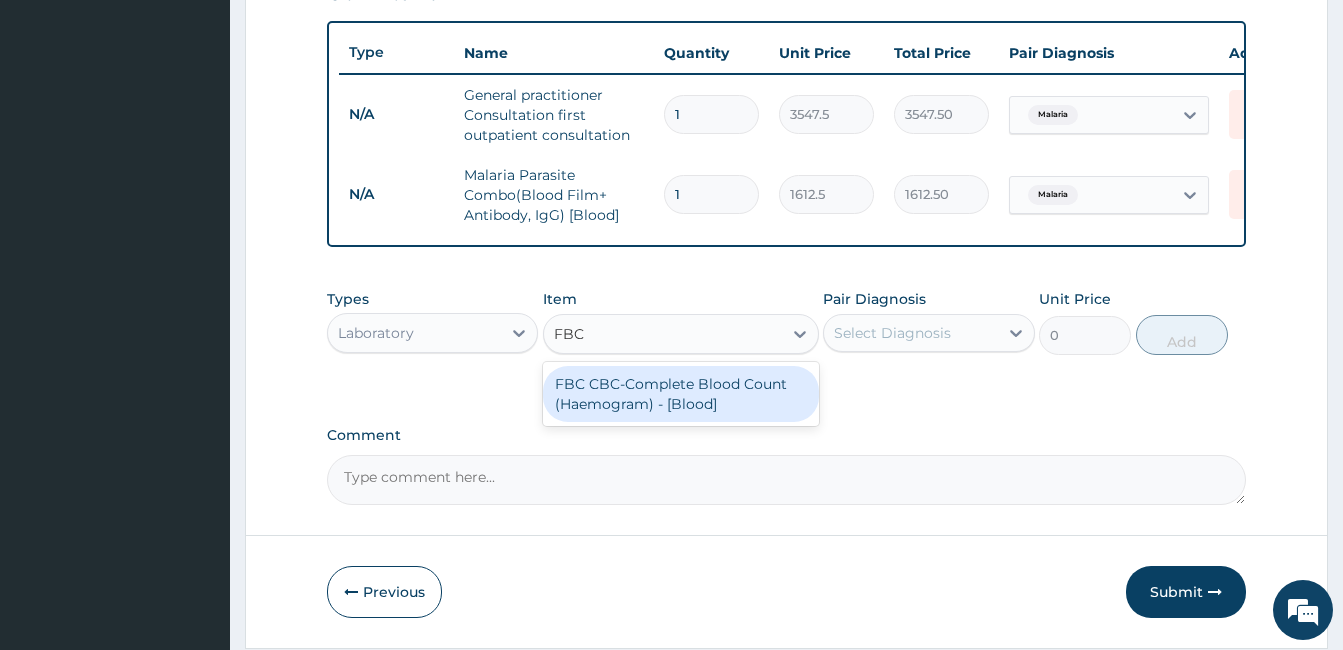type 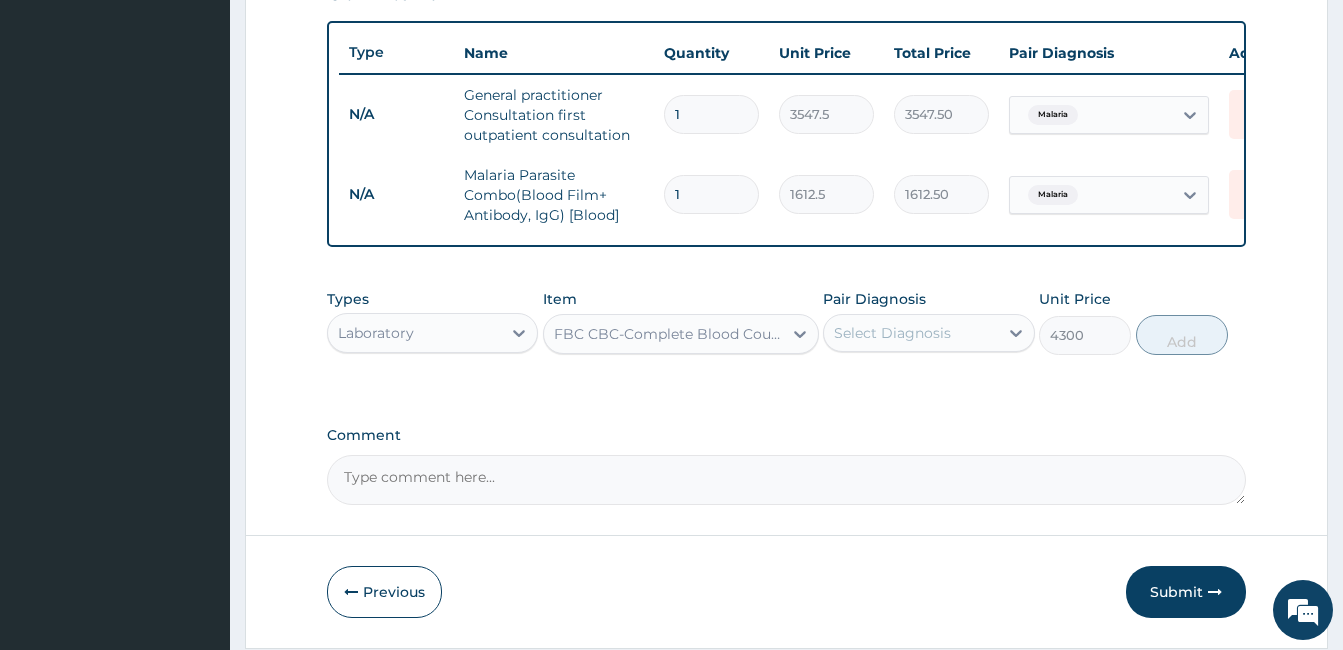 click on "Select Diagnosis" at bounding box center (892, 333) 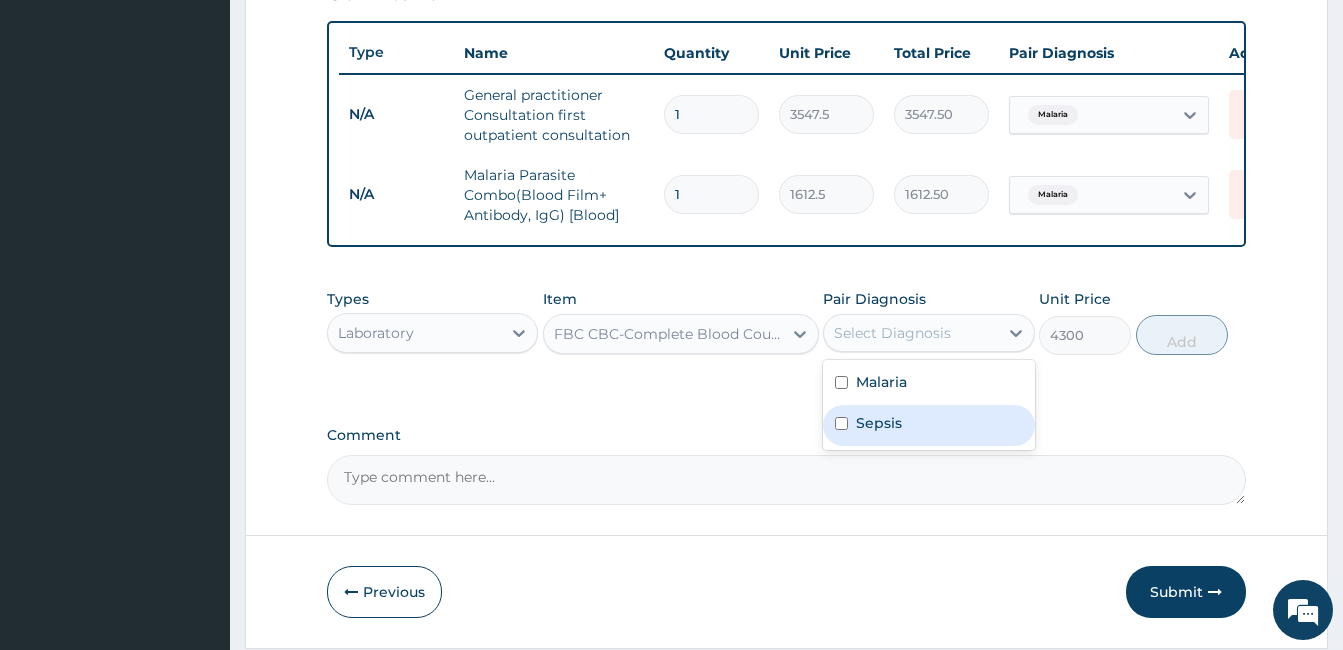 click on "Sepsis" at bounding box center [879, 423] 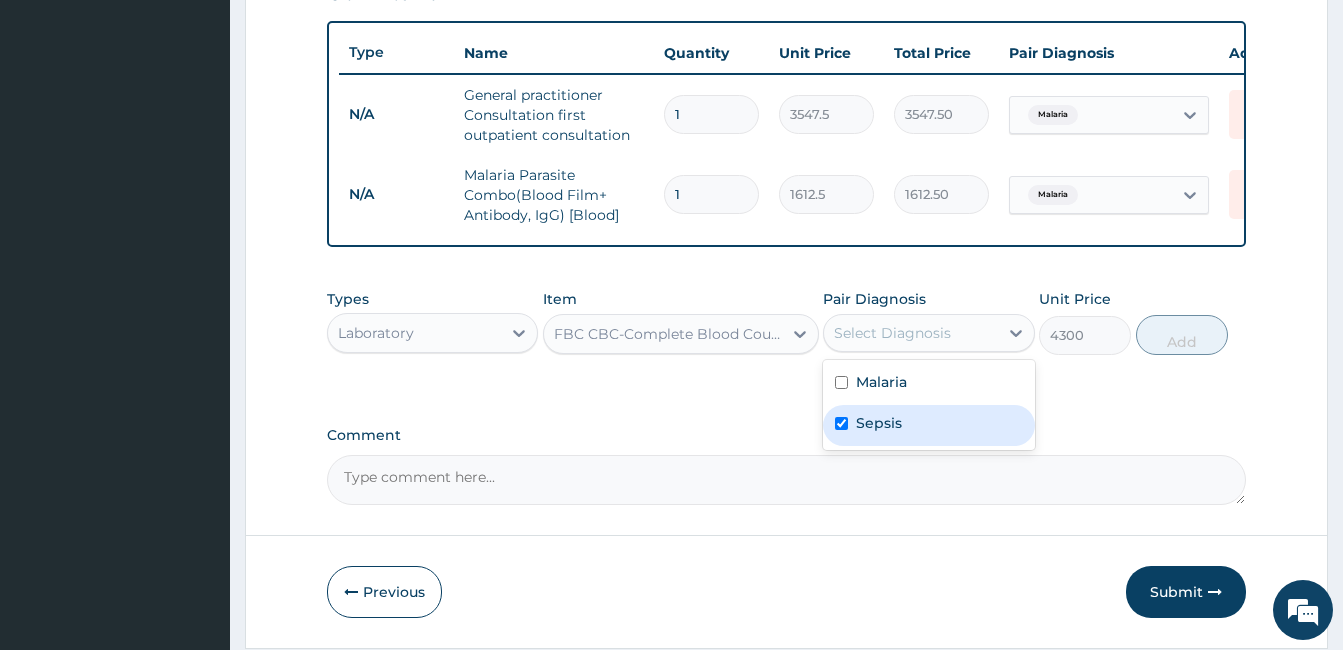 checkbox on "true" 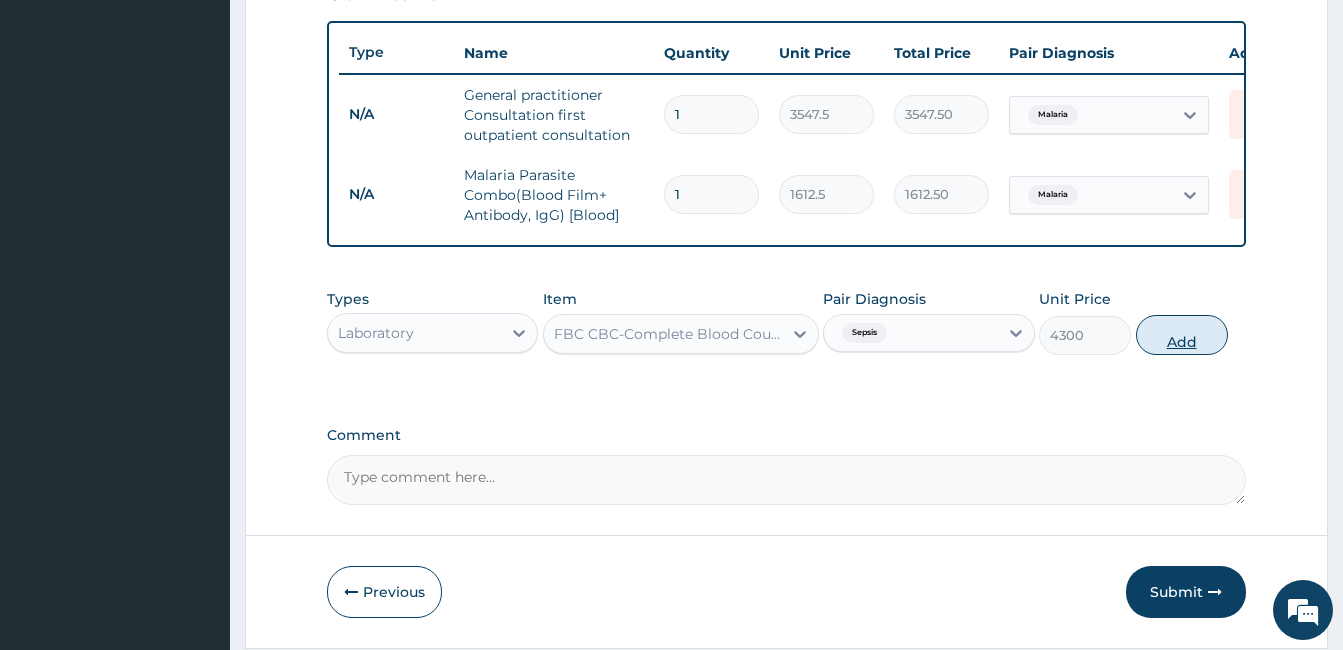 click on "Add" at bounding box center (1182, 335) 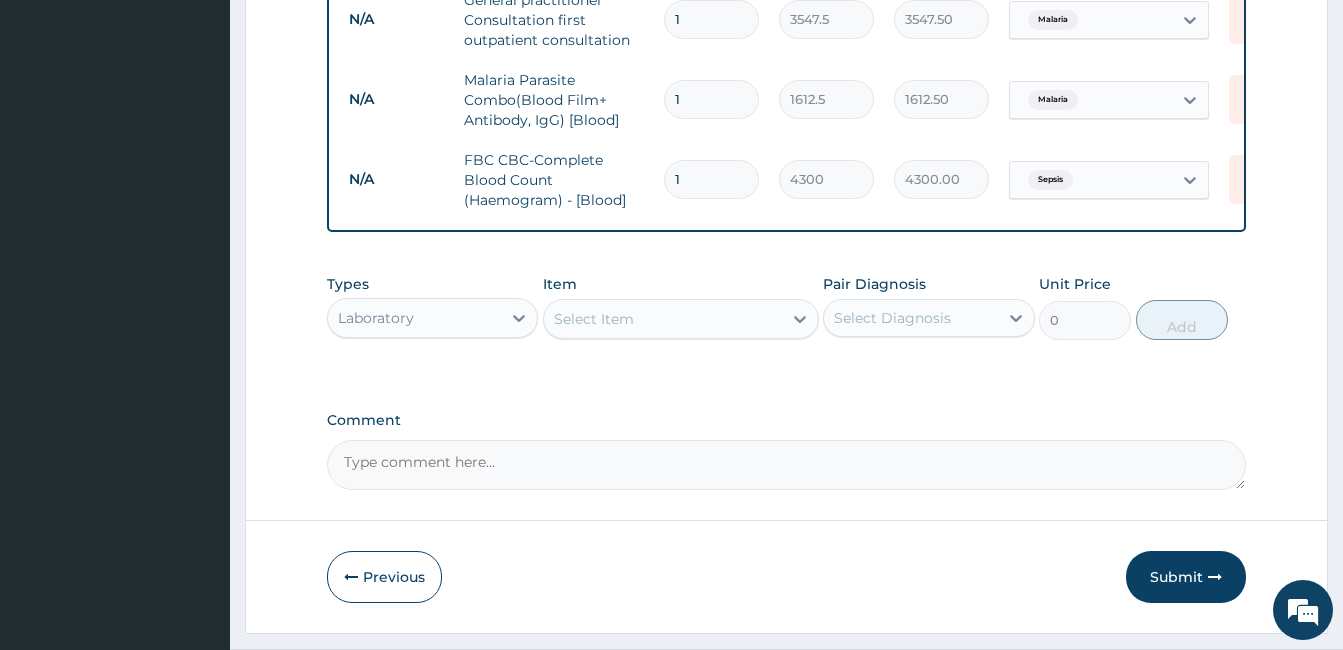scroll, scrollTop: 883, scrollLeft: 0, axis: vertical 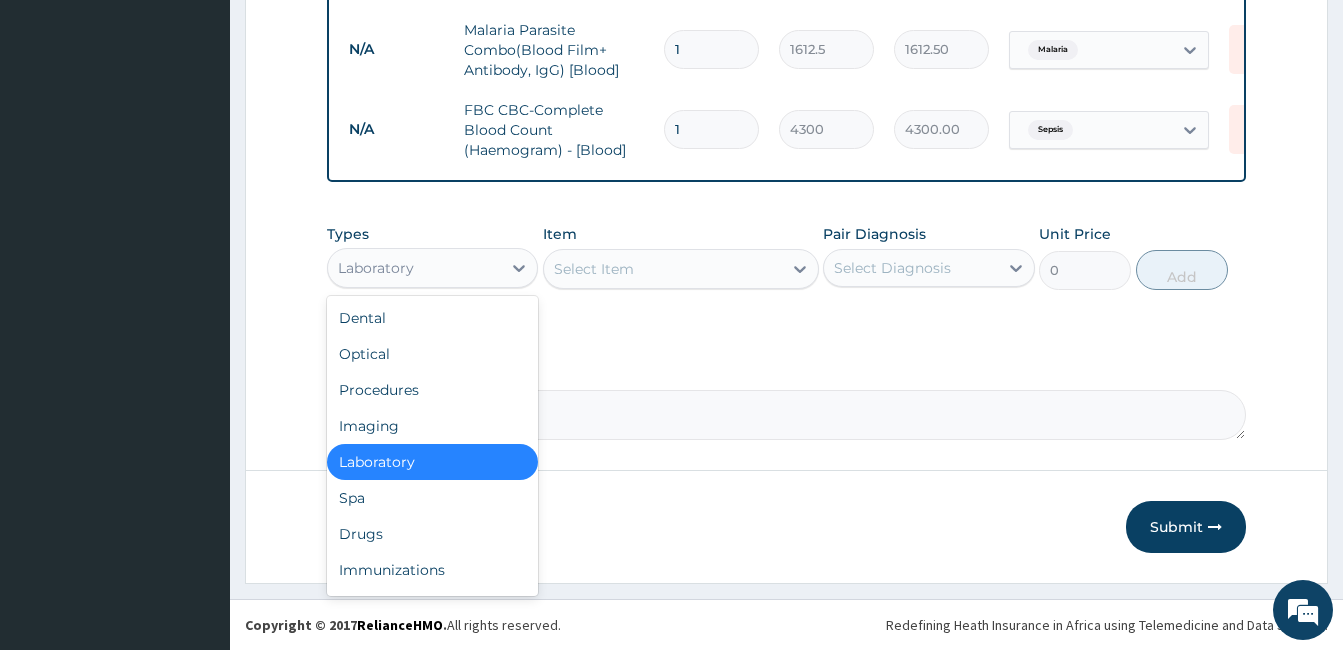 click on "Laboratory" at bounding box center [376, 268] 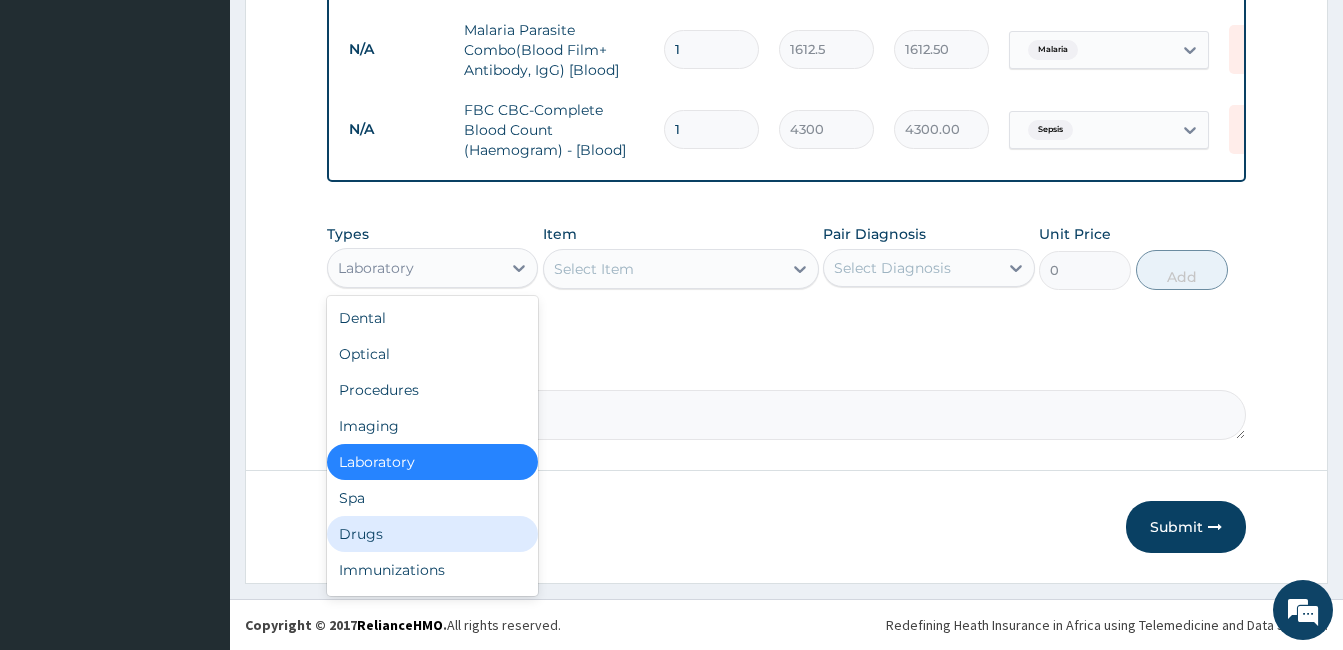 click on "Drugs" at bounding box center [432, 534] 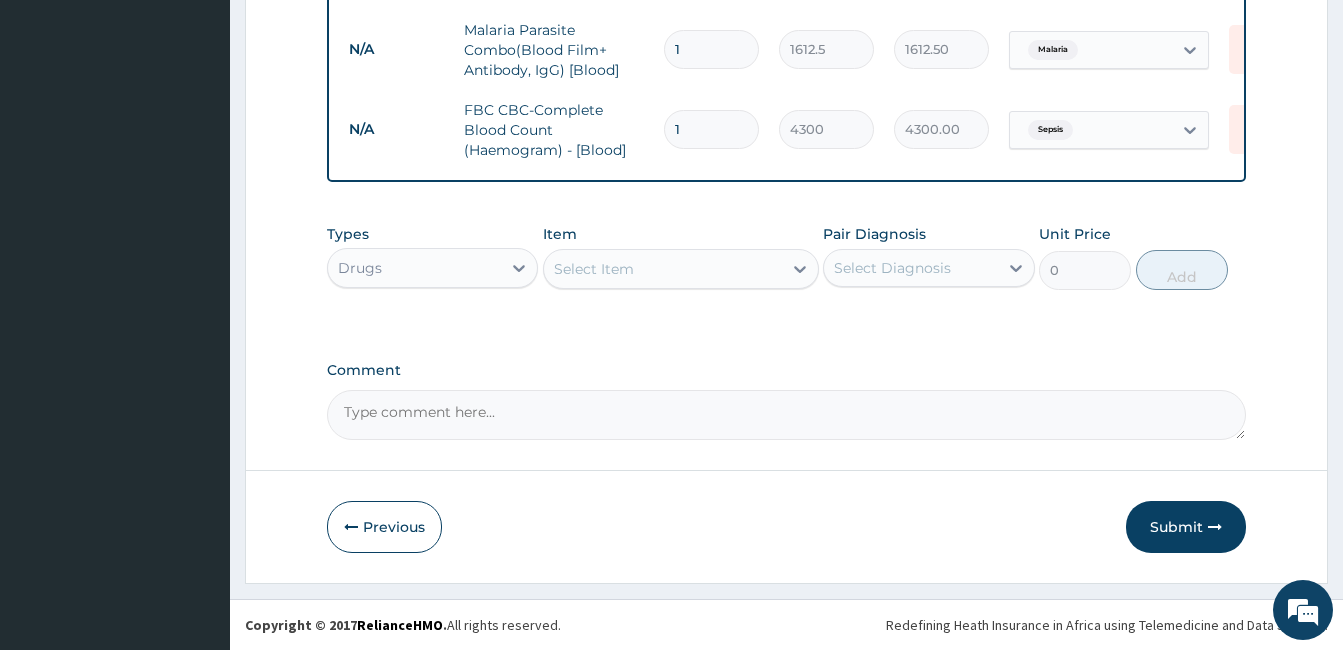 click on "Select Item" at bounding box center [681, 269] 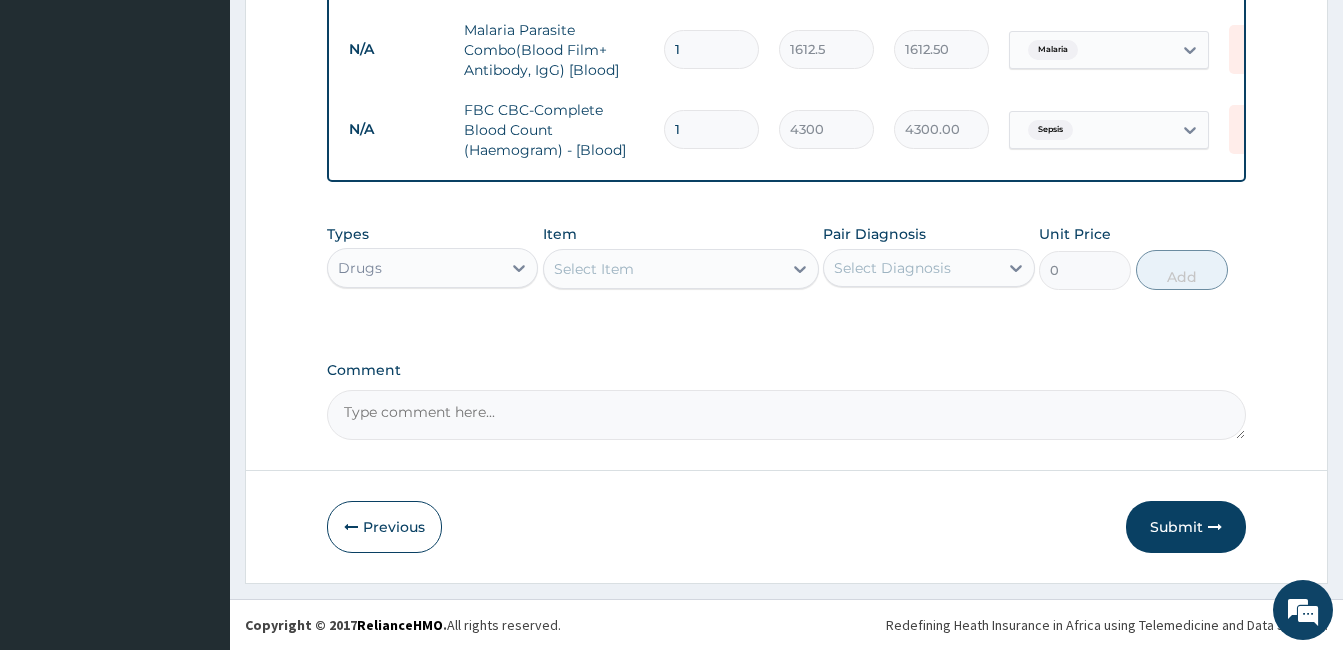 click on "Select Item" at bounding box center [663, 269] 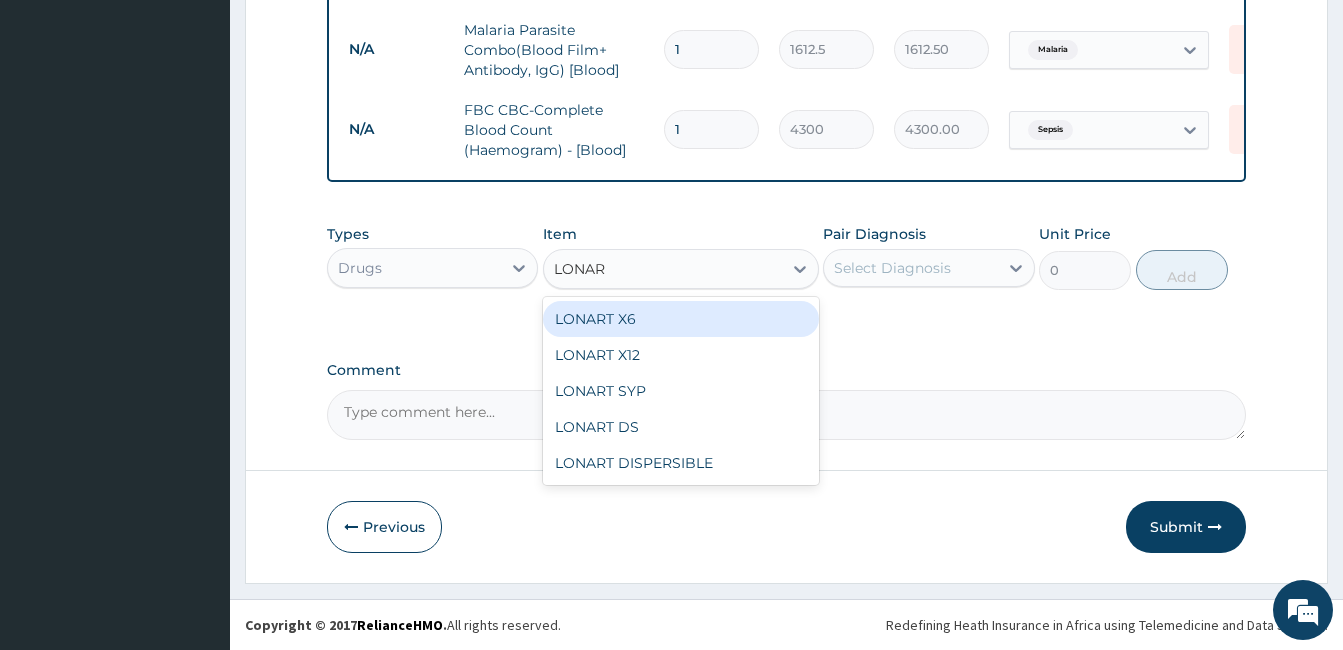 type on "LONART" 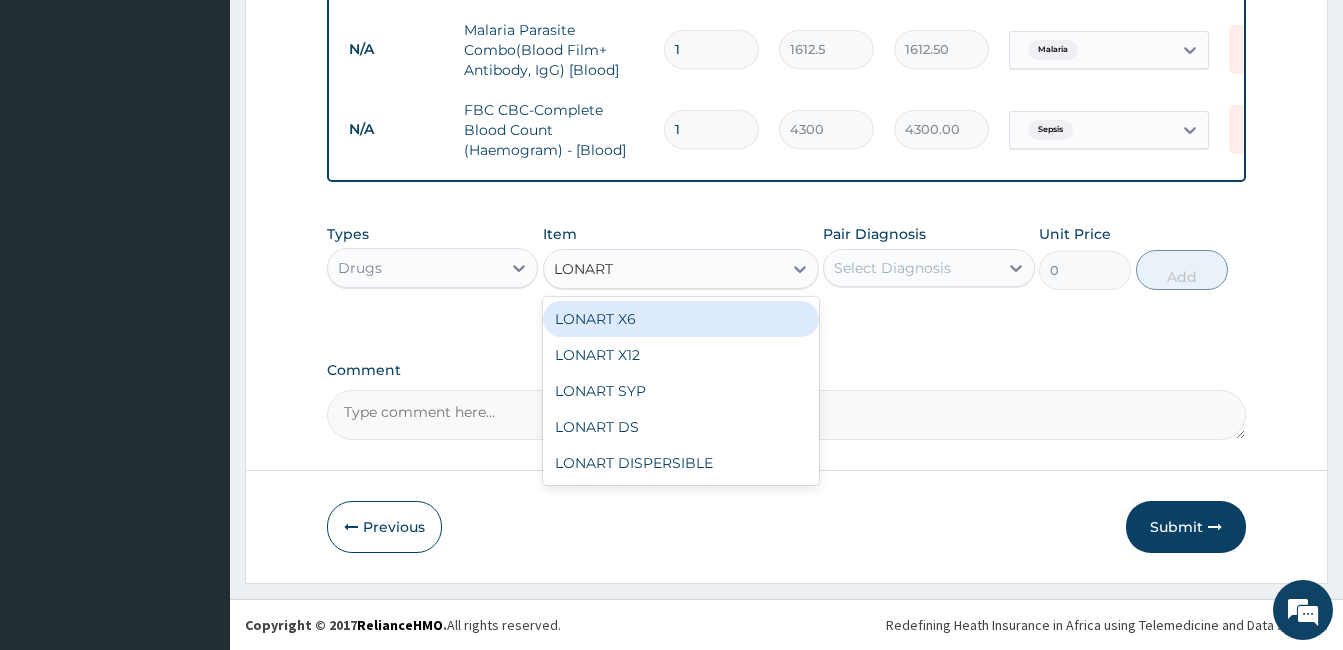 click on "LONART X6" at bounding box center [681, 319] 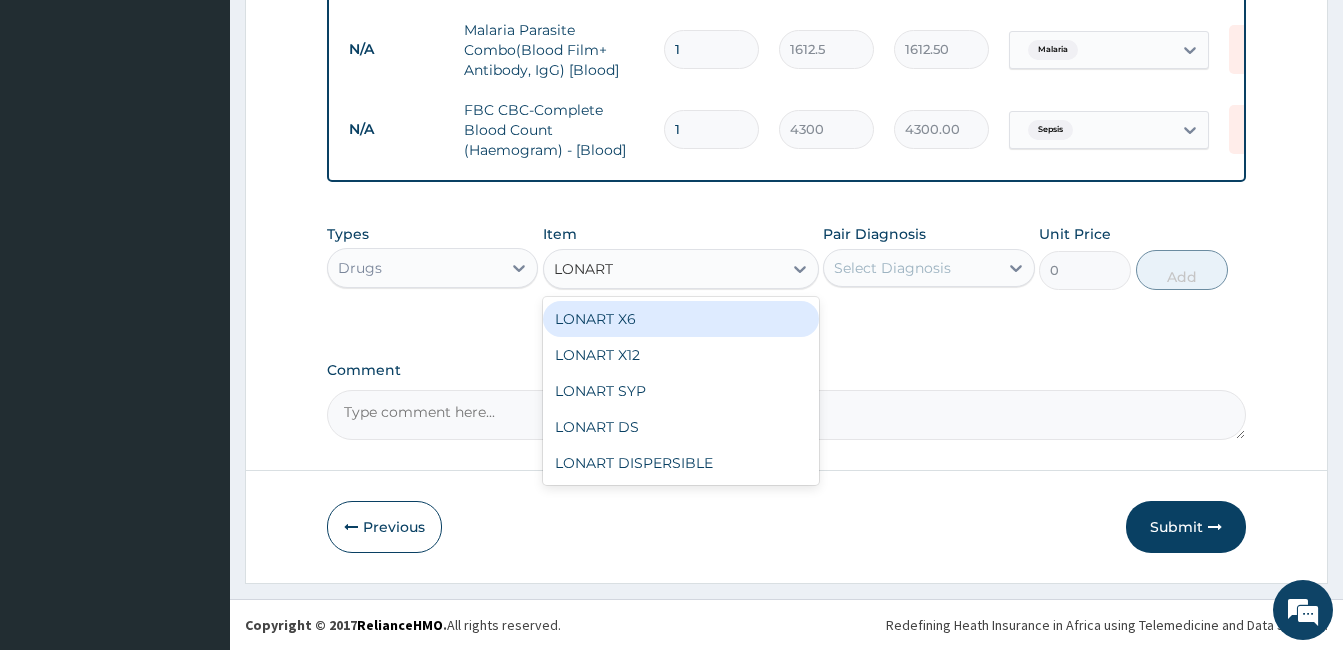 type 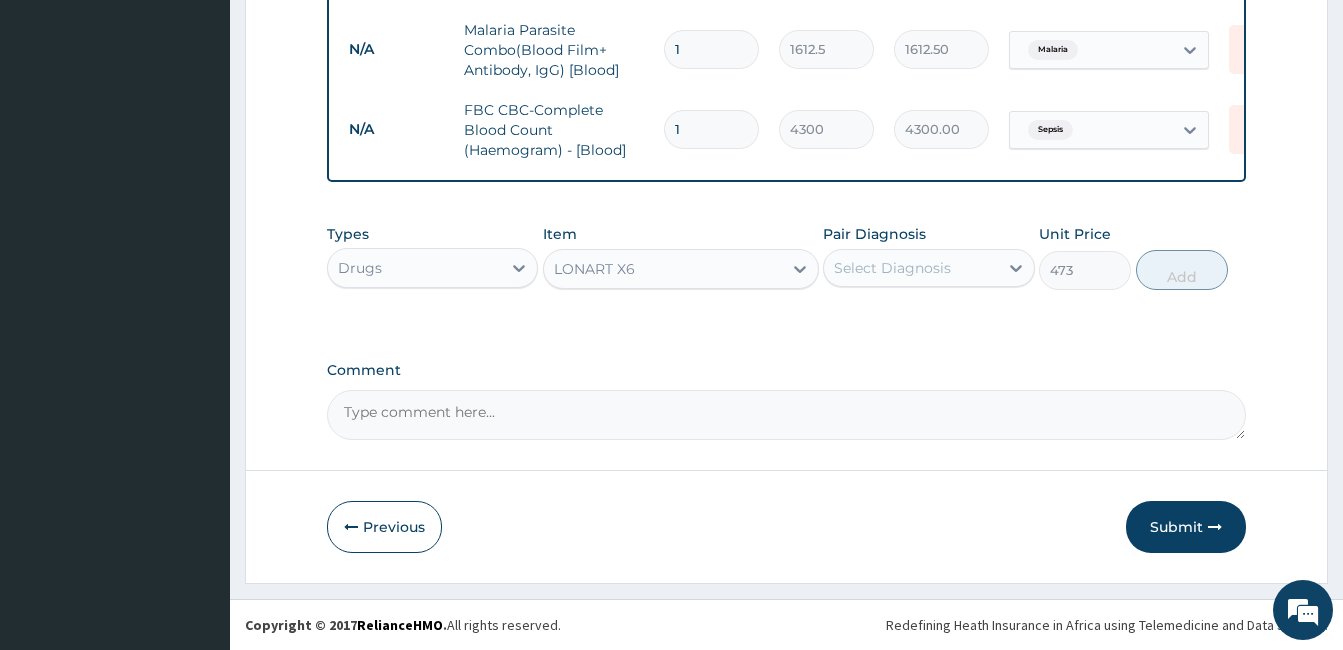 click on "Select Diagnosis" at bounding box center (910, 268) 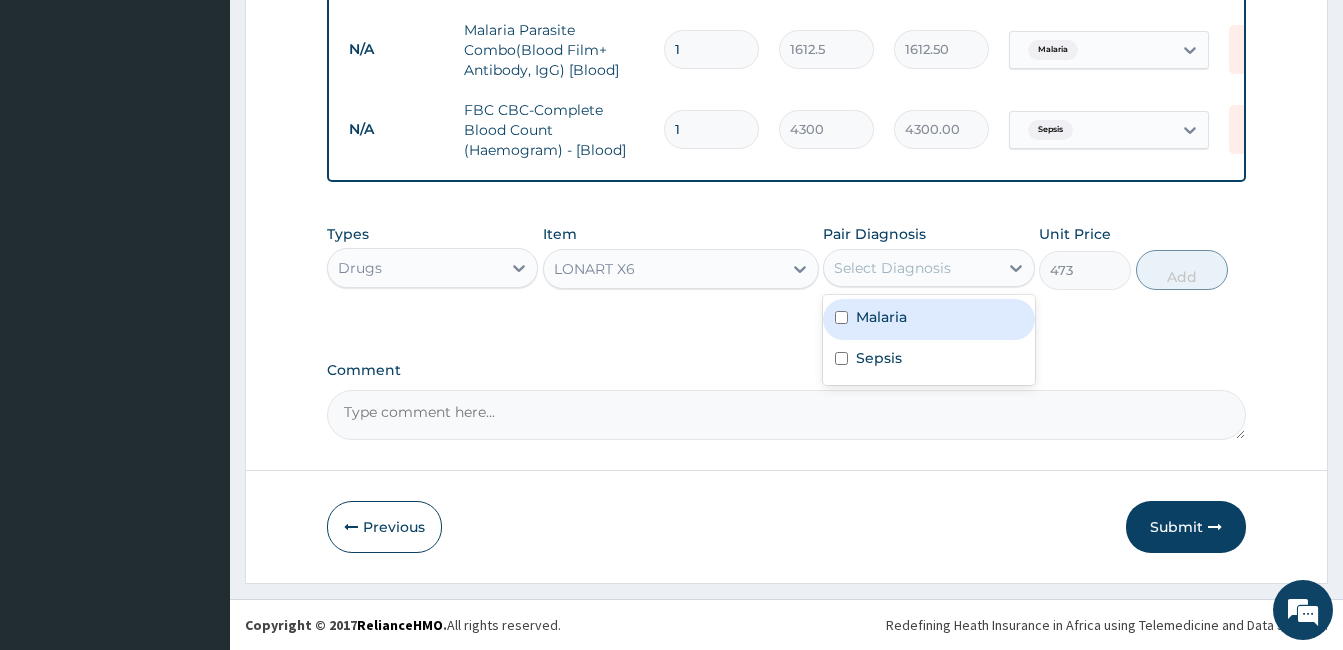 click on "Malaria" at bounding box center (881, 317) 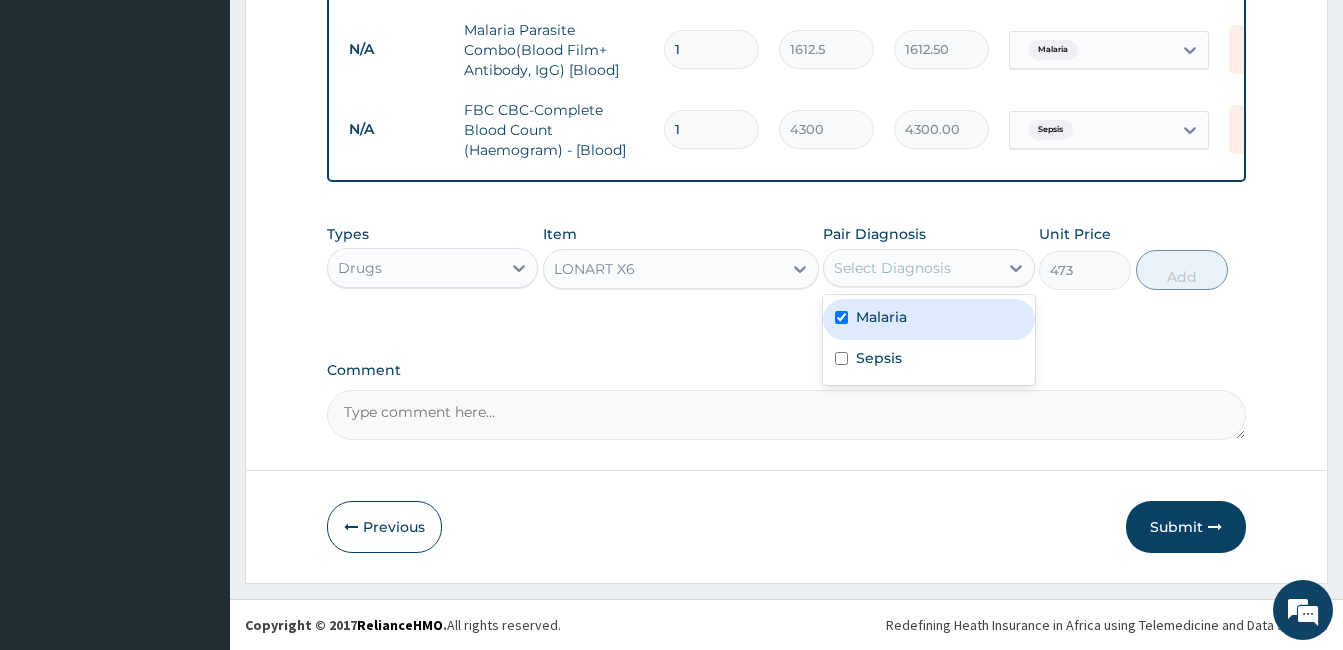 checkbox on "true" 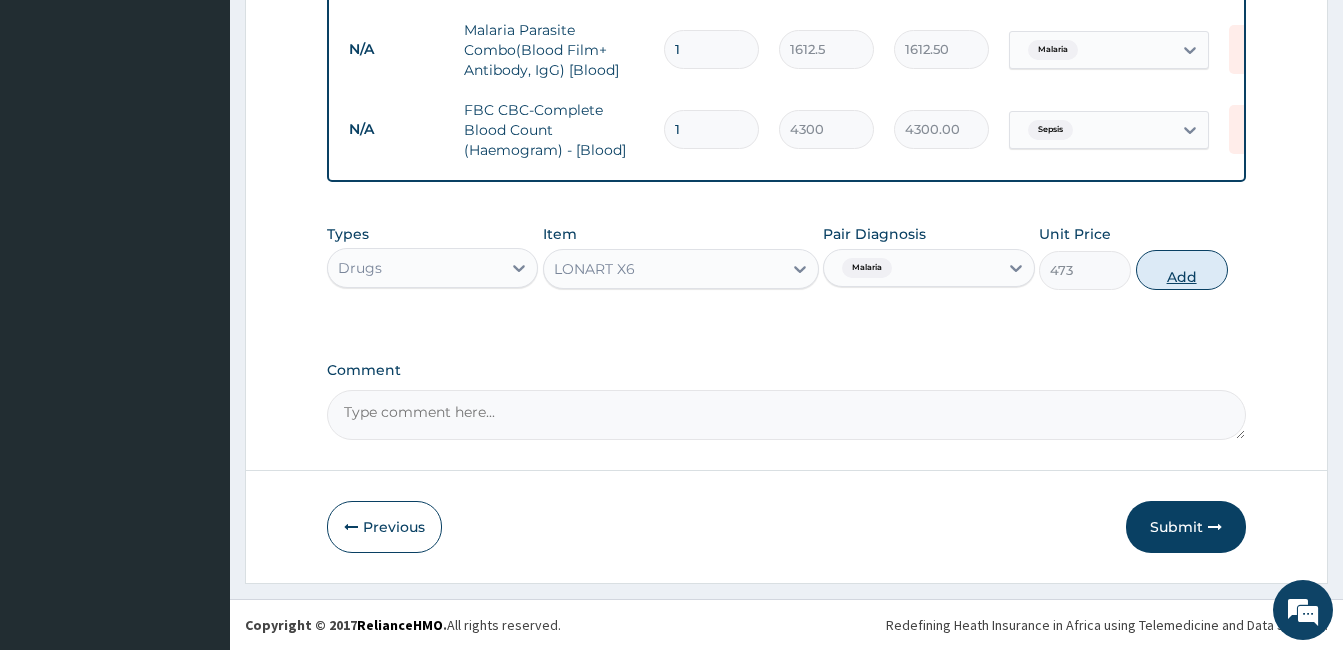 click on "Add" at bounding box center [1182, 270] 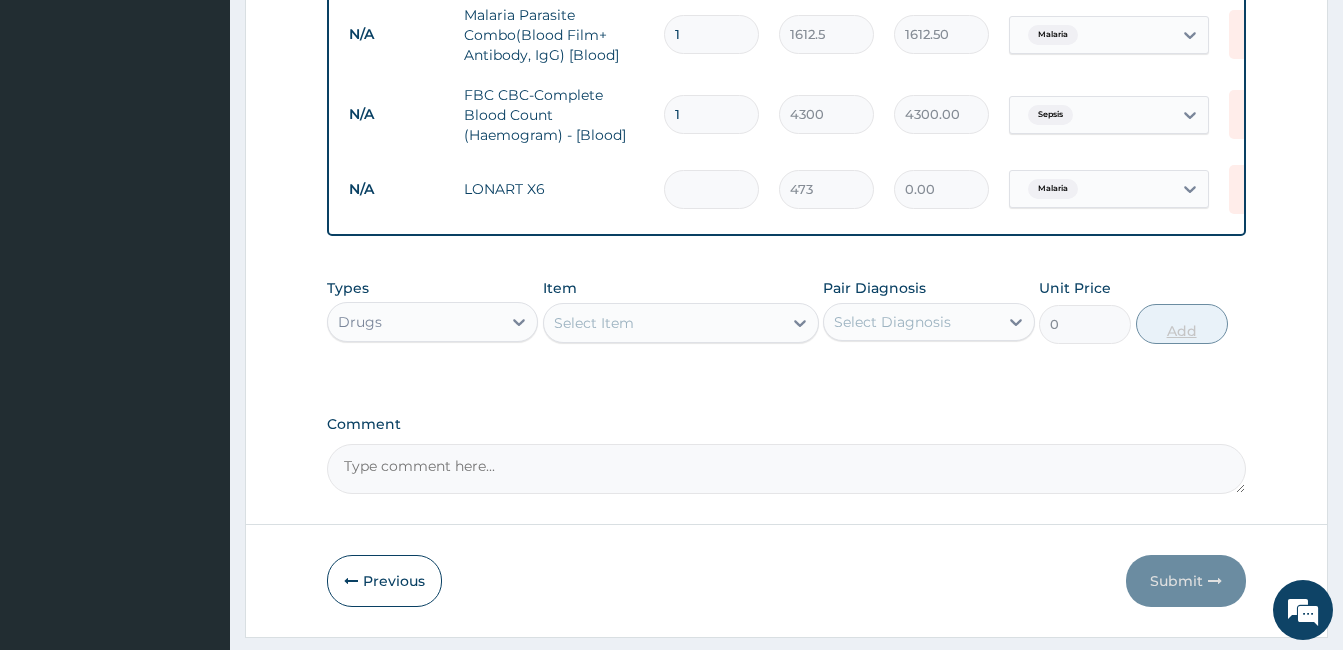 type on "6" 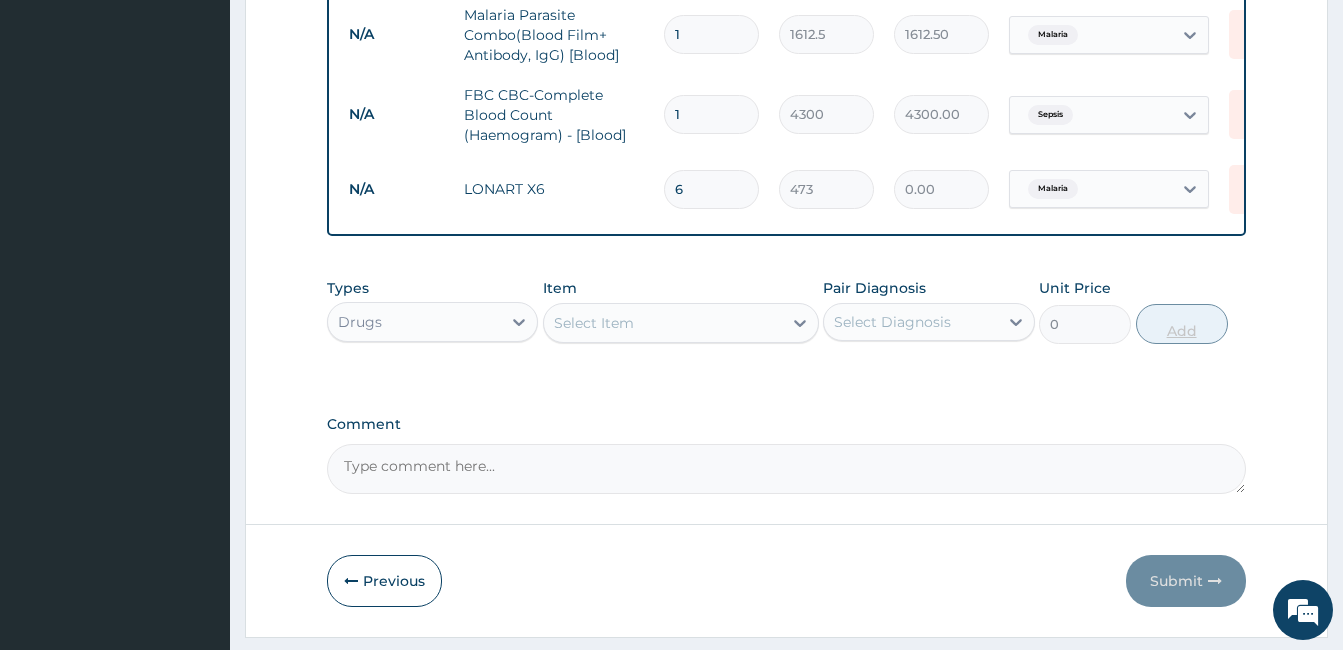 type on "2838.00" 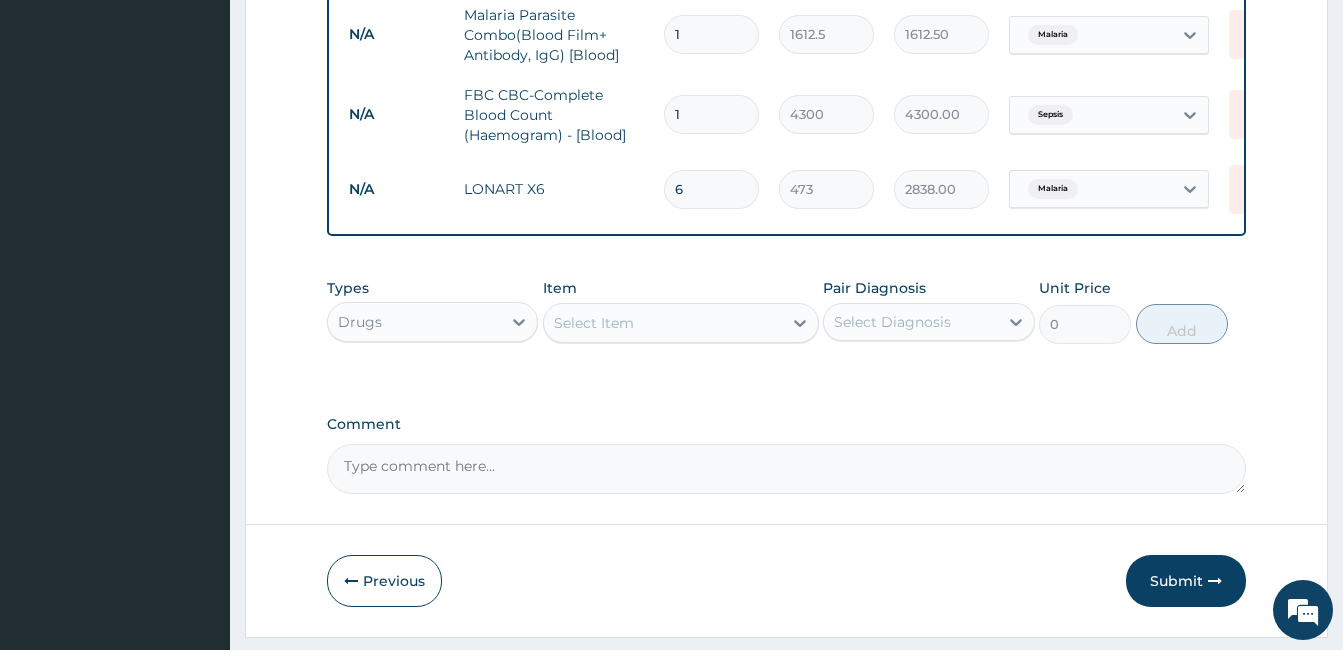 type on "6" 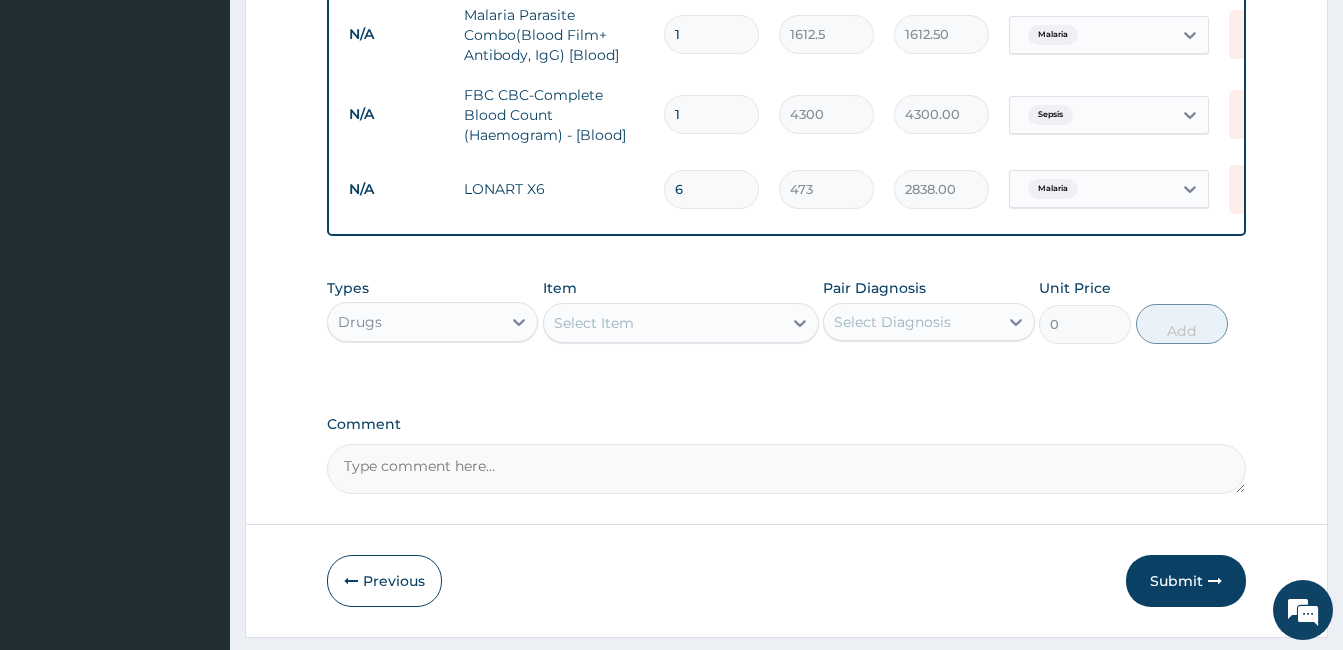 click on "Select Item" at bounding box center (663, 323) 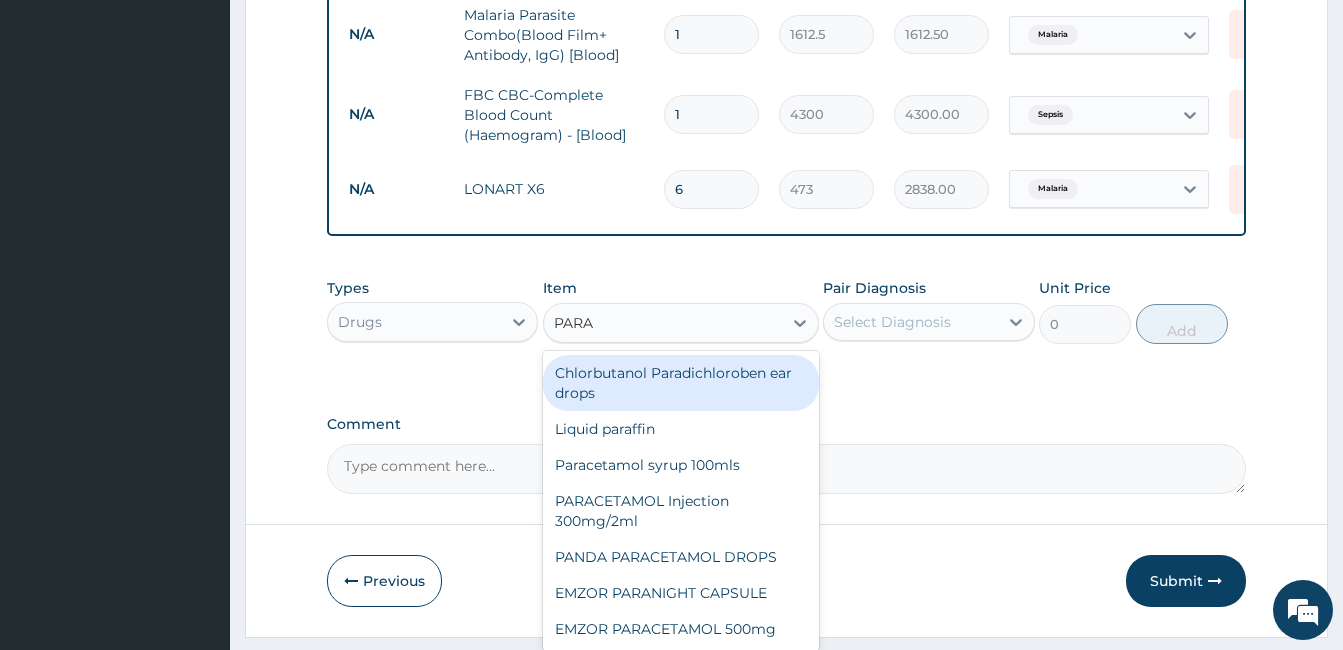 type on "PARAC" 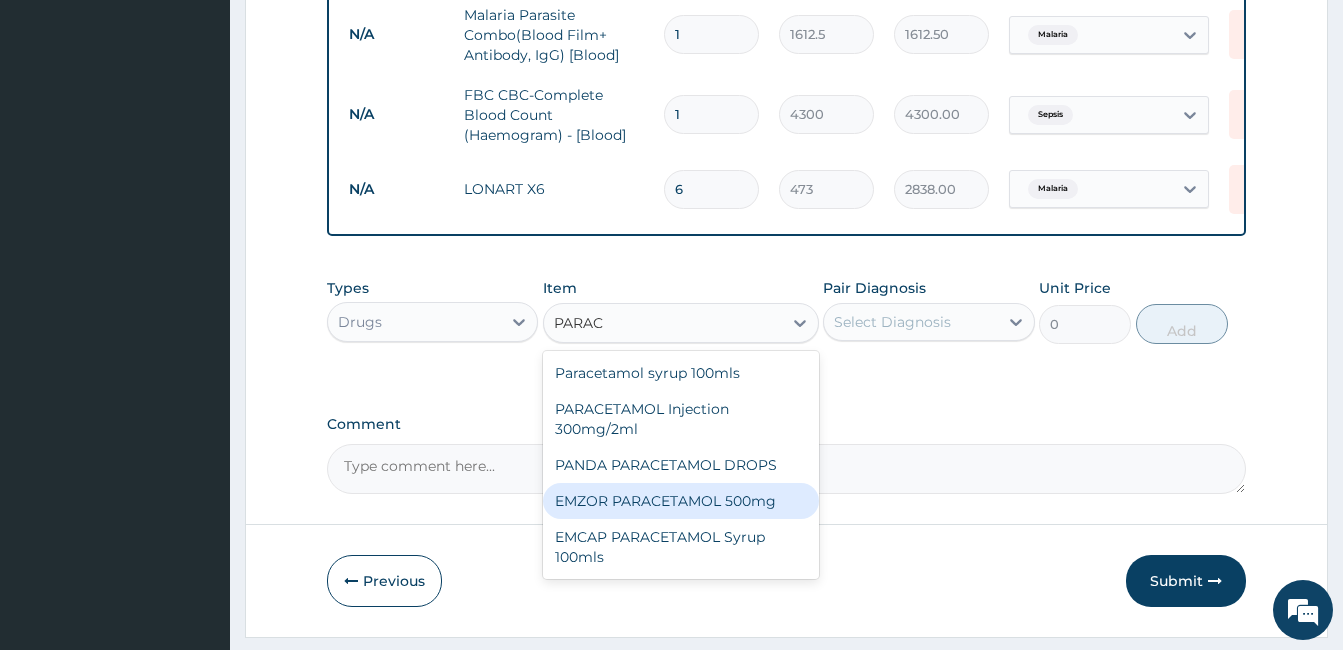 click on "EMZOR PARACETAMOL 500mg" at bounding box center (681, 501) 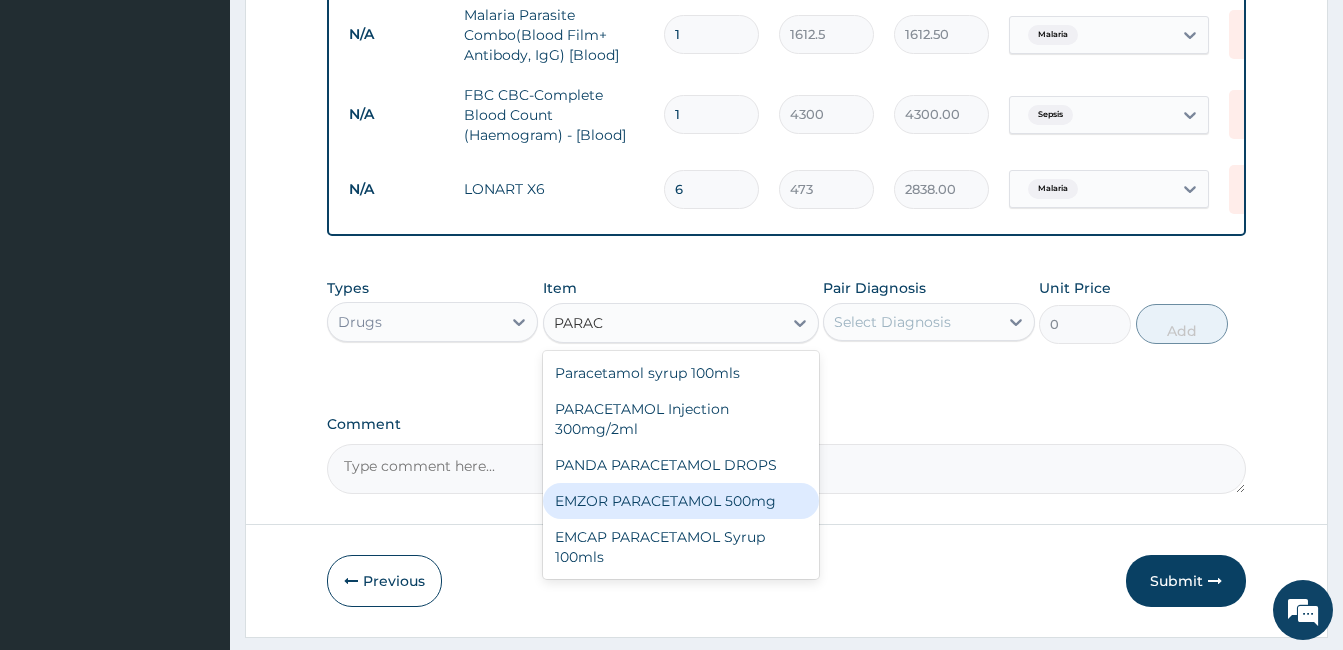 type 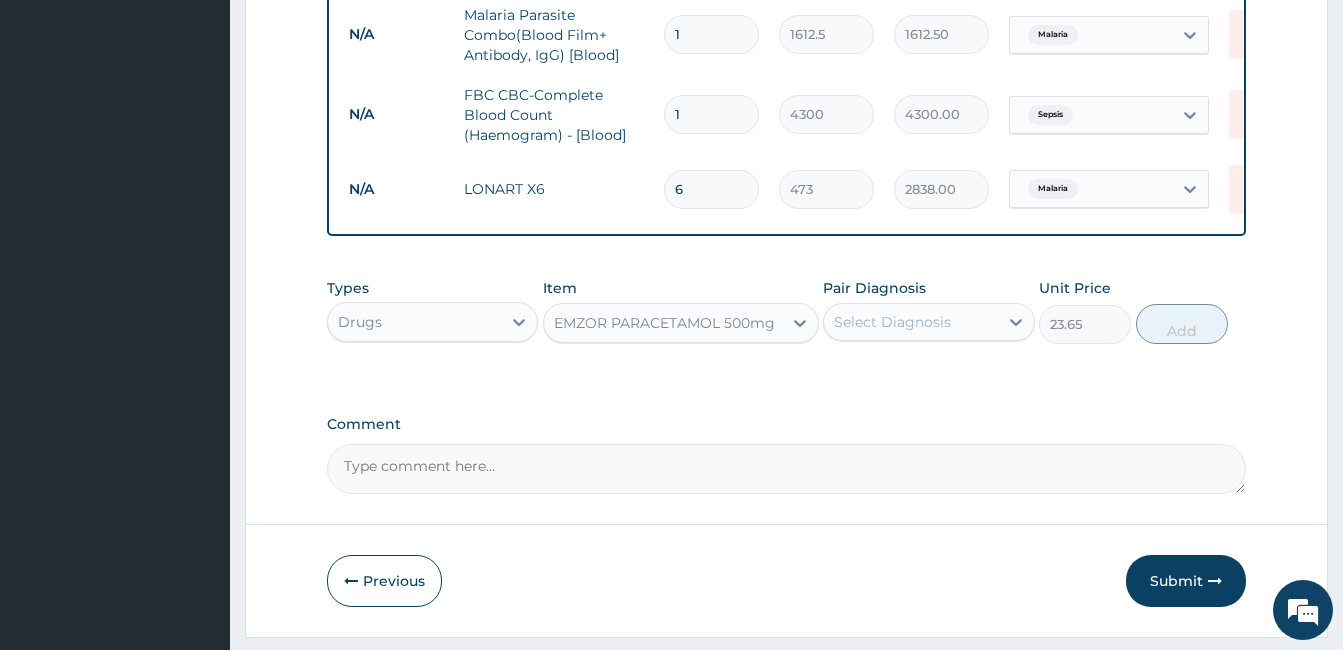 click on "Pair Diagnosis Select Diagnosis" at bounding box center [928, 311] 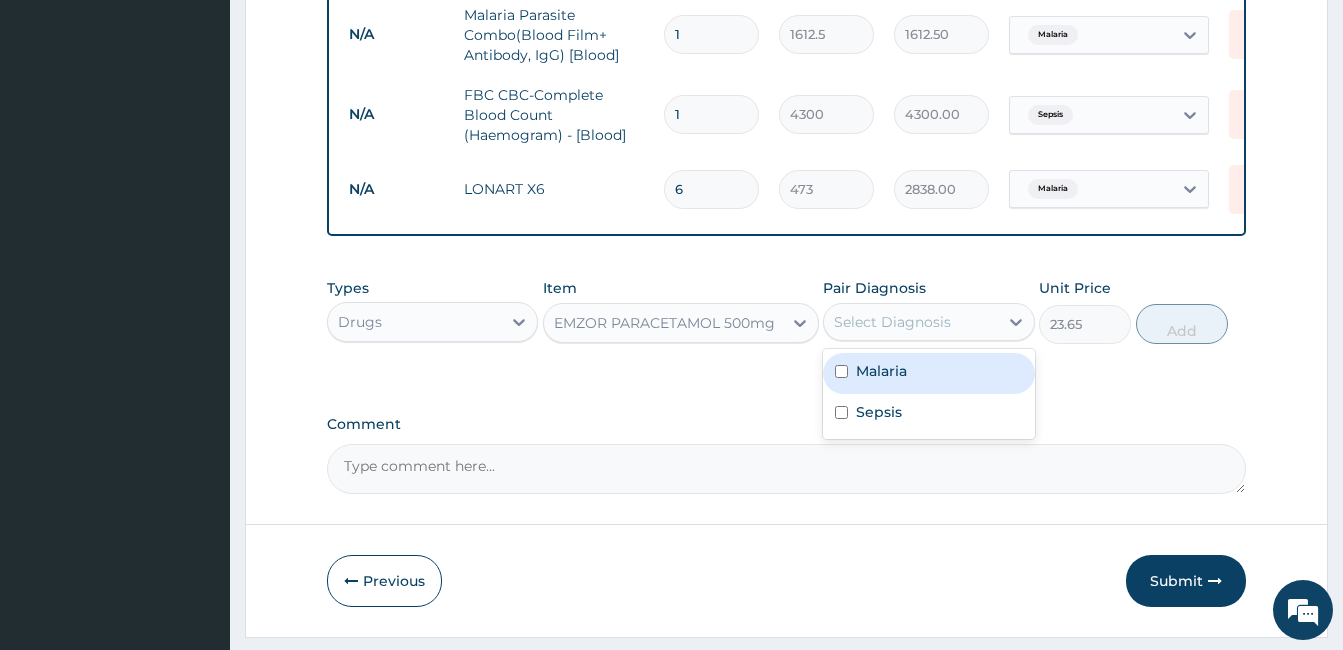 click on "Select Diagnosis" at bounding box center (910, 322) 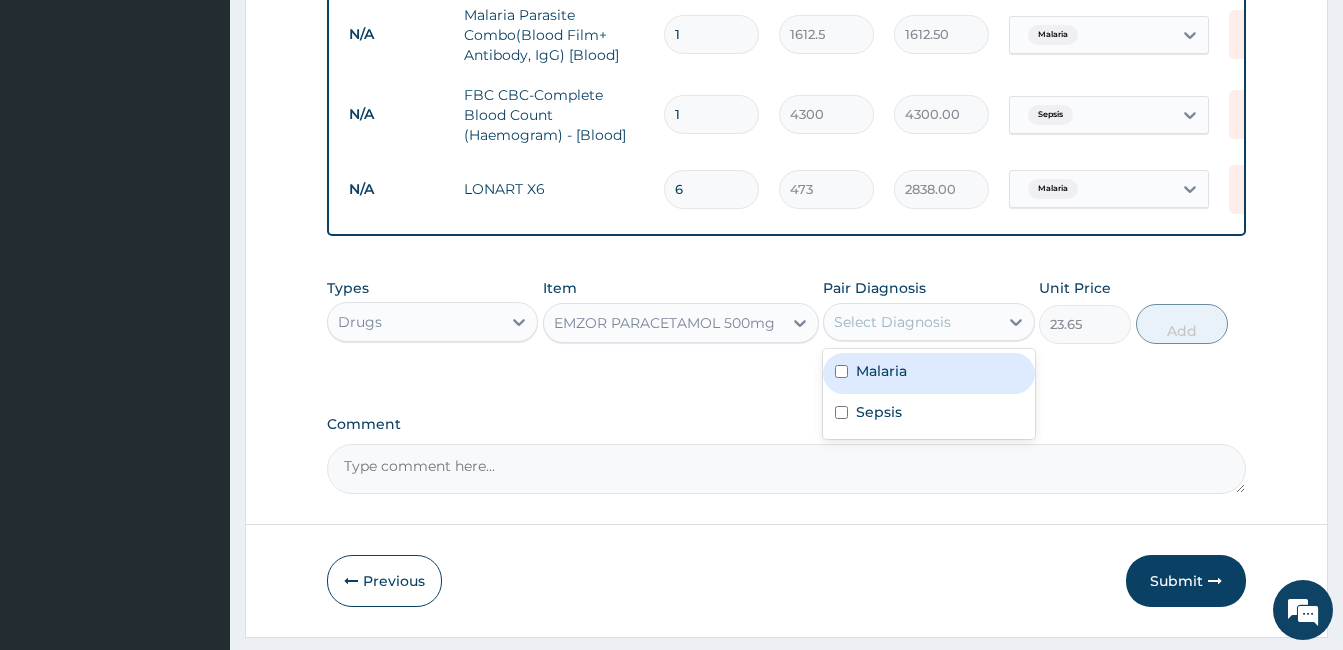 click on "Malaria" at bounding box center [928, 373] 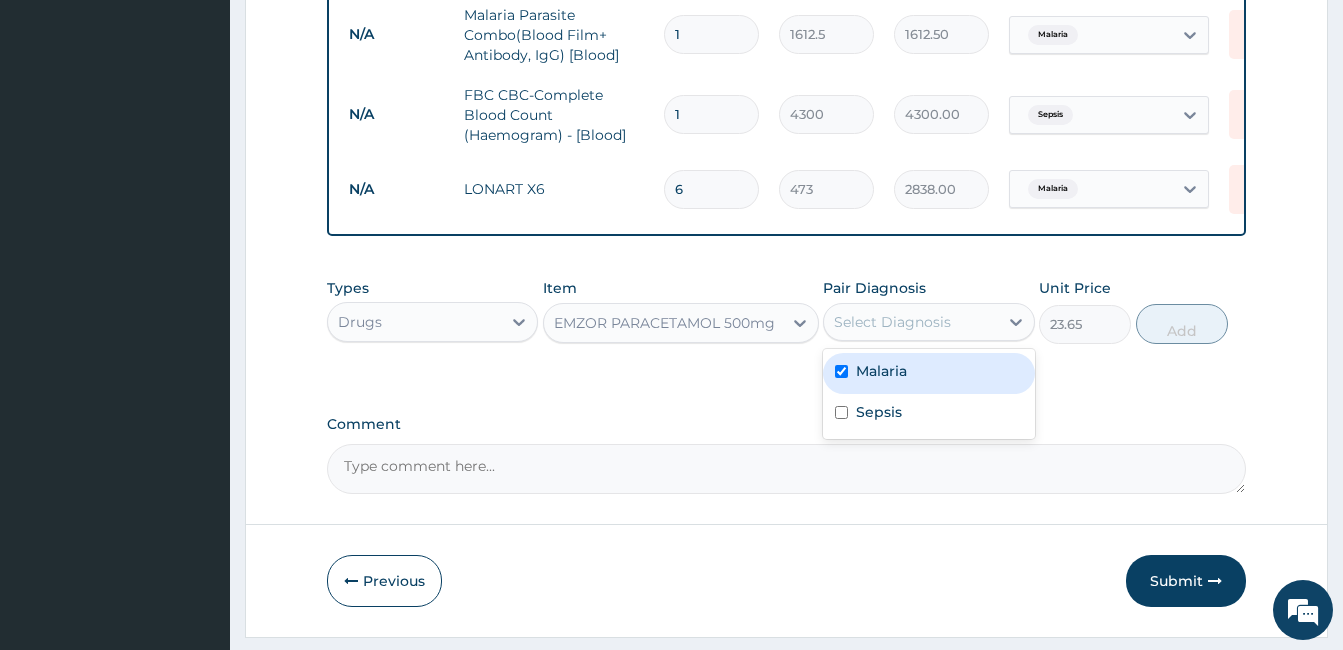 checkbox on "true" 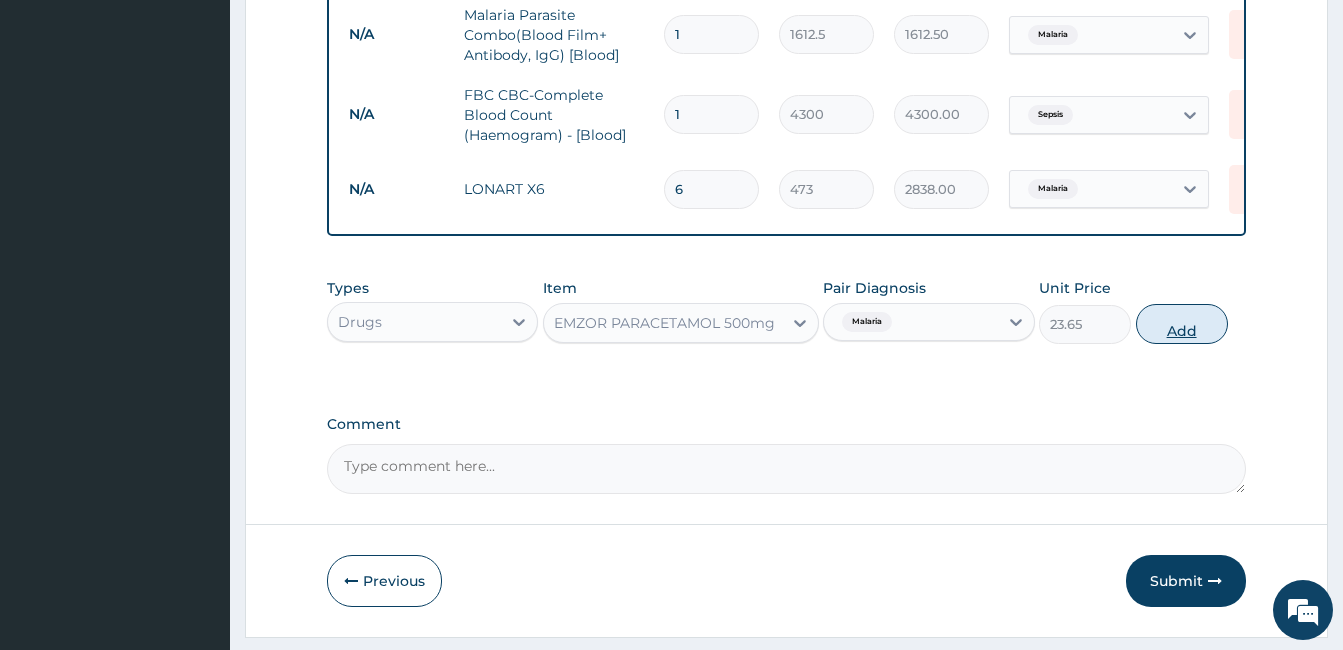 click on "Add" at bounding box center [1182, 324] 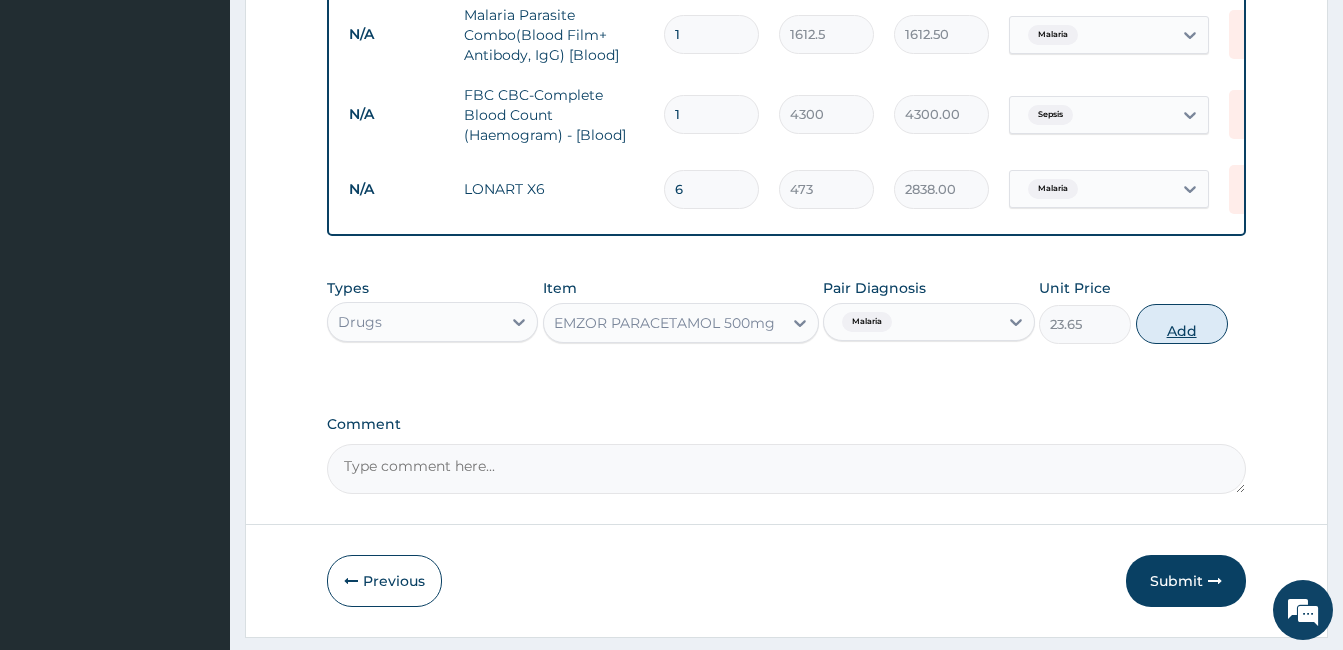 type on "0" 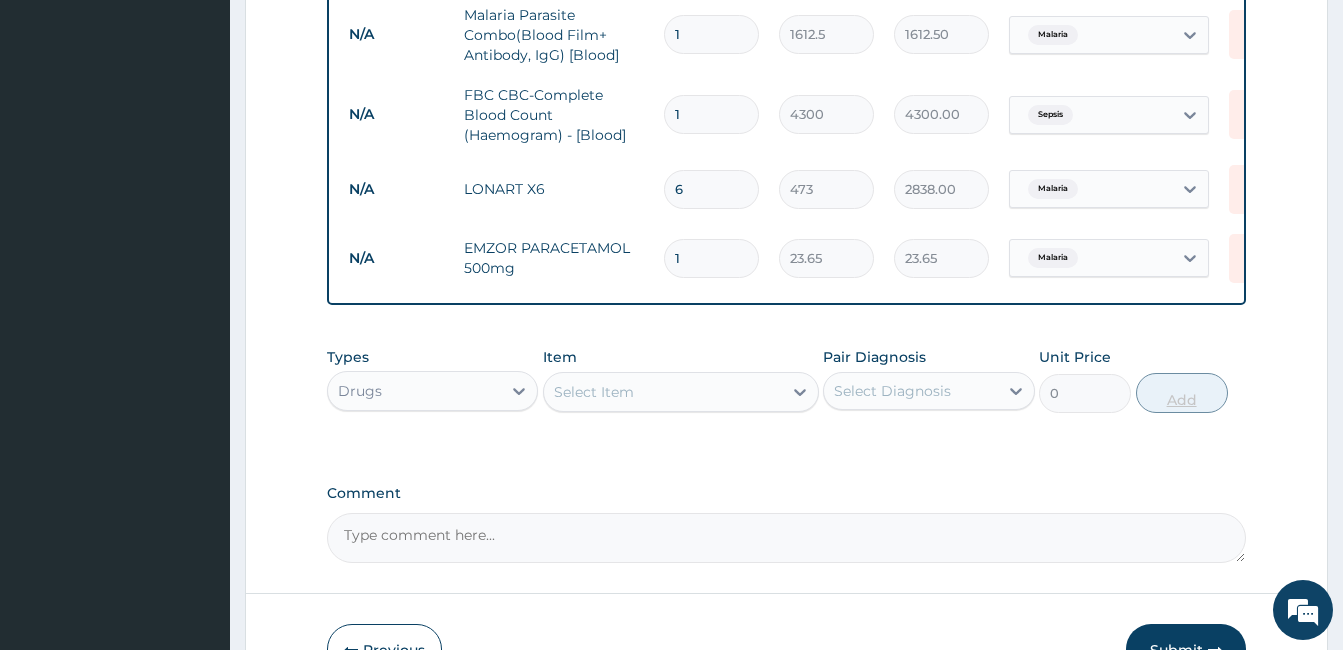 type on "18" 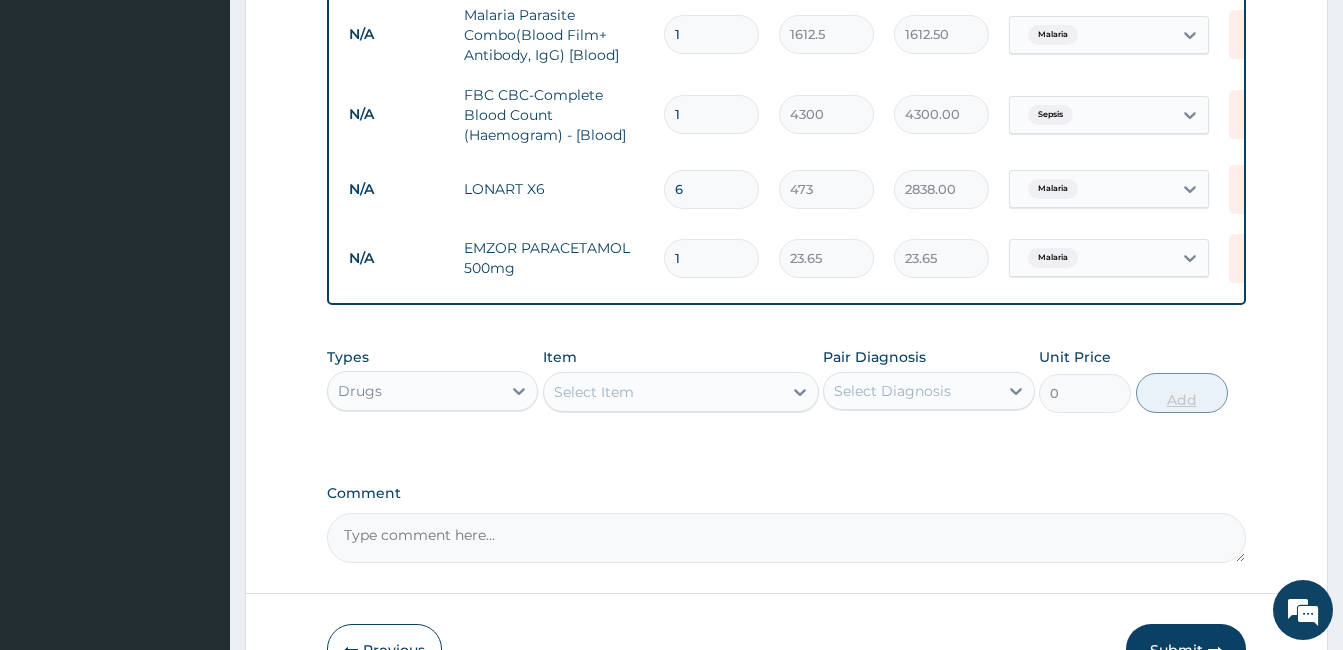 type on "425.70" 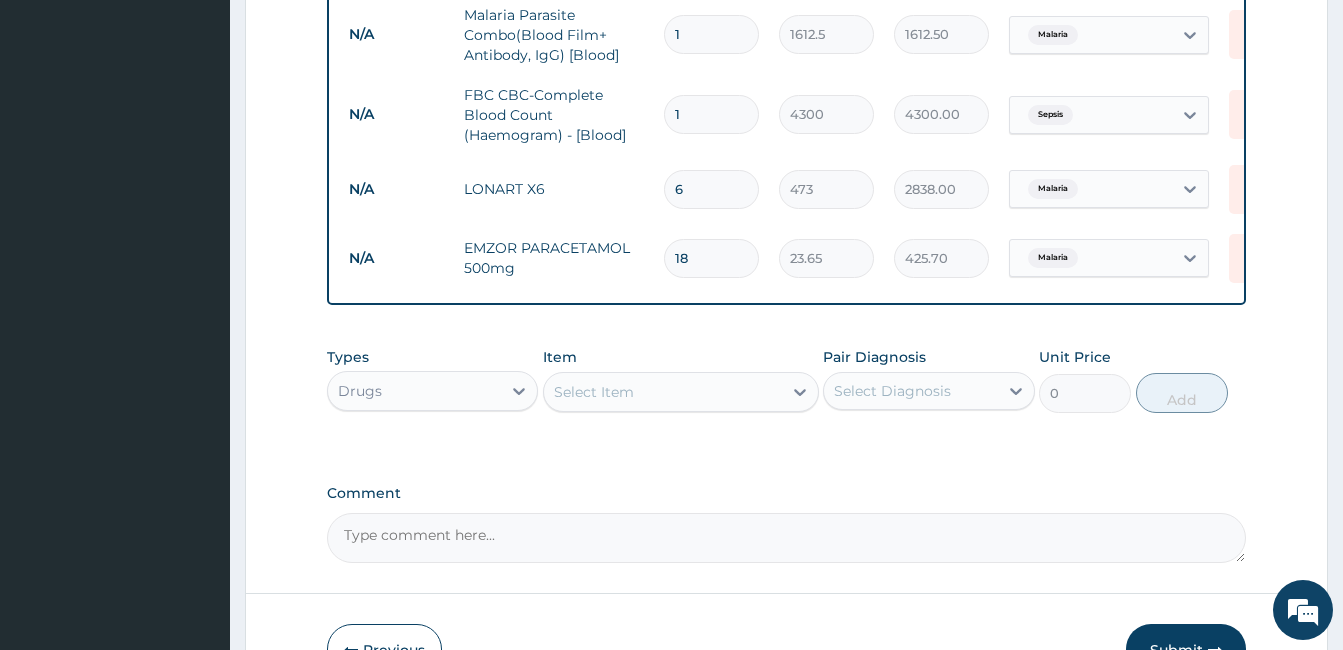 type on "18" 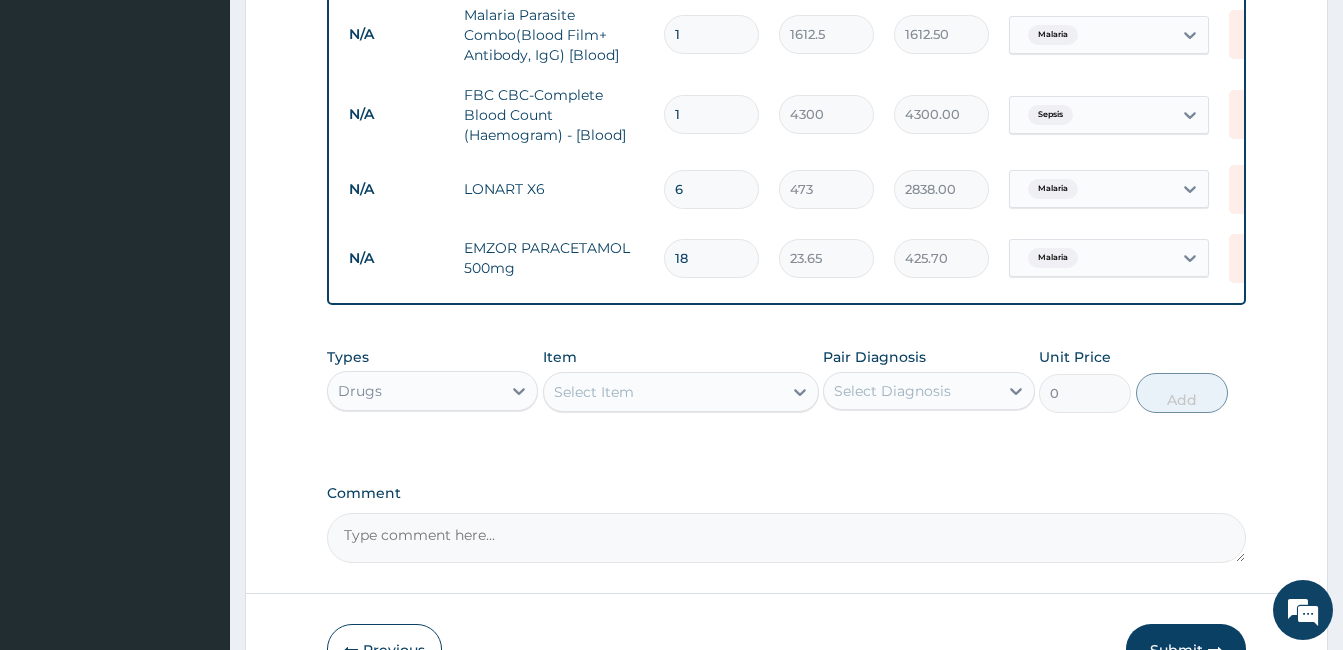 click on "Select Item" at bounding box center [663, 392] 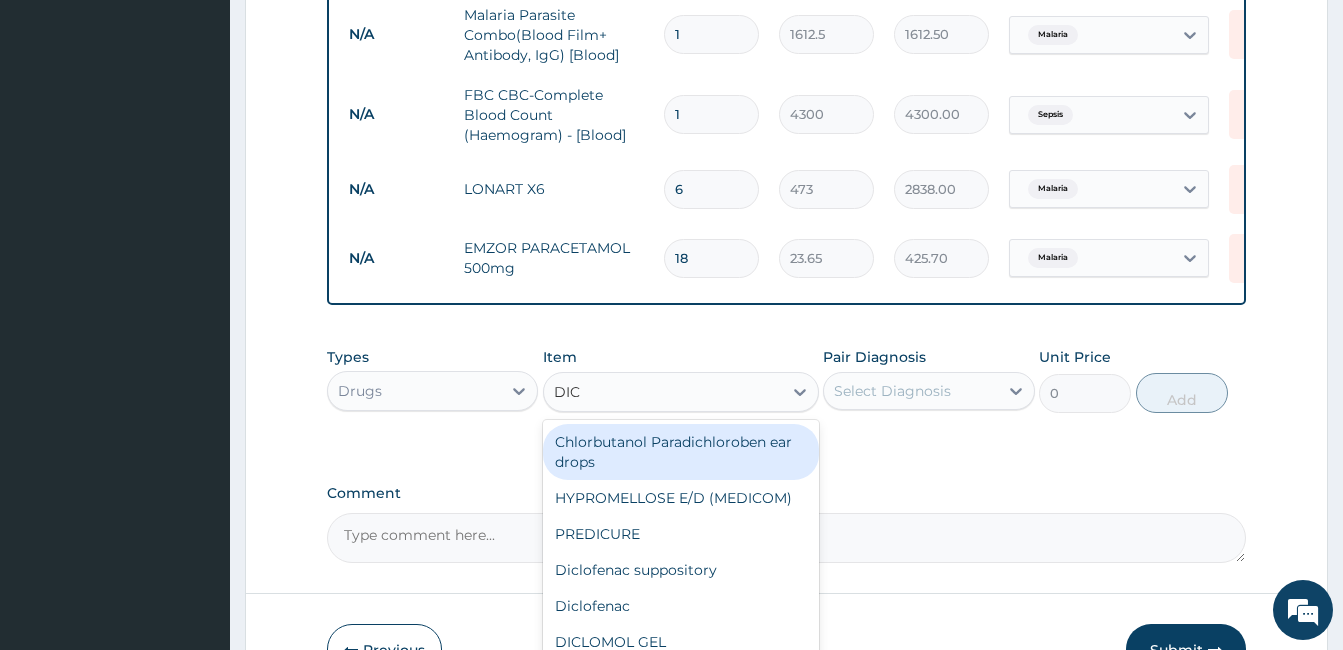 type on "DICL" 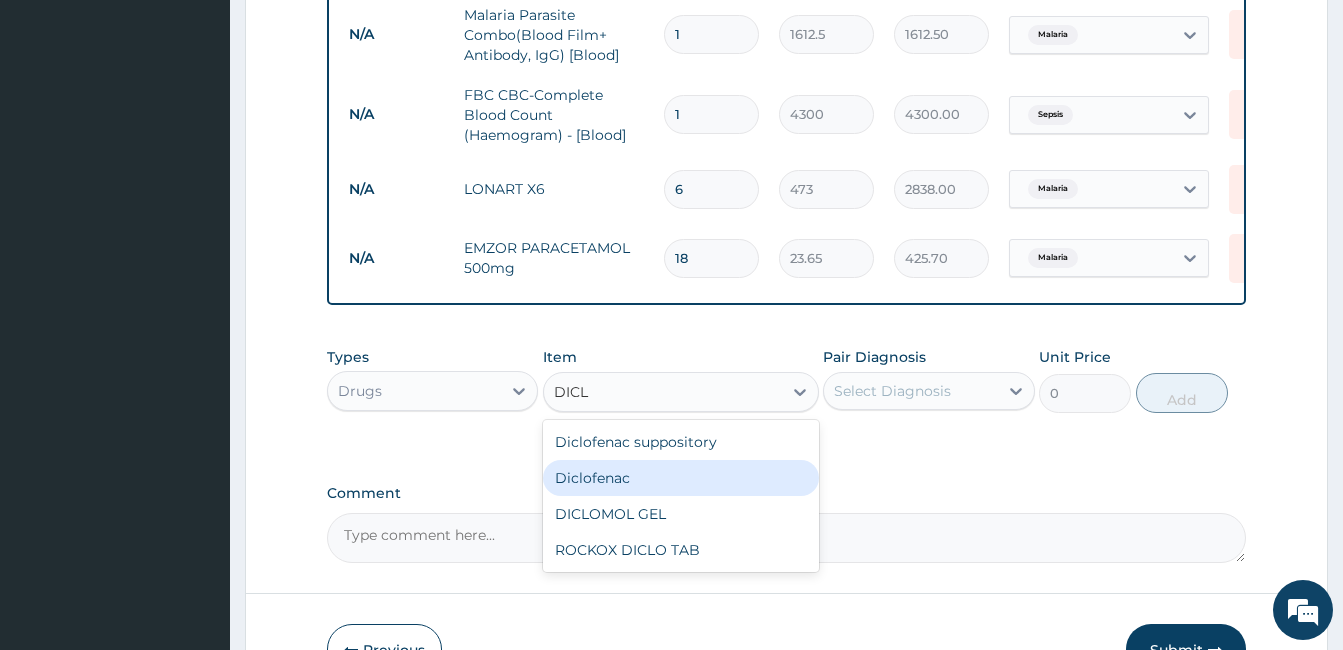 click on "Diclofenac" at bounding box center (681, 478) 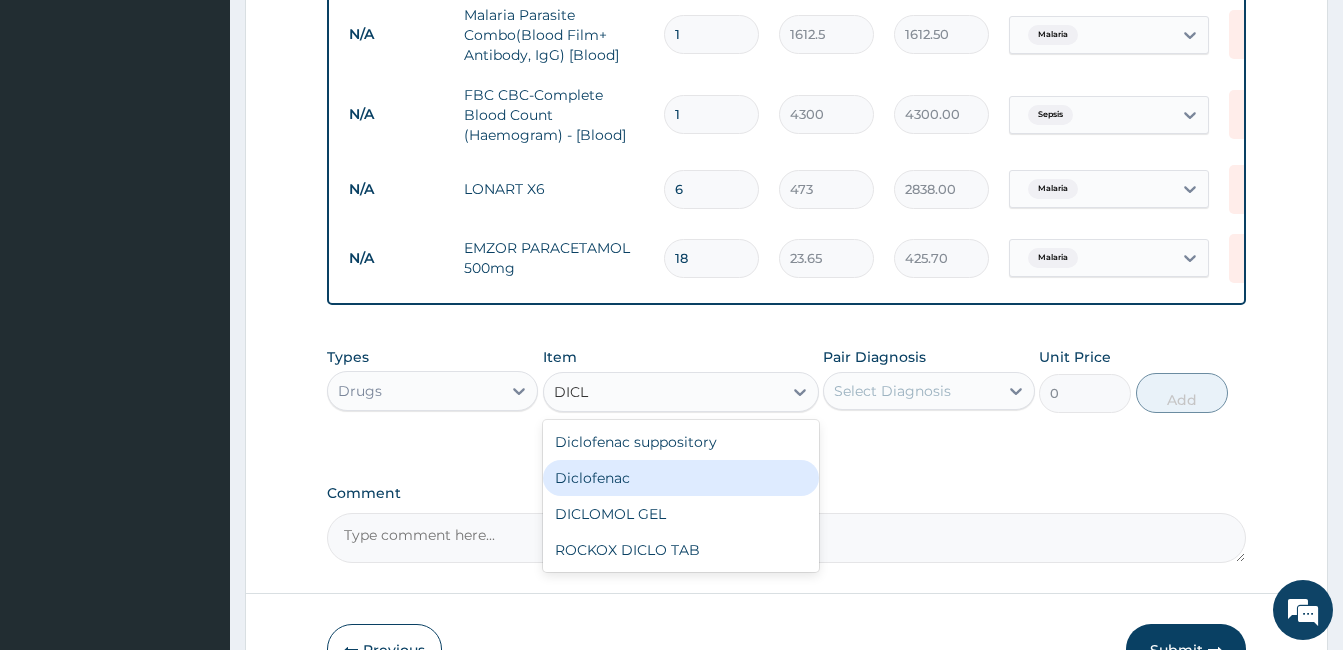 type 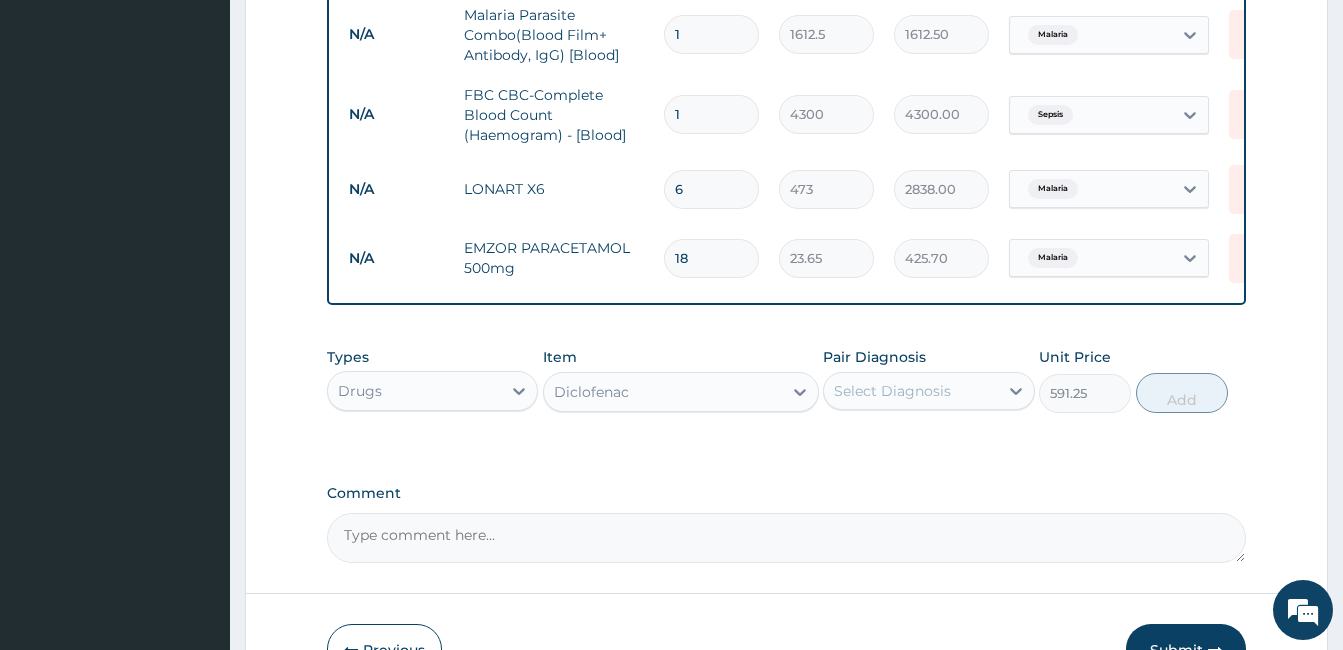 click on "Select Diagnosis" at bounding box center [892, 391] 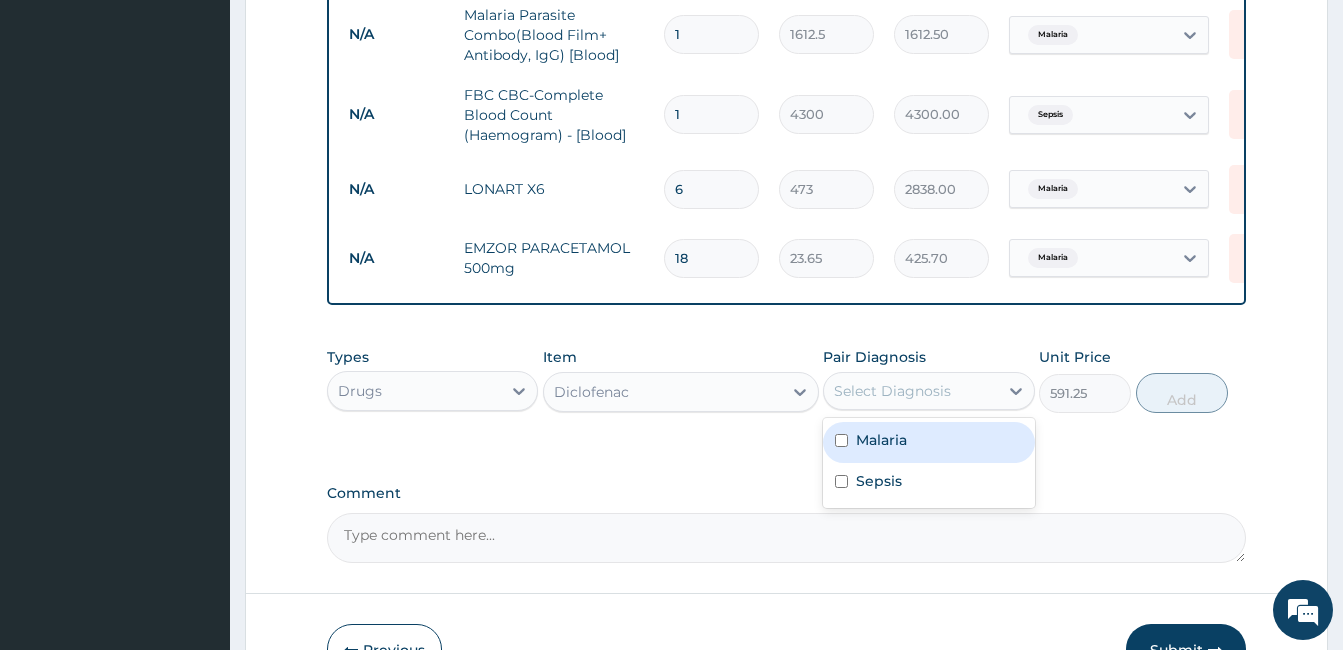 click on "Malaria" at bounding box center [928, 442] 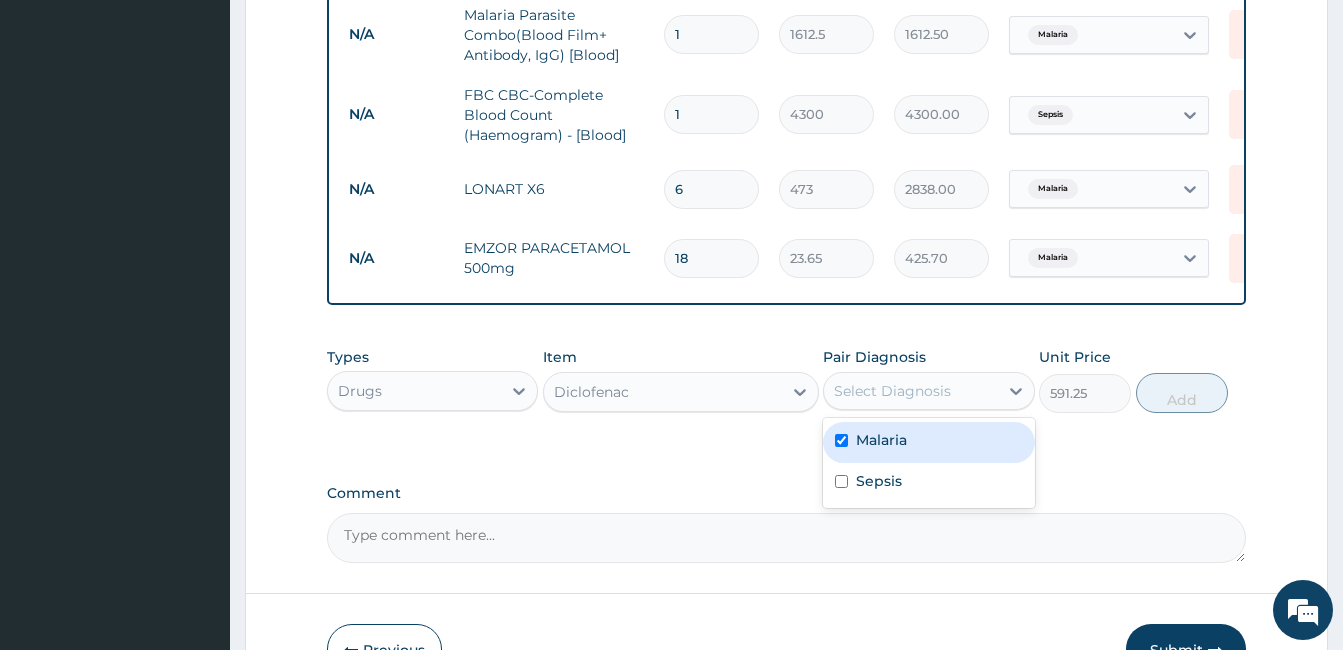 checkbox on "true" 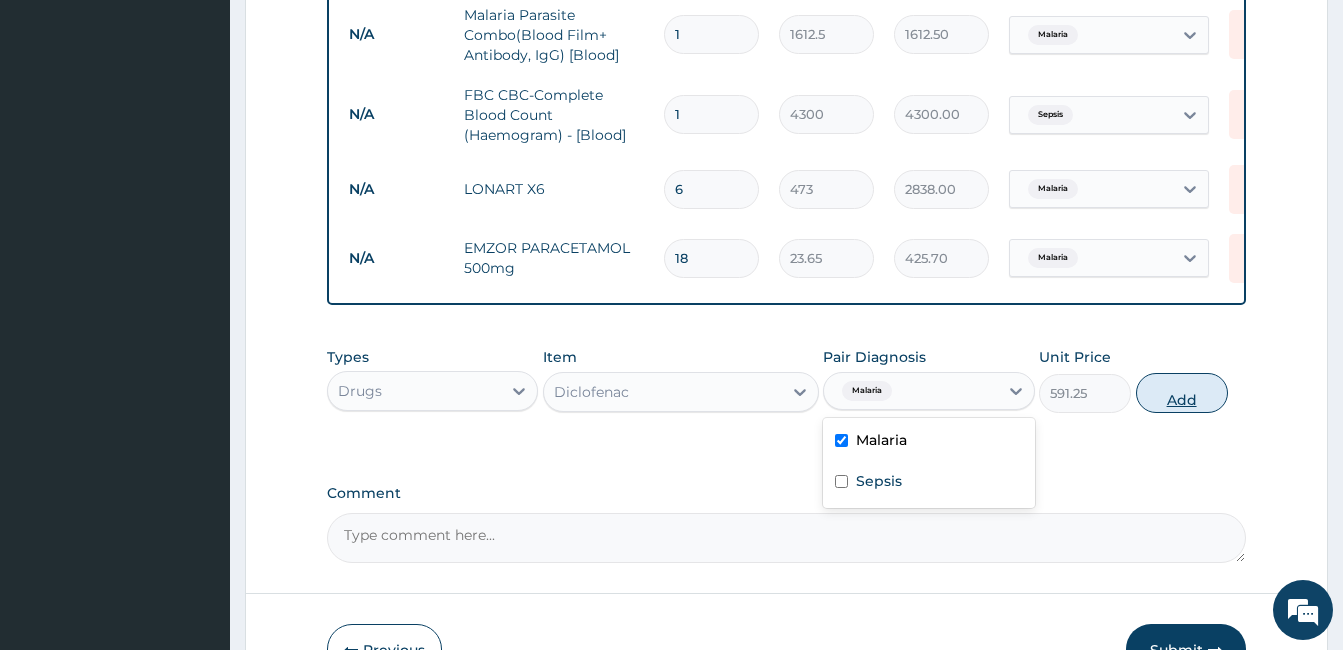 click on "Add" at bounding box center [1182, 393] 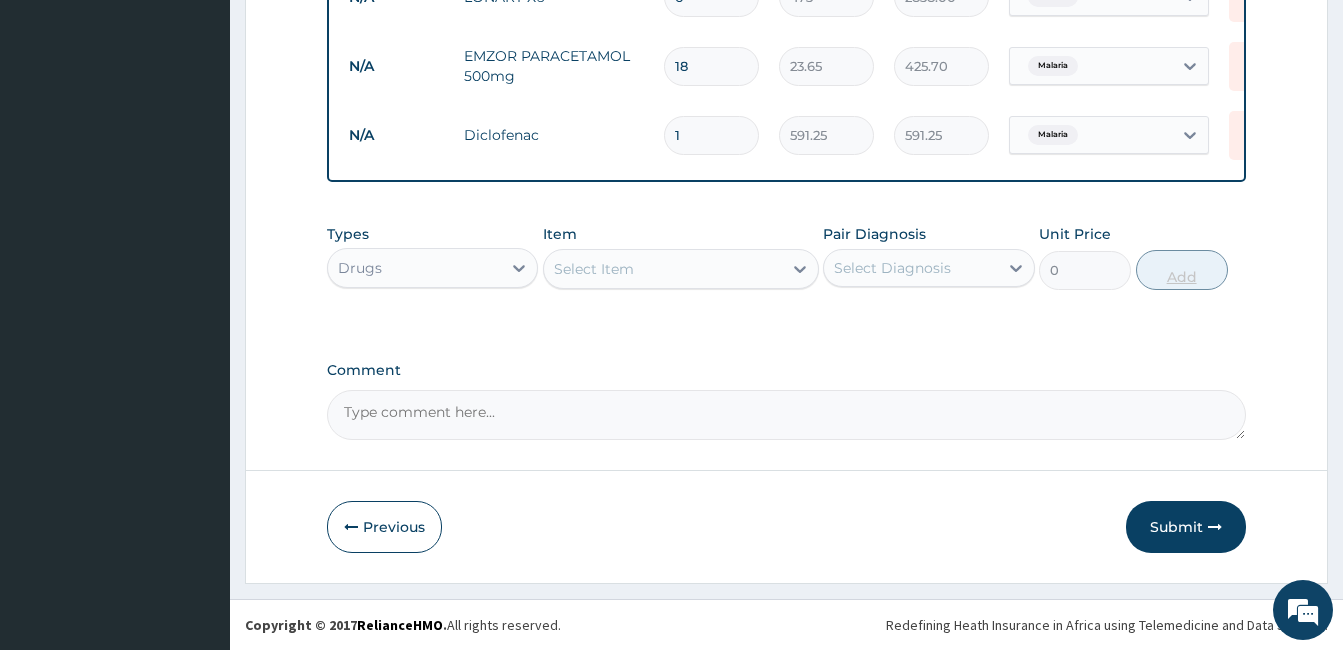 scroll, scrollTop: 1090, scrollLeft: 0, axis: vertical 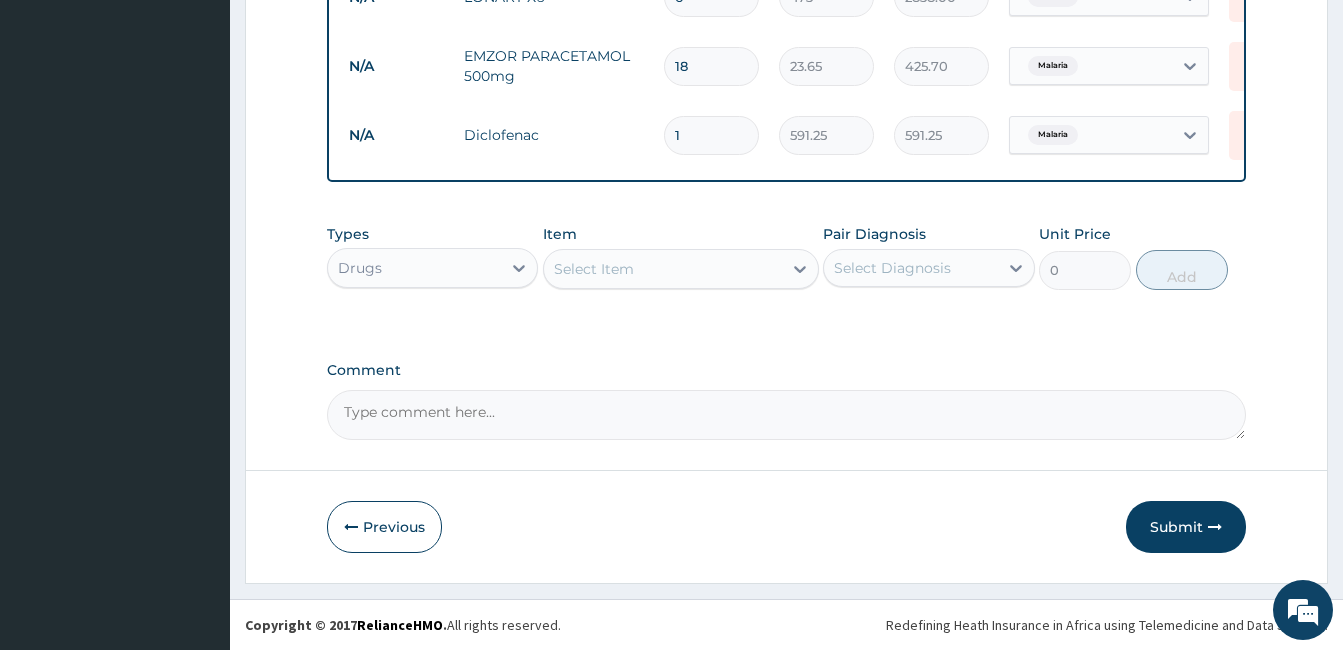 click on "Select Item" at bounding box center [663, 269] 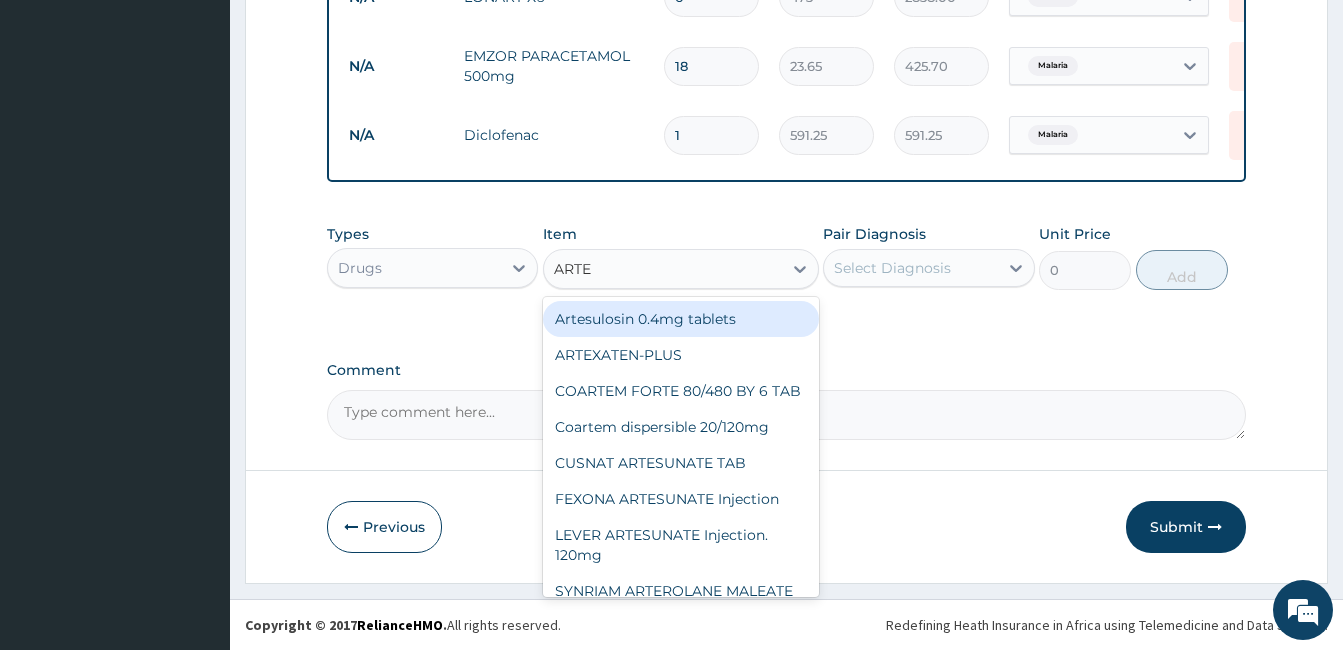 type on "ARTEM" 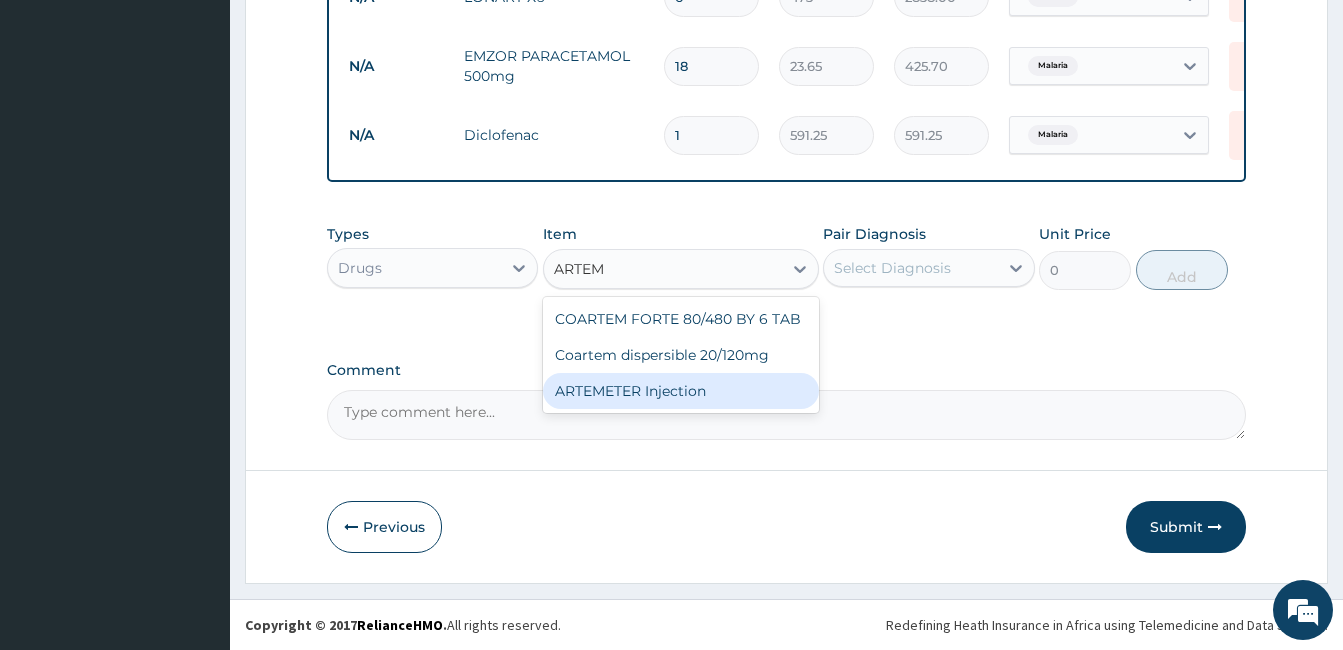 click on "ARTEMETER Injection" at bounding box center (681, 391) 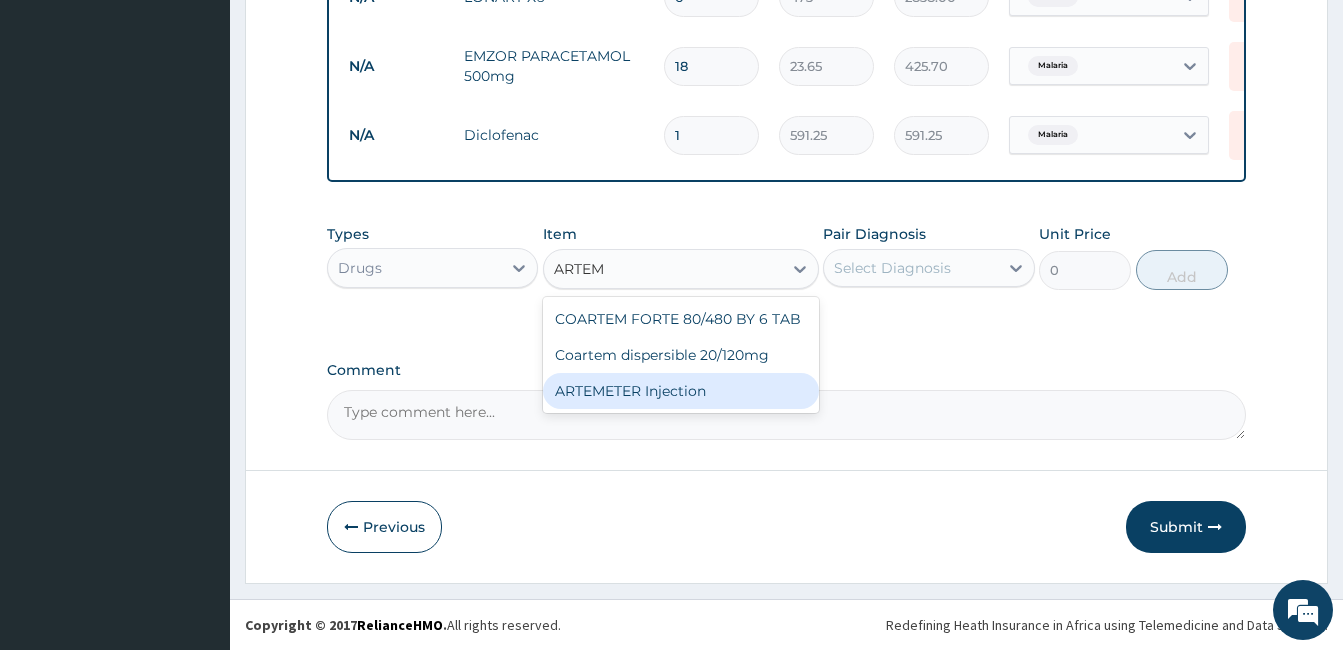 type 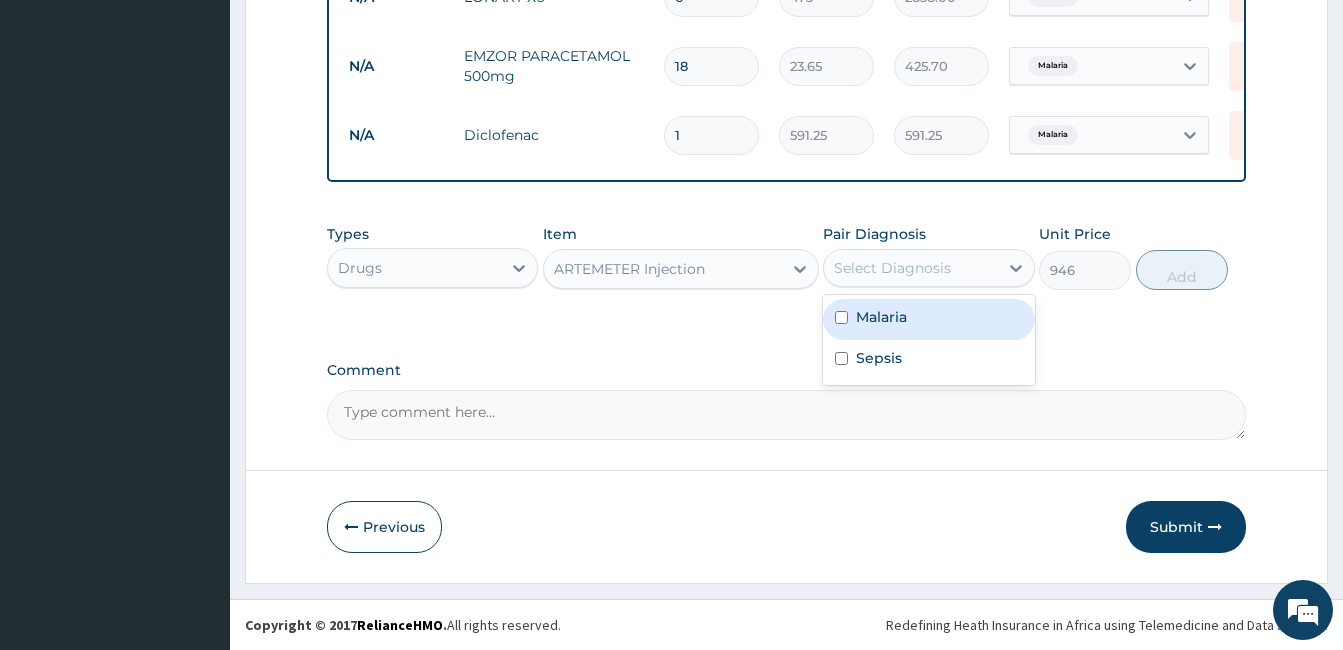 click on "Select Diagnosis" at bounding box center (928, 268) 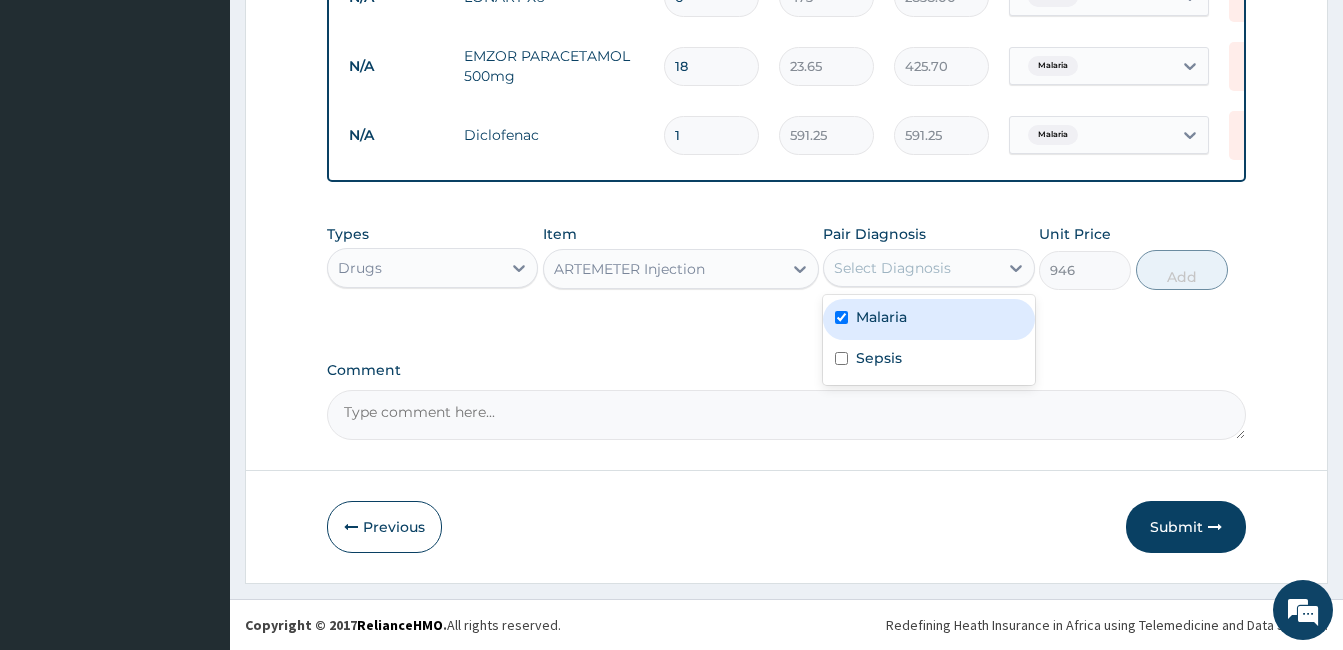 checkbox on "true" 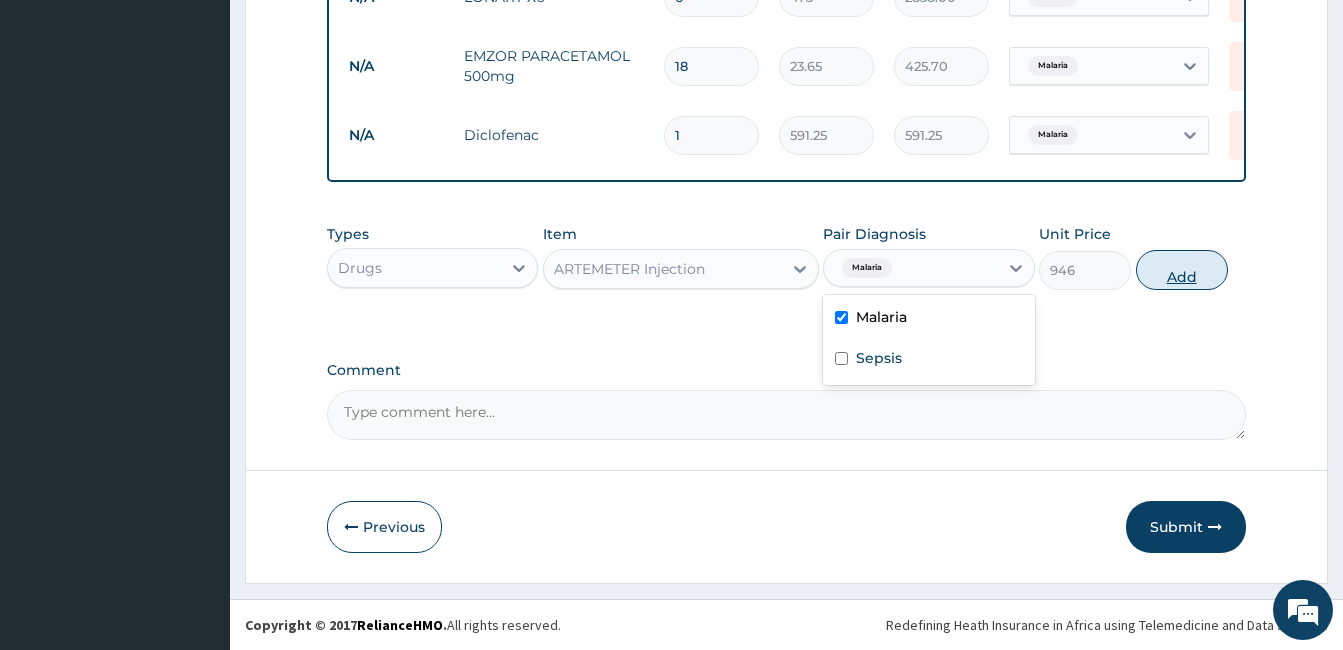 click on "Add" at bounding box center [1182, 270] 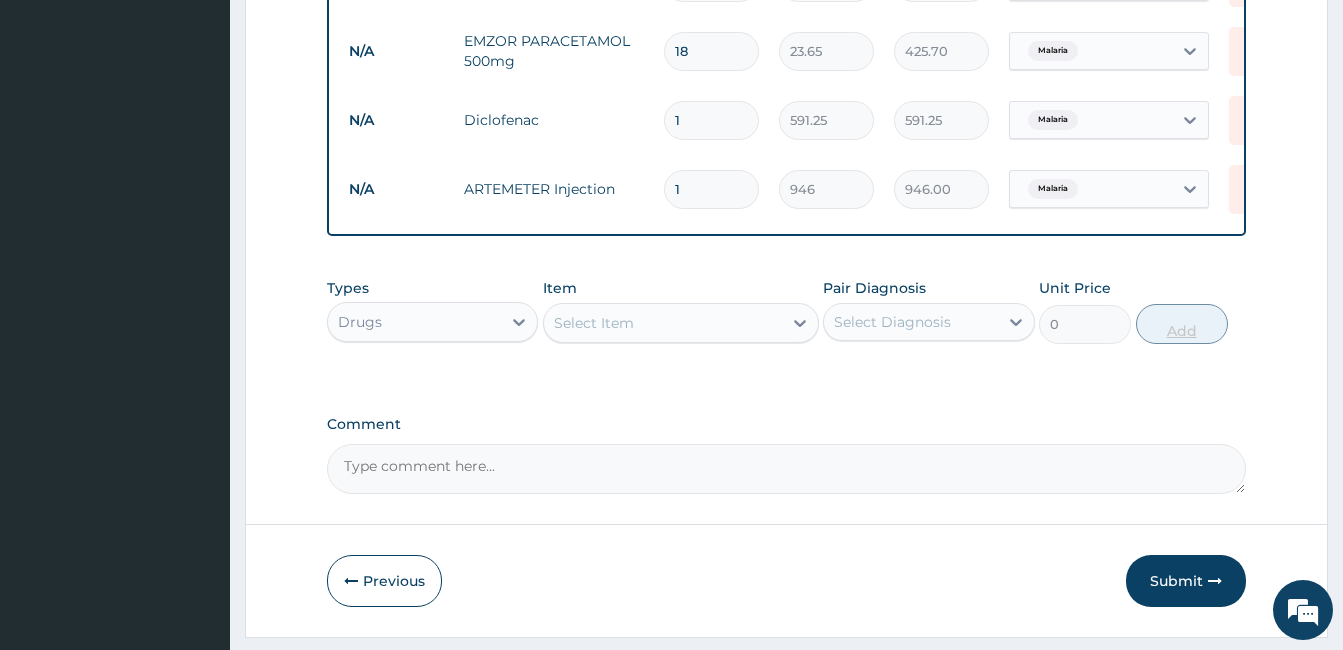 type 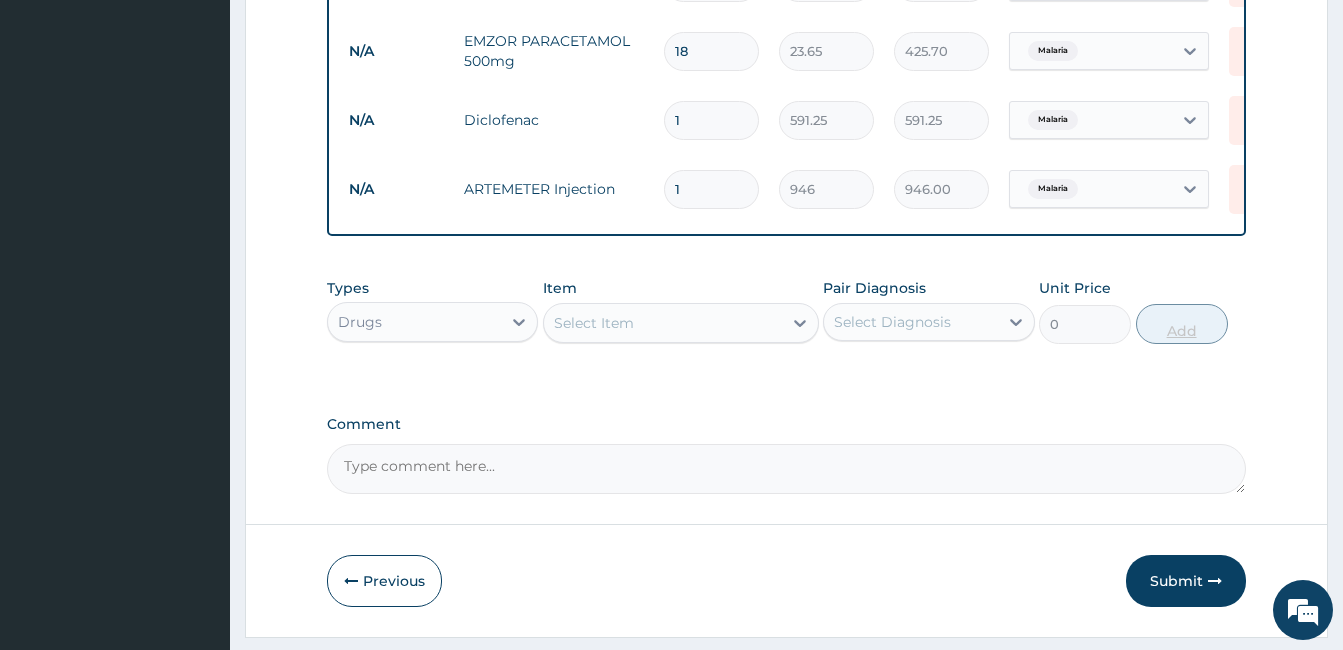 type on "0.00" 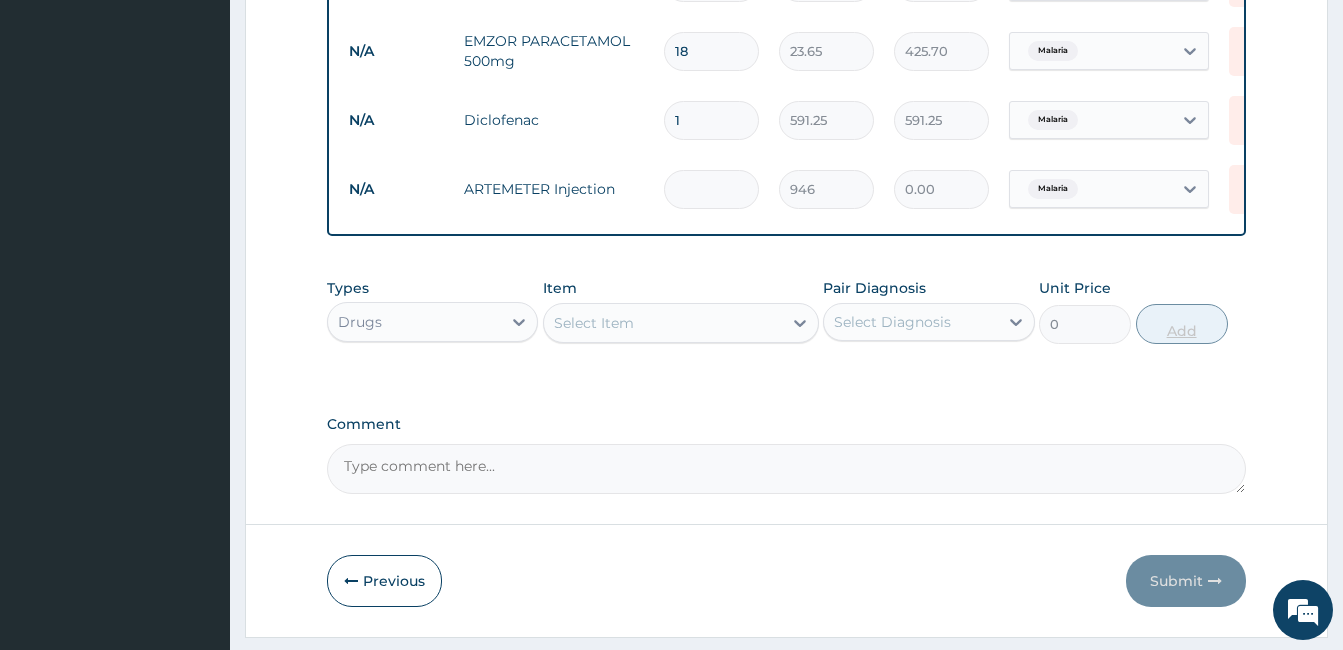 type on "2" 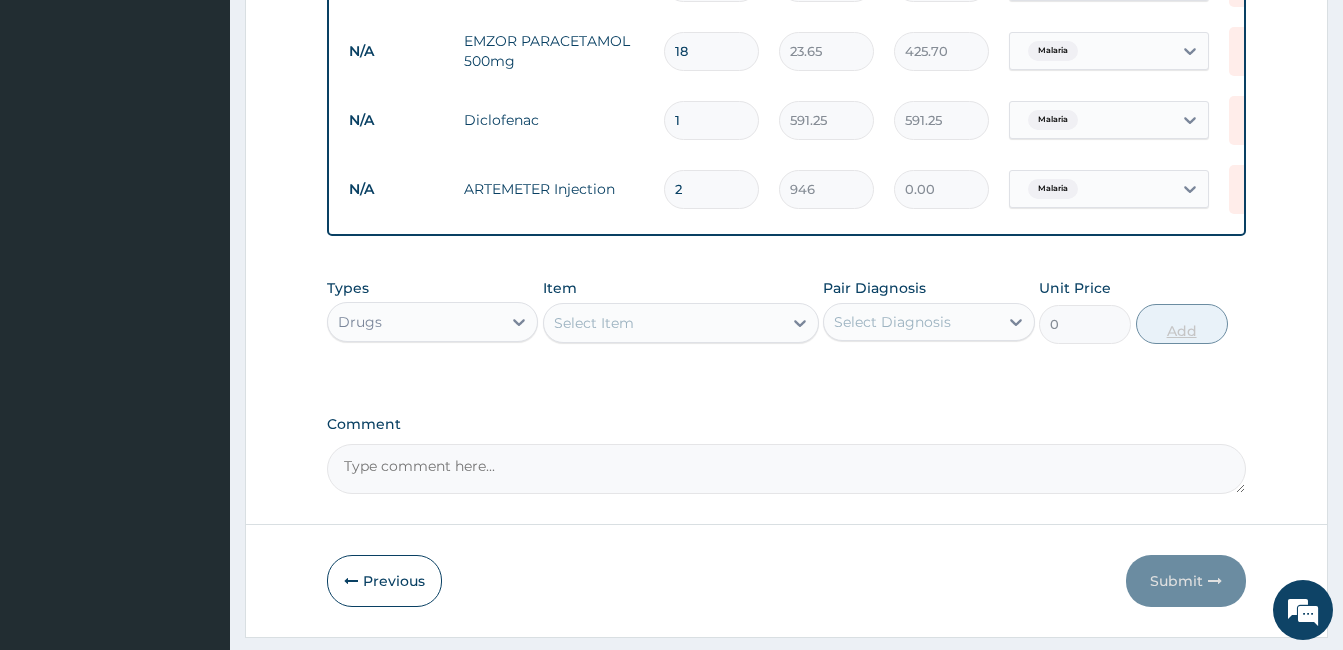 type on "1892.00" 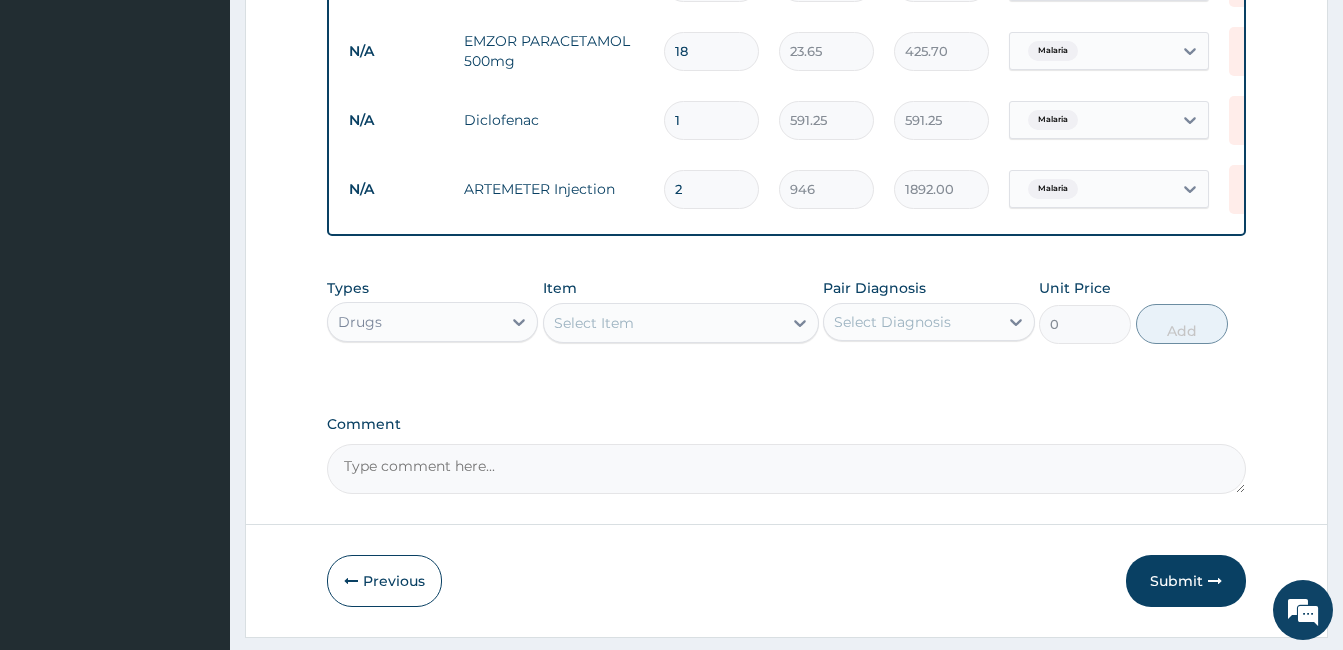 type on "2" 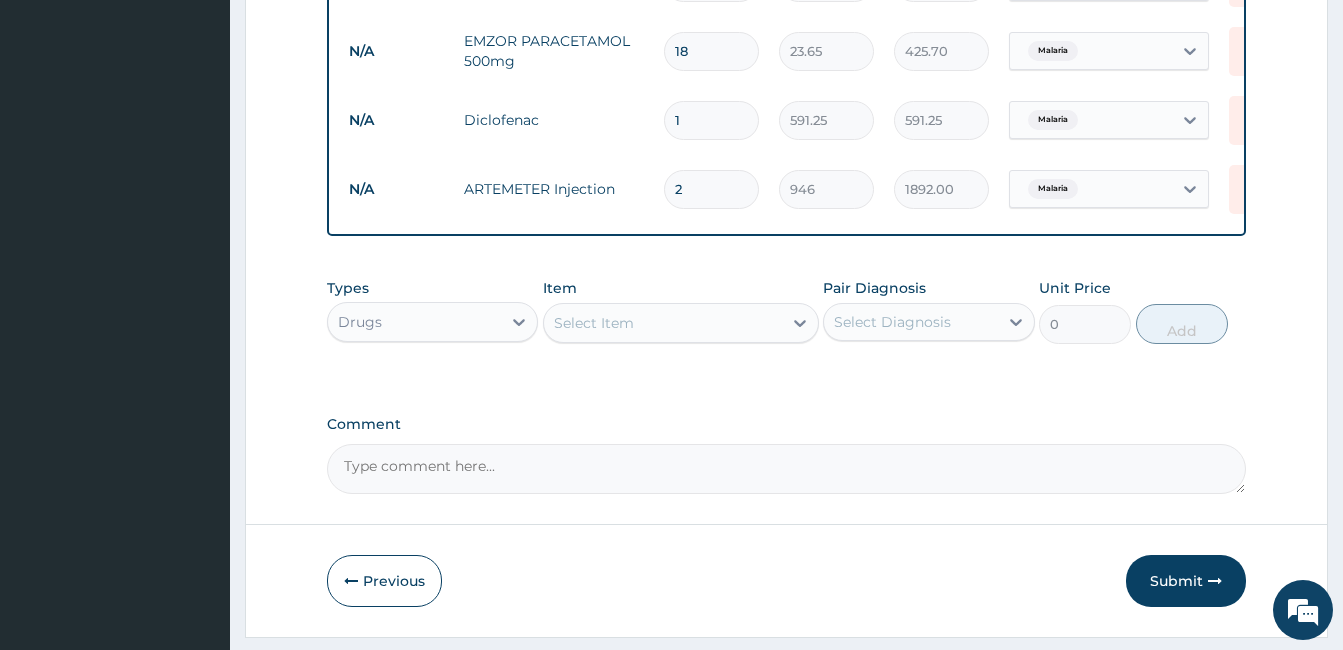 click on "Select Item" at bounding box center (594, 323) 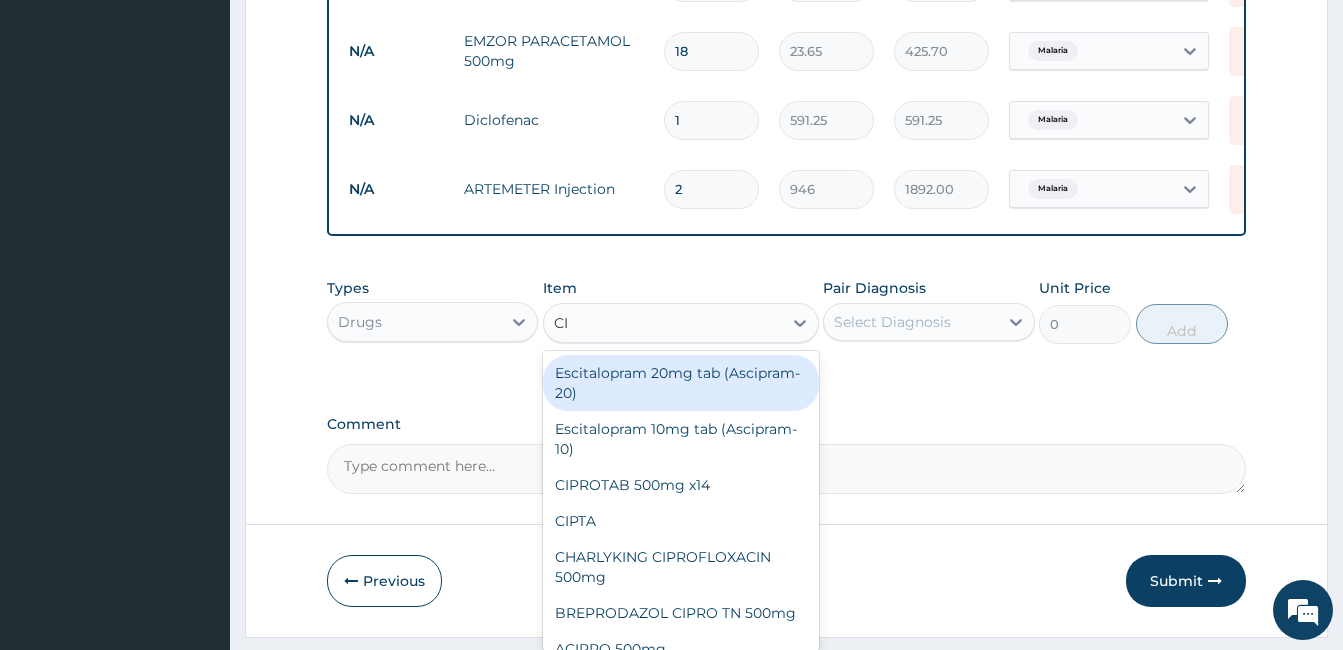 type on "C" 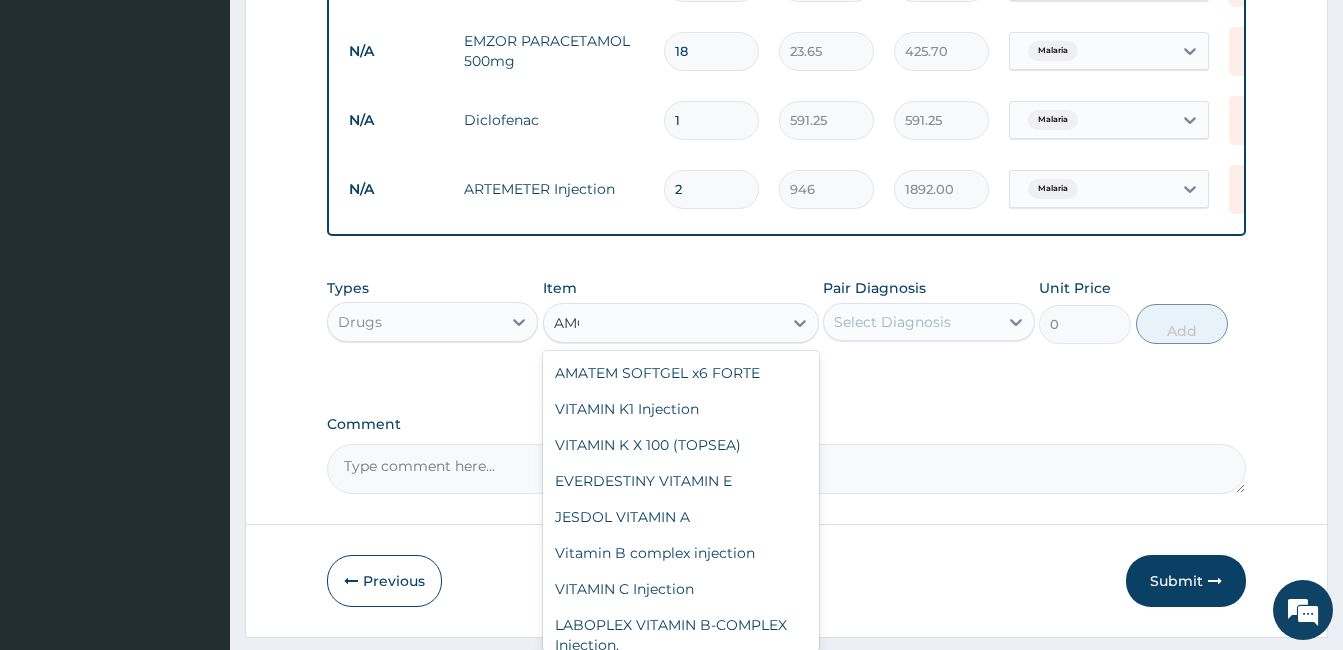type on "AMOK" 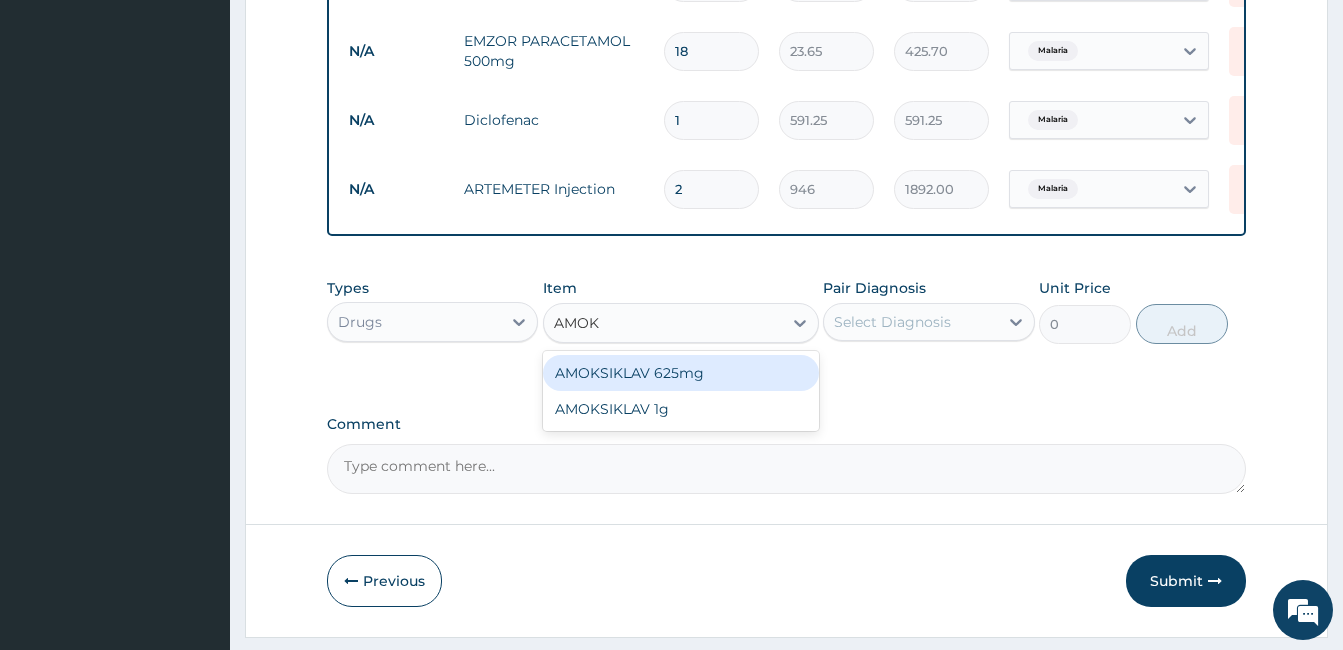 click on "AMOKSIKLAV 625mg" at bounding box center [681, 373] 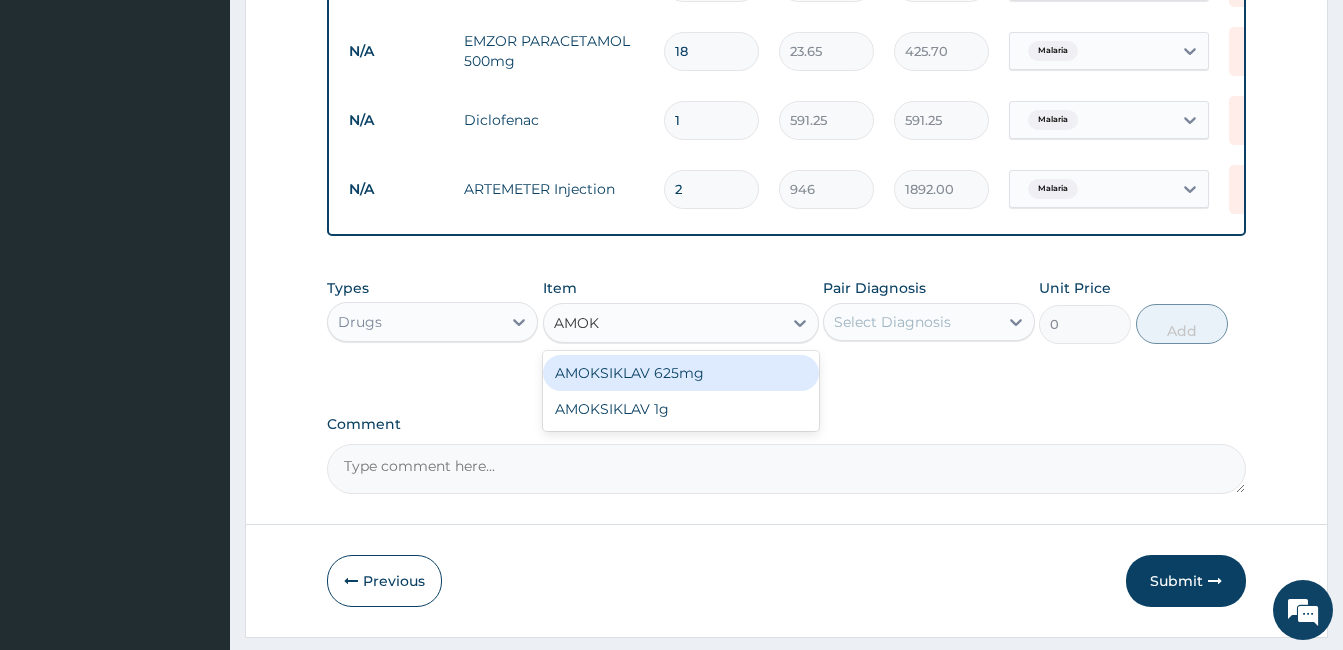 type 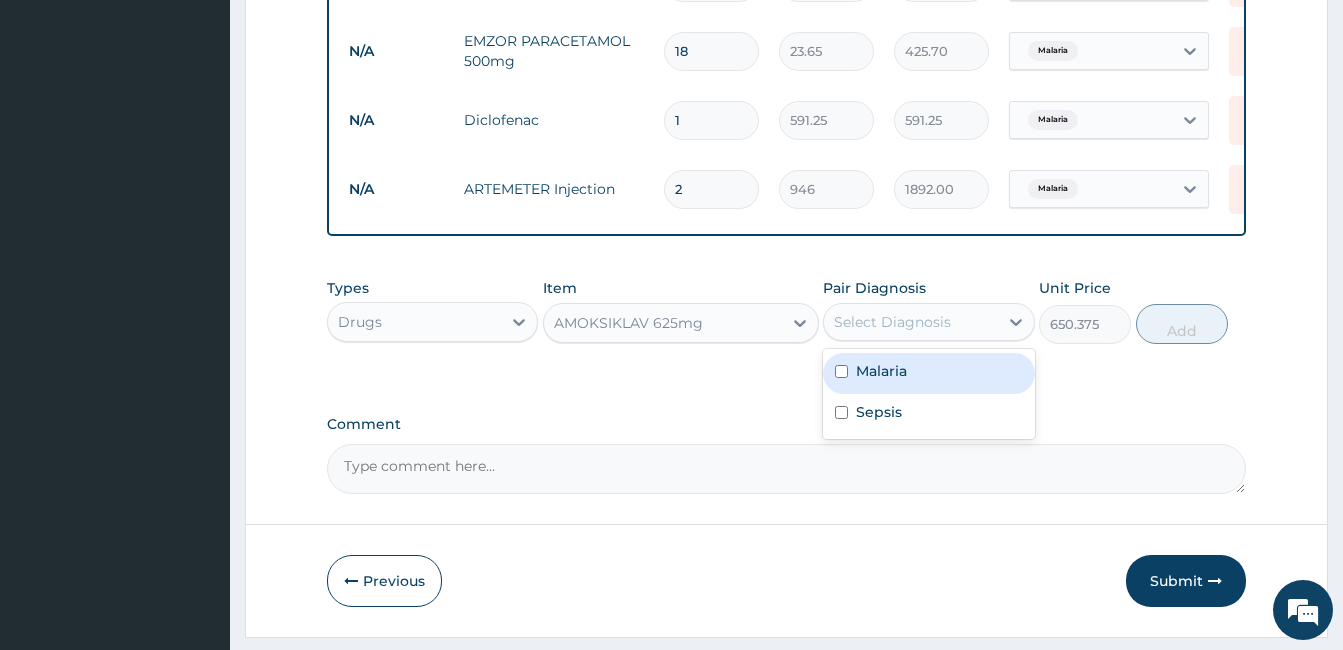 click on "Select Diagnosis" at bounding box center [892, 322] 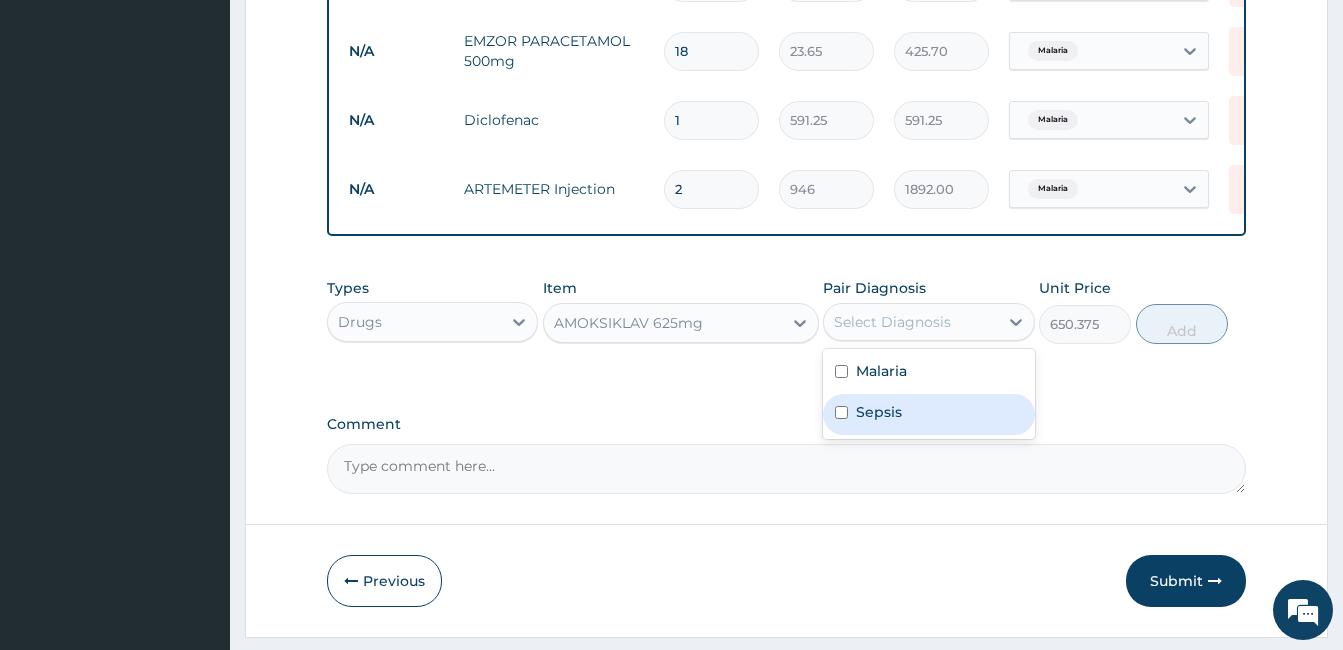 click on "Sepsis" at bounding box center [879, 412] 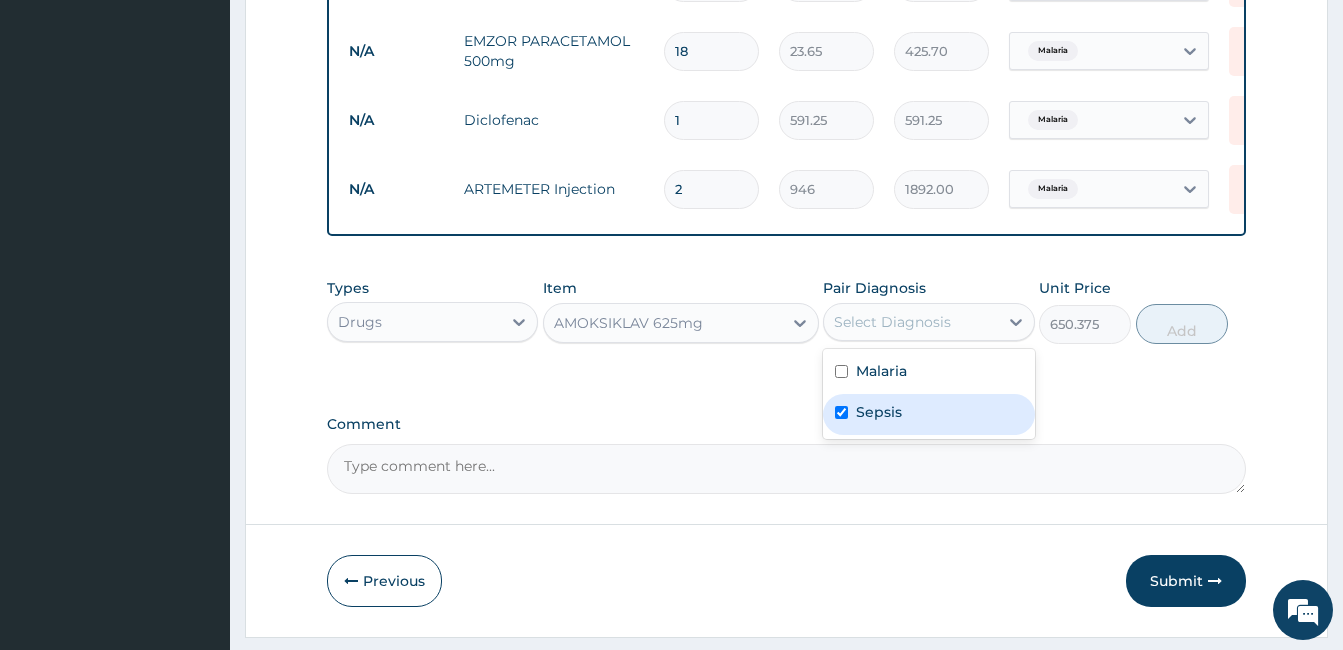 checkbox on "true" 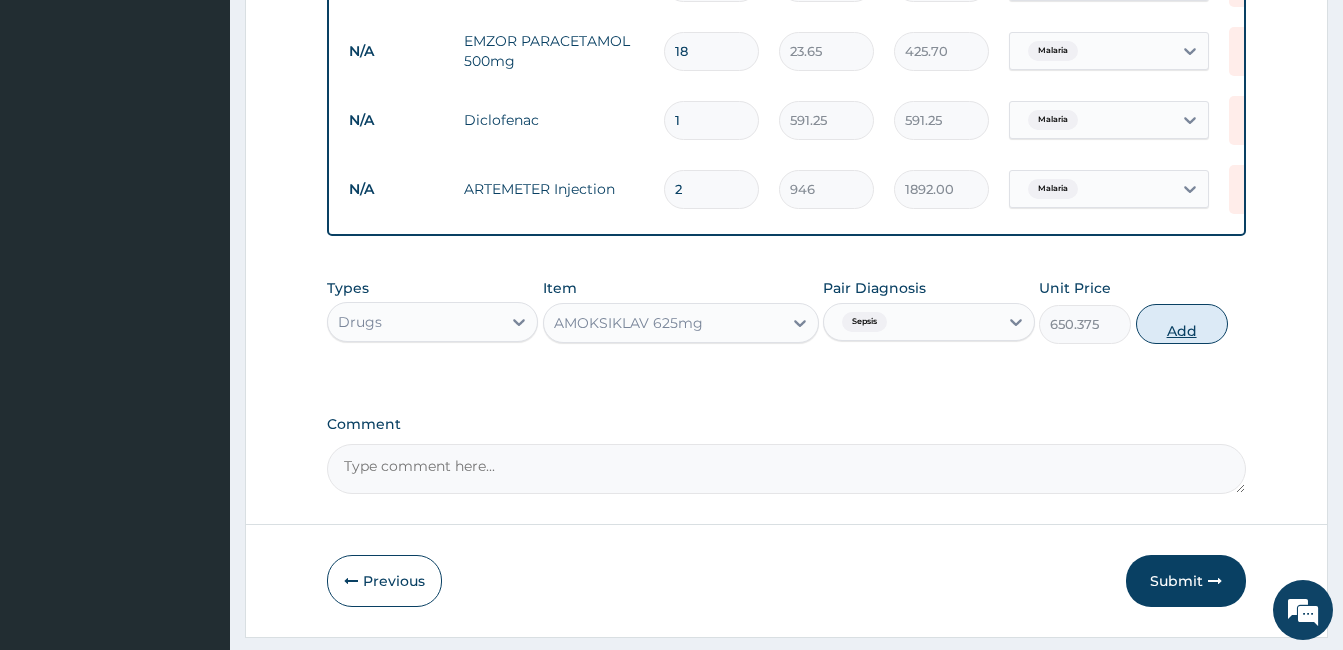 click on "Add" at bounding box center [1182, 324] 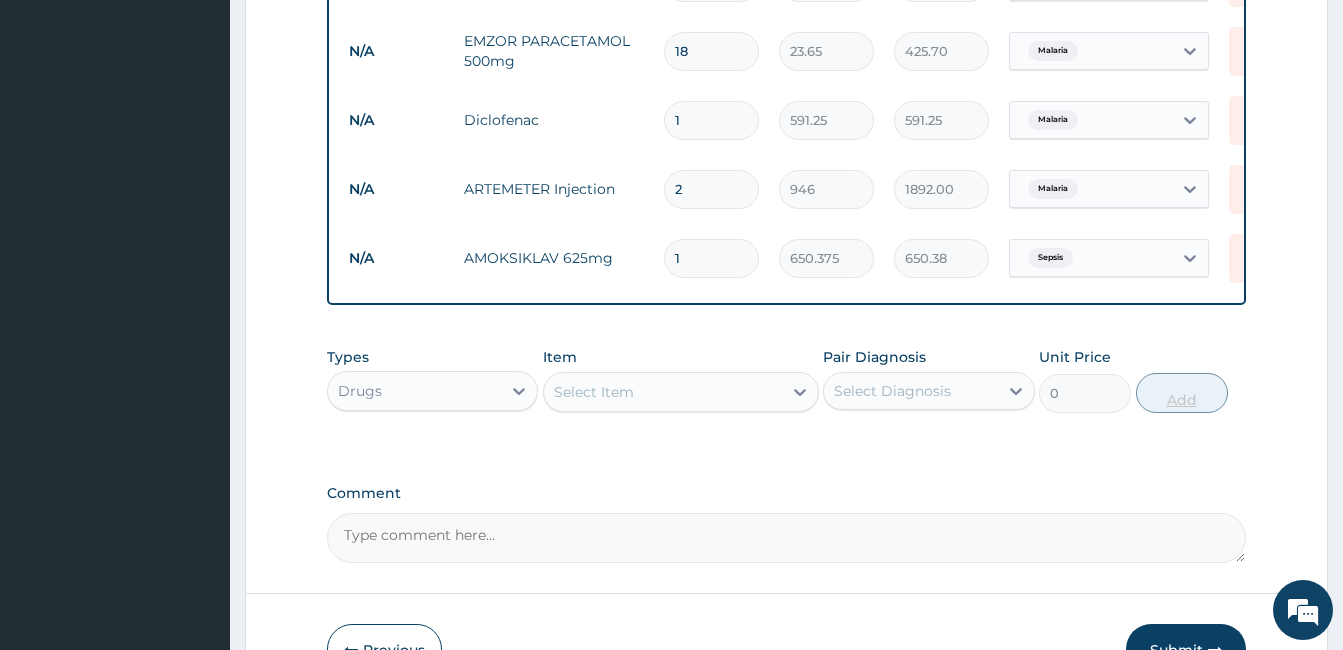 type on "14" 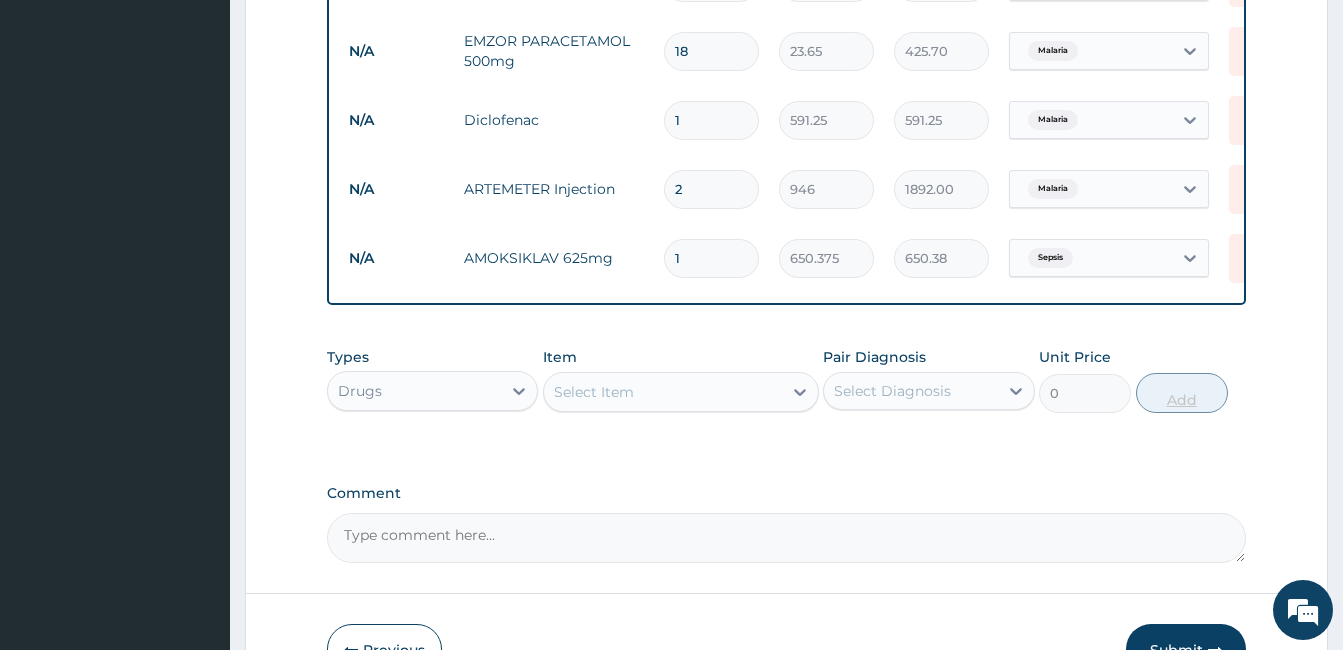 type on "9105.25" 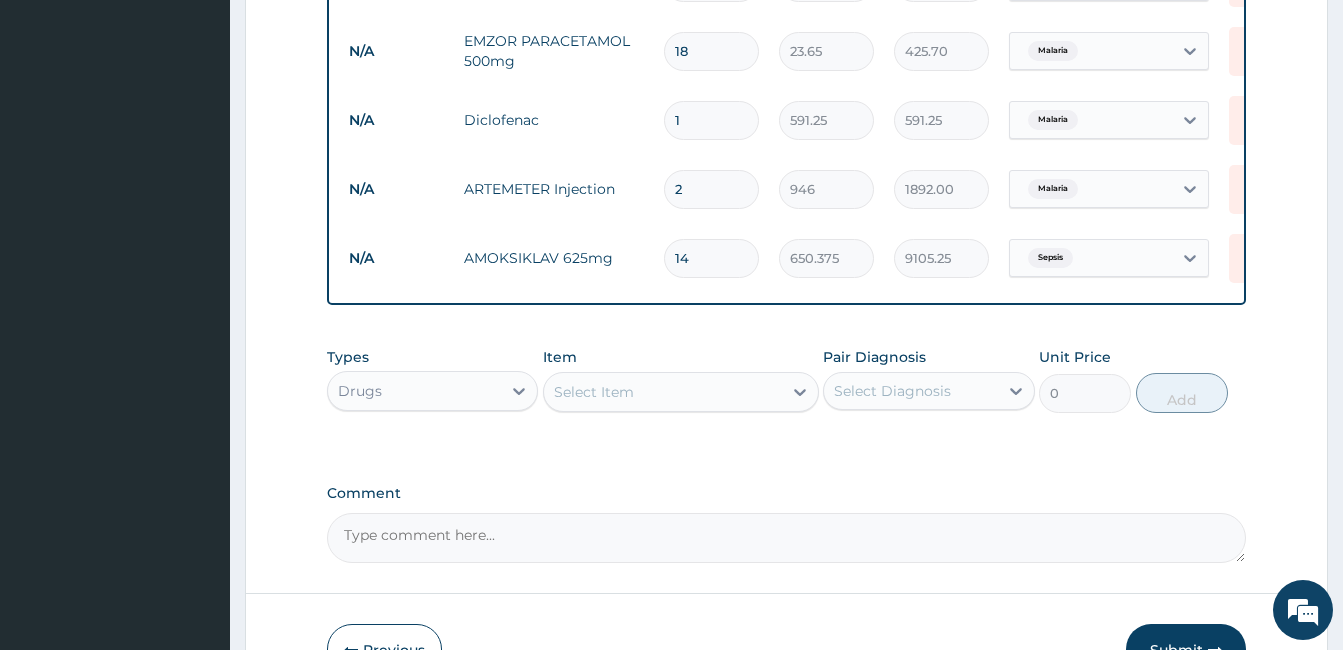 type on "14" 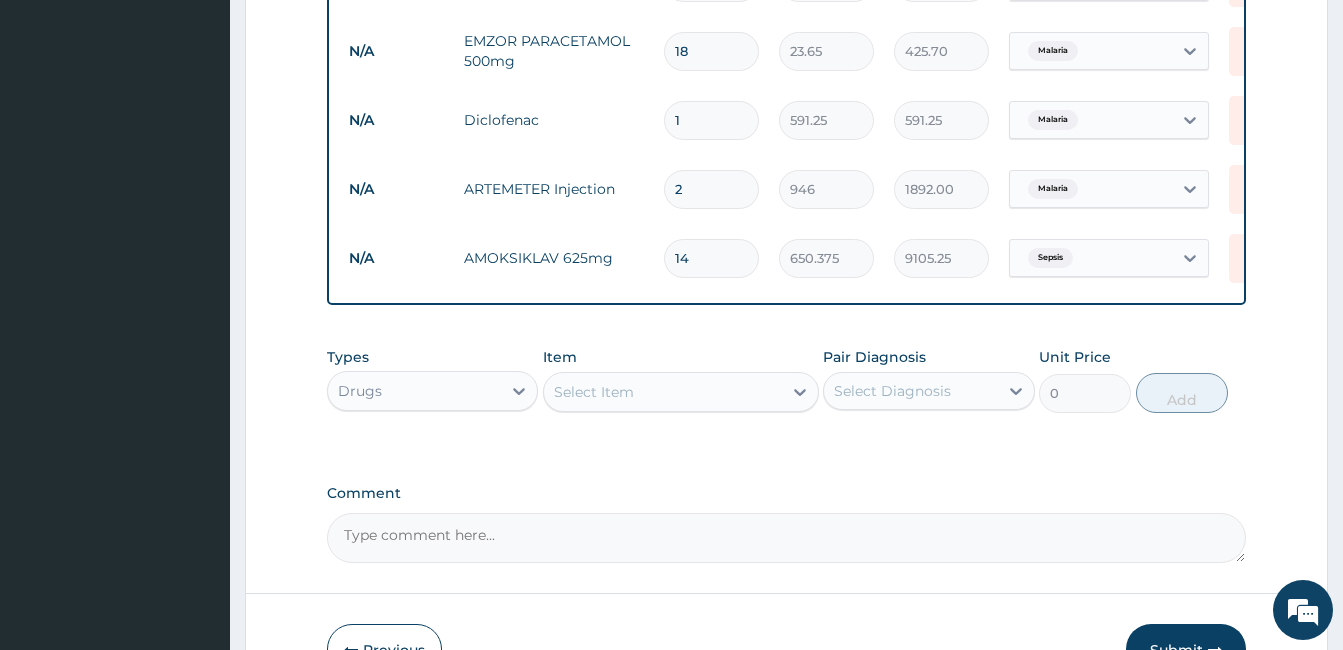 click on "Select Item" at bounding box center [663, 392] 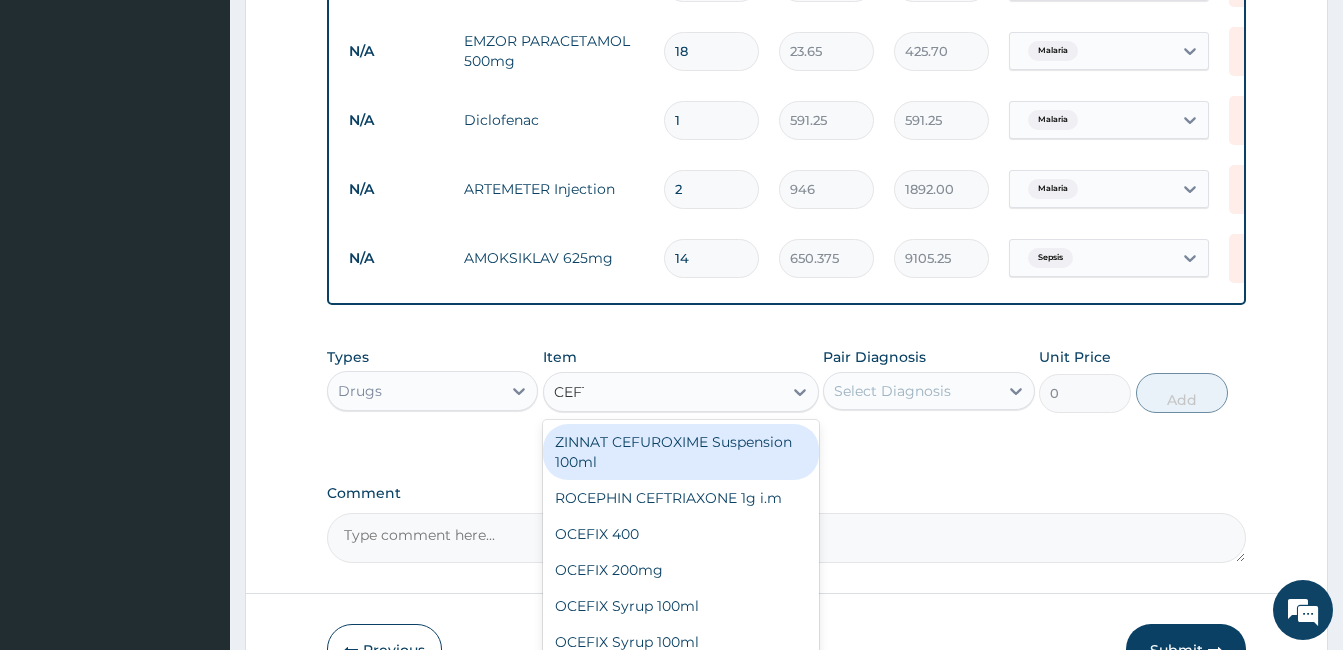 type on "CEFTR" 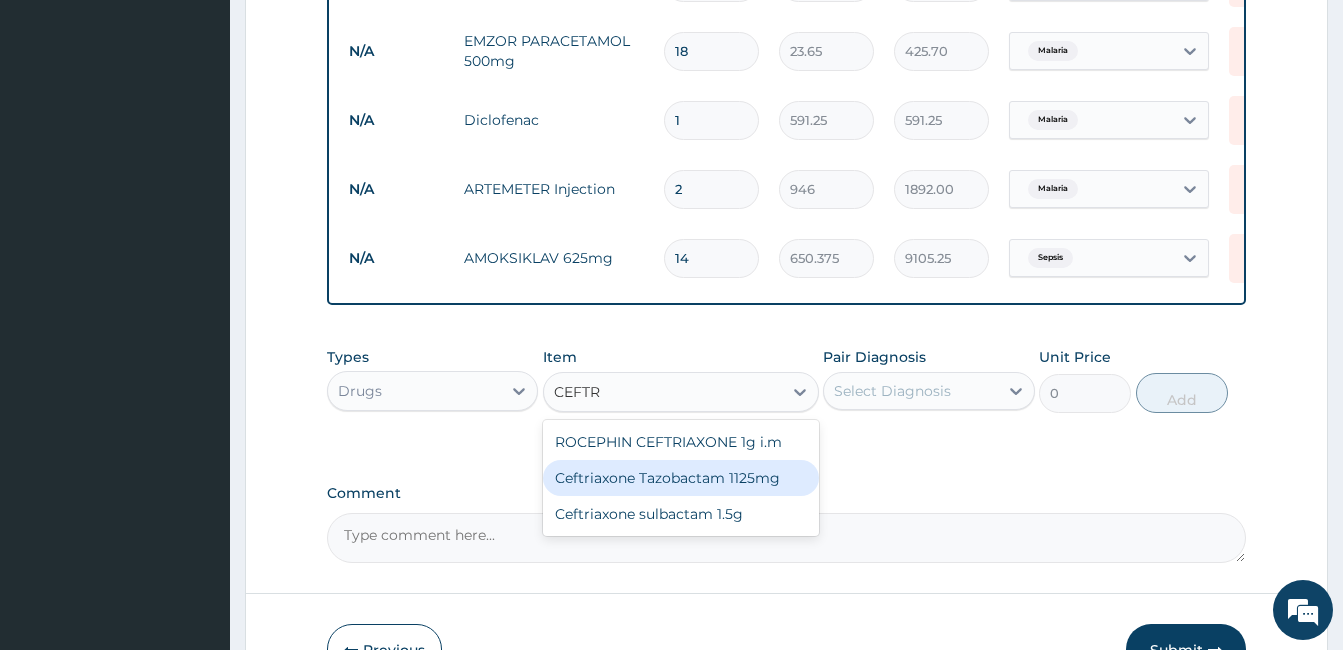 drag, startPoint x: 715, startPoint y: 475, endPoint x: 726, endPoint y: 467, distance: 13.601471 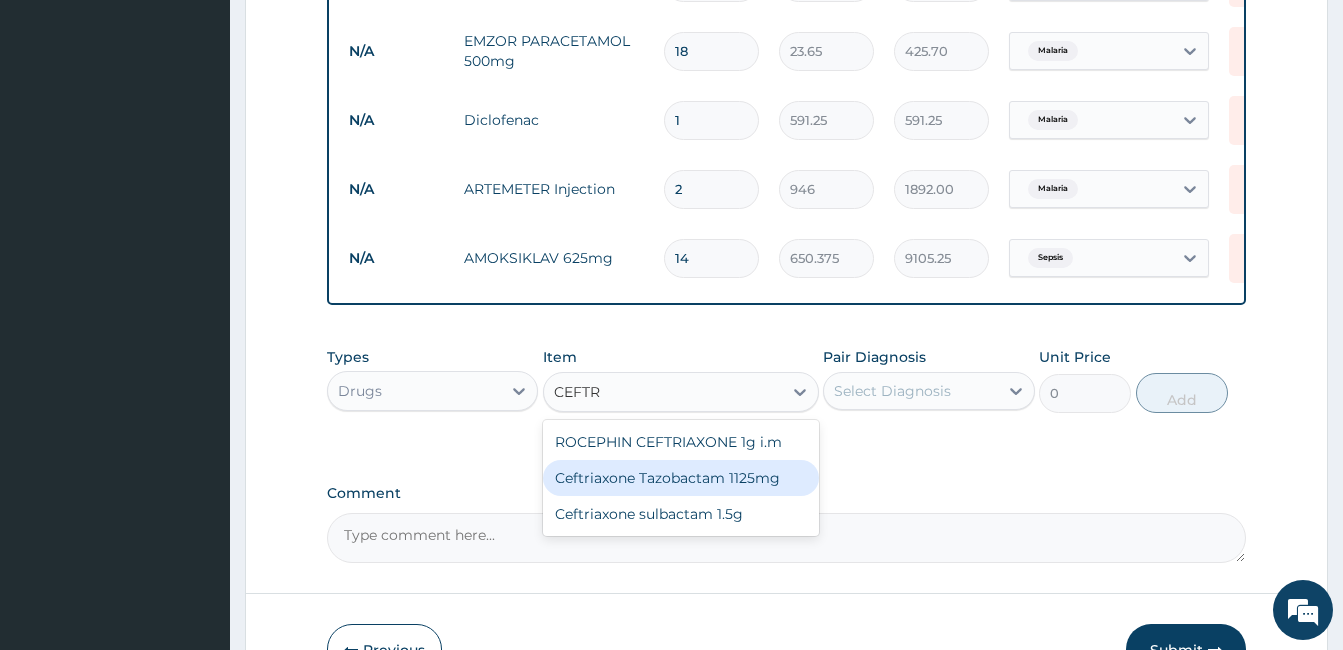 click on "ROCEPHIN CEFTRIAXONE 1g i.m Ceftriaxone Tazobactam 1125mg Ceftriaxone sulbactam 1.5g" at bounding box center [681, 478] 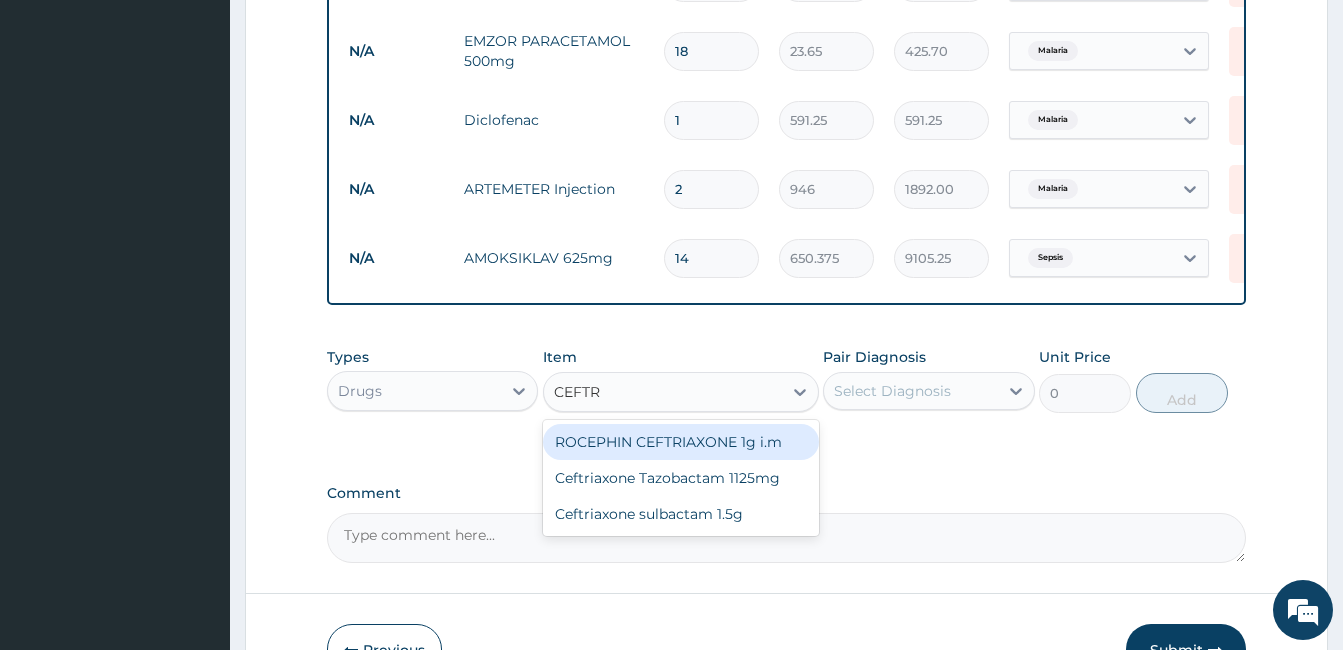click on "ROCEPHIN CEFTRIAXONE 1g i.m" at bounding box center (681, 442) 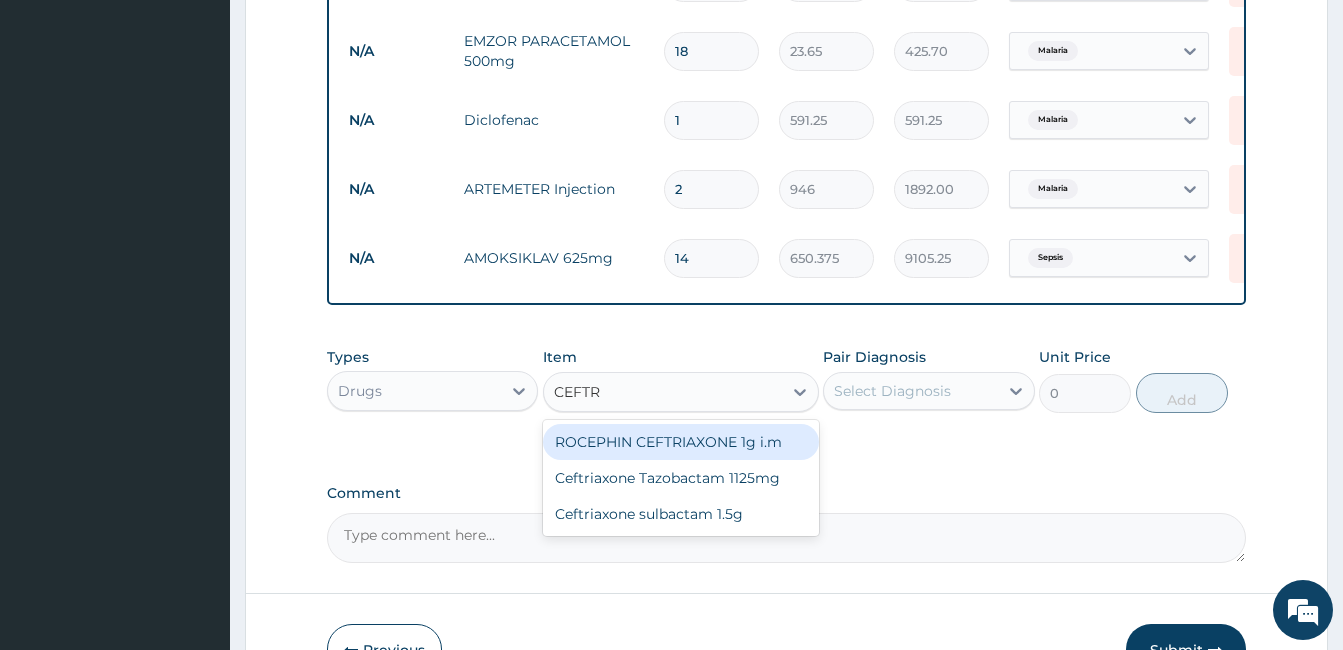 type 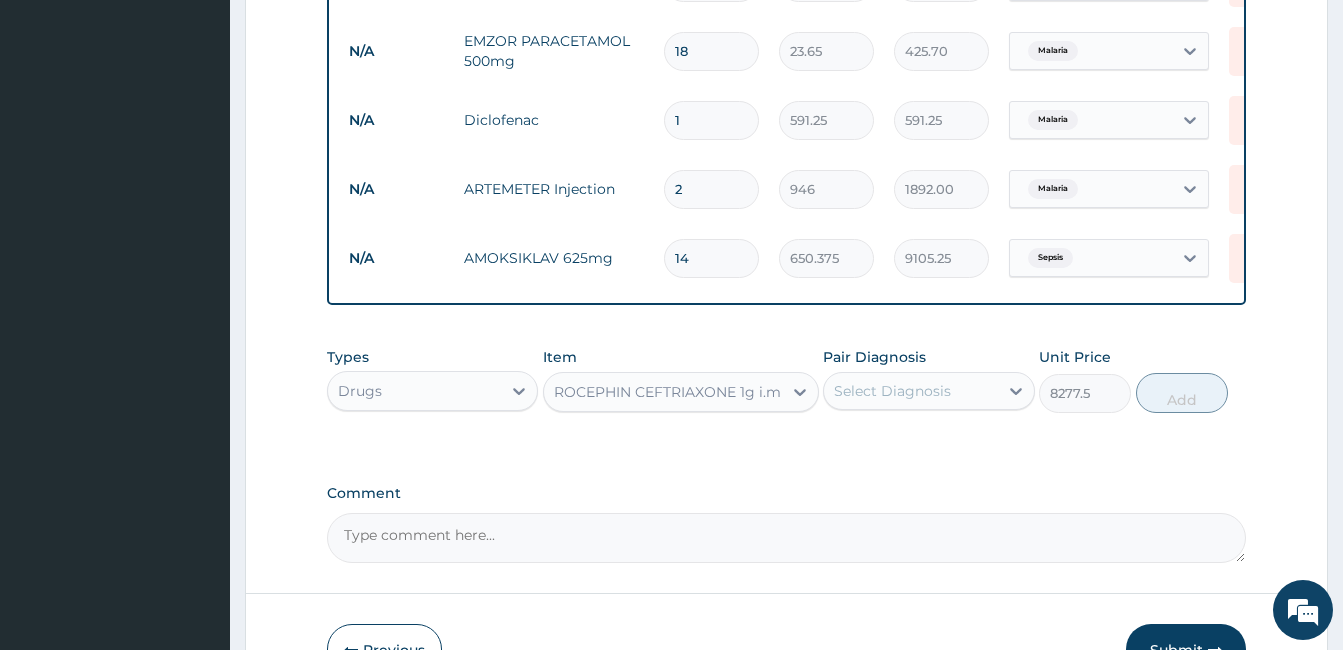 click on "Select Diagnosis" at bounding box center [910, 391] 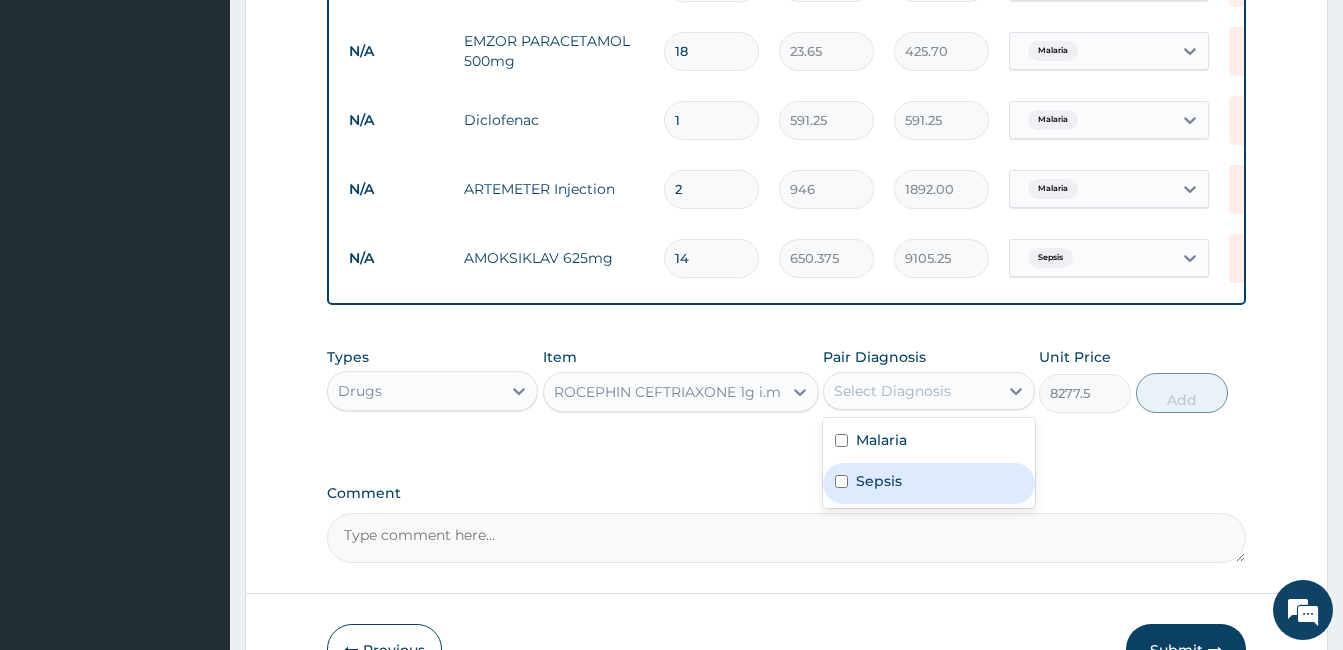 click on "Sepsis" at bounding box center [928, 483] 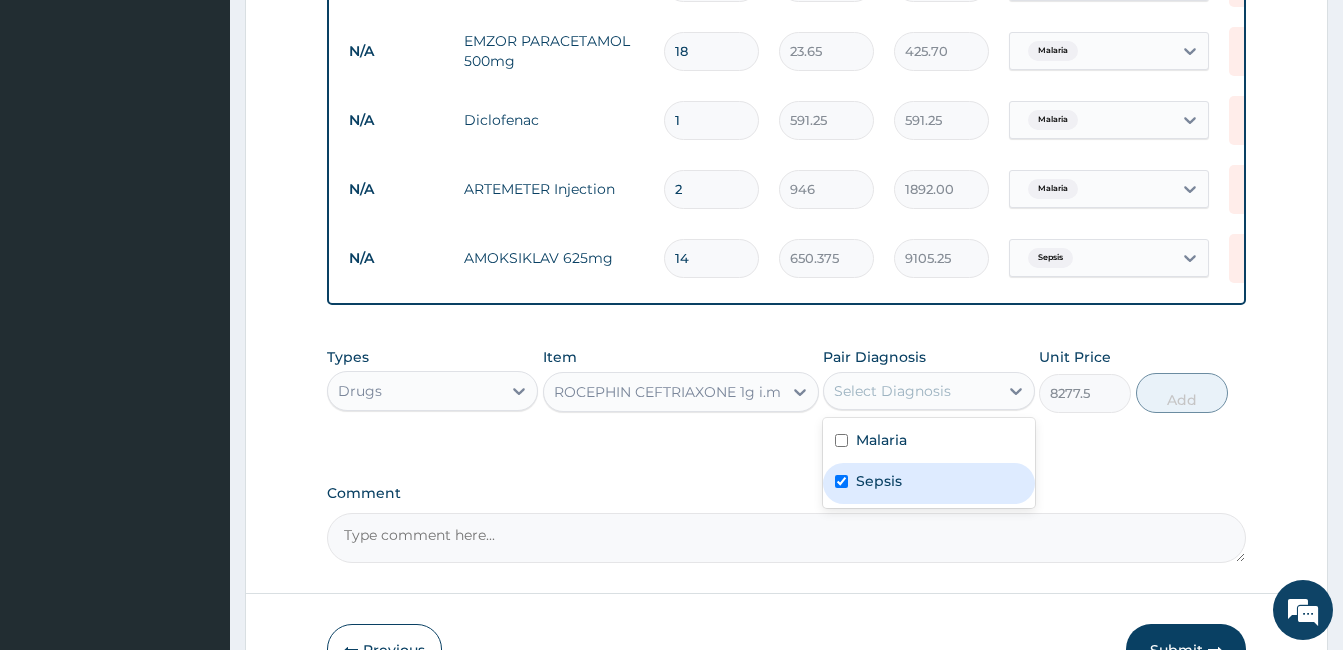 checkbox on "true" 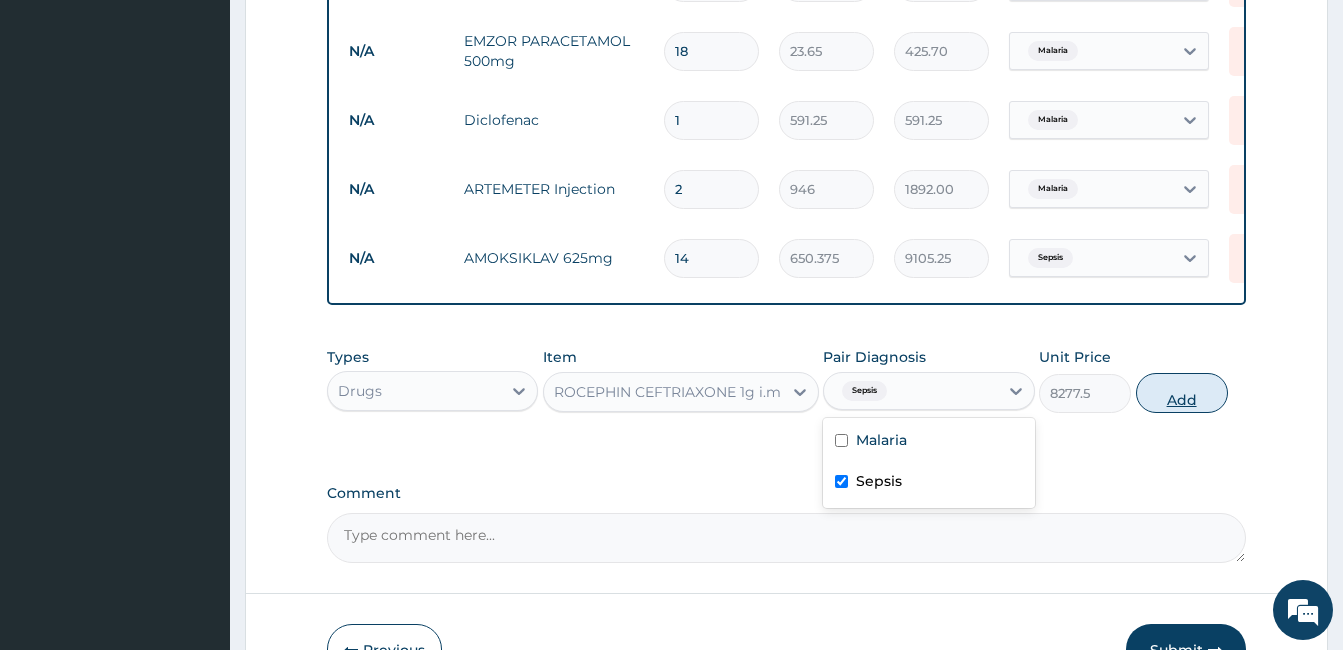 click on "Add" at bounding box center (1182, 393) 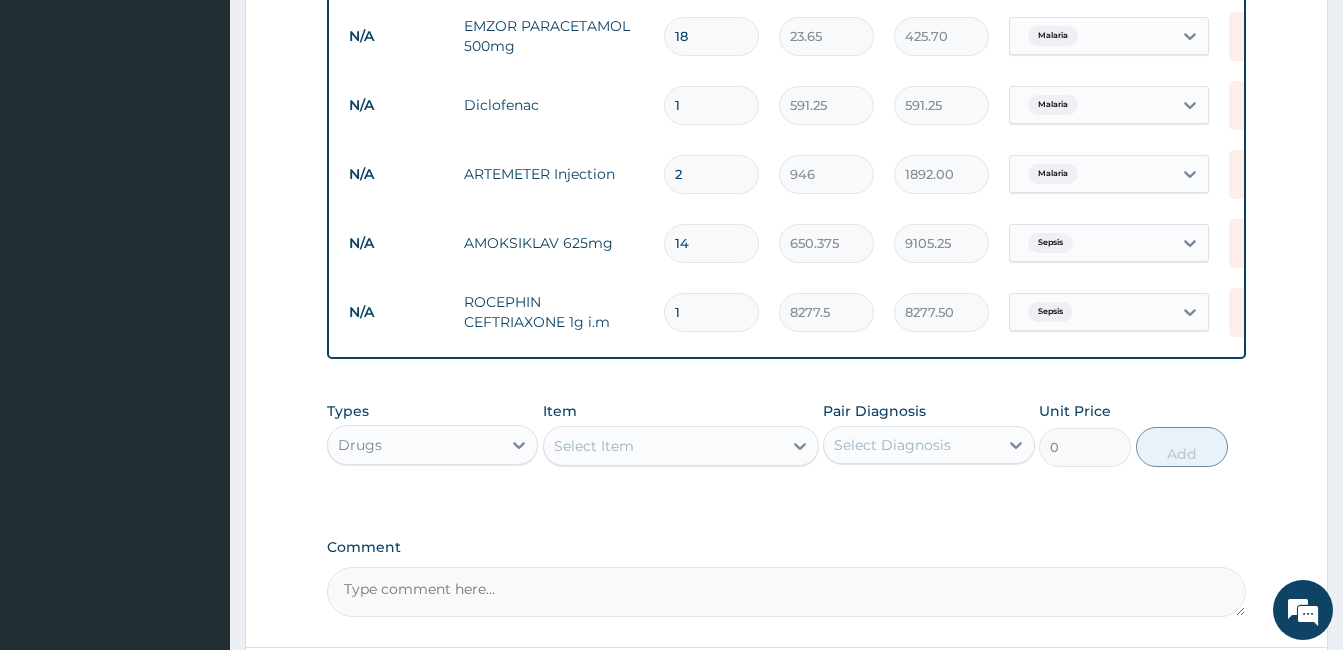 scroll, scrollTop: 1097, scrollLeft: 0, axis: vertical 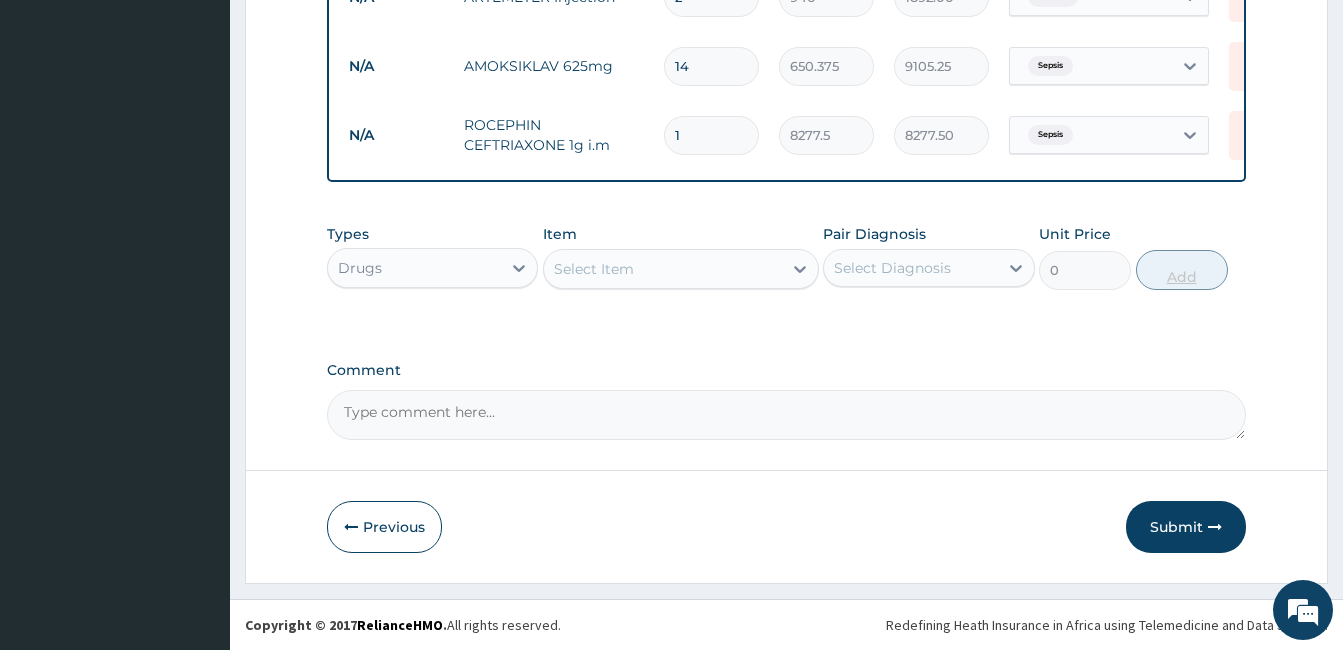 click on "Submit" at bounding box center [1186, 527] 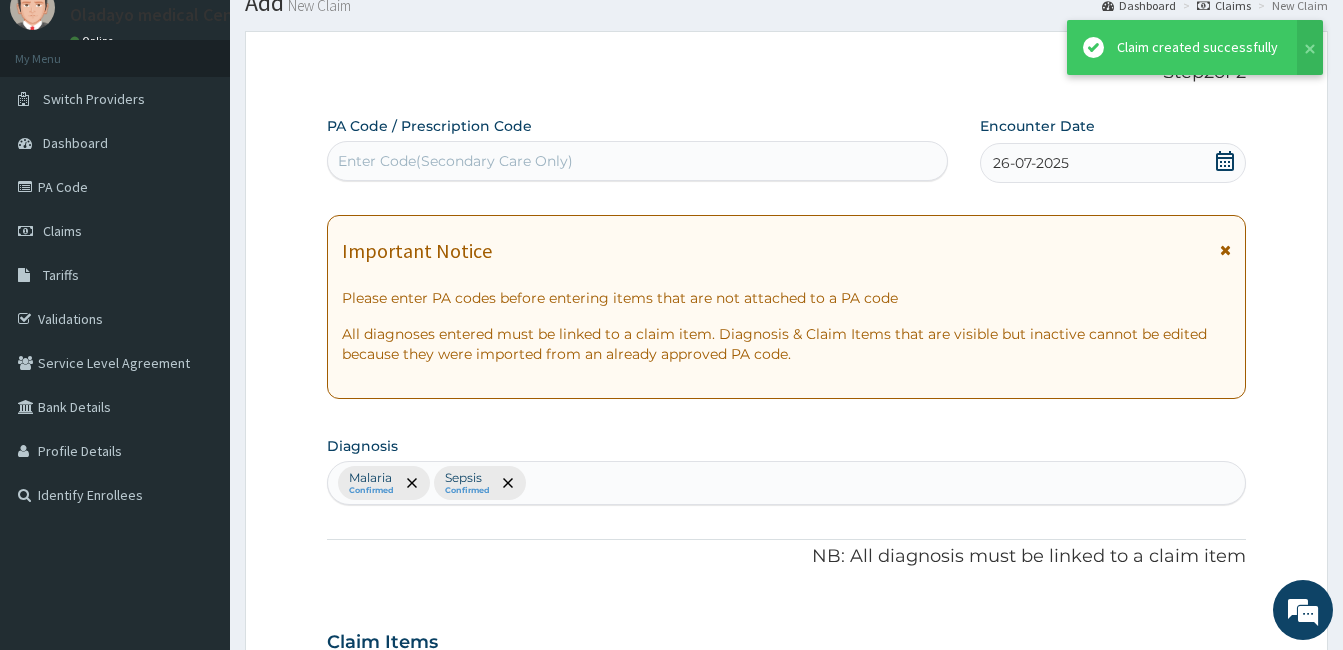 scroll, scrollTop: 1297, scrollLeft: 0, axis: vertical 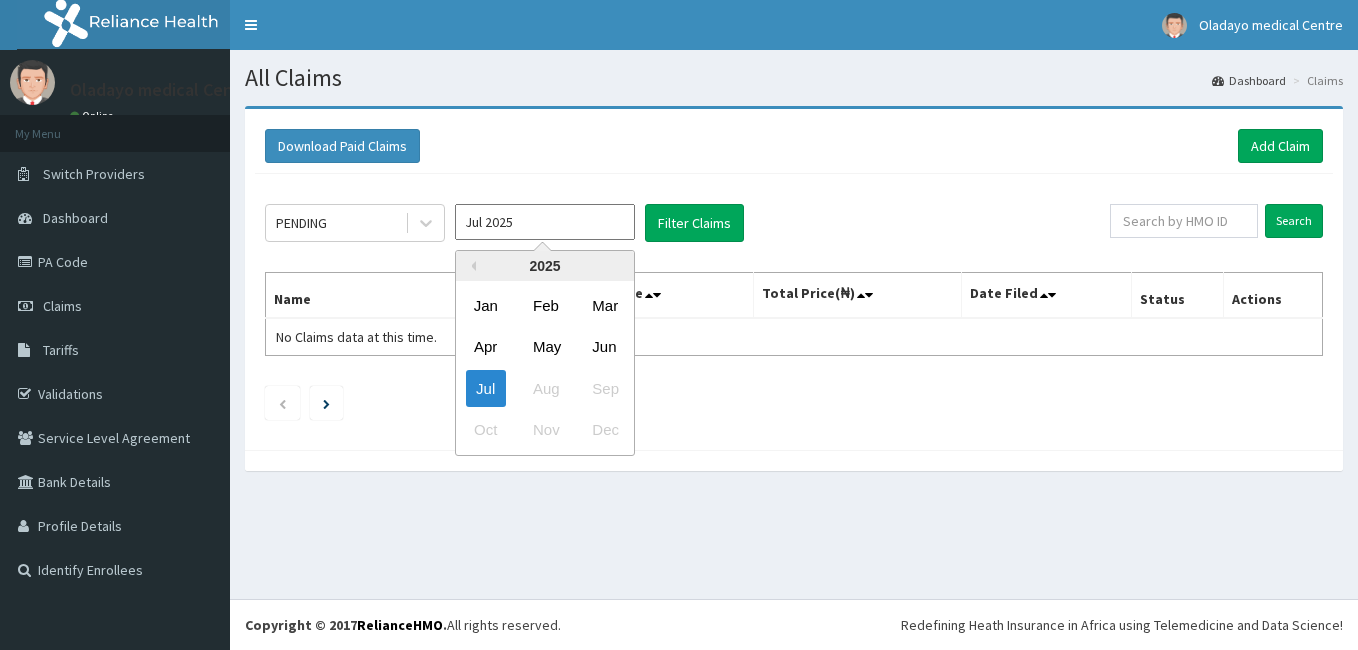 click on "Jul 2025" at bounding box center [545, 222] 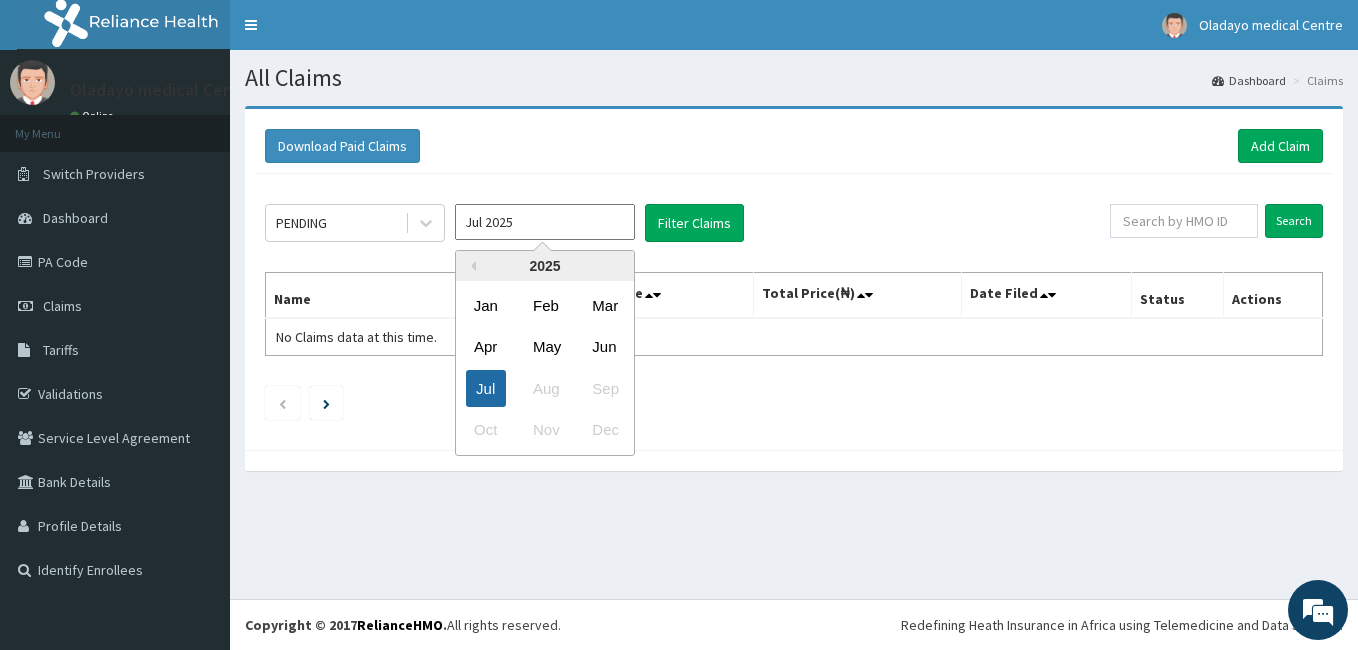 click on "Jul" at bounding box center (486, 388) 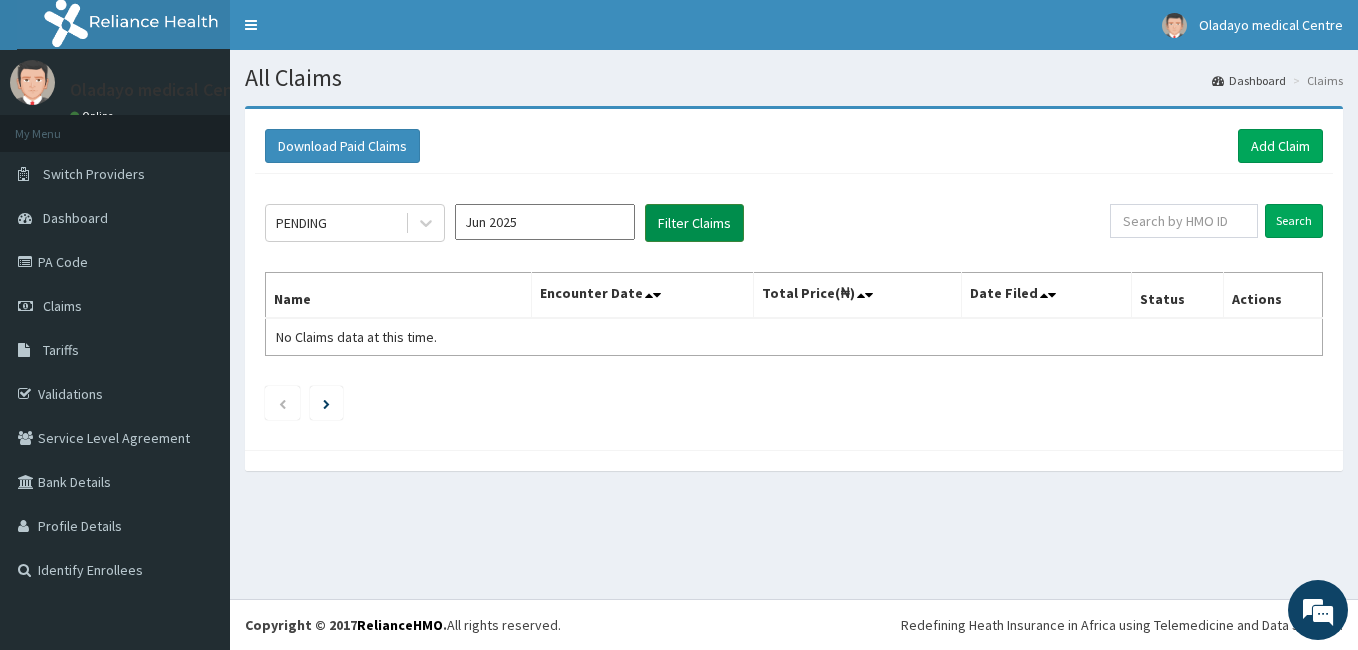 click on "Filter Claims" at bounding box center [694, 223] 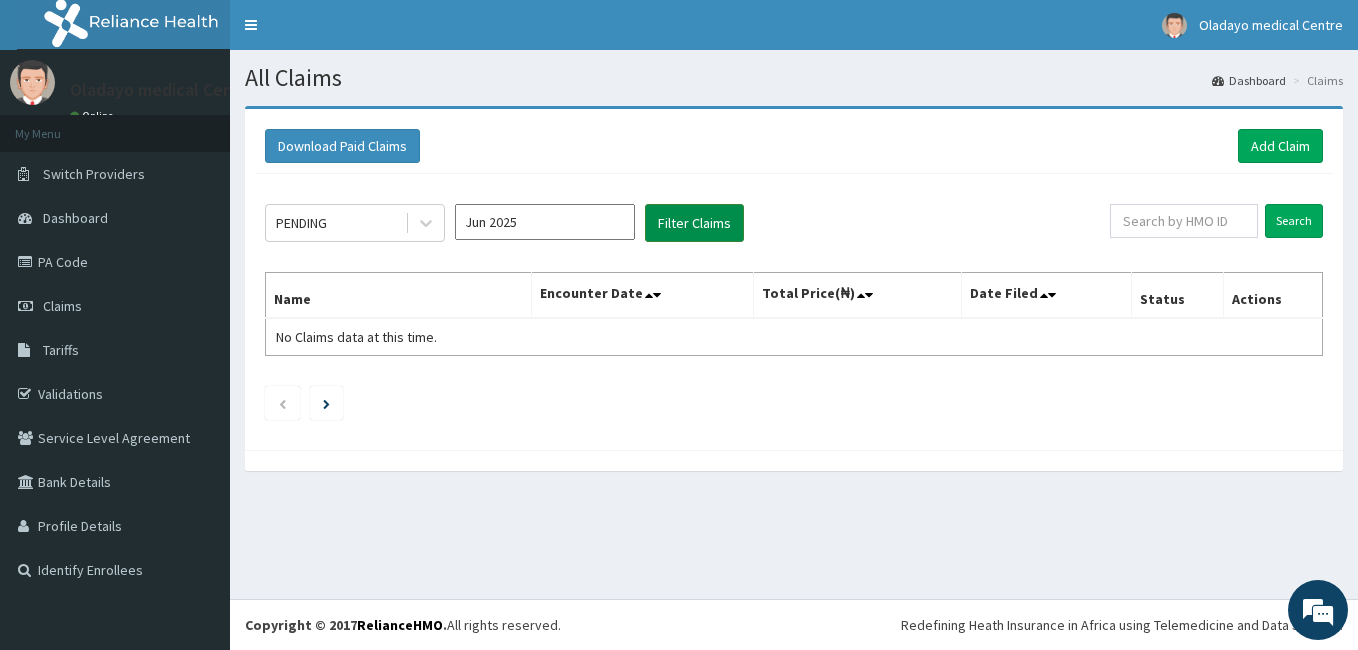 click on "Filter Claims" at bounding box center (694, 223) 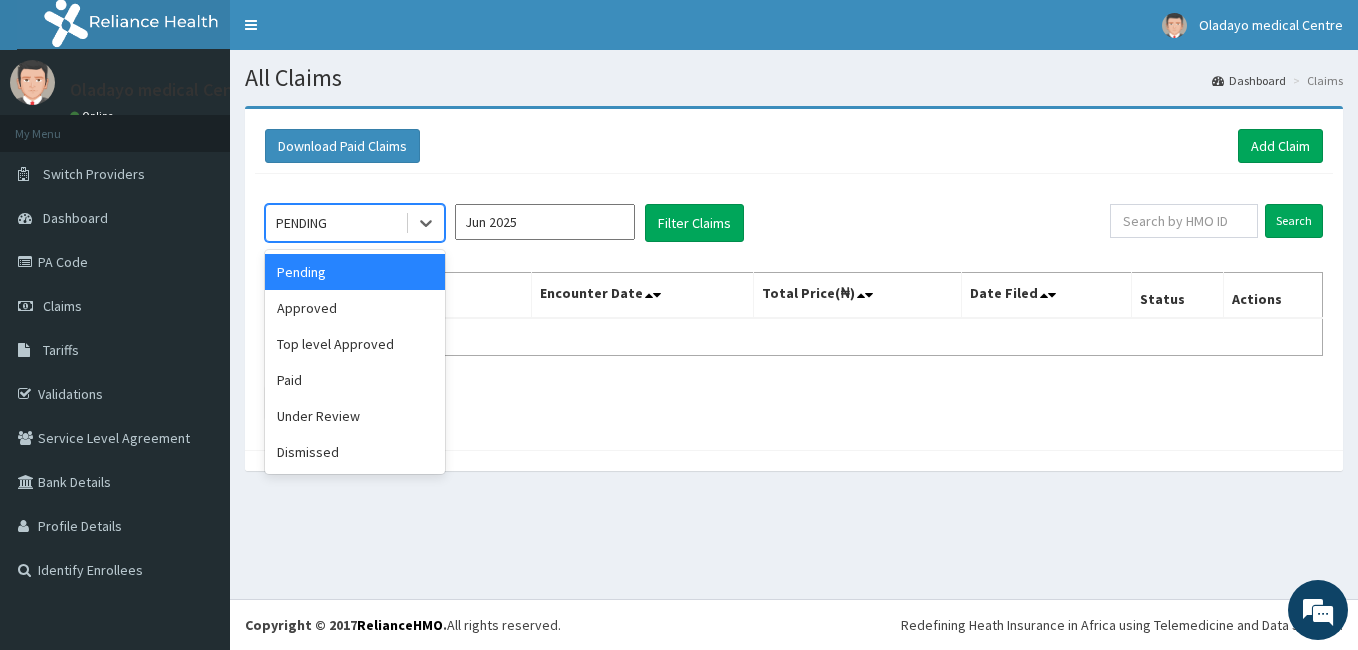 click on "PENDING" at bounding box center [355, 223] 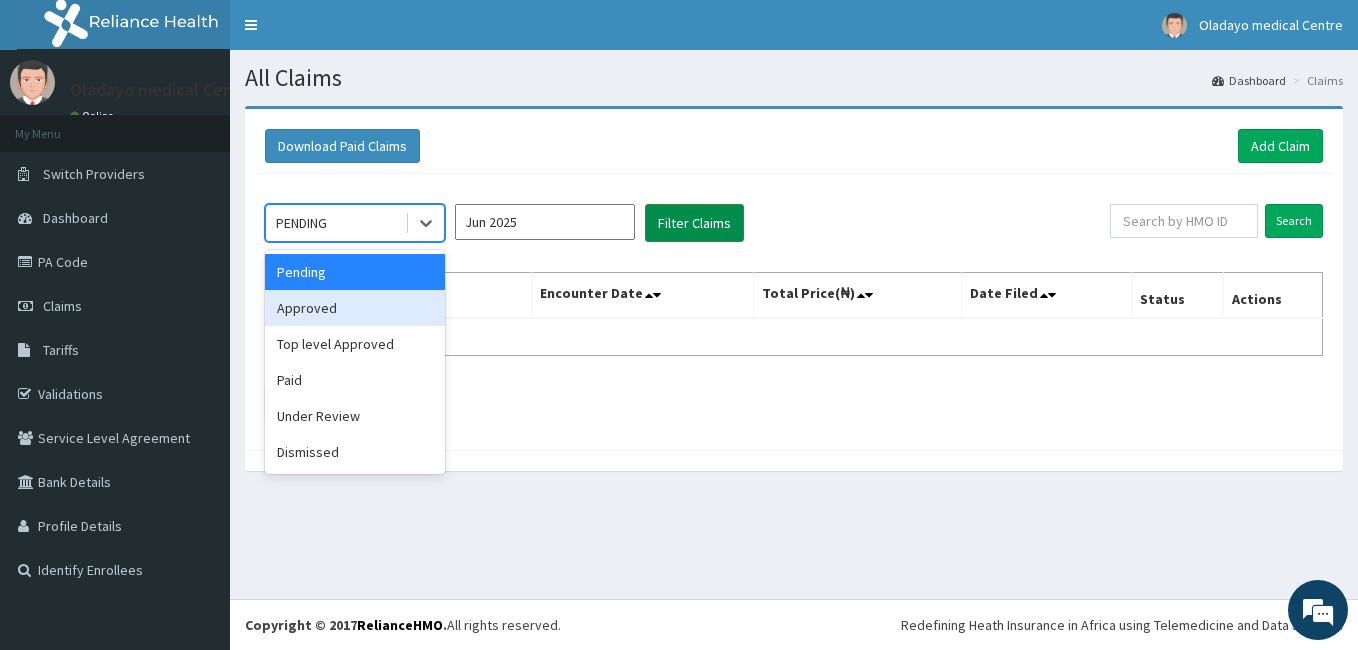 click on "Filter Claims" at bounding box center (694, 223) 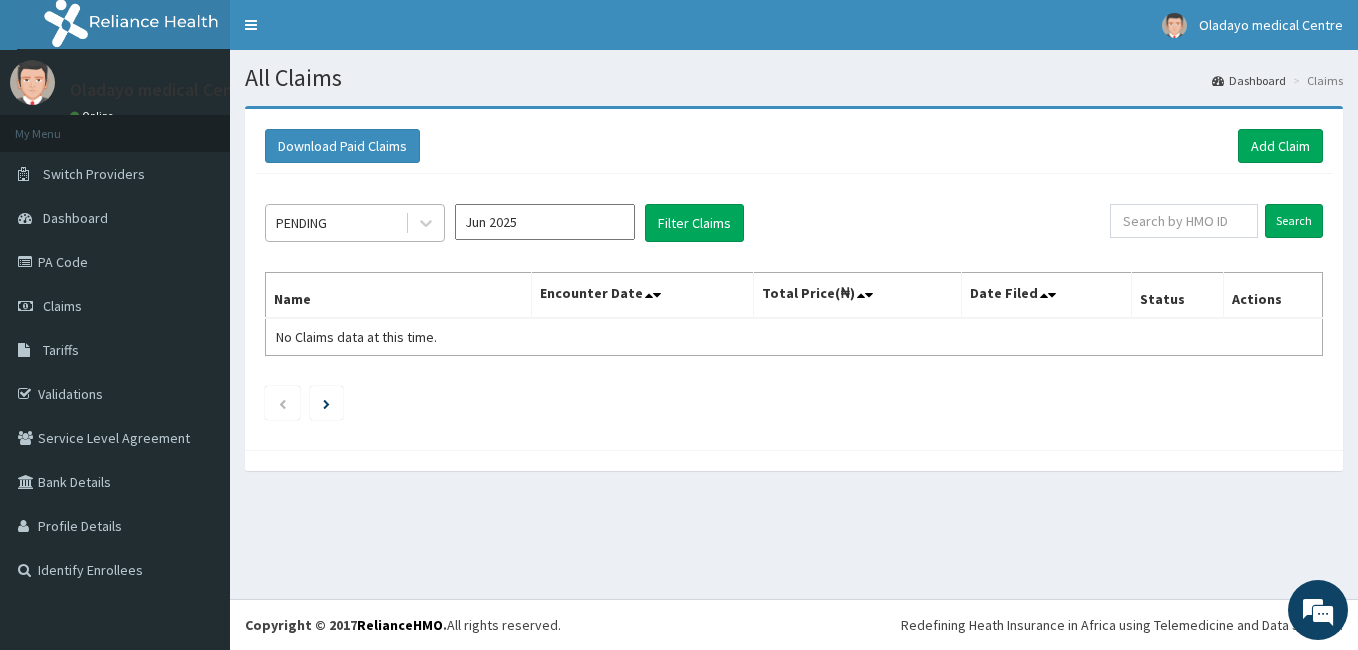 click on "PENDING" at bounding box center (335, 223) 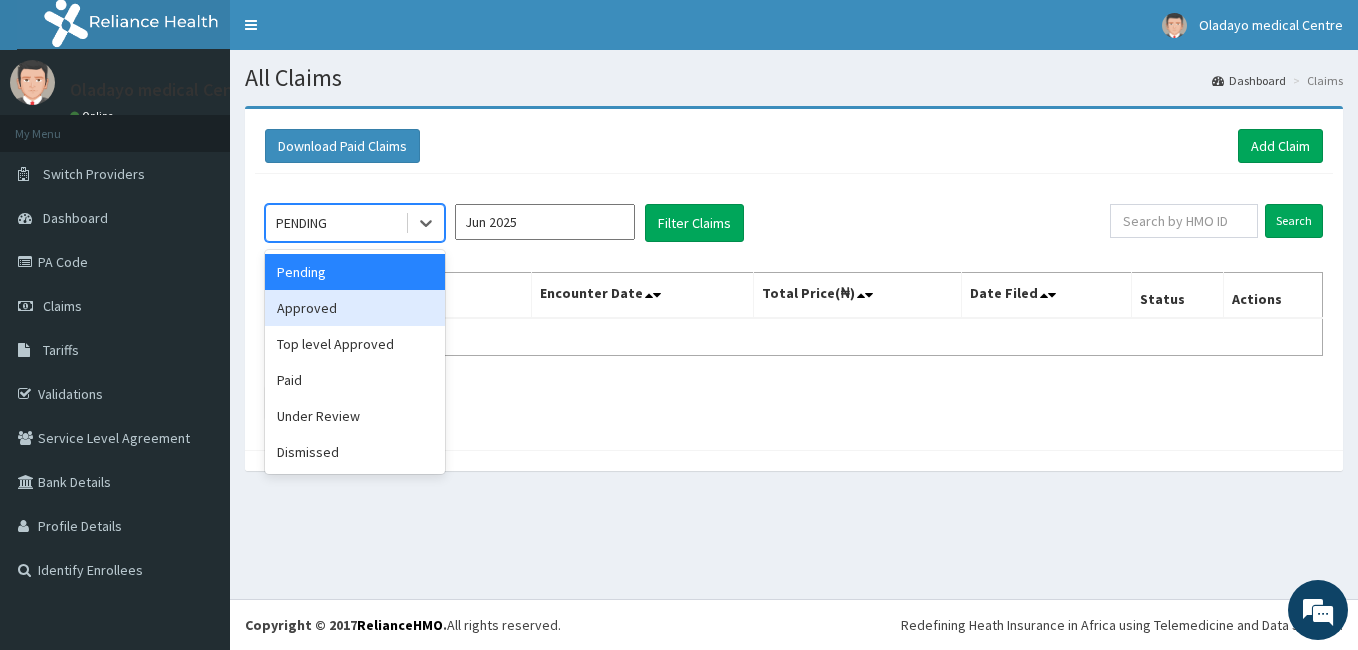 click on "Approved" at bounding box center (355, 308) 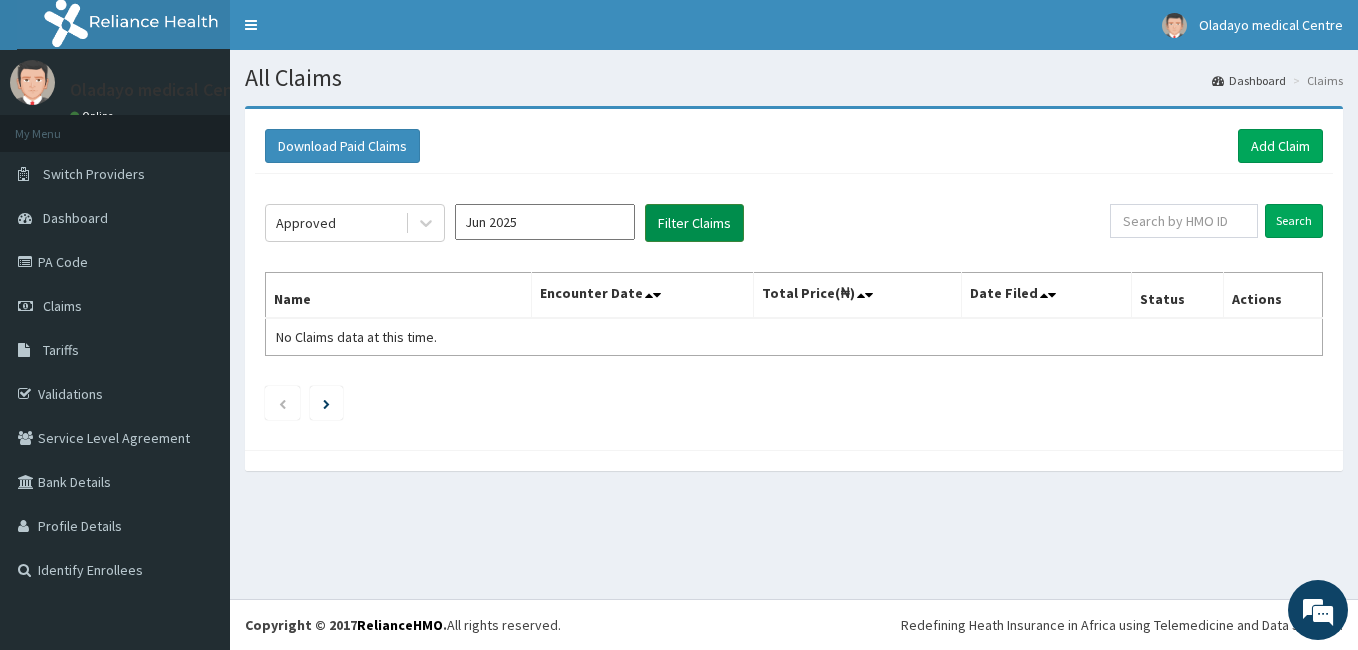 click on "Filter Claims" at bounding box center [694, 223] 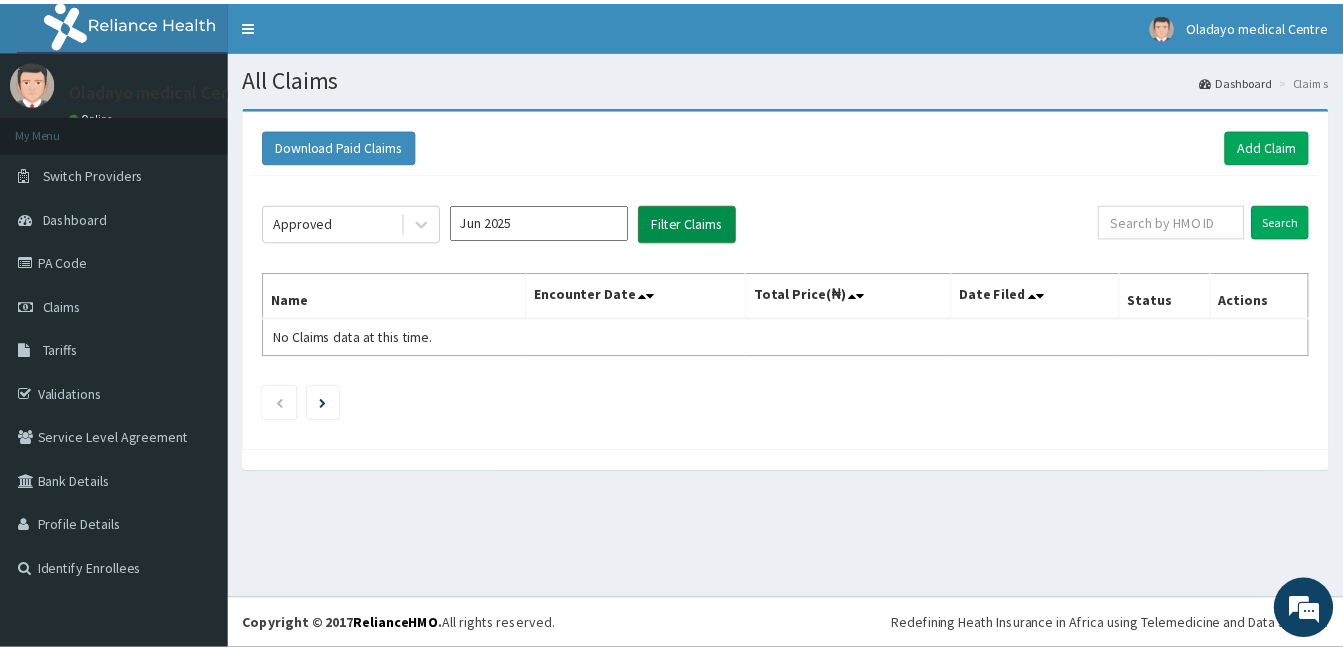 scroll, scrollTop: 0, scrollLeft: 0, axis: both 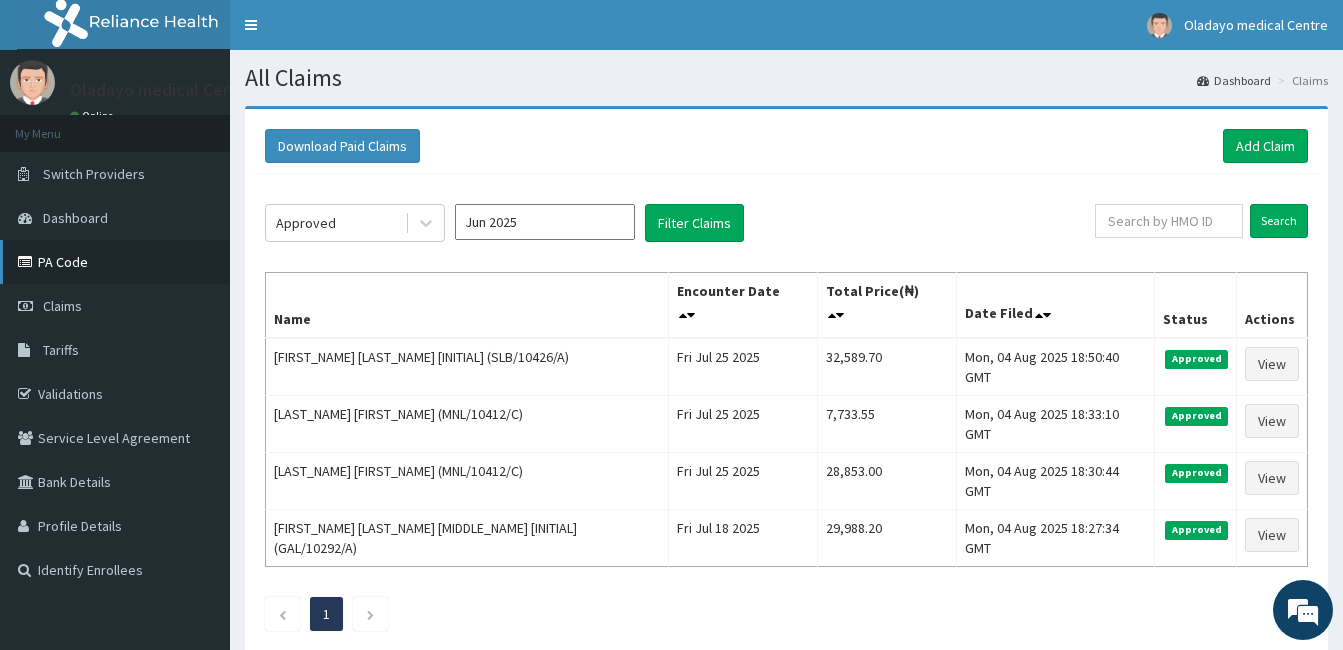 click on "PA Code" at bounding box center [115, 262] 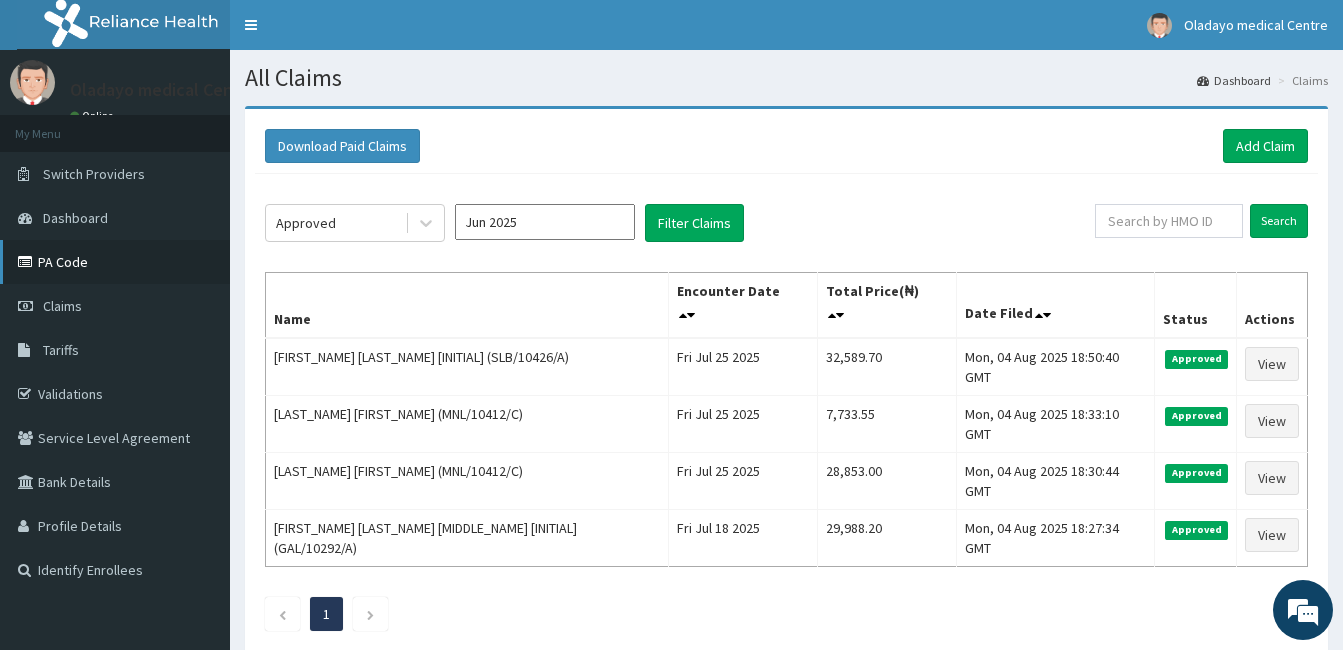 click on "PA Code" at bounding box center (115, 262) 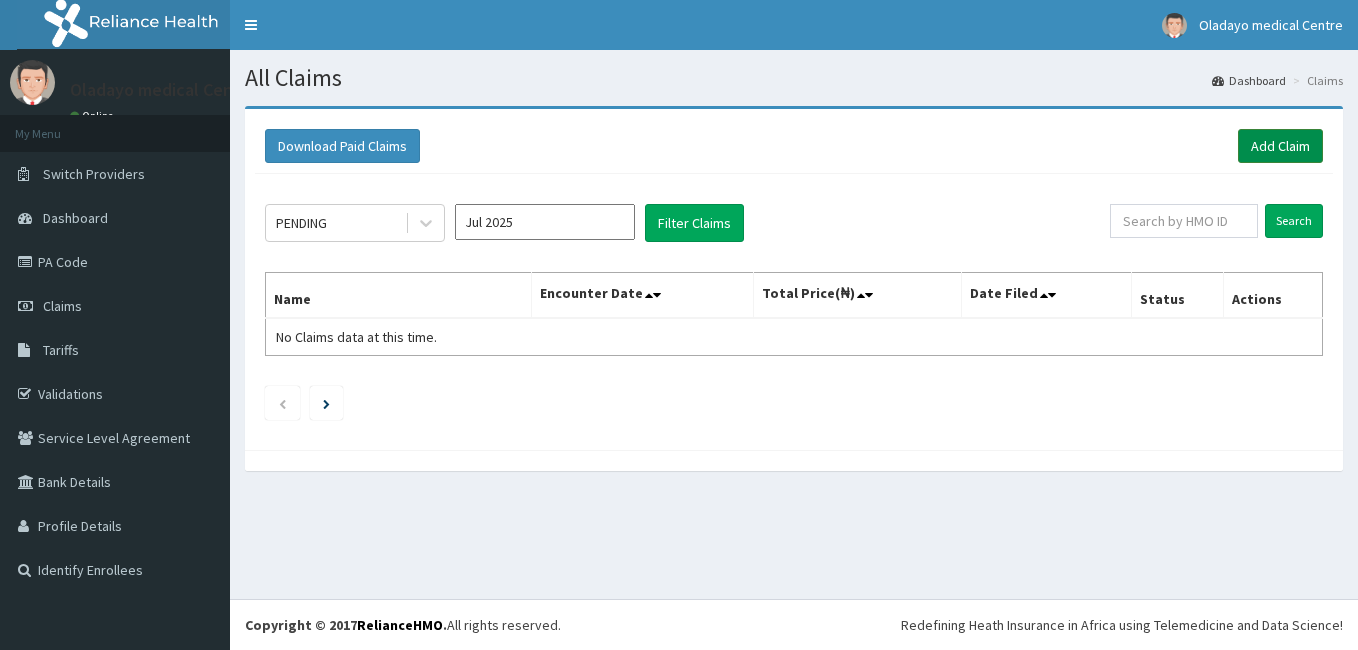 scroll, scrollTop: 0, scrollLeft: 0, axis: both 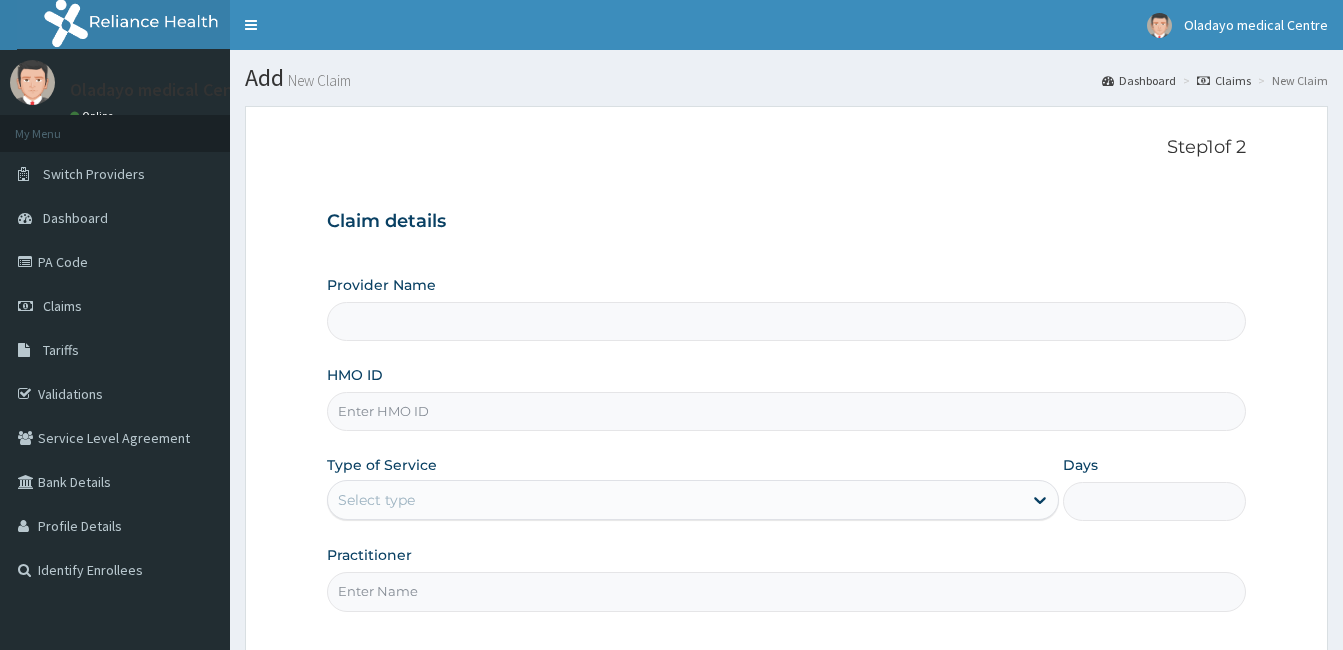 click on "HMO ID" at bounding box center [786, 411] 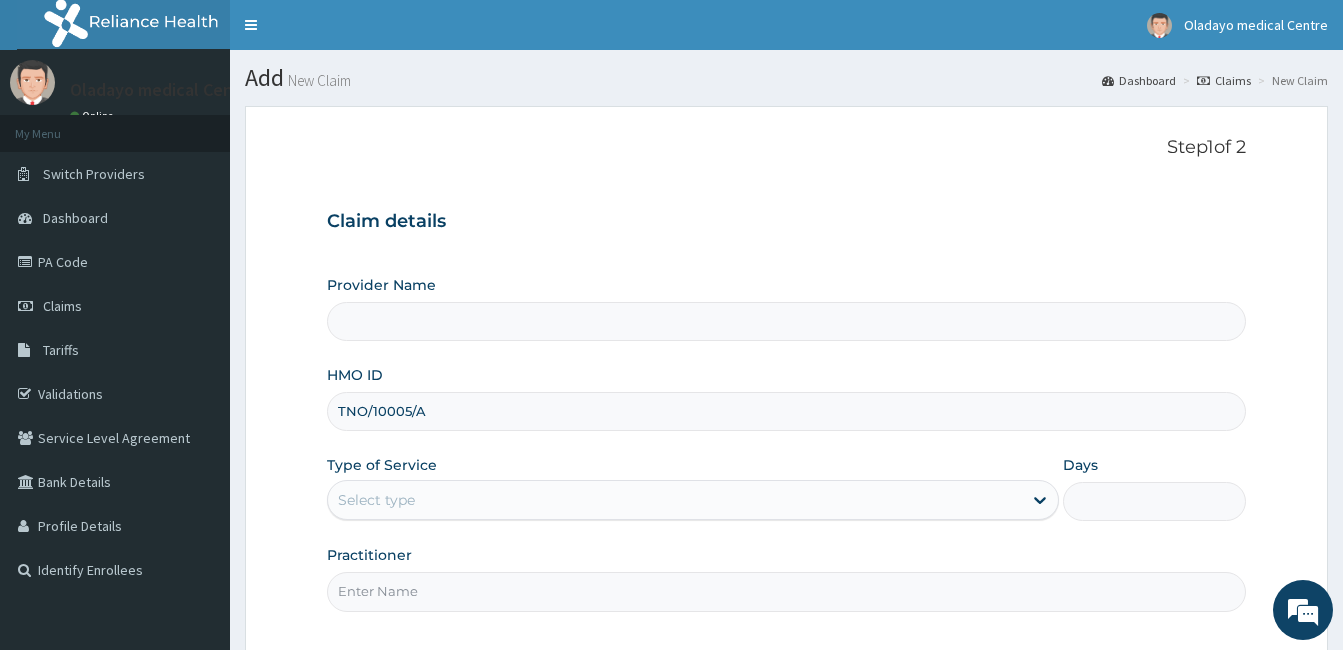 type on "Oladayo Medical Centre" 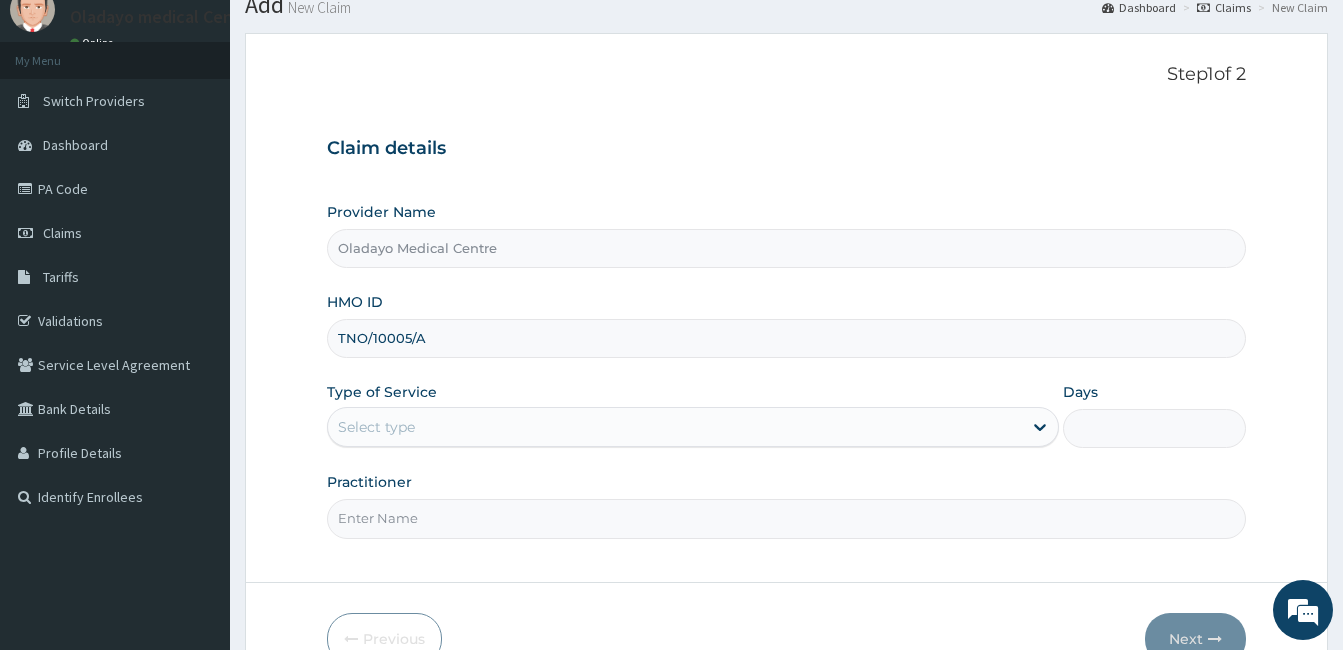 scroll, scrollTop: 185, scrollLeft: 0, axis: vertical 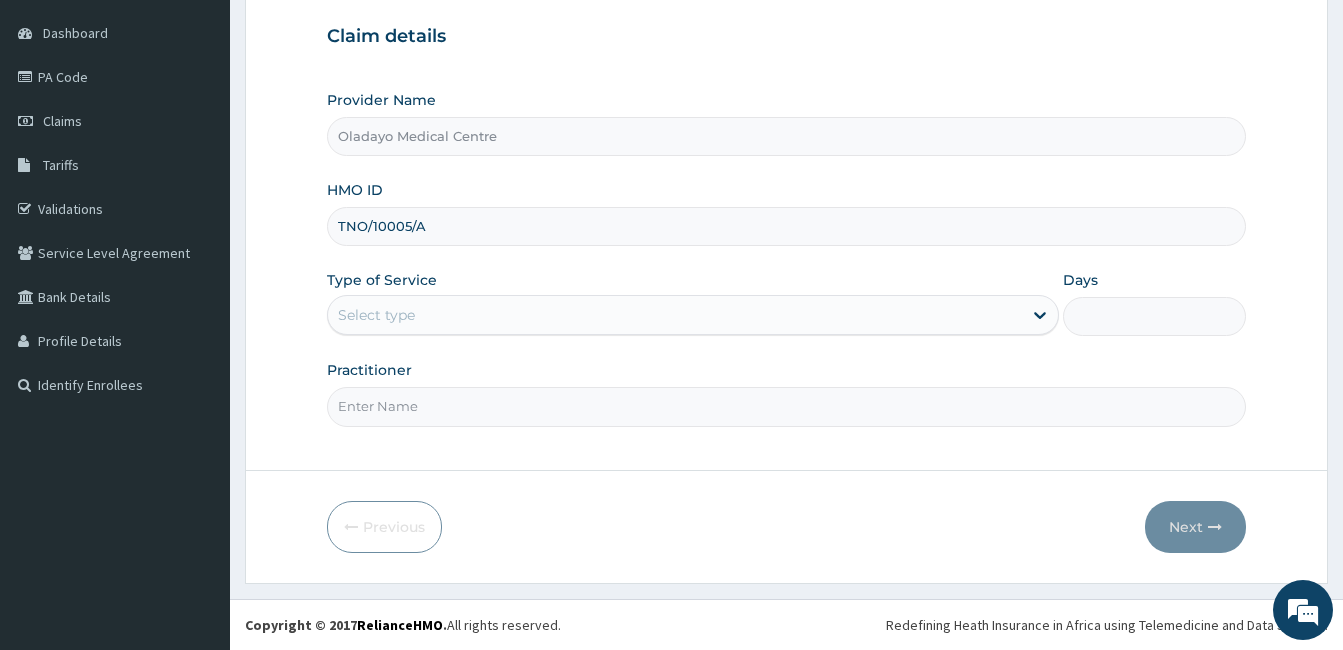 type on "TNO/10005/A" 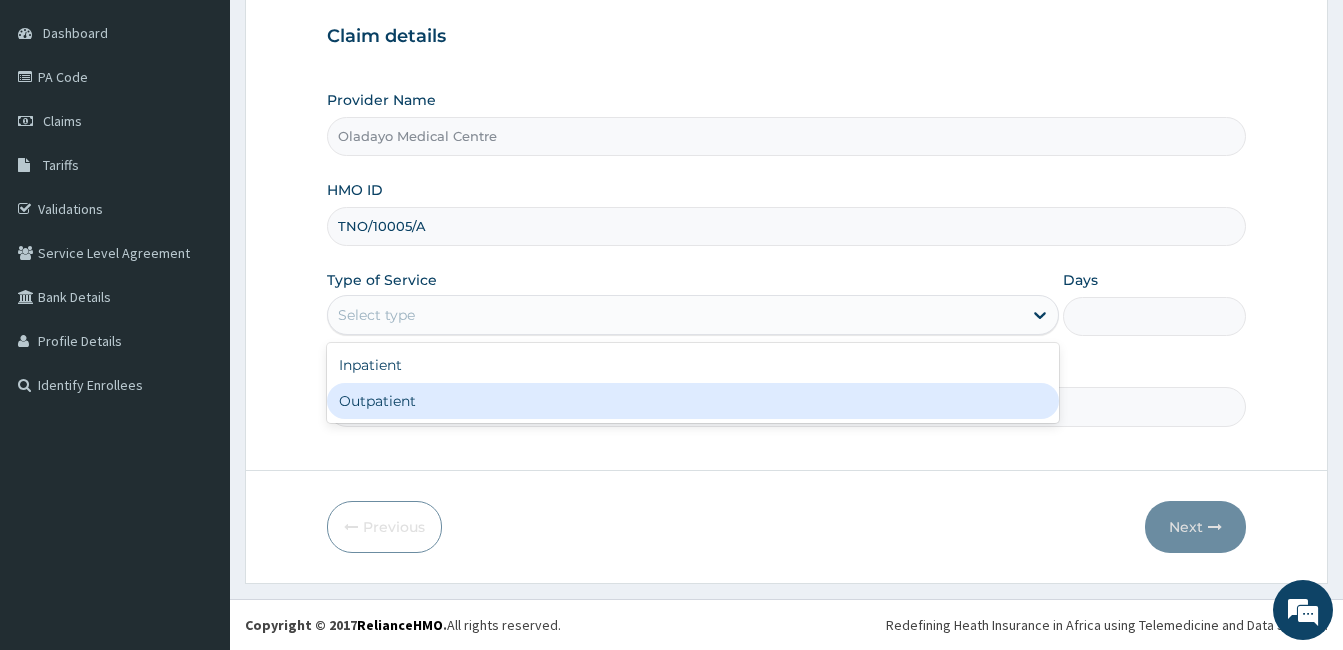 click on "Outpatient" at bounding box center (693, 401) 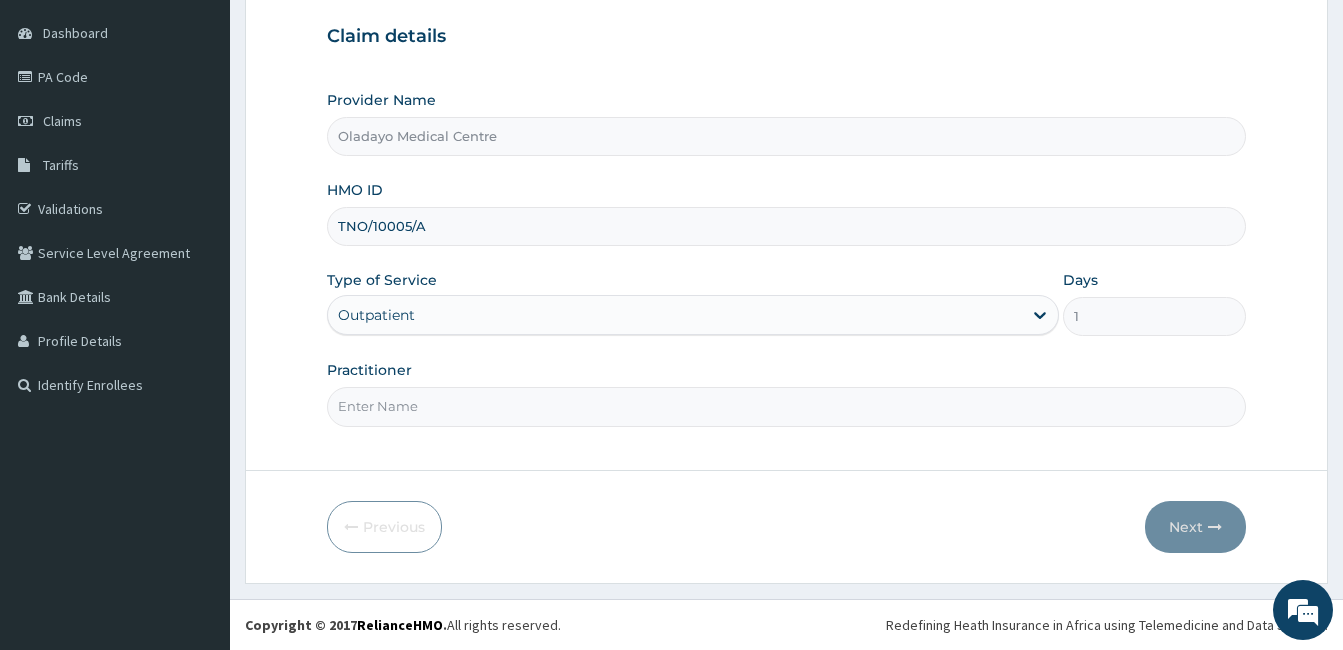 click on "Practitioner" at bounding box center [786, 406] 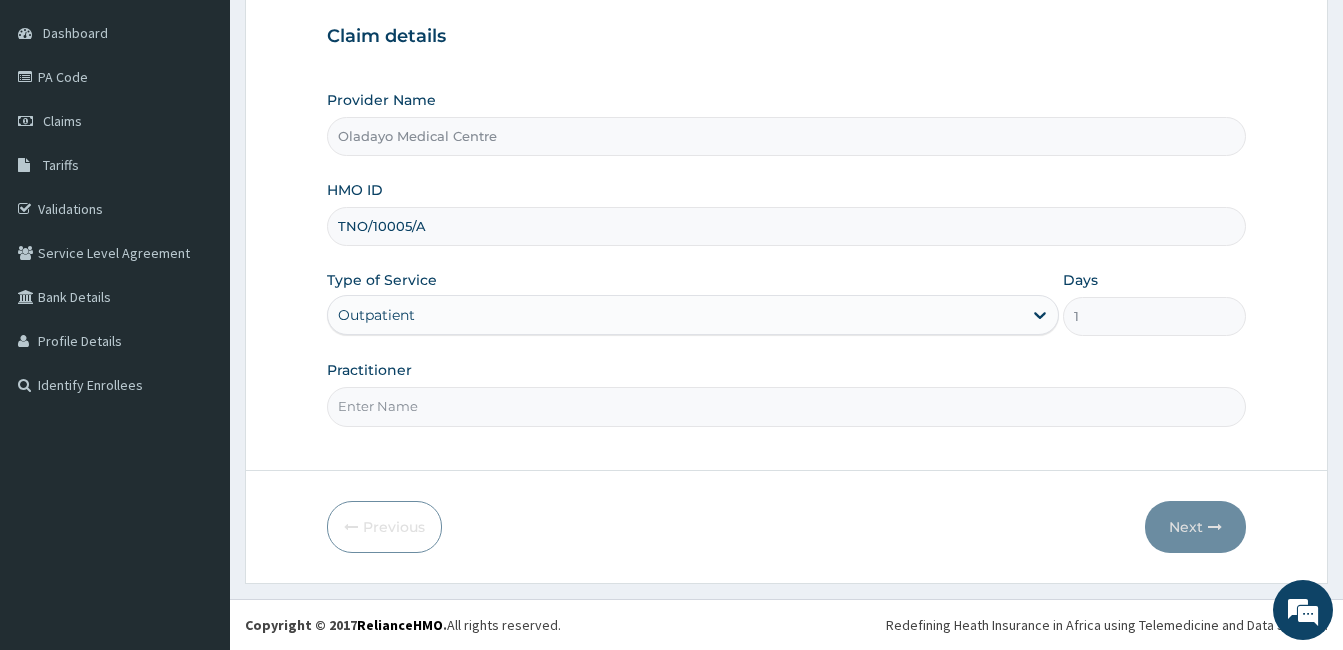 type on "DOCTOR OLABODE" 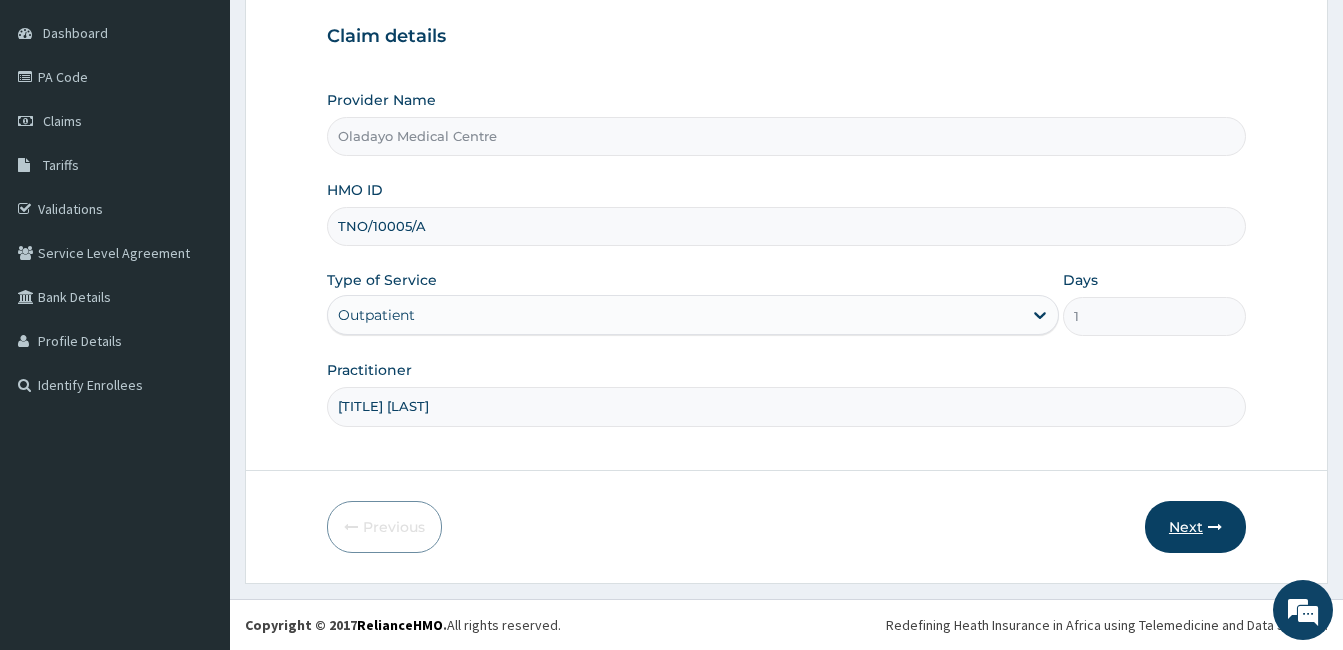 click on "Next" at bounding box center (1195, 527) 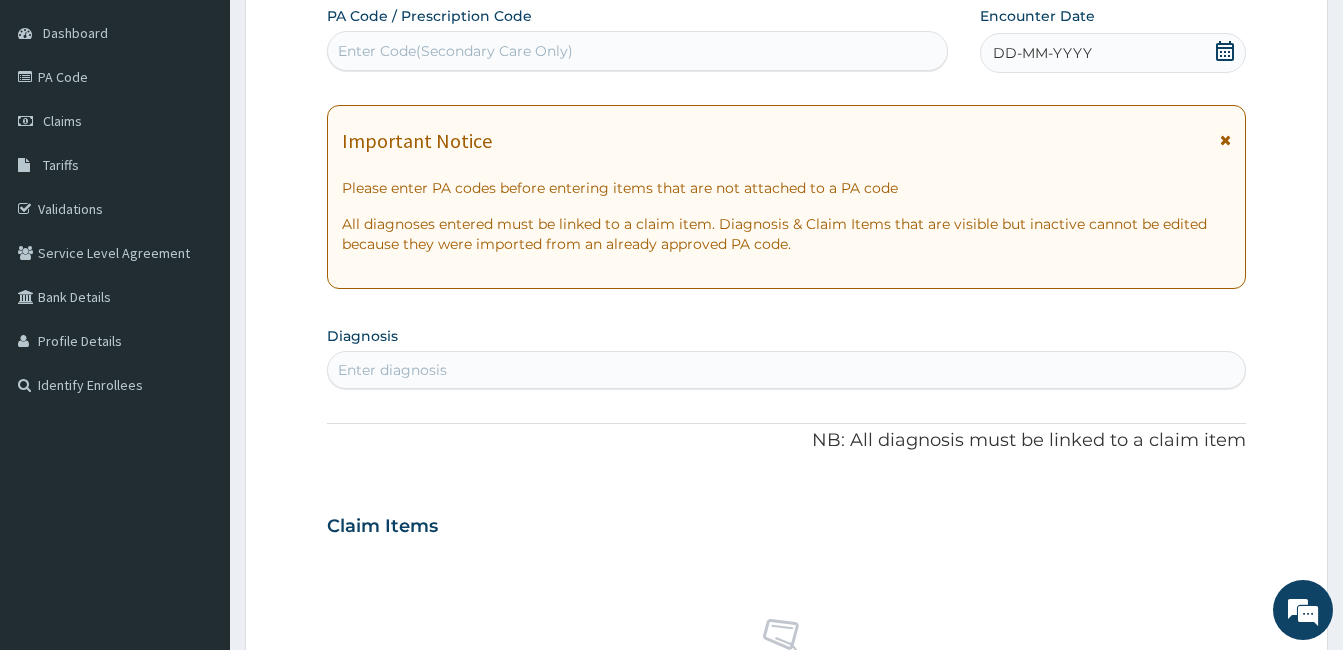 click on "DD-MM-YYYY" at bounding box center [1113, 53] 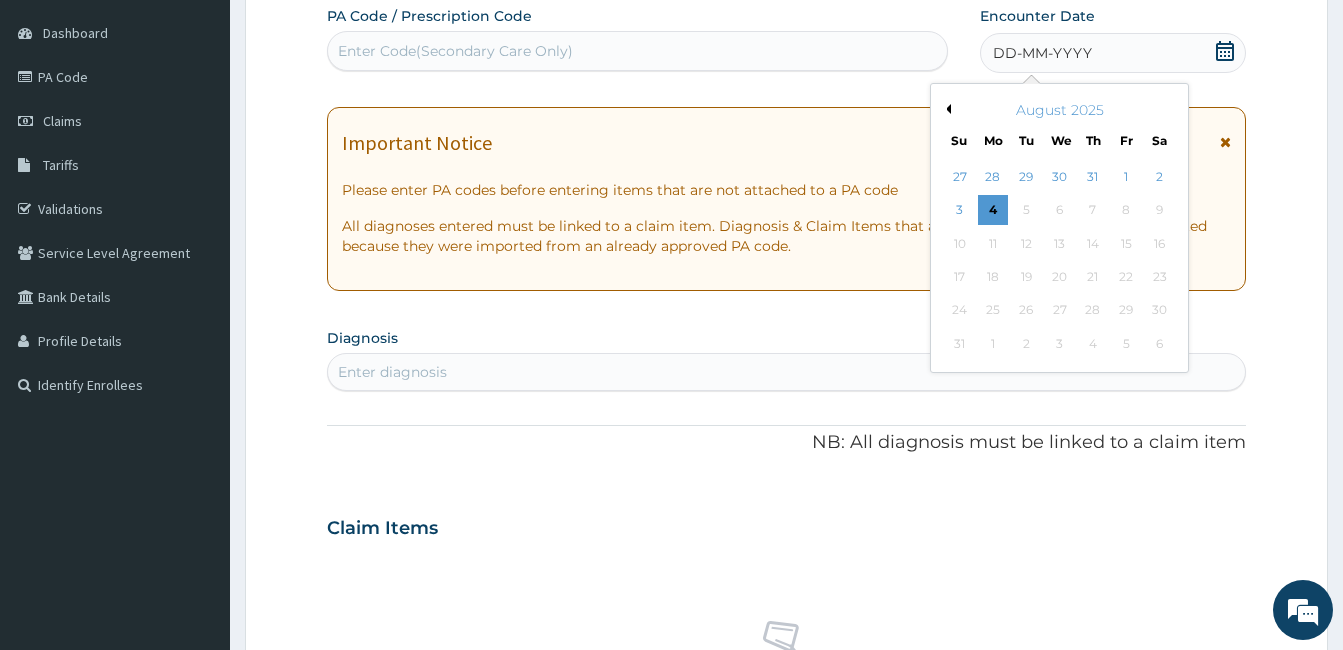 scroll, scrollTop: 0, scrollLeft: 0, axis: both 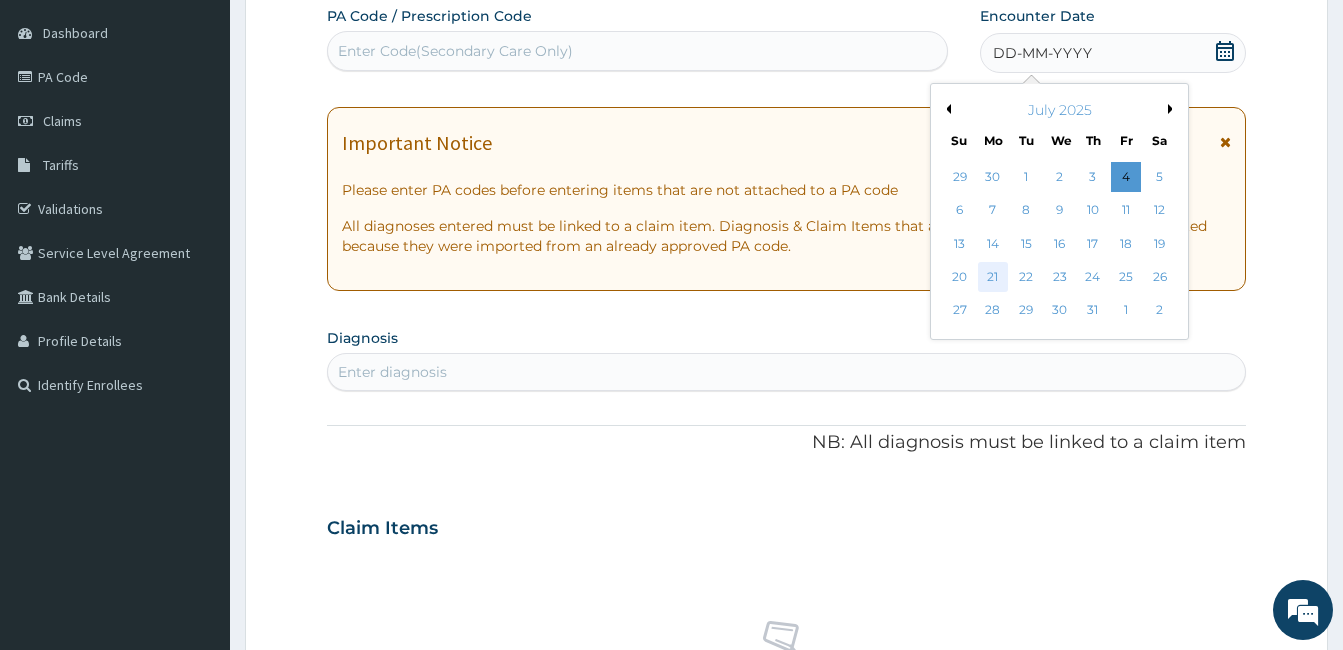 click on "21" at bounding box center (993, 277) 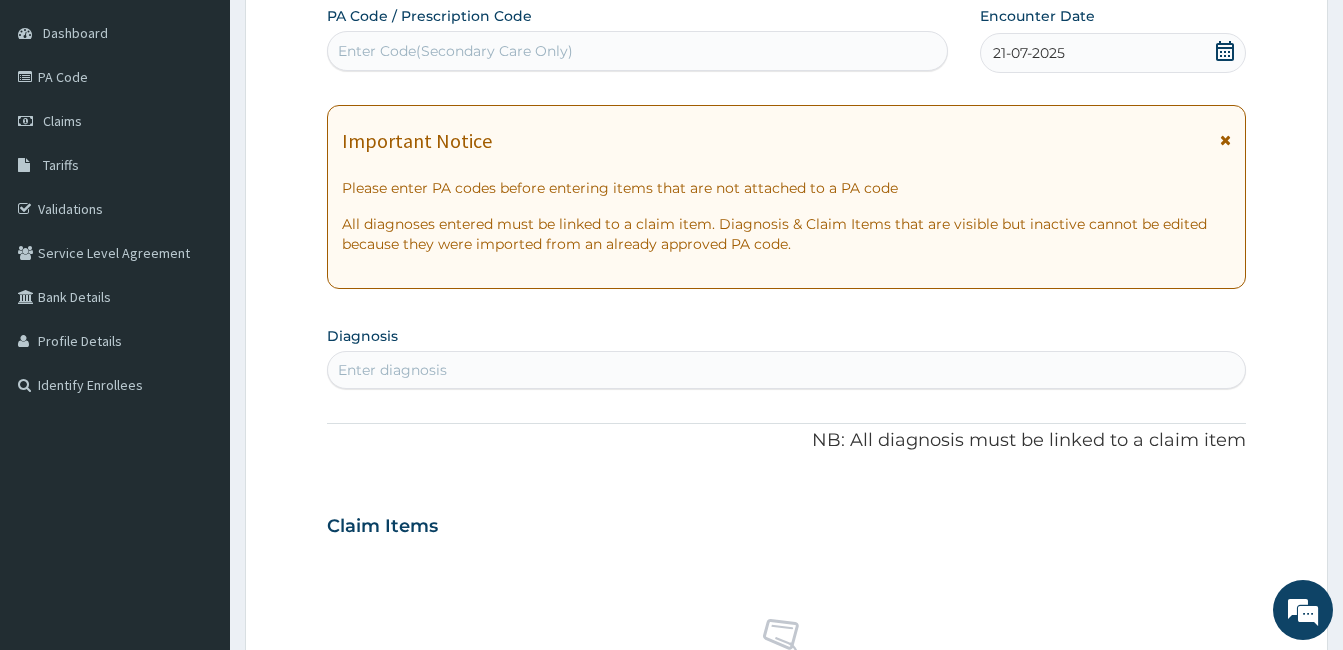 click on "Enter diagnosis" at bounding box center (786, 370) 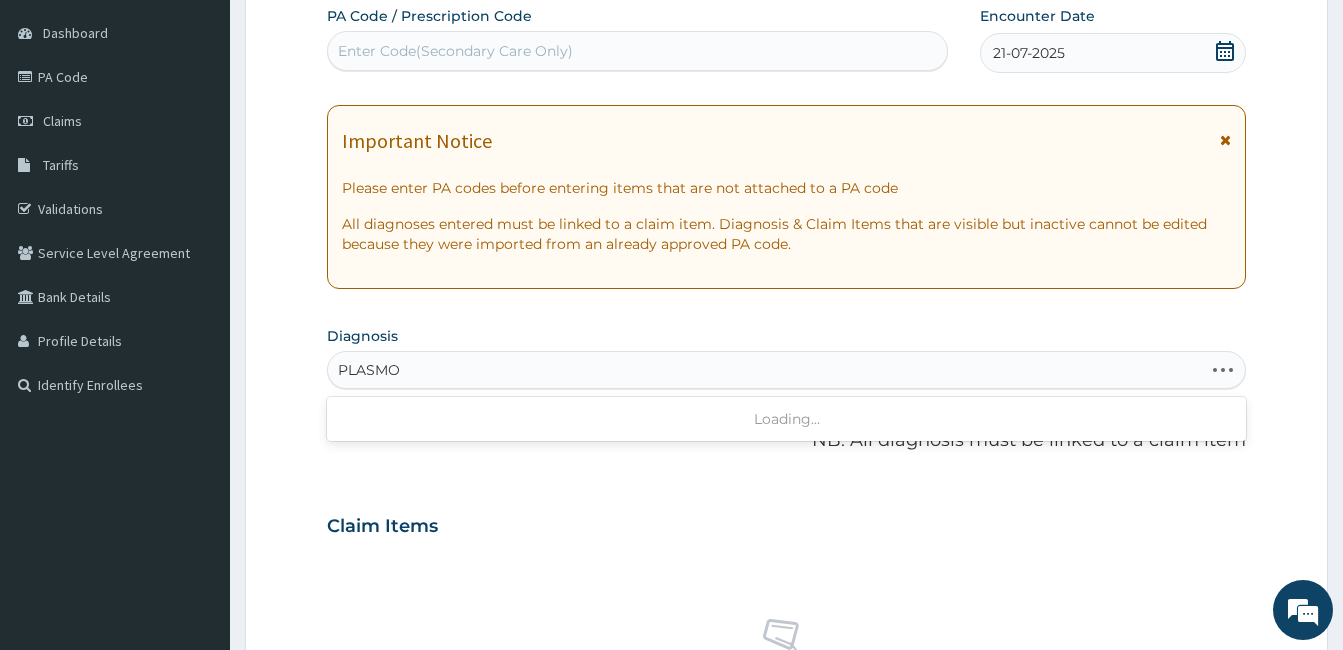type on "PLASMOD" 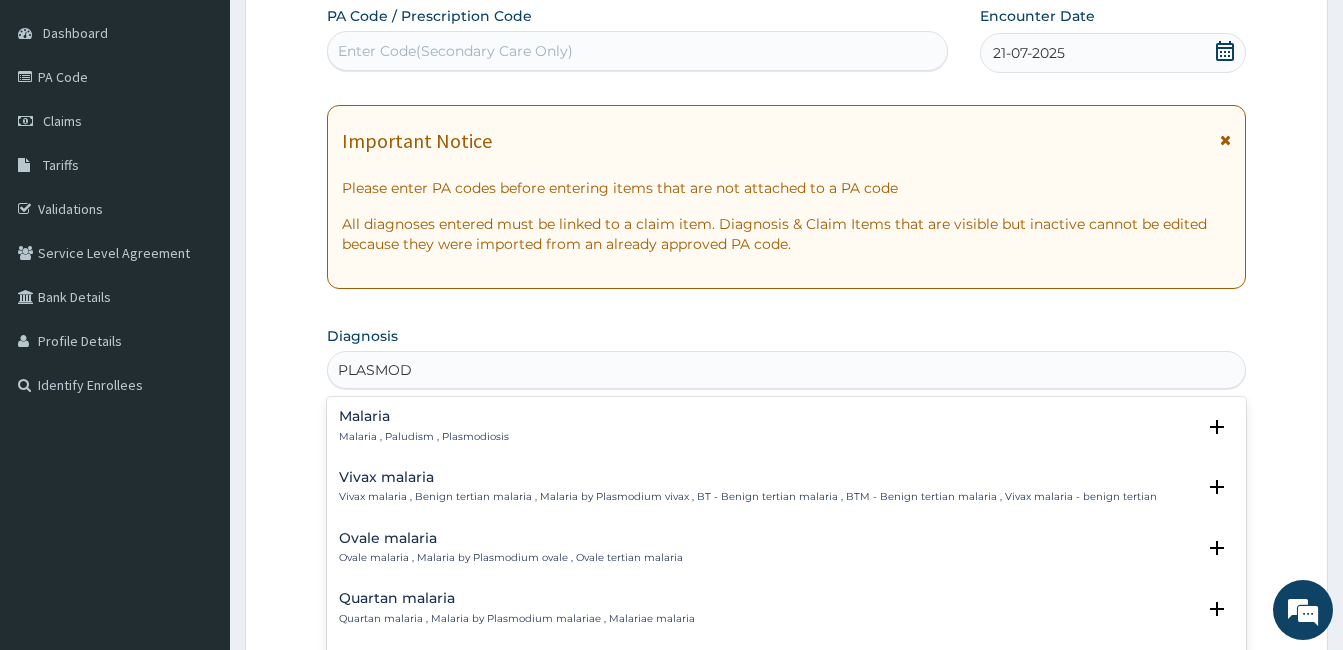click on "Malaria Malaria , Paludism , Plasmodiosis" at bounding box center [424, 426] 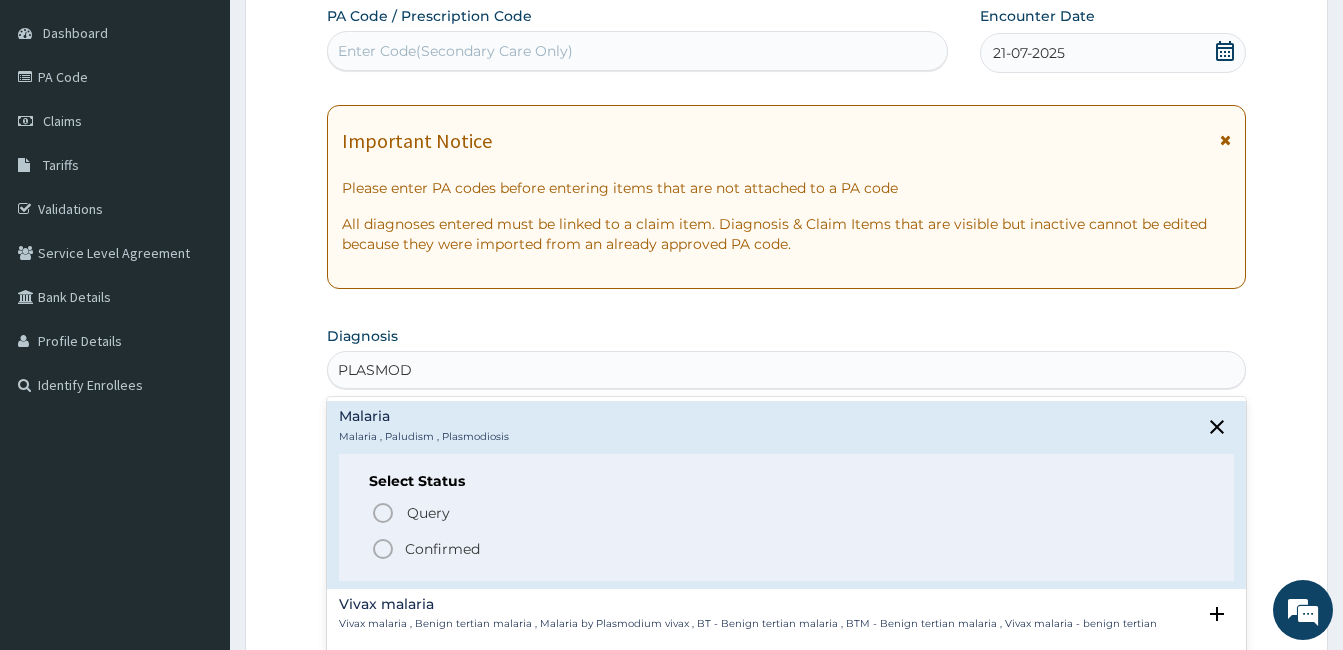click 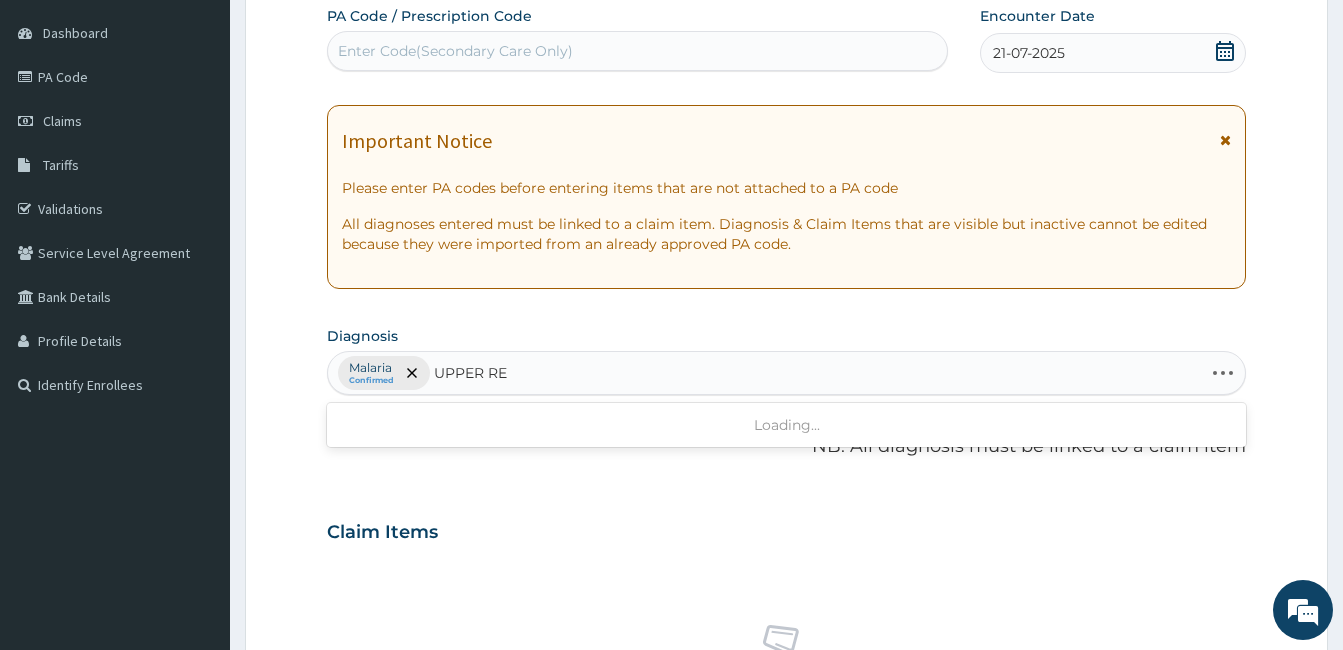 type on "UPPER RES" 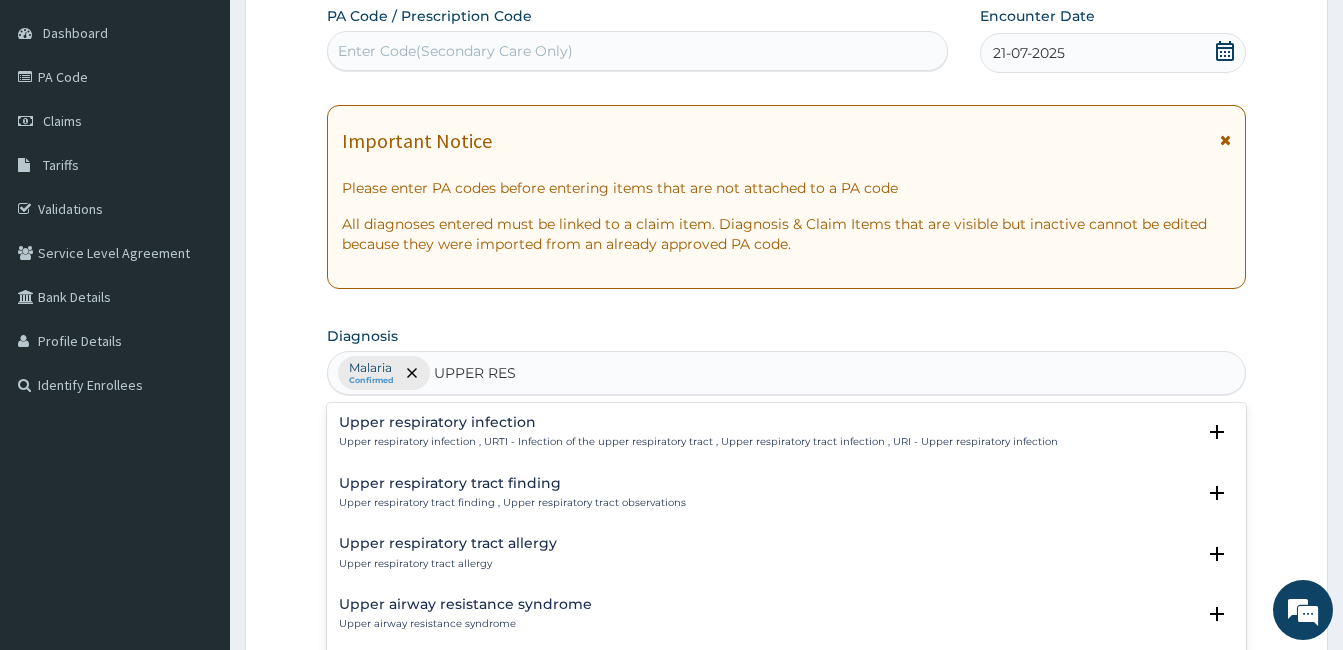 click on "Upper respiratory infection , URTI - Infection of the upper respiratory tract , Upper respiratory tract infection , URI - Upper respiratory infection" at bounding box center [698, 442] 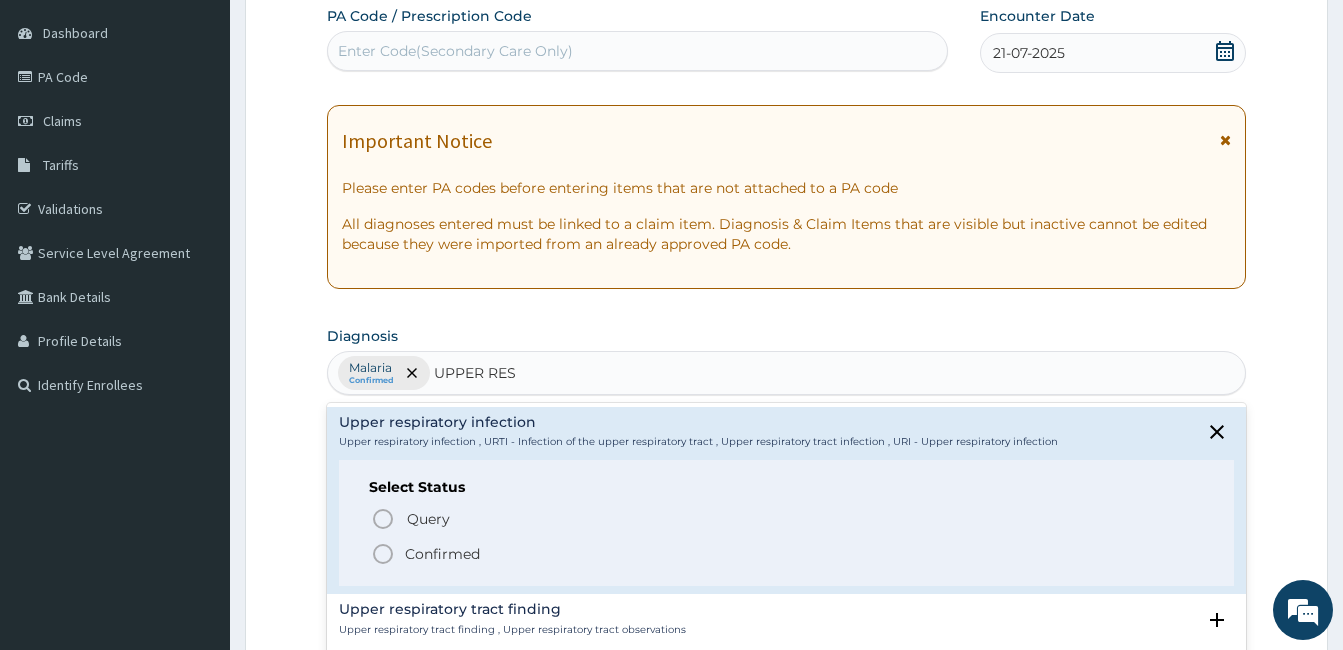 click on "Confirmed" at bounding box center [442, 554] 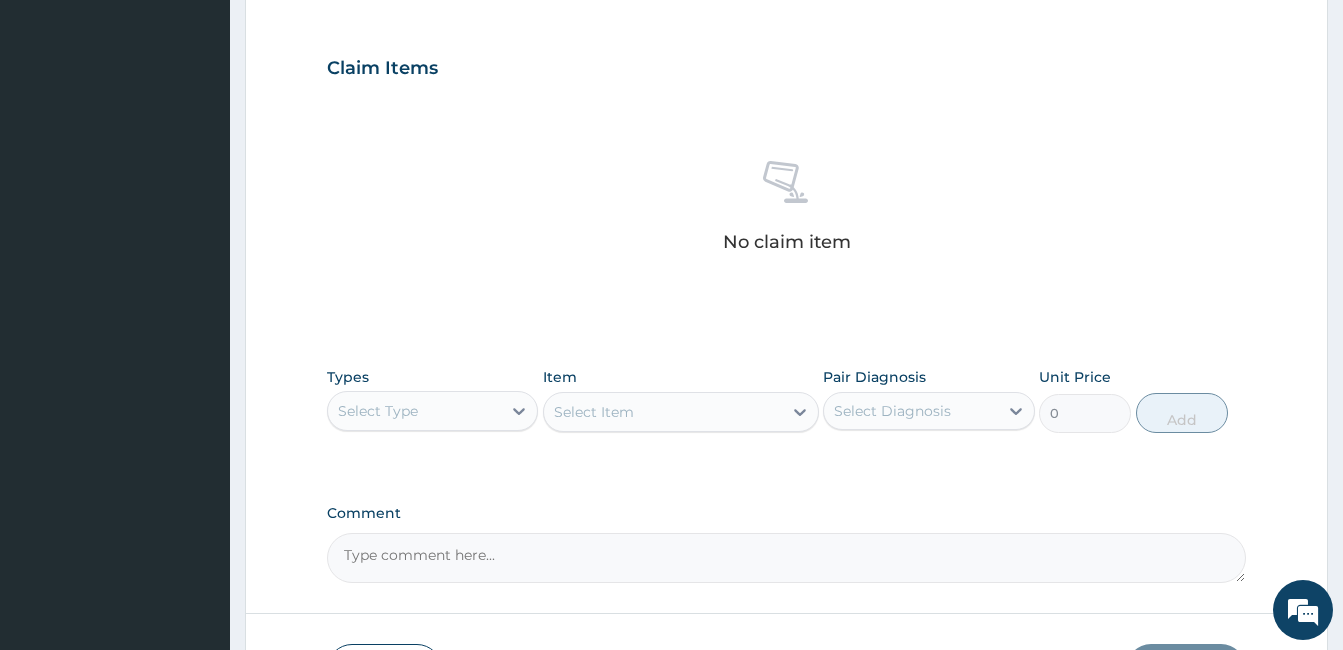 scroll, scrollTop: 792, scrollLeft: 0, axis: vertical 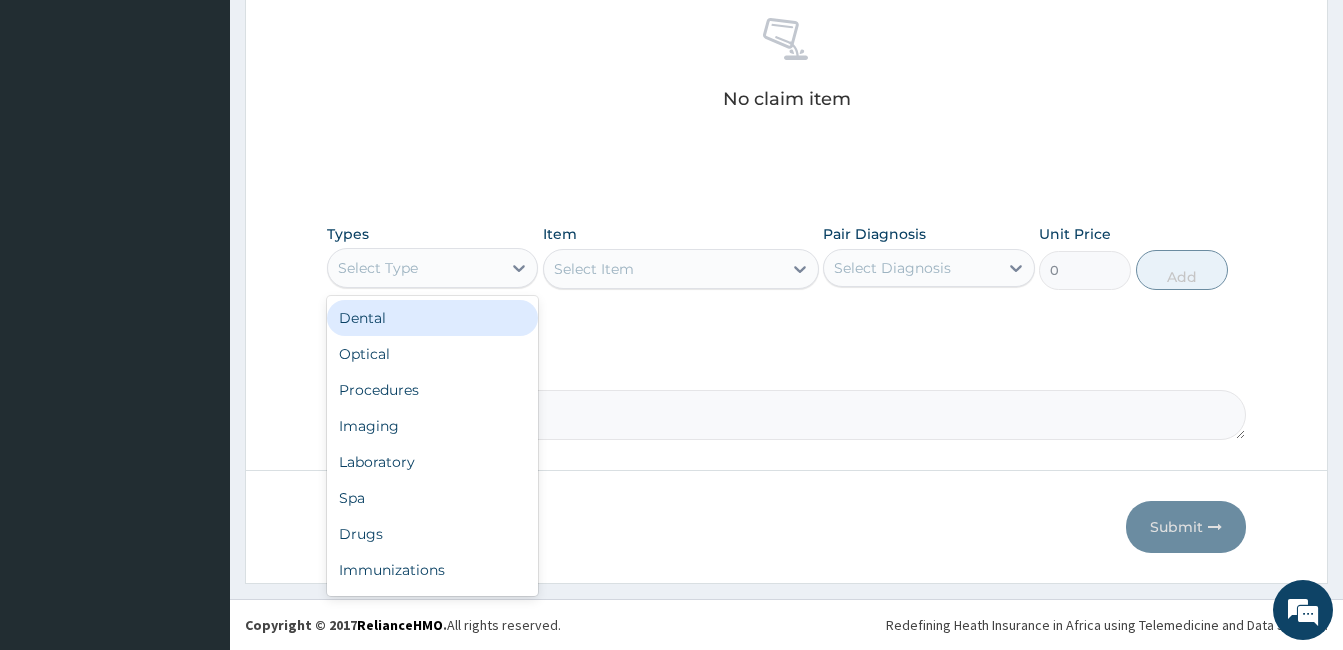 click on "Select Type" at bounding box center [414, 268] 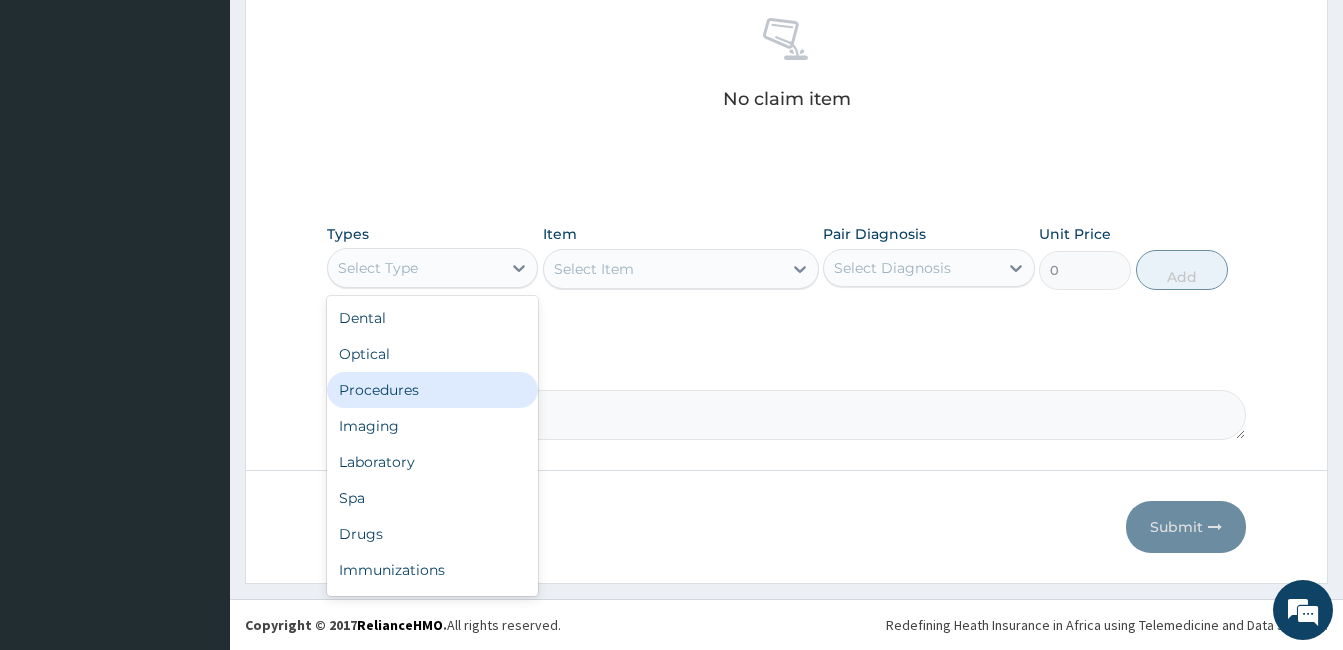 click on "Procedures" at bounding box center (432, 390) 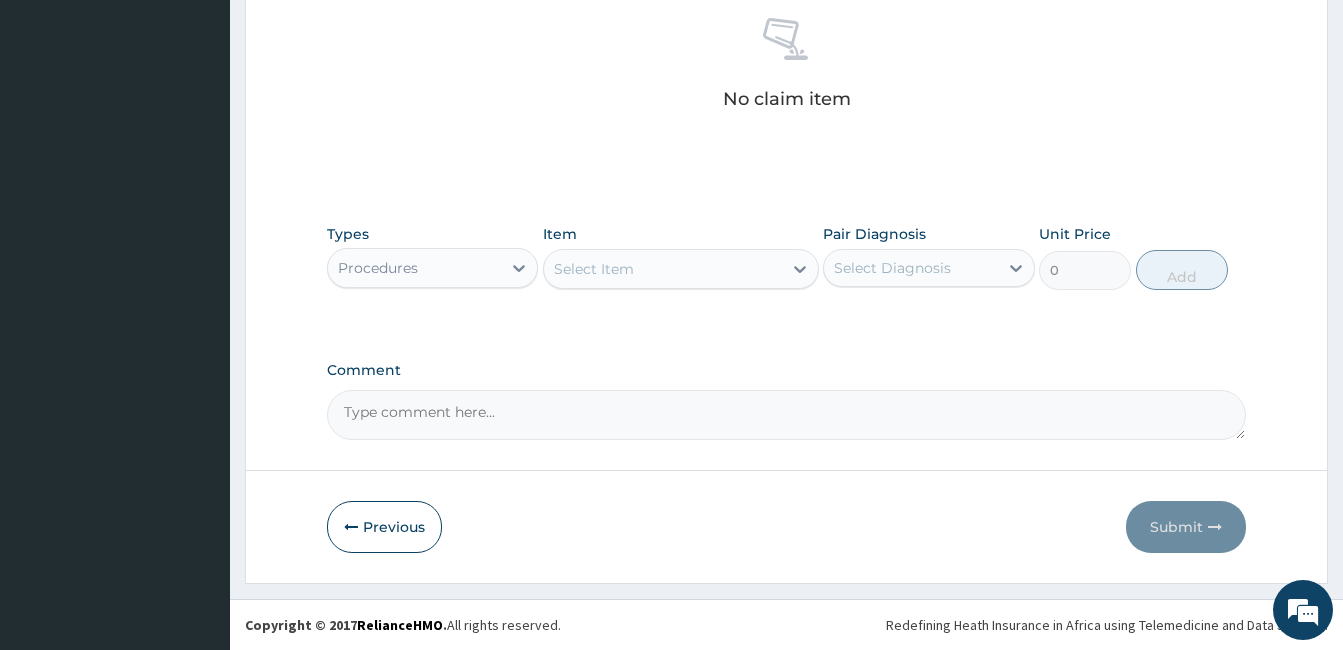 click on "Select Item" at bounding box center (663, 269) 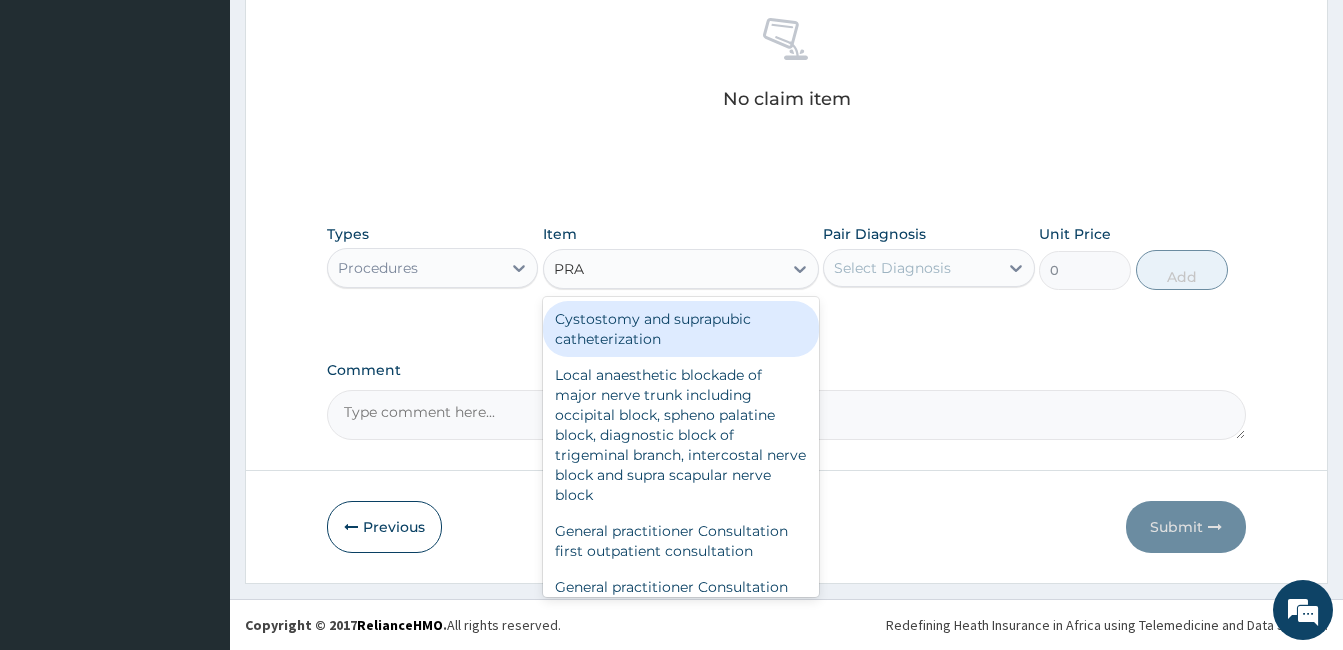 type on "PRAC" 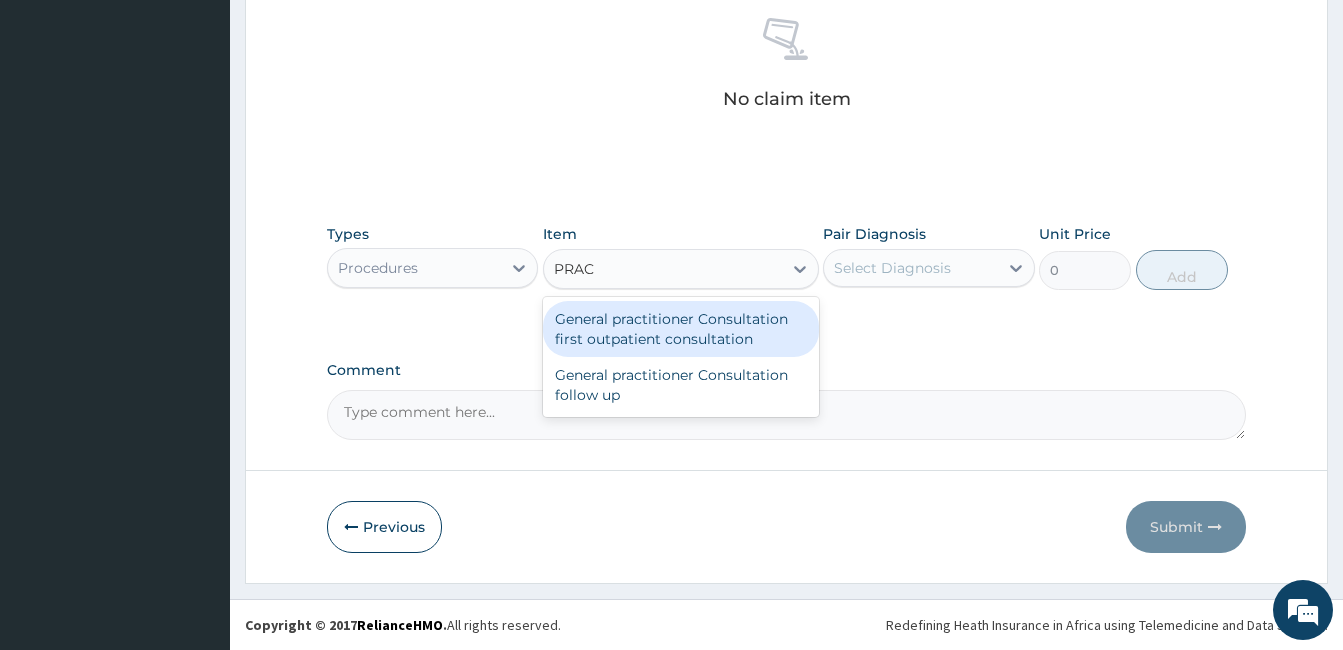 click on "General practitioner Consultation first outpatient consultation" at bounding box center (681, 329) 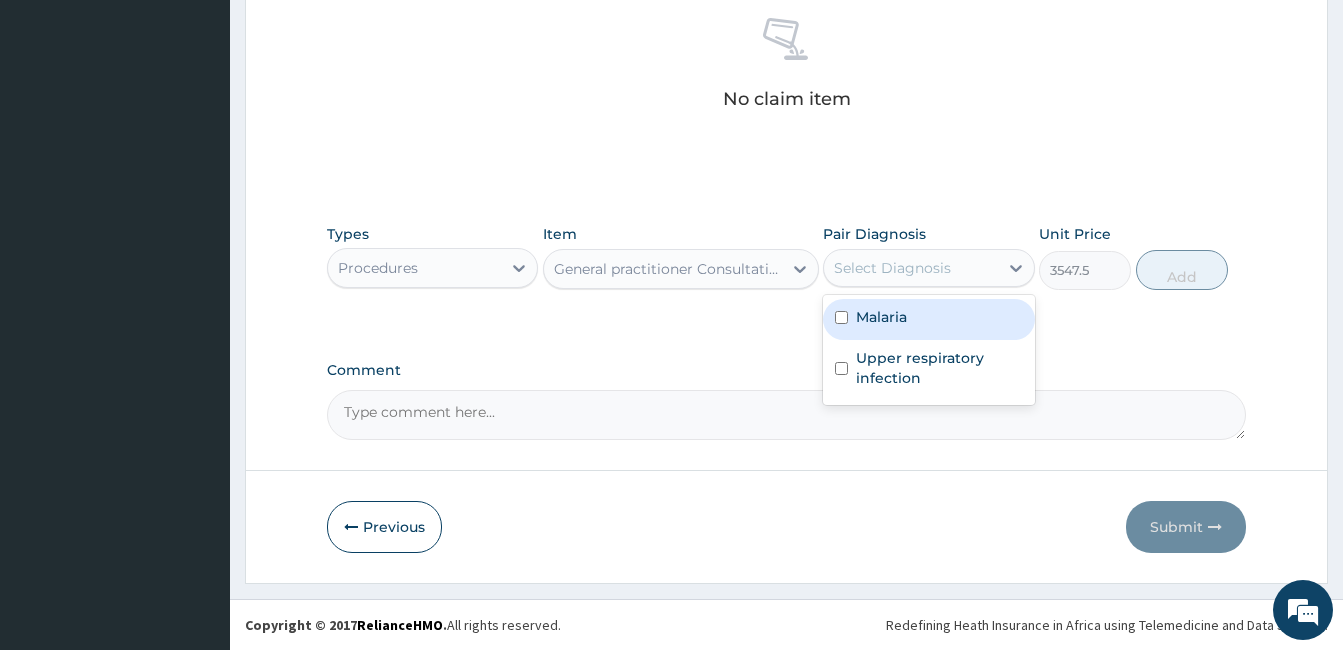 click on "Select Diagnosis" at bounding box center (892, 268) 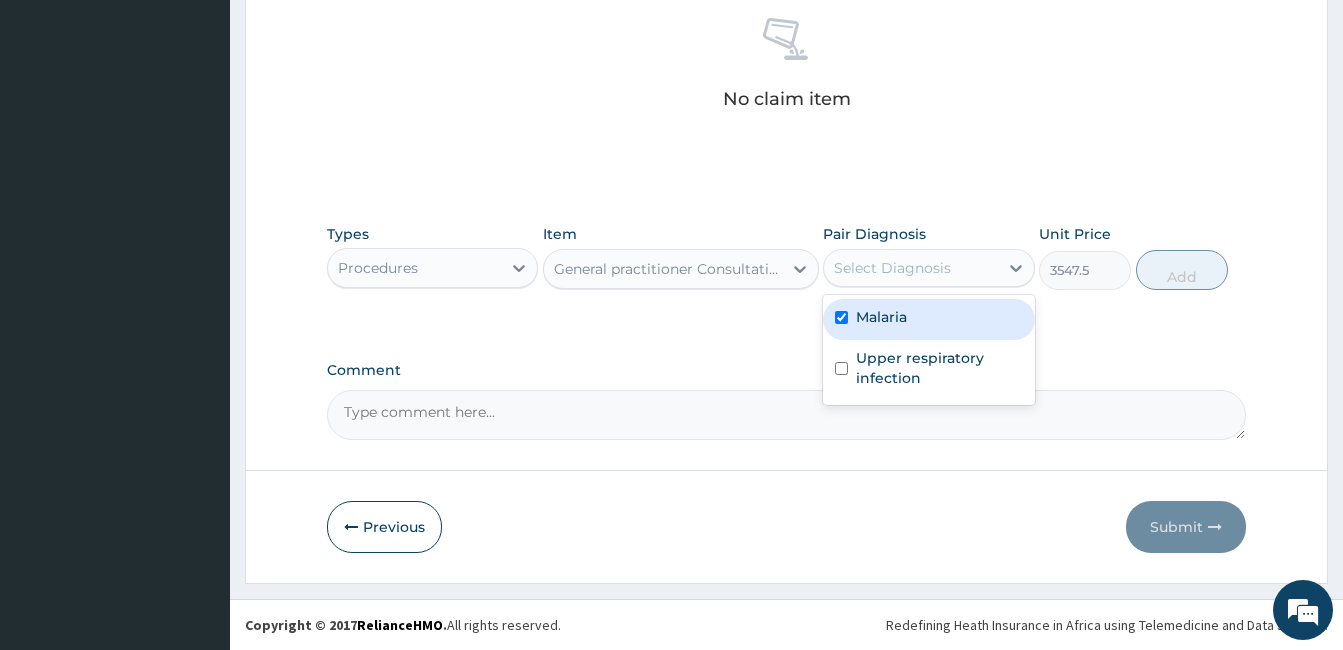 checkbox on "true" 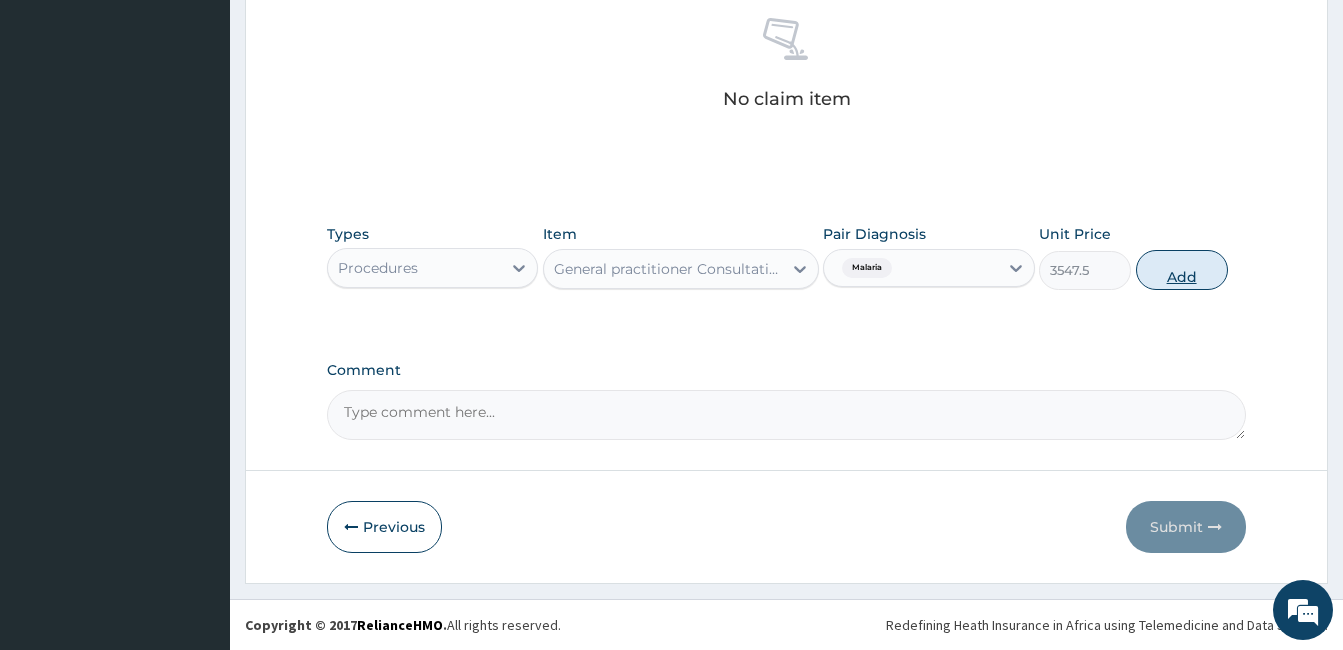 click on "Add" at bounding box center [1182, 270] 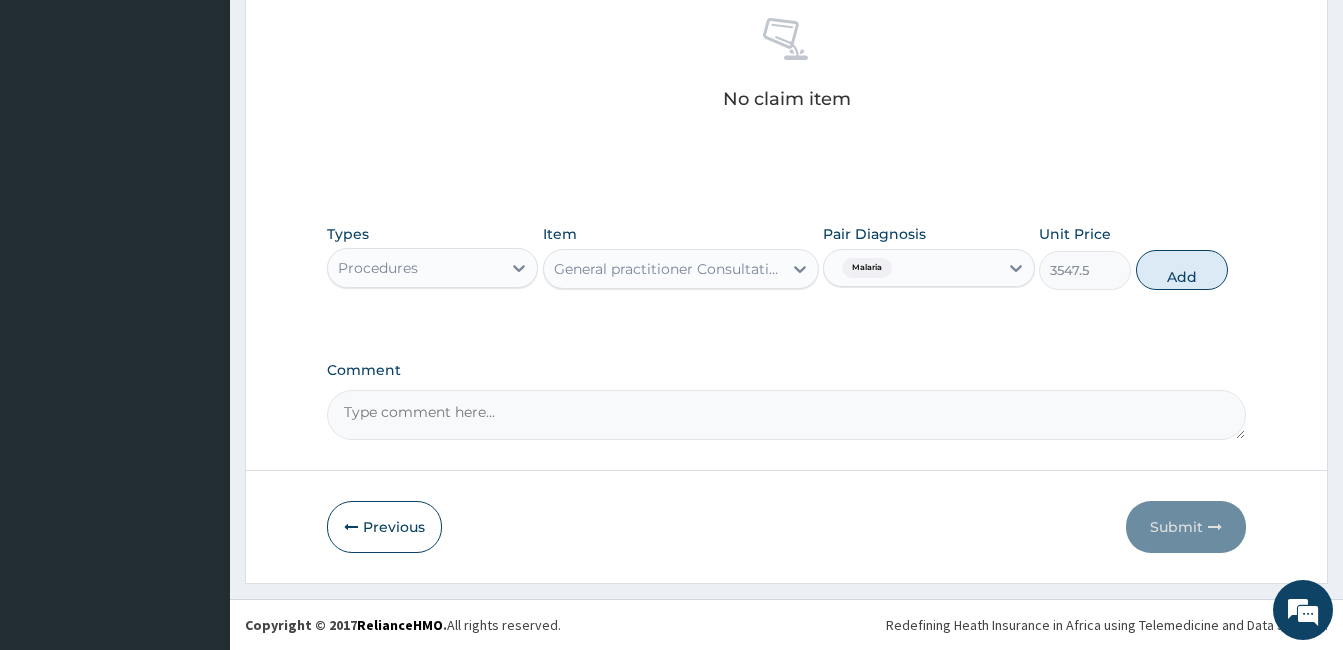 type on "0" 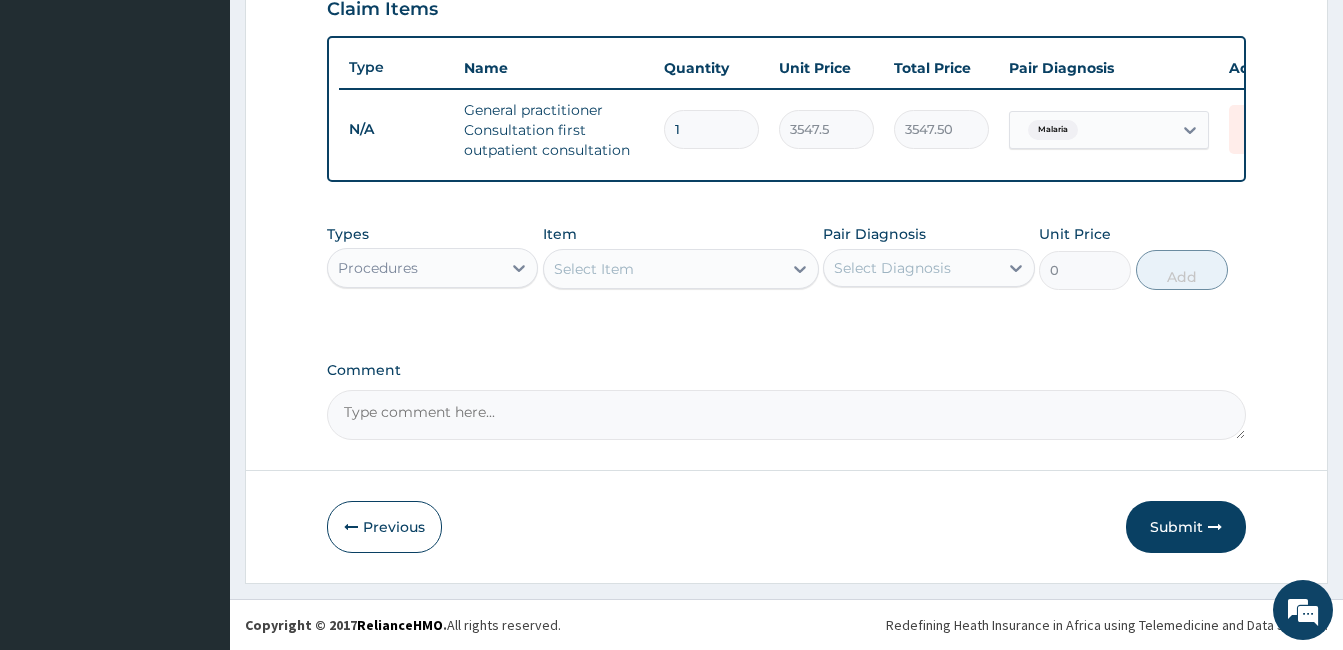 scroll, scrollTop: 723, scrollLeft: 0, axis: vertical 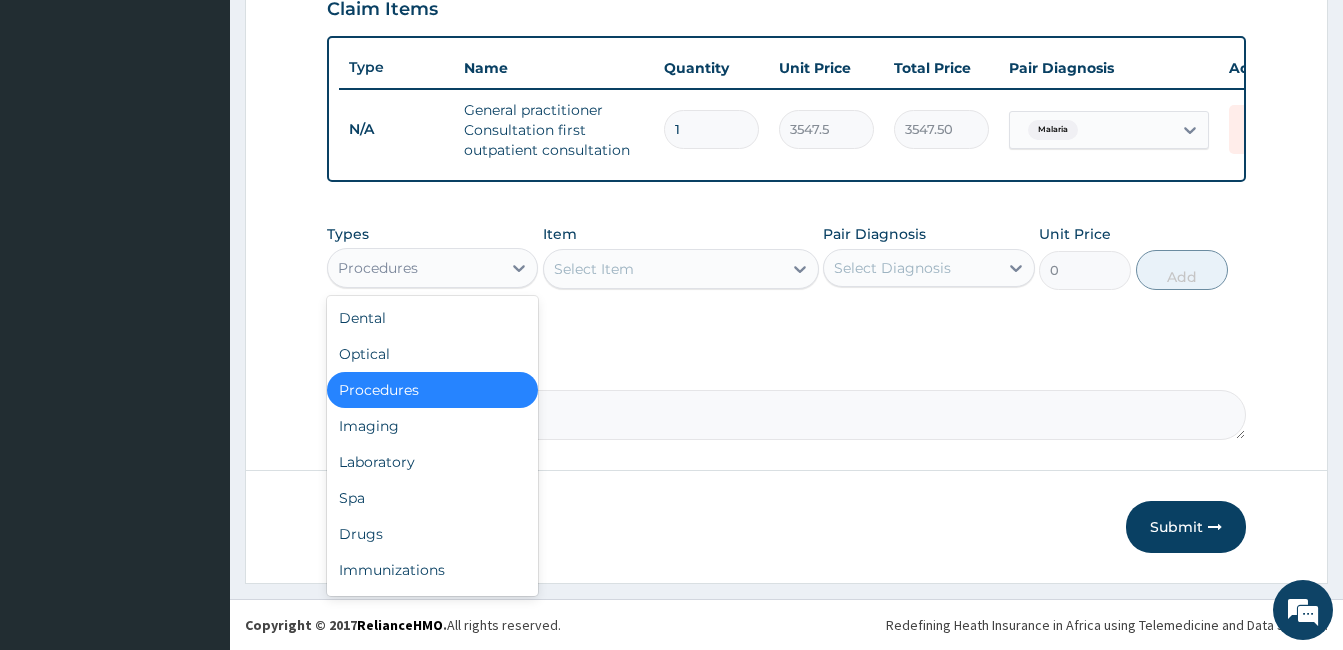 click on "Procedures" at bounding box center [414, 268] 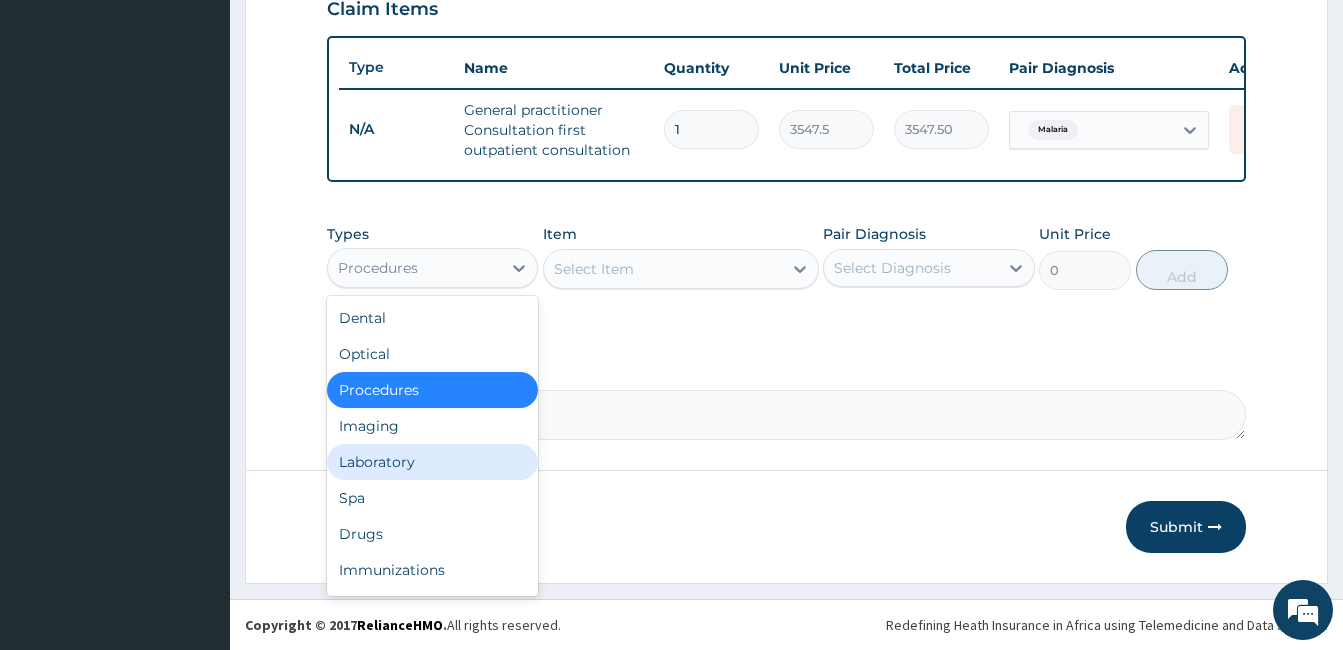 click on "Laboratory" at bounding box center [432, 462] 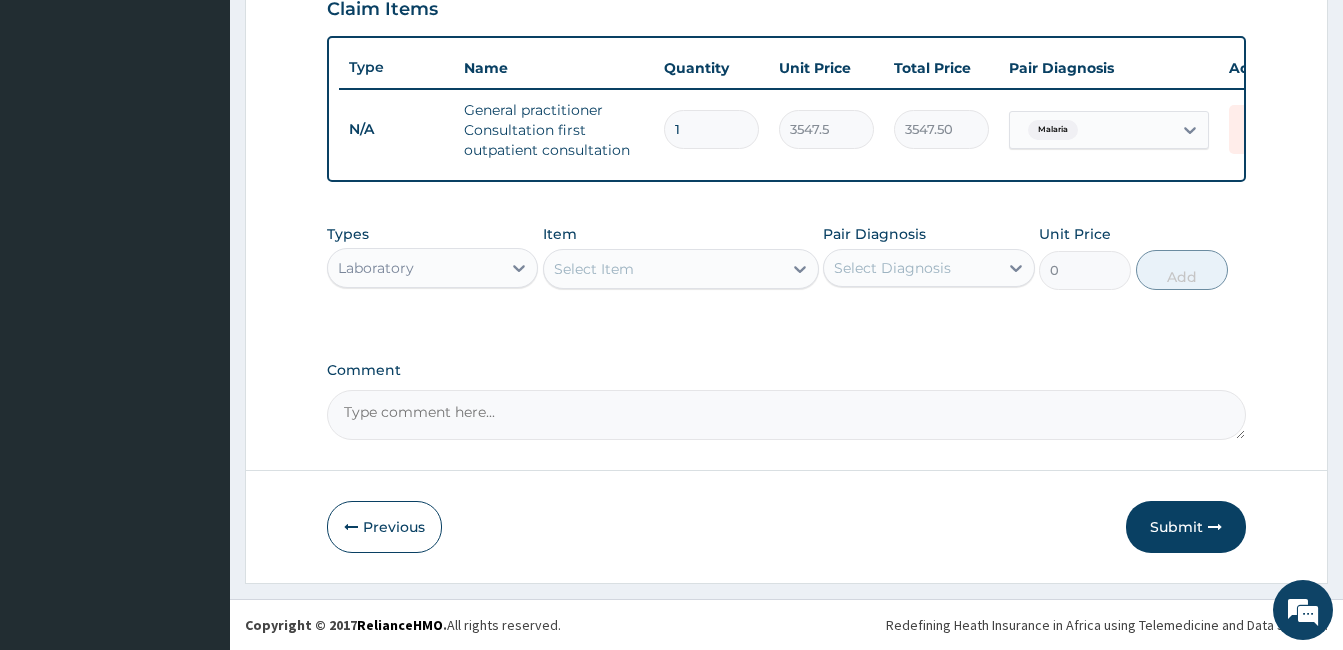 click on "Select Item" at bounding box center [663, 269] 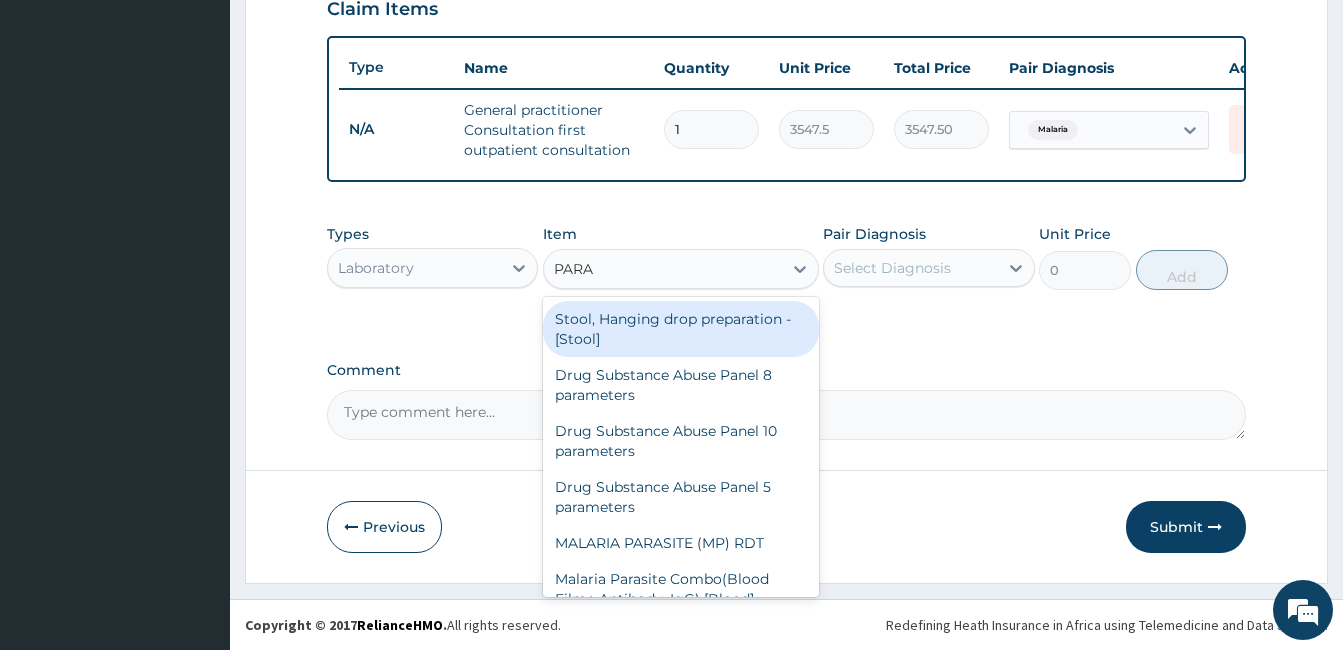 type on "PARAS" 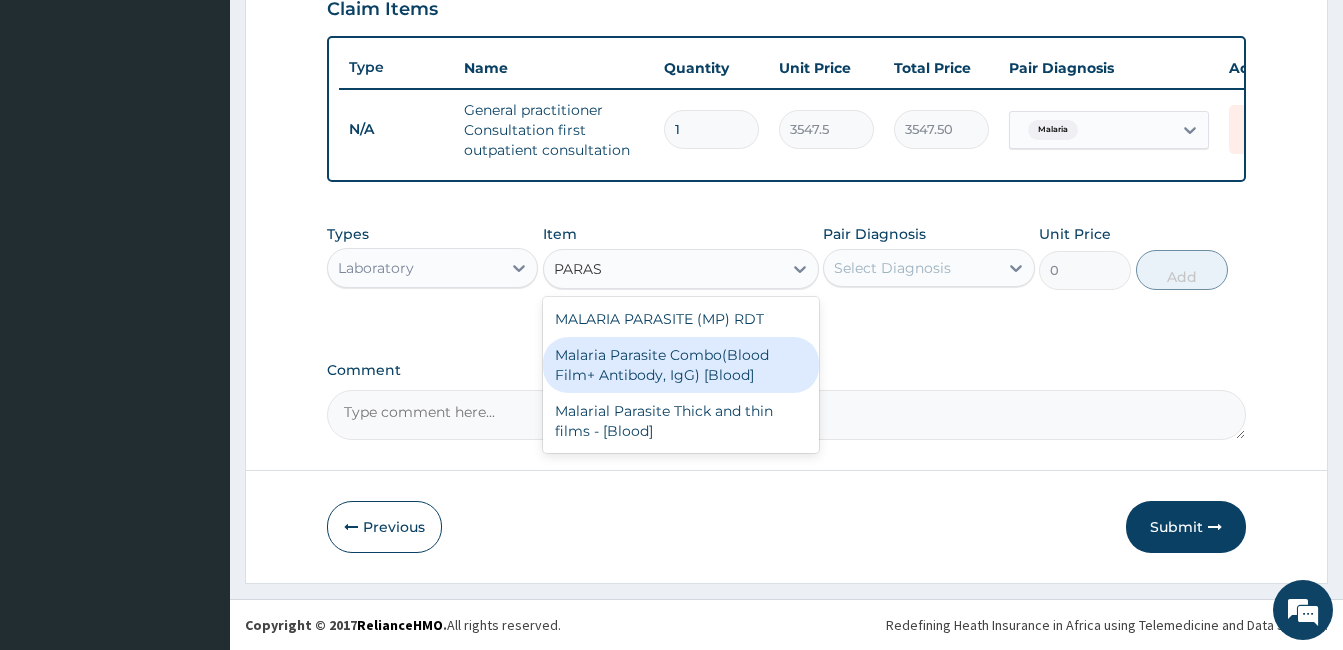 click on "Malaria Parasite Combo(Blood Film+ Antibody, IgG) [Blood]" at bounding box center (681, 365) 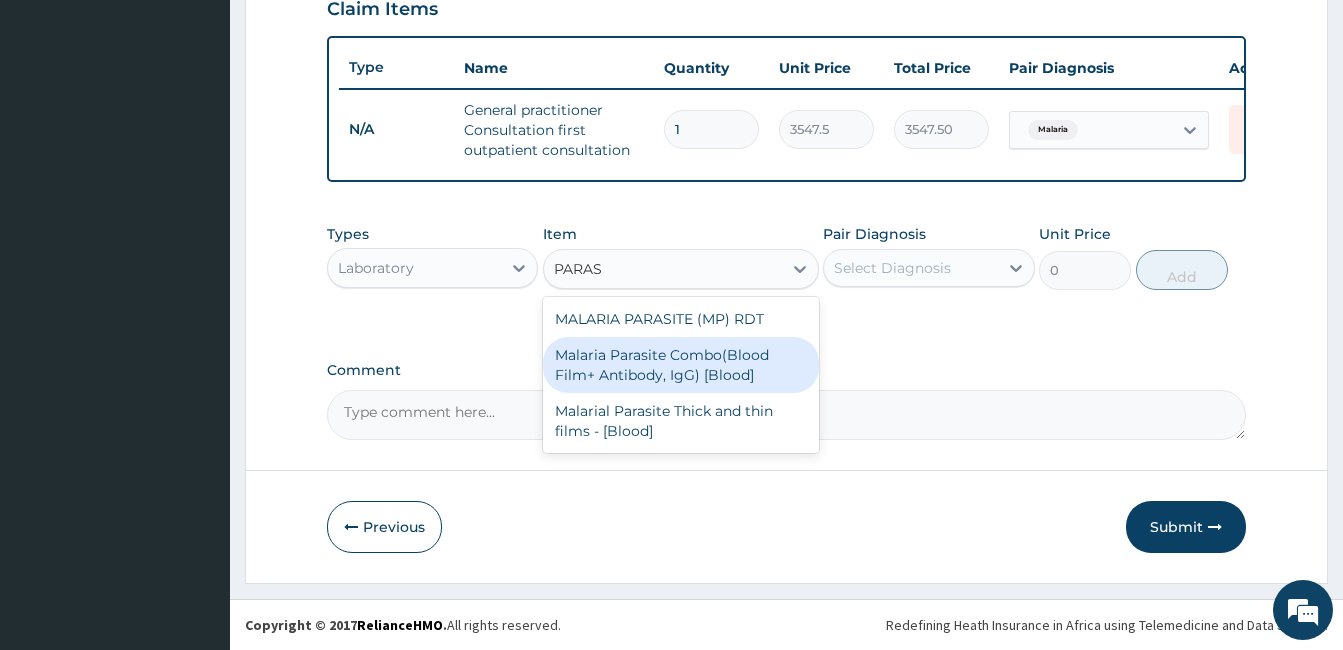 type 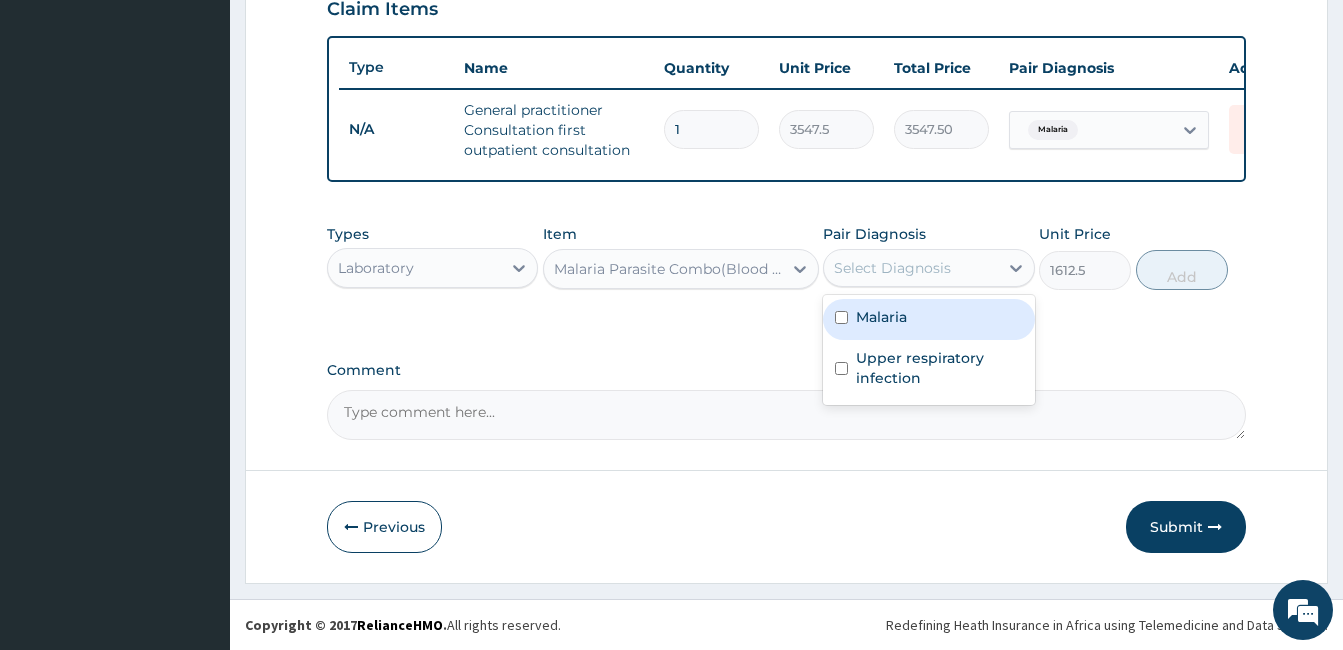 click on "Select Diagnosis" at bounding box center (892, 268) 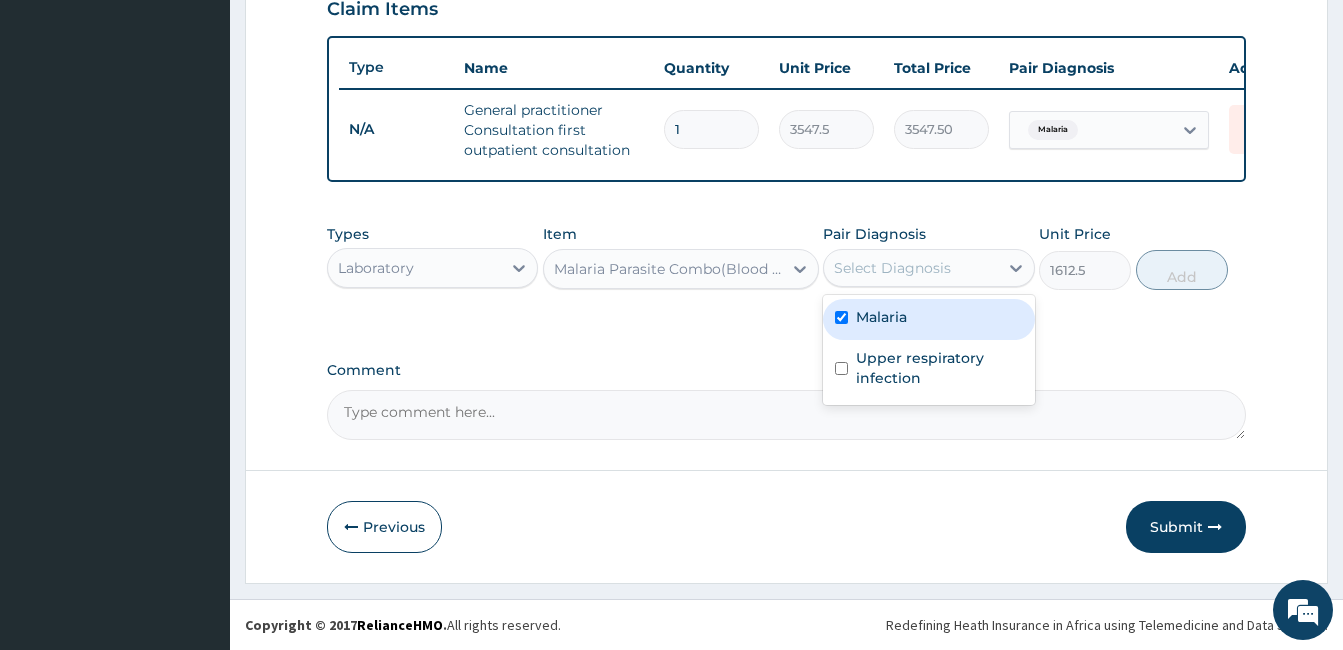 checkbox on "true" 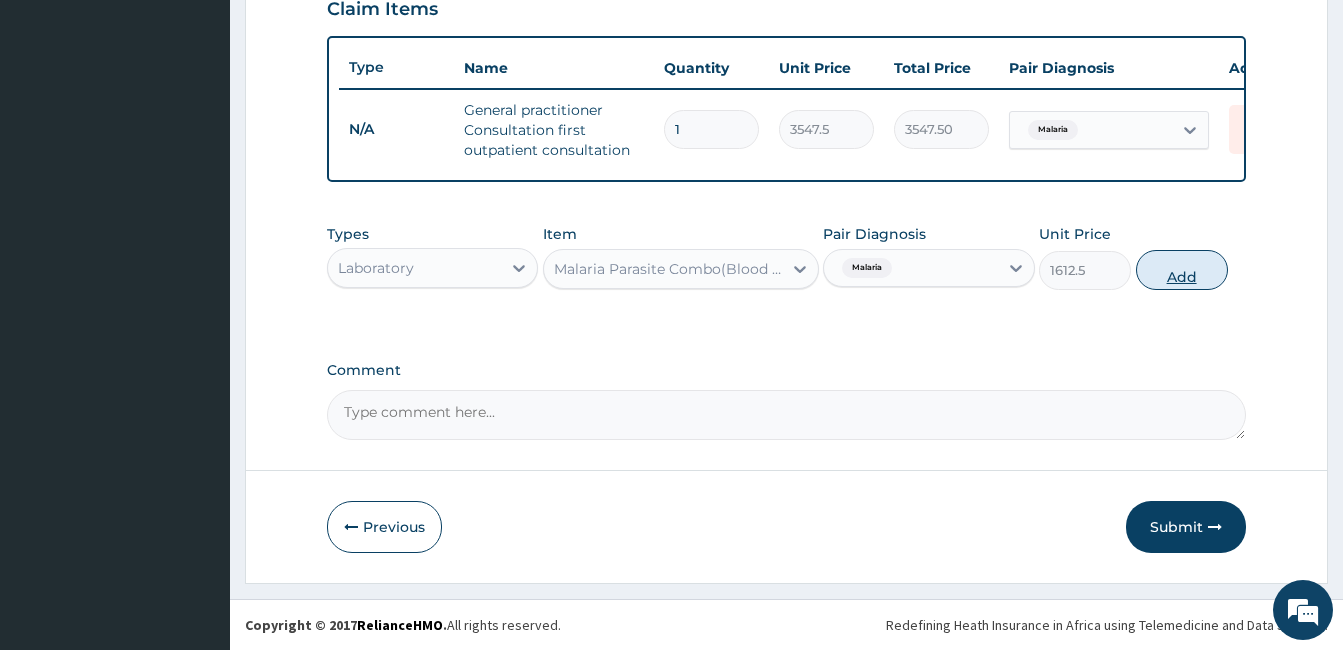 click on "Add" at bounding box center (1182, 270) 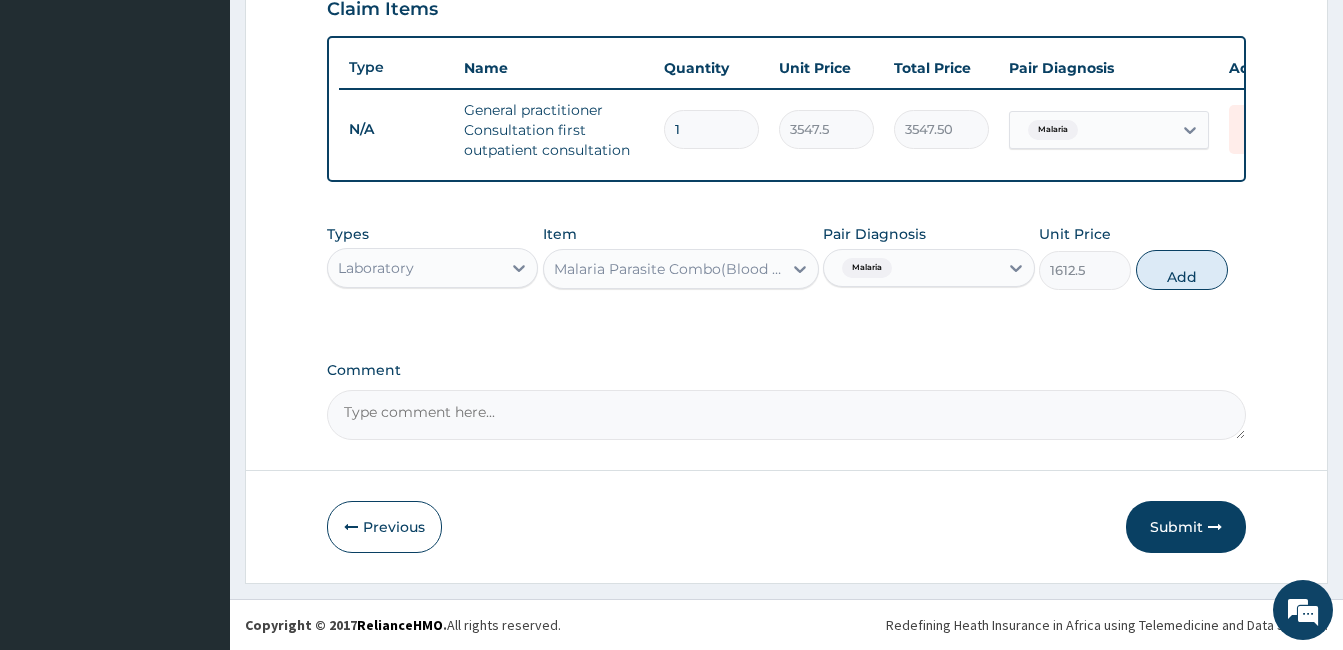 type on "0" 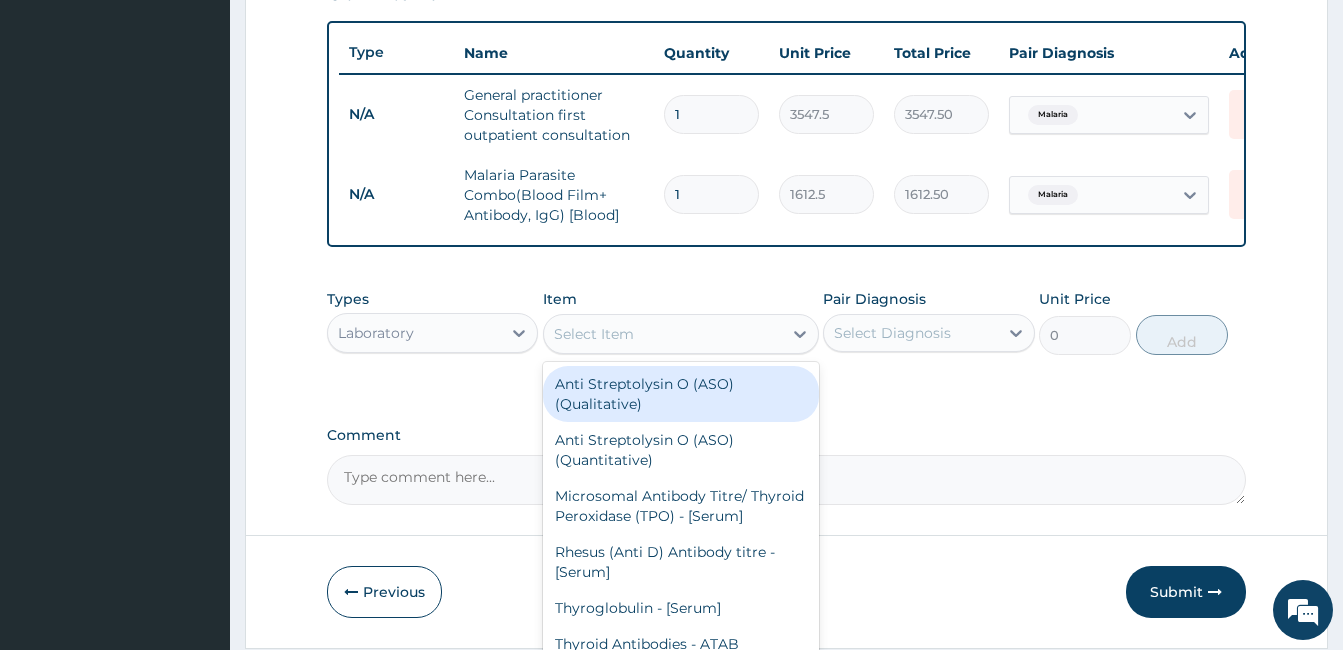 click on "Select Item" at bounding box center (663, 334) 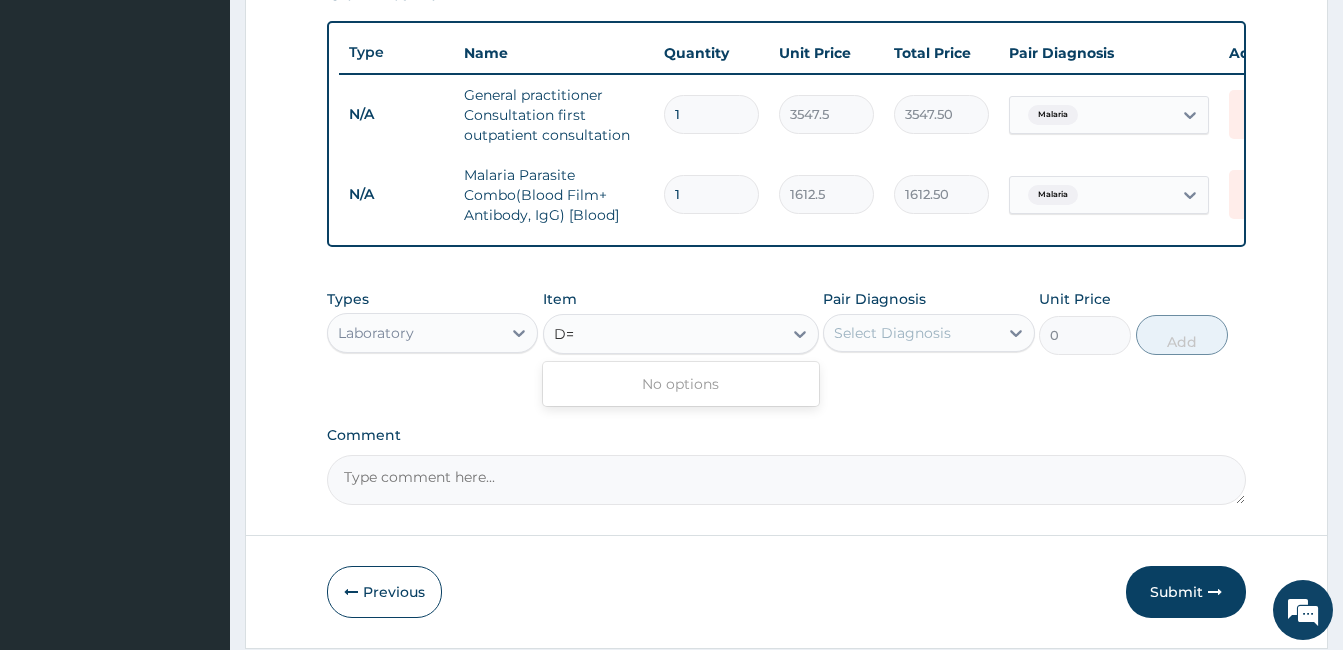 type on "D" 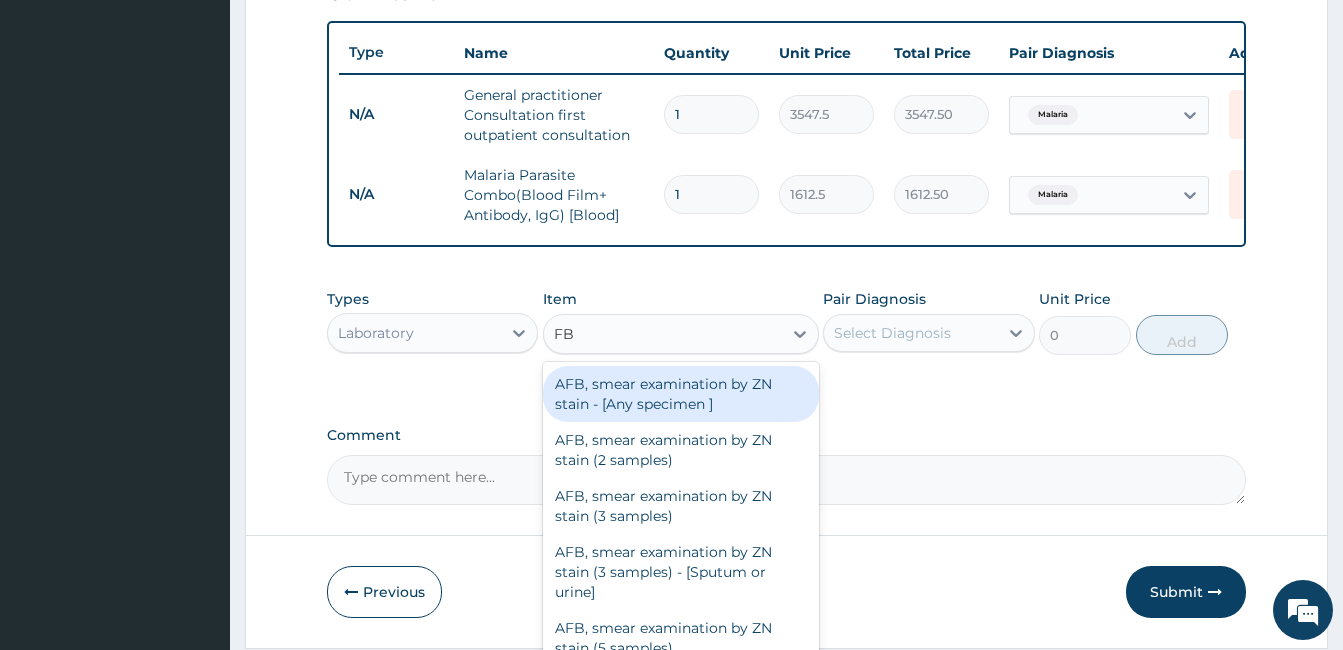 type on "FBC" 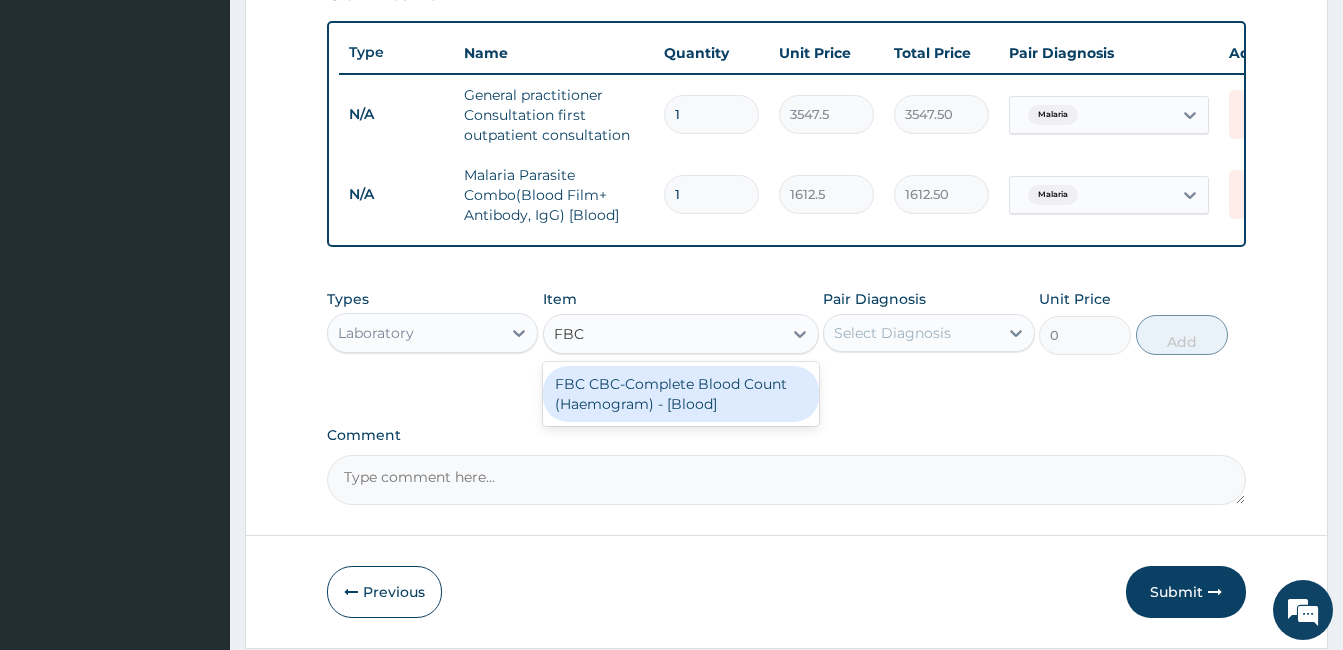 click on "FBC CBC-Complete Blood Count (Haemogram) - [Blood]" at bounding box center (681, 394) 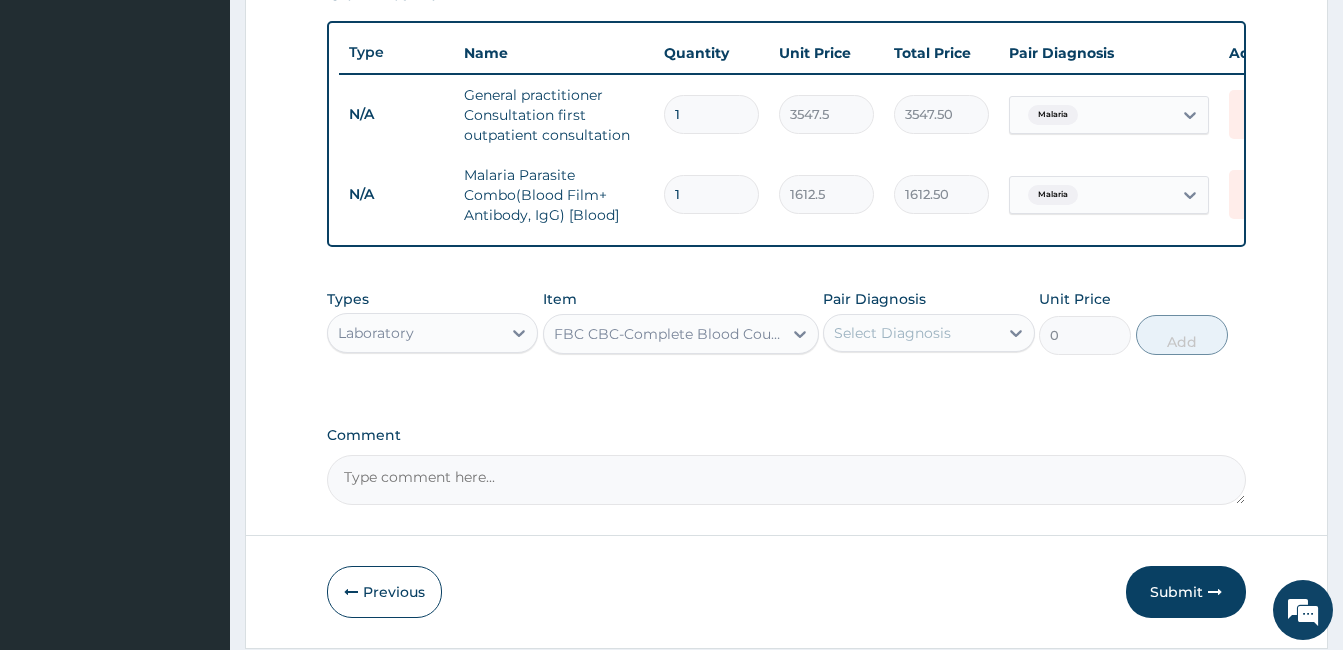 type 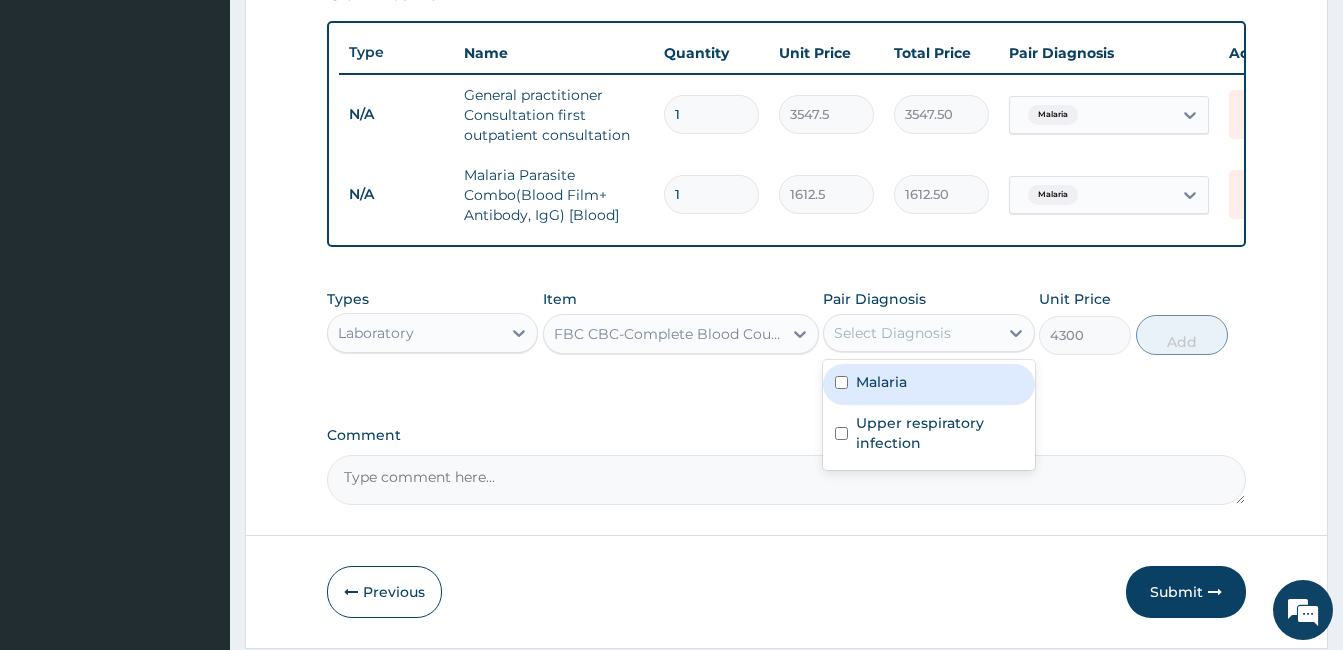 click on "Select Diagnosis" at bounding box center [892, 333] 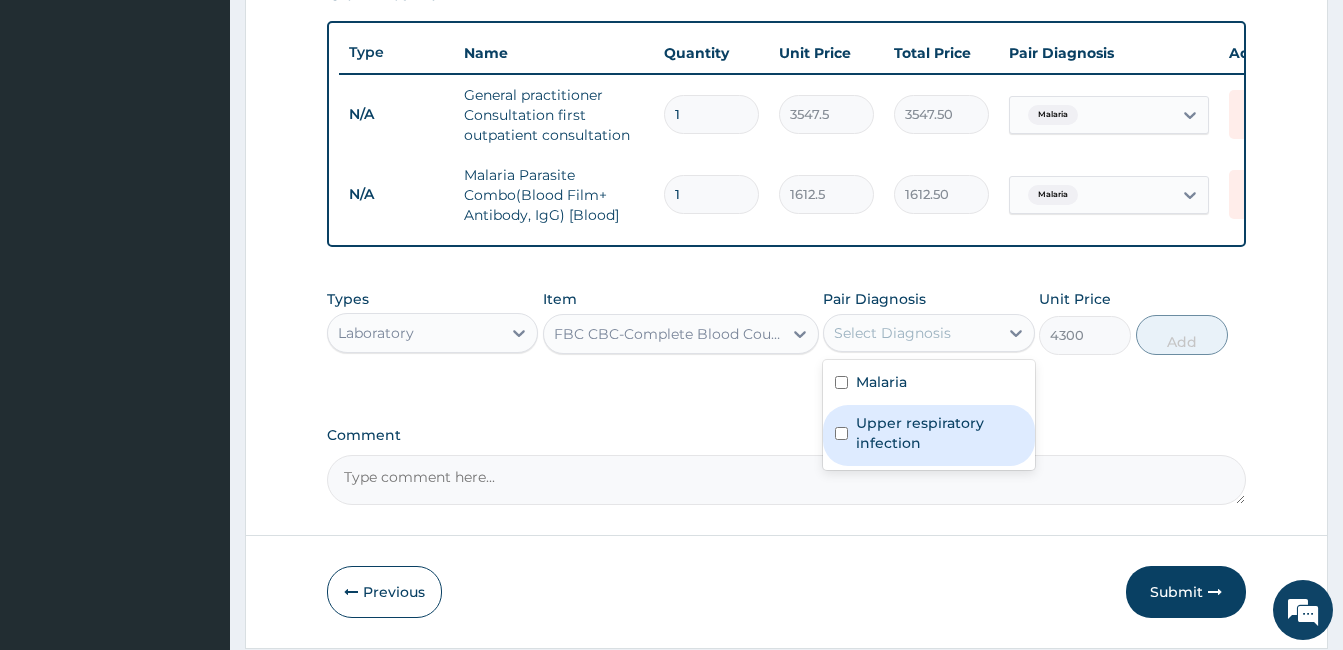 click on "Upper respiratory infection" at bounding box center (939, 433) 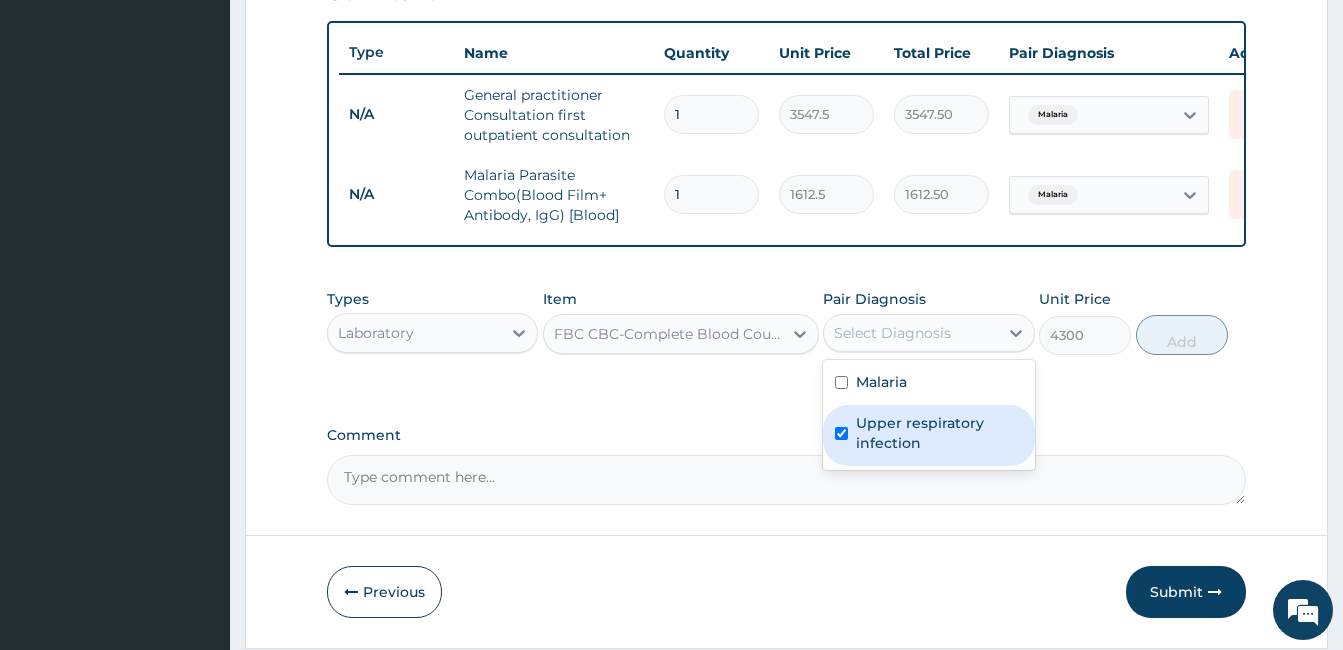 checkbox on "true" 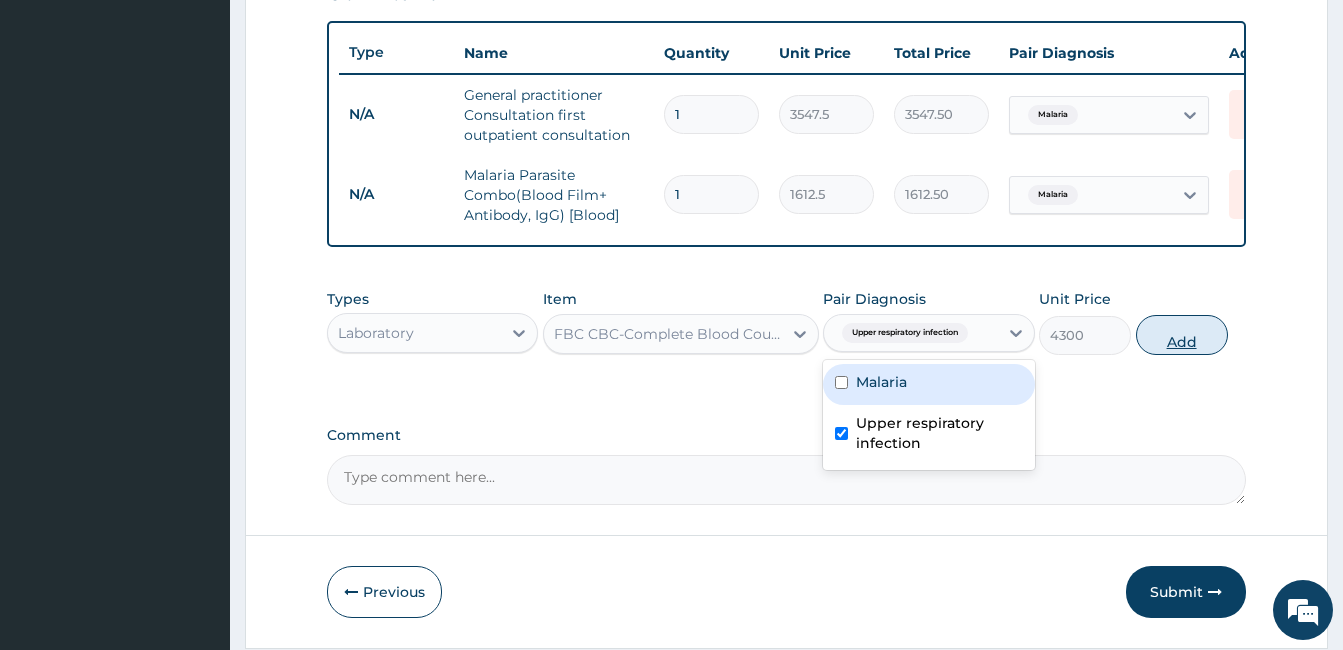 click on "Add" at bounding box center (1182, 335) 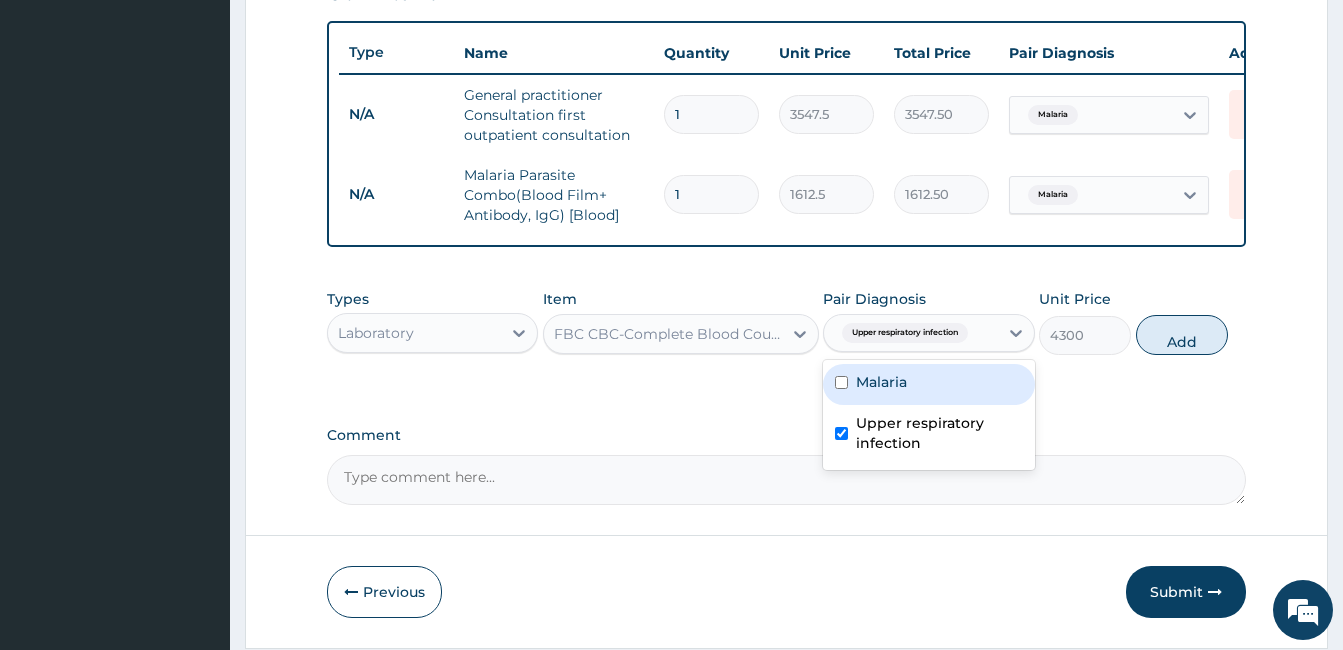 type on "0" 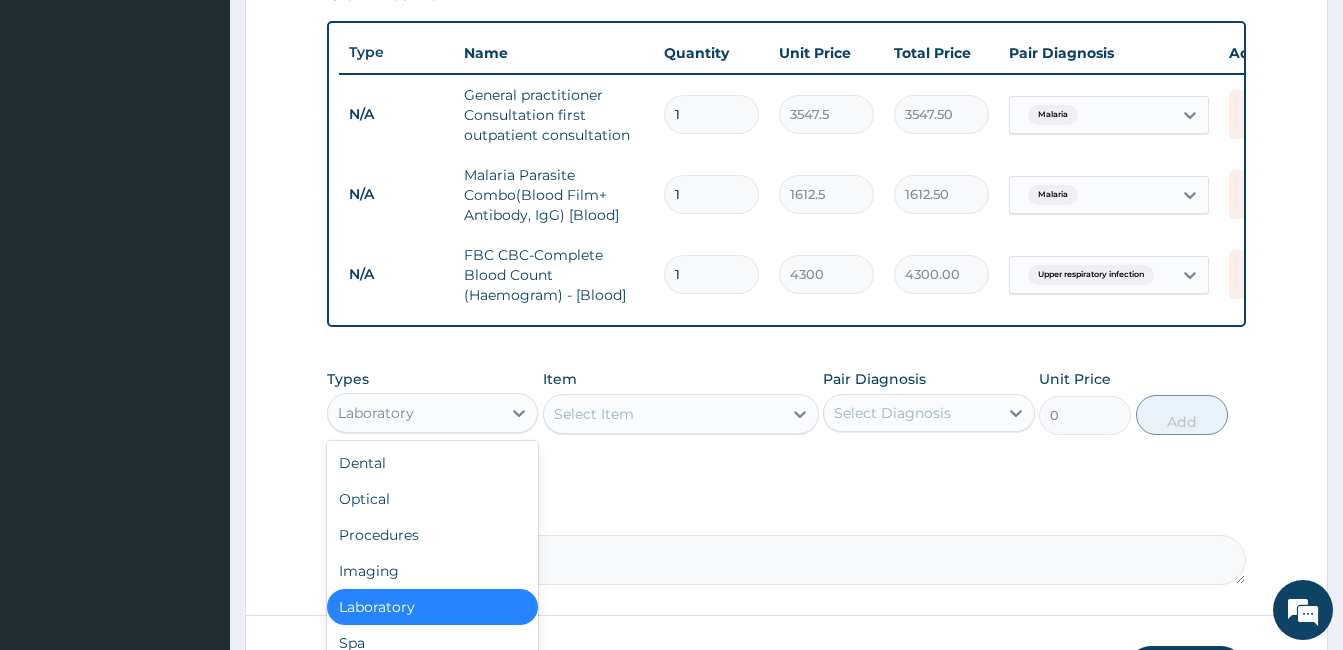 click on "Laboratory" at bounding box center [414, 413] 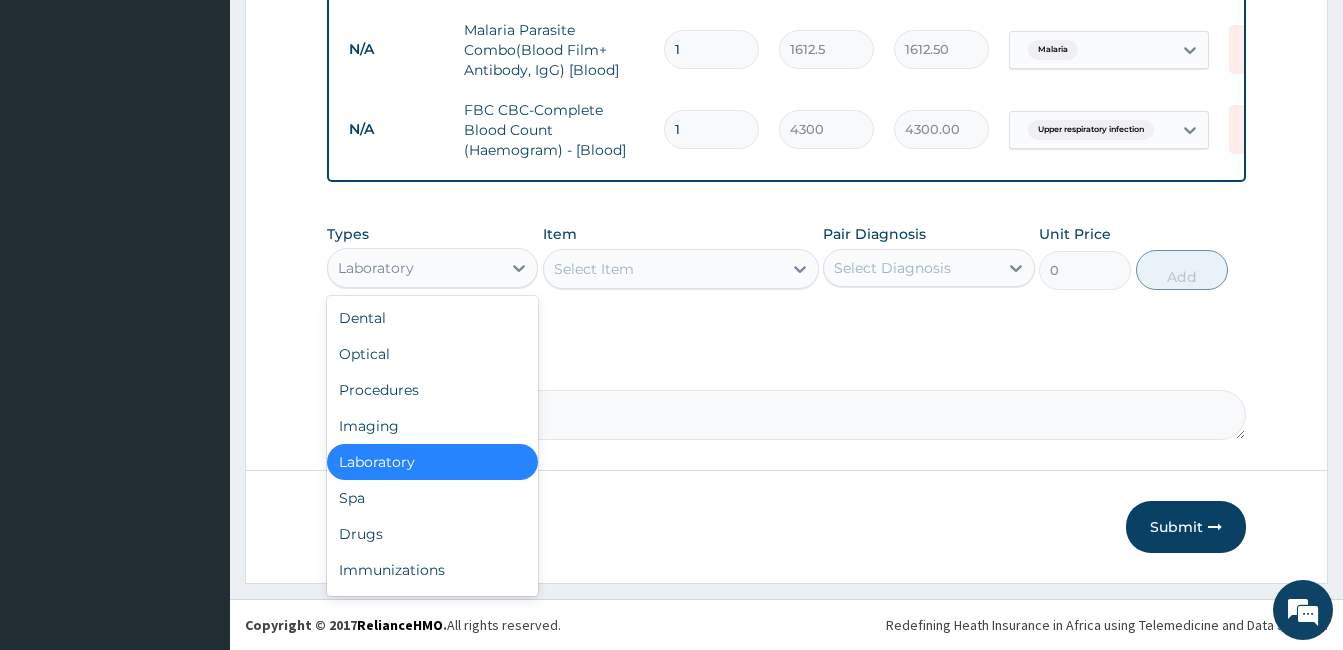 scroll, scrollTop: 883, scrollLeft: 0, axis: vertical 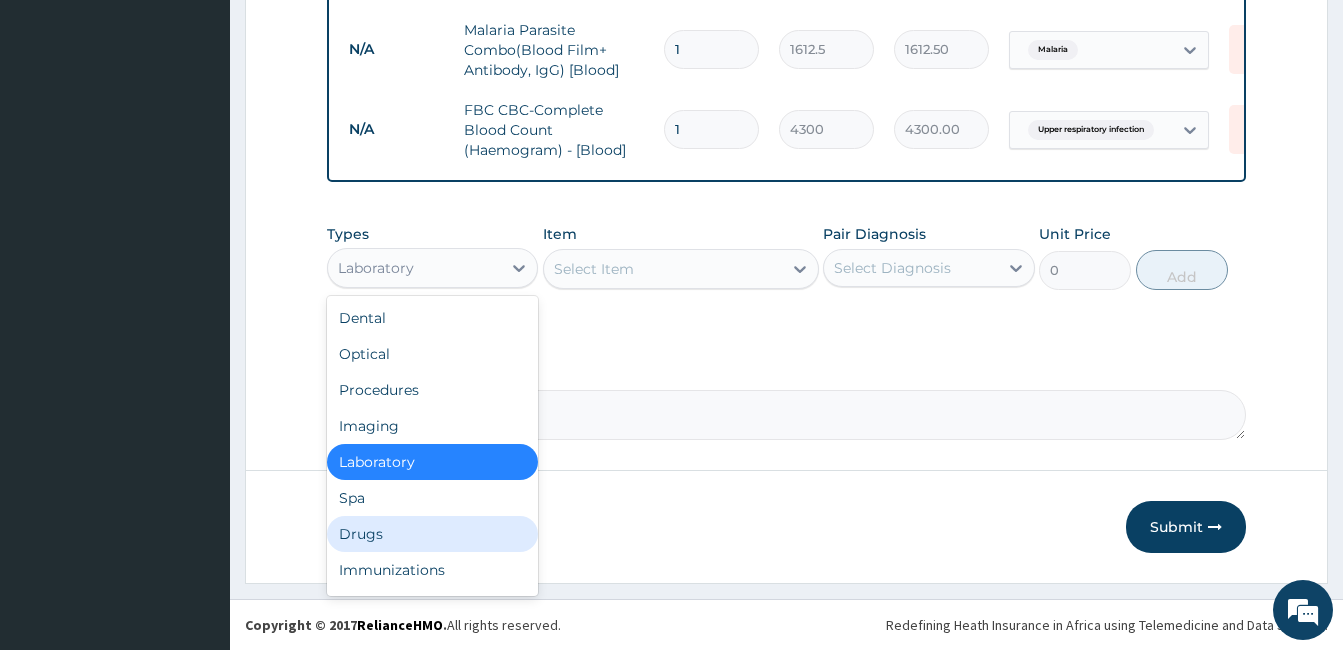 click on "Drugs" at bounding box center [432, 534] 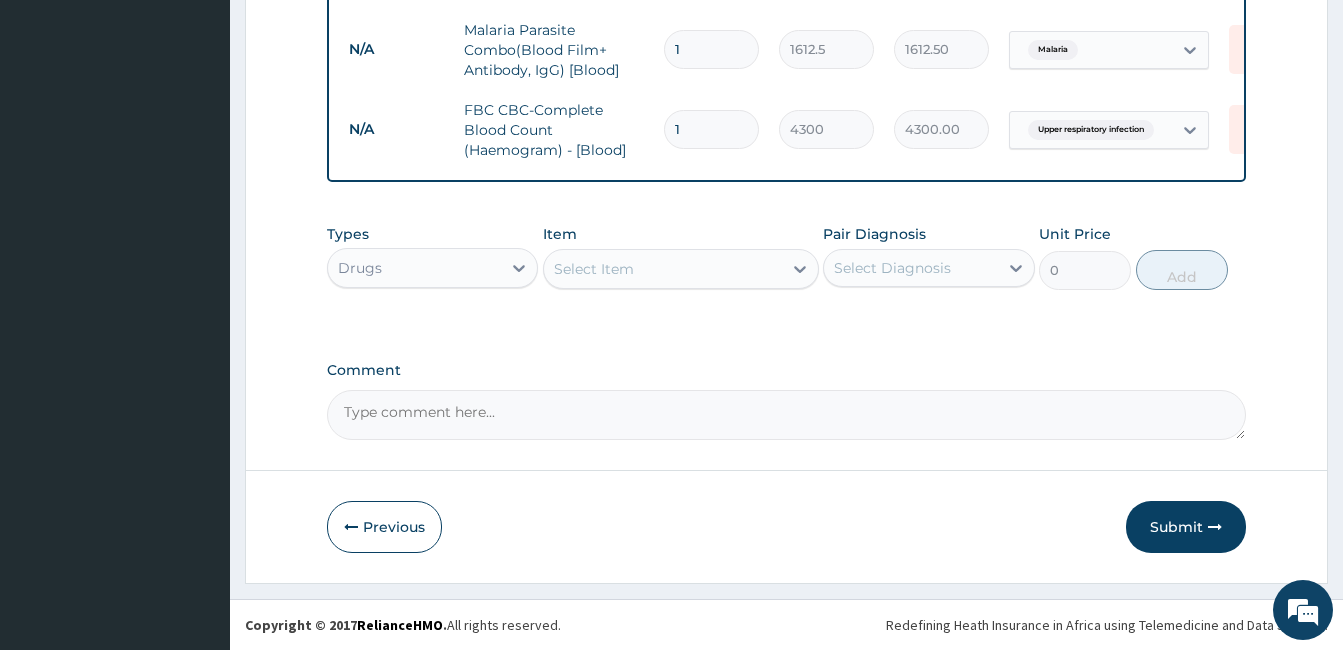 click on "Select Item" at bounding box center (594, 269) 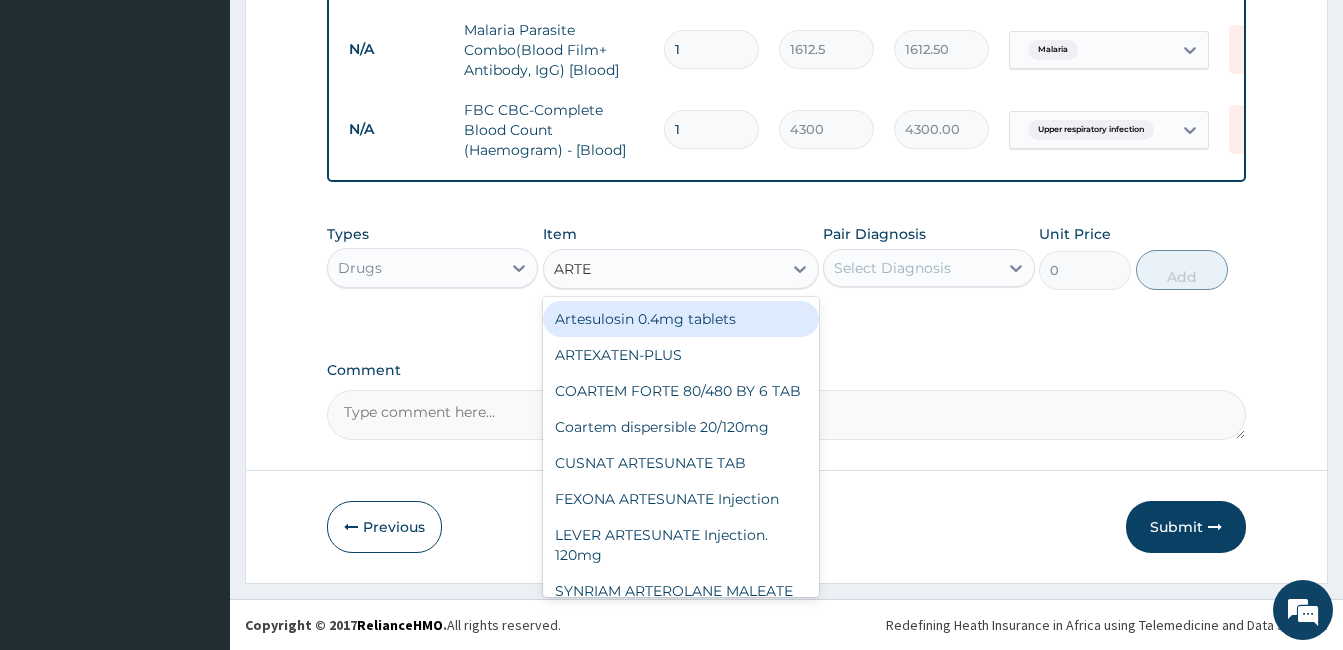 type on "ARTEM" 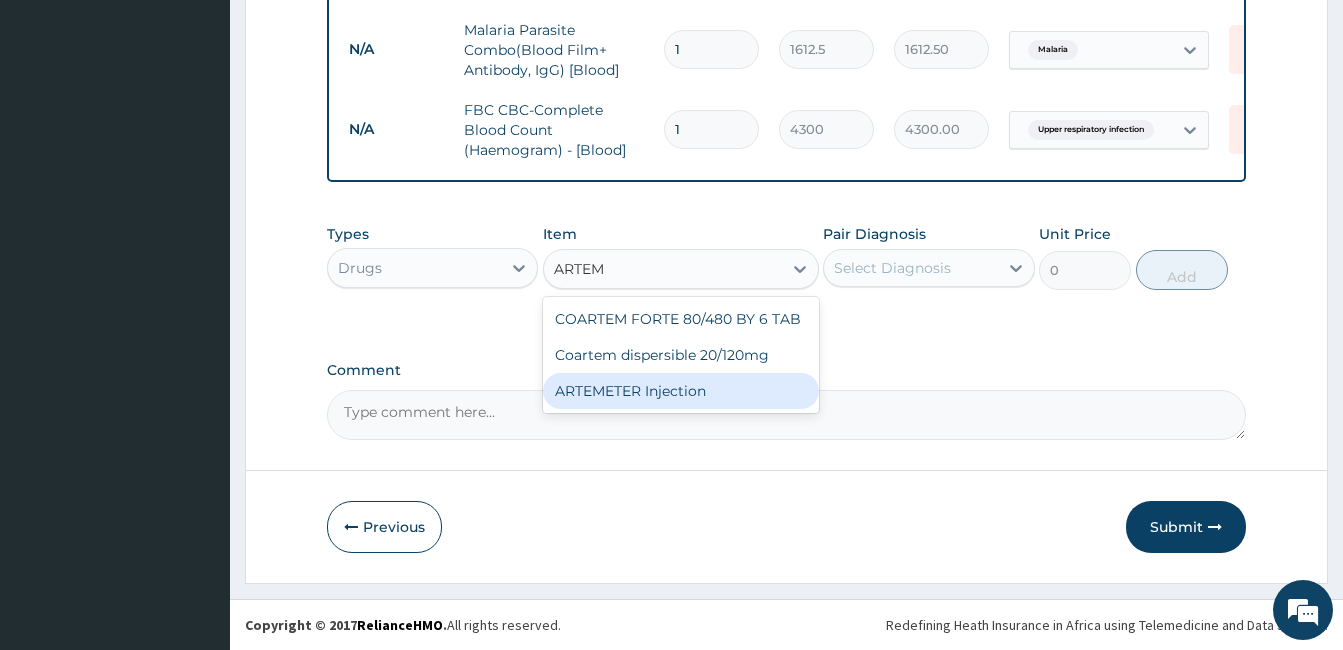 click on "ARTEMETER Injection" at bounding box center (681, 391) 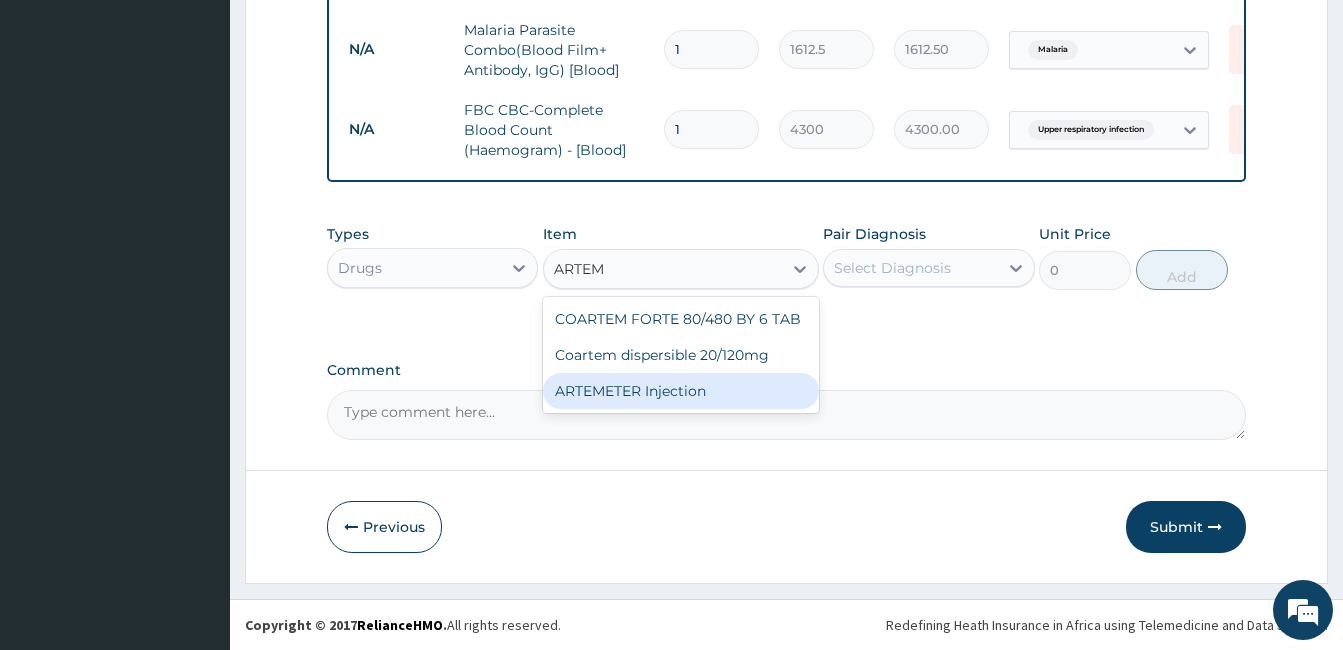 type 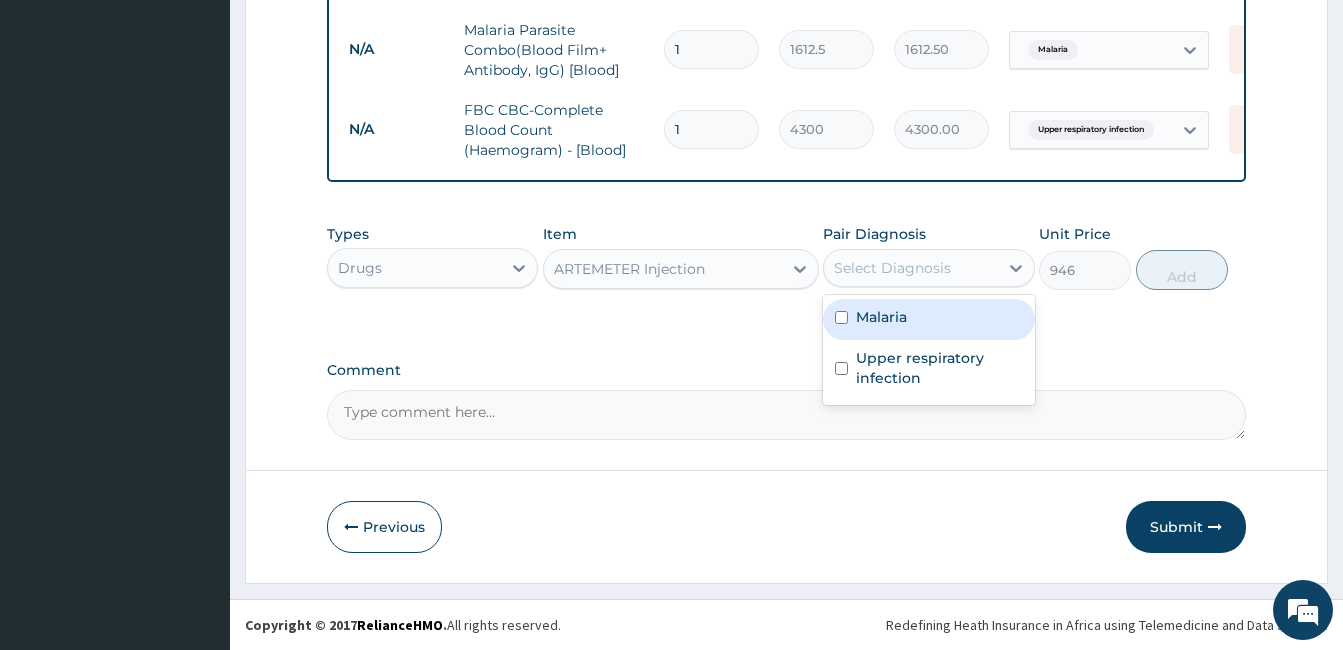 click on "Select Diagnosis" at bounding box center [892, 268] 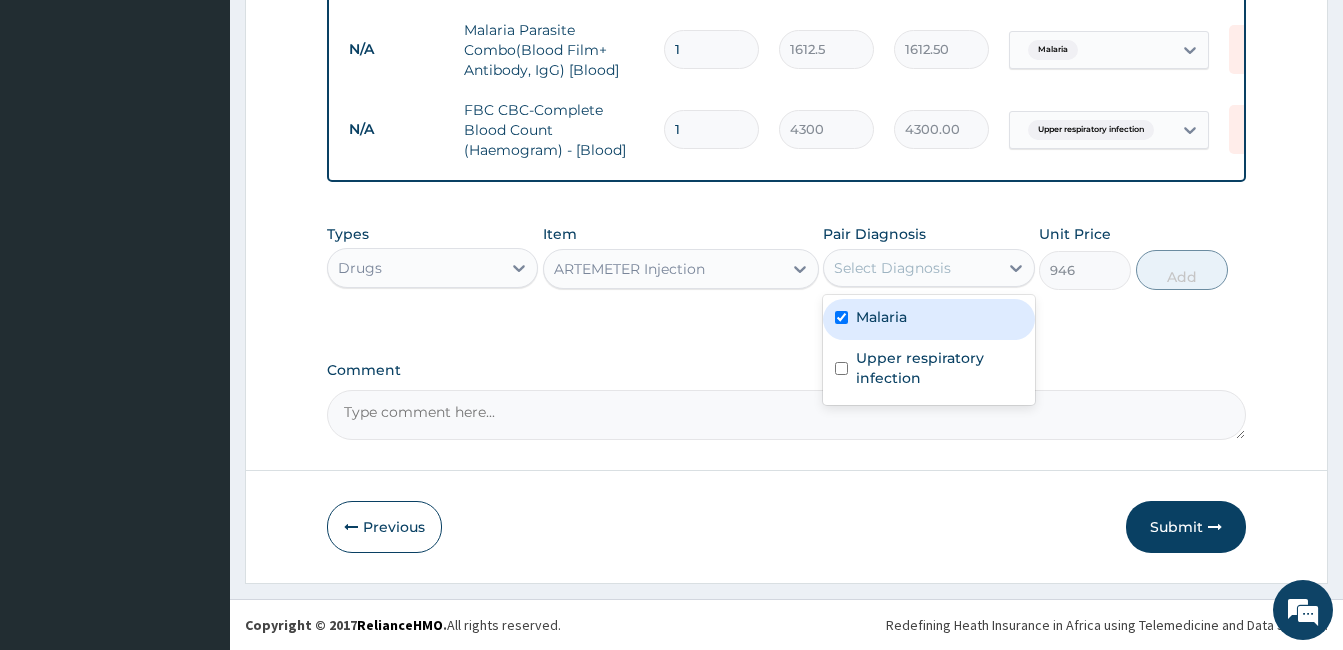 checkbox on "true" 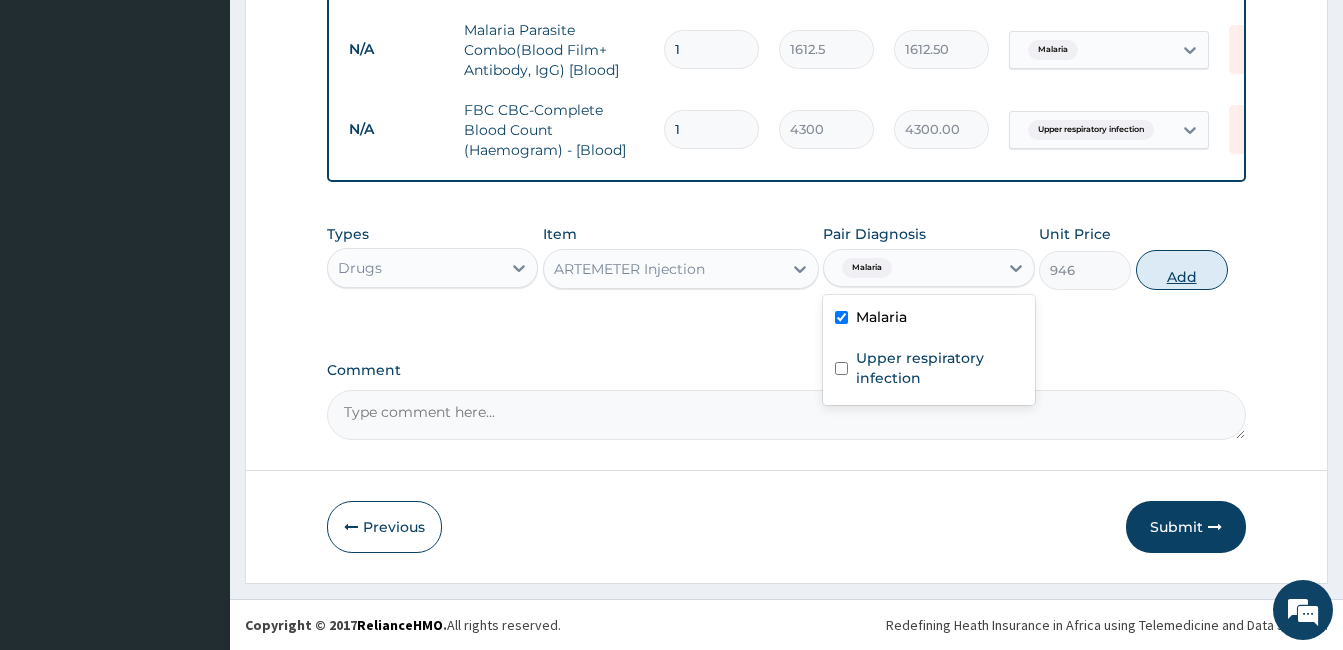click on "Add" at bounding box center (1182, 270) 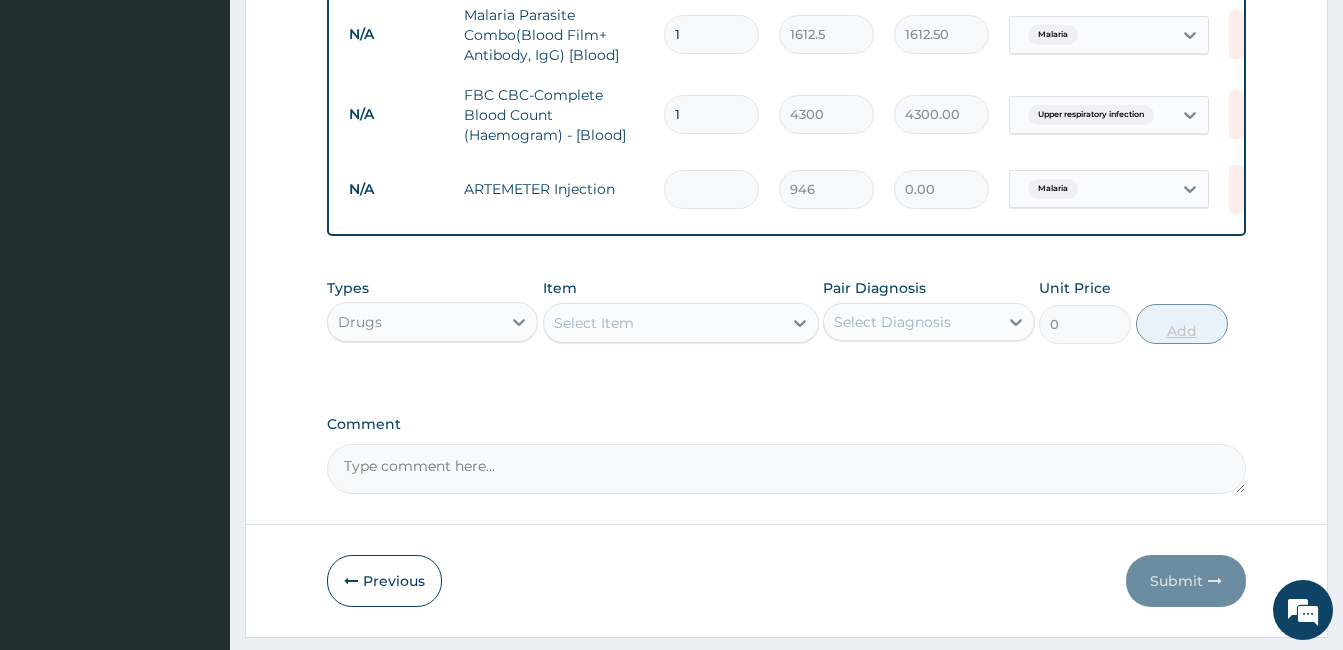 type on "2" 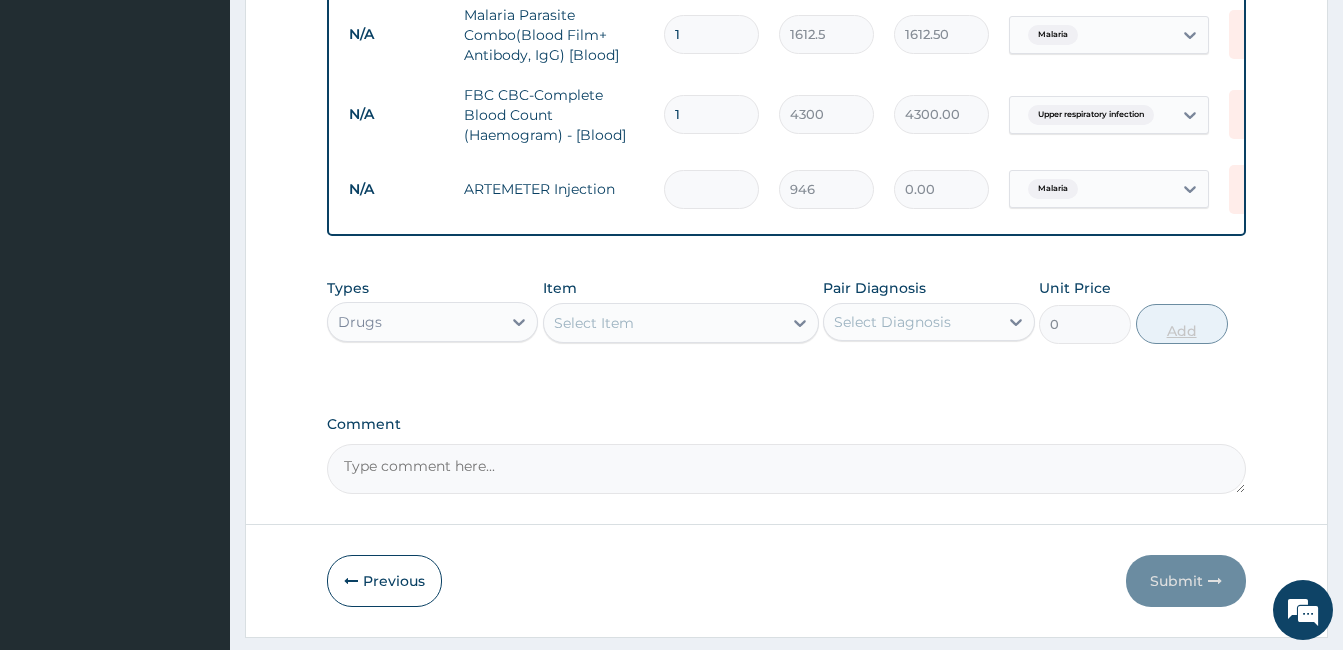 type on "1892.00" 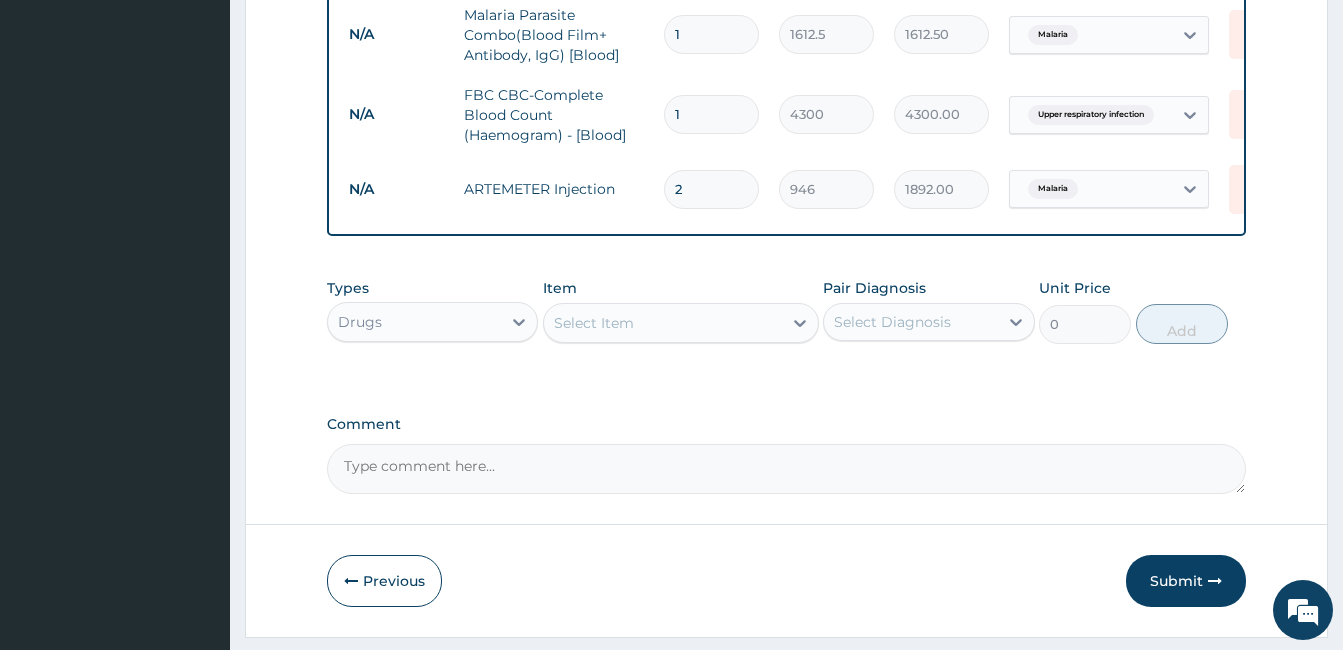 type on "2" 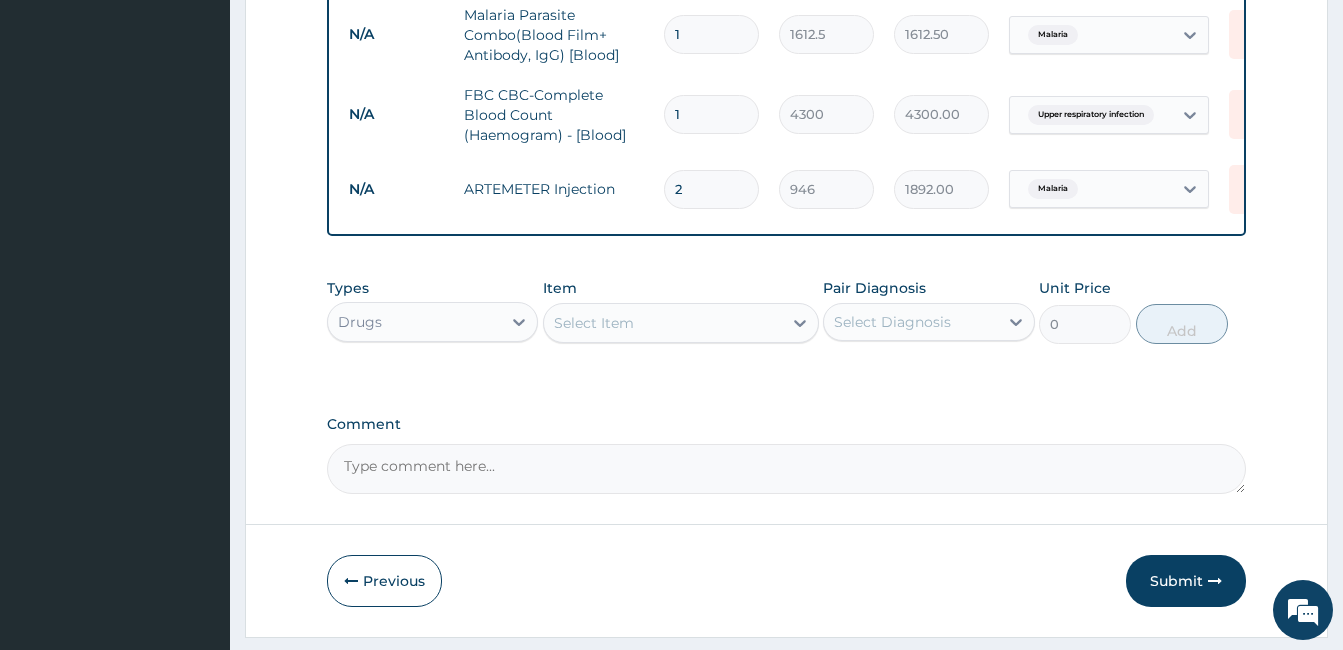 click on "Select Item" at bounding box center [663, 323] 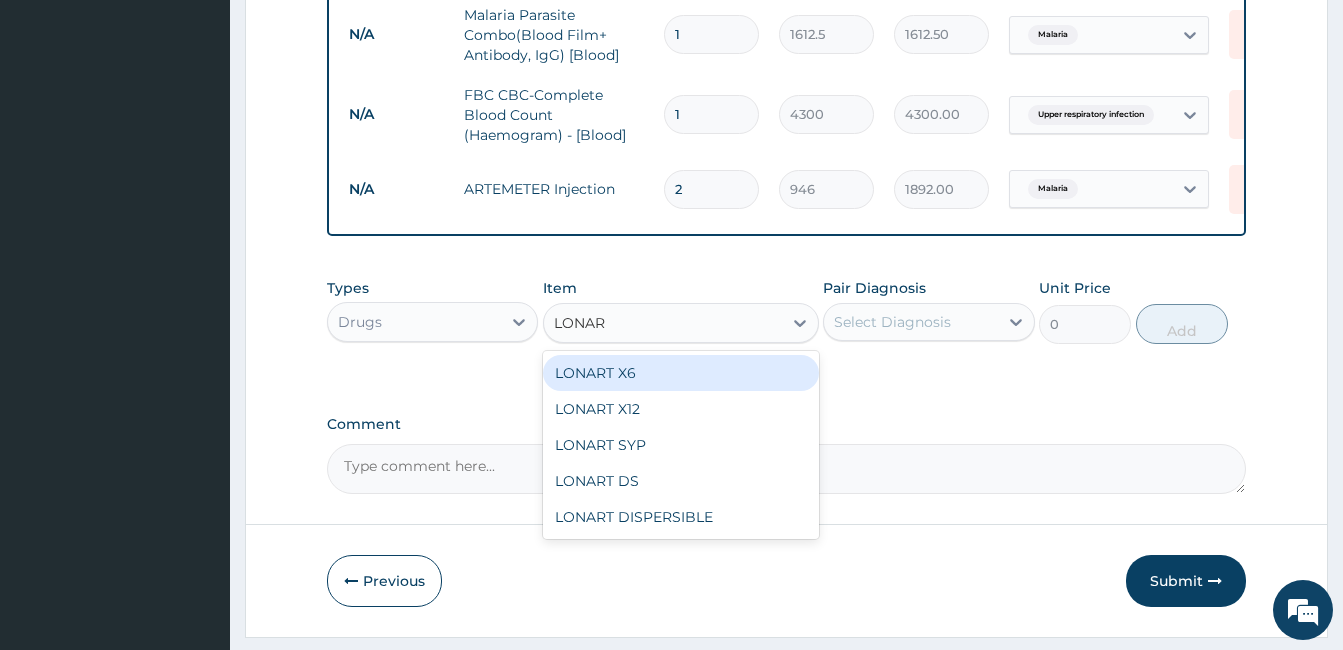 type on "LONART" 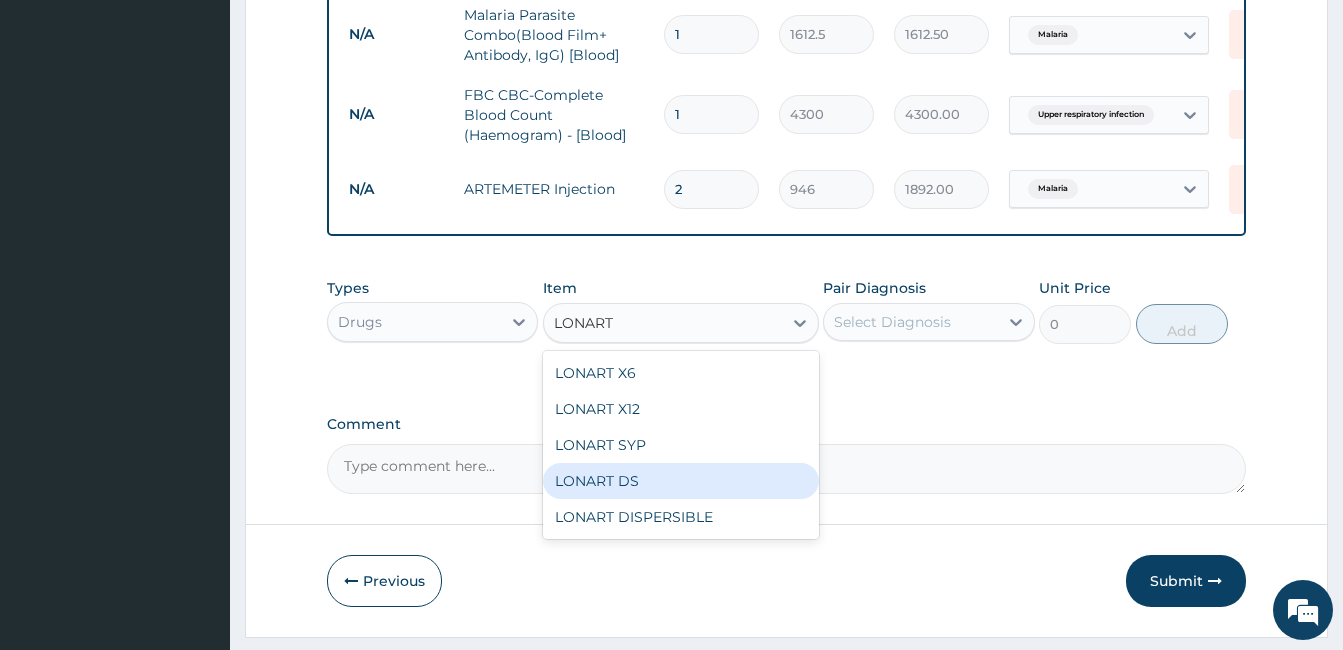 click on "LONART DS" at bounding box center (681, 481) 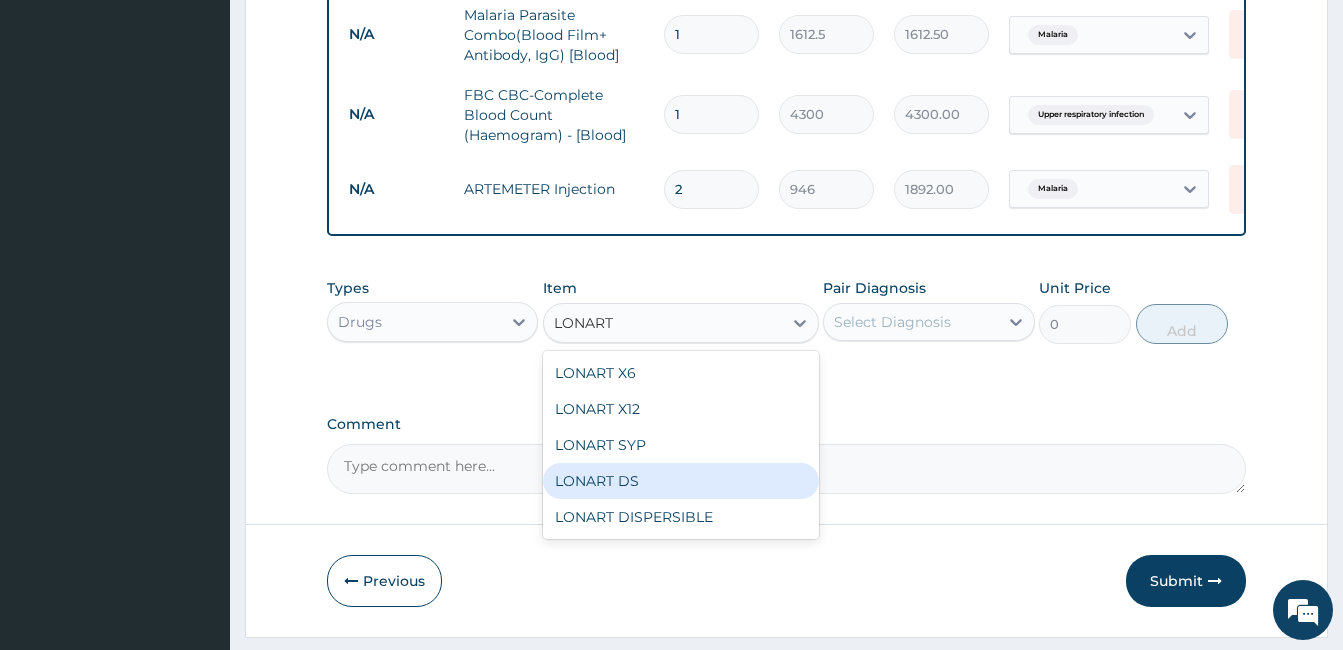 type 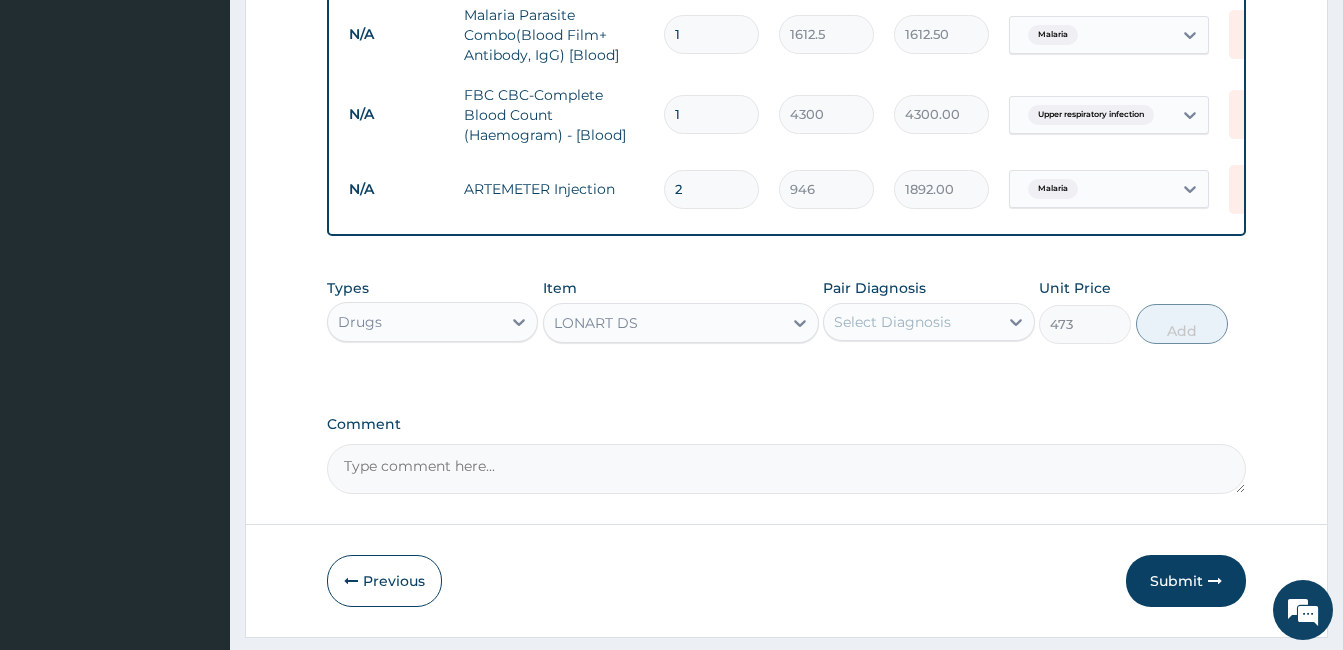 click on "Select Diagnosis" at bounding box center (892, 322) 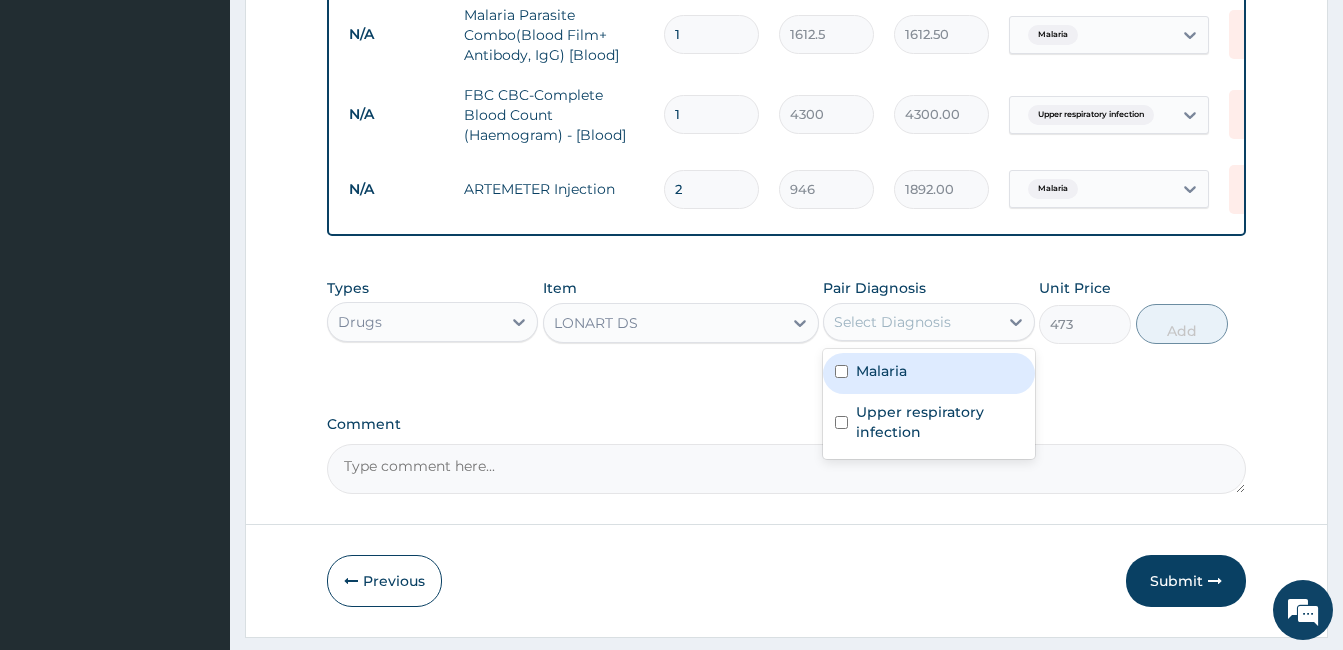 click on "Malaria" at bounding box center (881, 371) 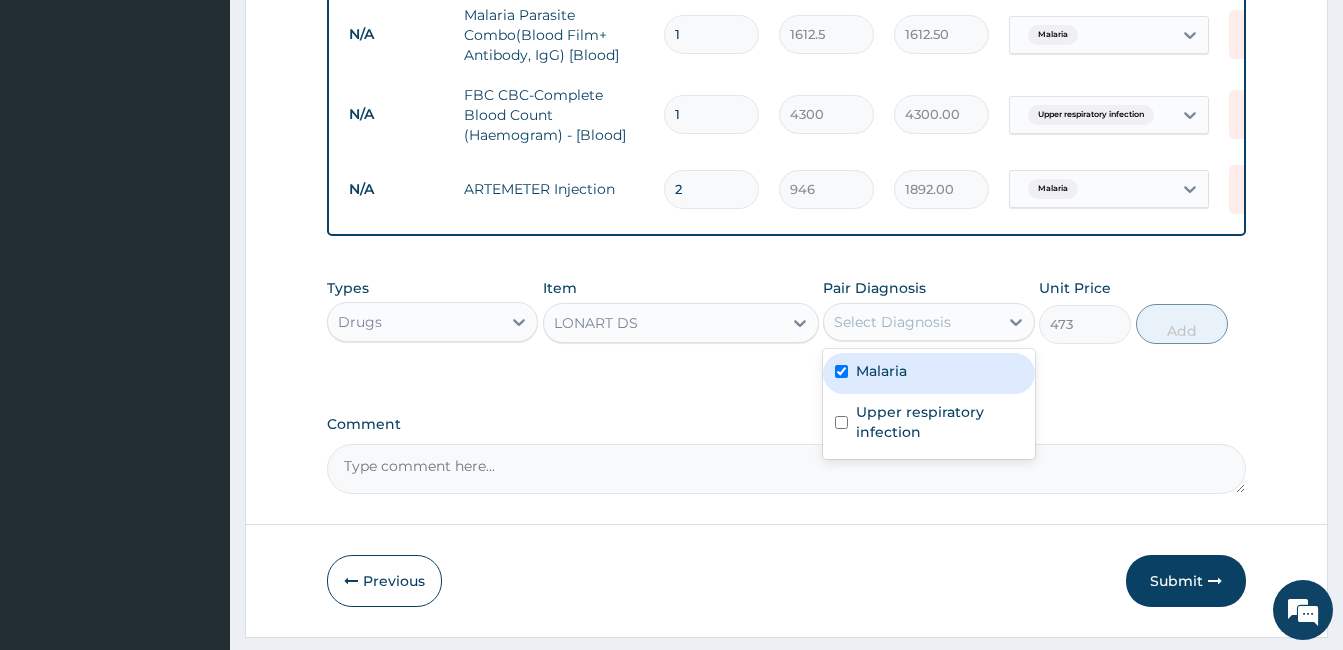 checkbox on "true" 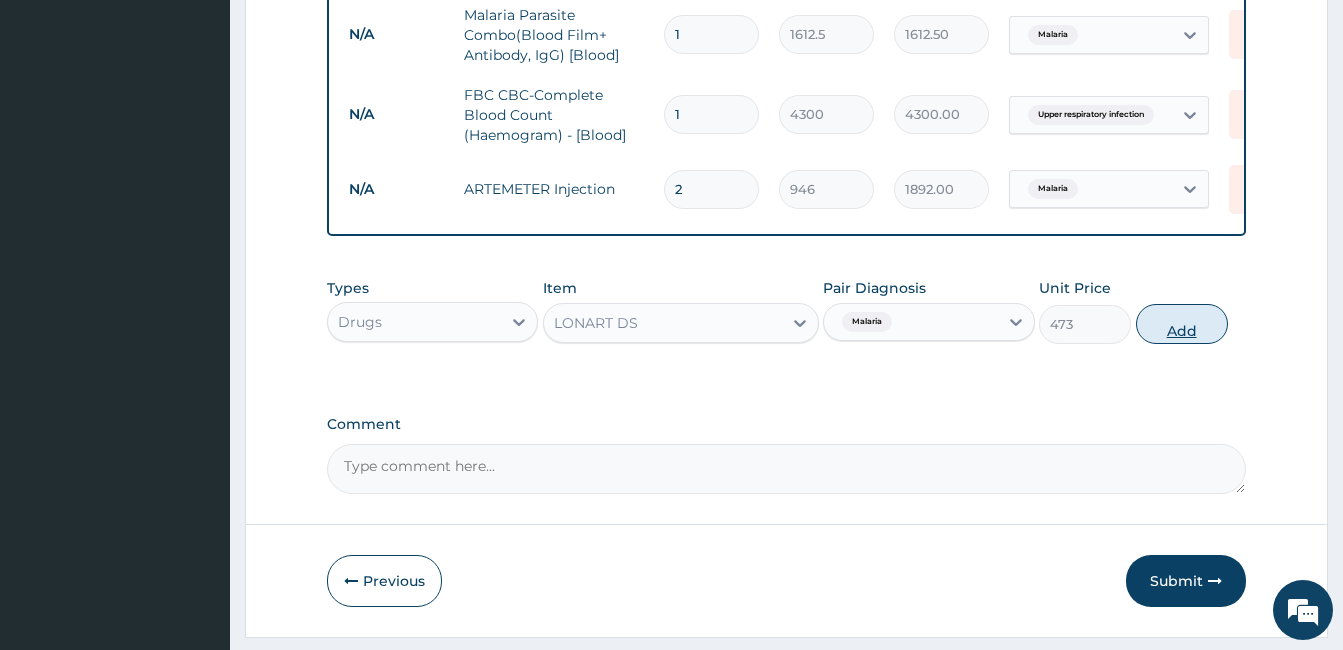 click on "Add" at bounding box center (1182, 324) 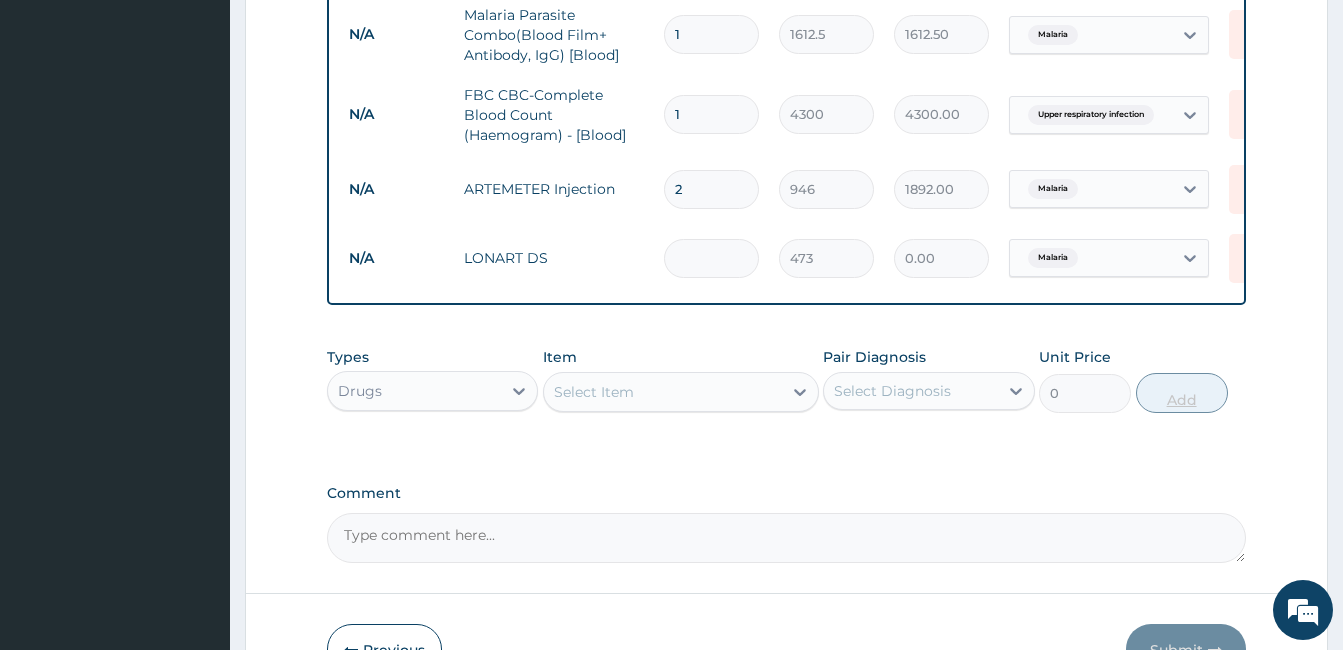 type on "6" 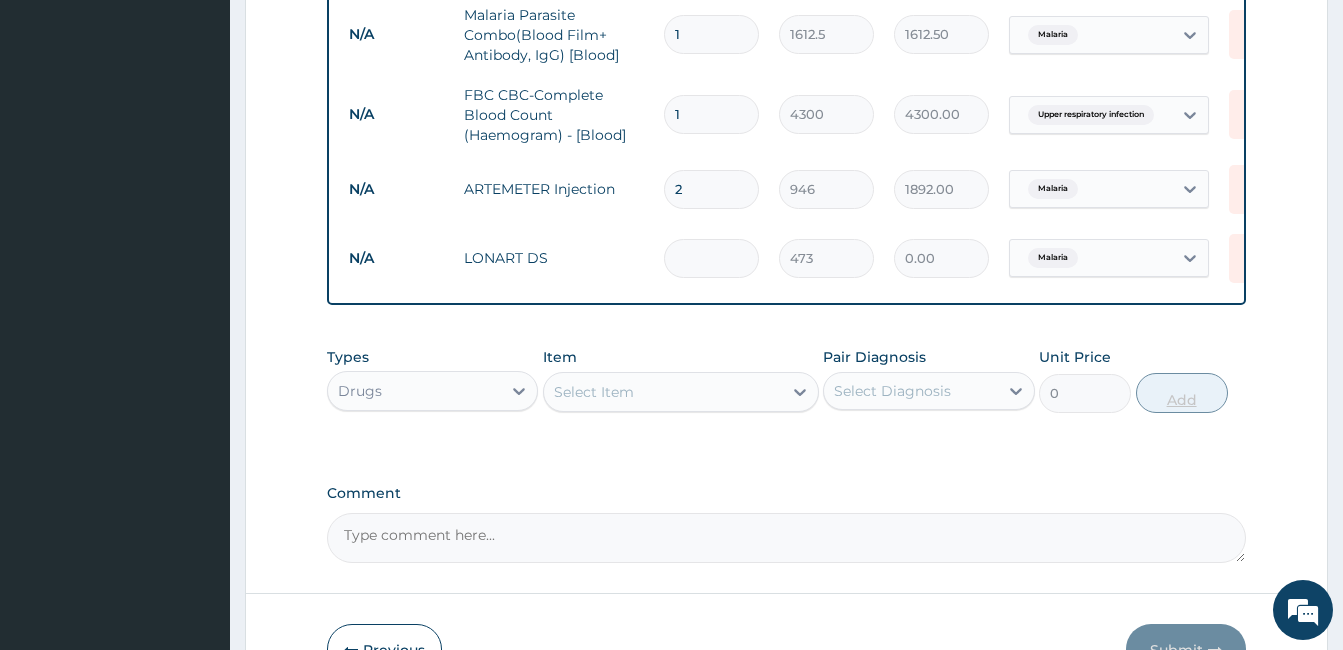 type on "2838.00" 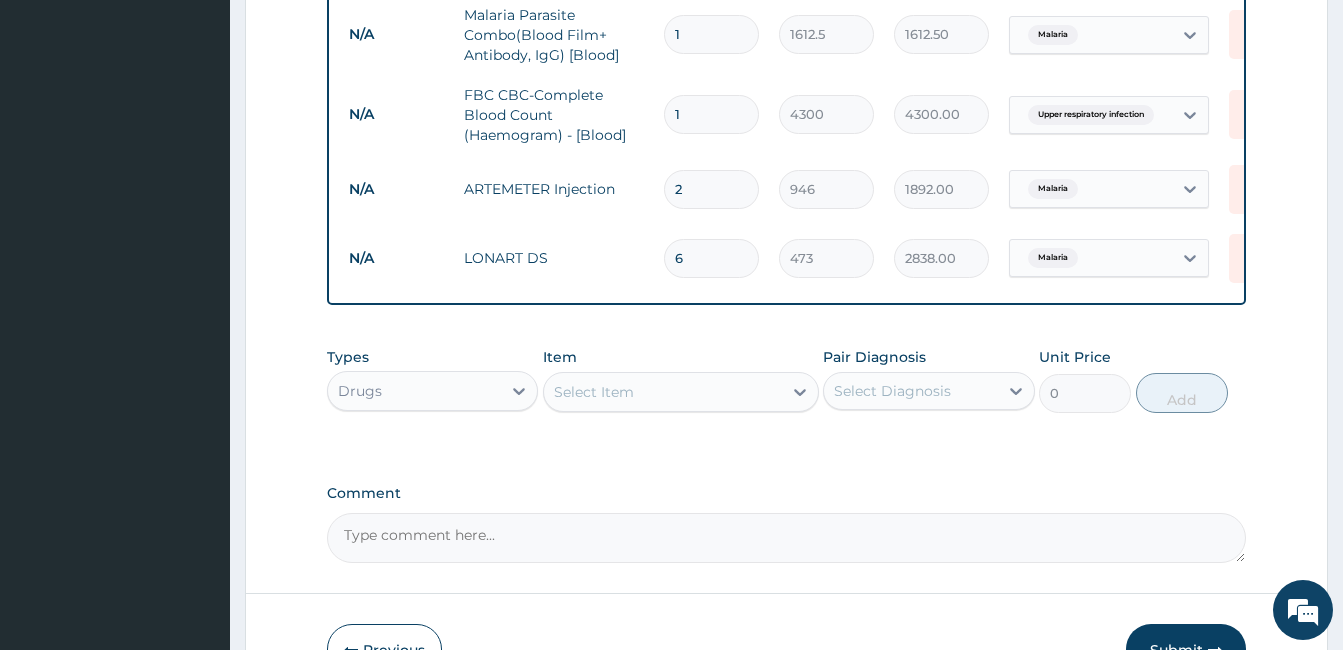 type on "6" 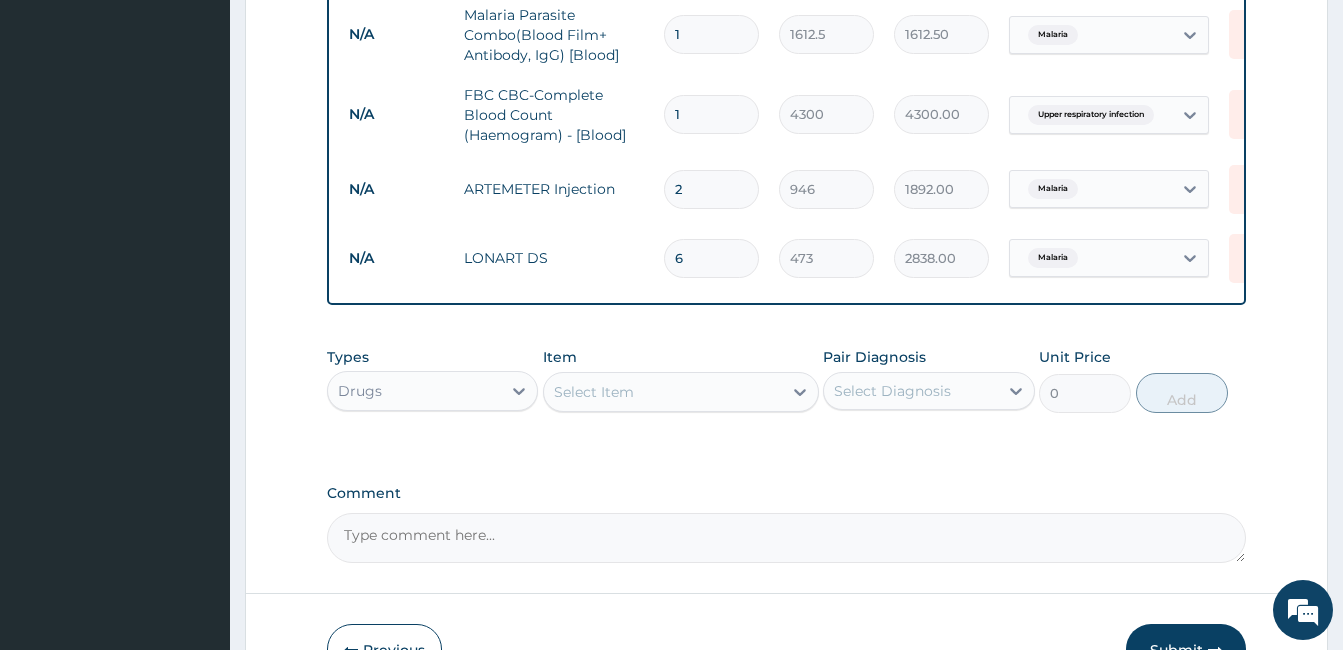 click on "Select Item" at bounding box center (663, 392) 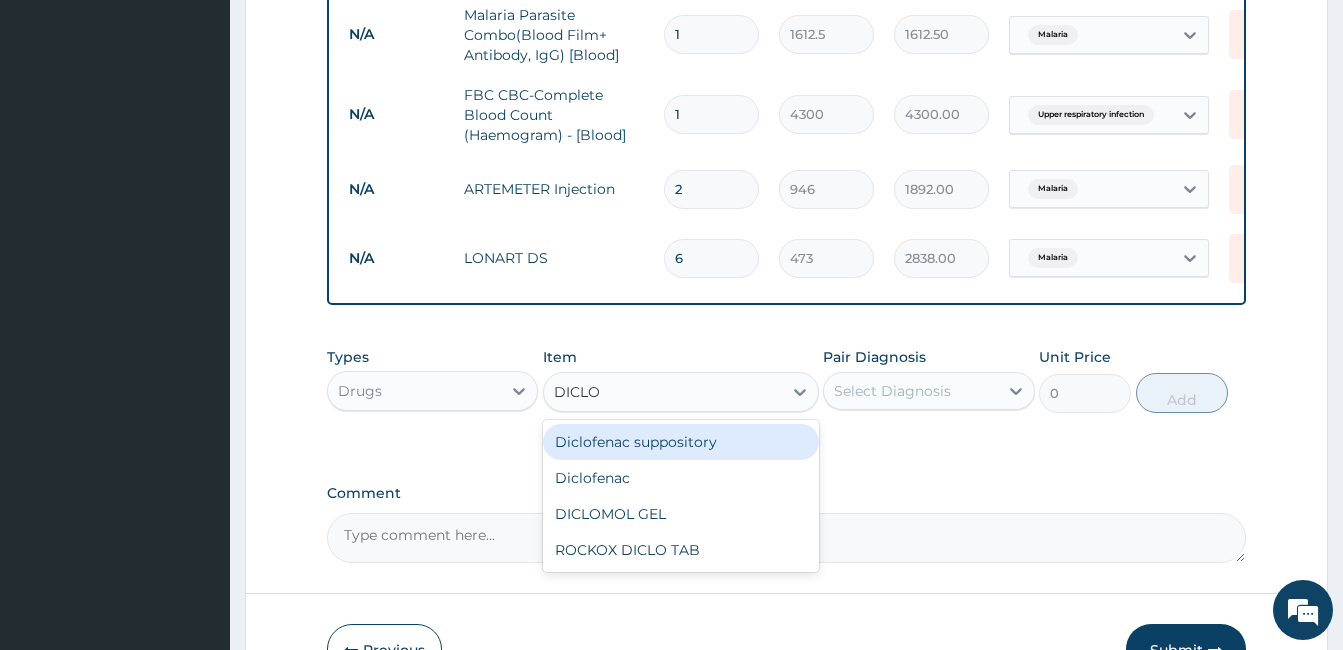 type on "DICLOF" 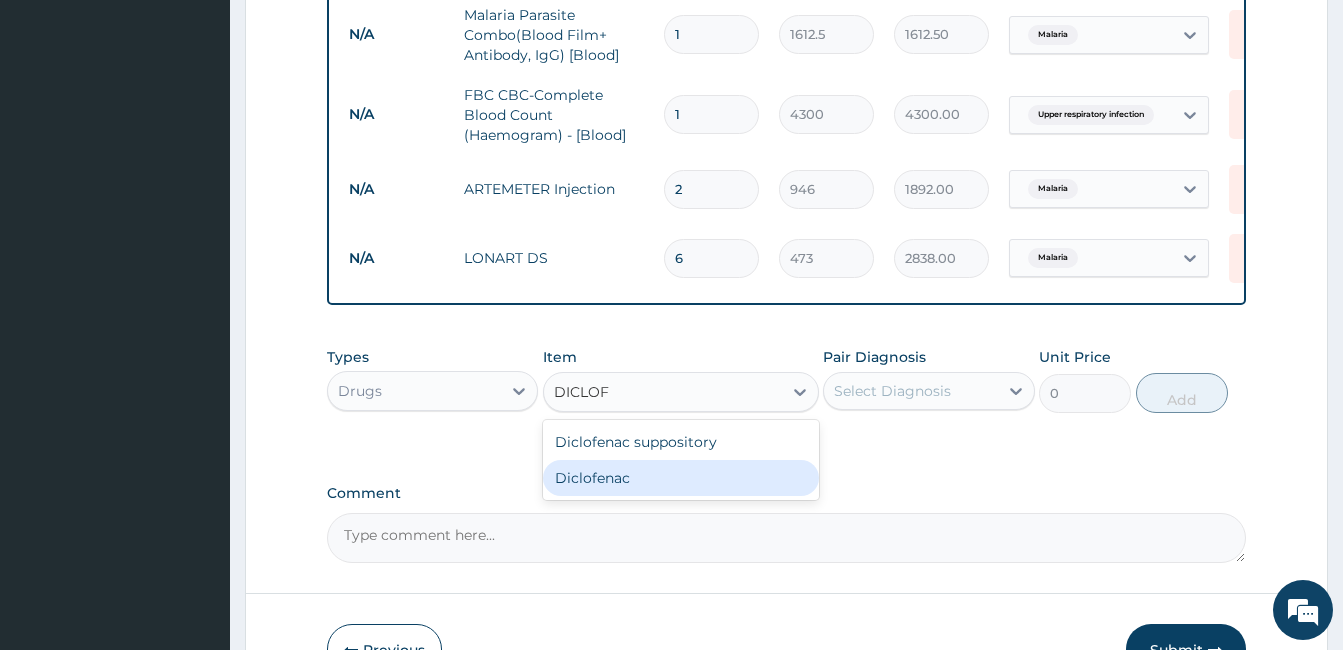 click on "Diclofenac" at bounding box center [681, 478] 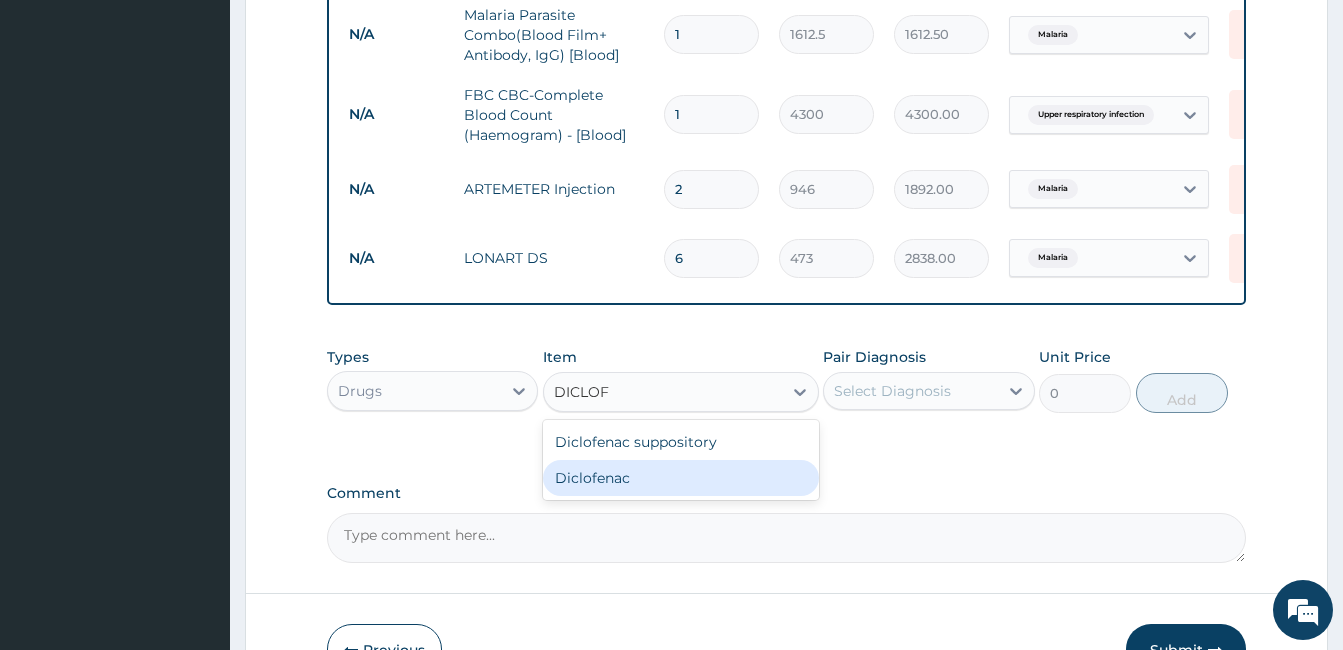 type 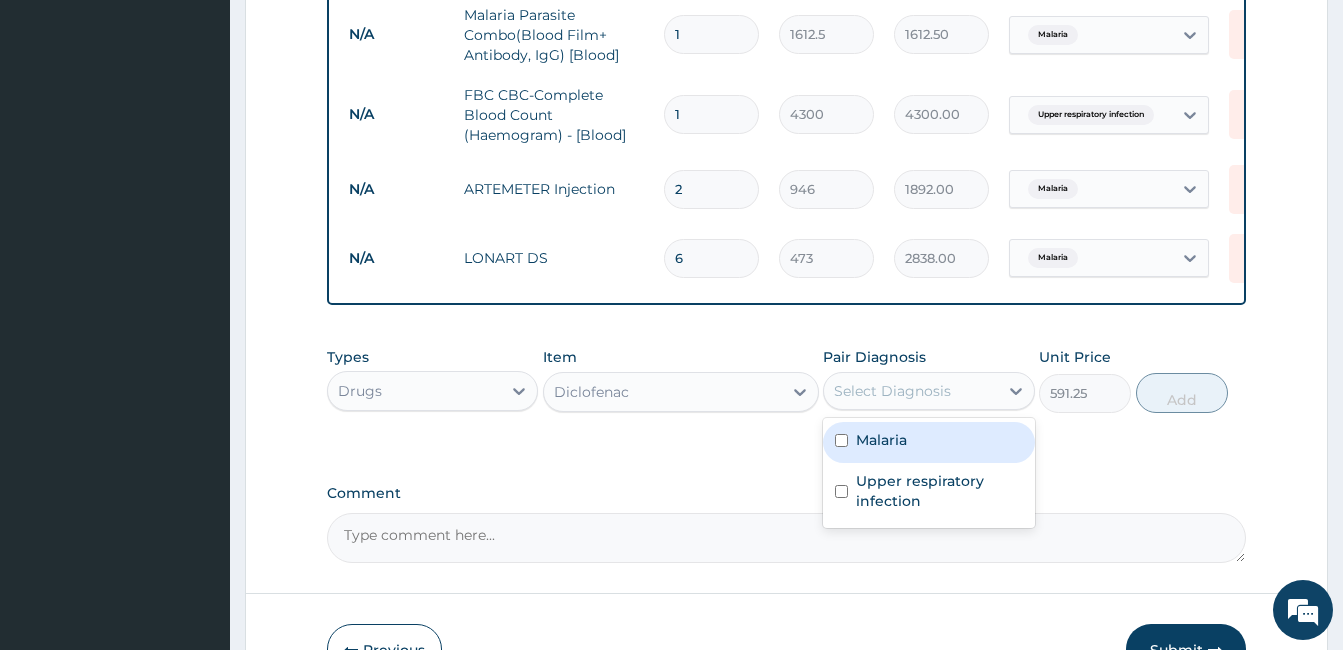 click on "Select Diagnosis" at bounding box center (892, 391) 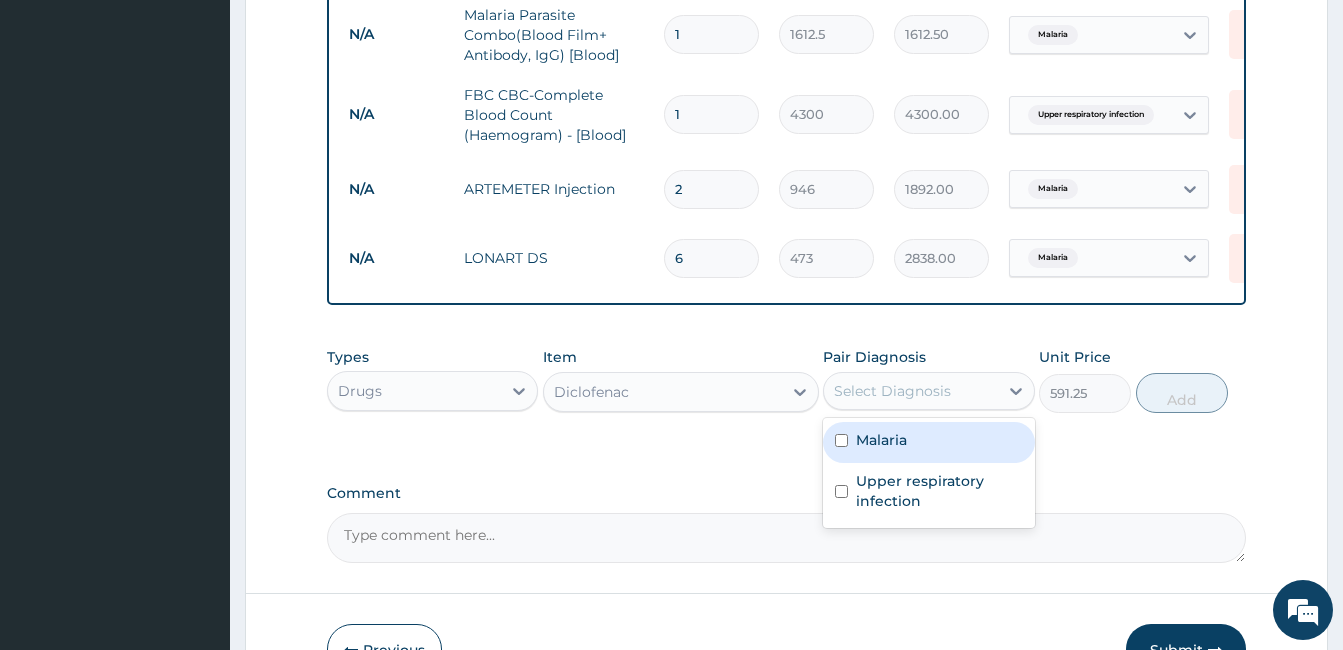 click on "Malaria" at bounding box center [881, 440] 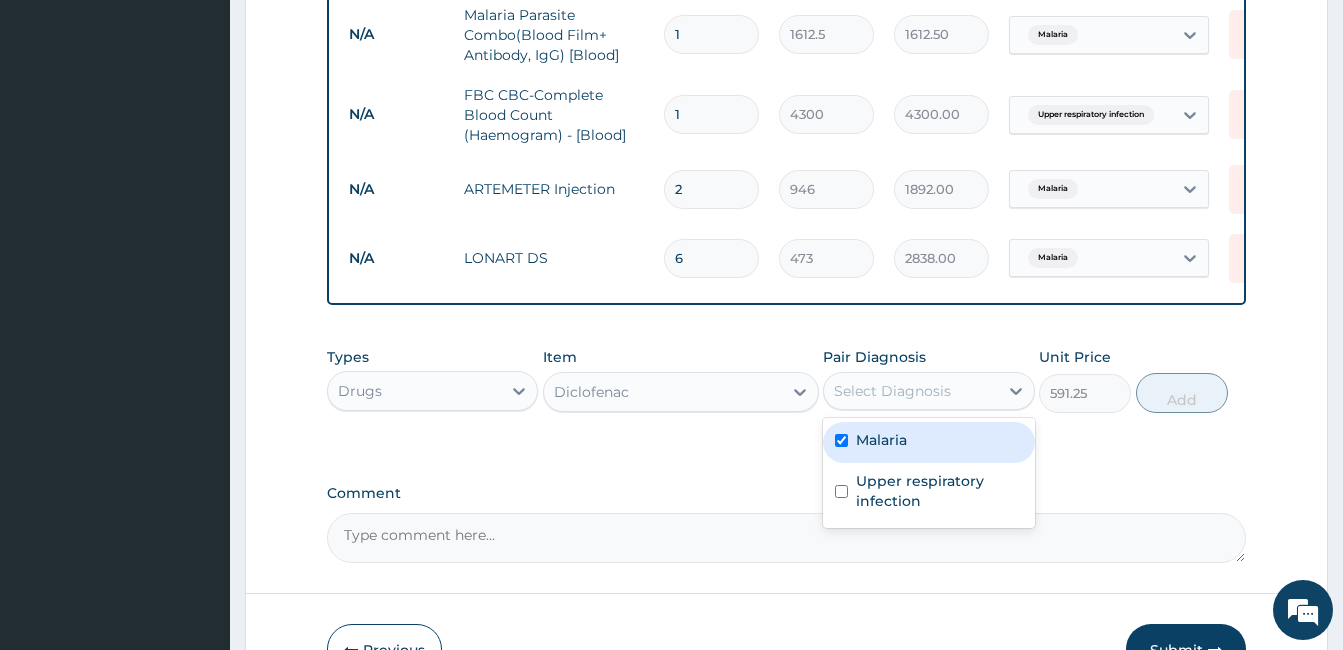 checkbox on "true" 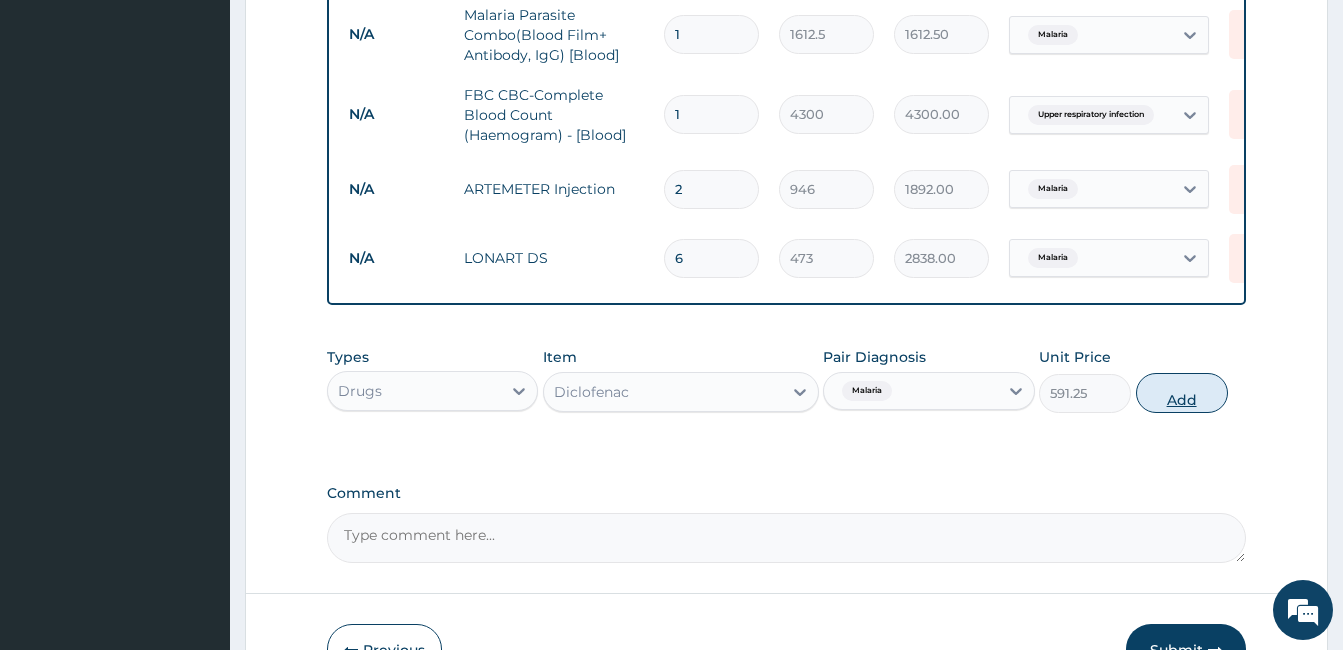 click on "Add" at bounding box center (1182, 393) 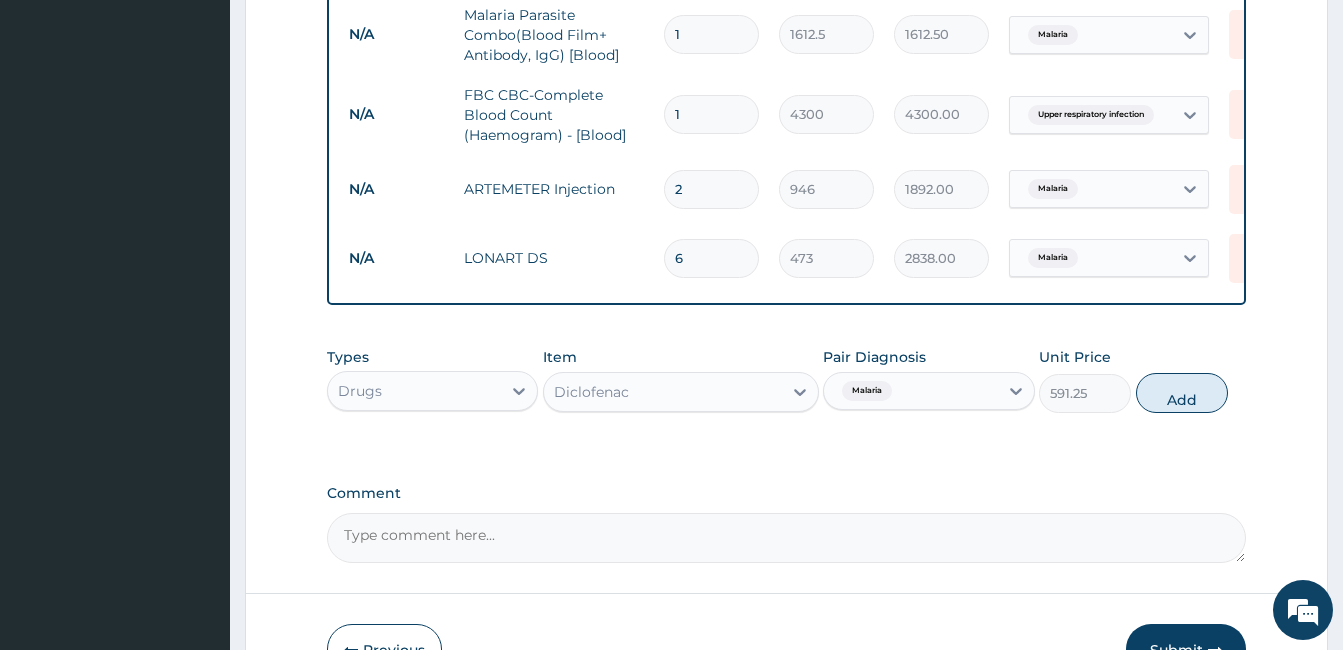 type on "0" 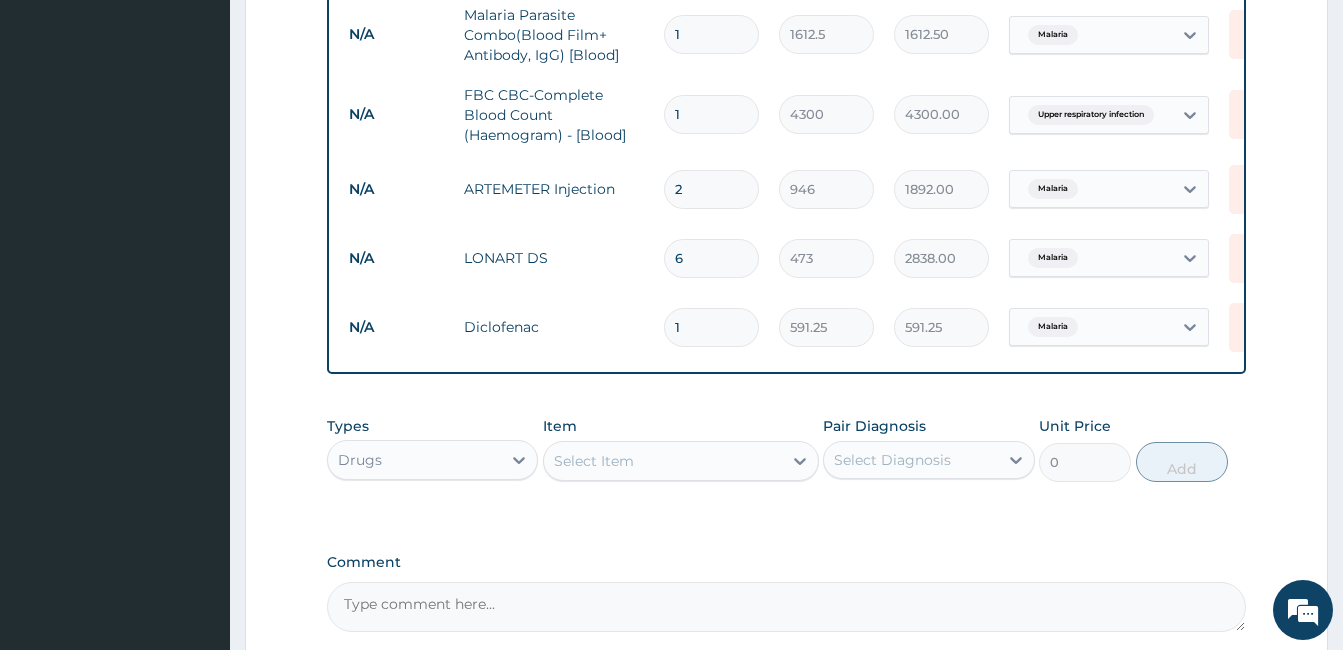 click on "Select Item" at bounding box center [663, 461] 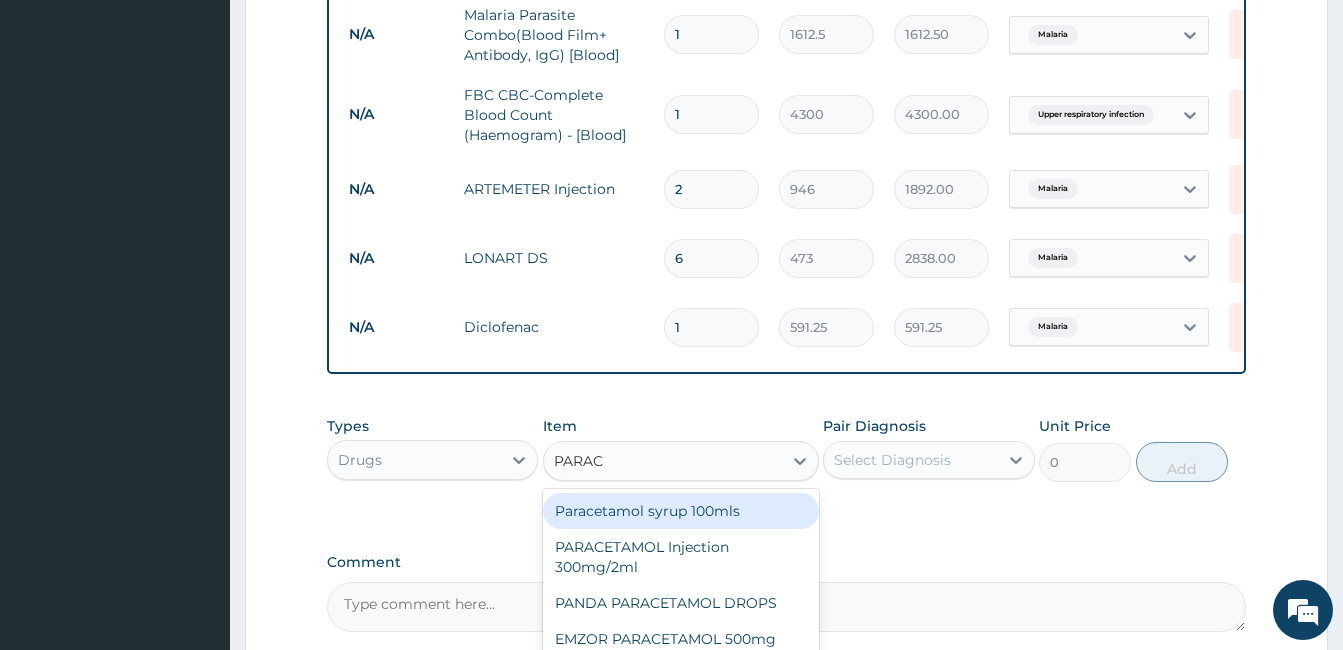 type on "PARACE" 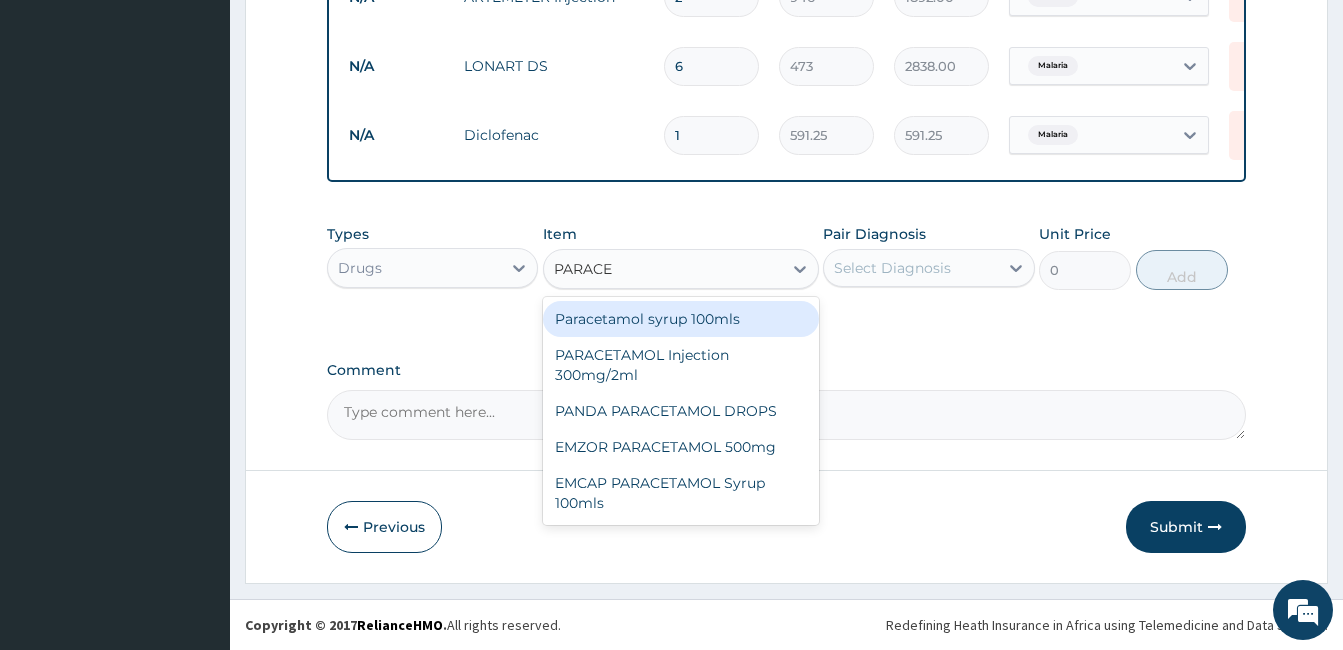 scroll, scrollTop: 1090, scrollLeft: 0, axis: vertical 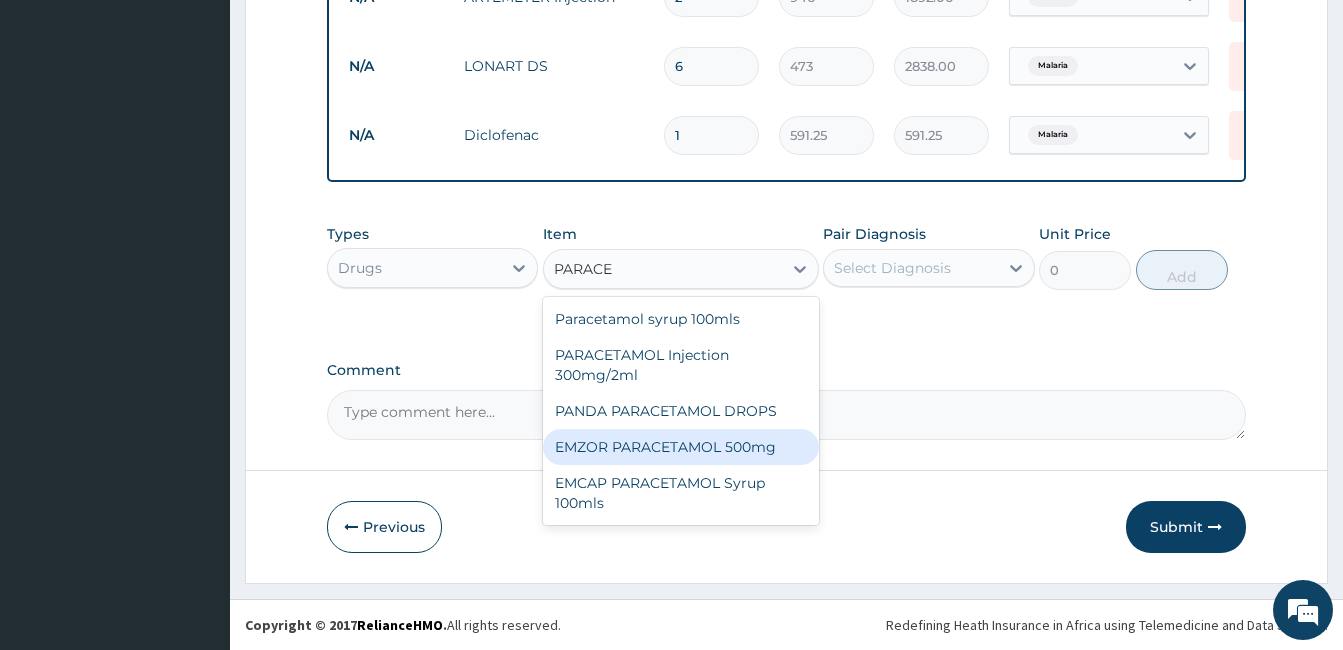 click on "EMZOR PARACETAMOL 500mg" at bounding box center (681, 447) 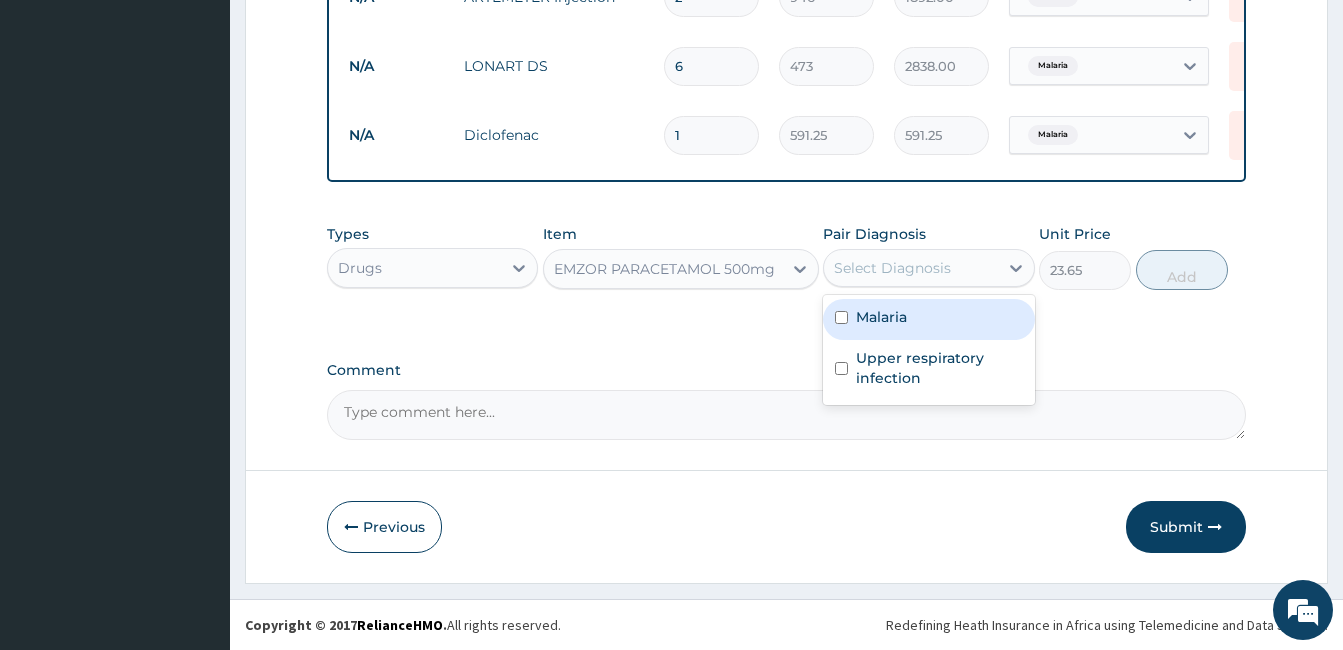 click on "Select Diagnosis" at bounding box center [892, 268] 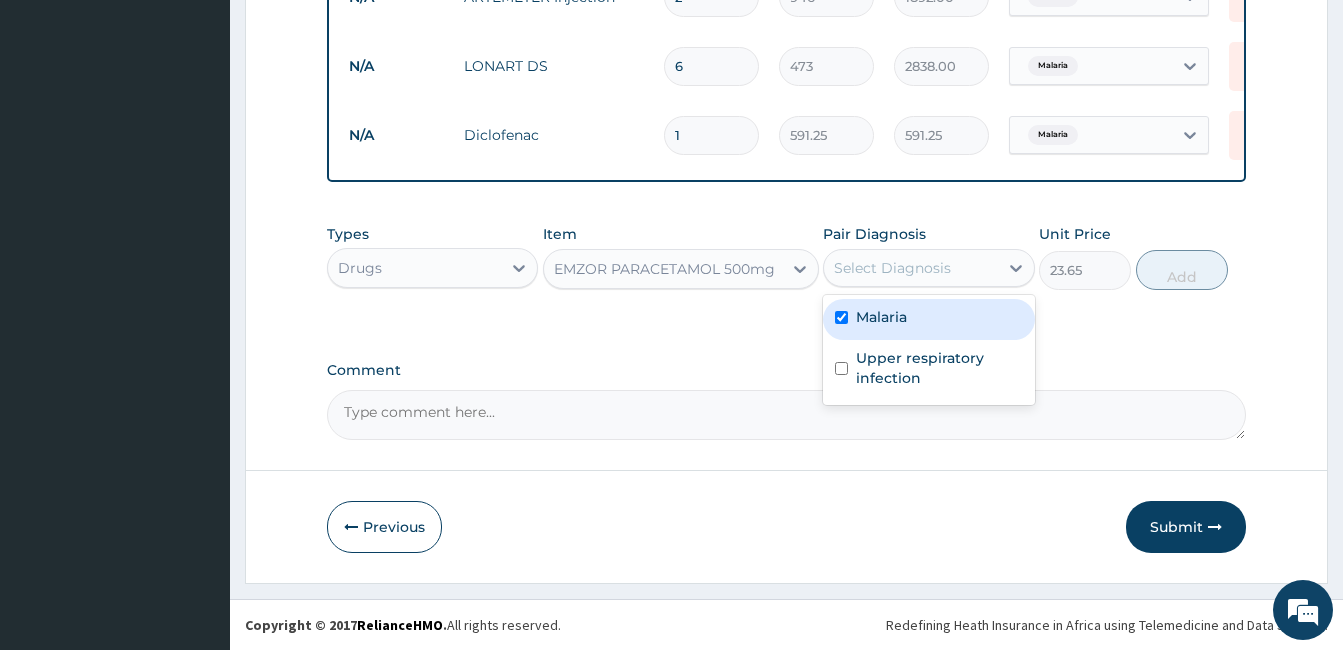 checkbox on "true" 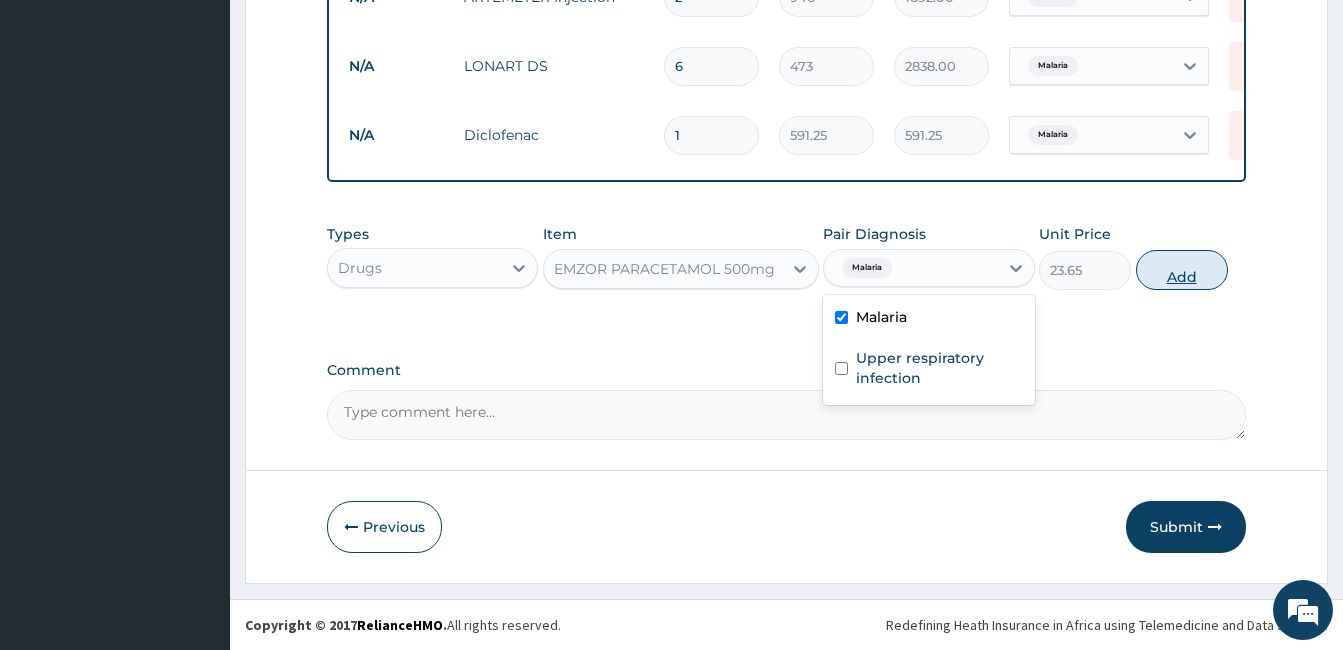click on "Add" at bounding box center [1182, 270] 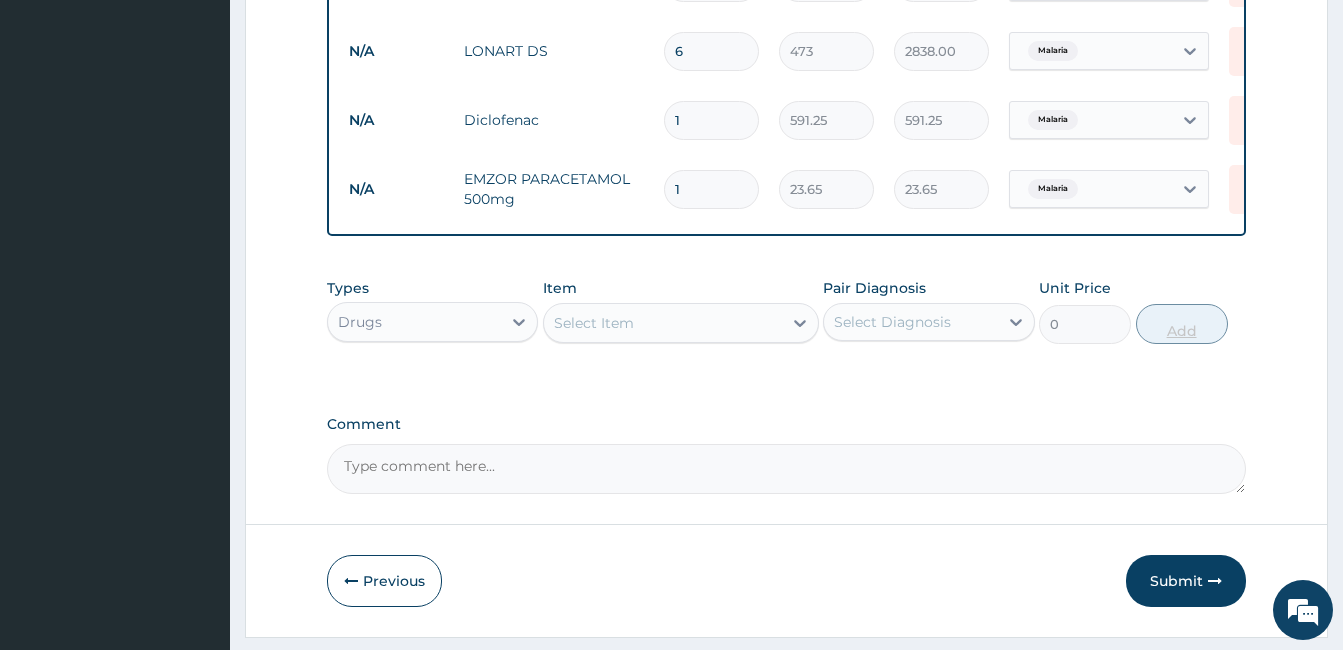 type on "18" 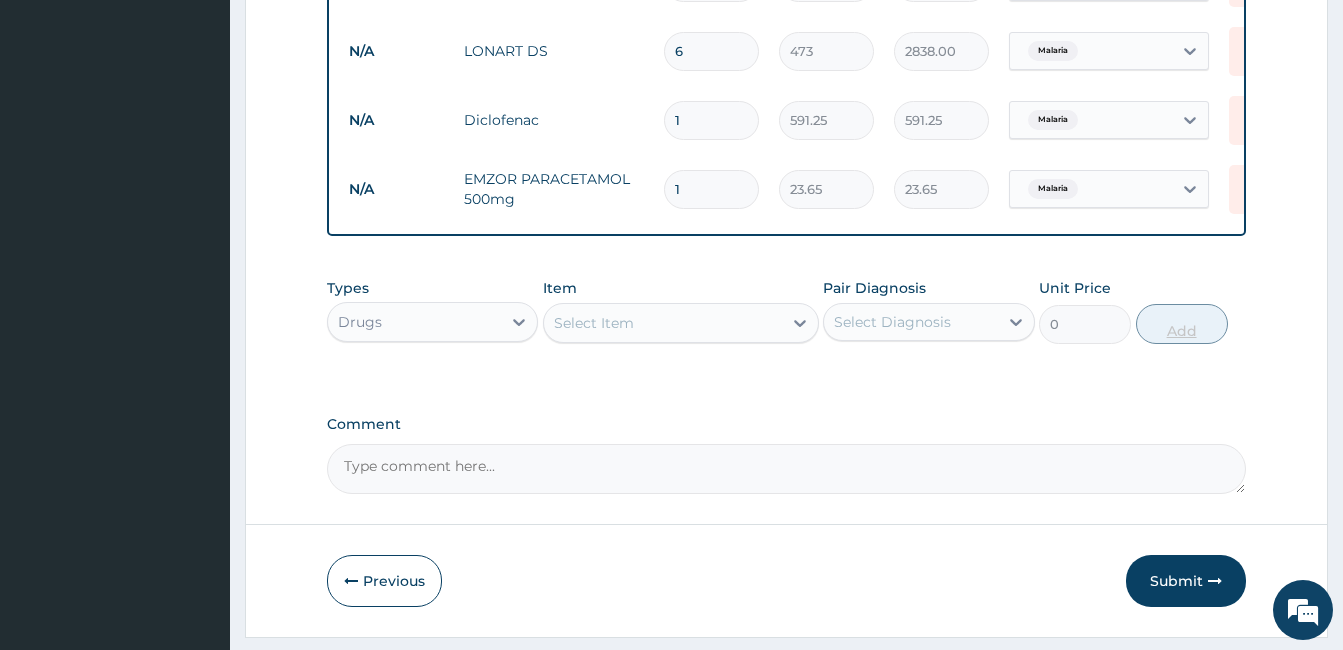 type on "425.70" 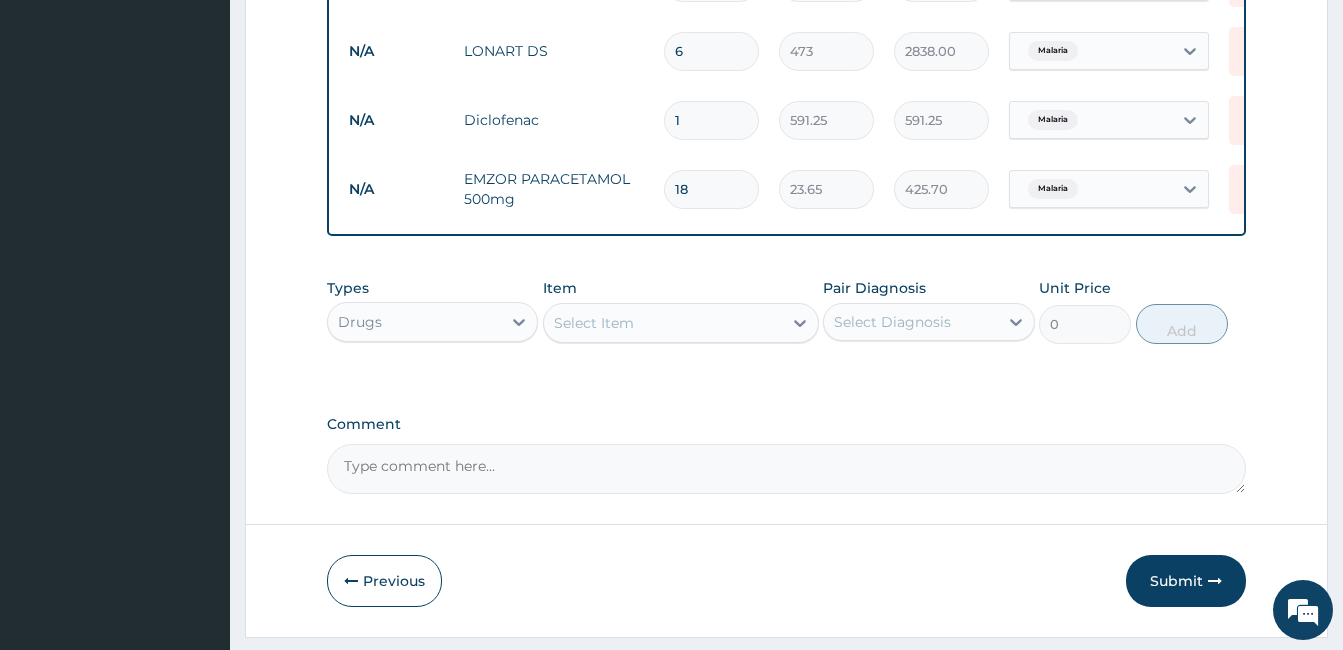 type on "18" 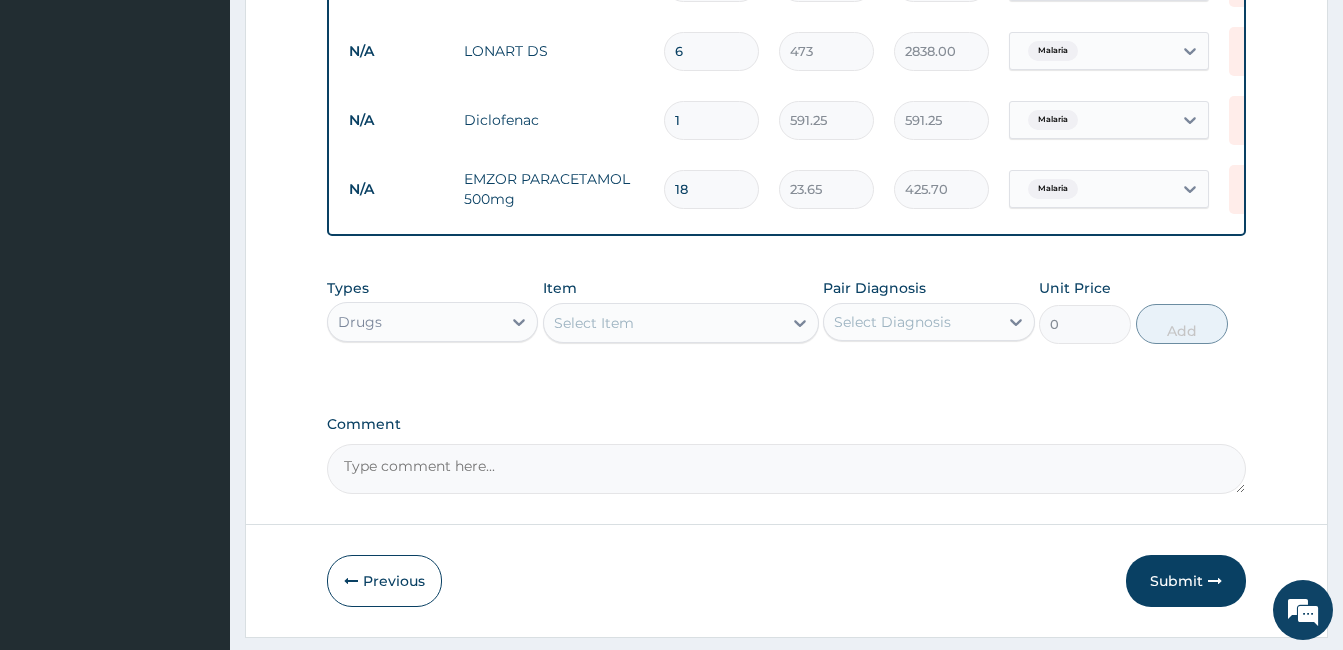 click on "Select Item" at bounding box center [663, 323] 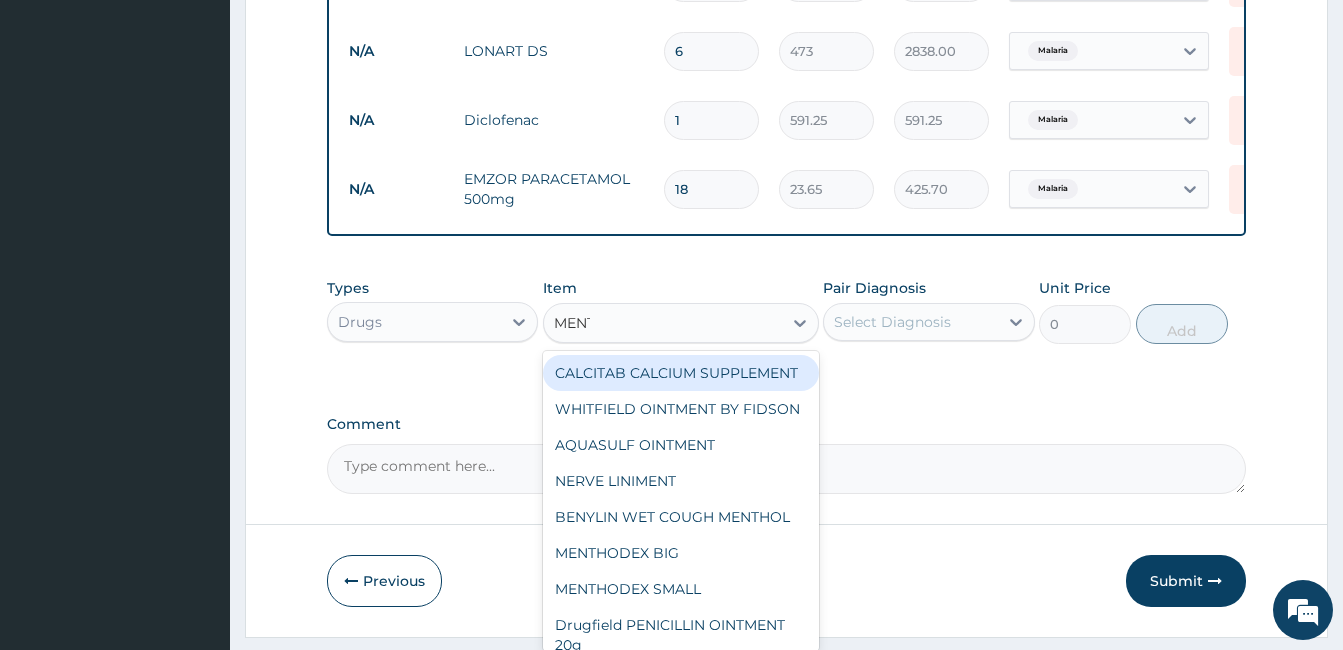 type on "MENTH" 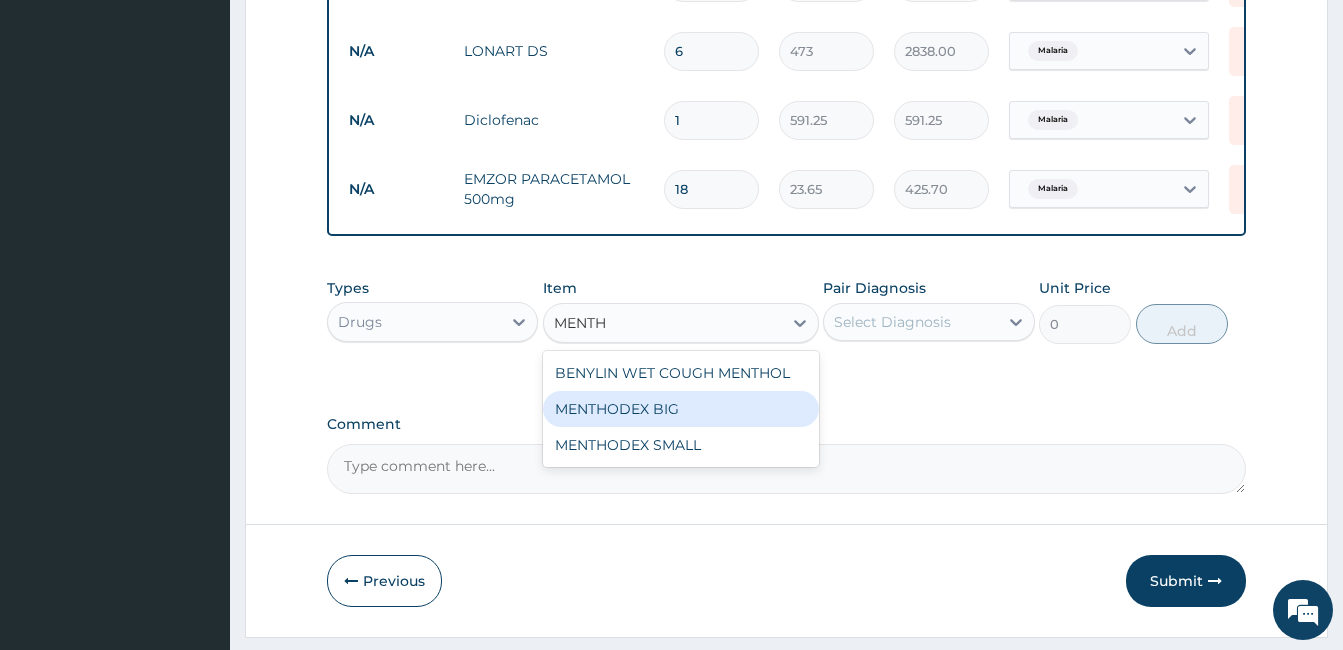 click on "MENTHODEX BIG" at bounding box center [681, 409] 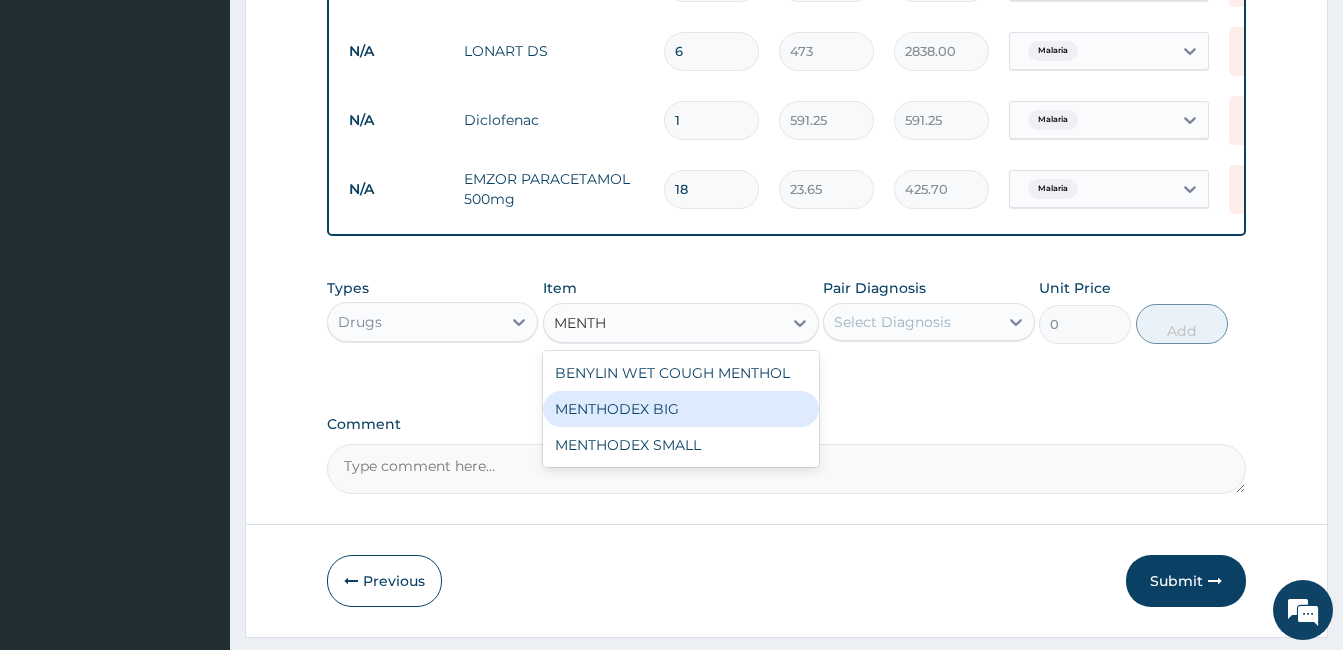 type 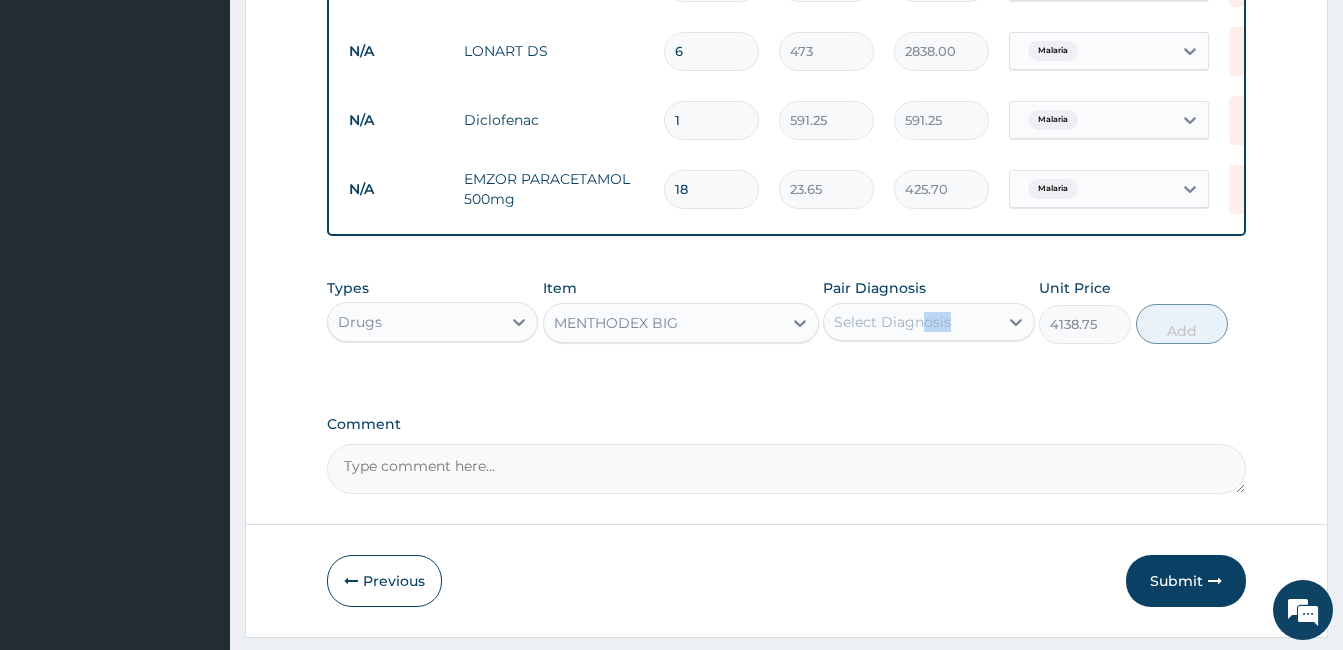 drag, startPoint x: 885, startPoint y: 373, endPoint x: 927, endPoint y: 339, distance: 54.037025 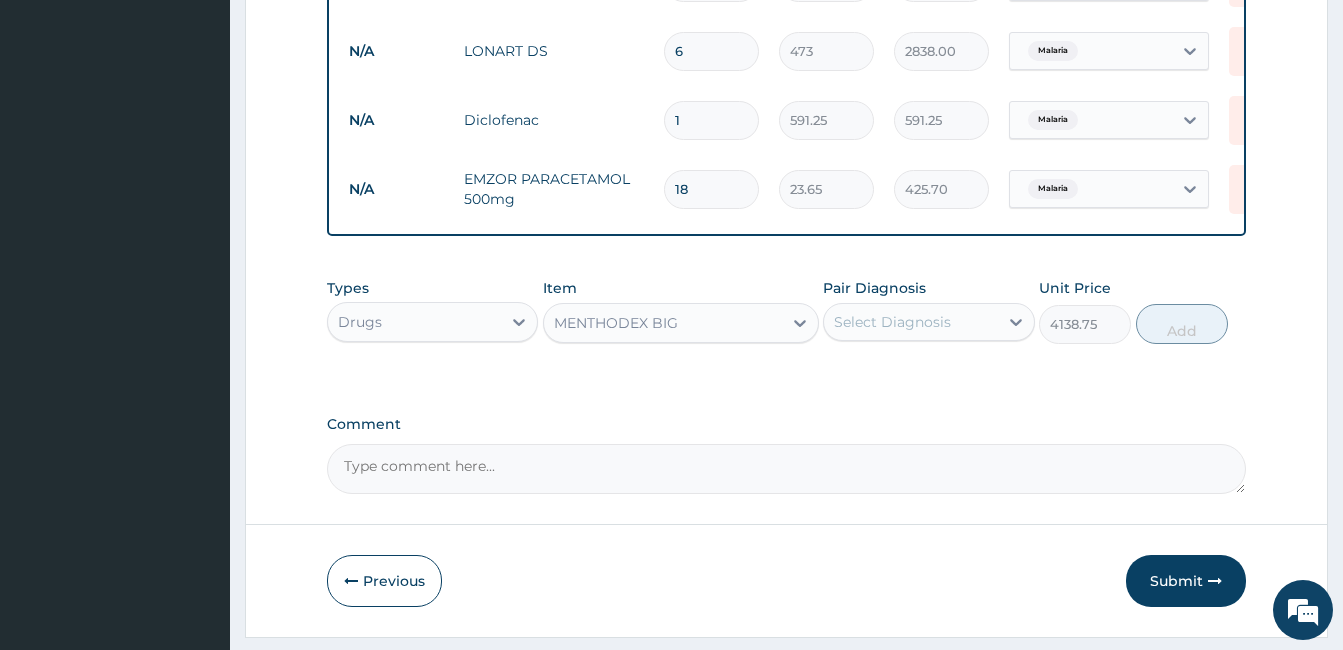 click on "Select Diagnosis" at bounding box center [892, 322] 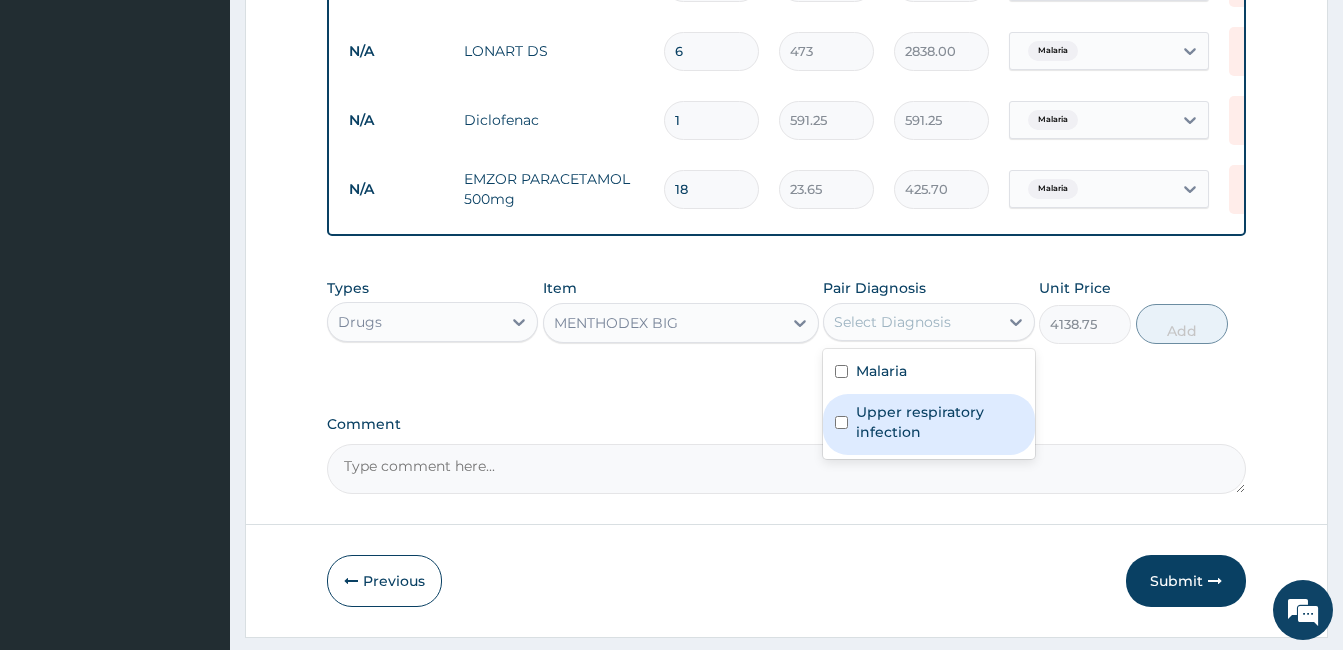 click on "Upper respiratory infection" at bounding box center (939, 422) 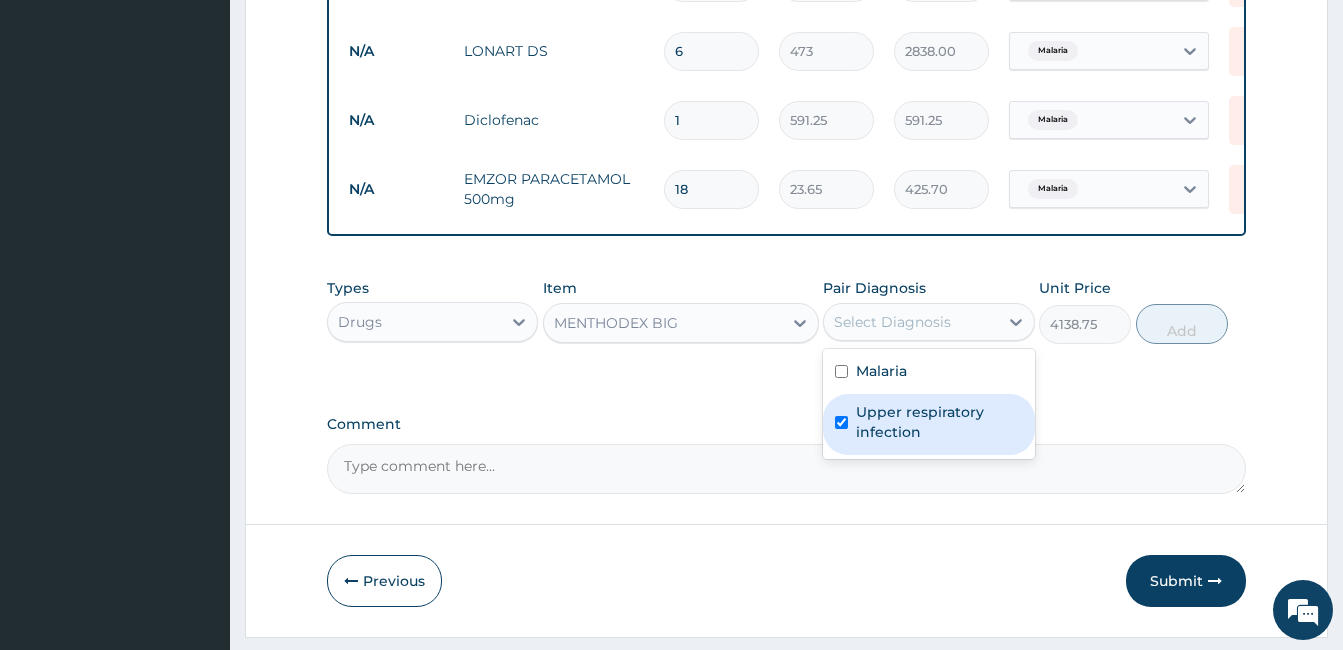 checkbox on "true" 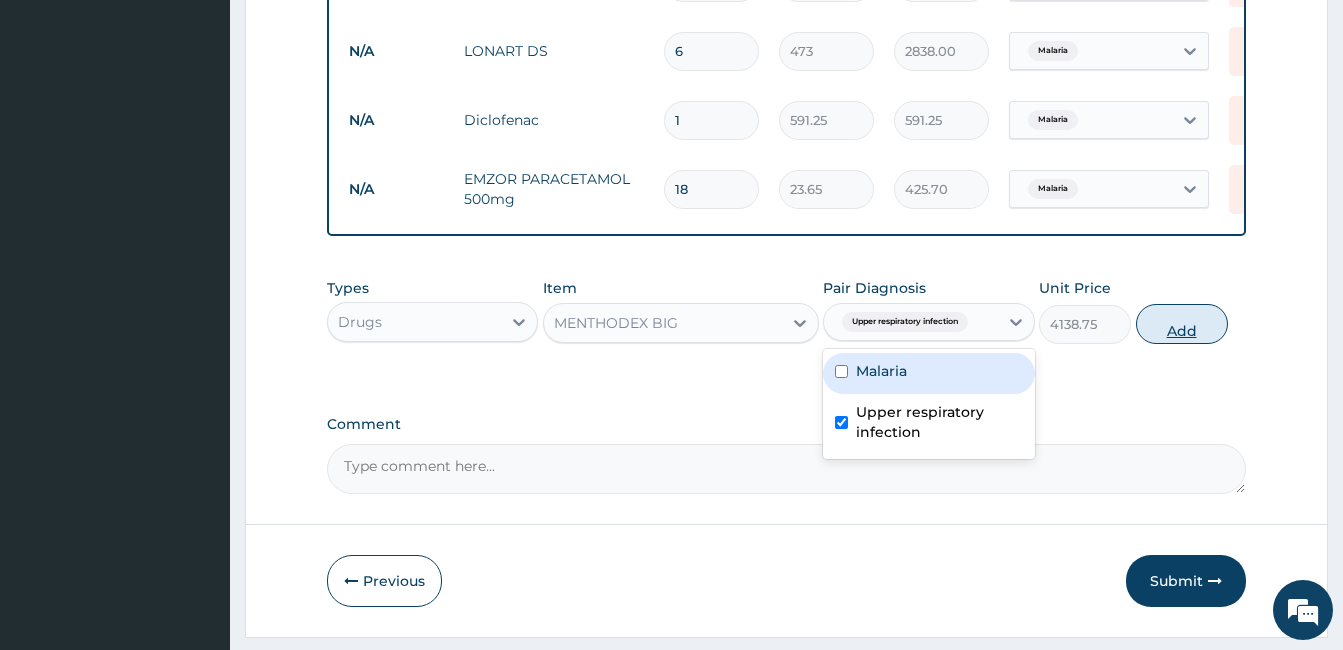 click on "Add" at bounding box center (1182, 324) 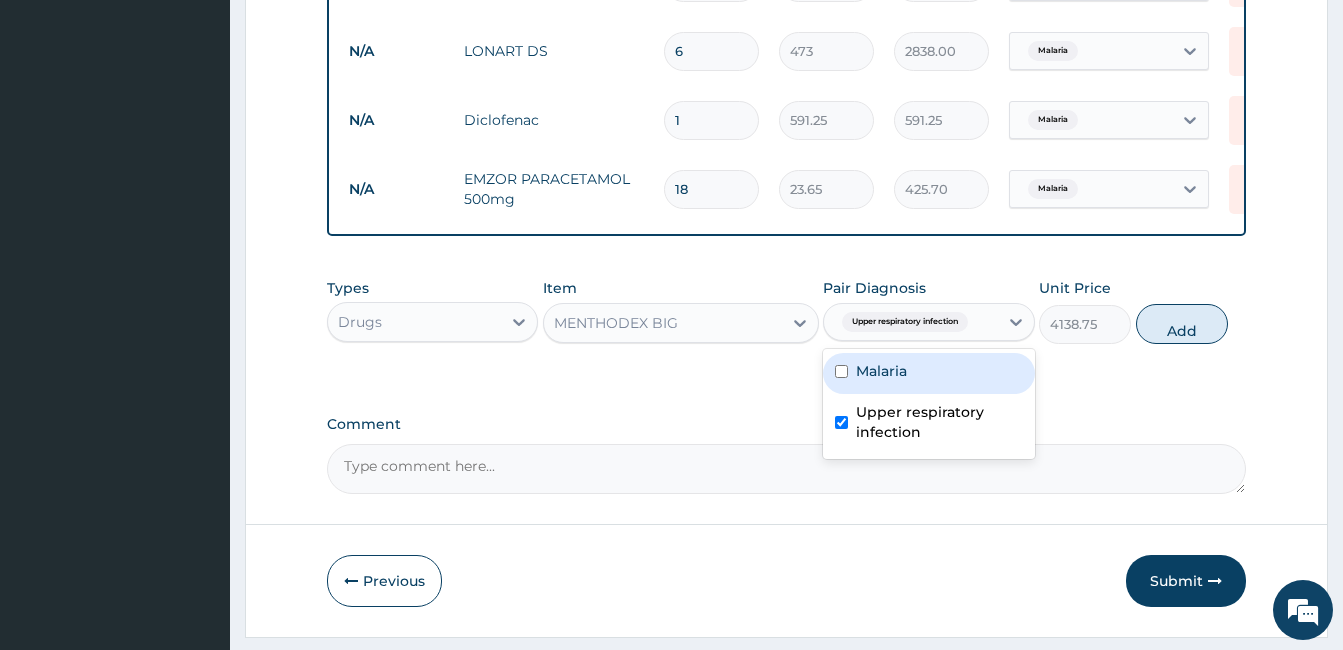 type on "0" 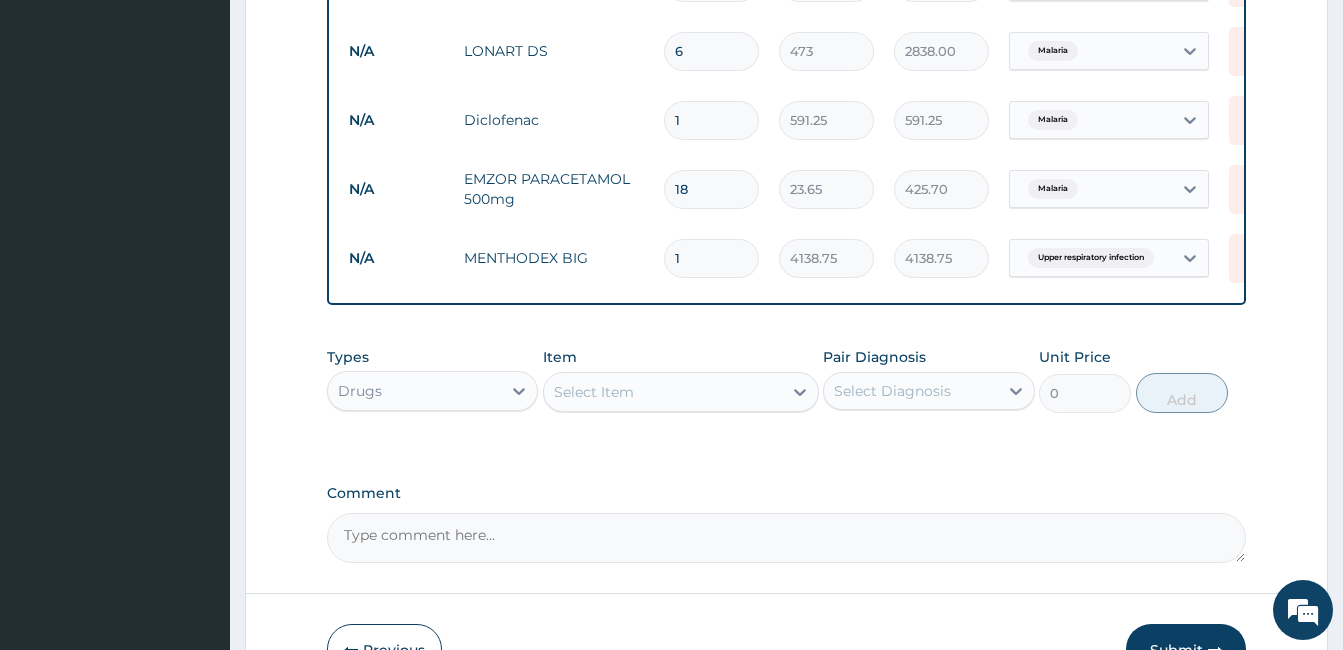 click on "Select Item" at bounding box center (681, 392) 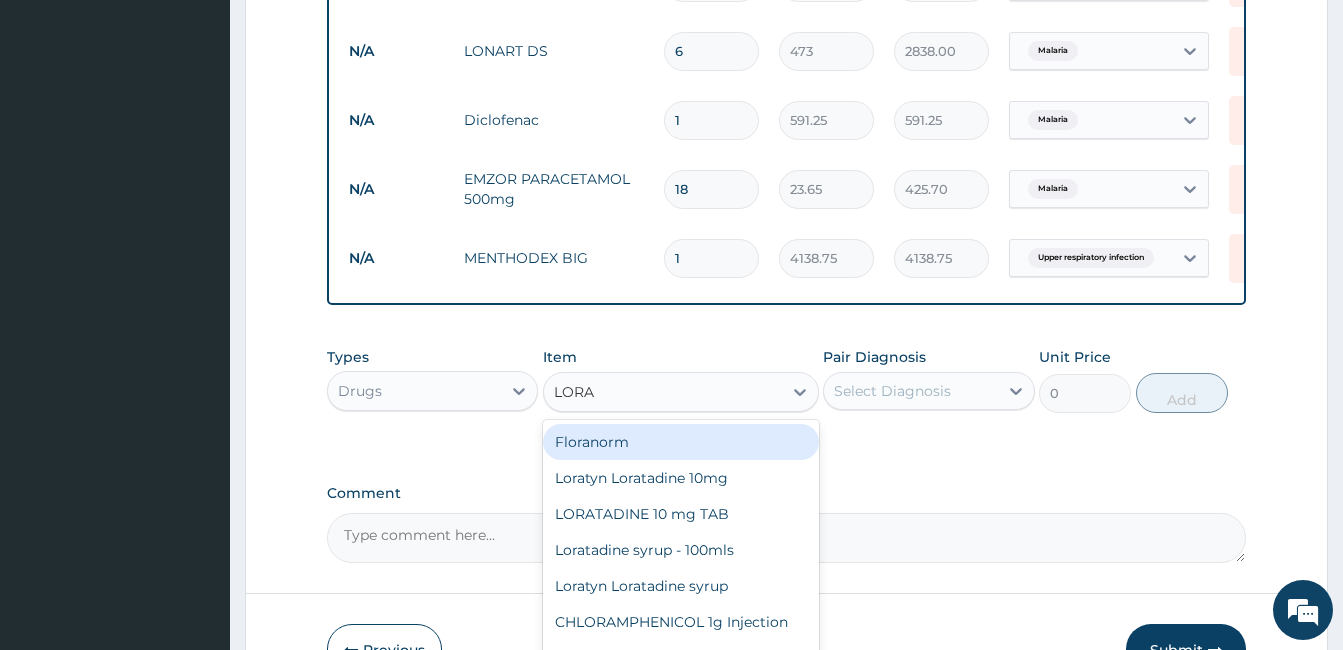 type on "LORAT" 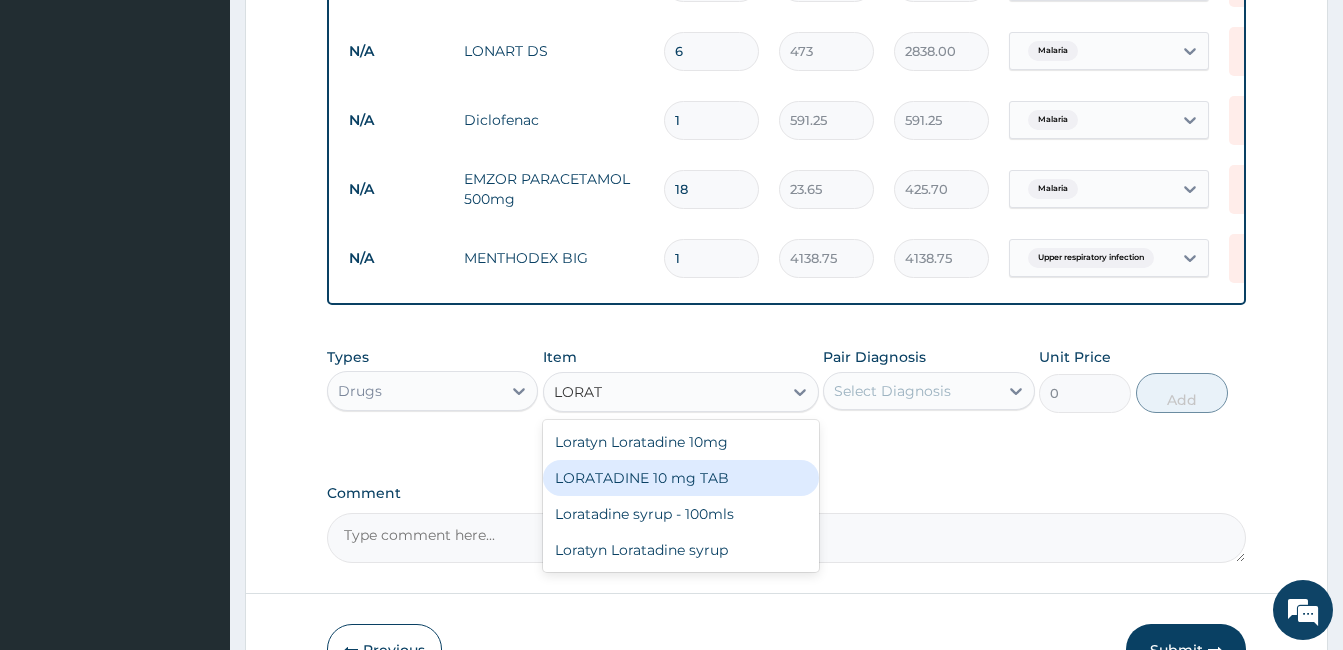 click on "LORATADINE 10 mg TAB" at bounding box center [681, 478] 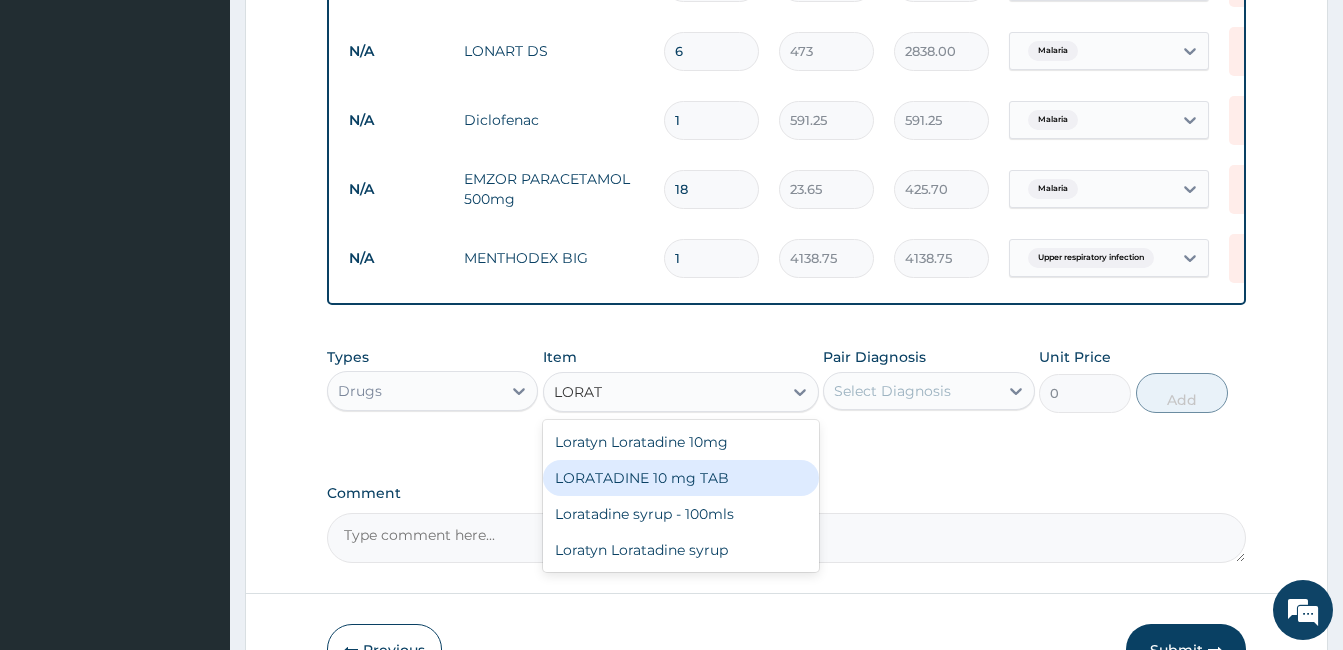 type 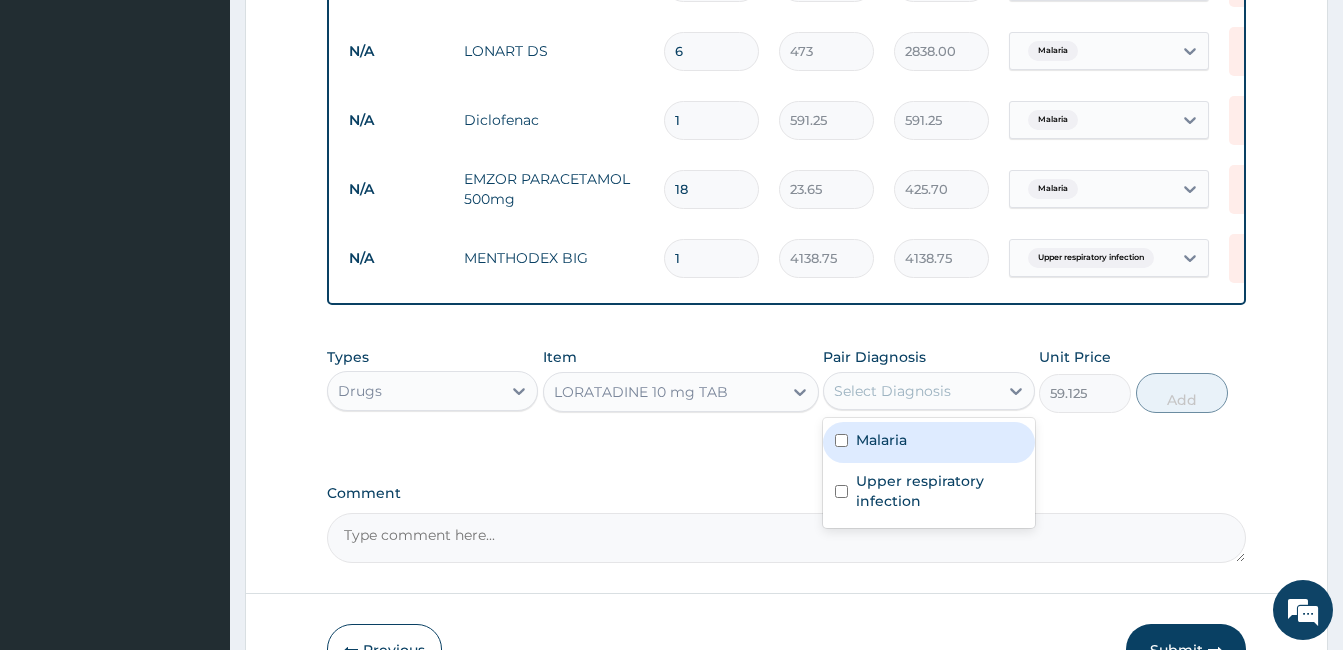 click on "Select Diagnosis" at bounding box center [910, 391] 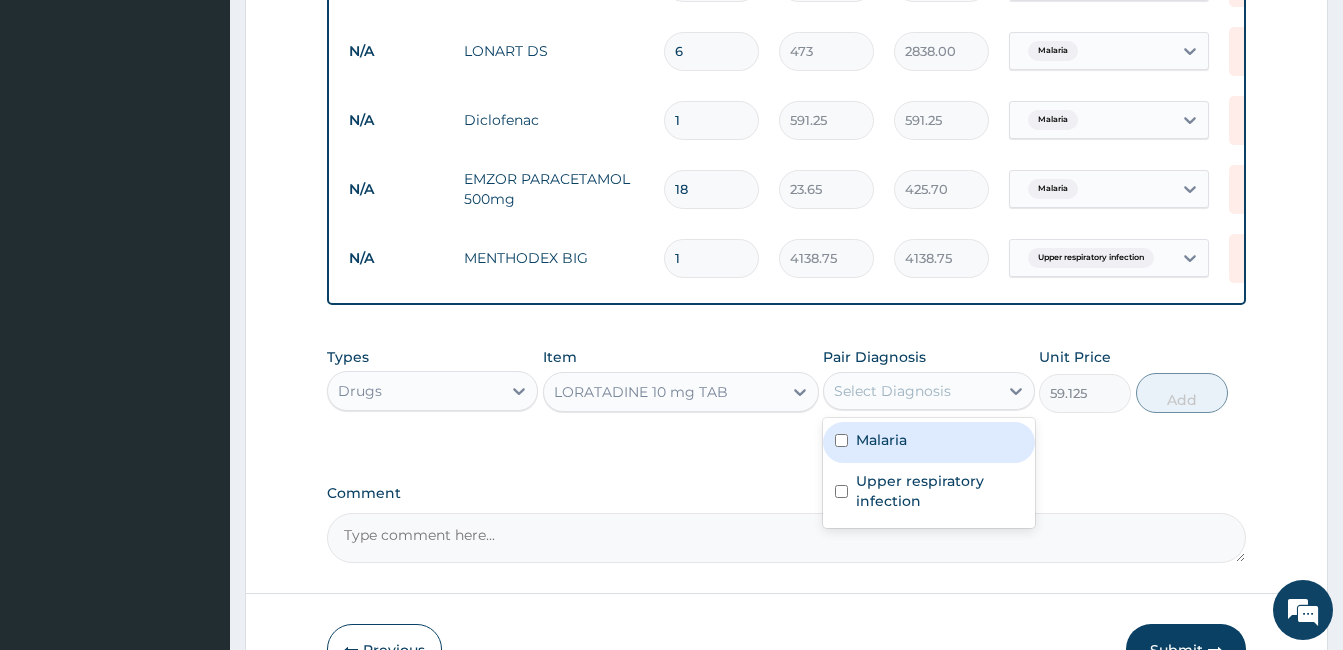 click on "Malaria" at bounding box center (881, 440) 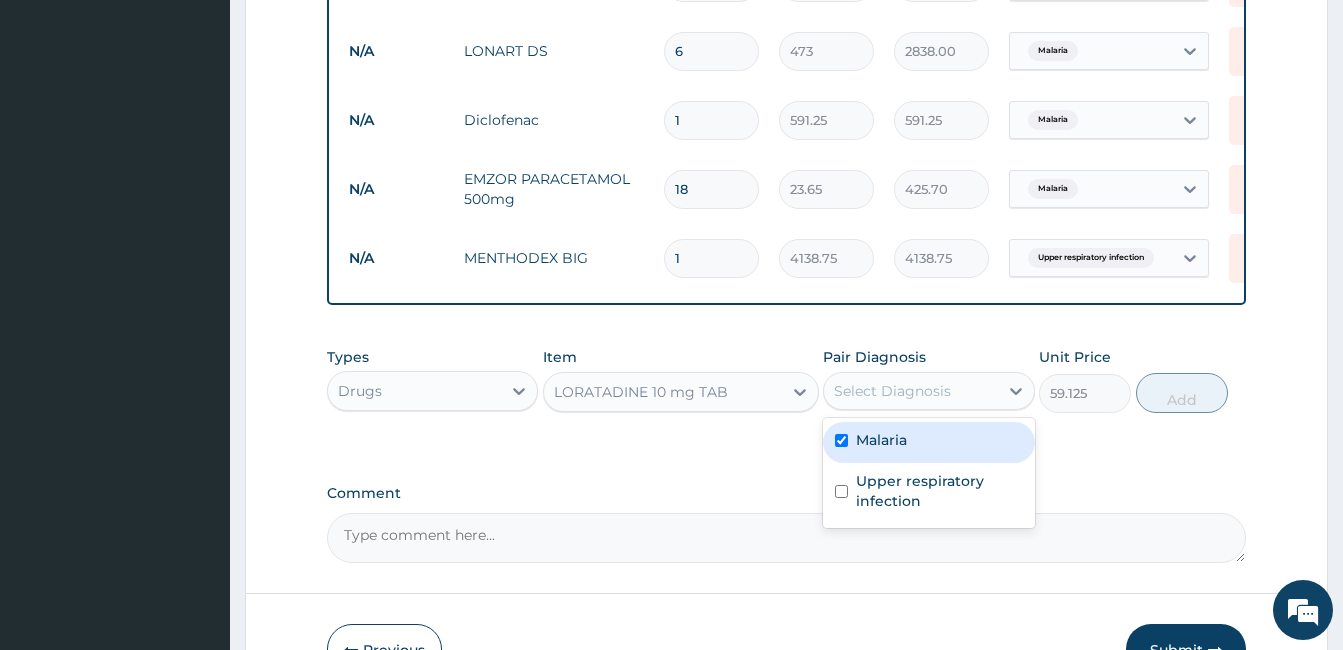 checkbox on "true" 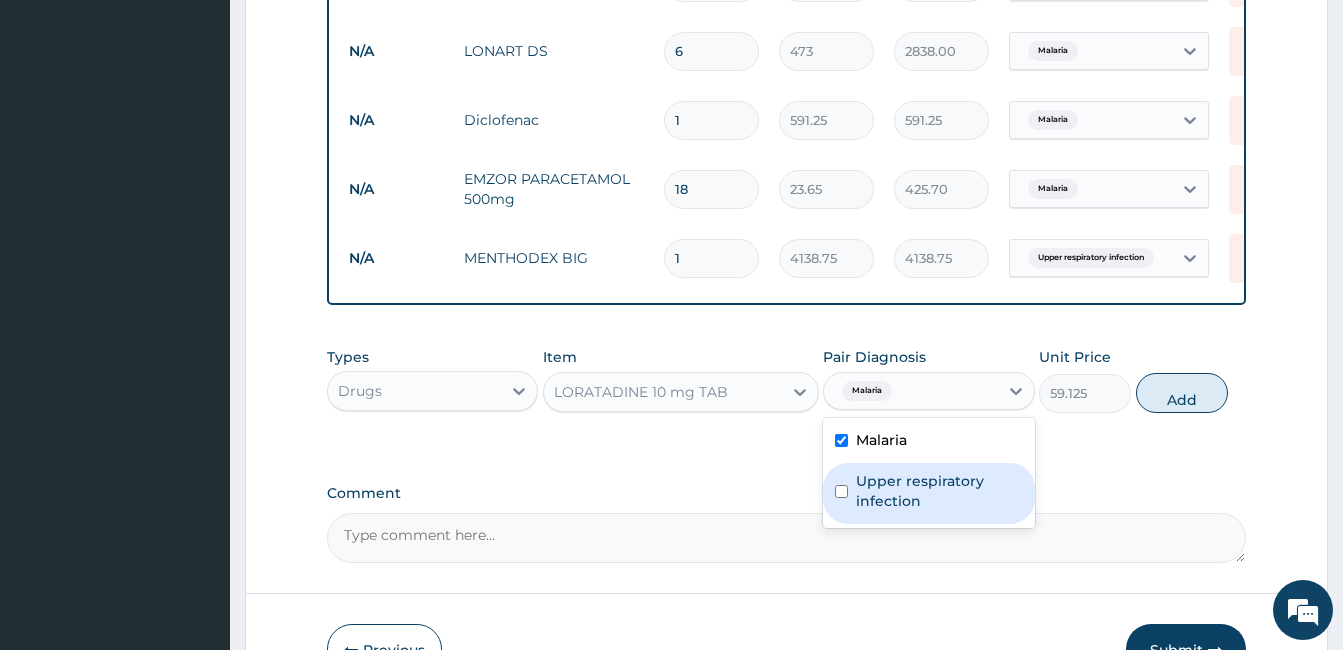 click on "Upper respiratory infection" at bounding box center (928, 493) 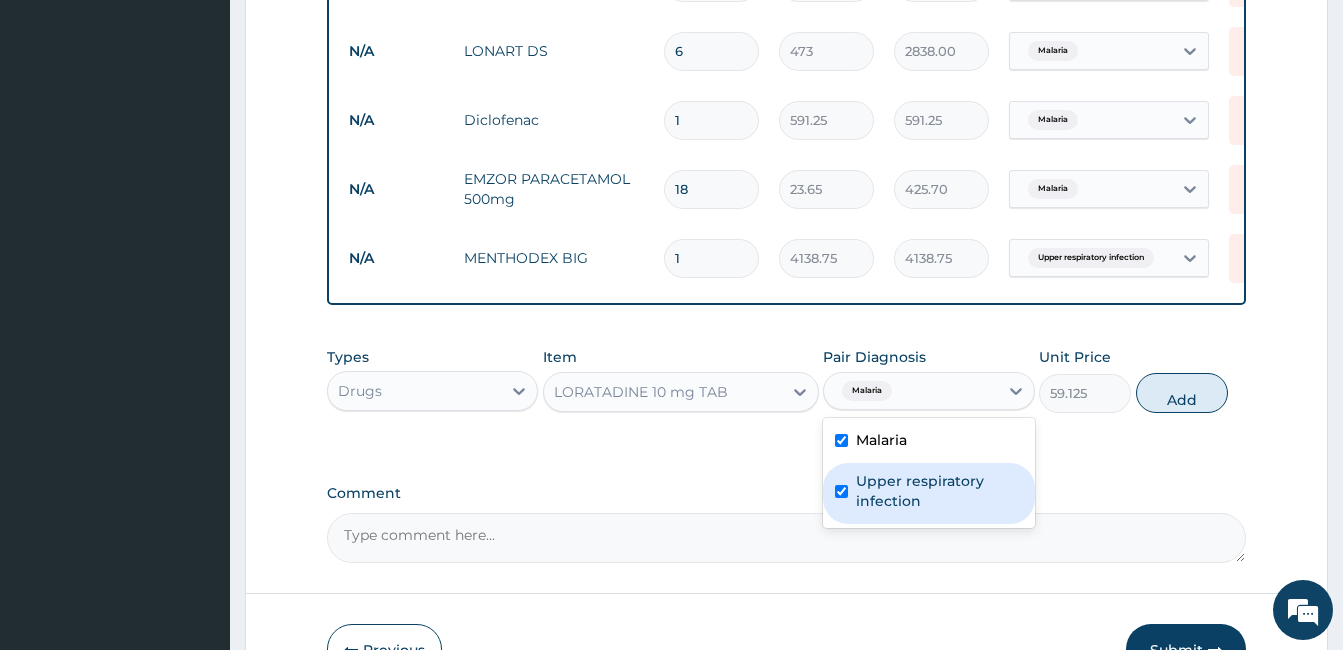 checkbox on "true" 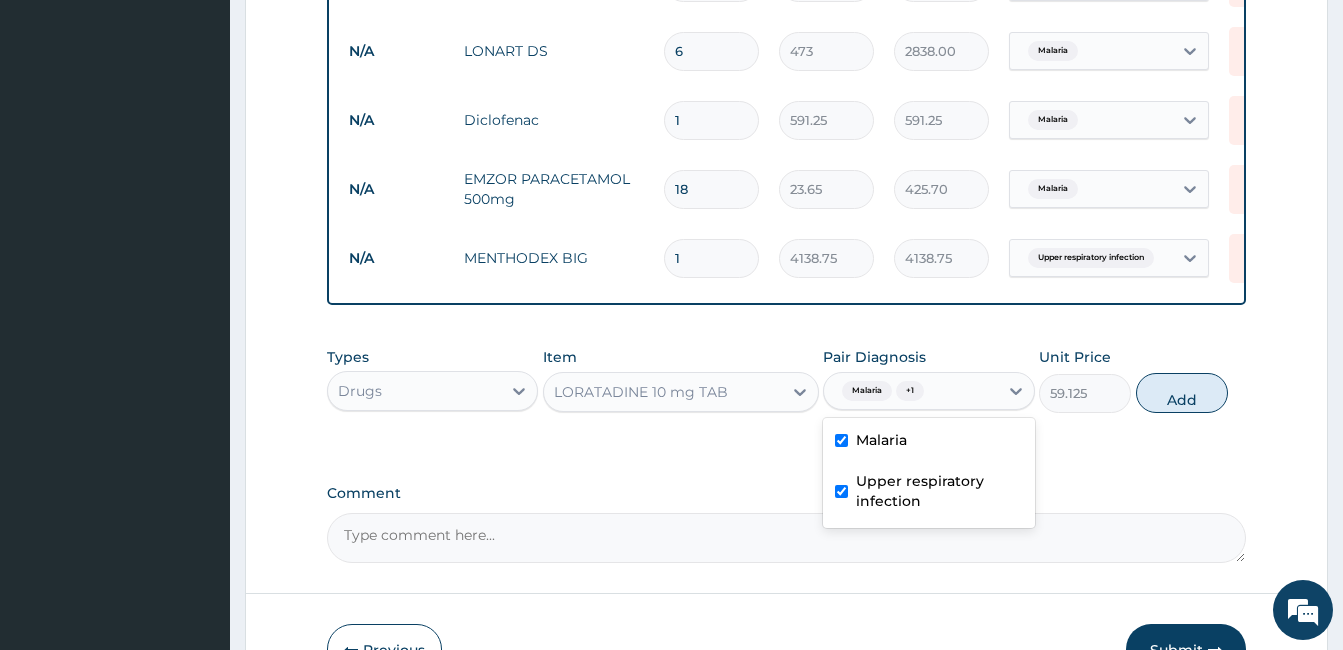 click on "Malaria" at bounding box center [928, 442] 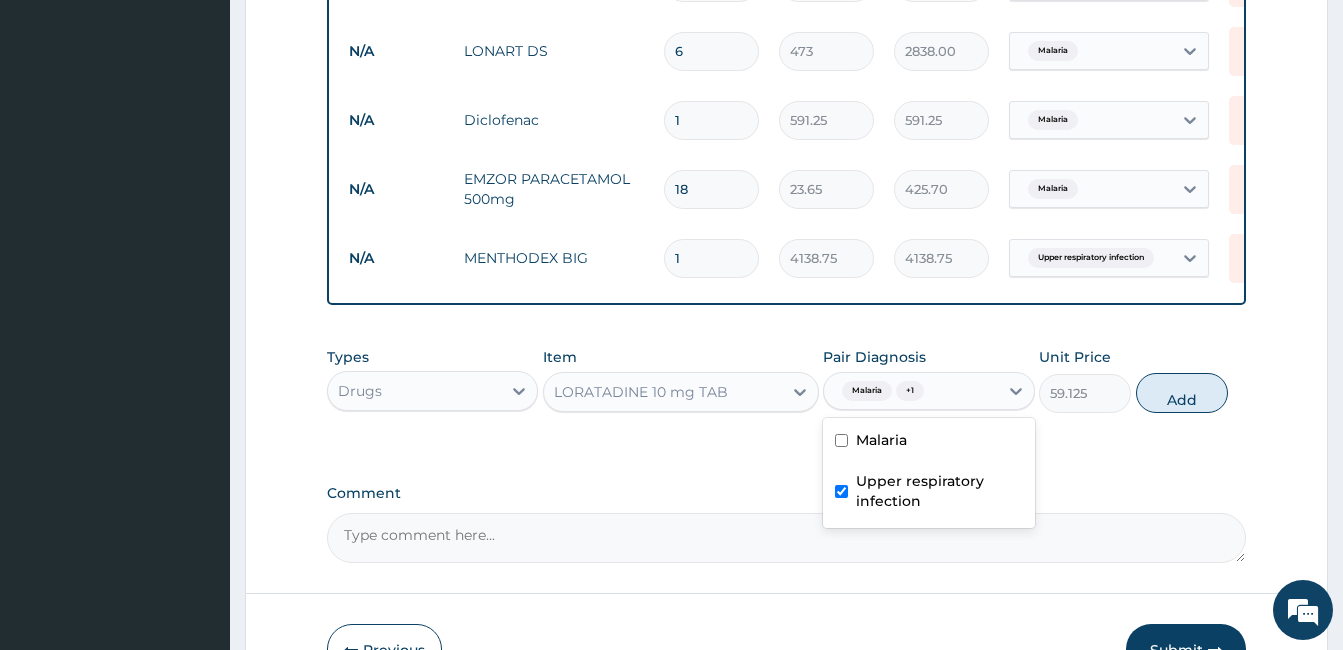 checkbox on "false" 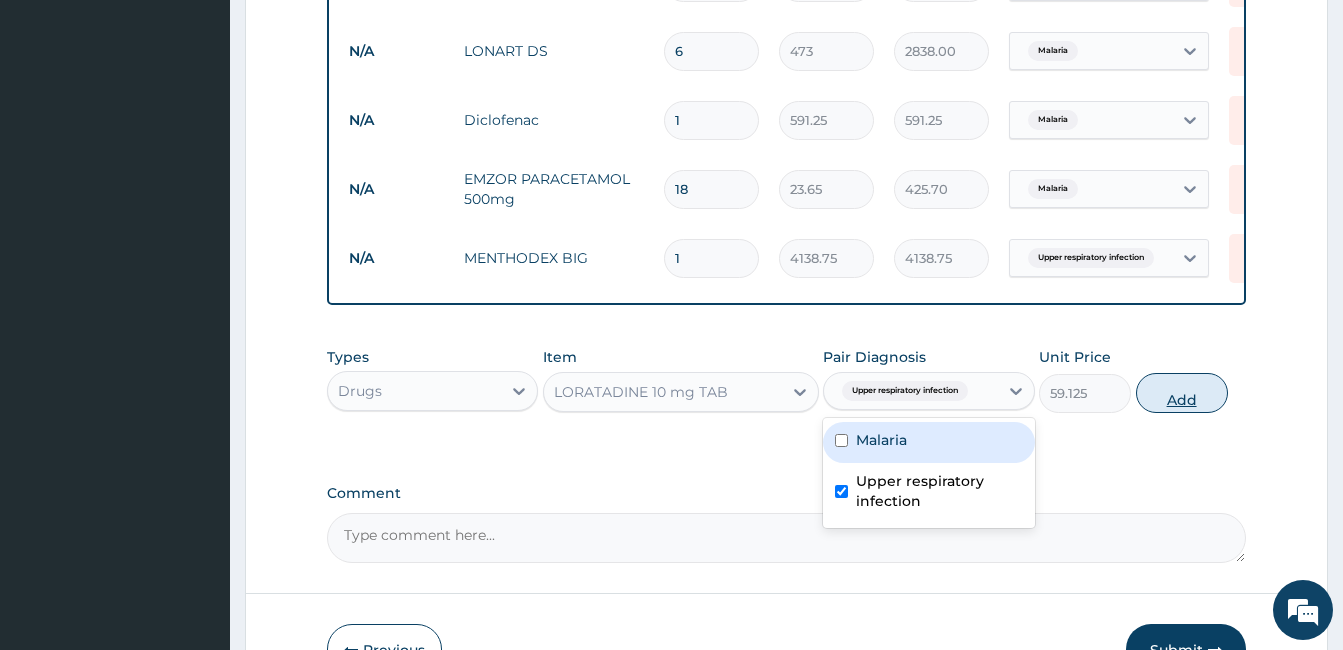 click on "Add" at bounding box center (1182, 393) 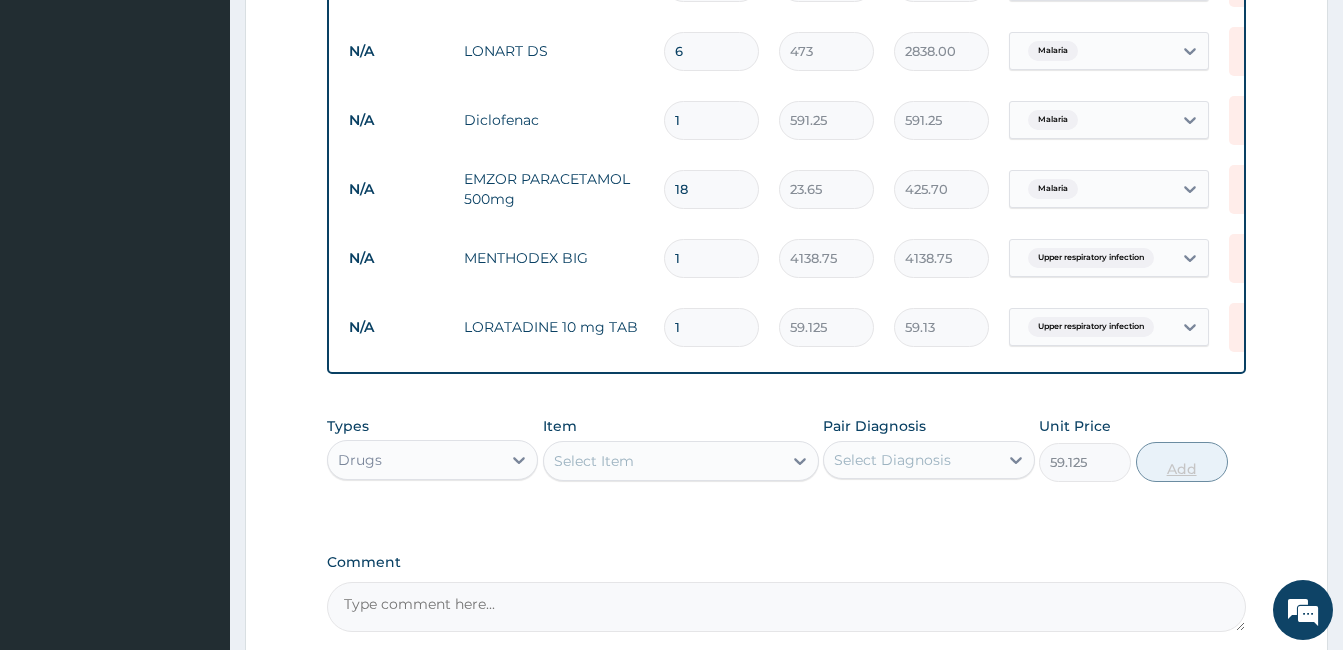 type on "0" 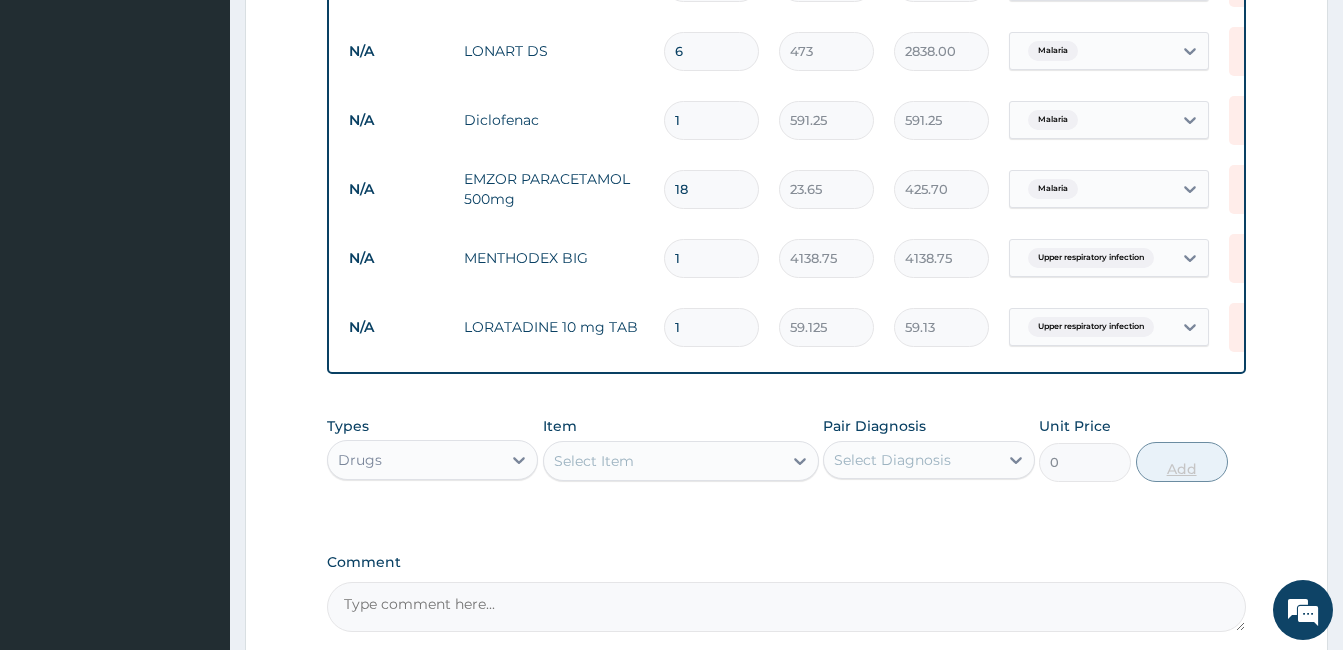 type 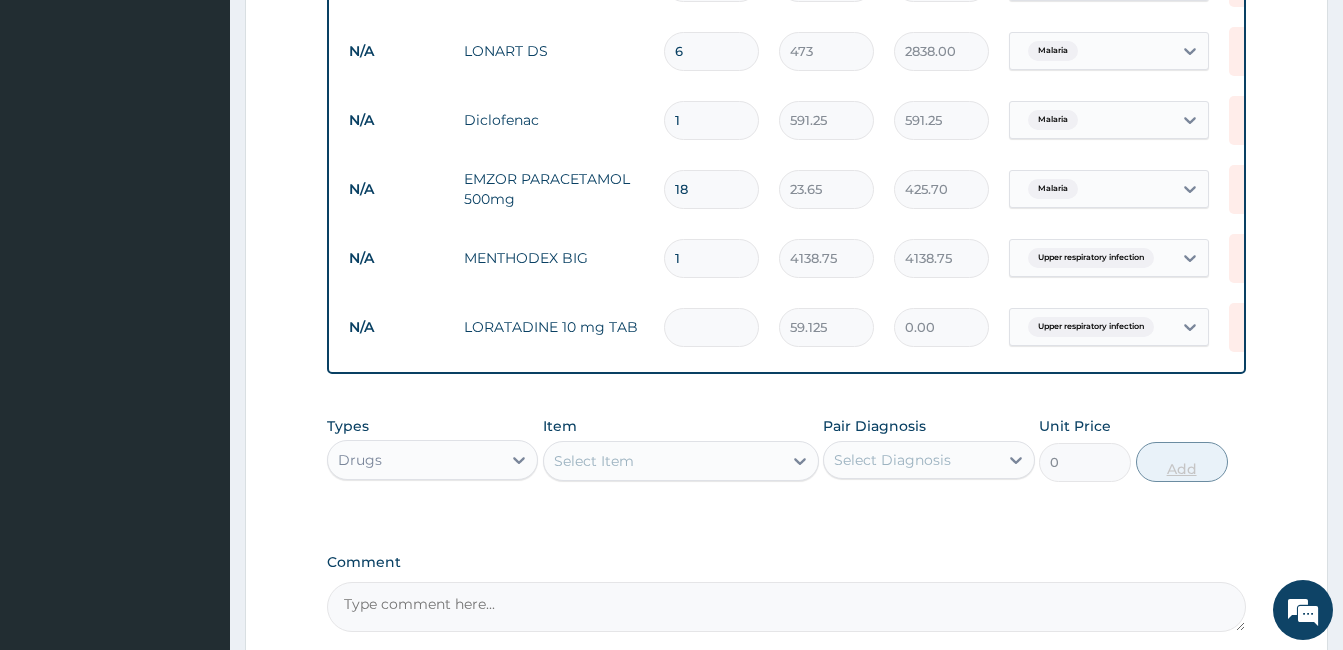 type on "5" 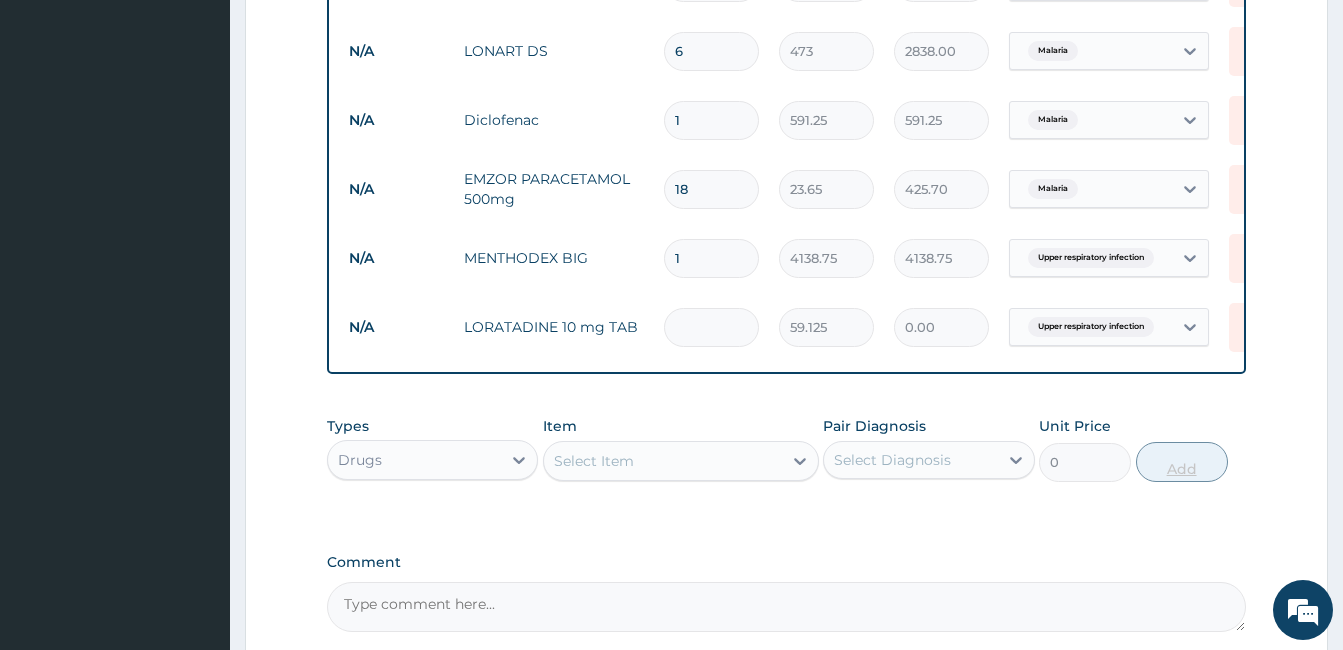 type on "295.63" 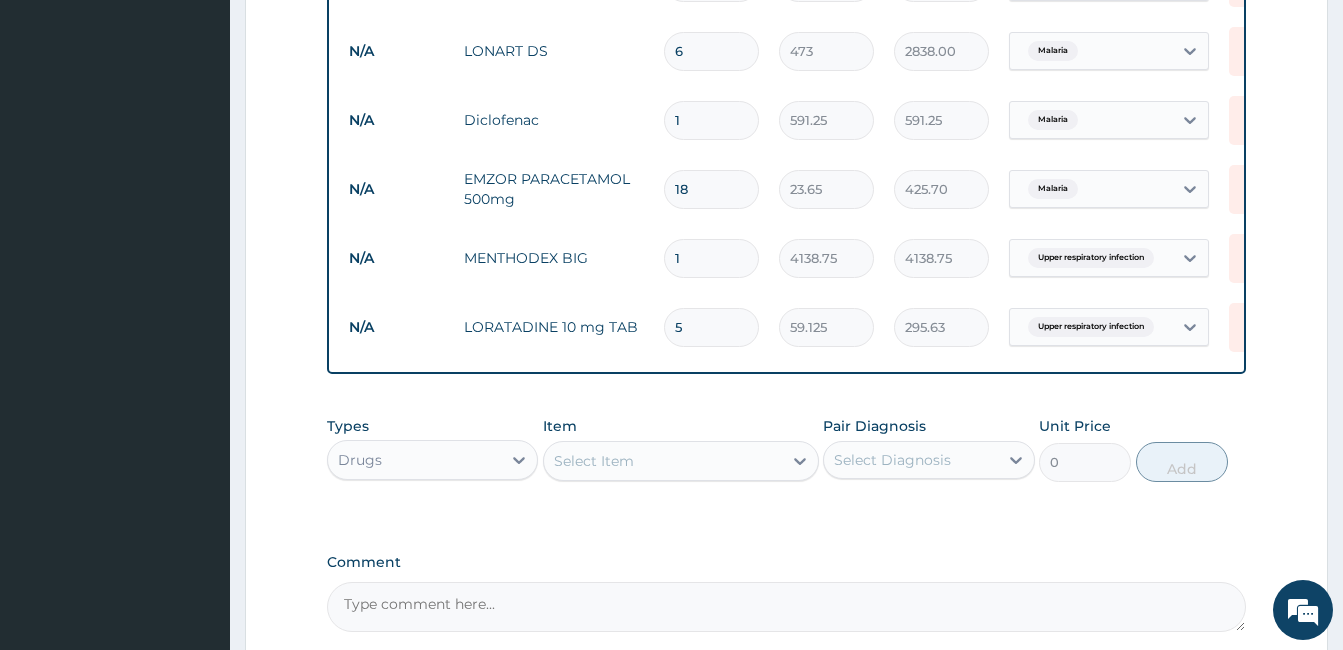 type on "5" 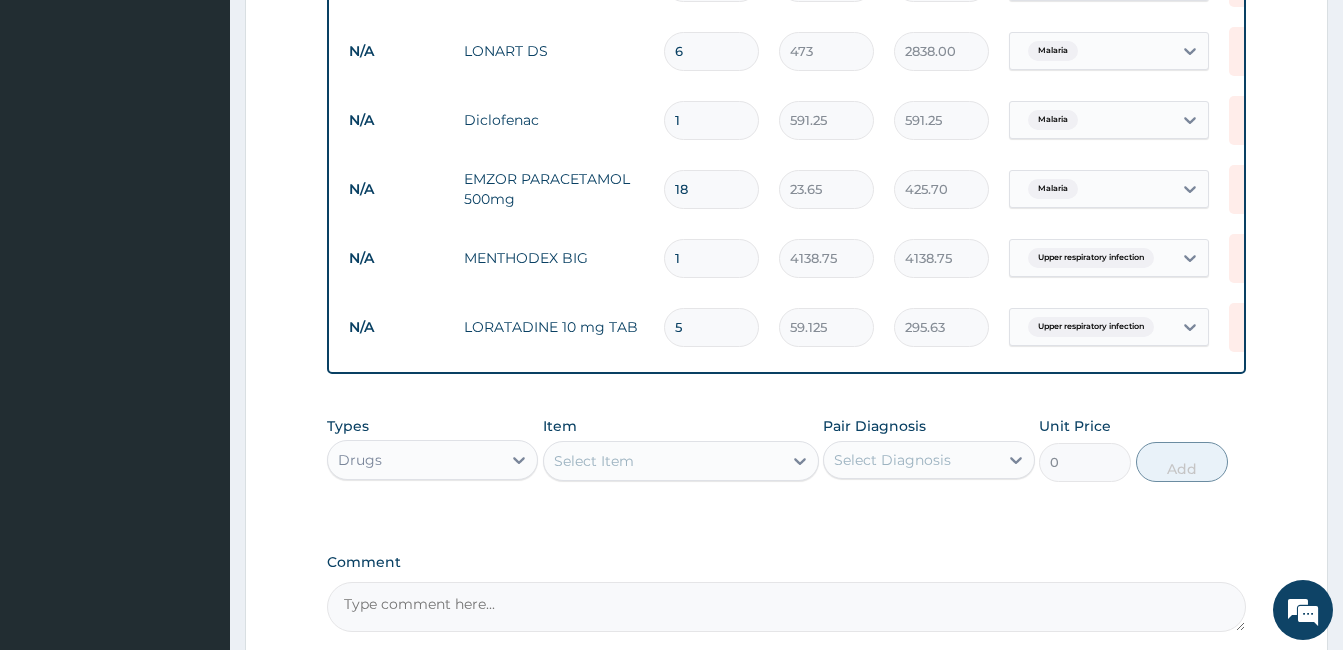 click on "Select Item" at bounding box center (663, 461) 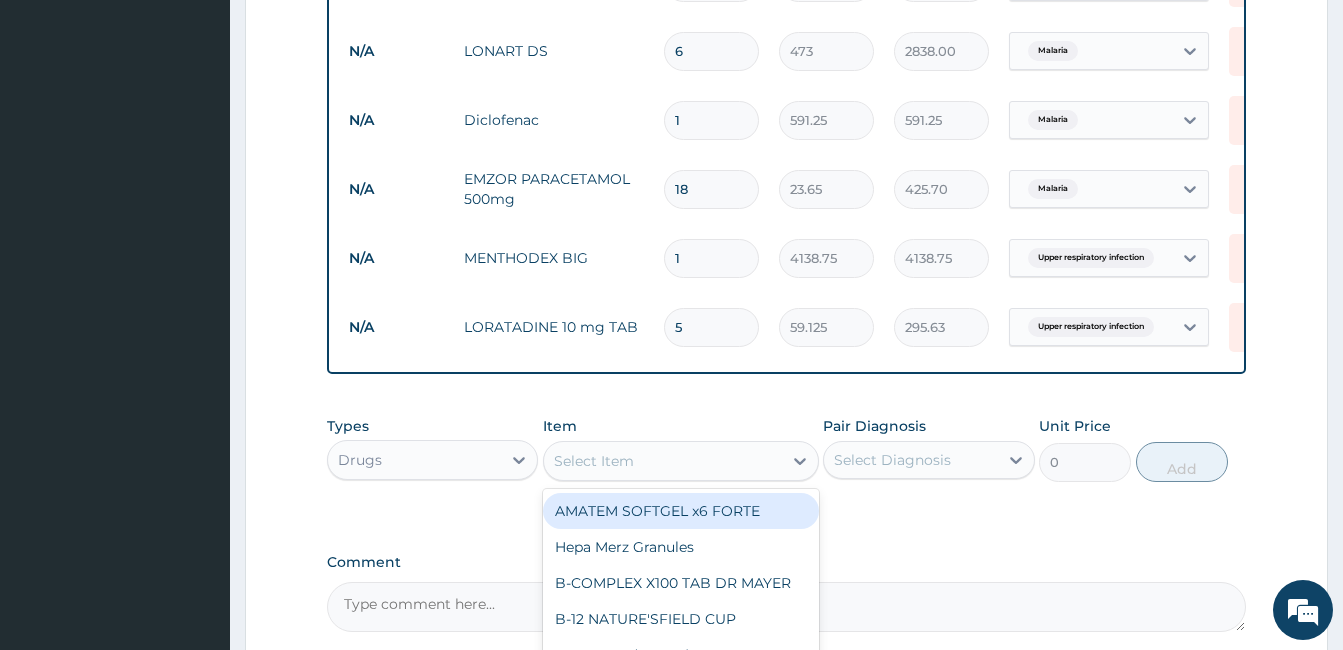 click on "5" at bounding box center [711, 327] 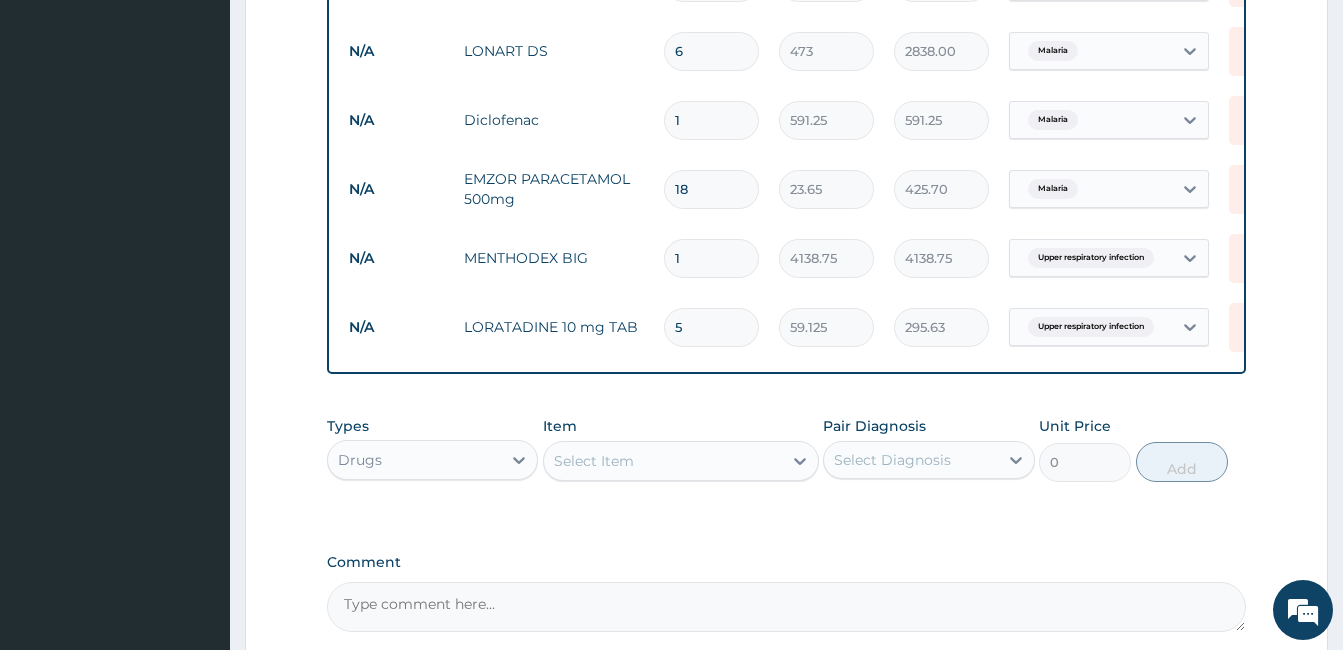 type 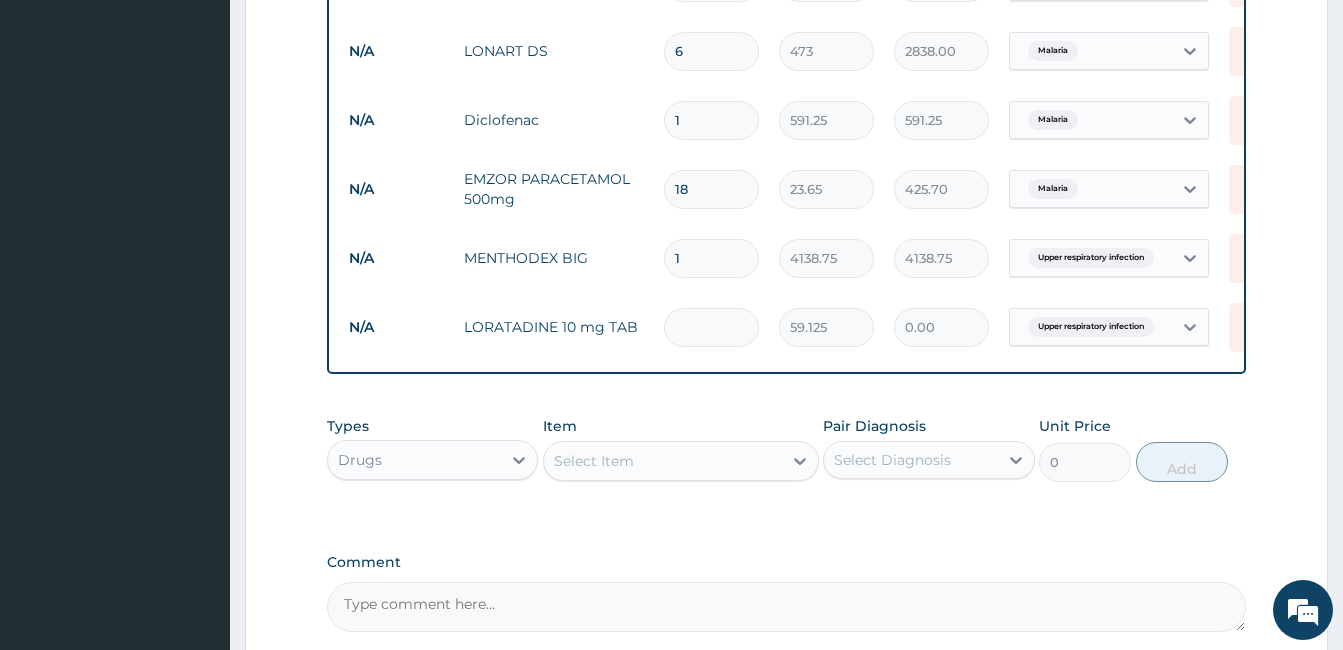 type on "1" 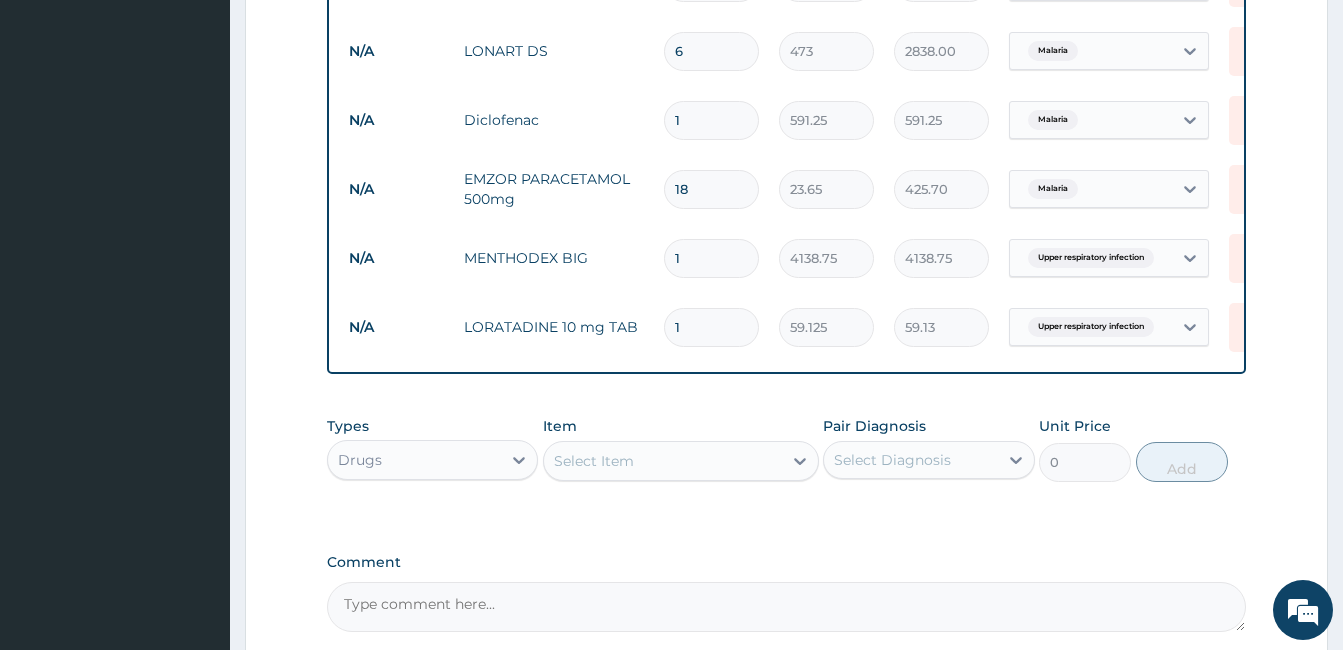 type on "10" 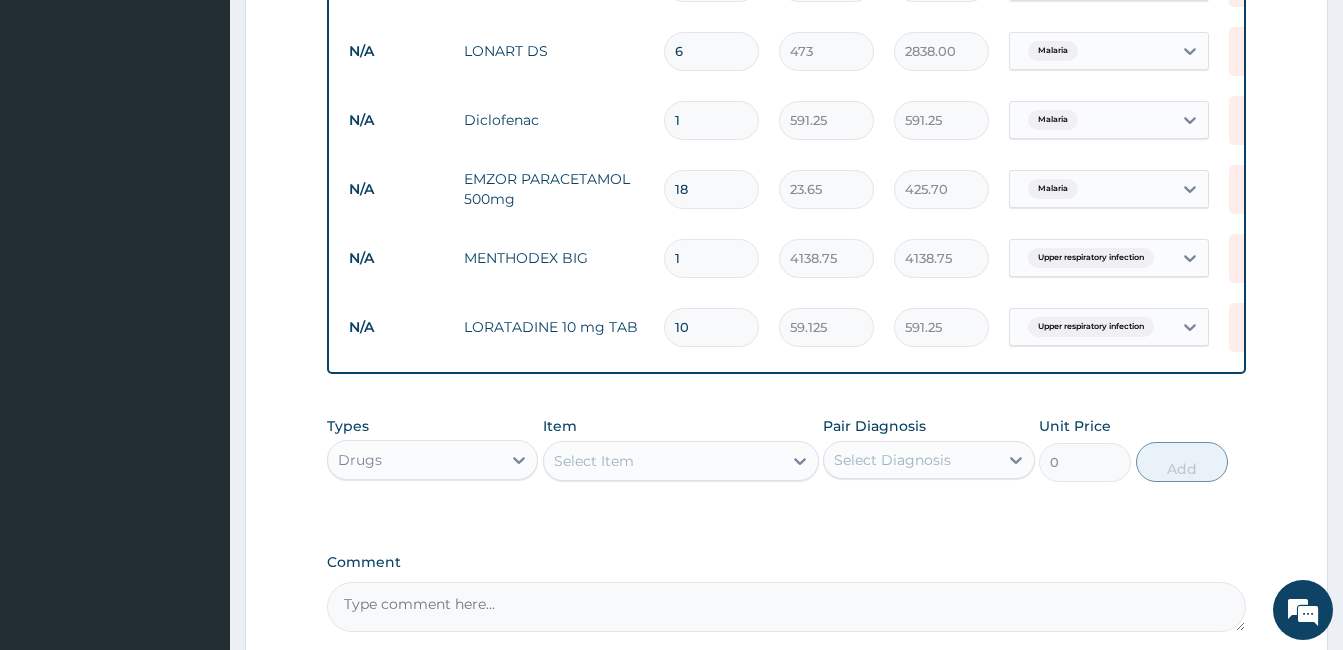 type on "10" 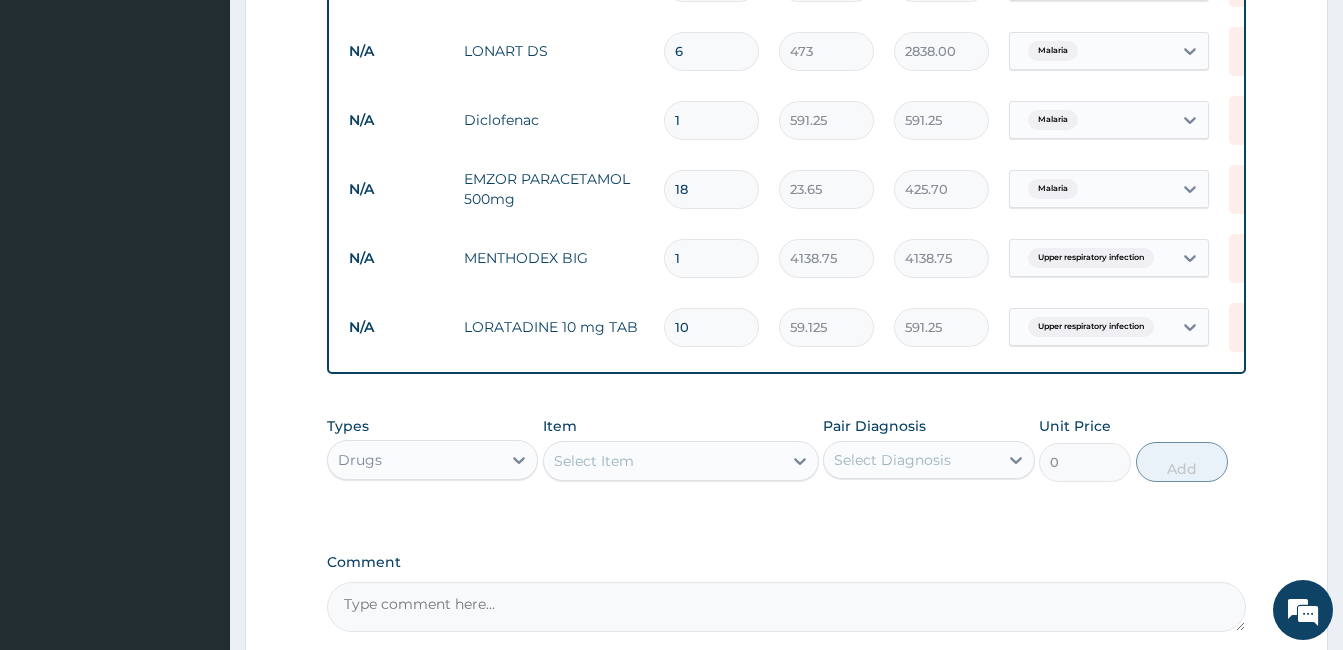 click on "Select Item" at bounding box center [594, 461] 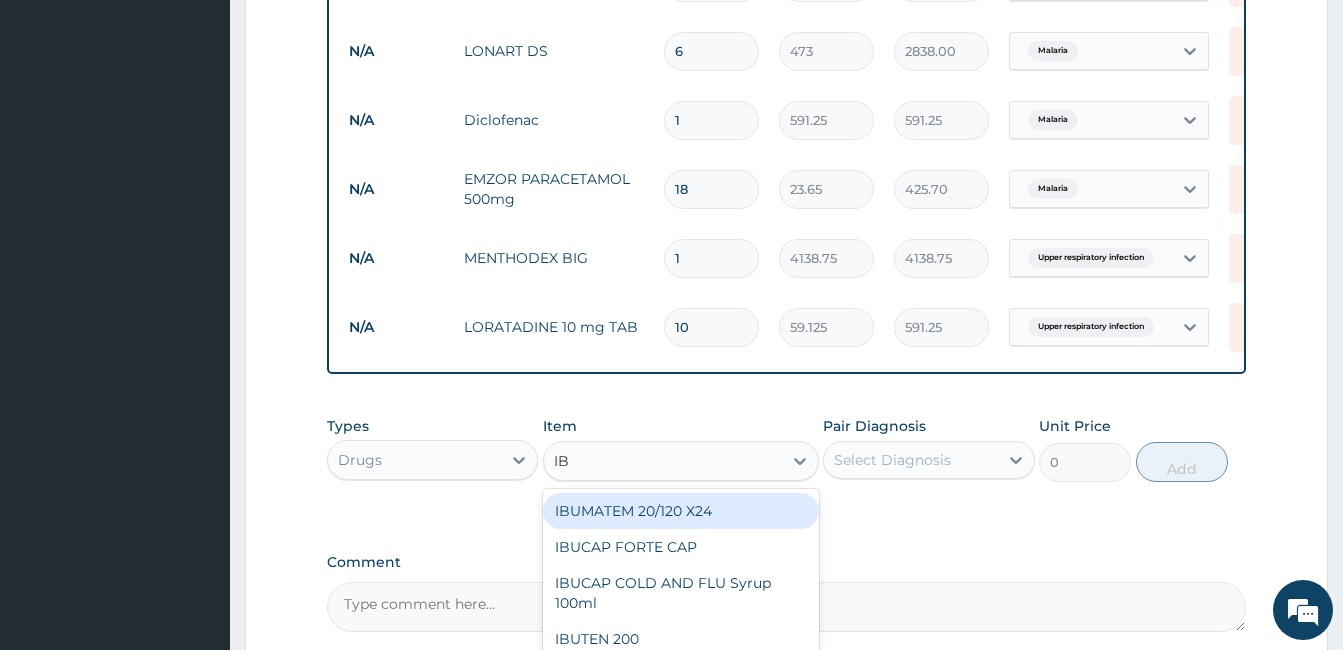 type on "IBU" 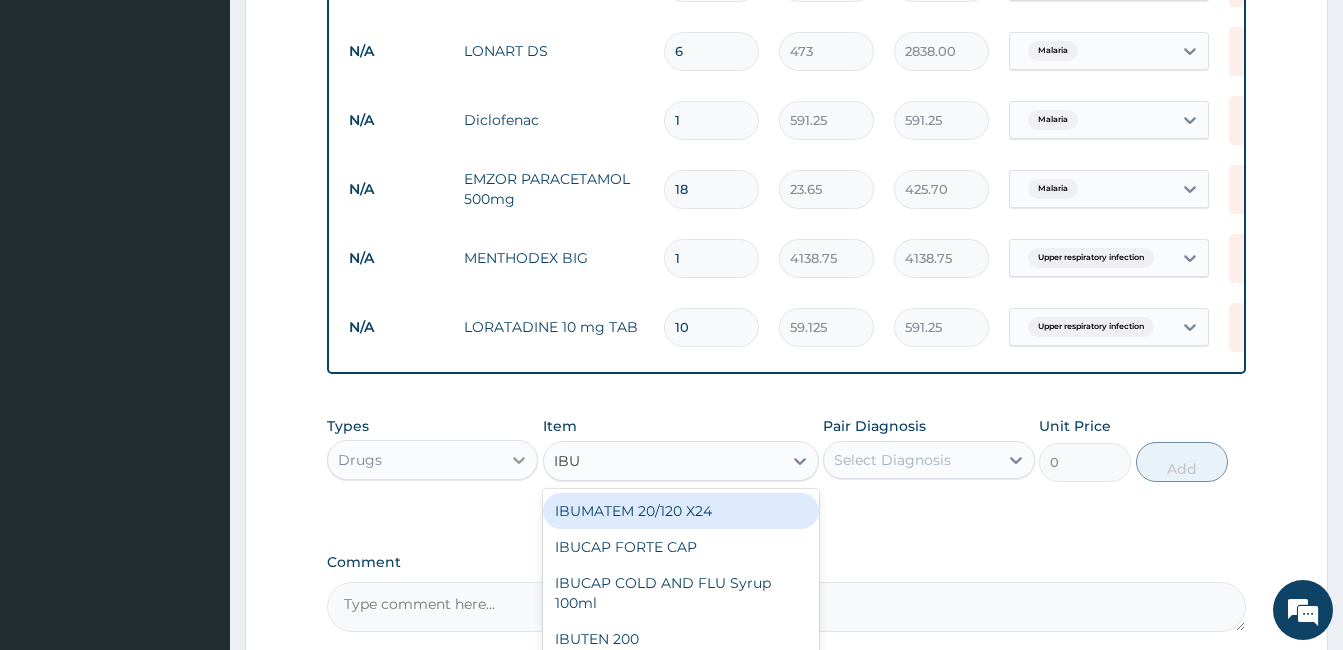 scroll, scrollTop: 1290, scrollLeft: 0, axis: vertical 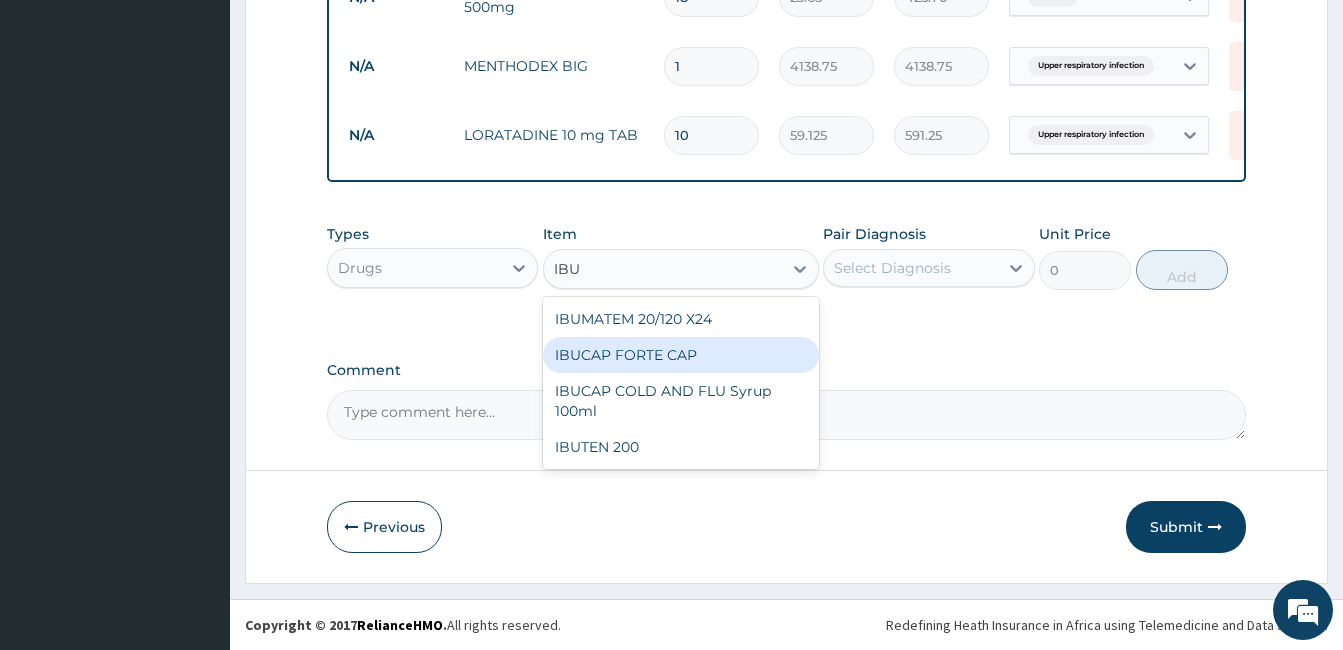 click on "IBUCAP FORTE CAP" at bounding box center (681, 355) 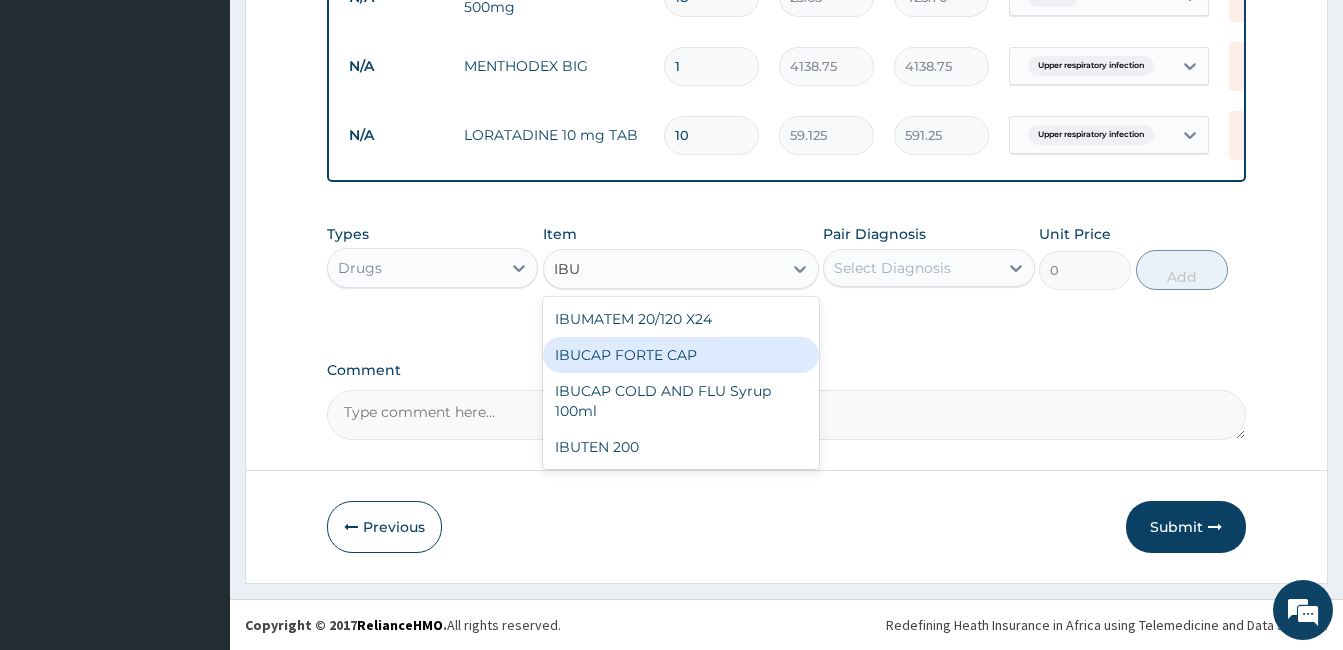 type 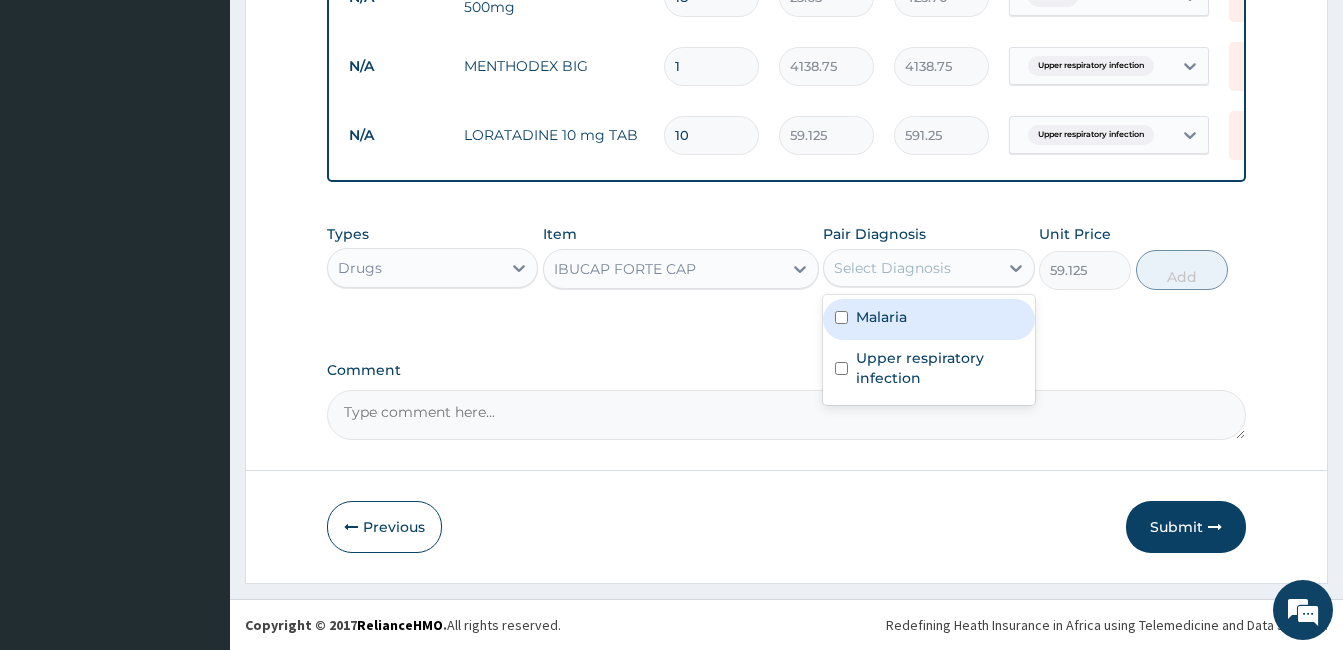 click on "Select Diagnosis" at bounding box center [910, 268] 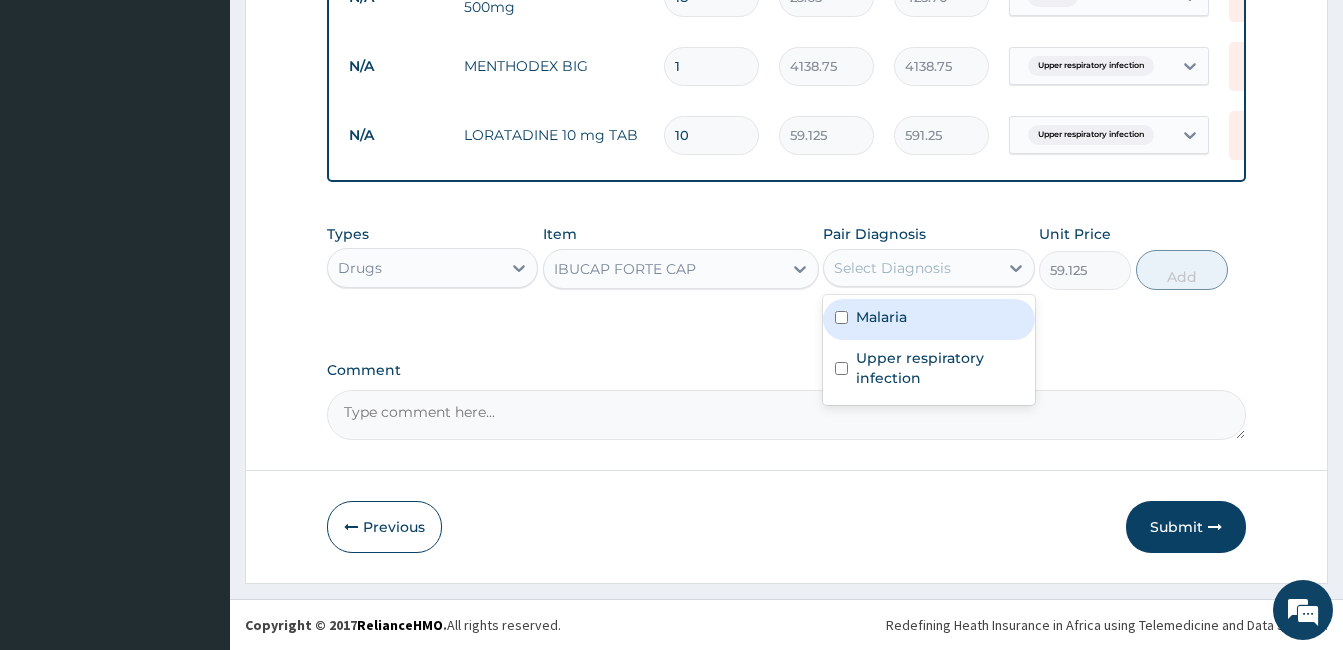 click on "Malaria" at bounding box center (928, 319) 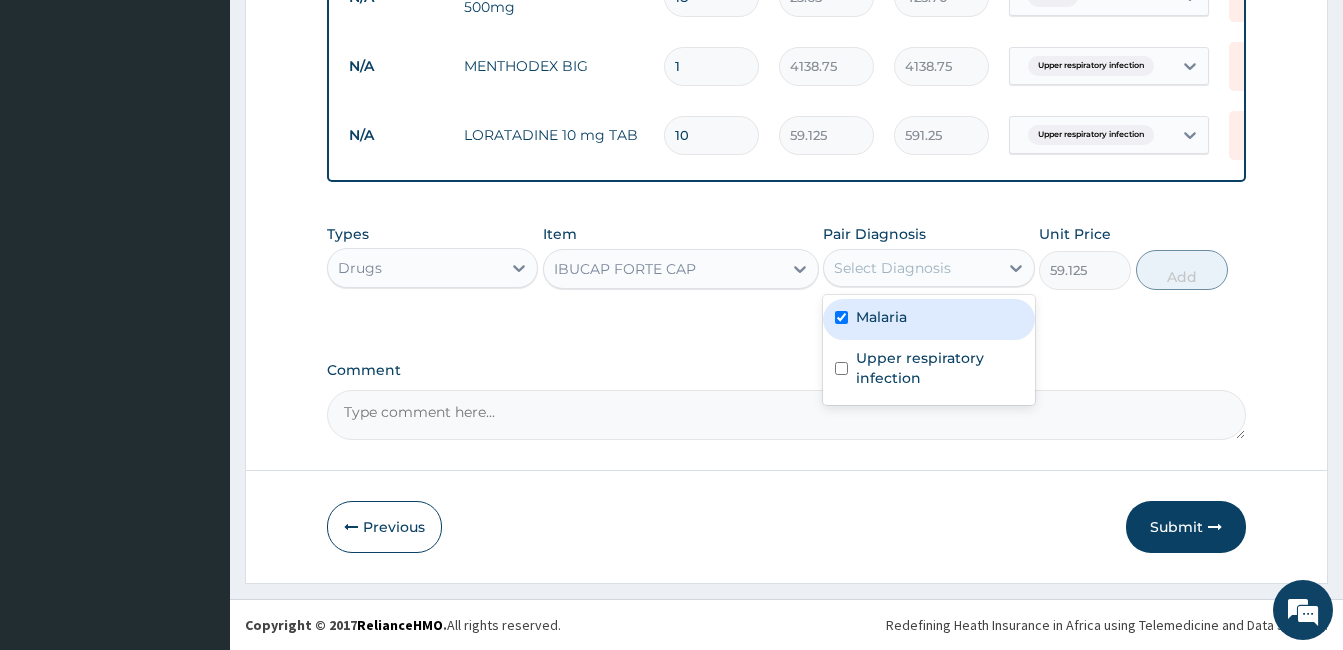 checkbox on "true" 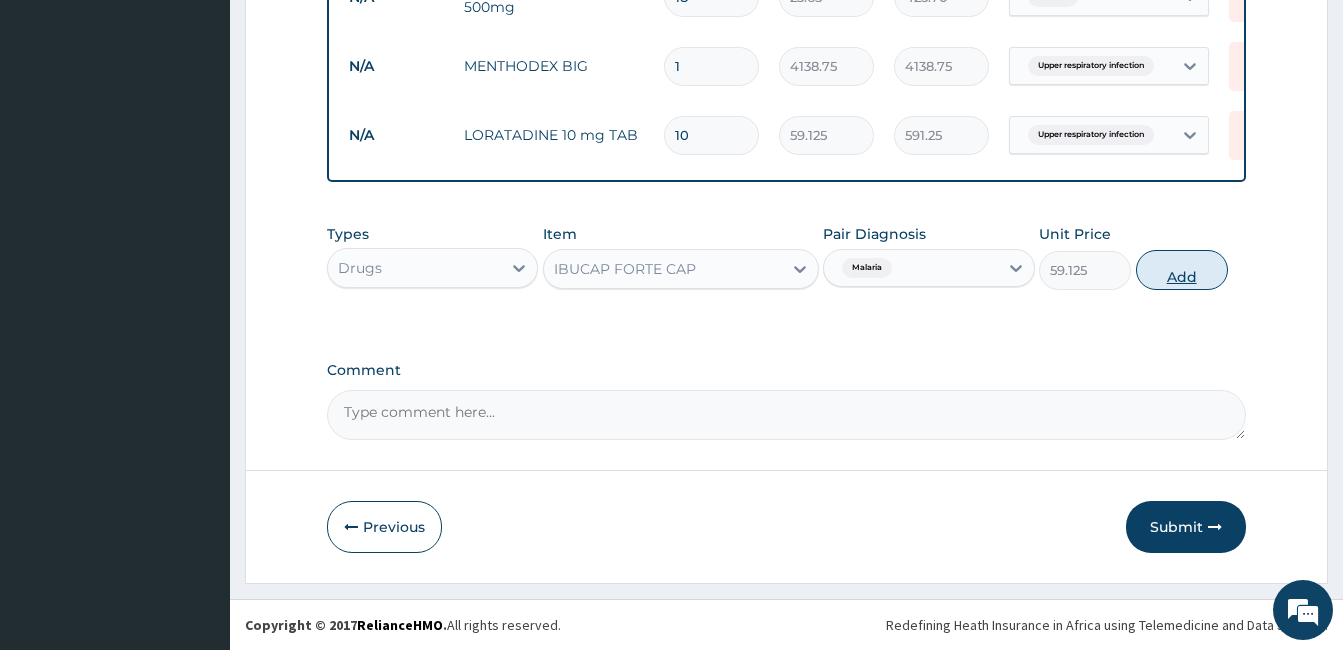 click on "Add" at bounding box center (1182, 270) 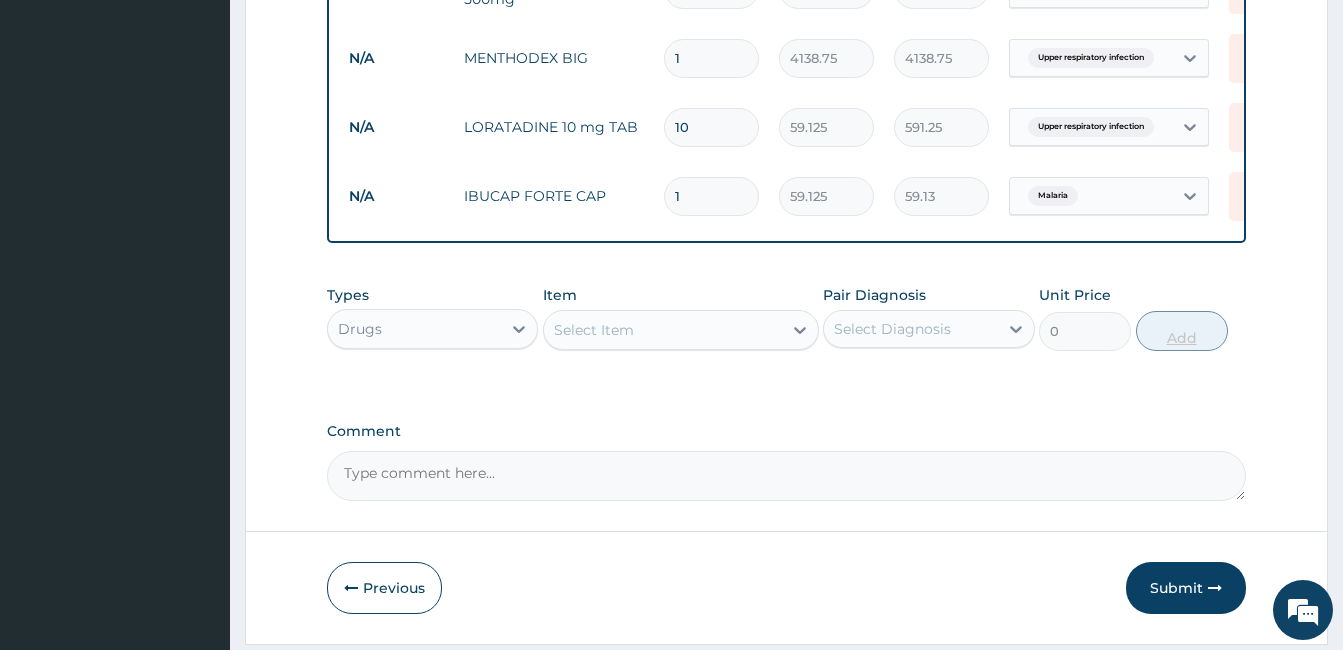 type on "10" 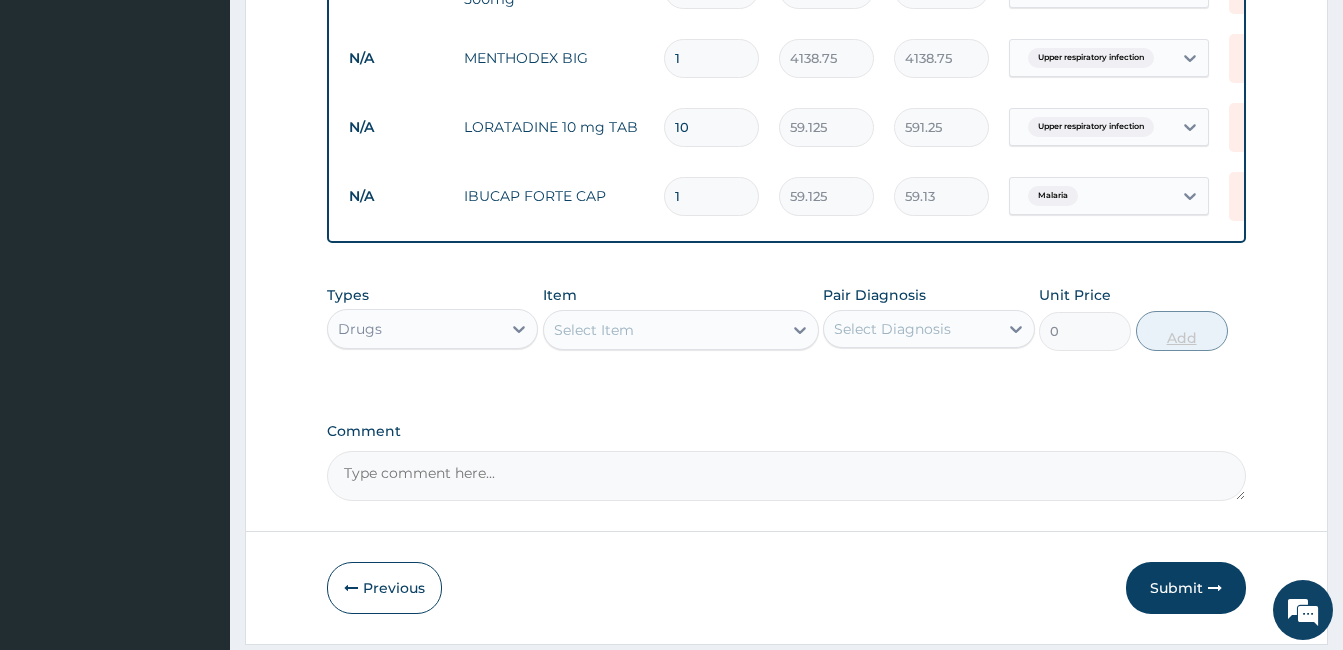 type on "591.25" 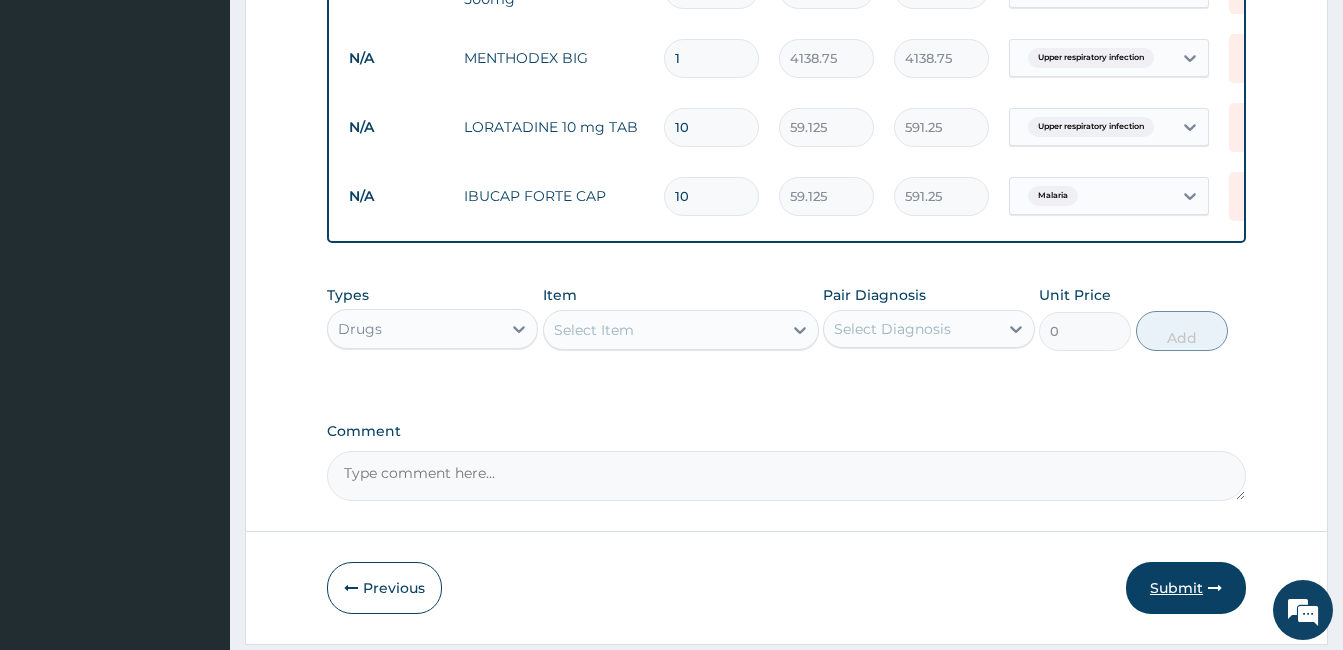 type on "10" 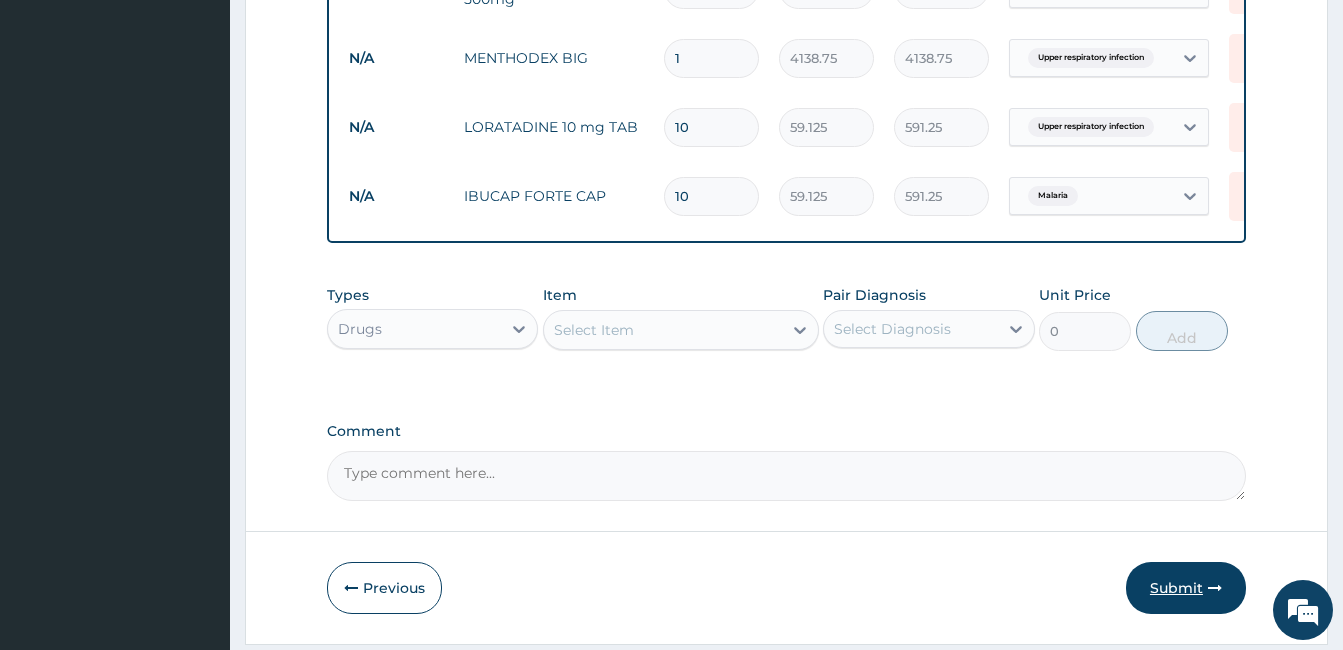 click on "Submit" at bounding box center [1186, 588] 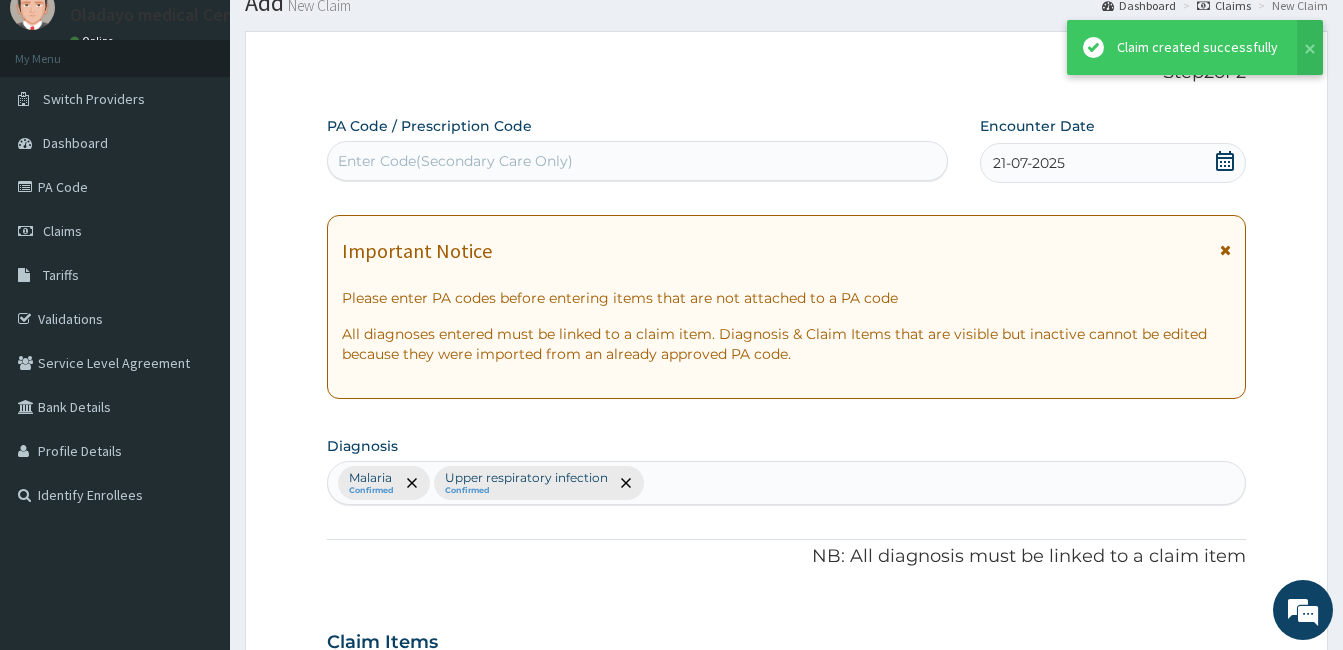 scroll, scrollTop: 1290, scrollLeft: 0, axis: vertical 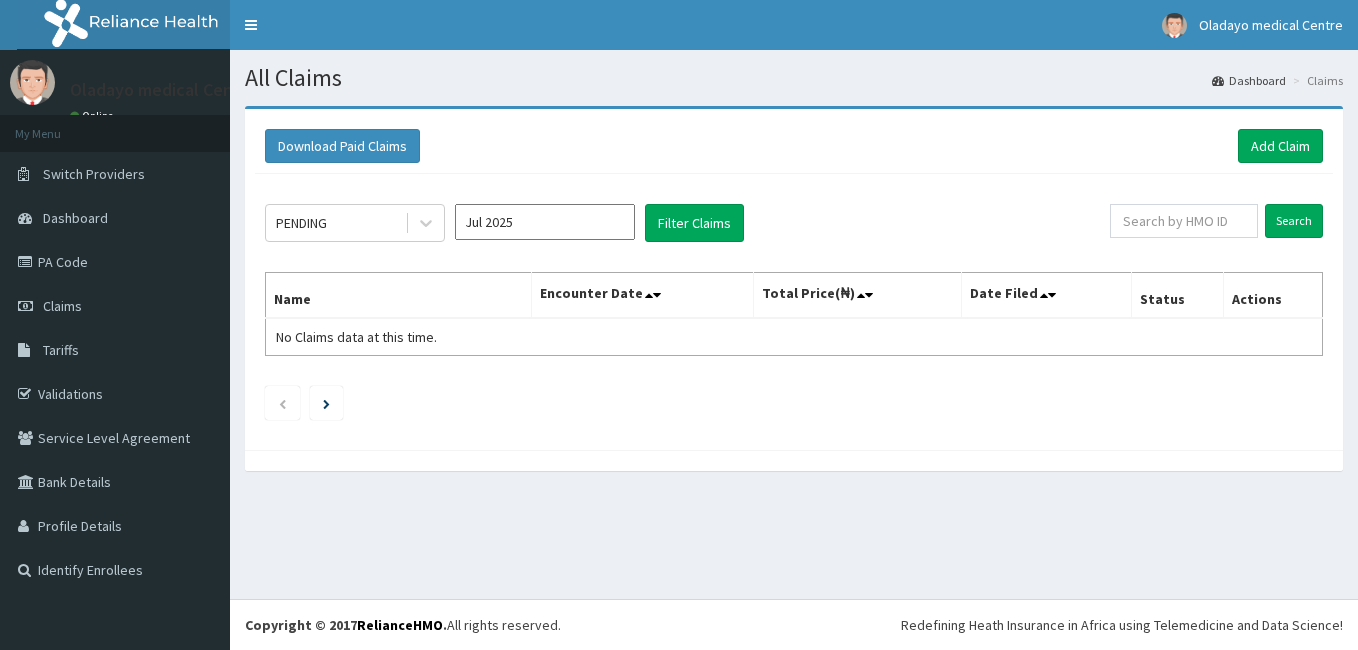 click on "PENDING Jul 2025 Filter Claims Search Name Encounter Date Total Price(₦) Date Filed Status Actions No Claims data at this time." 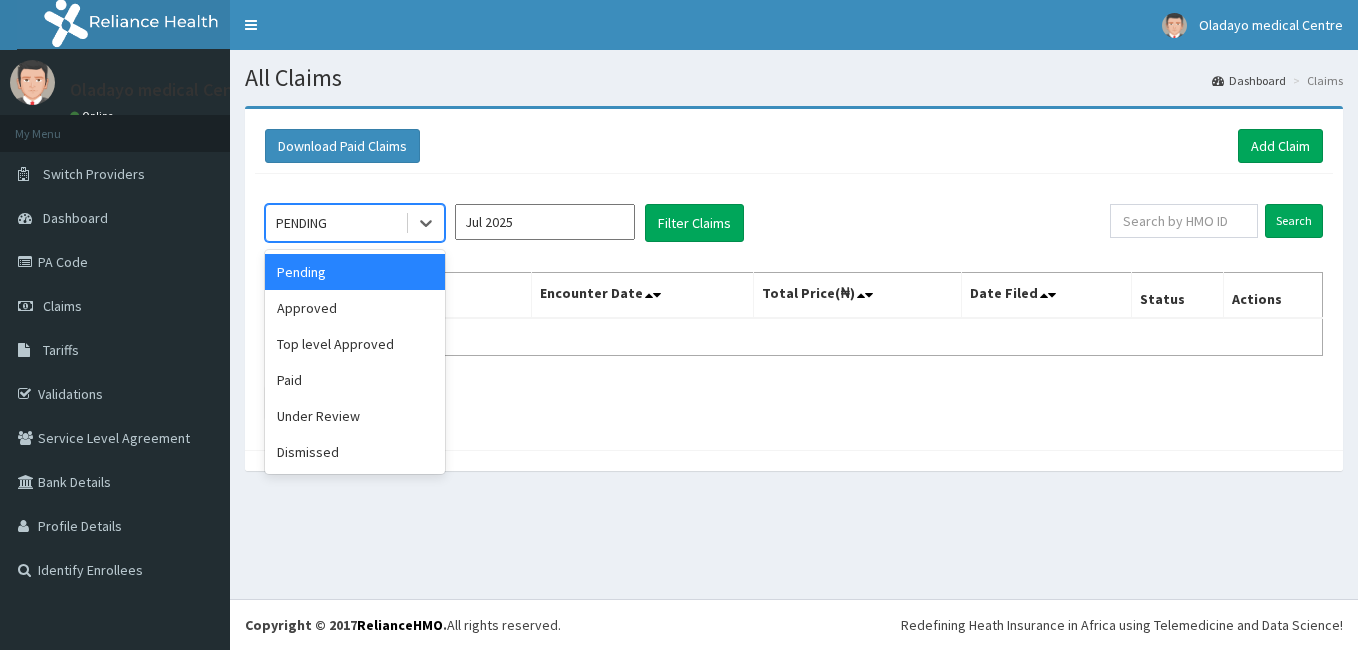 click on "PENDING" at bounding box center [335, 223] 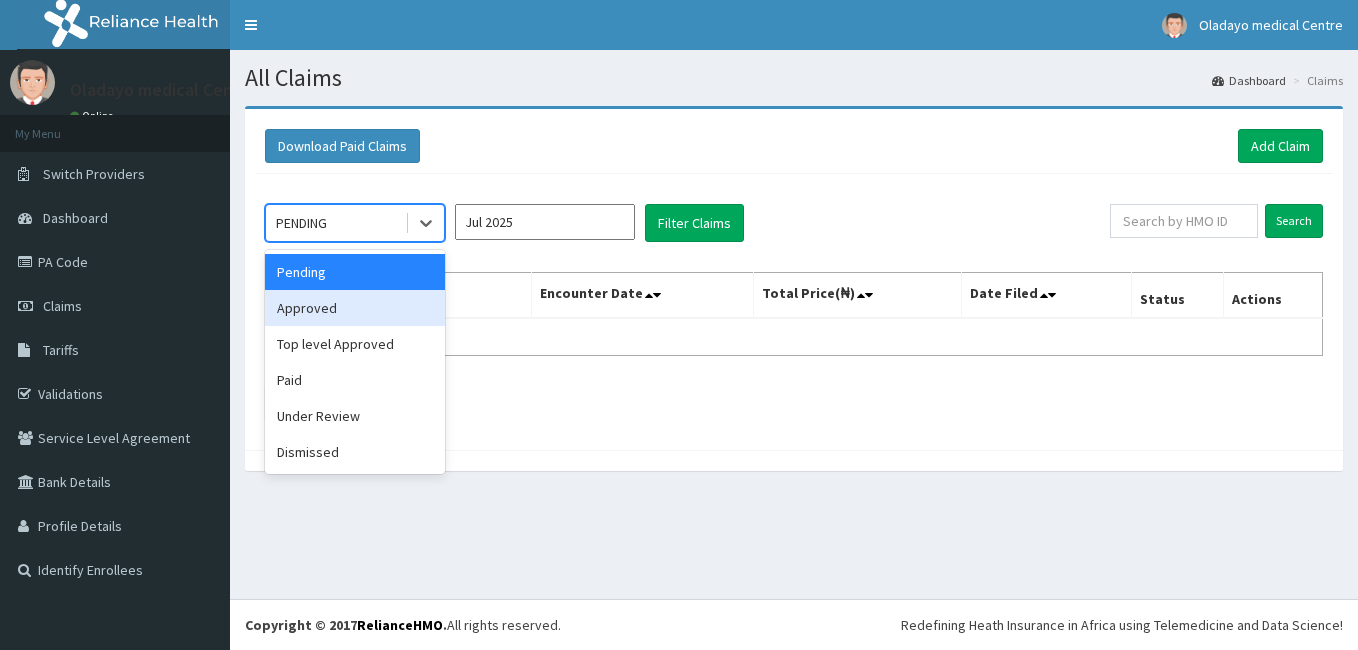 click on "Approved" at bounding box center [355, 308] 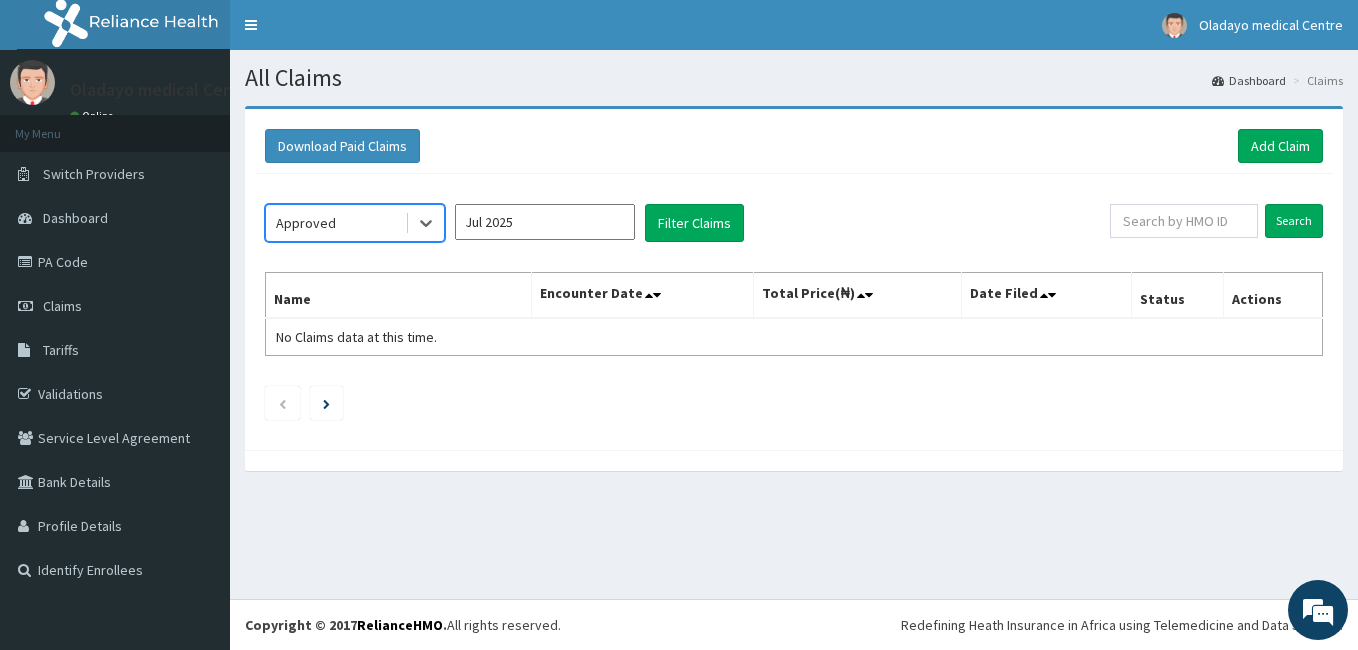 click on "option Approved, selected.   Select is focused ,type to refine list, press Down to open the menu,  Approved Jul 2025 Filter Claims Search Name Encounter Date Total Price(₦) Date Filed Status Actions No Claims data at this time." 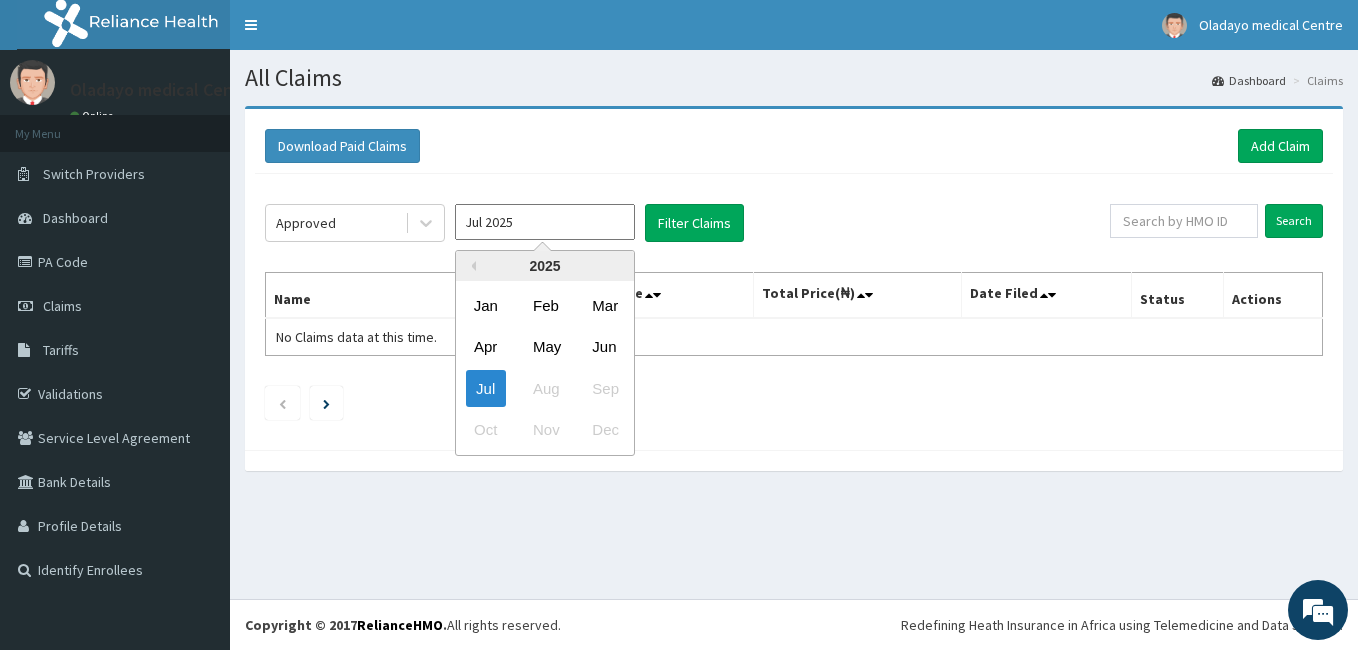 click on "Jul 2025" at bounding box center [545, 222] 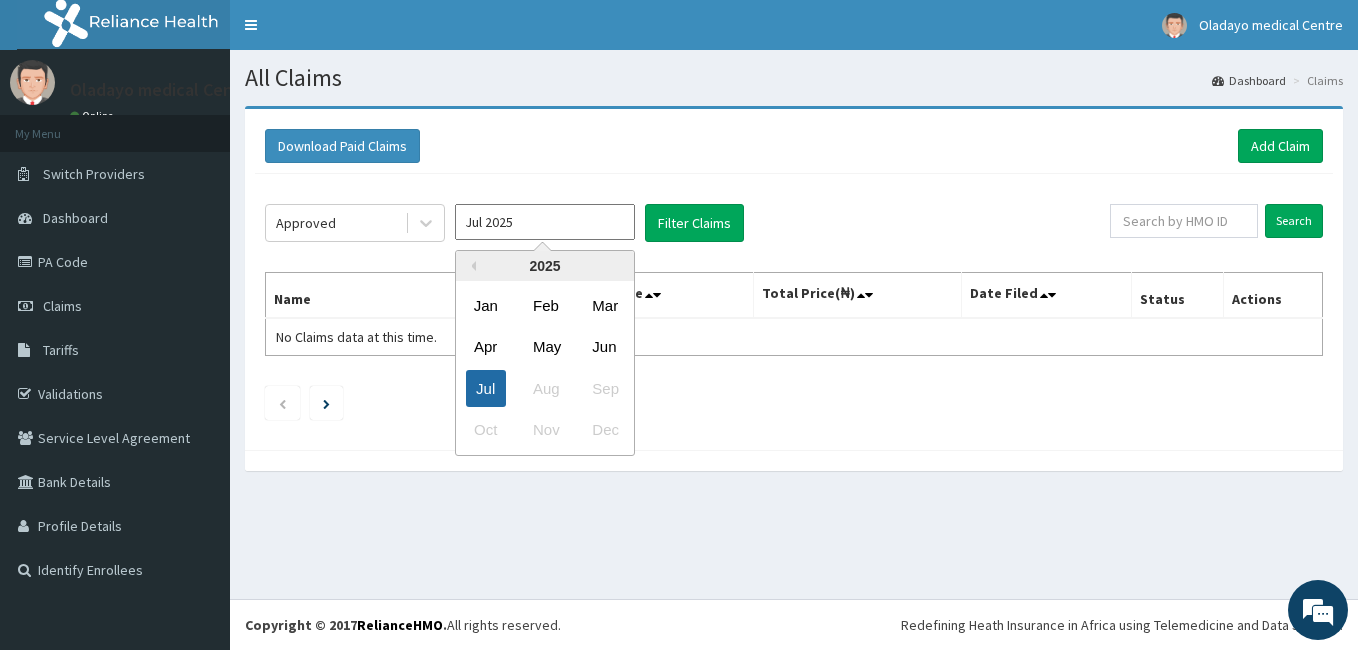 click on "Jul" at bounding box center (486, 388) 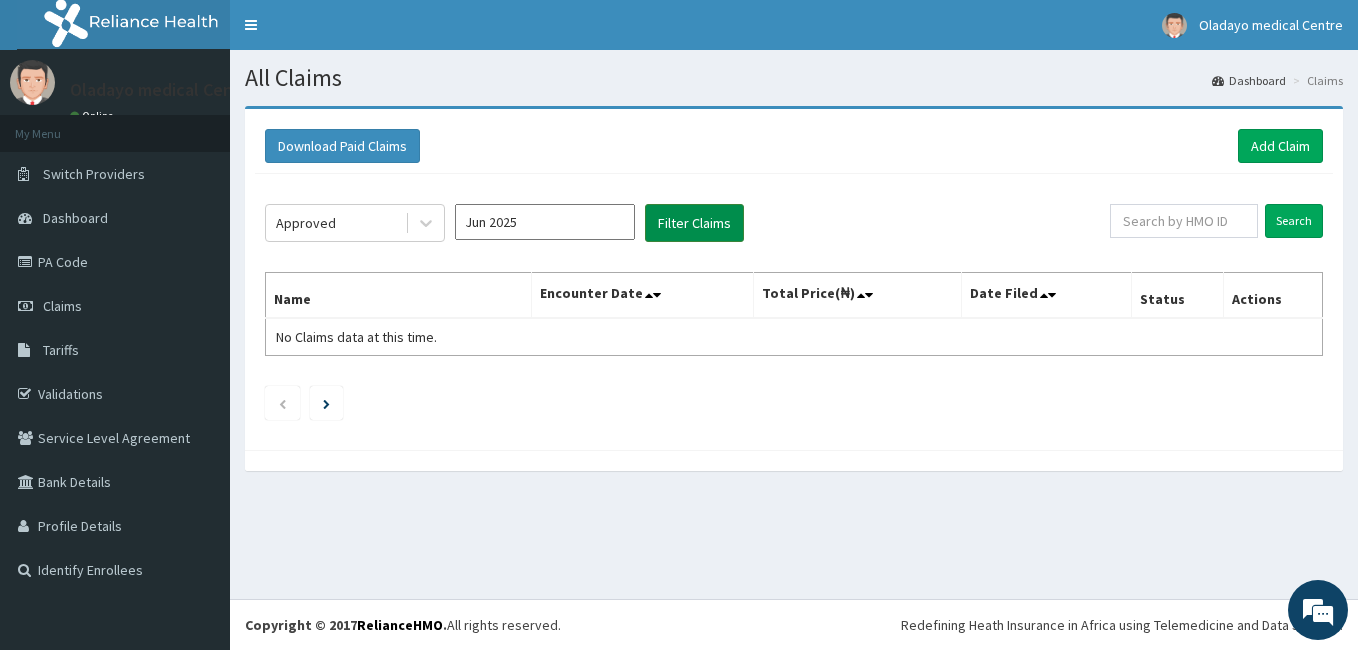 click on "Filter Claims" at bounding box center [694, 223] 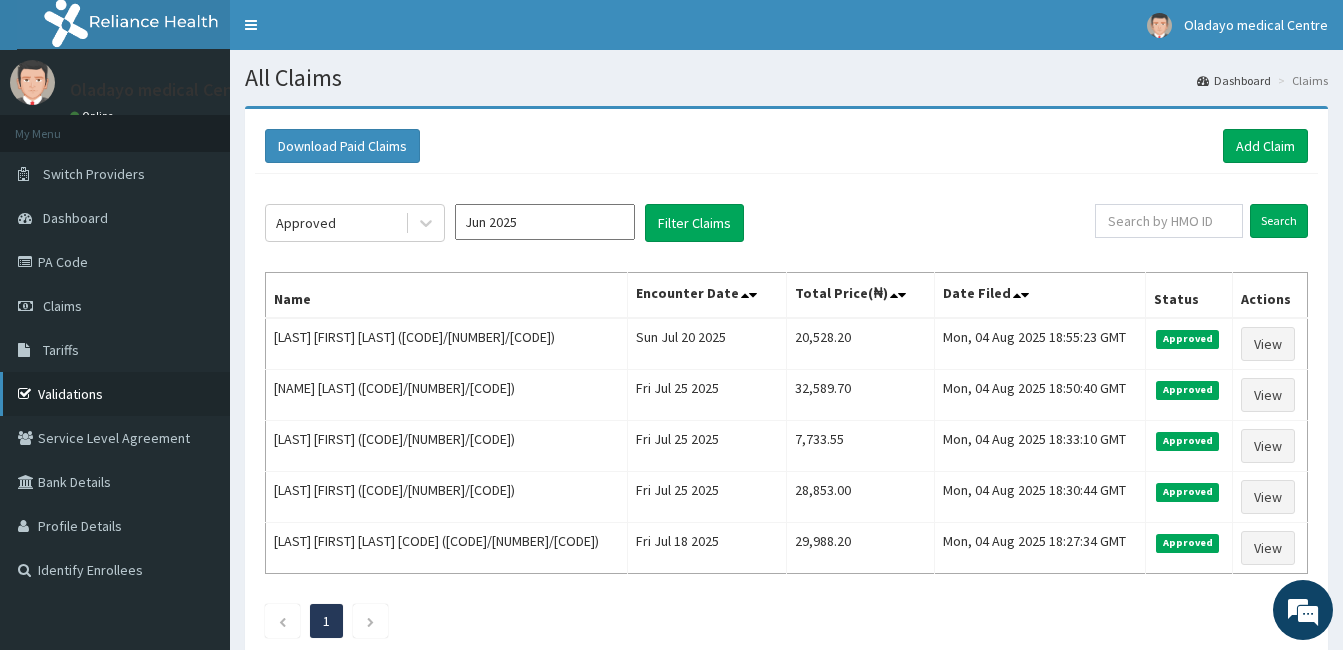 click on "Validations" at bounding box center (115, 394) 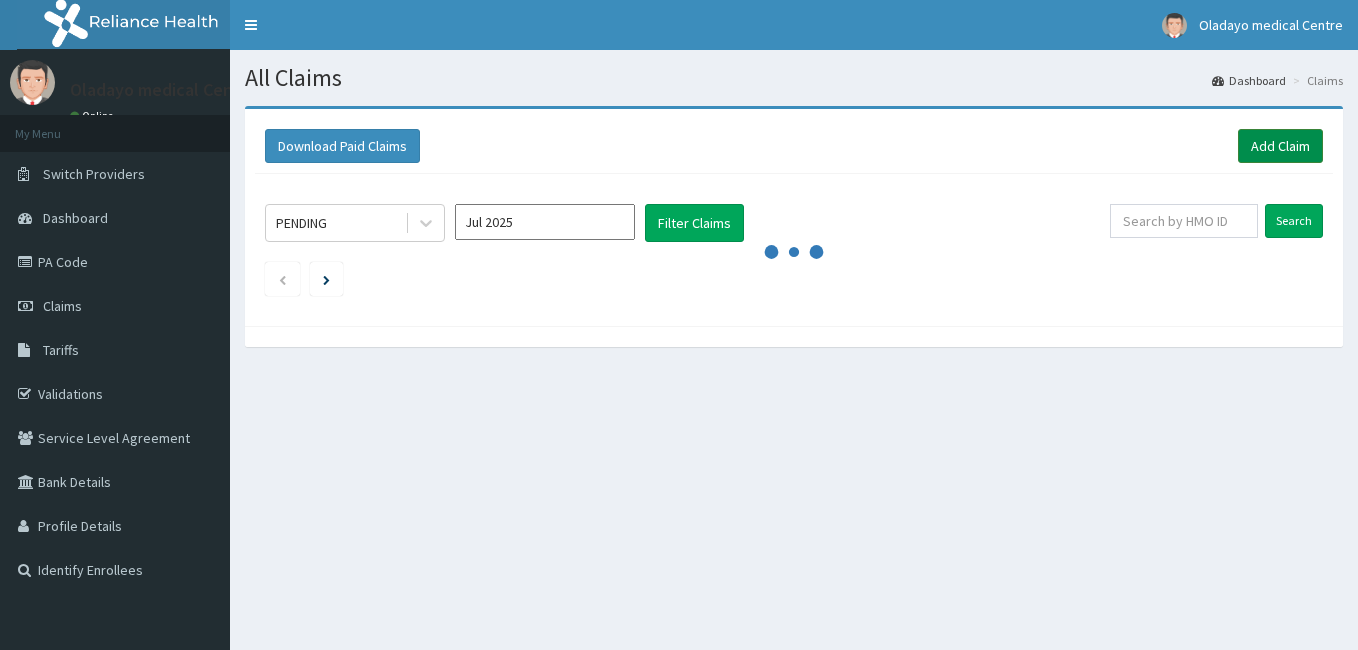 scroll, scrollTop: 0, scrollLeft: 0, axis: both 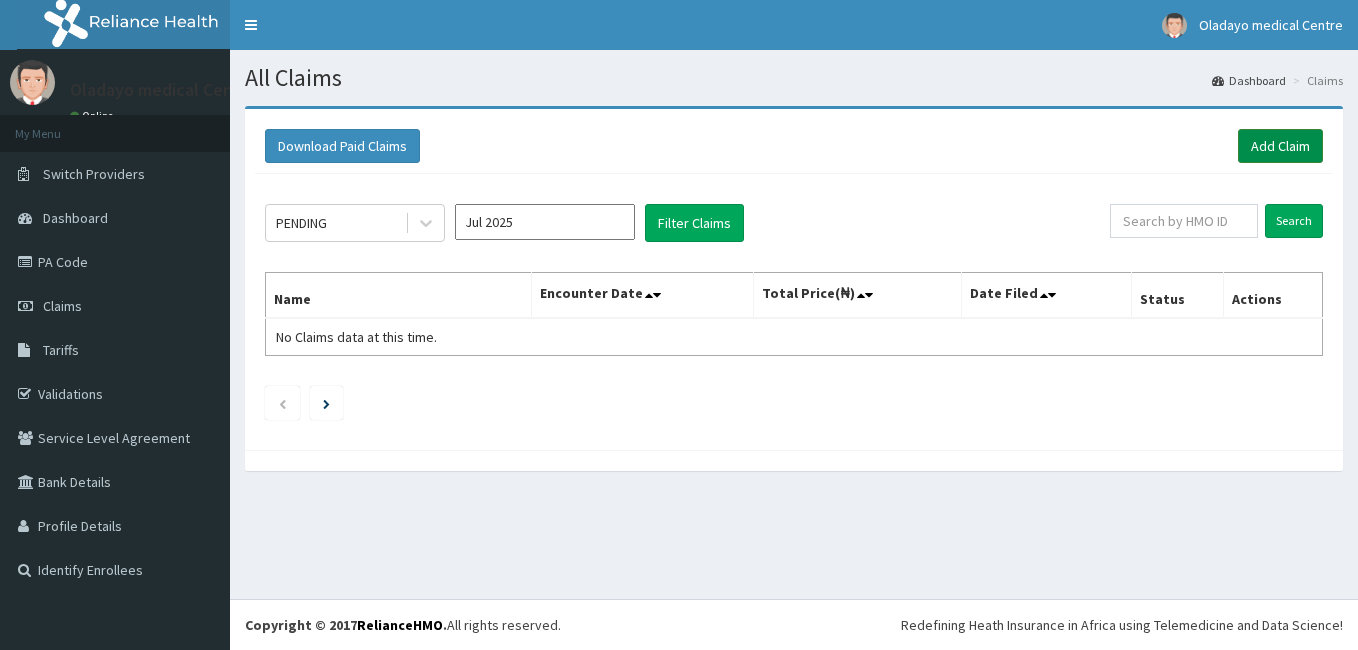 click on "Add Claim" at bounding box center (1280, 146) 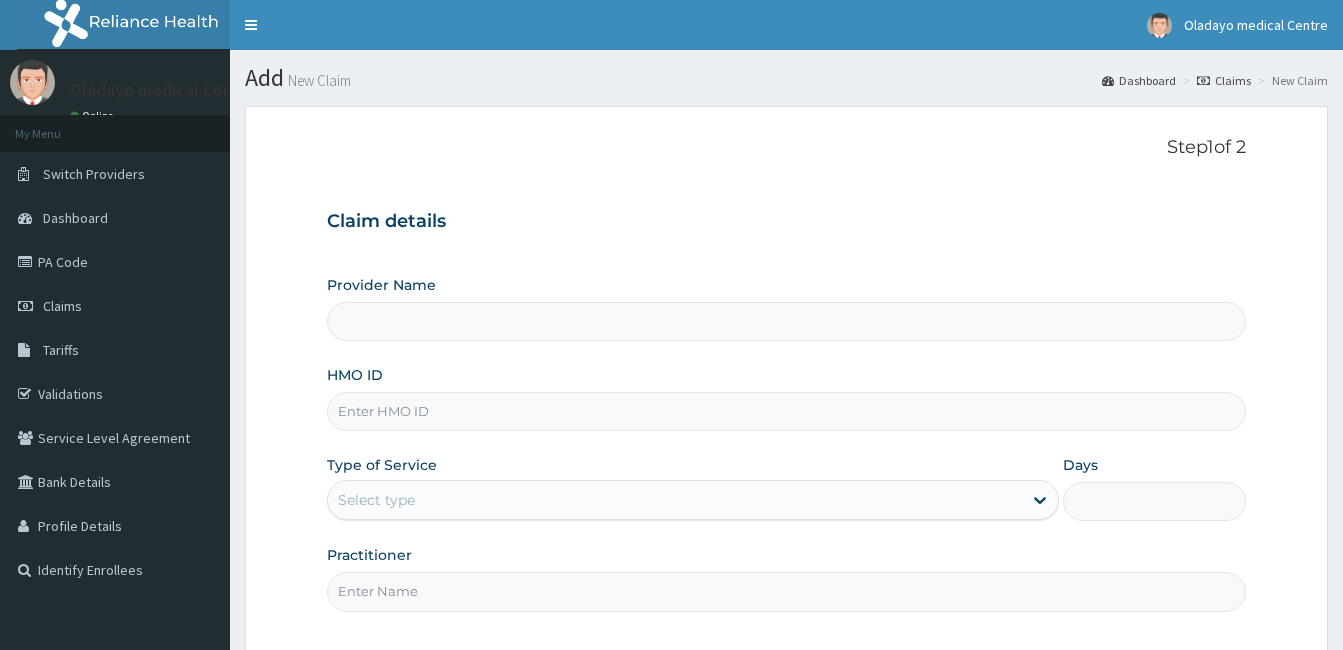 scroll, scrollTop: 0, scrollLeft: 0, axis: both 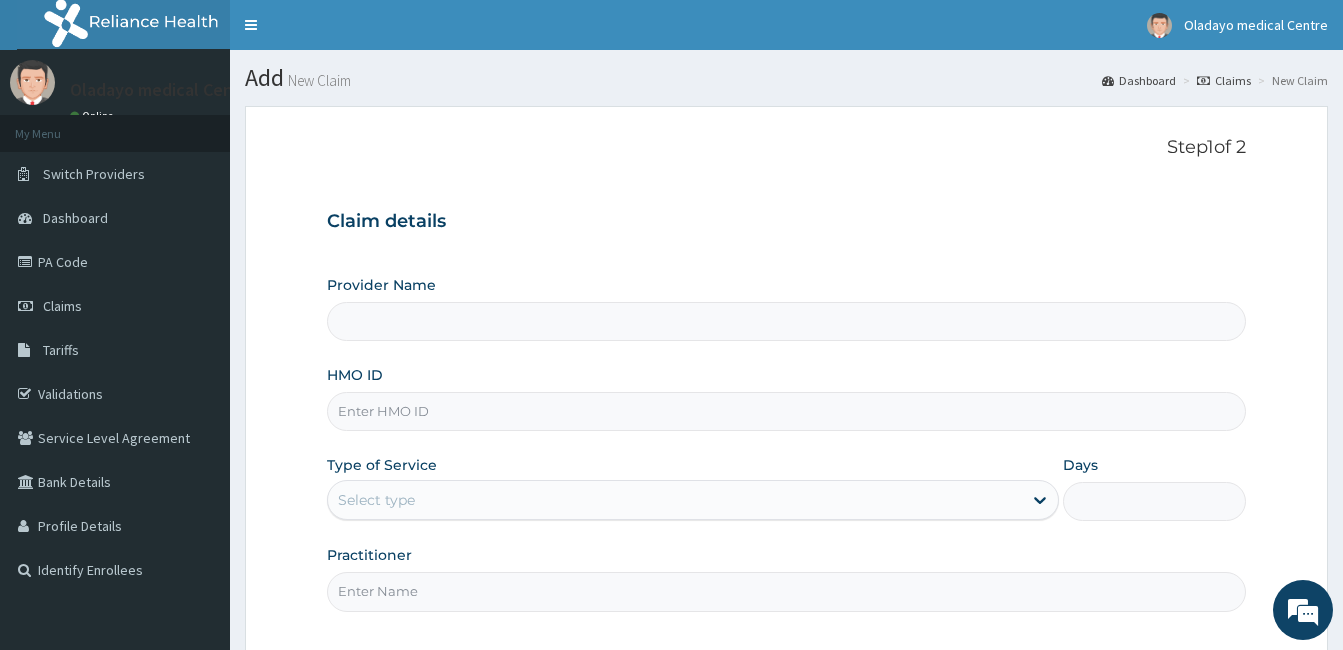 click on "HMO ID" at bounding box center (786, 411) 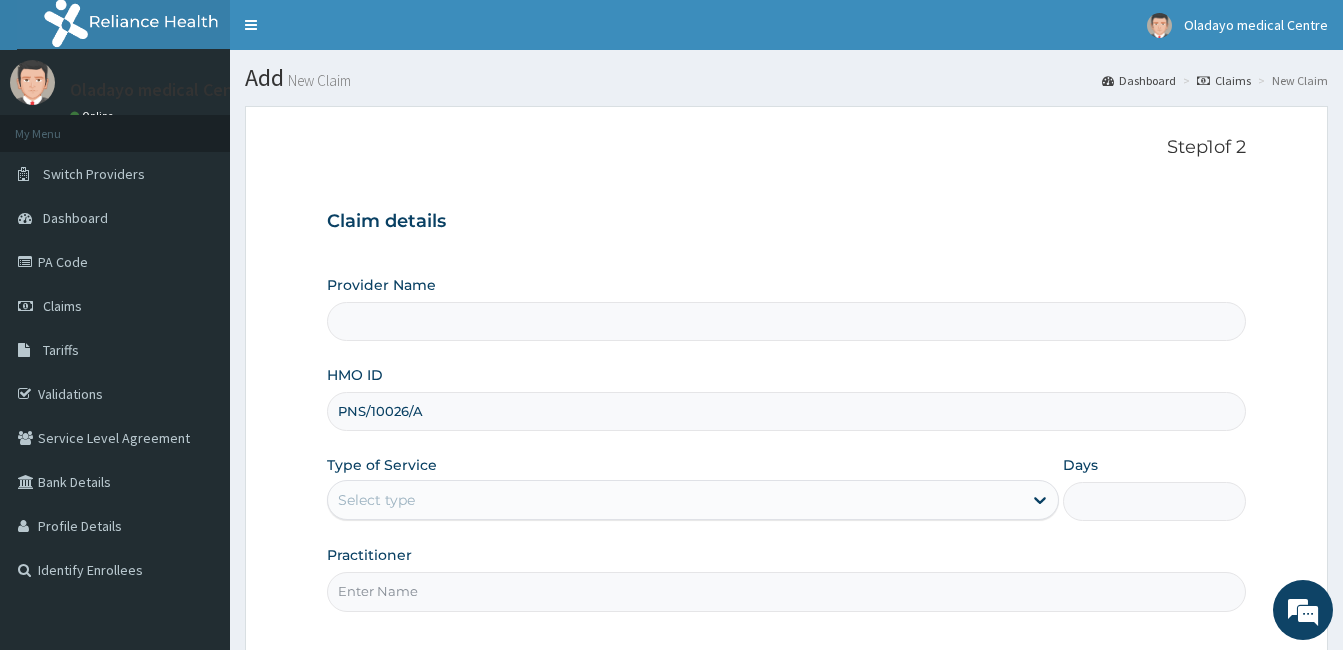 type on "Oladayo Medical Centre" 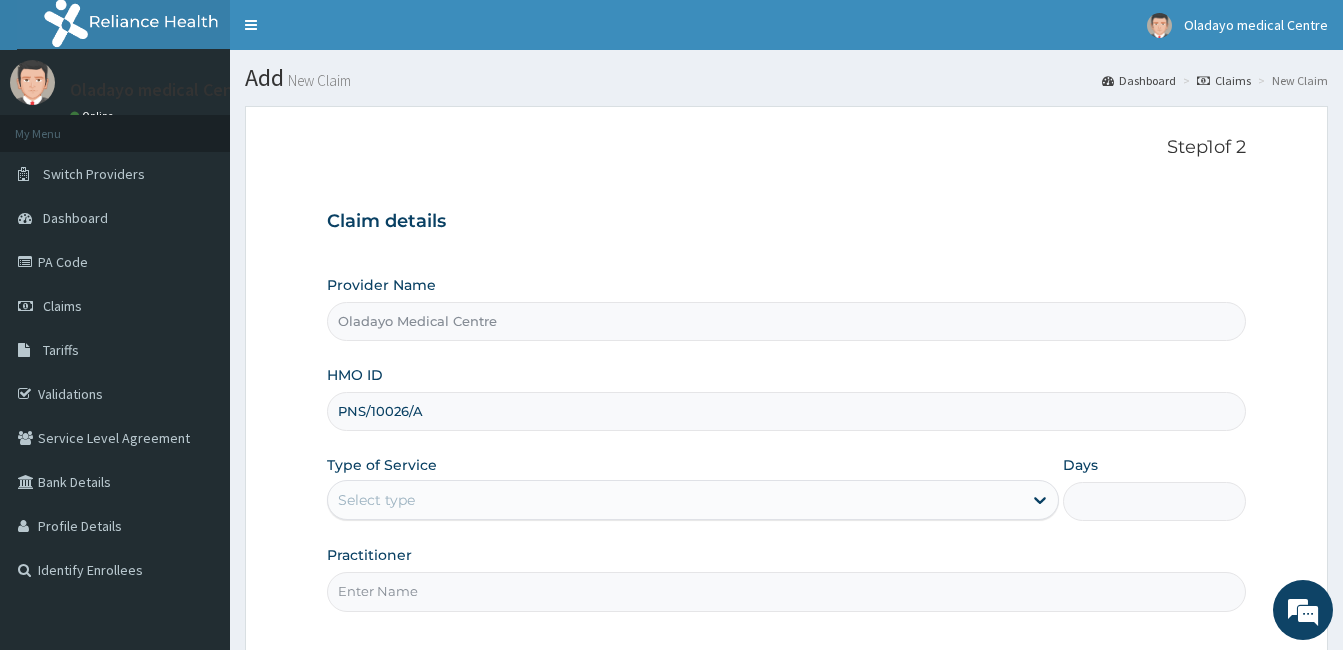 scroll, scrollTop: 185, scrollLeft: 0, axis: vertical 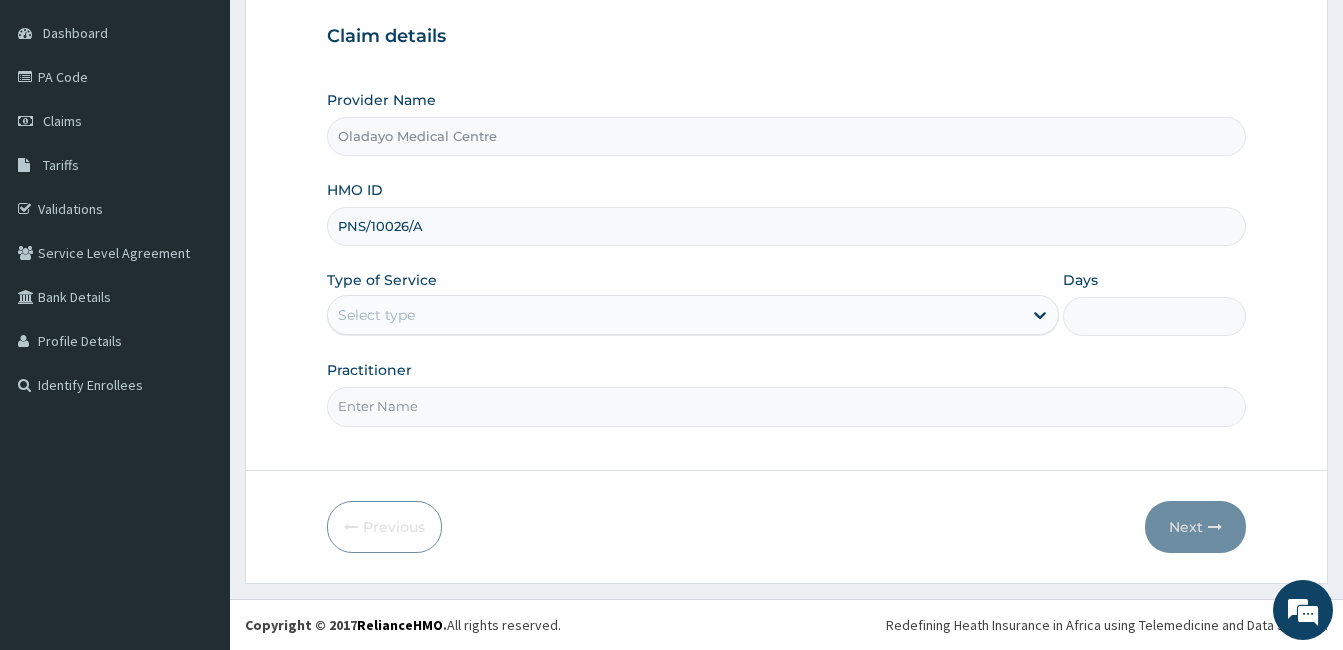 type on "PNS/10026/A" 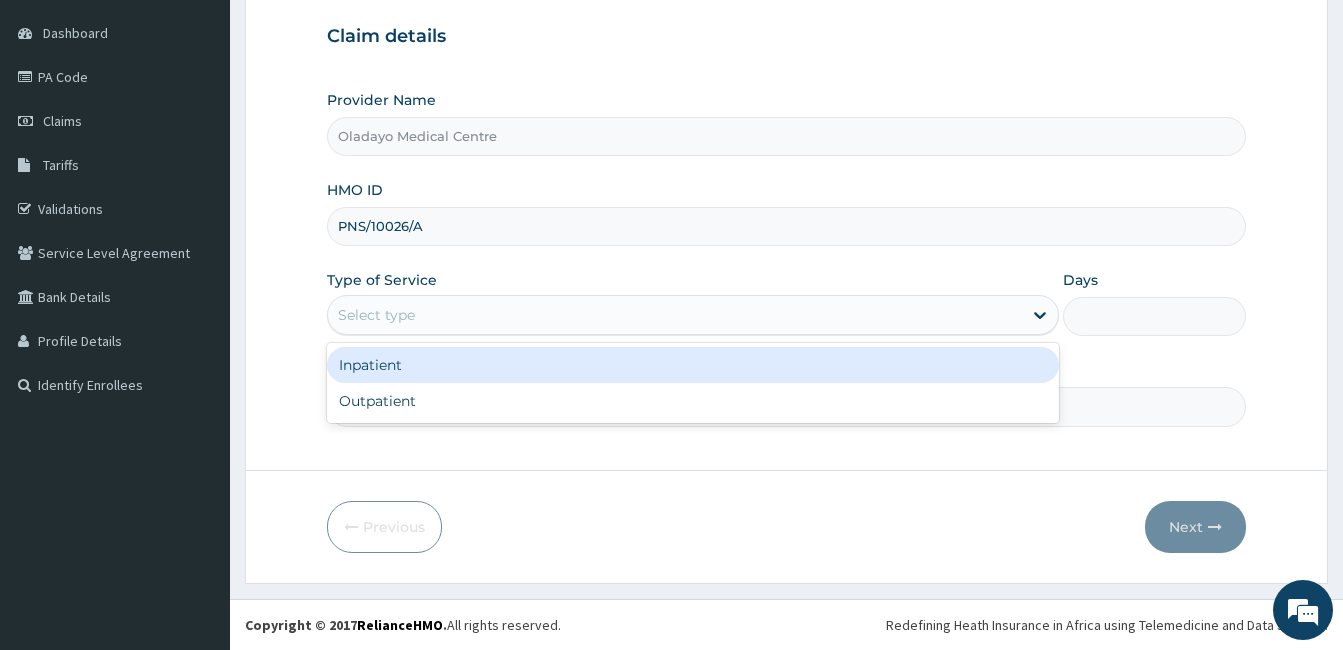 click on "Select type" at bounding box center (675, 315) 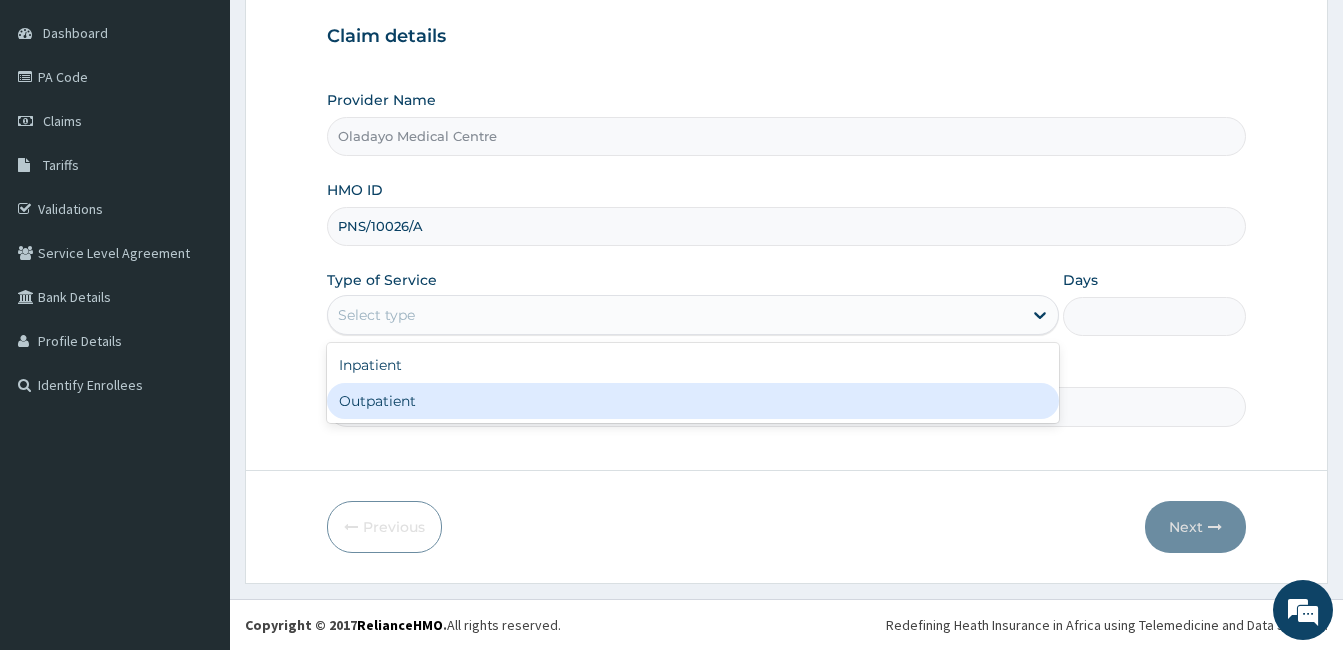 click on "Outpatient" at bounding box center (693, 401) 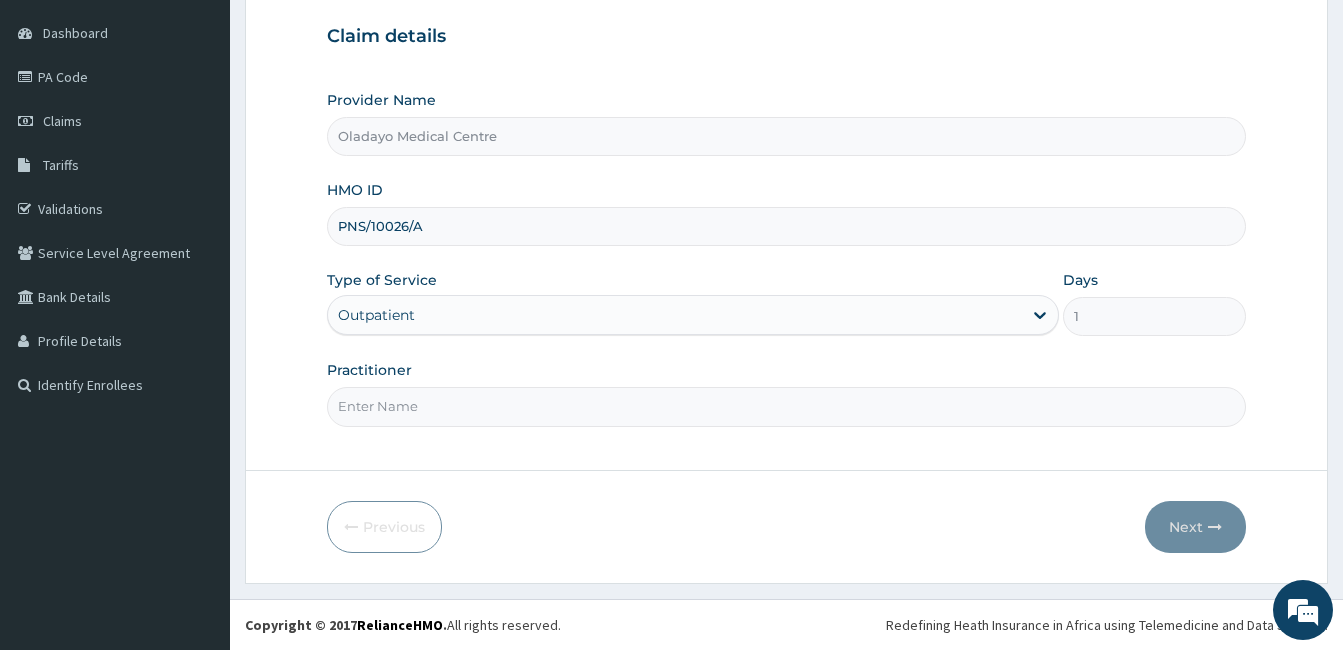 click on "Practitioner" at bounding box center (786, 406) 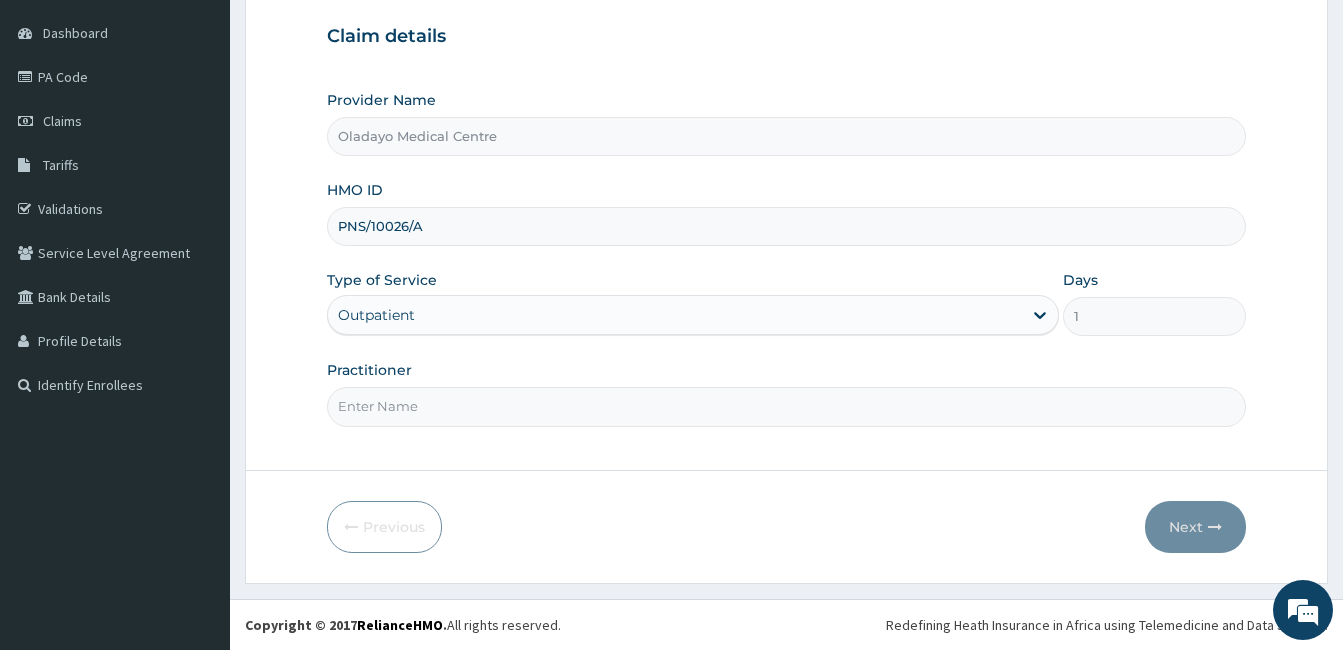 type on "DOCTOR [LAST]" 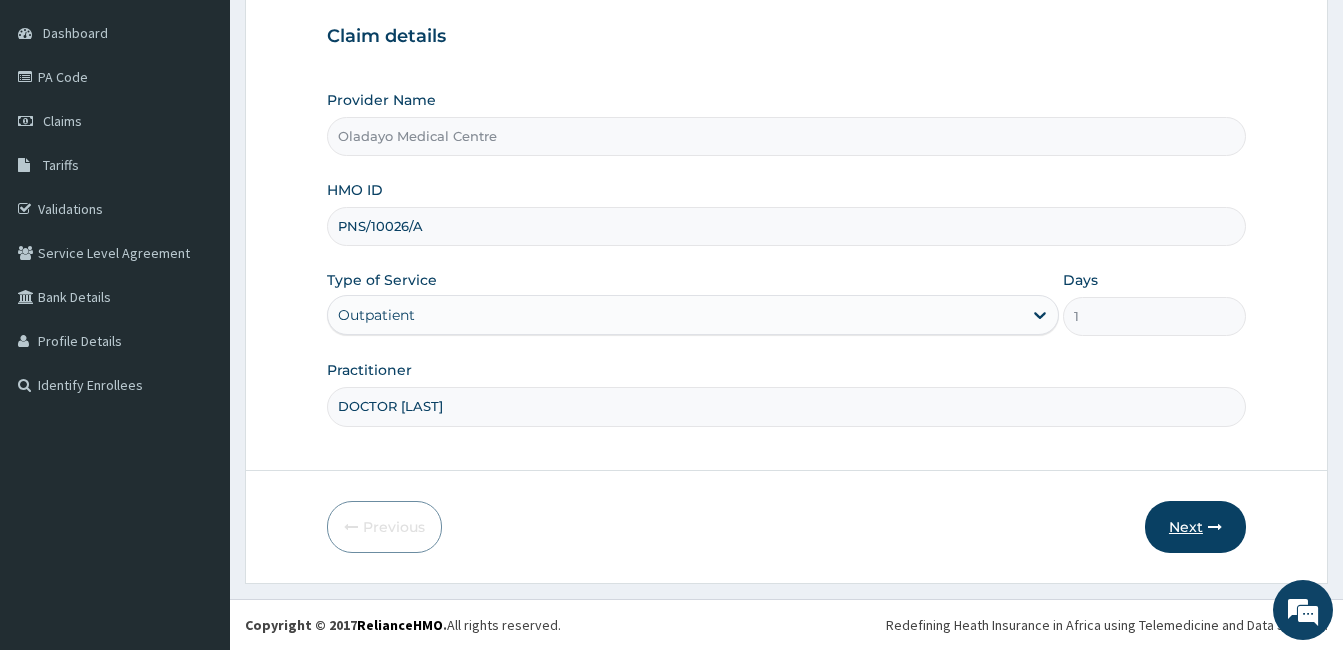 click on "Next" at bounding box center (1195, 527) 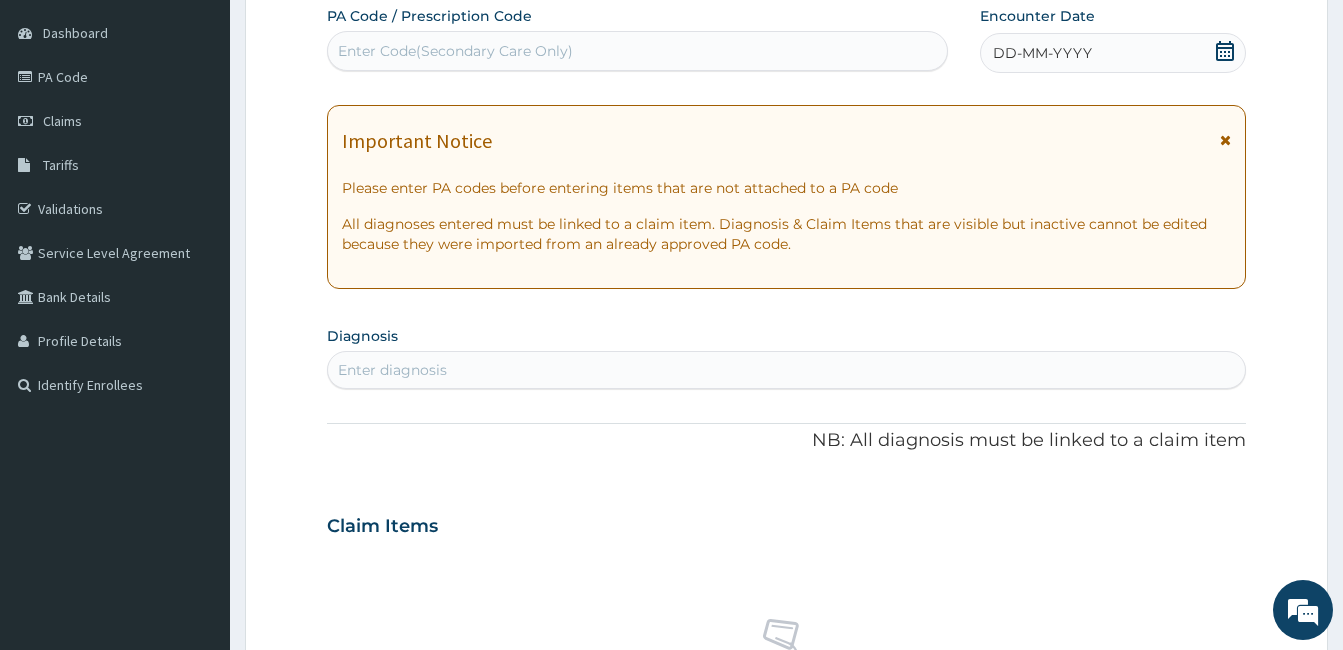 scroll, scrollTop: 0, scrollLeft: 0, axis: both 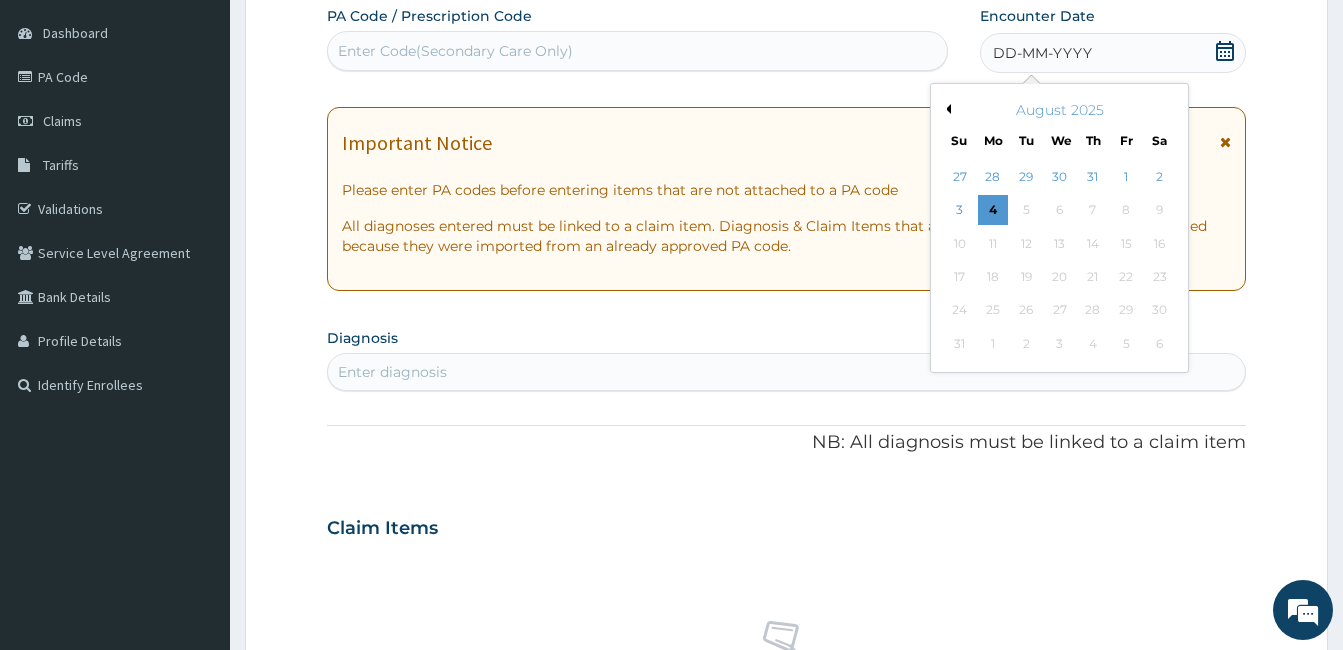 click on "Previous Month" at bounding box center (946, 109) 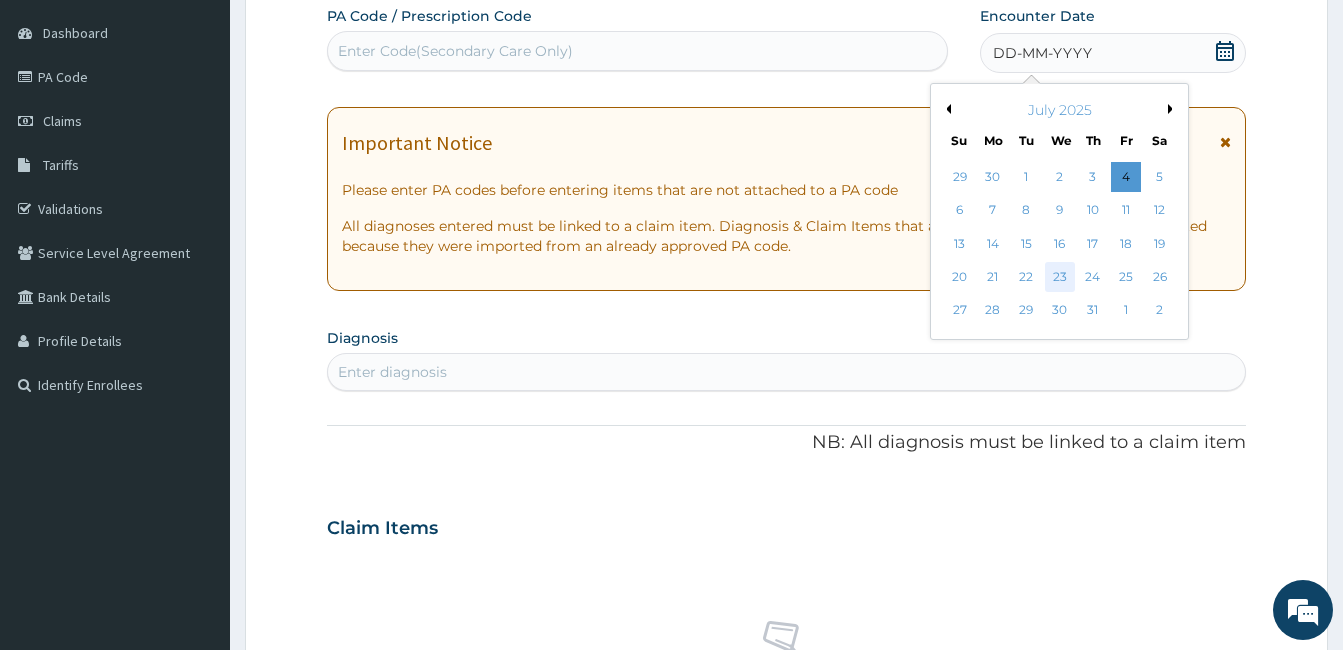 click on "23" at bounding box center [1059, 277] 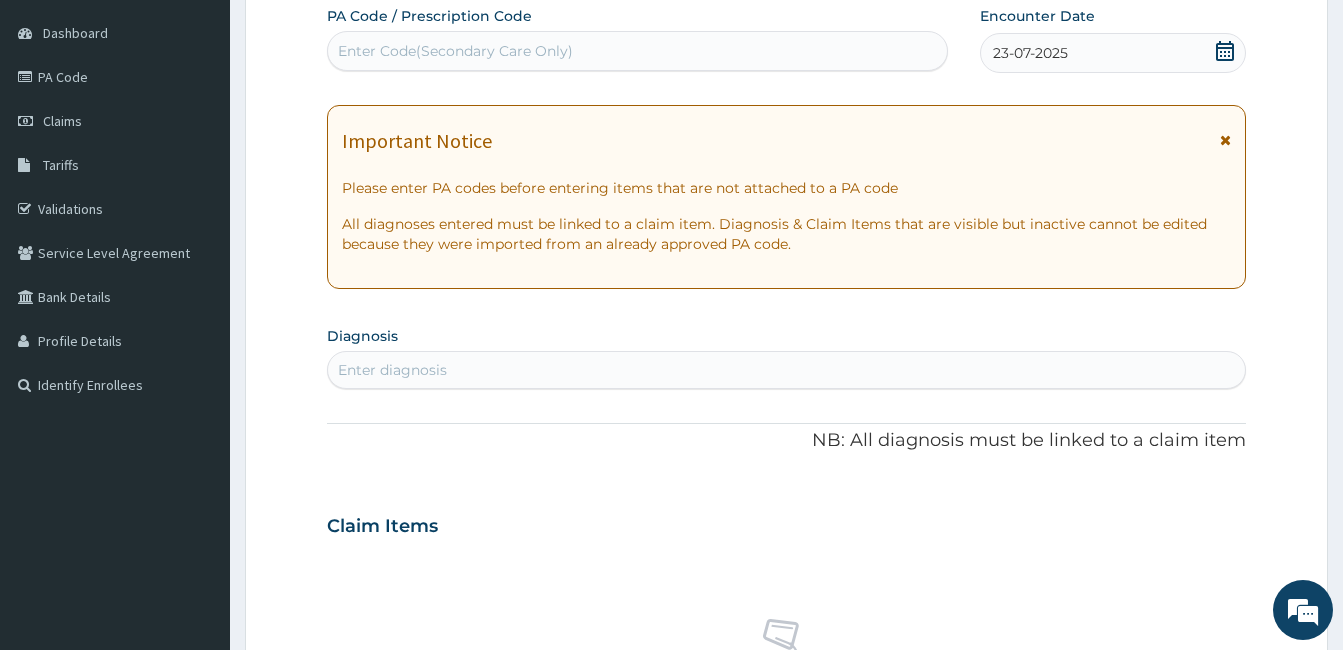 click on "Enter diagnosis" at bounding box center (786, 370) 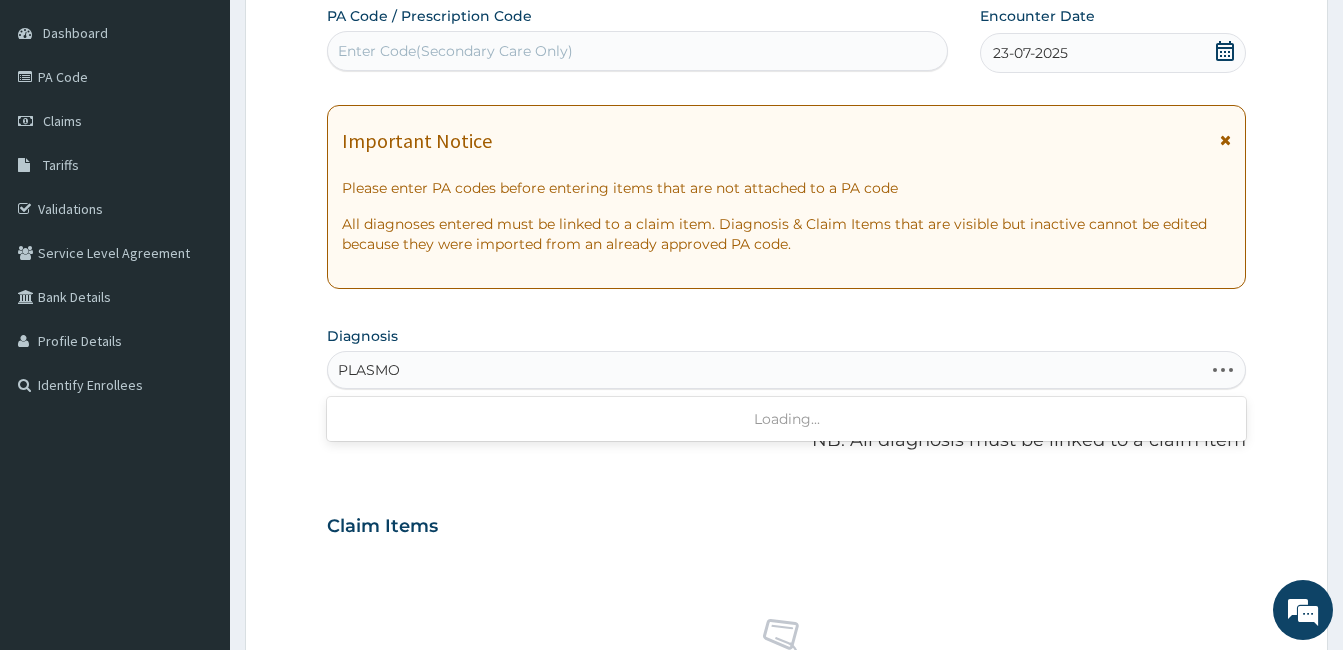 type on "PLASMOD" 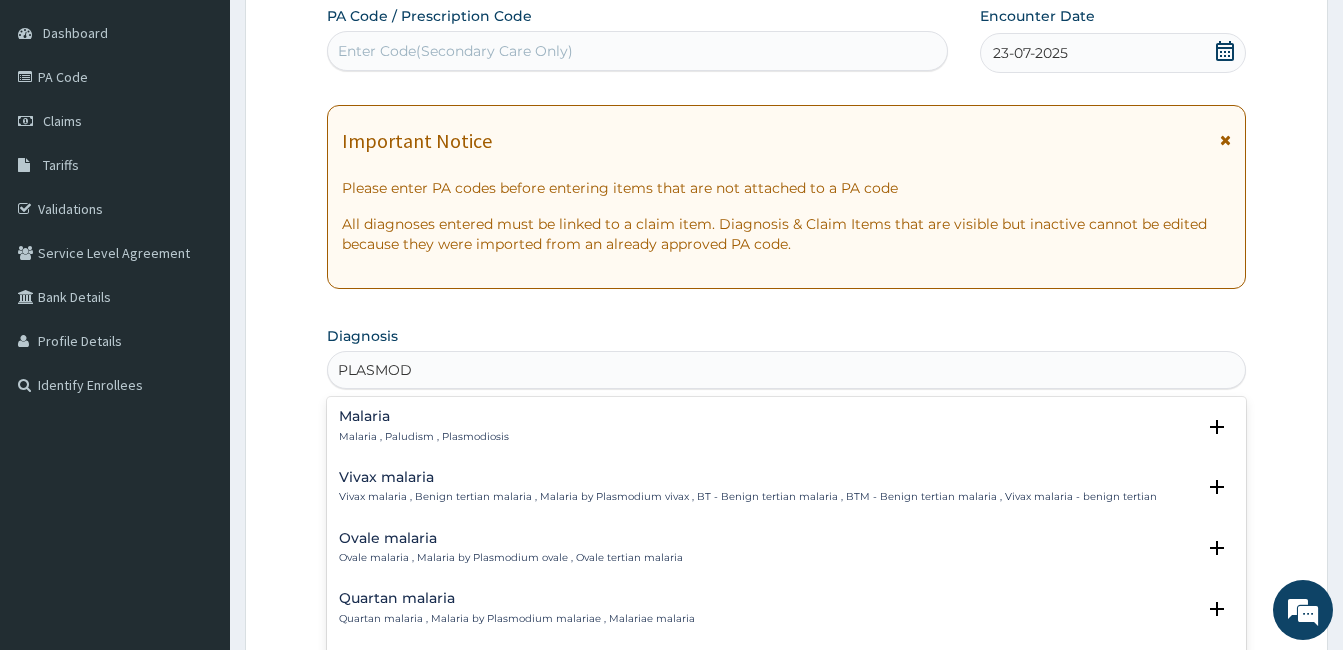 click on "Malaria Malaria , Paludism , Plasmodiosis Select Status Query Query covers suspected (?), Keep in view (kiv), Ruled out (r/o) Confirmed" at bounding box center (786, 431) 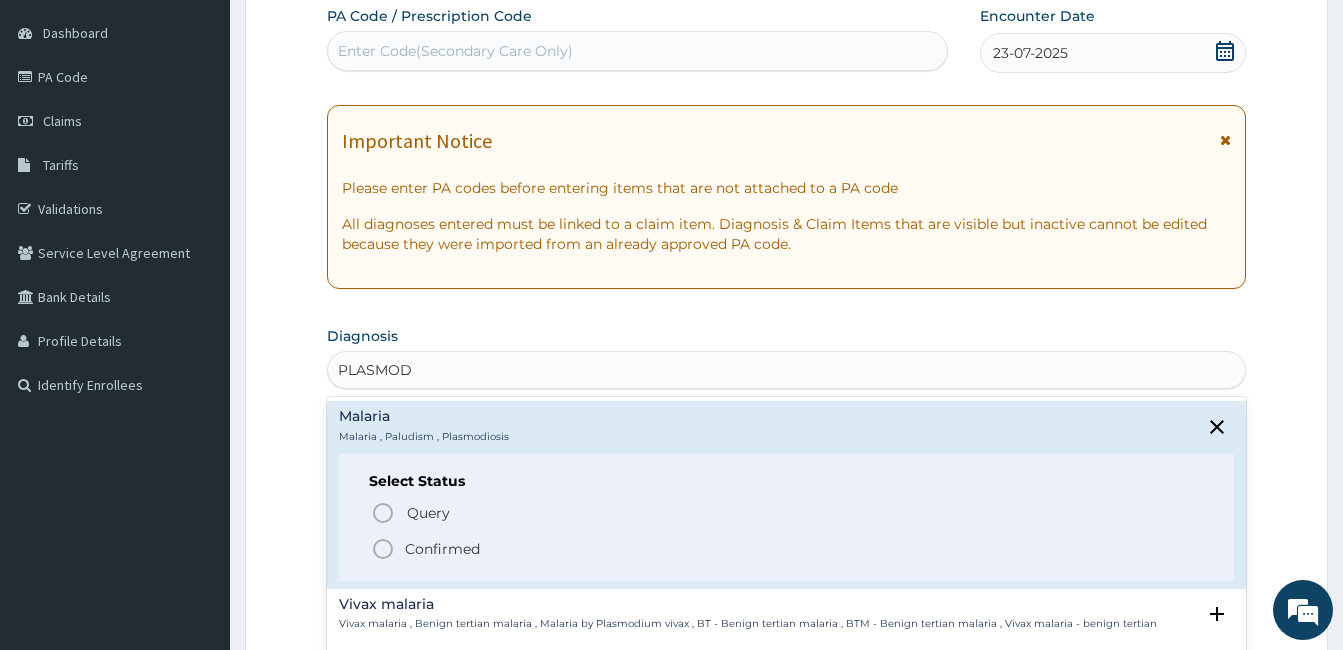 click 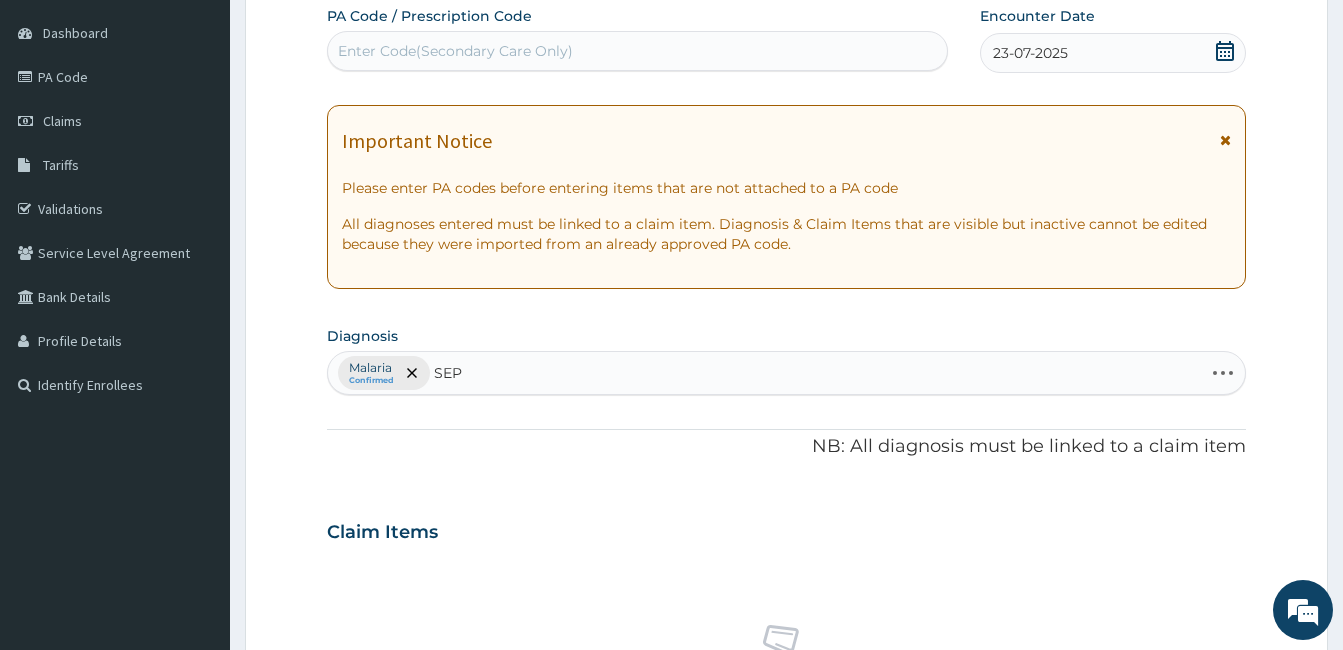 type on "SEPS" 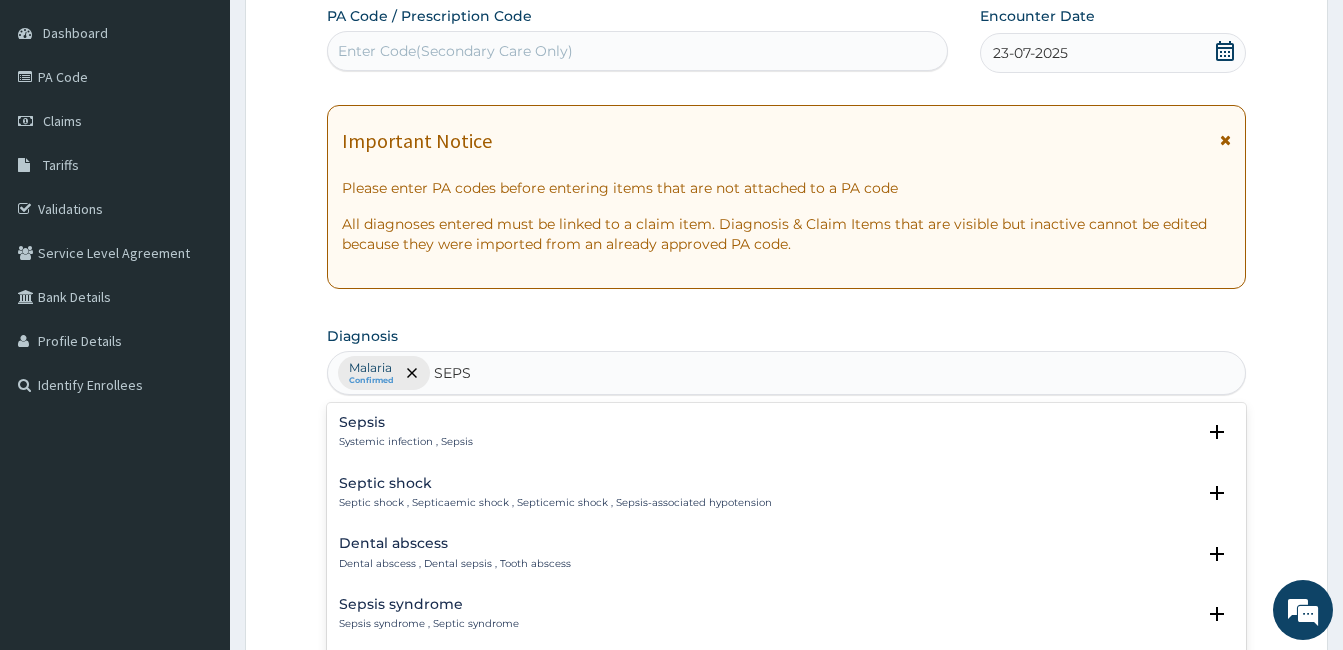 click on "Sepsis Systemic infection , Sepsis" at bounding box center (786, 432) 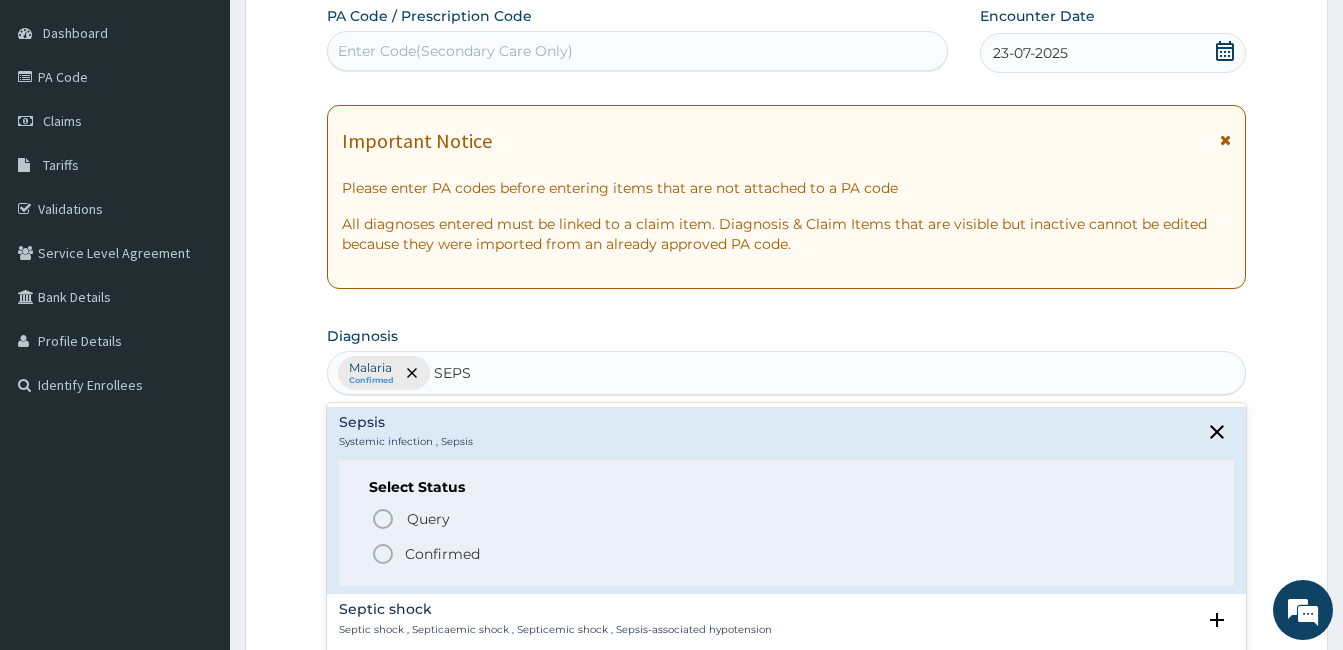 click on "Confirmed" at bounding box center [442, 554] 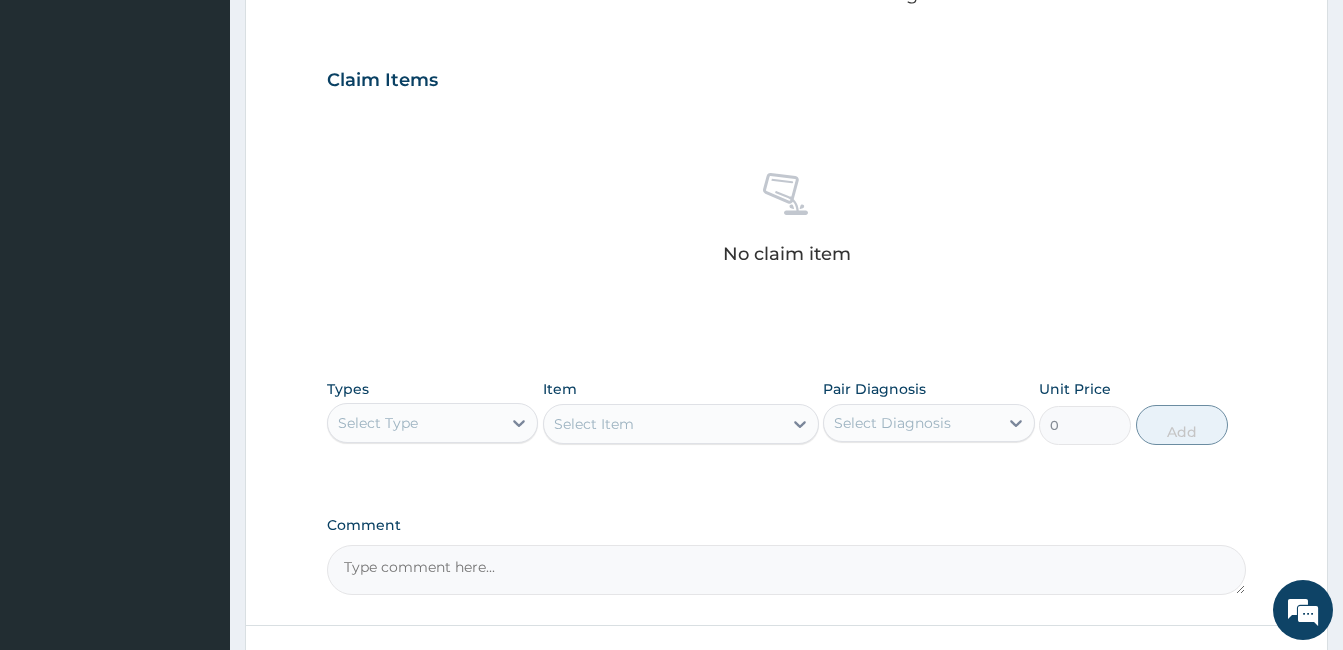 scroll, scrollTop: 785, scrollLeft: 0, axis: vertical 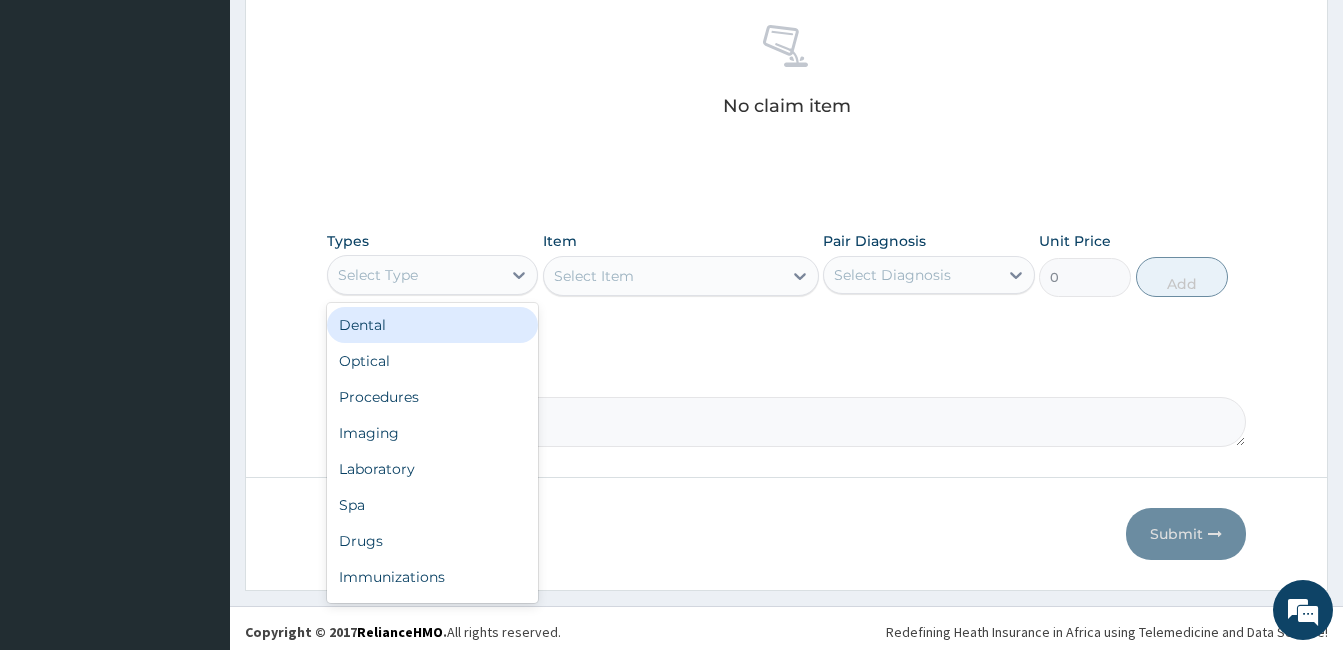 click on "Select Type" at bounding box center [414, 275] 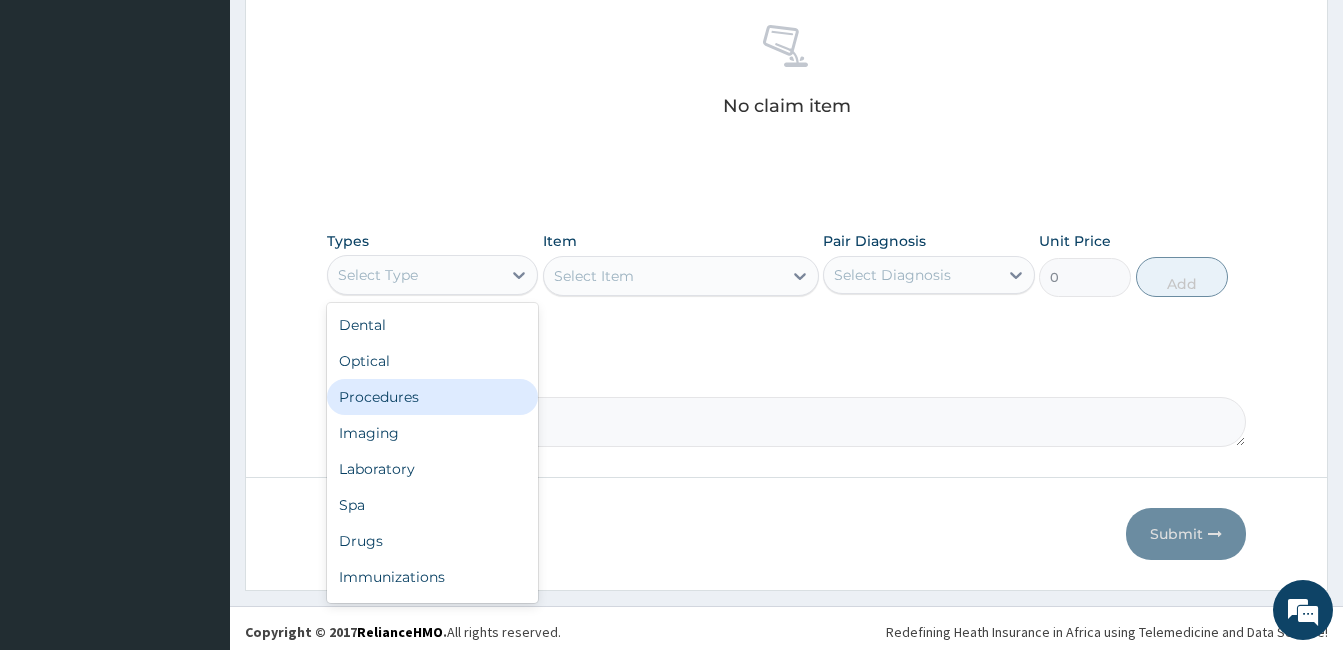 click on "Procedures" at bounding box center (432, 397) 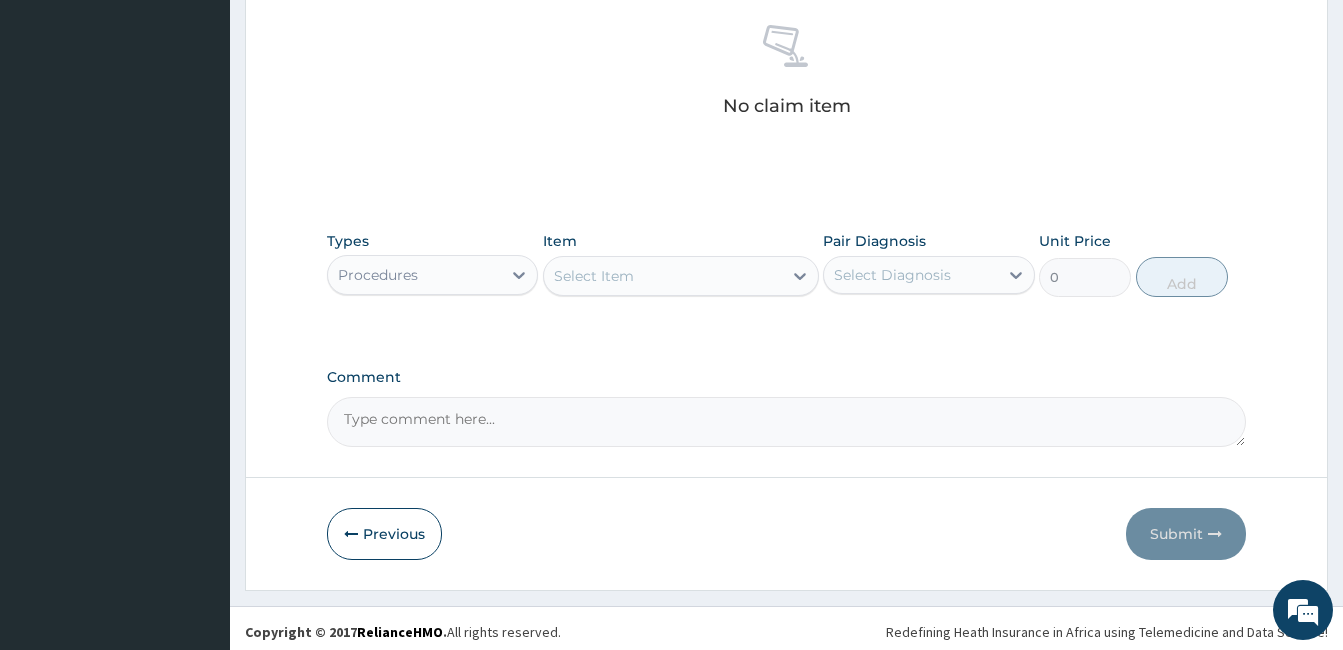 click on "Select Item" at bounding box center (594, 276) 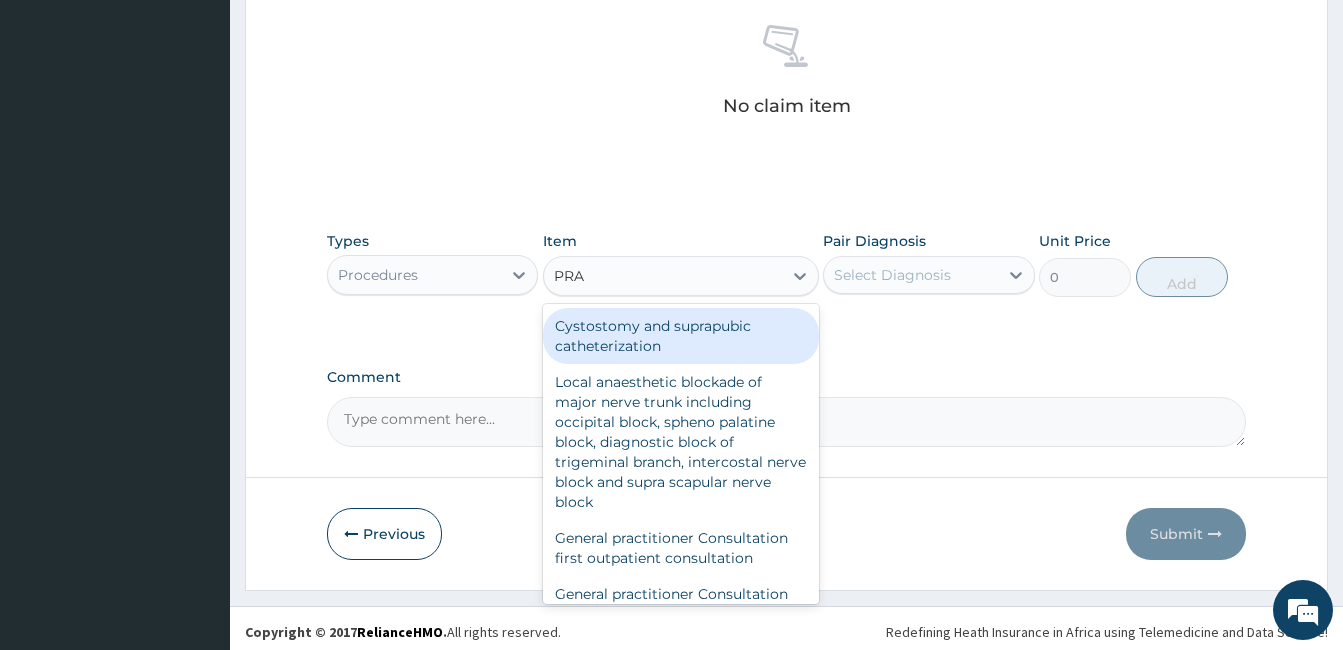 type on "PRAC" 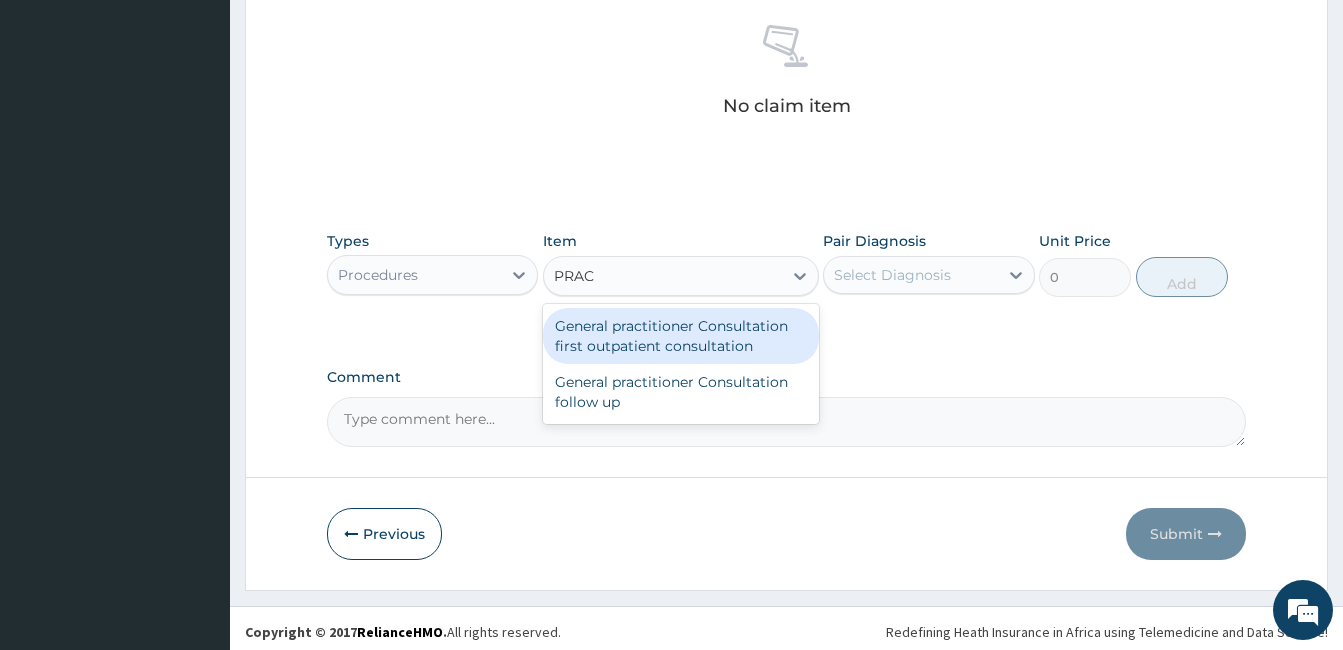 click on "General practitioner Consultation first outpatient consultation" at bounding box center (681, 336) 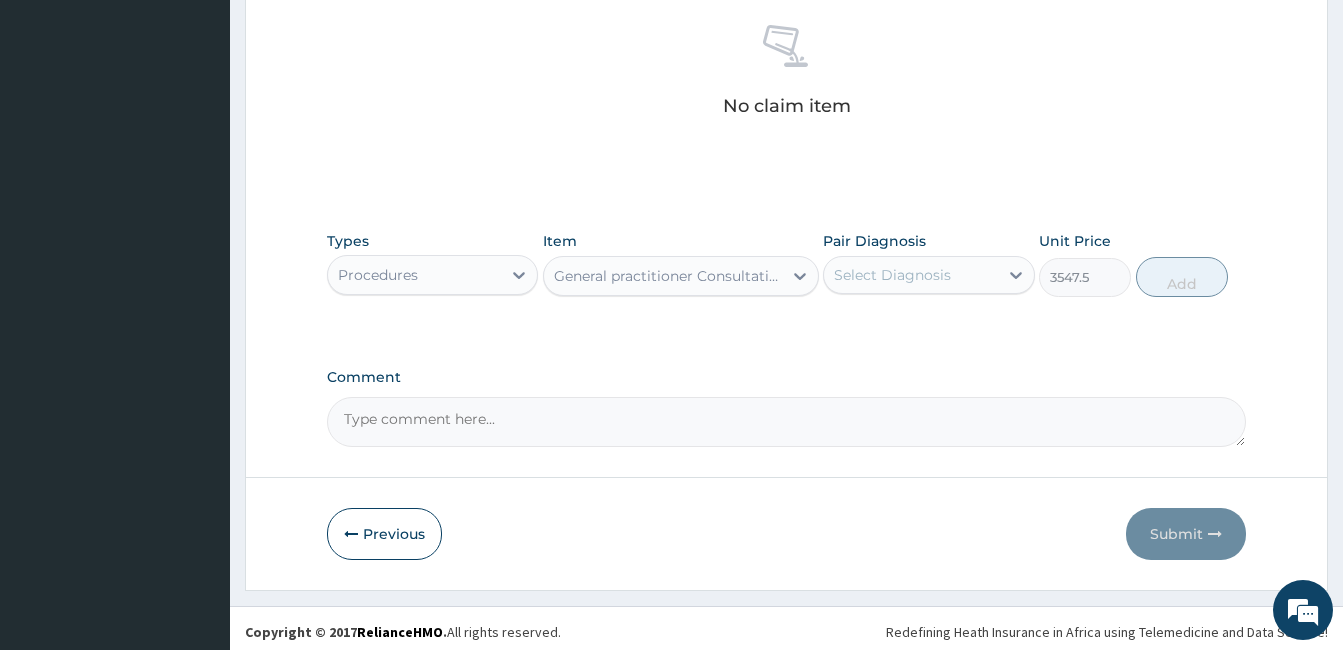 click on "Select Diagnosis" at bounding box center [892, 275] 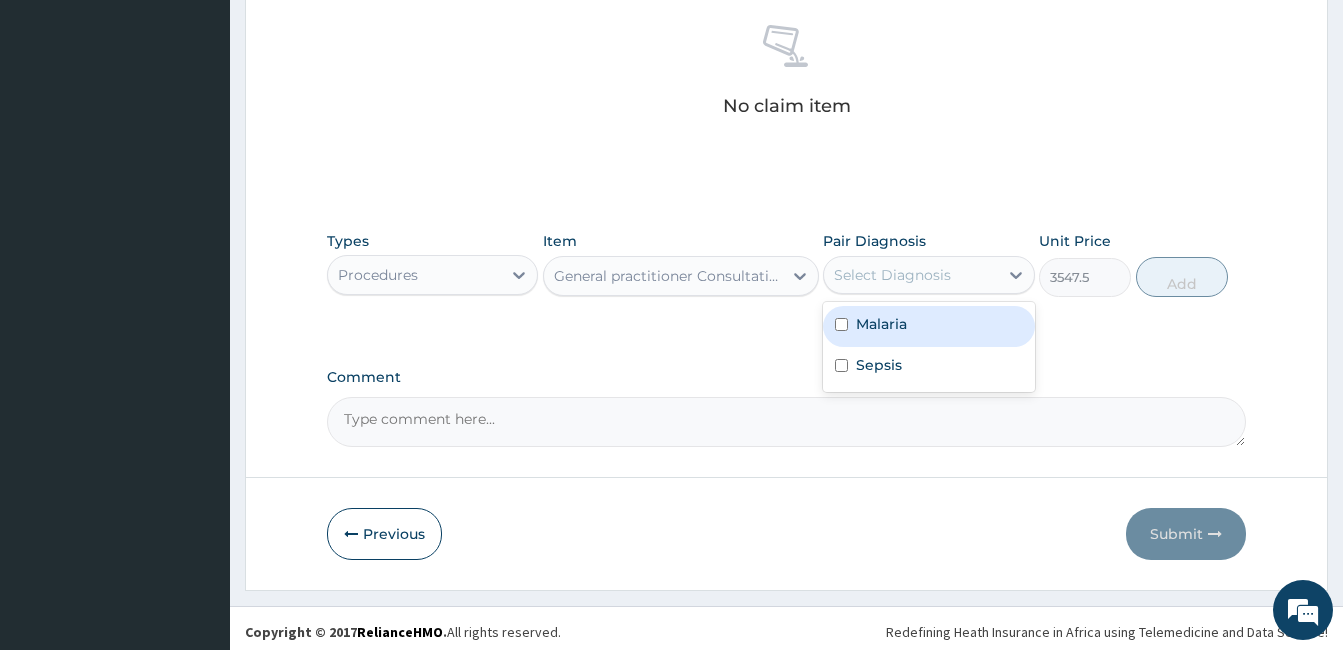 click on "Malaria" at bounding box center [881, 324] 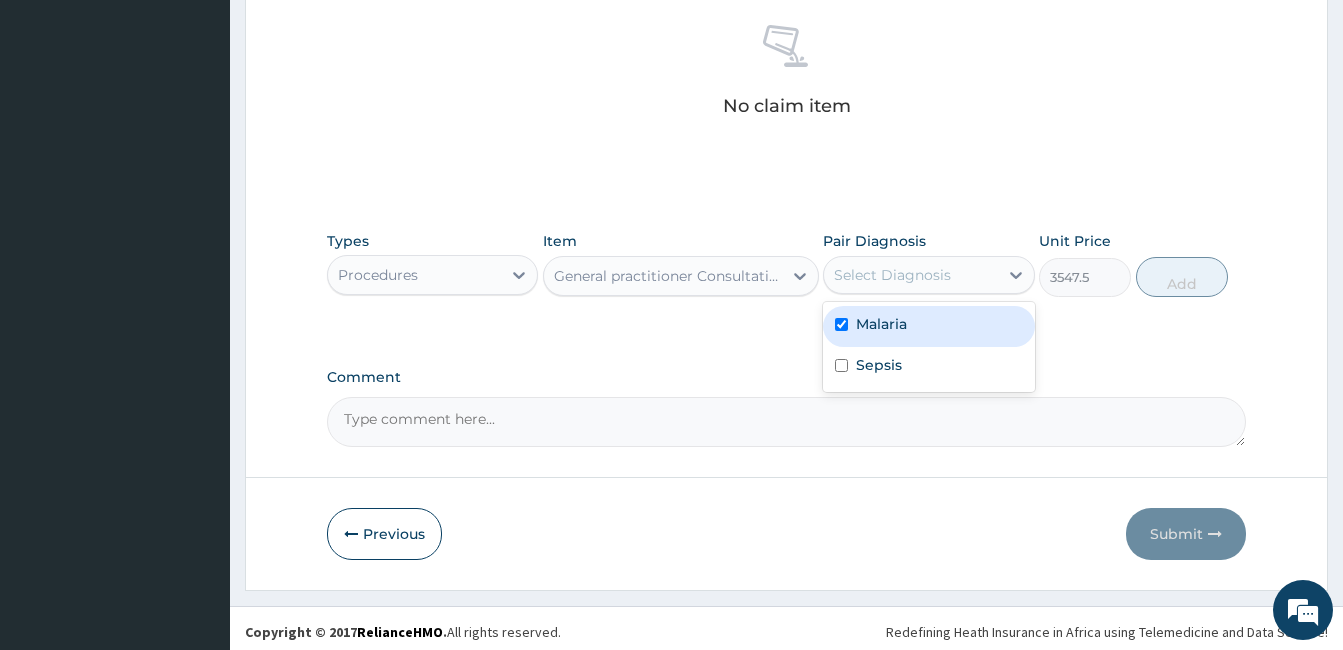 checkbox on "true" 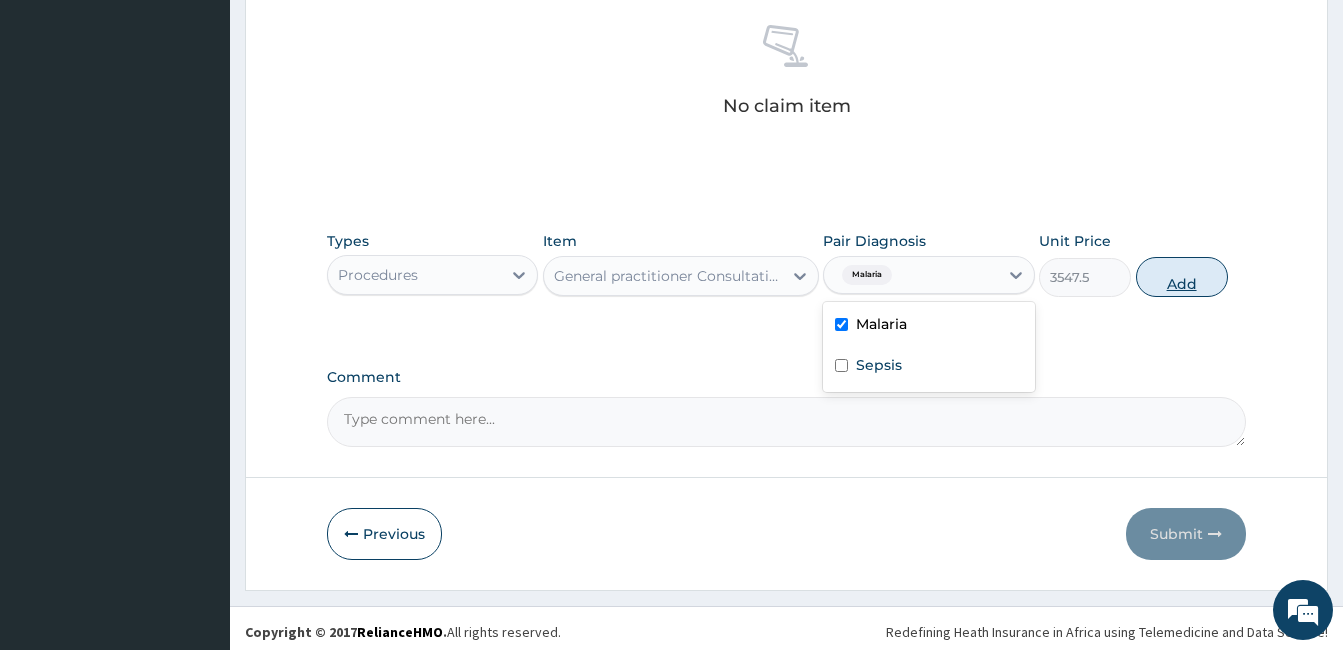 click on "Add" at bounding box center (1182, 277) 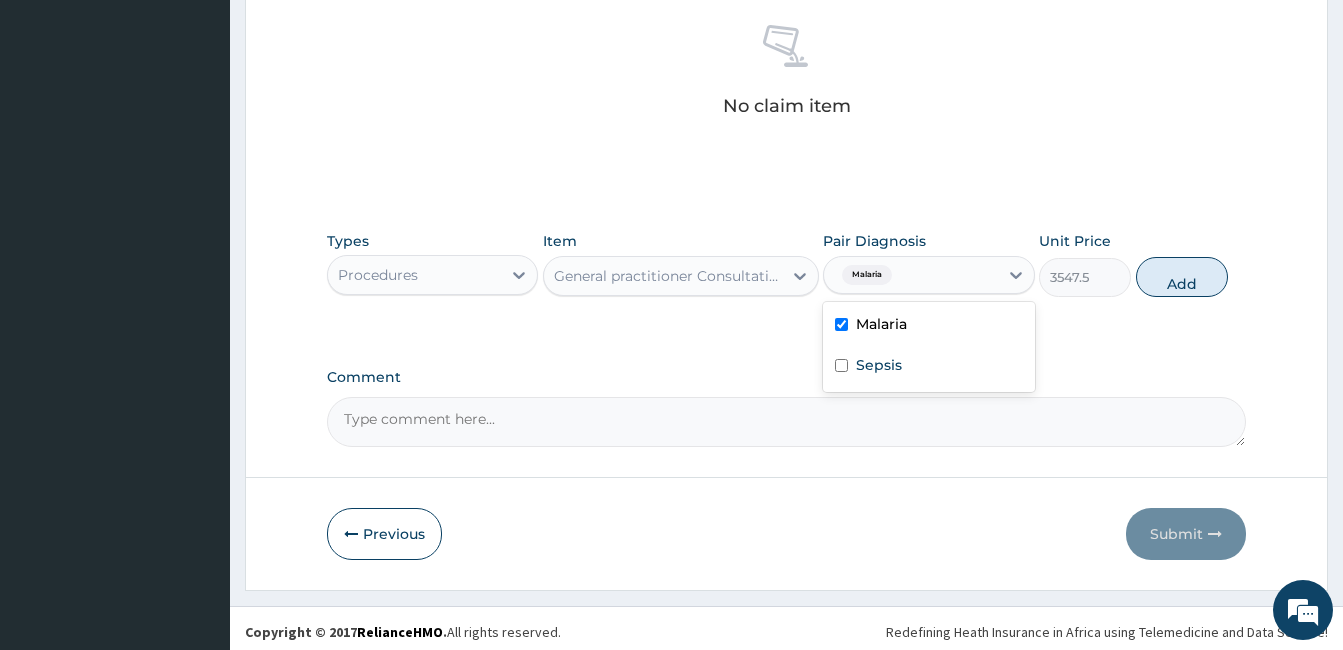 type on "0" 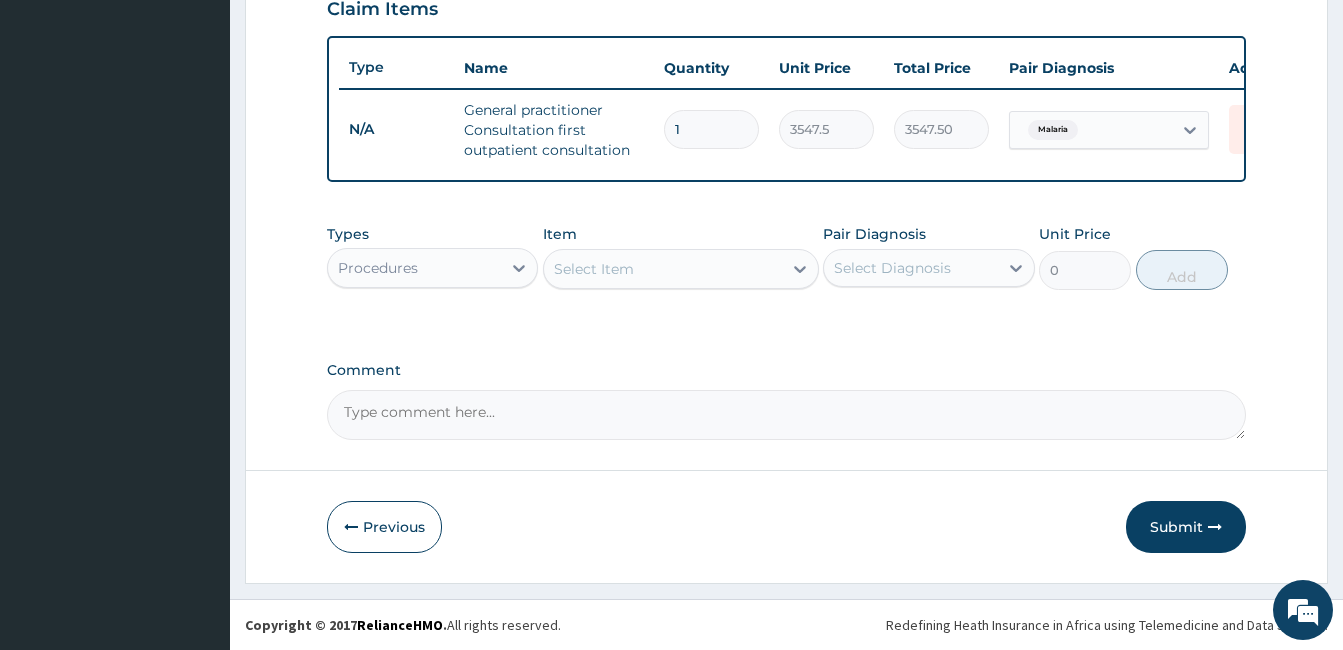 scroll, scrollTop: 723, scrollLeft: 0, axis: vertical 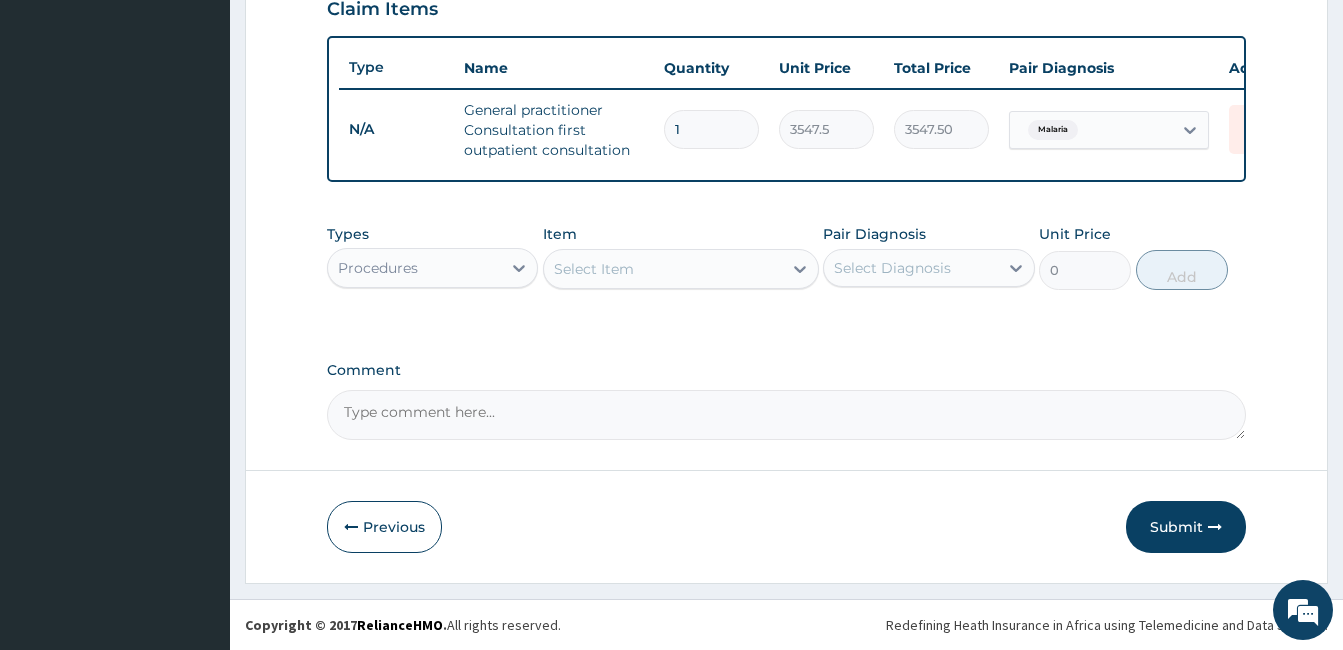 click on "Procedures" at bounding box center [414, 268] 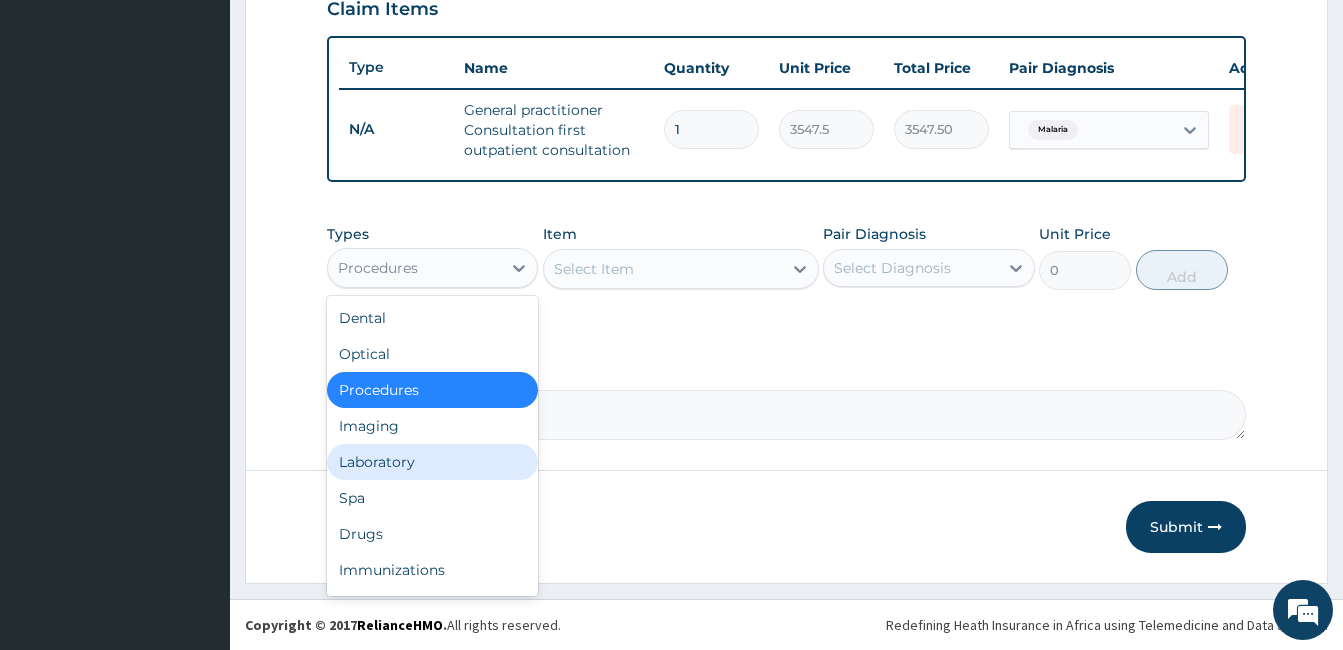 click on "Laboratory" at bounding box center [432, 462] 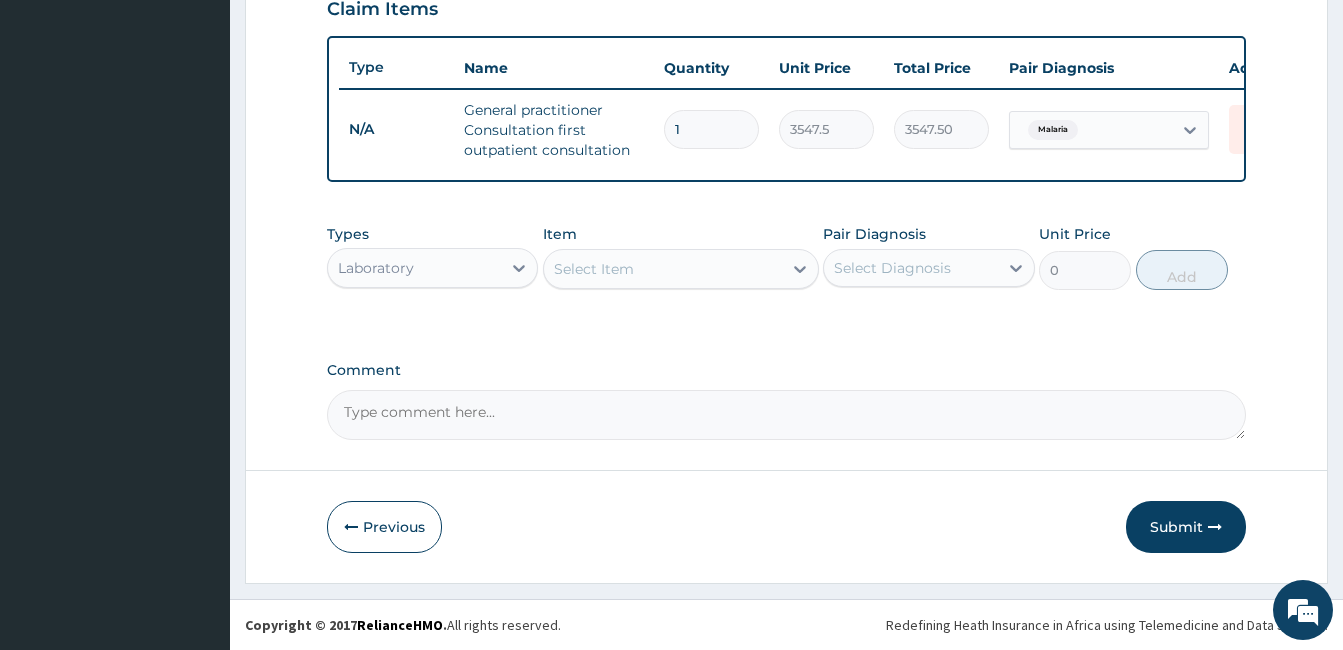 click on "Select Item" at bounding box center [663, 269] 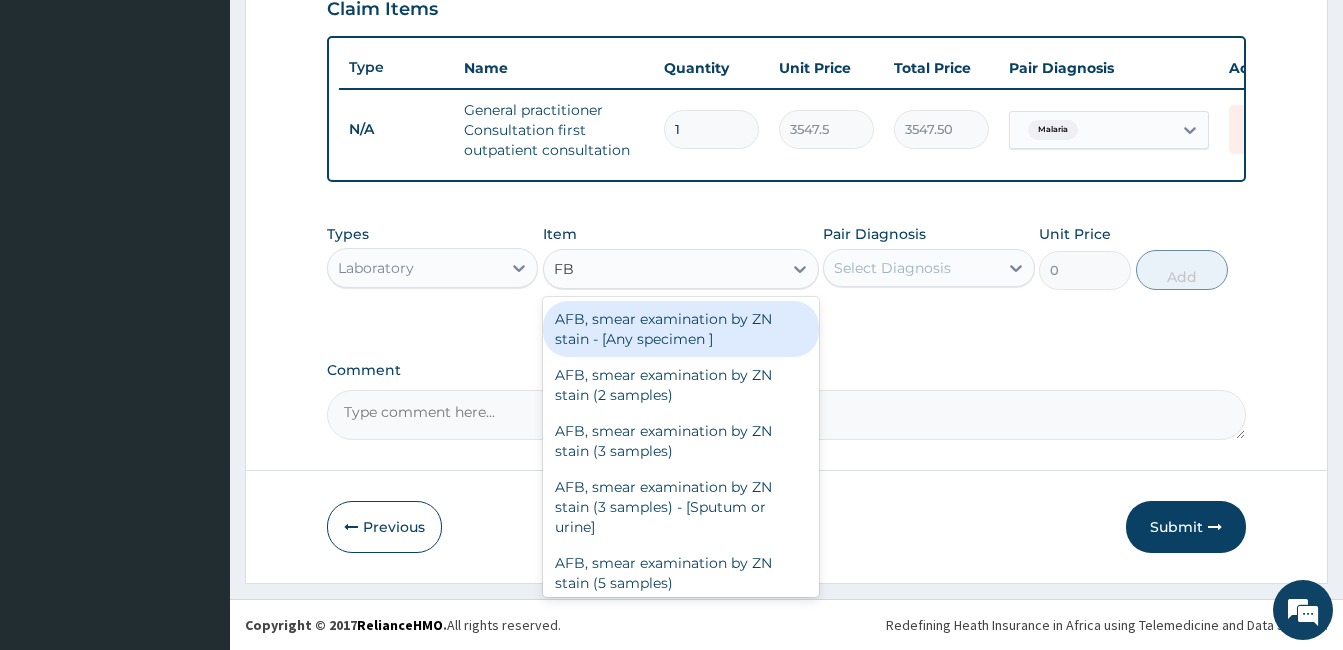 type on "FBC" 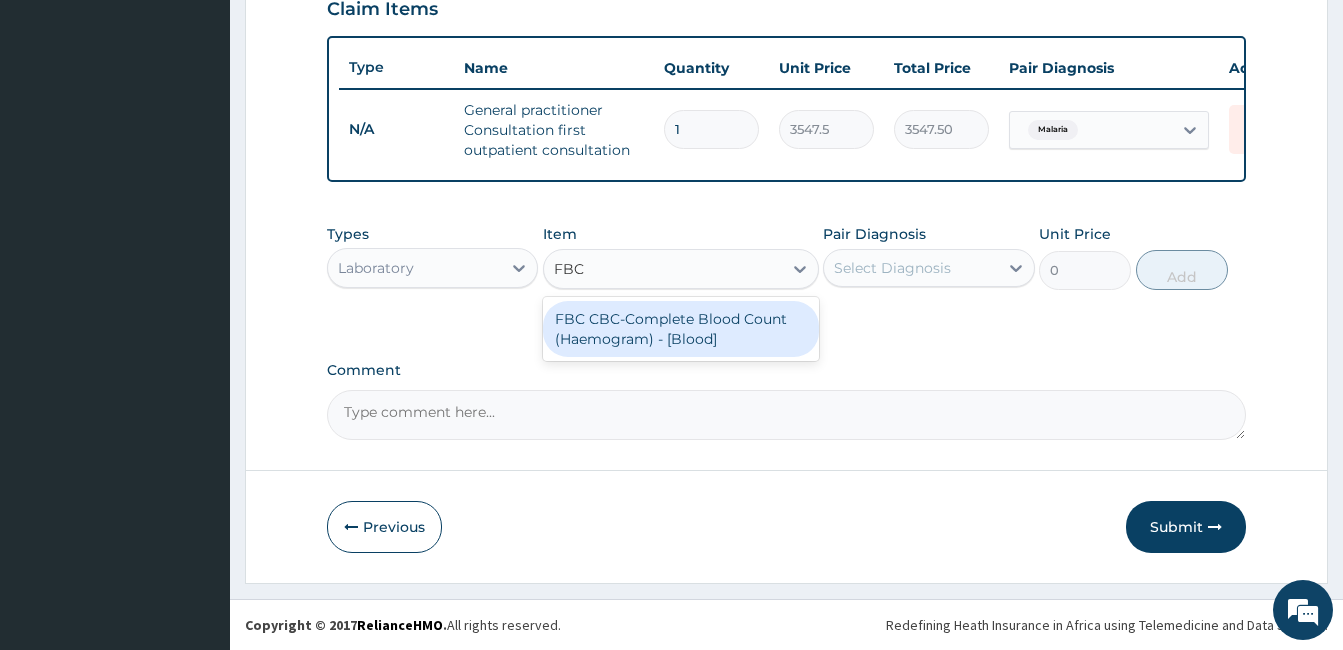 click on "FBC CBC-Complete Blood Count (Haemogram) - [Blood]" at bounding box center (681, 329) 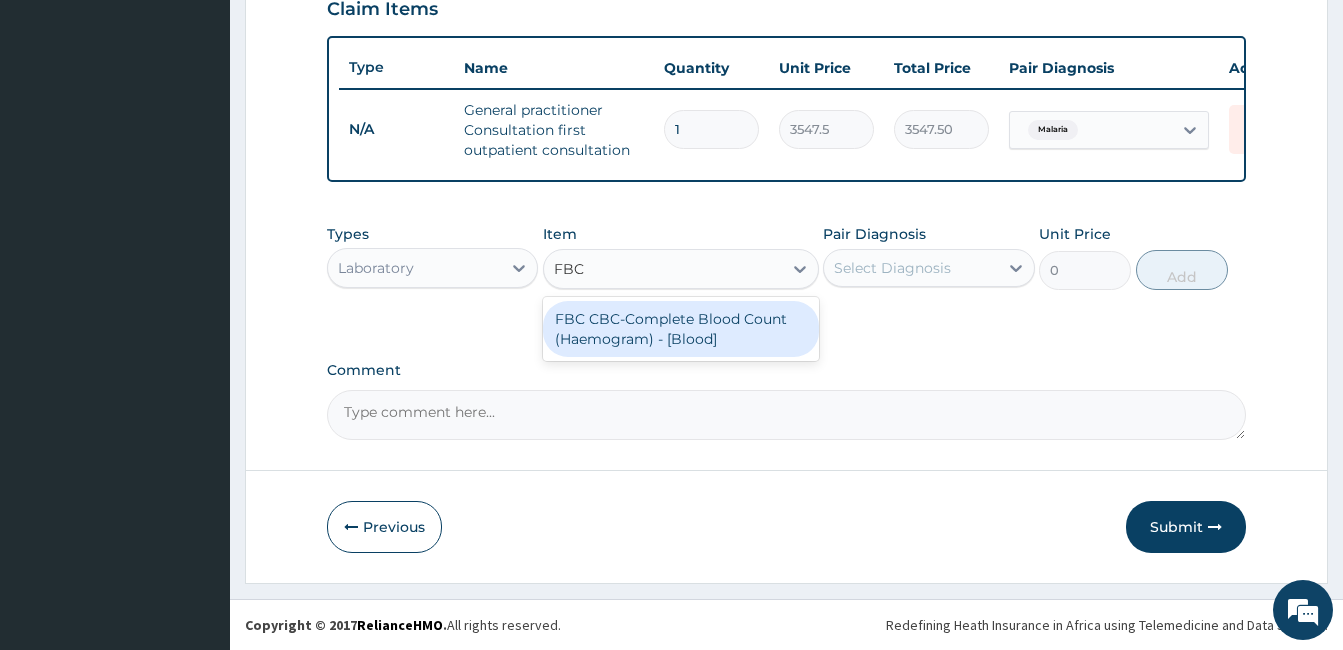 type 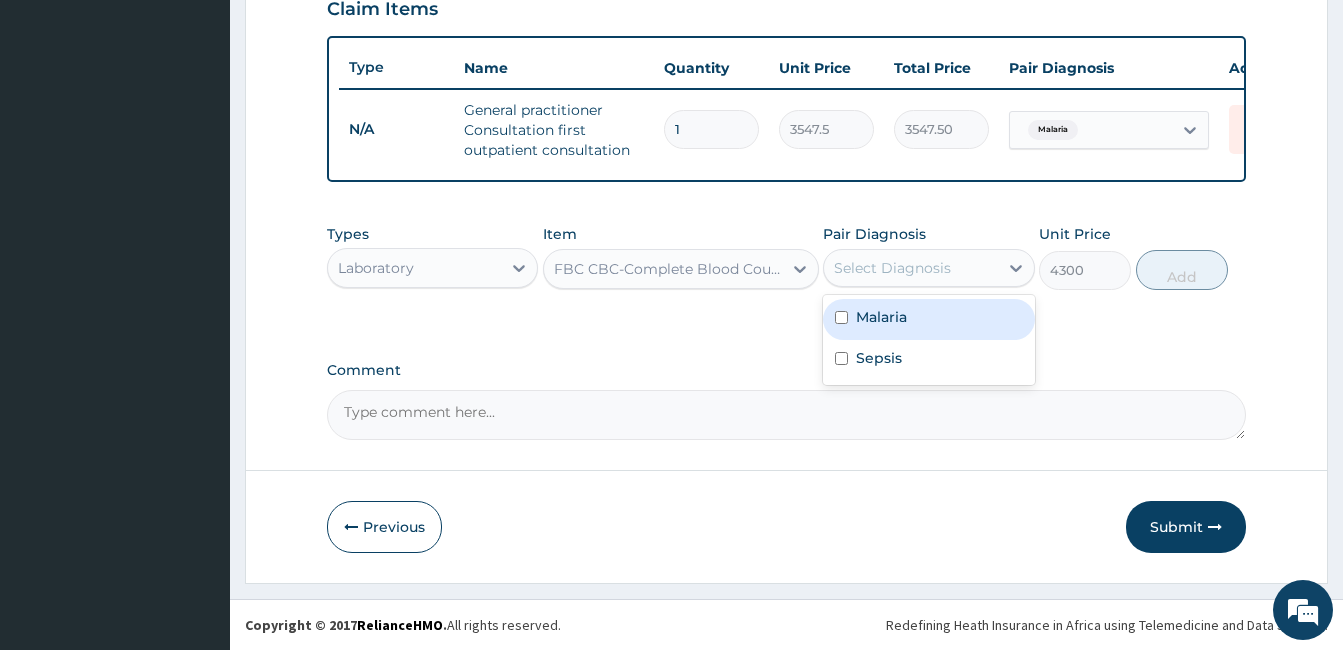 click on "Select Diagnosis" at bounding box center [910, 268] 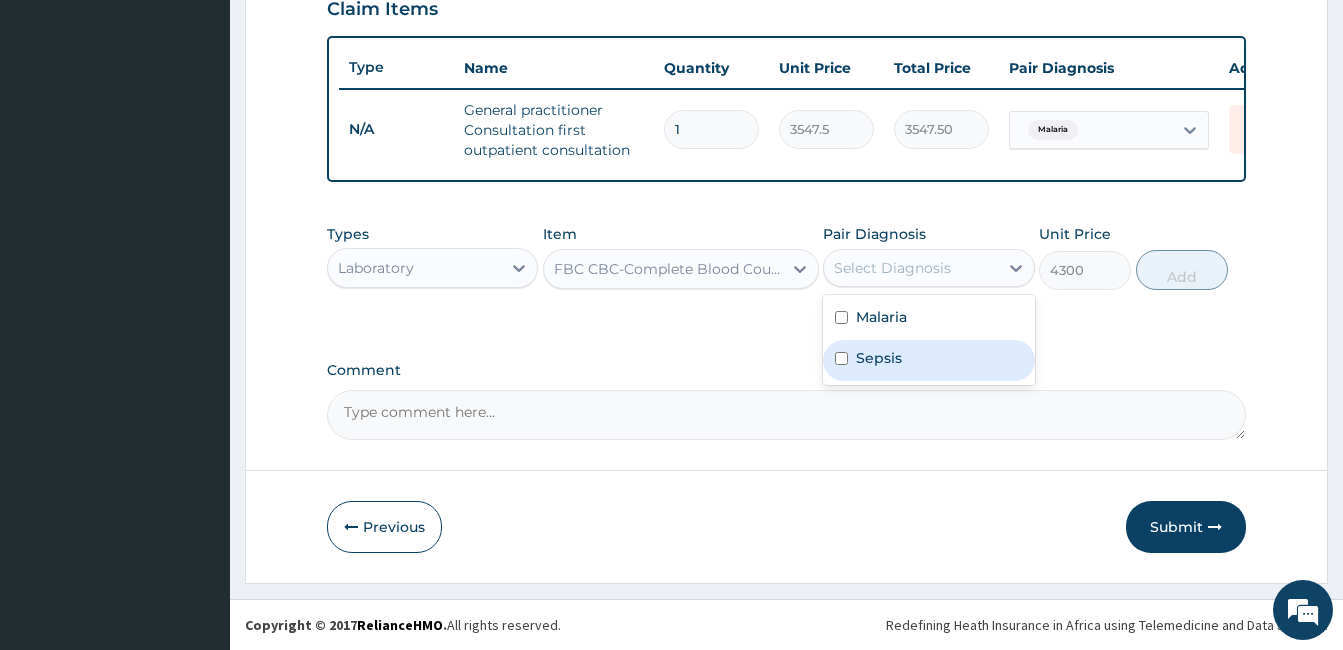 click on "Sepsis" at bounding box center [879, 358] 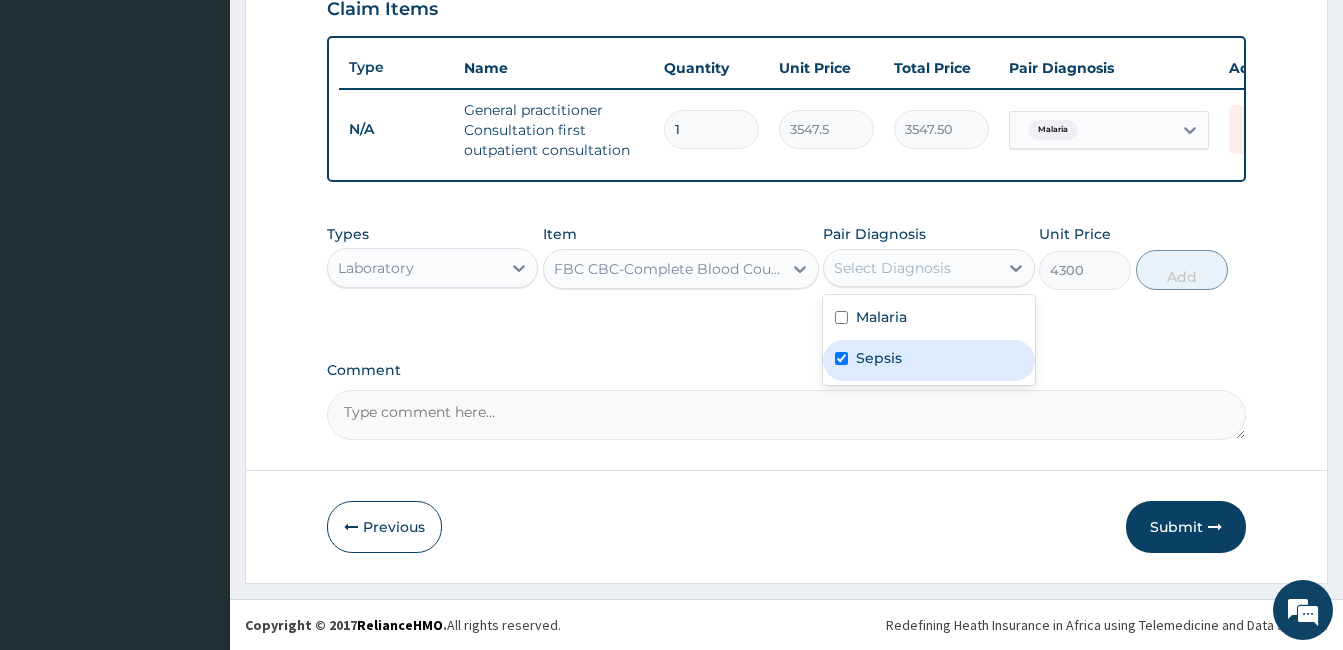 checkbox on "true" 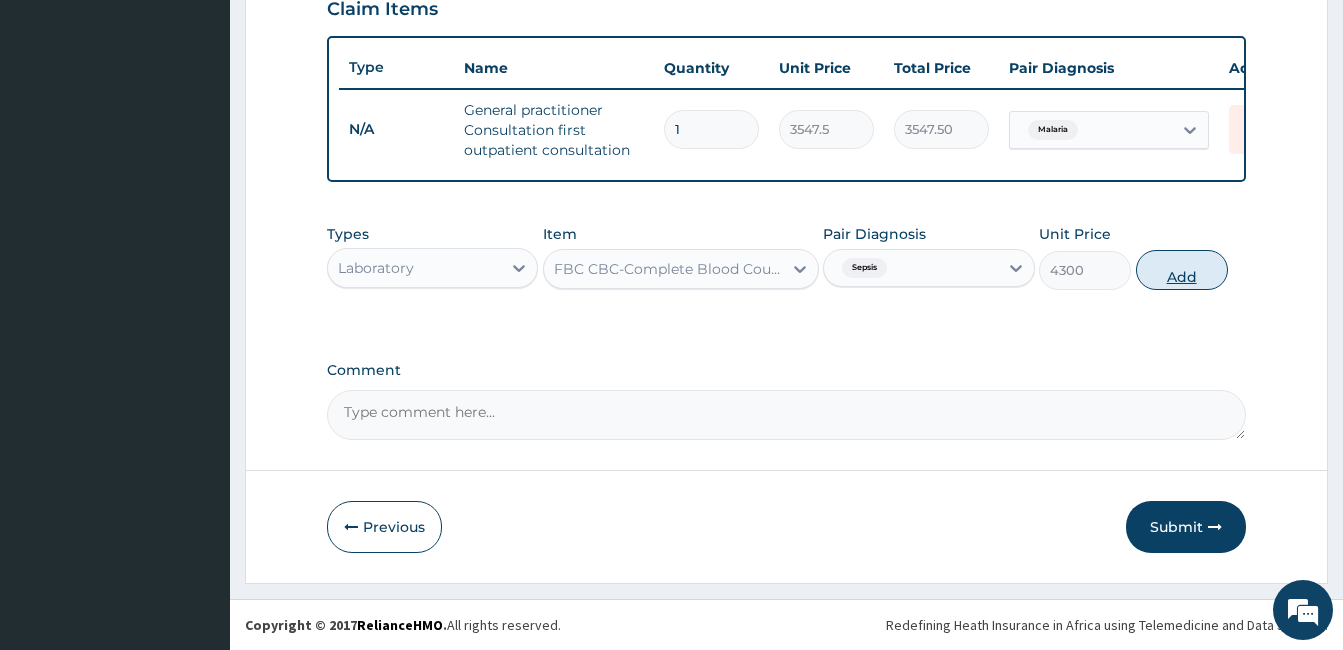 click on "Add" at bounding box center [1182, 270] 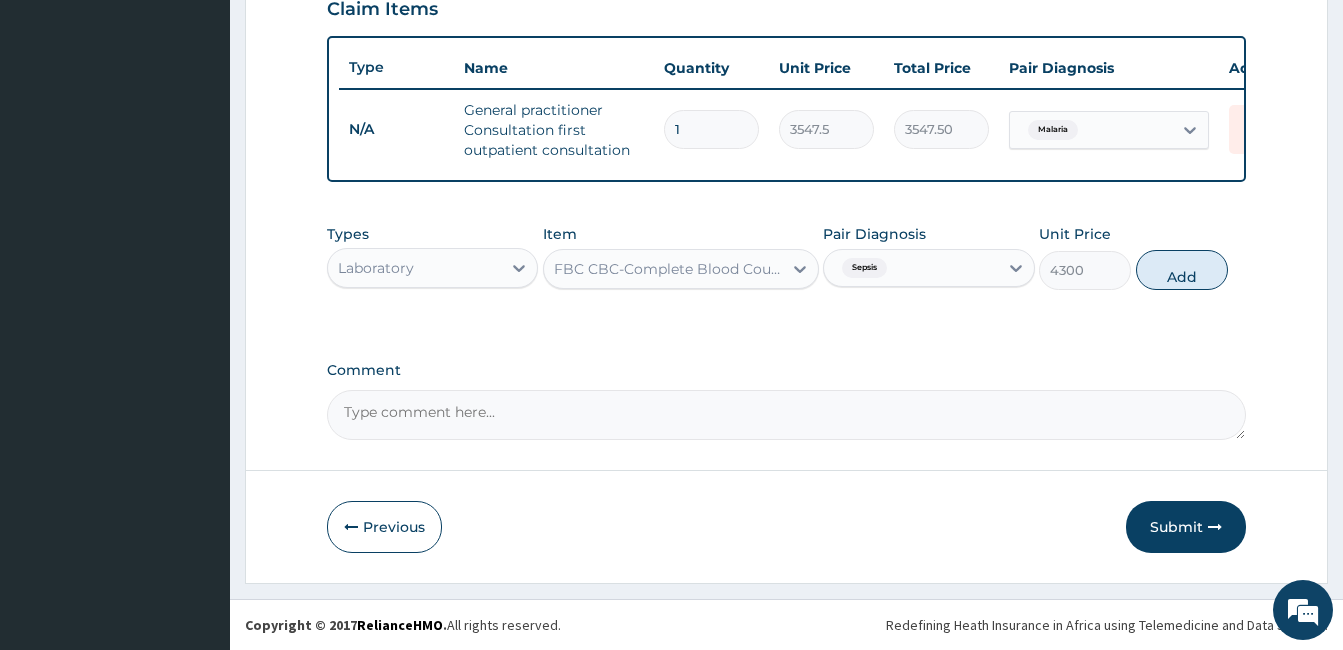 type on "0" 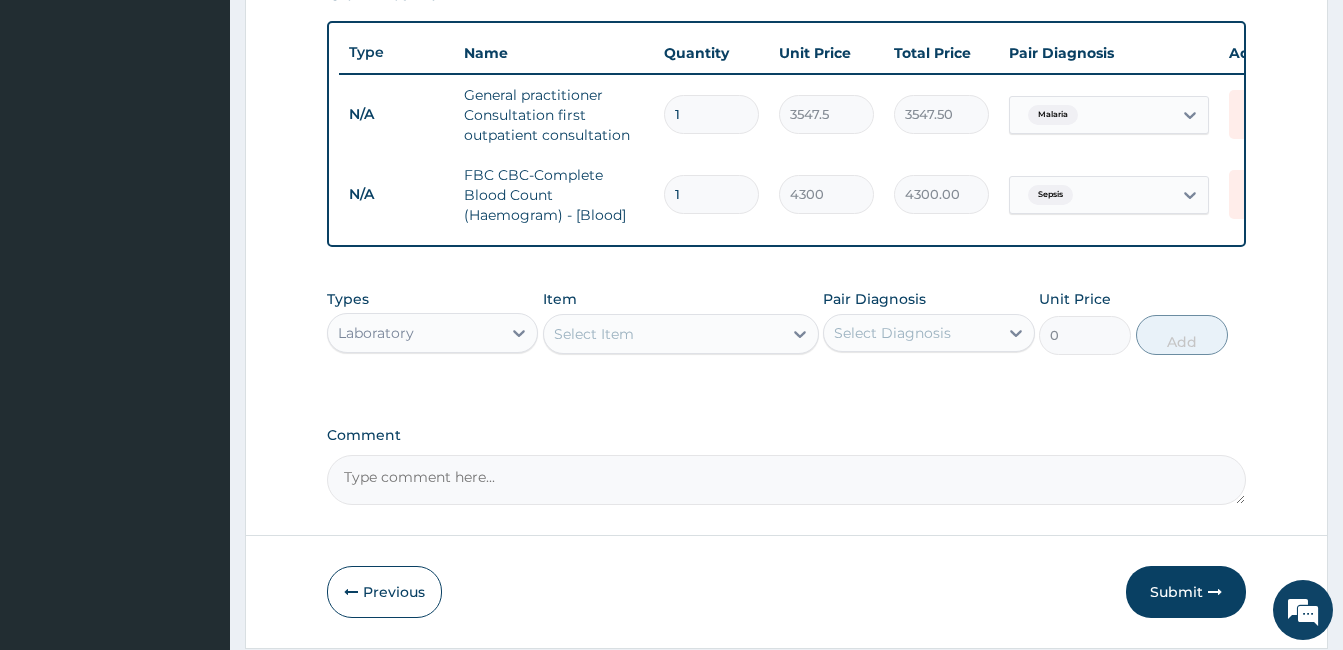 click on "Select Item" at bounding box center [663, 334] 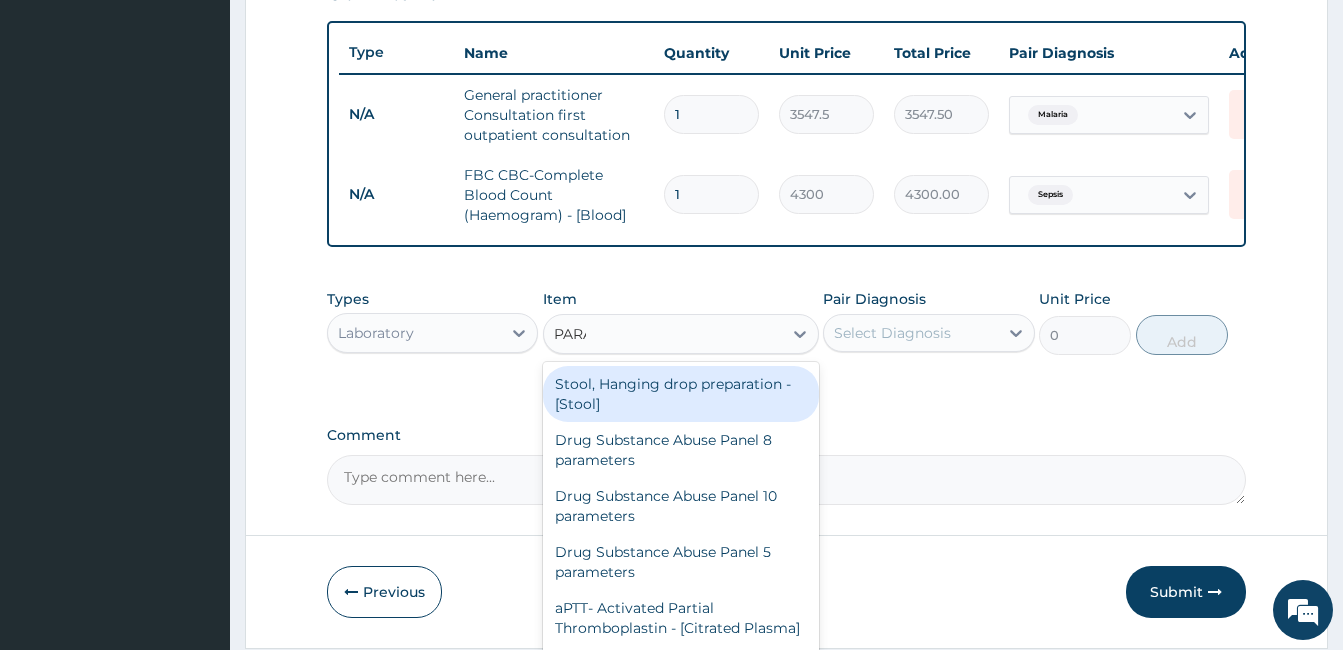 type on "PARAS" 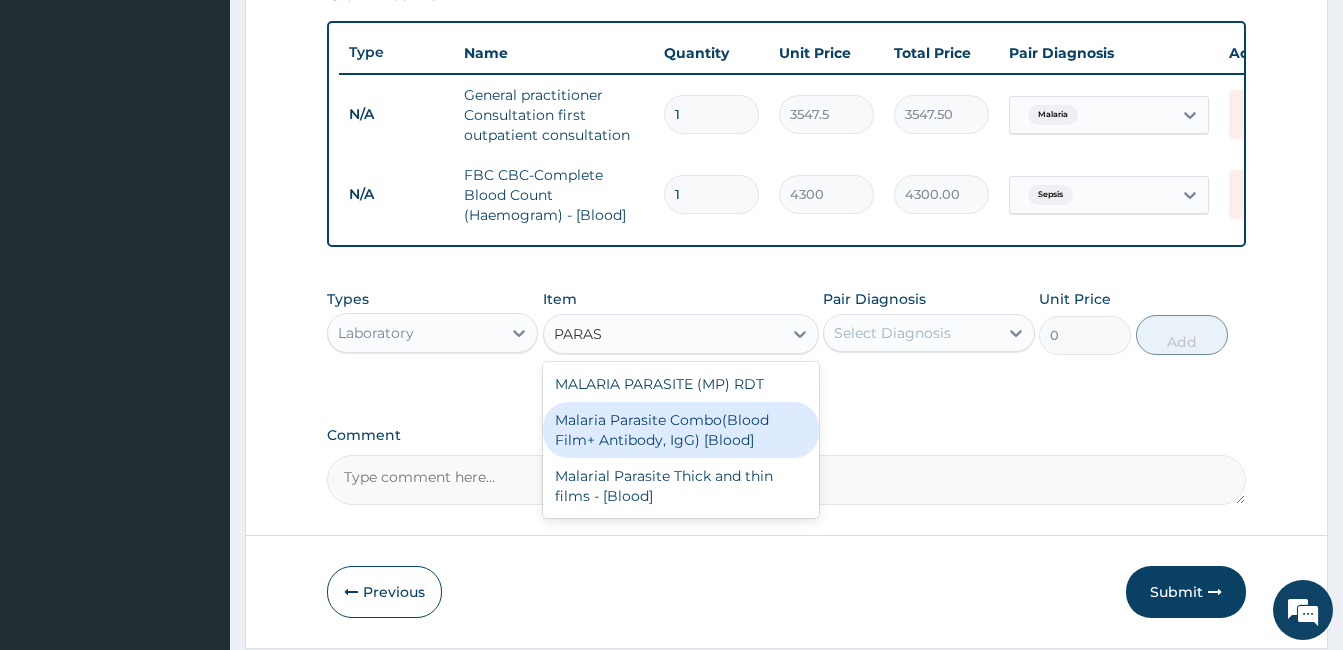 click on "Malaria Parasite Combo(Blood Film+ Antibody, IgG) [Blood]" at bounding box center [681, 430] 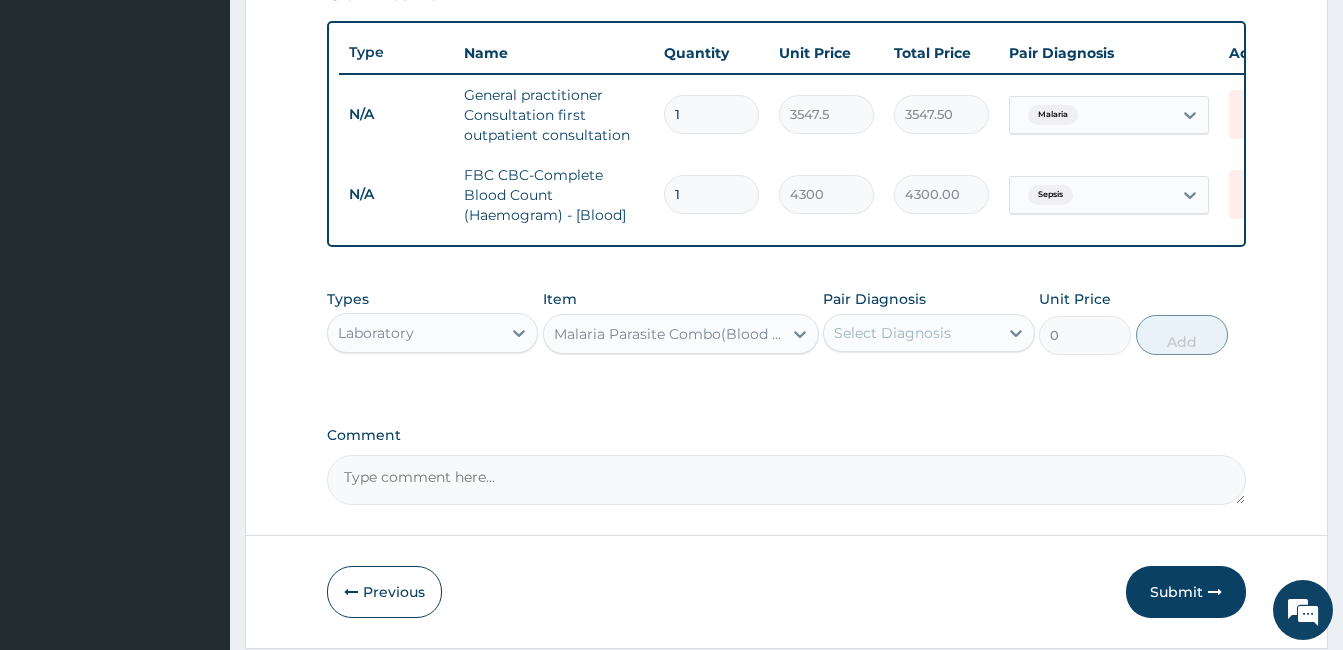type 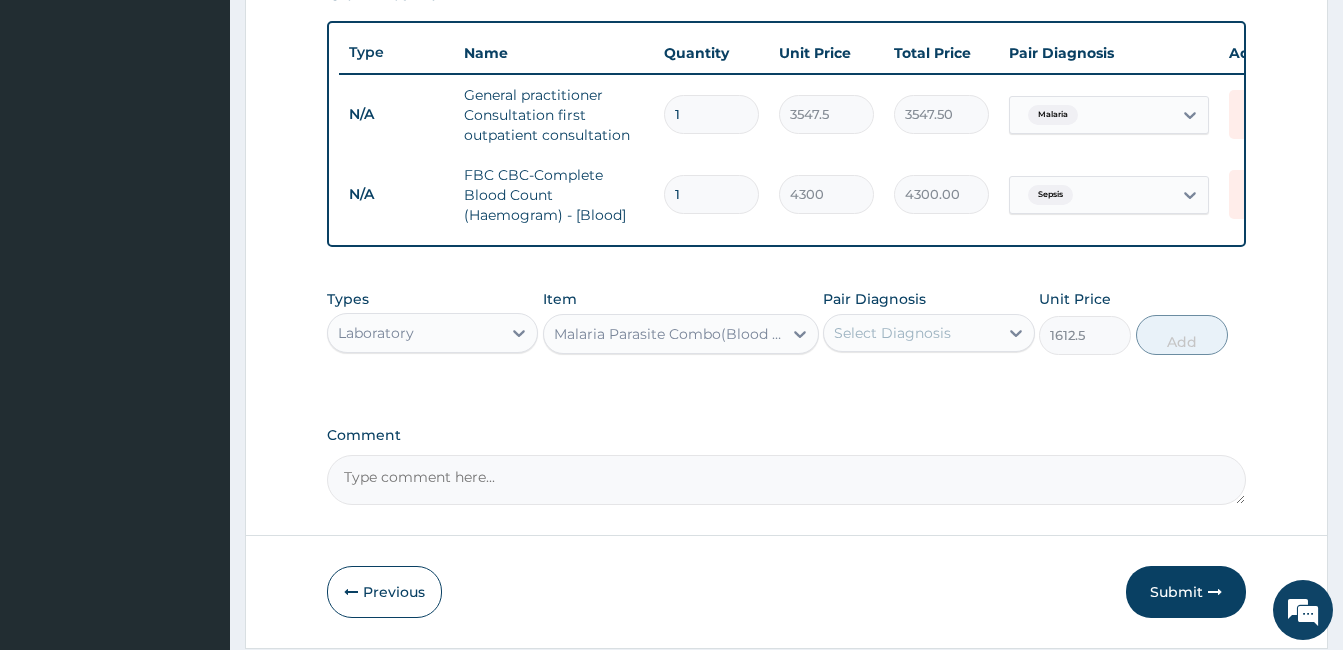 click on "Select Diagnosis" at bounding box center (910, 333) 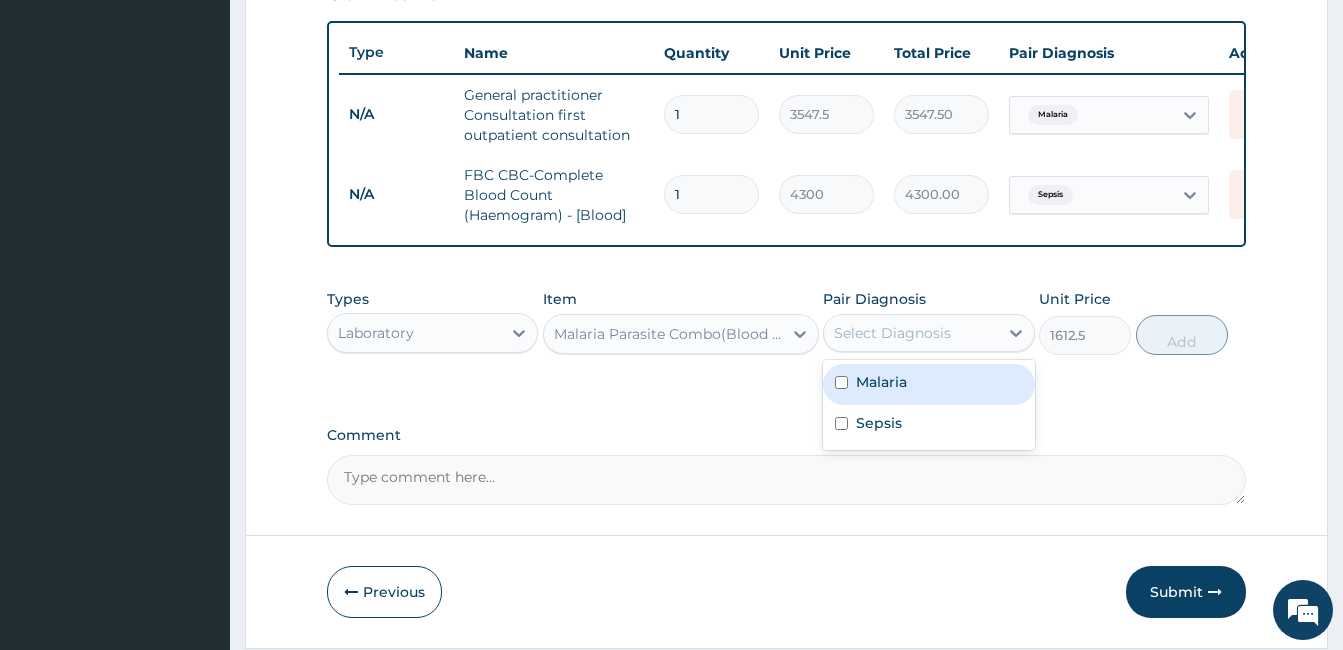 click on "Malaria" at bounding box center [928, 384] 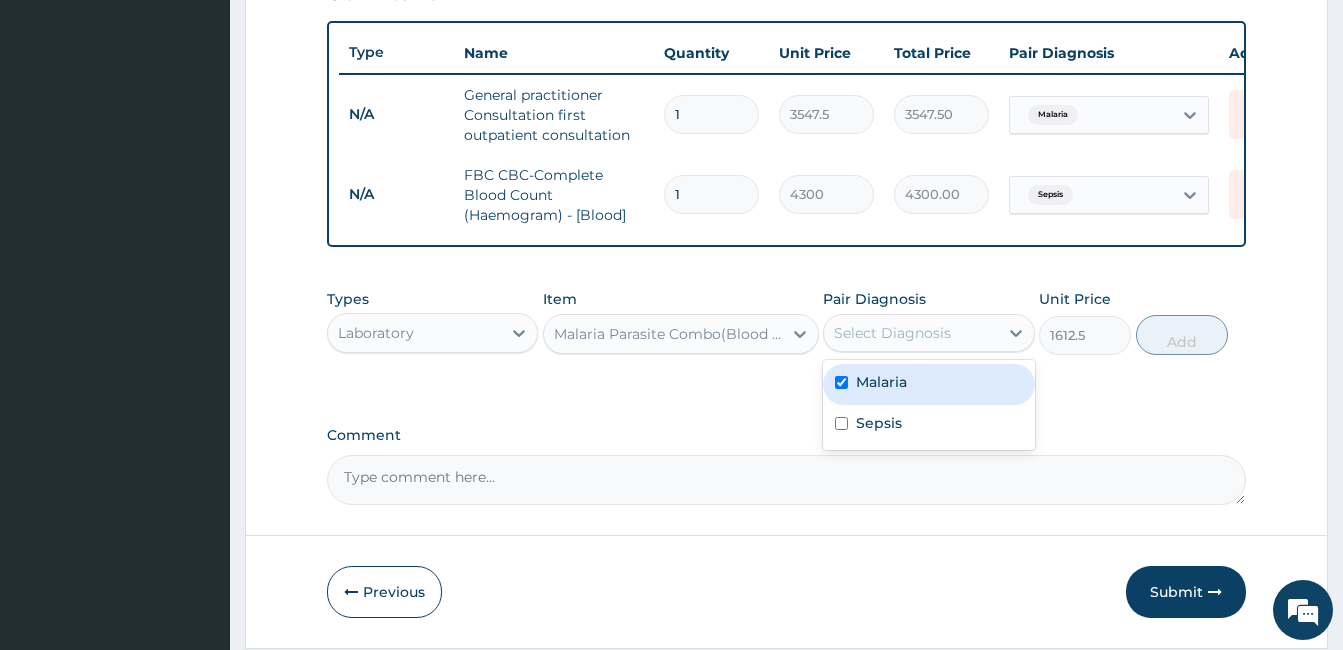 checkbox on "true" 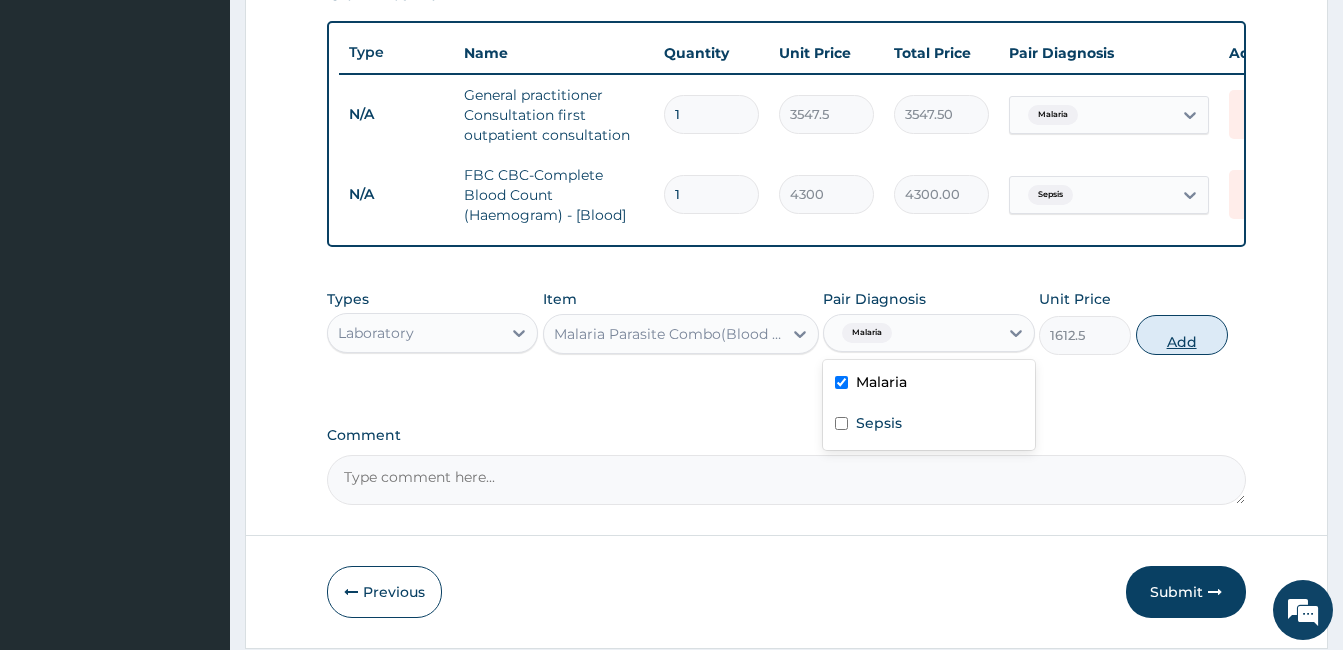 click on "Add" at bounding box center (1182, 335) 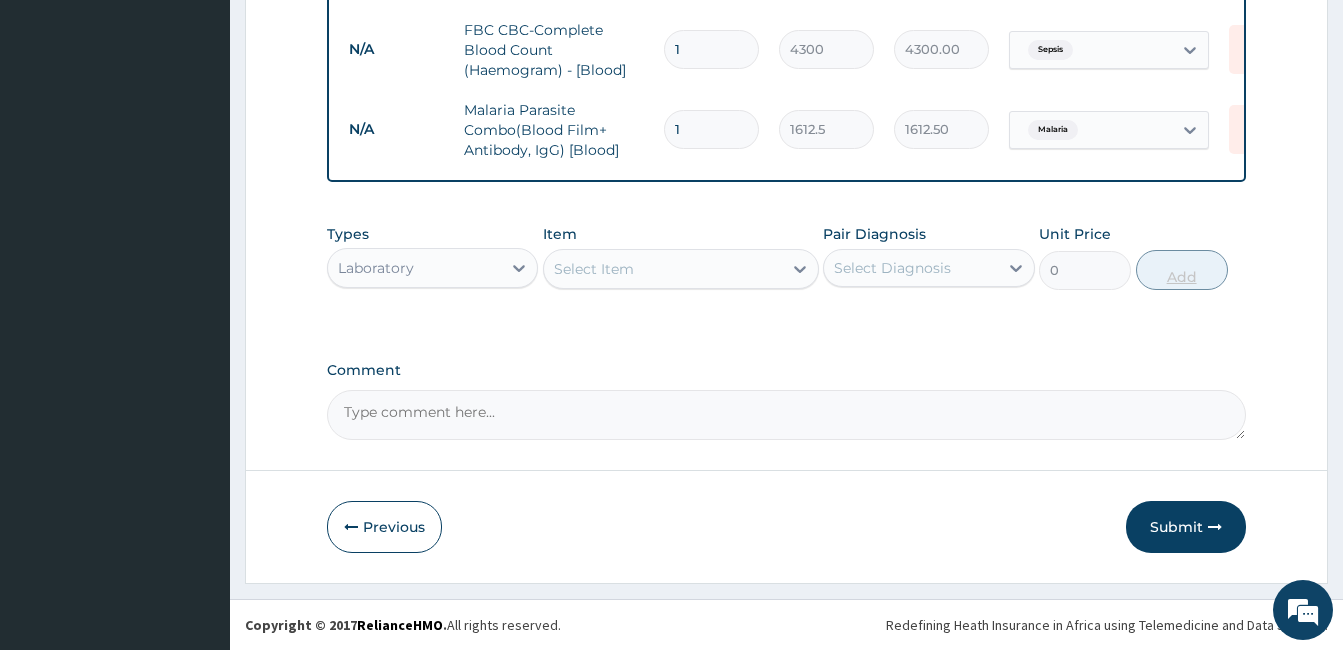 scroll, scrollTop: 883, scrollLeft: 0, axis: vertical 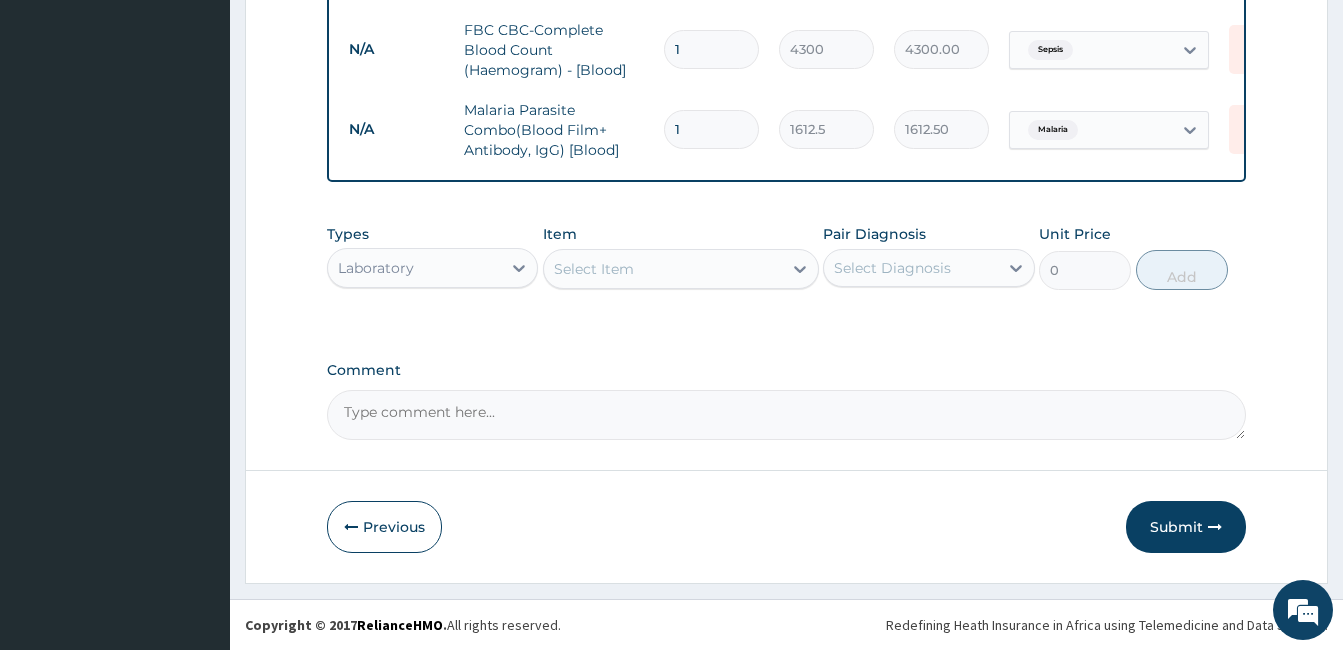 click on "Laboratory" at bounding box center (414, 268) 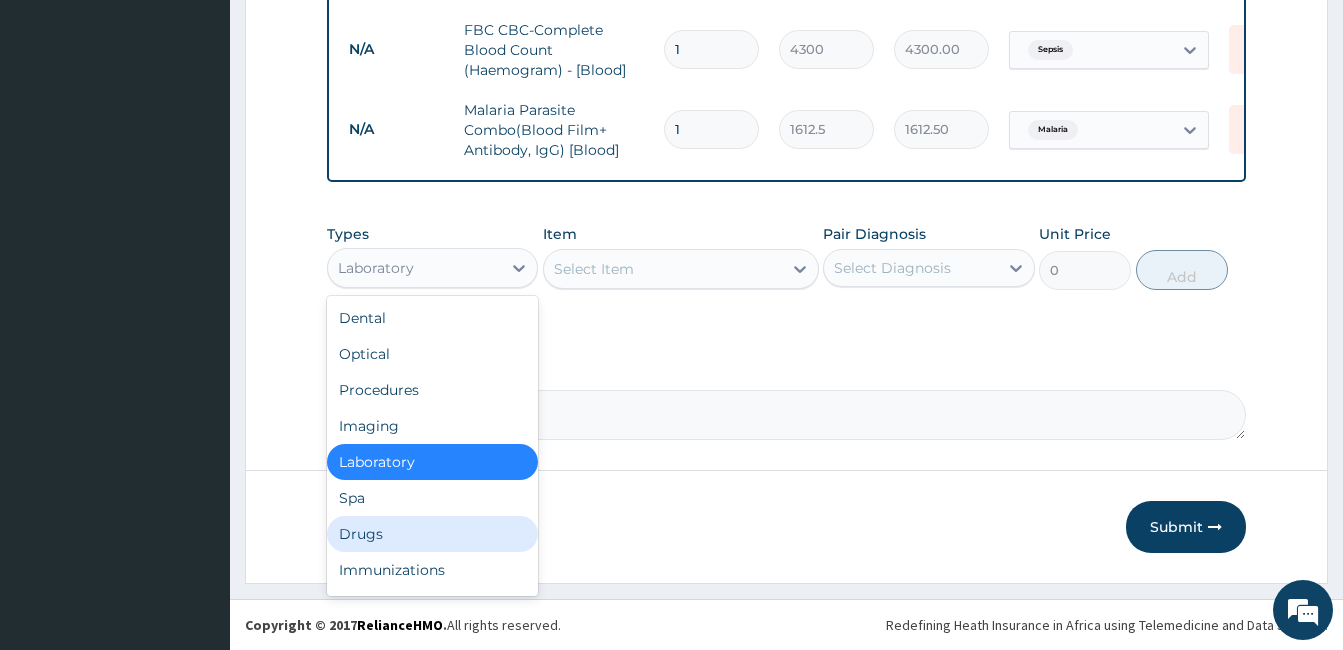click on "Drugs" at bounding box center (432, 534) 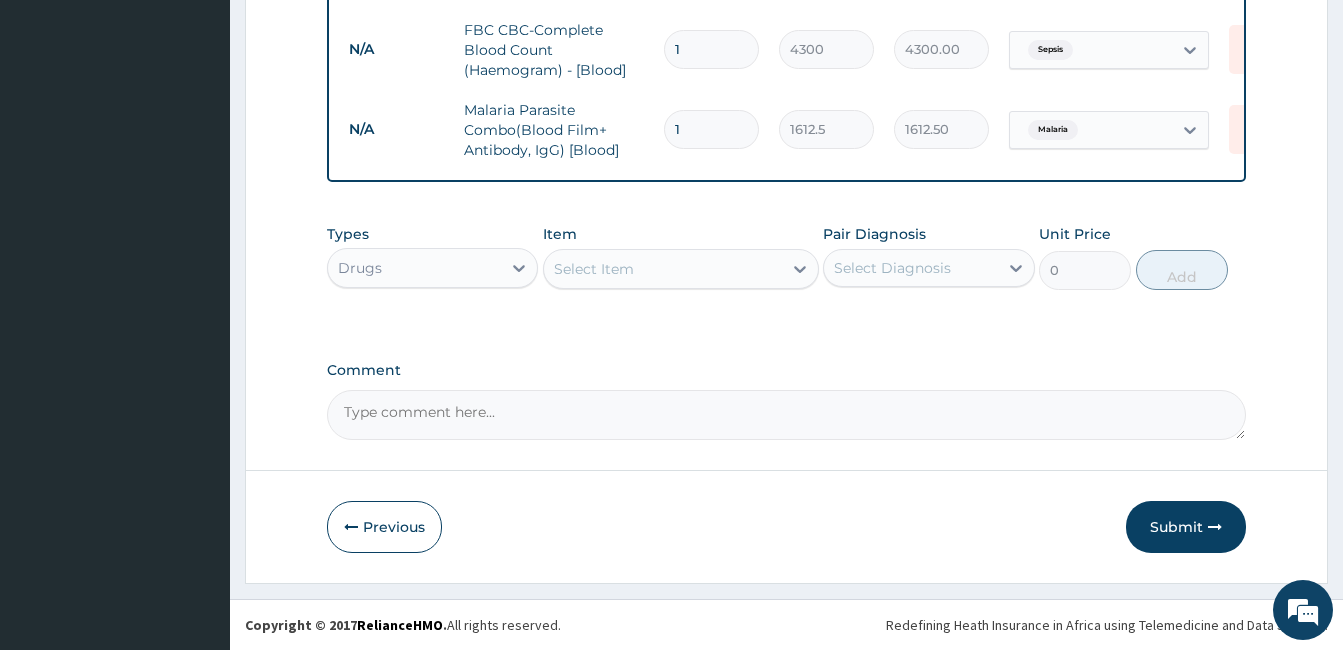 click on "Select Item" at bounding box center [663, 269] 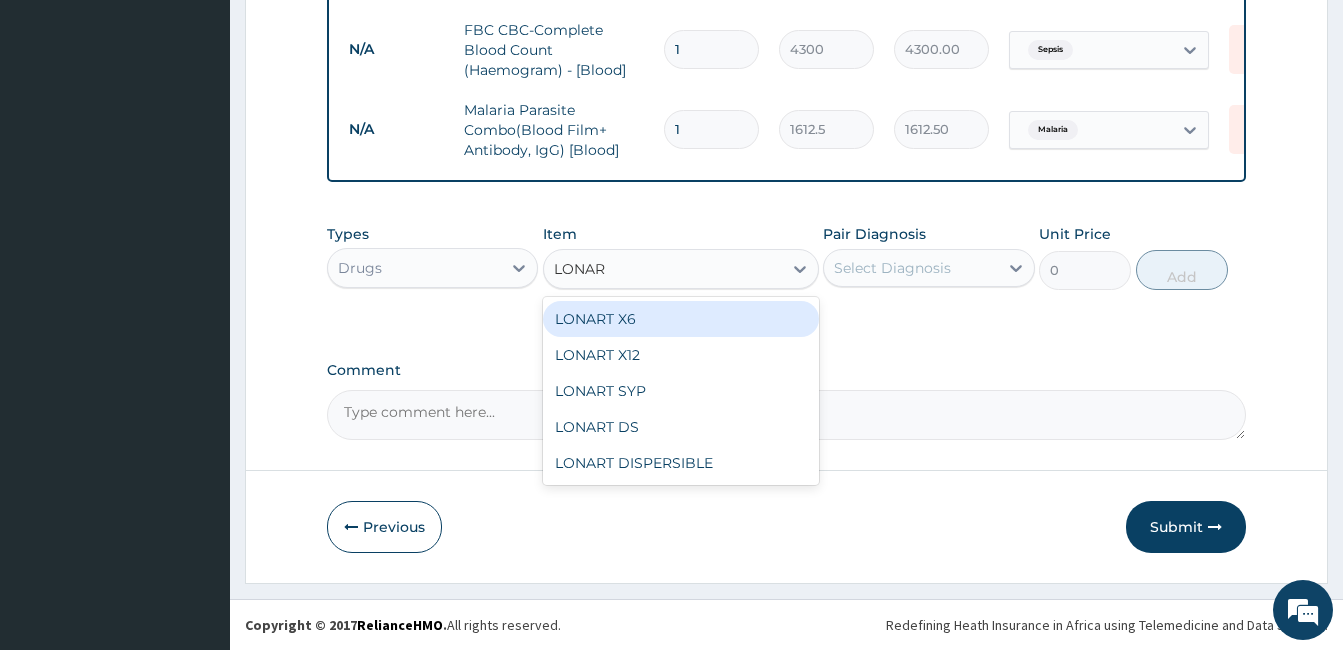 type on "LONART" 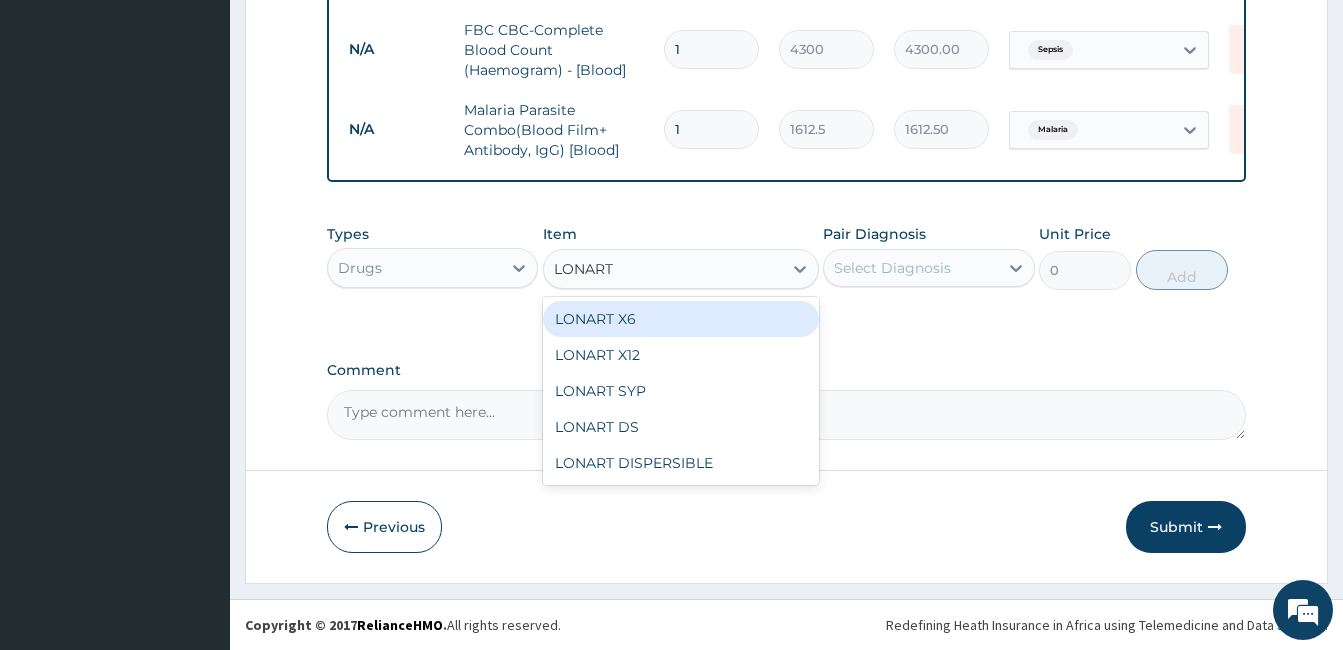 click on "LONART X6" at bounding box center [681, 319] 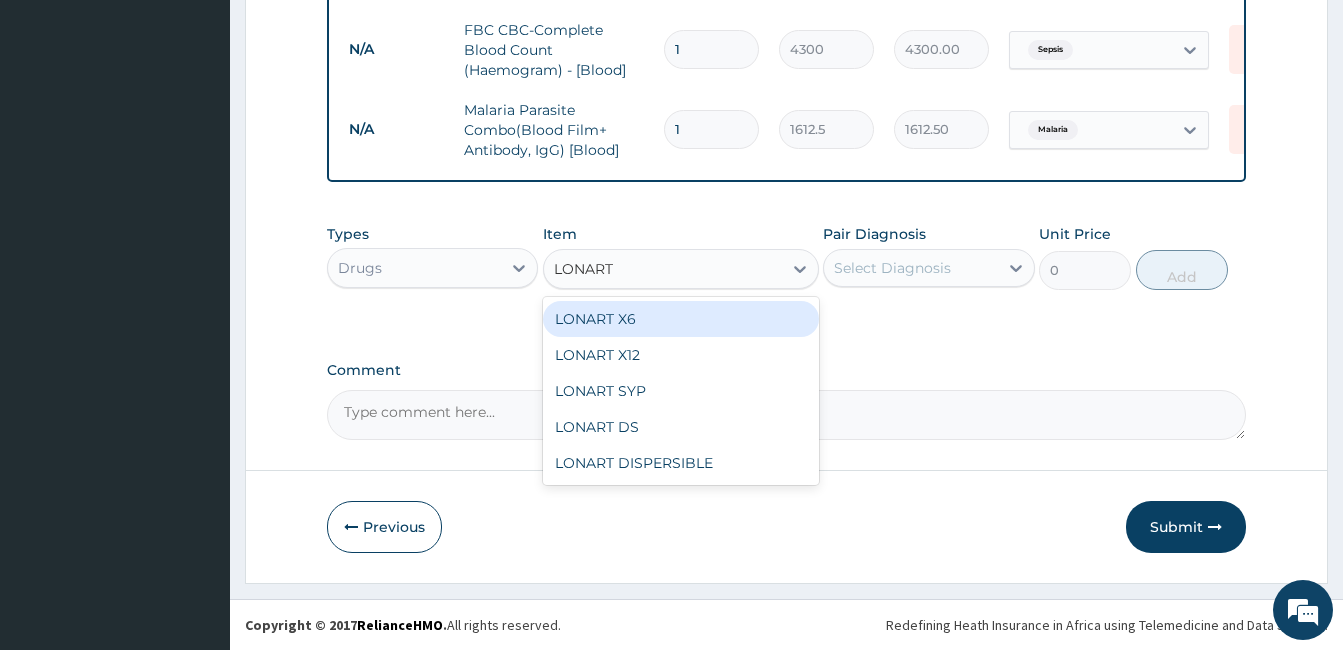 type 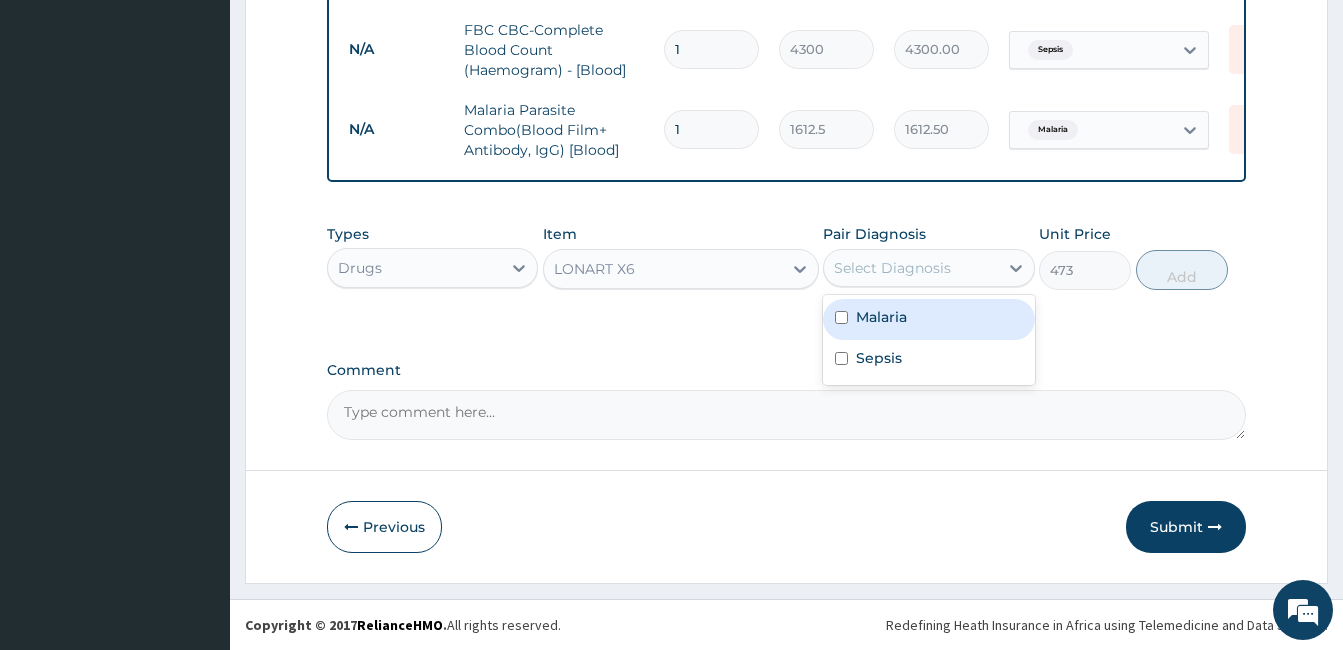 click on "Select Diagnosis" at bounding box center (892, 268) 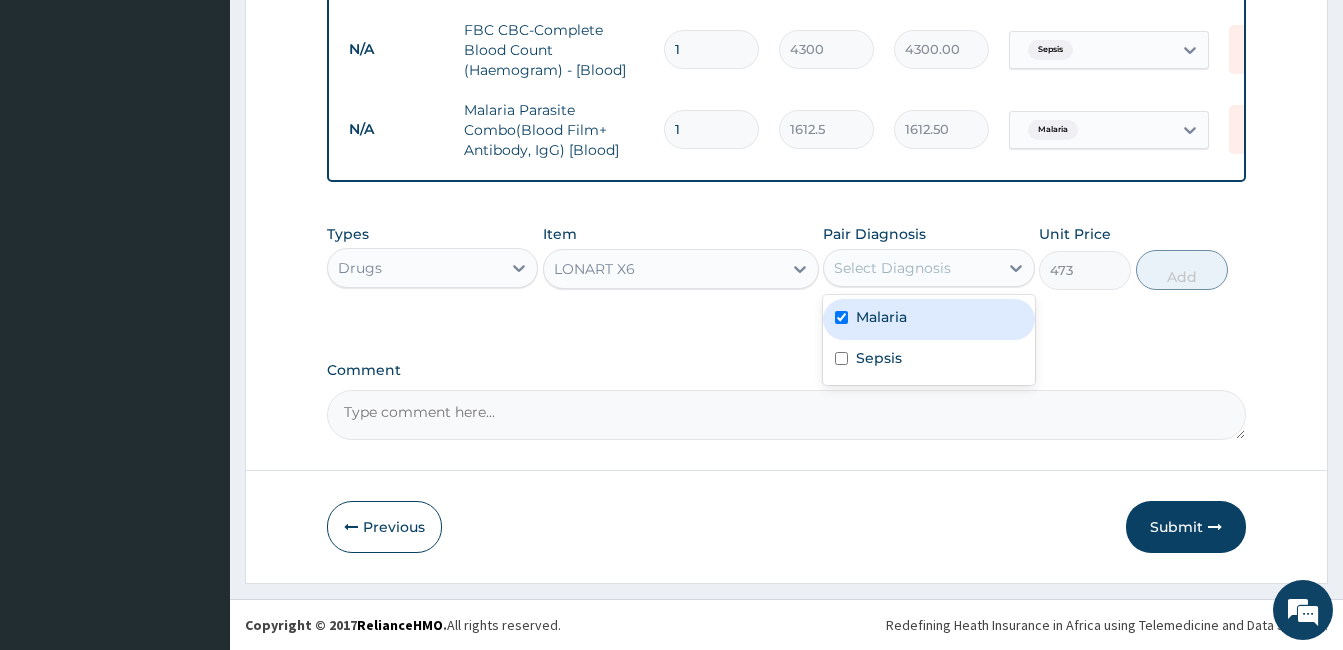 checkbox on "true" 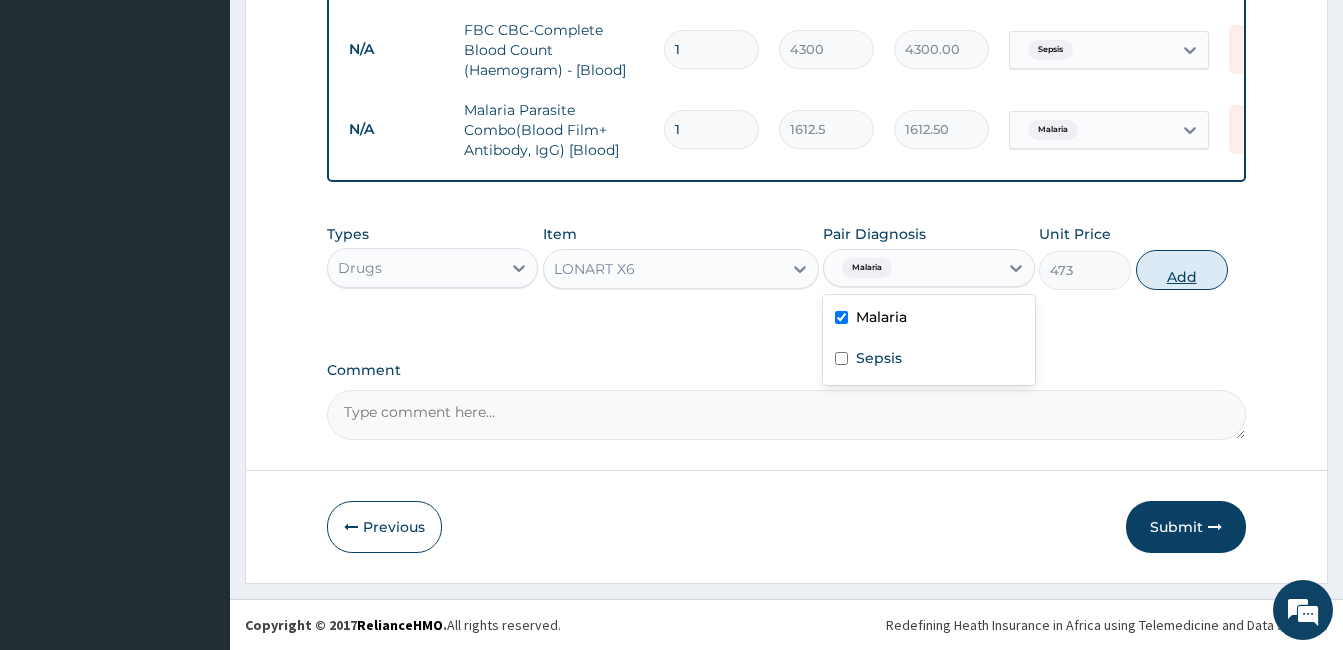 click on "Add" at bounding box center [1182, 270] 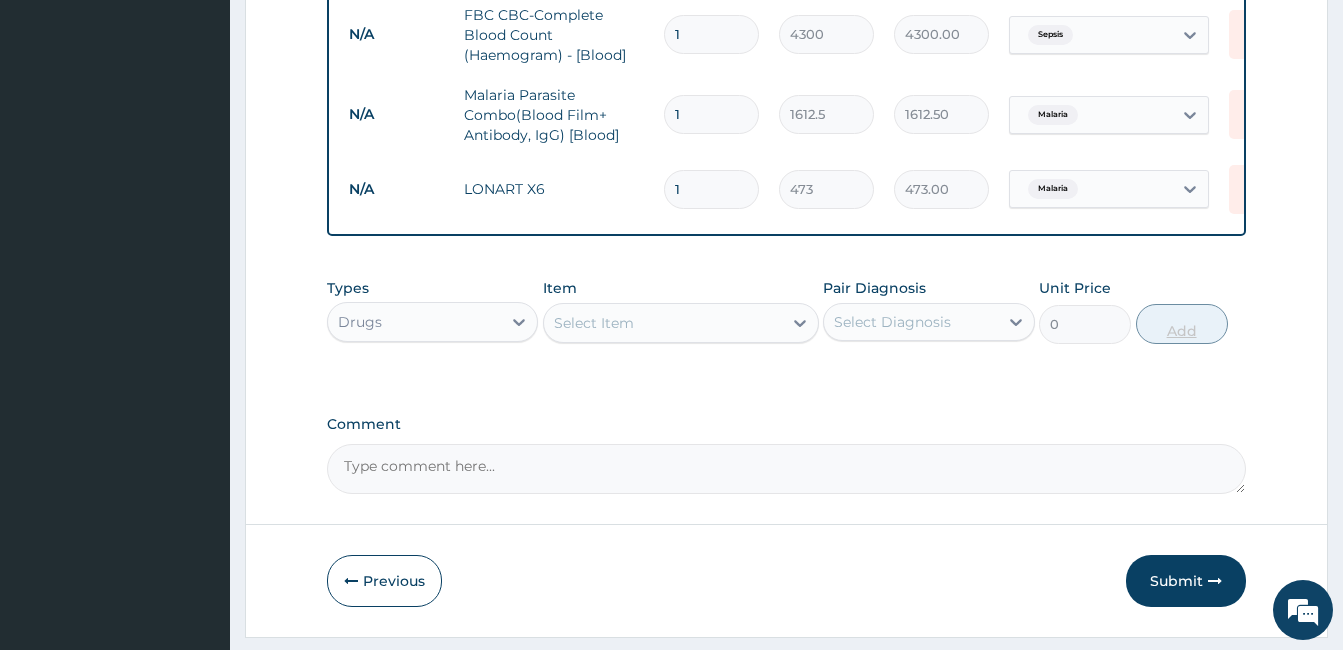 type 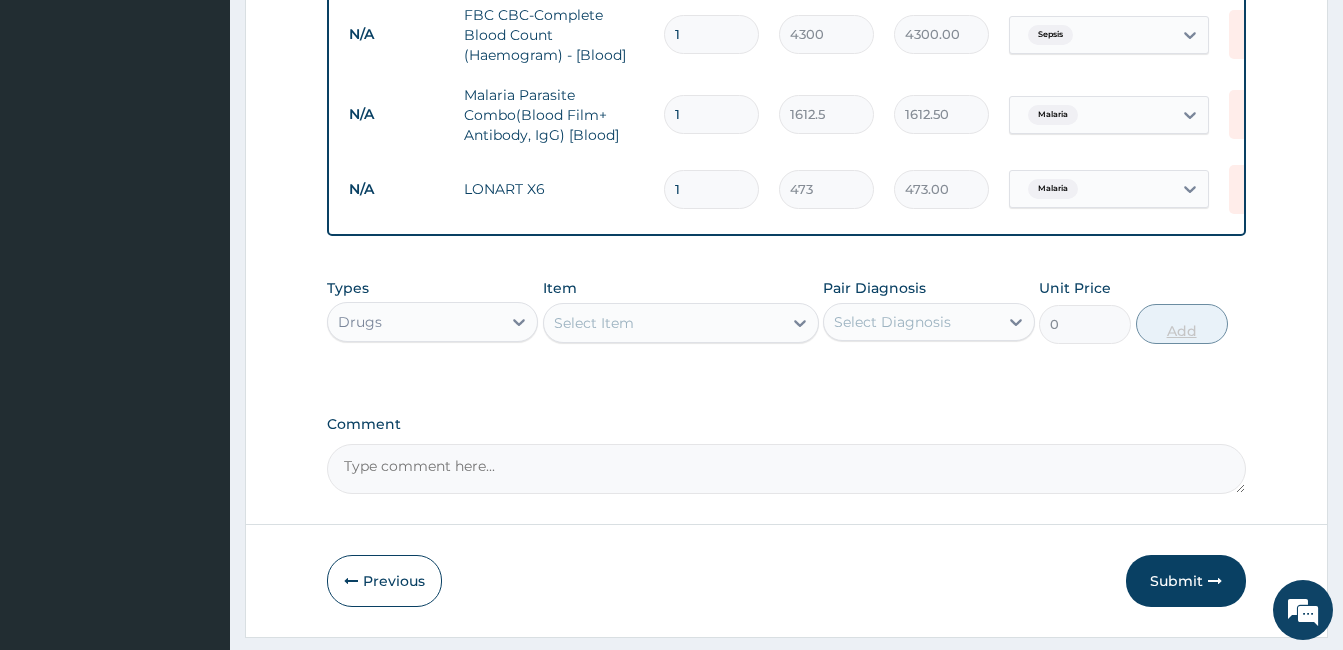 type on "0.00" 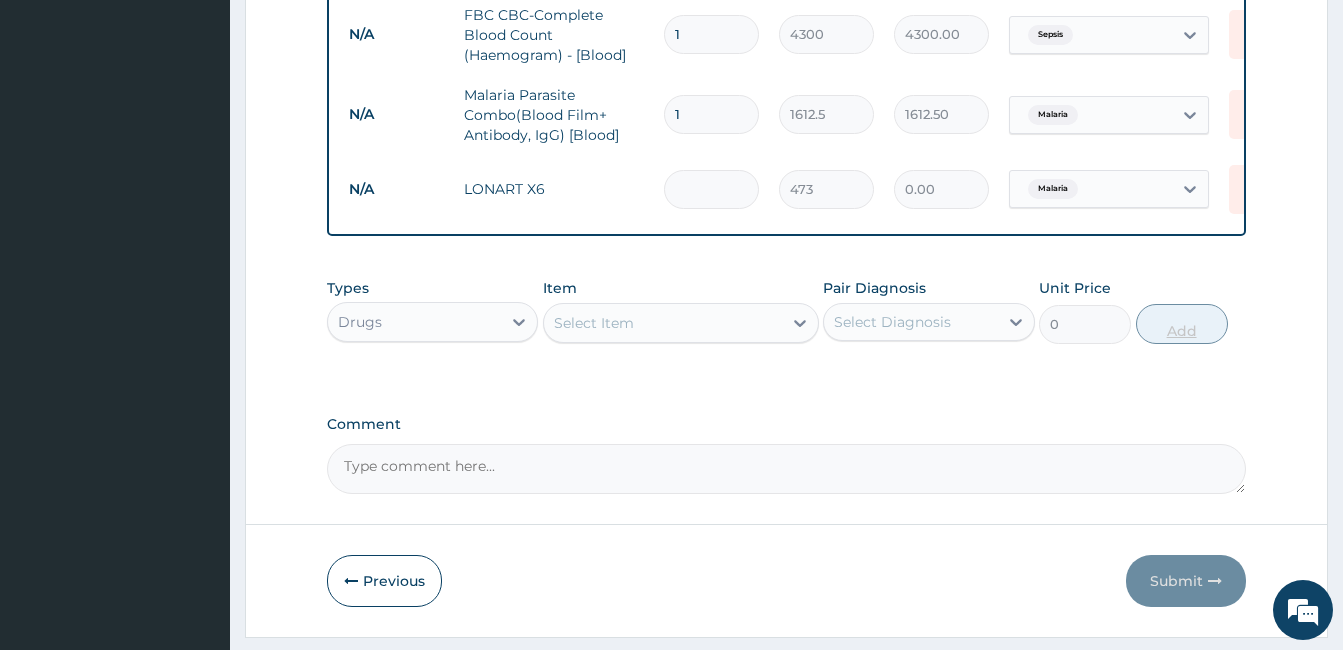 type on "6" 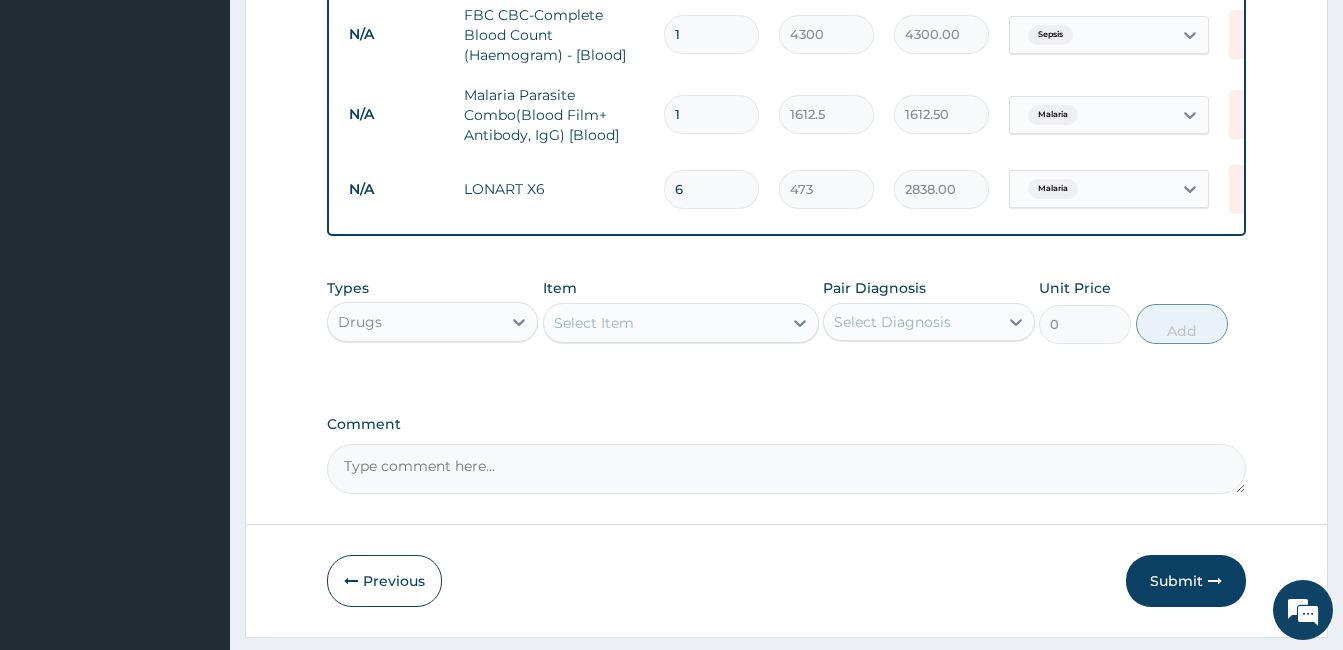 type on "6" 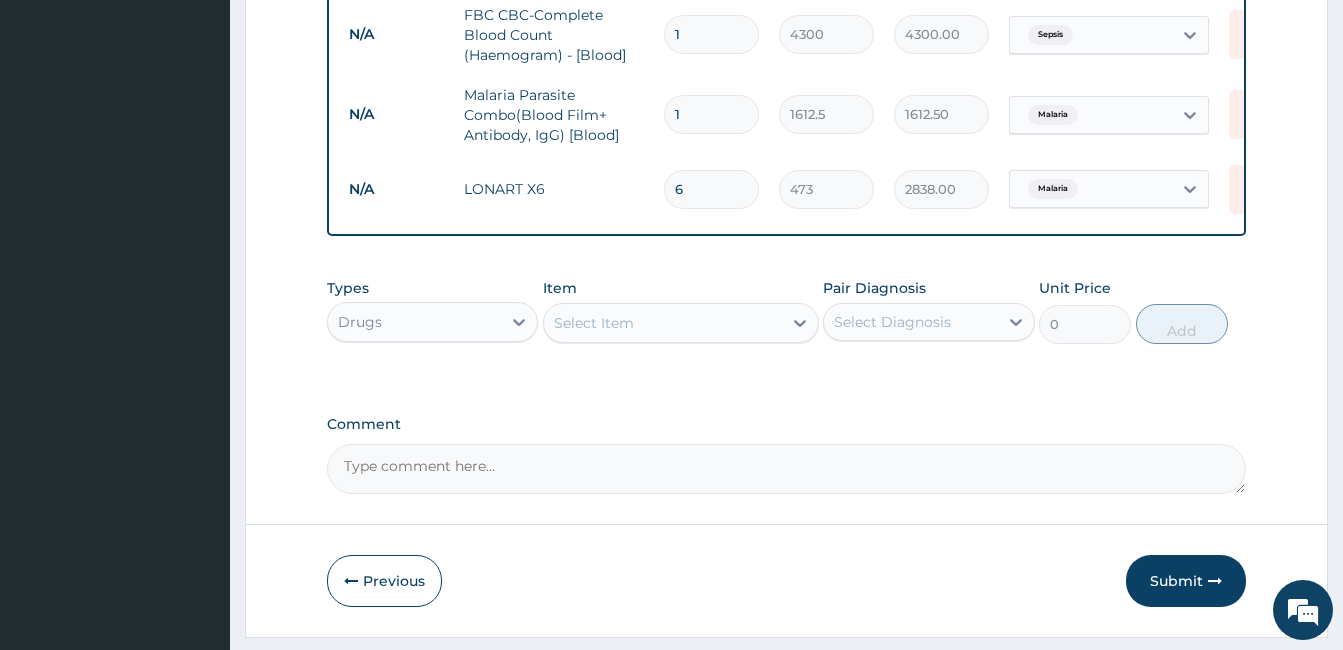 click on "Select Item" at bounding box center (663, 323) 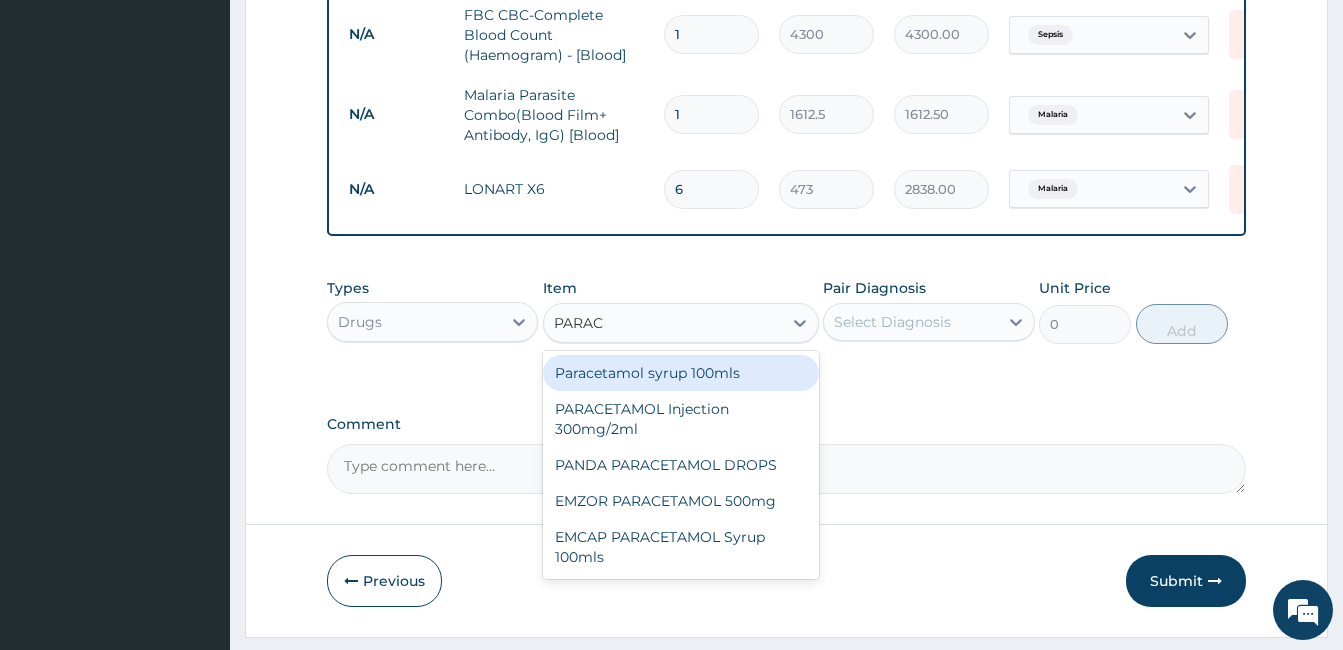 type on "PARACE" 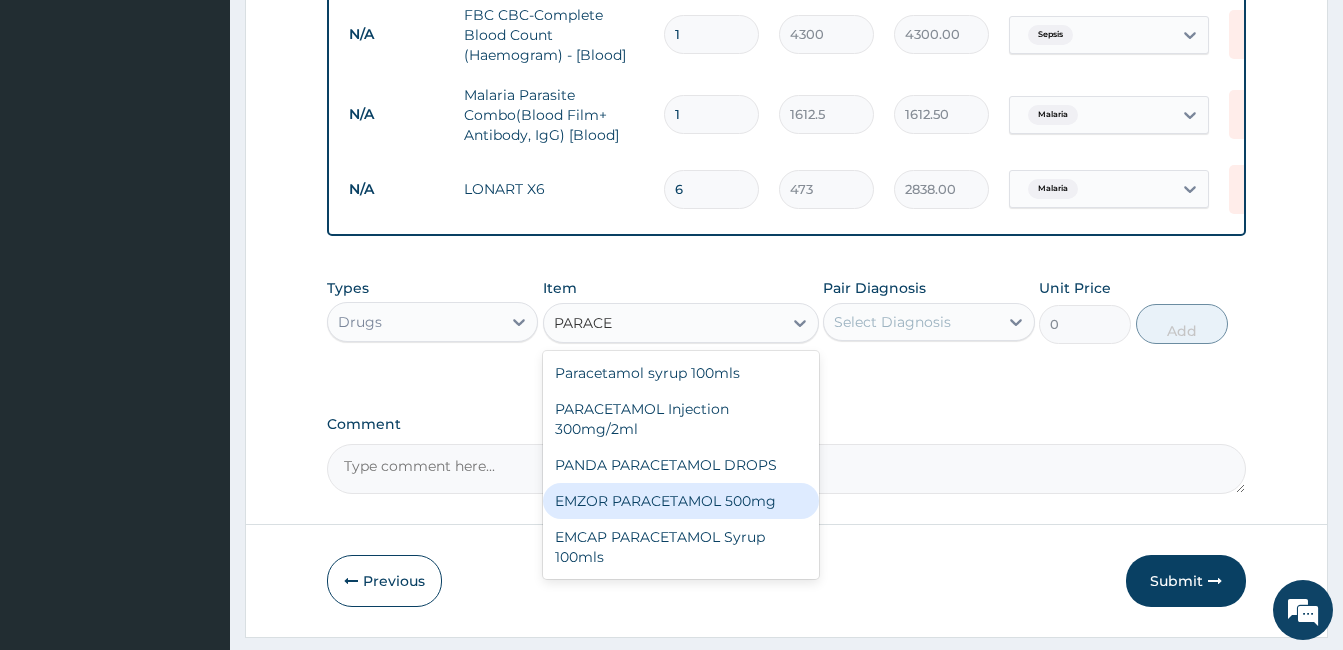 click on "EMZOR PARACETAMOL 500mg" at bounding box center (681, 501) 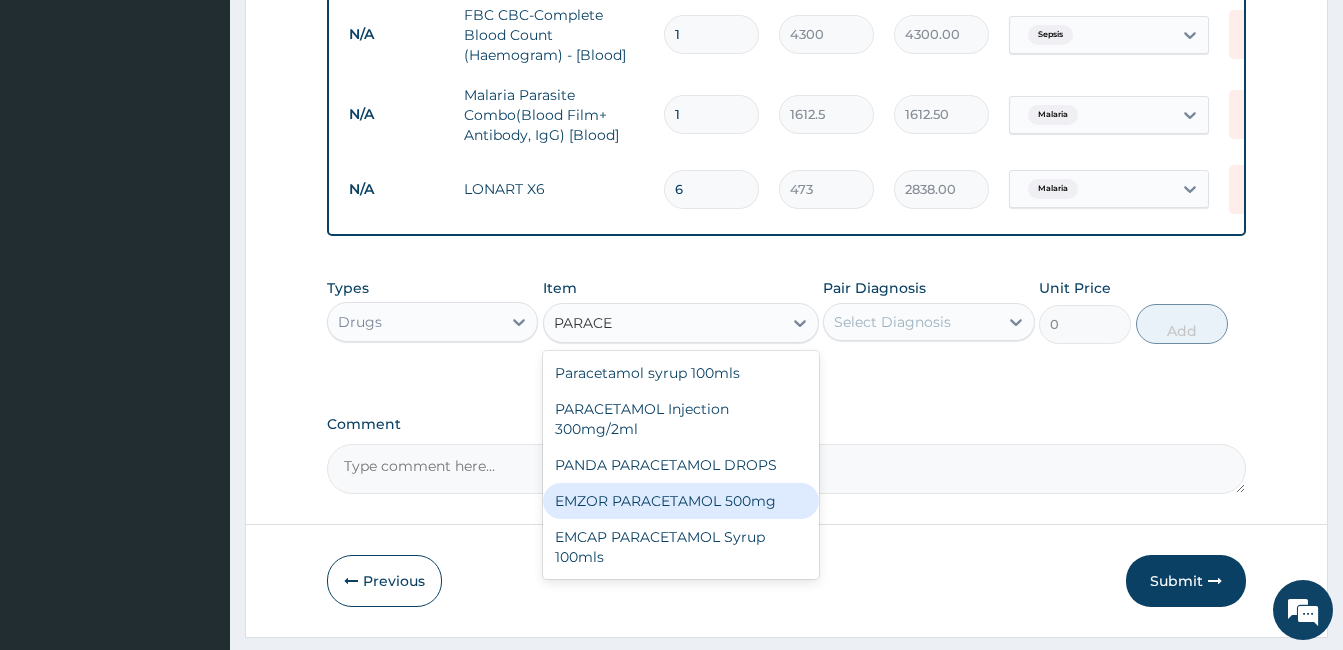 type 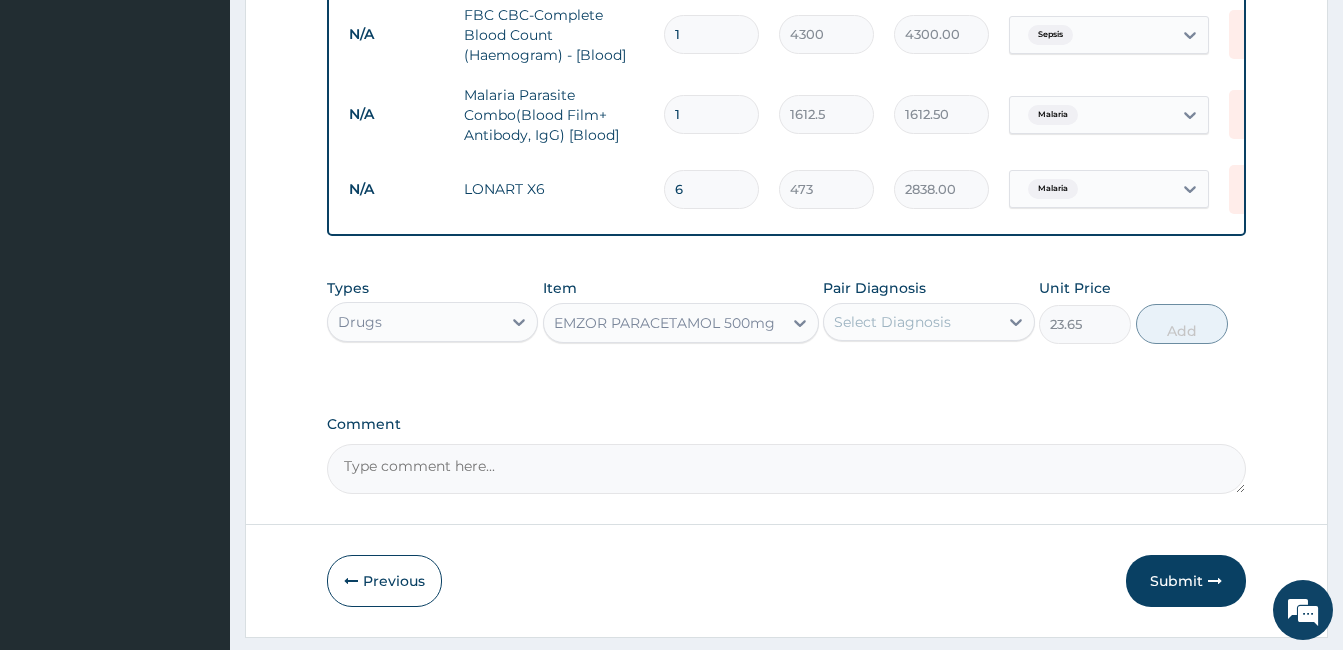 click on "Select Diagnosis" at bounding box center [892, 322] 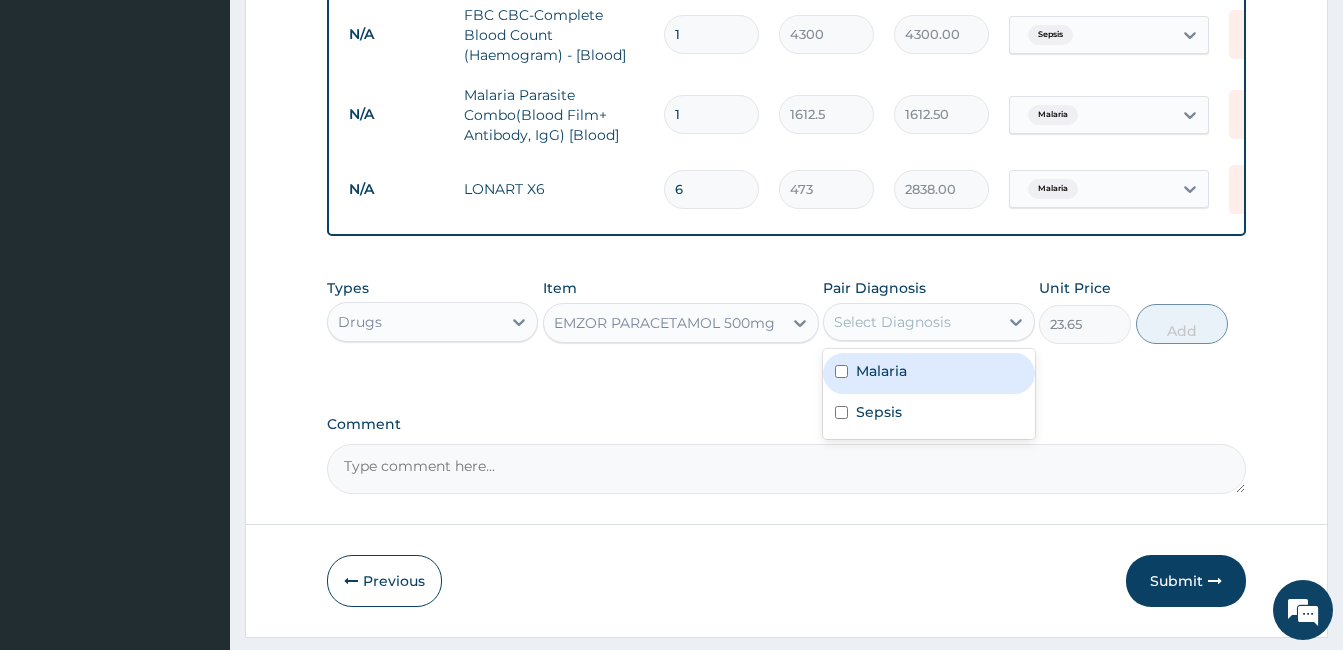 click on "Malaria" at bounding box center (928, 373) 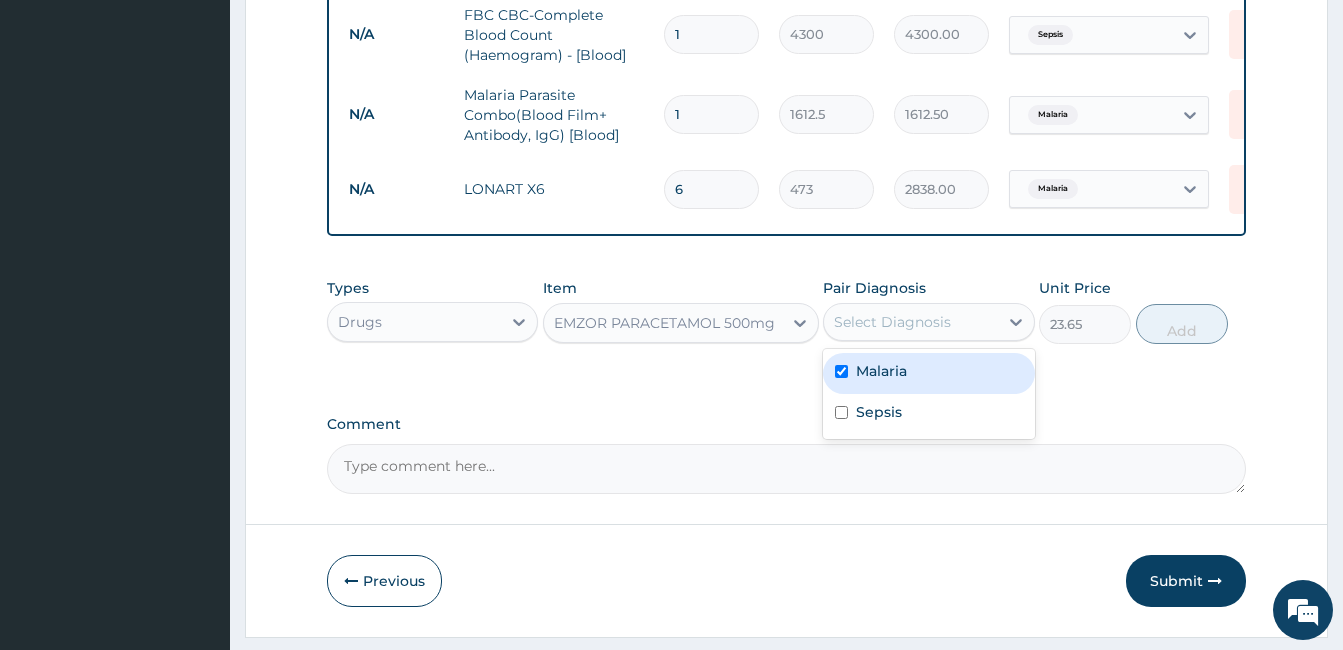 checkbox on "true" 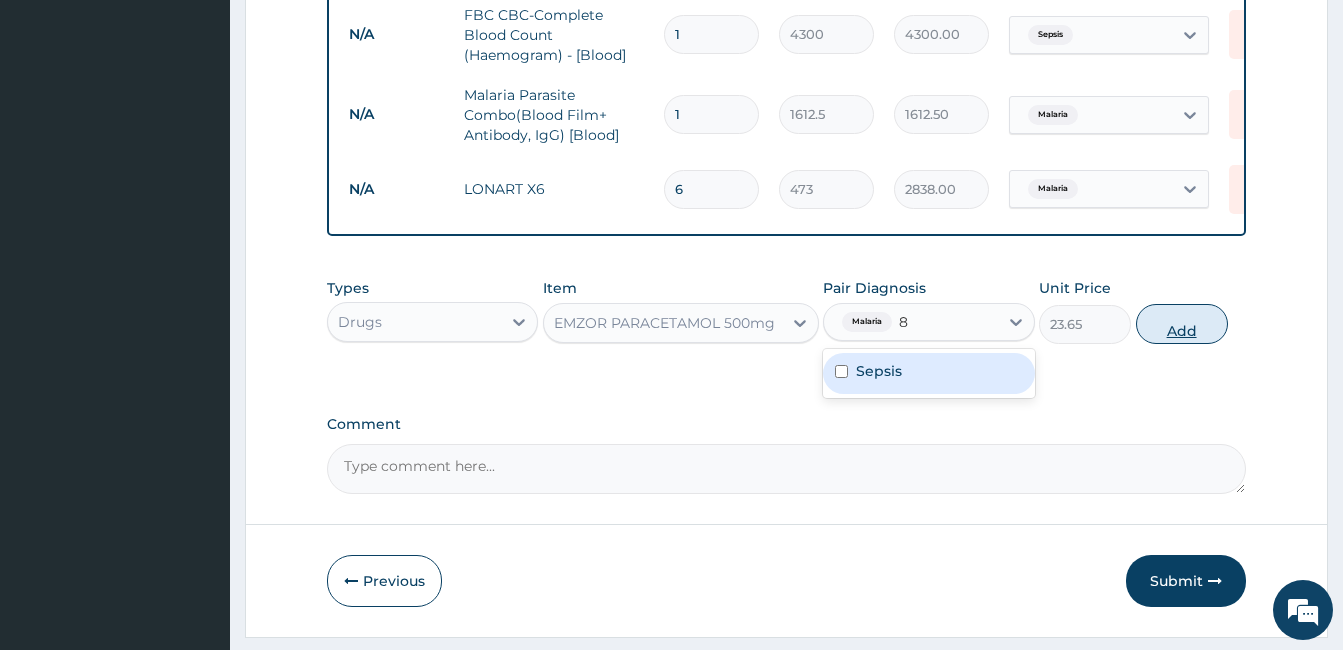 type on "8" 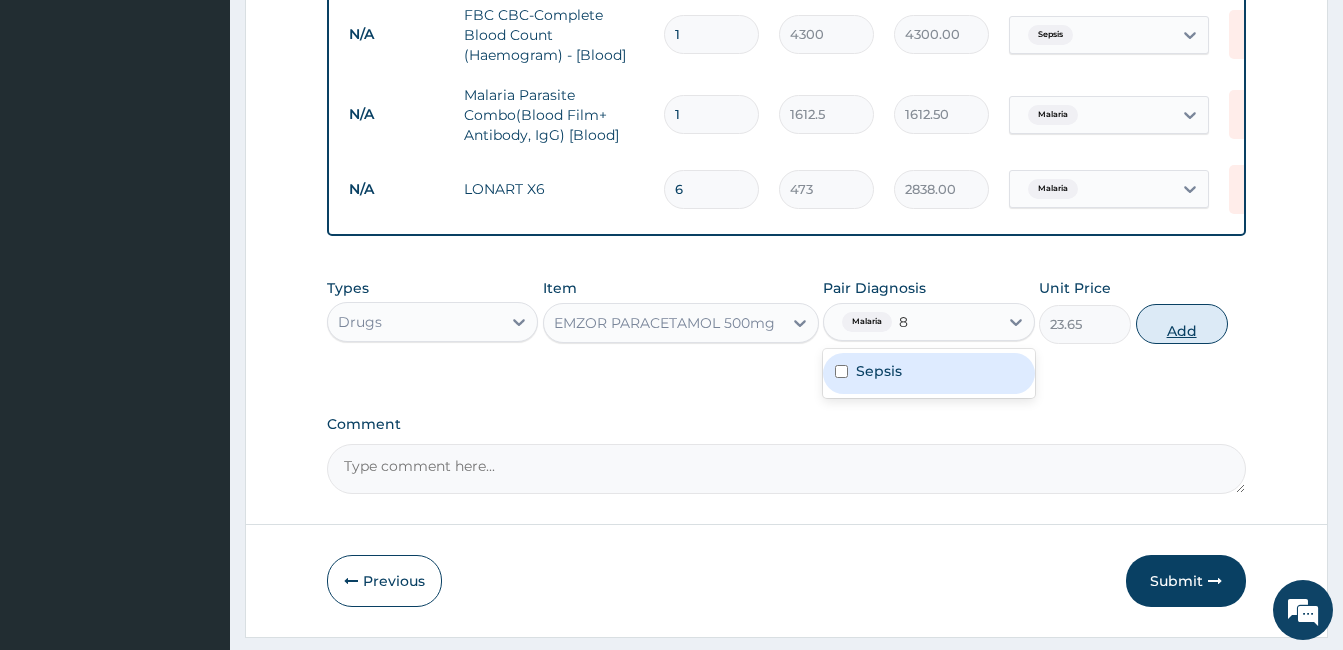 type 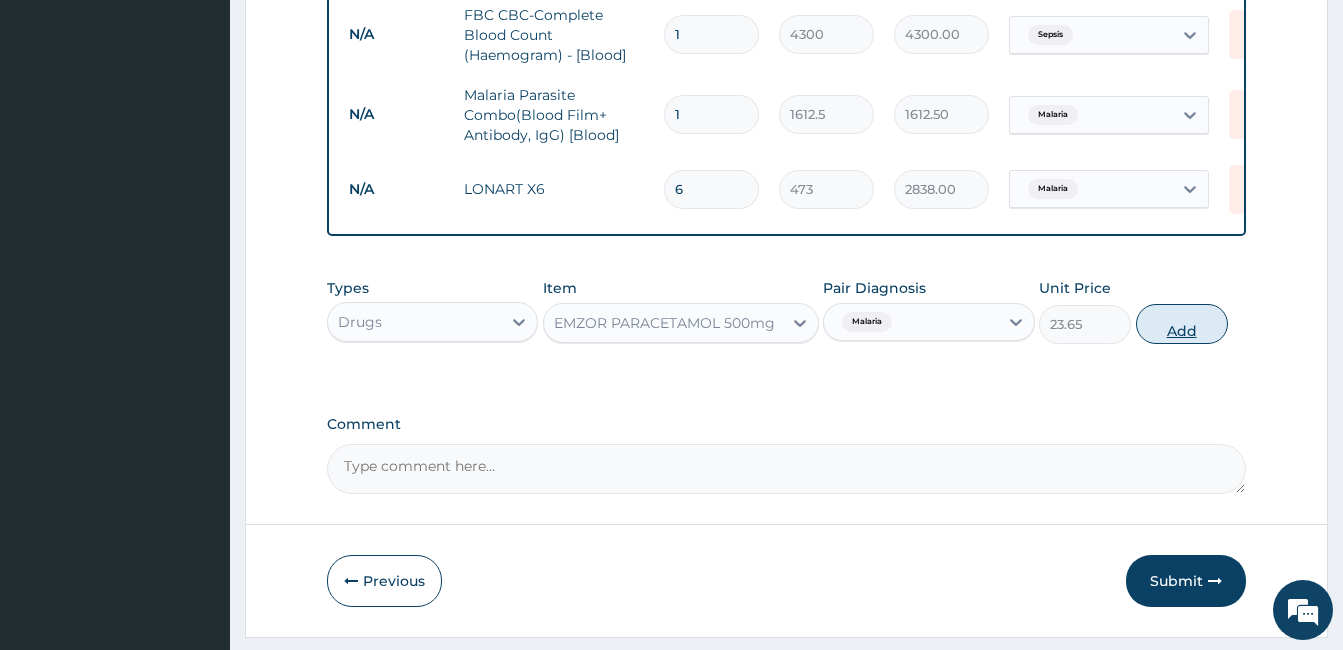 click on "Add" at bounding box center [1182, 324] 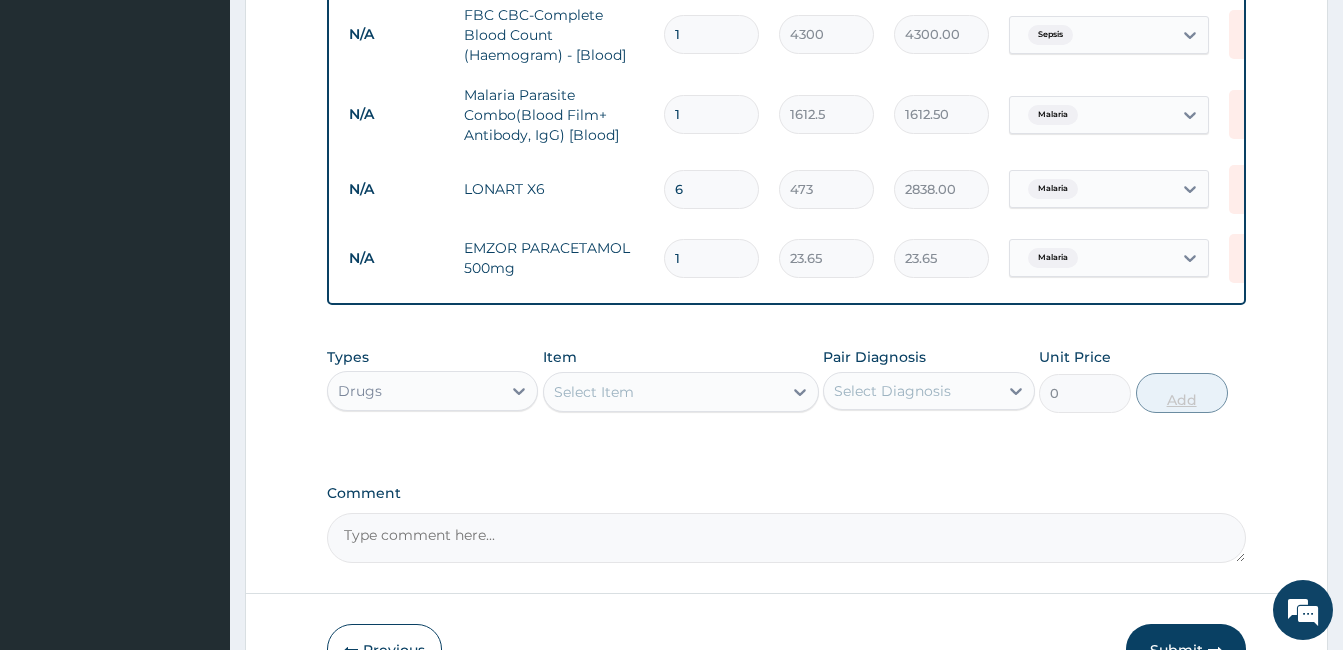 type on "18" 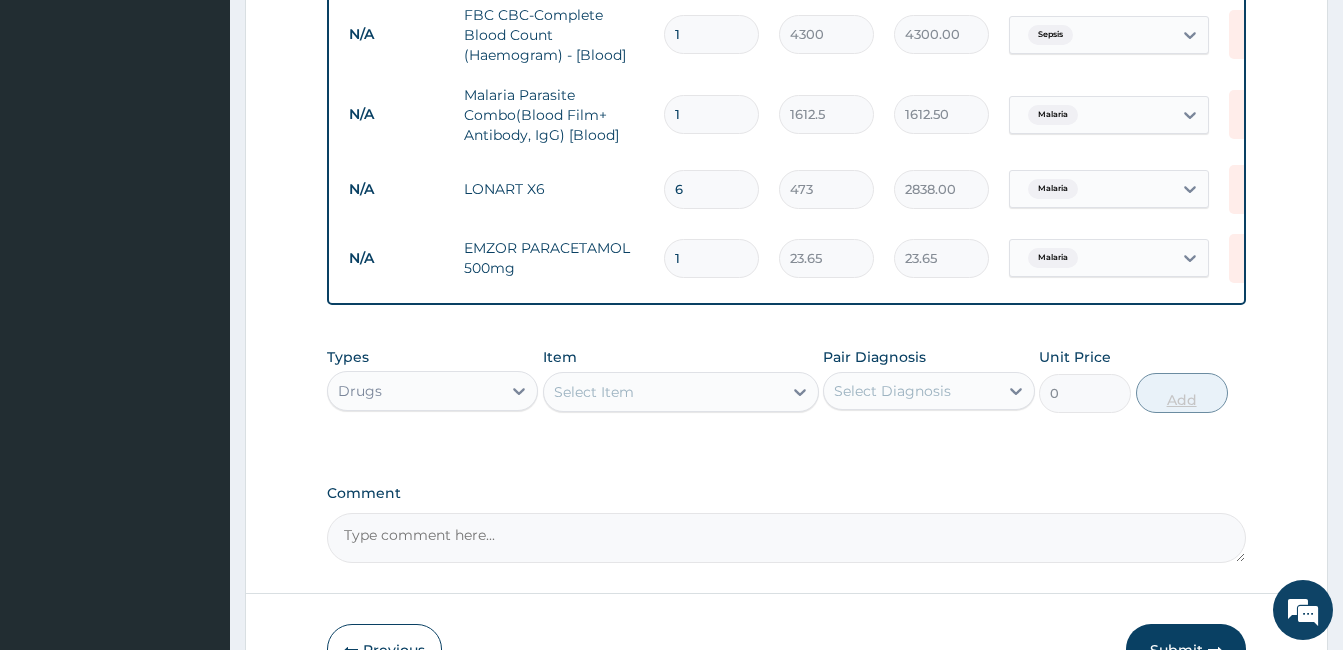 type on "425.70" 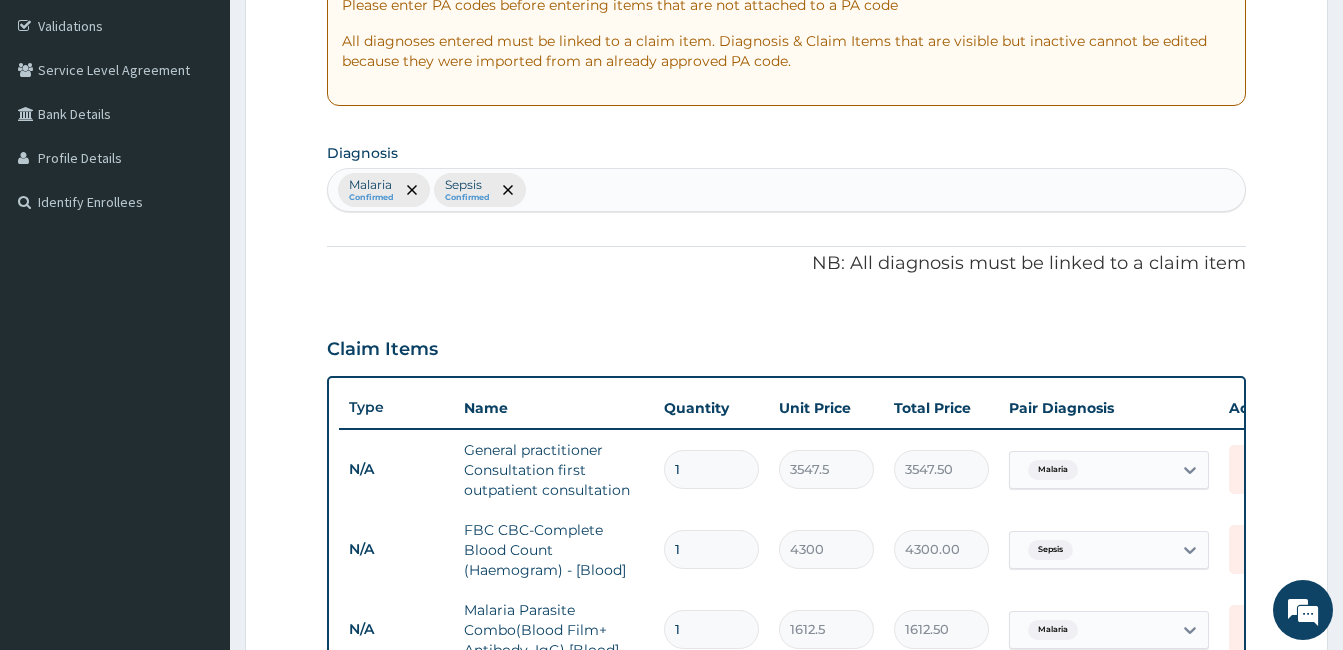 scroll, scrollTop: 283, scrollLeft: 0, axis: vertical 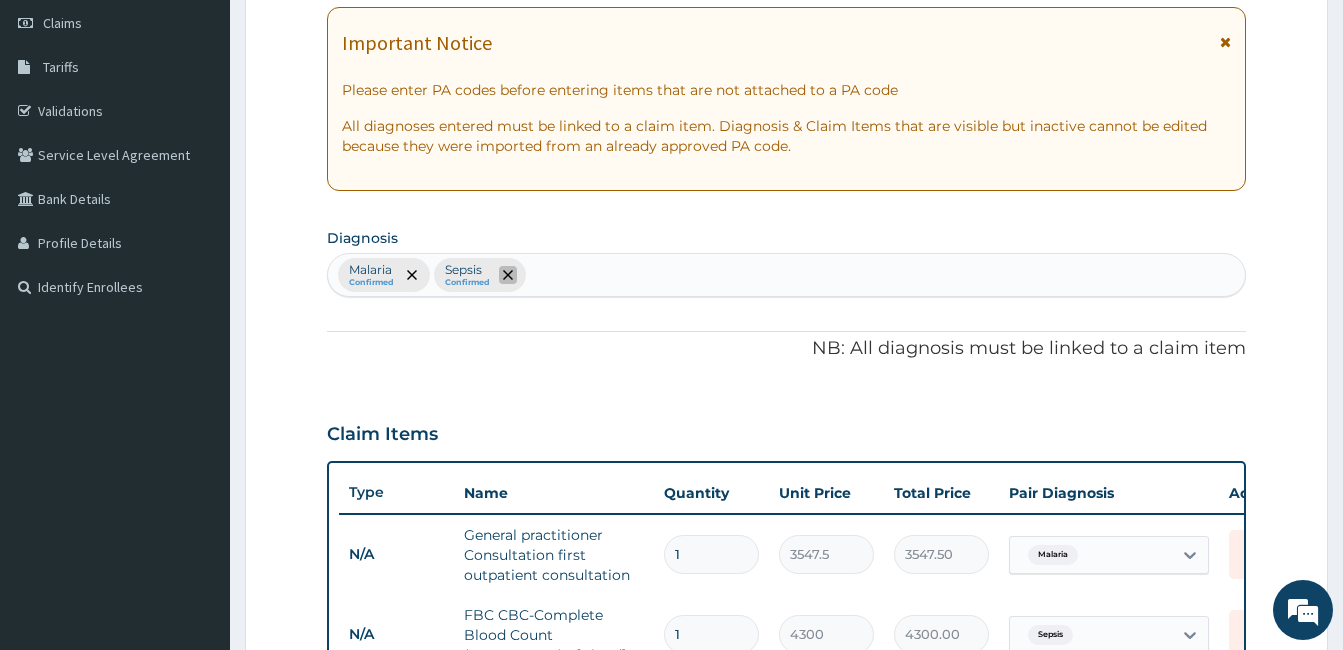 click at bounding box center (508, 275) 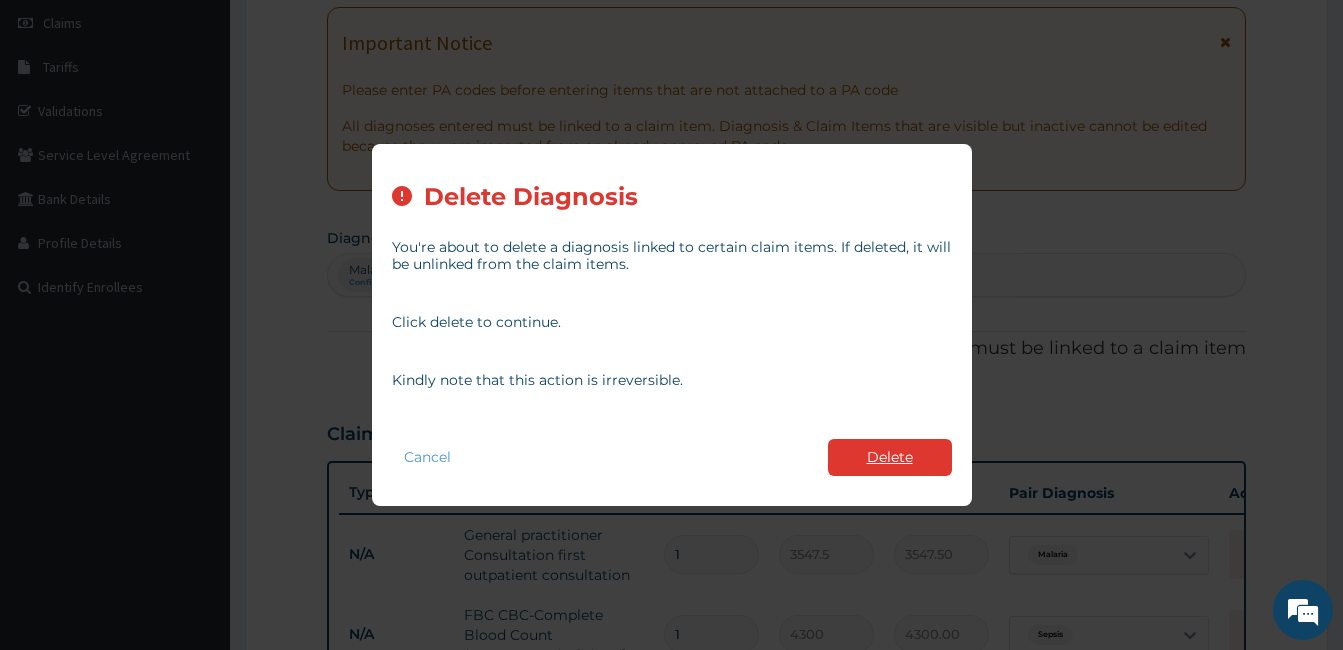 type on "18" 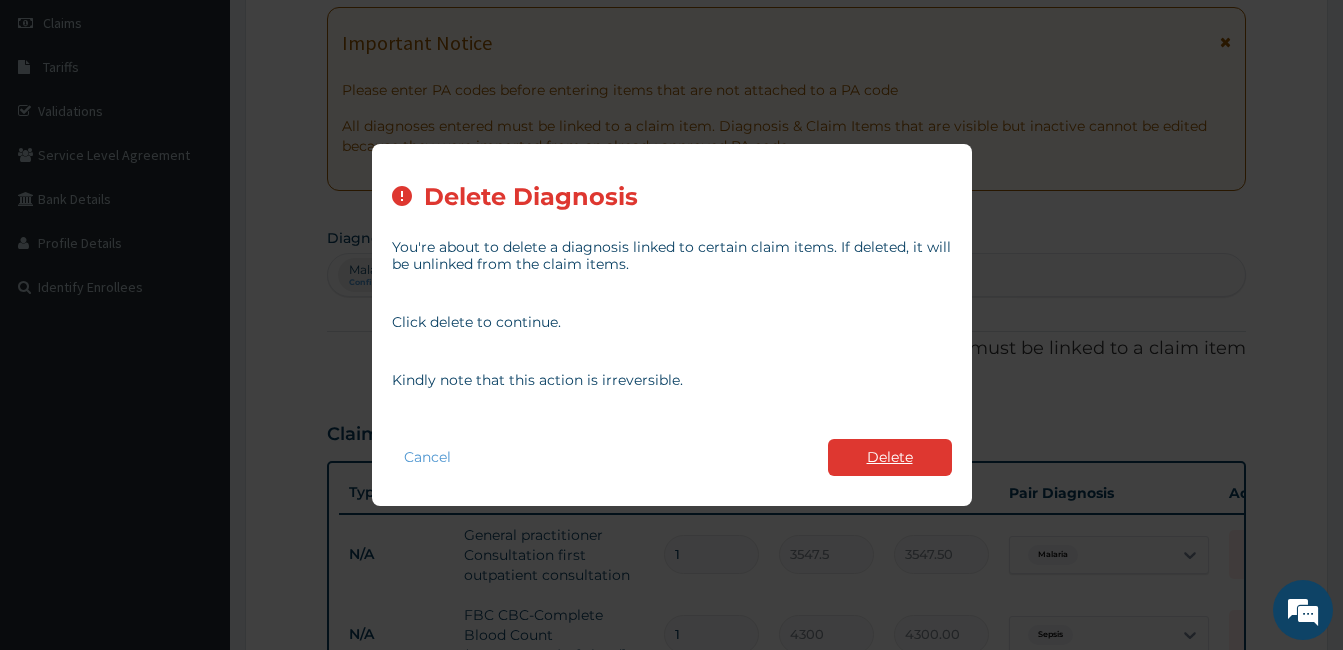 click on "Delete" at bounding box center [890, 457] 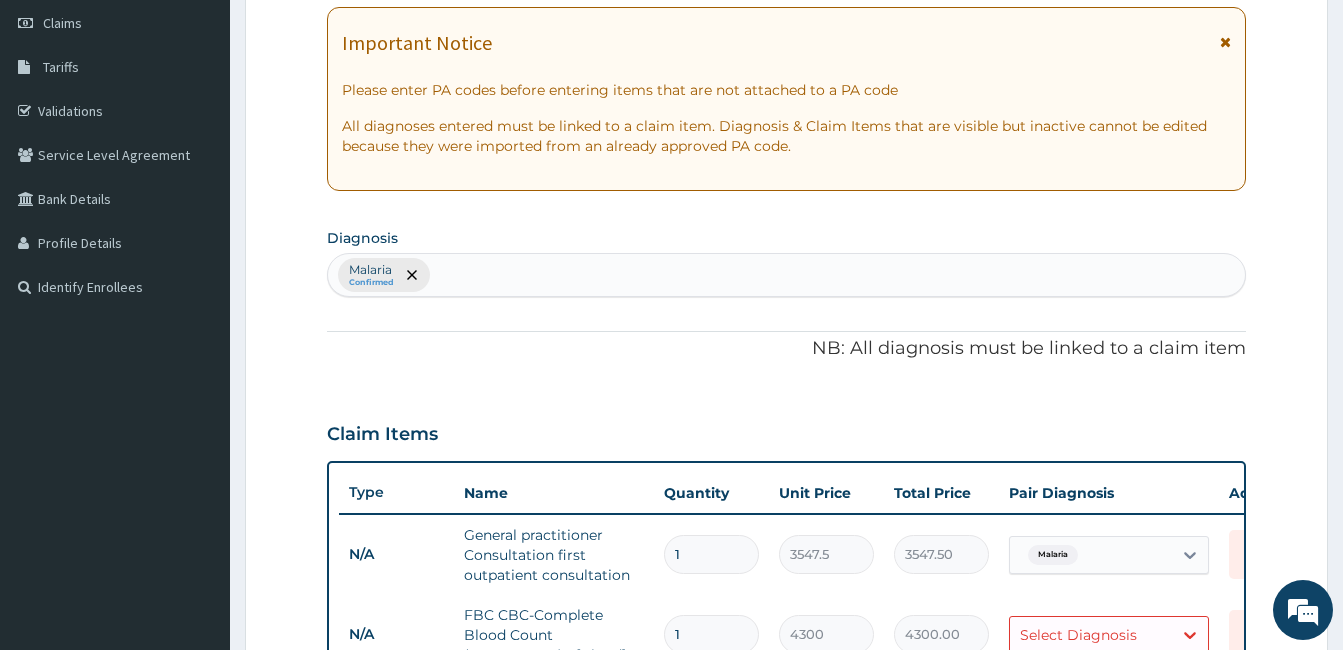 click on "Malaria Confirmed" at bounding box center (786, 275) 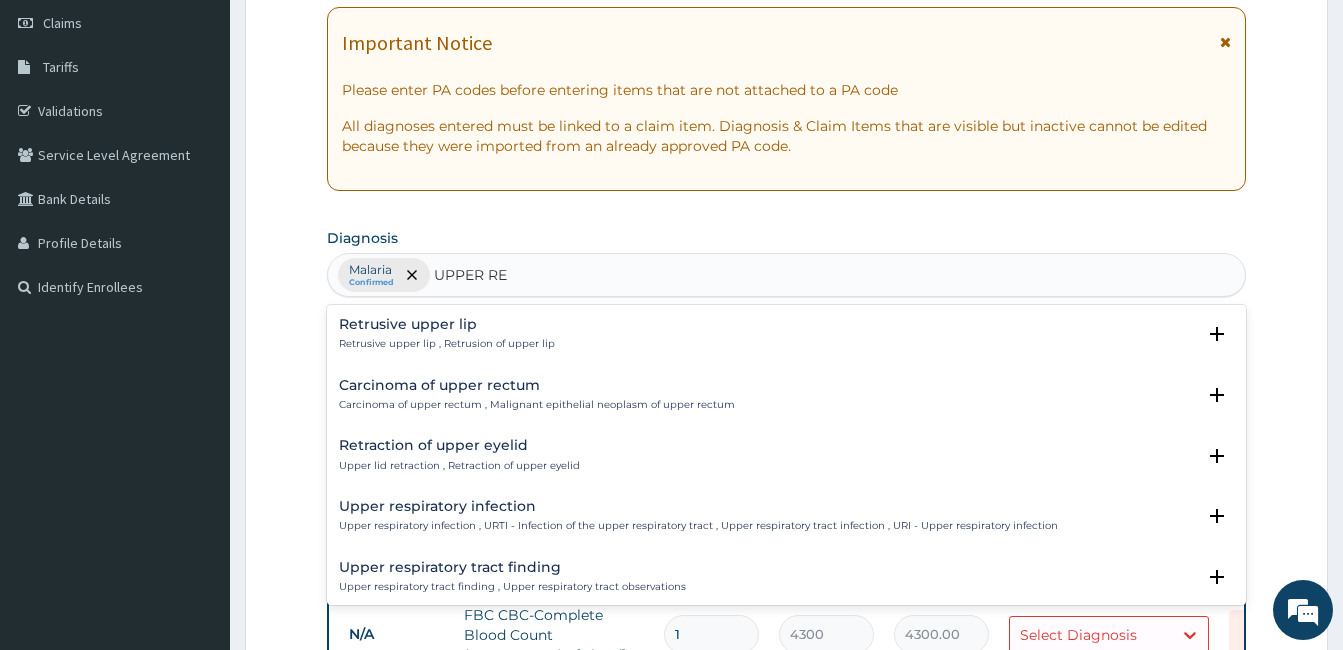 type on "UPPER RES" 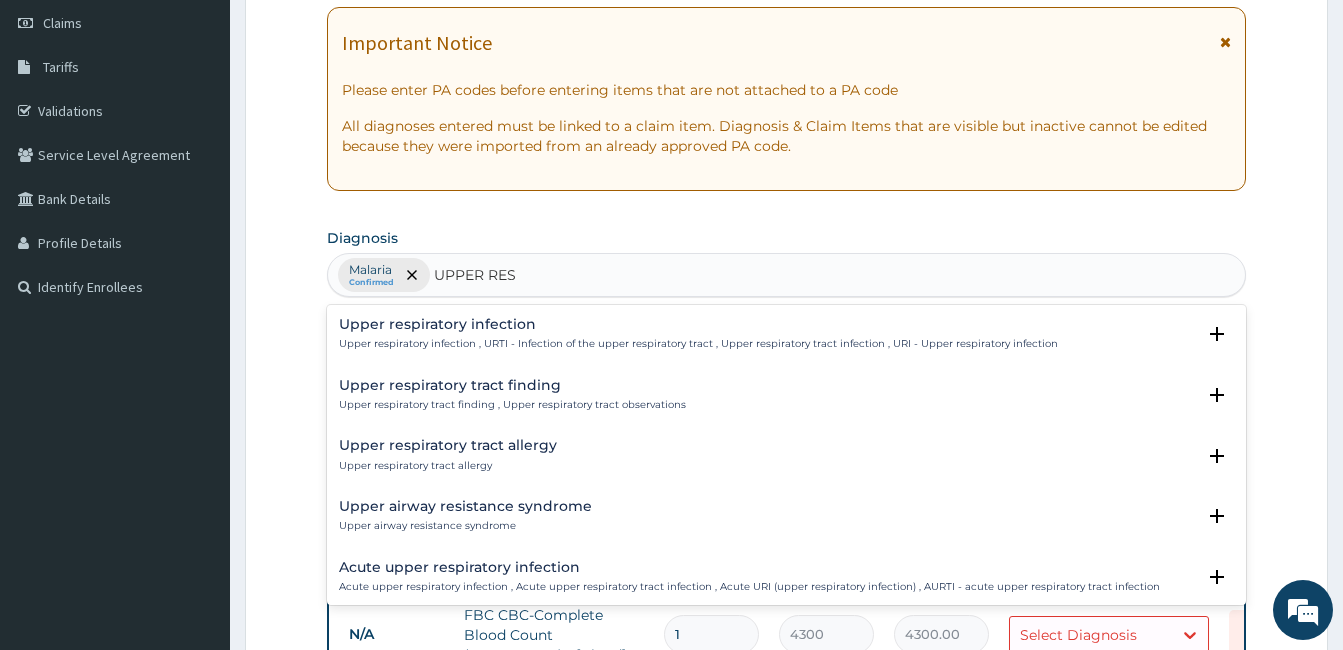 click on "Upper respiratory infection , URTI - Infection of the upper respiratory tract , Upper respiratory tract infection , URI - Upper respiratory infection" at bounding box center (698, 344) 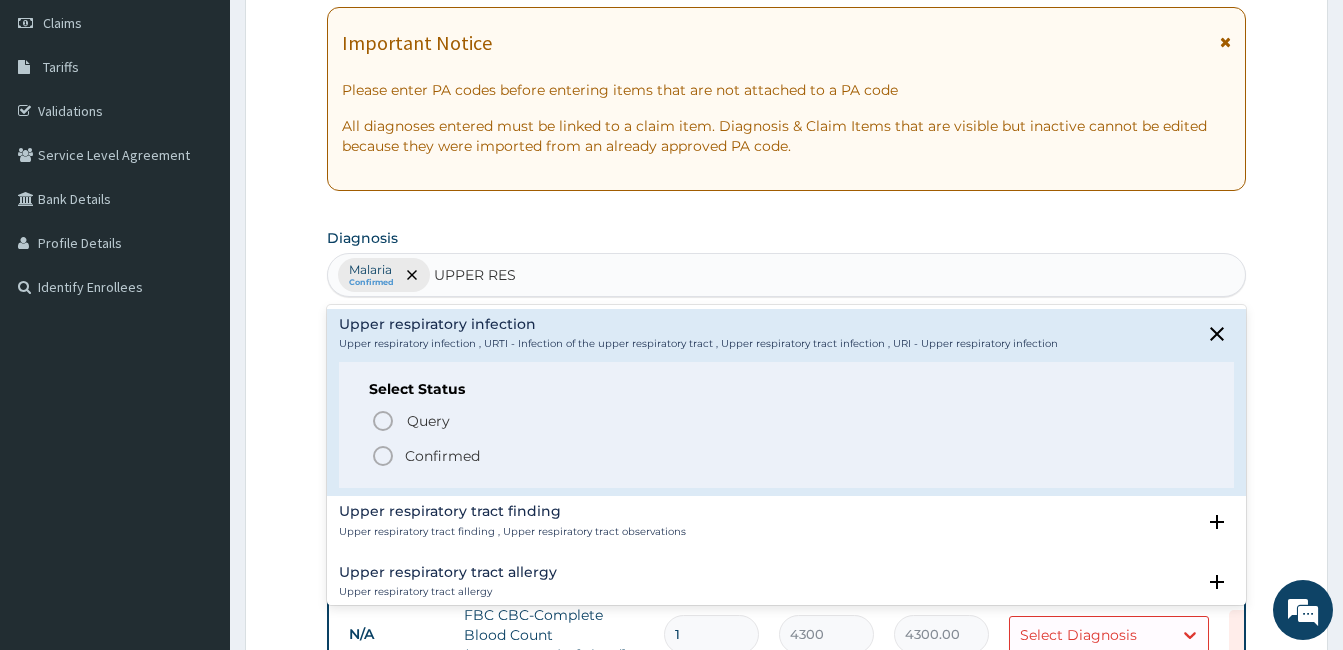 click on "Confirmed" at bounding box center (442, 456) 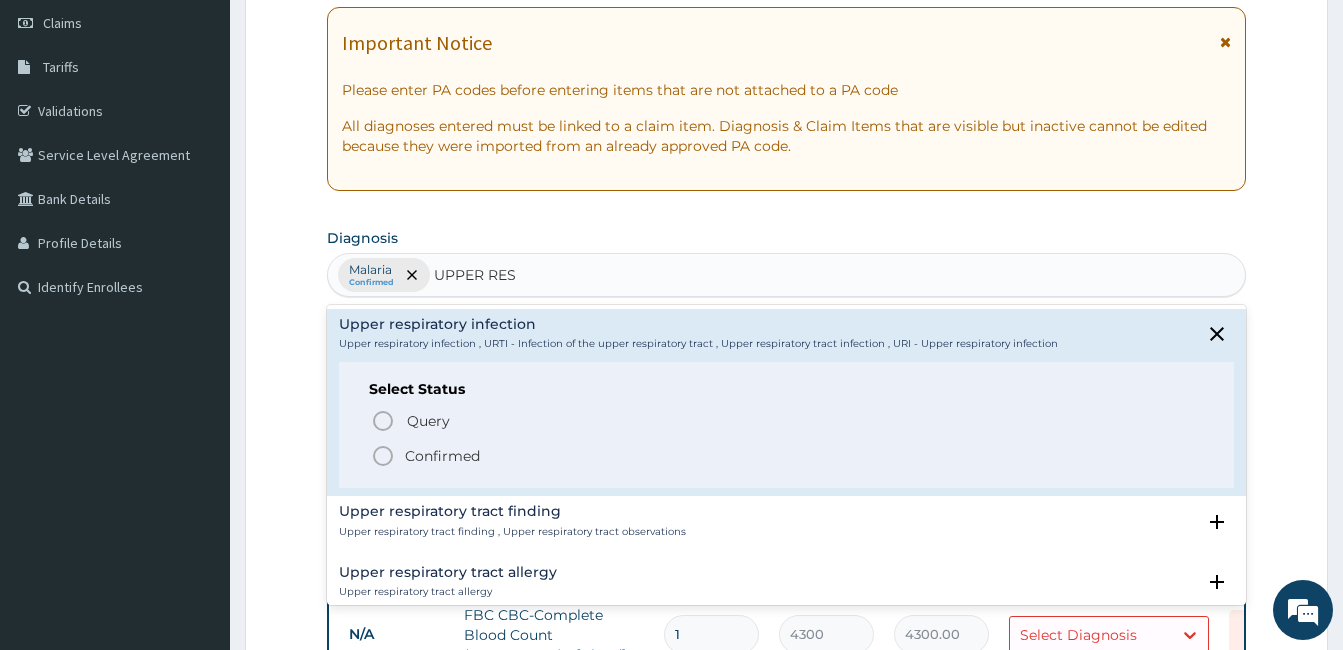 type 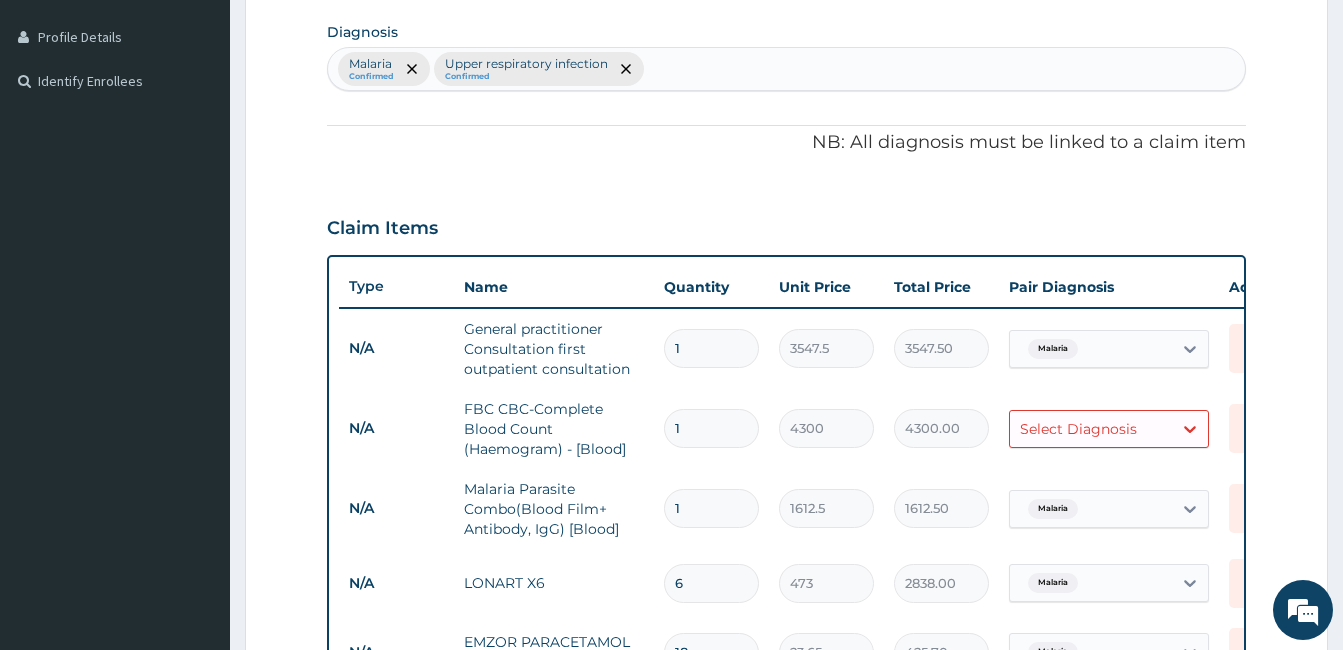 scroll, scrollTop: 883, scrollLeft: 0, axis: vertical 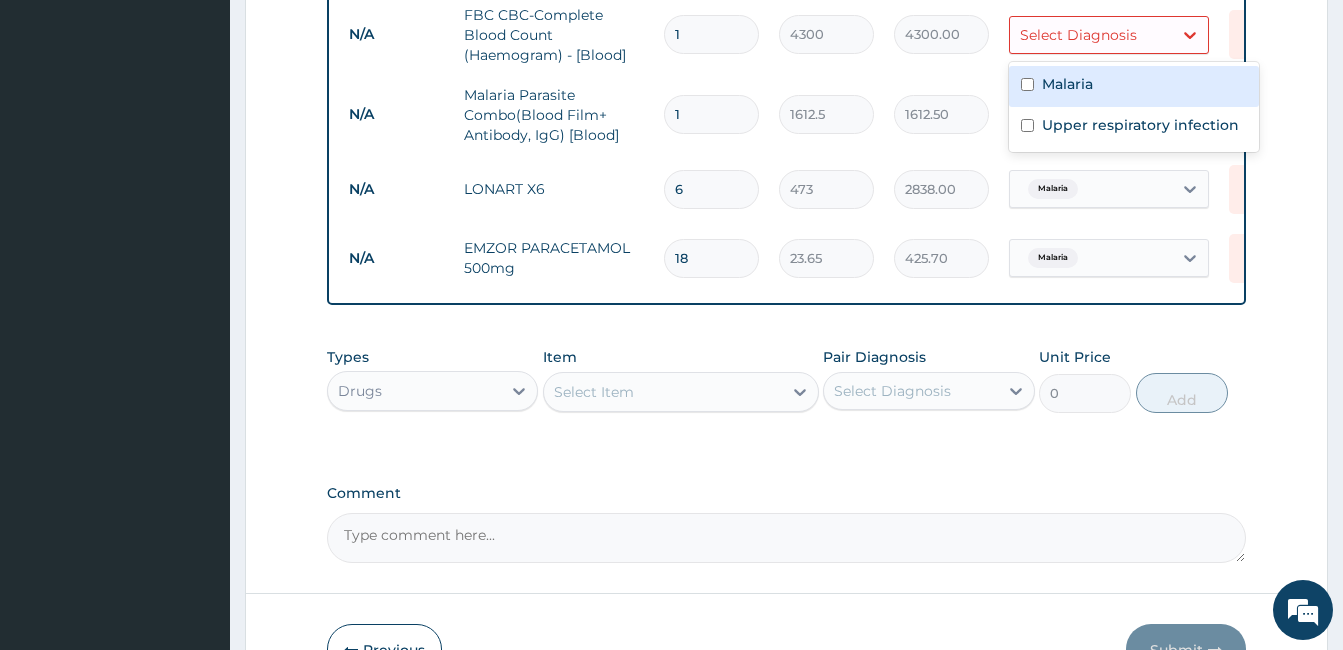 click on "Select Diagnosis" at bounding box center (1078, 35) 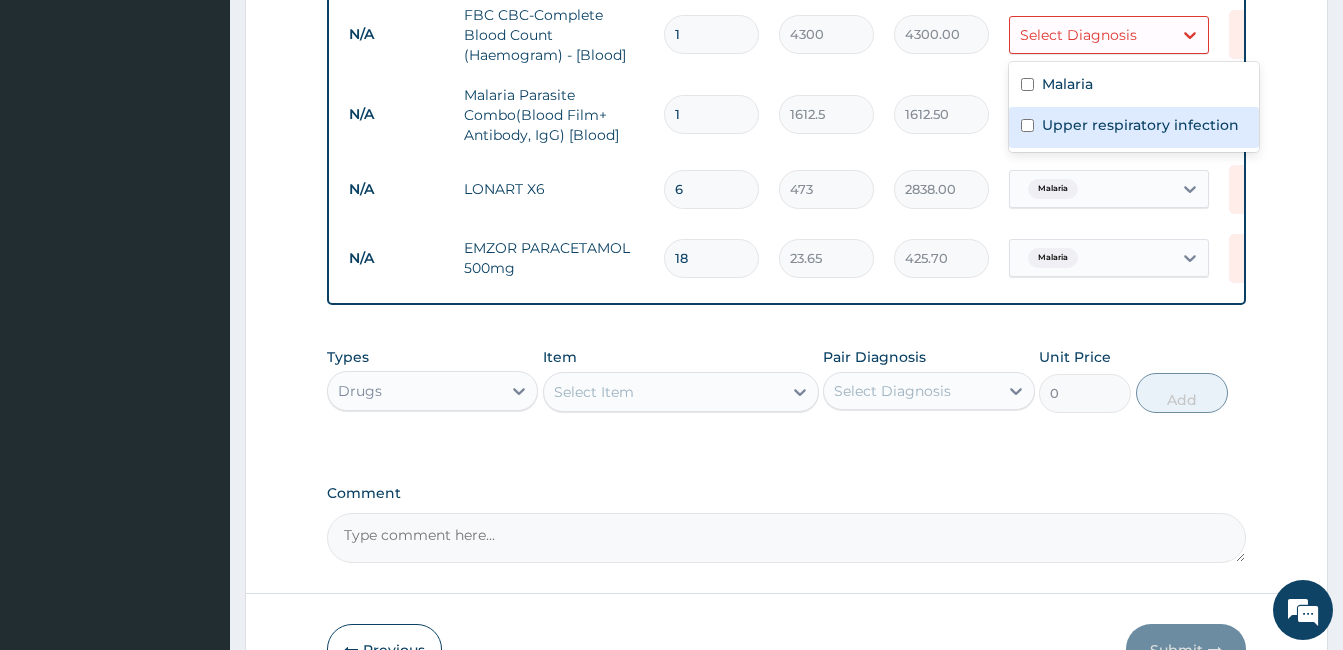 click on "Upper respiratory infection" at bounding box center [1140, 125] 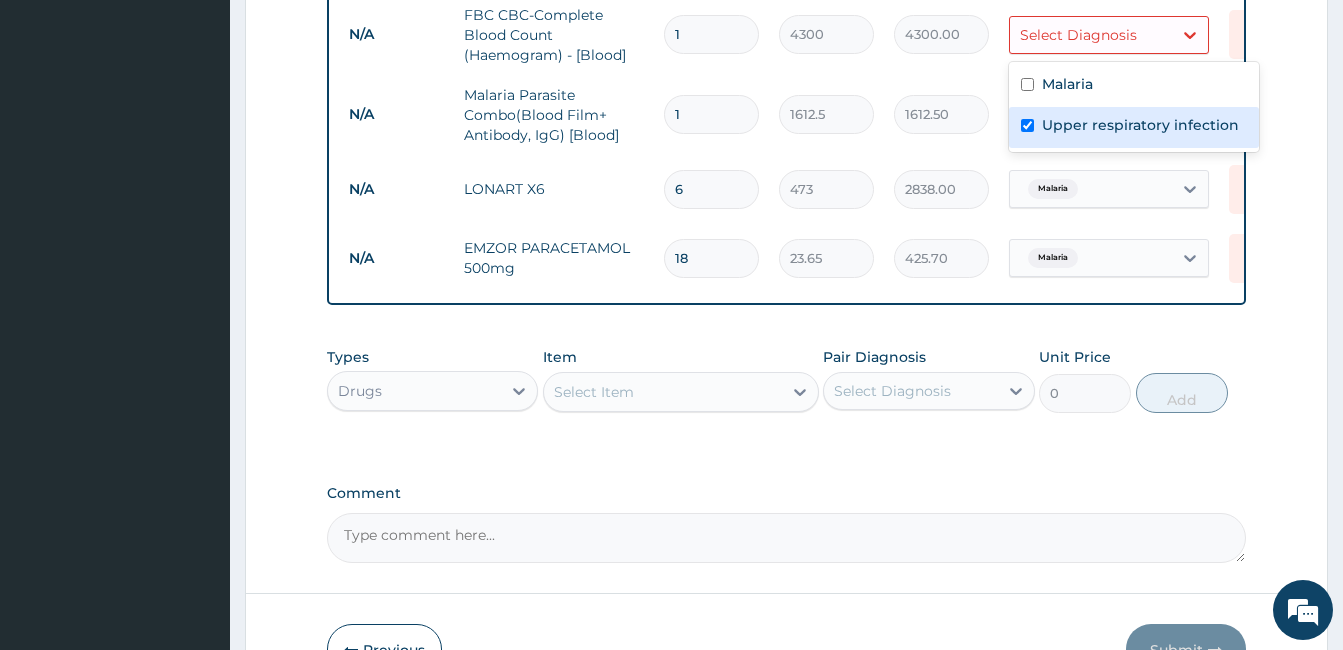 checkbox on "true" 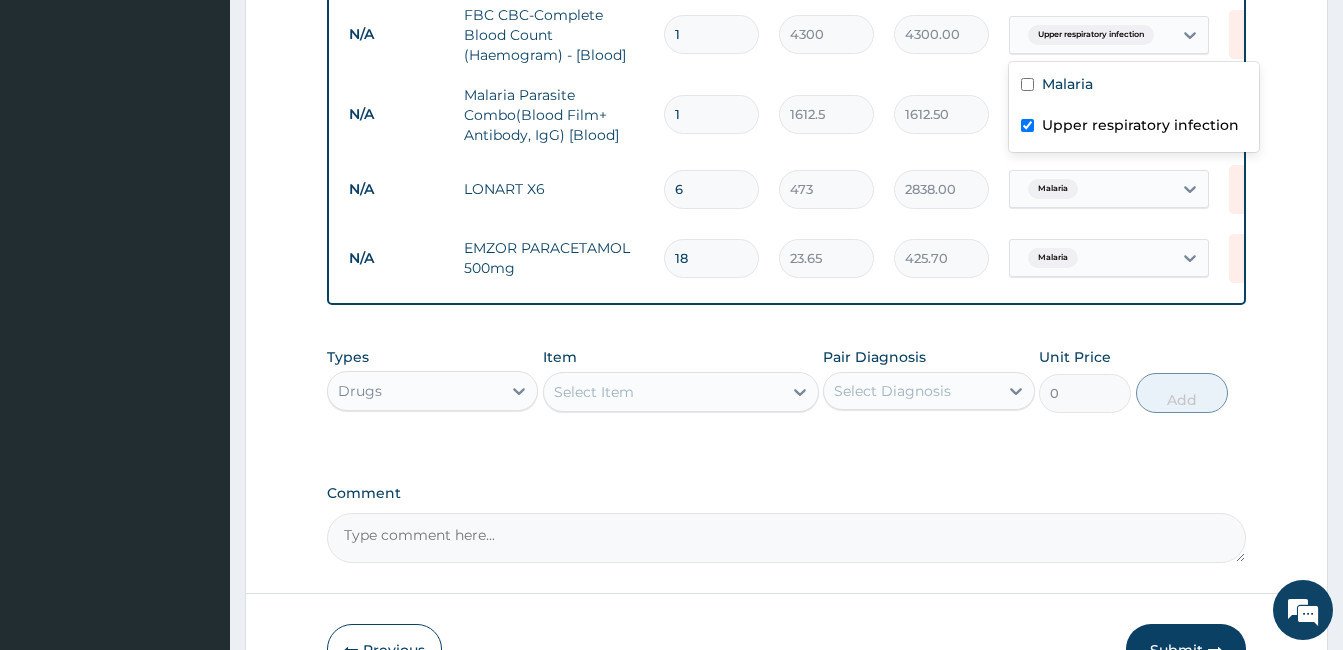 click on "Select Item" at bounding box center (663, 392) 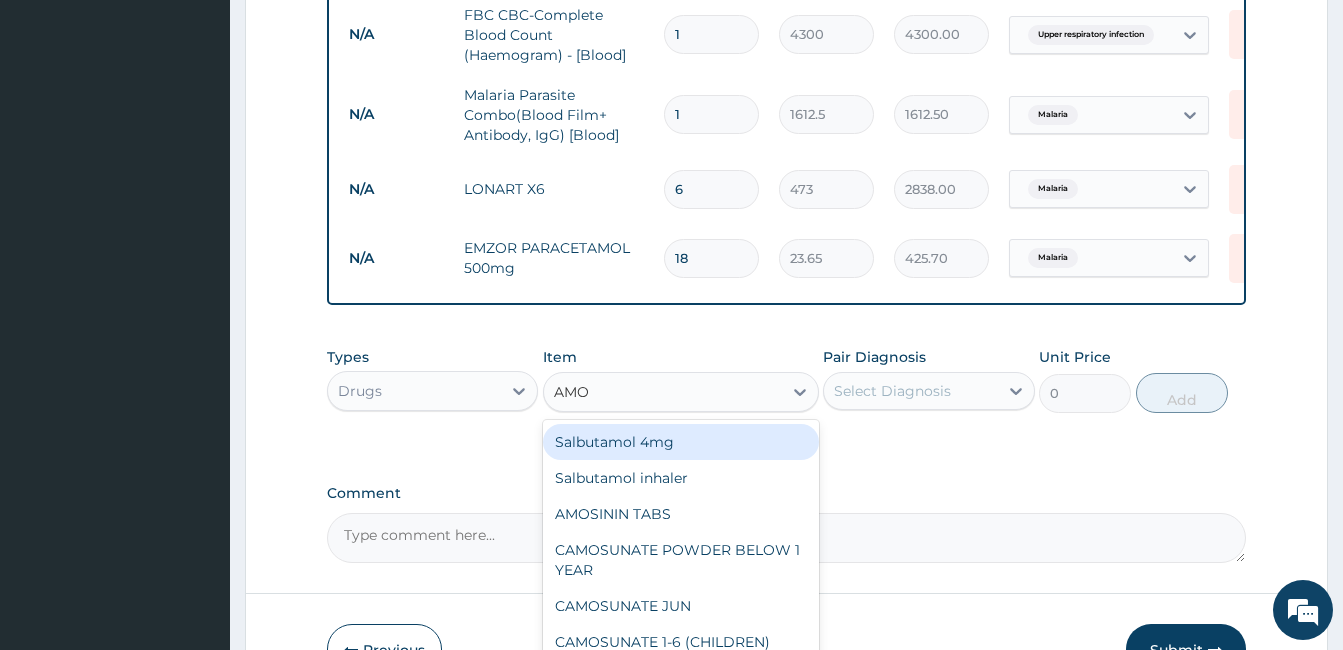 type on "AMOK" 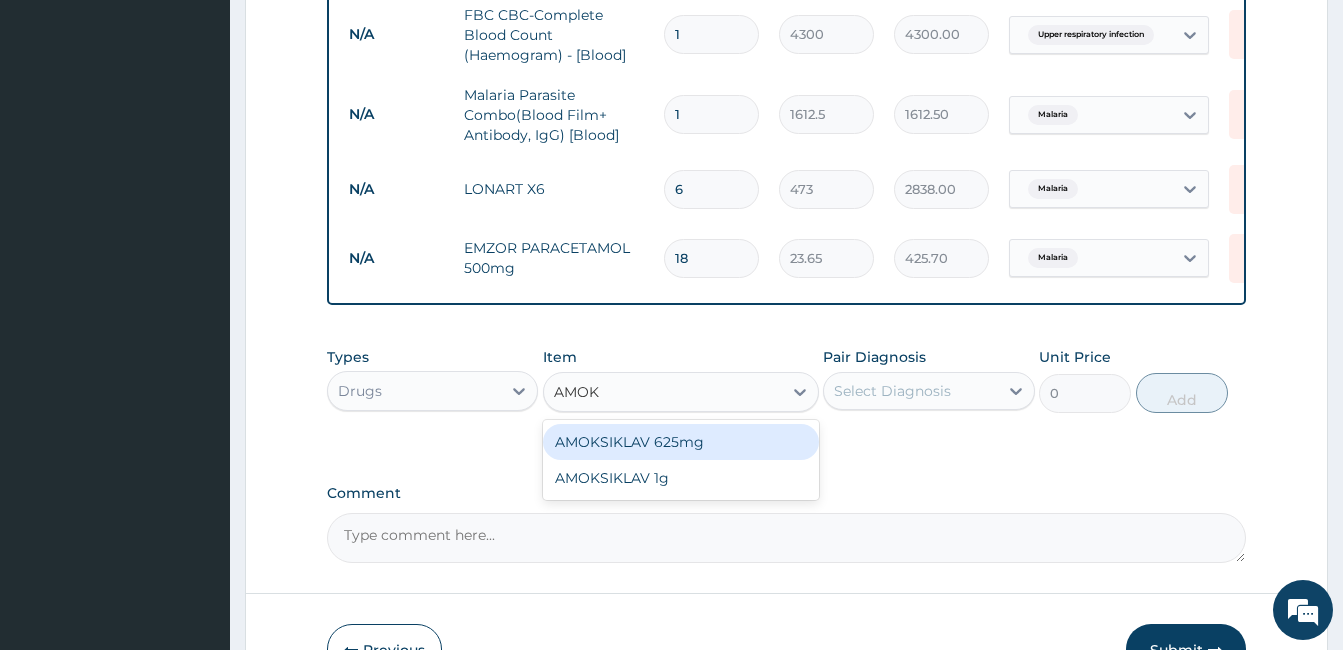 click on "AMOKSIKLAV 625mg" at bounding box center (681, 442) 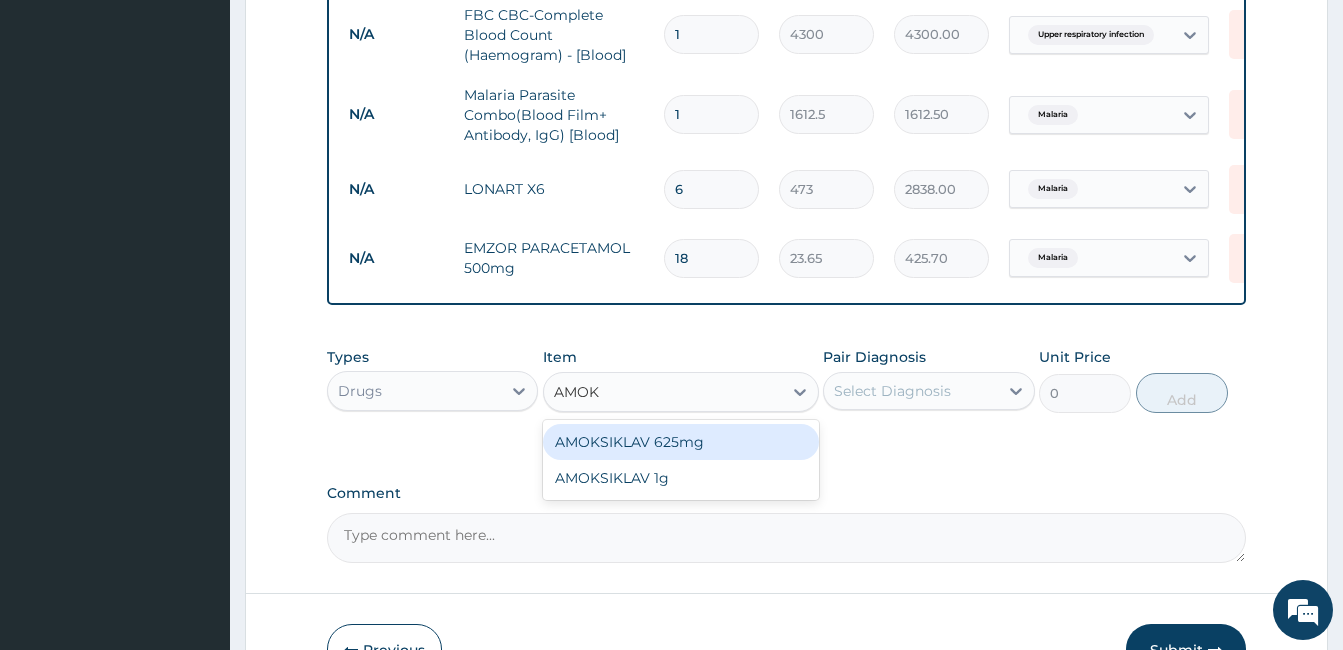 type 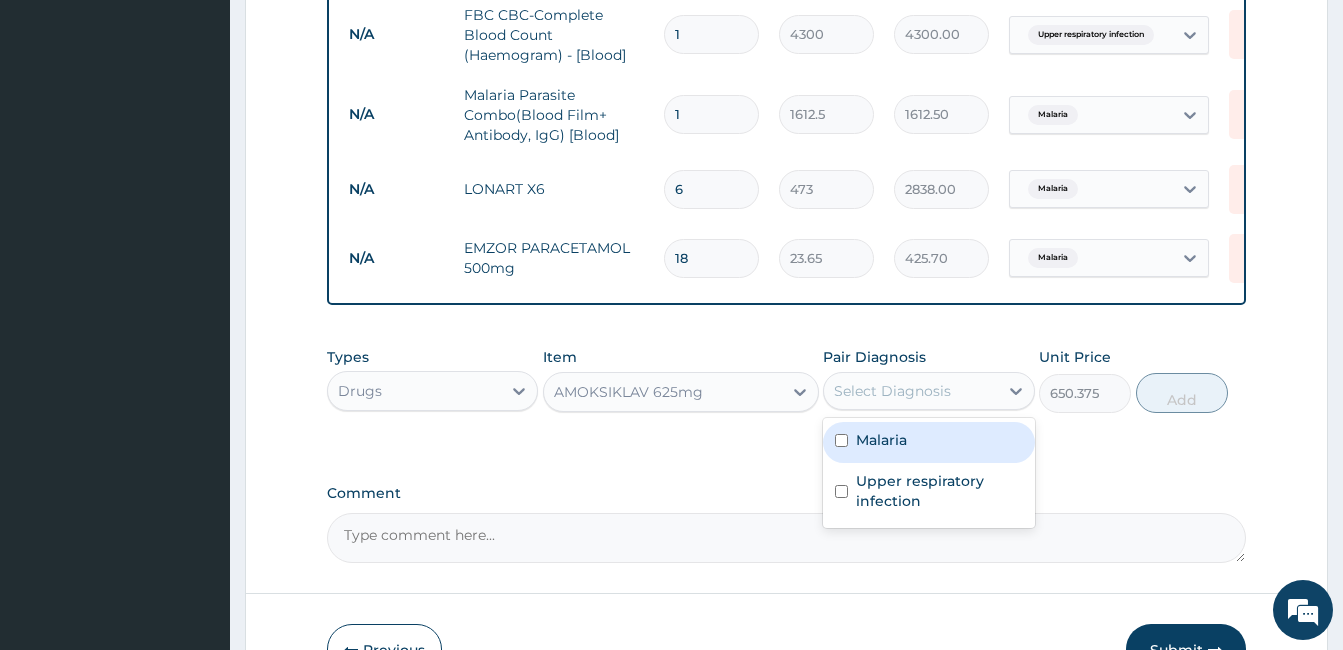 click on "Select Diagnosis" at bounding box center [892, 391] 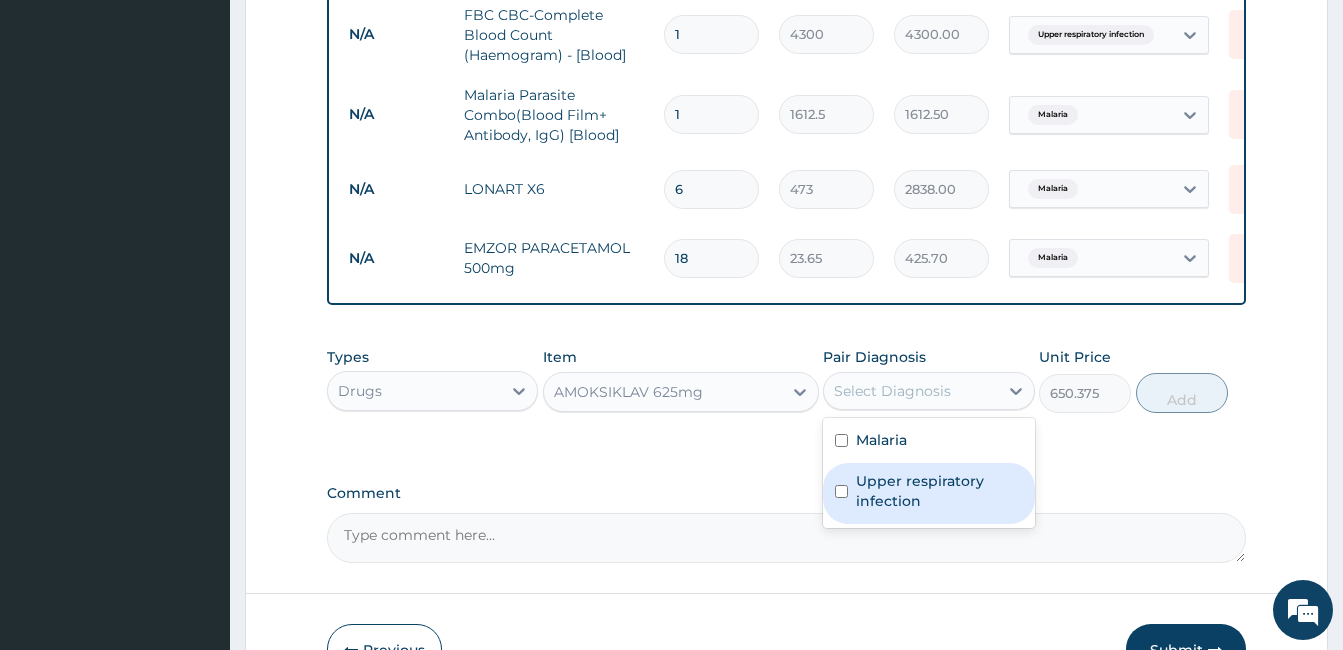 click on "Upper respiratory infection" at bounding box center [939, 491] 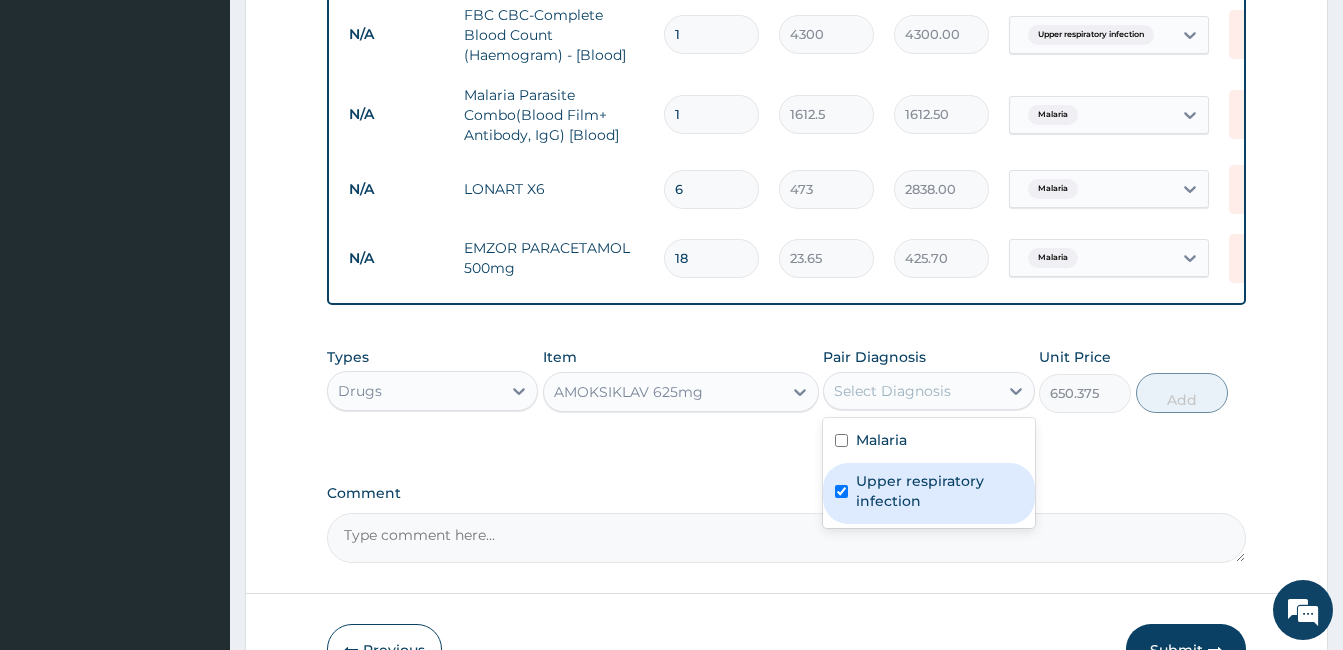 checkbox on "true" 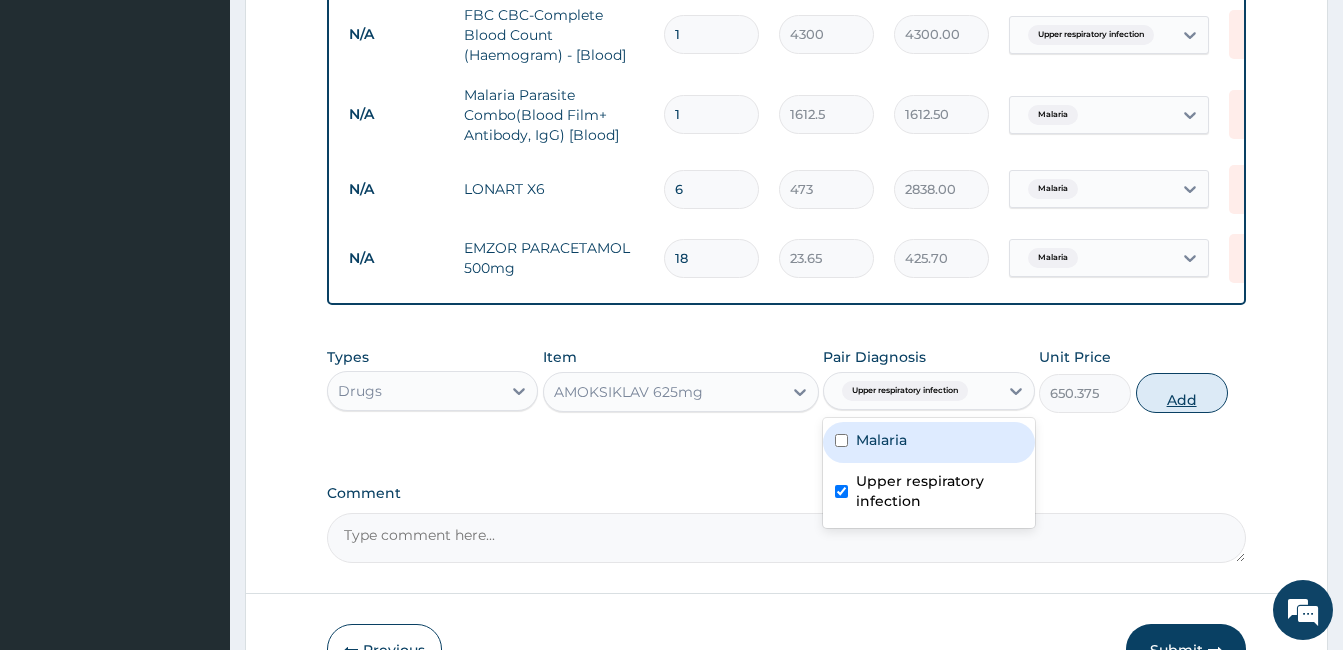 click on "Add" at bounding box center [1182, 393] 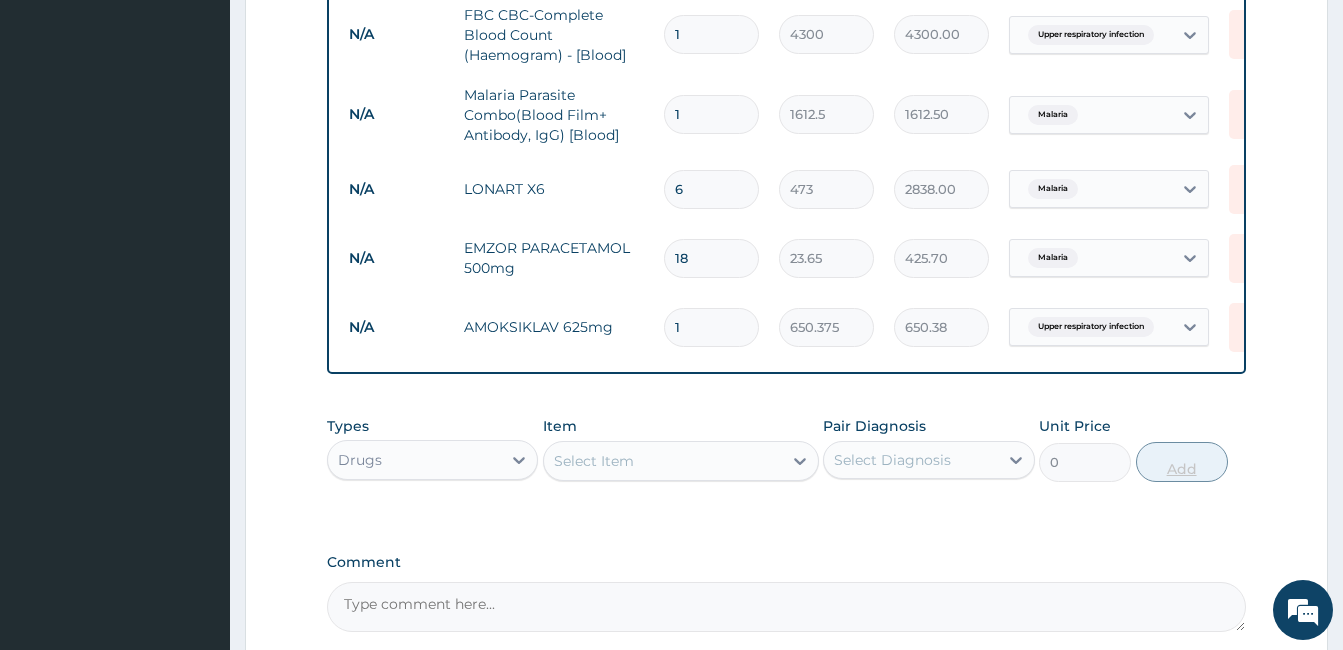 type on "14" 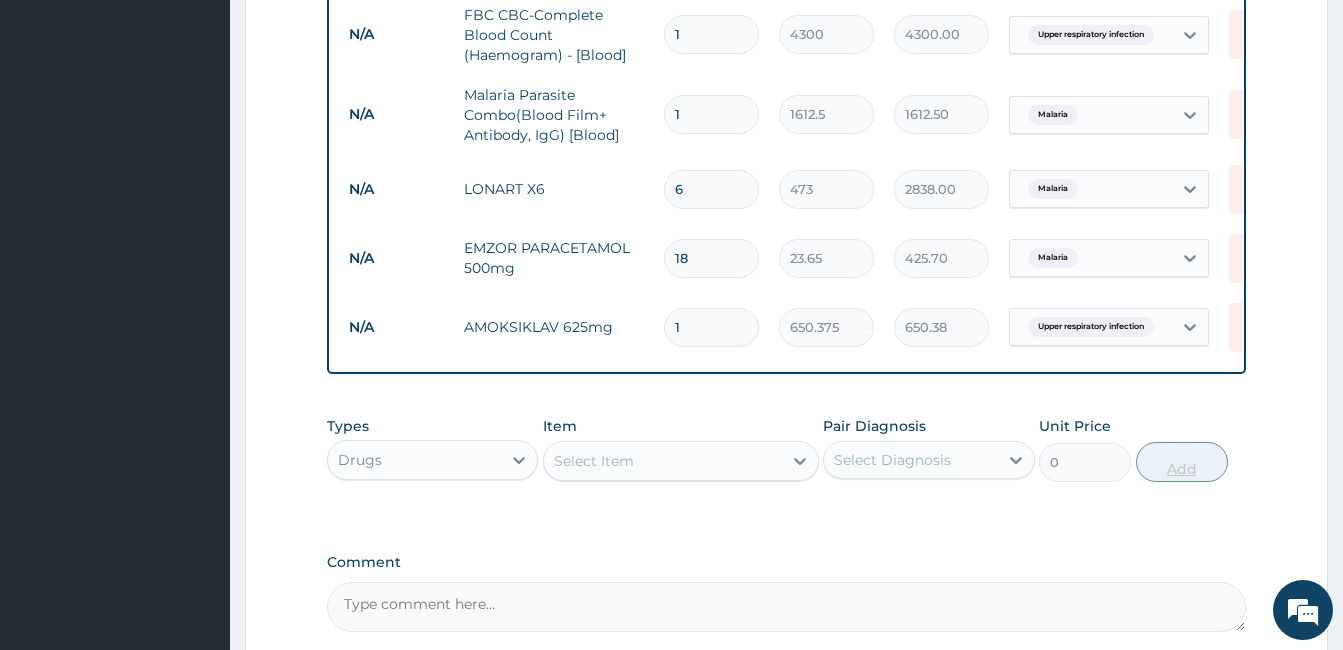 type on "9105.25" 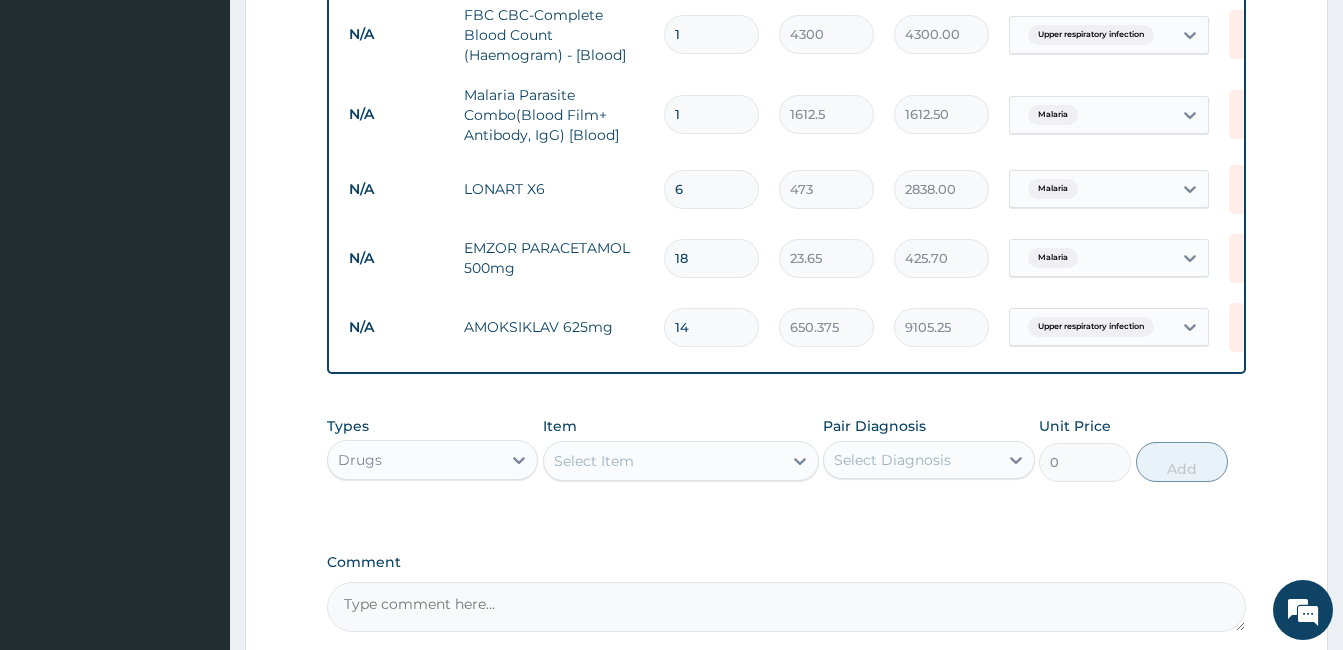type on "14" 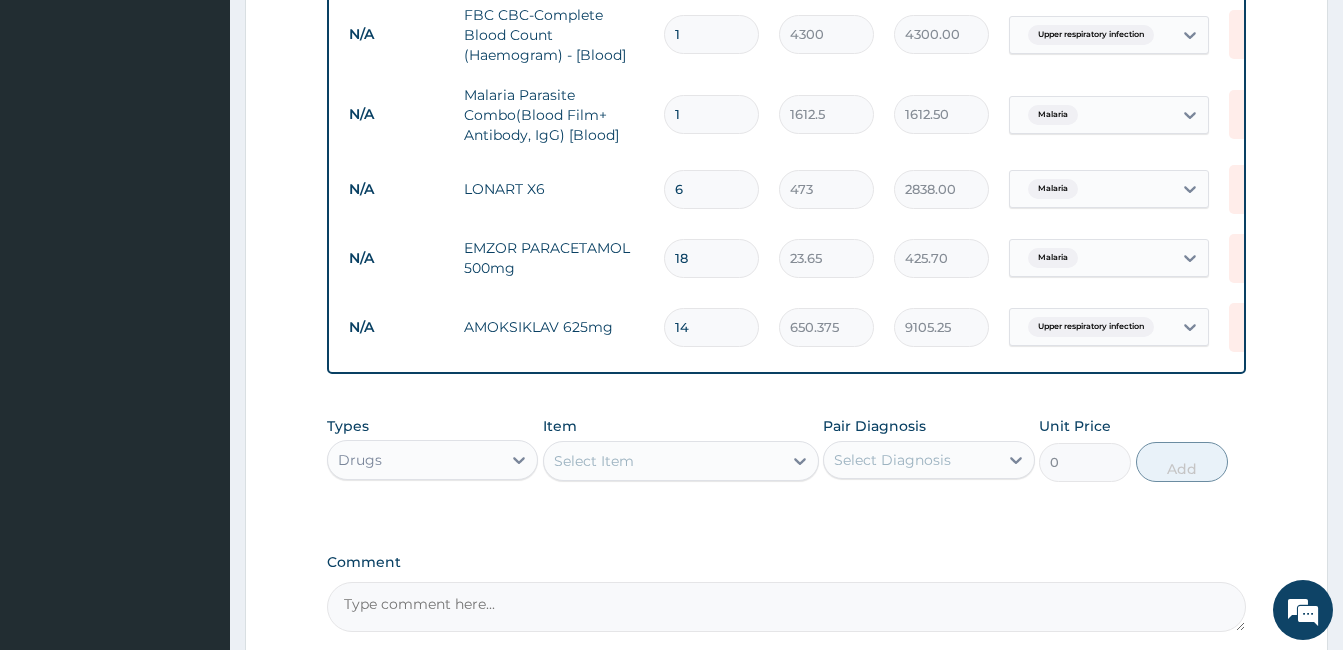 click on "Select Item" at bounding box center [663, 461] 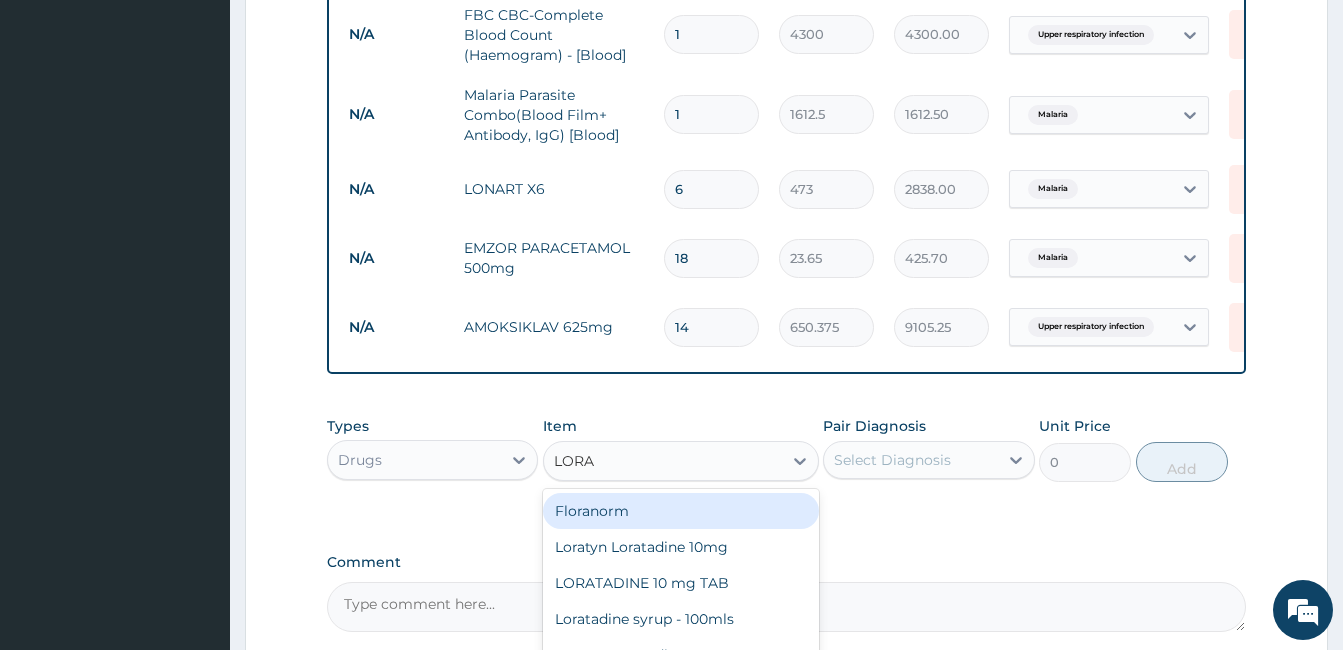 type on "LORAT" 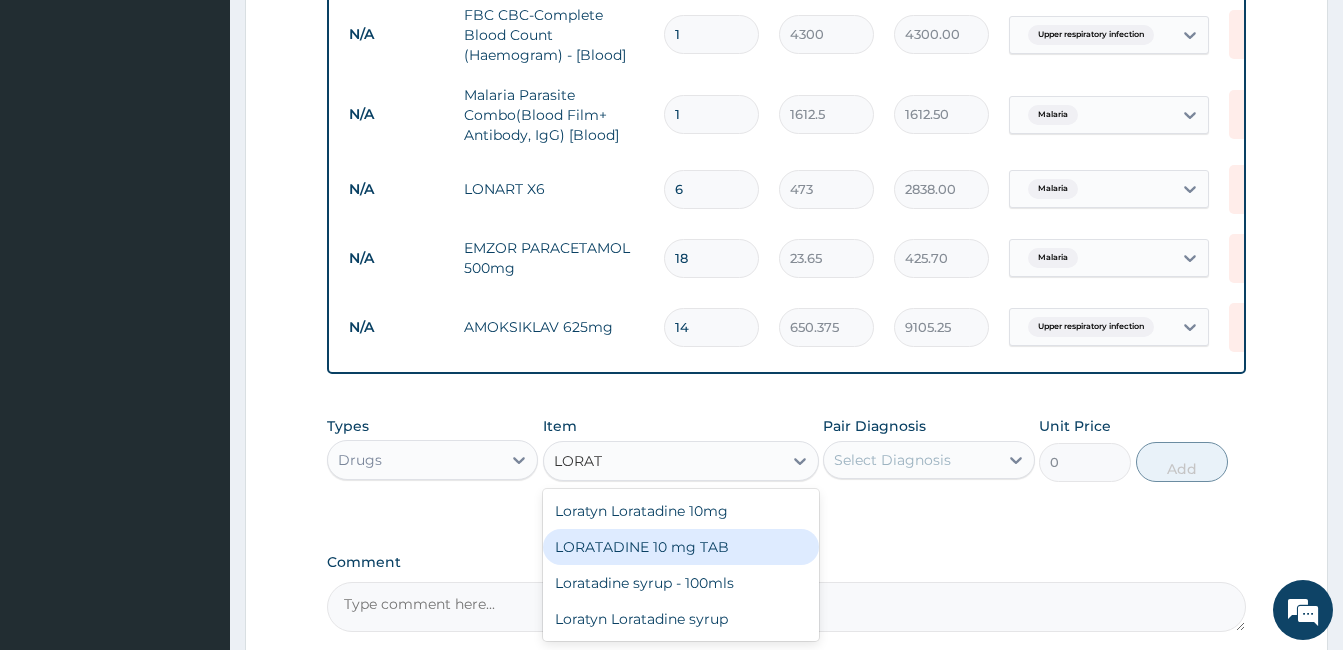 click on "LORATADINE 10 mg TAB" at bounding box center [681, 547] 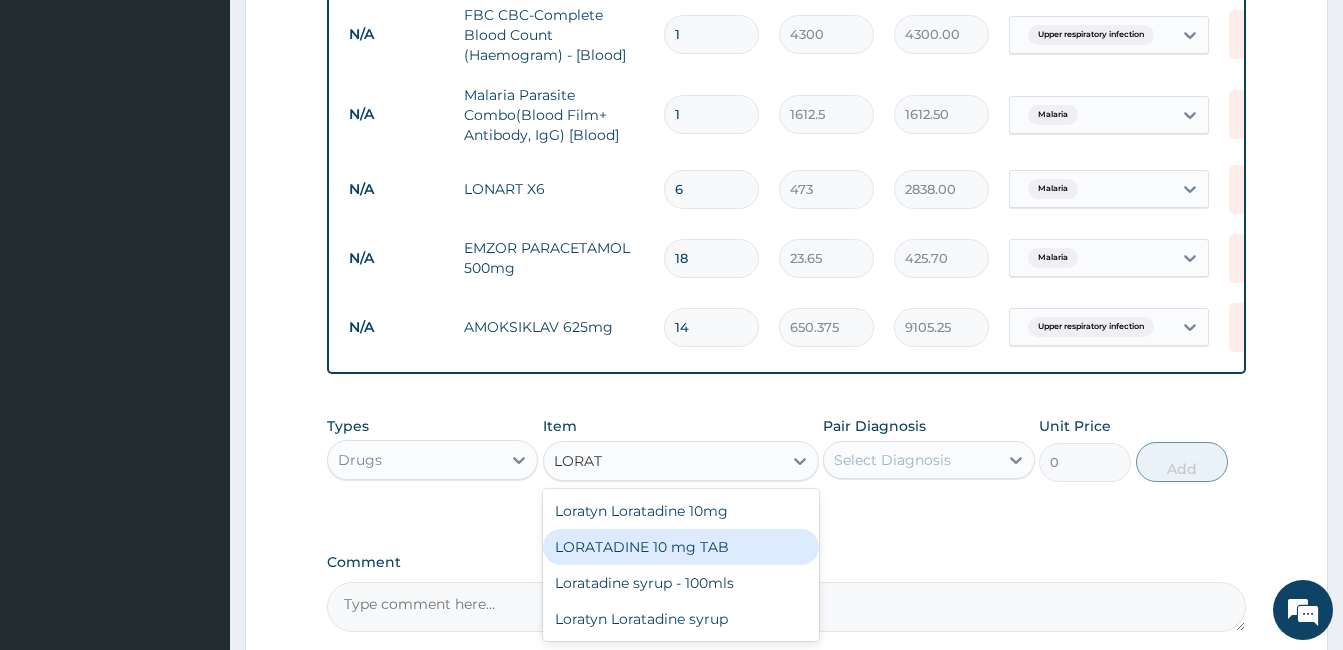type 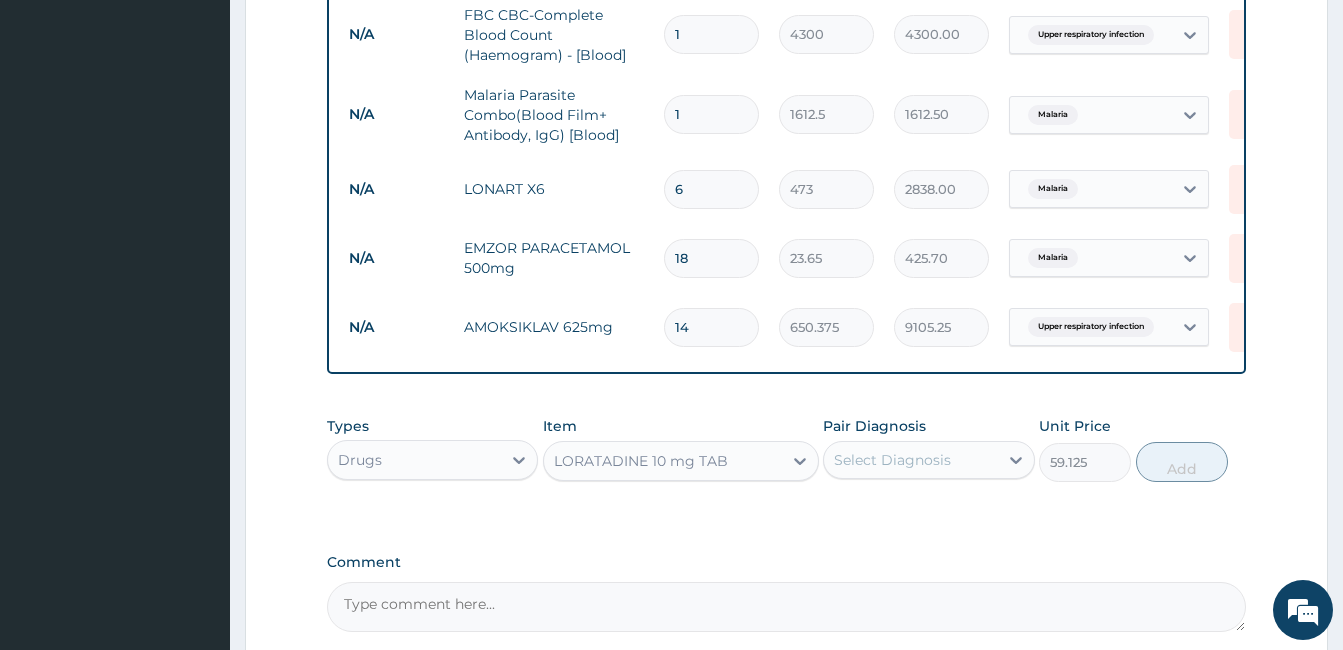 click on "Types Drugs Item option LORATADINE 10 mg TAB, selected.   Select is focused ,type to refine list, press Down to open the menu,  LORATADINE 10 mg TAB Pair Diagnosis Select Diagnosis Unit Price 59.125 Add" at bounding box center (786, 449) 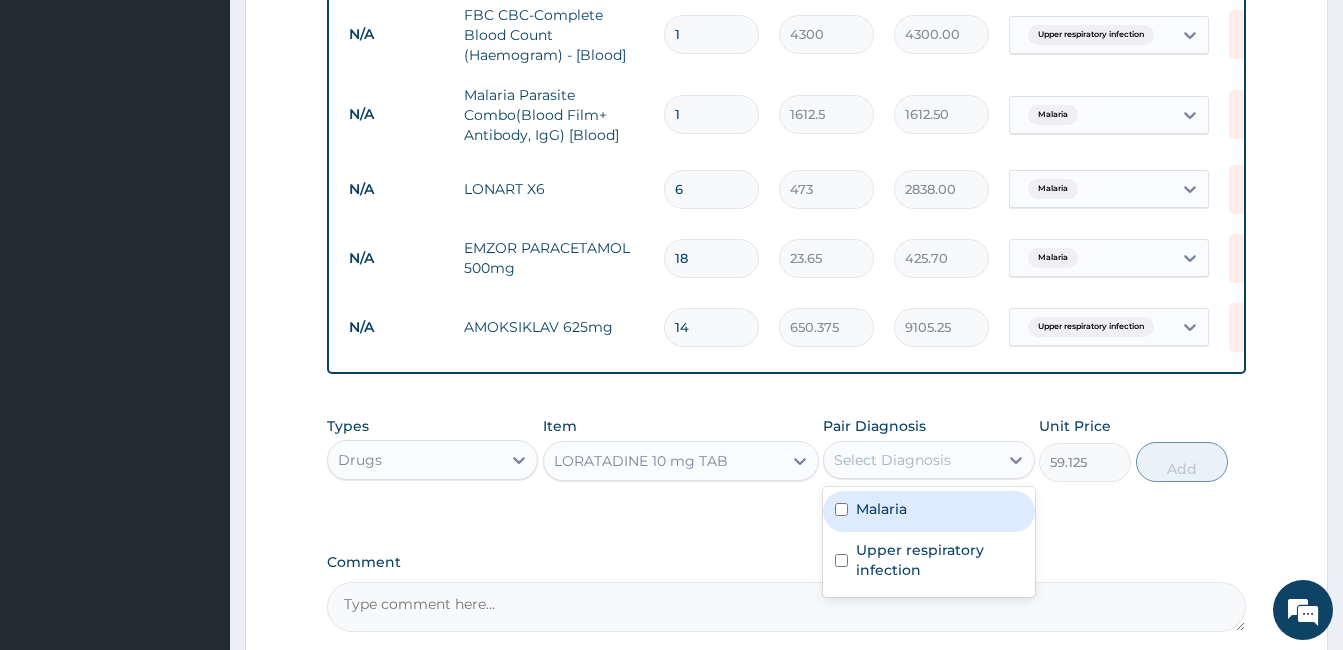 click on "Select Diagnosis" at bounding box center (892, 460) 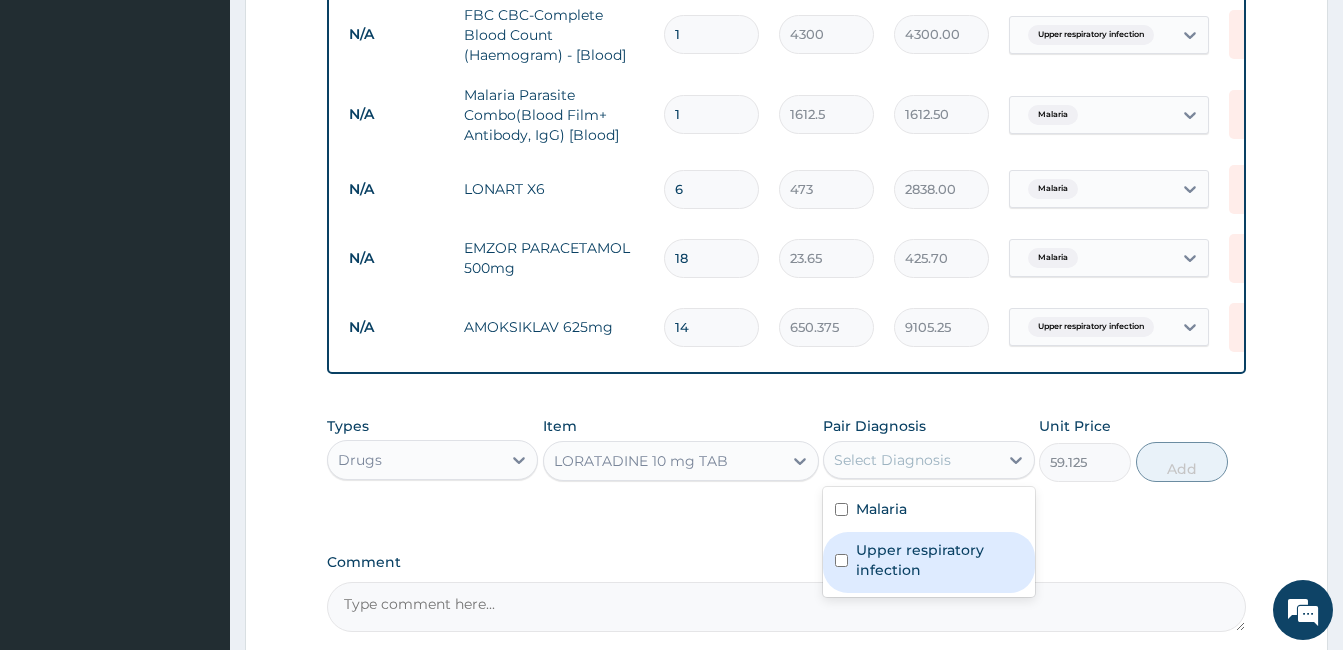 click on "Upper respiratory infection" at bounding box center [939, 560] 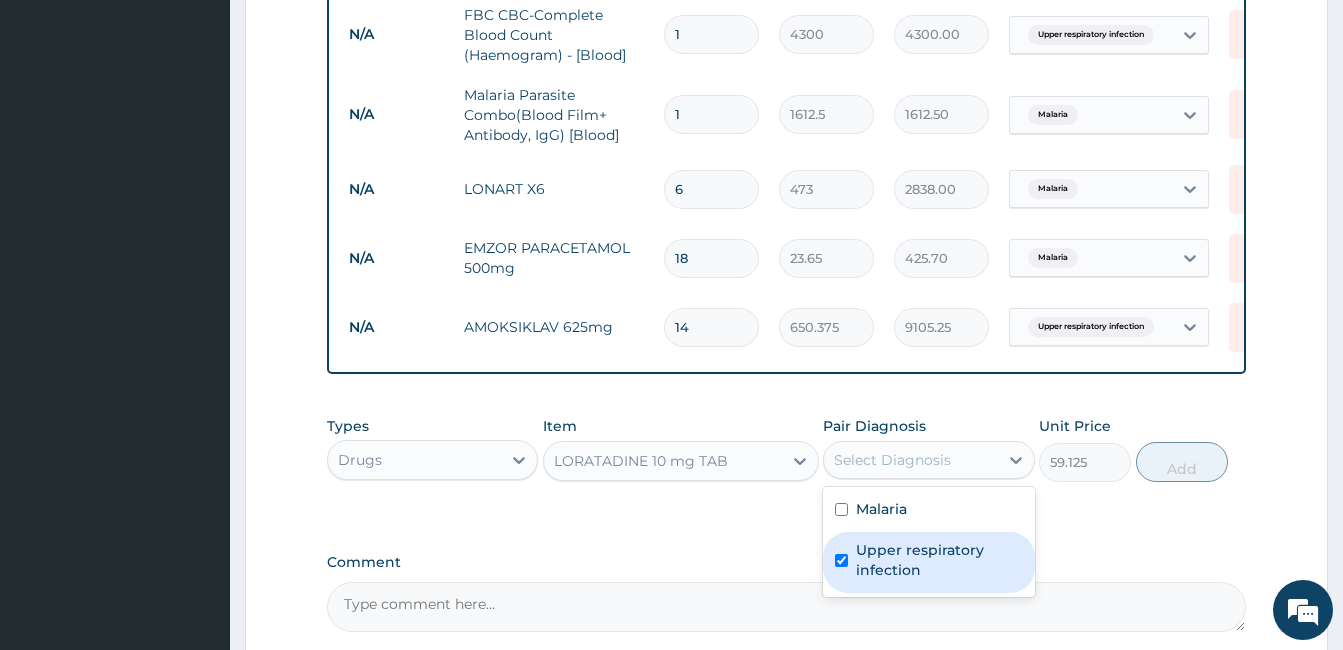 checkbox on "true" 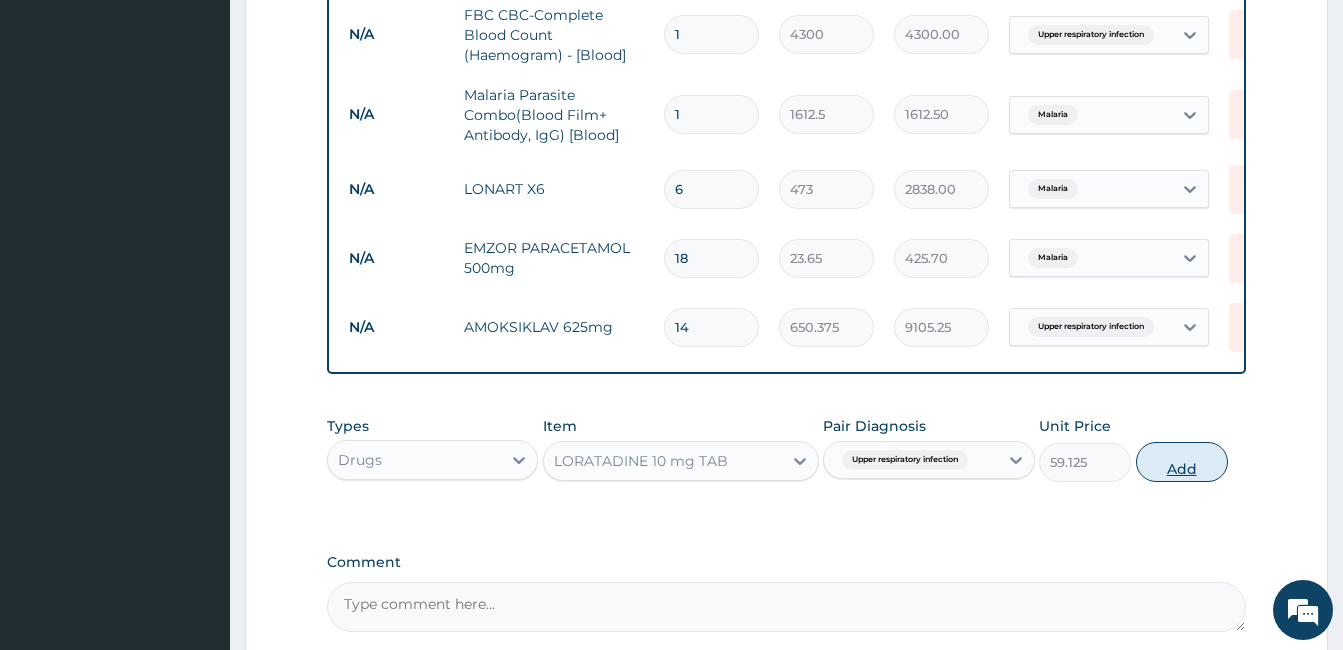 click on "Add" at bounding box center [1182, 462] 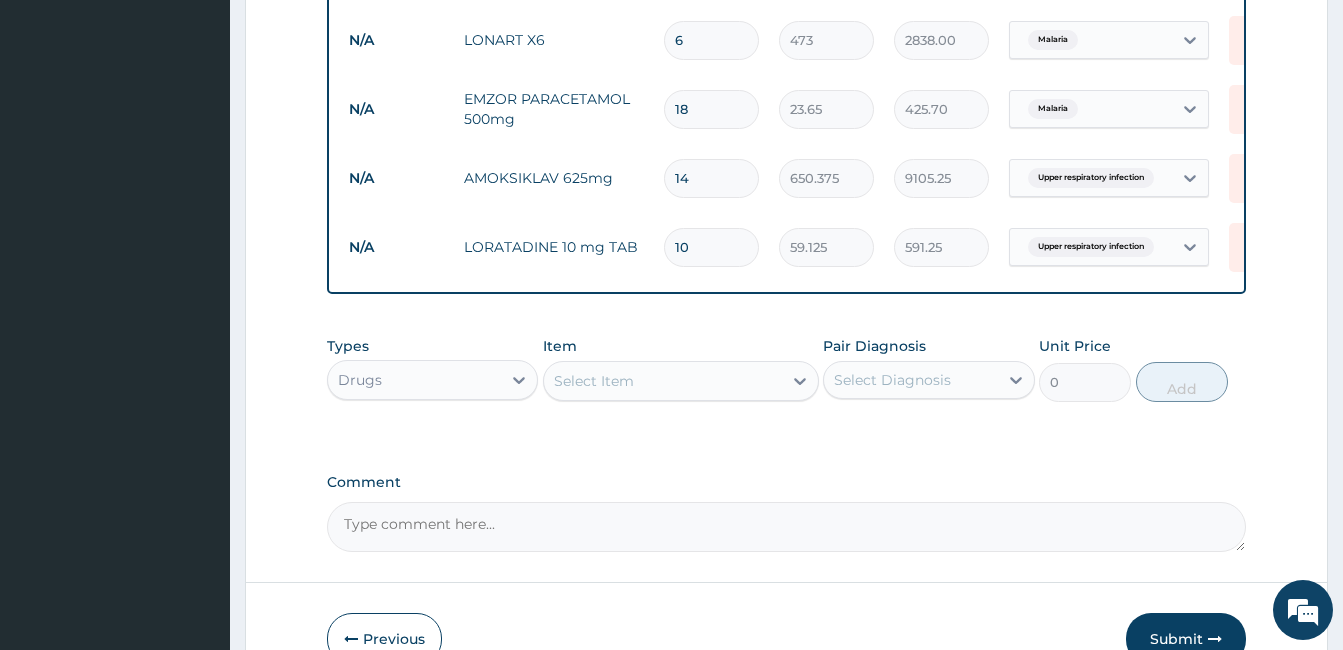 scroll, scrollTop: 1159, scrollLeft: 0, axis: vertical 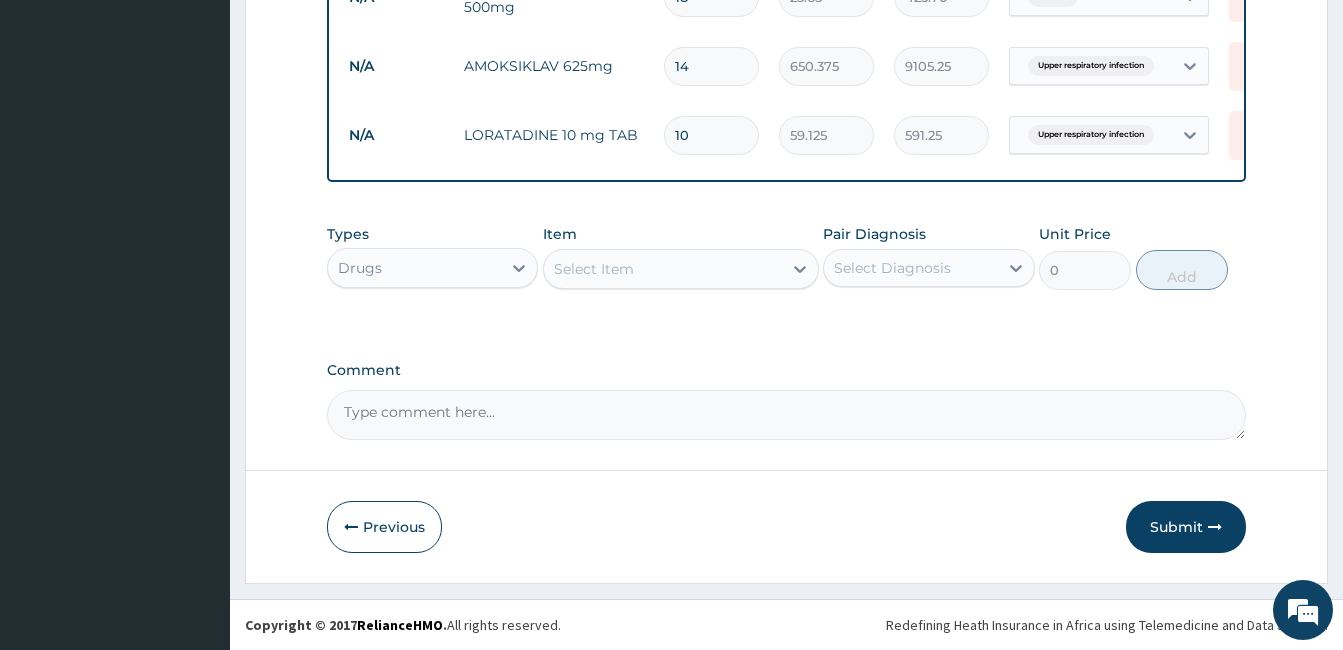 type on "10" 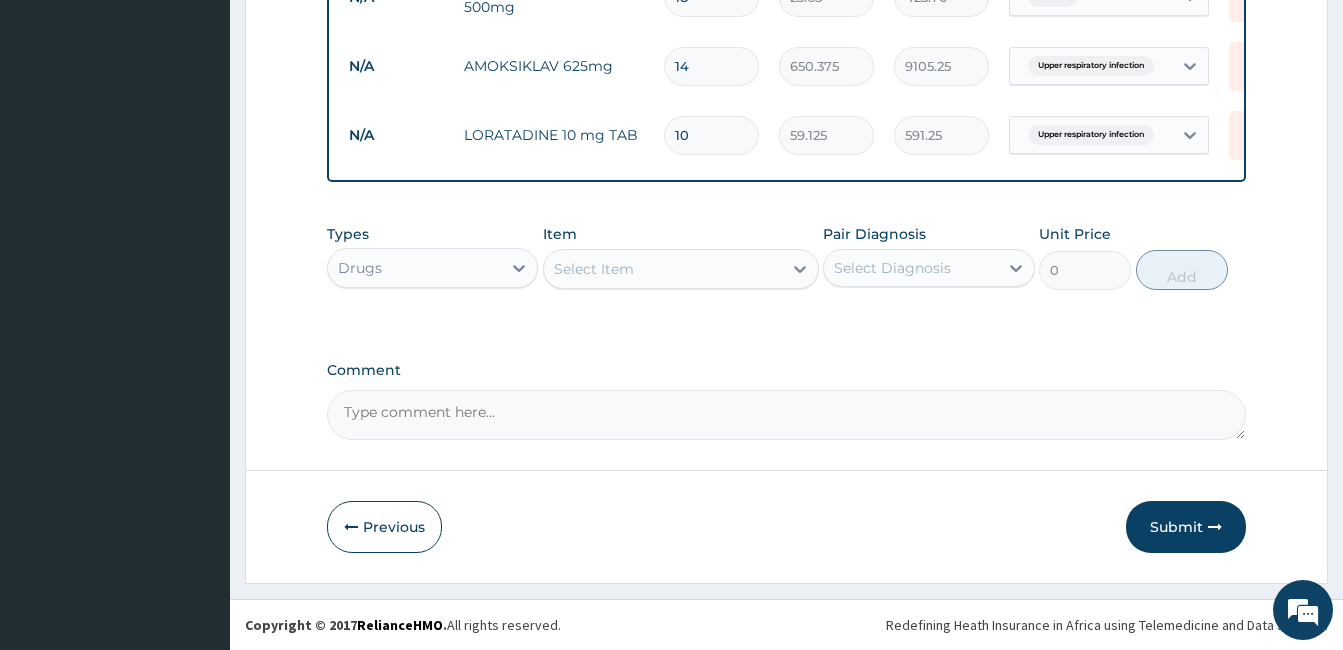 click on "Select Item" at bounding box center (663, 269) 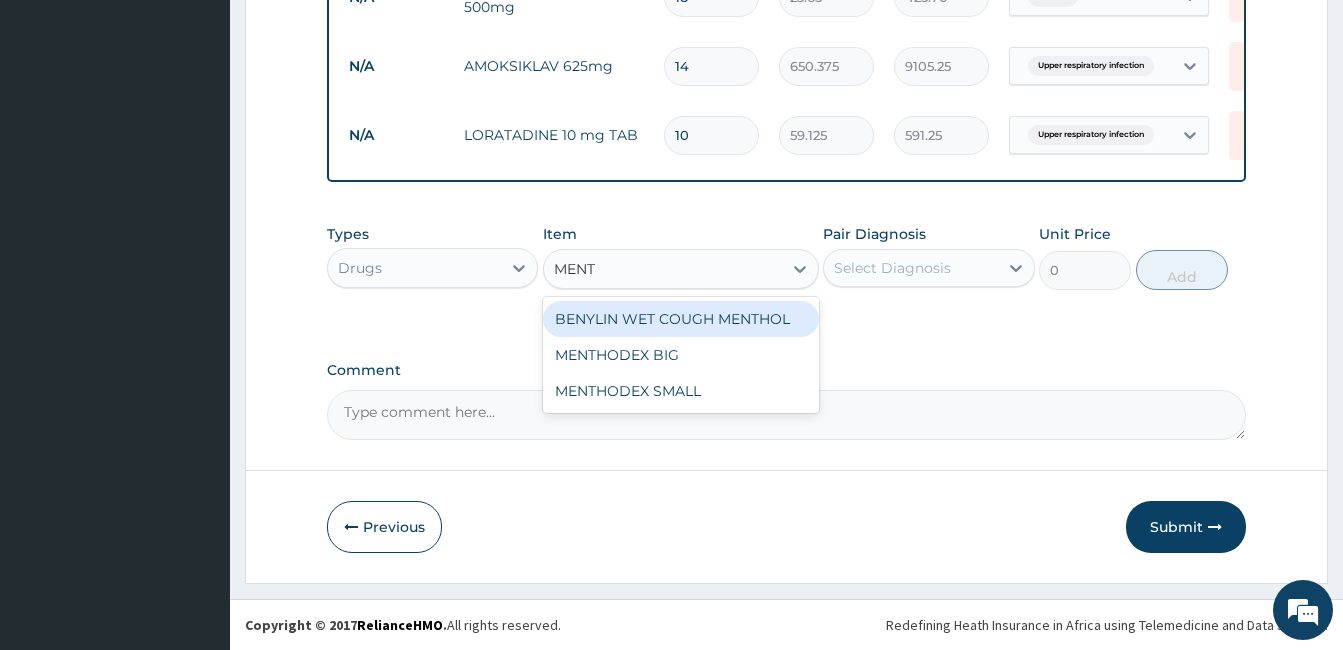 type on "MENTH" 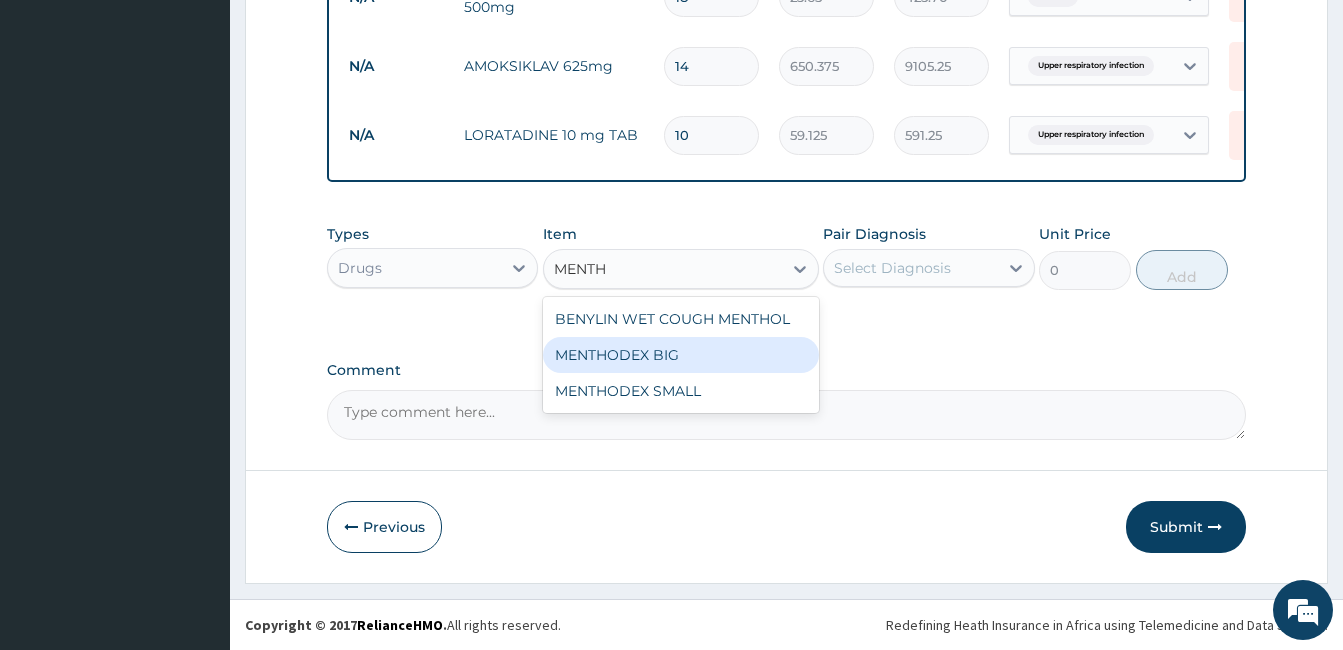 click on "MENTHODEX BIG" at bounding box center (681, 355) 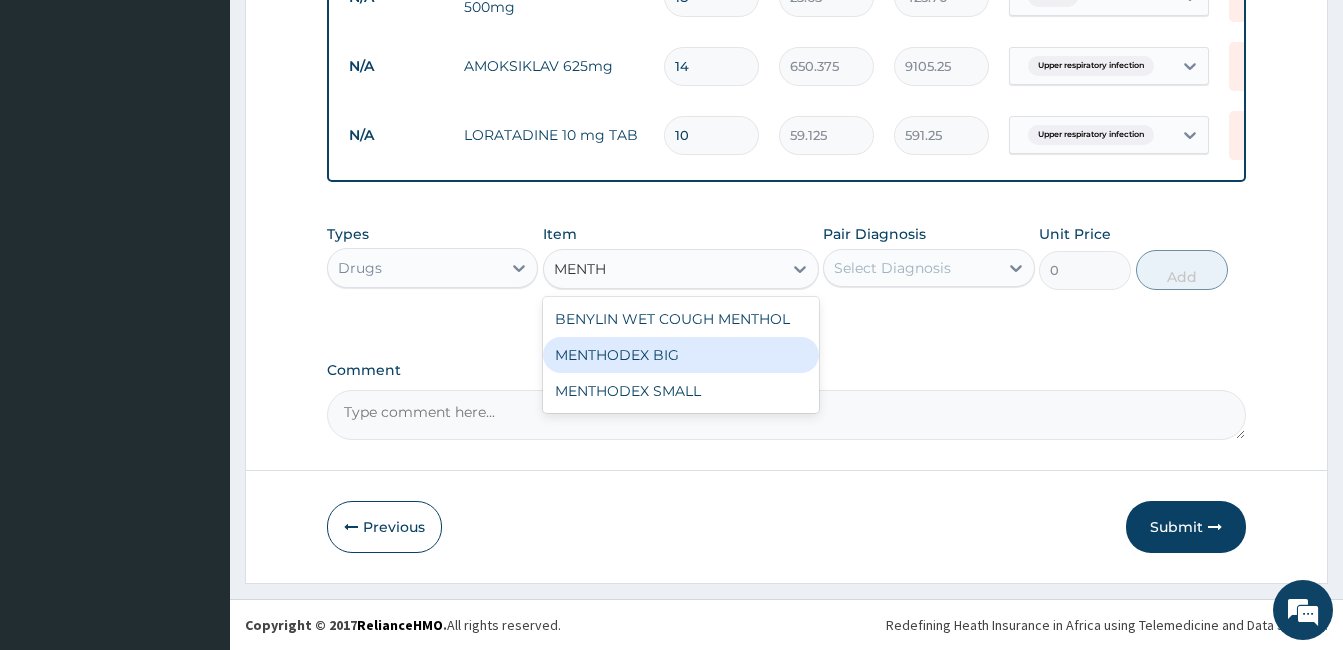 type 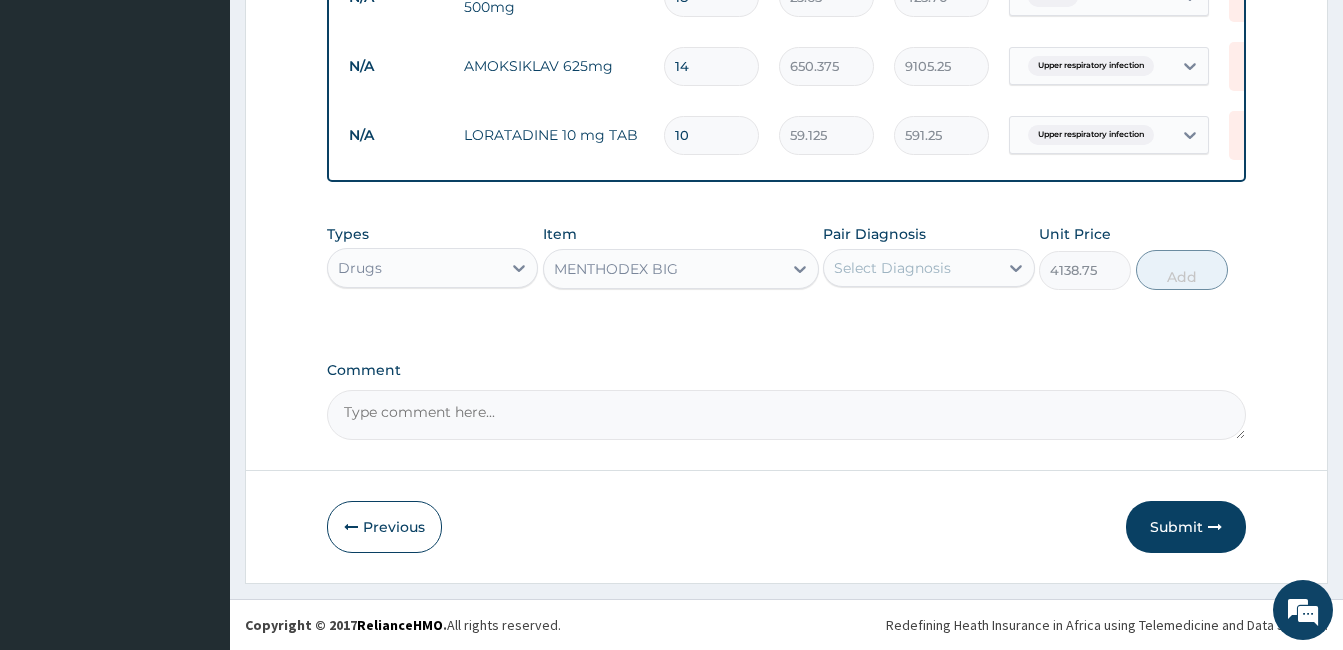 drag, startPoint x: 1012, startPoint y: 235, endPoint x: 997, endPoint y: 247, distance: 19.209373 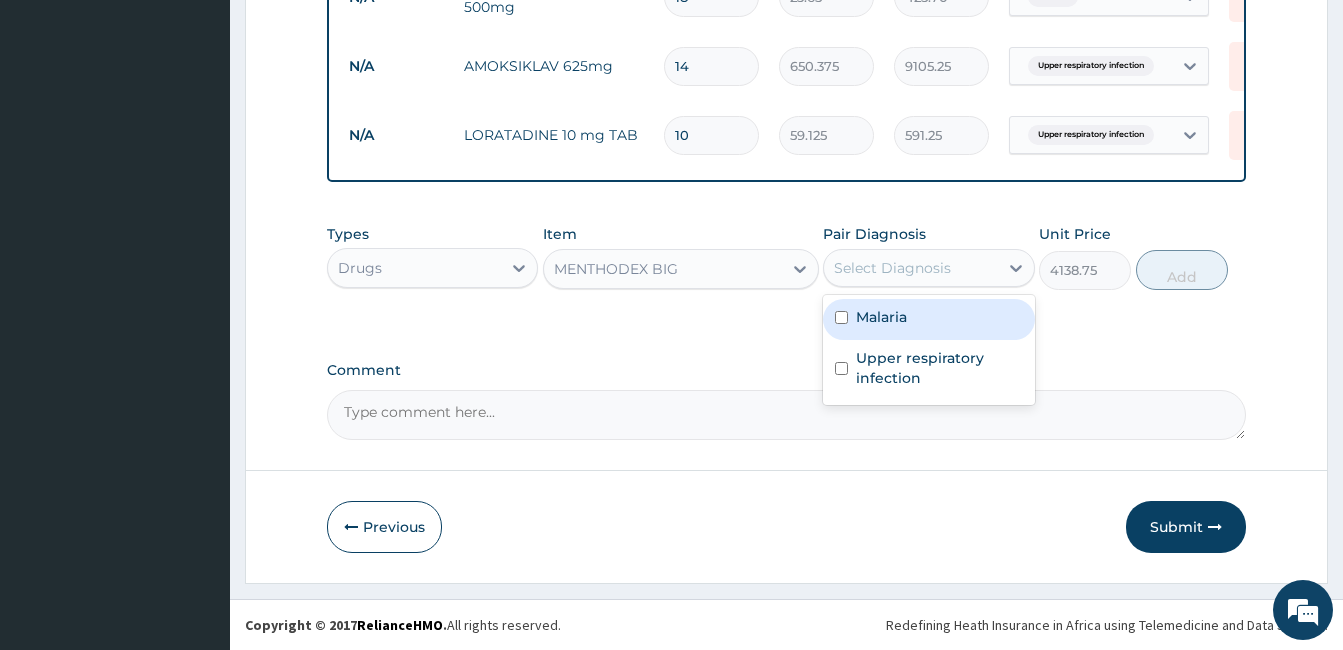click on "Select Diagnosis" at bounding box center [910, 268] 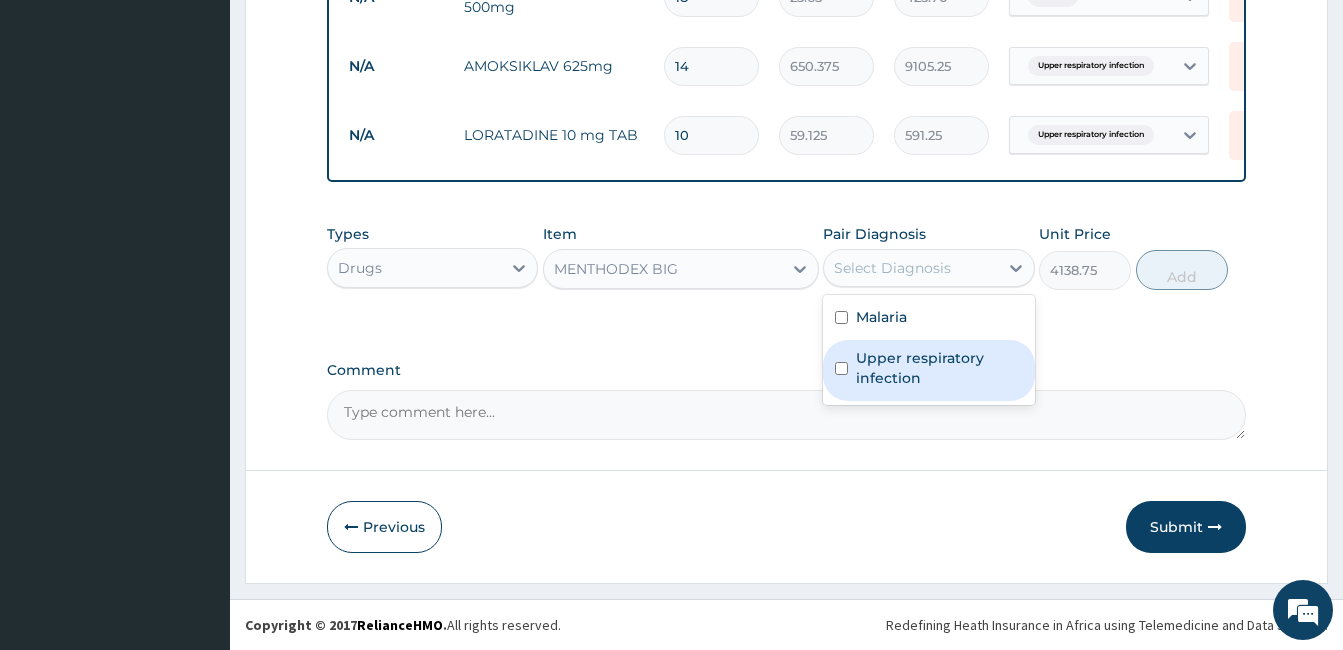 click on "Upper respiratory infection" at bounding box center (939, 368) 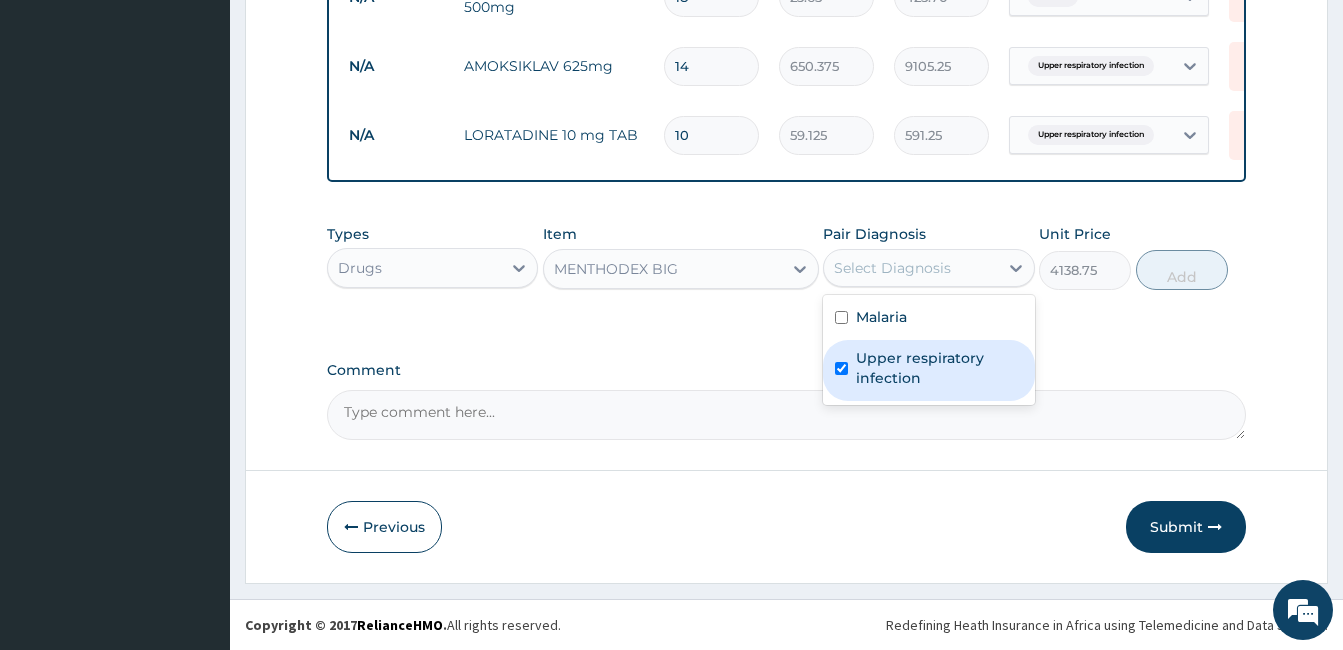checkbox on "true" 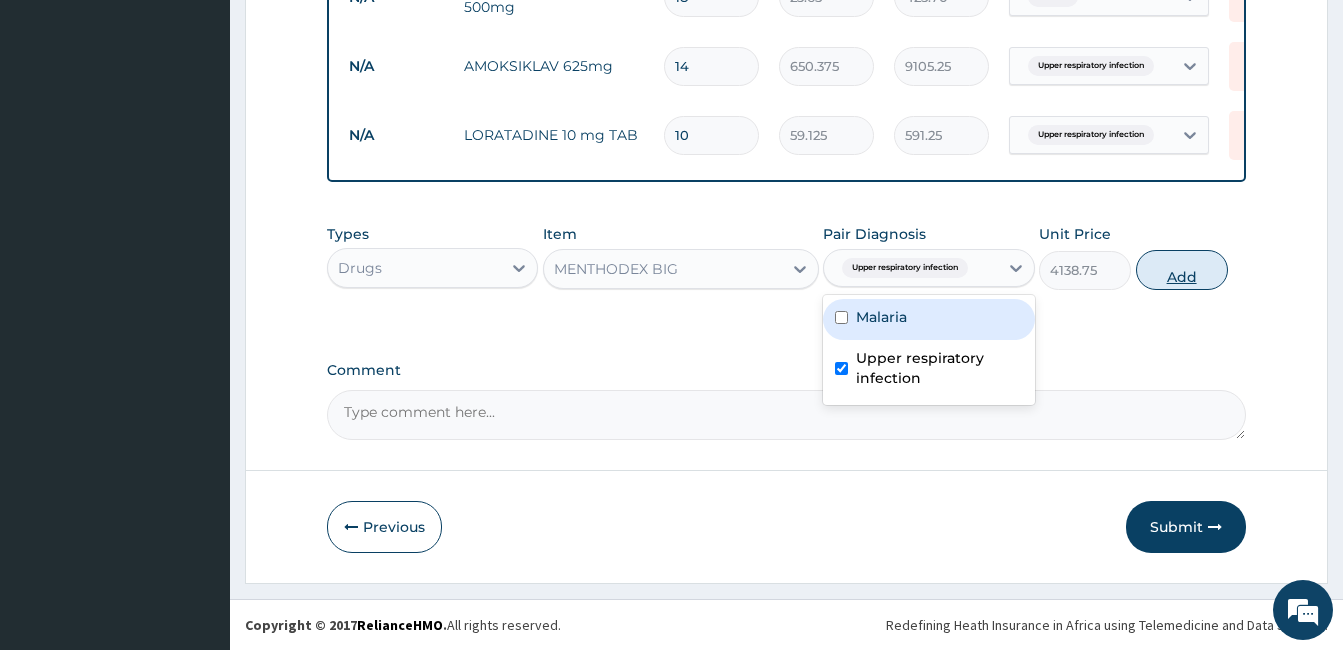 click on "Add" at bounding box center (1182, 270) 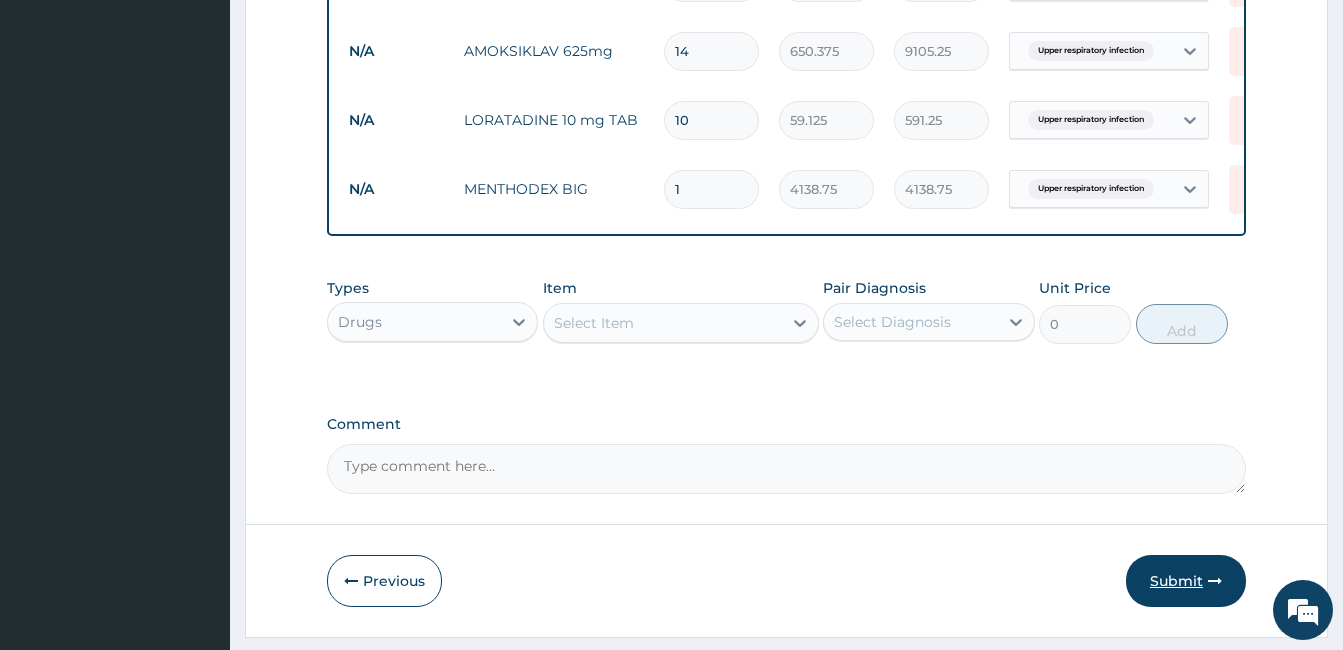 click on "Submit" at bounding box center [1186, 581] 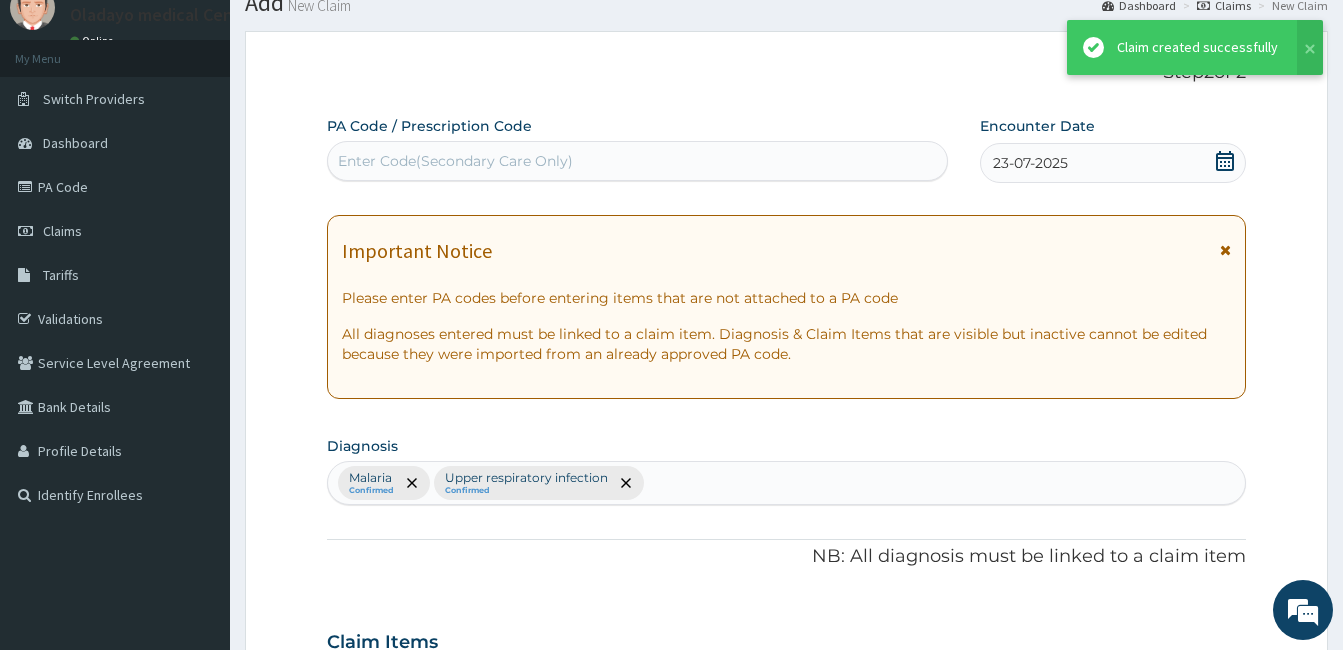 scroll, scrollTop: 1159, scrollLeft: 0, axis: vertical 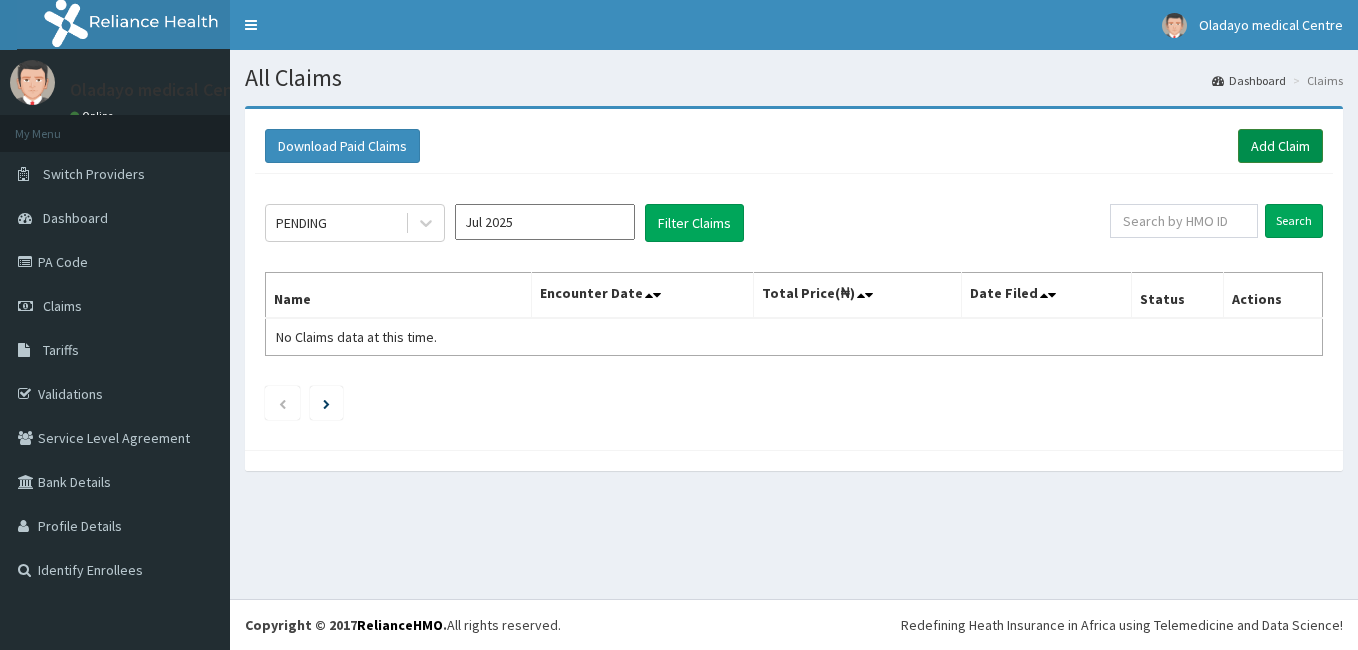 click on "Add Claim" at bounding box center [1280, 146] 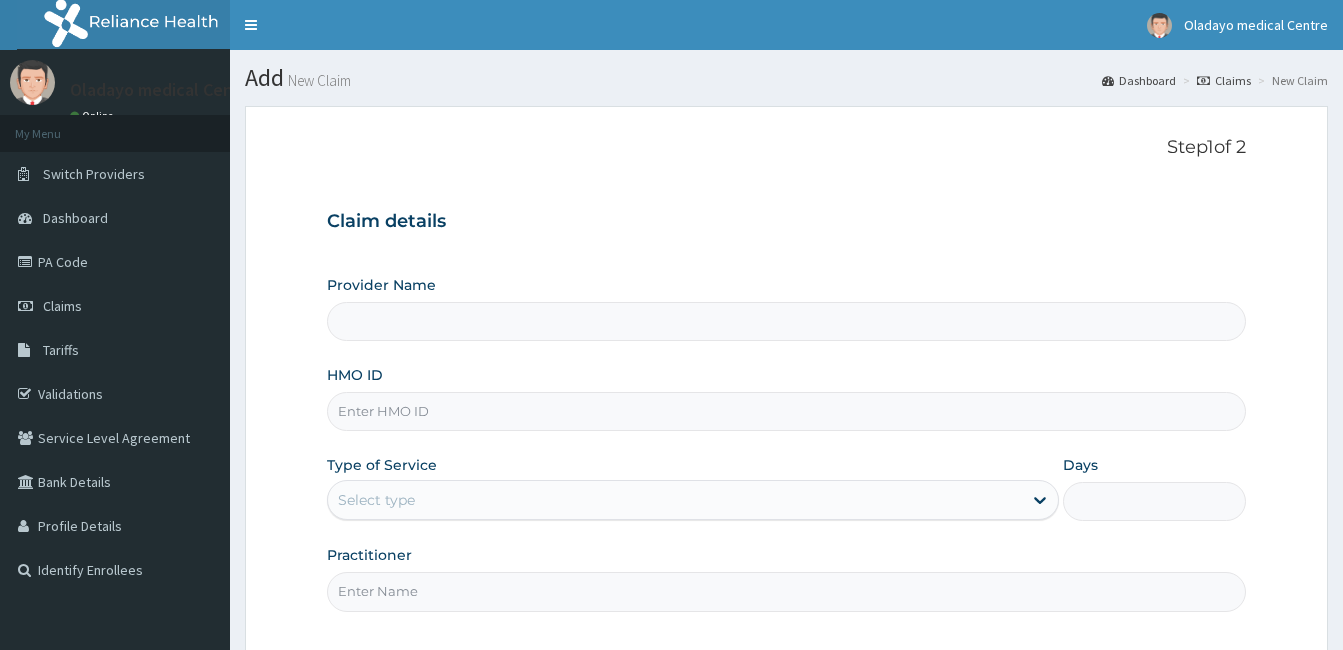scroll, scrollTop: 0, scrollLeft: 0, axis: both 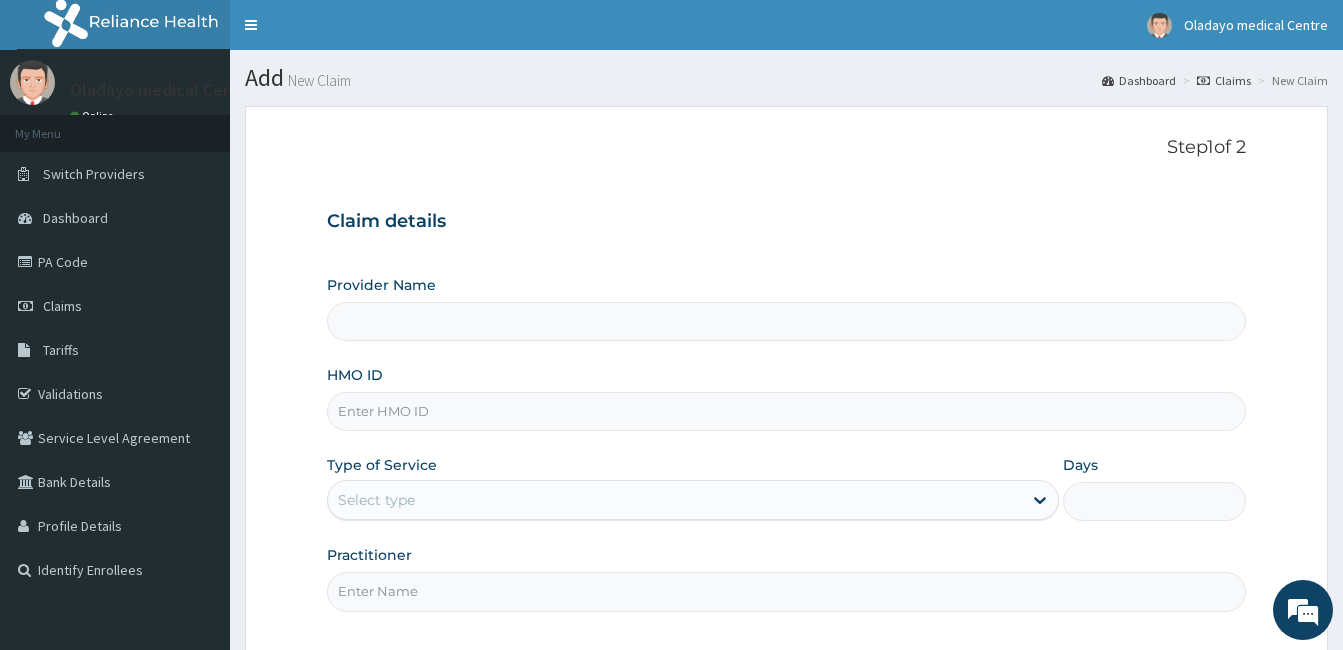 paste on "PNS/10026/A" 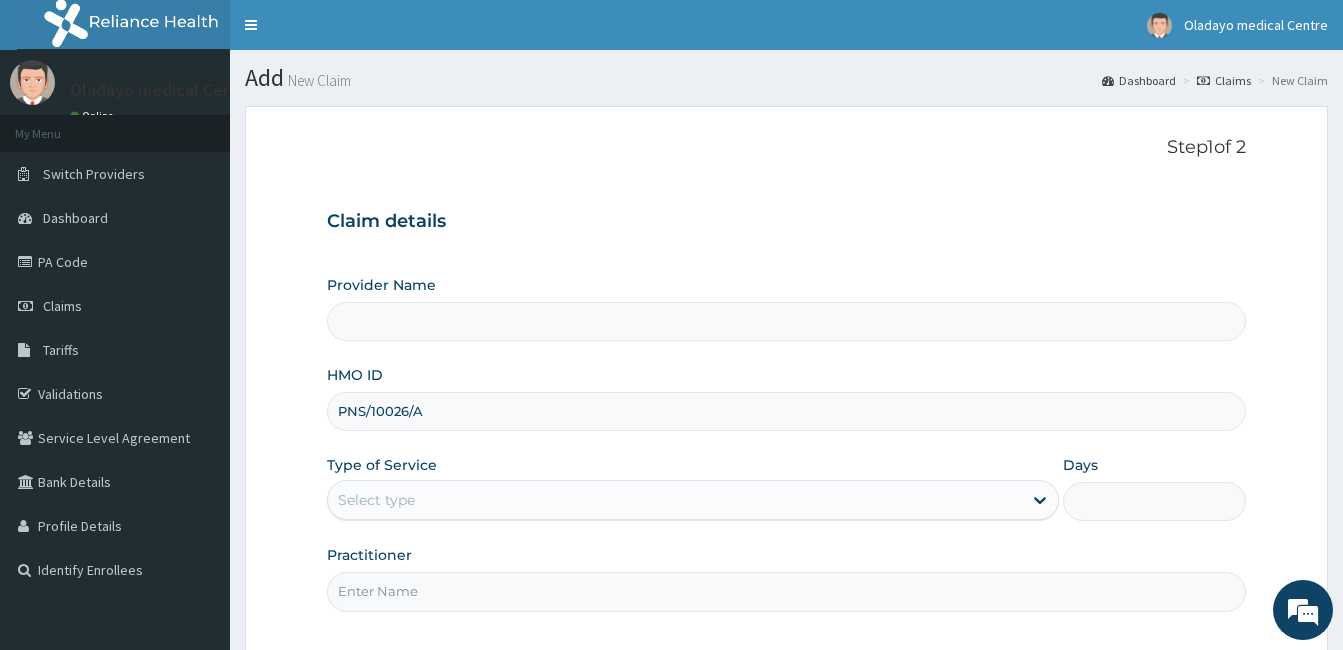 type on "PNS/10026/A" 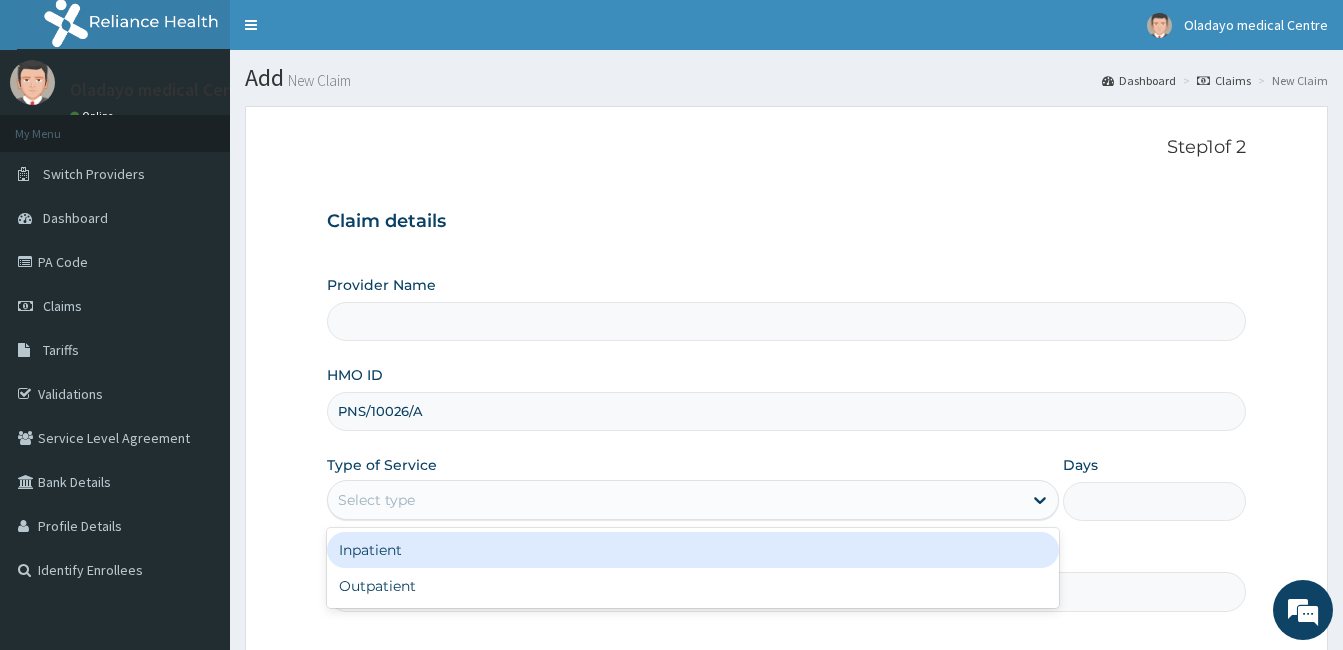 click on "Select type" at bounding box center (675, 500) 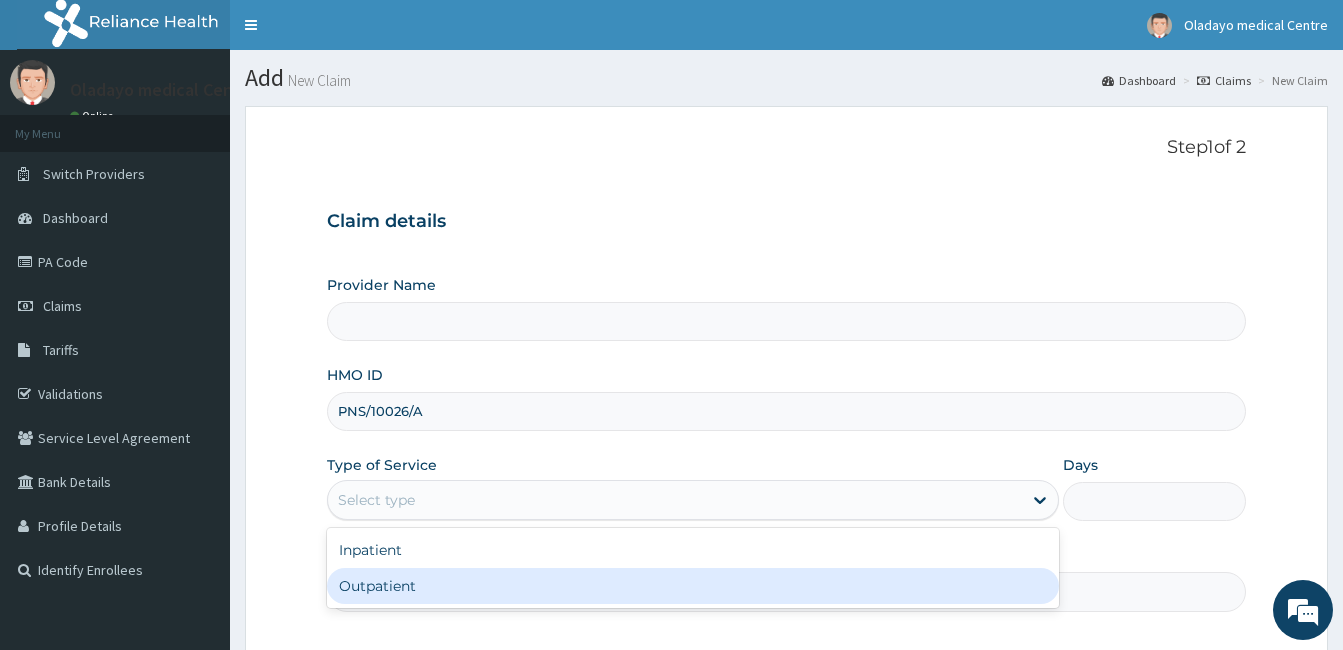 click on "Outpatient" at bounding box center (693, 586) 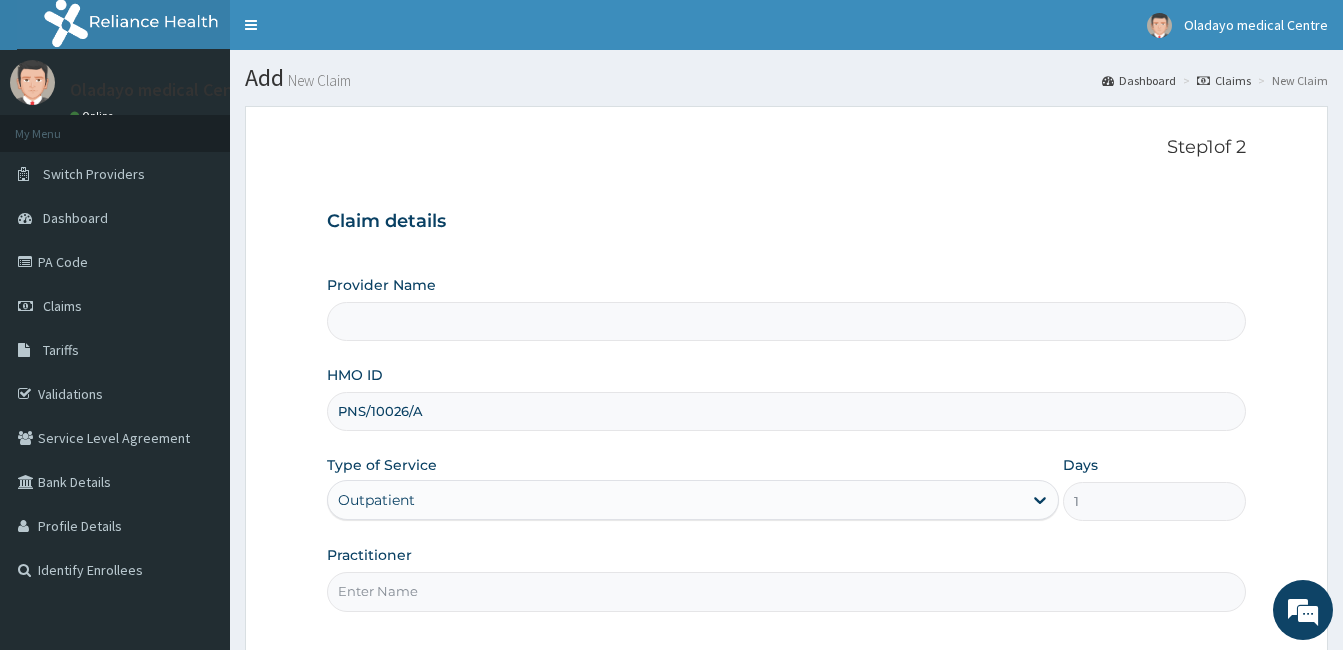 click on "Practitioner" at bounding box center (786, 591) 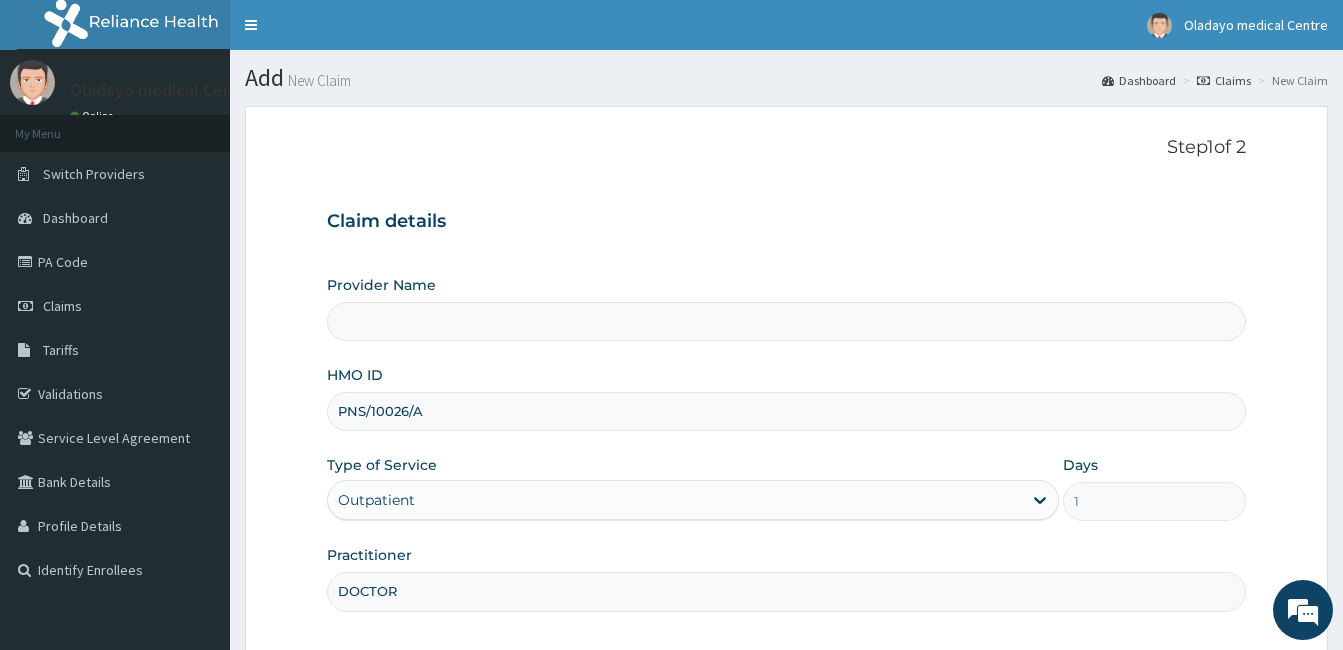 type on "DOCTOR" 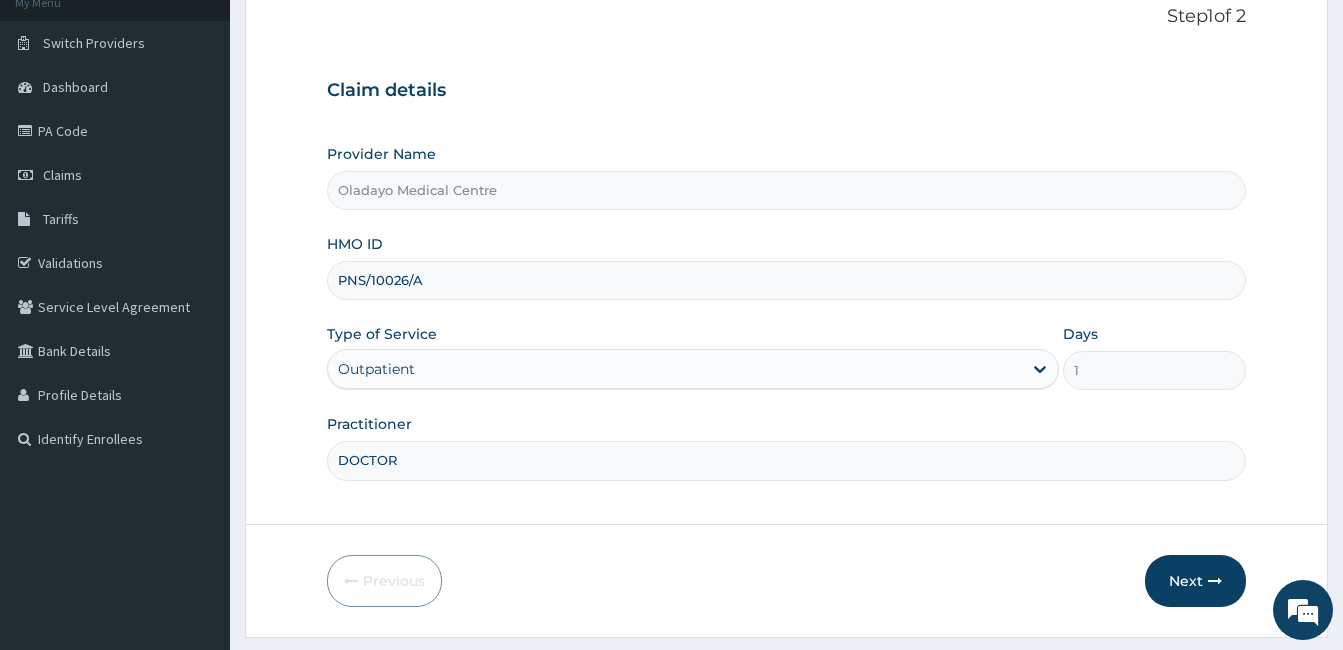 scroll, scrollTop: 185, scrollLeft: 0, axis: vertical 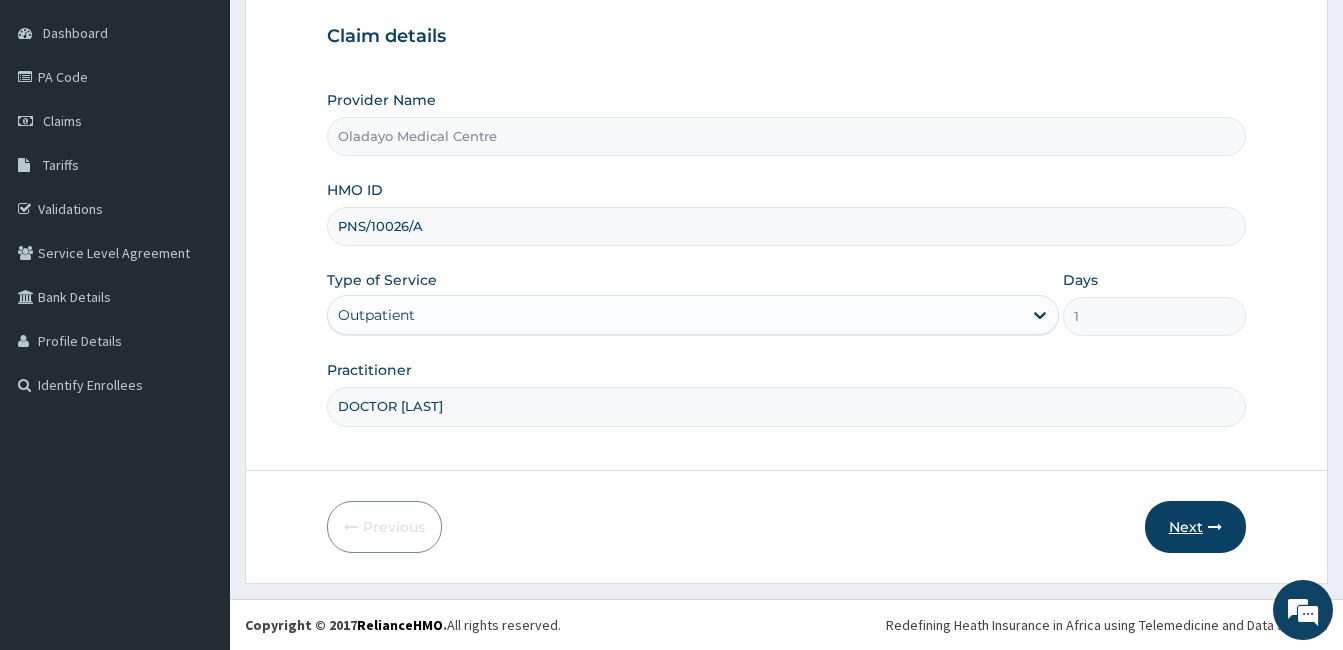 type on "DOCTOR OLAWALE" 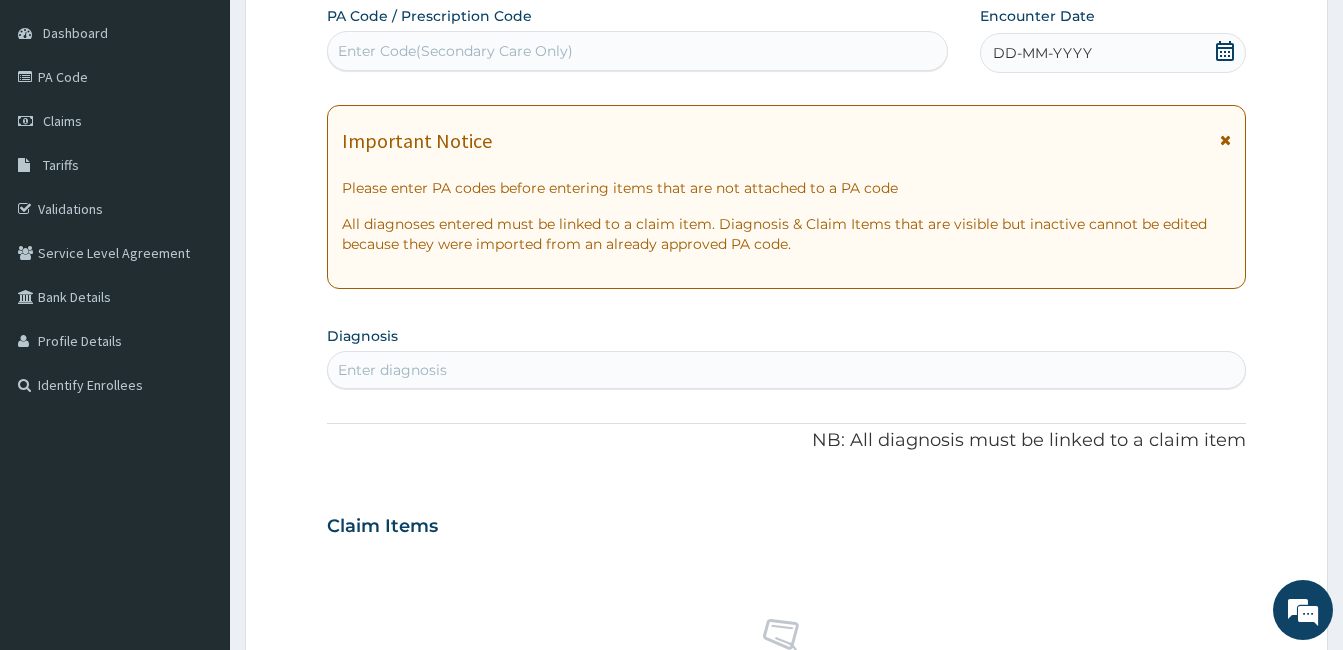 click on "Enter Code(Secondary Care Only)" at bounding box center (455, 51) 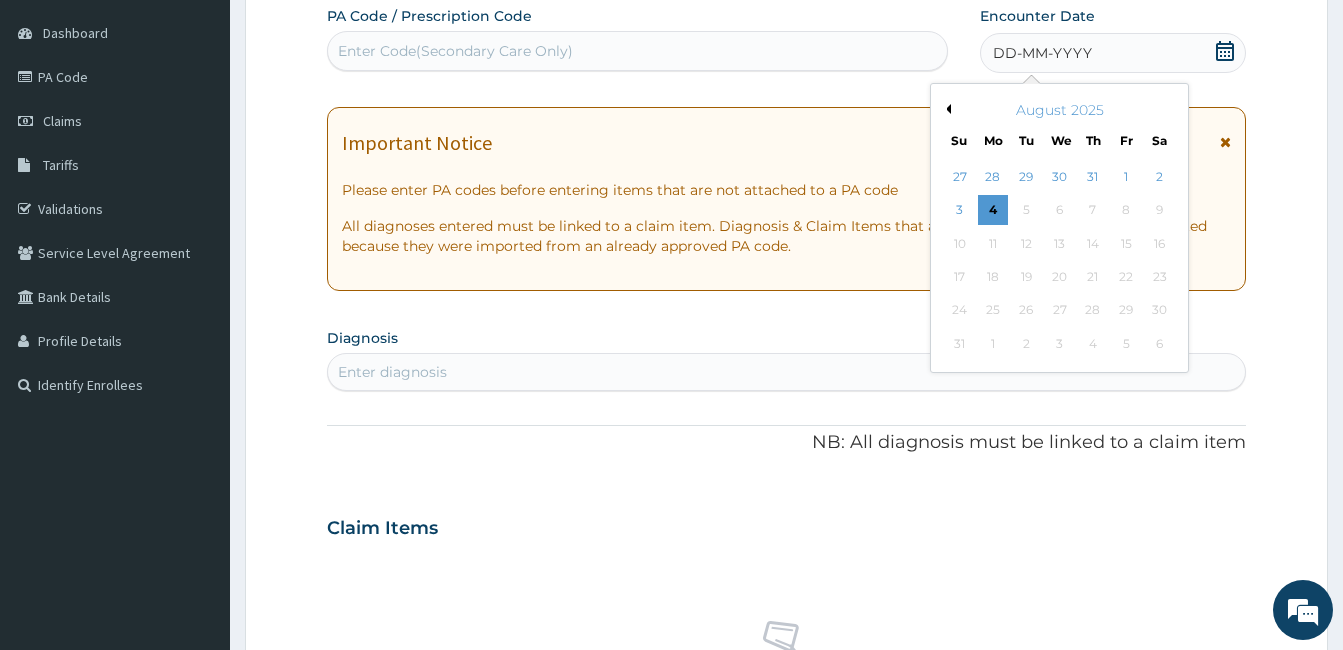click on "Previous Month" at bounding box center (946, 109) 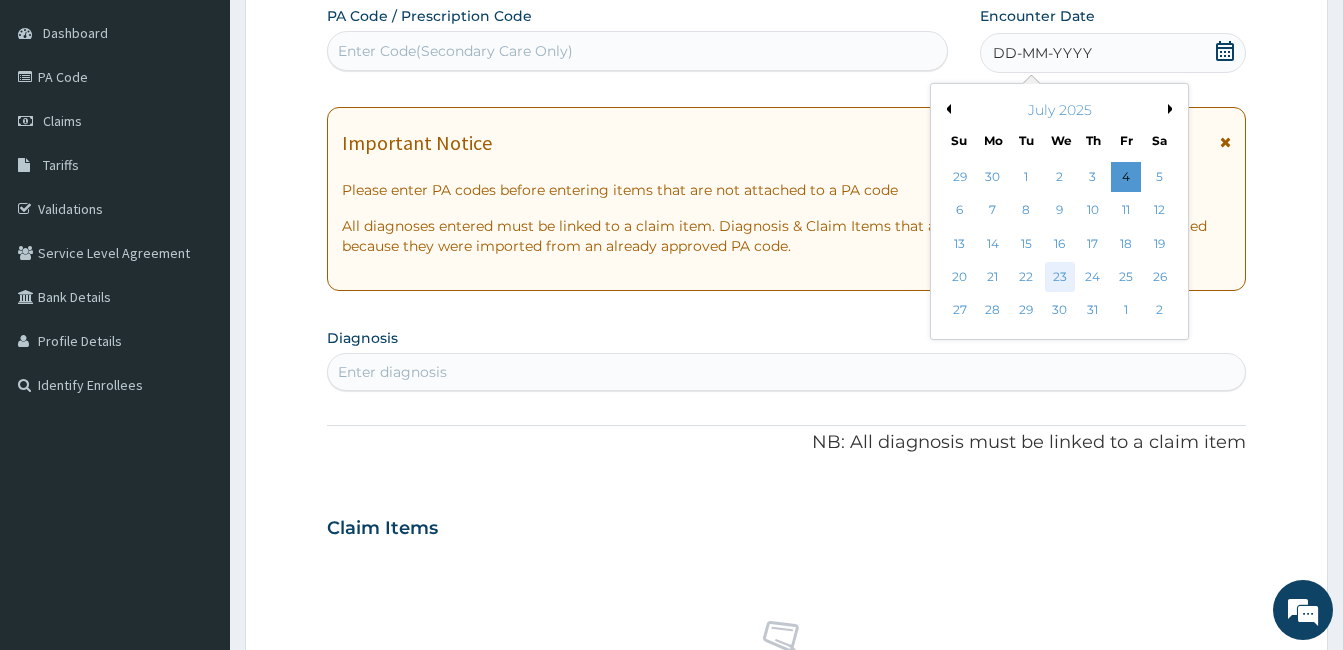 click on "23" at bounding box center [1059, 277] 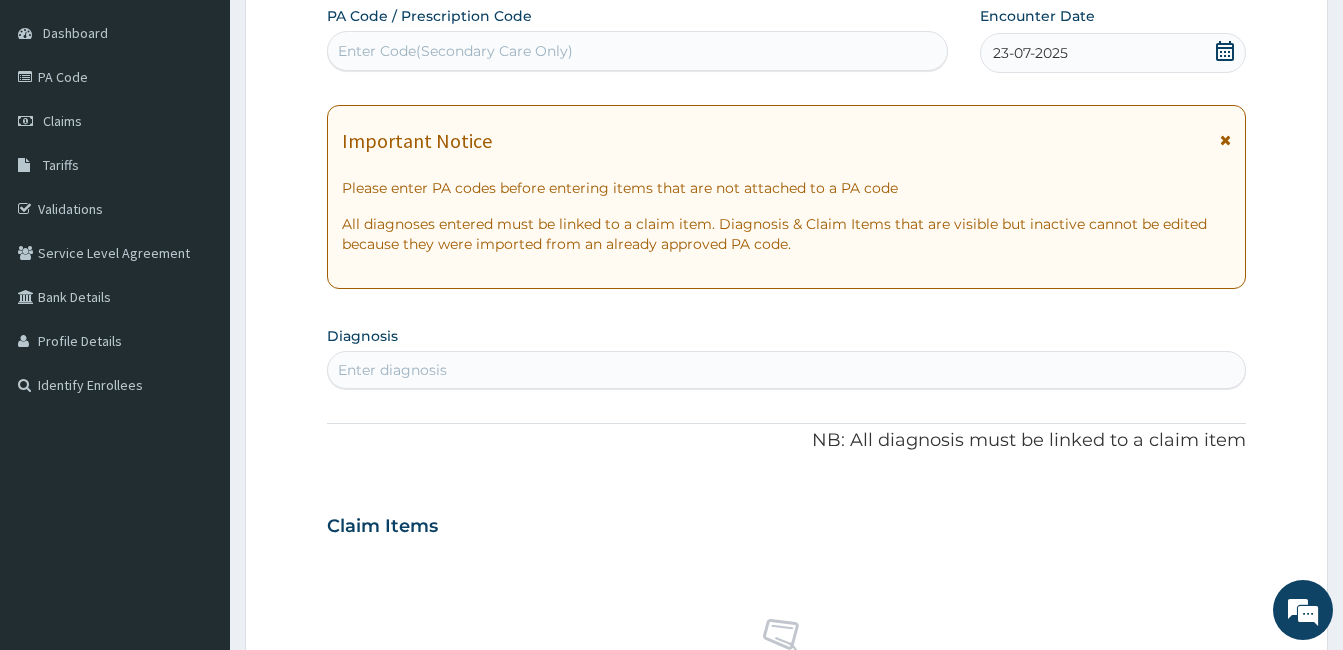 click on "Diagnosis Enter diagnosis" at bounding box center [786, 355] 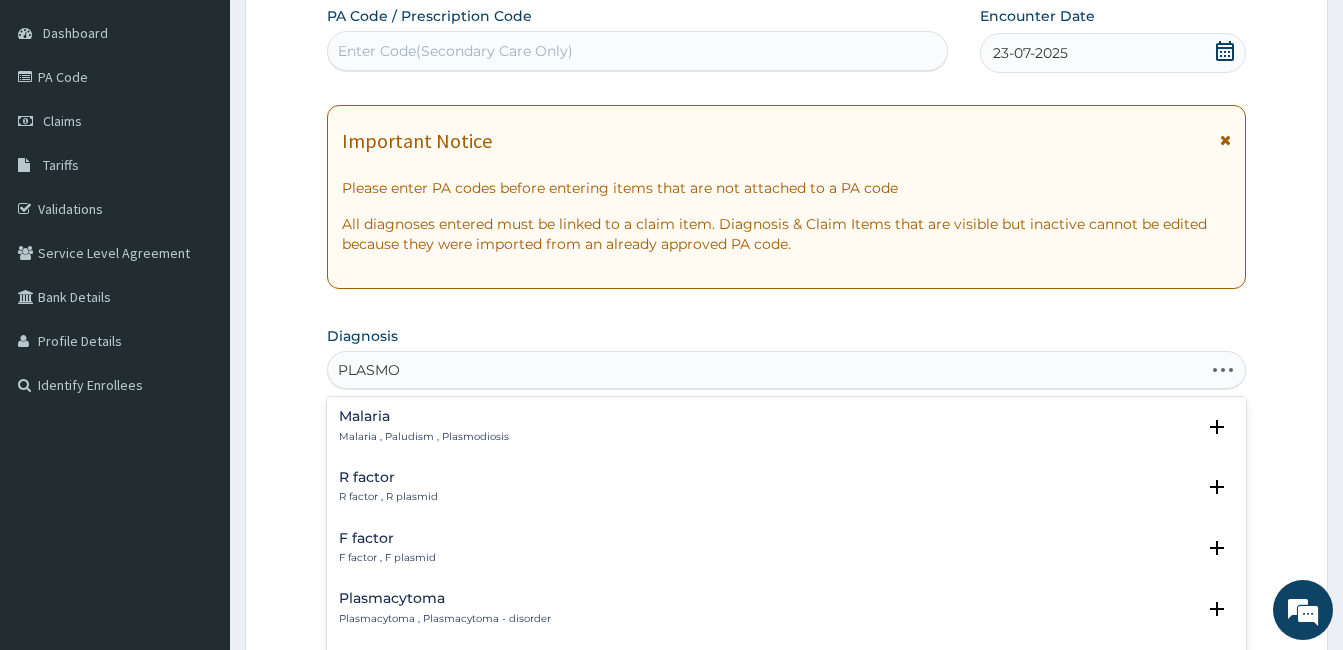 type on "PLASMOD" 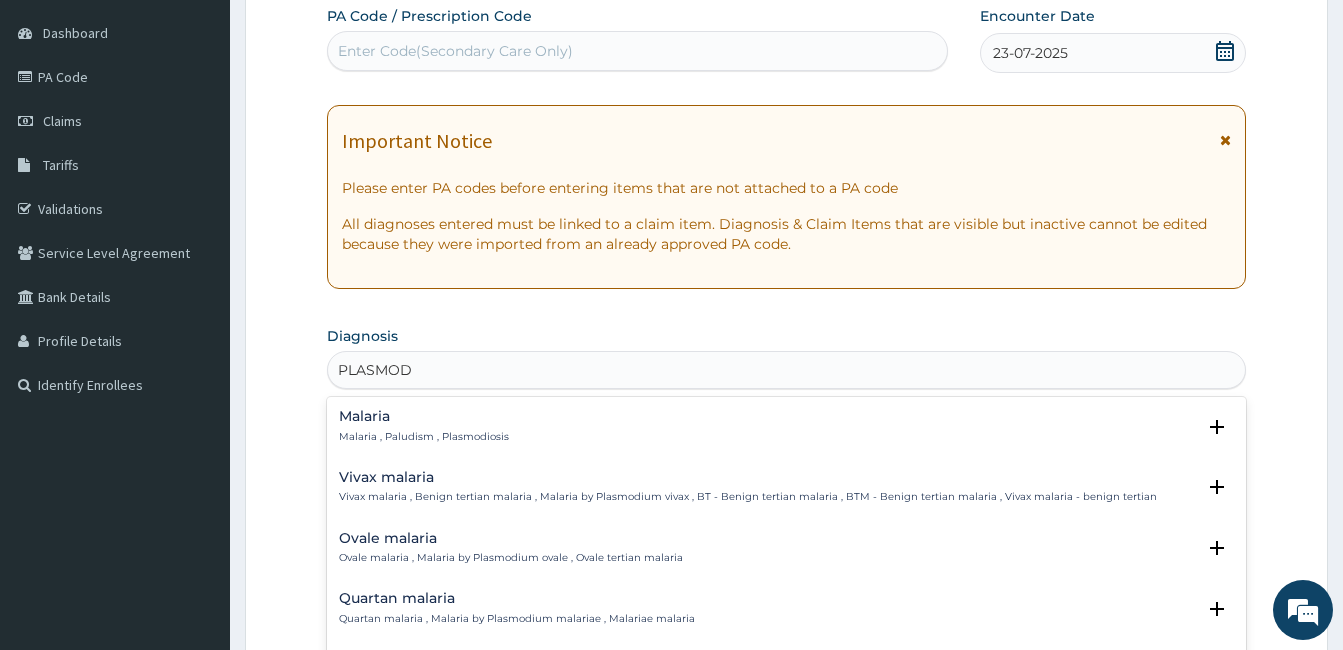 click on "Malaria Malaria , Paludism , Plasmodiosis" at bounding box center [786, 426] 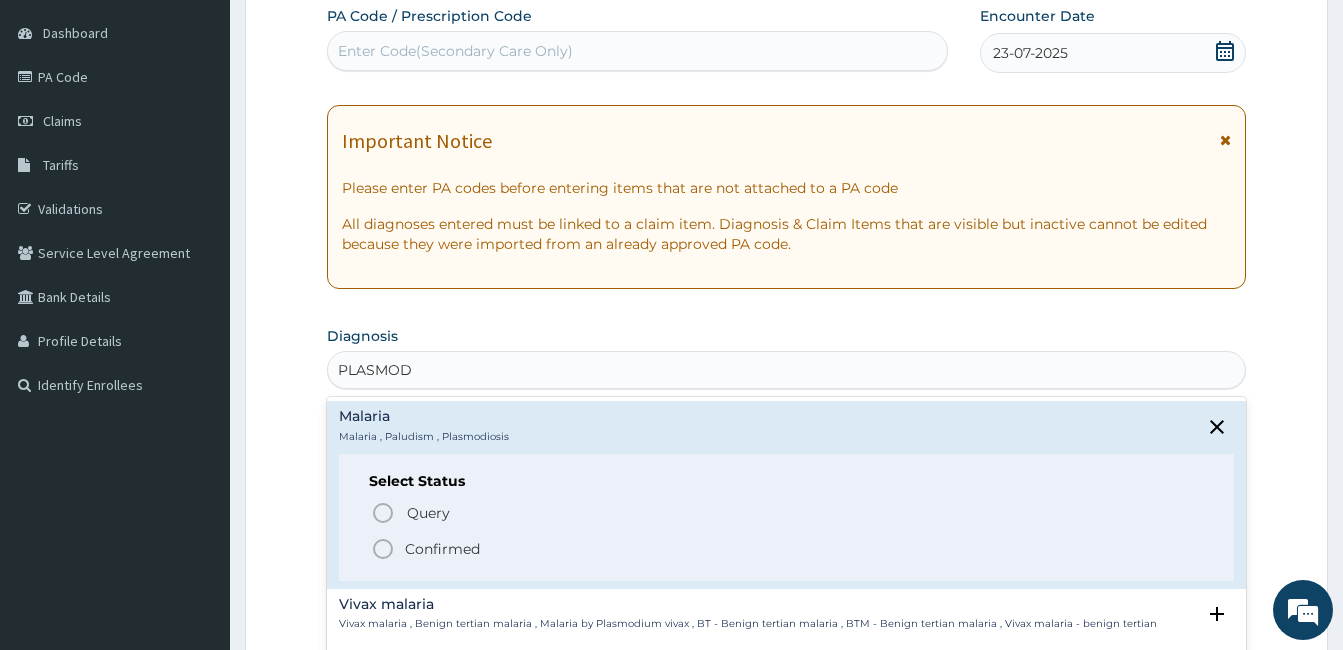 click on "Confirmed" at bounding box center (442, 549) 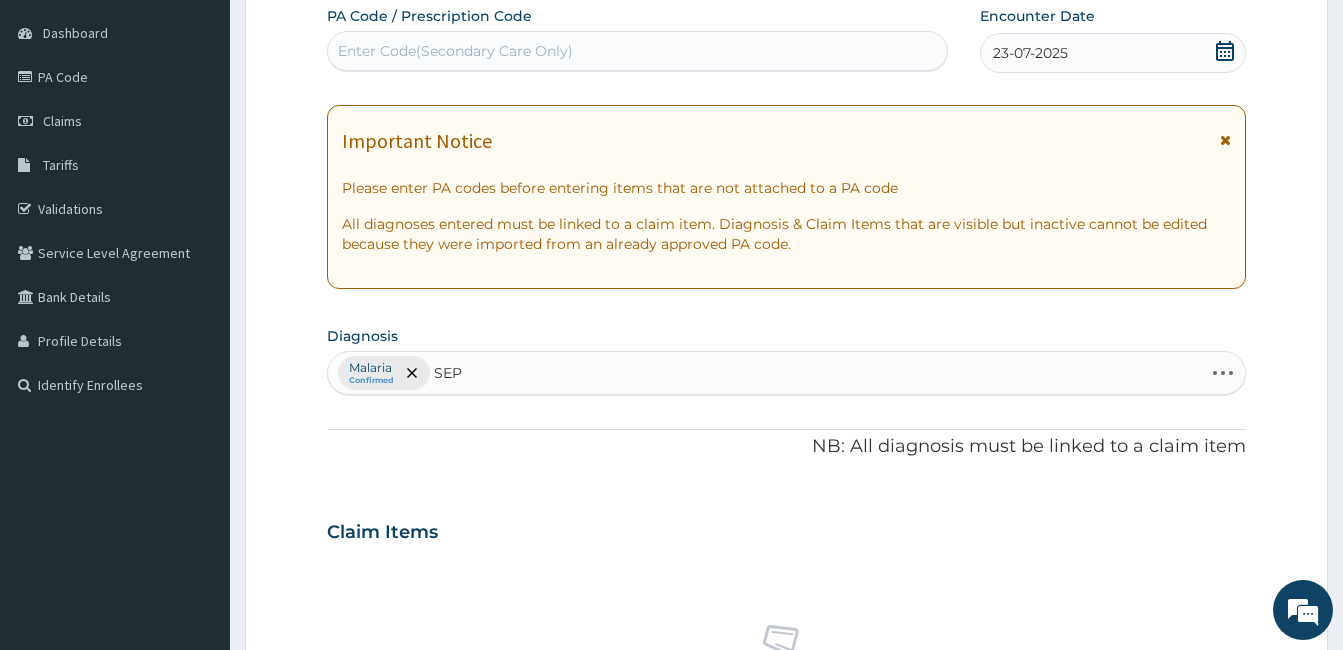 type on "SEPS" 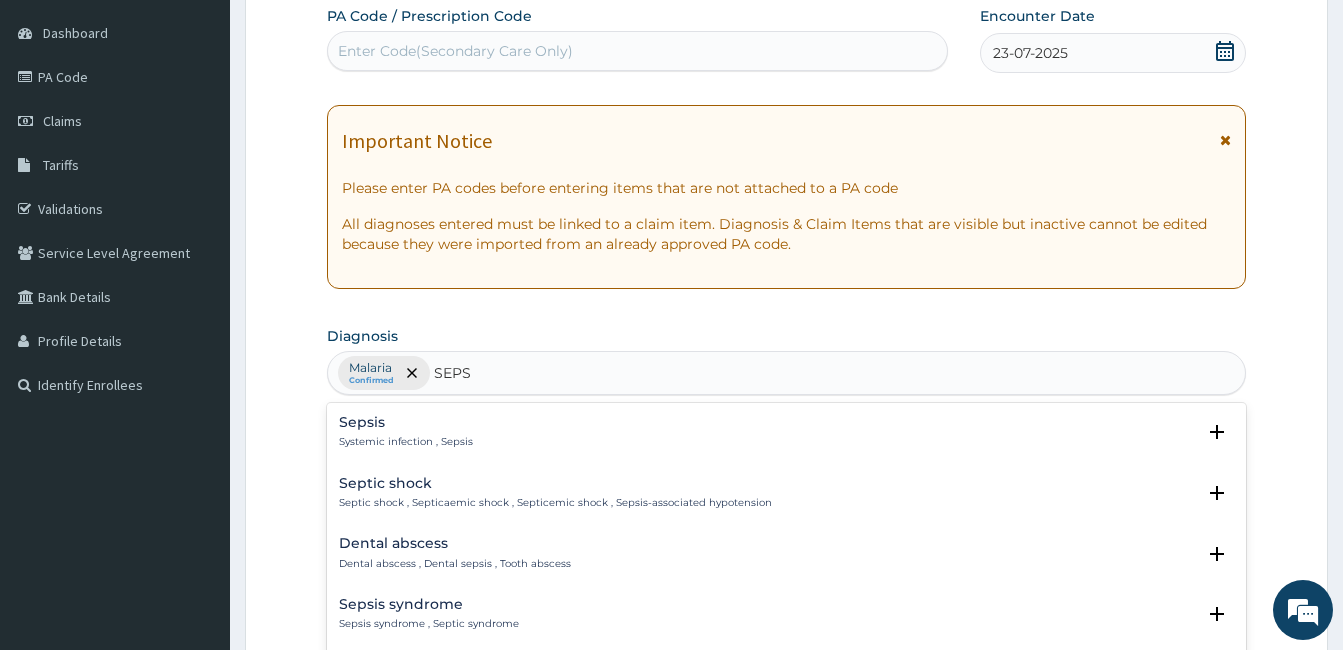 click on "Sepsis Systemic infection , Sepsis" at bounding box center [786, 432] 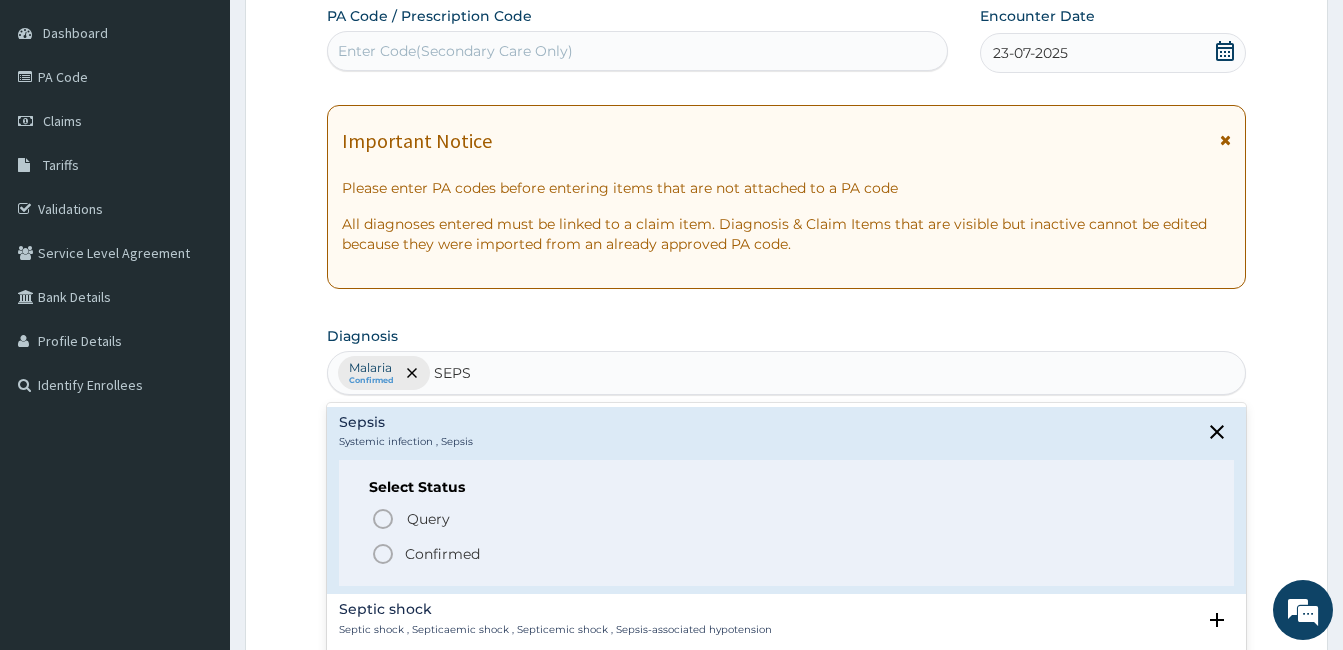 click 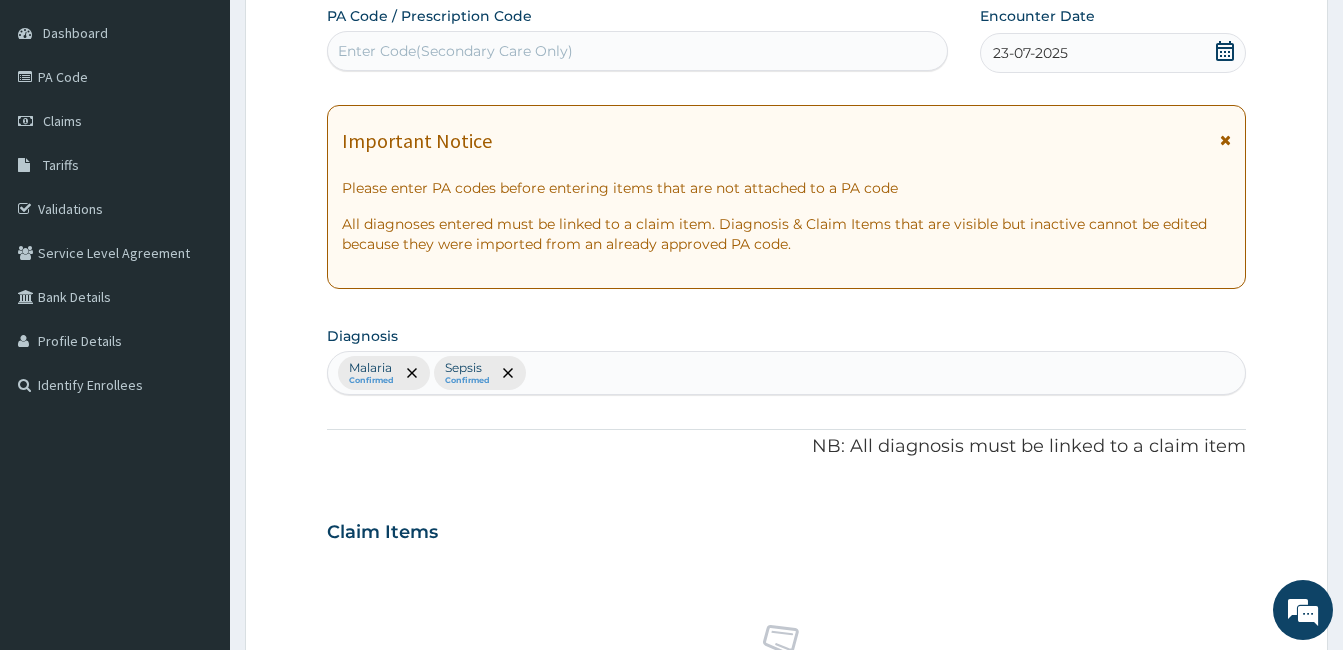 scroll, scrollTop: 785, scrollLeft: 0, axis: vertical 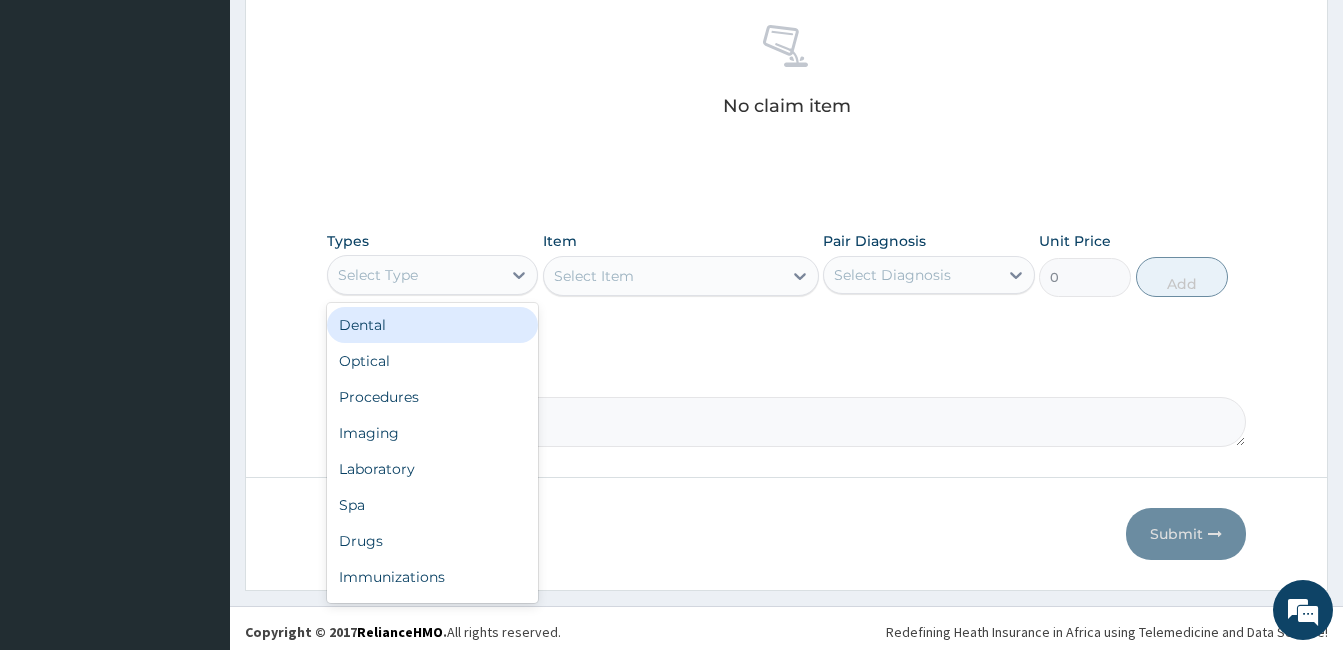 click on "Select Type" at bounding box center [414, 275] 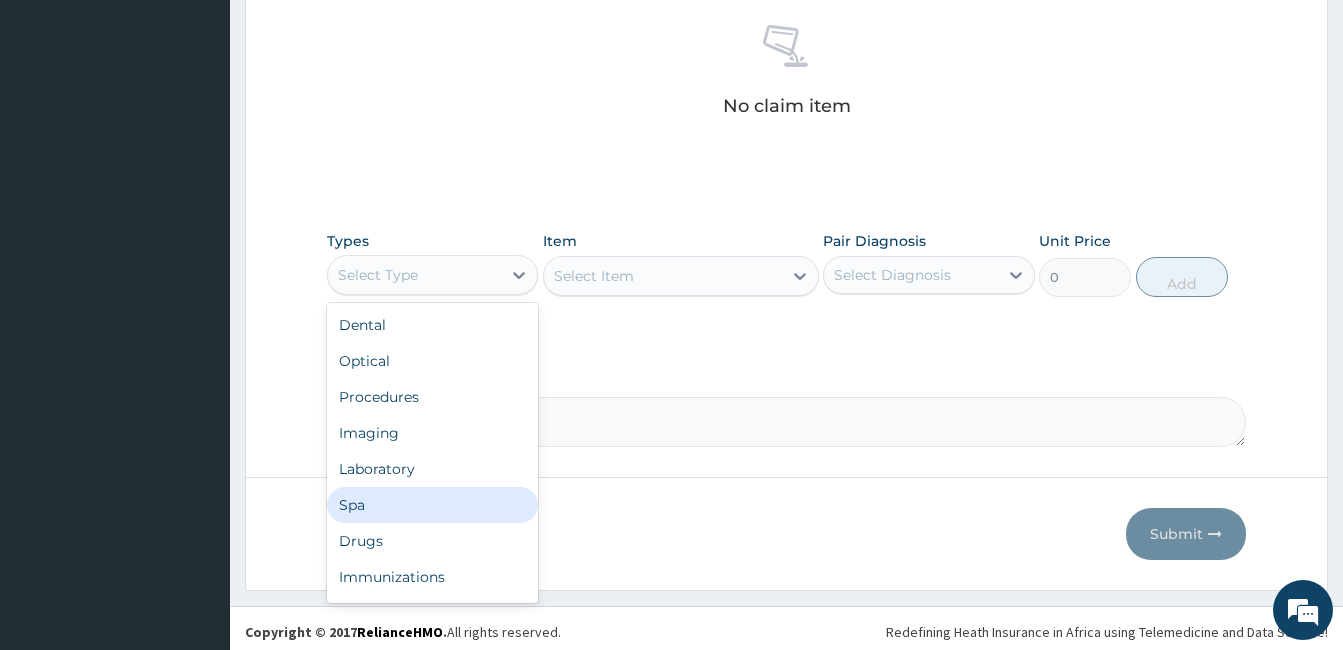 click on "Spa" at bounding box center (432, 505) 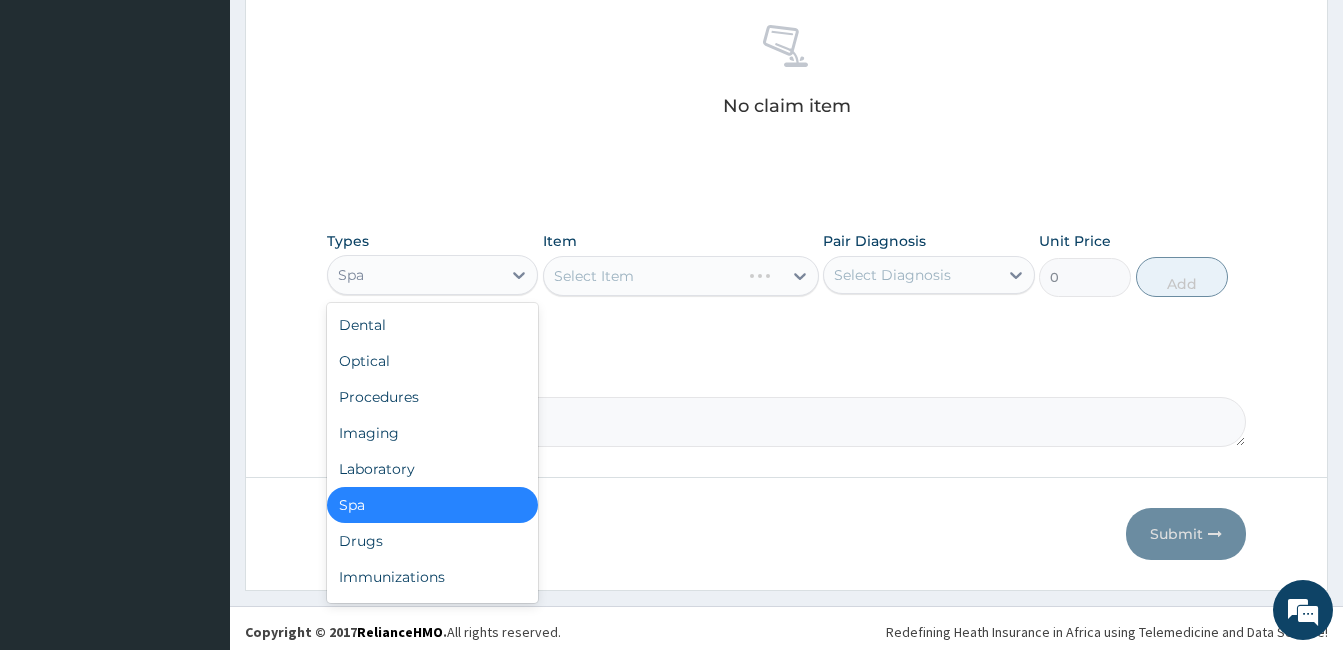 click on "Spa" at bounding box center (432, 275) 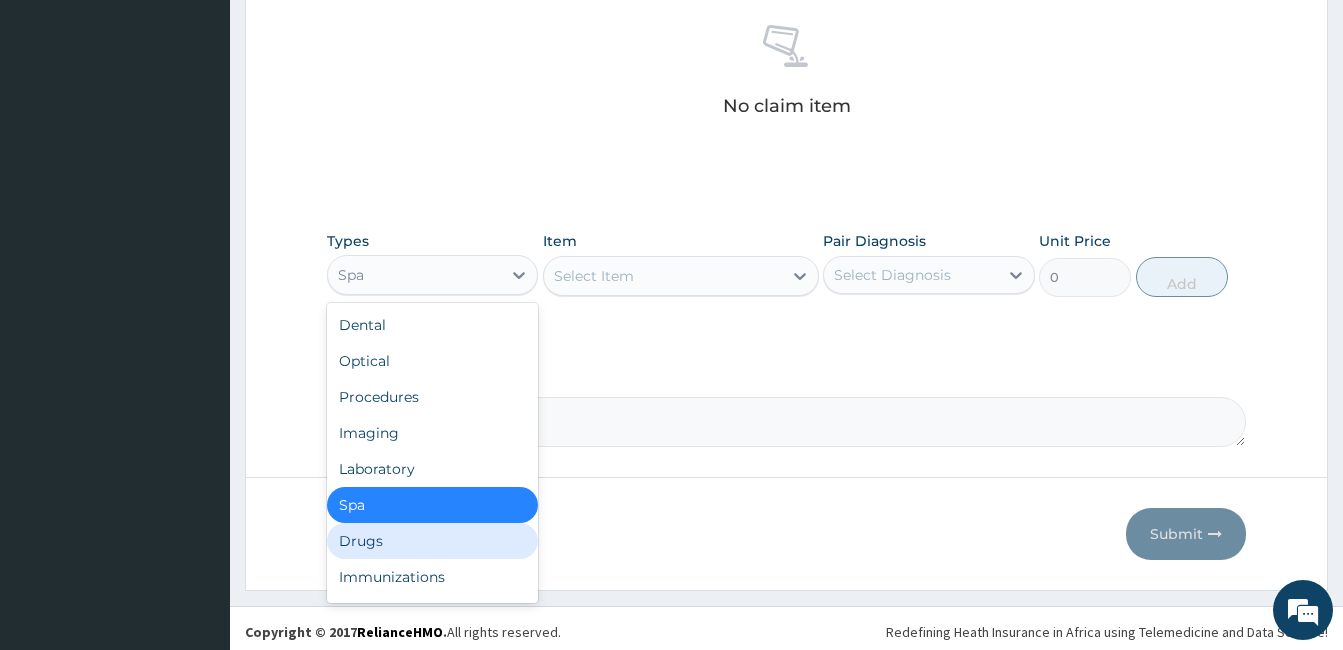 click on "Drugs" at bounding box center (432, 541) 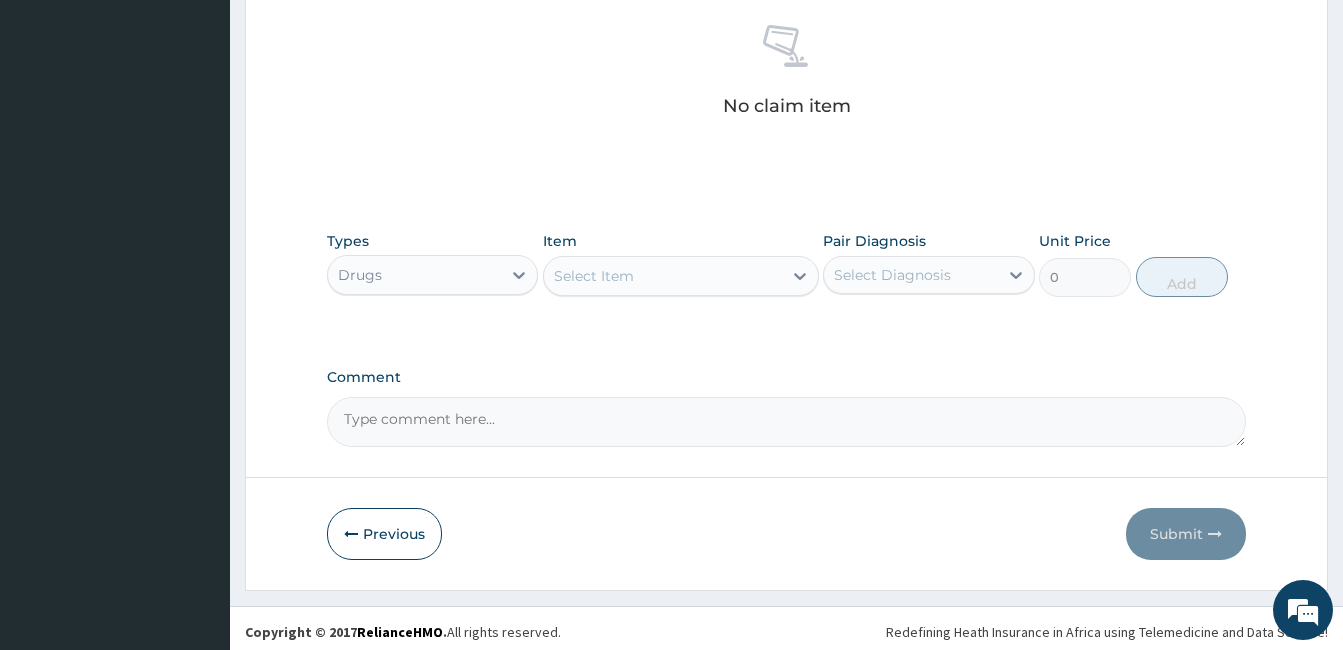 click on "Select Item" at bounding box center (663, 276) 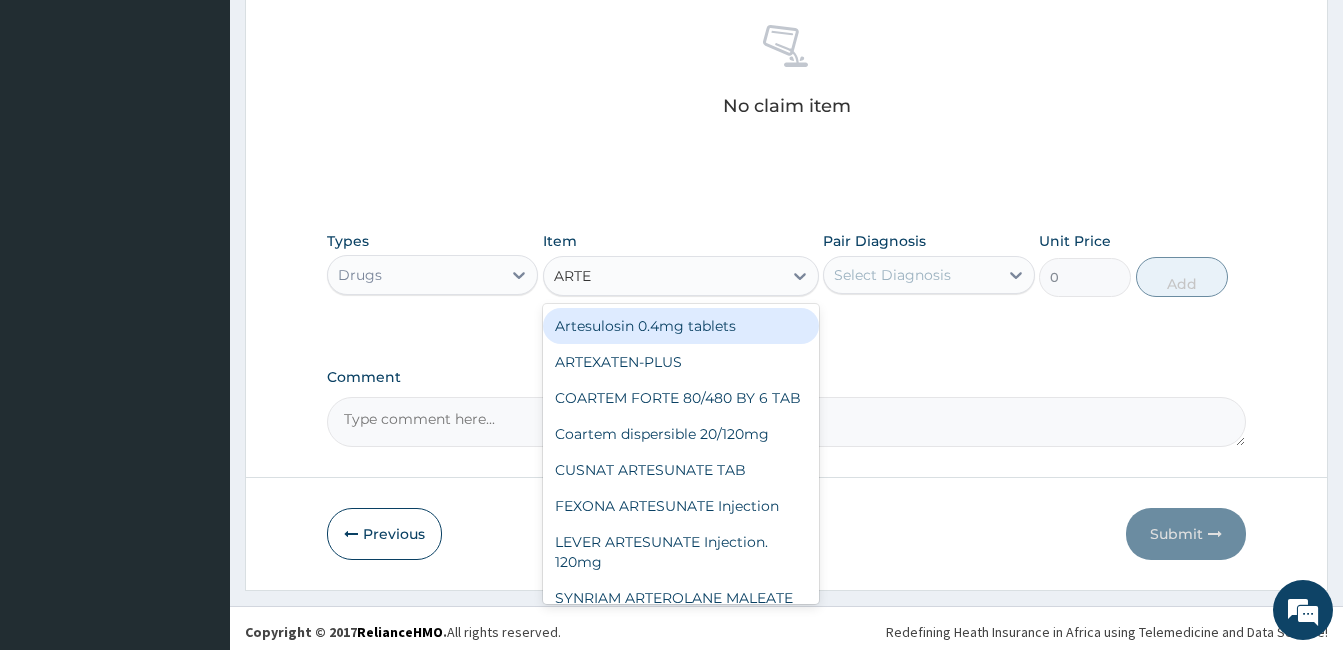type on "ARTEM" 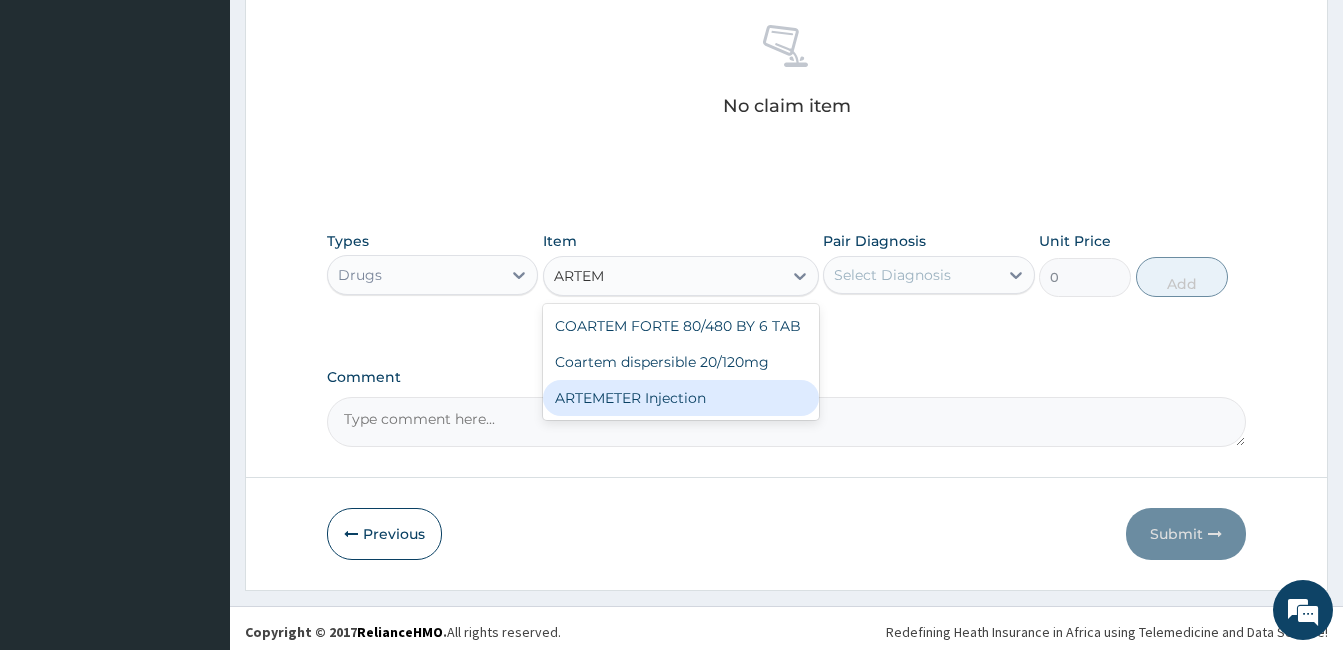 click on "ARTEMETER Injection" at bounding box center (681, 398) 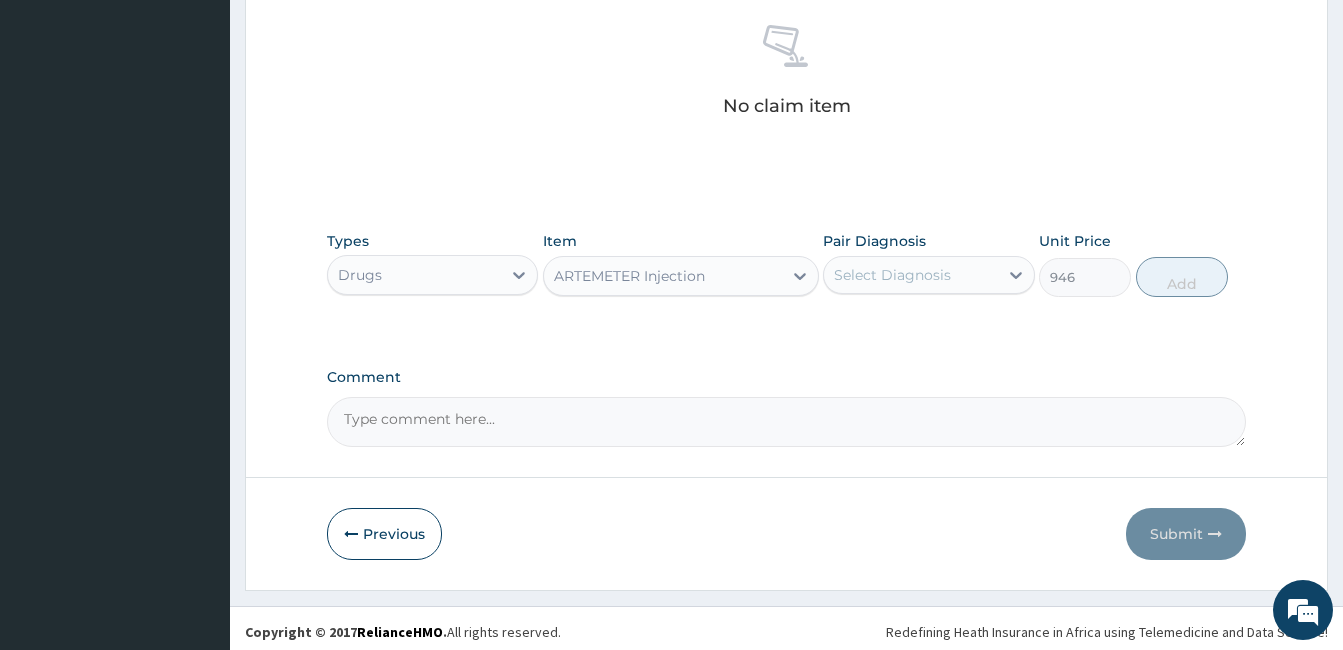 click on "Select Diagnosis" at bounding box center (892, 275) 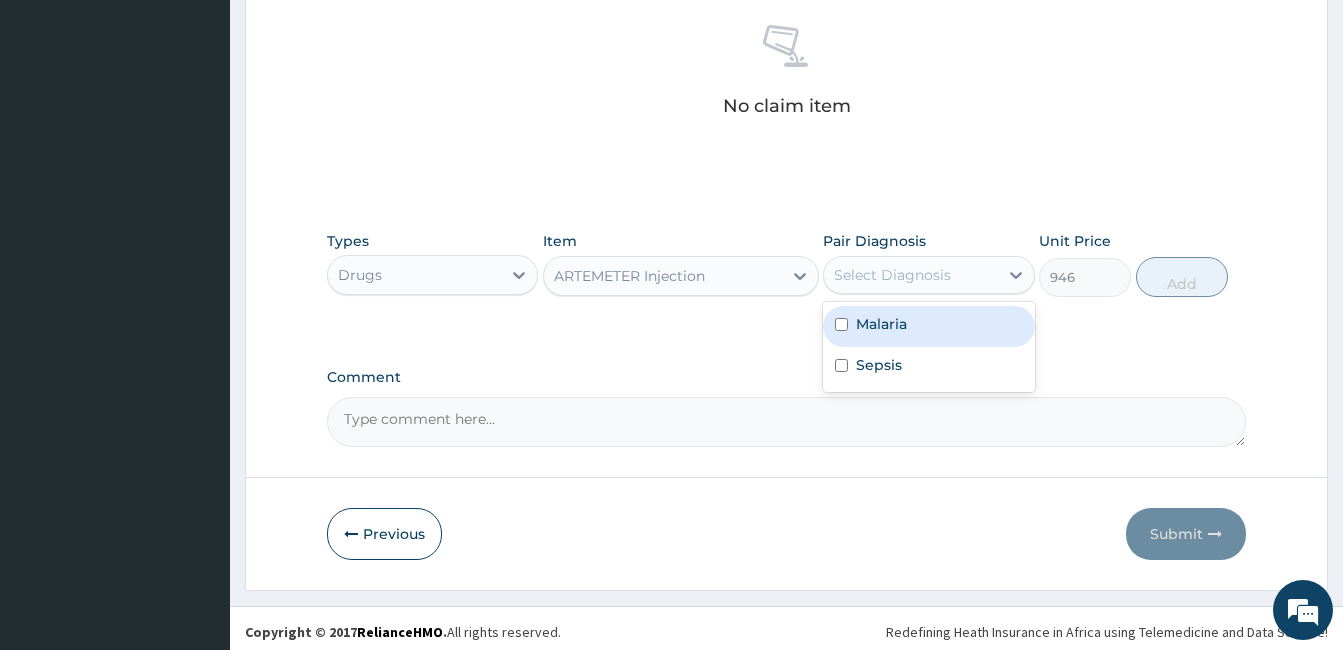 click on "Malaria" at bounding box center [928, 326] 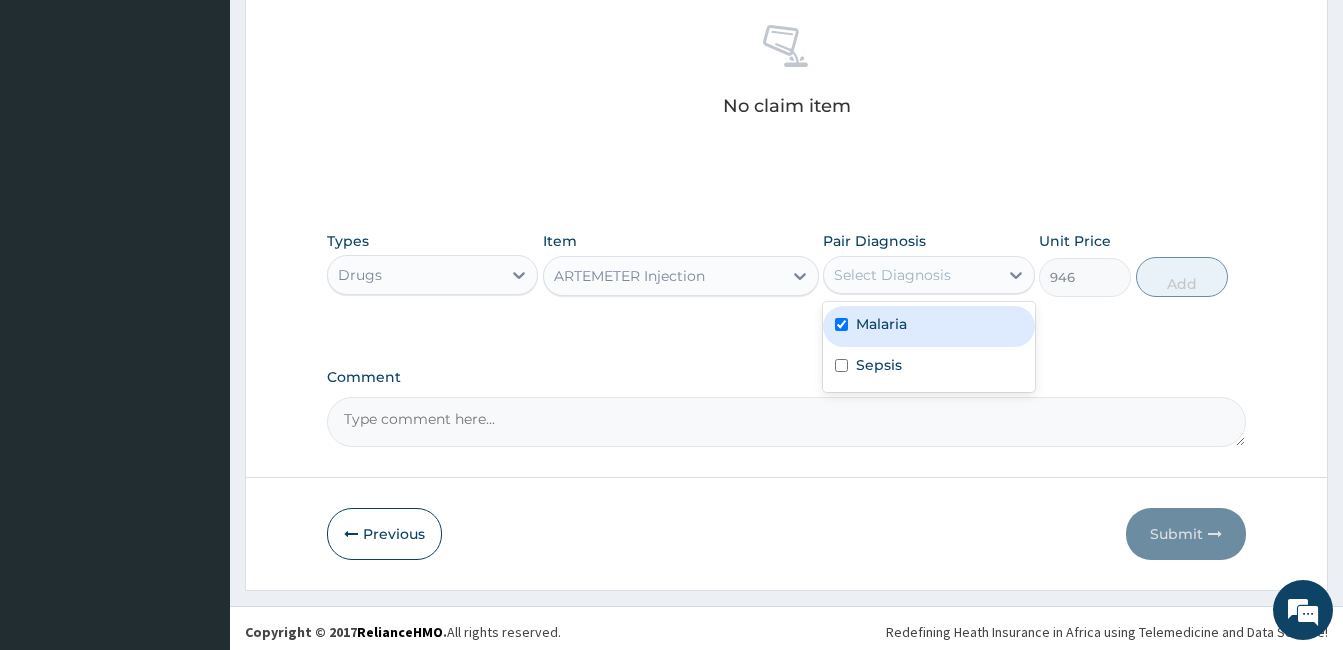 checkbox on "true" 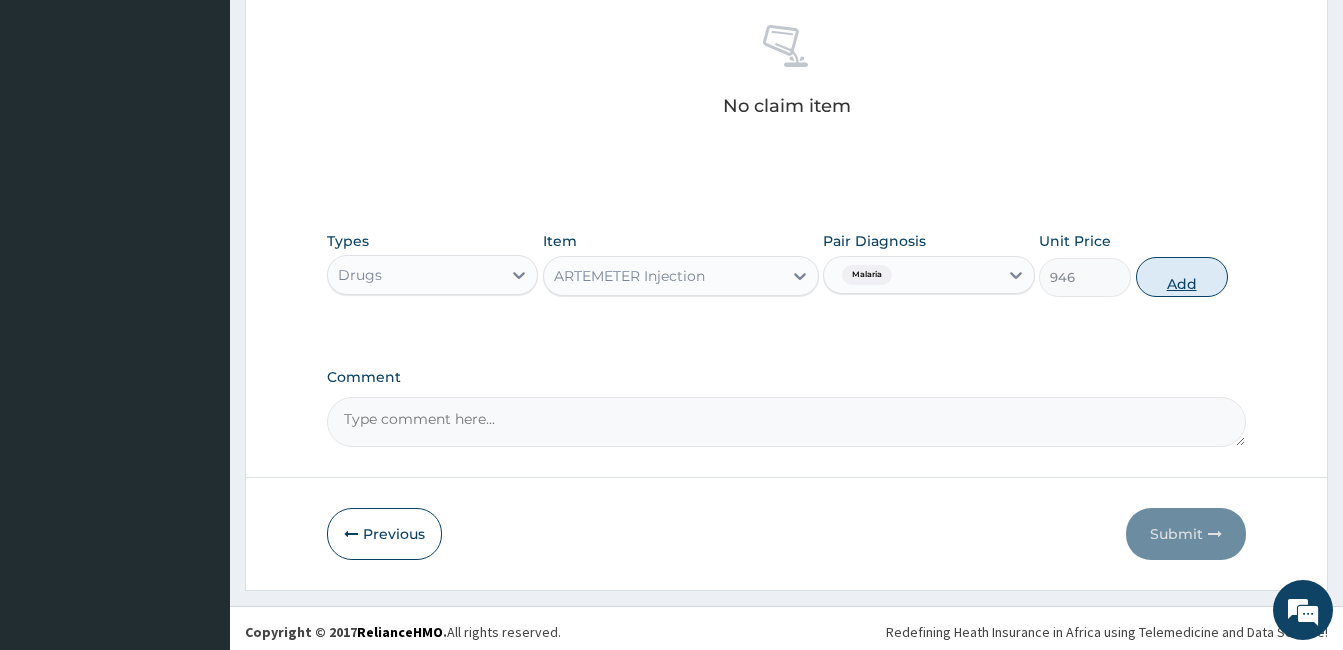 click on "Add" at bounding box center (1182, 277) 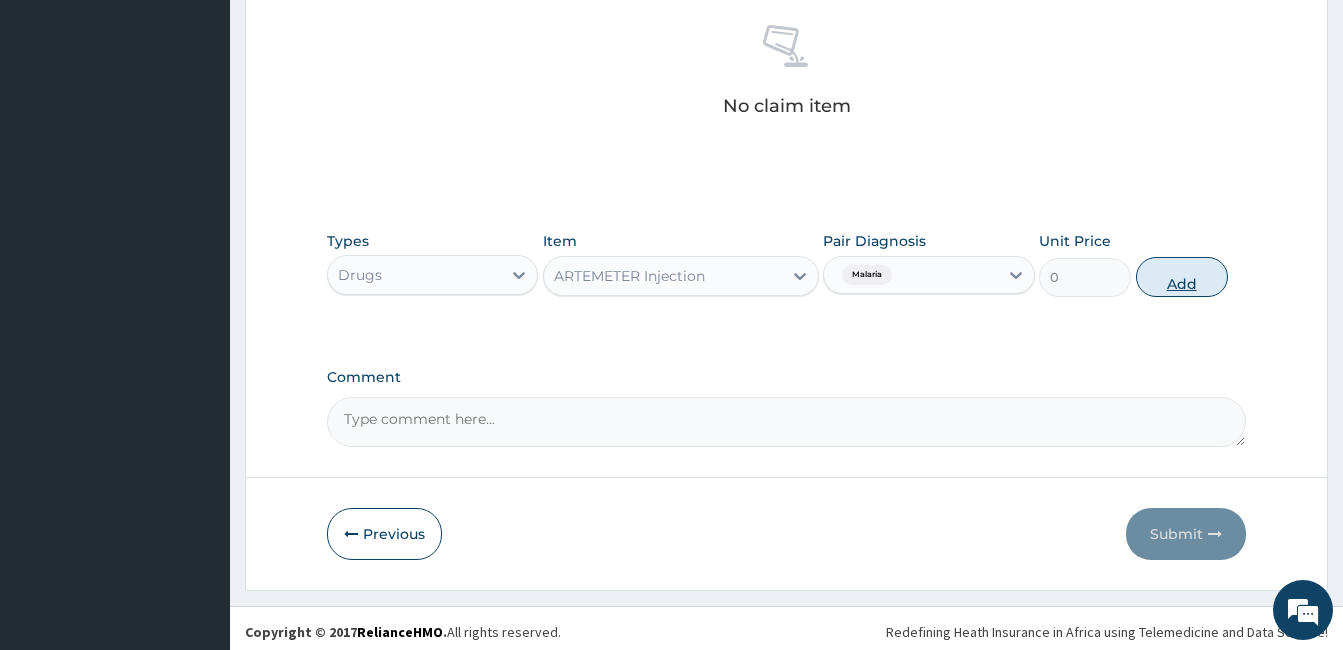 scroll, scrollTop: 712, scrollLeft: 0, axis: vertical 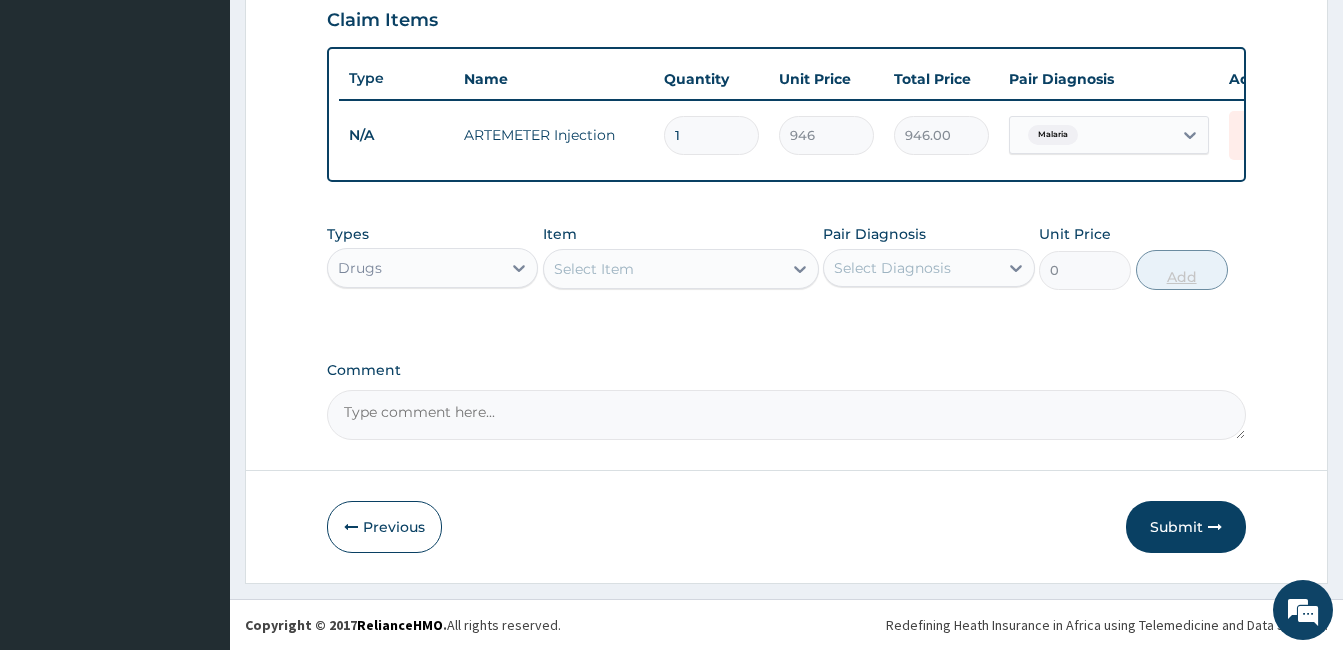 type 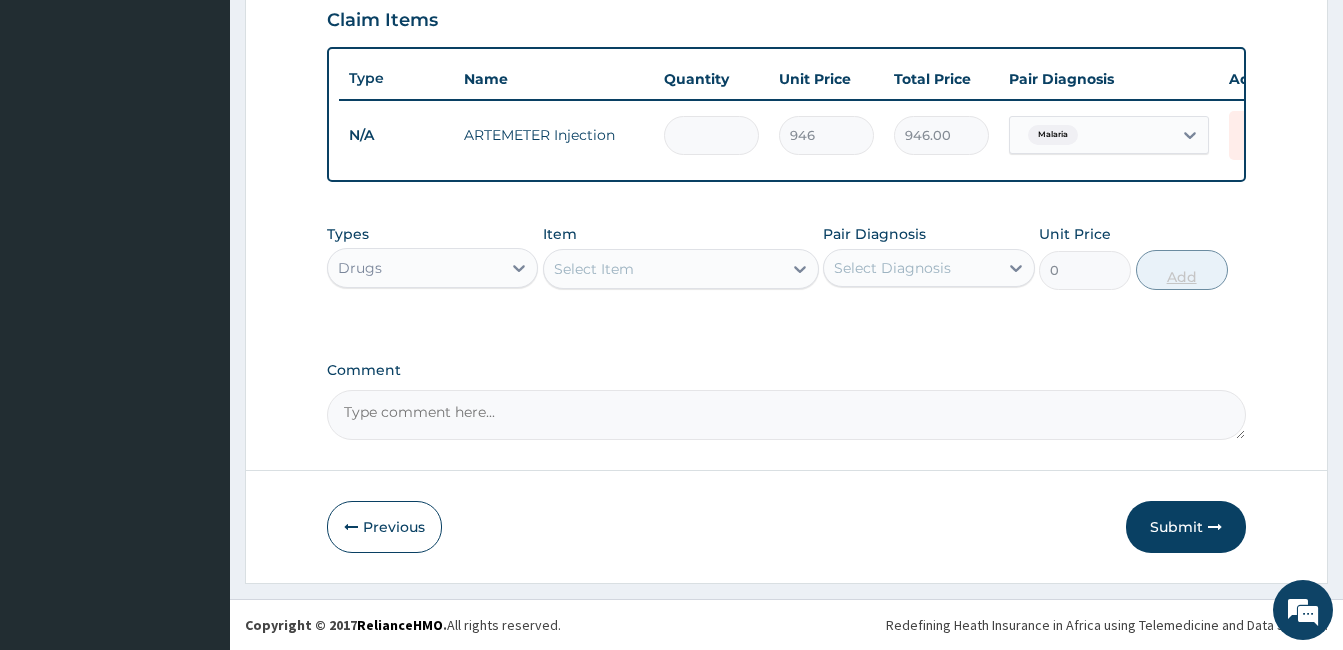 type on "0.00" 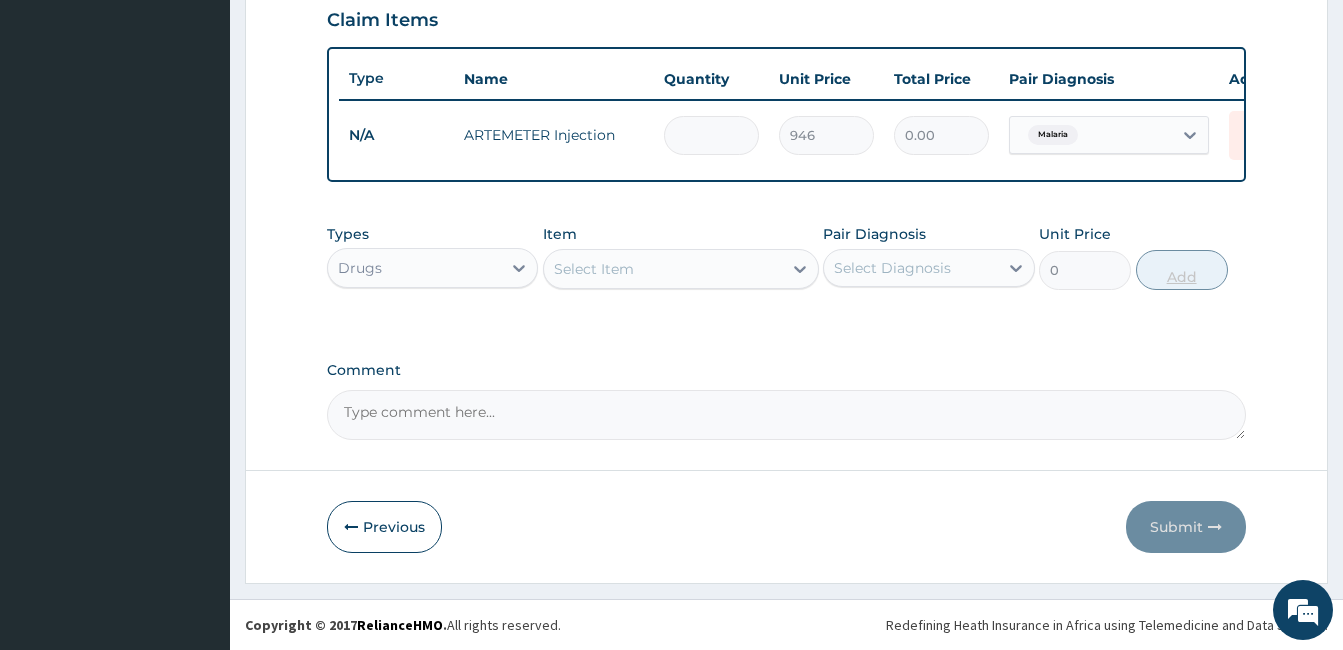 type on "3" 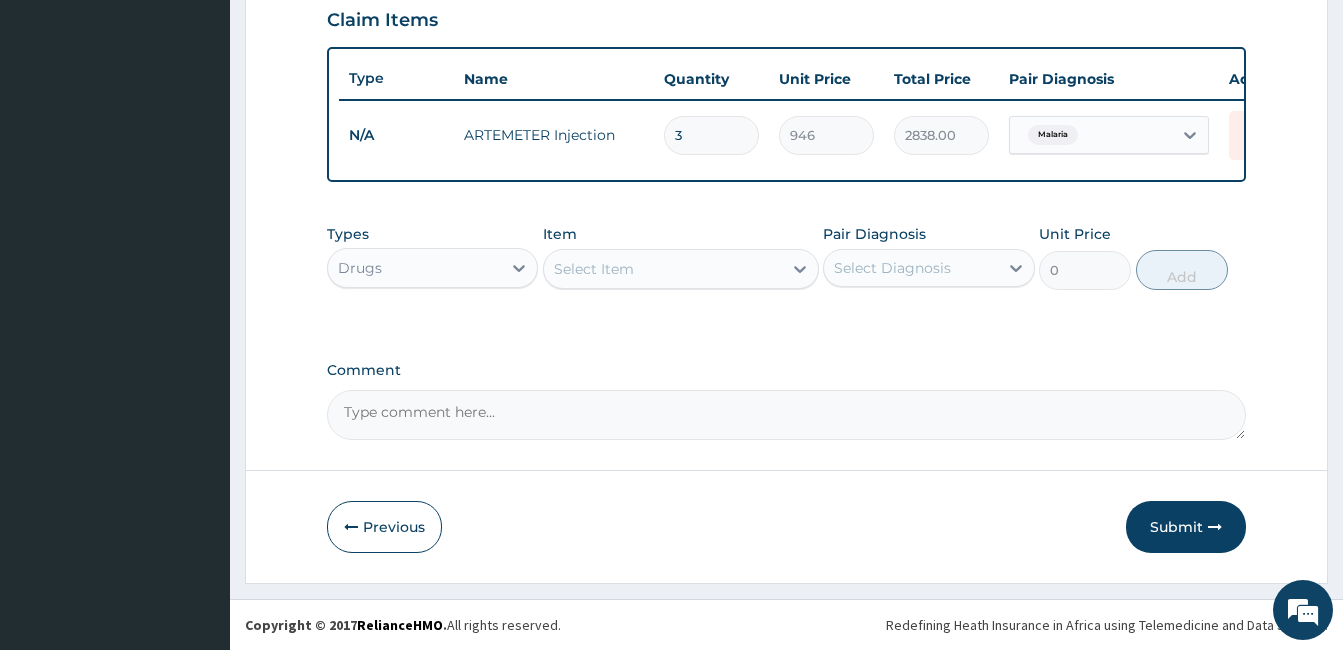 type on "3" 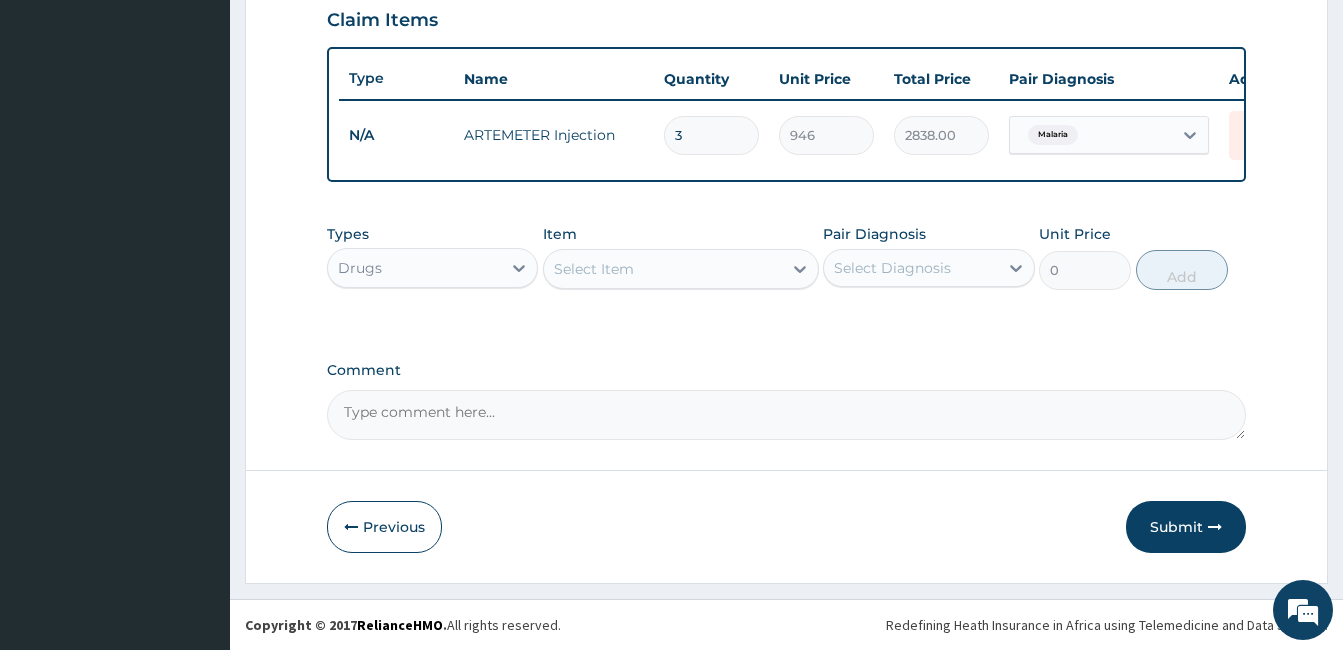 click on "Select Item" at bounding box center [594, 269] 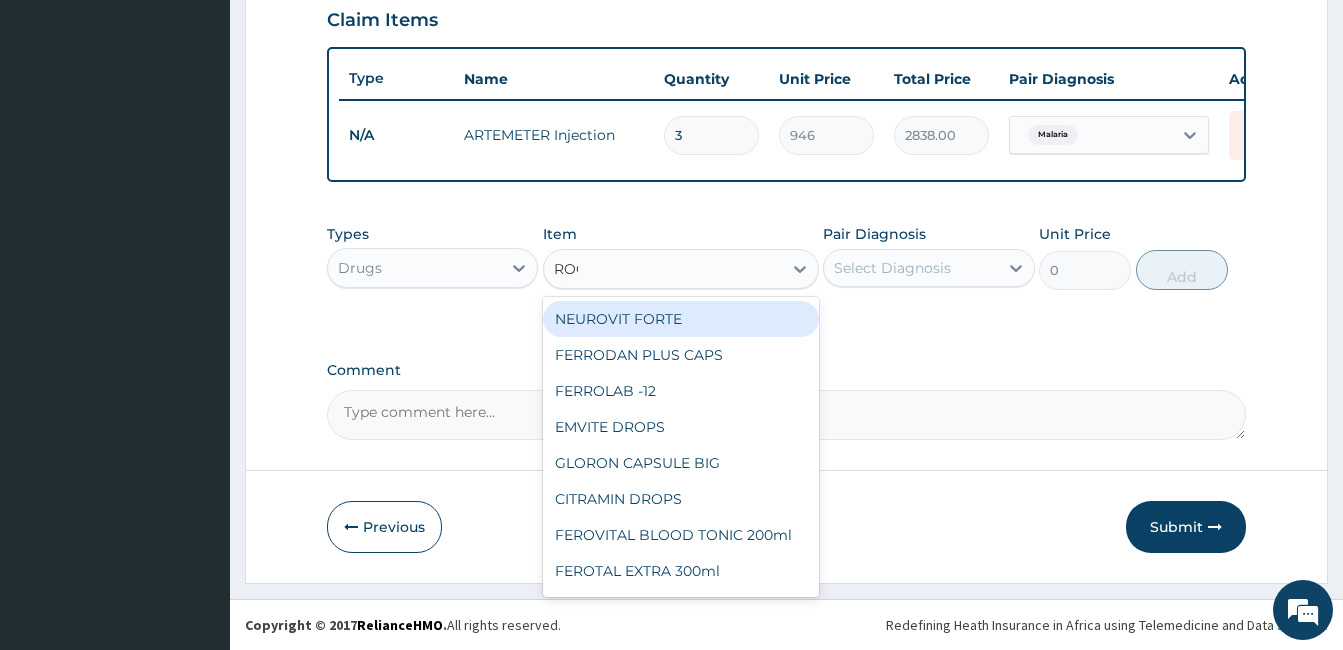 type on "ROCE" 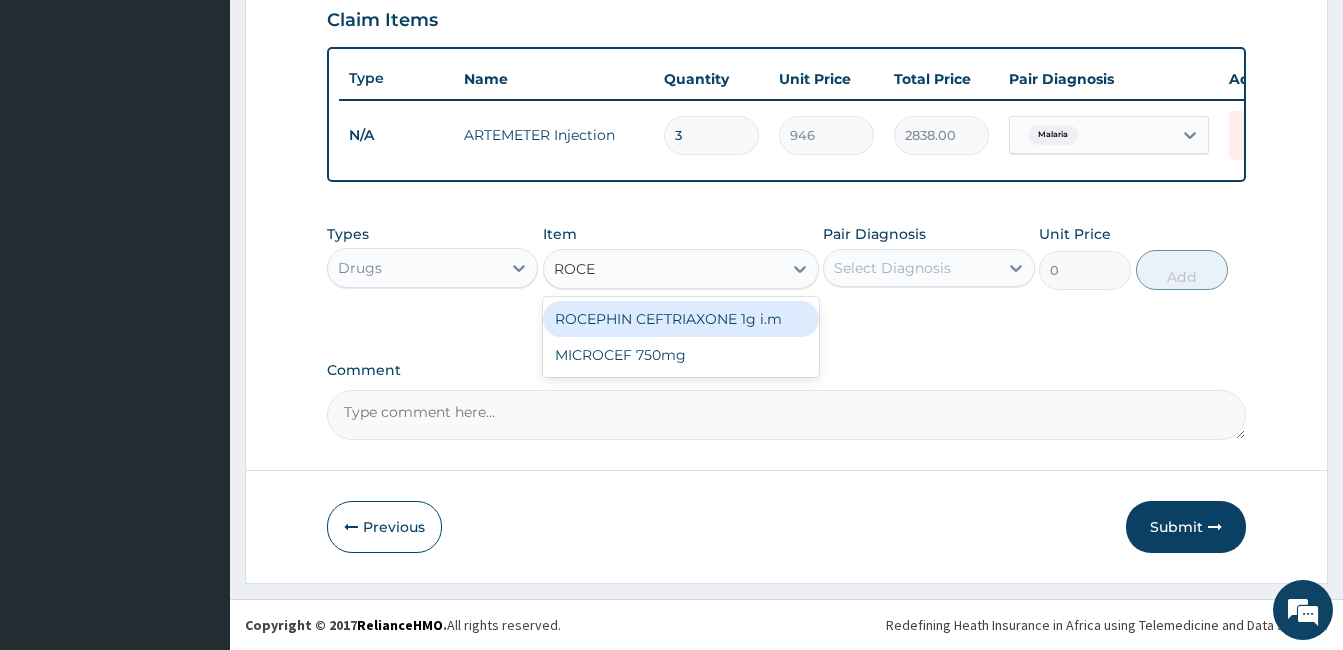 click on "ROCEPHIN CEFTRIAXONE 1g i.m" at bounding box center [681, 319] 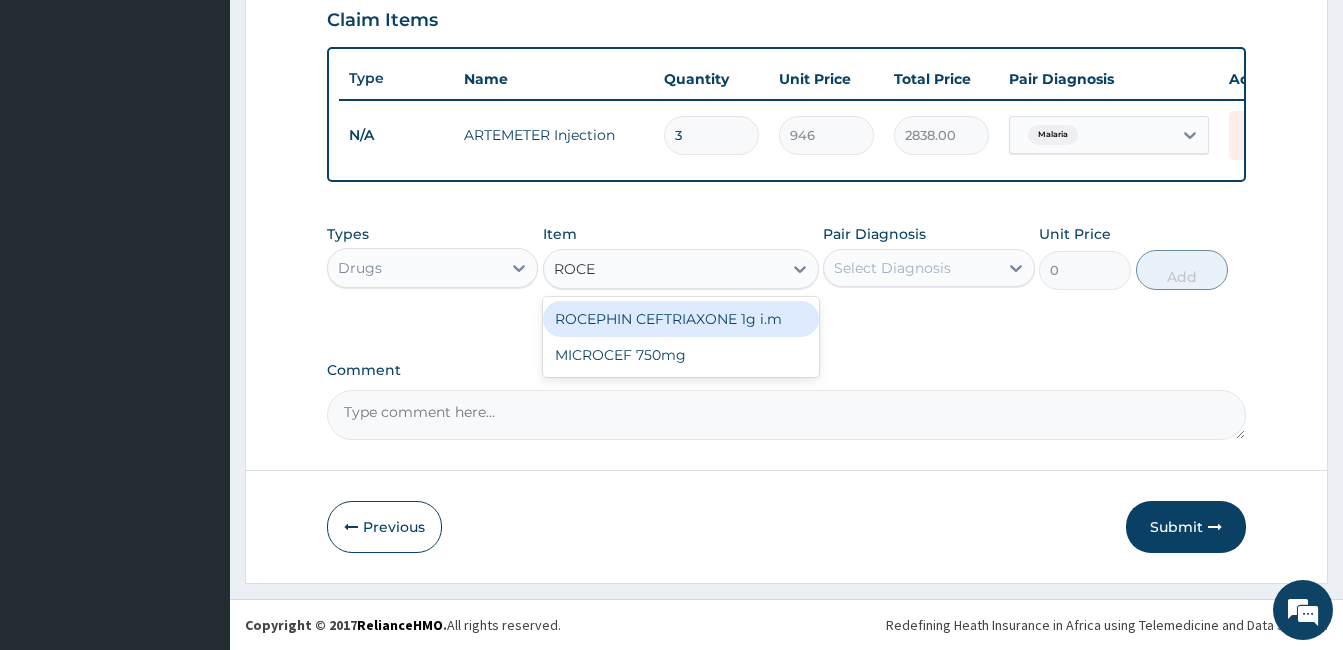 type 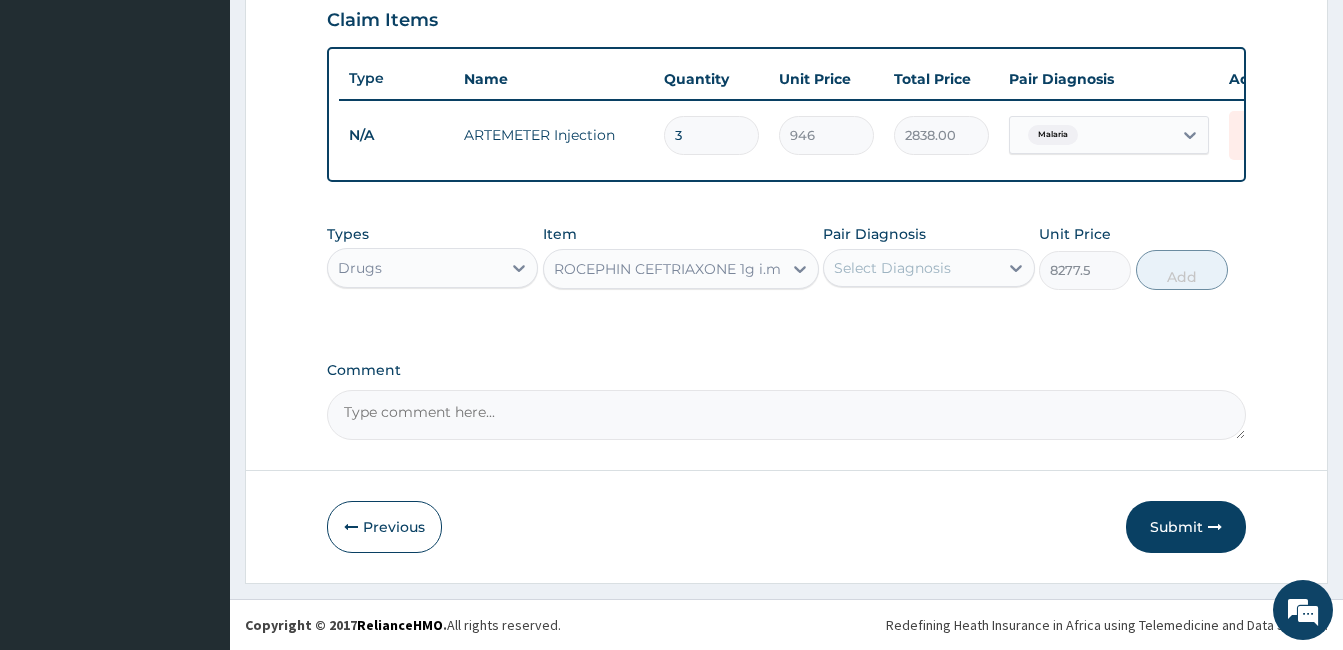 click on "Pair Diagnosis" at bounding box center [874, 234] 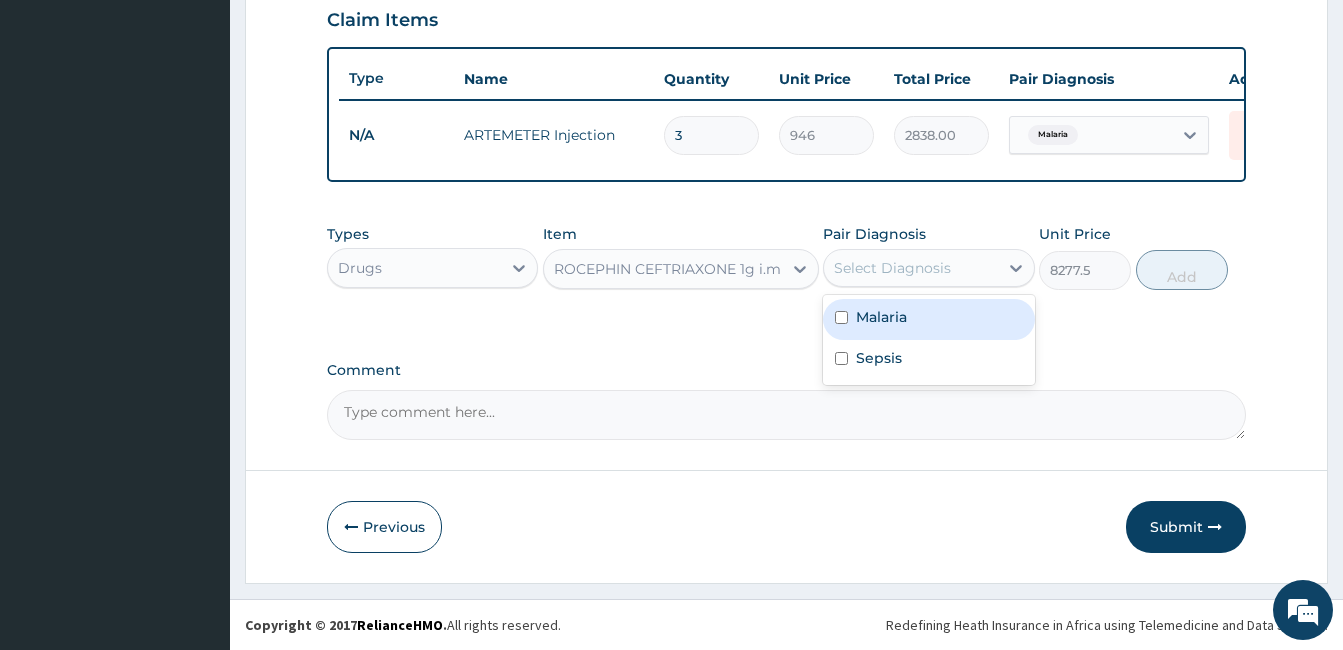 click on "Select Diagnosis" at bounding box center [892, 268] 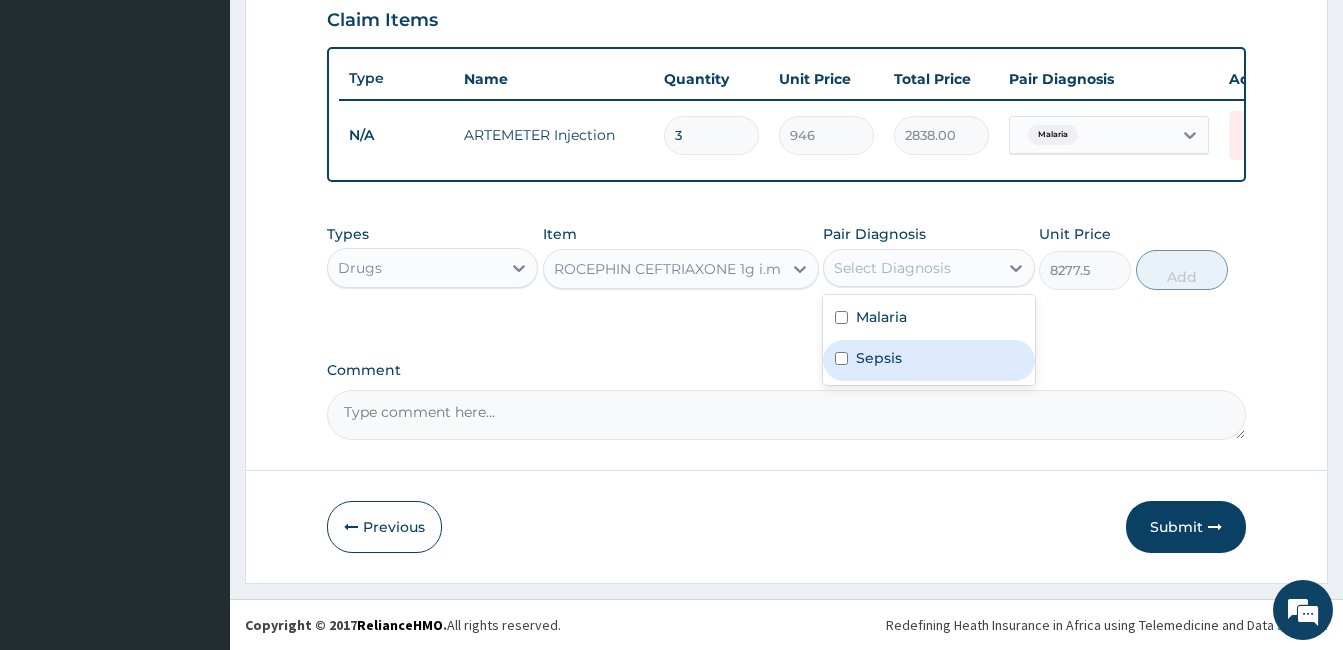 click on "Sepsis" at bounding box center [879, 358] 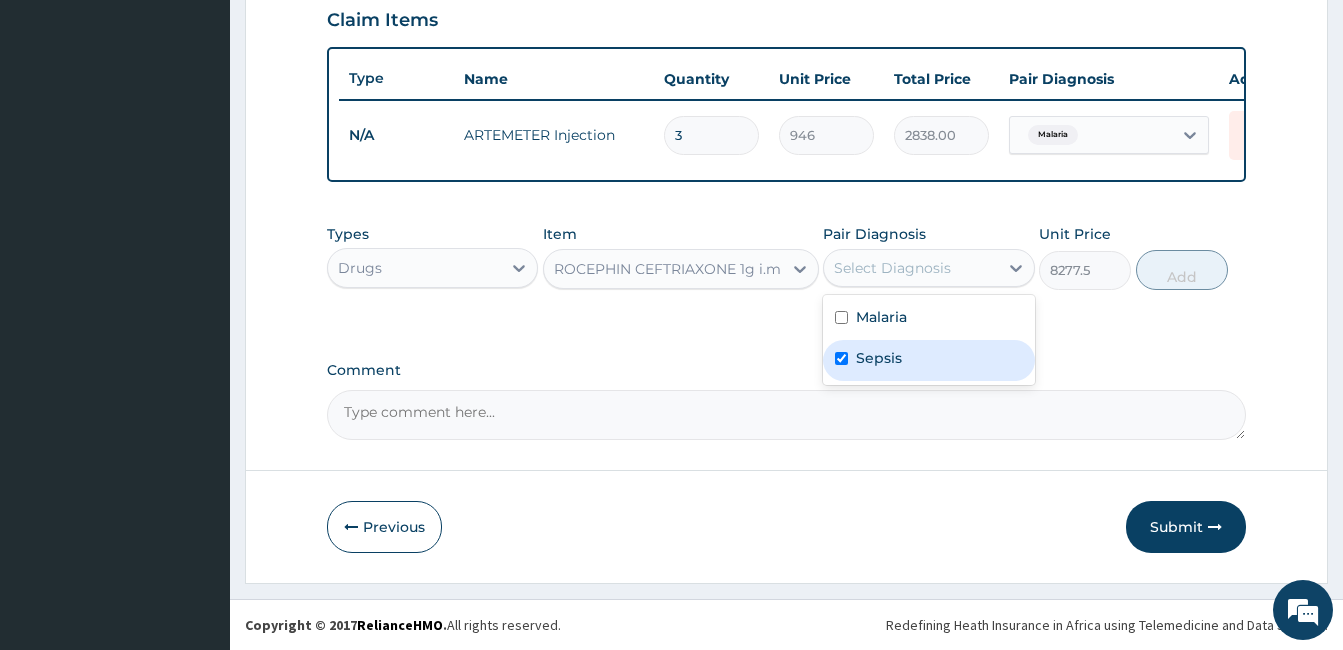 checkbox on "true" 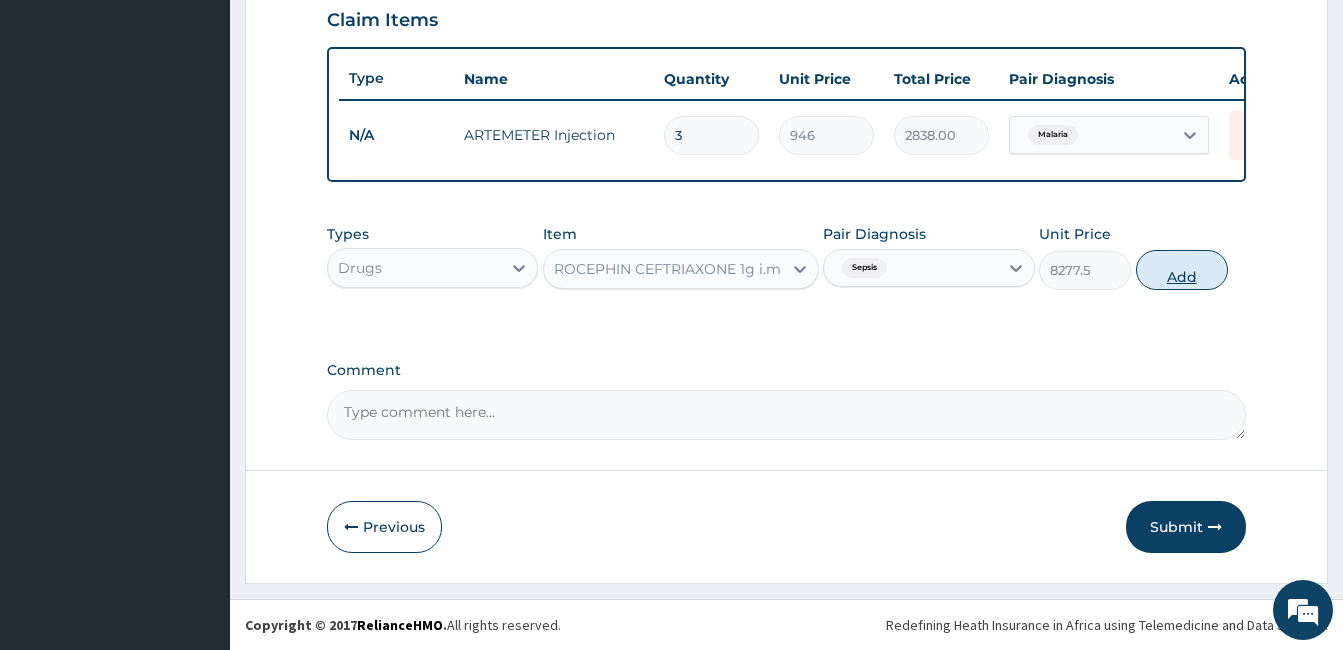 click on "Add" at bounding box center (1182, 270) 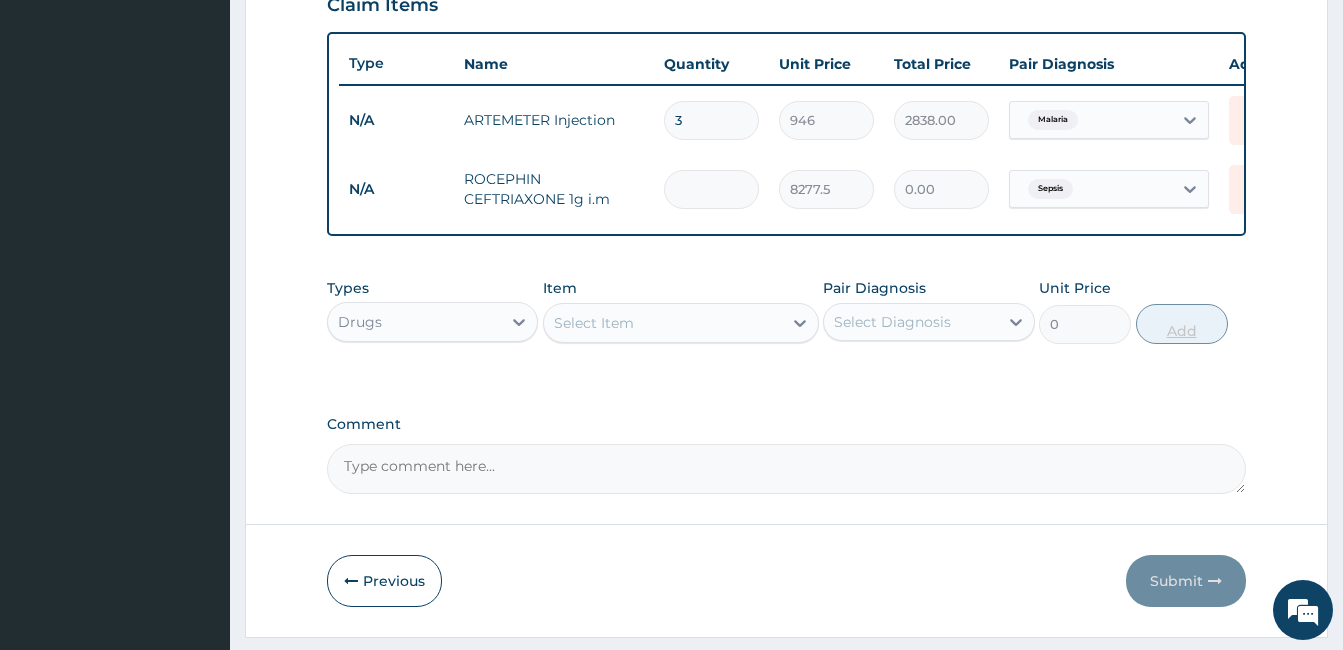 type on "3" 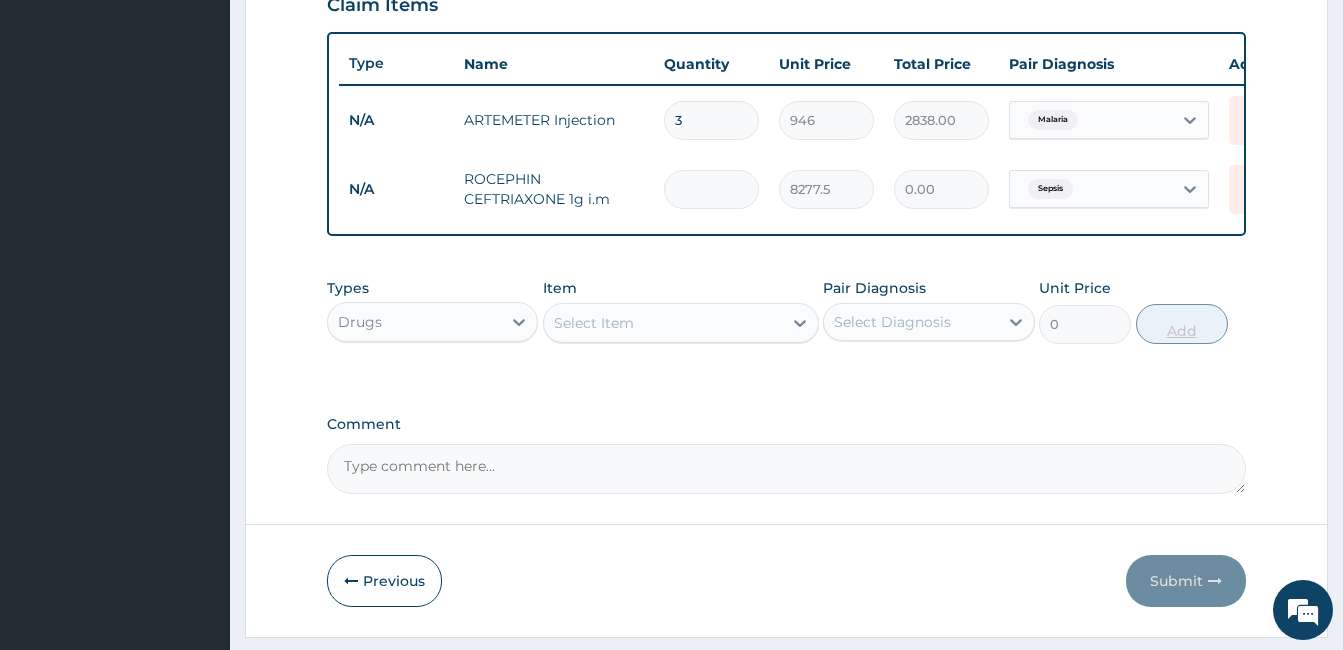 type on "24832.50" 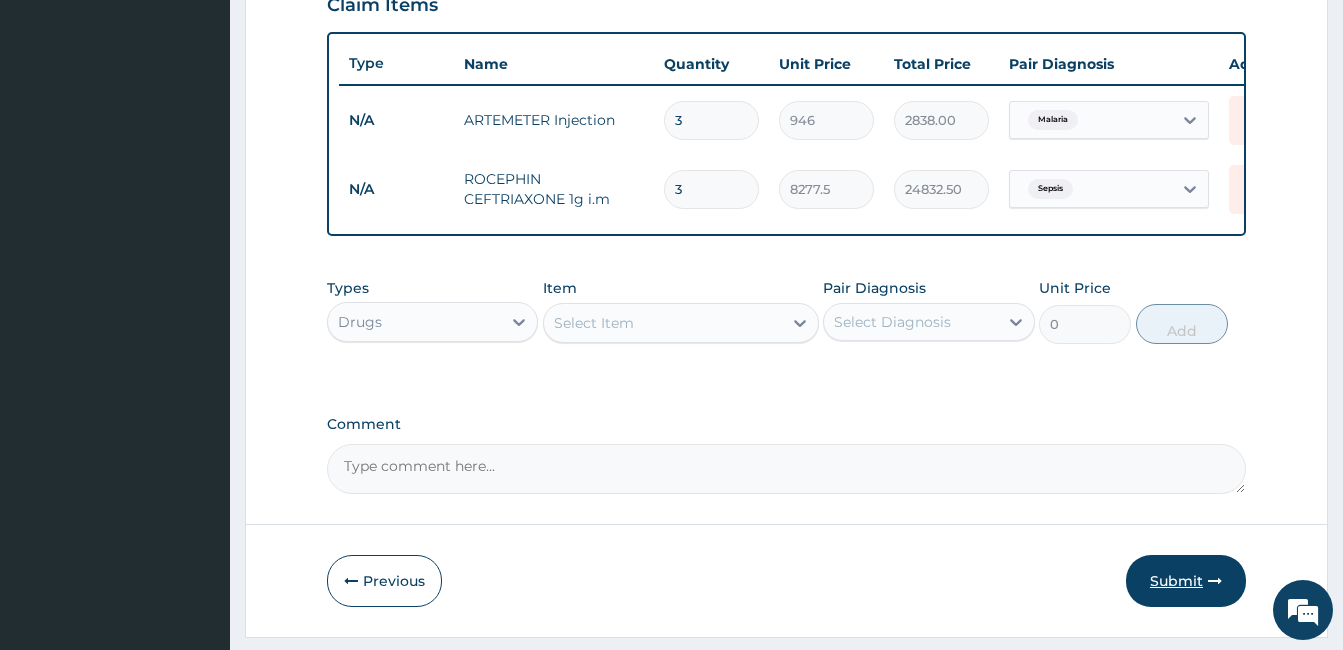 type on "3" 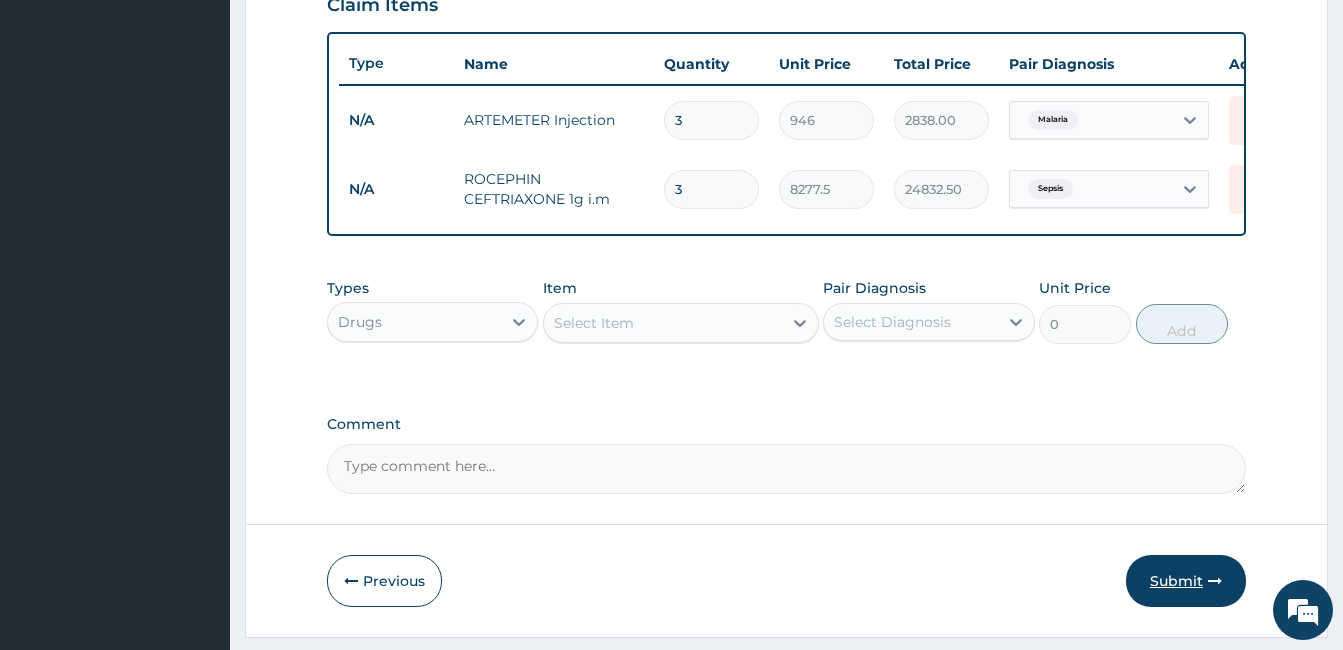 click on "Submit" at bounding box center (1186, 581) 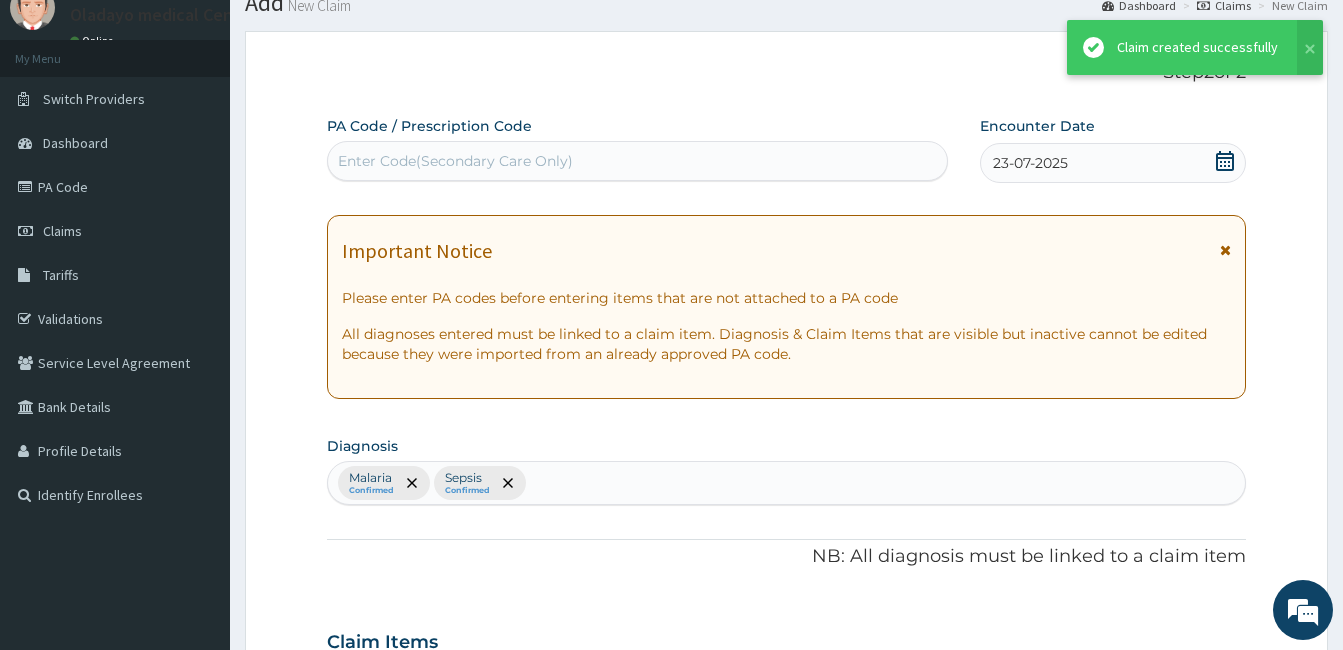 scroll, scrollTop: 712, scrollLeft: 0, axis: vertical 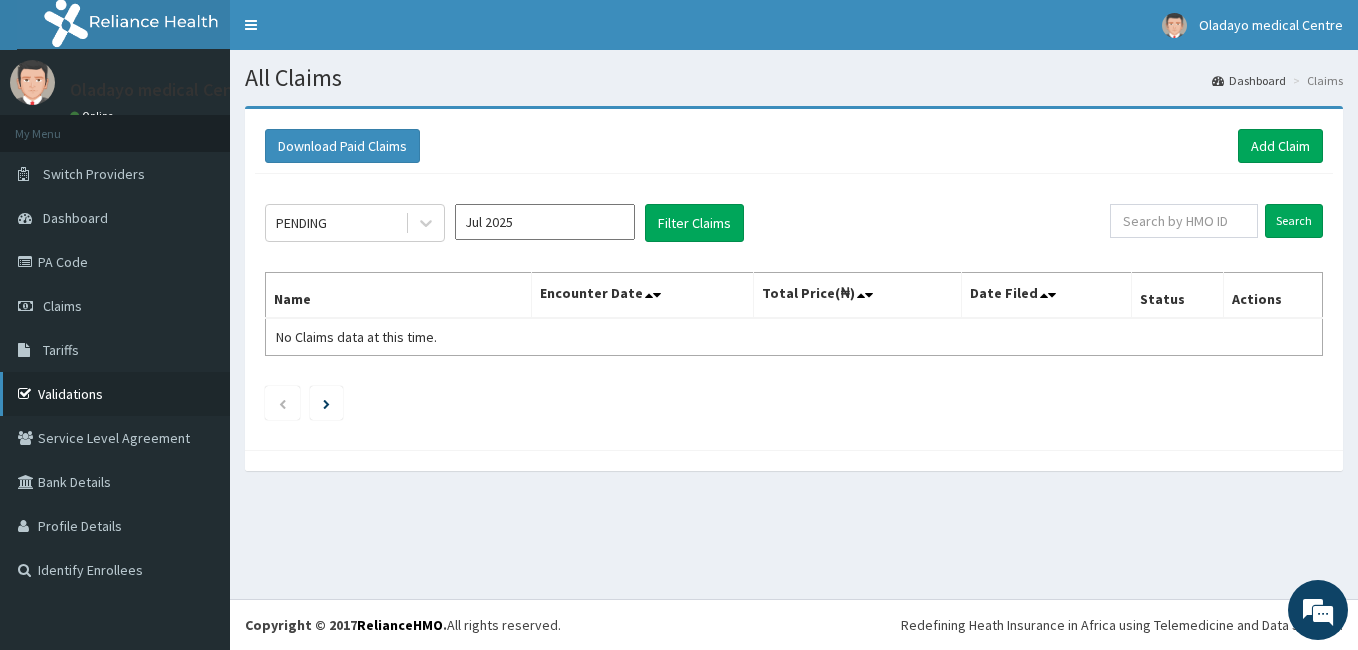click on "Validations" at bounding box center [115, 394] 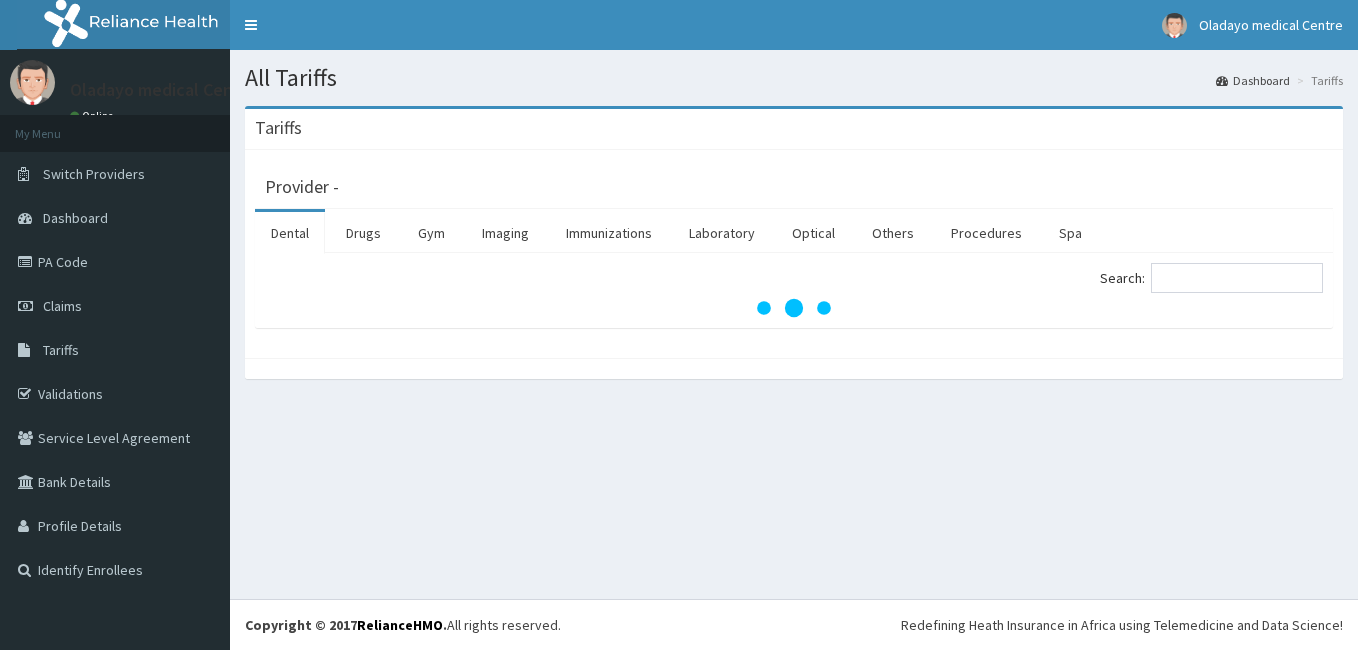 scroll, scrollTop: 0, scrollLeft: 0, axis: both 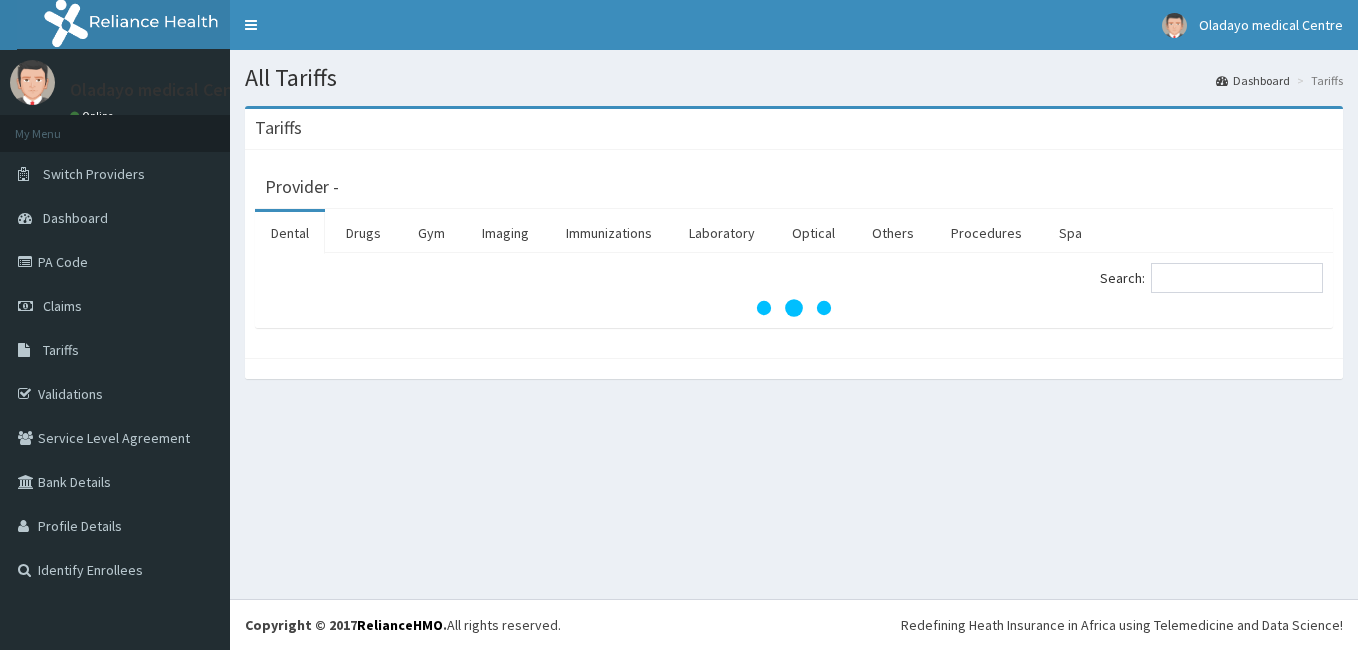 click on "Claims" at bounding box center (115, 306) 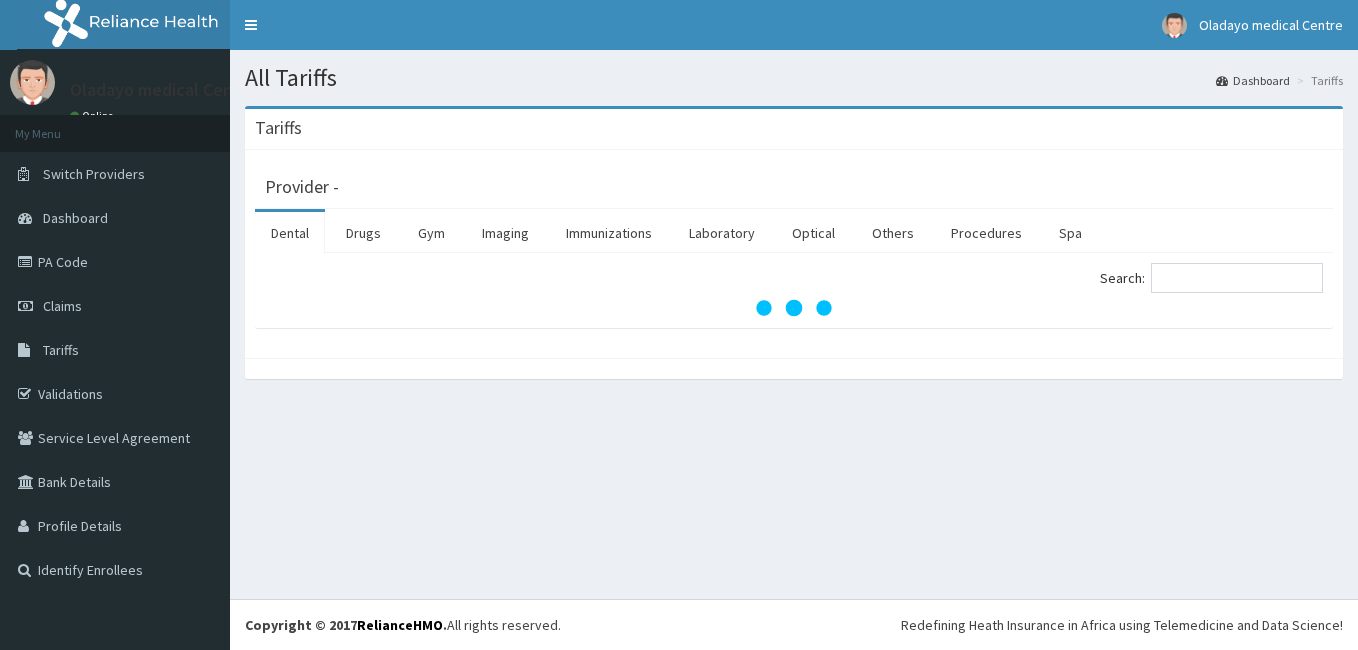 scroll, scrollTop: 0, scrollLeft: 0, axis: both 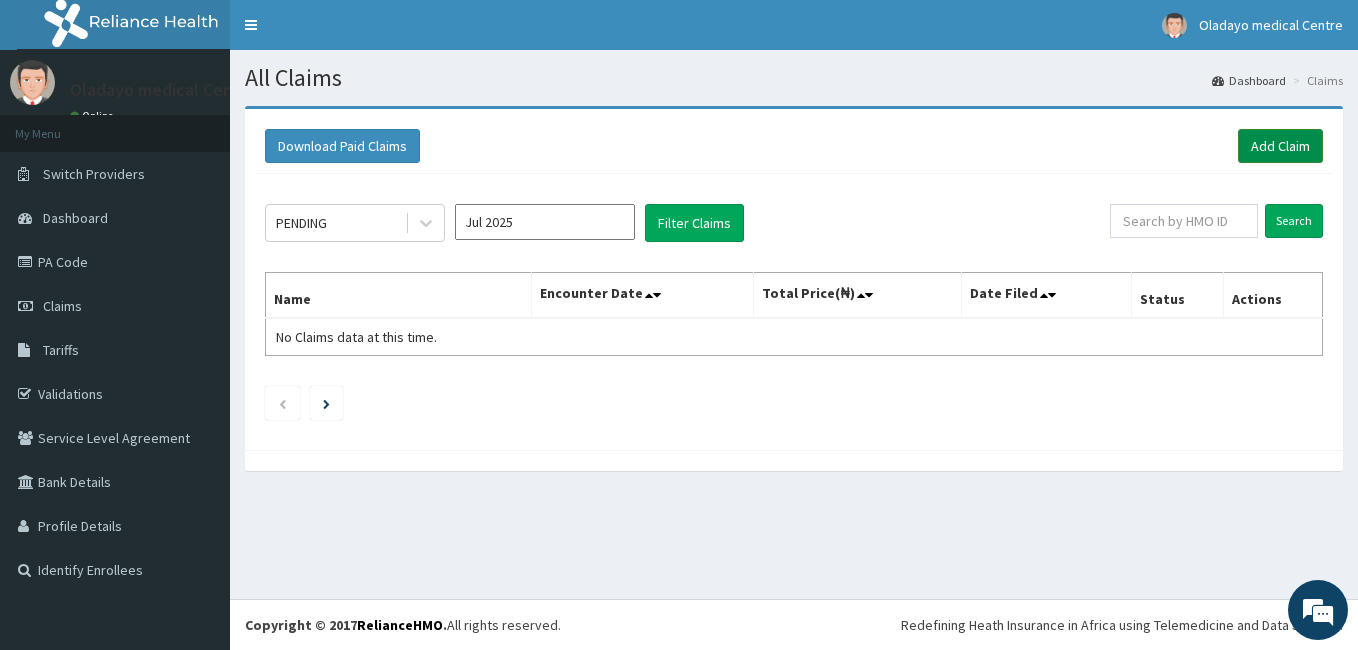 click on "Add Claim" at bounding box center [1280, 146] 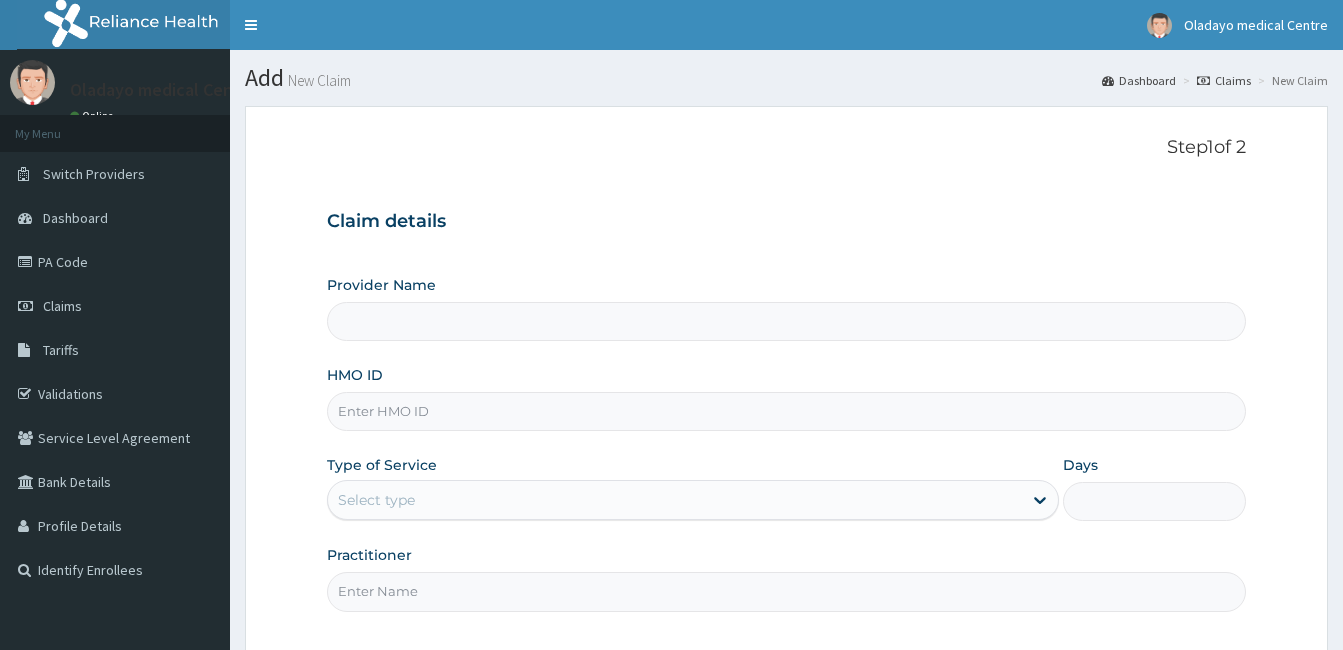 scroll, scrollTop: 0, scrollLeft: 0, axis: both 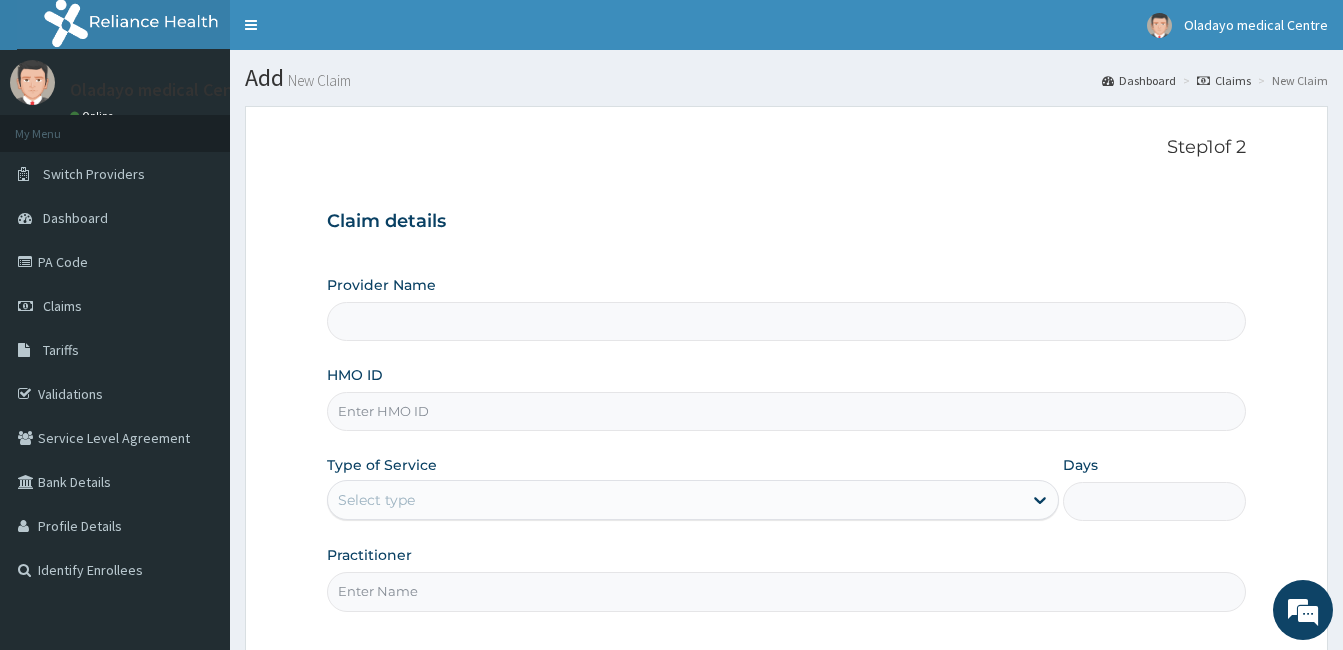 click on "HMO ID" at bounding box center [786, 411] 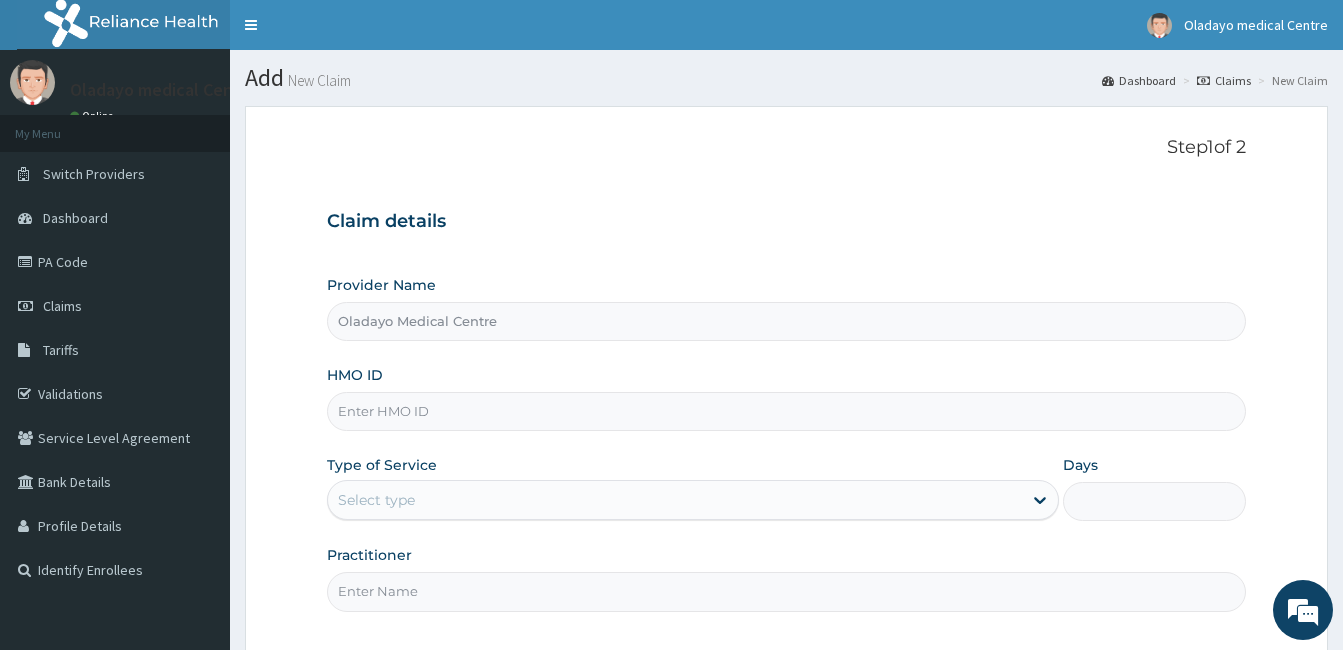 paste on "AVL/10137/C" 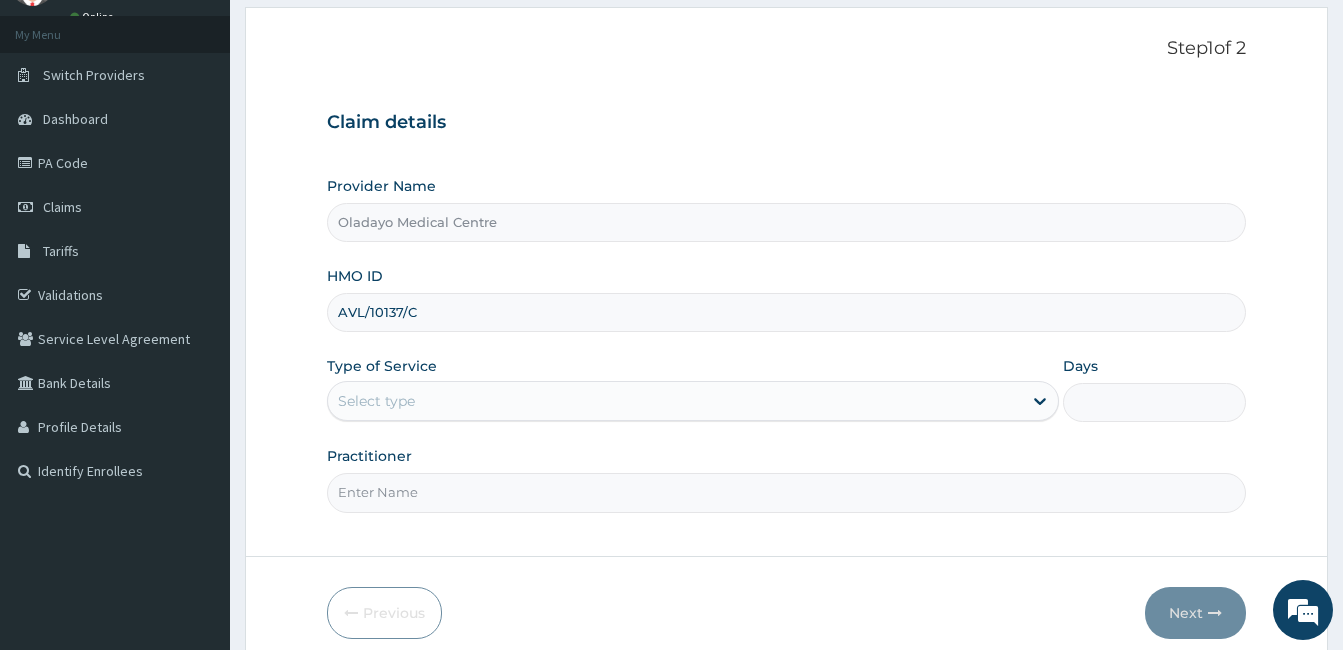 scroll, scrollTop: 185, scrollLeft: 0, axis: vertical 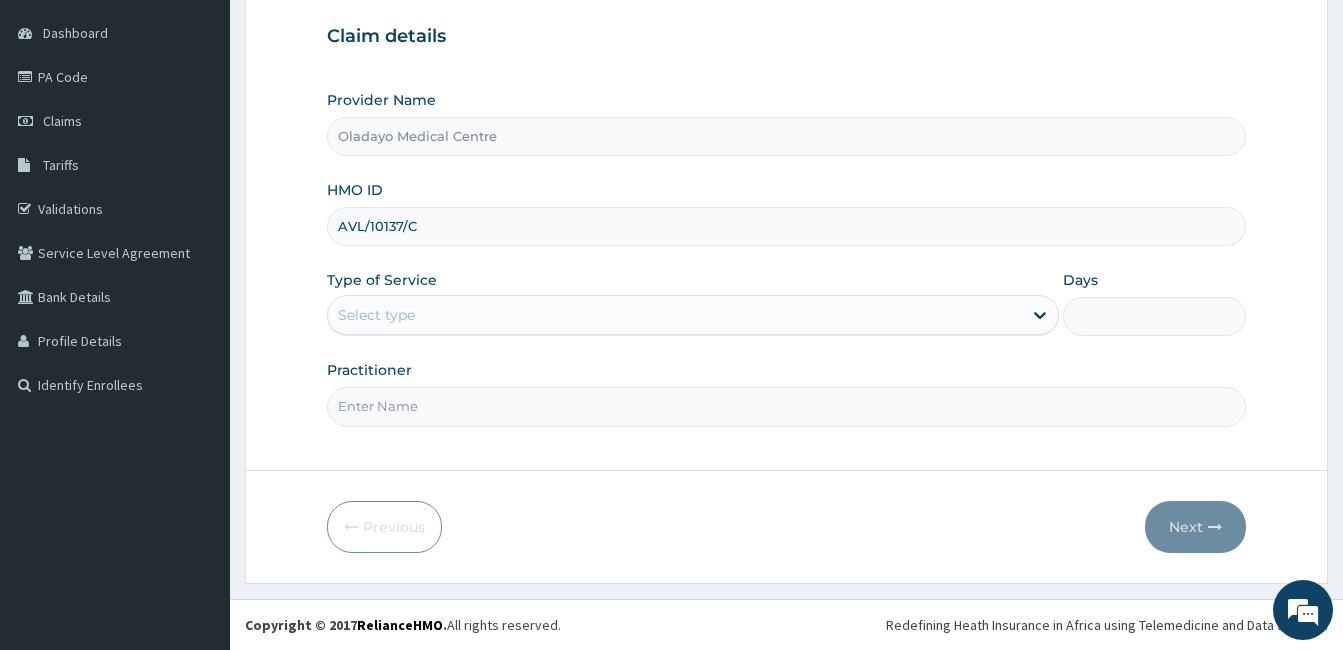 type on "AVL/10137/C" 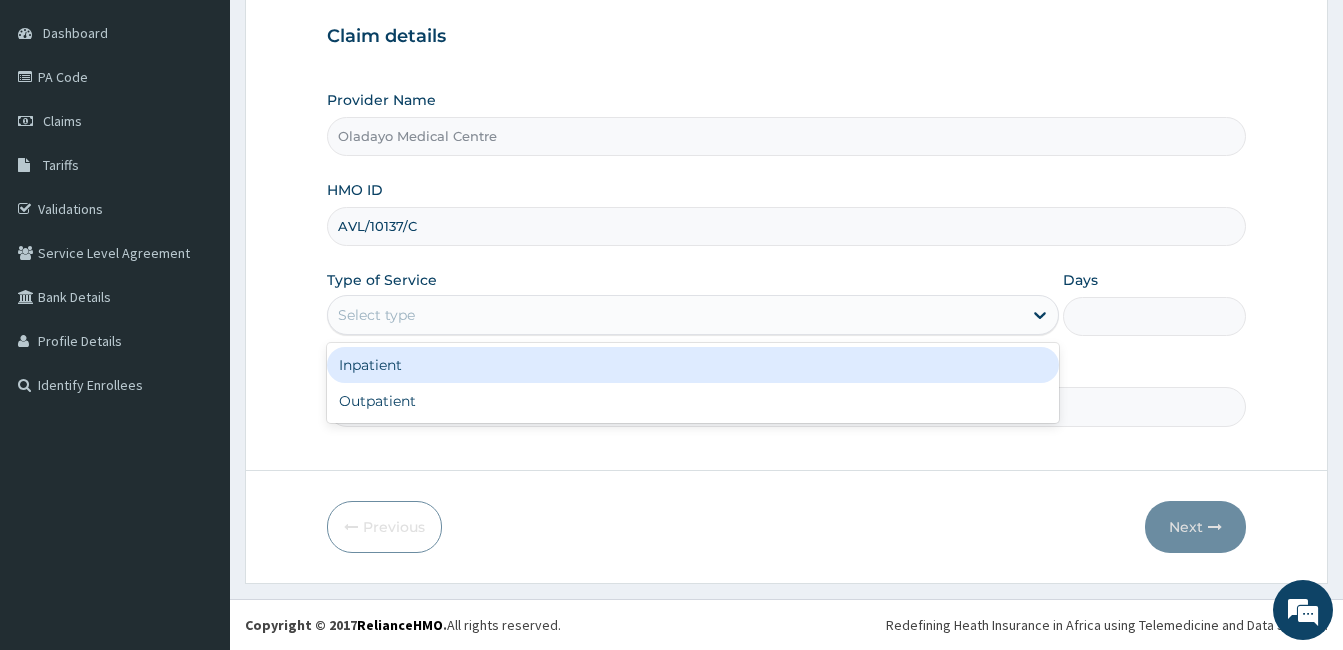 click on "Select type" at bounding box center (693, 315) 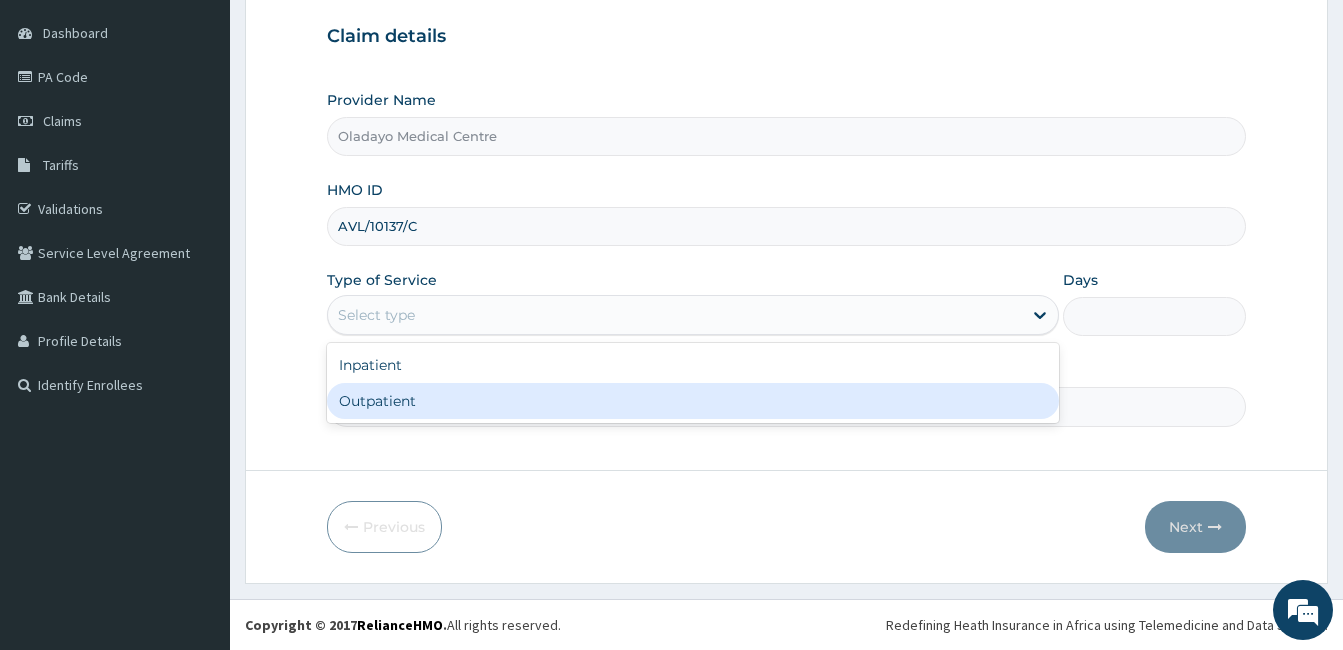click on "Outpatient" at bounding box center [693, 401] 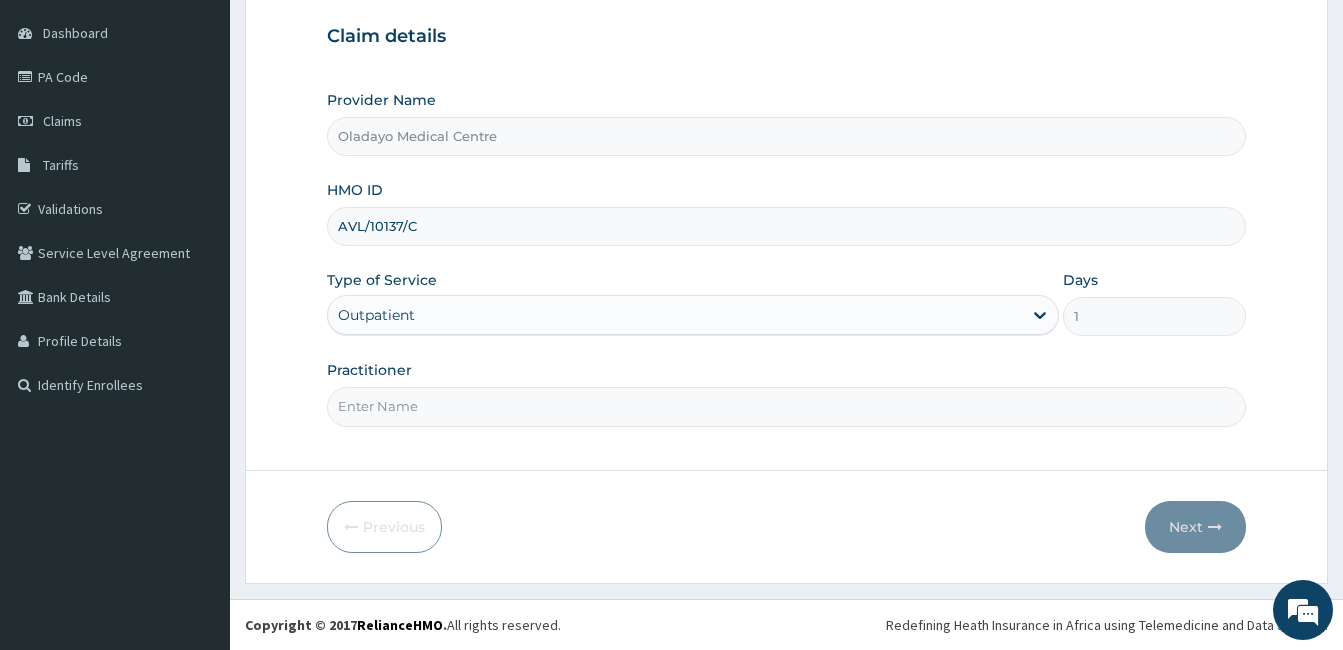 click on "Practitioner" at bounding box center (786, 406) 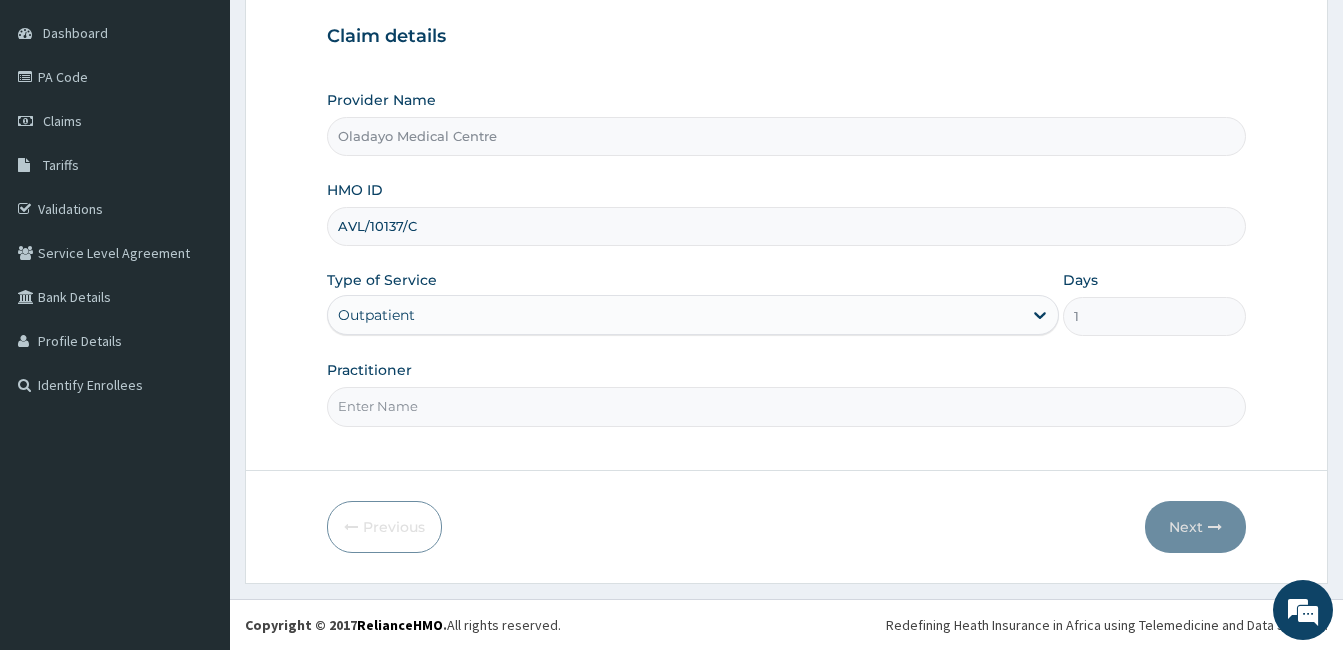 type on "DOCTOR [LAST]" 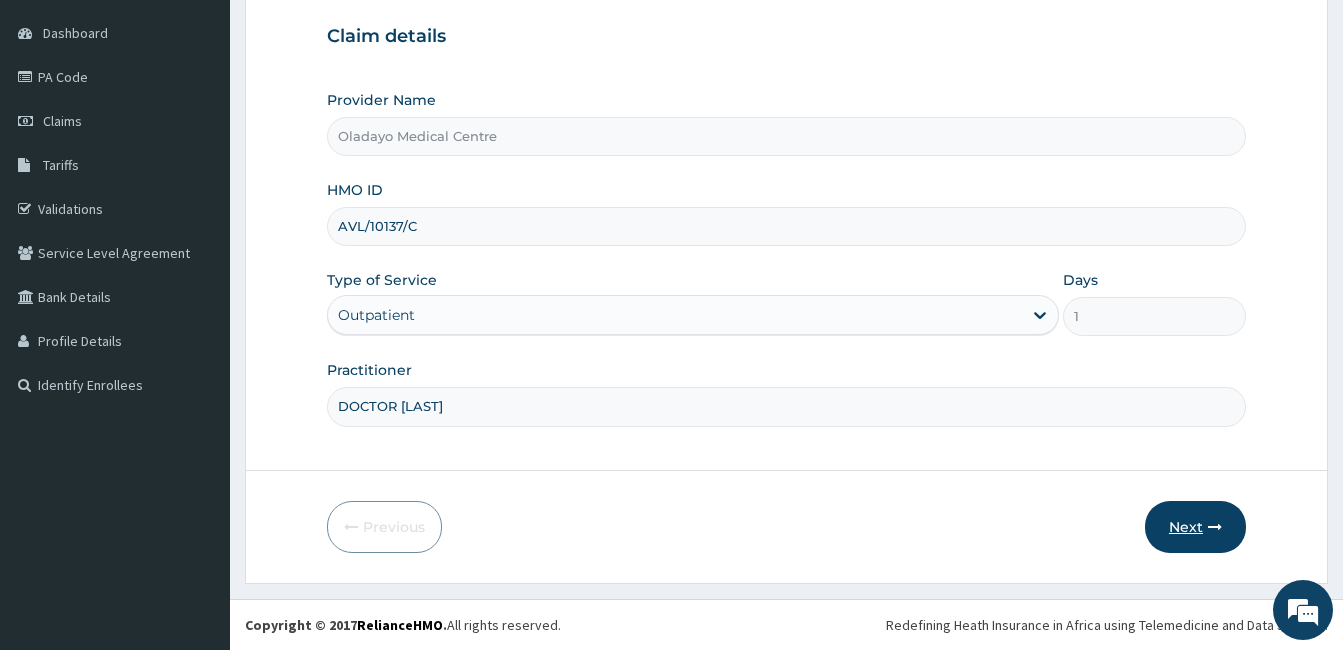 click on "Next" at bounding box center (1195, 527) 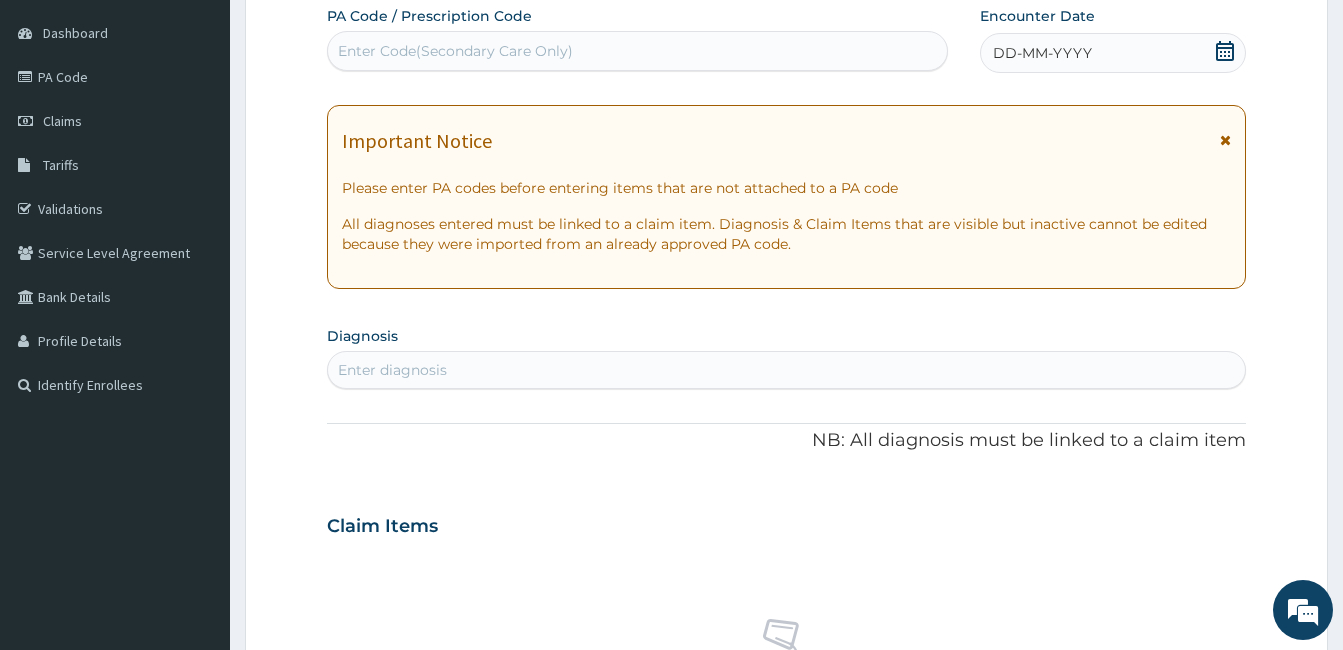 scroll, scrollTop: 0, scrollLeft: 0, axis: both 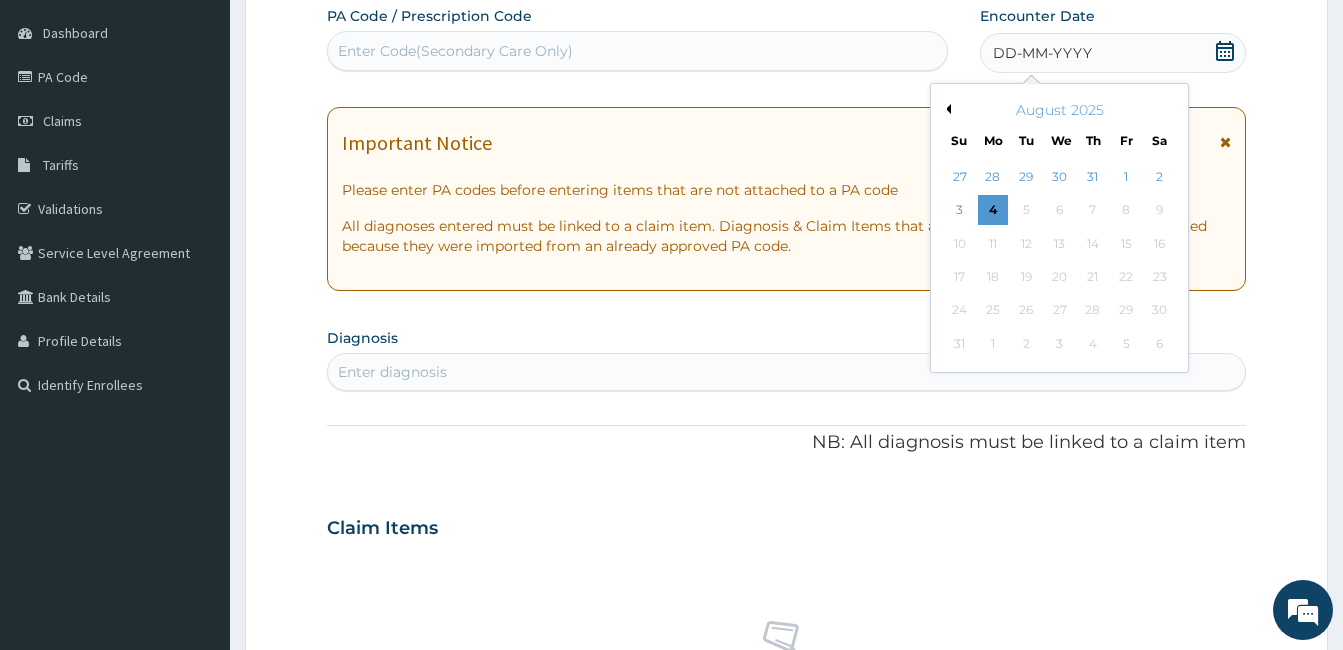 click on "Previous Month" at bounding box center [946, 109] 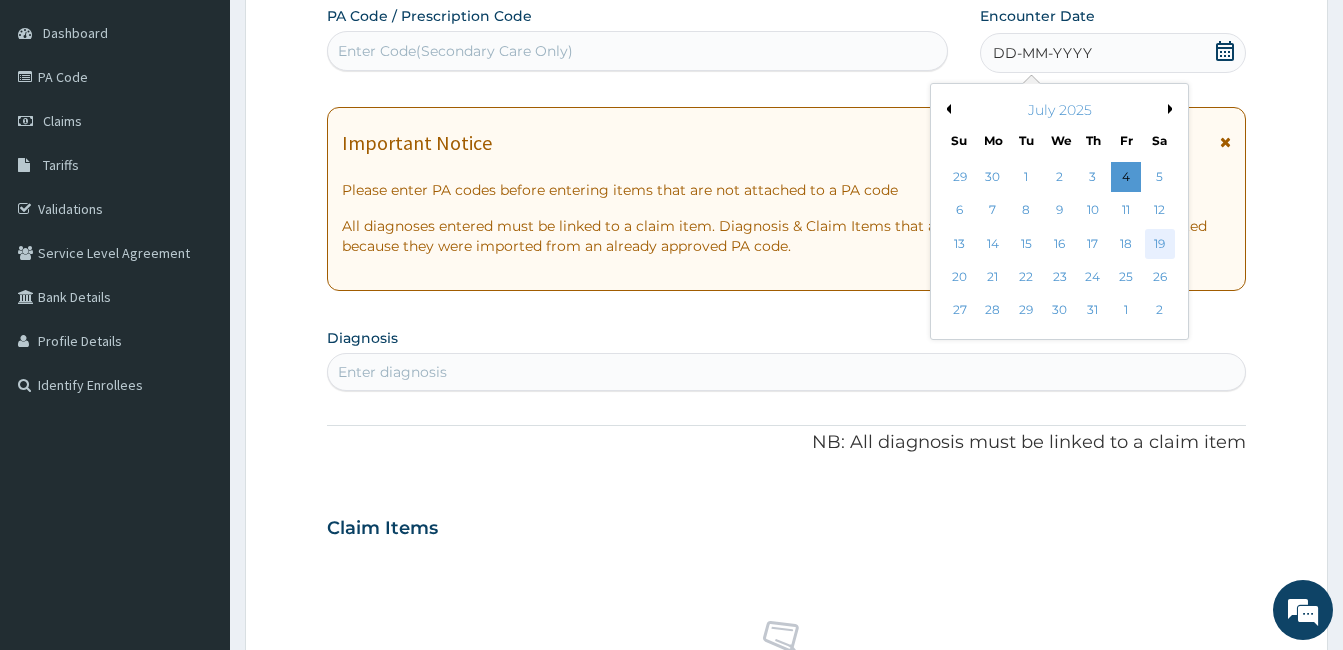 click on "19" at bounding box center (1159, 244) 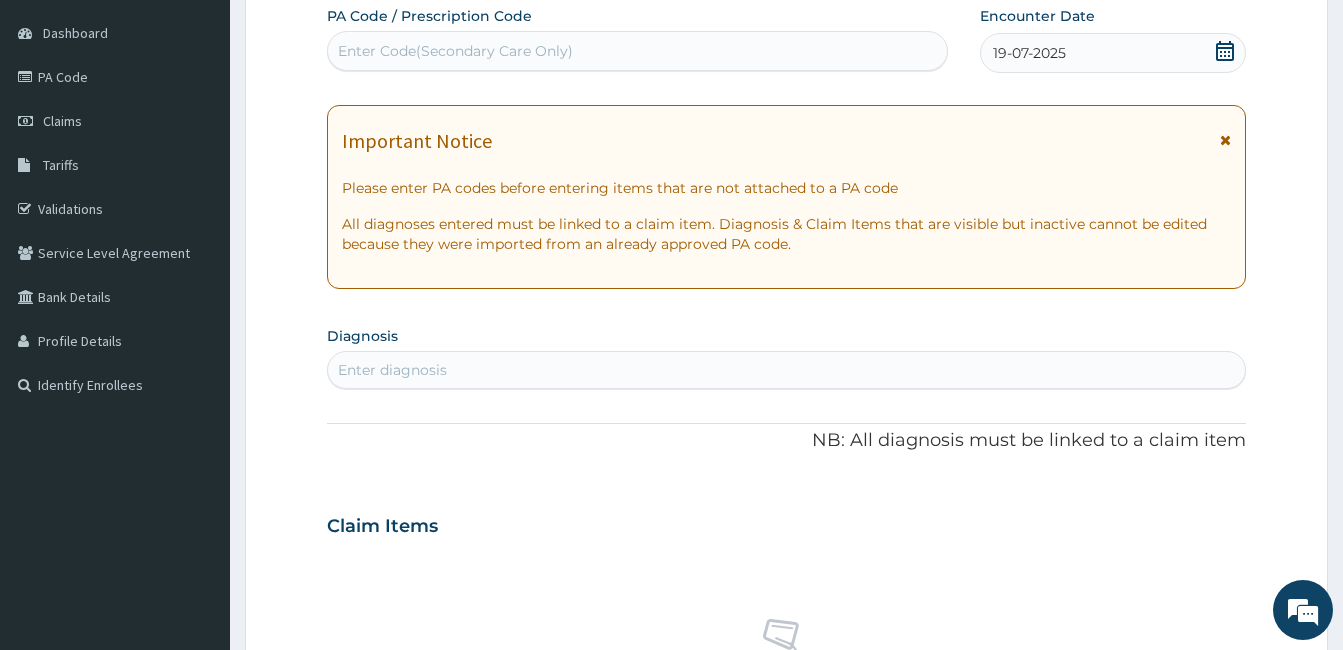 click on "Enter diagnosis" at bounding box center [786, 370] 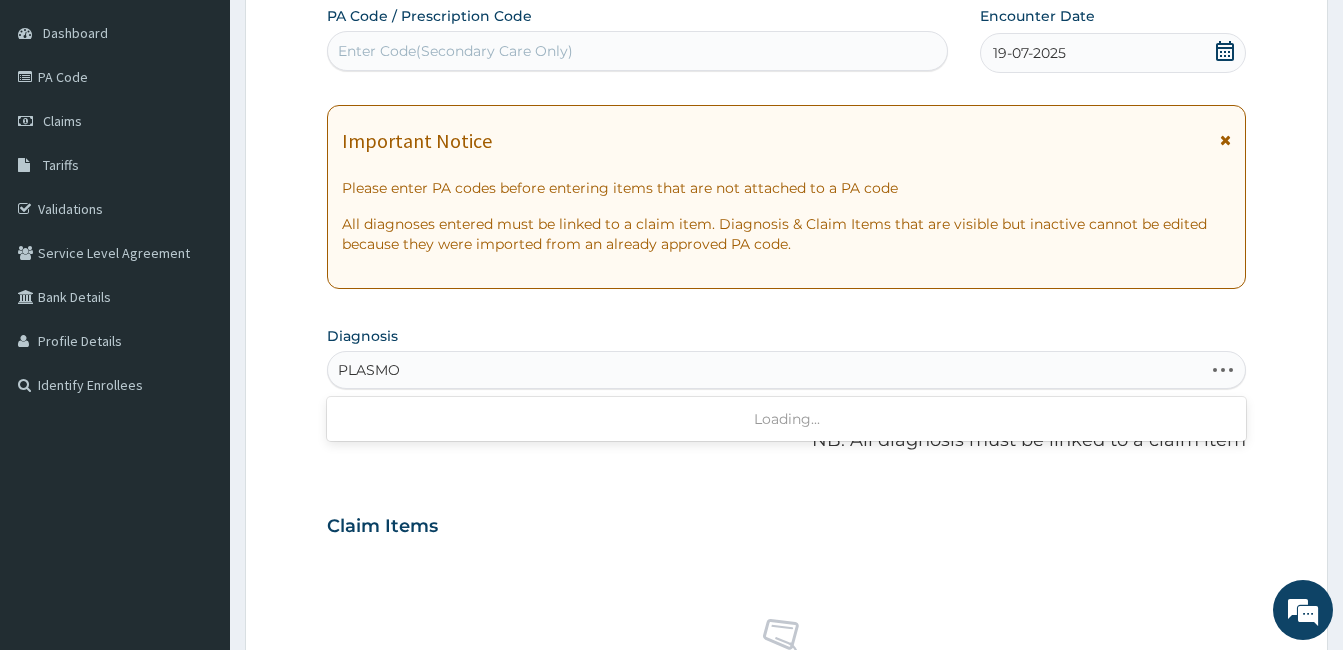 type on "PLASMOD" 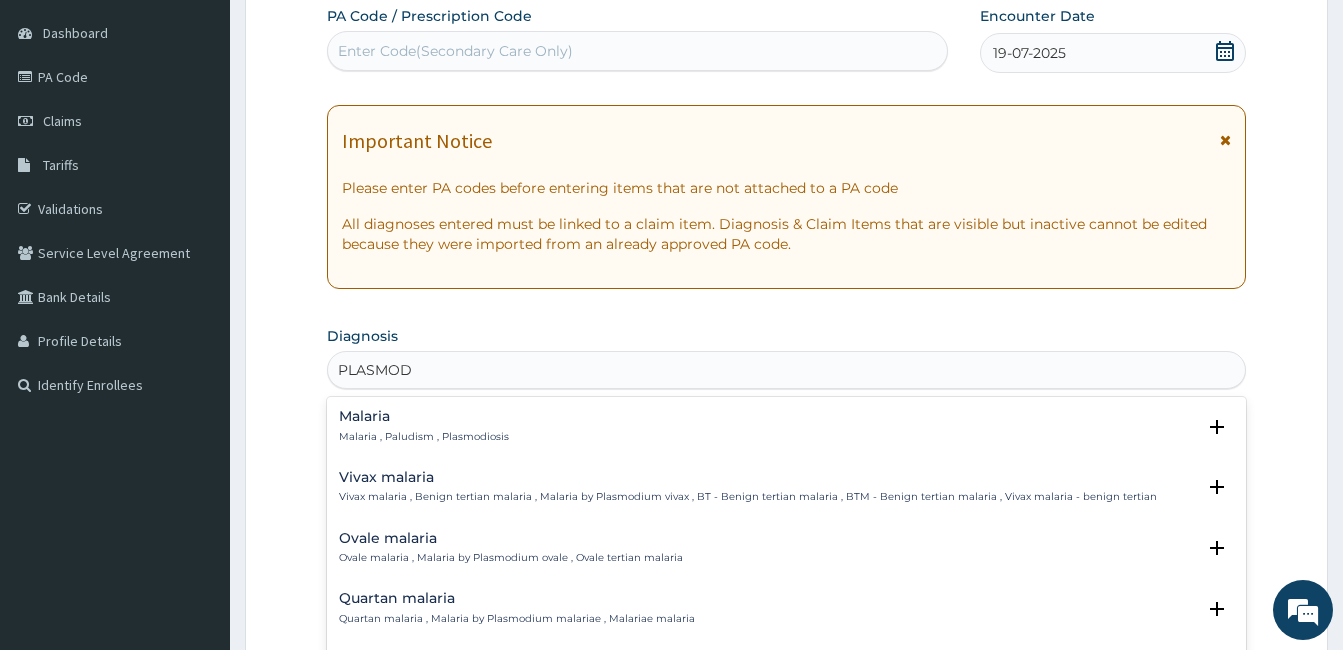 click on "Malaria" at bounding box center (424, 416) 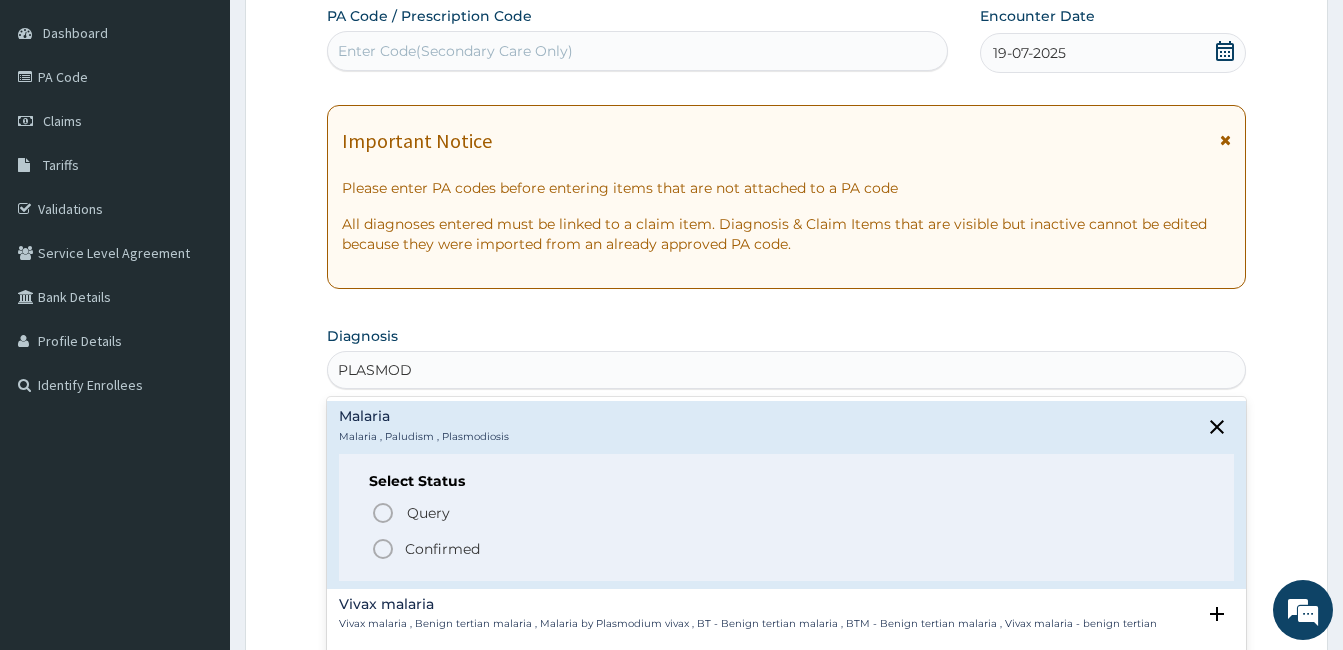 click 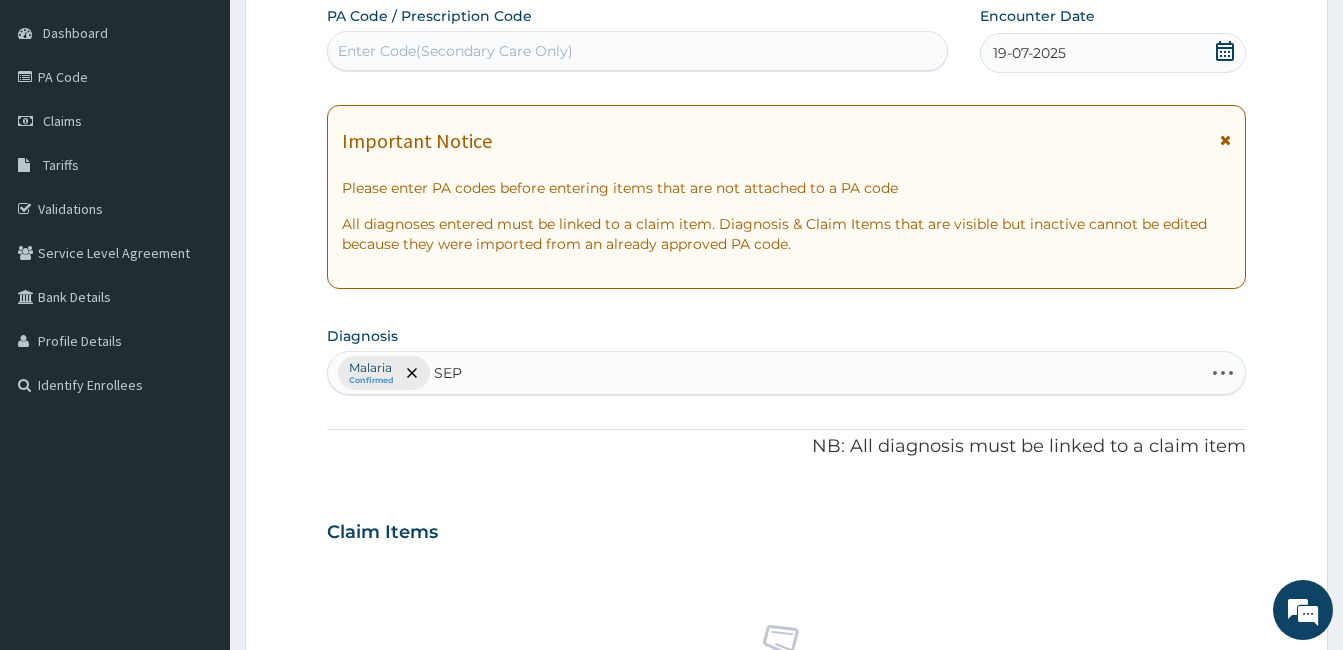 type on "SEPS" 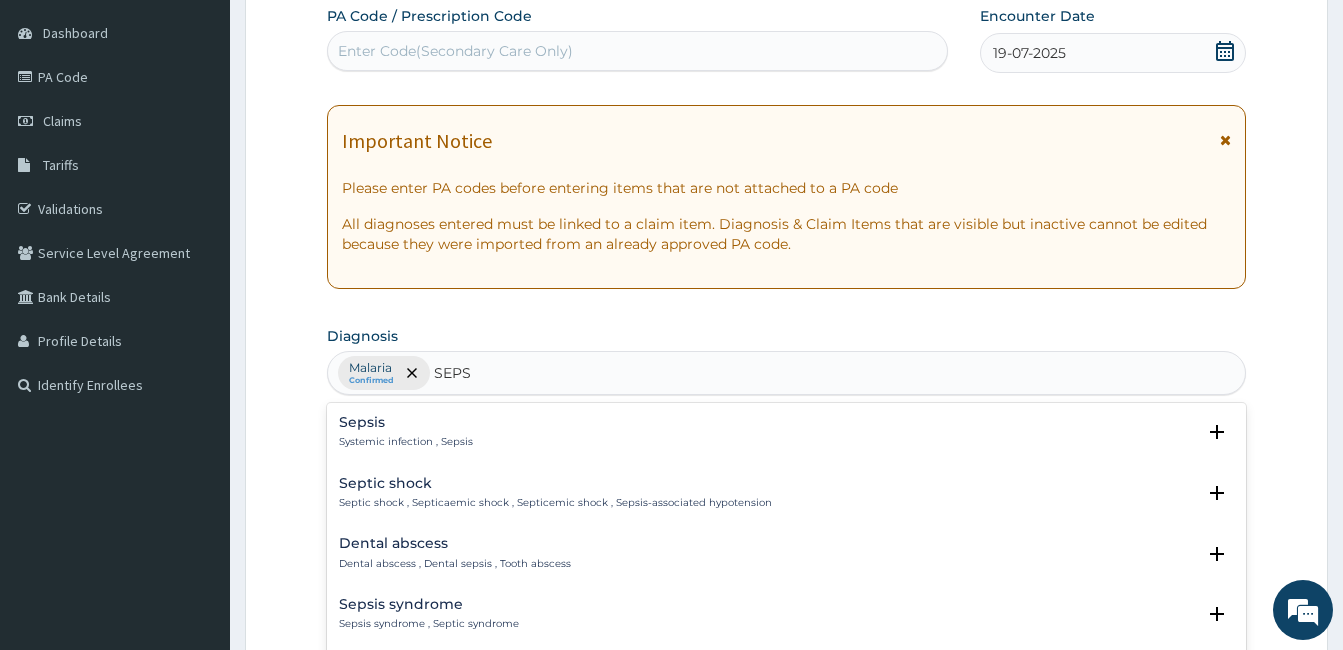 click on "Sepsis Systemic infection , Sepsis" at bounding box center [786, 432] 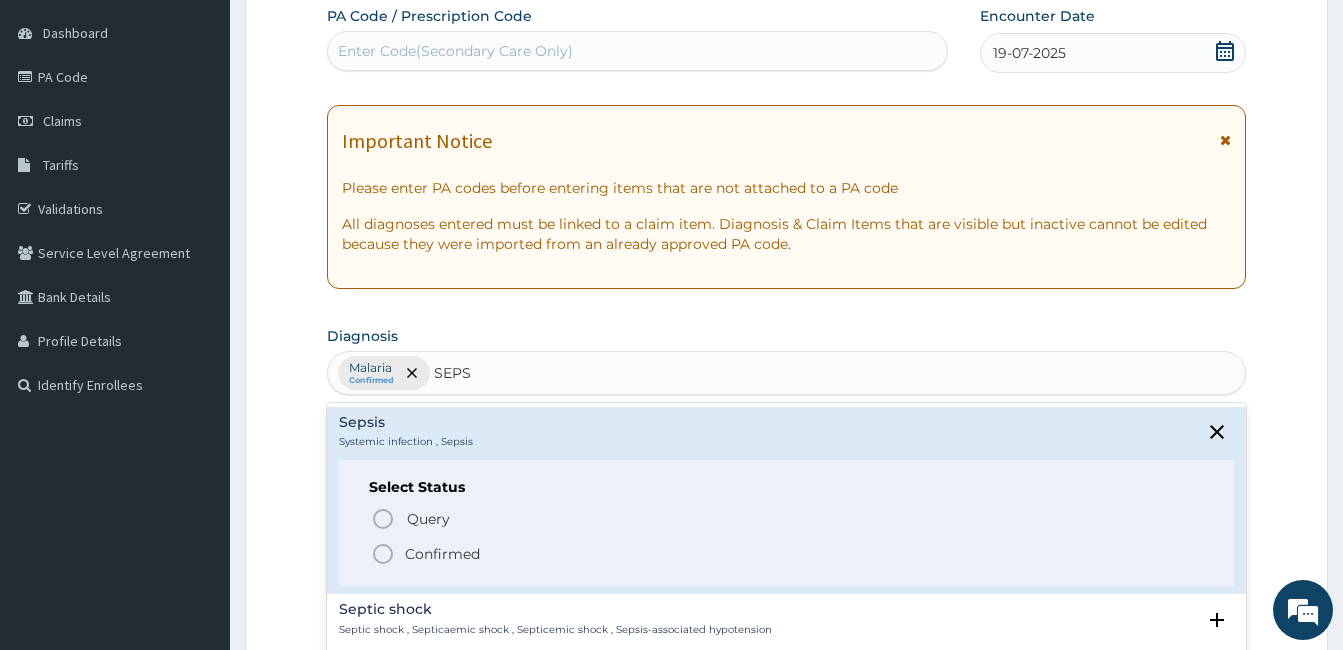 click on "Confirmed" at bounding box center (787, 554) 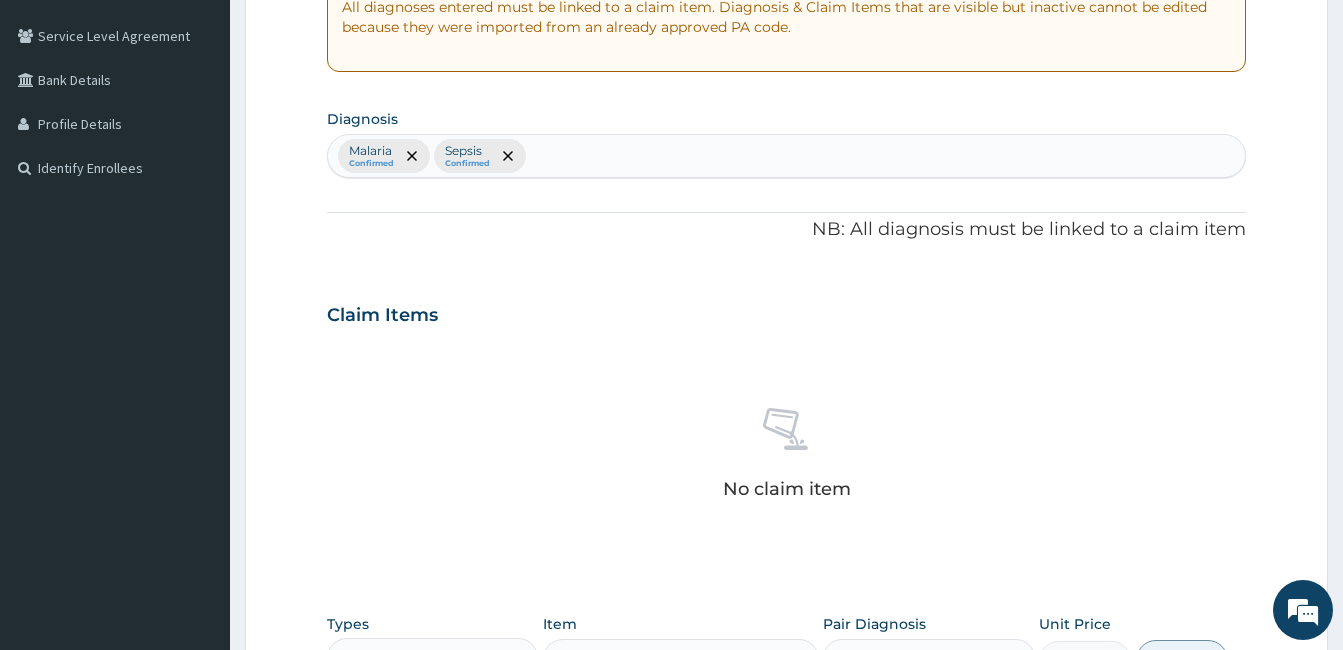 scroll, scrollTop: 785, scrollLeft: 0, axis: vertical 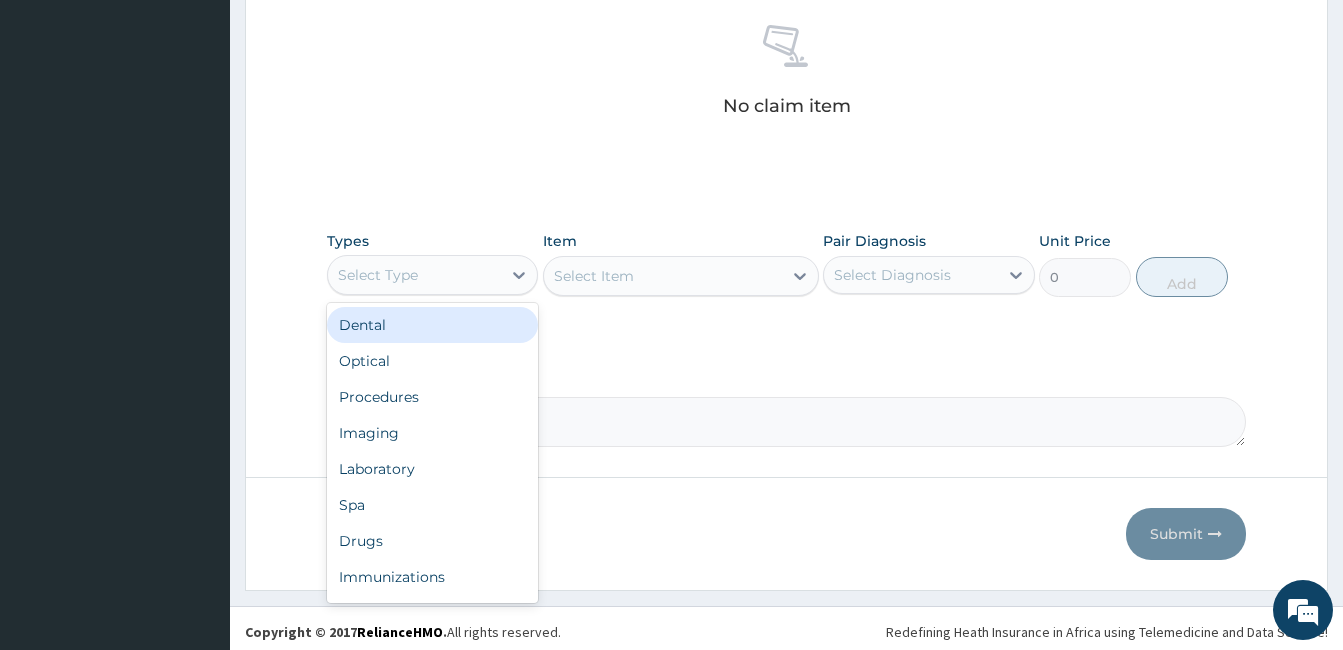 click on "Select Type" at bounding box center [432, 275] 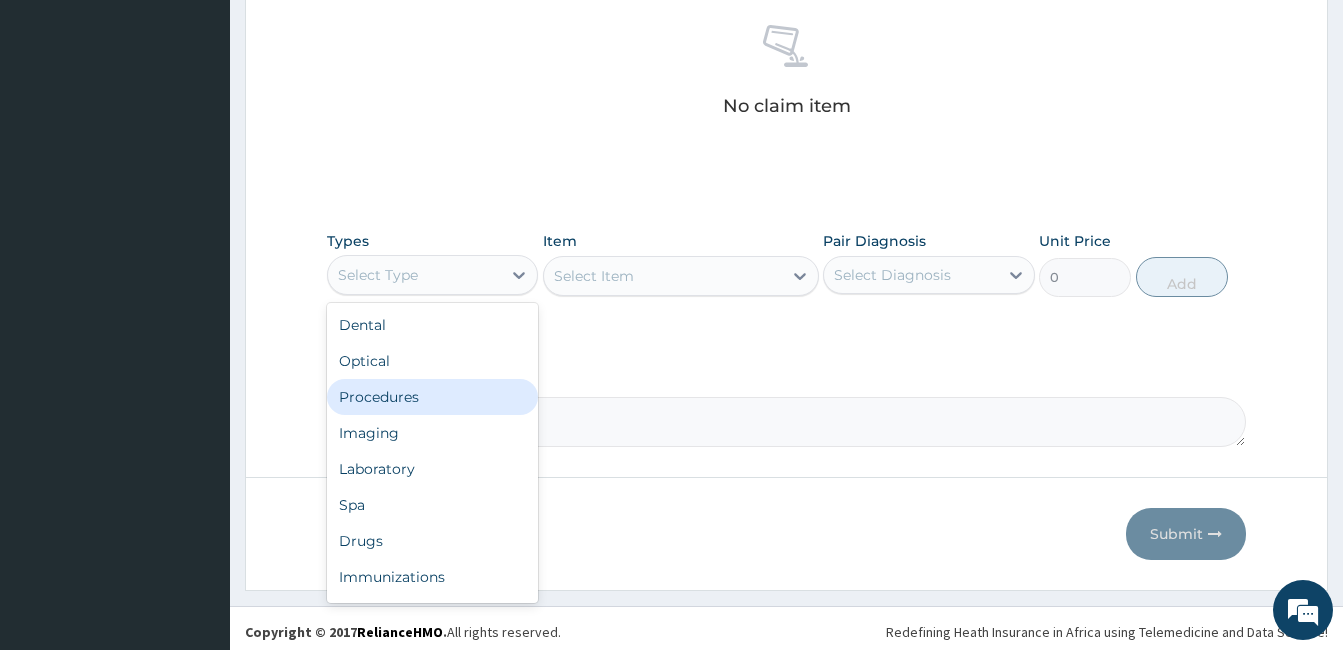 click on "Procedures" at bounding box center [432, 397] 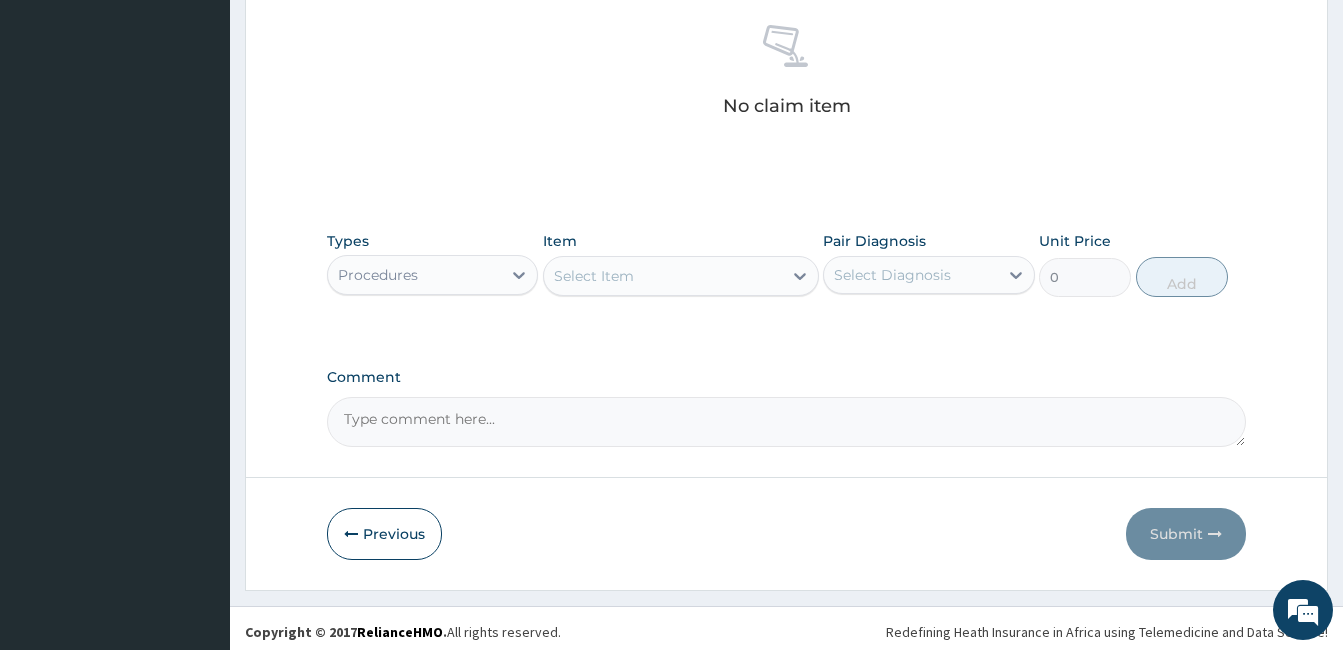 click on "Select Item" at bounding box center (663, 276) 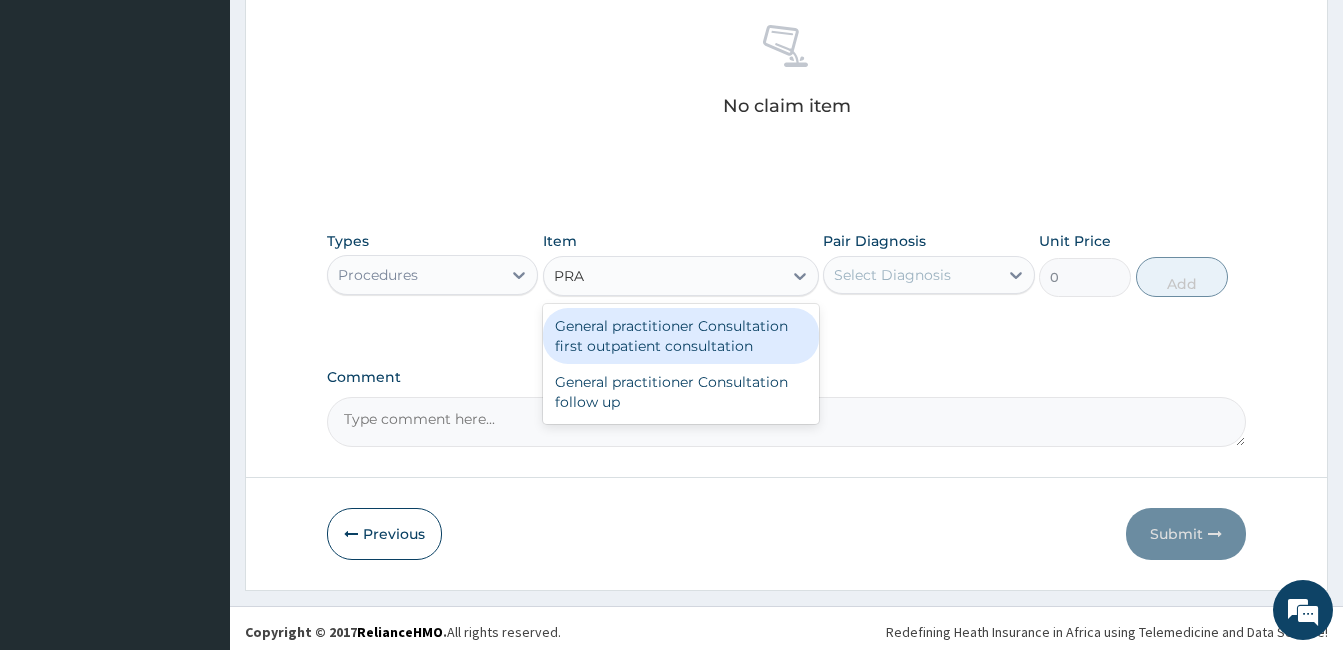 type on "PRAC" 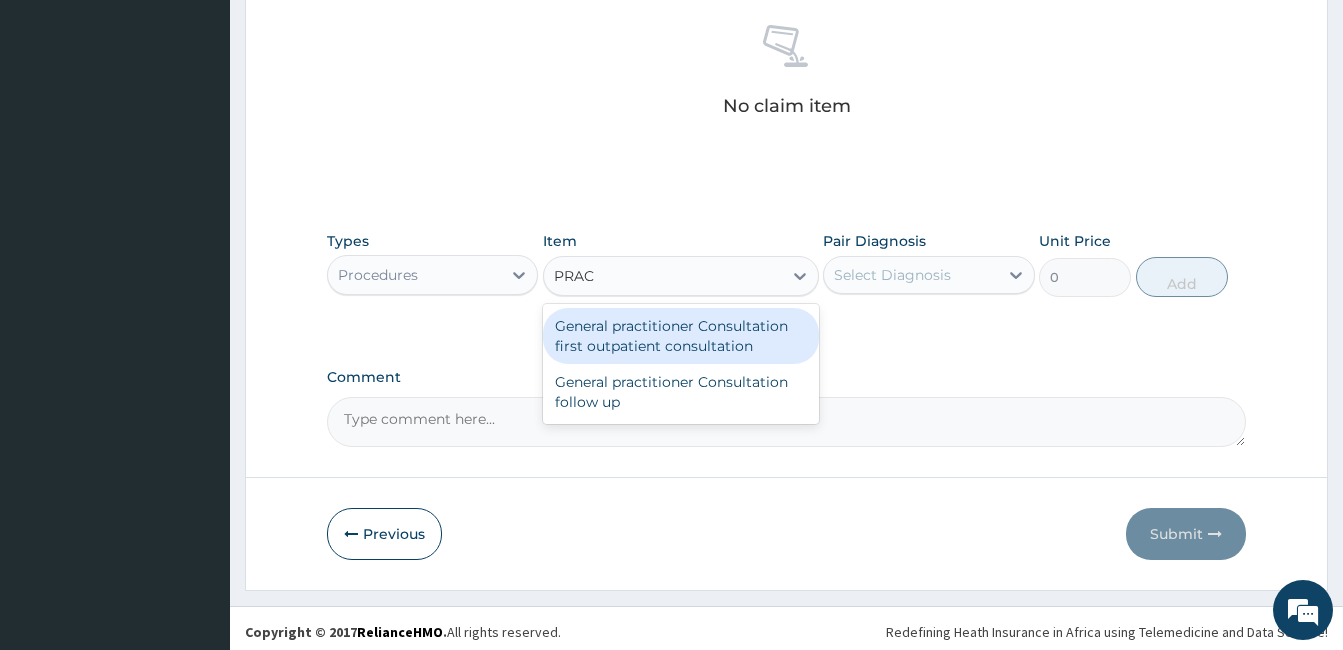 click on "General practitioner Consultation first outpatient consultation" at bounding box center [681, 336] 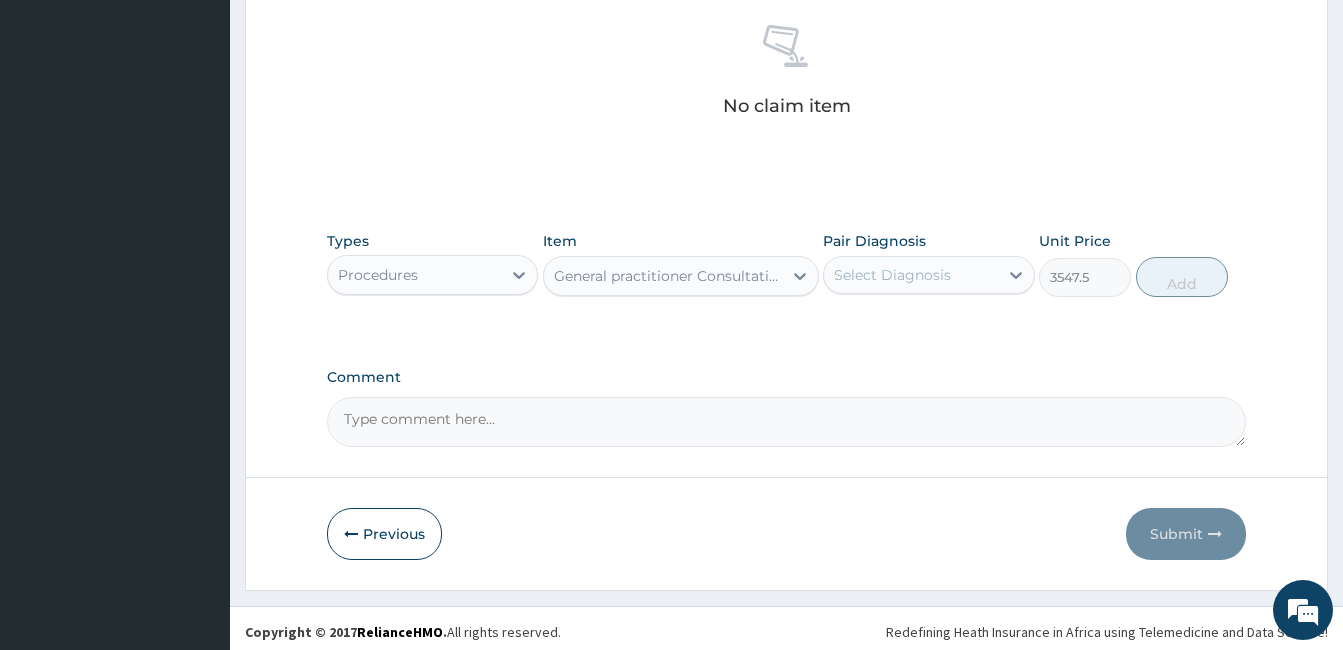 click on "Select Diagnosis" at bounding box center [892, 275] 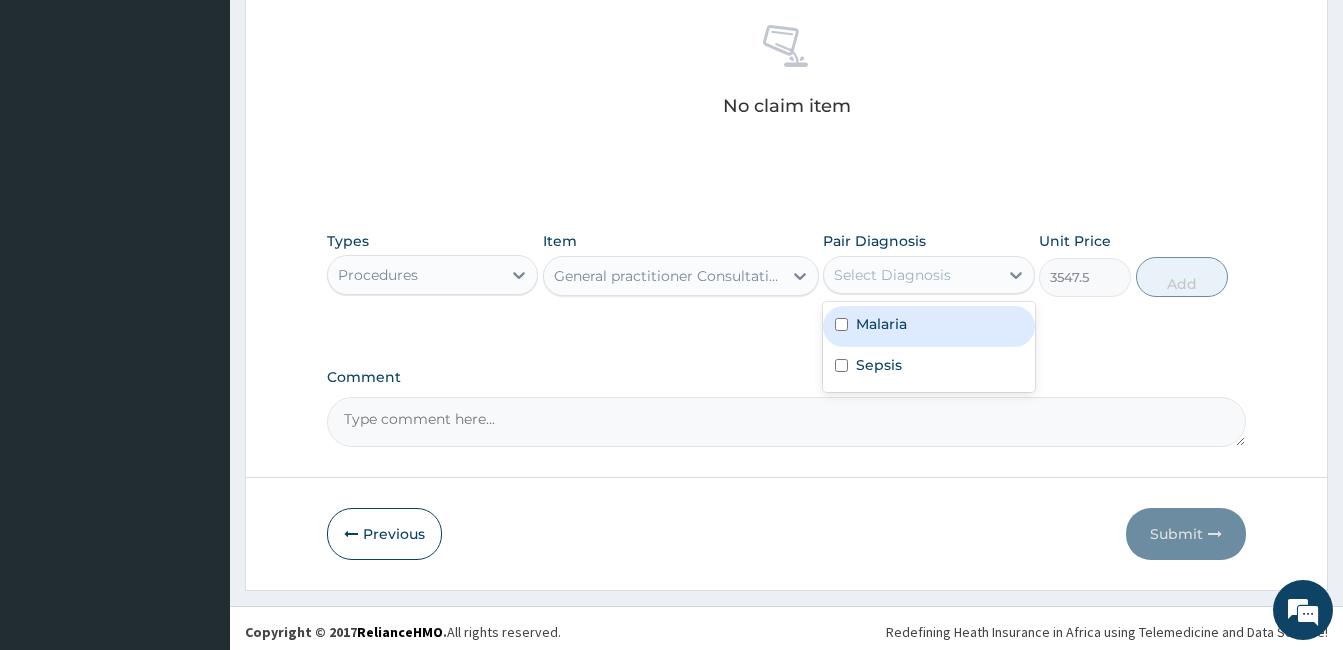click on "Malaria" at bounding box center [928, 326] 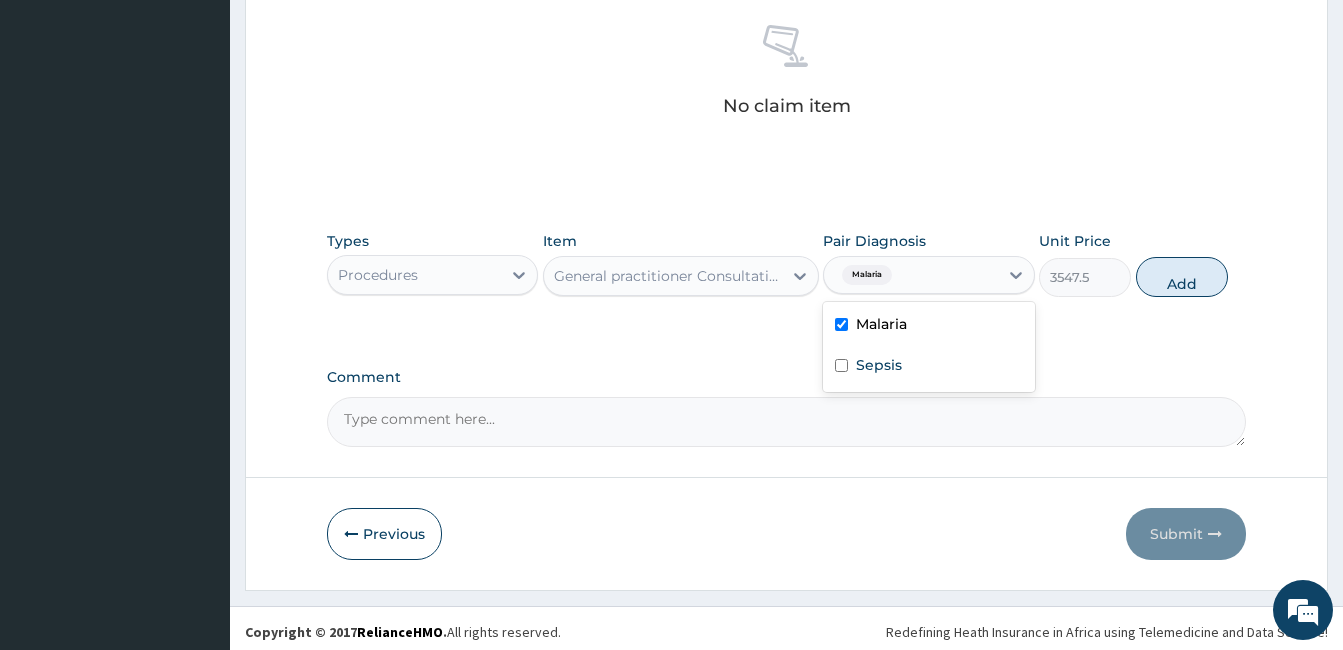checkbox on "true" 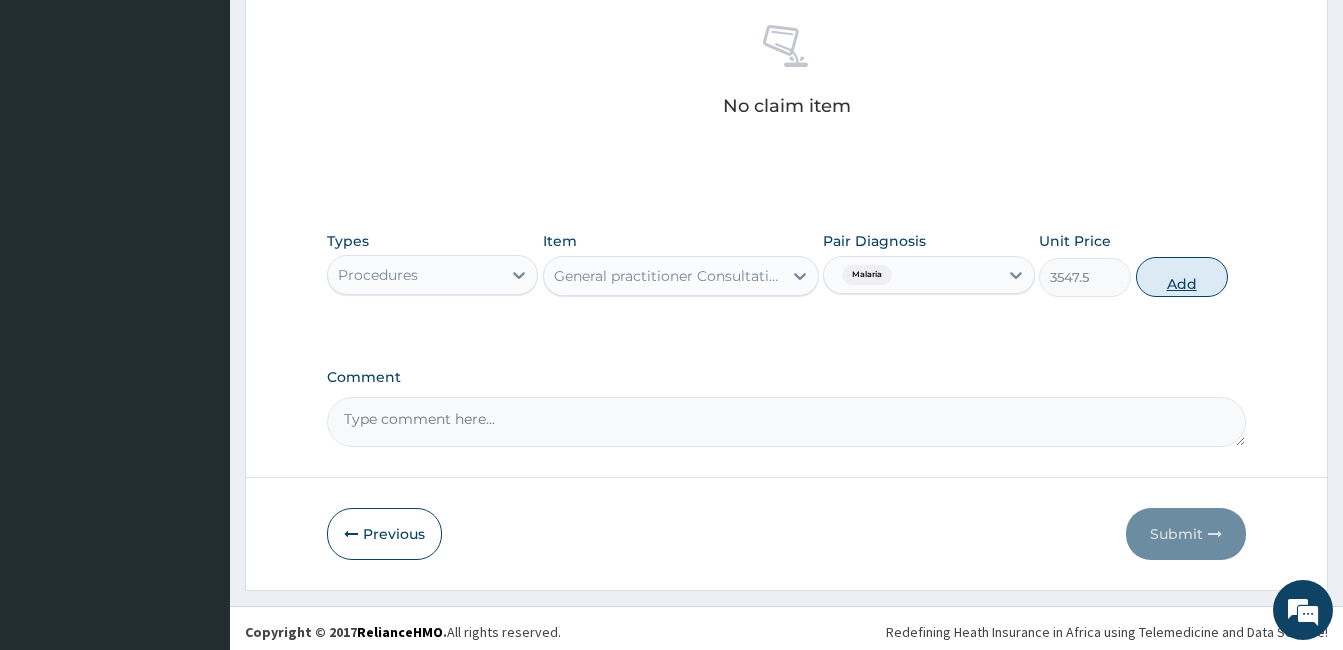 click on "Add" at bounding box center (1182, 277) 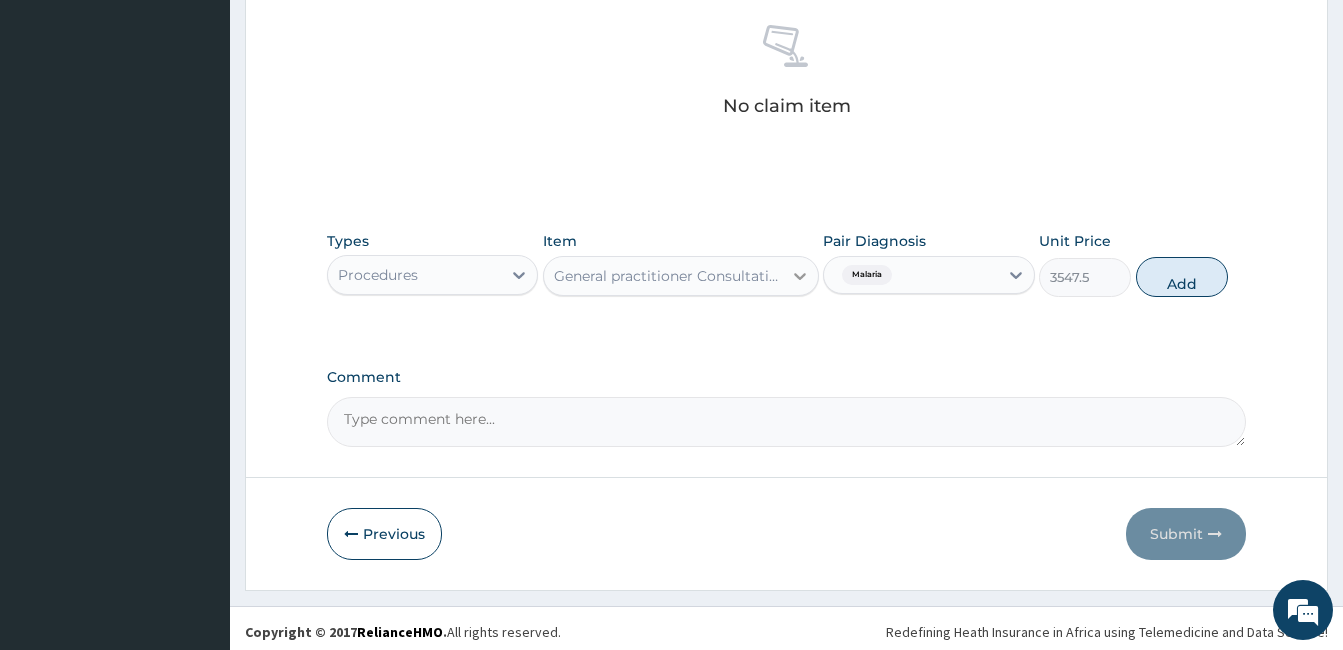 type on "0" 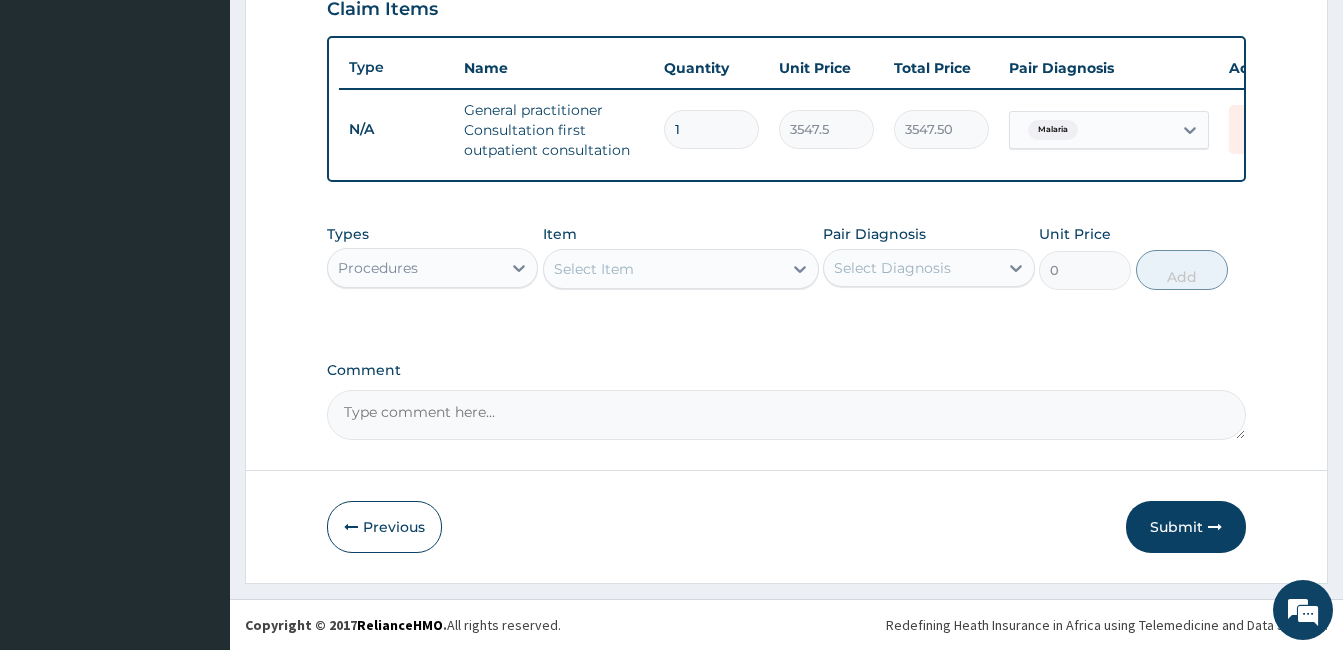 scroll, scrollTop: 723, scrollLeft: 0, axis: vertical 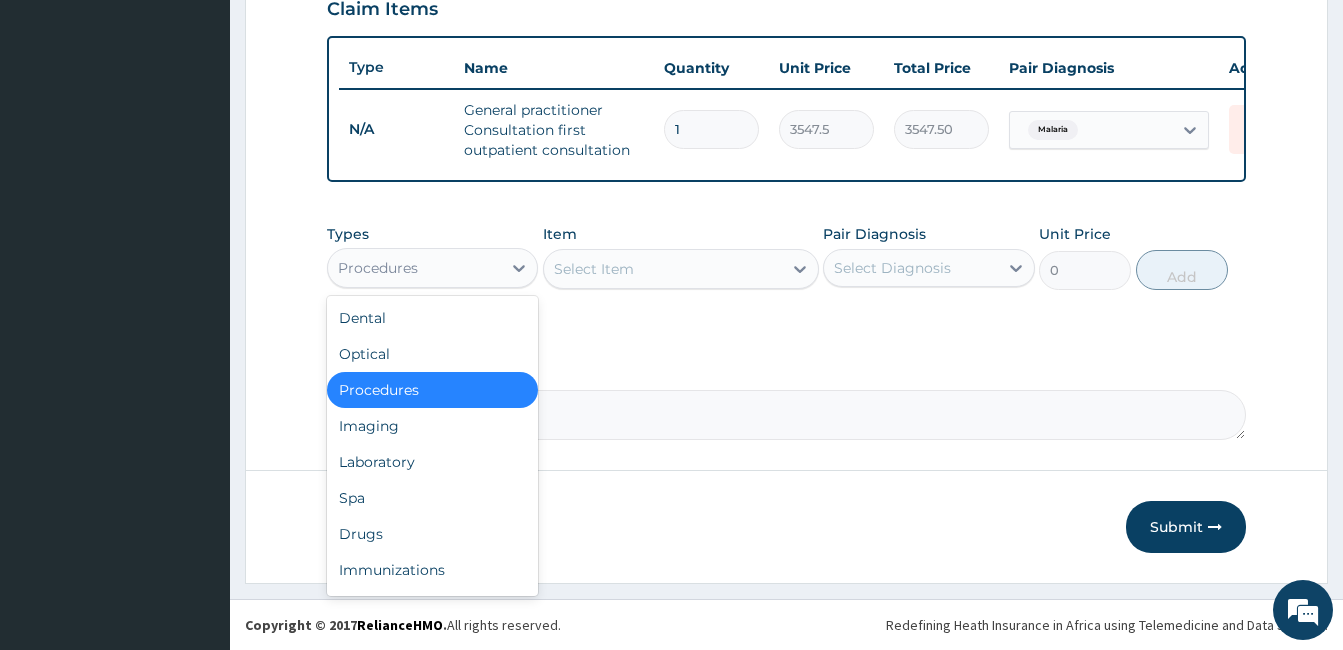 click on "Procedures" at bounding box center (432, 268) 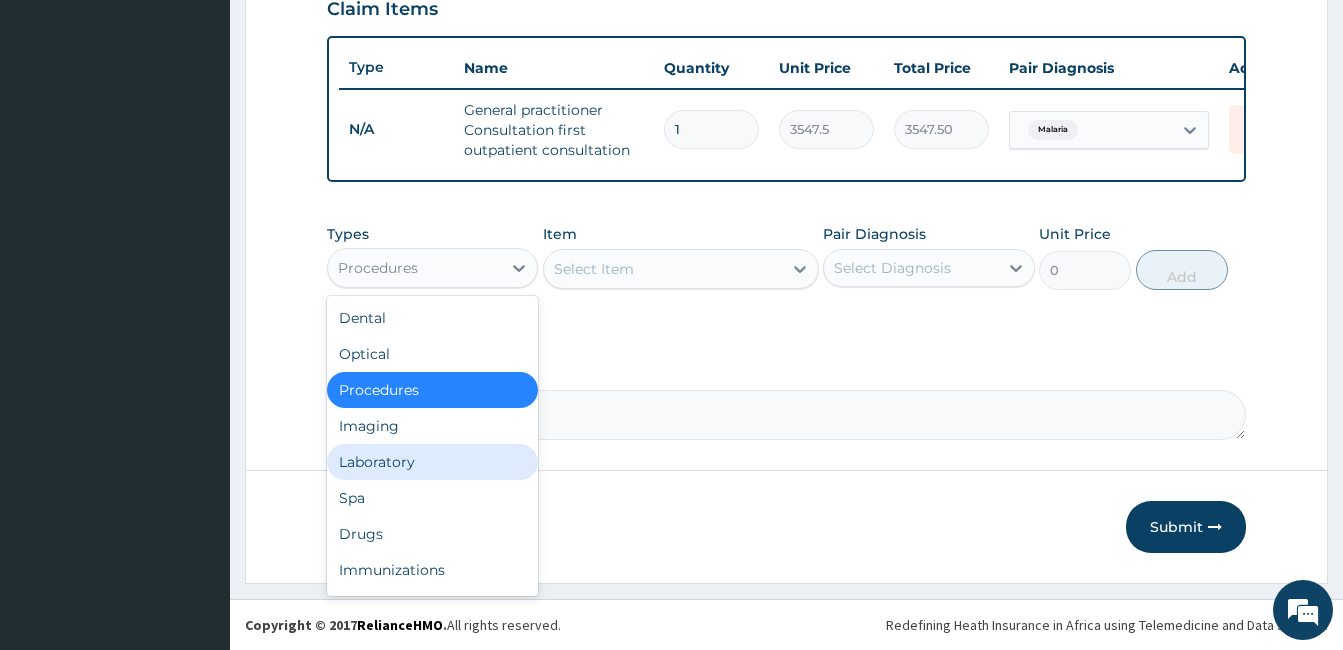 click on "Laboratory" at bounding box center [432, 462] 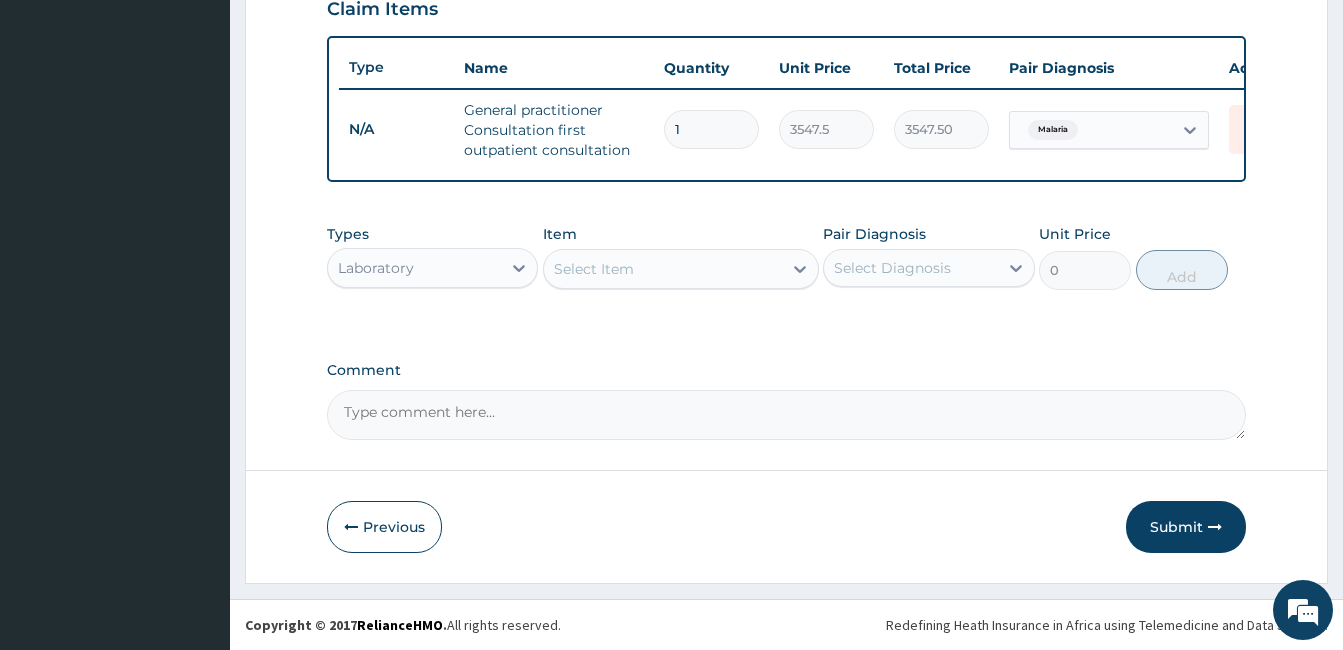 click on "Select Item" at bounding box center (663, 269) 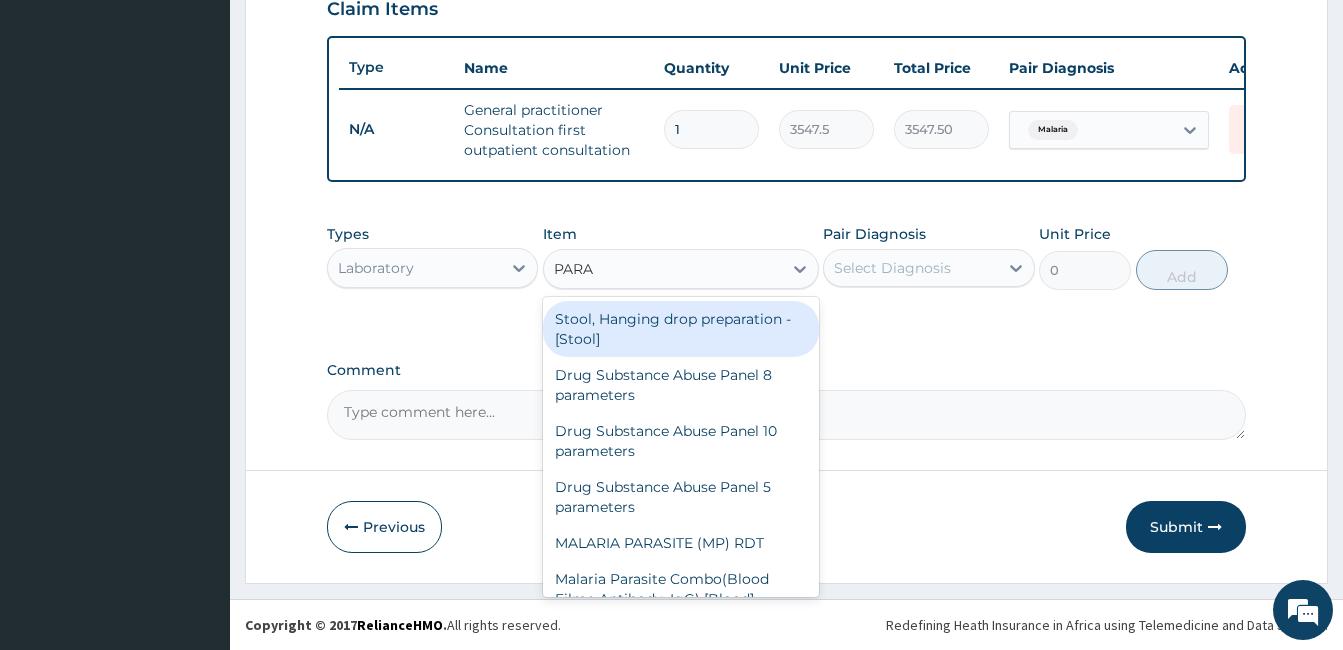 type on "PARAS" 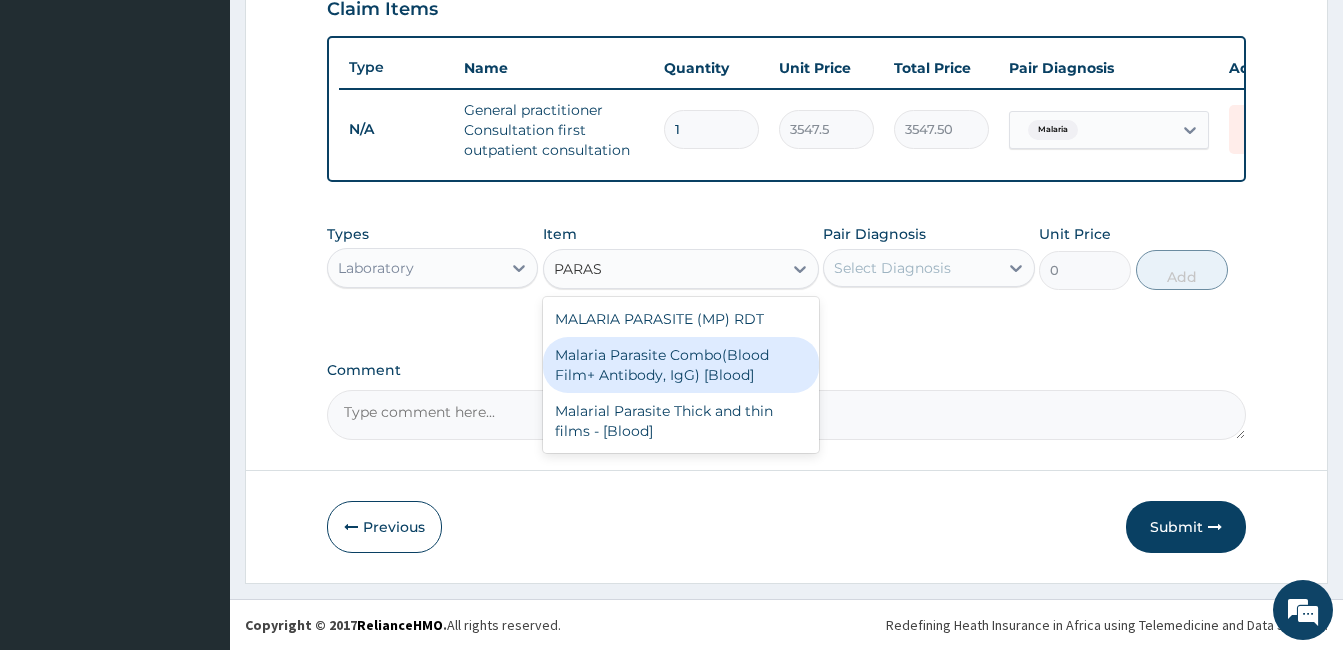 click on "Malaria Parasite Combo(Blood Film+ Antibody, IgG) [Blood]" at bounding box center [681, 365] 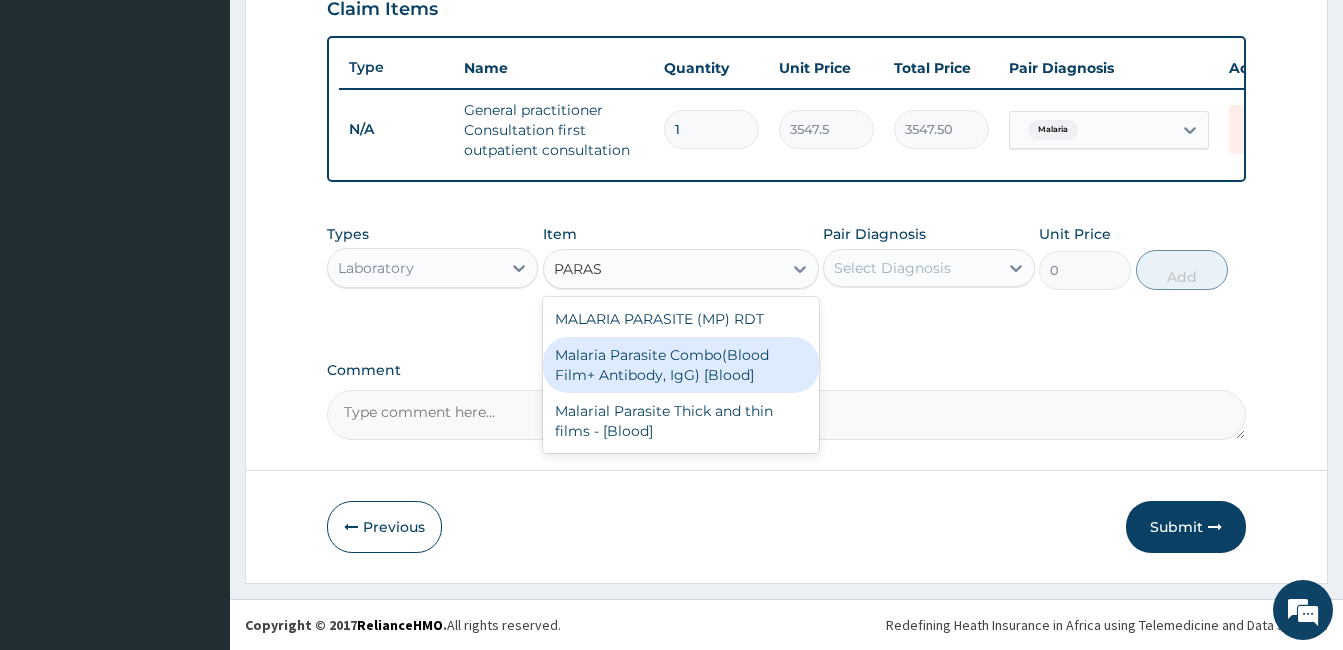 type 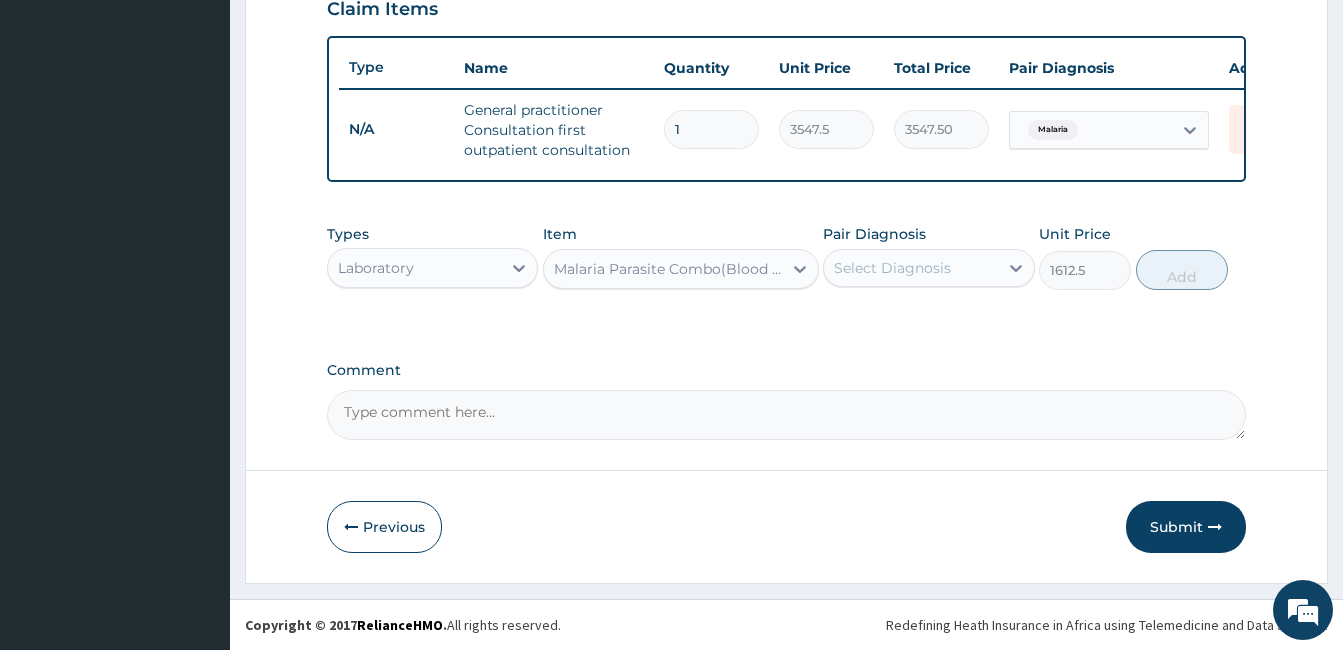 drag, startPoint x: 924, startPoint y: 292, endPoint x: 946, endPoint y: 276, distance: 27.202942 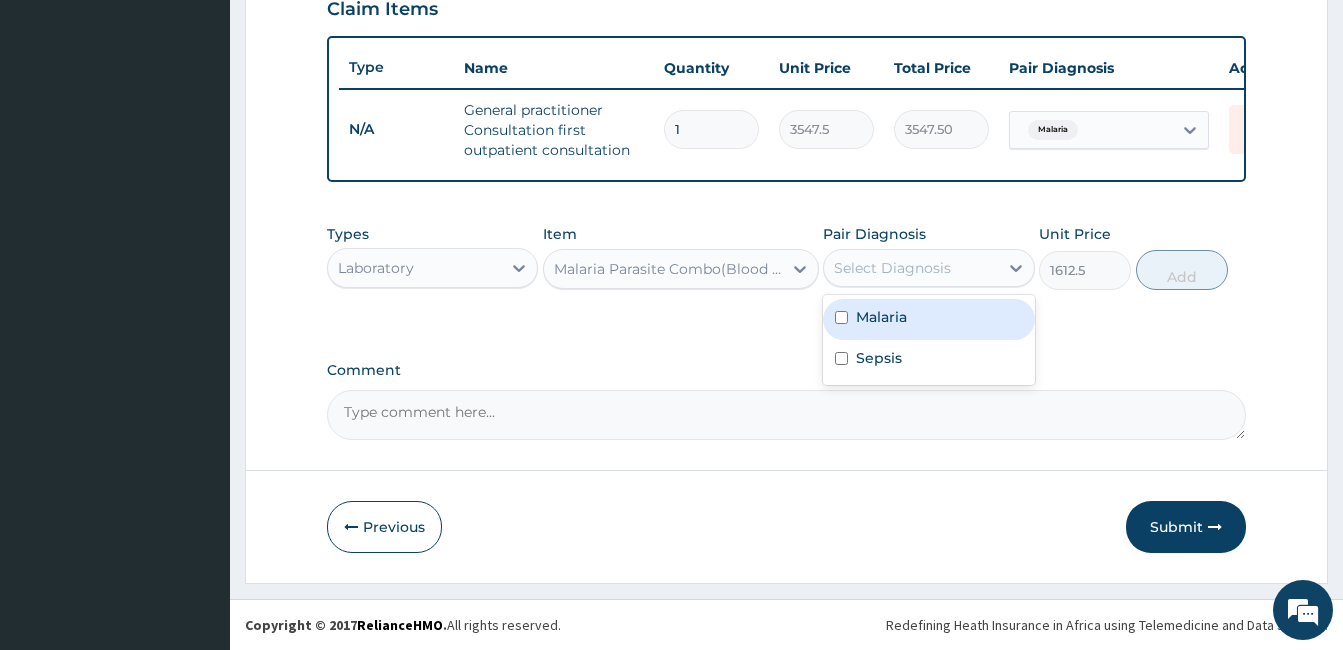 click on "Select Diagnosis" at bounding box center [892, 268] 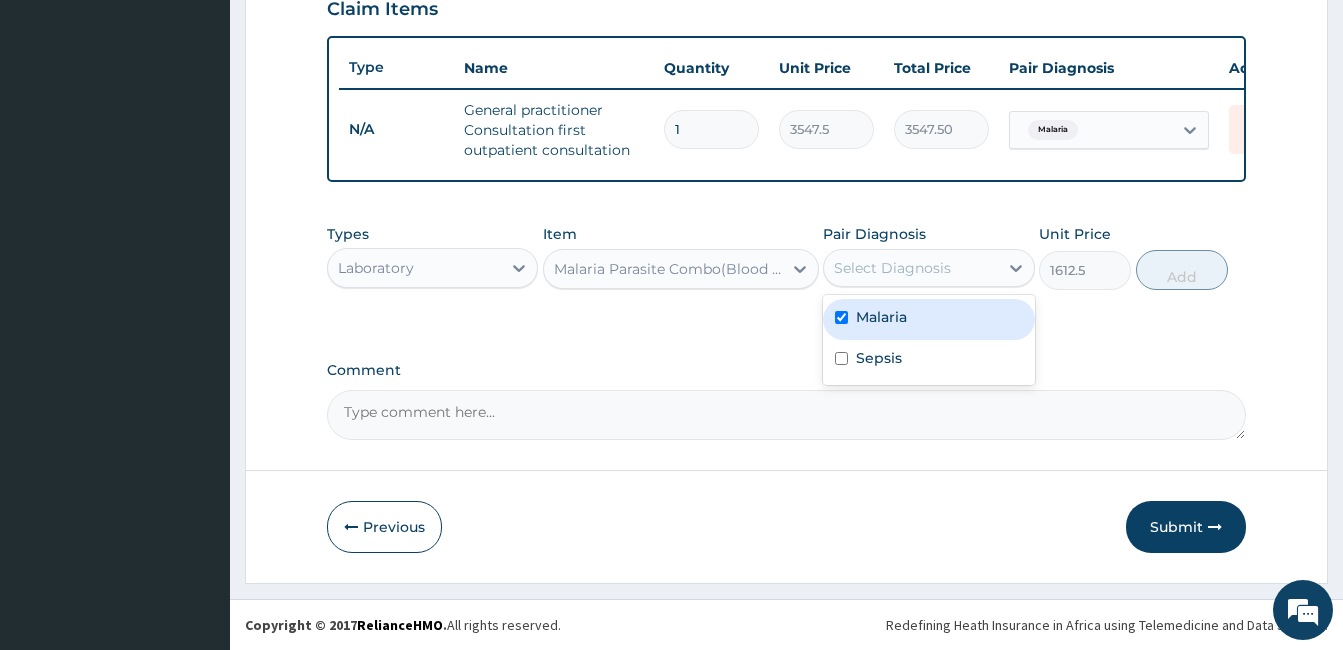 checkbox on "true" 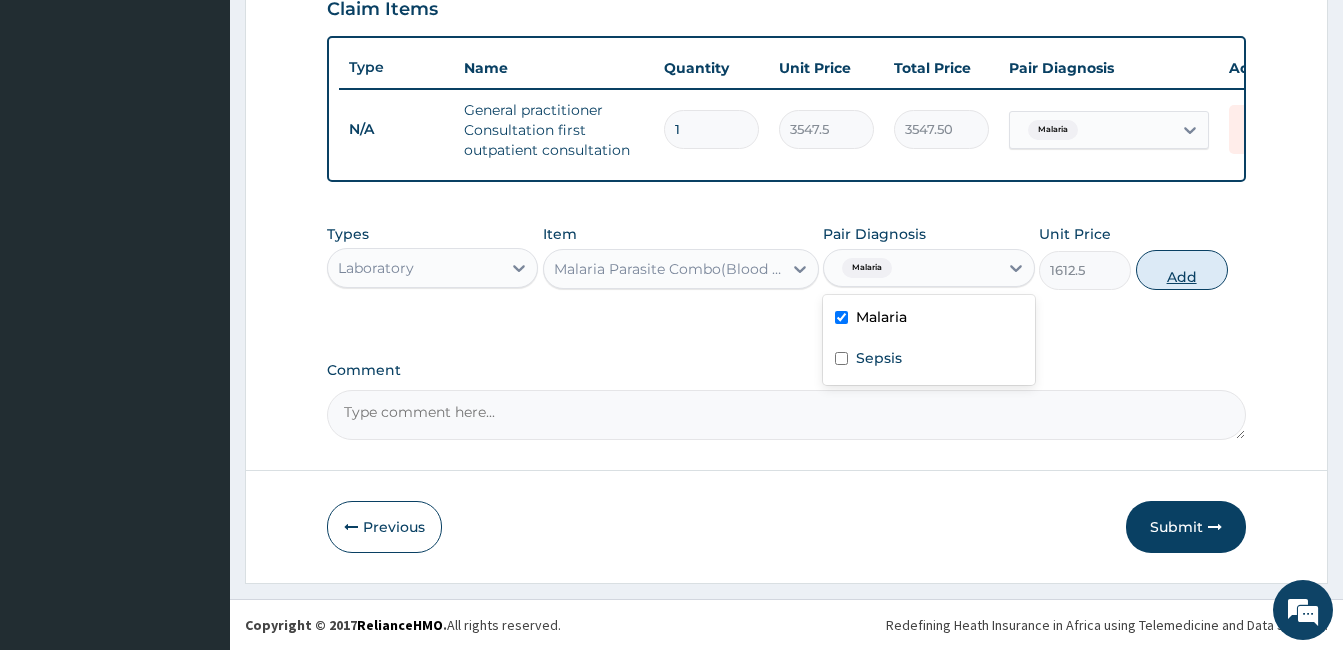 click on "Add" at bounding box center [1182, 270] 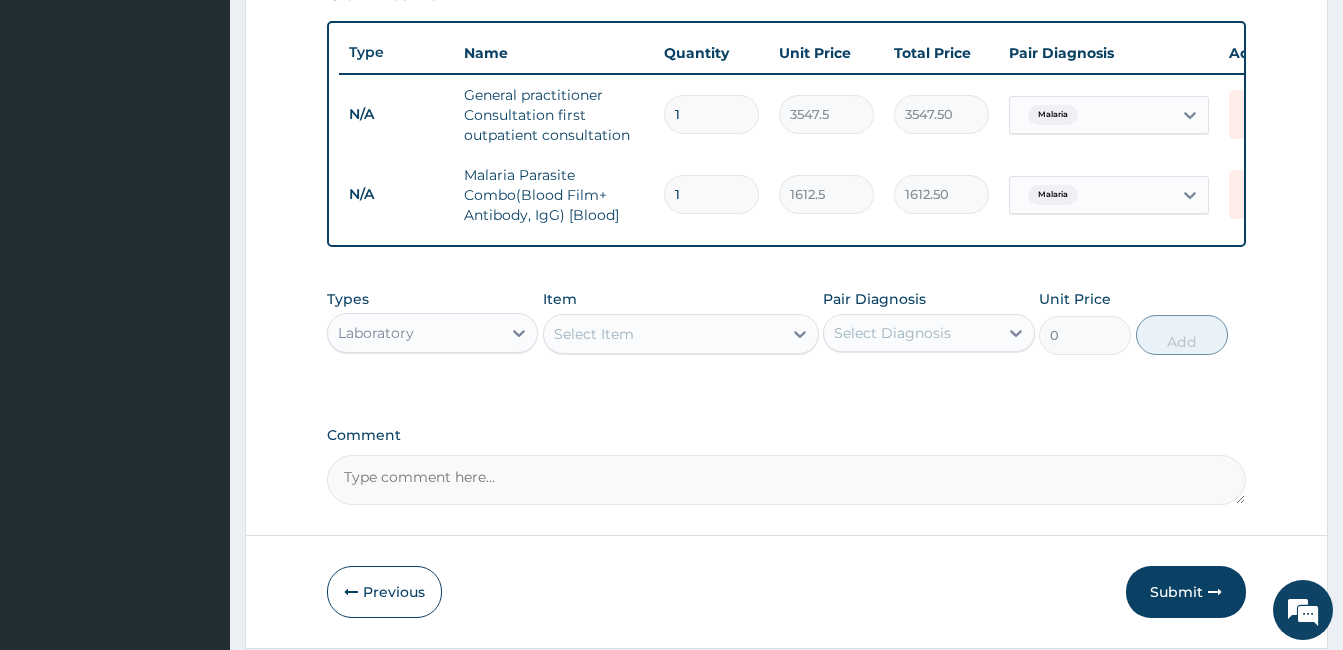 click on "Select Item" at bounding box center [663, 334] 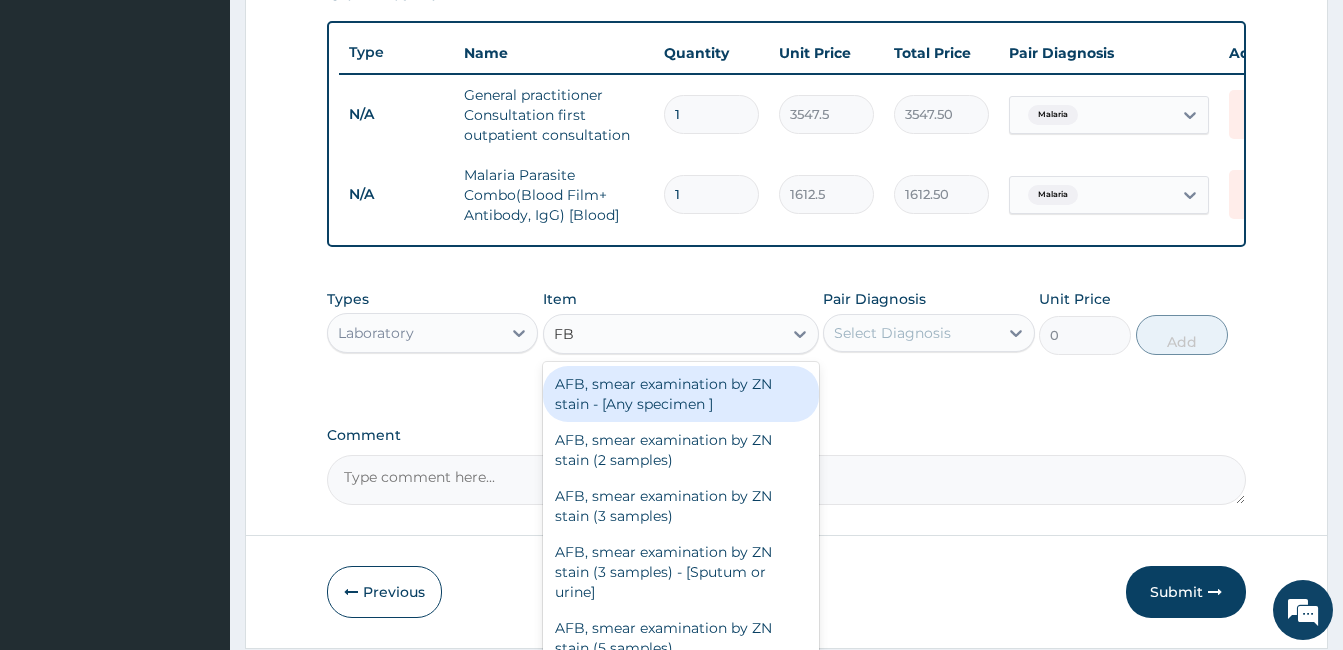 type on "FBC" 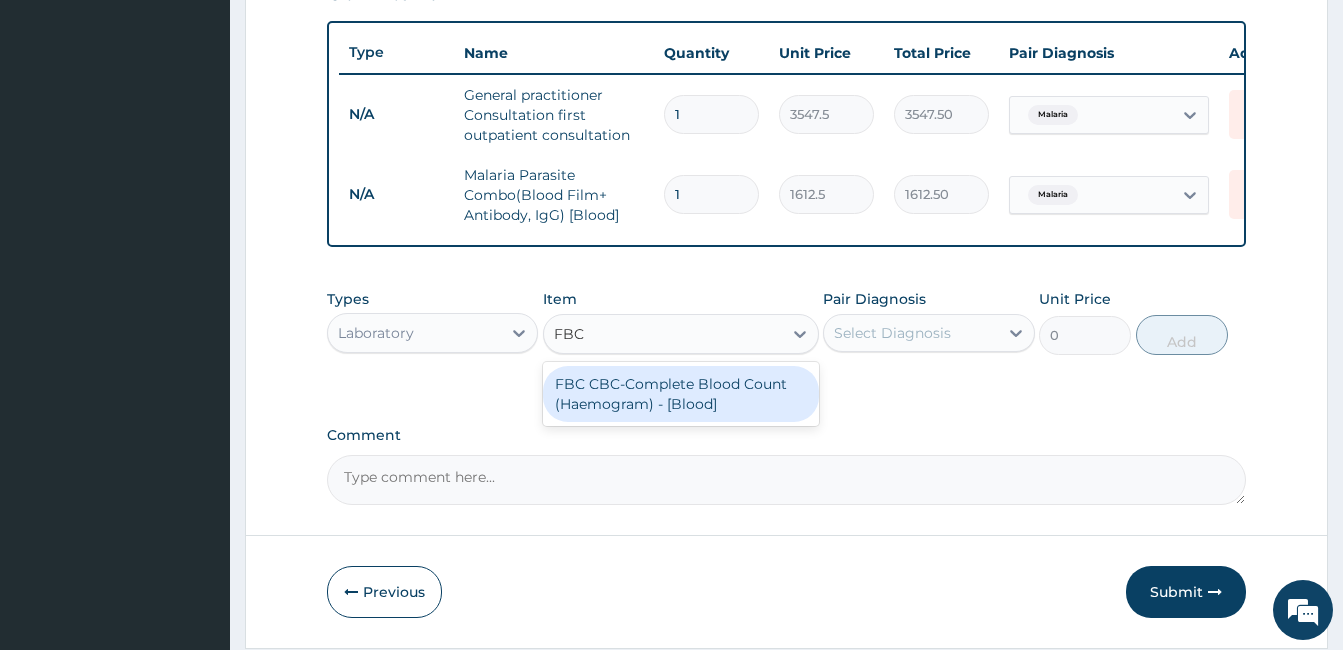 click on "FBC CBC-Complete Blood Count (Haemogram) - [Blood]" at bounding box center [681, 394] 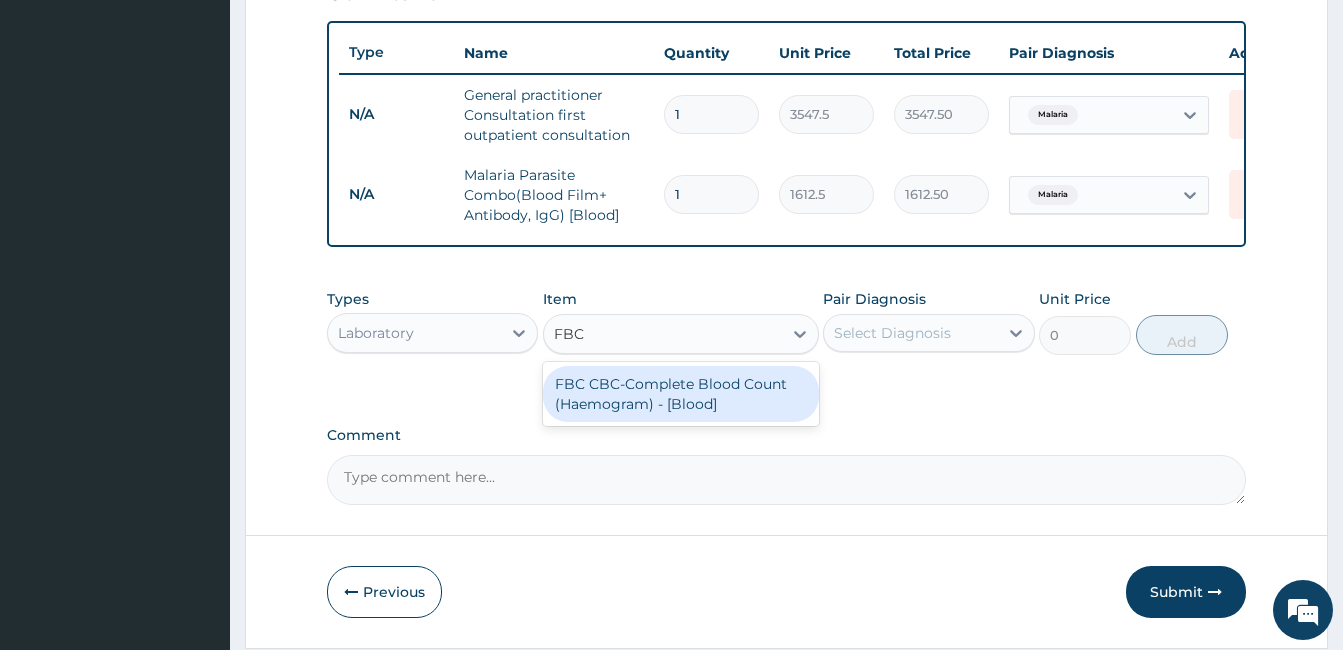 type 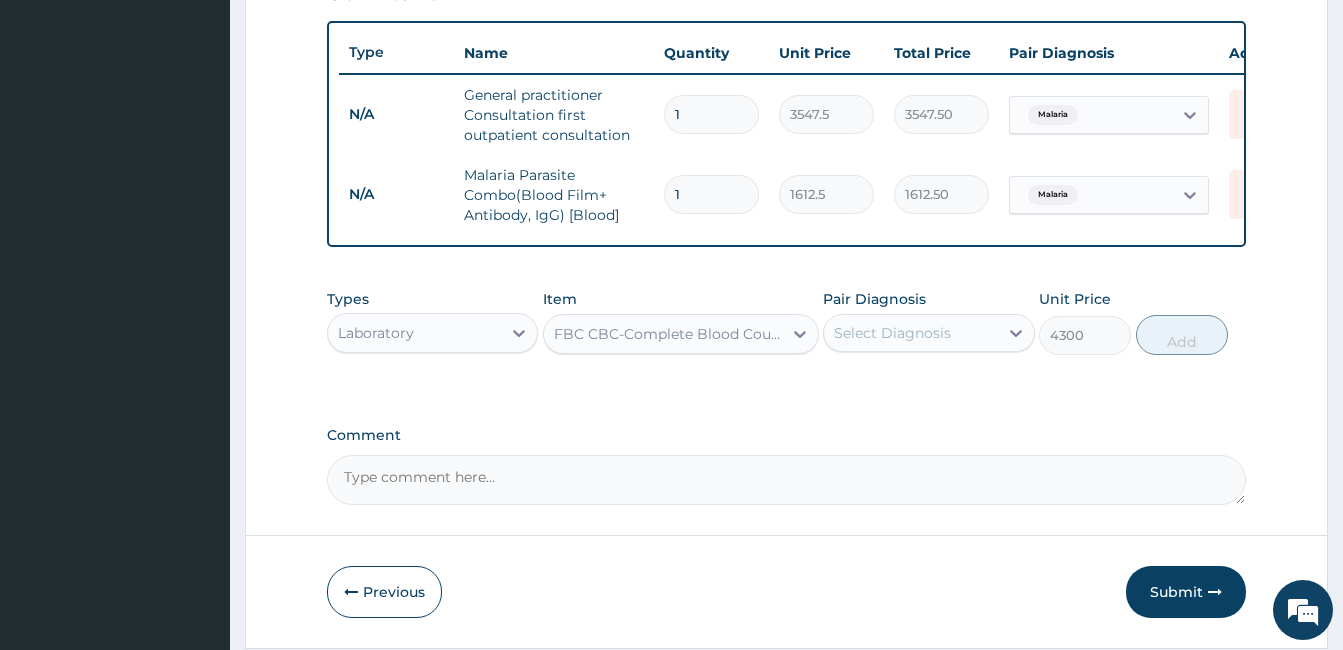 click on "Select Diagnosis" at bounding box center (892, 333) 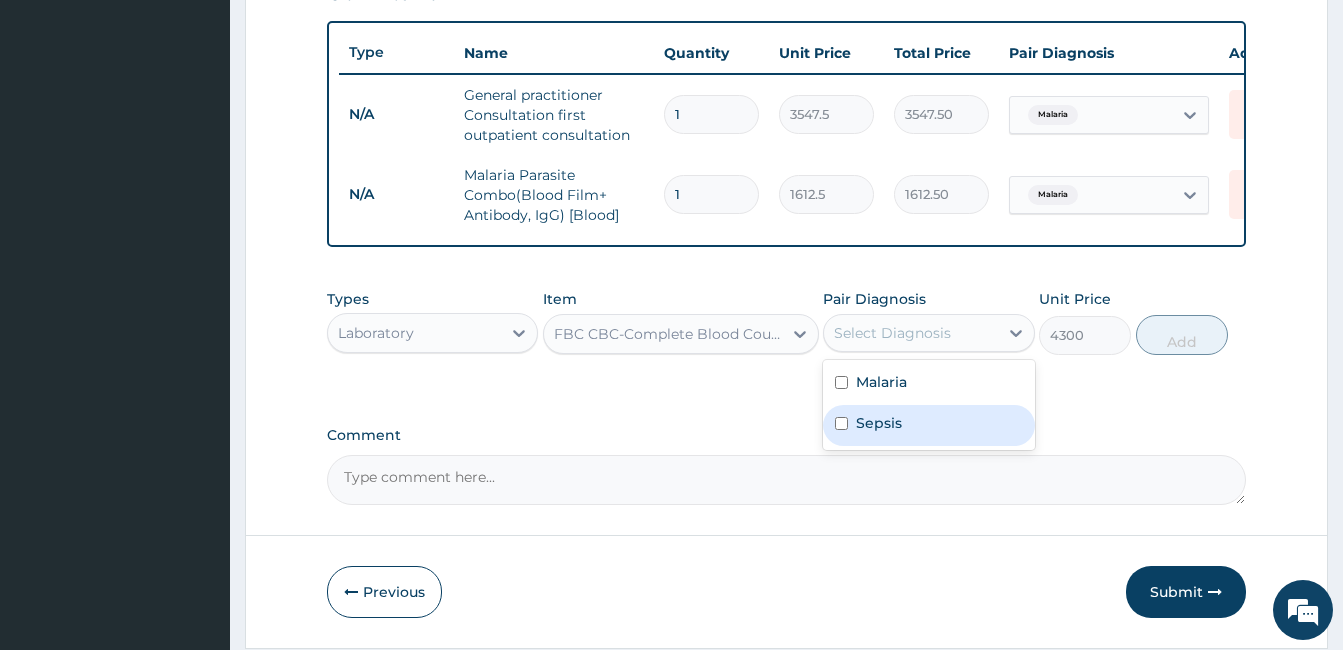 click on "Sepsis" at bounding box center (879, 423) 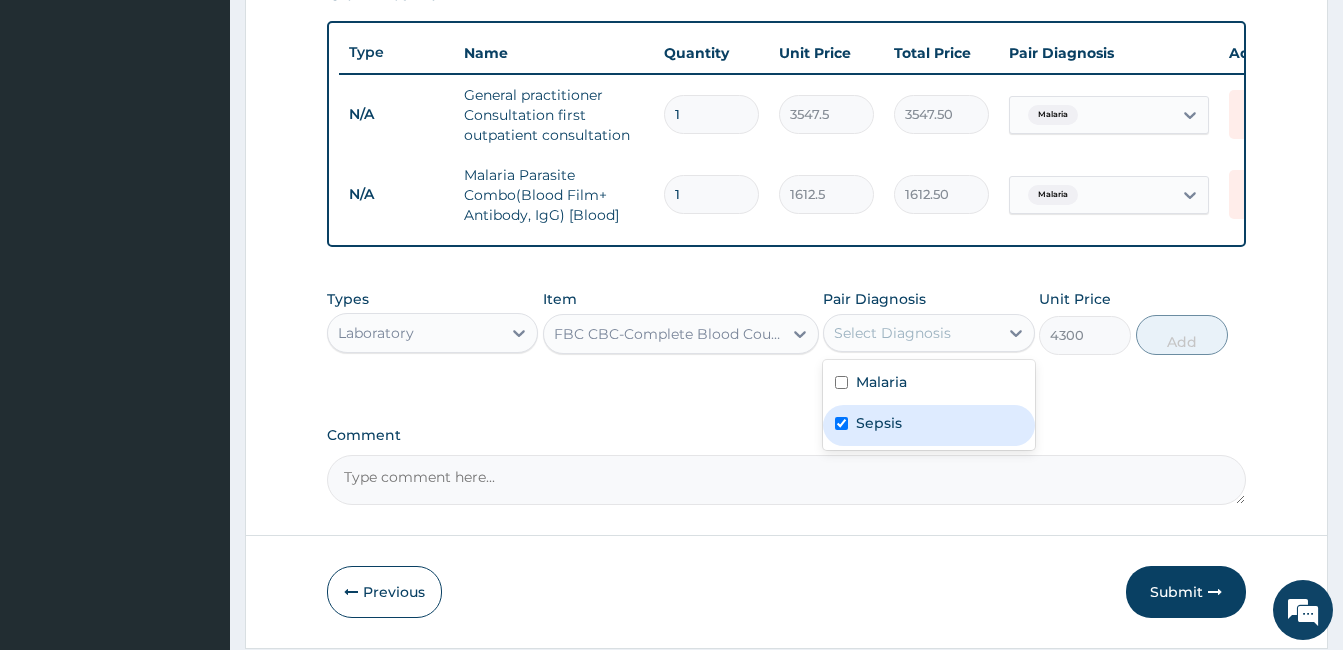 checkbox on "true" 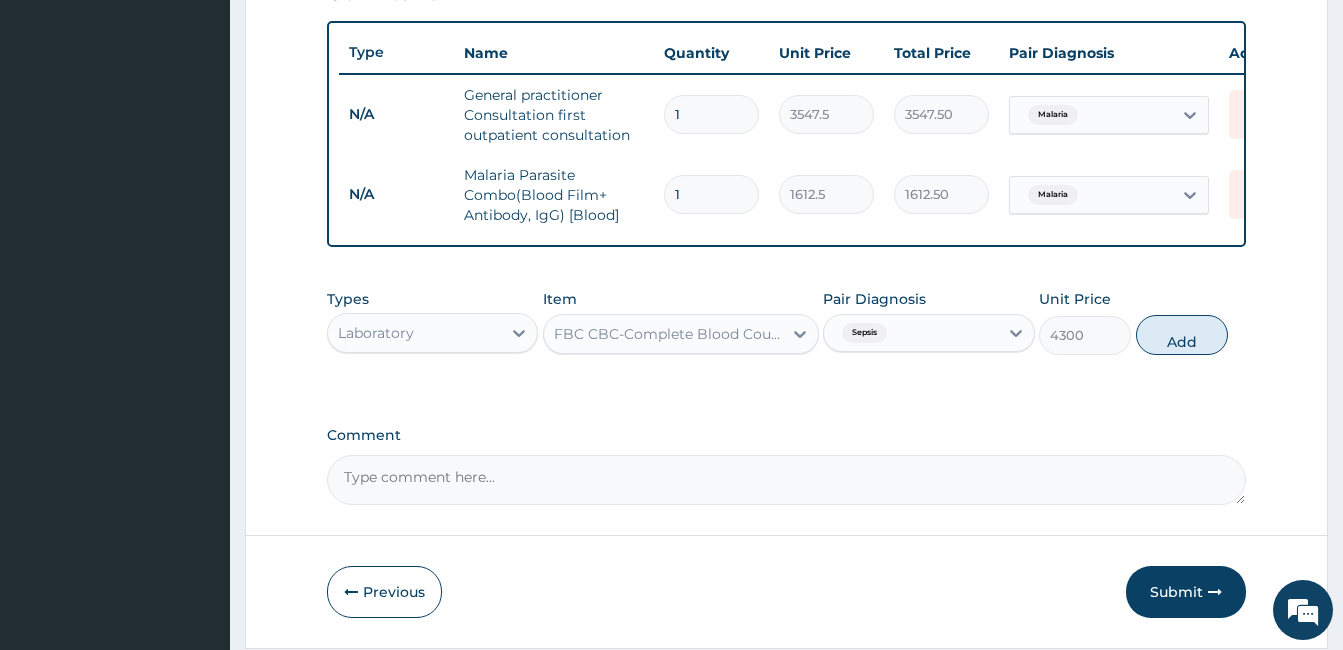 click on "Types Laboratory Item FBC CBC-Complete Blood Count (Haemogram) - [Blood] Pair Diagnosis Sepsis Unit Price 4300 Add" at bounding box center [786, 322] 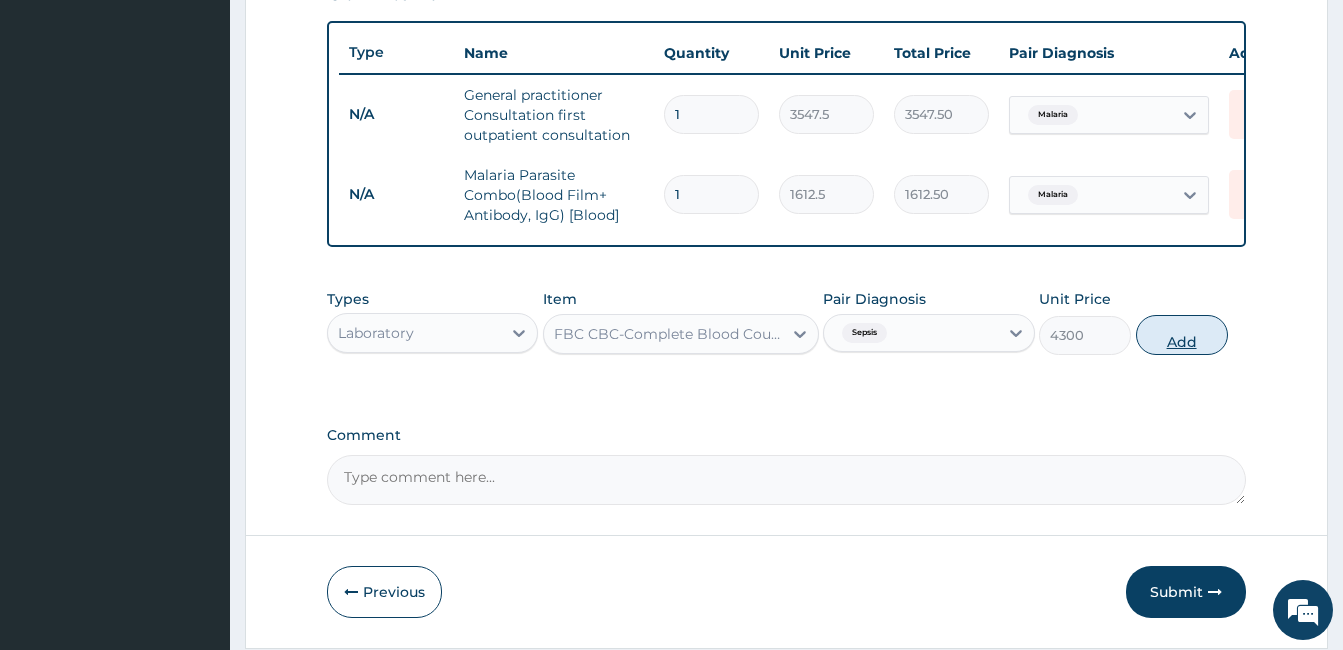 click on "Add" at bounding box center [1182, 335] 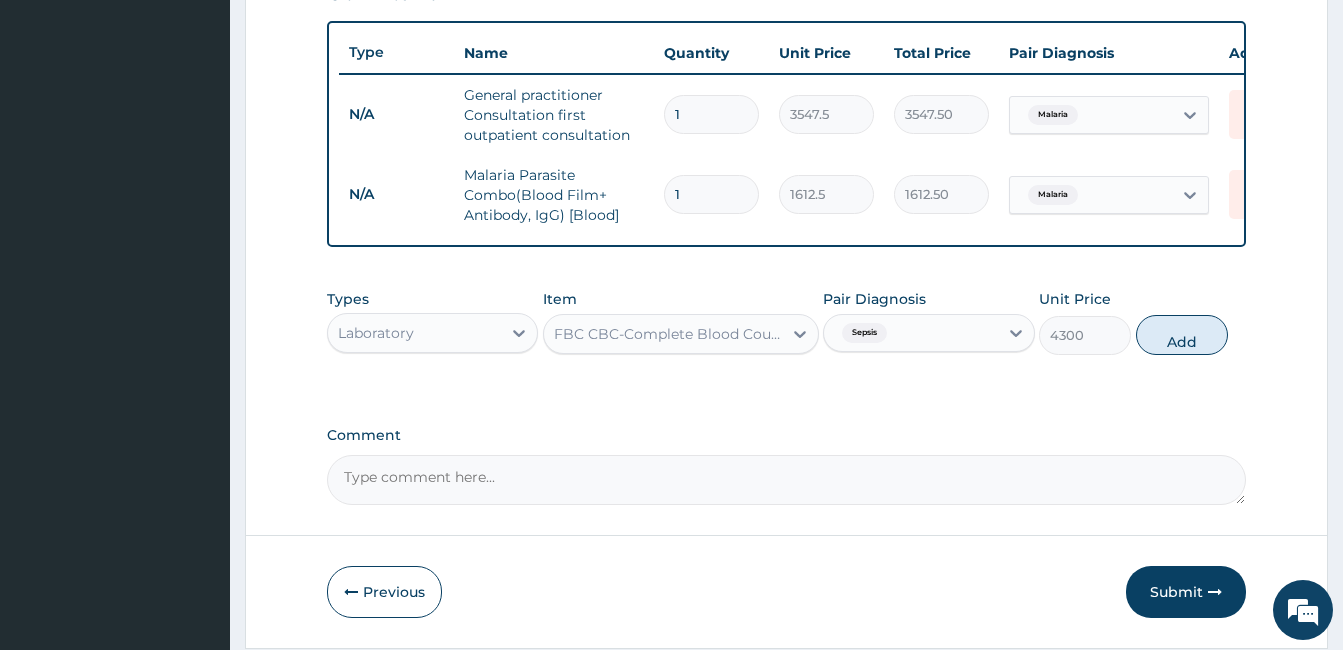 type on "0" 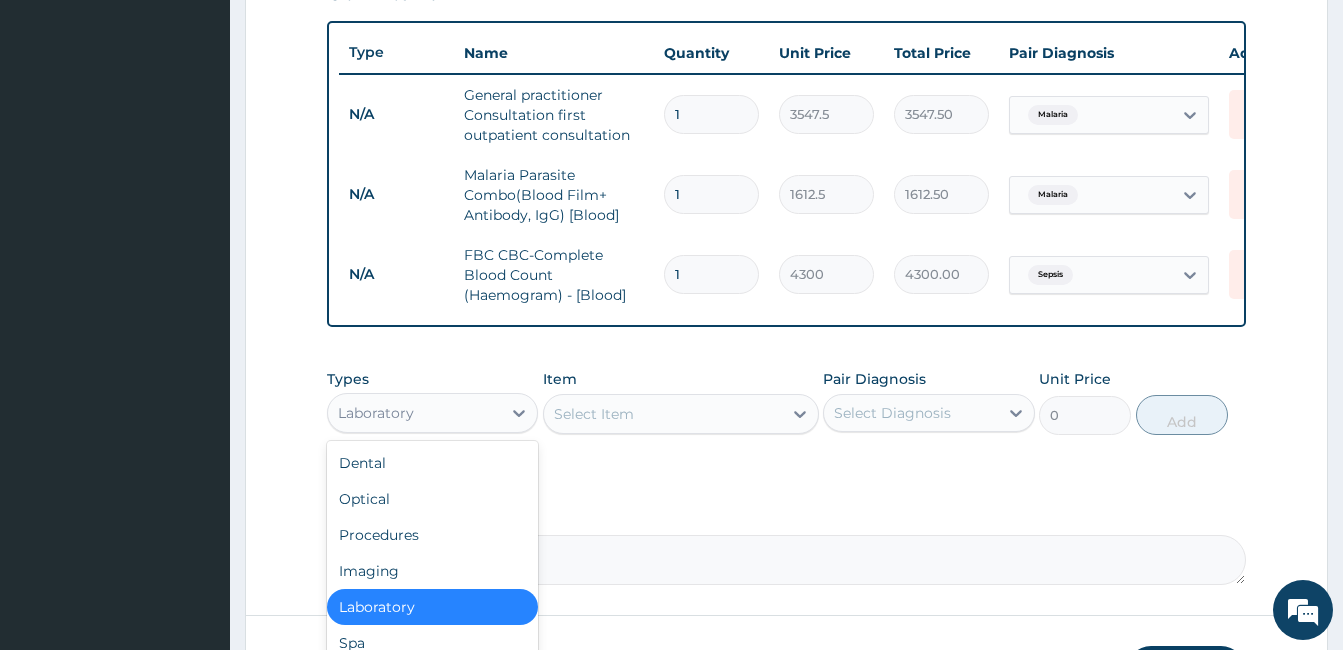 click on "Laboratory" at bounding box center (432, 413) 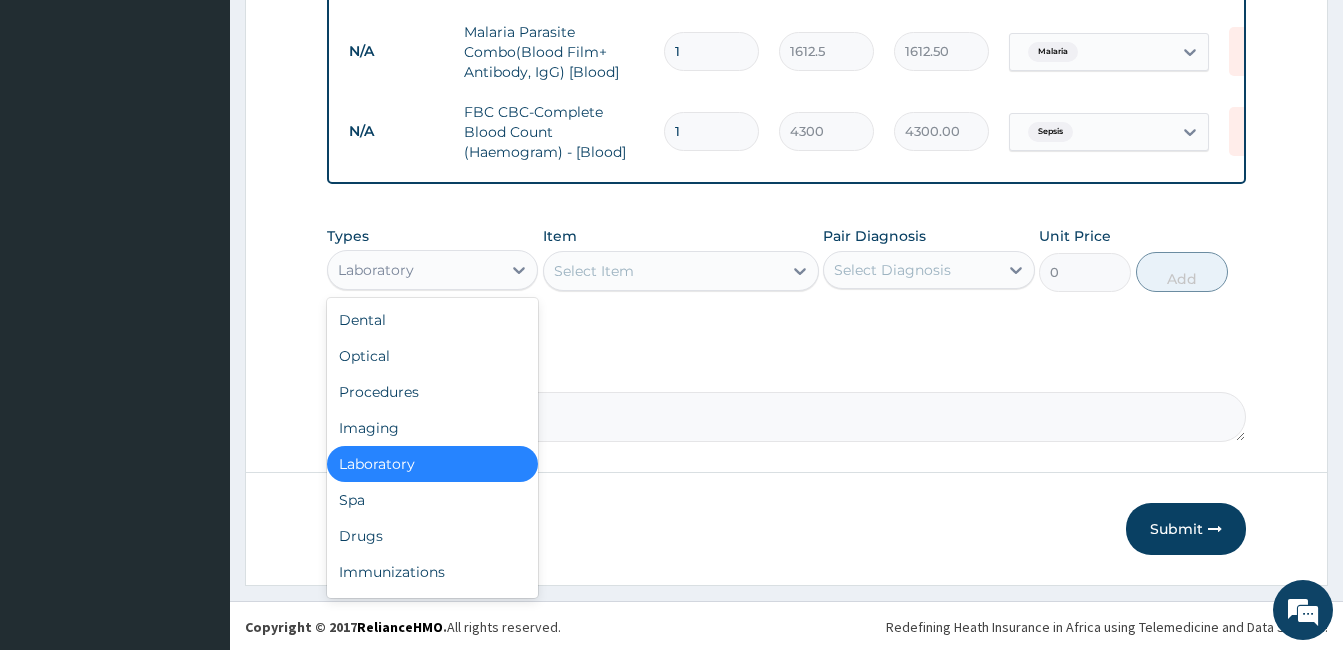 scroll, scrollTop: 883, scrollLeft: 0, axis: vertical 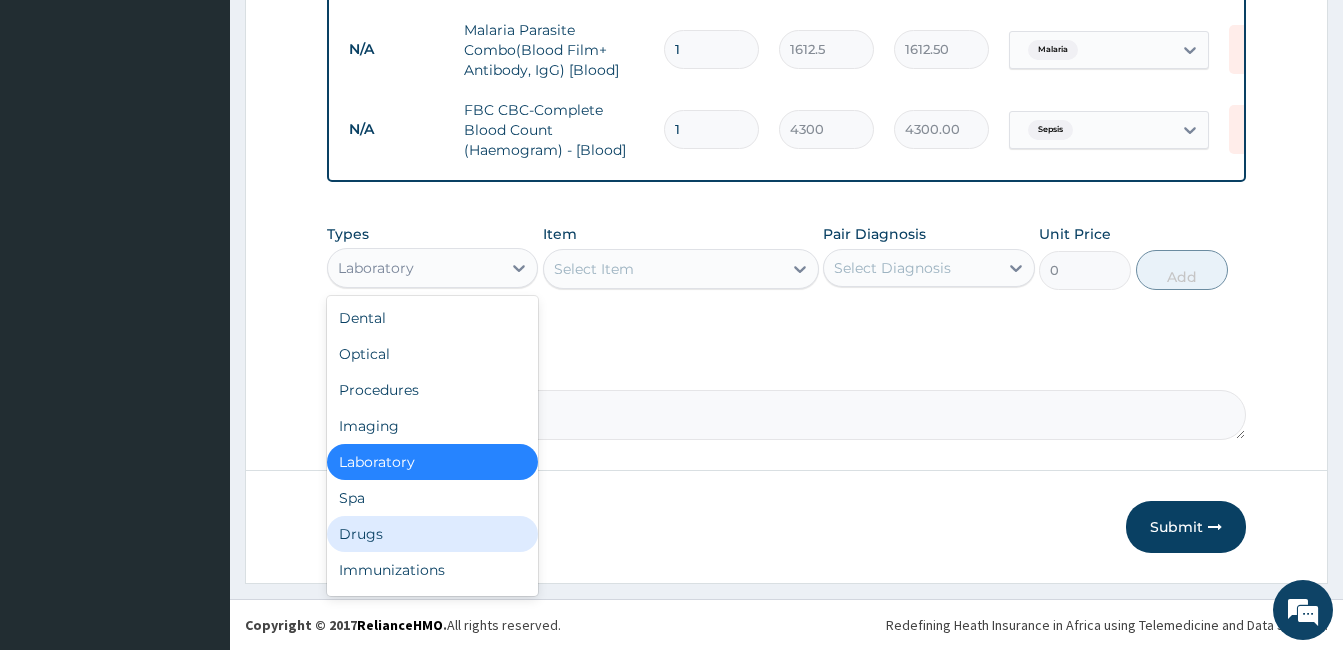 click on "Drugs" at bounding box center [432, 534] 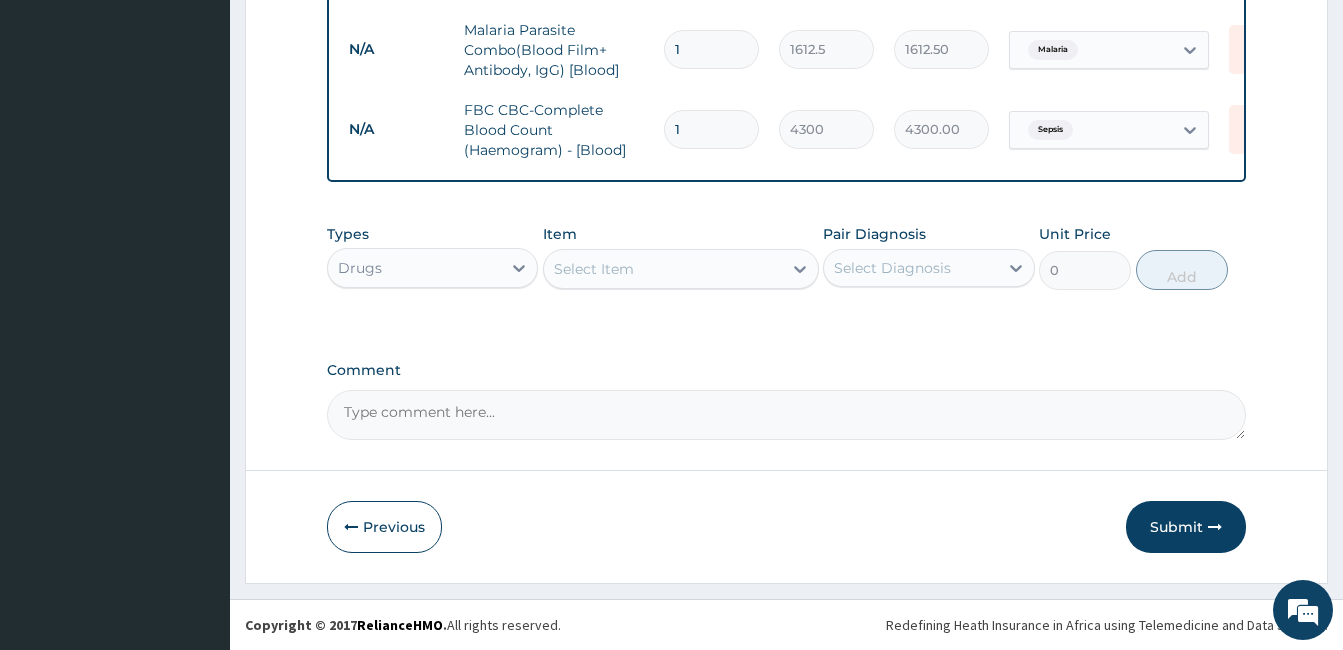 click on "Select Item" at bounding box center [663, 269] 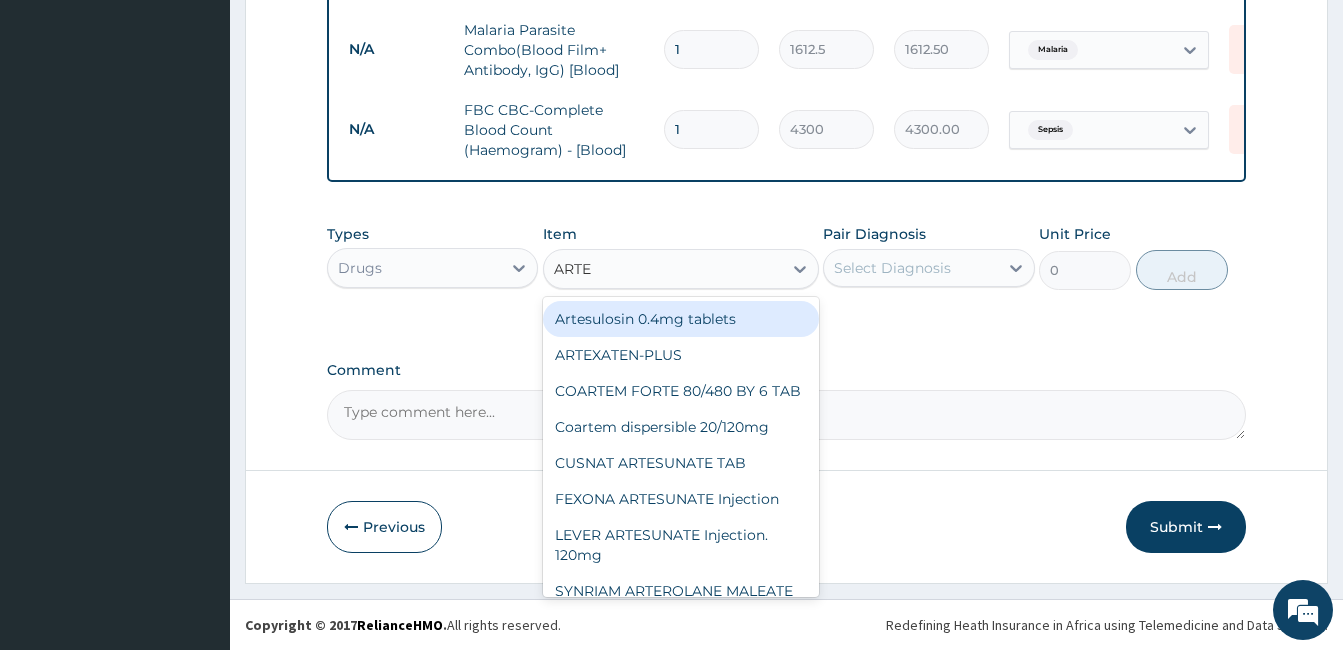 type on "ARTEM" 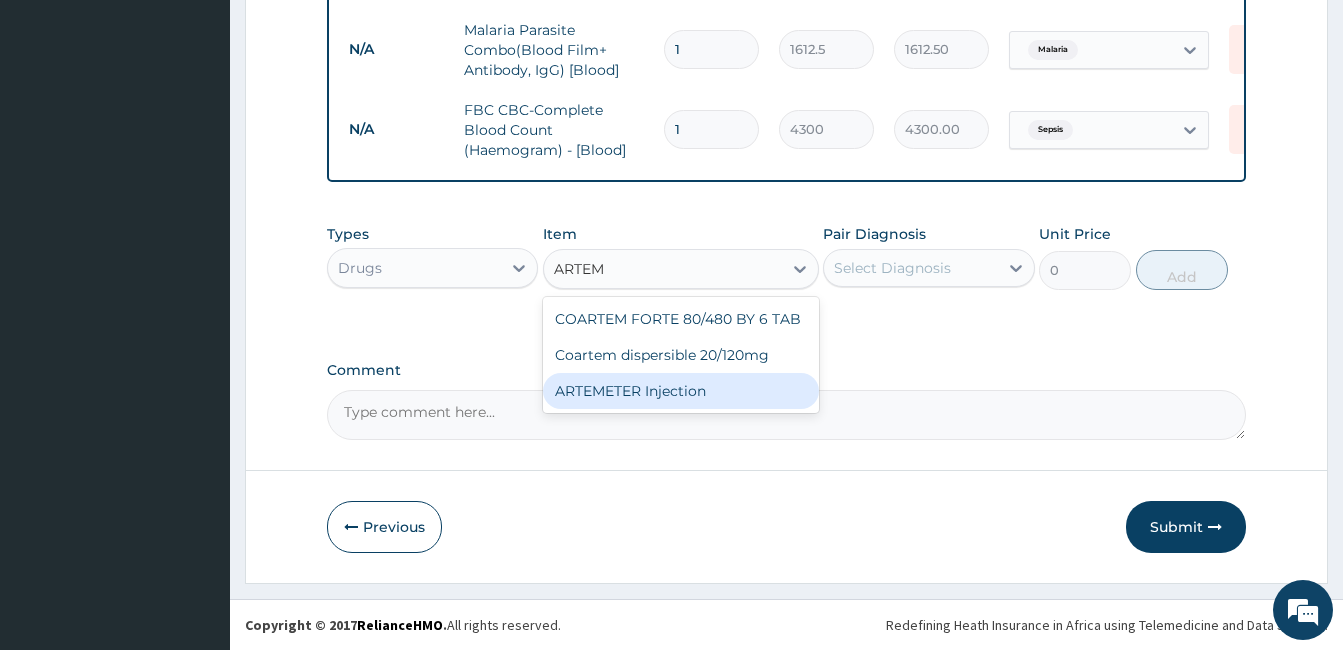 click on "ARTEMETER Injection" at bounding box center (681, 391) 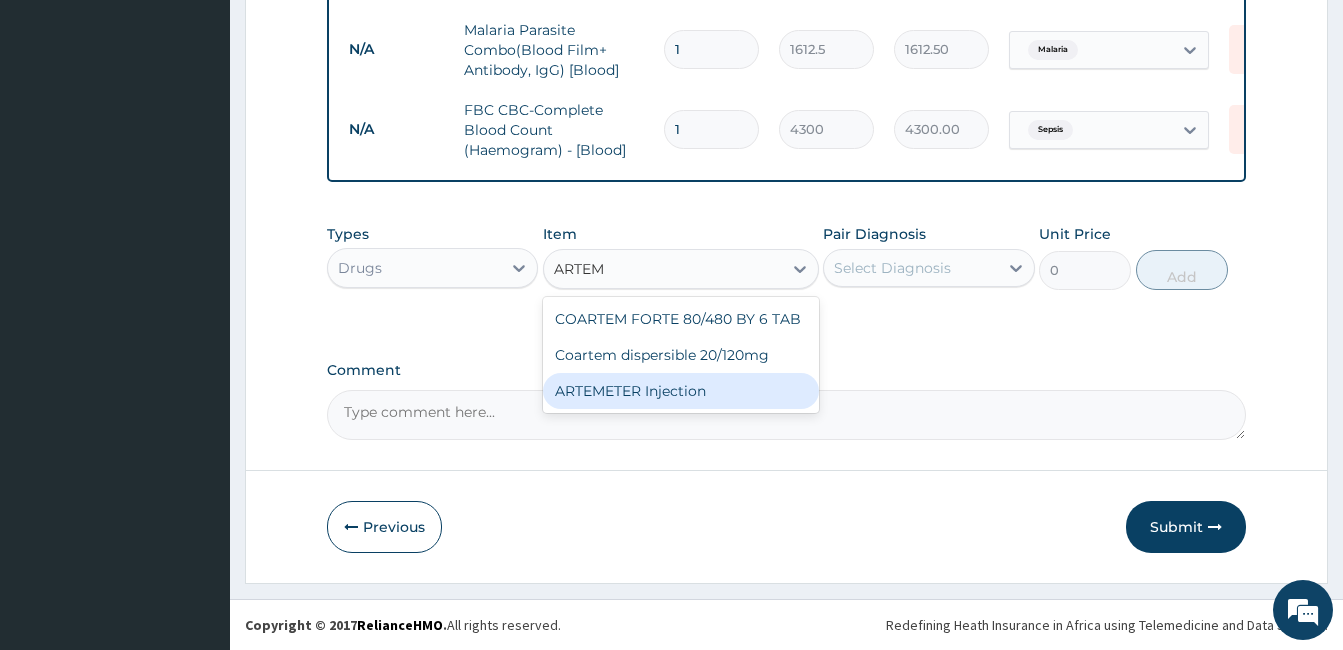 type 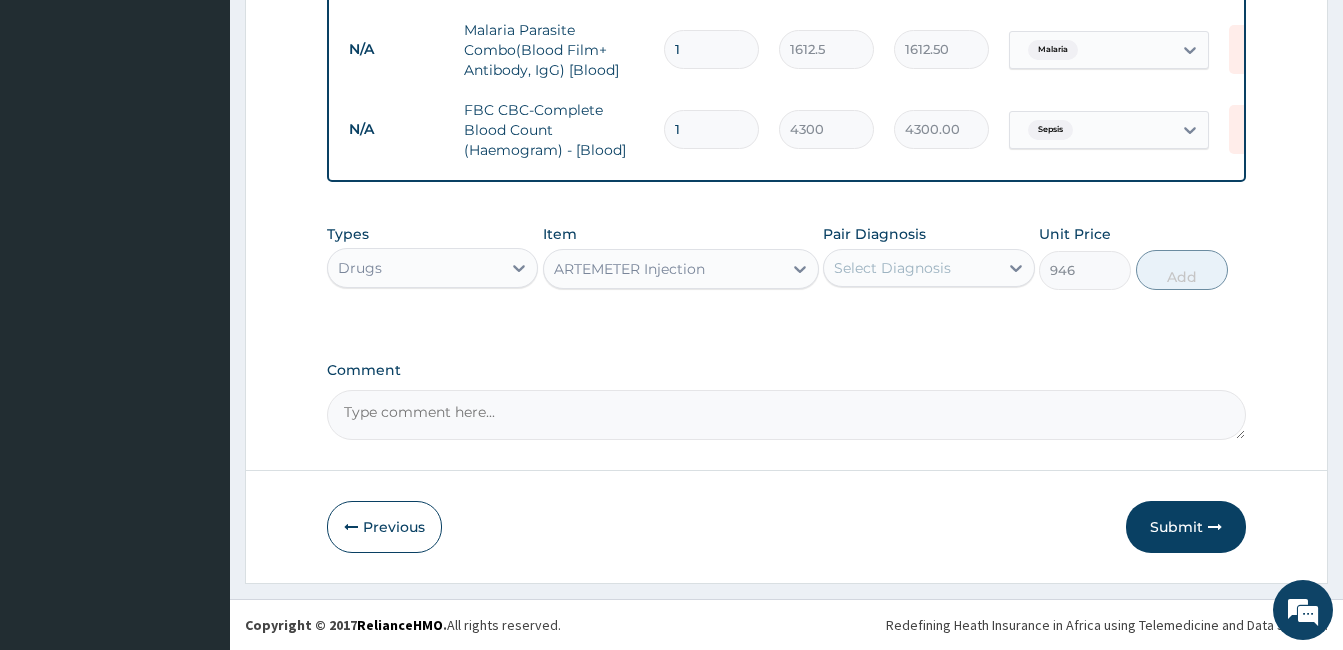 click on "Select Diagnosis" at bounding box center [910, 268] 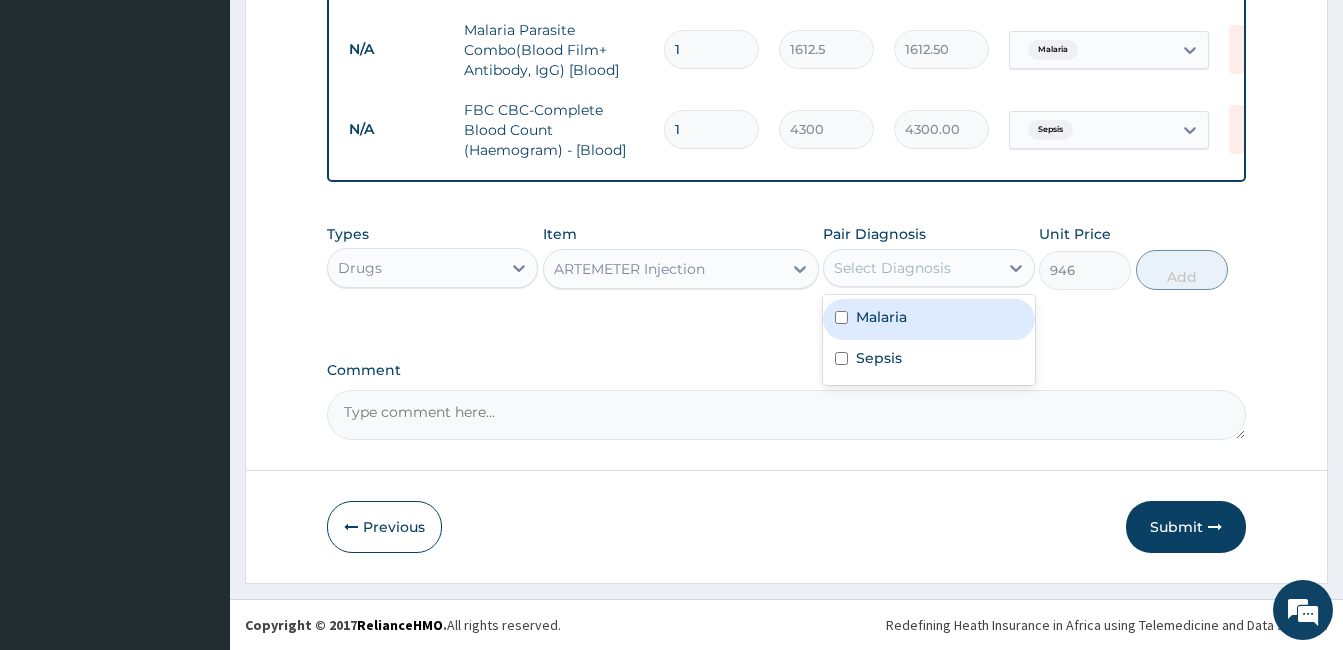 click on "Malaria" at bounding box center [928, 319] 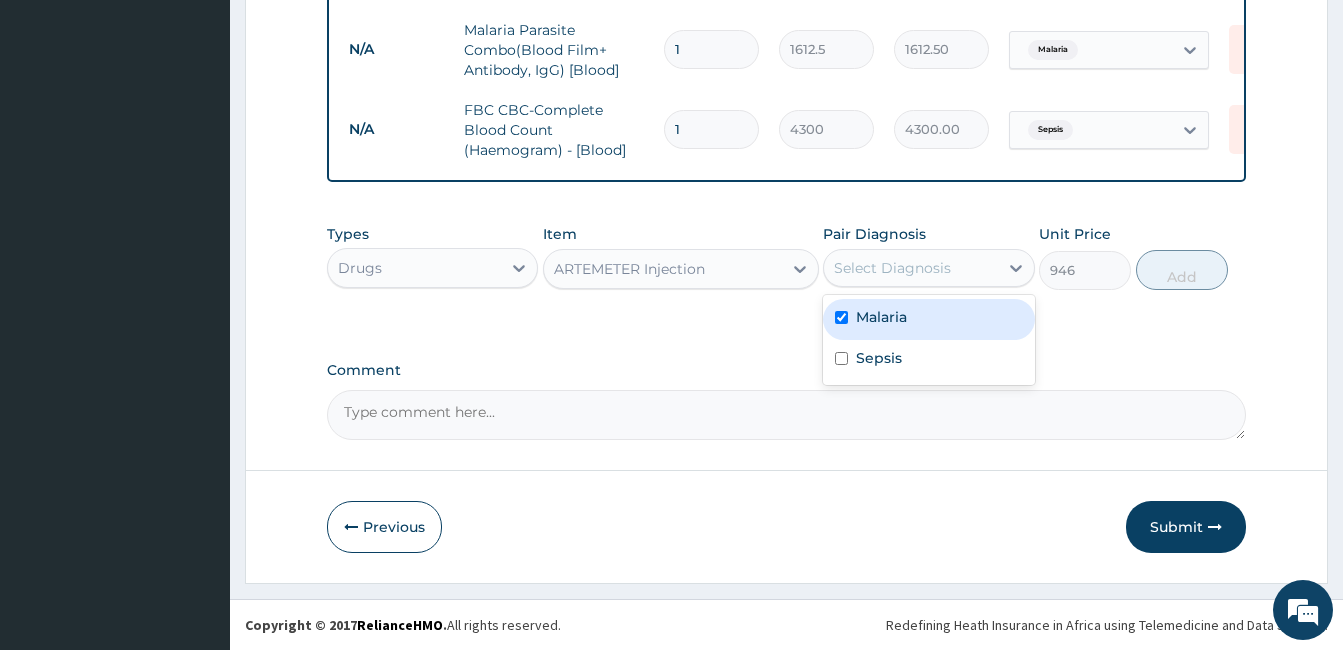 checkbox on "true" 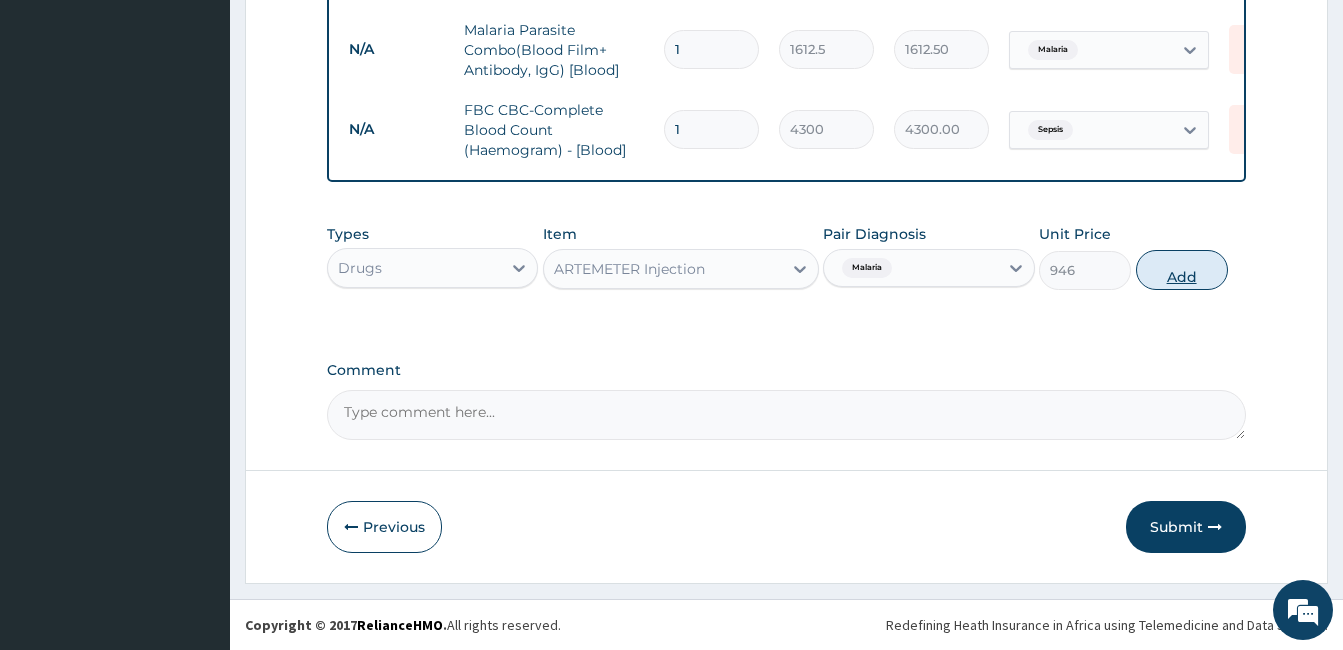 click on "Add" at bounding box center (1182, 270) 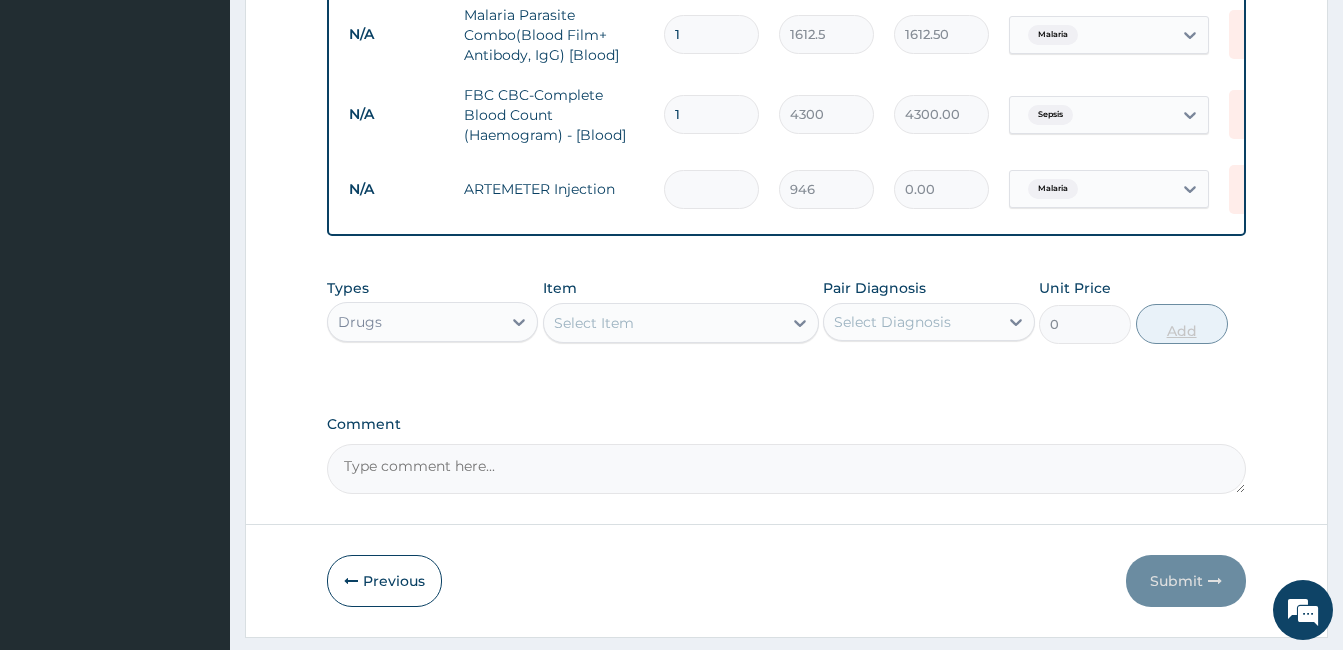 type on "2" 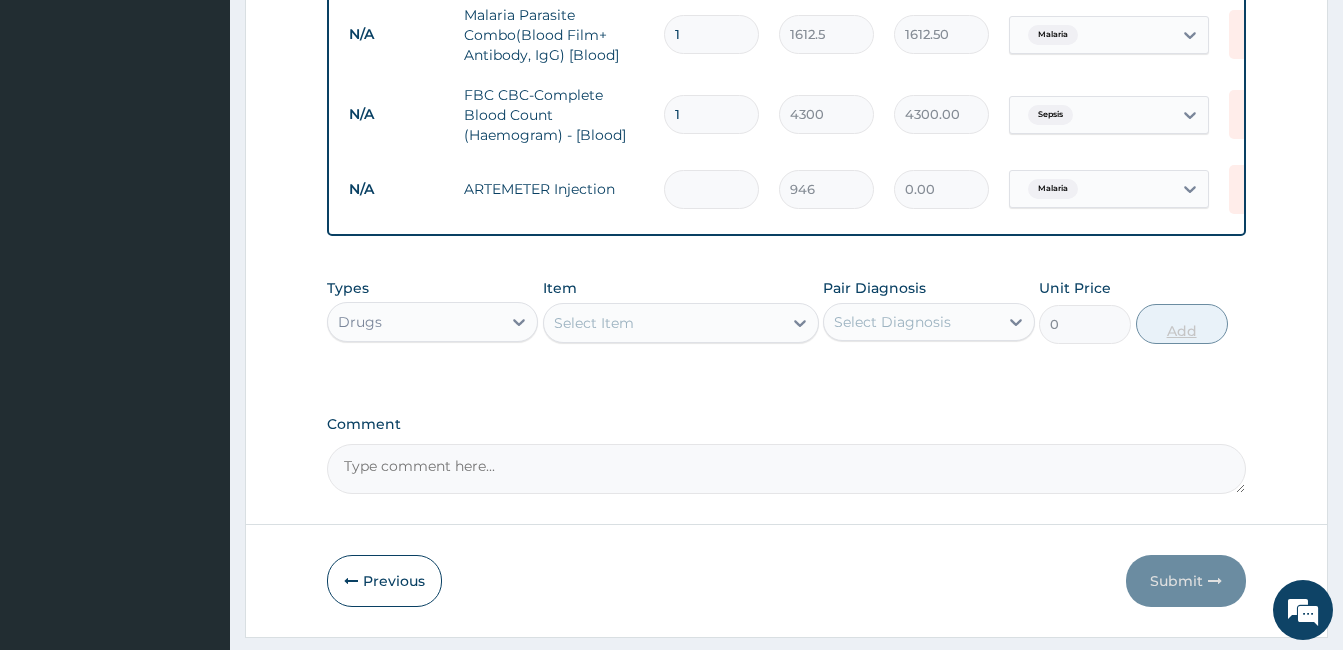 type on "1892.00" 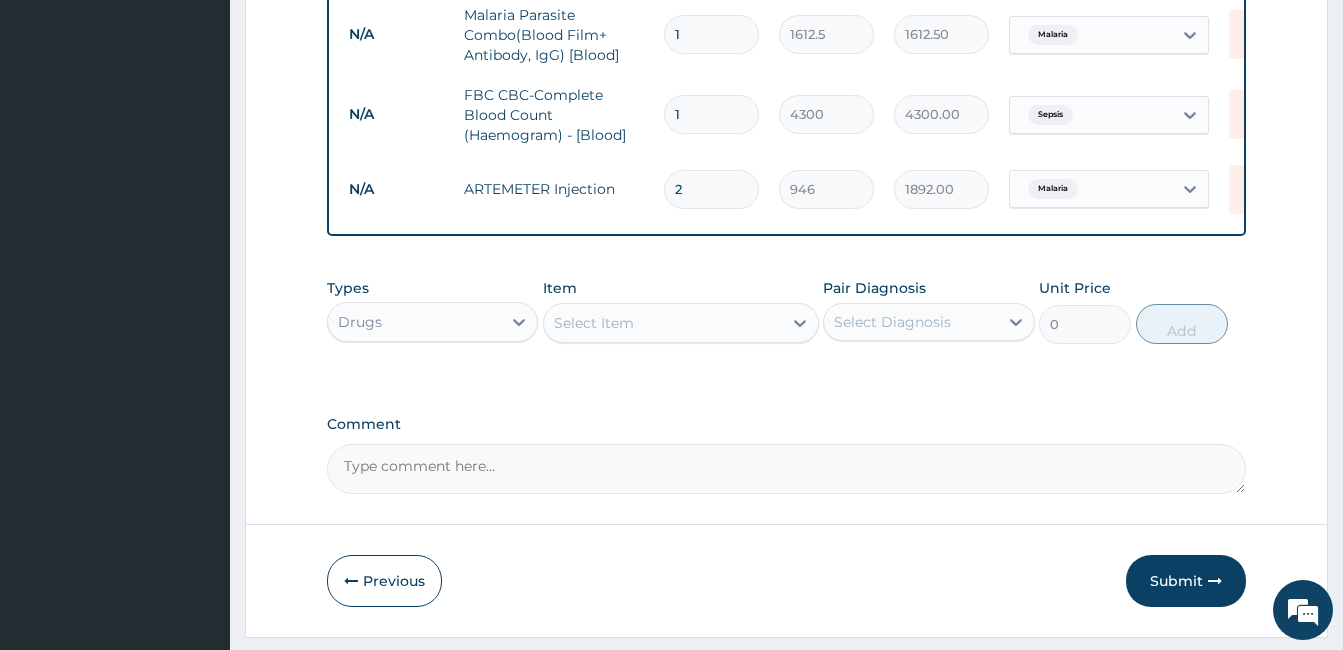 type on "2" 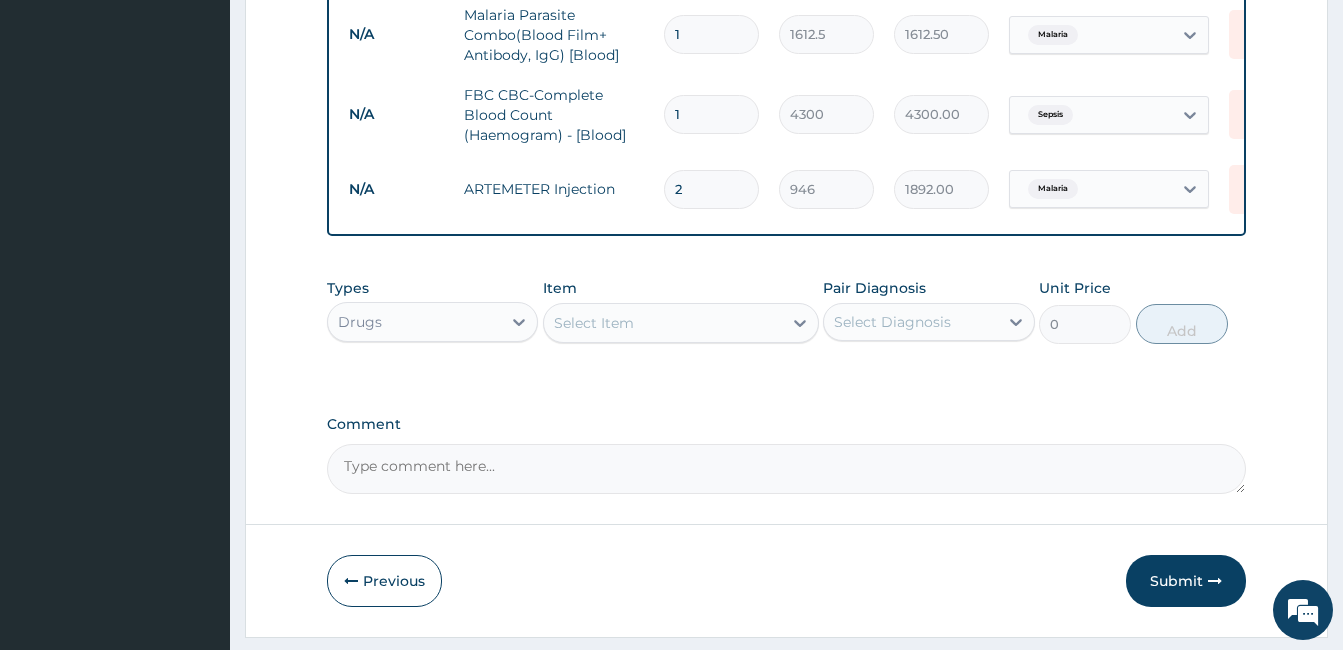 click on "Select Item" at bounding box center (663, 323) 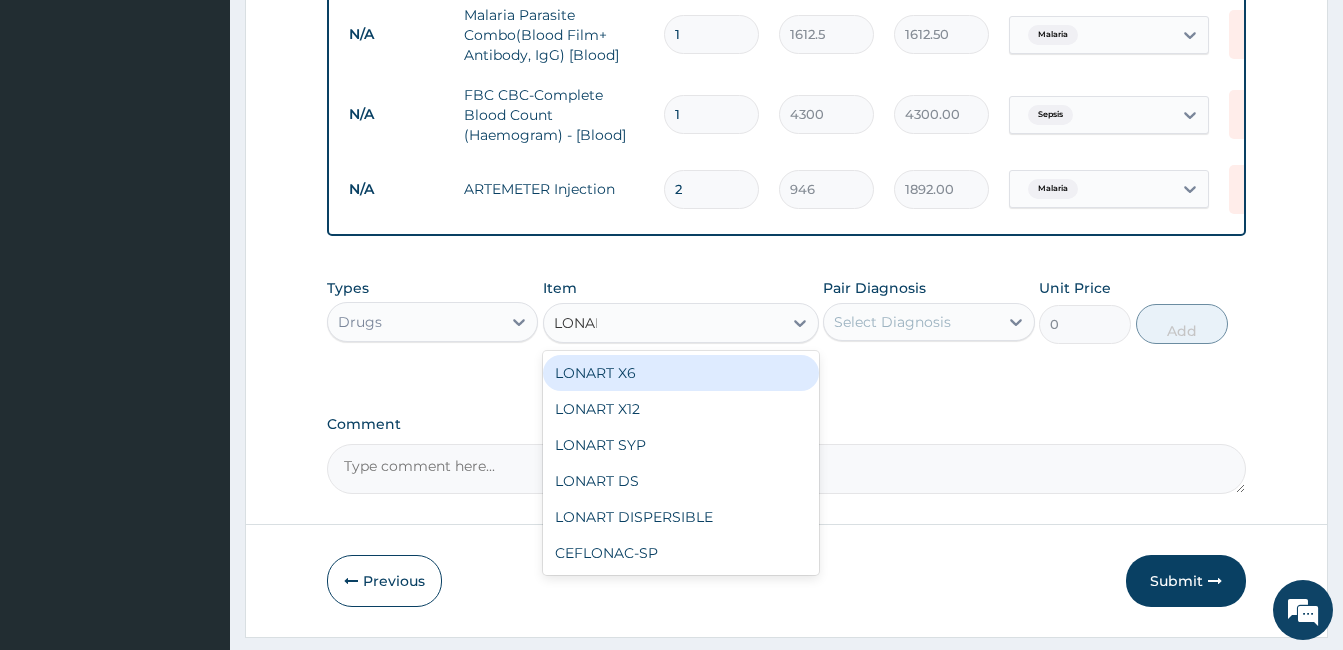 type on "LONART" 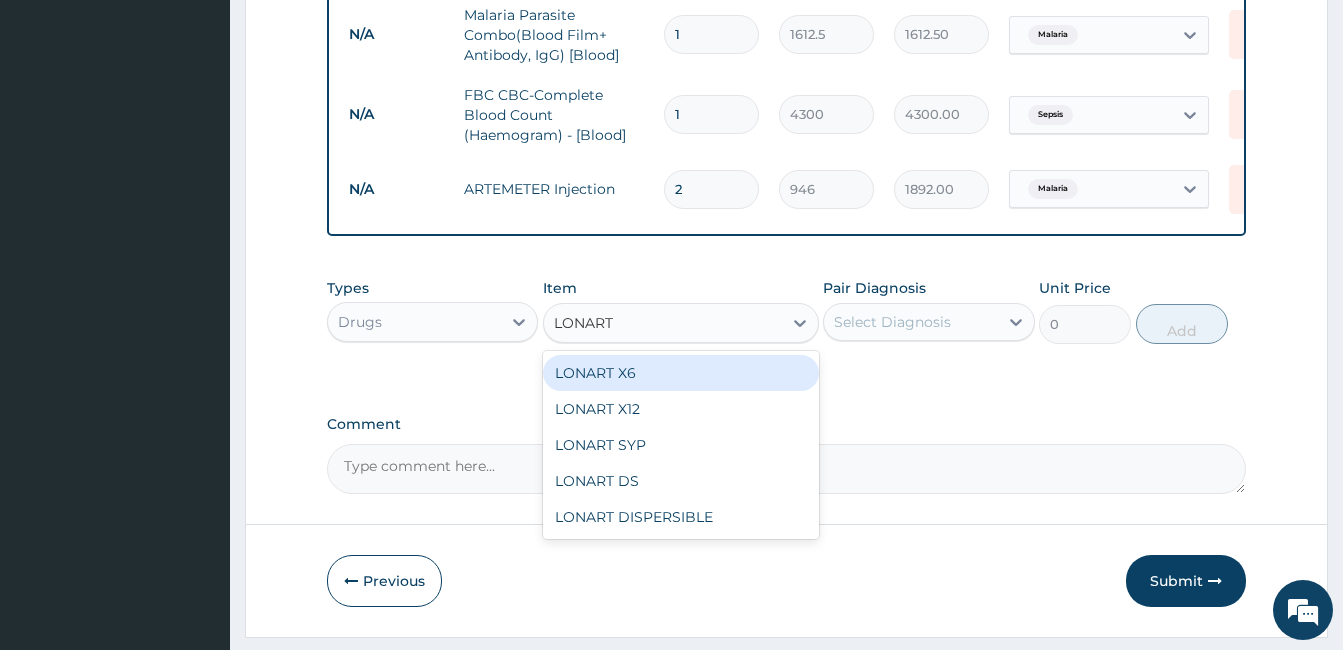 click on "LONART X6" at bounding box center (681, 373) 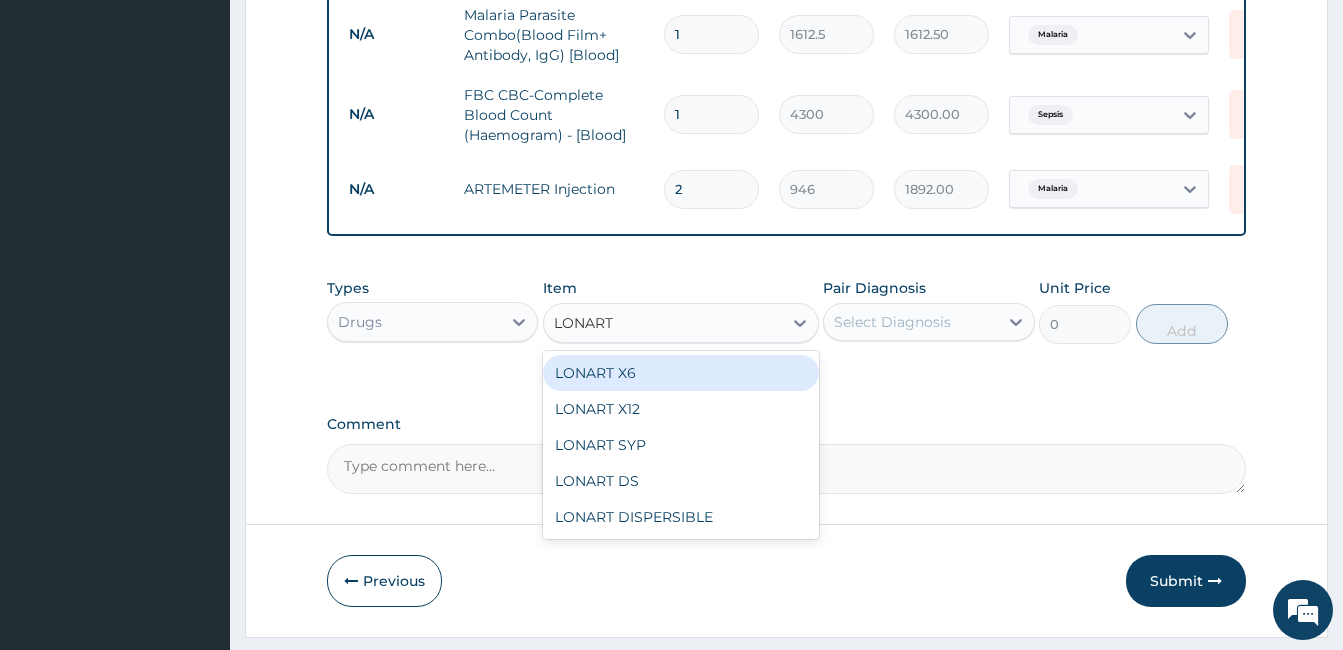 type 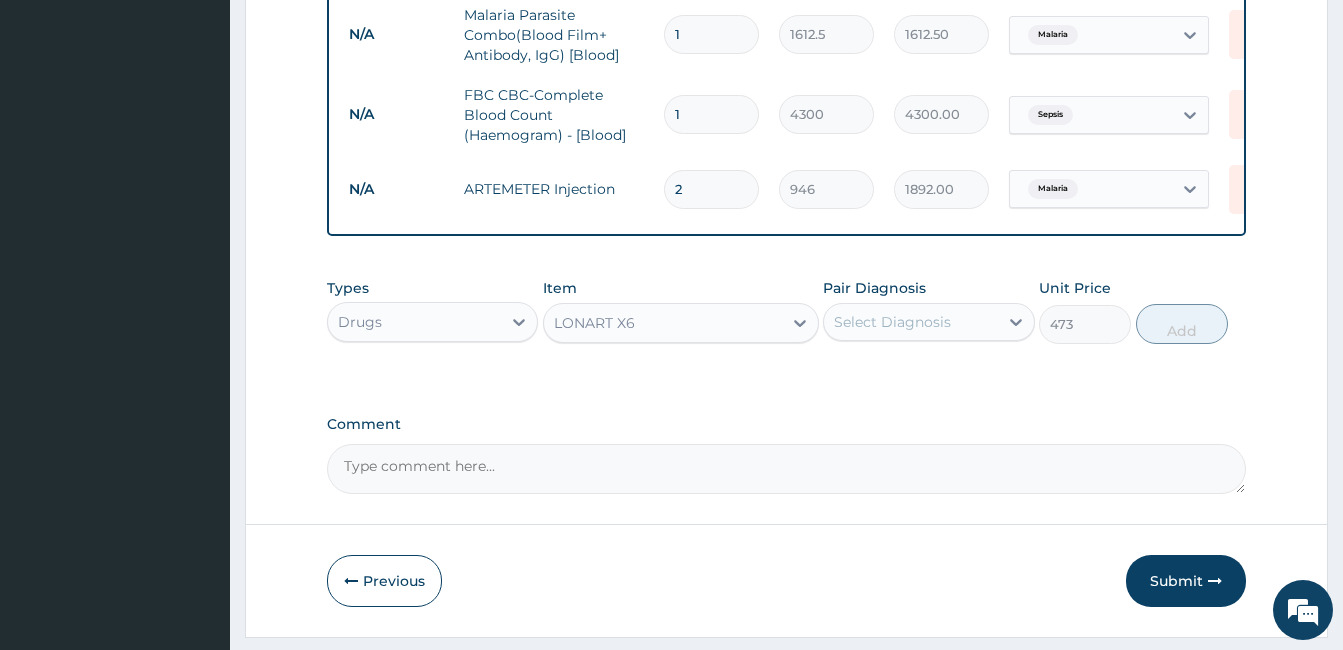 click on "Pair Diagnosis Select Diagnosis" at bounding box center (928, 311) 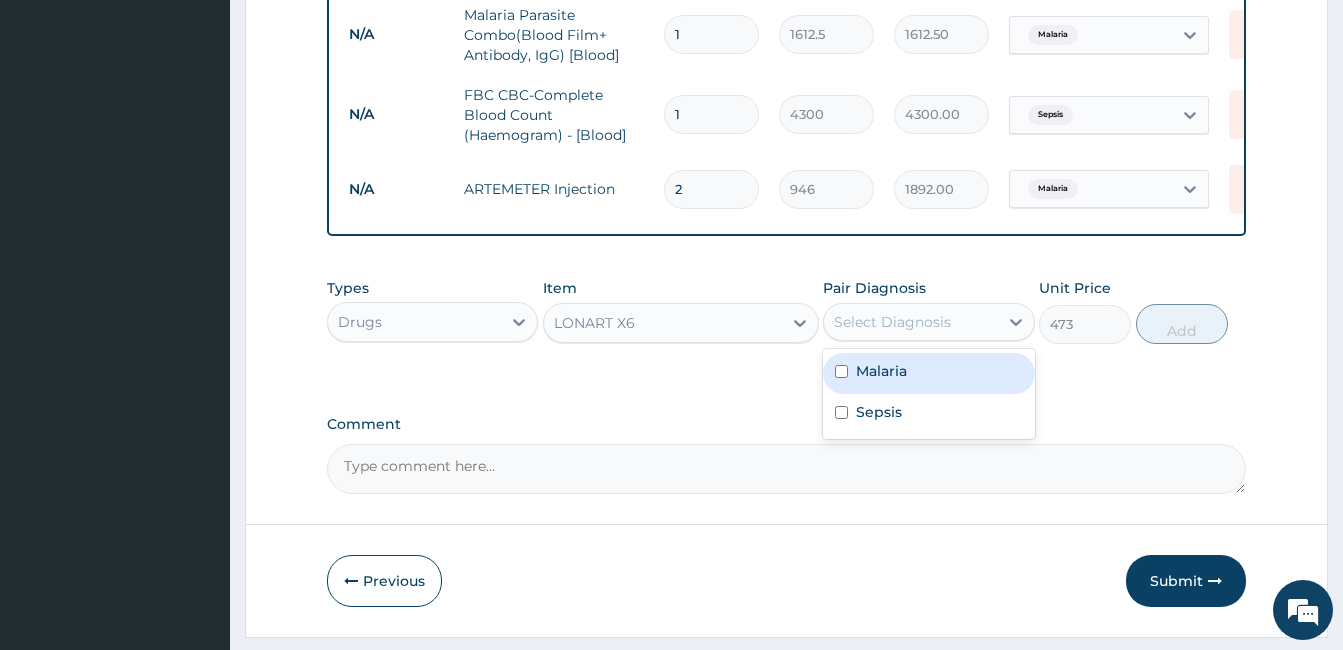 click on "Select Diagnosis" at bounding box center (892, 322) 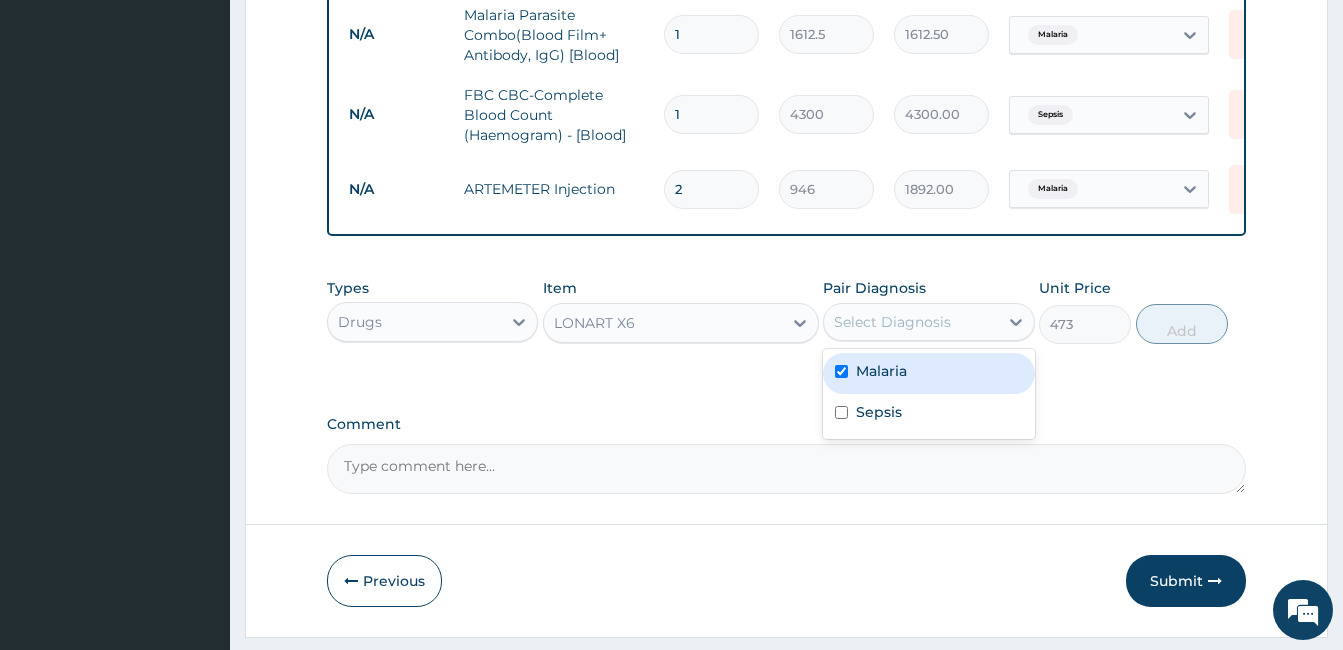 checkbox on "true" 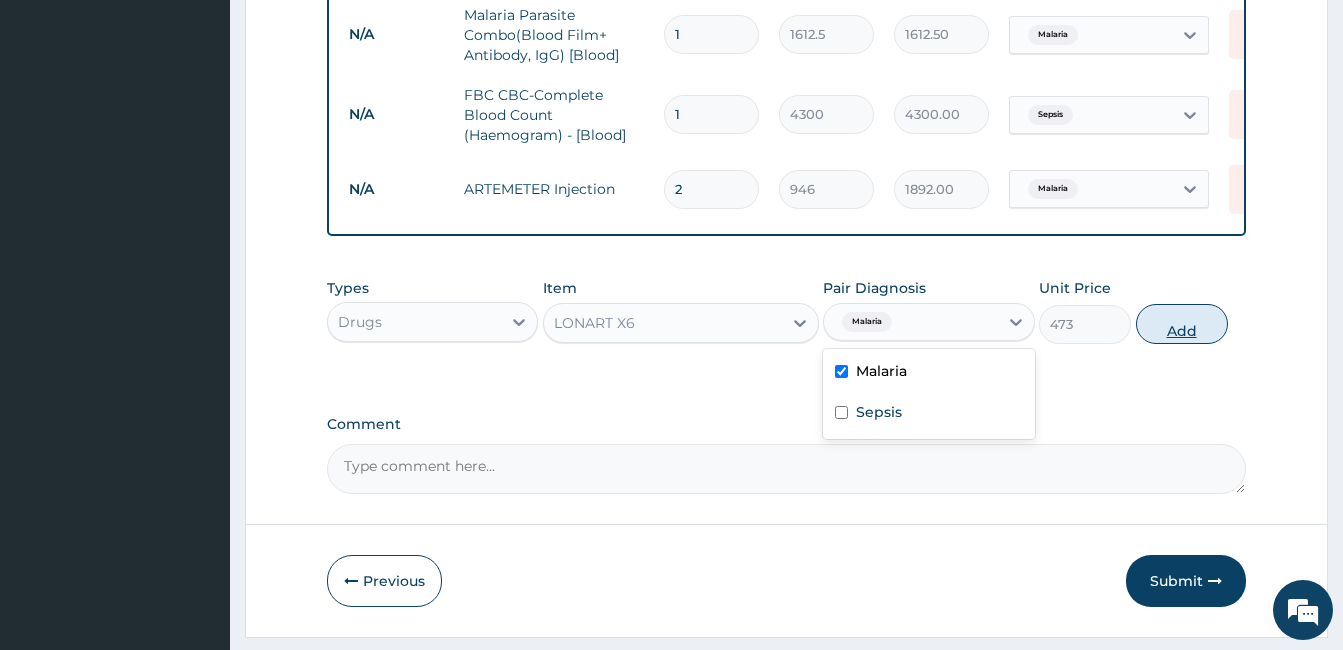 click on "Add" at bounding box center [1182, 324] 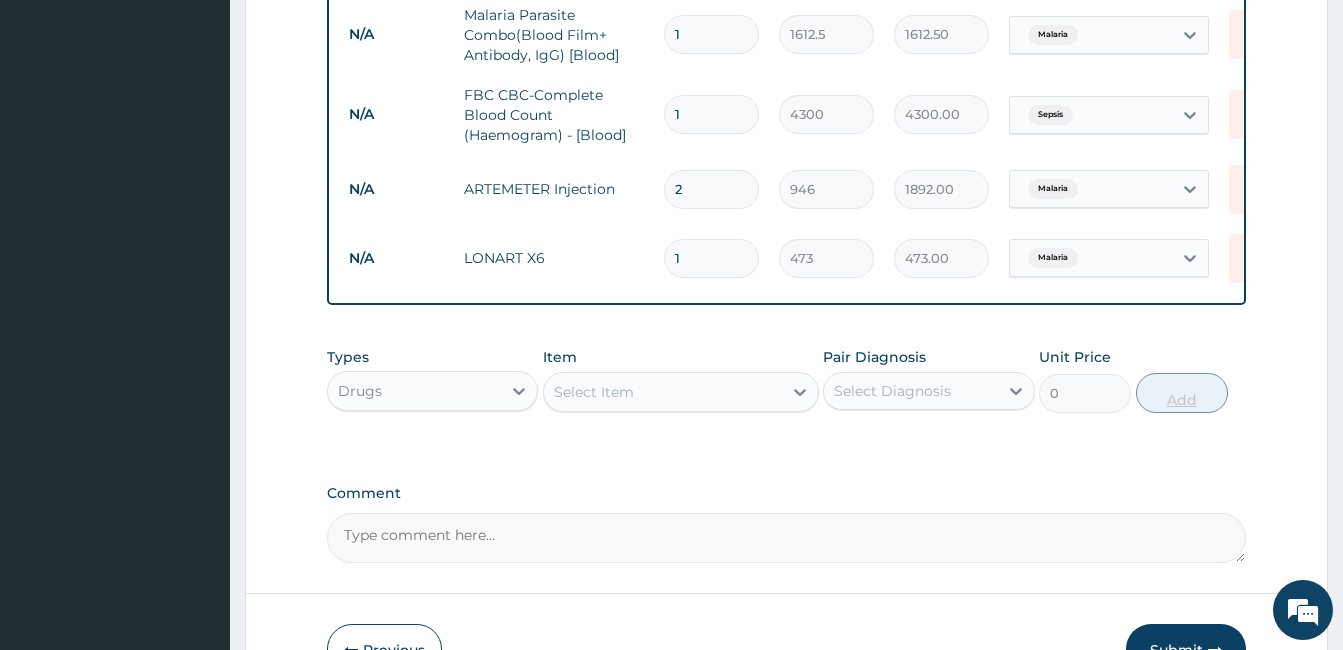 type 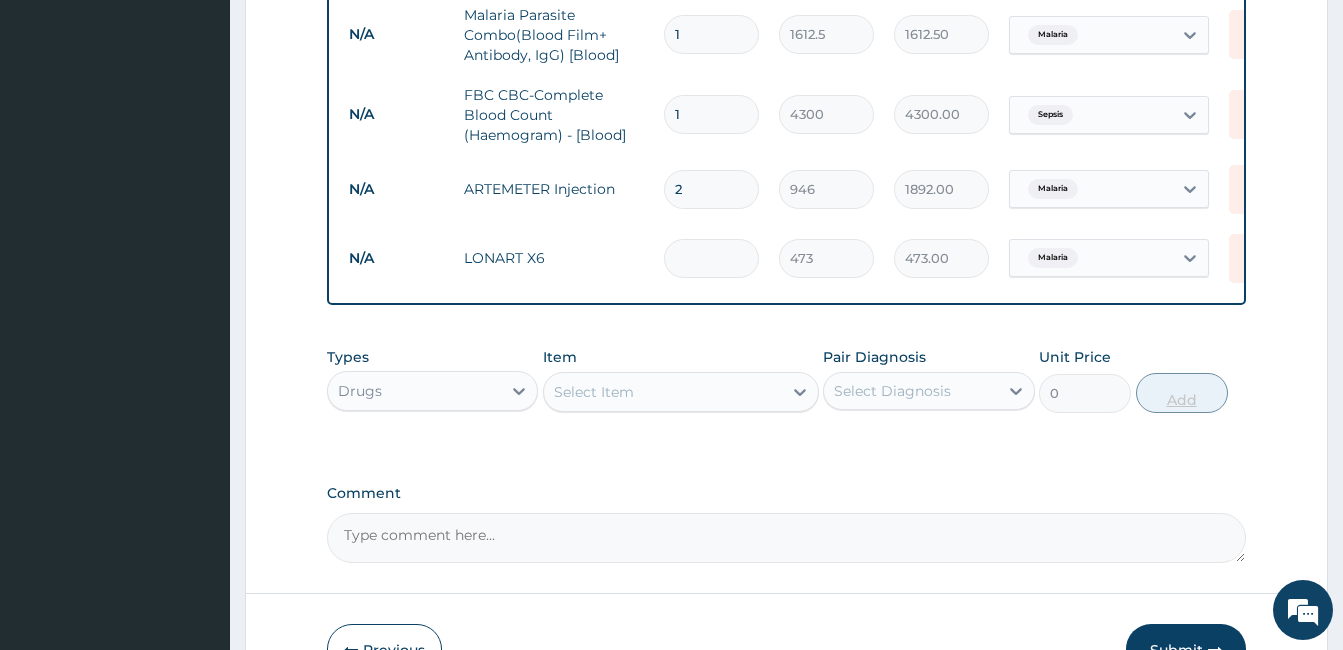 type on "0.00" 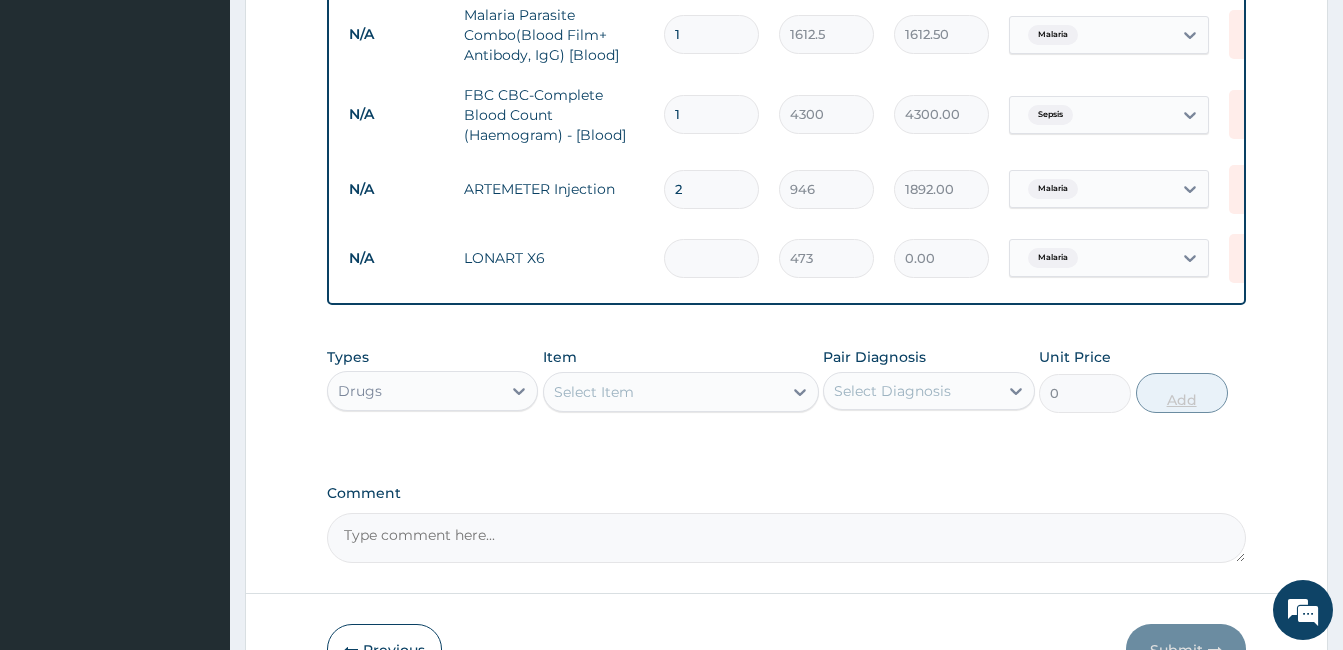 type on "6" 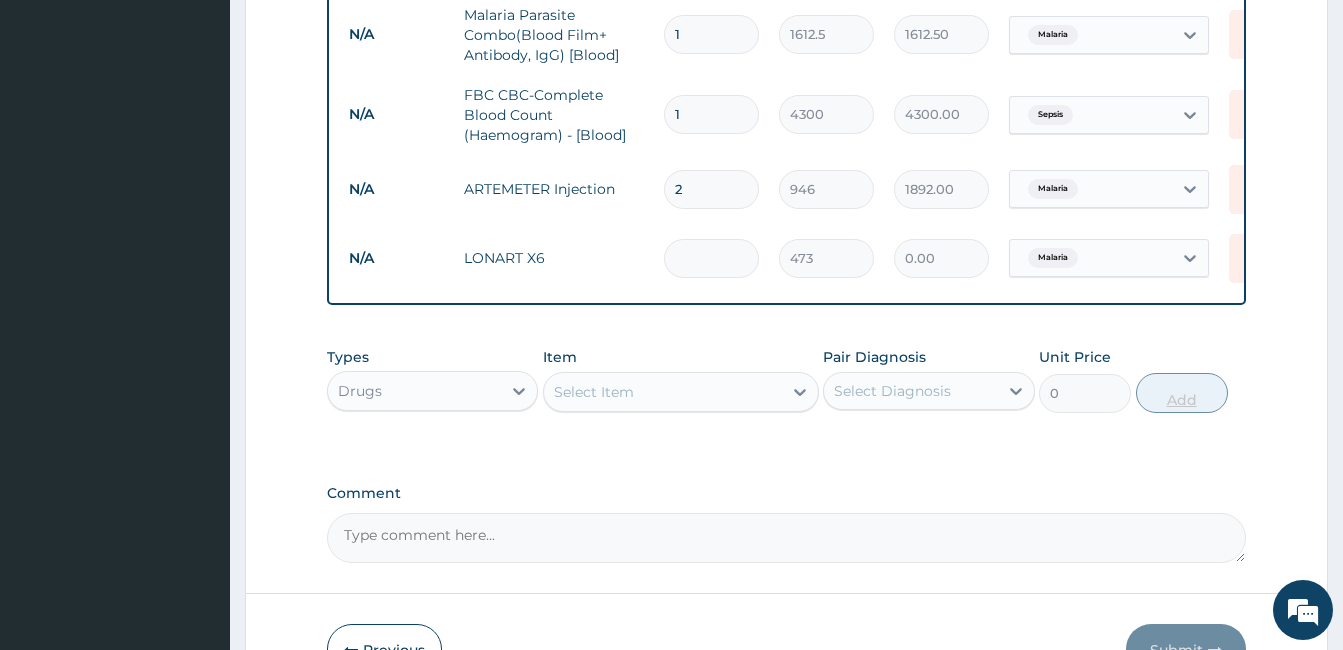 type on "2838.00" 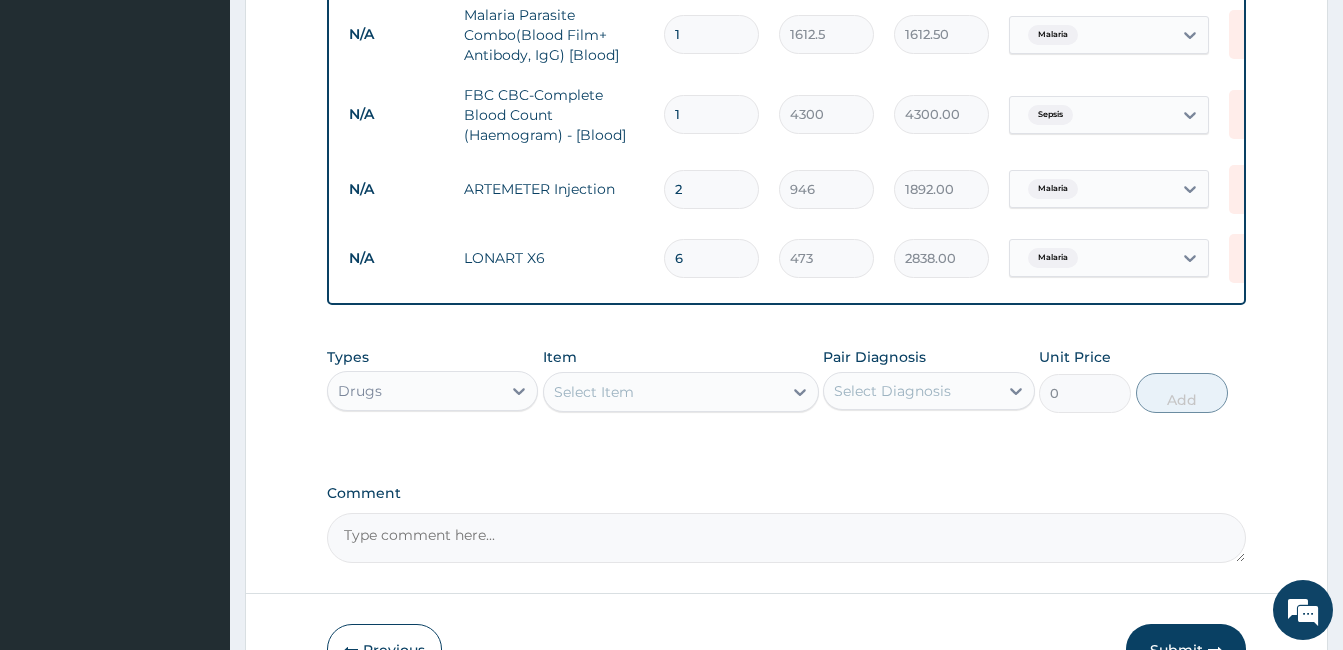 type on "6" 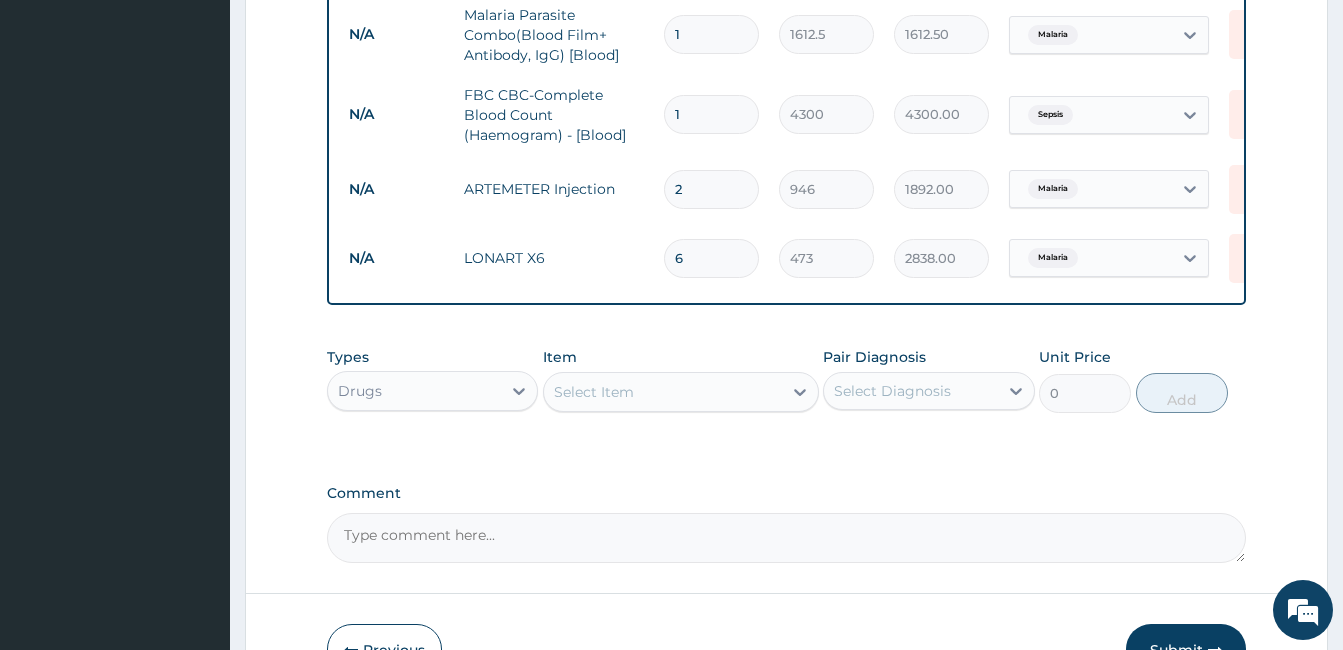 click on "Select Item" at bounding box center (663, 392) 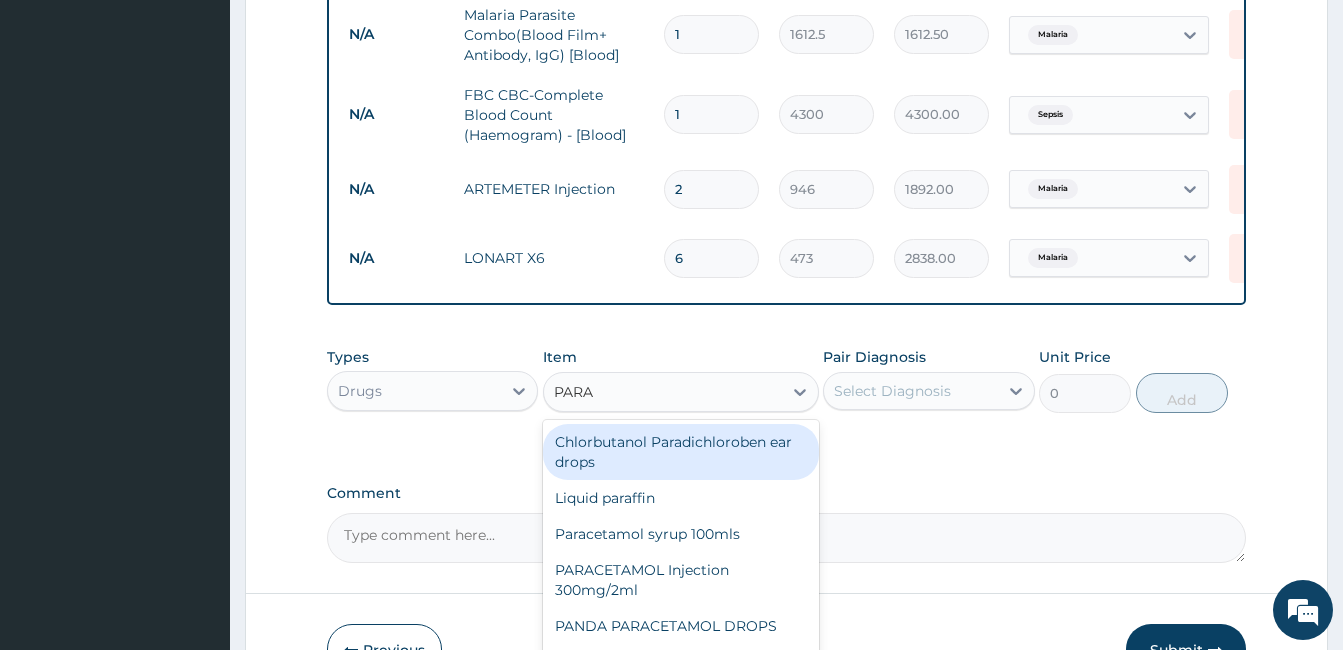 type on "PARAC" 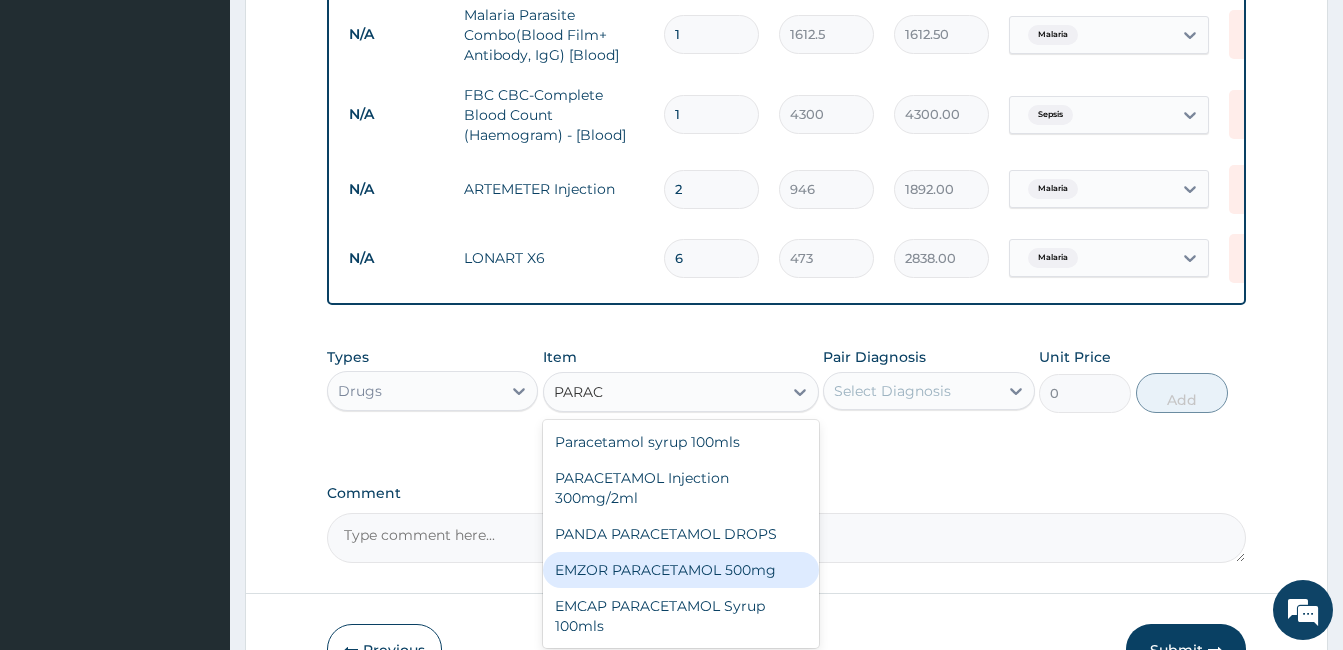 click on "EMZOR PARACETAMOL 500mg" at bounding box center (681, 570) 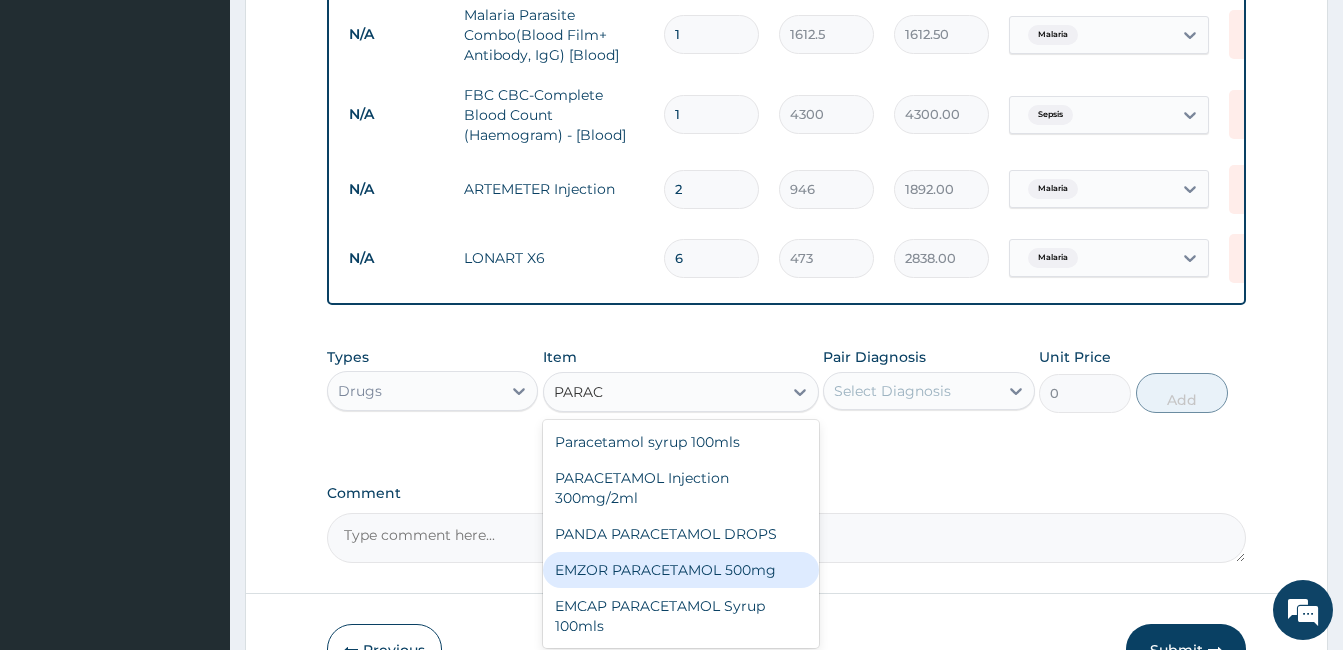 type 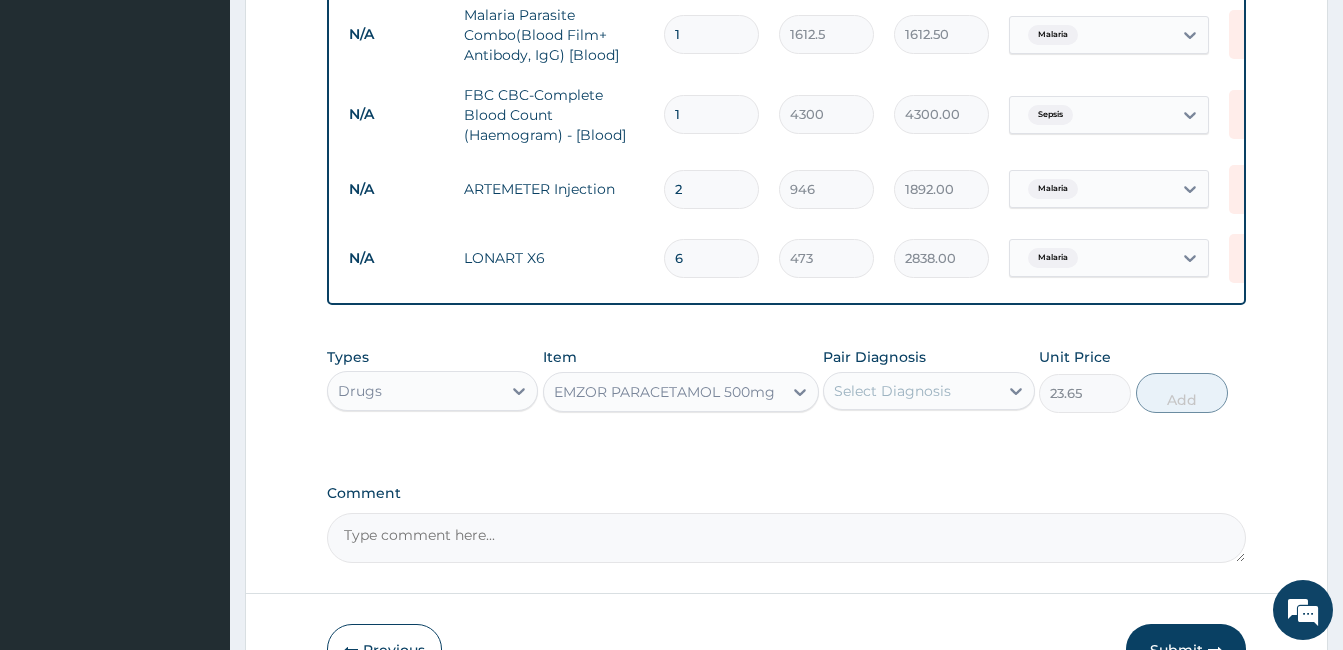 click on "Select Diagnosis" at bounding box center [892, 391] 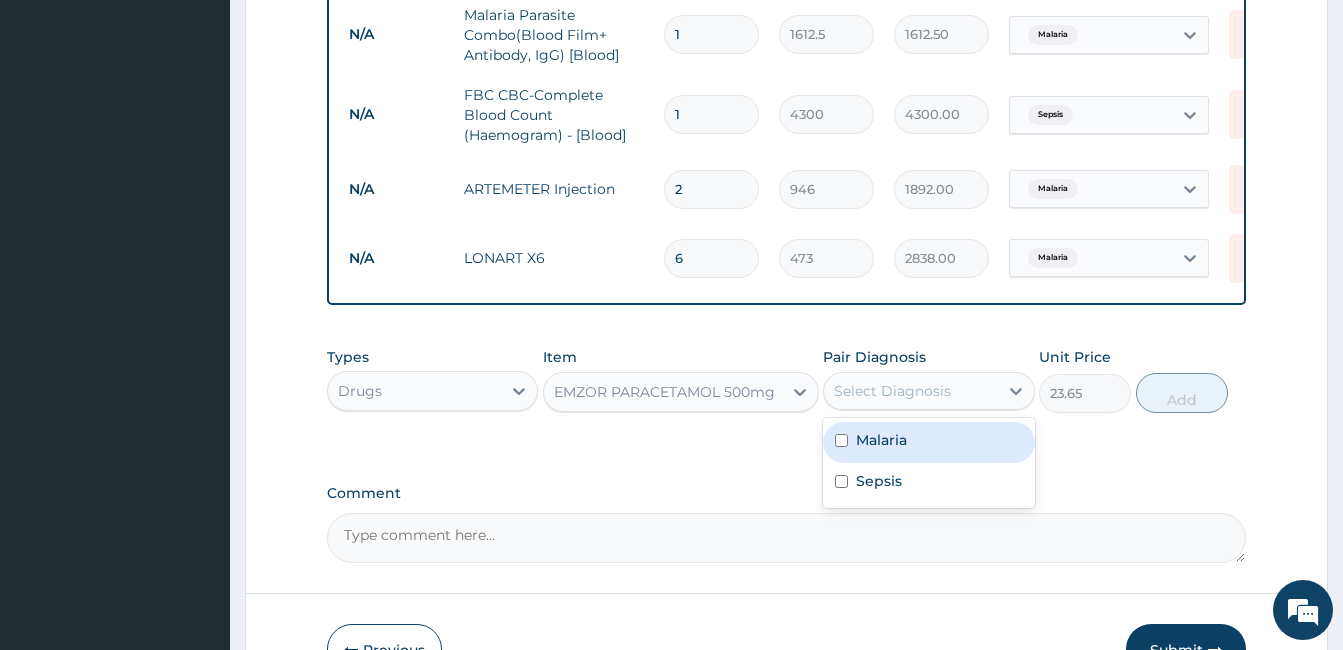 click on "Malaria" at bounding box center (928, 442) 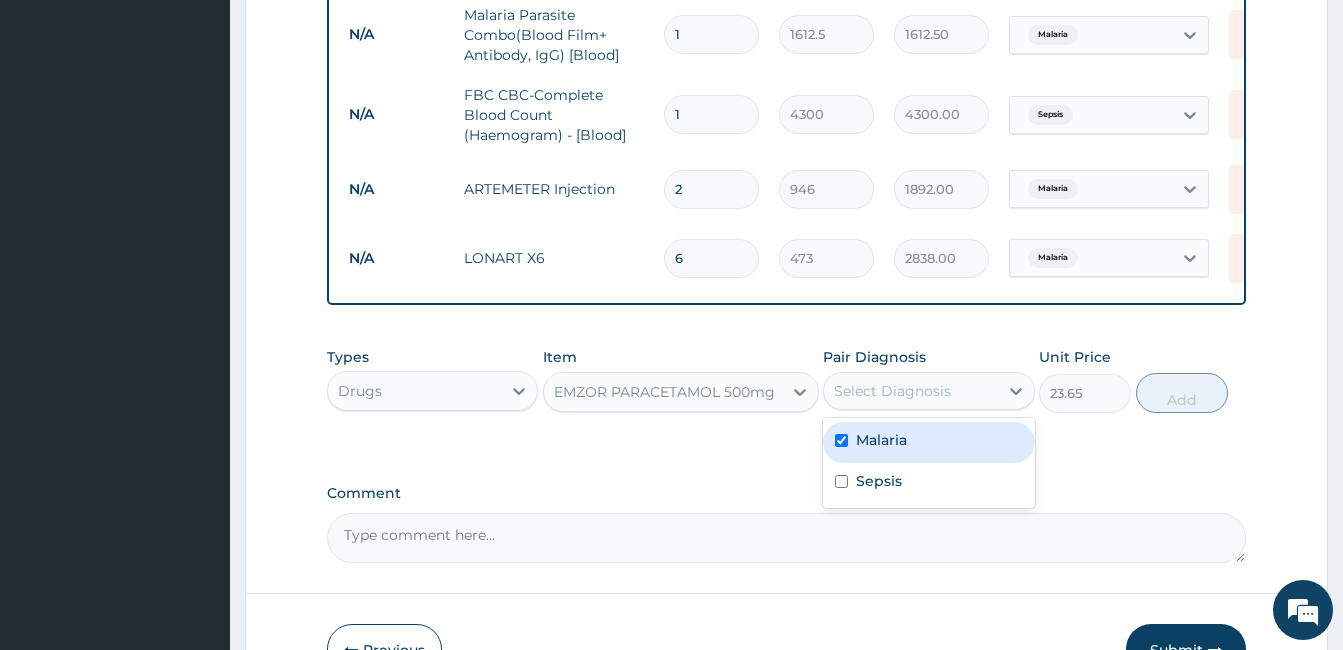 checkbox on "true" 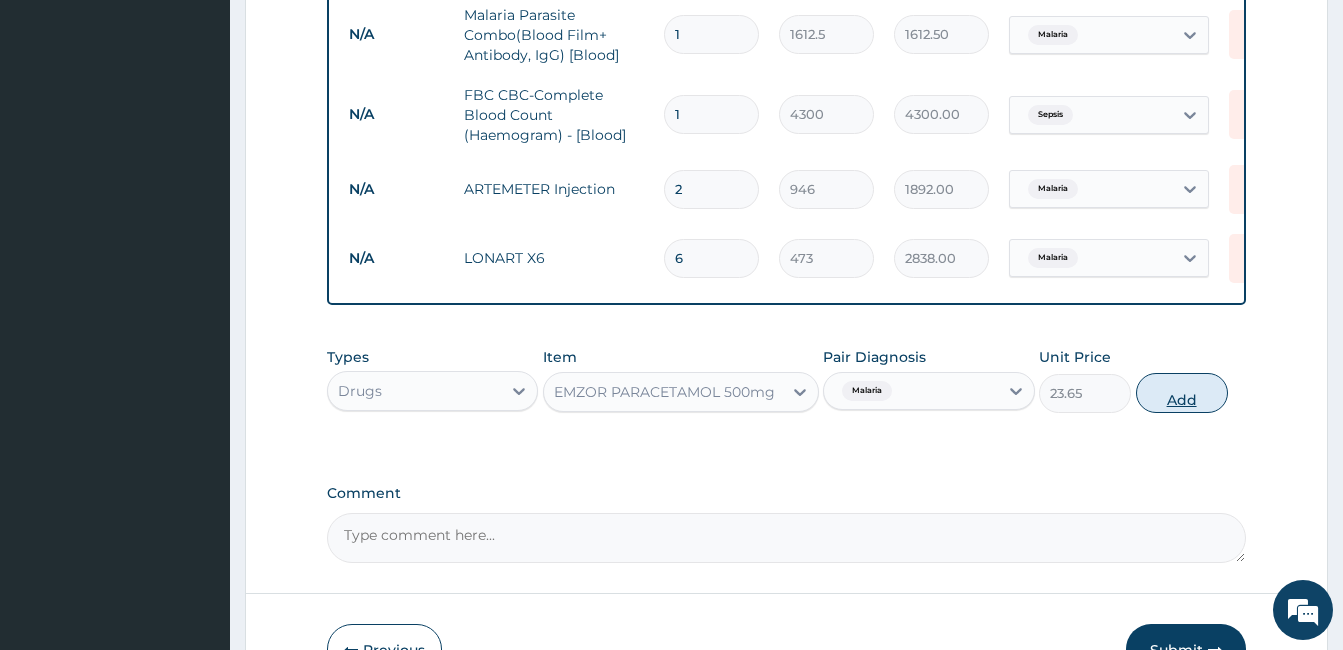 click on "Add" at bounding box center (1182, 393) 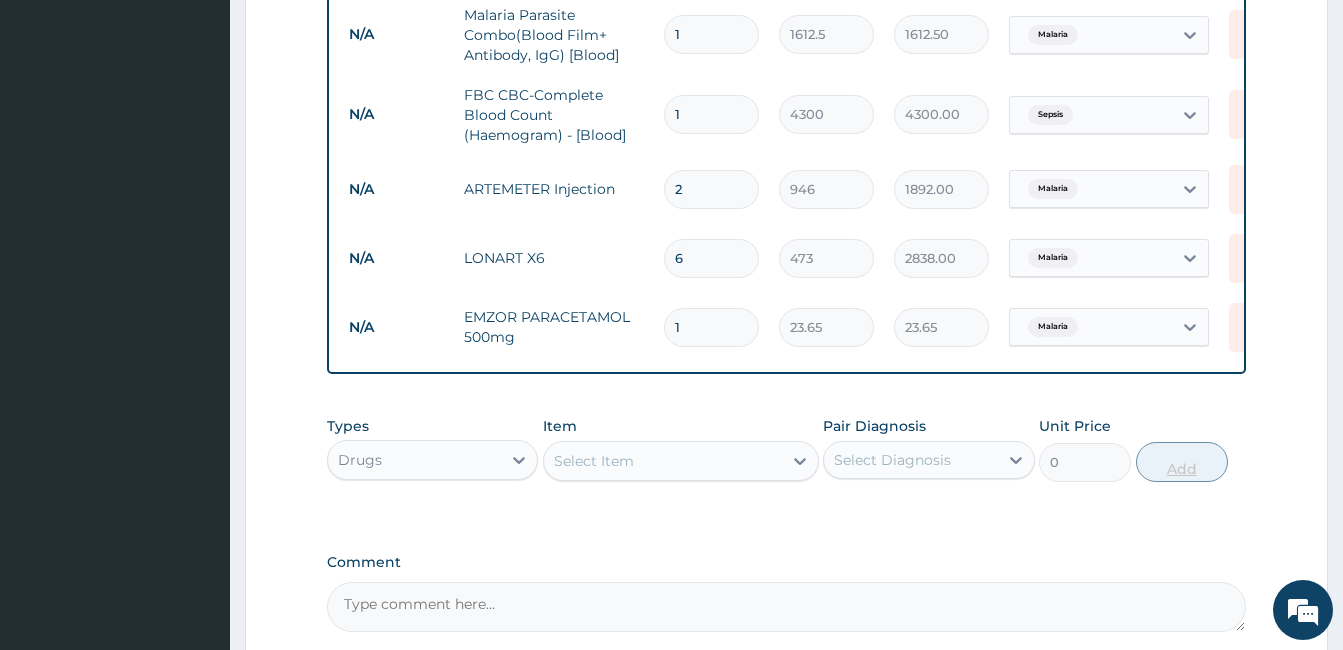 type on "18" 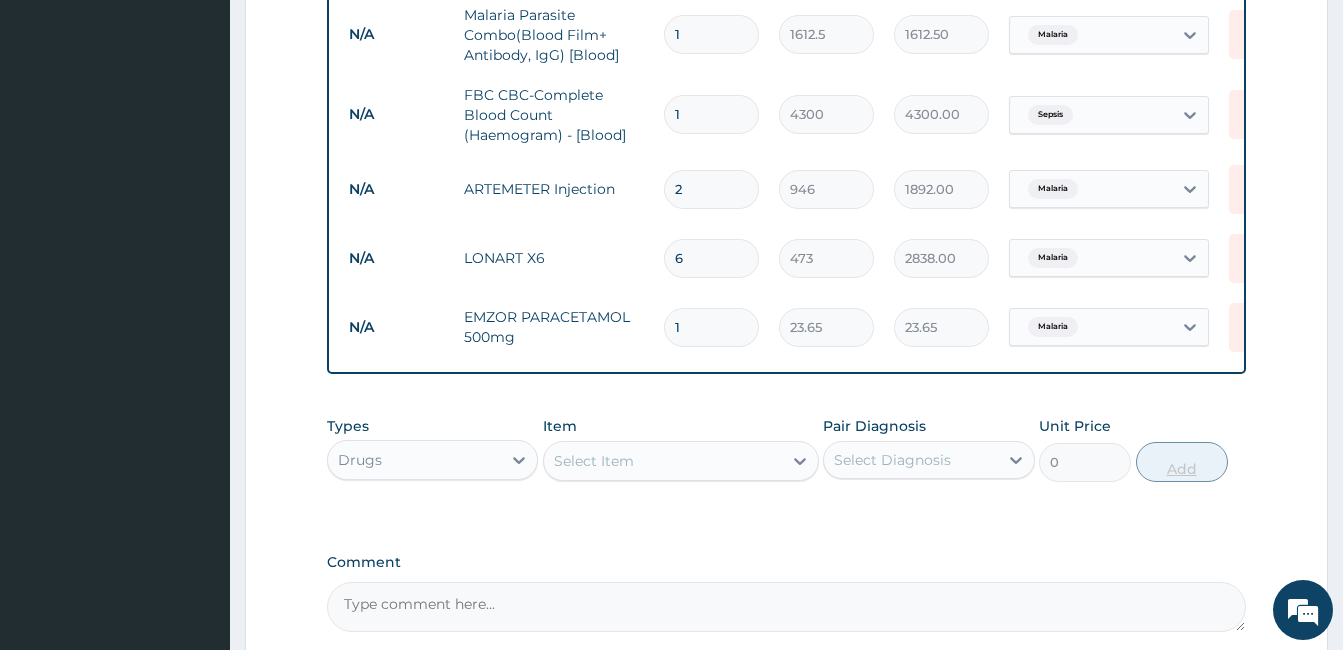 type on "425.70" 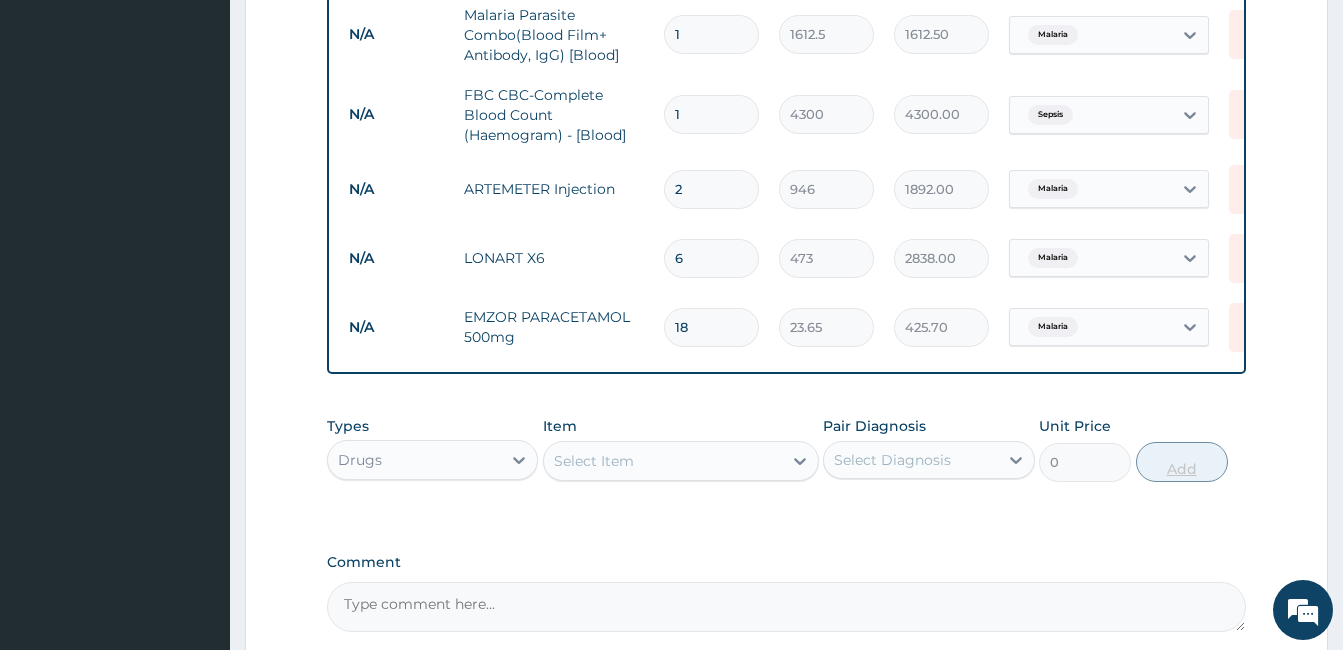 scroll, scrollTop: 1090, scrollLeft: 0, axis: vertical 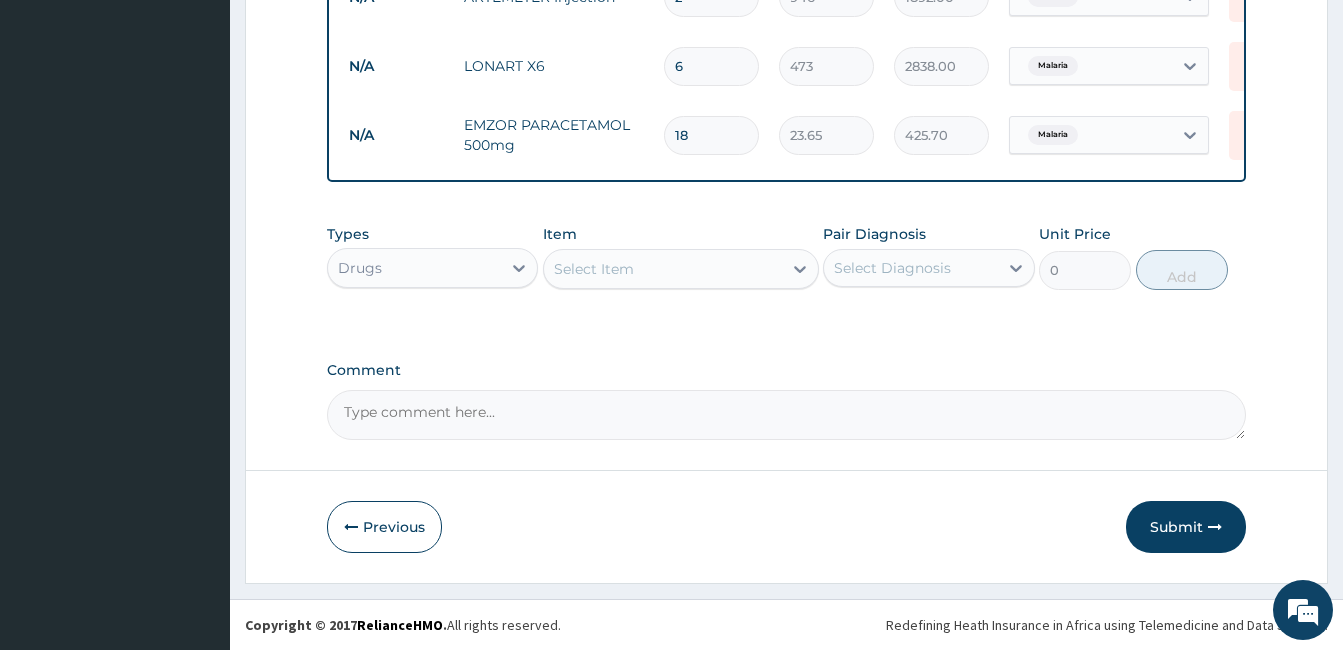 type on "18" 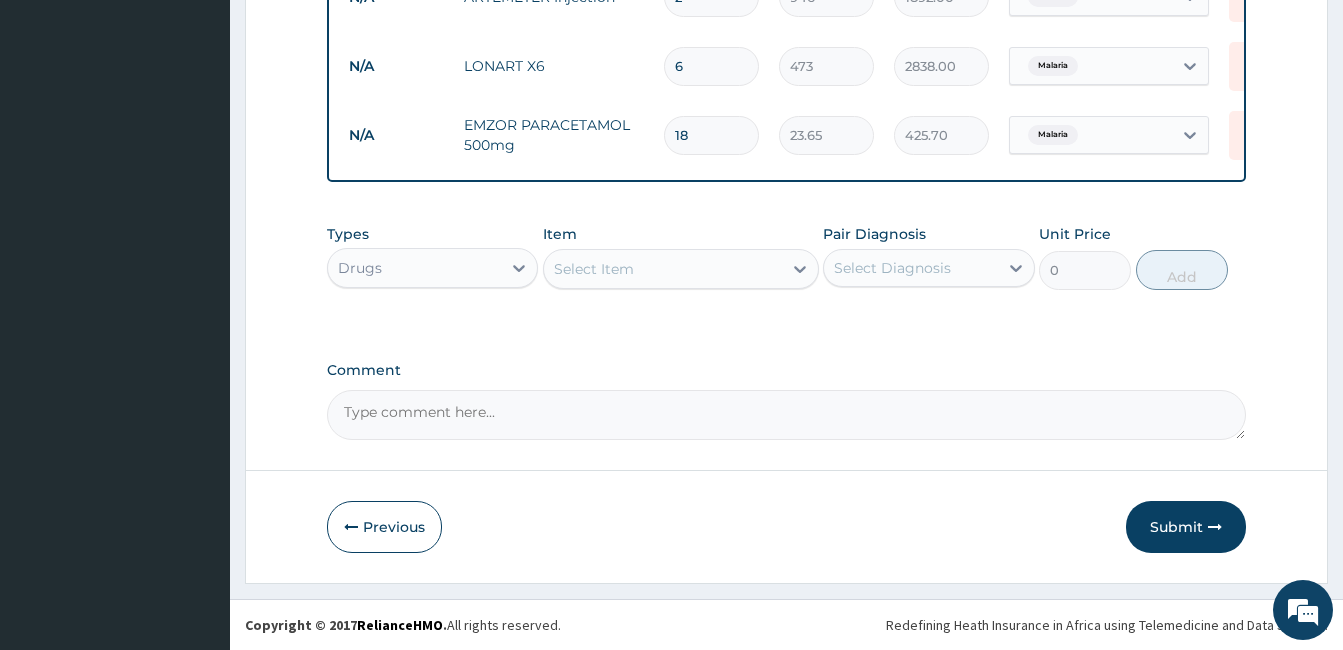 click on "Select Item" at bounding box center [663, 269] 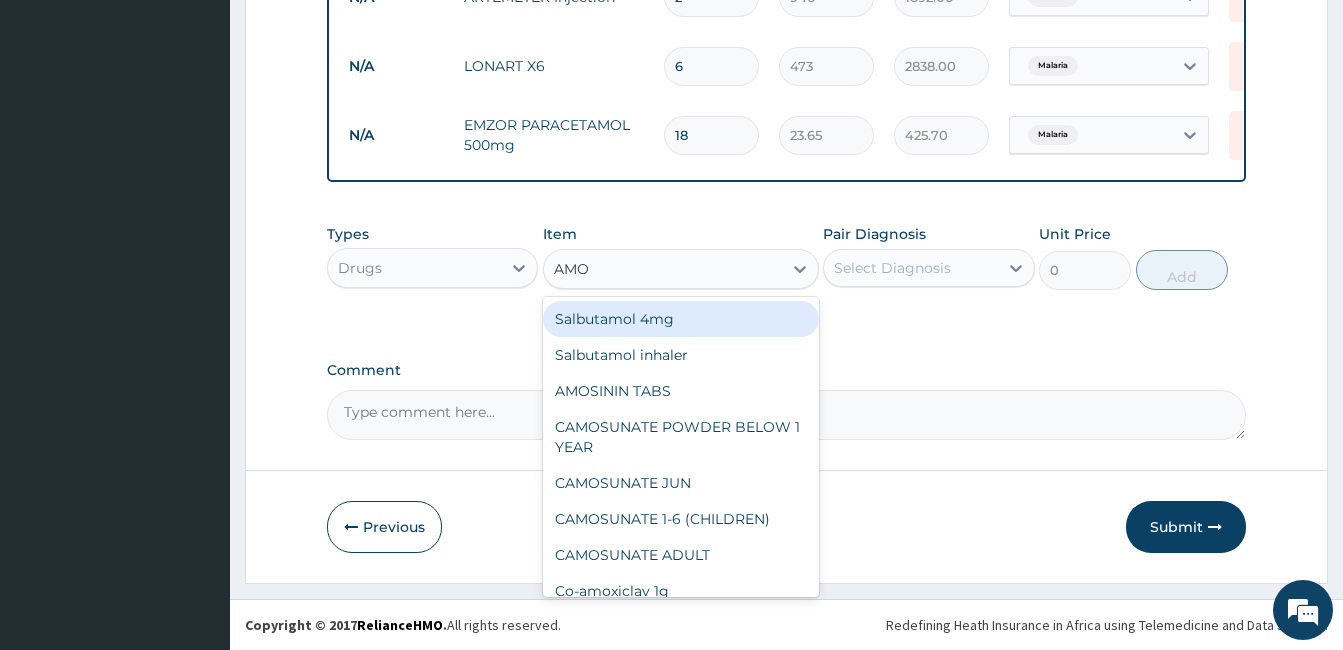 type on "AMOK" 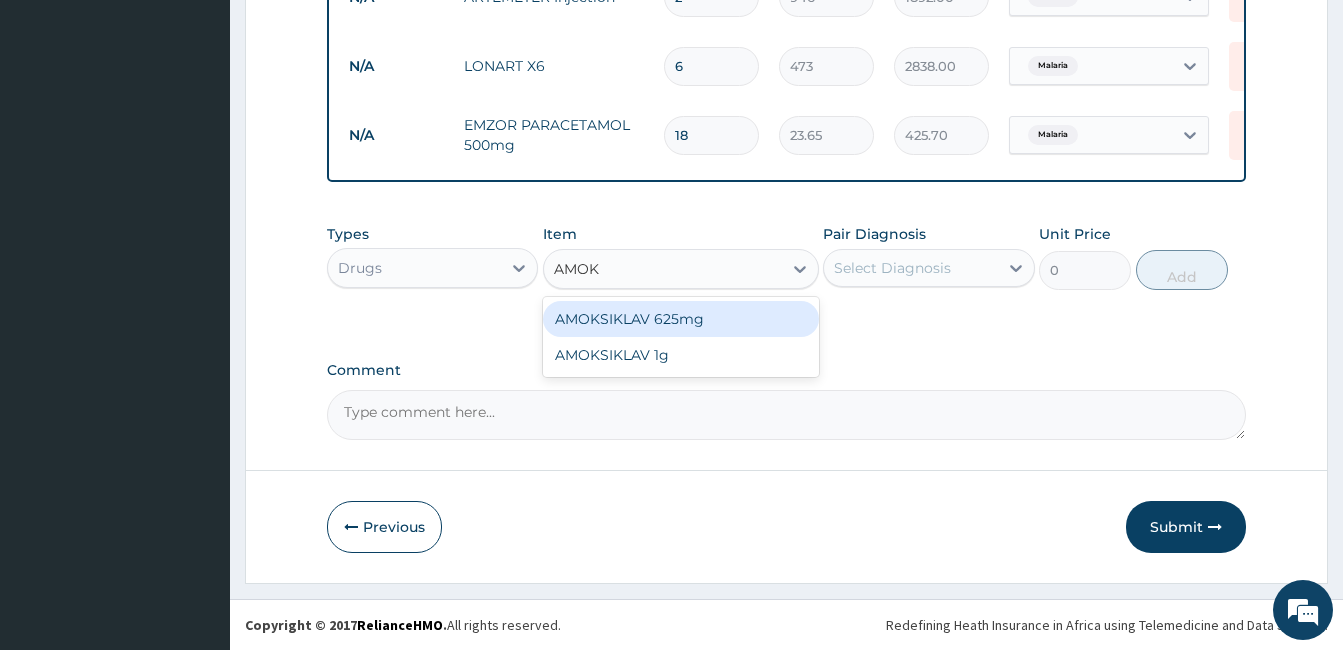 click on "AMOKSIKLAV 625mg" at bounding box center [681, 319] 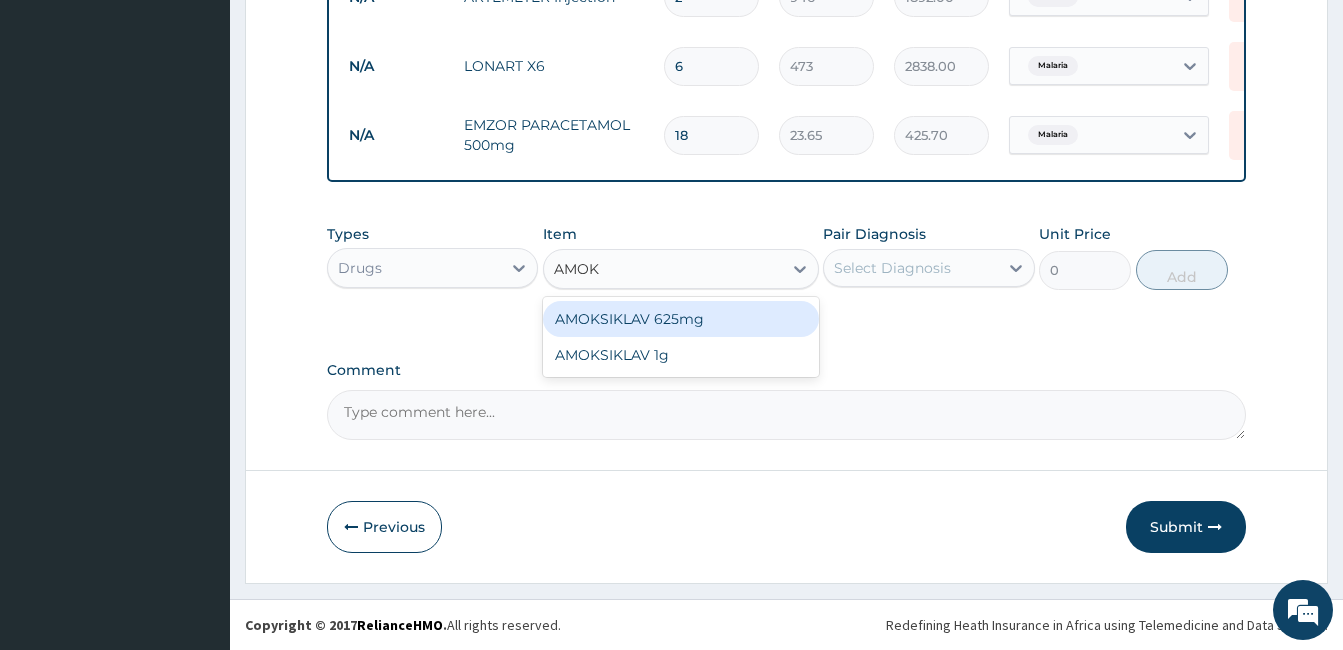 type 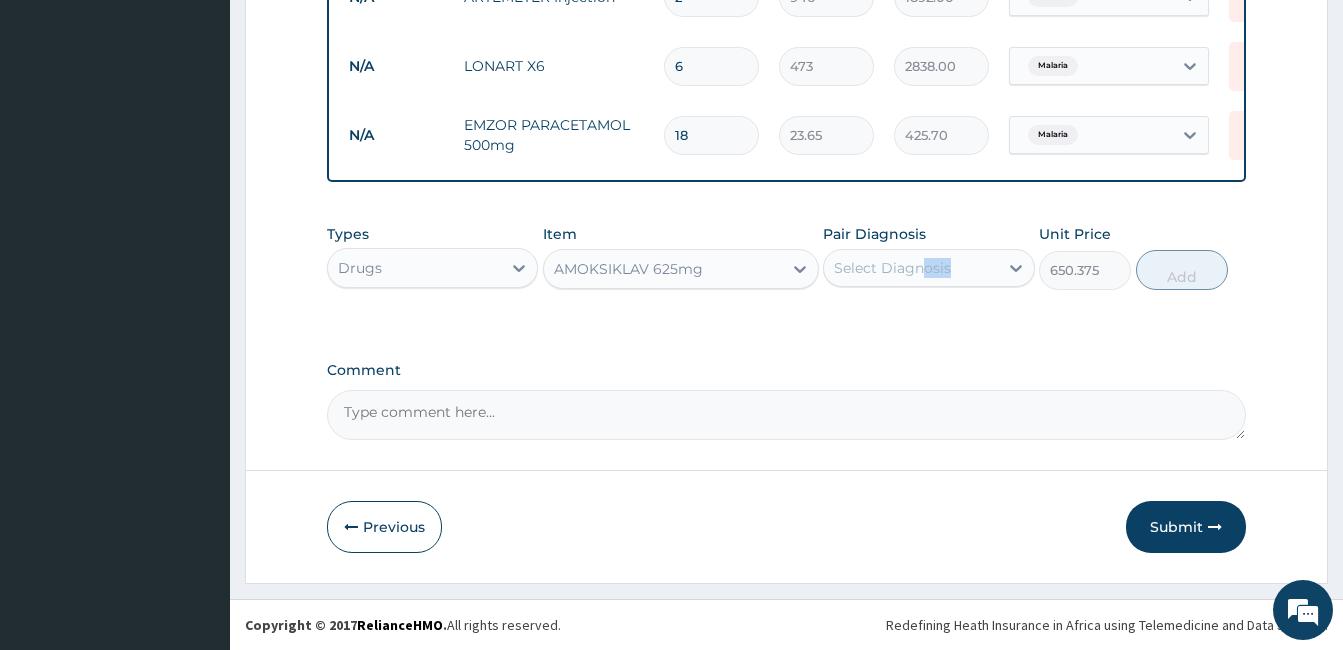 drag, startPoint x: 895, startPoint y: 293, endPoint x: 926, endPoint y: 274, distance: 36.359318 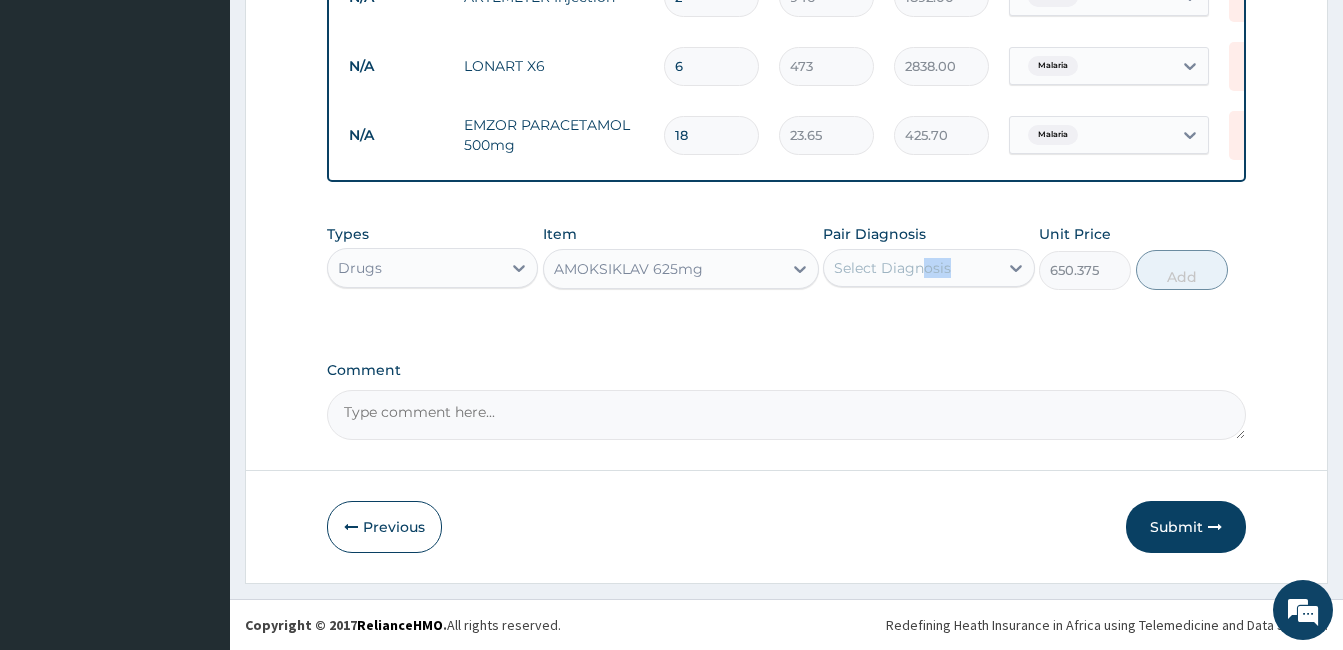 click on "Types Drugs Item AMOKSIKLAV 625mg Pair Diagnosis Select Diagnosis Unit Price 650.375 Add" at bounding box center [786, 257] 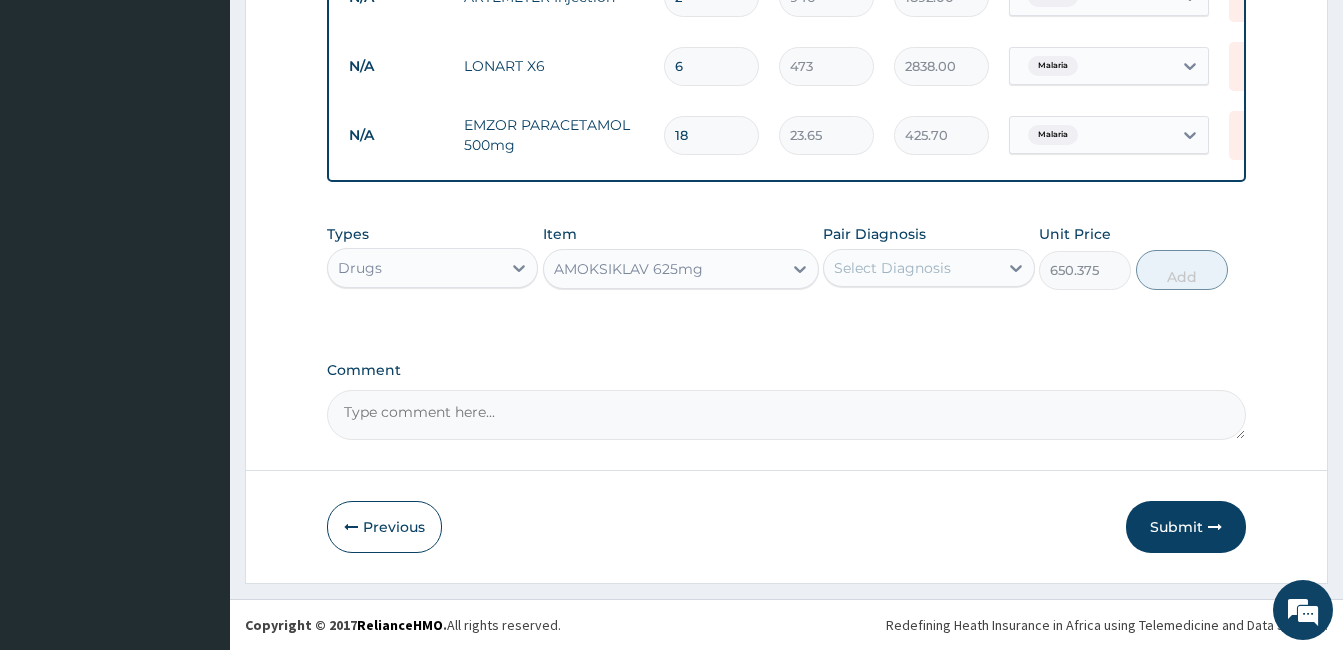 click on "Select Diagnosis" at bounding box center [892, 268] 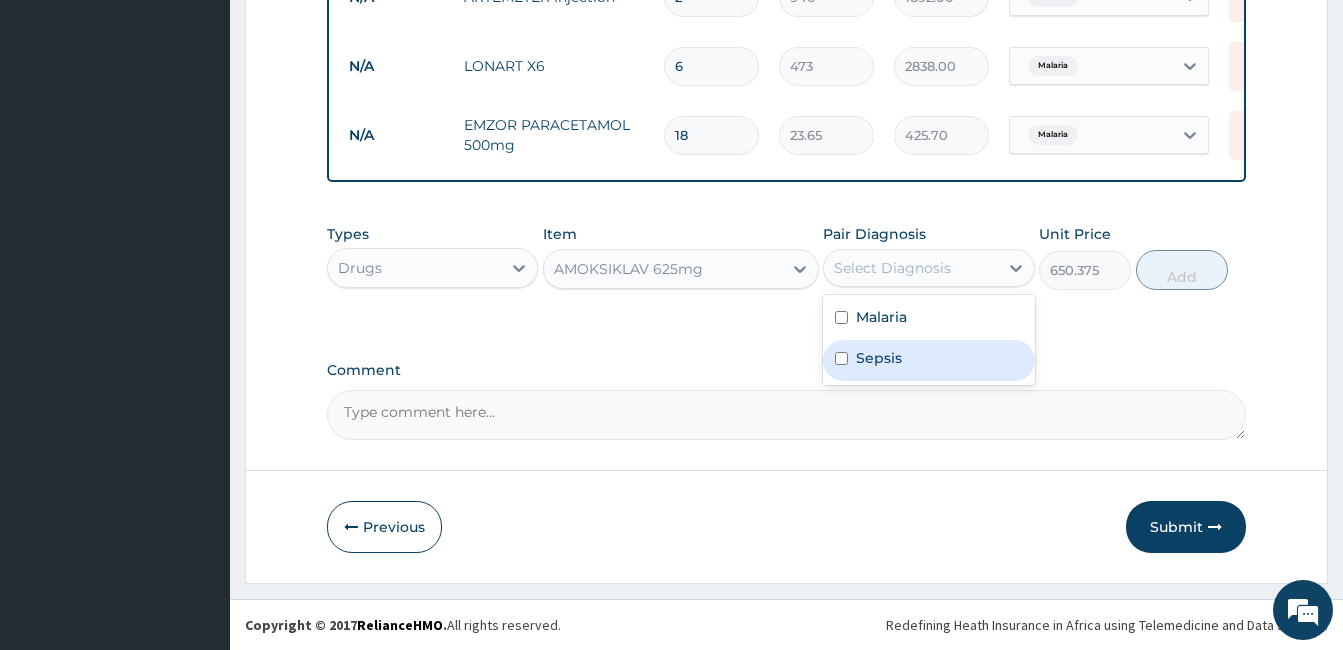 click on "Sepsis" at bounding box center [879, 358] 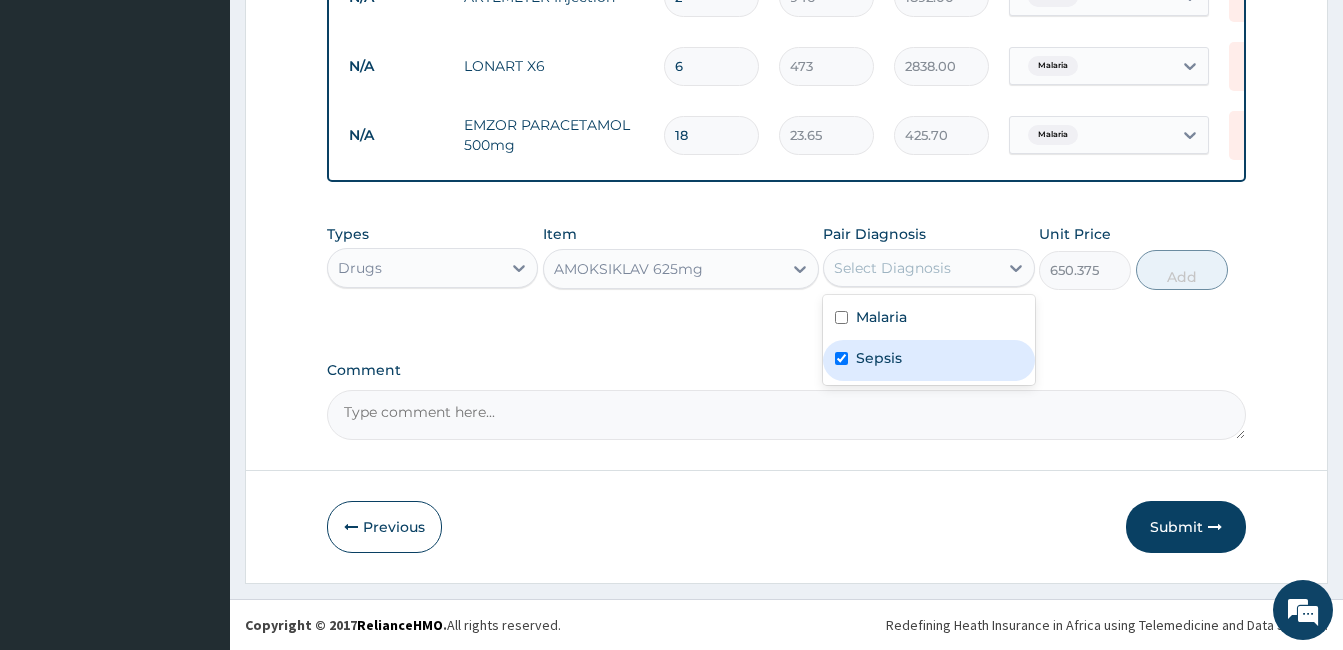 checkbox on "true" 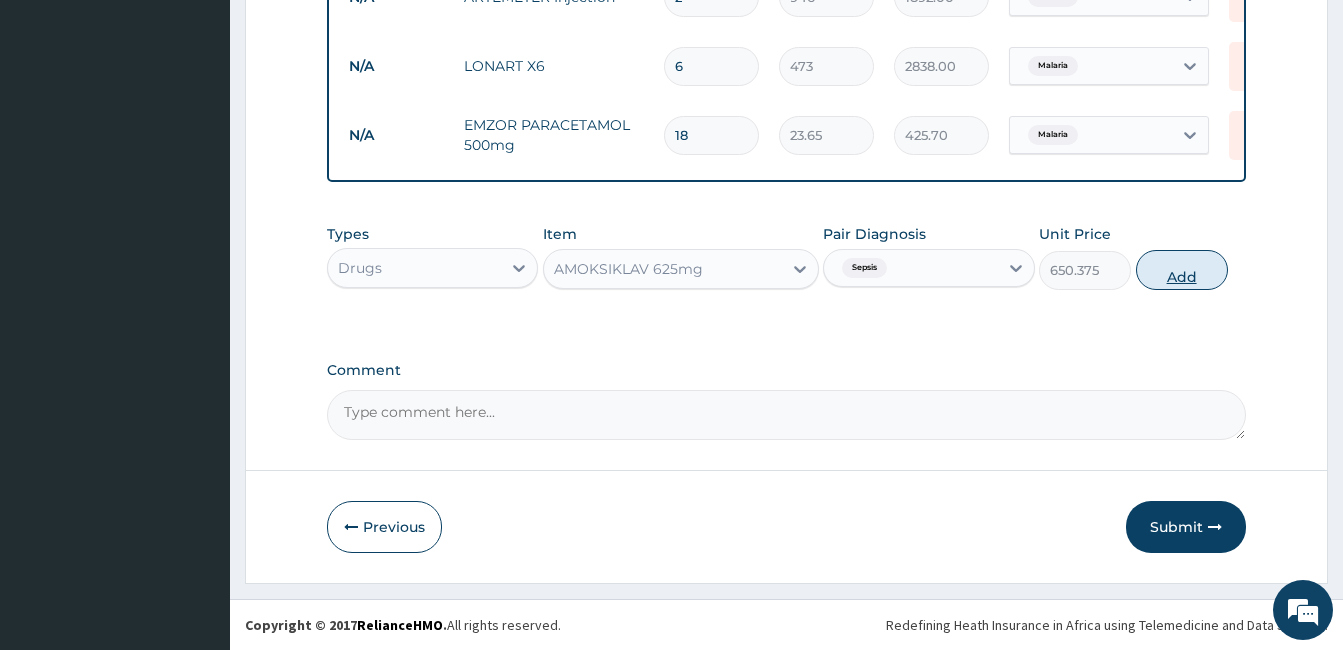 click on "Add" at bounding box center [1182, 270] 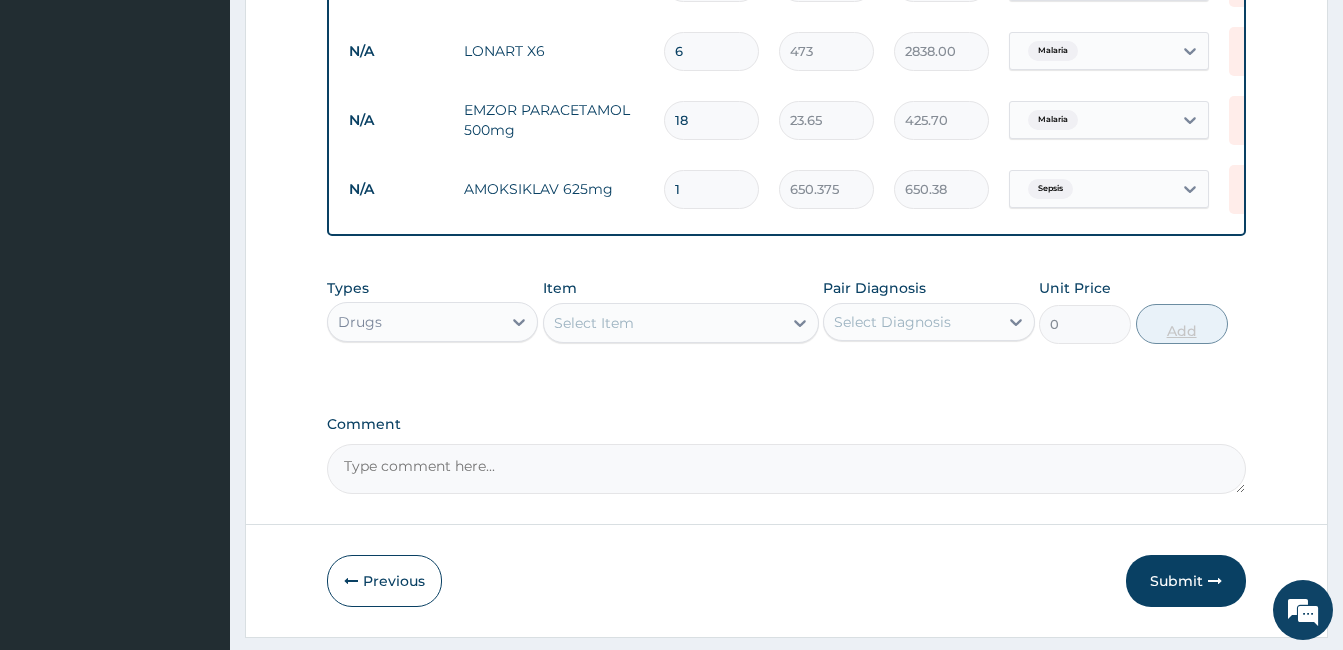 type on "14" 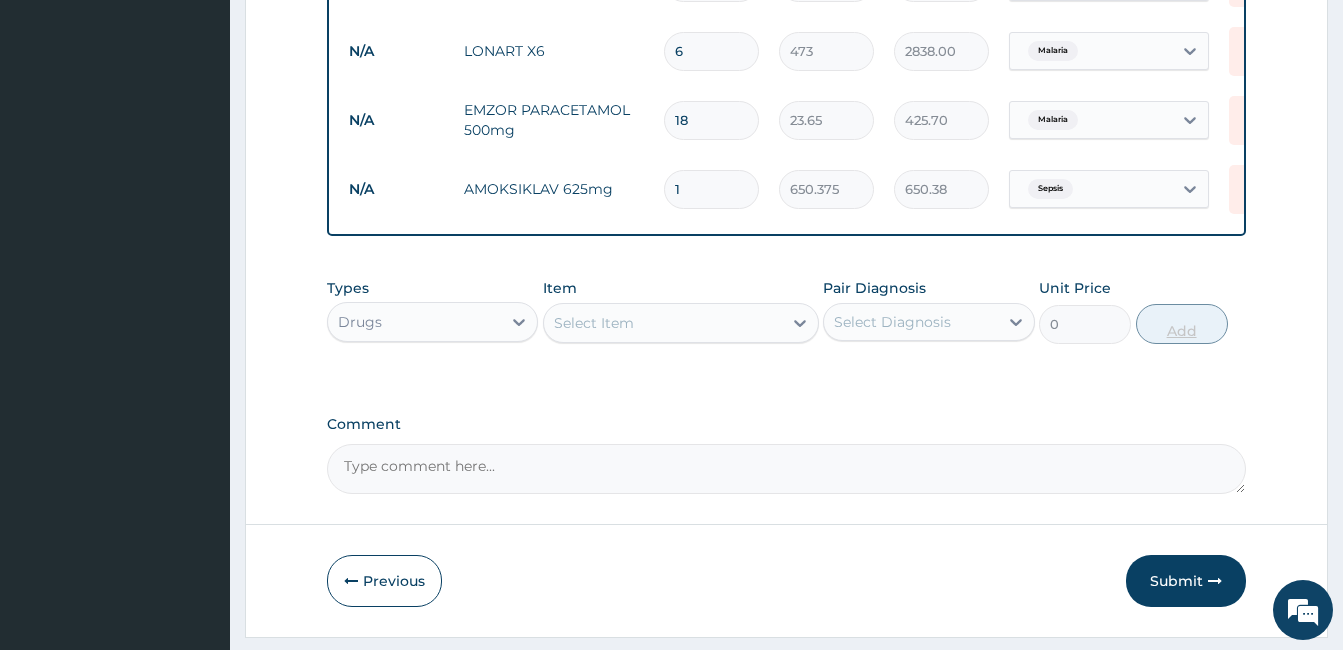 type on "9105.25" 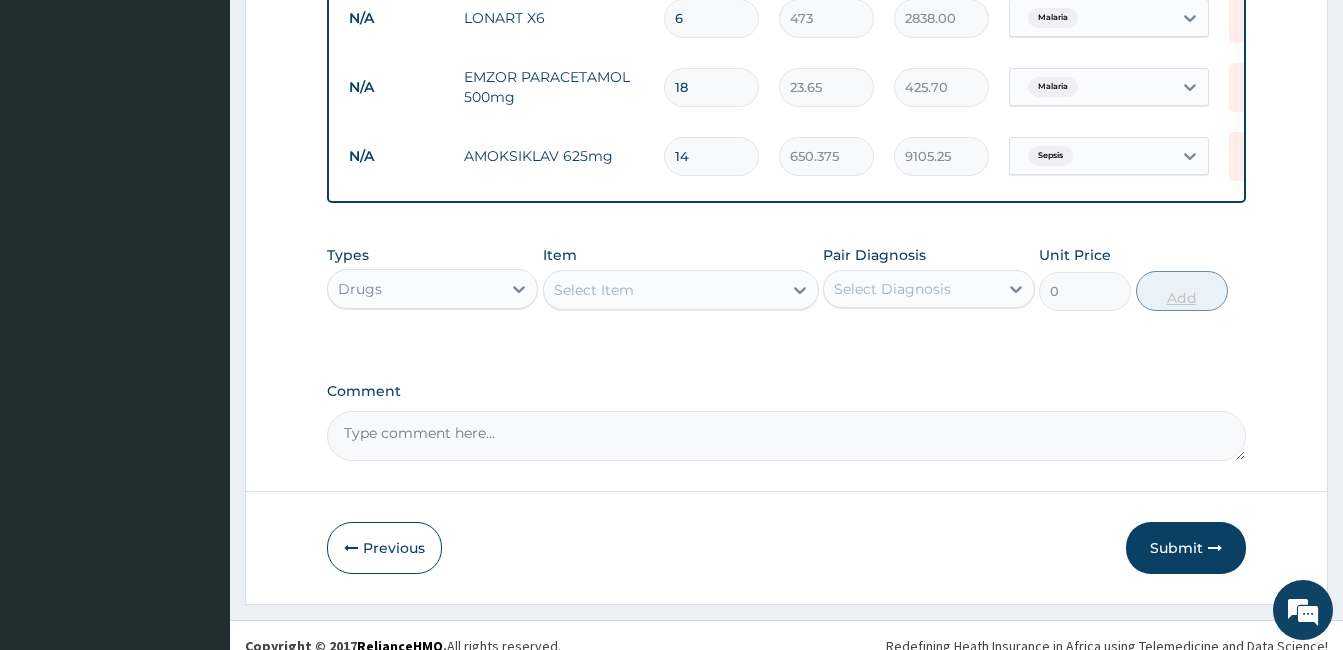 scroll, scrollTop: 1159, scrollLeft: 0, axis: vertical 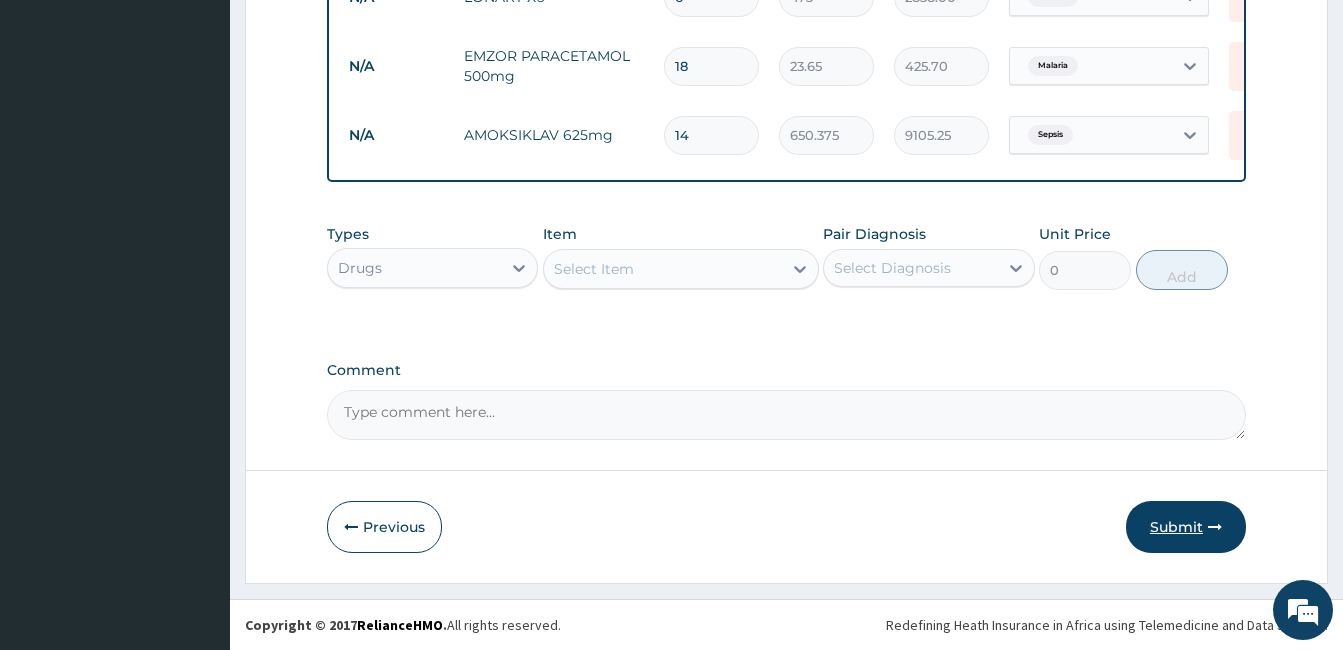 type on "14" 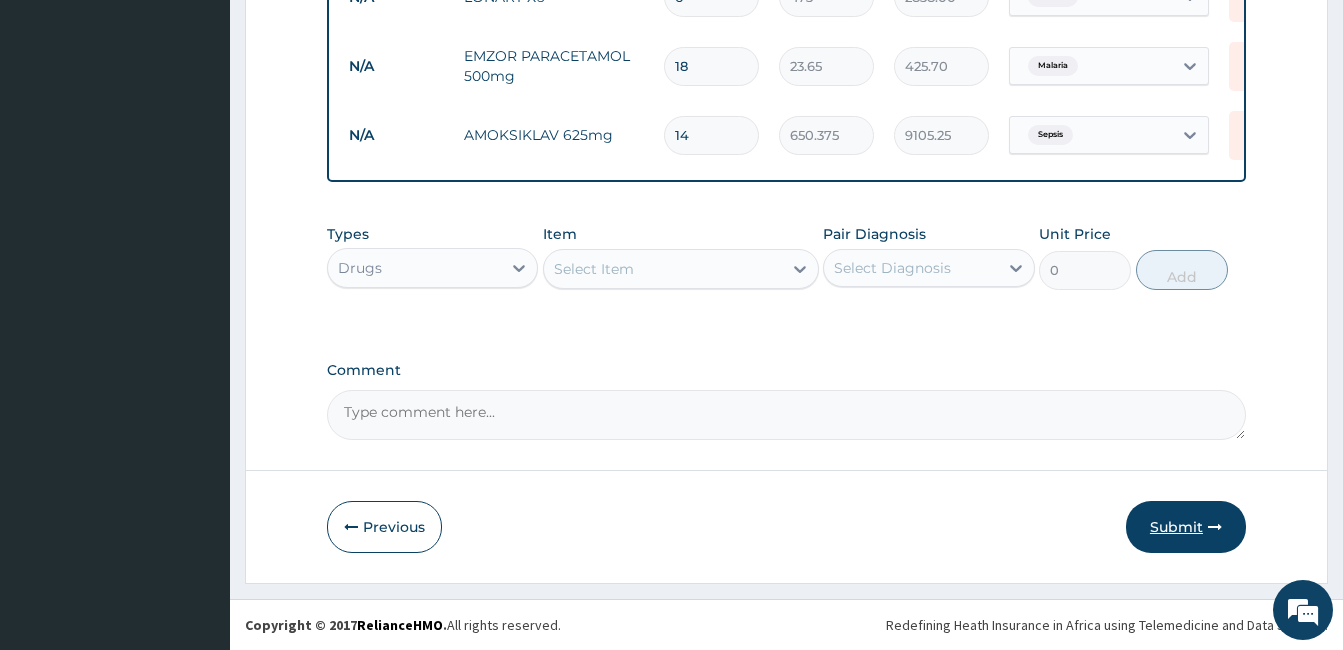 click on "Submit" at bounding box center [1186, 527] 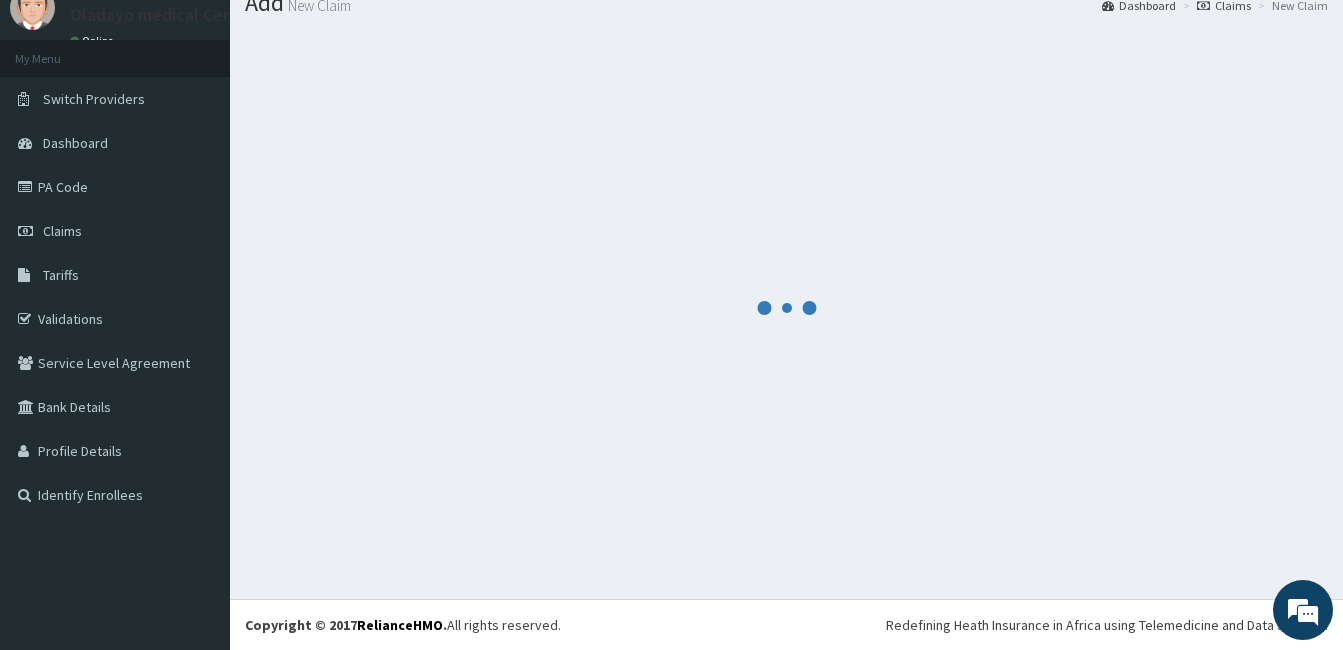scroll, scrollTop: 1159, scrollLeft: 0, axis: vertical 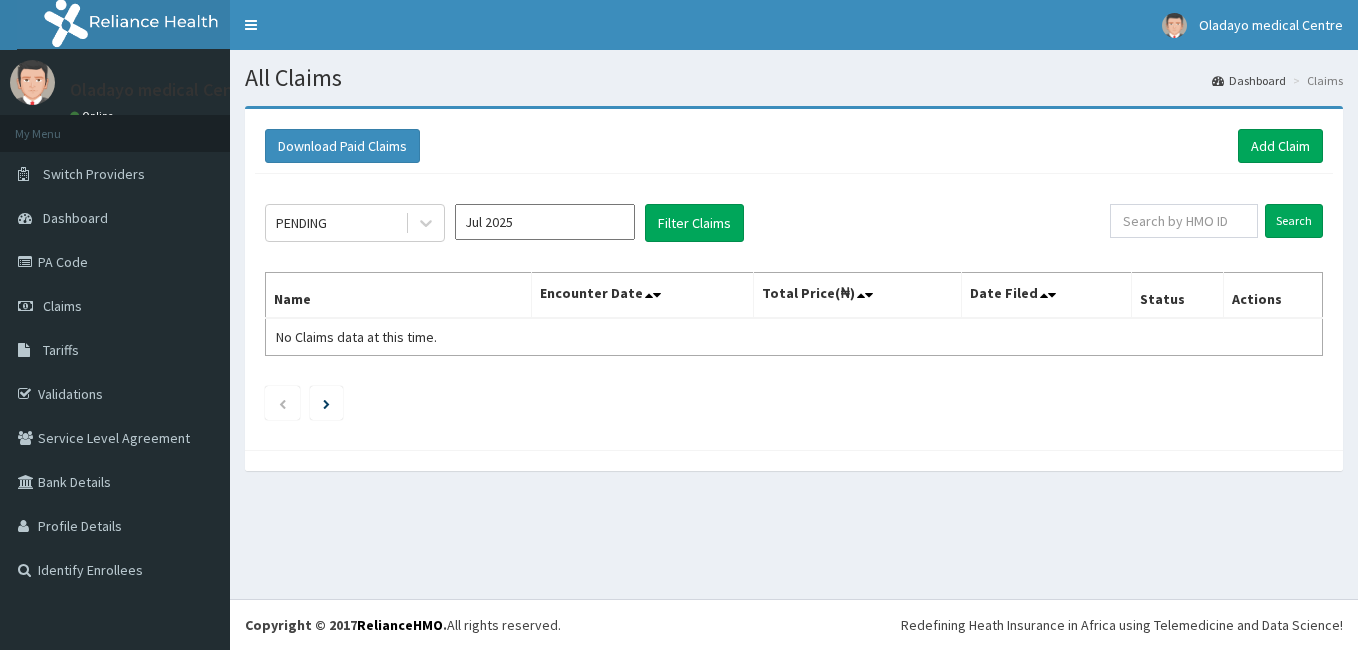 click on "PENDING" at bounding box center [335, 223] 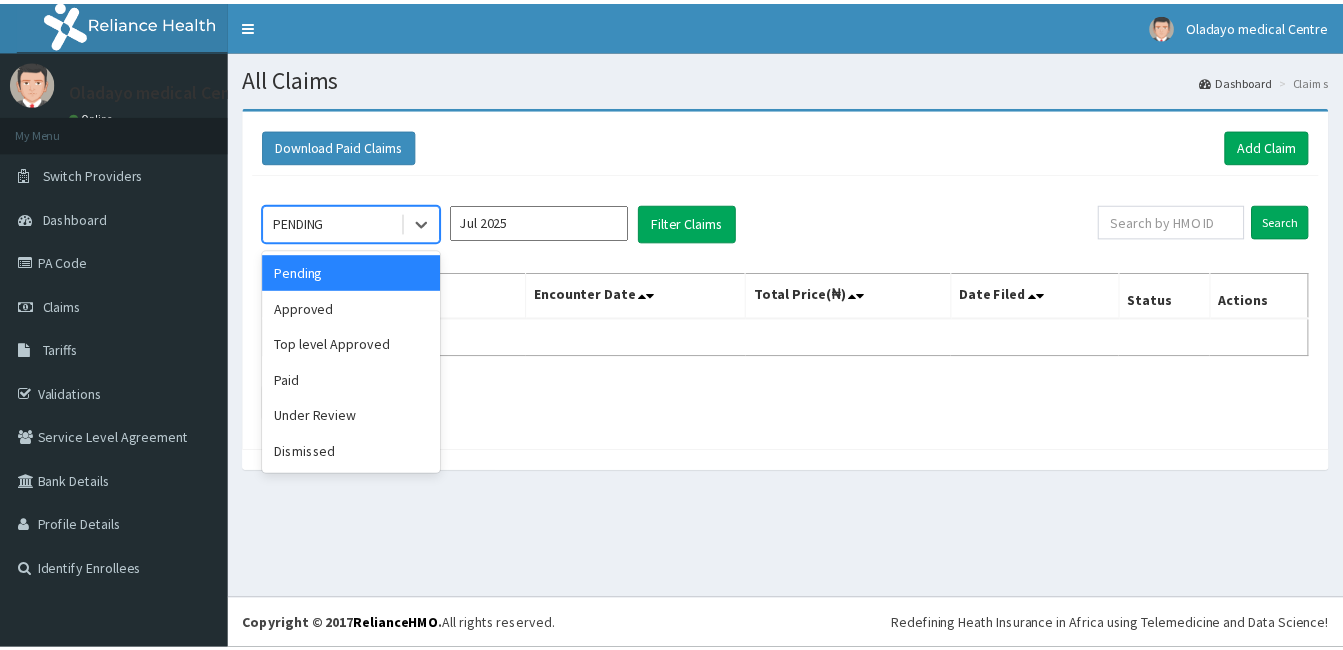 scroll, scrollTop: 0, scrollLeft: 0, axis: both 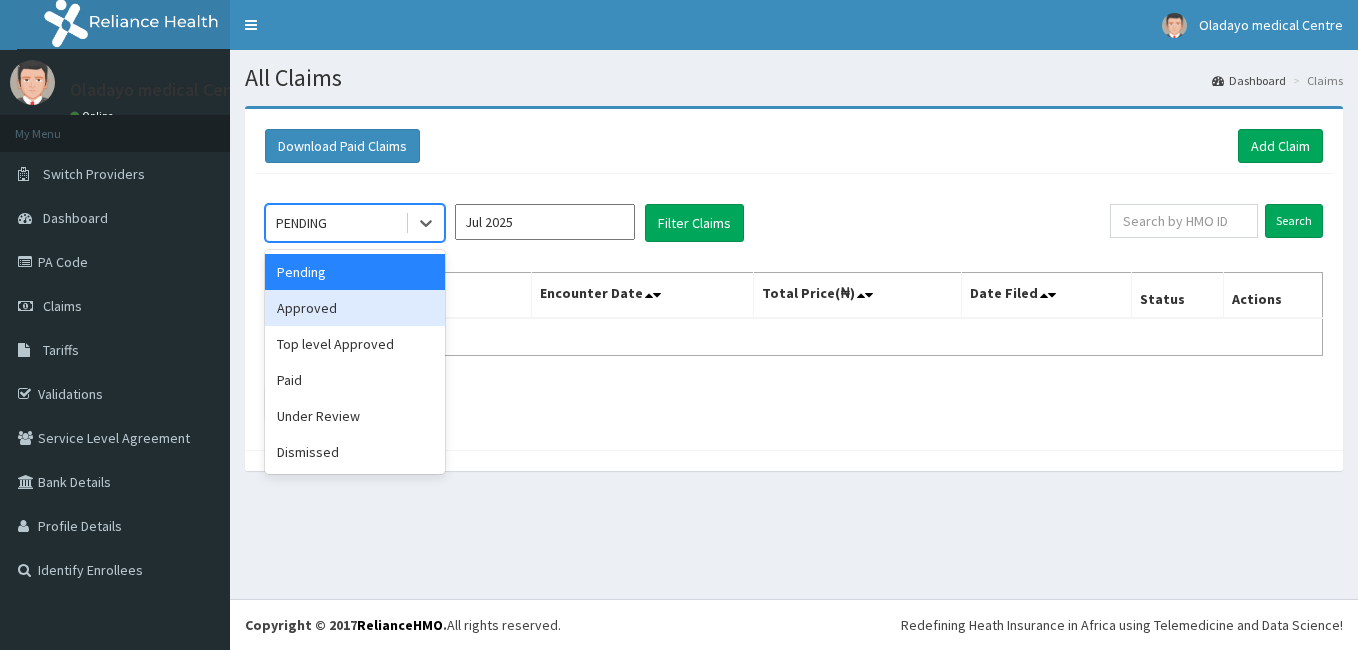 click on "Approved" at bounding box center [355, 308] 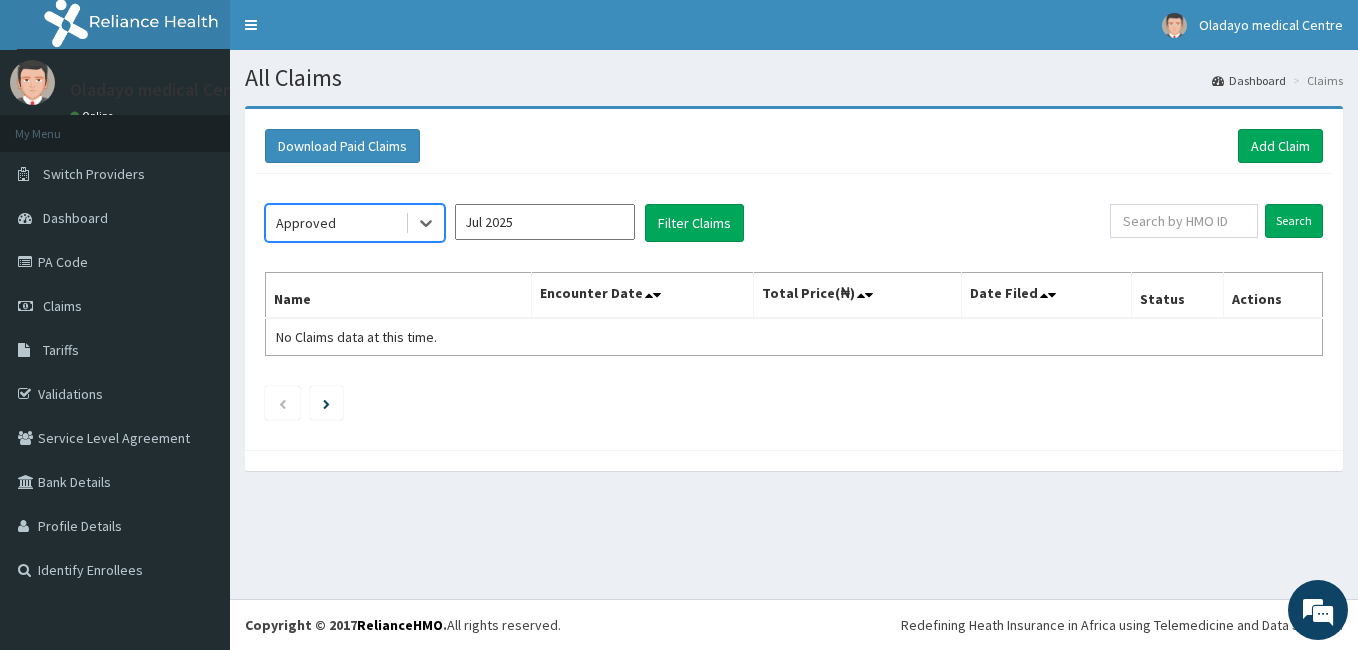 click on "Jul 2025" at bounding box center (545, 222) 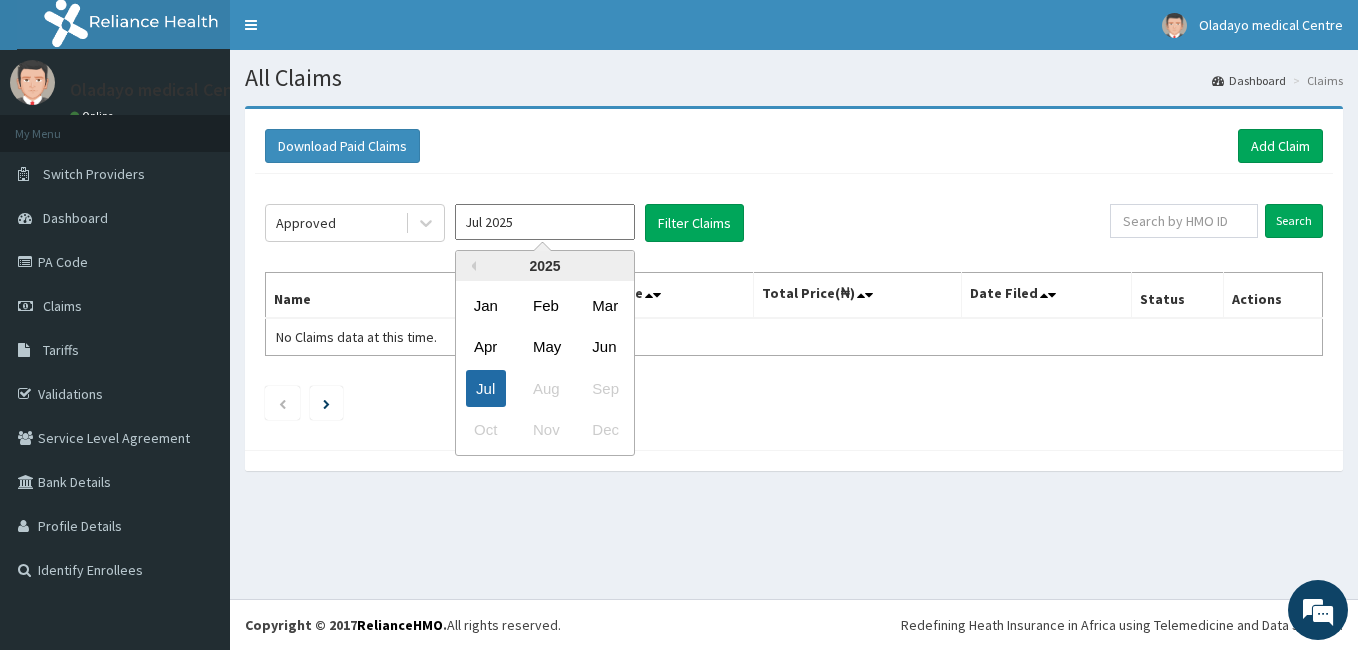 click on "Jul" at bounding box center [486, 388] 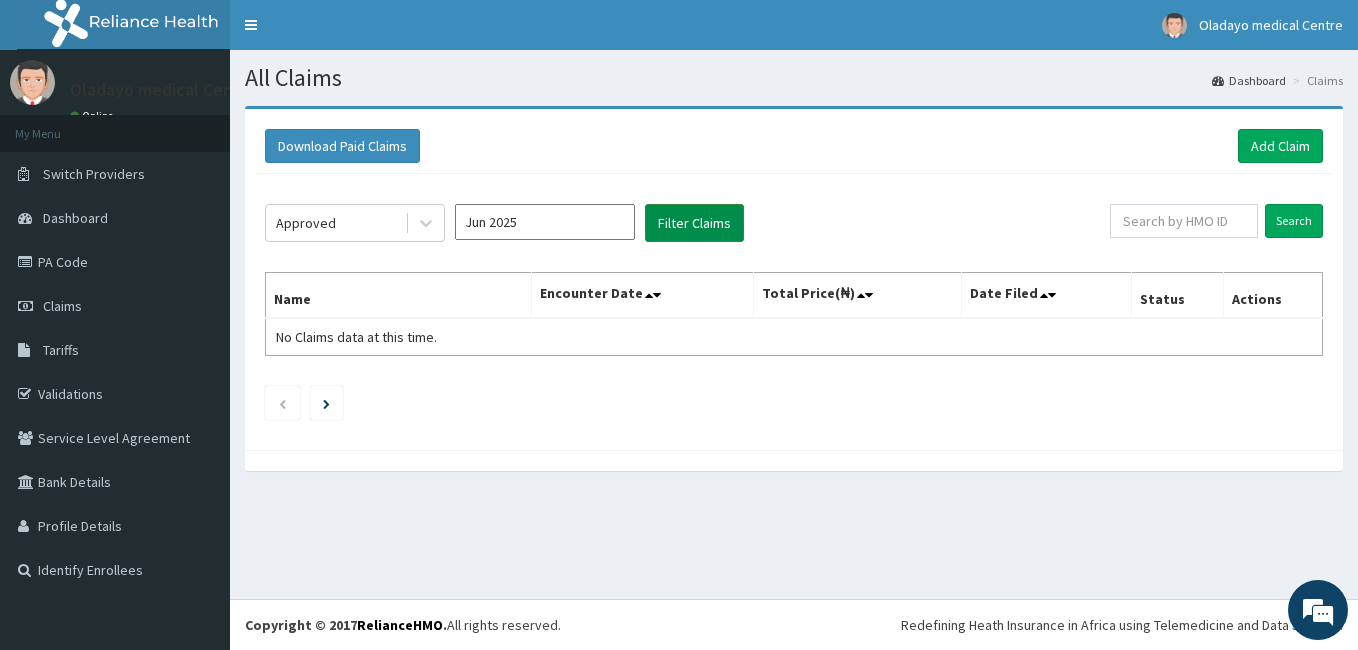 click on "Filter Claims" at bounding box center [694, 223] 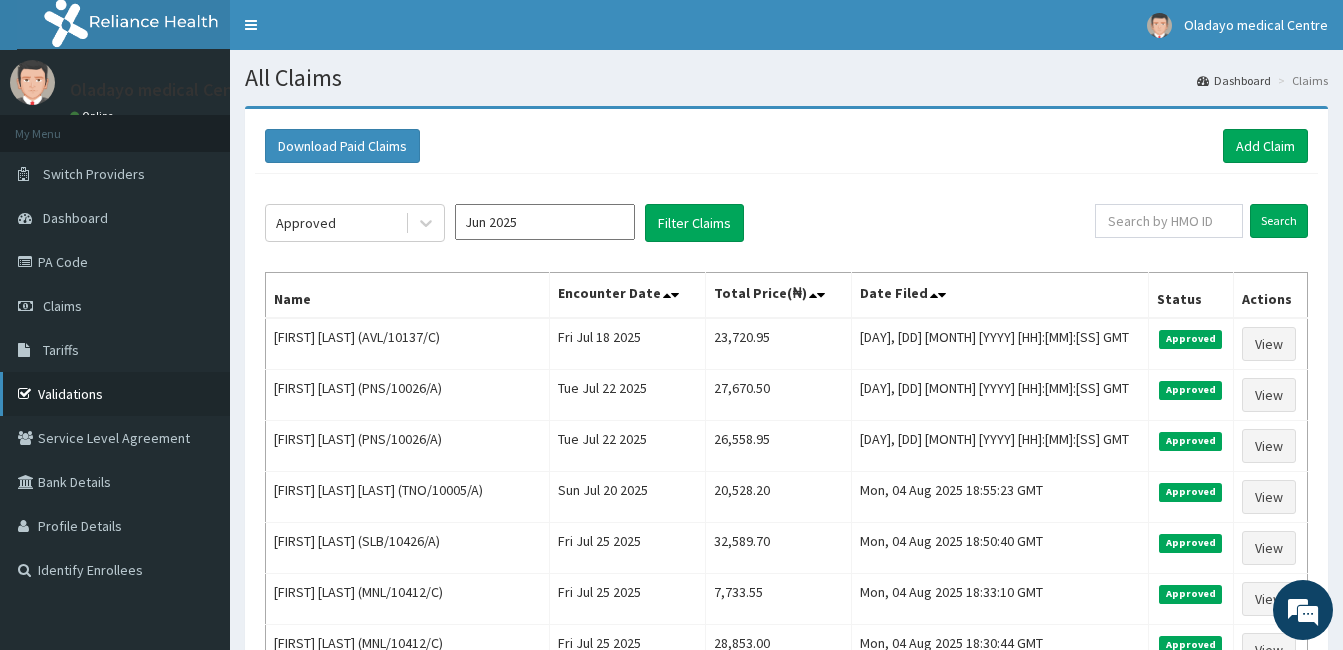 click on "Validations" at bounding box center (115, 394) 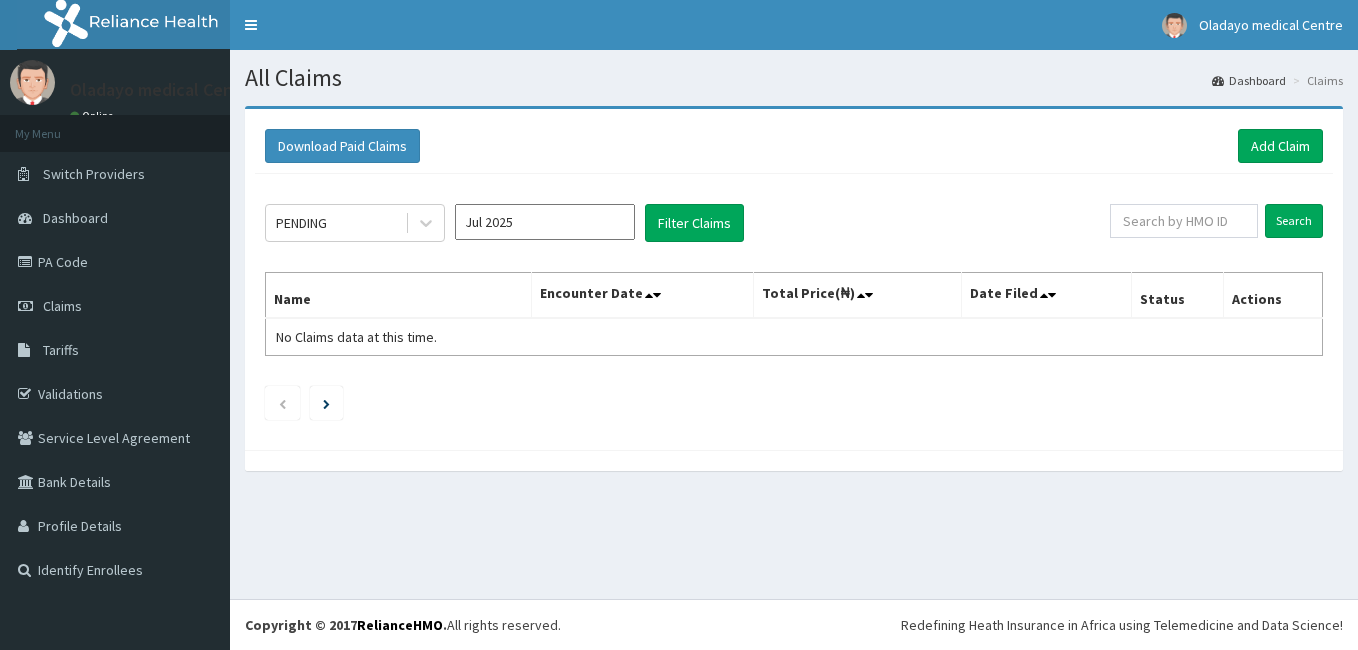 scroll, scrollTop: 0, scrollLeft: 0, axis: both 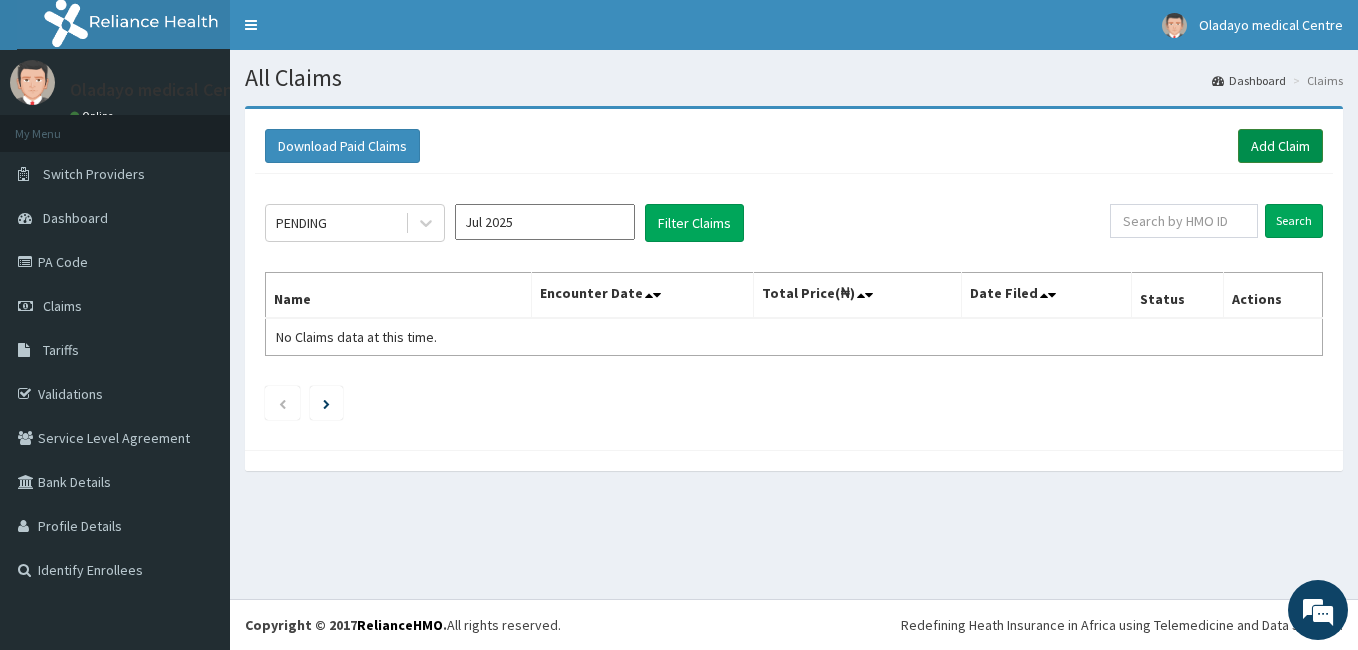 click on "Add Claim" at bounding box center [1280, 146] 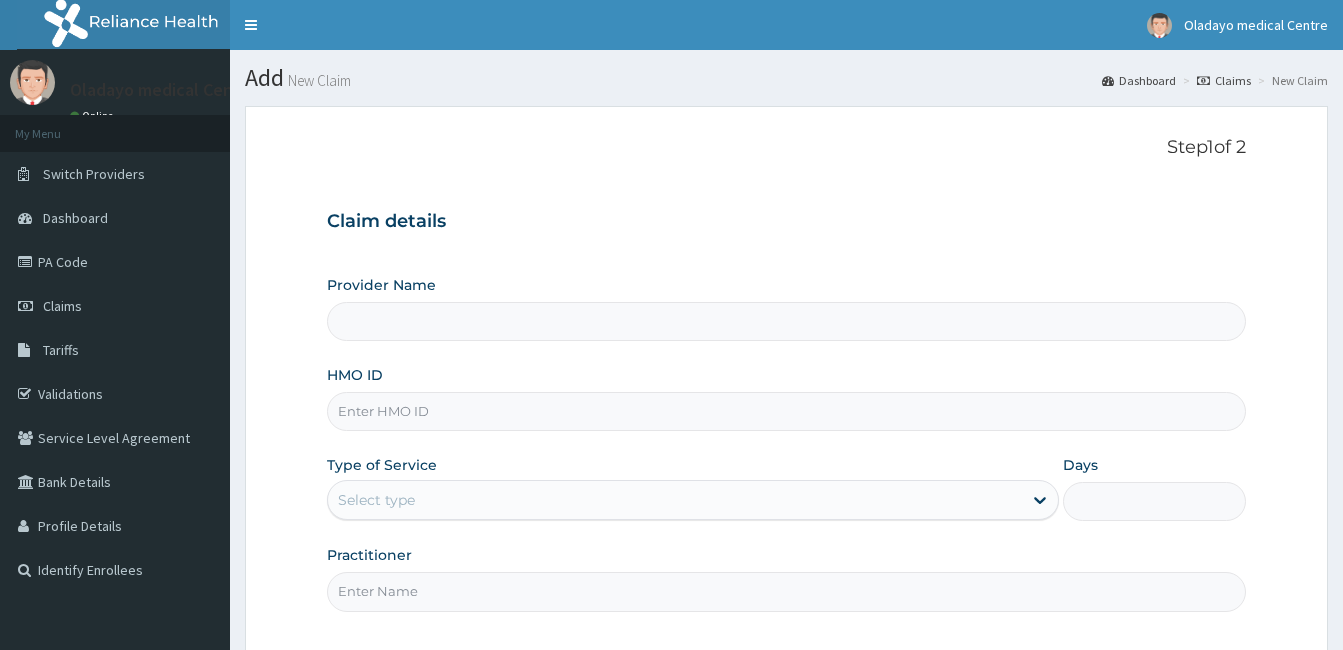 drag, startPoint x: 0, startPoint y: 0, endPoint x: 411, endPoint y: 413, distance: 582.6577 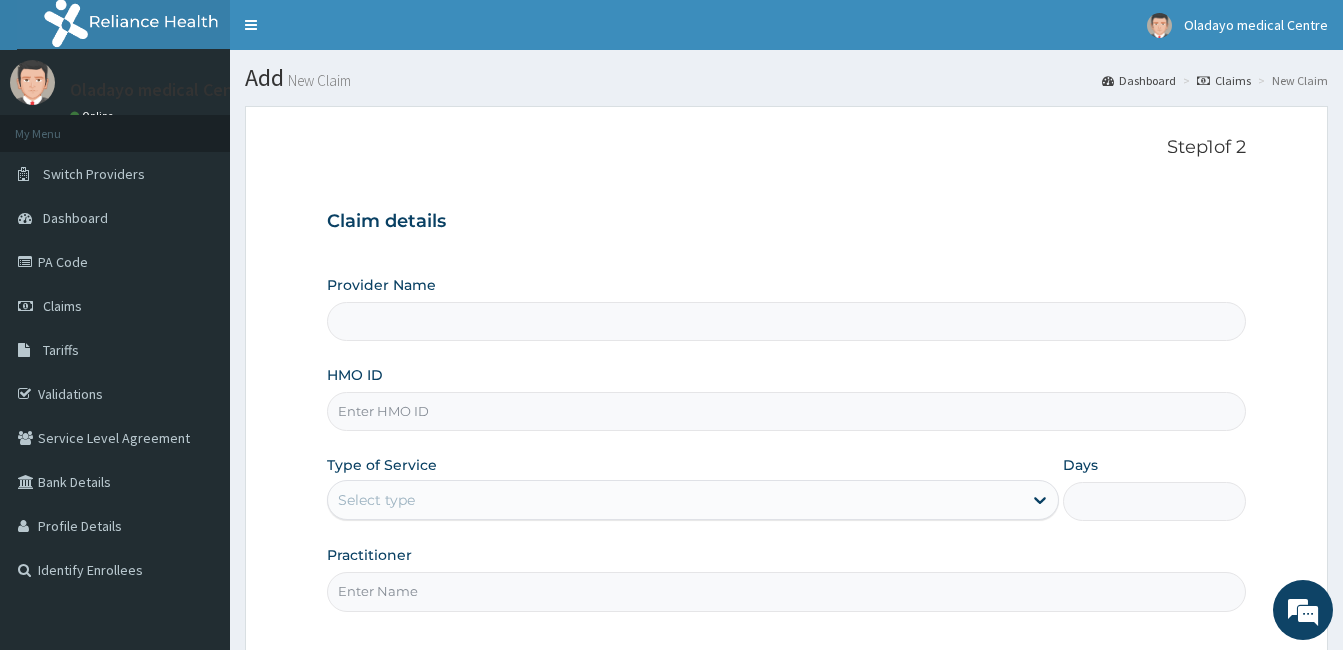 paste on "MAA/10002/A" 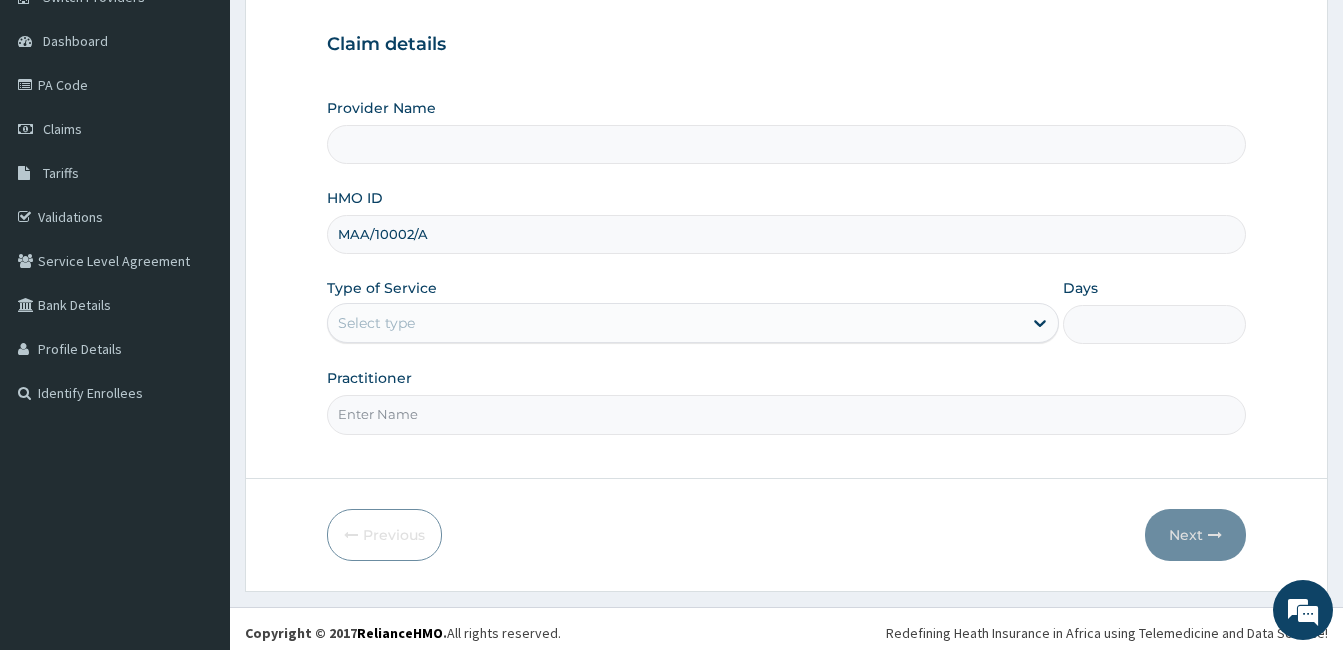 scroll, scrollTop: 185, scrollLeft: 0, axis: vertical 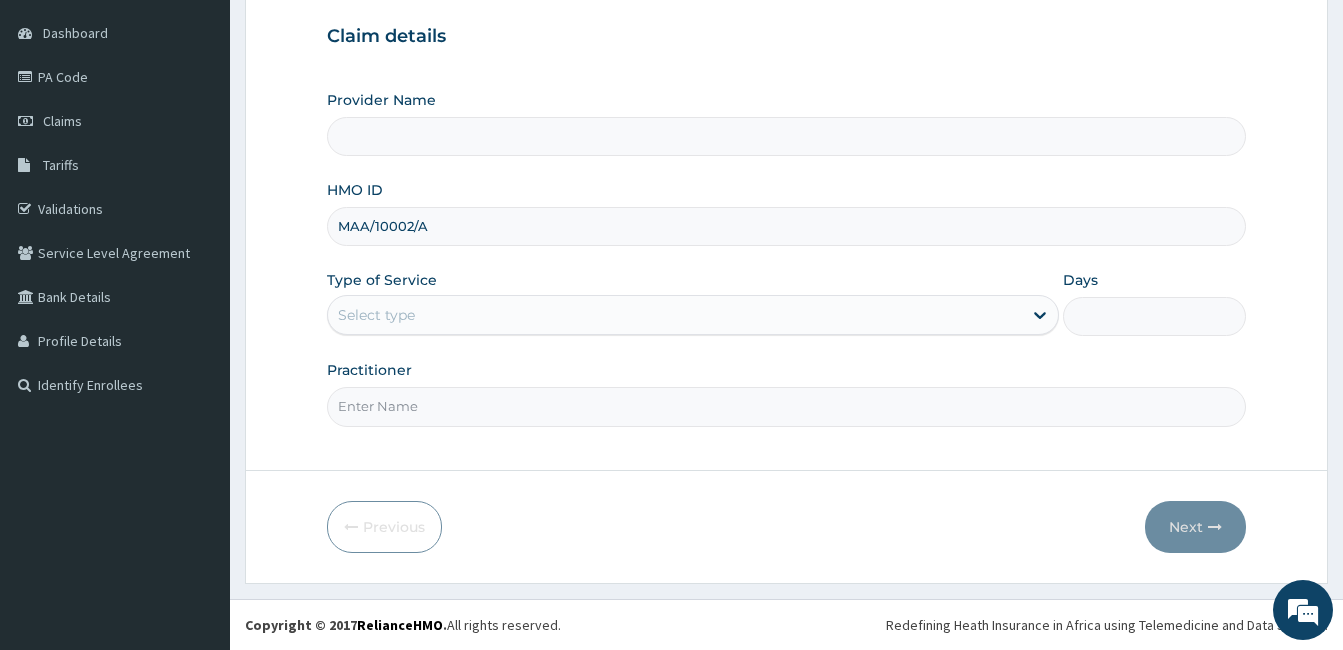 type on "Oladayo Medical Centre" 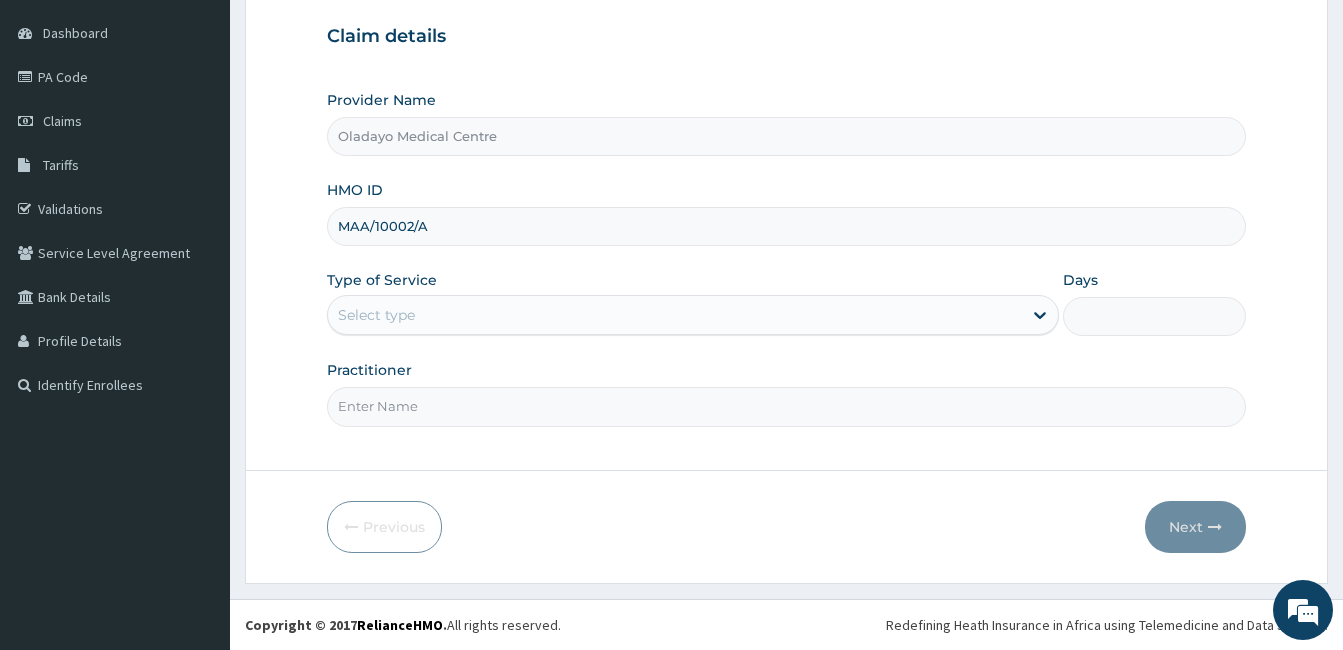 type on "MAA/10002/A" 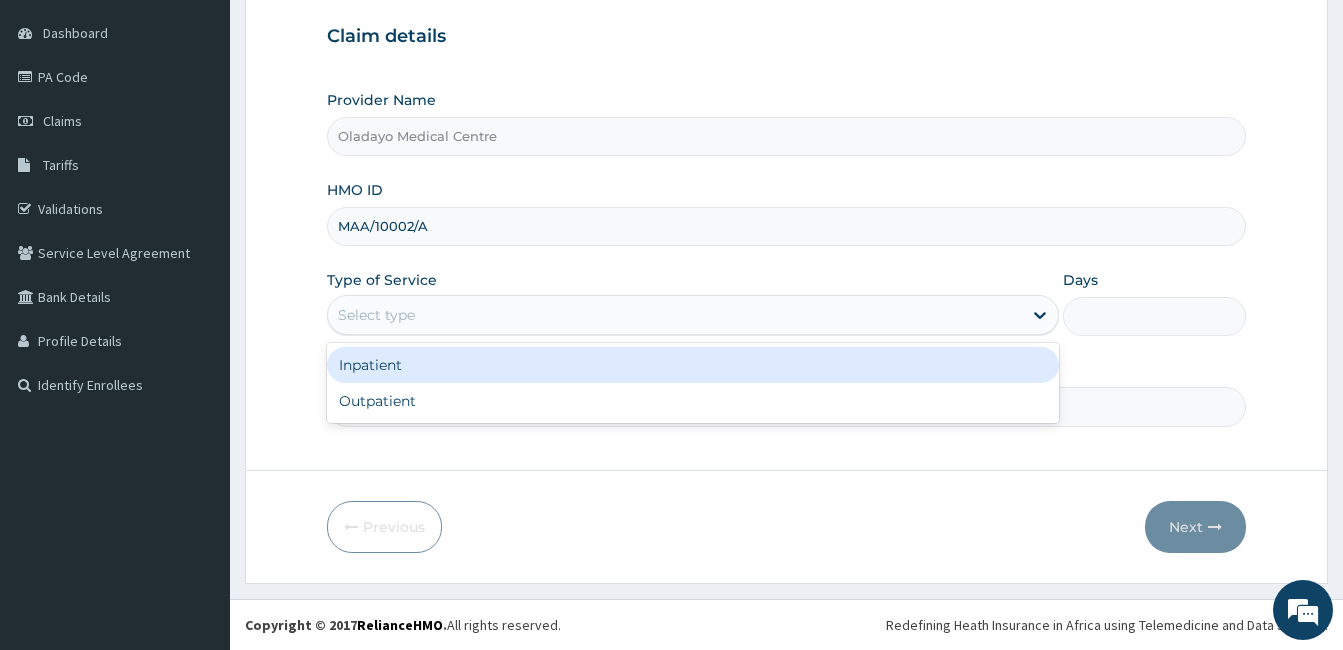 click on "Select type" at bounding box center [675, 315] 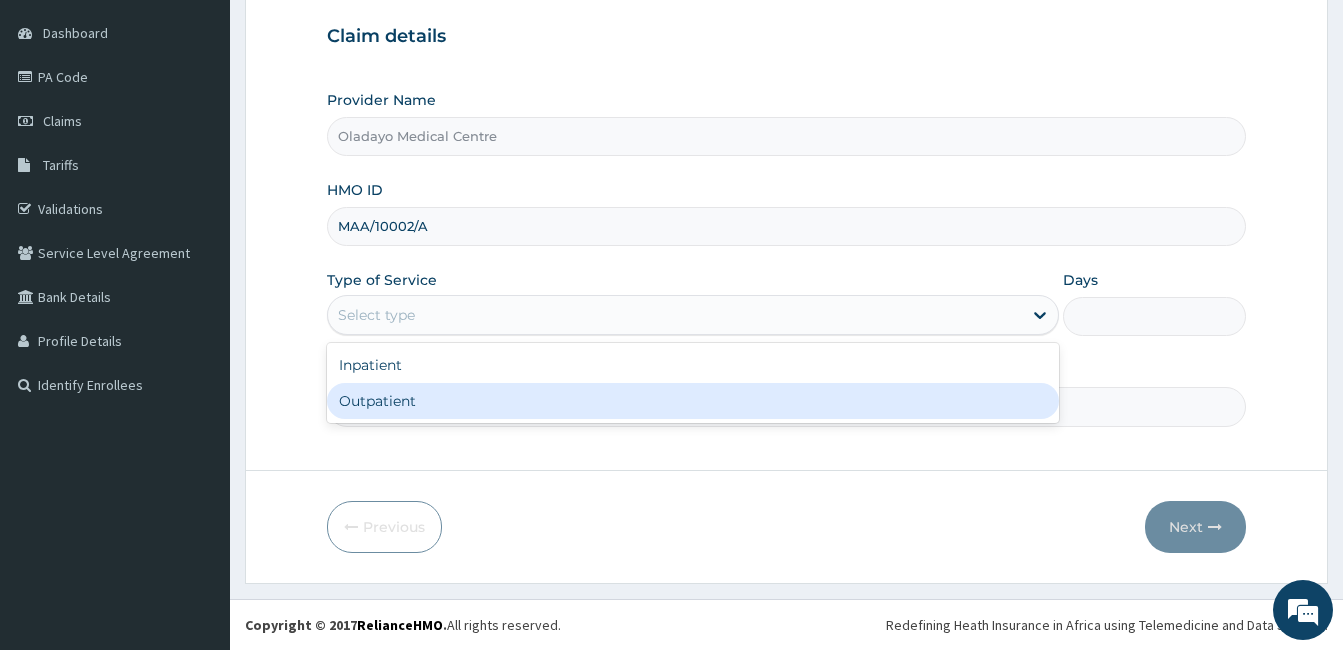 click on "Outpatient" at bounding box center (693, 401) 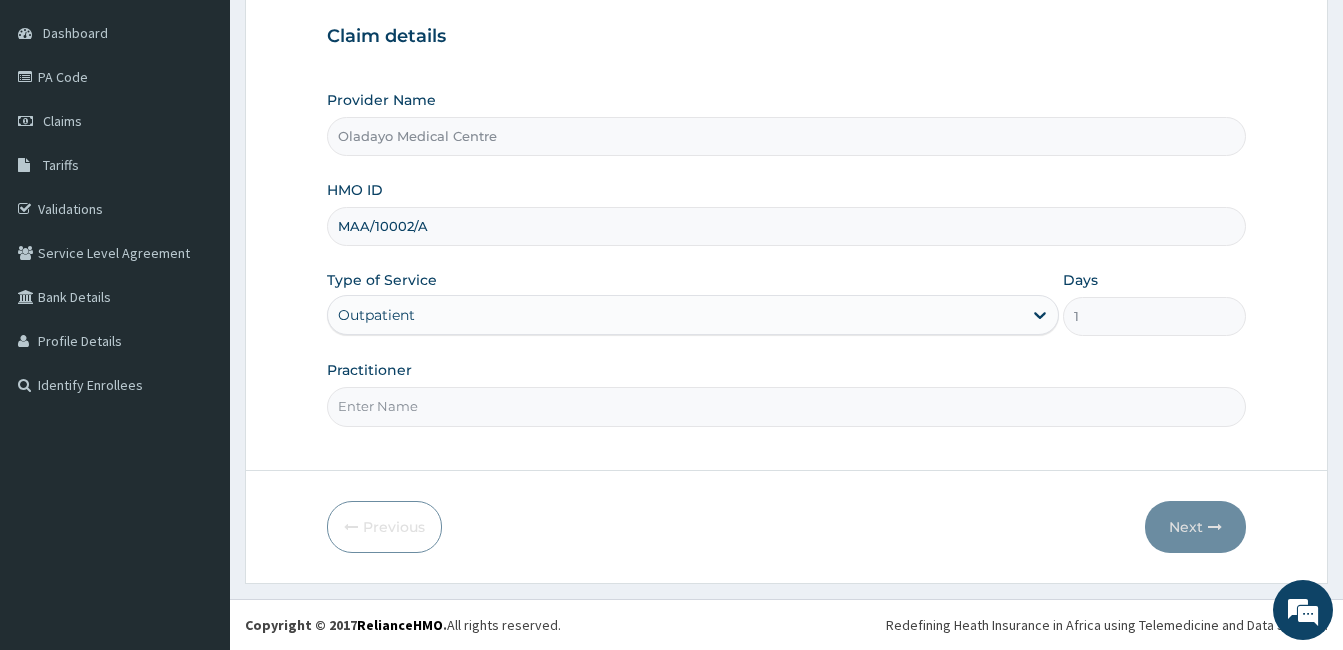 click on "Practitioner" at bounding box center [786, 406] 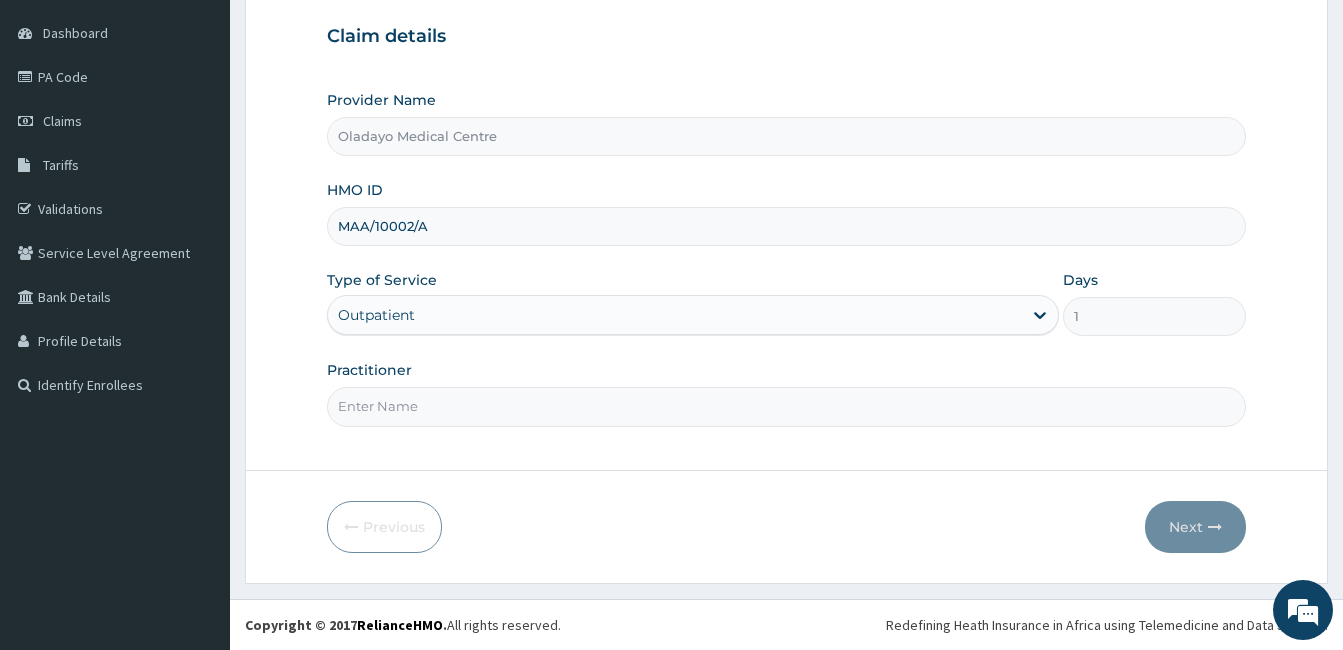 type on "DOCTOR PETER" 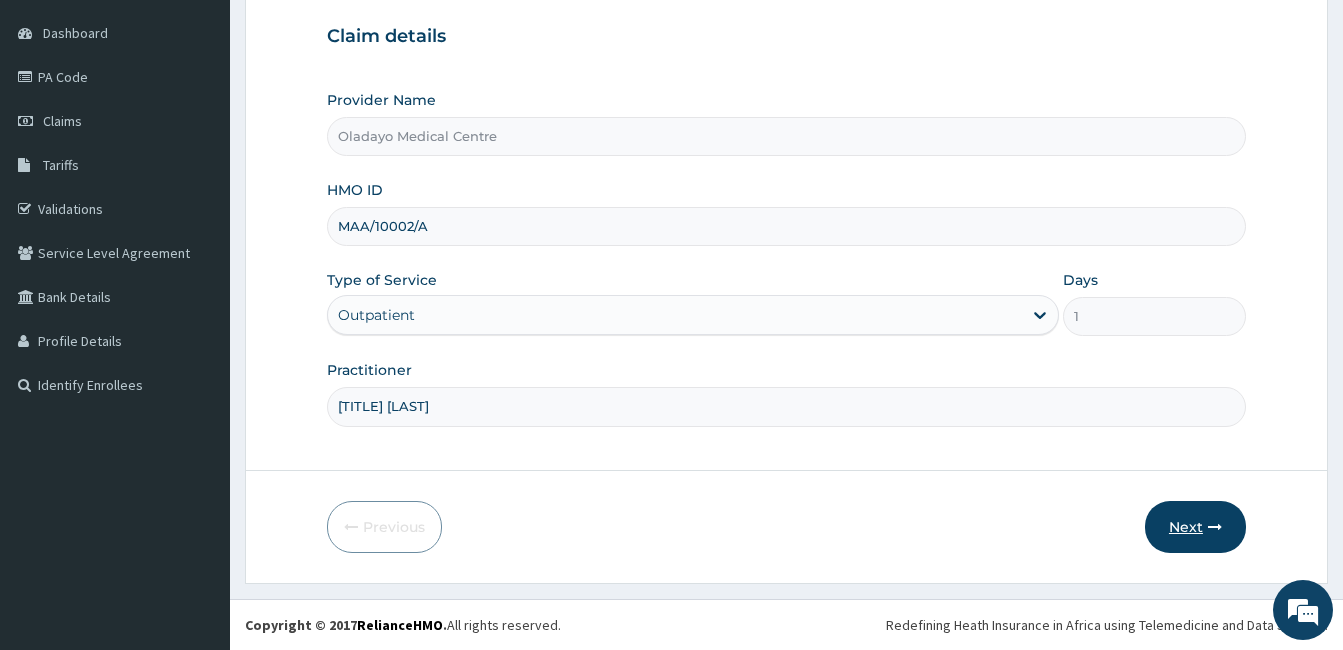 click on "Next" at bounding box center [1195, 527] 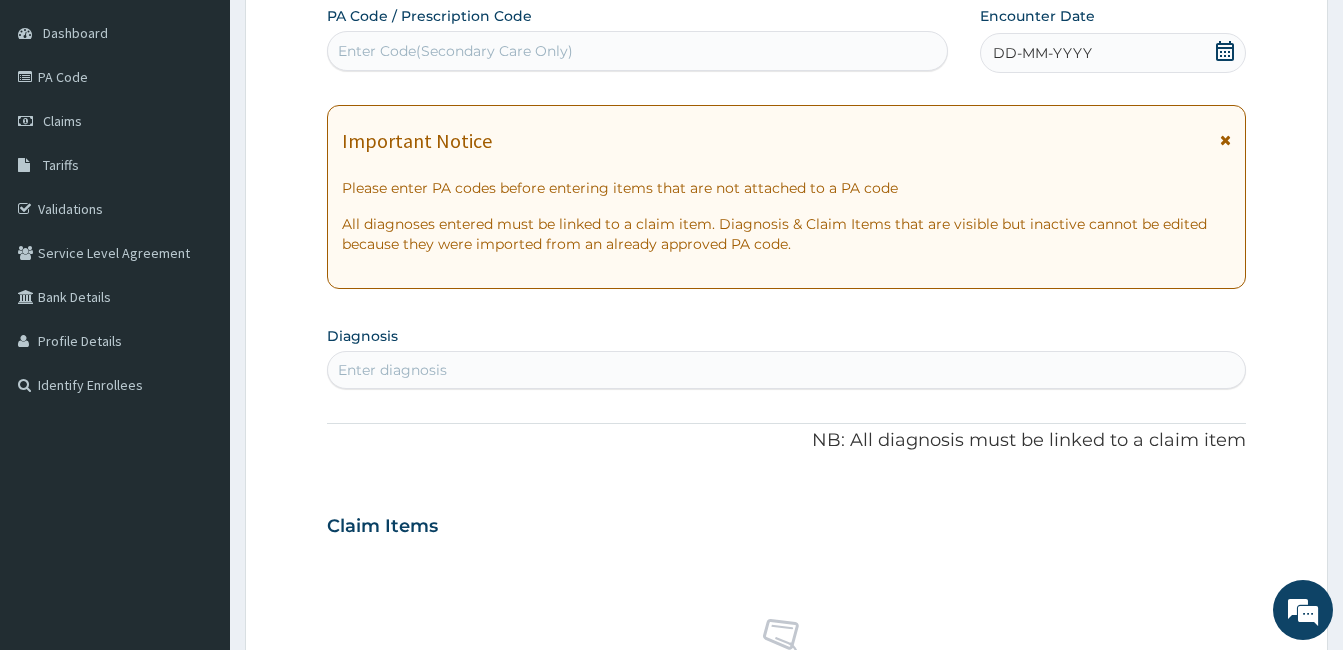 click on "DD-MM-YYYY" at bounding box center [1113, 53] 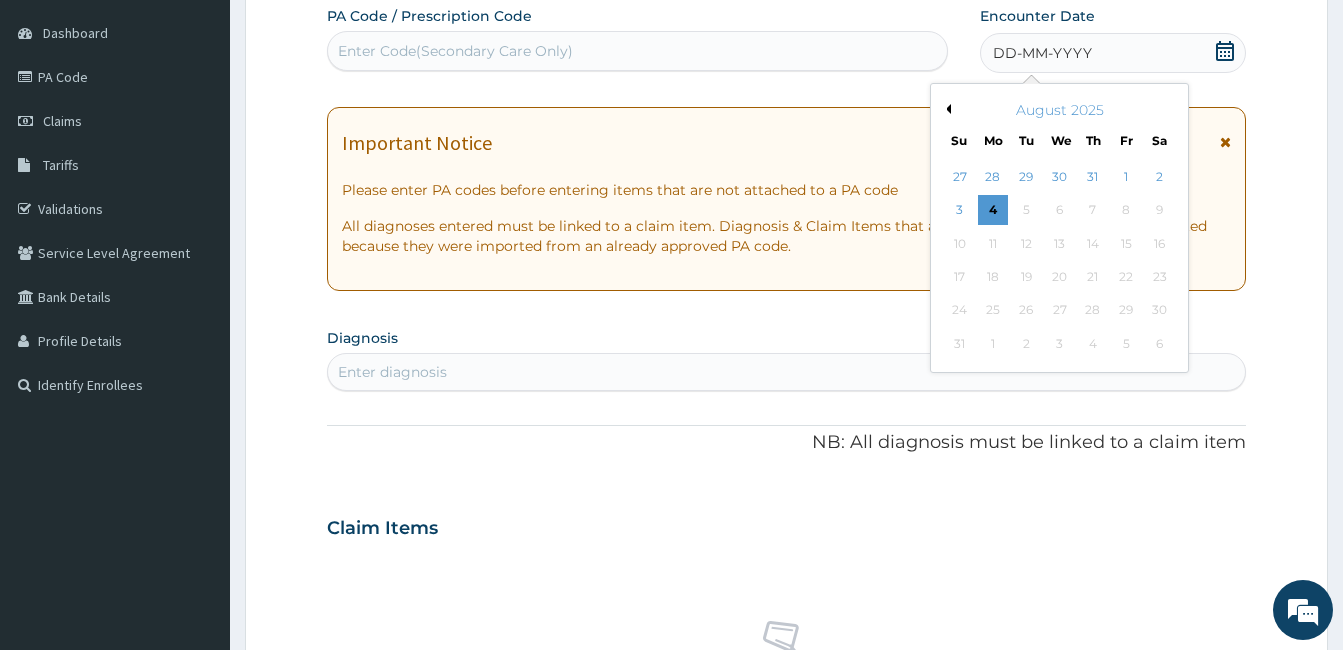 scroll, scrollTop: 0, scrollLeft: 0, axis: both 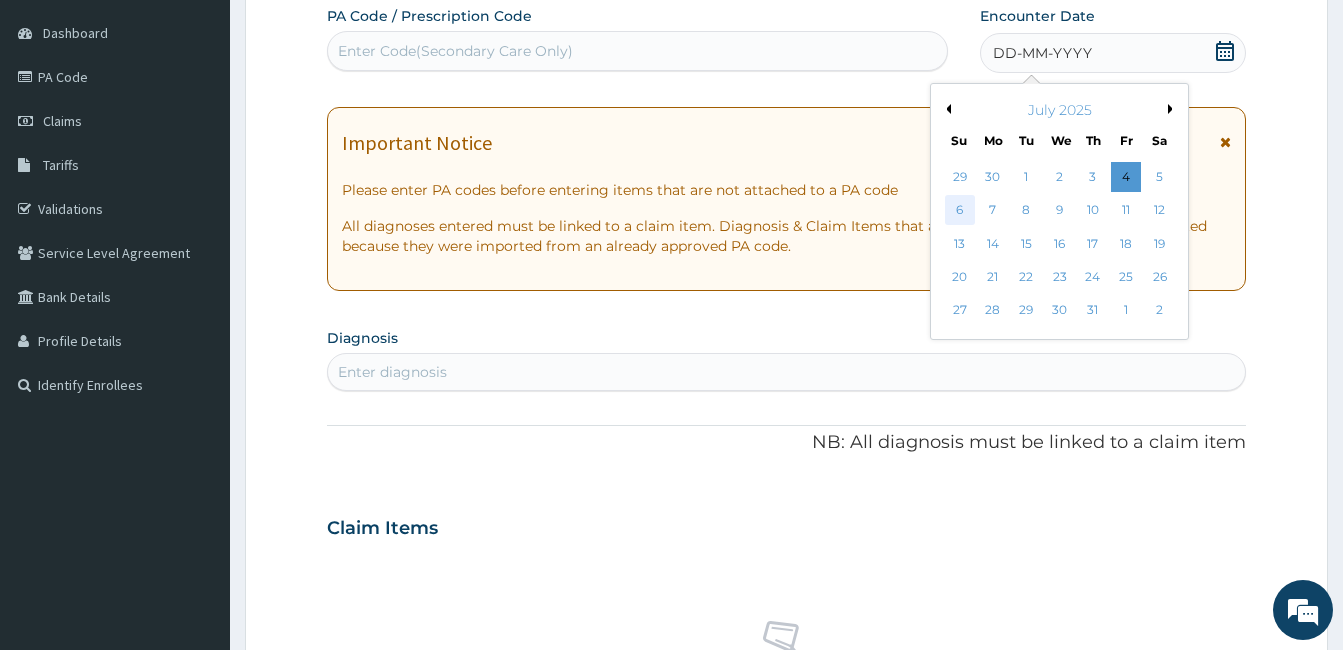 click on "6" at bounding box center [960, 211] 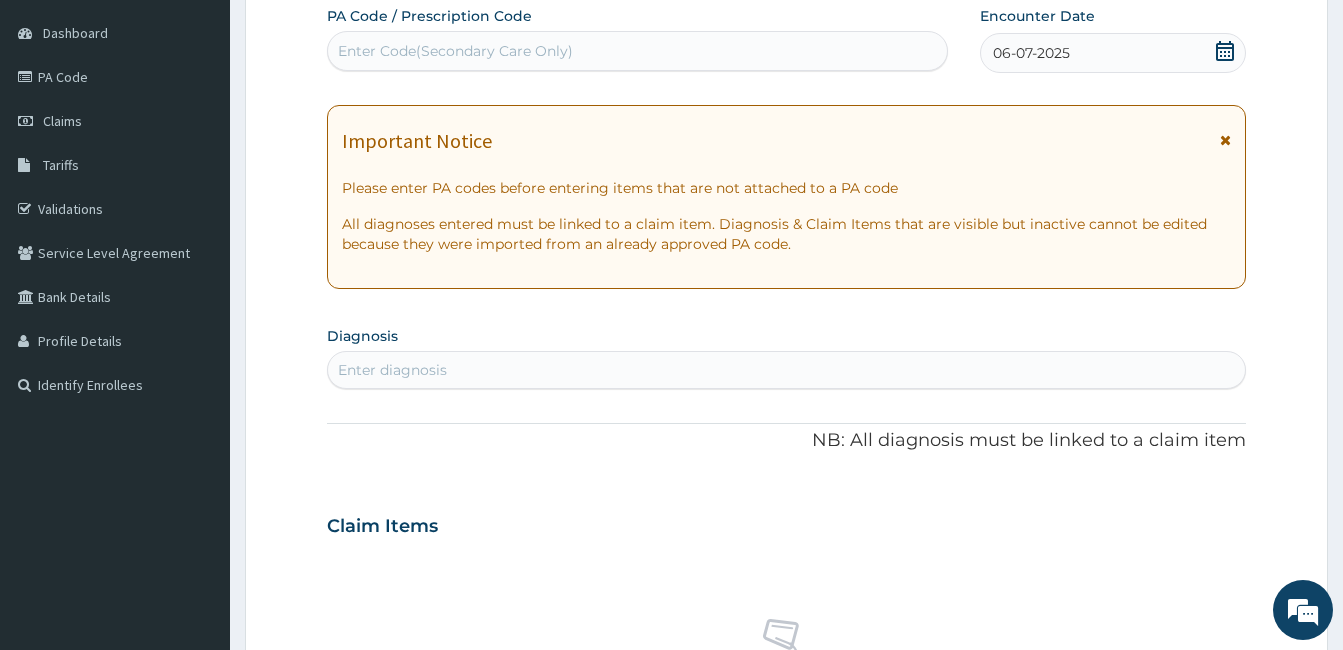 click on "Enter diagnosis" at bounding box center [786, 370] 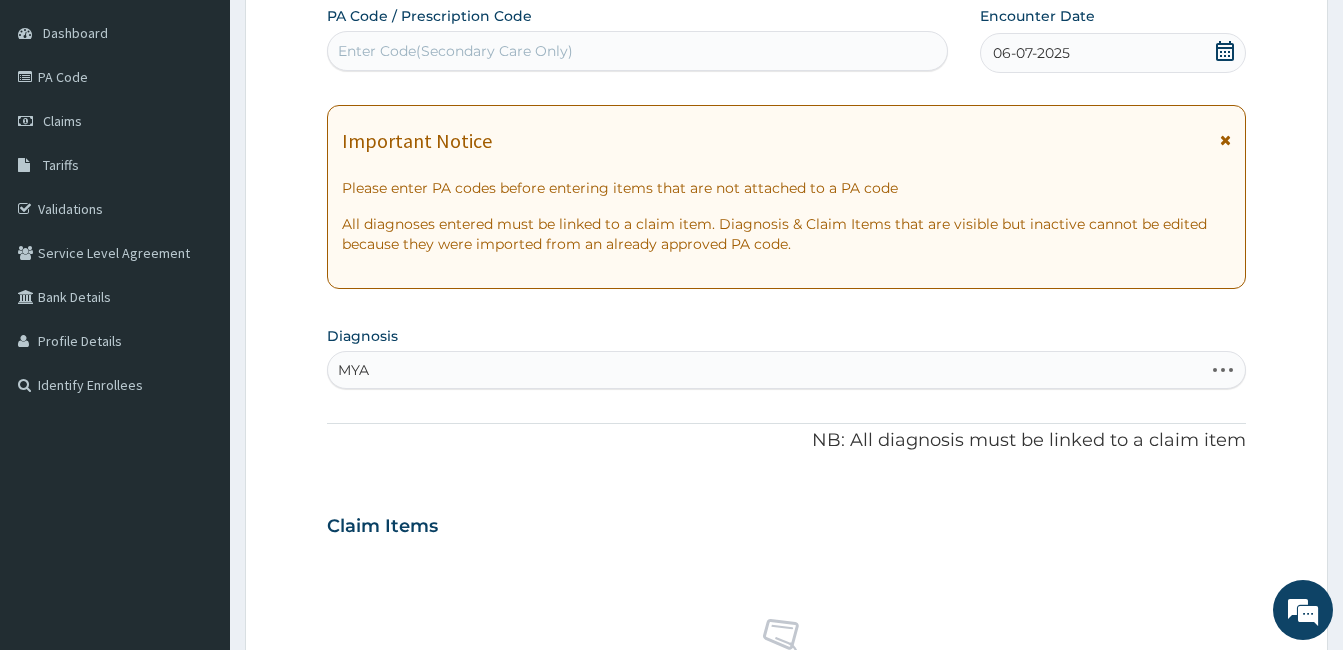 type on "MYAL" 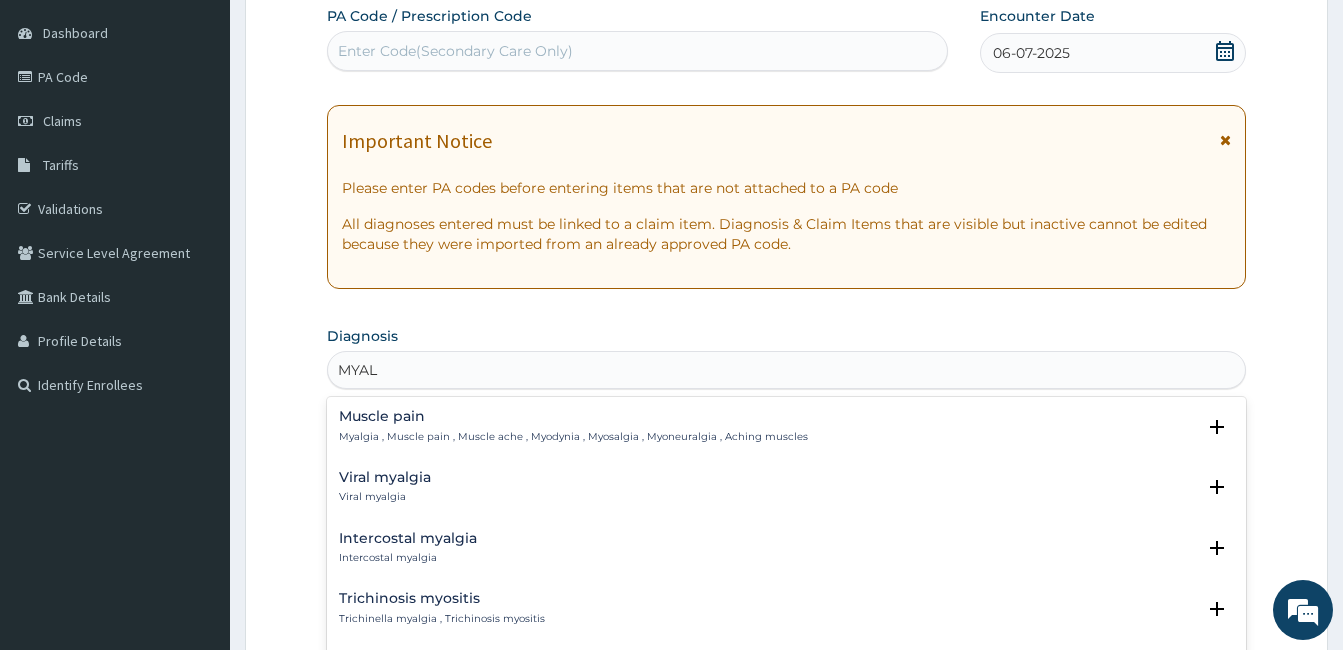 click on "Muscle pain" at bounding box center (573, 416) 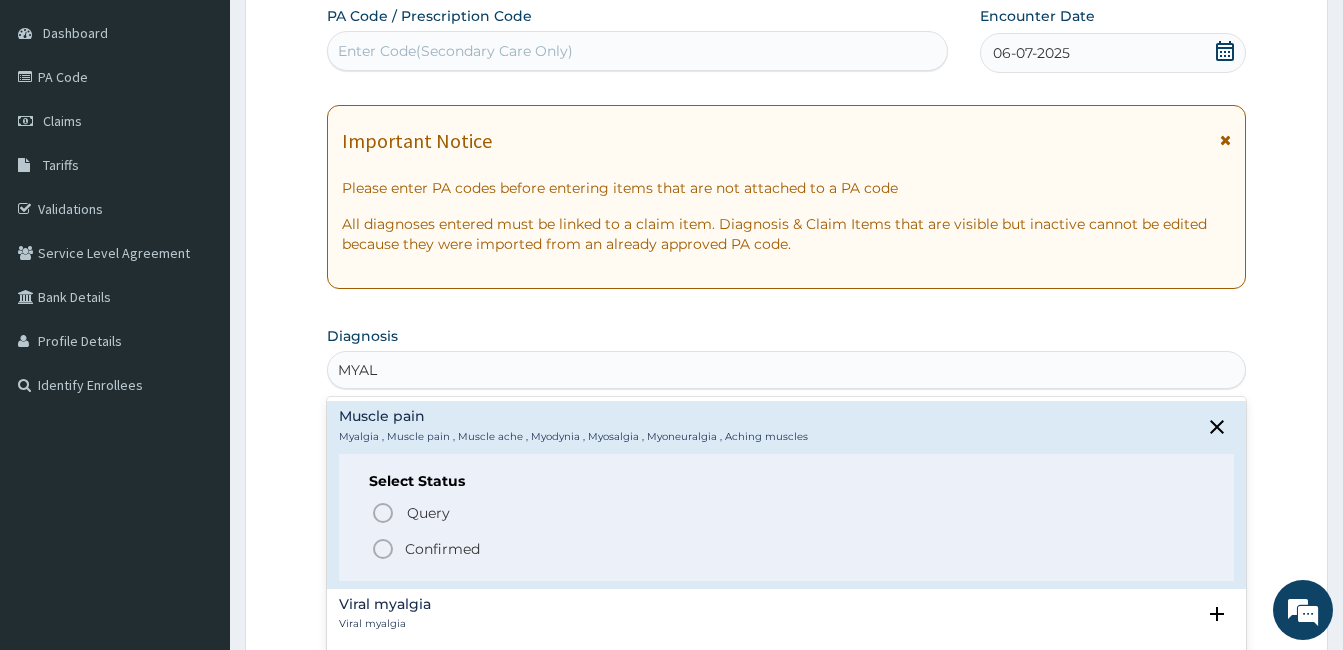 click on "Confirmed" at bounding box center [442, 549] 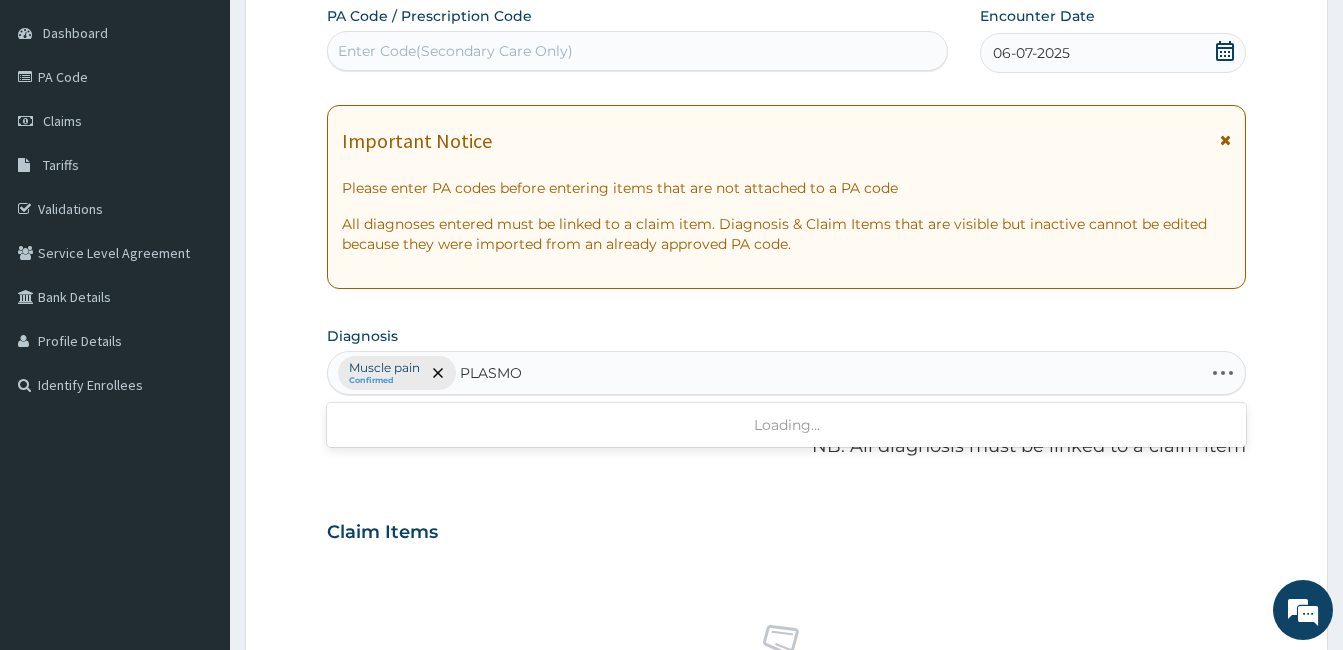 type on "PLASMOD" 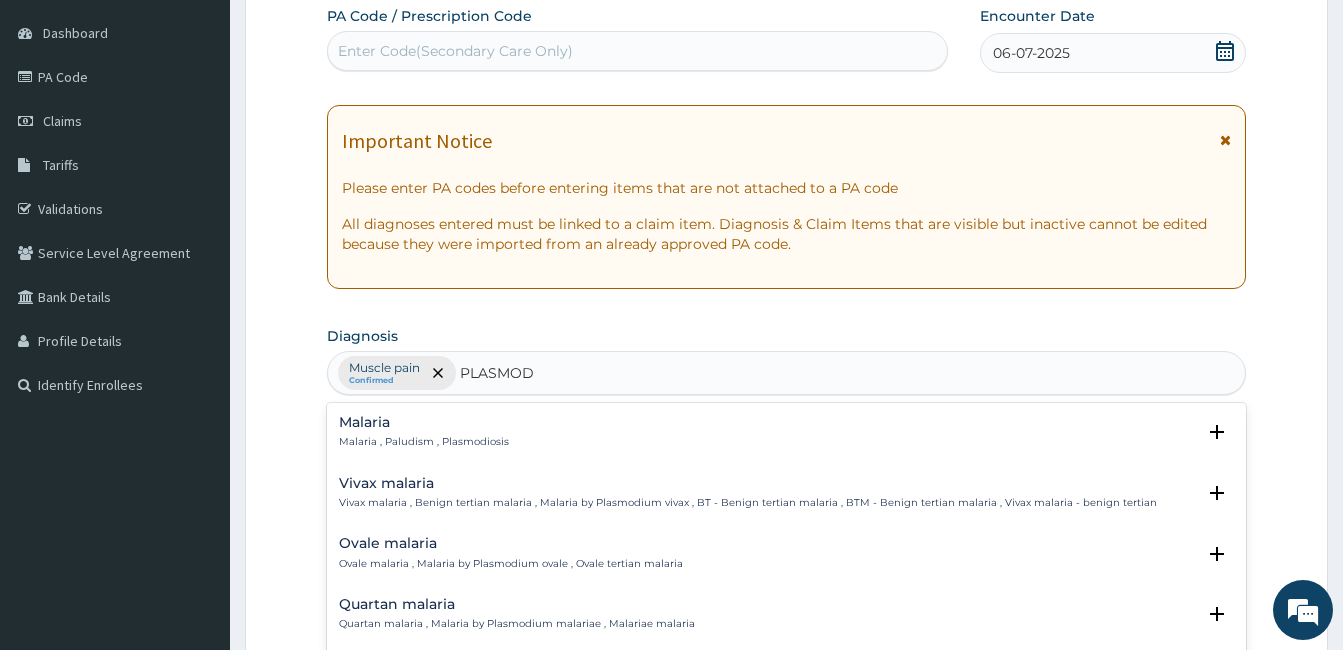 click on "Malaria Malaria , Paludism , Plasmodiosis" at bounding box center (786, 432) 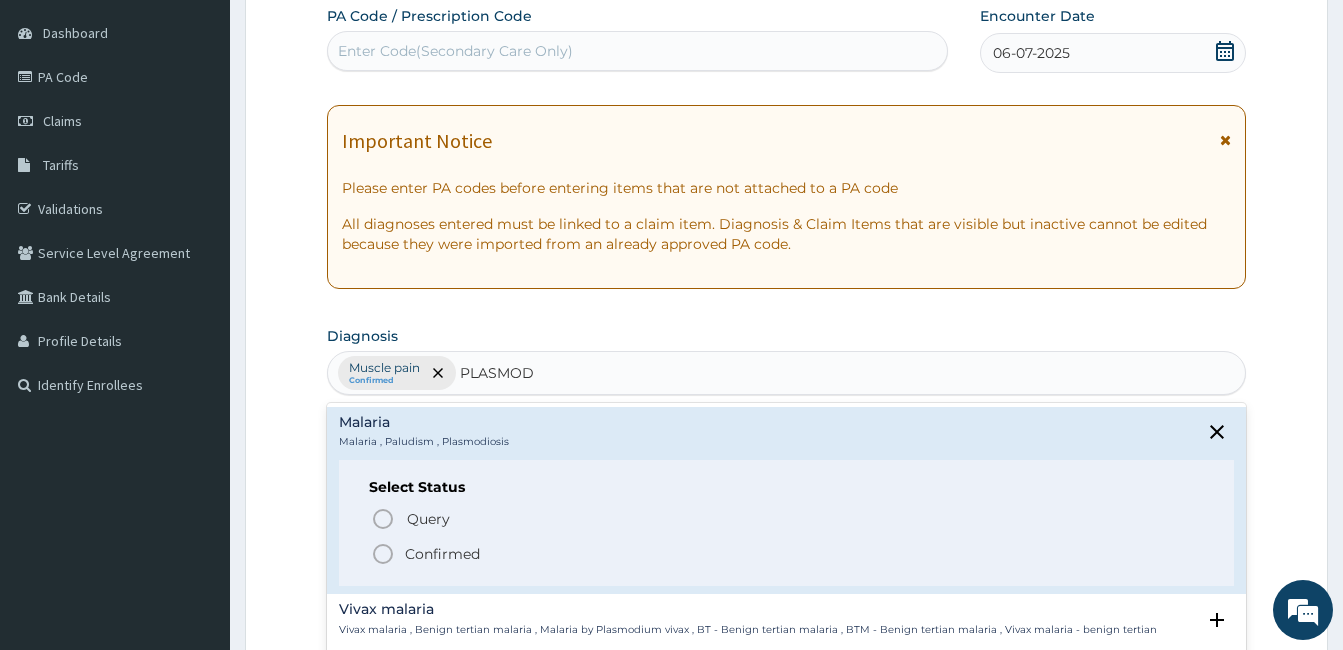 click on "Confirmed" at bounding box center [787, 554] 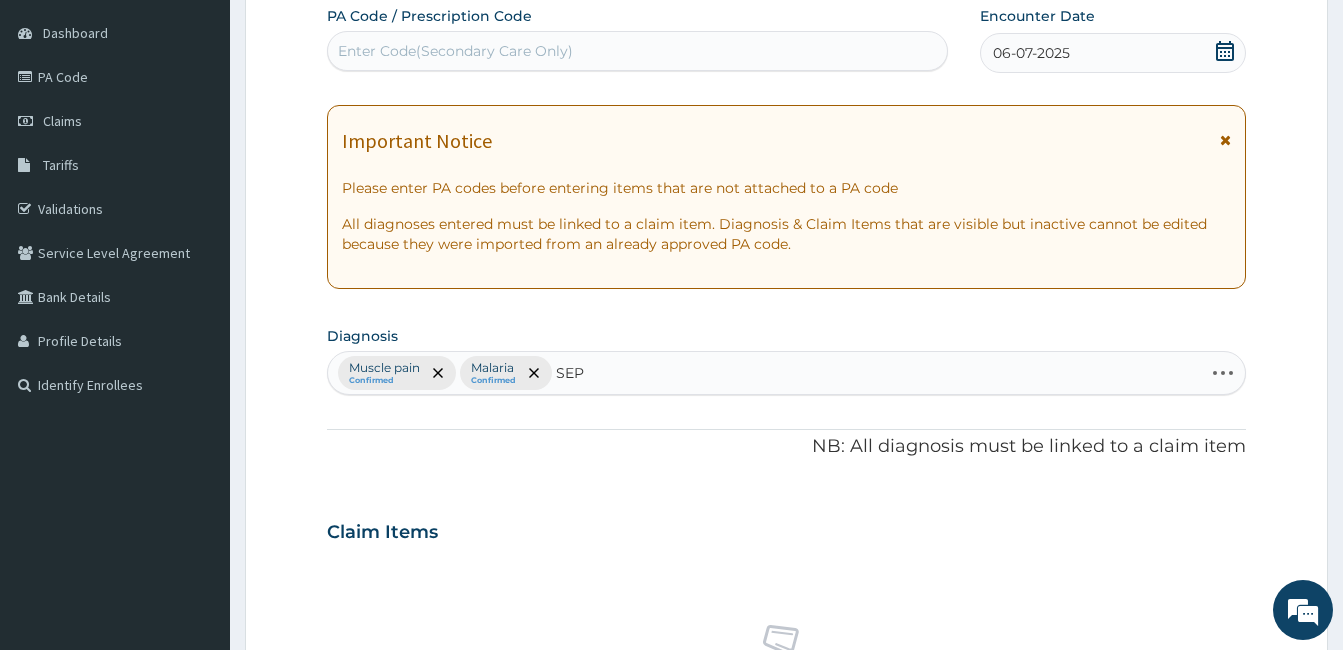 type on "SEPS" 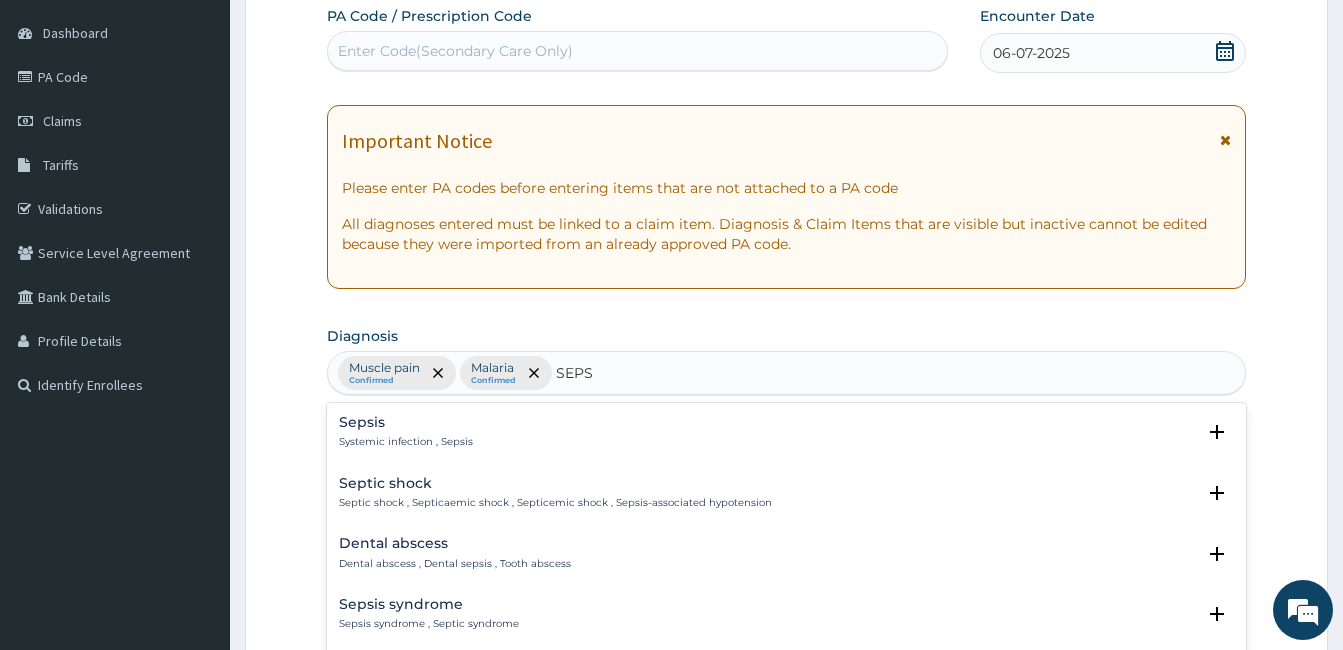 click on "Sepsis Systemic infection , Sepsis" at bounding box center (786, 432) 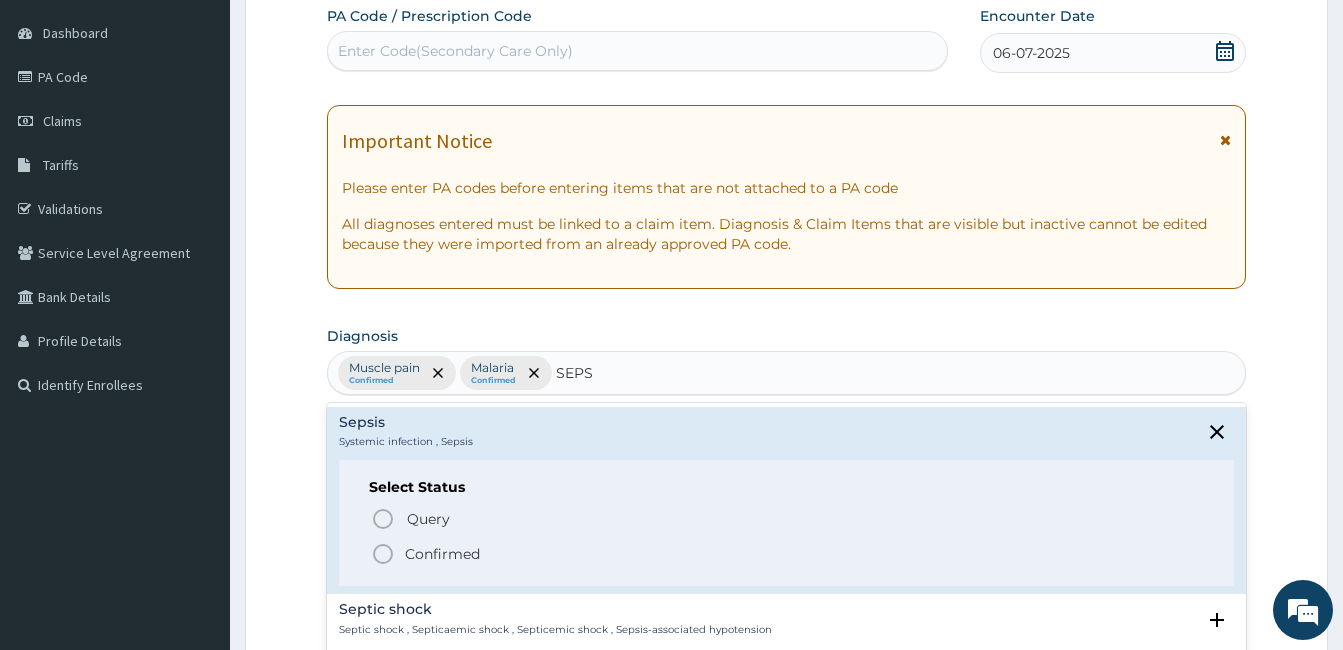 click on "Confirmed" at bounding box center [442, 554] 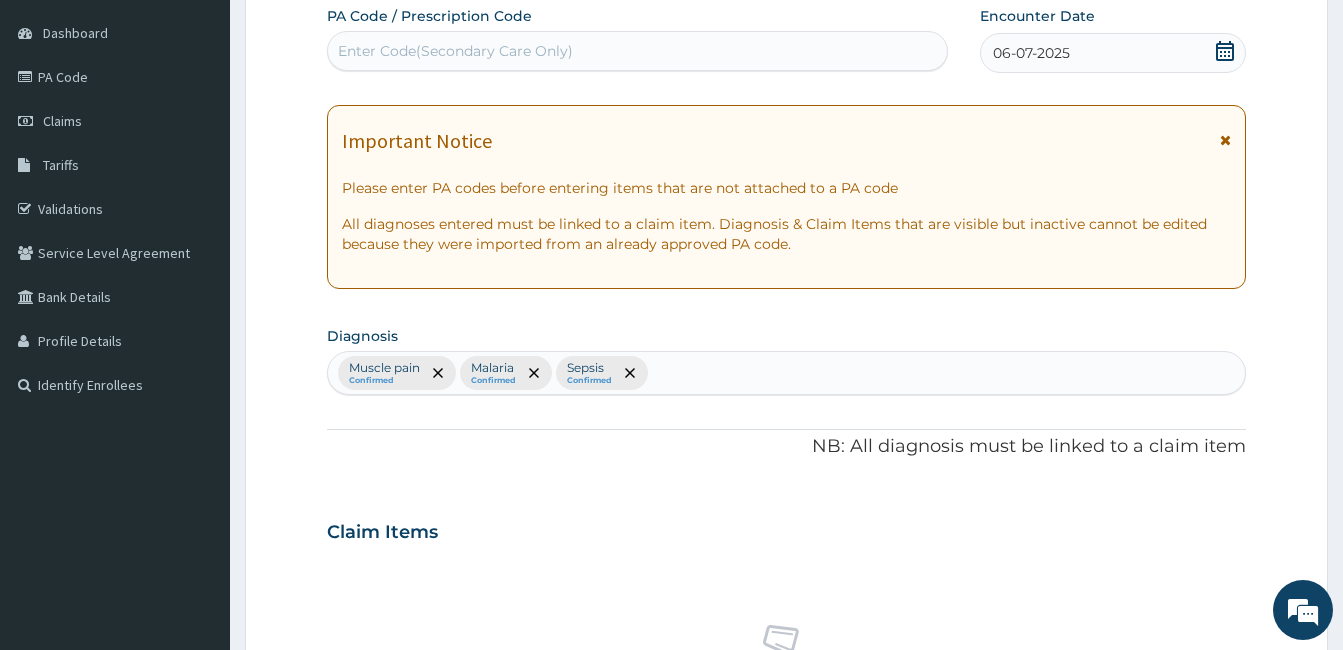 scroll, scrollTop: 785, scrollLeft: 0, axis: vertical 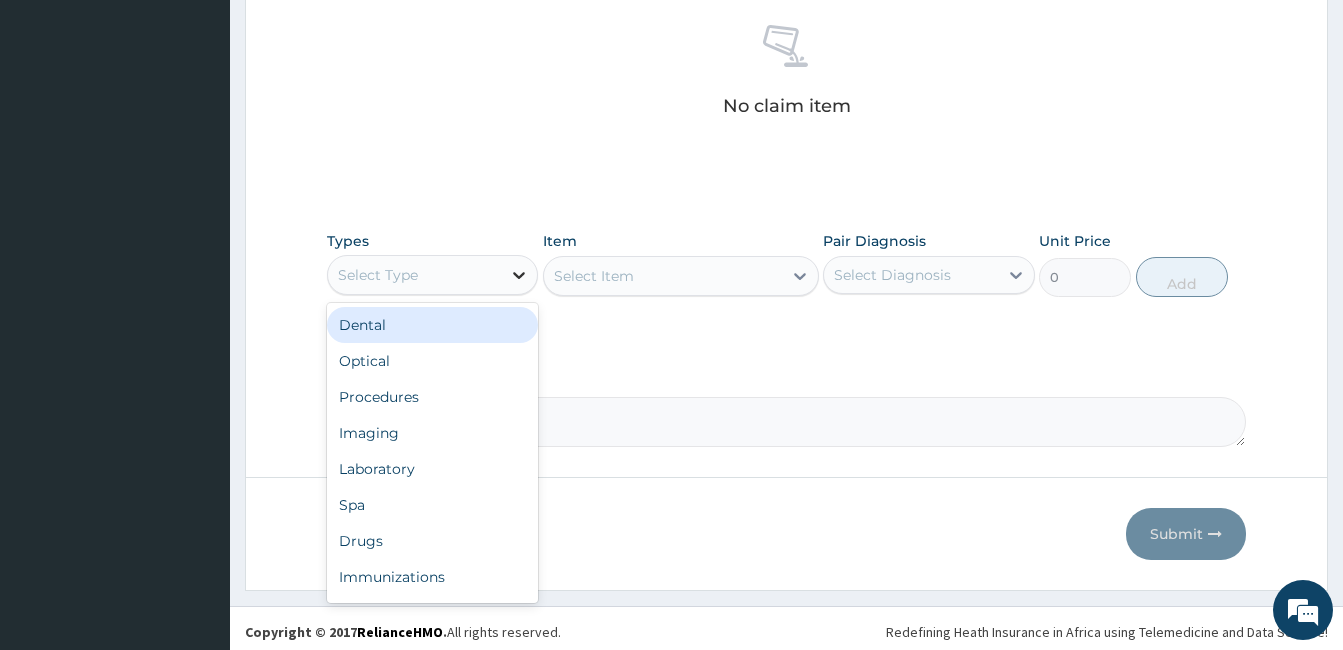 click at bounding box center [519, 275] 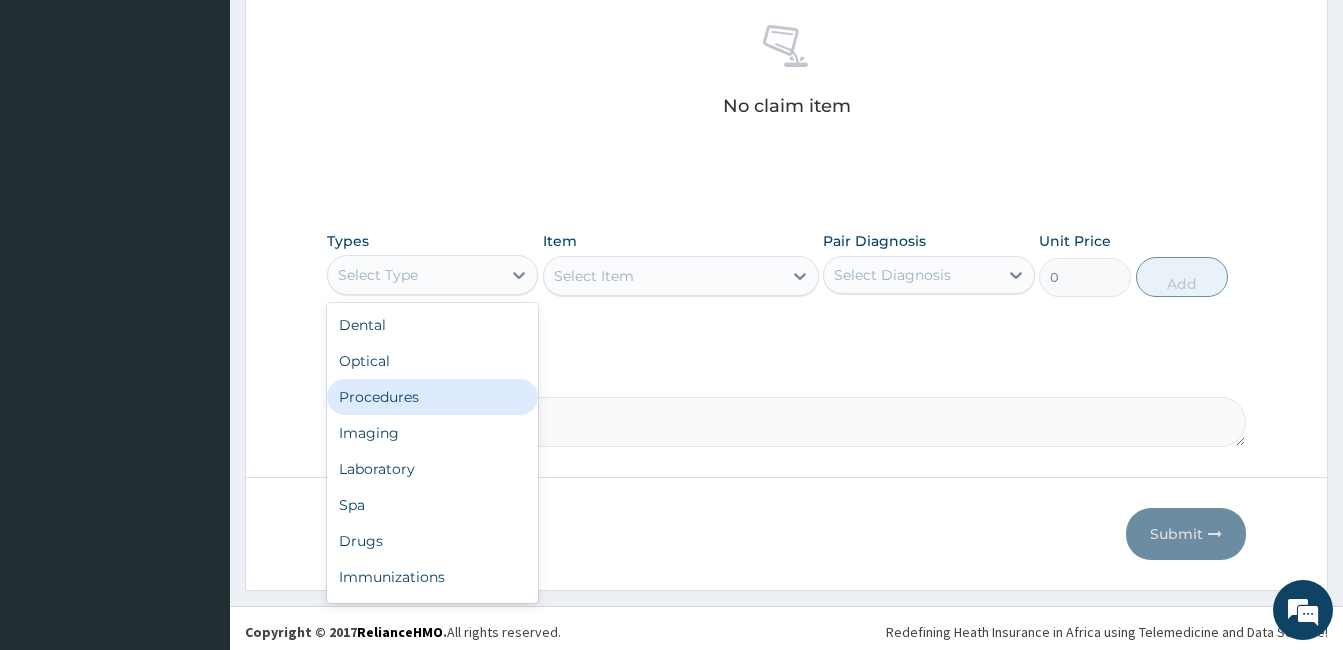 click on "Procedures" at bounding box center (432, 397) 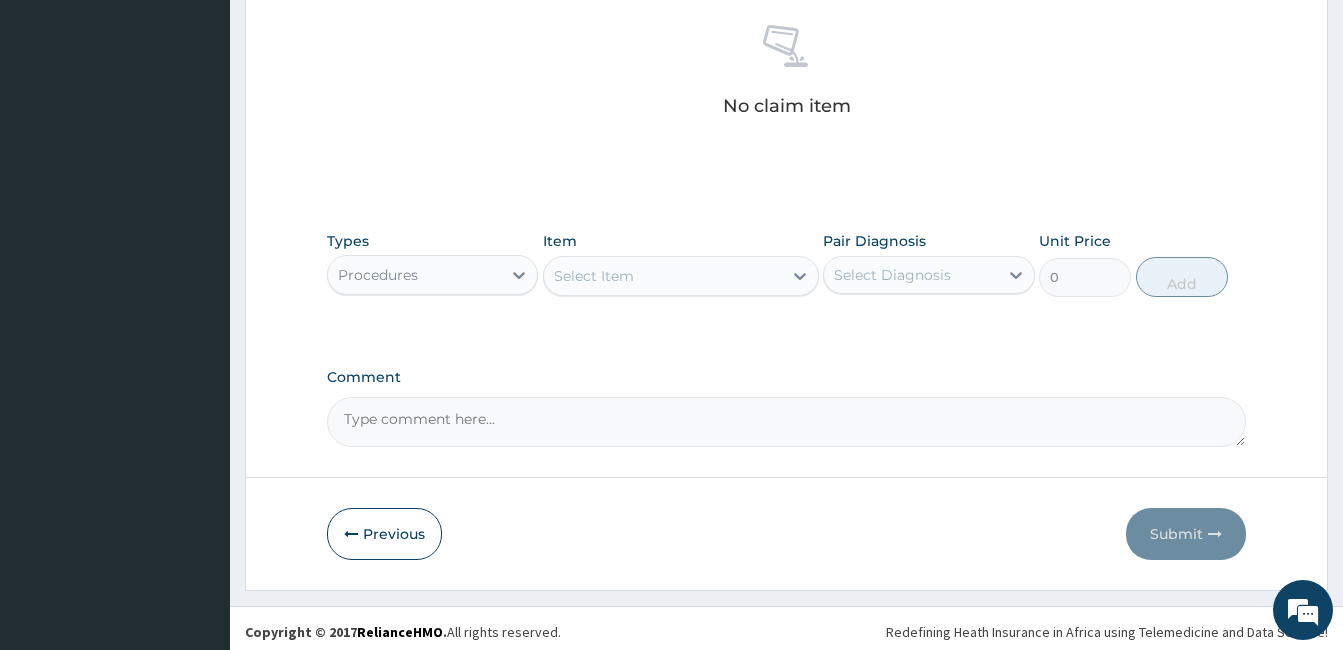 click on "Select Item" at bounding box center [663, 276] 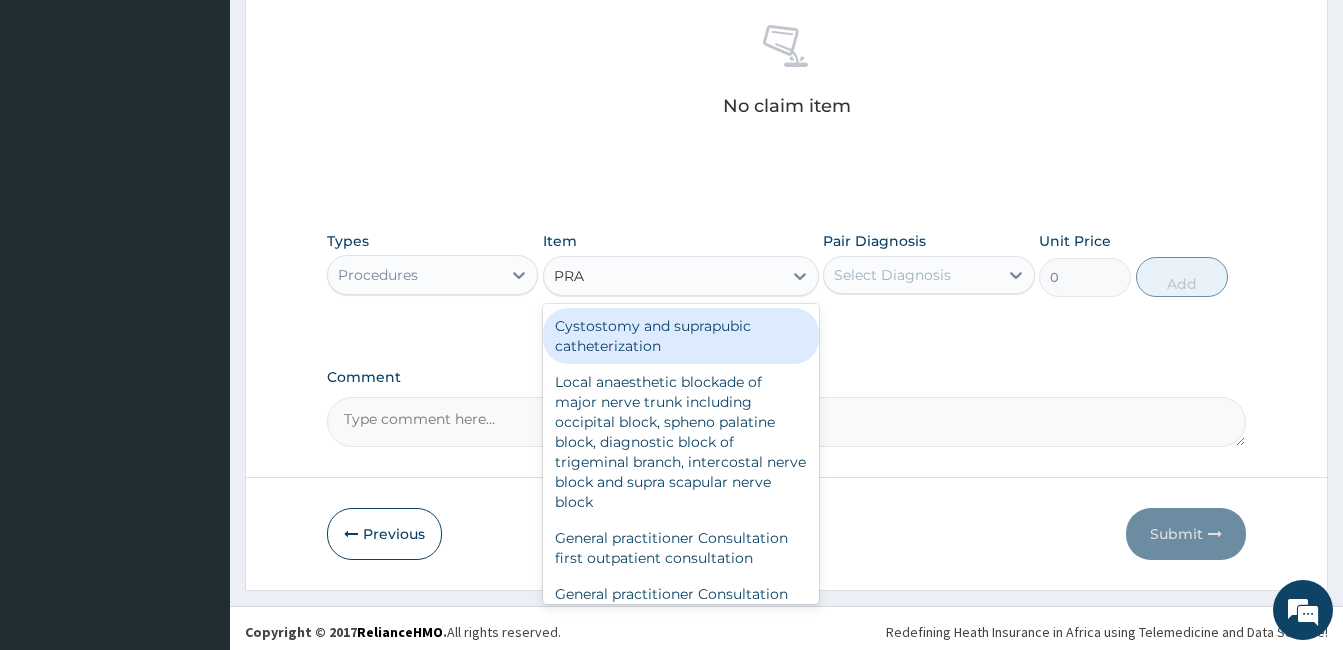 type on "PRAC" 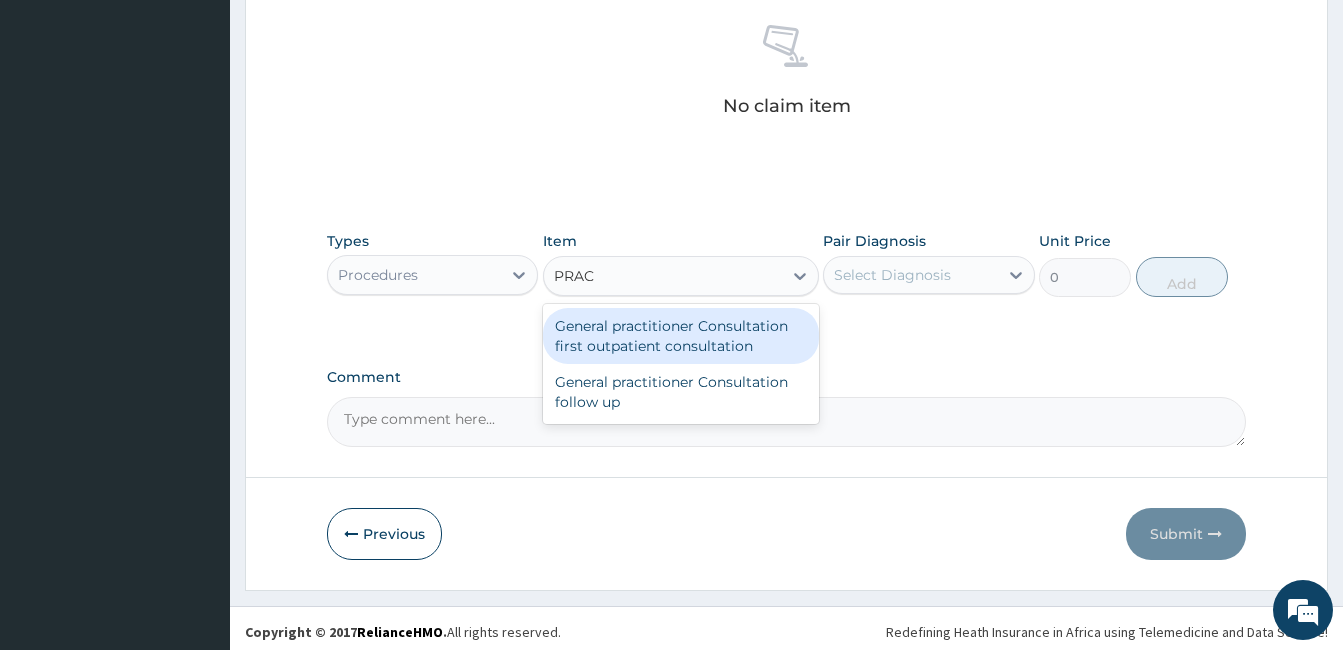 click on "General practitioner Consultation first outpatient consultation" at bounding box center [681, 336] 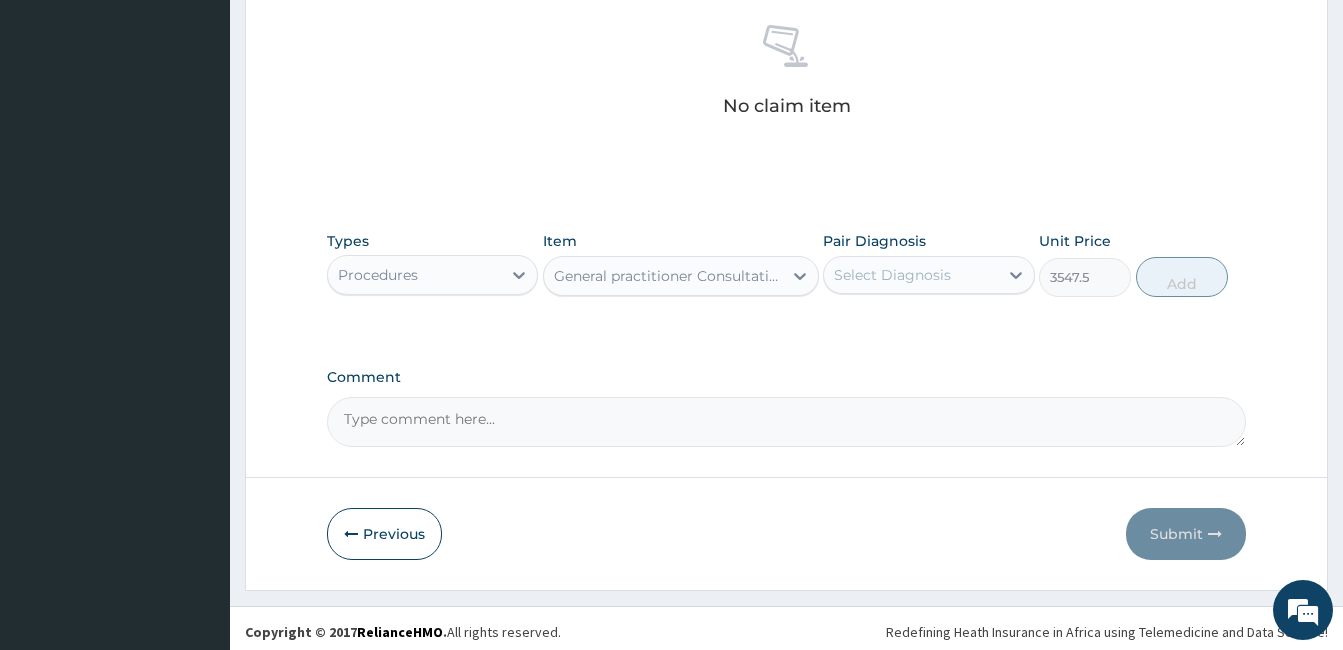 click on "Select Diagnosis" at bounding box center (910, 275) 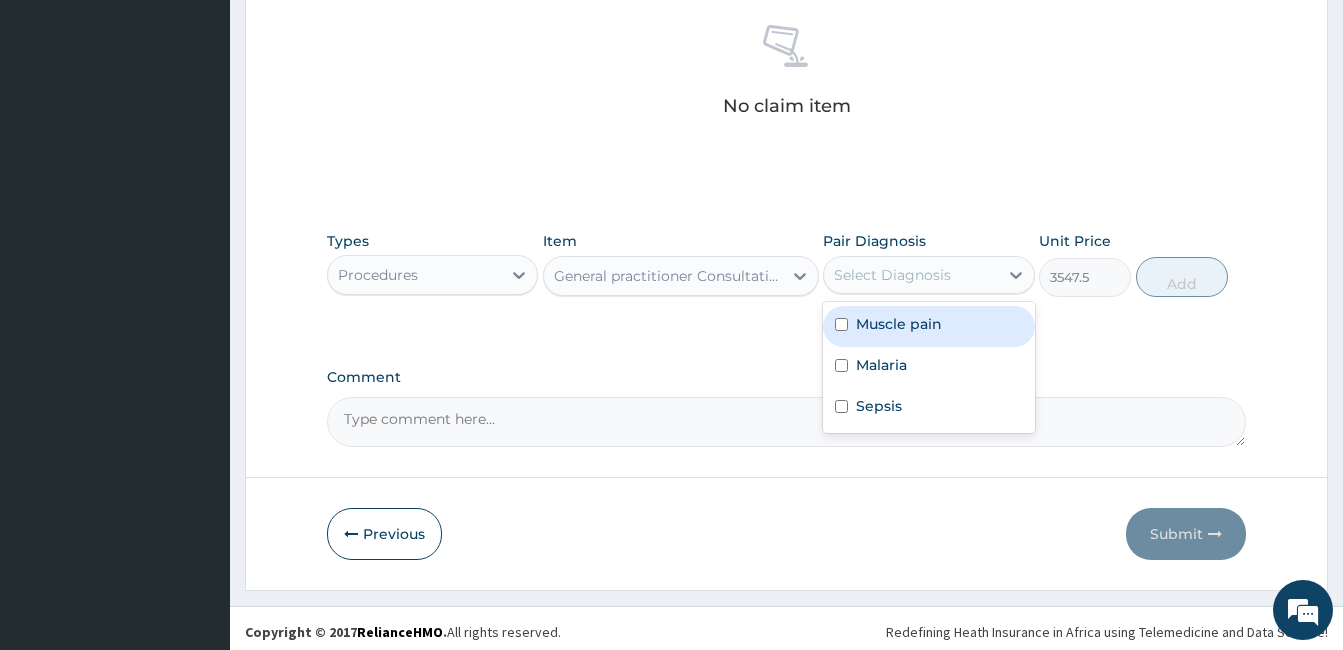 click on "Muscle pain" at bounding box center [928, 326] 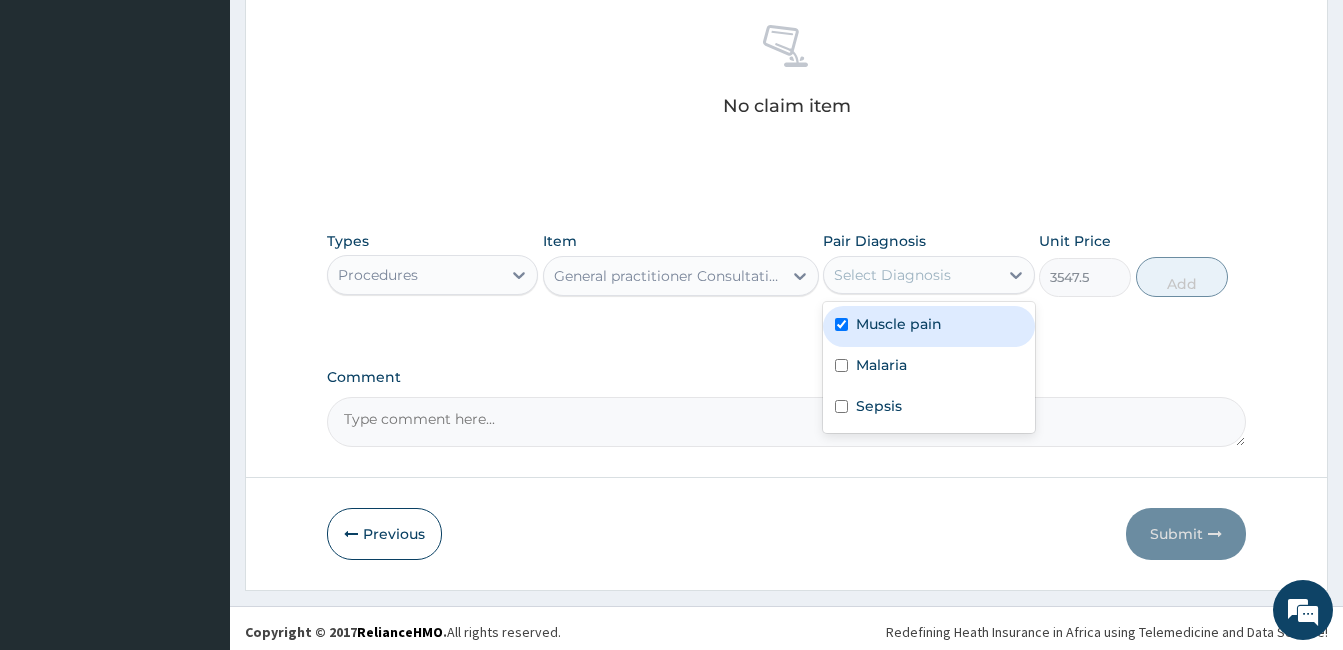 checkbox on "true" 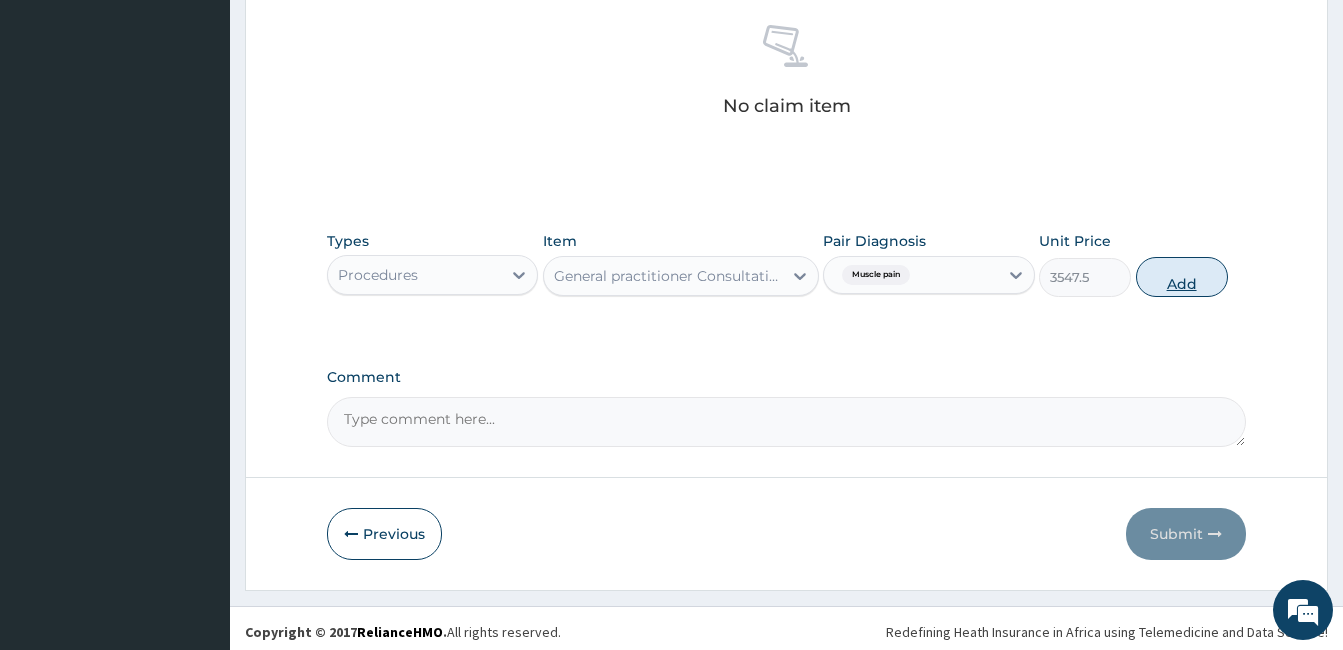 click on "Add" at bounding box center (1182, 277) 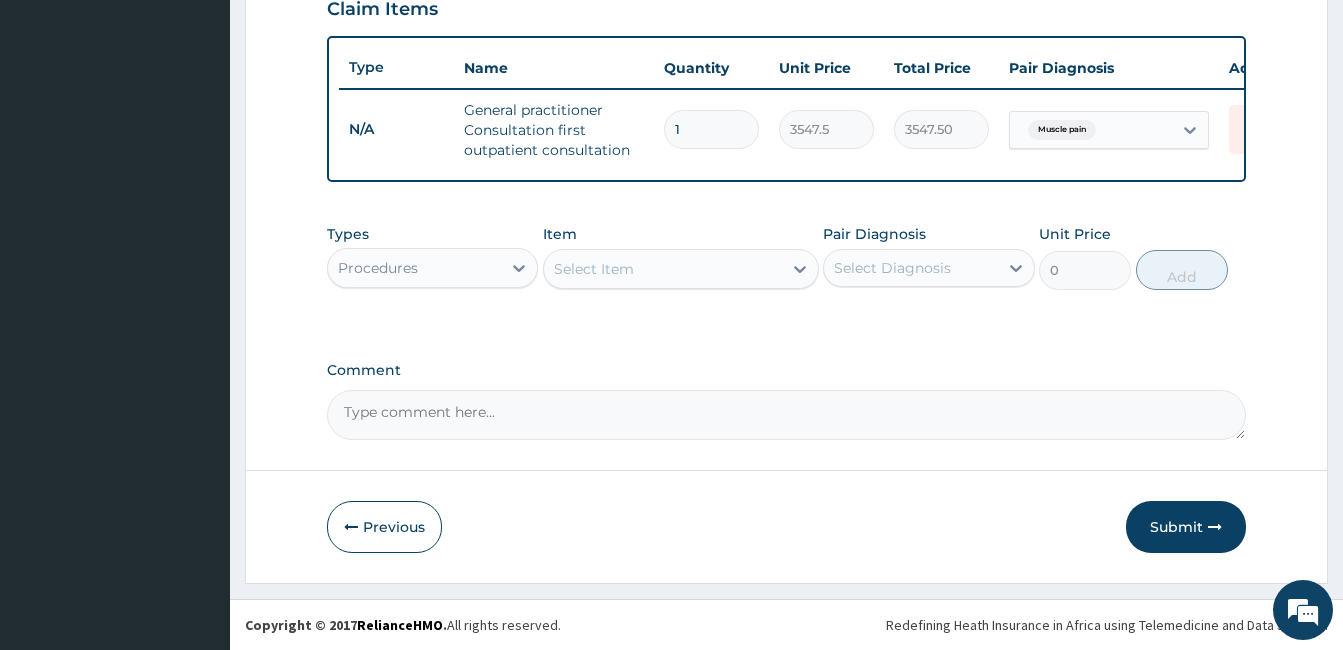 scroll, scrollTop: 723, scrollLeft: 0, axis: vertical 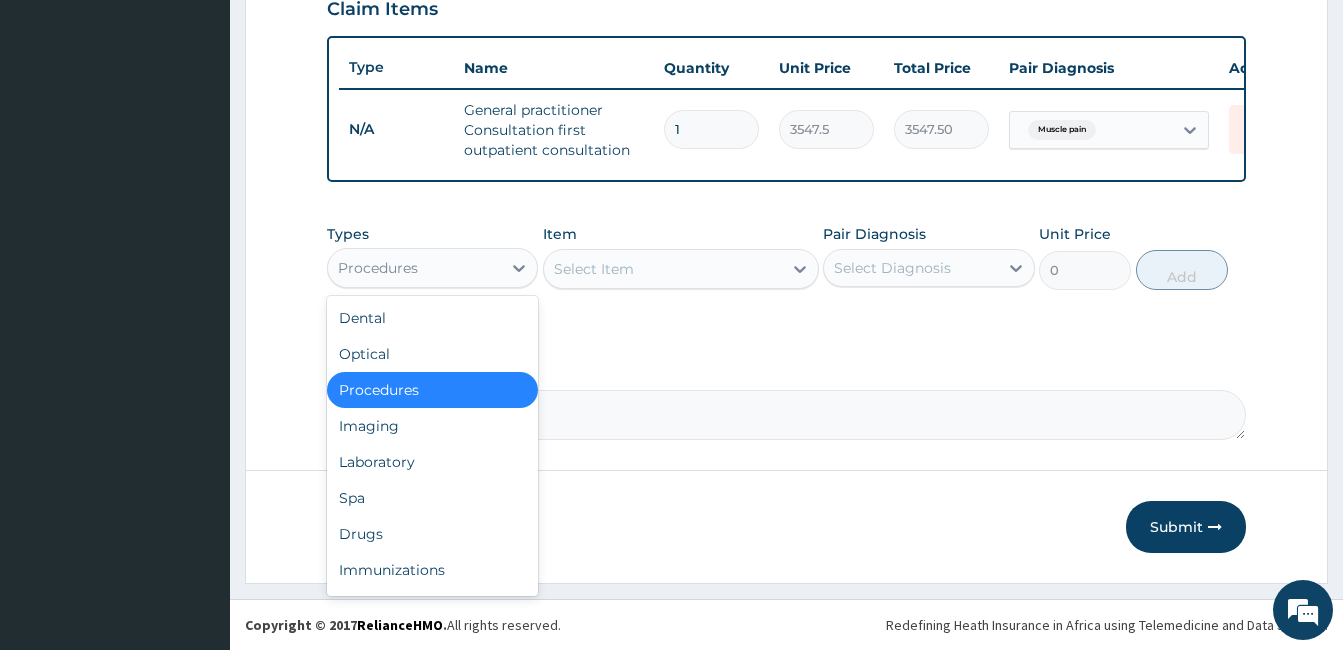 click on "Procedures" at bounding box center [432, 268] 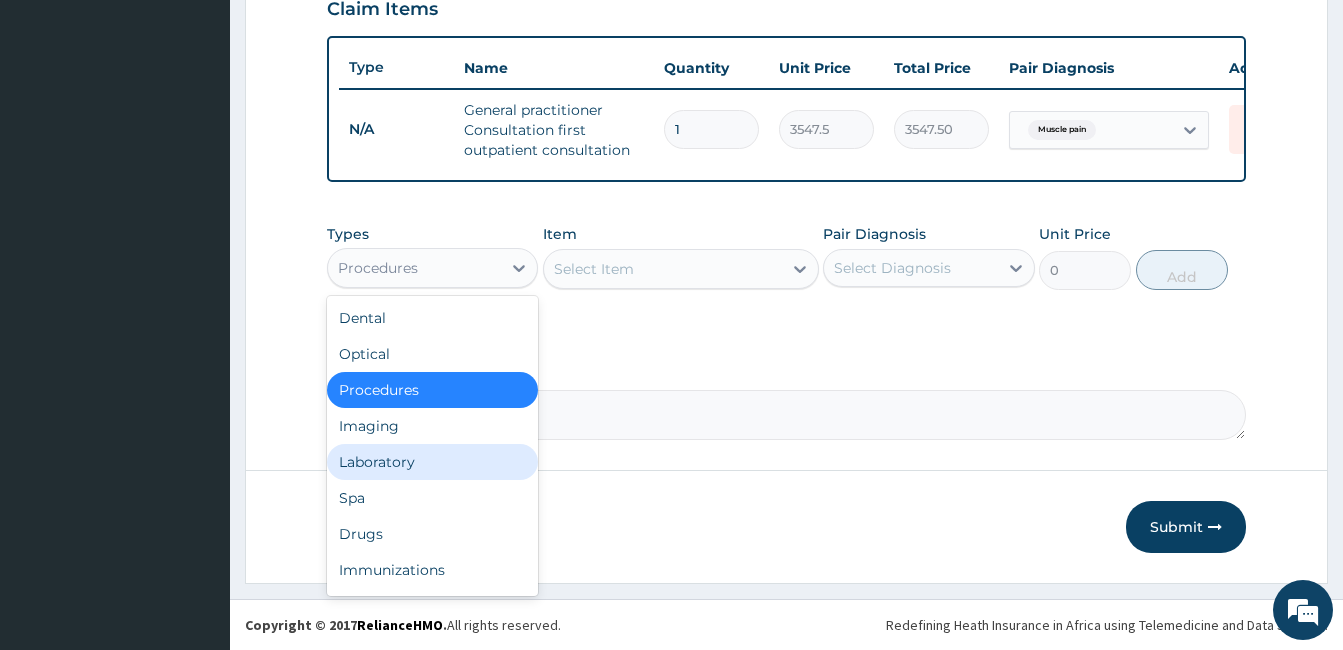 click on "Laboratory" at bounding box center [432, 462] 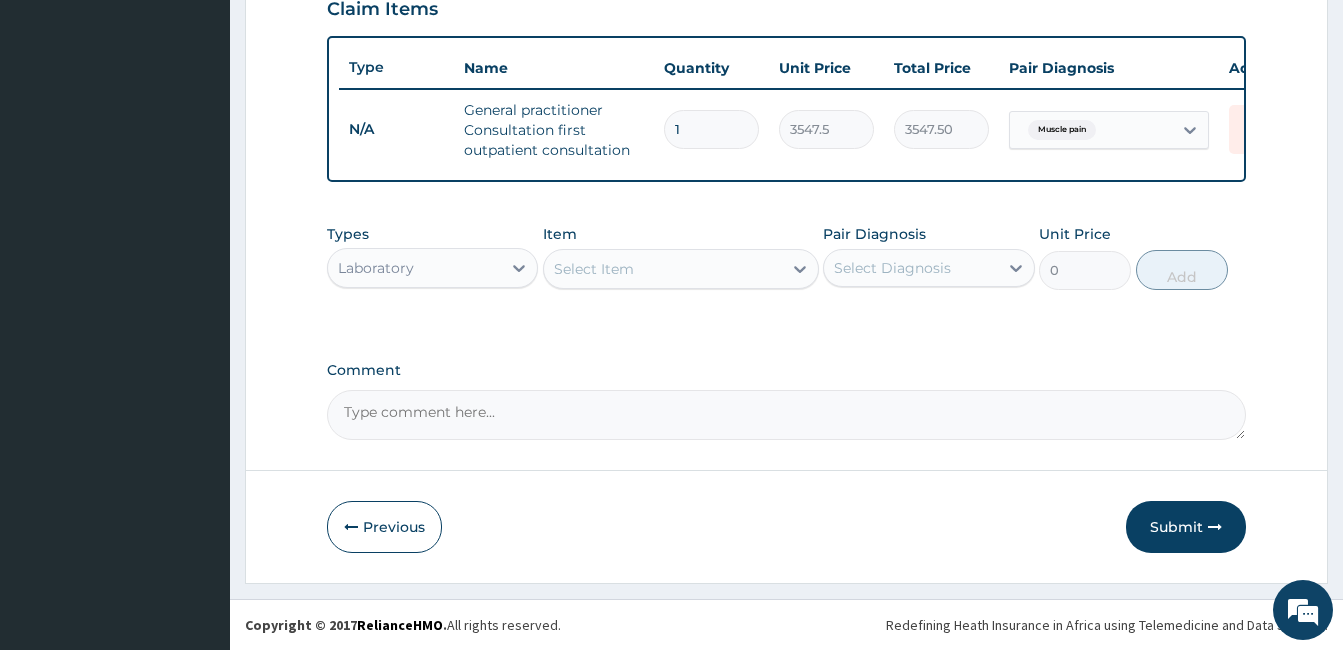 click on "Select Item" at bounding box center [663, 269] 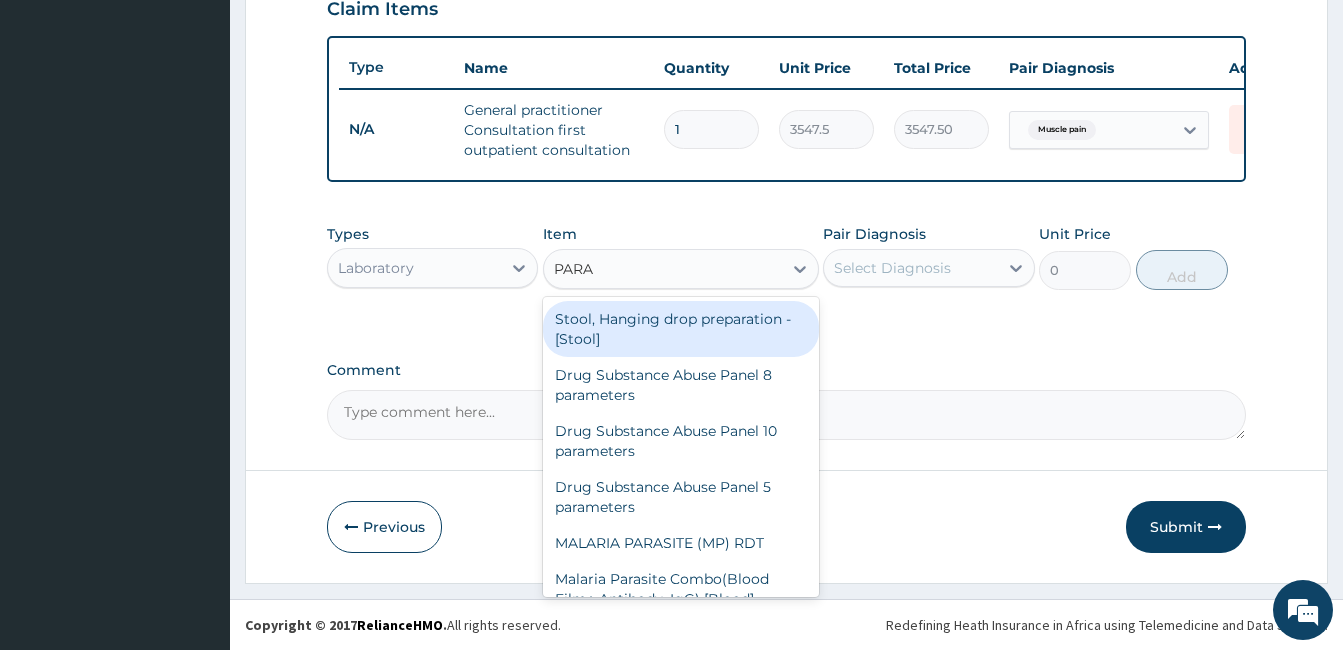 type on "PARAS" 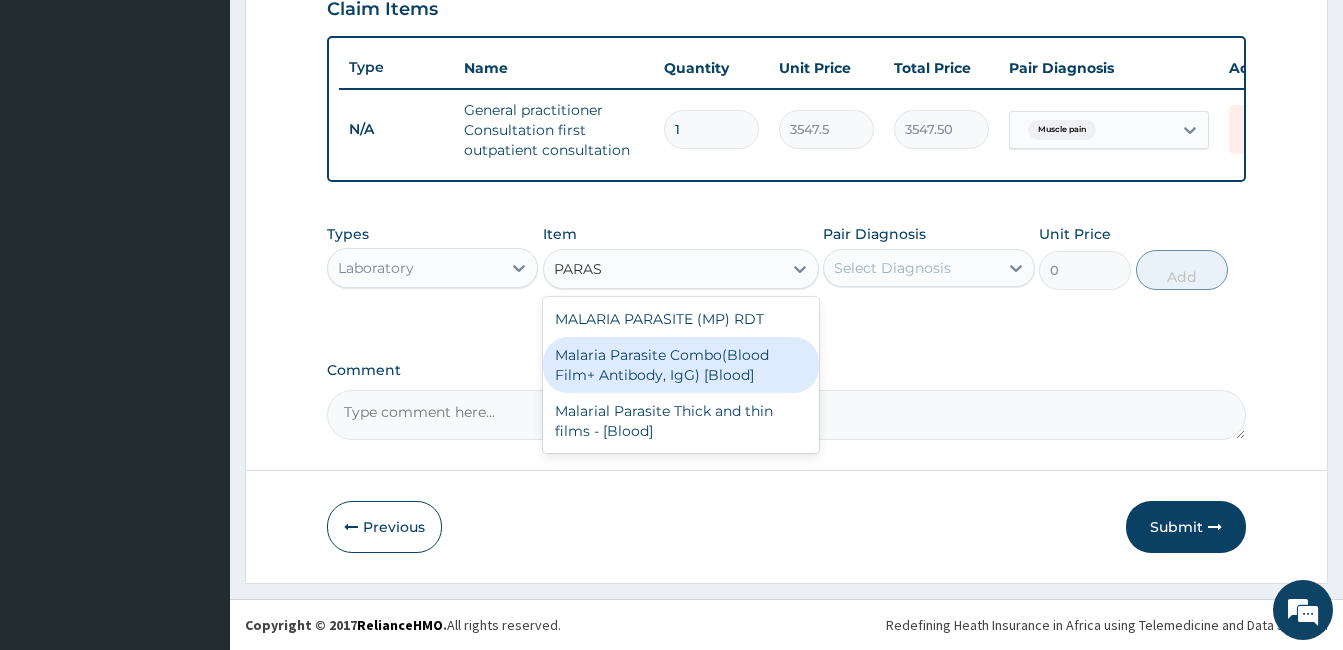 click on "Malaria Parasite Combo(Blood Film+ Antibody, IgG) [Blood]" at bounding box center [681, 365] 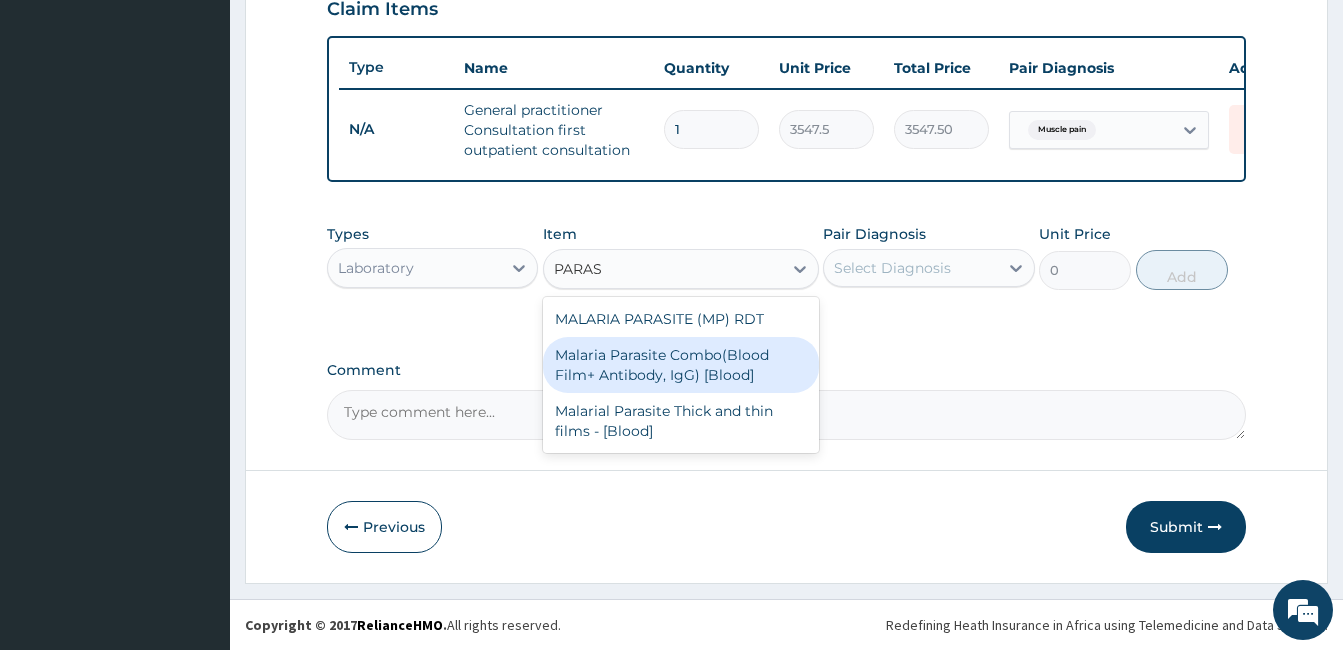 type 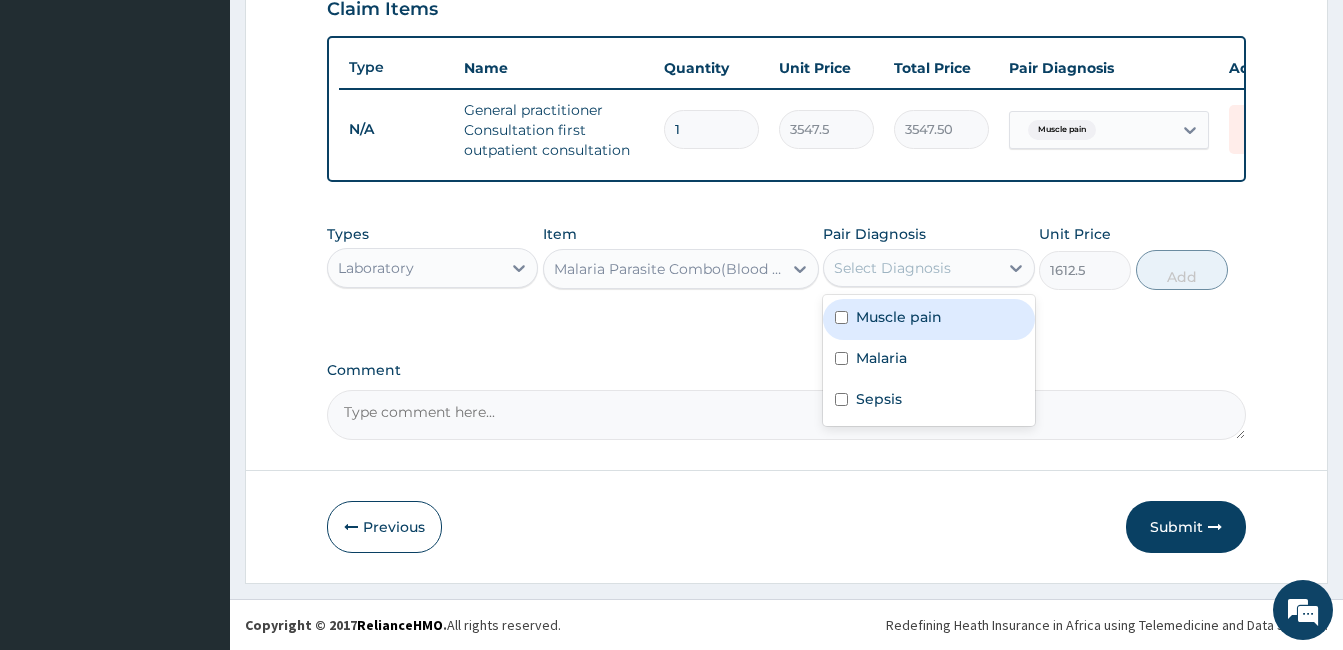 click on "Select Diagnosis" at bounding box center [928, 268] 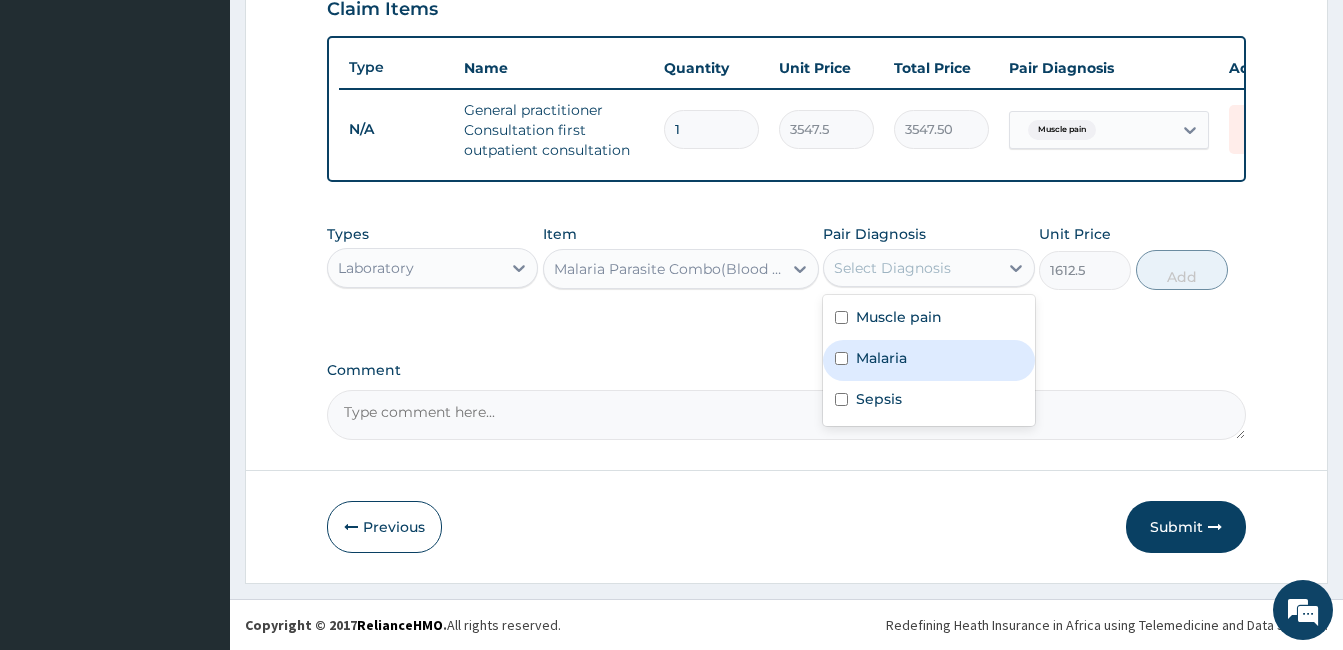 click on "Malaria" at bounding box center [928, 360] 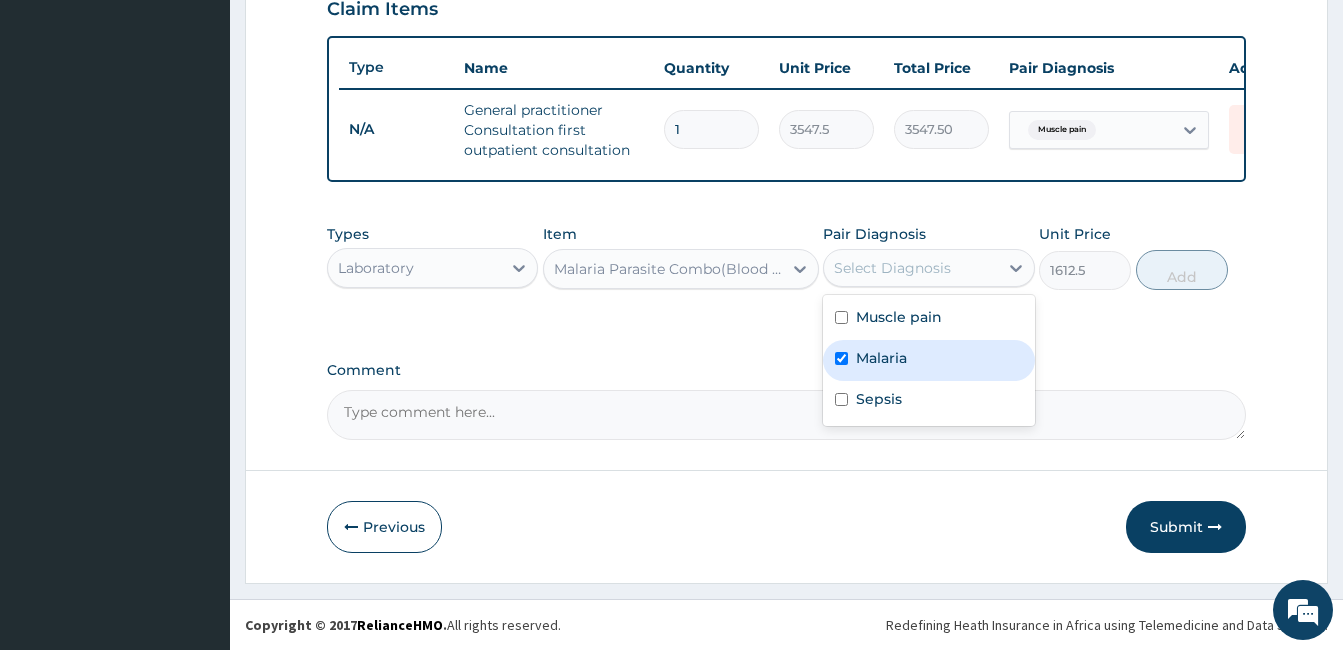 checkbox on "true" 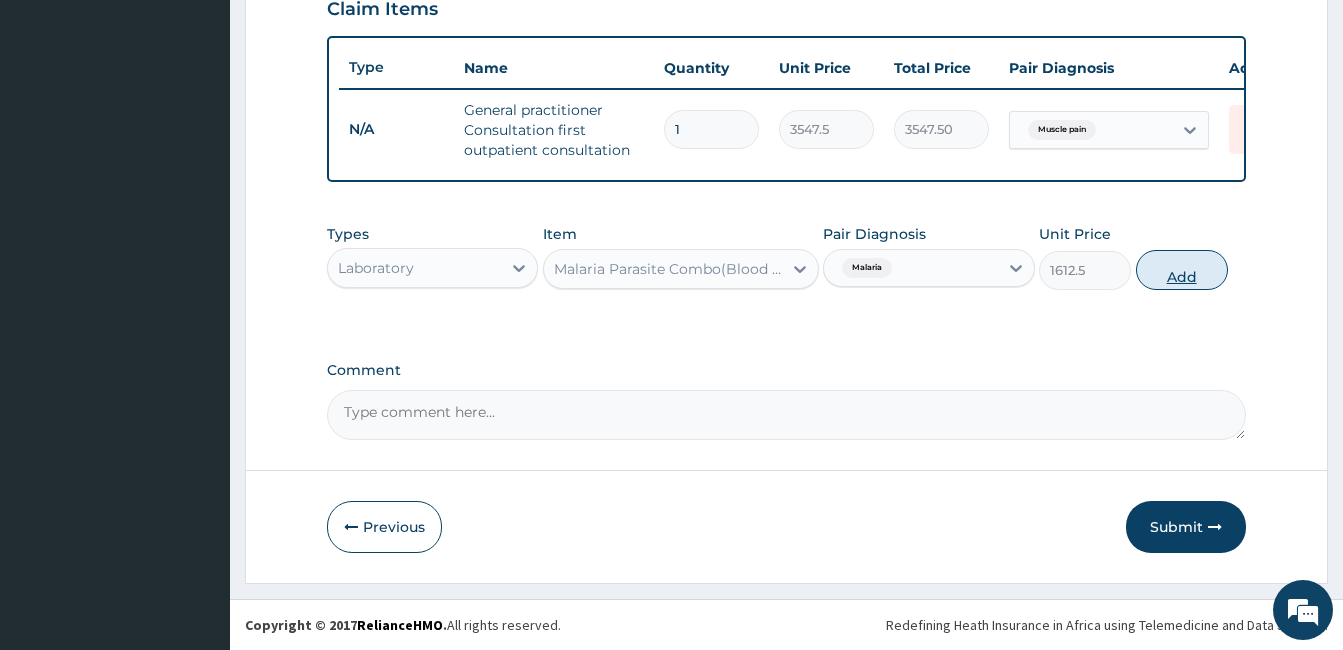 click on "Add" at bounding box center (1182, 270) 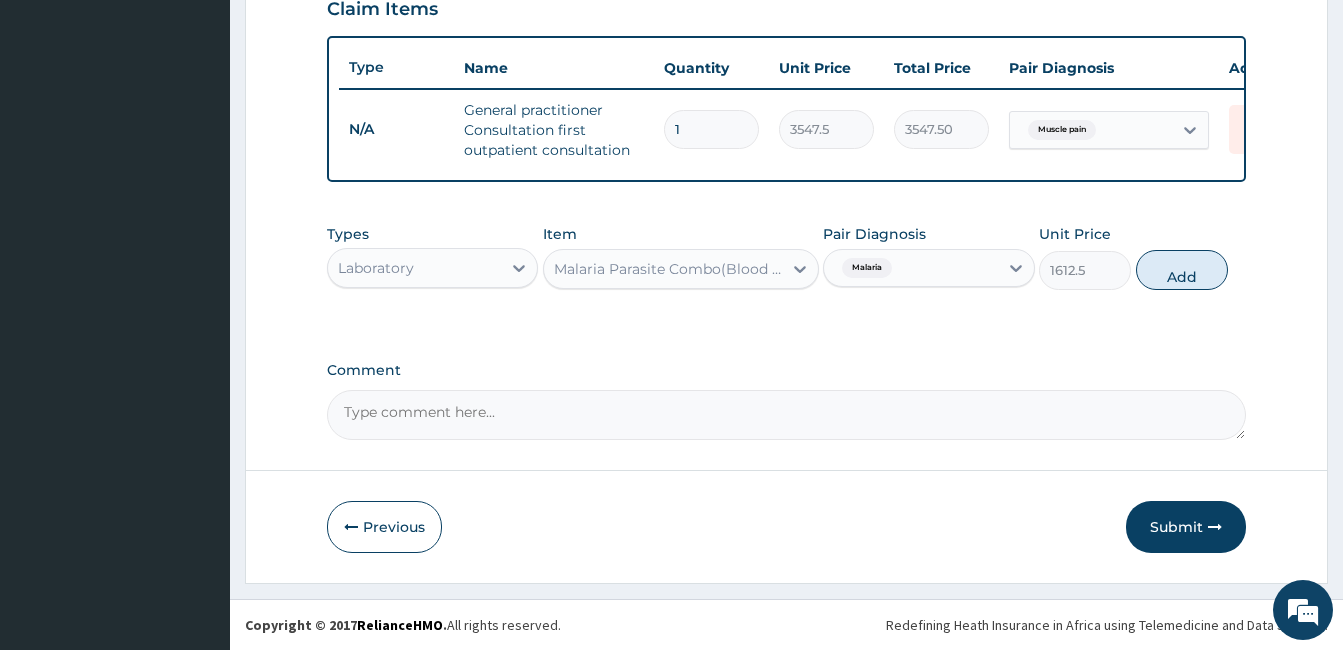 type on "0" 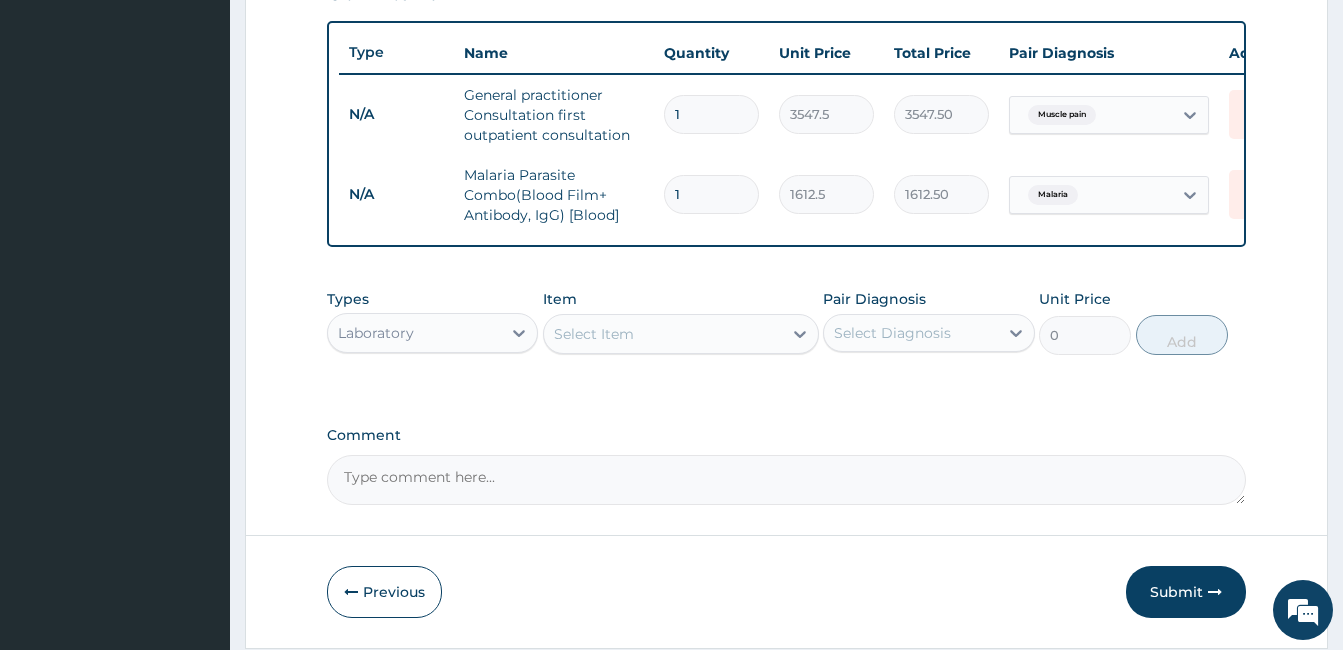 click on "Select Item" at bounding box center [663, 334] 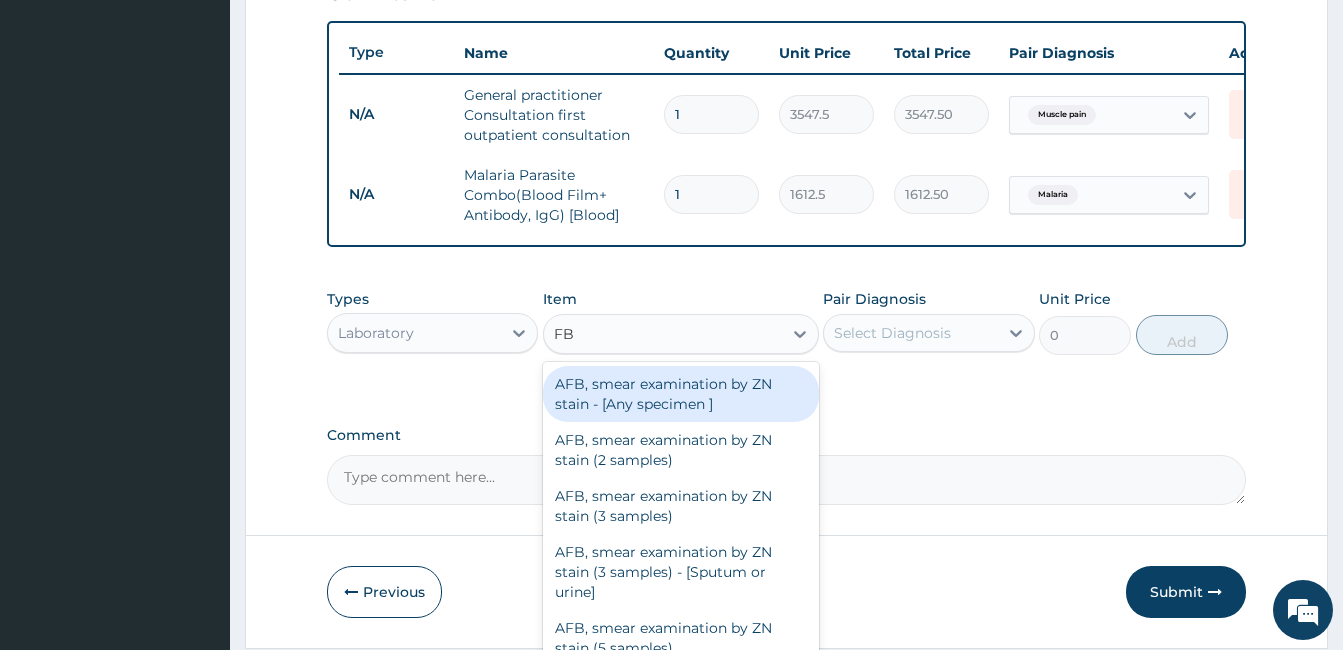 type on "FBC" 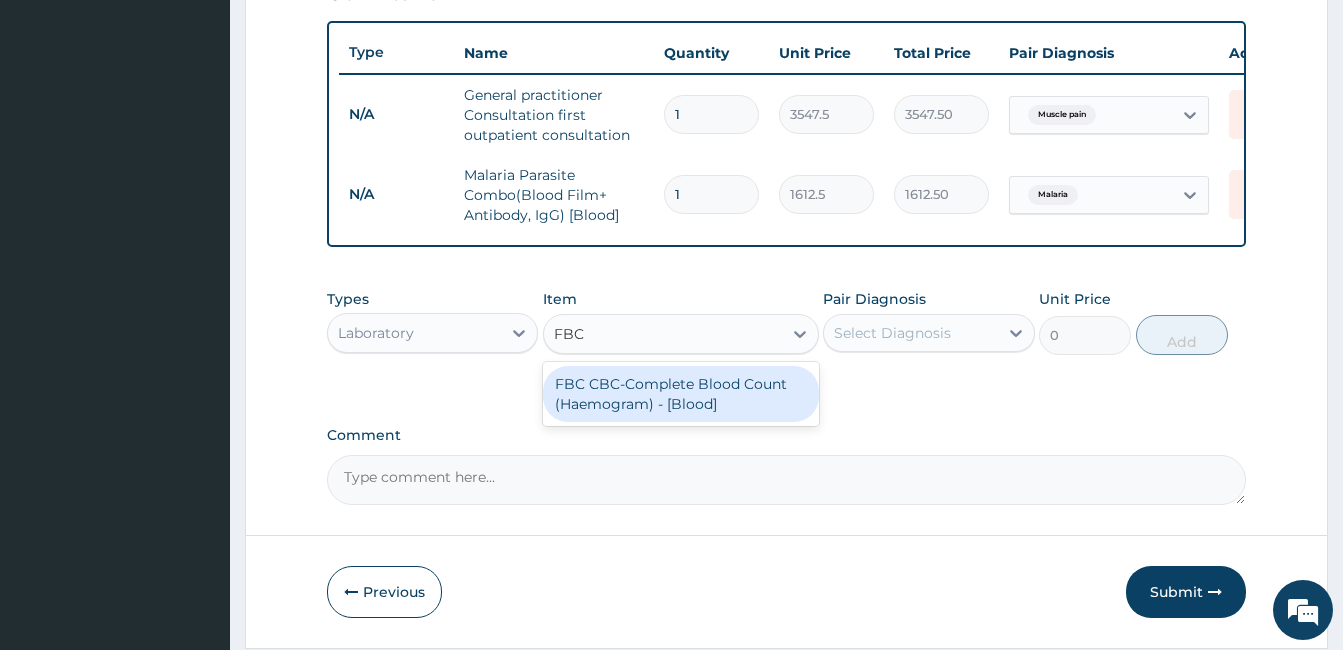 click on "FBC CBC-Complete Blood Count (Haemogram) - [Blood]" at bounding box center [681, 394] 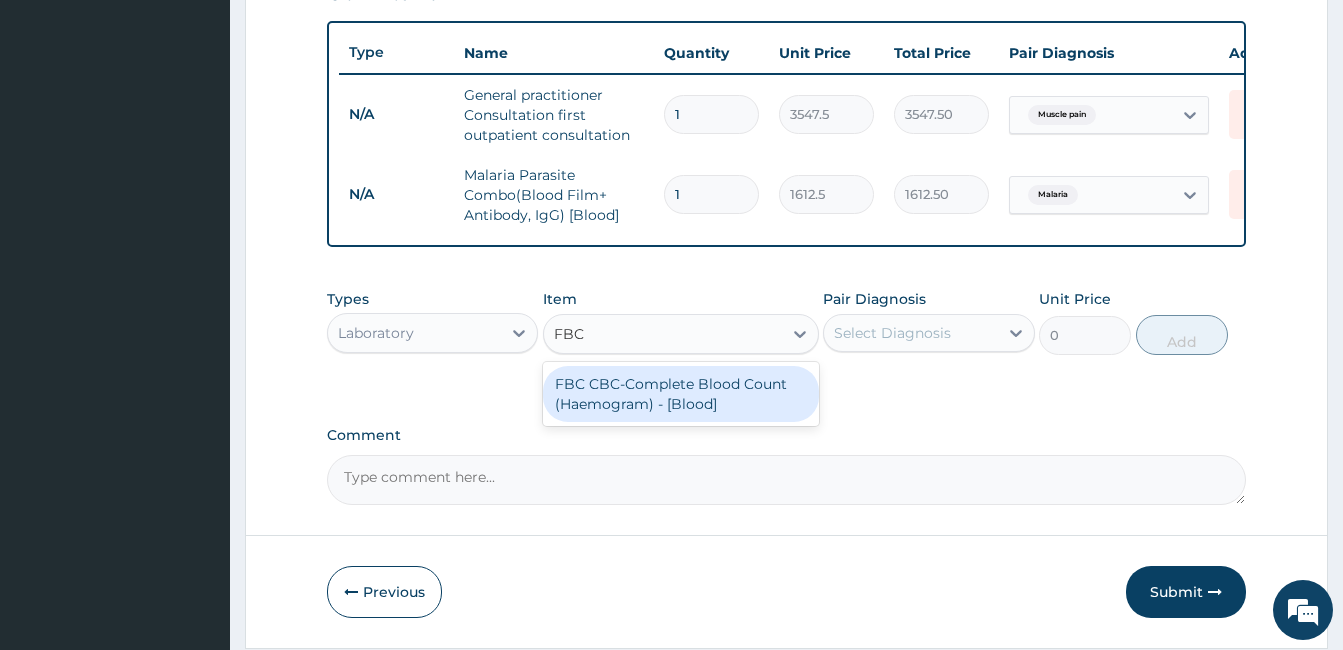 type 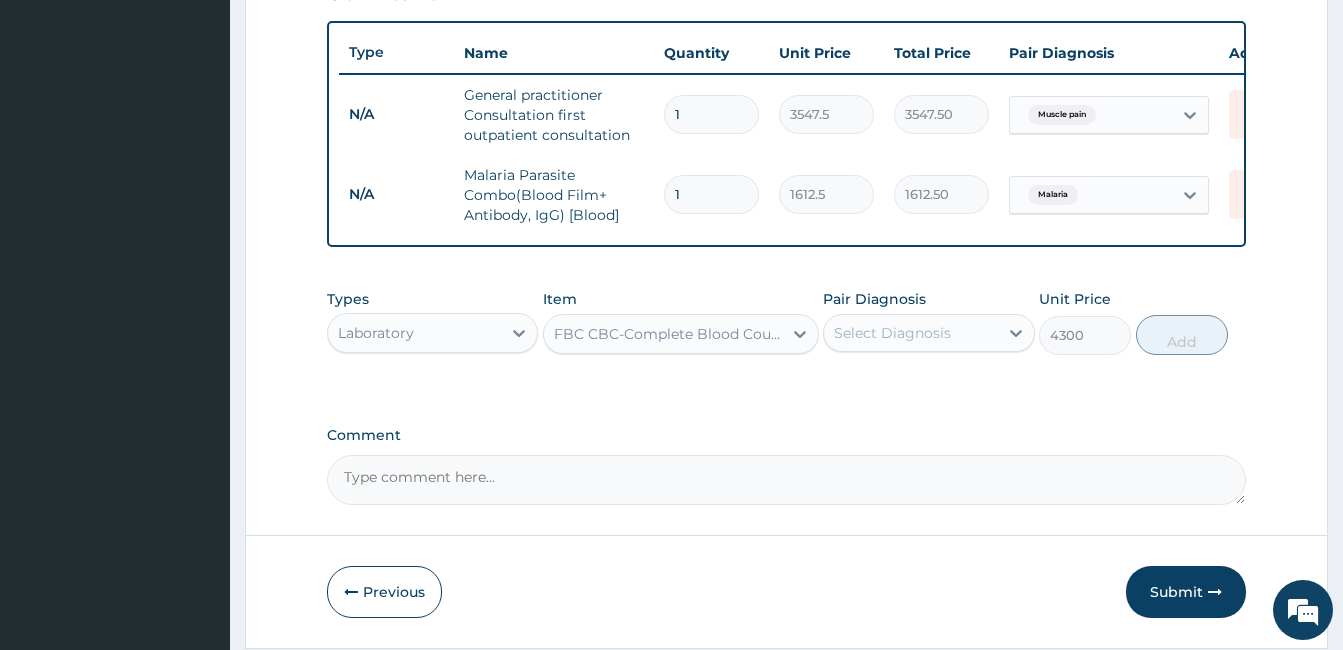 click on "Select Diagnosis" at bounding box center [892, 333] 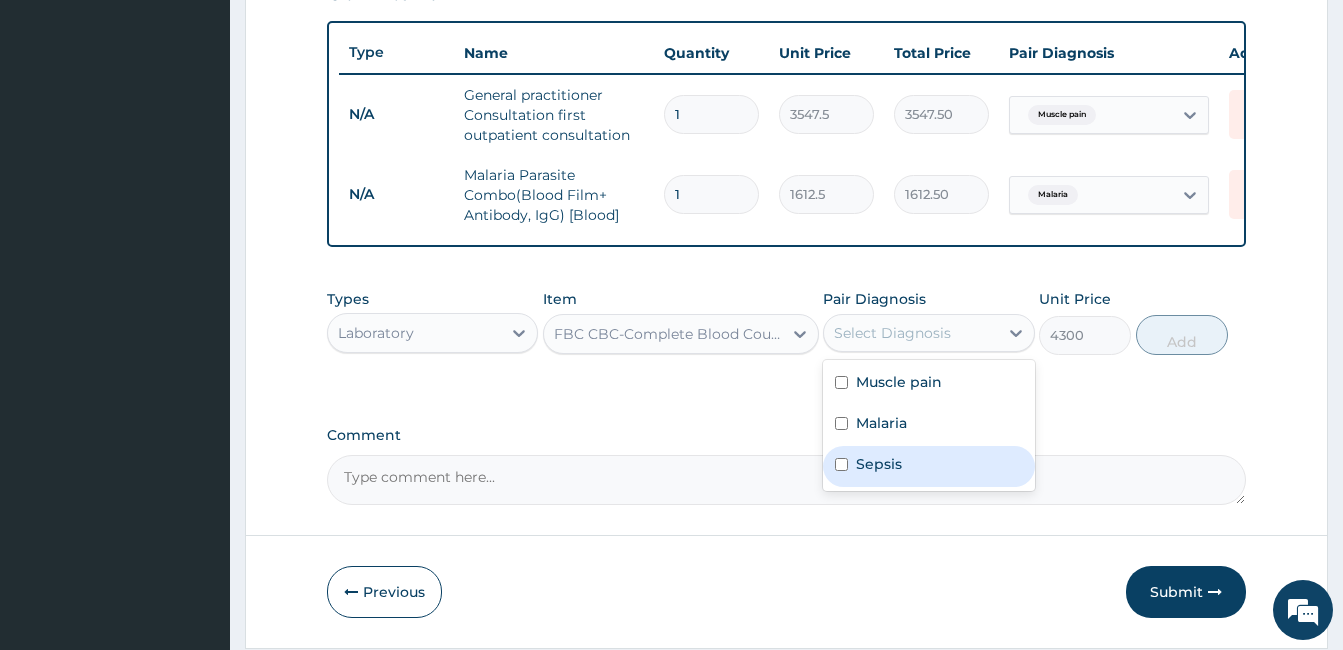 click on "Sepsis" at bounding box center [879, 464] 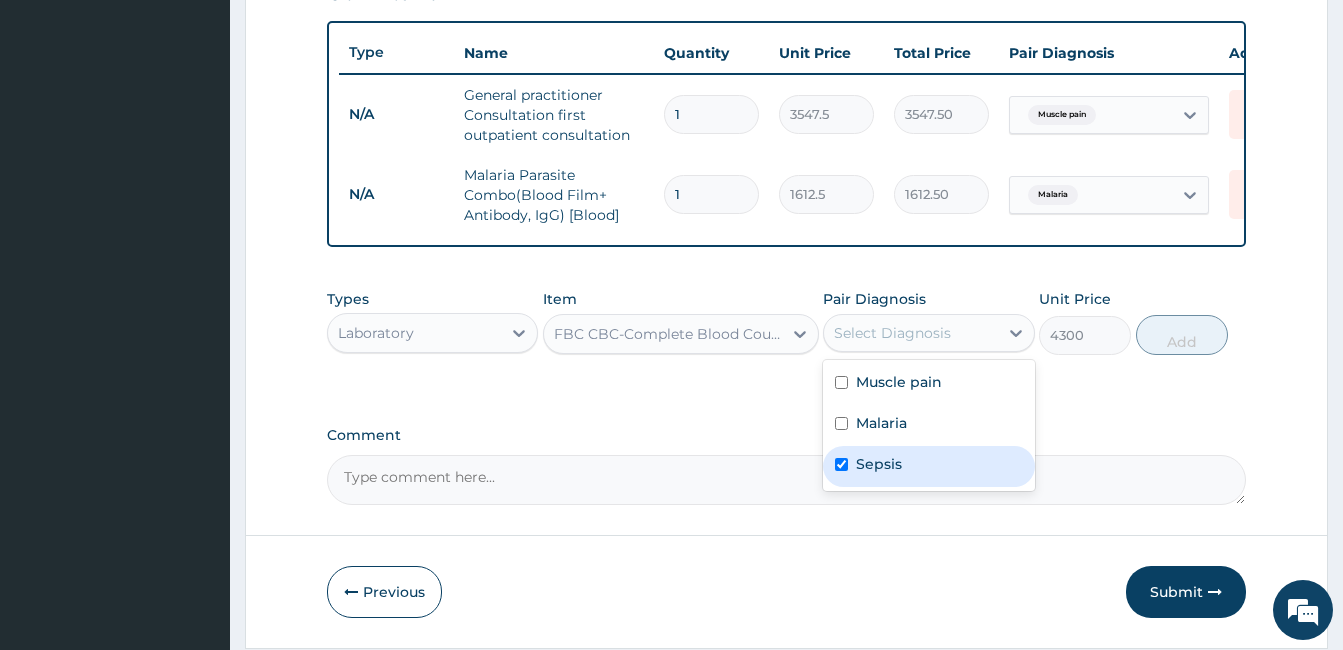 checkbox on "true" 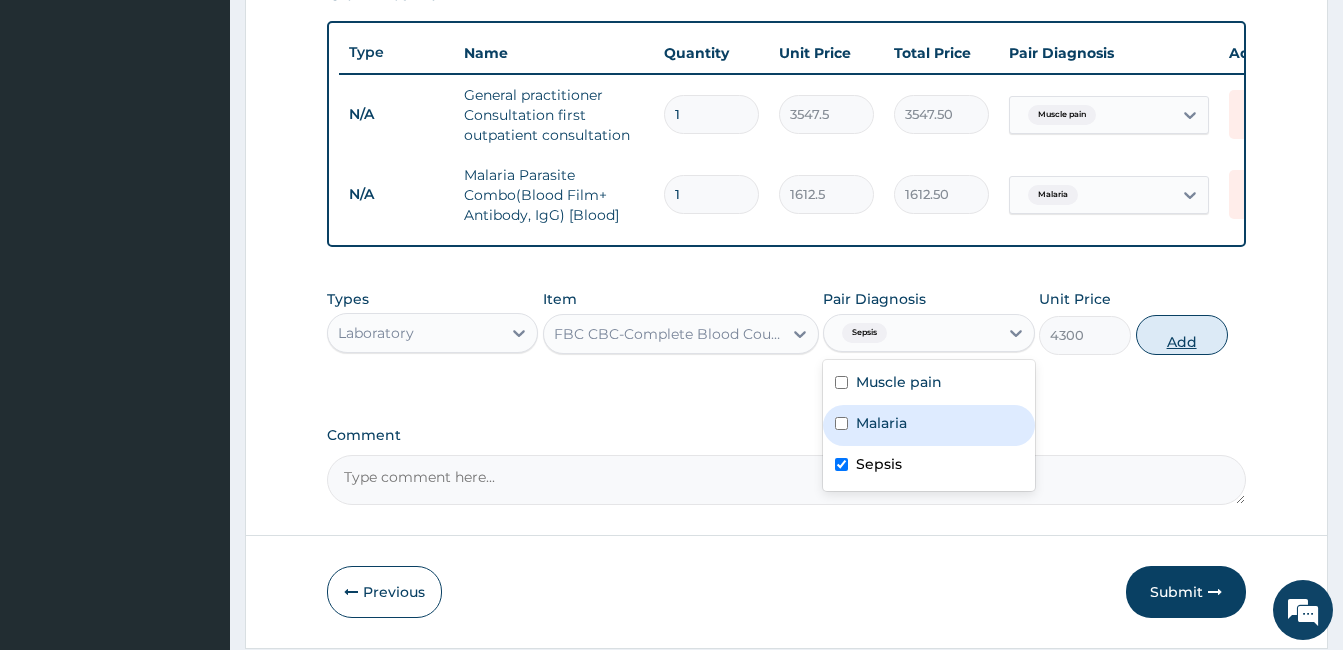 click on "Add" at bounding box center (1182, 335) 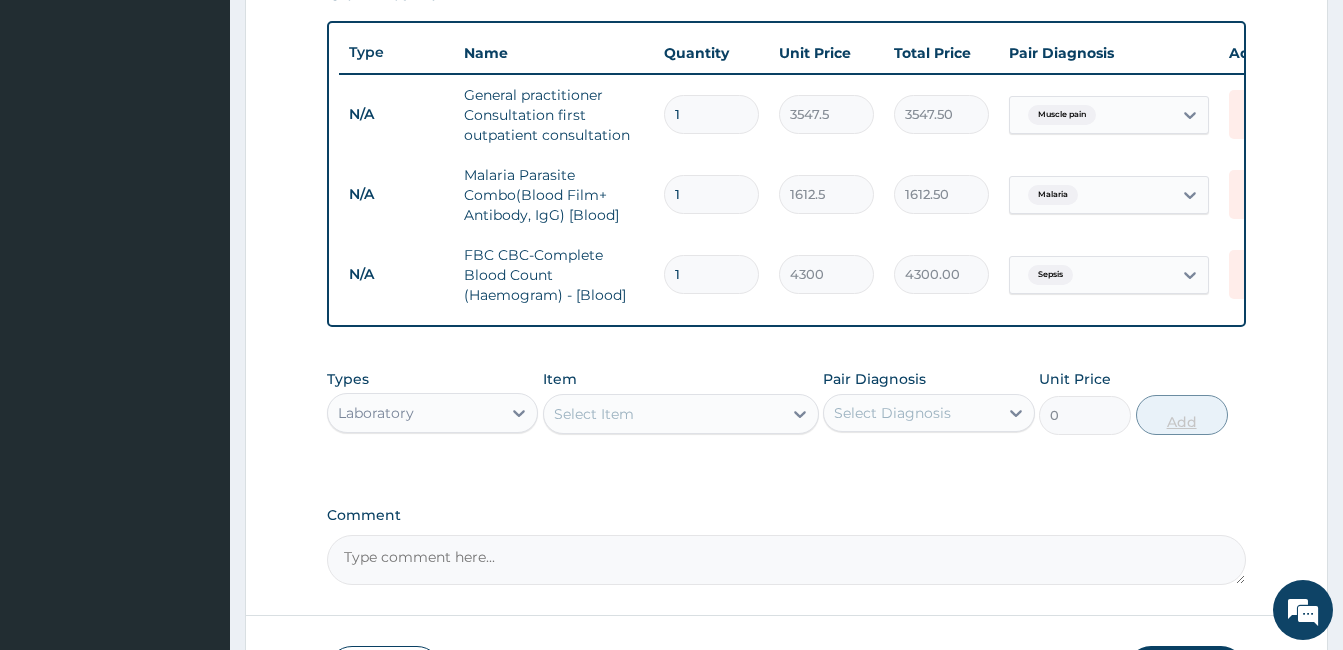 scroll, scrollTop: 883, scrollLeft: 0, axis: vertical 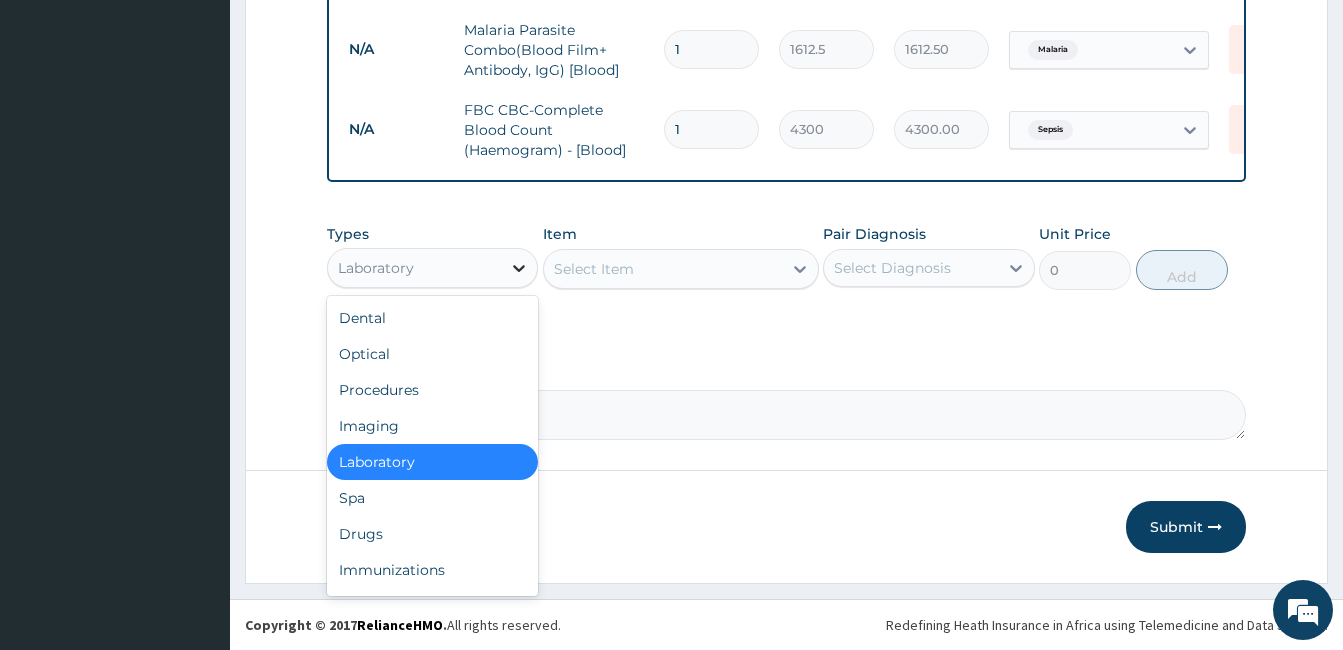 click at bounding box center [519, 268] 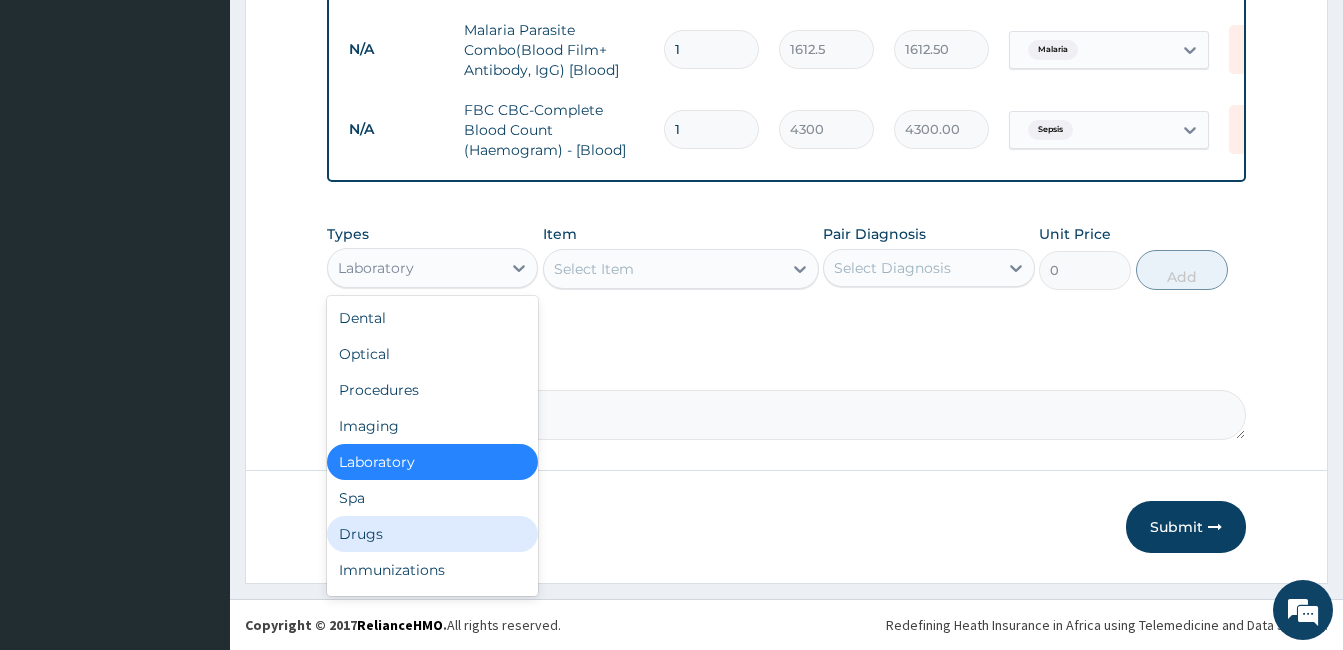 click on "Drugs" at bounding box center [432, 534] 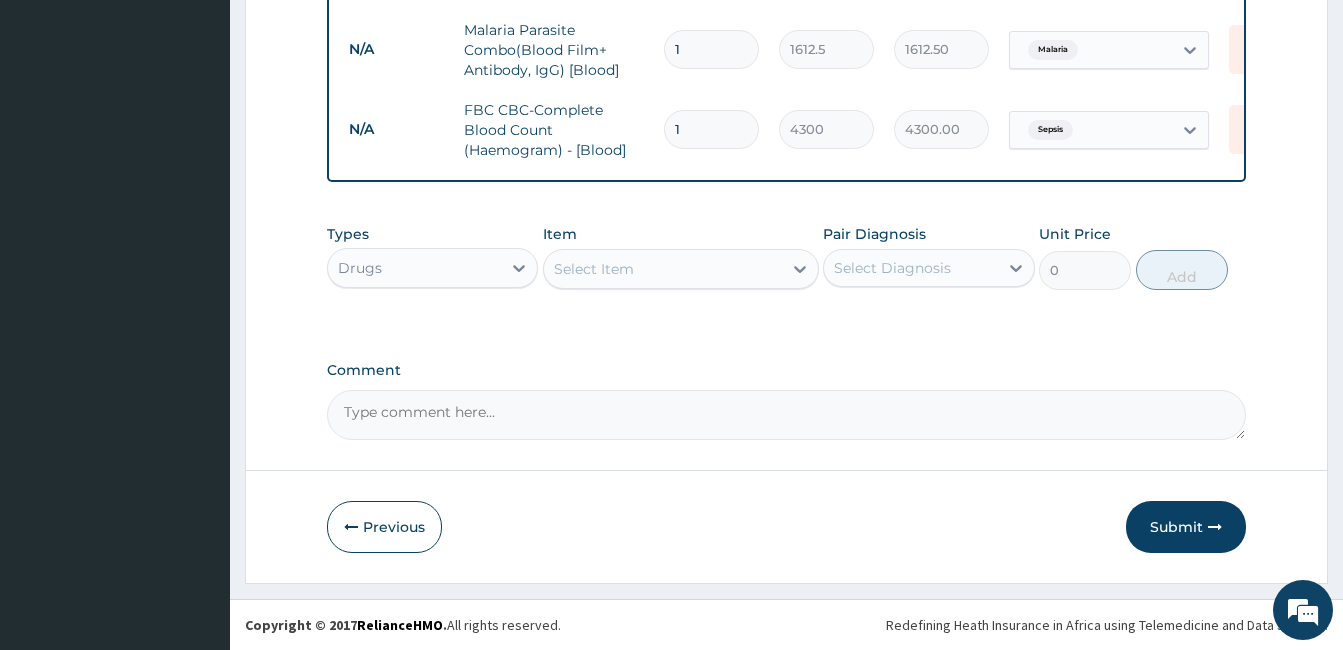 click on "Select Item" at bounding box center (663, 269) 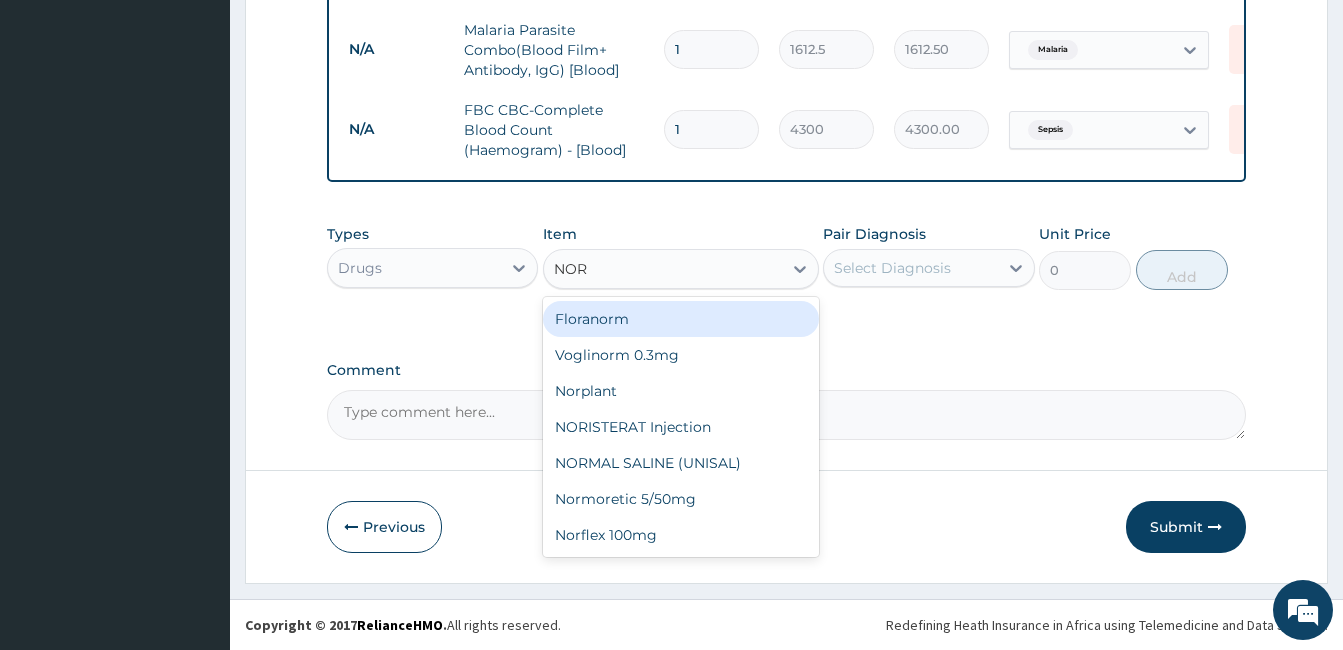 type on "NORF" 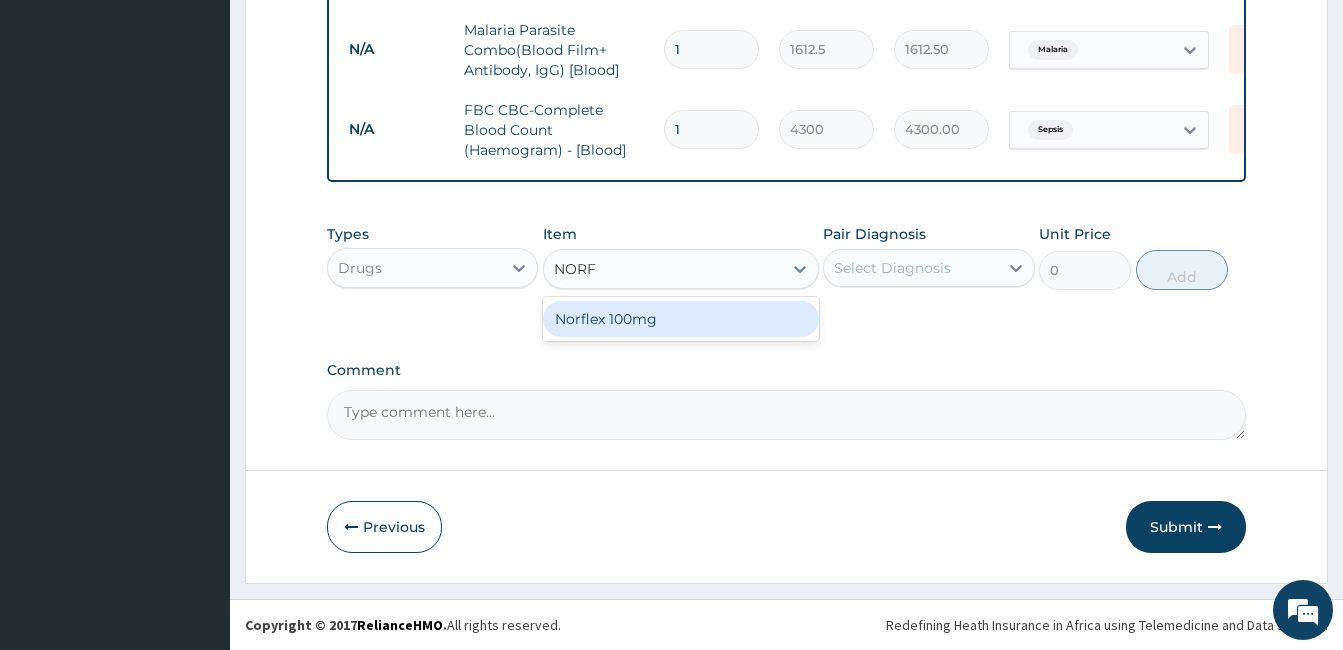 click on "Norflex 100mg" at bounding box center (681, 319) 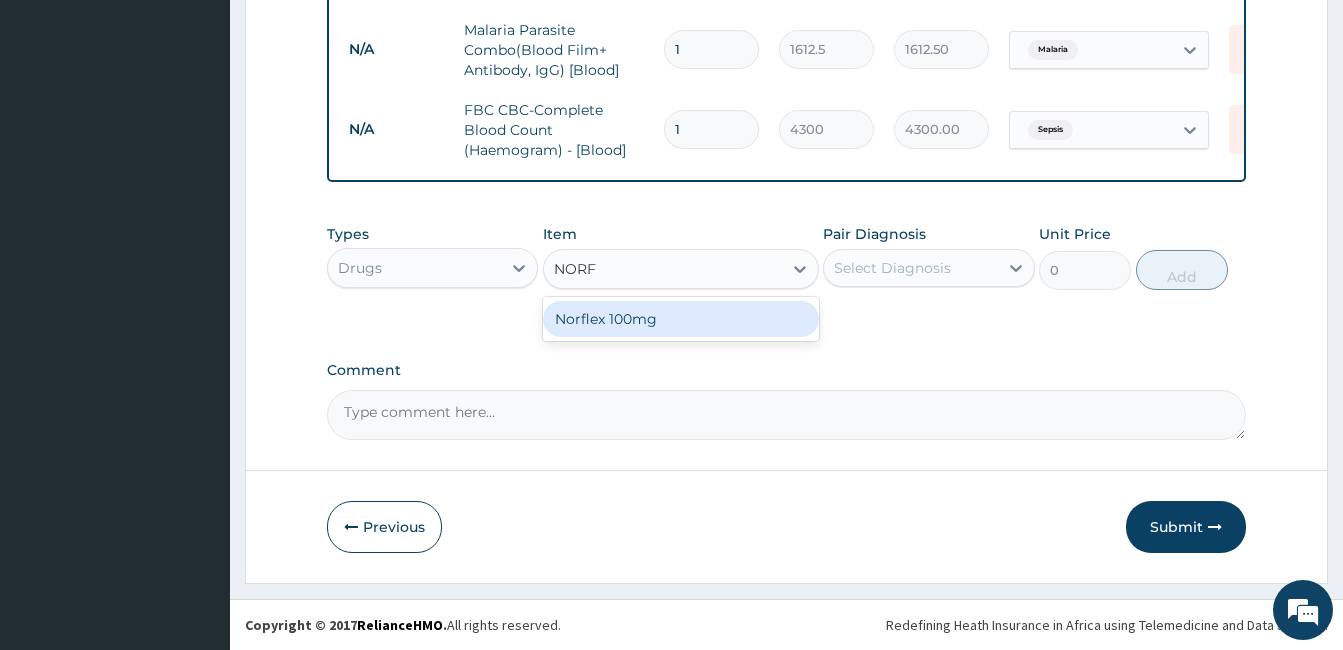 type 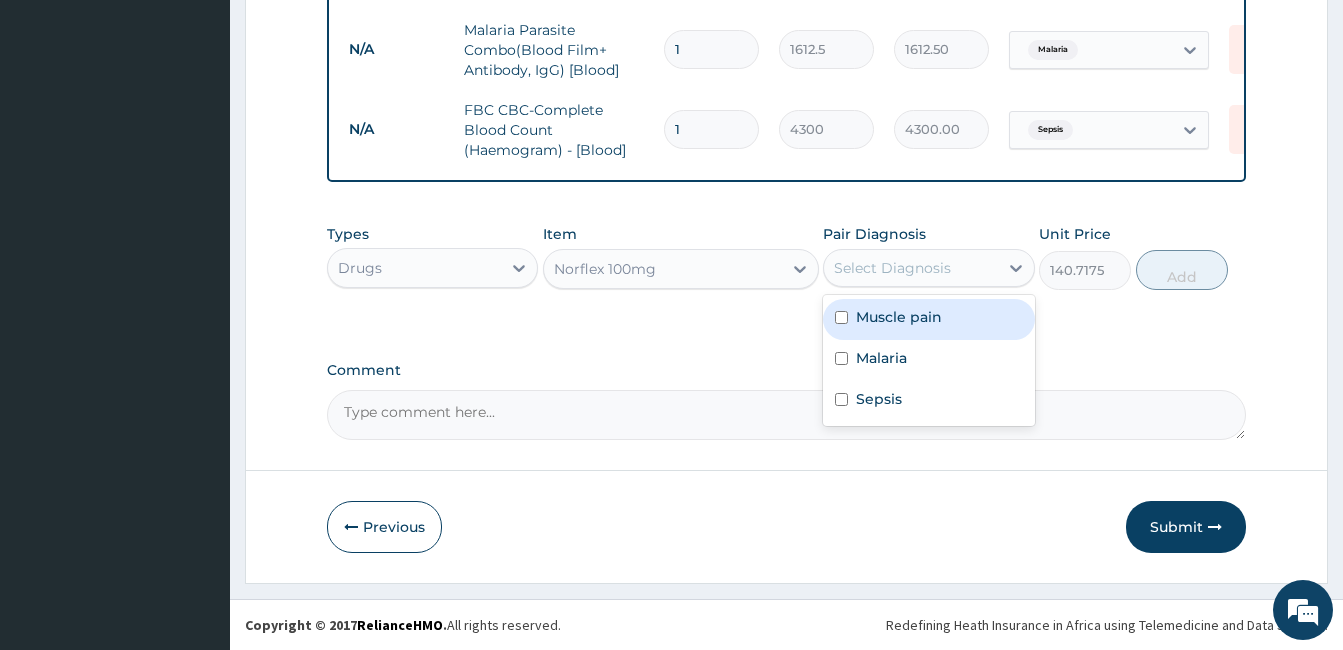 click on "Select Diagnosis" at bounding box center [892, 268] 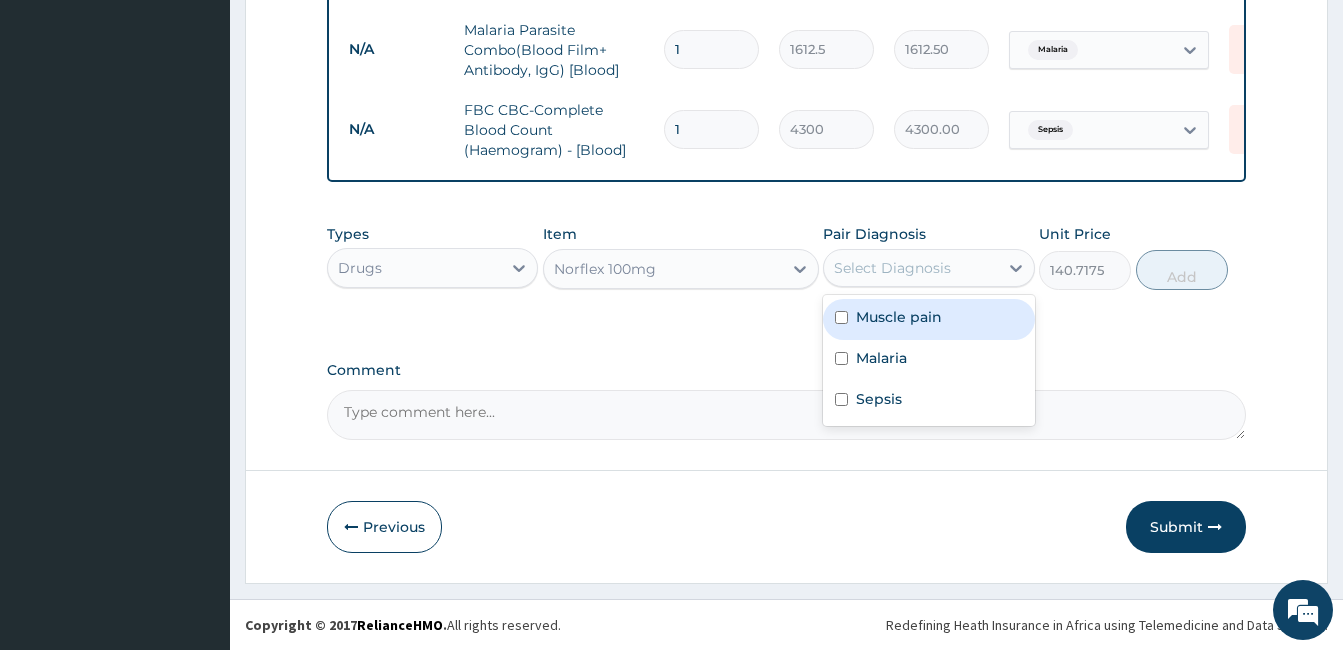 click on "Muscle pain" at bounding box center (928, 319) 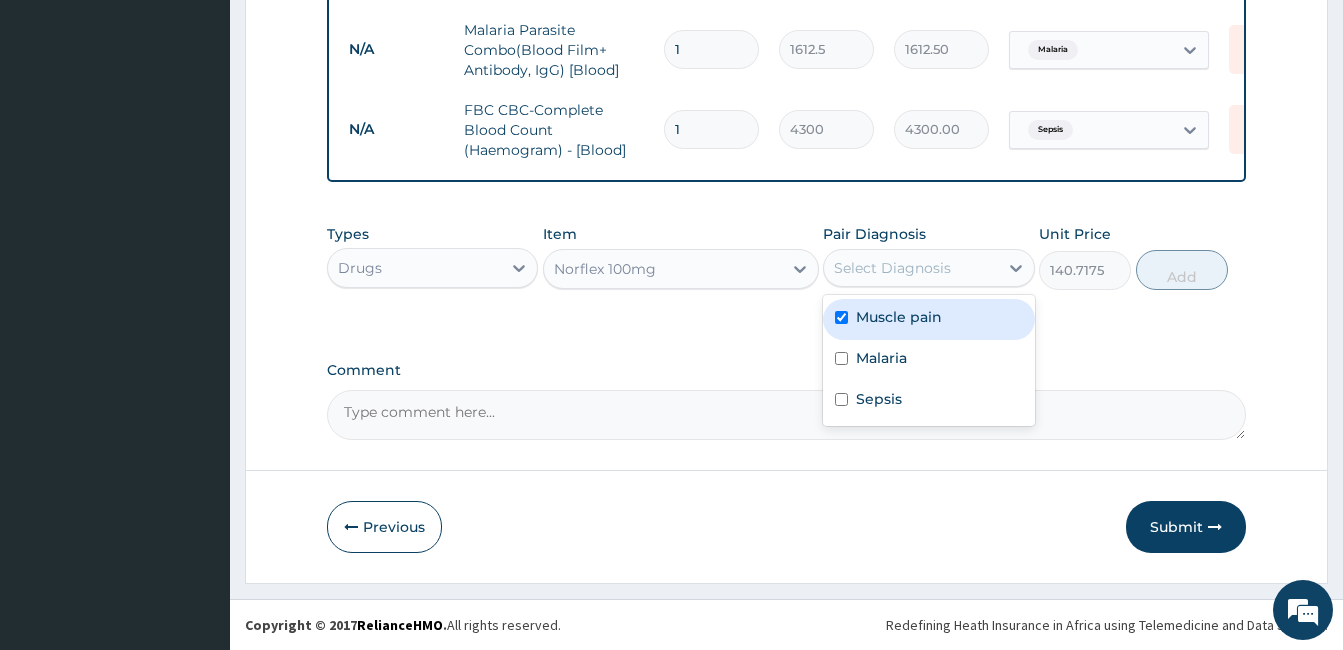 checkbox on "true" 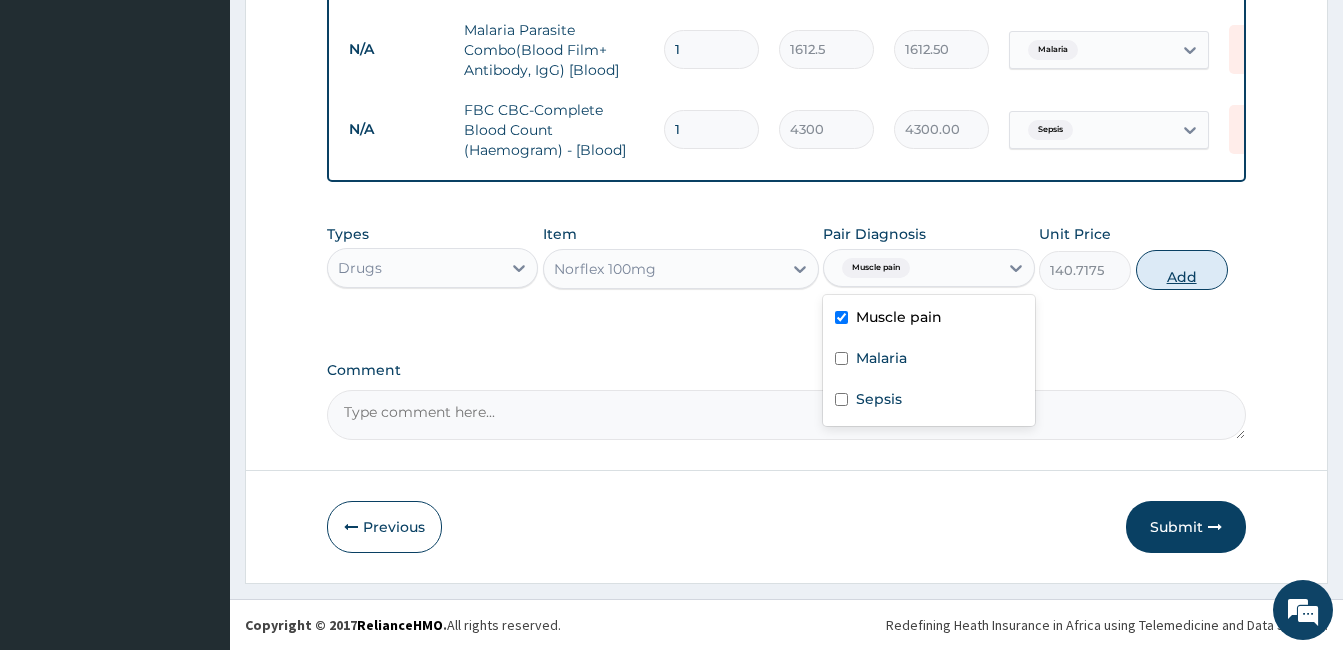 click on "Add" at bounding box center (1182, 270) 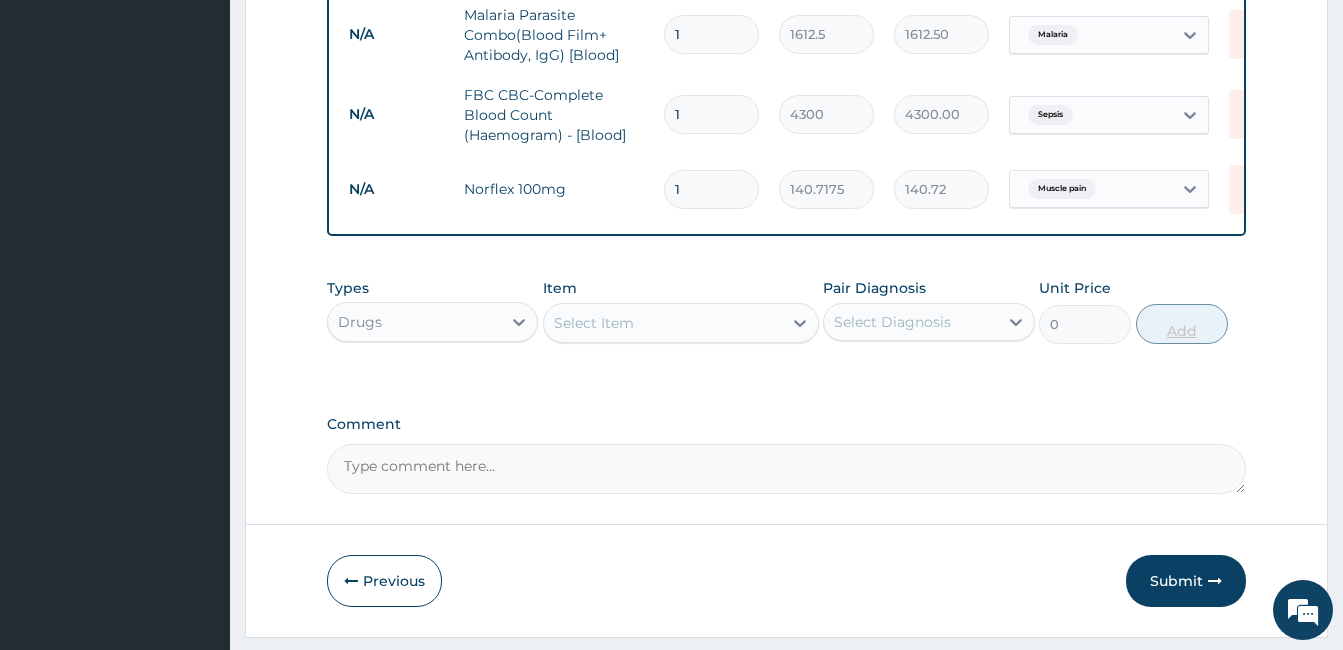 type on "10" 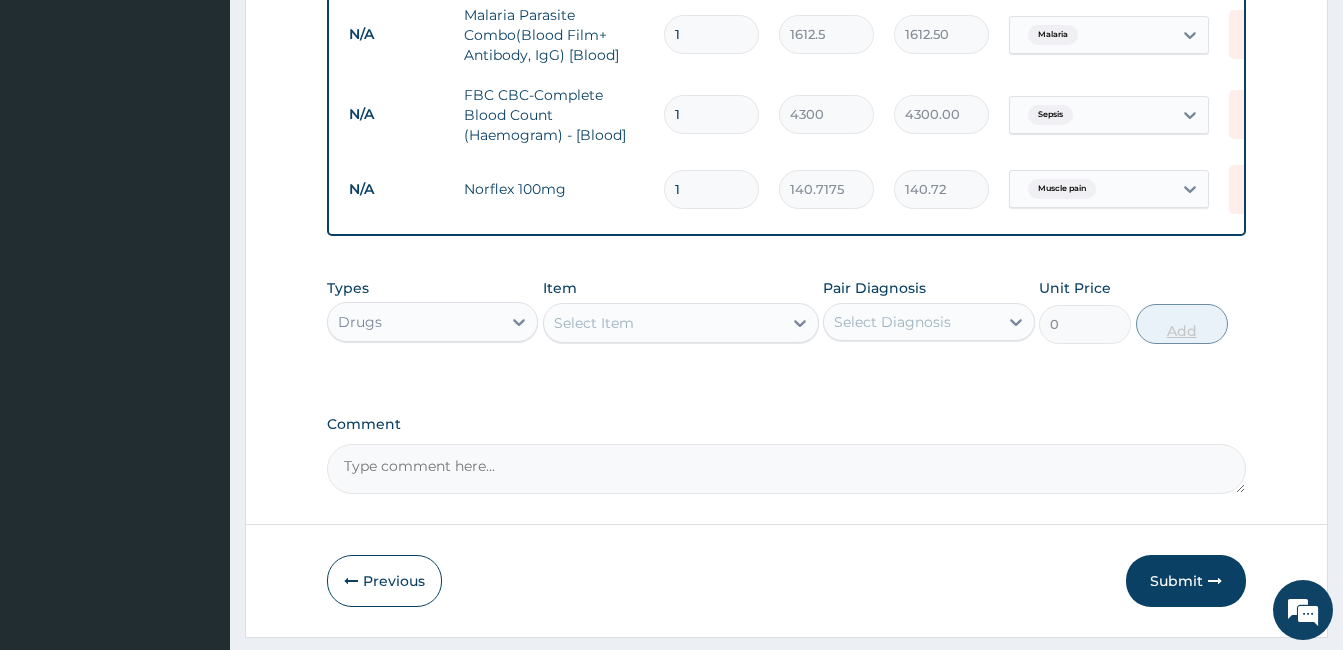 type on "1407.17" 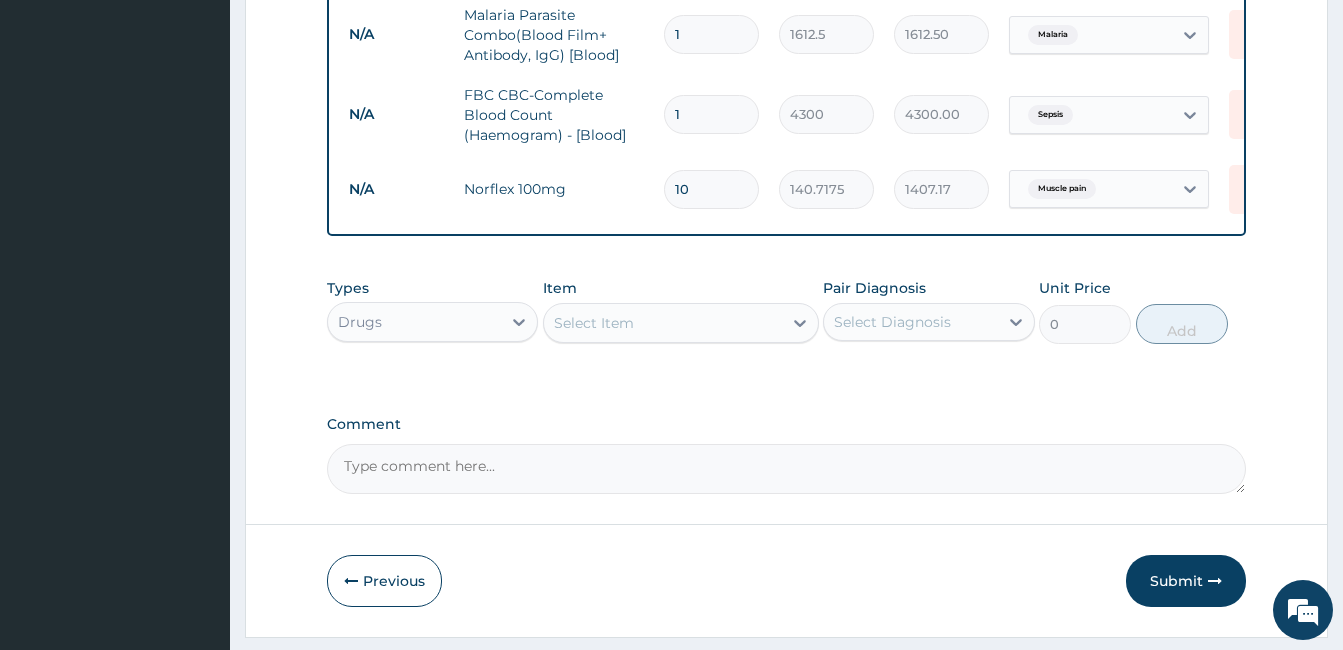 type on "10" 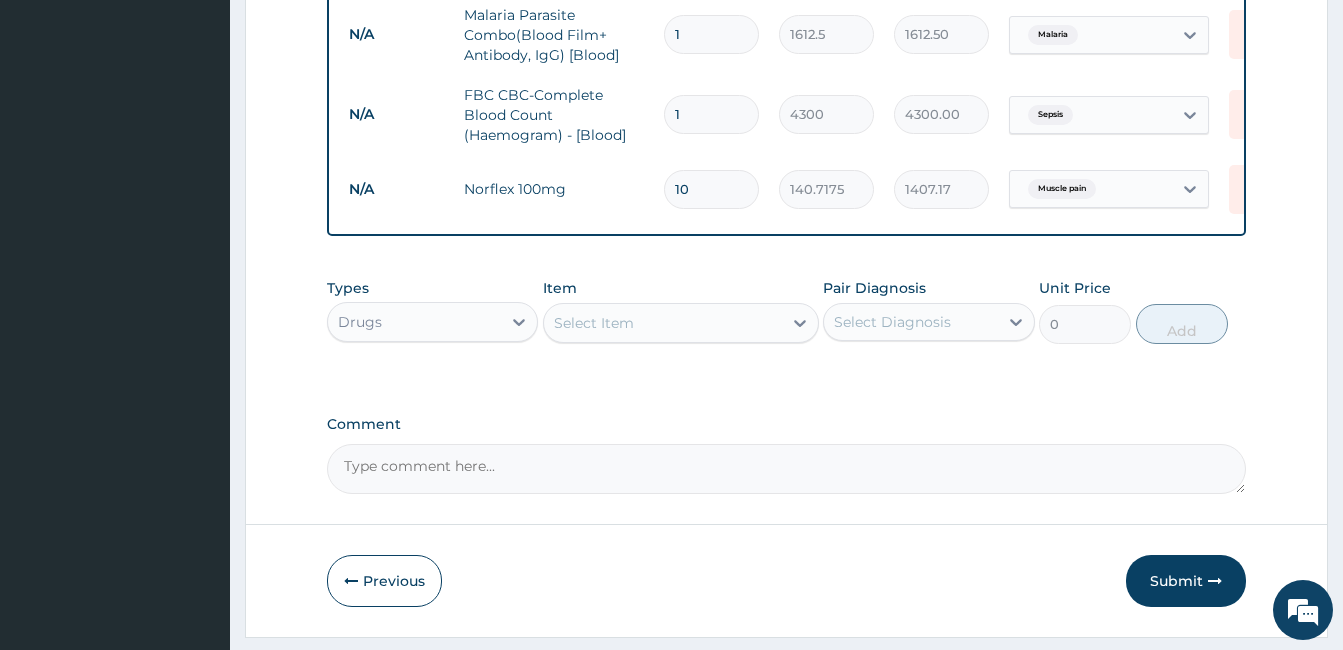 click on "Select Item" at bounding box center [663, 323] 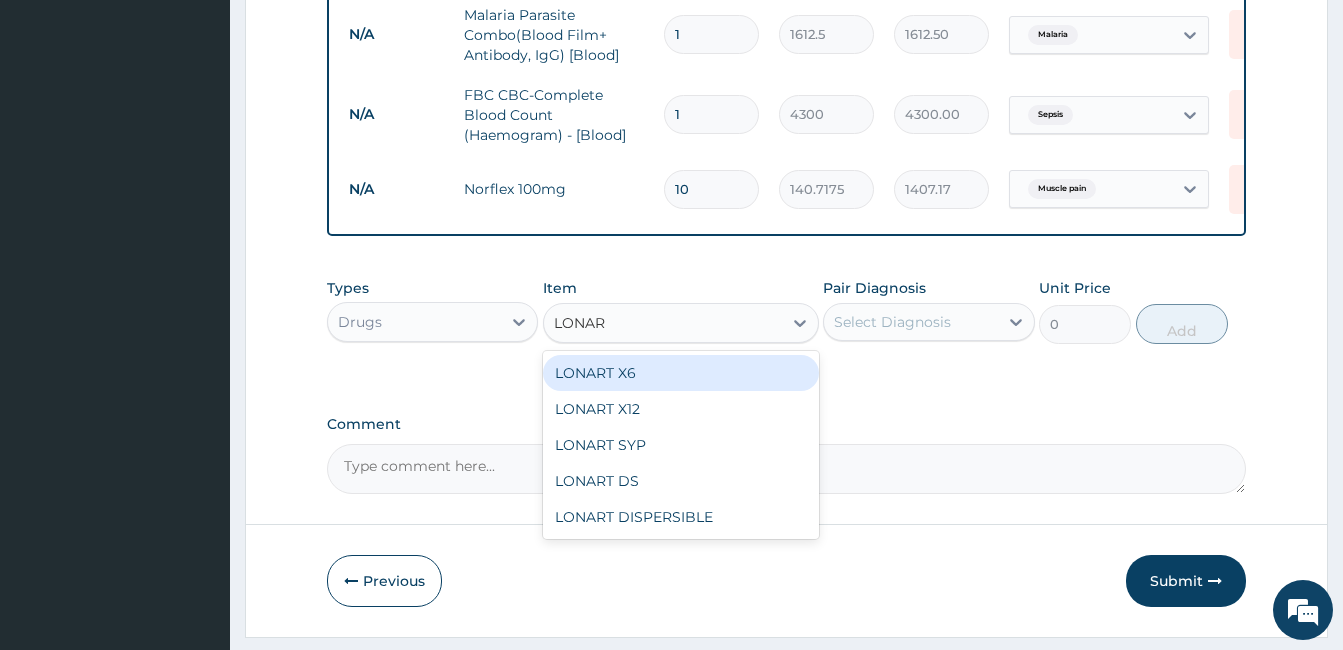 type on "LONART" 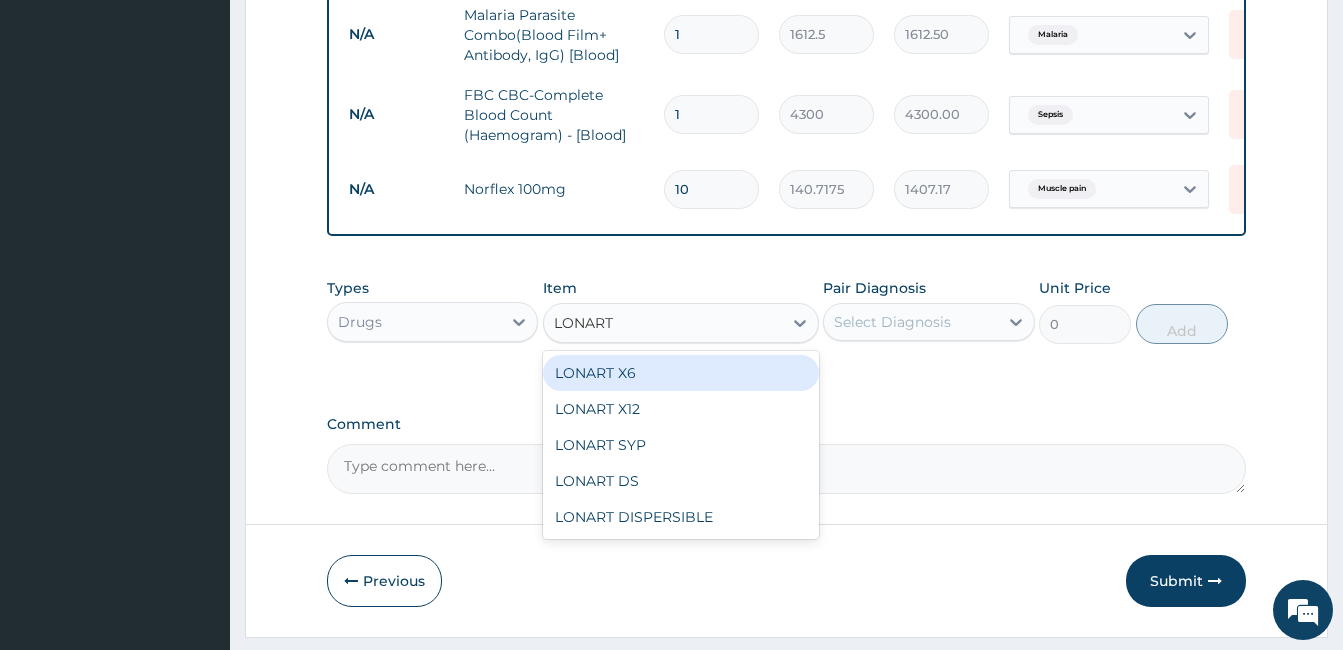 click on "LONART X6" at bounding box center (681, 373) 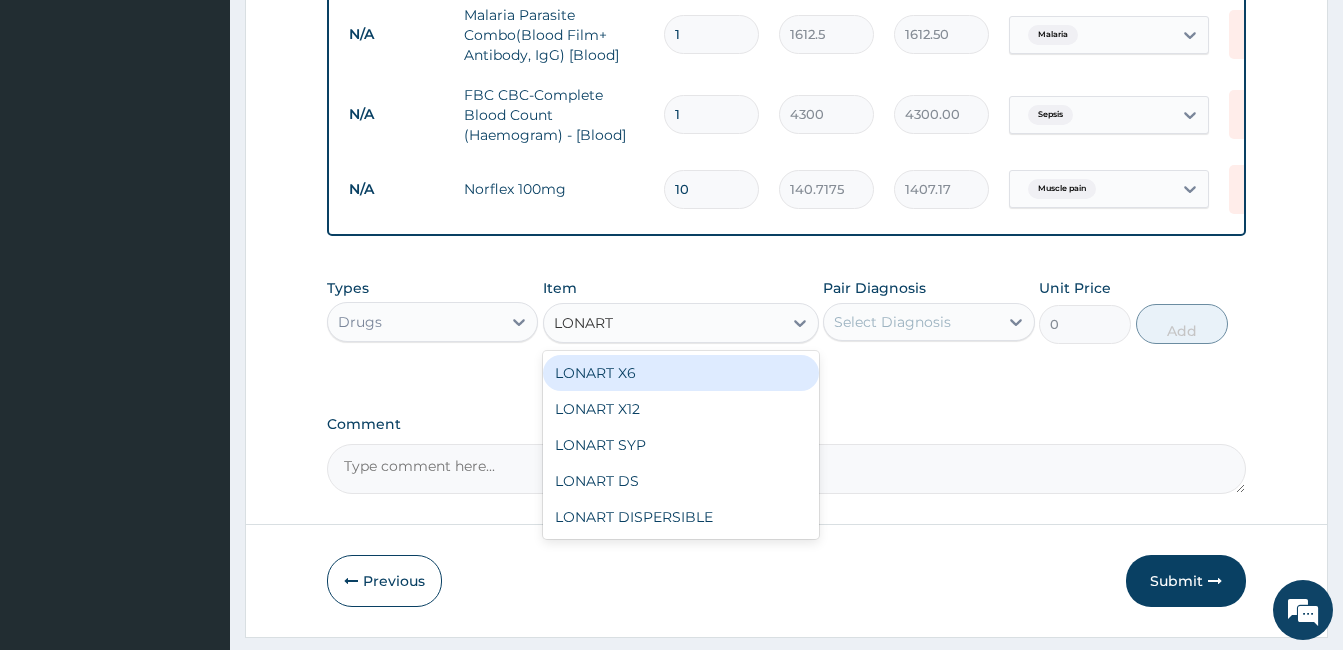 type 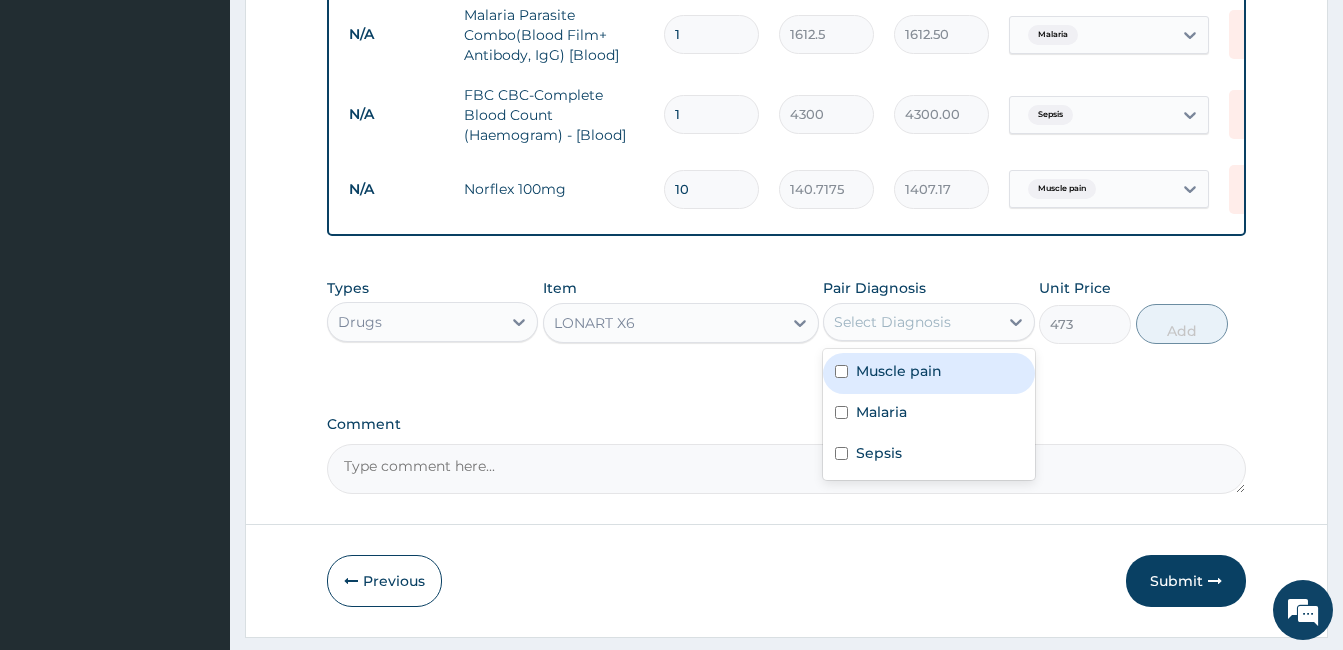click on "Select Diagnosis" at bounding box center [910, 322] 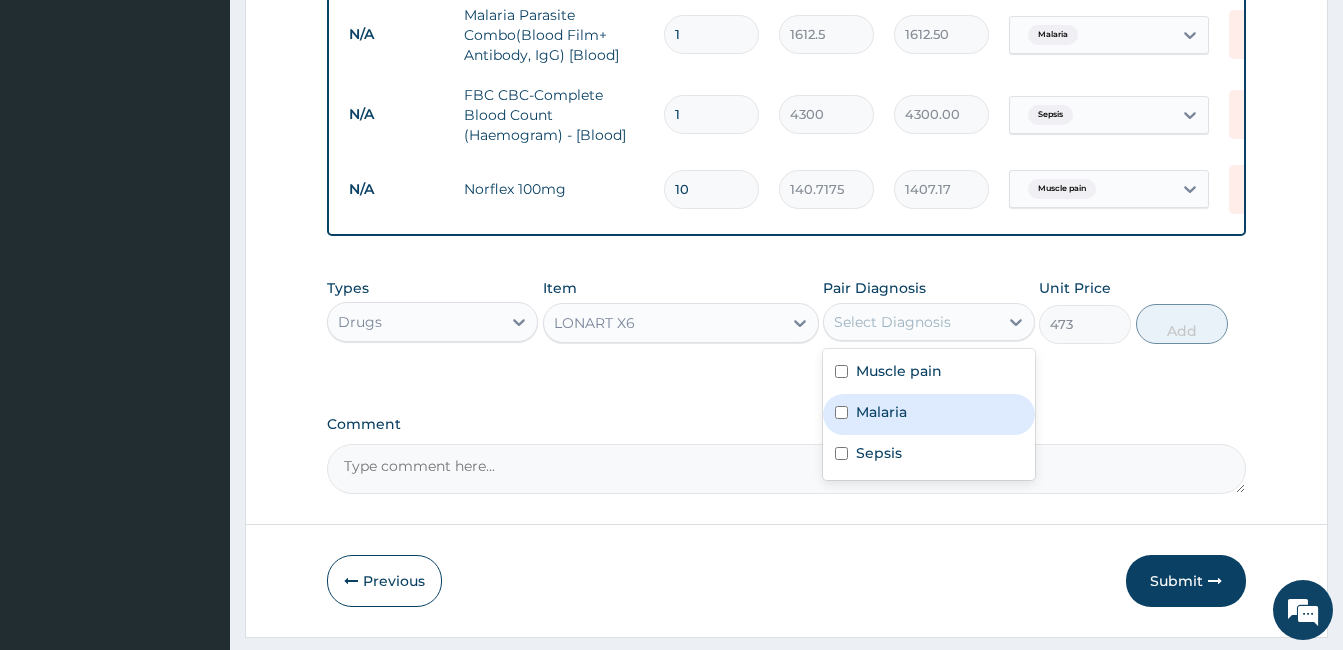 click on "Malaria" at bounding box center (881, 412) 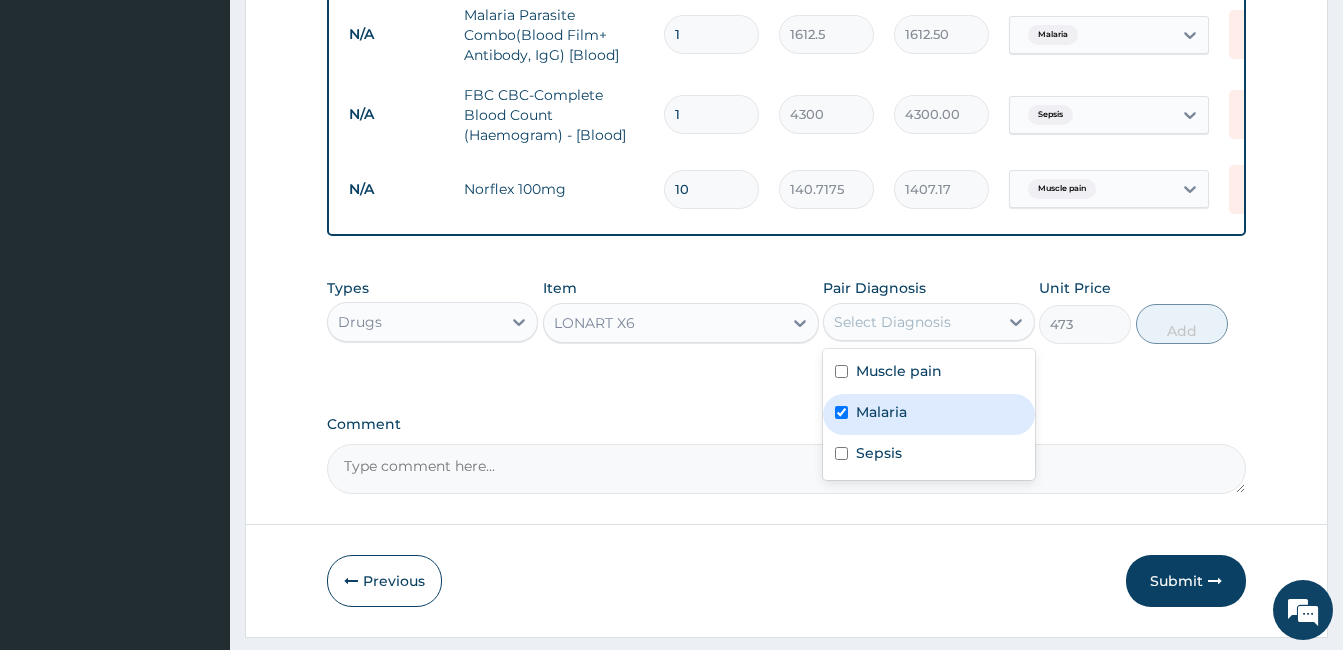 checkbox on "true" 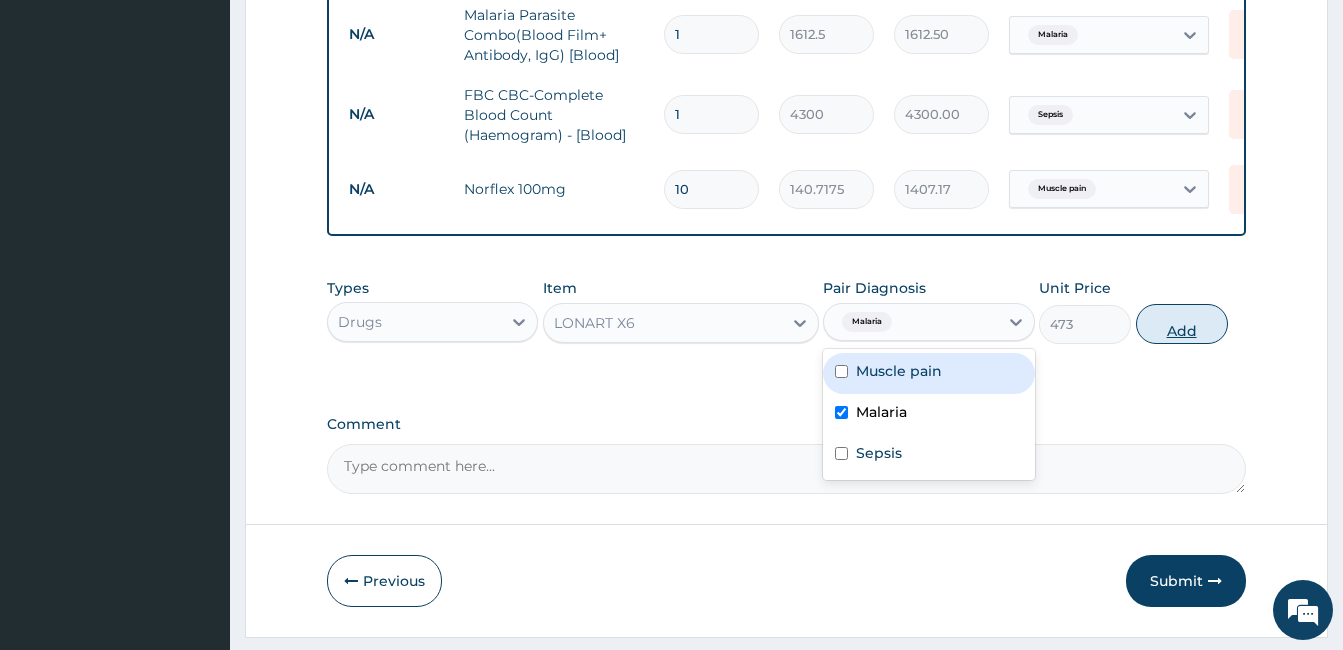 click on "Add" at bounding box center (1182, 324) 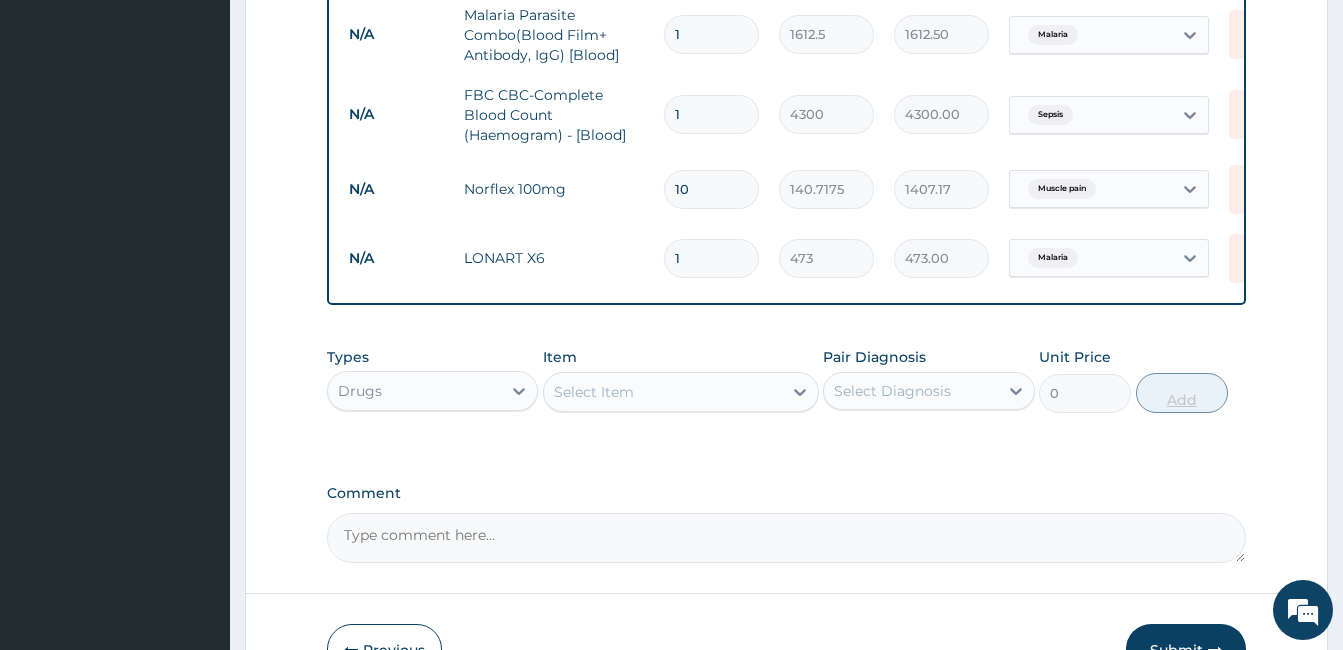 type 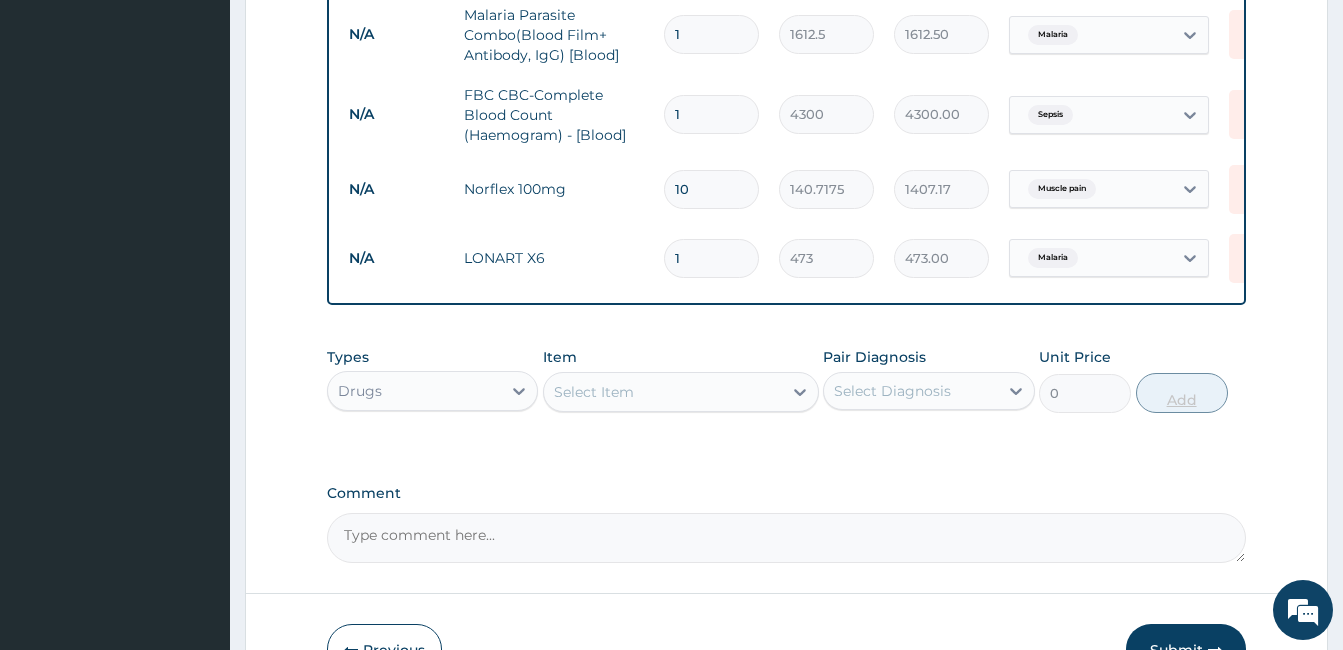 type on "0.00" 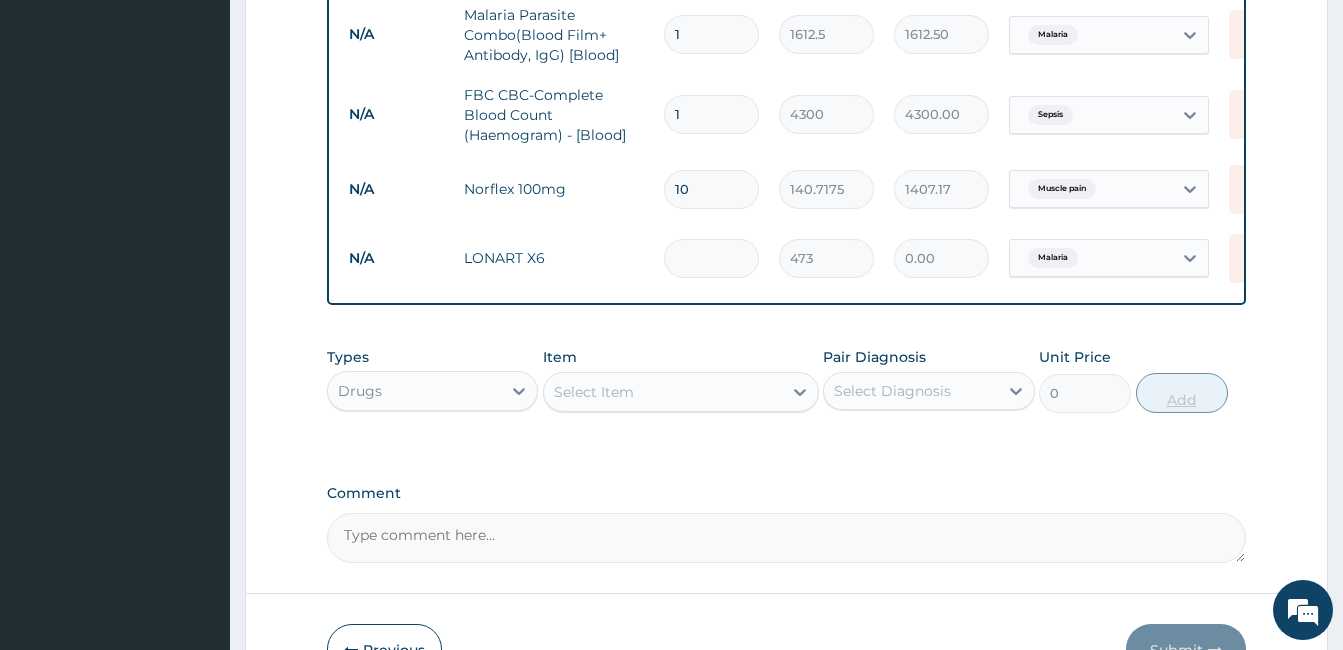 type on "6" 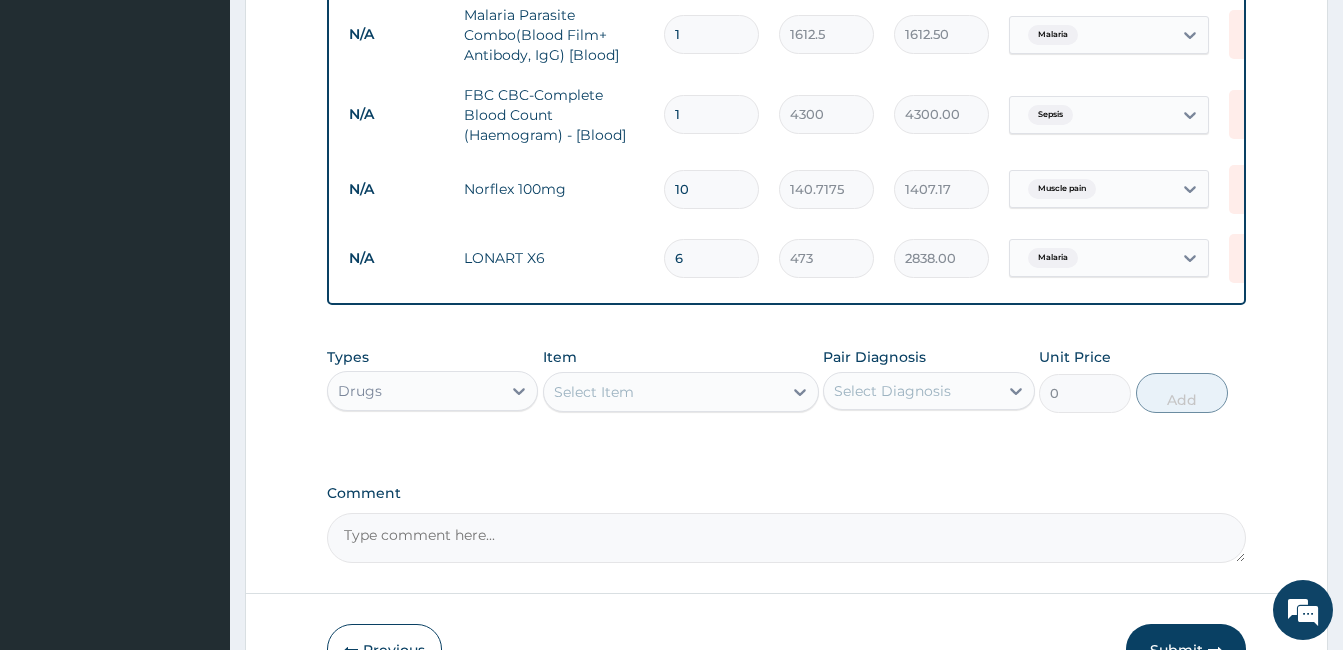 type on "6" 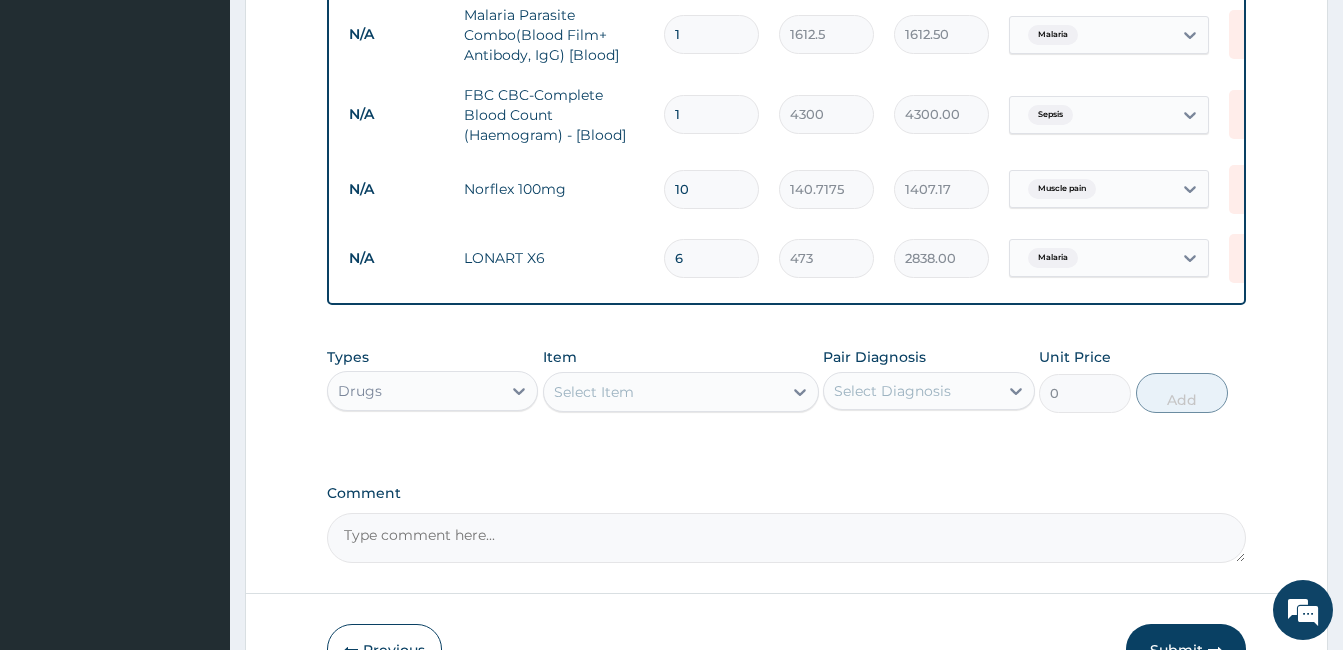 click on "Select Item" at bounding box center [663, 392] 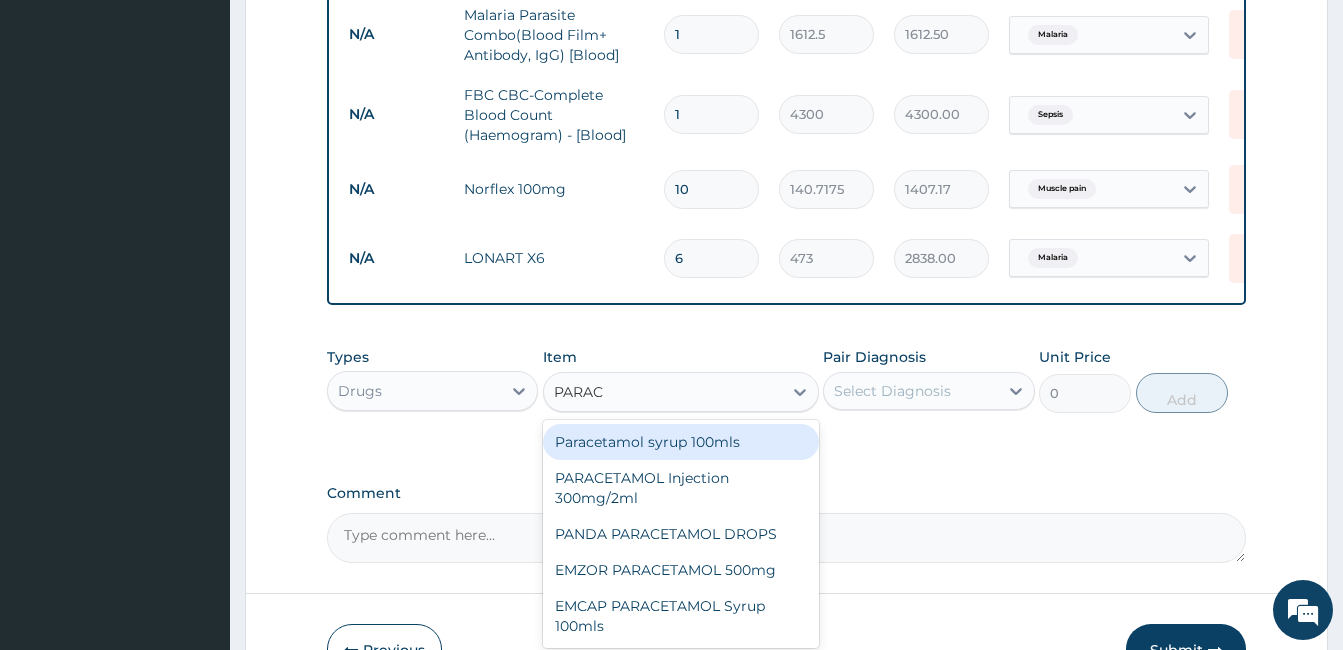 type on "PARACE" 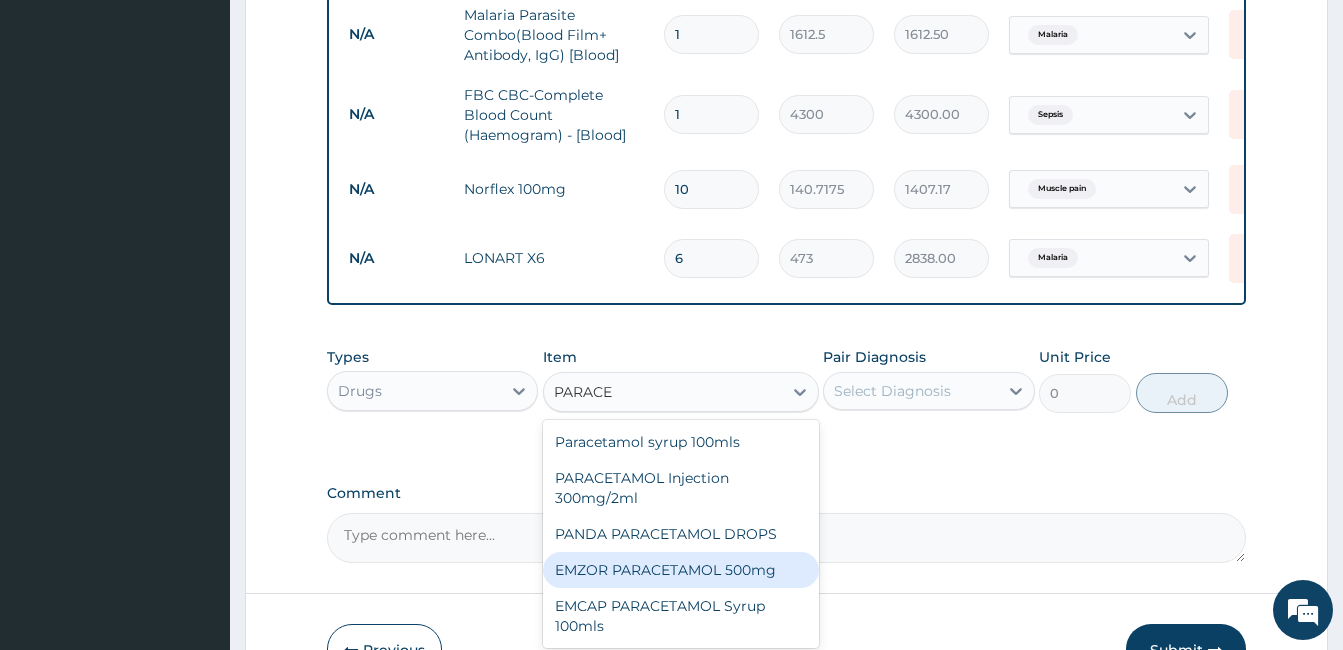 click on "EMZOR PARACETAMOL 500mg" at bounding box center (681, 570) 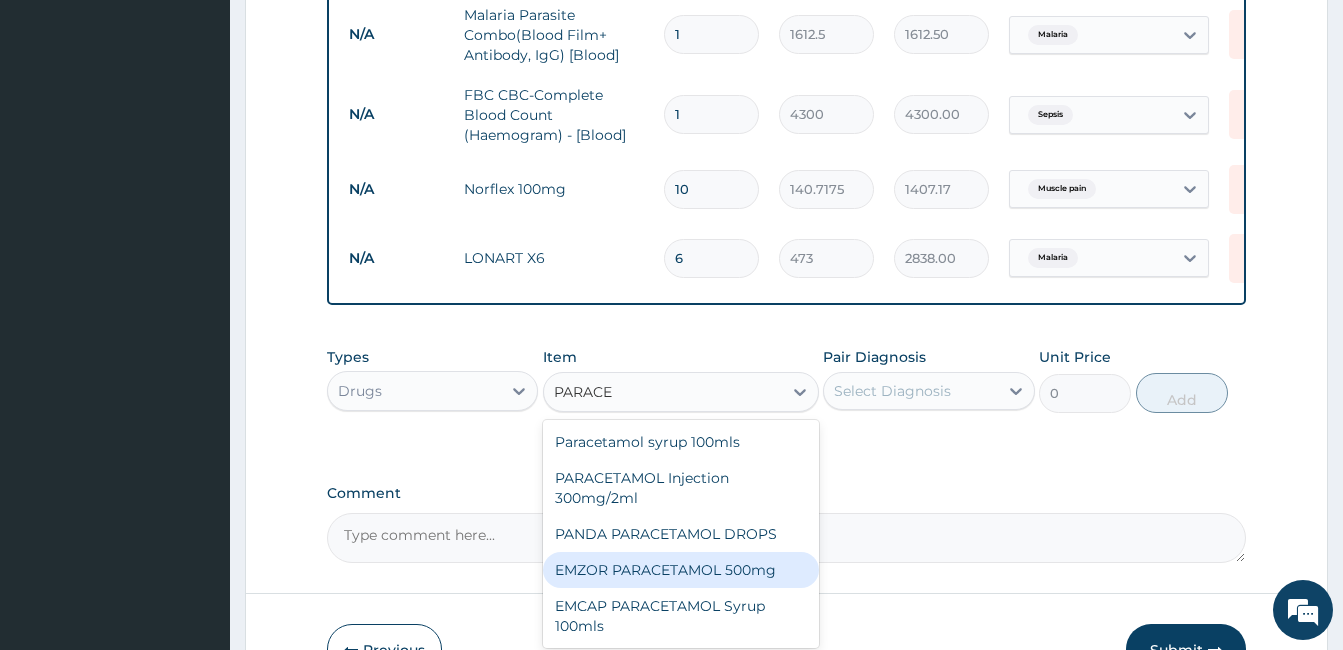type 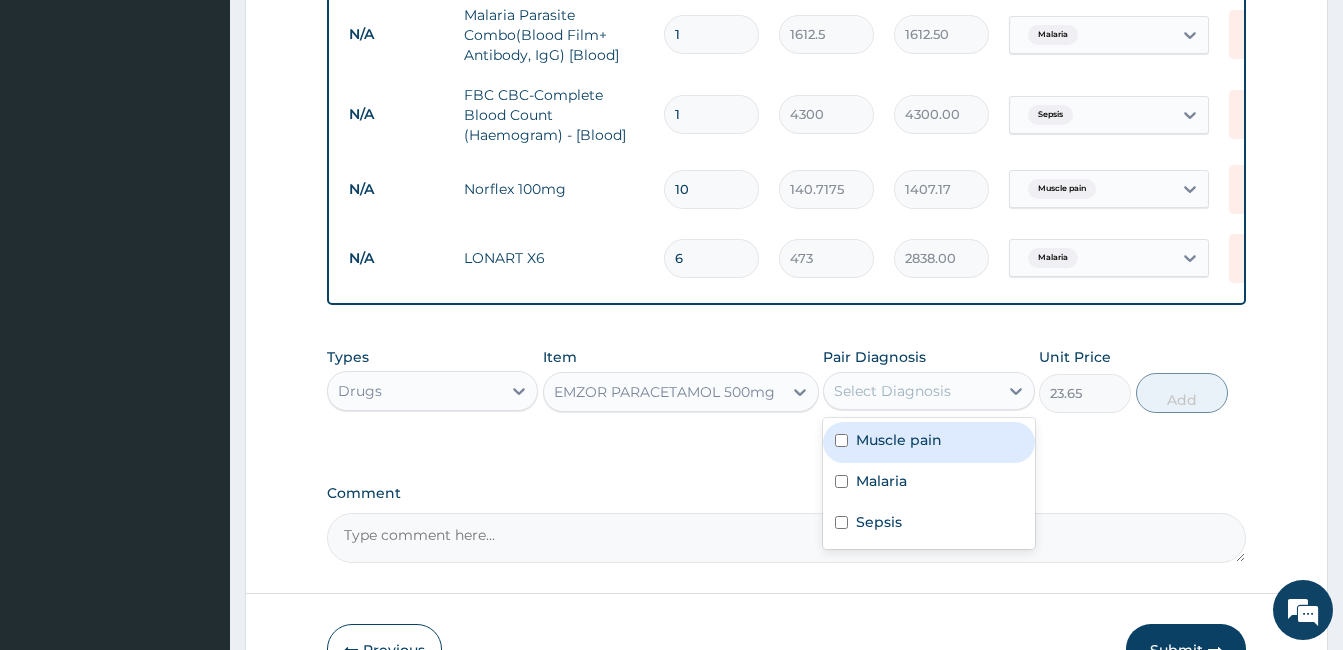 click on "Select Diagnosis" at bounding box center [892, 391] 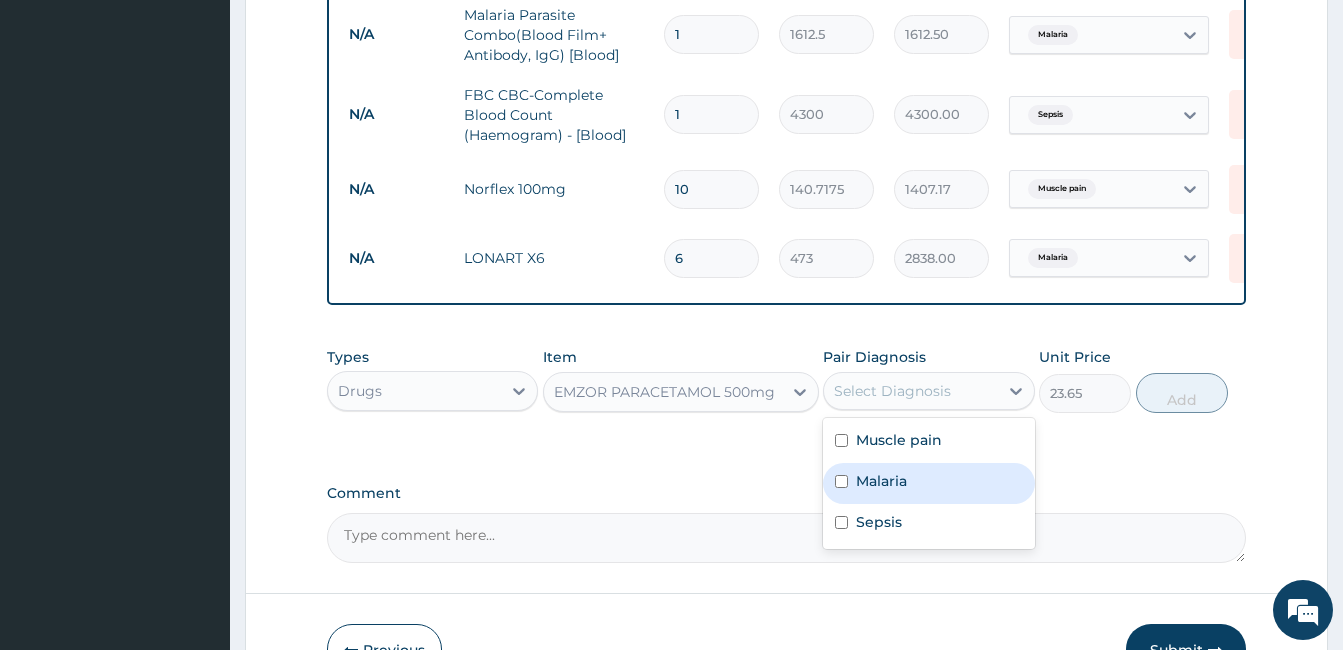 click on "Malaria" at bounding box center [881, 481] 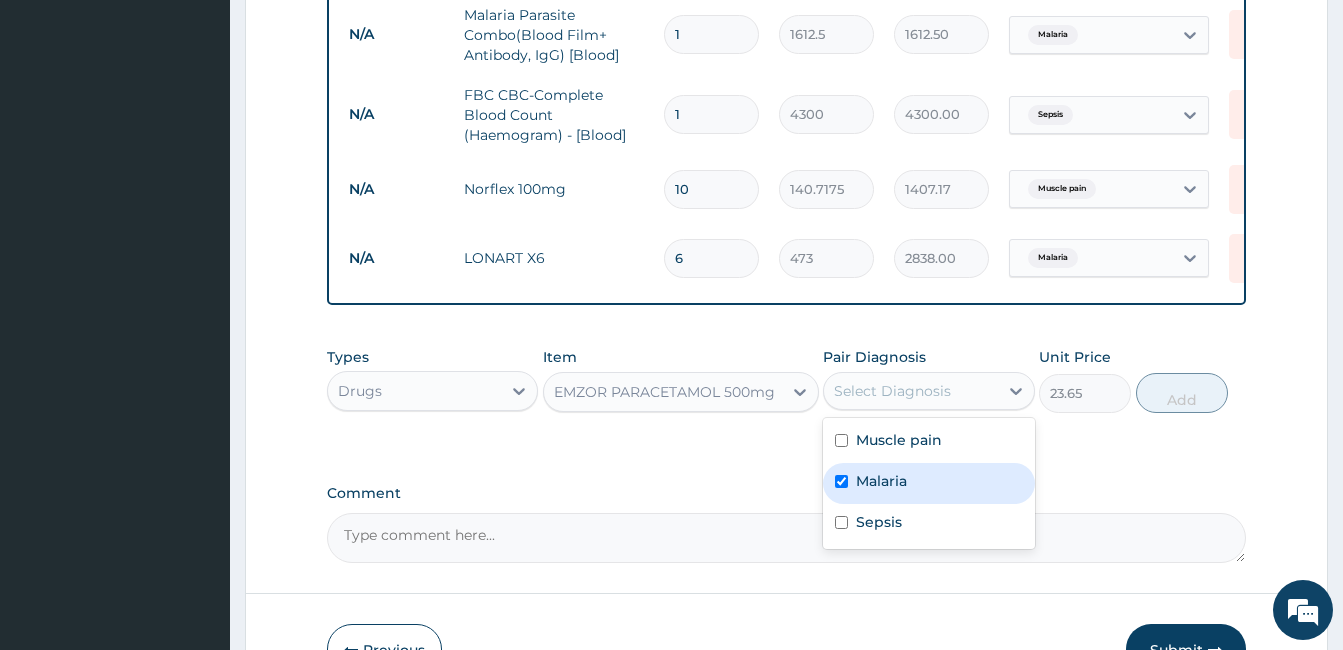 checkbox on "true" 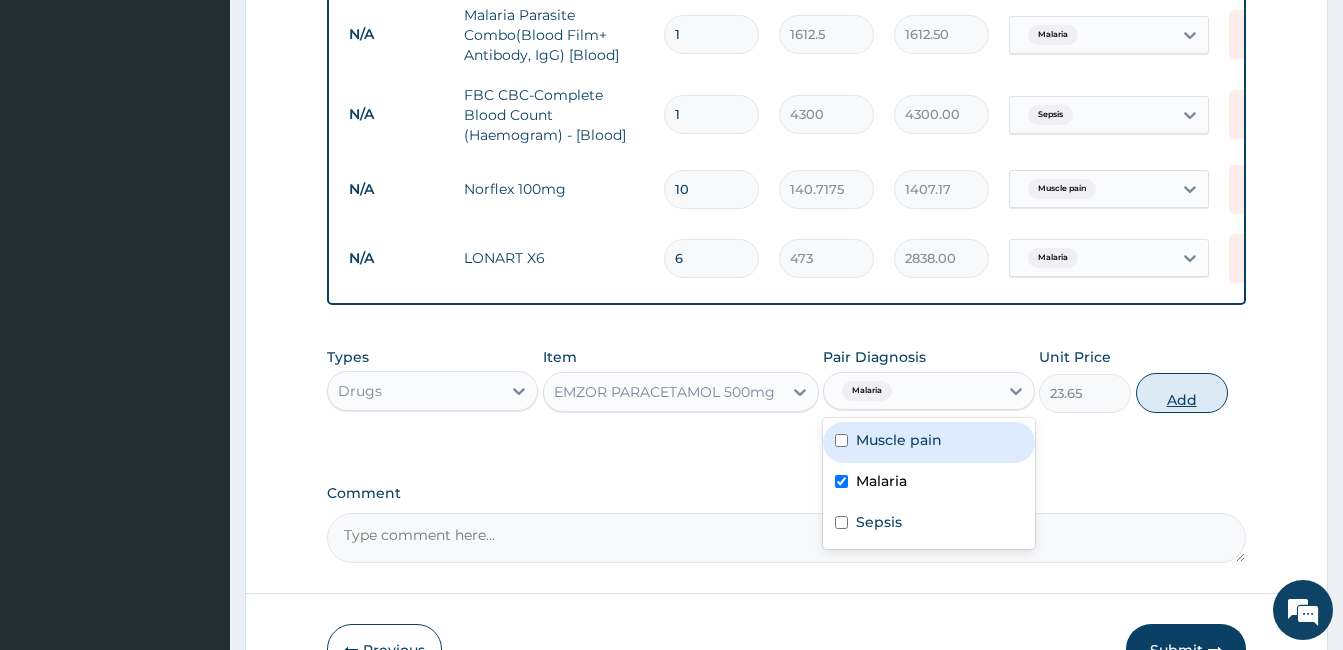 click on "Add" at bounding box center (1182, 393) 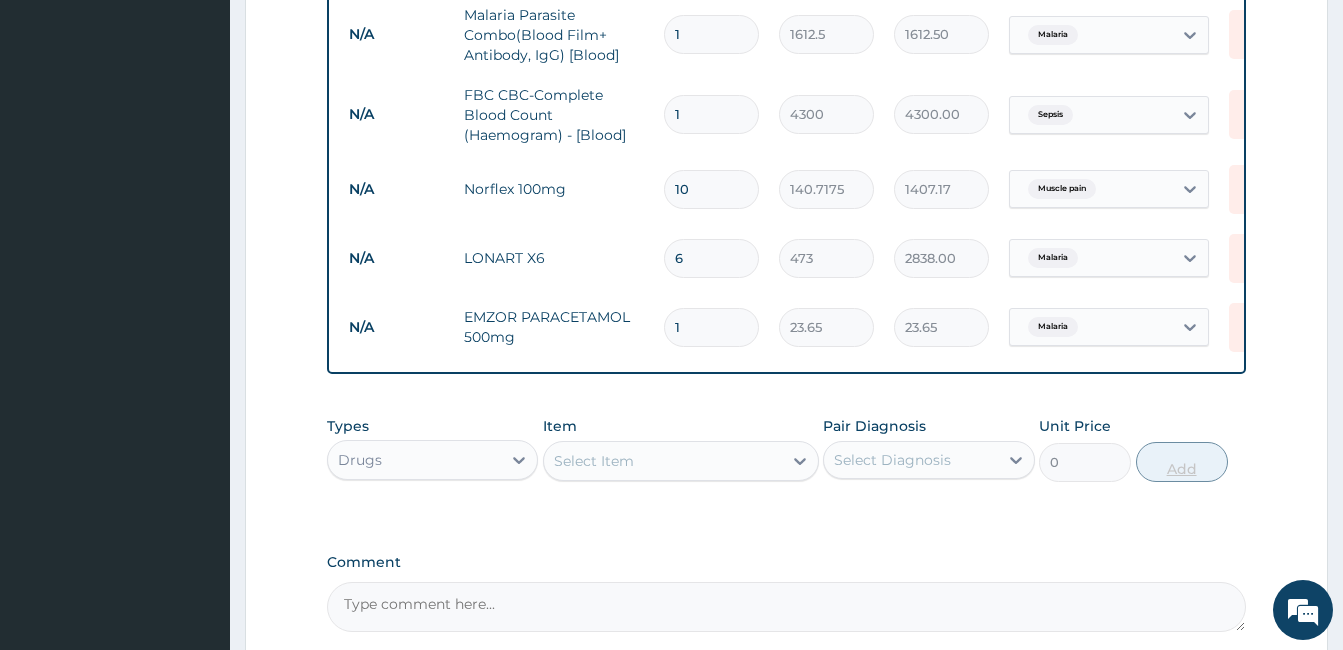 type on "18" 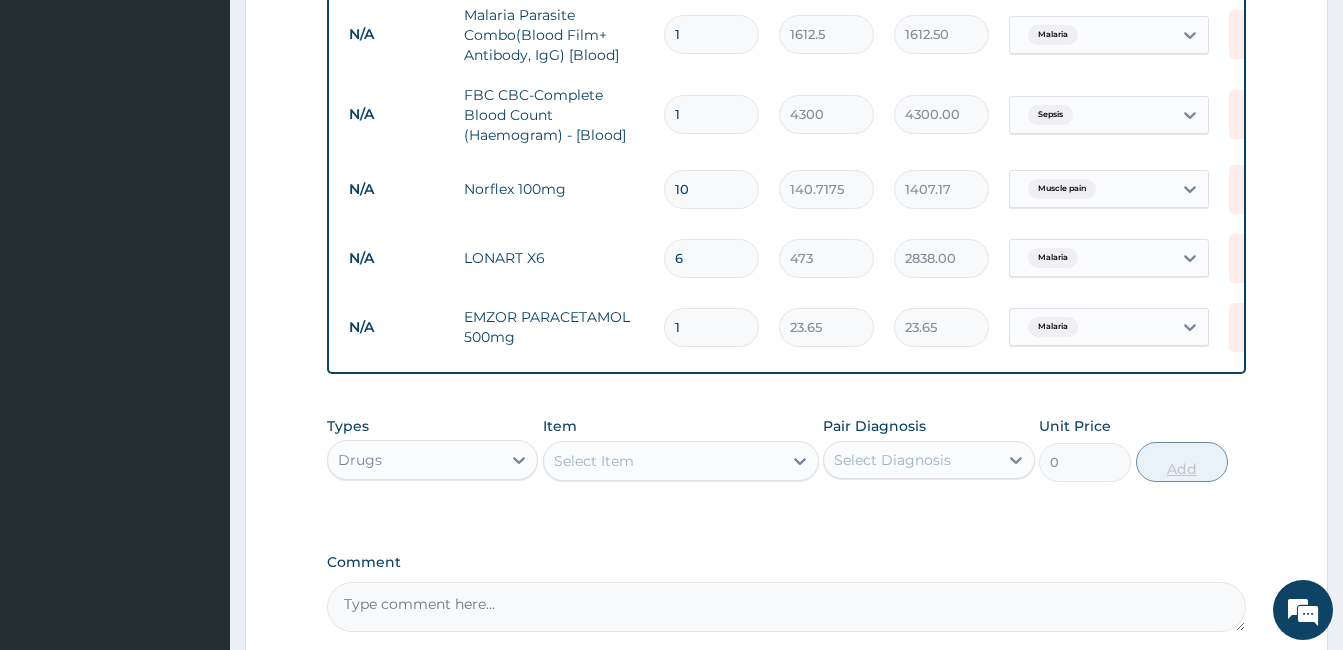 type on "425.70" 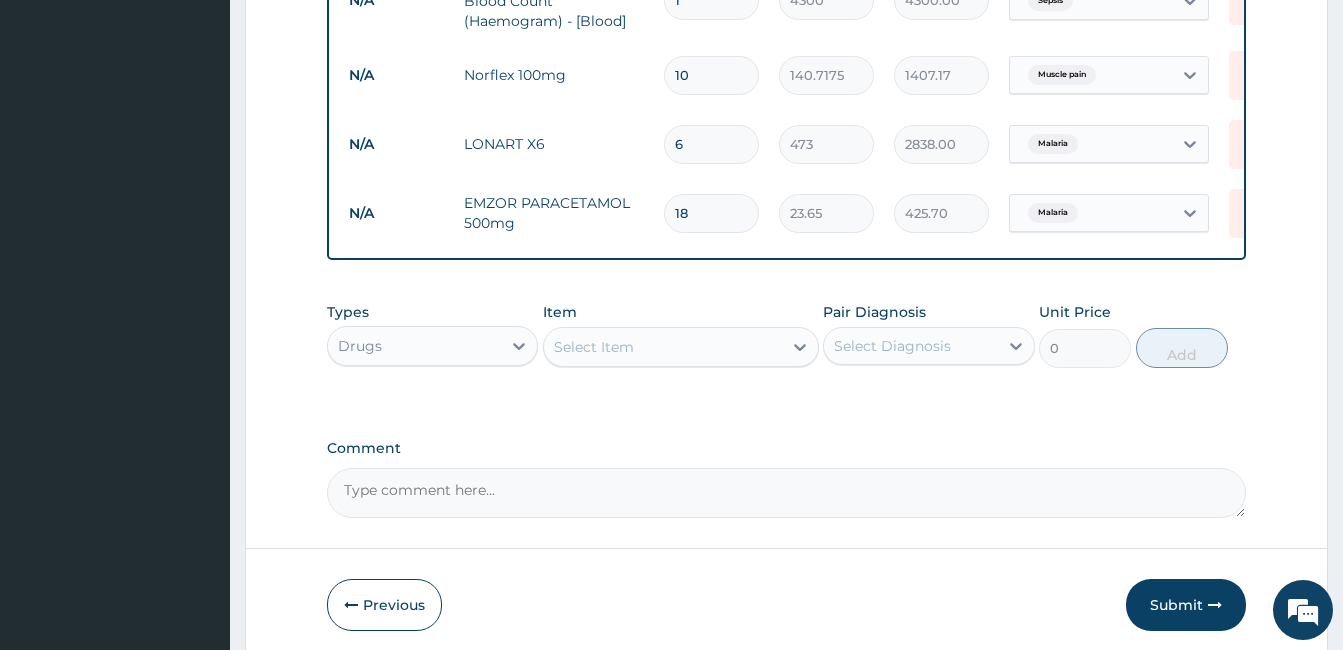 scroll, scrollTop: 1090, scrollLeft: 0, axis: vertical 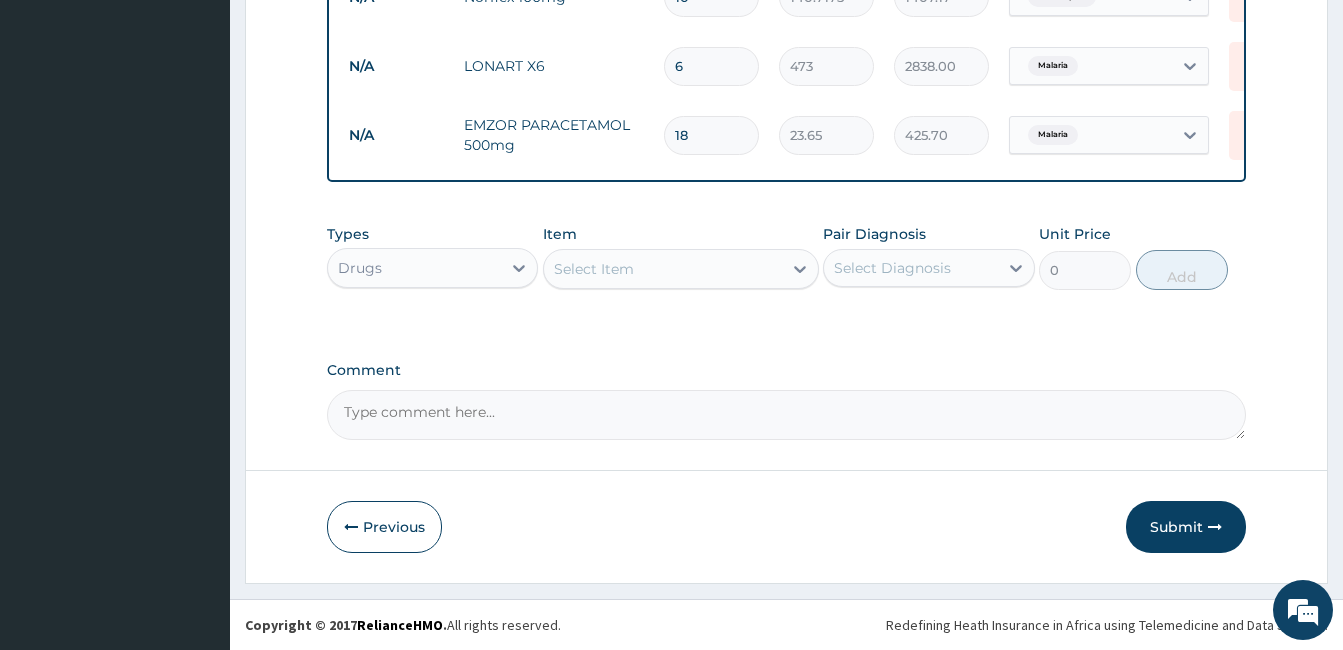 type on "18" 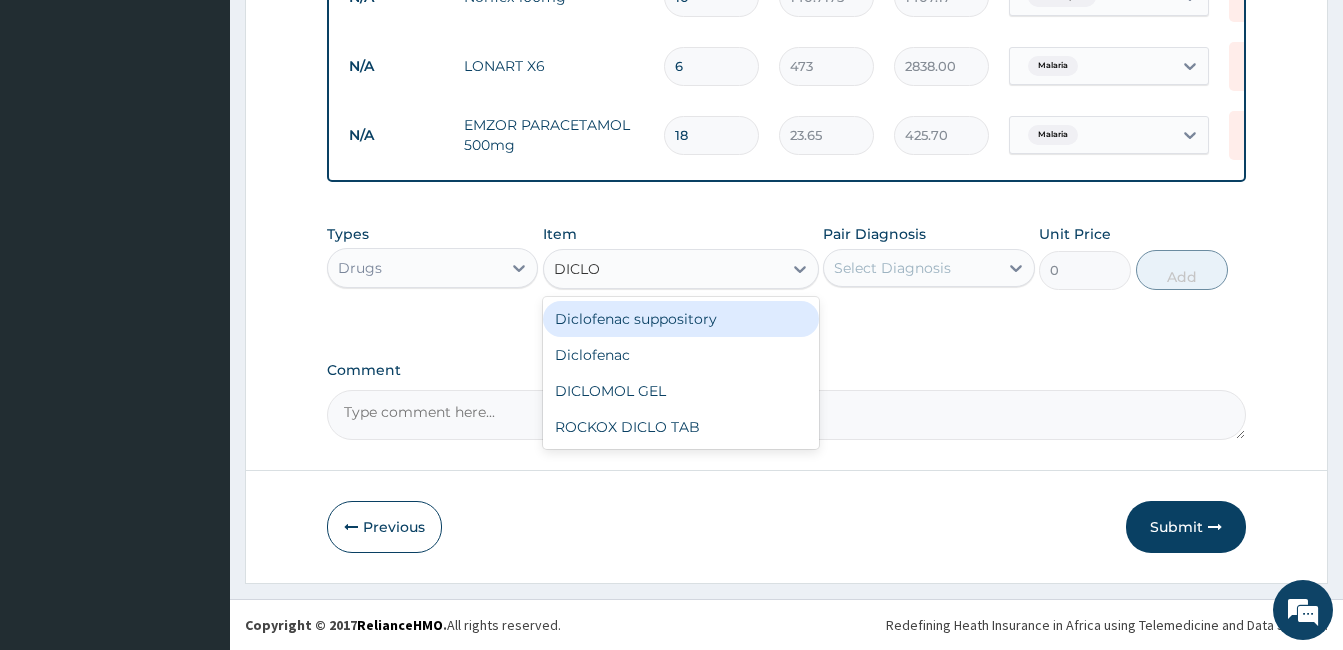 type on "DICLOF" 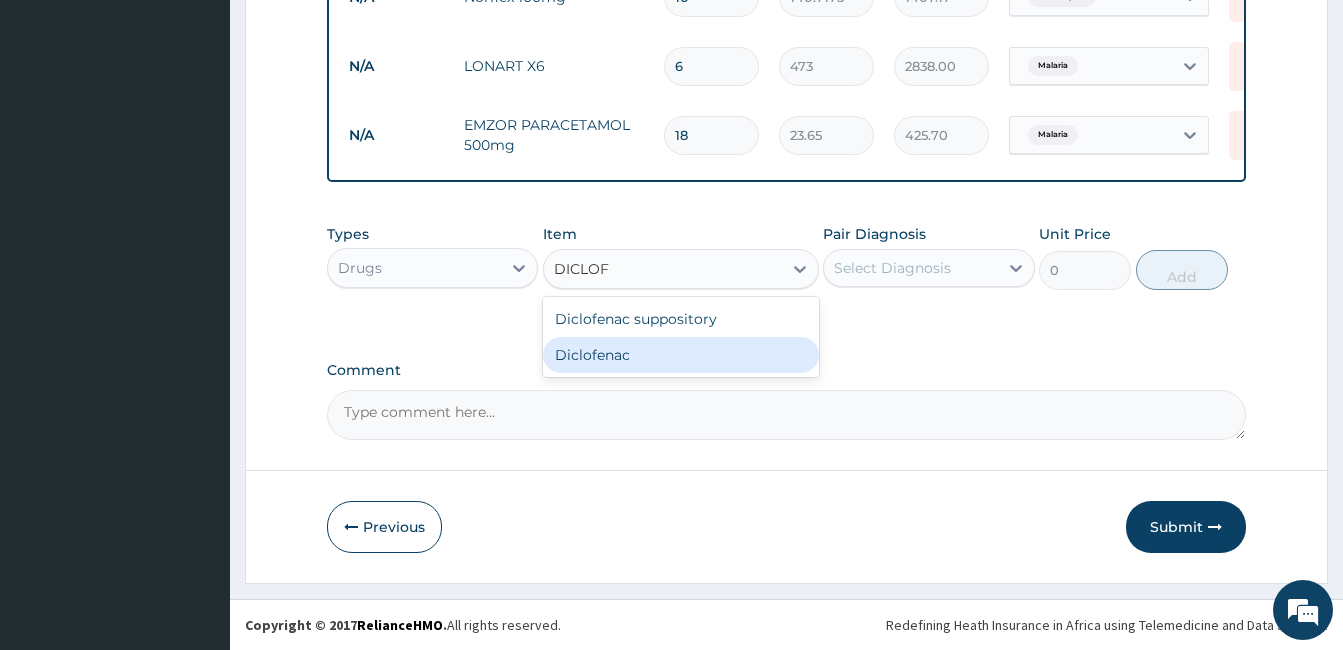 click on "Diclofenac" at bounding box center (681, 355) 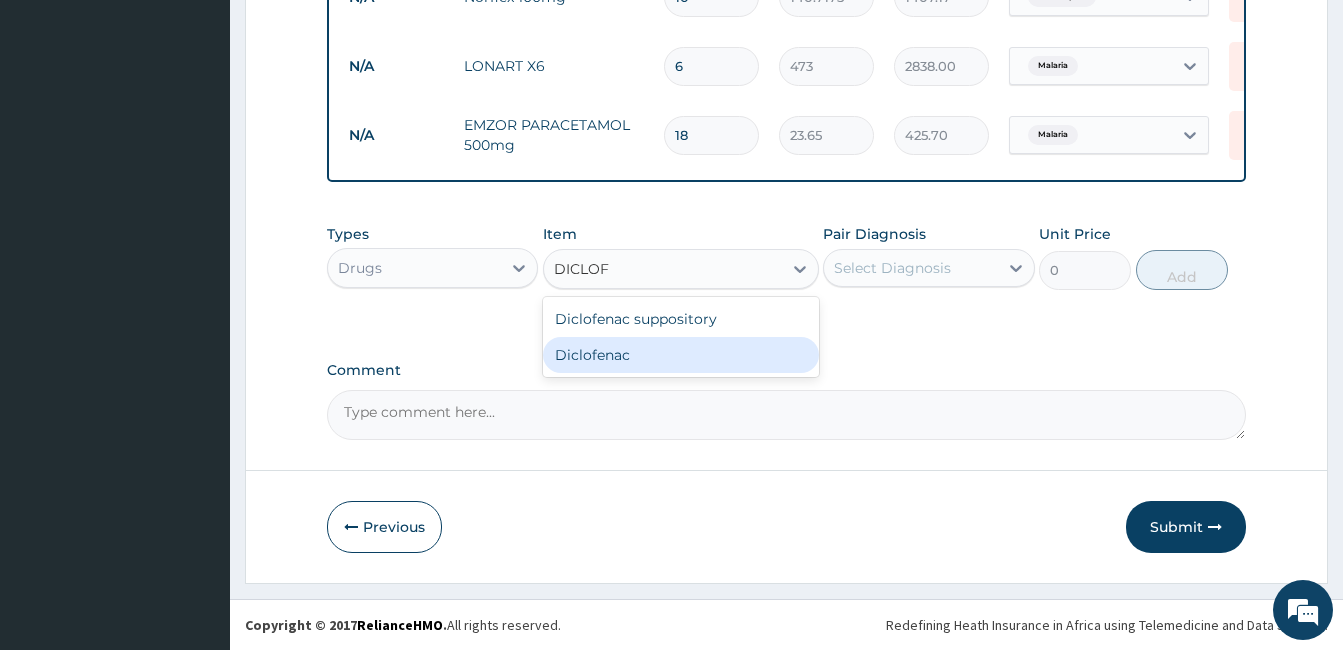 type 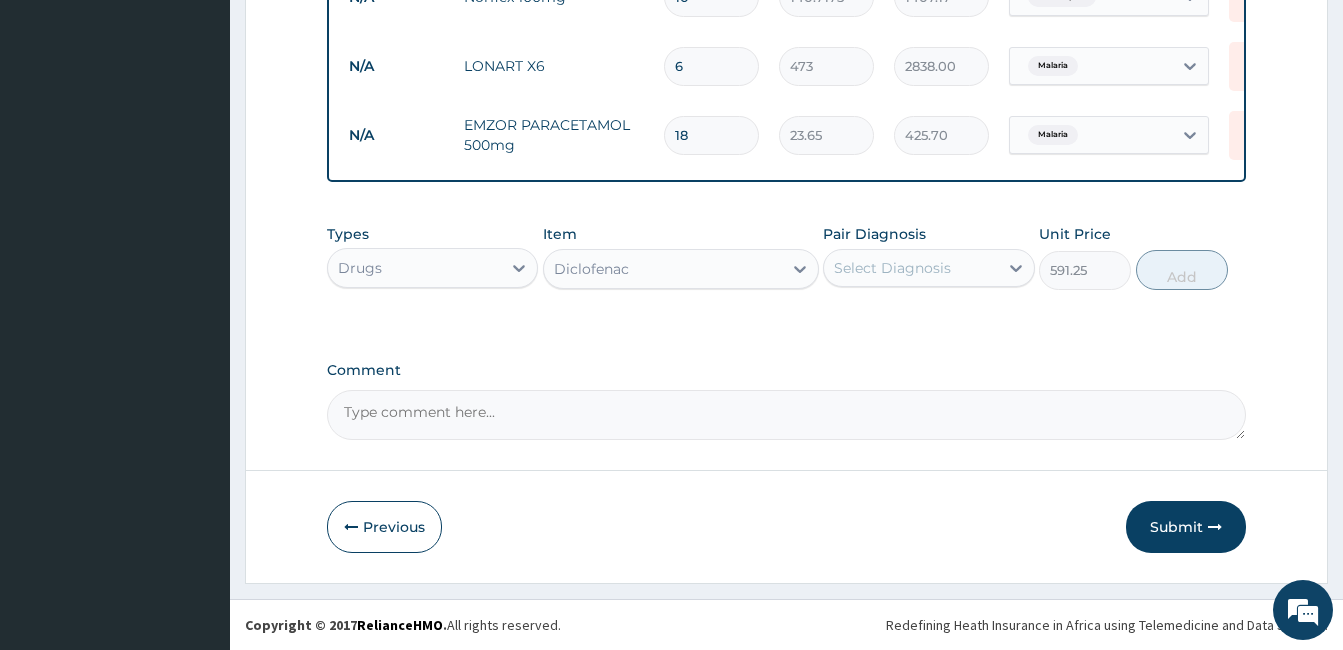 click on "Select Diagnosis" at bounding box center [910, 268] 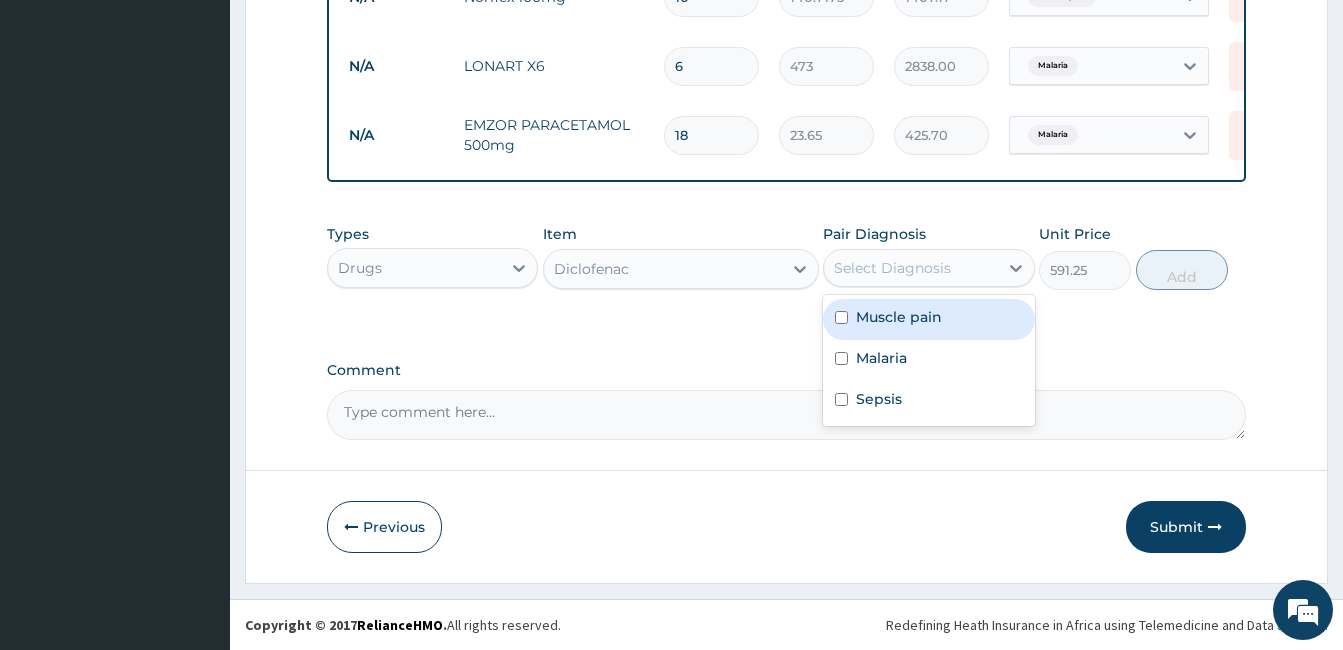 click on "Muscle pain" at bounding box center (899, 317) 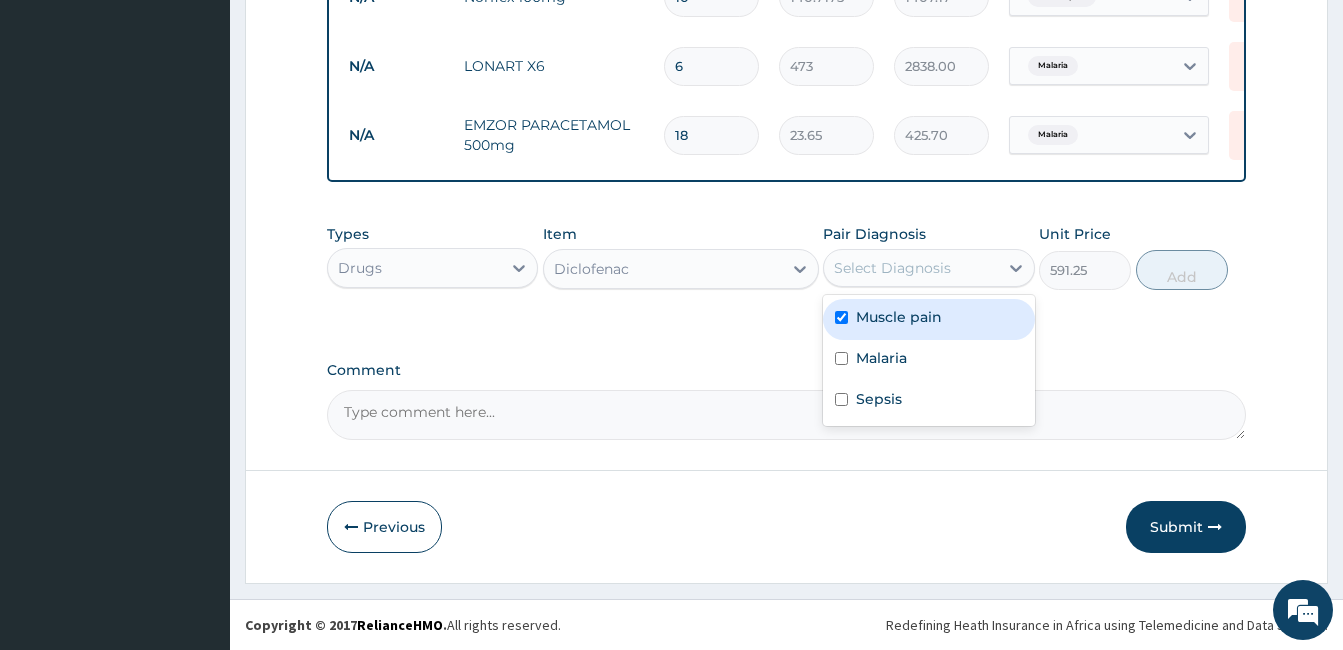 checkbox on "true" 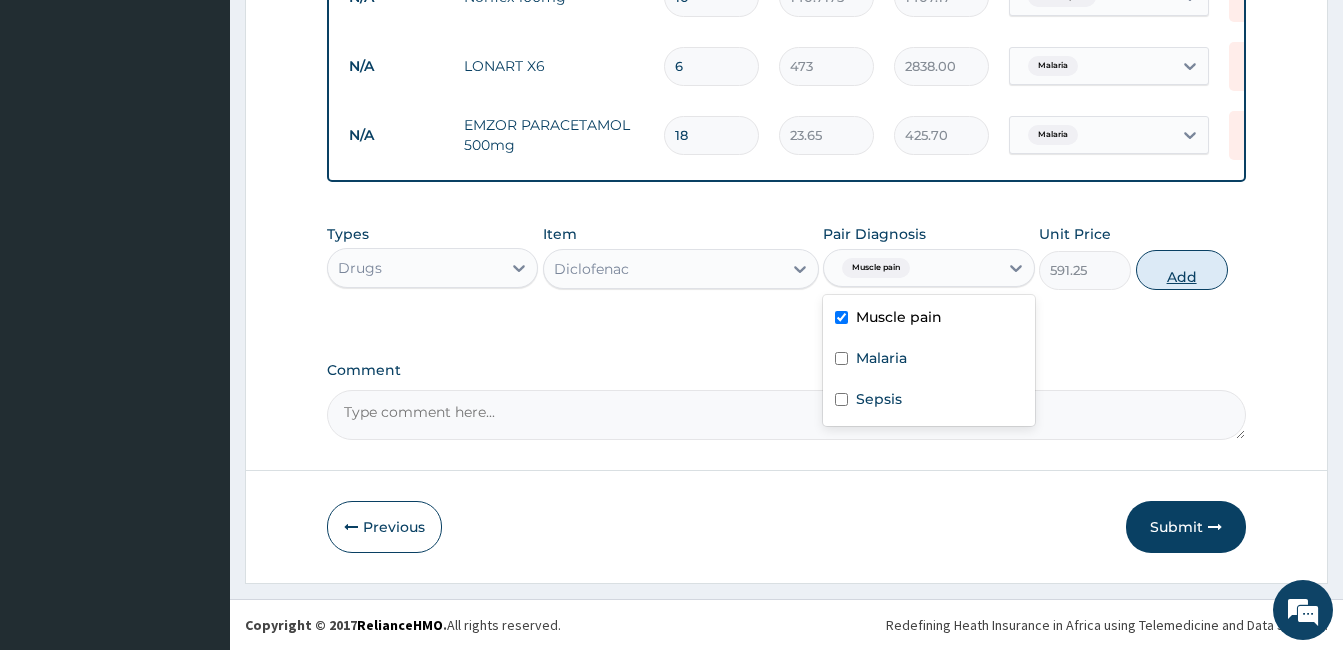 click on "Add" at bounding box center (1182, 270) 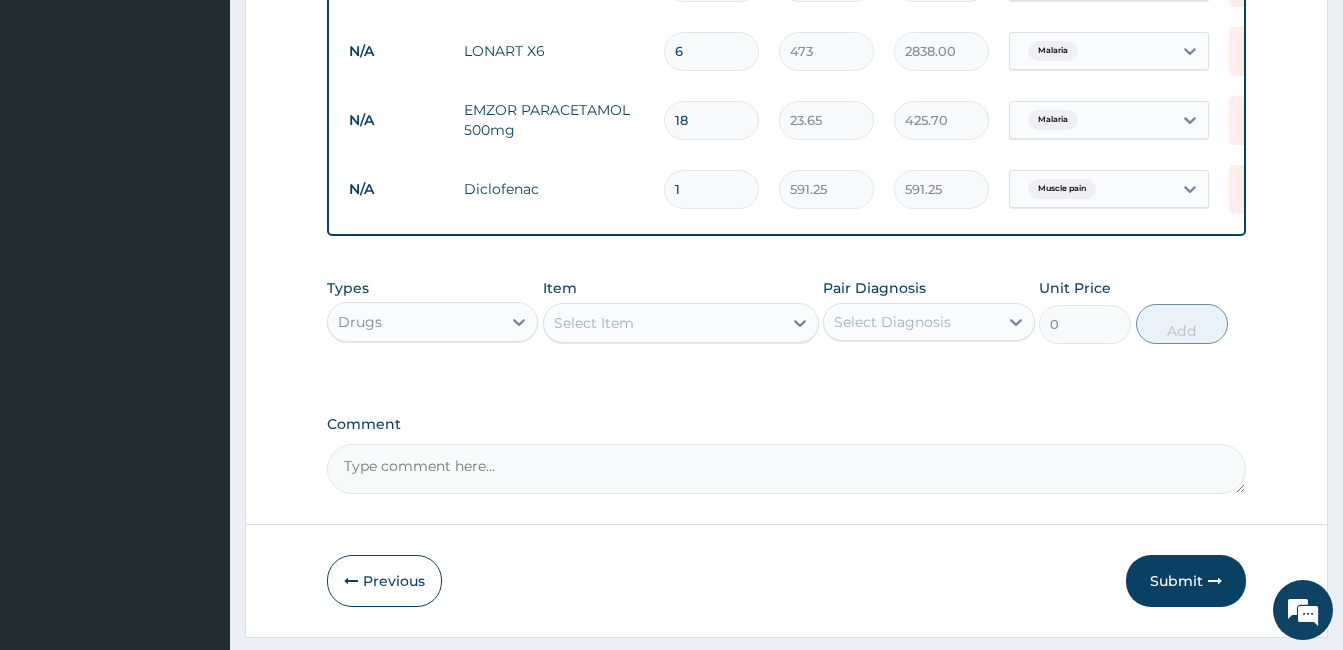 click on "Select Item" at bounding box center [663, 323] 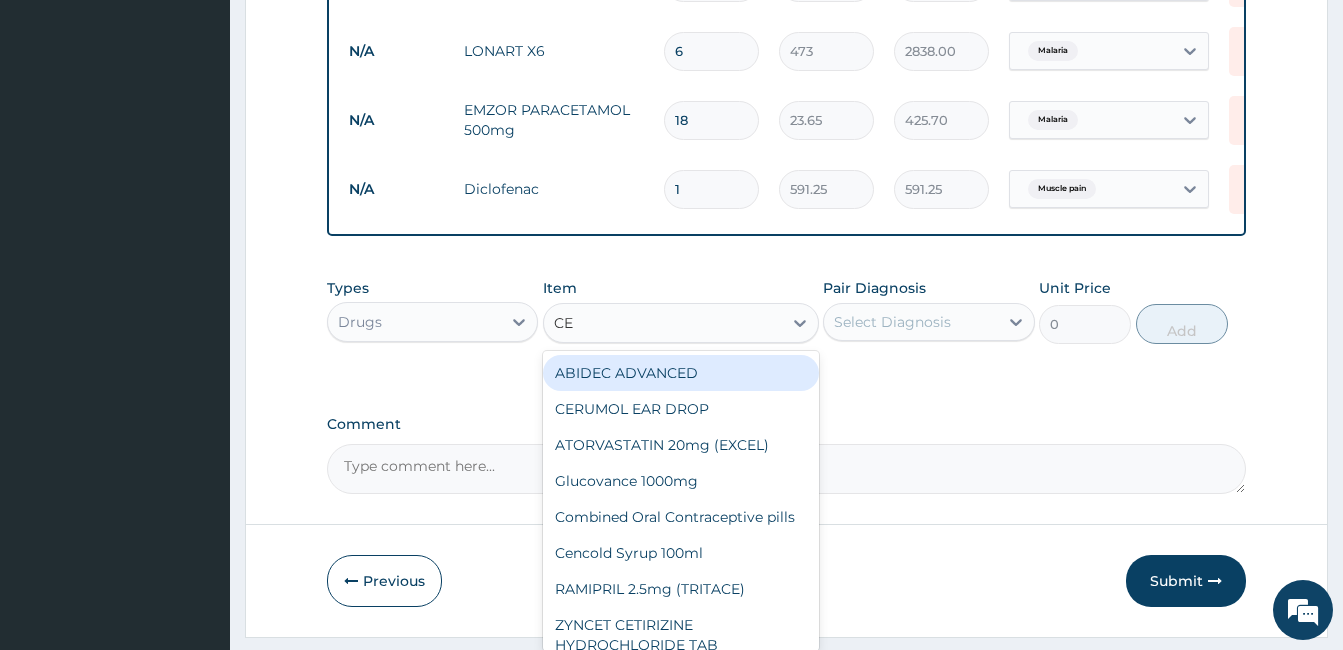 type on "CEF" 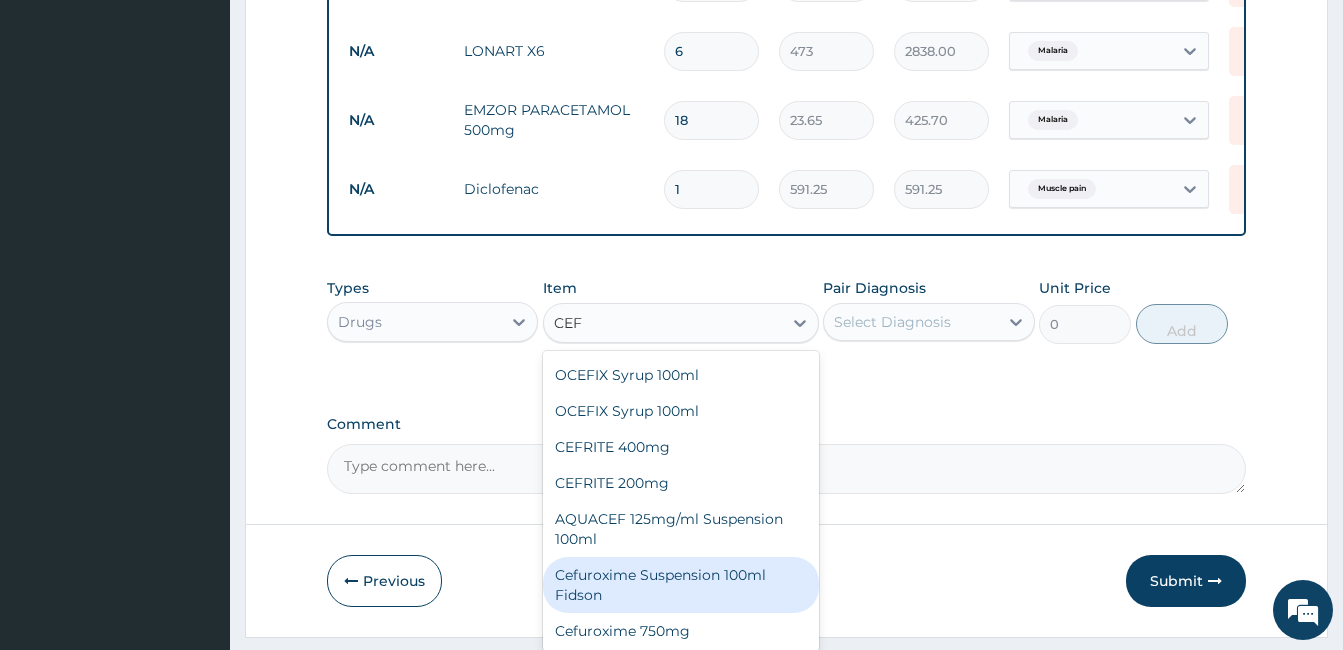 scroll, scrollTop: 132, scrollLeft: 0, axis: vertical 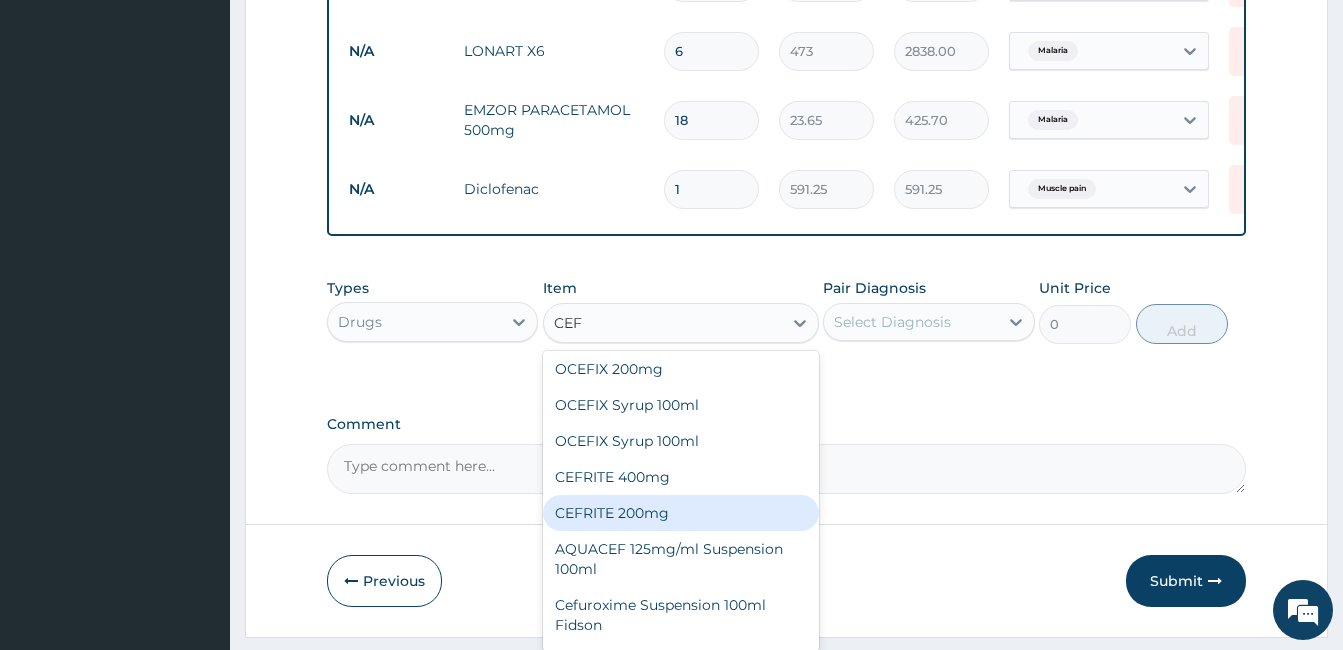 click on "CEFRITE 200mg" at bounding box center [681, 513] 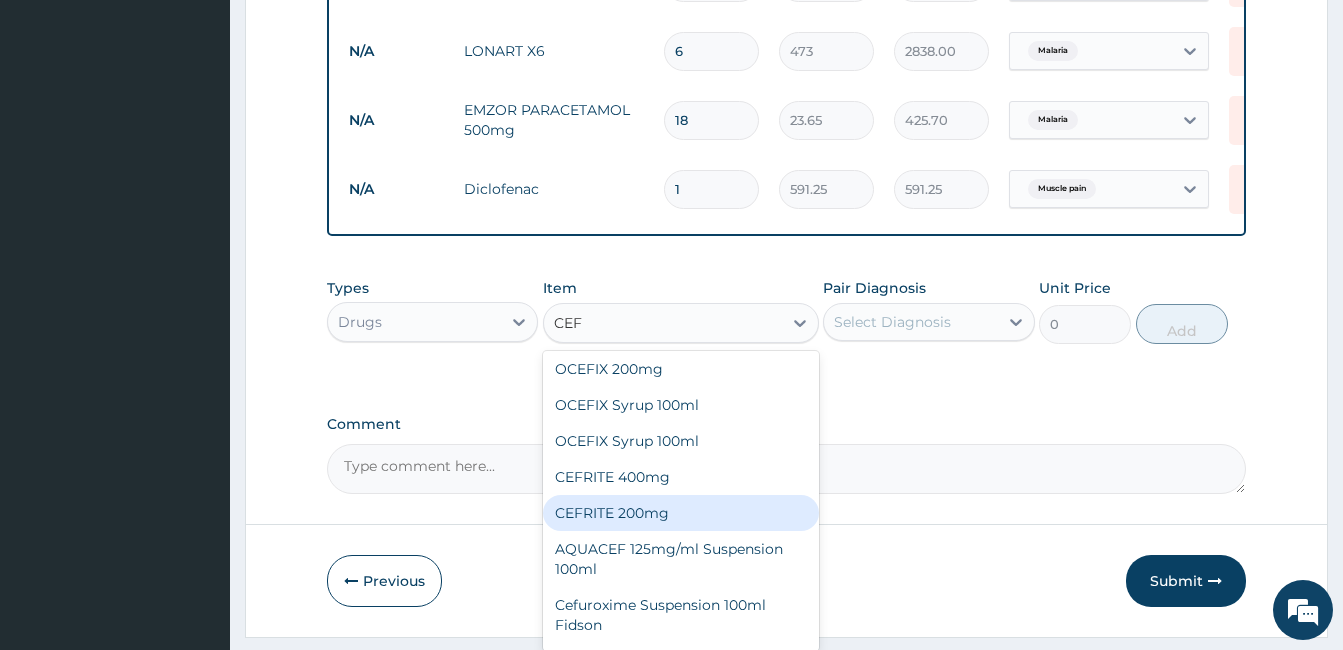 type 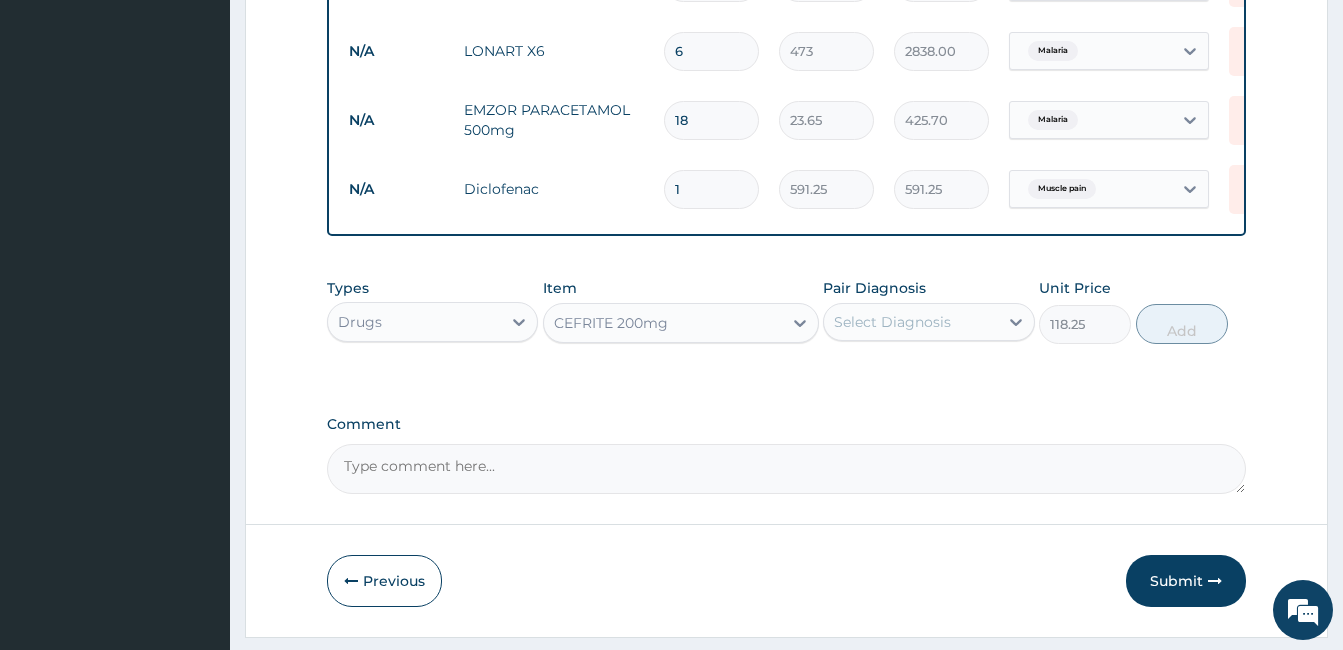 click on "CEFRITE 200mg" at bounding box center (663, 323) 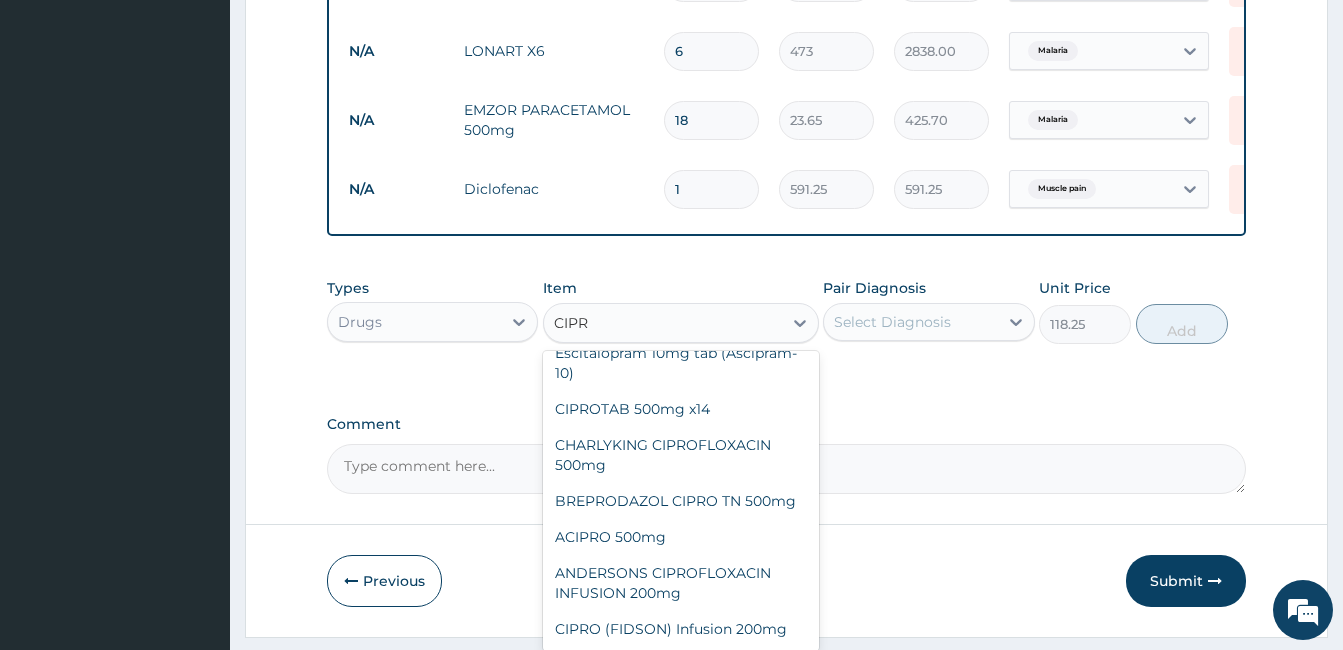 scroll, scrollTop: 96, scrollLeft: 0, axis: vertical 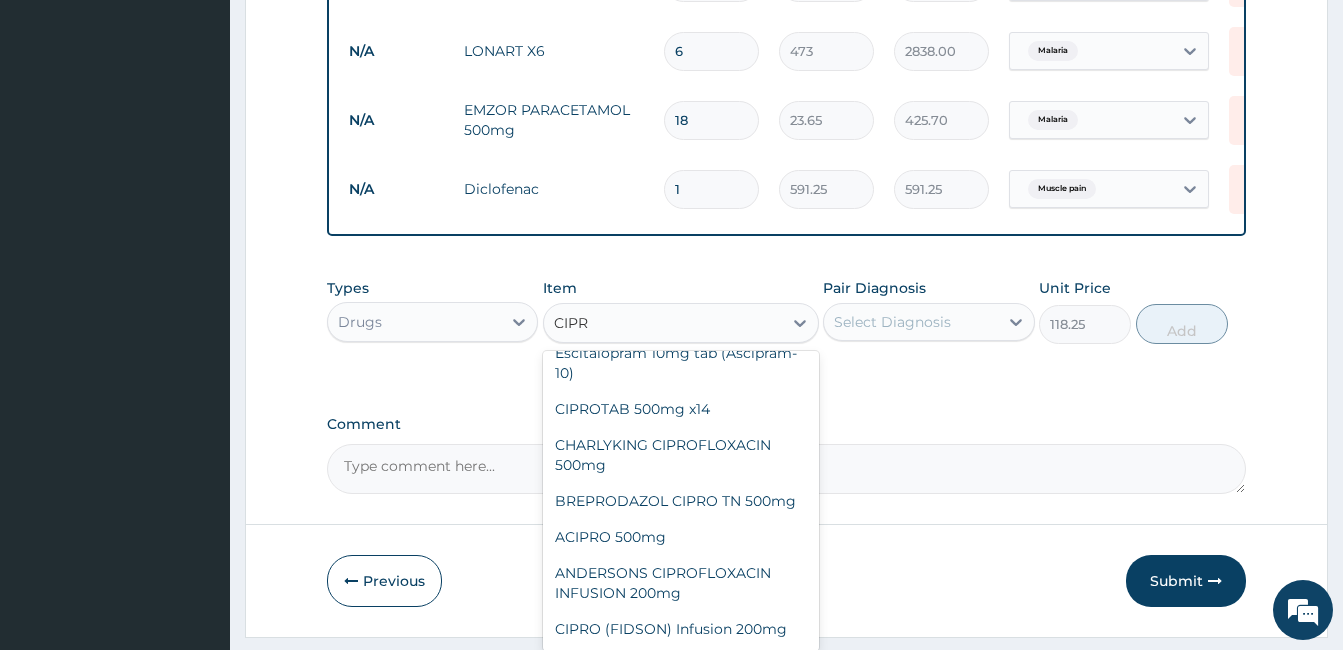 type on "CIPRO" 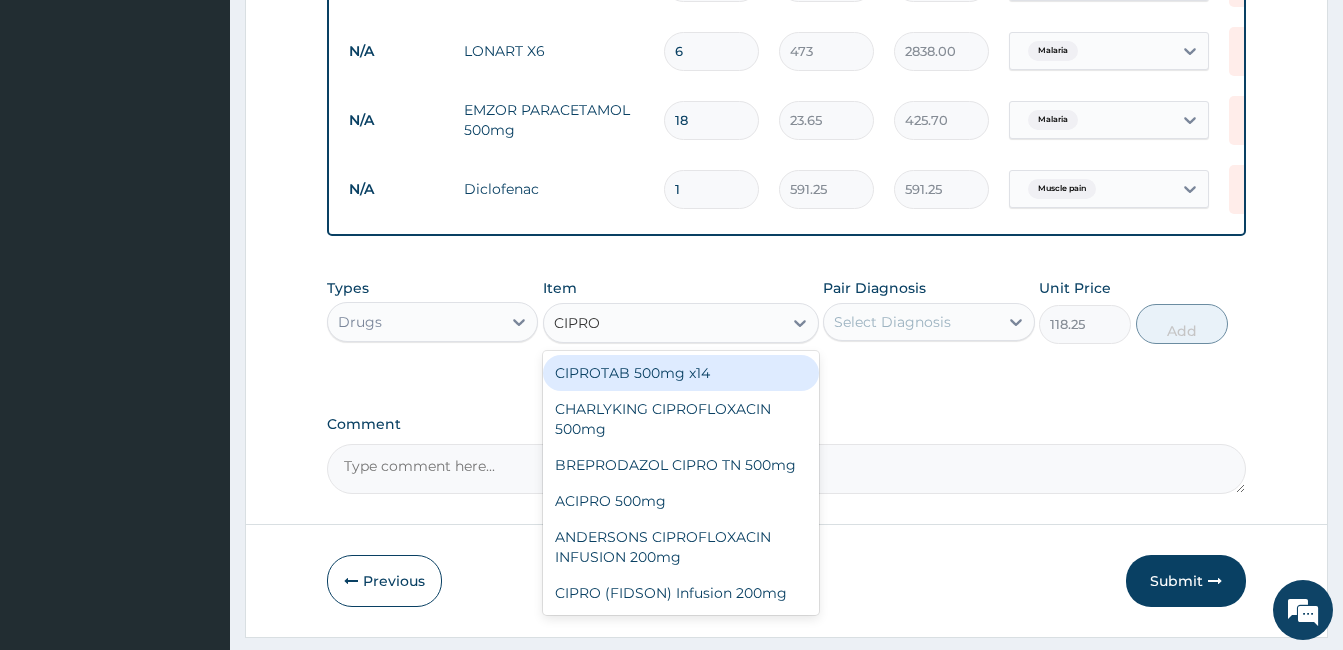 scroll, scrollTop: 0, scrollLeft: 0, axis: both 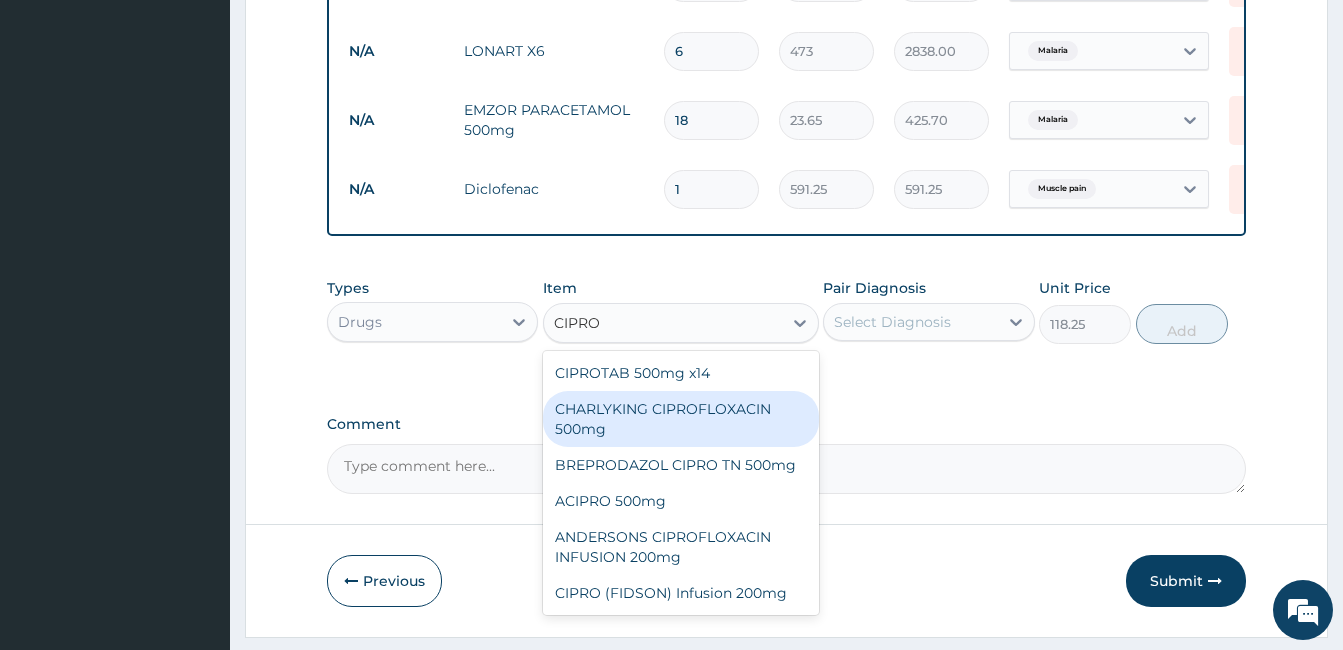 click on "CHARLYKING CIPROFLOXACIN 500mg" at bounding box center (681, 419) 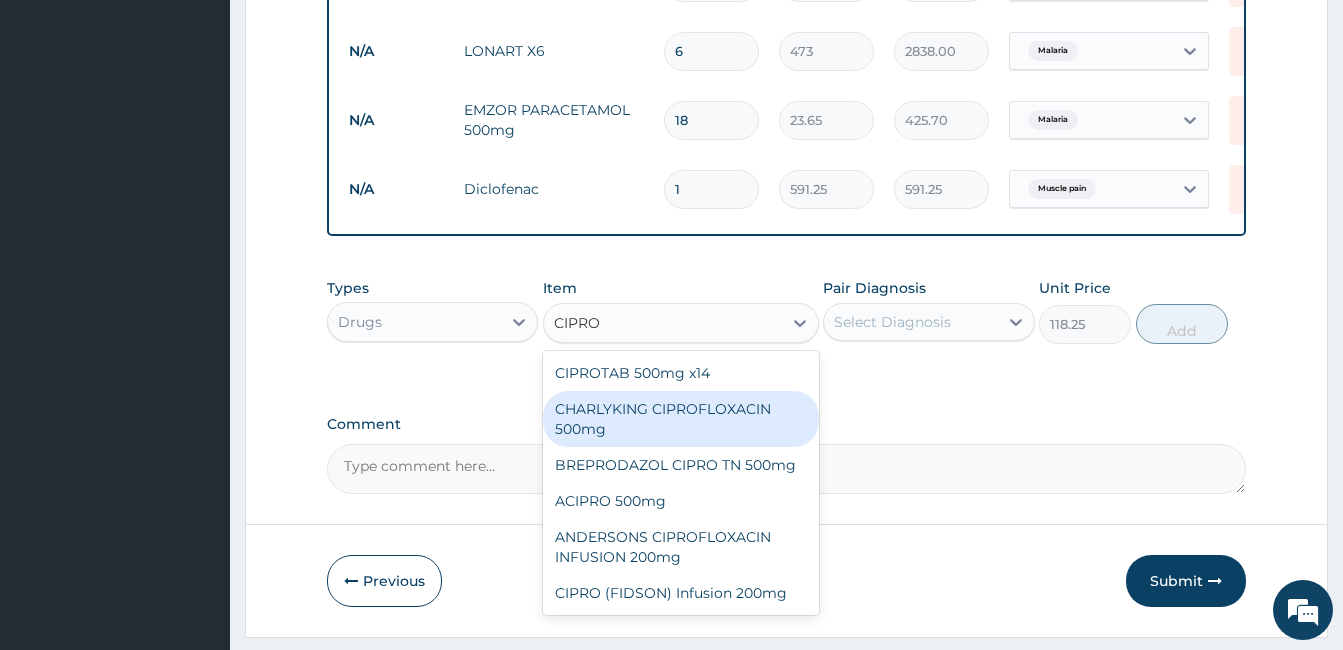 type 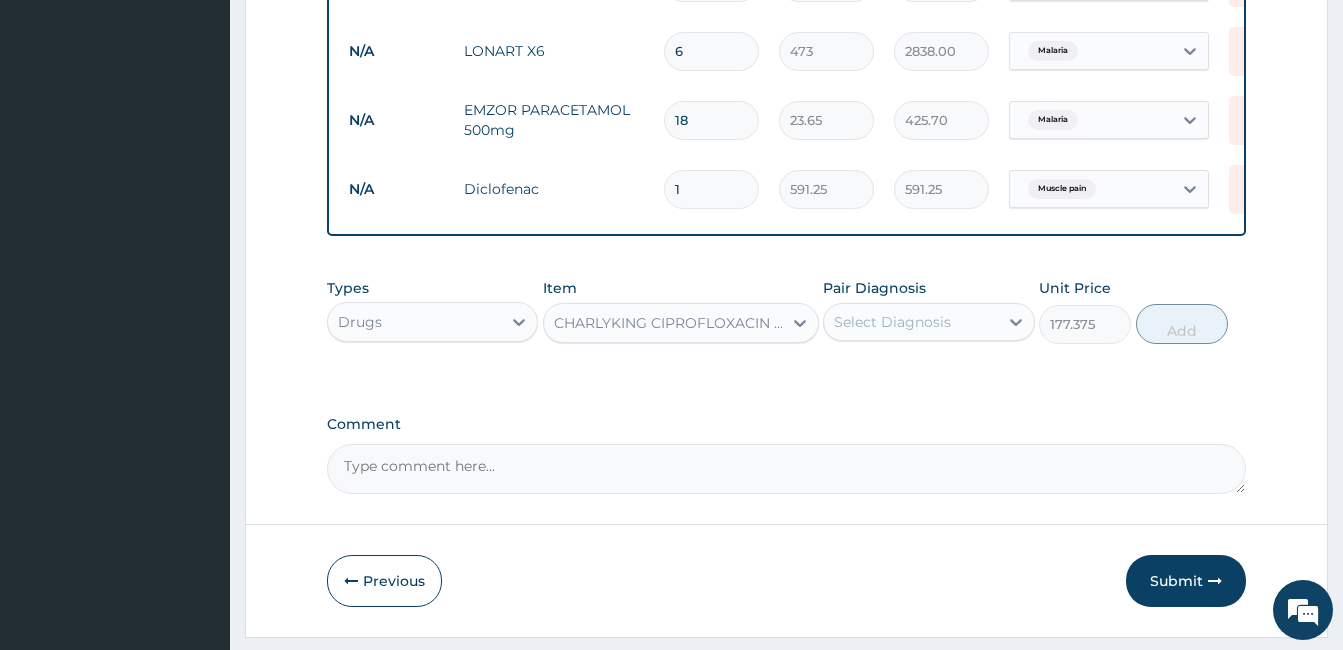 click on "CHARLYKING CIPROFLOXACIN 500mg" at bounding box center [663, 323] 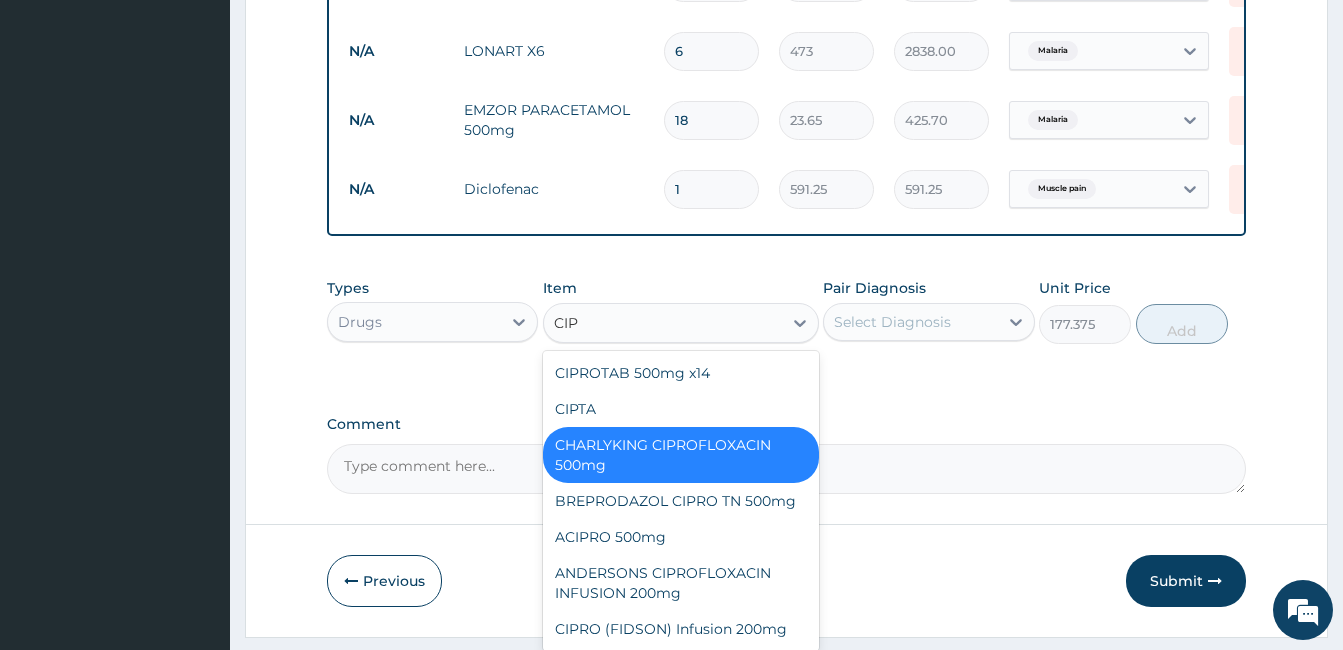scroll, scrollTop: 0, scrollLeft: 0, axis: both 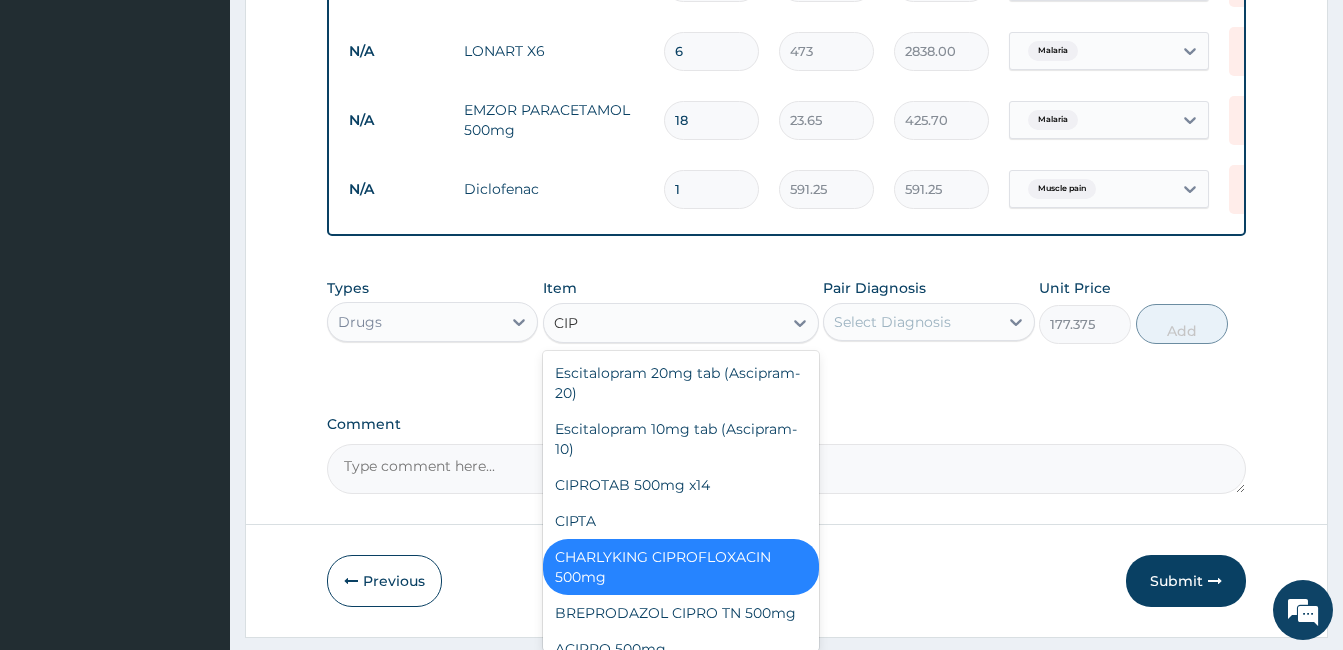 type on "CIPR" 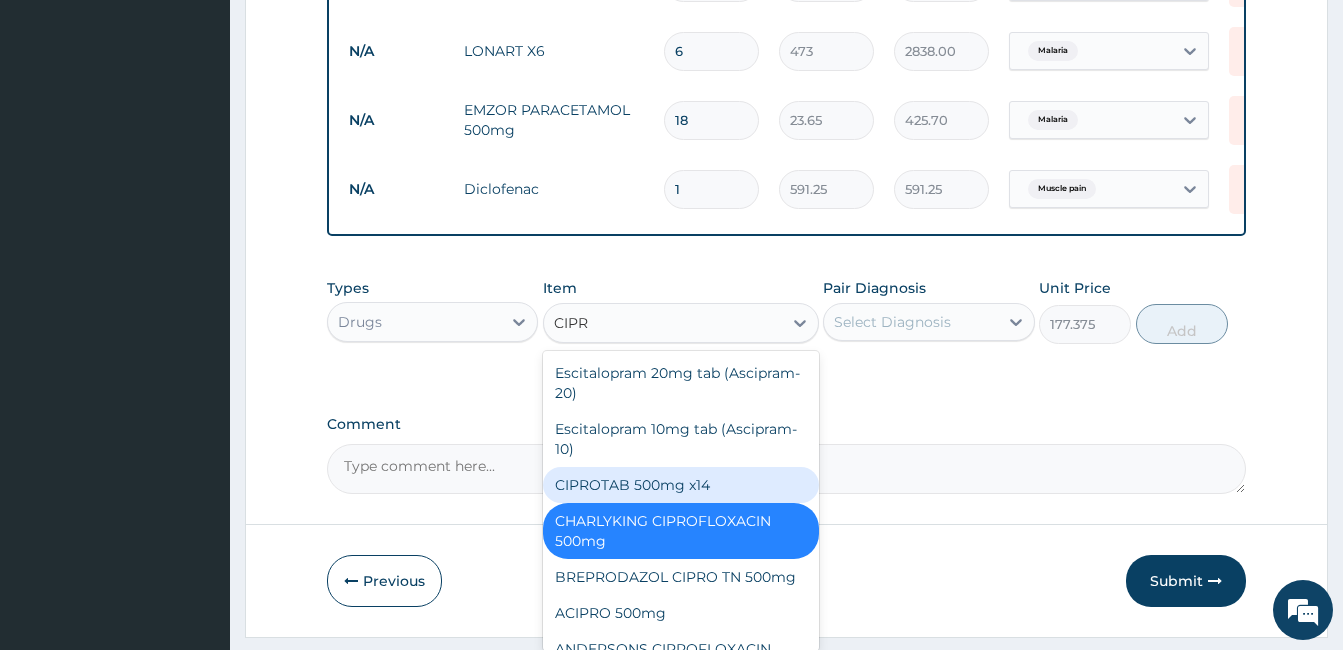 click on "CIPROTAB 500mg x14" at bounding box center (681, 485) 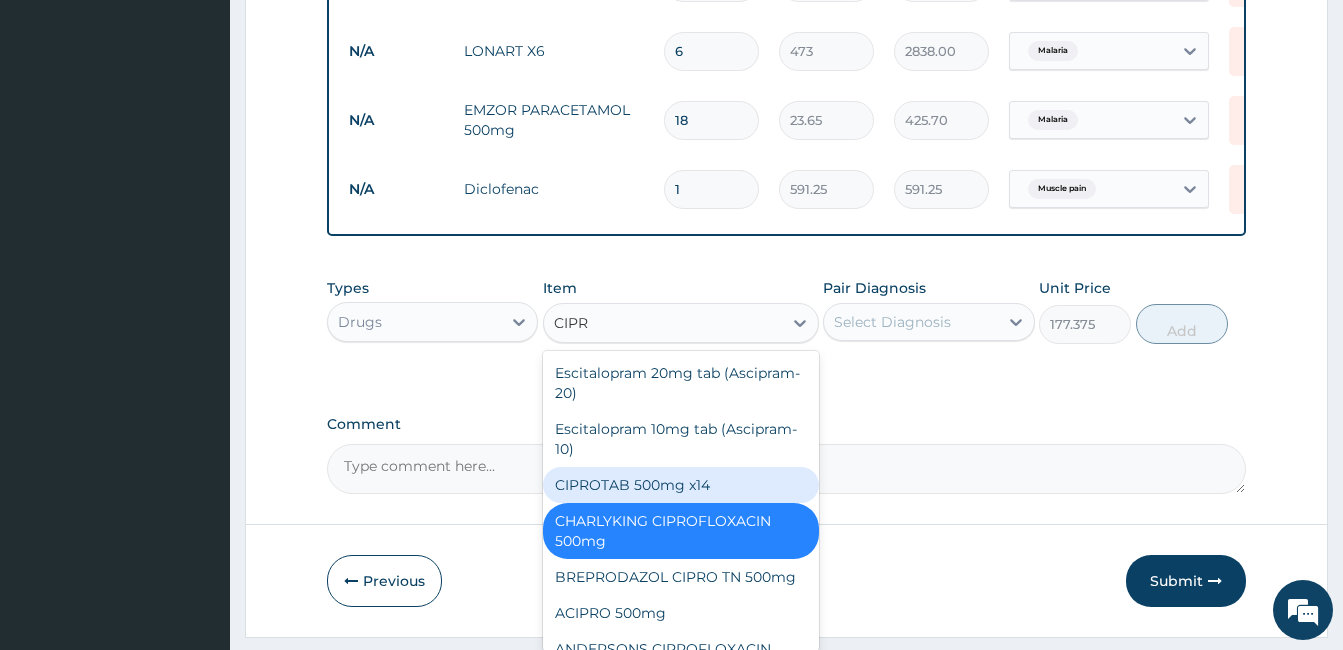 type 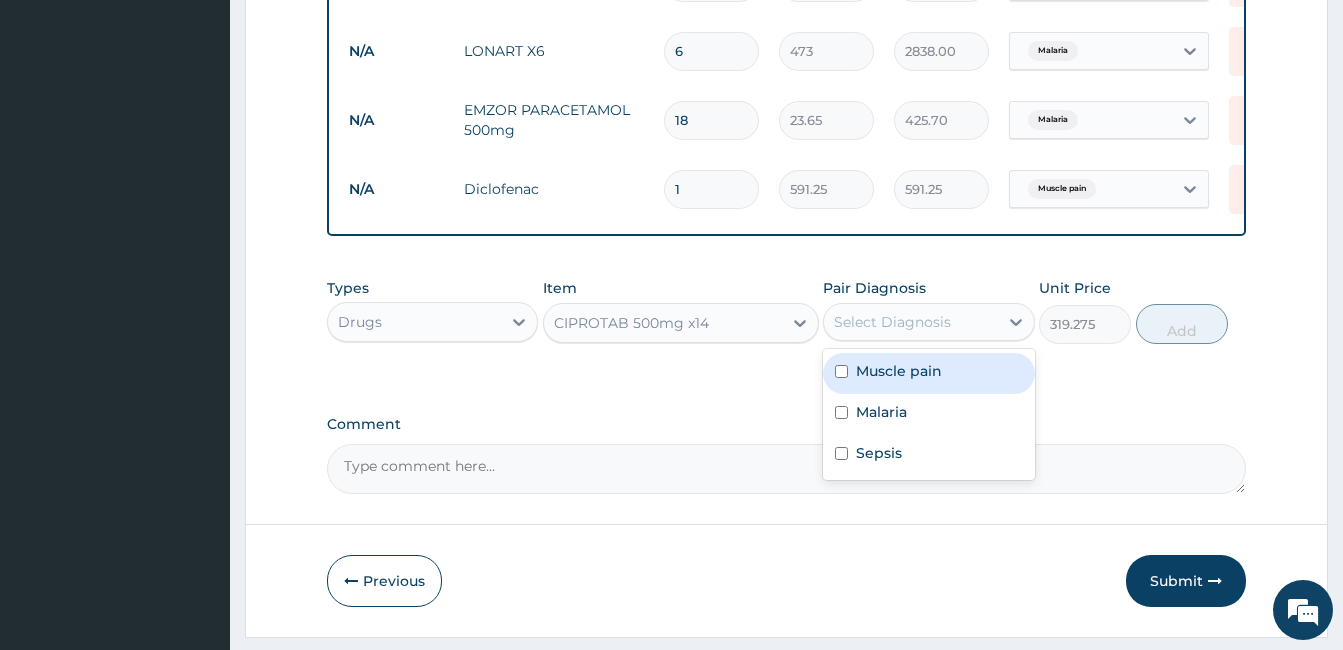 click on "Select Diagnosis" at bounding box center (910, 322) 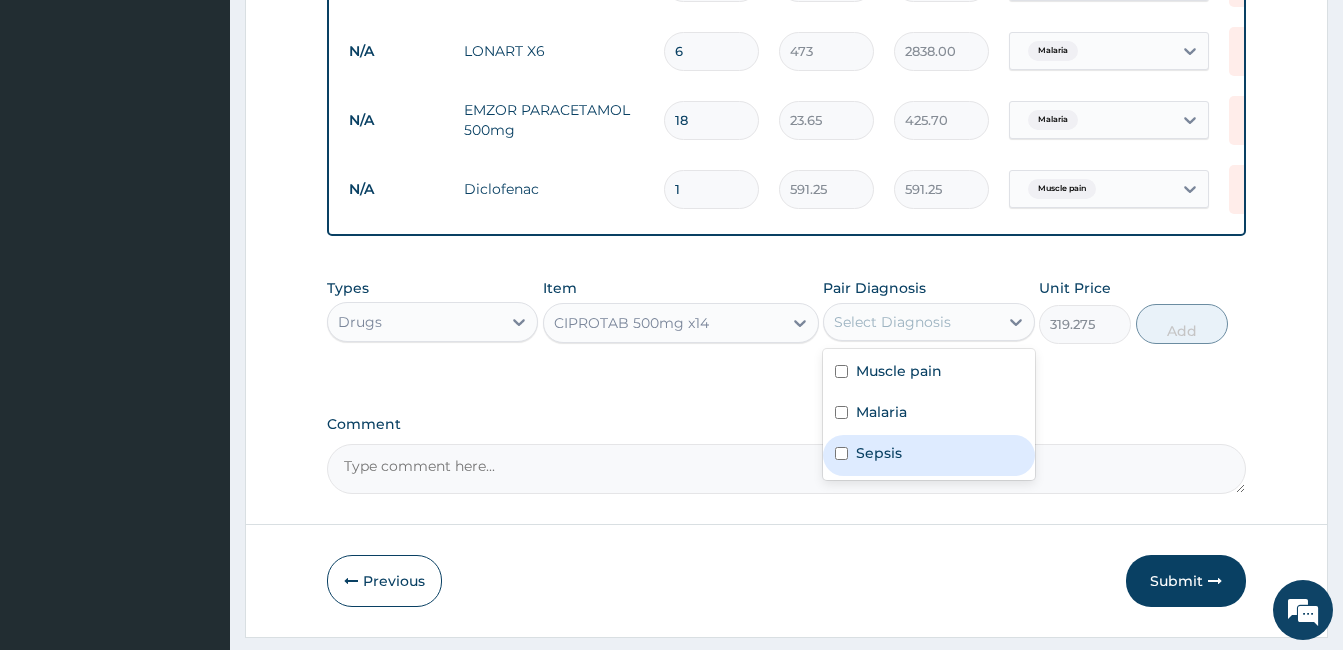 click on "Sepsis" at bounding box center [879, 453] 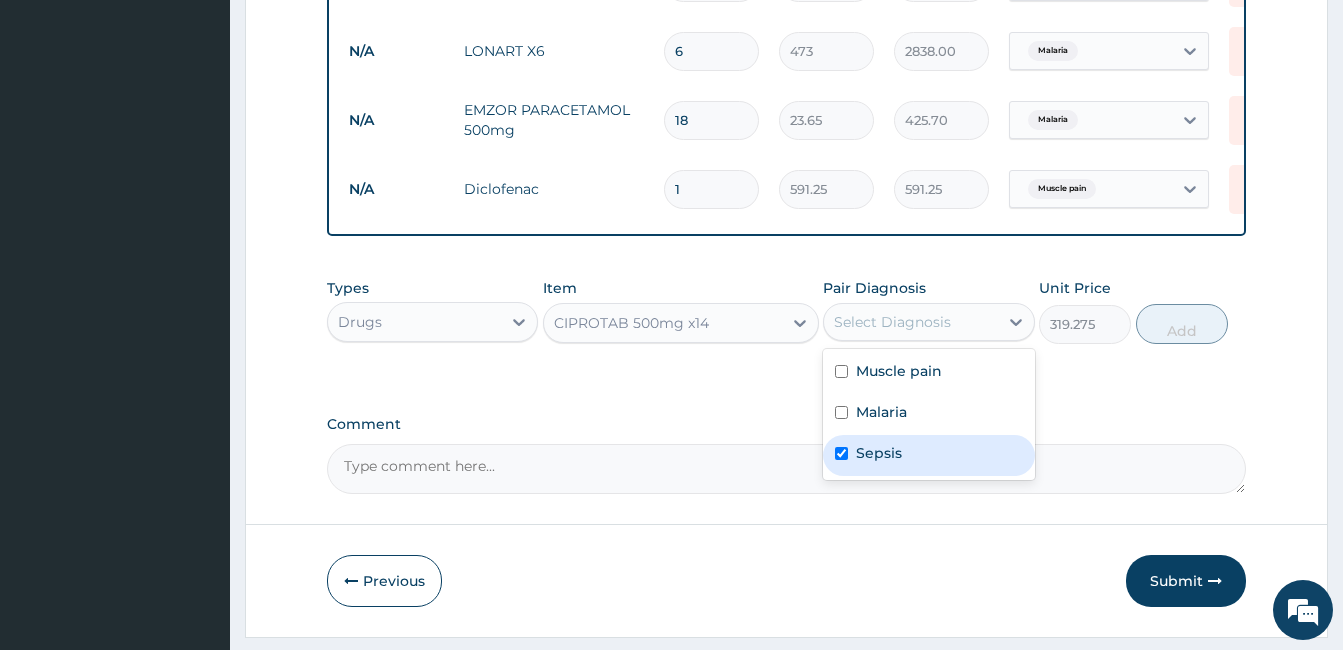 checkbox on "true" 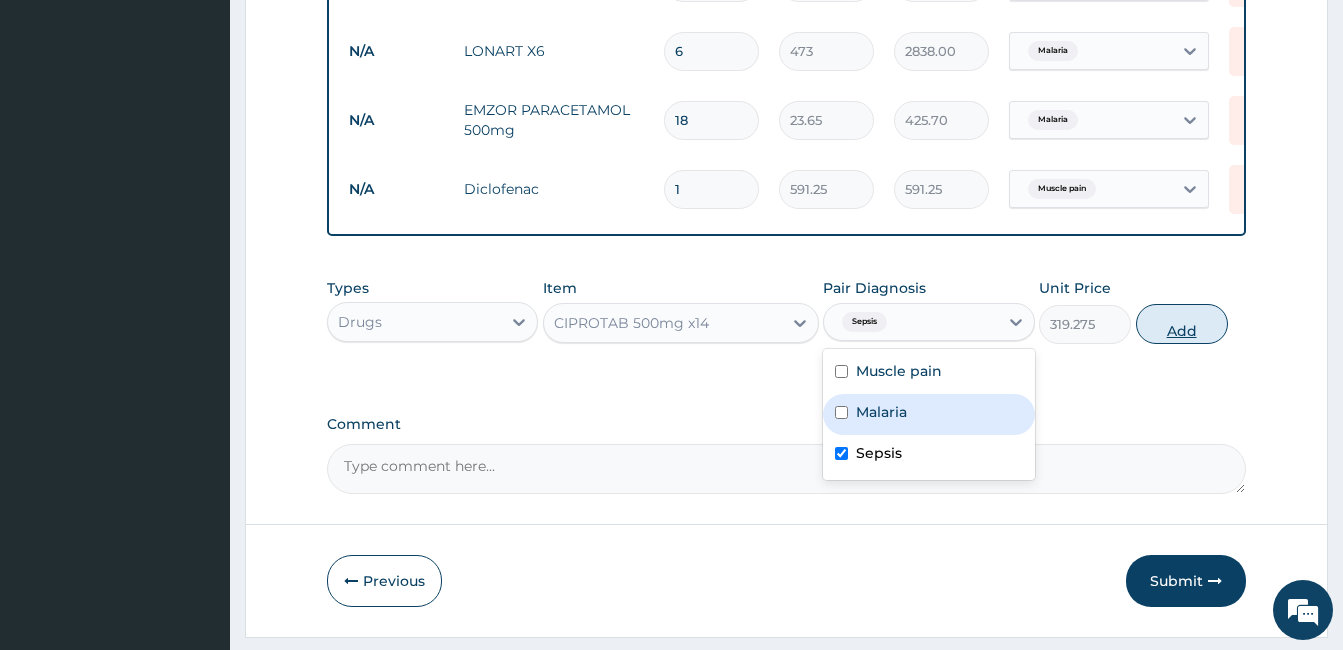 click on "Add" at bounding box center (1182, 324) 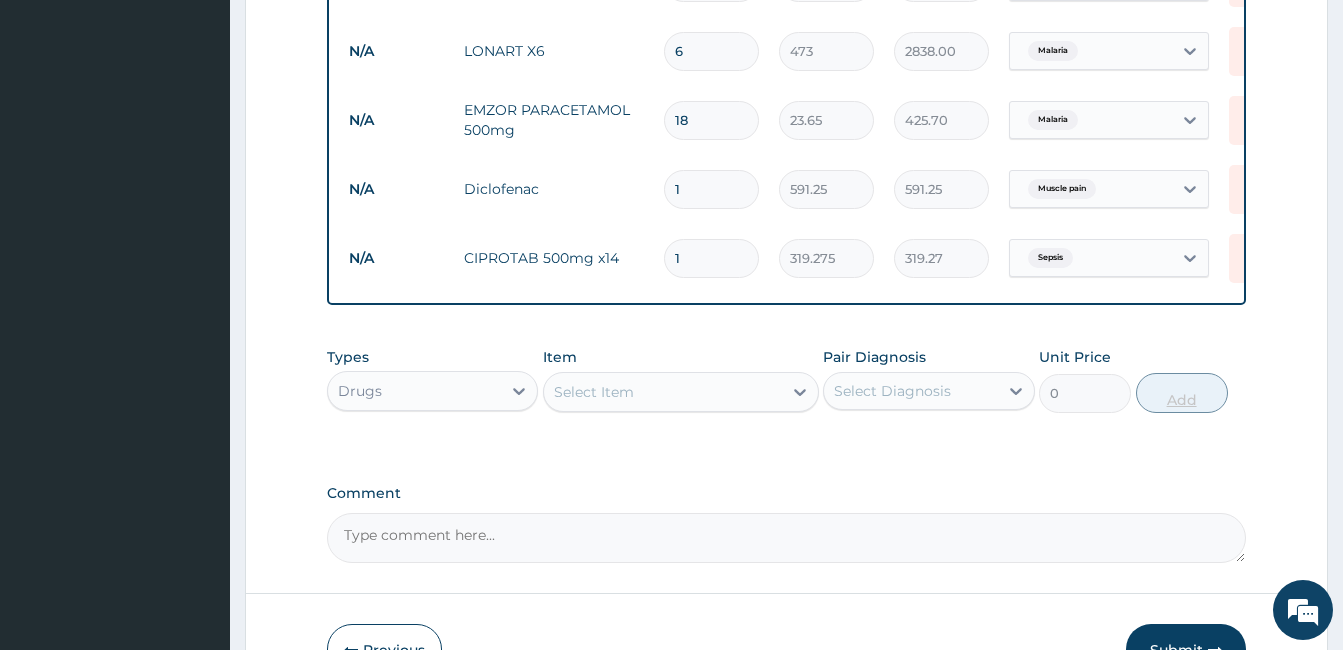 type on "14" 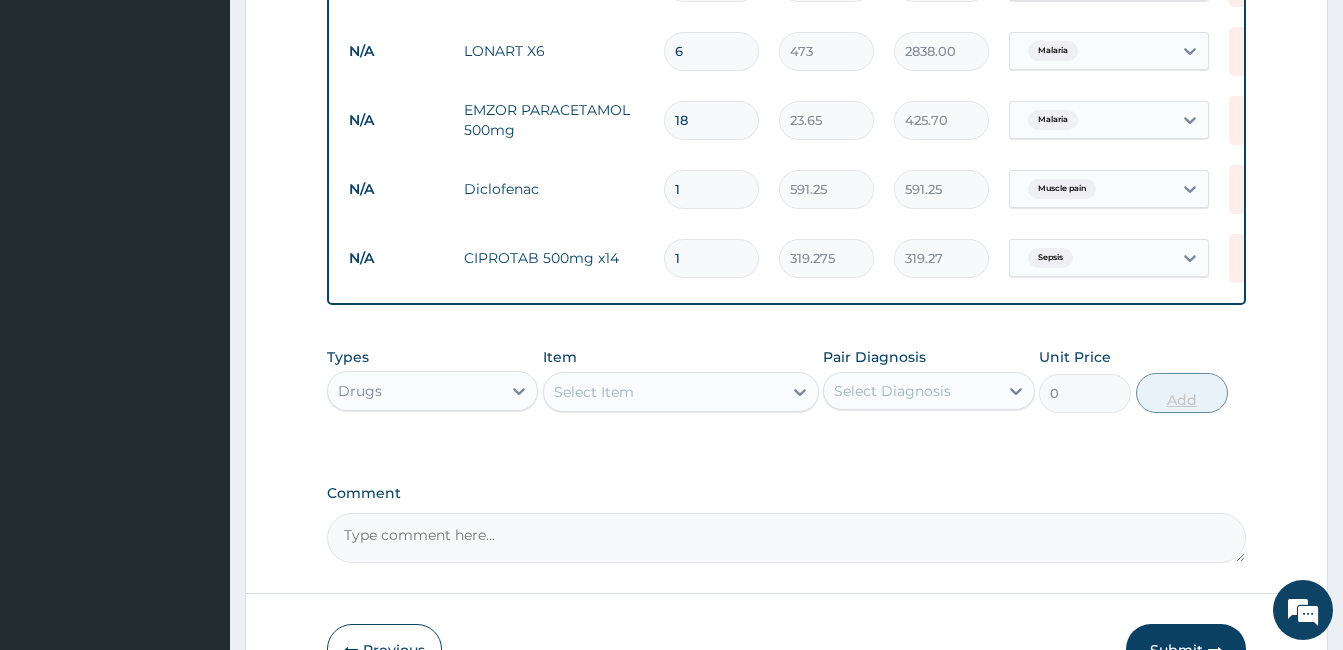 type on "4469.85" 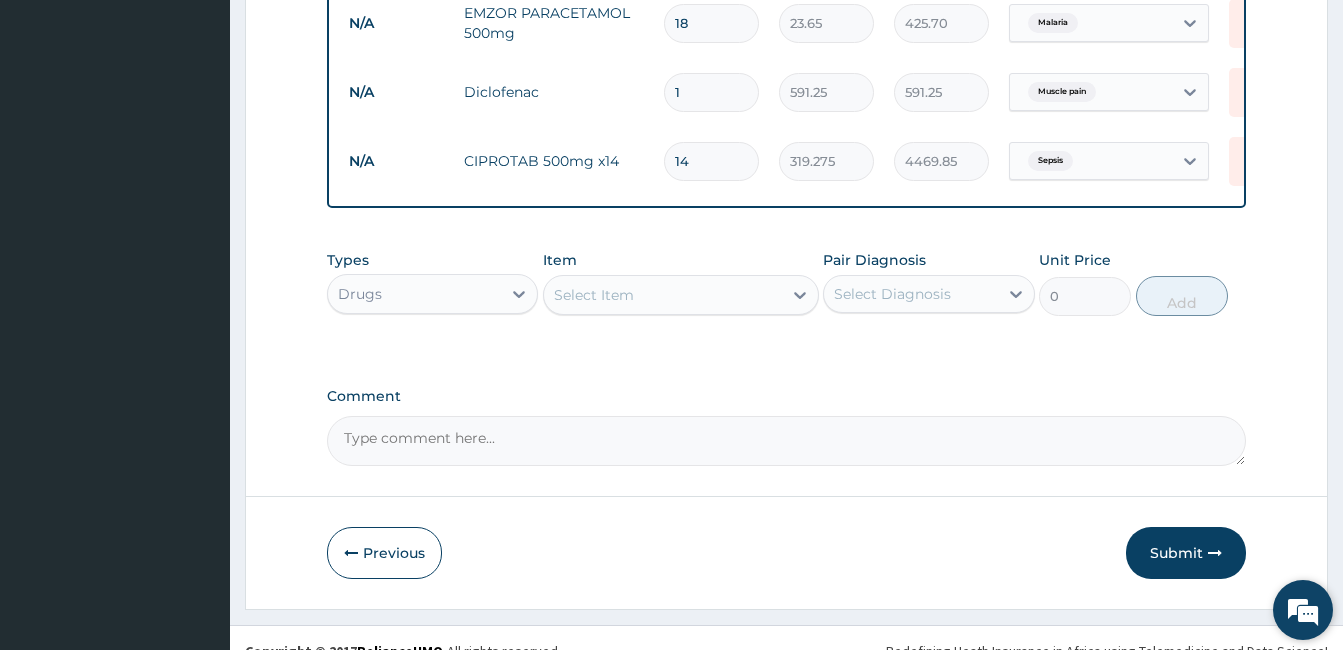 scroll, scrollTop: 1228, scrollLeft: 0, axis: vertical 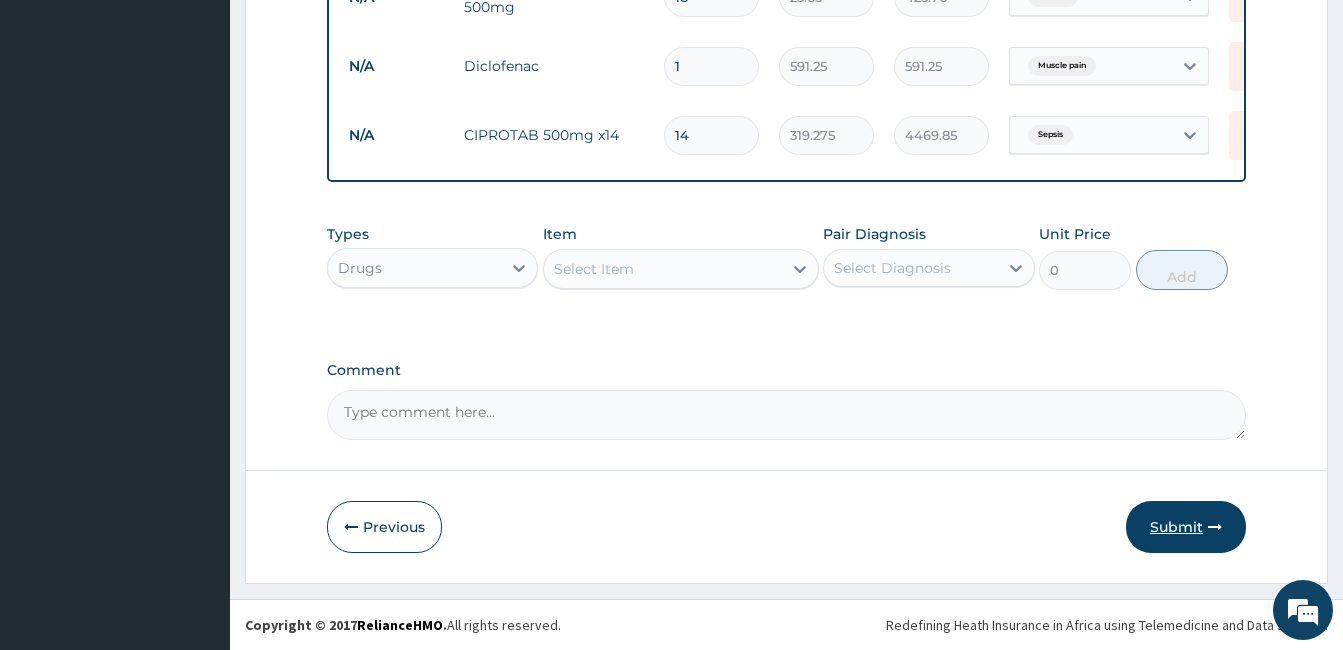 type on "14" 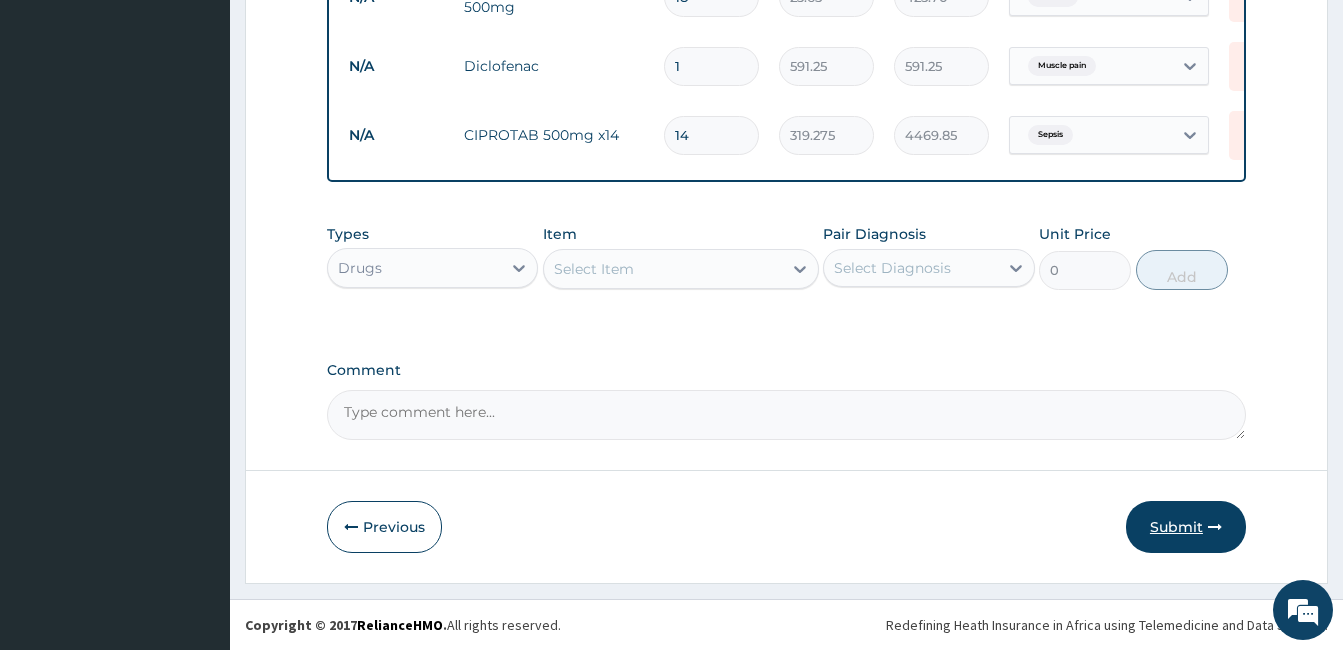 click on "Submit" at bounding box center (1186, 527) 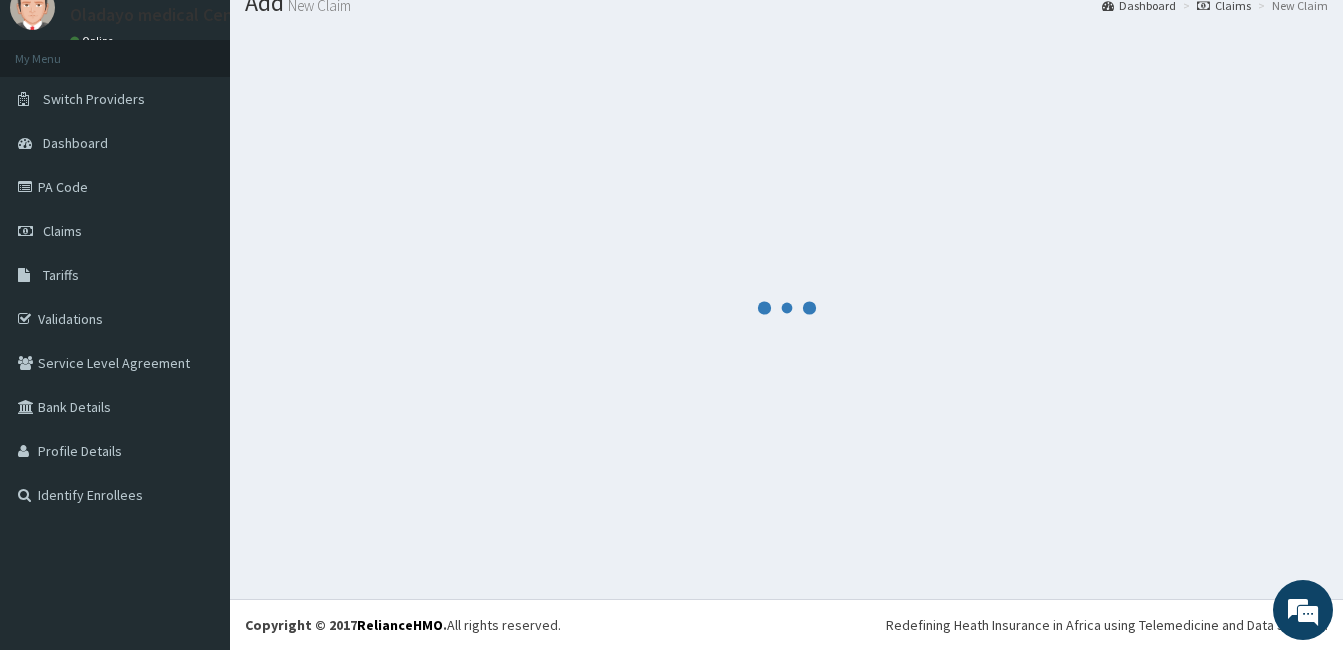 scroll, scrollTop: 1228, scrollLeft: 0, axis: vertical 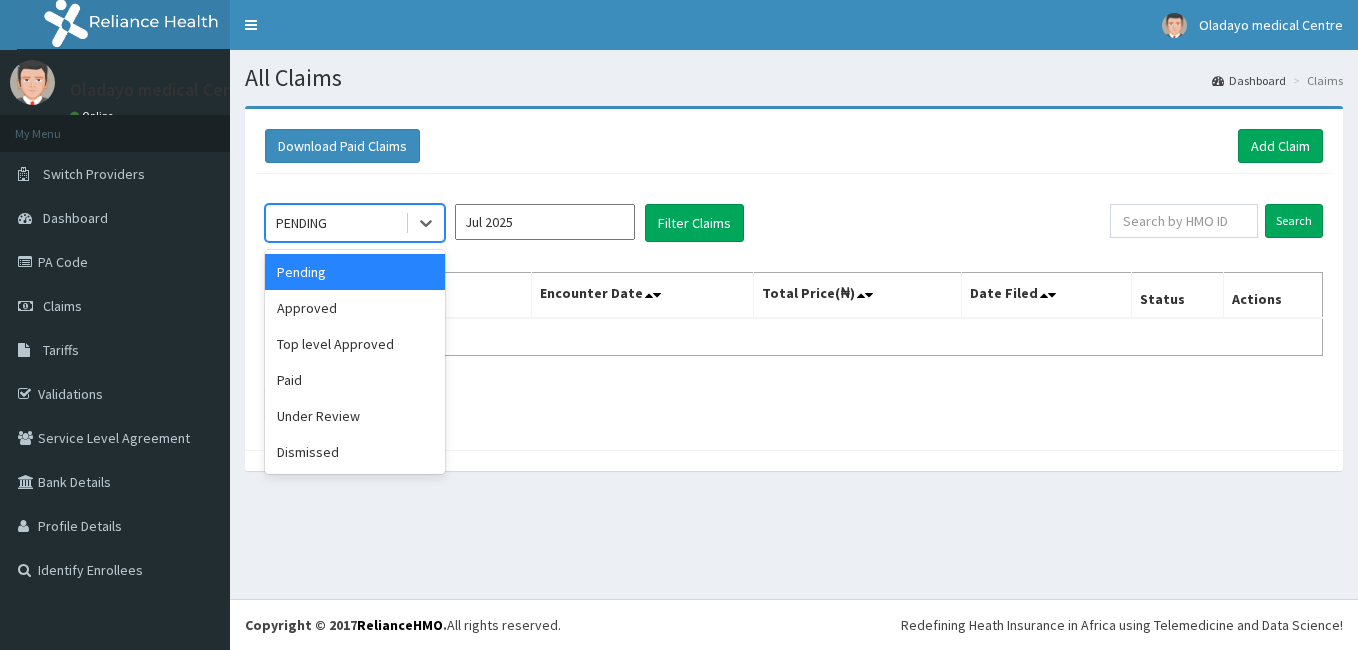 click on "PENDING" at bounding box center [335, 223] 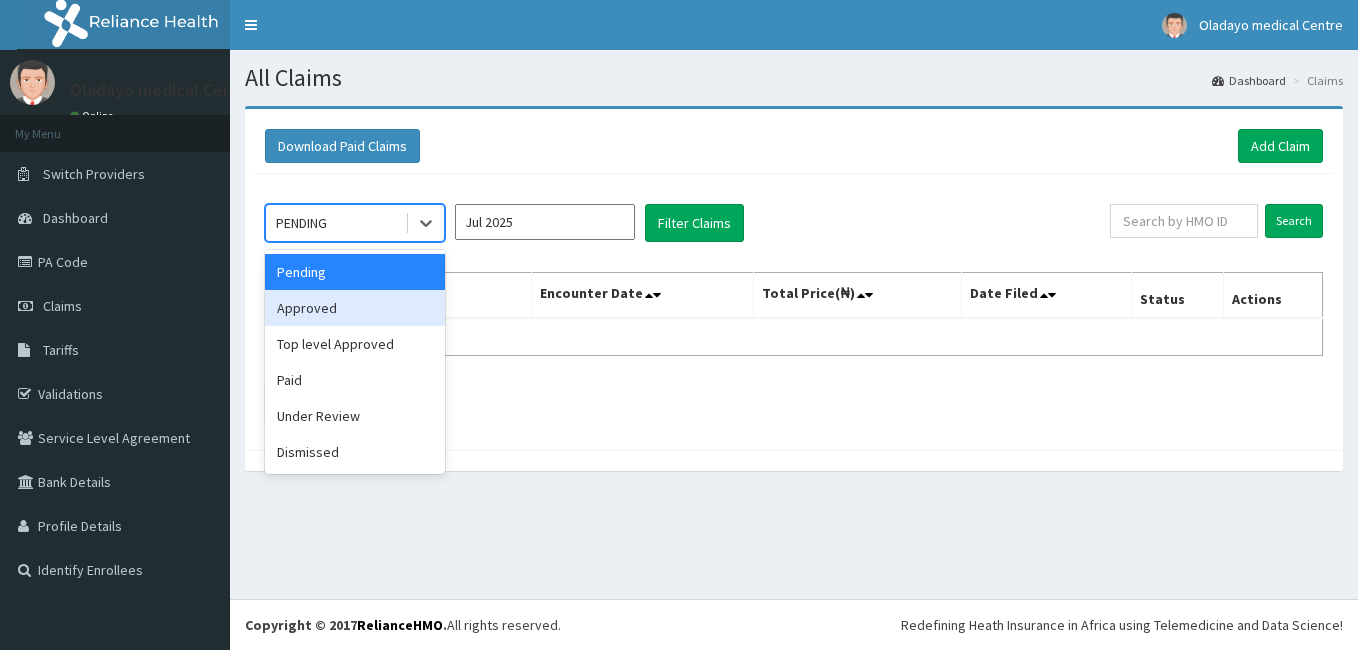 click on "Approved" at bounding box center [355, 308] 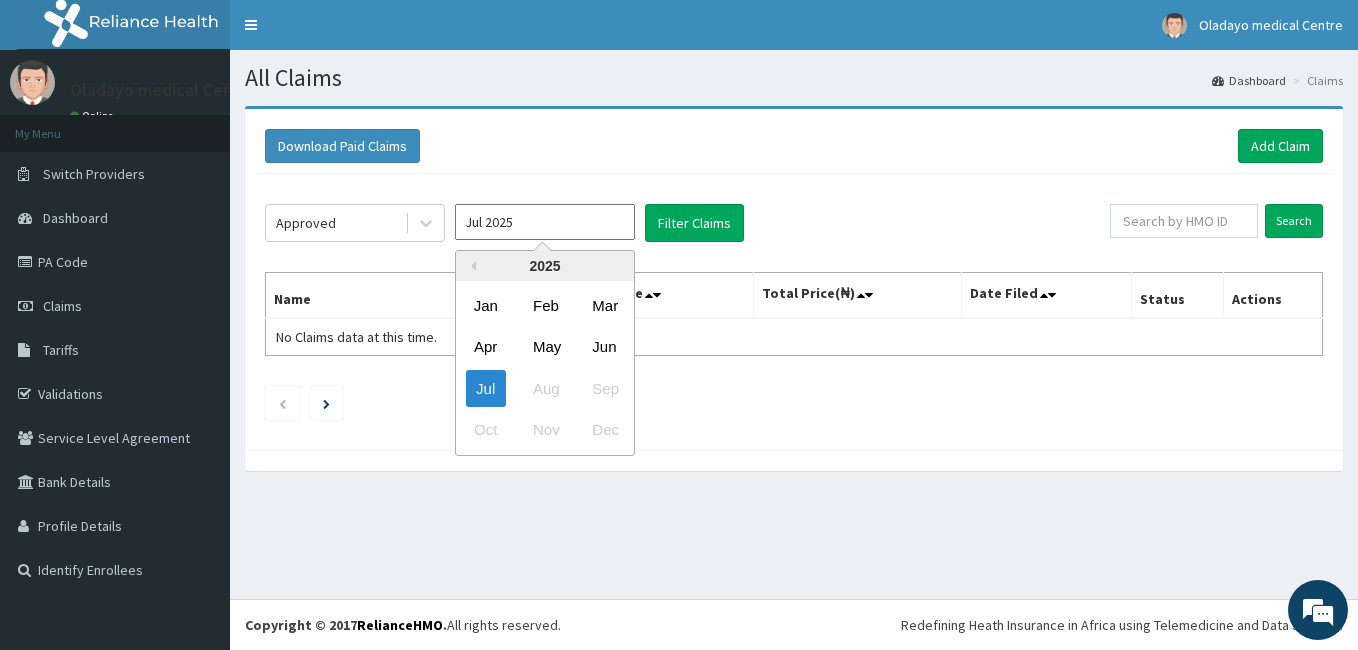 click on "Jul 2025" at bounding box center (545, 222) 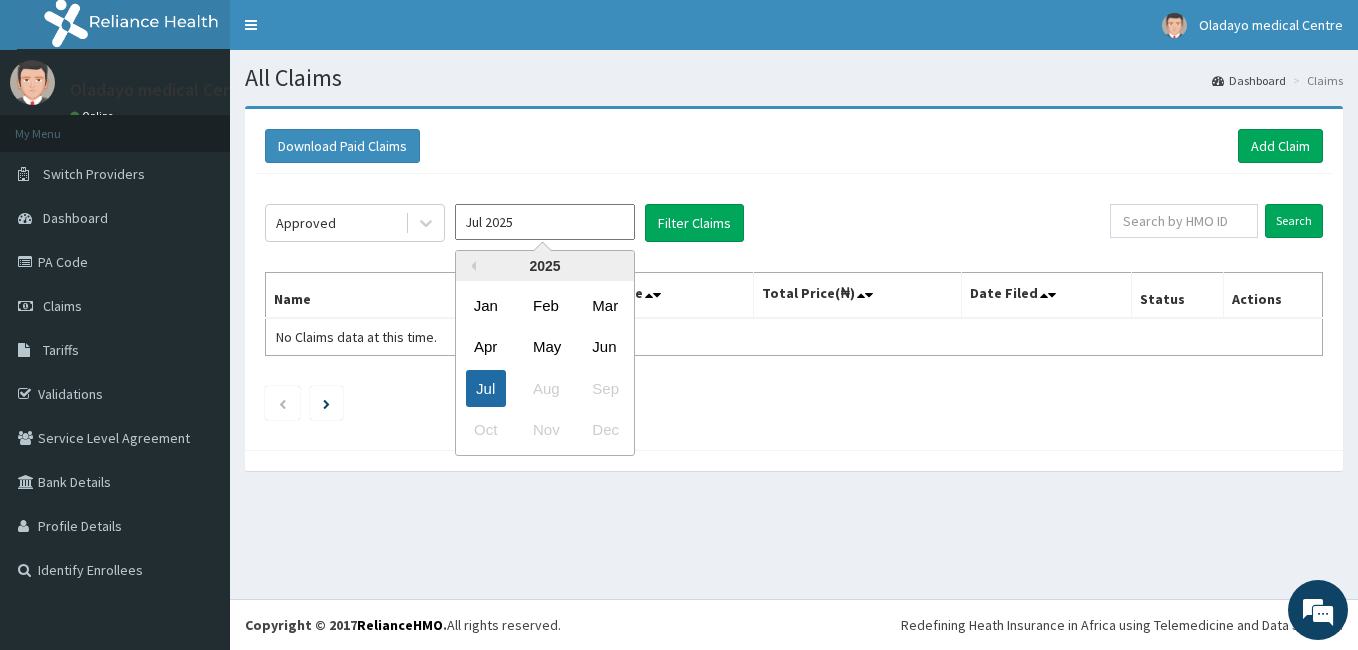 click on "Jul" at bounding box center [486, 388] 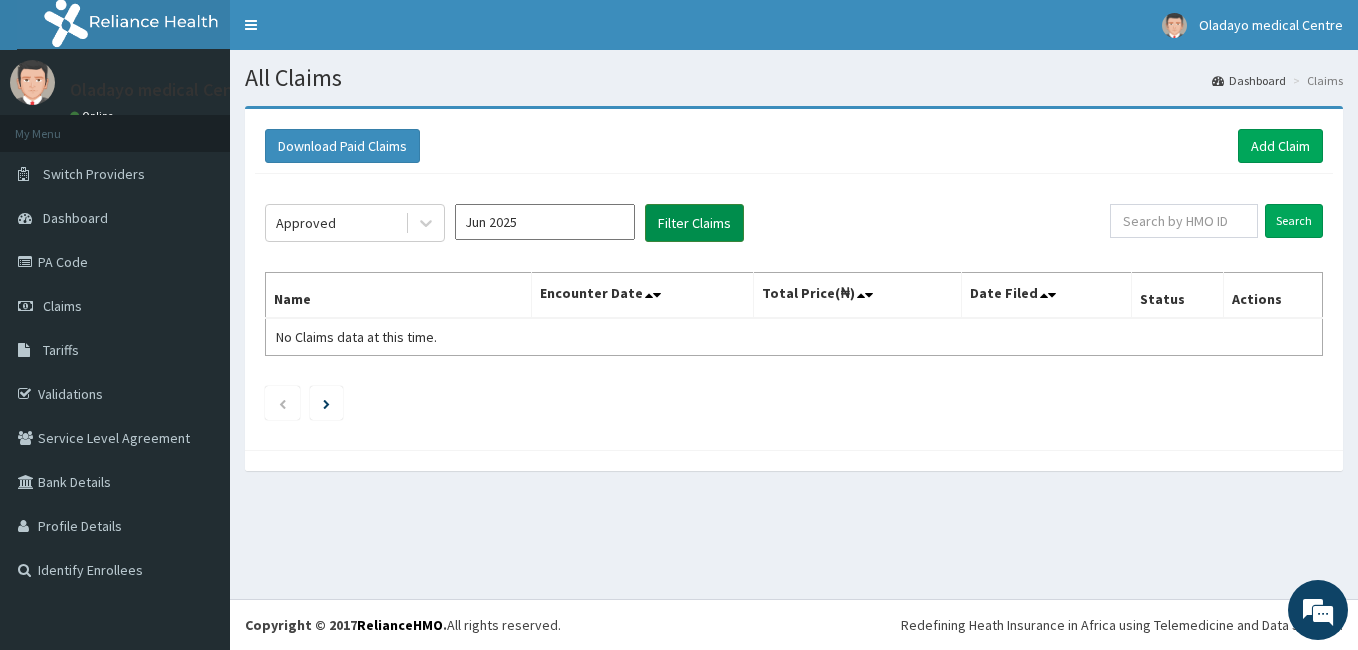 click on "Filter Claims" at bounding box center [694, 223] 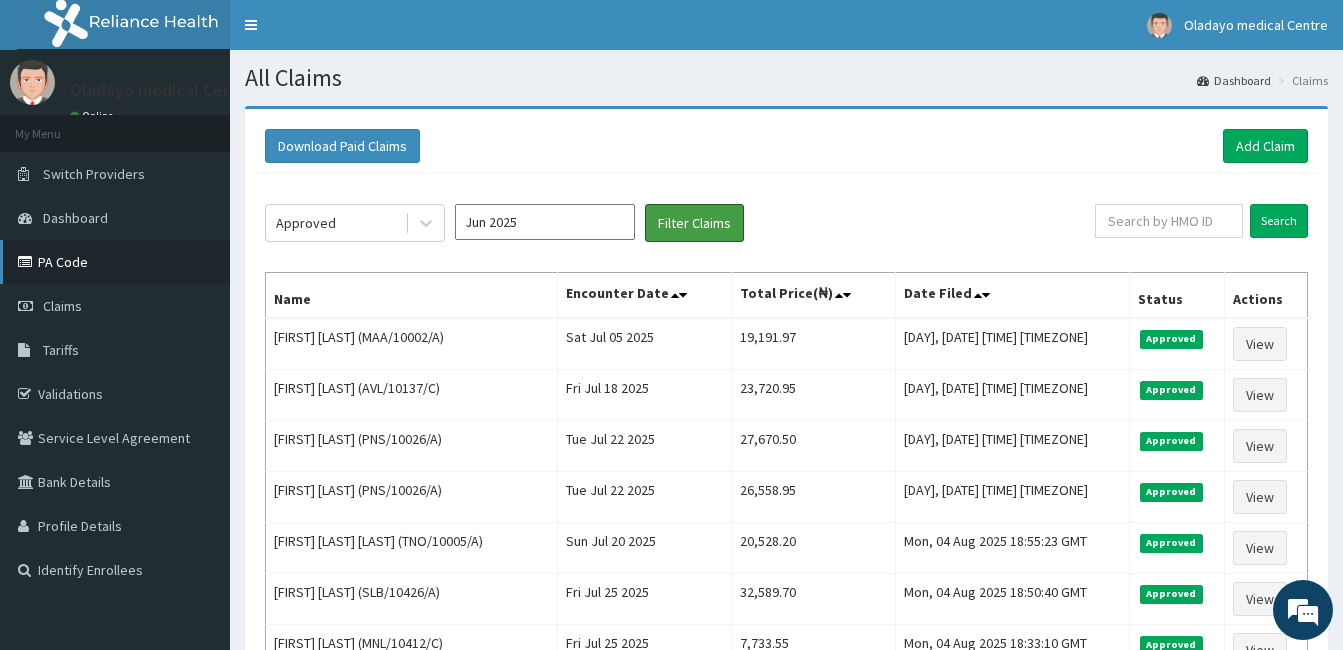 scroll, scrollTop: 0, scrollLeft: 0, axis: both 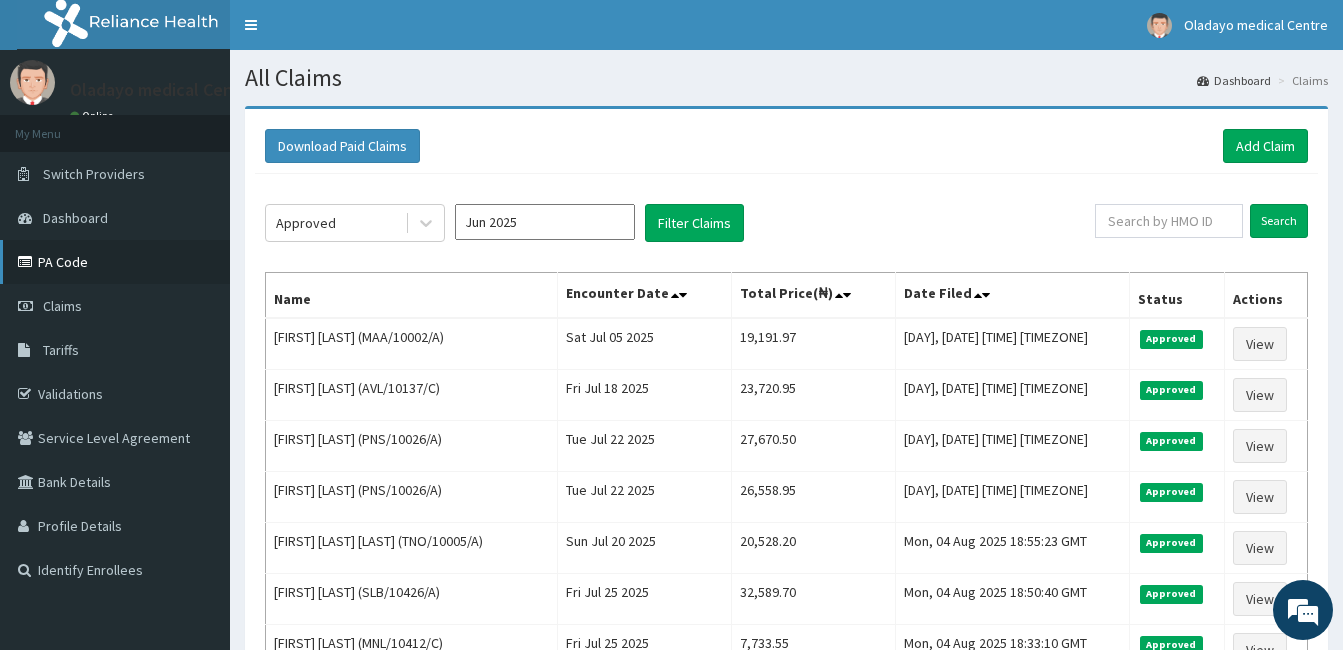 click on "PA Code" at bounding box center [115, 262] 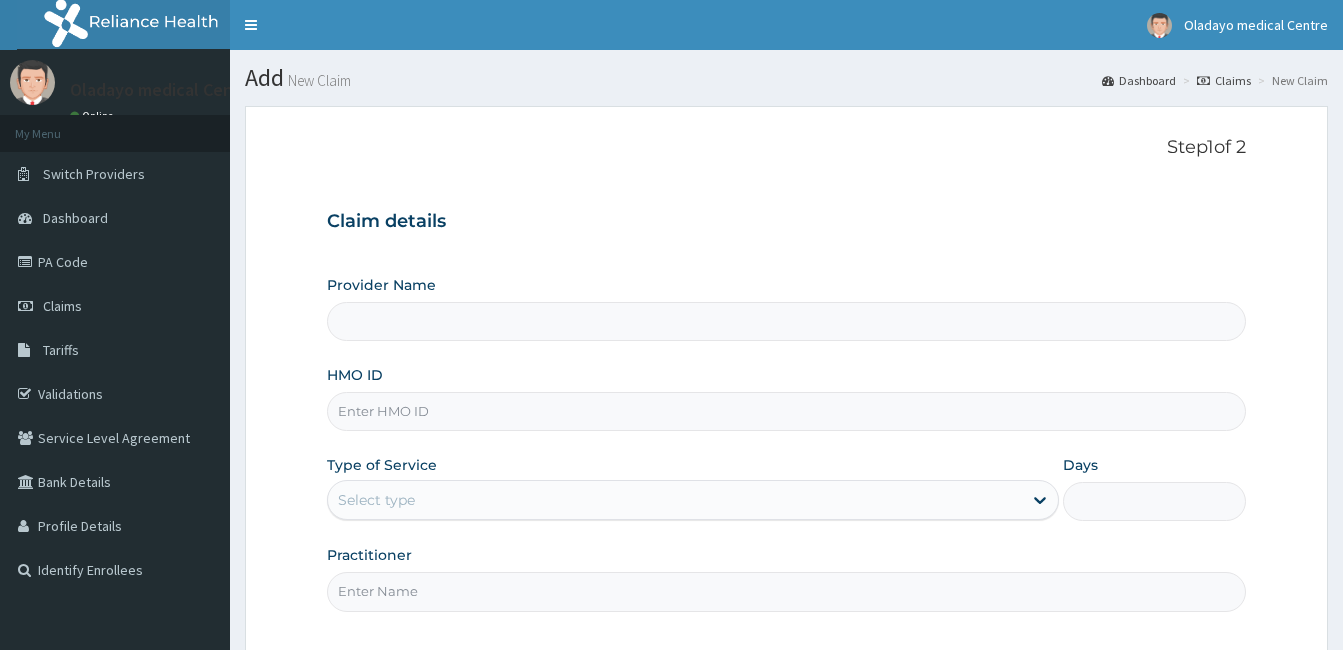 scroll, scrollTop: 0, scrollLeft: 0, axis: both 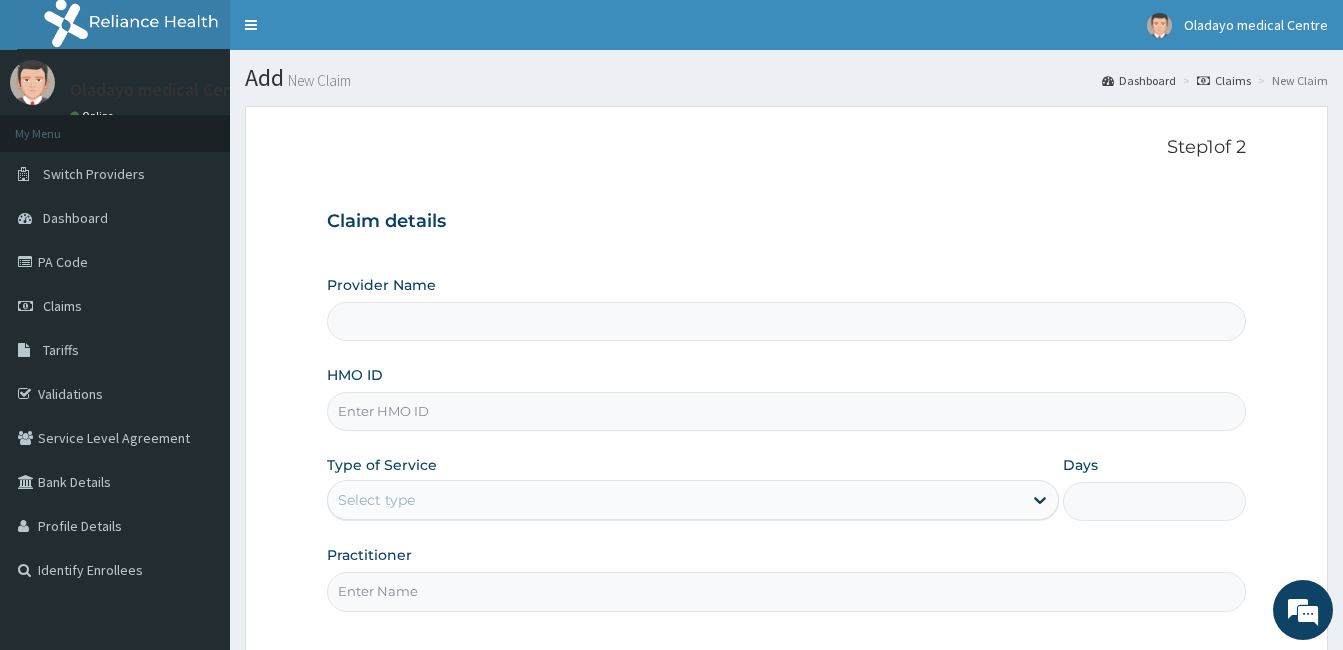 click on "HMO ID" at bounding box center (786, 411) 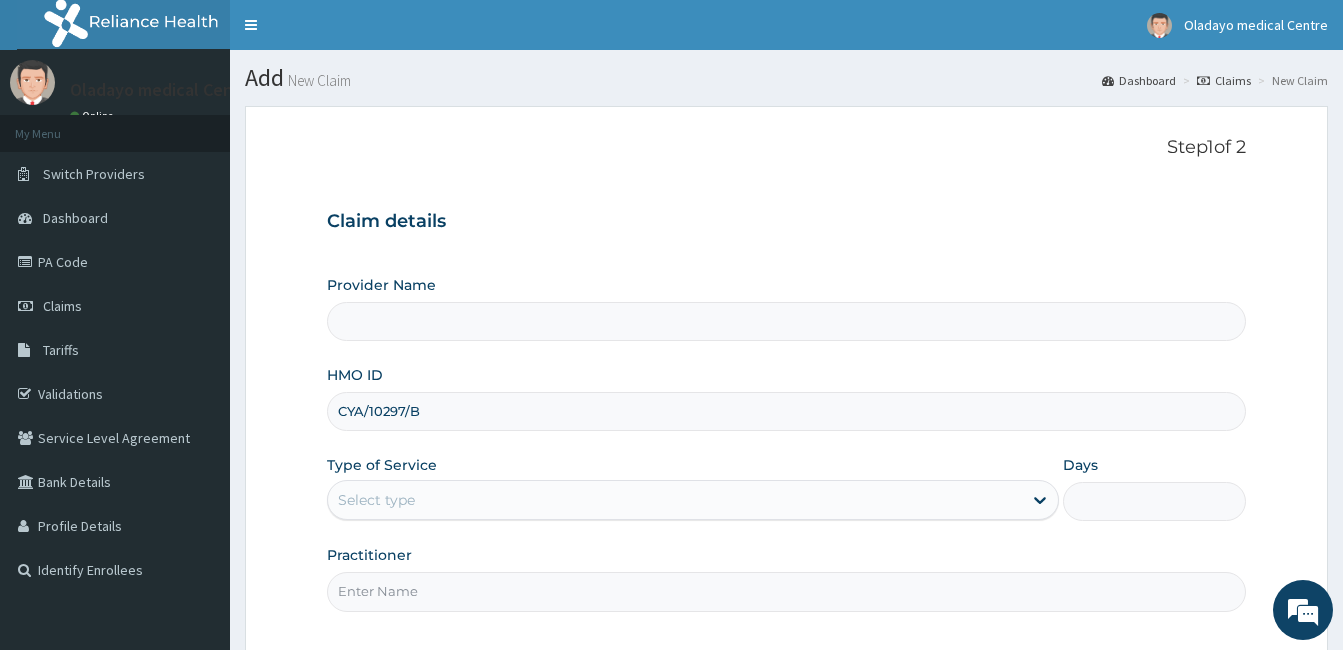 scroll, scrollTop: 185, scrollLeft: 0, axis: vertical 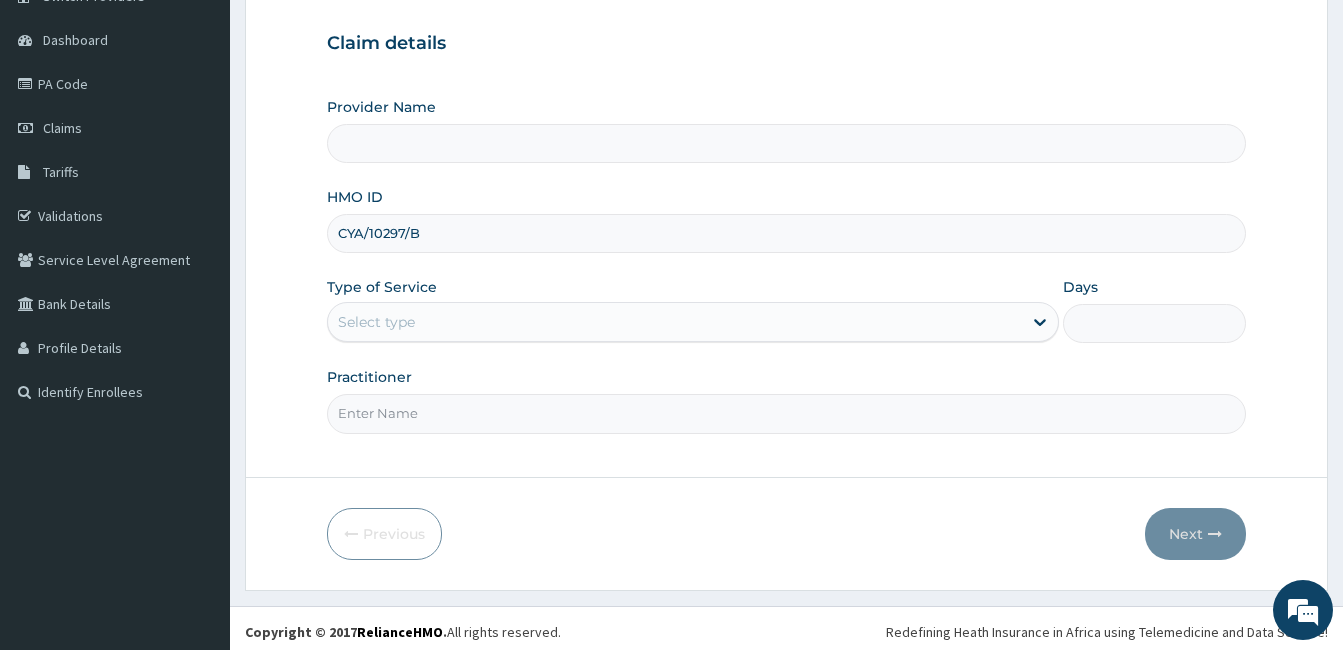 type on "Oladayo Medical Centre" 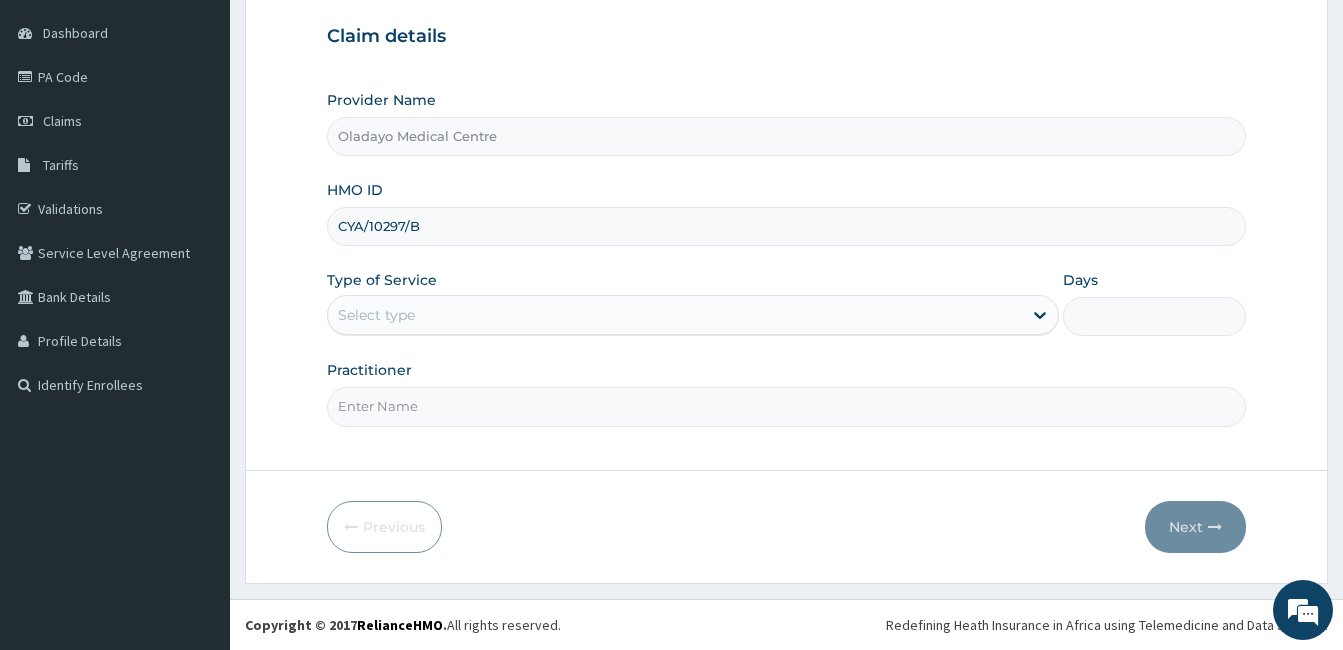 type on "CYA/10297/B" 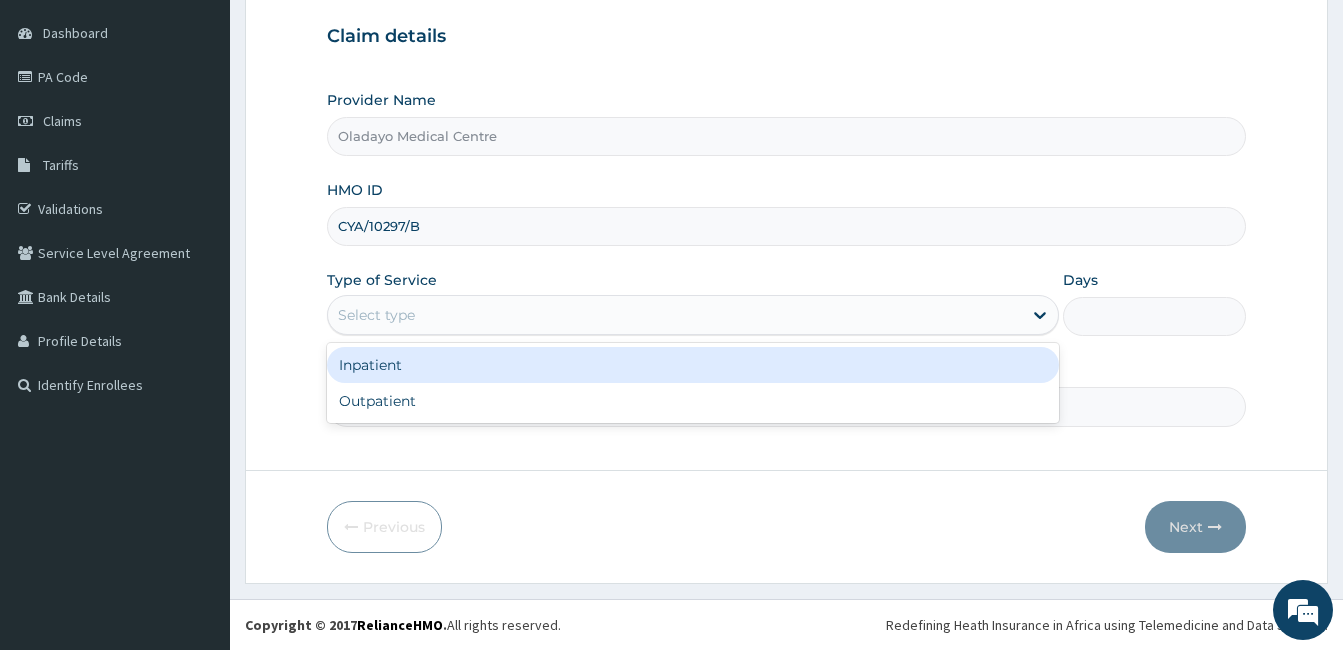 click on "Select type" at bounding box center (693, 315) 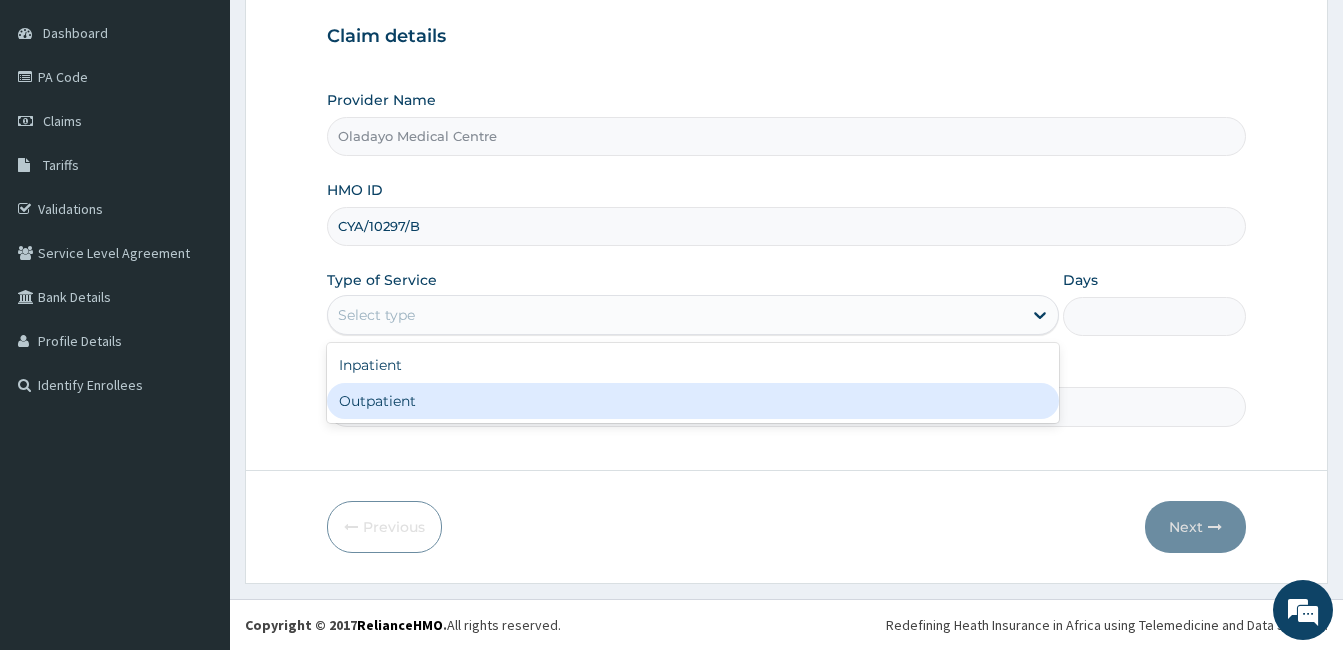 click on "Outpatient" at bounding box center (693, 401) 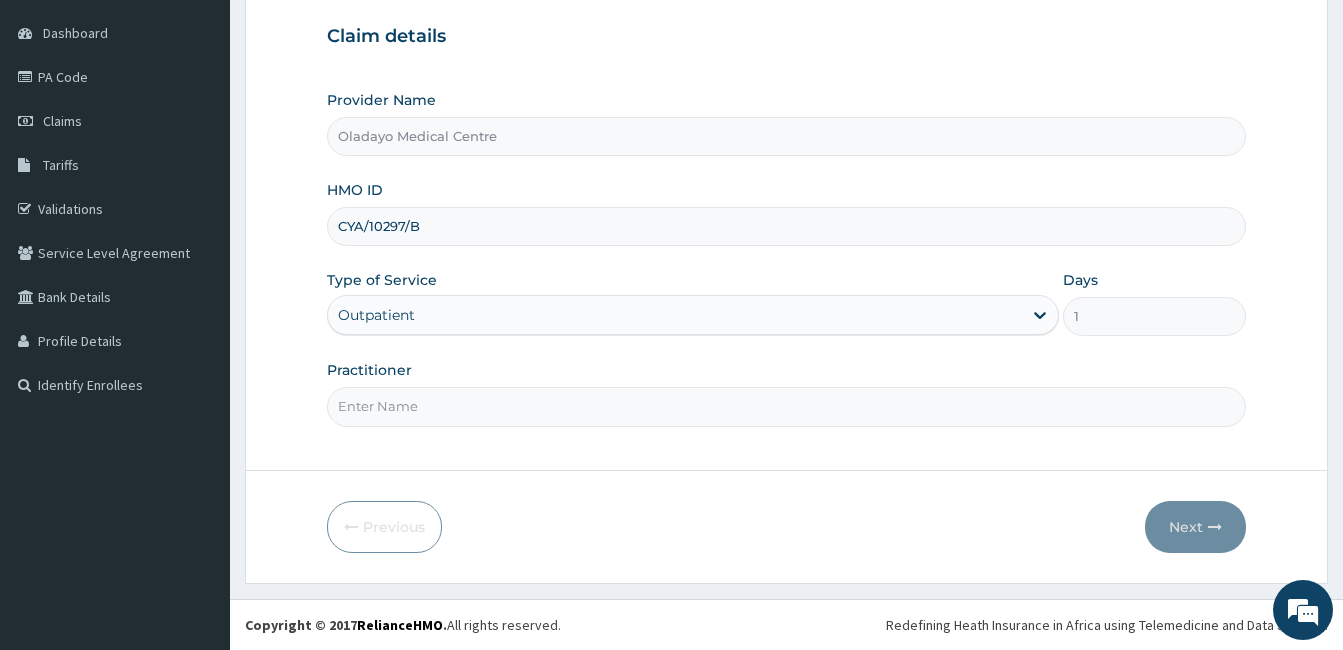 click on "Practitioner" at bounding box center [786, 406] 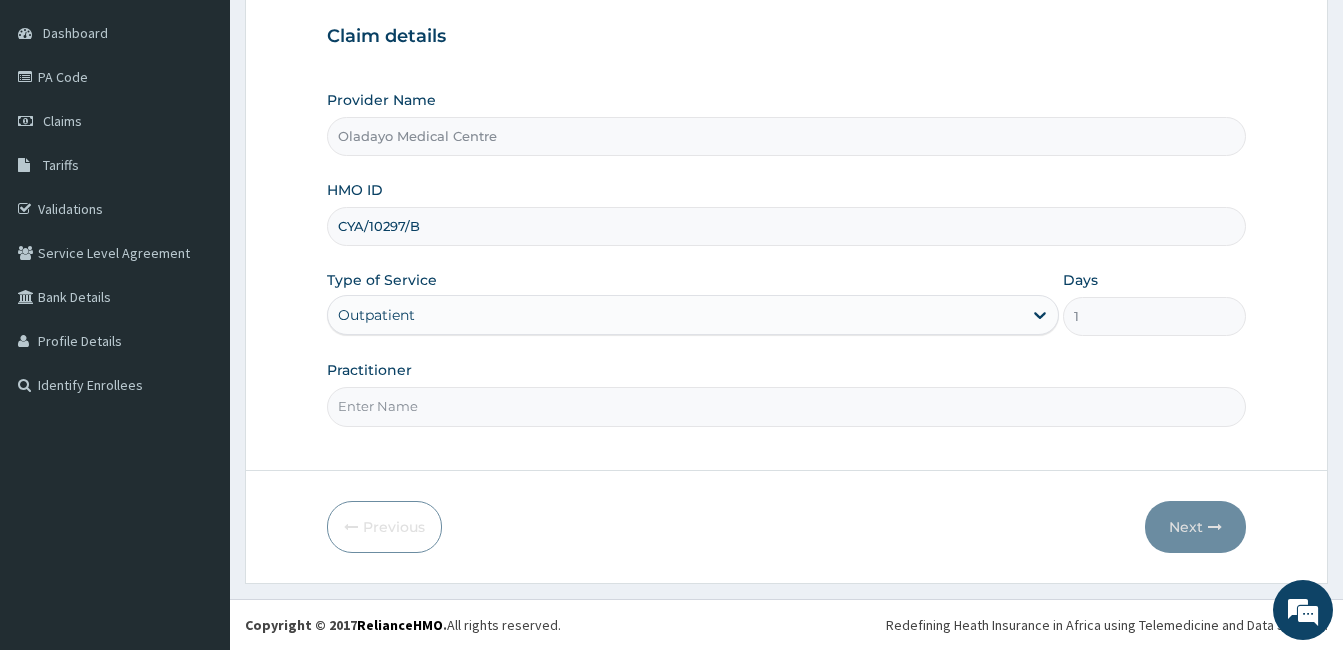type on "DOCTOR [LAST]" 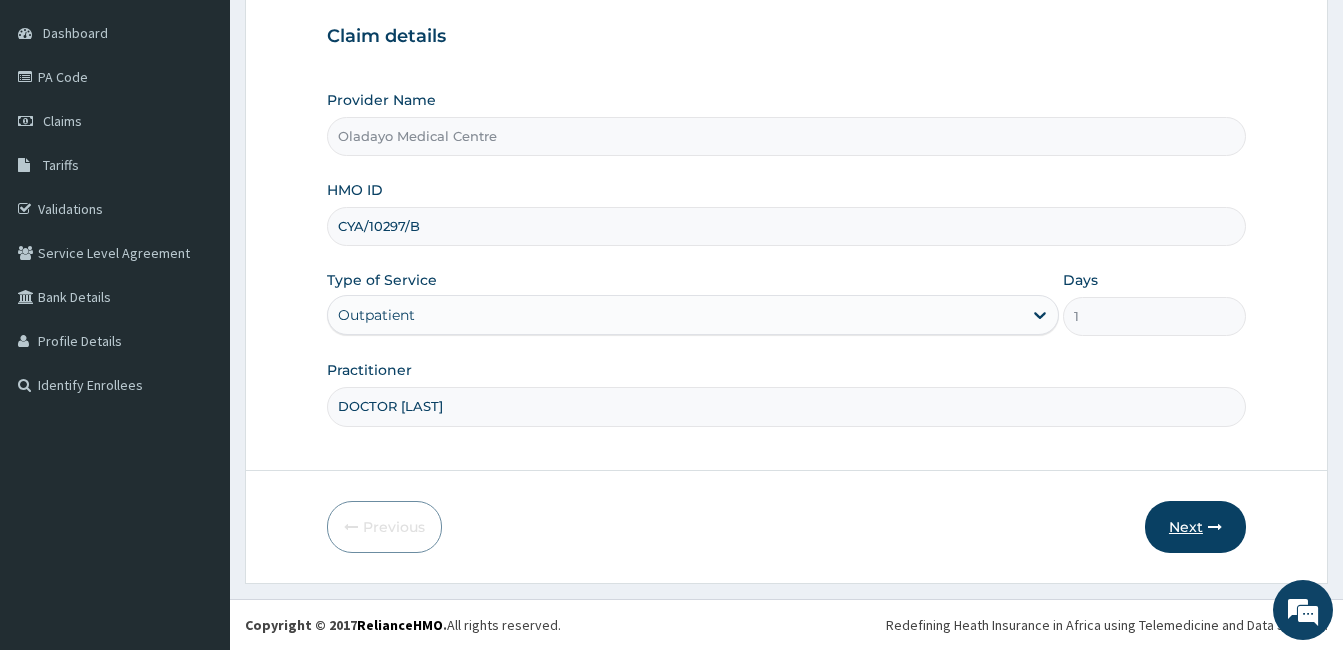 click on "Next" at bounding box center [1195, 527] 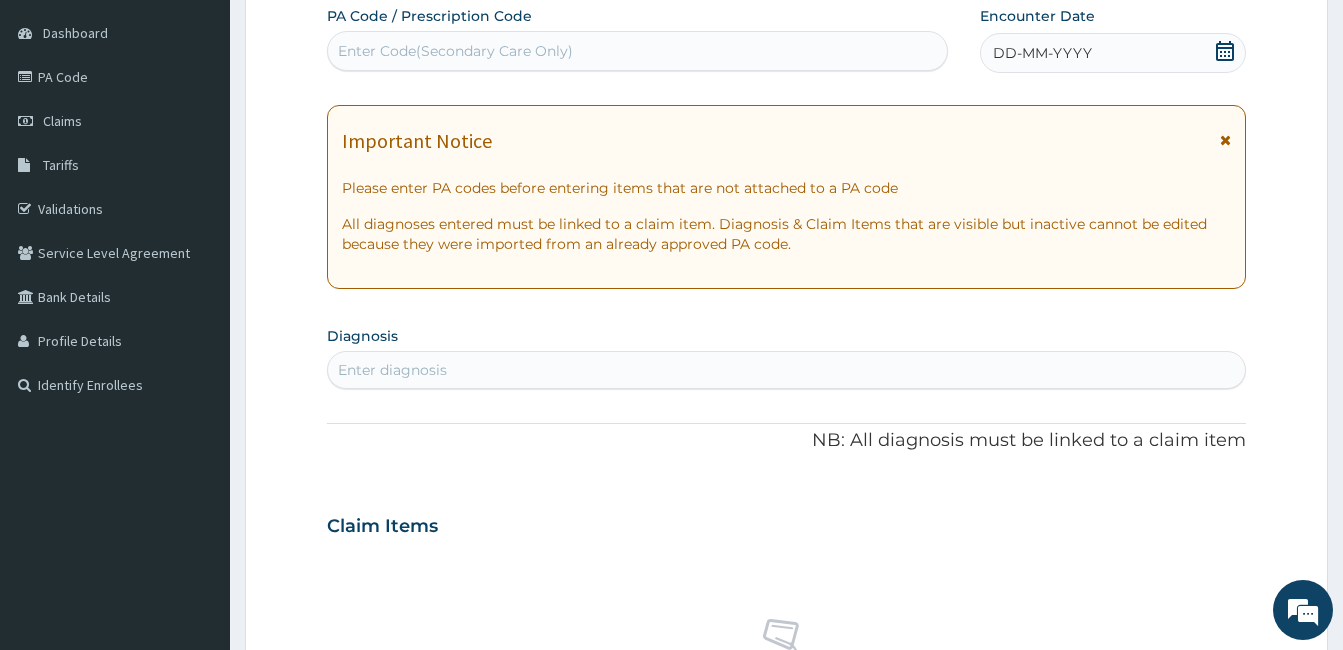 click on "DD-MM-YYYY" at bounding box center [1042, 53] 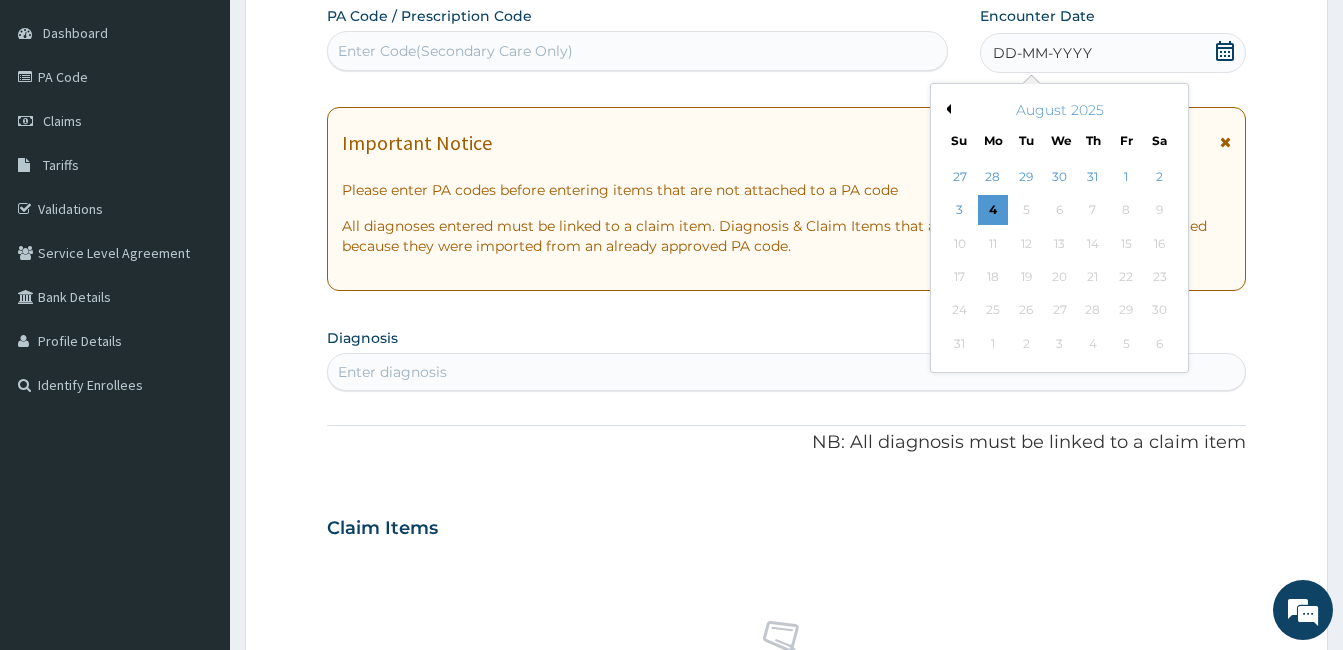 scroll, scrollTop: 0, scrollLeft: 0, axis: both 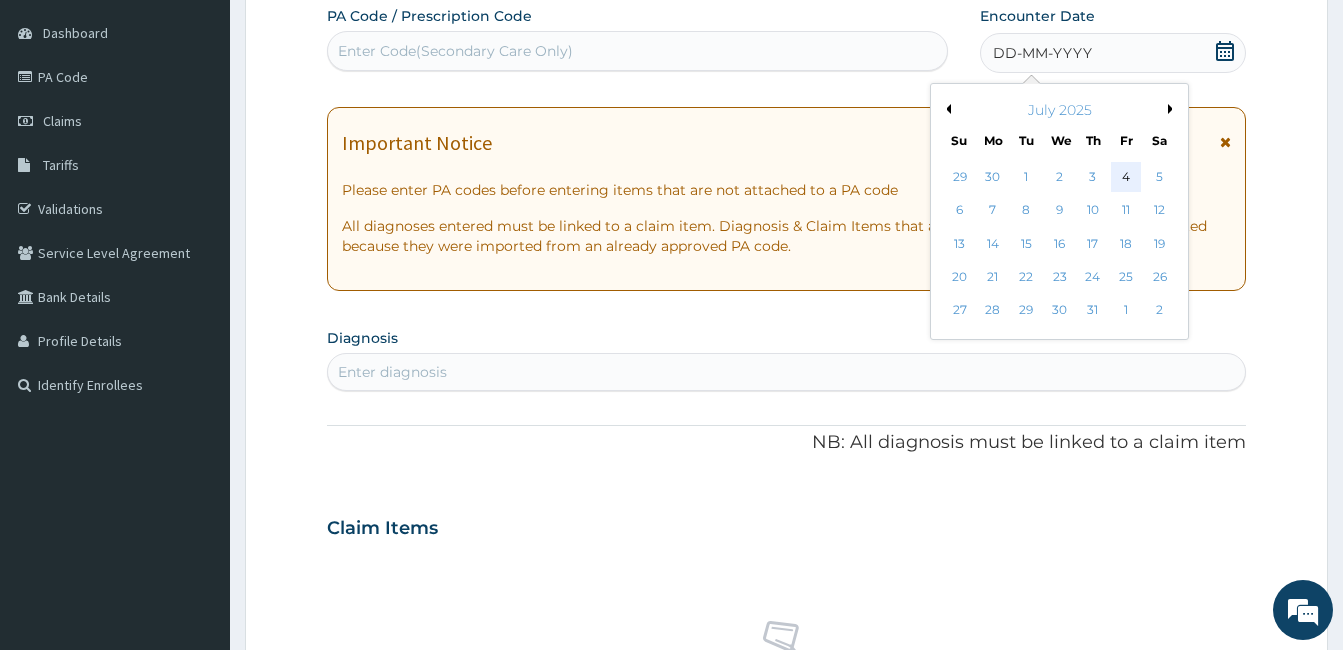 click on "4" at bounding box center [1126, 177] 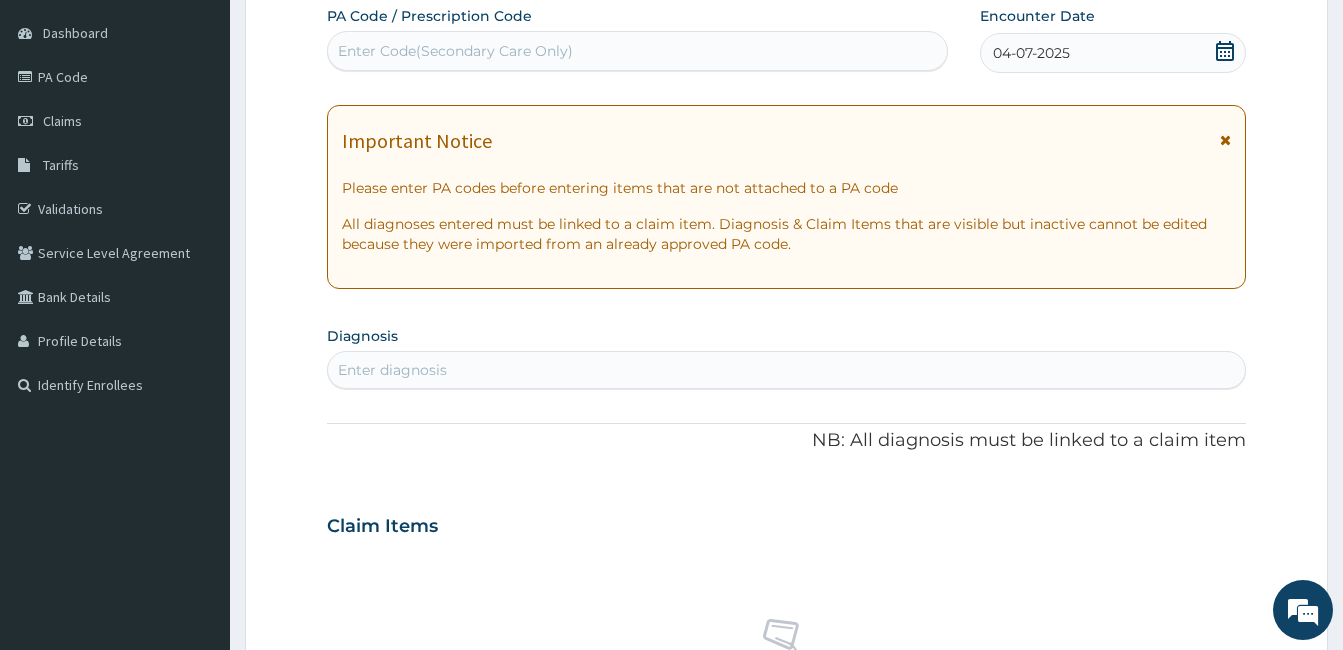 click on "Enter diagnosis" at bounding box center [786, 370] 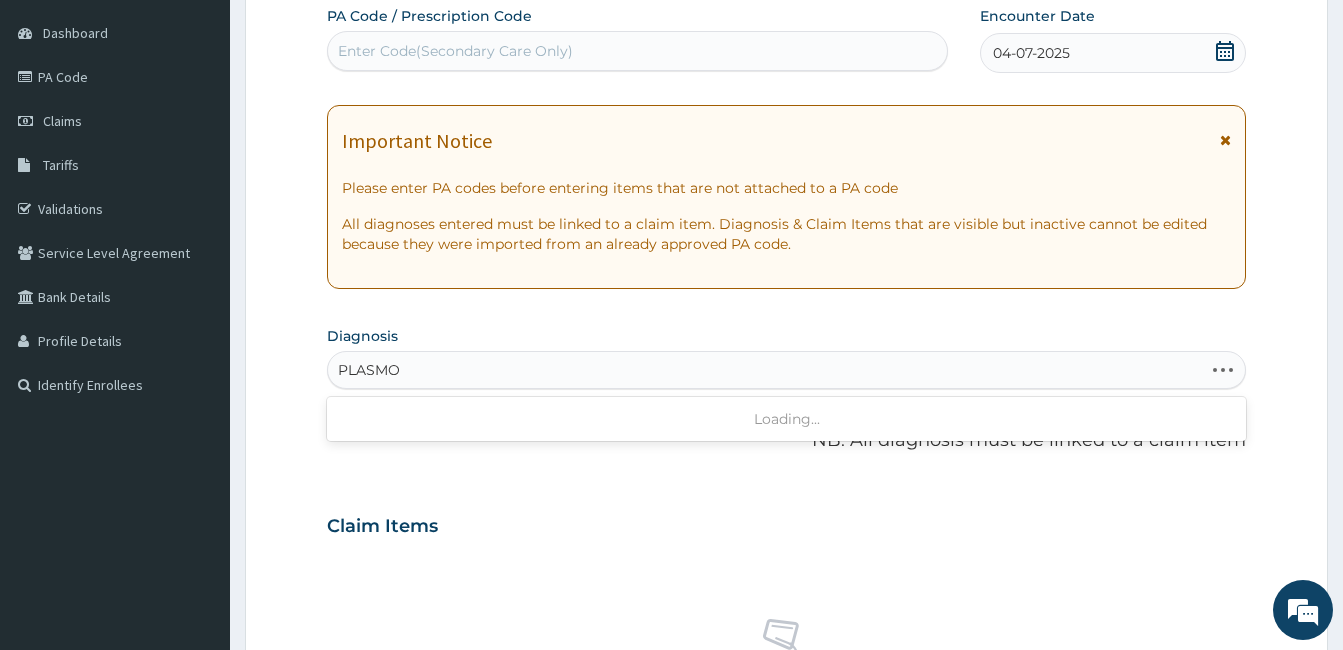type on "PLASMOD" 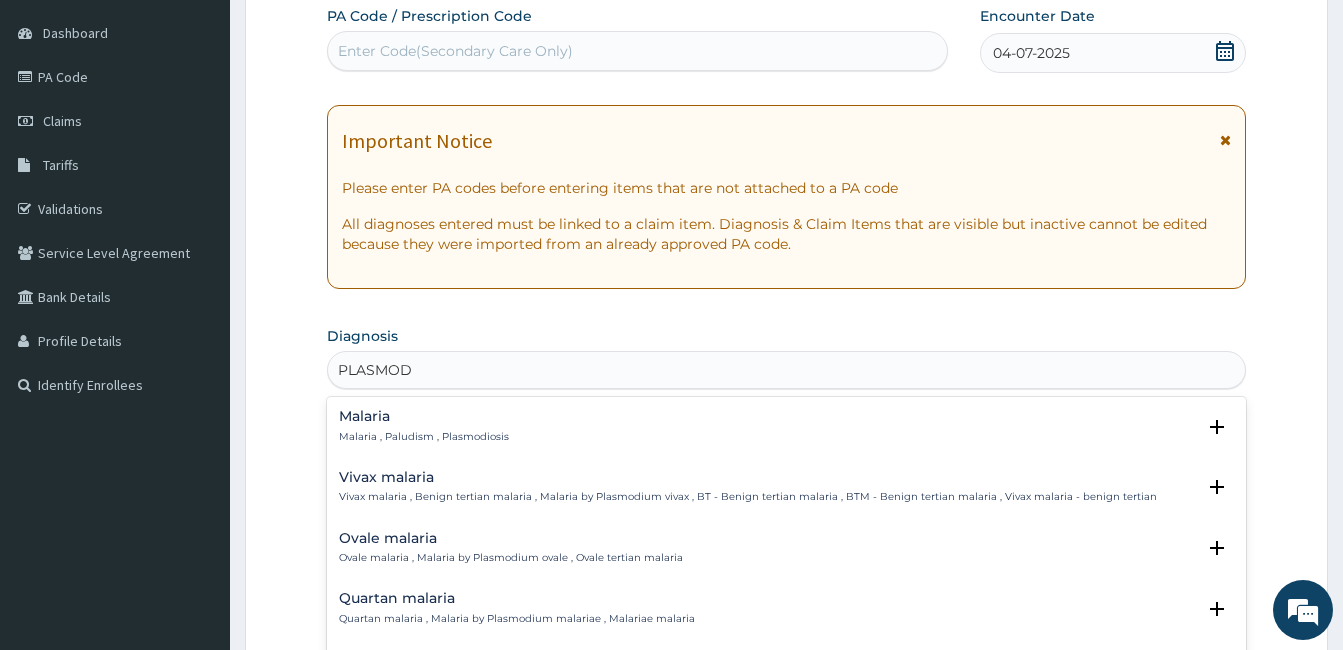 click on "Malaria Malaria , Paludism , Plasmodiosis" at bounding box center (786, 426) 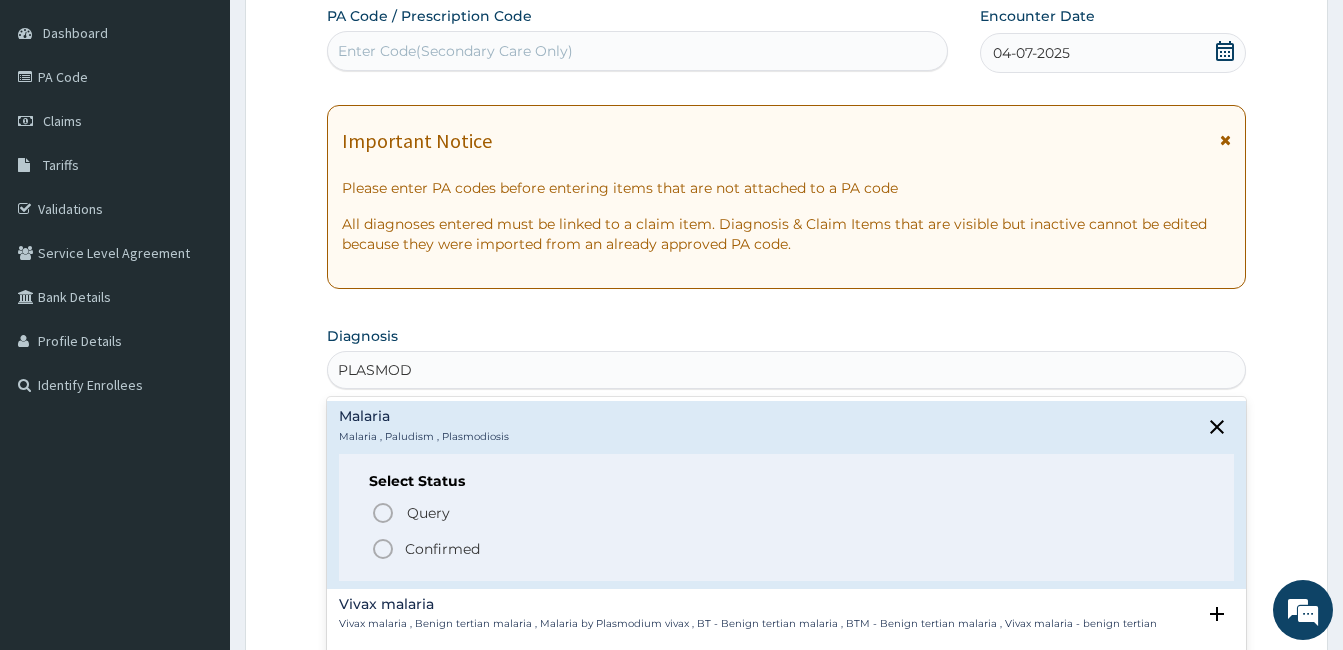click on "Confirmed" at bounding box center [442, 549] 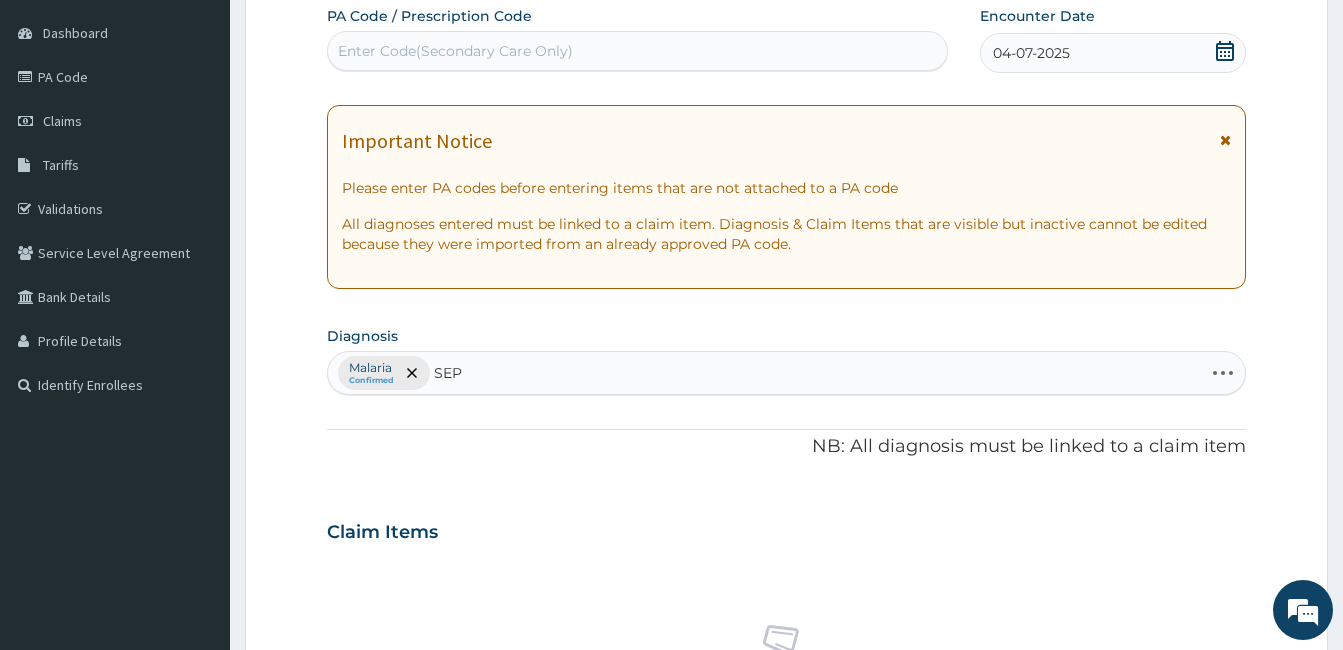 type on "SEPS" 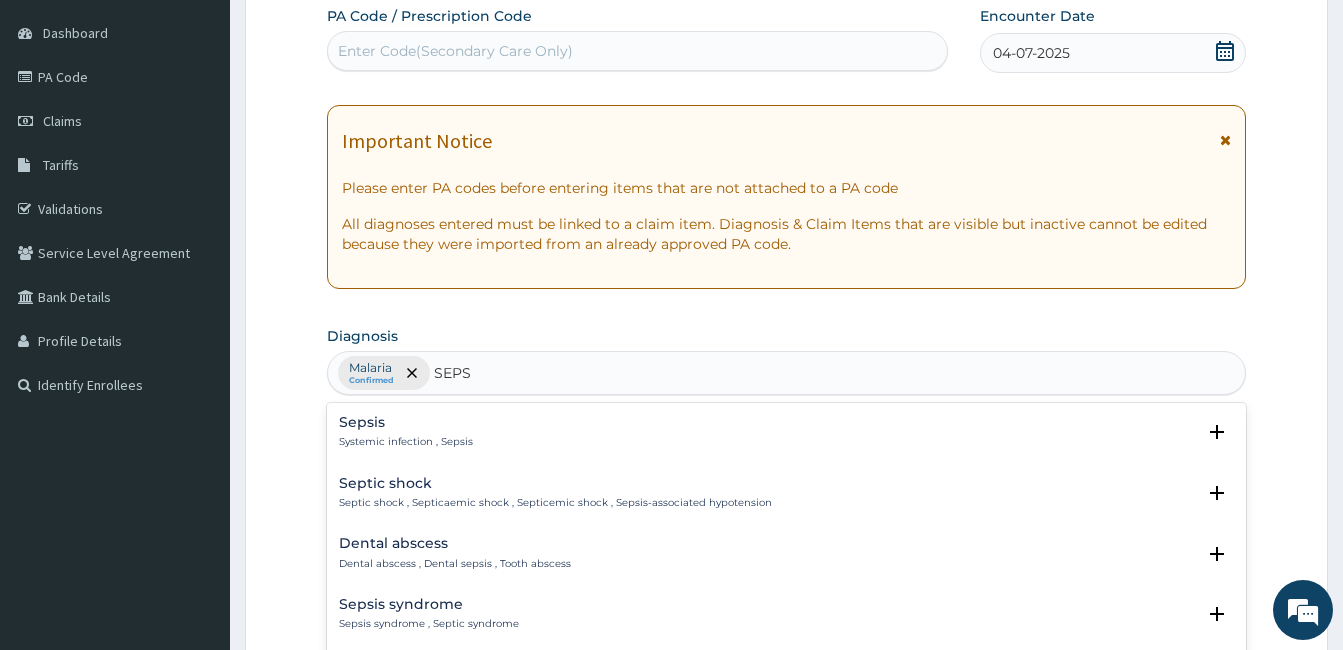 click on "Sepsis Systemic infection , Sepsis" at bounding box center [786, 432] 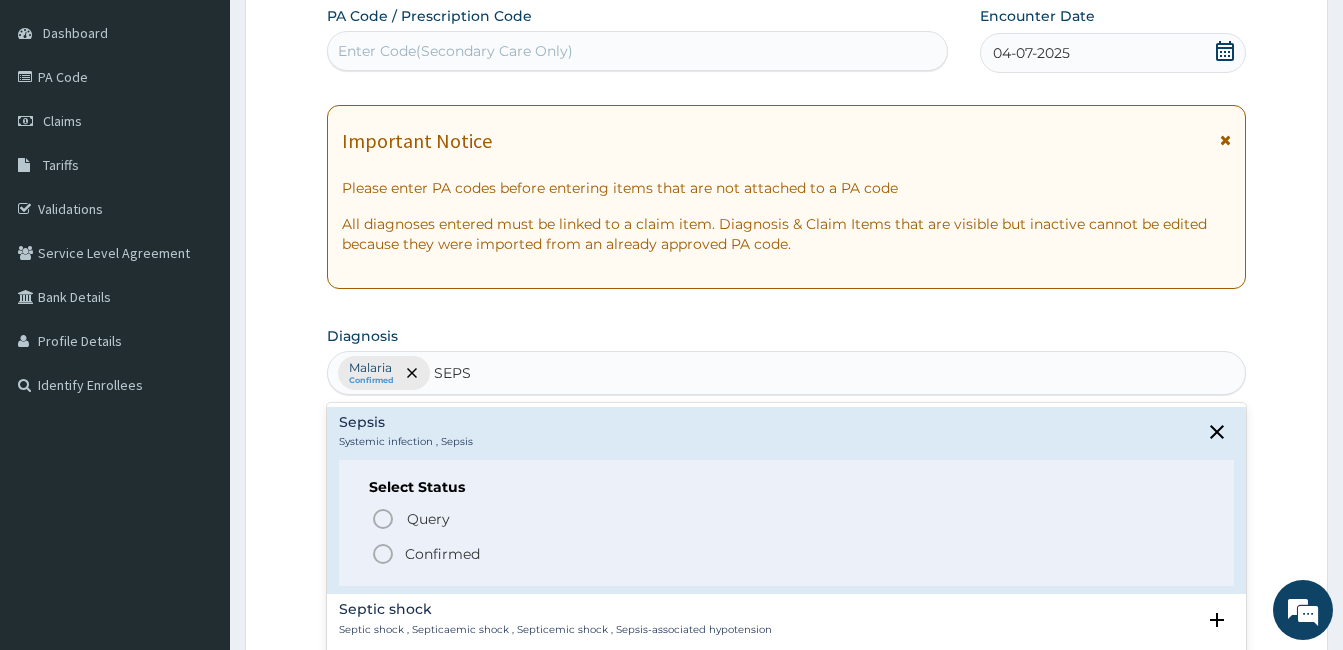click on "Confirmed" at bounding box center (787, 554) 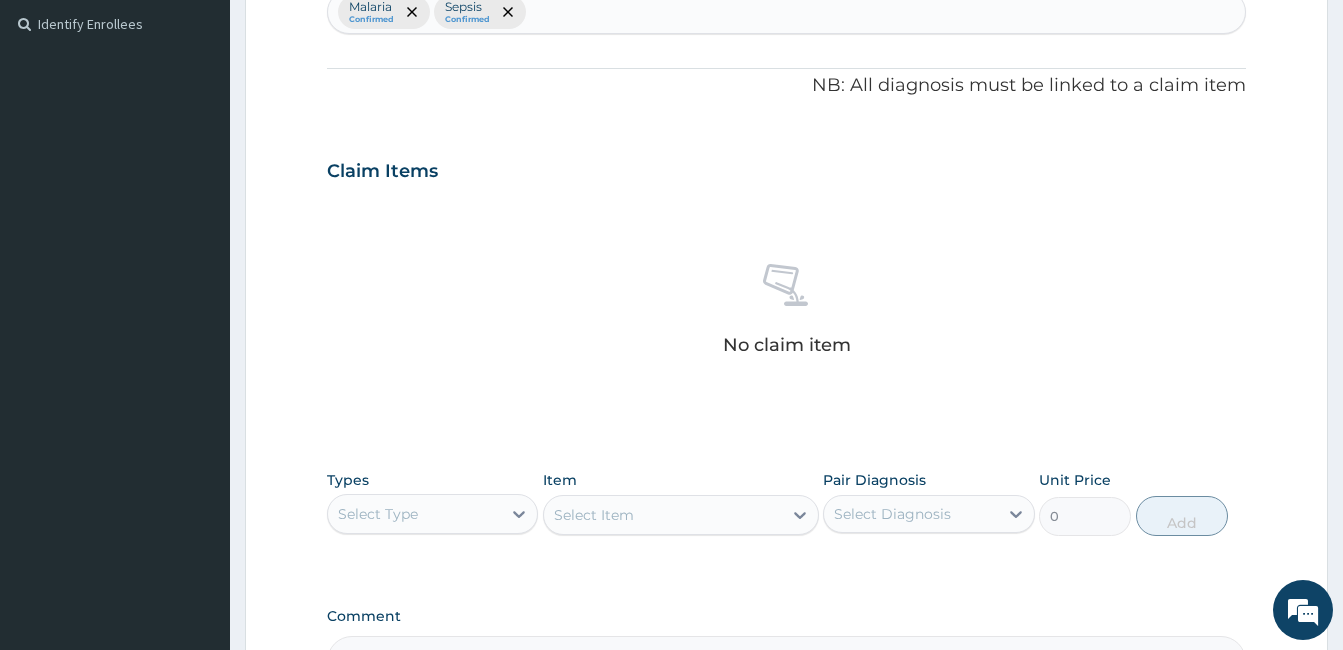 scroll, scrollTop: 792, scrollLeft: 0, axis: vertical 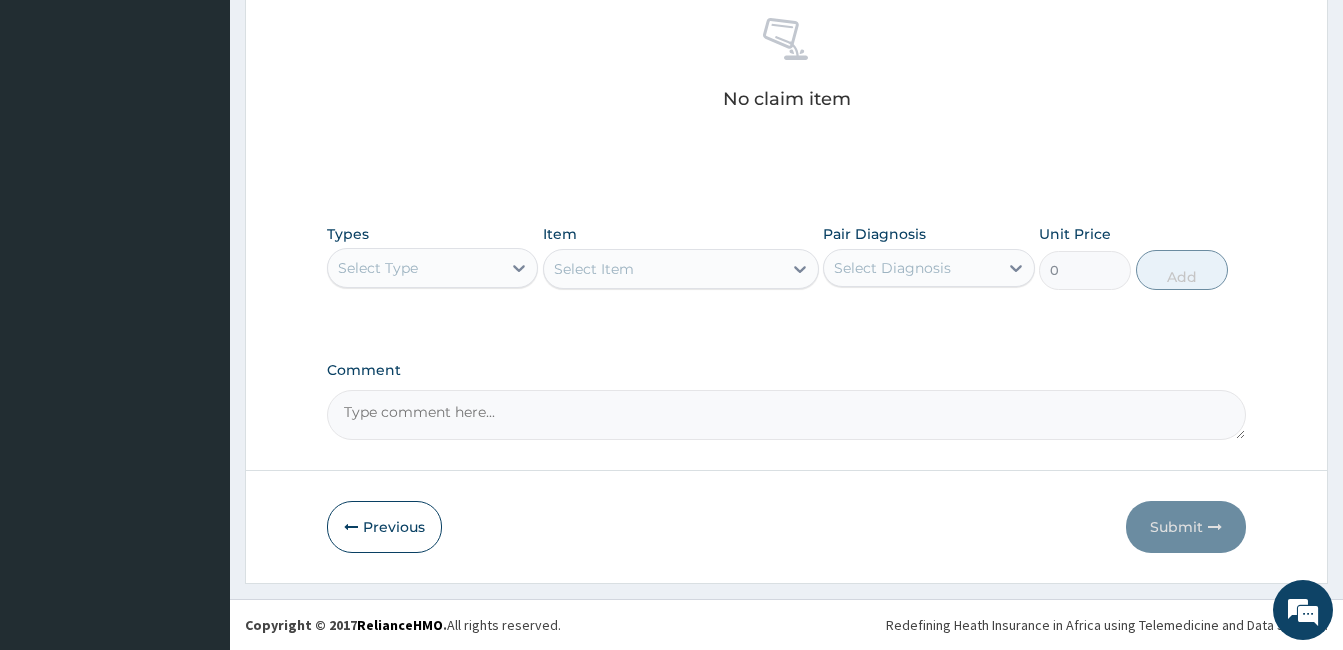 click on "Select Type" at bounding box center (414, 268) 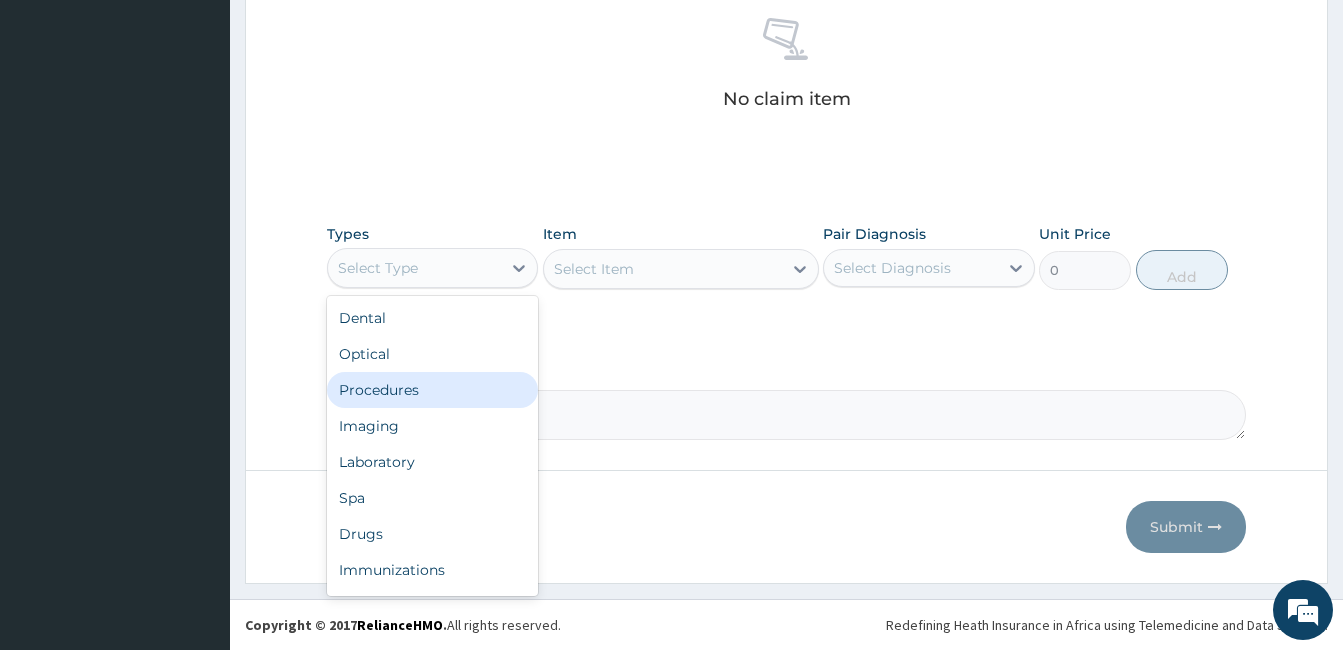 click on "Procedures" at bounding box center [432, 390] 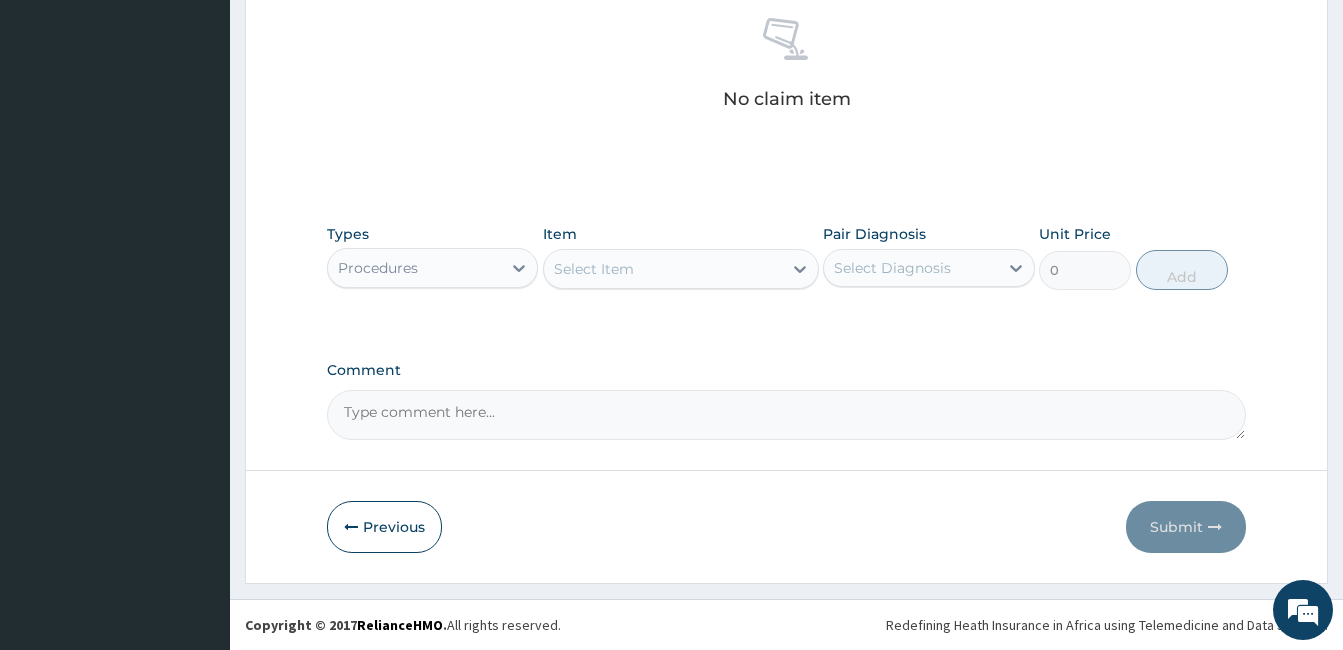 click on "Select Item" at bounding box center (663, 269) 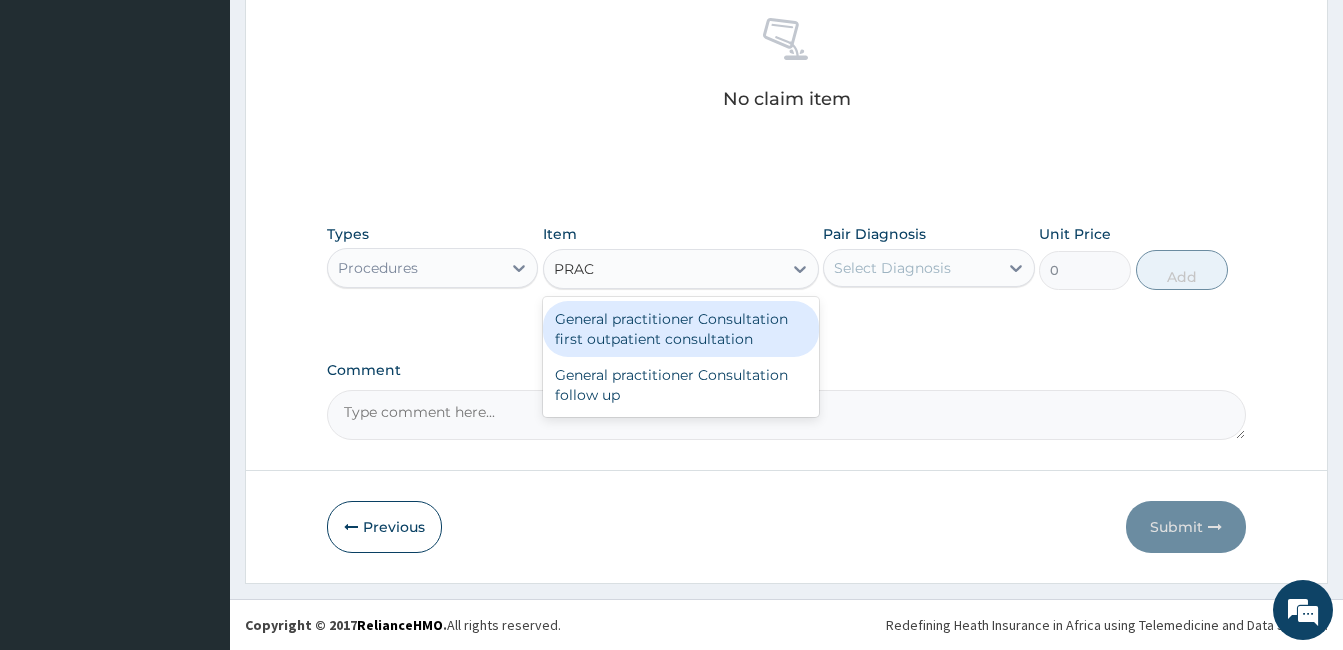 type on "PRACT" 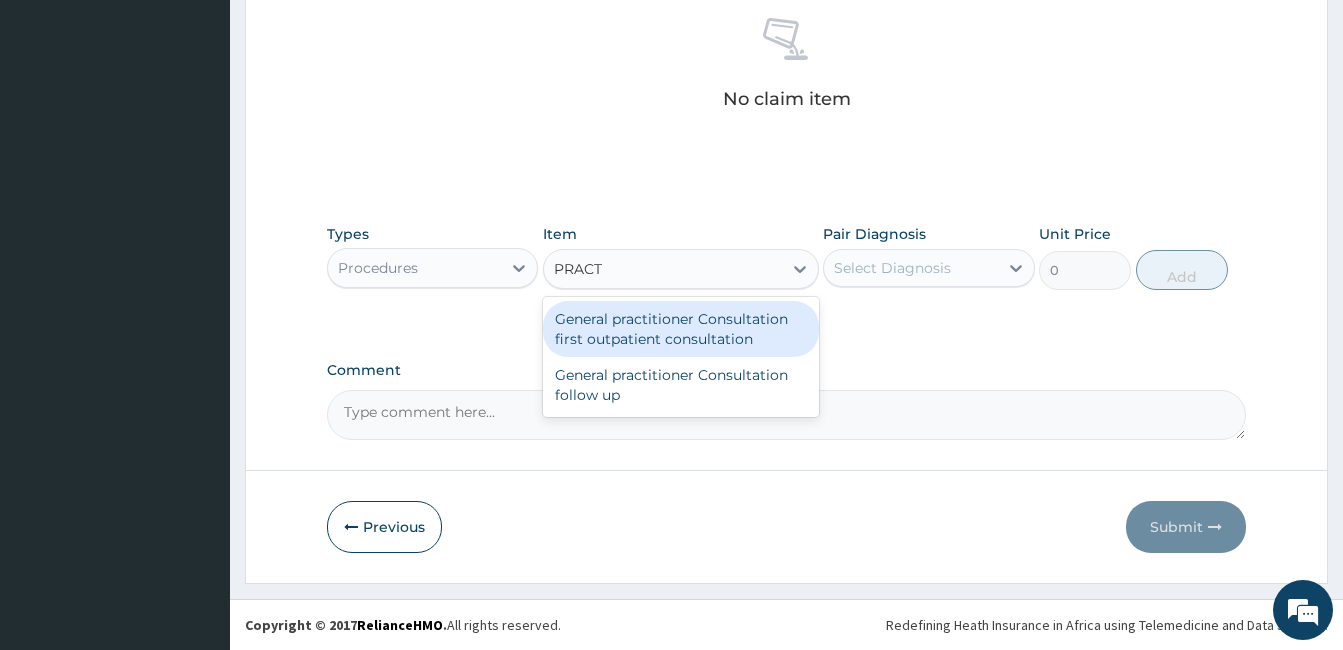 click on "General practitioner Consultation first outpatient consultation" at bounding box center [681, 329] 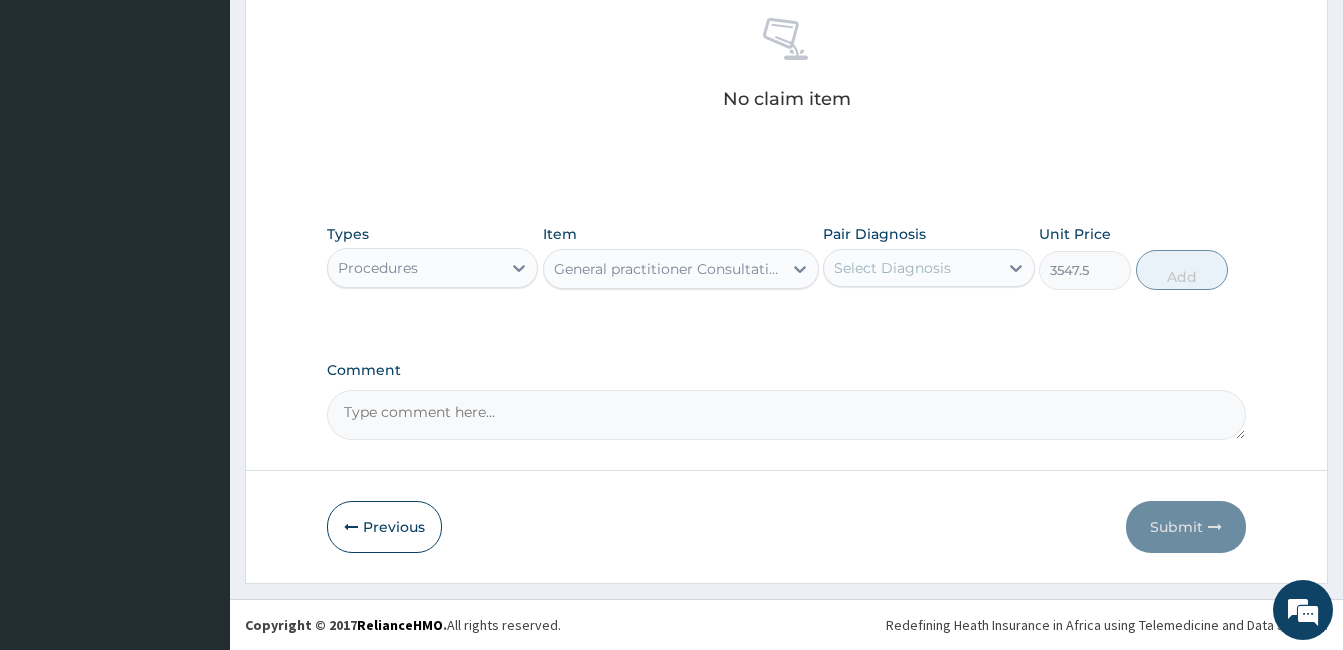 click on "Types Procedures Item General practitioner Consultation first outpatient consultation Pair Diagnosis Select Diagnosis Unit Price 3547.5 Add" at bounding box center (786, 257) 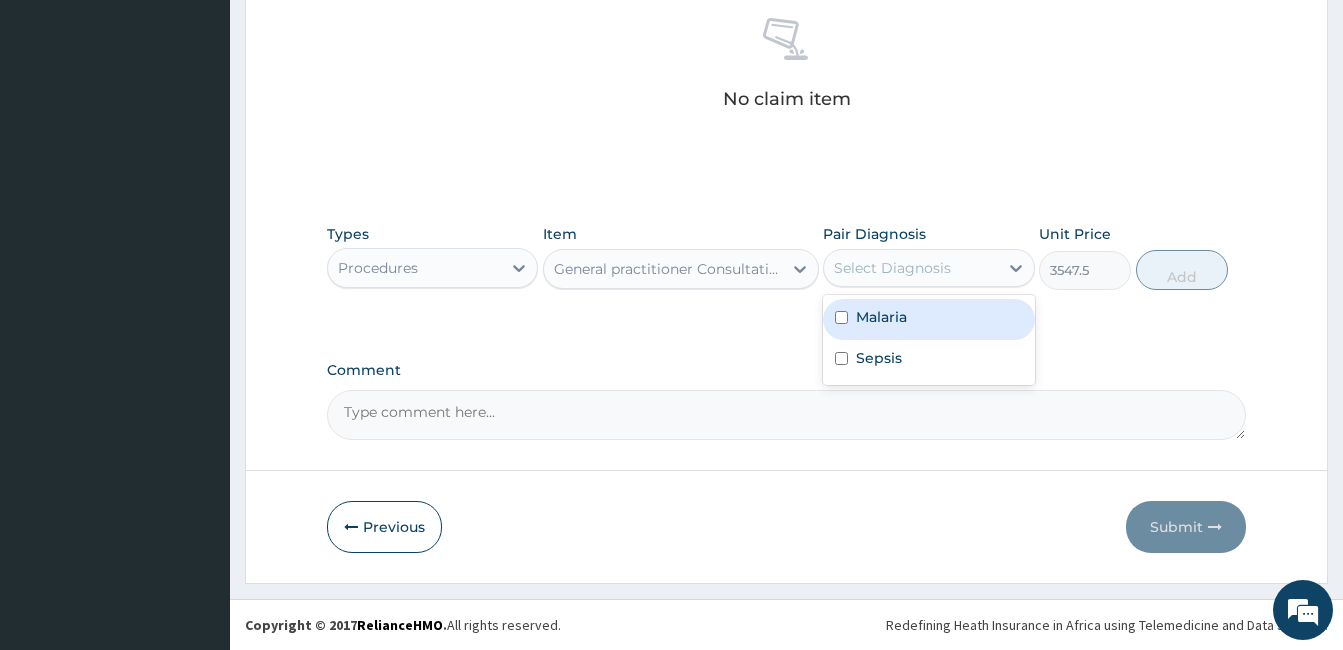 click on "Select Diagnosis" at bounding box center [892, 268] 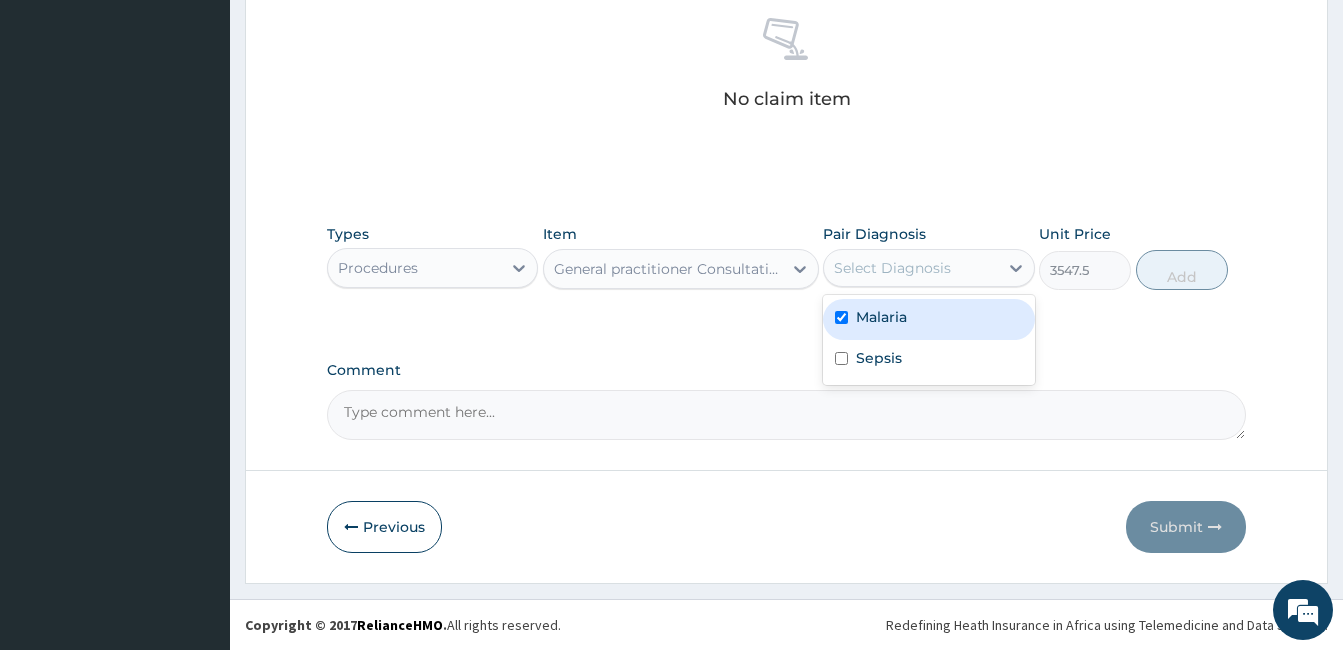checkbox on "true" 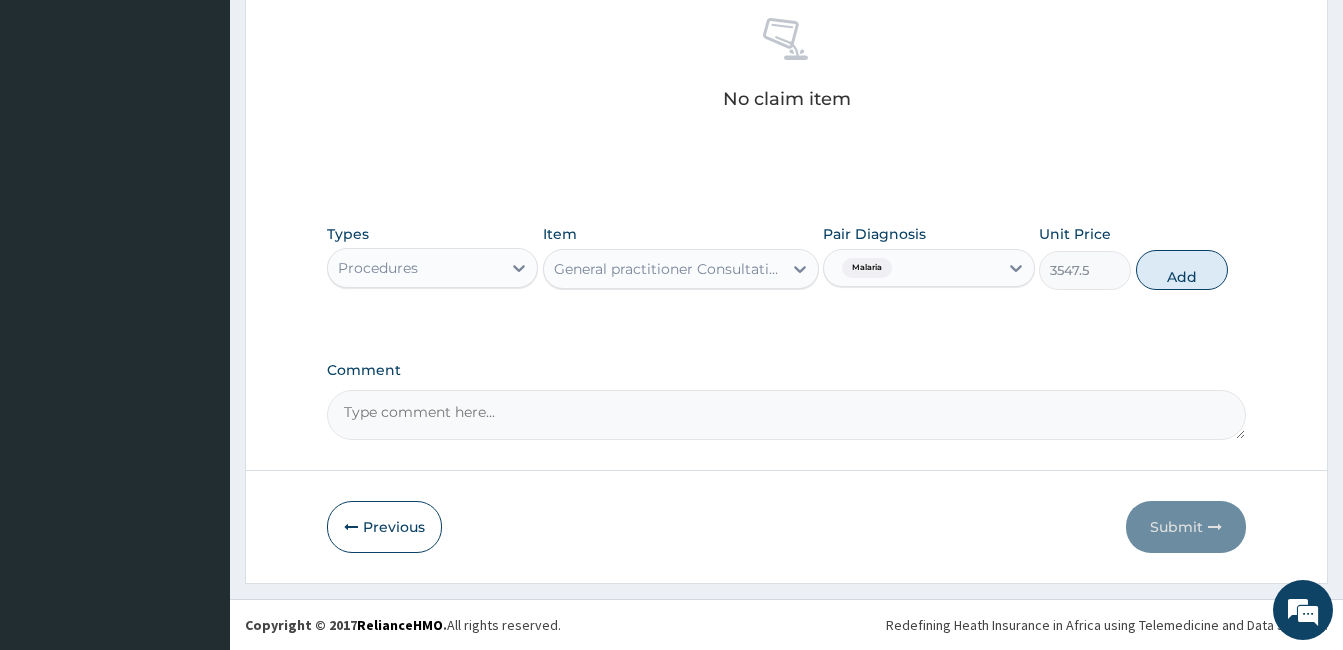 click on "Types Procedures Item General practitioner Consultation first outpatient consultation Pair Diagnosis Malaria Unit Price 3547.5 Add" at bounding box center (786, 257) 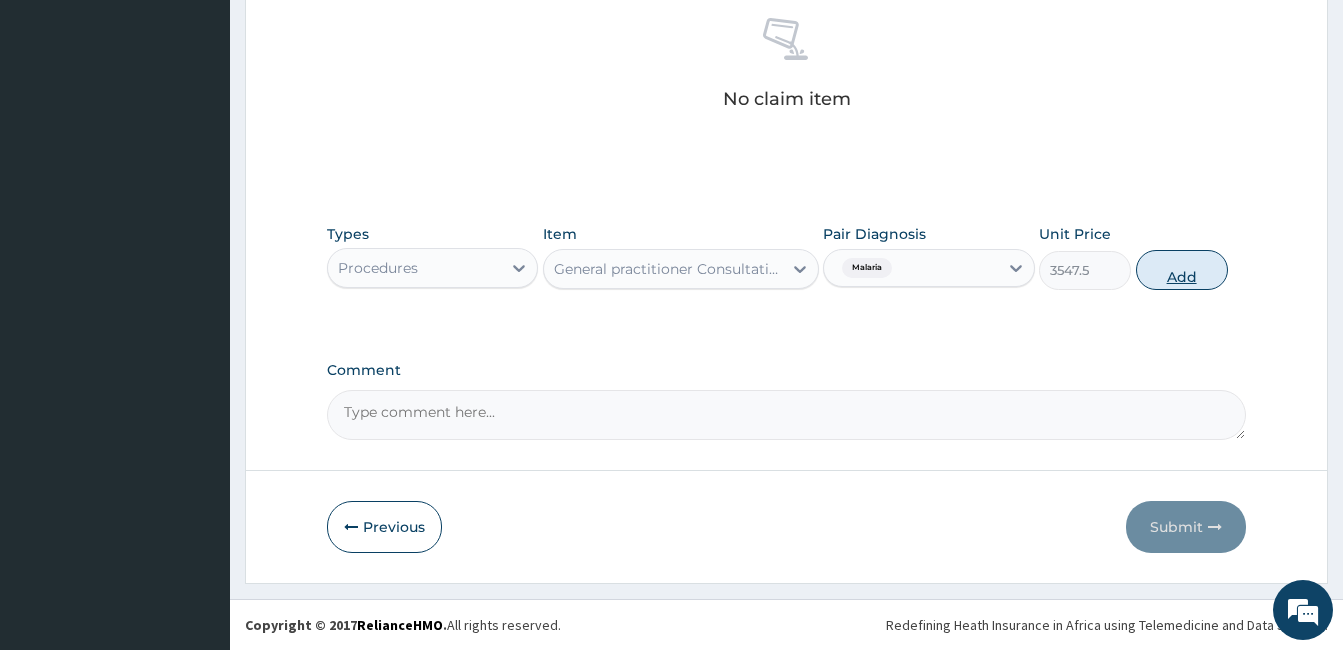 click on "Add" at bounding box center [1182, 270] 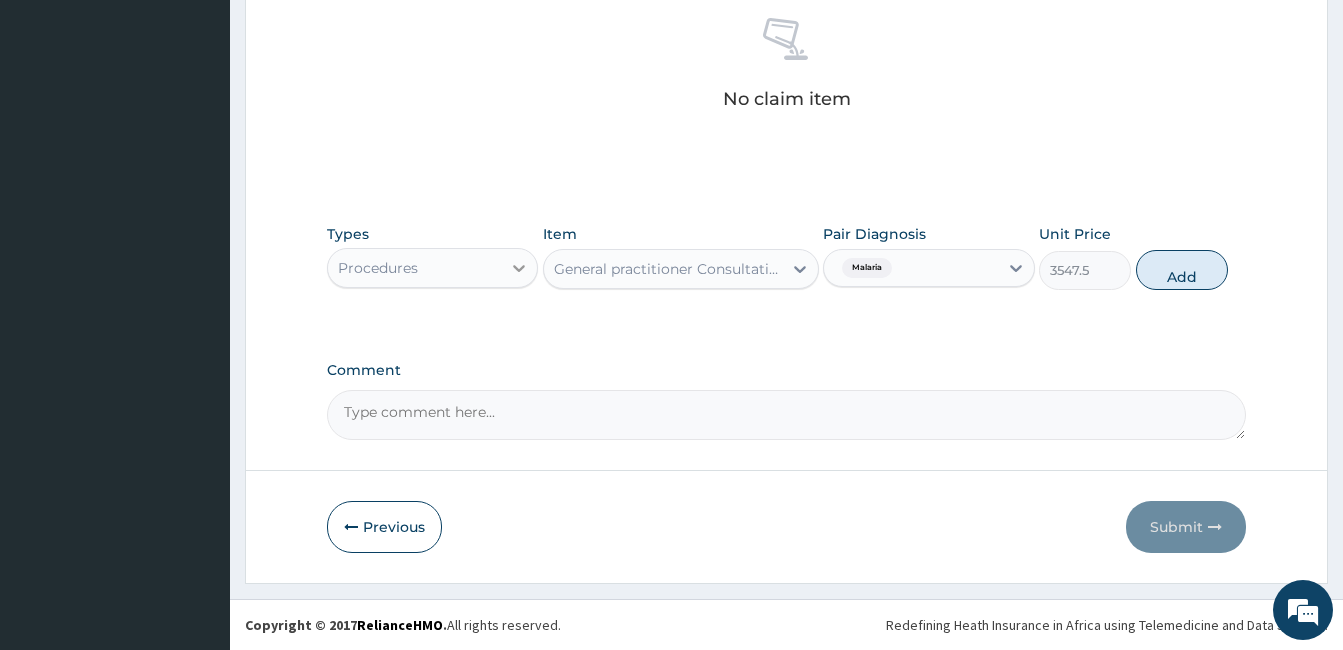 type on "0" 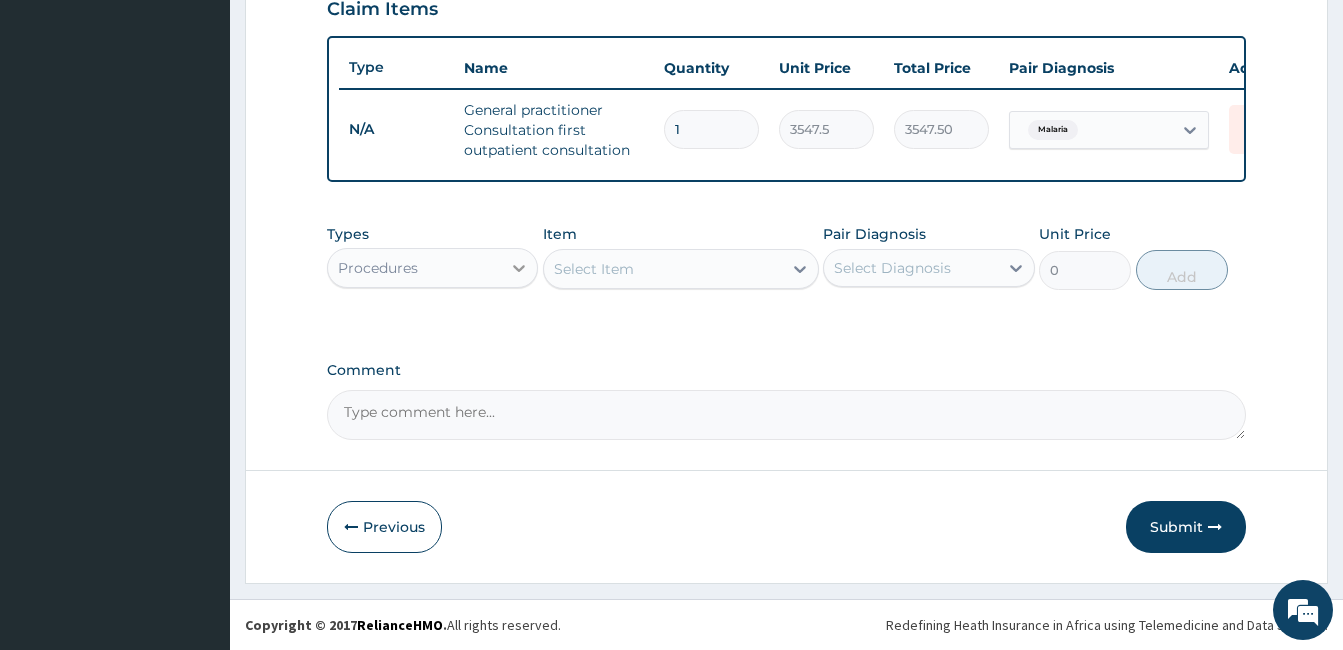 scroll, scrollTop: 723, scrollLeft: 0, axis: vertical 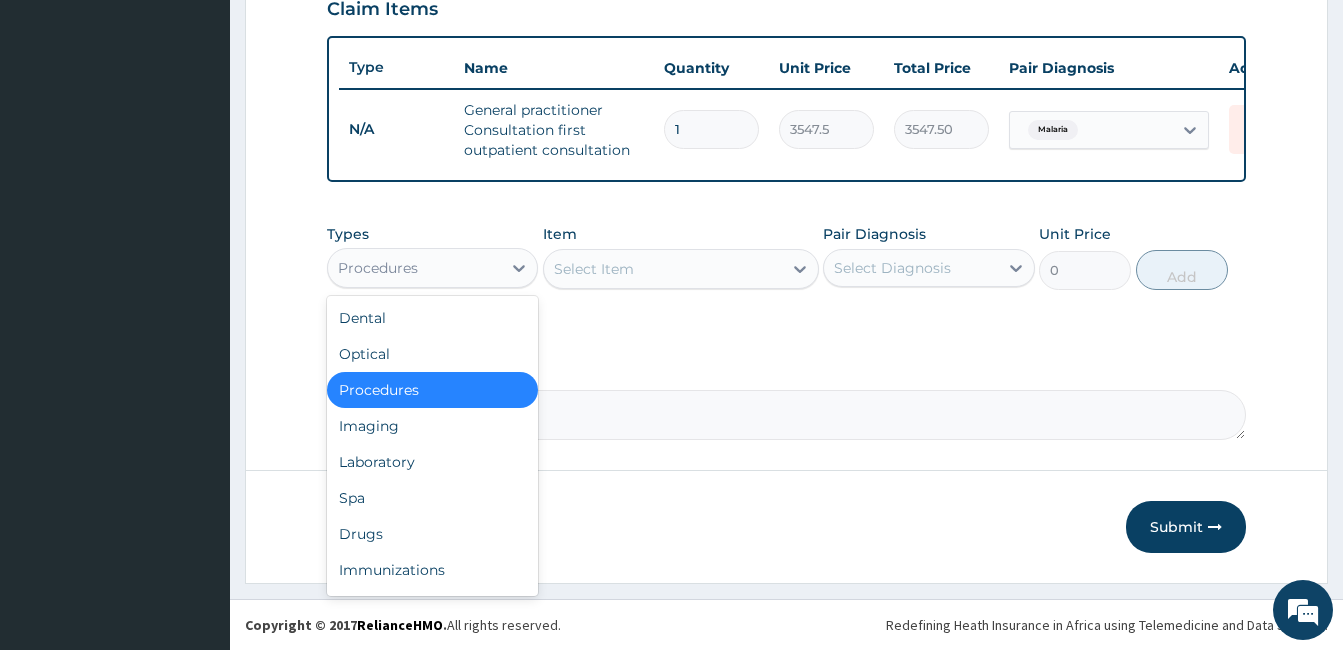 click on "Procedures" at bounding box center [414, 268] 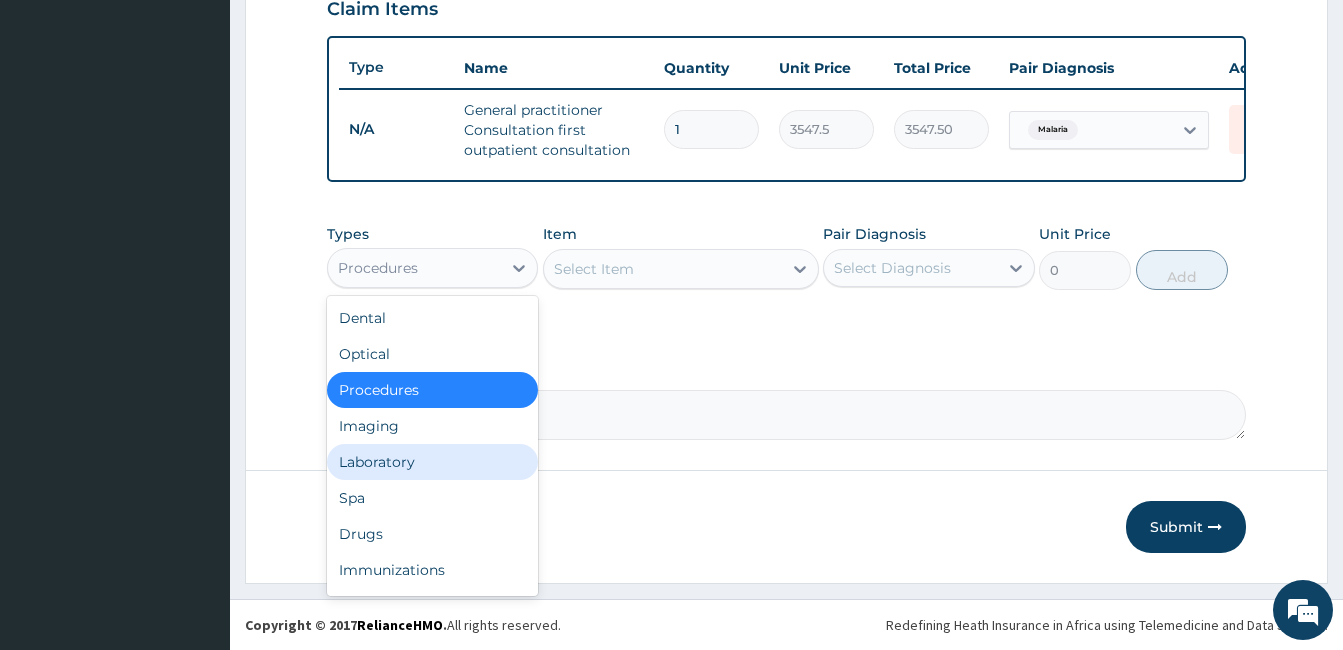 click on "Laboratory" at bounding box center [432, 462] 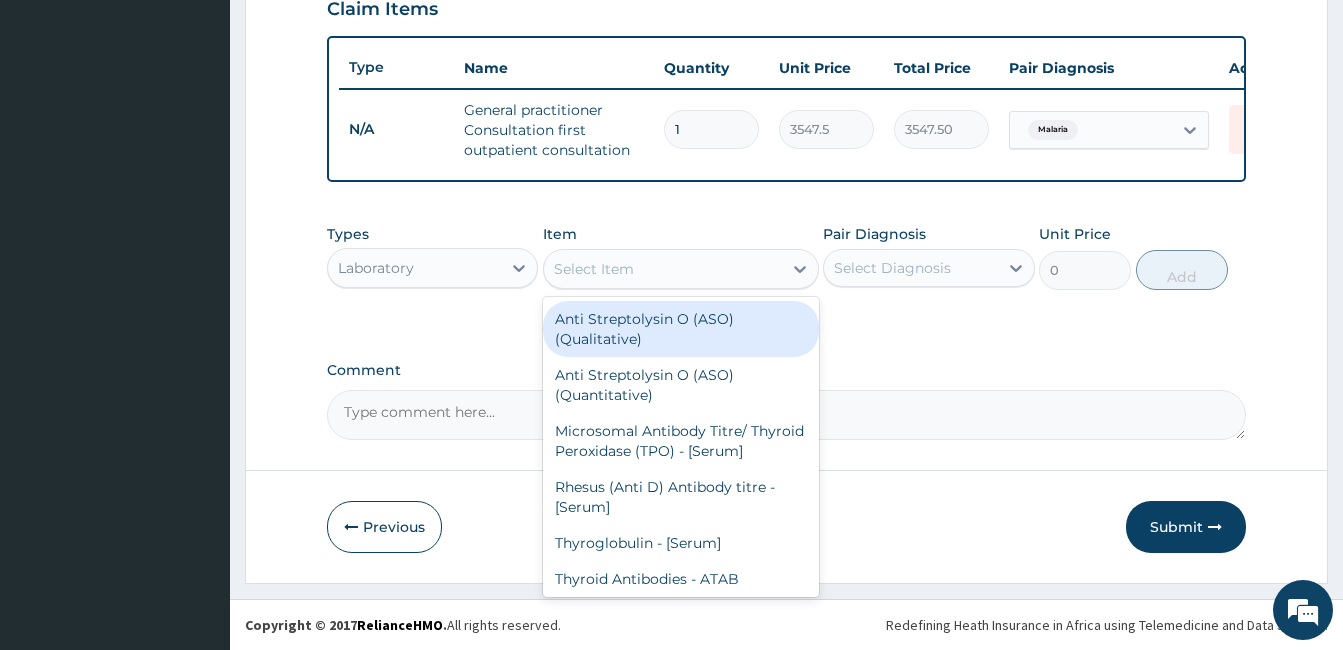 click on "Select Item" at bounding box center [663, 269] 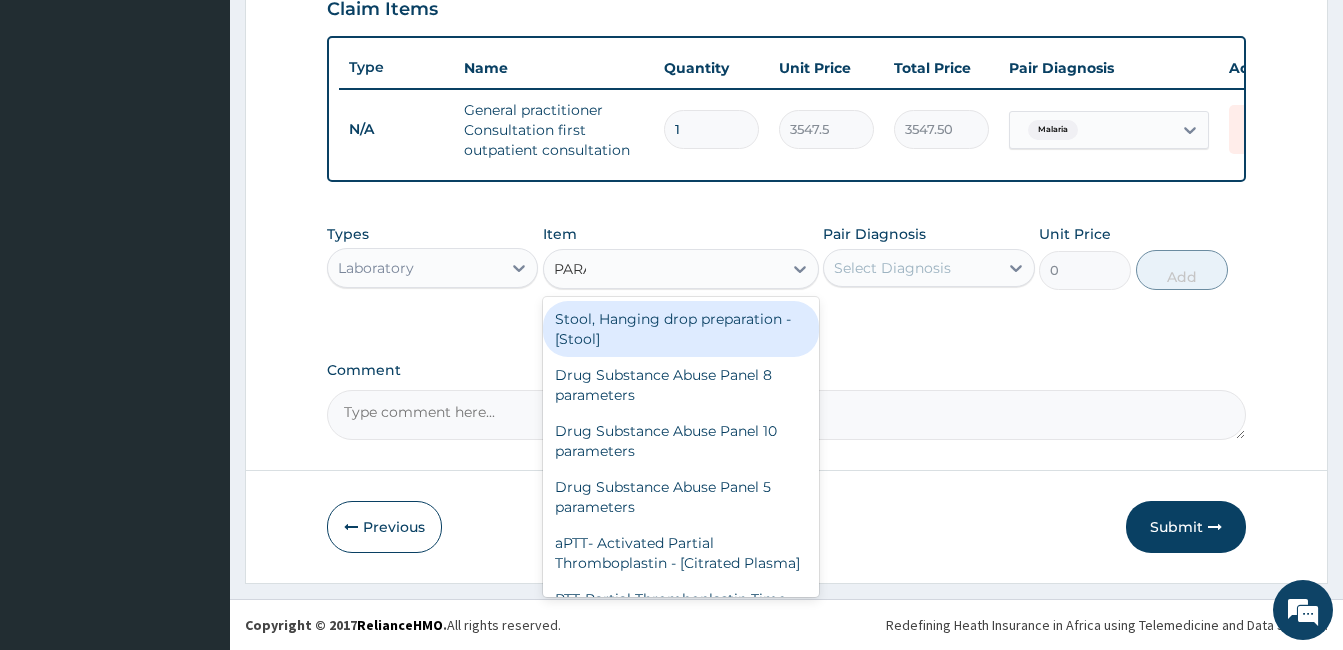 type on "PARAS" 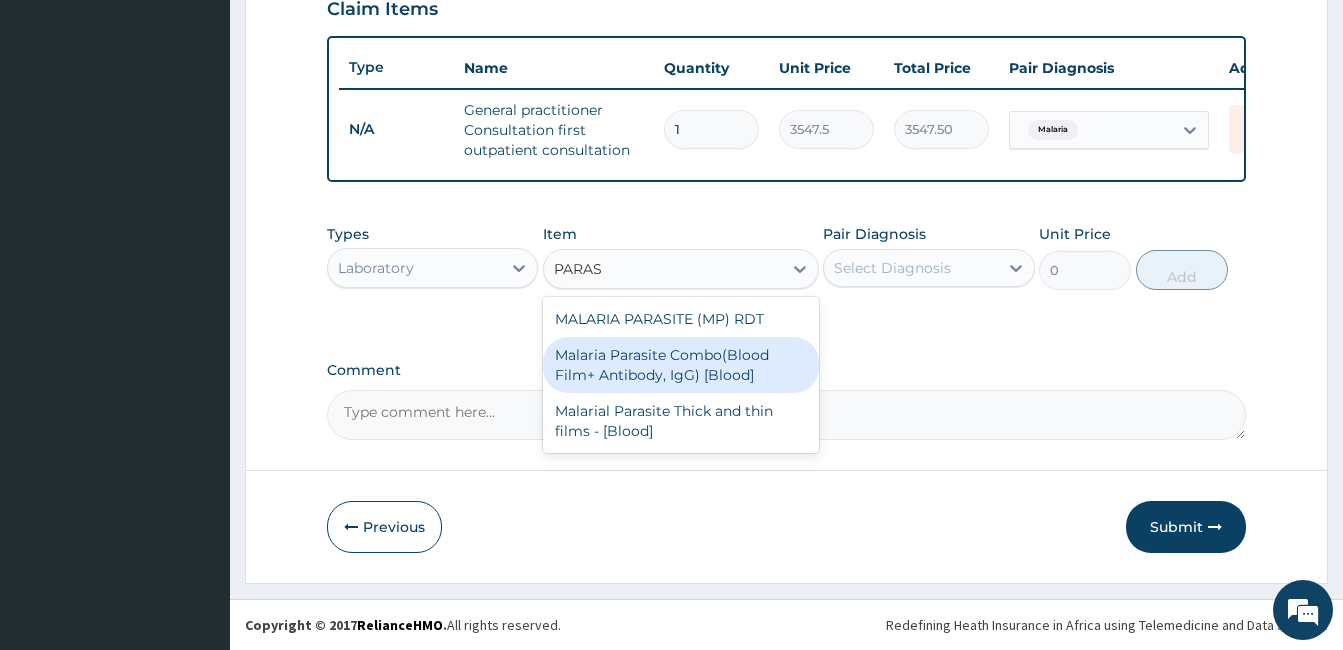 click on "Malaria Parasite Combo(Blood Film+ Antibody, IgG) [Blood]" at bounding box center (681, 365) 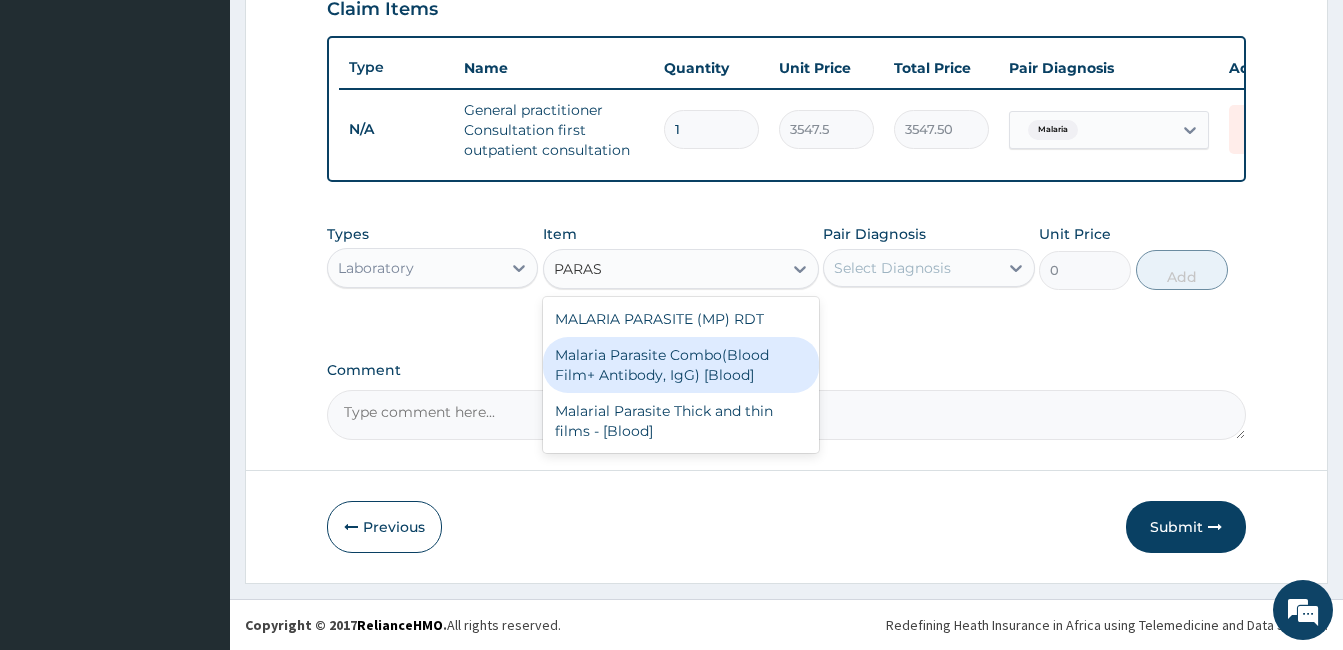 type 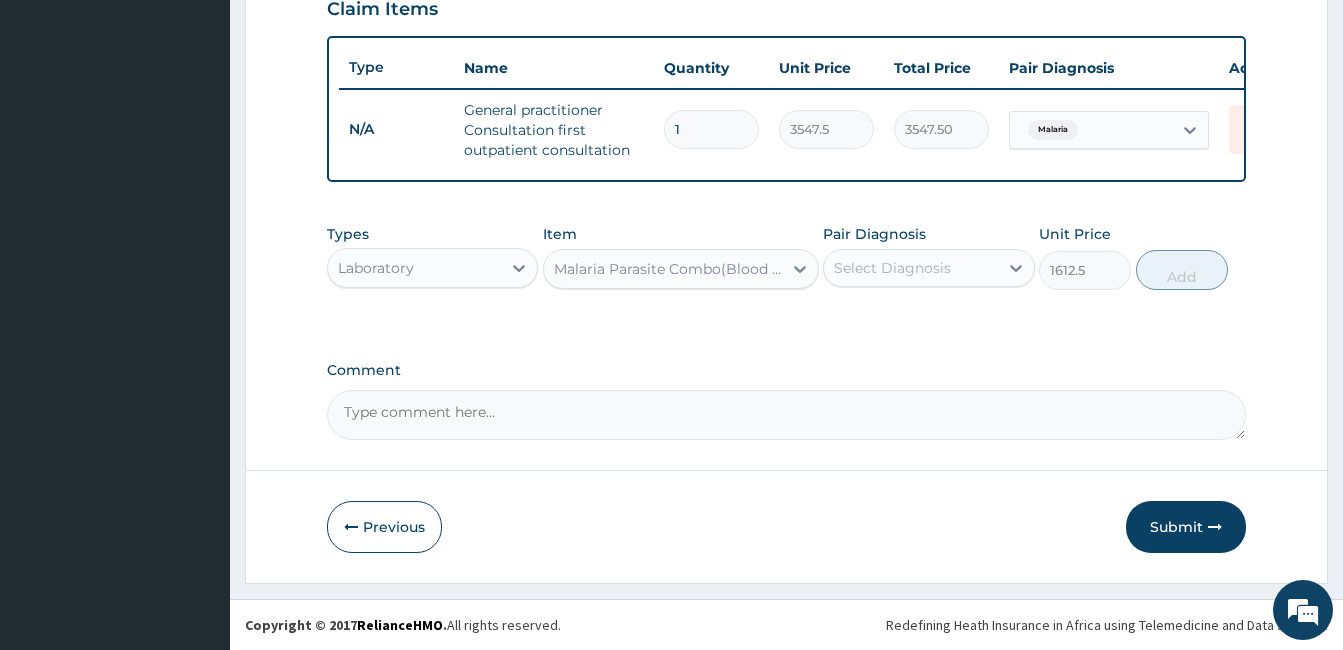 click on "Pair Diagnosis Select Diagnosis" at bounding box center [928, 257] 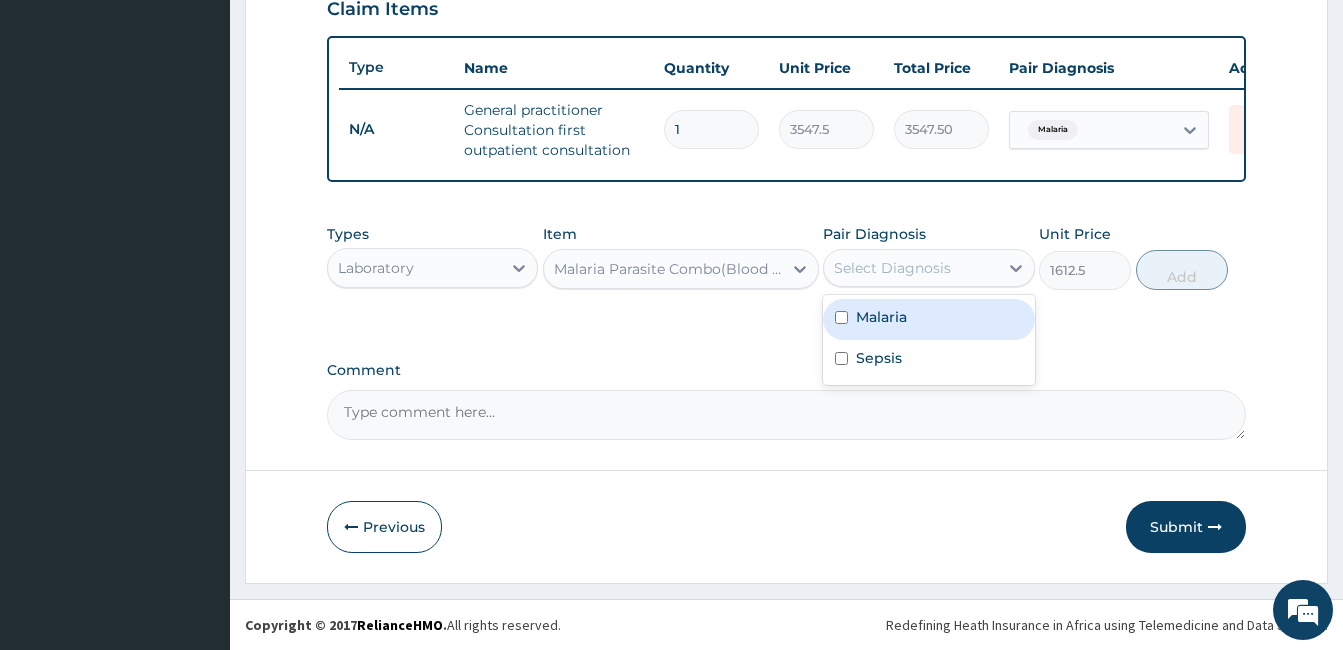 click on "Select Diagnosis" at bounding box center (892, 268) 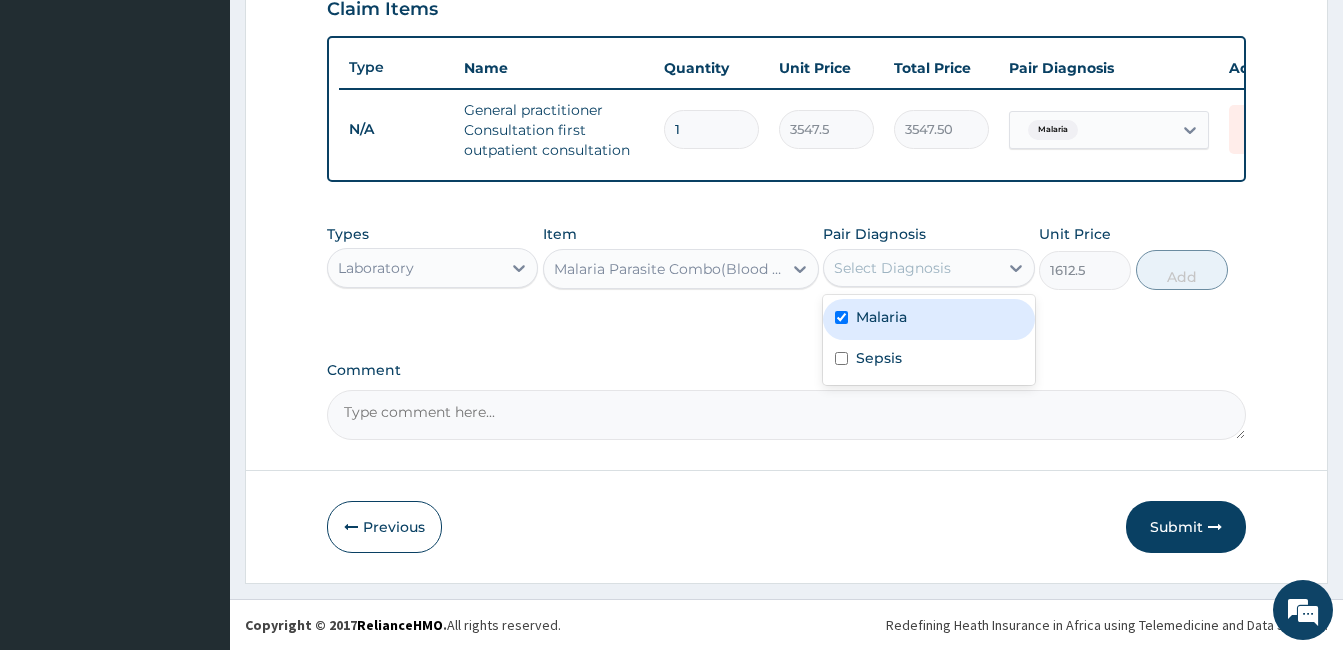 checkbox on "true" 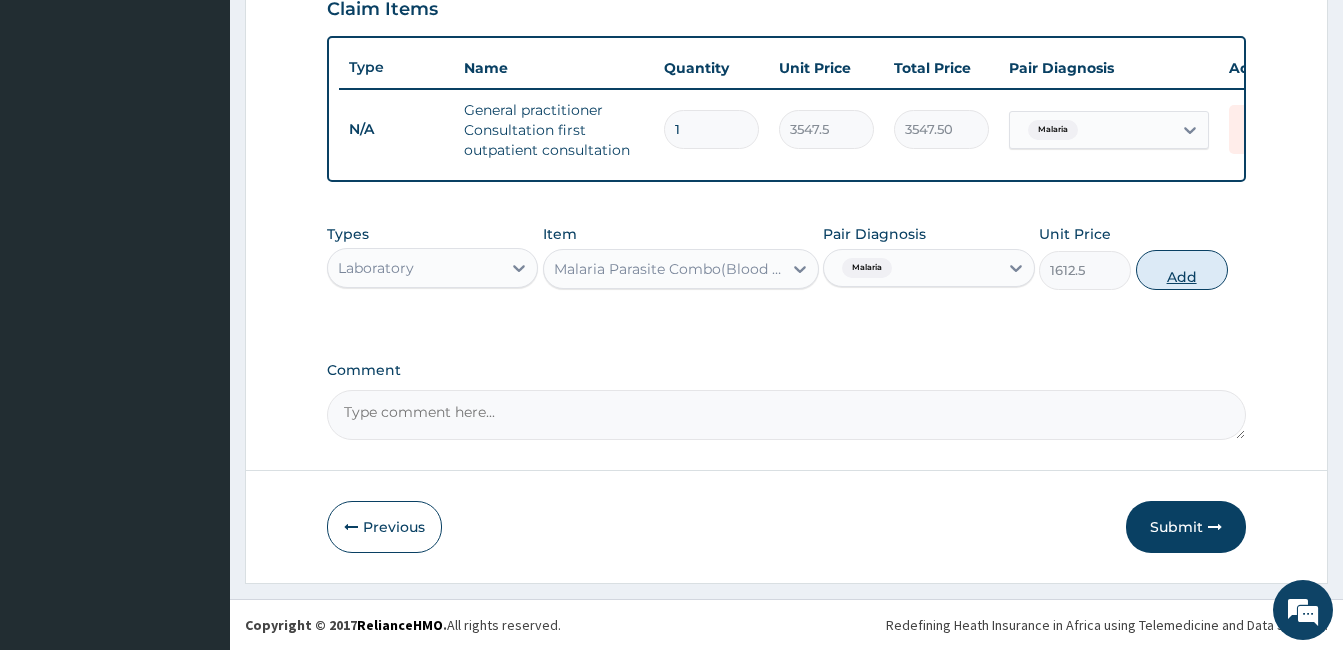 click on "Add" at bounding box center (1182, 270) 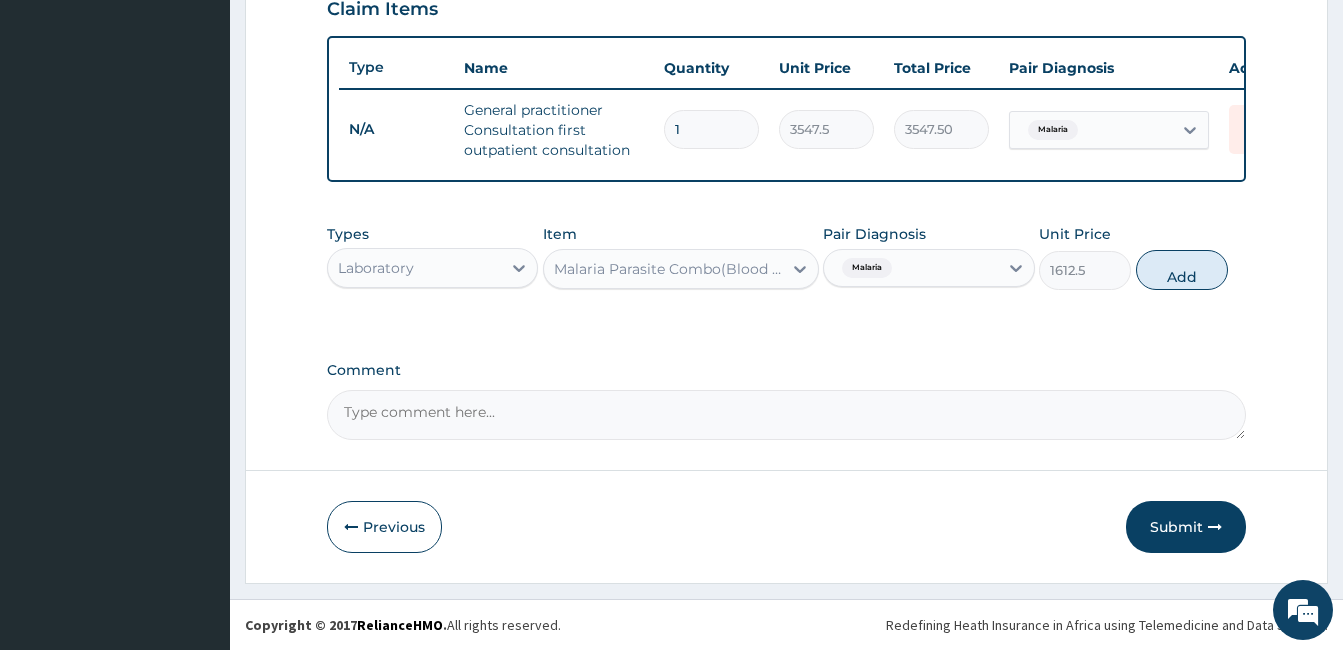 type on "0" 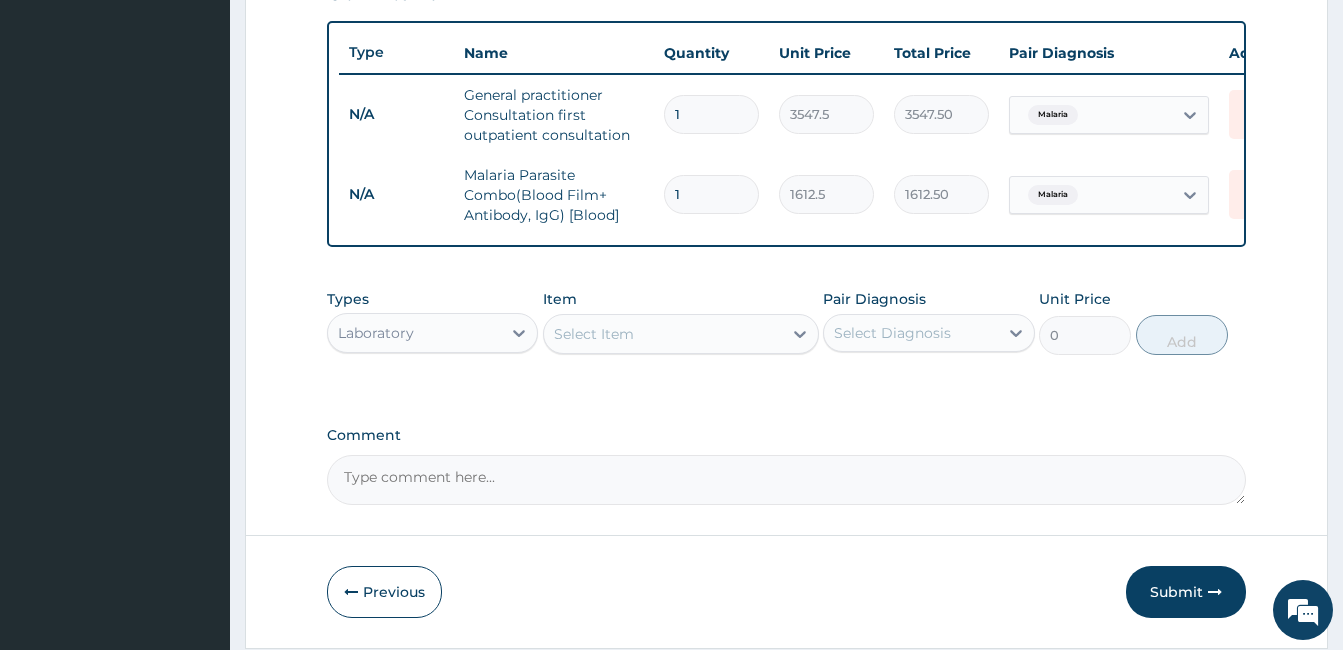 click on "Select Item" at bounding box center (663, 334) 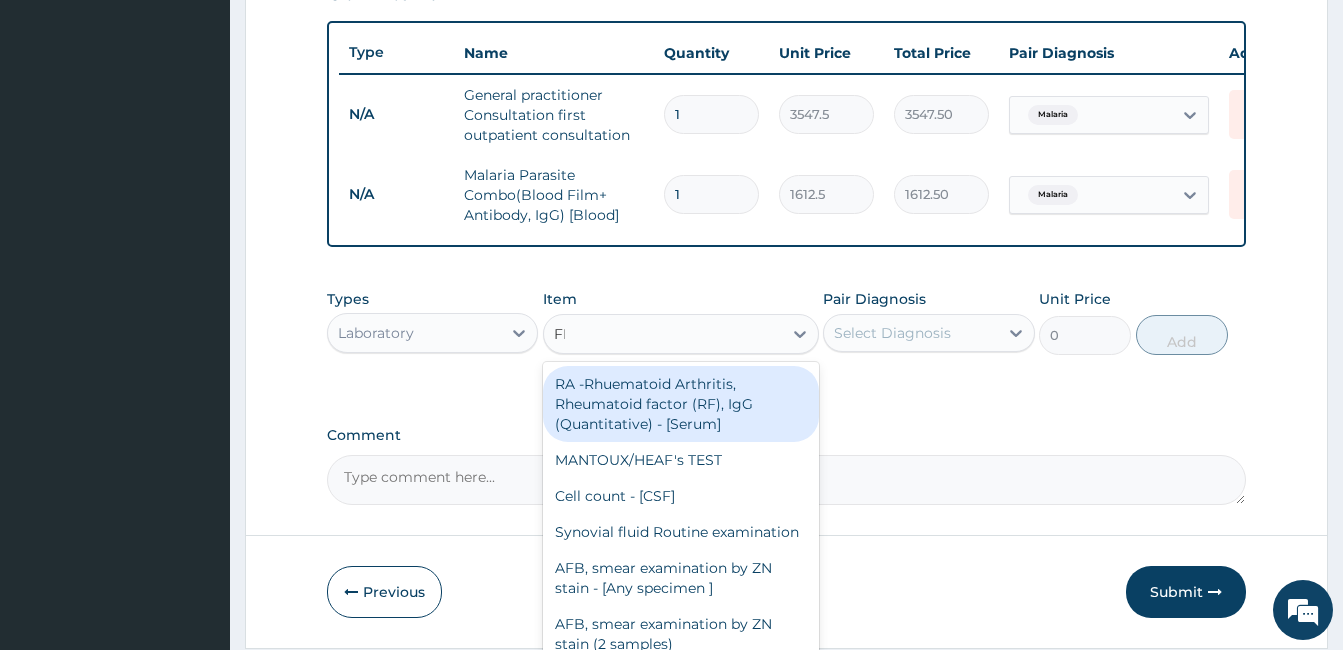 type on "FBC" 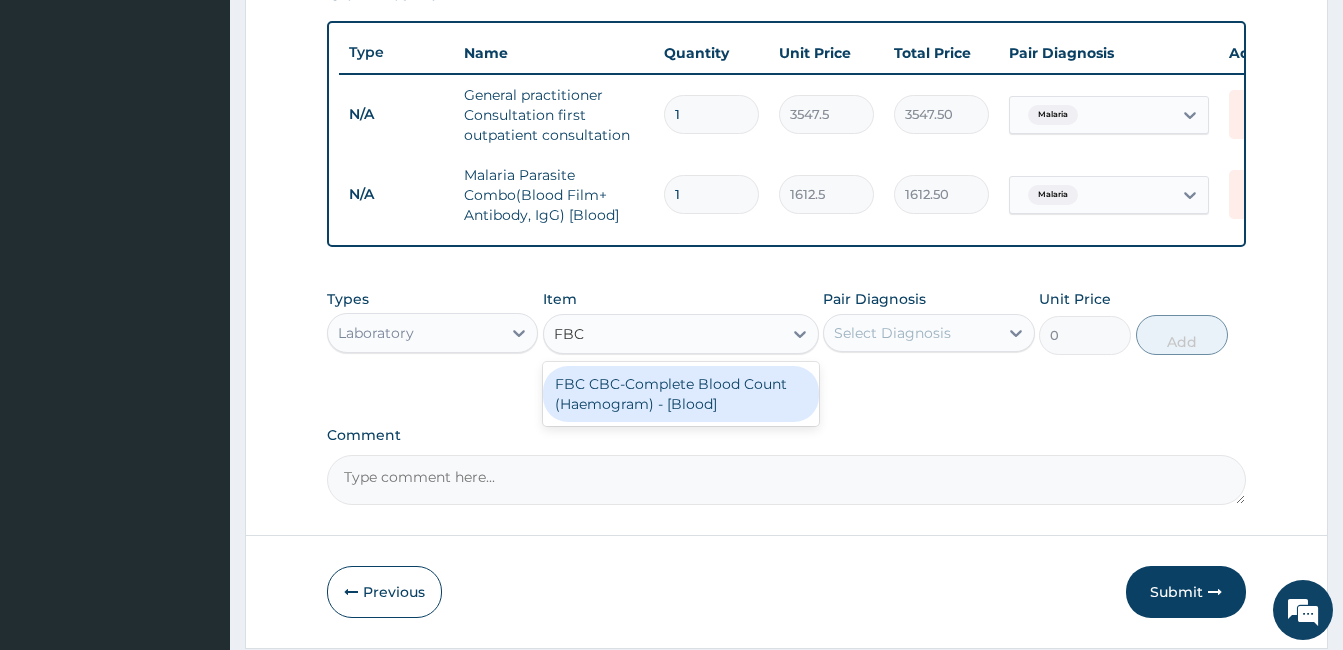 click on "FBC CBC-Complete Blood Count (Haemogram) - [Blood]" at bounding box center (681, 394) 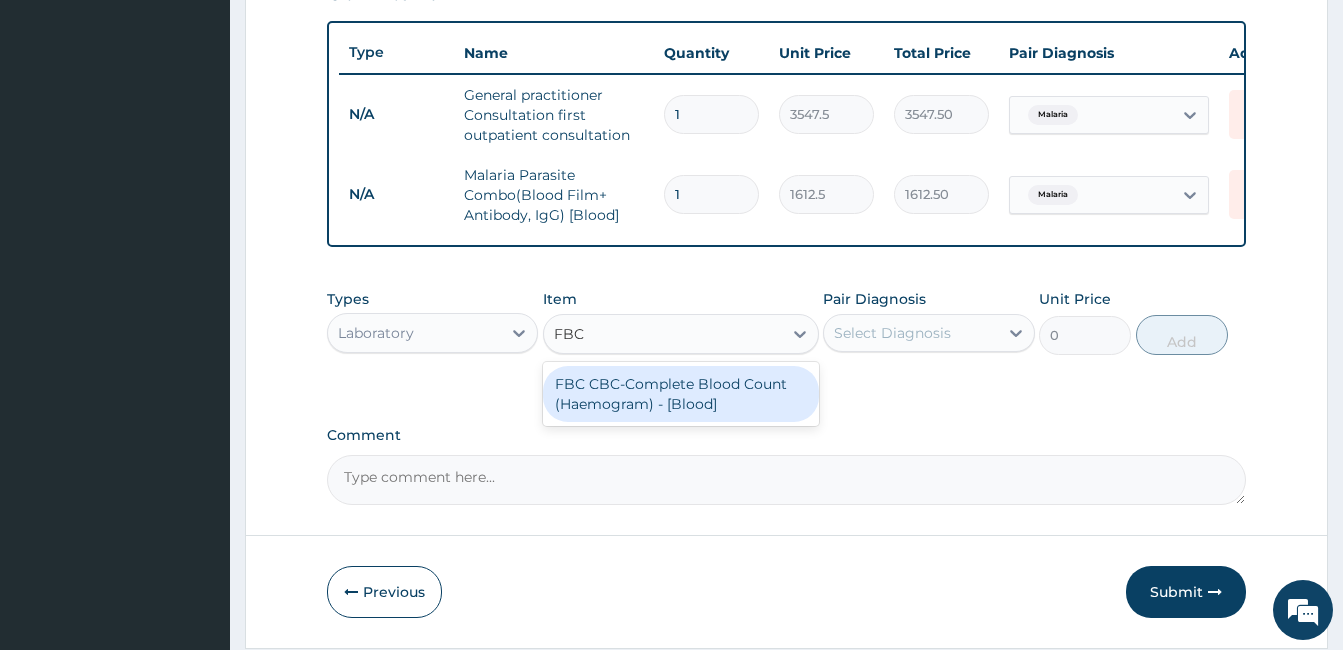 type 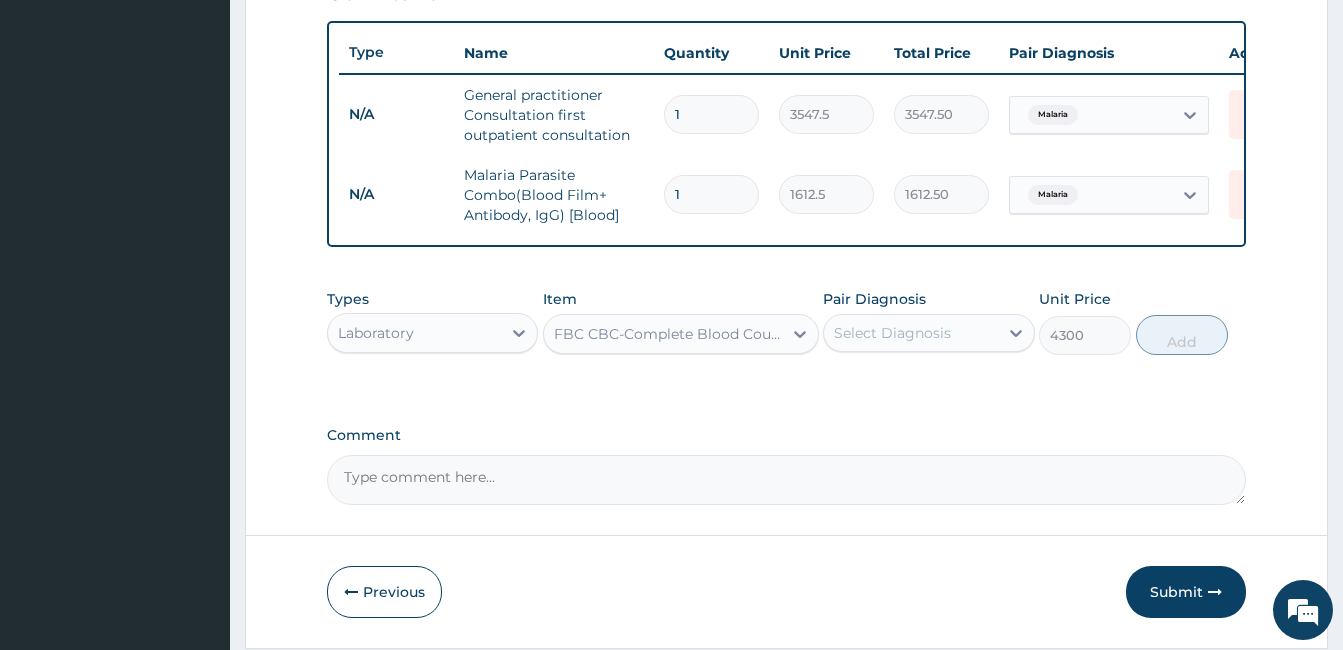 click on "Pair Diagnosis Select Diagnosis" at bounding box center [928, 322] 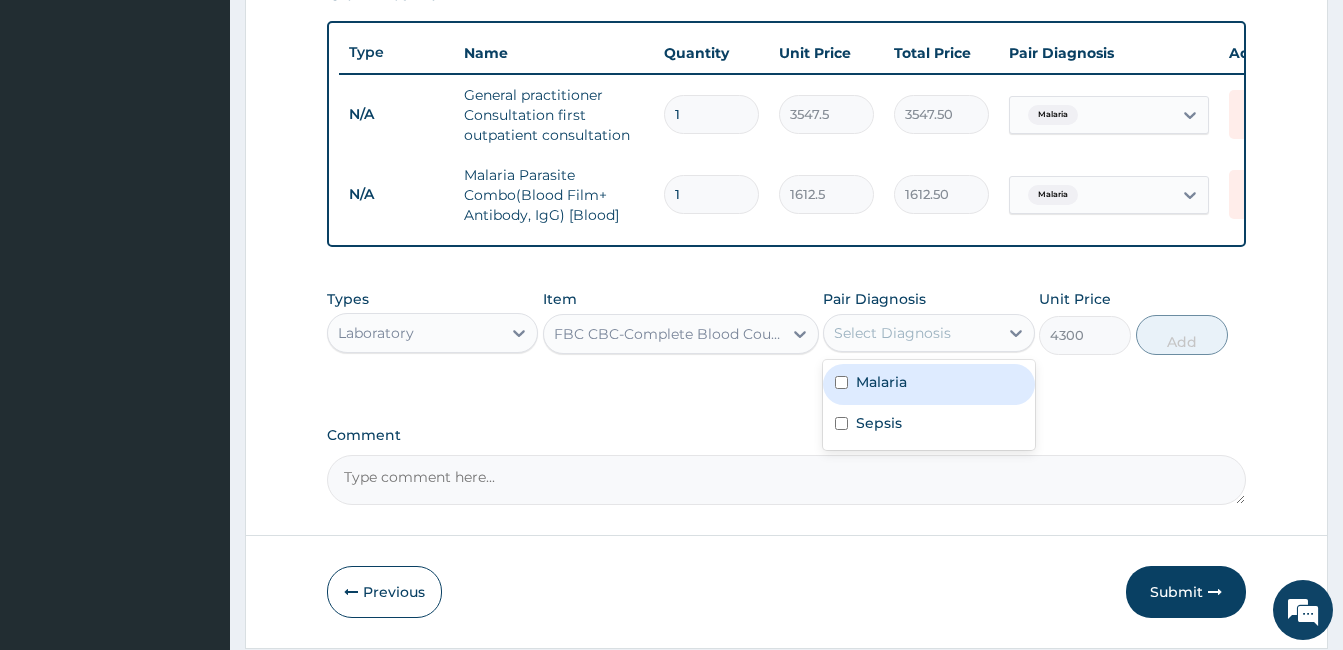 click on "Select Diagnosis" at bounding box center [892, 333] 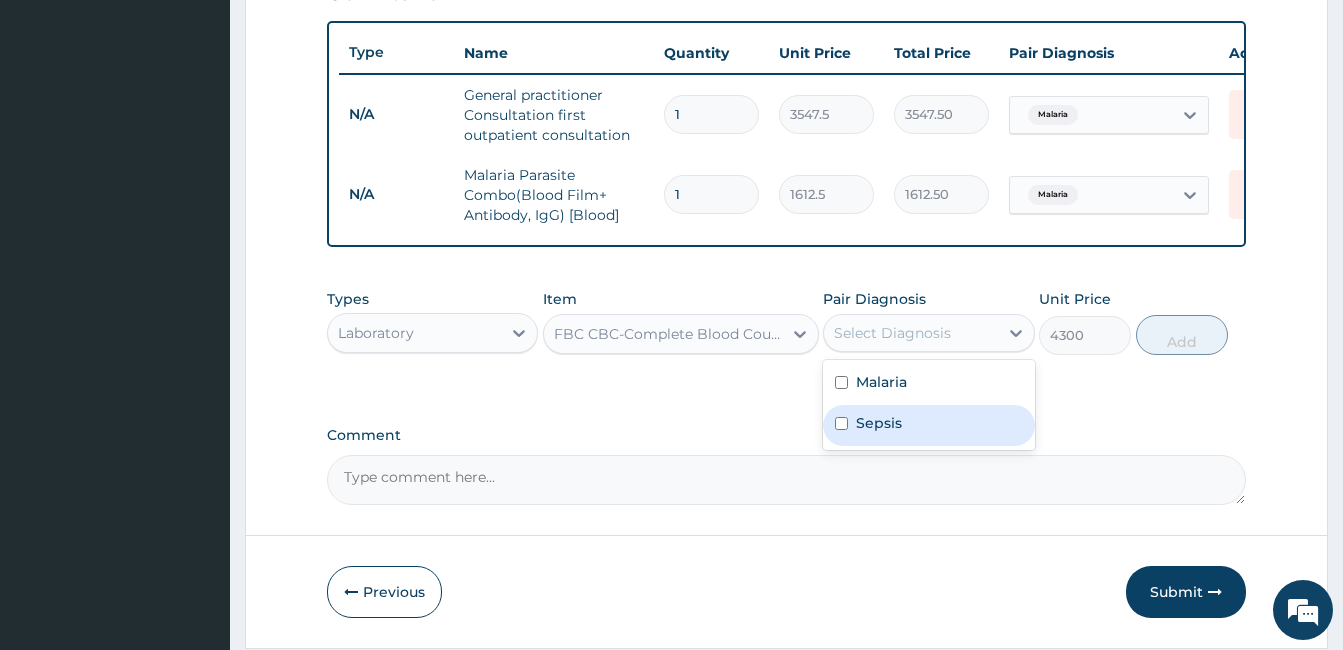 click on "Sepsis" at bounding box center [928, 425] 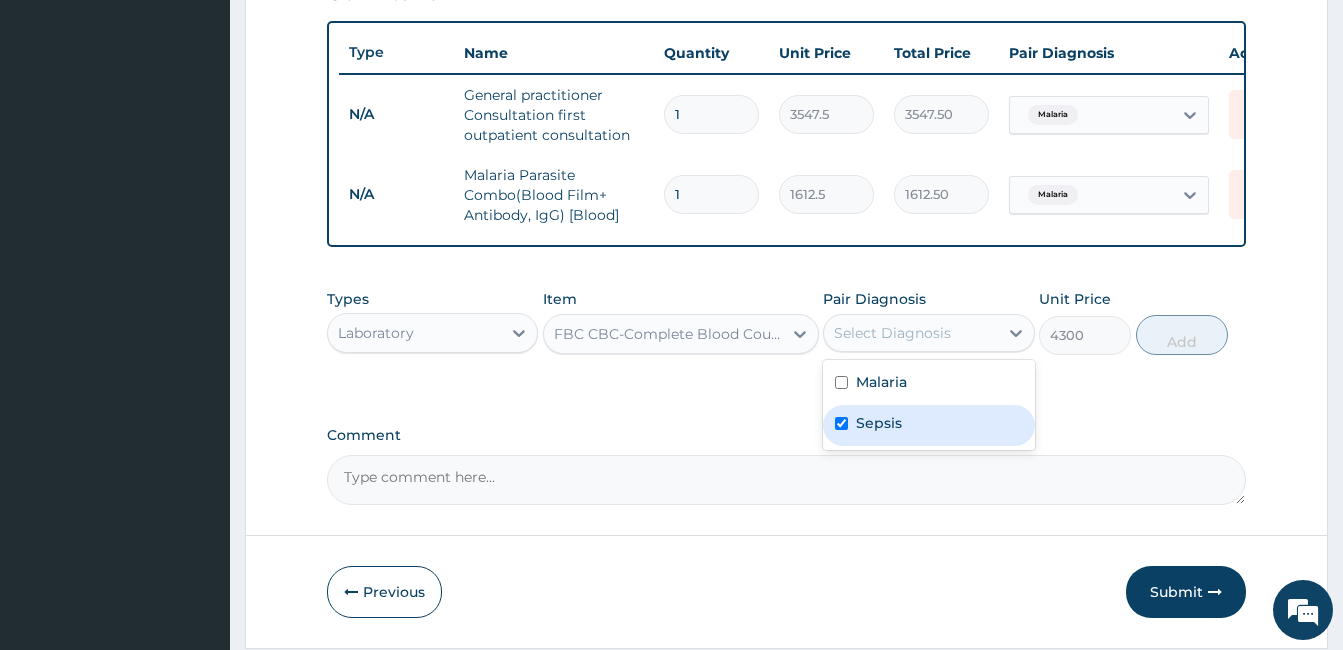 checkbox on "true" 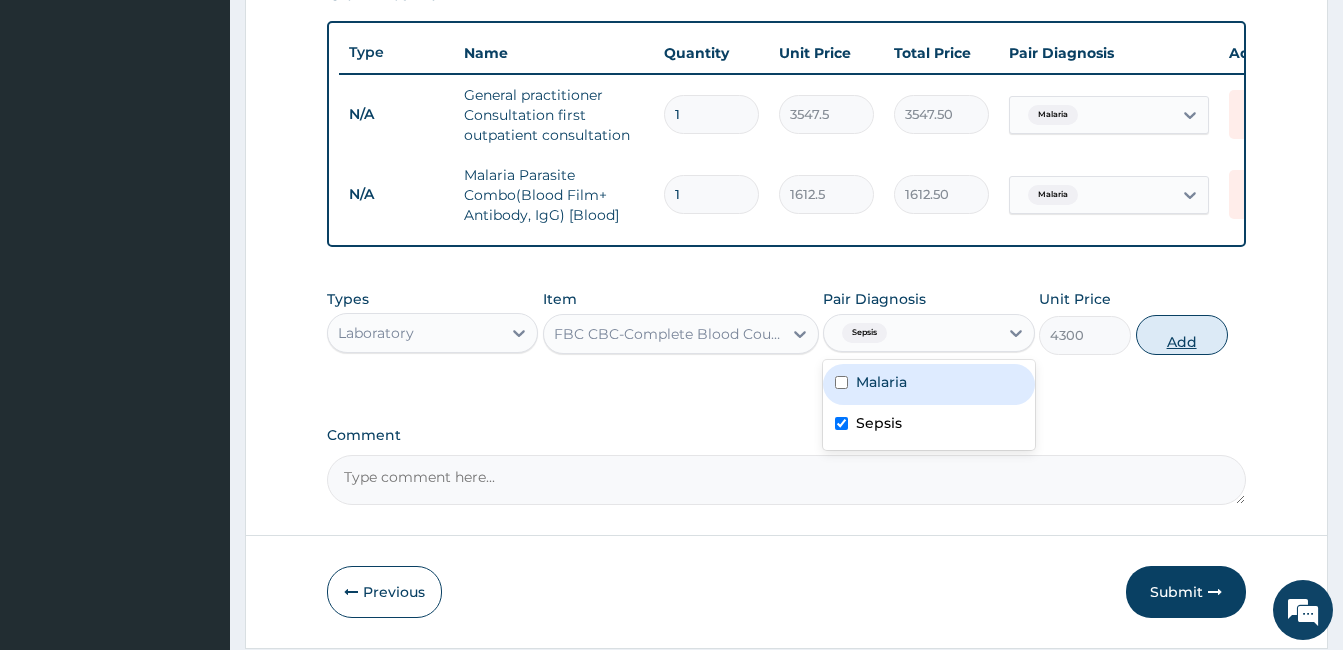 click on "Add" at bounding box center [1182, 335] 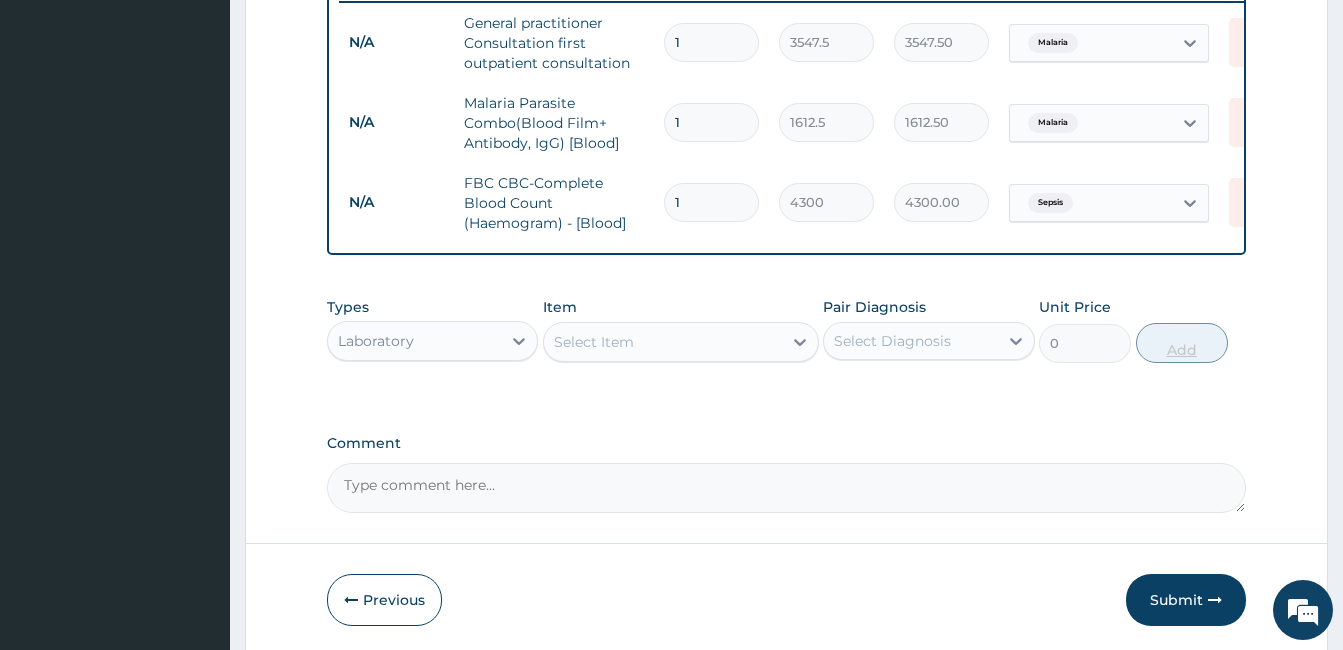 scroll, scrollTop: 883, scrollLeft: 0, axis: vertical 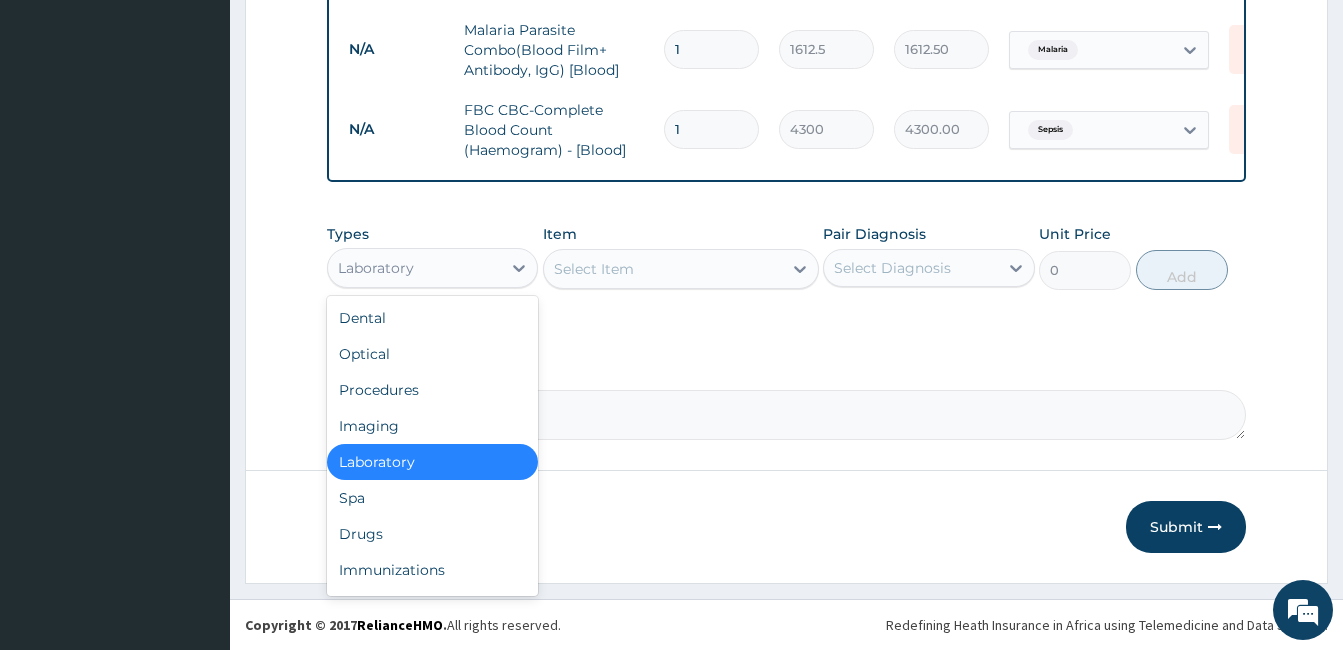 click on "Laboratory" at bounding box center [414, 268] 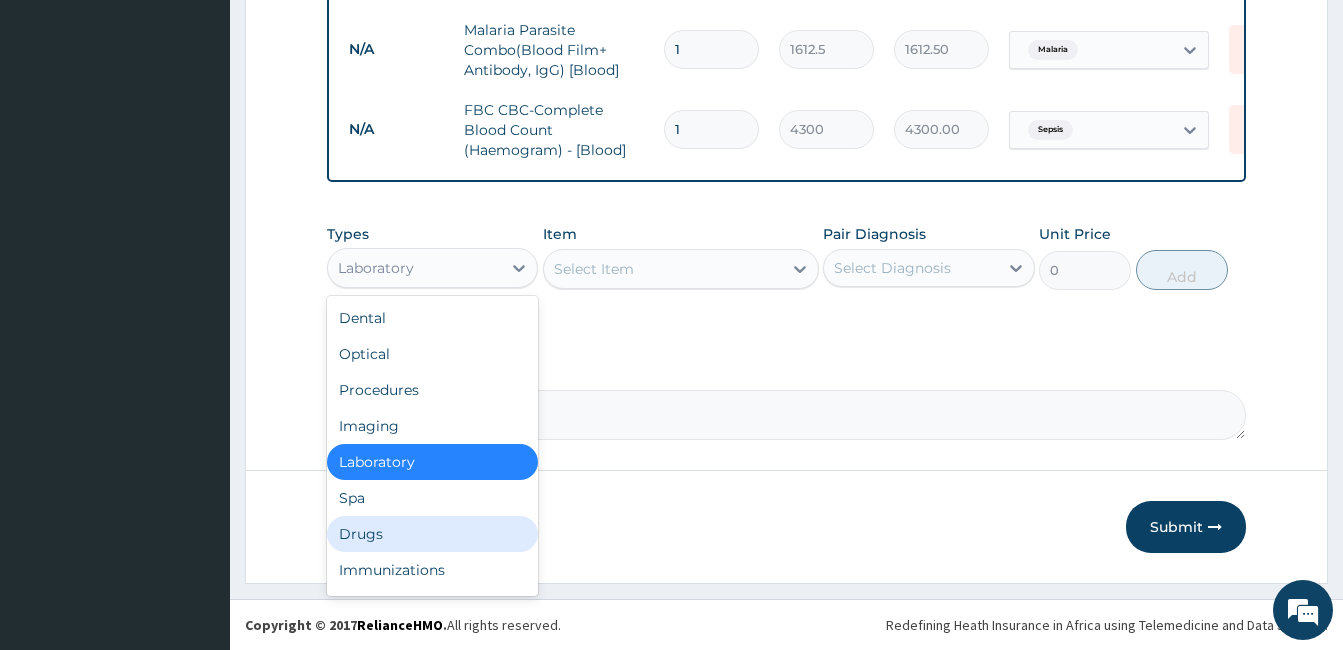 click on "Drugs" at bounding box center [432, 534] 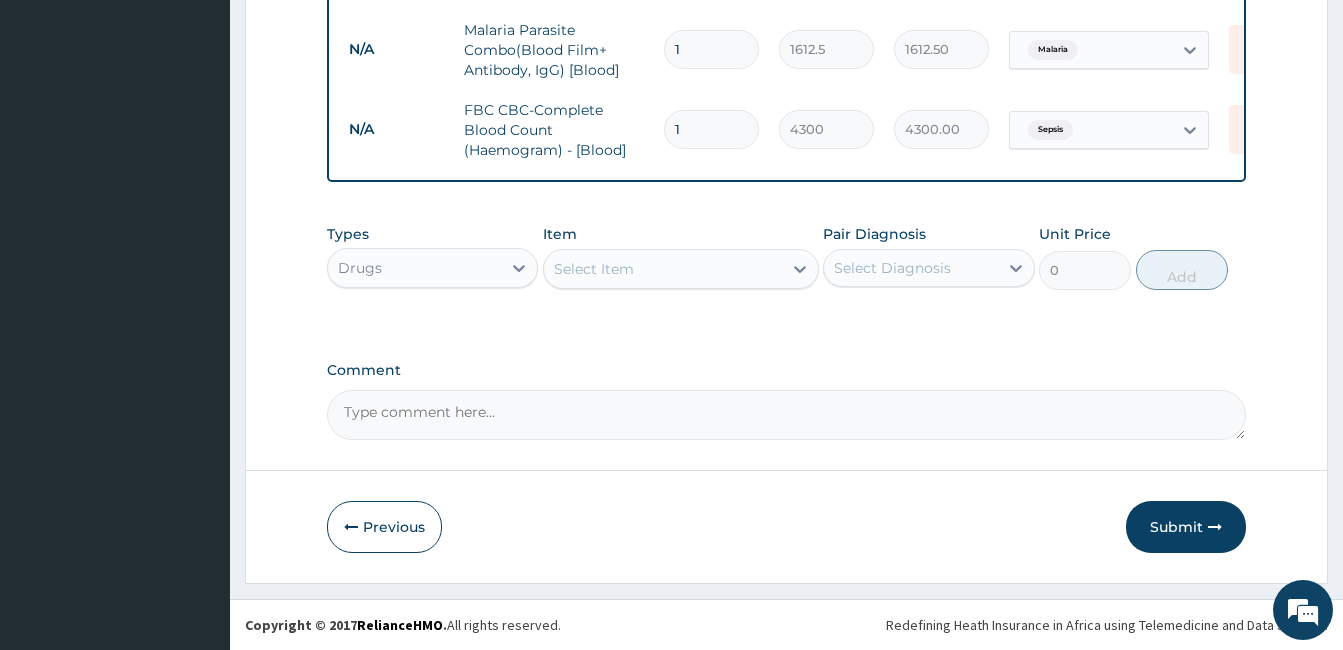 click on "Select Item" at bounding box center [663, 269] 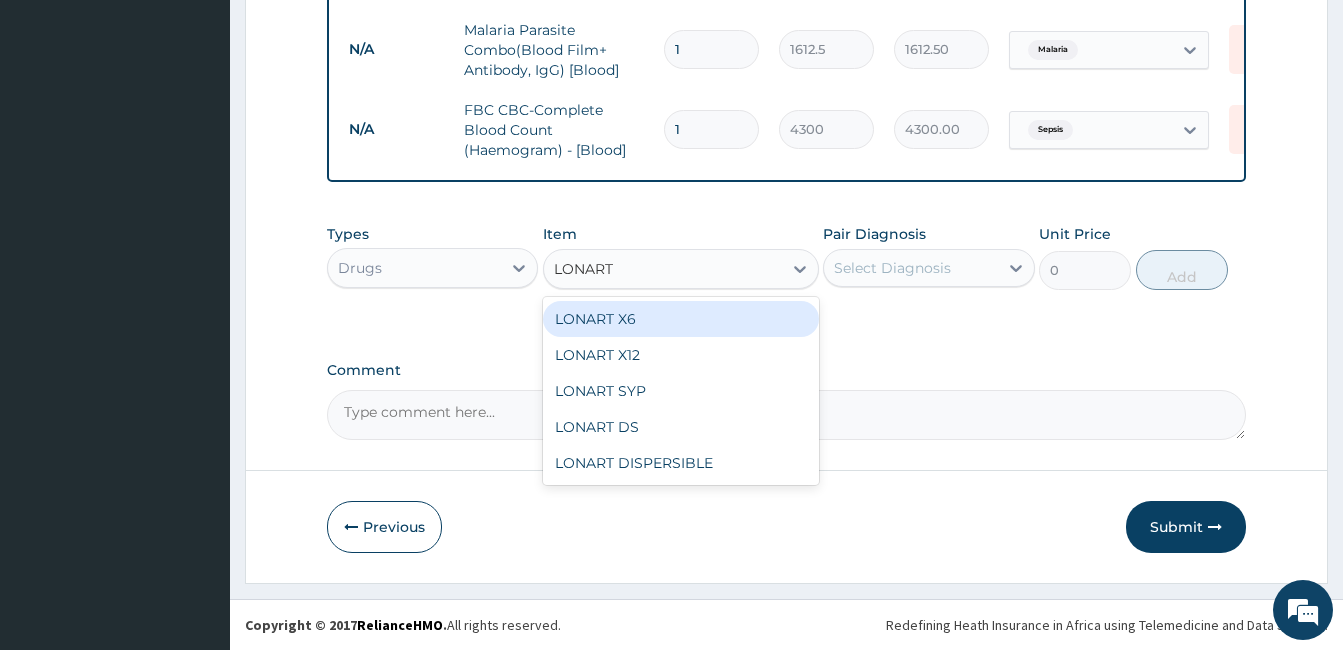click on "LONART X6 LONART X12 LONART SYP LONART DS LONART DISPERSIBLE" at bounding box center [681, 391] 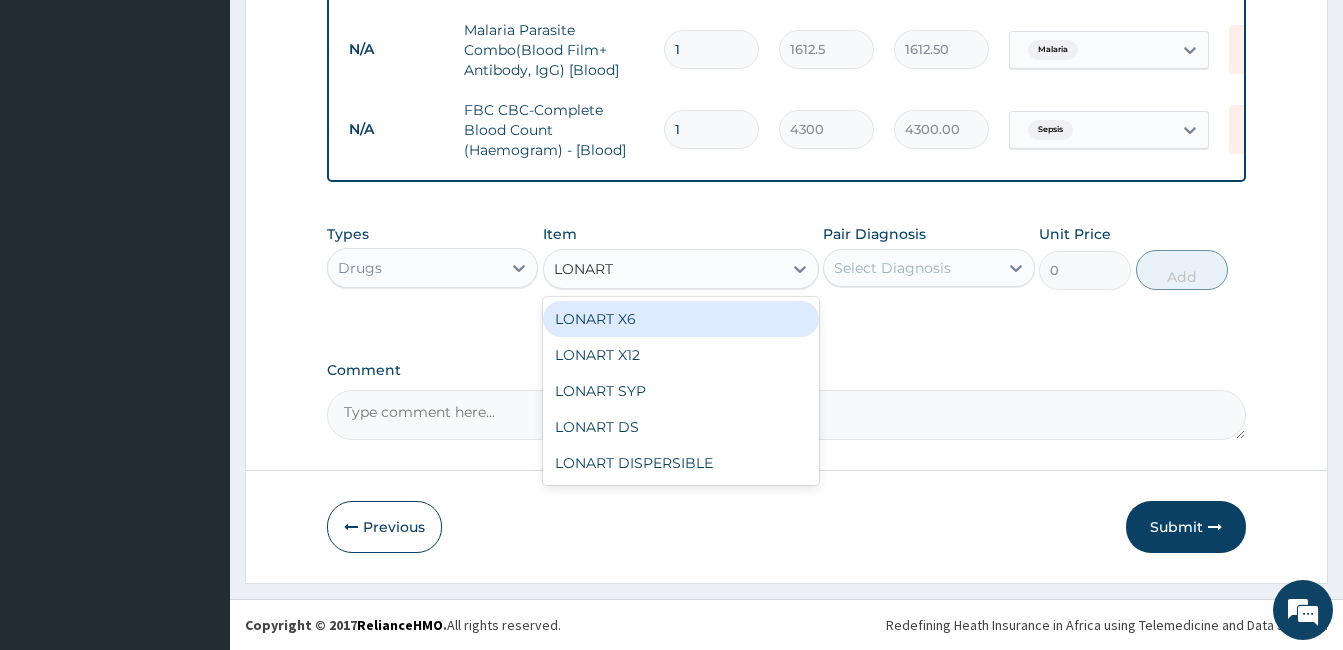 type on "LONART" 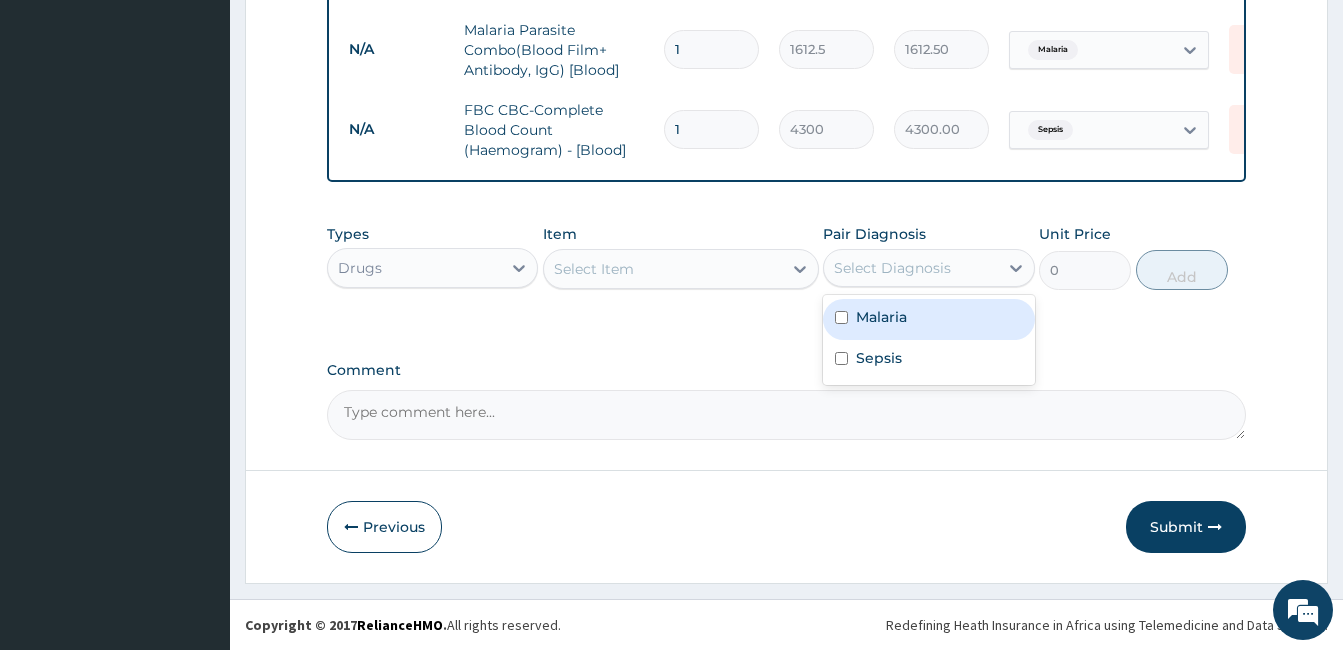 click on "Select Diagnosis" at bounding box center [892, 268] 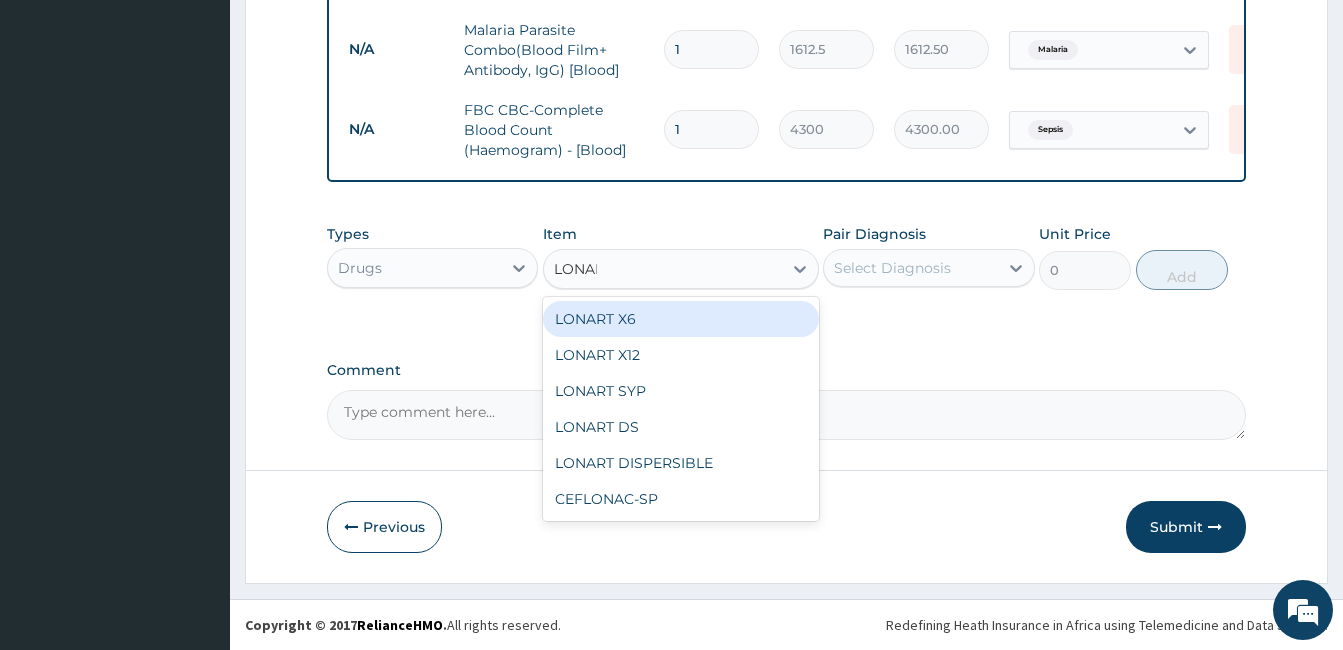 type on "LONART" 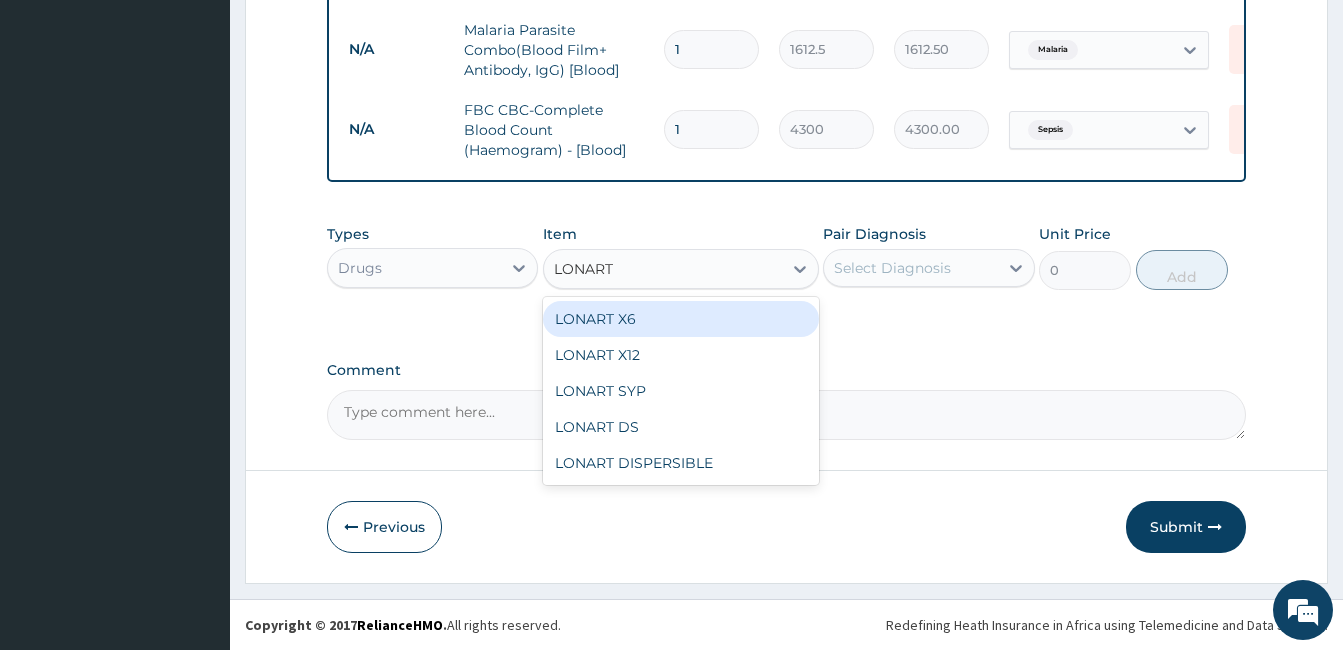 click on "LONART X6" at bounding box center [681, 319] 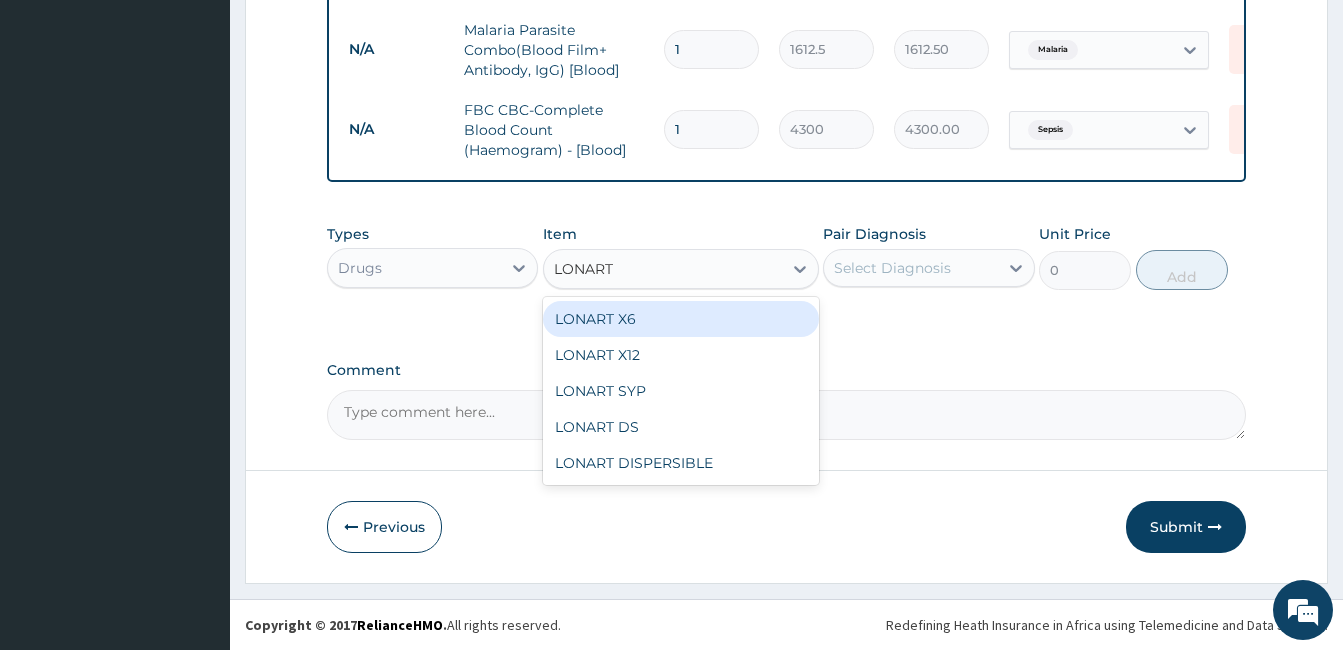 type 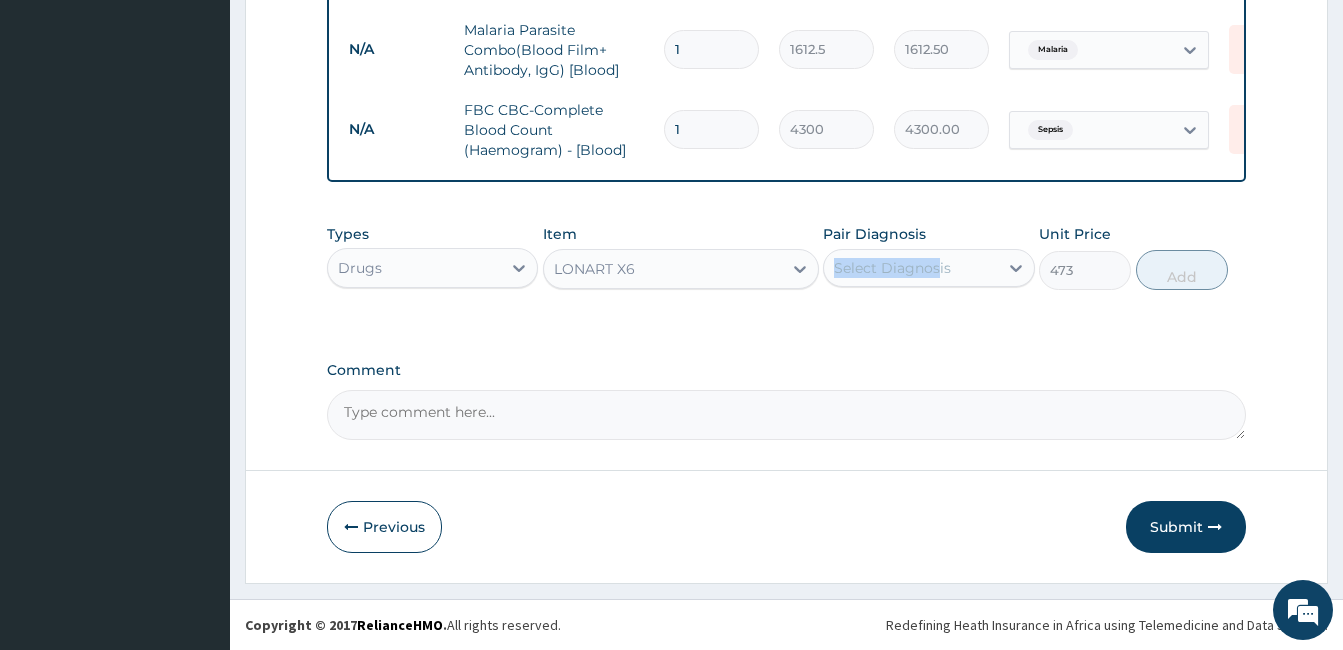 drag, startPoint x: 957, startPoint y: 243, endPoint x: 938, endPoint y: 267, distance: 30.610456 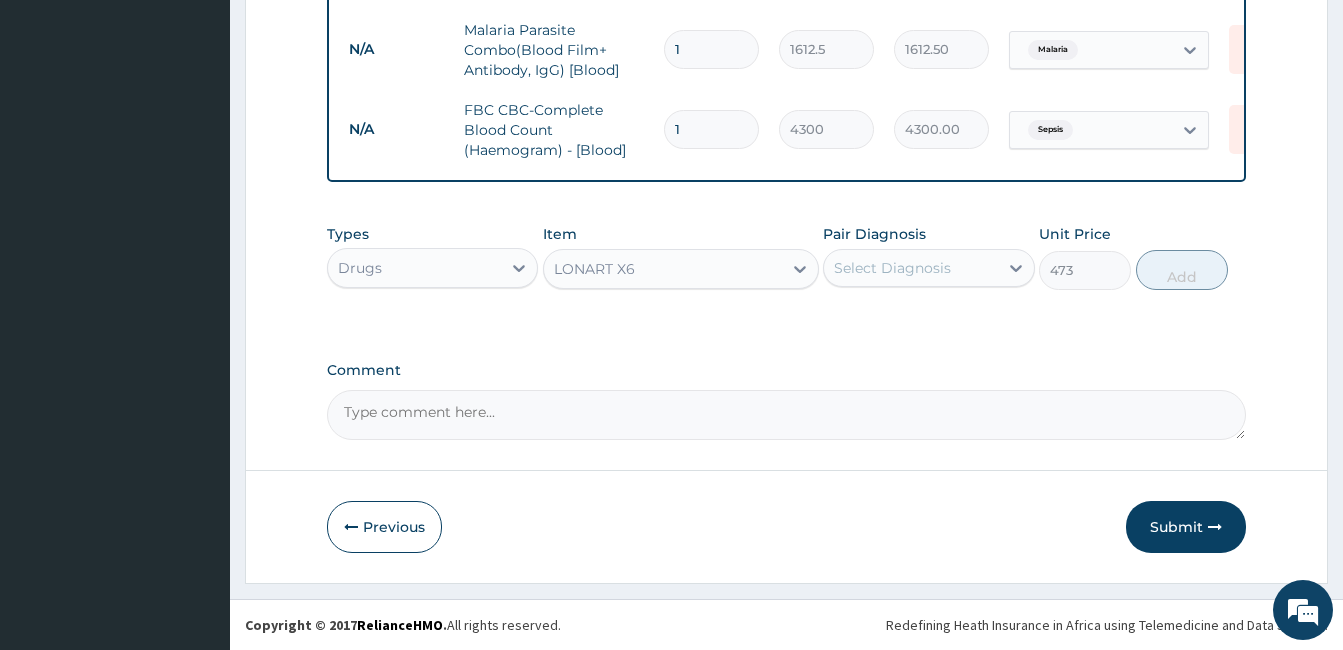click on "Select Diagnosis" at bounding box center (892, 268) 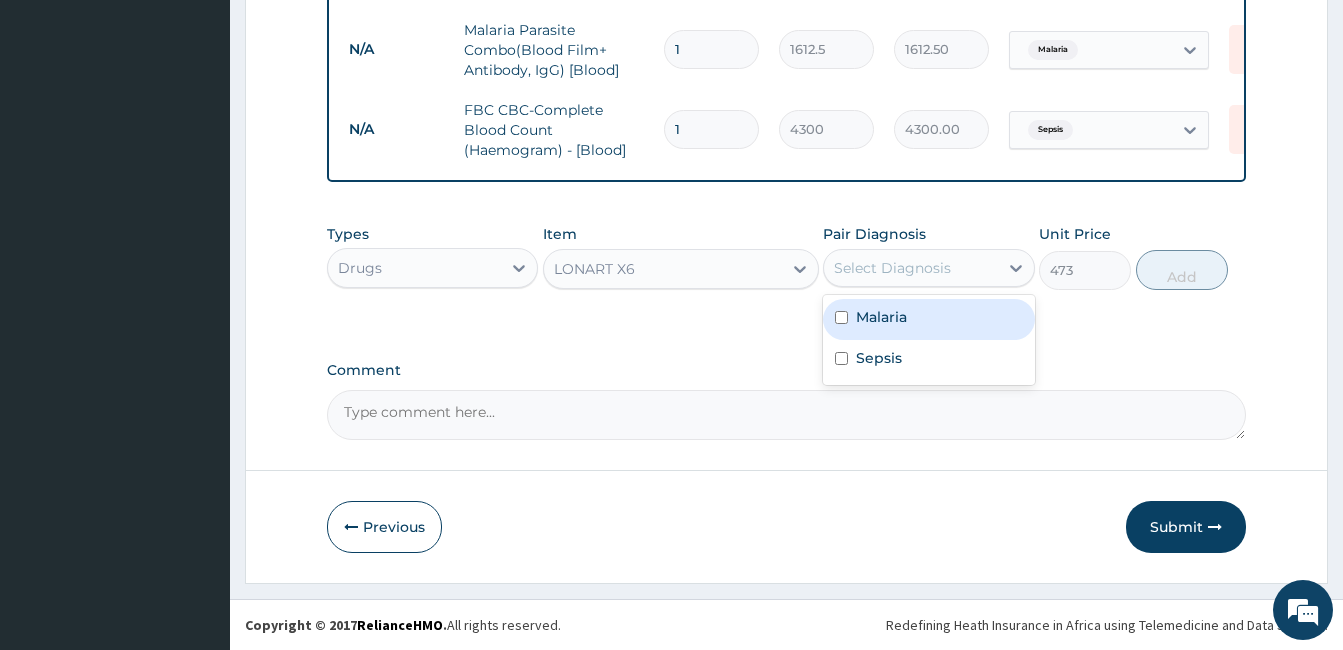 click on "Malaria" at bounding box center [928, 319] 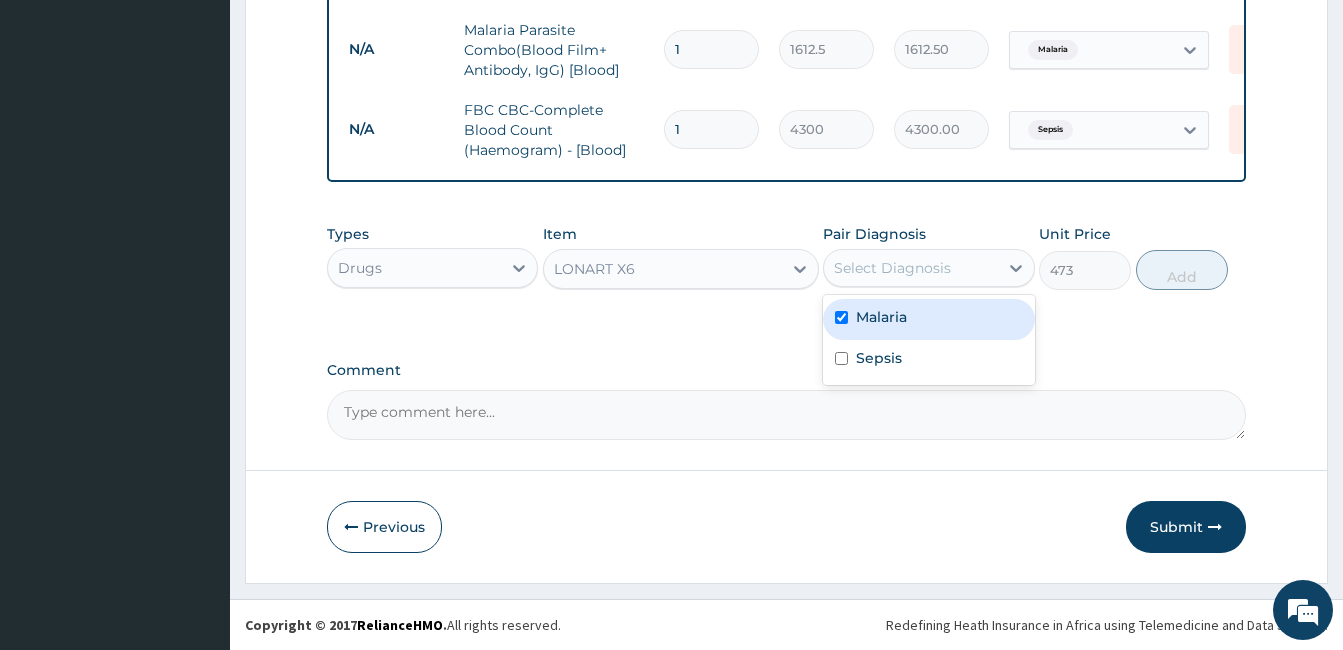 checkbox on "true" 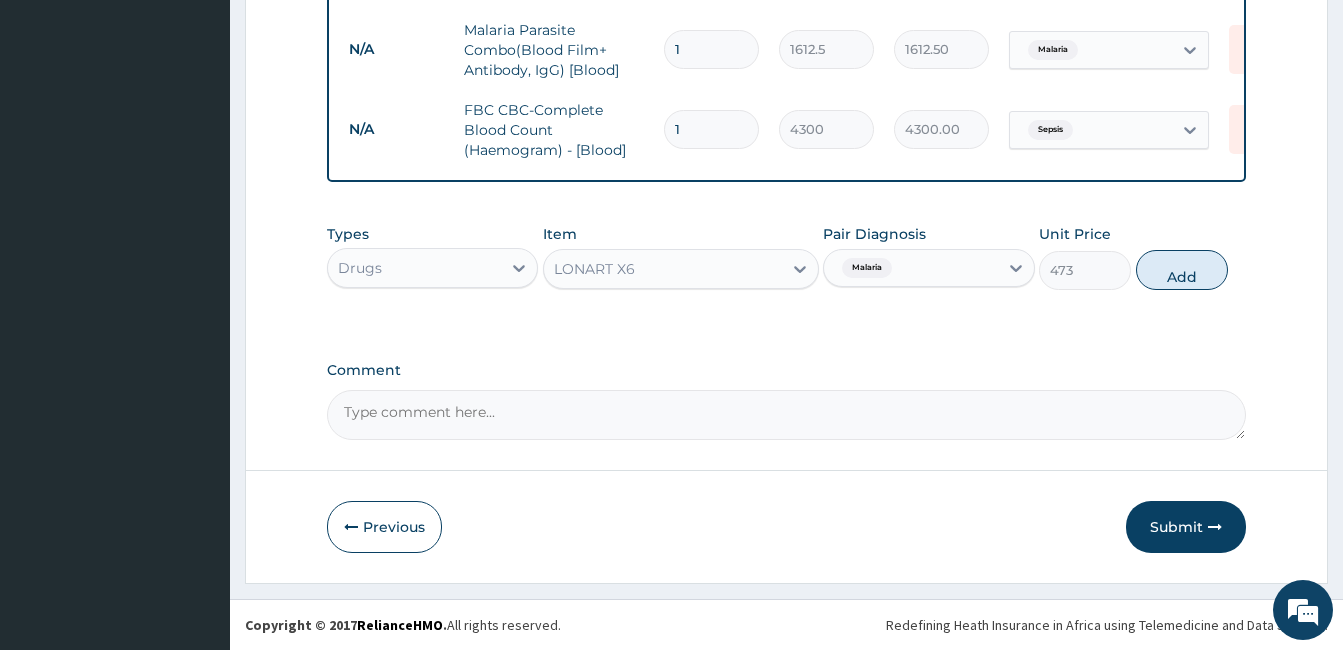 click on "Types Drugs Item LONART X6 Pair Diagnosis Malaria Unit Price 473 Add" at bounding box center [786, 257] 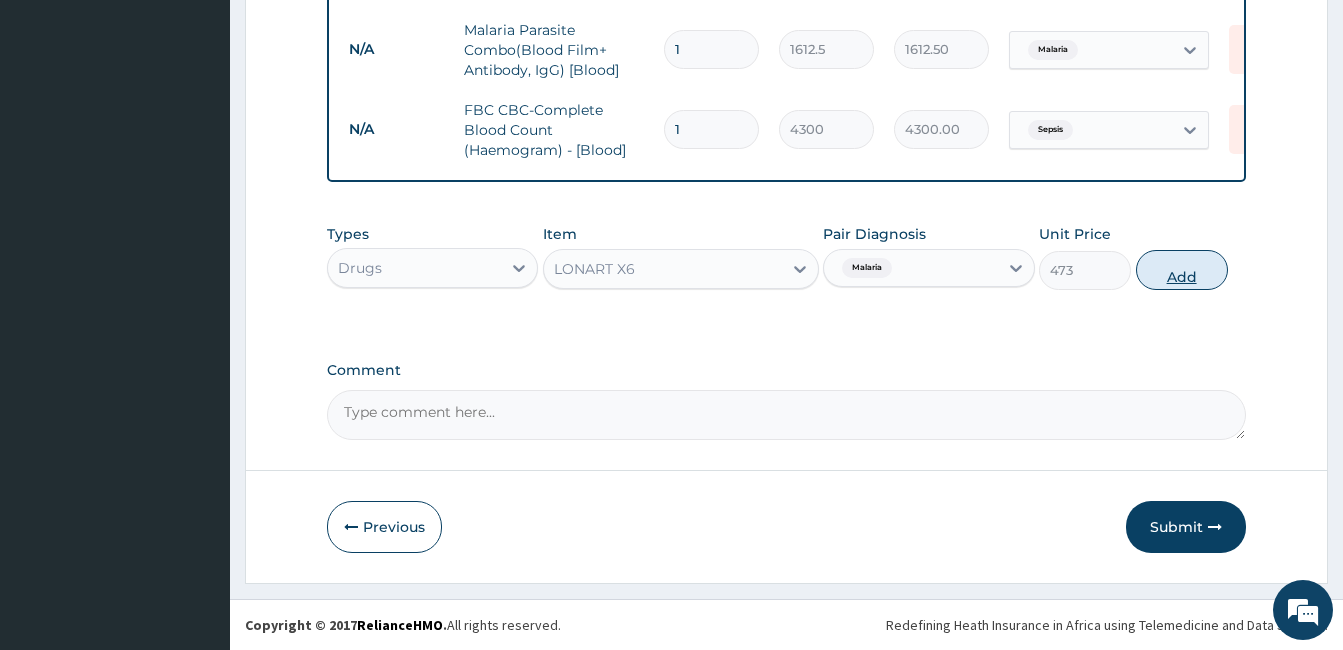 click on "Add" at bounding box center (1182, 270) 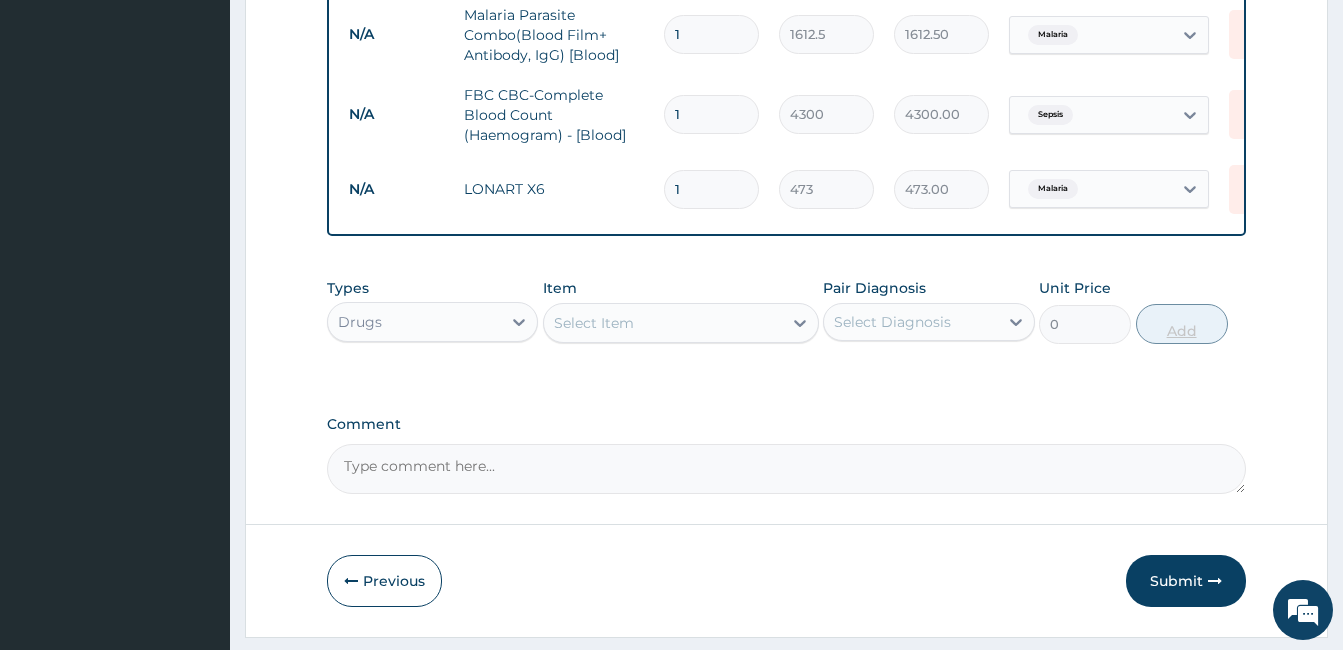 type 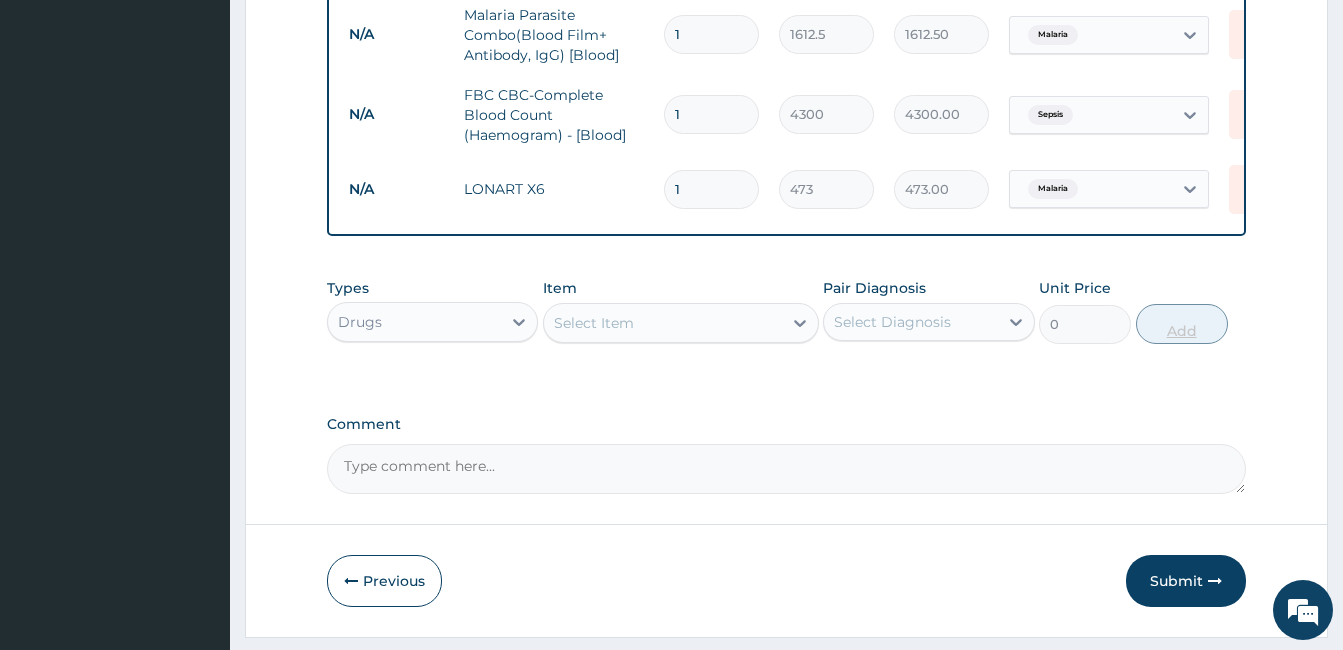 type on "0.00" 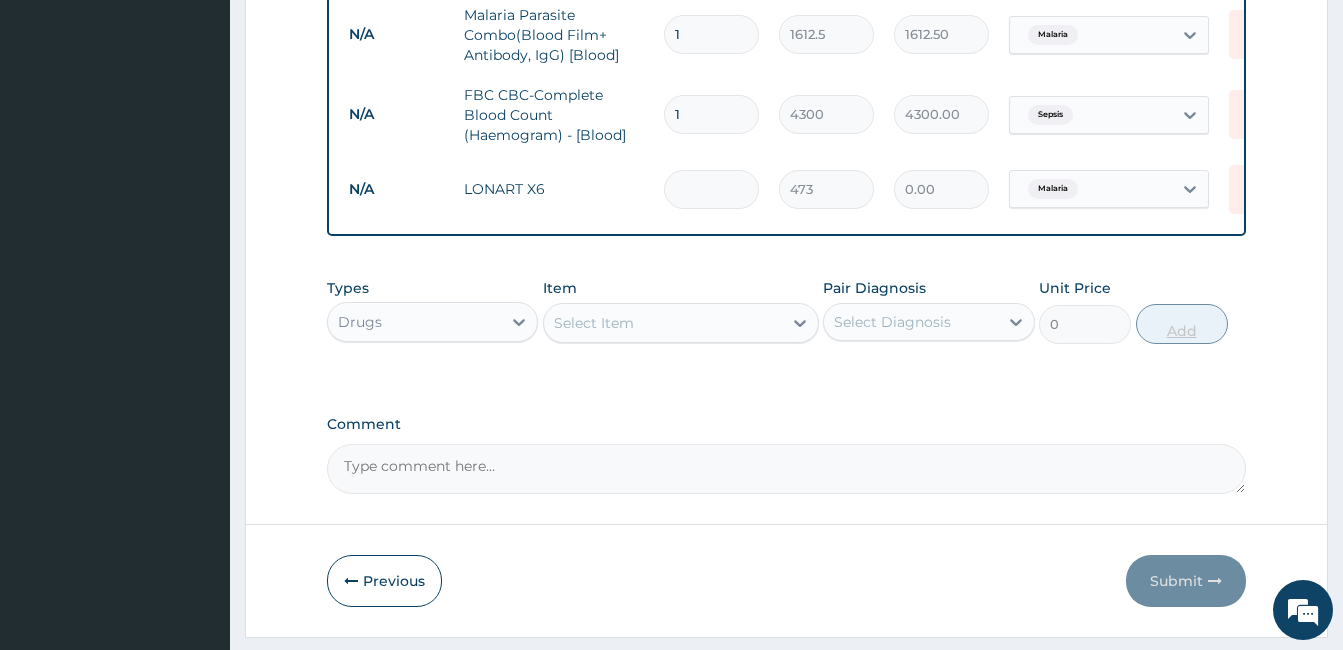 type on "6" 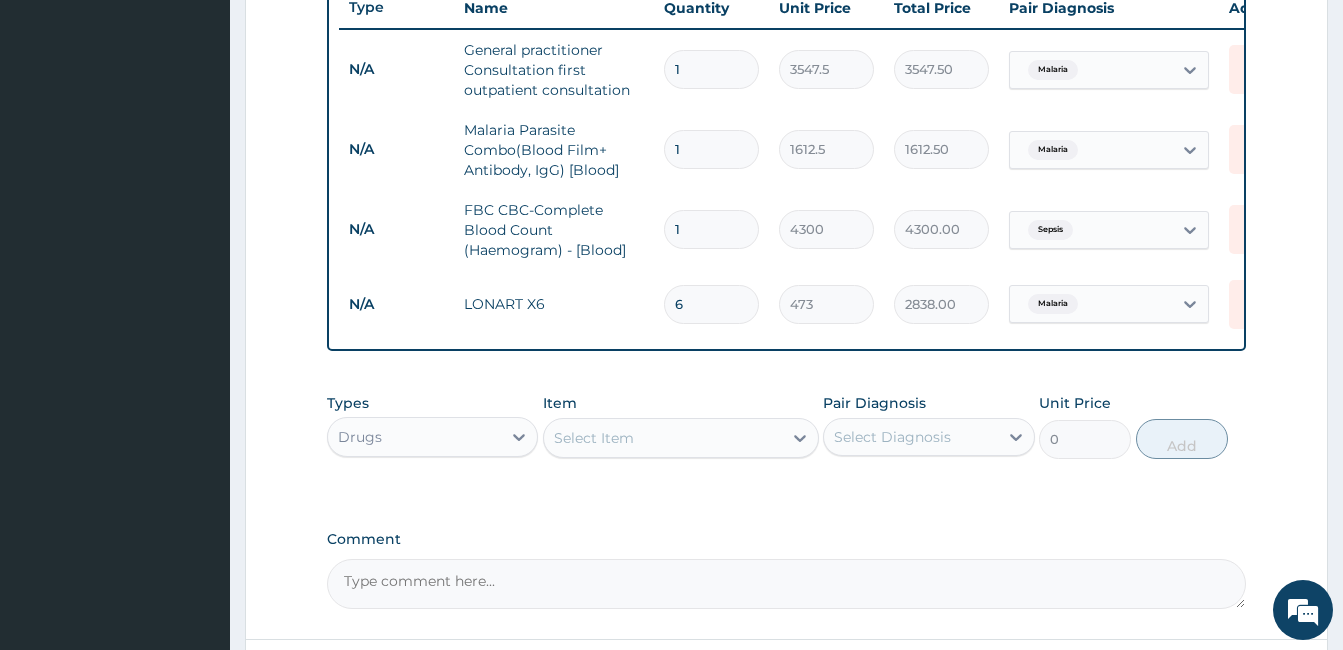 scroll, scrollTop: 952, scrollLeft: 0, axis: vertical 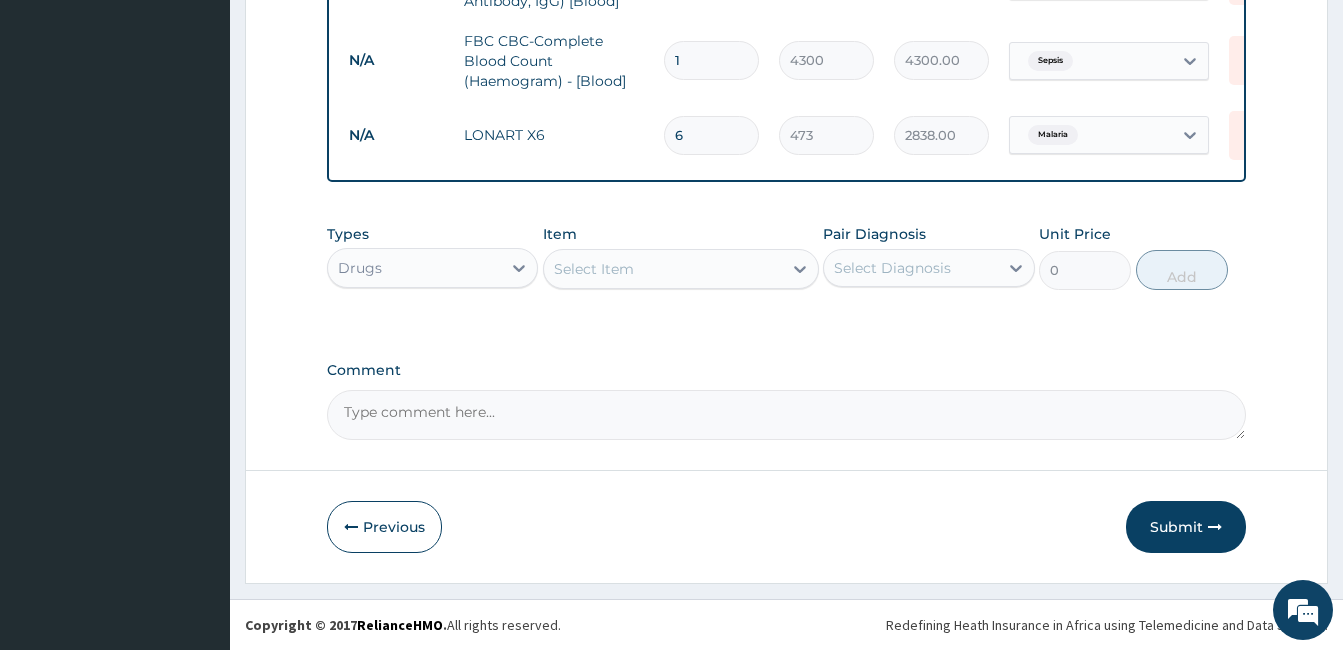 type on "6" 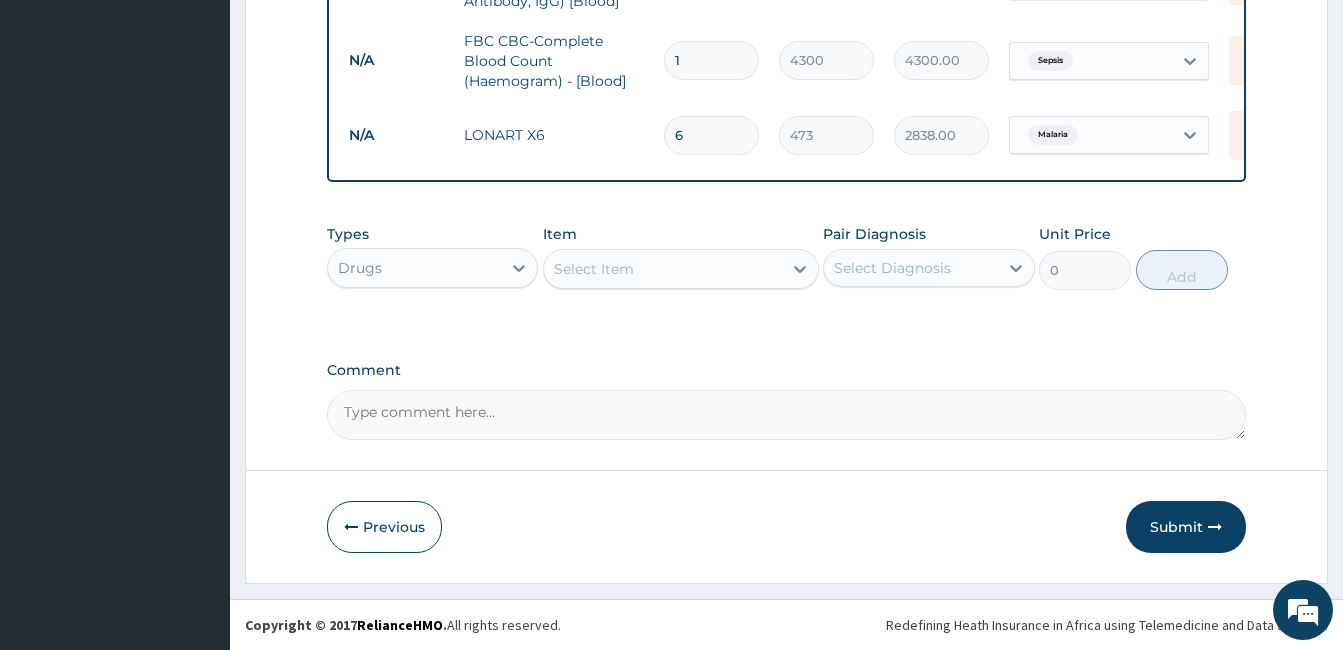 click on "Select Item" at bounding box center (663, 269) 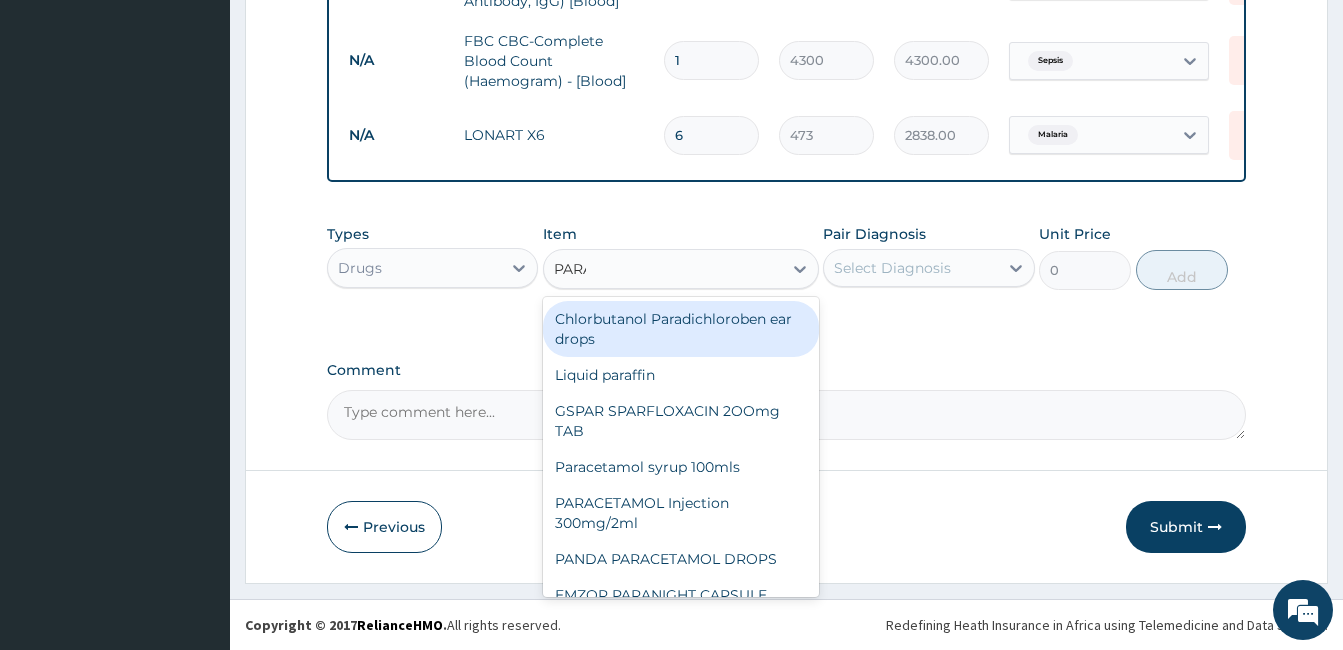 type on "PARAC" 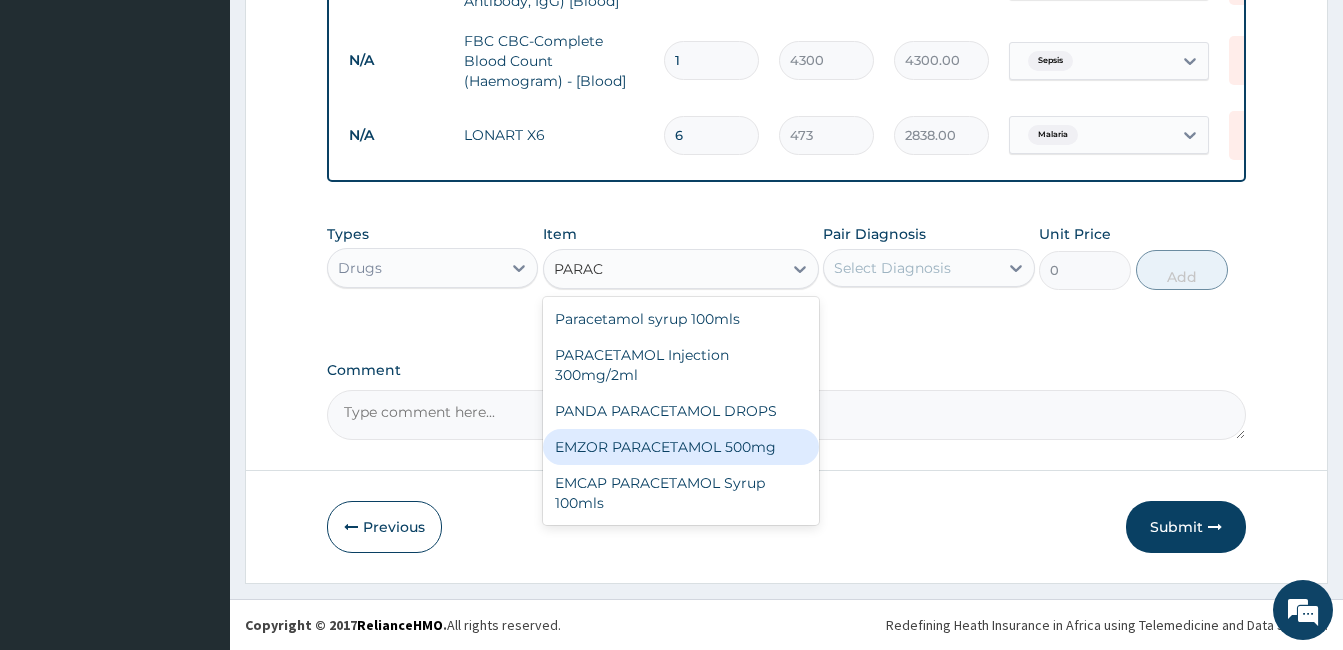 click on "EMZOR PARACETAMOL 500mg" at bounding box center (681, 447) 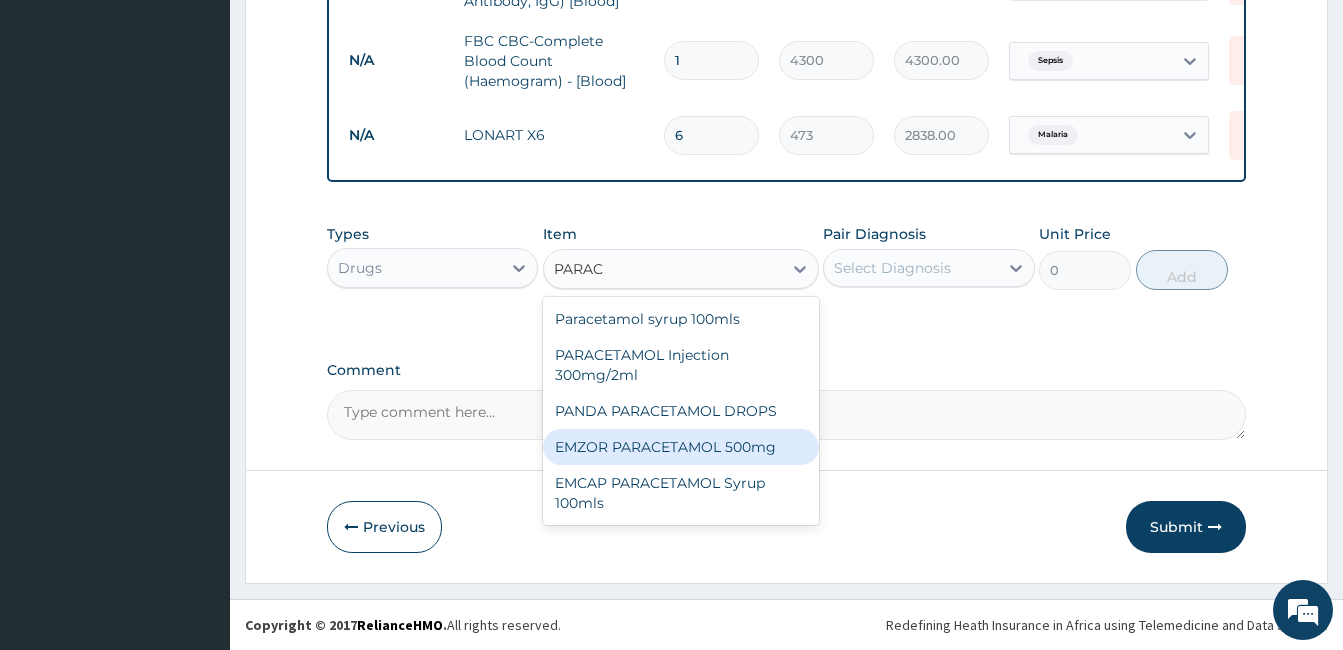 type 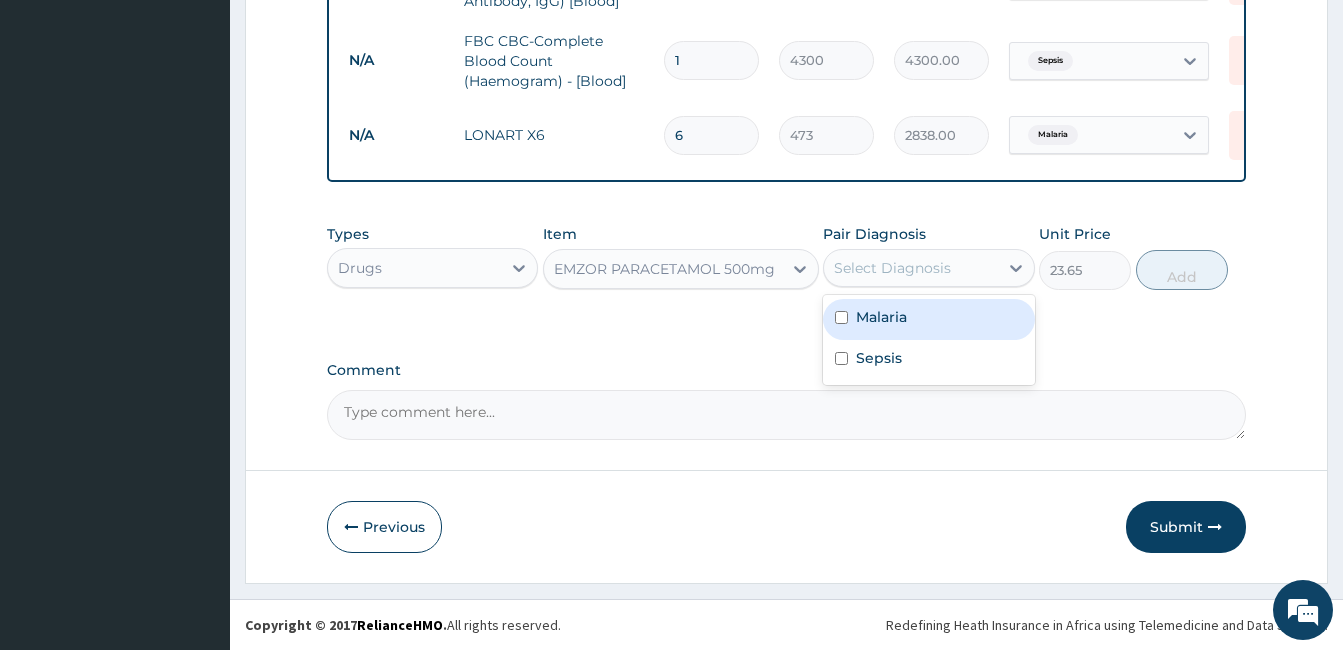 click on "Select Diagnosis" at bounding box center [910, 268] 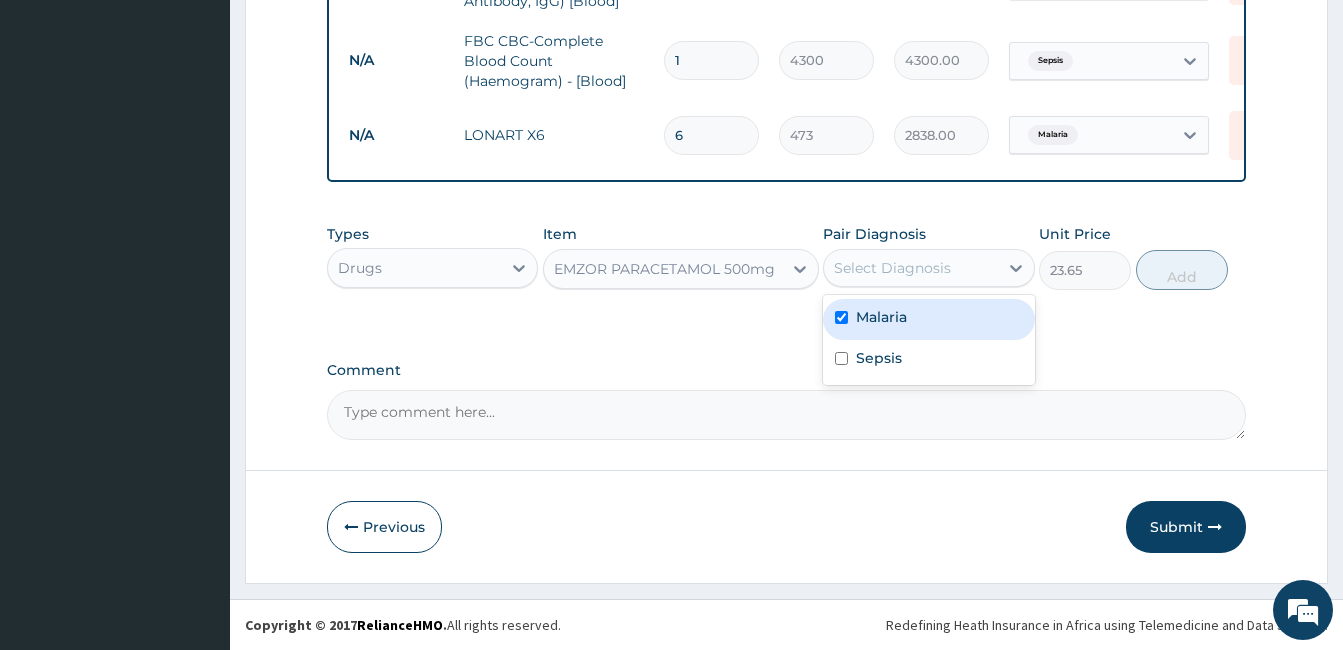 checkbox on "true" 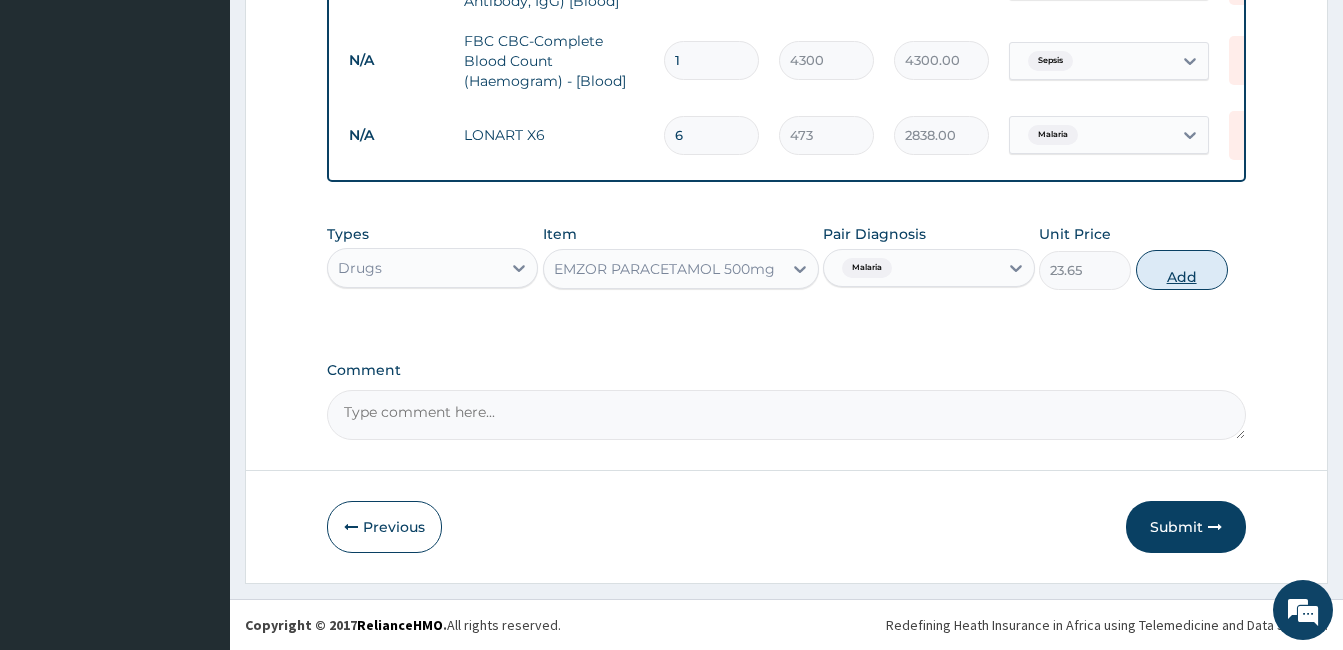 click on "Add" at bounding box center (1182, 270) 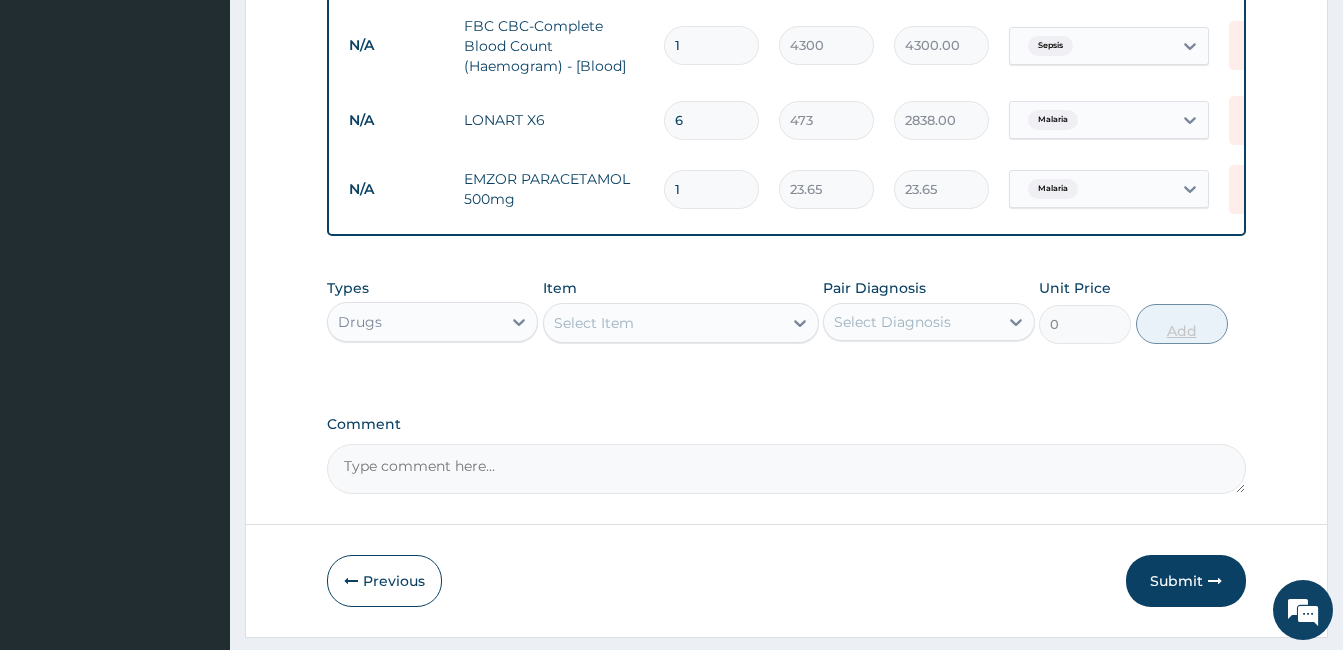 type on "18" 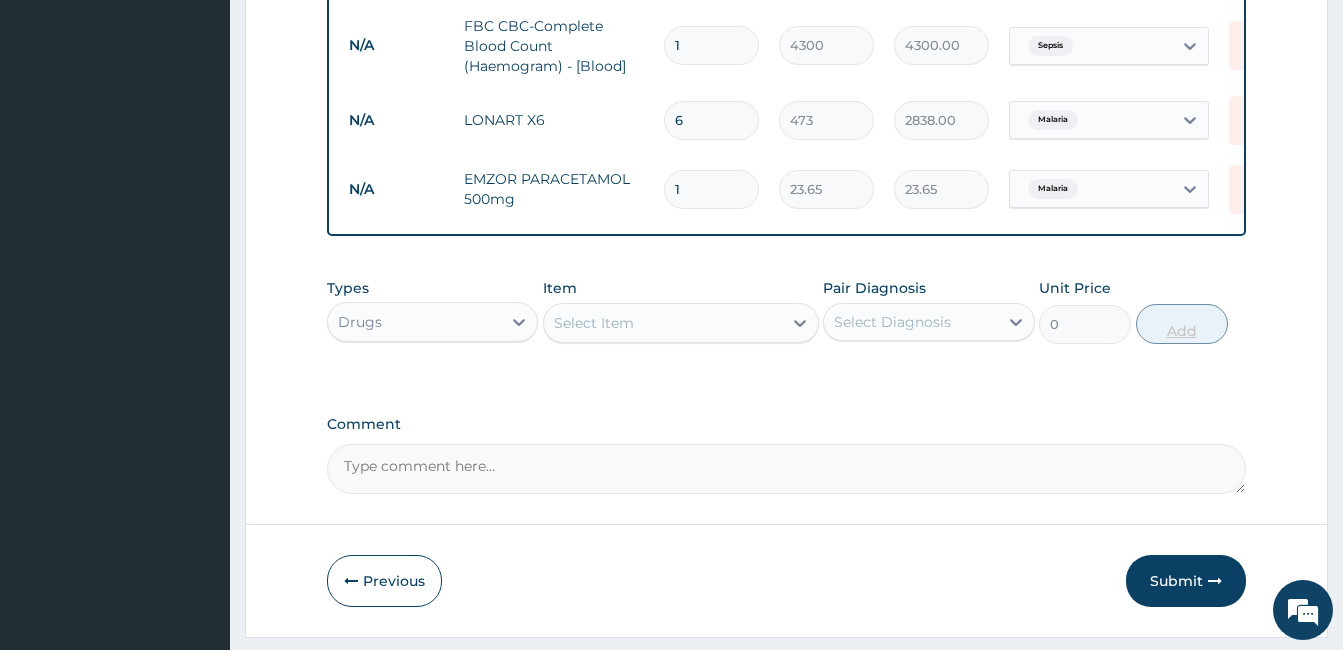 type on "425.70" 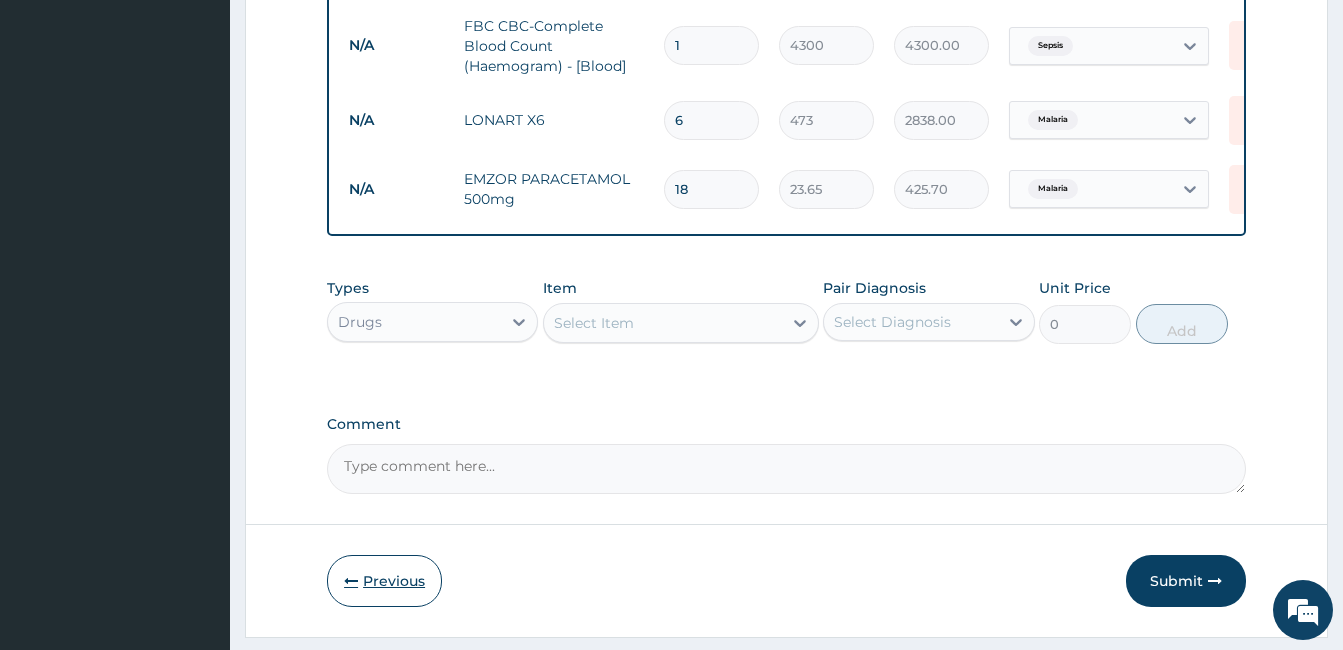 type on "18" 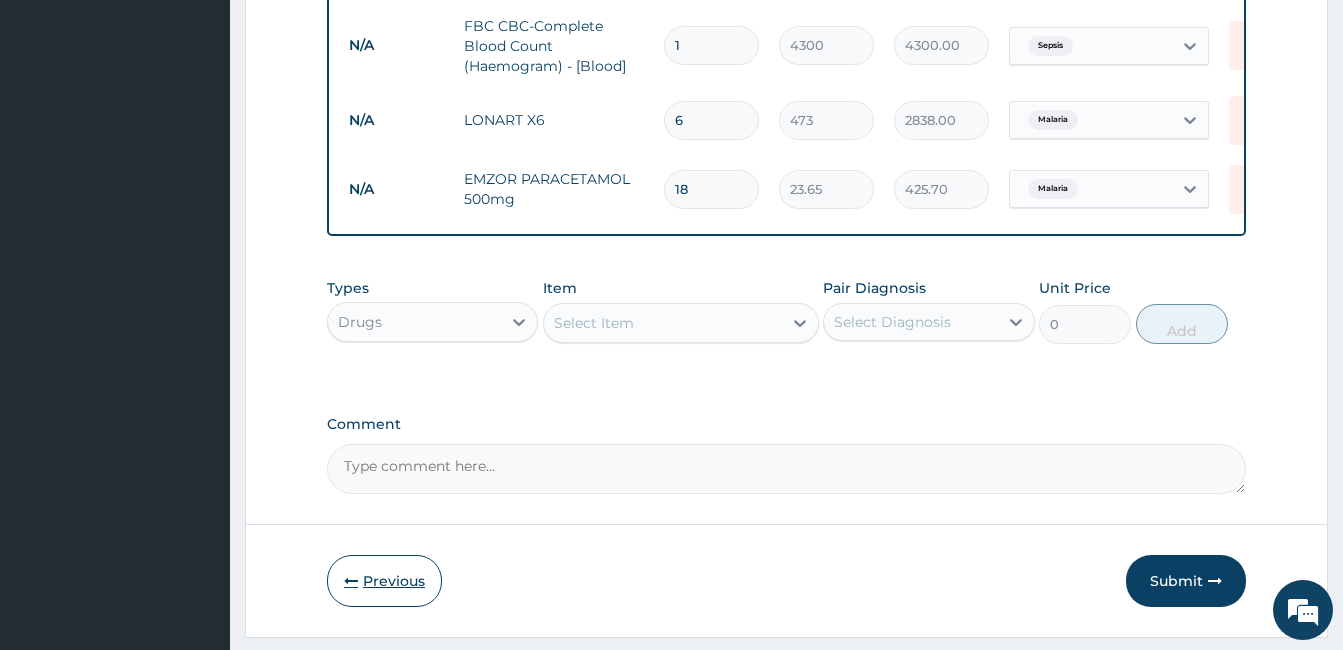 click at bounding box center (351, 581) 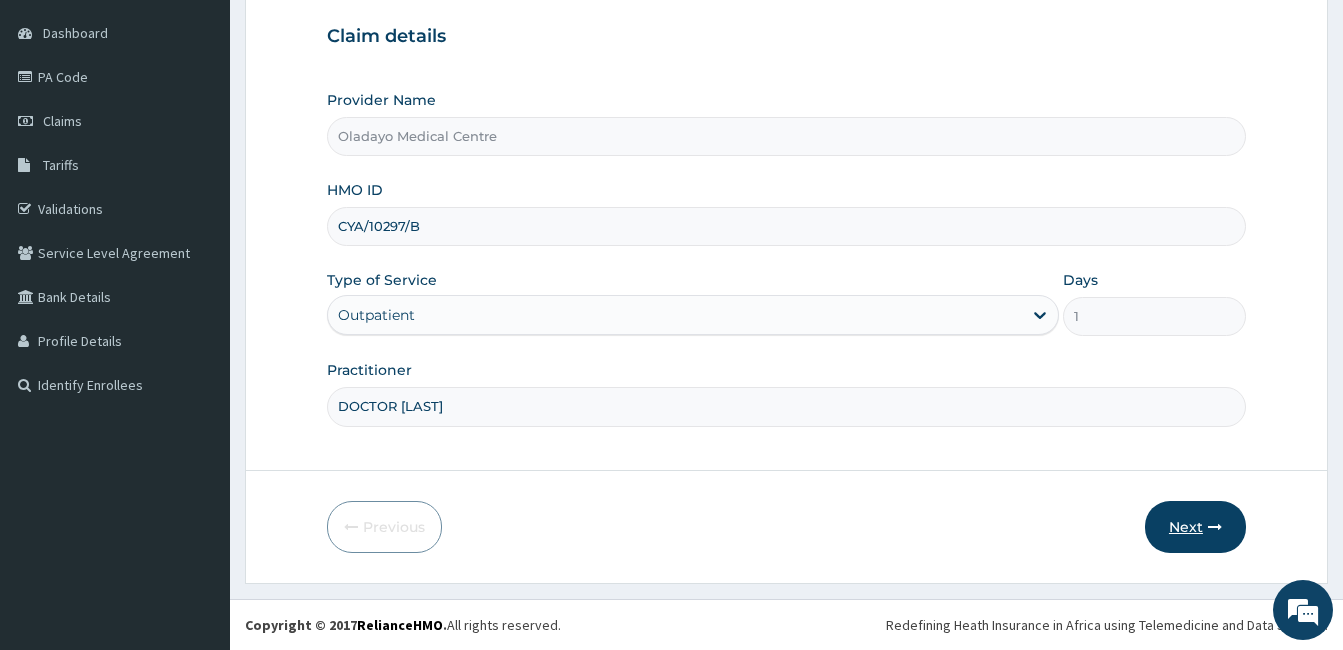 click at bounding box center (1215, 527) 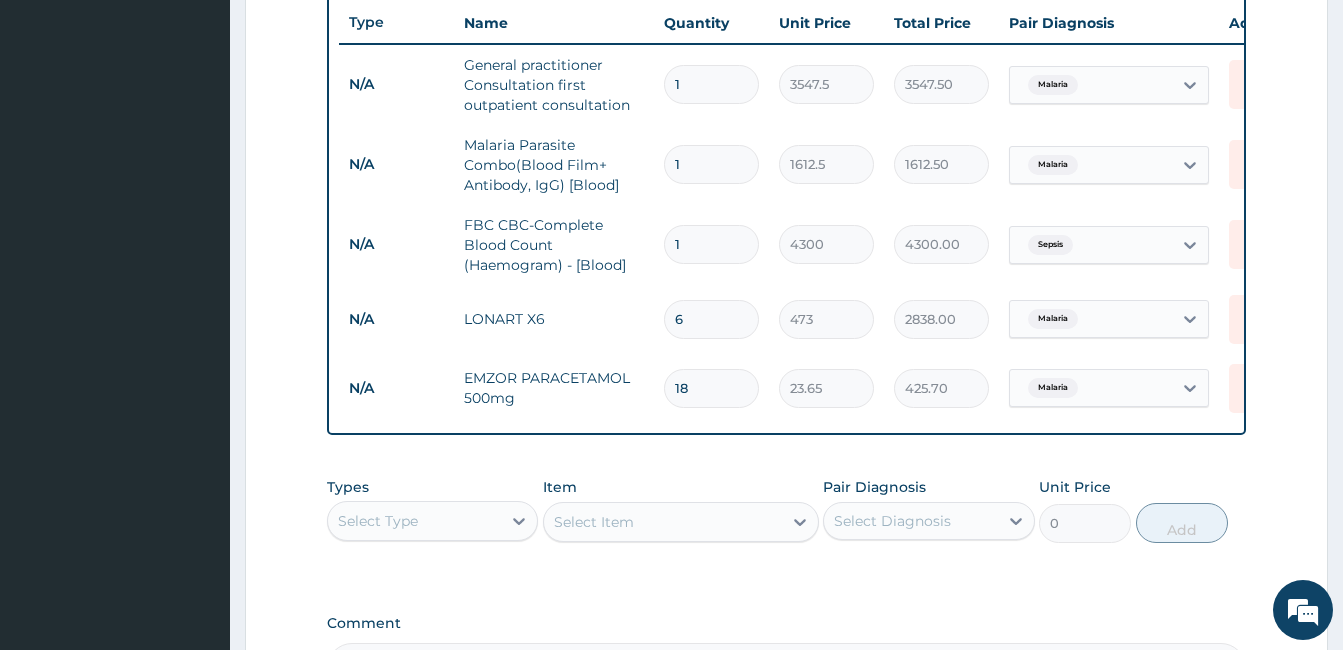 scroll, scrollTop: 1021, scrollLeft: 0, axis: vertical 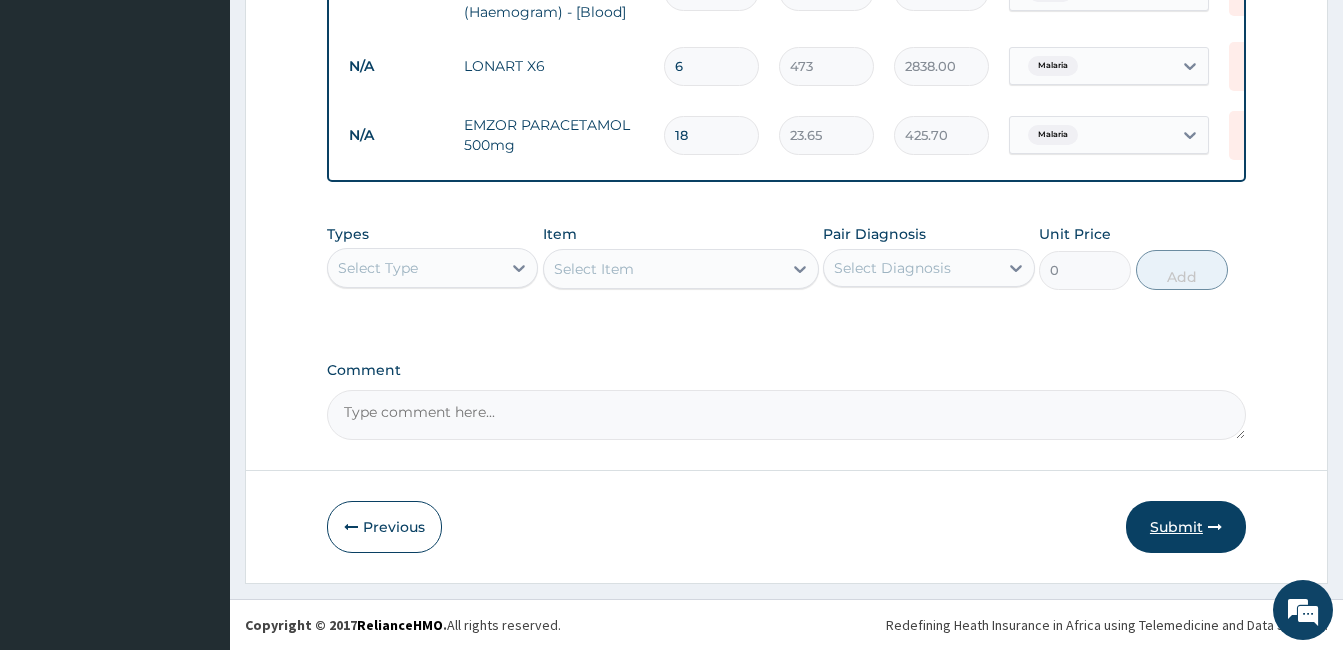click on "Submit" at bounding box center (1186, 527) 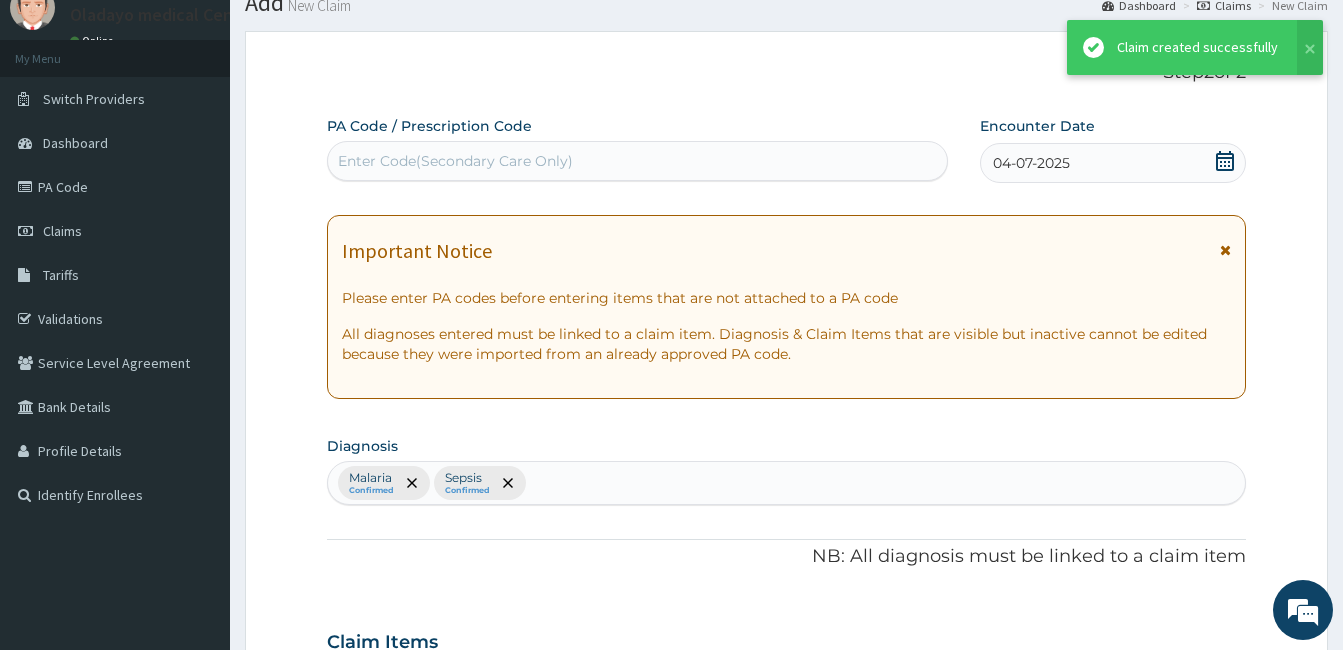scroll, scrollTop: 1021, scrollLeft: 0, axis: vertical 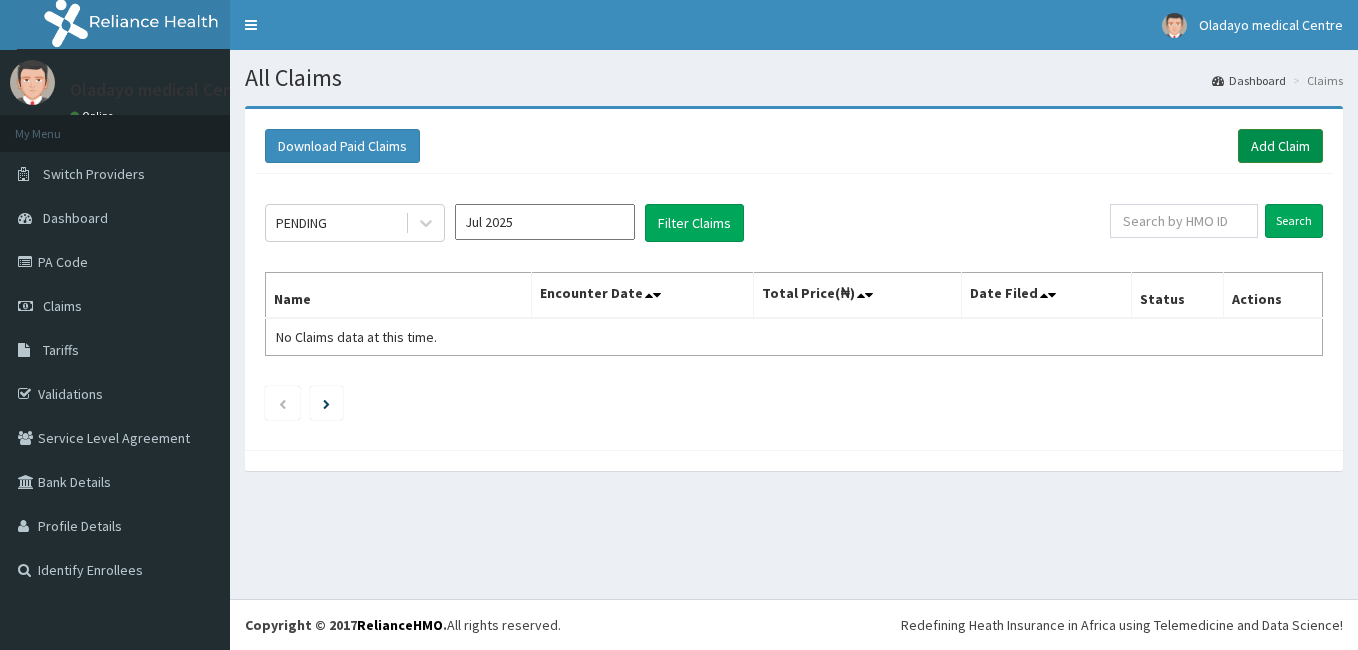 click on "Add Claim" at bounding box center (1280, 146) 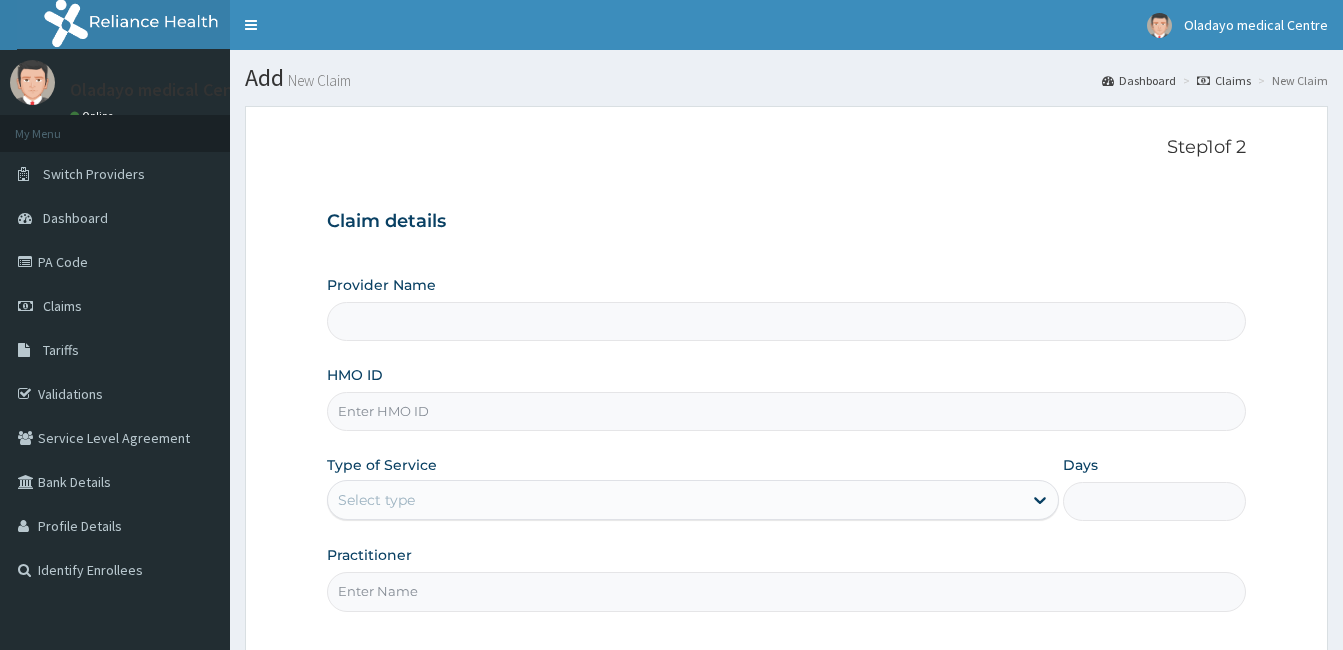 scroll, scrollTop: 0, scrollLeft: 0, axis: both 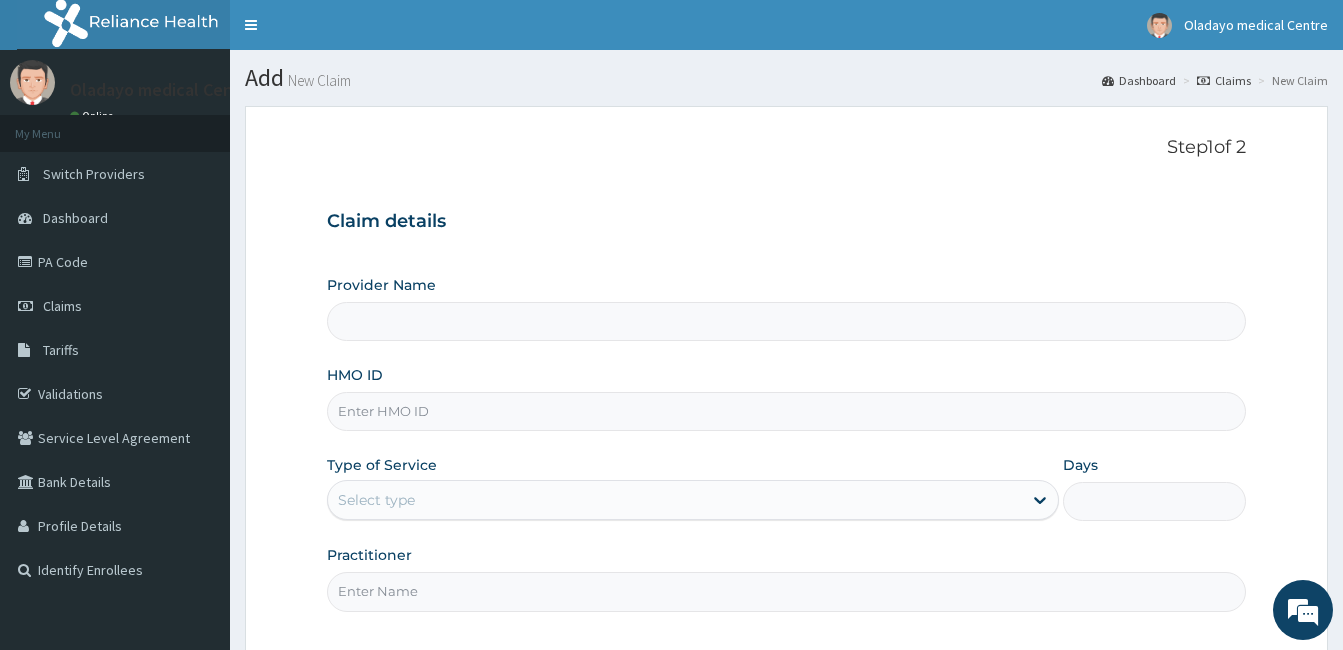 click on "HMO ID" at bounding box center (786, 411) 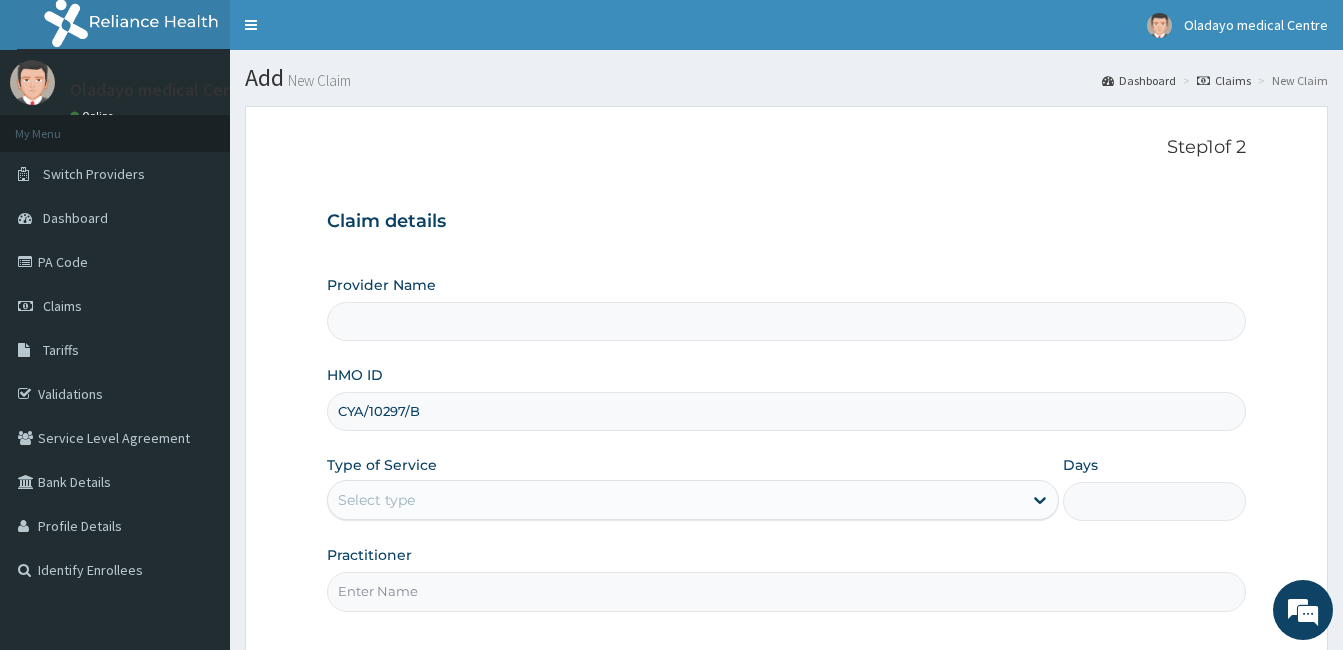 type on "CYA/10297/" 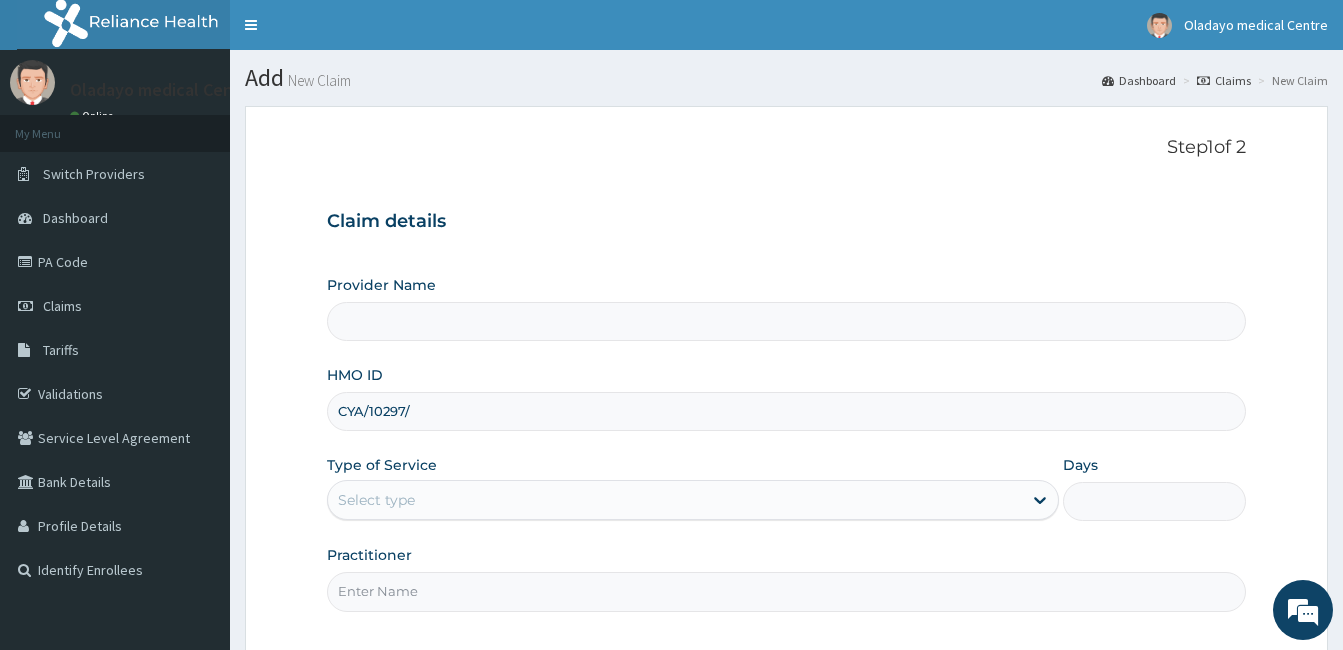 type on "Oladayo Medical Centre" 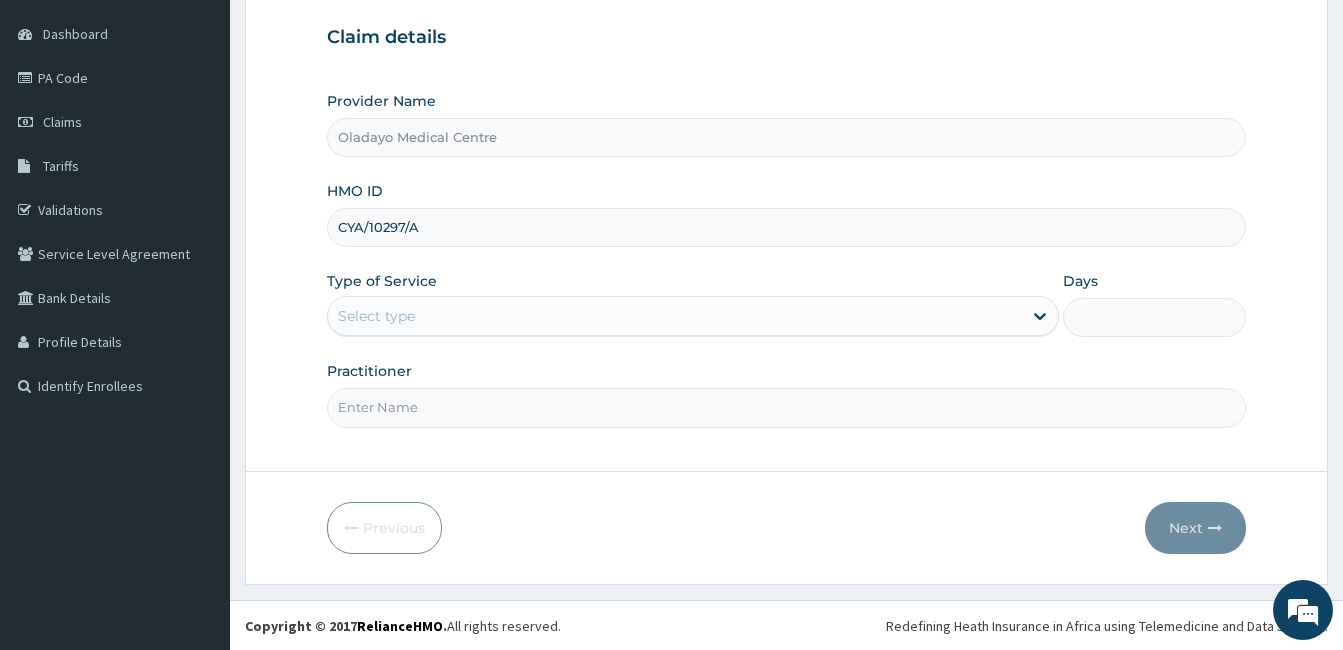 scroll, scrollTop: 185, scrollLeft: 0, axis: vertical 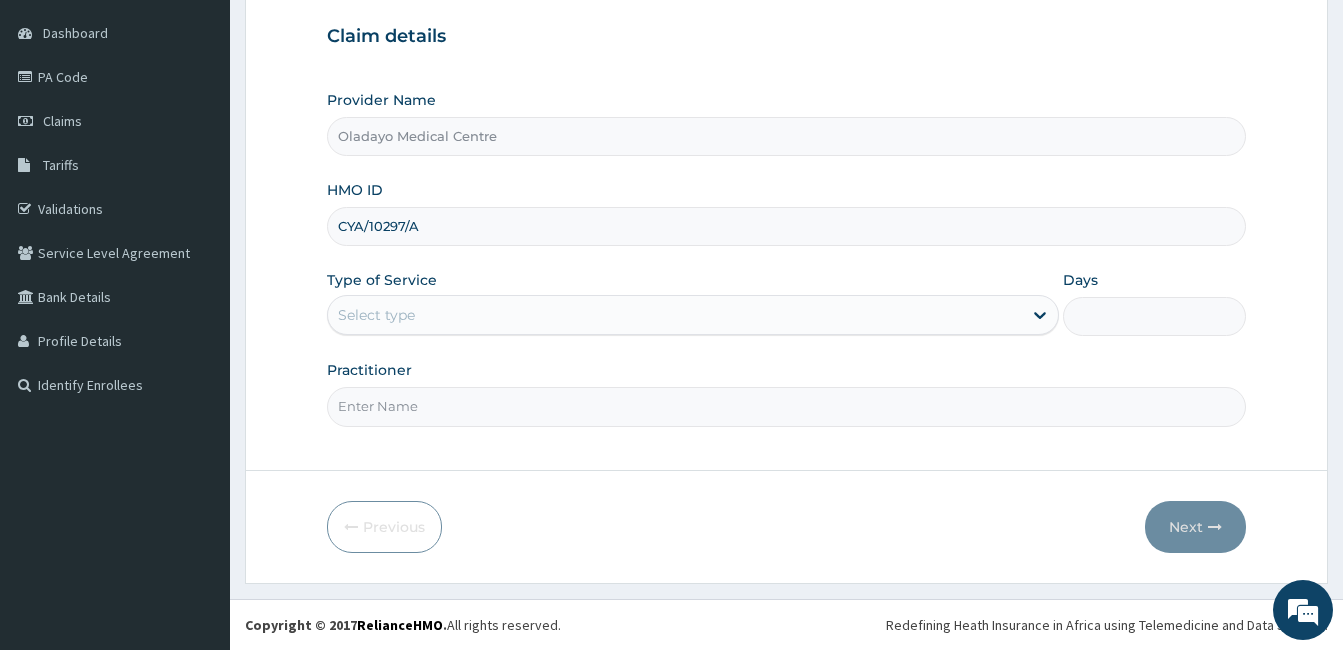 type on "CYA/10297/A" 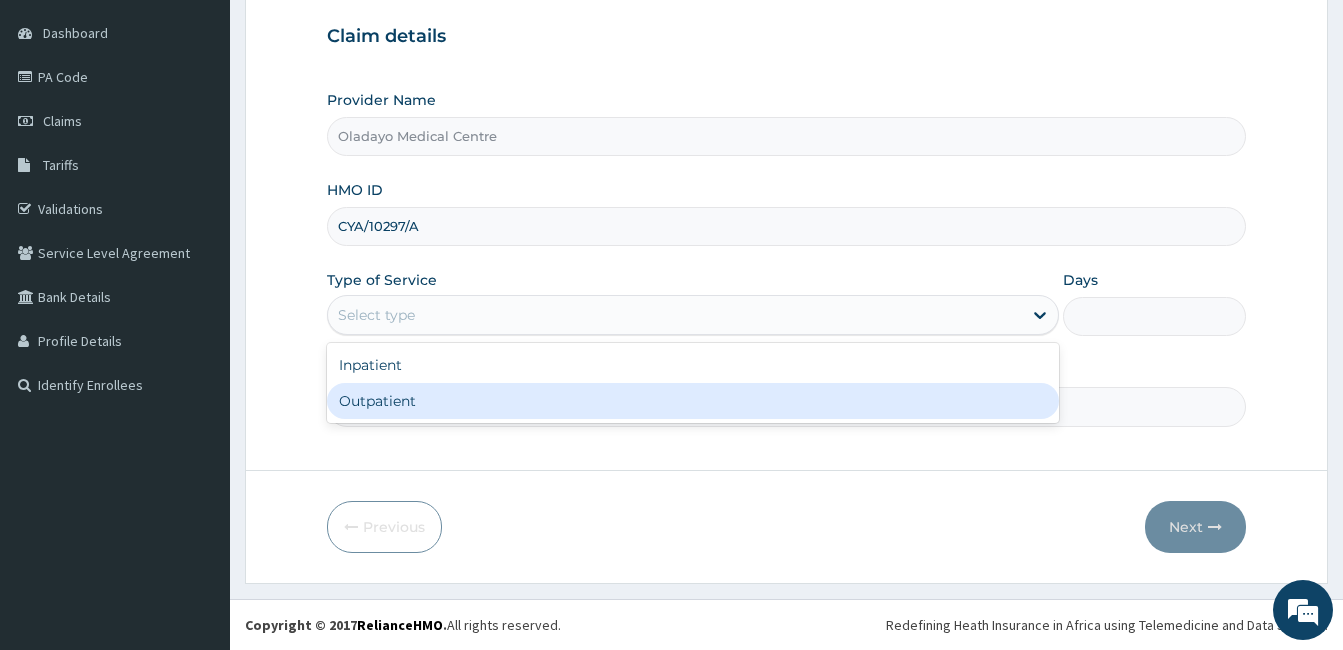 click on "Outpatient" at bounding box center [693, 401] 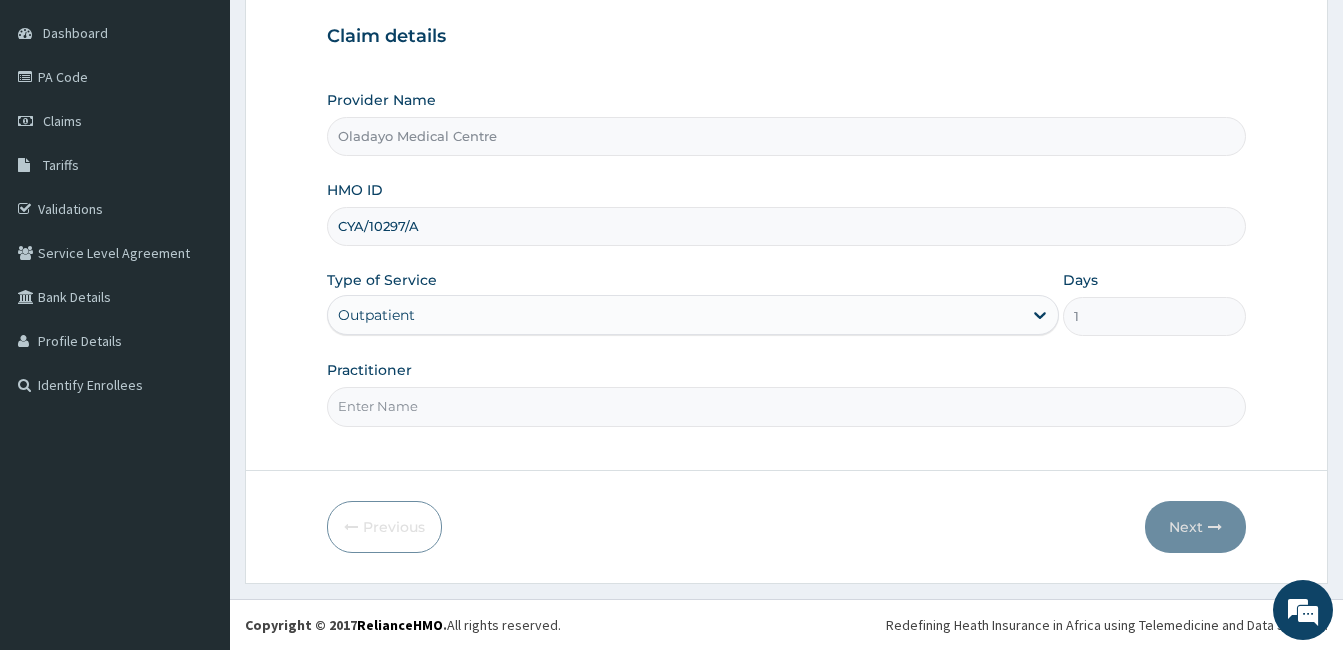 click on "Practitioner" at bounding box center (786, 406) 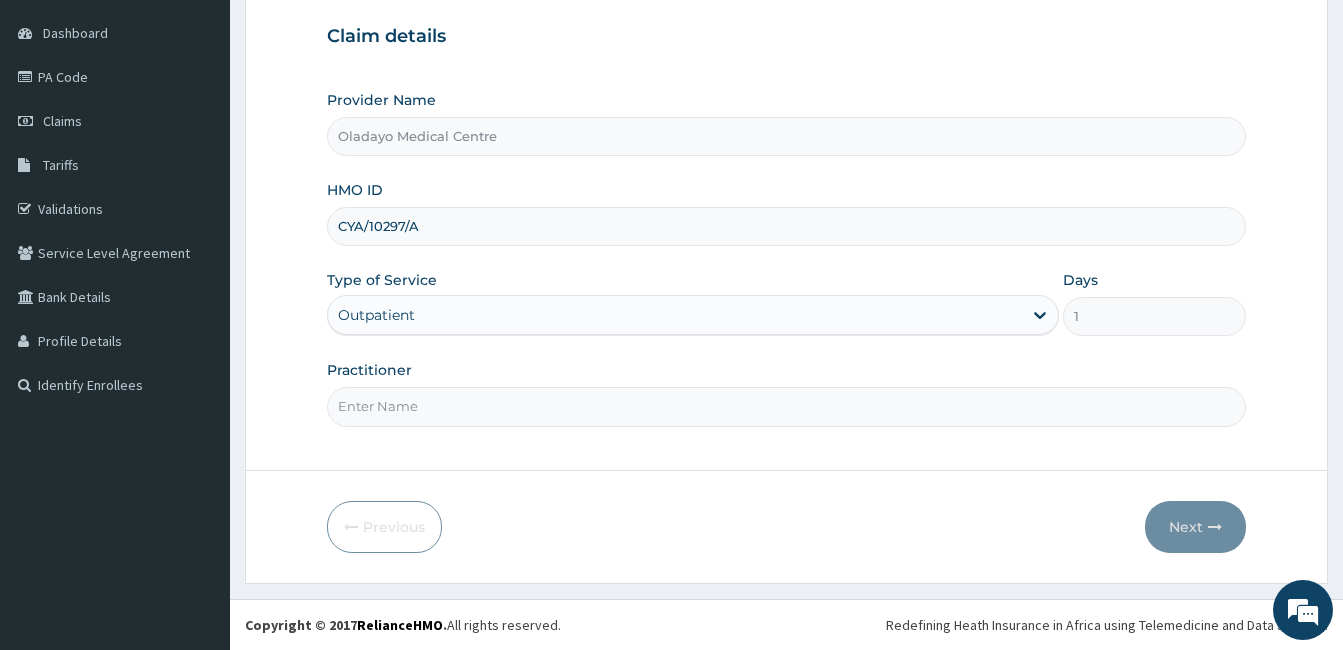 type on "DOCTOR [LAST]" 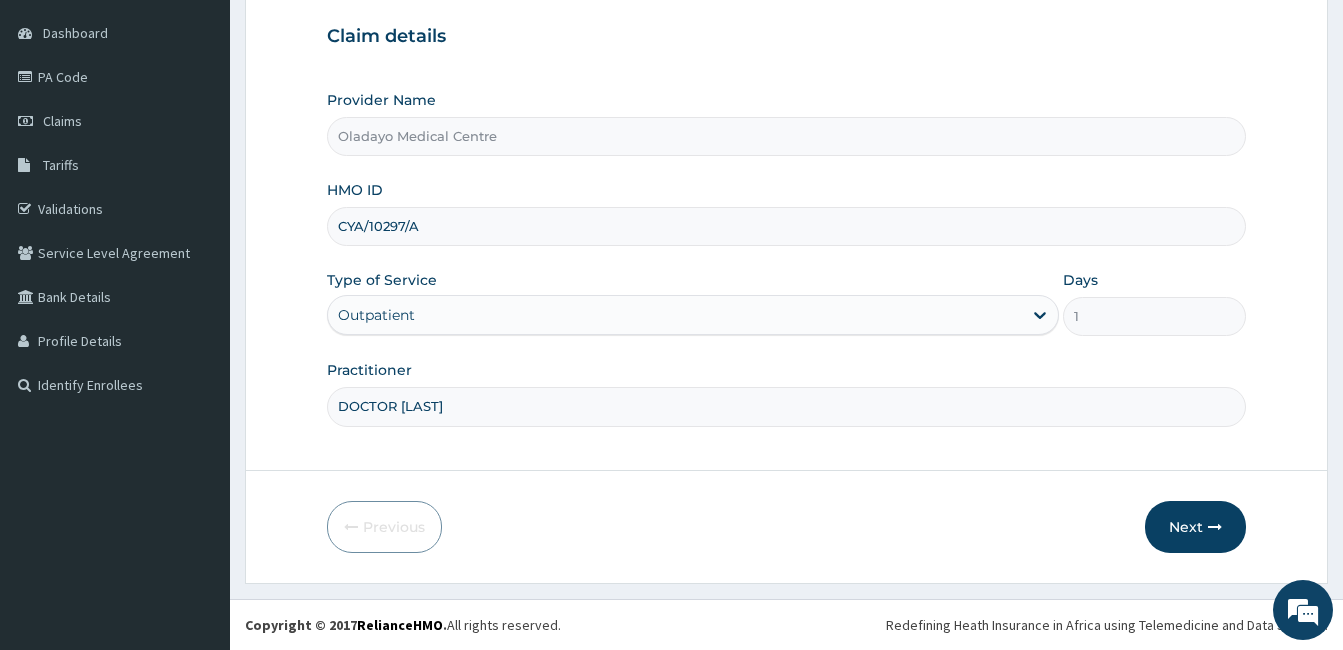 scroll, scrollTop: 0, scrollLeft: 0, axis: both 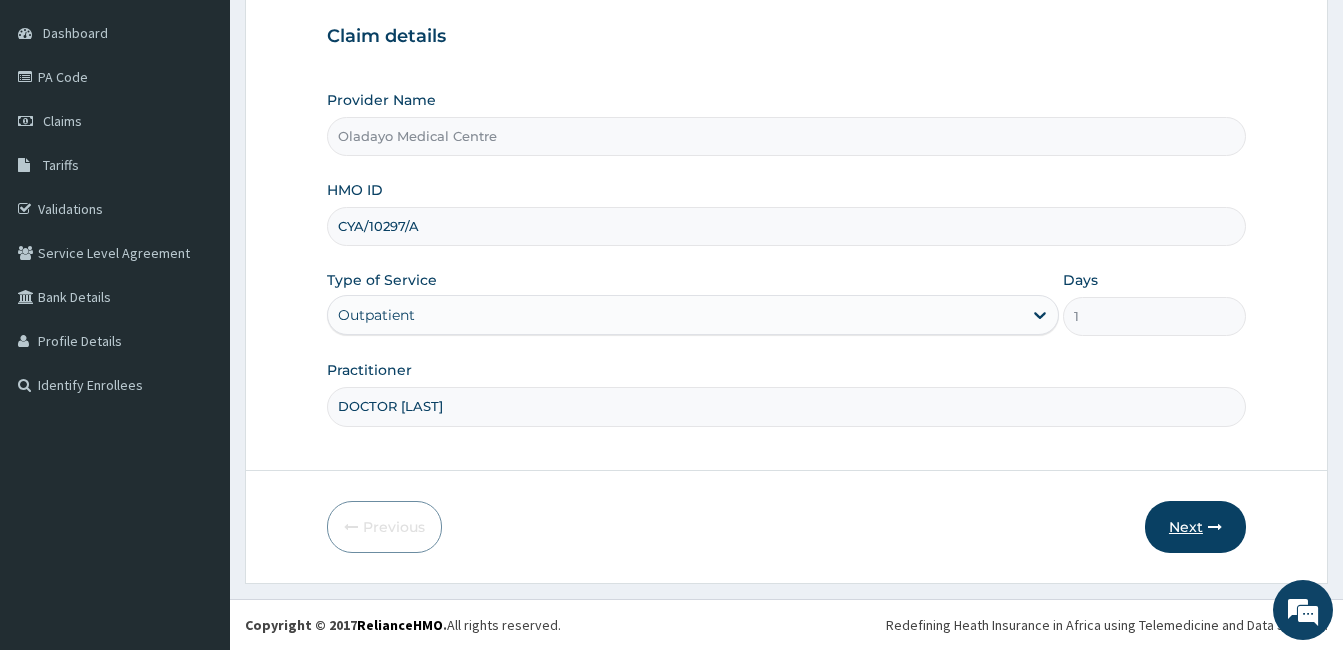click on "Next" at bounding box center [1195, 527] 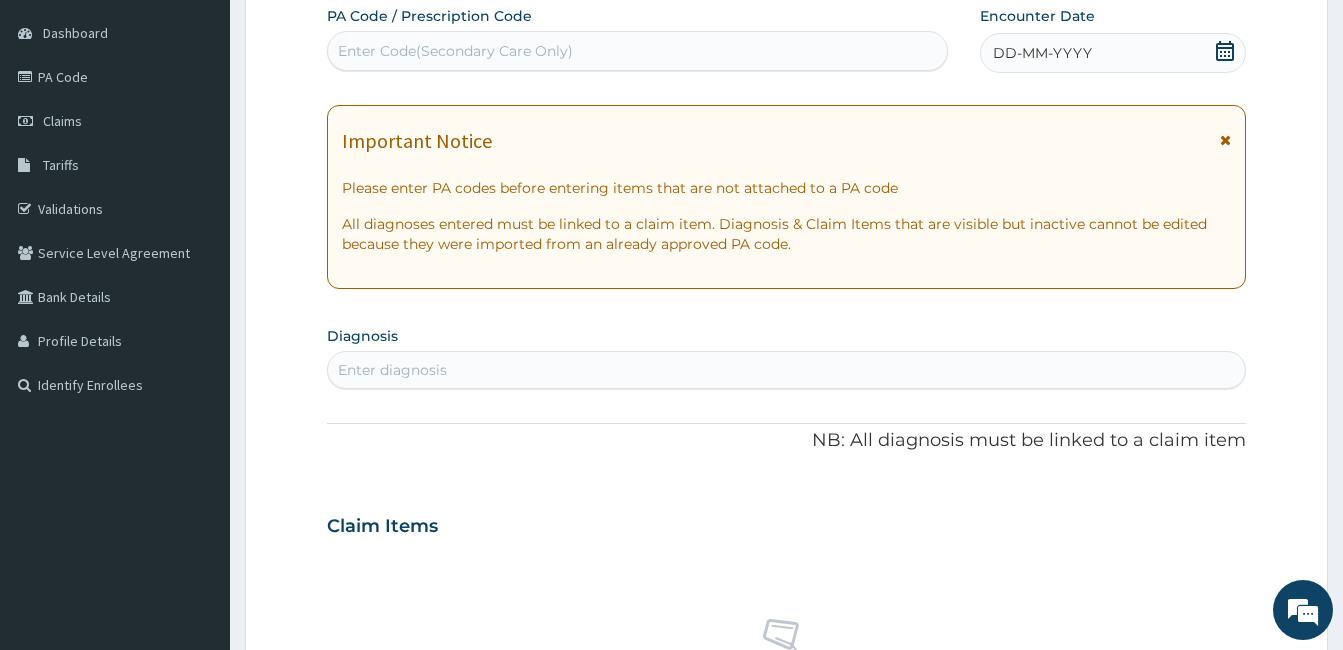 click on "DD-MM-YYYY" at bounding box center (1113, 53) 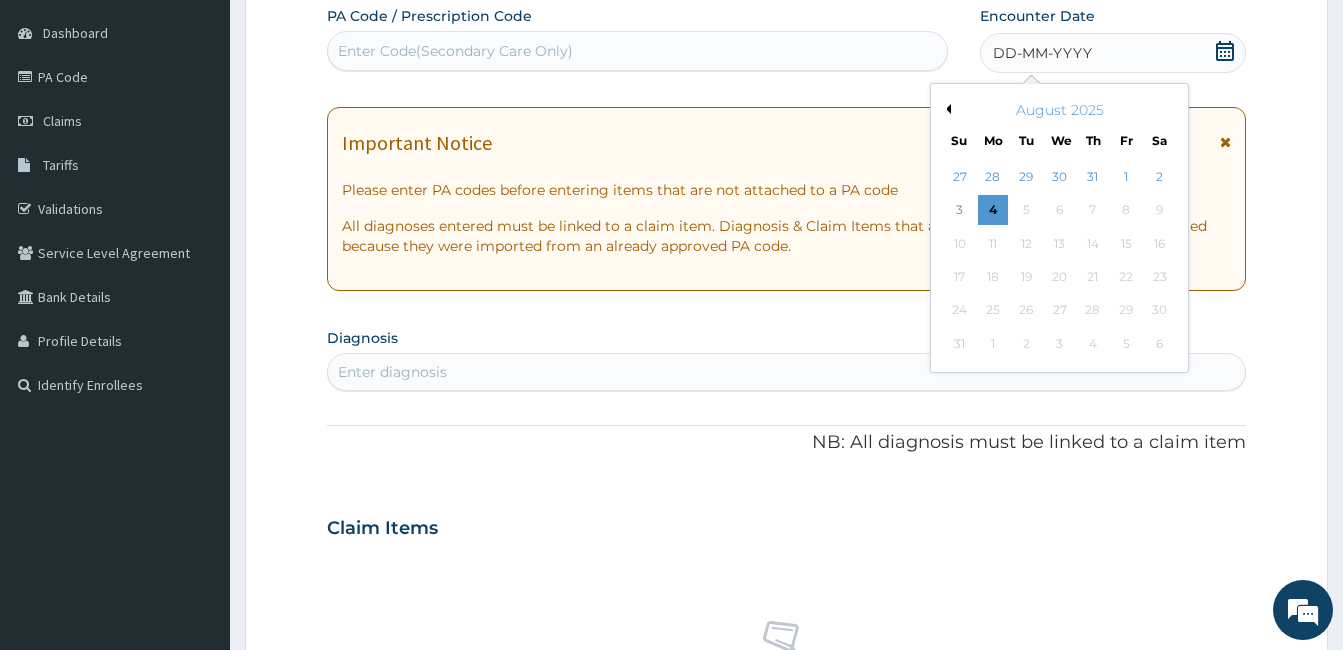click on "Previous Month" at bounding box center (946, 109) 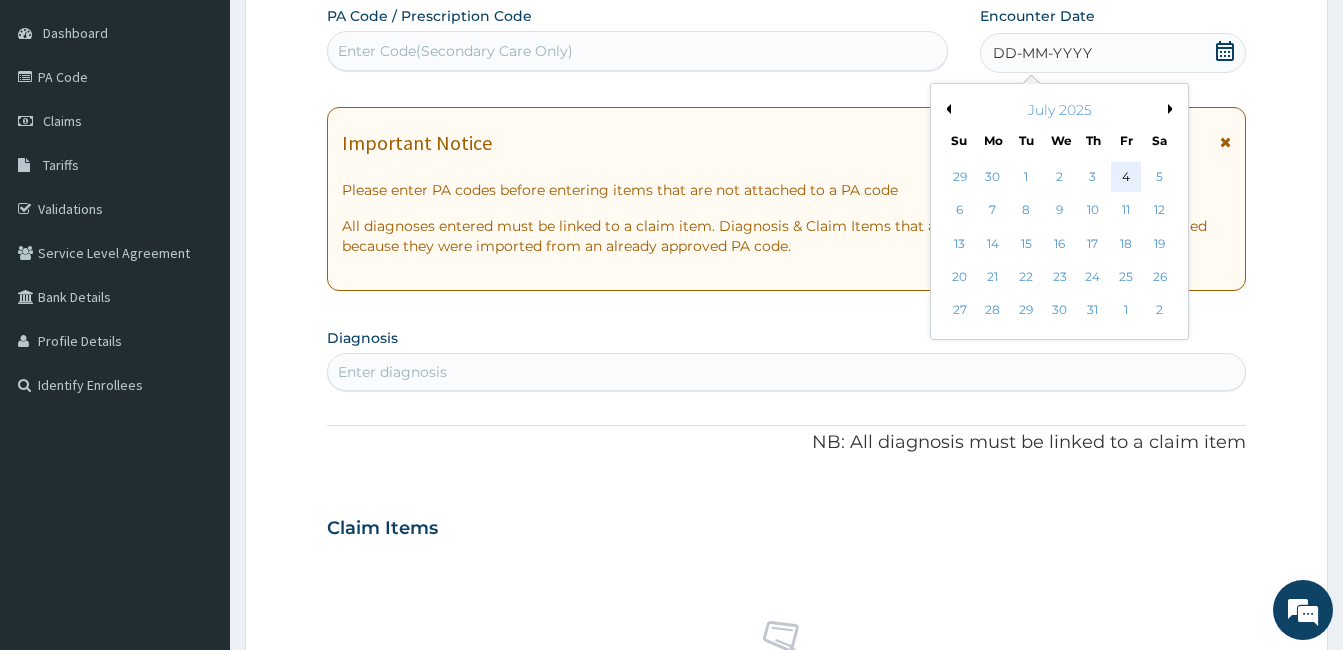 click on "4" at bounding box center (1126, 177) 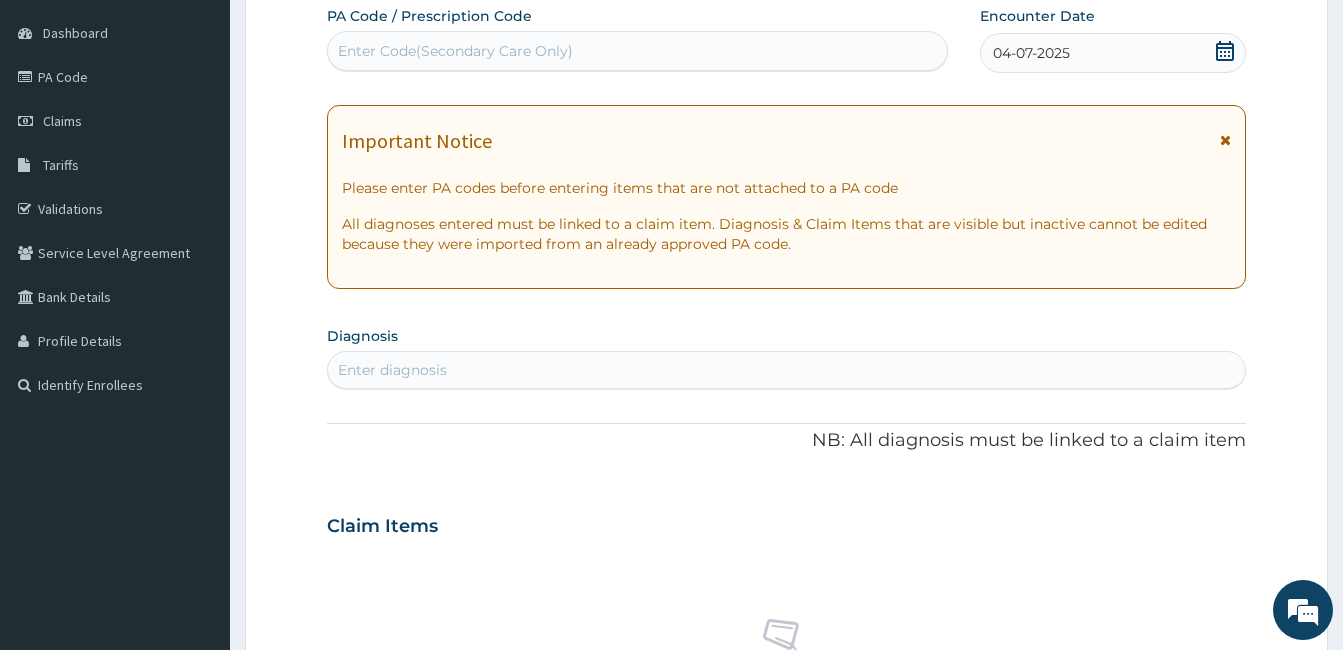 click on "Enter diagnosis" at bounding box center (786, 370) 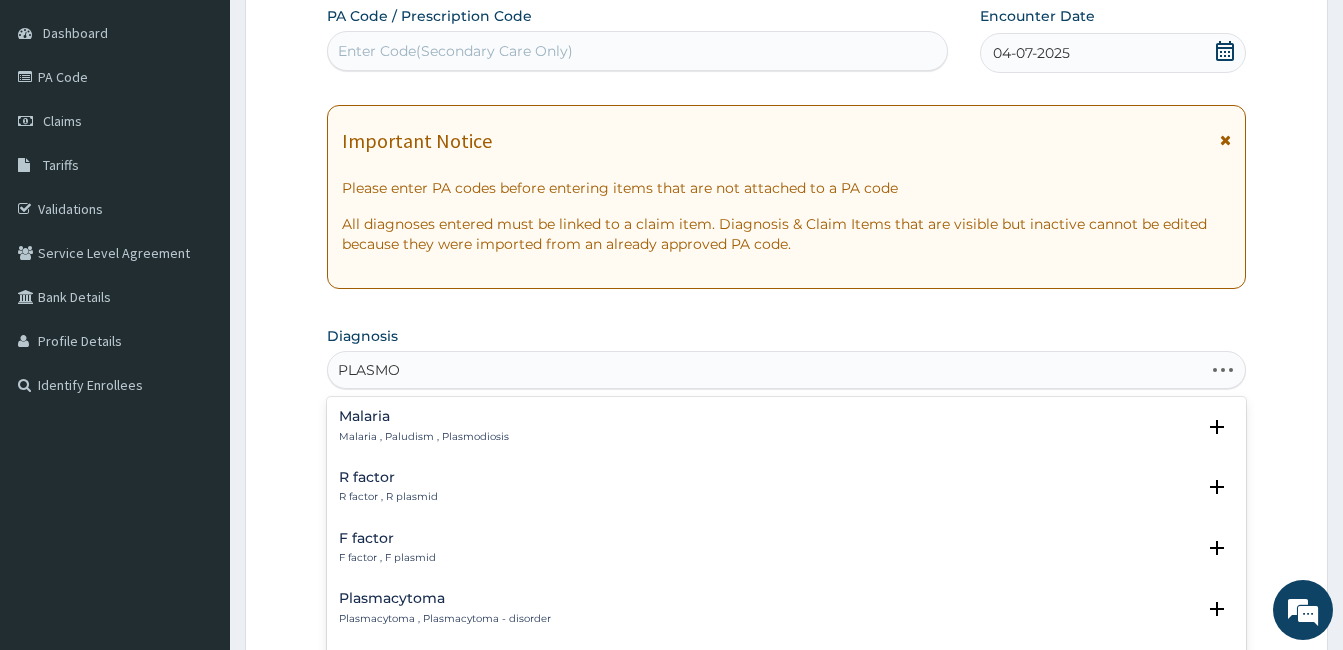 type on "PLASMOD" 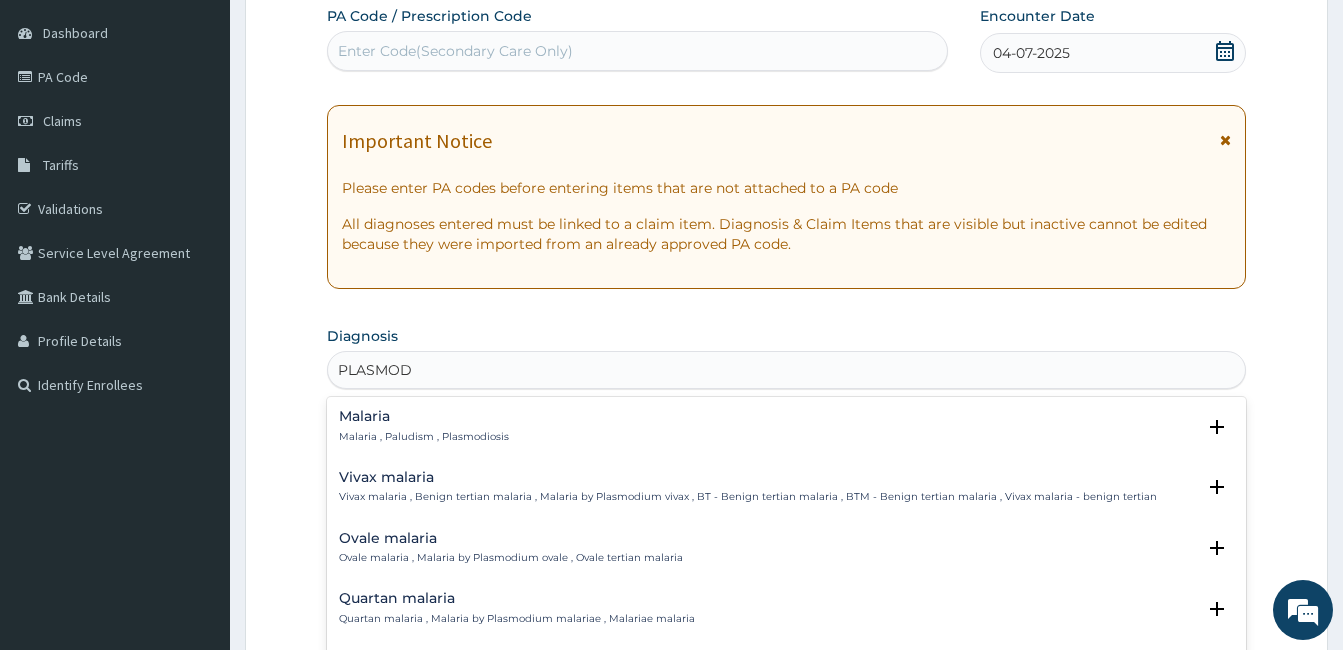click on "Malaria , Paludism , Plasmodiosis" at bounding box center (424, 437) 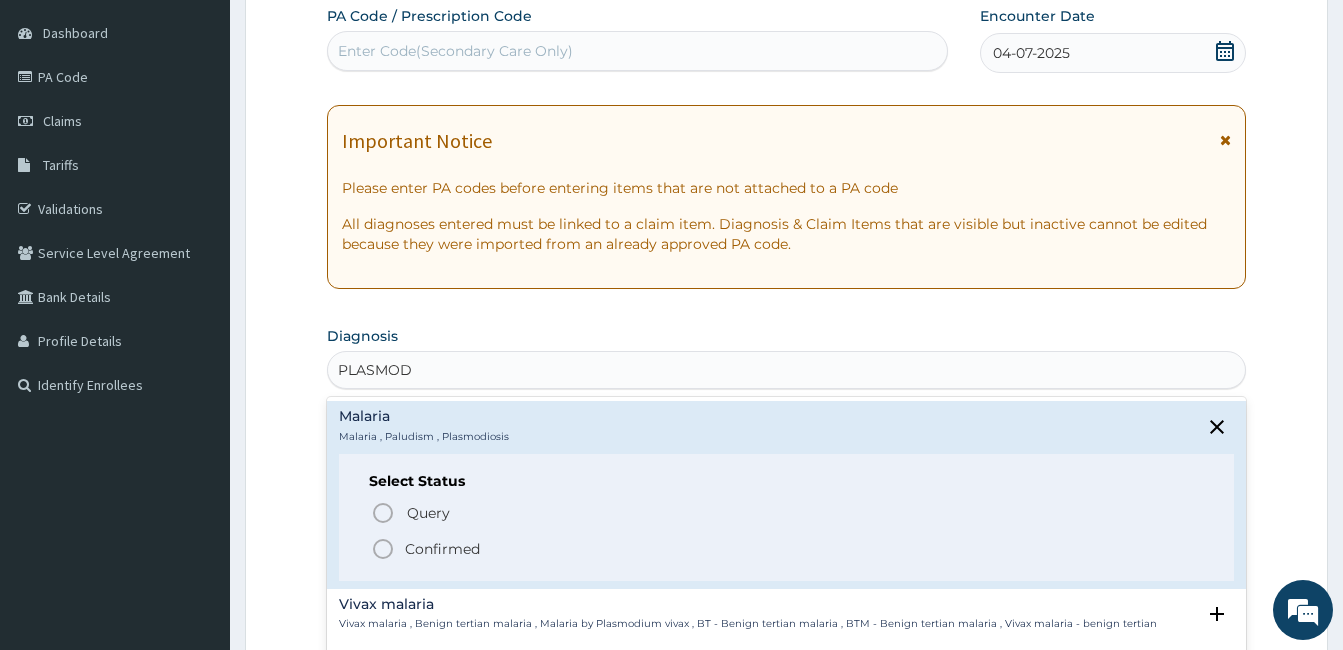 click 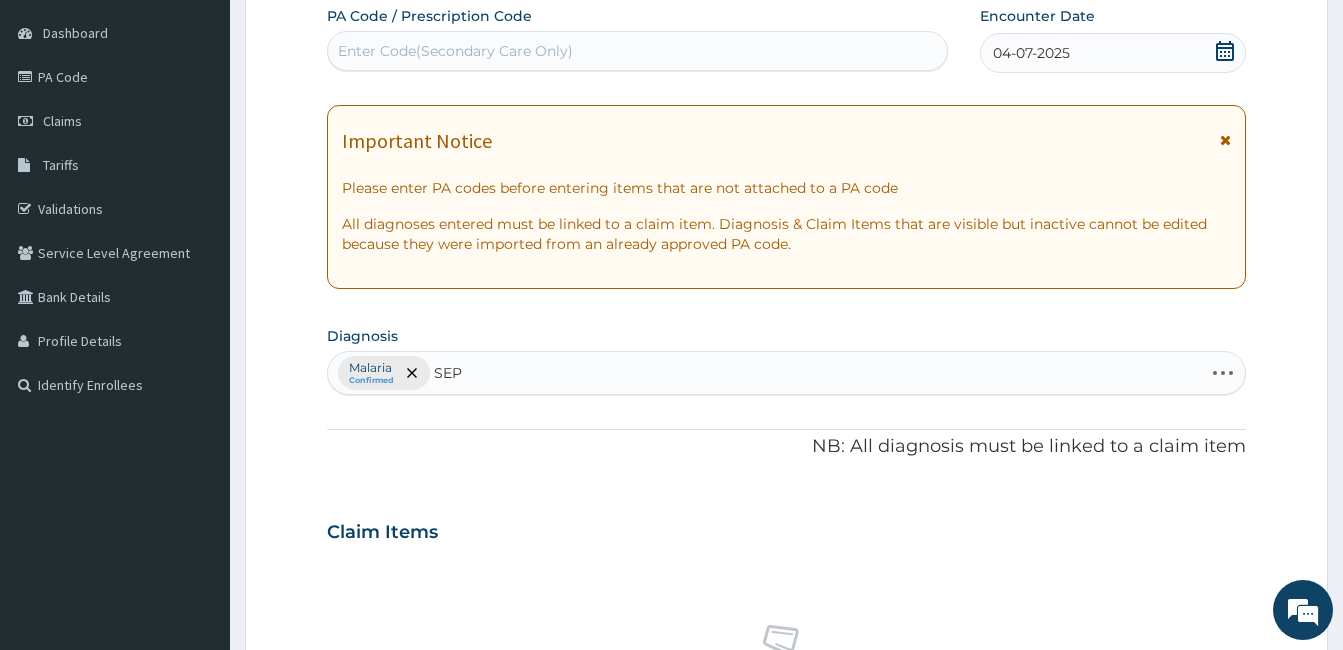 type on "SEPS" 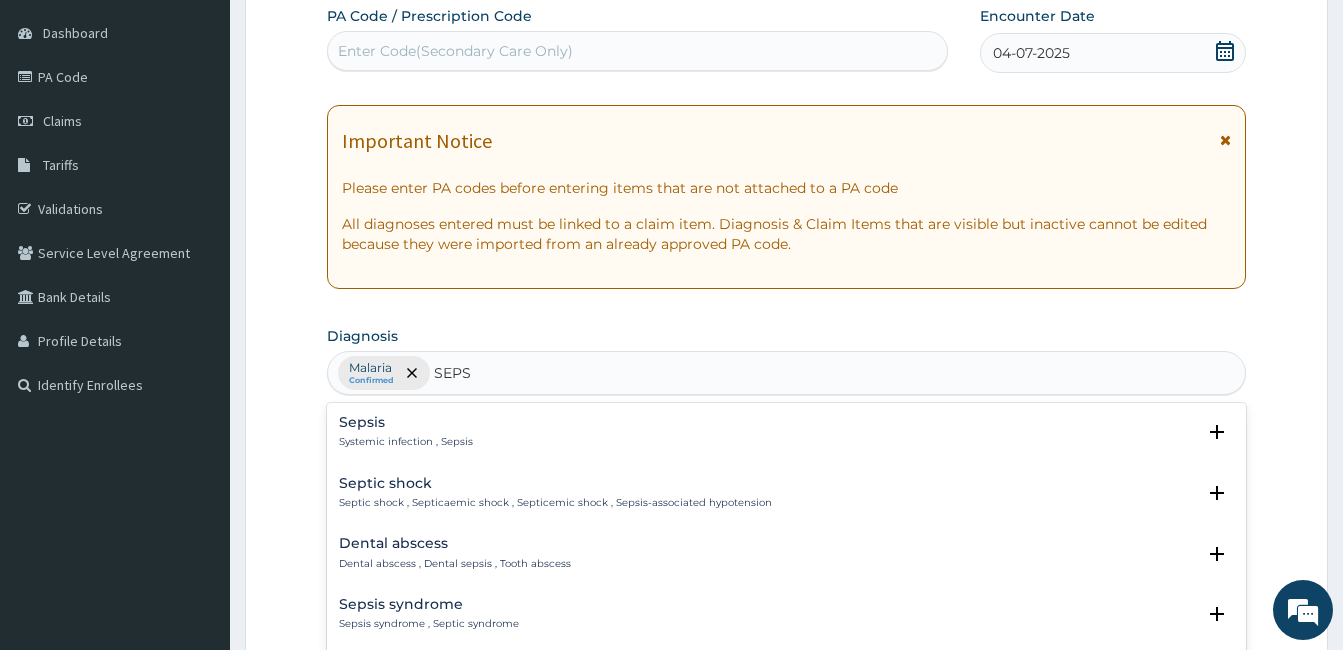 click on "Sepsis Systemic infection , Sepsis Select Status Query Query covers suspected (?), Keep in view (kiv), Ruled out (r/o) Confirmed" at bounding box center [786, 437] 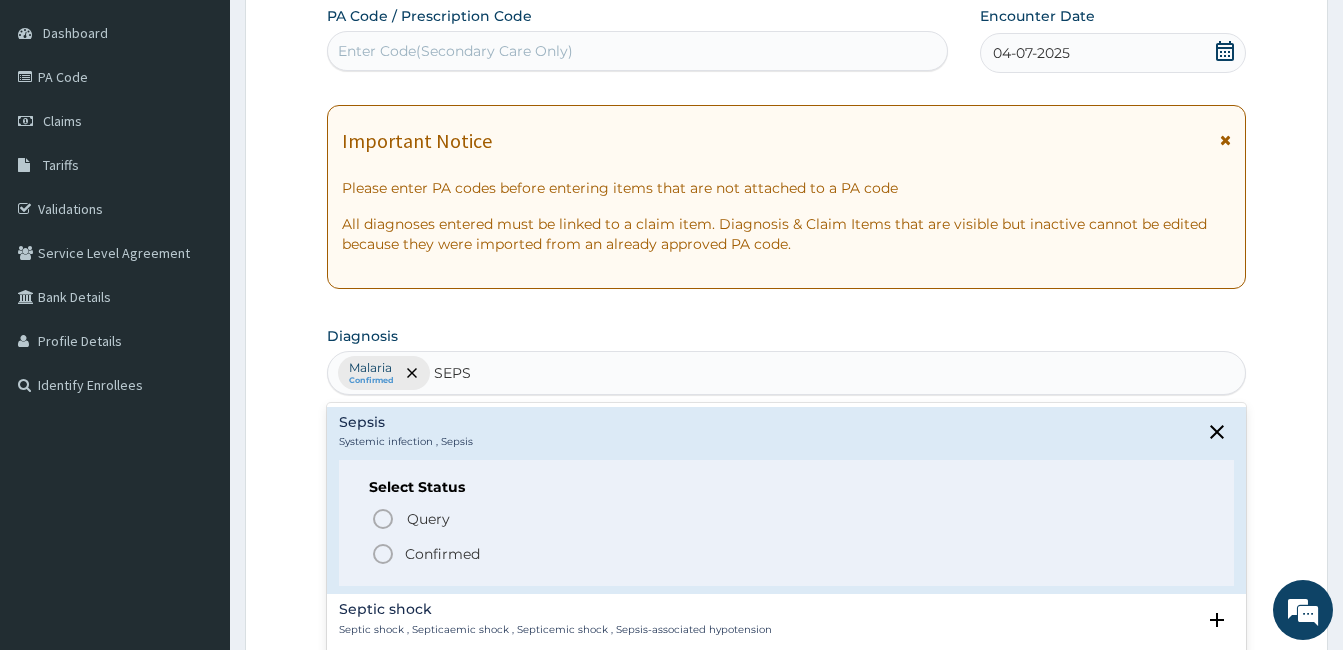 click 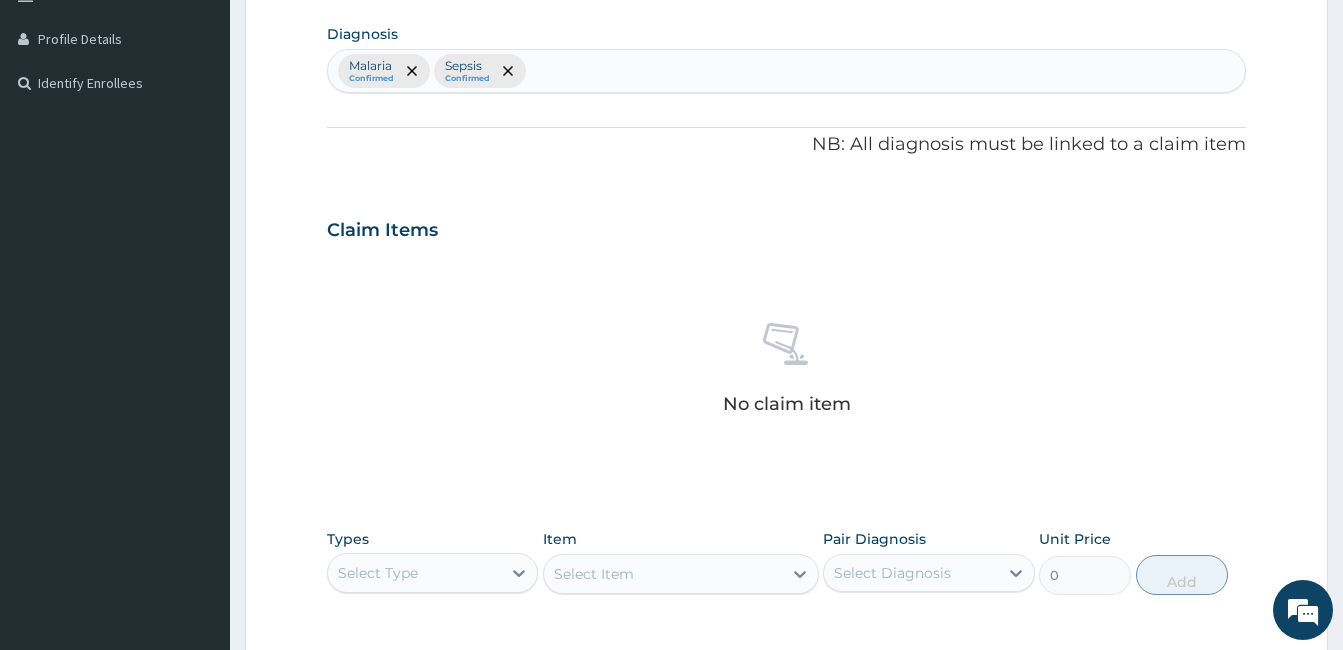 scroll, scrollTop: 792, scrollLeft: 0, axis: vertical 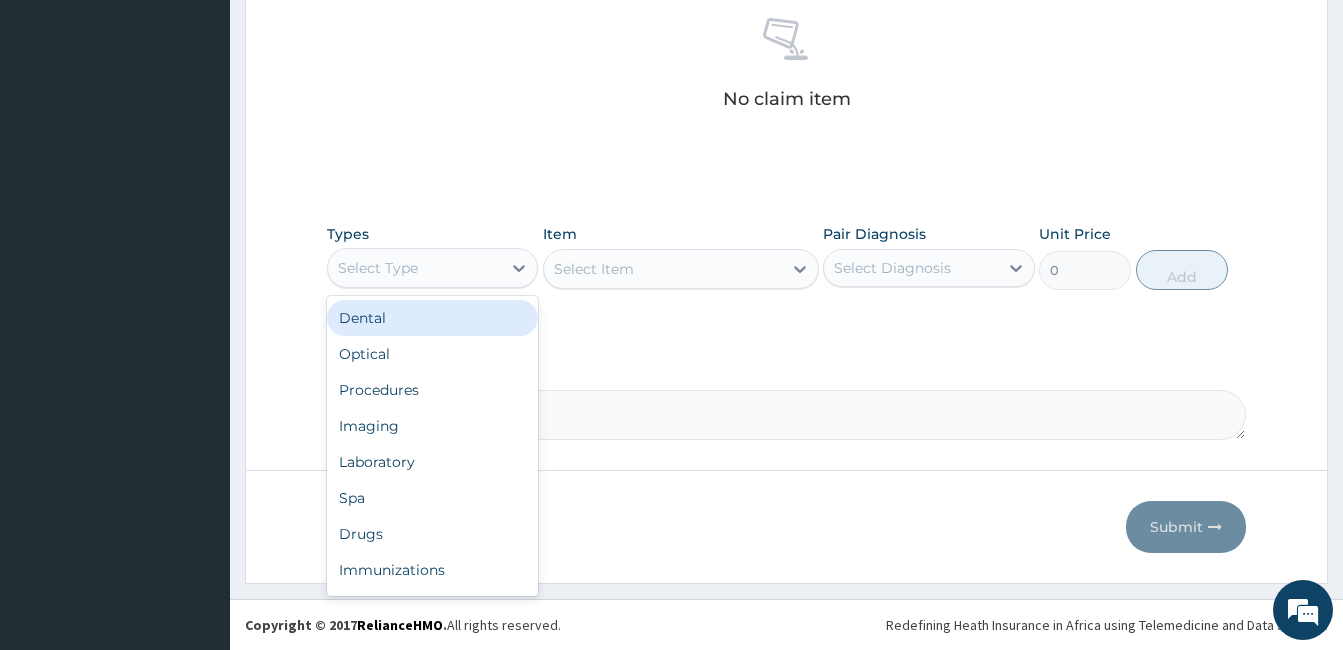 click on "Select Type" at bounding box center (378, 268) 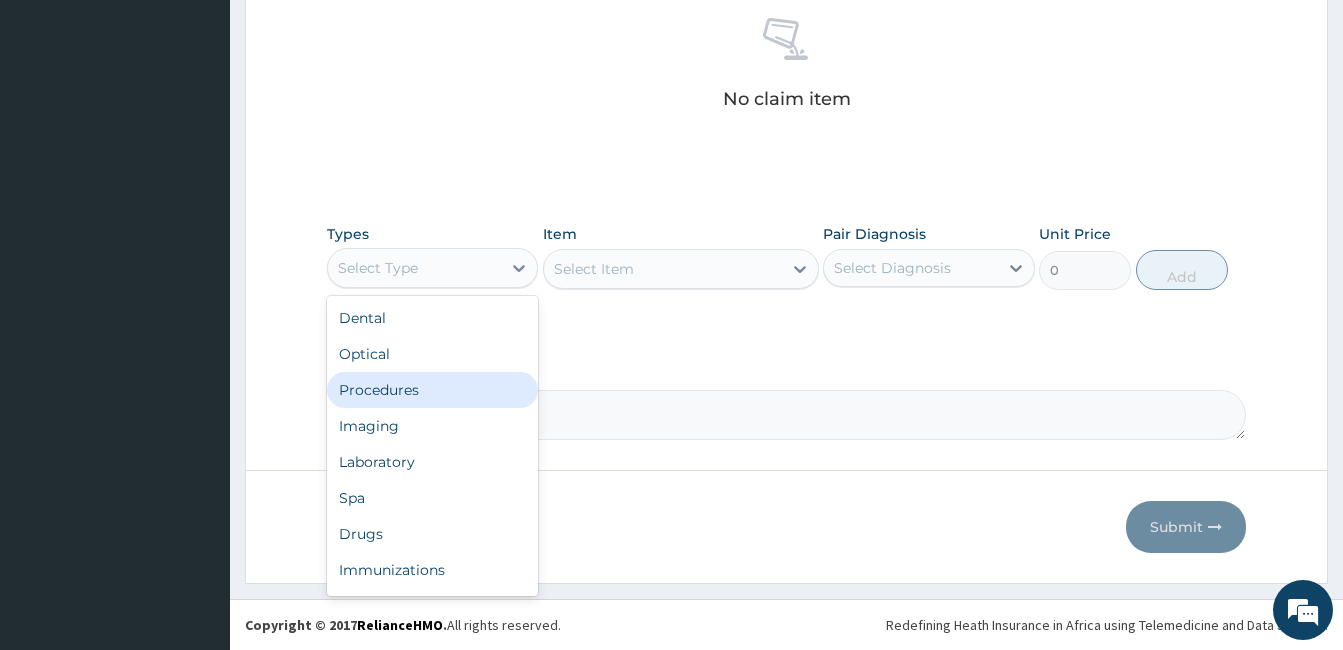 click on "Procedures" at bounding box center (432, 390) 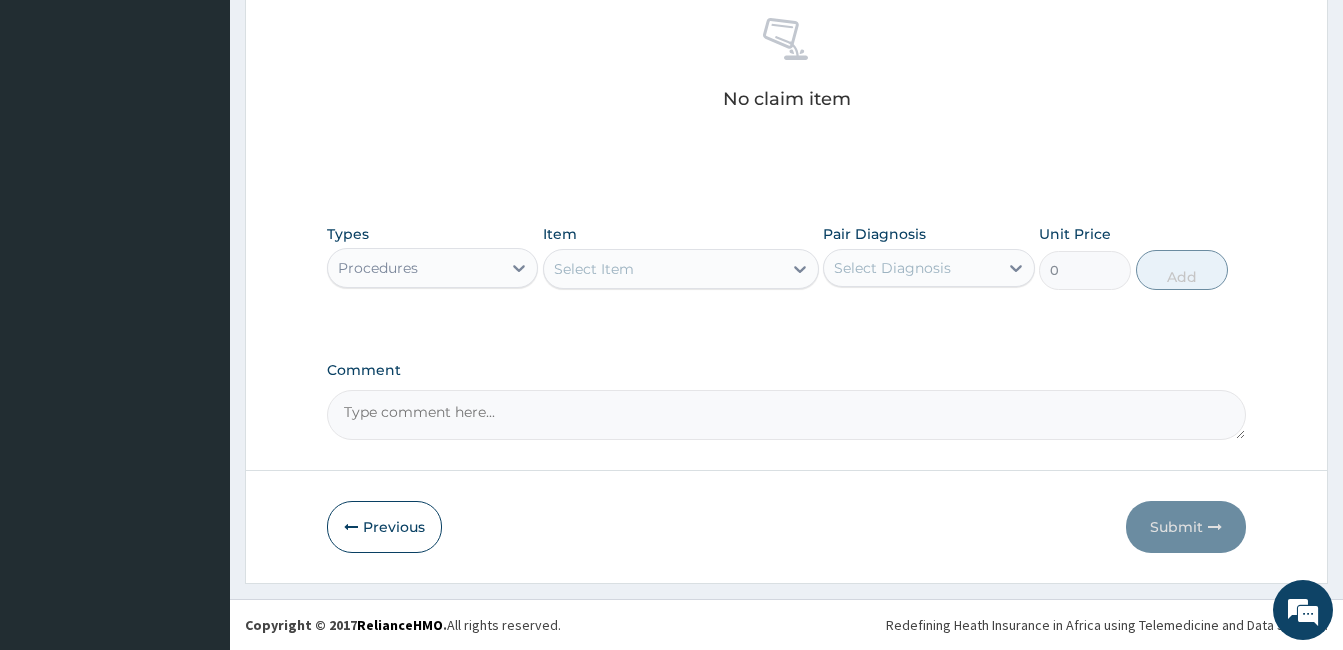 click on "Select Item" at bounding box center (663, 269) 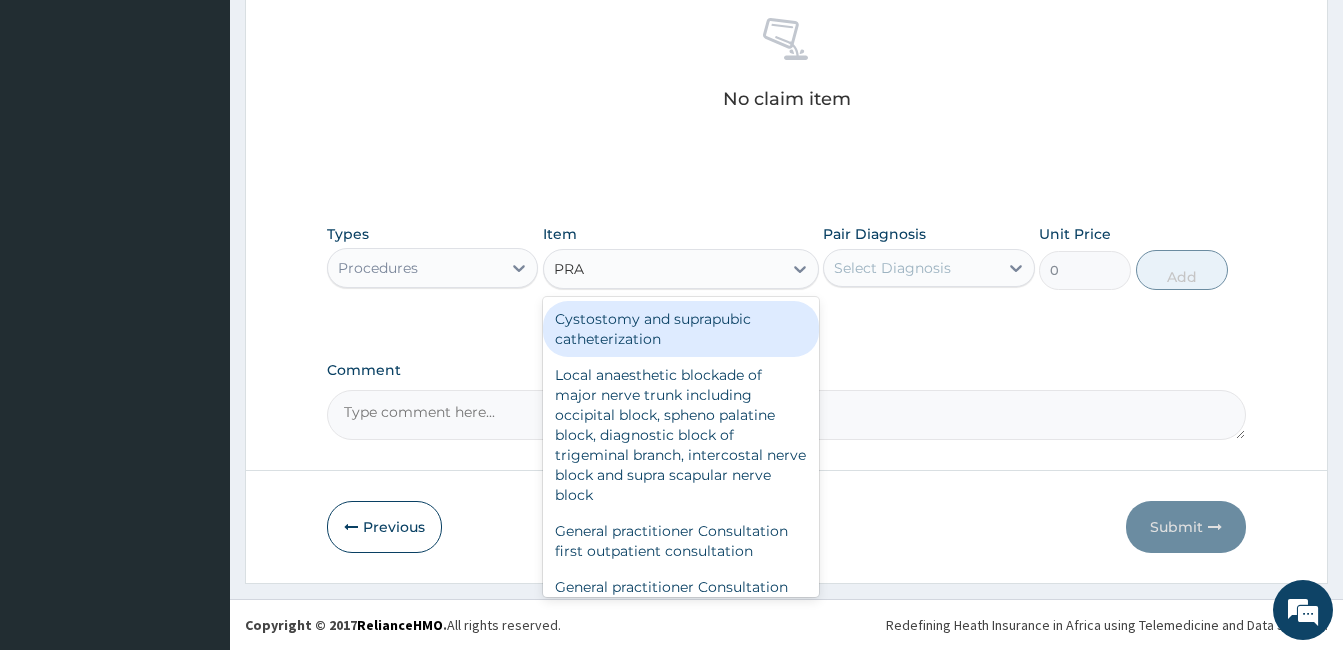type on "PRAC" 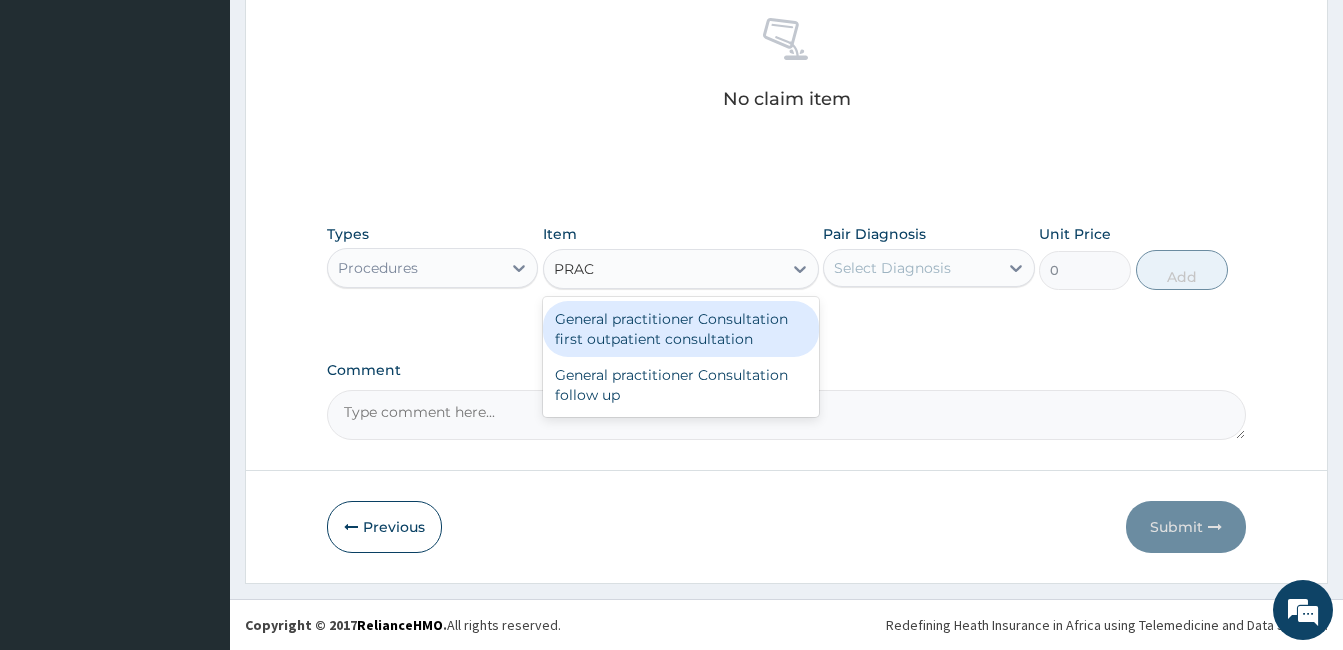 click on "General practitioner Consultation first outpatient consultation" at bounding box center [681, 329] 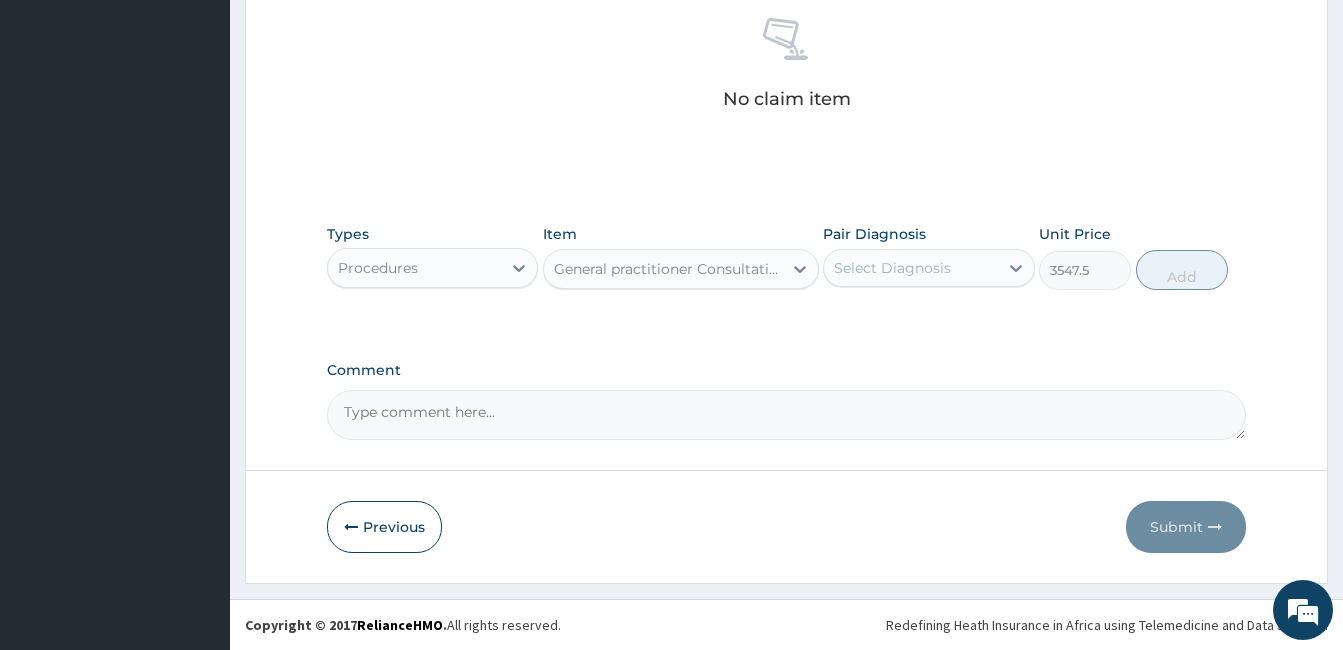 click on "Types Procedures Item option General practitioner Consultation first outpatient consultation, selected.   Select is focused ,type to refine list, press Down to open the menu,  General practitioner Consultation first outpatient consultation Pair Diagnosis Select Diagnosis Unit Price 3547.5 Add" at bounding box center [786, 257] 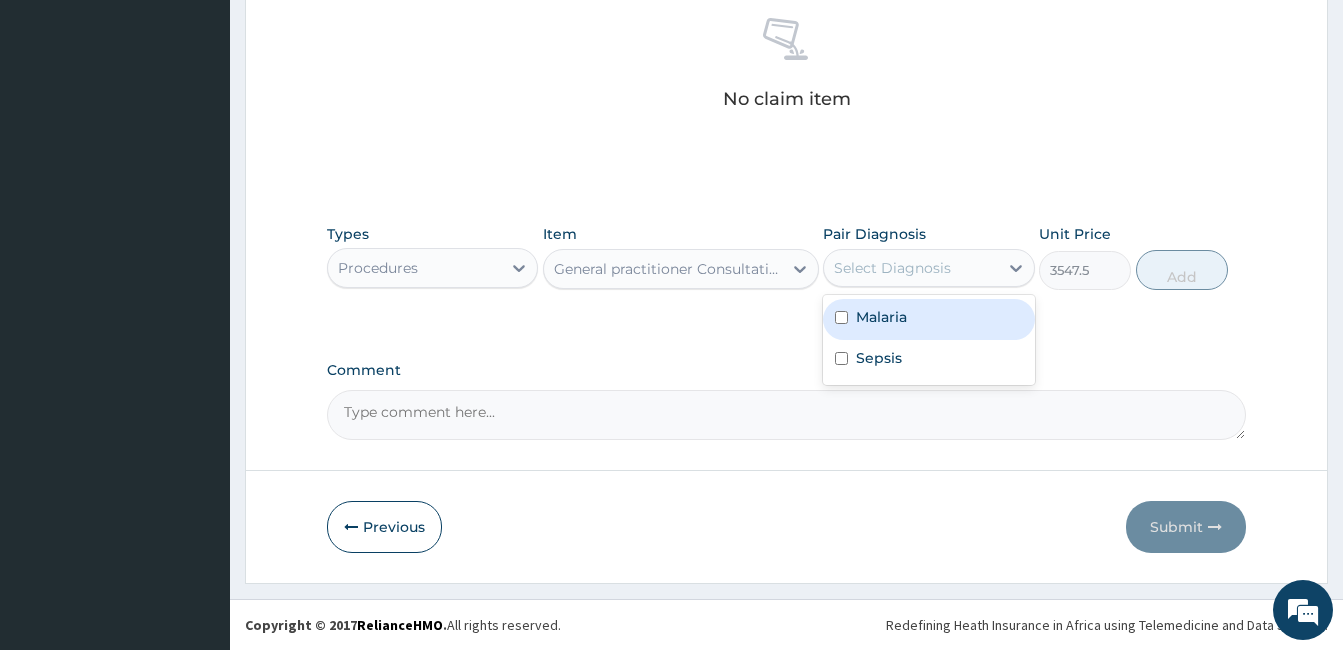 click on "Malaria" at bounding box center [881, 317] 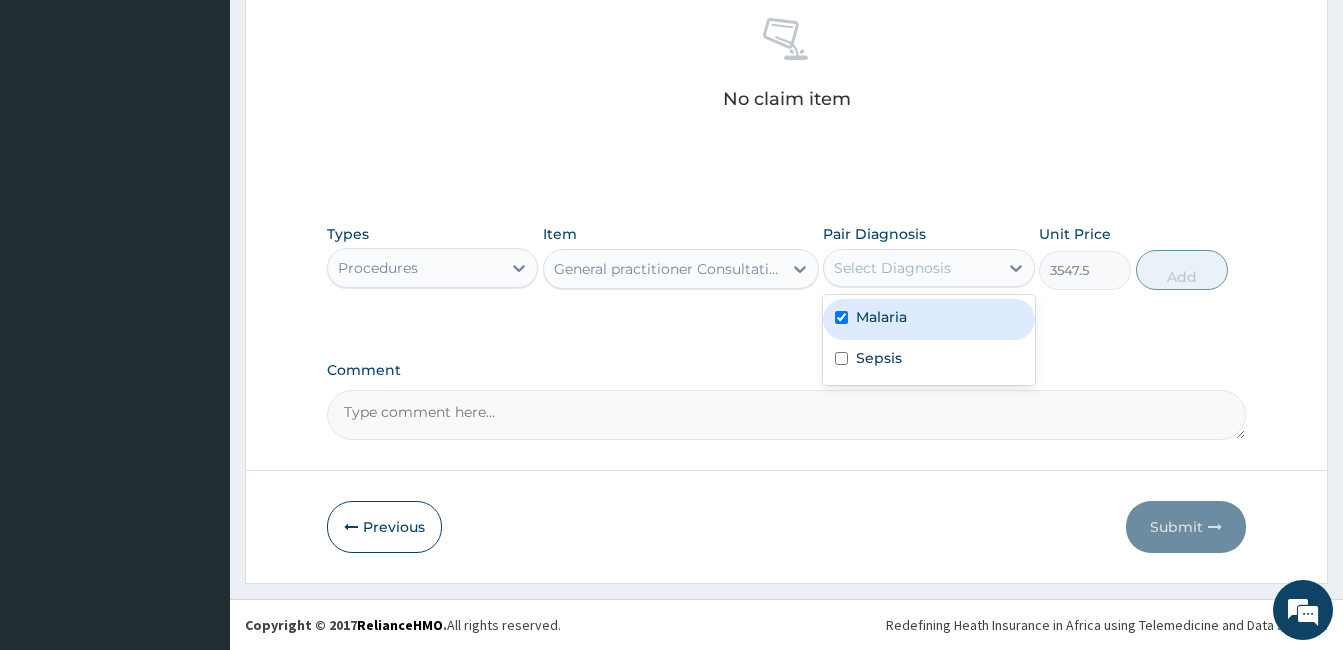 checkbox on "true" 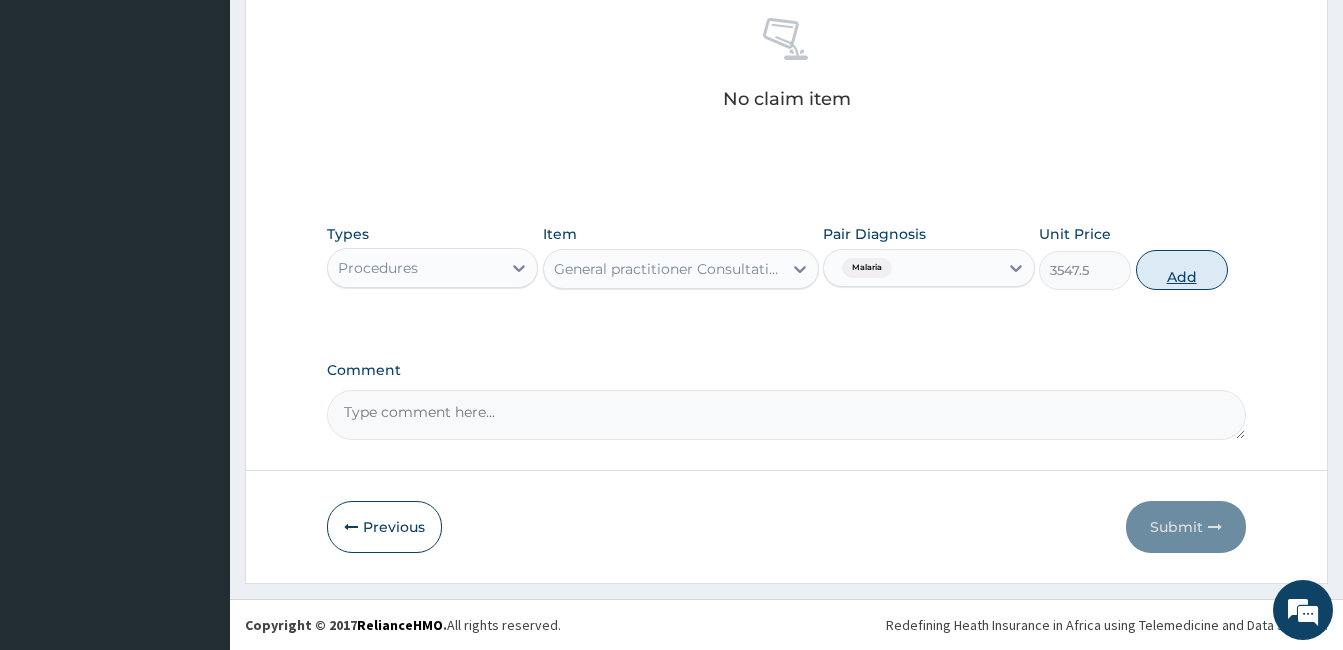 click on "Add" at bounding box center (1182, 270) 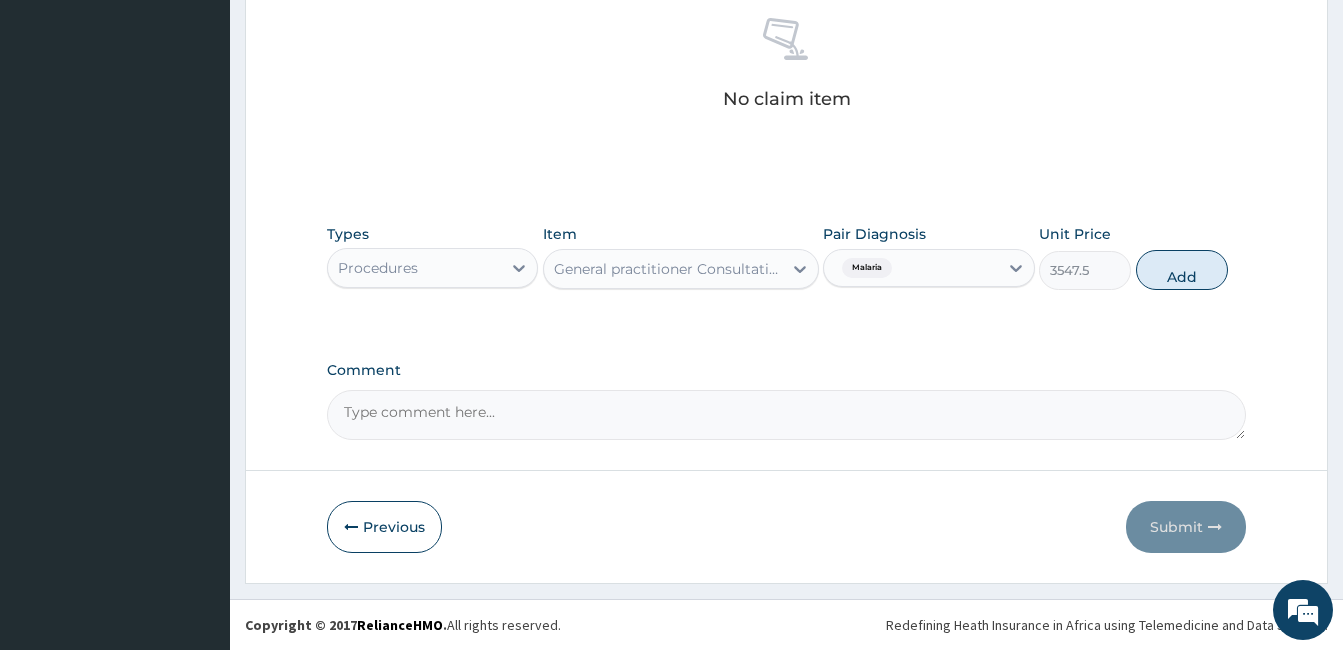 type on "0" 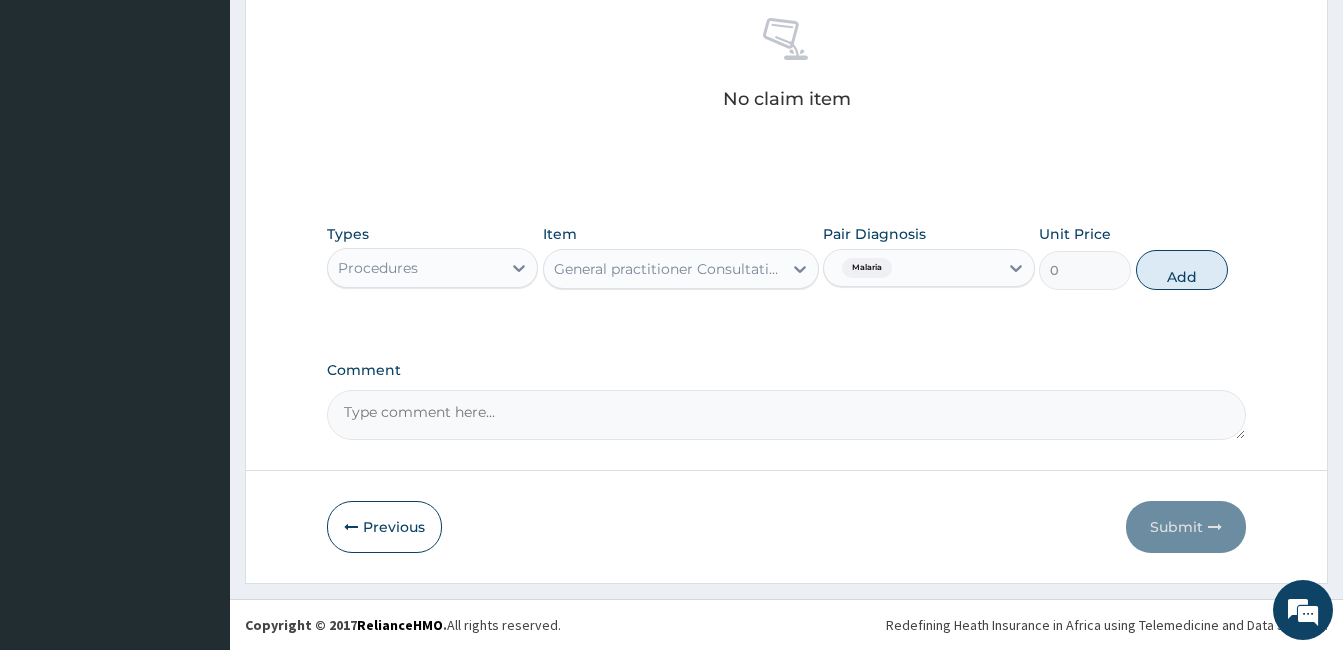 scroll, scrollTop: 723, scrollLeft: 0, axis: vertical 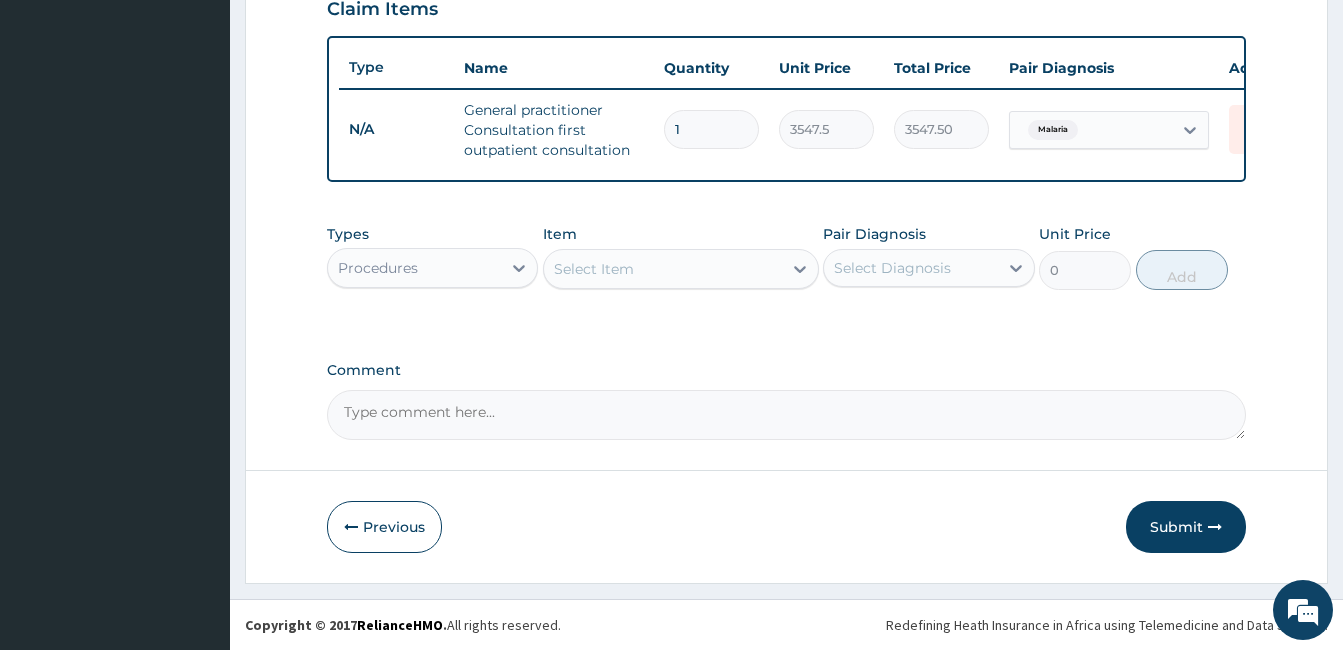 click on "Procedures" at bounding box center [378, 268] 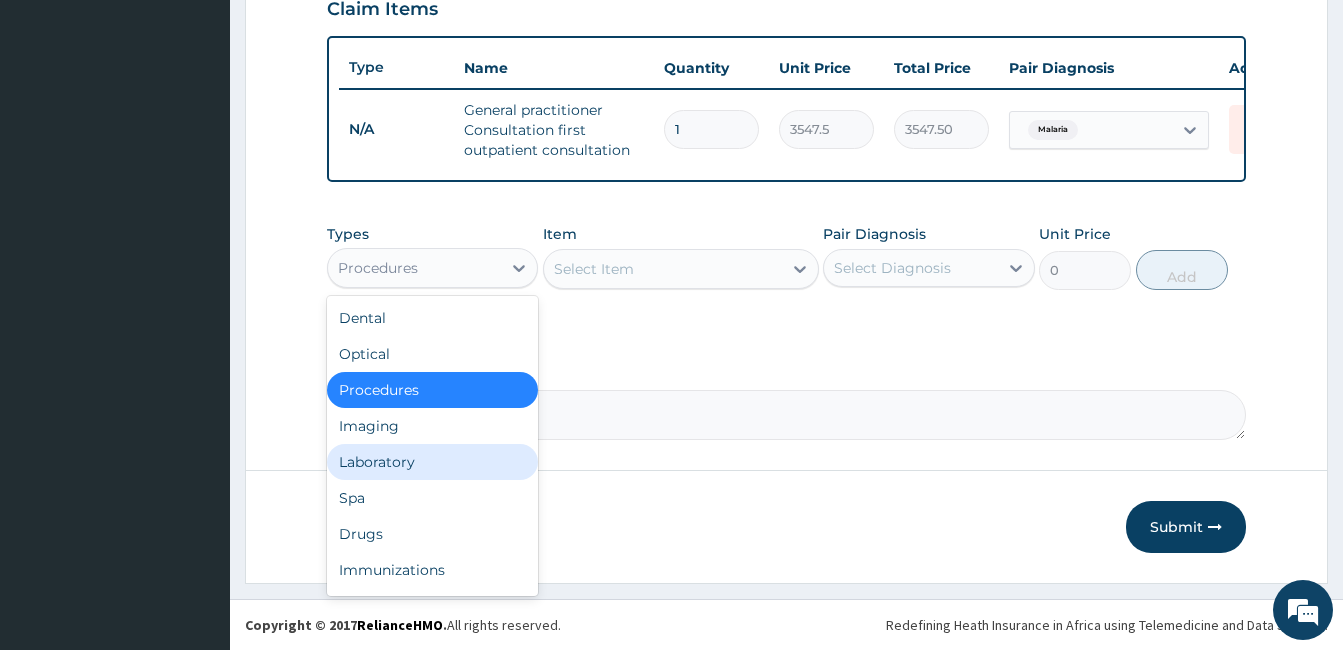 click on "Laboratory" at bounding box center (432, 462) 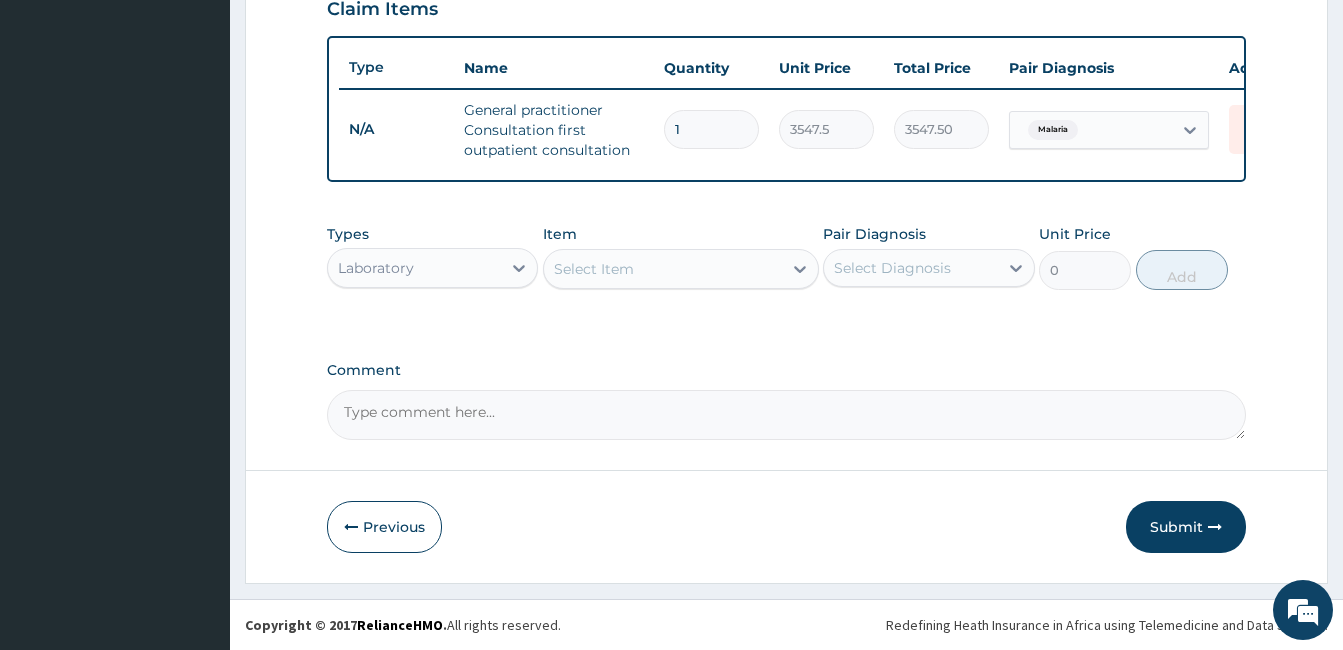 click on "Select Item" at bounding box center (663, 269) 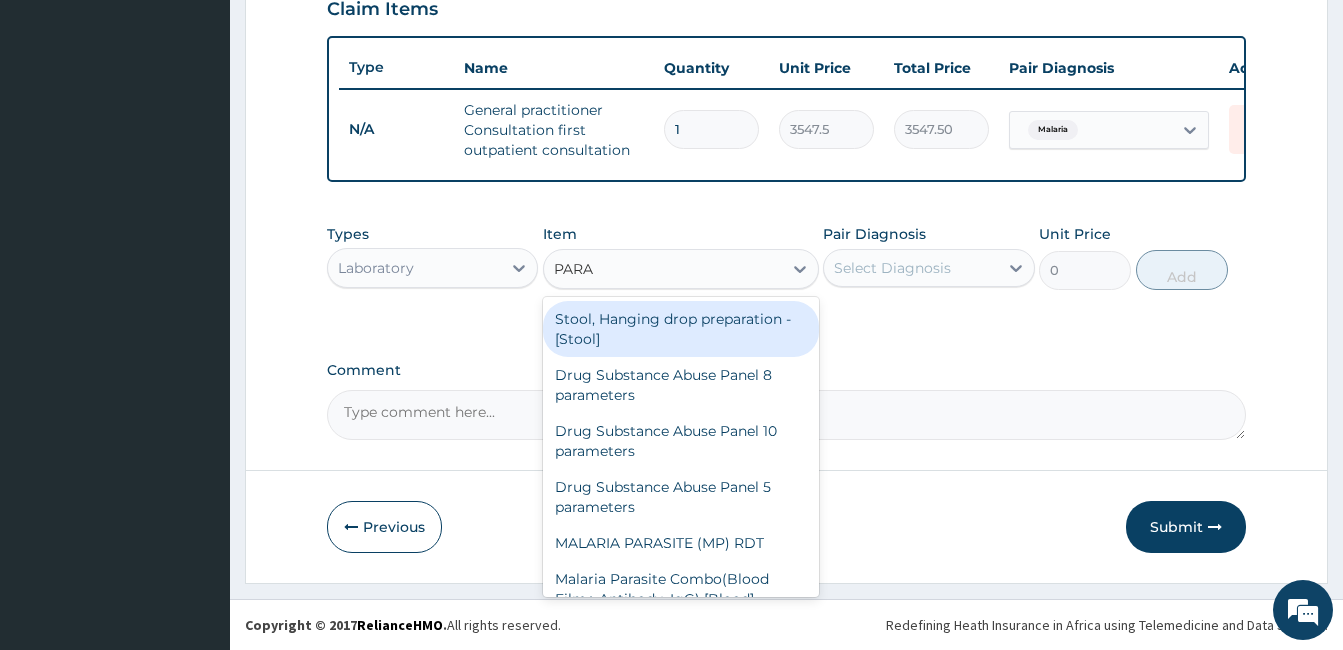 type on "PARAS" 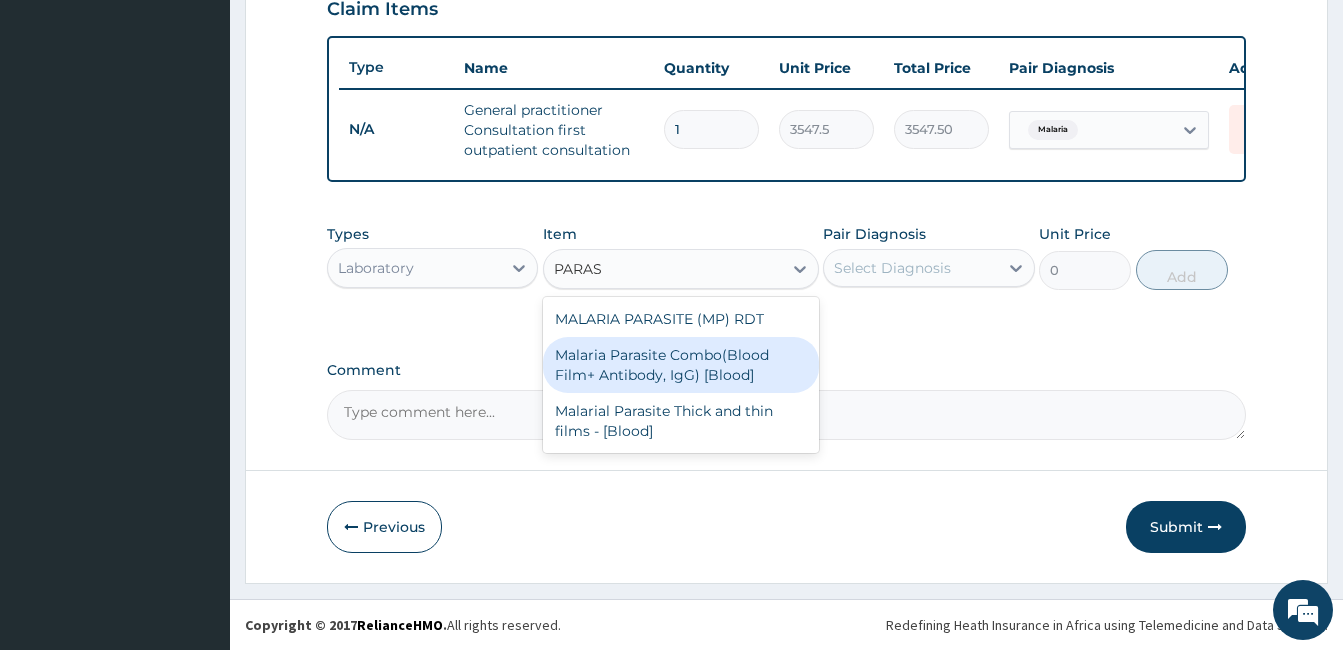 click on "Malaria Parasite Combo(Blood Film+ Antibody, IgG) [Blood]" at bounding box center (681, 365) 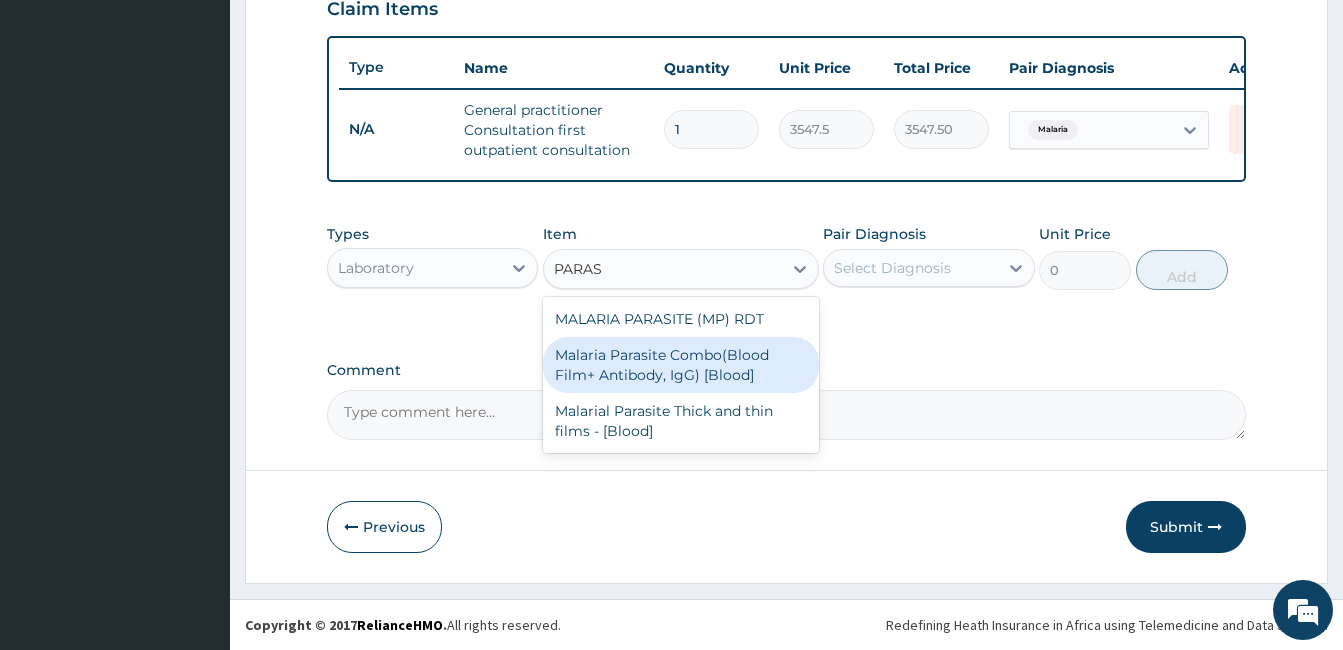 type 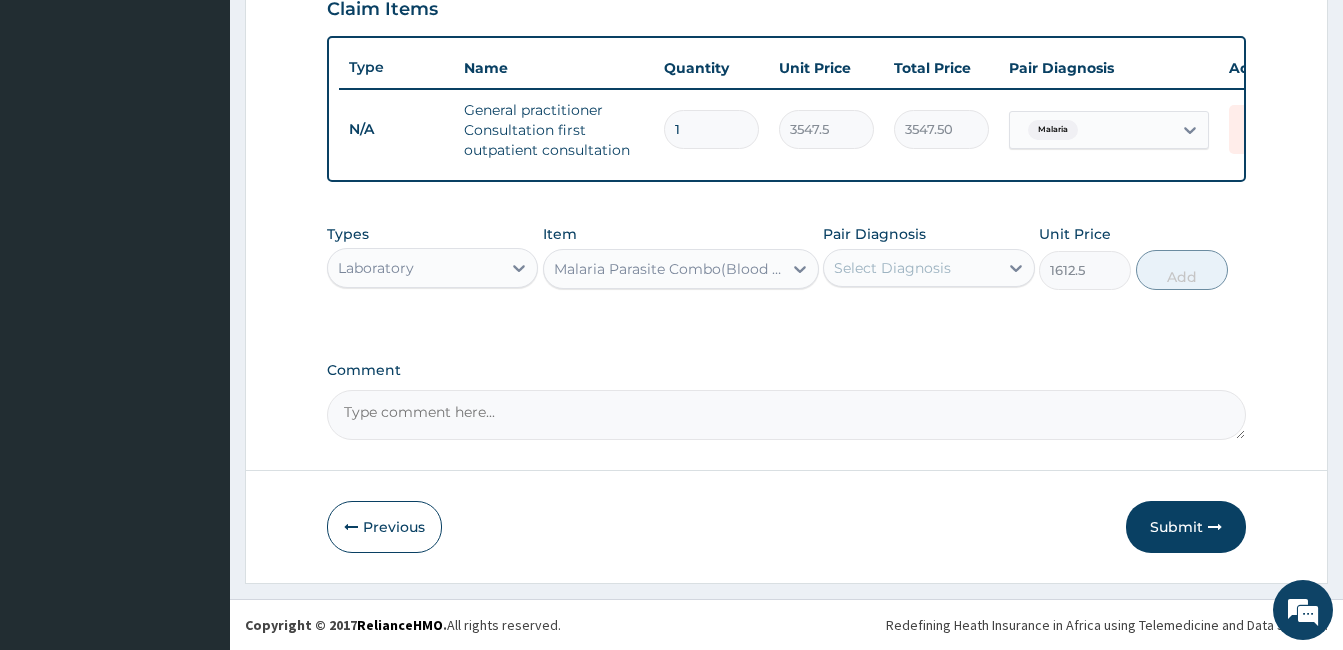 click on "Pair Diagnosis Select Diagnosis" at bounding box center [928, 257] 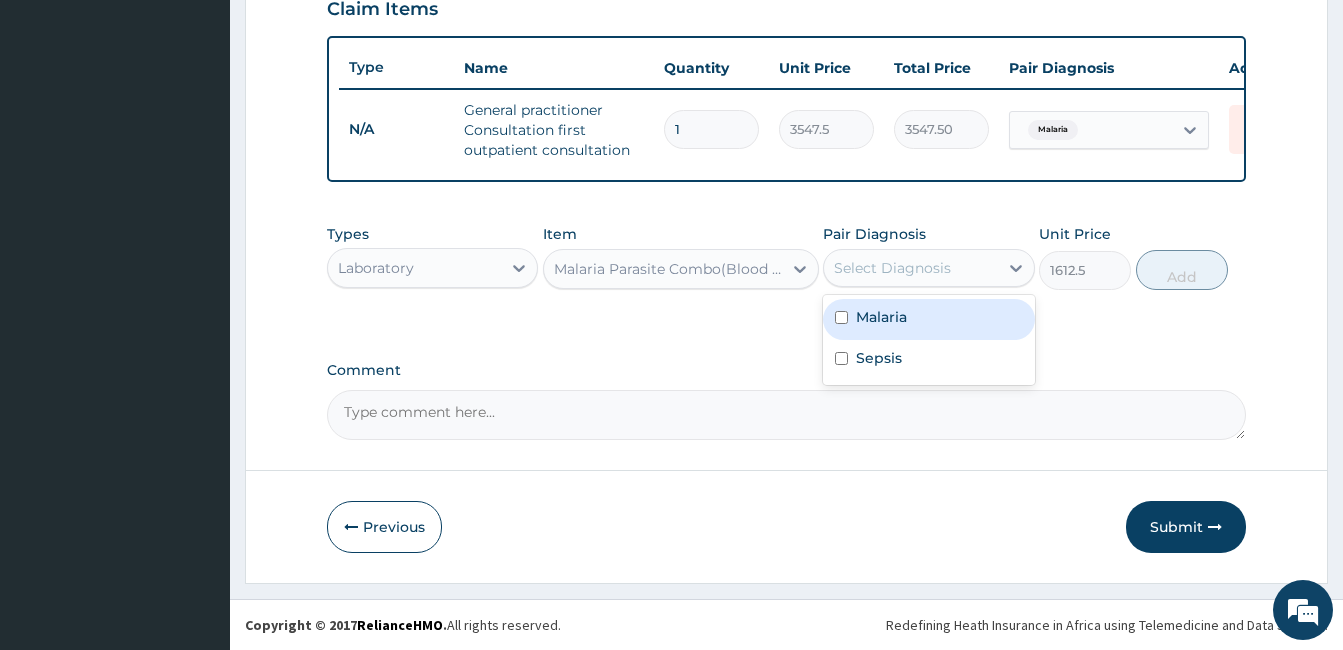 click on "Select Diagnosis" at bounding box center (910, 268) 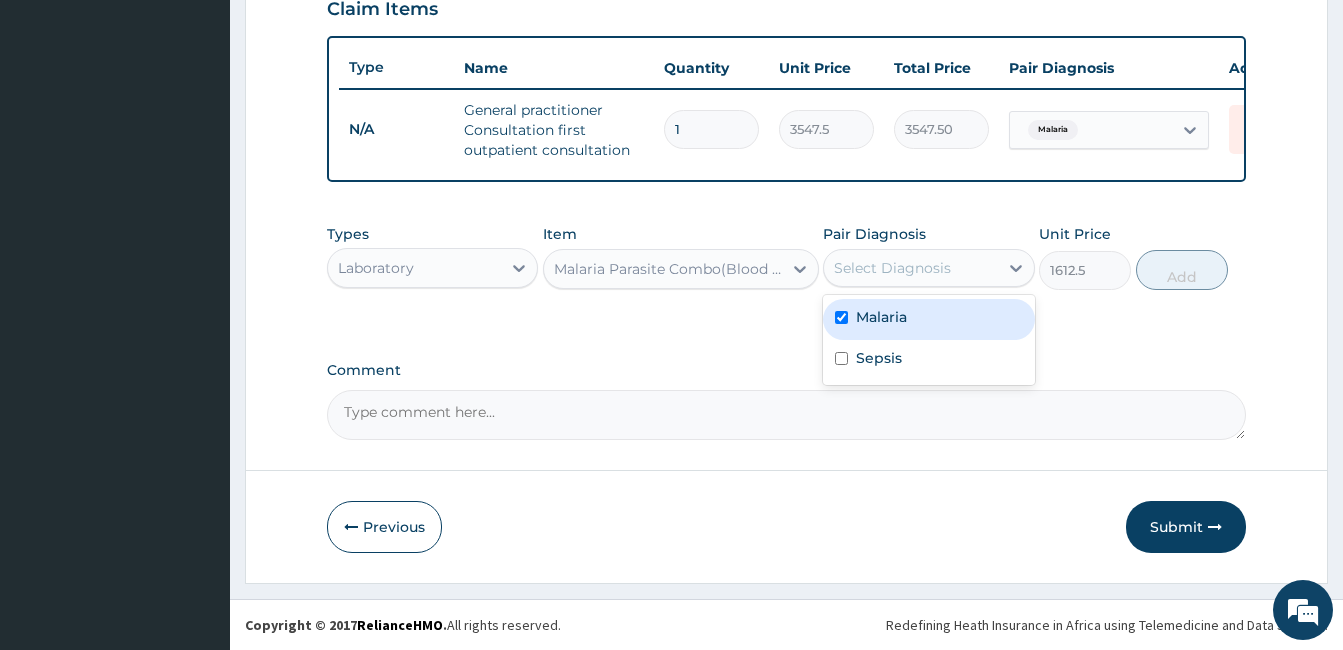 checkbox on "true" 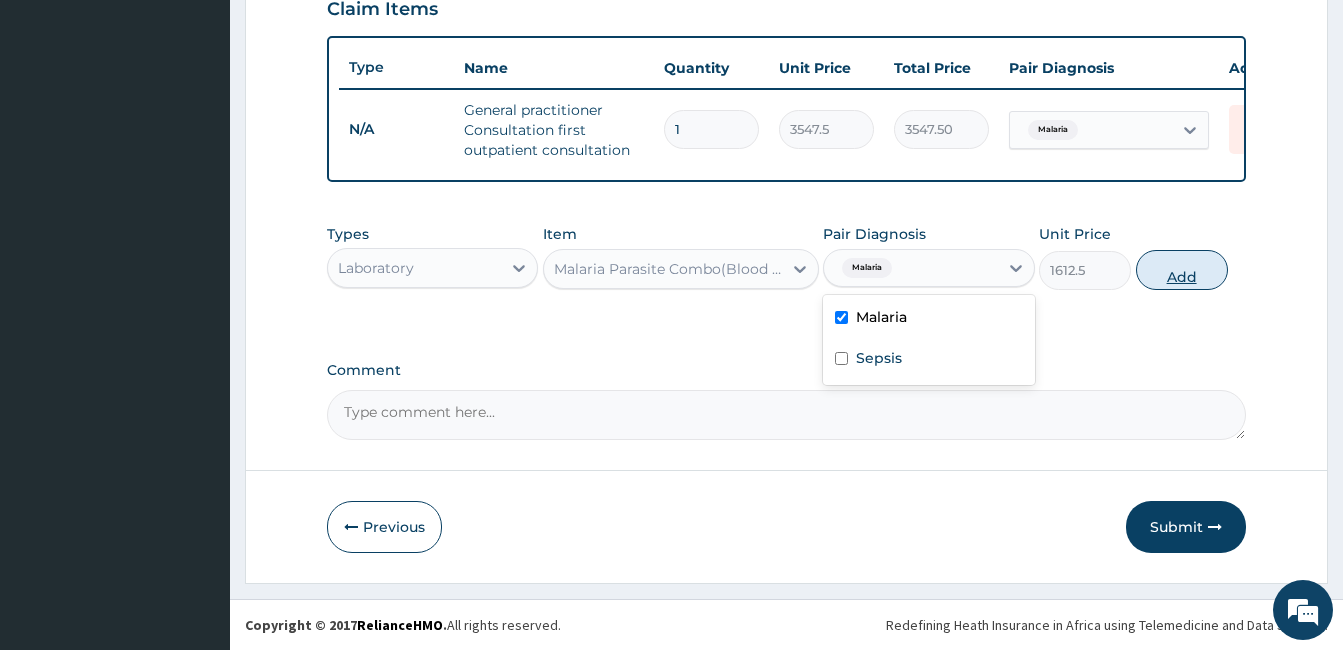 click on "Add" at bounding box center [1182, 270] 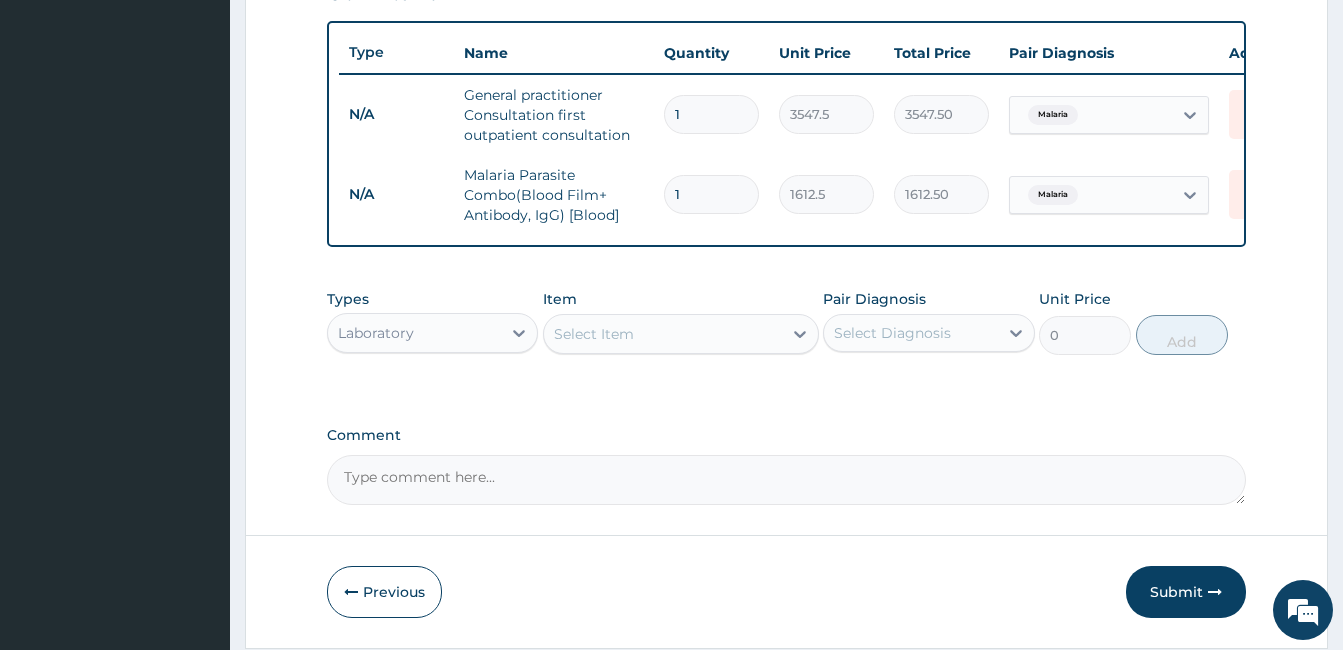 click on "Select Item" at bounding box center (663, 334) 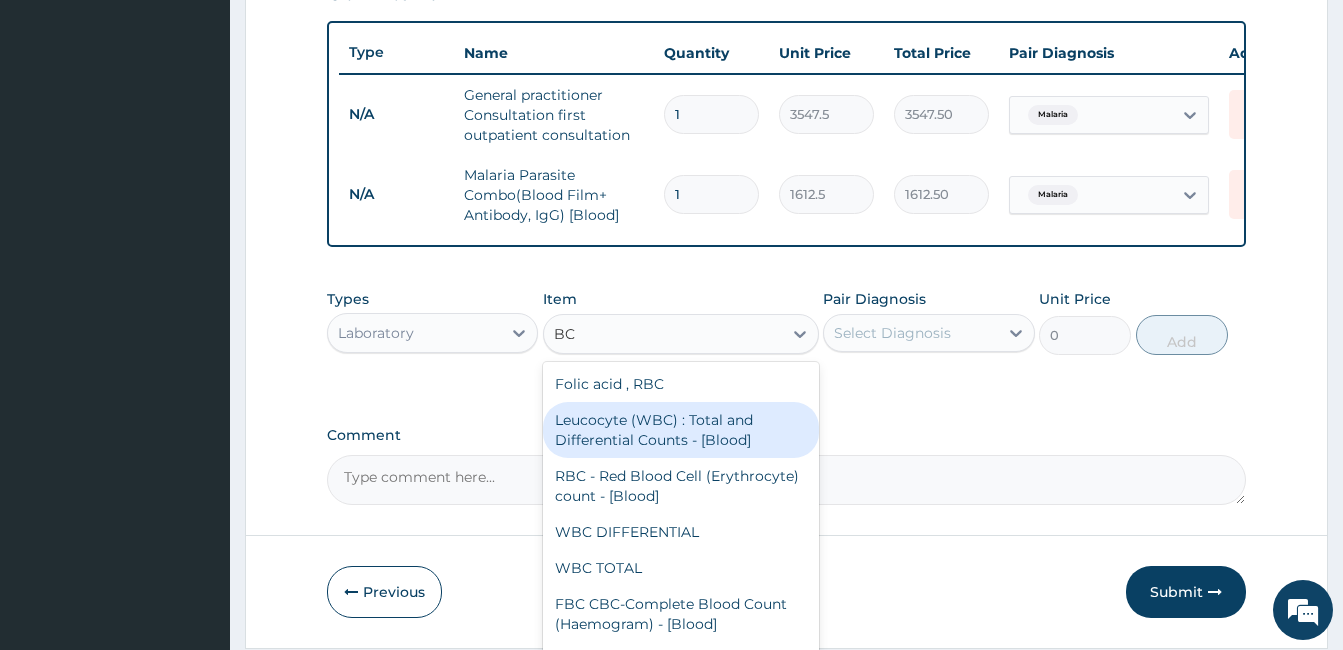 type on "FBC" 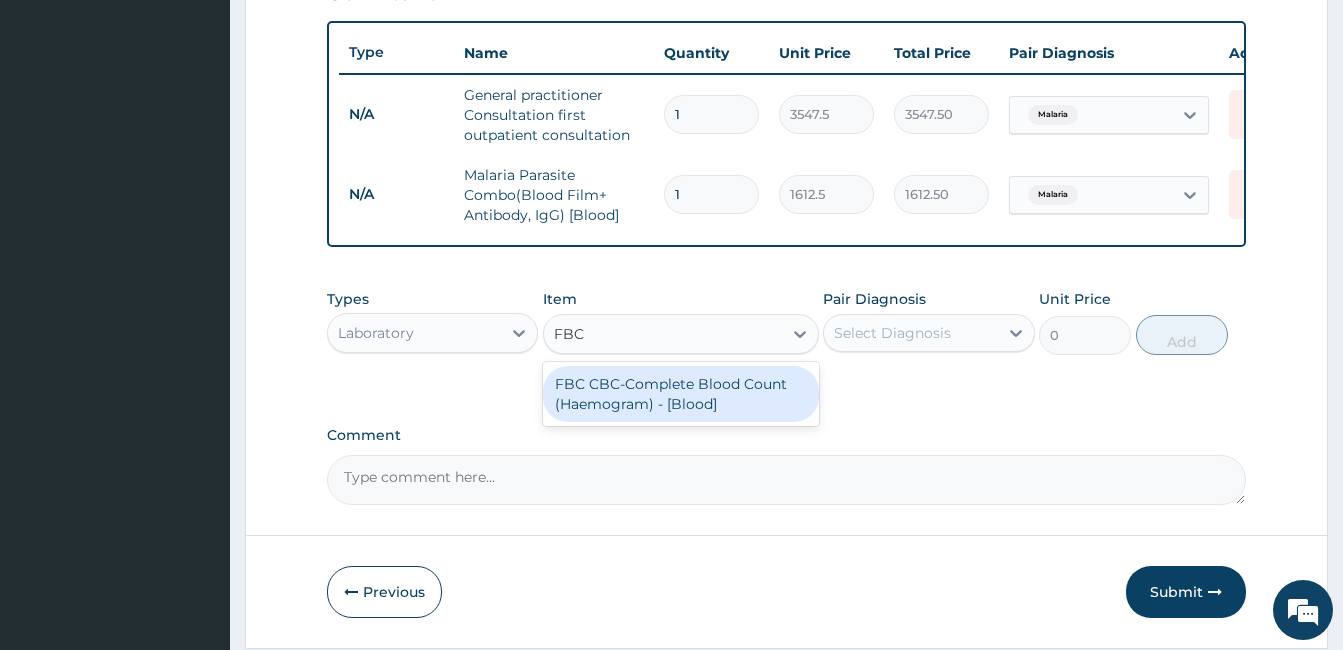 click on "FBC CBC-Complete Blood Count (Haemogram) - [Blood]" at bounding box center (681, 394) 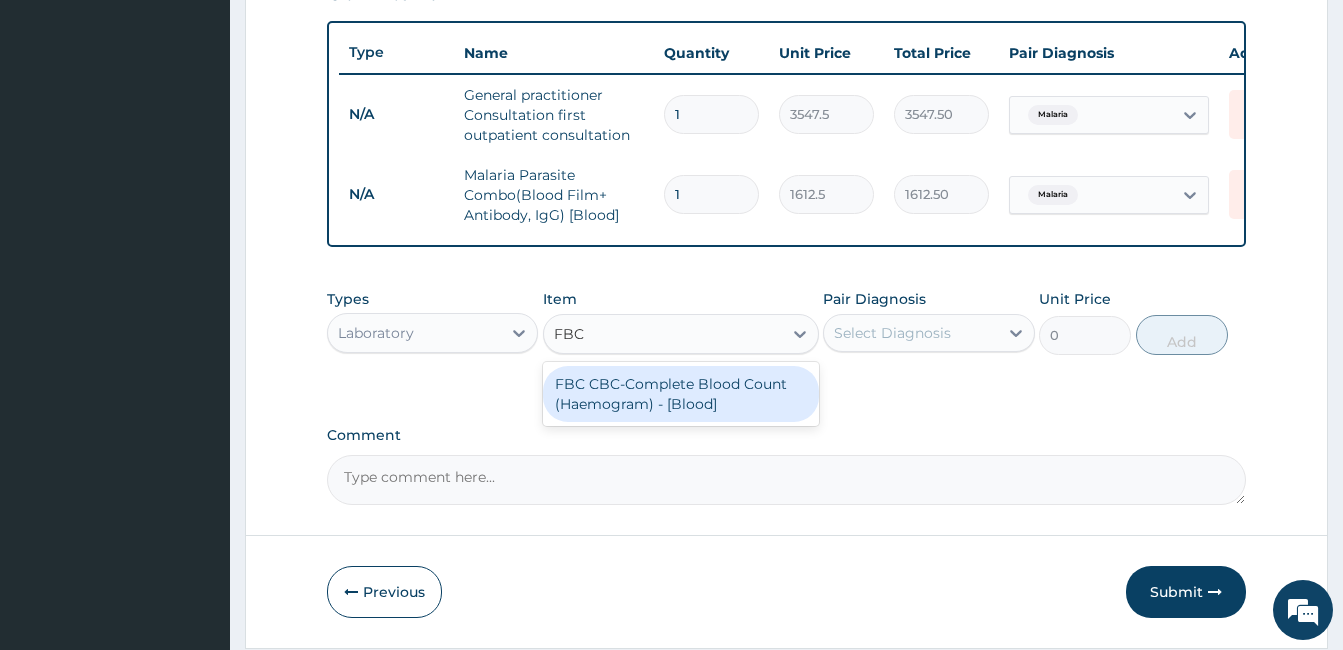 type 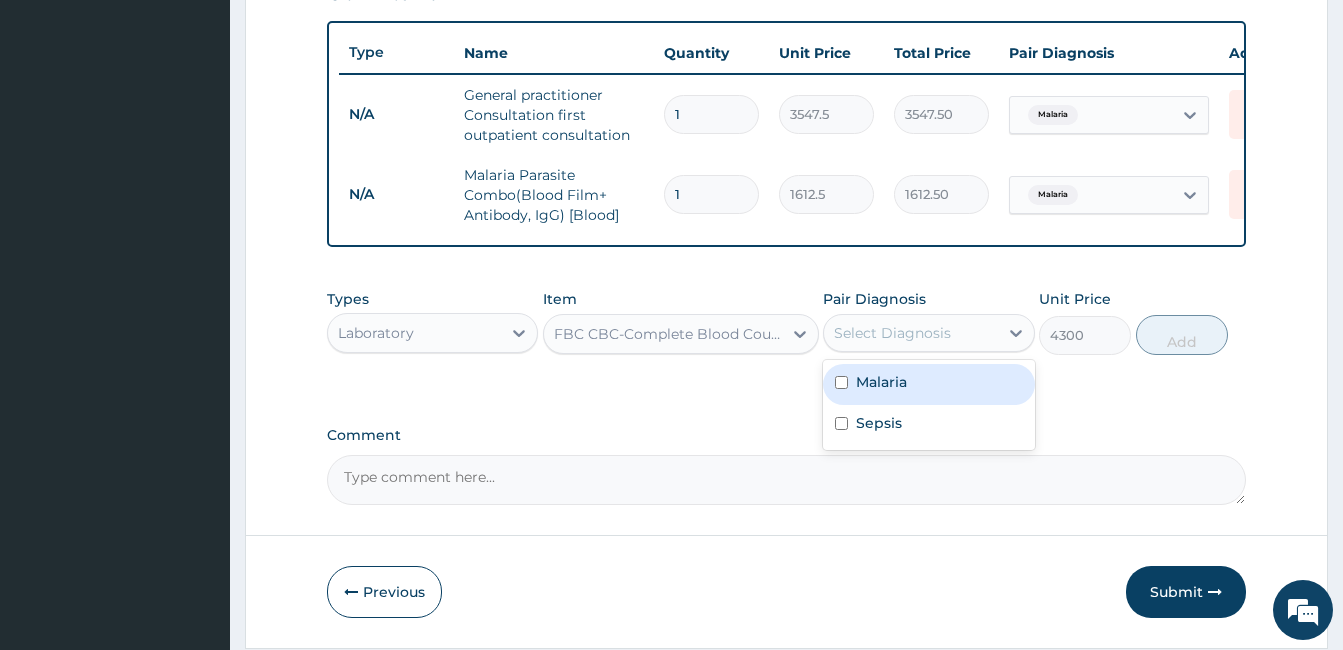 click on "Select Diagnosis" at bounding box center [892, 333] 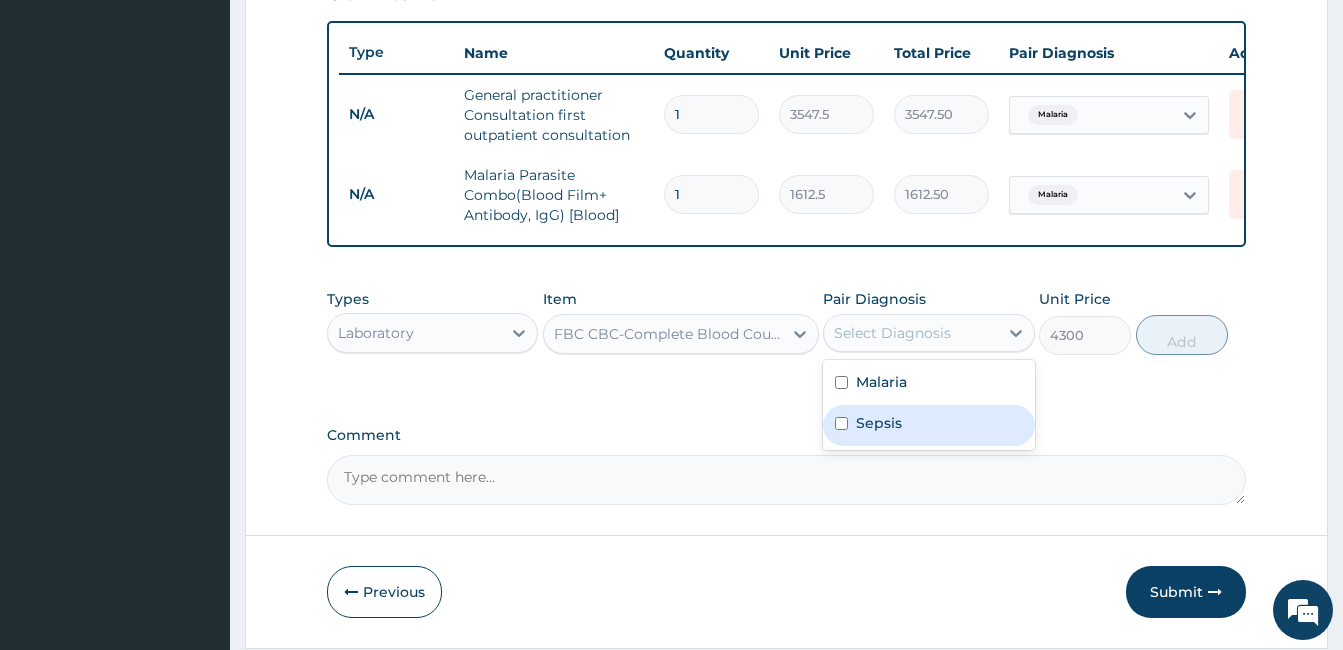 click on "Sepsis" at bounding box center (928, 425) 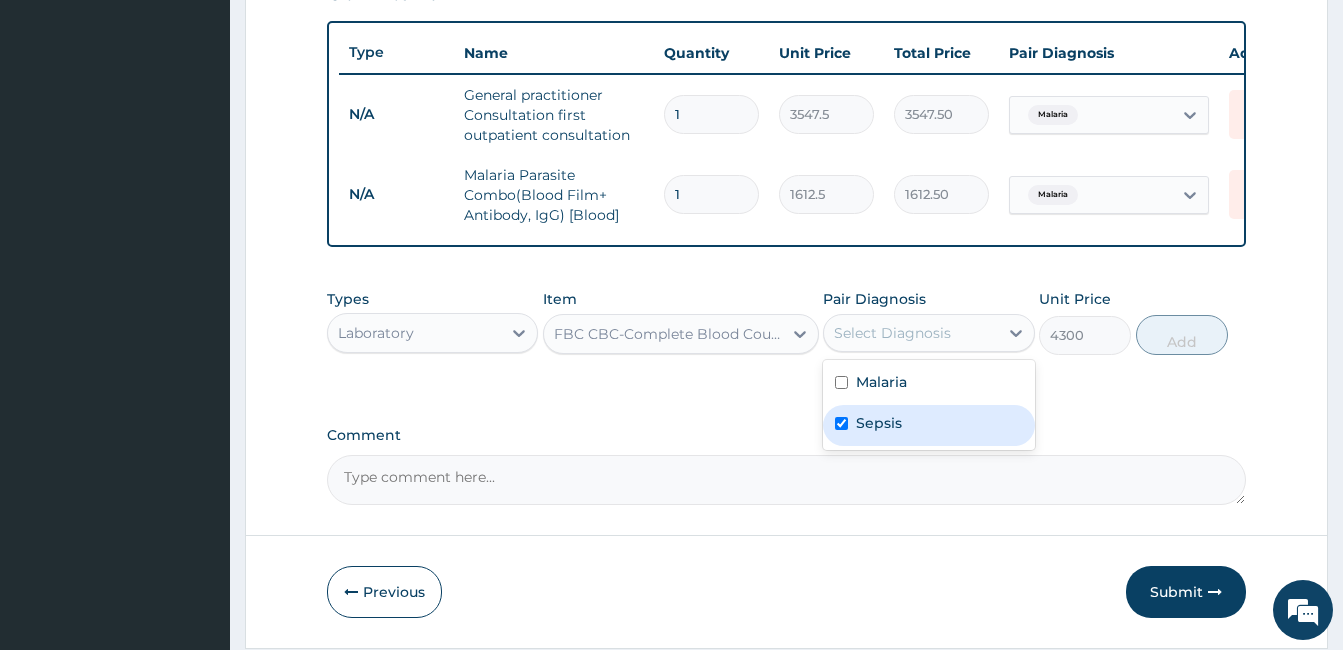 checkbox on "true" 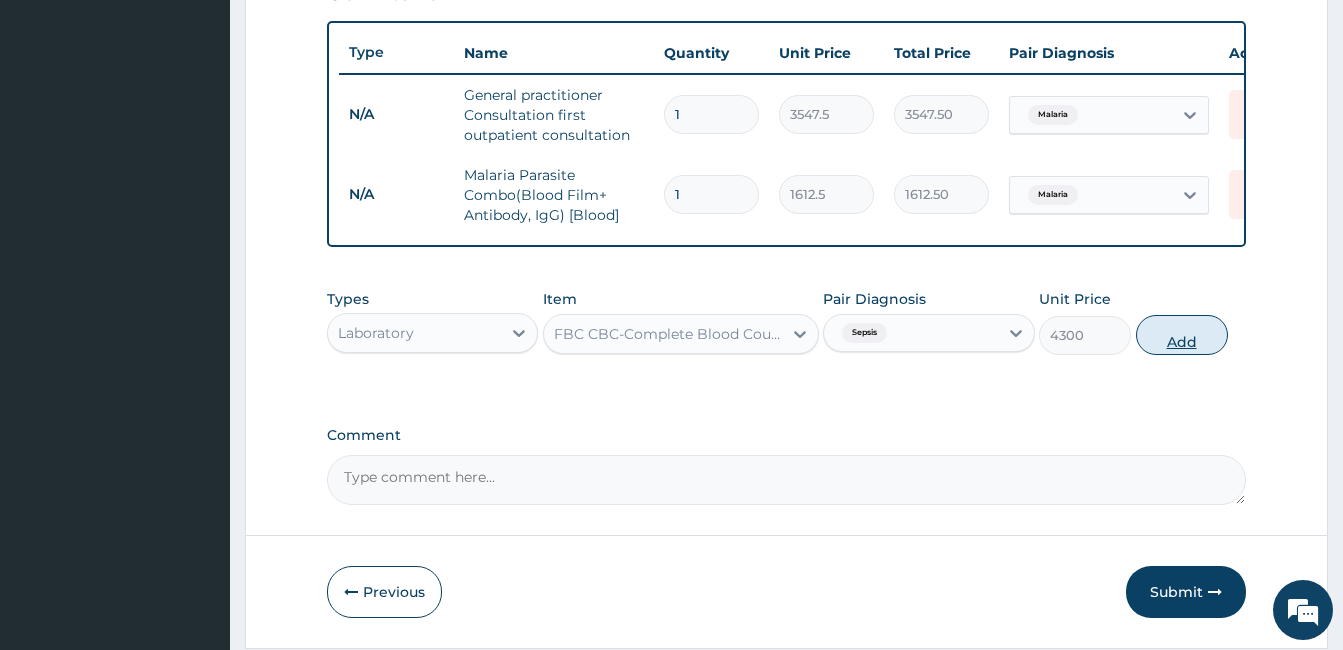 click on "Add" at bounding box center (1182, 335) 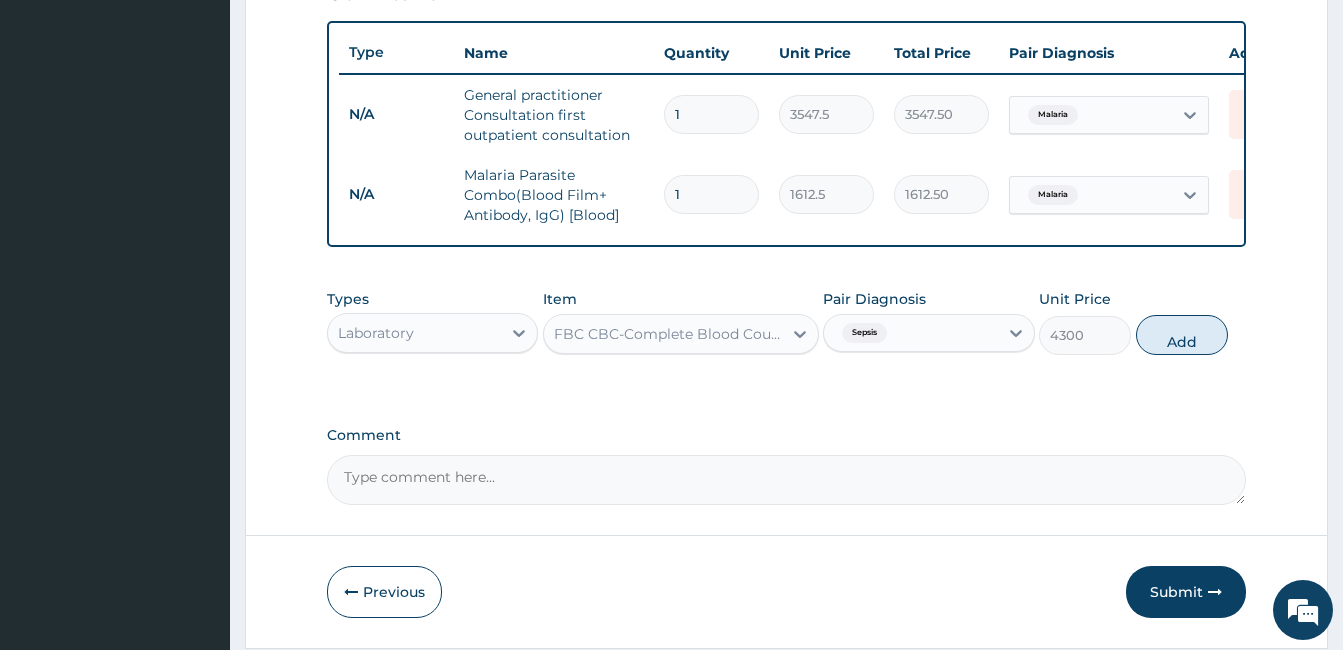 type on "0" 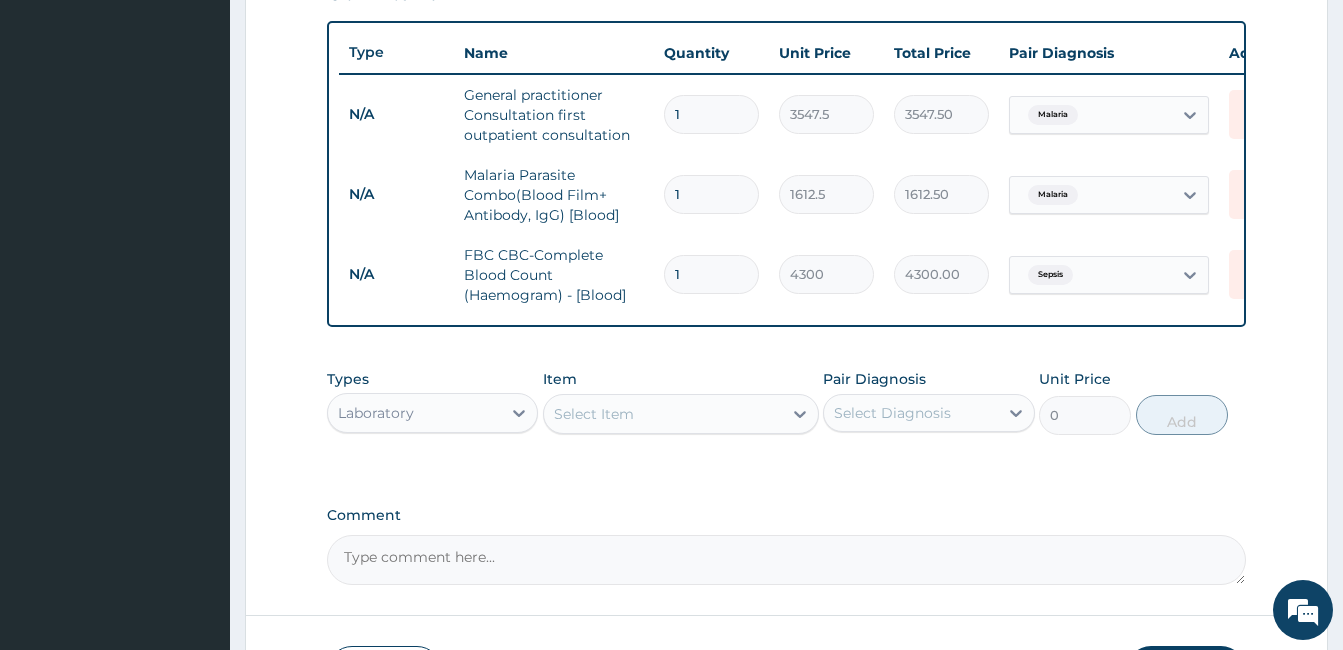 click on "Laboratory" at bounding box center (414, 413) 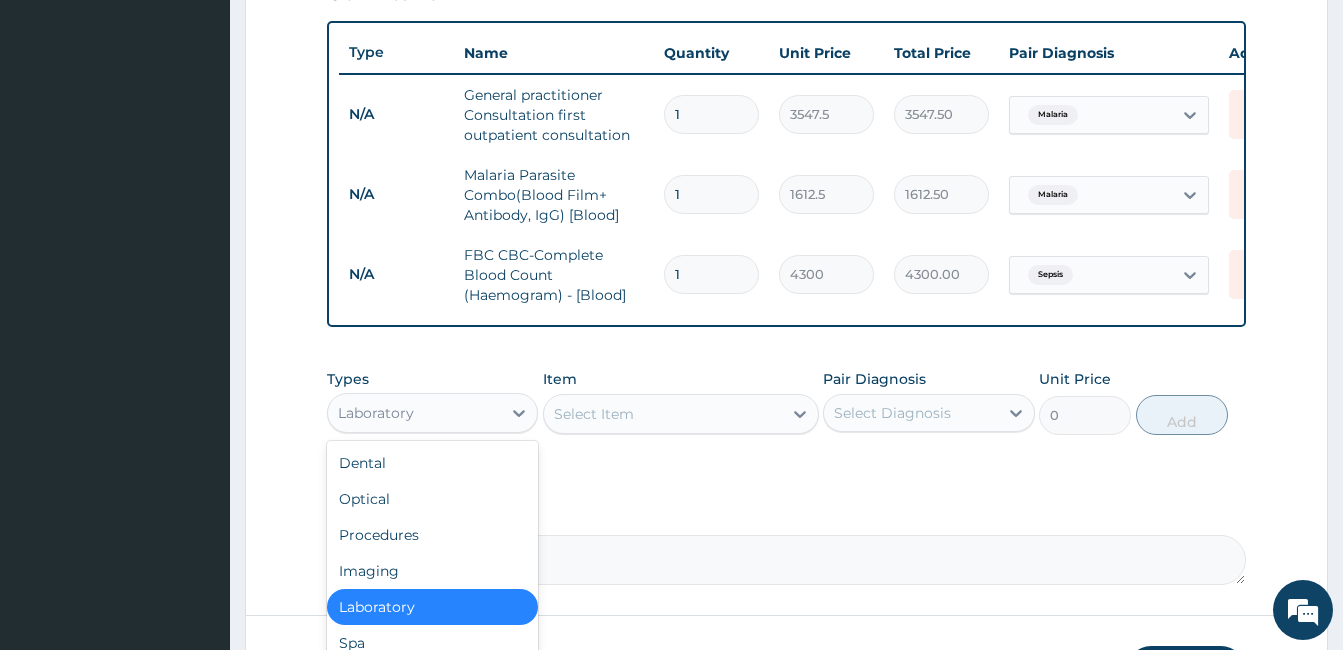 scroll, scrollTop: 68, scrollLeft: 0, axis: vertical 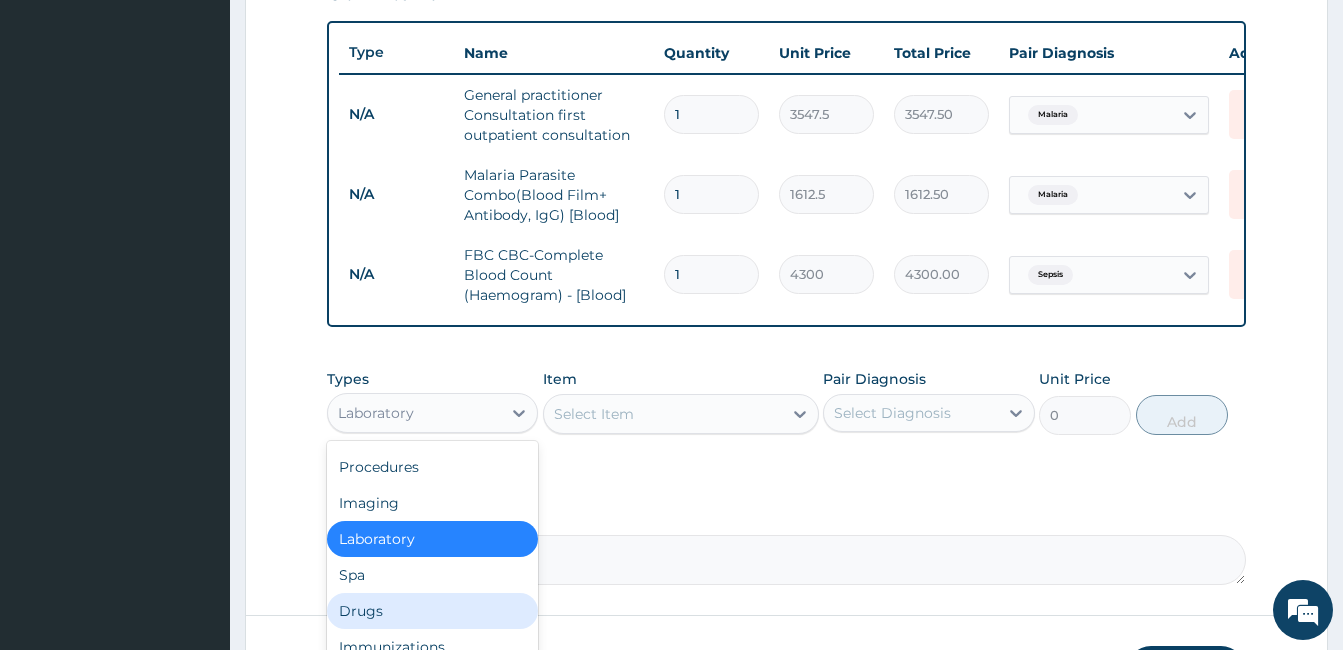 click on "Drugs" at bounding box center (432, 611) 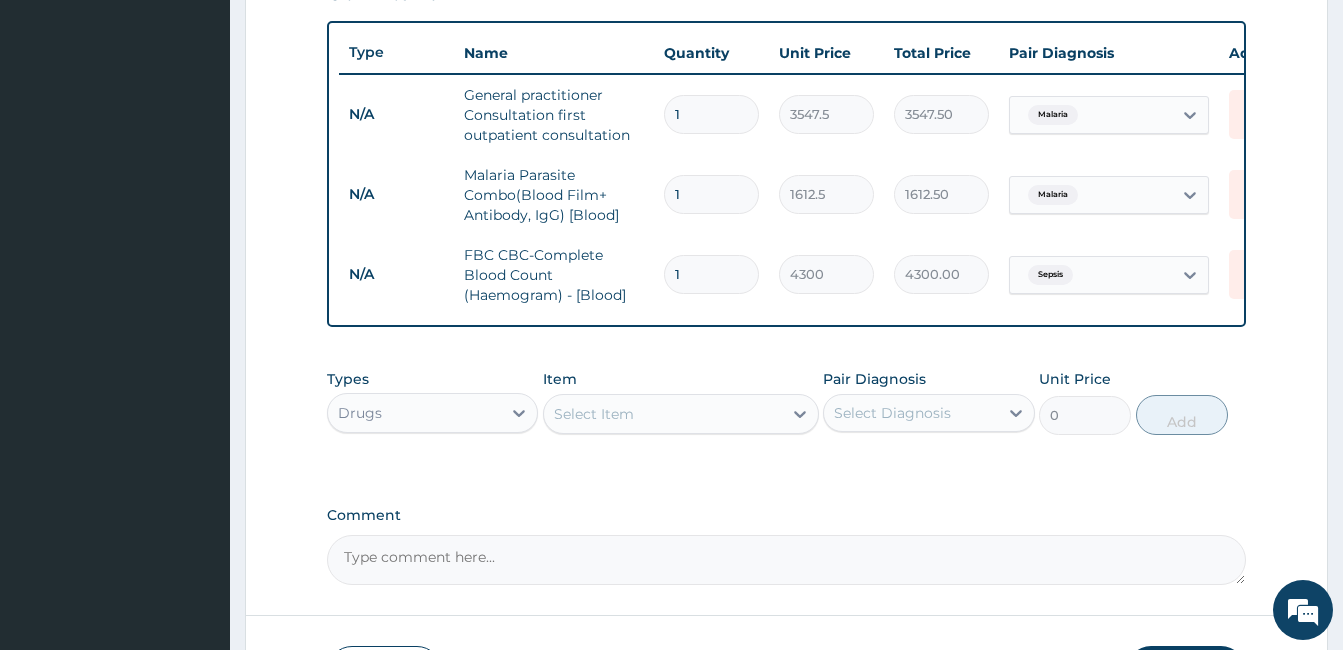 click on "Select Item" at bounding box center [663, 414] 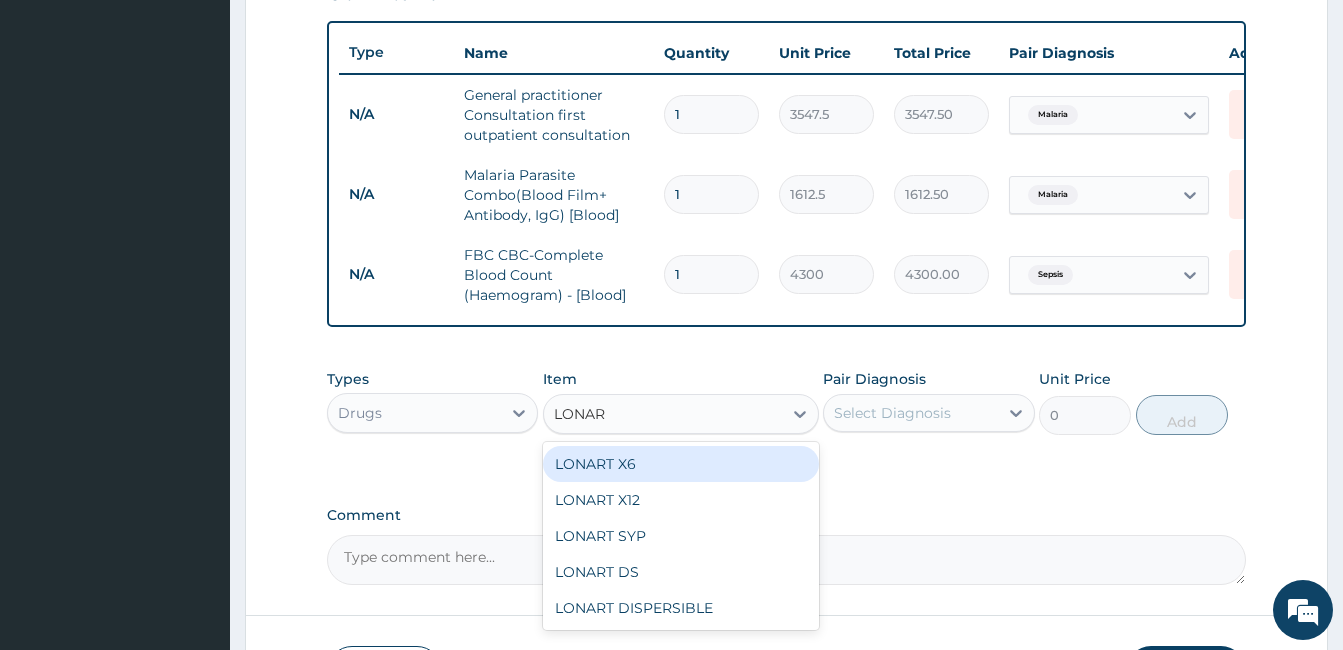 type on "LONART" 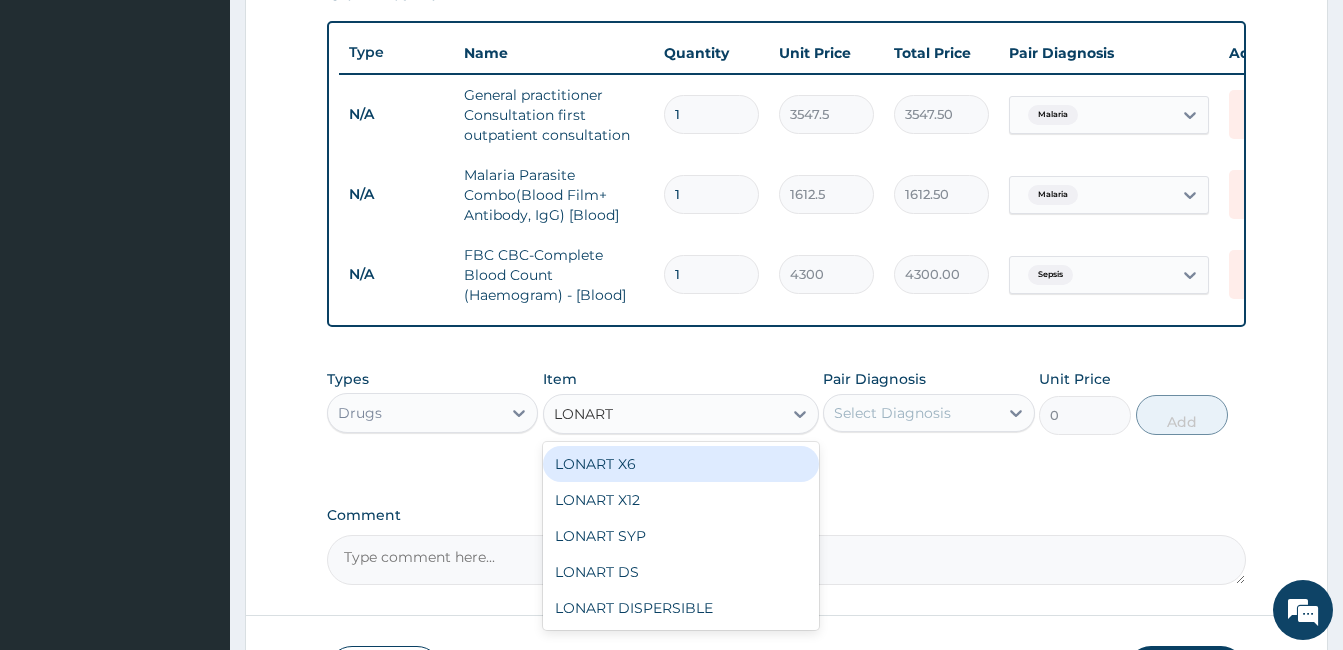 click on "LONART X6" at bounding box center (681, 464) 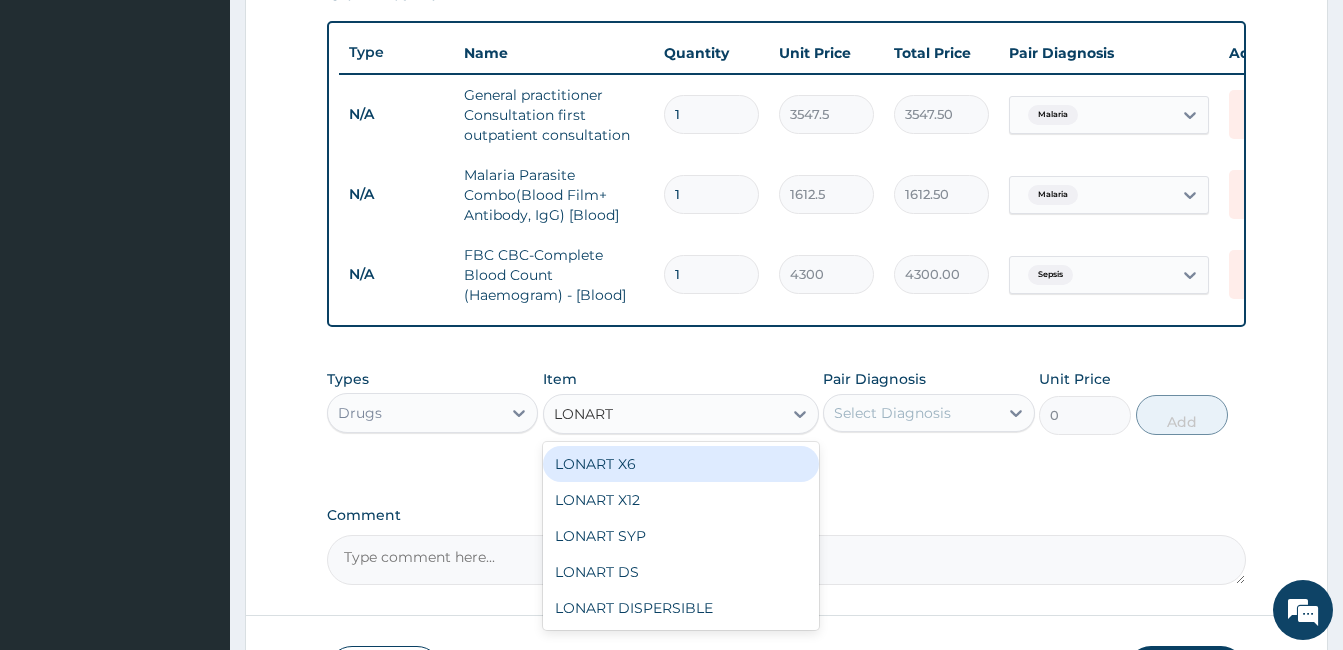type 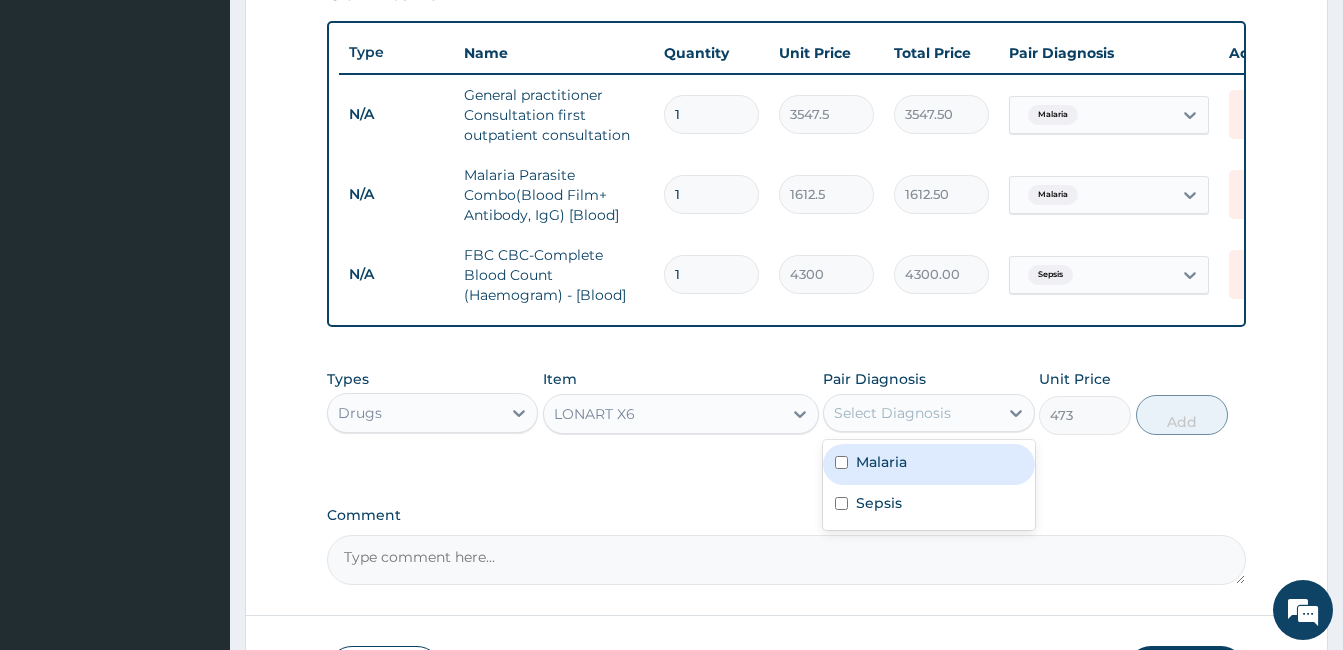 click on "Select Diagnosis" at bounding box center [928, 413] 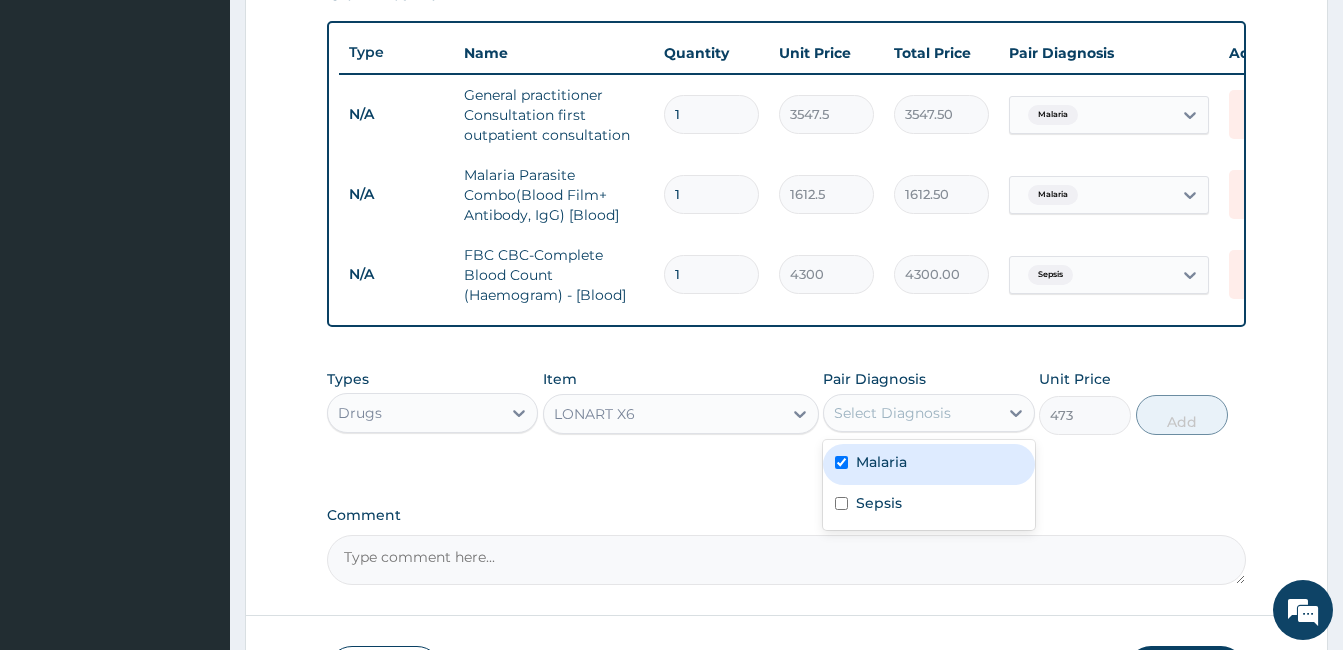 checkbox on "true" 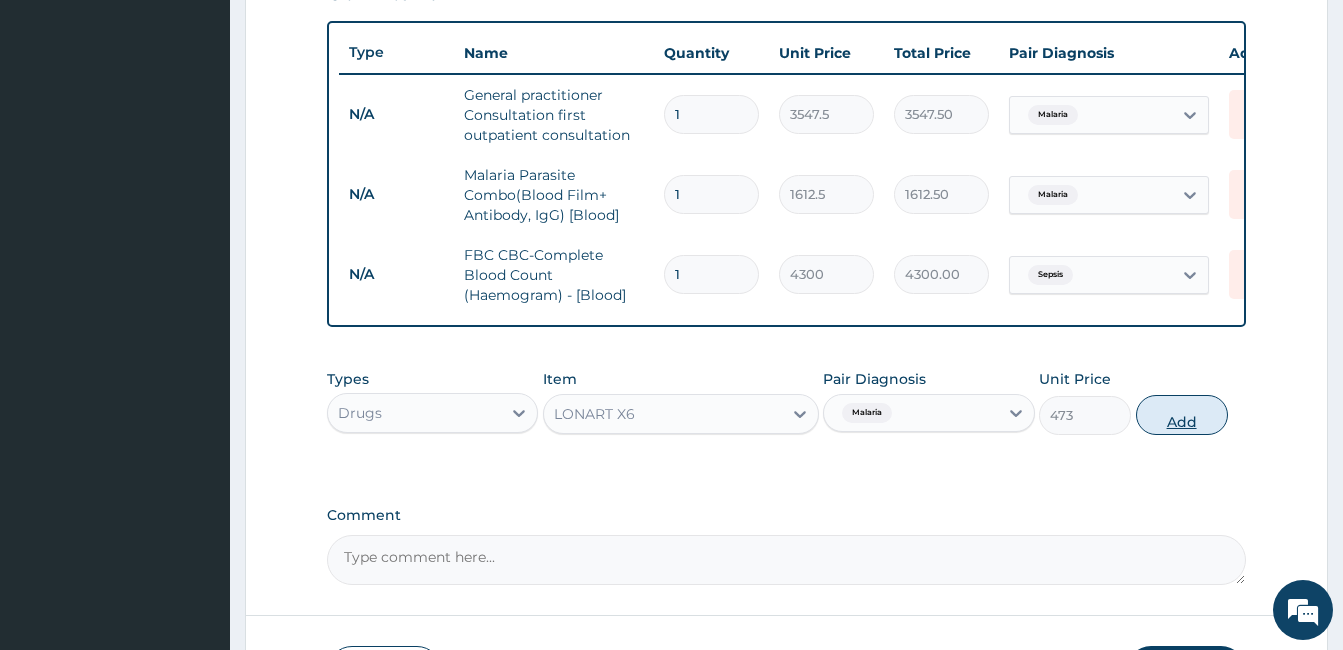 click on "Add" at bounding box center (1182, 415) 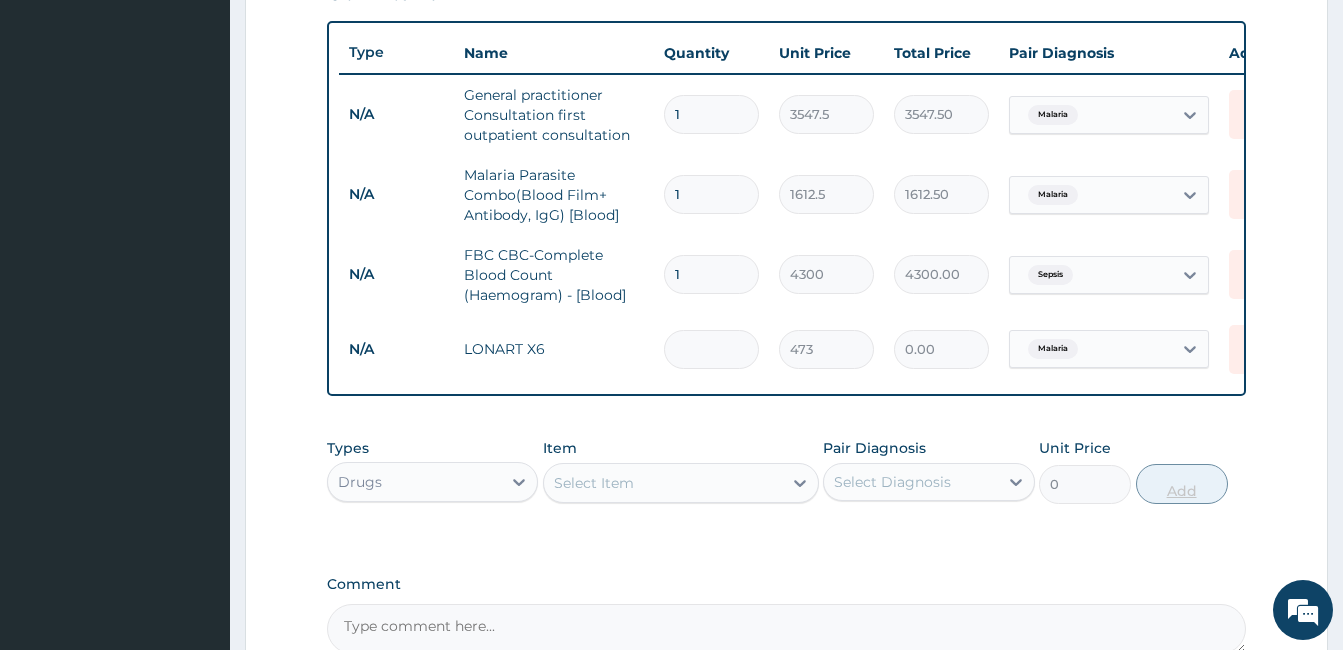 type on "6" 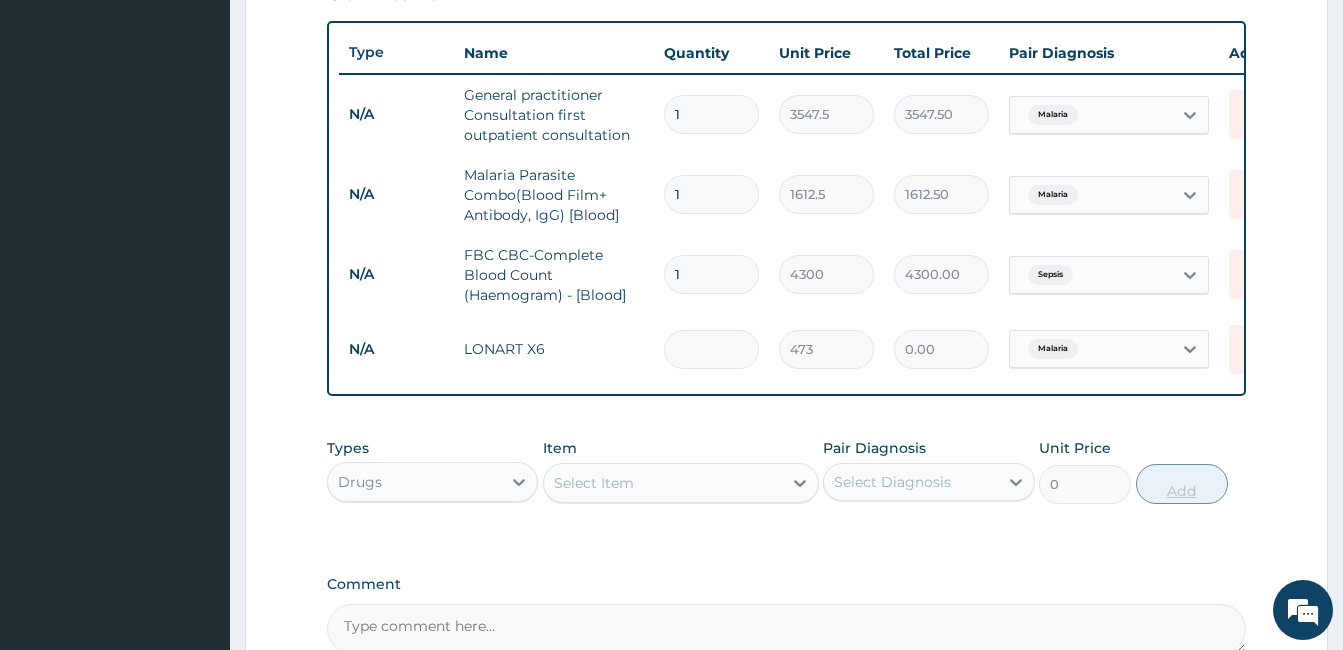 type on "2838.00" 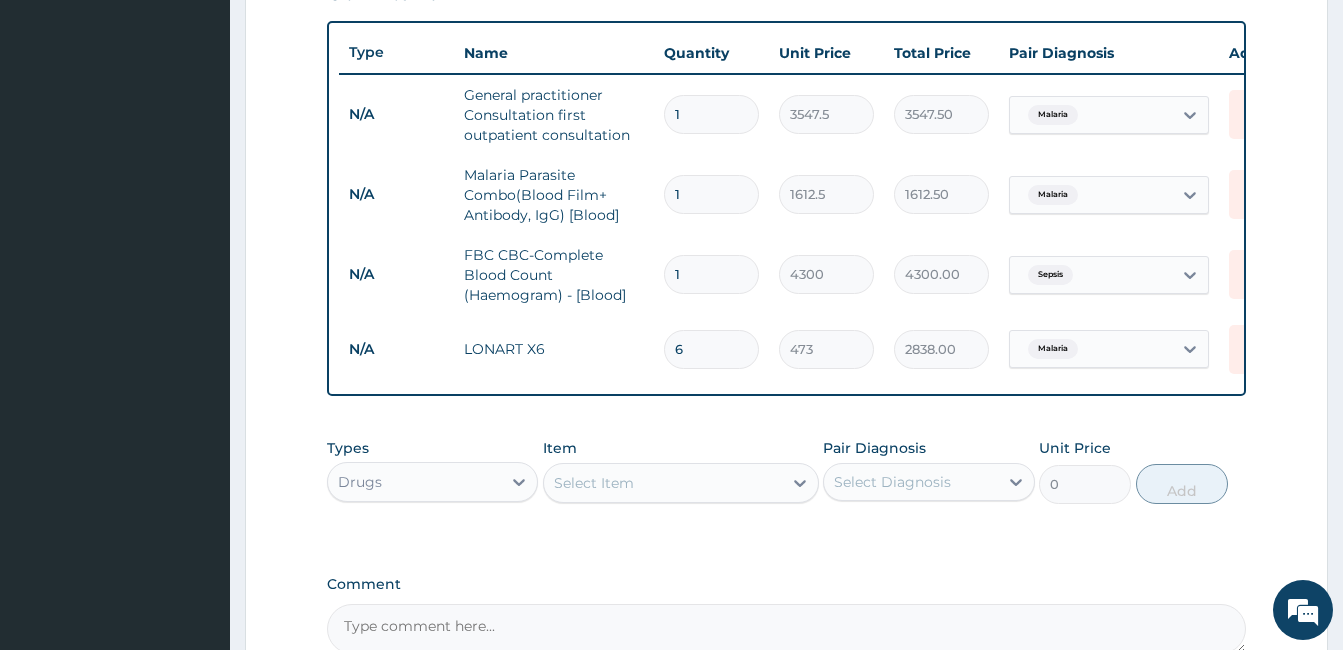 type on "6" 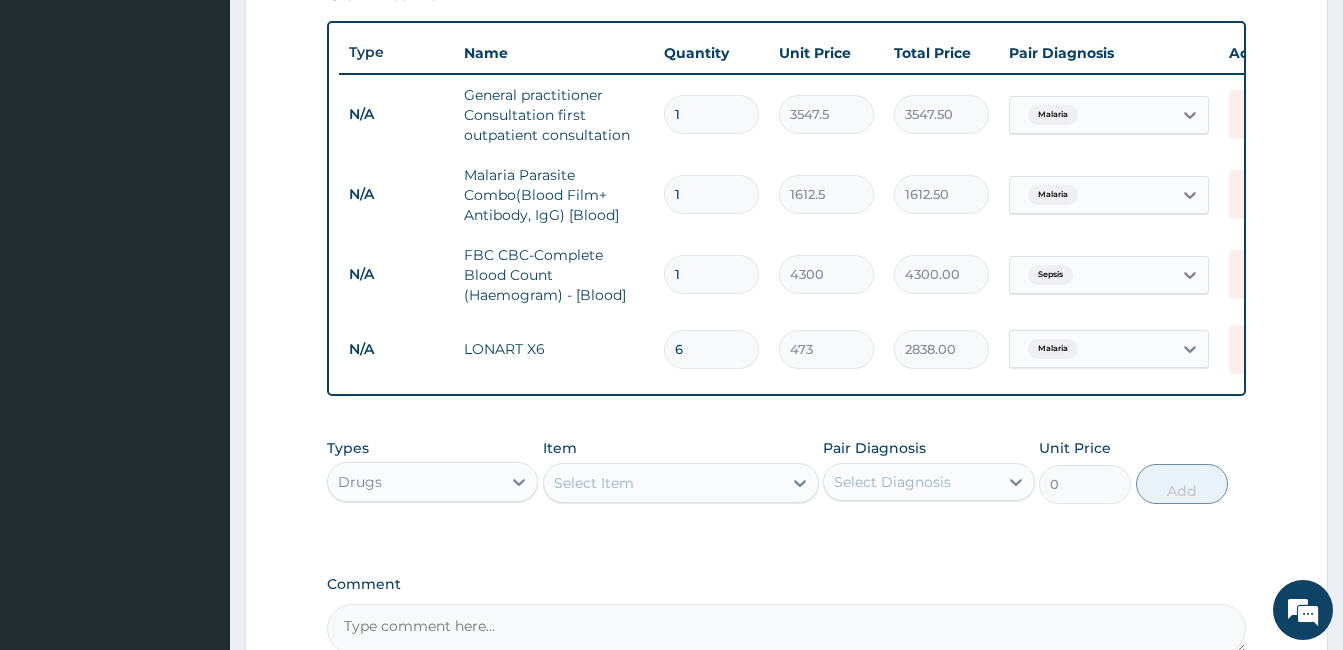 click on "Select Item" at bounding box center [663, 483] 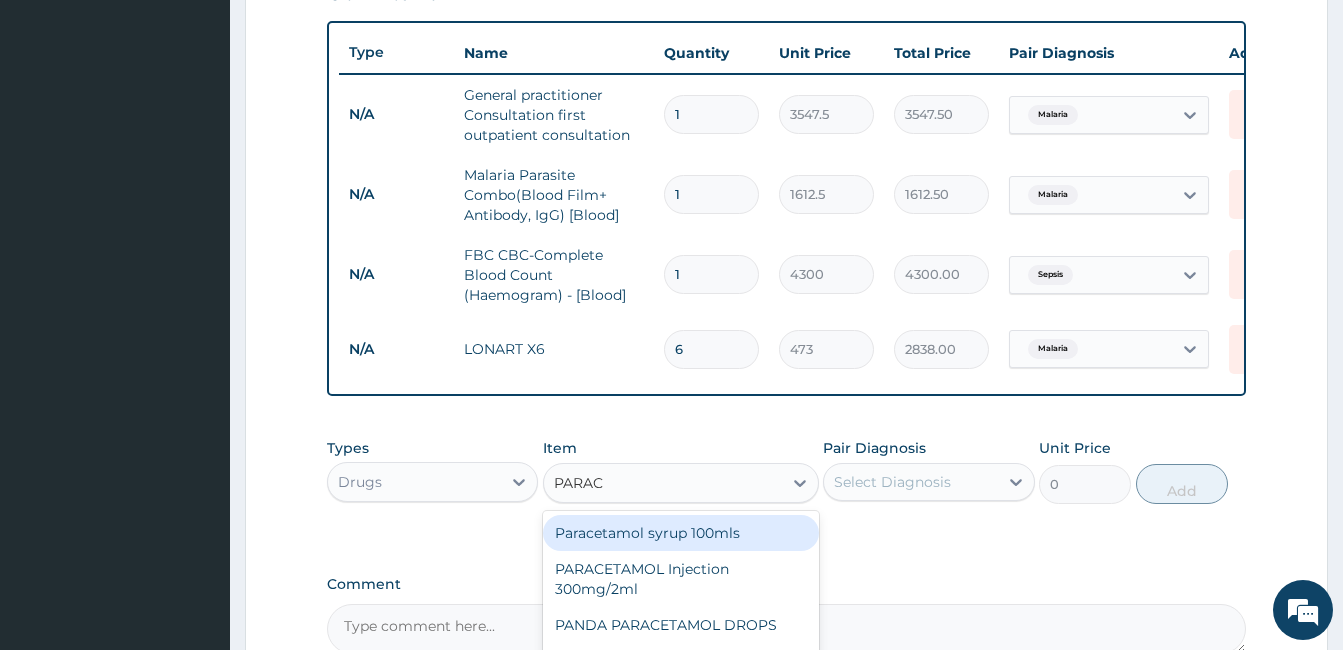 type on "PARACE" 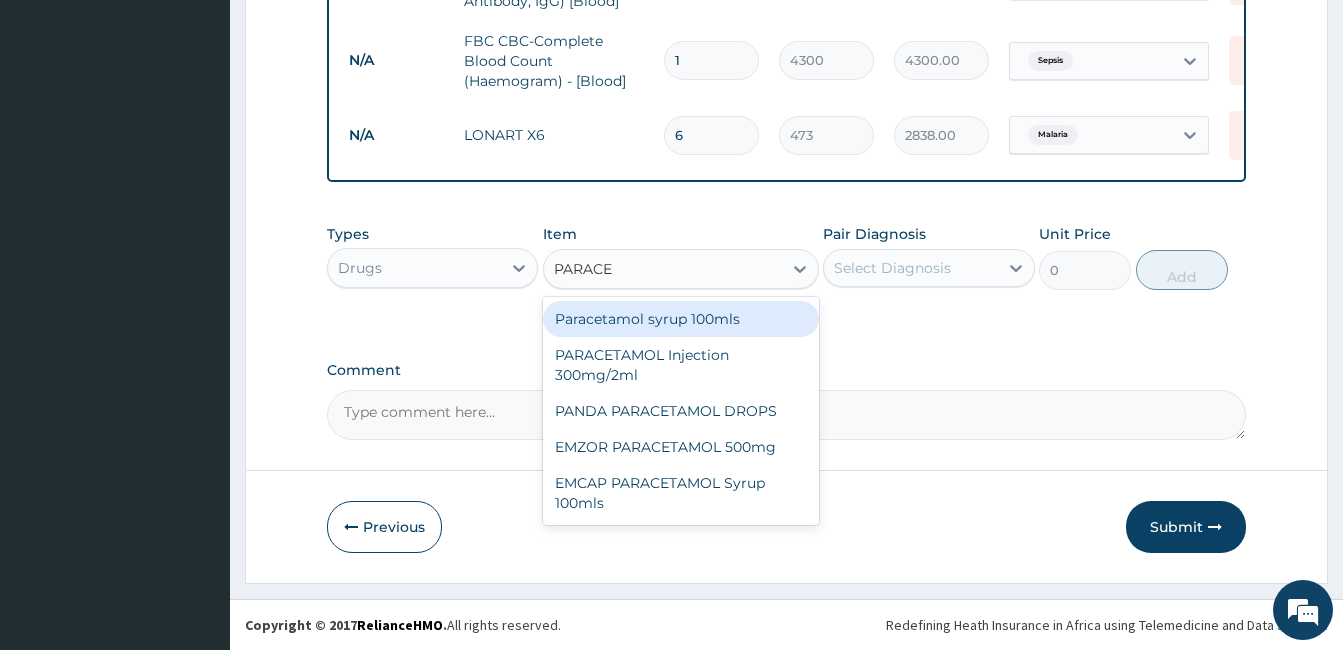 scroll, scrollTop: 952, scrollLeft: 0, axis: vertical 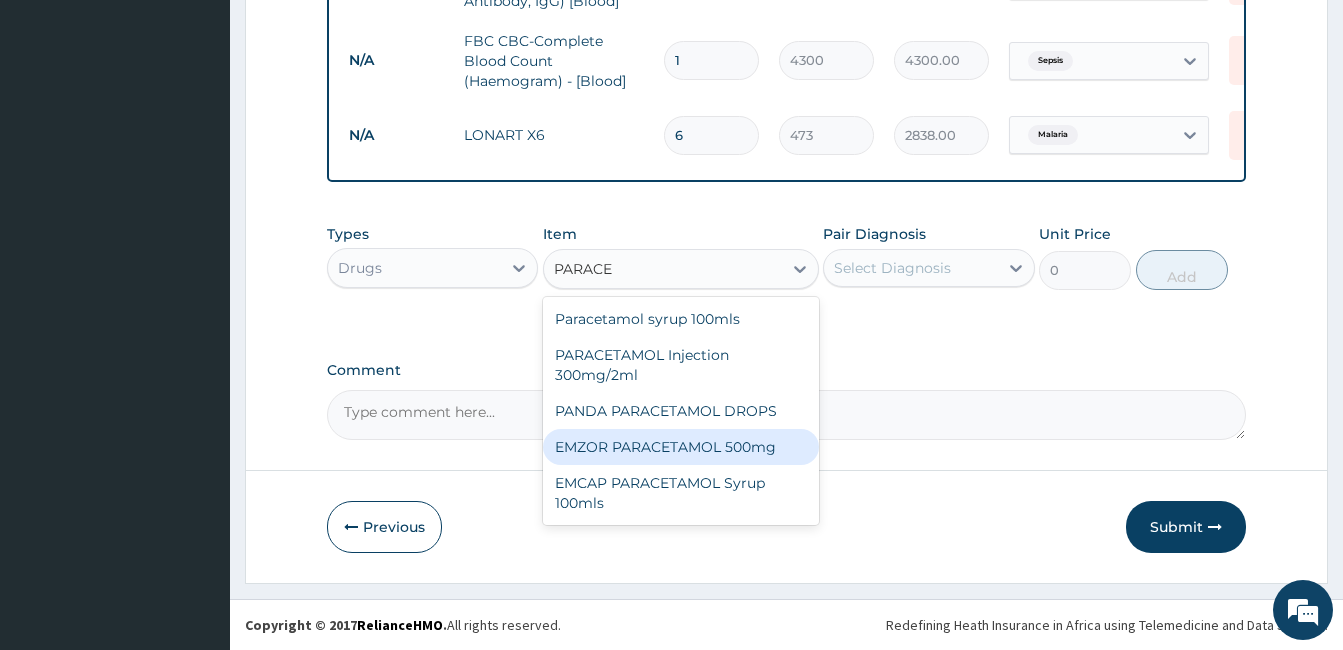 click on "EMZOR PARACETAMOL 500mg" at bounding box center (681, 447) 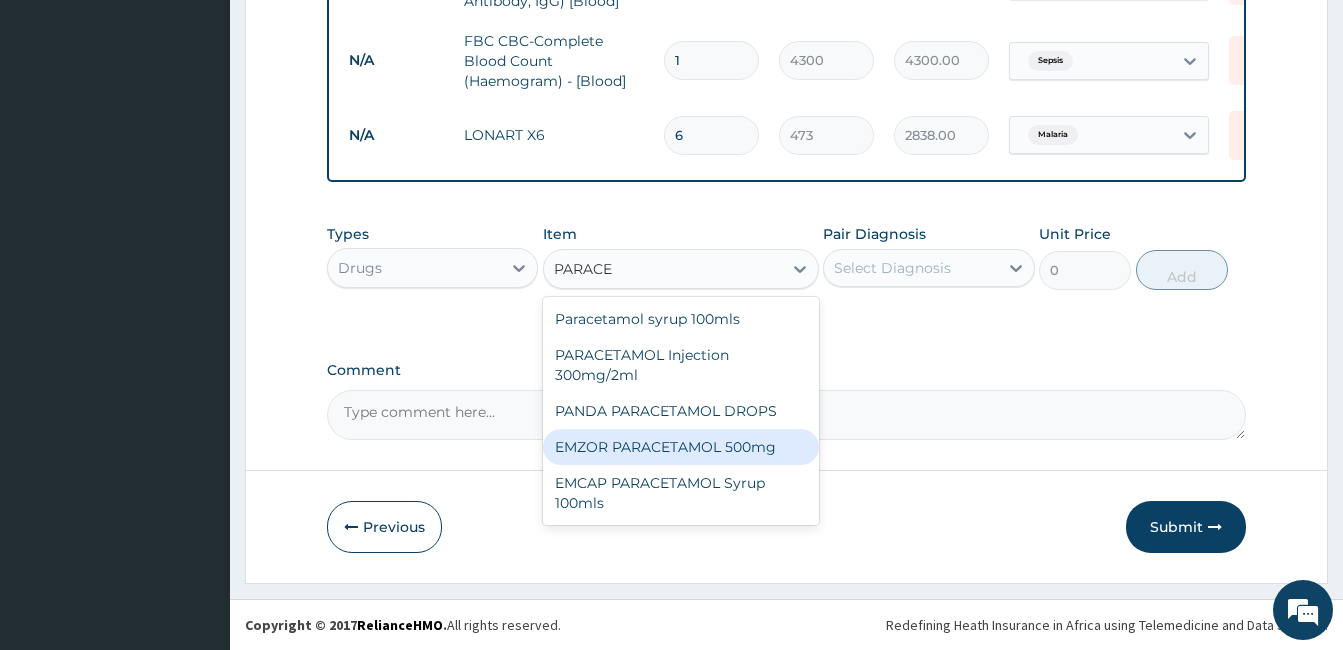 type 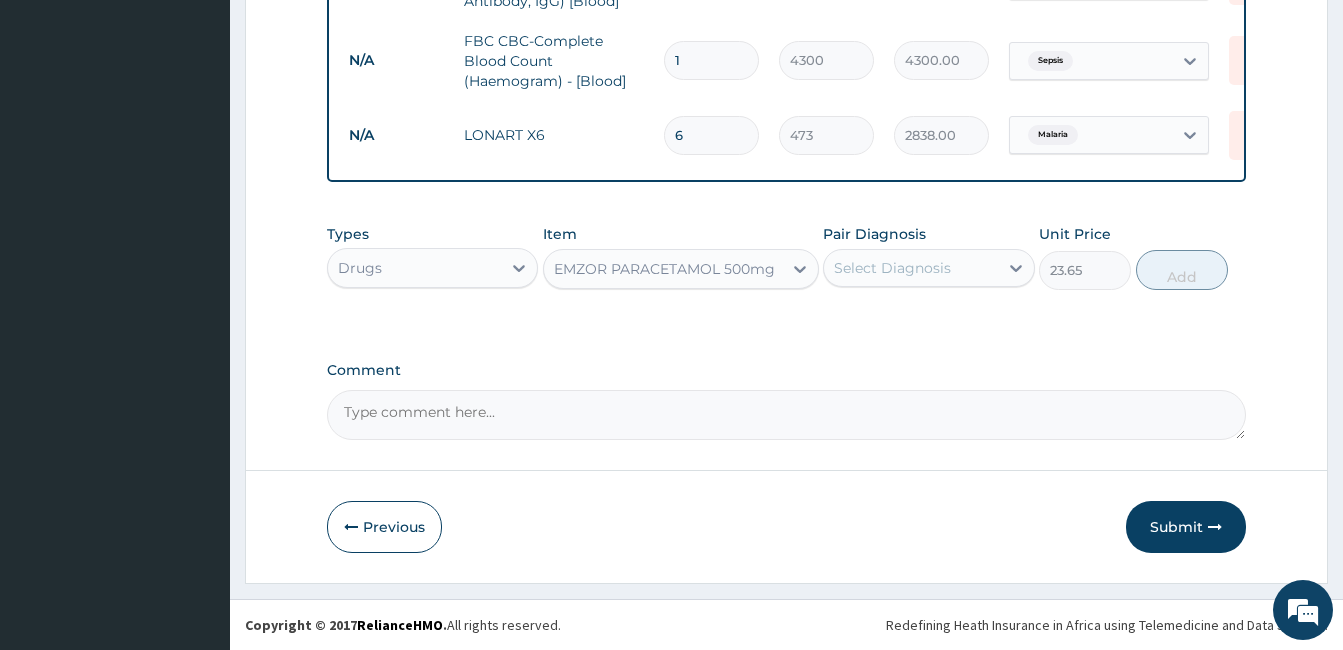 click on "Select Diagnosis" at bounding box center (892, 268) 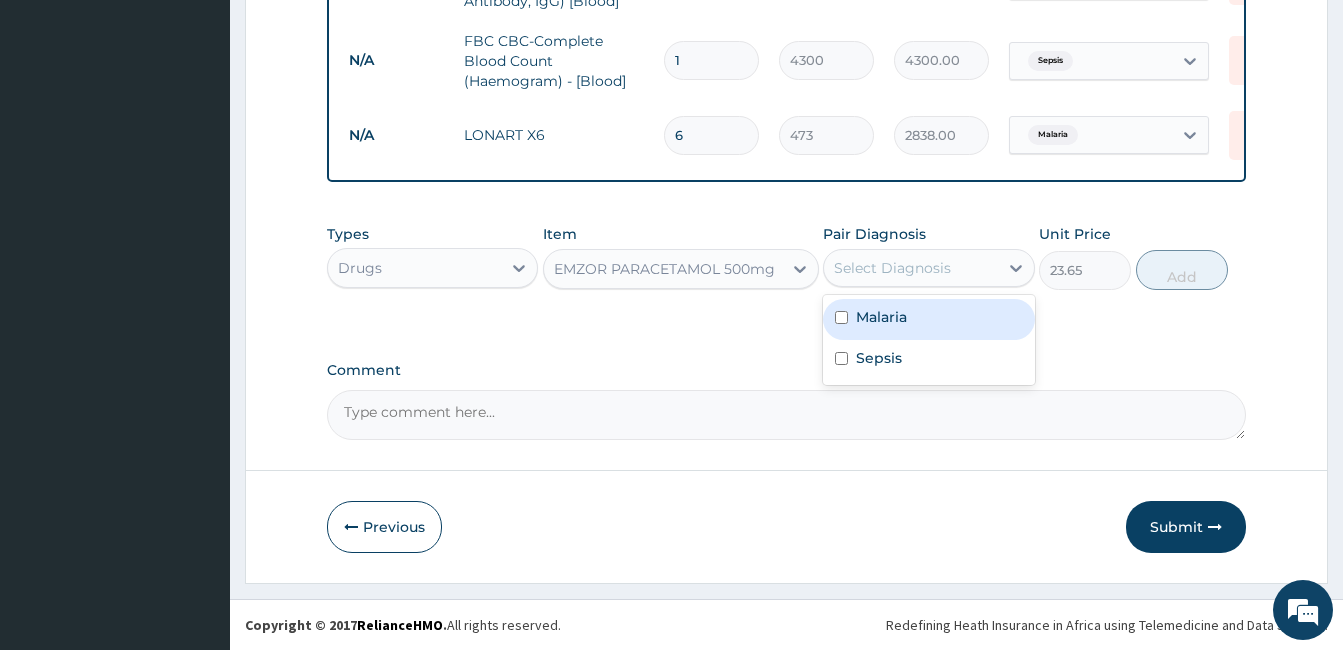 click on "Malaria" at bounding box center [928, 319] 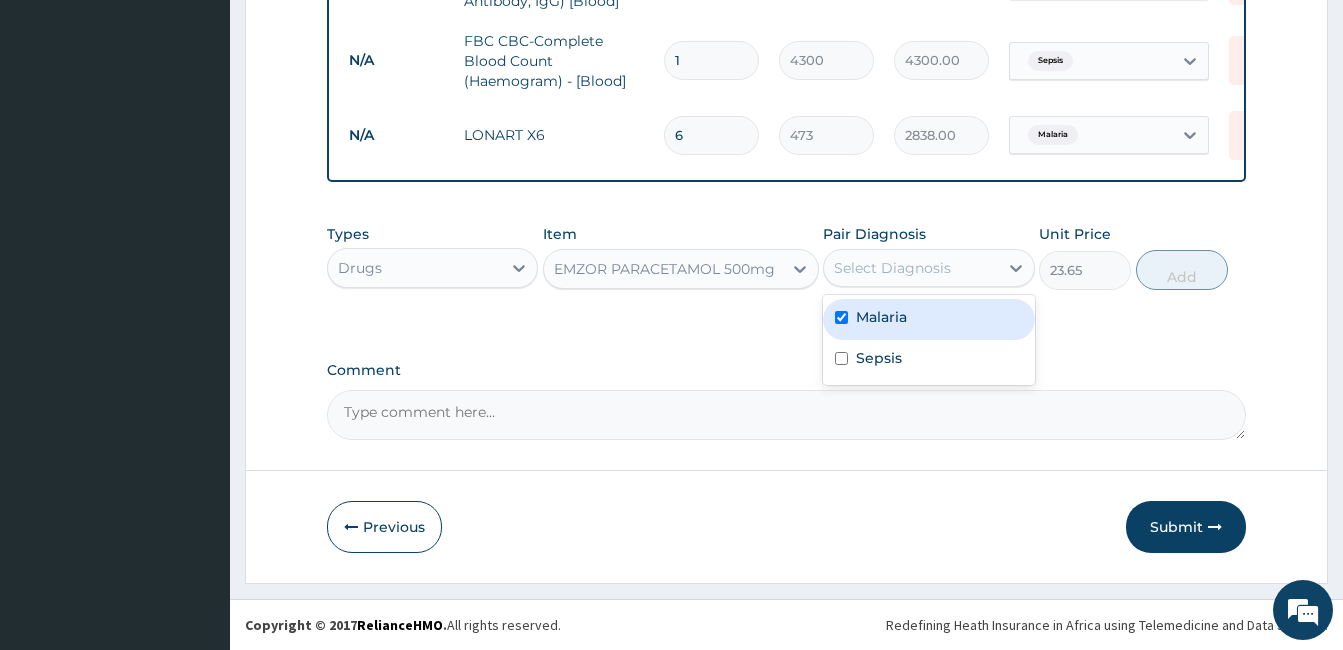 checkbox on "true" 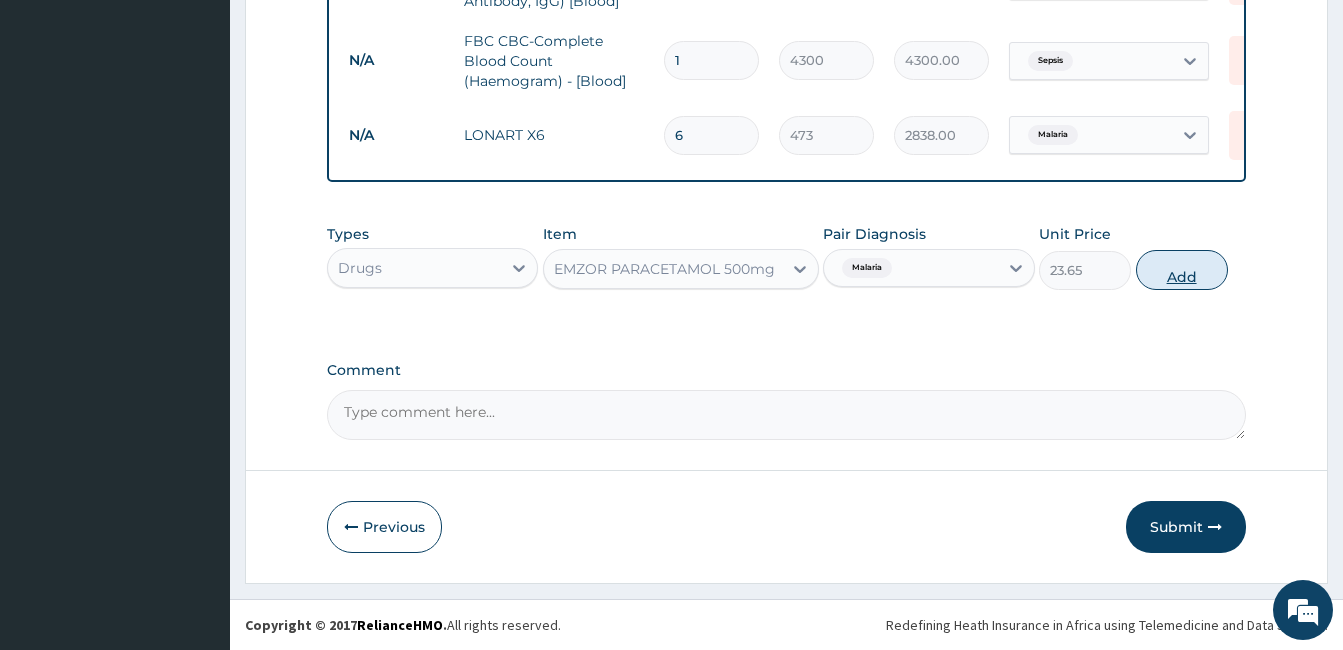 click on "Add" at bounding box center (1182, 270) 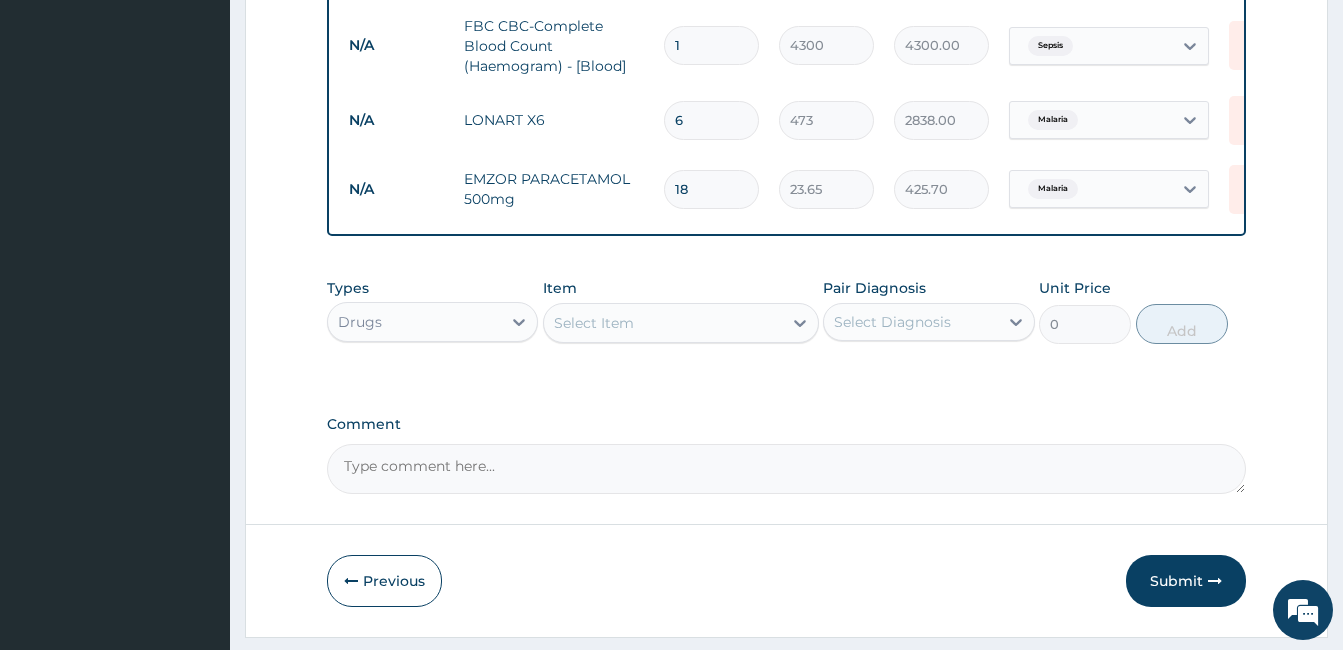 type on "18" 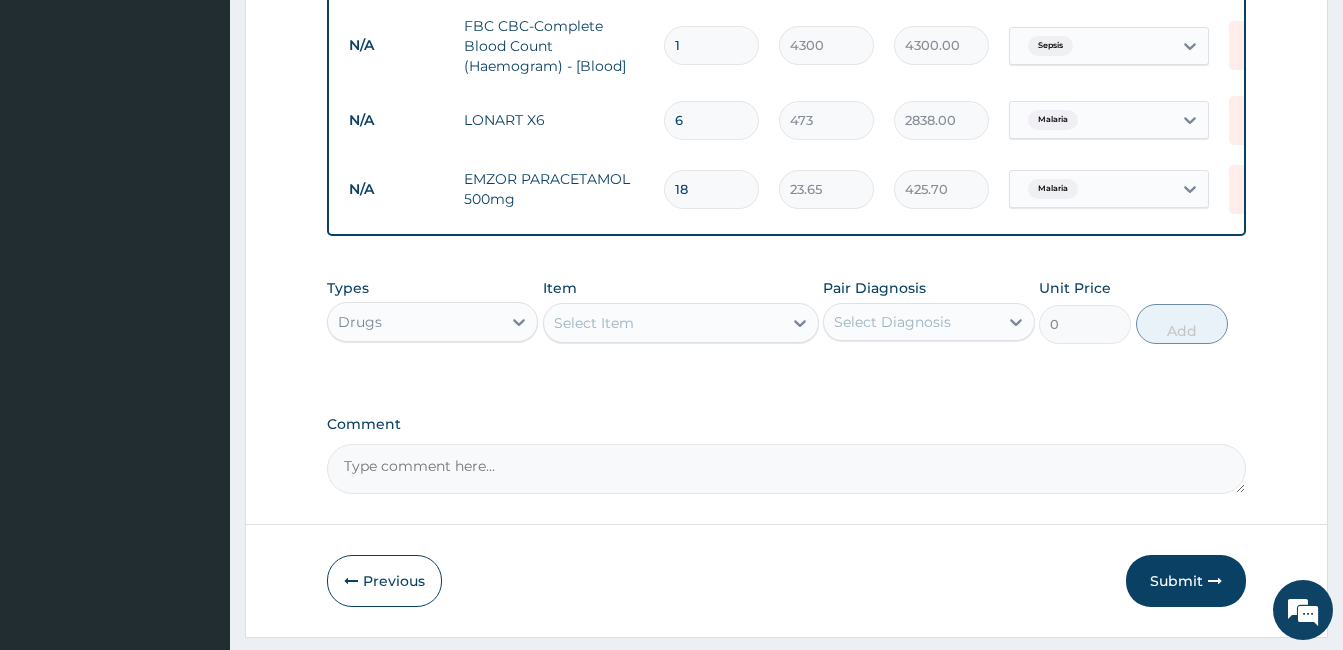 click on "Select Item" at bounding box center [663, 323] 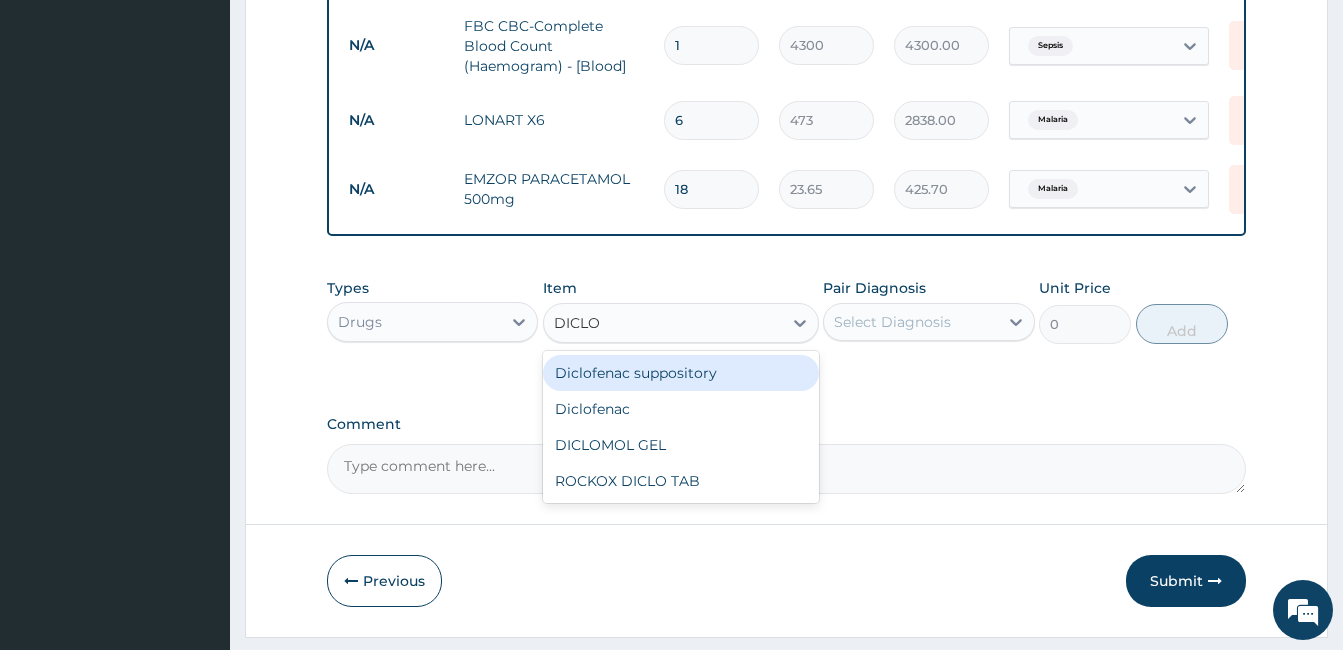 type on "DICLOF" 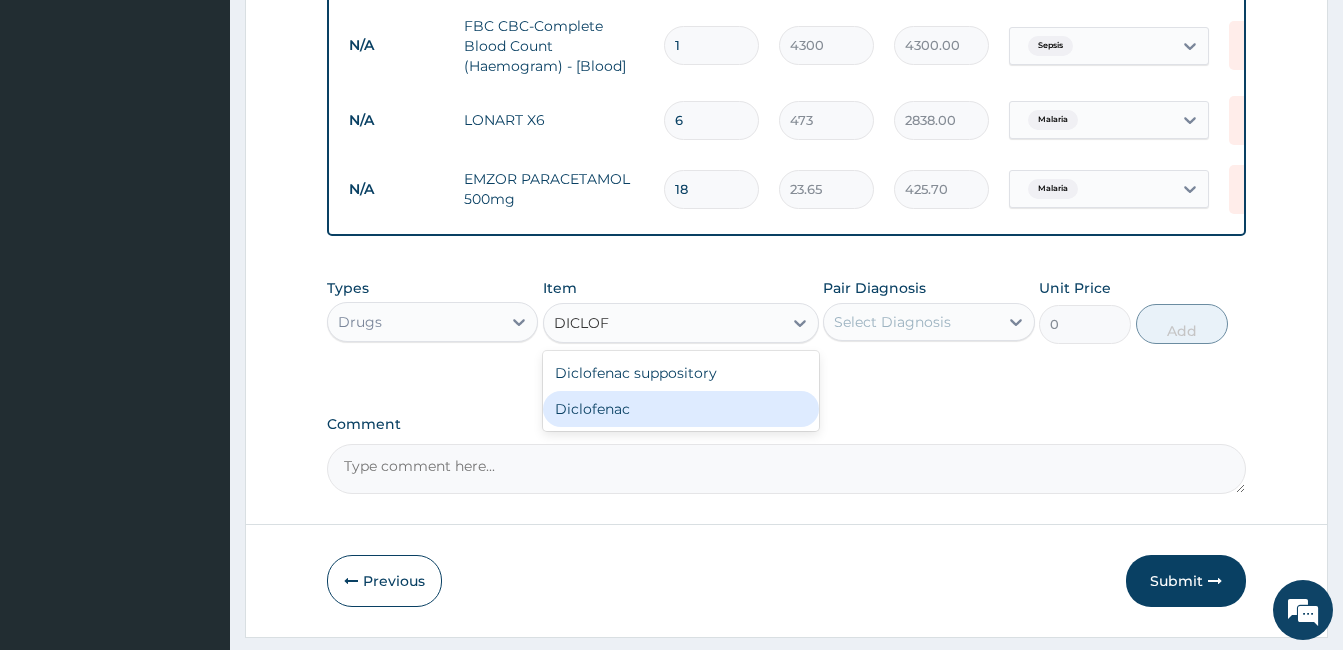 click on "Diclofenac" at bounding box center [681, 409] 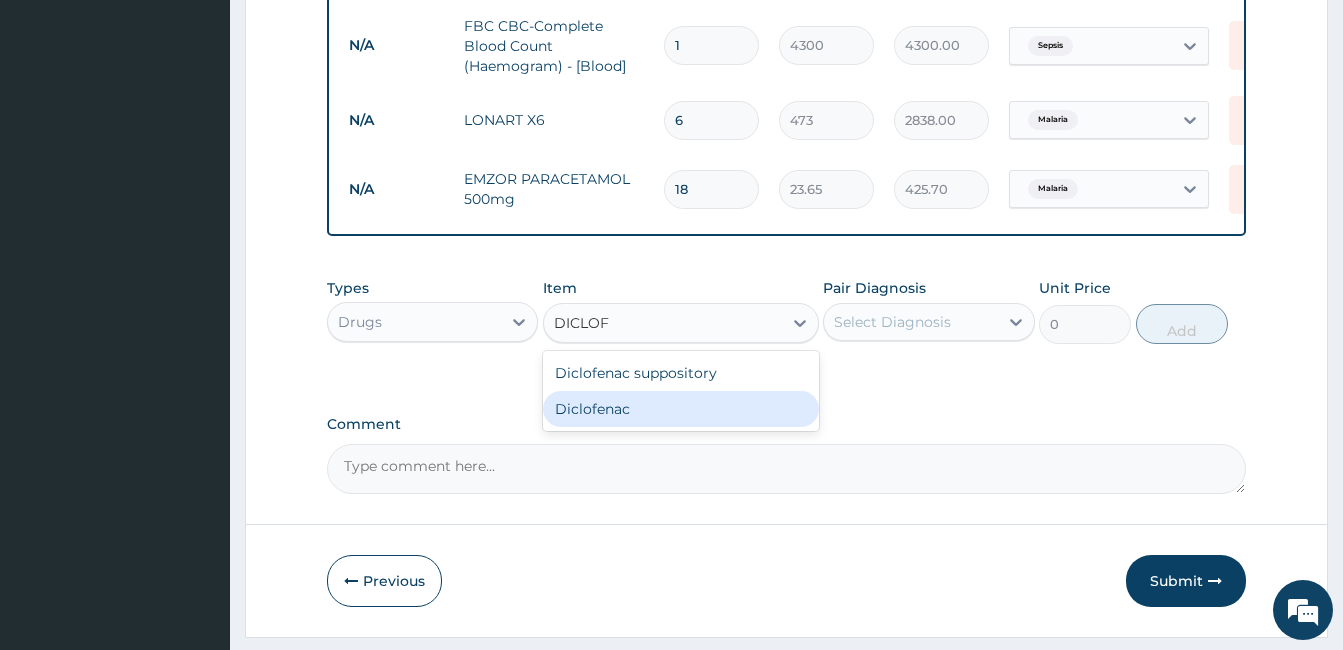 type 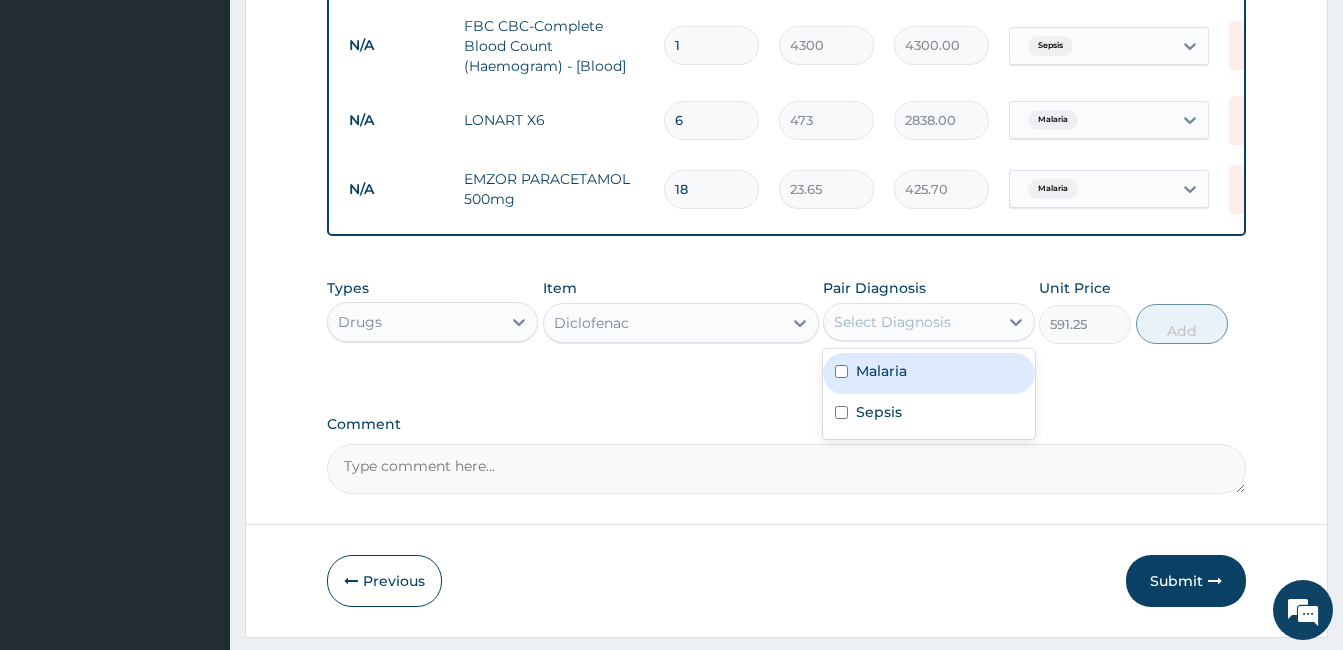 click on "Select Diagnosis" at bounding box center [892, 322] 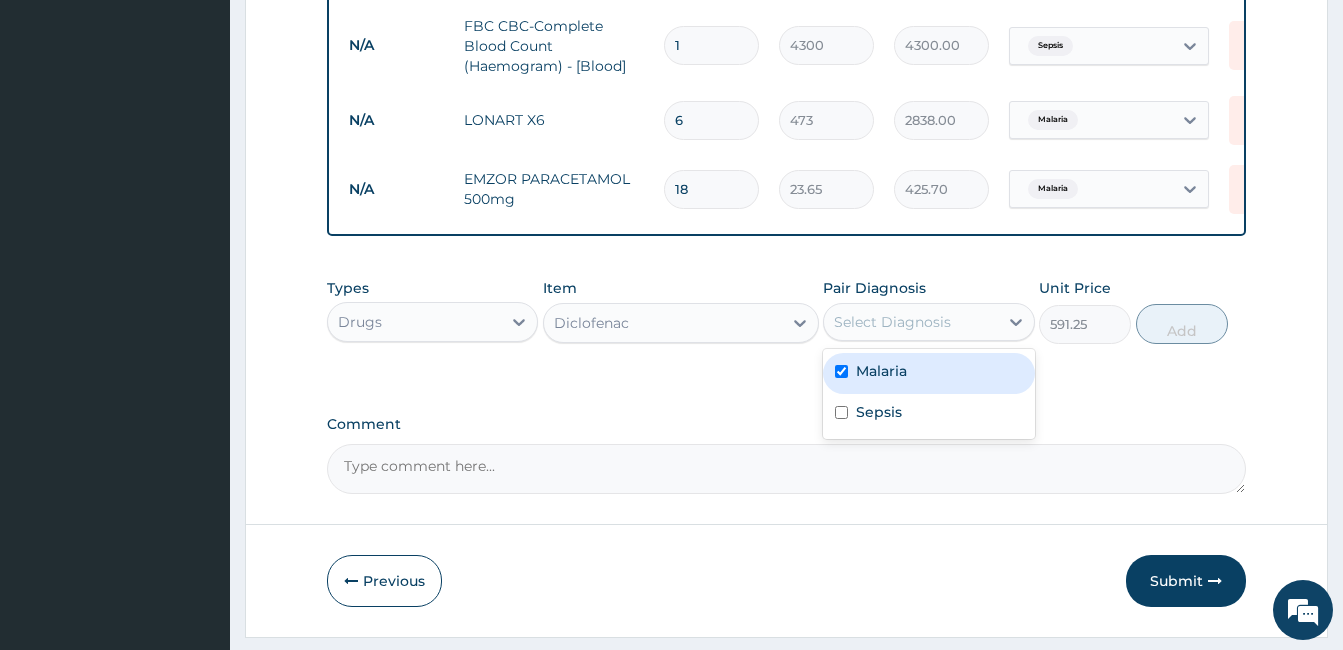 checkbox on "true" 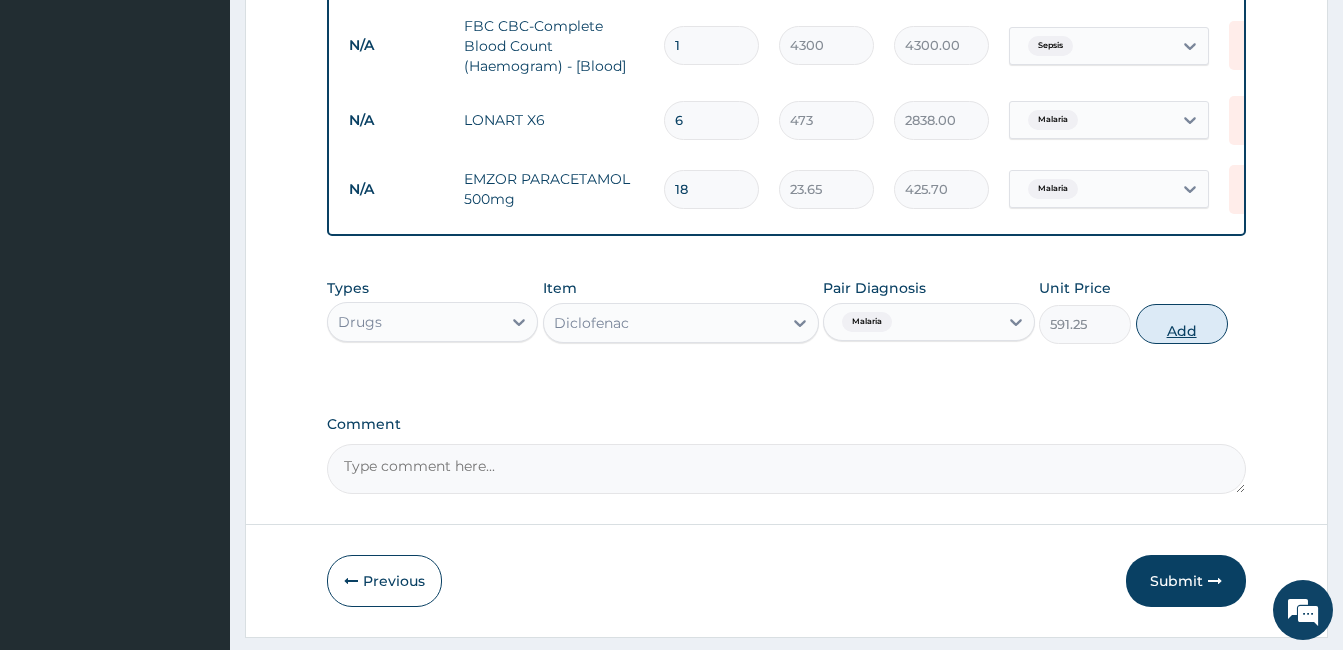 click on "Add" at bounding box center [1182, 324] 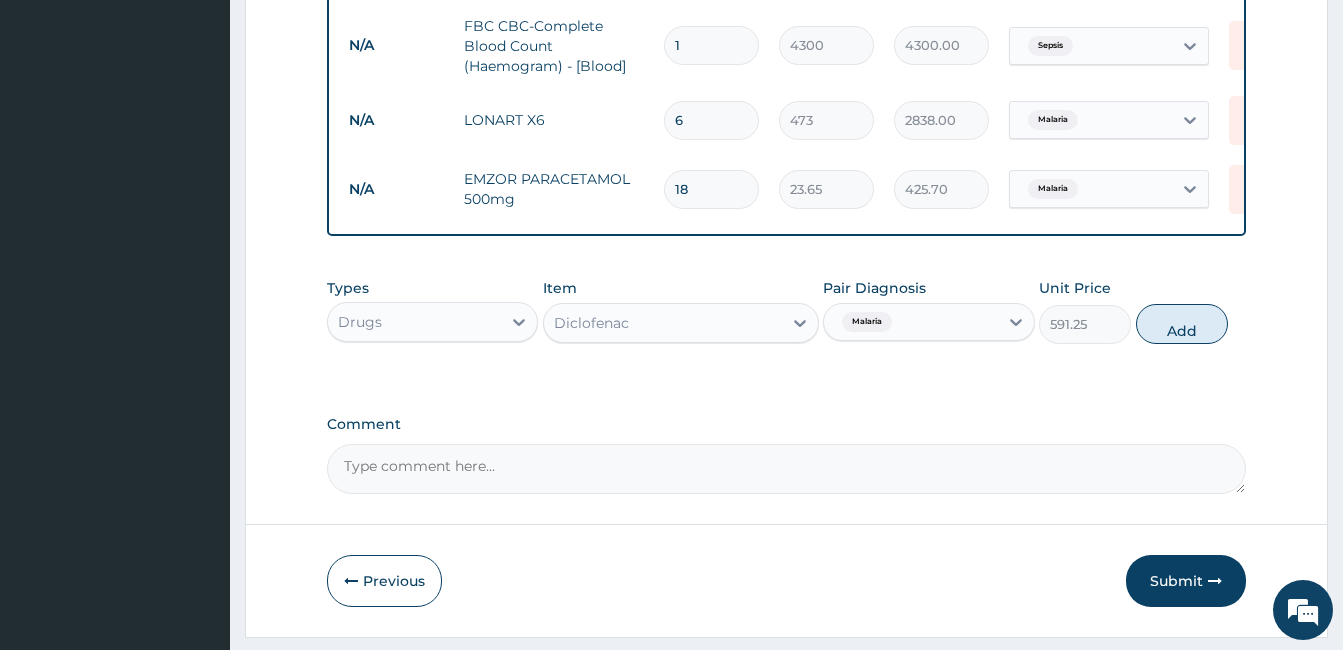 type on "0" 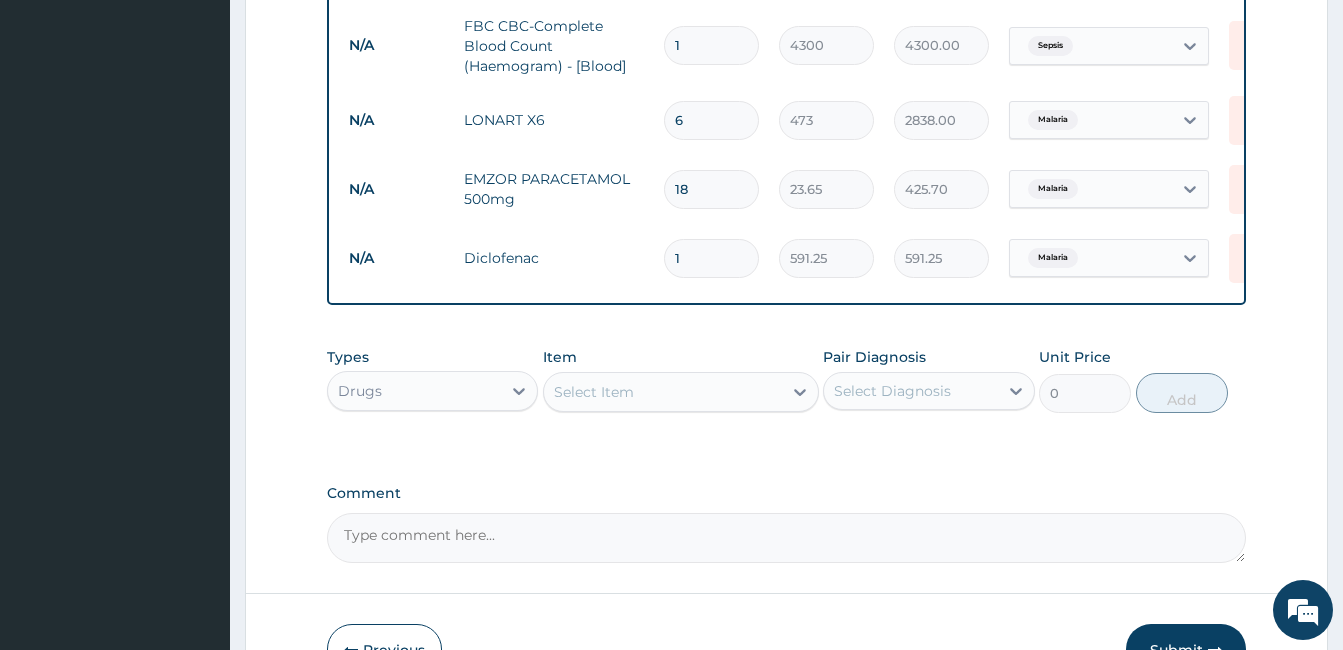 click on "Select Item" at bounding box center [663, 392] 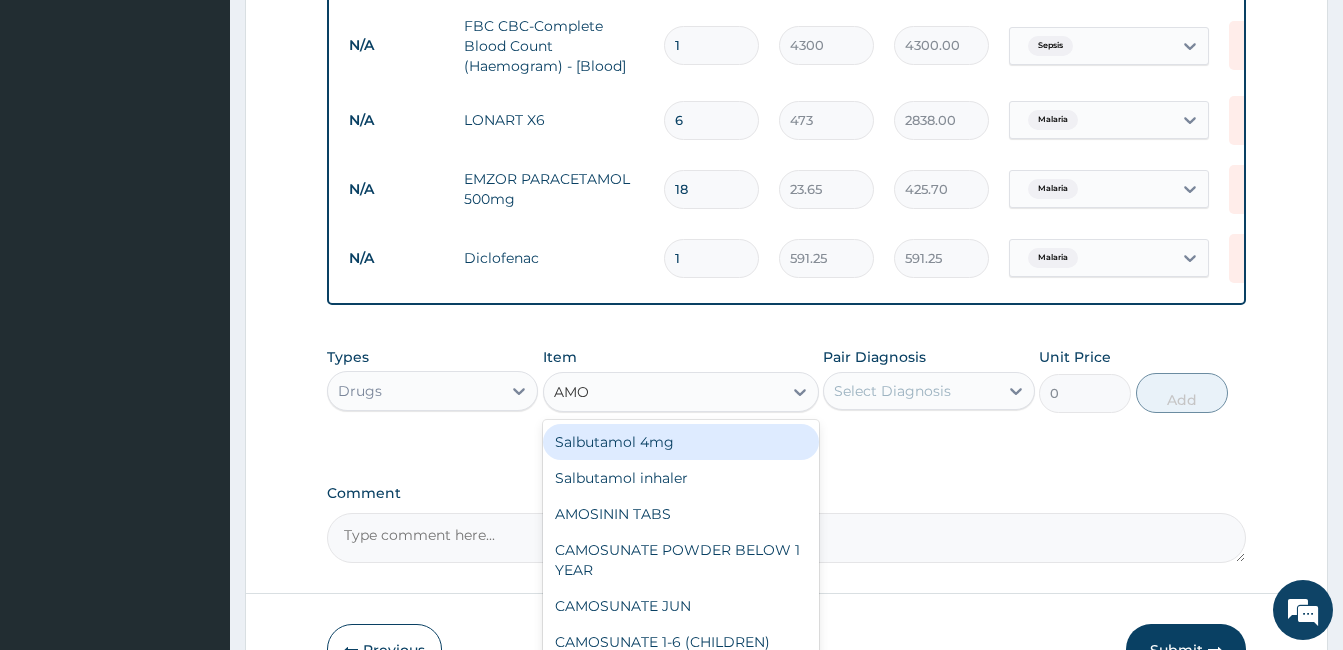 type on "AMOK" 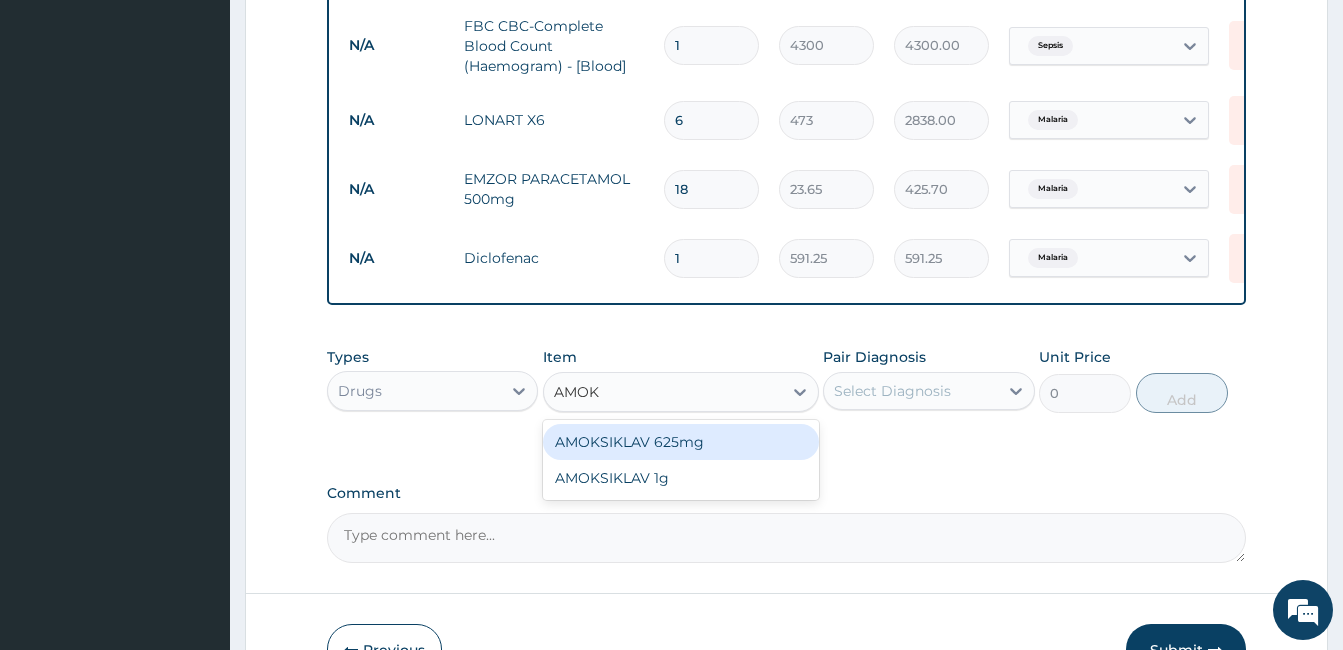 click on "AMOKSIKLAV 625mg" at bounding box center (681, 442) 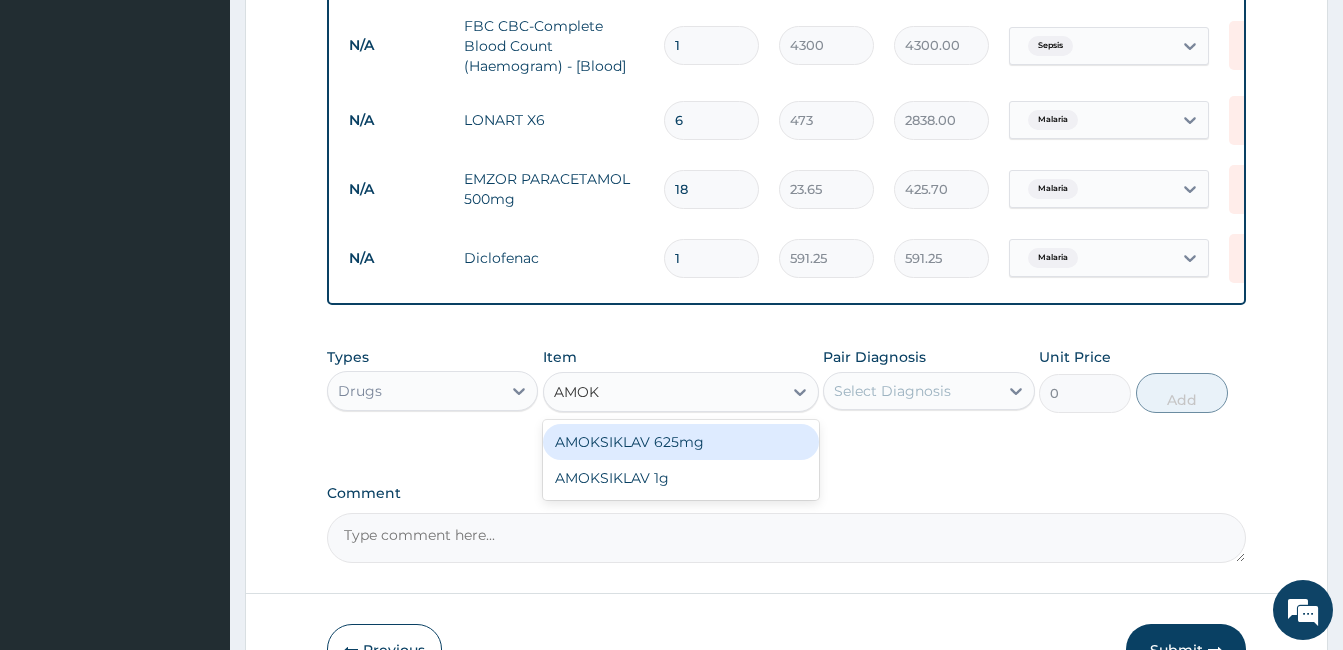 type 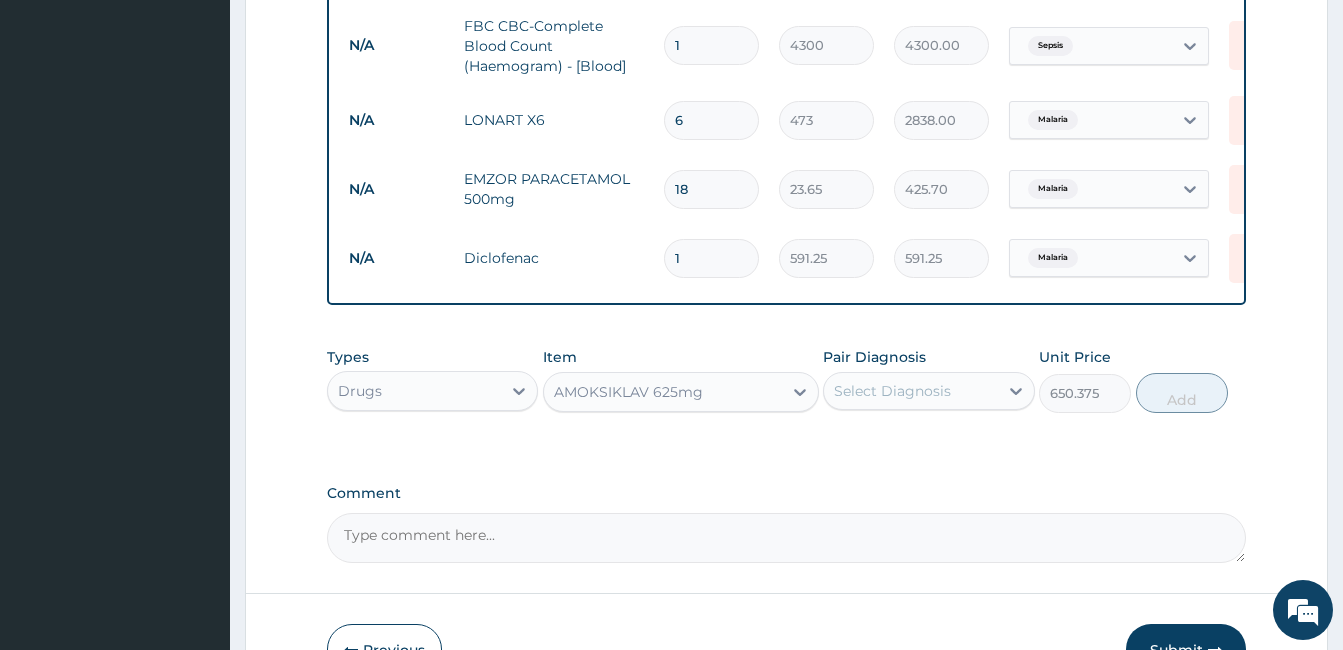 click on "Select Diagnosis" at bounding box center (892, 391) 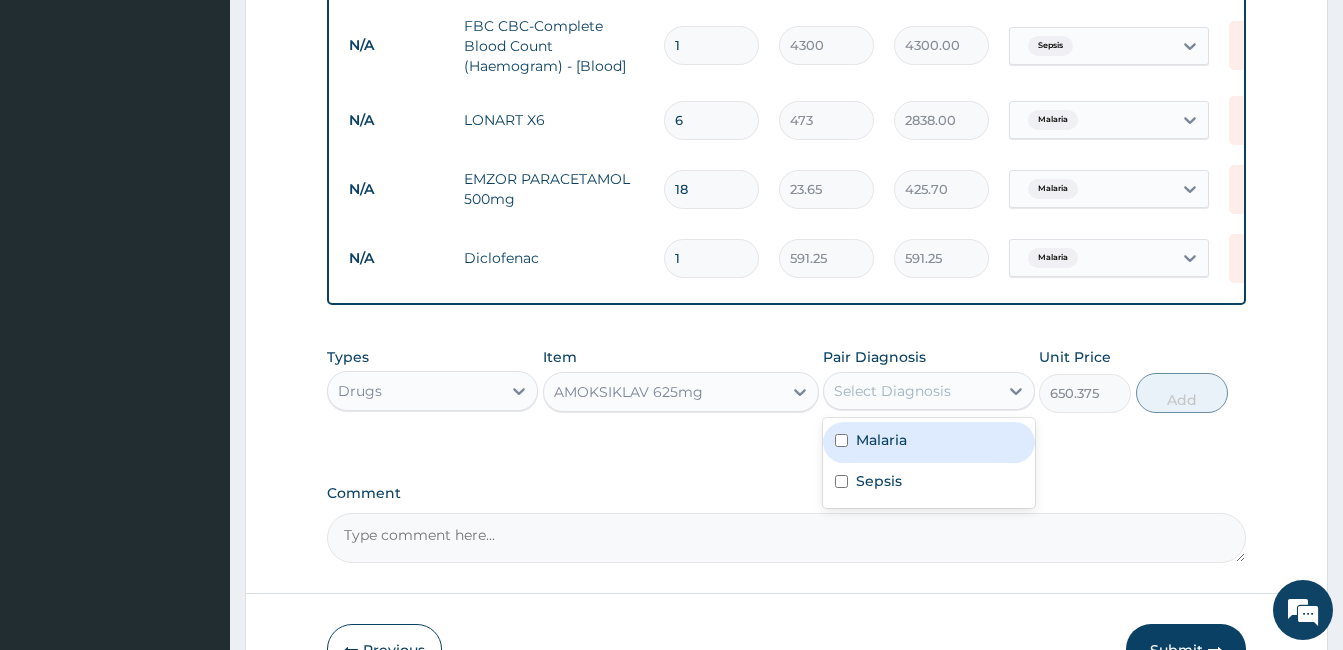 click on "Malaria" at bounding box center [881, 440] 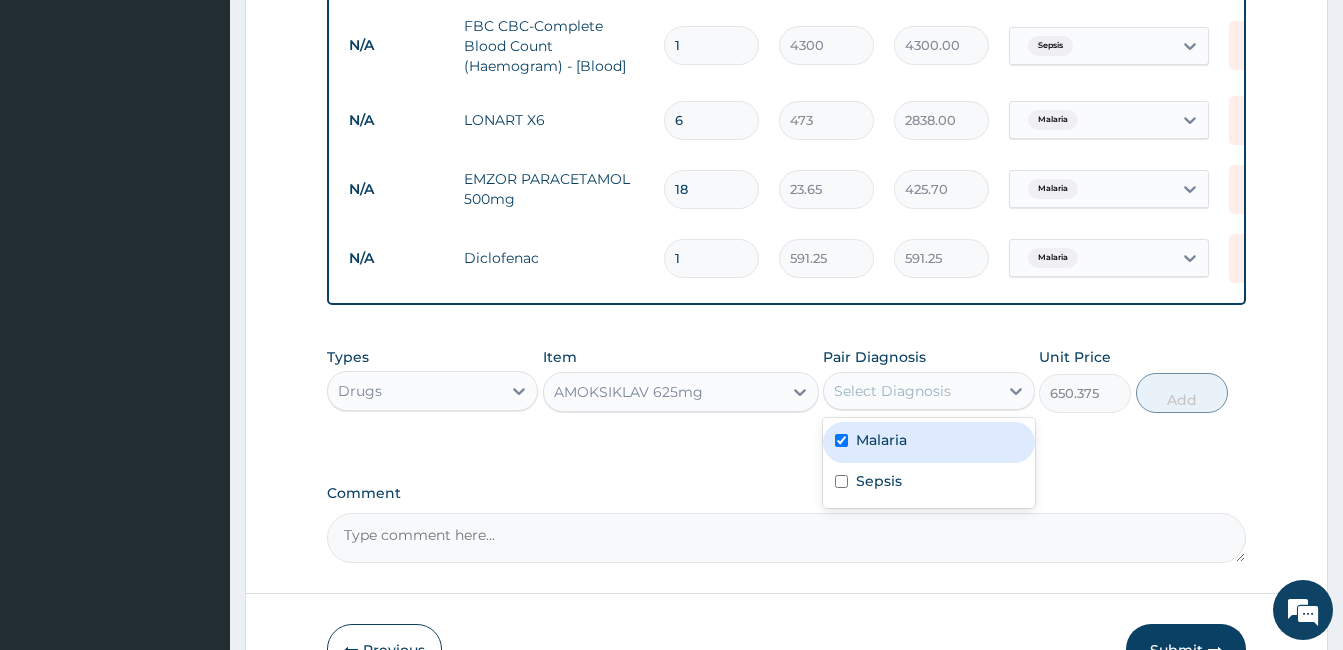 checkbox on "true" 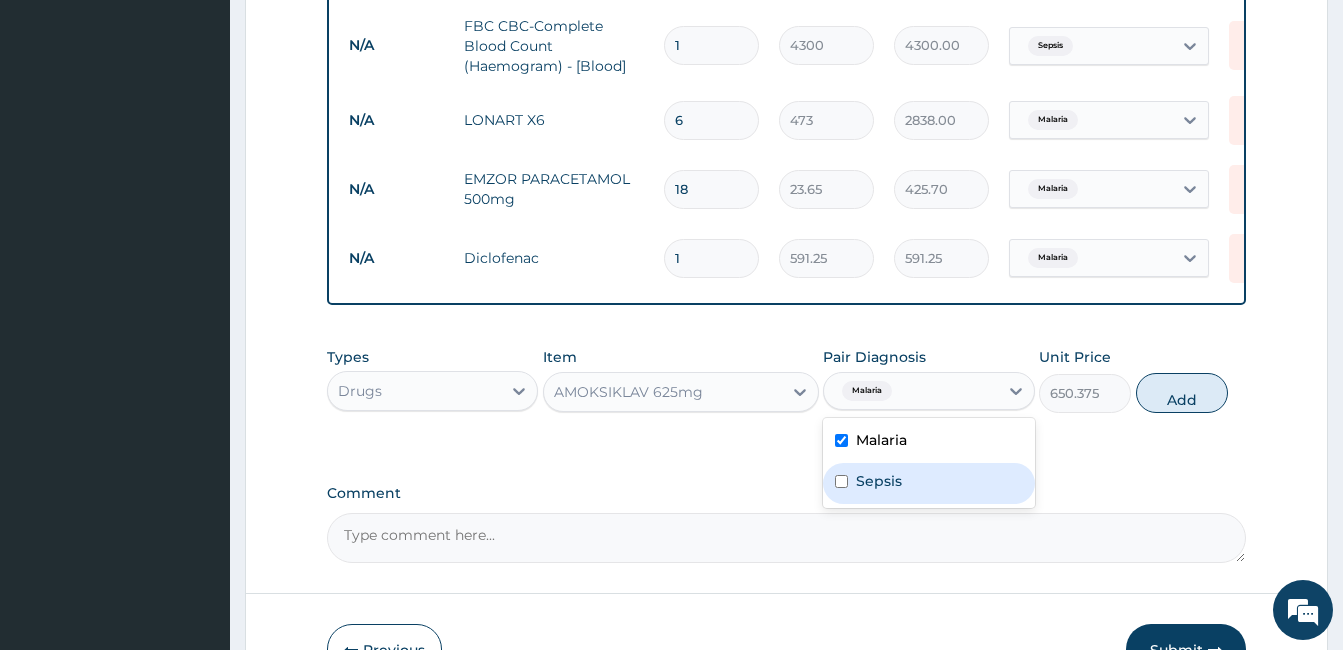 click on "Sepsis" at bounding box center [928, 483] 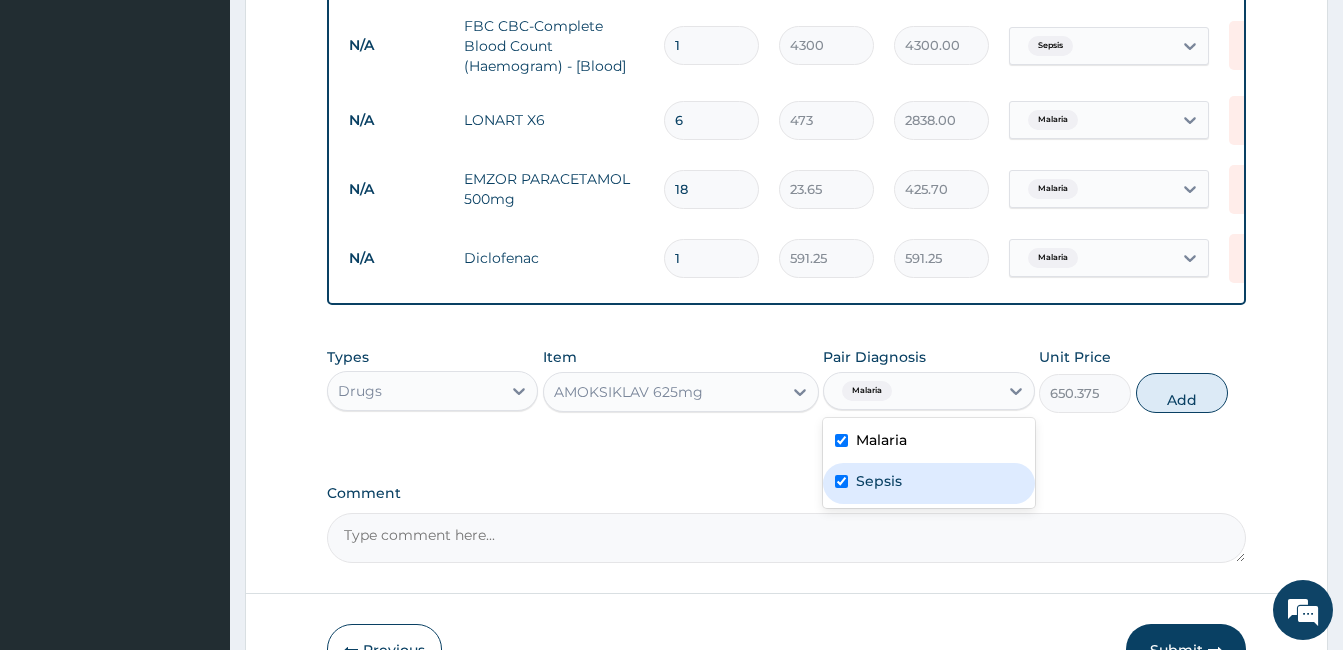 checkbox on "true" 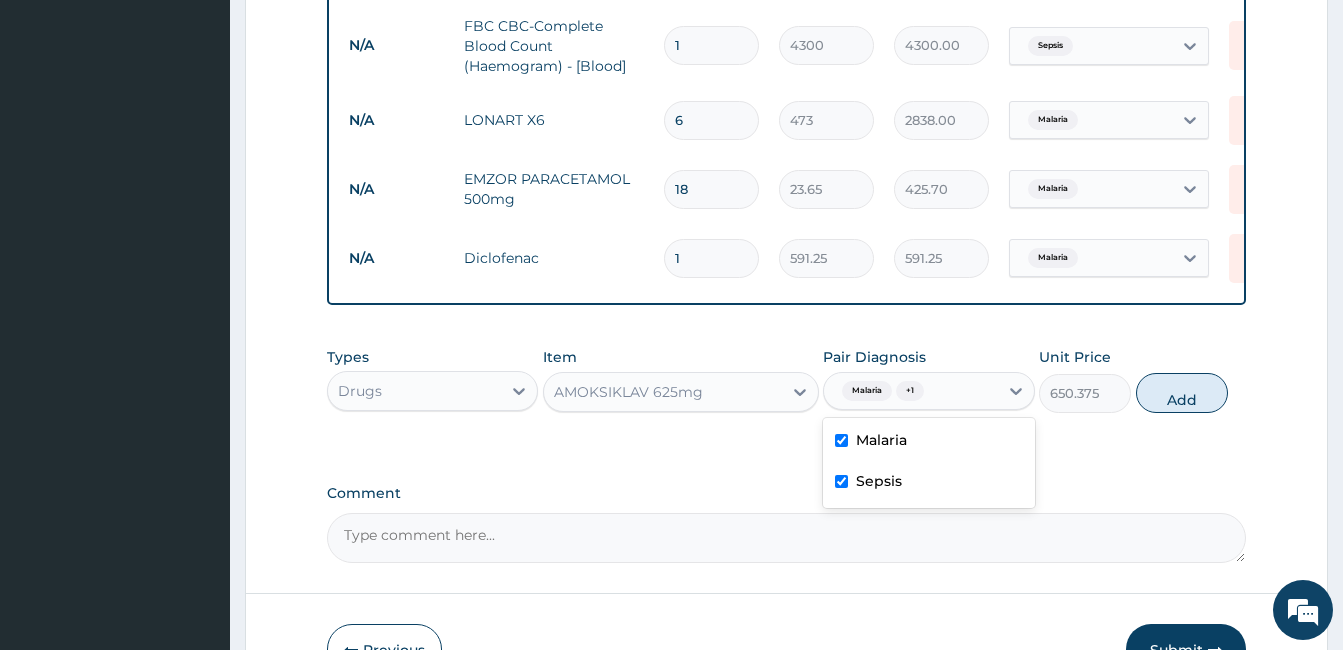click on "Malaria" at bounding box center (928, 442) 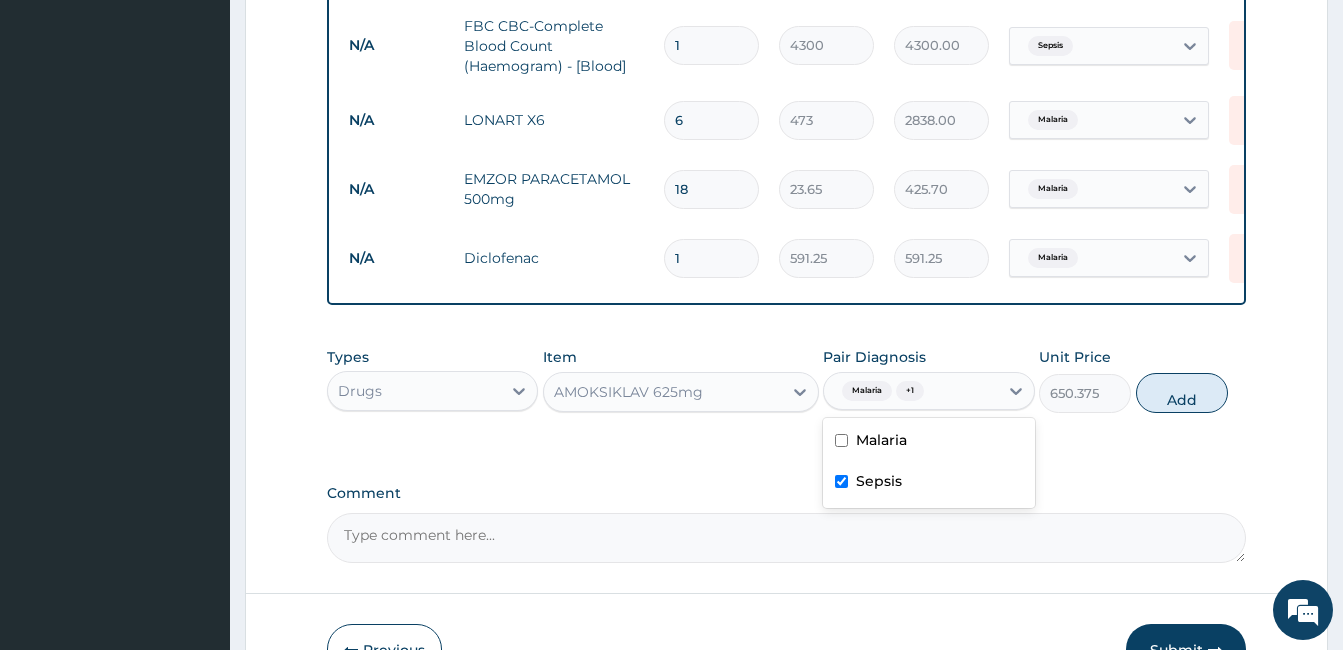 checkbox on "false" 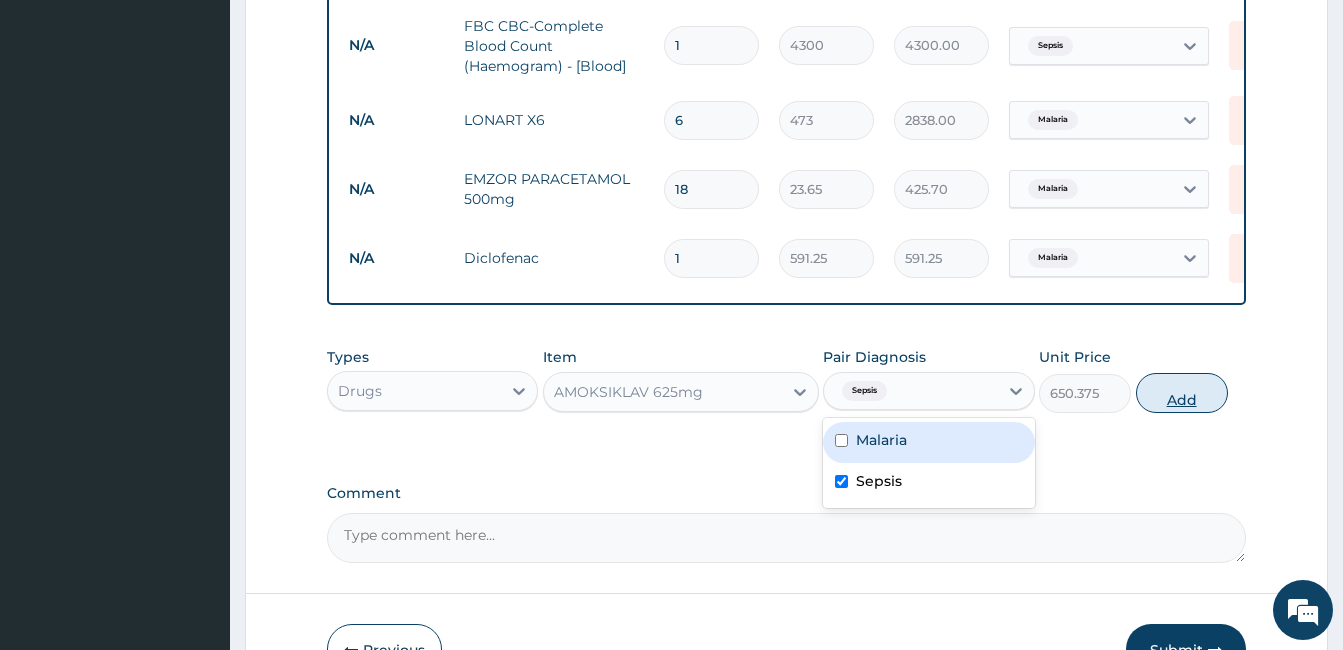 click on "Add" at bounding box center (1182, 393) 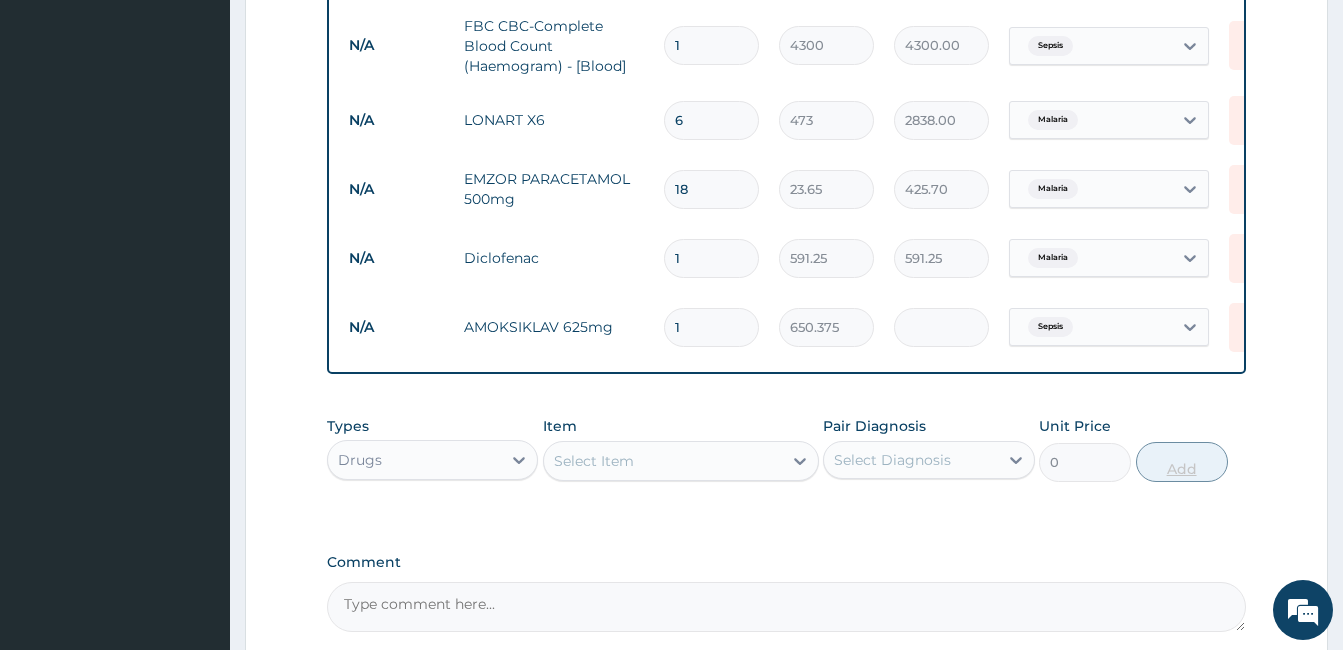 type on "14" 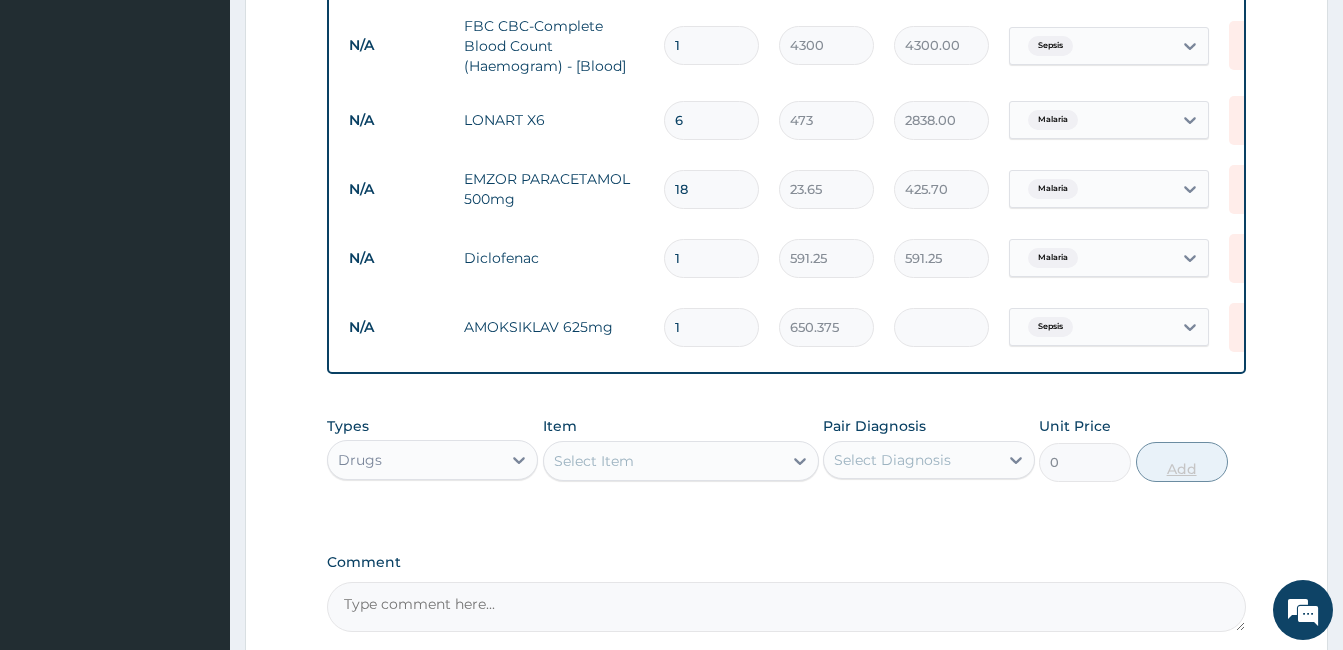 type on "9105.25" 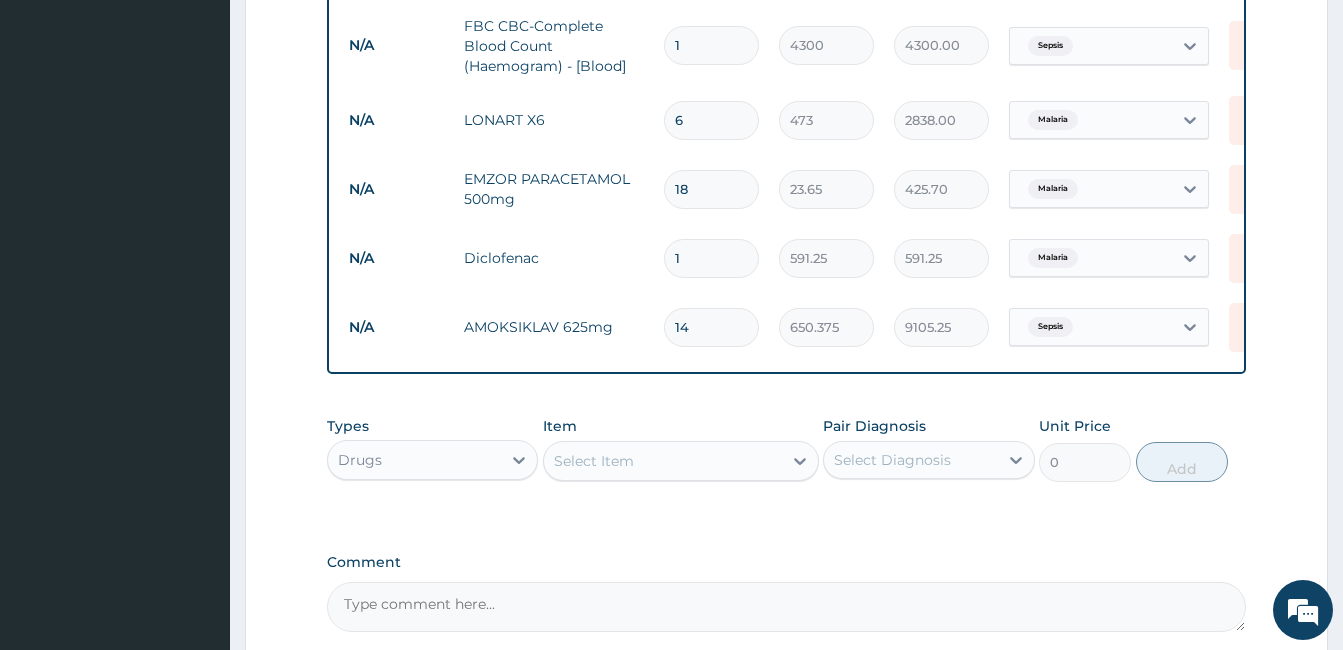 scroll, scrollTop: 1159, scrollLeft: 0, axis: vertical 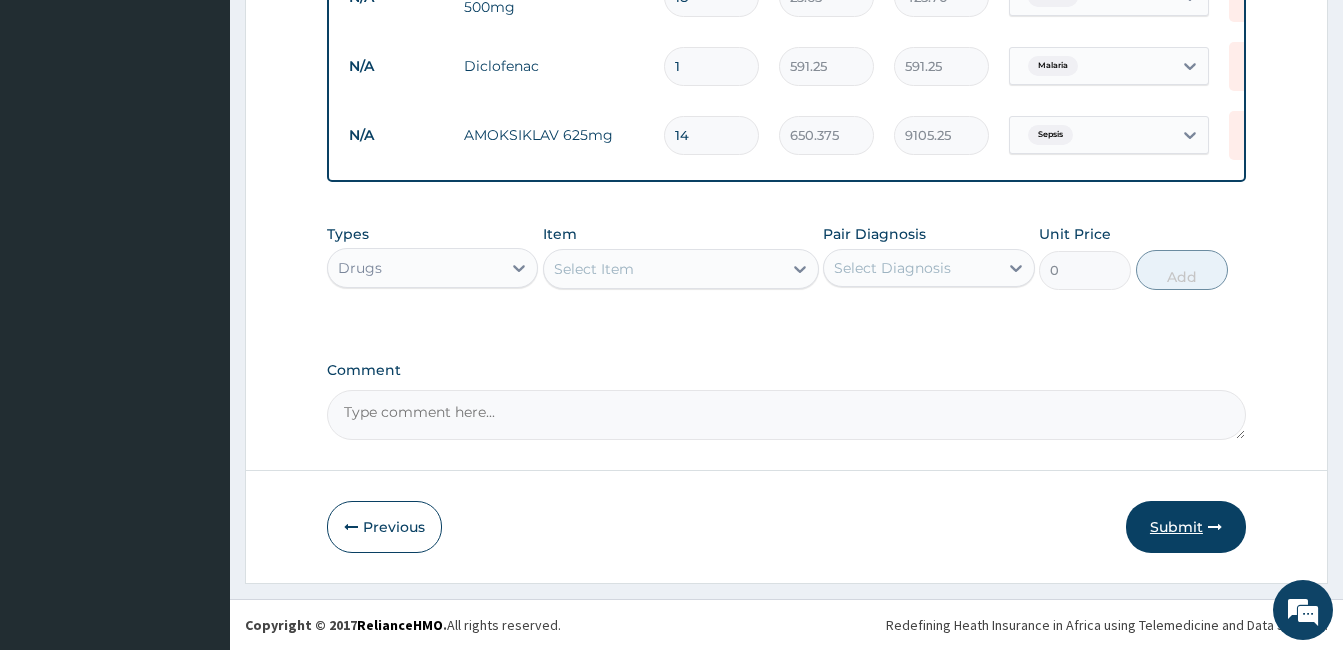 type on "14" 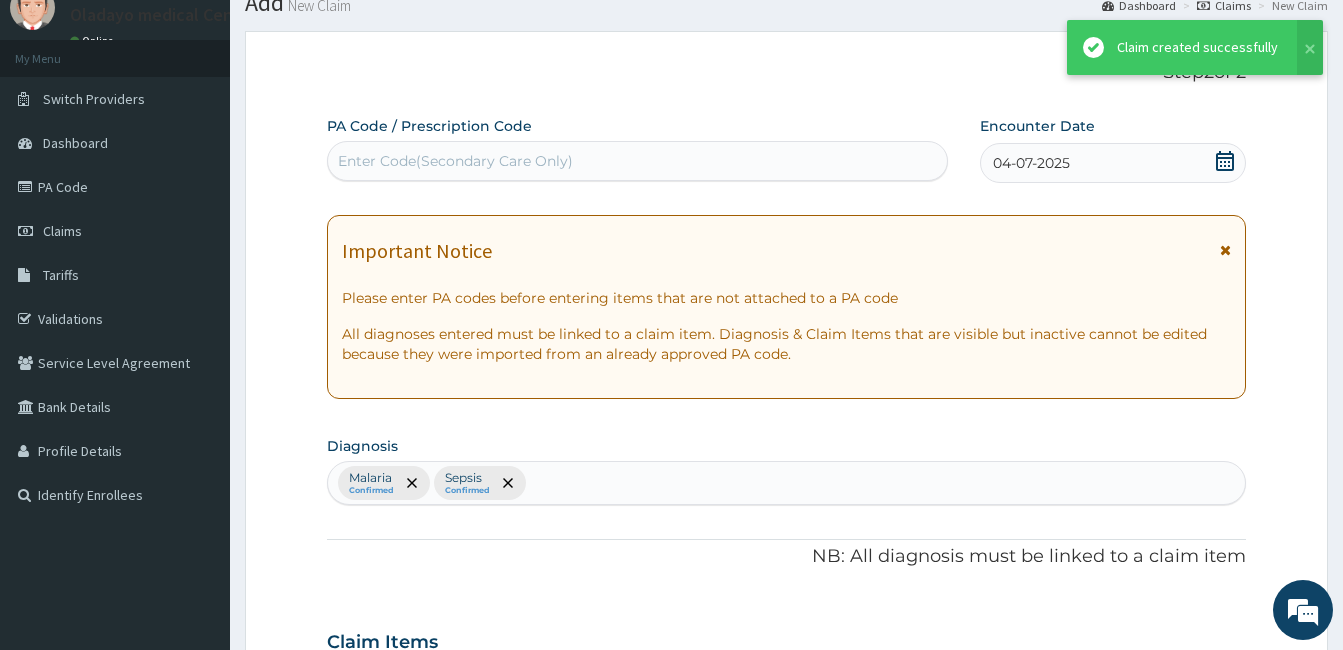 scroll, scrollTop: 1159, scrollLeft: 0, axis: vertical 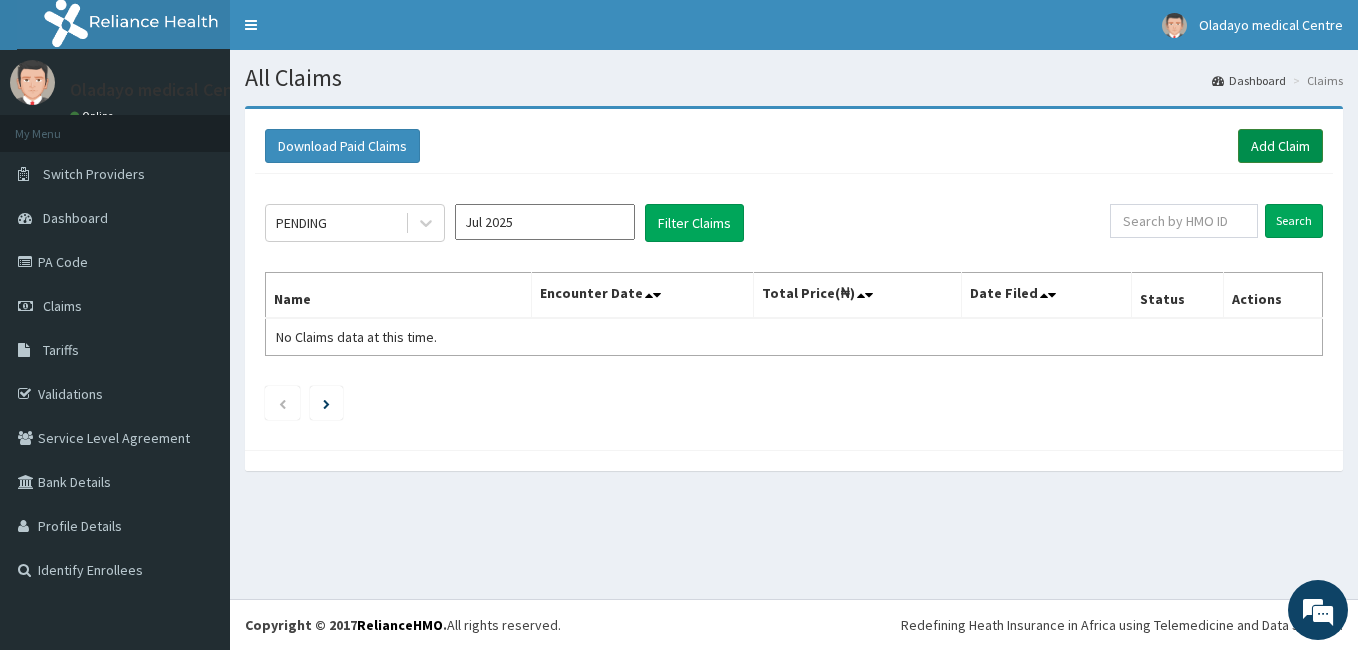 click on "Add Claim" at bounding box center (1280, 146) 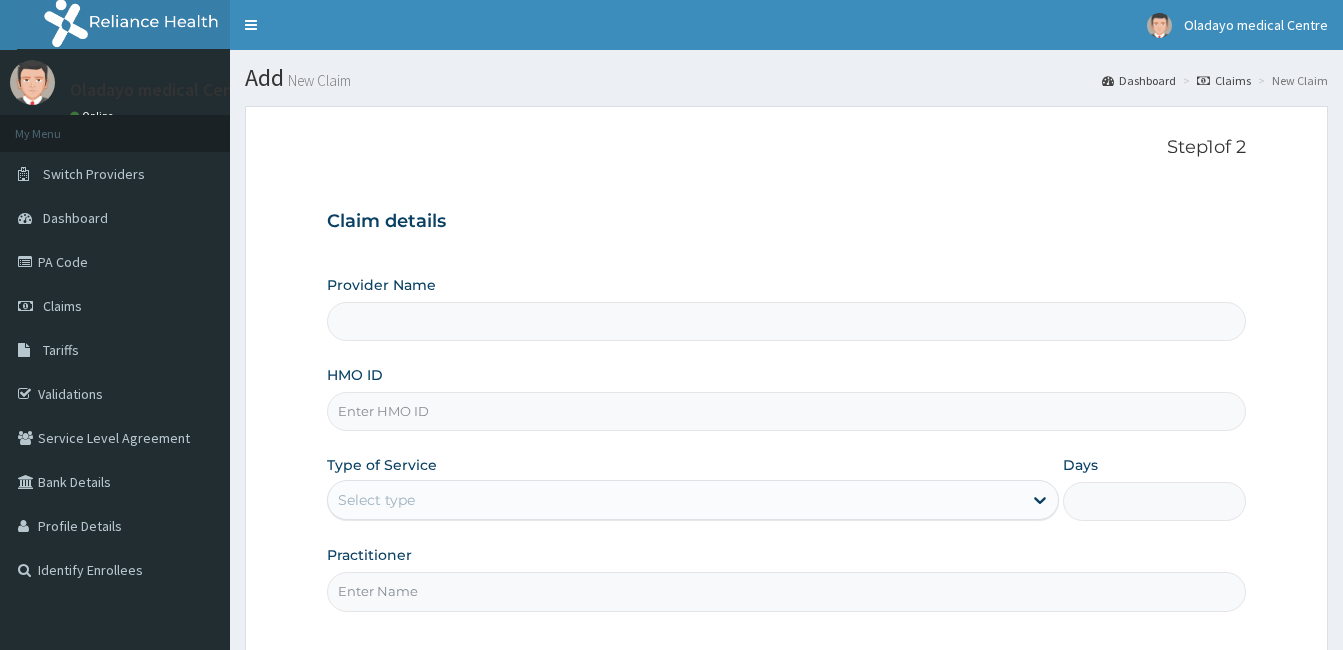 drag, startPoint x: 0, startPoint y: 0, endPoint x: 491, endPoint y: 417, distance: 644.18164 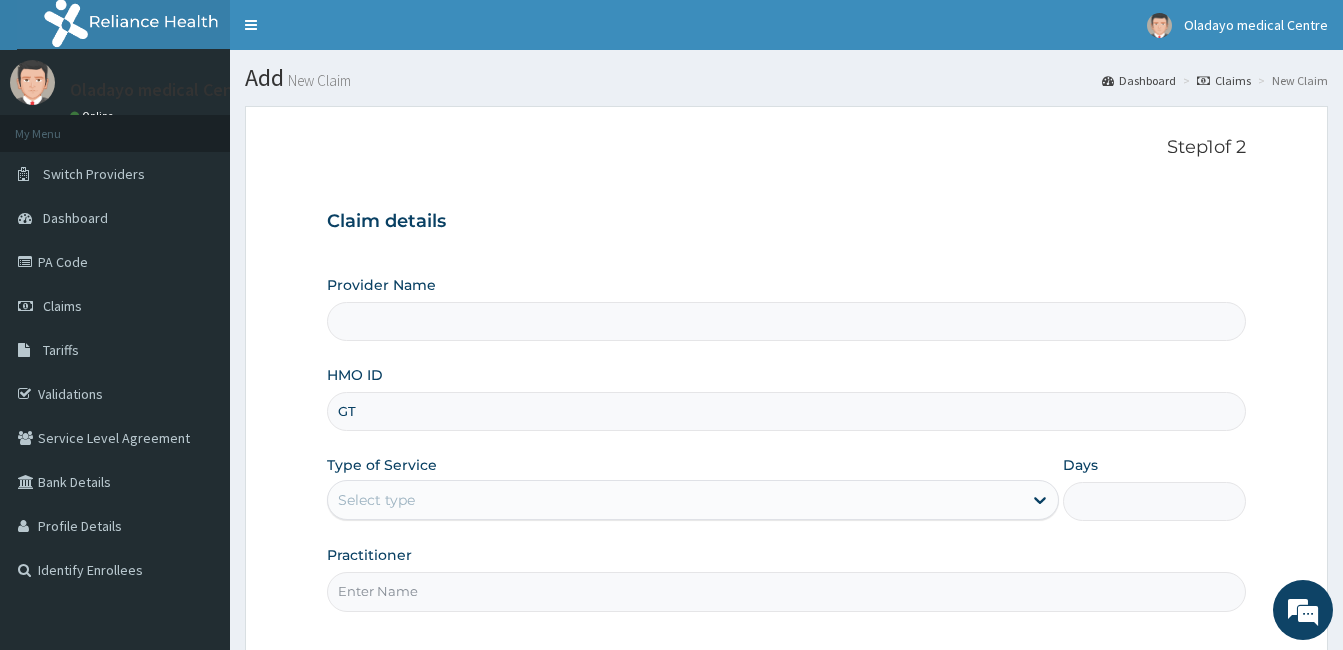type on "GTC" 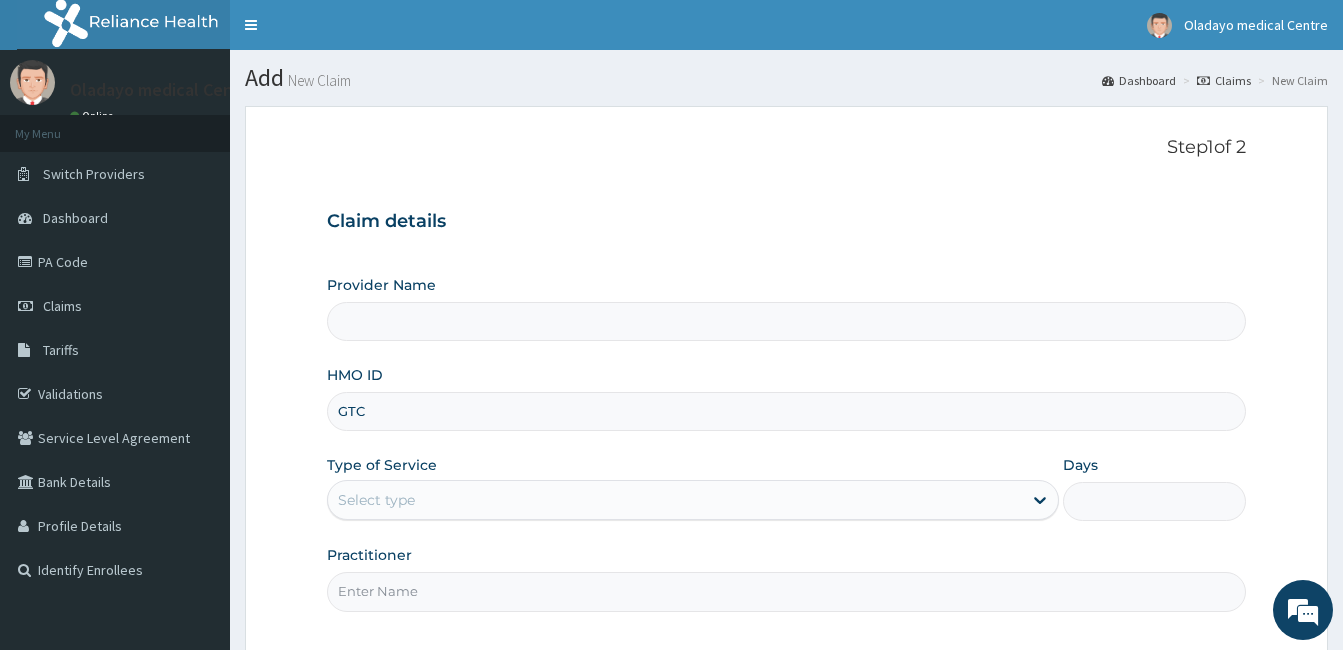 type on "Oladayo Medical Centre" 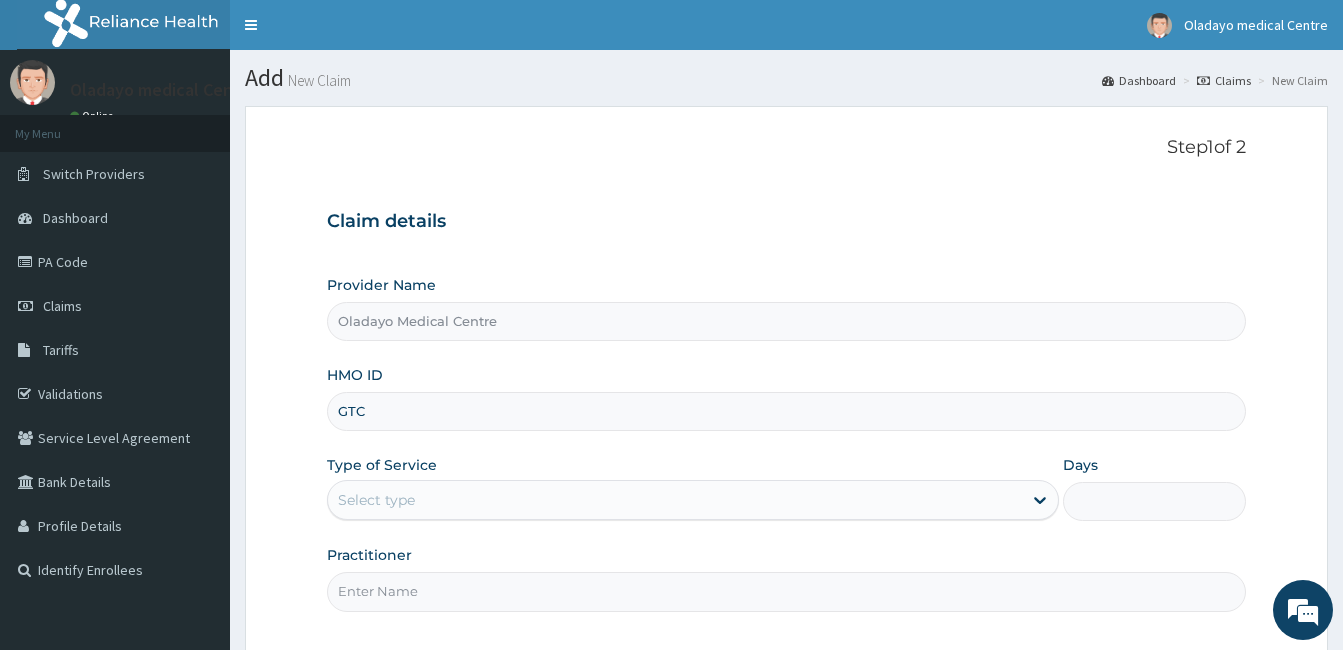 type on "GTC/10316/B" 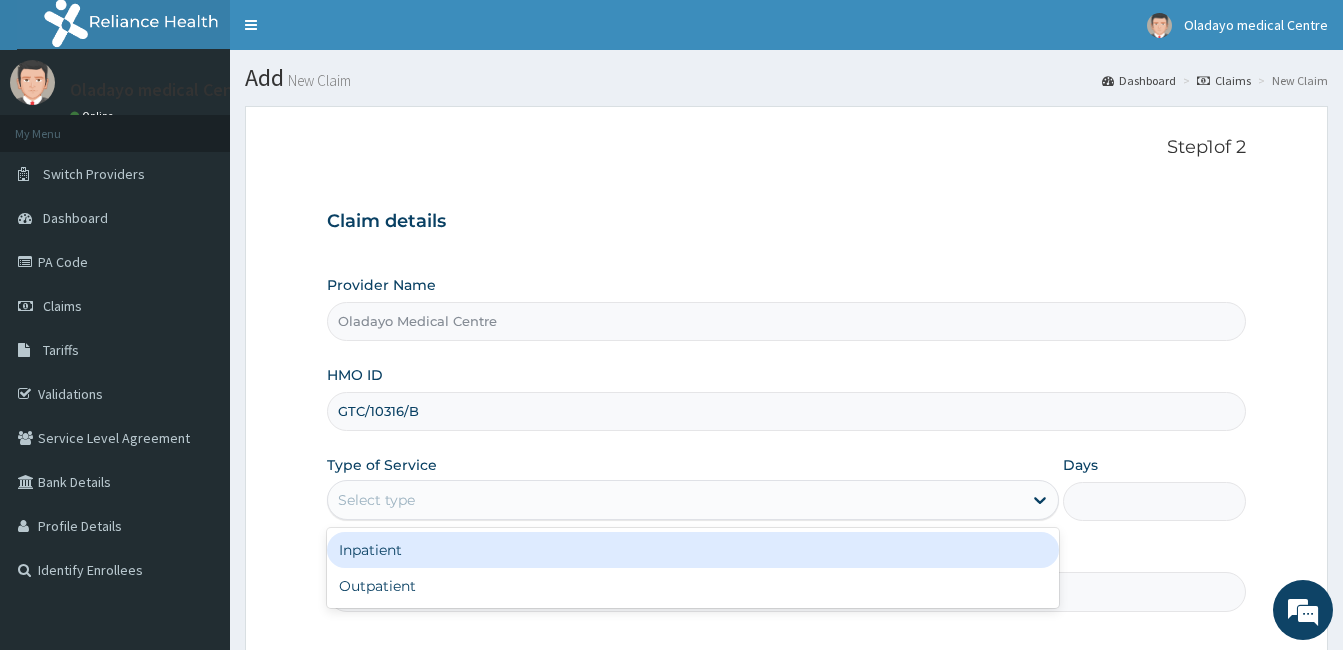 click on "Select type" at bounding box center [675, 500] 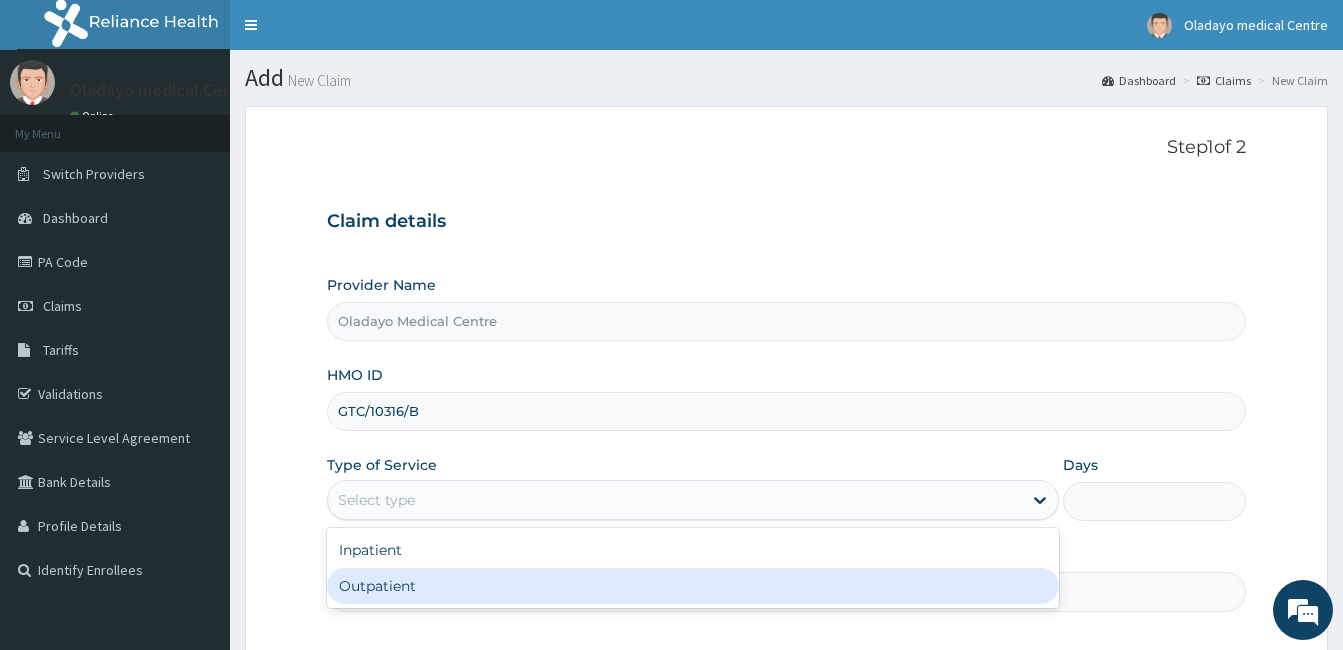 click on "Outpatient" at bounding box center [693, 586] 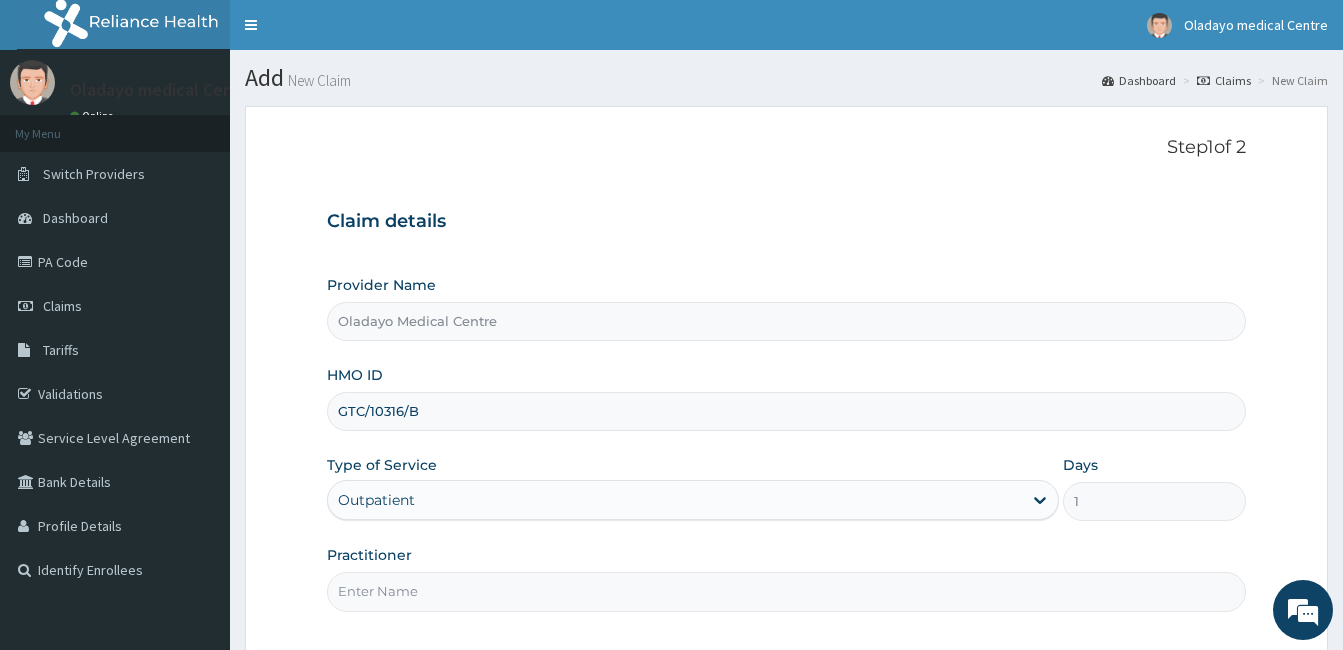 click on "Practitioner" at bounding box center [786, 578] 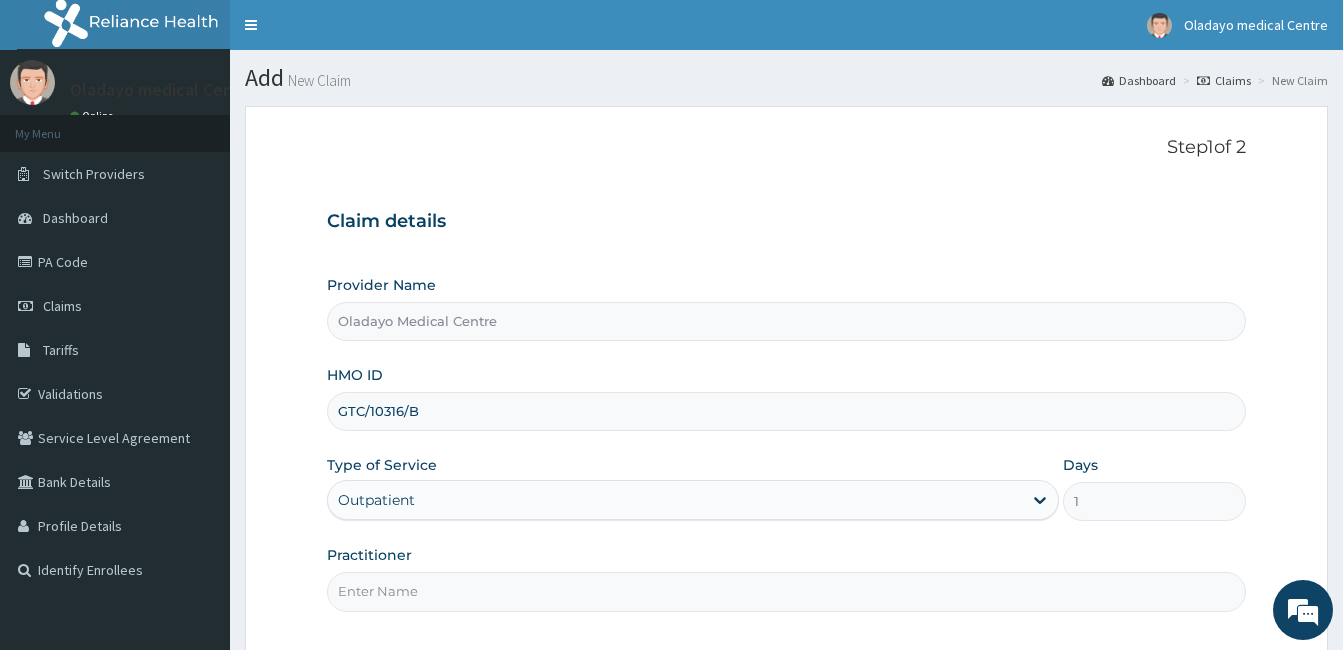 type on "DOCTOR PETER" 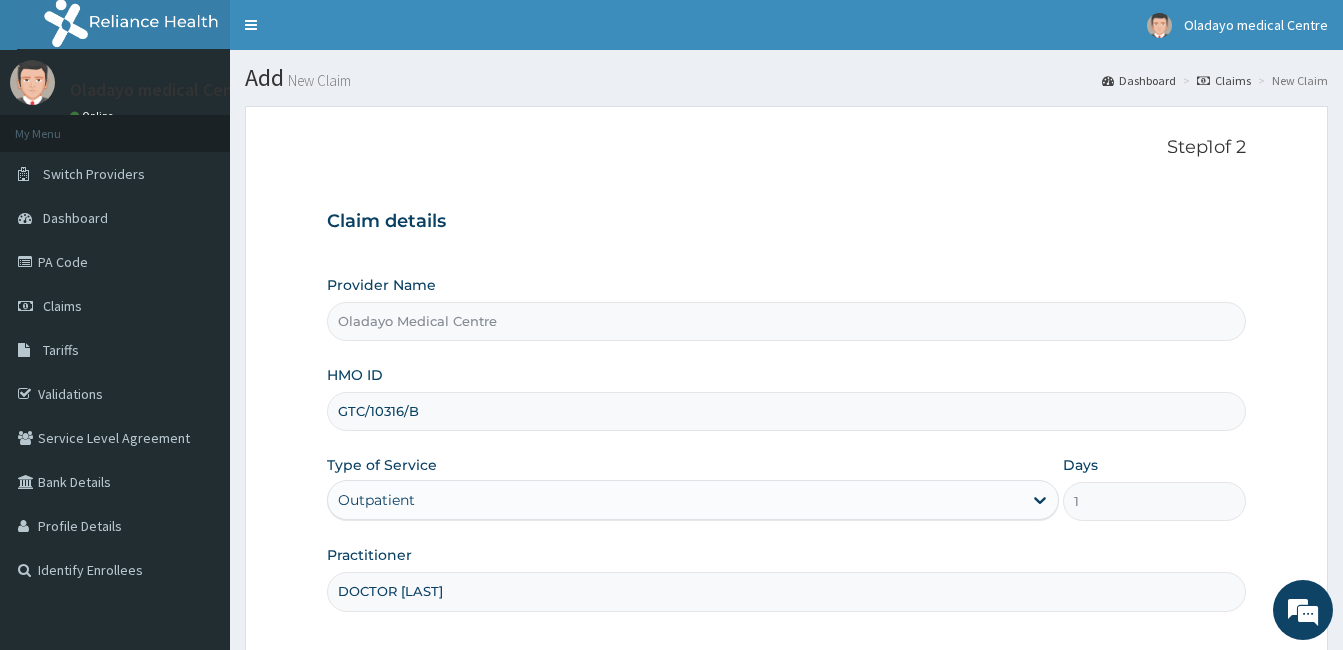 scroll, scrollTop: 0, scrollLeft: 0, axis: both 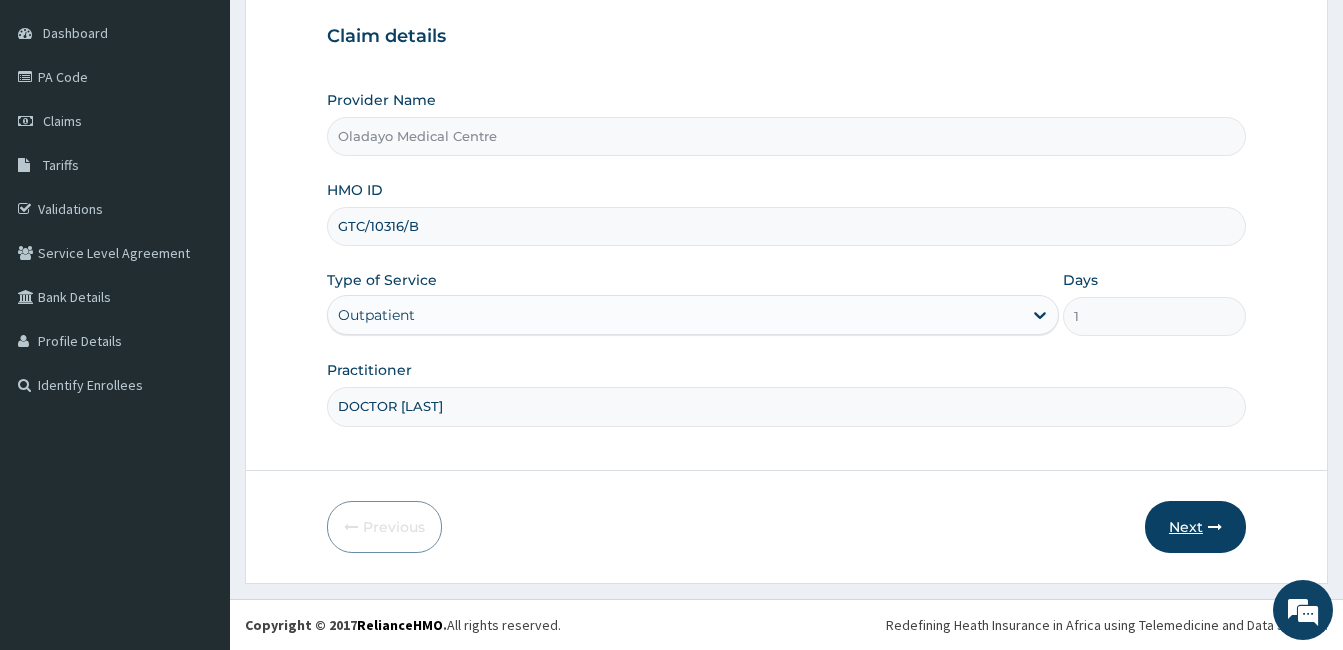 click on "Next" at bounding box center (1195, 527) 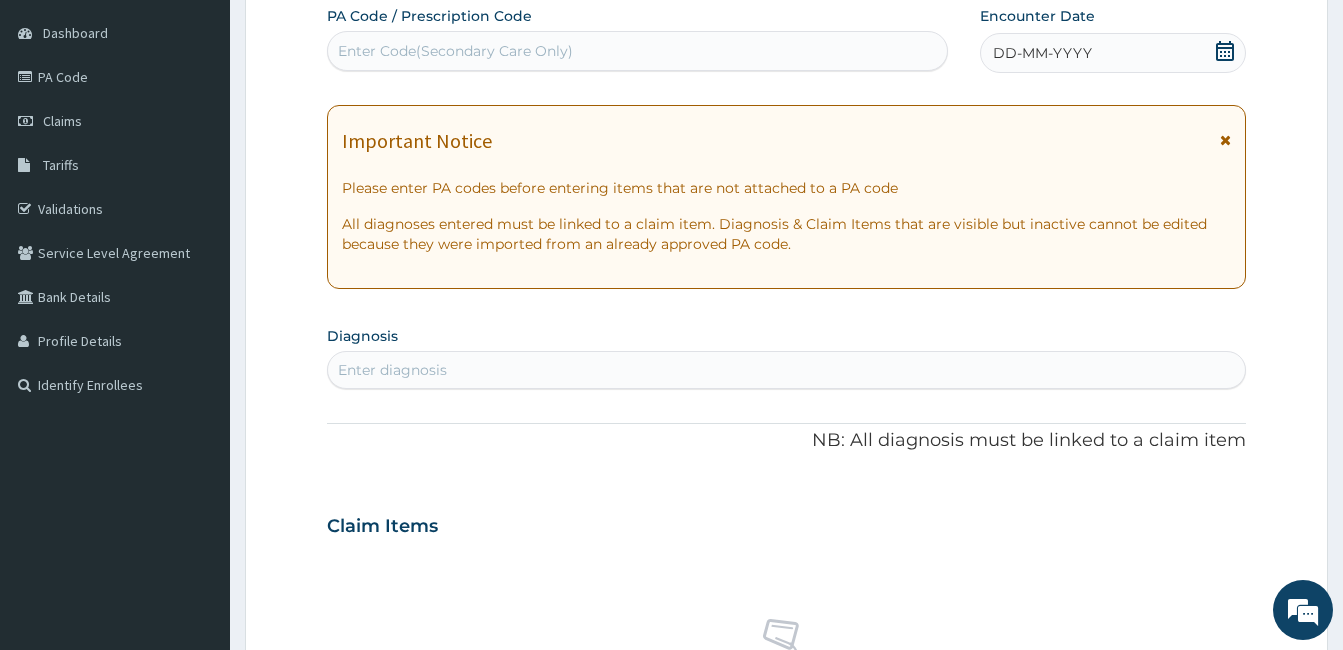 click on "DD-MM-YYYY" at bounding box center [1113, 53] 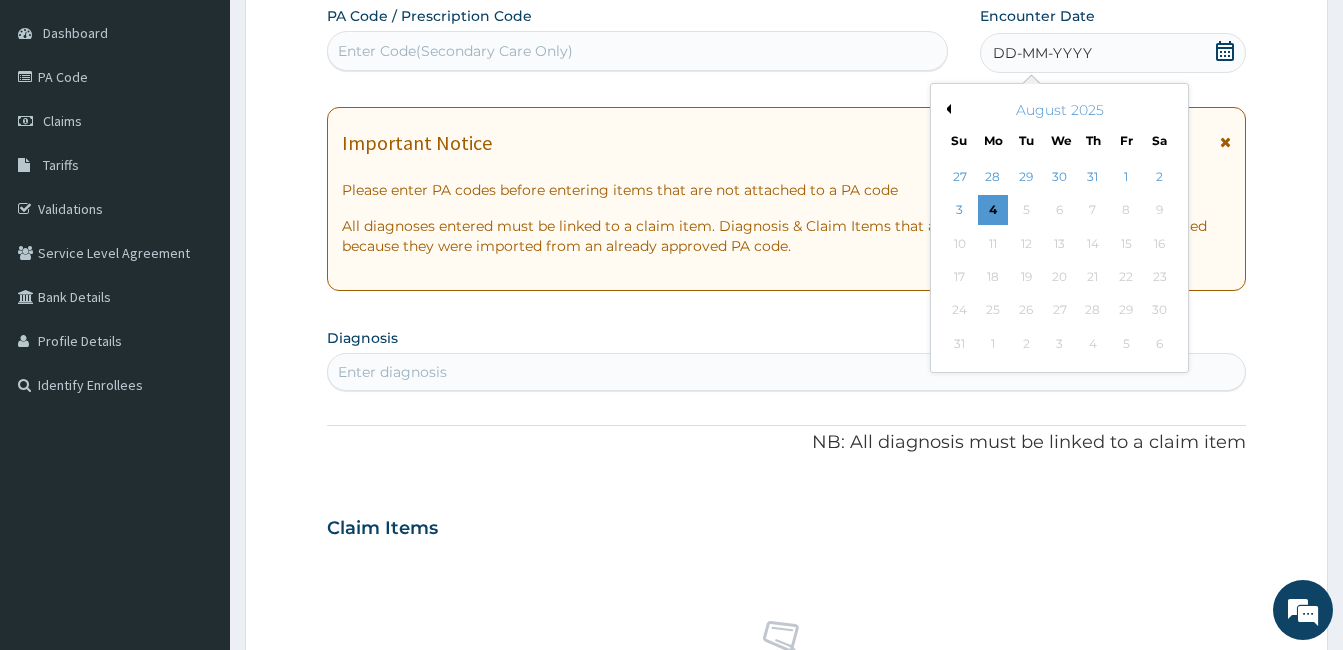 click on "Previous Month" at bounding box center [946, 109] 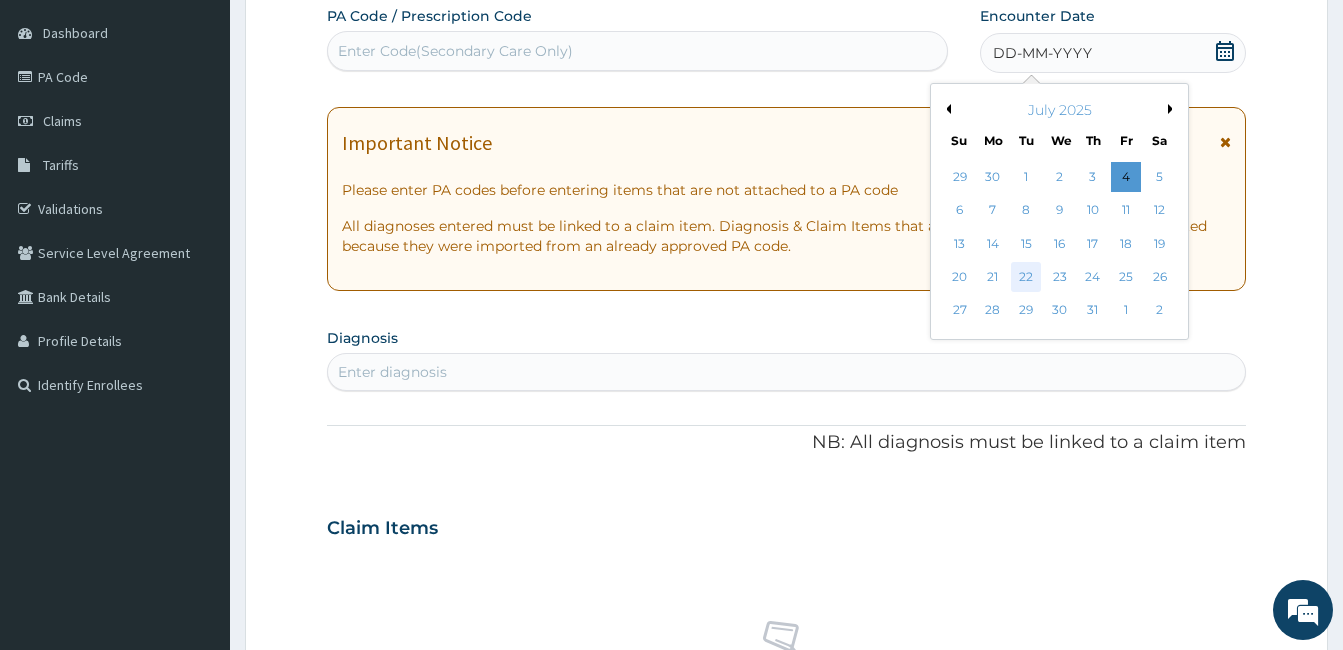 click on "22" at bounding box center [1026, 277] 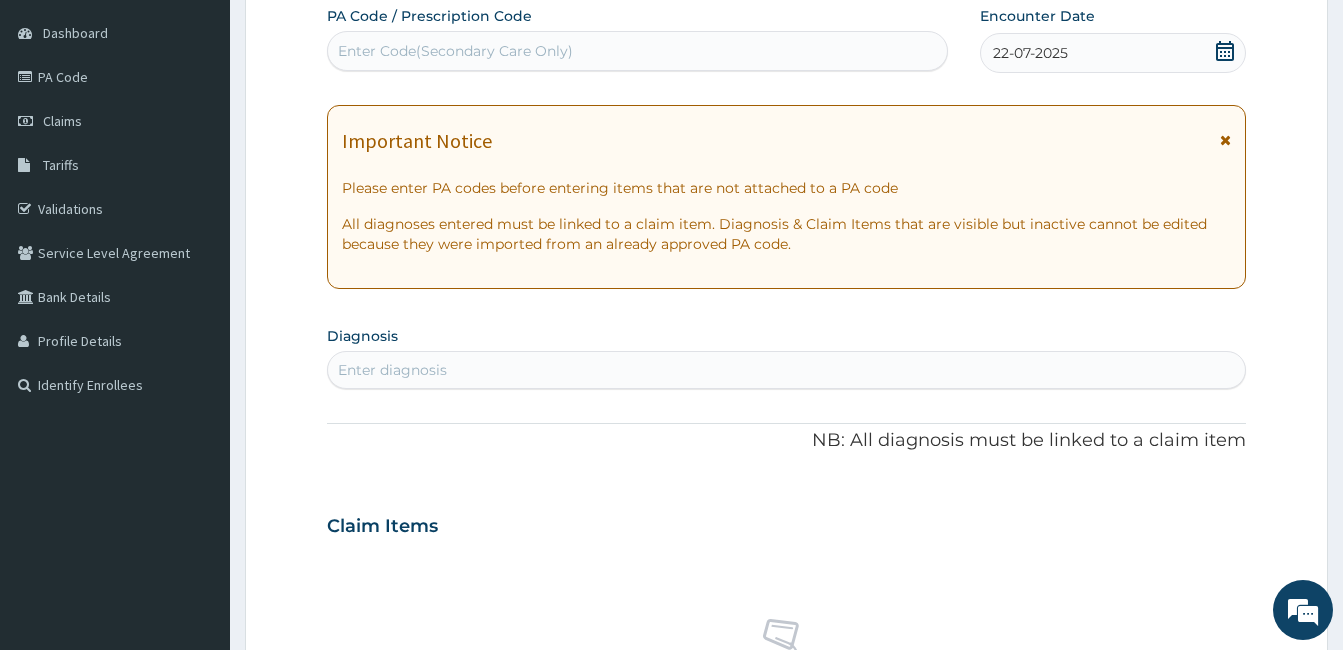 click on "Enter diagnosis" at bounding box center (786, 370) 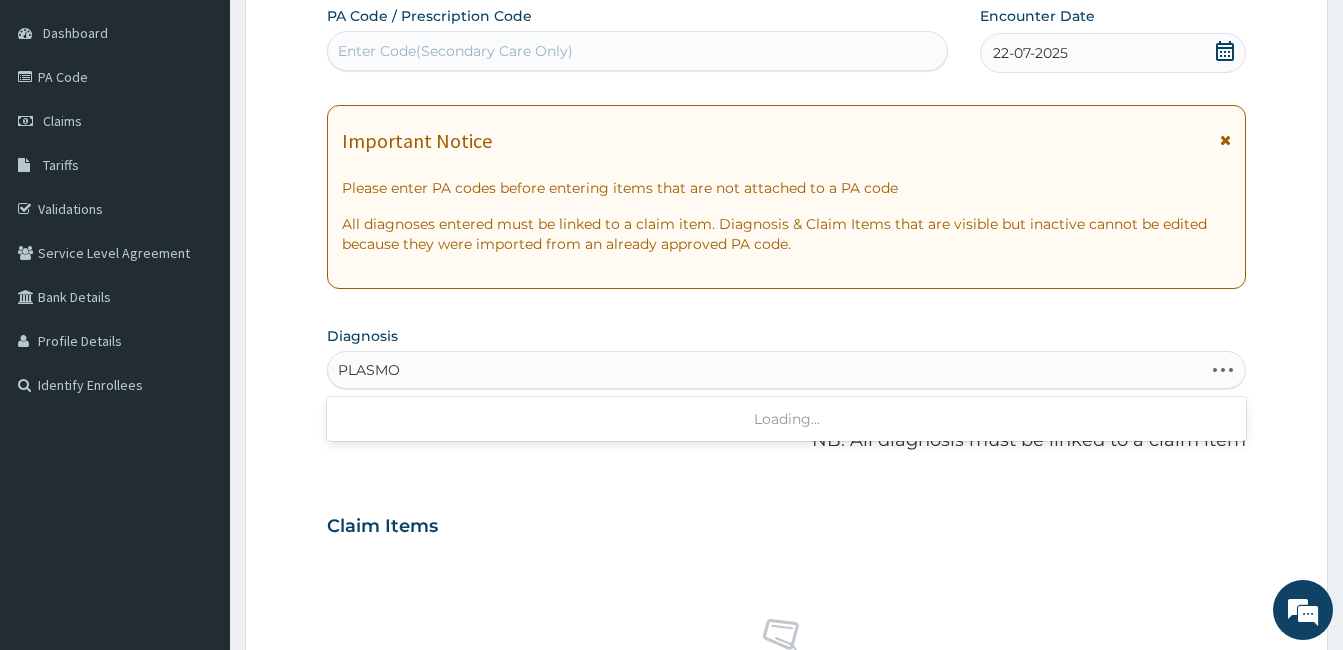 type on "PLASMOD" 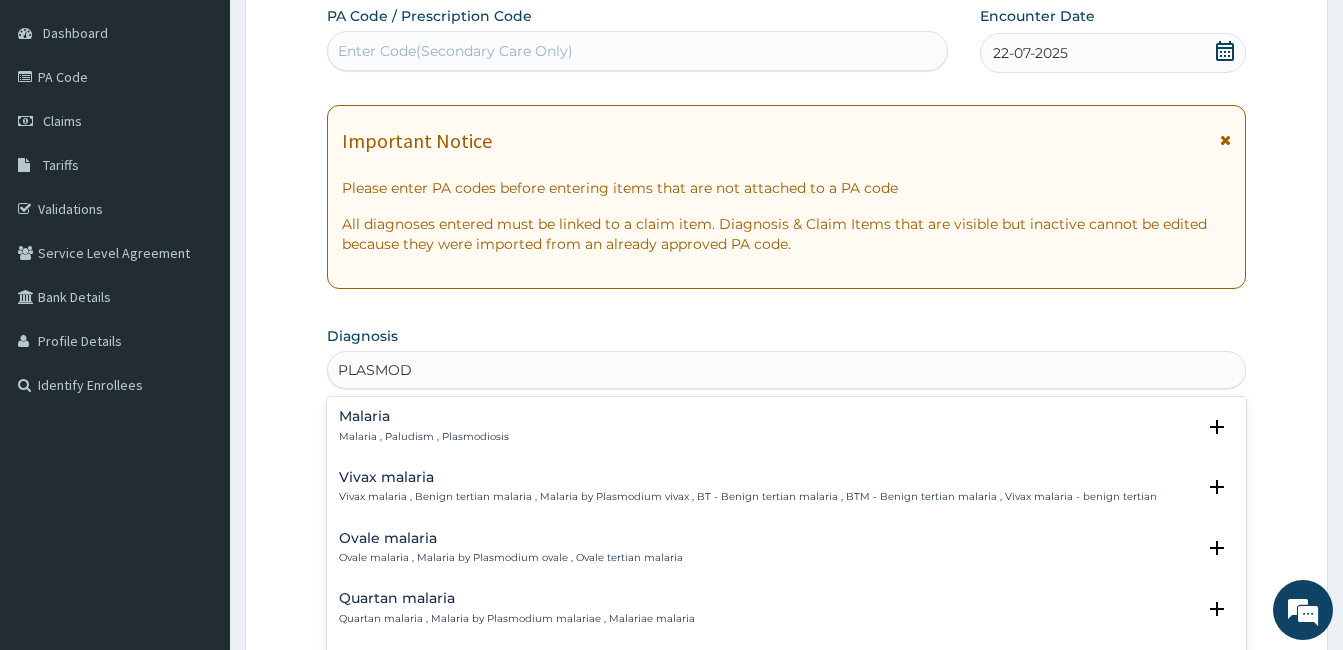 click on "Malaria Malaria , Paludism , Plasmodiosis" at bounding box center [786, 426] 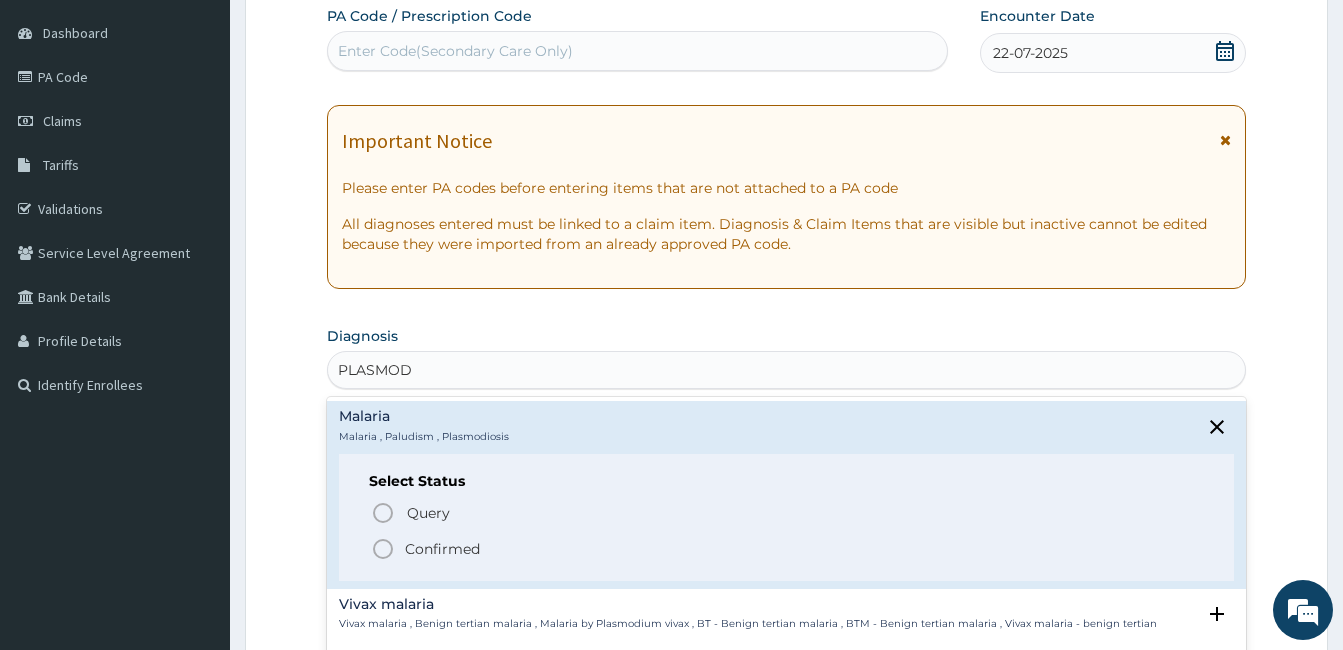 click 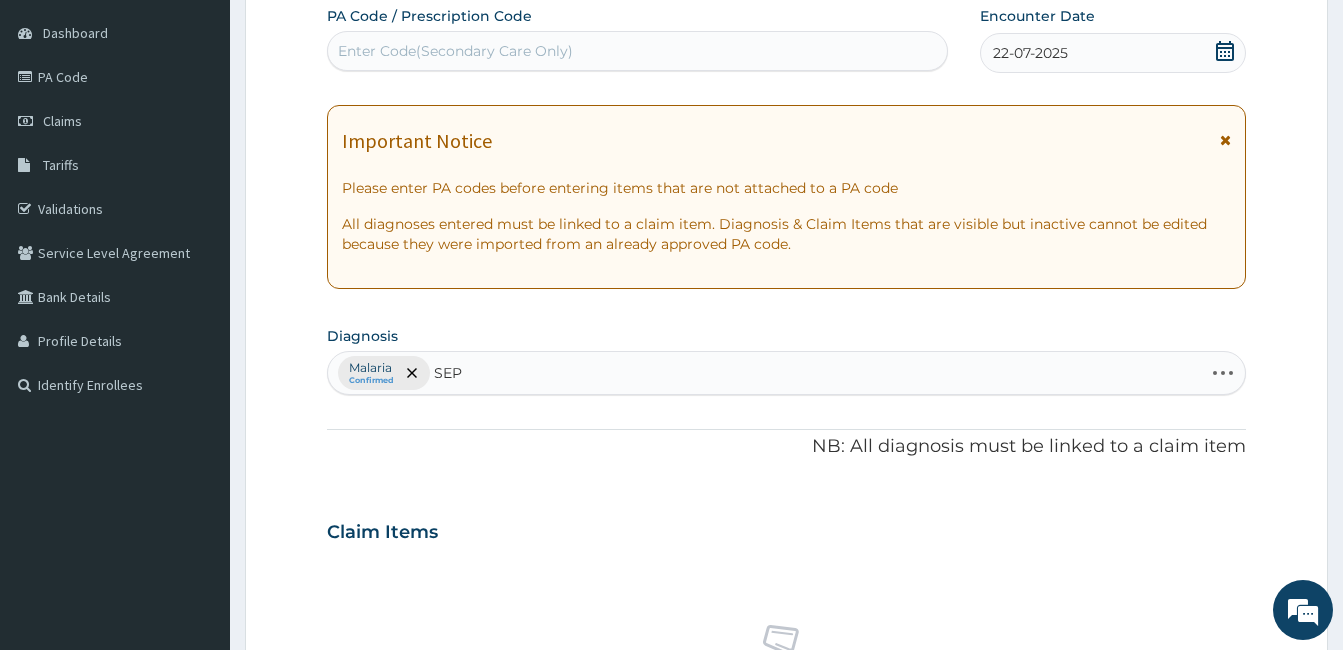 type on "SEPS" 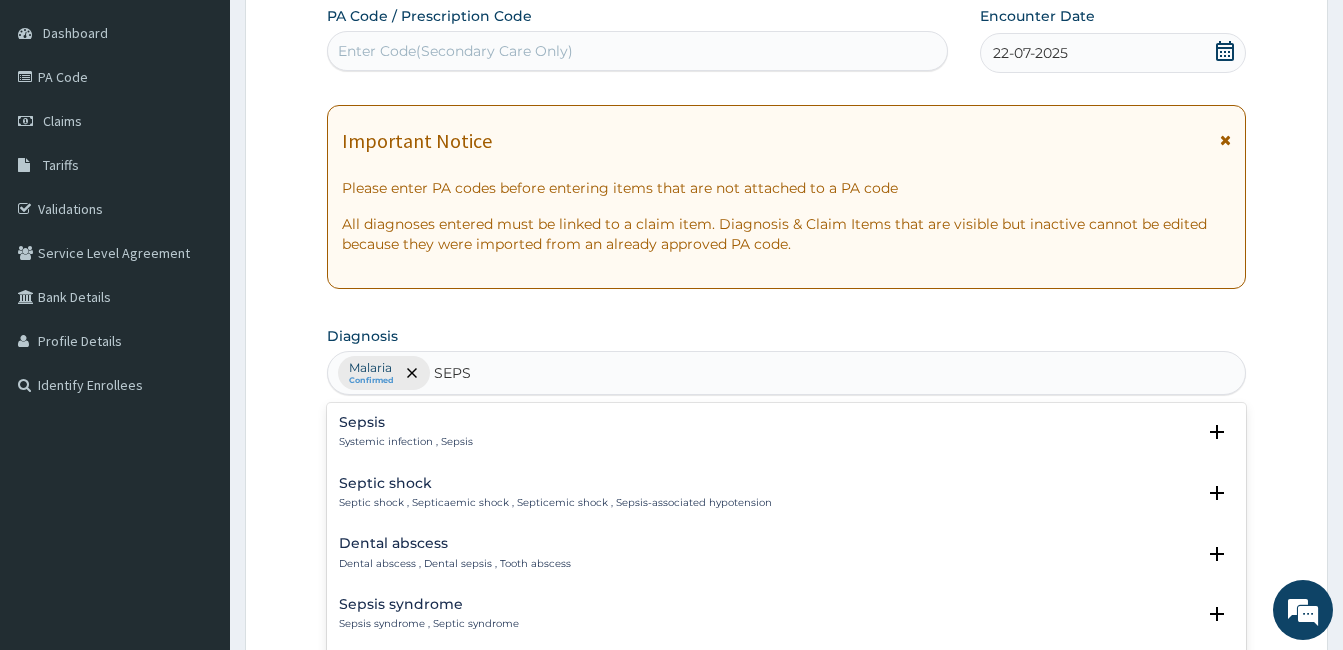 click on "Sepsis Systemic infection , Sepsis" at bounding box center (786, 432) 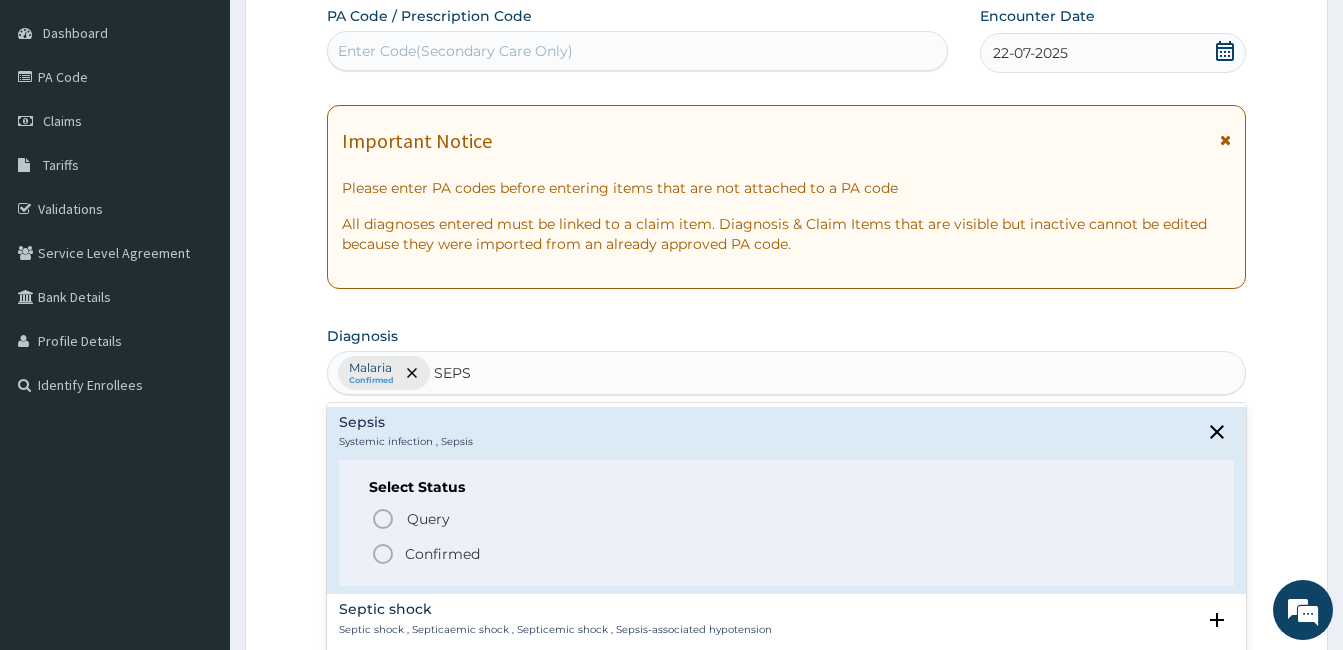click 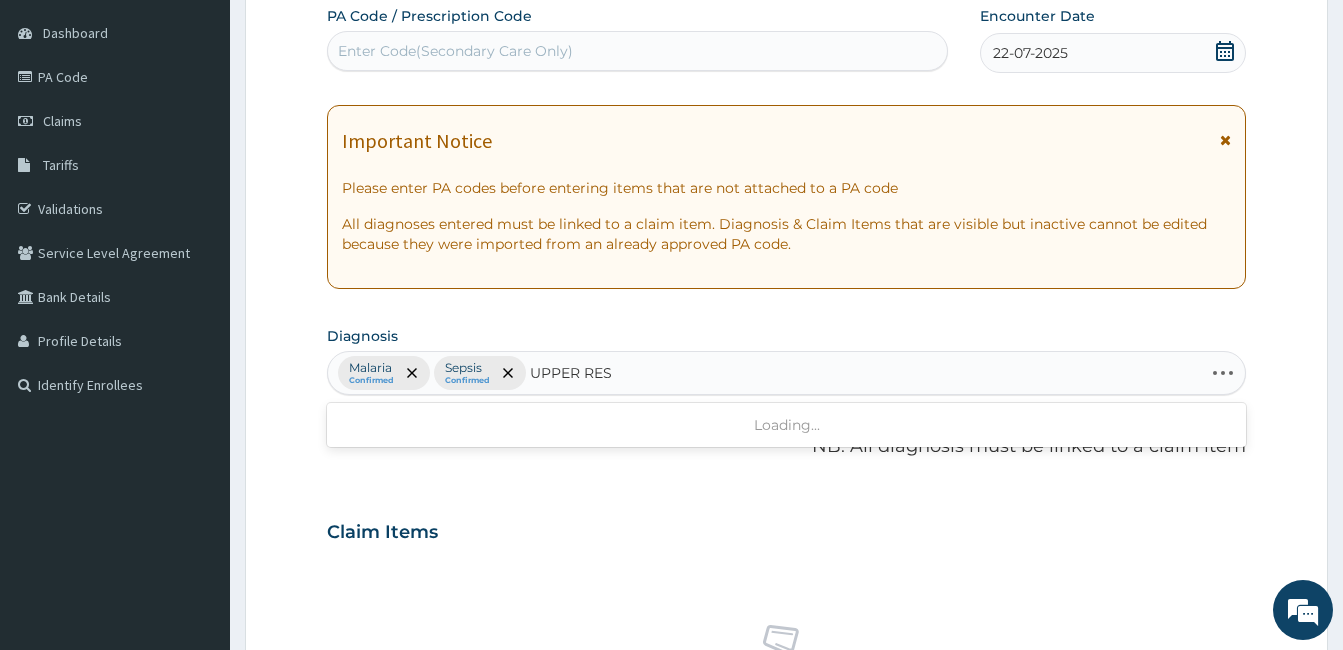 type on "UPPER RESP" 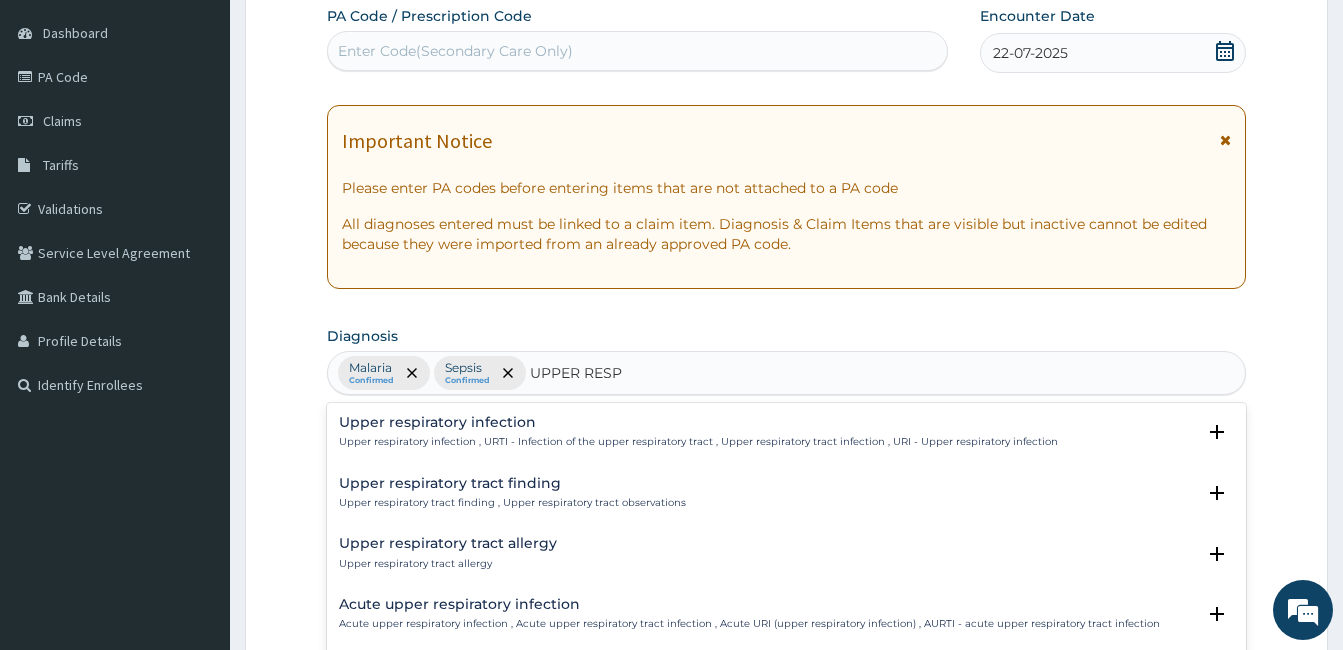 click on "Upper respiratory infection Upper respiratory infection , URTI - Infection of the upper respiratory tract , Upper respiratory tract infection , URI - Upper respiratory infection" at bounding box center (698, 432) 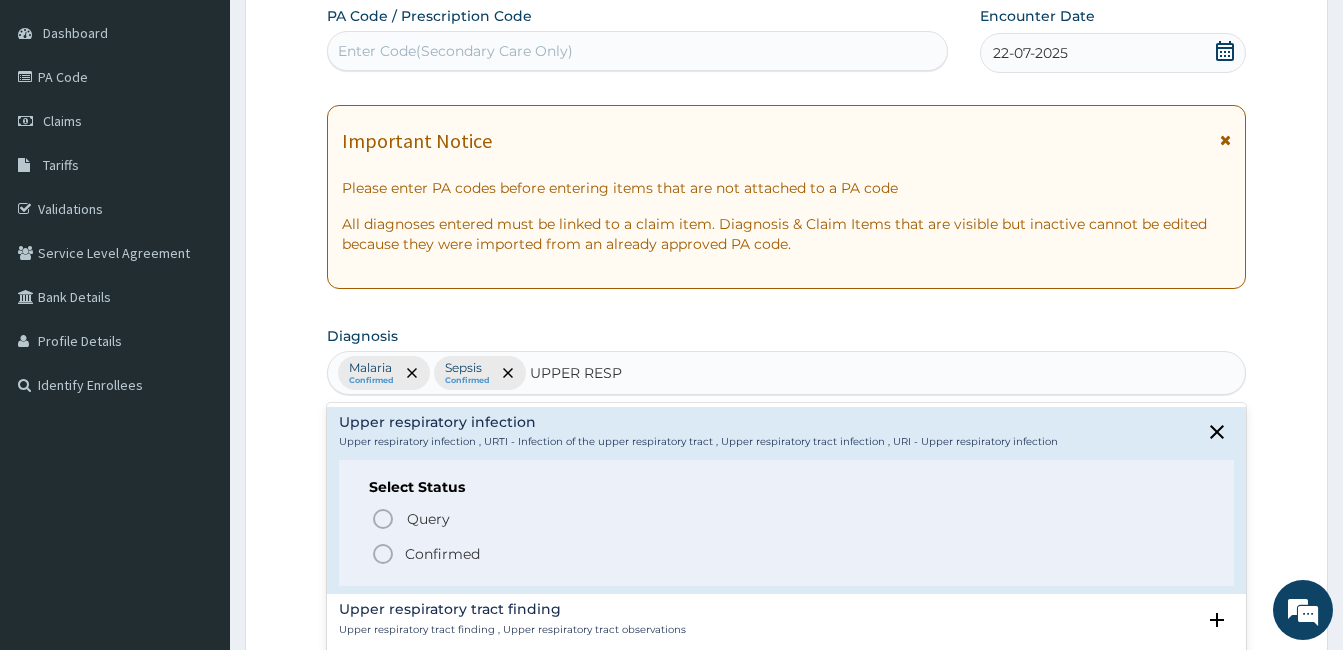 click on "Confirmed" at bounding box center (442, 554) 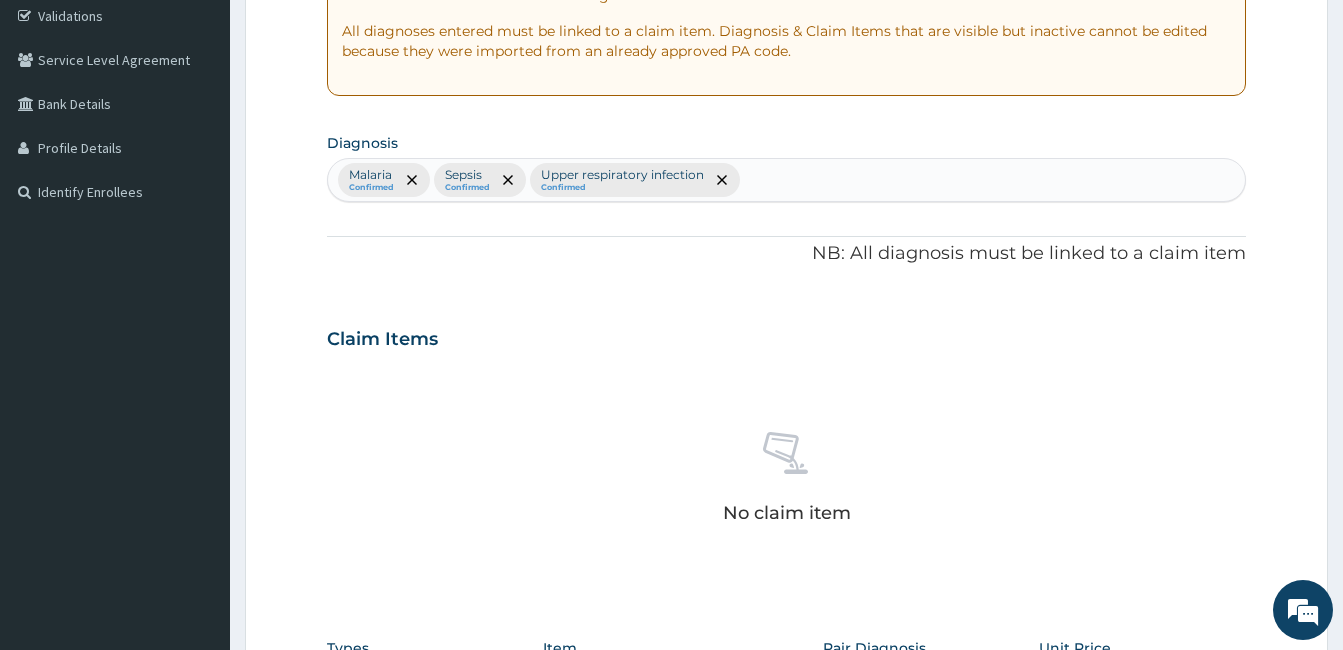 scroll, scrollTop: 792, scrollLeft: 0, axis: vertical 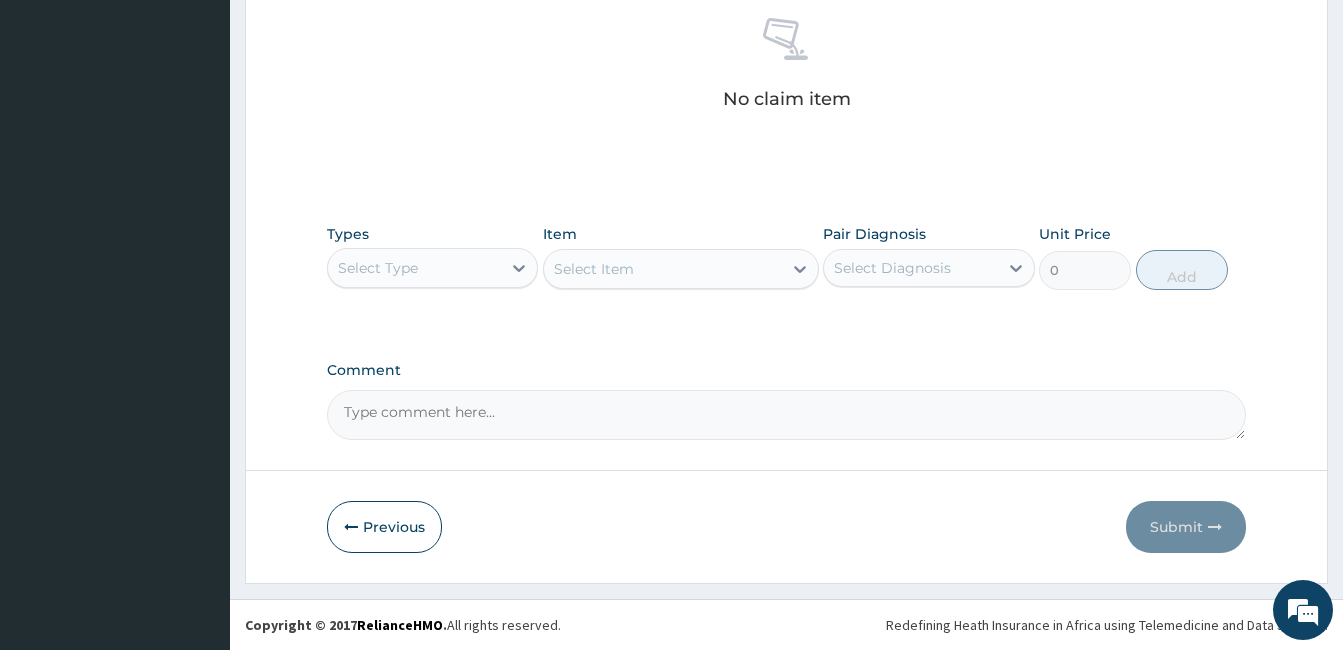 click on "Select Type" at bounding box center (414, 268) 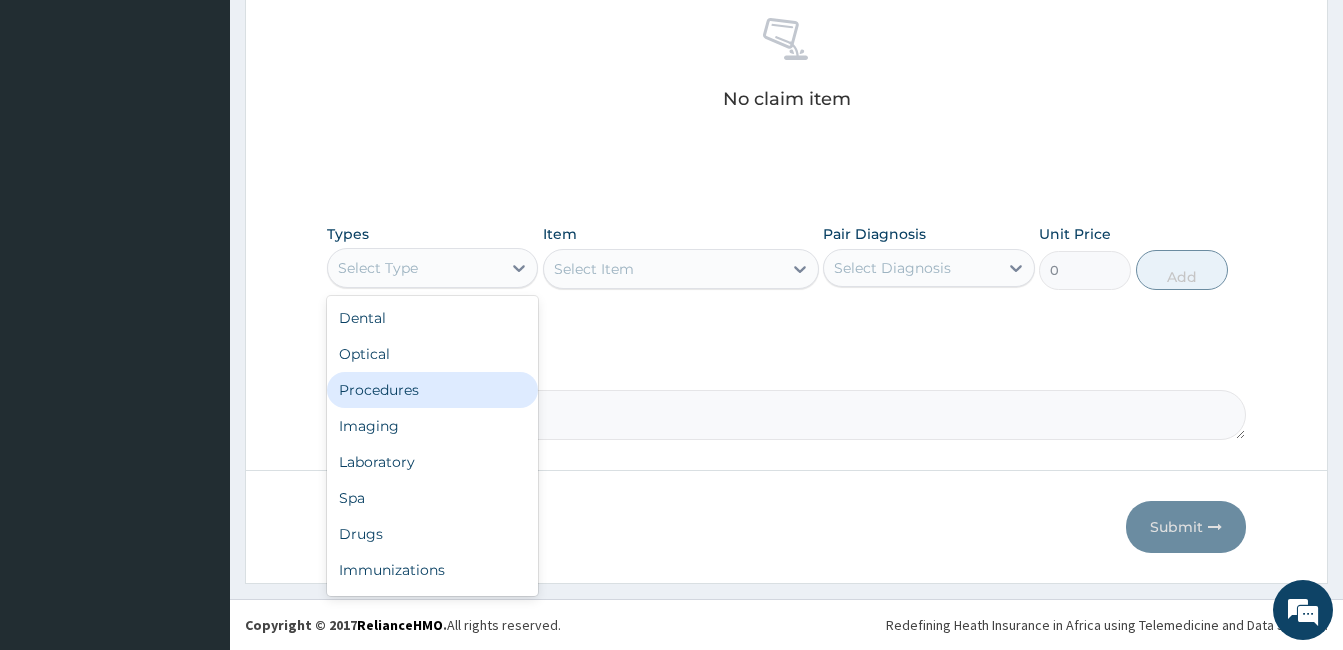 click on "Procedures" at bounding box center (432, 390) 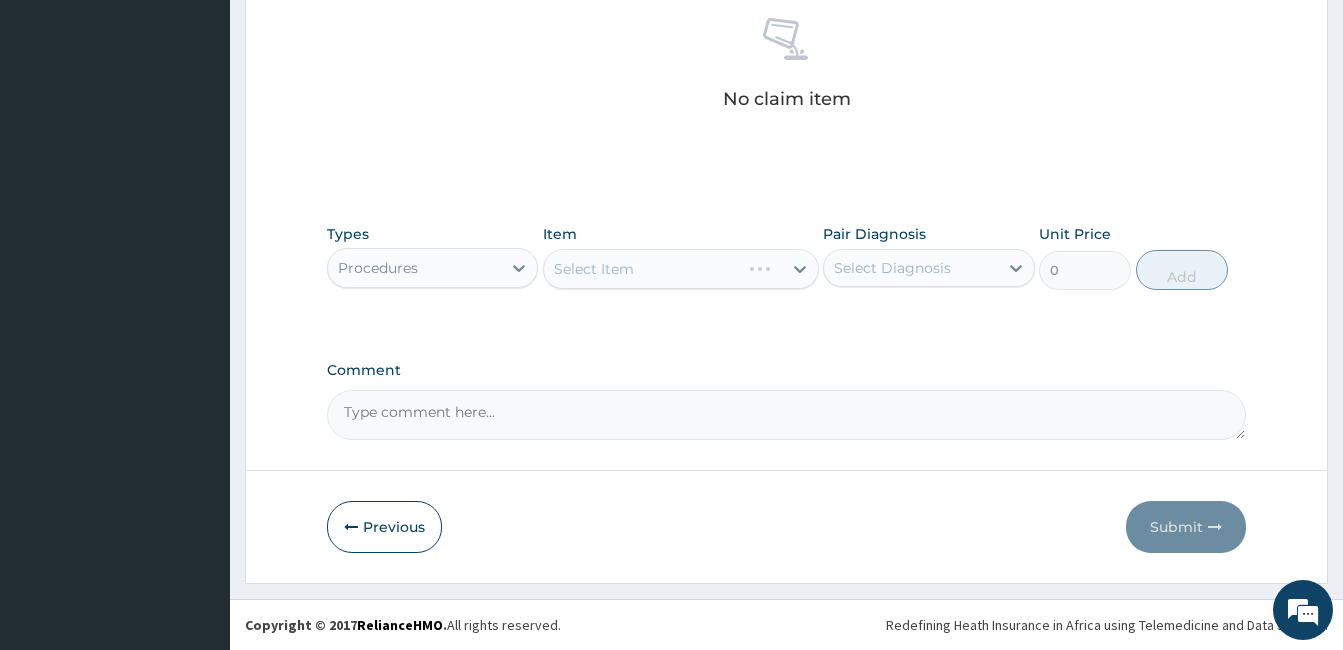 click on "Select Item" at bounding box center [681, 269] 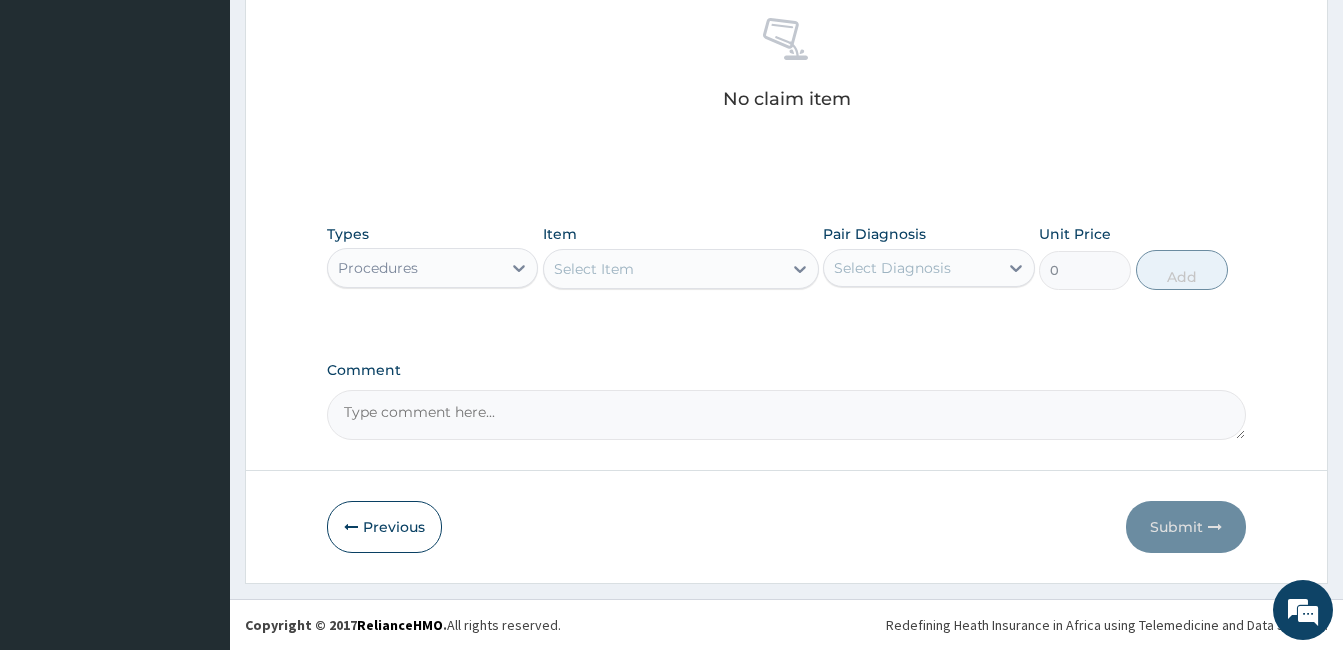 click on "Select Item" at bounding box center (663, 269) 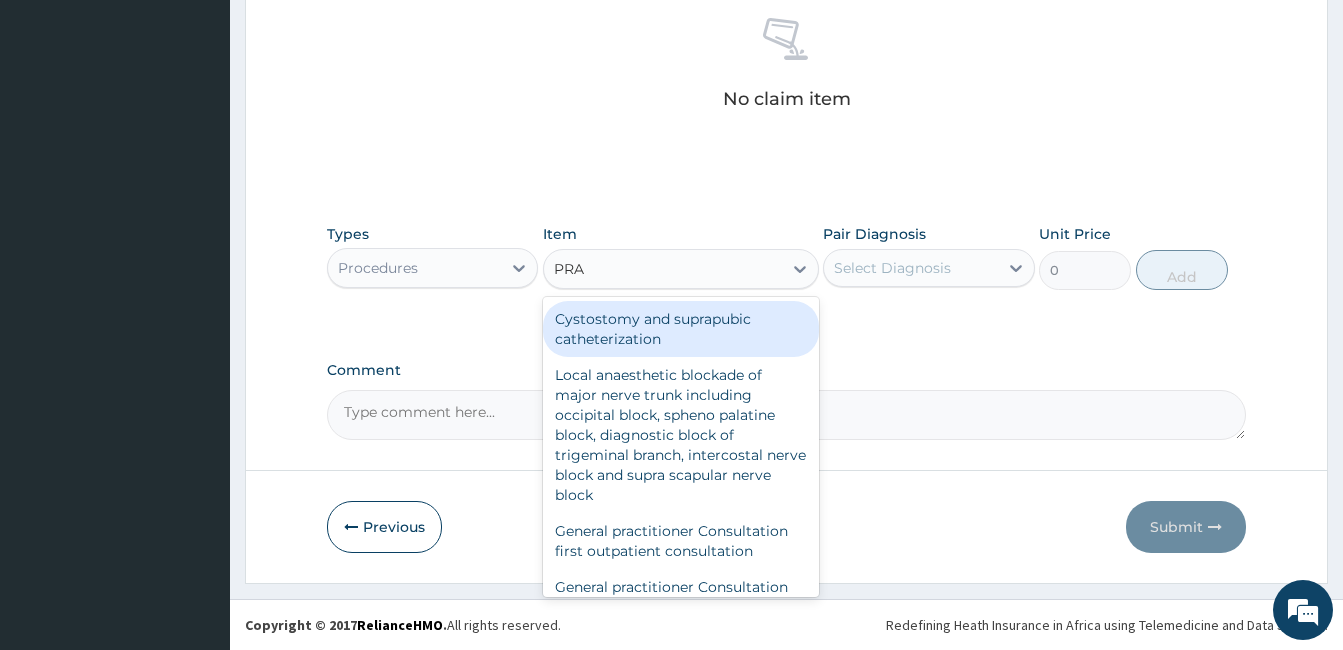 type on "PRAC" 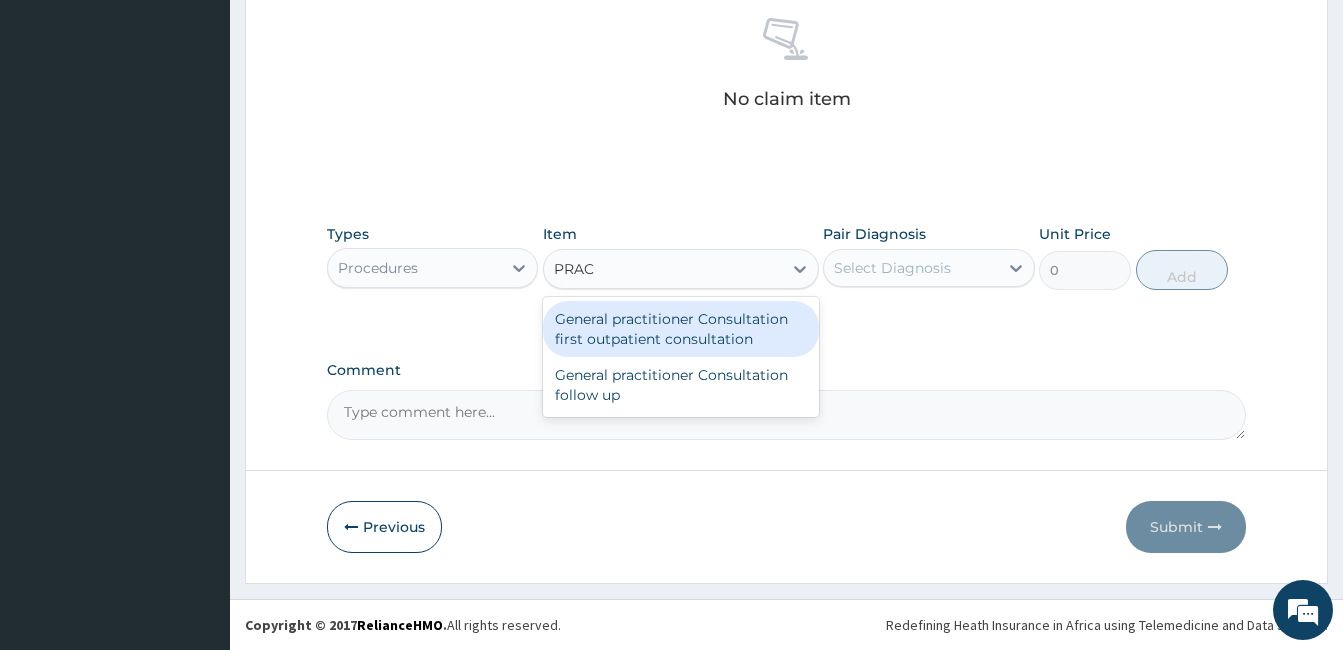 click on "General practitioner Consultation first outpatient consultation" at bounding box center [681, 329] 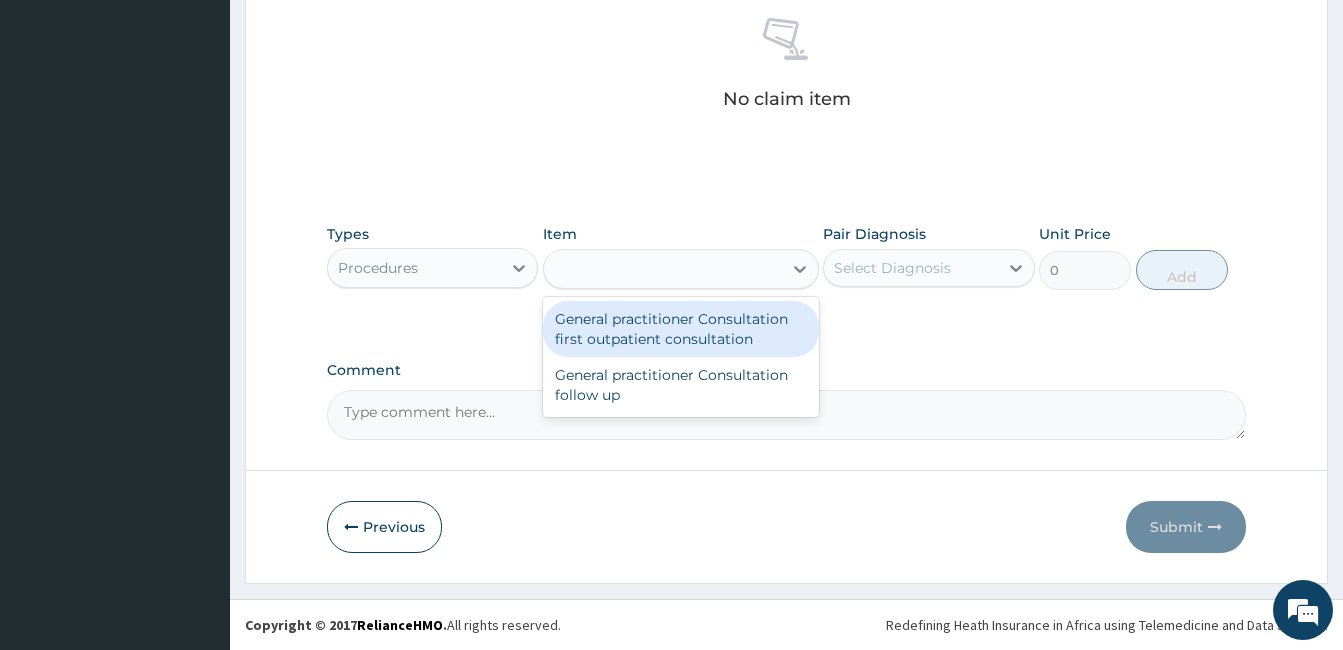type on "3547.5" 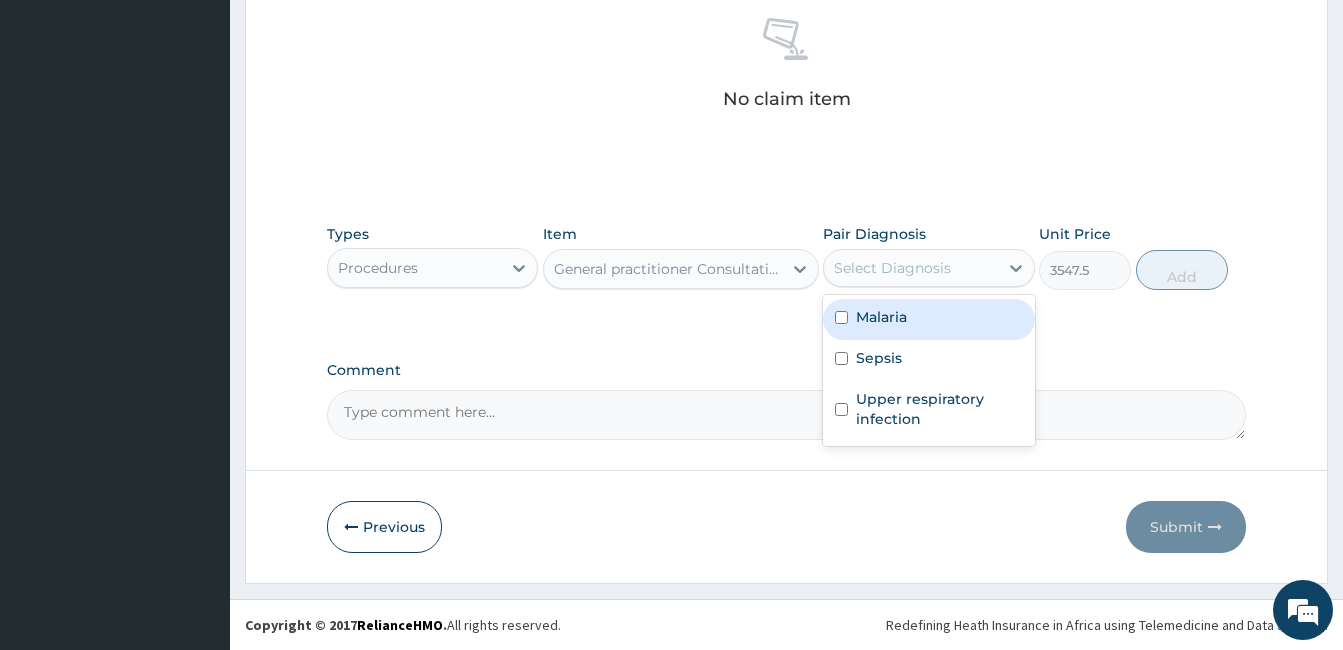 click on "Select Diagnosis" at bounding box center [892, 268] 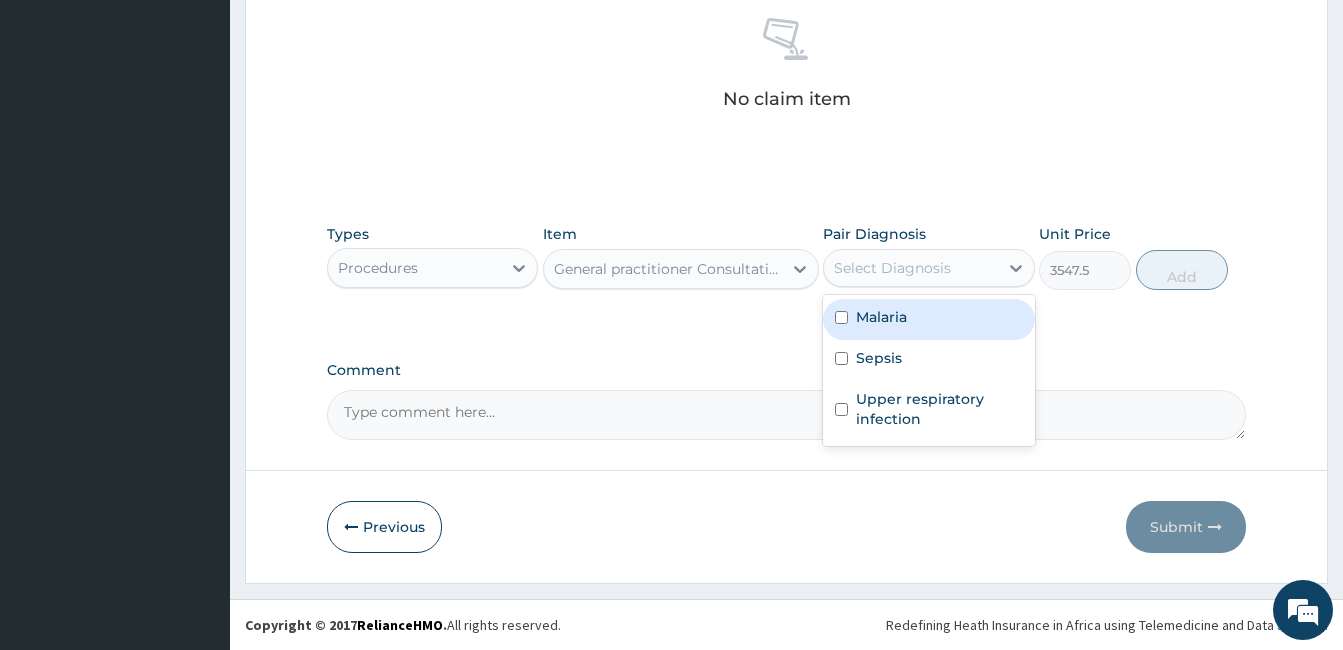 click on "Malaria" at bounding box center (881, 317) 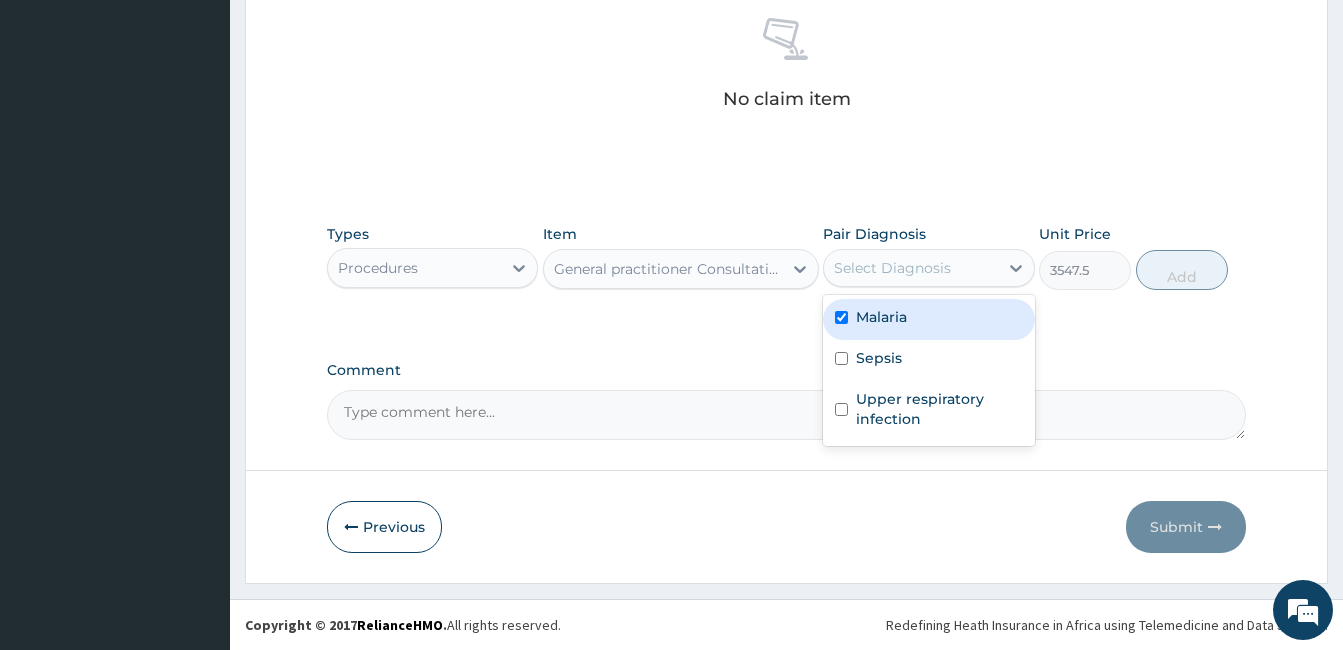 checkbox on "true" 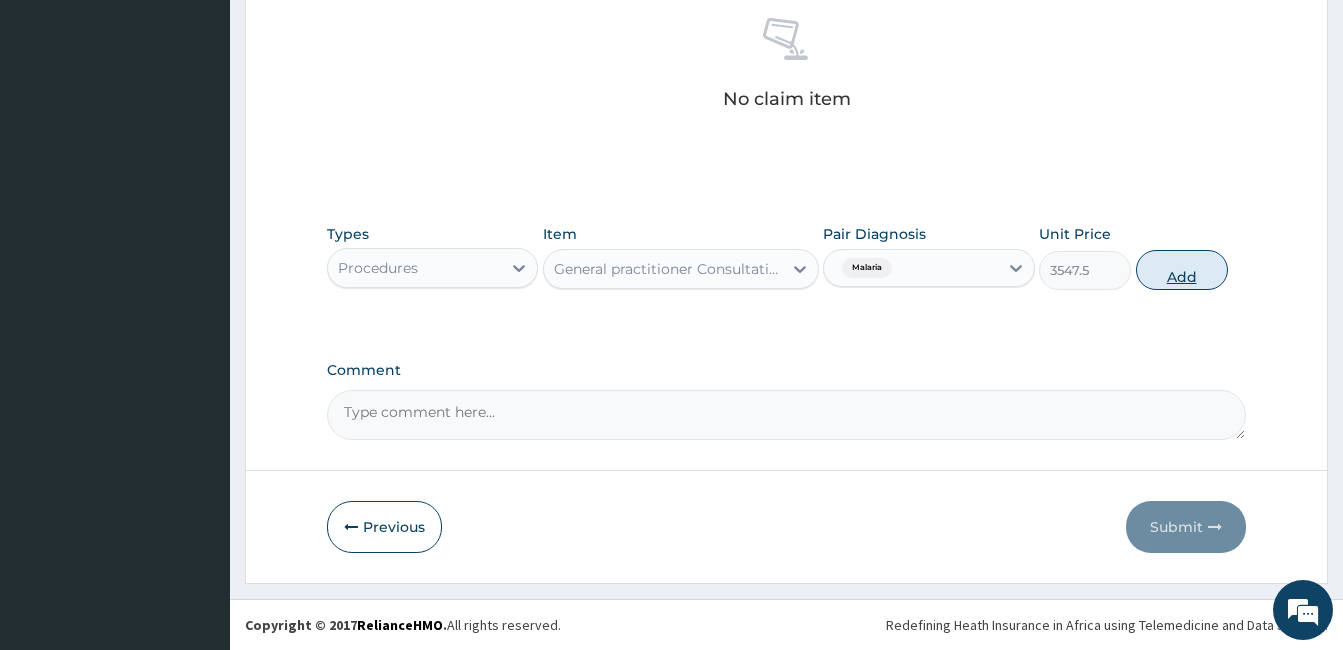 click on "Add" at bounding box center [1182, 270] 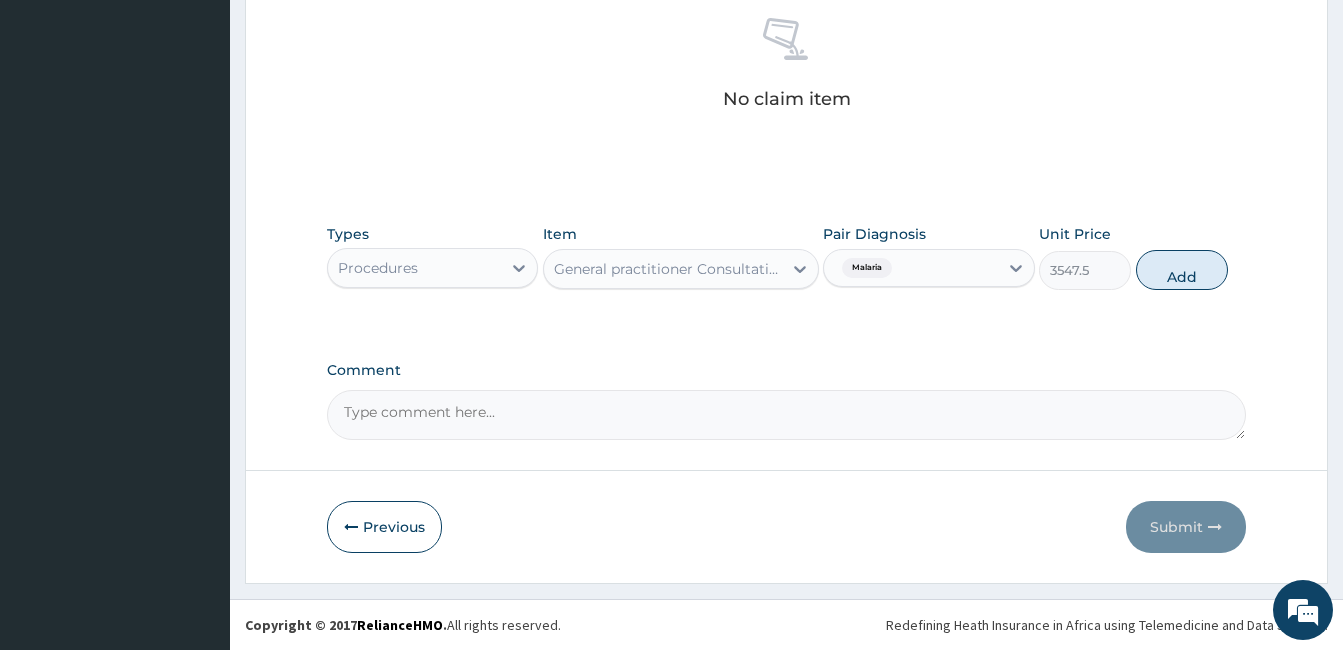 type on "0" 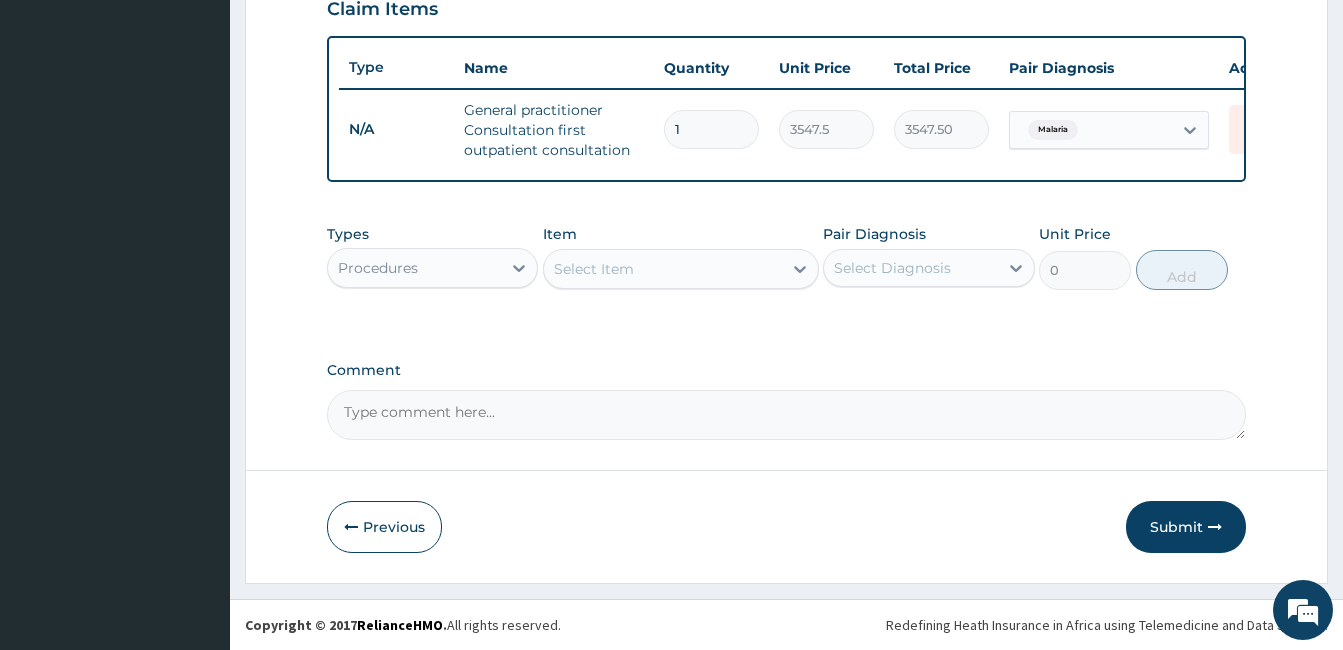 scroll, scrollTop: 723, scrollLeft: 0, axis: vertical 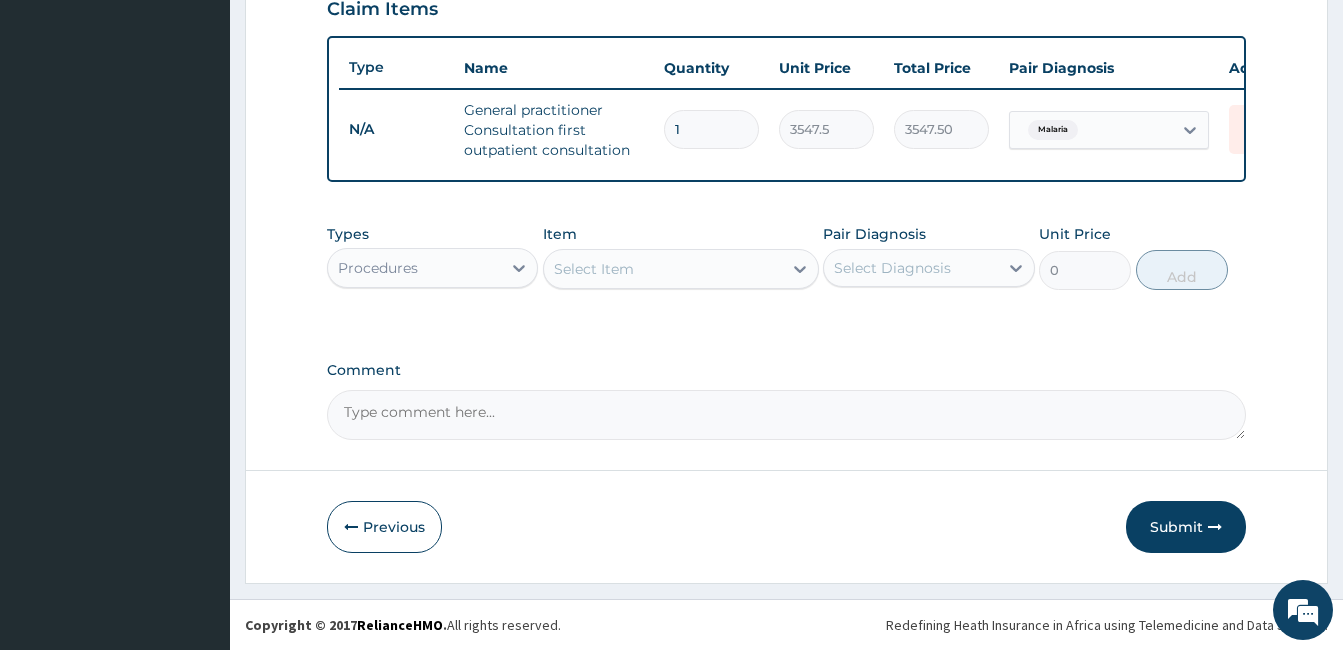 click on "Procedures" at bounding box center (414, 268) 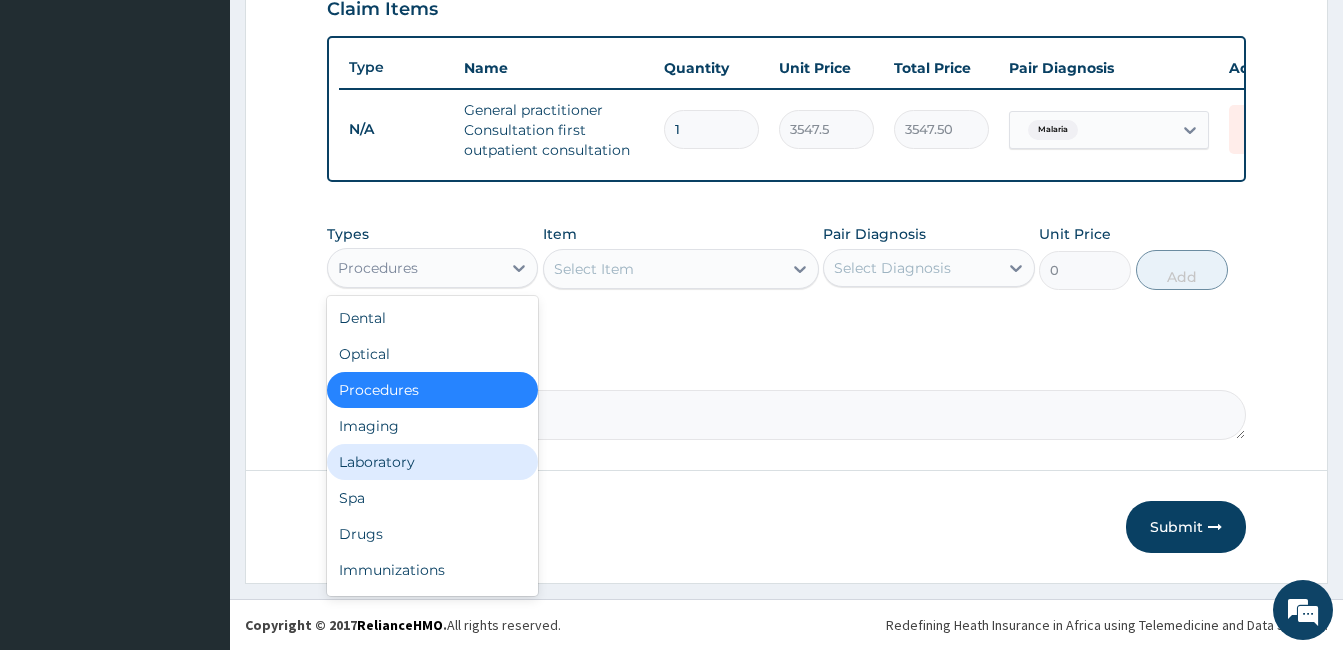 click on "Laboratory" at bounding box center (432, 462) 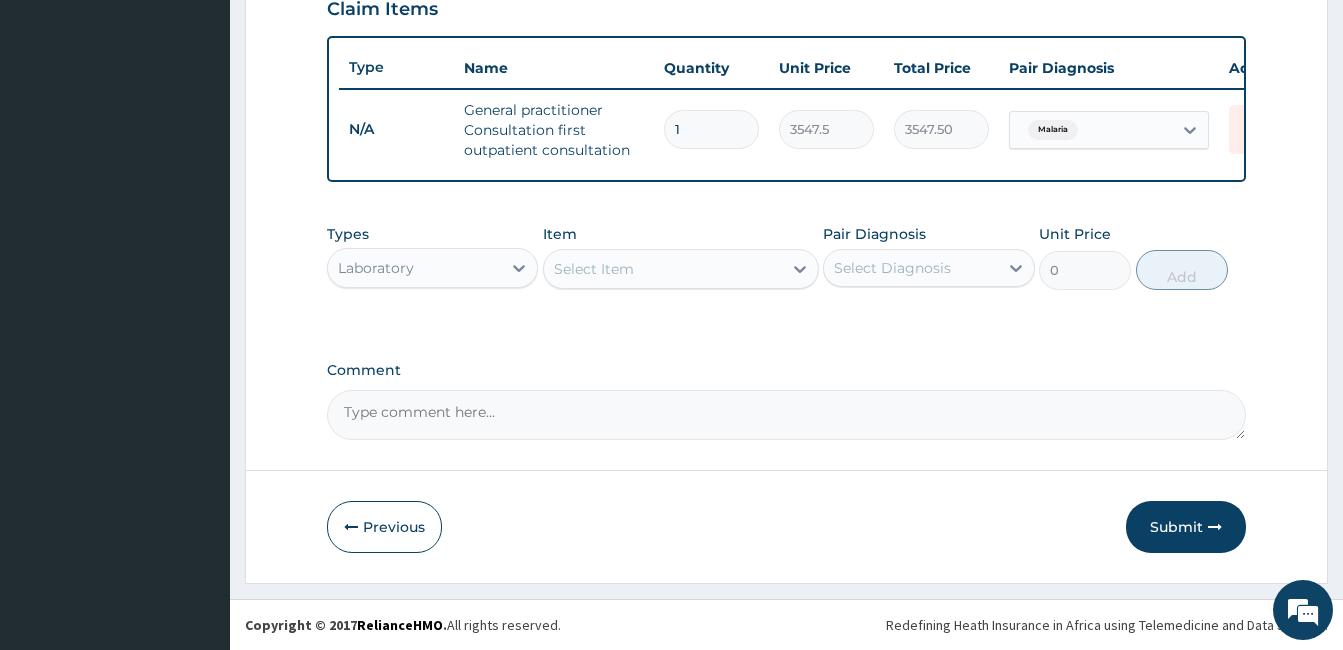 click on "Select Item" at bounding box center (663, 269) 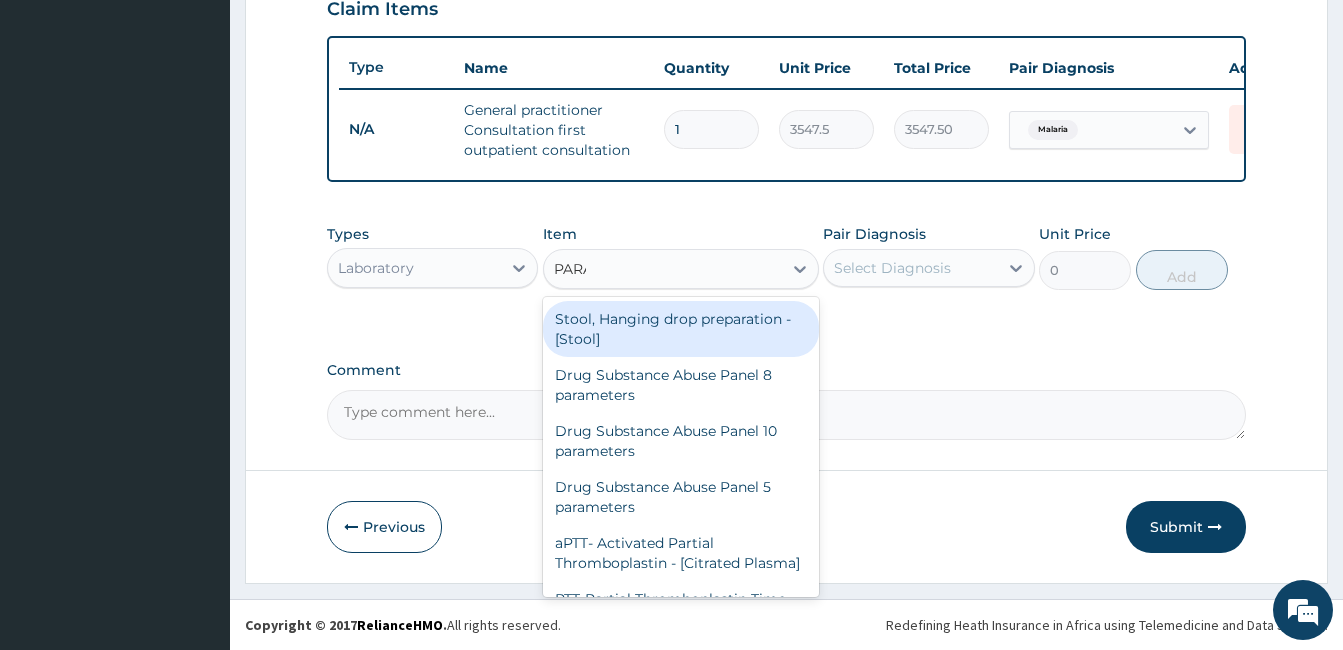 type on "PARAS" 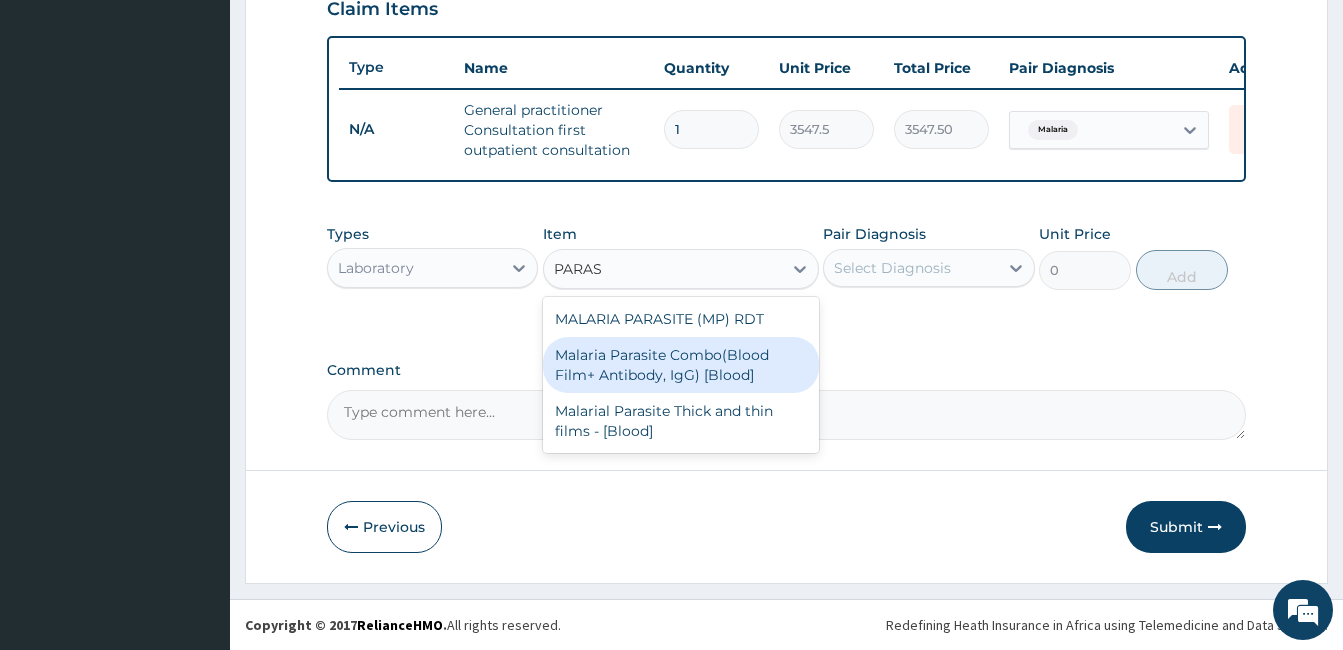 click on "Malaria Parasite Combo(Blood Film+ Antibody, IgG) [Blood]" at bounding box center [681, 365] 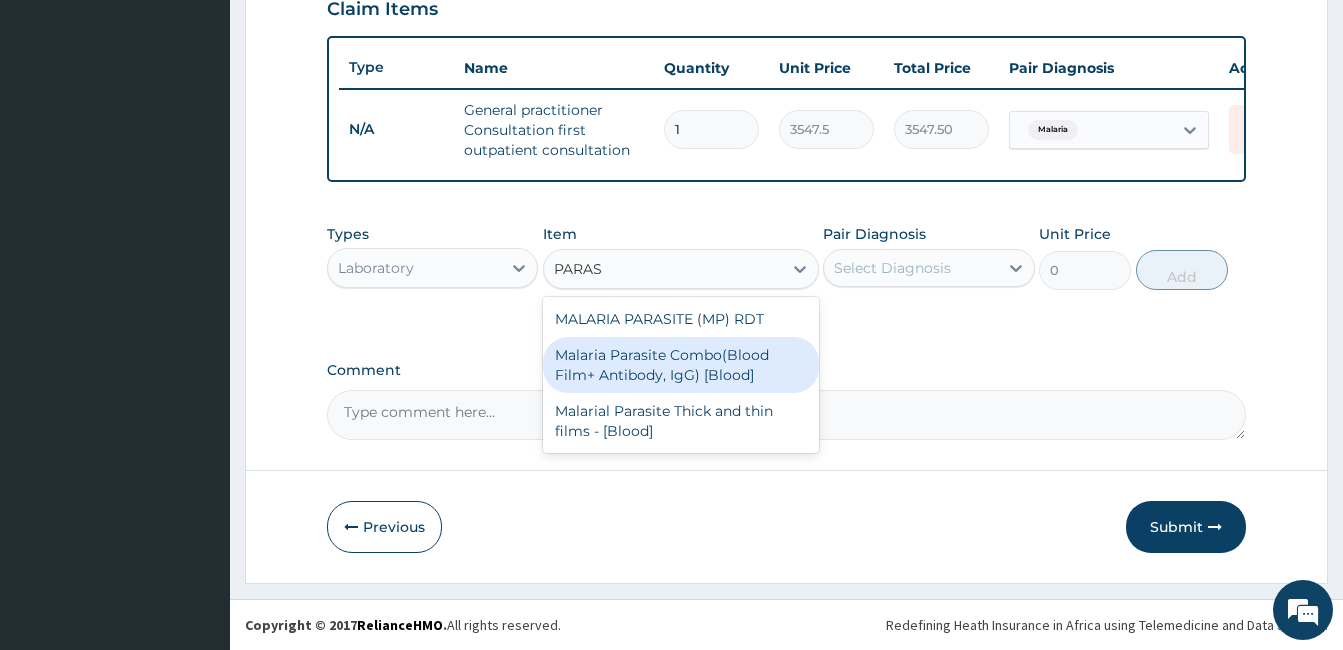 type 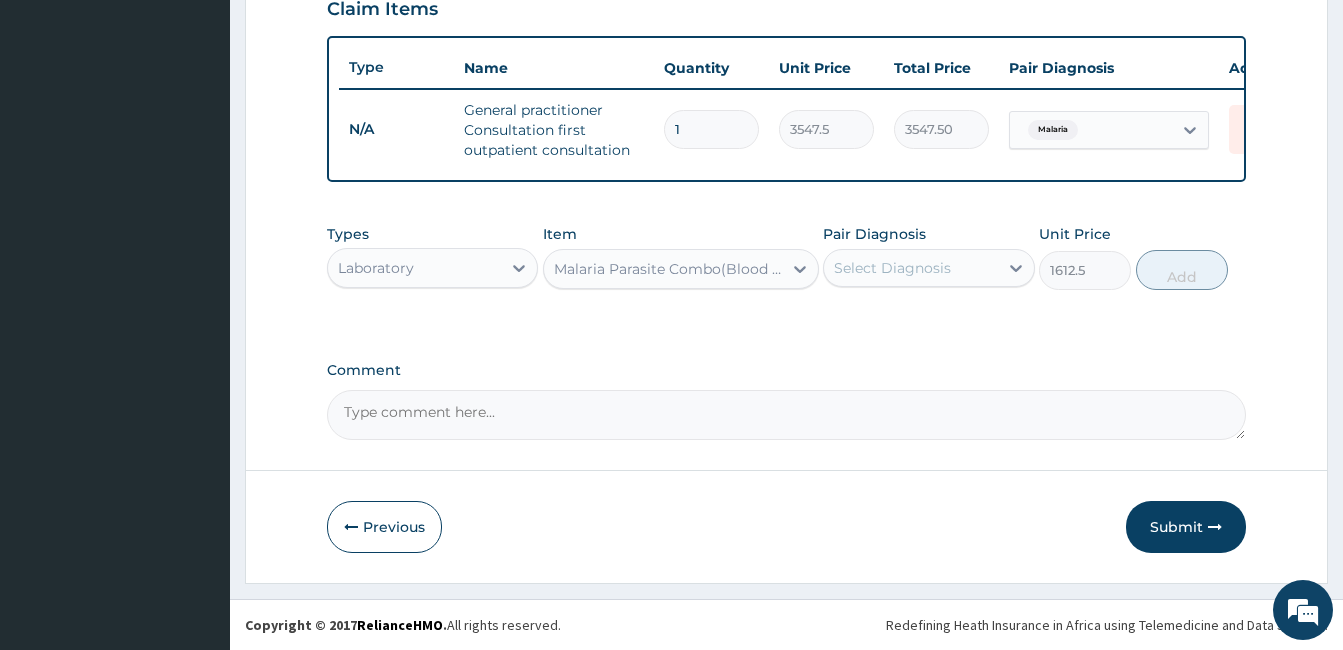 click on "Select Diagnosis" at bounding box center (910, 268) 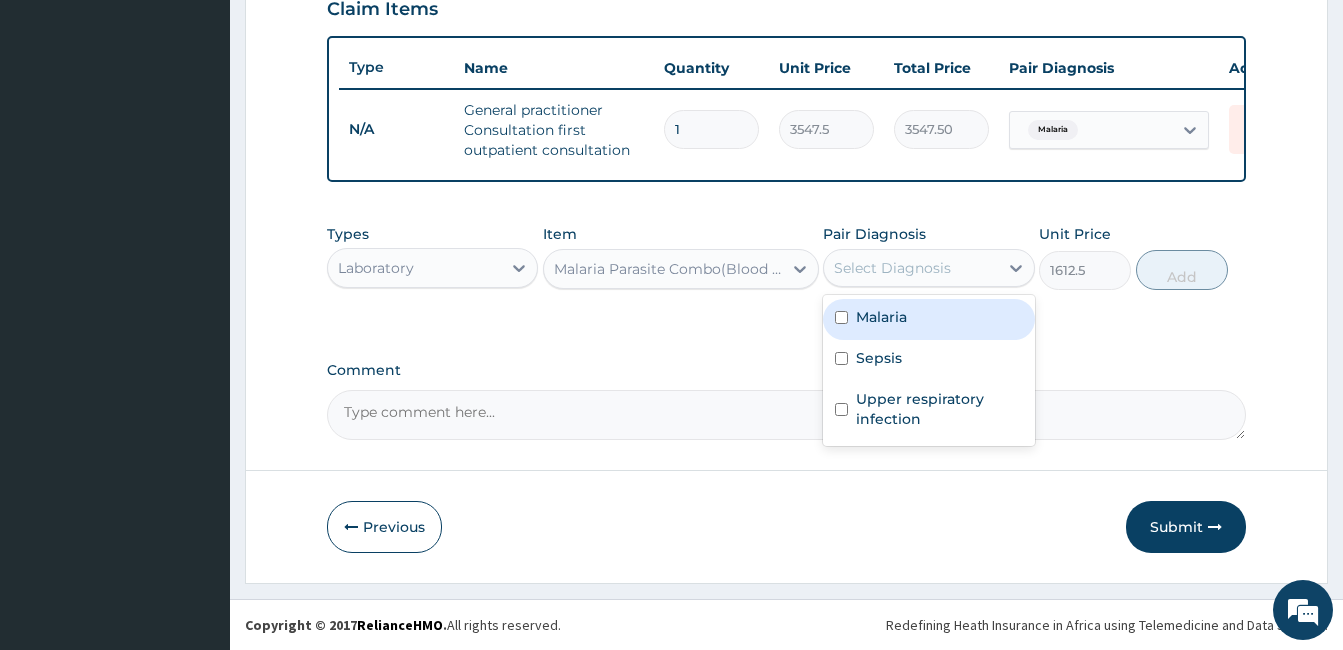 click on "Malaria" at bounding box center [928, 319] 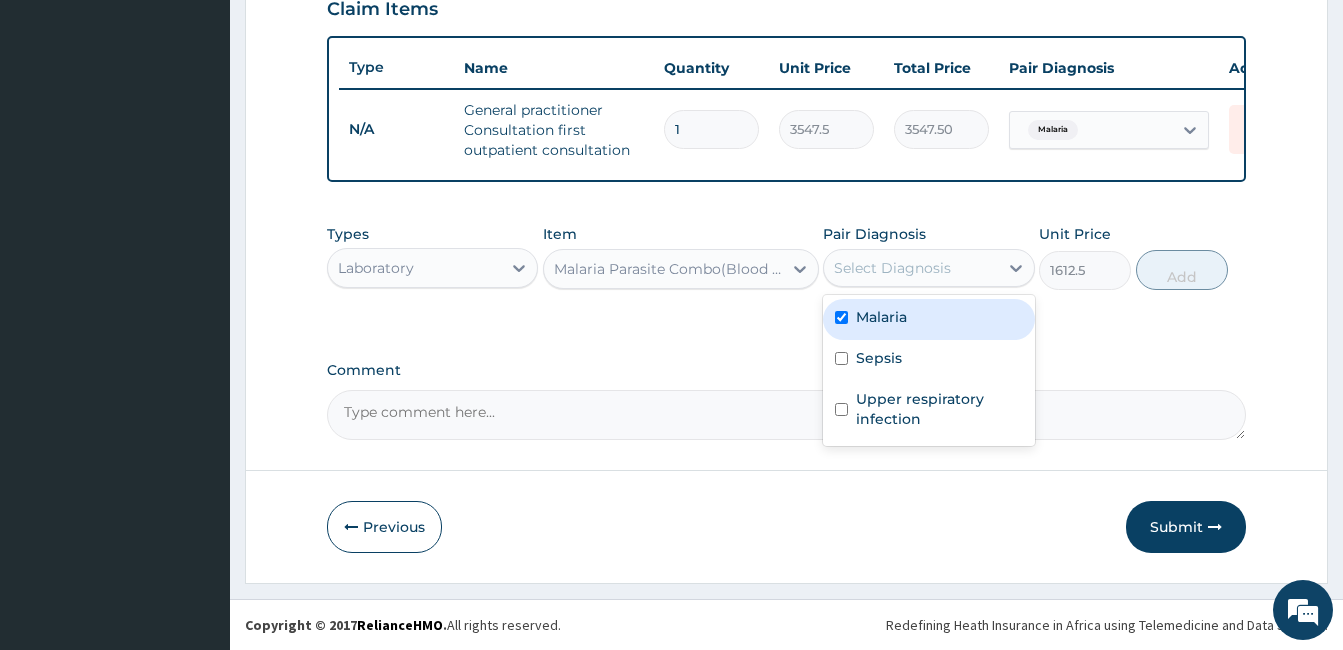 checkbox on "true" 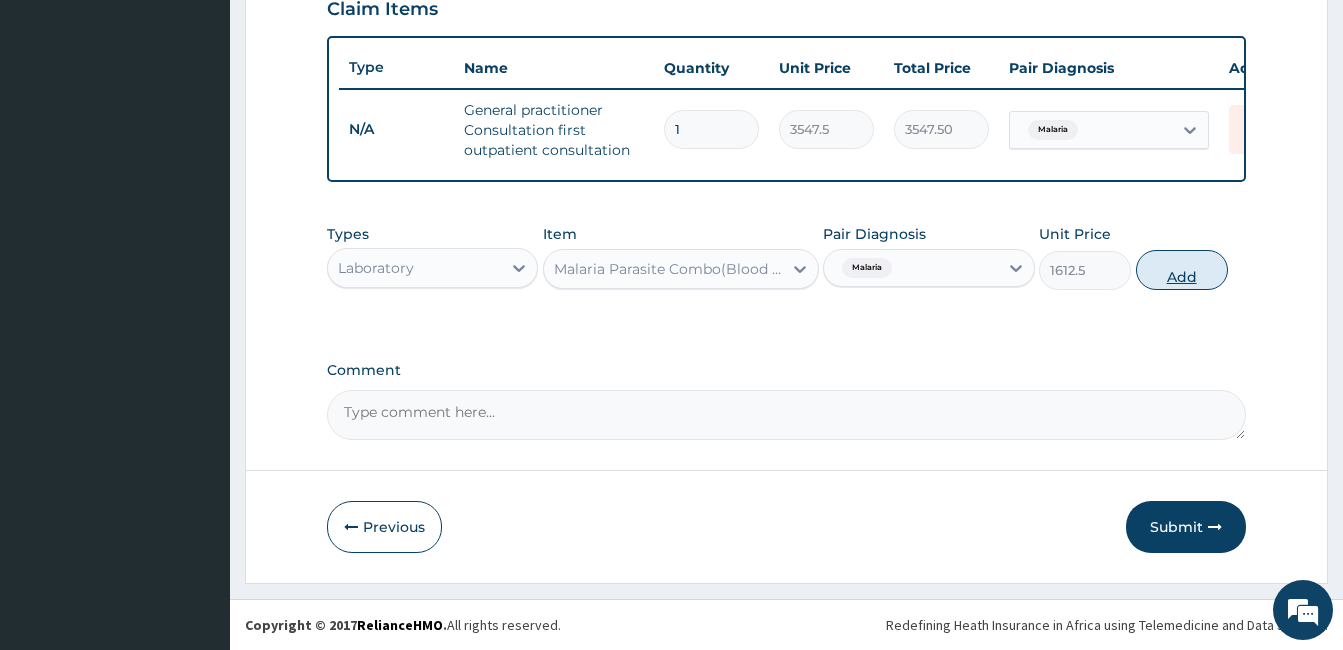 click on "Add" at bounding box center [1182, 270] 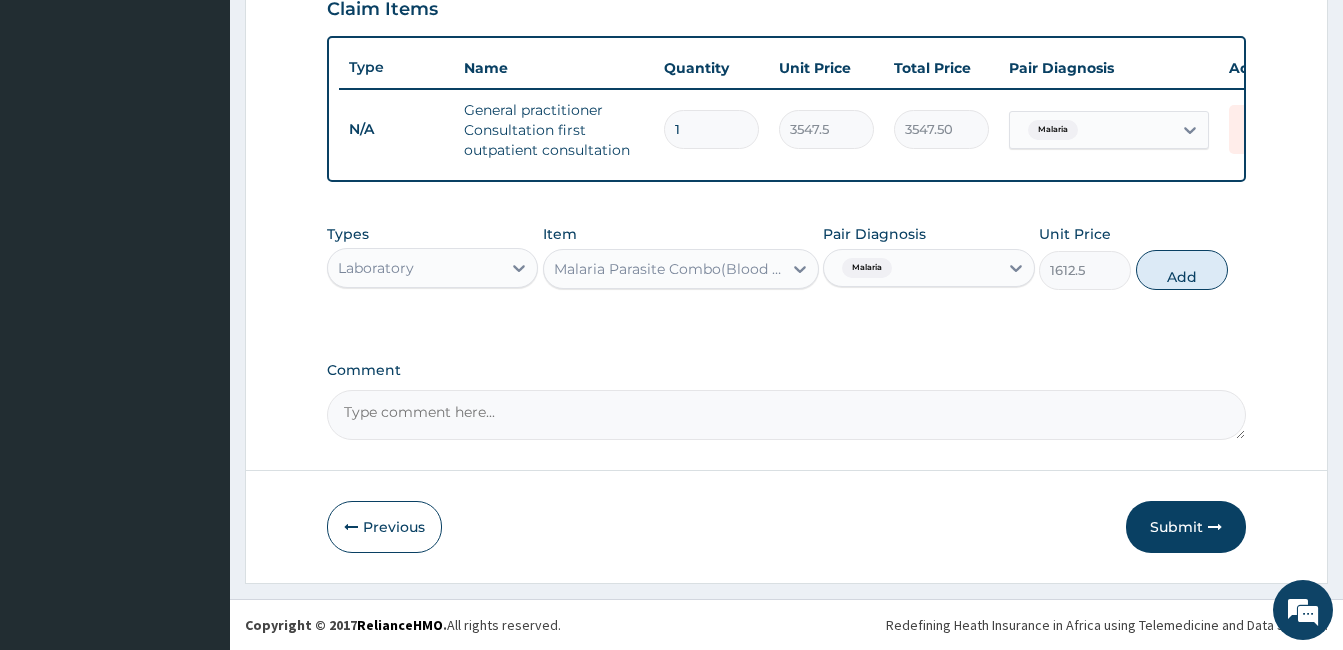 type on "0" 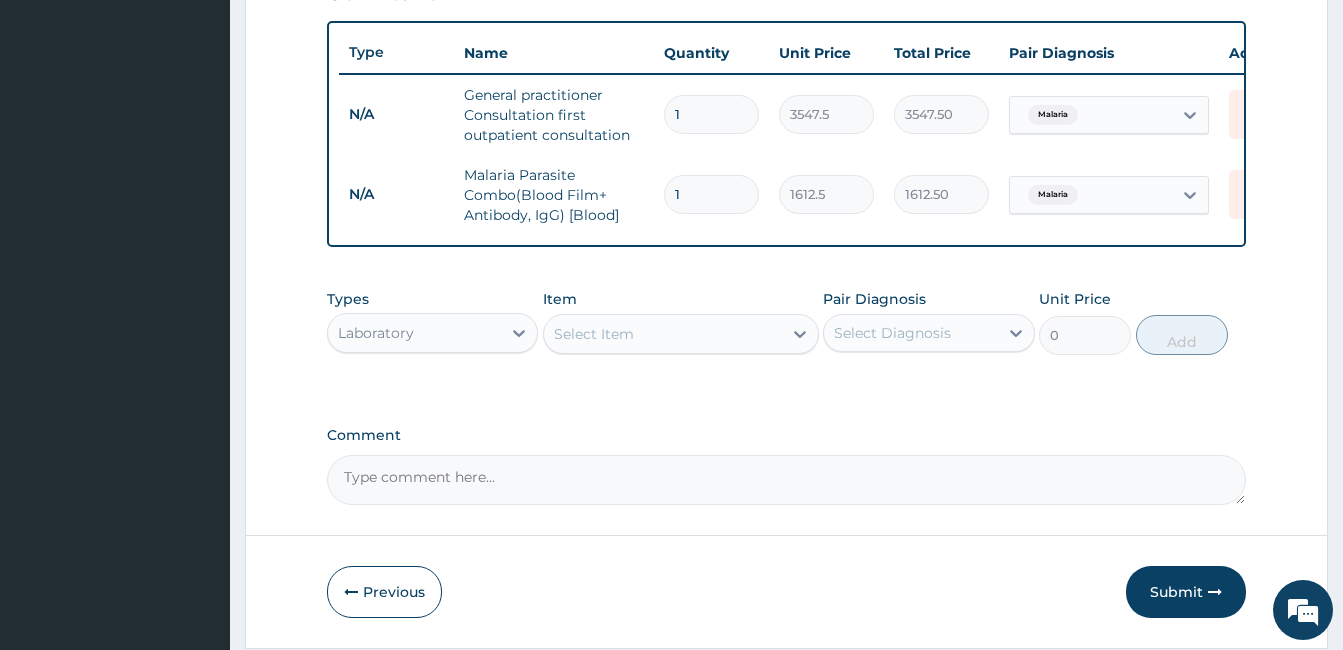 click on "Select Item" at bounding box center [663, 334] 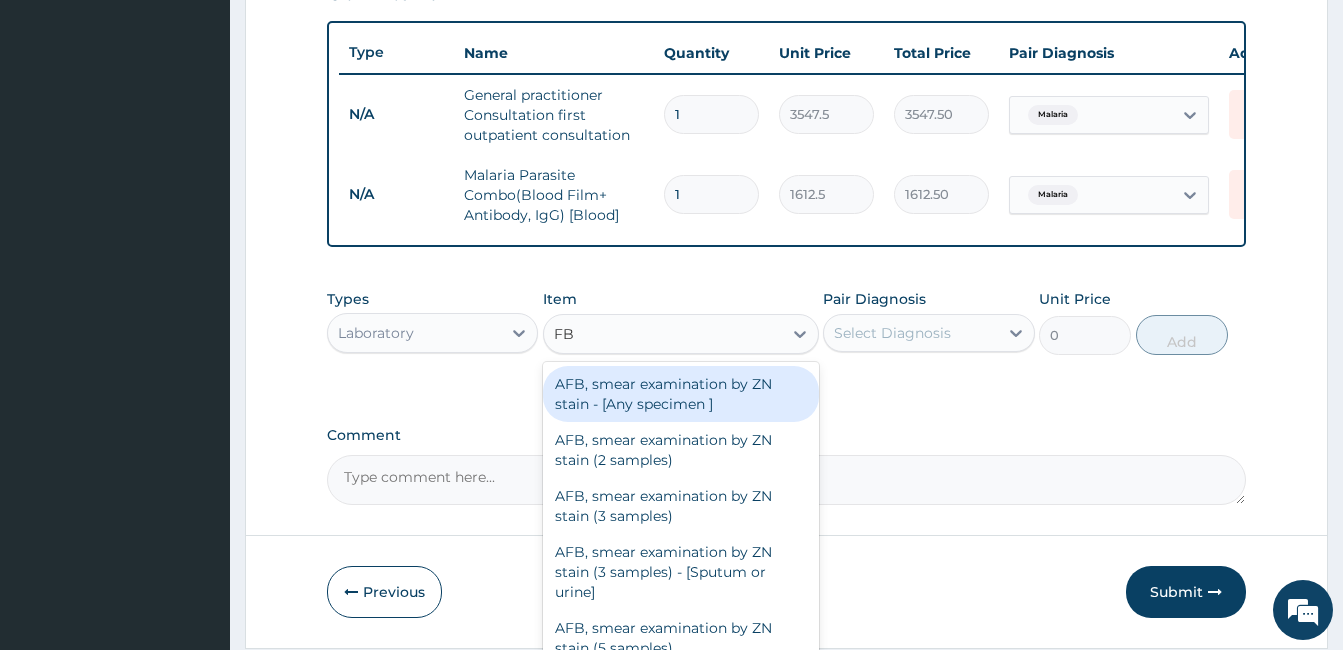 type on "FBC" 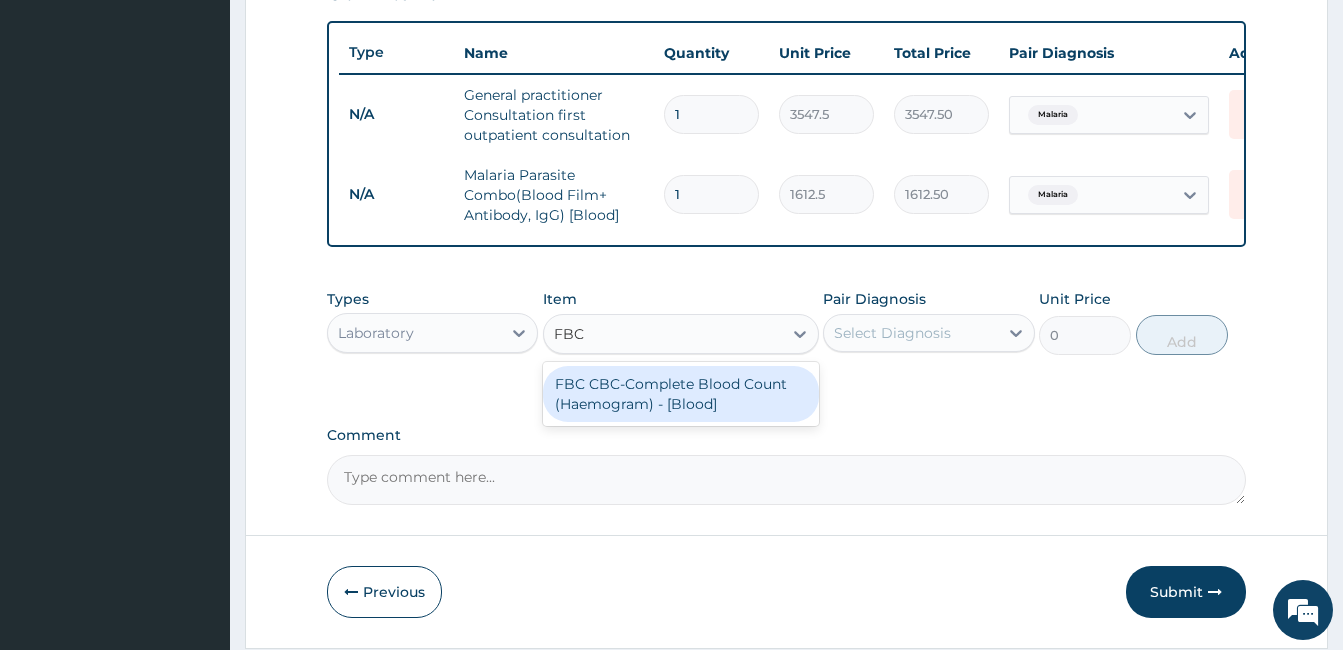 click on "FBC CBC-Complete Blood Count (Haemogram) - [Blood]" at bounding box center (681, 394) 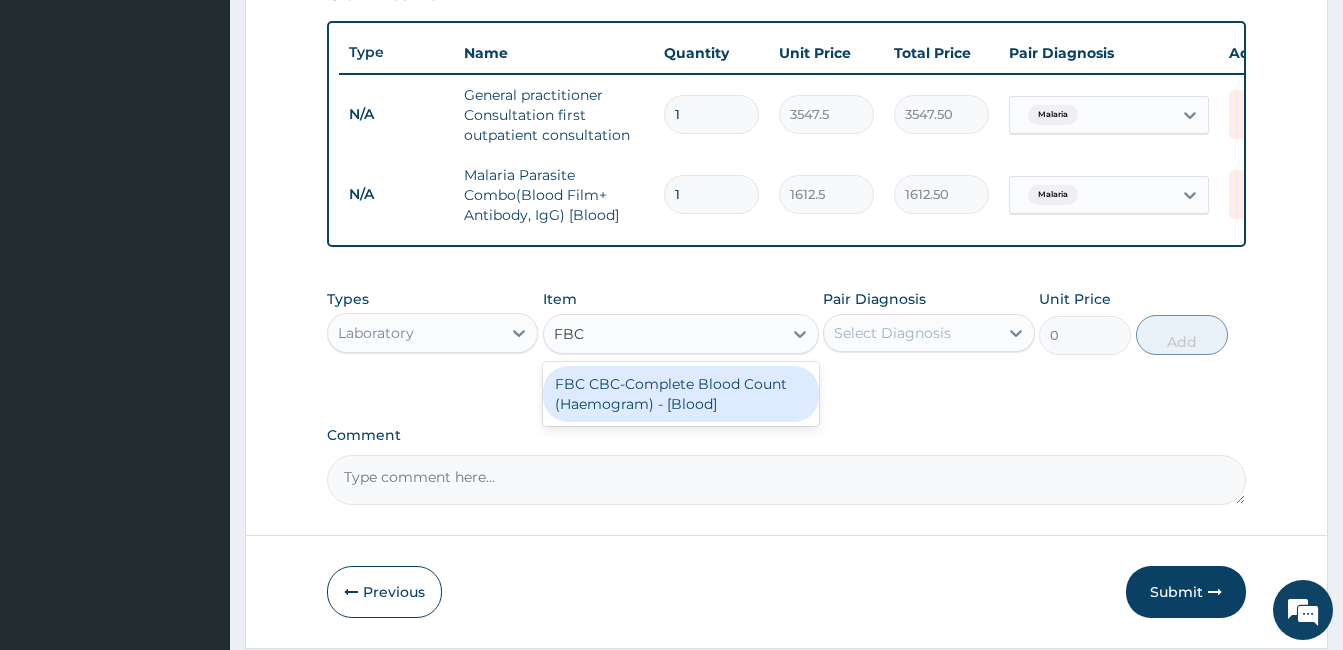 type 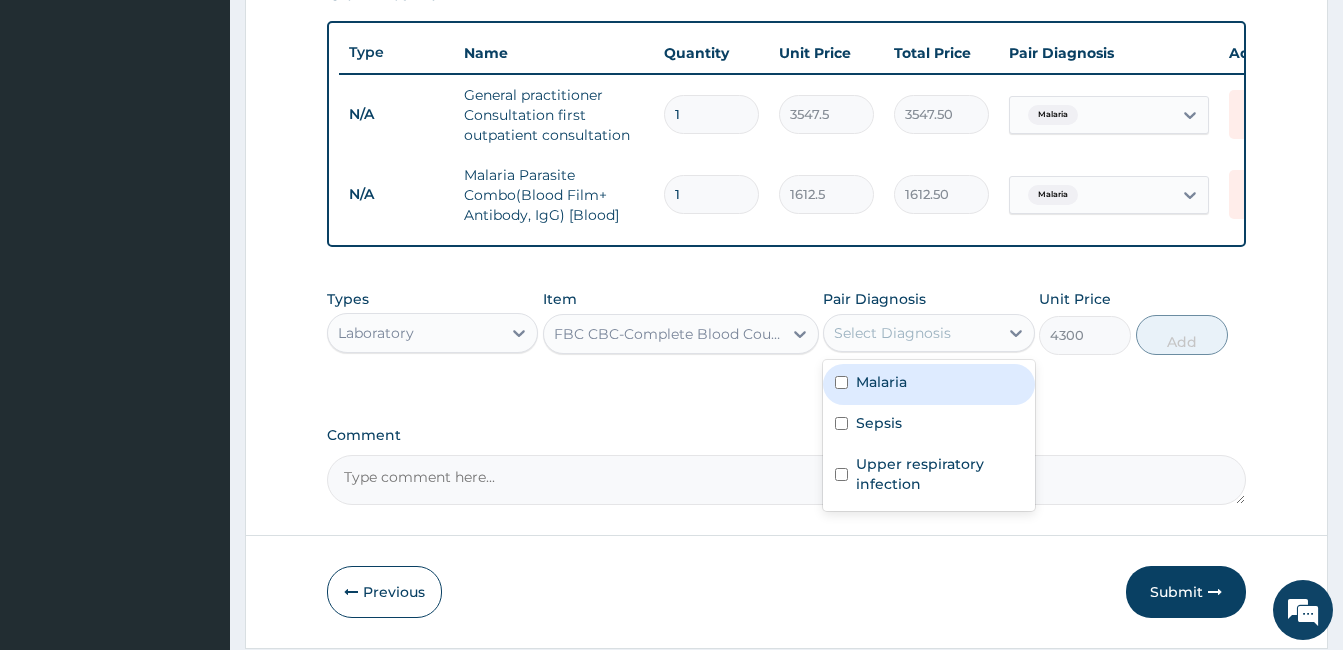 click on "Select Diagnosis" at bounding box center [910, 333] 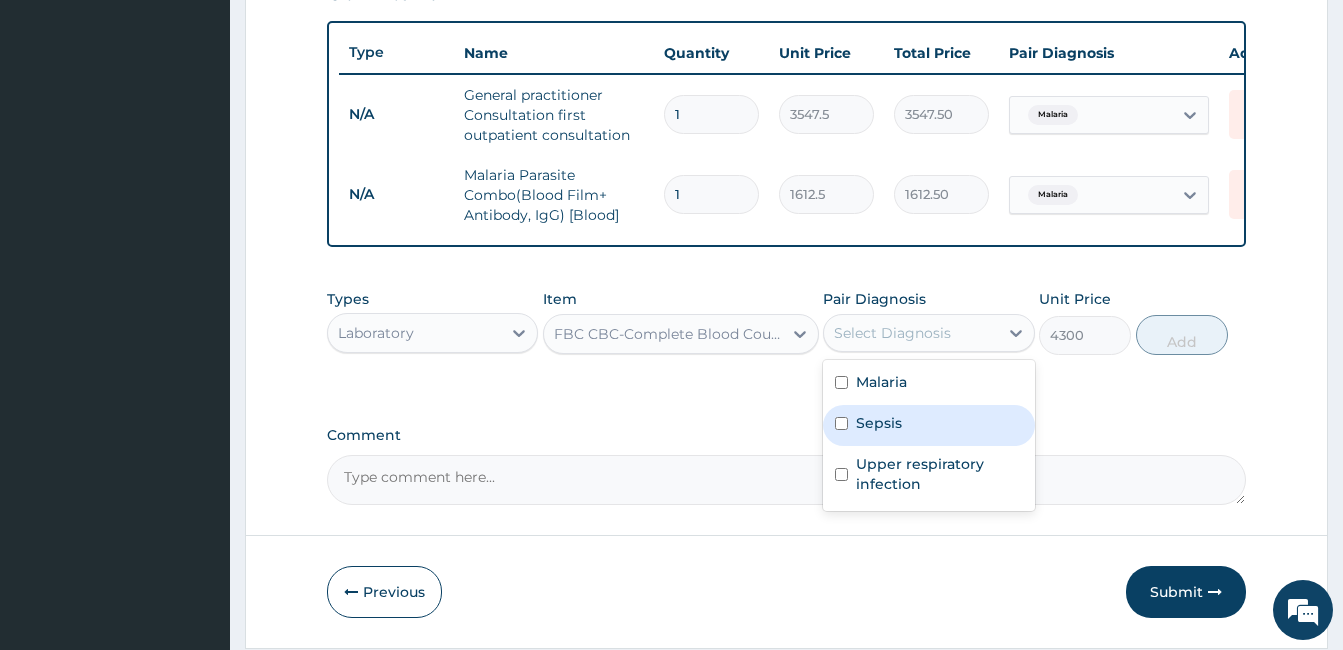 click on "Sepsis" at bounding box center (928, 425) 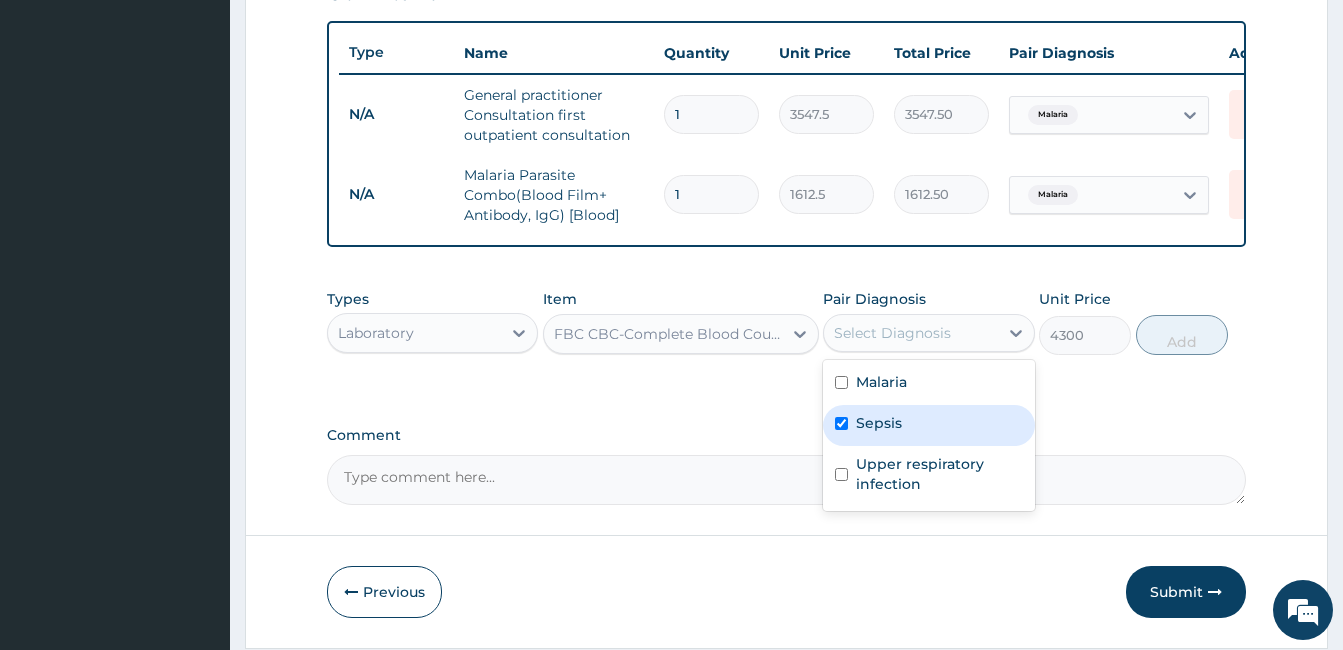 checkbox on "true" 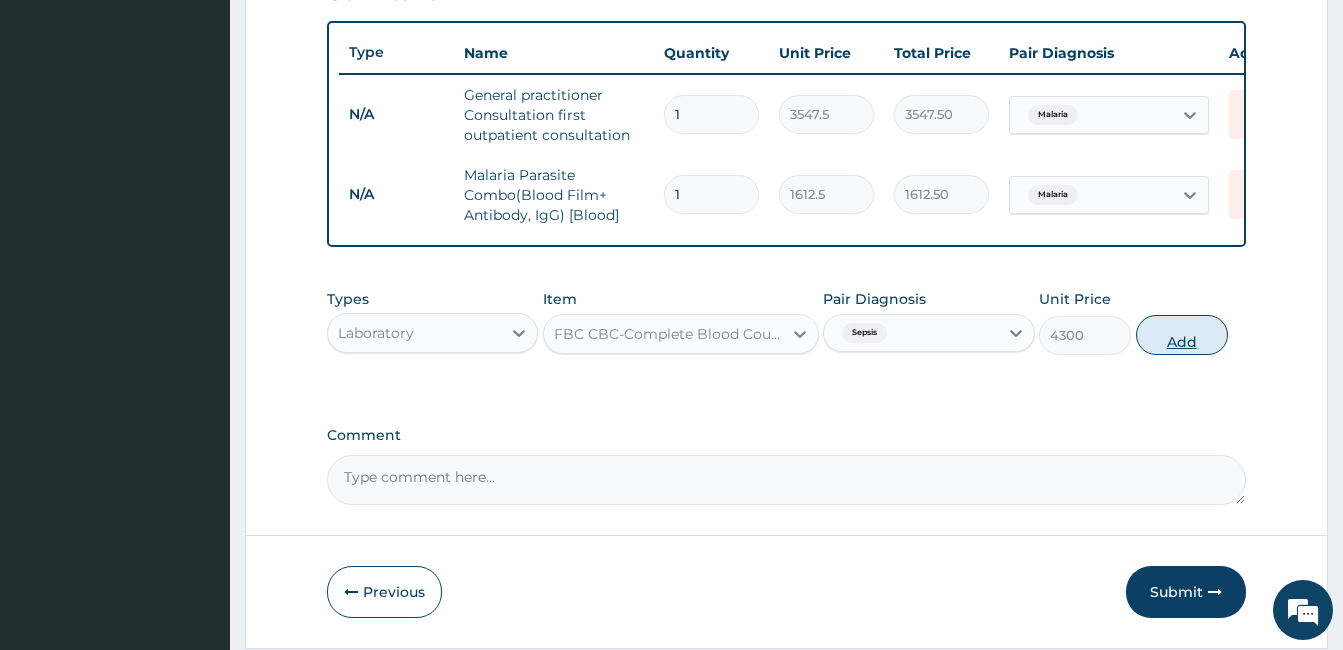 click on "Add" at bounding box center [1182, 335] 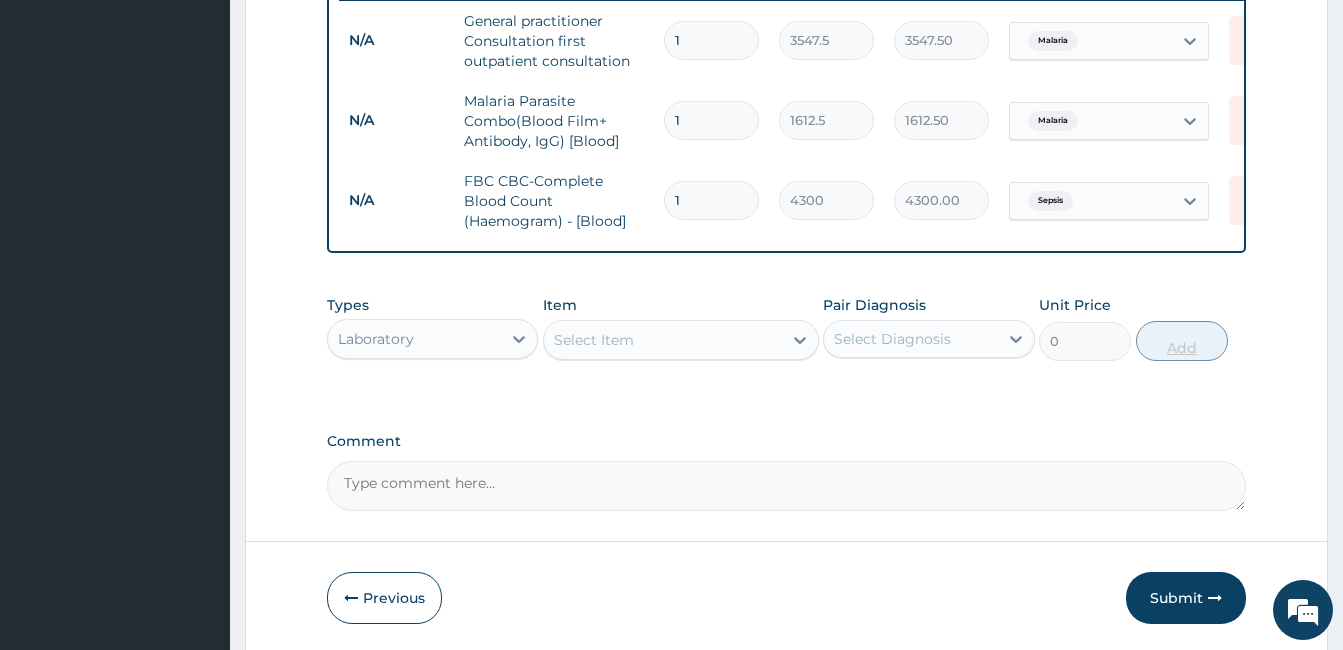 scroll, scrollTop: 883, scrollLeft: 0, axis: vertical 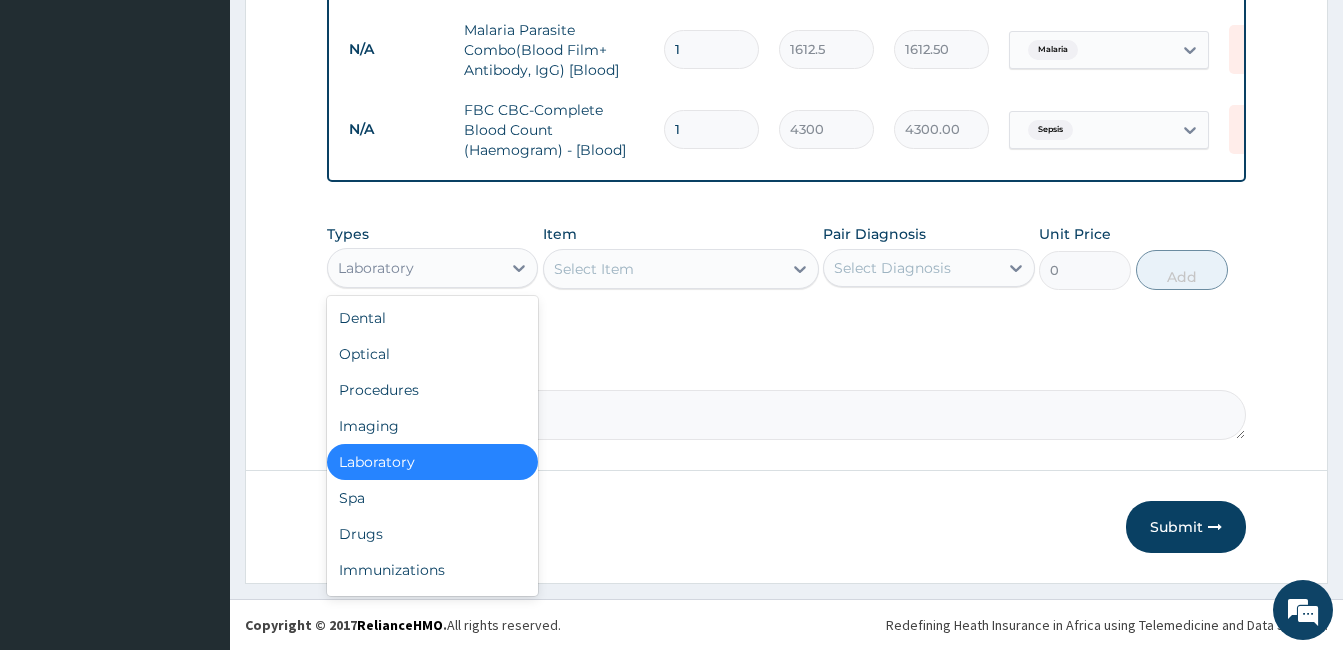 click on "Laboratory" at bounding box center (376, 268) 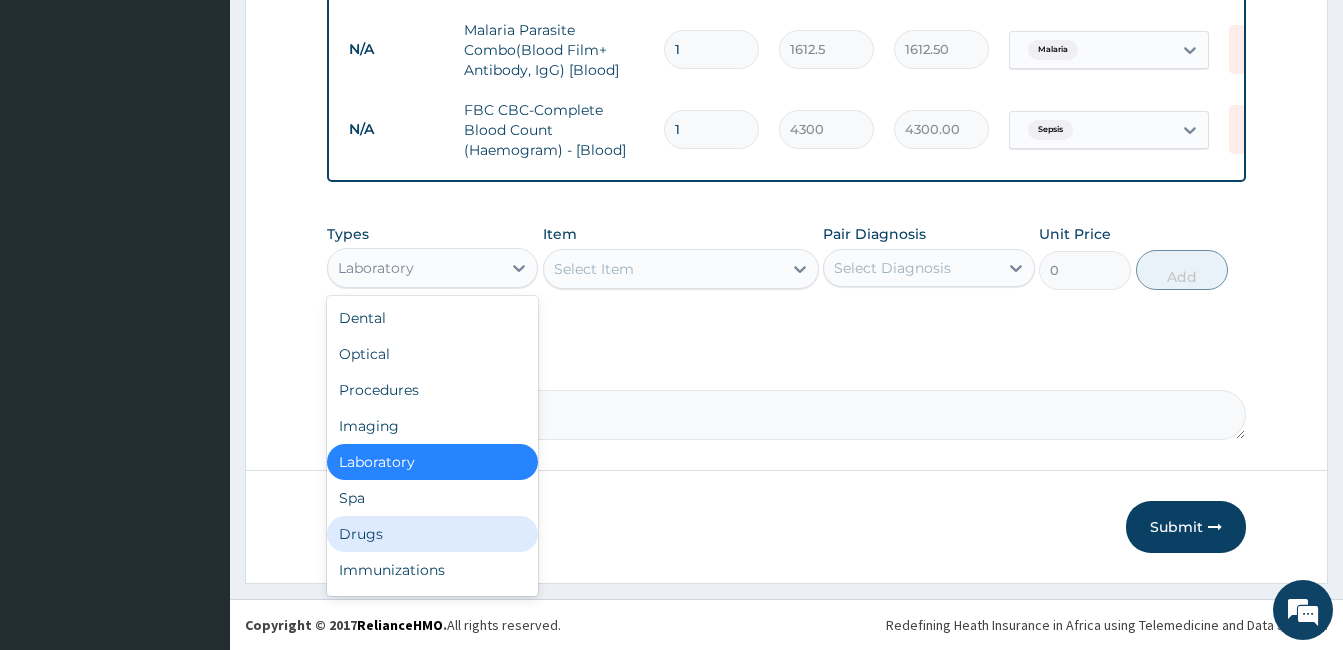 click on "Drugs" at bounding box center (432, 534) 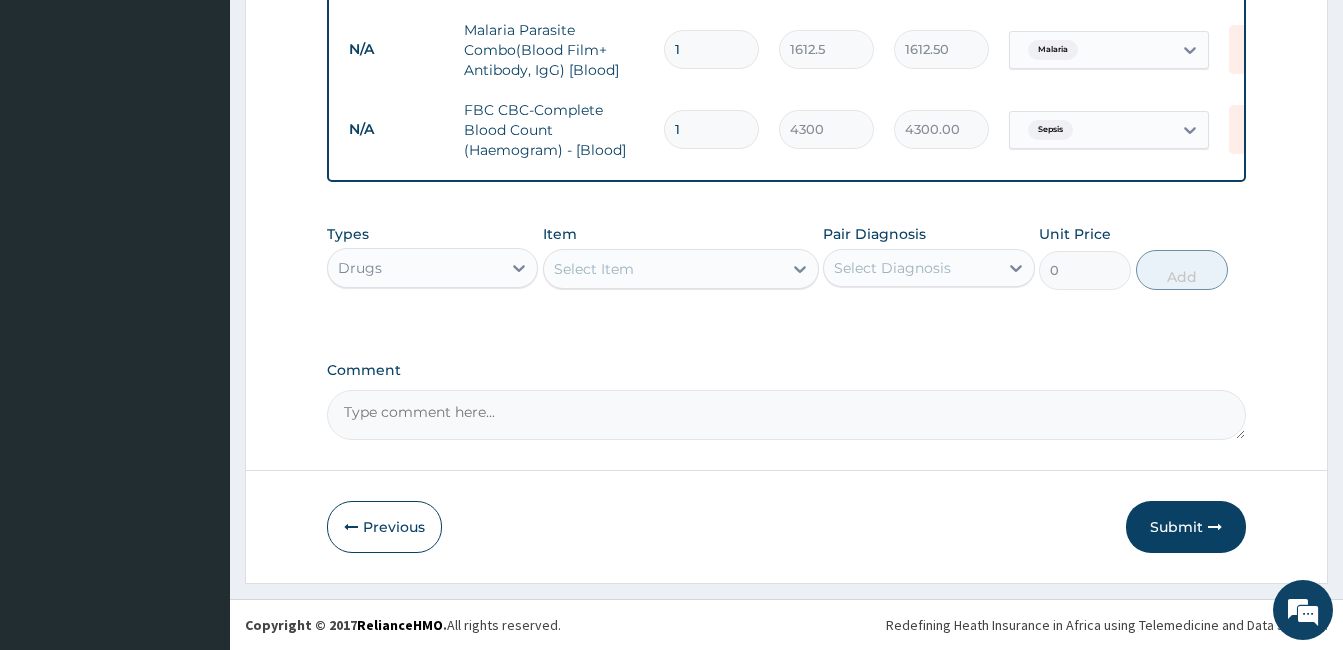click on "Select Item" at bounding box center (663, 269) 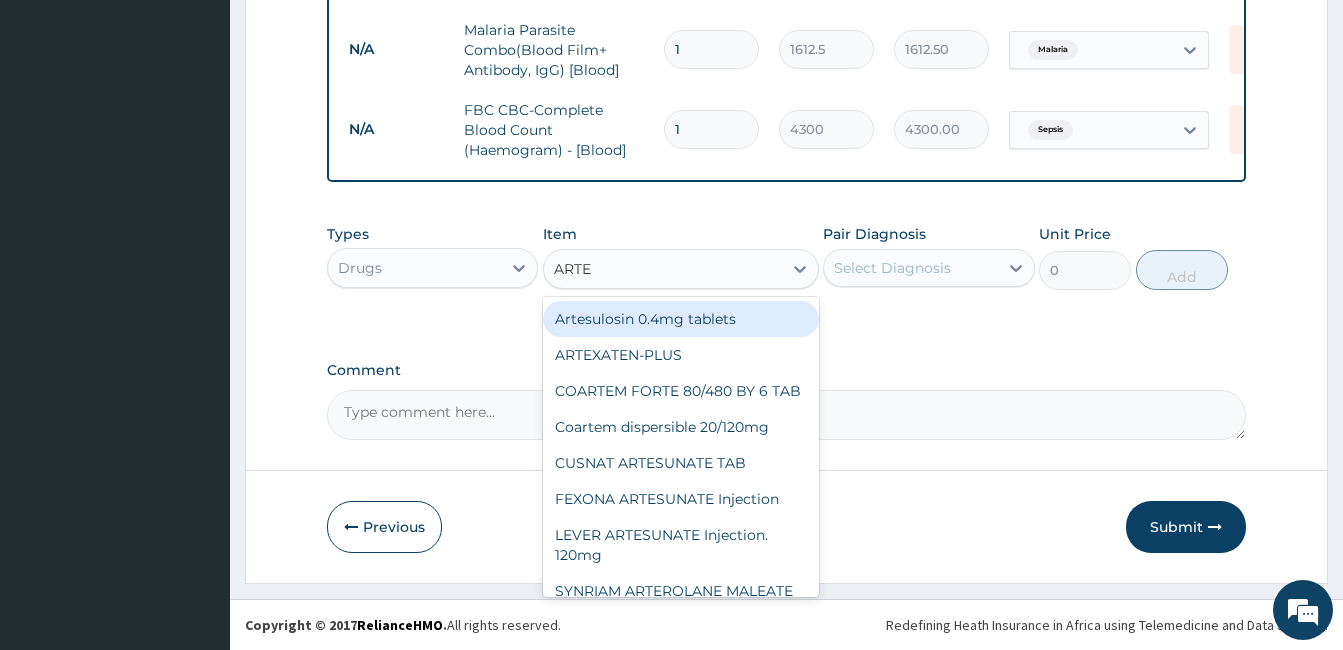 type on "ARTEM" 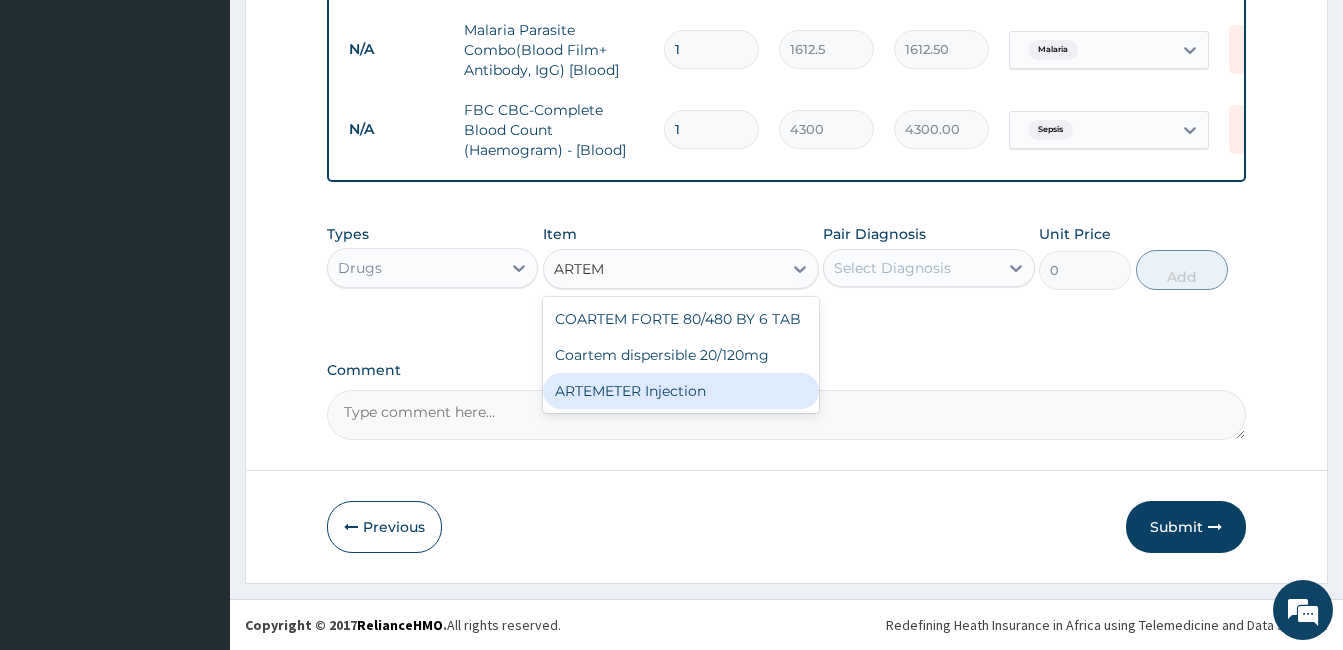 click on "ARTEMETER Injection" at bounding box center (681, 391) 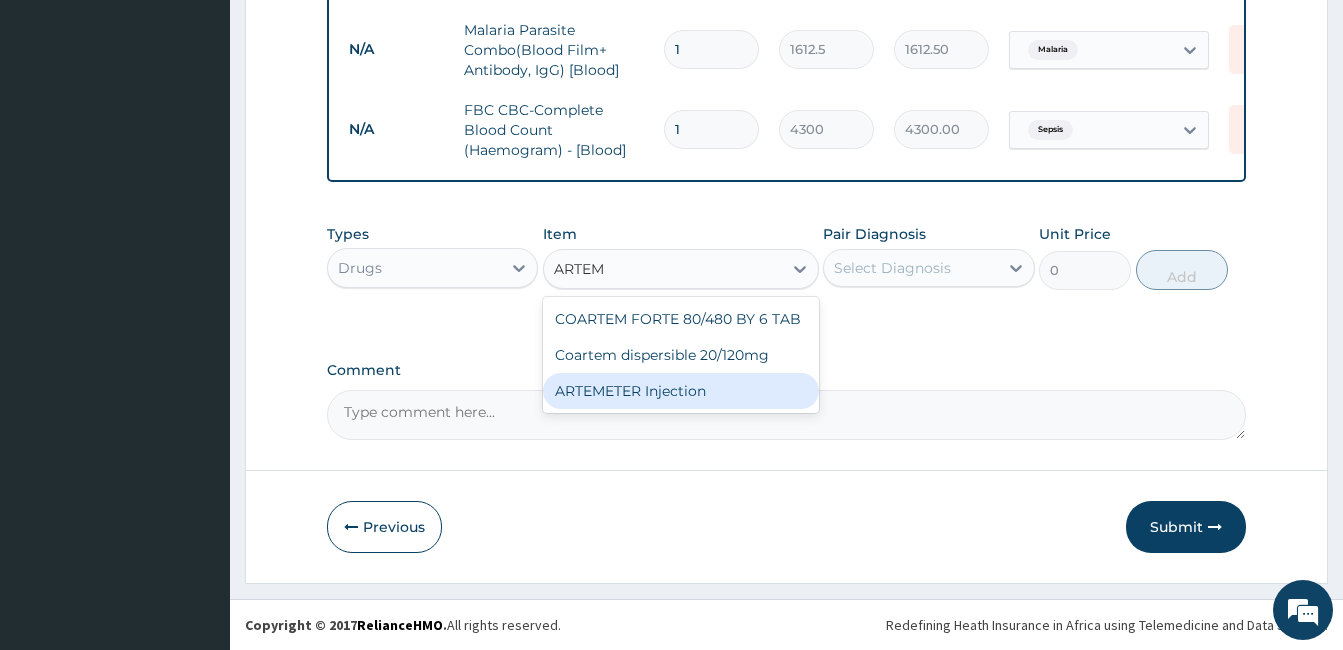 type 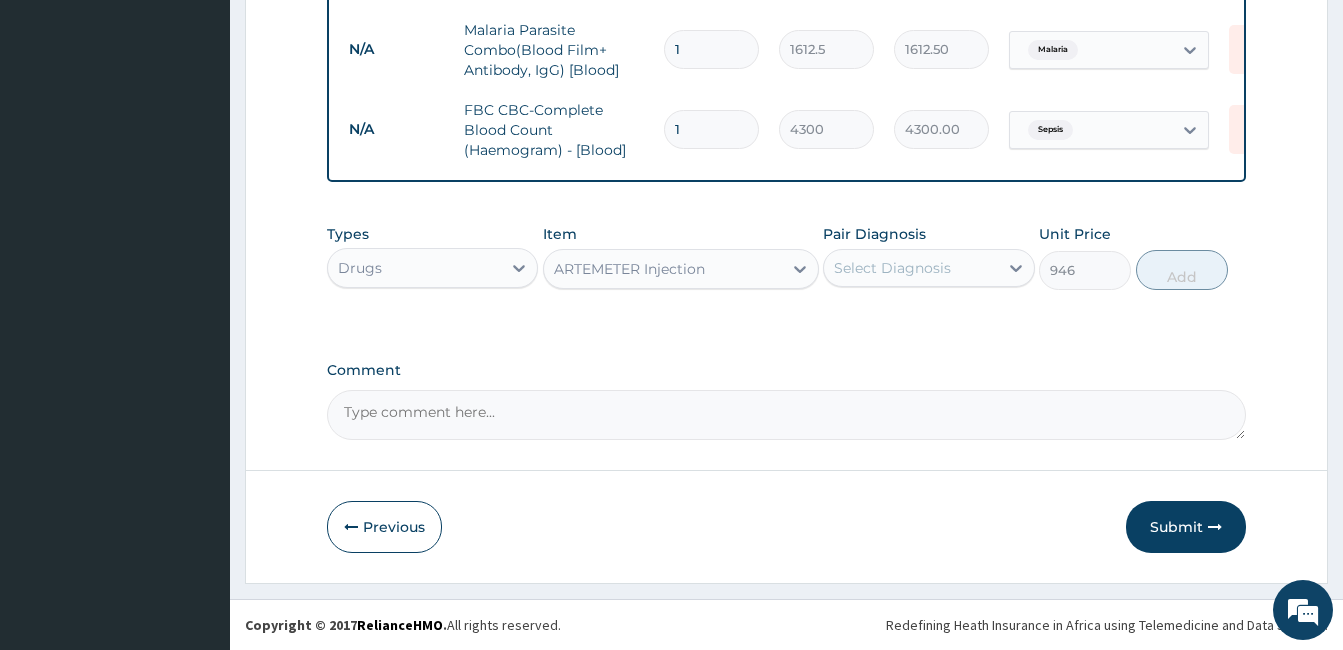 click on "Select Diagnosis" at bounding box center (910, 268) 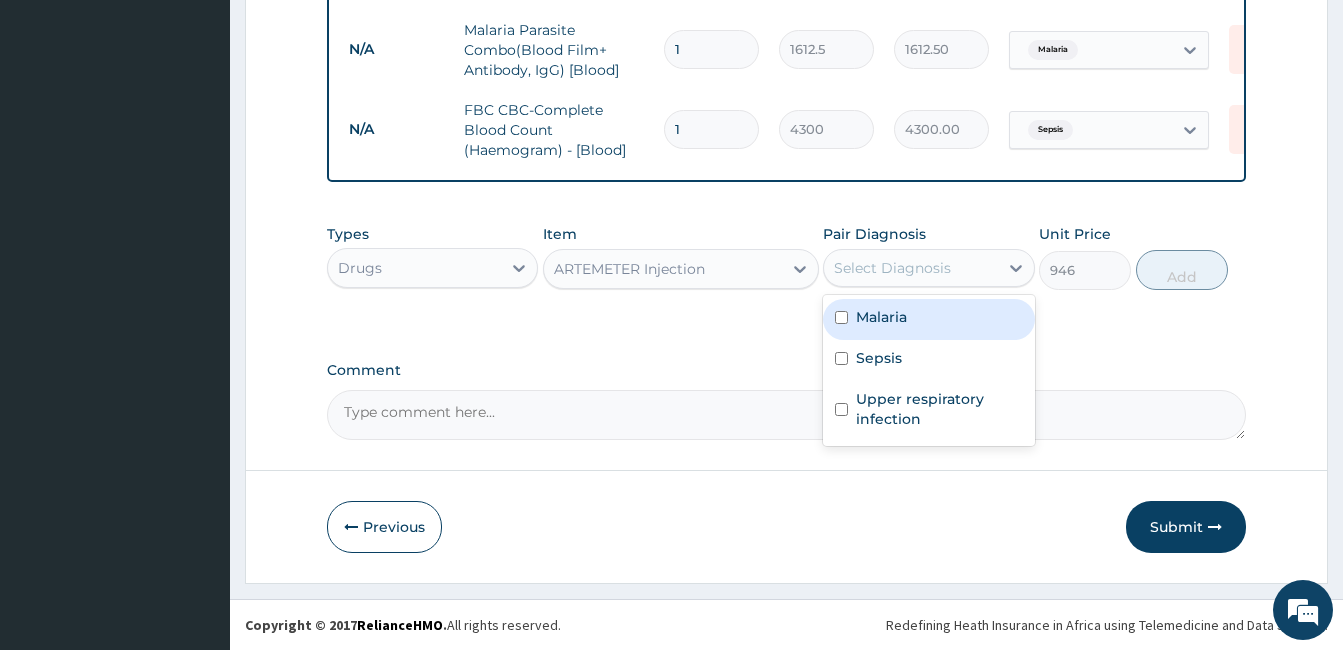 click on "Malaria" at bounding box center (928, 319) 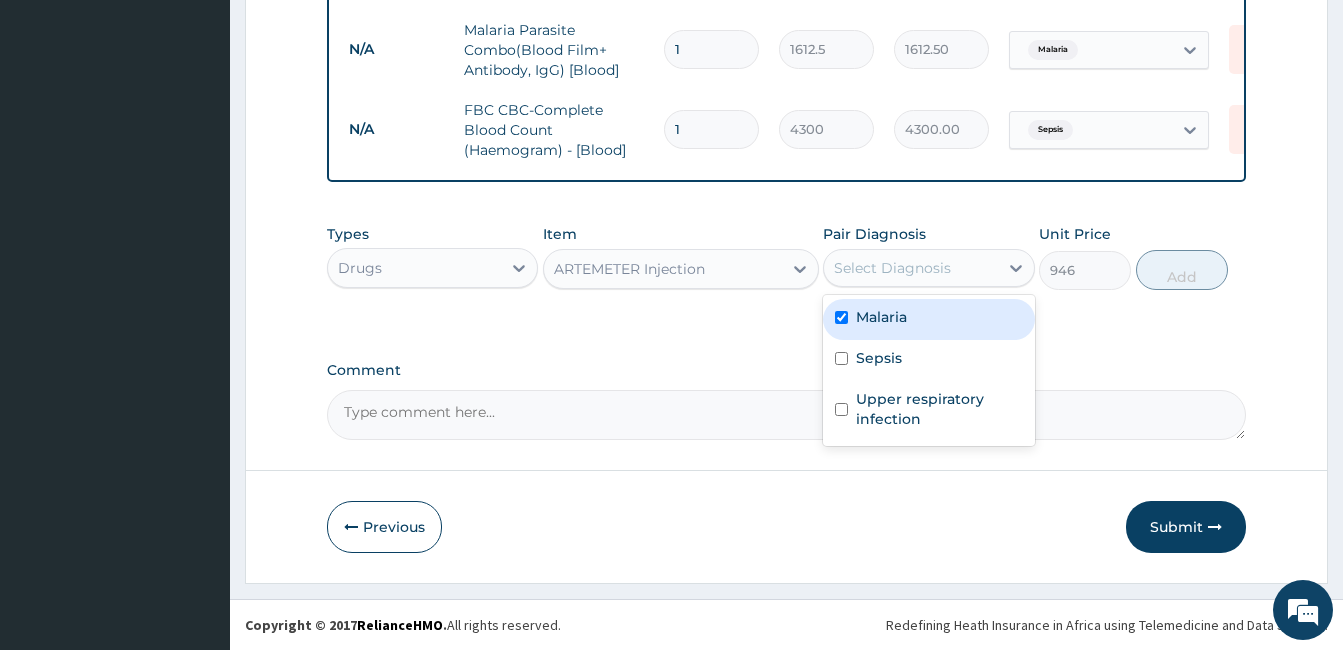 checkbox on "true" 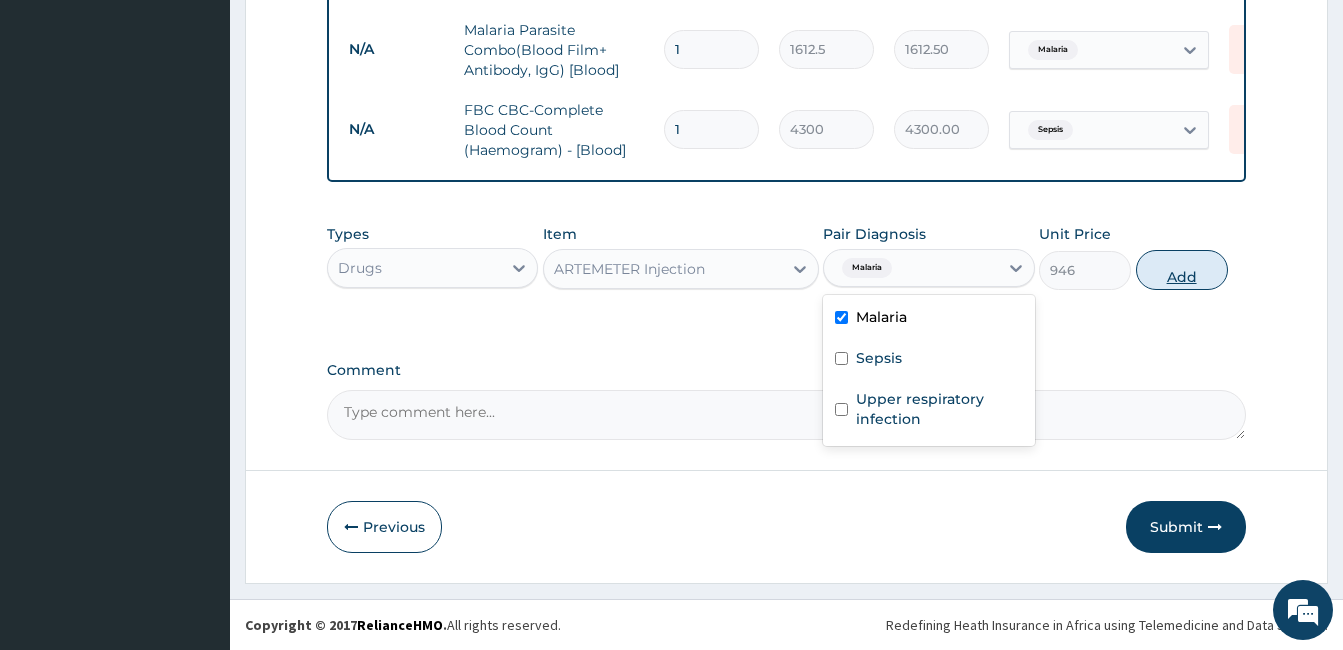 click on "Add" at bounding box center [1182, 270] 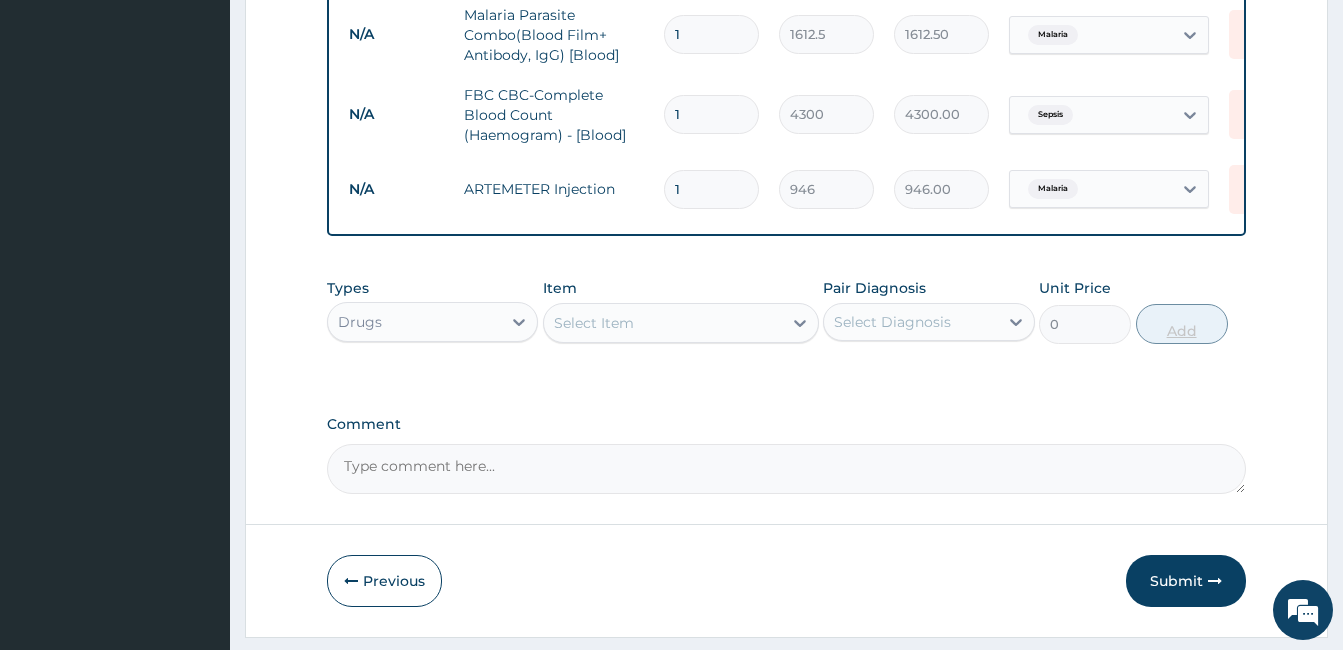 type 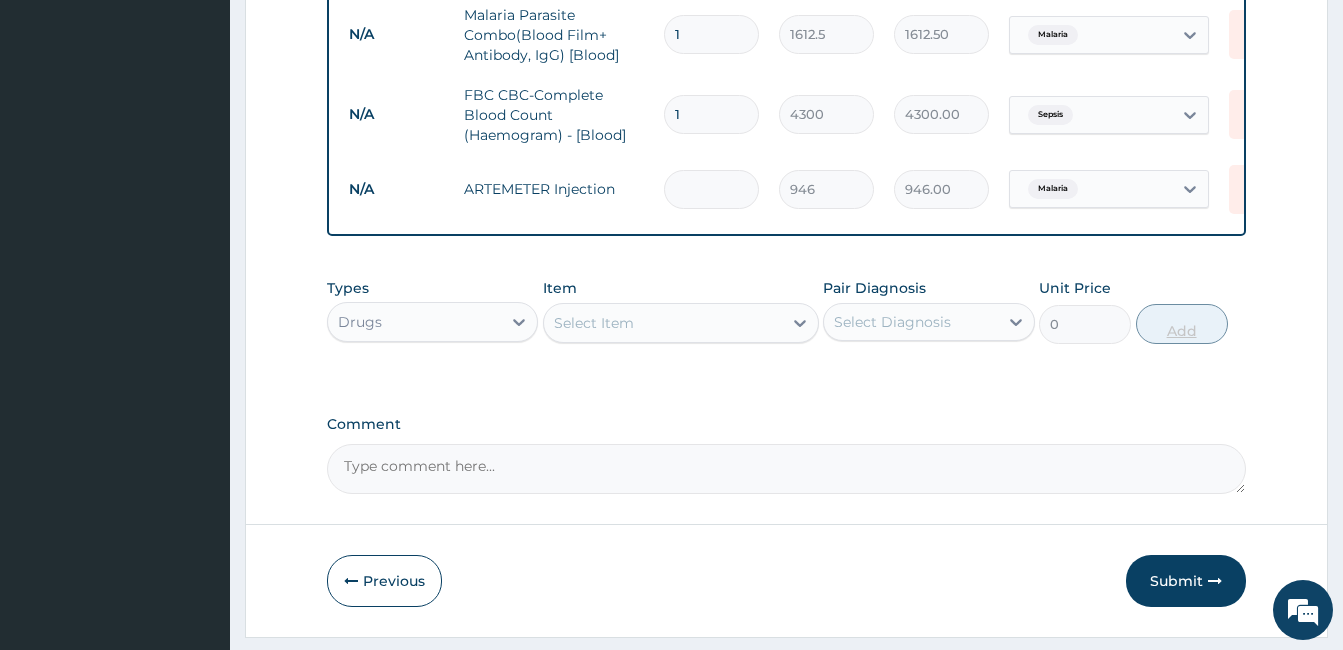 type on "0.00" 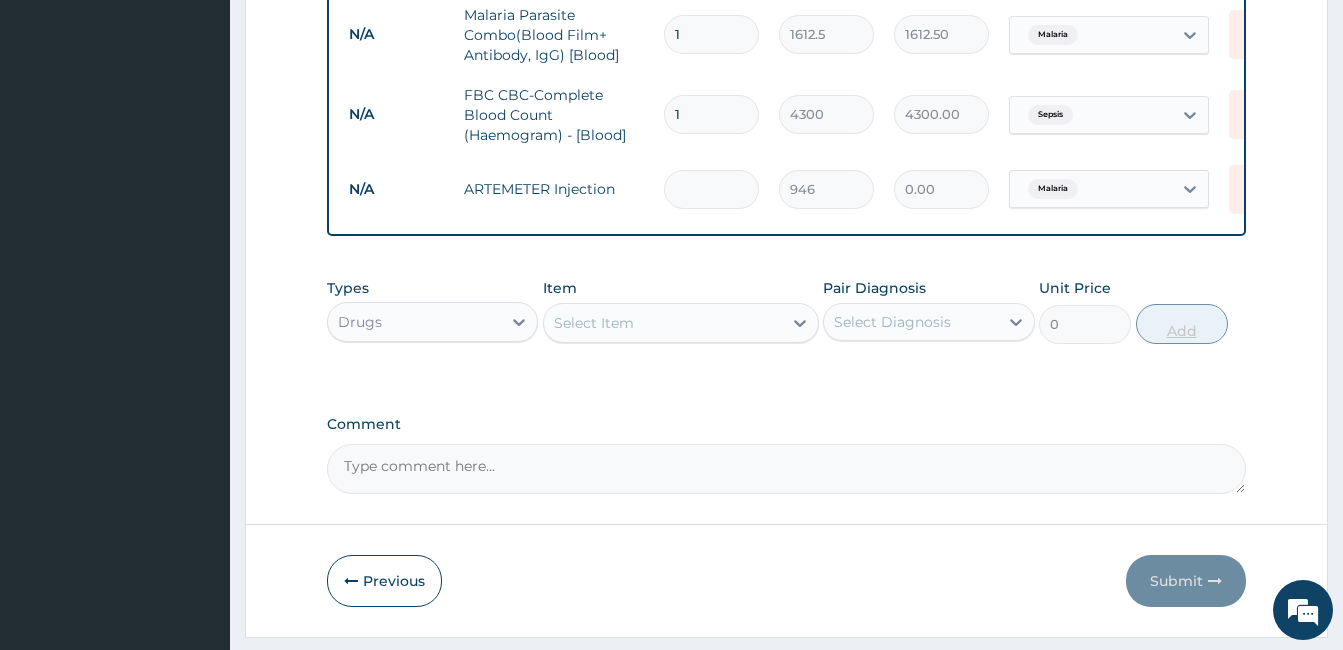 type on "2" 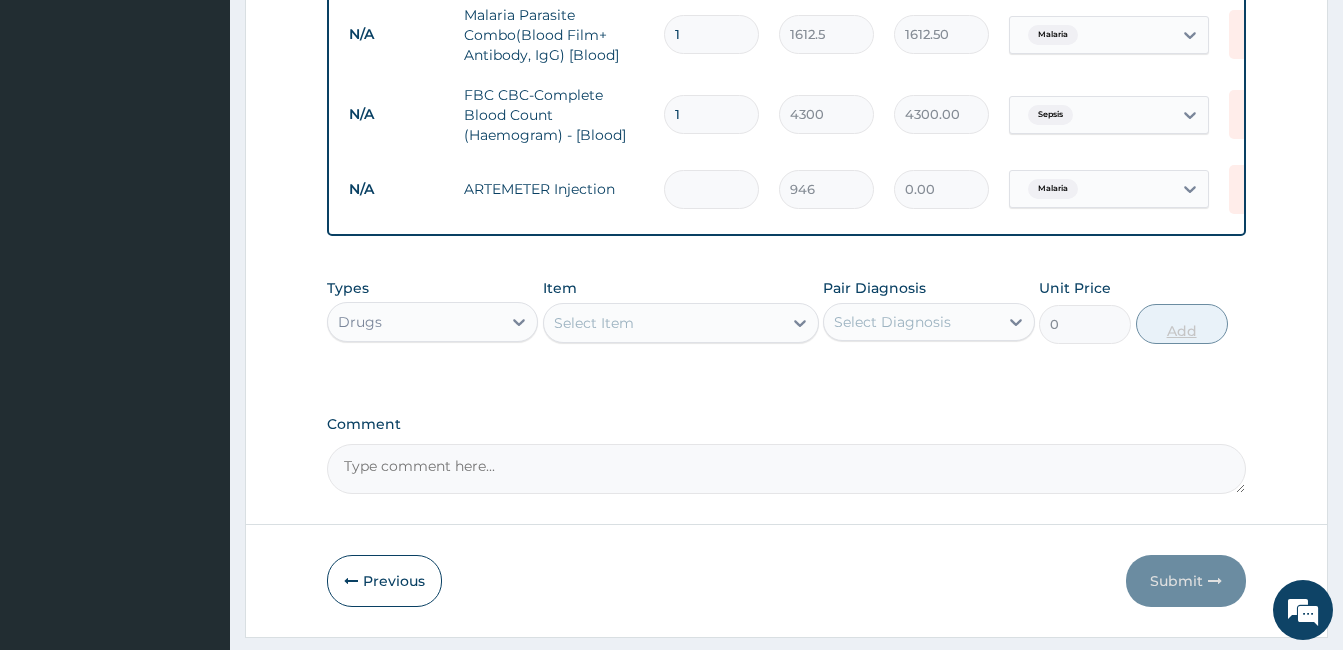 type on "1892.00" 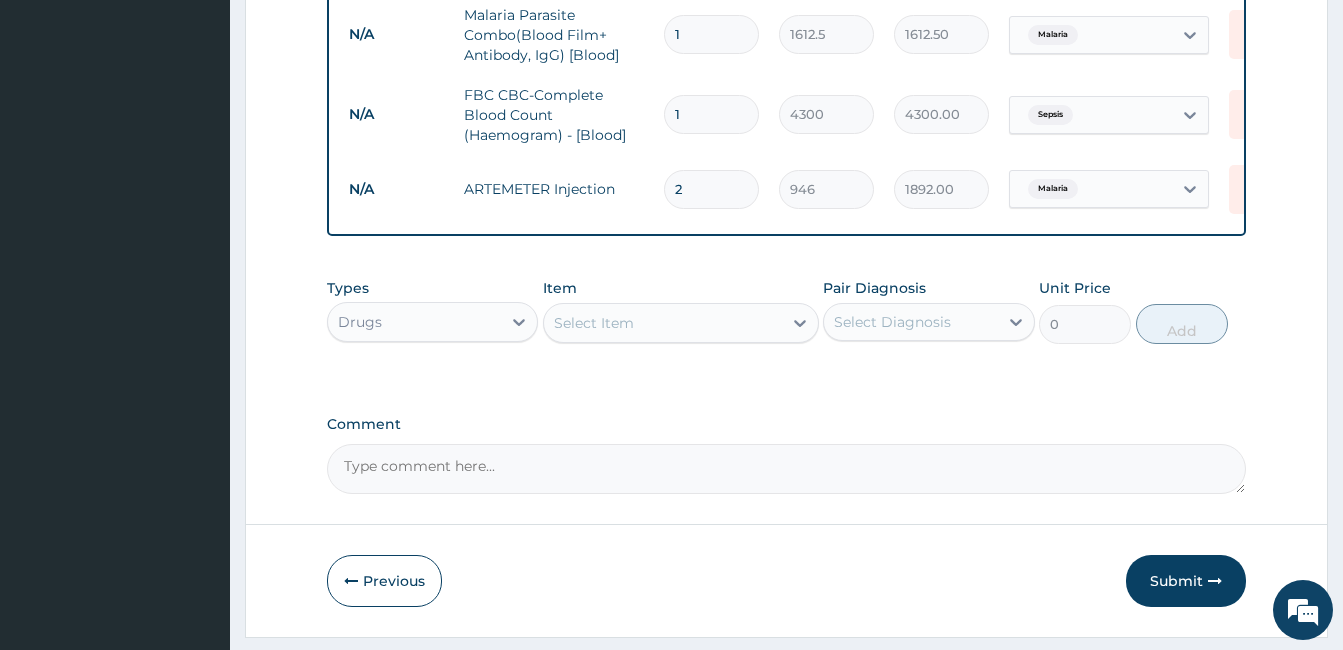 type on "2" 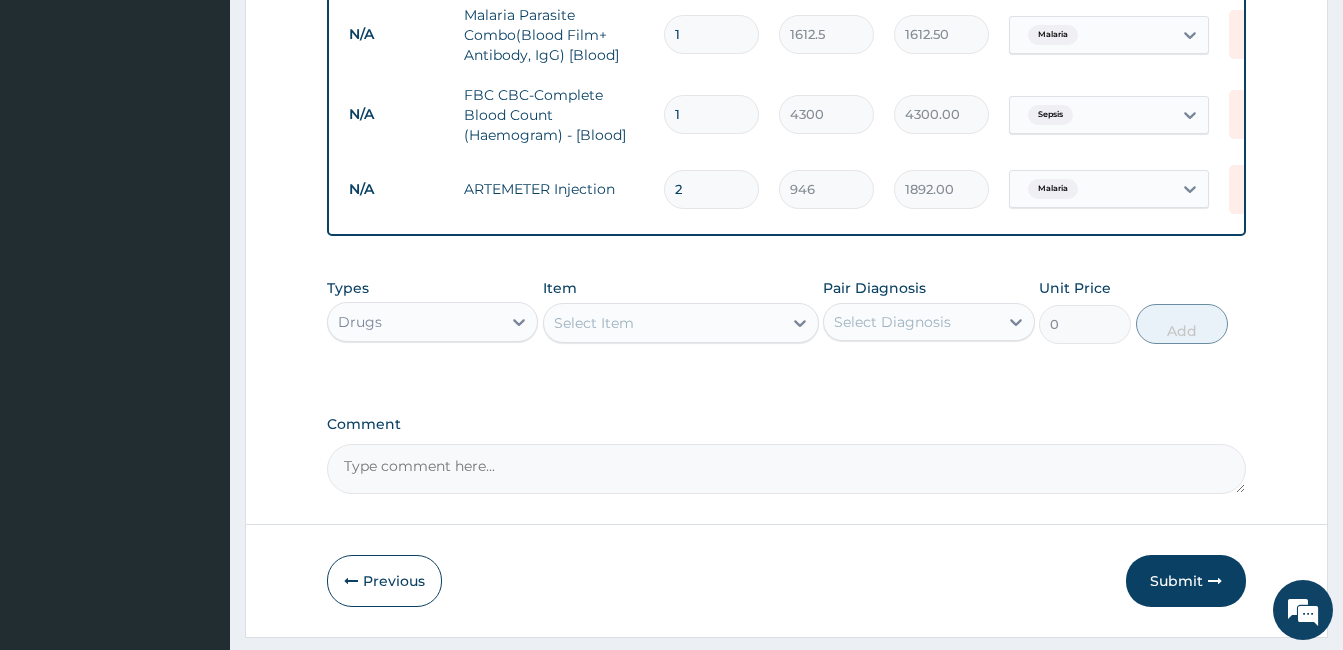 click on "Select Item" at bounding box center (663, 323) 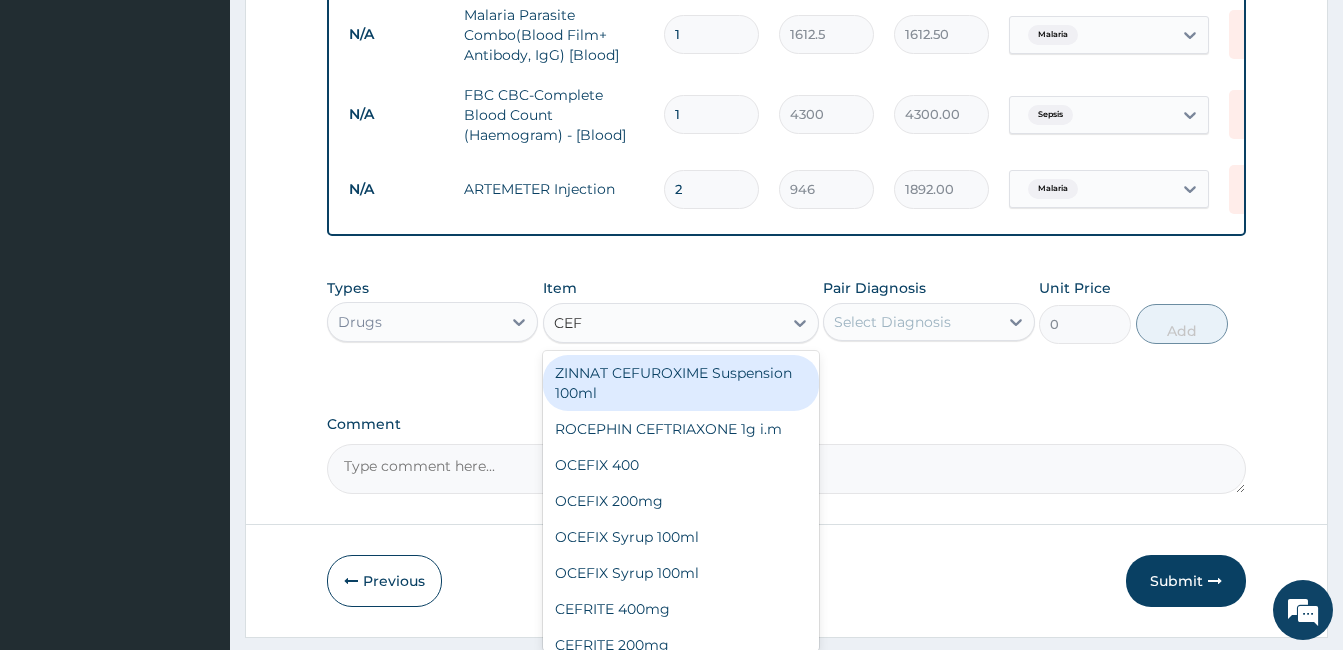 type on "CEFT" 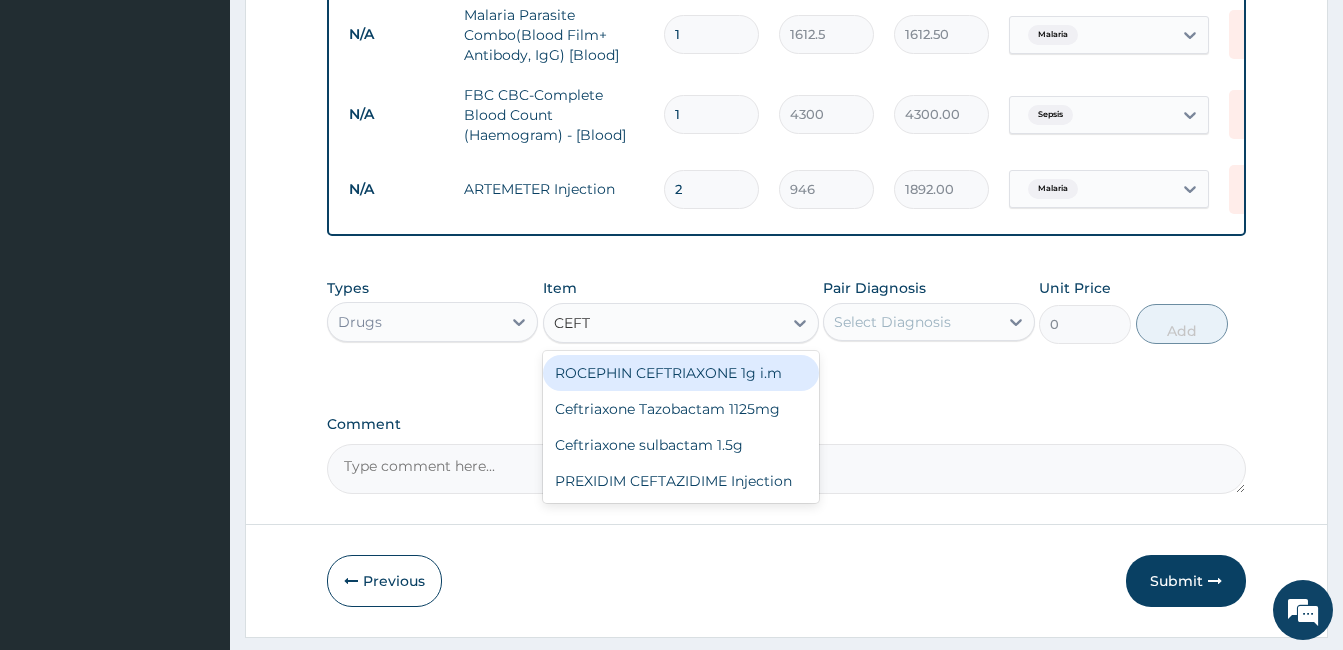 click on "ROCEPHIN CEFTRIAXONE 1g i.m" at bounding box center (681, 373) 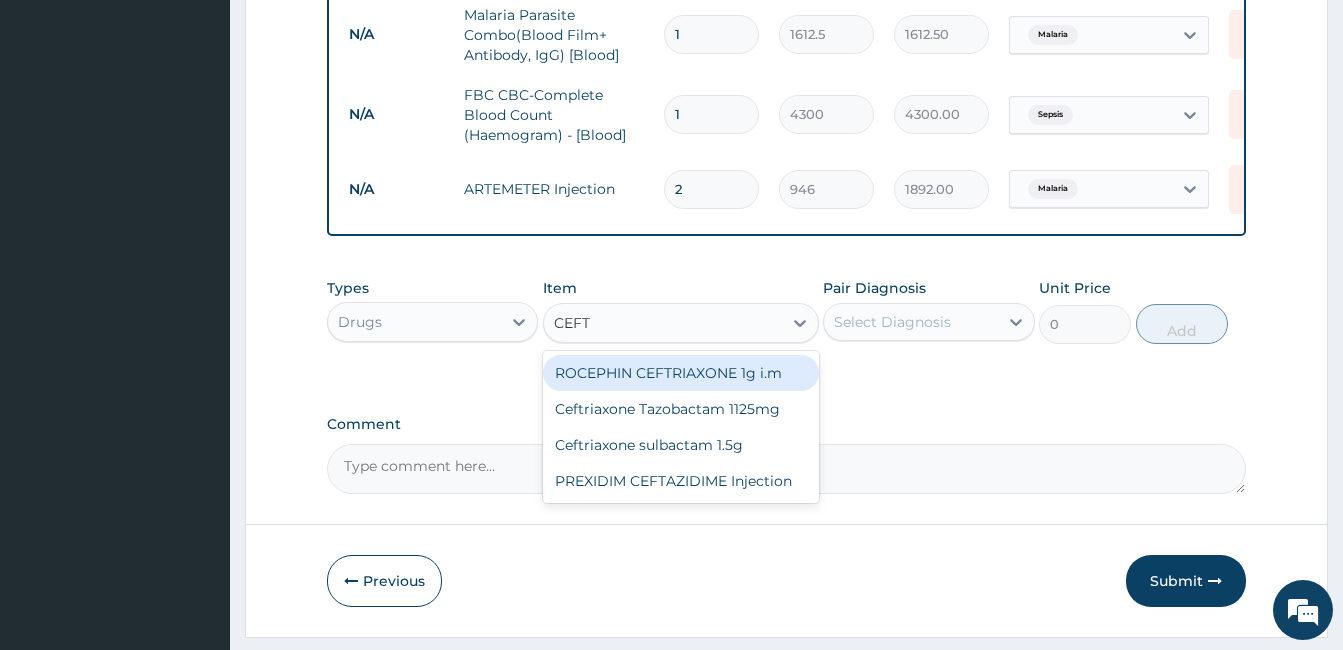 type 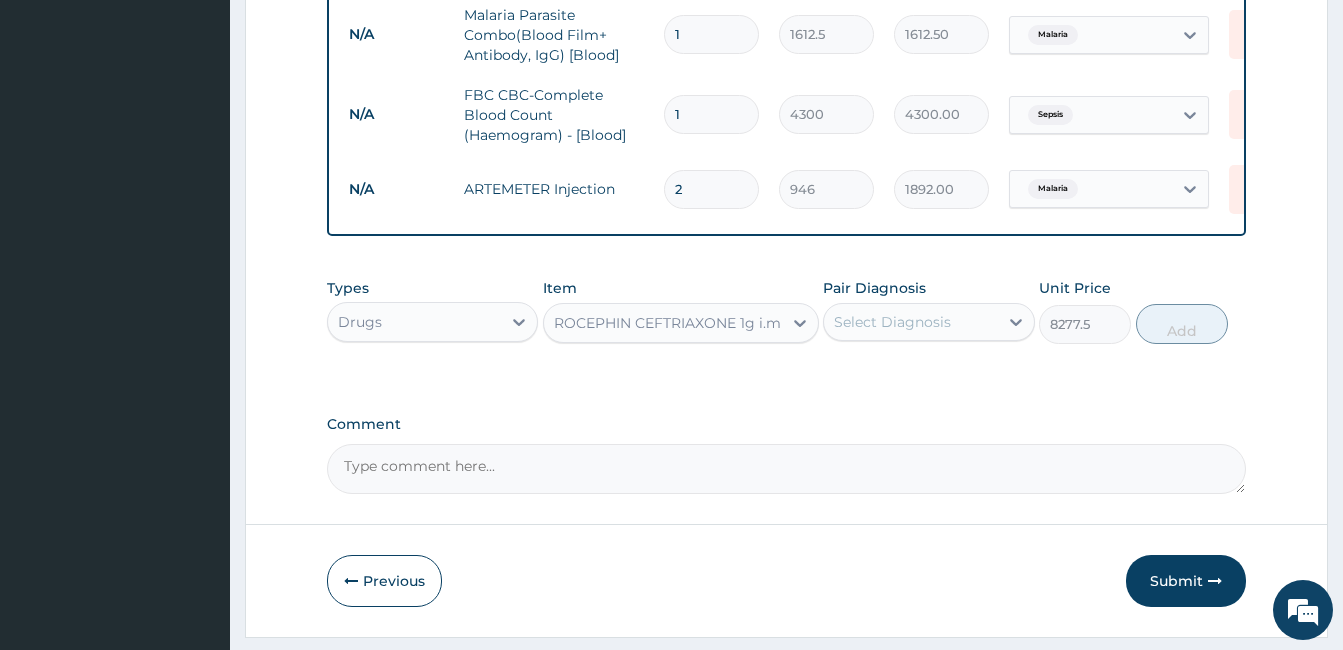 click on "Select Diagnosis" at bounding box center (910, 322) 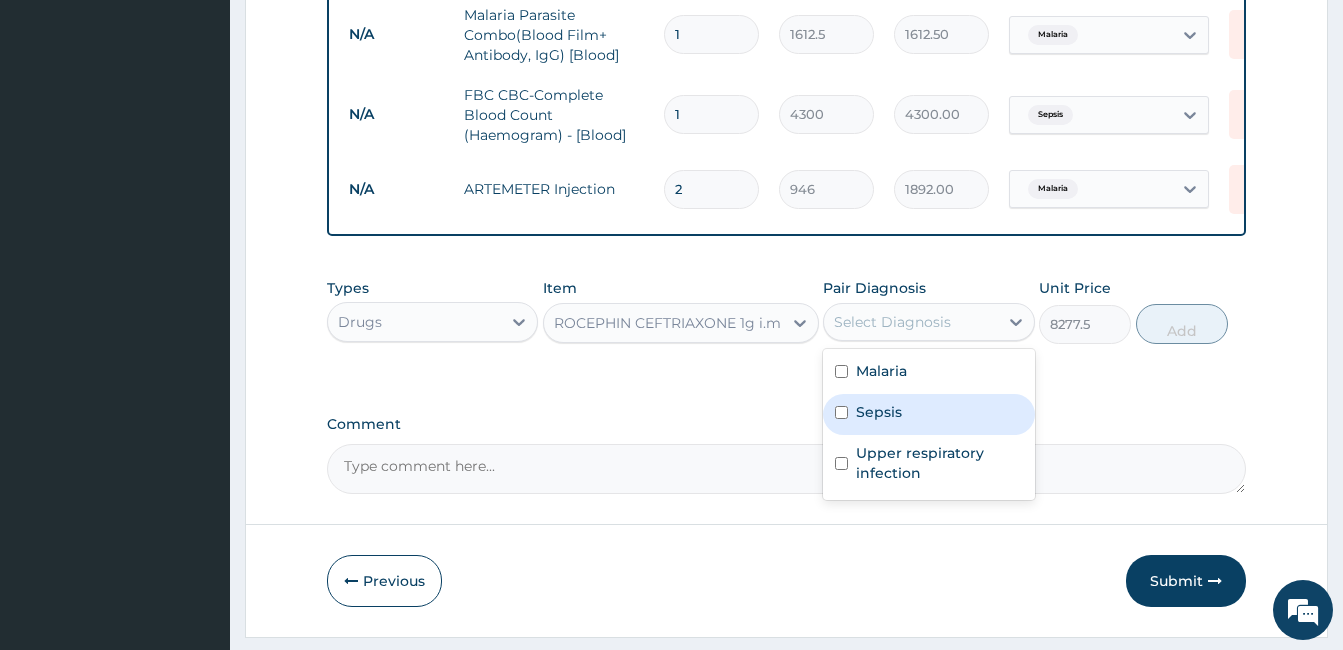 click on "Sepsis" at bounding box center [879, 412] 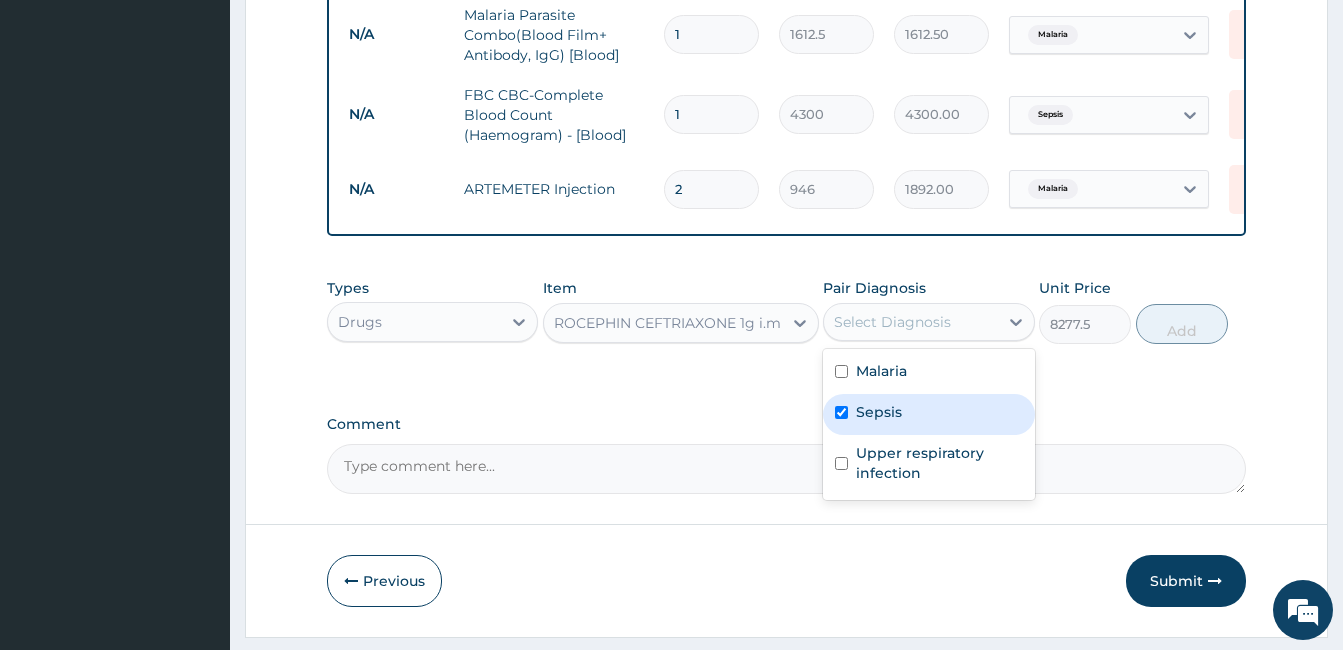 checkbox on "true" 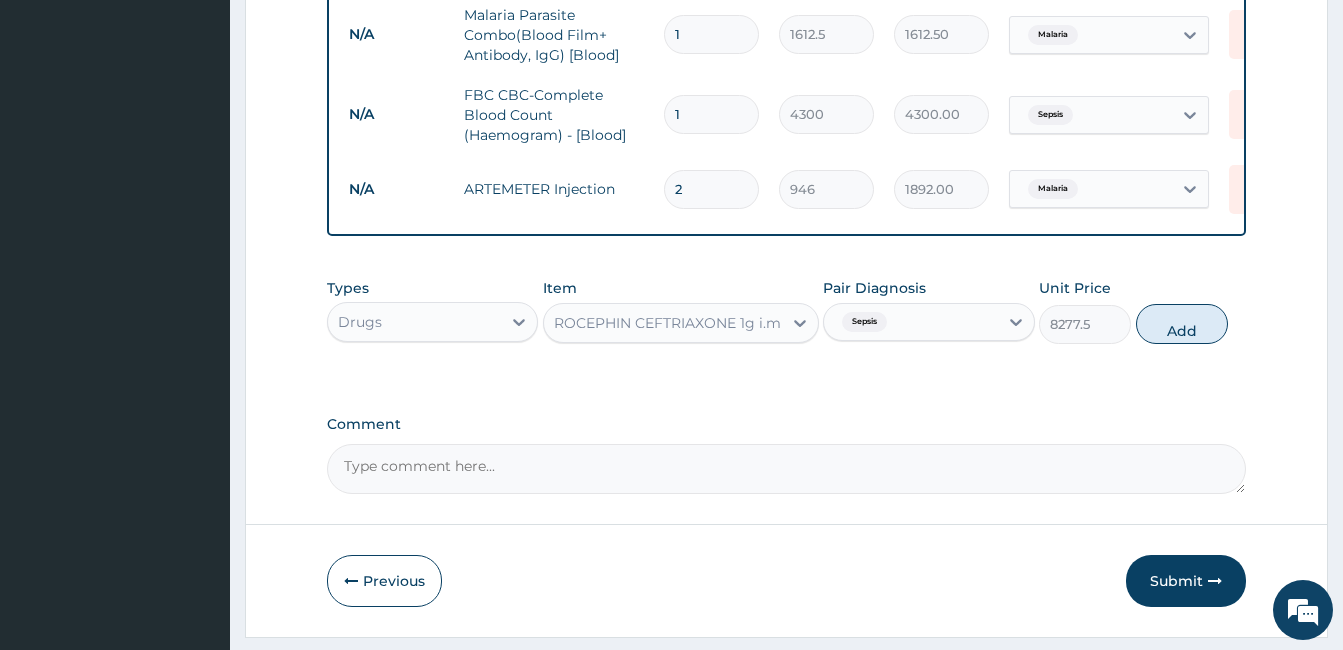 click on "Types Drugs Item ROCEPHIN CEFTRIAXONE 1g i.m Pair Diagnosis Sepsis Unit Price 8277.5 Add" at bounding box center [786, 311] 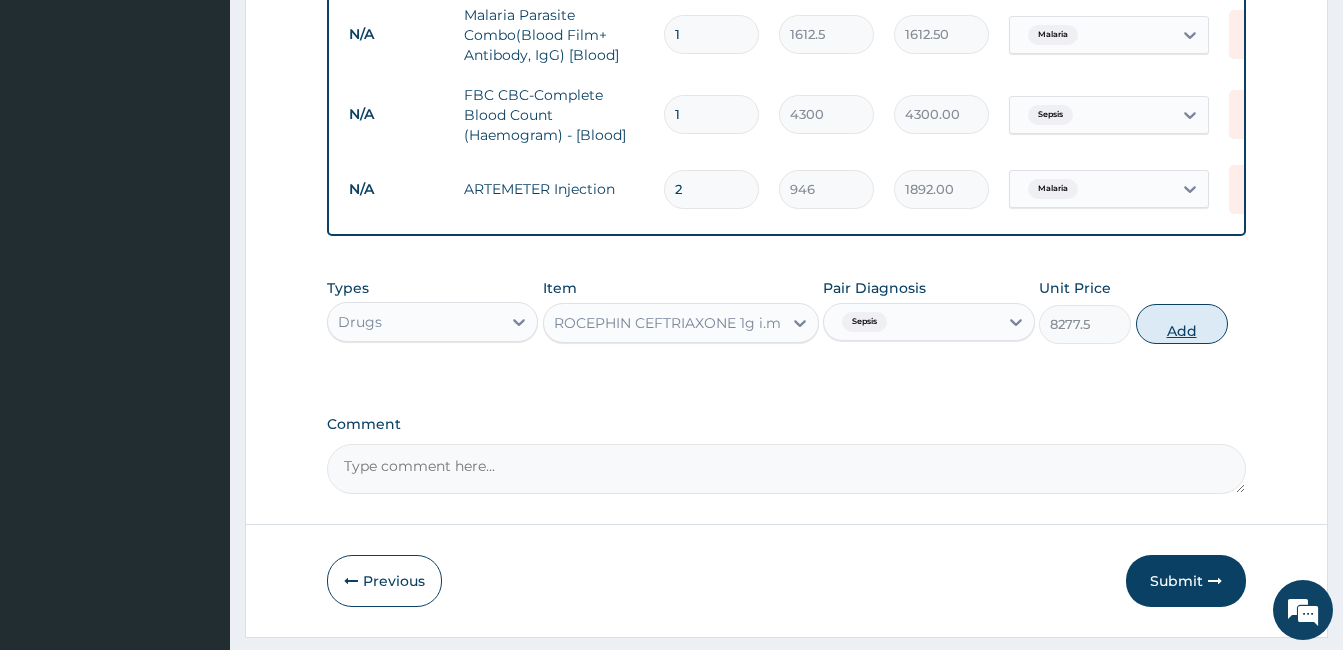 click on "Add" at bounding box center [1182, 324] 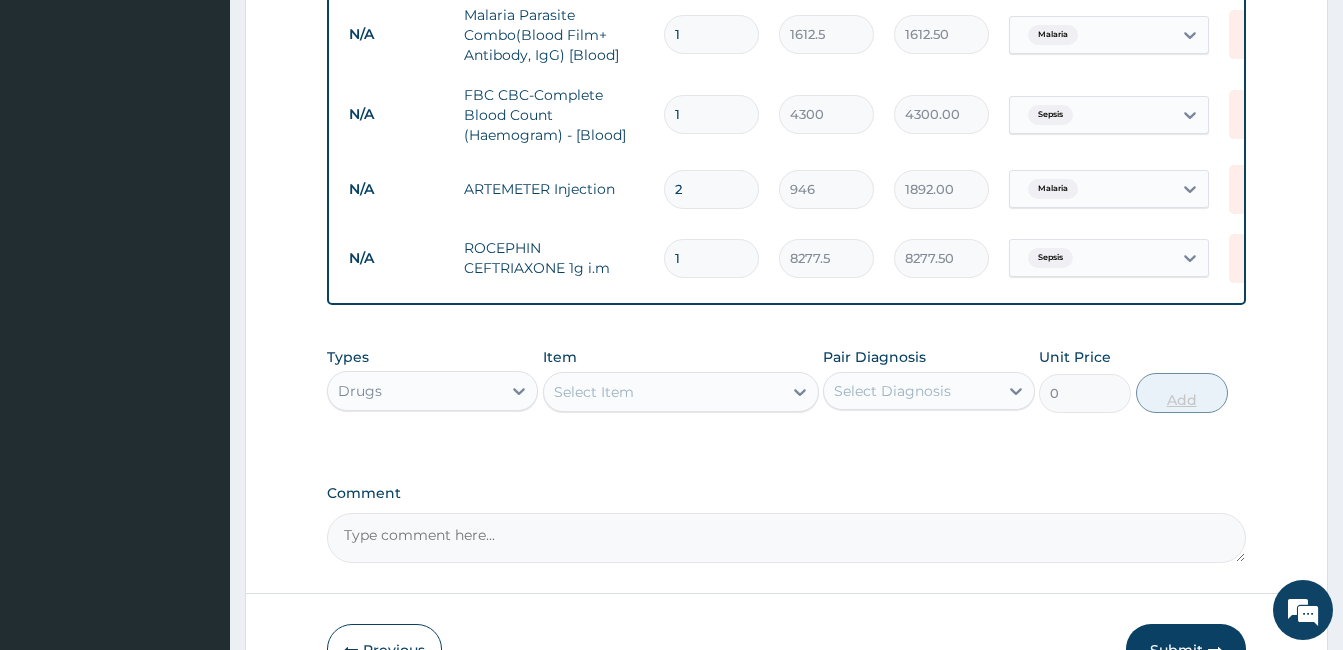 type 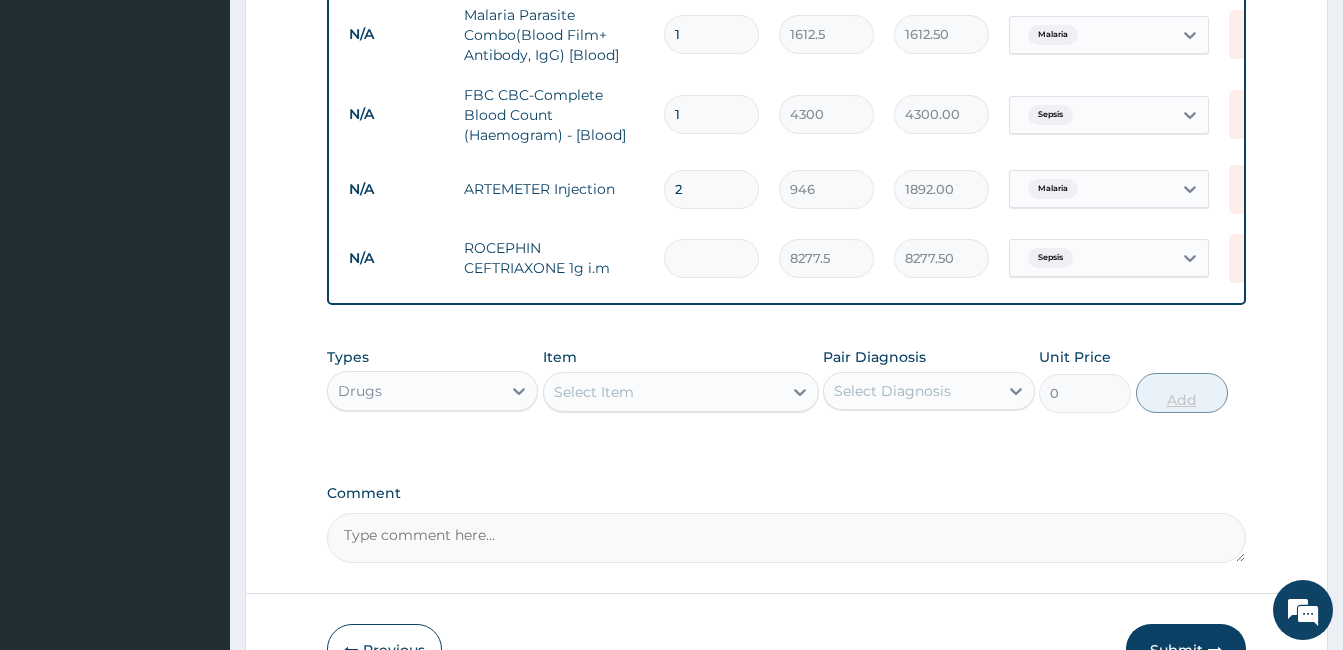 type on "0.00" 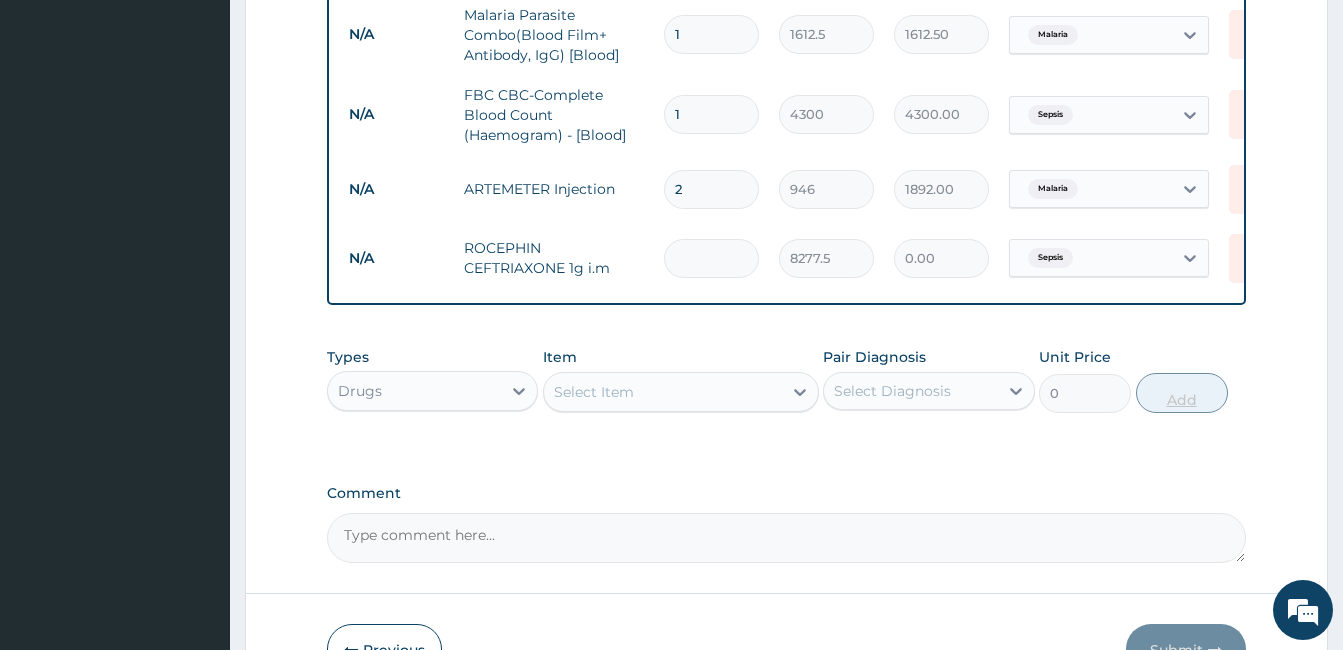 type on "2" 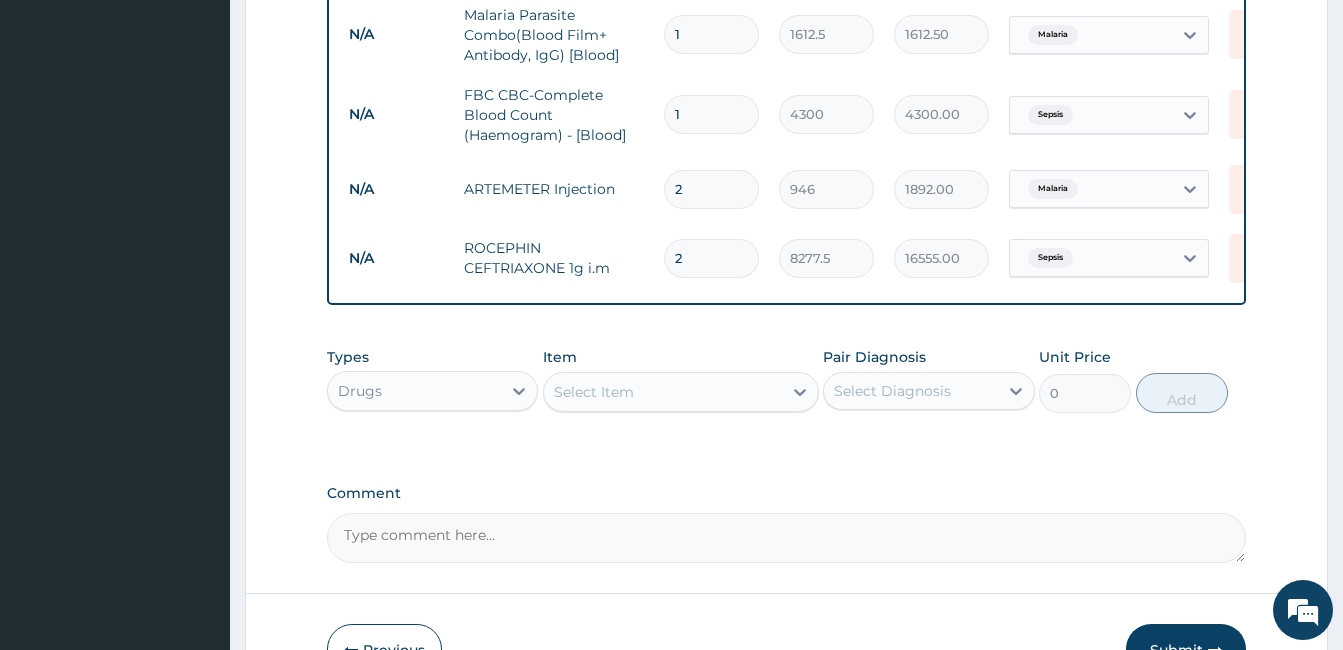 type on "2" 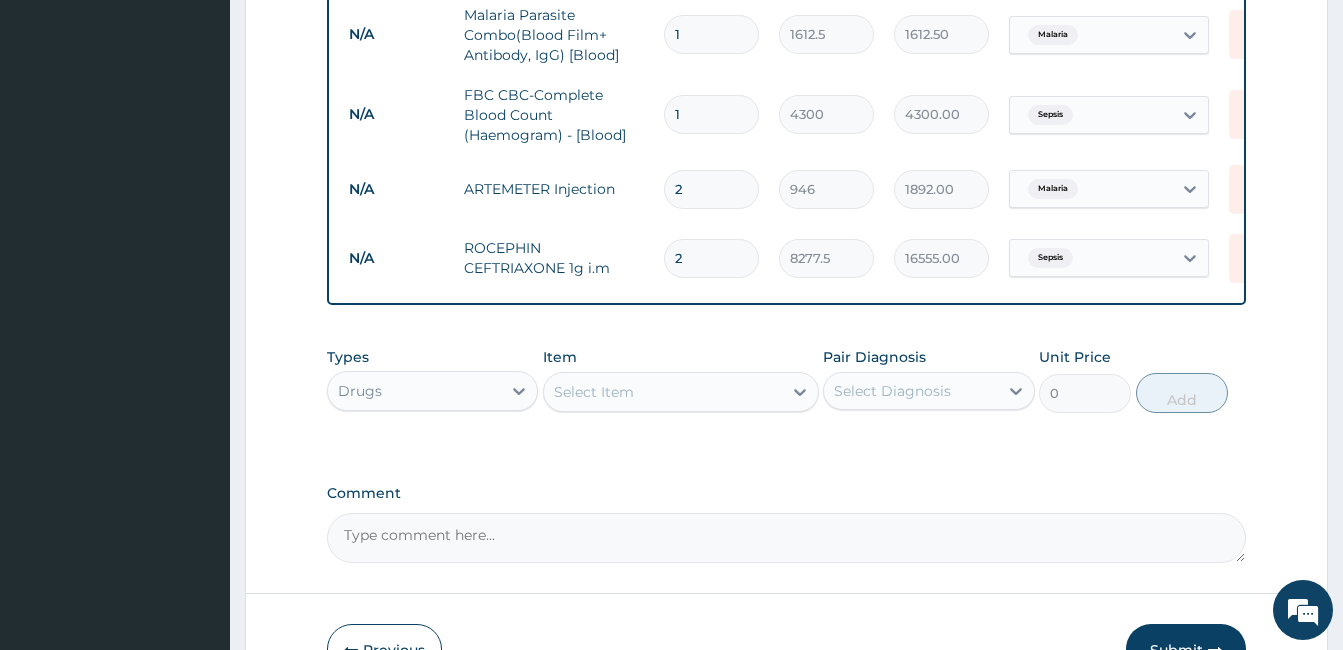 click on "2" at bounding box center (711, 189) 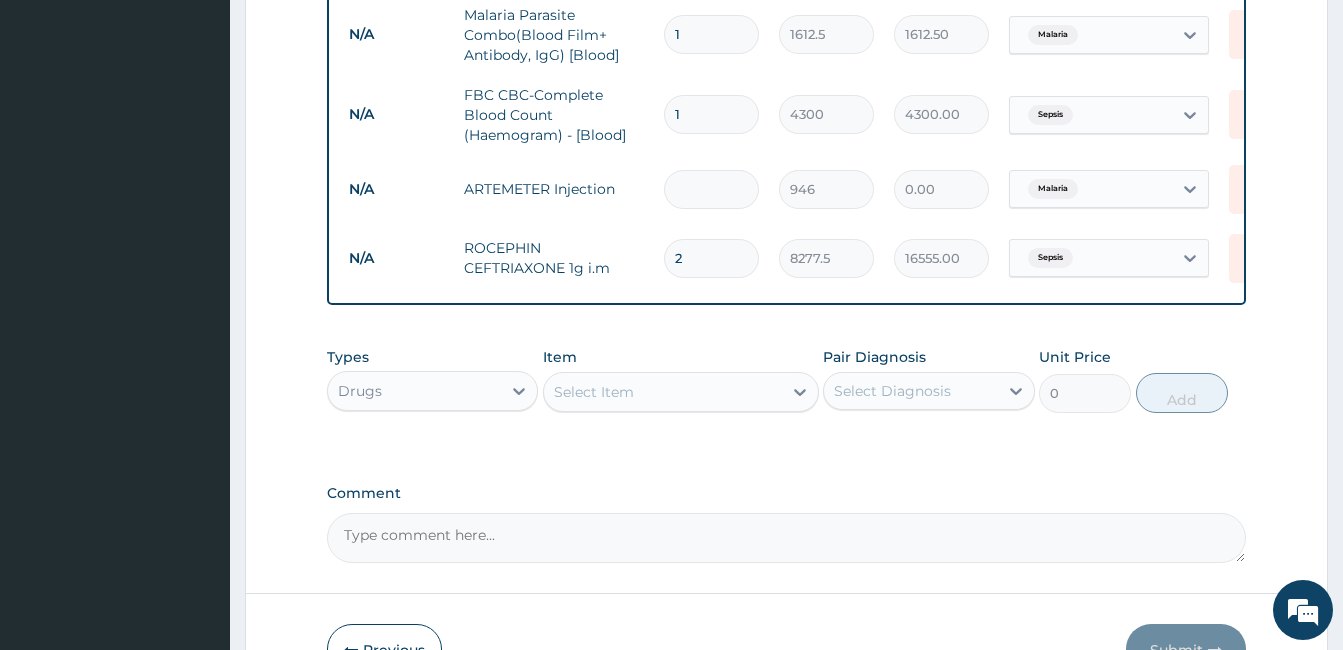 type on "3" 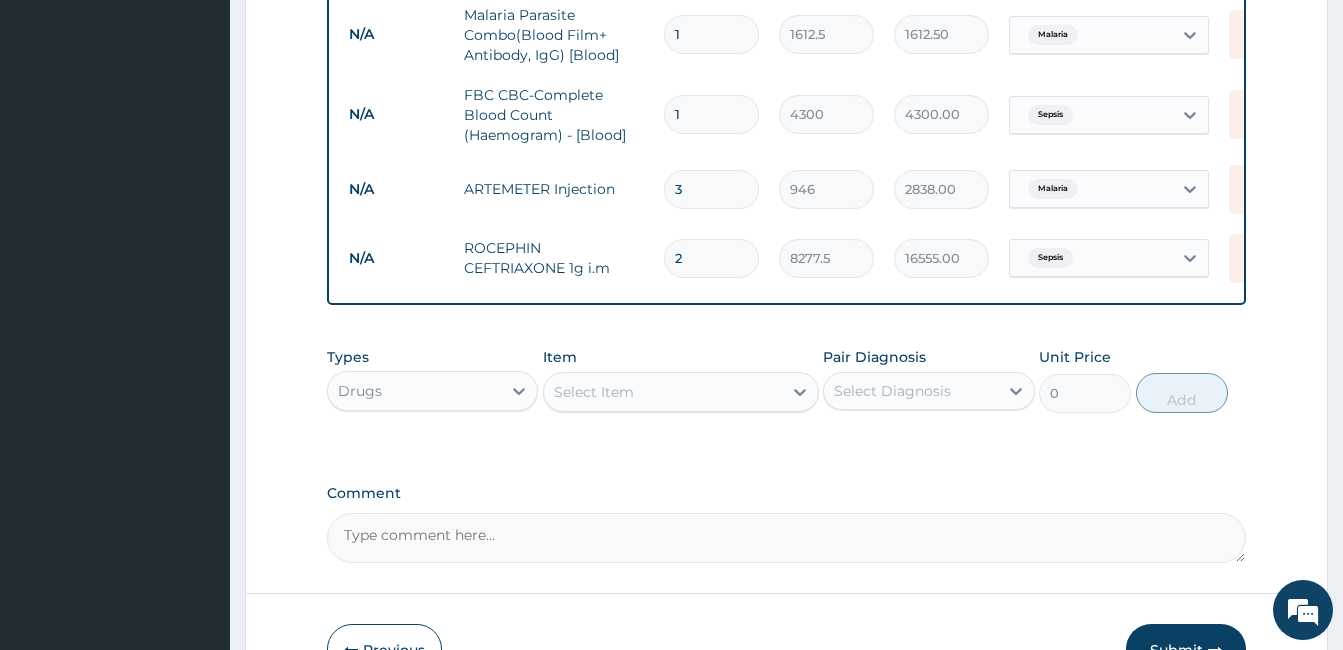 type on "3" 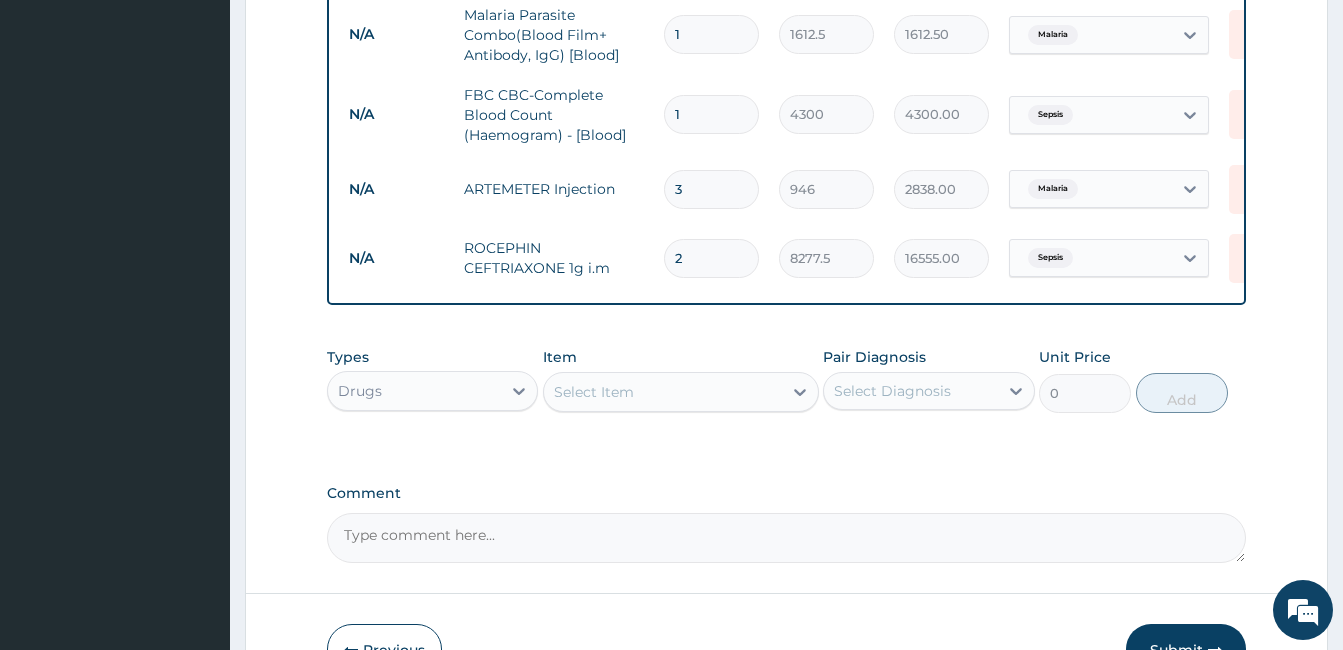 click on "Select Item" at bounding box center (594, 392) 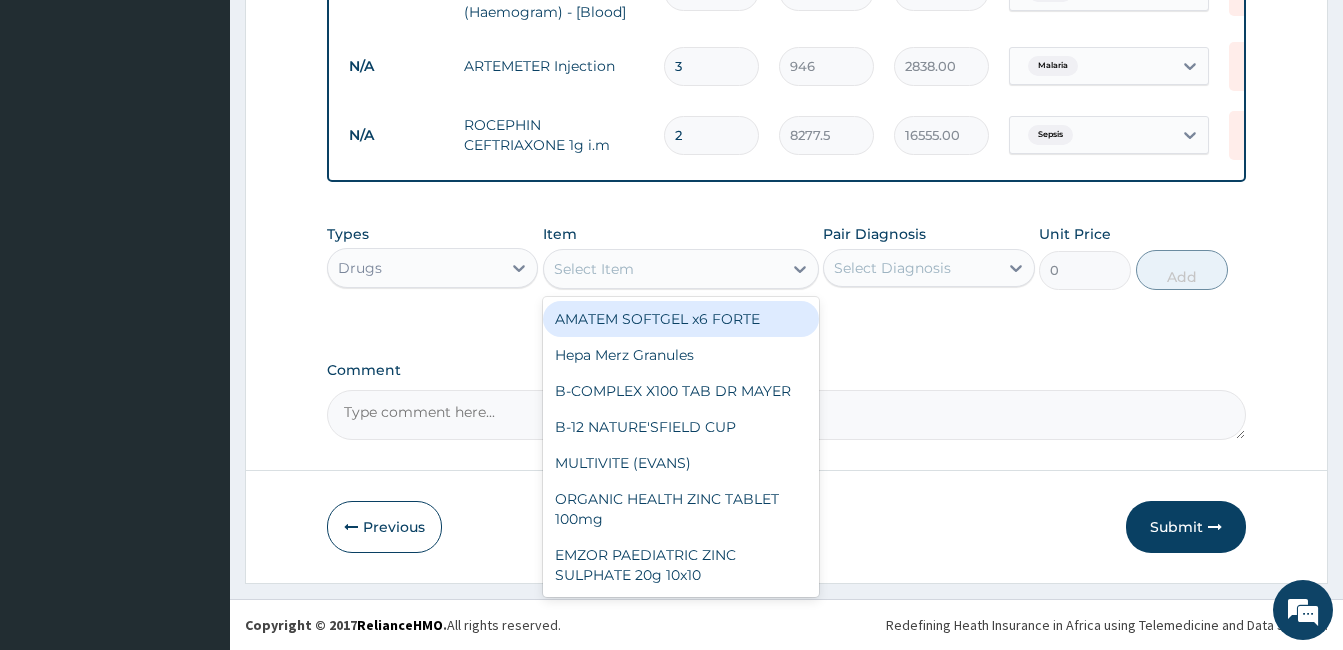 scroll, scrollTop: 1021, scrollLeft: 0, axis: vertical 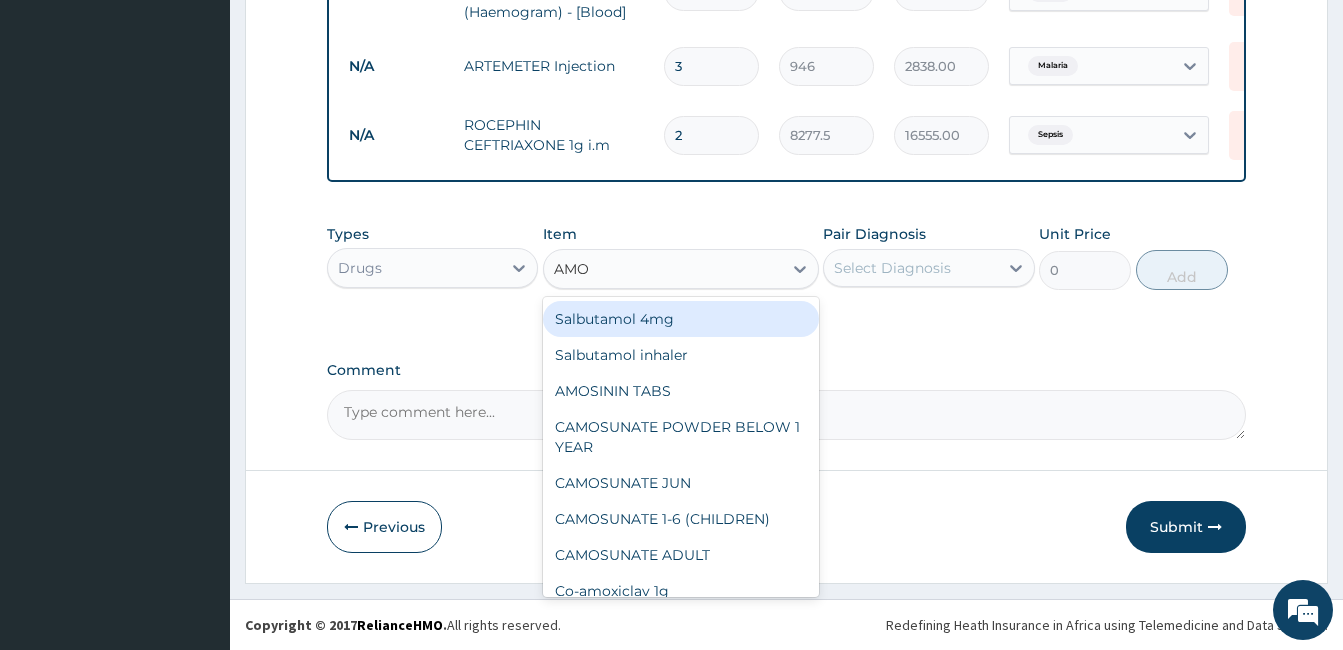 type on "AMOK" 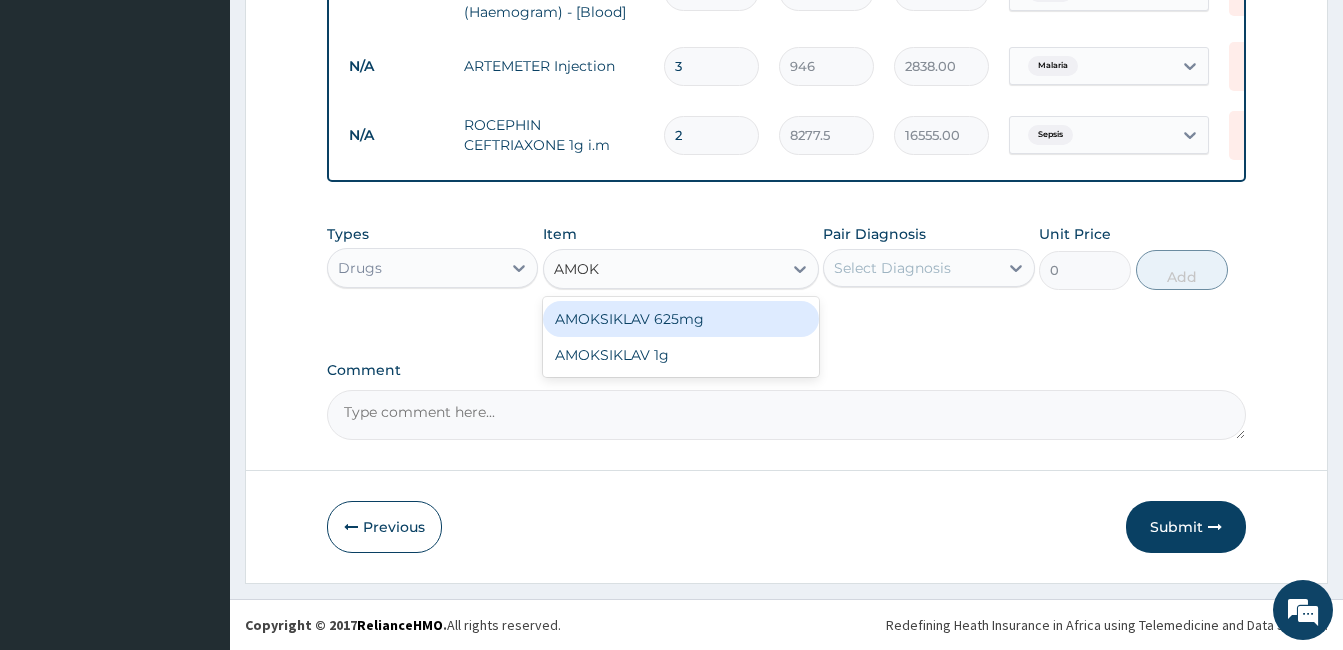 click on "AMOKSIKLAV 625mg" at bounding box center [681, 319] 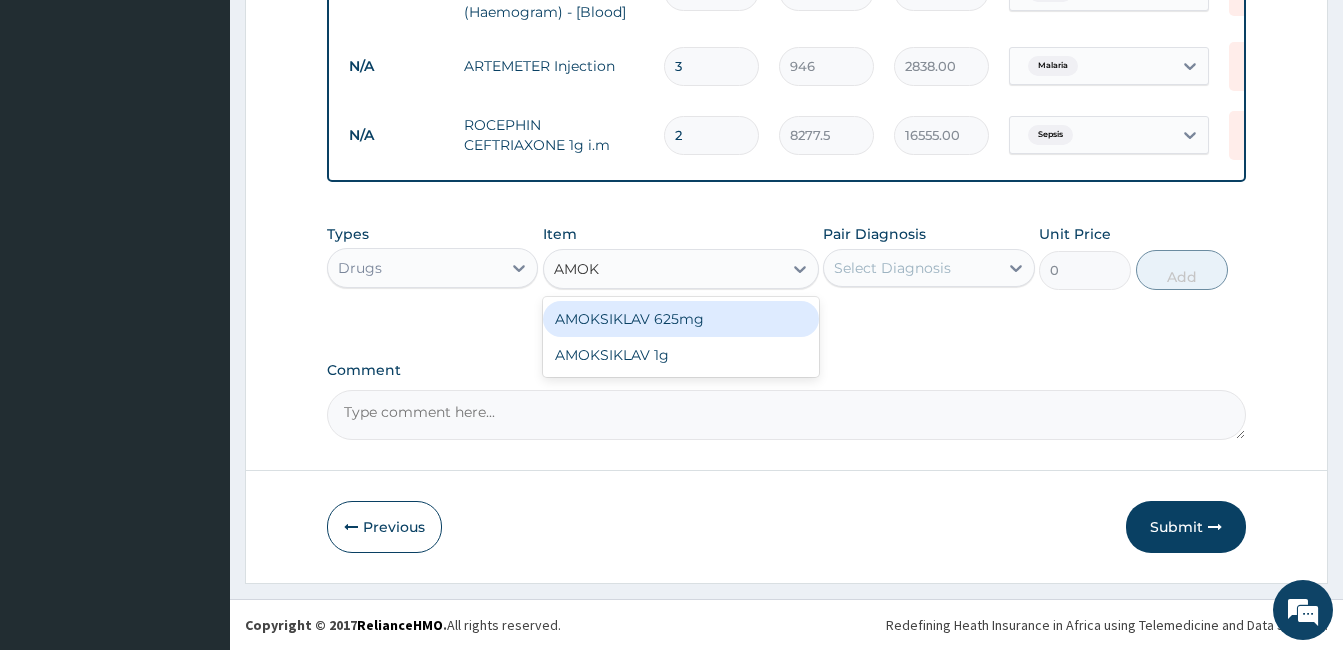 type 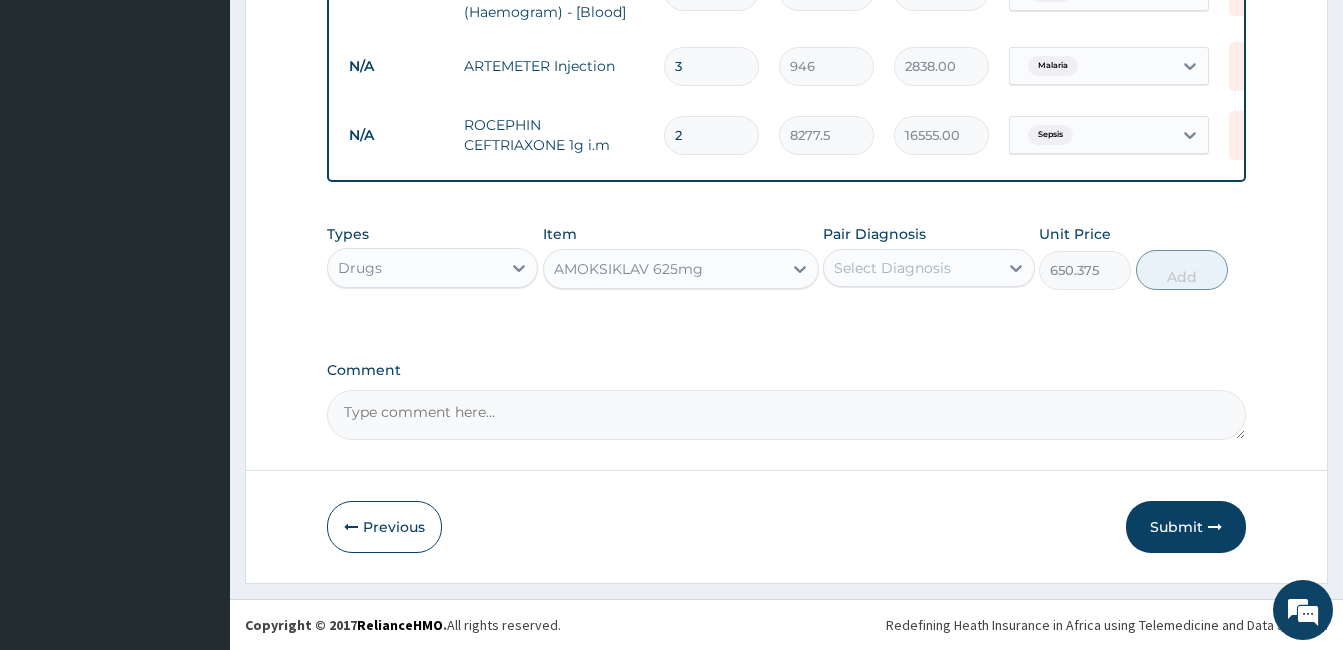 click on "Select Diagnosis" at bounding box center [892, 268] 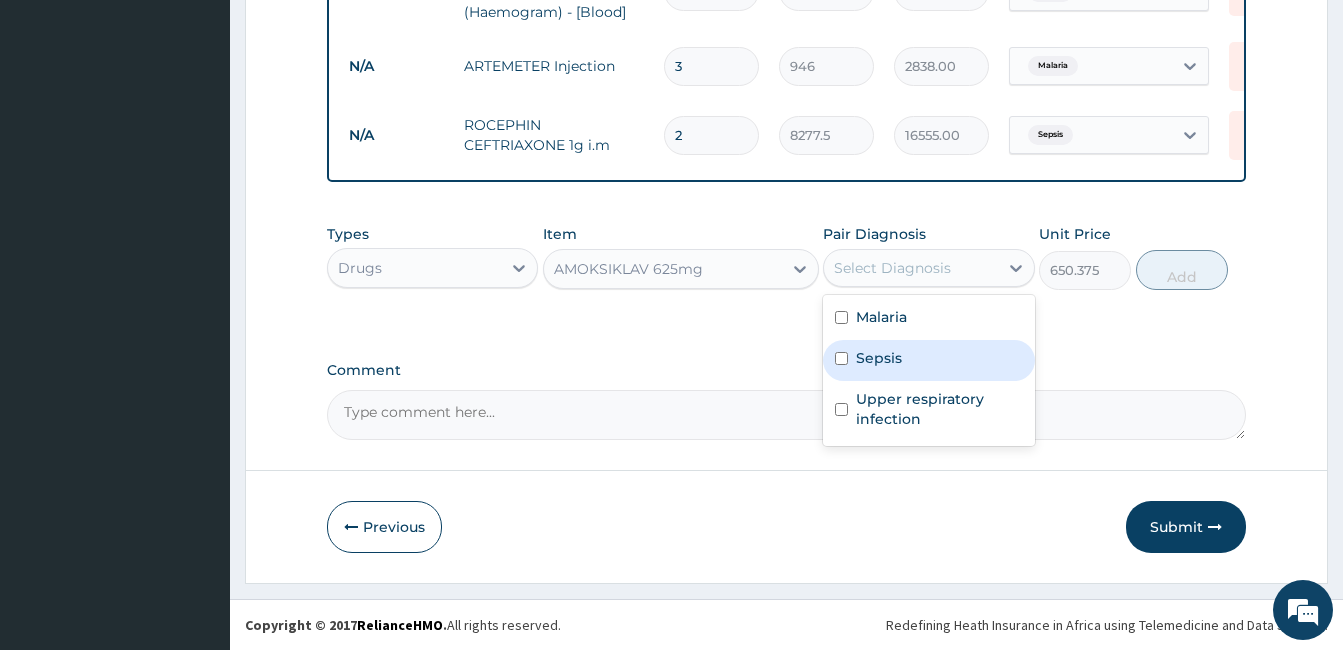 click on "Sepsis" at bounding box center [879, 358] 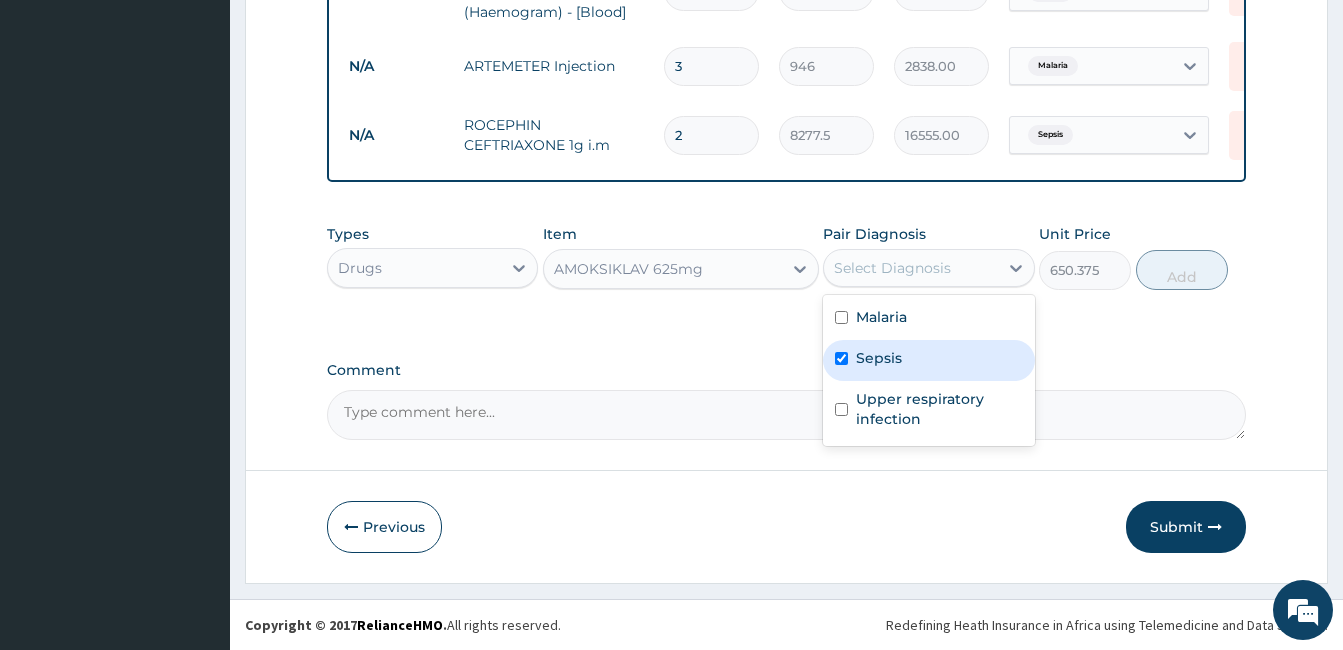 checkbox on "true" 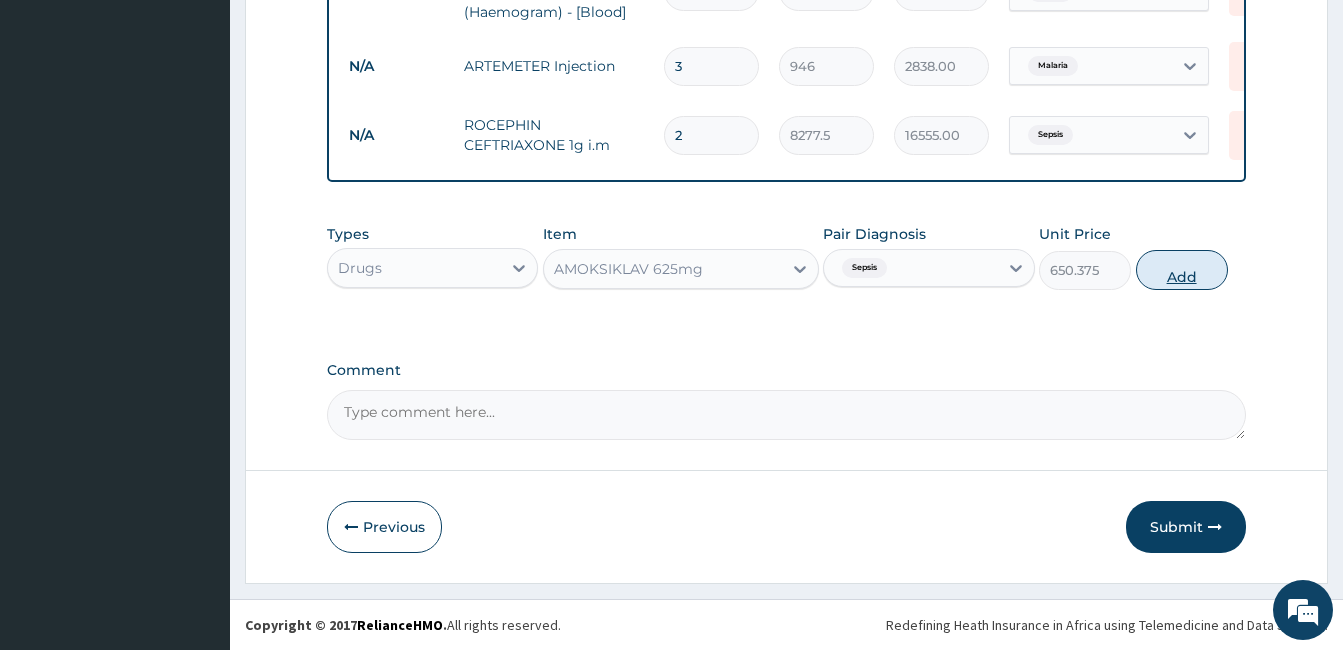 click on "Add" at bounding box center [1182, 270] 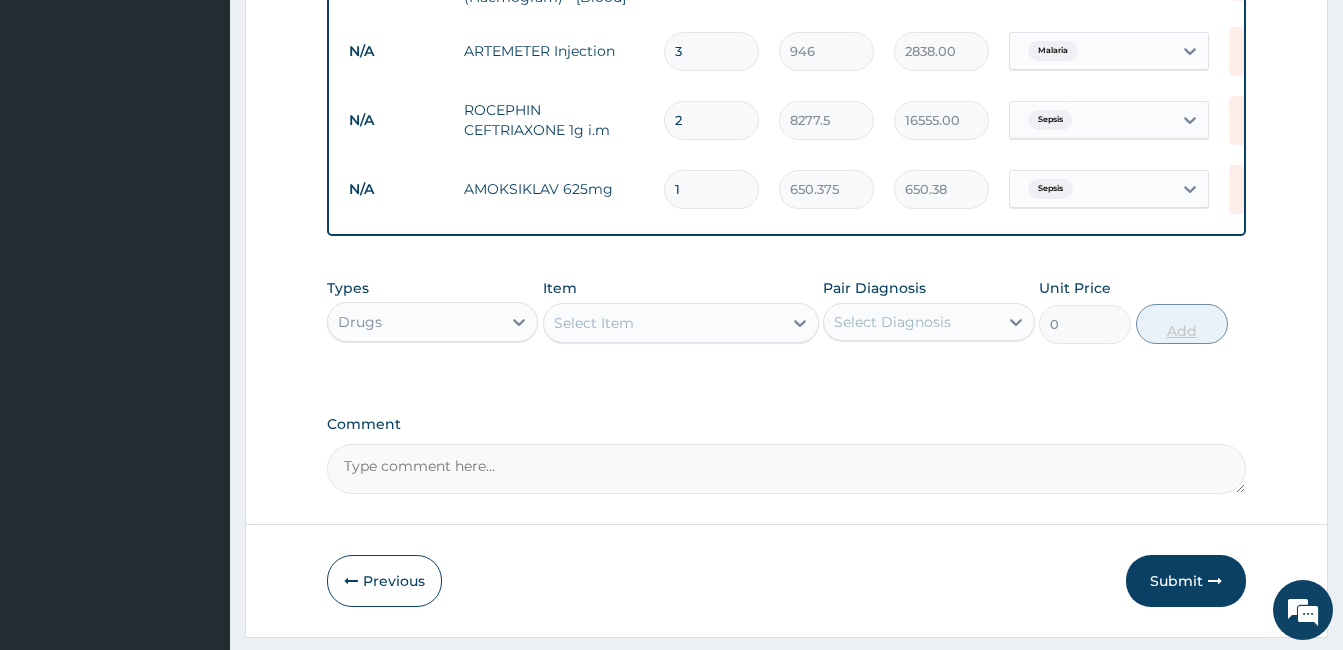 type on "10" 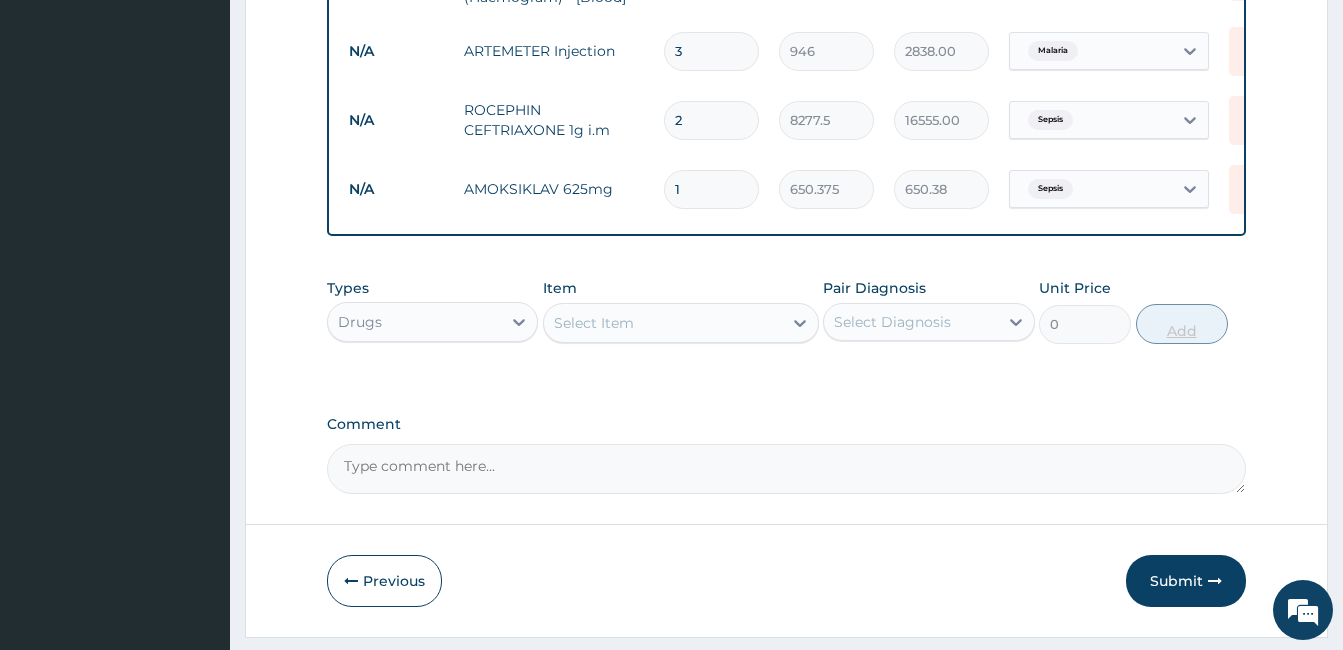type on "6503.75" 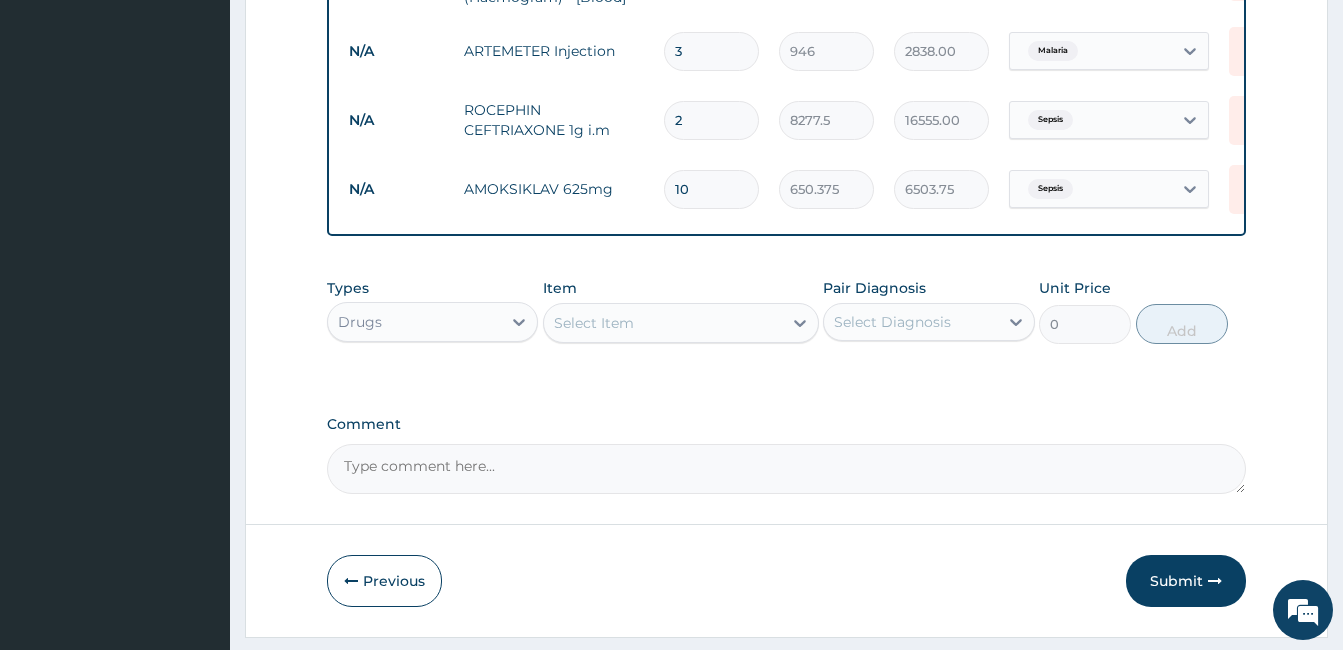 type on "10" 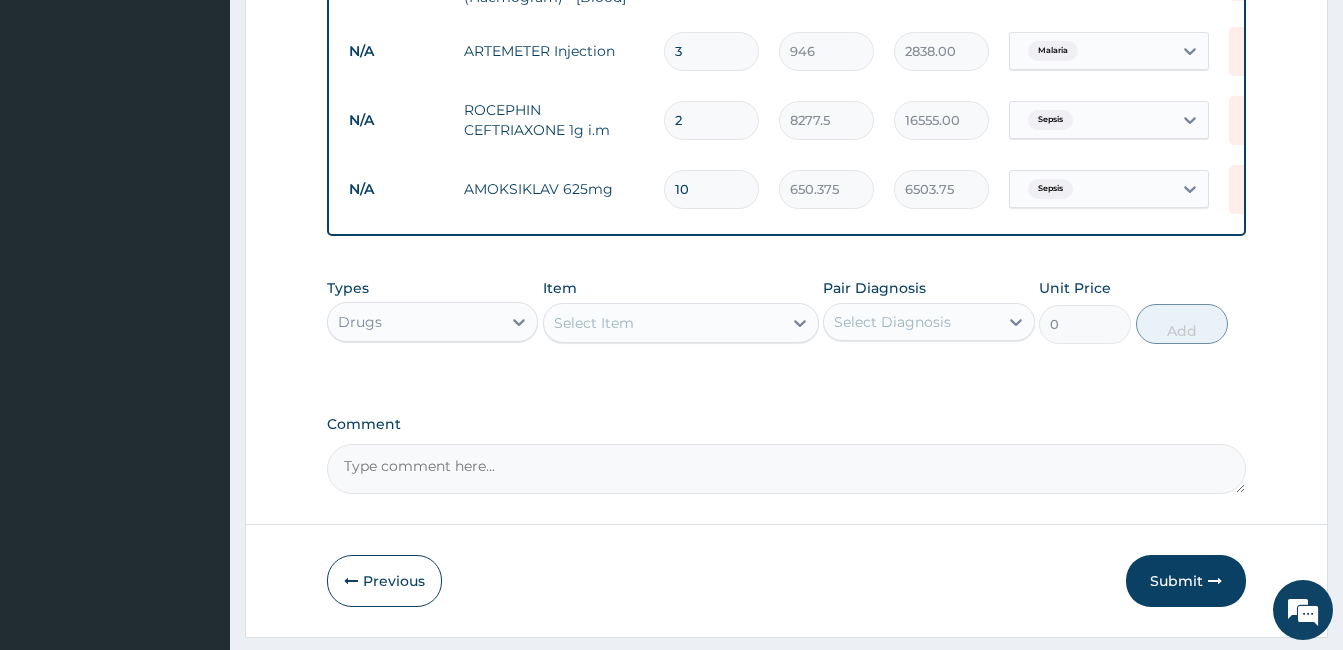click on "Select Item" at bounding box center (663, 323) 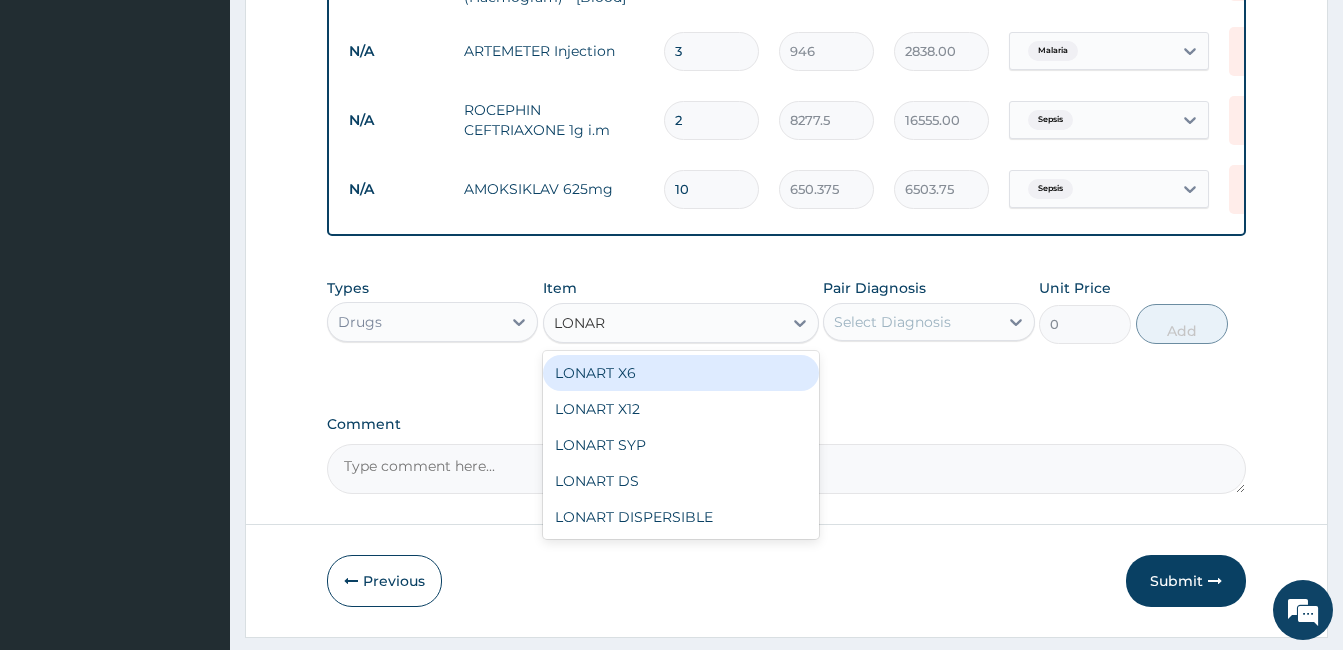 type on "LONART" 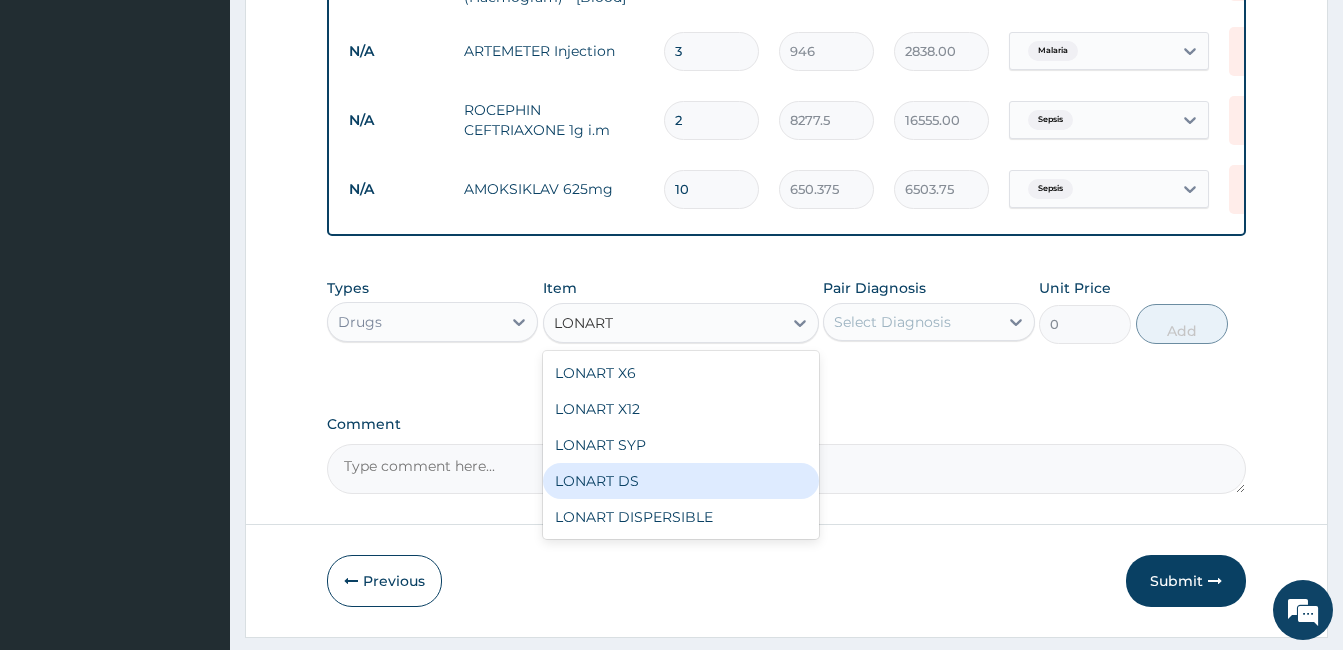 click on "LONART DS" at bounding box center [681, 481] 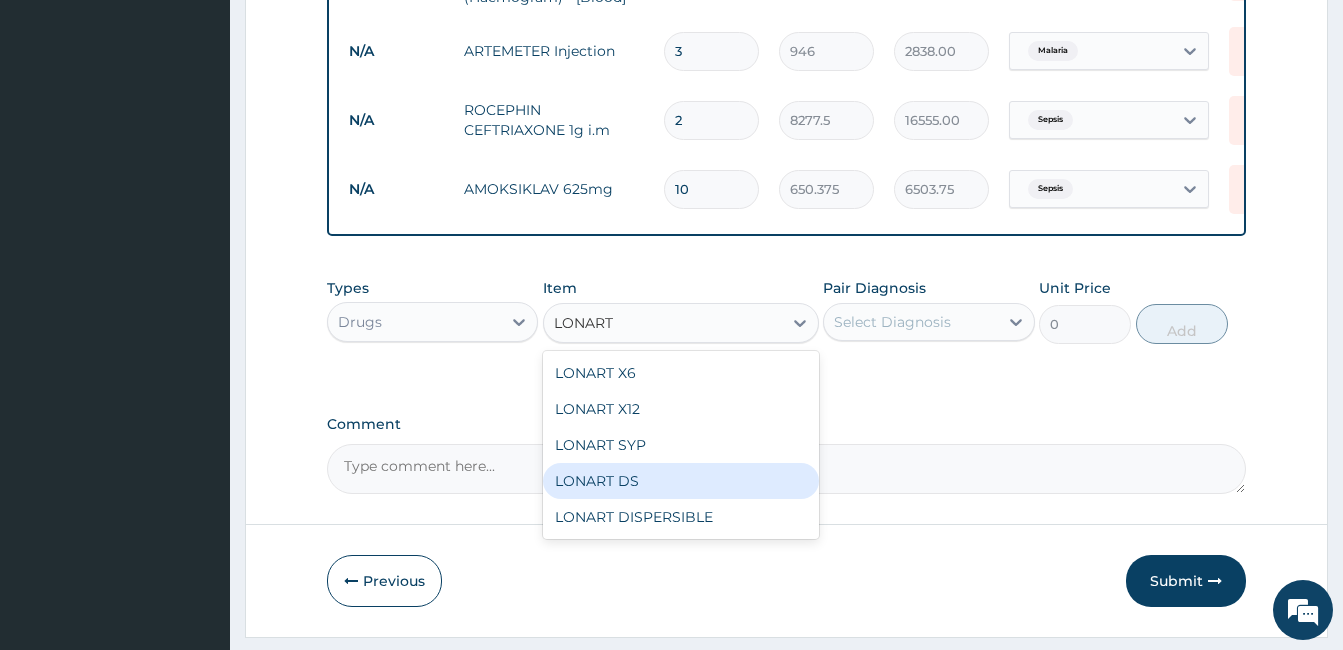 type 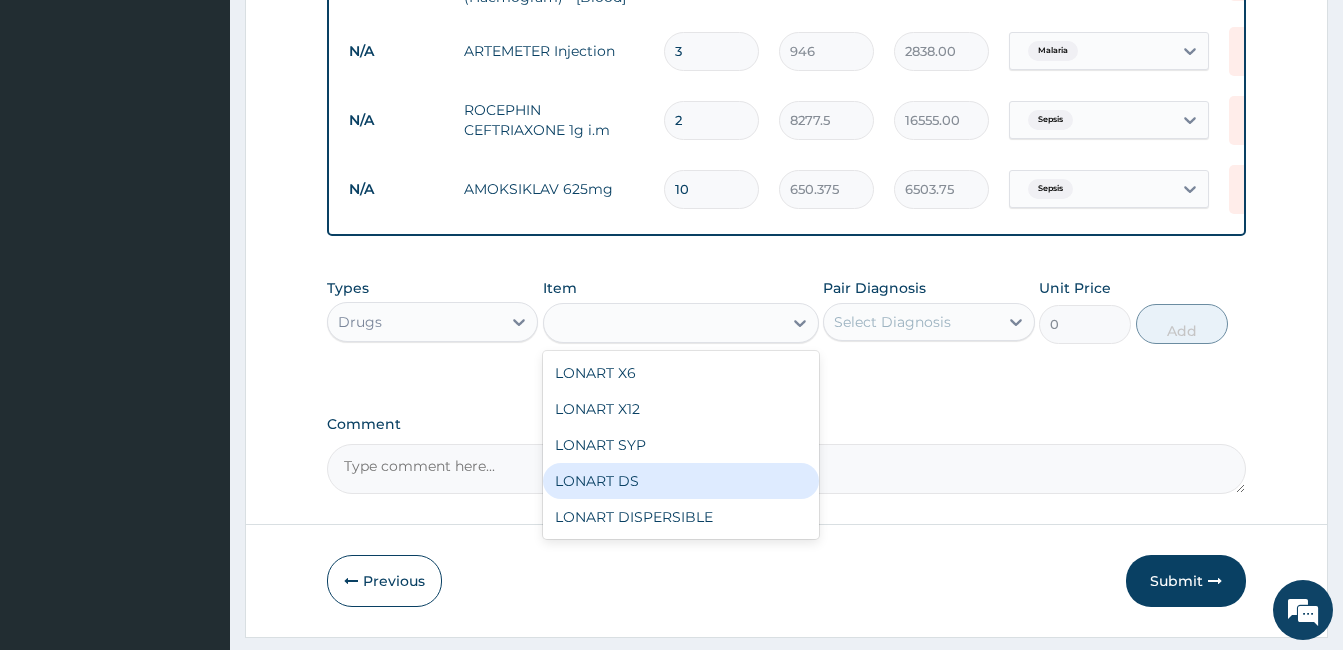 type on "473" 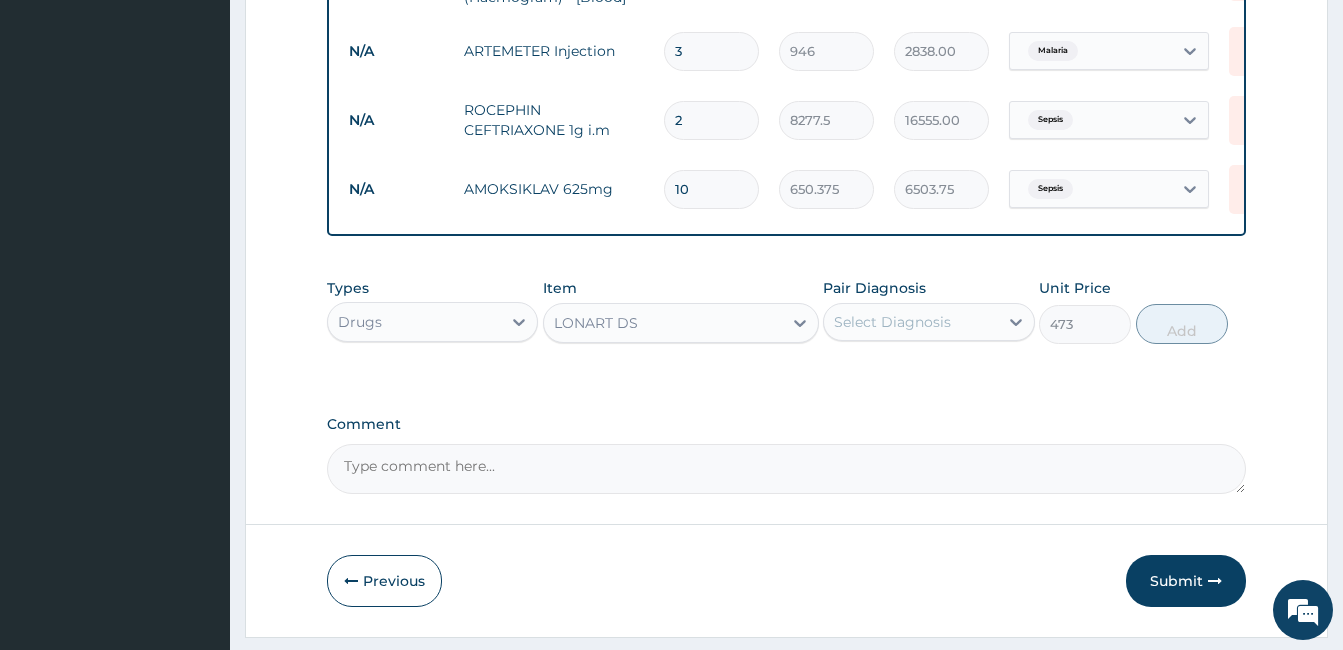 click on "Select Diagnosis" at bounding box center (910, 322) 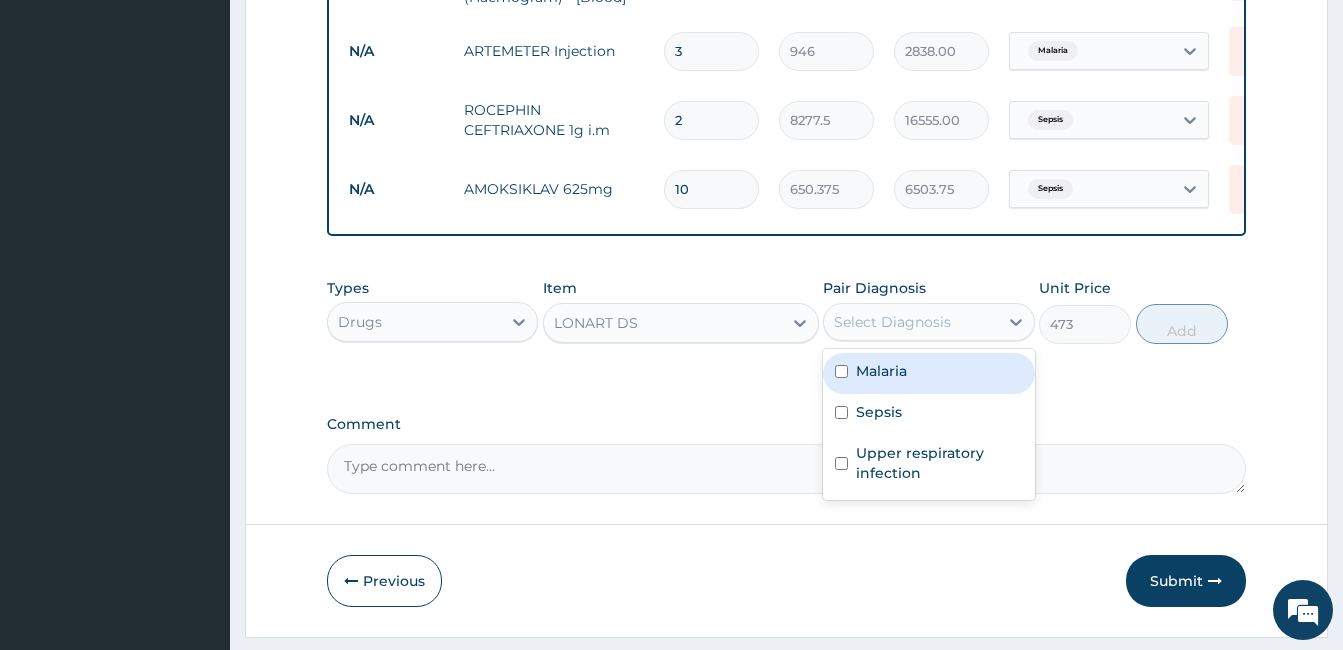 click on "Malaria" at bounding box center (928, 373) 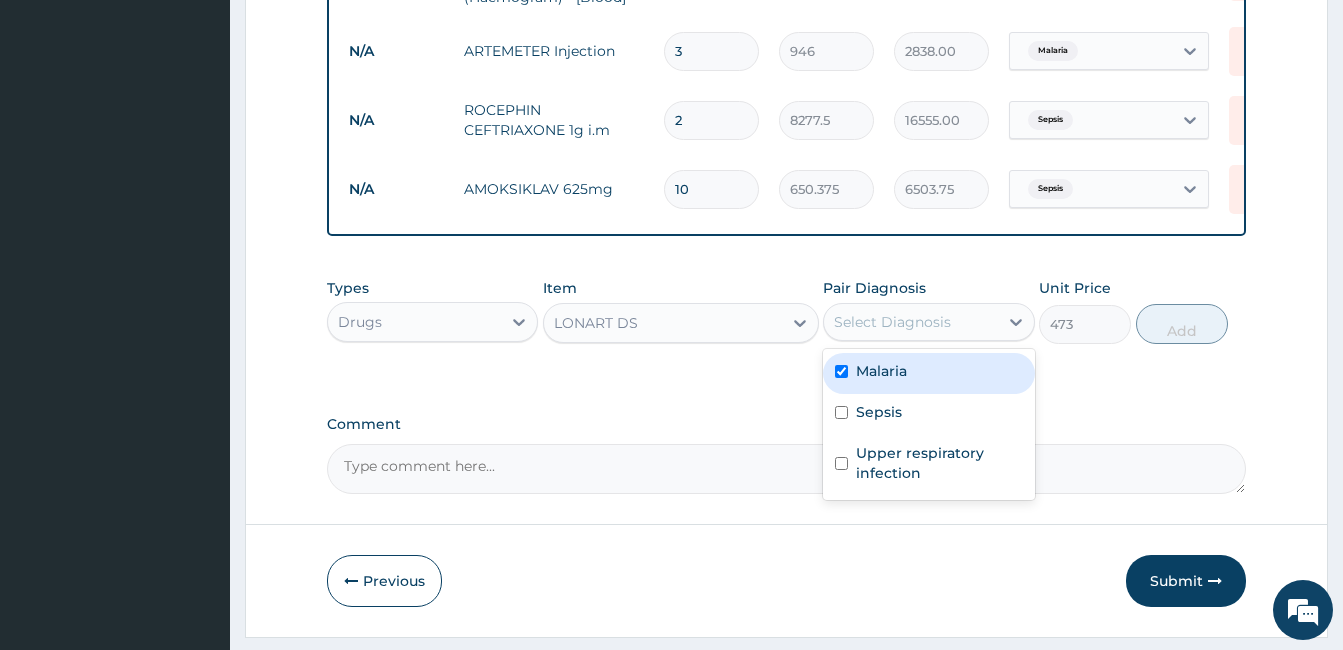 checkbox on "true" 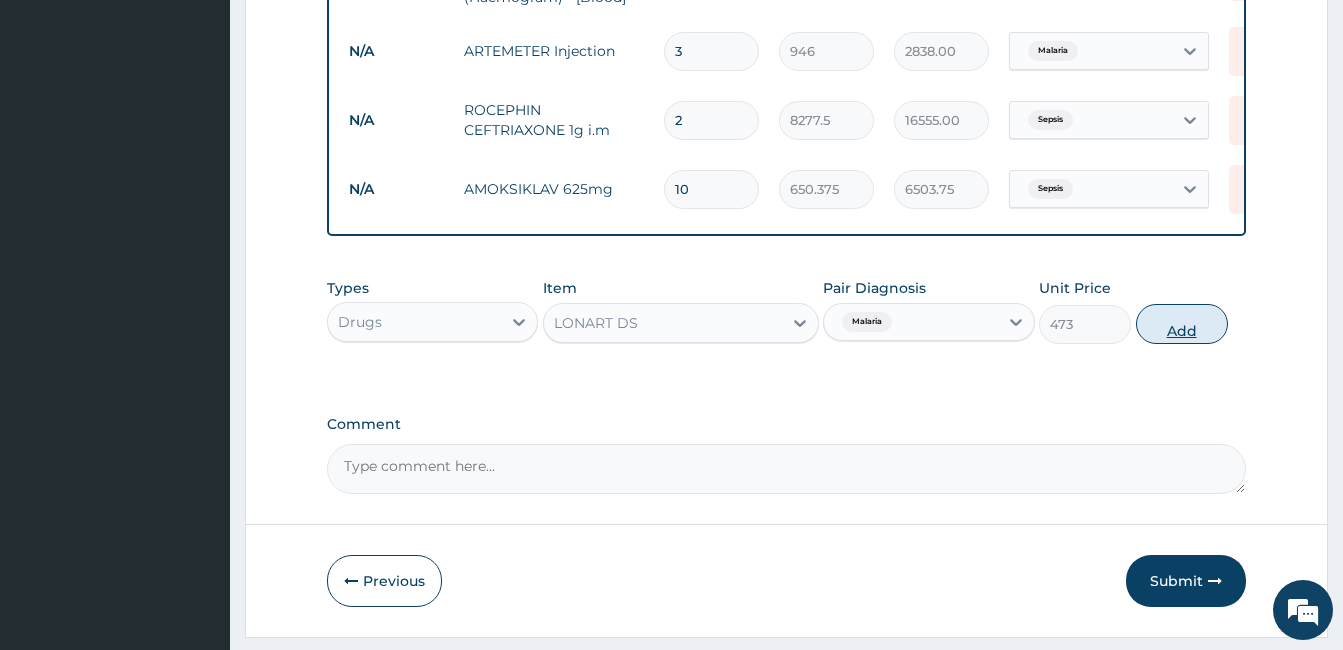 click on "Add" at bounding box center [1182, 324] 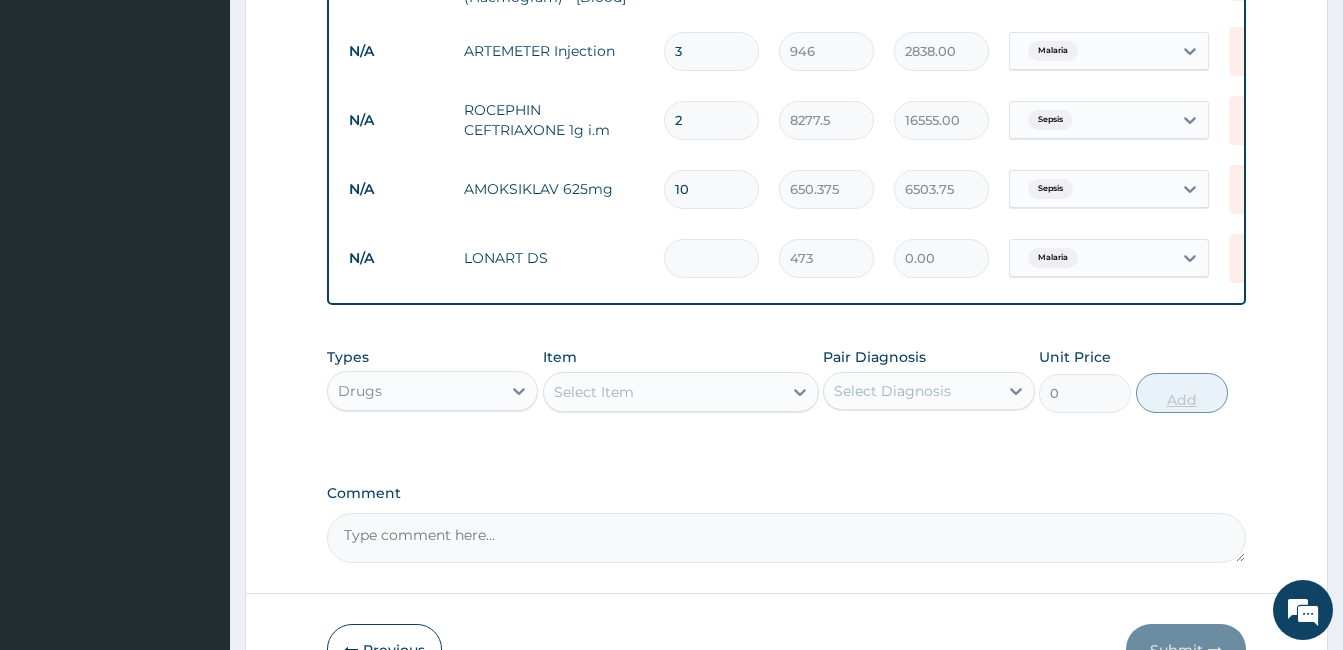 type on "6" 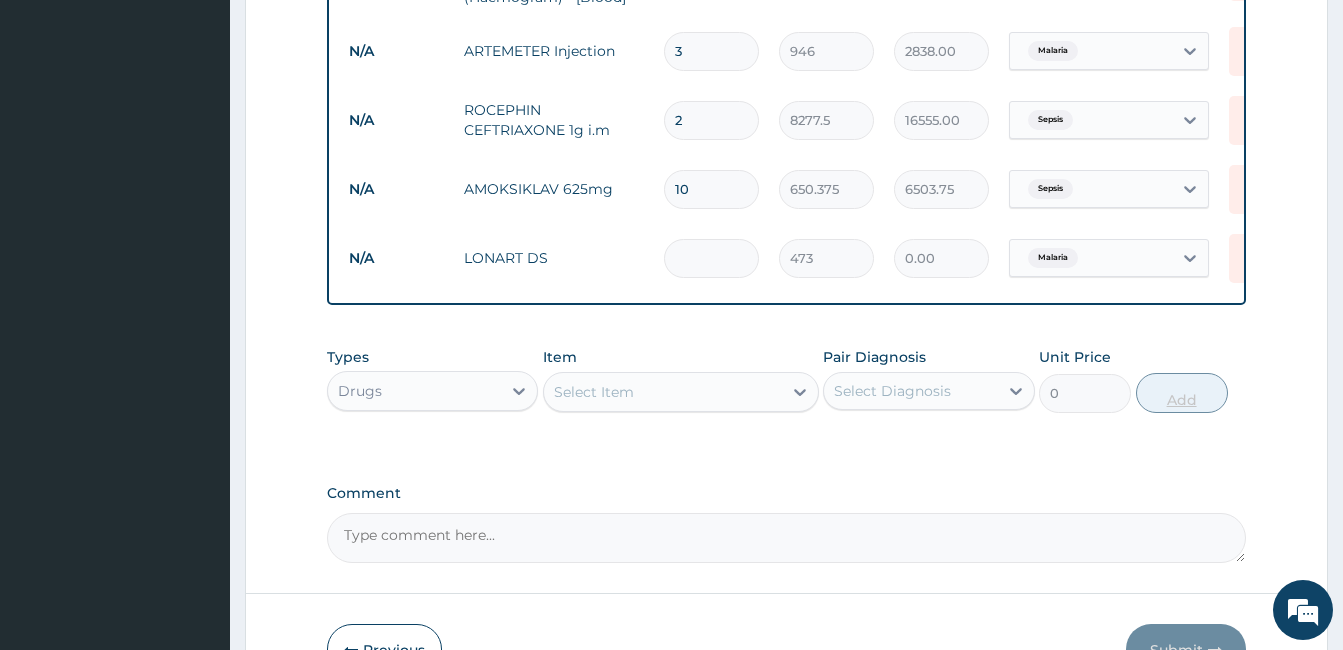 type on "2838.00" 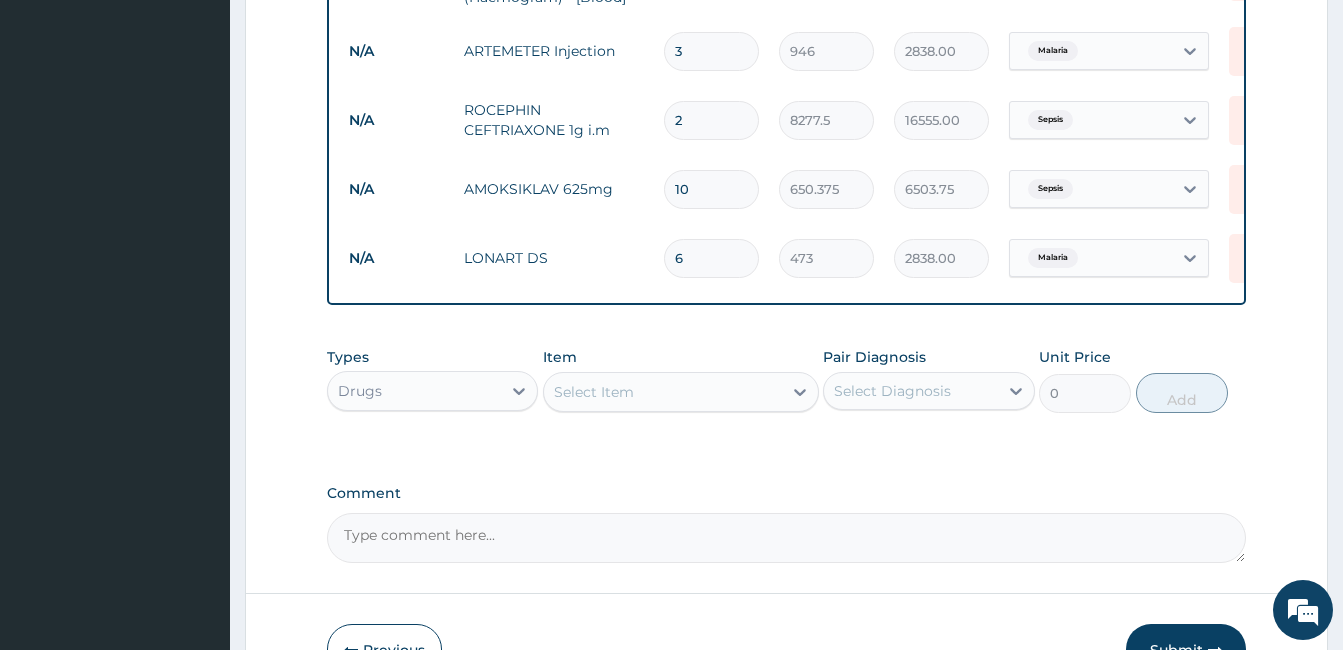 type on "6" 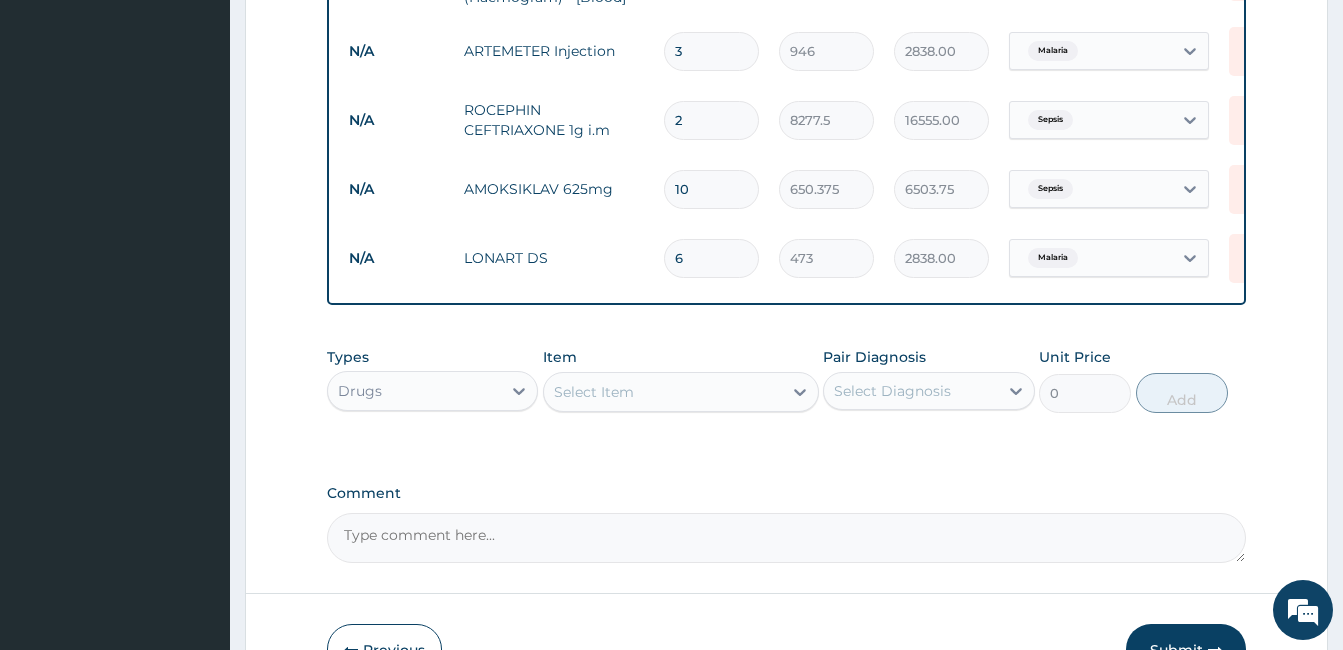 click on "Select Item" at bounding box center [663, 392] 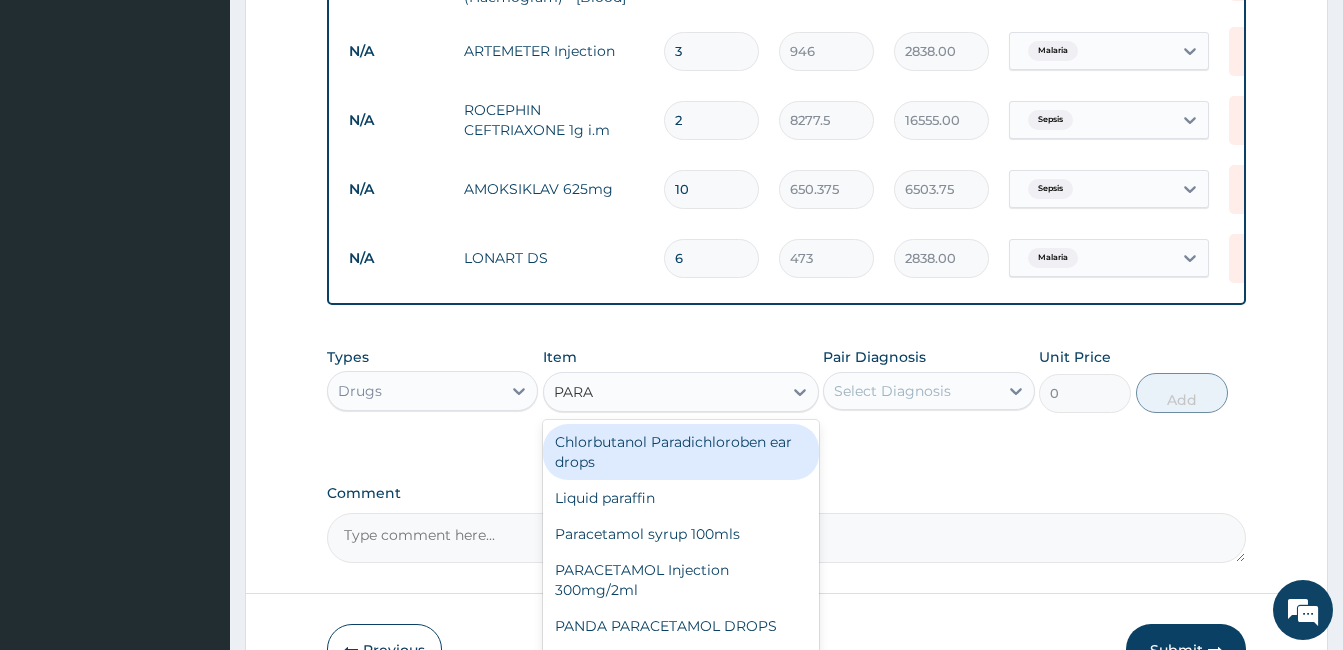 type on "PARAC" 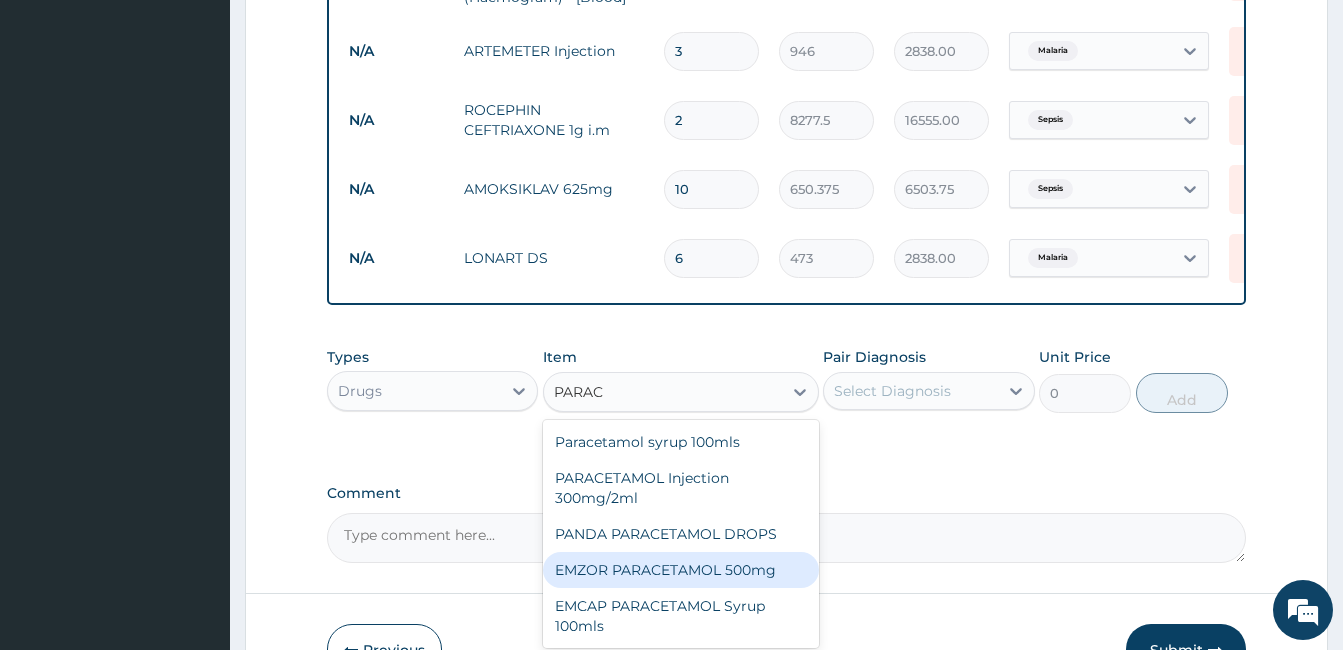 click on "EMZOR PARACETAMOL 500mg" at bounding box center [681, 570] 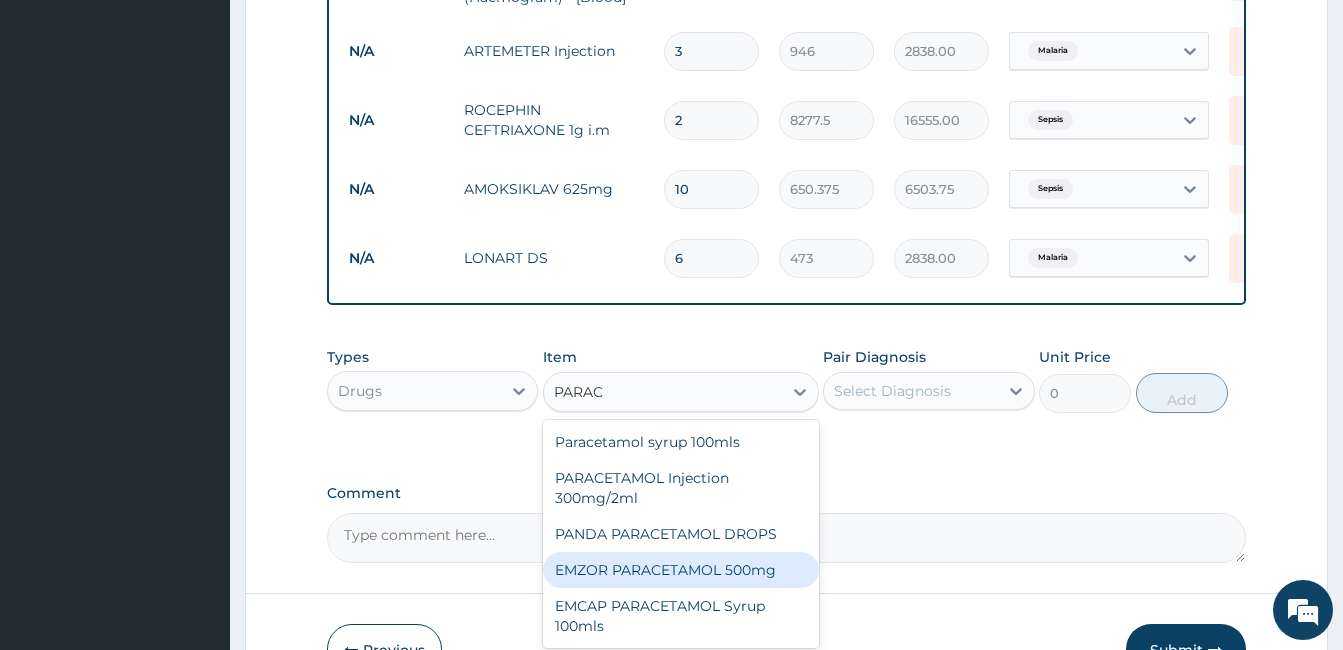 type 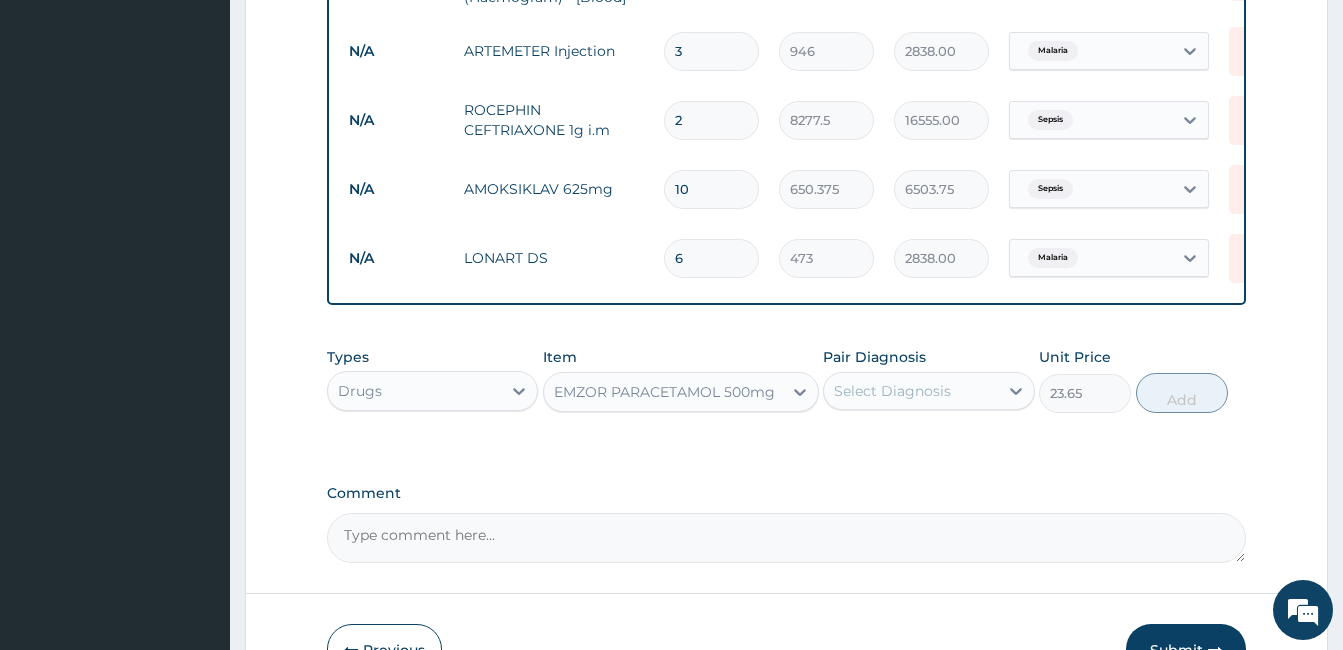 click on "Select Diagnosis" at bounding box center [910, 391] 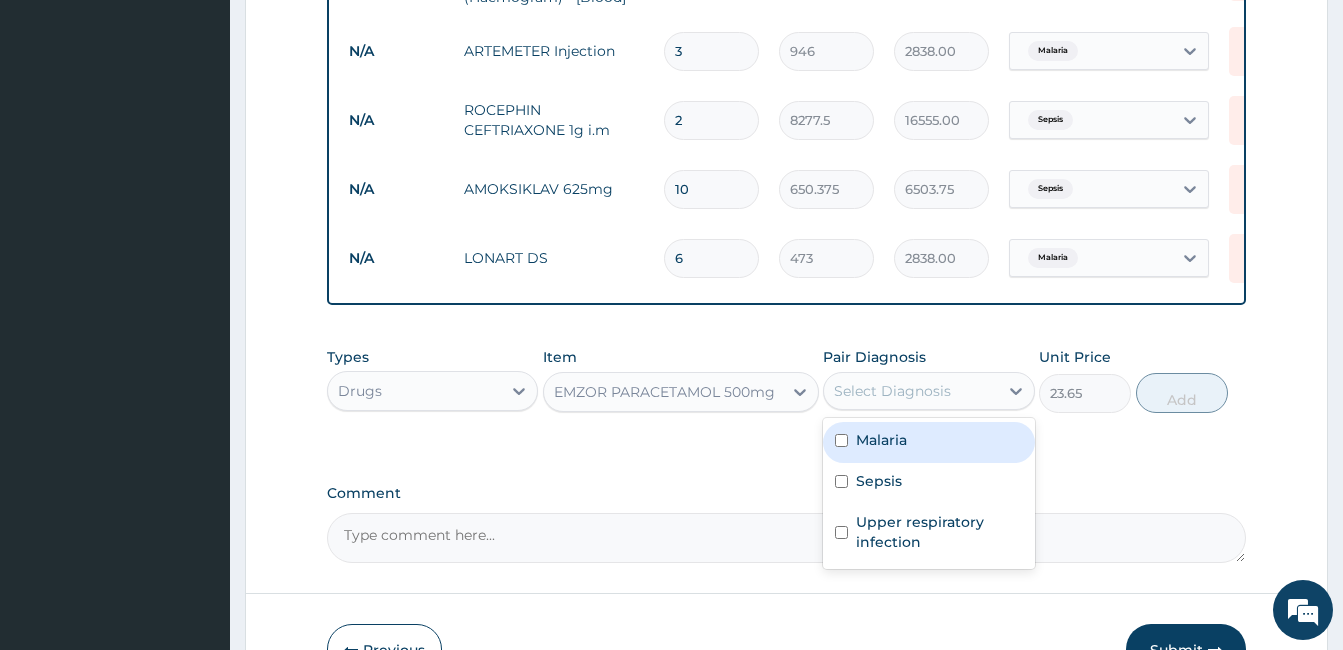 click on "Malaria" at bounding box center (928, 442) 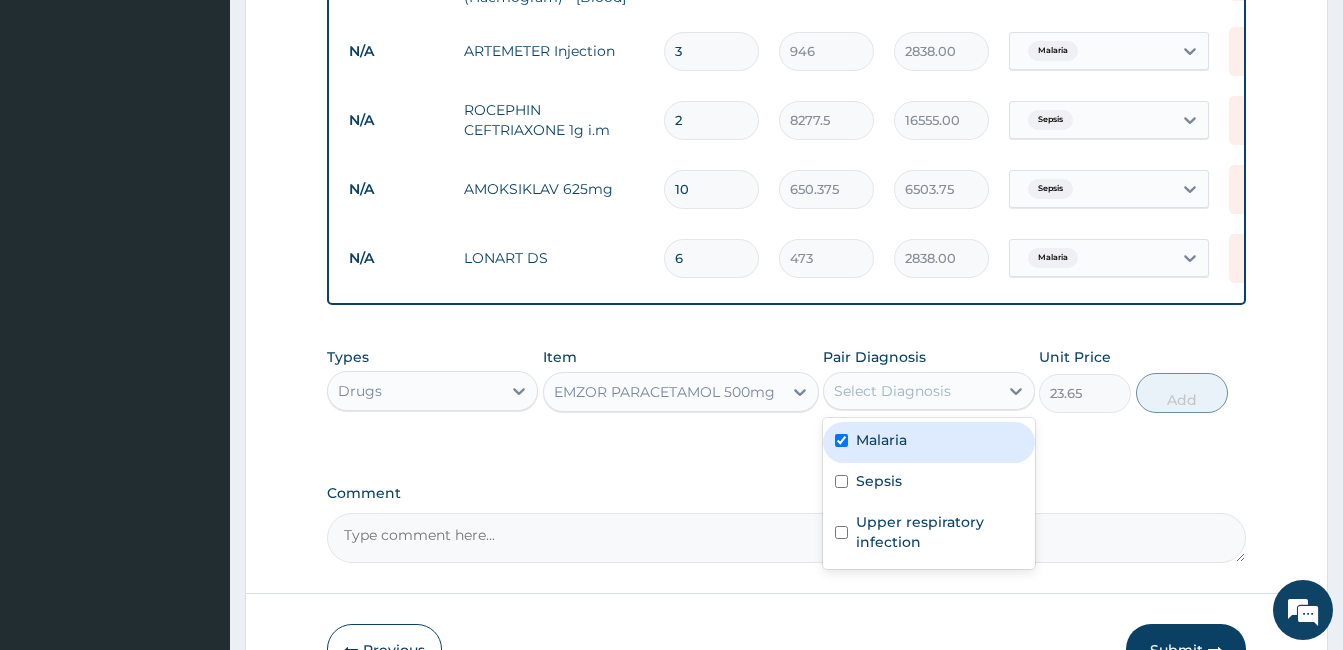 checkbox on "true" 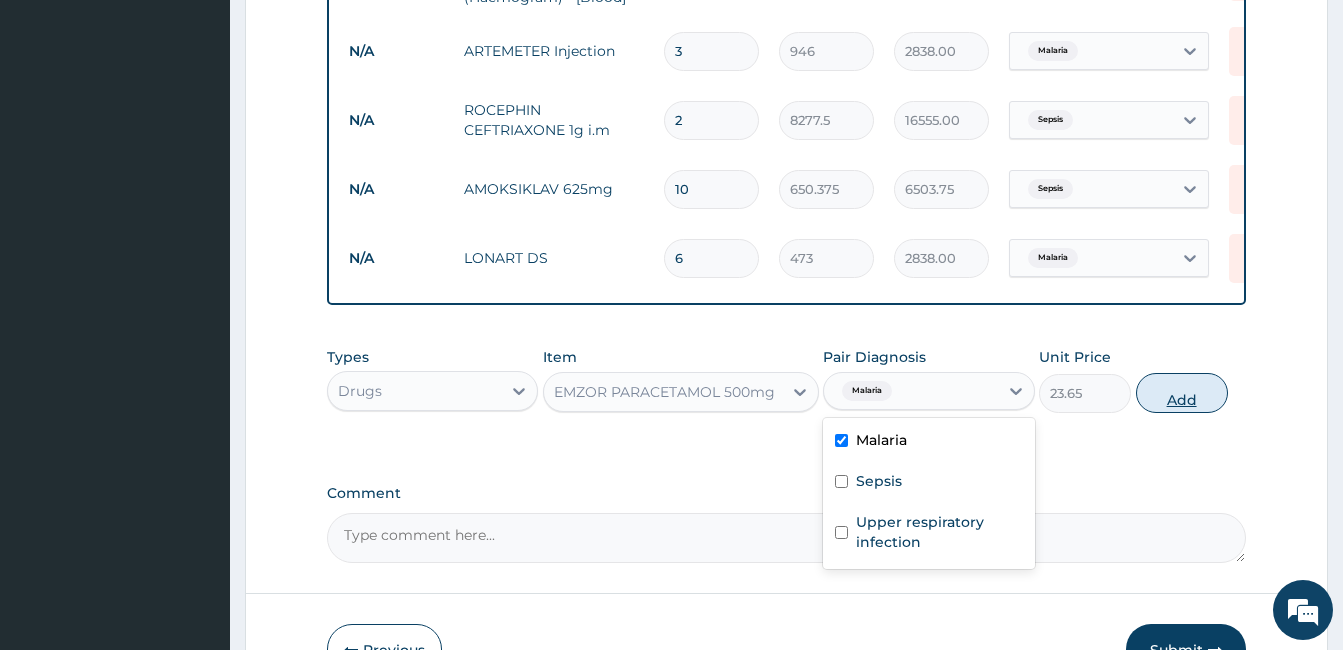click on "Add" at bounding box center [1182, 393] 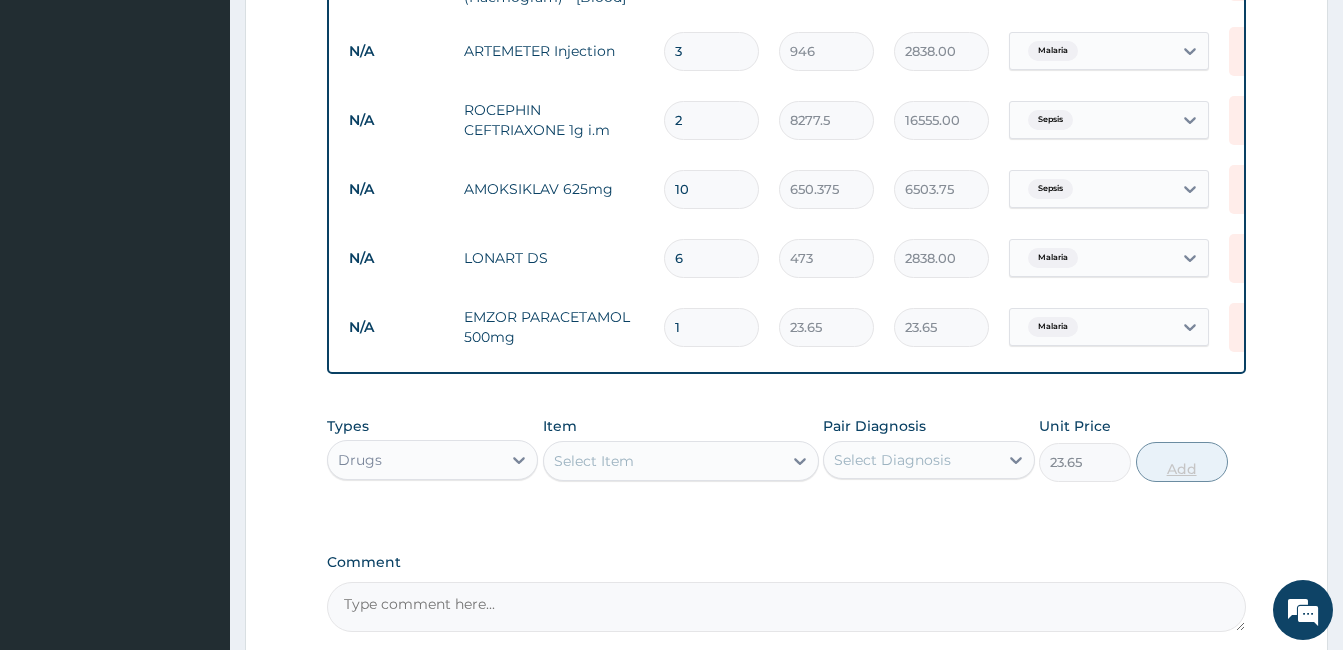 type on "0" 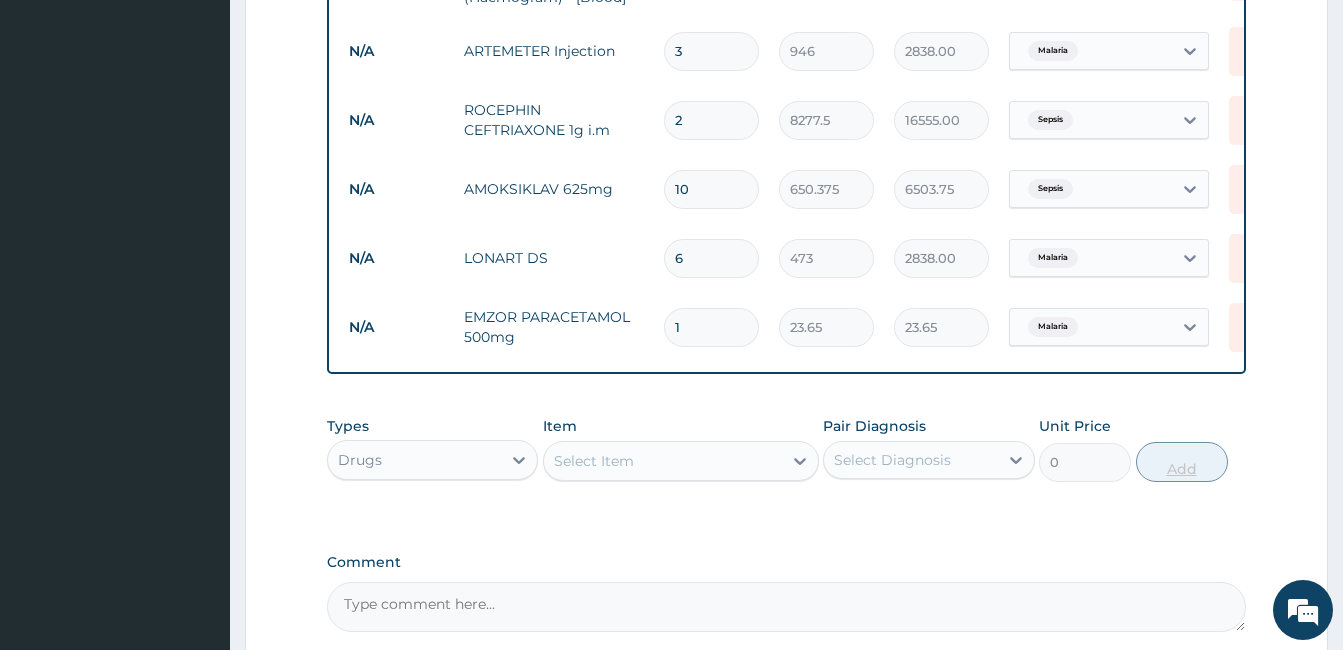 type on "18" 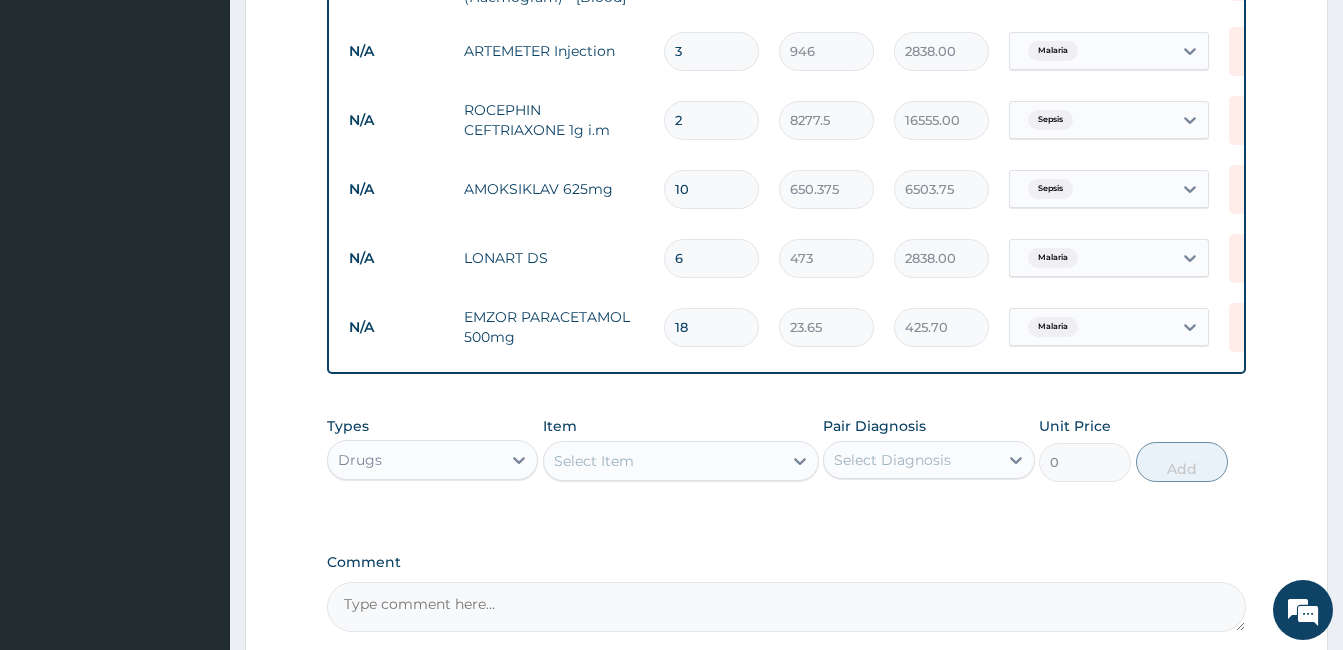 type on "18" 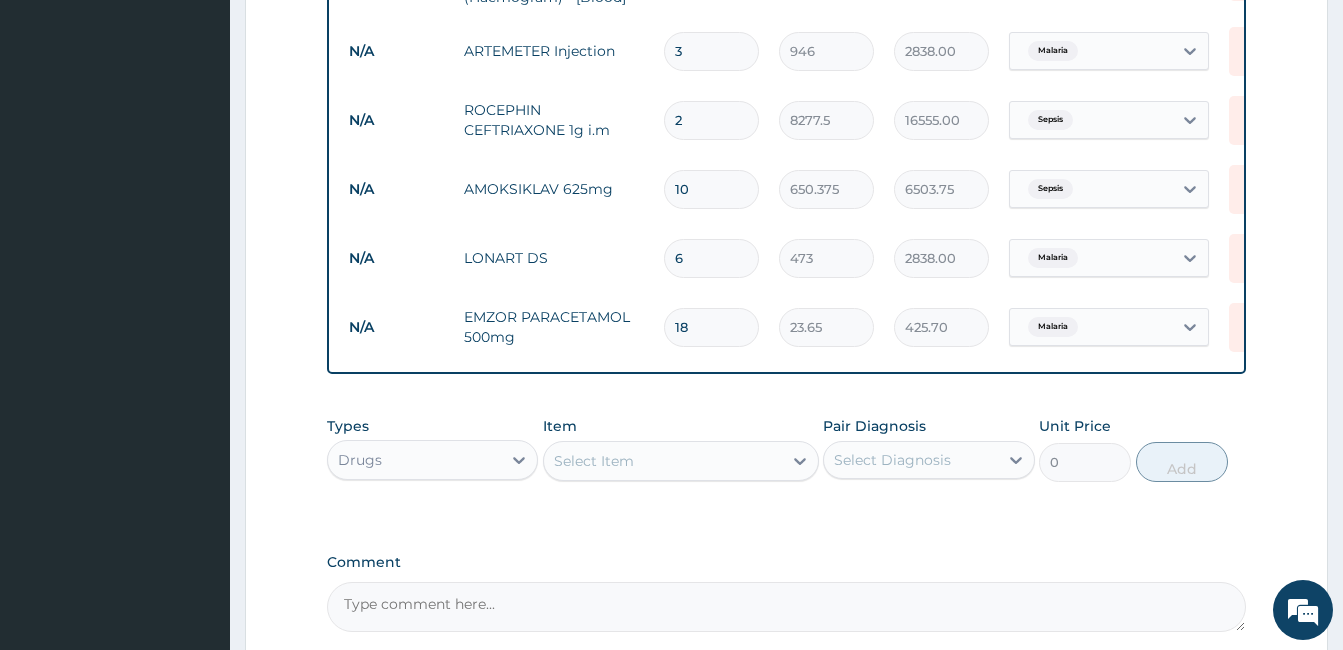click on "Select Item" at bounding box center [663, 461] 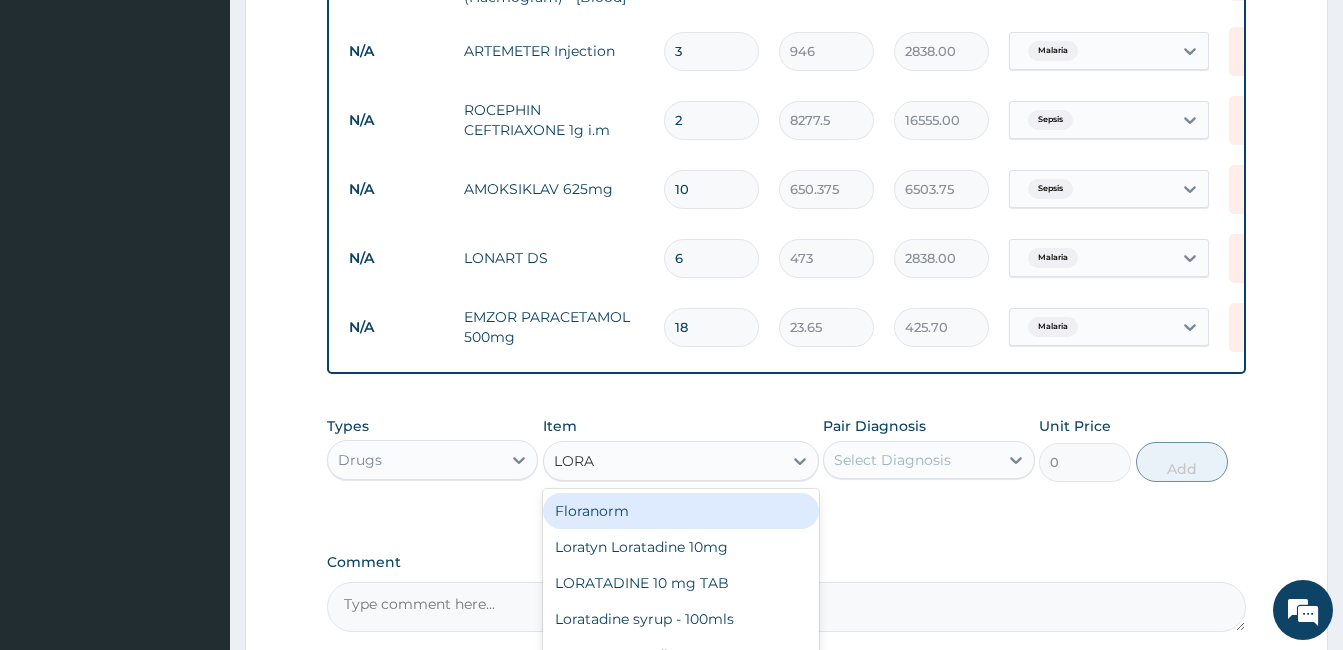 type on "LORAT" 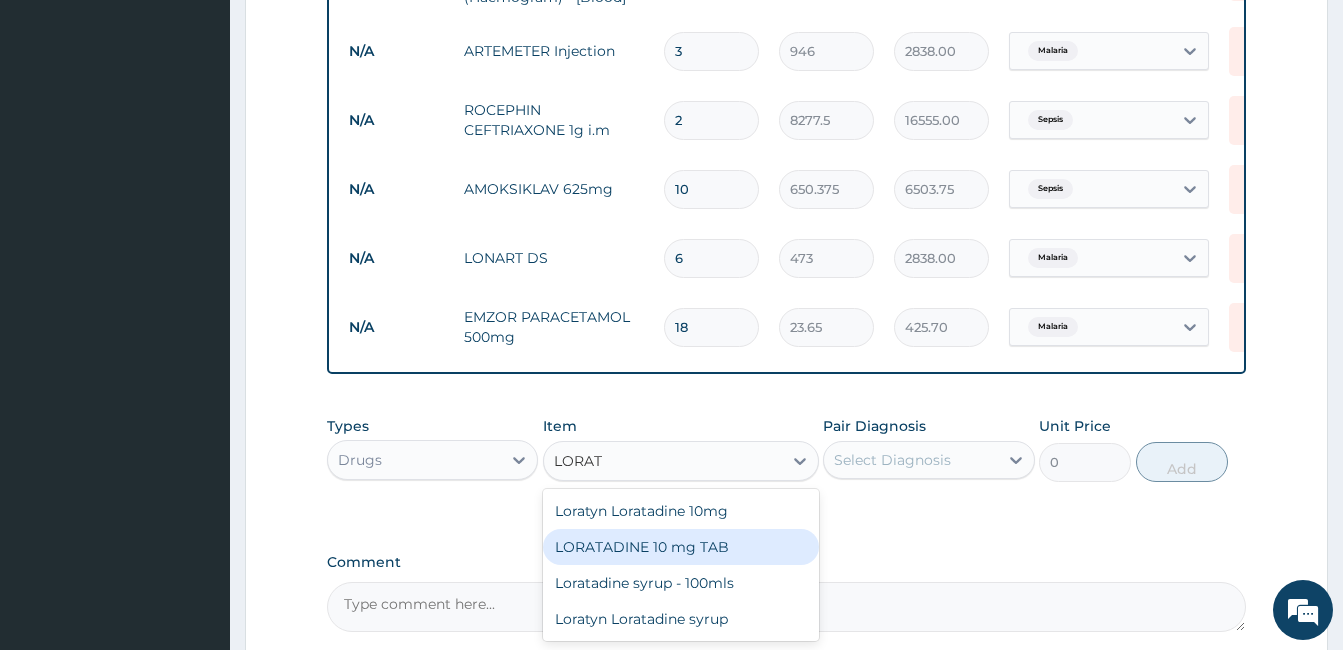 click on "LORATADINE 10 mg TAB" at bounding box center (681, 547) 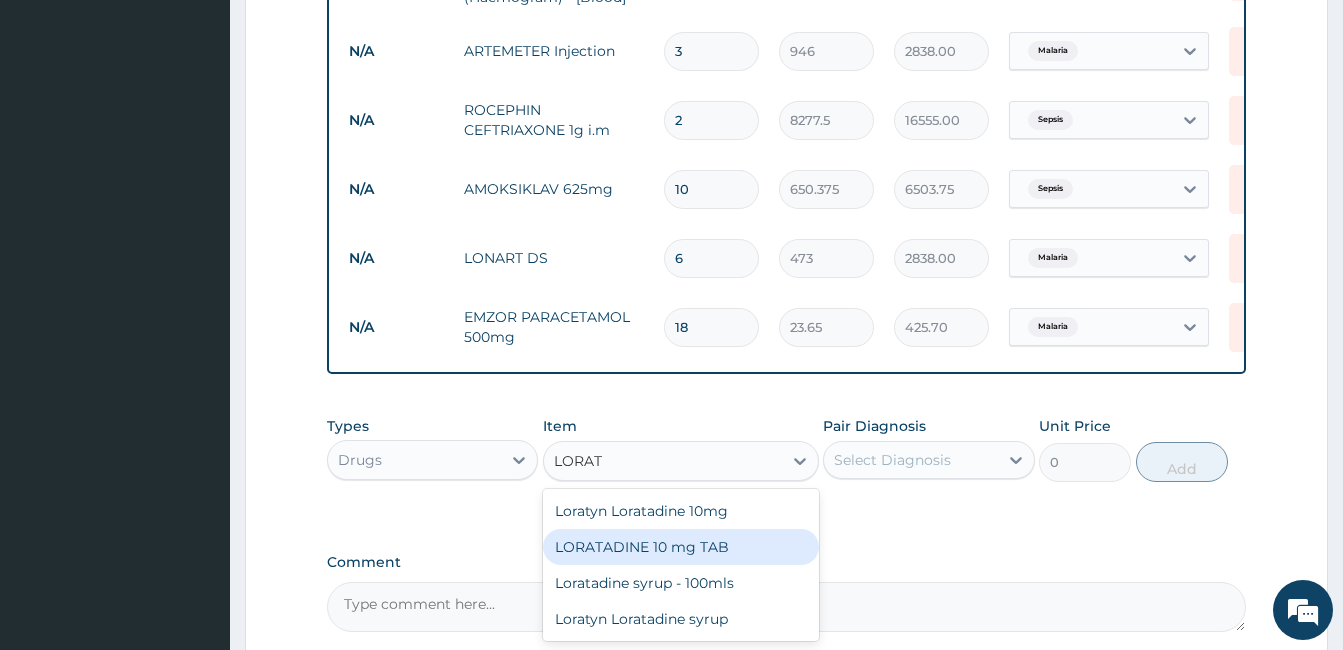 type 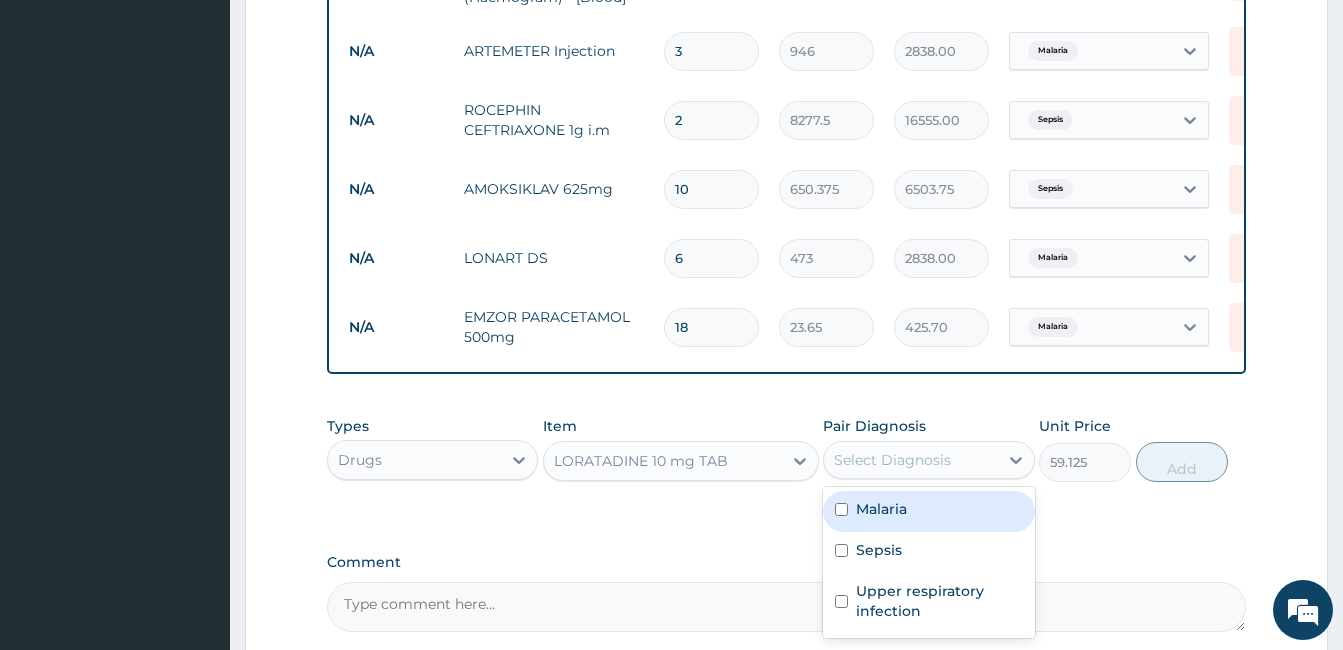 click on "Select Diagnosis" at bounding box center [892, 460] 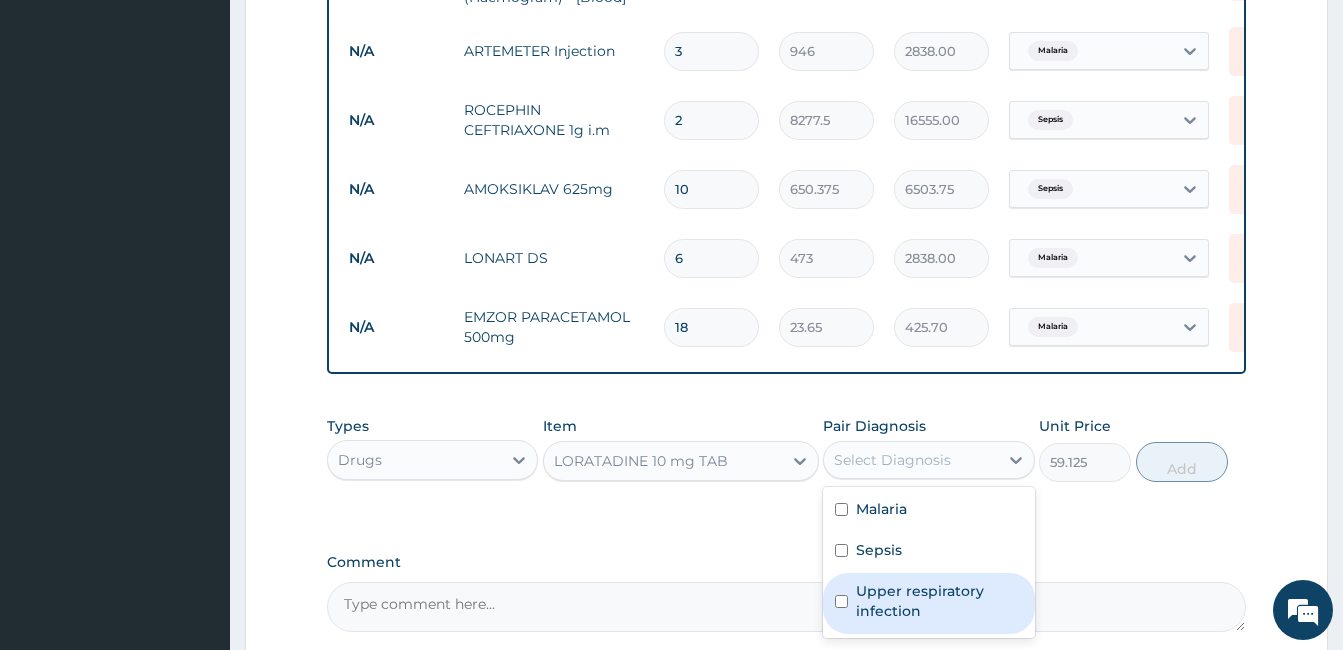 click on "Upper respiratory infection" at bounding box center (939, 601) 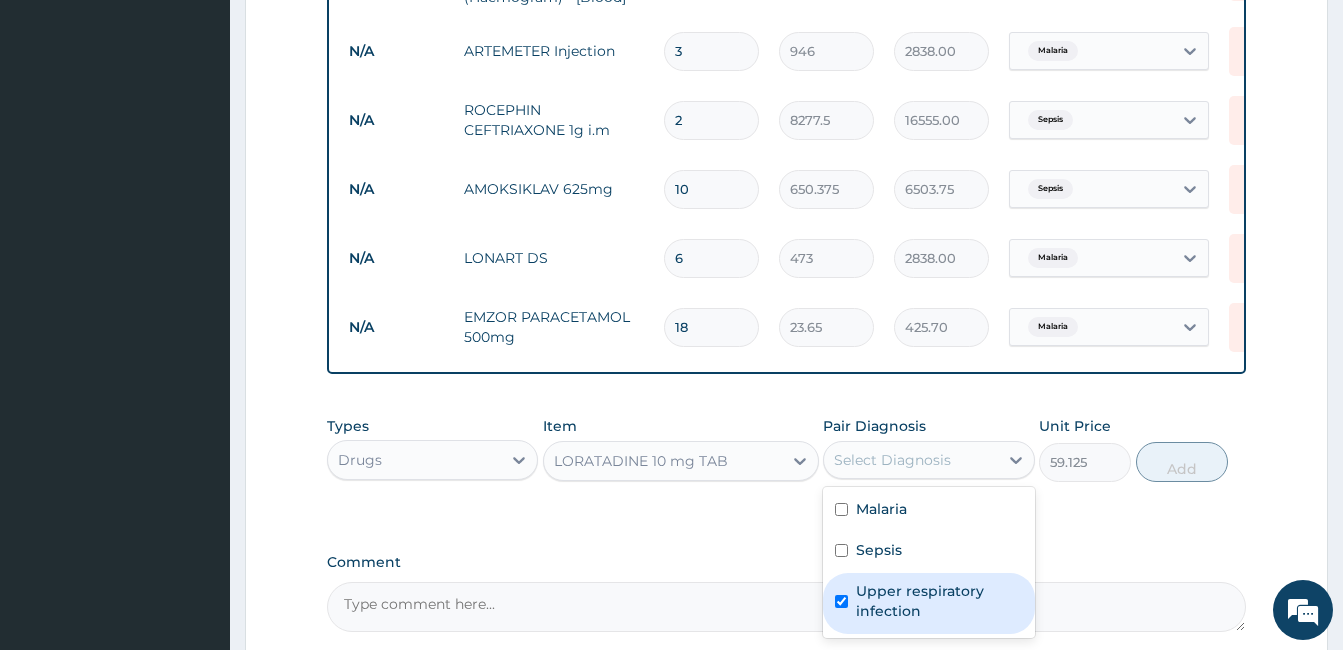 checkbox on "true" 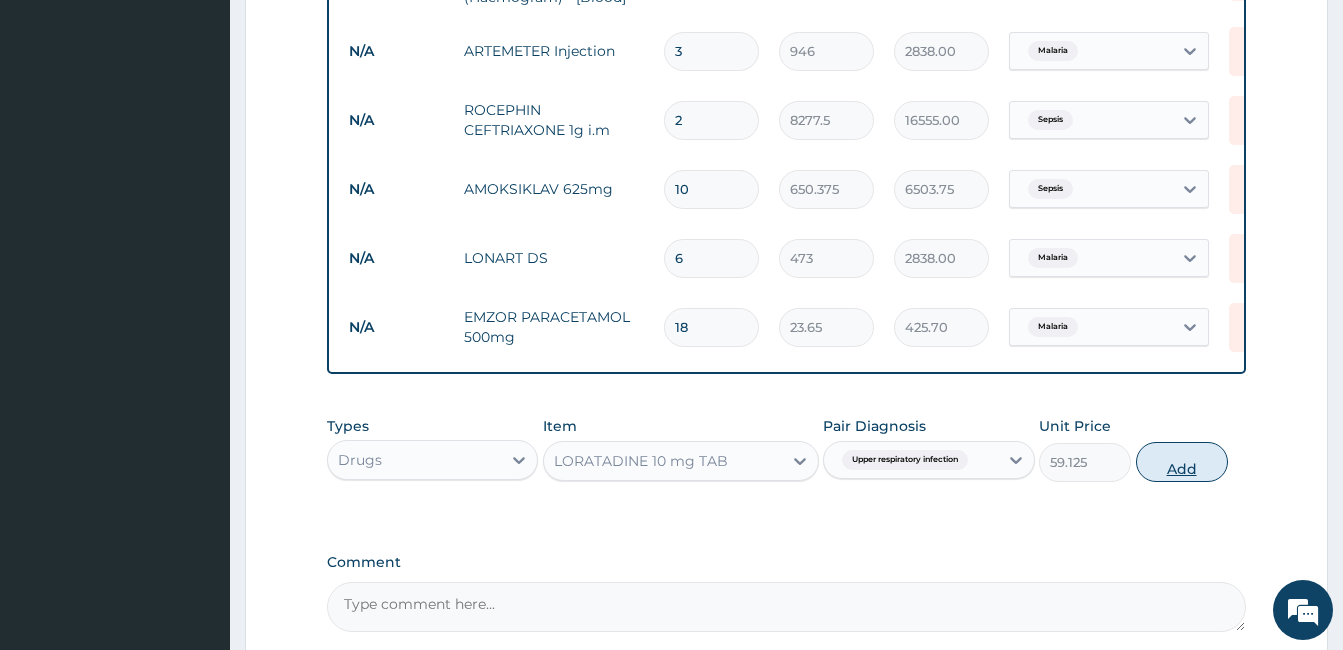 click on "Add" at bounding box center [1182, 462] 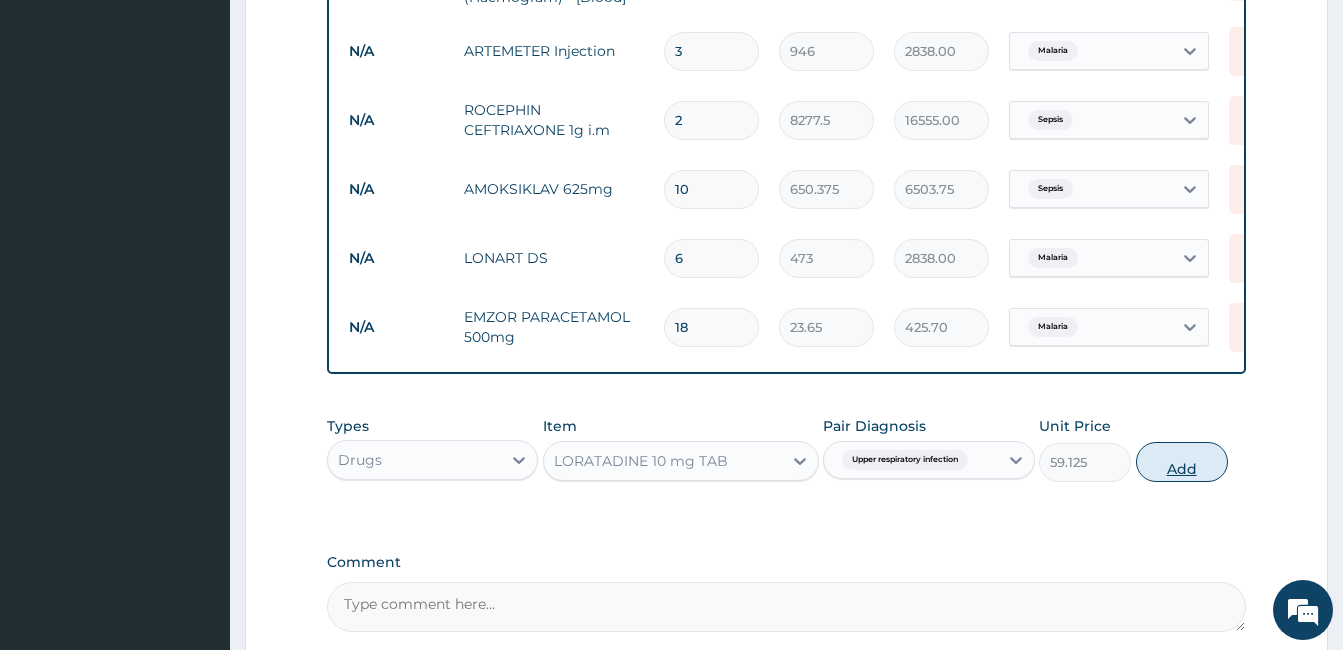 type on "0" 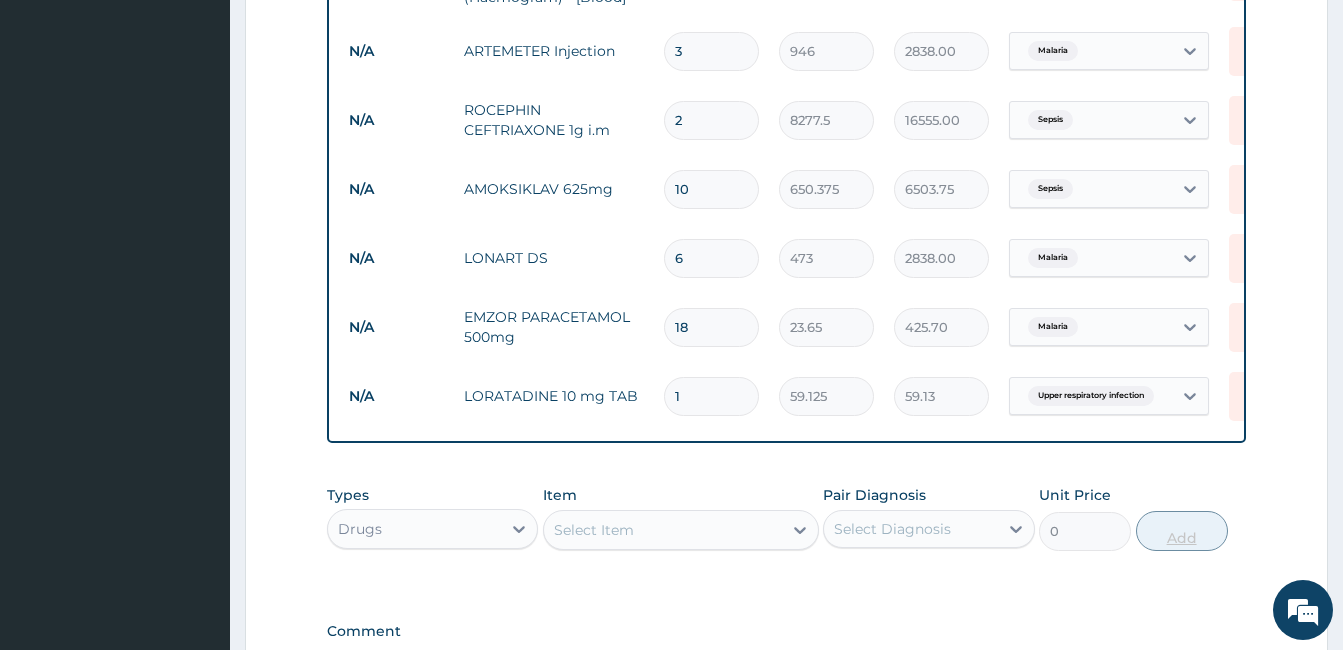 type on "10" 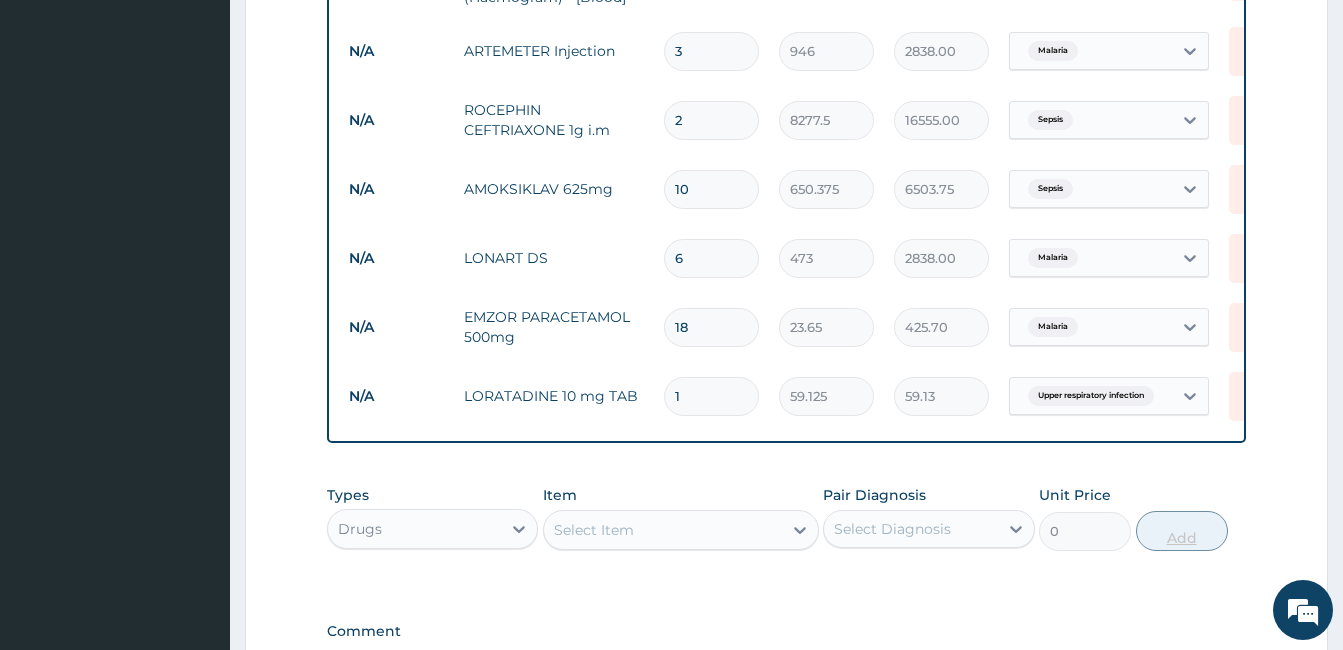 type on "591.25" 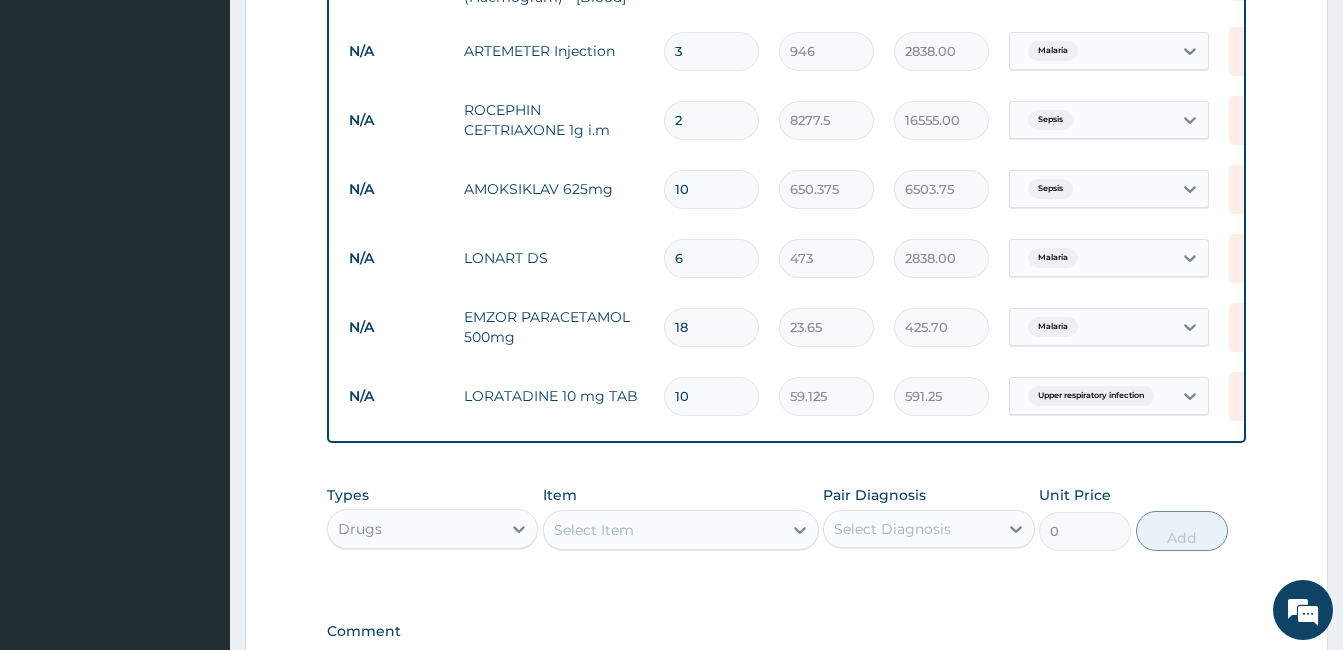 scroll, scrollTop: 1297, scrollLeft: 0, axis: vertical 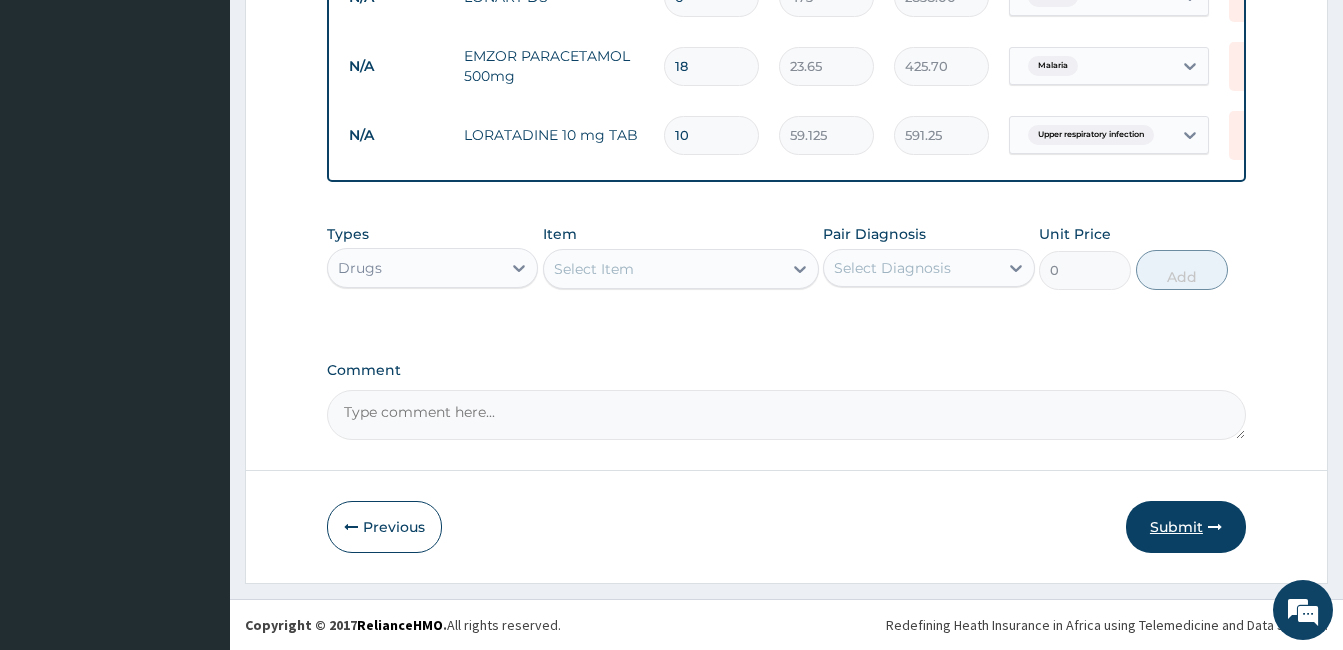 type on "10" 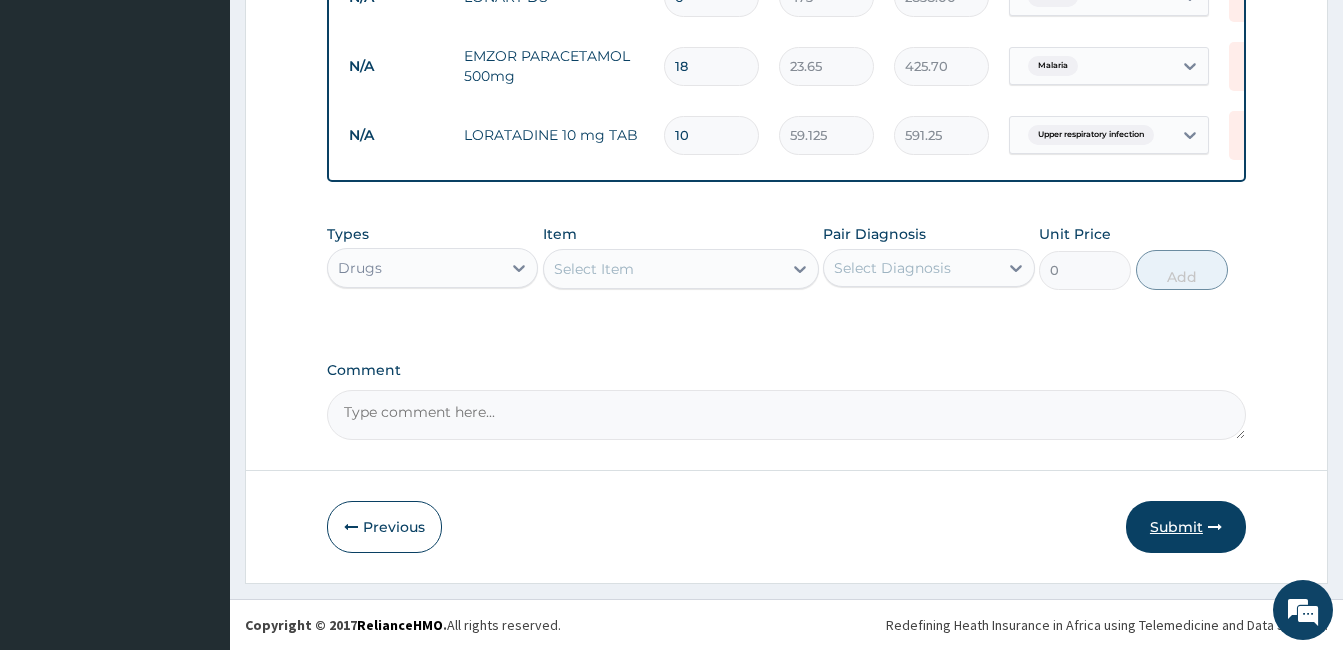 click on "Submit" at bounding box center [1186, 527] 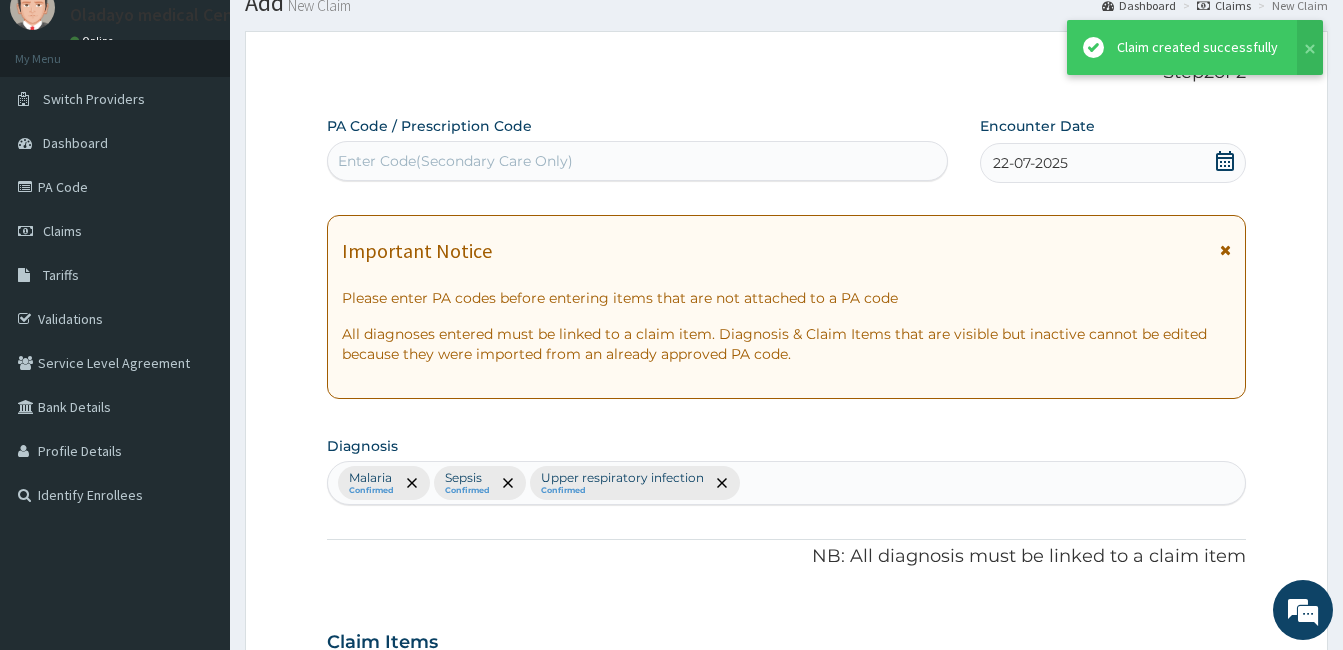 scroll, scrollTop: 1297, scrollLeft: 0, axis: vertical 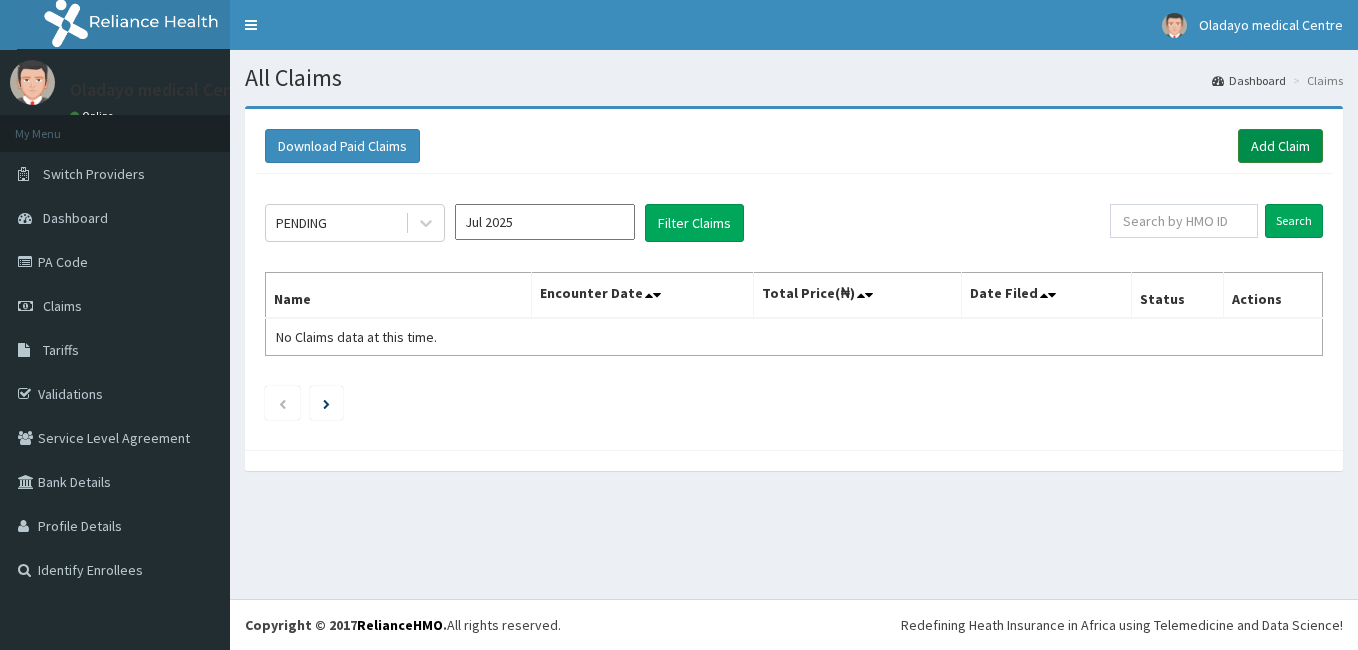 drag, startPoint x: 0, startPoint y: 0, endPoint x: 1277, endPoint y: 146, distance: 1285.319 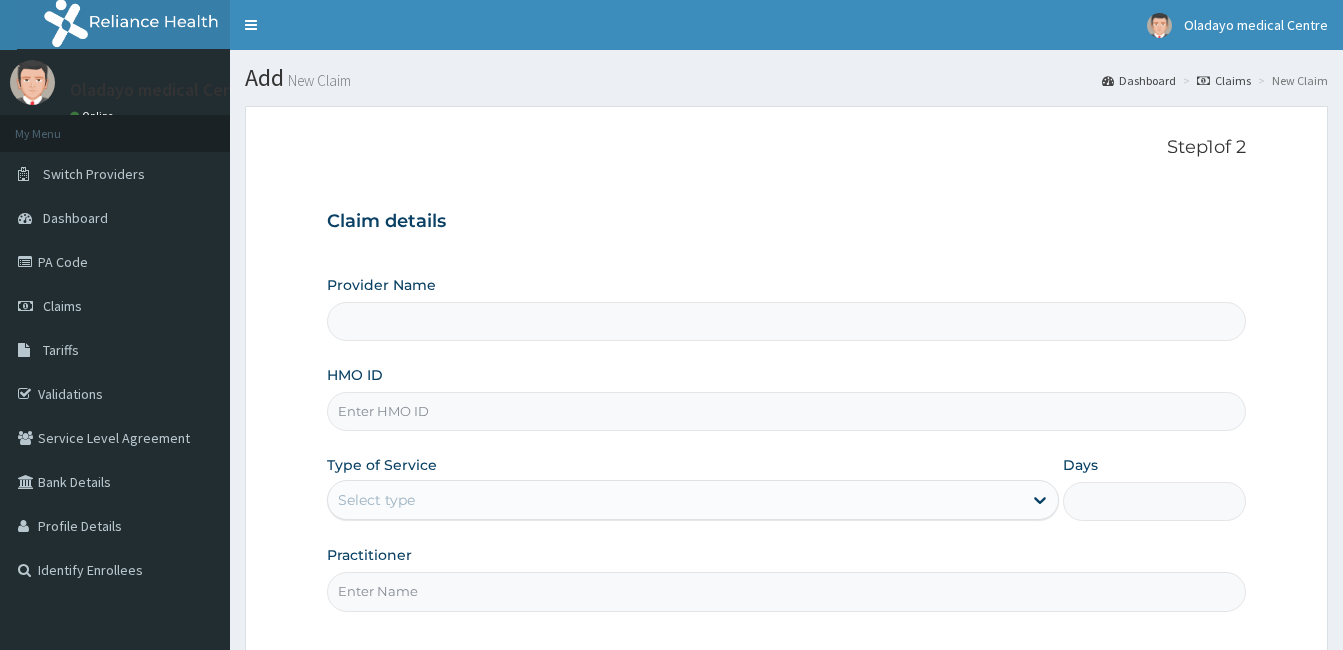 scroll, scrollTop: 0, scrollLeft: 0, axis: both 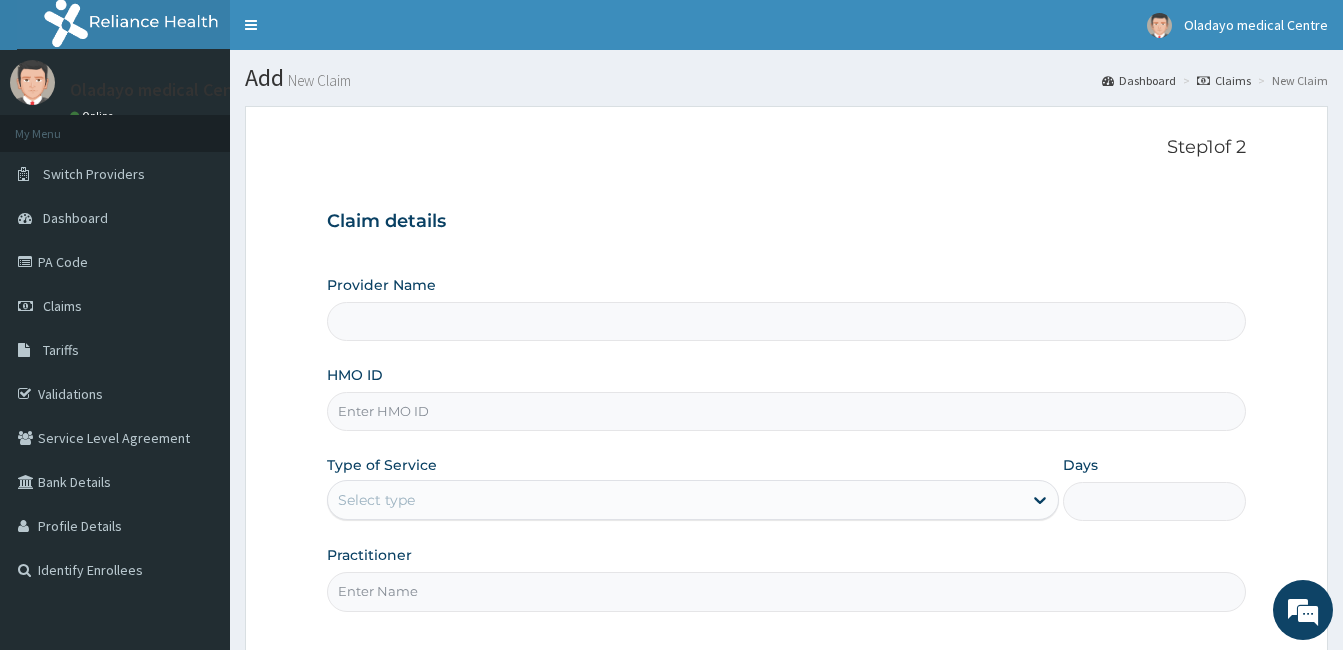 type on "Oladayo Medical Centre" 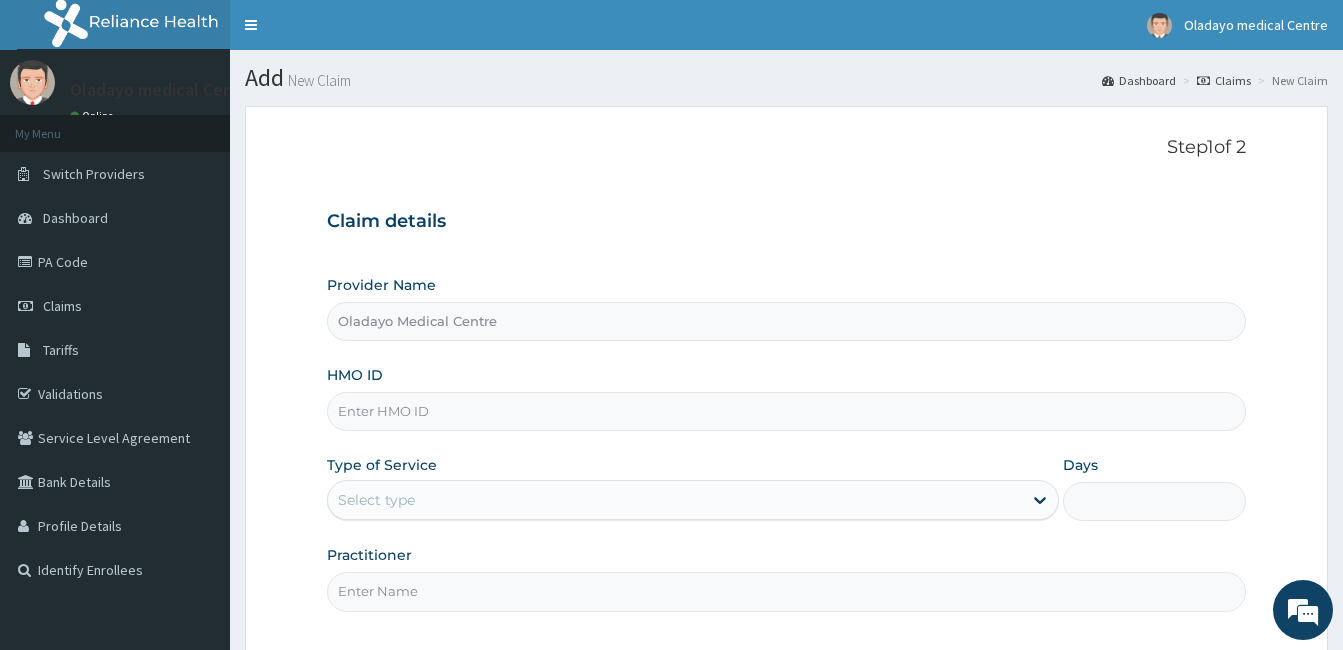 click on "HMO ID" at bounding box center [786, 411] 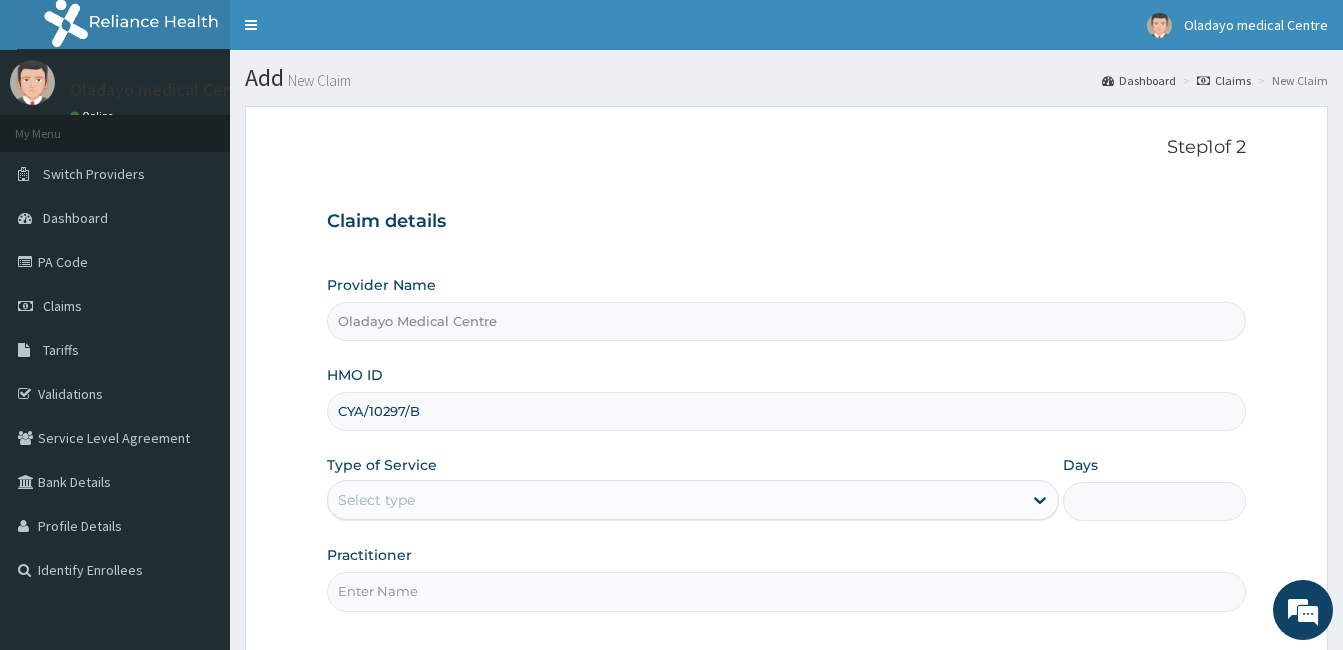 type on "CYA/10297/B" 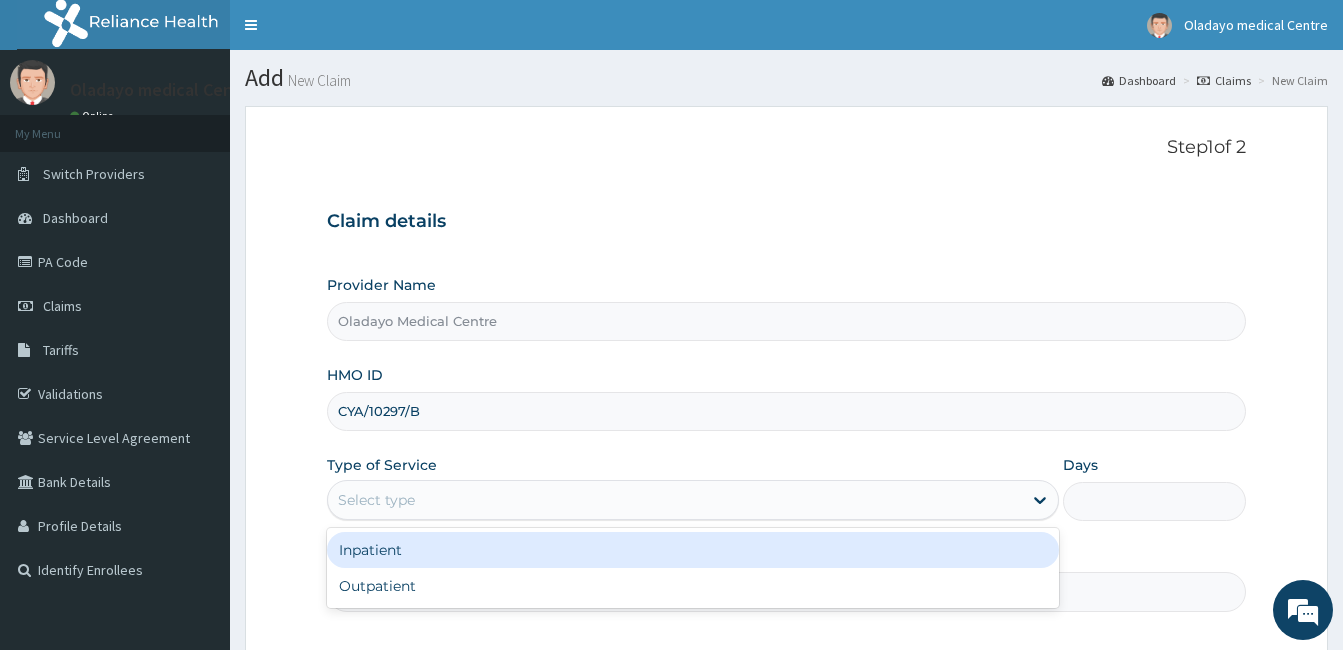 click on "Select type" at bounding box center (376, 500) 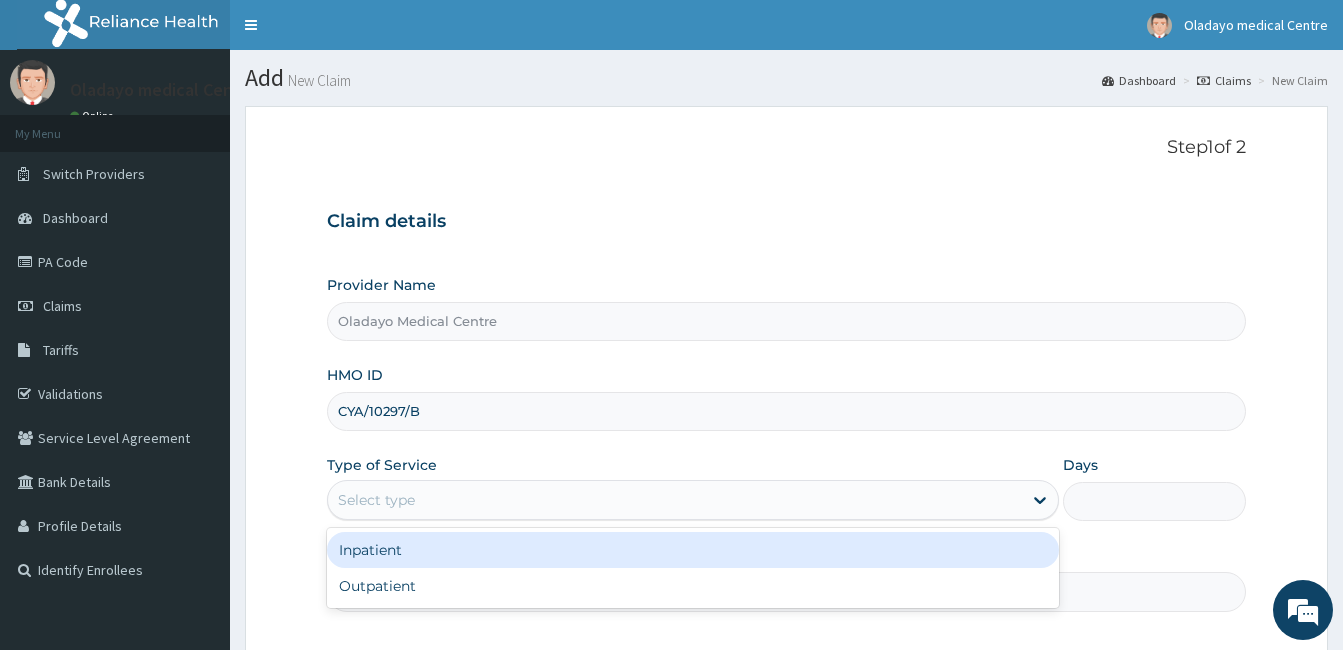 scroll, scrollTop: 0, scrollLeft: 0, axis: both 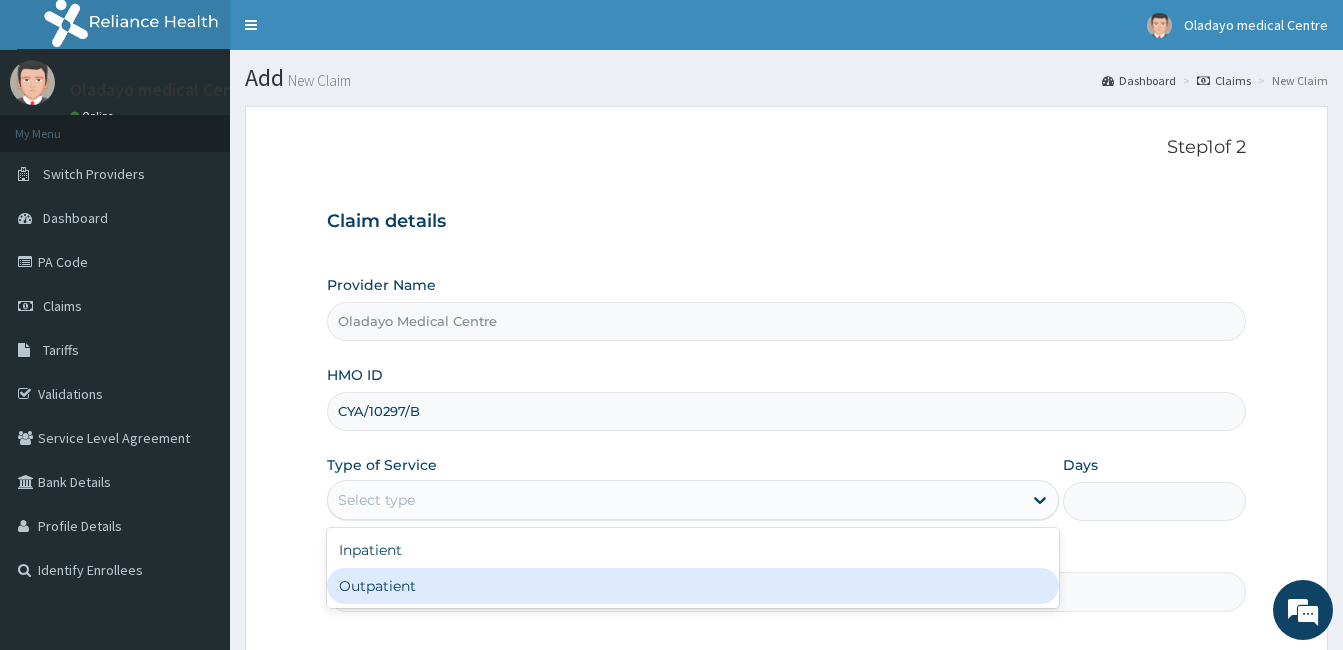 click on "Outpatient" at bounding box center [693, 586] 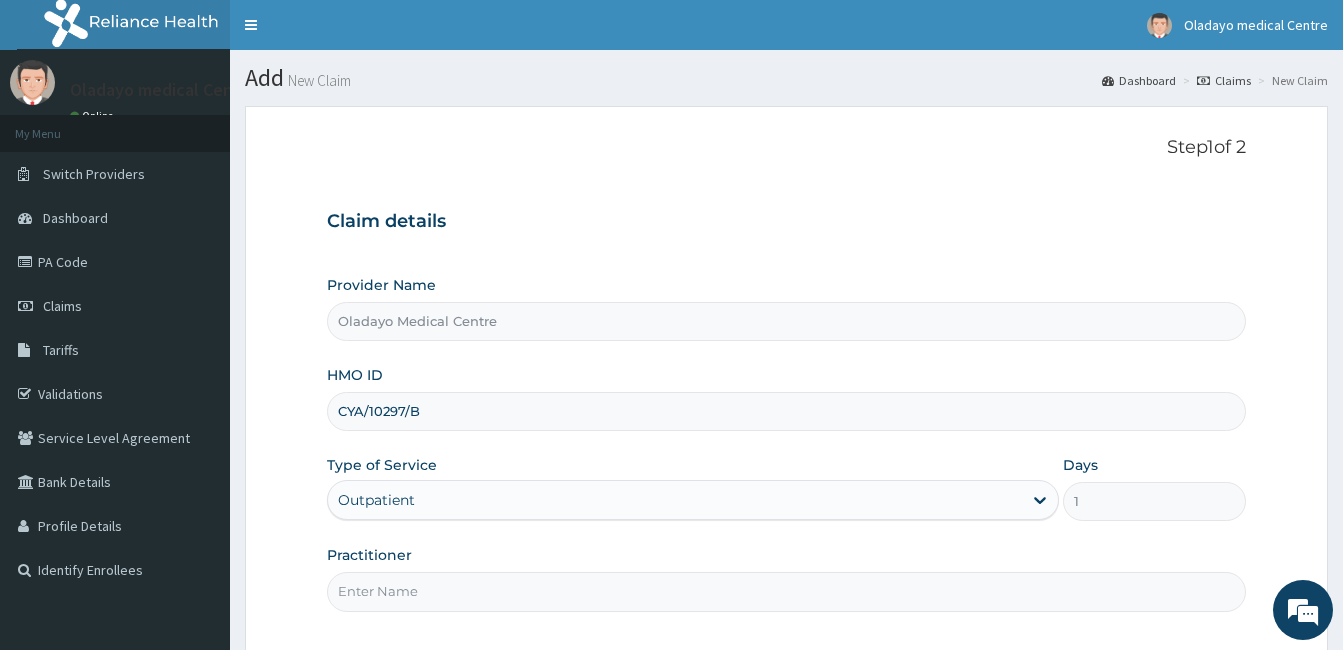 scroll, scrollTop: 185, scrollLeft: 0, axis: vertical 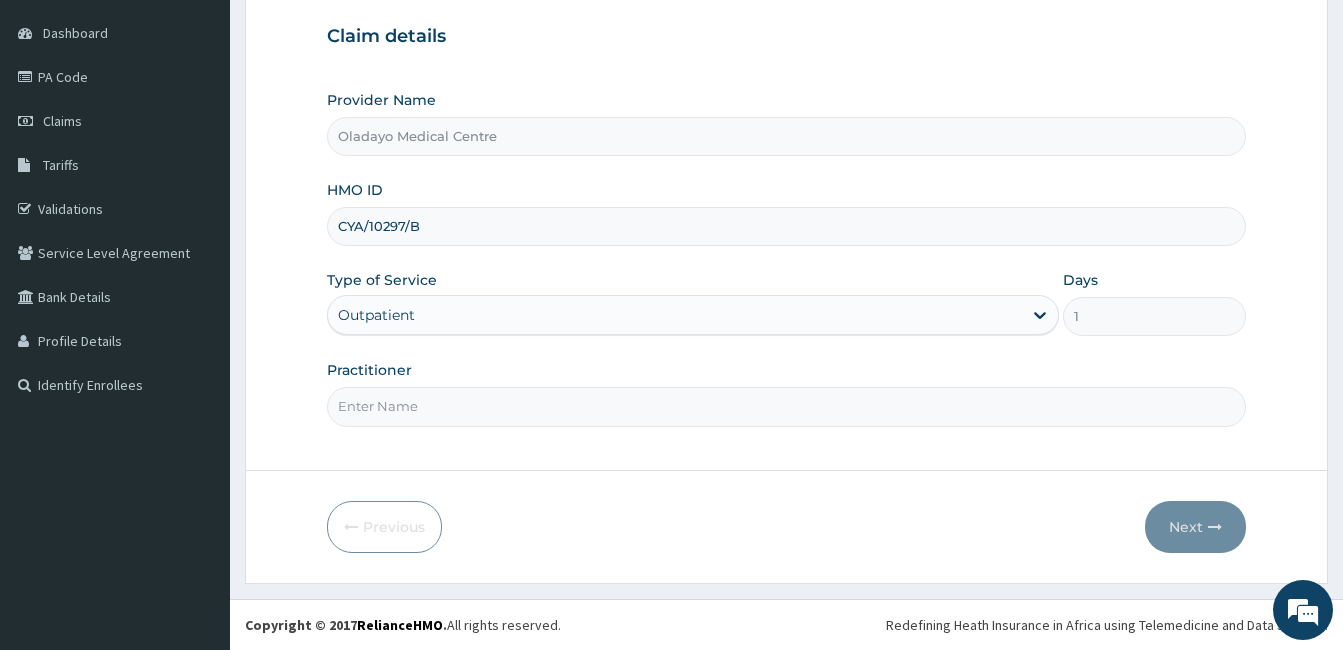 click on "Practitioner" at bounding box center (786, 406) 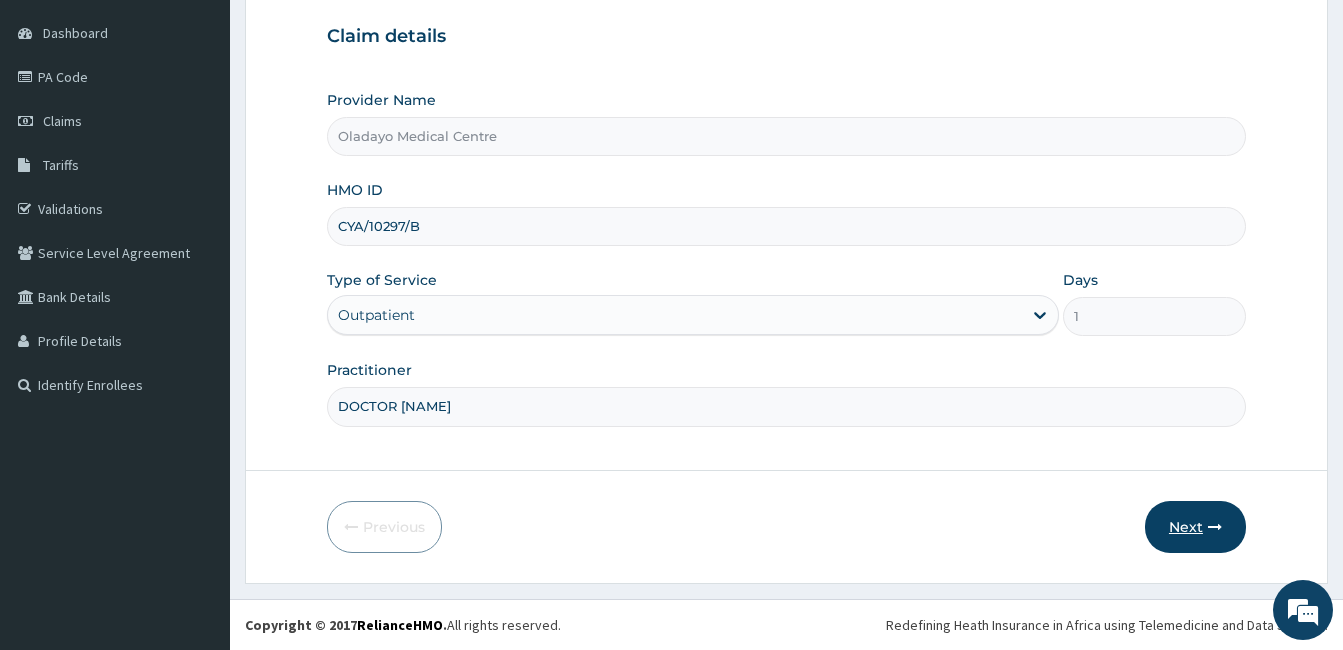 type on "DOCTOR PETER" 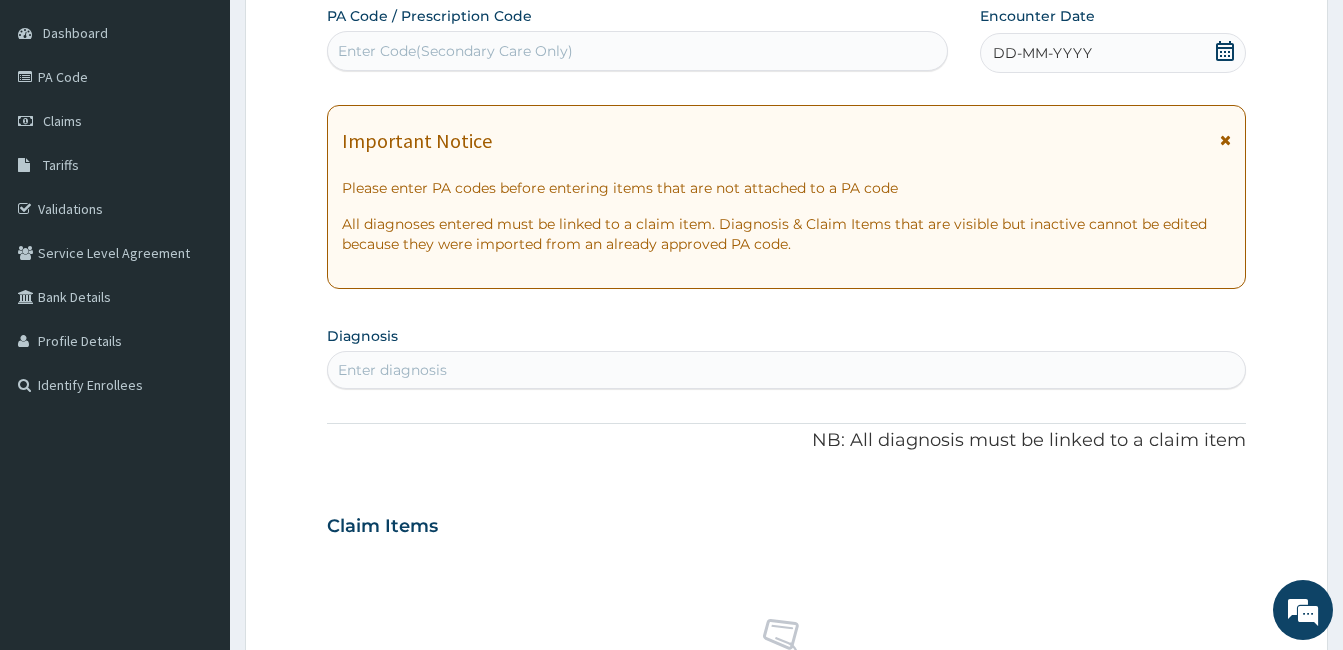 click on "Enter Code(Secondary Care Only)" at bounding box center (637, 51) 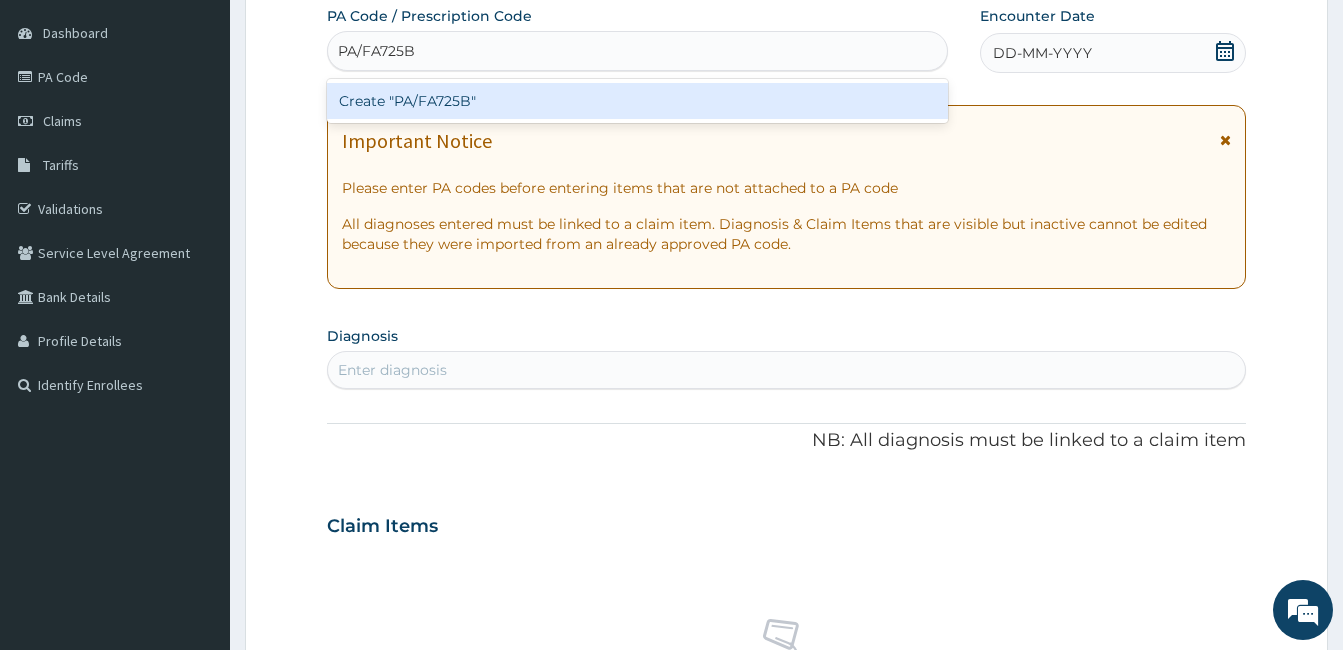 click on "Create "PA/FA725B"" at bounding box center (637, 101) 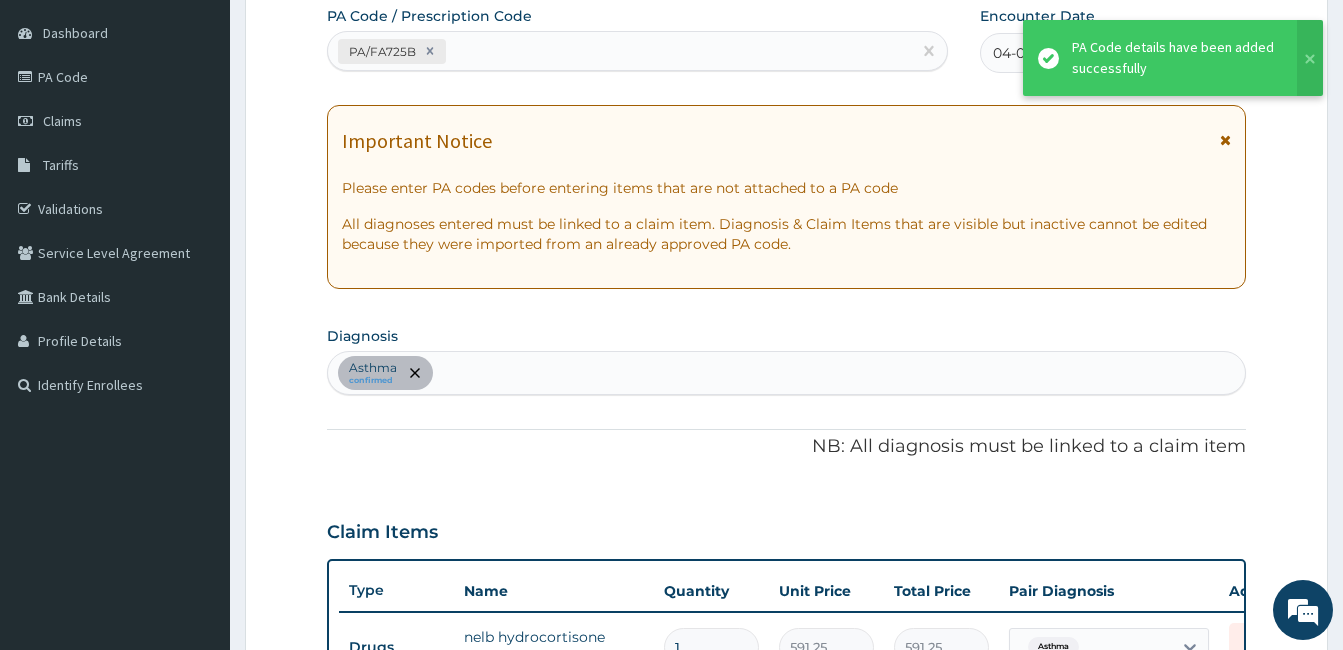 scroll, scrollTop: 576, scrollLeft: 0, axis: vertical 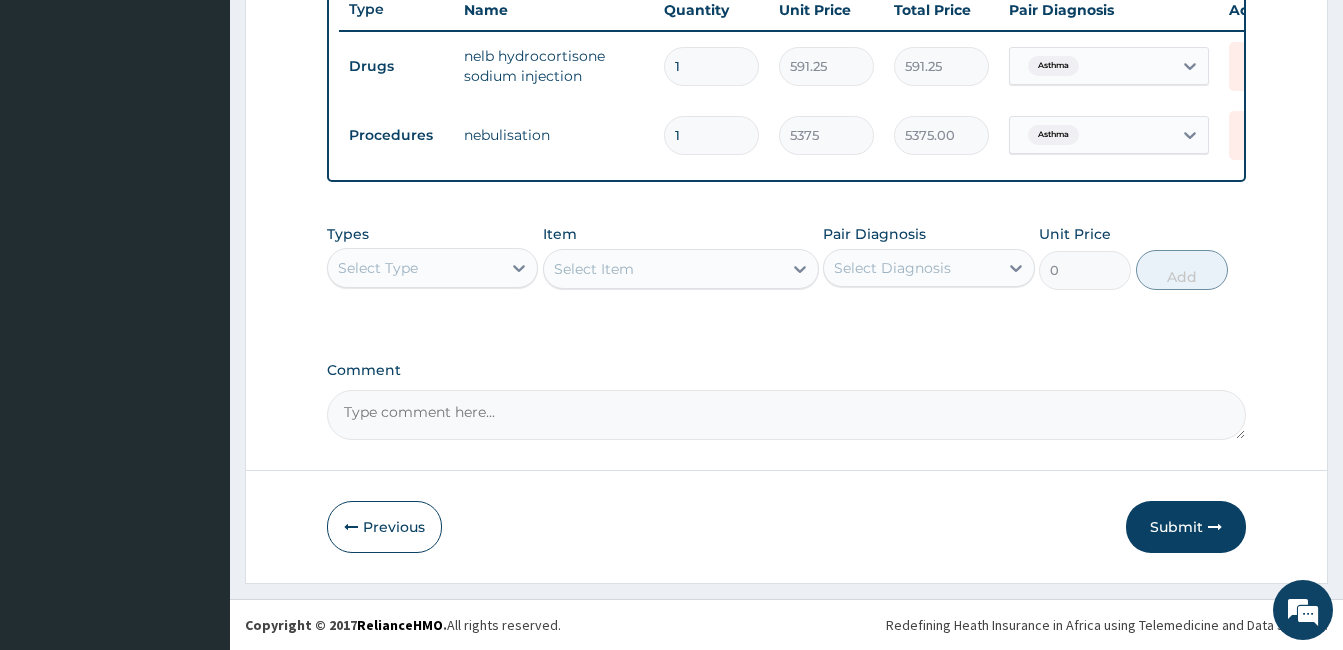 click on "Select Type" at bounding box center [378, 268] 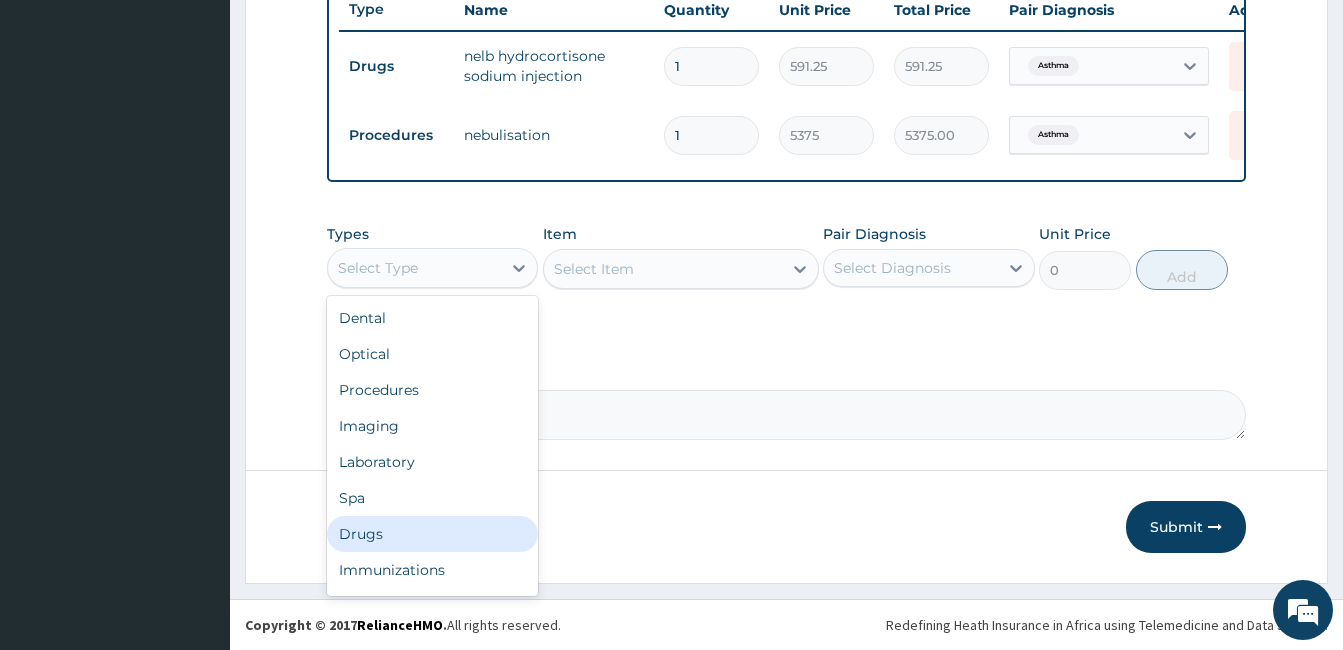 click on "Drugs" at bounding box center (432, 534) 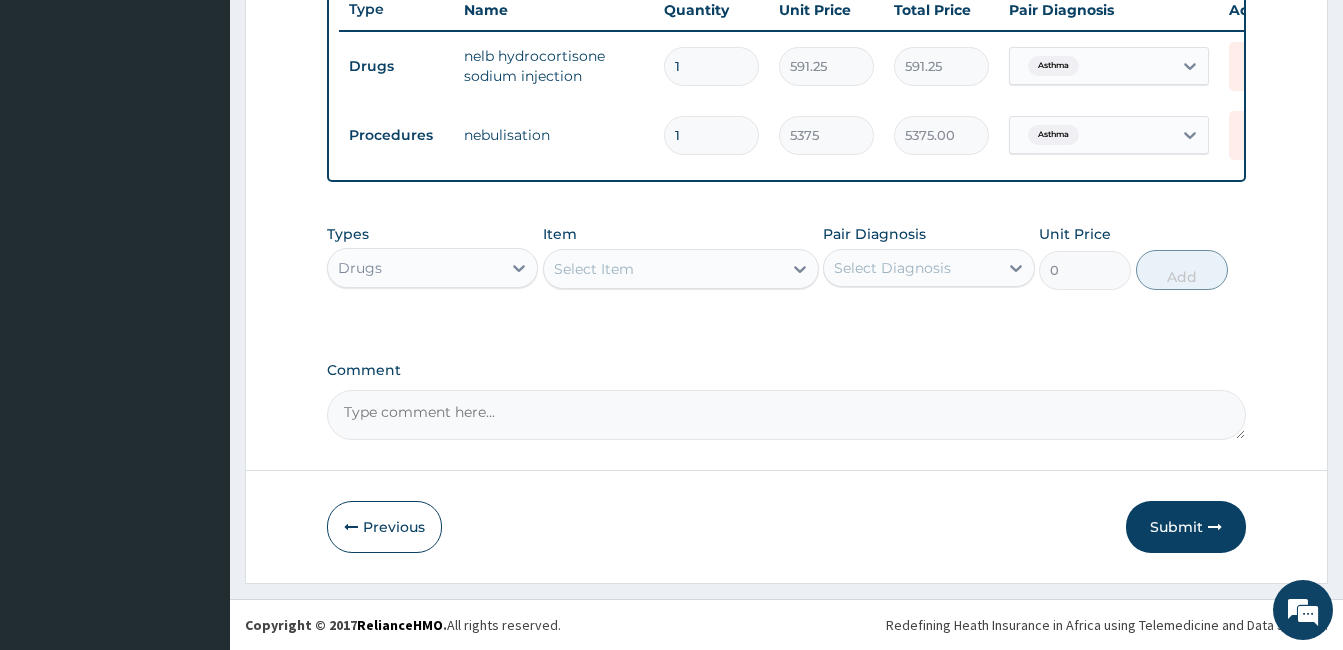 click on "Select Item" at bounding box center [663, 269] 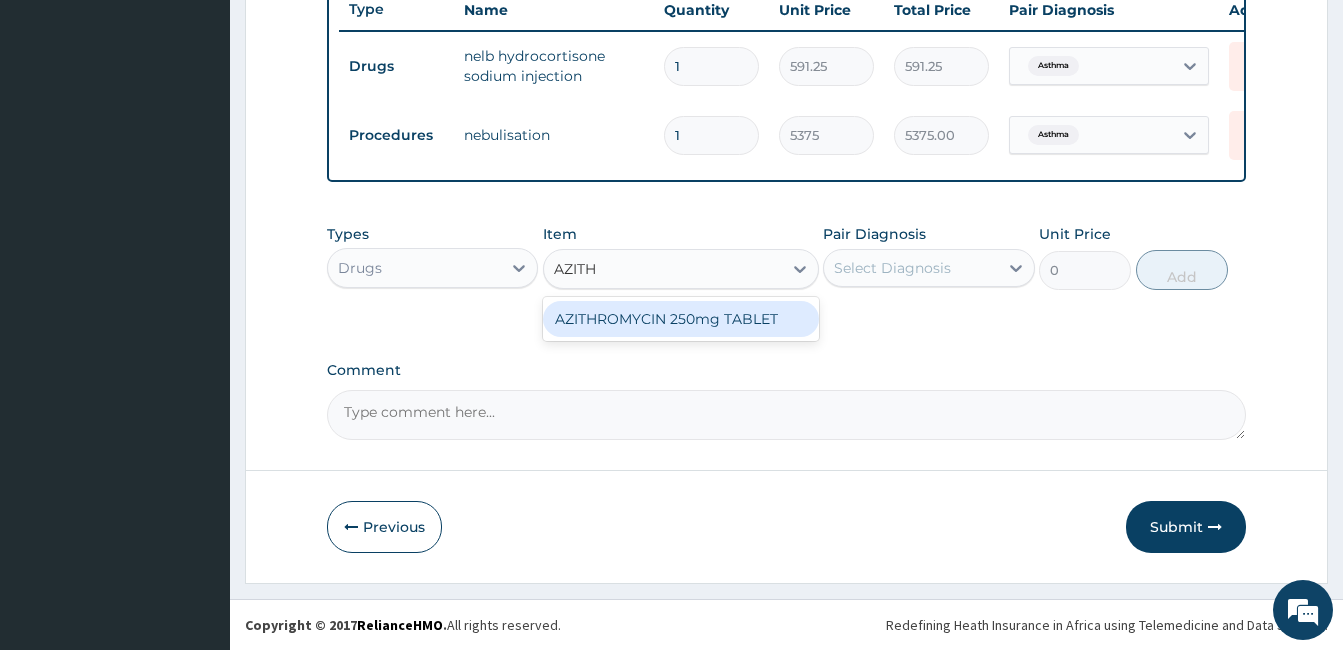 type on "AZITHR" 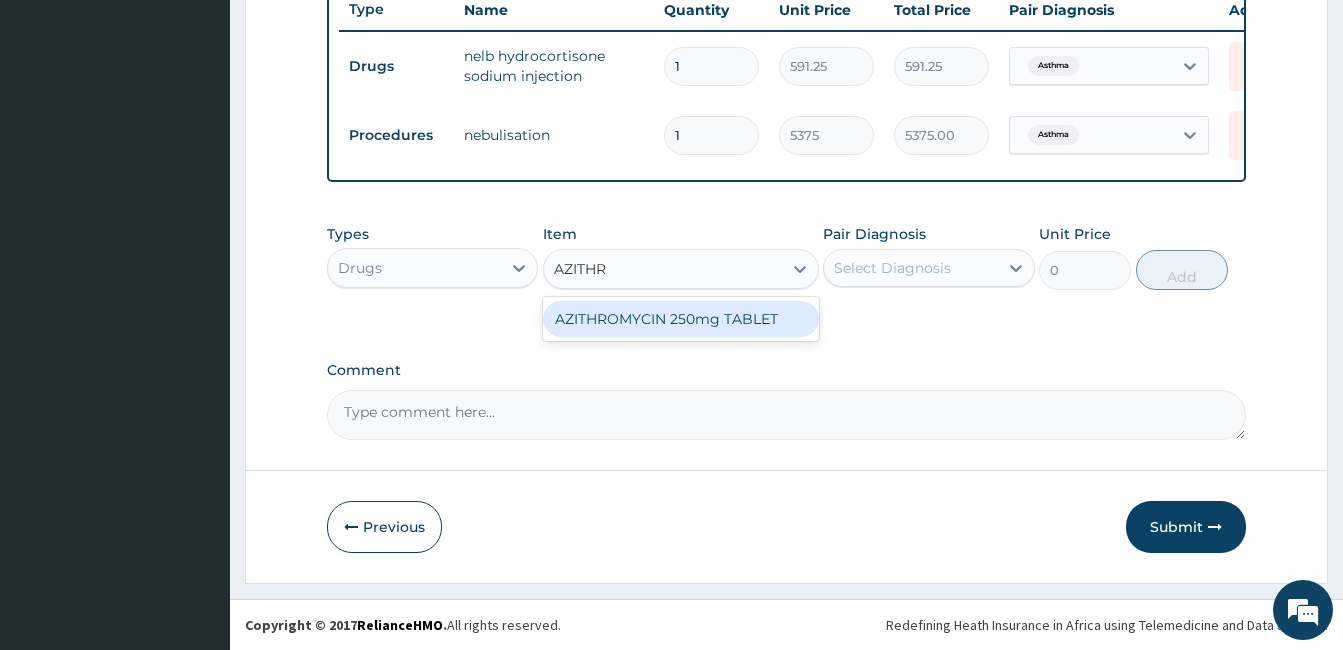 click on "AZITHROMYCIN 250mg TABLET" at bounding box center [681, 319] 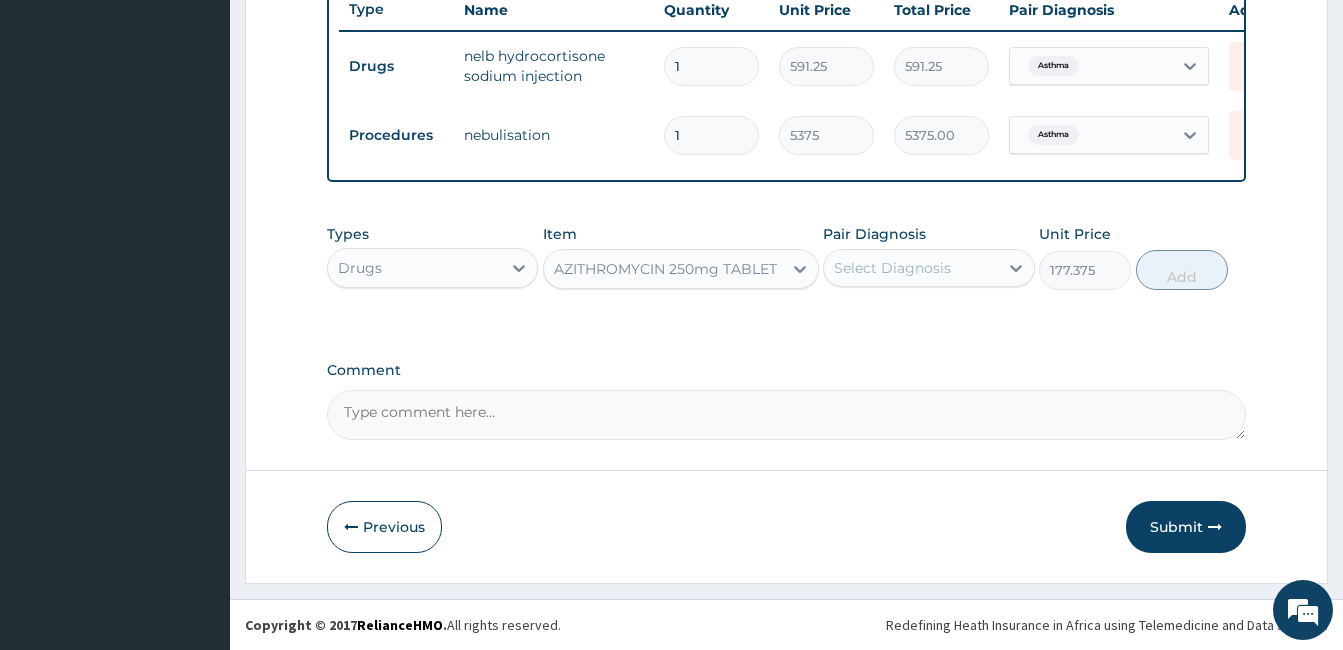 click on "Select Diagnosis" at bounding box center [892, 268] 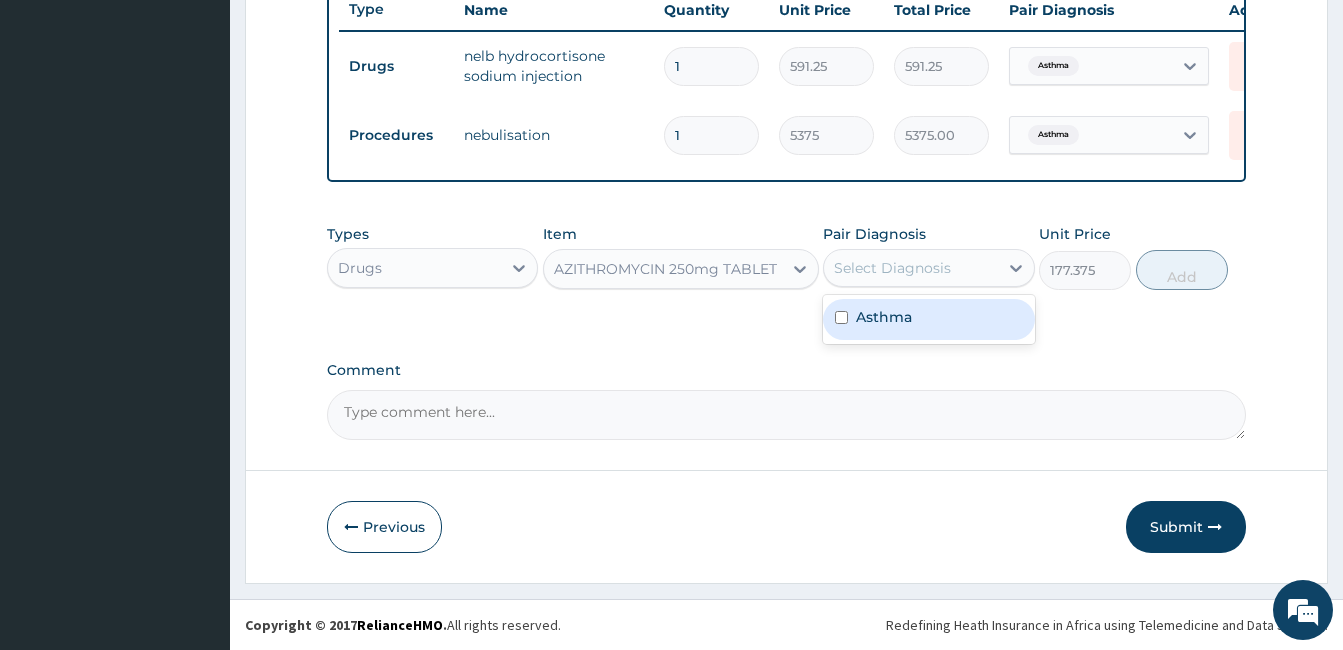 click on "Asthma" at bounding box center (884, 317) 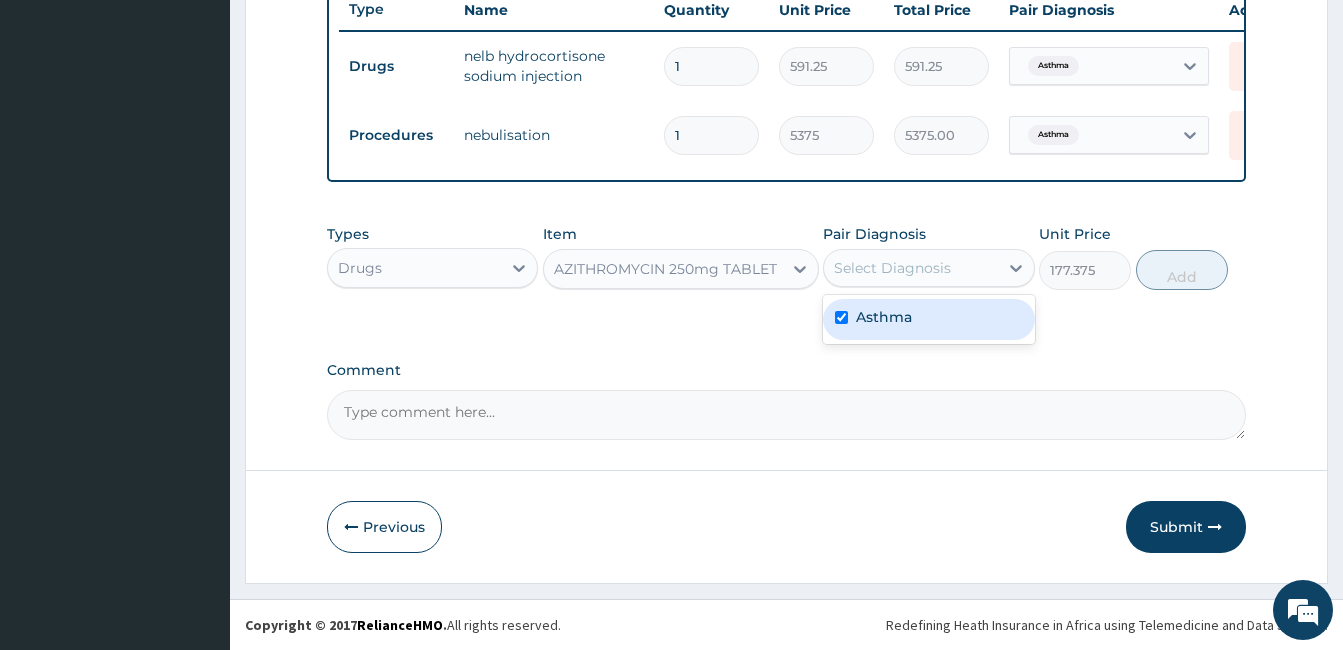 checkbox on "true" 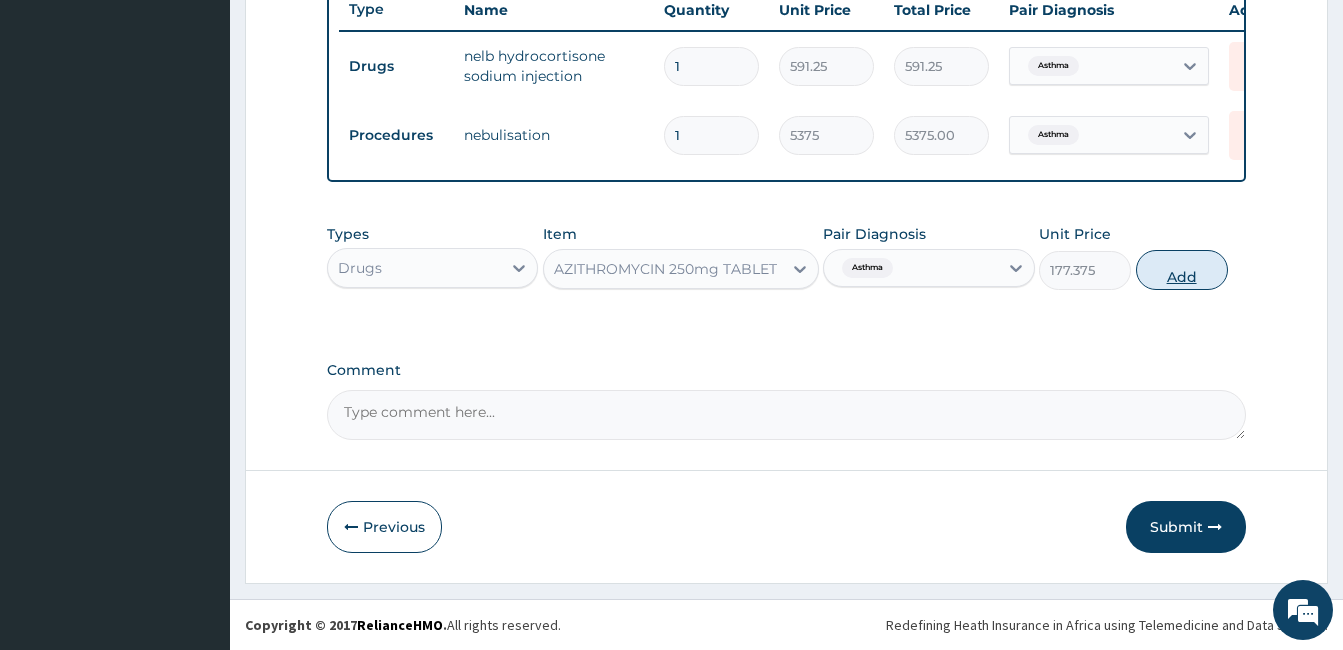click on "Add" at bounding box center (1182, 270) 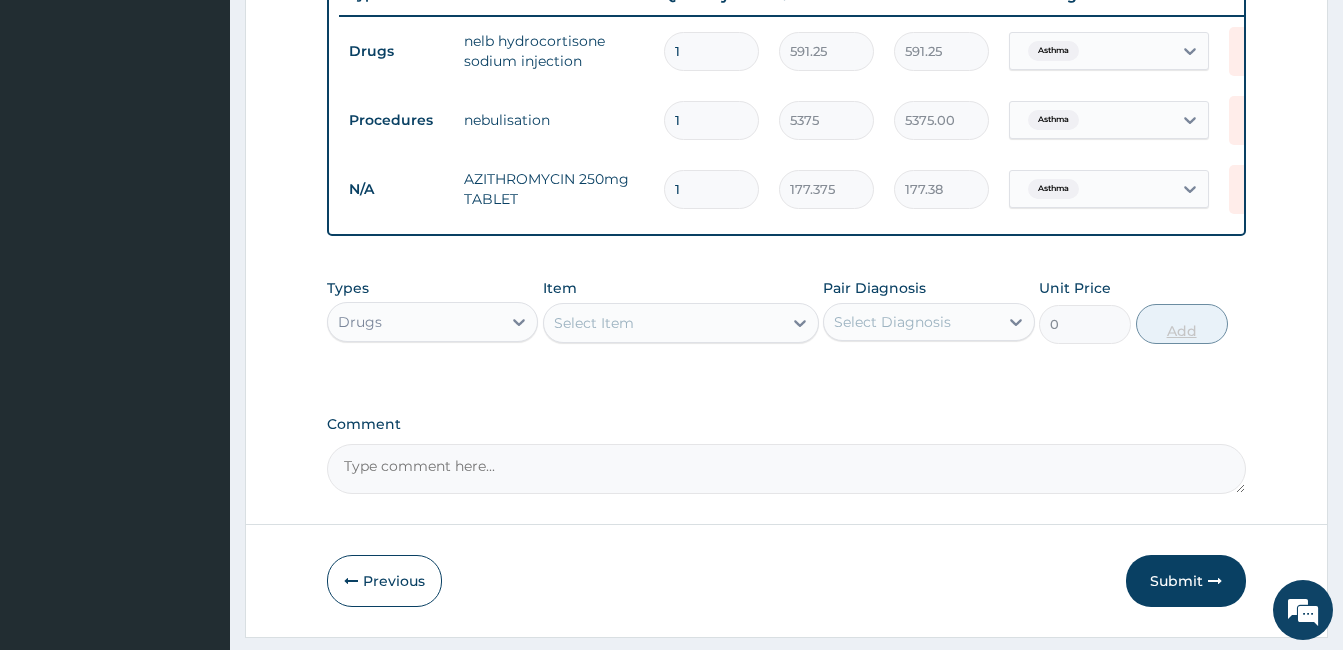 type on "10" 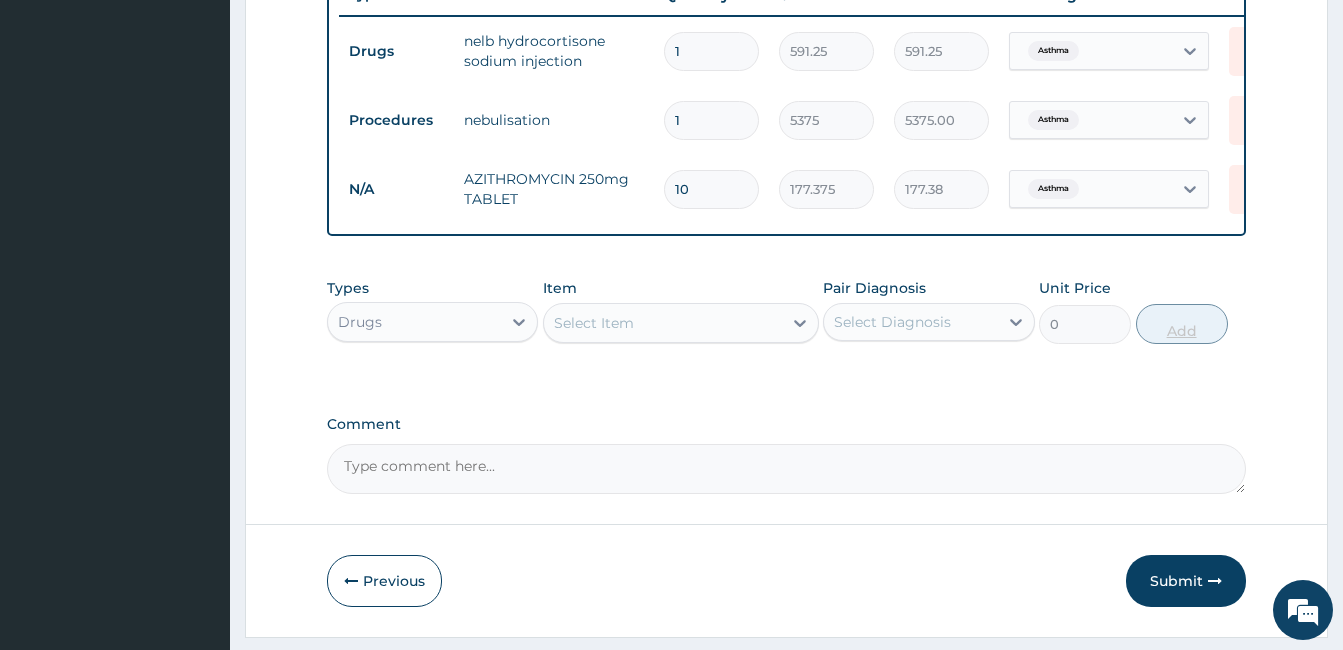 type on "1773.75" 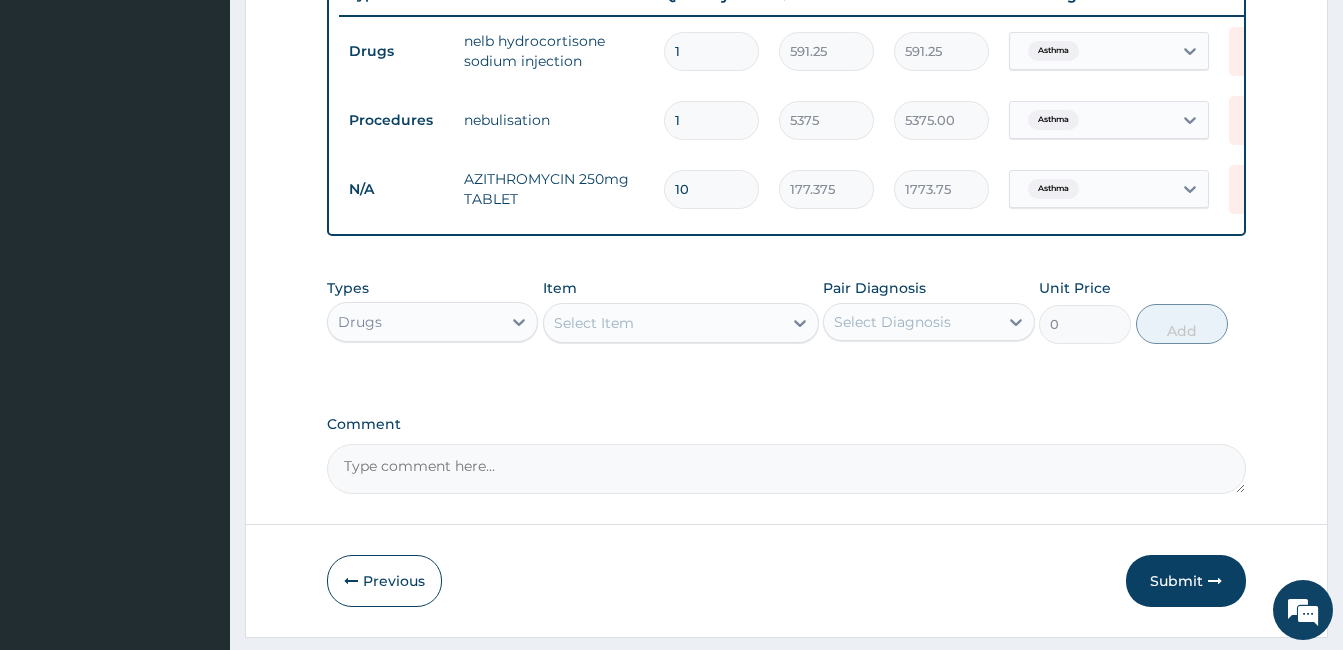 type on "10" 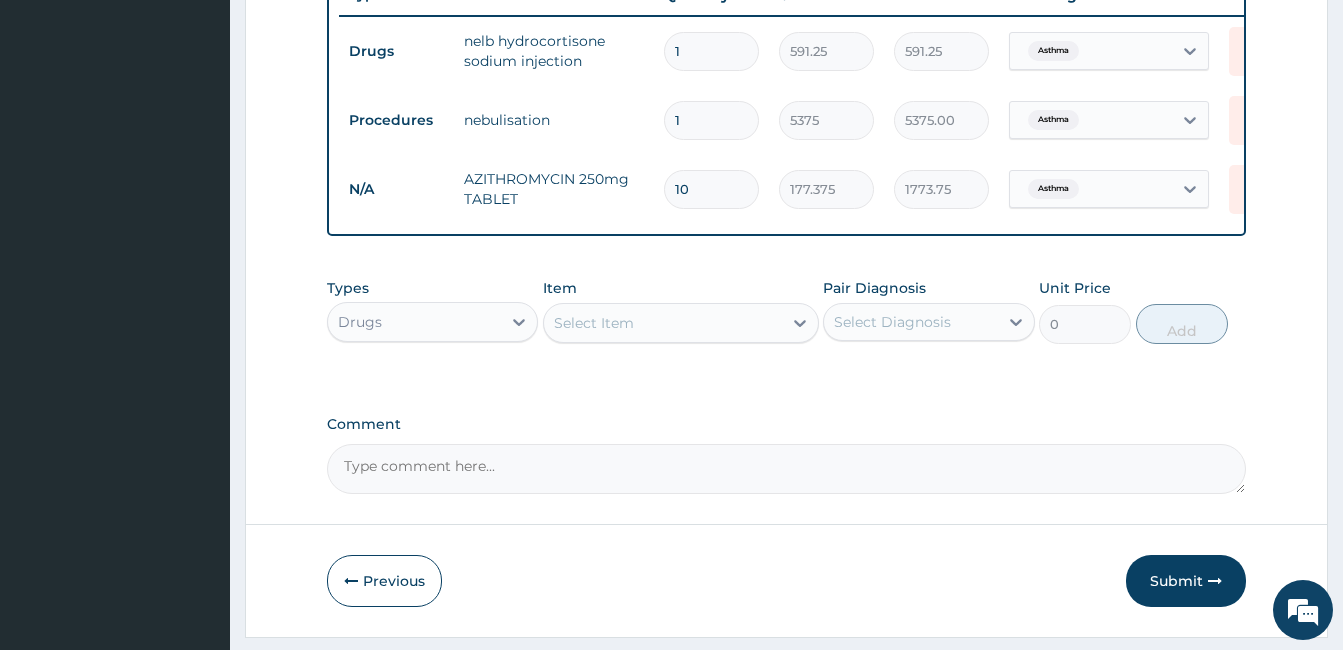 click on "Select Item" at bounding box center [663, 323] 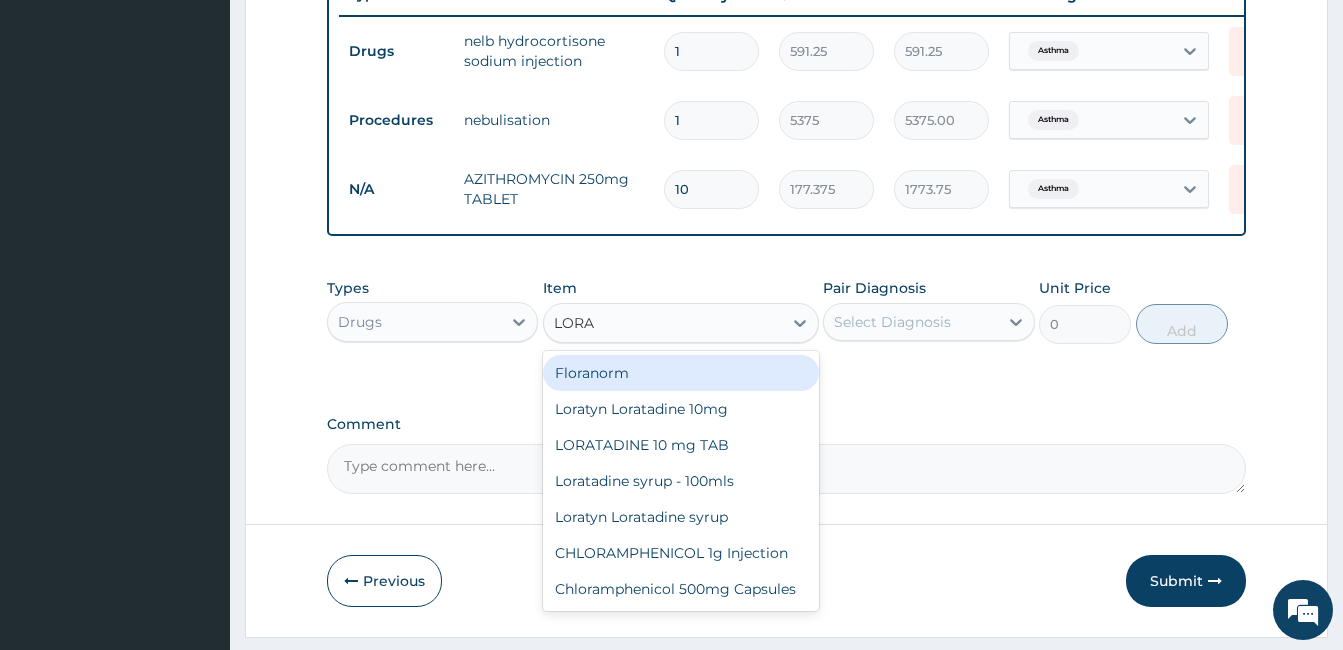 type on "LORAT" 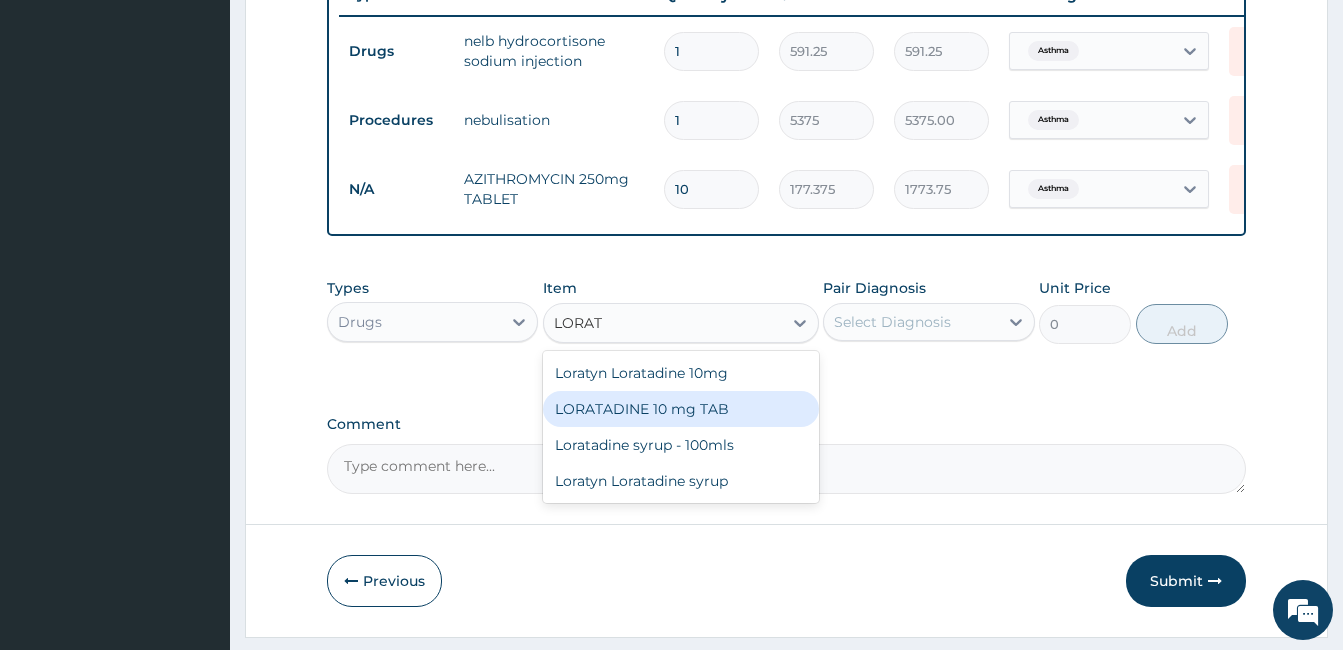 click on "LORATADINE 10 mg TAB" at bounding box center (681, 409) 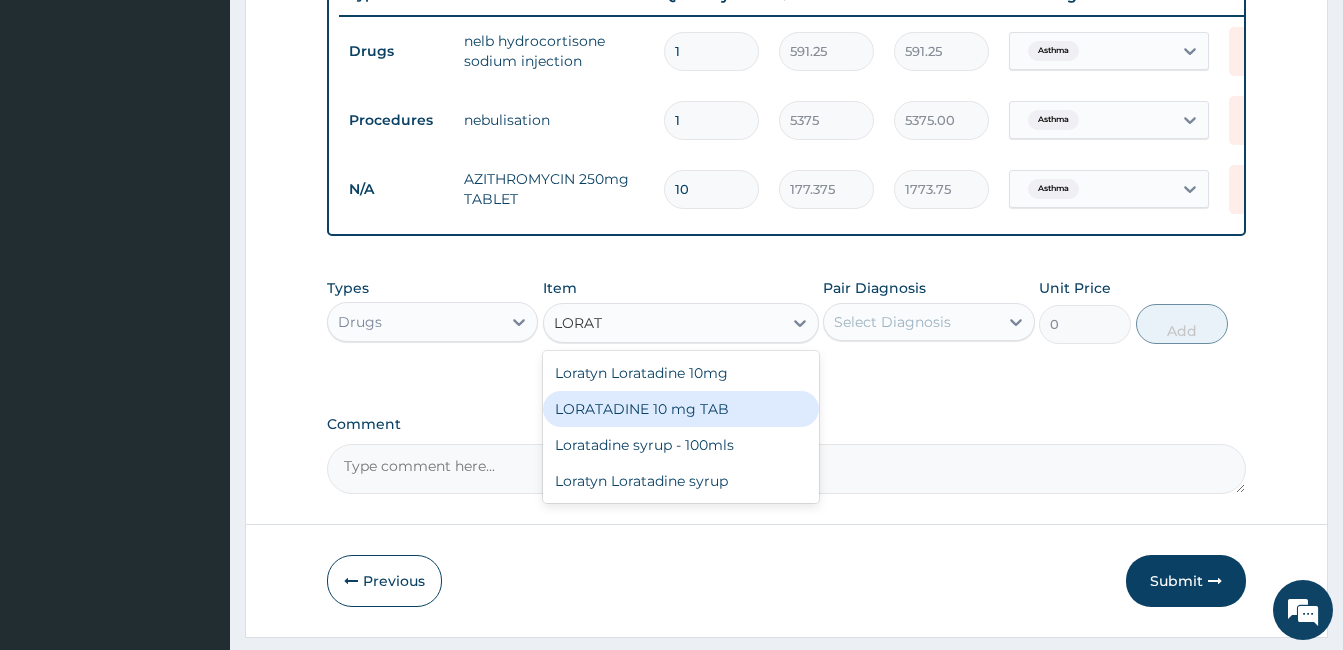 type 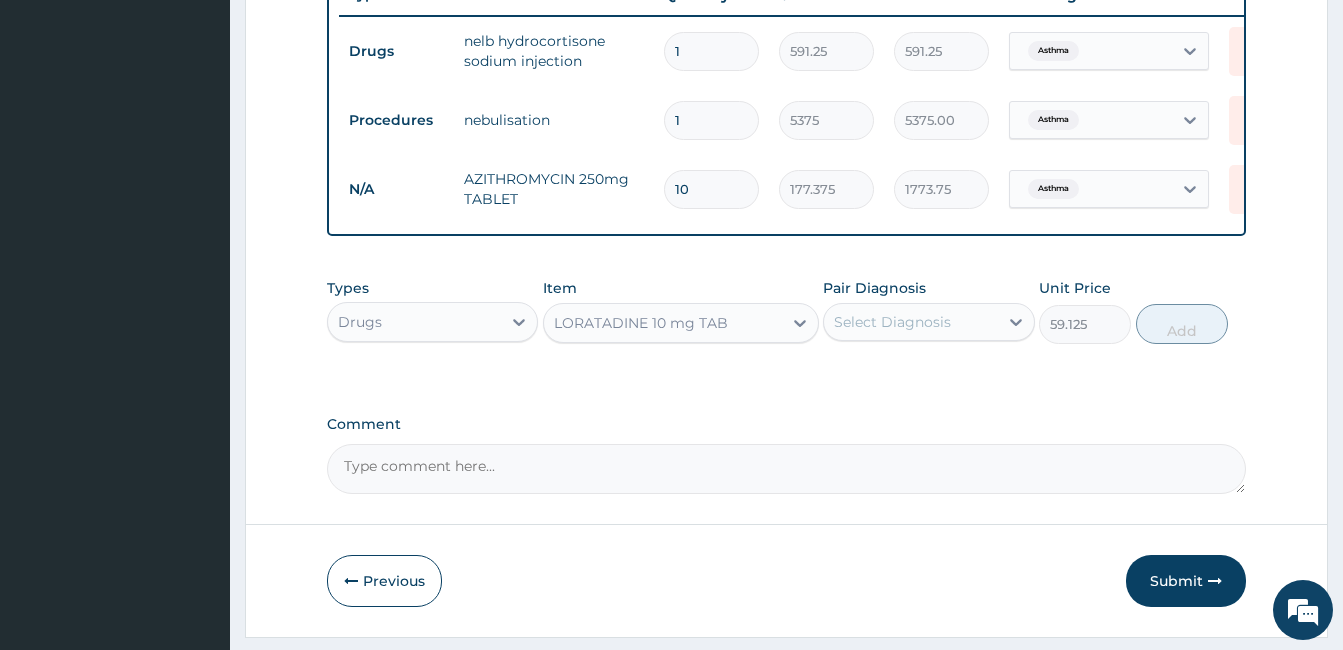 click on "Pair Diagnosis Select Diagnosis" at bounding box center (928, 311) 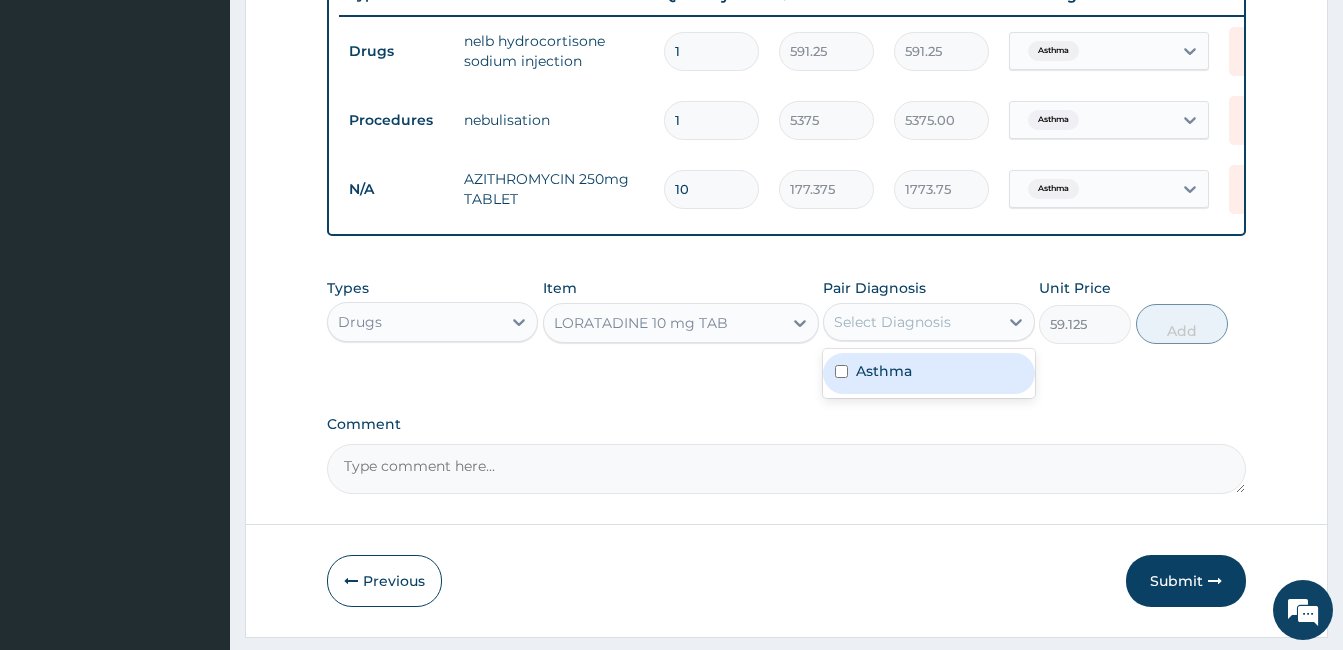 click on "Asthma" at bounding box center [928, 373] 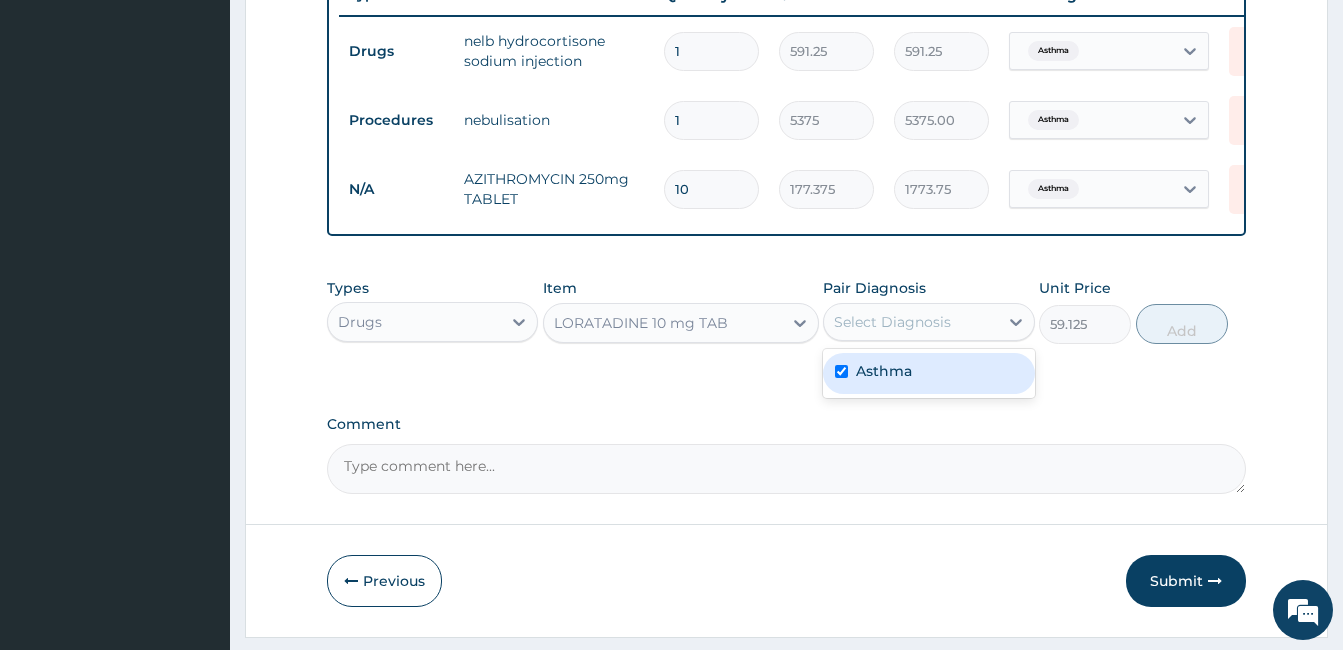 checkbox on "true" 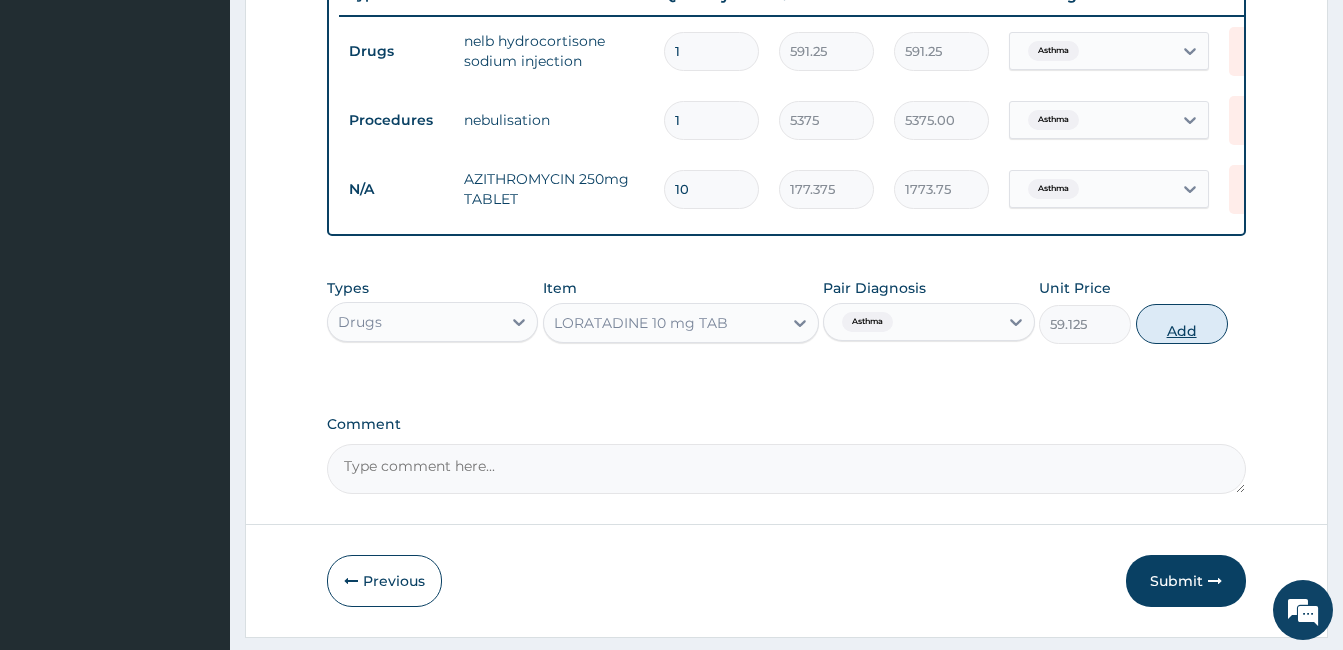 click on "Add" at bounding box center [1182, 324] 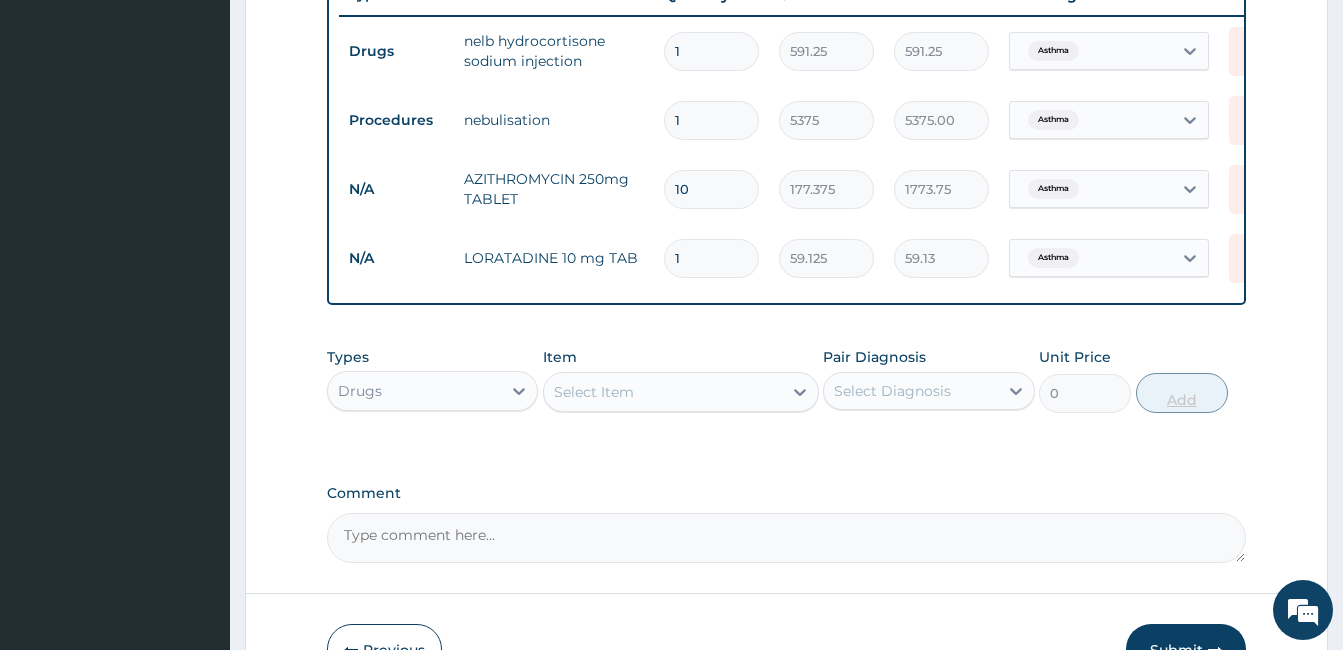 type on "10" 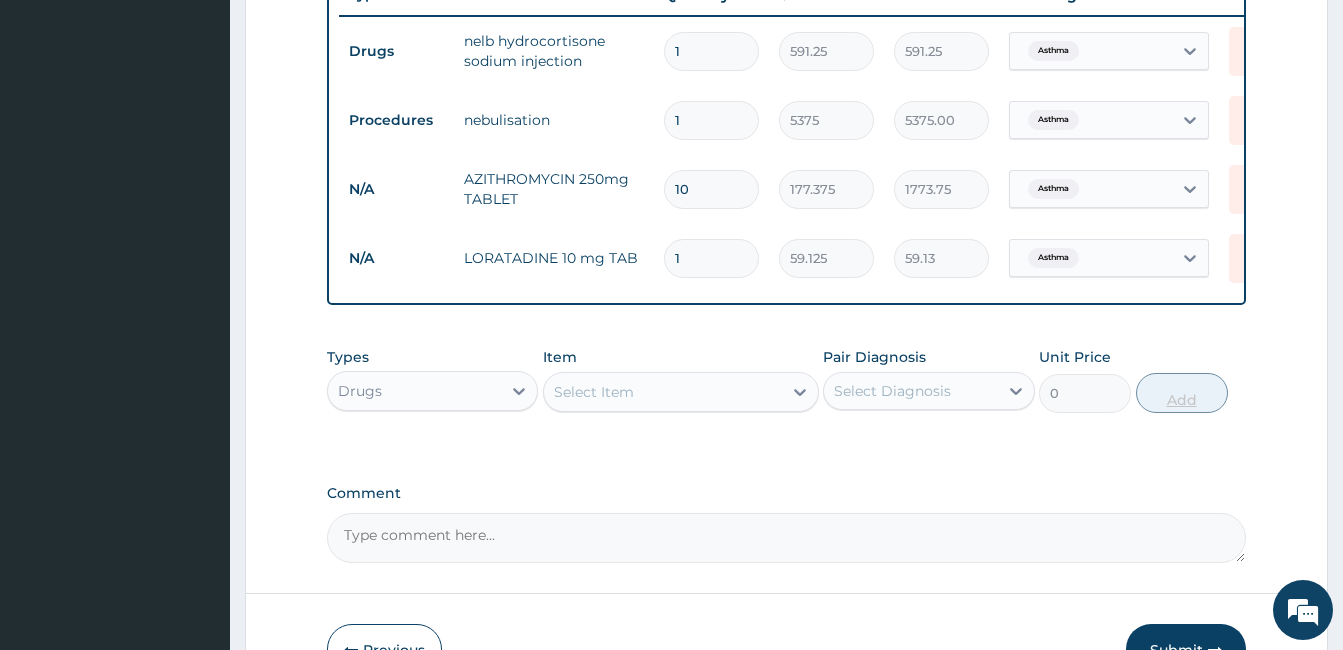type on "591.25" 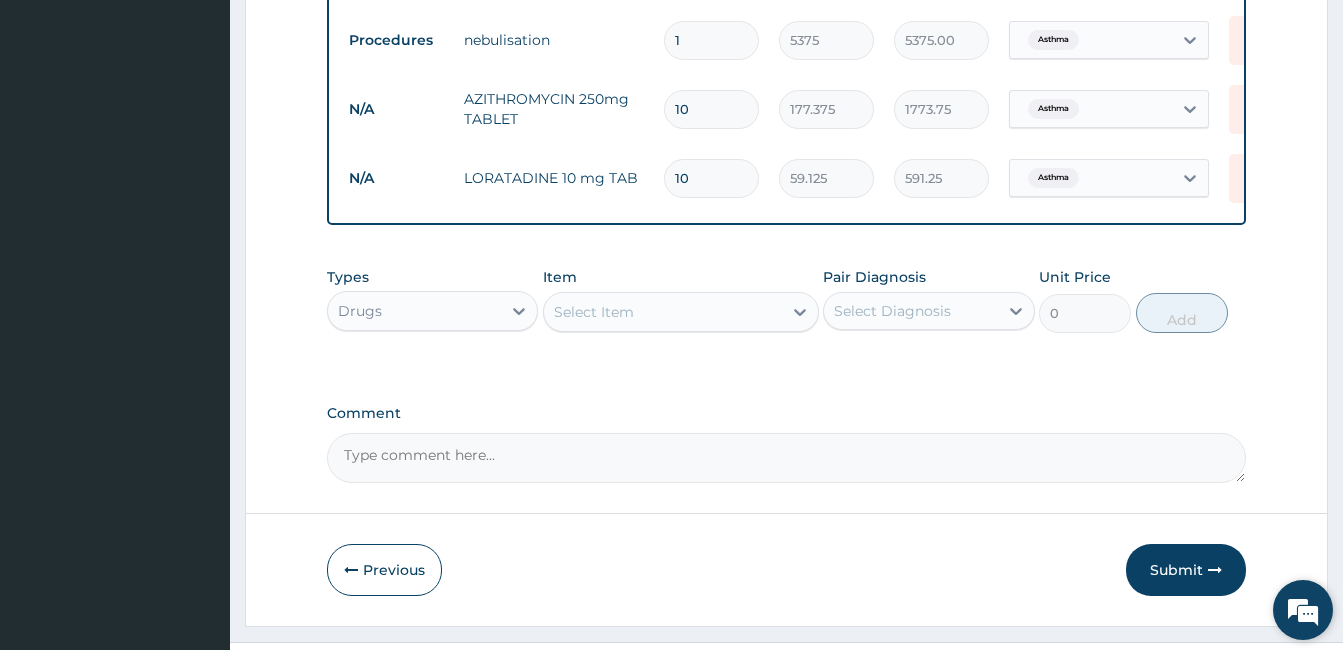scroll, scrollTop: 919, scrollLeft: 0, axis: vertical 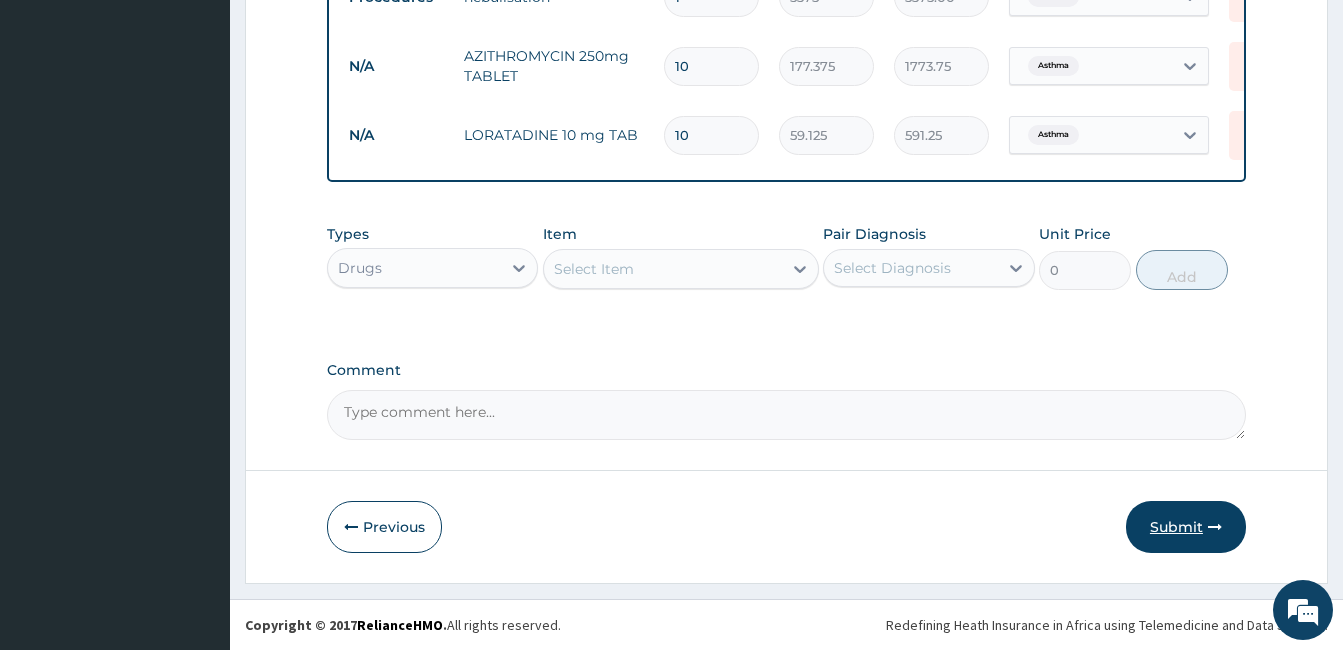 type on "10" 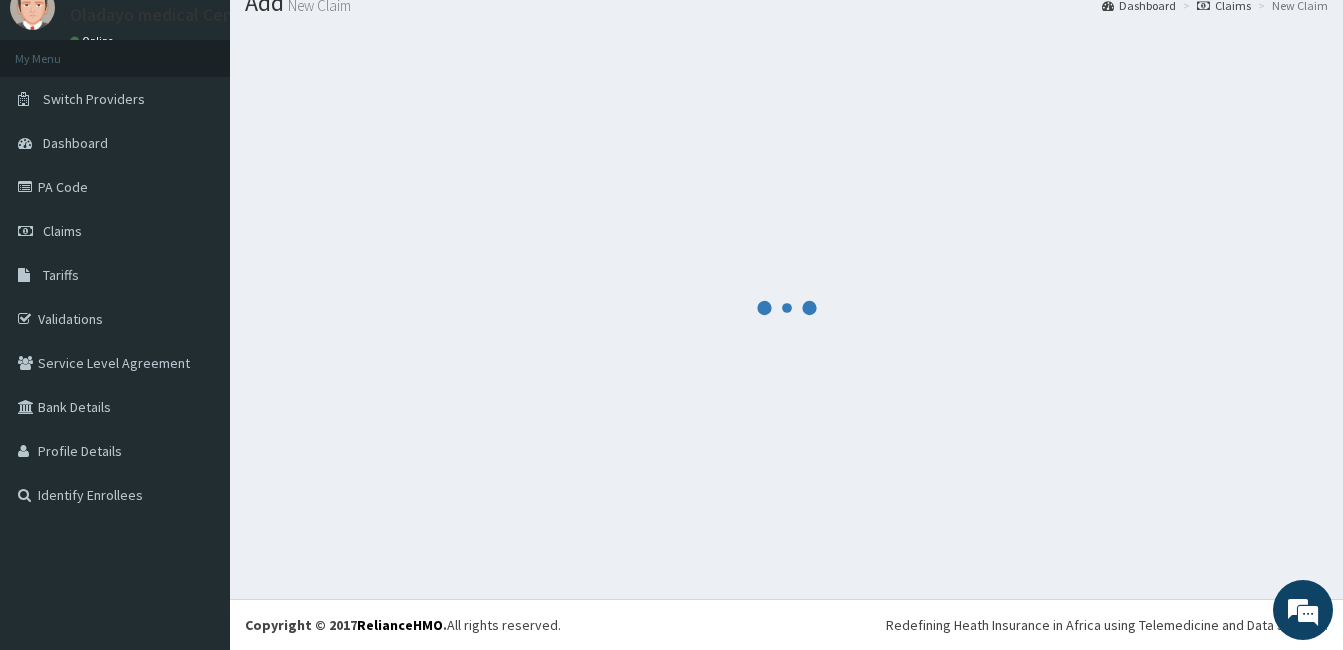 scroll, scrollTop: 919, scrollLeft: 0, axis: vertical 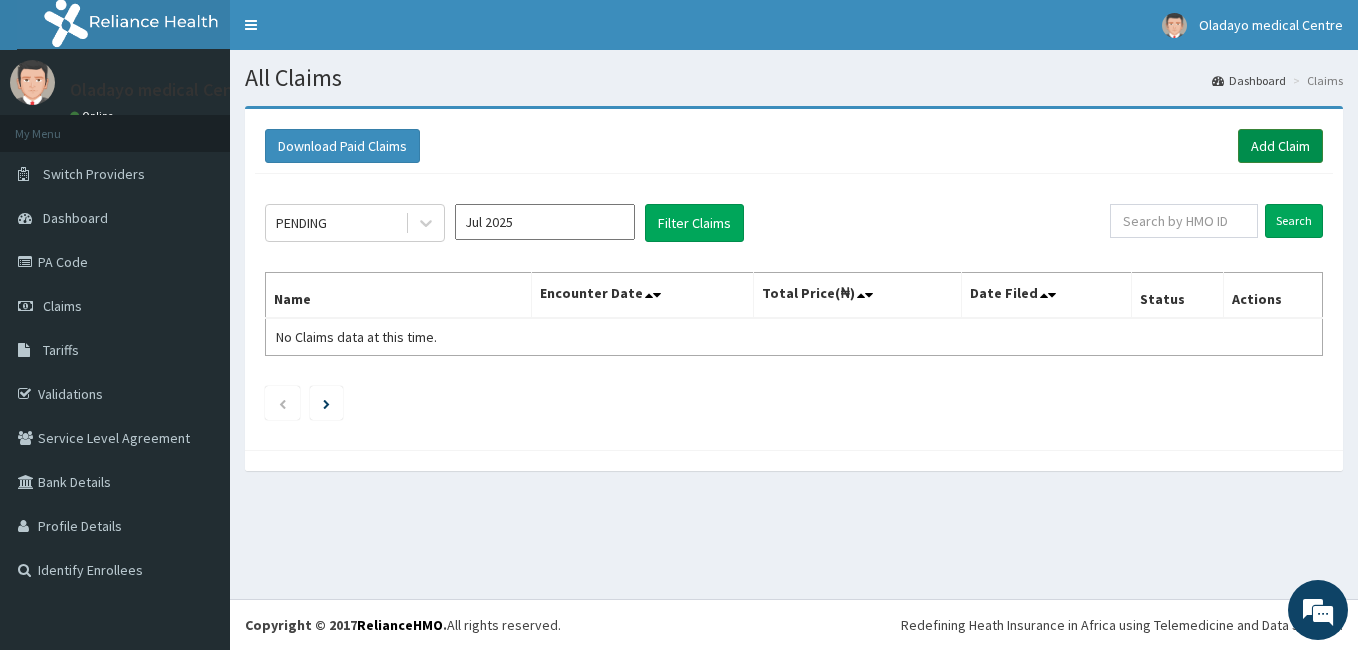 click on "Add Claim" at bounding box center [1280, 146] 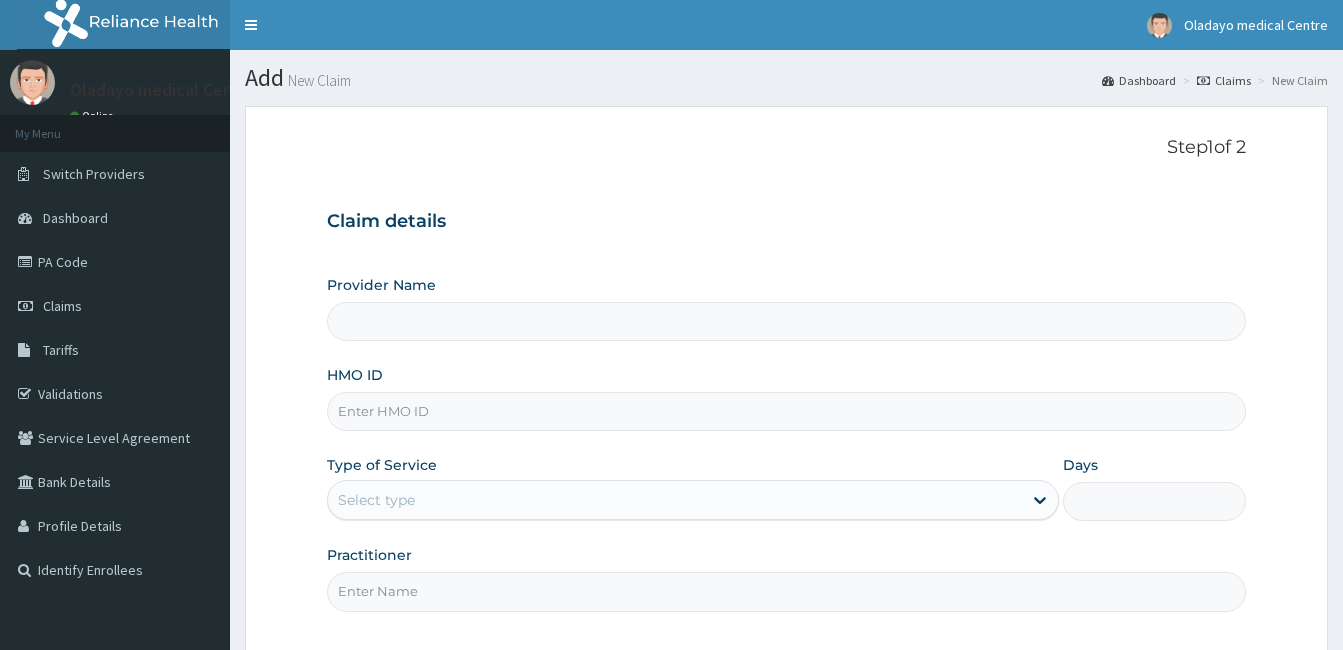 scroll, scrollTop: 0, scrollLeft: 0, axis: both 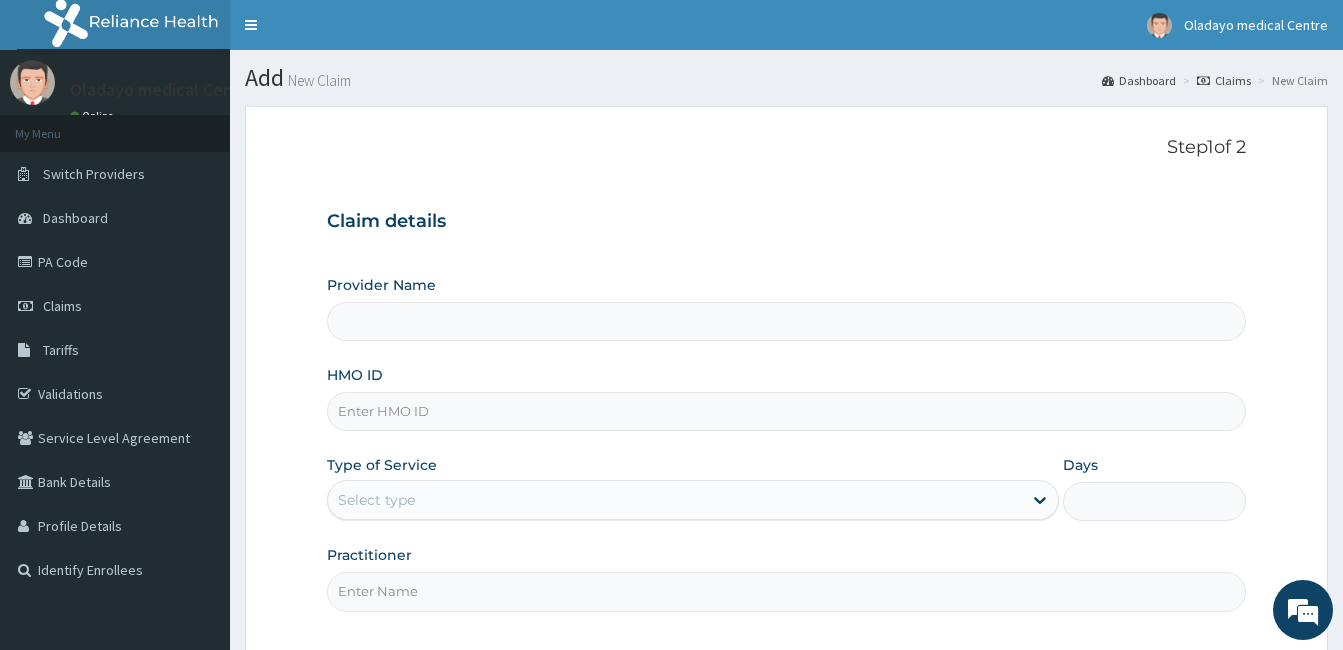 paste on "CYA/10297/A" 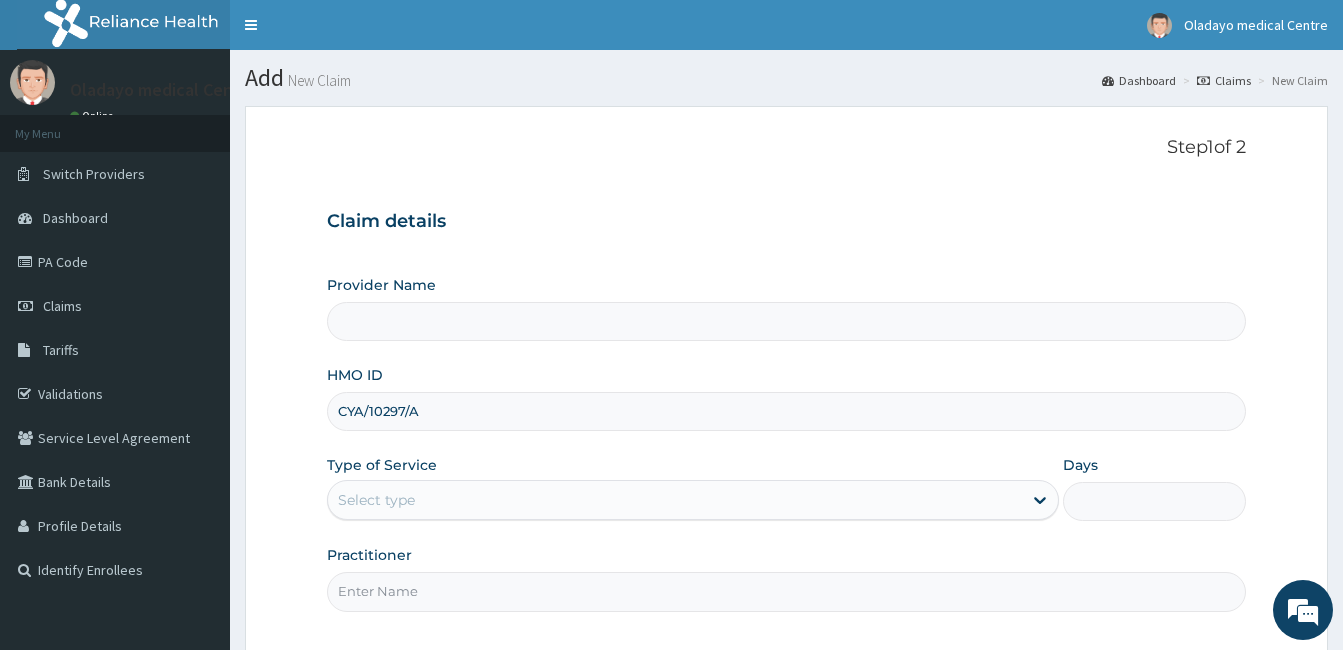 type on "CYA/10297/A" 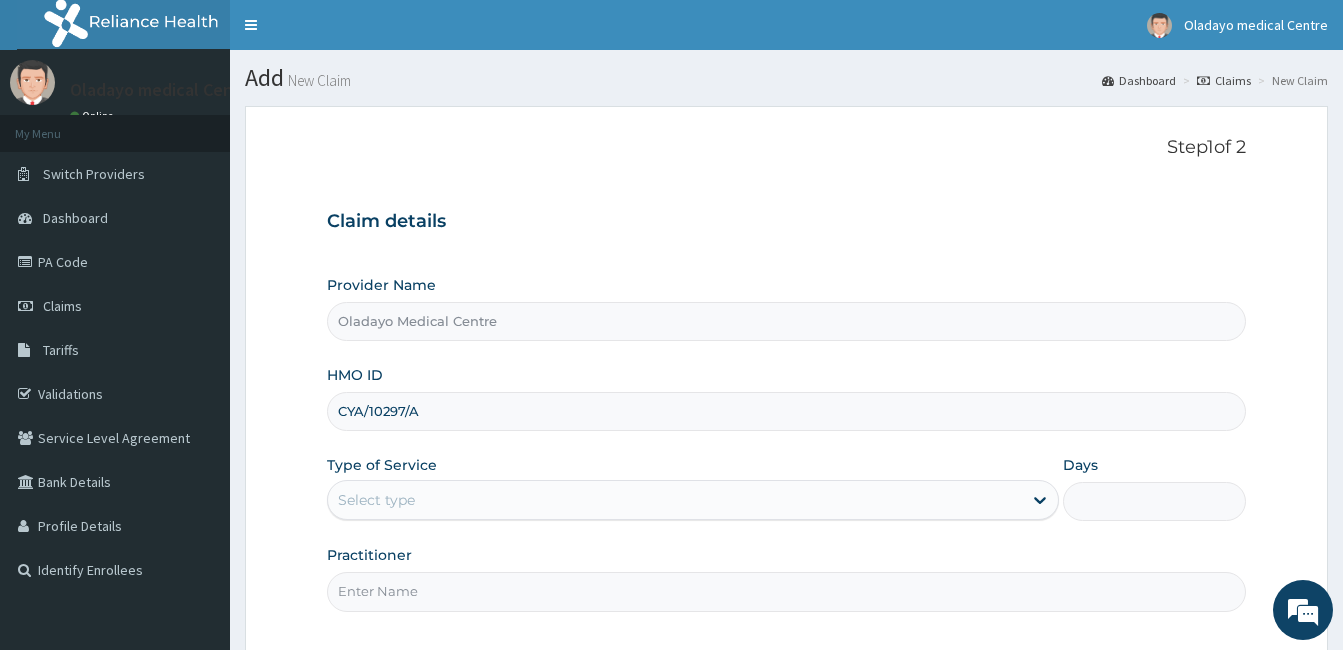 click on "Select type" at bounding box center [376, 500] 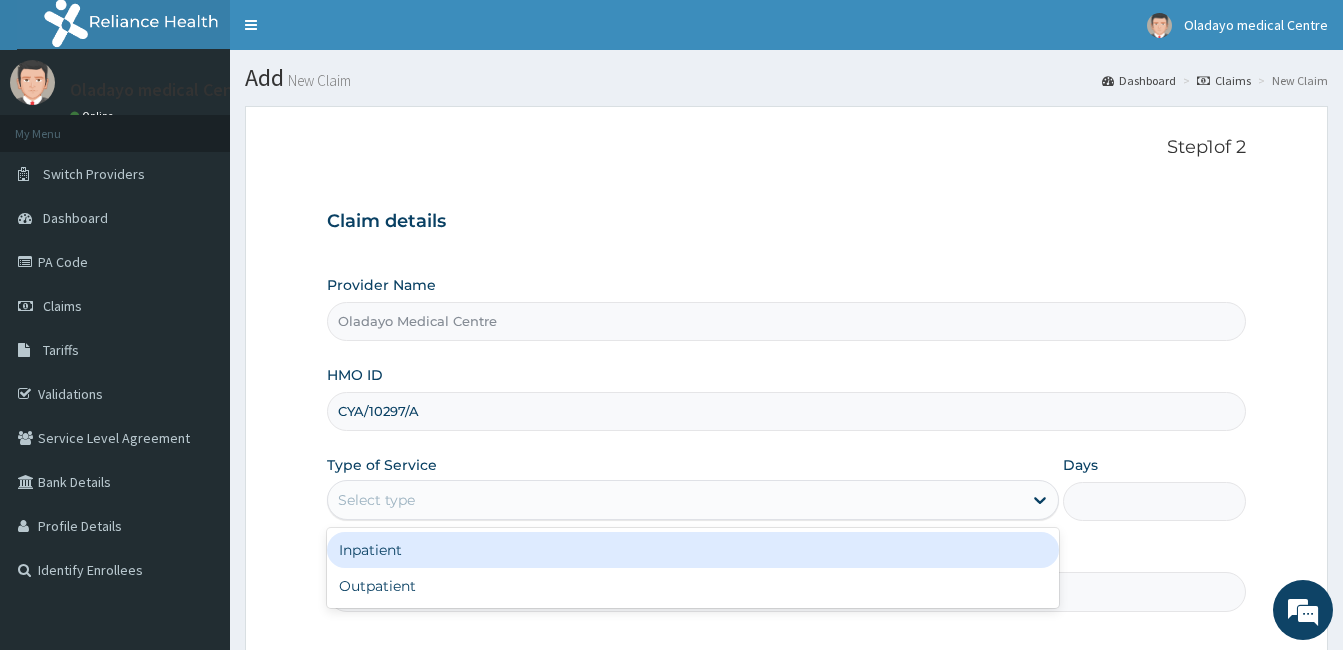 click on "Inpatient" at bounding box center [693, 550] 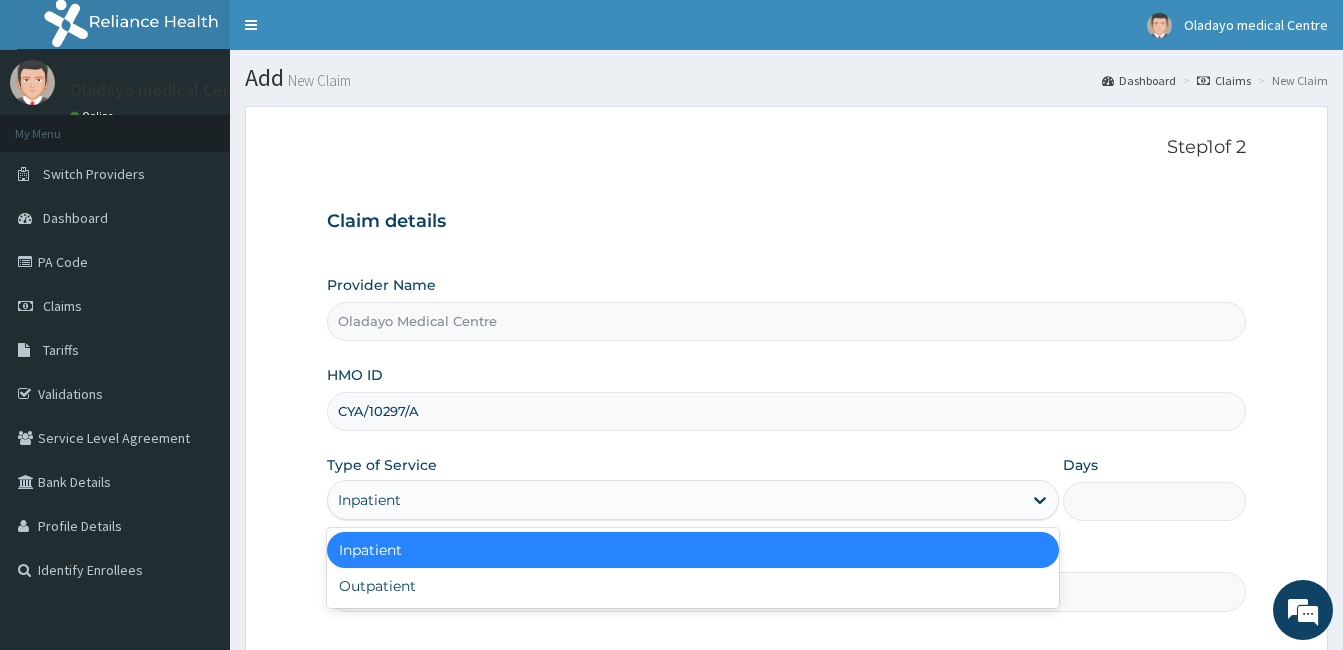 click on "Inpatient" at bounding box center [675, 500] 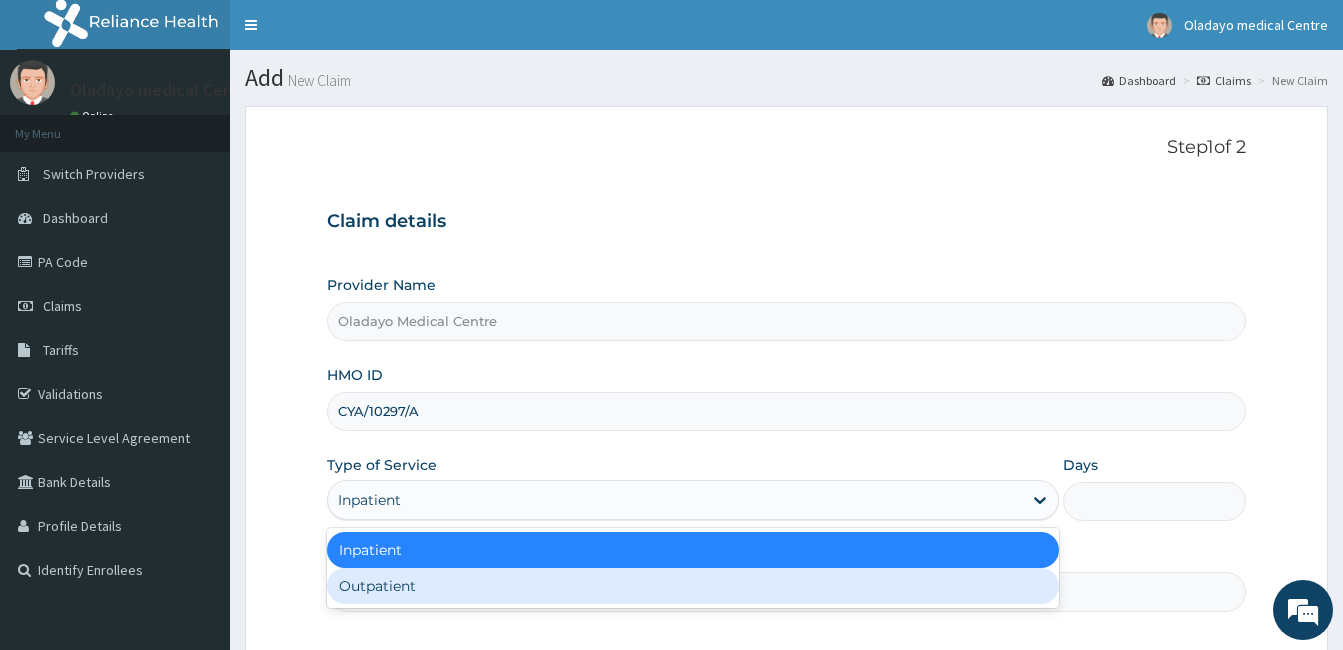 click on "Outpatient" at bounding box center (693, 586) 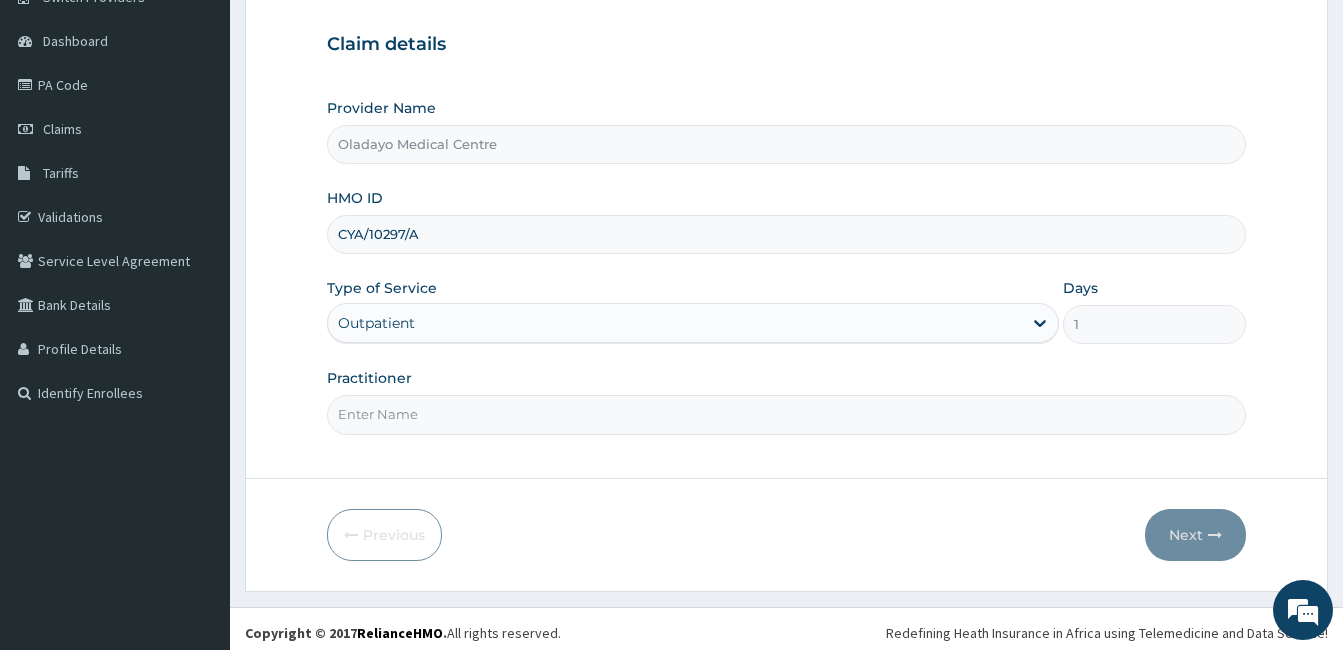 scroll, scrollTop: 185, scrollLeft: 0, axis: vertical 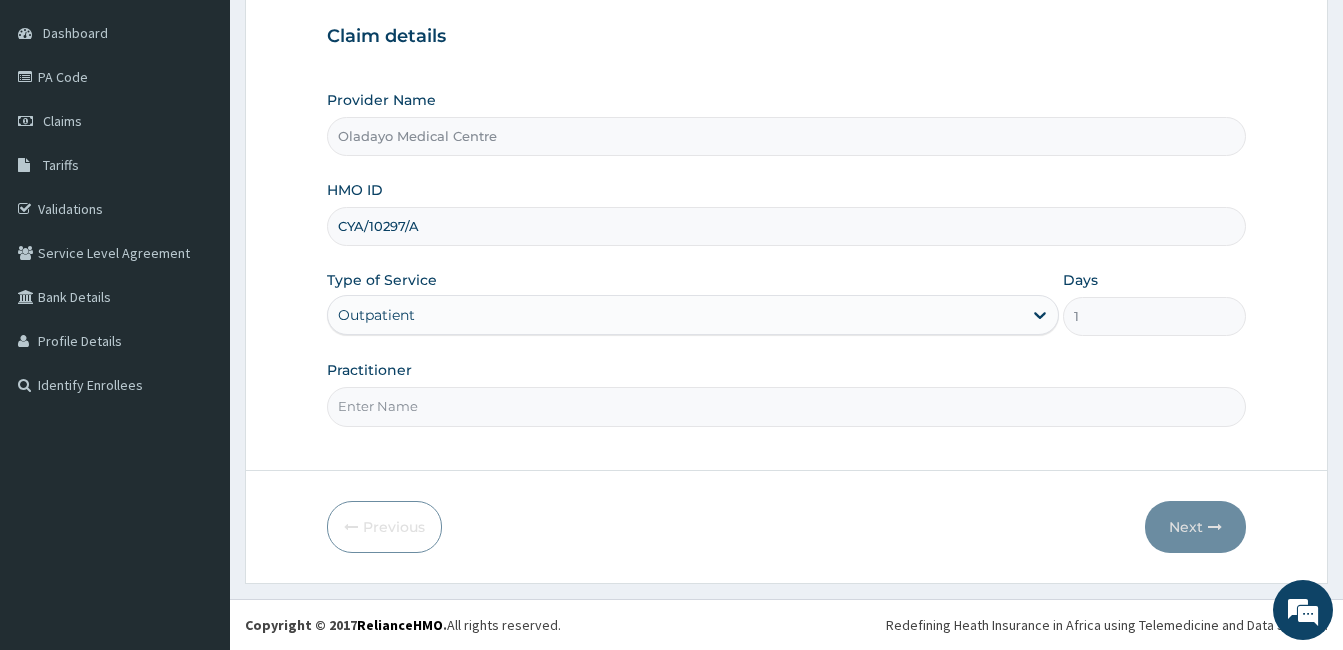click on "Practitioner" at bounding box center (786, 406) 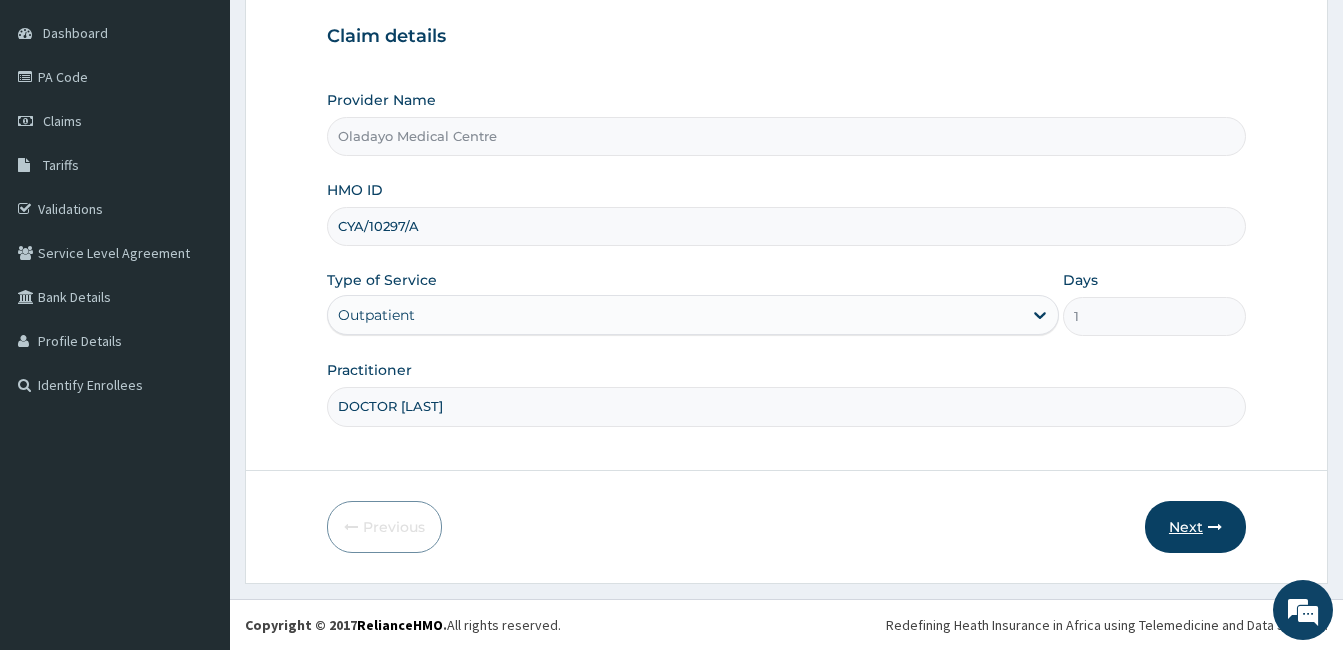 click on "Next" at bounding box center (1195, 527) 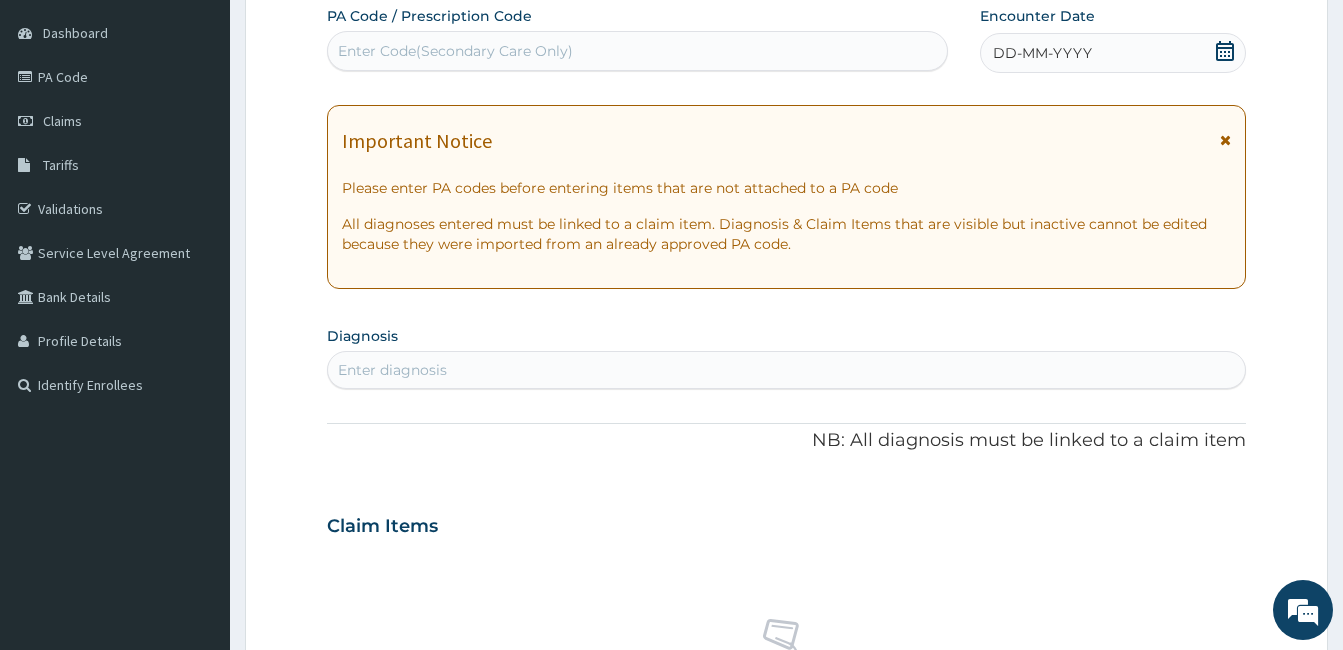 scroll, scrollTop: 0, scrollLeft: 0, axis: both 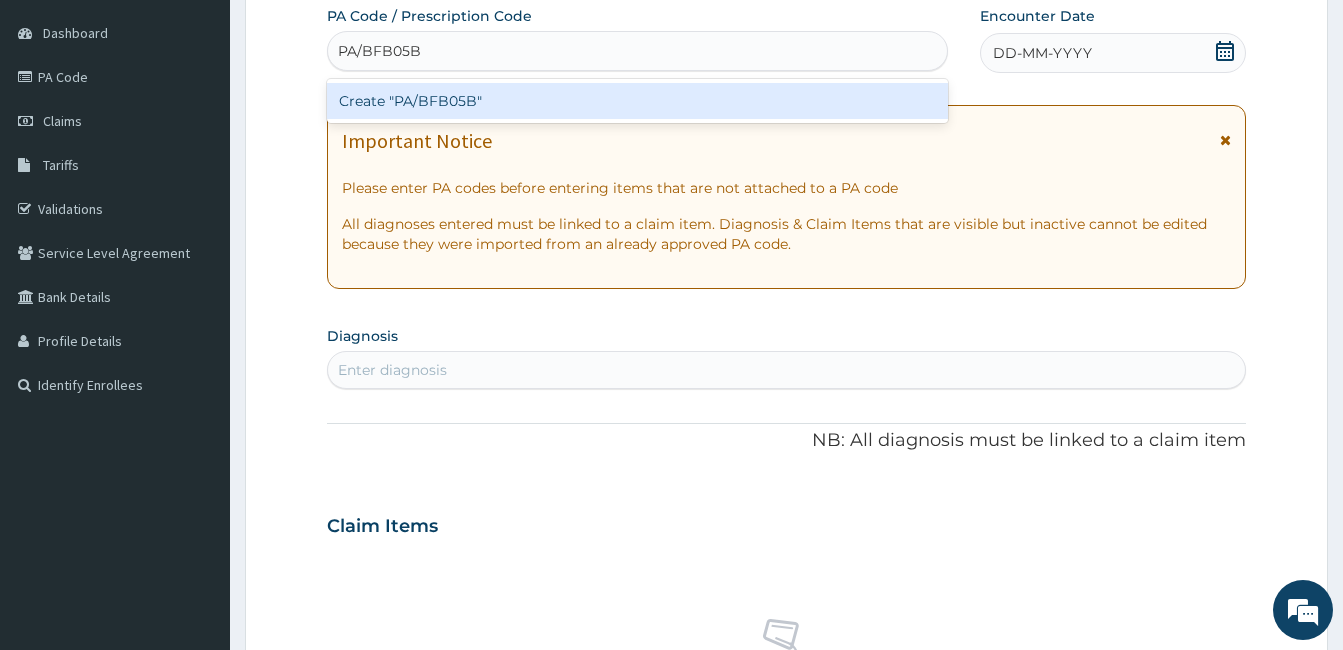 click on "Create "PA/BFB05B"" at bounding box center (637, 101) 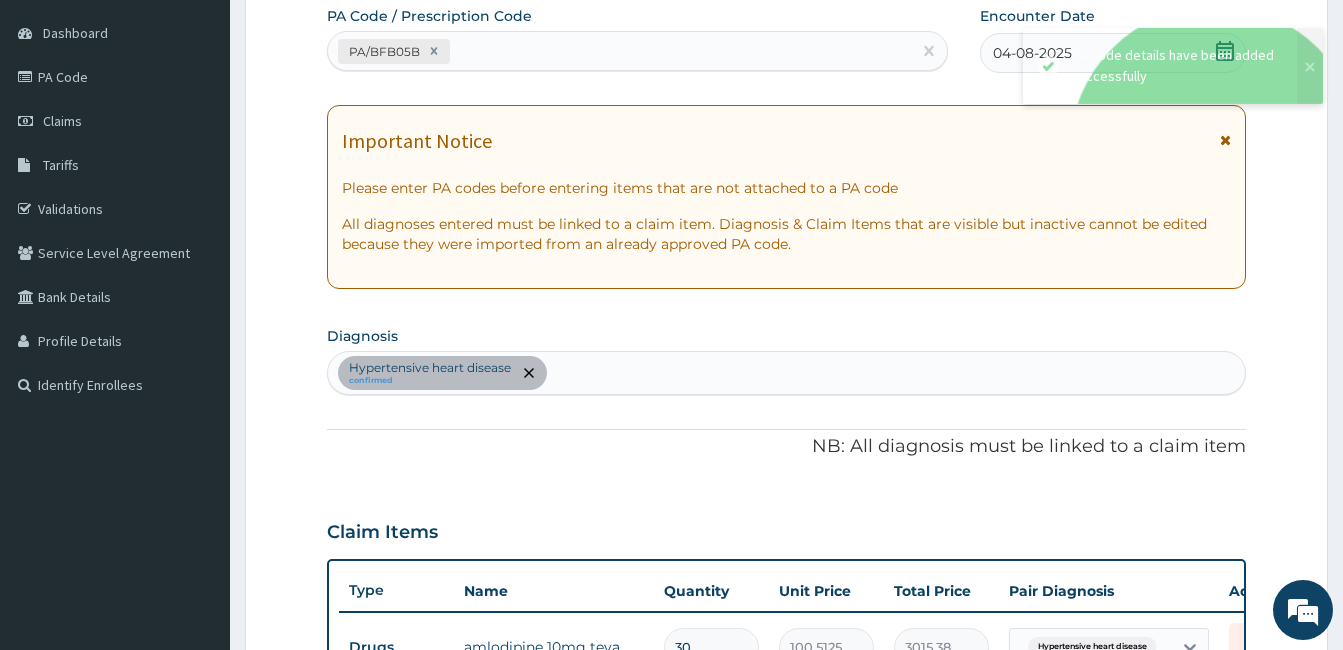 scroll, scrollTop: 645, scrollLeft: 0, axis: vertical 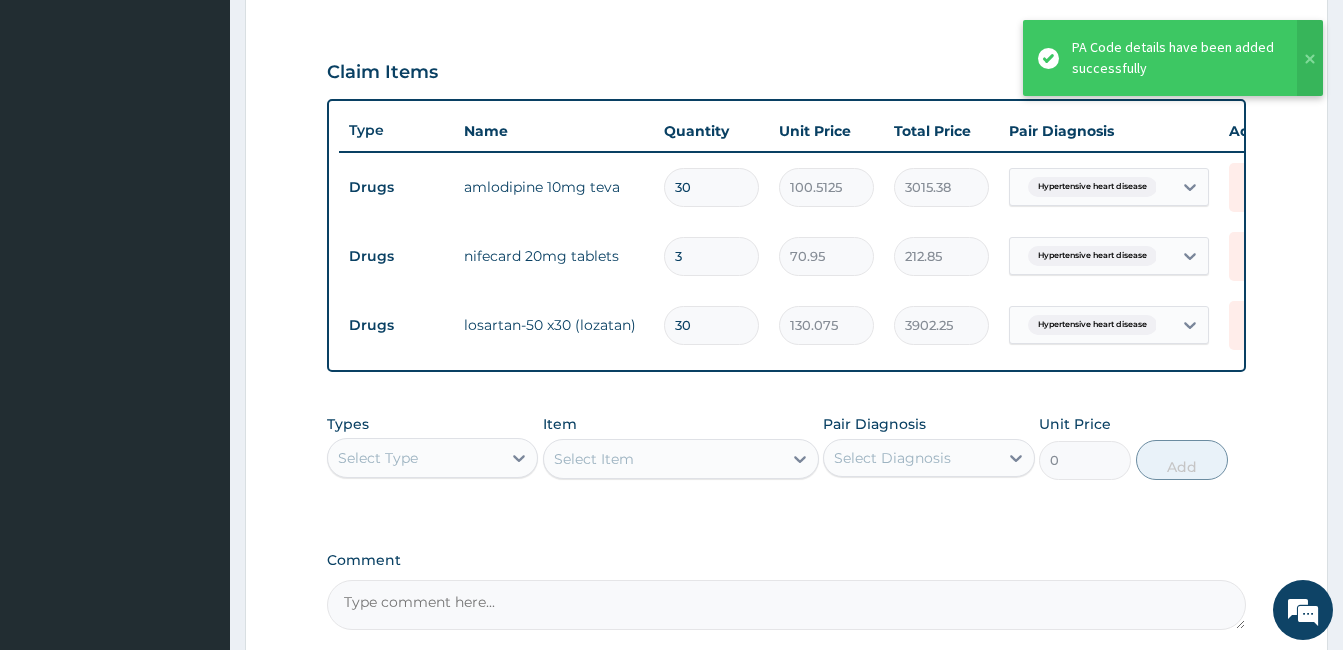 click on "3" at bounding box center (711, 256) 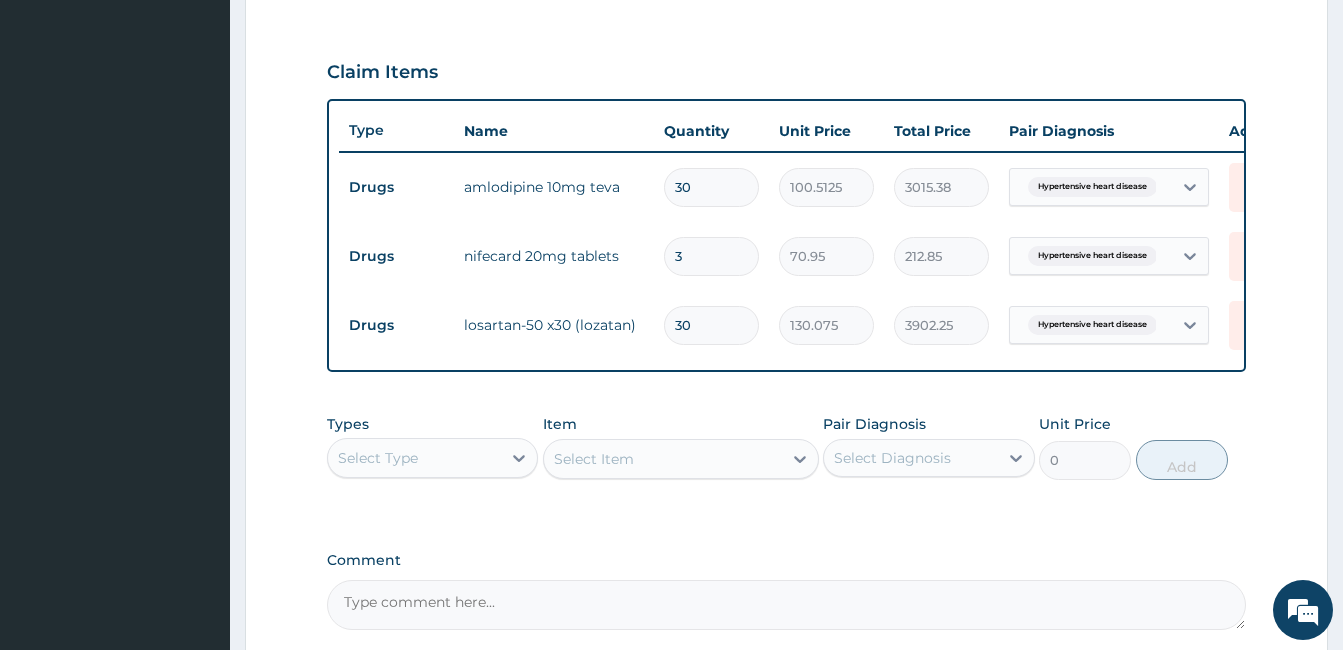 type on "30" 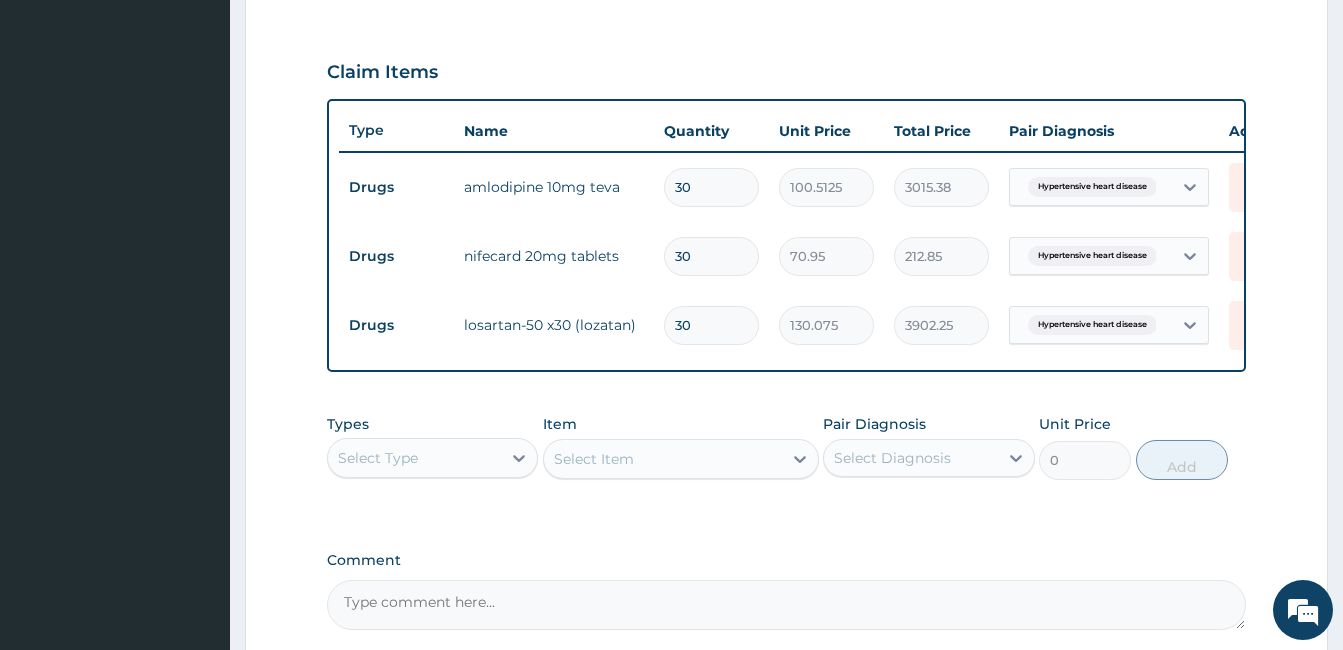 type on "2128.50" 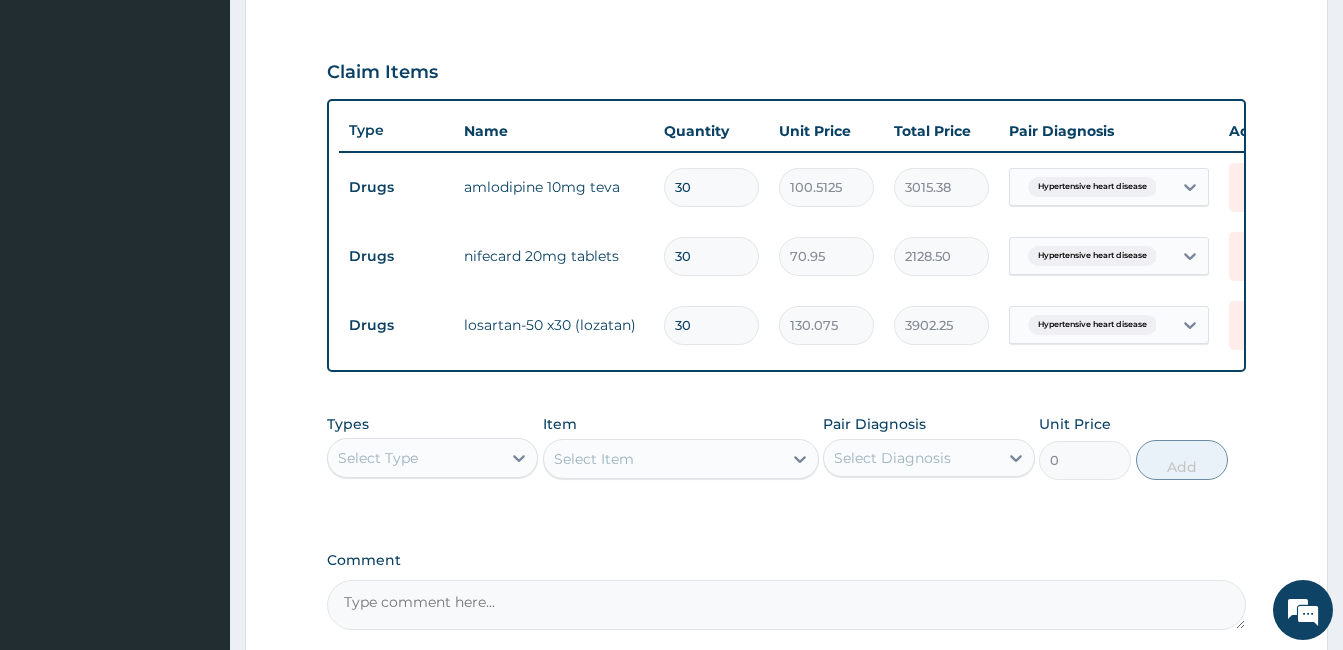 type on "30" 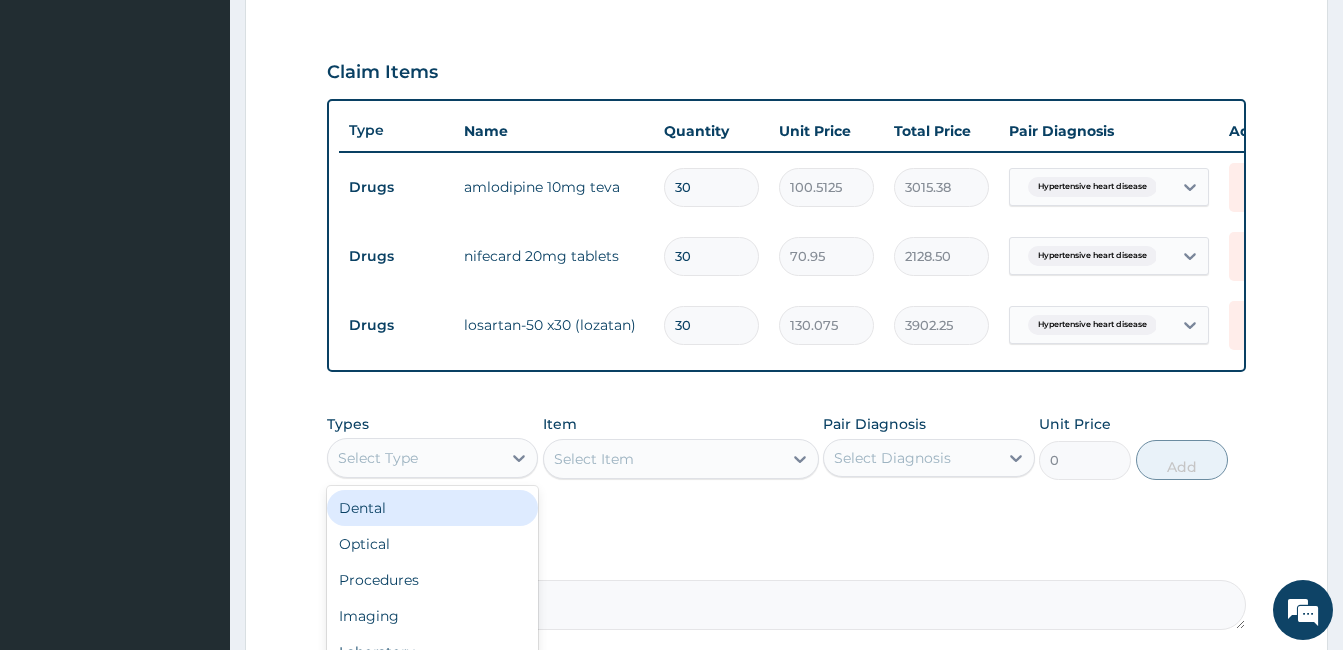 click on "Select Type" at bounding box center (414, 458) 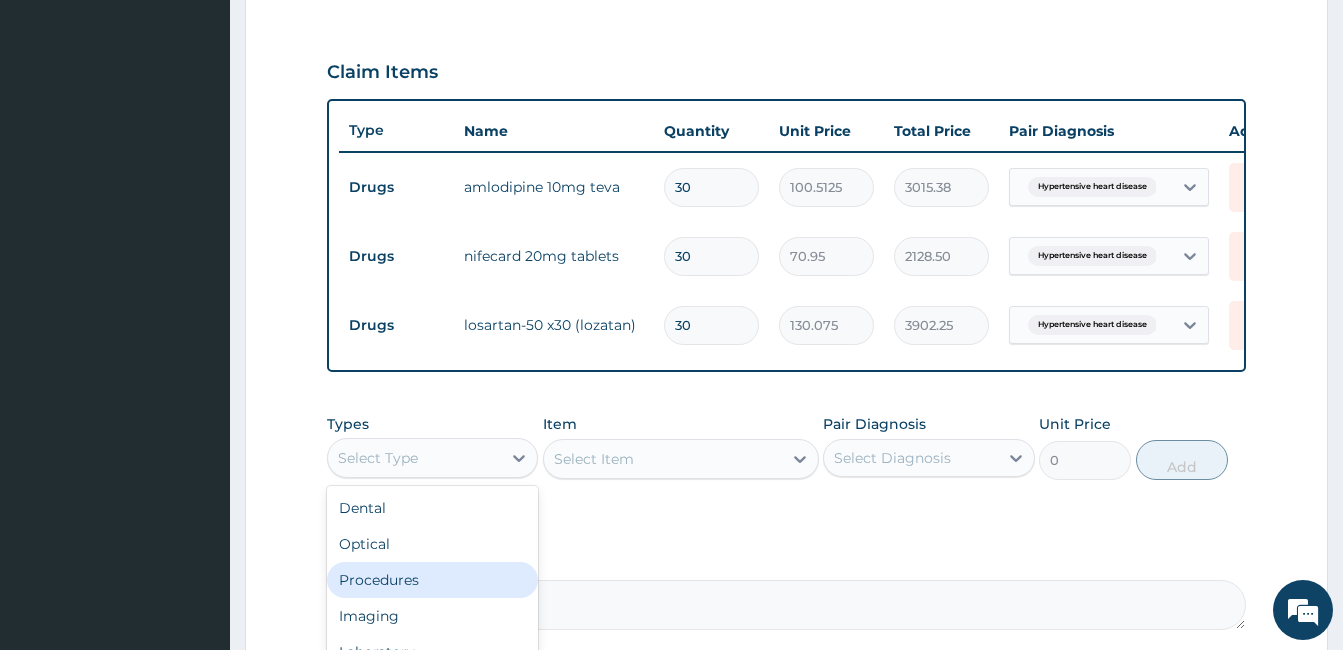 scroll, scrollTop: 68, scrollLeft: 0, axis: vertical 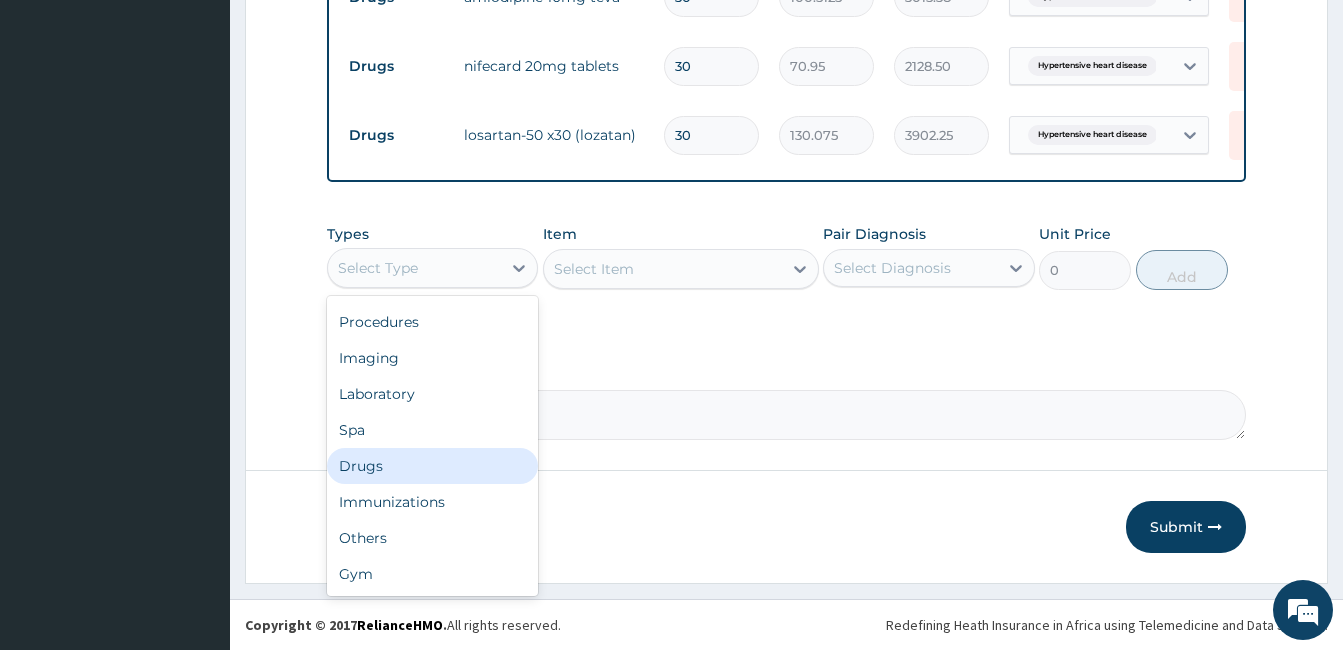 click on "Drugs" at bounding box center [432, 466] 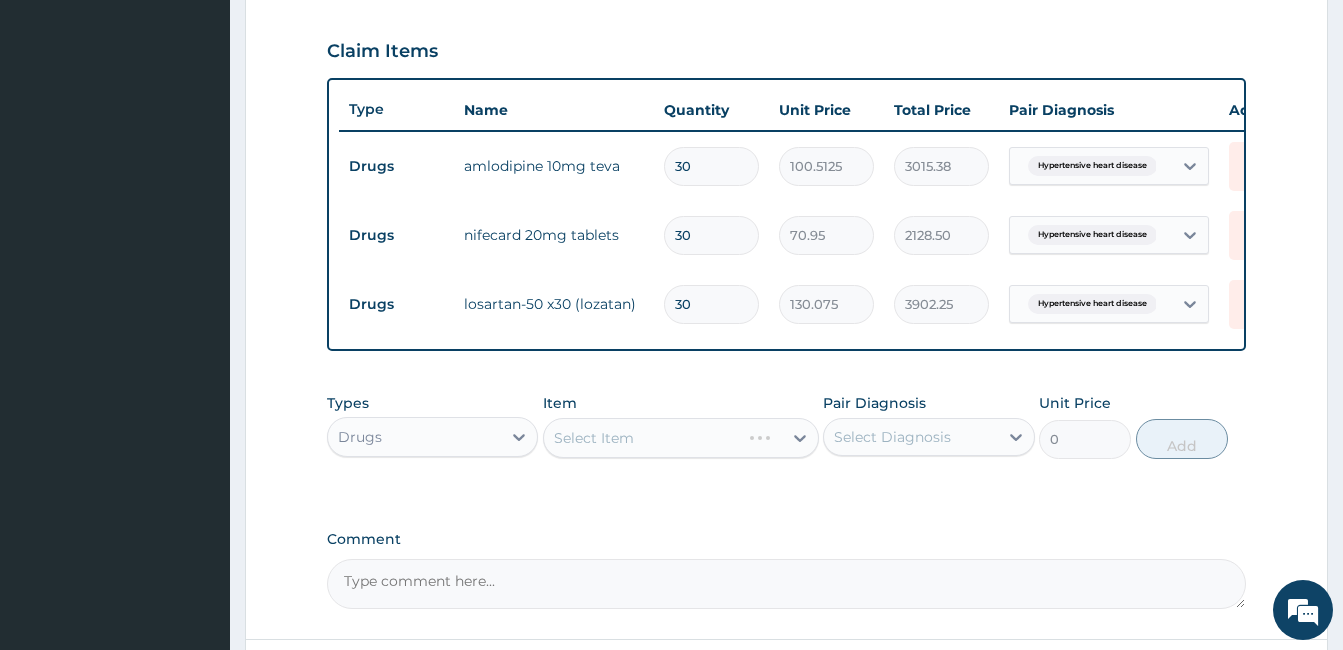 scroll, scrollTop: 650, scrollLeft: 0, axis: vertical 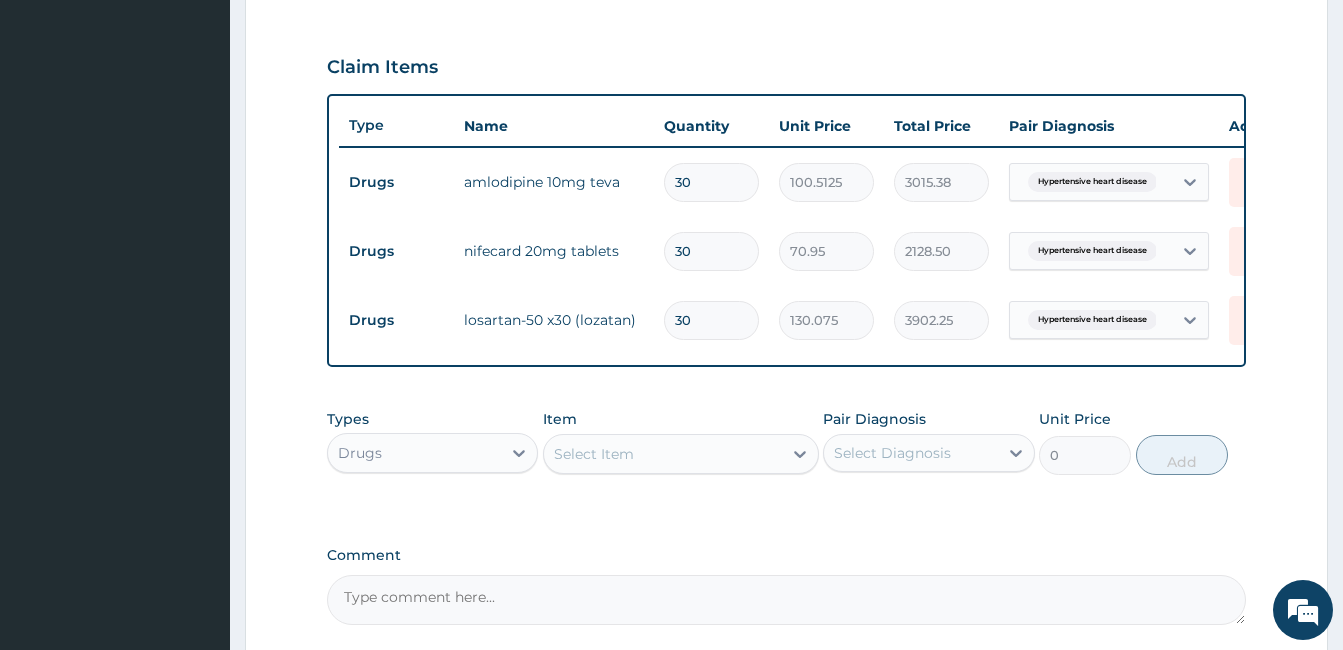 click on "Select Item" at bounding box center (594, 454) 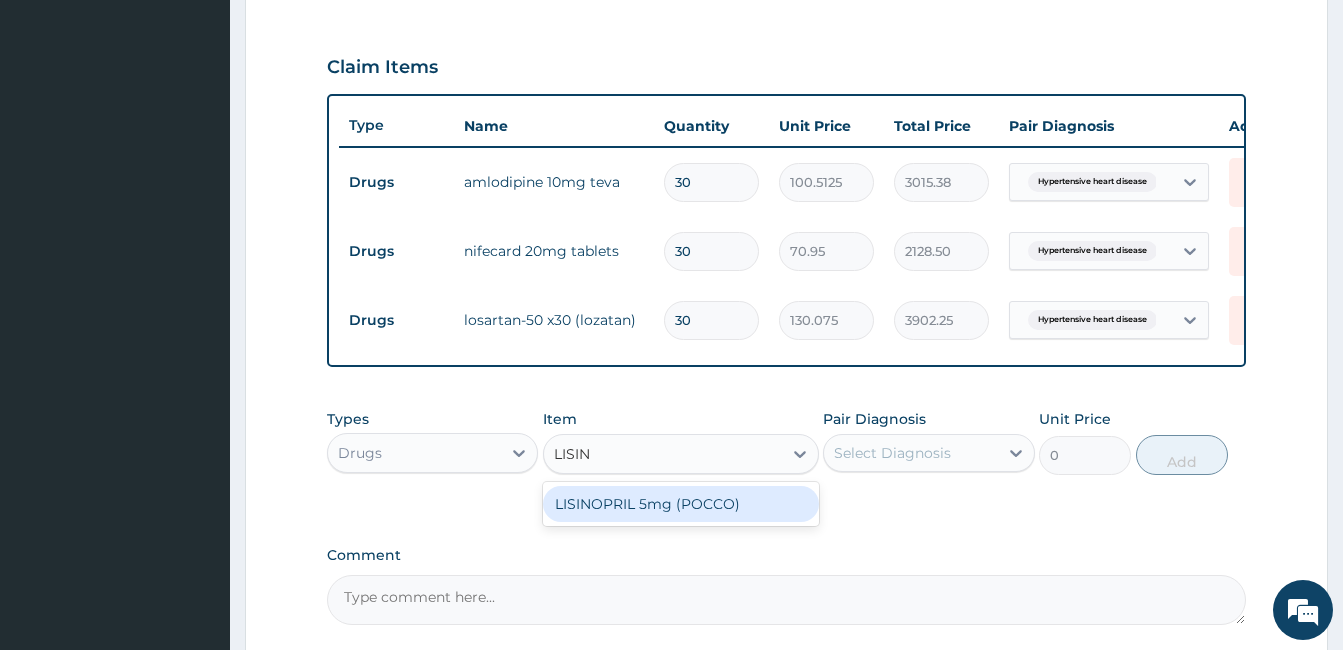 type on "LISINO" 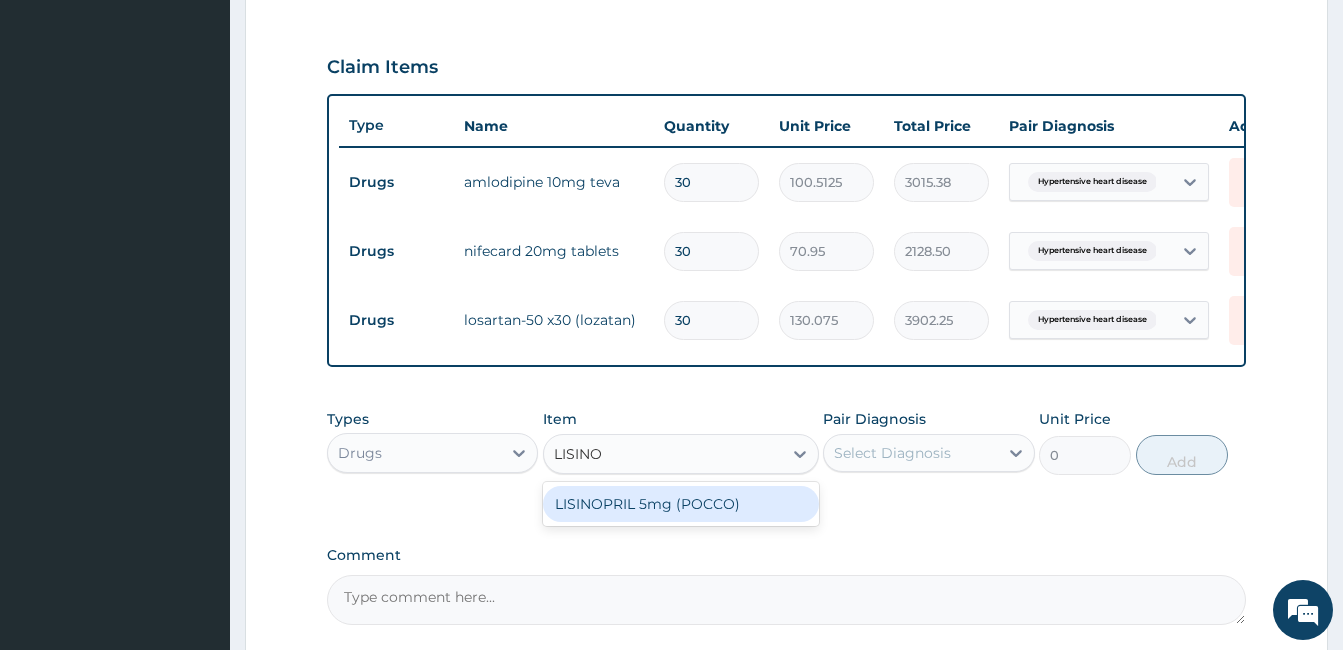 click on "LISINOPRIL 5mg (POCCO)" at bounding box center (681, 504) 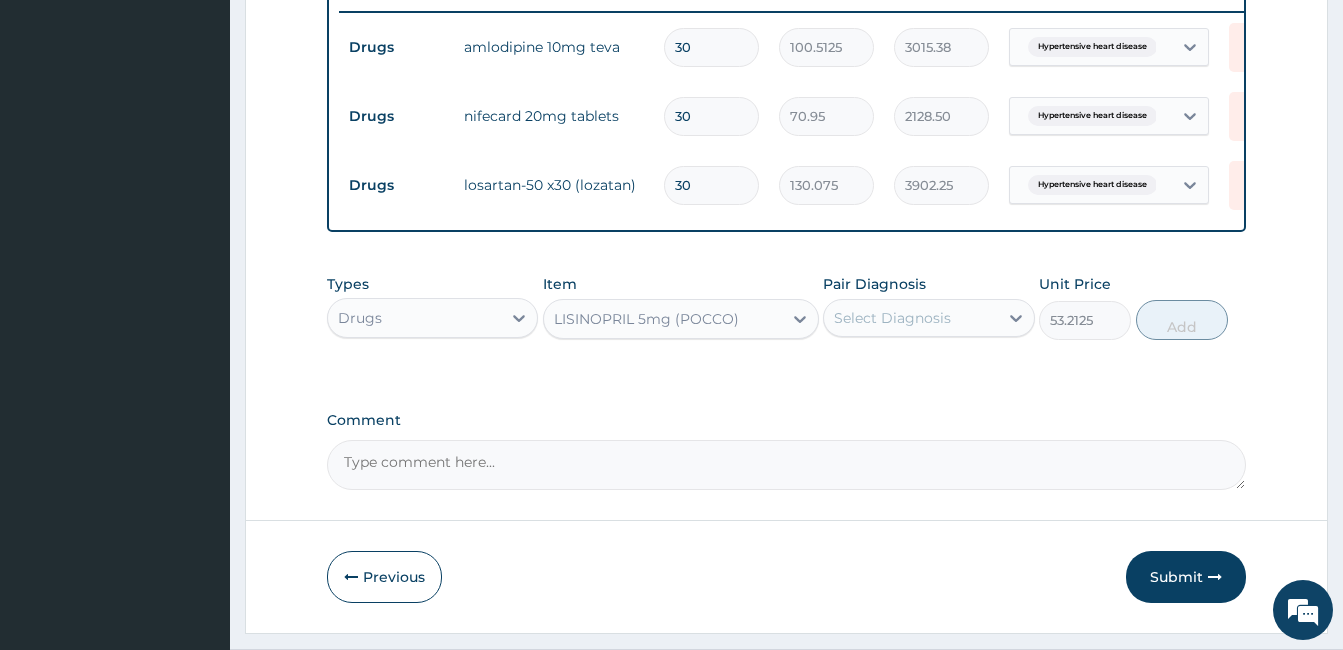 scroll, scrollTop: 850, scrollLeft: 0, axis: vertical 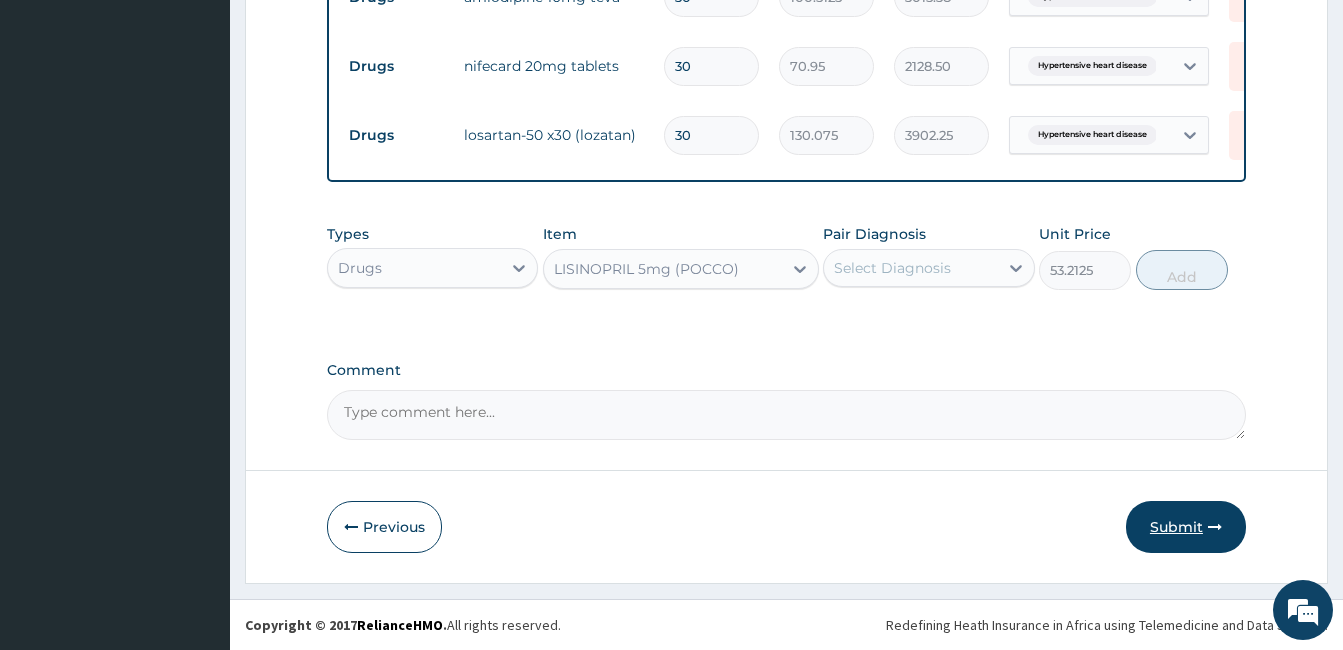 click on "Submit" at bounding box center [1186, 527] 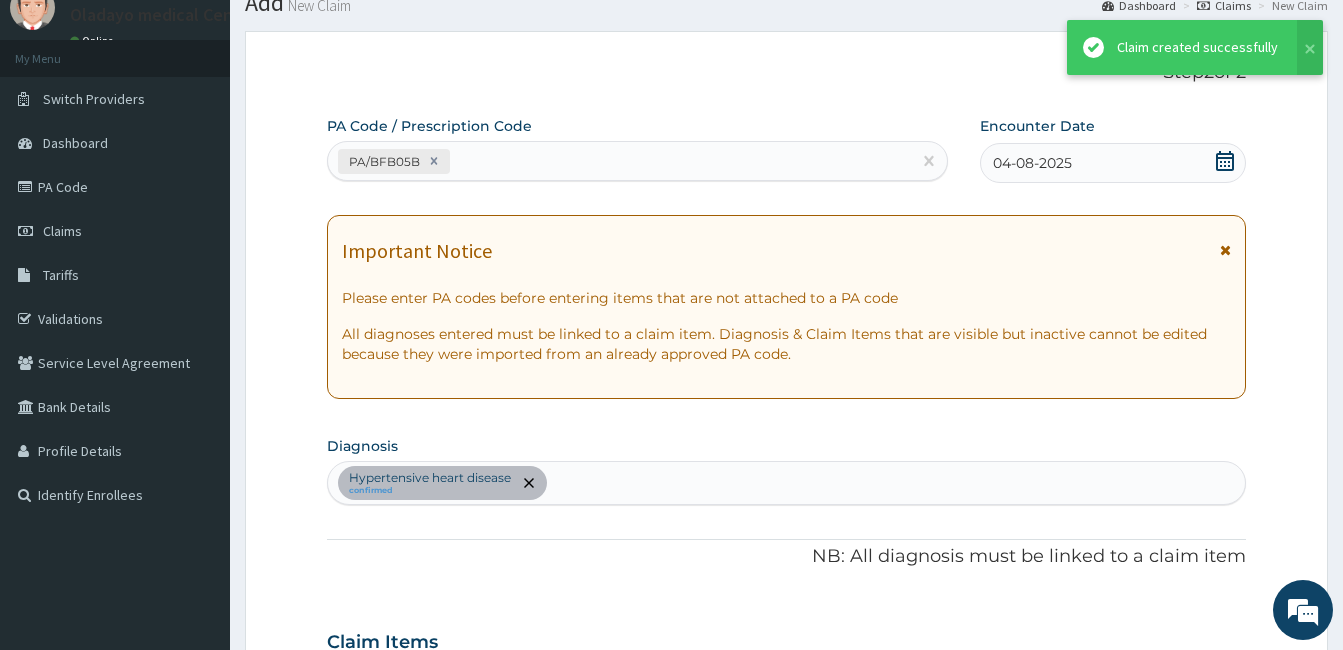 scroll, scrollTop: 850, scrollLeft: 0, axis: vertical 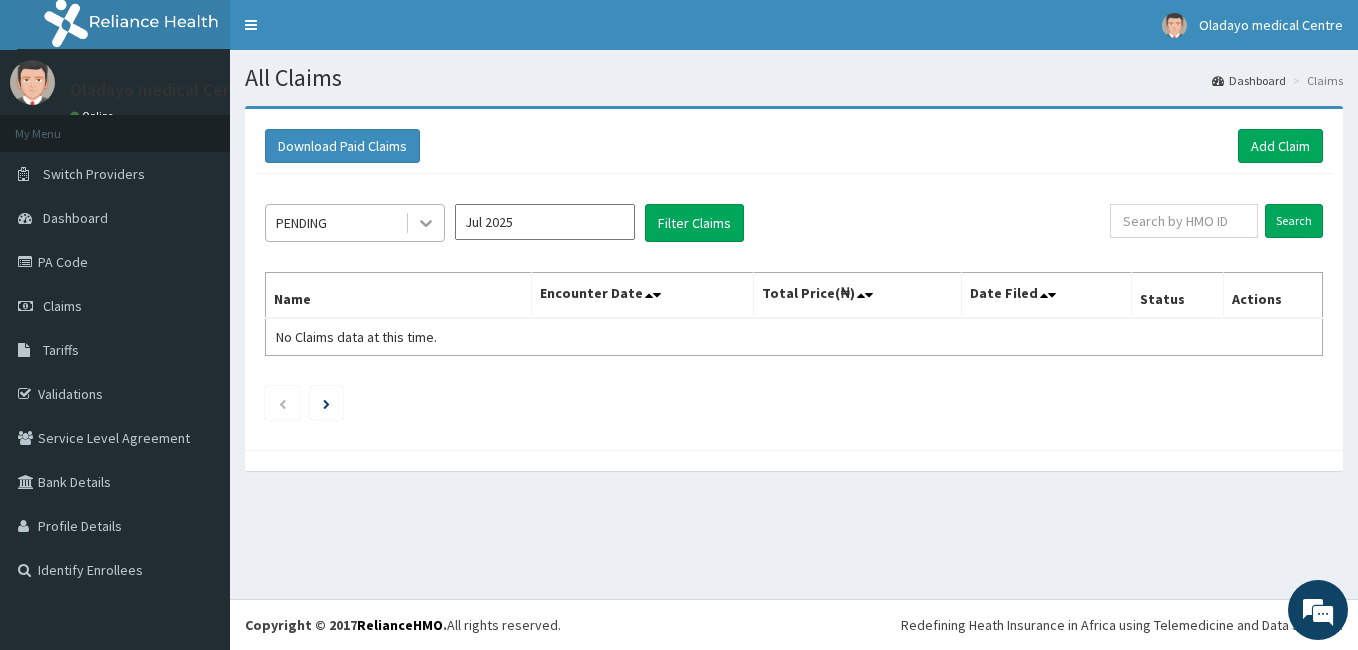 click 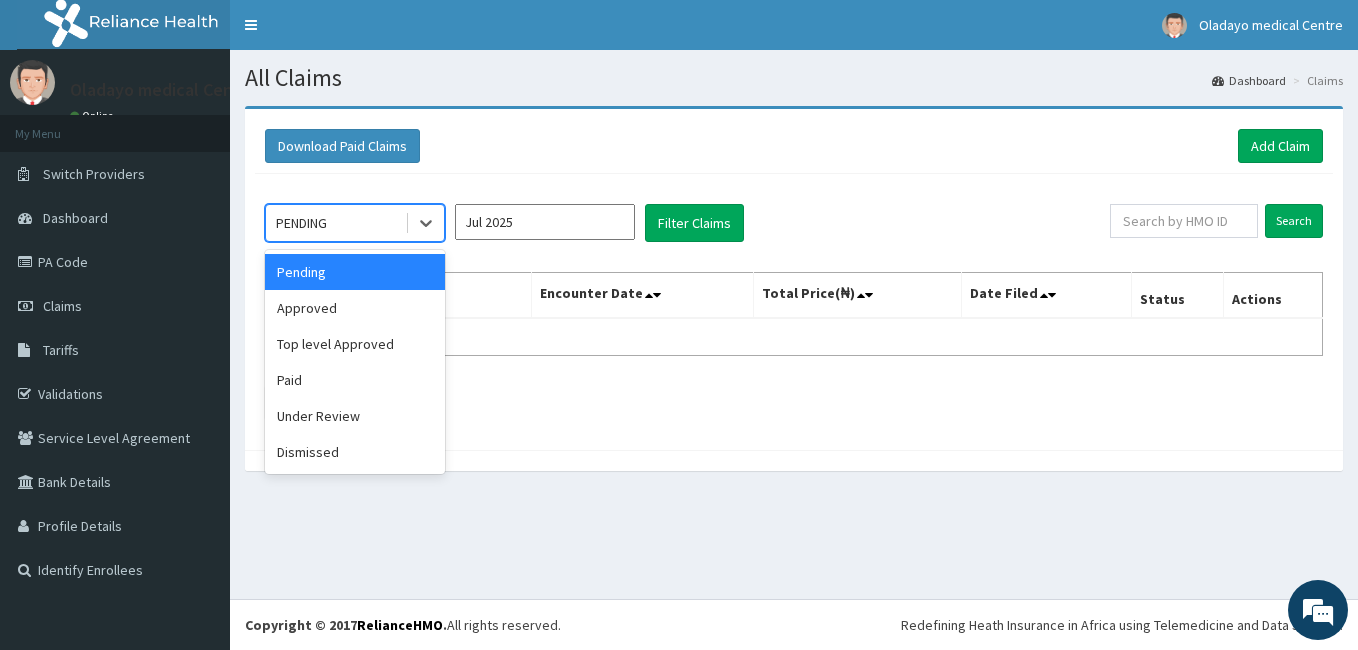 click on "Pending" at bounding box center (355, 272) 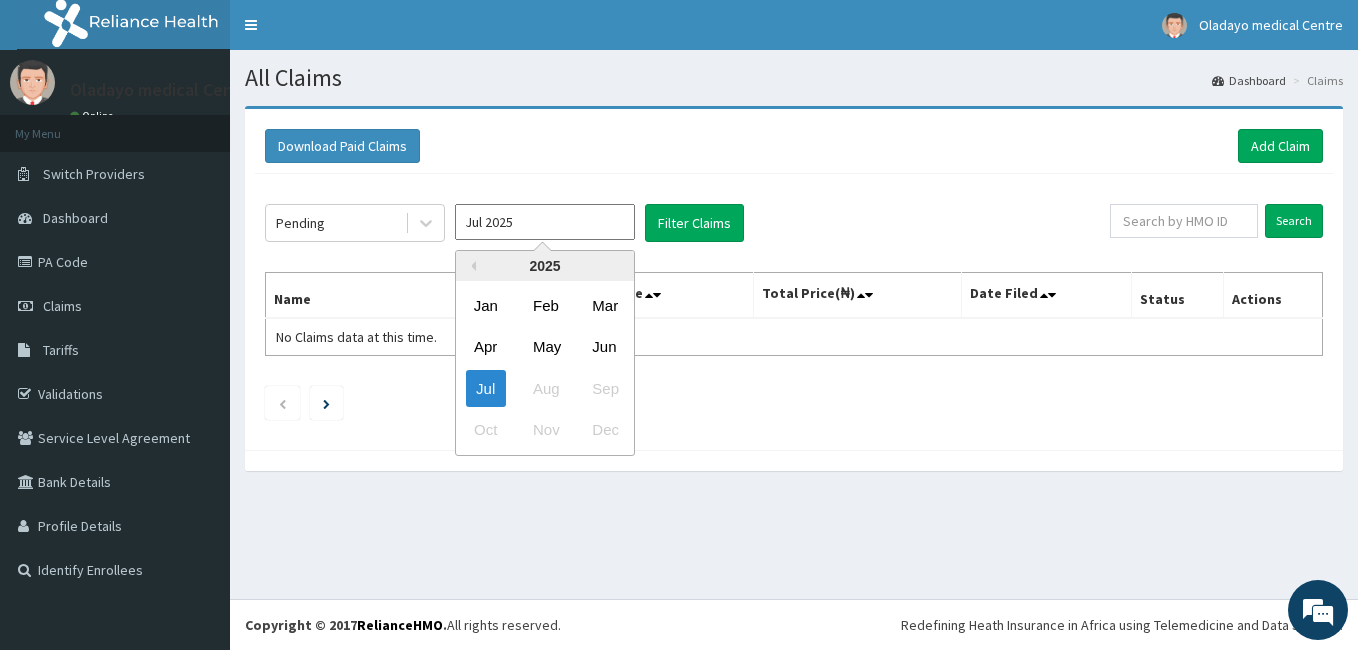 click on "Jul 2025" at bounding box center (545, 222) 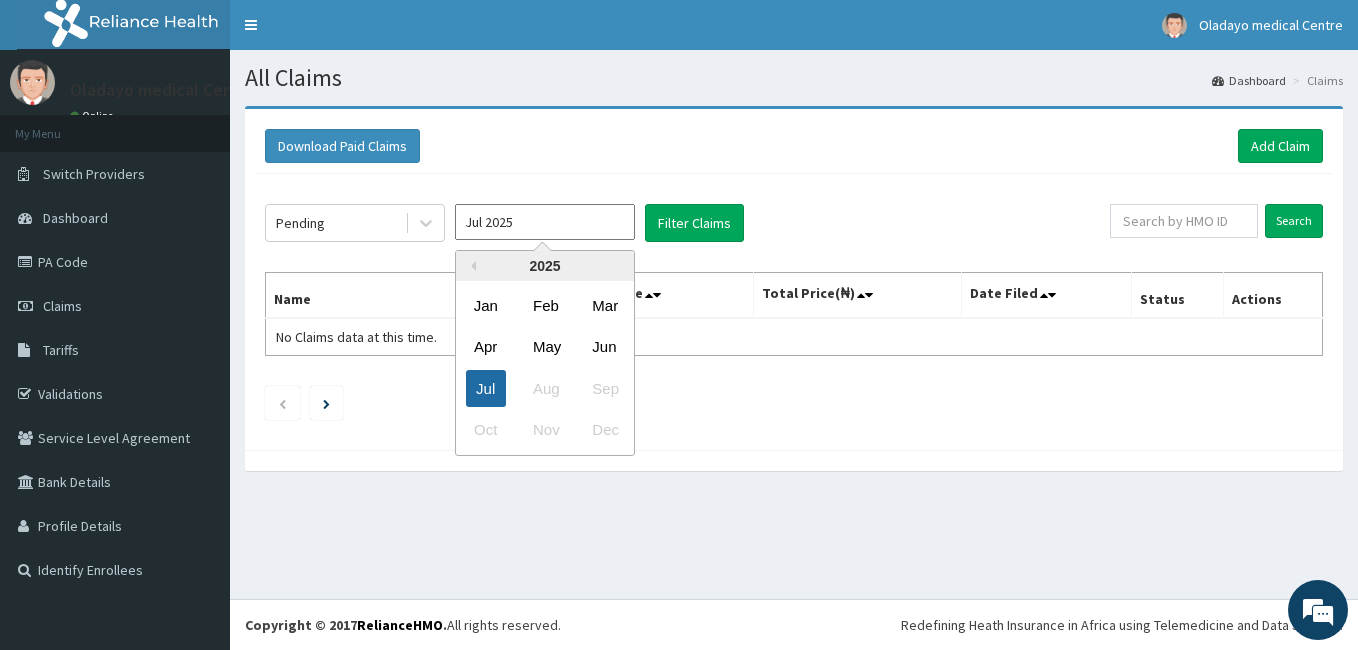 click on "Jul" at bounding box center [486, 388] 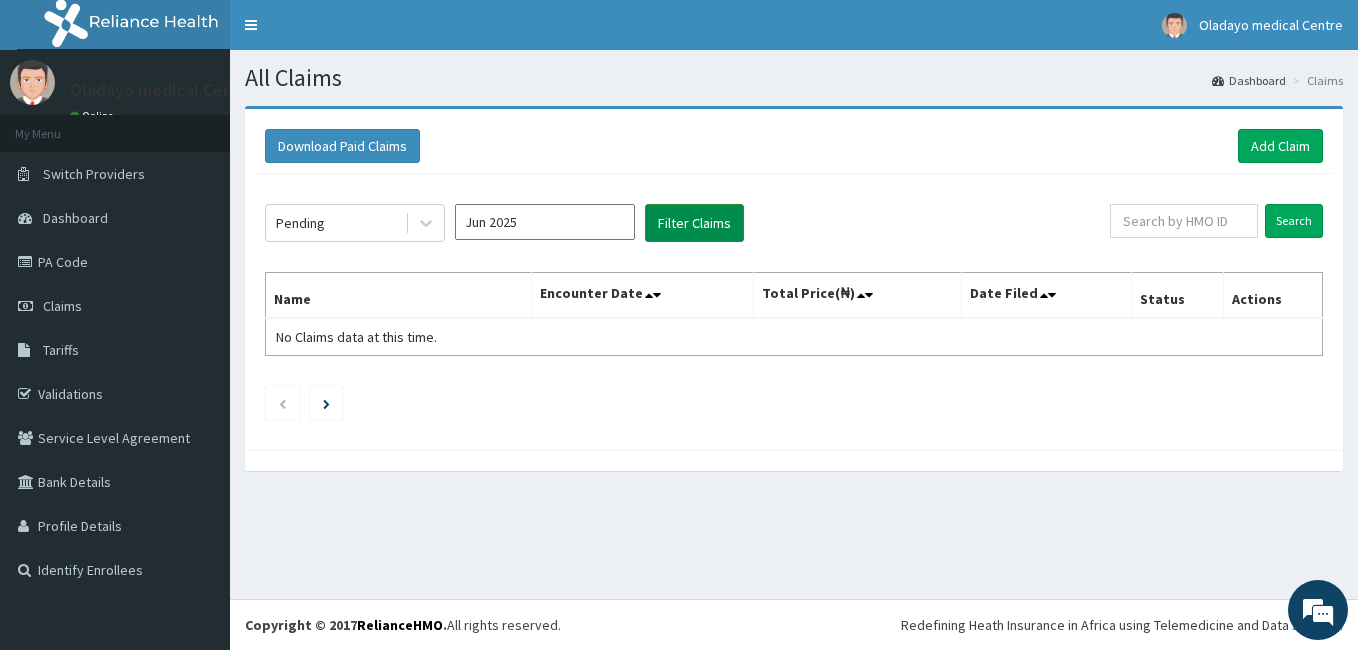 click on "Filter Claims" at bounding box center [694, 223] 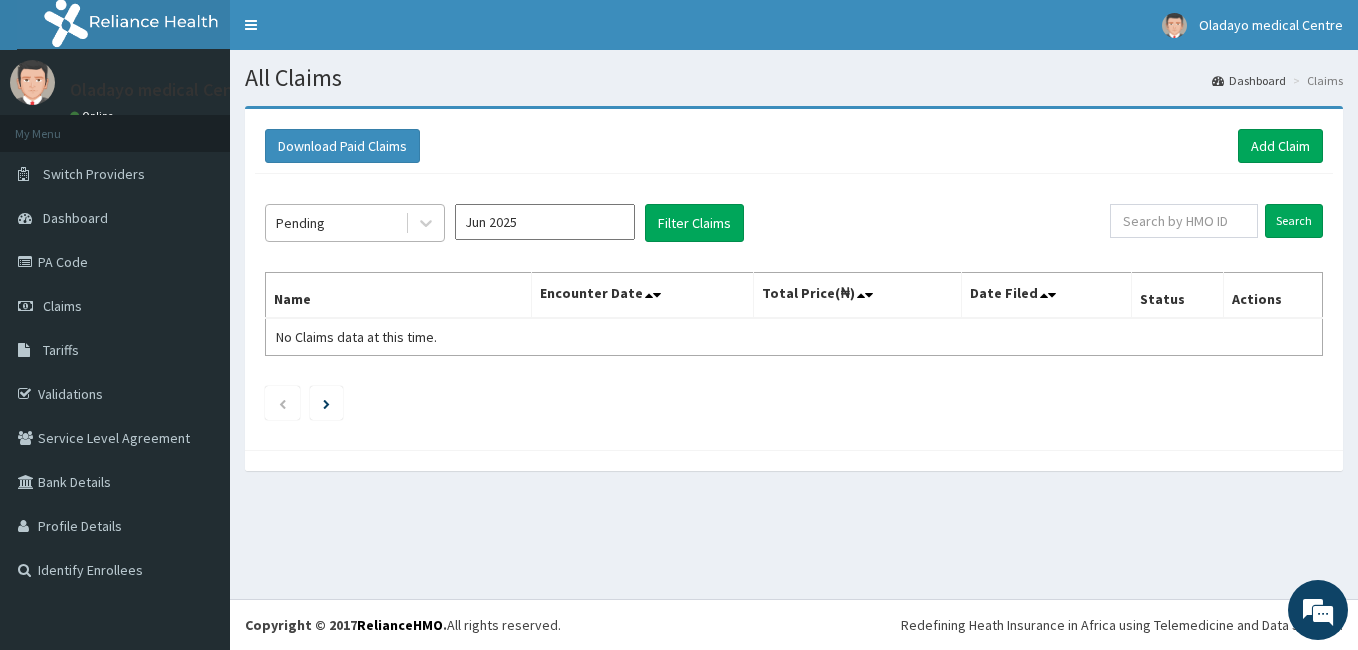 click on "Pending" at bounding box center [335, 223] 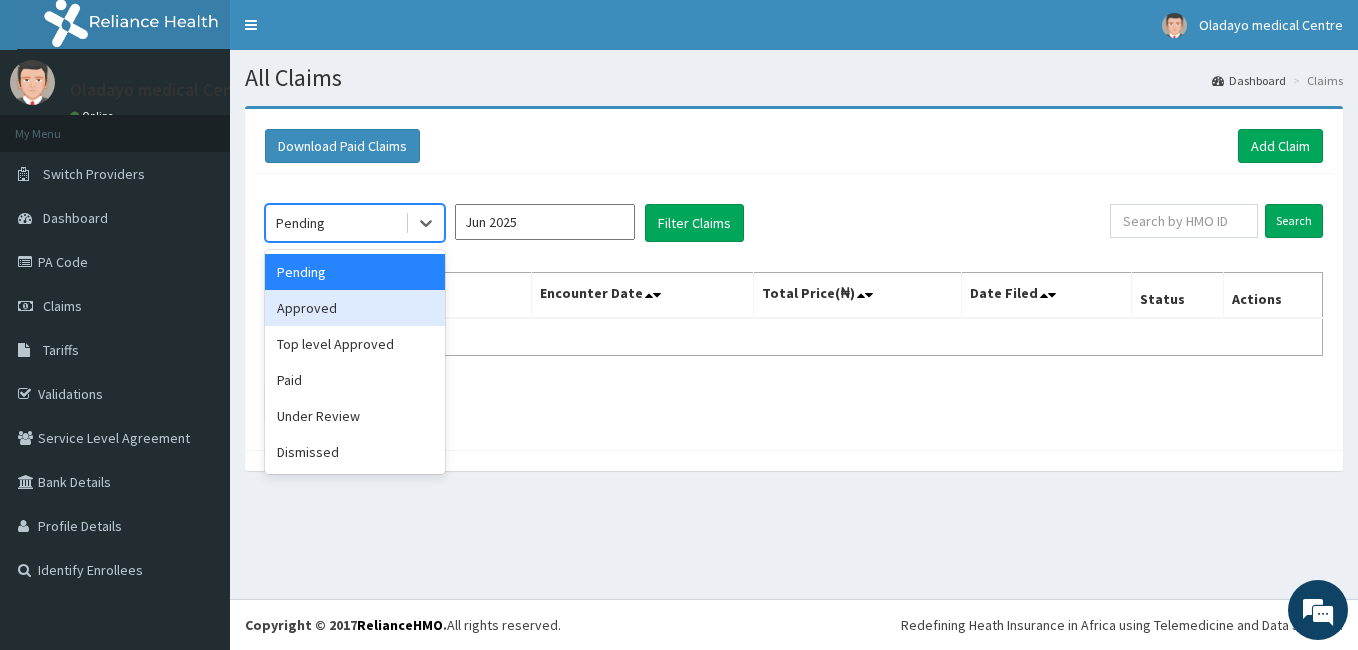 click on "Approved" at bounding box center (355, 308) 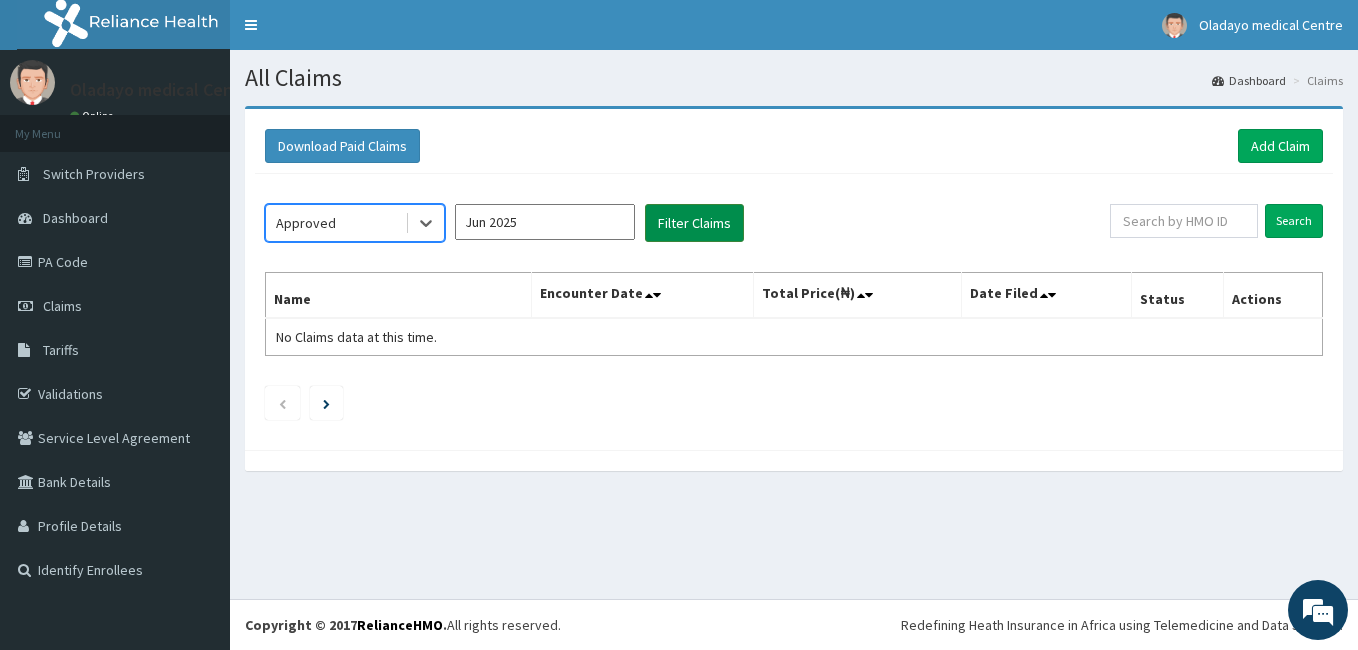 click on "Filter Claims" at bounding box center [694, 223] 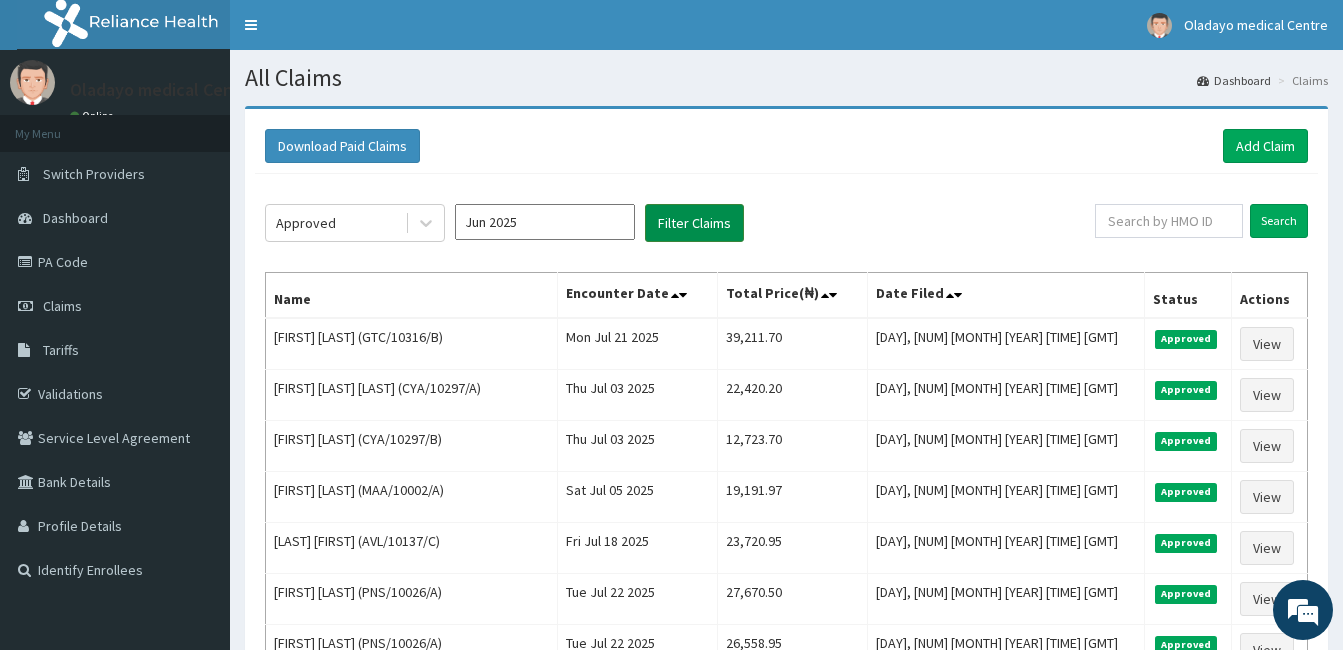 scroll, scrollTop: 0, scrollLeft: 0, axis: both 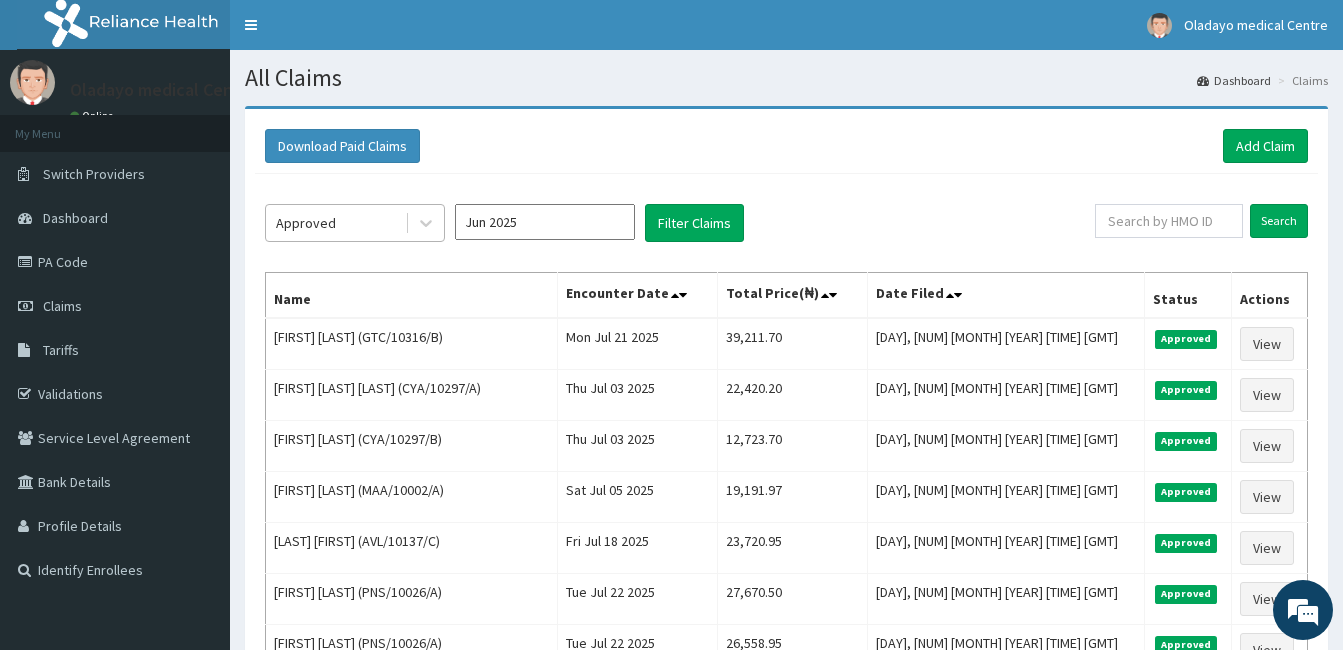 click on "Approved" at bounding box center (335, 223) 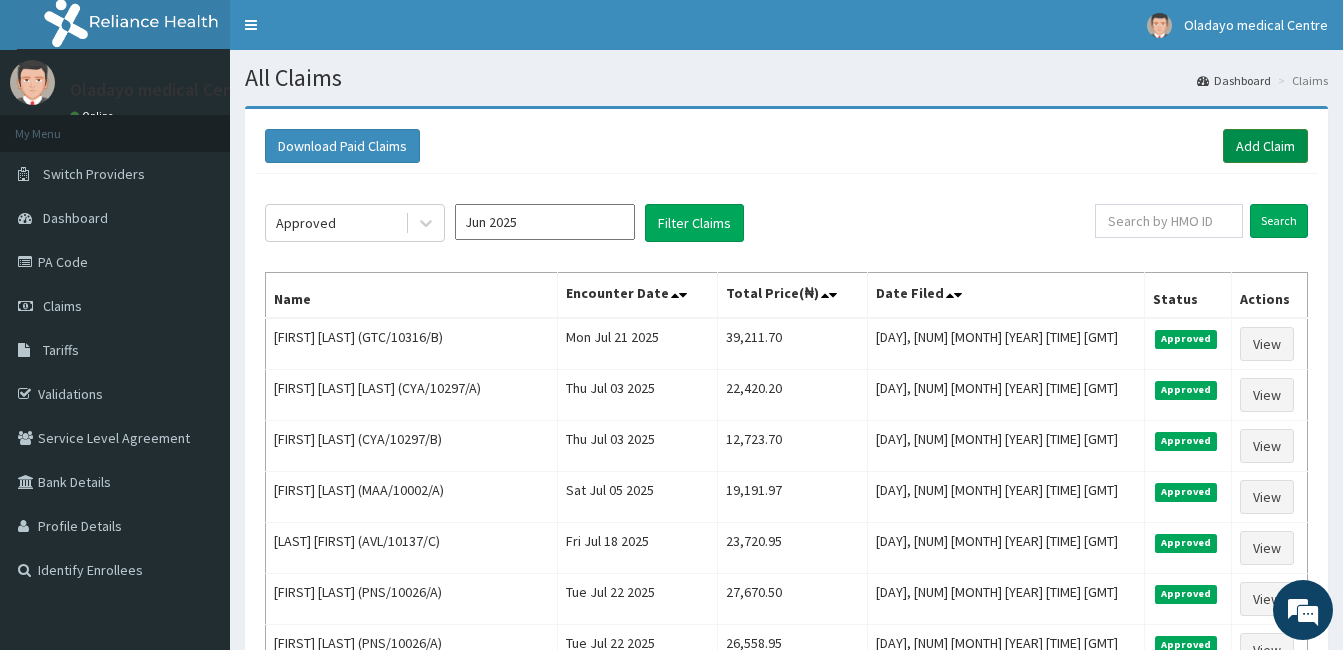 click on "Add Claim" at bounding box center (1265, 146) 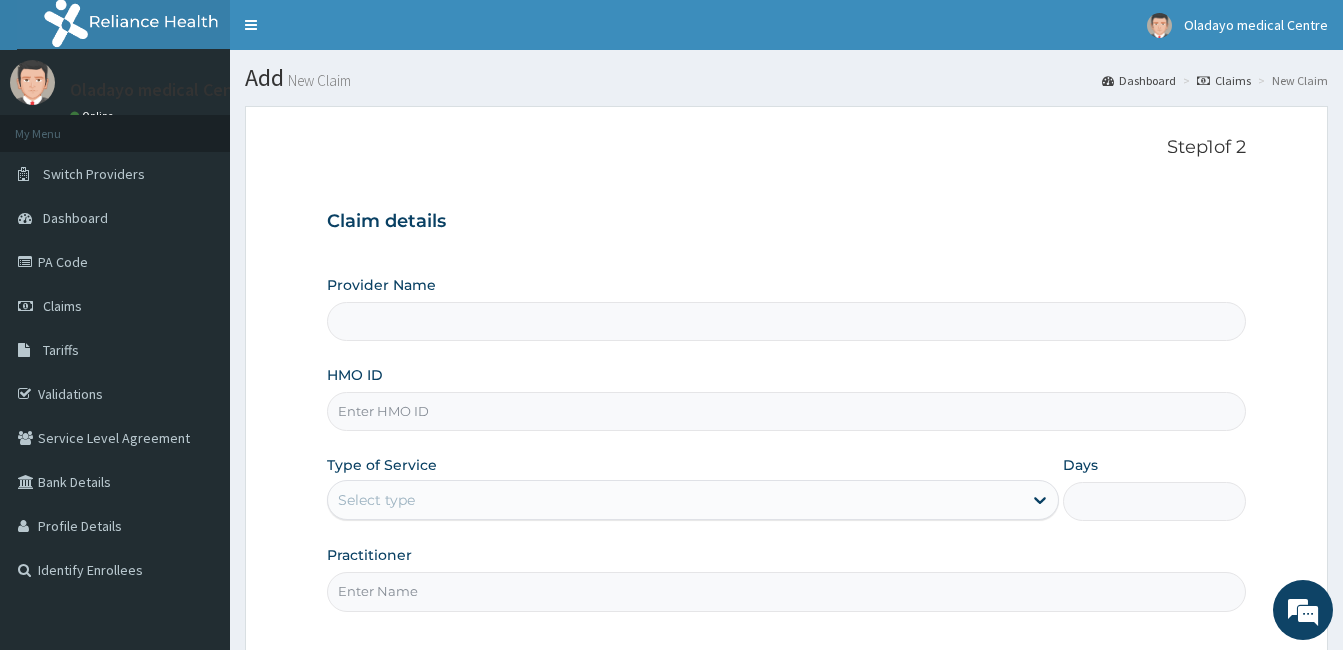 type on "Oladayo Medical Centre" 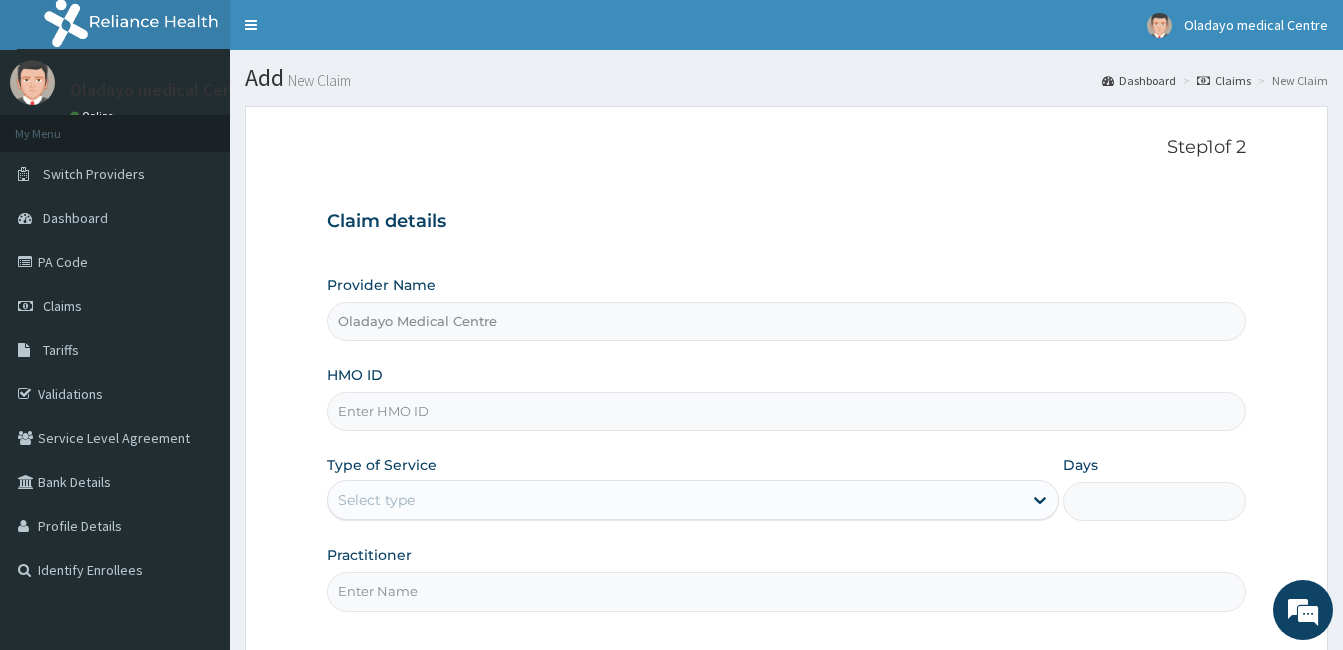 scroll, scrollTop: 0, scrollLeft: 0, axis: both 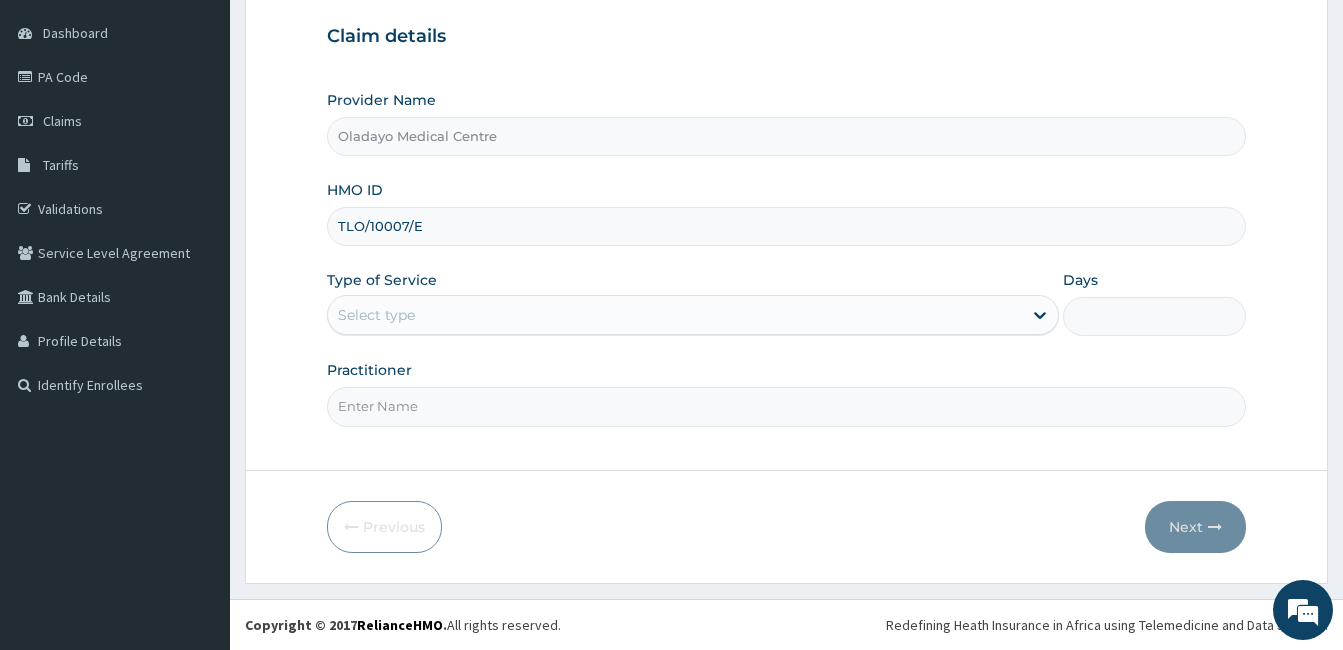 type on "TLO/10007/E" 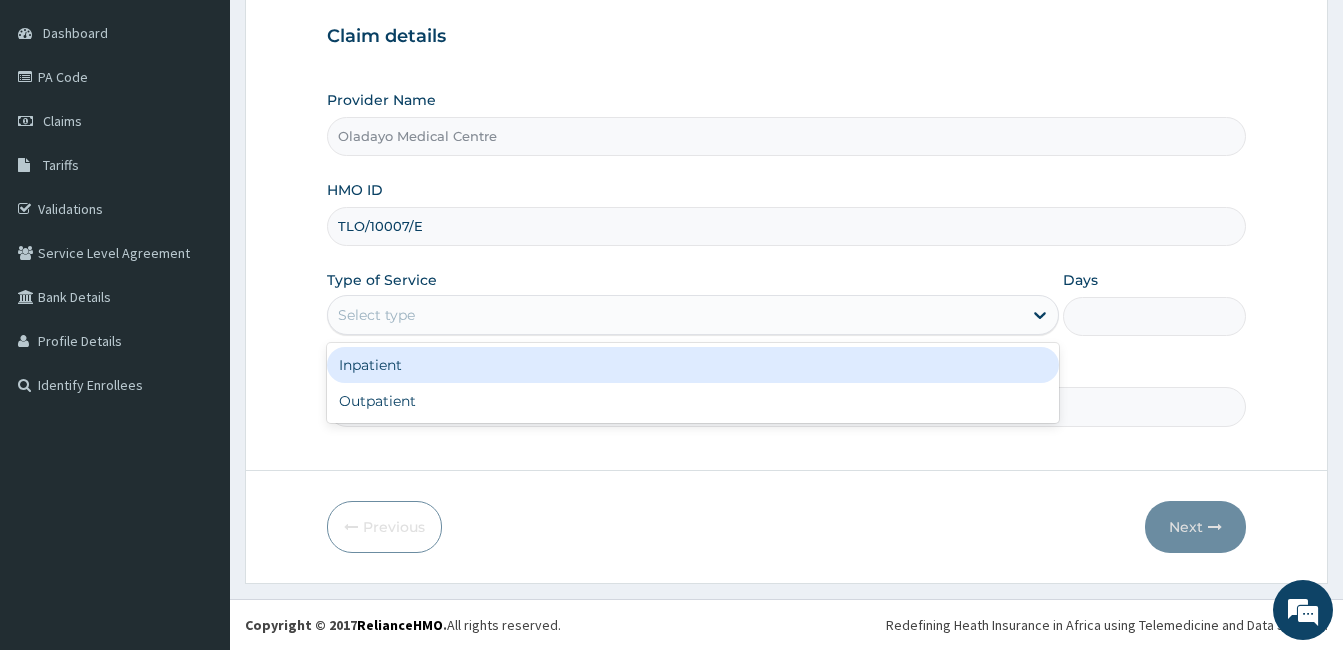 click on "Select type" at bounding box center (675, 315) 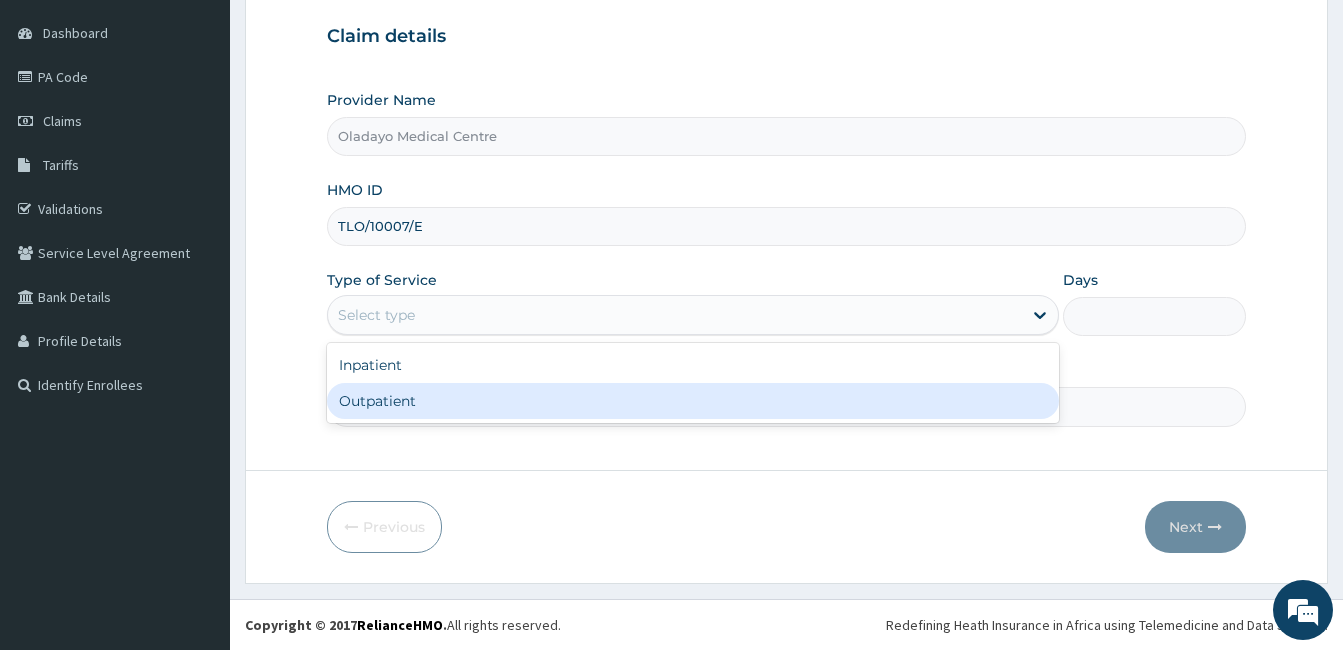 click on "Outpatient" at bounding box center [693, 401] 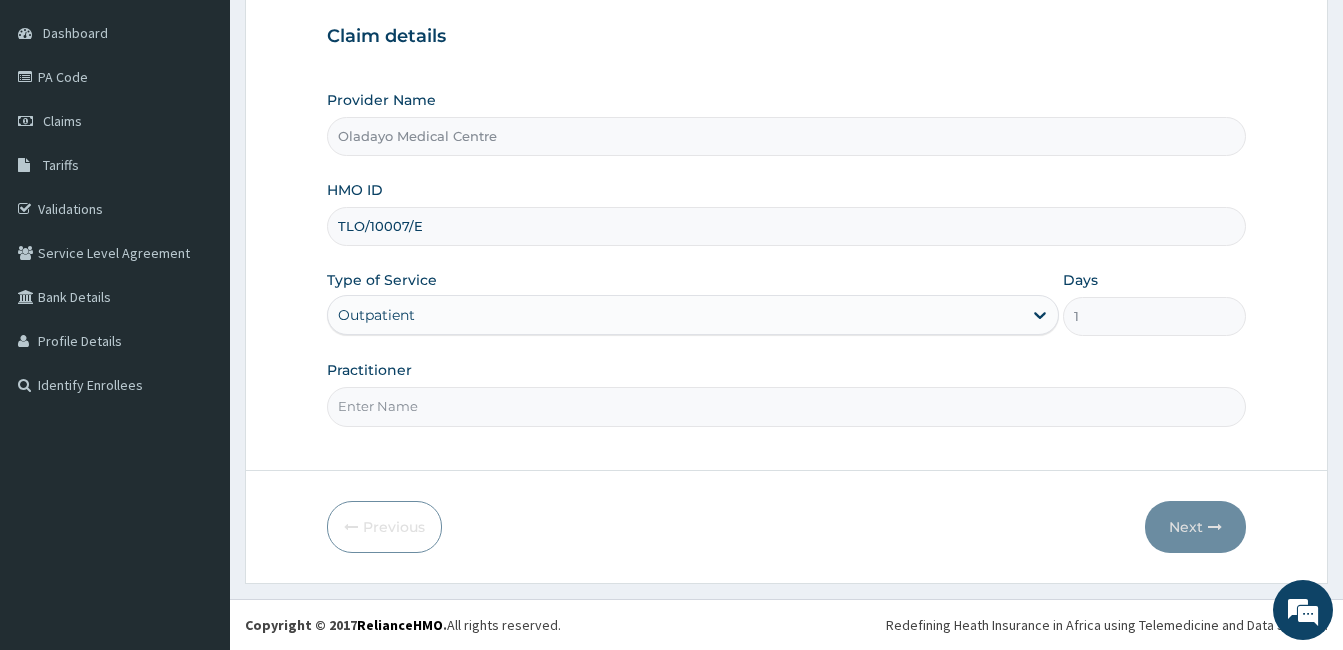click on "Practitioner" at bounding box center [786, 406] 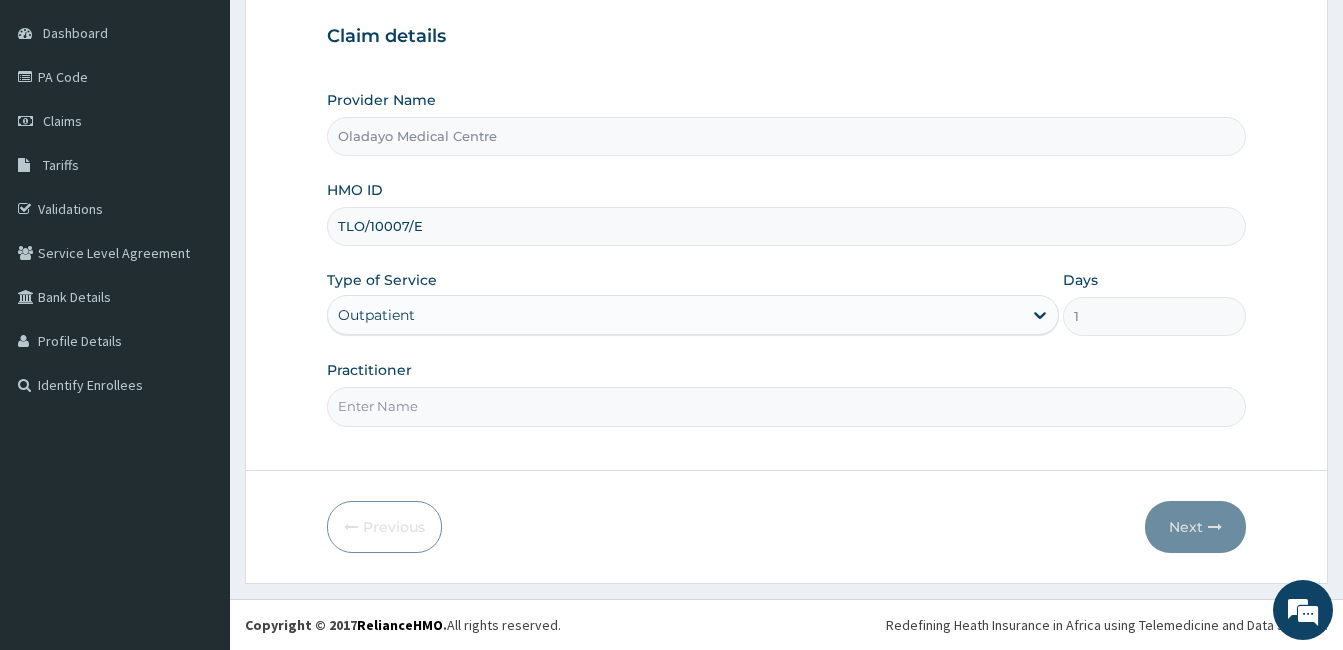 type on "DOCTOR PETER" 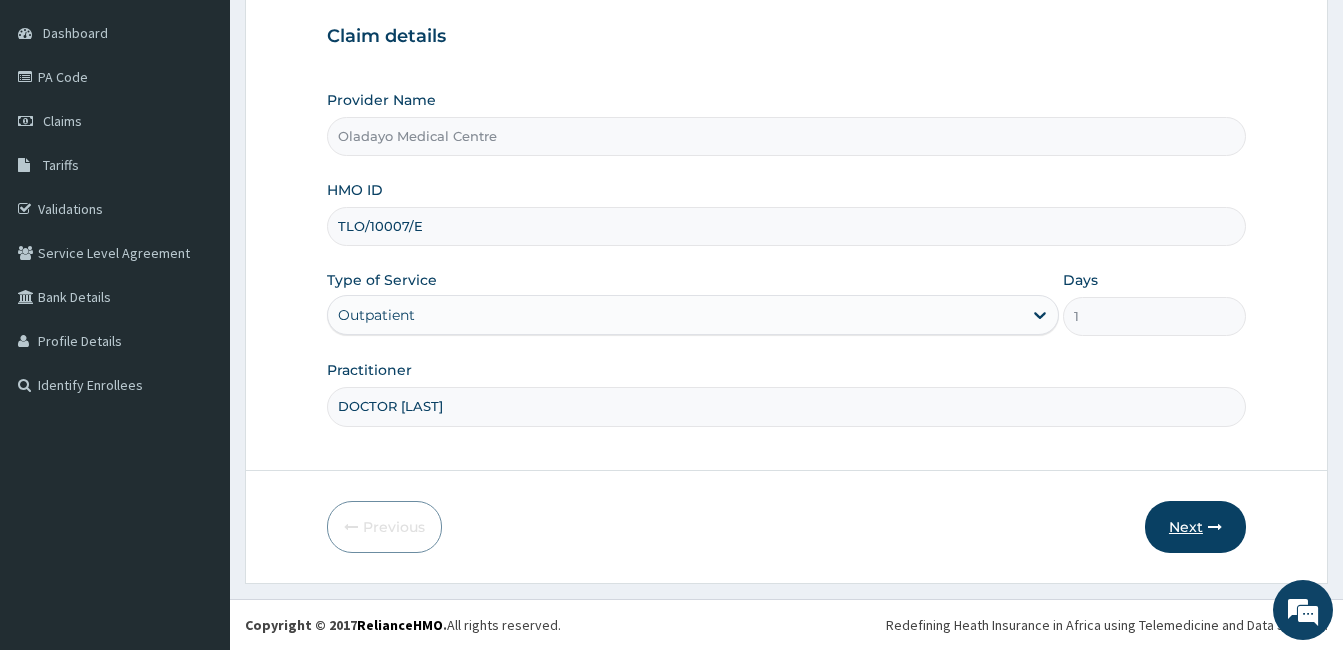 click on "Next" at bounding box center (1195, 527) 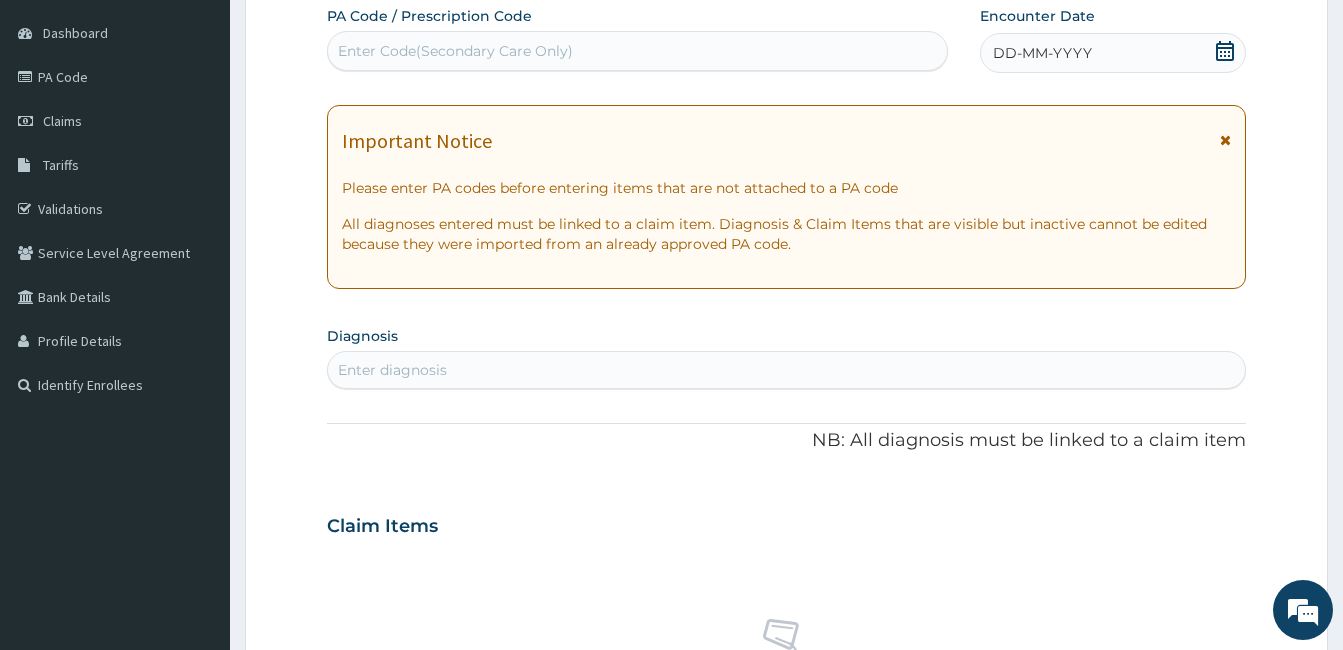 click on "DD-MM-YYYY" at bounding box center (1113, 53) 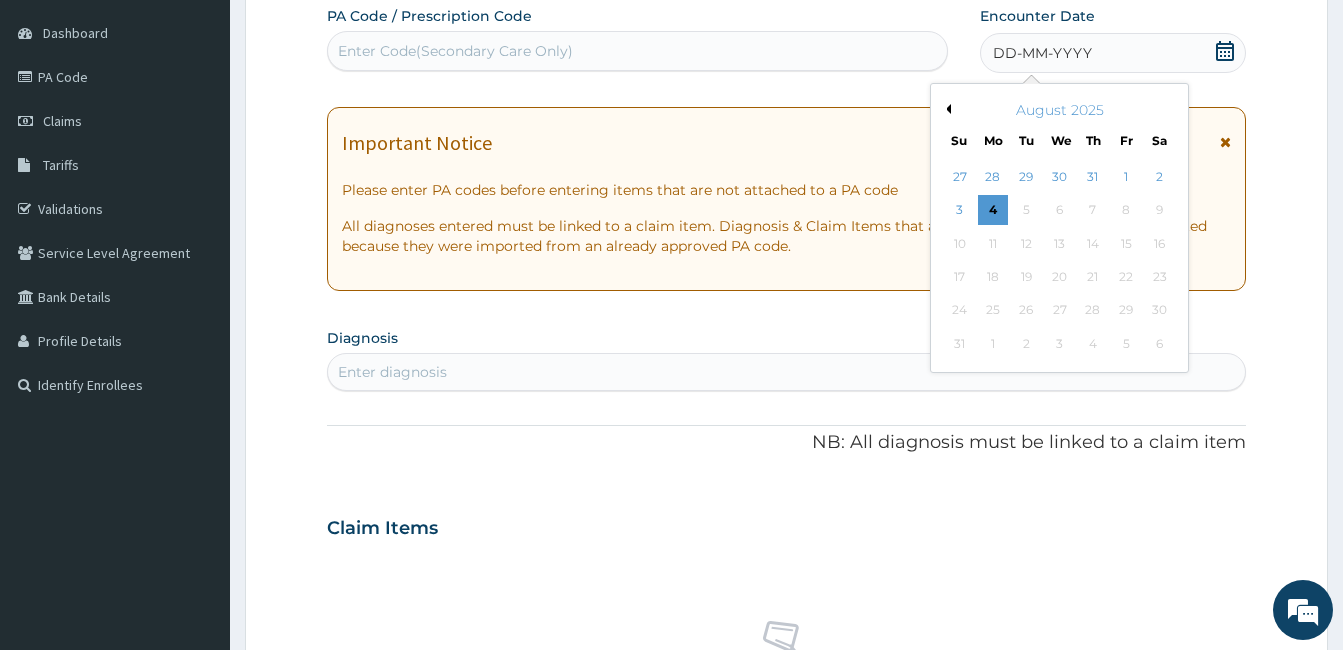 click on "Previous Month" at bounding box center (946, 109) 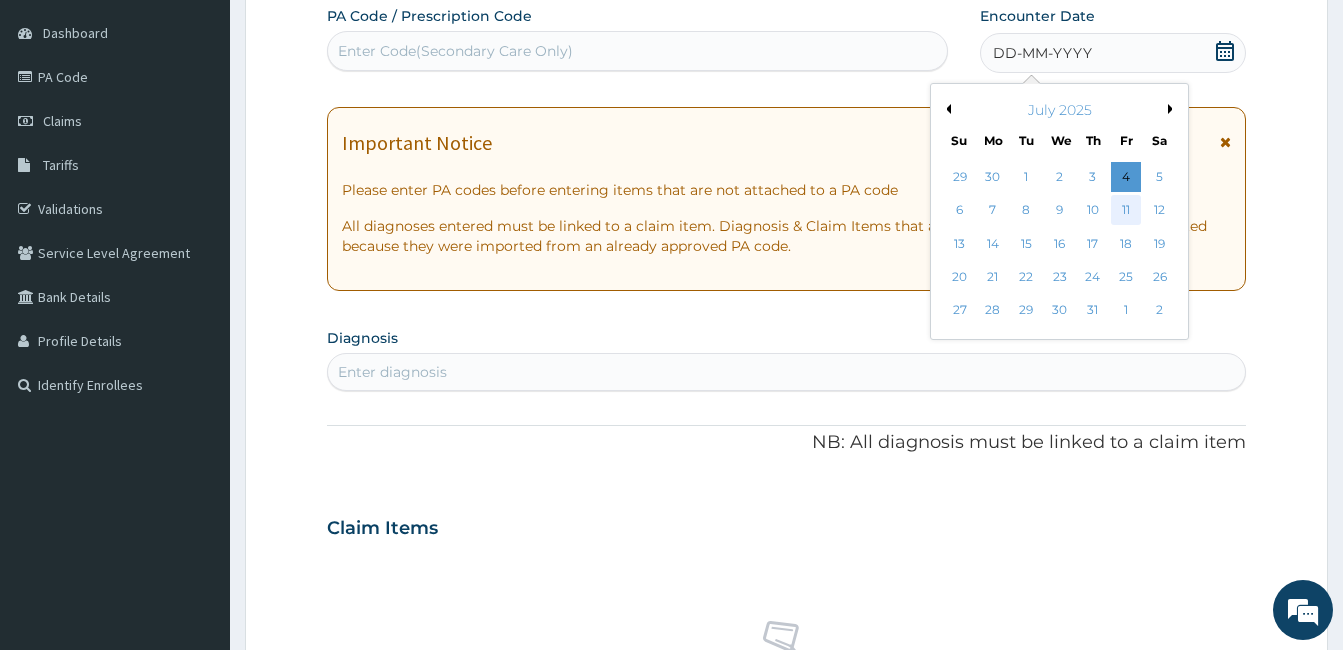 click on "11" at bounding box center (1126, 211) 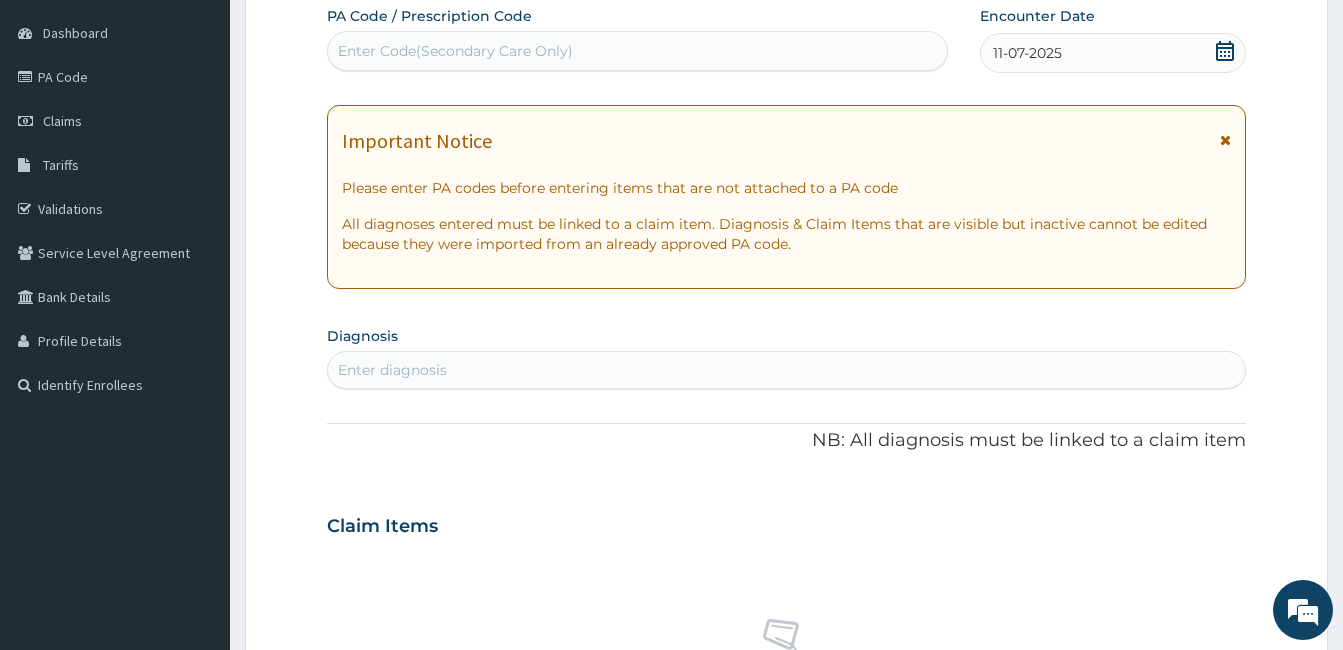 click on "Enter diagnosis" at bounding box center [786, 370] 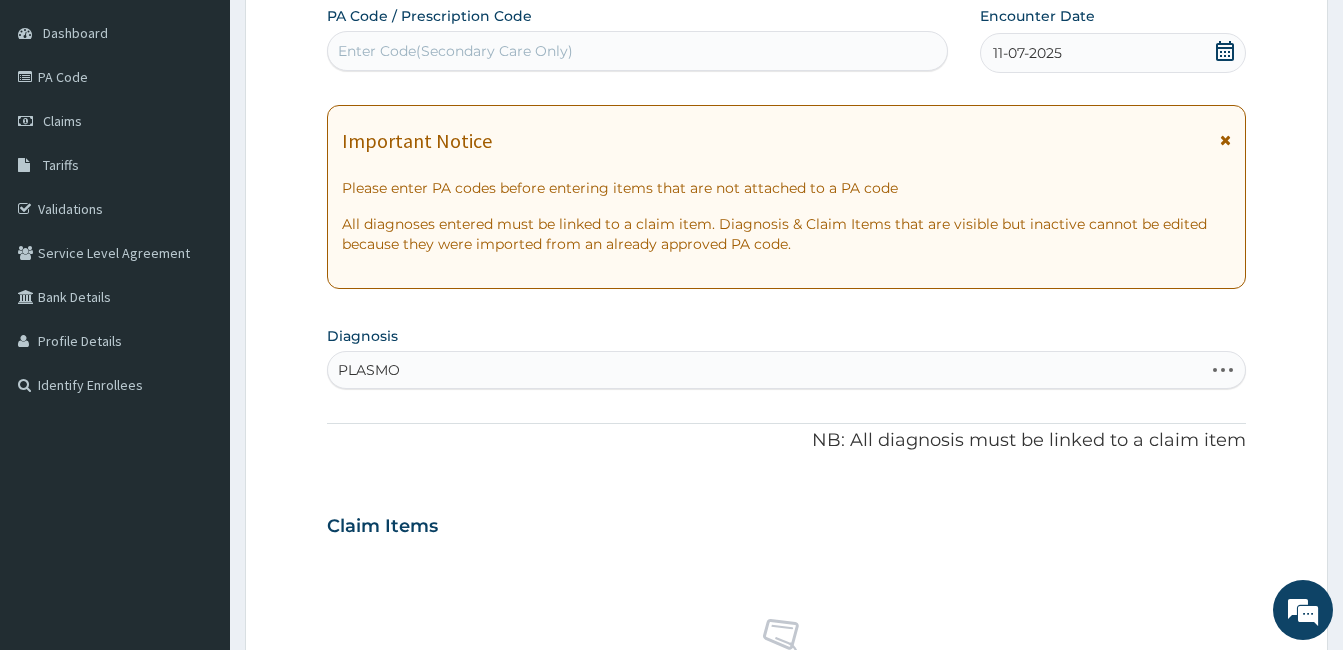 type on "PLASMOD" 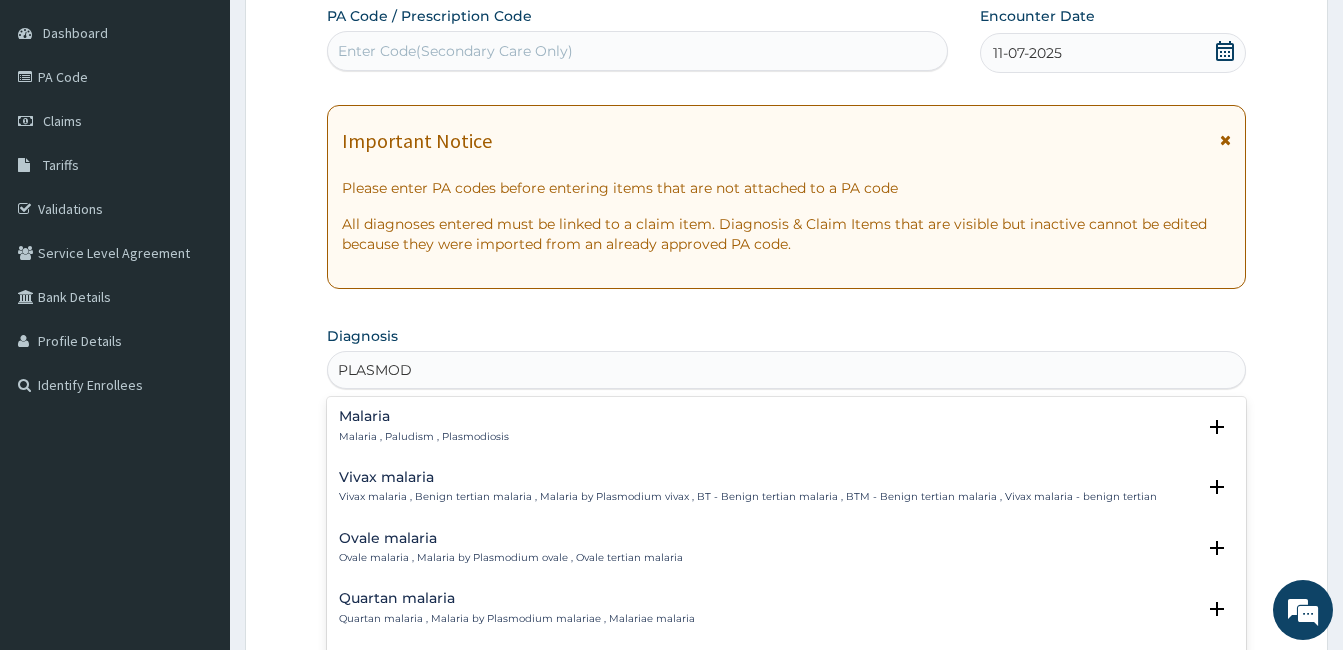 click on "Malaria" at bounding box center [424, 416] 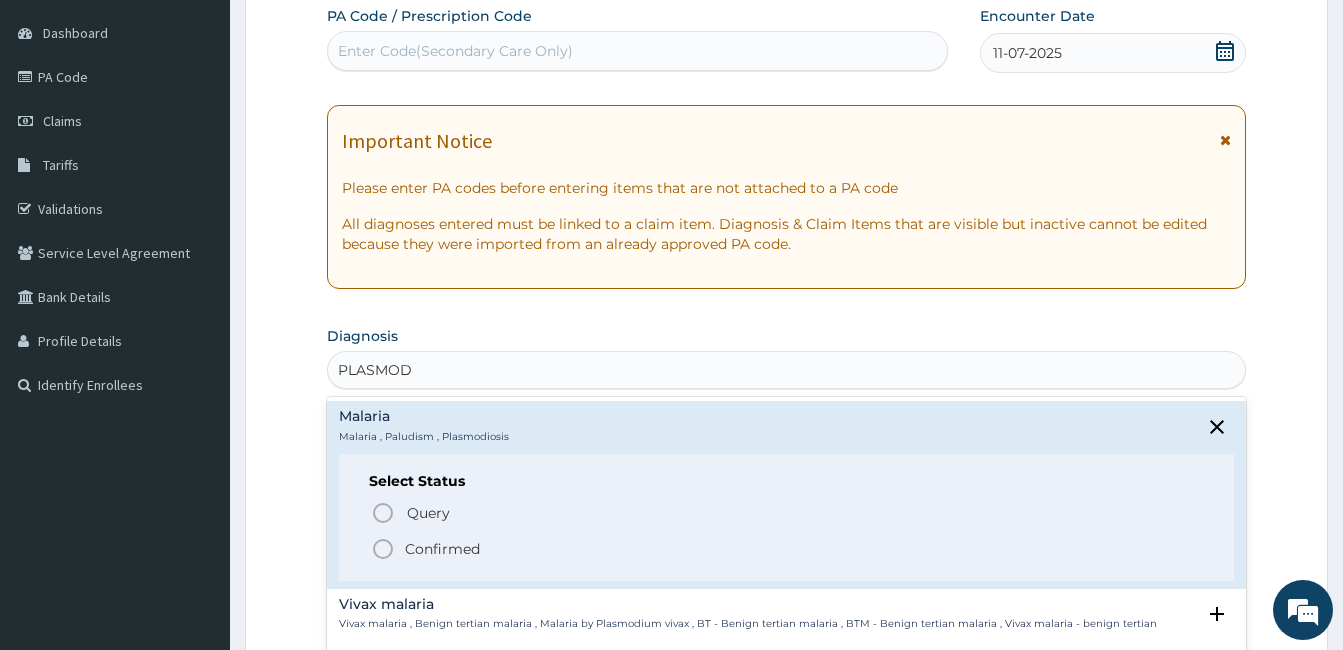 click on "Confirmed" at bounding box center [787, 549] 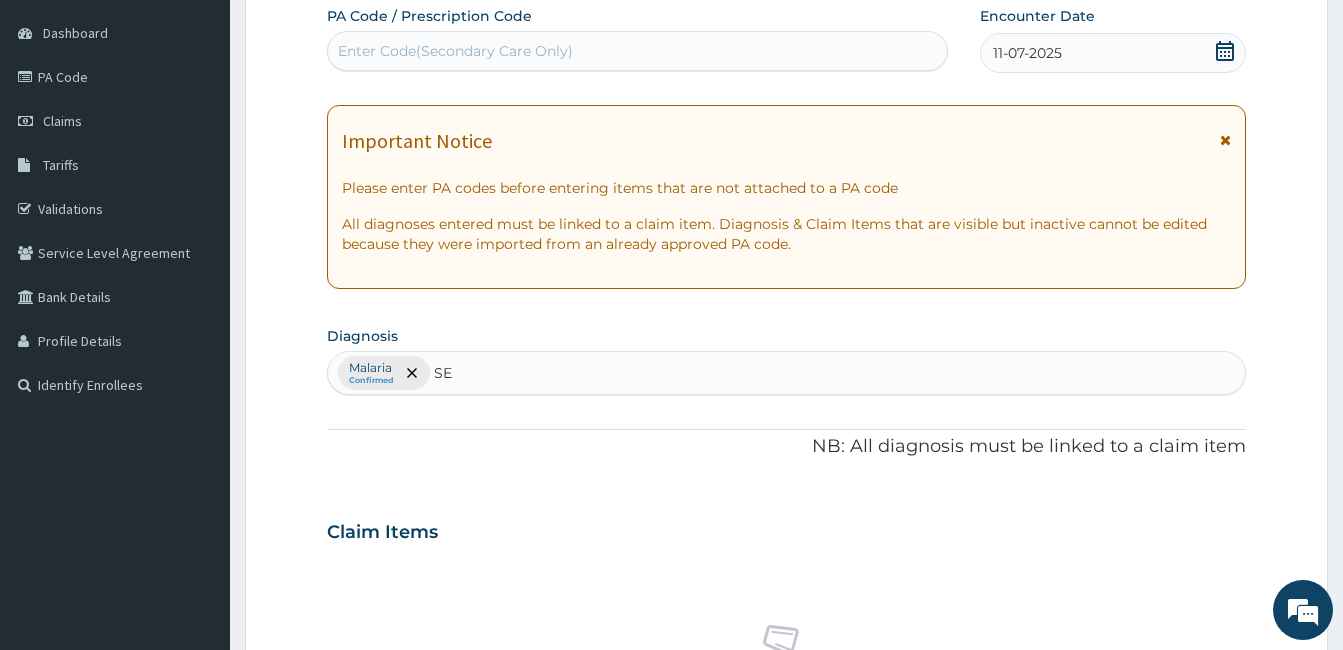 type on "S" 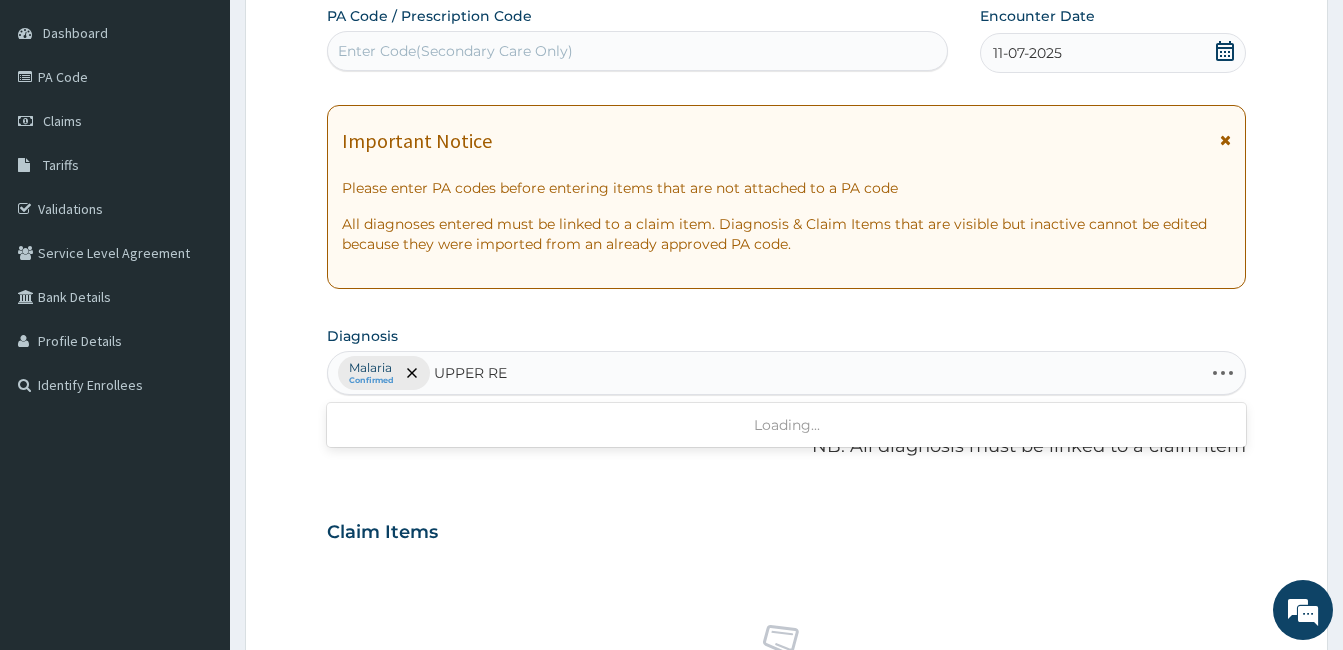 type on "UPPER RES" 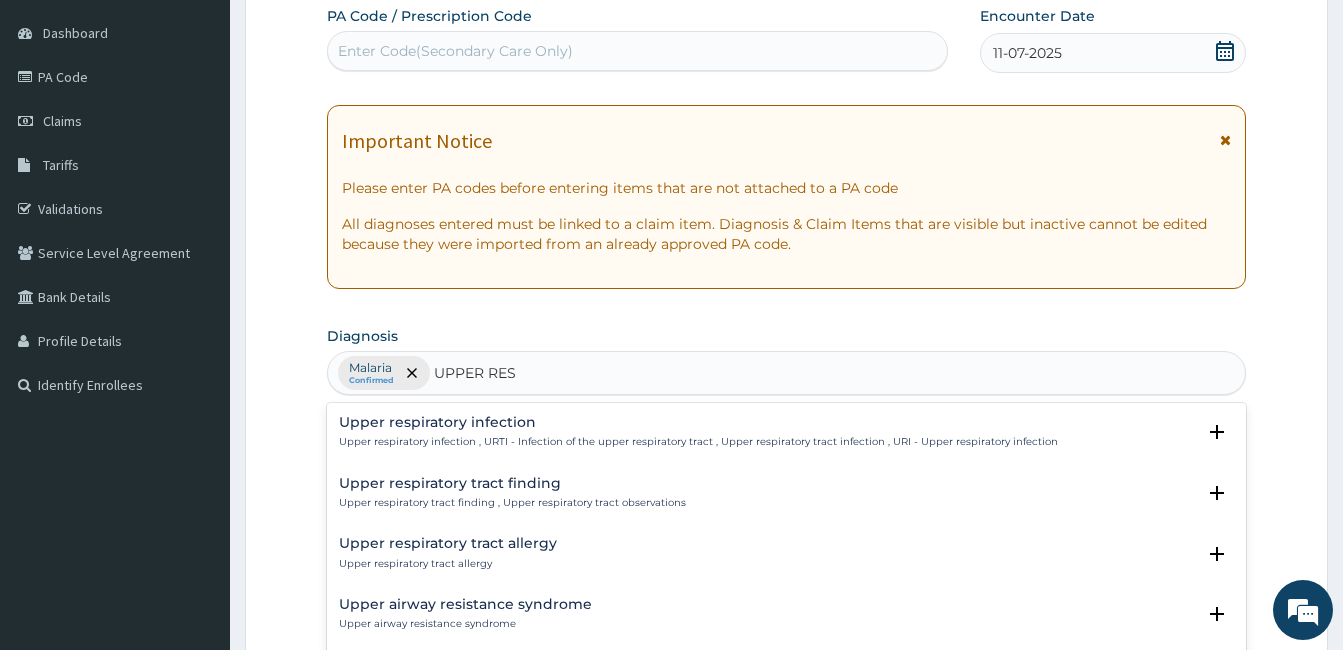 click on "Upper respiratory infection , URTI - Infection of the upper respiratory tract , Upper respiratory tract infection , URI - Upper respiratory infection" at bounding box center [698, 442] 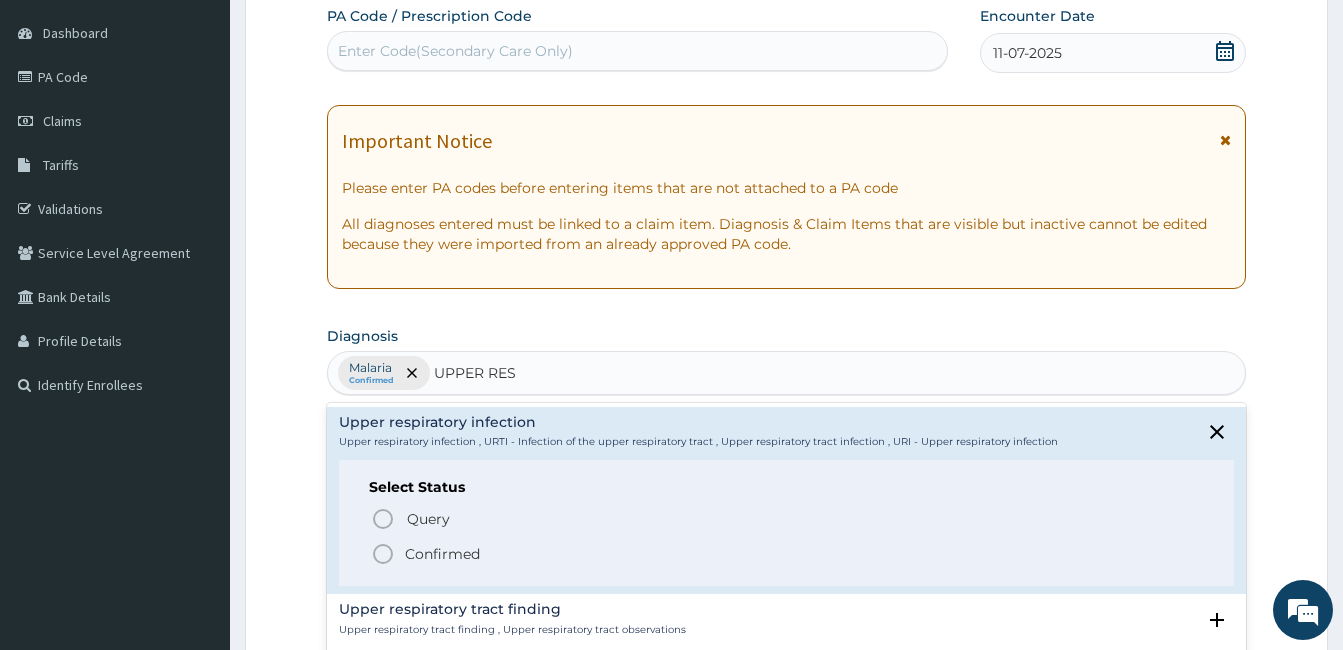 click on "Confirmed" at bounding box center [442, 554] 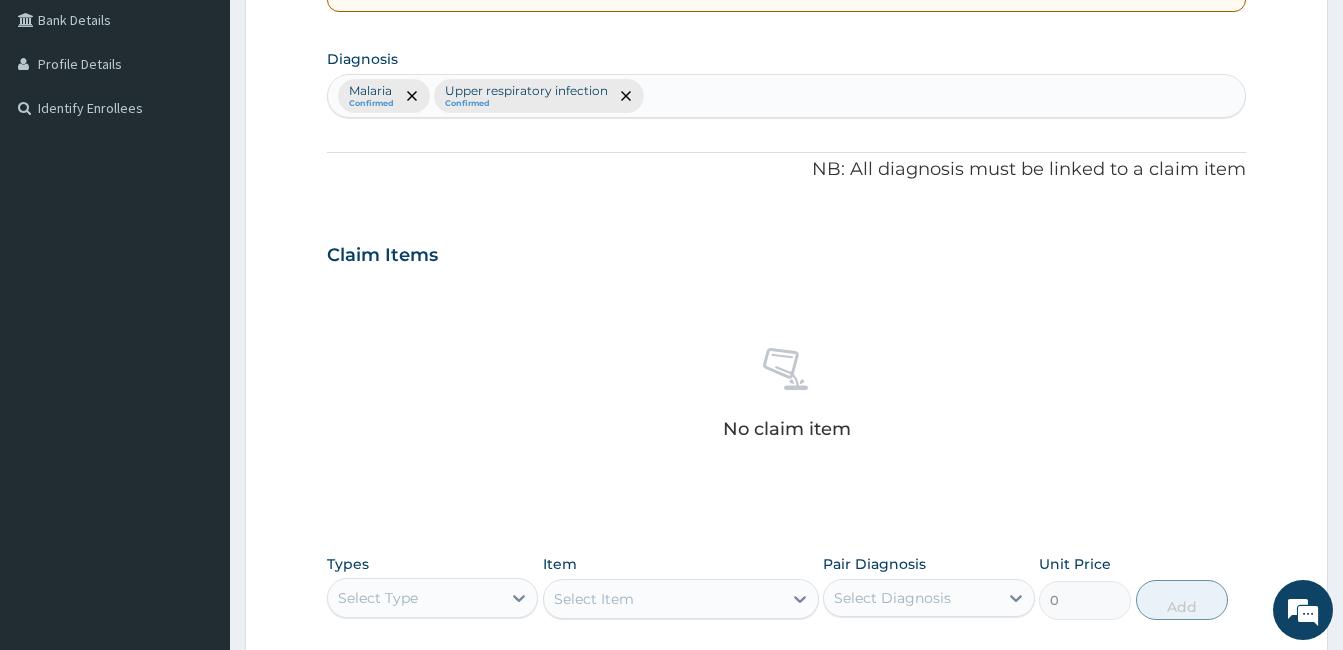scroll, scrollTop: 585, scrollLeft: 0, axis: vertical 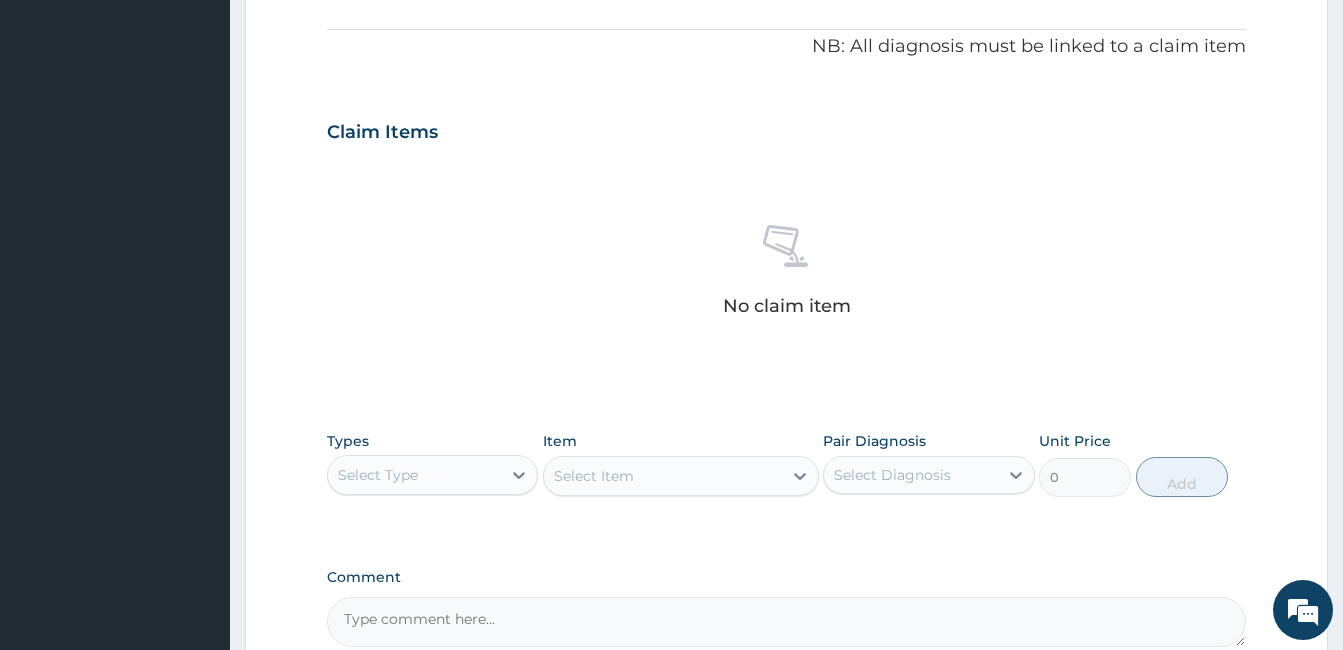 click on "Select Type" at bounding box center (414, 475) 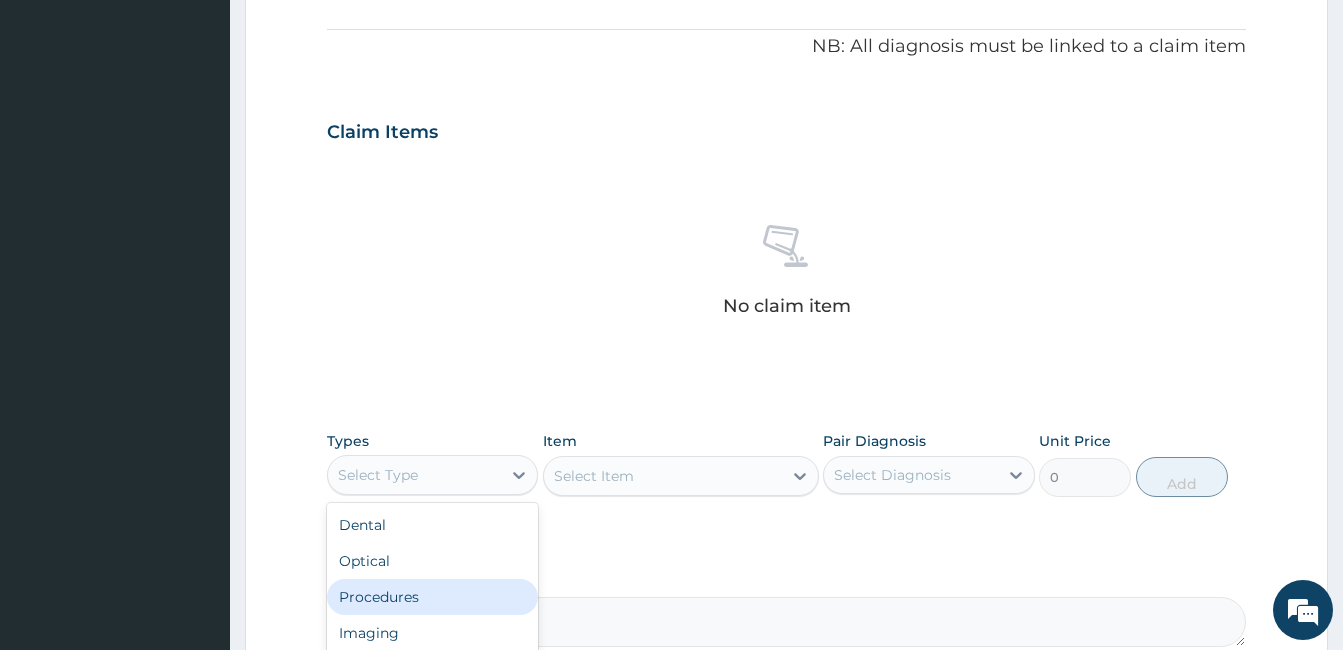 click on "Procedures" at bounding box center [432, 597] 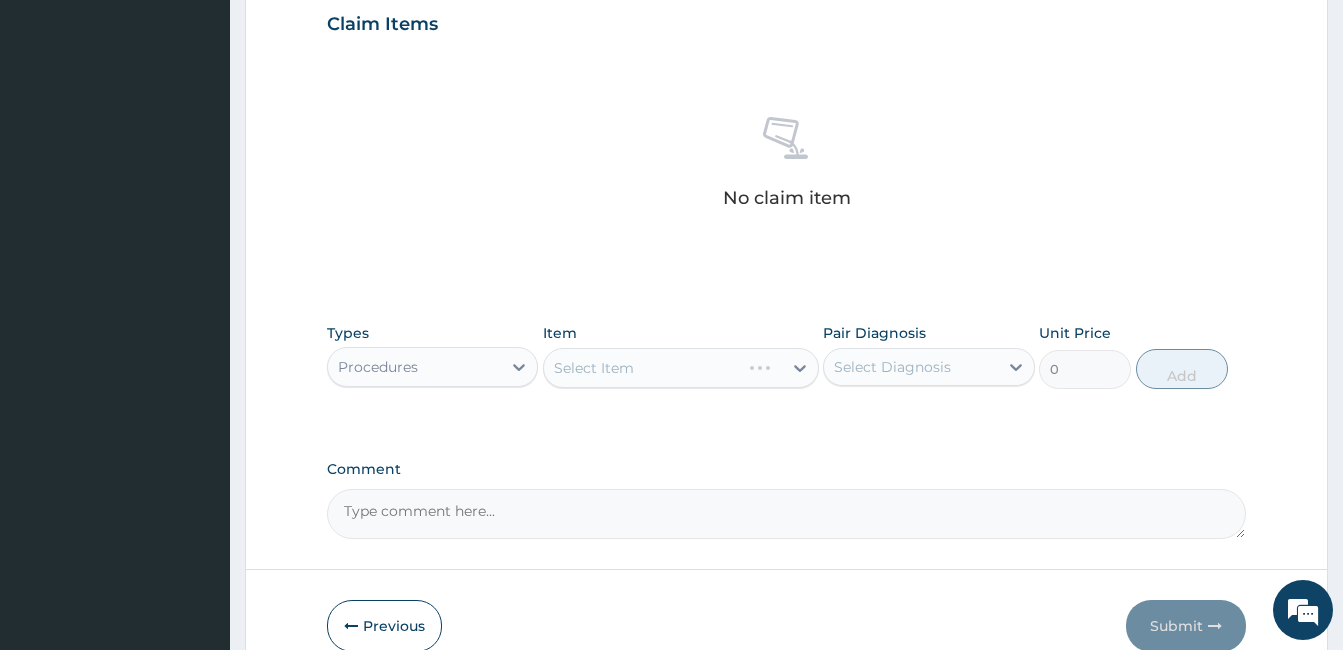 scroll, scrollTop: 792, scrollLeft: 0, axis: vertical 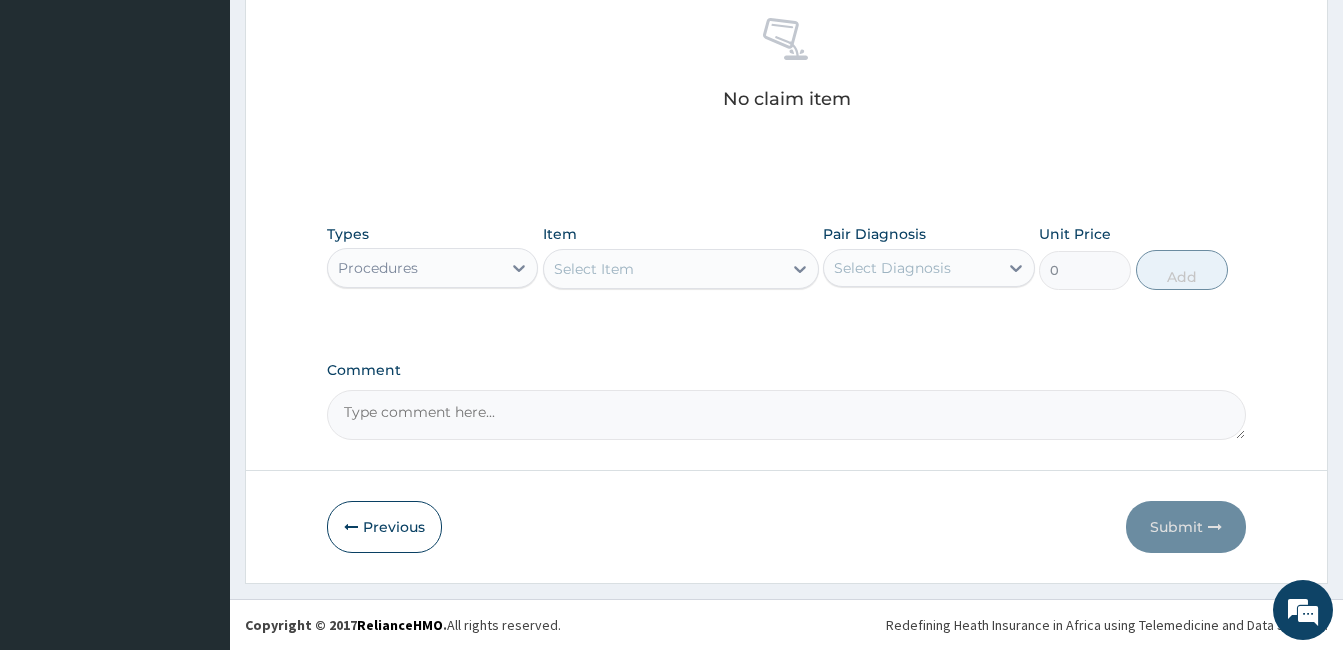 click on "Select Item" at bounding box center [663, 269] 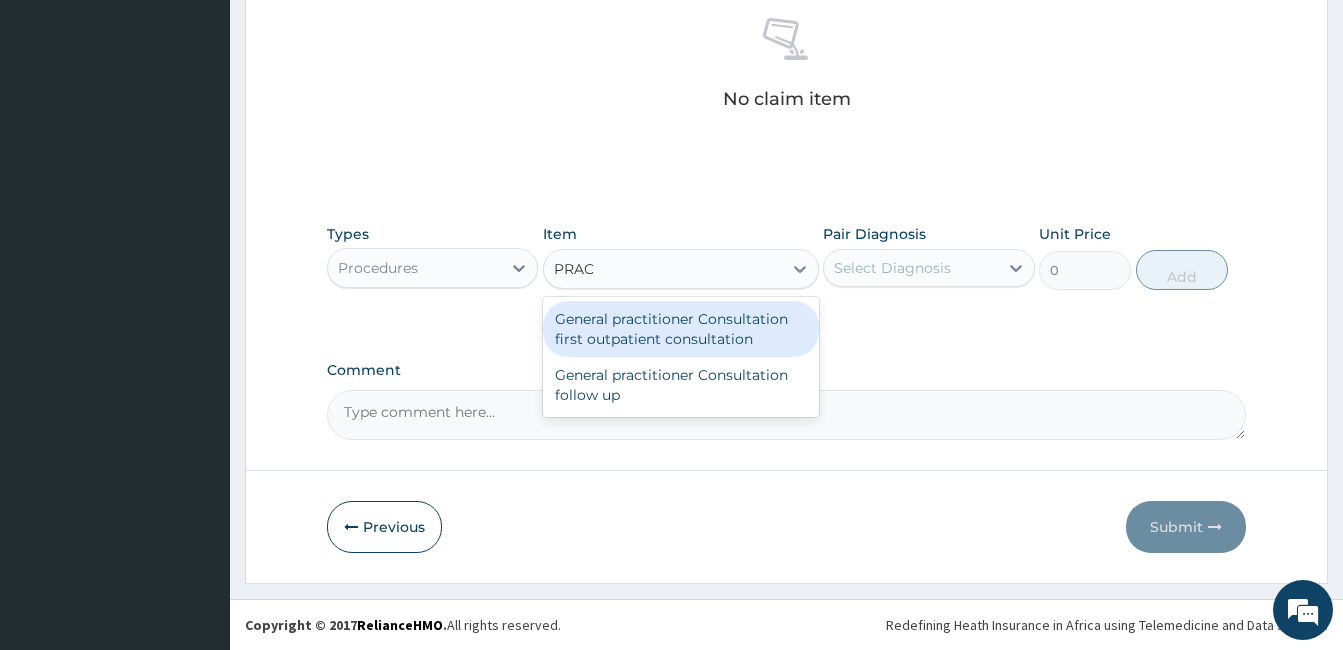 type on "PRACT" 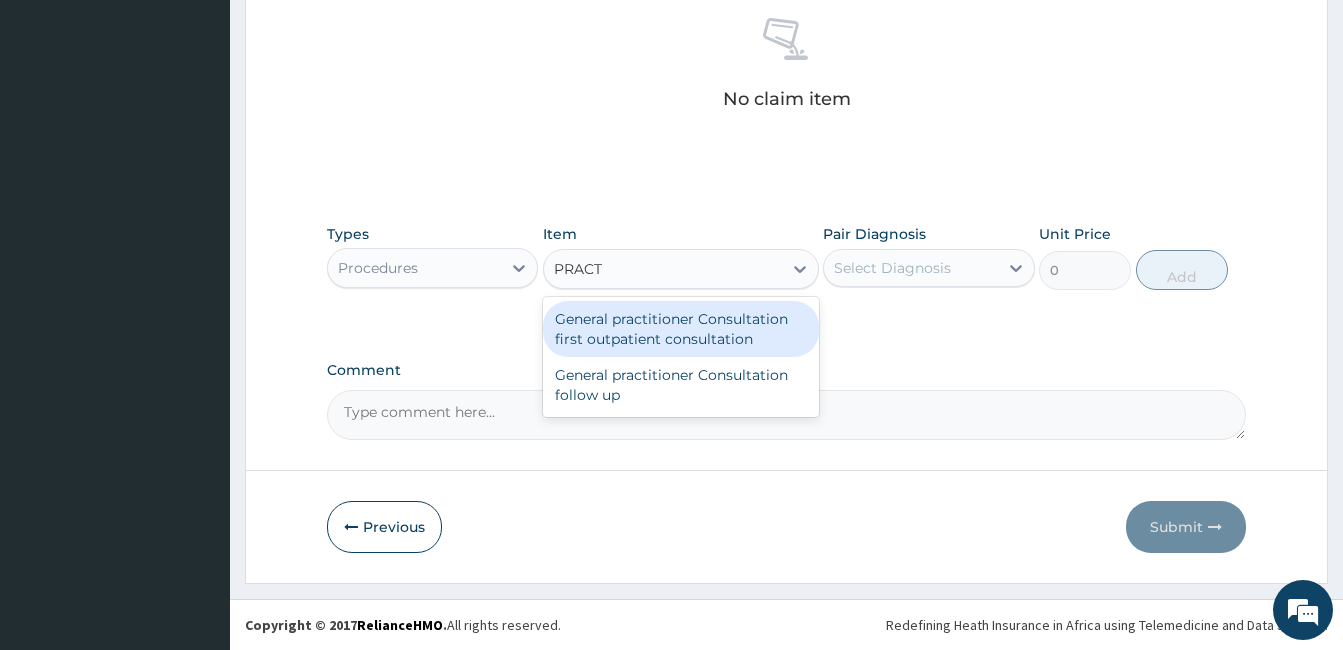 click on "General practitioner Consultation first outpatient consultation" at bounding box center (681, 329) 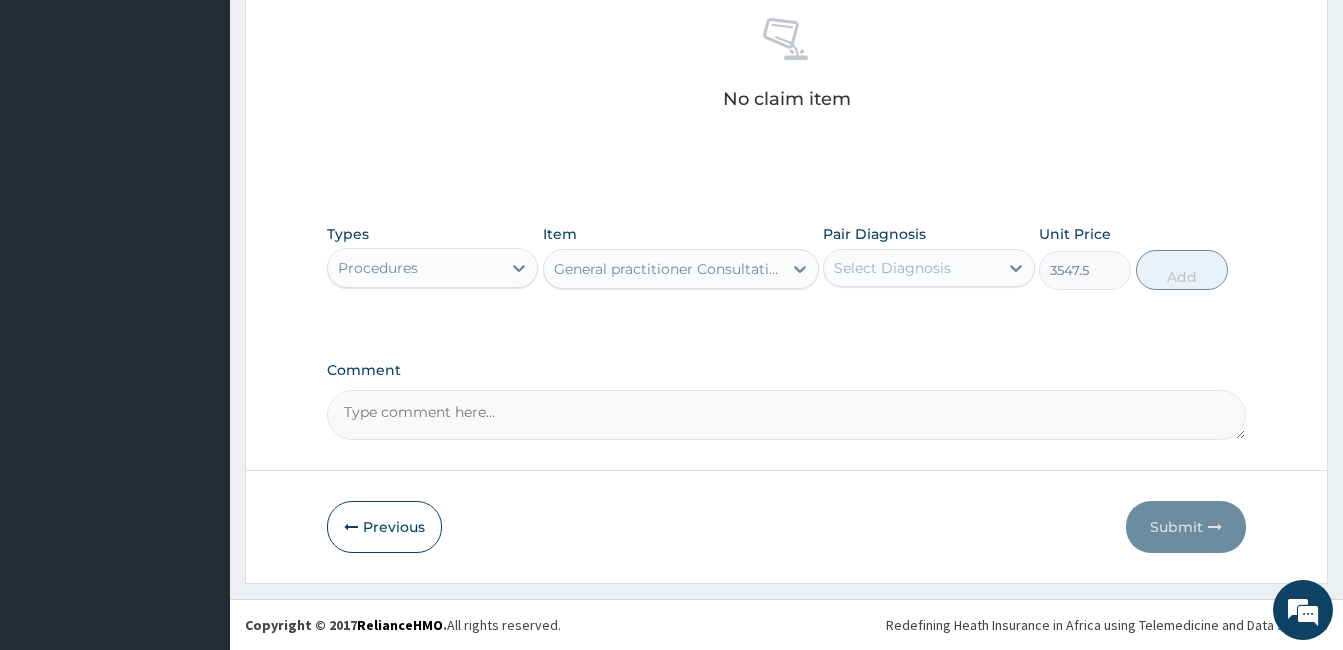 click on "Select Diagnosis" at bounding box center [910, 268] 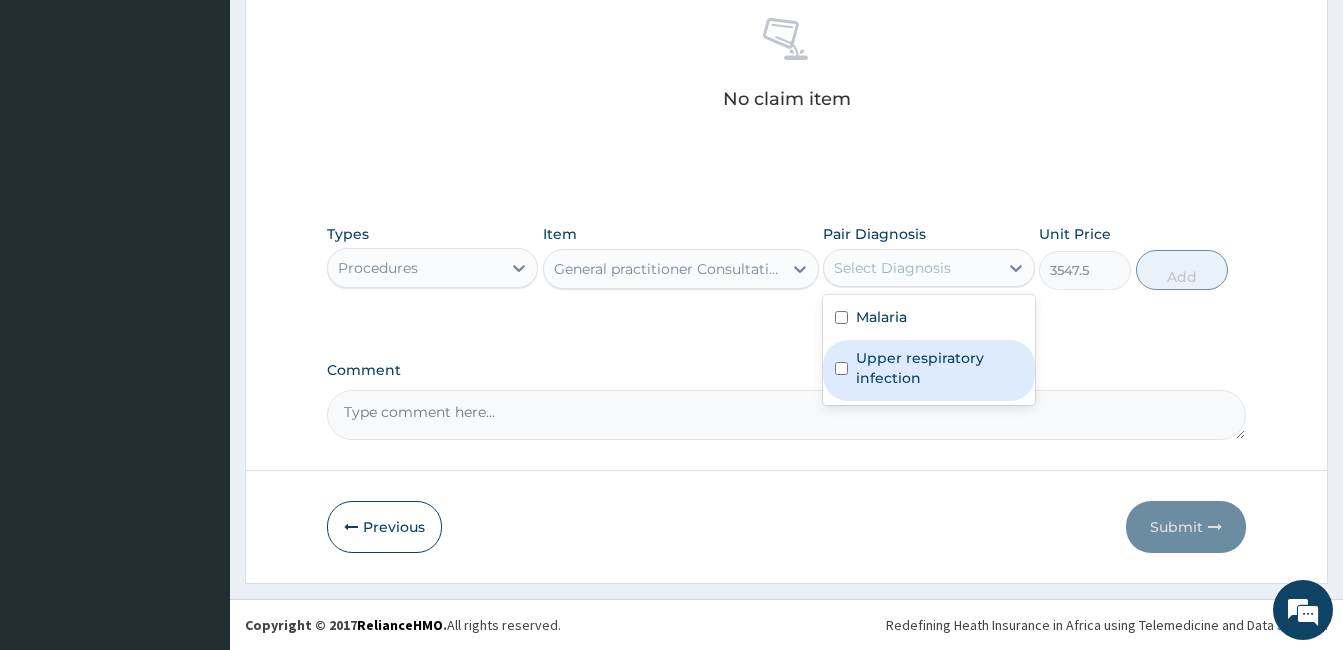 click on "Upper respiratory infection" at bounding box center (928, 370) 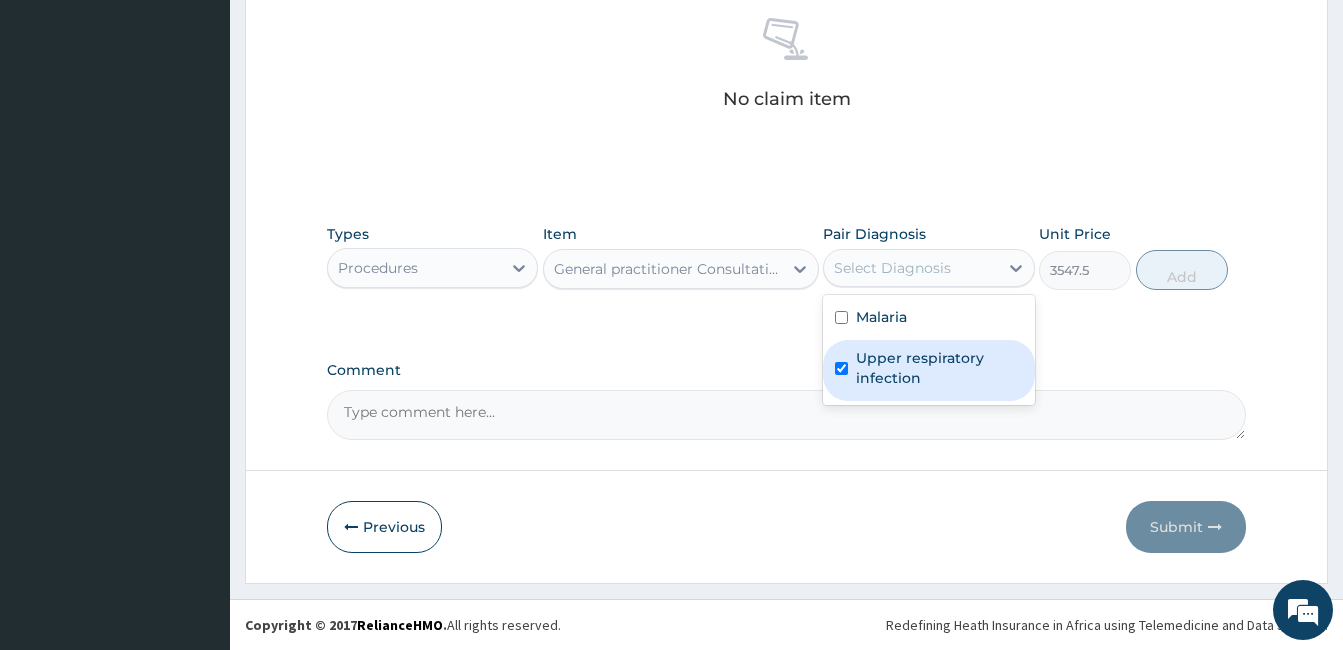 checkbox on "true" 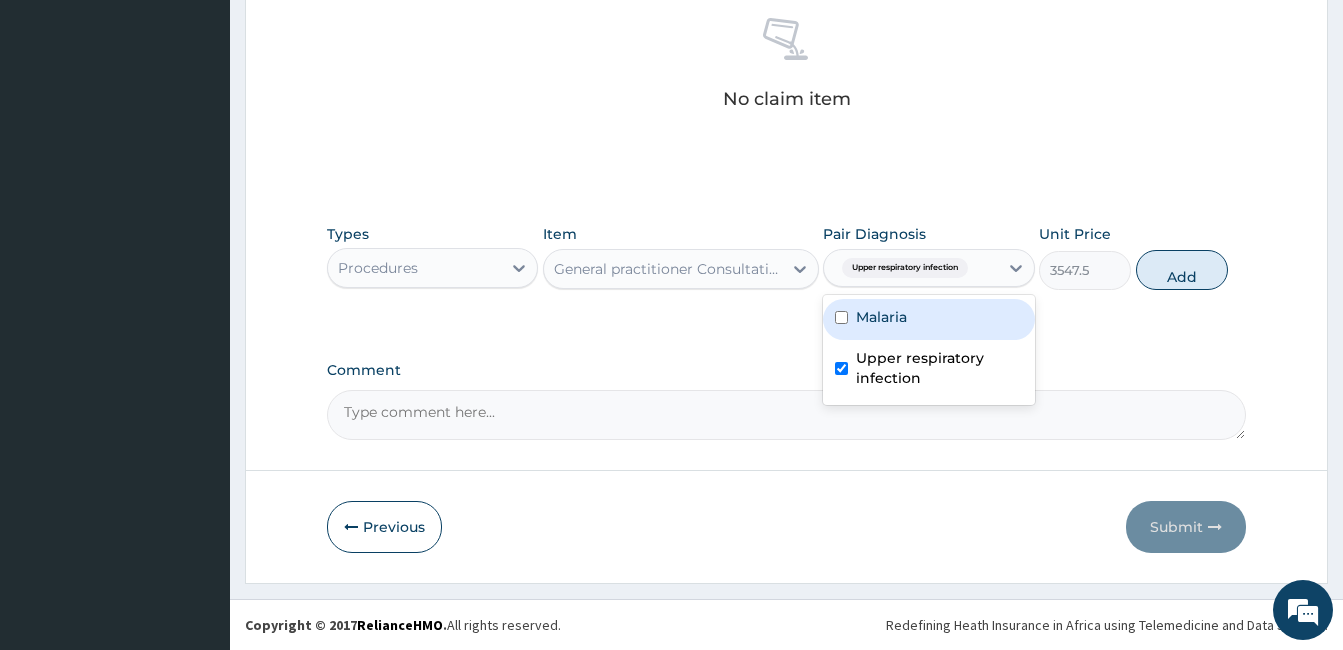 click on "Malaria" at bounding box center (928, 319) 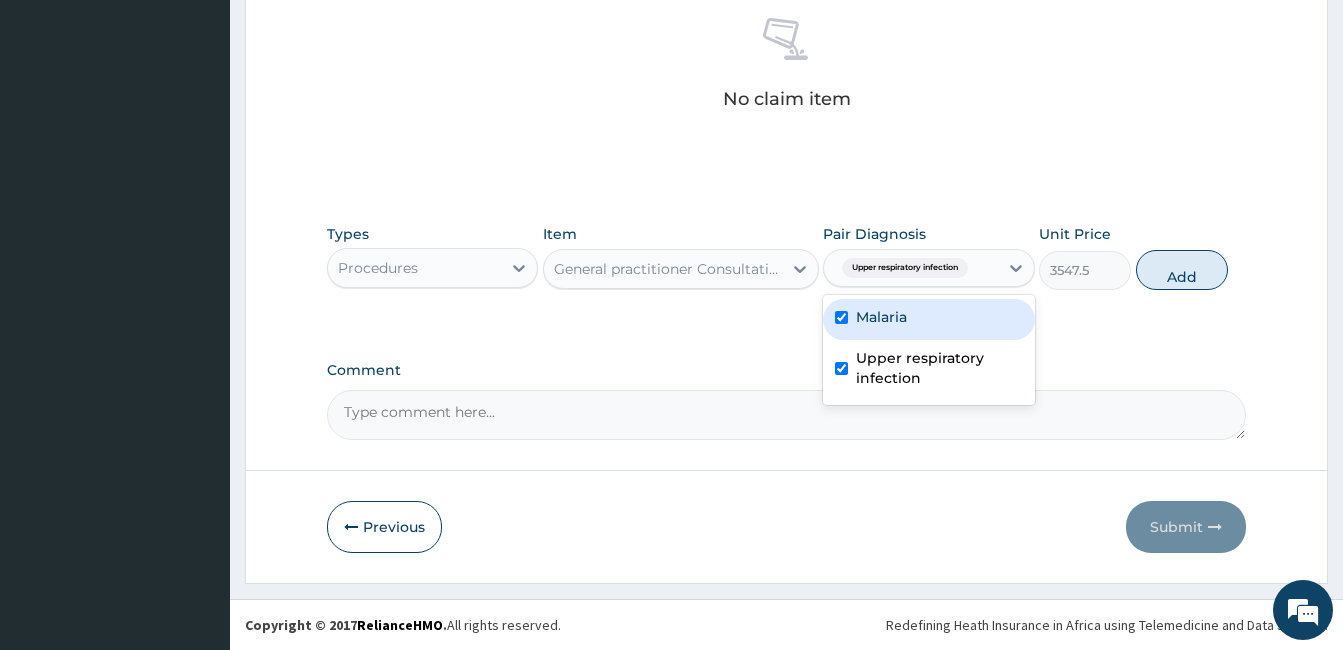 checkbox on "true" 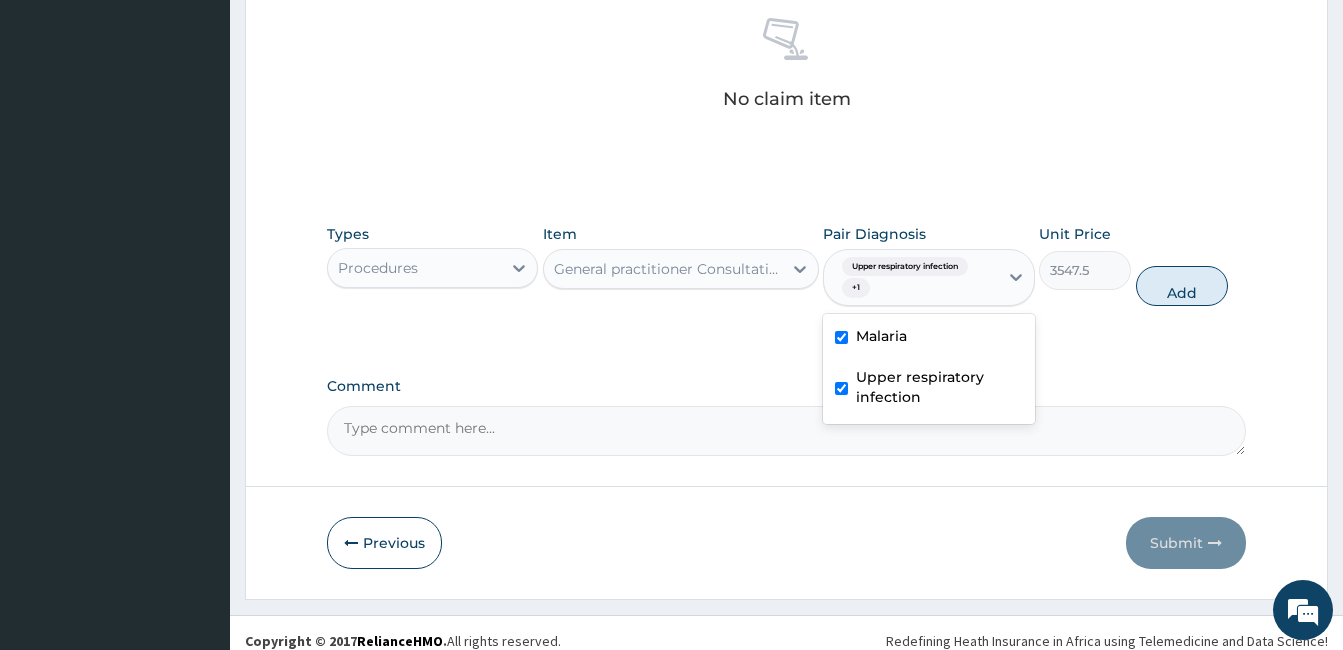 click on "Upper respiratory infection" at bounding box center [939, 387] 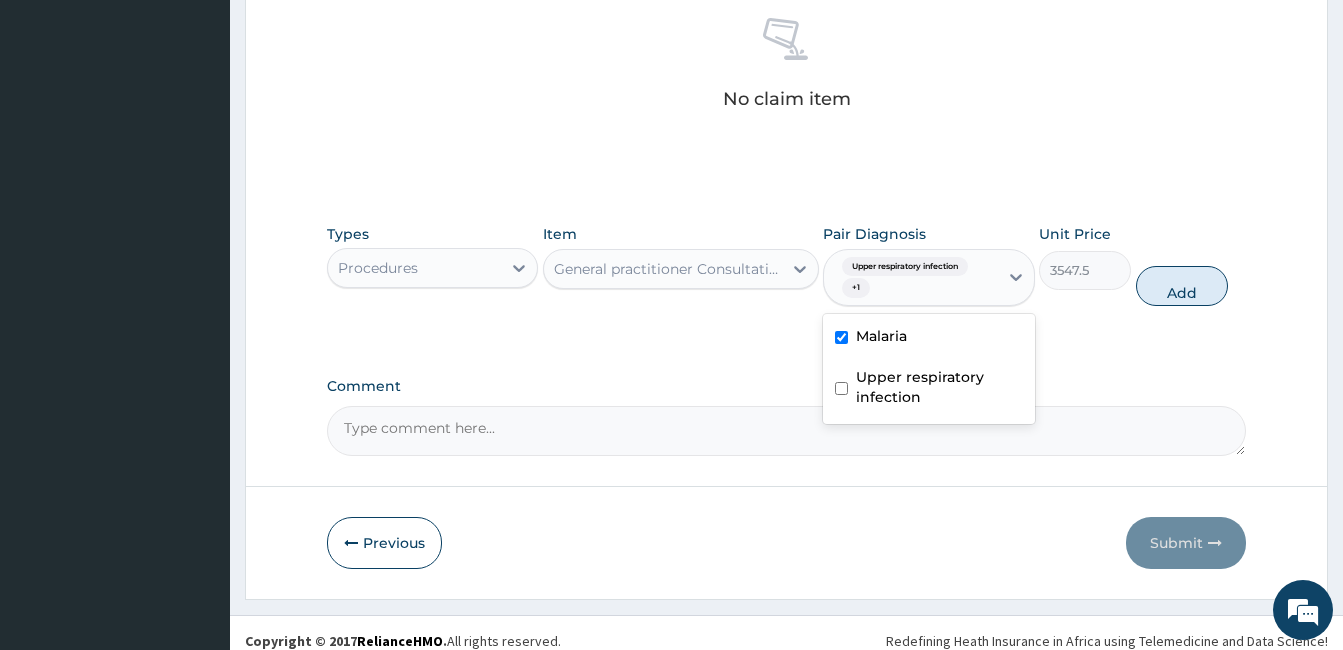 checkbox on "false" 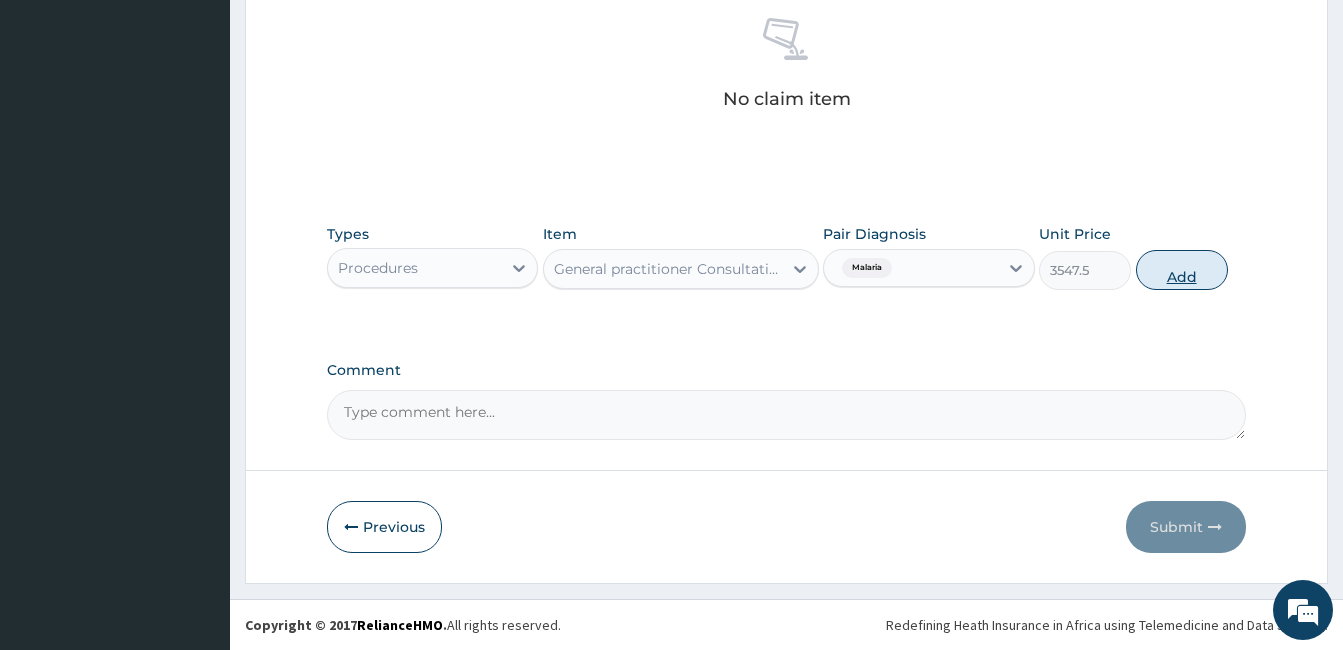 click on "Add" at bounding box center (1182, 270) 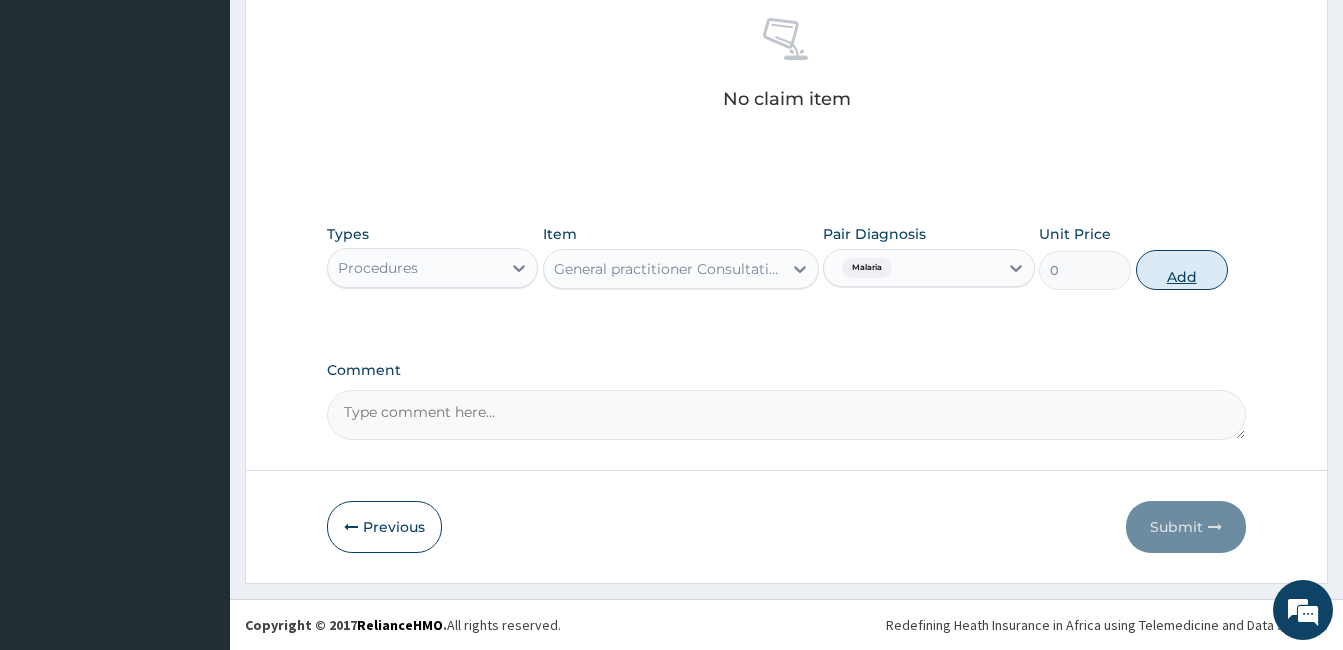 scroll, scrollTop: 723, scrollLeft: 0, axis: vertical 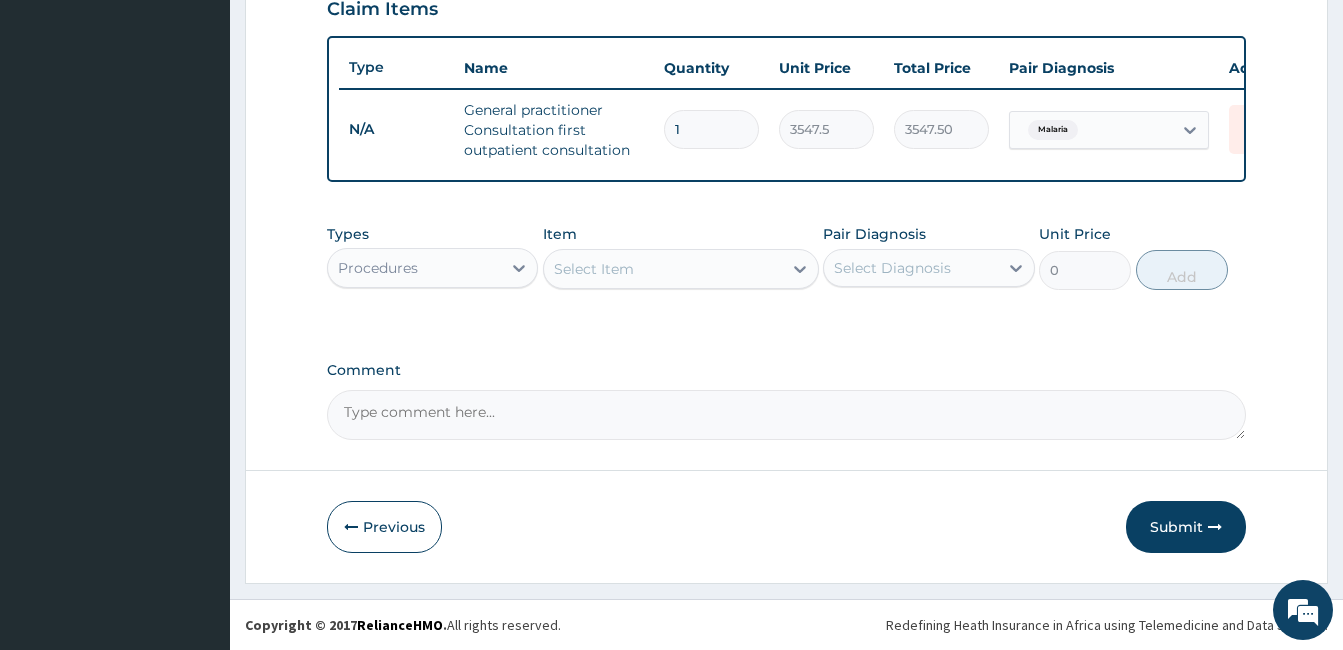 click on "Procedures" at bounding box center (414, 268) 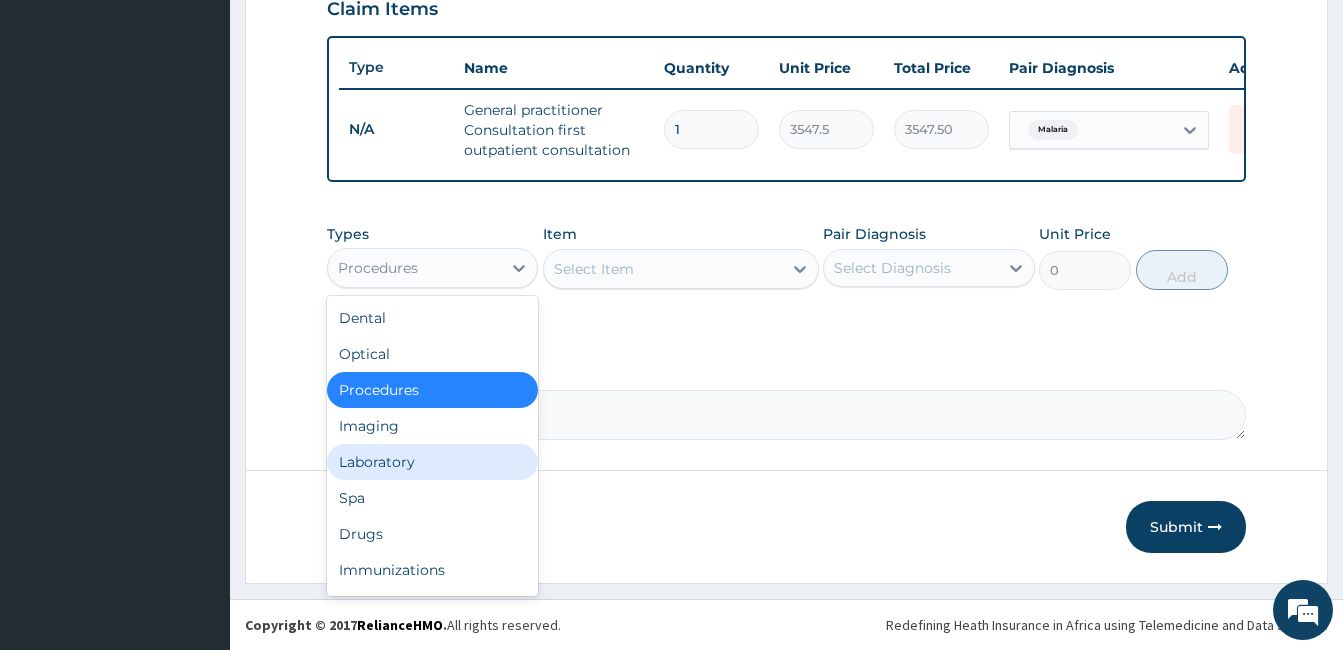 click on "Laboratory" at bounding box center [432, 462] 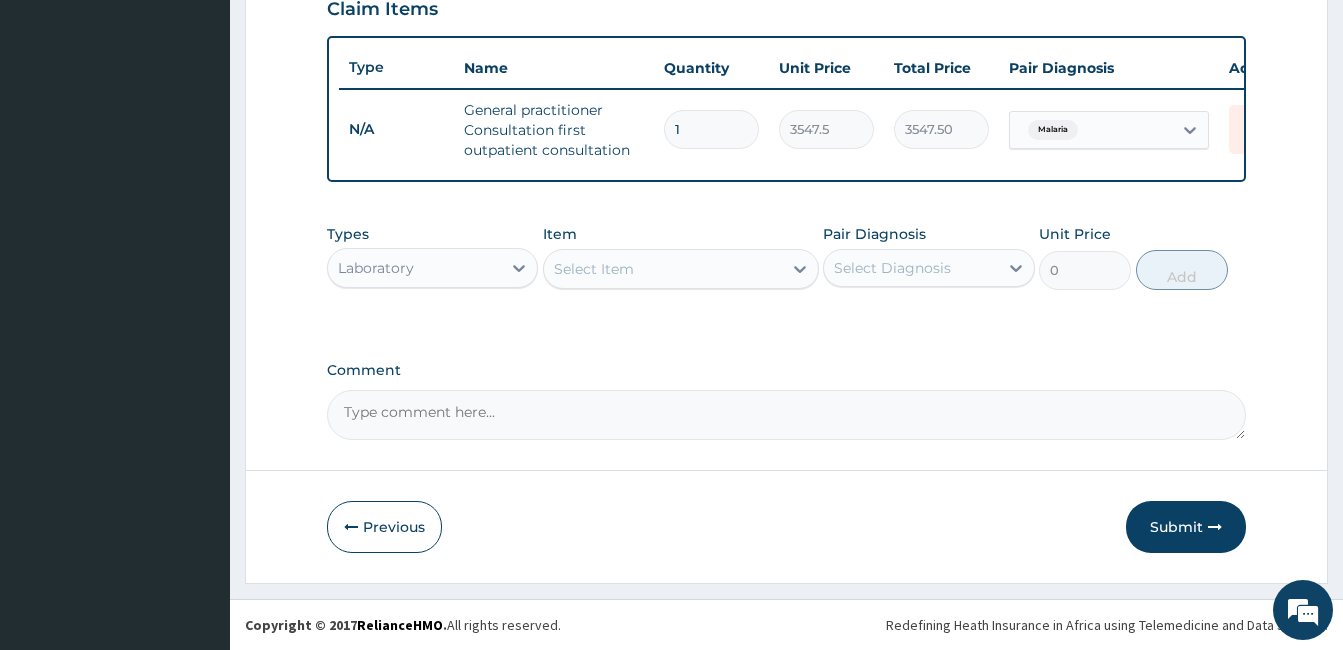 click on "Select Item" at bounding box center [663, 269] 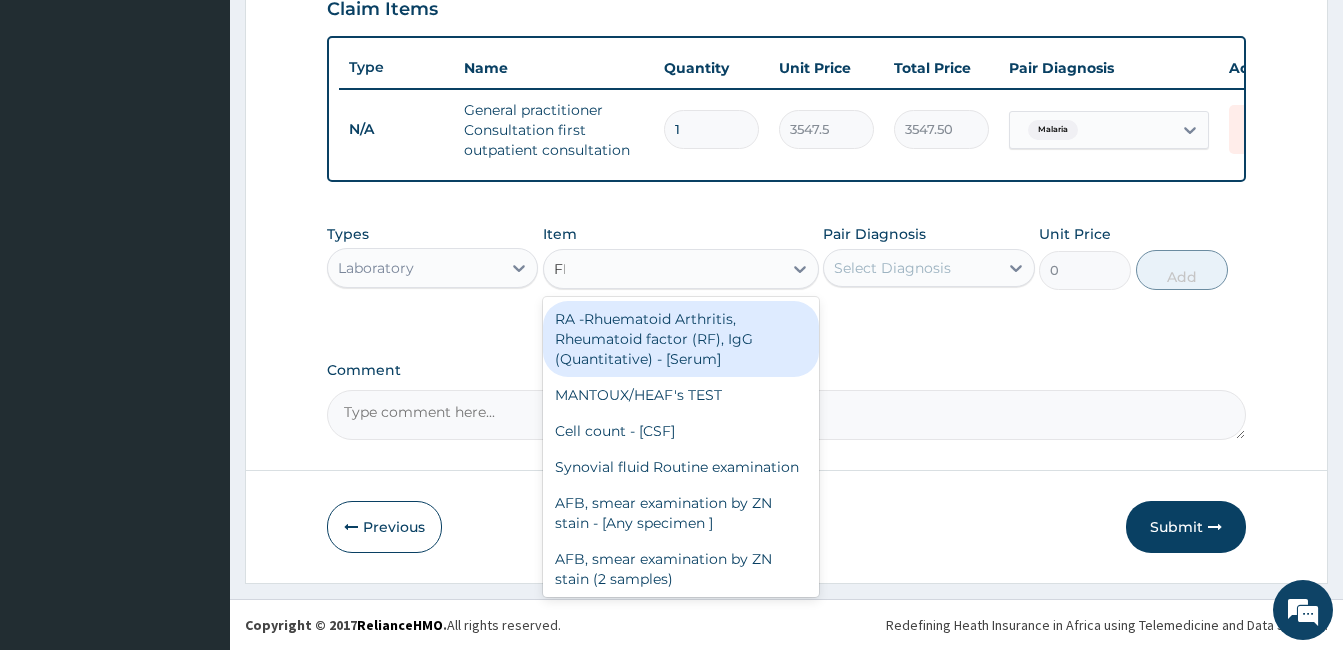 type on "FBC" 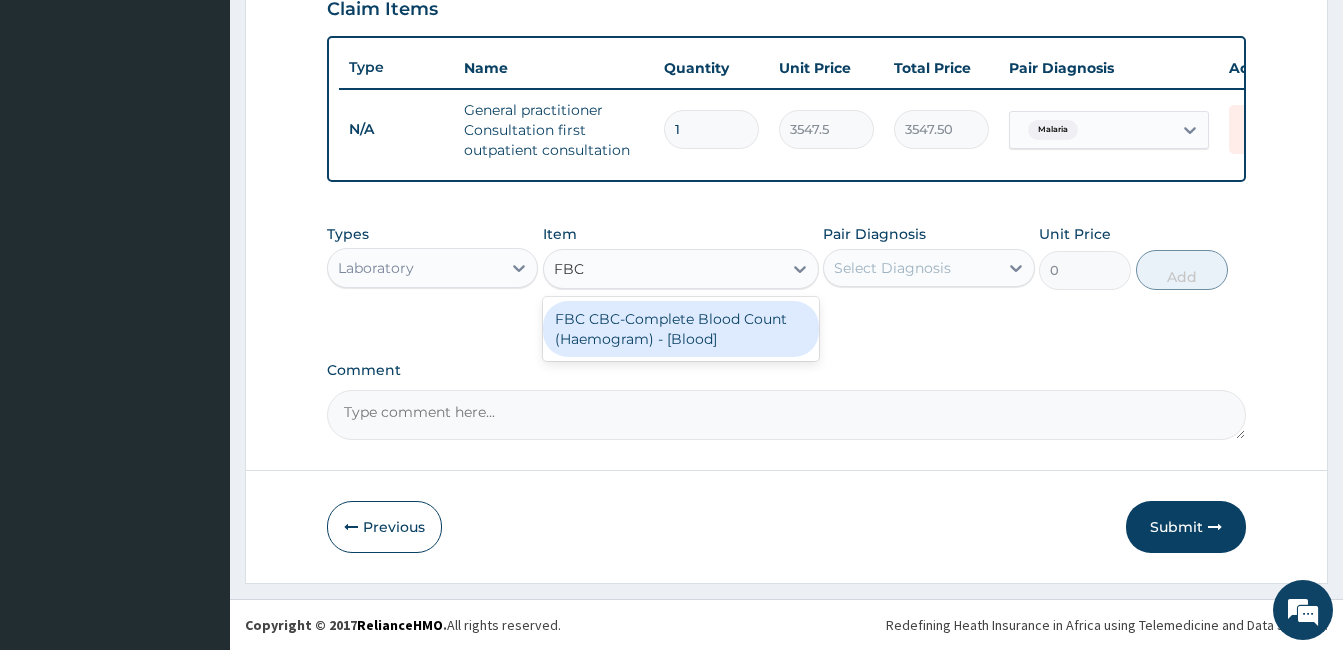 click on "FBC CBC-Complete Blood Count (Haemogram) - [Blood]" at bounding box center (681, 329) 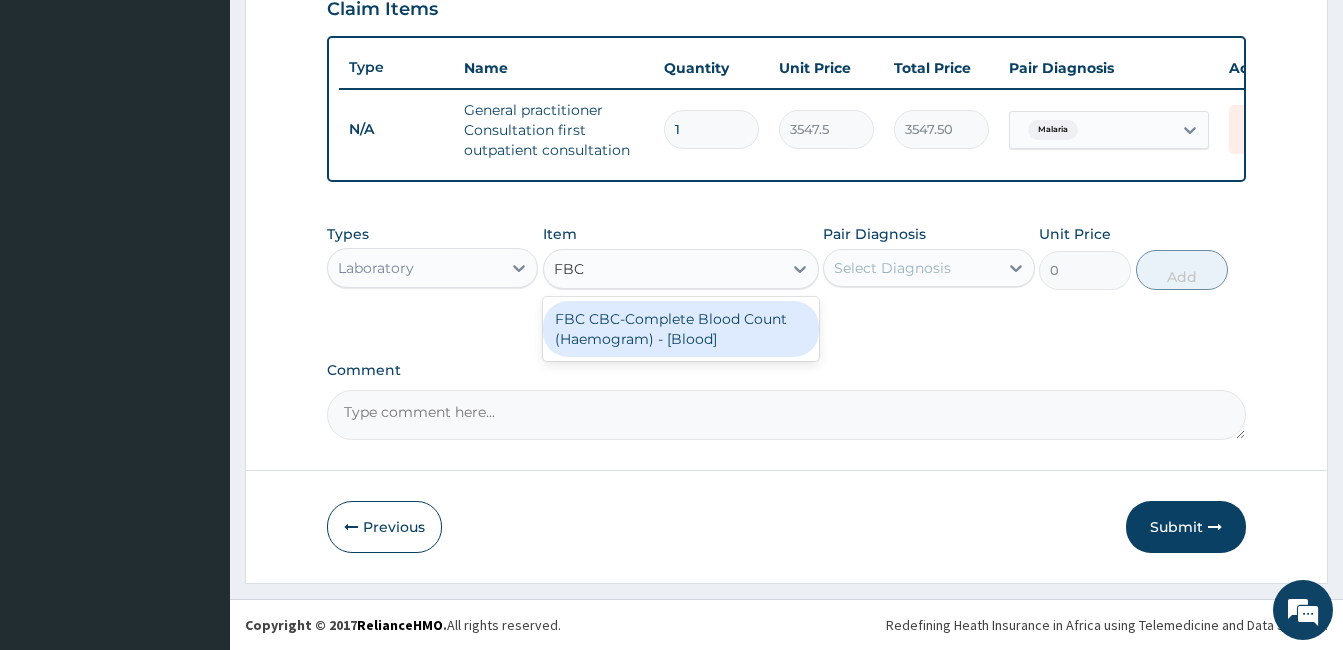 type 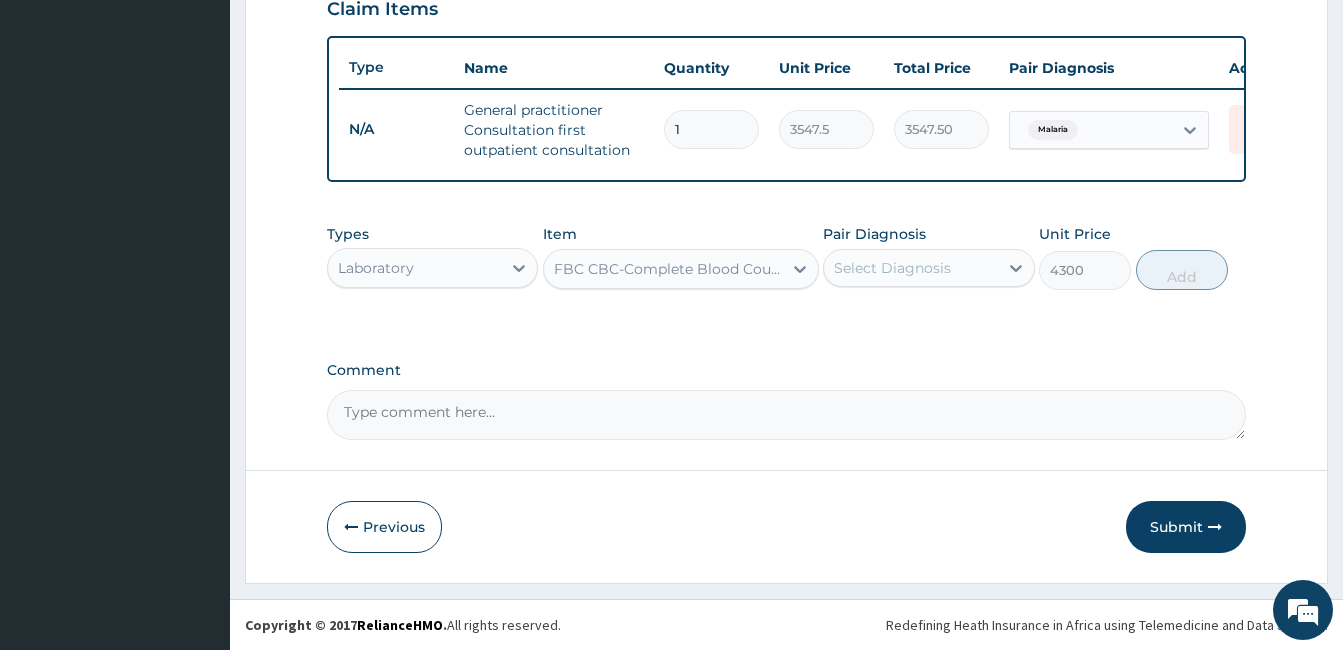click on "Select Diagnosis" at bounding box center (892, 268) 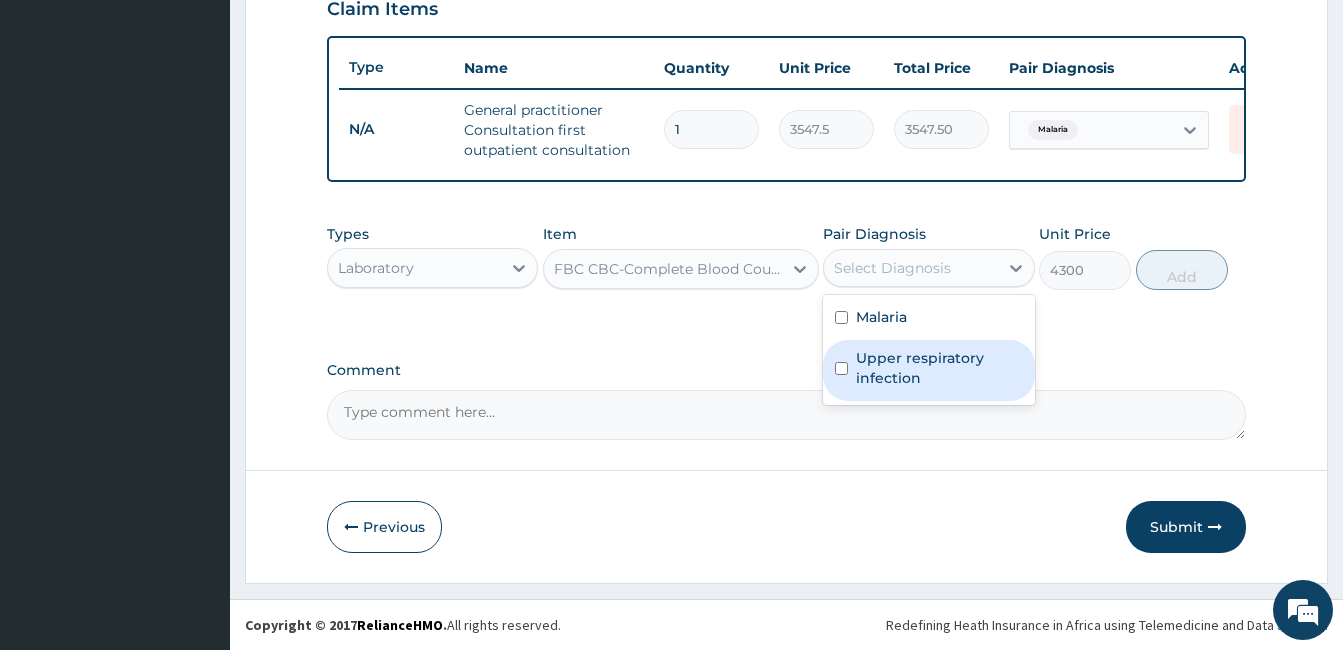 click on "Upper respiratory infection" at bounding box center [939, 368] 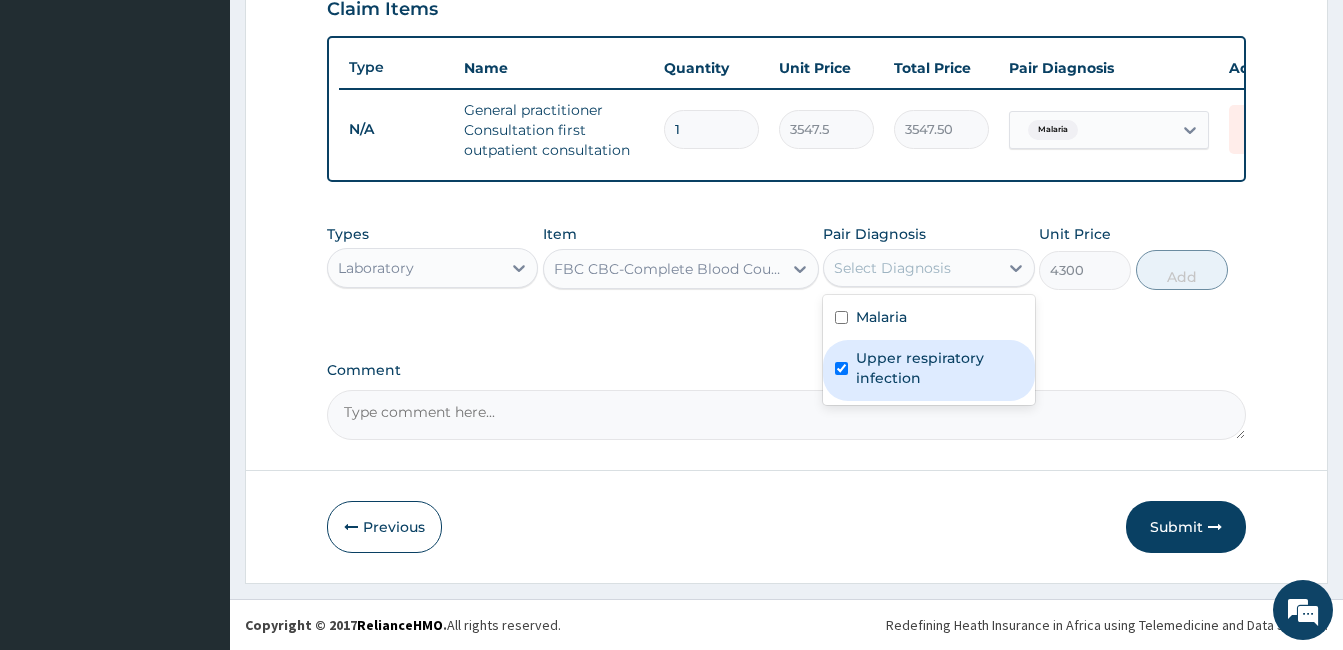 checkbox on "true" 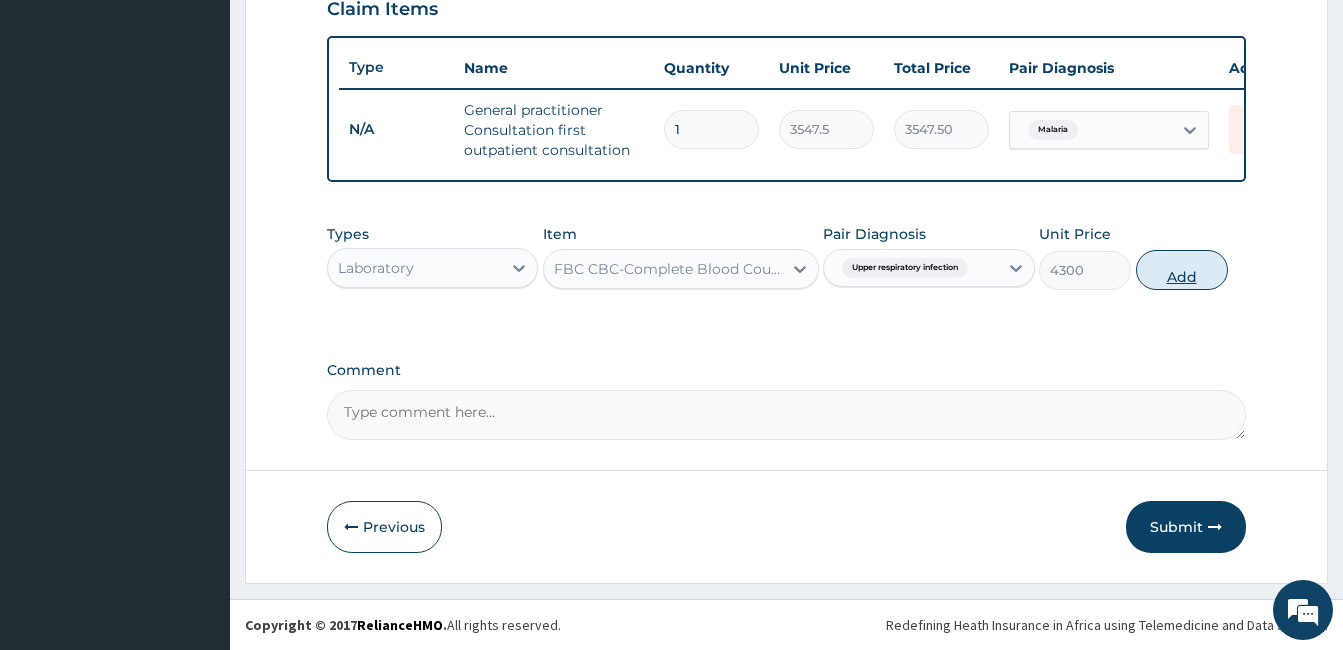 click on "Add" at bounding box center [1182, 270] 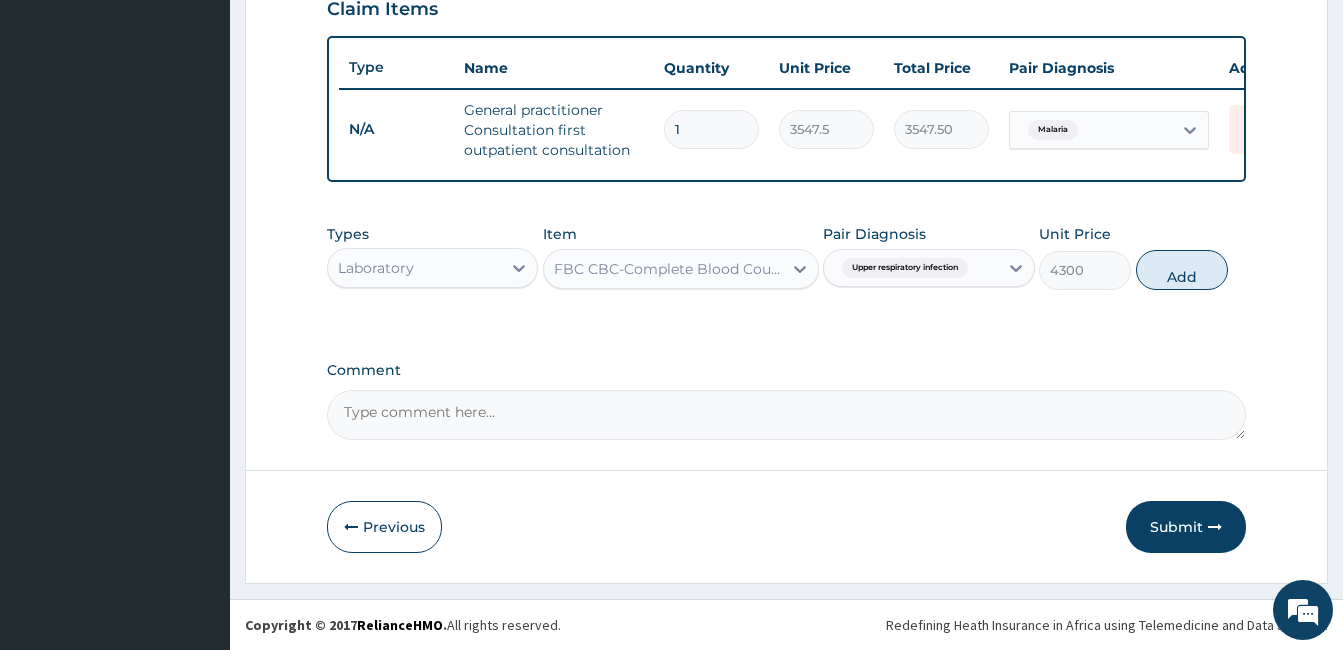 type on "0" 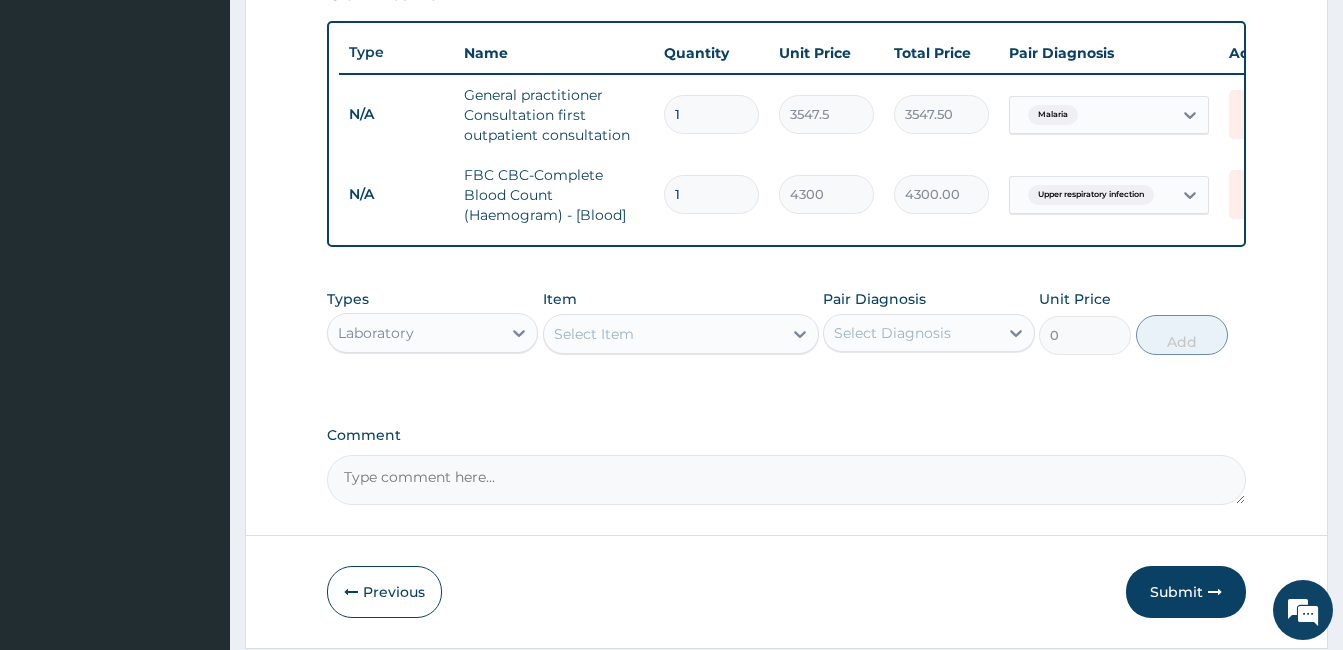 click on "Select Item" at bounding box center [663, 334] 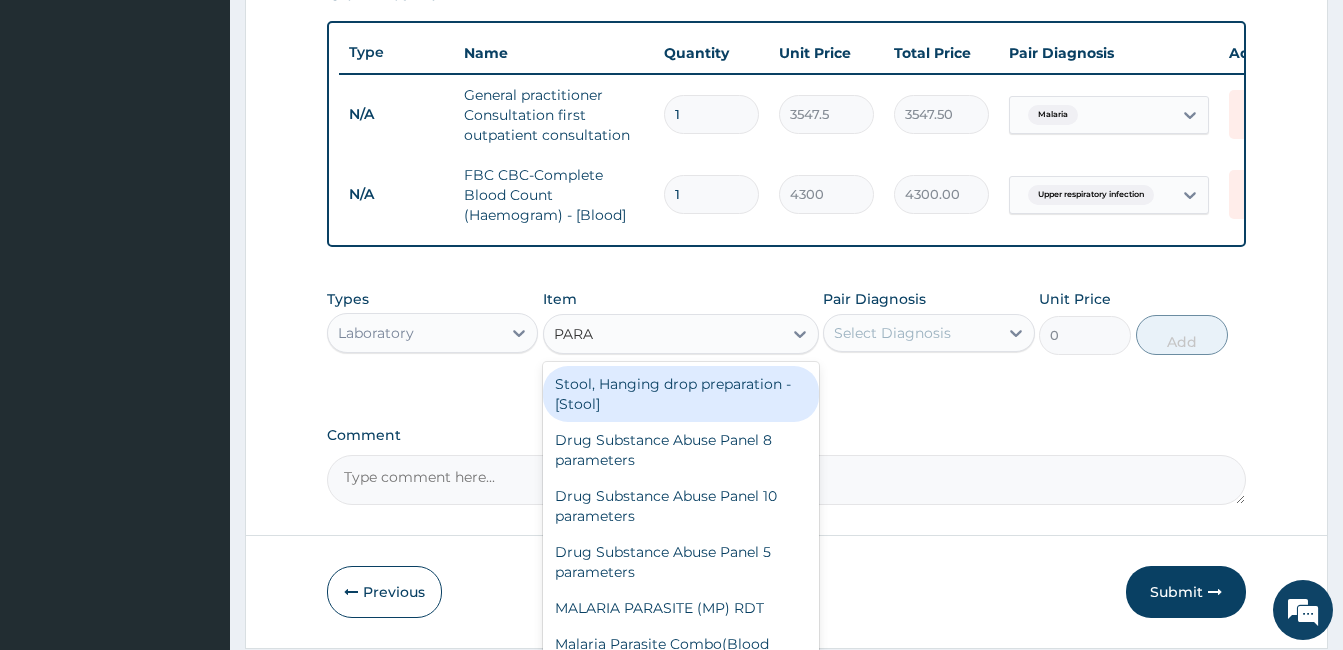 type on "PARAS" 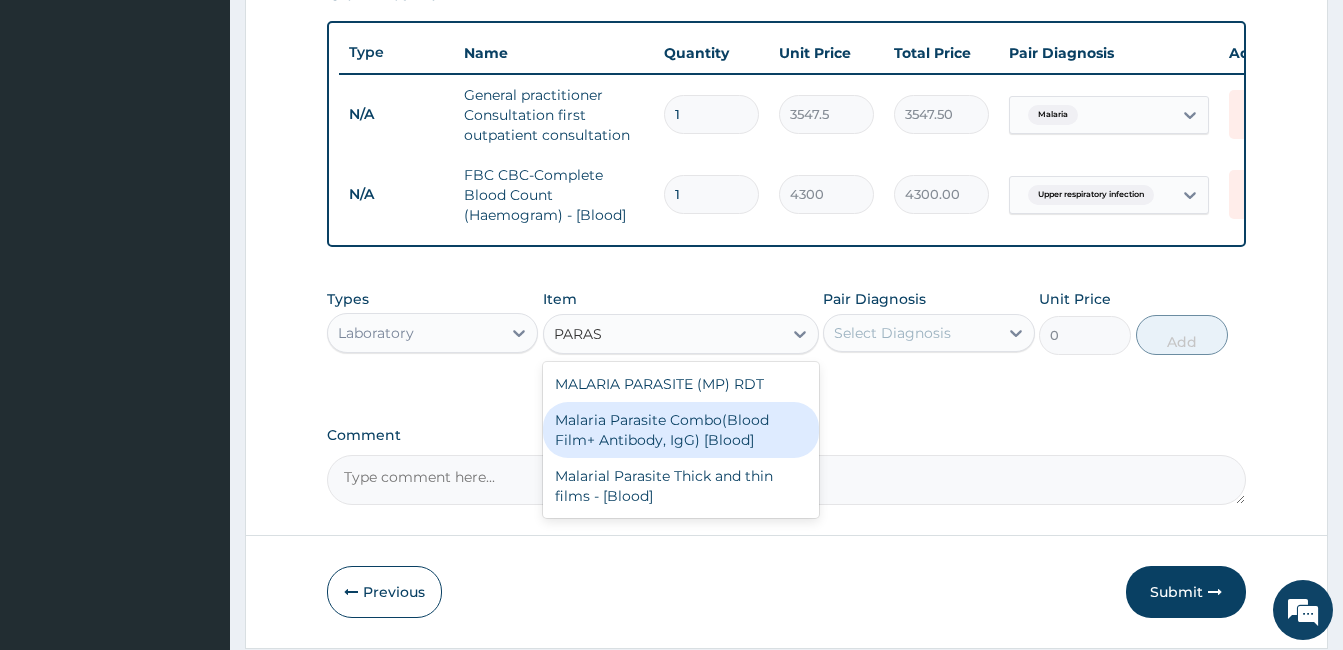 click on "Malaria Parasite Combo(Blood Film+ Antibody, IgG) [Blood]" at bounding box center [681, 430] 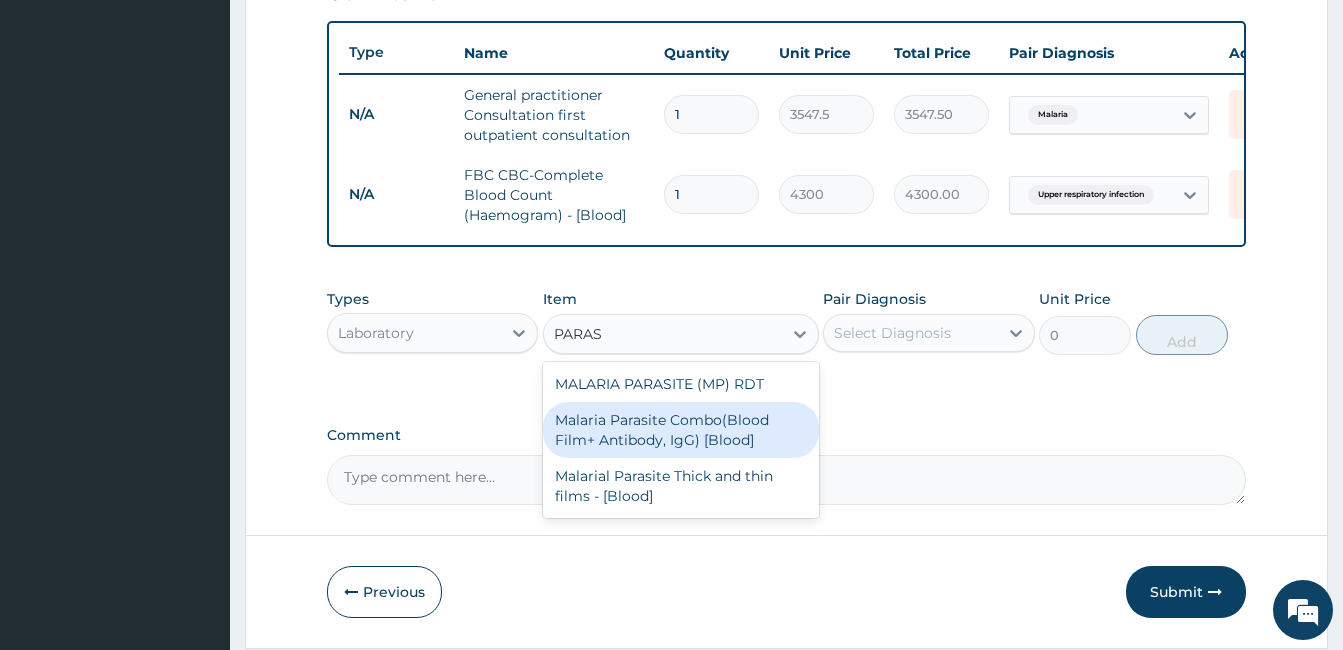 type 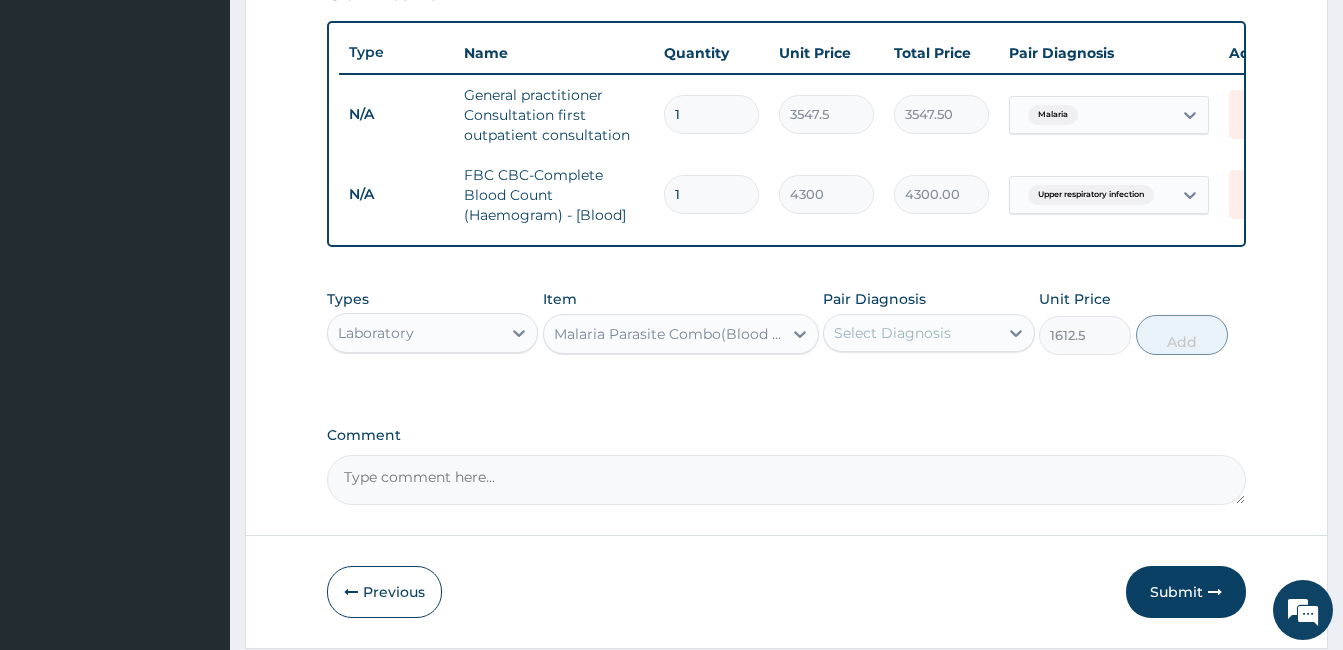 click on "Select Diagnosis" at bounding box center (910, 333) 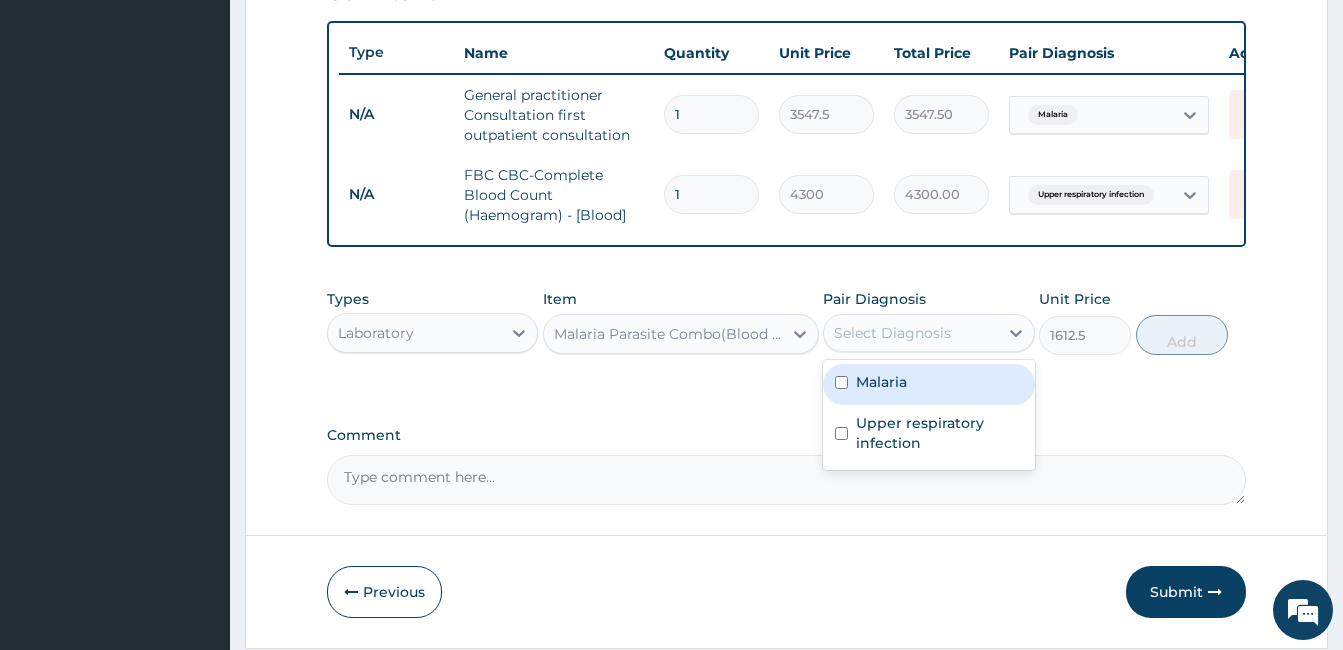 click on "Malaria" at bounding box center [928, 384] 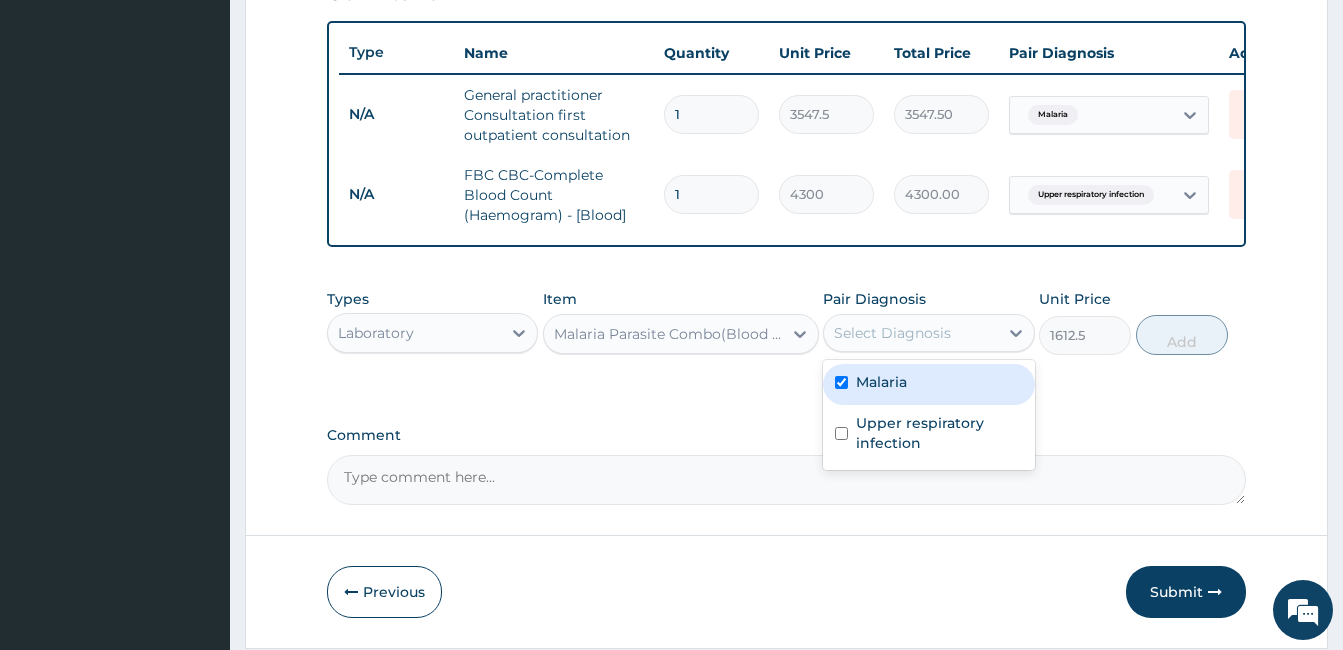 checkbox on "true" 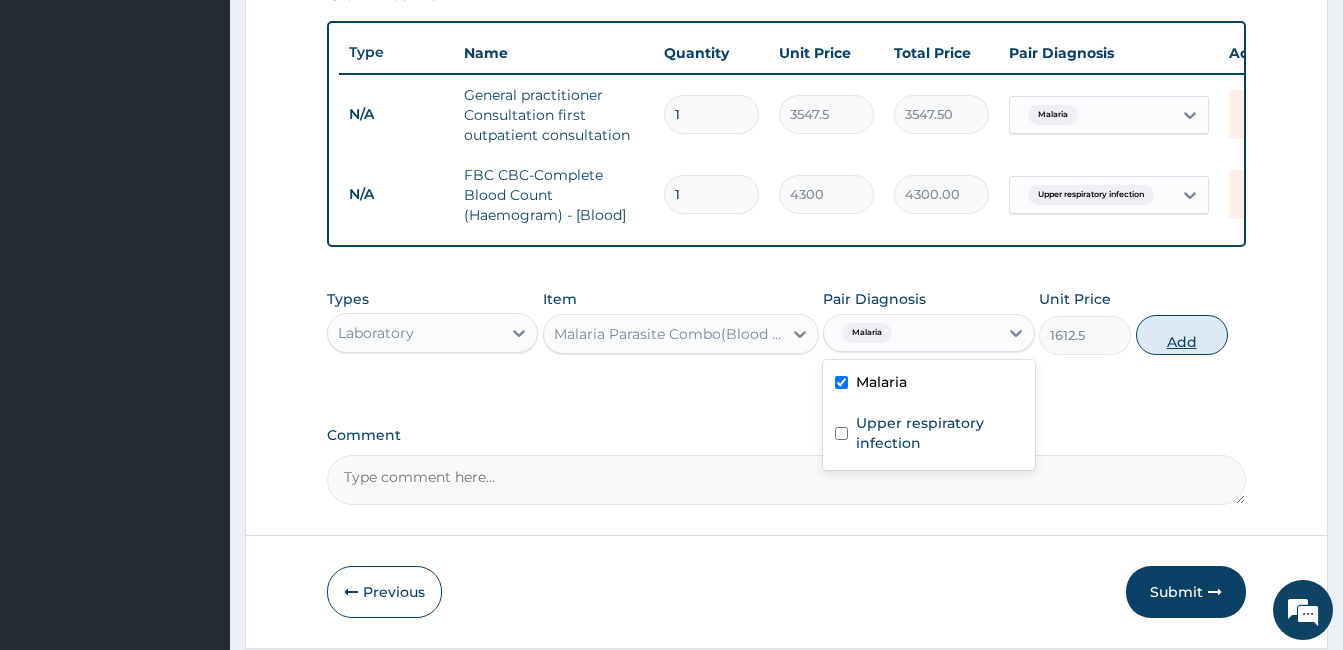 click on "Add" at bounding box center (1182, 335) 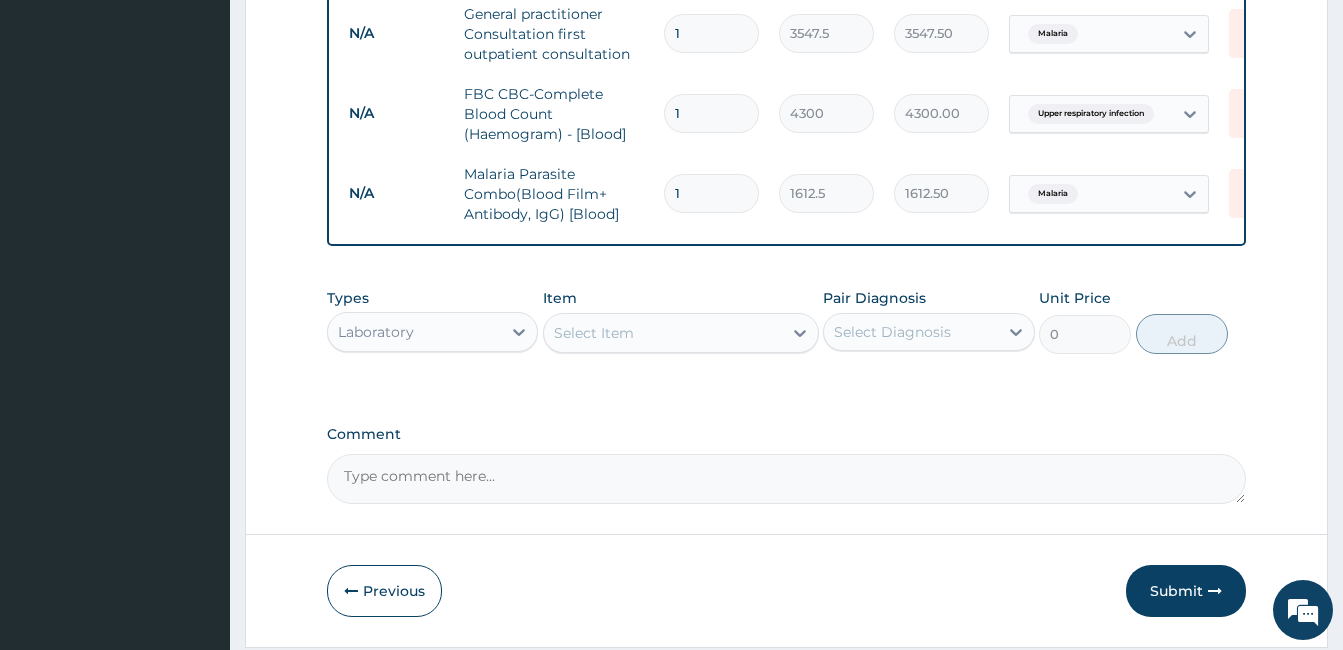 scroll, scrollTop: 883, scrollLeft: 0, axis: vertical 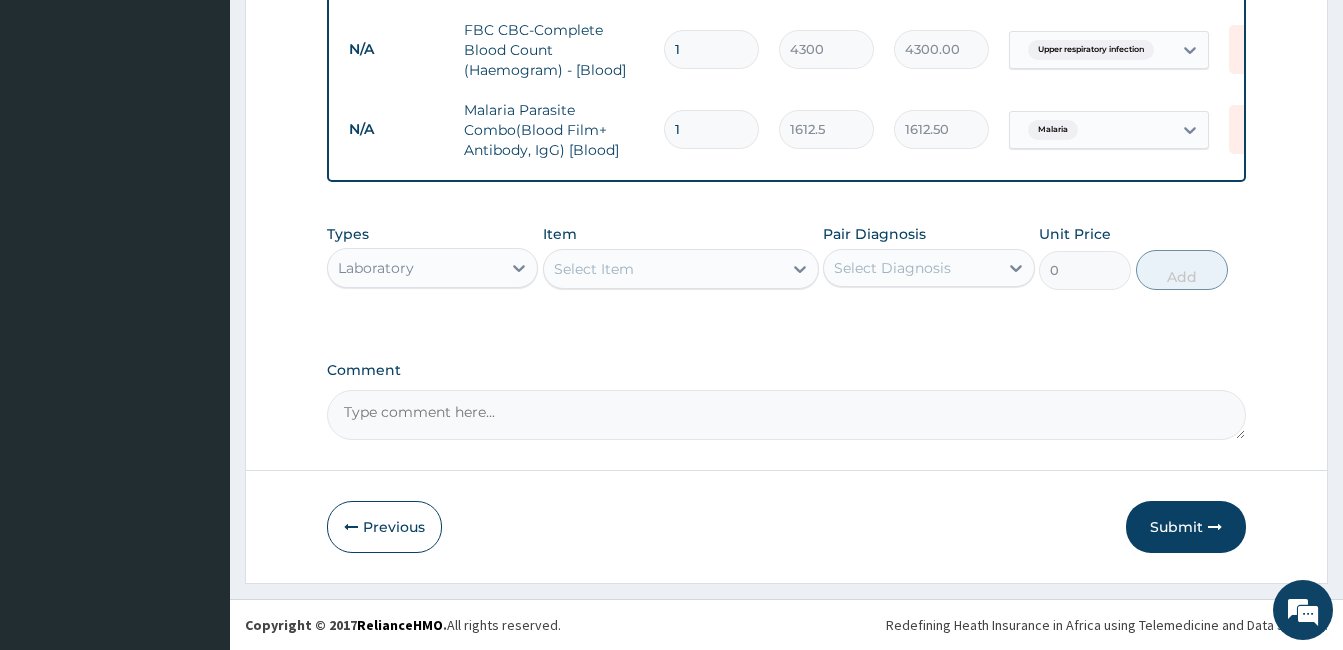 click on "Laboratory" at bounding box center [414, 268] 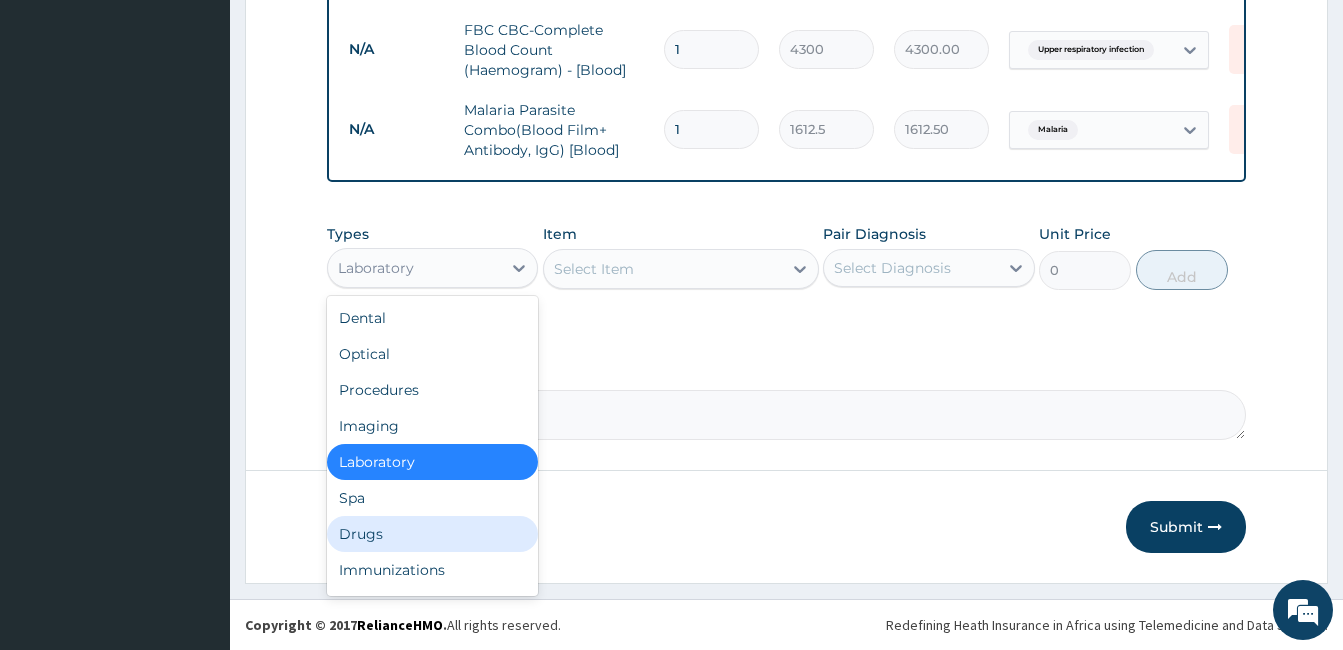 click on "Drugs" at bounding box center [432, 534] 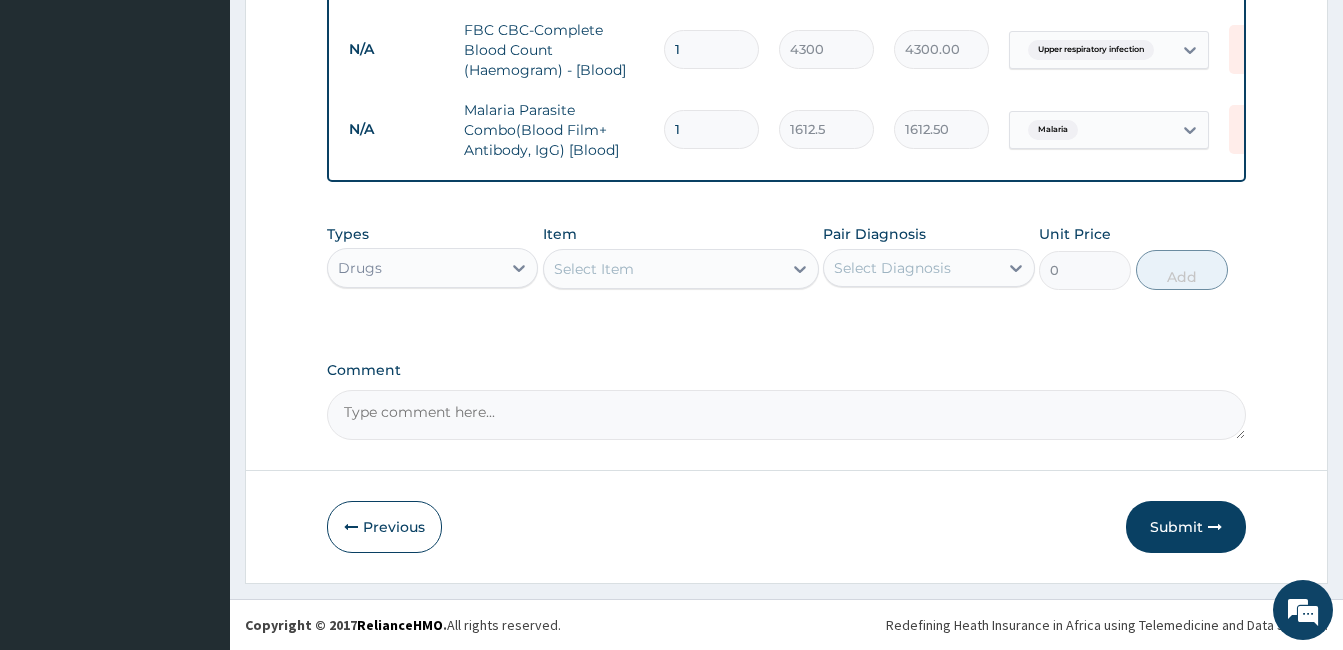 click on "Select Item" at bounding box center (663, 269) 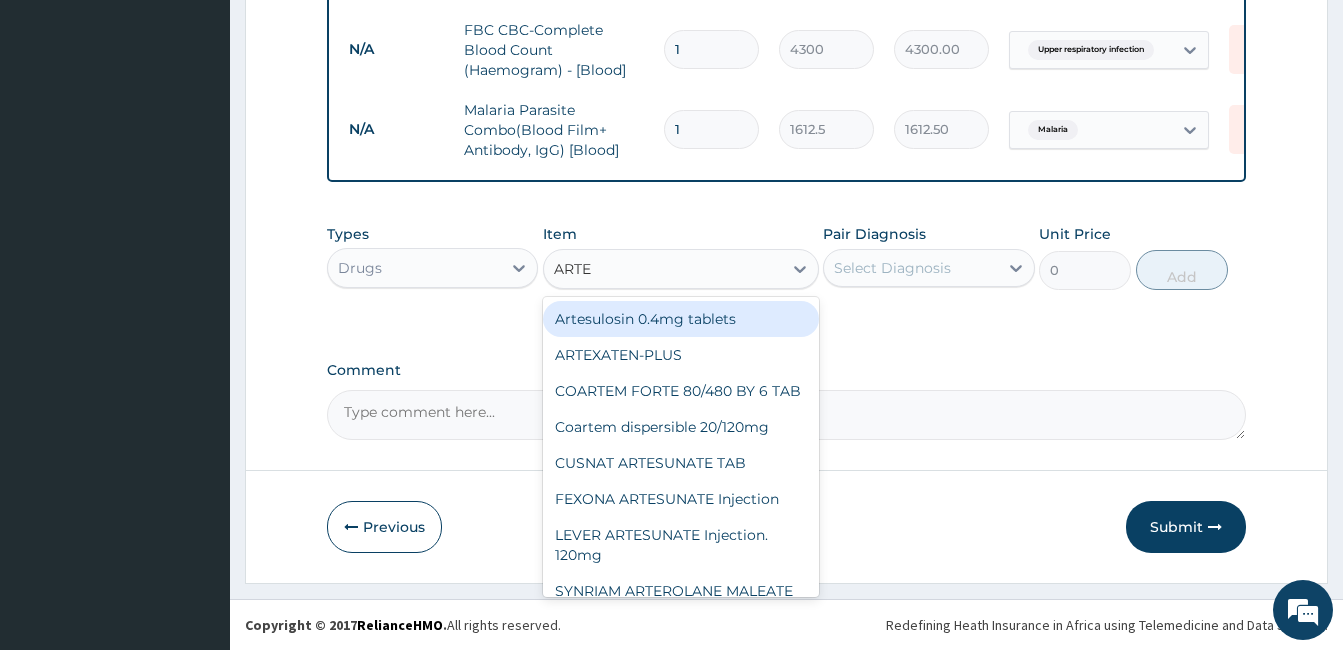 type on "ARTEM" 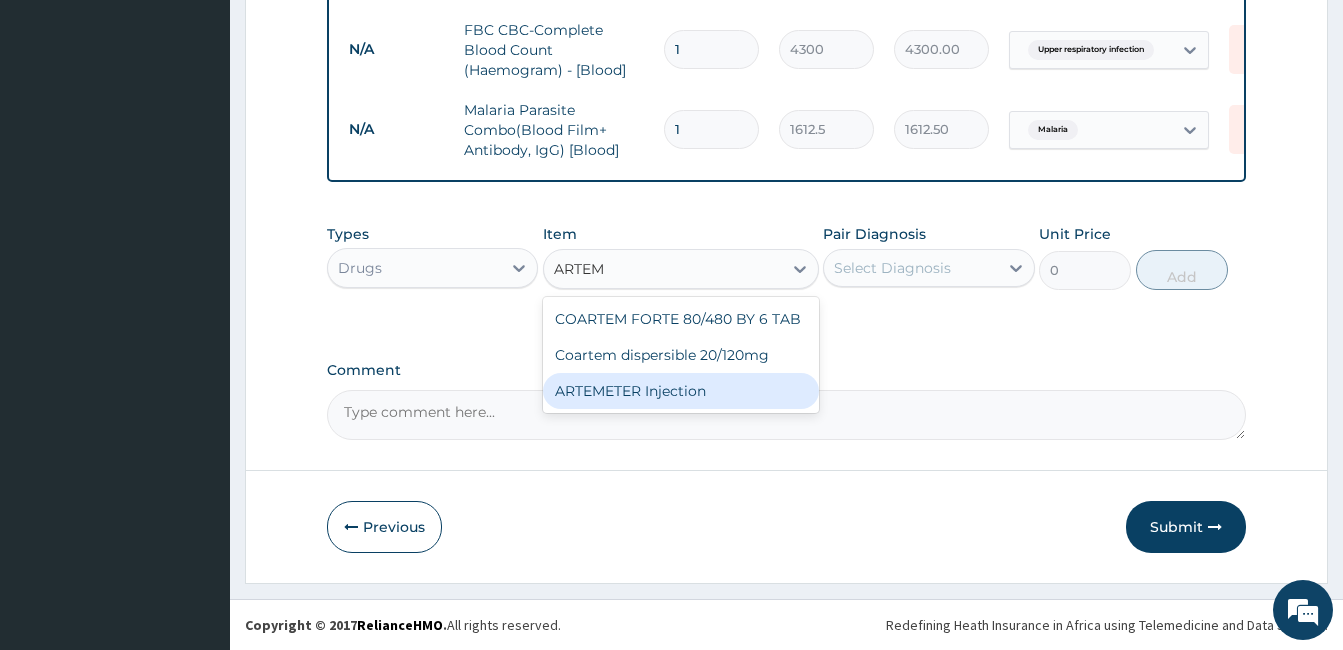 click on "ARTEMETER Injection" at bounding box center (681, 391) 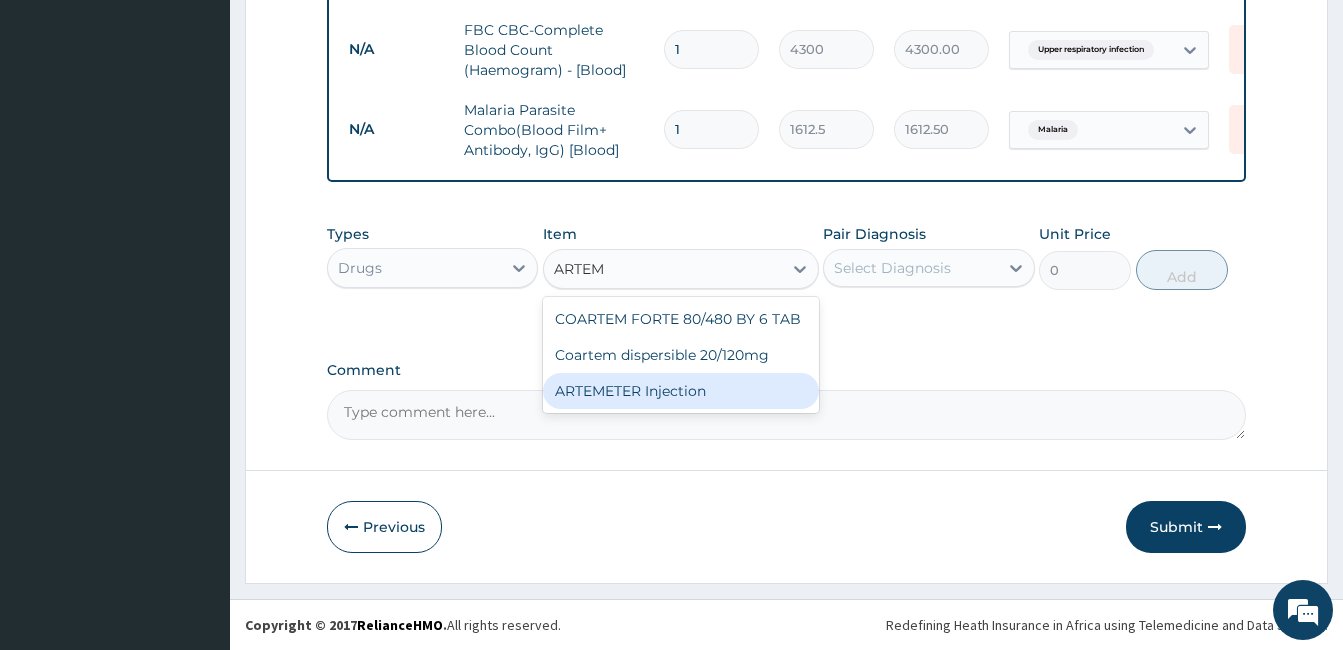 type 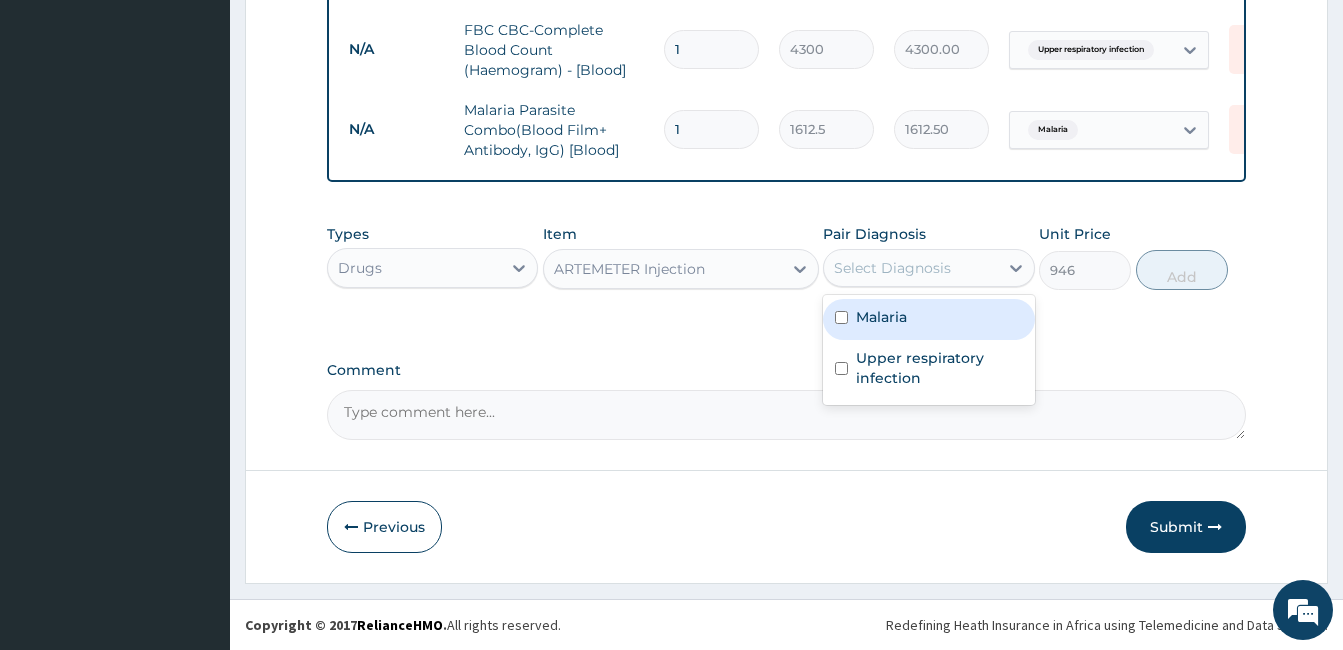 click on "Select Diagnosis" at bounding box center [892, 268] 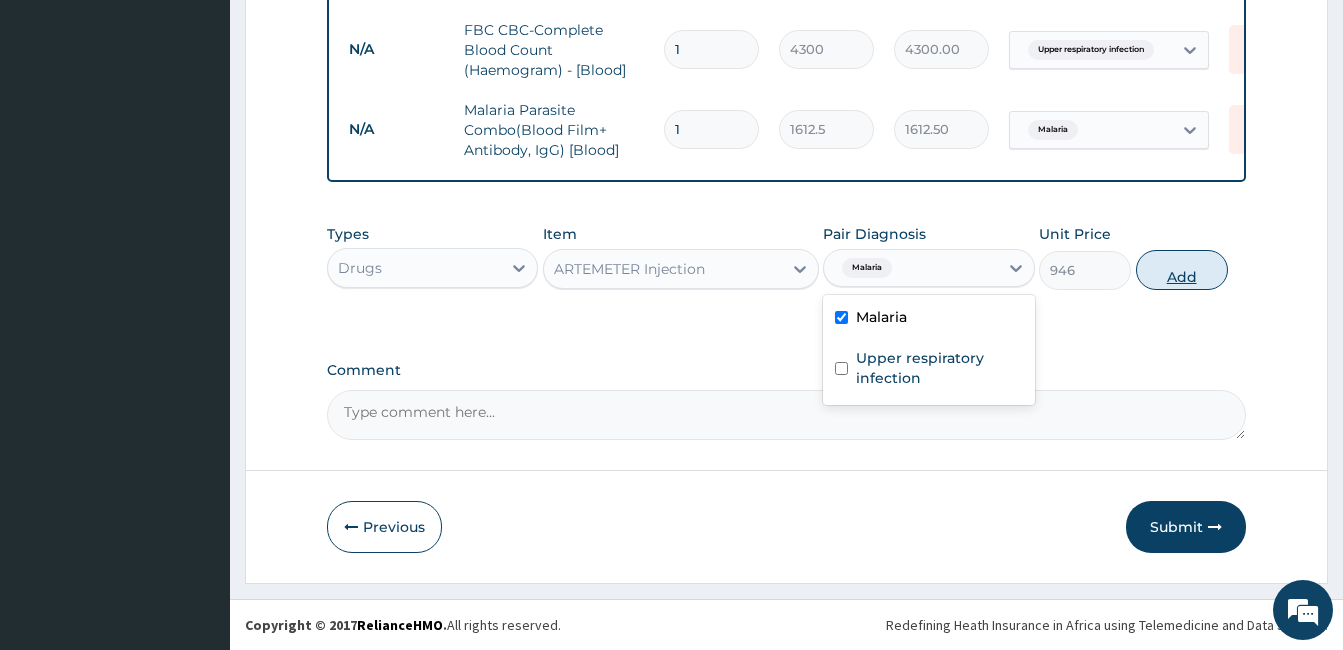 checkbox on "false" 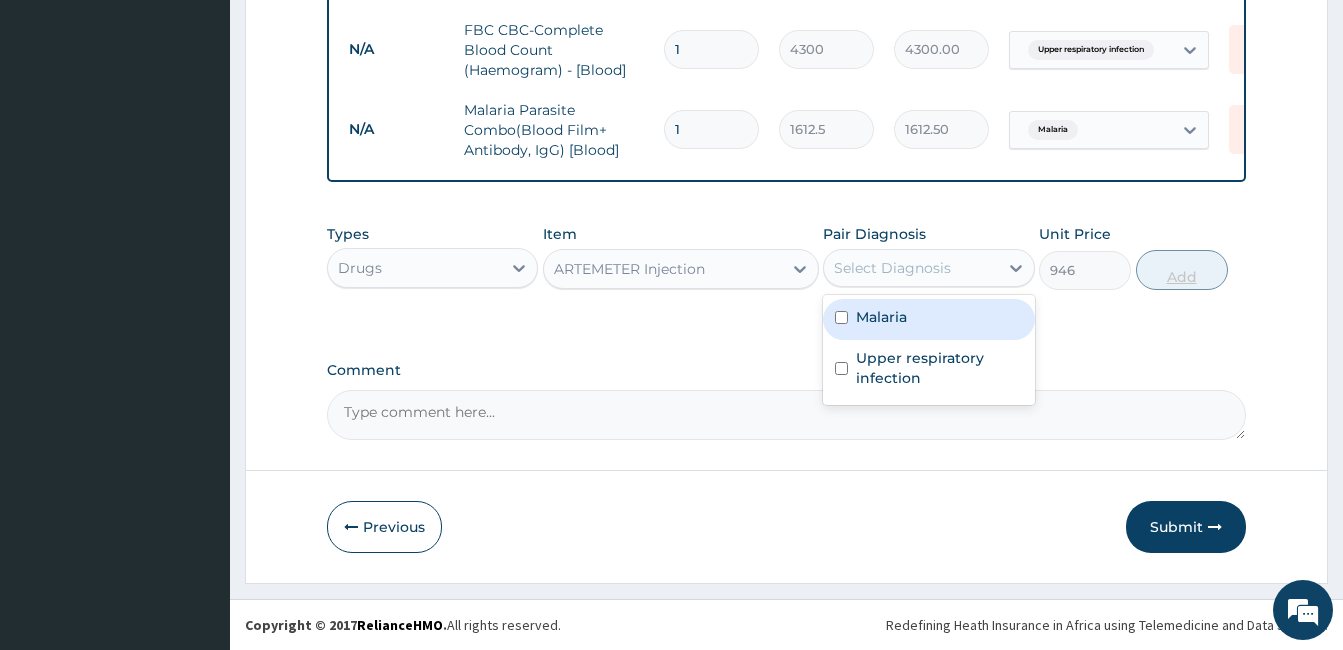 type on "2" 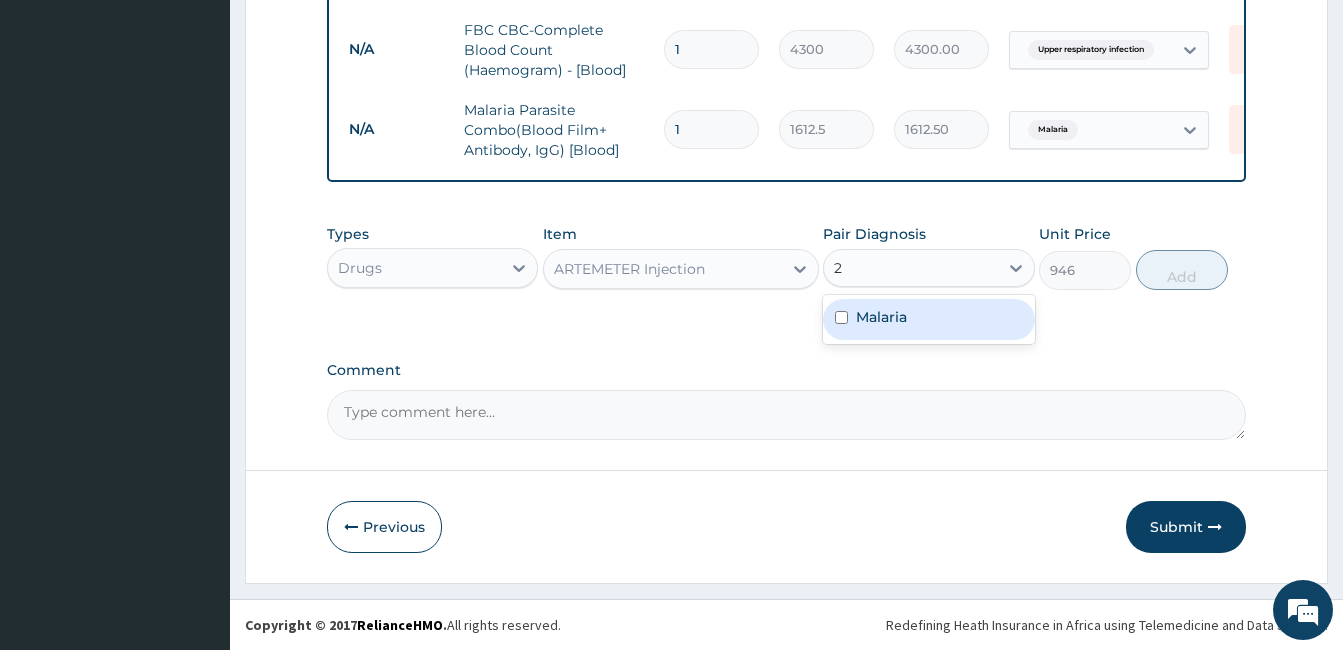 click on "Malaria" at bounding box center [928, 319] 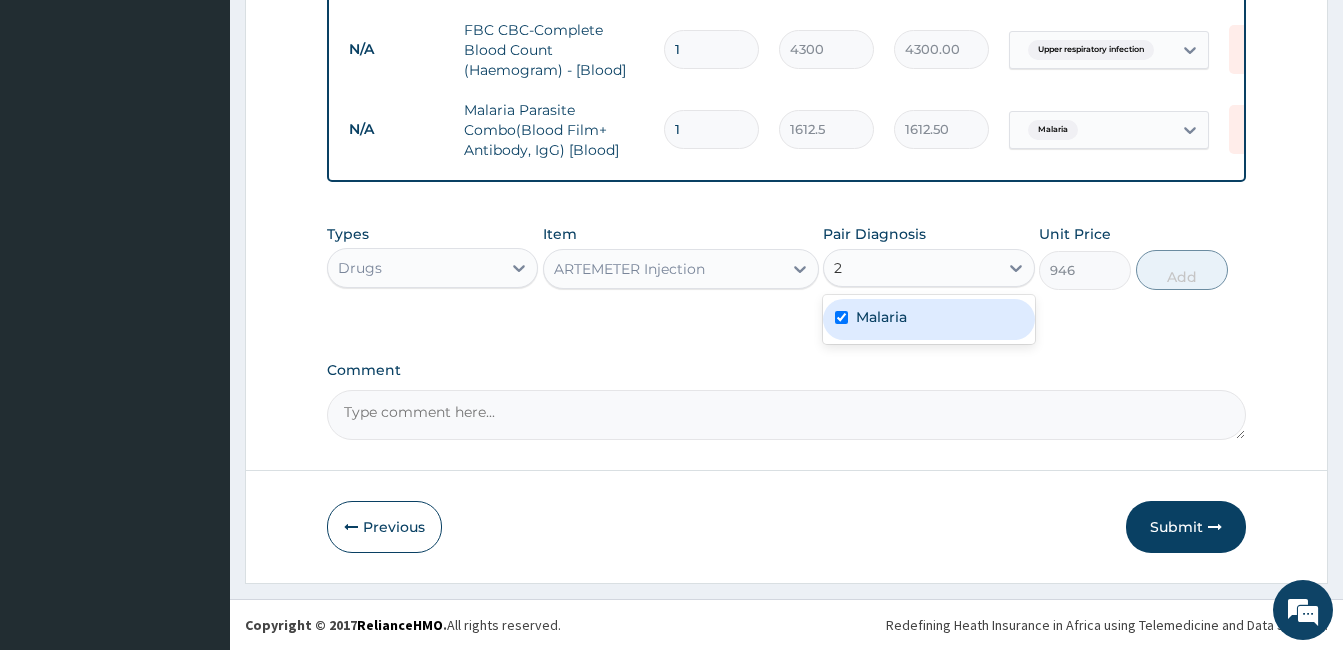 type 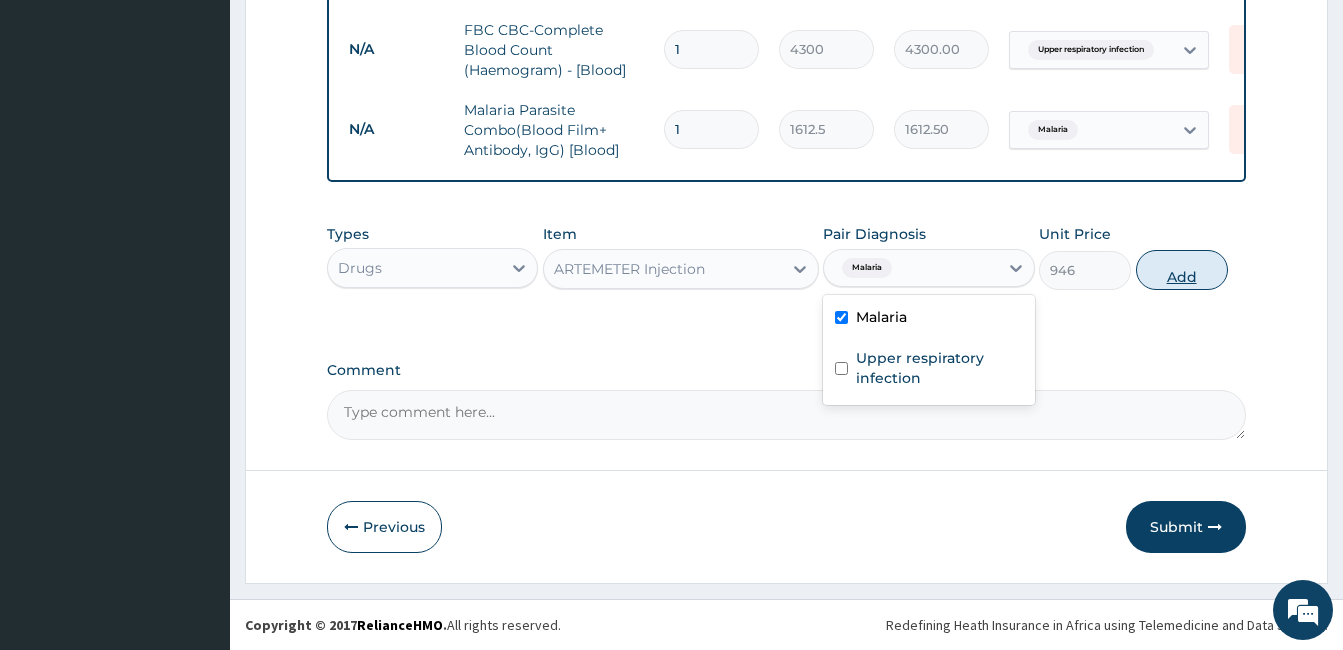 click on "Add" at bounding box center (1182, 270) 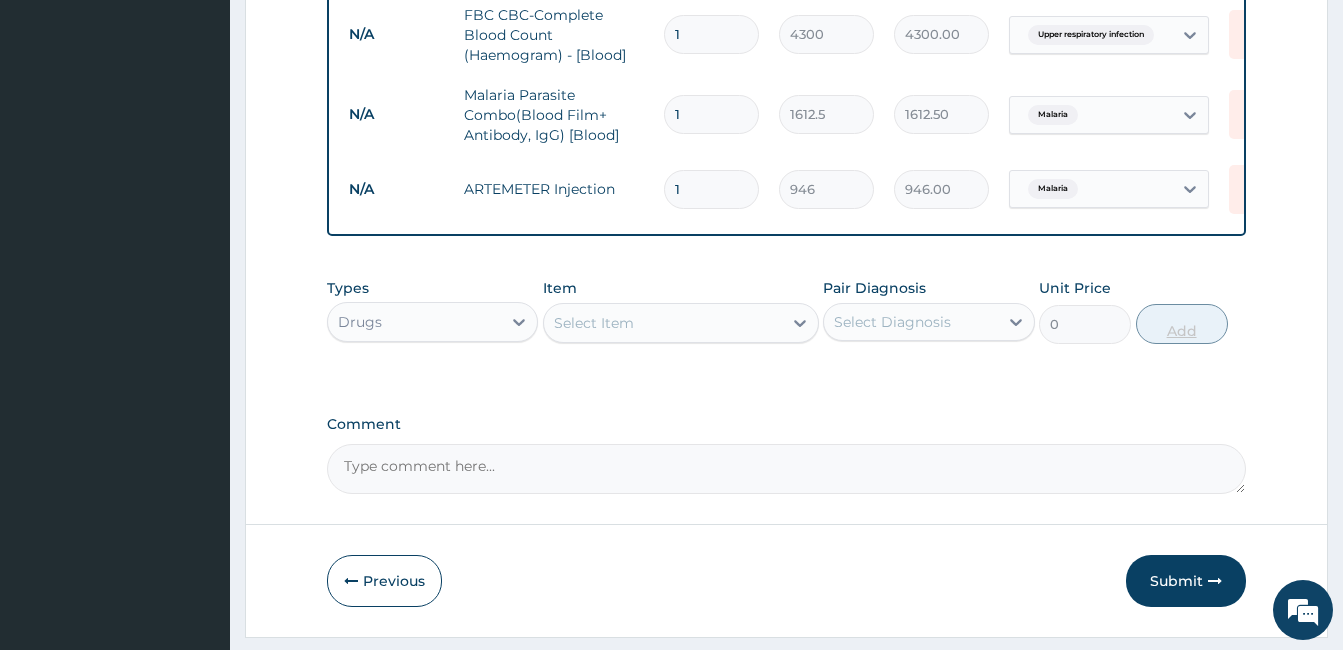 type 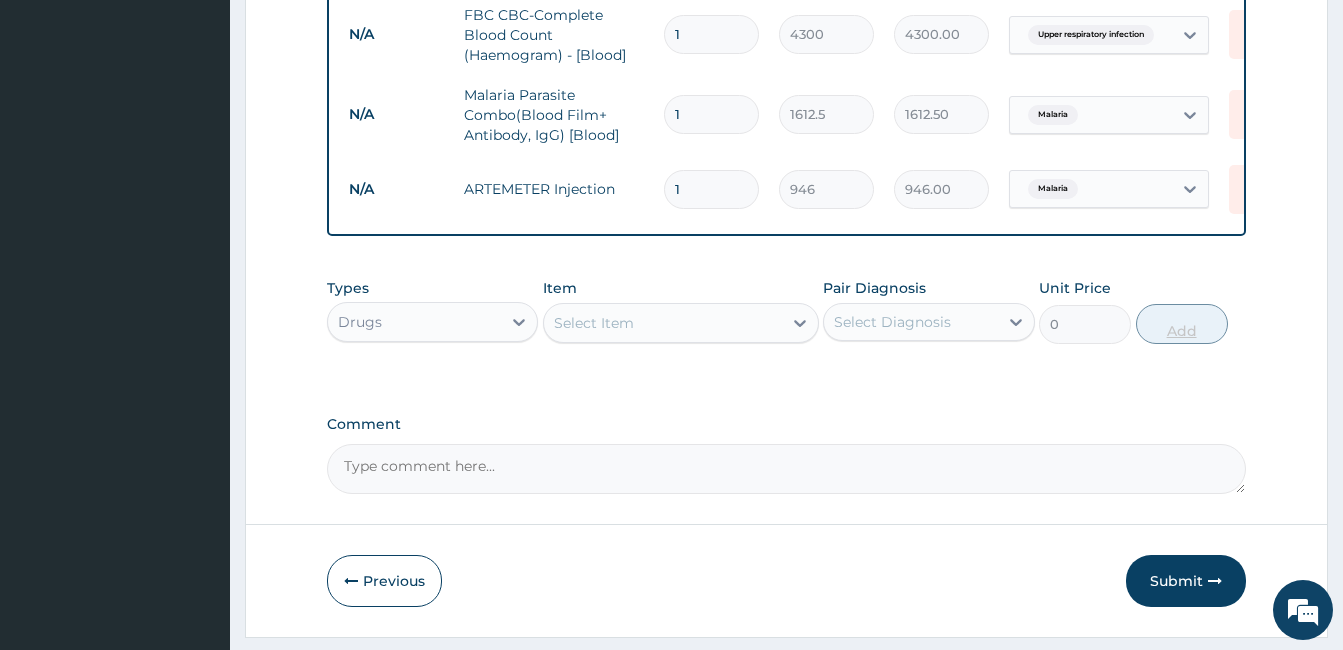 type on "0.00" 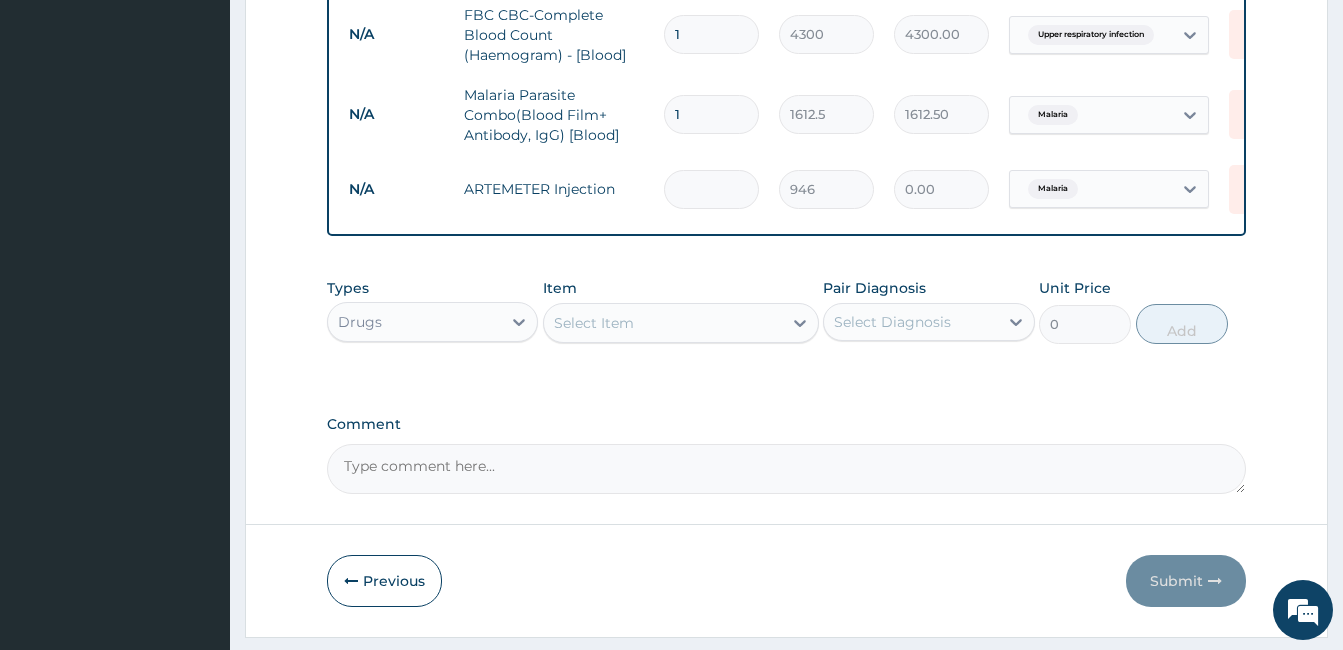 type on "2" 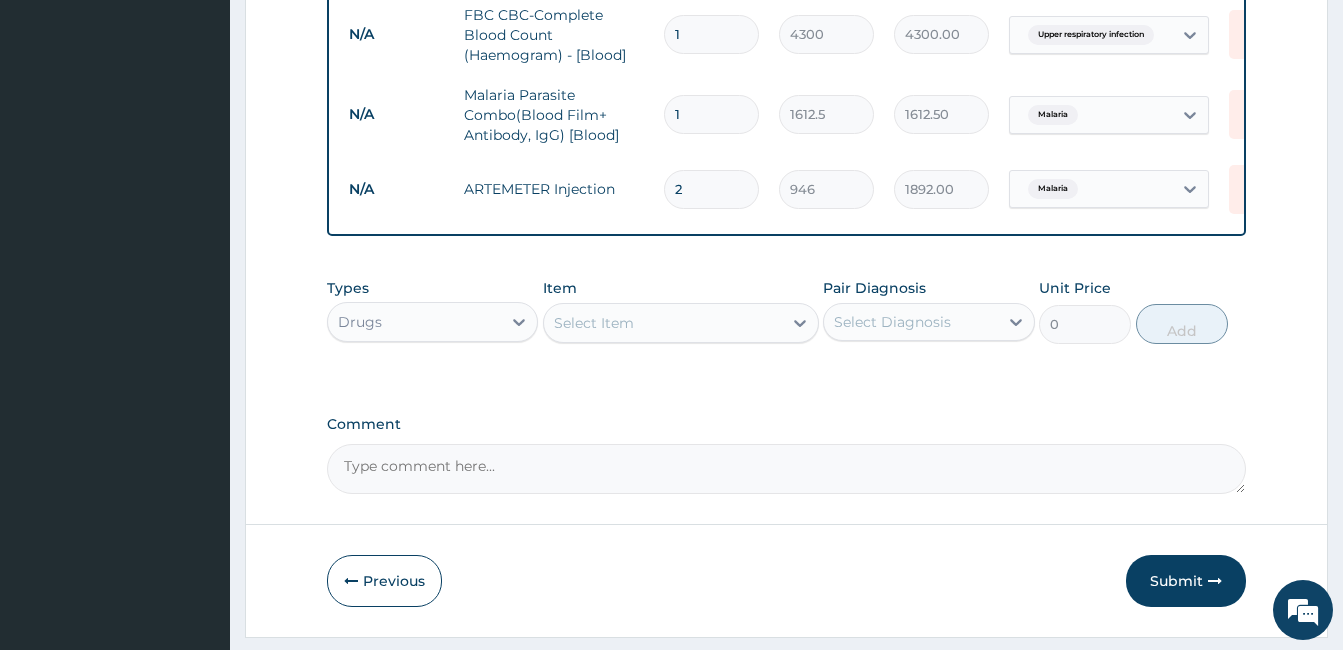 type on "2" 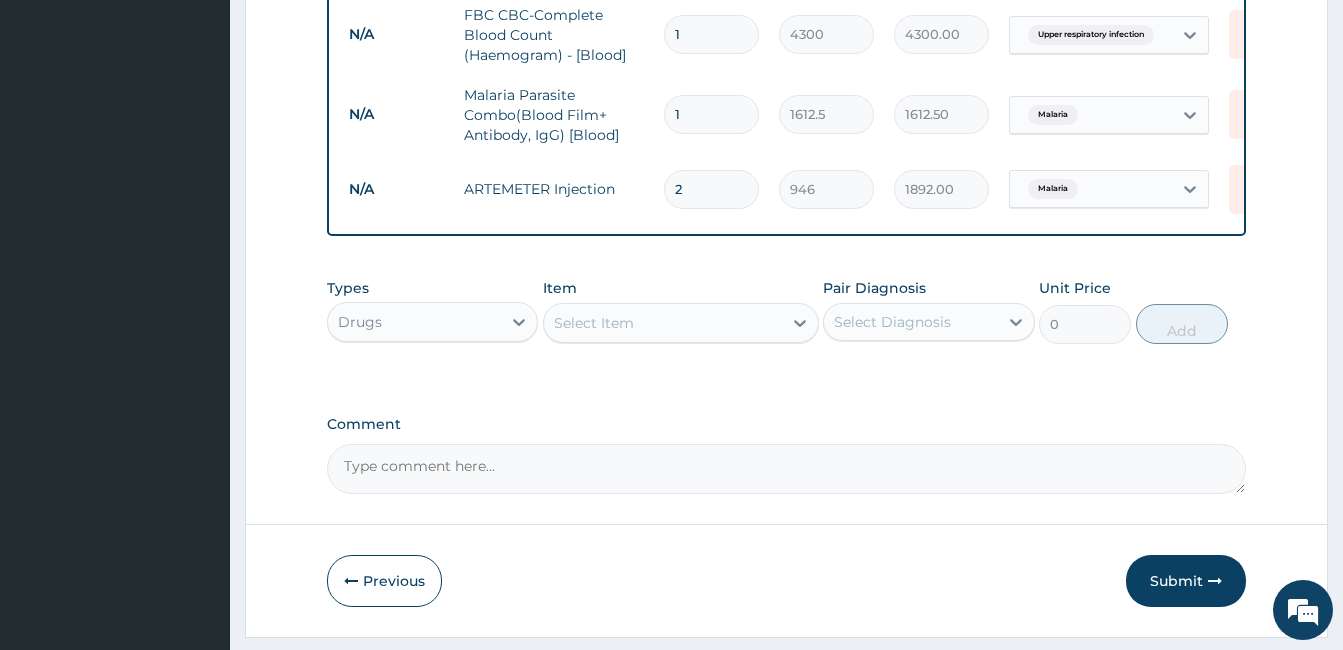click on "Select Item" at bounding box center [663, 323] 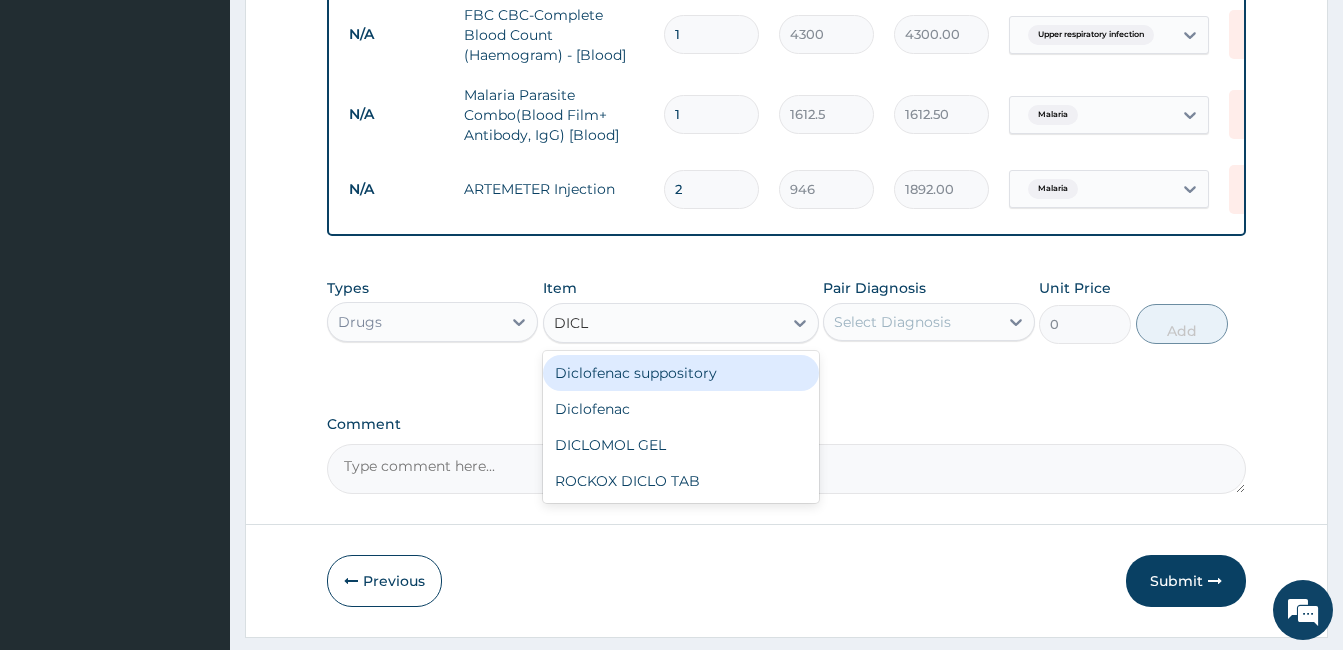 type on "DICLO" 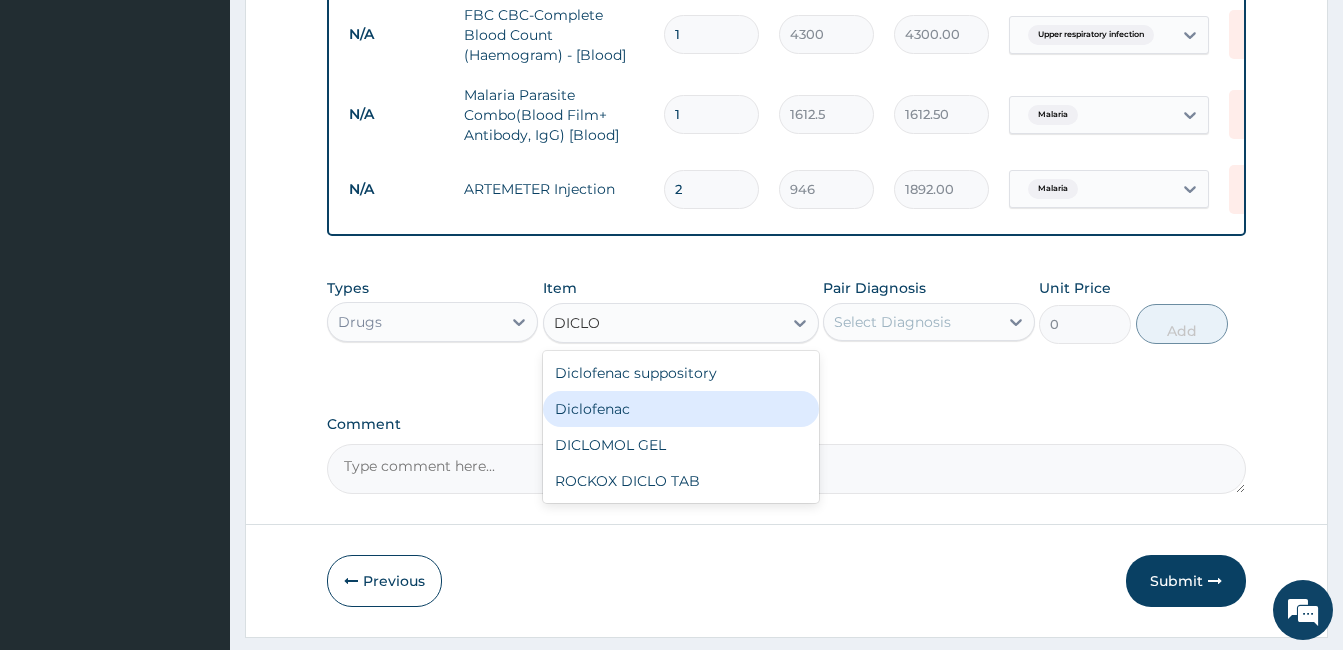 click on "Diclofenac" at bounding box center [681, 409] 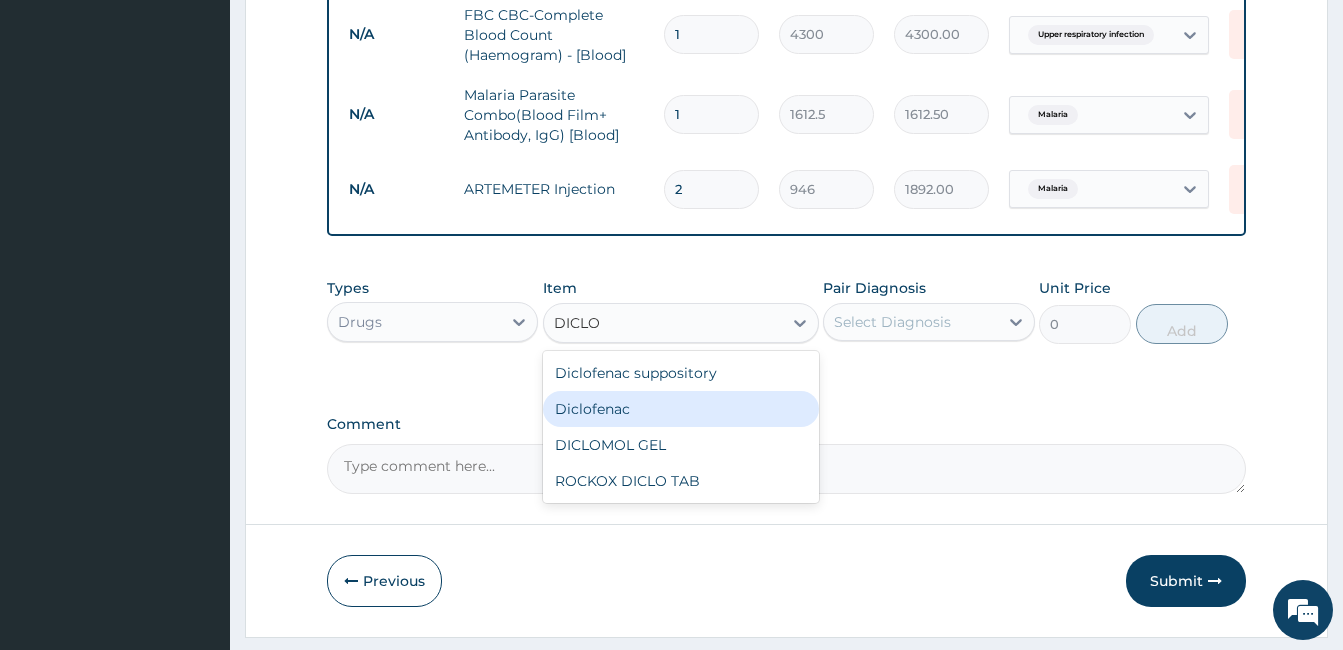 type 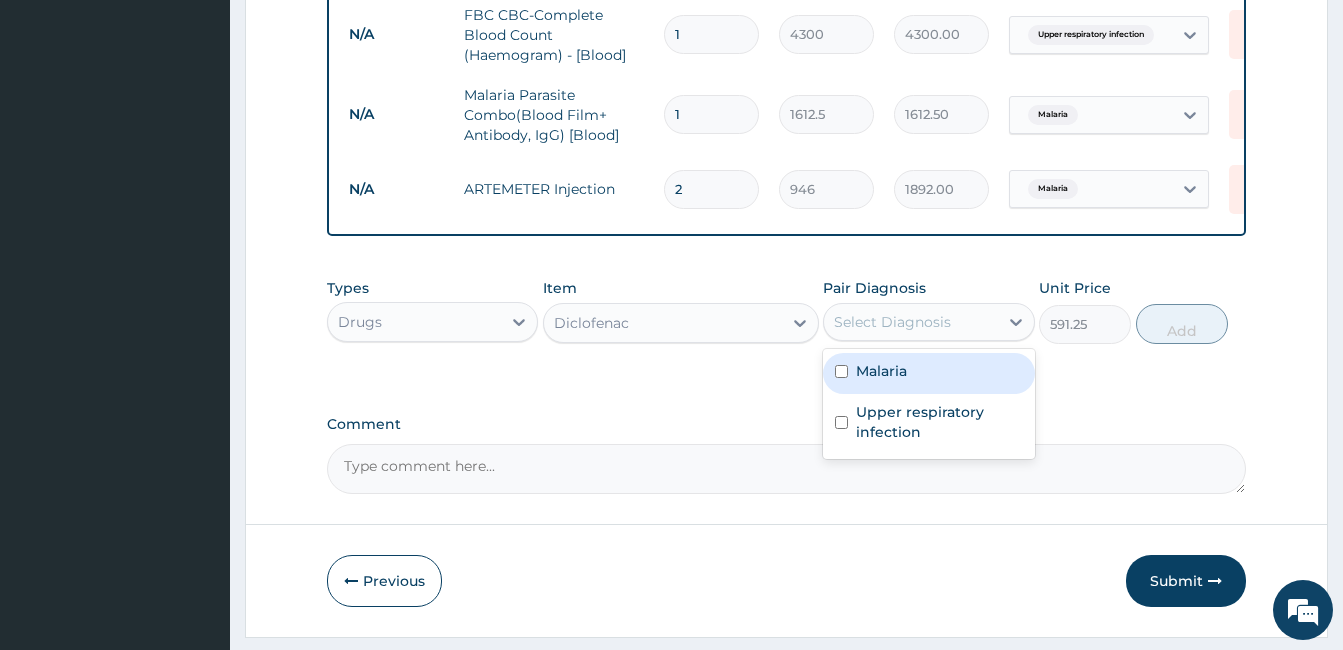 click on "Select Diagnosis" at bounding box center (910, 322) 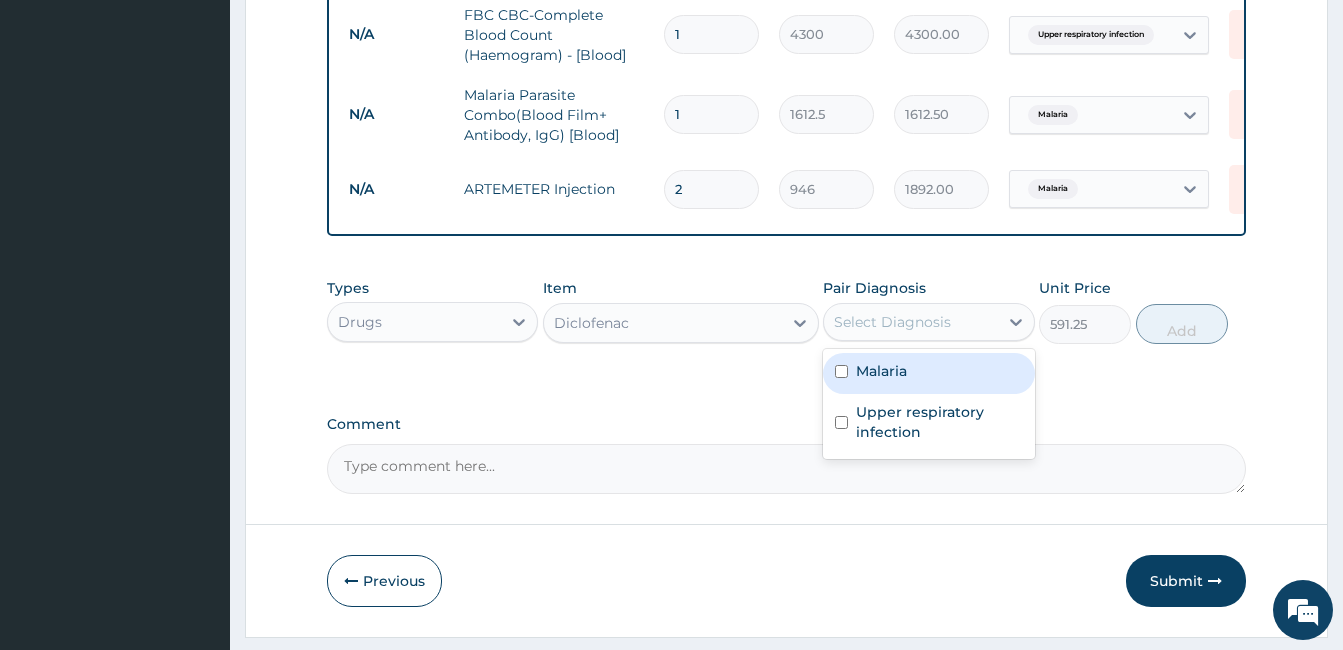 click on "Malaria" at bounding box center [928, 373] 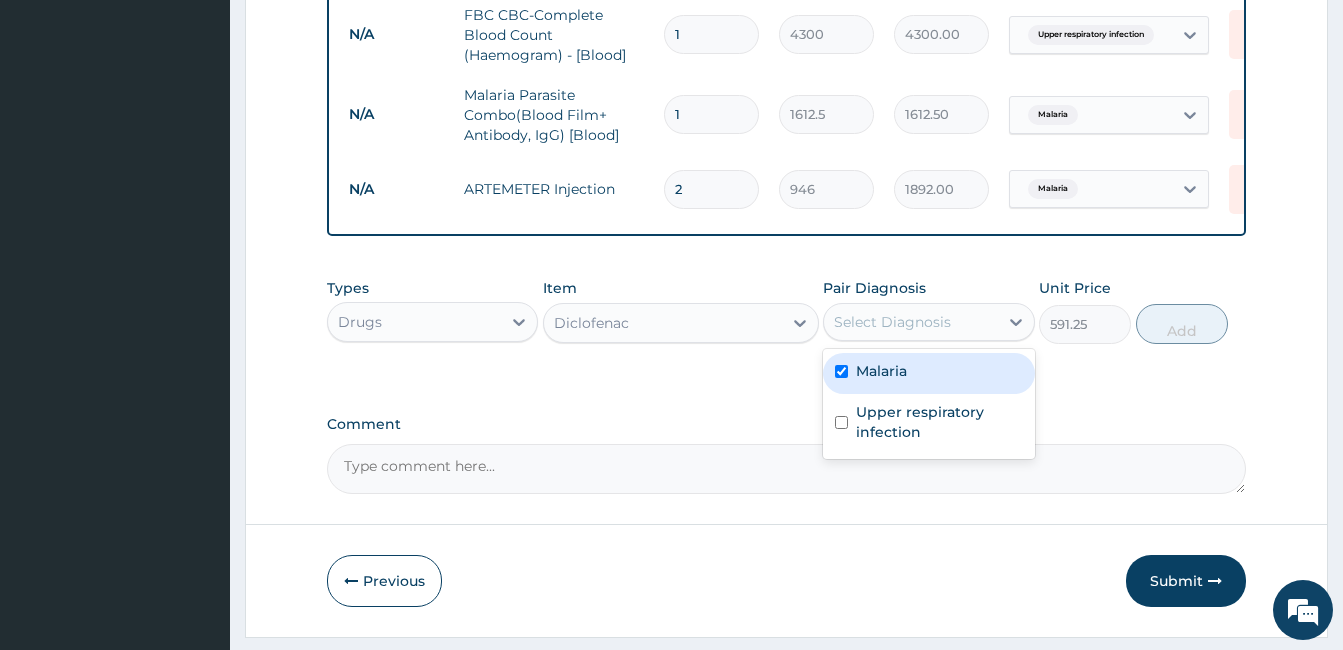 checkbox on "true" 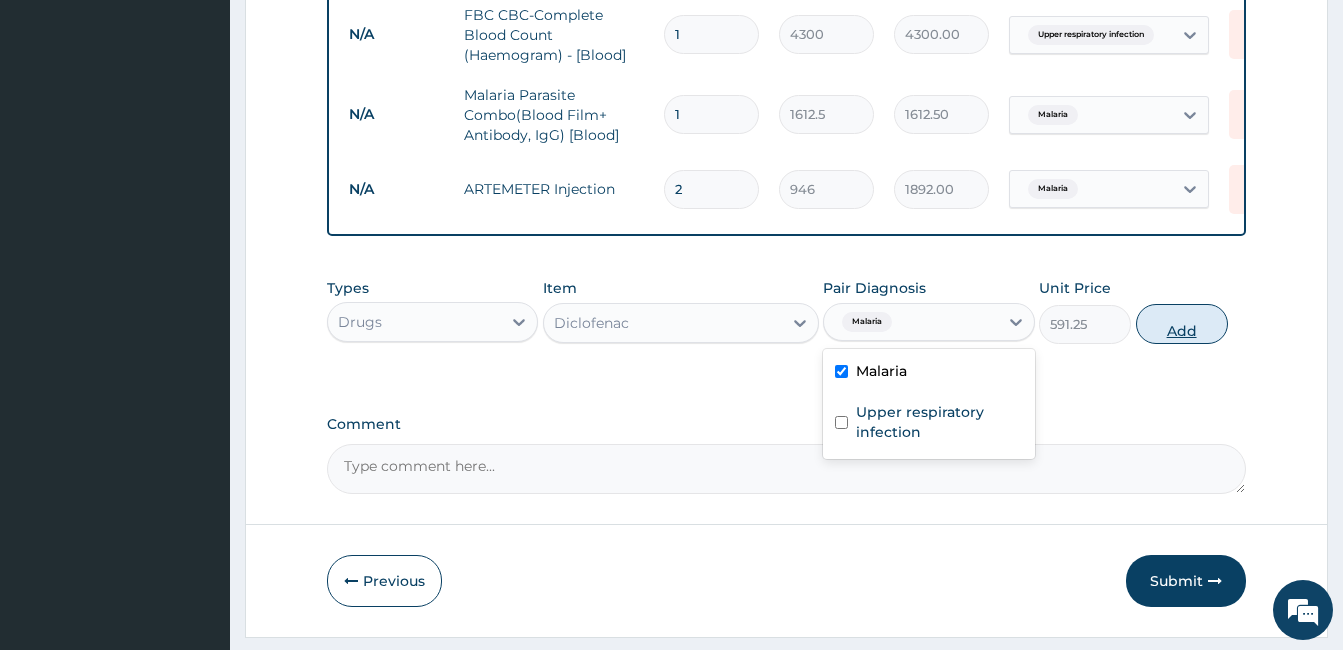 click on "Add" at bounding box center [1182, 324] 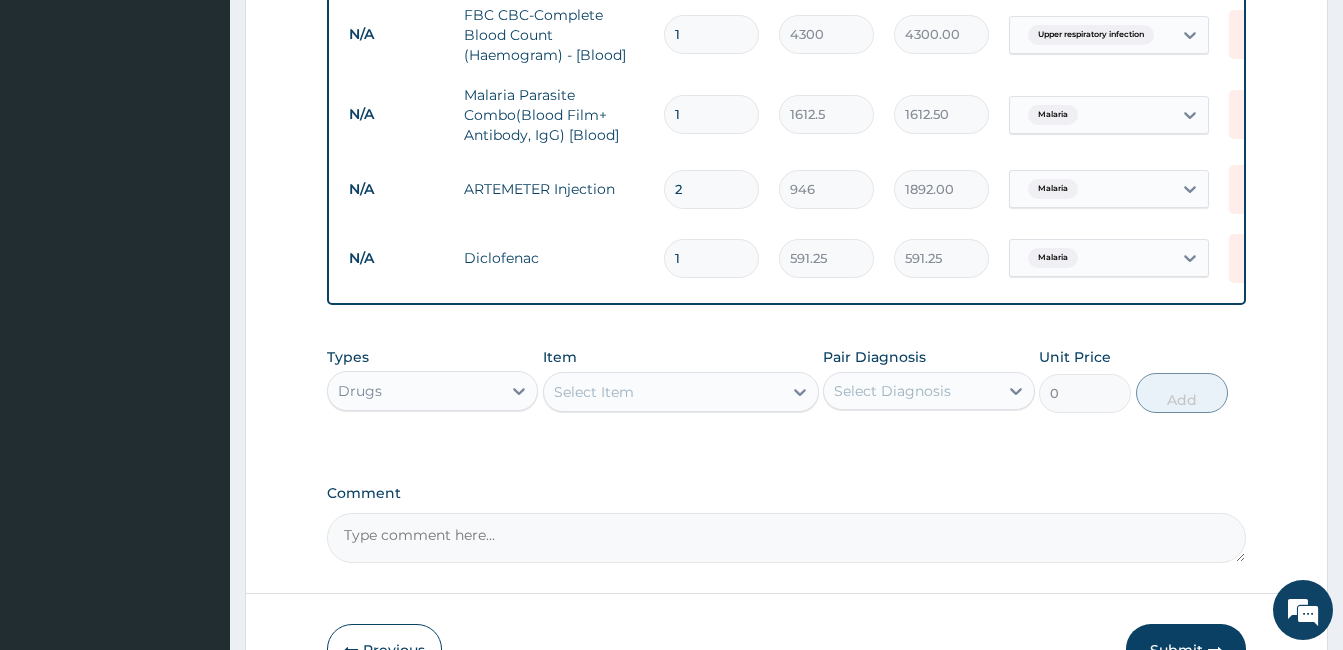 click on "Select Item" at bounding box center (663, 392) 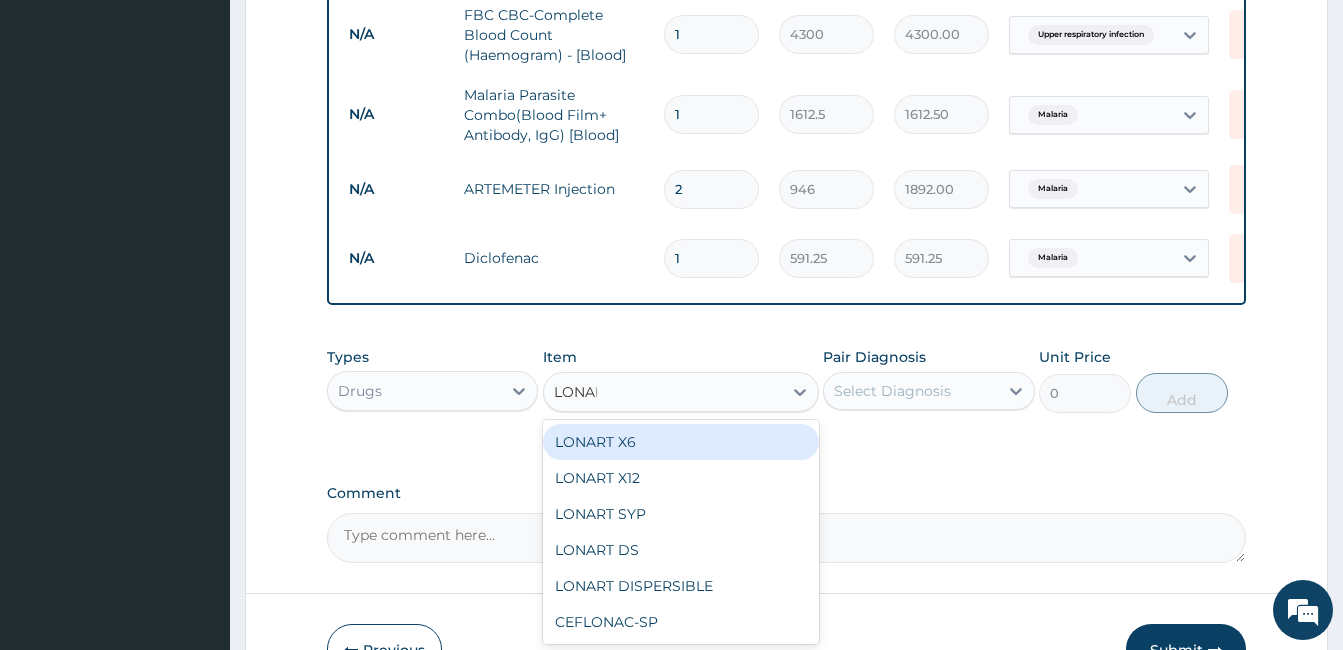 type on "LONART" 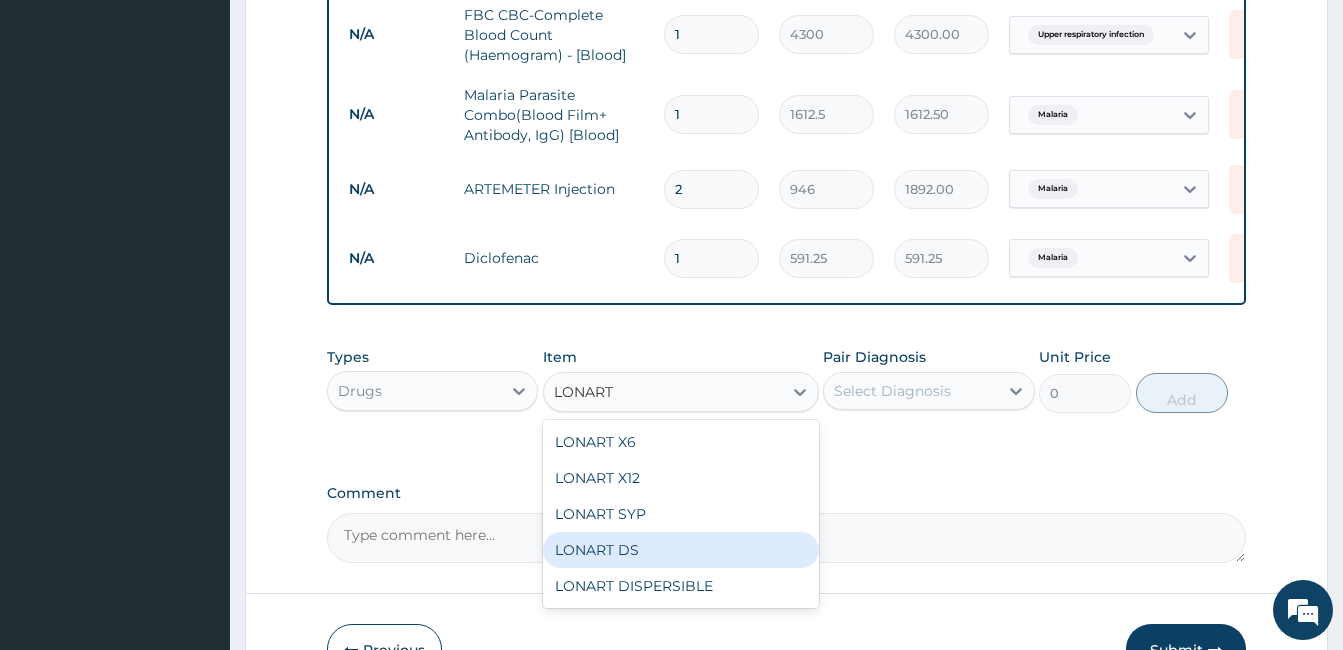 click on "LONART DS" at bounding box center [681, 550] 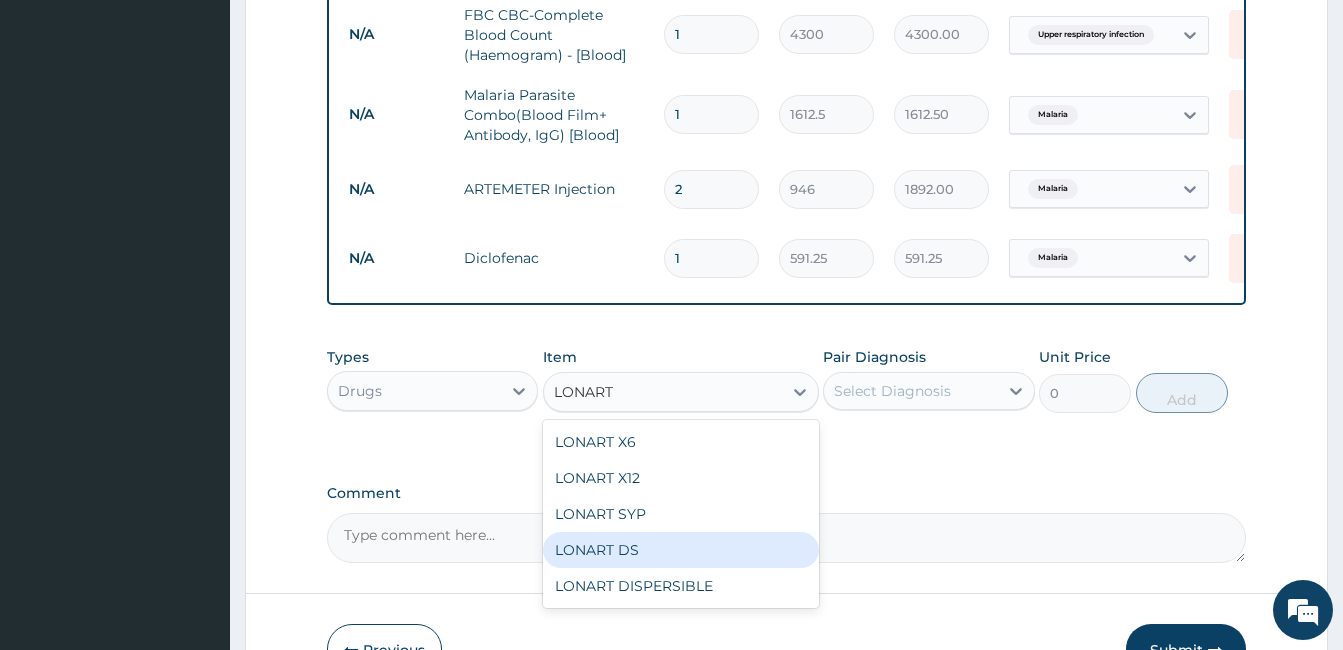 type 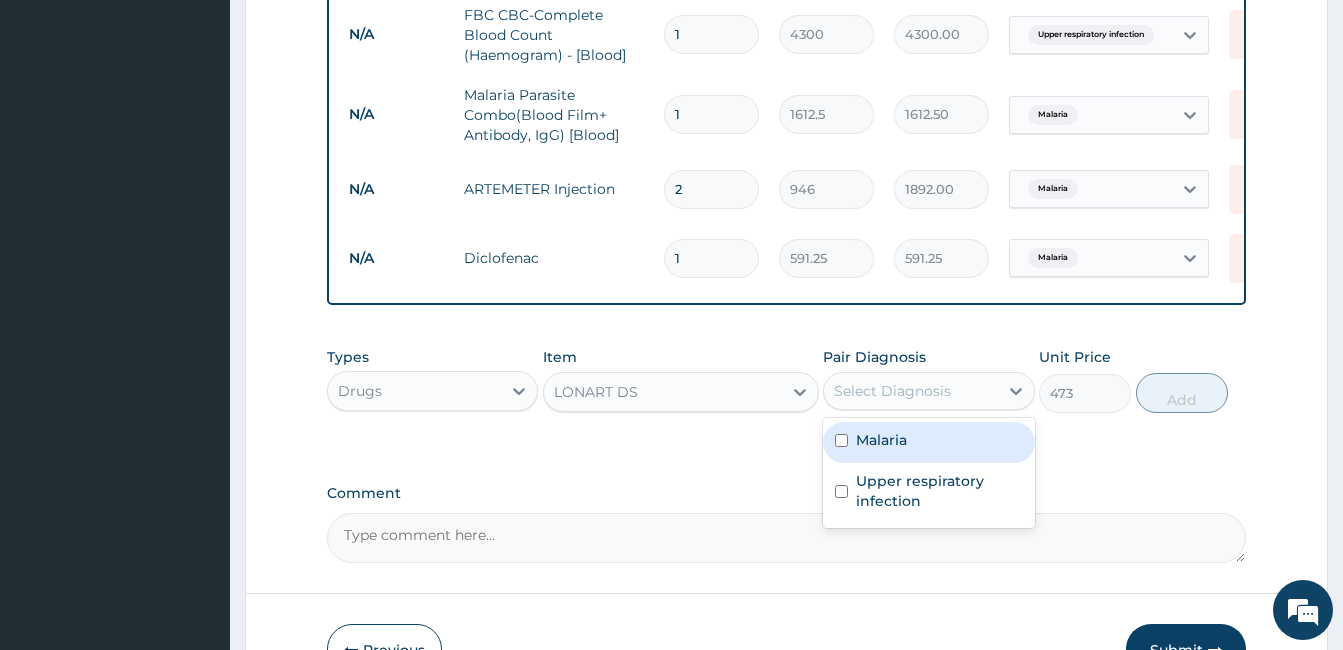 click on "Select Diagnosis" at bounding box center [910, 391] 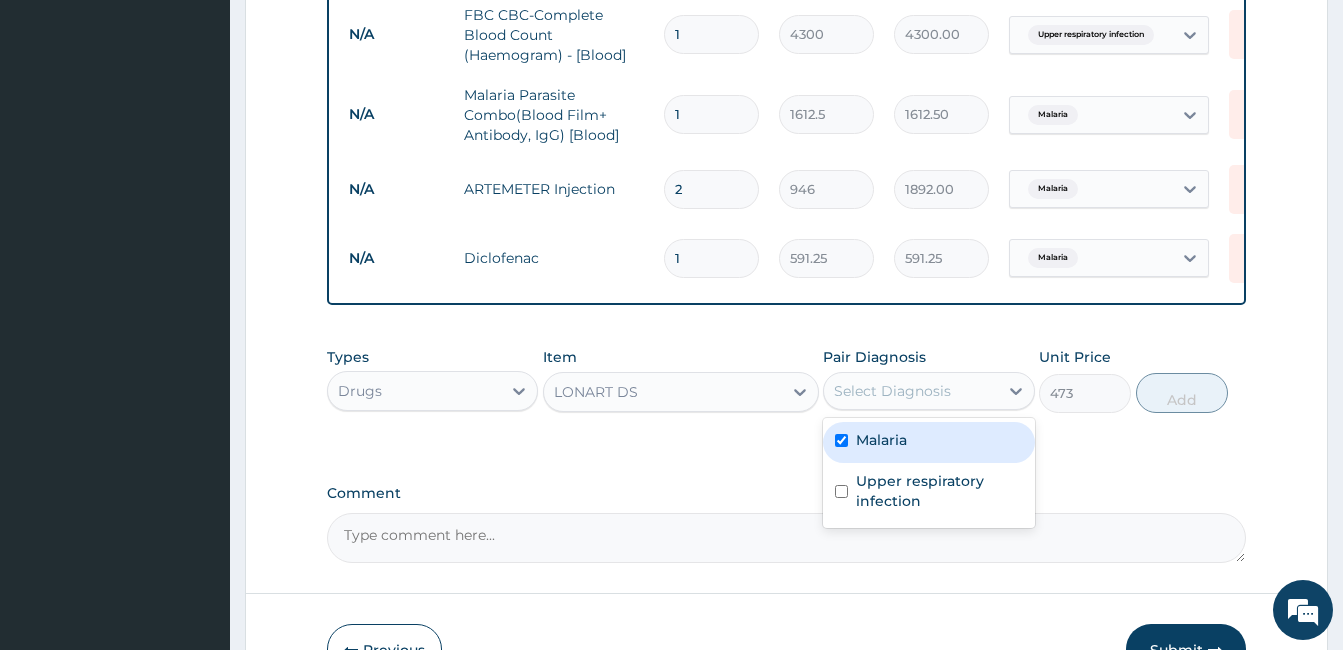 checkbox on "true" 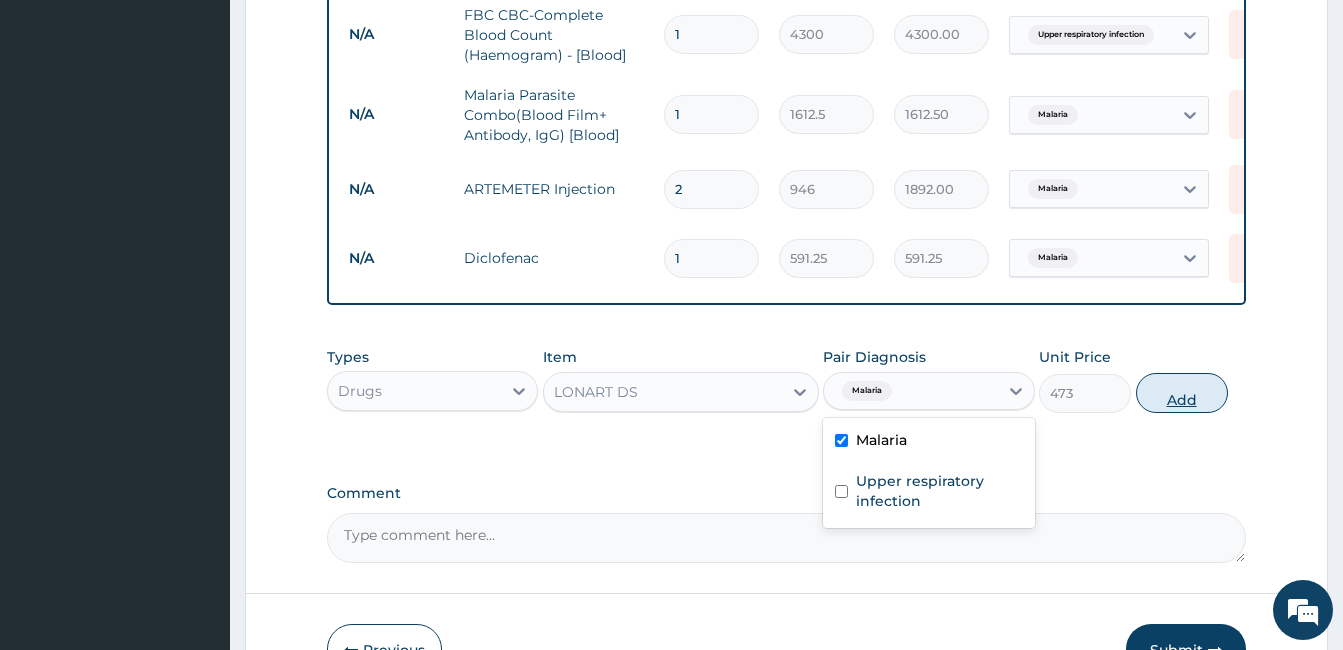 click on "Add" at bounding box center [1182, 393] 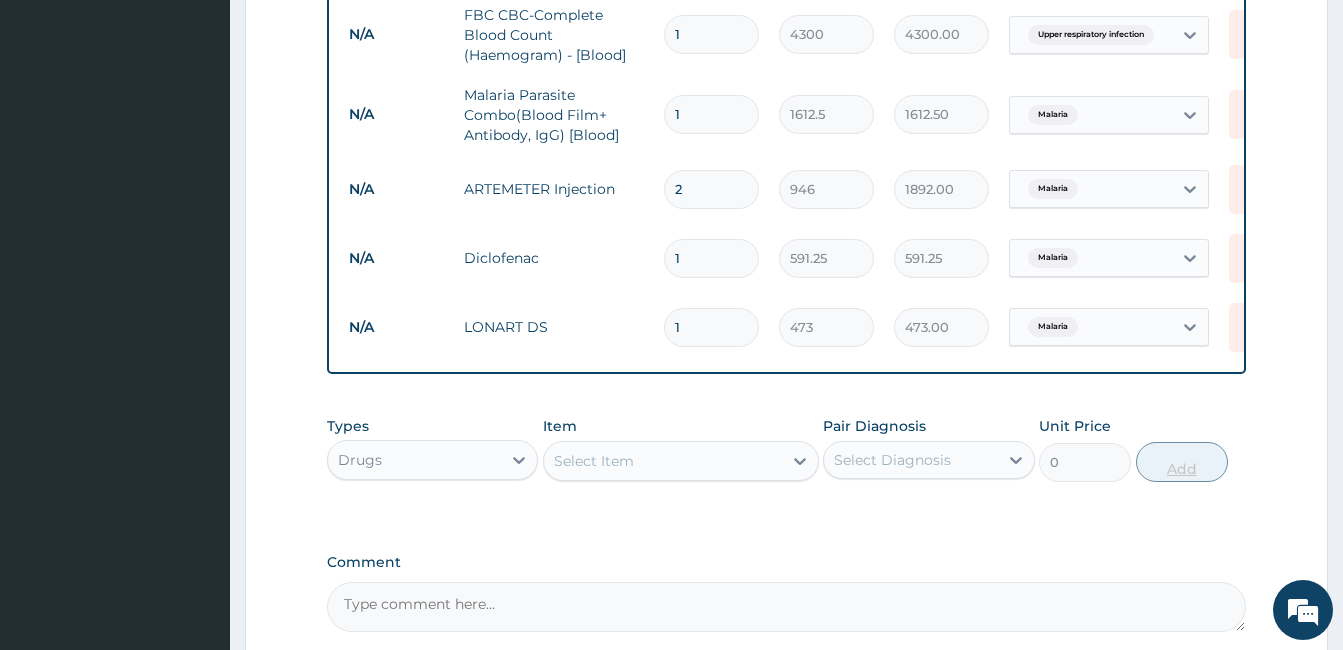 type 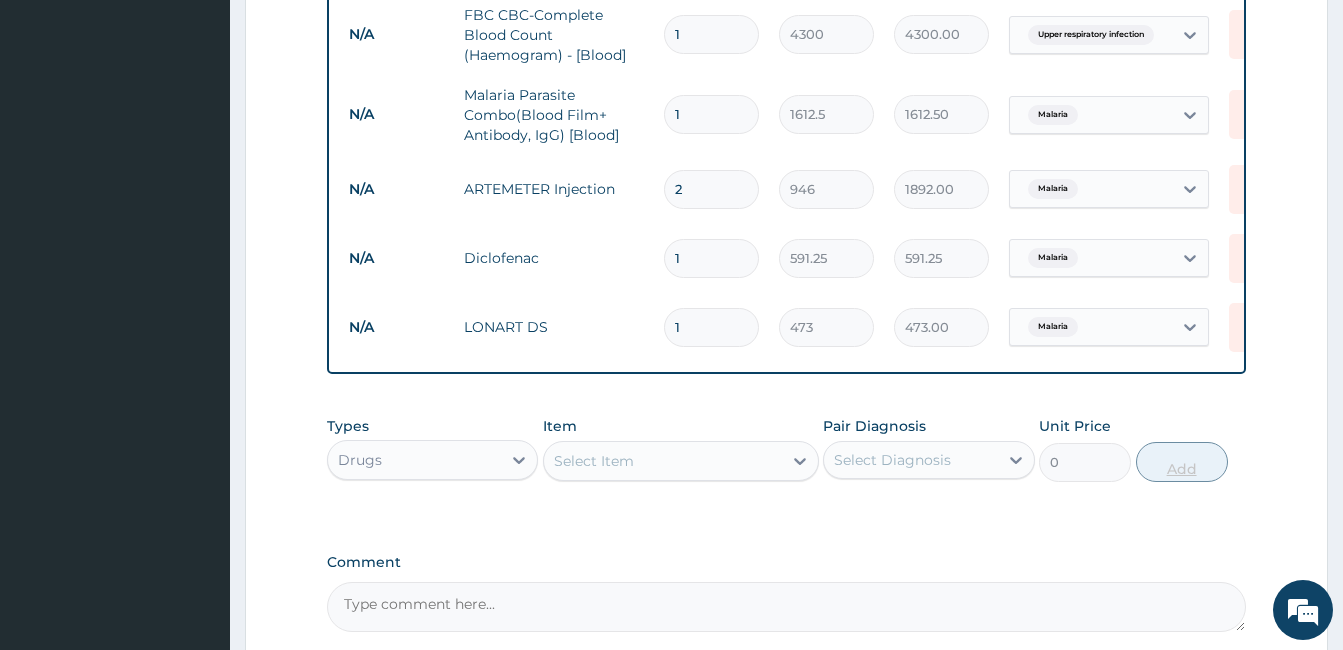 type on "0.00" 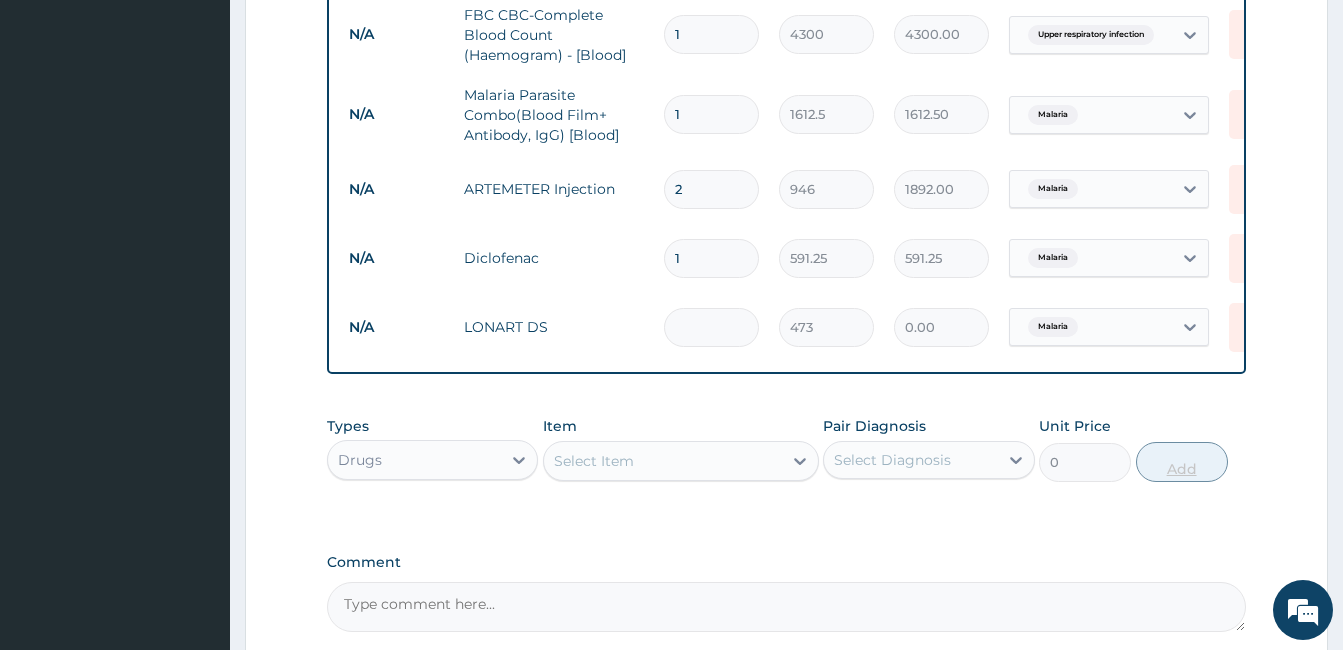 type on "6" 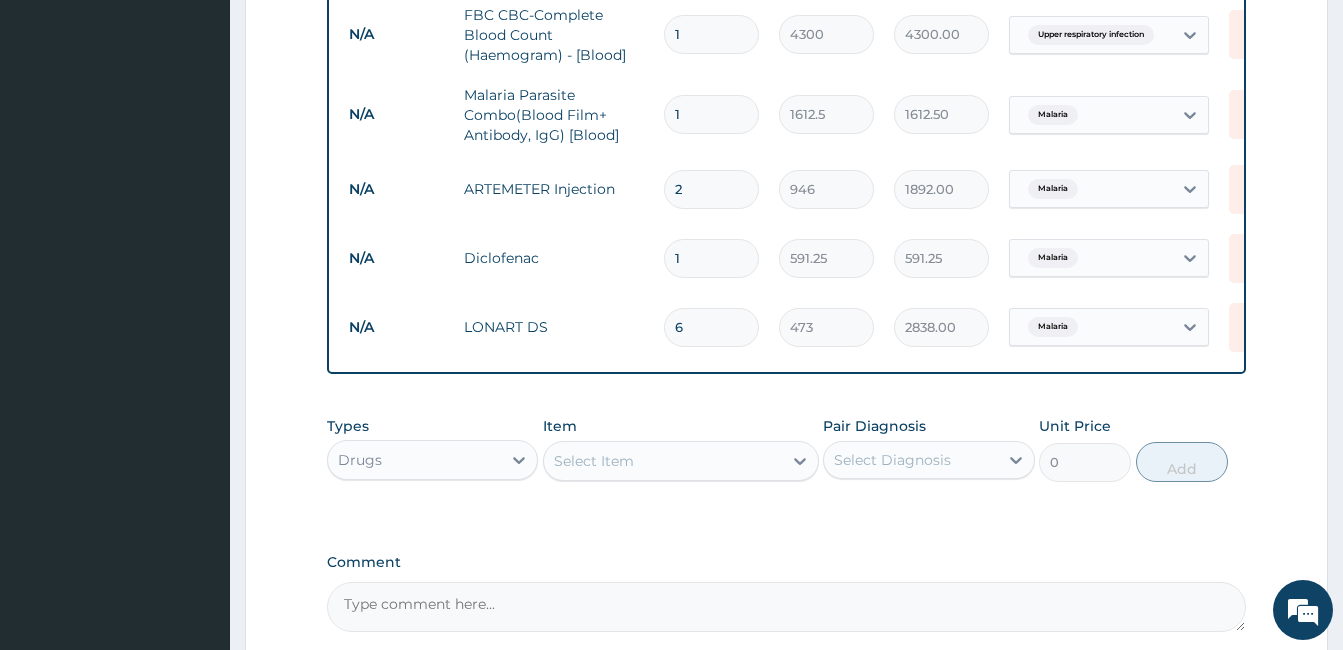 type on "6" 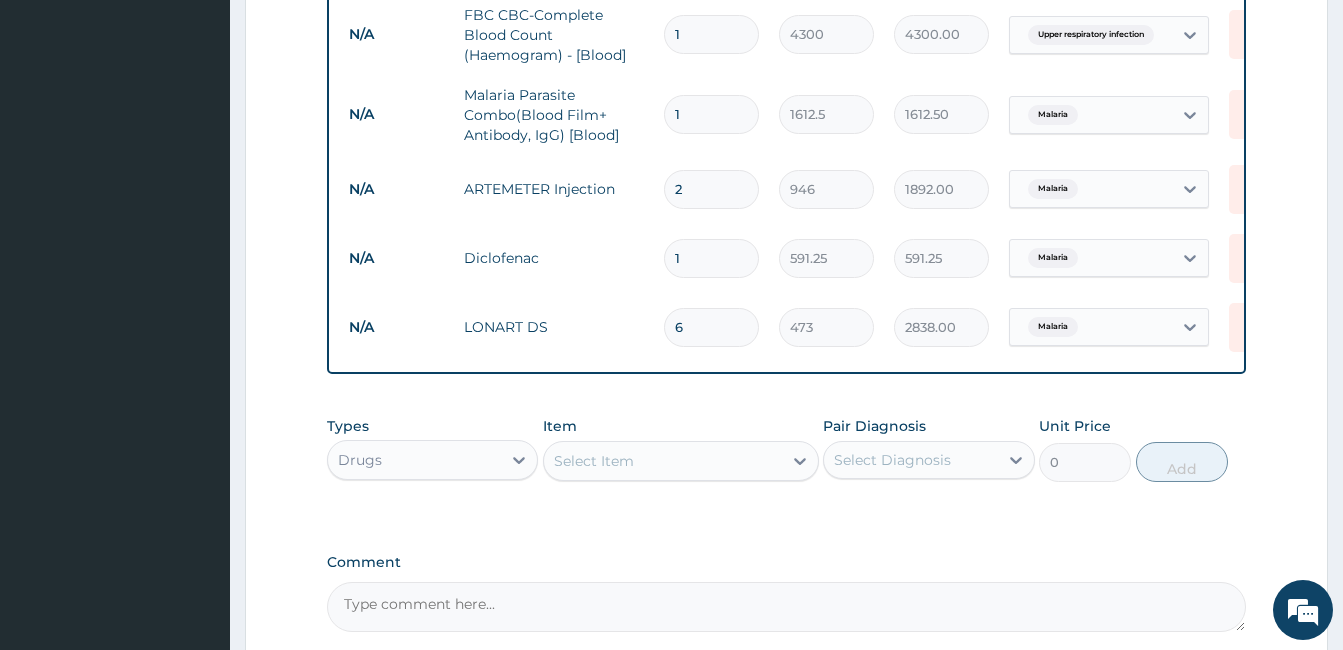 click on "Select Item" at bounding box center [594, 461] 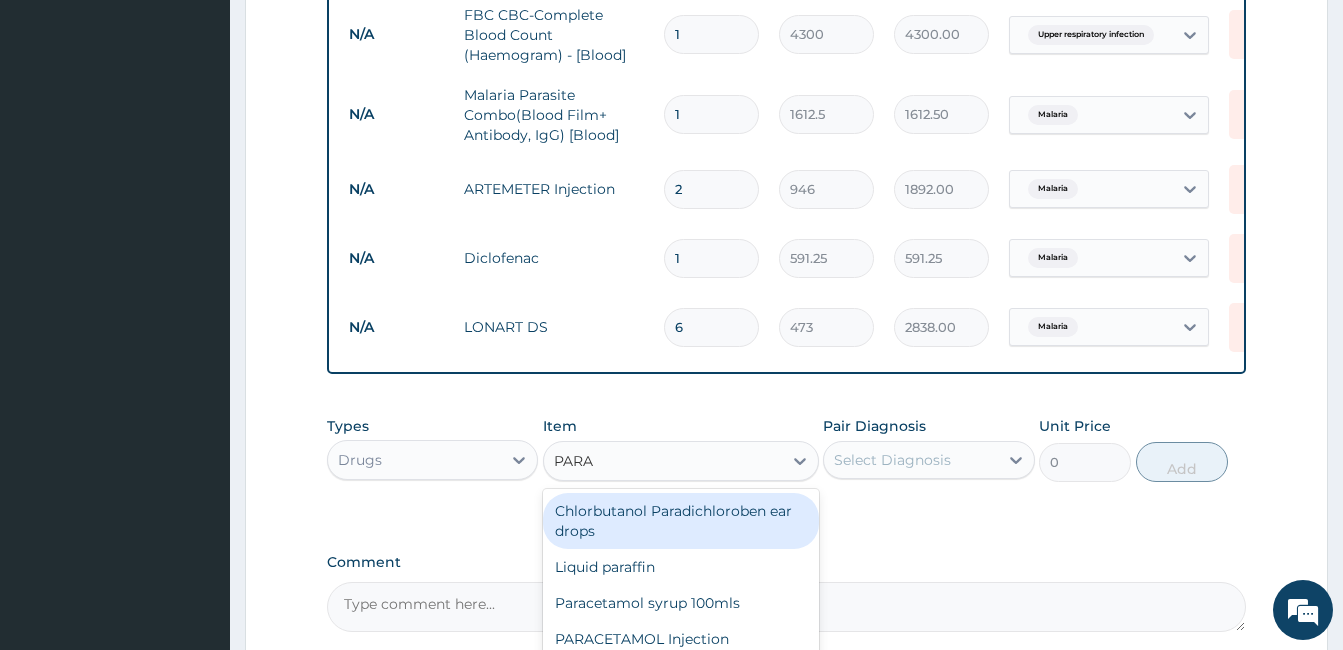 type on "PARAC" 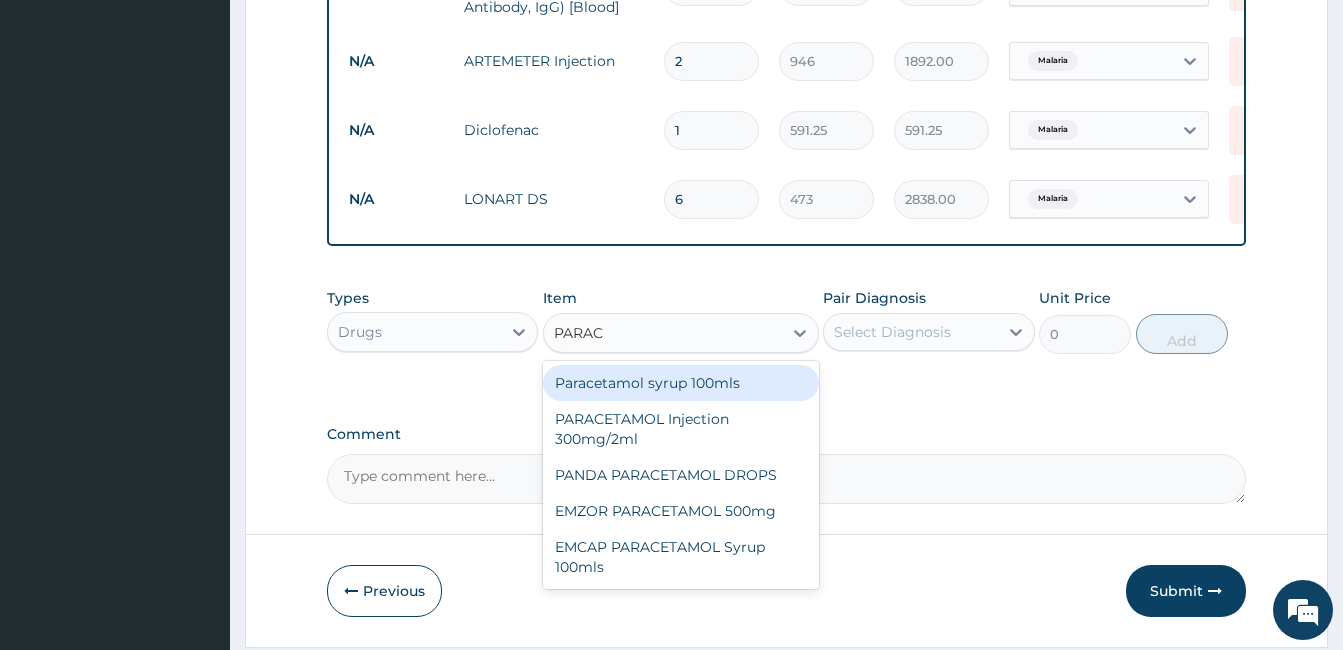 scroll, scrollTop: 1090, scrollLeft: 0, axis: vertical 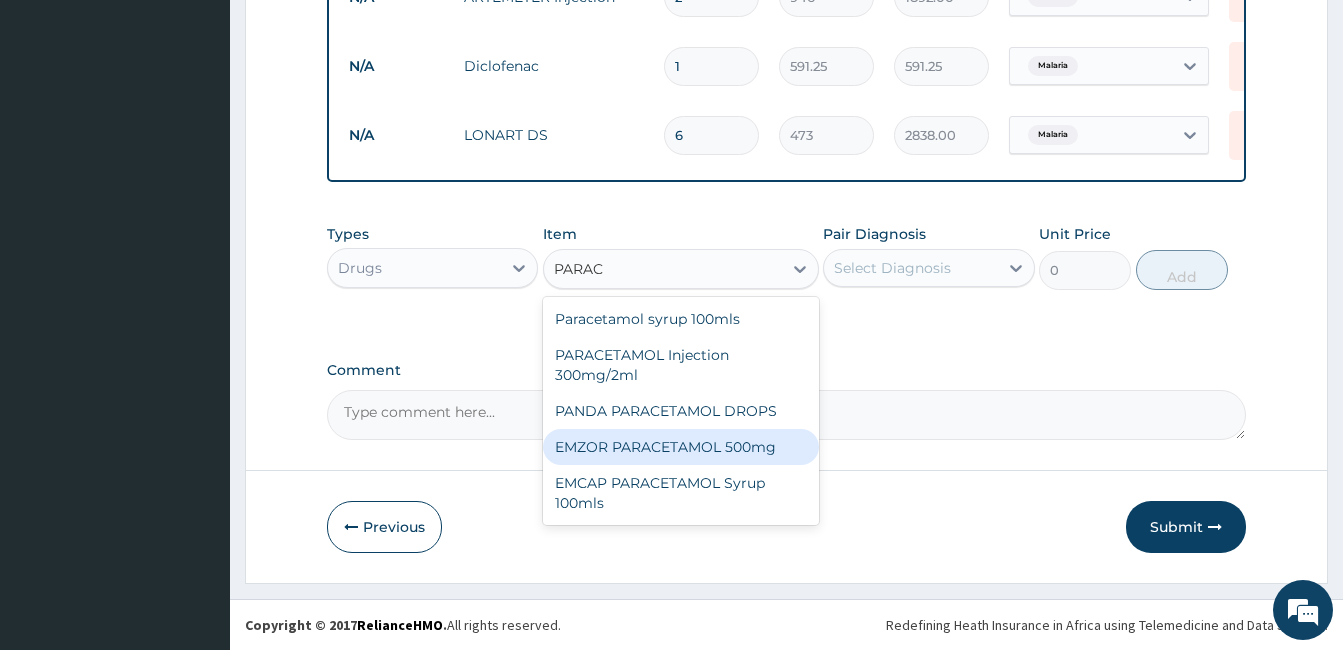 click on "EMZOR PARACETAMOL 500mg" at bounding box center [681, 447] 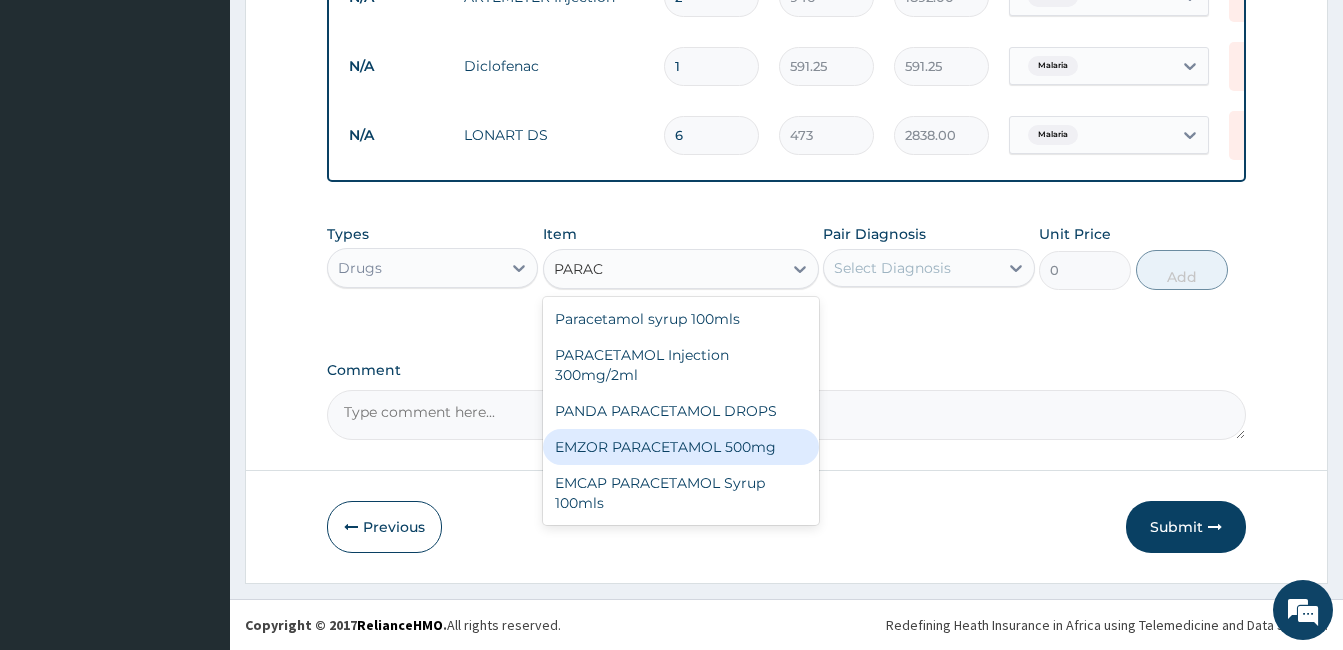 type 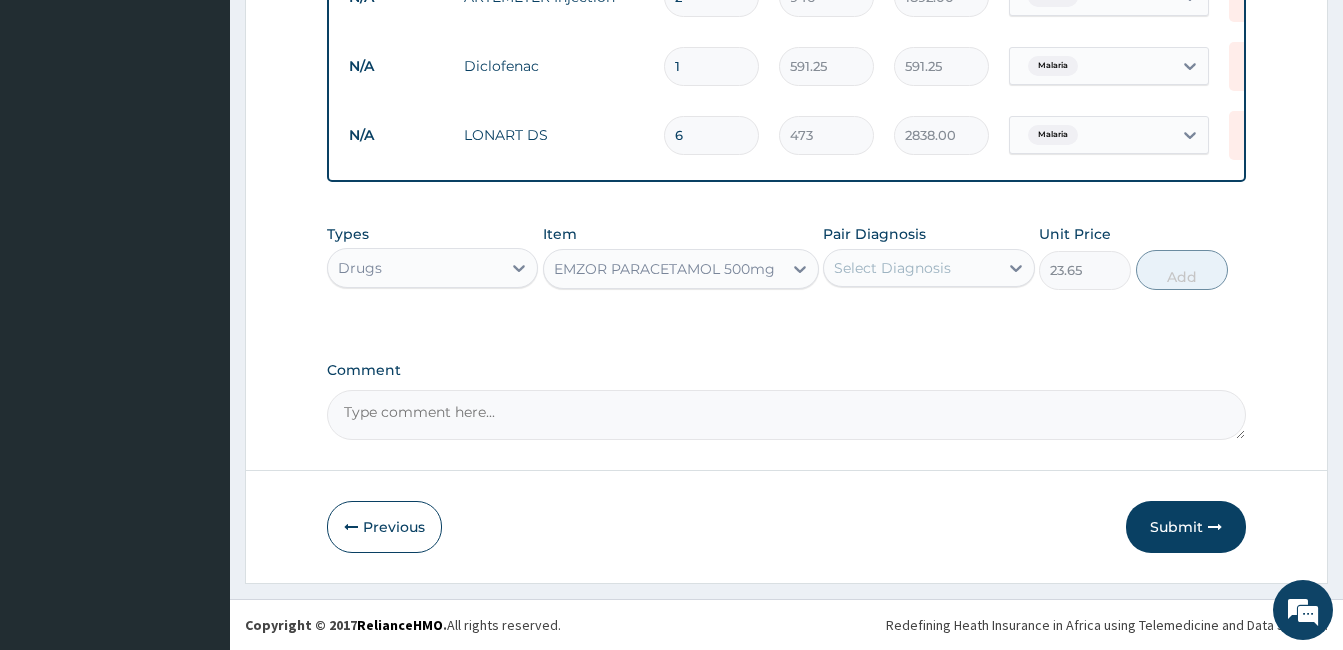 click on "Select Diagnosis" at bounding box center (892, 268) 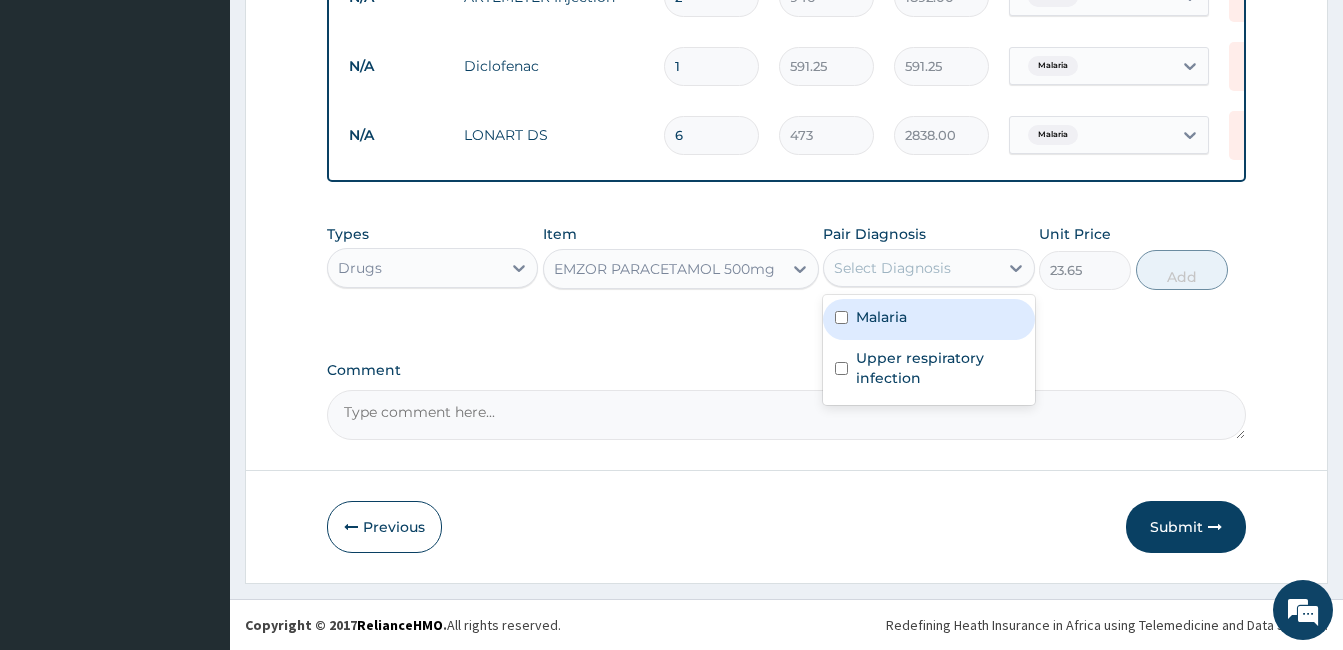 click on "Malaria" at bounding box center (928, 319) 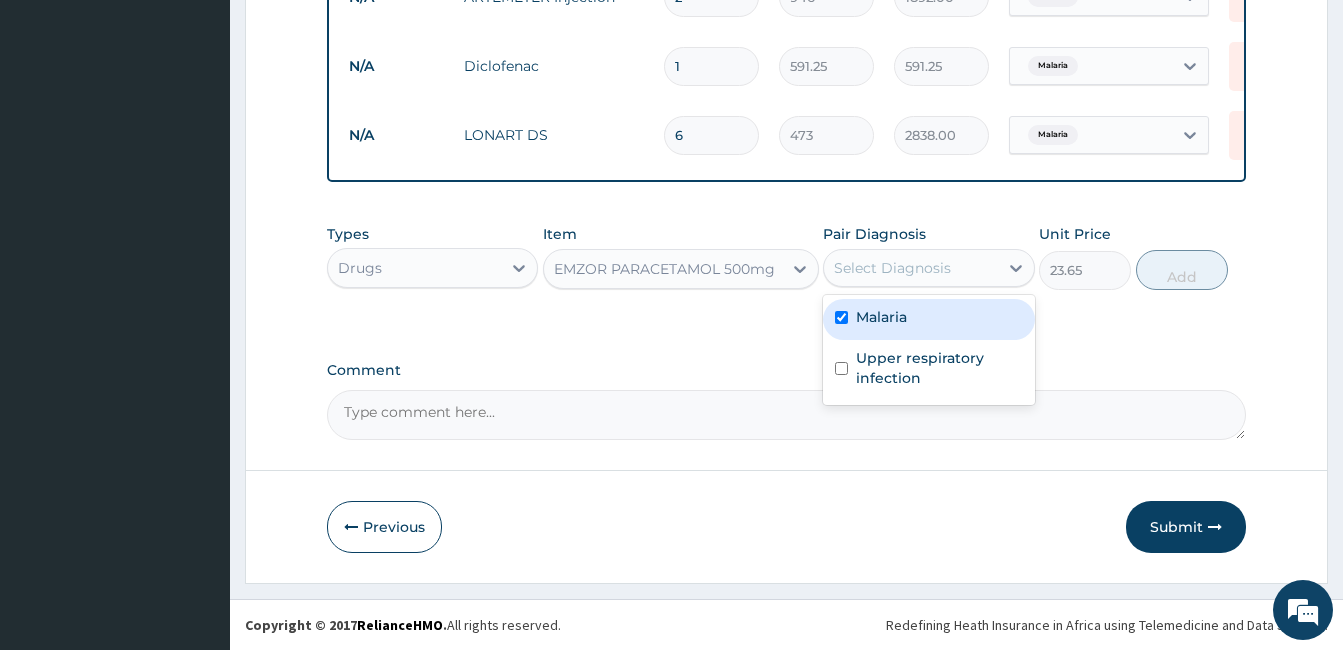 checkbox on "true" 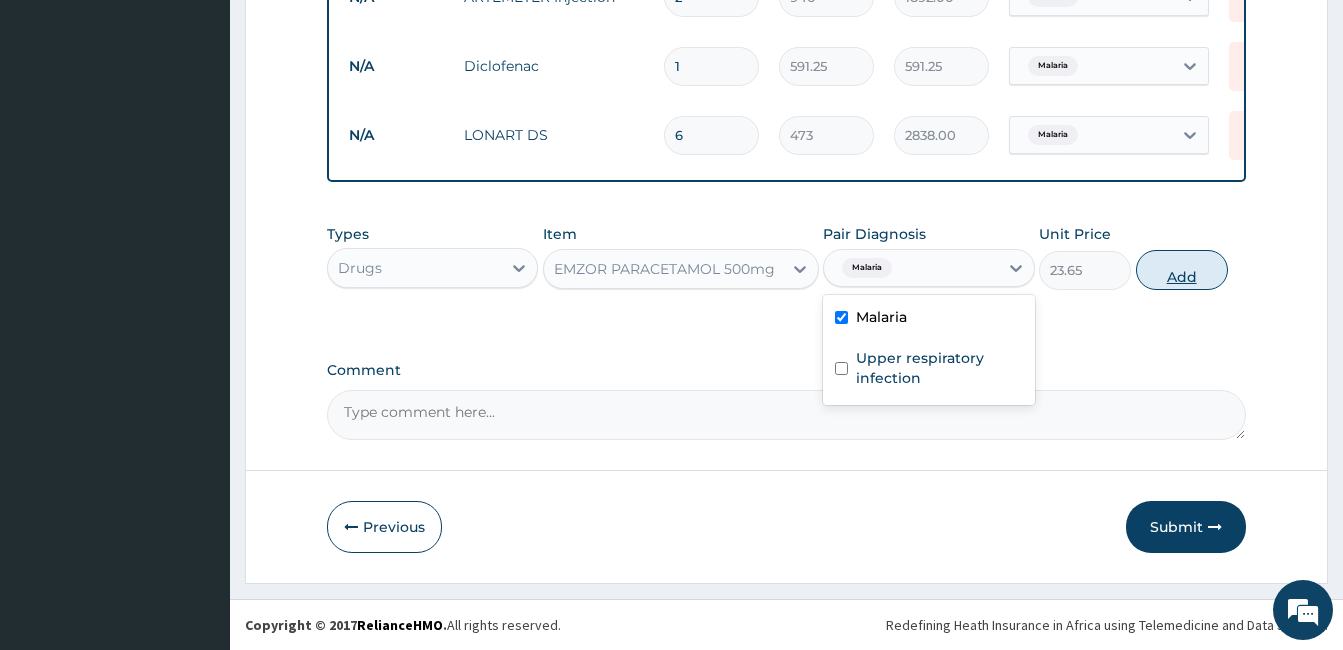 click on "Add" at bounding box center (1182, 270) 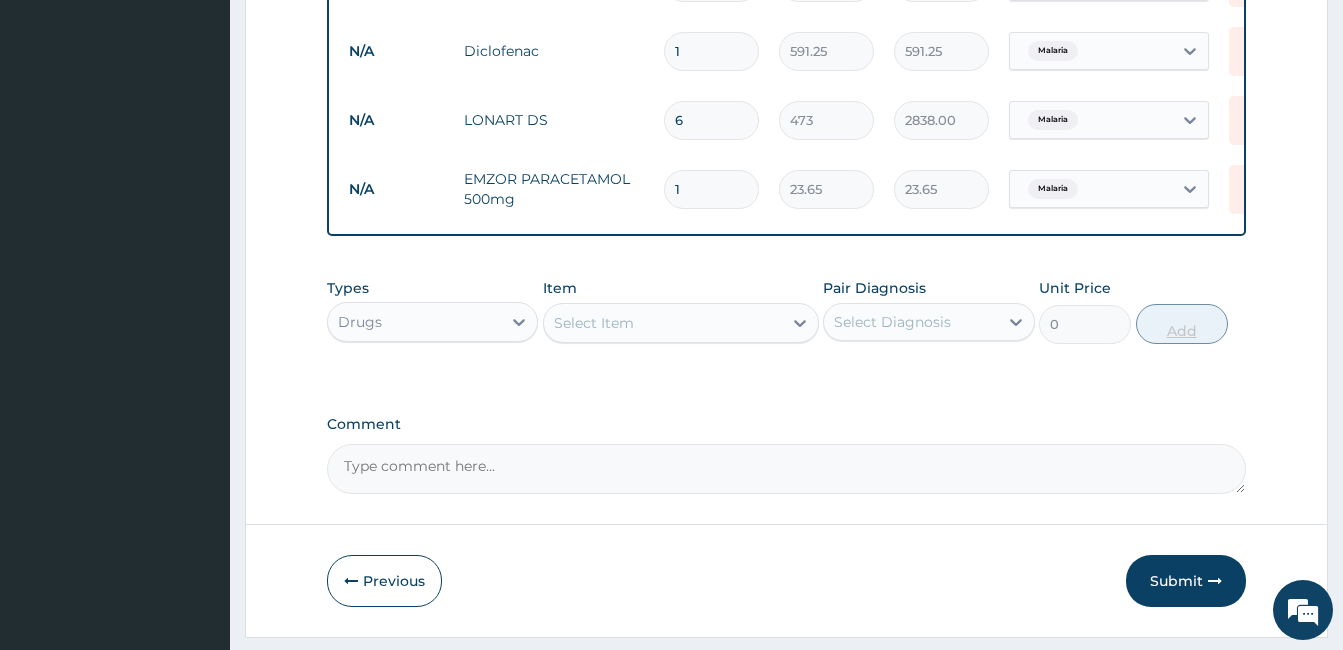 type on "18" 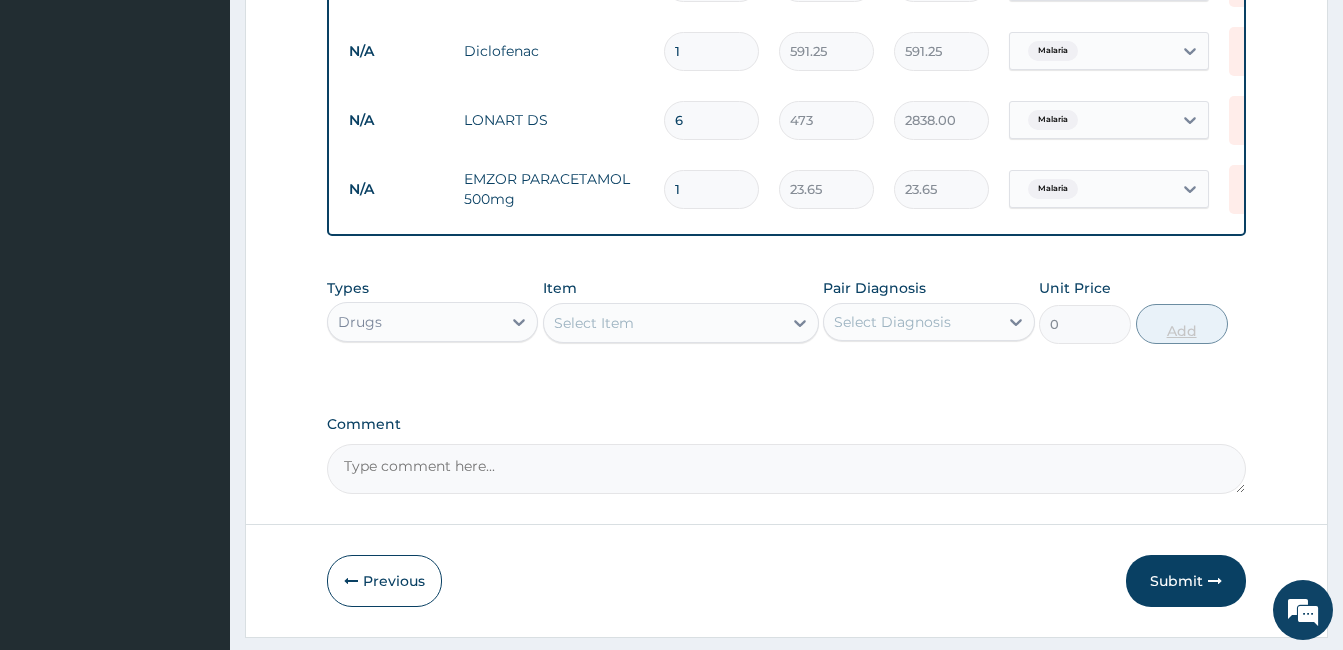 type on "425.70" 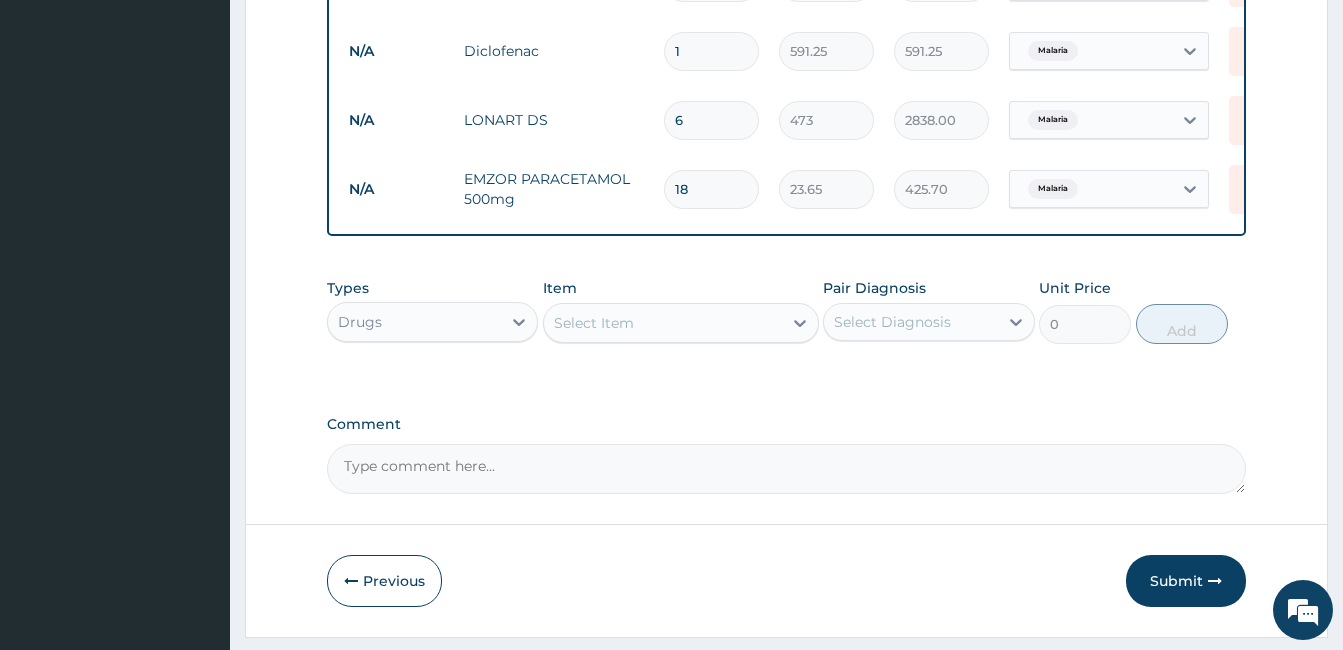type on "18" 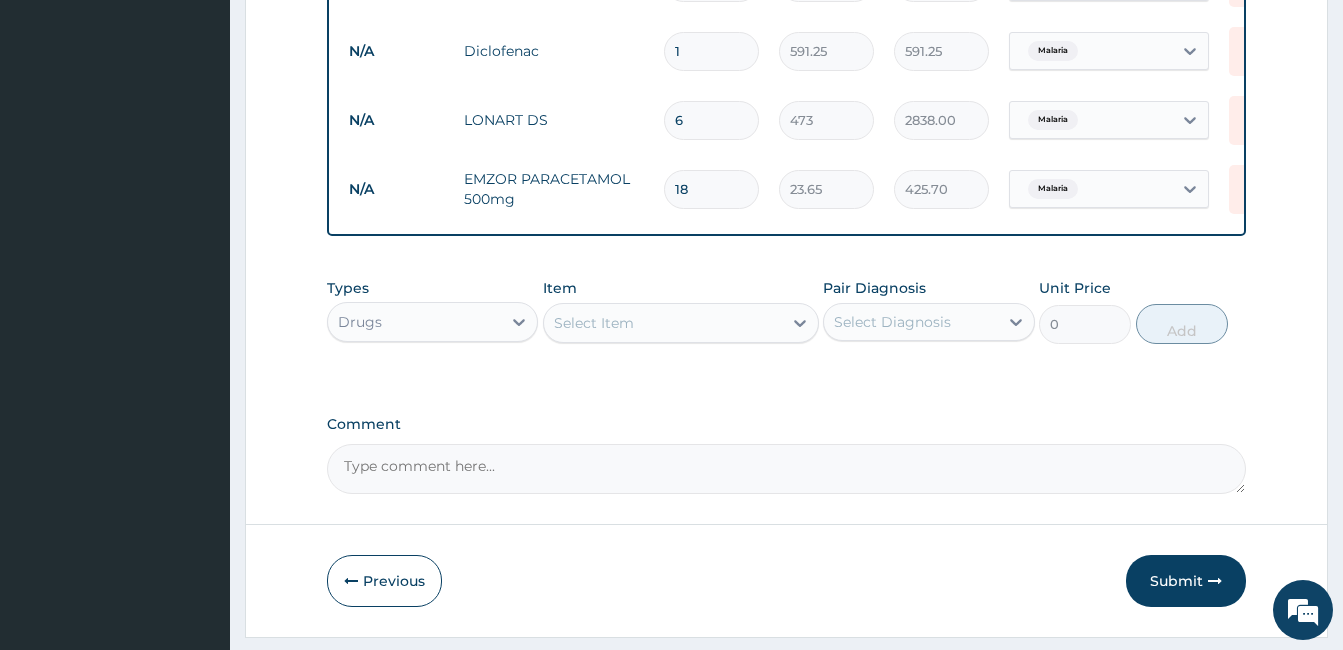 click on "Select Item" at bounding box center (663, 323) 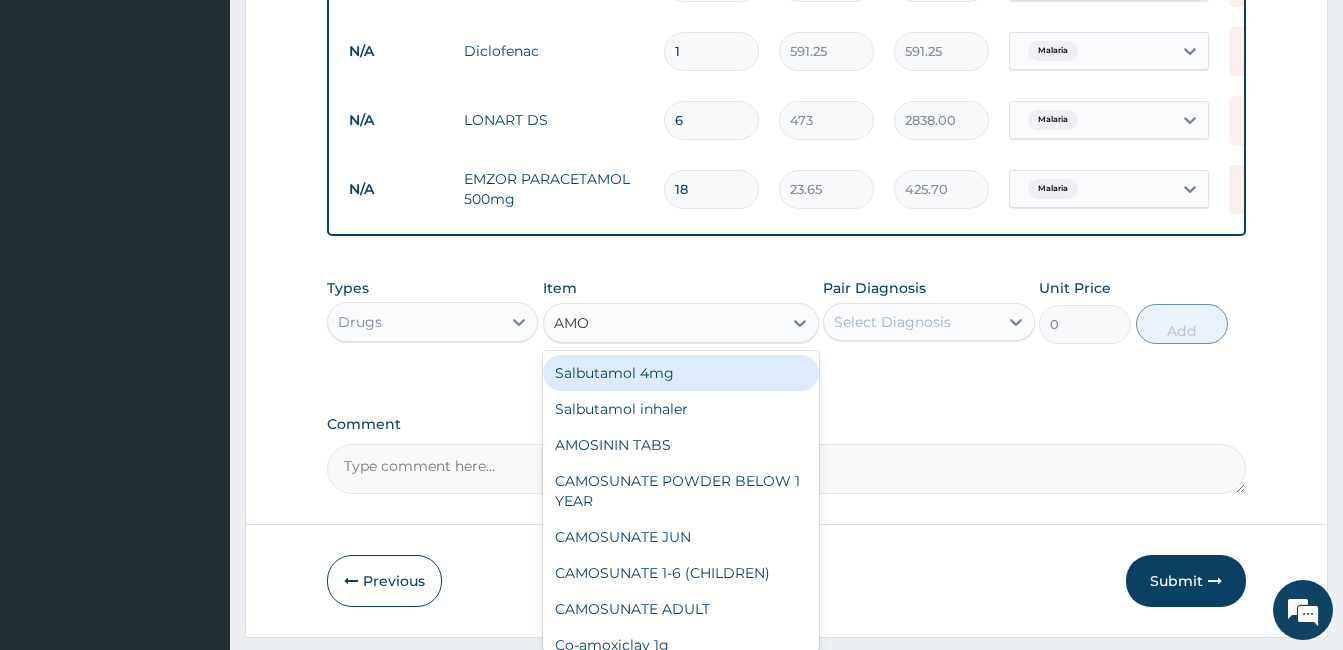 type on "AMOK" 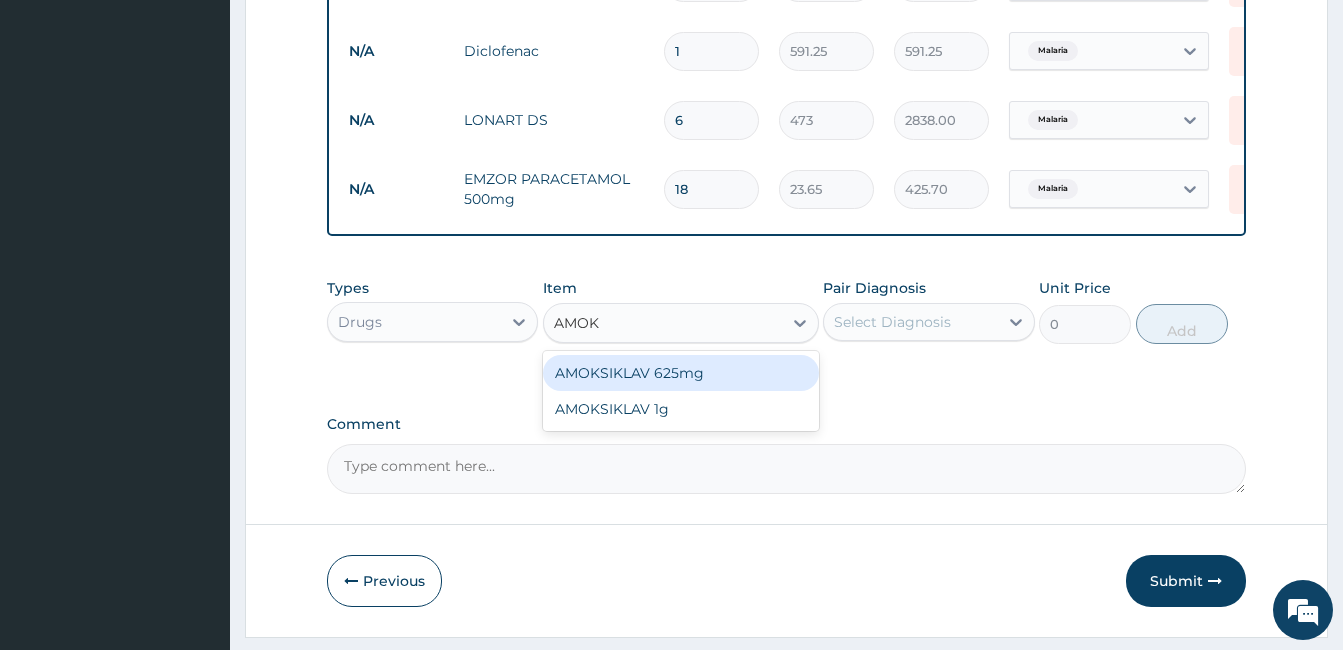 click on "AMOKSIKLAV 625mg" at bounding box center [681, 373] 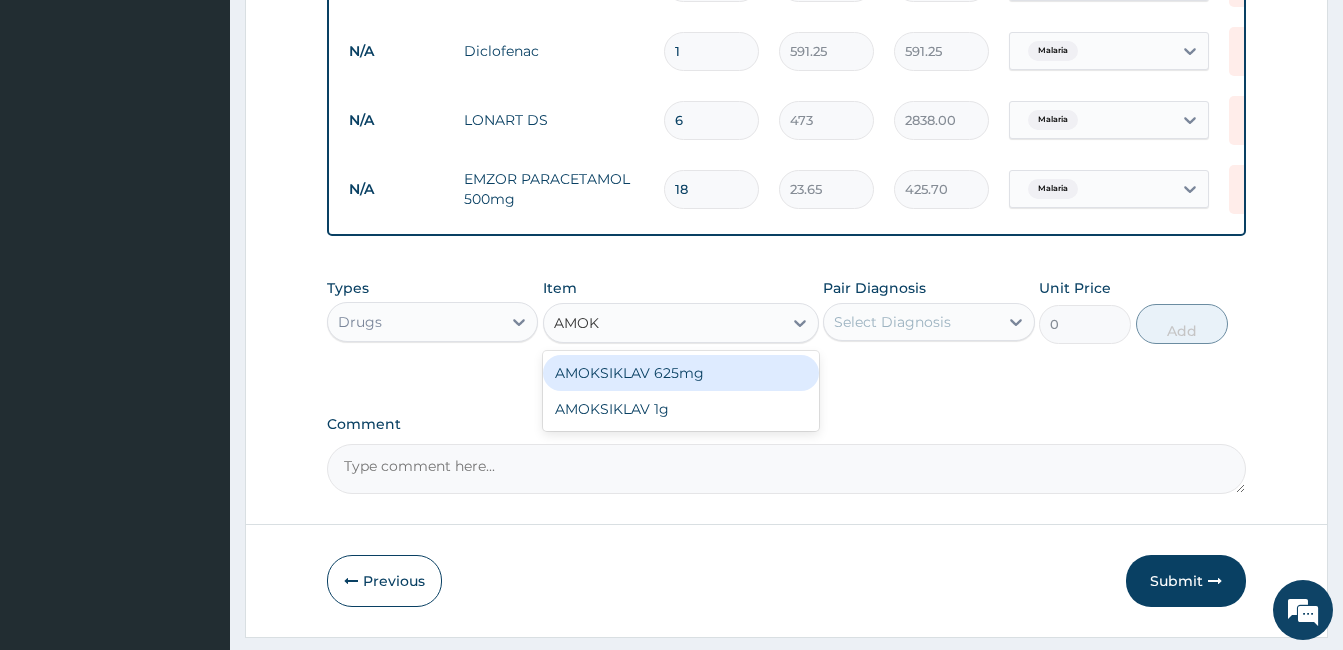 type 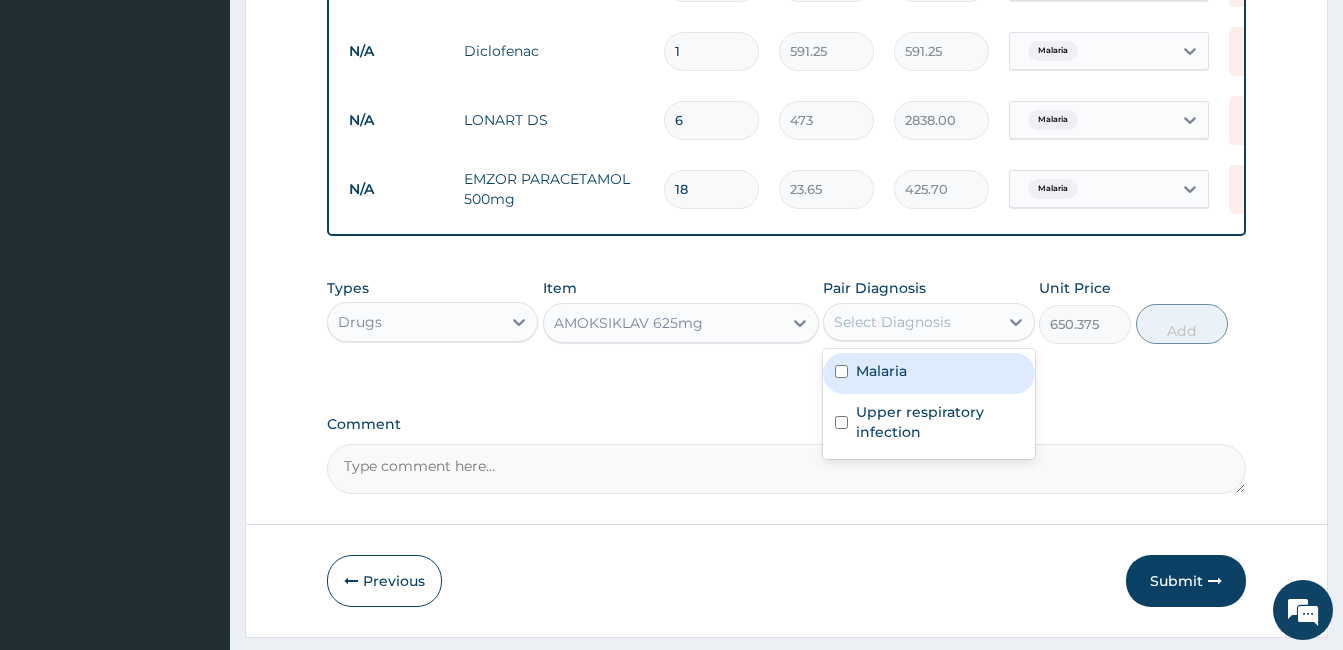 click on "Select Diagnosis" at bounding box center (892, 322) 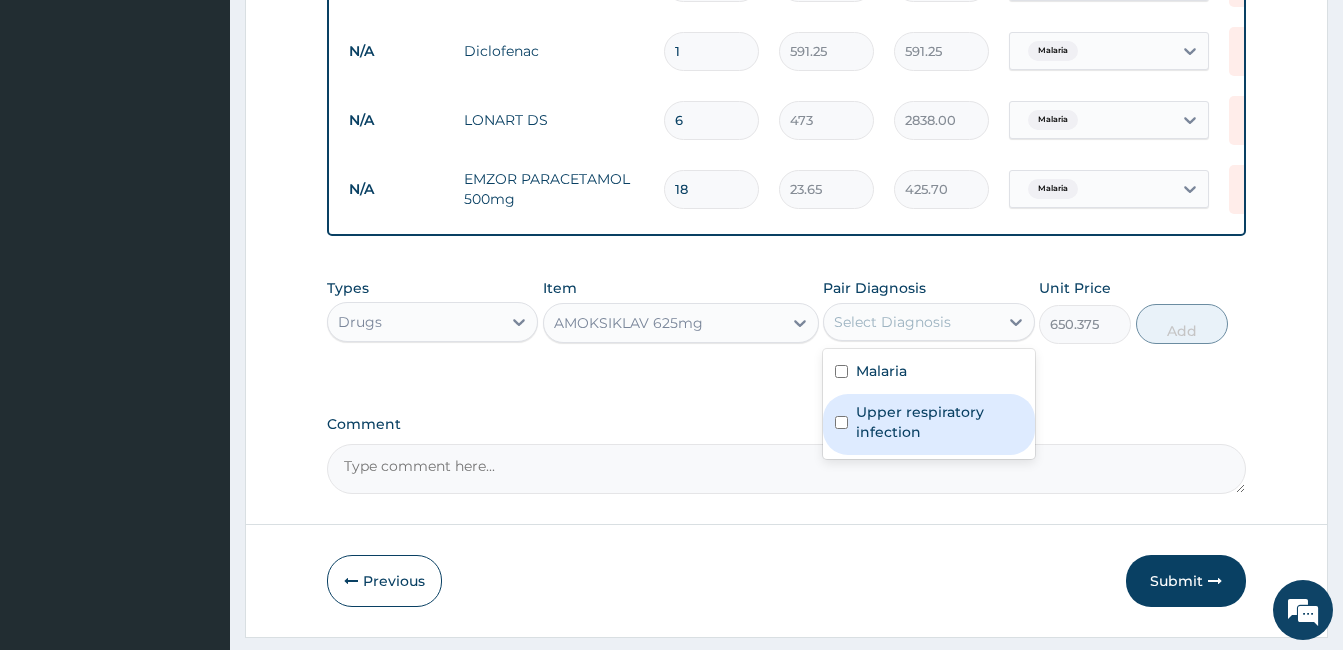 click on "Upper respiratory infection" at bounding box center [939, 422] 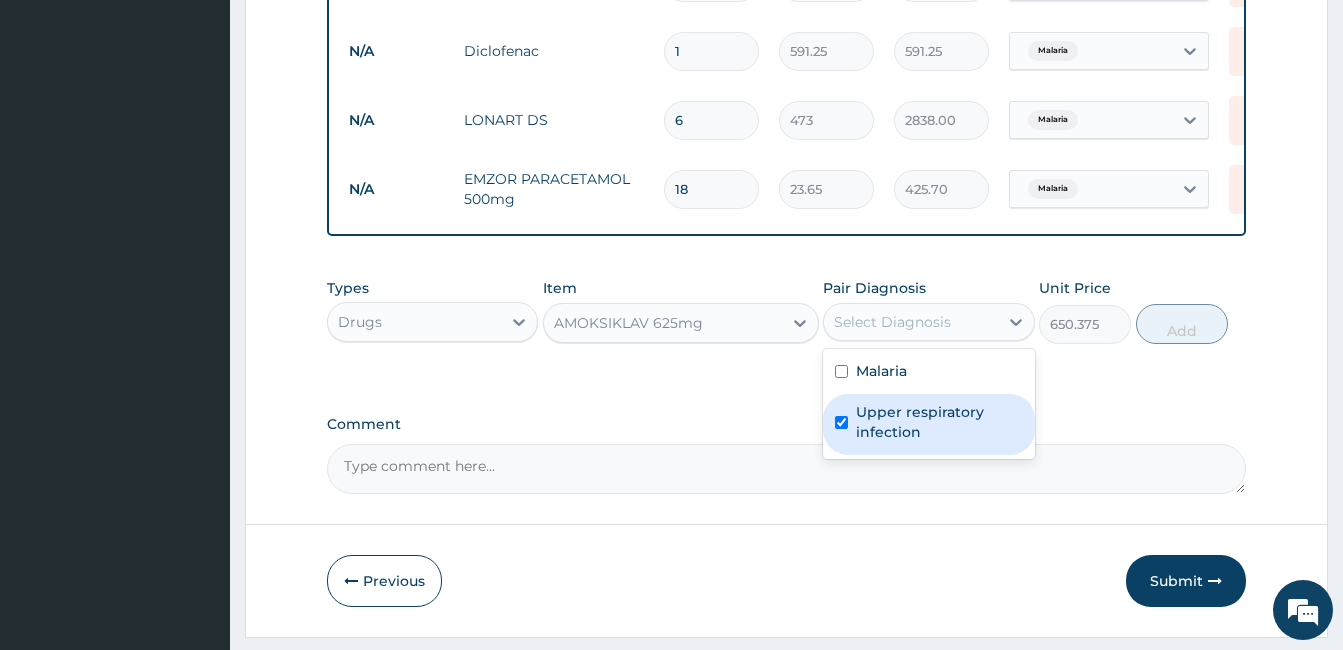 checkbox on "true" 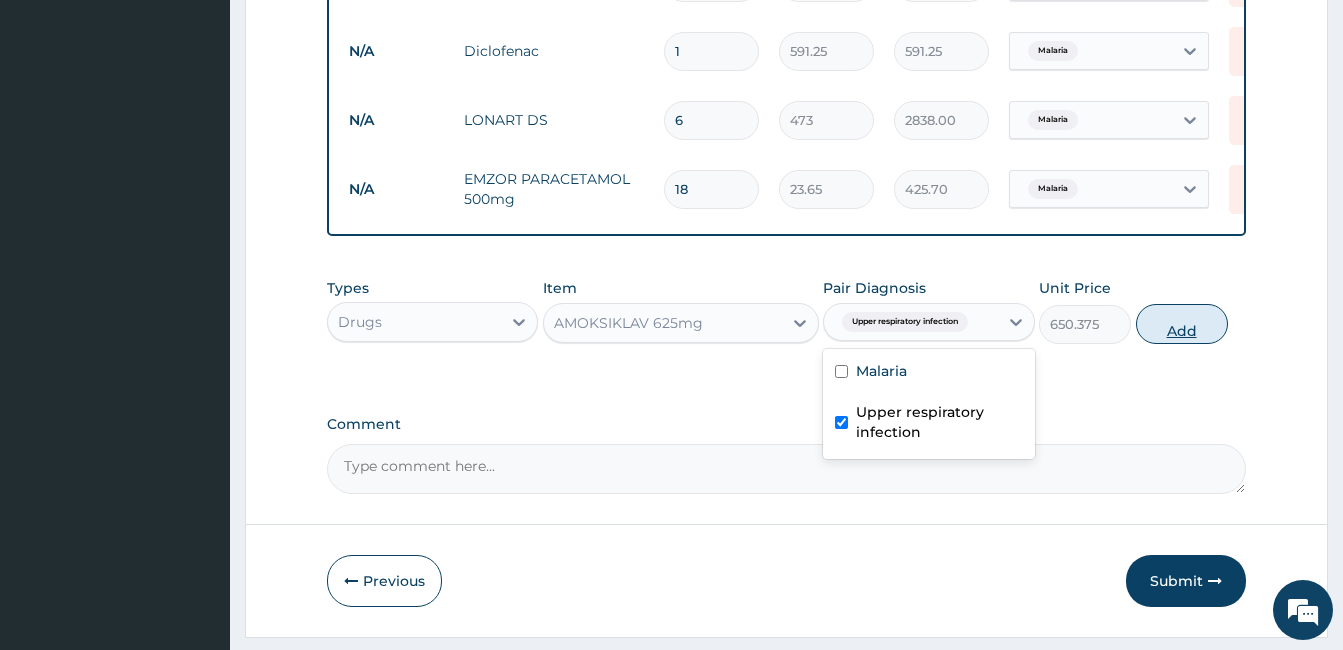 click on "Add" at bounding box center (1182, 324) 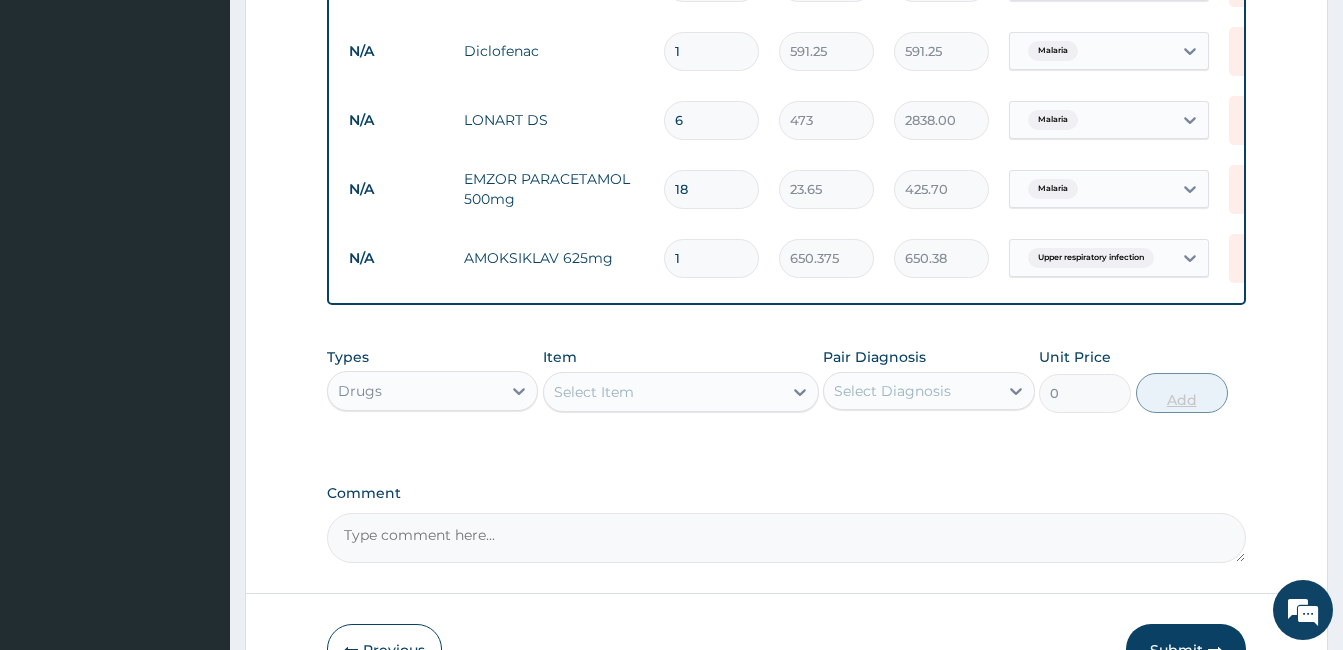 type on "14" 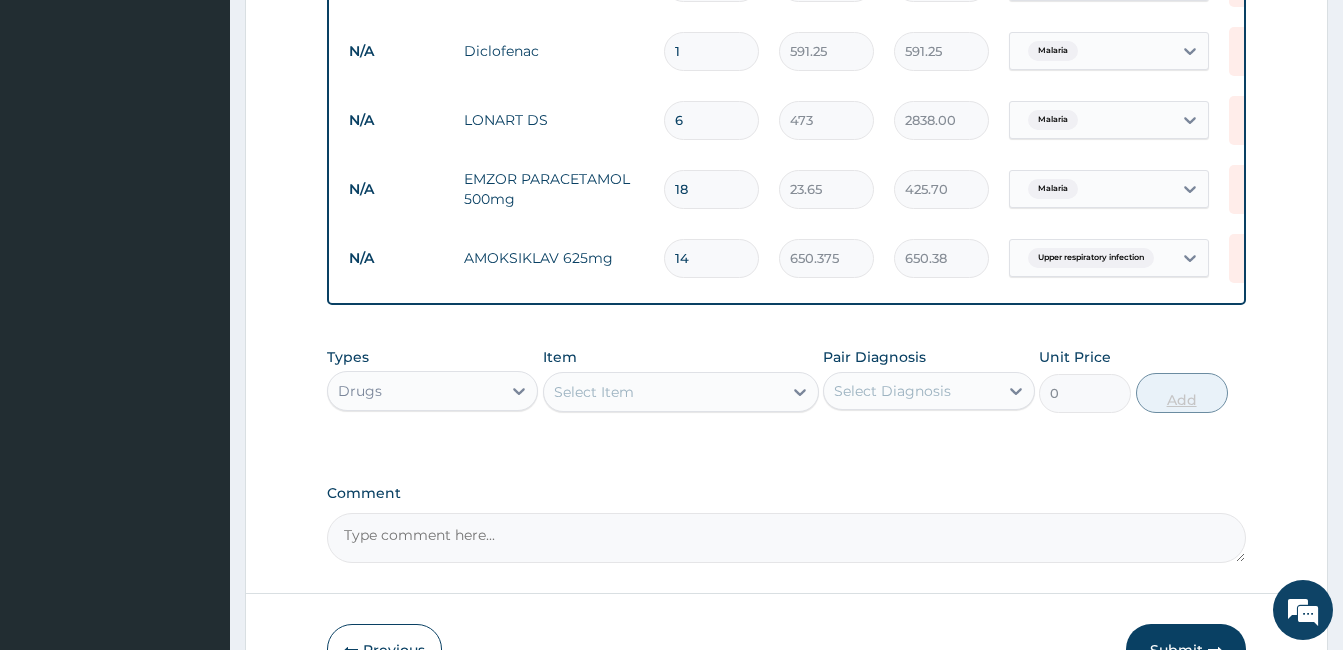type on "9105.25" 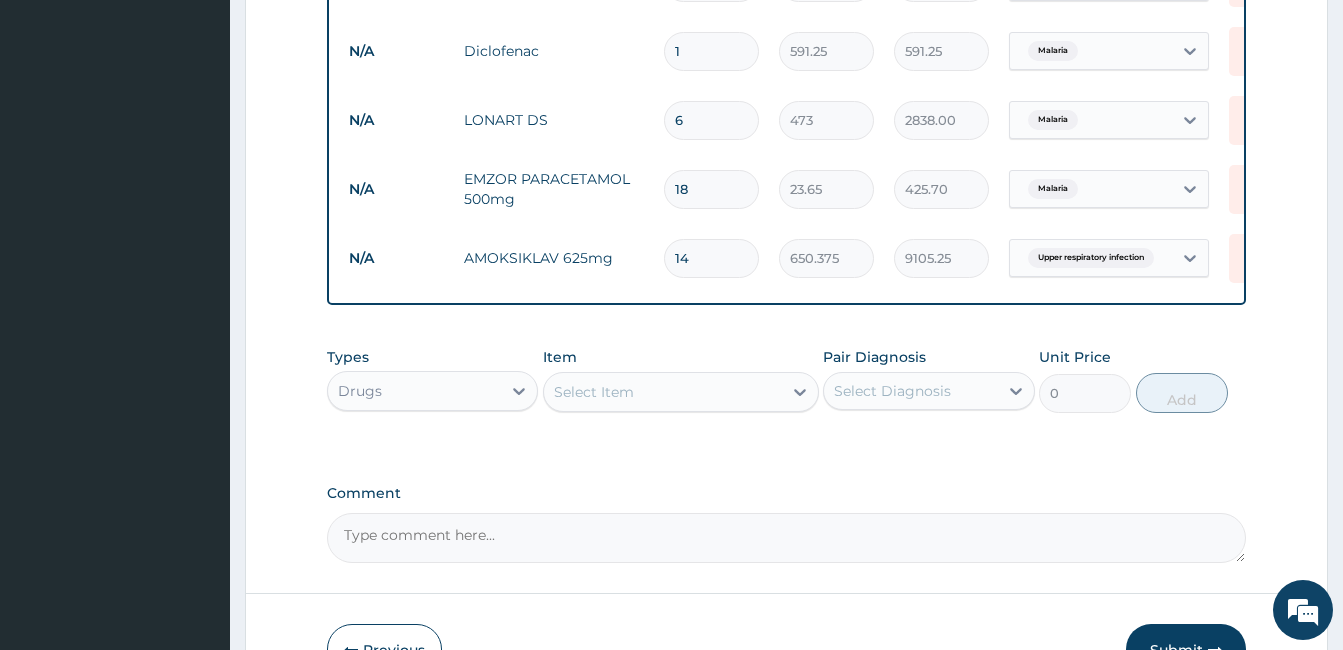 type on "14" 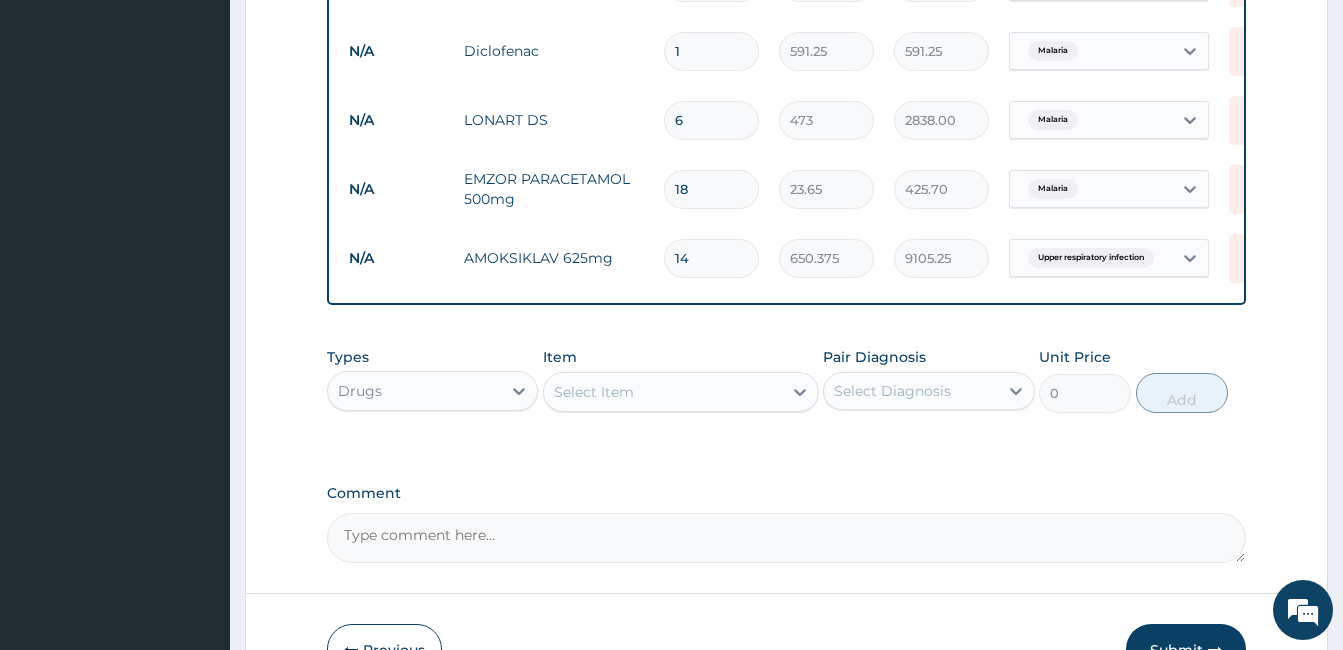 click on "Select Item" at bounding box center [663, 392] 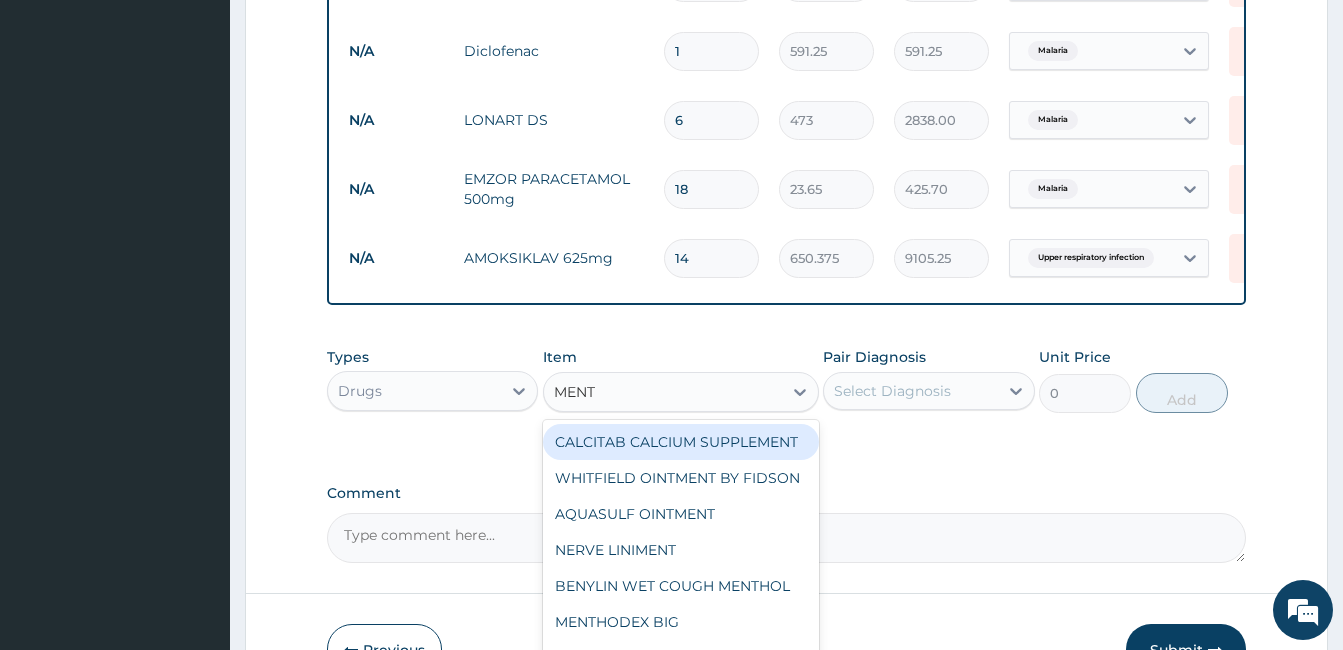type on "MENTH" 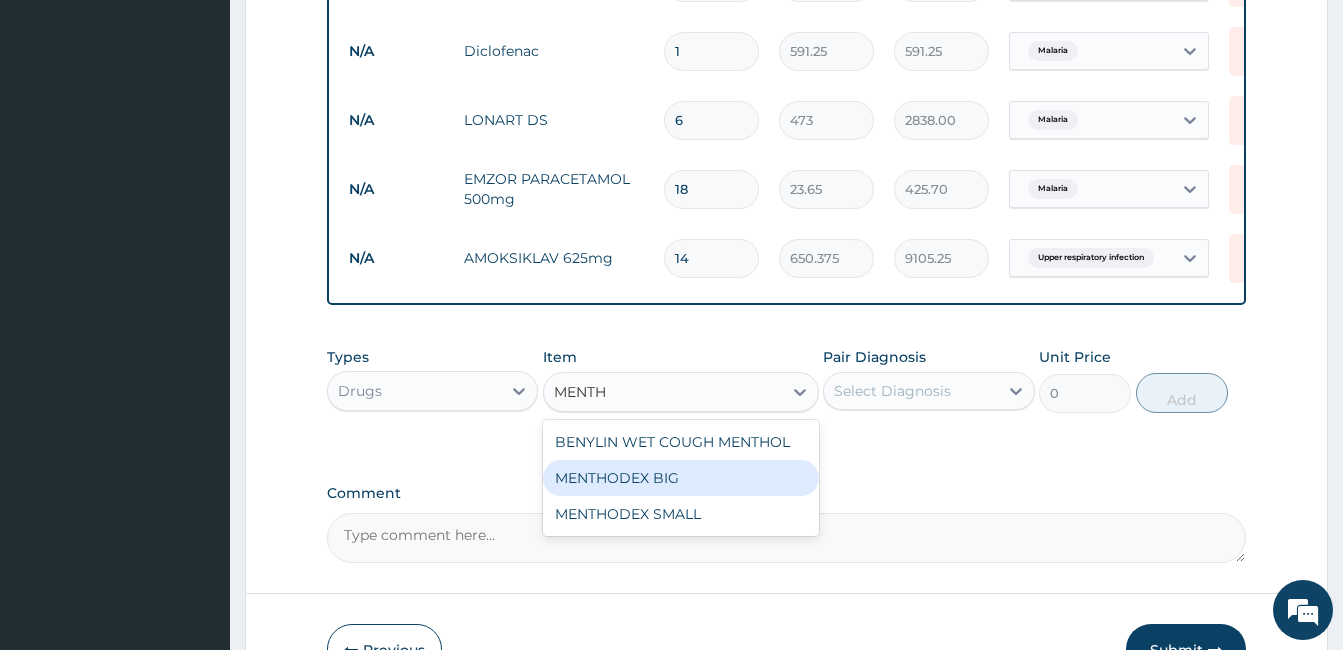click on "MENTHODEX BIG" at bounding box center [681, 478] 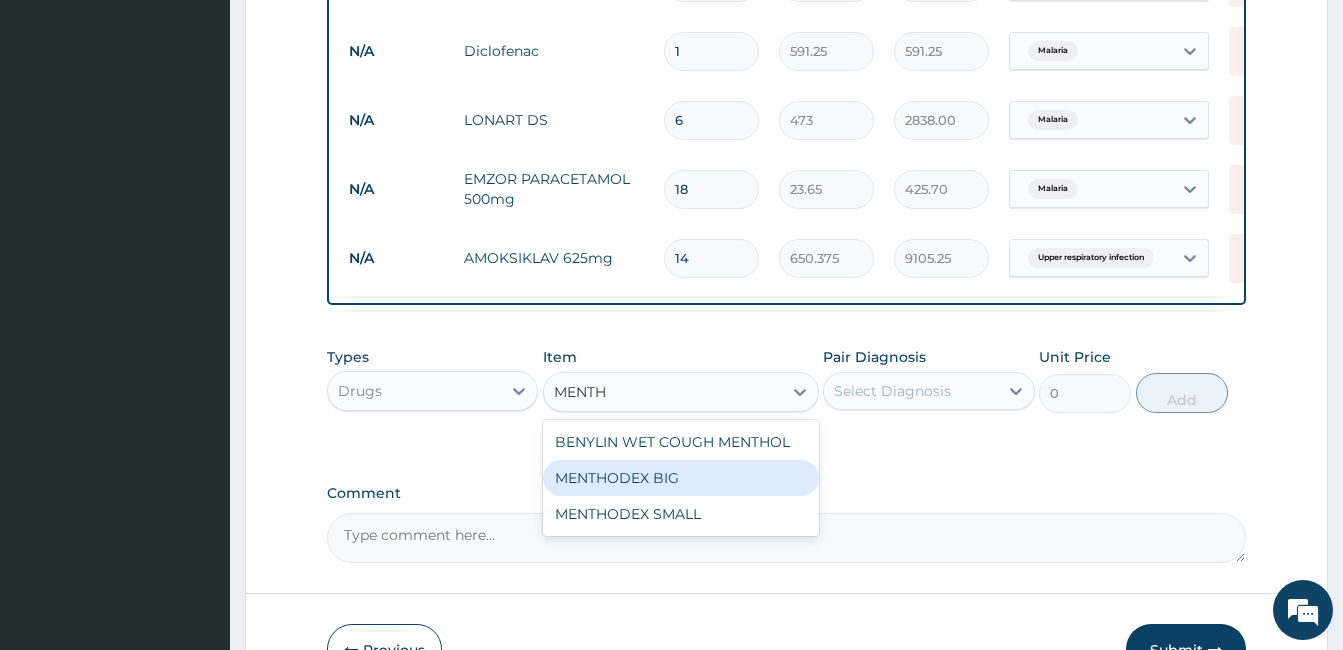 type 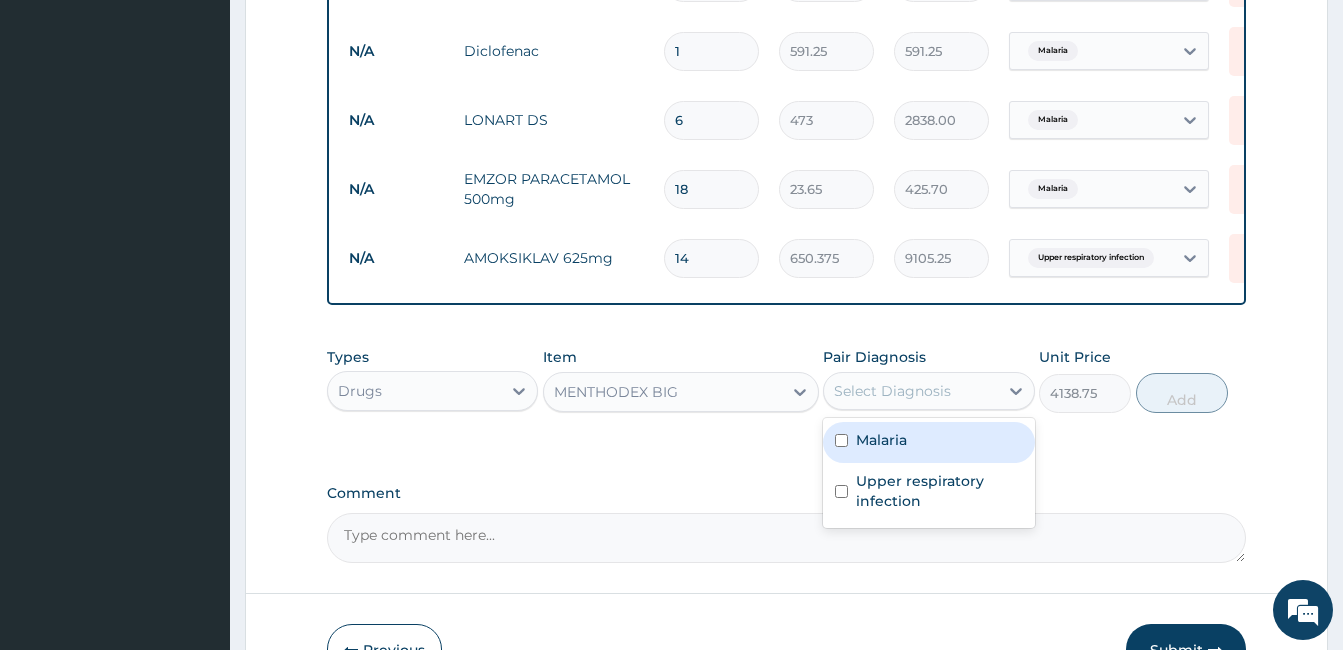 click on "Select Diagnosis" at bounding box center (892, 391) 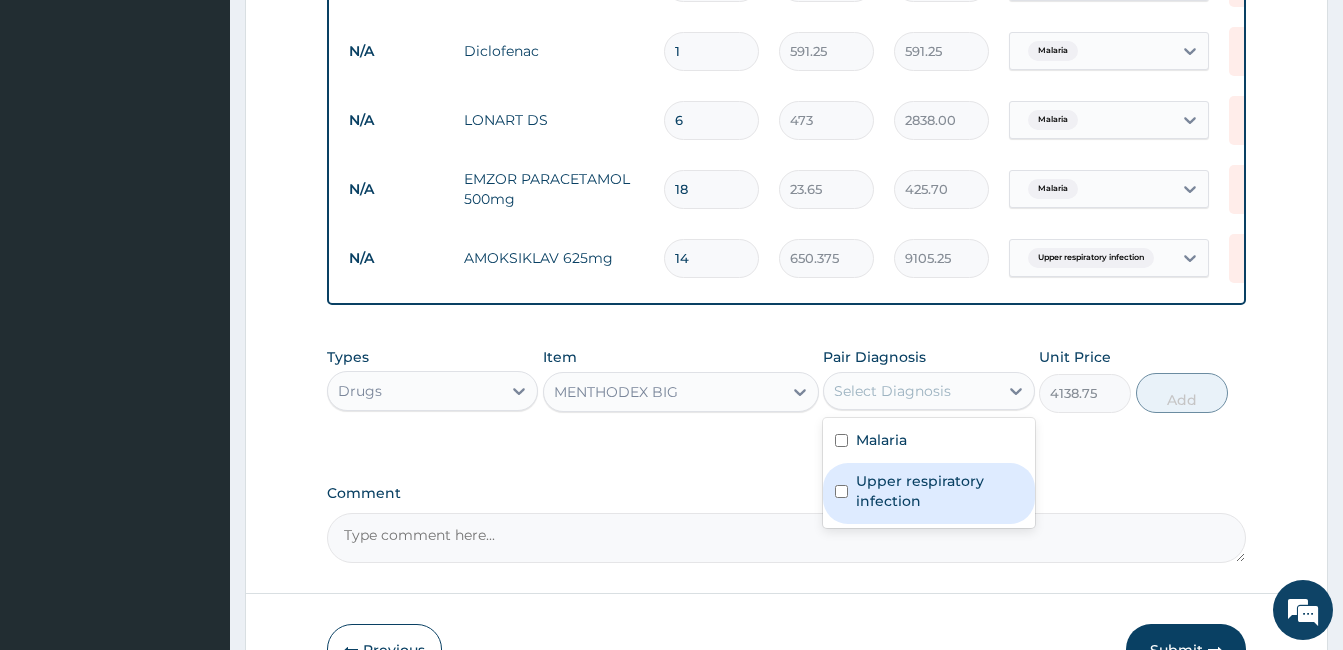 click on "Upper respiratory infection" at bounding box center [939, 491] 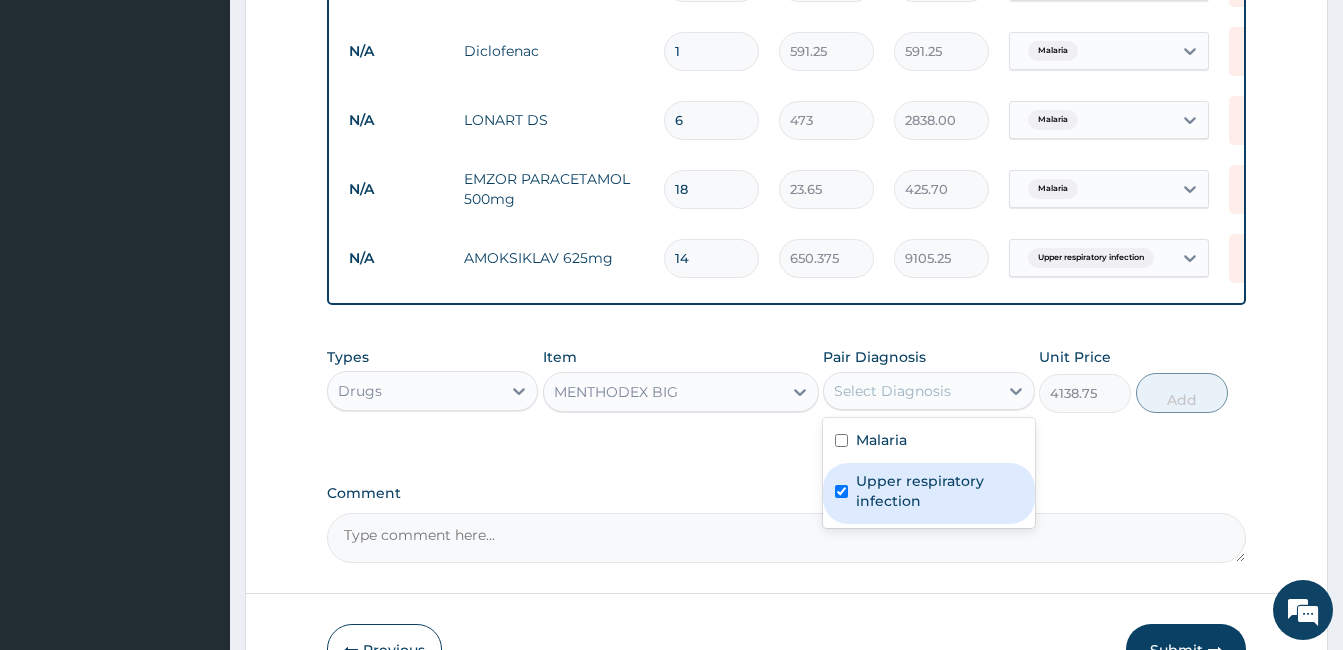 checkbox on "true" 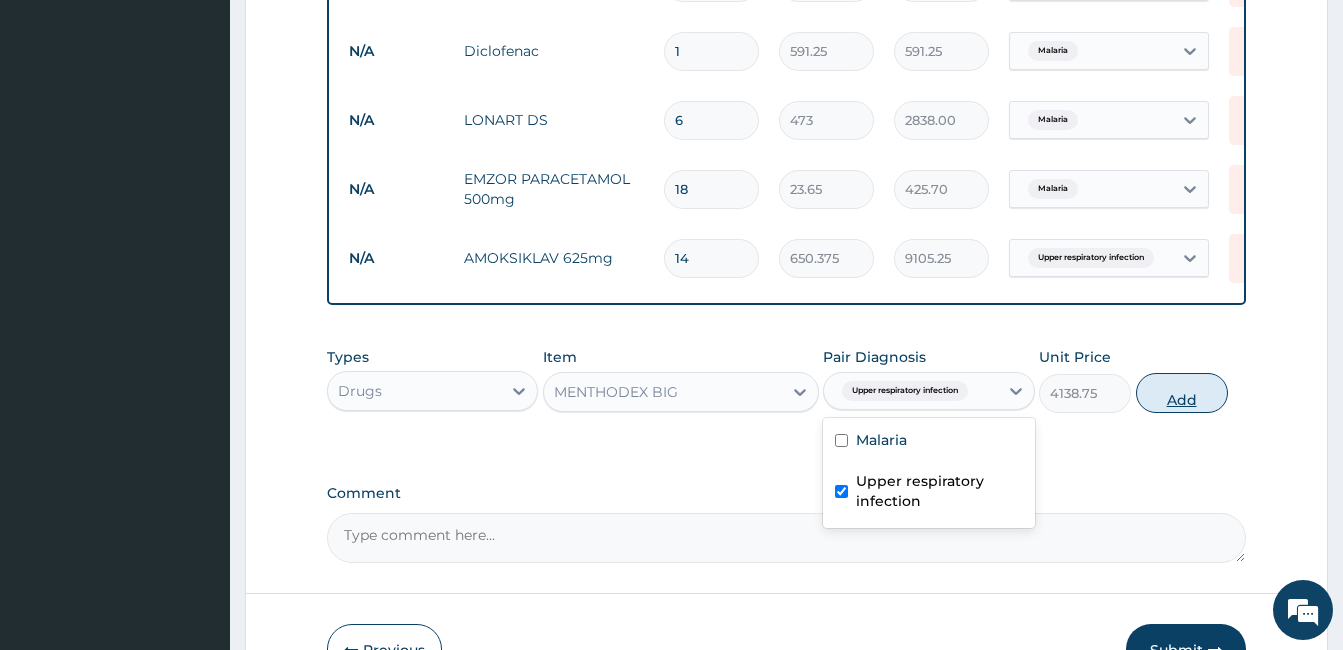 click on "Add" at bounding box center [1182, 393] 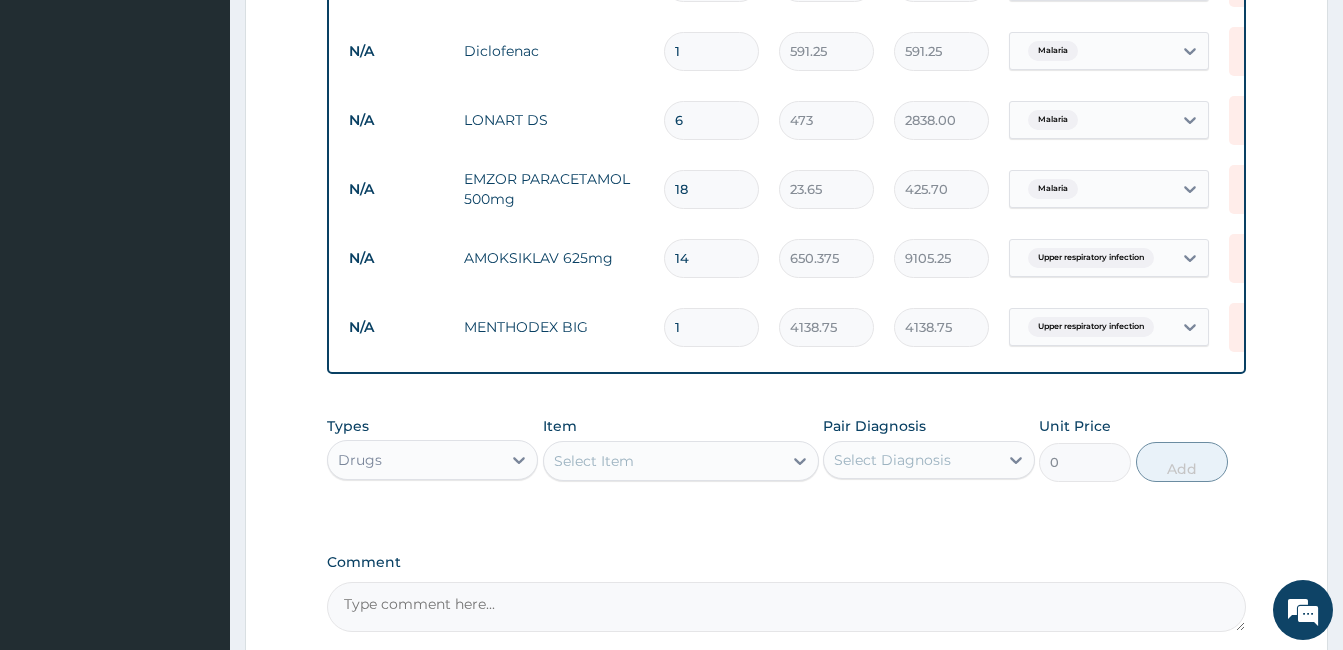 click on "Select Item" at bounding box center (663, 461) 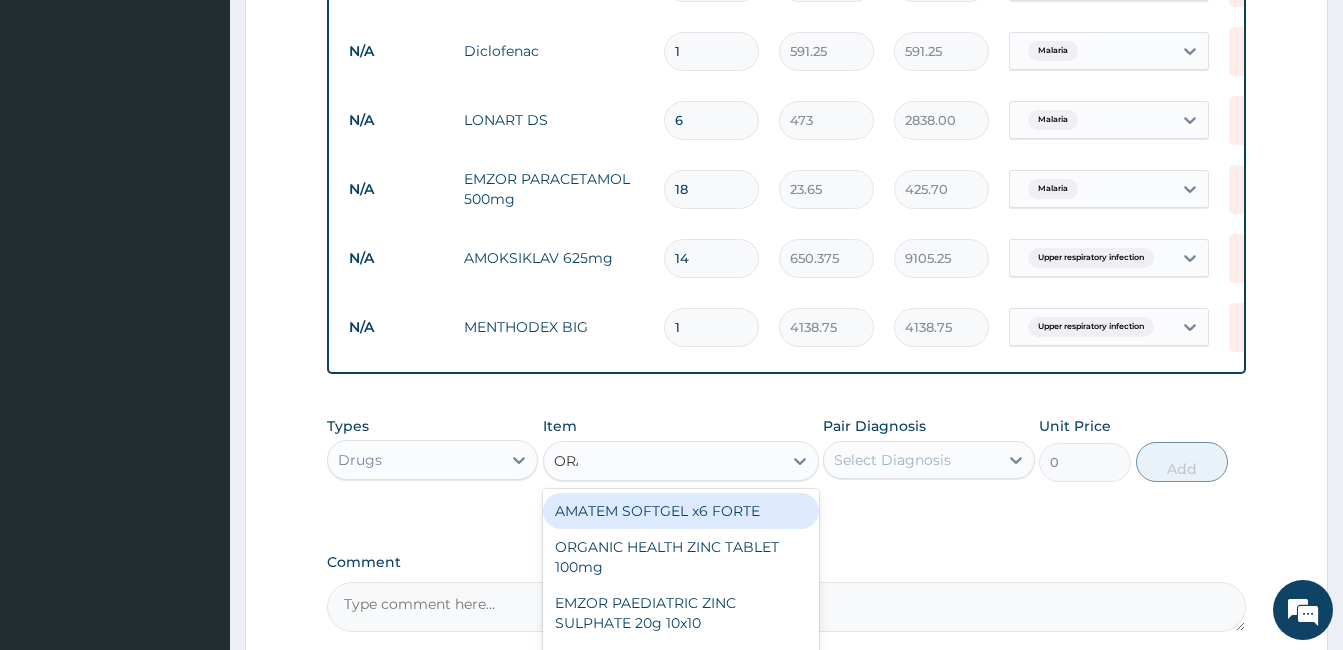 type on "ORAT" 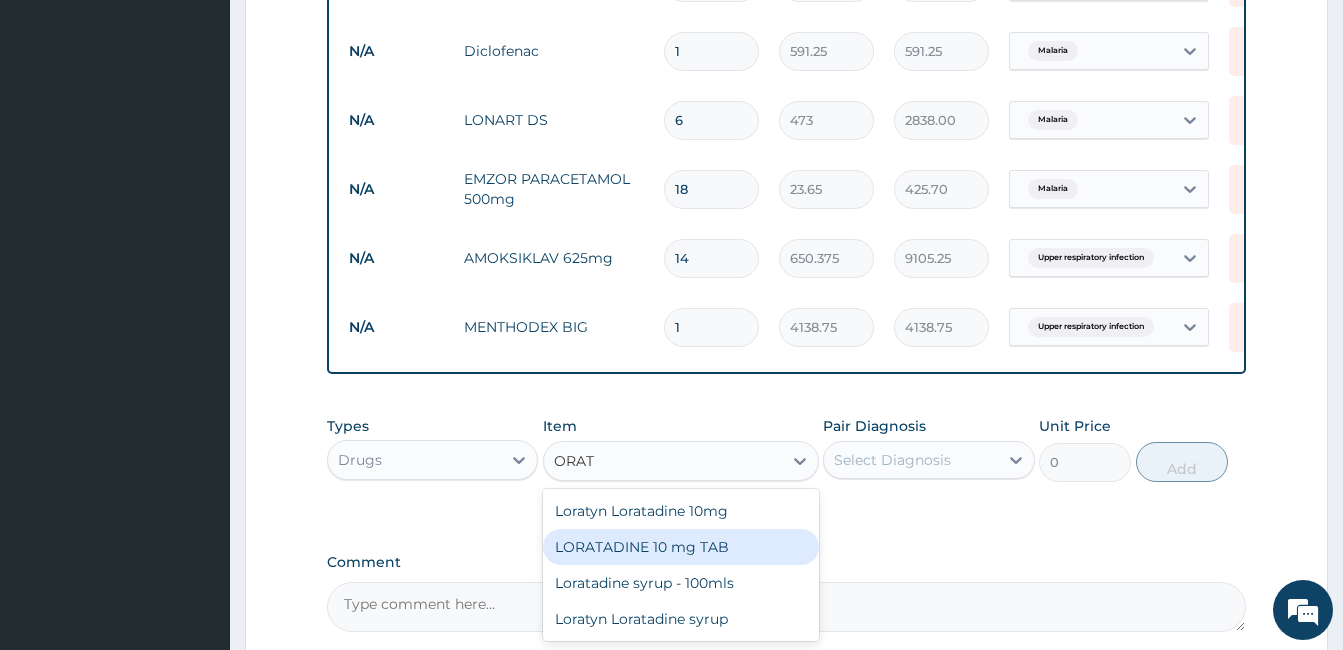 click on "LORATADINE 10 mg TAB" at bounding box center [681, 547] 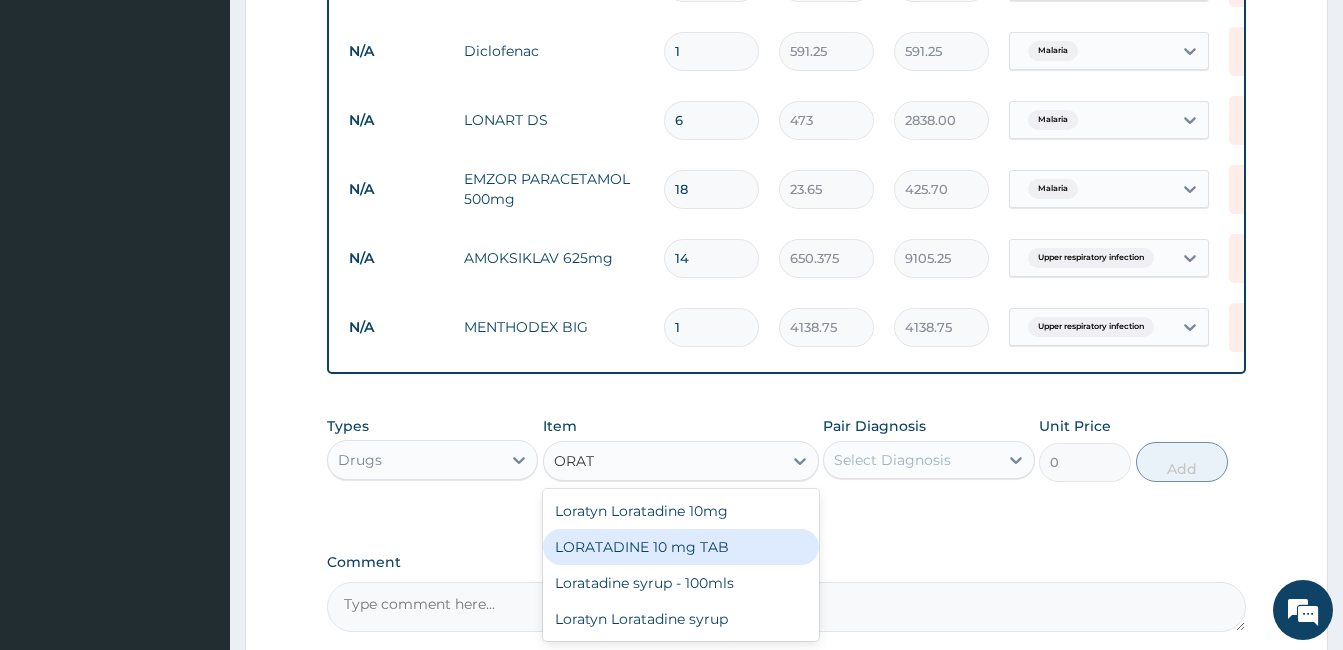 type 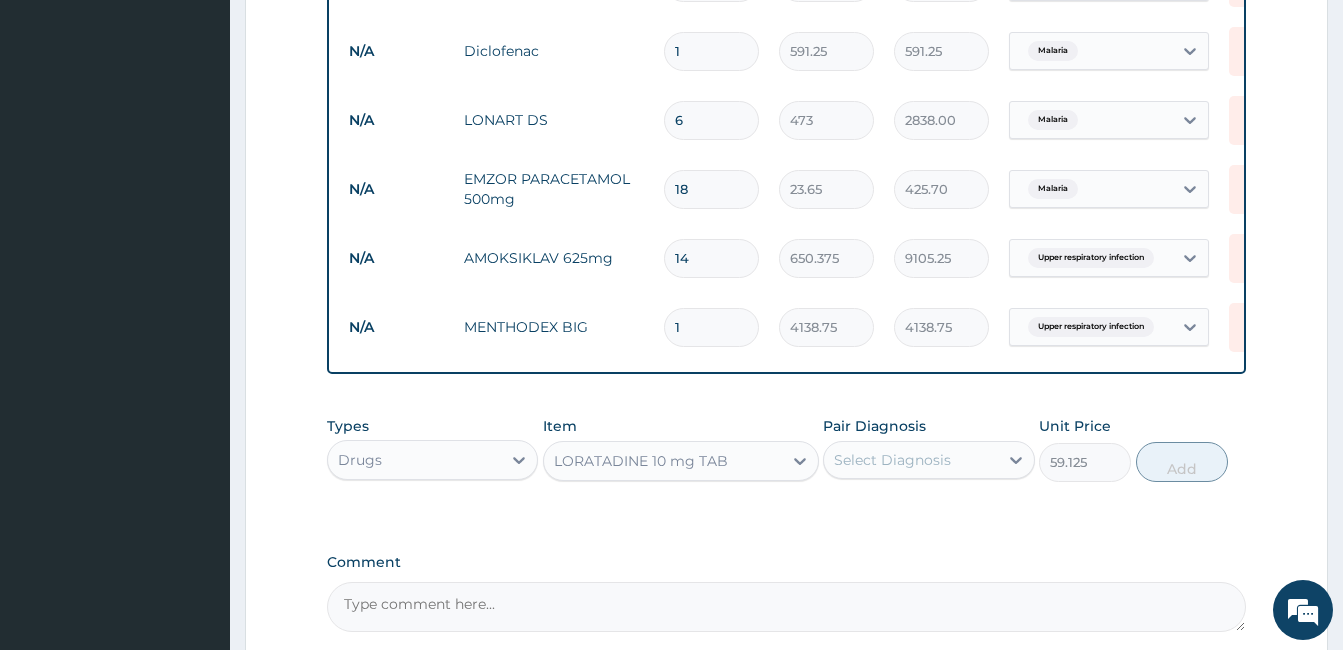 click on "Select Diagnosis" at bounding box center (892, 460) 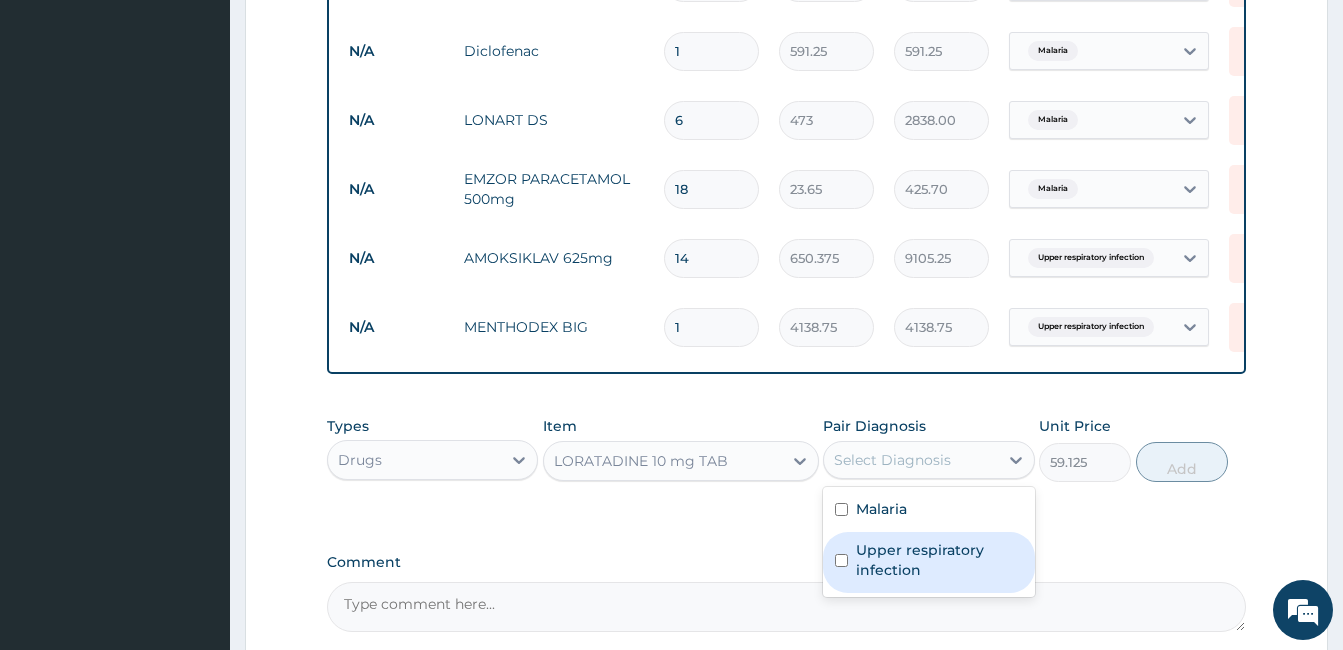 click on "Upper respiratory infection" at bounding box center (939, 560) 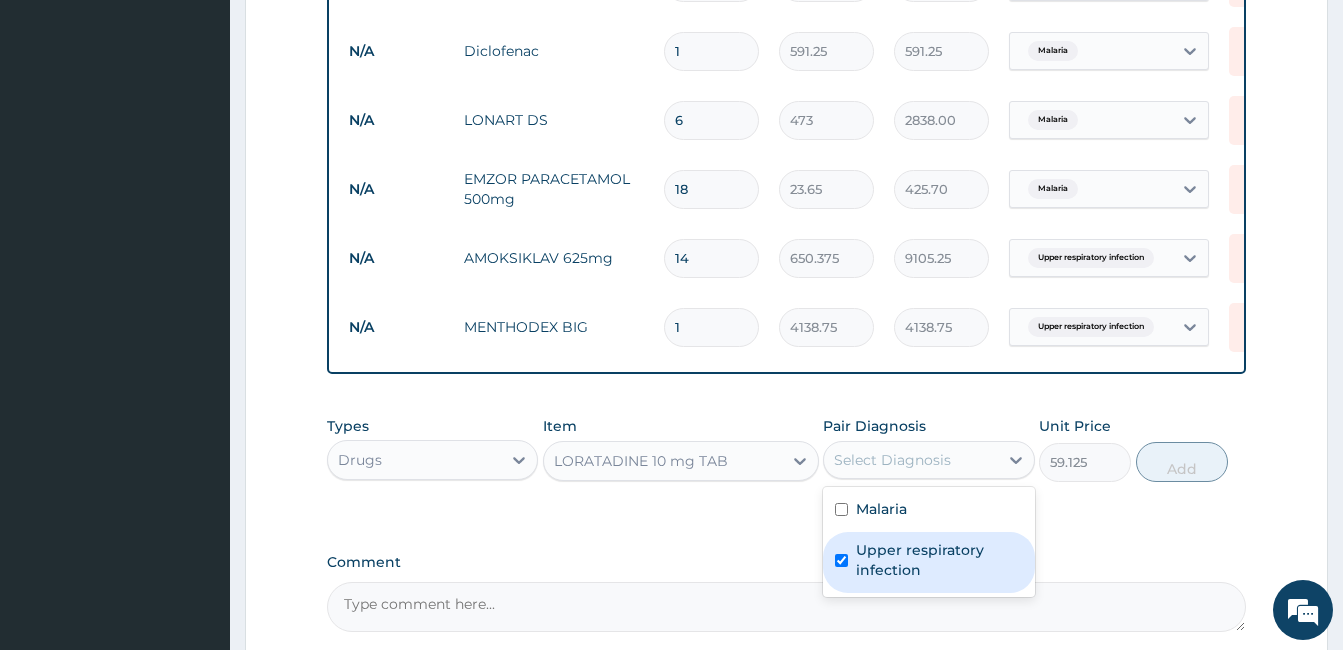 checkbox on "true" 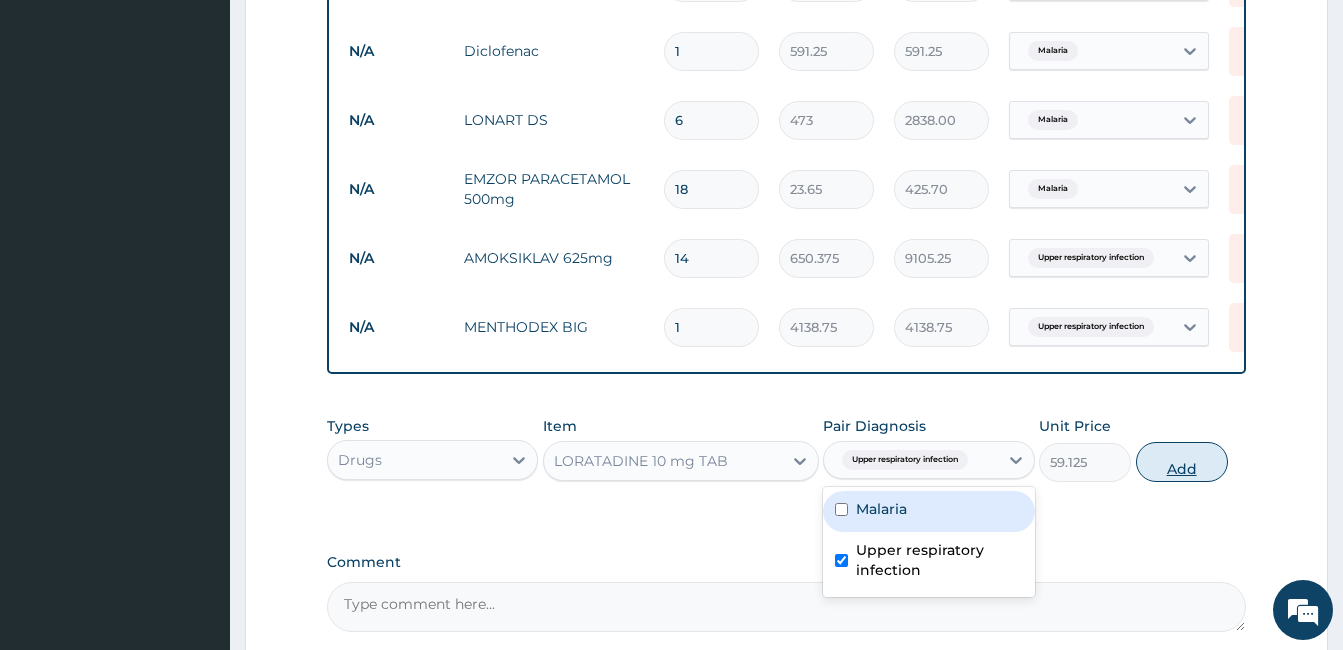 click on "Add" at bounding box center [1182, 462] 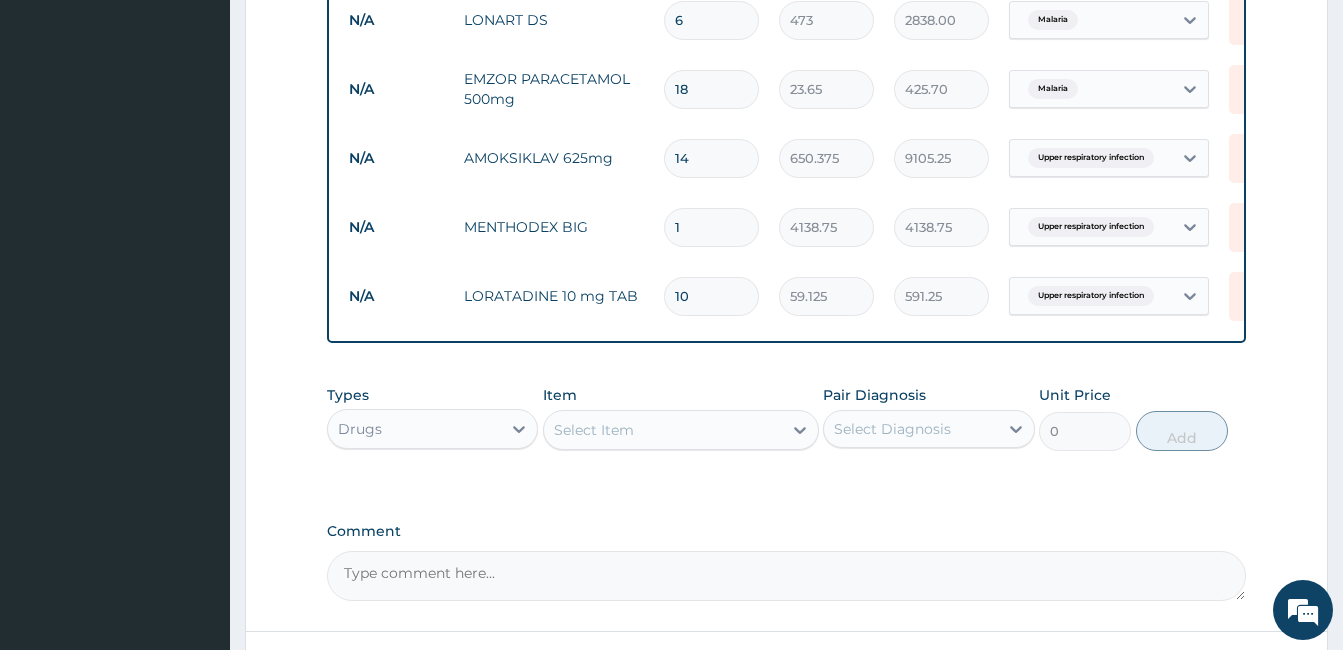 scroll, scrollTop: 1366, scrollLeft: 0, axis: vertical 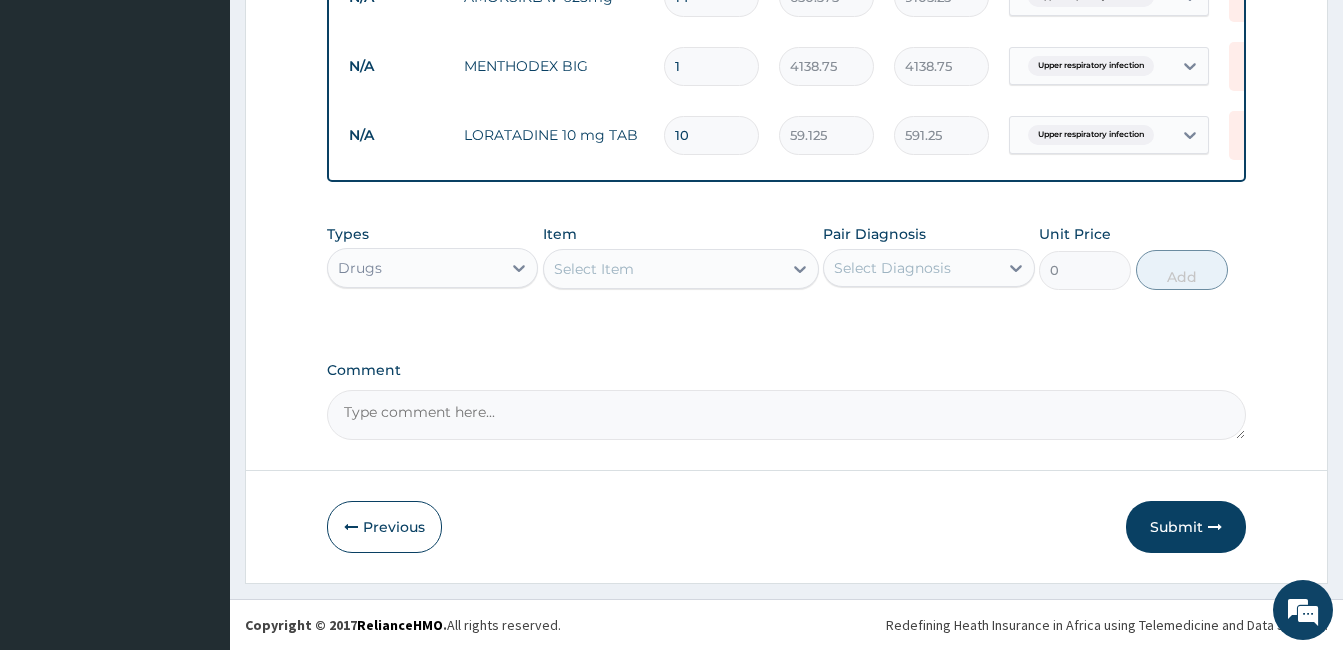 type on "10" 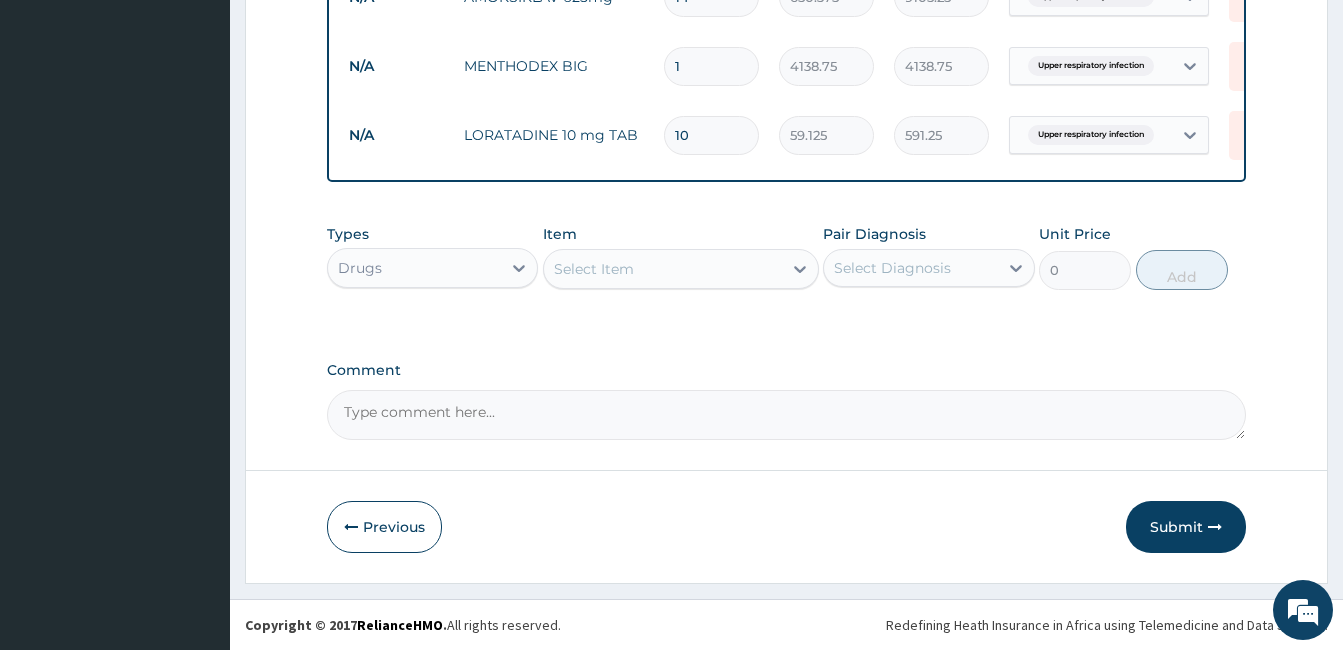 click on "Step  2  of 2 PA Code / Prescription Code Enter Code(Secondary Care Only) Encounter Date 11-07-2025 Important Notice Please enter PA codes before entering items that are not attached to a PA code   All diagnoses entered must be linked to a claim item. Diagnosis & Claim Items that are visible but inactive cannot be edited because they were imported from an already approved PA code. Diagnosis Malaria Confirmed Upper respiratory infection Confirmed NB: All diagnosis must be linked to a claim item Claim Items Type Name Quantity Unit Price Total Price Pair Diagnosis Actions N/A General practitioner Consultation first outpatient consultation 1 3547.5 3547.50 Malaria Delete N/A FBC CBC-Complete Blood Count (Haemogram) - [Blood] 1 4300 4300.00 Upper respiratory infection Delete N/A Malaria Parasite Combo(Blood Film+ Antibody, IgG) [Blood] 1 1612.5 1612.50 Malaria Delete N/A ARTEMETER Injection 2 946 1892.00 Malaria Delete N/A Diclofenac 1 591.25 591.25 Malaria Delete N/A LONART DS 6 473 2838.00 Malaria Delete N/A 18" at bounding box center [786, -331] 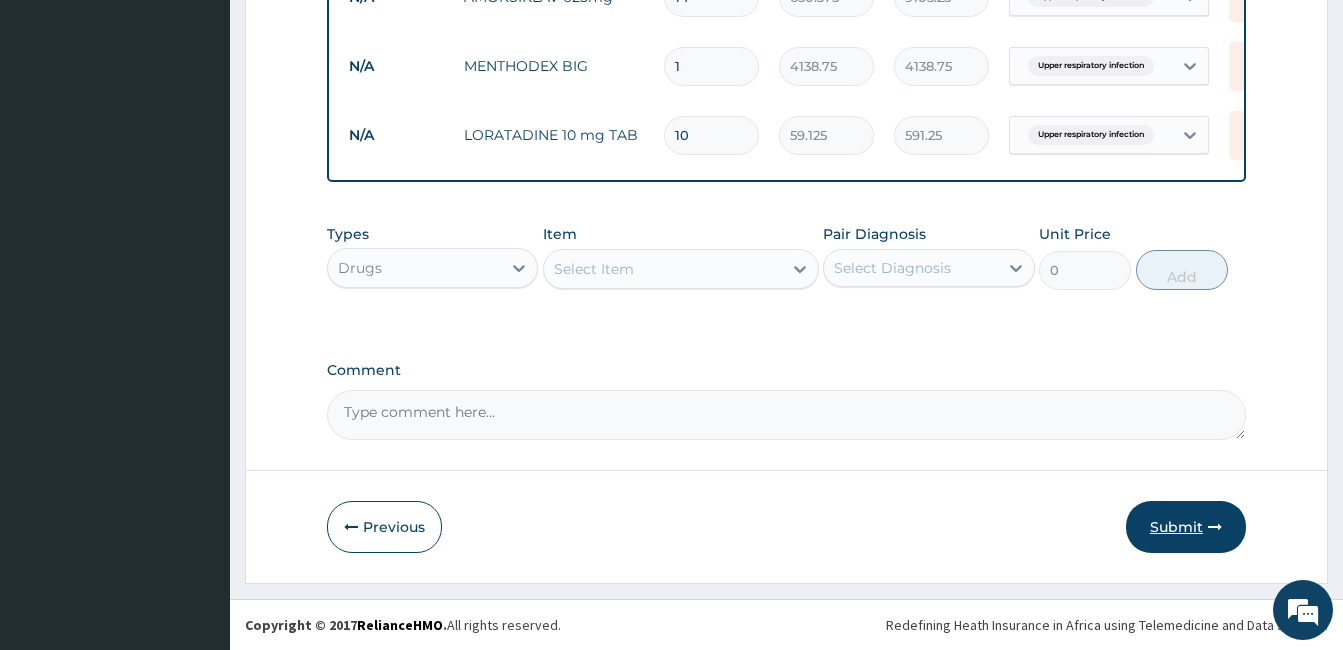 click on "Submit" at bounding box center [1186, 527] 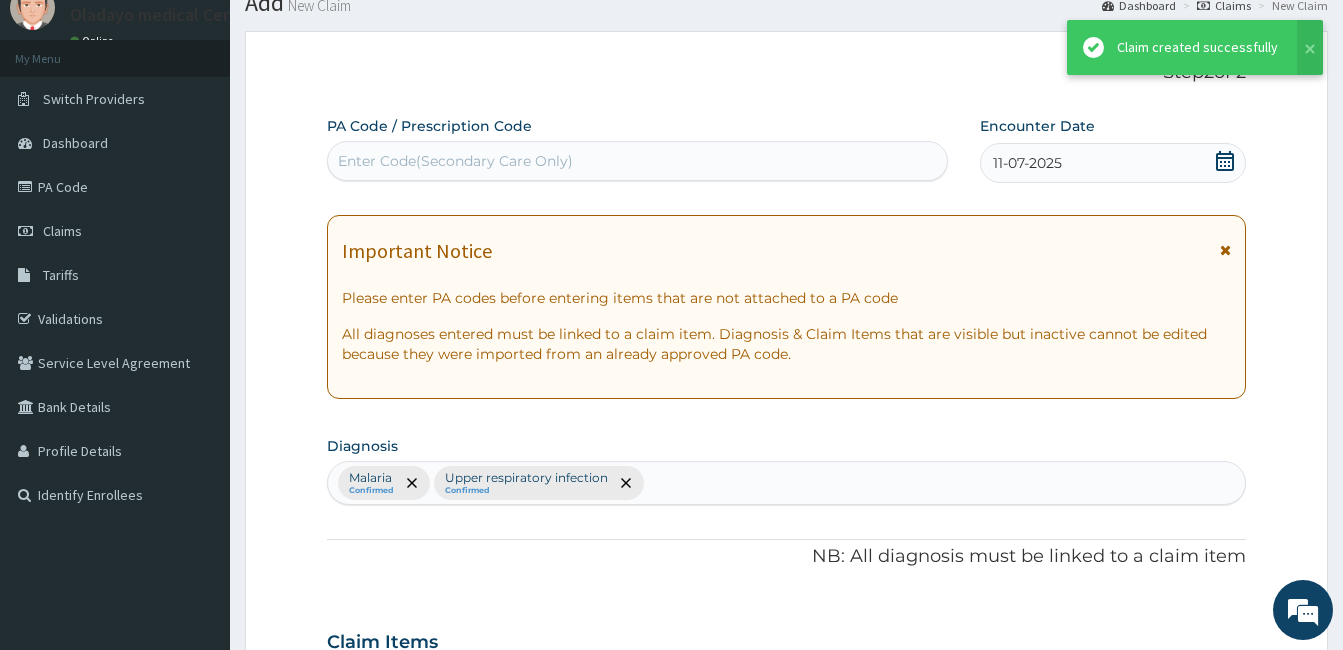 scroll, scrollTop: 1366, scrollLeft: 0, axis: vertical 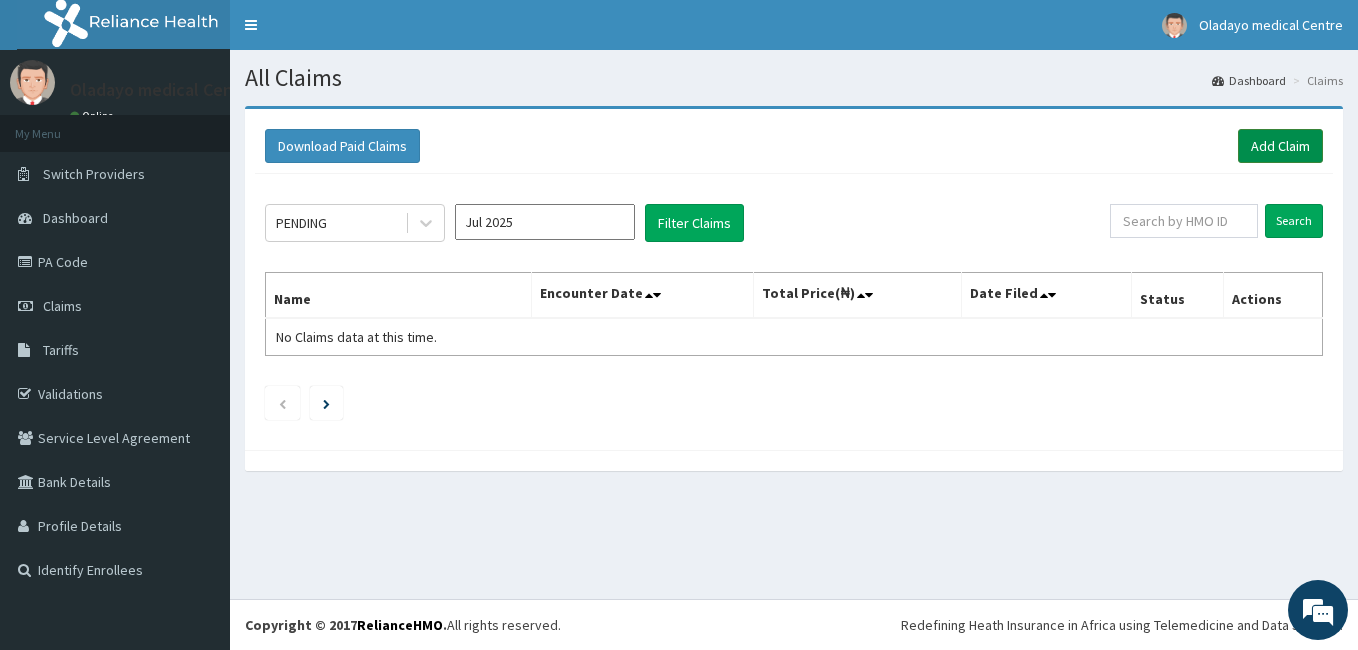 click on "Add Claim" at bounding box center (1280, 146) 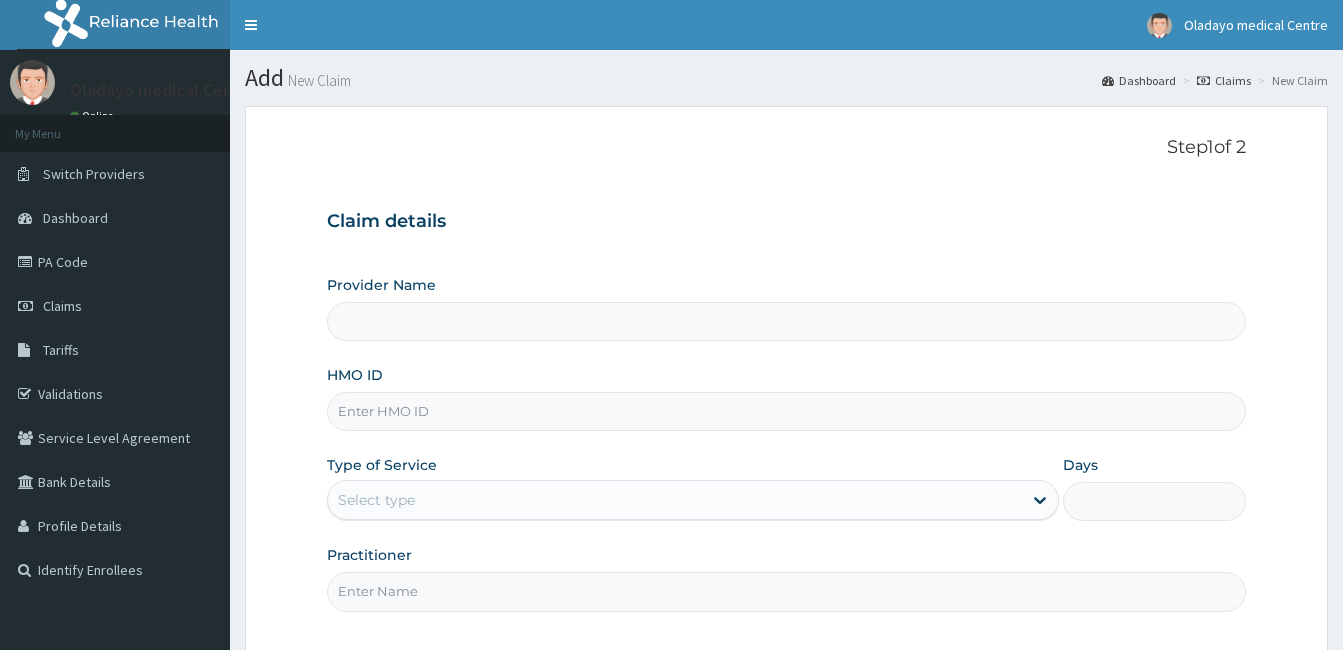 type on "Oladayo Medical Centre" 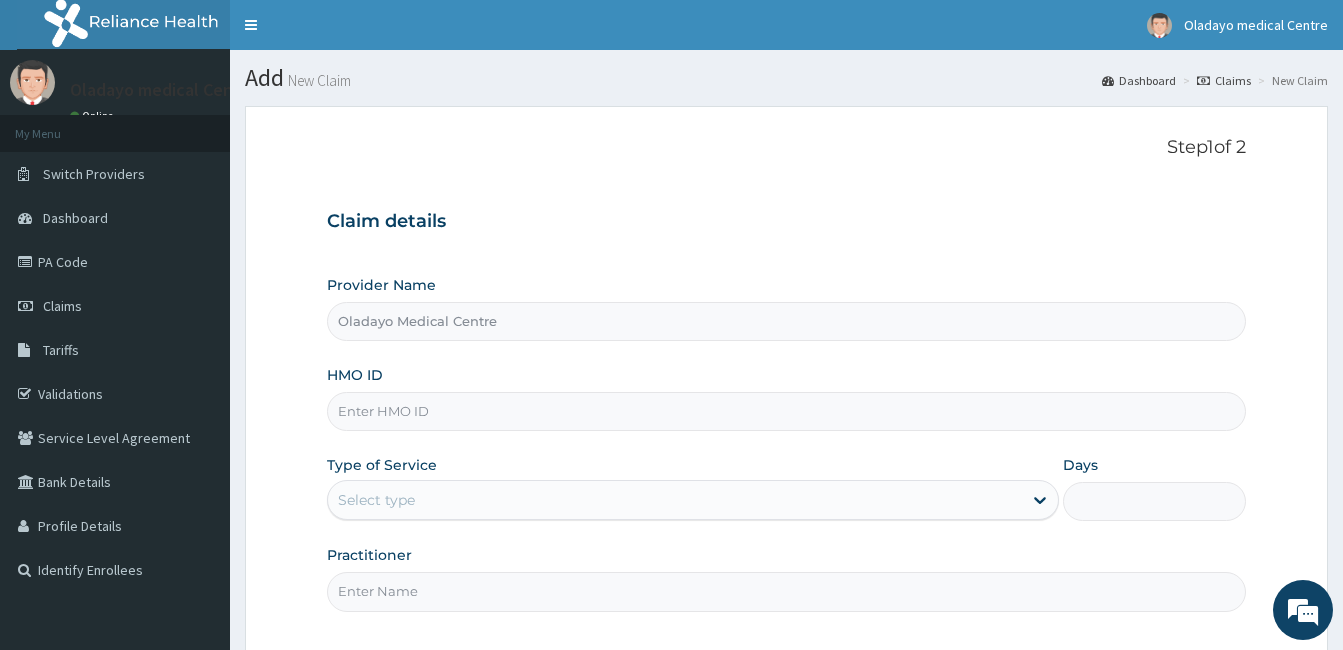 scroll, scrollTop: 0, scrollLeft: 0, axis: both 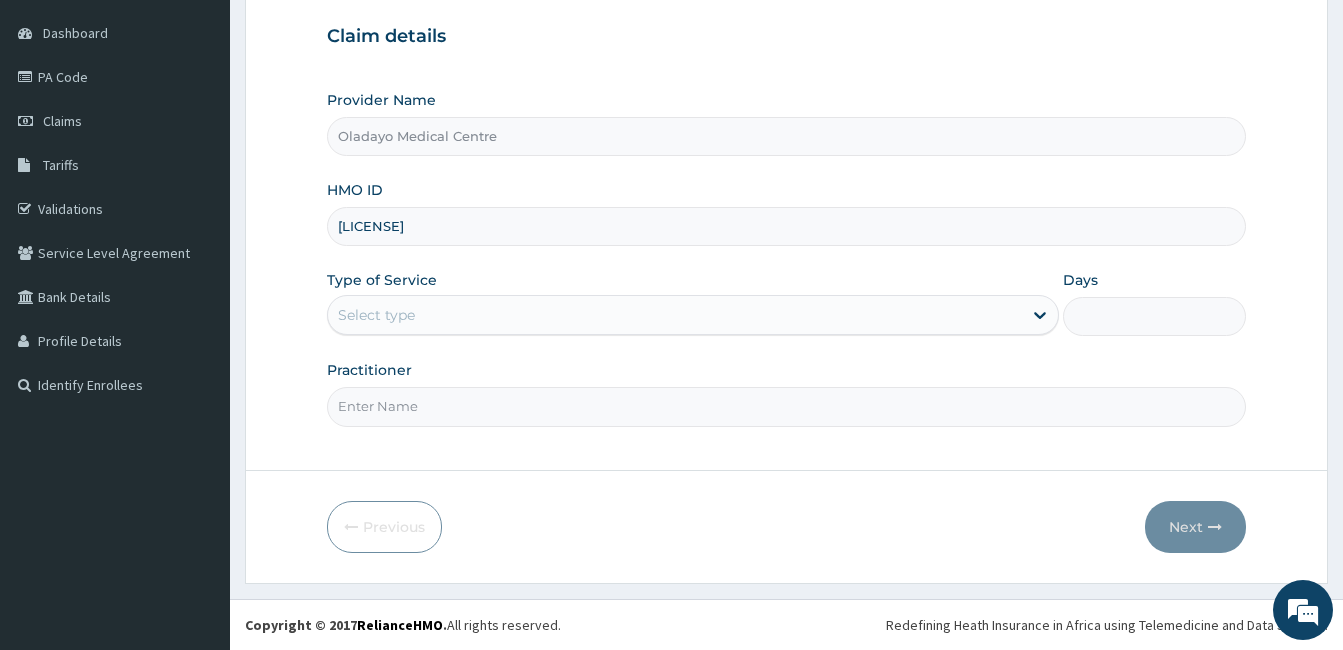 type on "[LICENSE]" 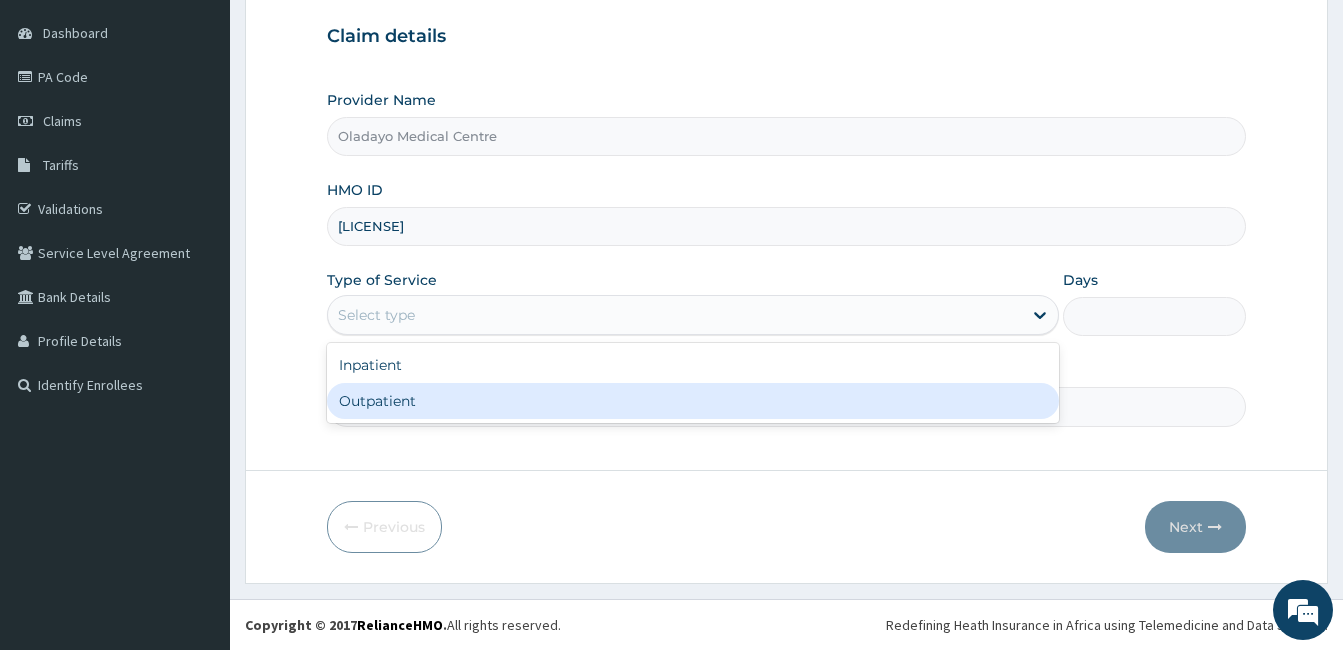 click on "Outpatient" at bounding box center (693, 401) 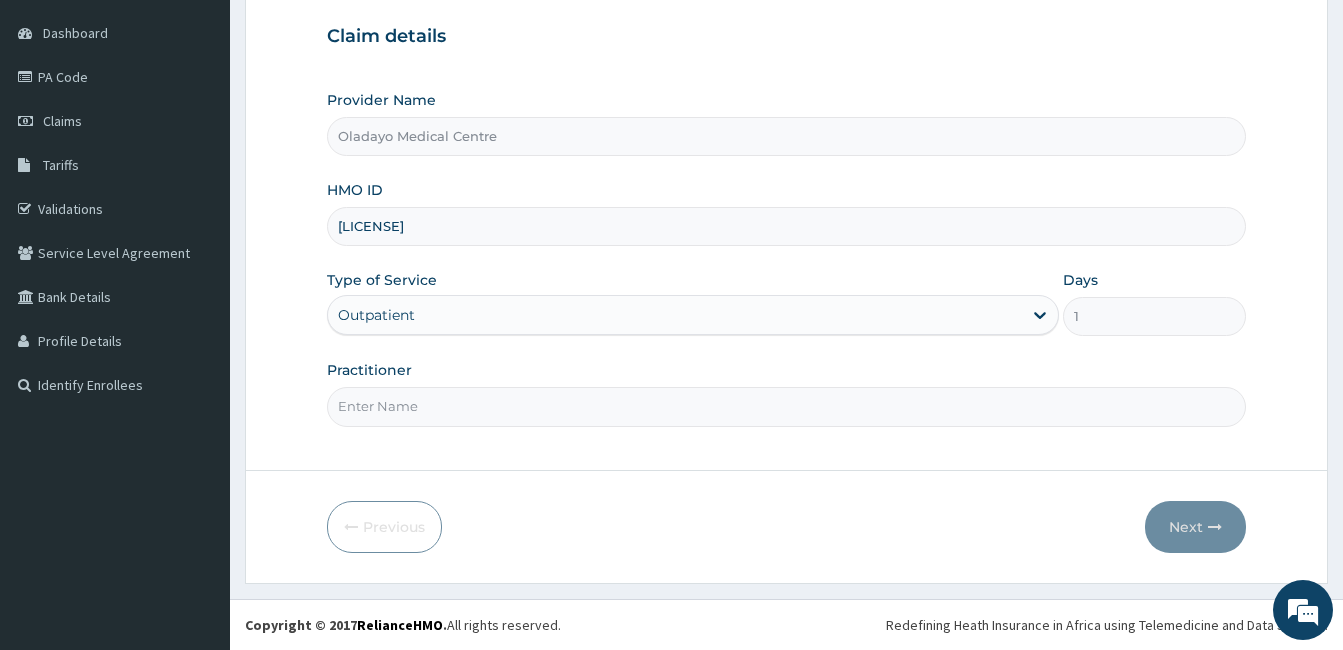 click on "Practitioner" at bounding box center (786, 406) 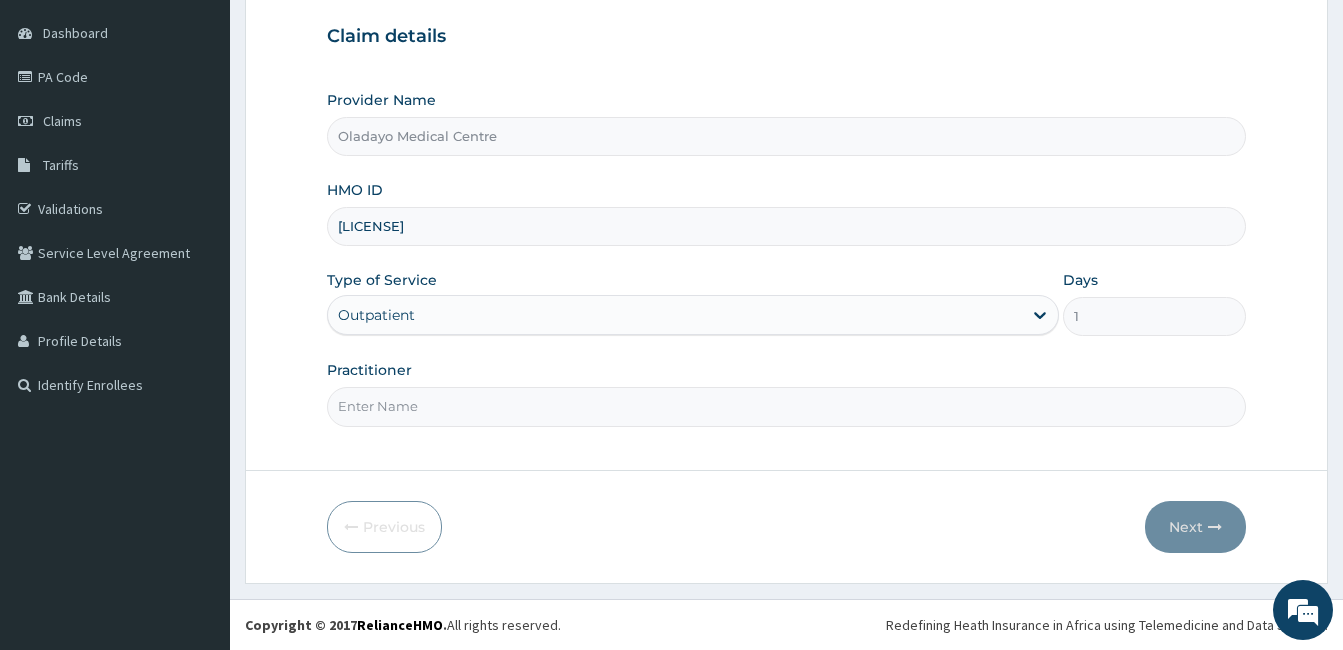 type on "DOCTOR [LAST]" 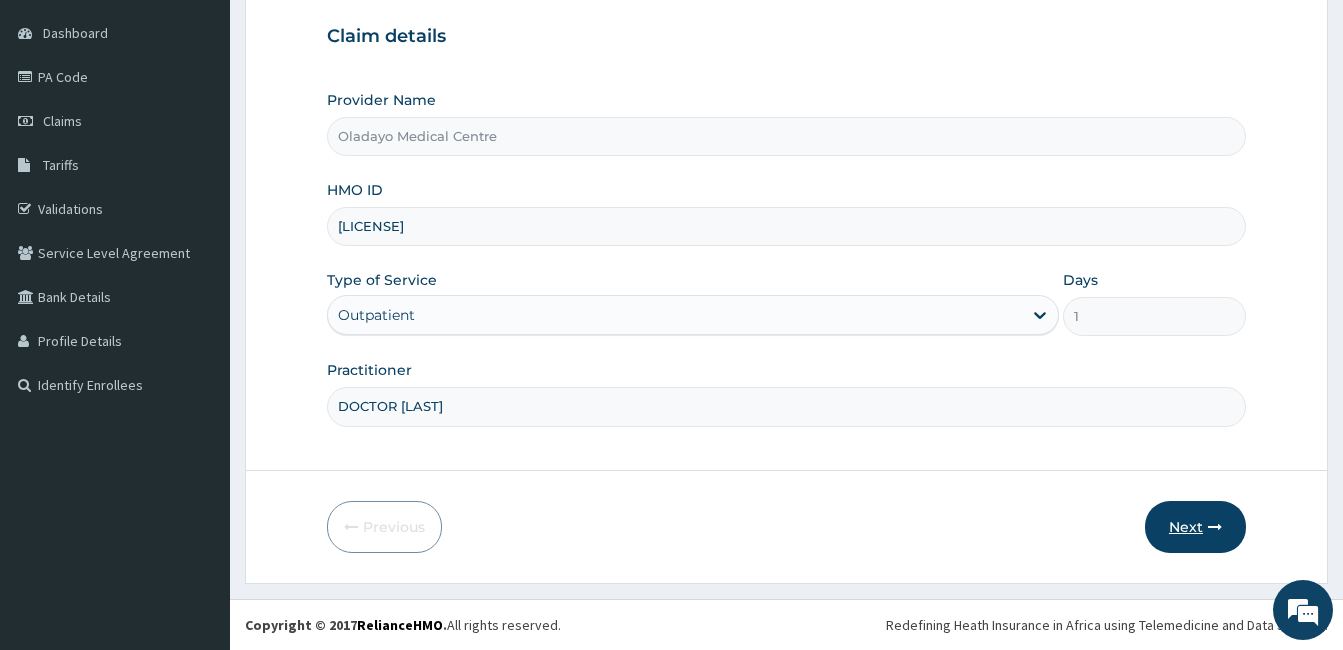 click on "Next" at bounding box center [1195, 527] 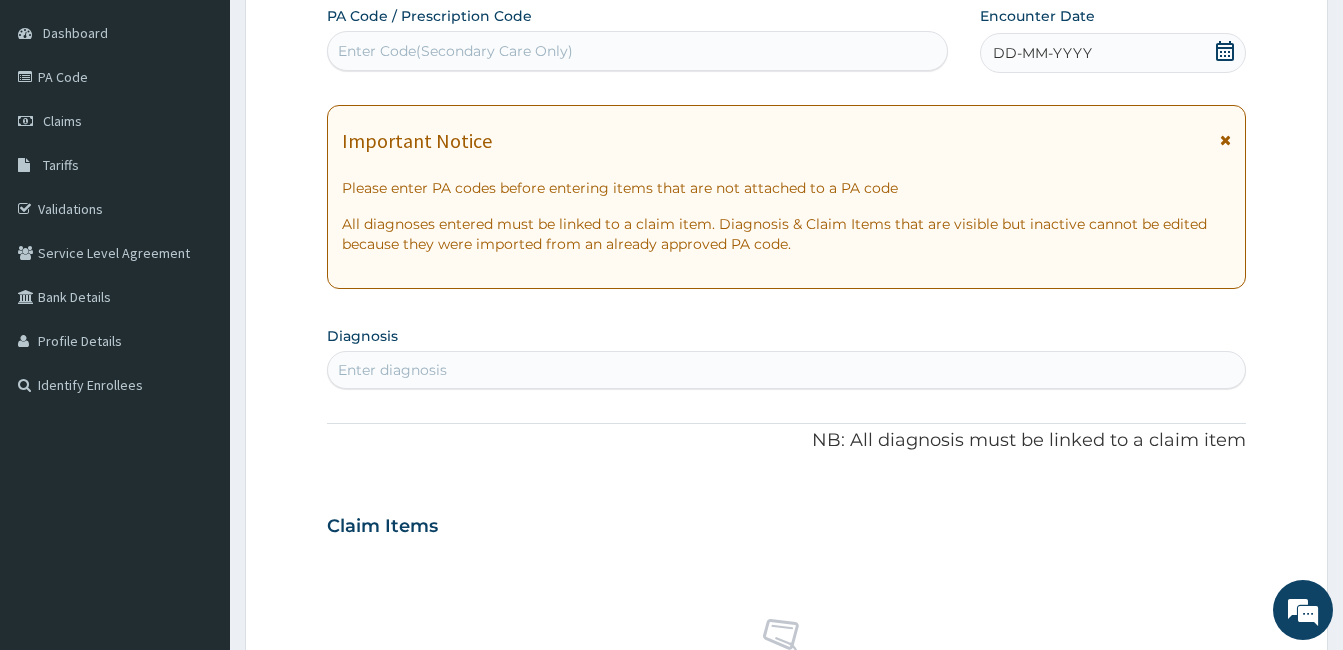click on "DD-MM-YYYY" at bounding box center [1042, 53] 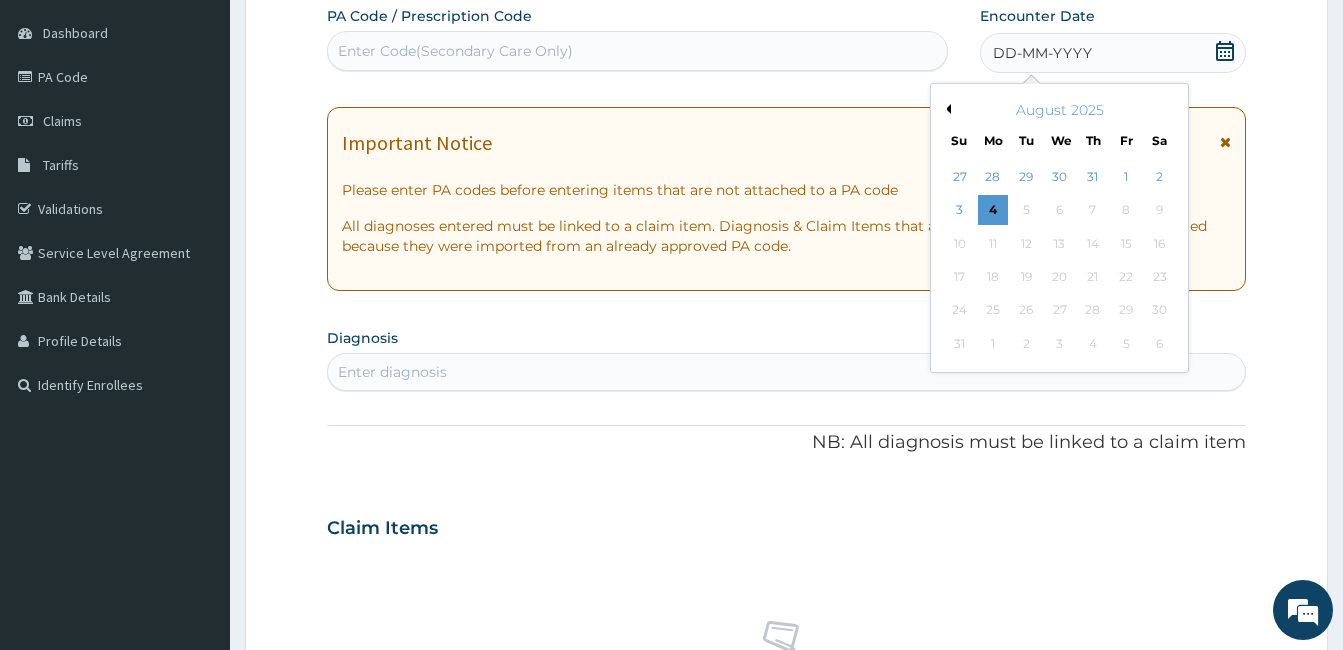 click on "Previous Month" at bounding box center [946, 109] 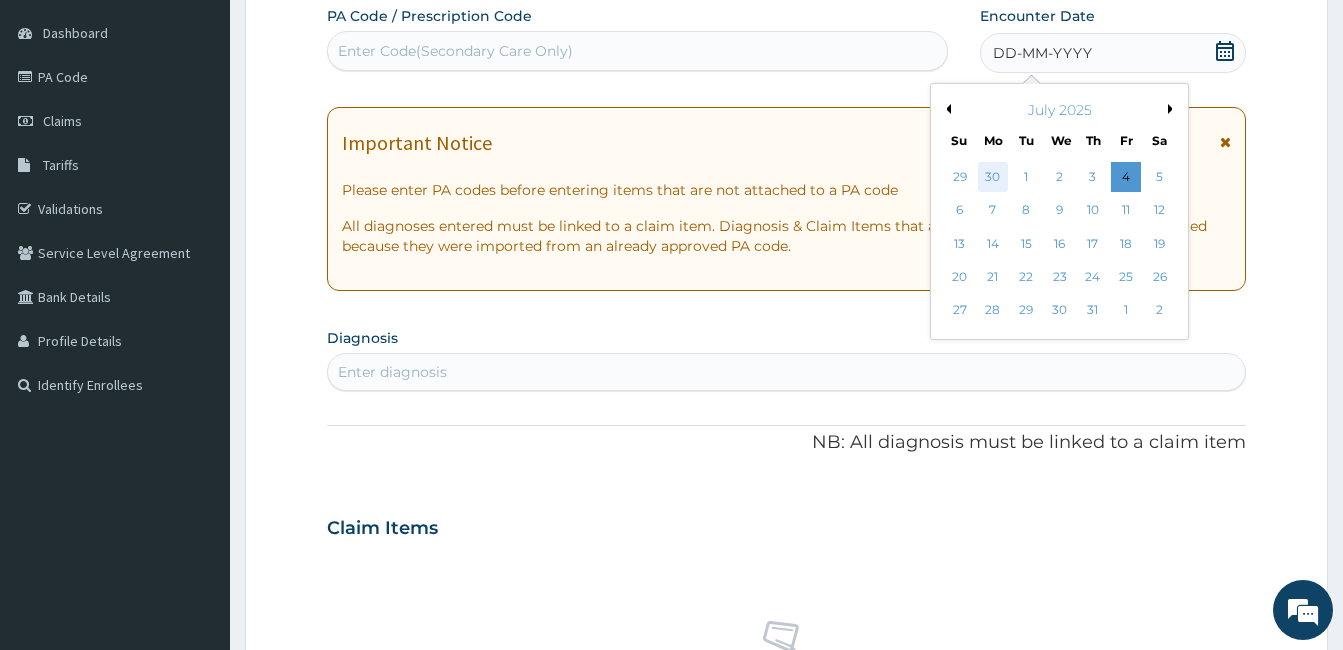 click on "30" at bounding box center (993, 177) 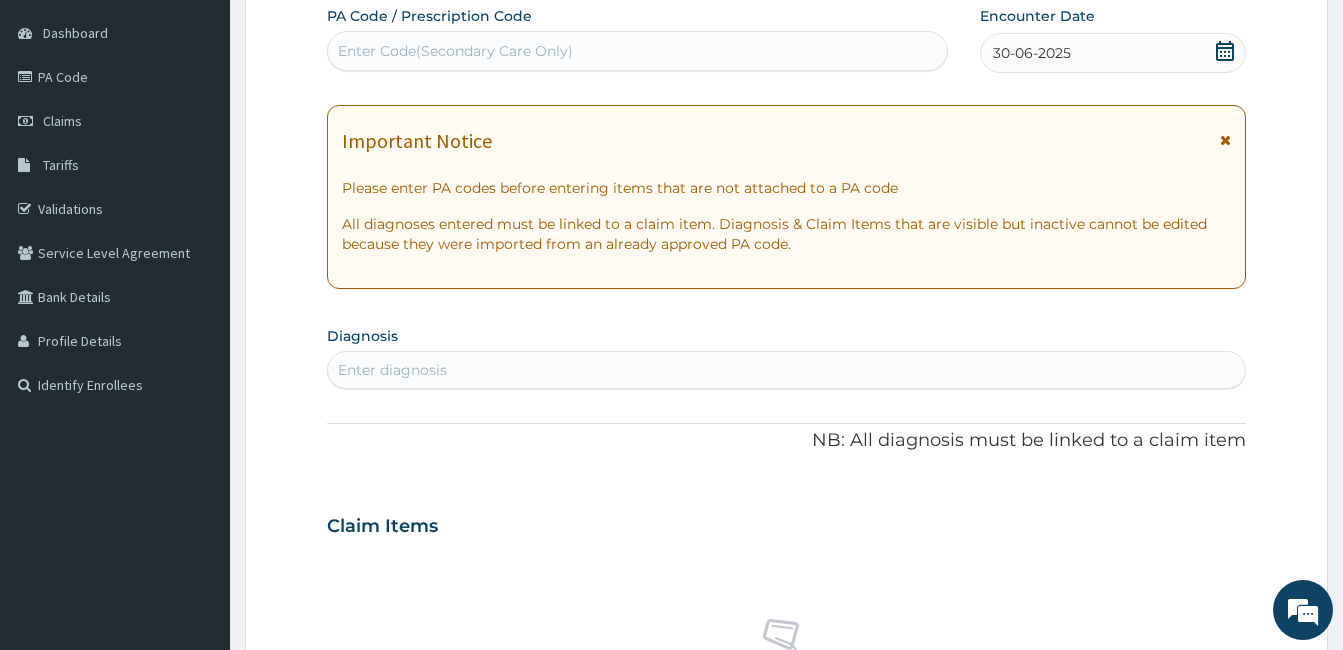 click on "Encounter Date [DATE]" at bounding box center [1113, 39] 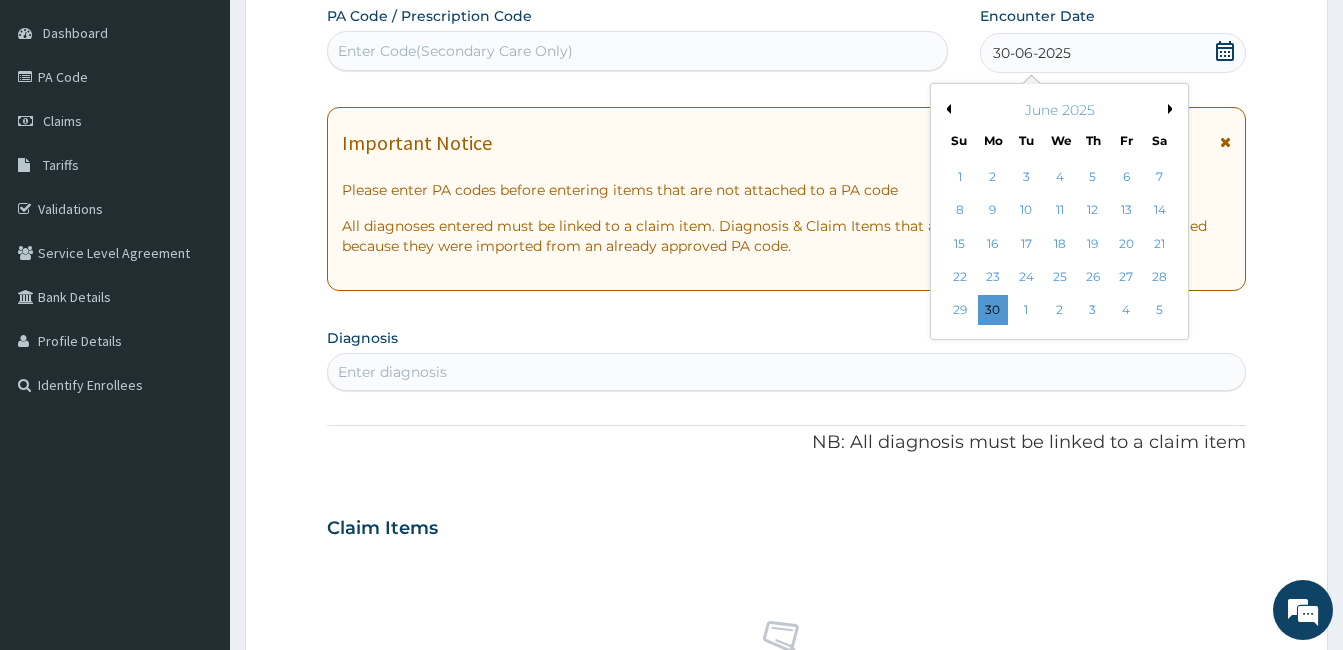 click on "June 2025" at bounding box center (1059, 110) 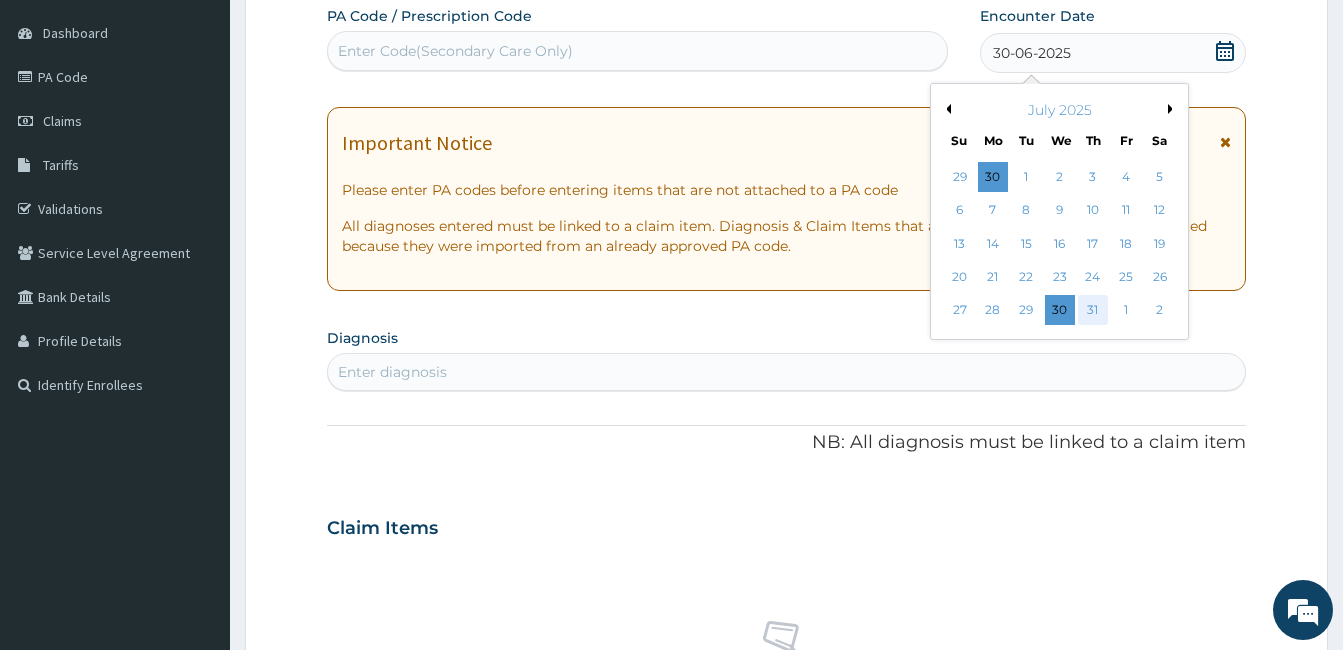 click on "31" at bounding box center [1093, 311] 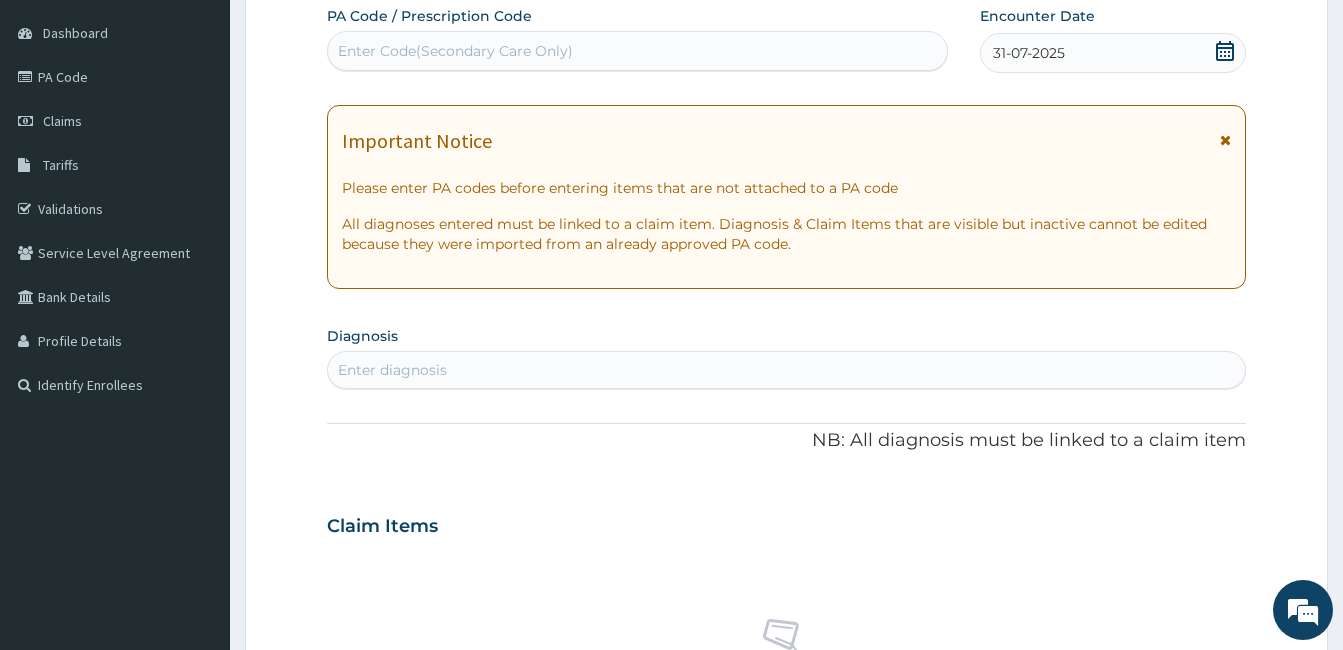 click on "Enter diagnosis" at bounding box center [786, 370] 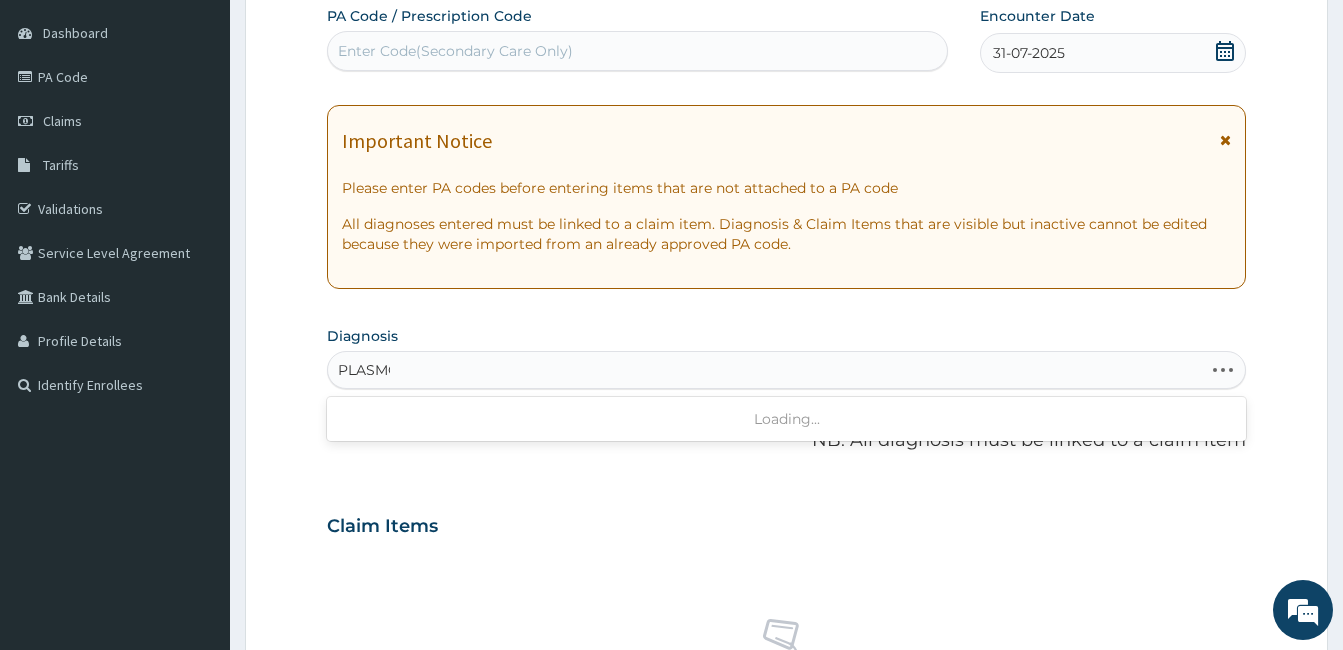 type on "PLASMOD" 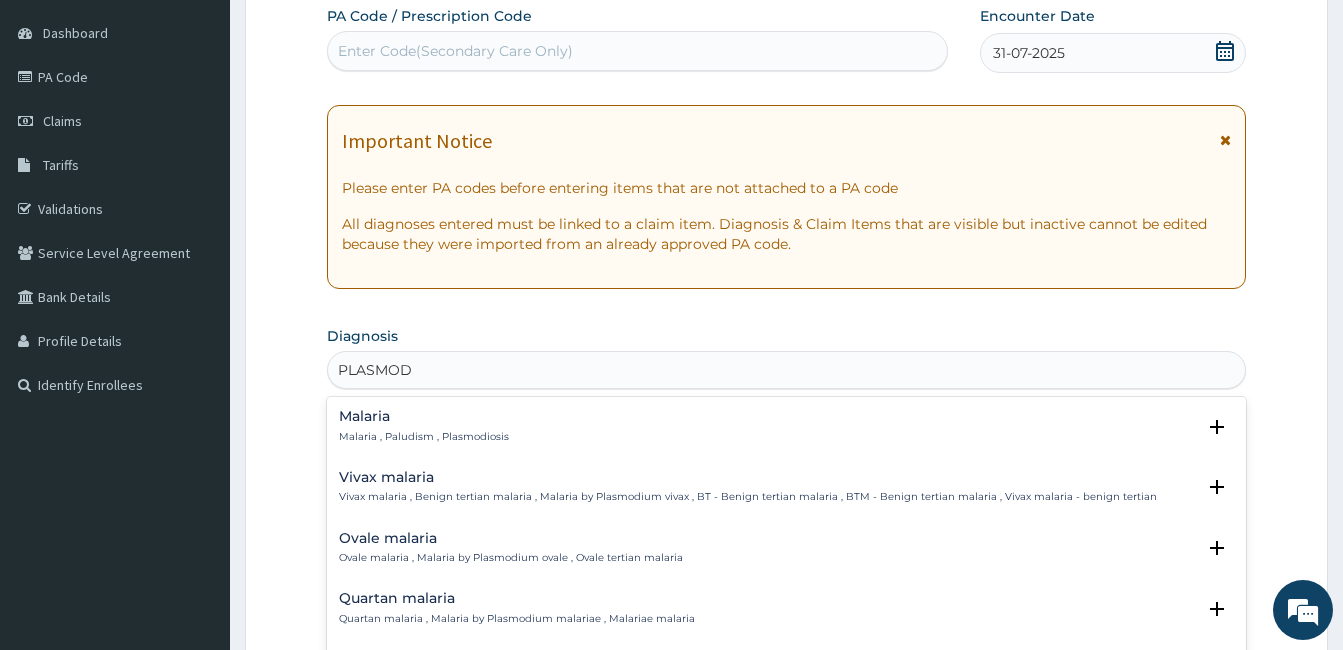 click on "Malaria Malaria , Paludism , Plasmodiosis Select Status Query Query covers suspected (?), Keep in view (kiv), Ruled out (r/o) Confirmed" at bounding box center [786, 431] 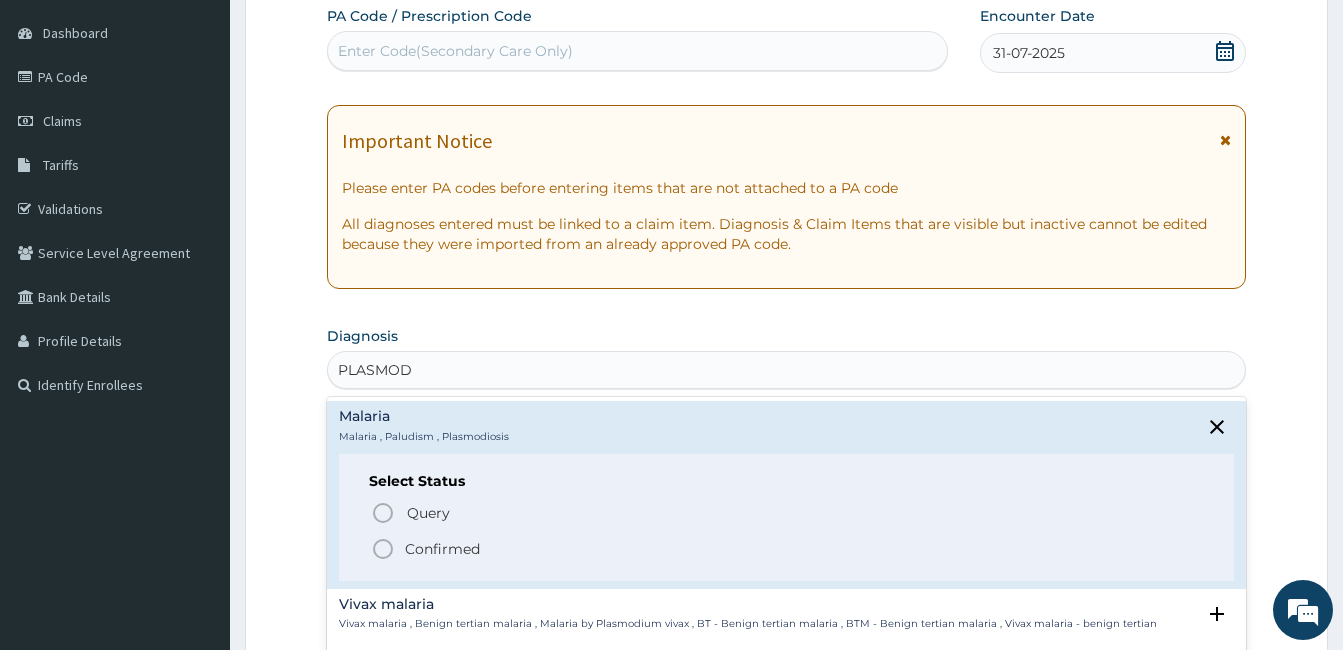 click on "Confirmed" at bounding box center (442, 549) 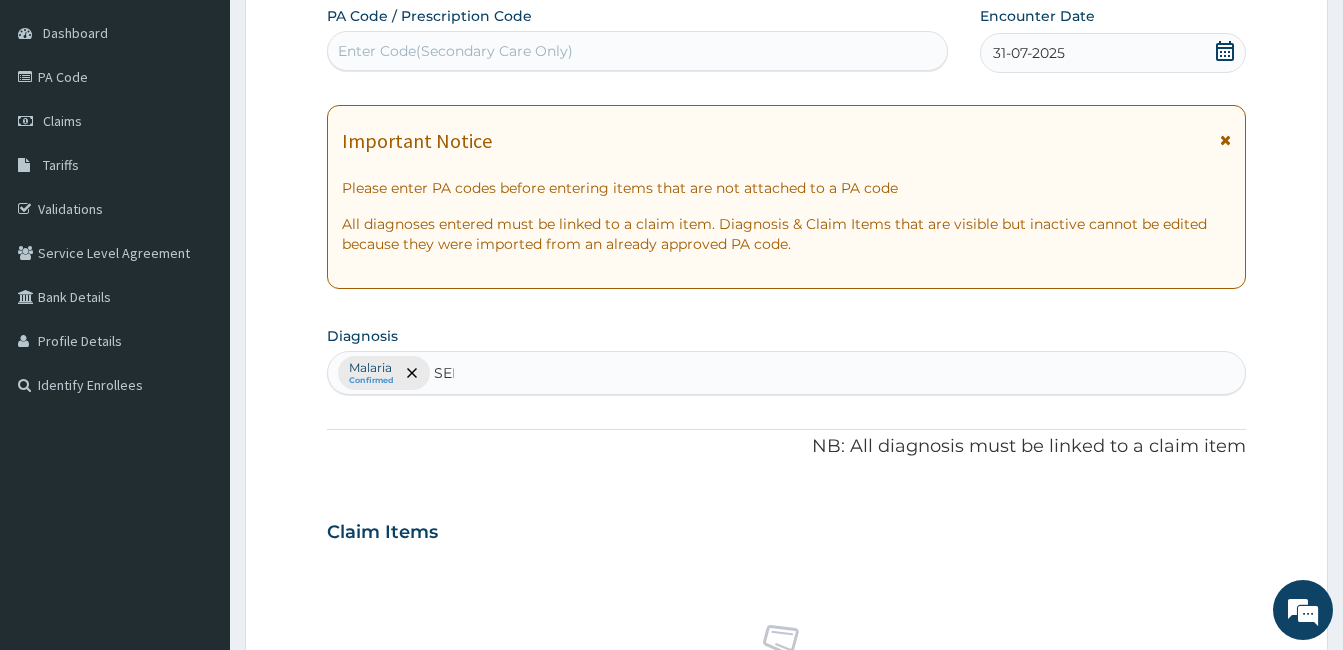 type on "SEPS" 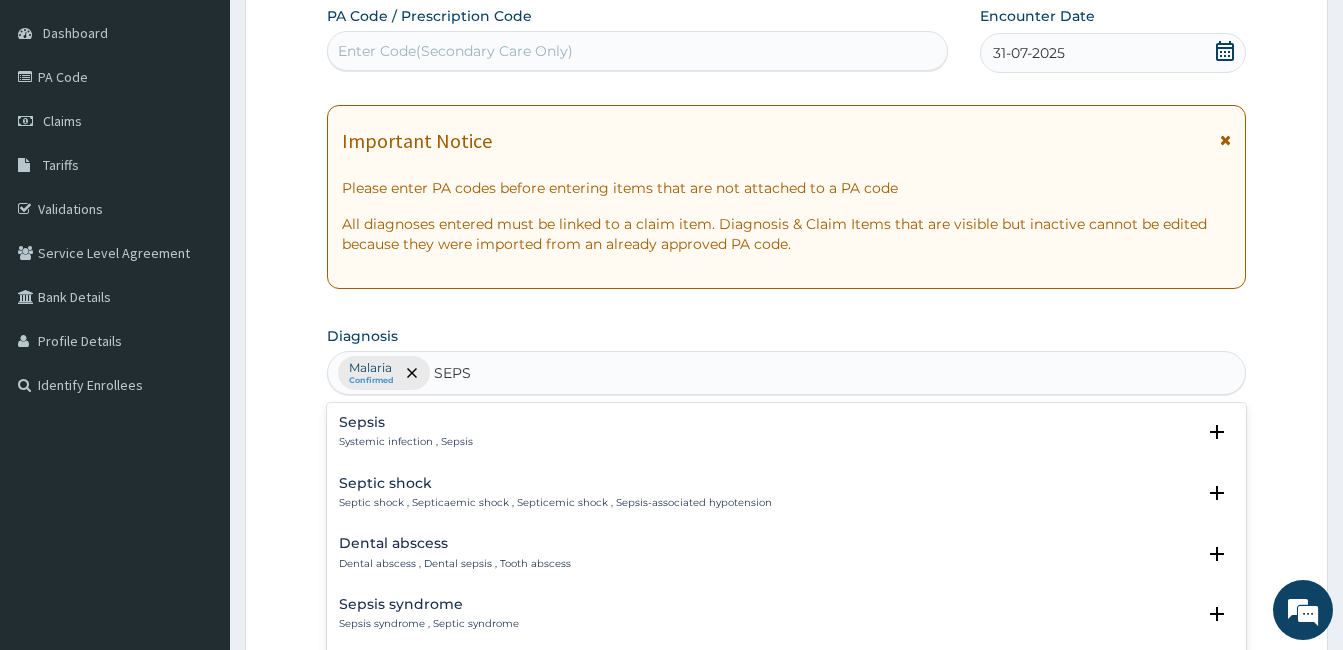 click on "Sepsis Systemic infection , Sepsis" at bounding box center (786, 432) 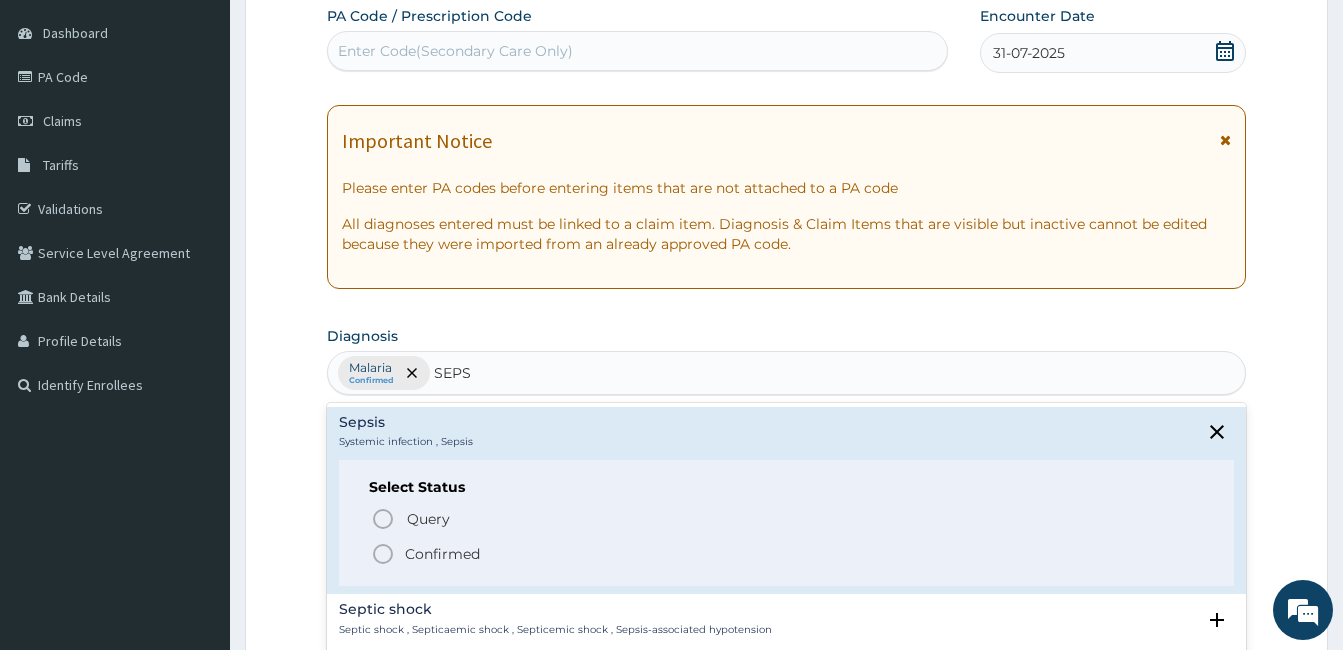click on "Confirmed" at bounding box center (442, 554) 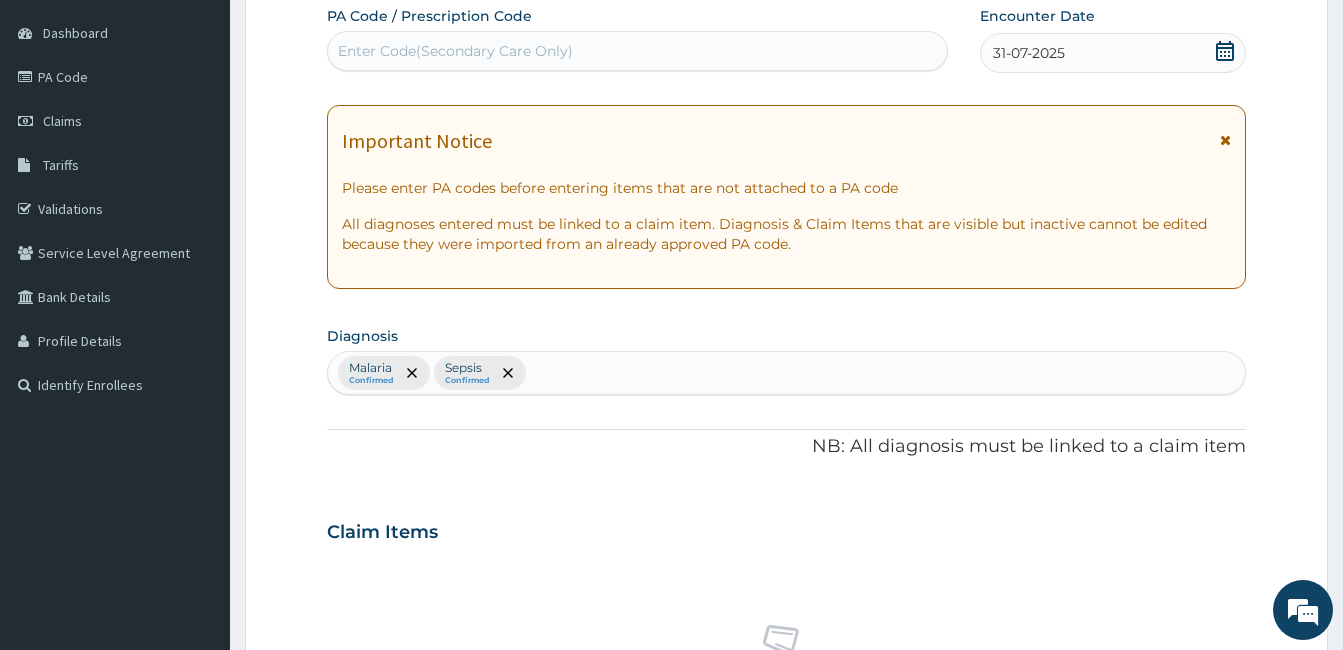 scroll, scrollTop: 785, scrollLeft: 0, axis: vertical 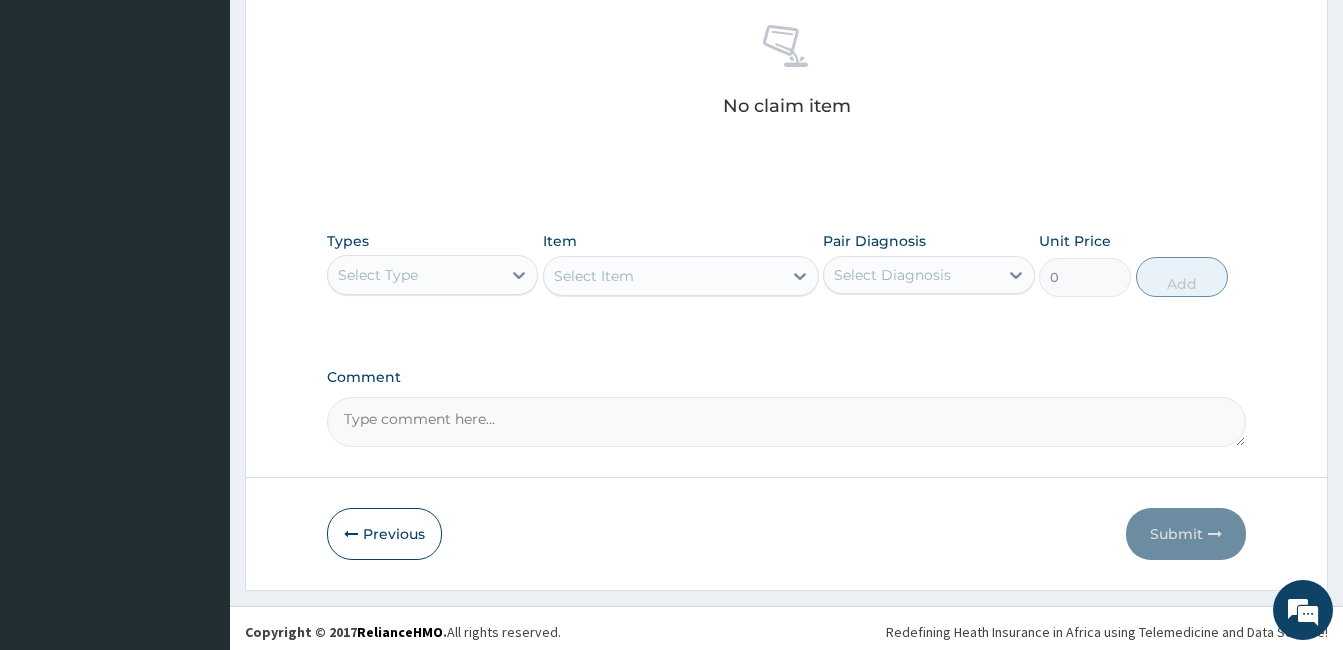 click on "Select Type" at bounding box center (414, 275) 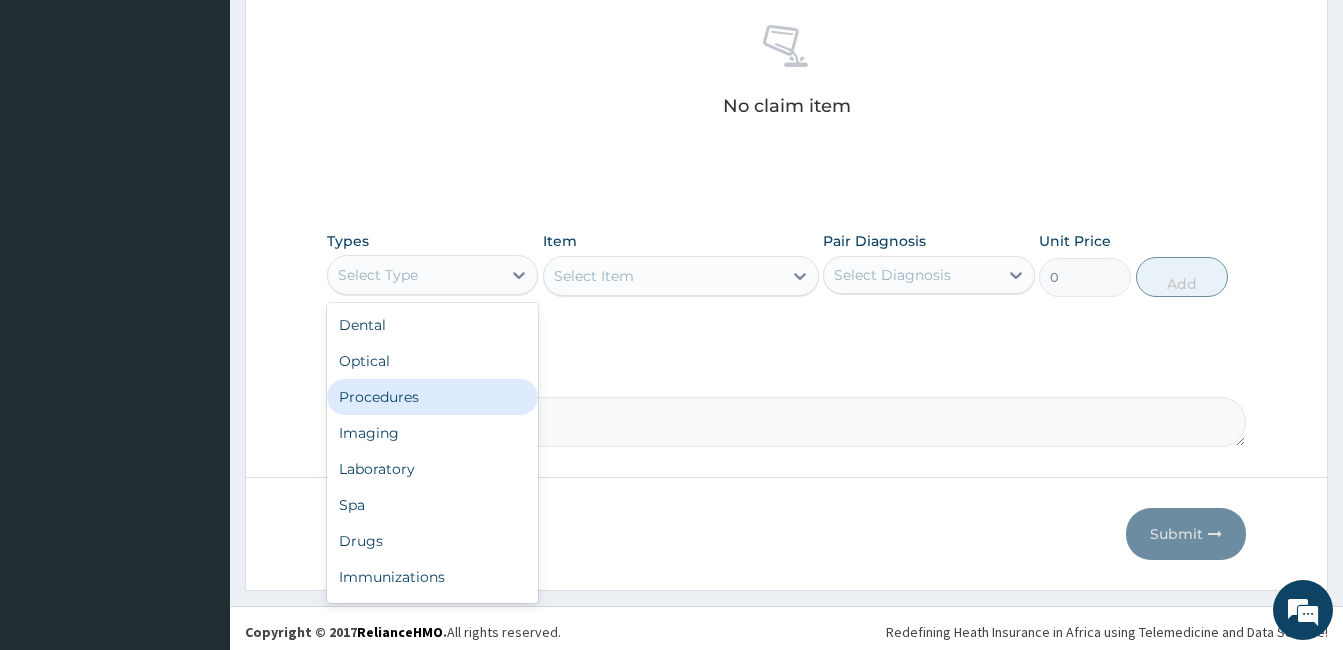 click on "Procedures" at bounding box center [432, 397] 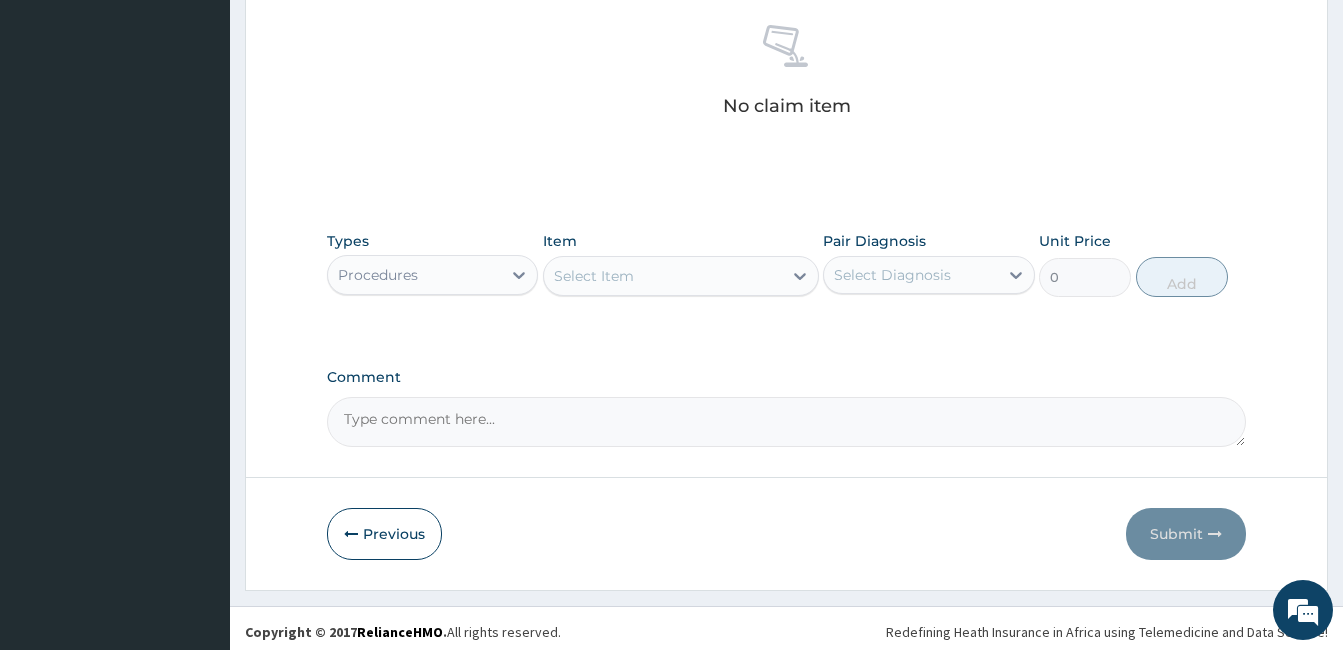 click on "Select Item" at bounding box center (663, 276) 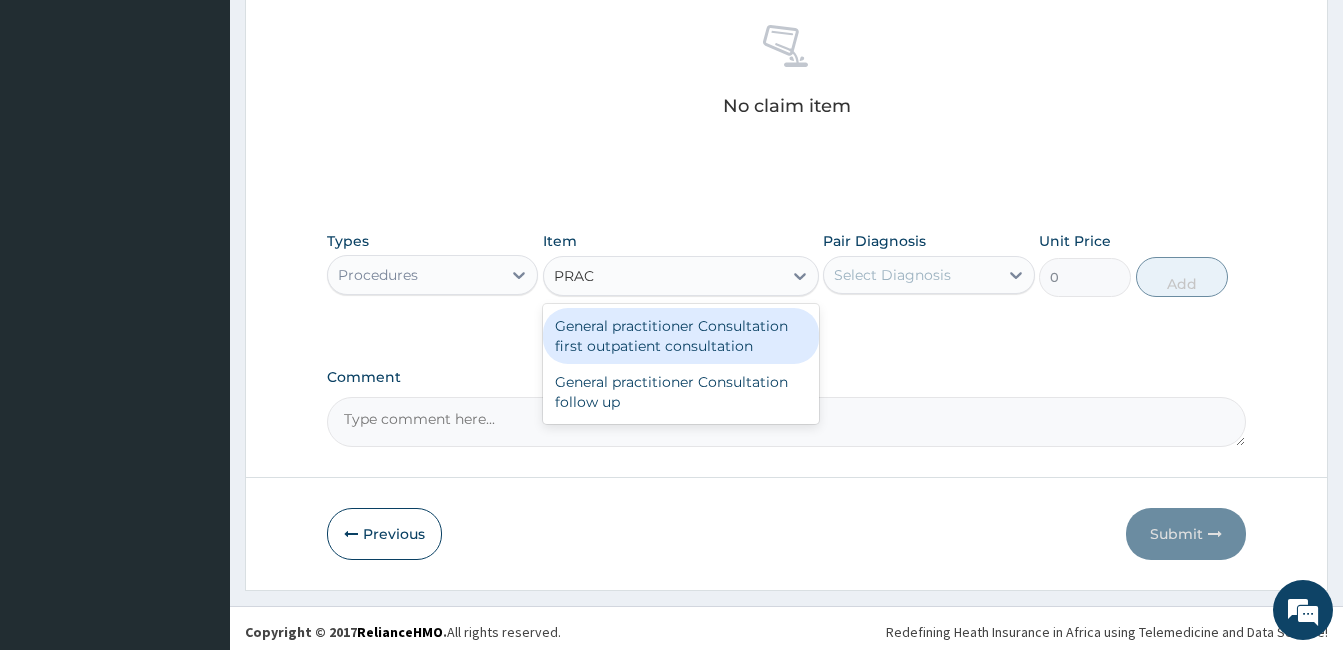 type on "PRACT" 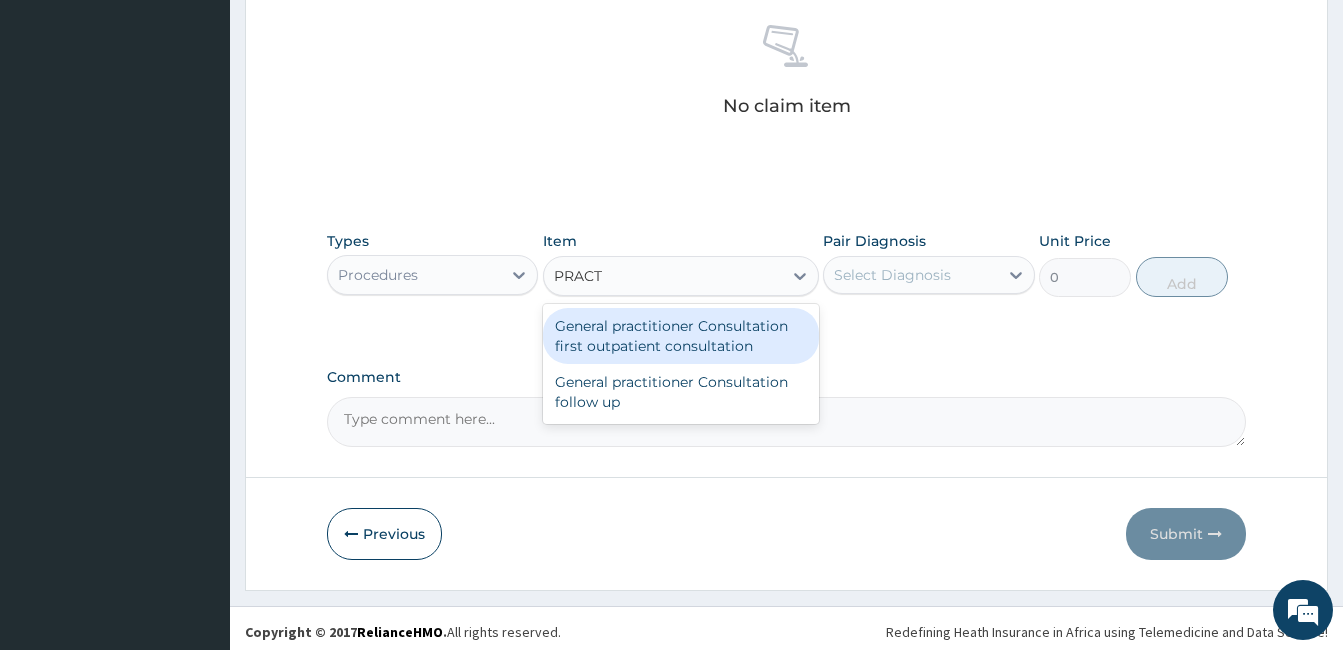 click on "General practitioner Consultation first outpatient consultation" at bounding box center [681, 336] 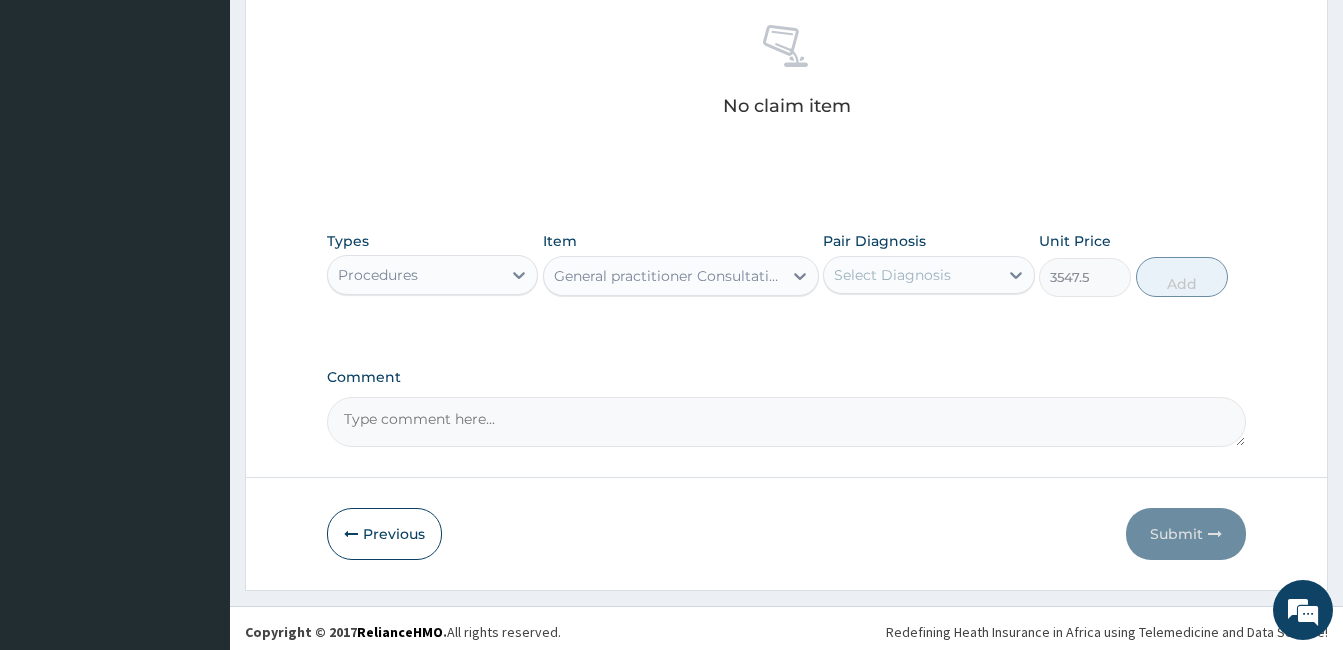 click on "Select Diagnosis" at bounding box center [892, 275] 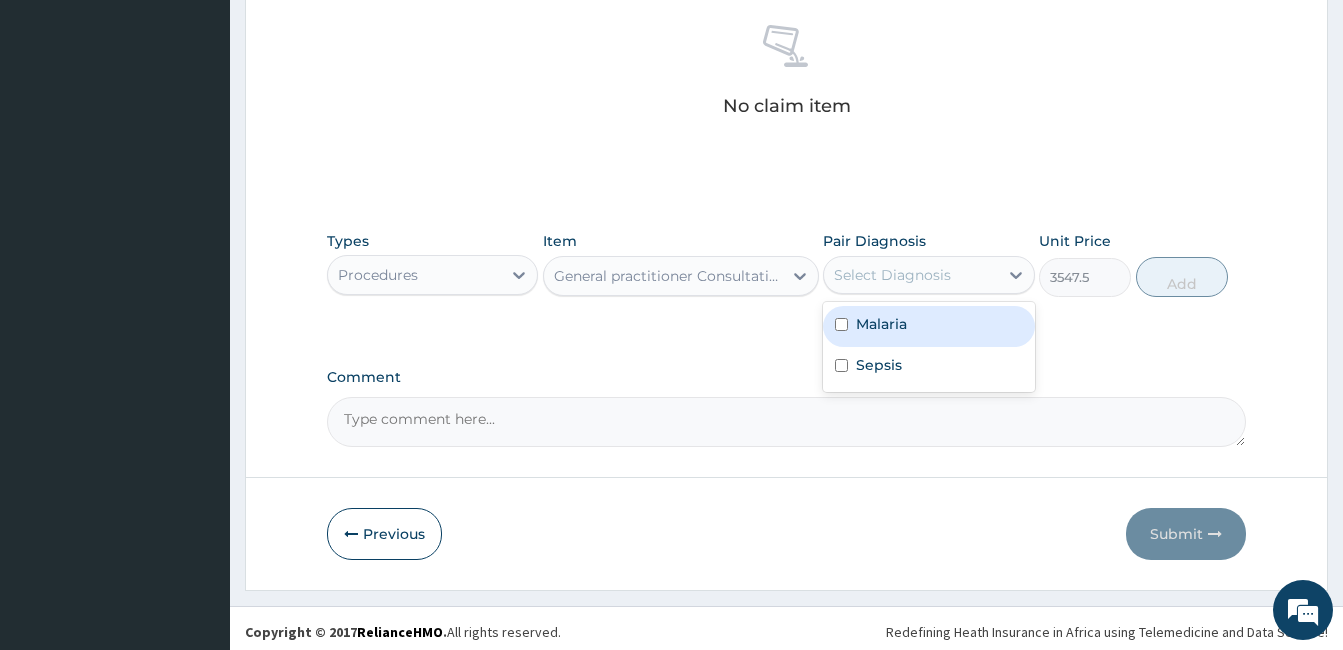 click on "Malaria" at bounding box center [881, 324] 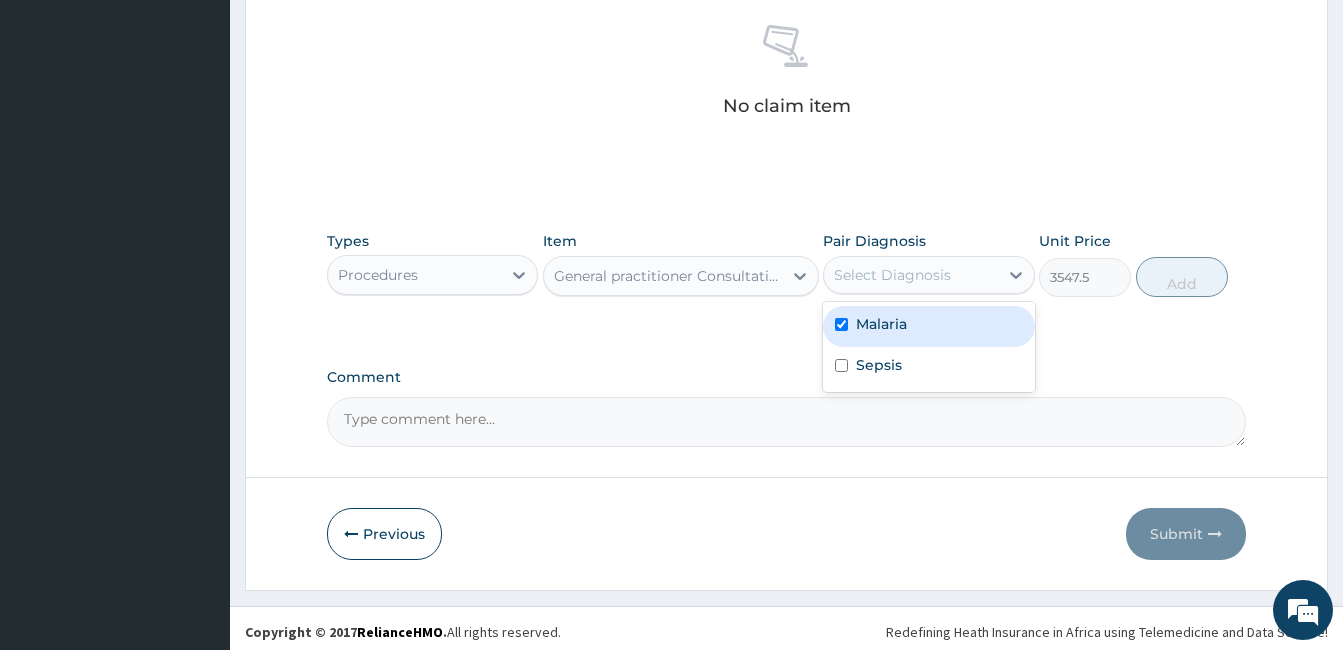 checkbox on "true" 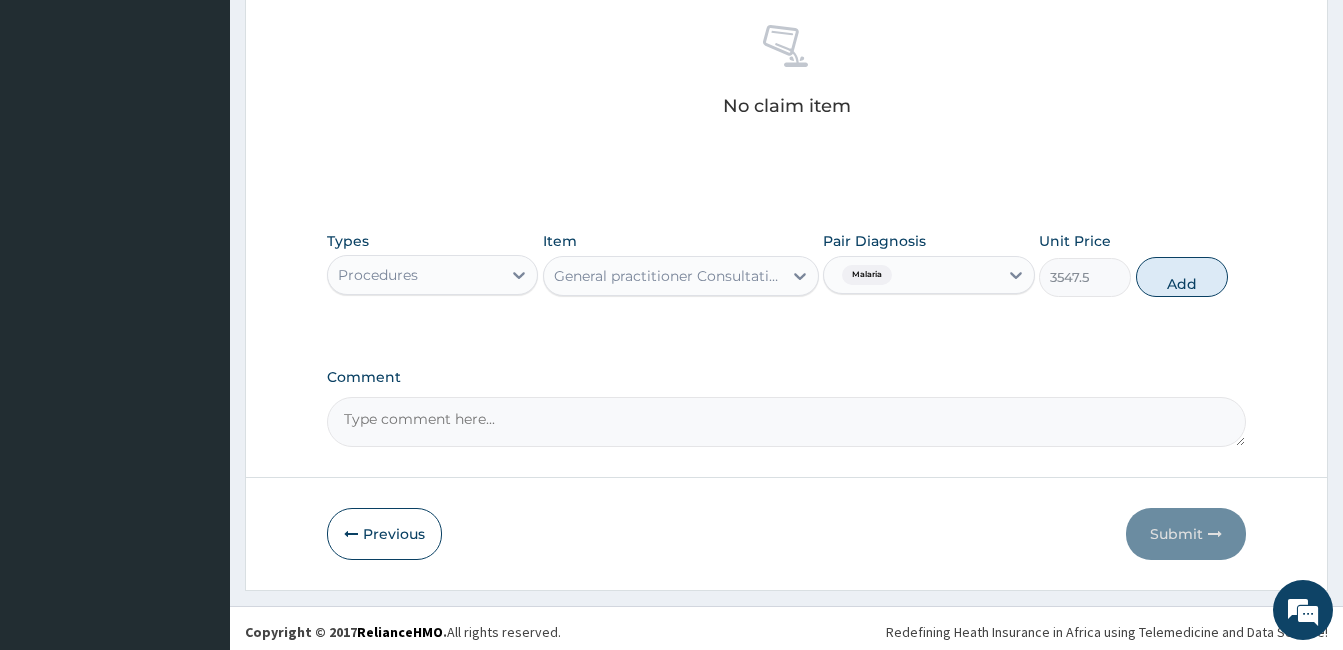 click on "Types Procedures Item General practitioner Consultation first outpatient consultation Pair Diagnosis Malaria Unit Price 3547.5 Add" at bounding box center [786, 264] 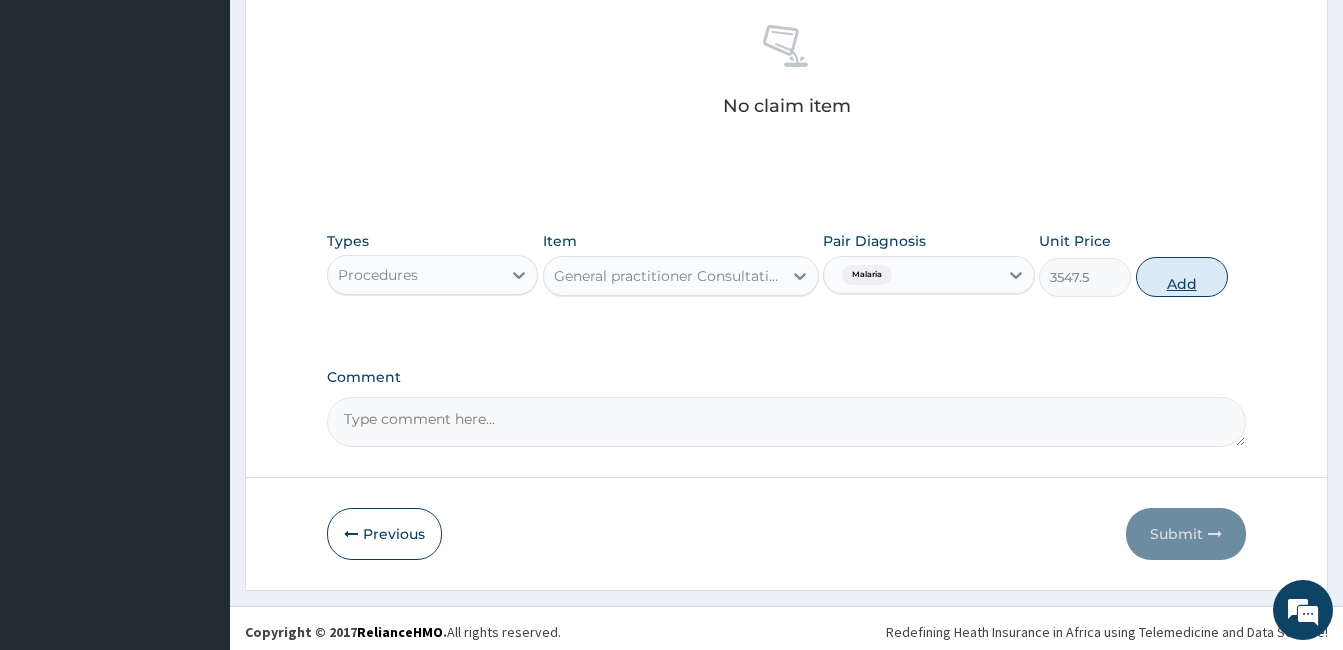 click on "Add" at bounding box center [1182, 277] 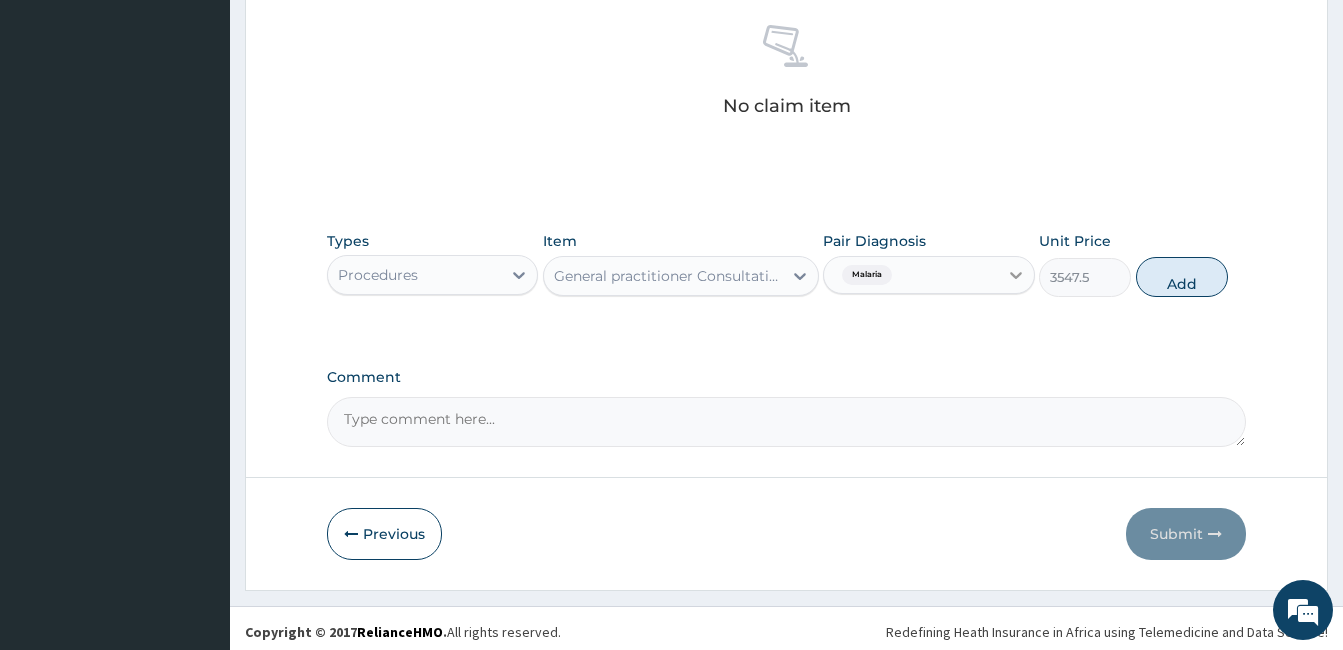 type on "0" 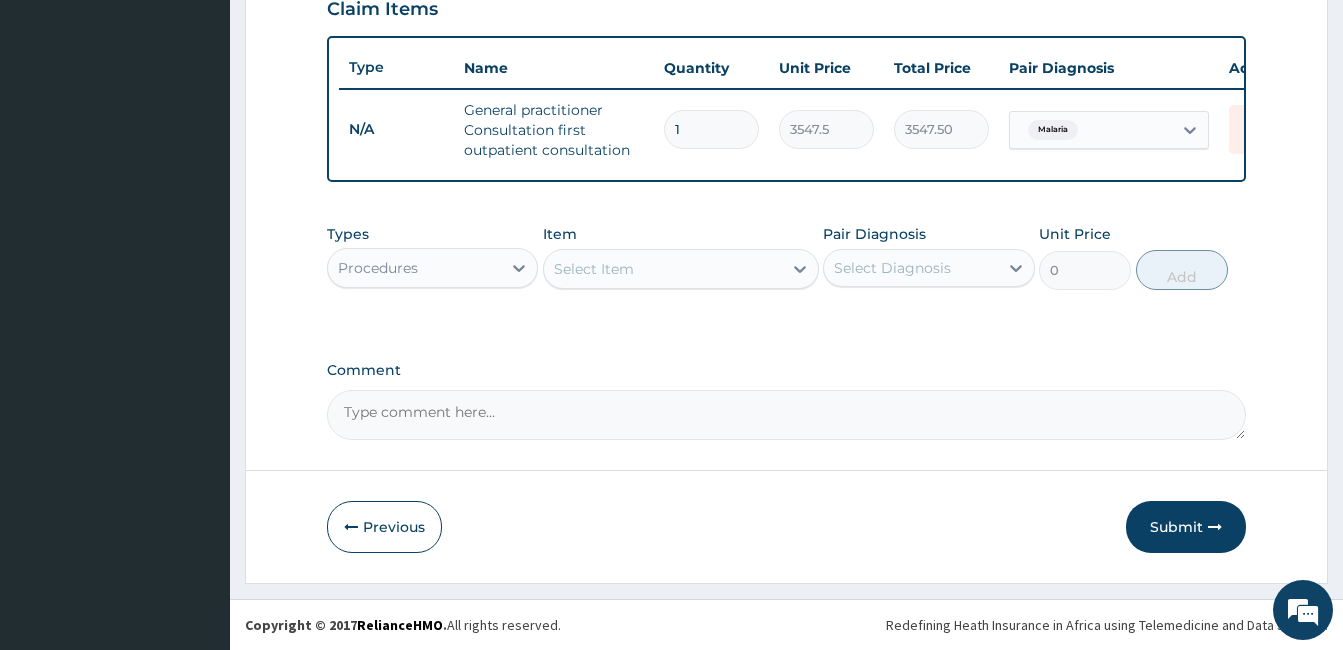 scroll, scrollTop: 723, scrollLeft: 0, axis: vertical 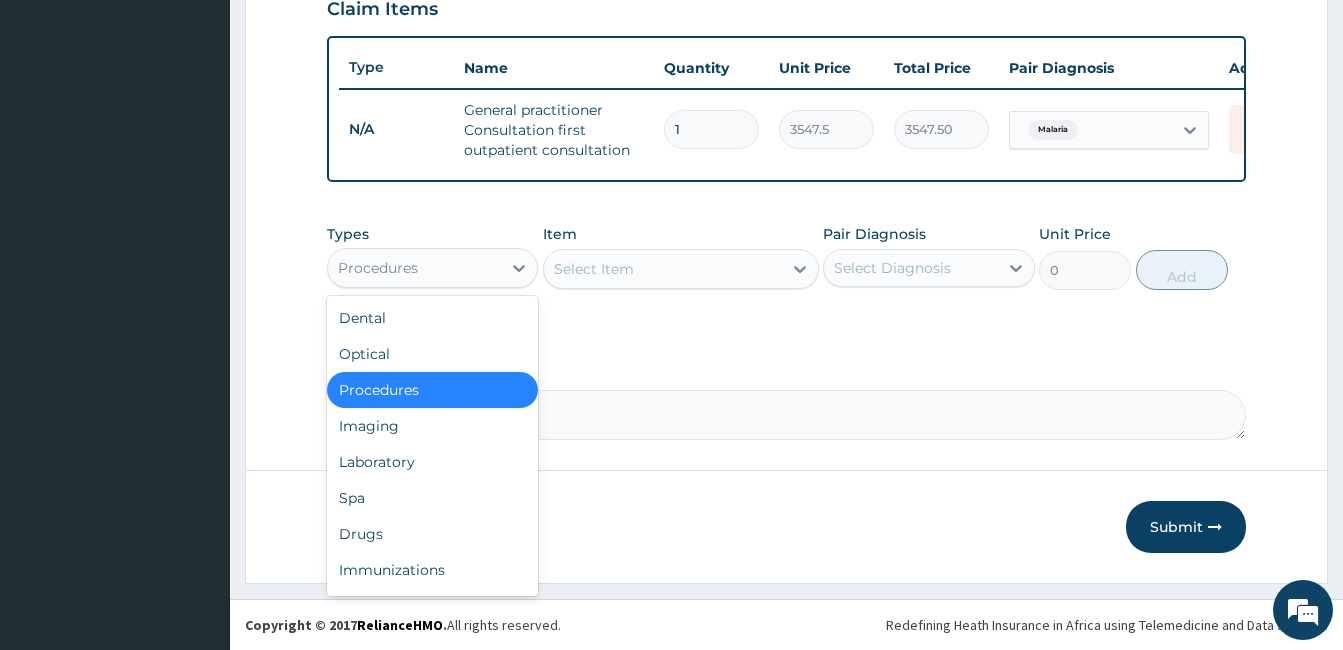 click on "Procedures" at bounding box center [414, 268] 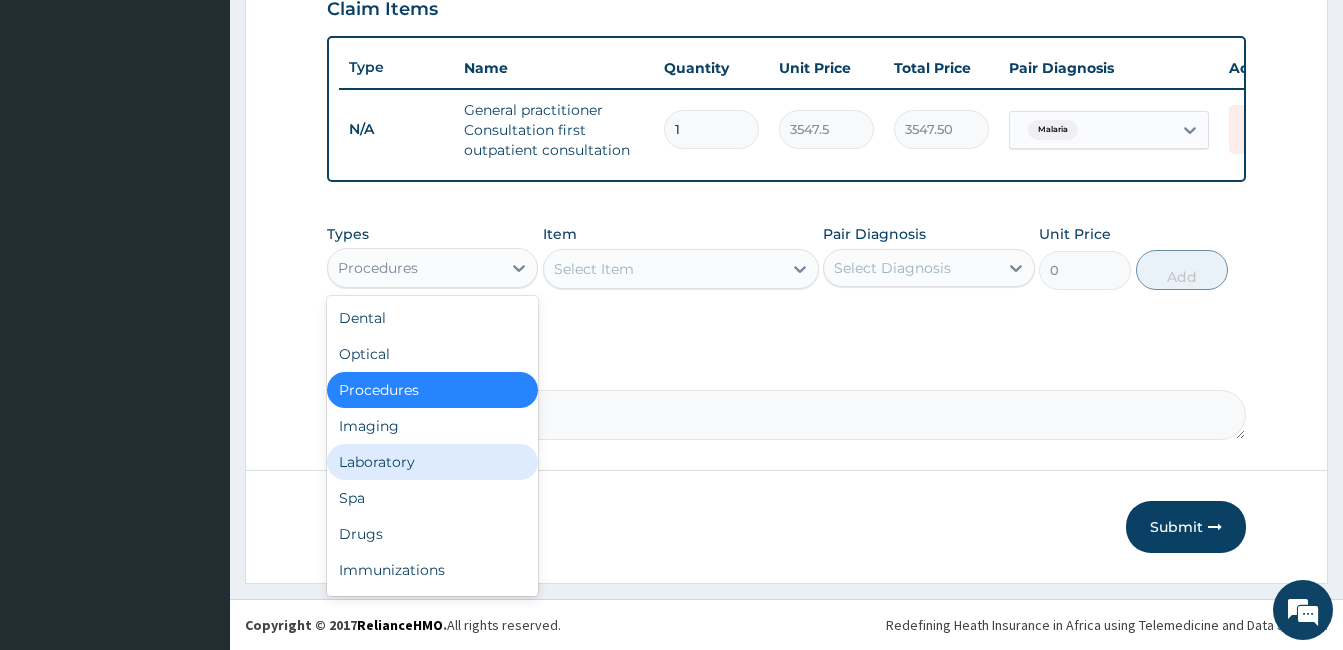 click on "Laboratory" at bounding box center [432, 462] 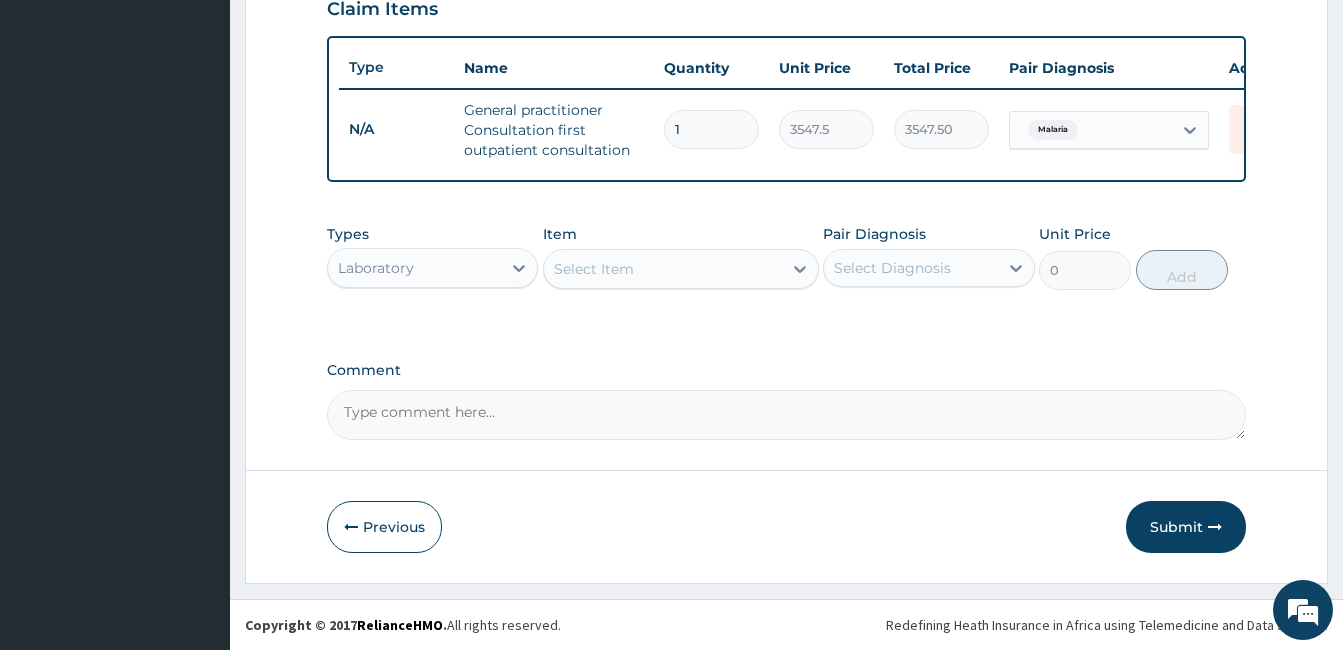 click on "Select Item" at bounding box center (663, 269) 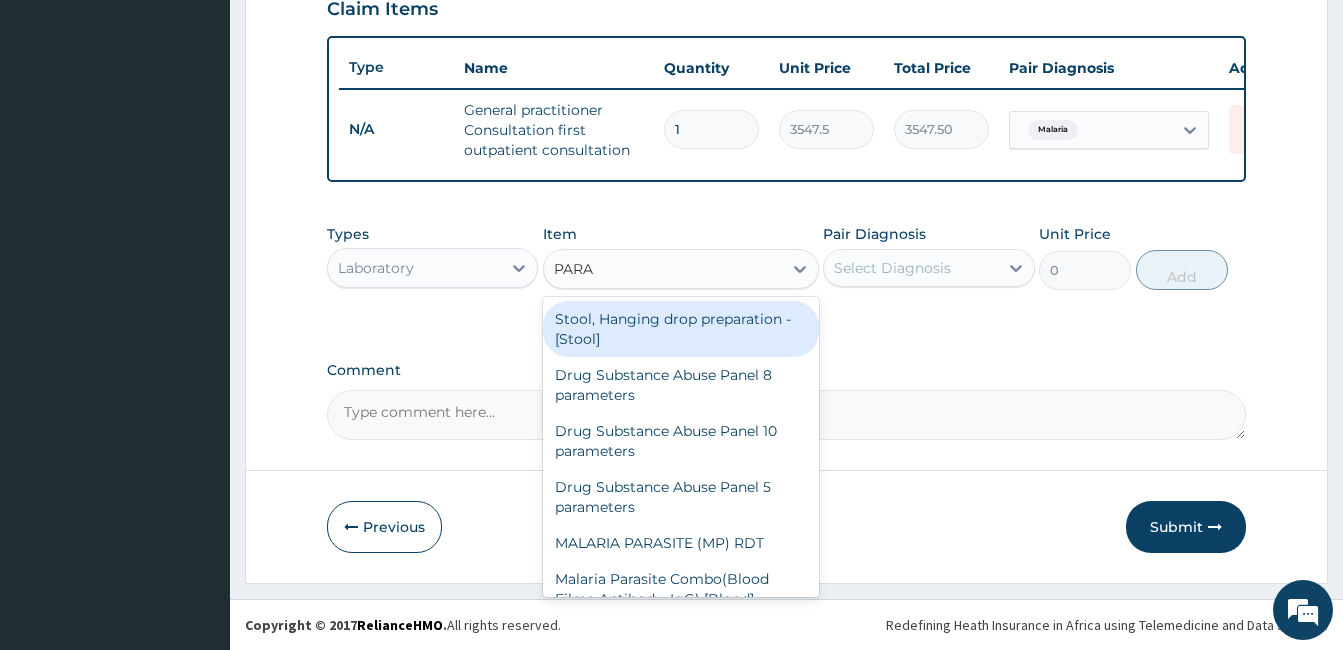 type on "PARAS" 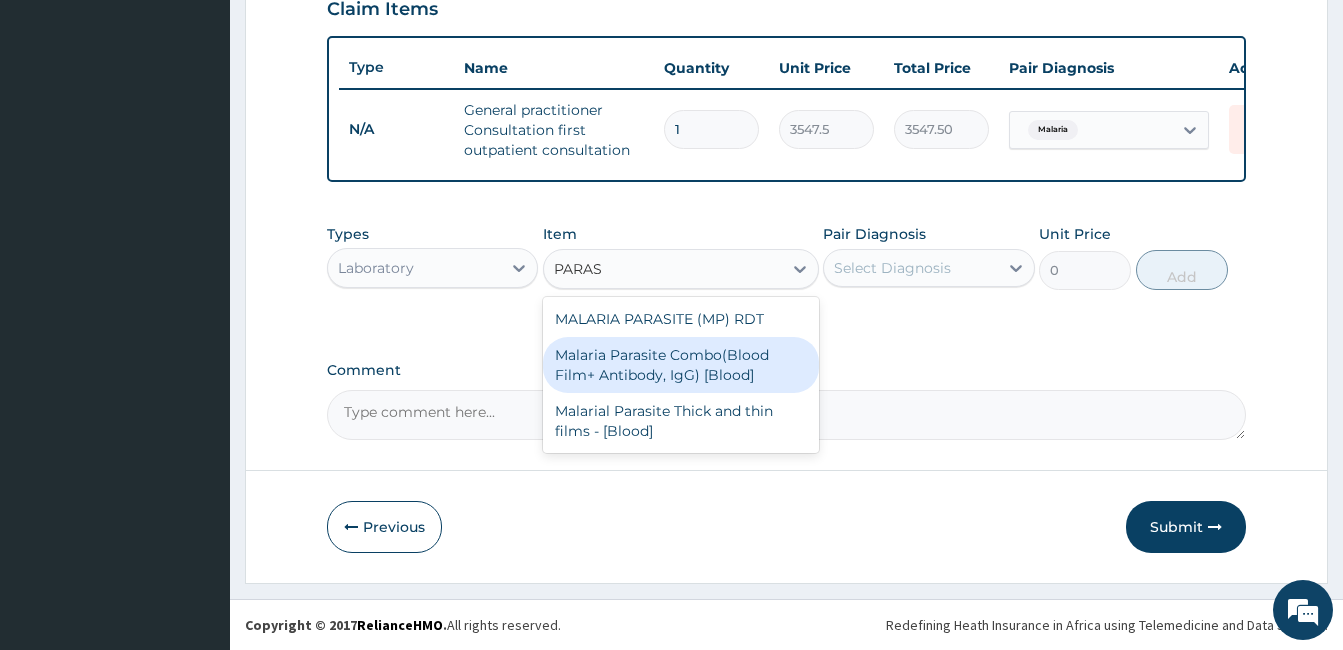 click on "Malaria Parasite Combo(Blood Film+ Antibody, IgG) [Blood]" at bounding box center (681, 365) 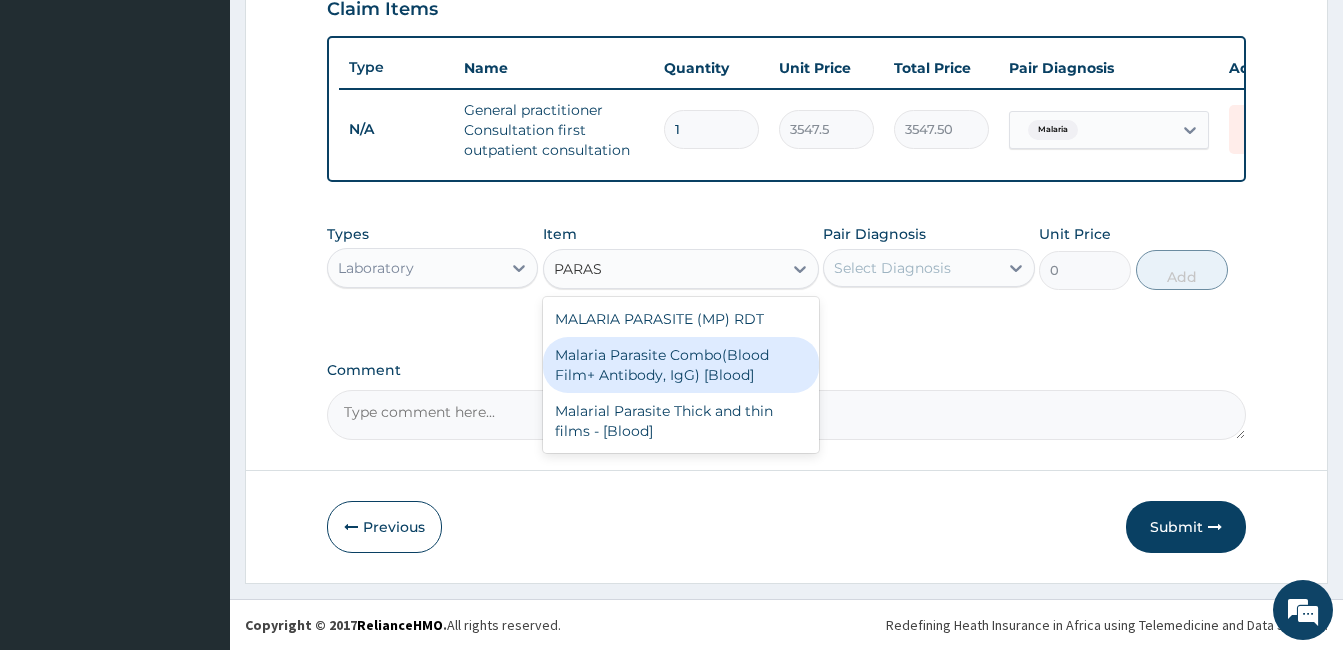type 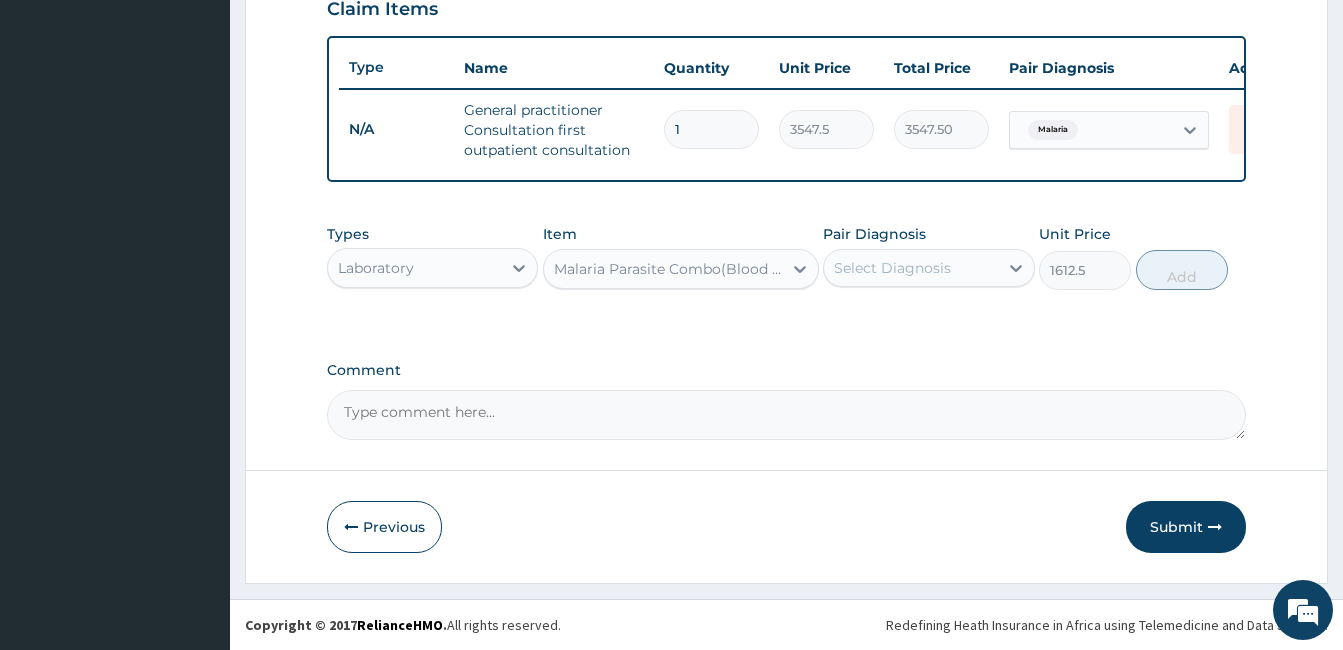 drag, startPoint x: 930, startPoint y: 287, endPoint x: 956, endPoint y: 273, distance: 29.529646 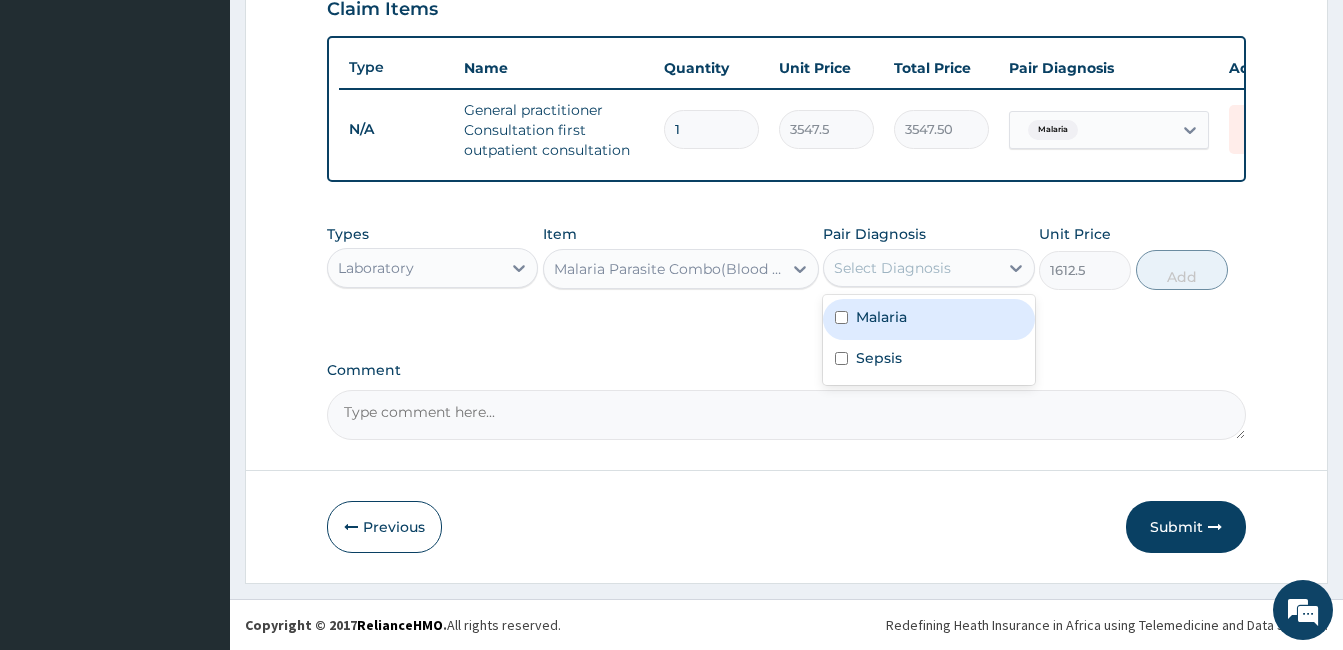 click on "Malaria" at bounding box center [928, 319] 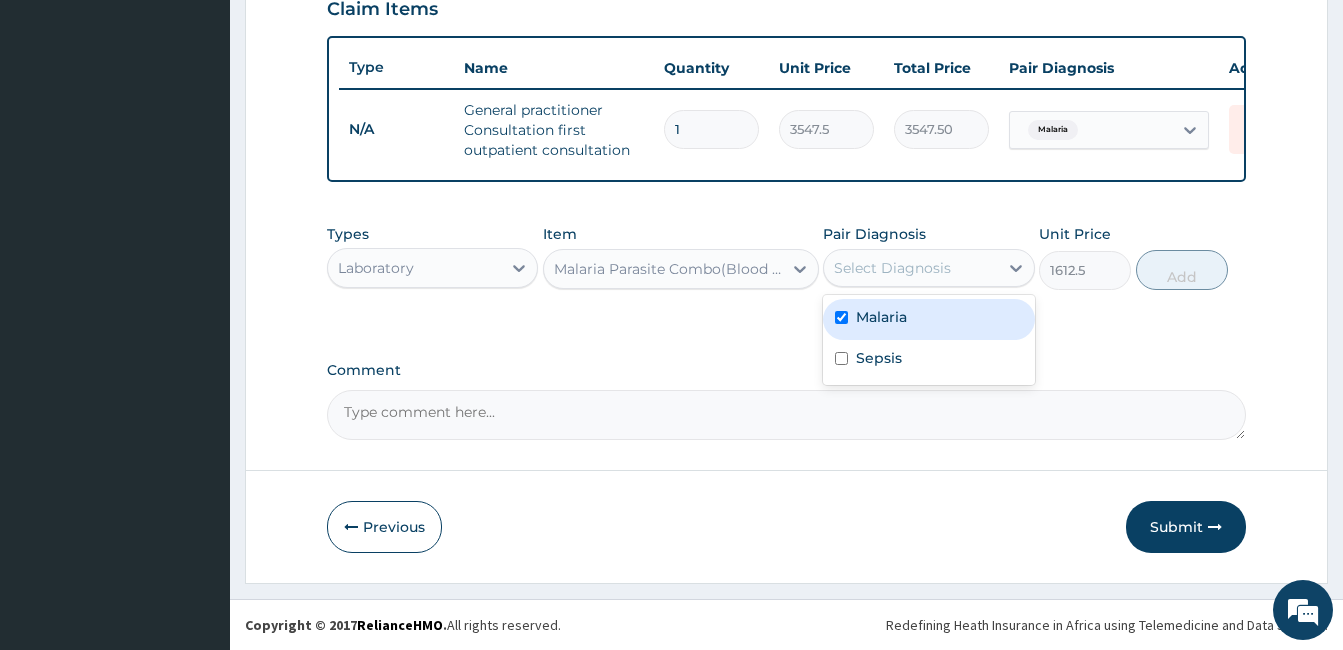 checkbox on "true" 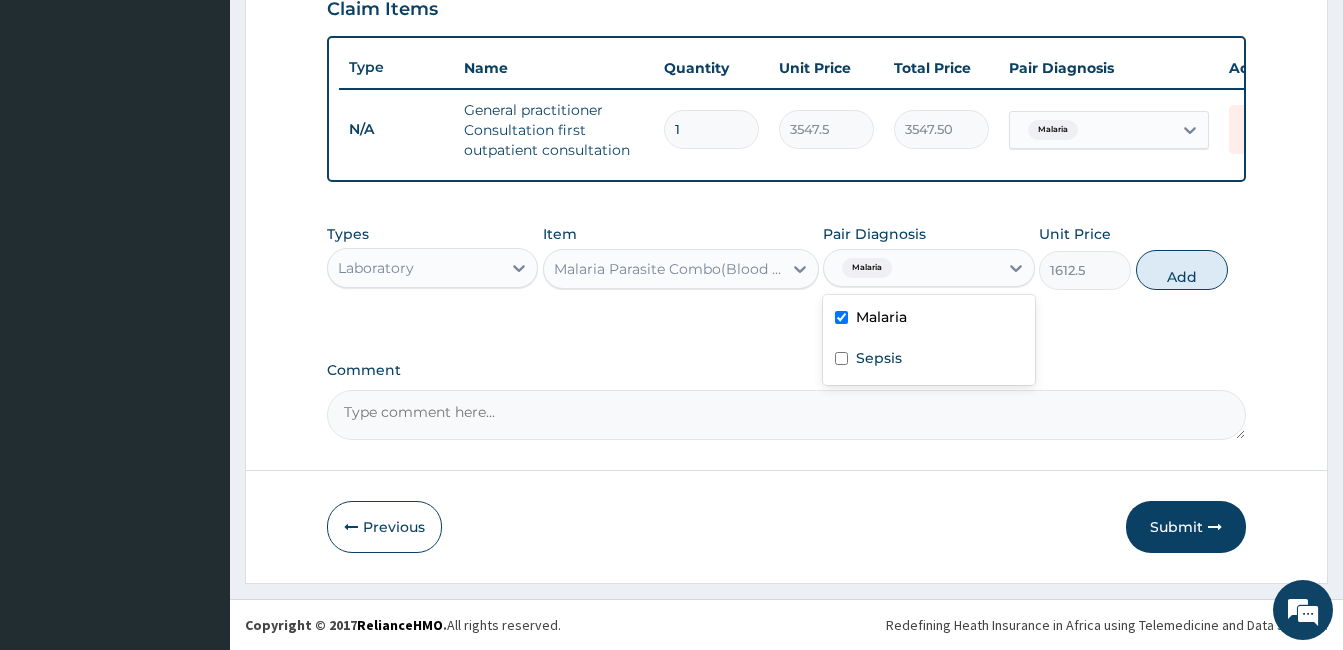 click on "Types Laboratory Item Malaria Parasite Combo(Blood Film+ Antibody, IgG) [Blood] Pair Diagnosis option Malaria, selected. option Malaria selected, 1 of 2. 2 results available. Use Up and Down to choose options, press Enter to select the currently focused option, press Escape to exit the menu, press Tab to select the option and exit the menu. Malaria Malaria Sepsis Unit Price 1612.5 Add" at bounding box center (786, 257) 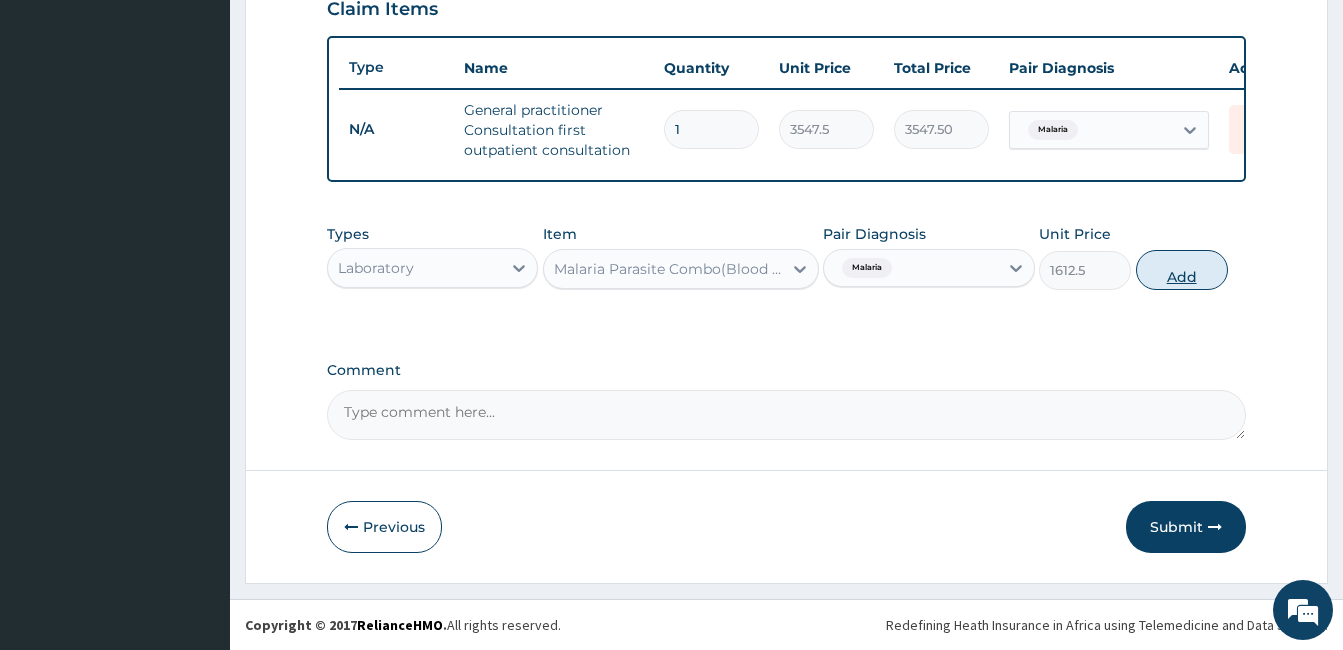 click on "Add" at bounding box center (1182, 270) 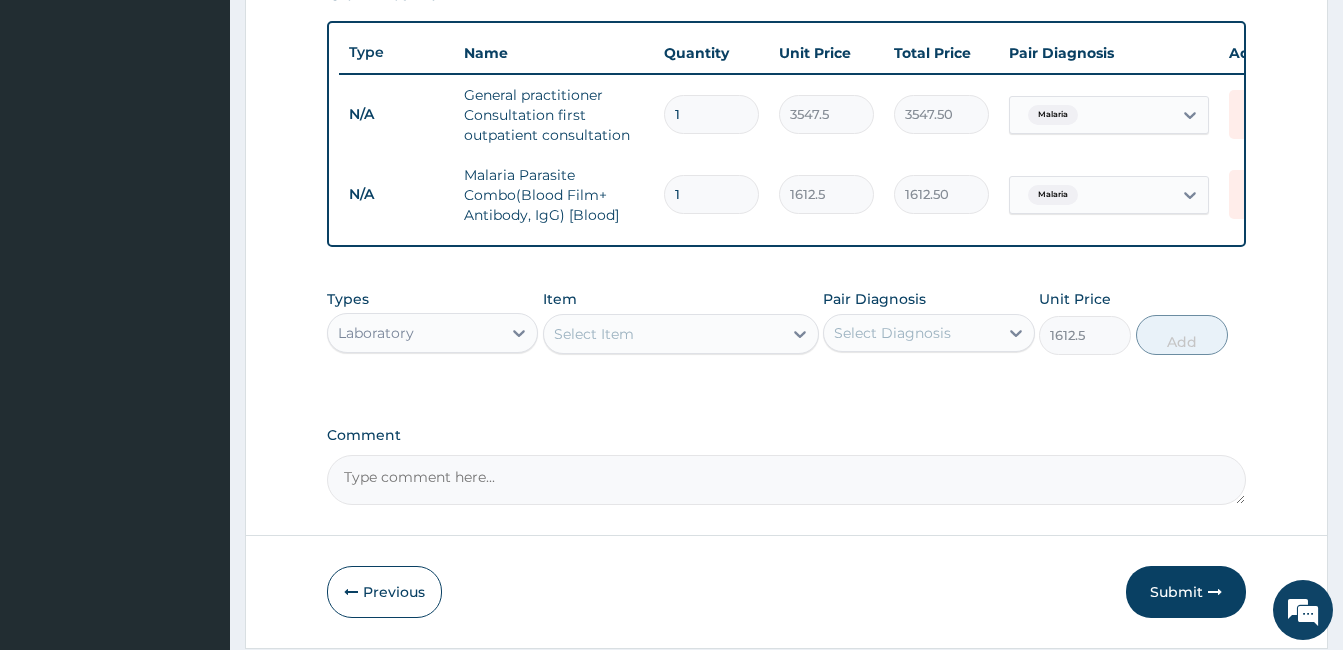 type on "0" 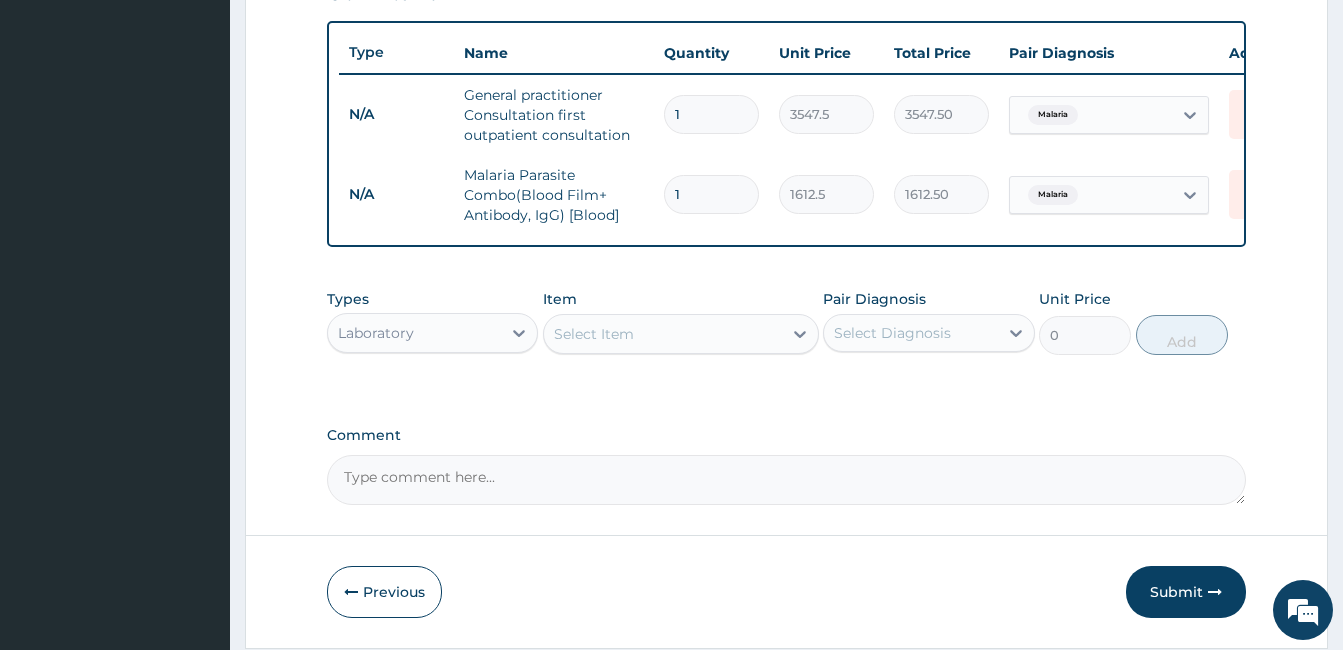 click on "Select Item" at bounding box center (594, 334) 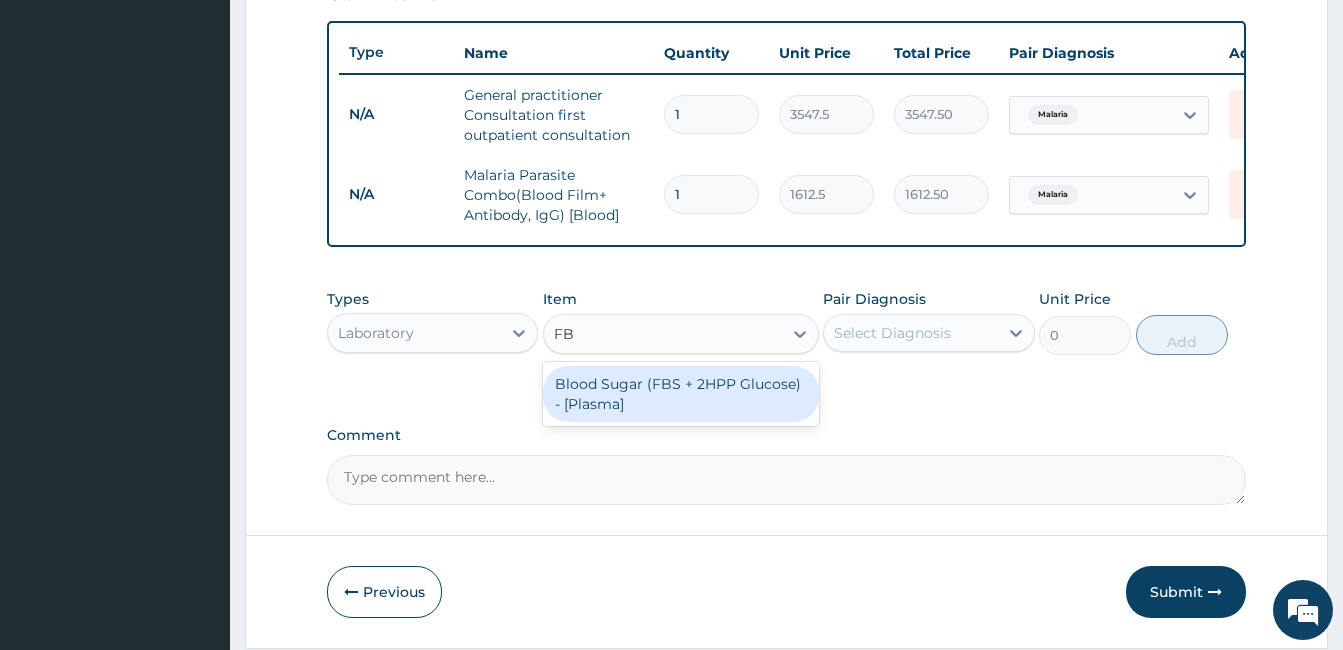 type on "FBC" 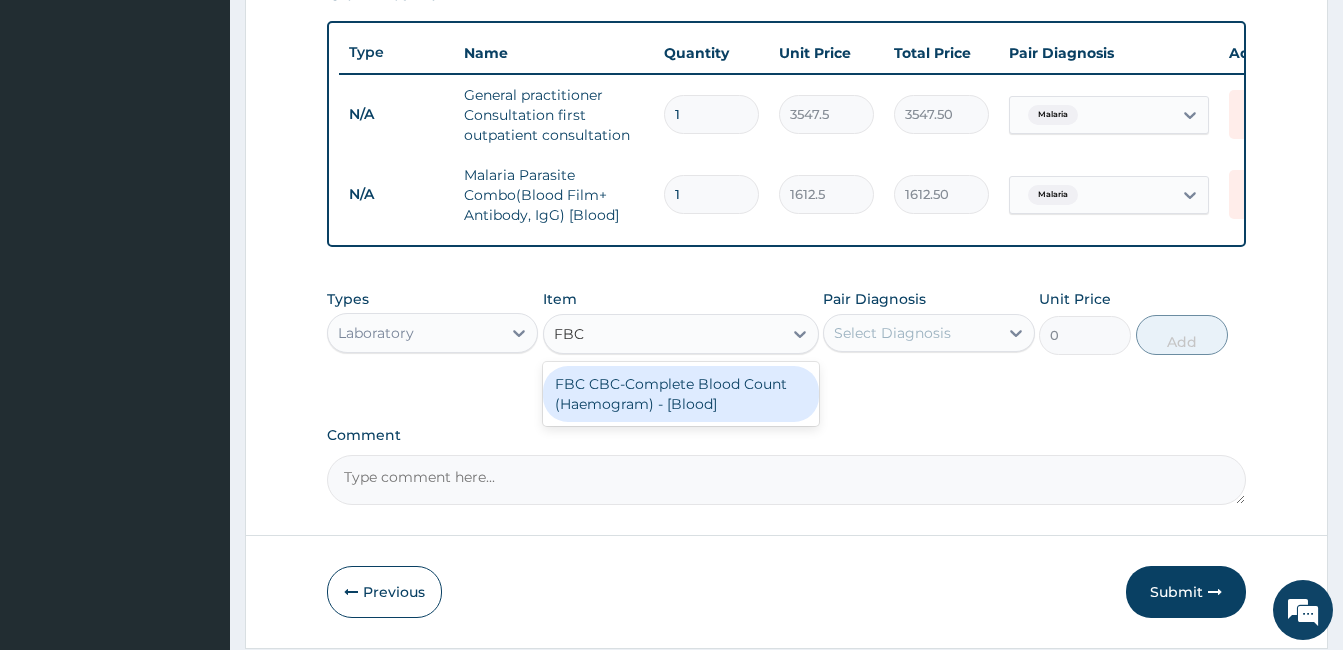 click on "FBC CBC-Complete Blood Count (Haemogram) - [Blood]" at bounding box center (681, 394) 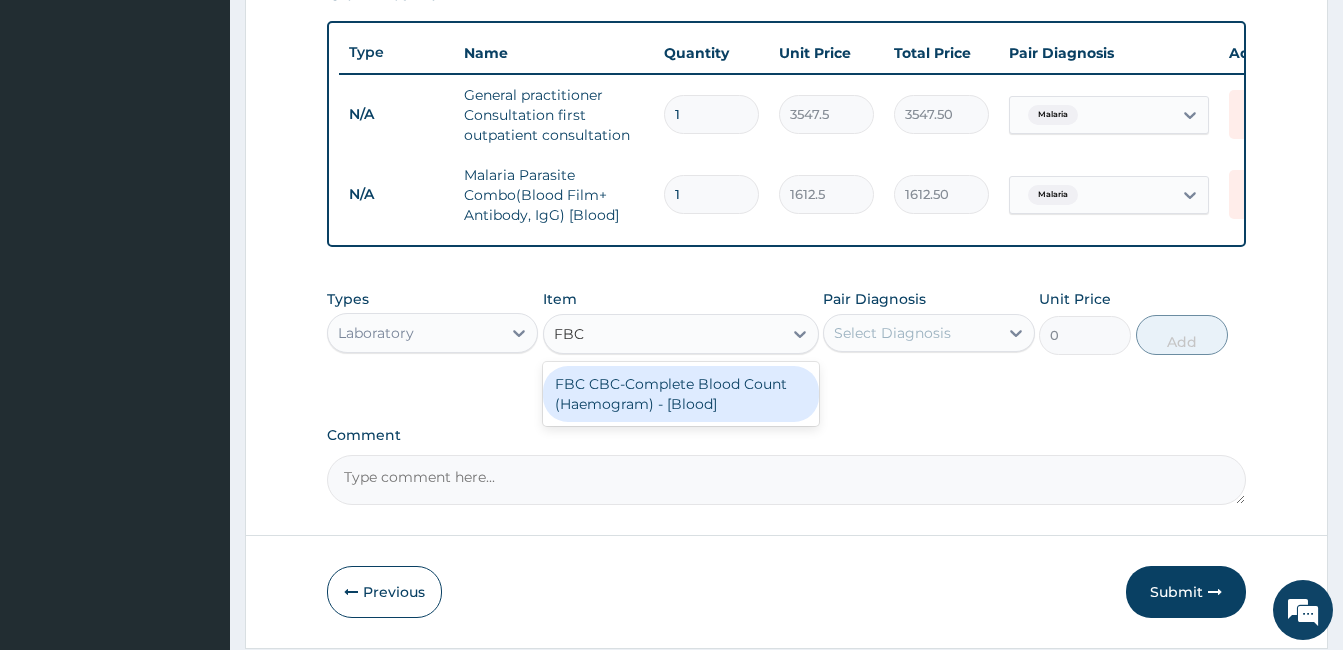 type 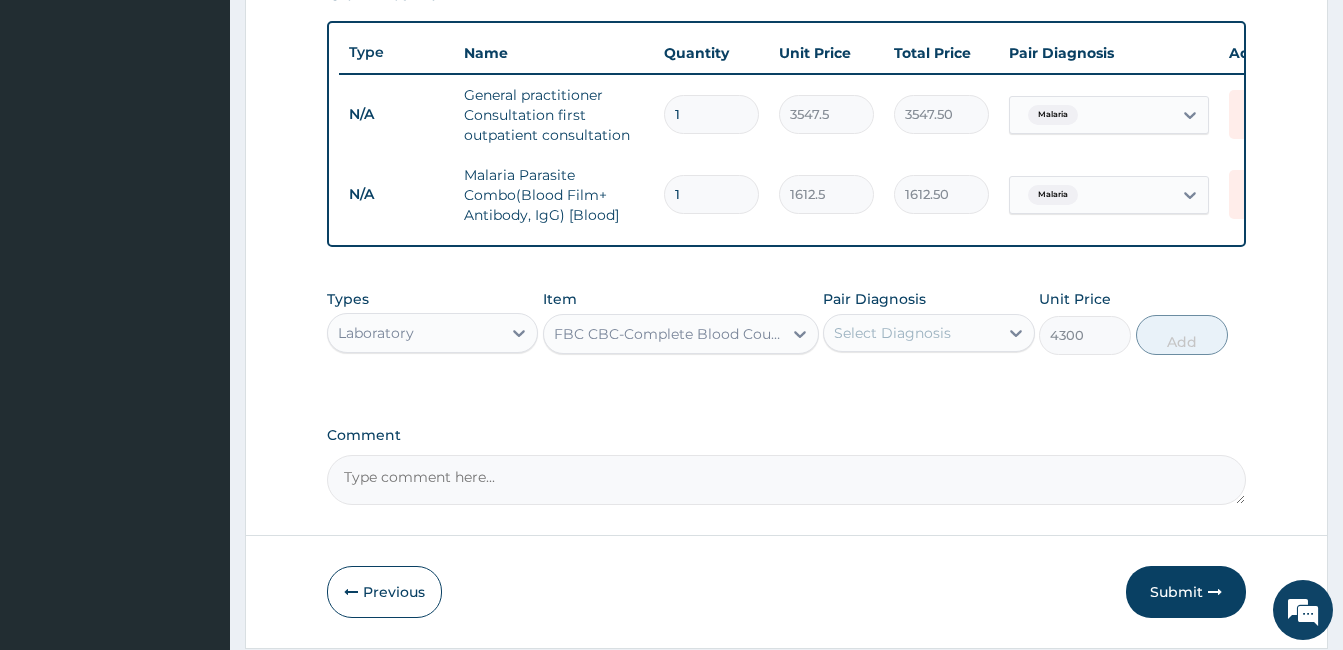 click on "Select Diagnosis" at bounding box center [892, 333] 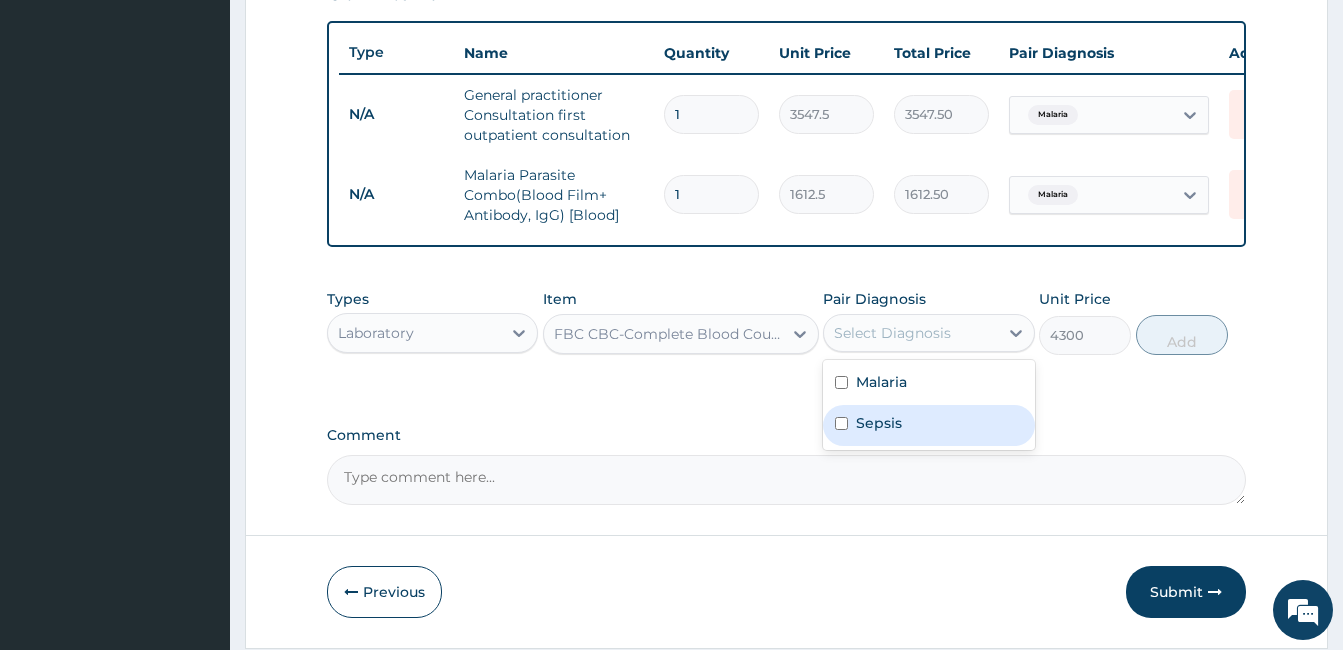 click on "Sepsis" at bounding box center (928, 425) 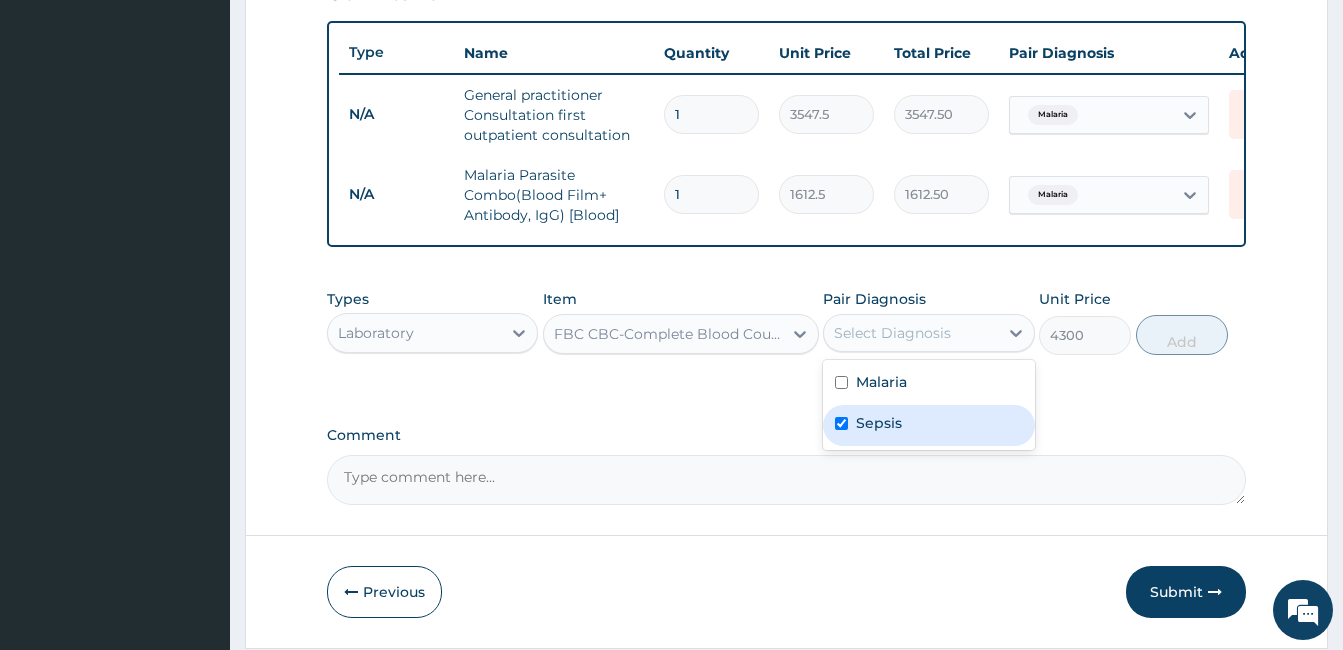 checkbox on "true" 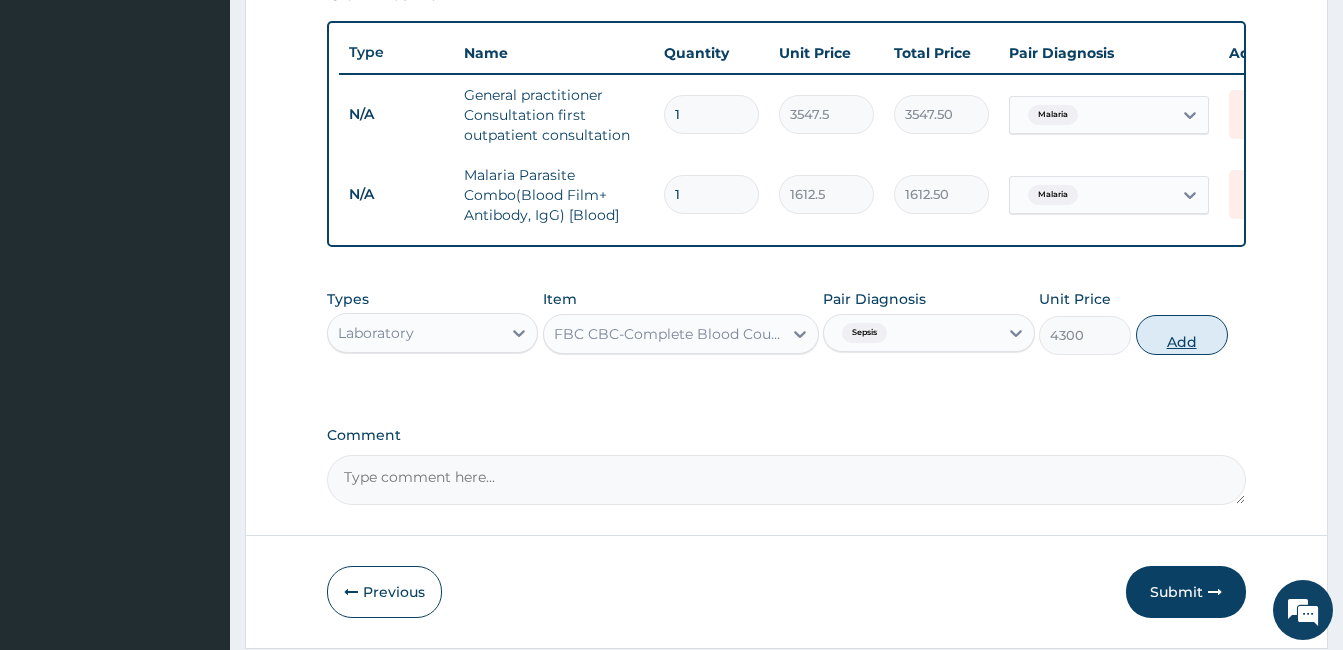 click on "Add" at bounding box center [1182, 335] 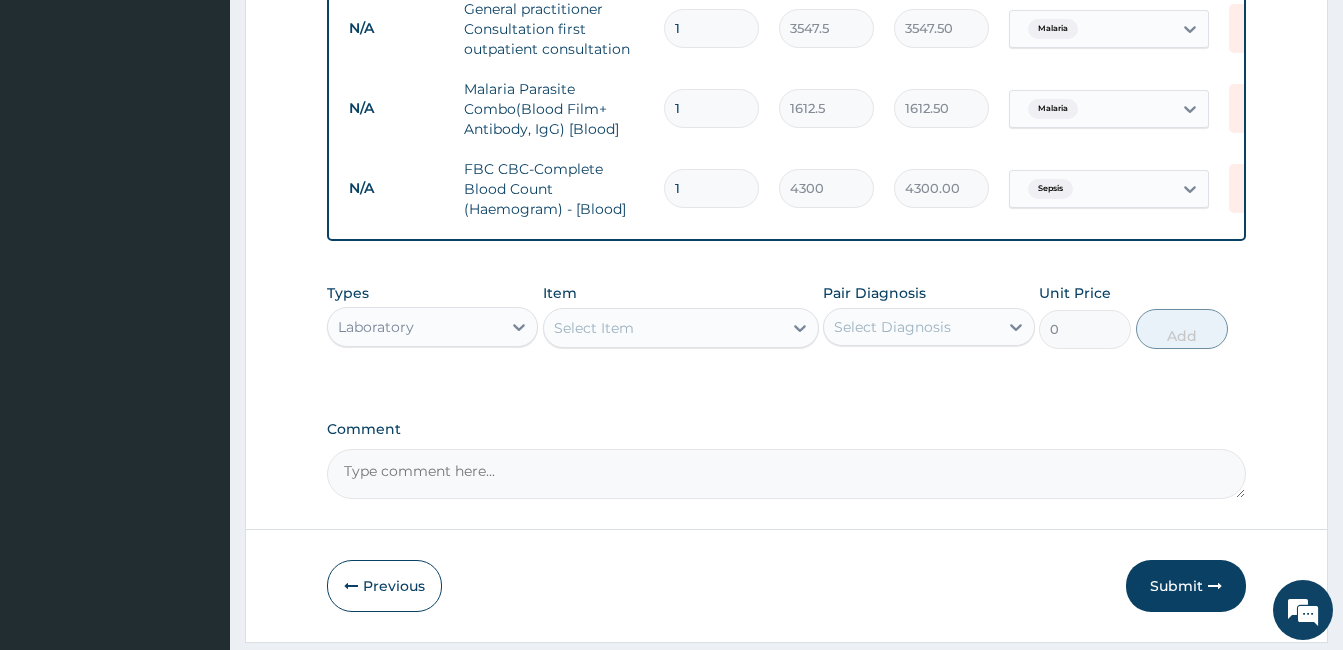 scroll, scrollTop: 883, scrollLeft: 0, axis: vertical 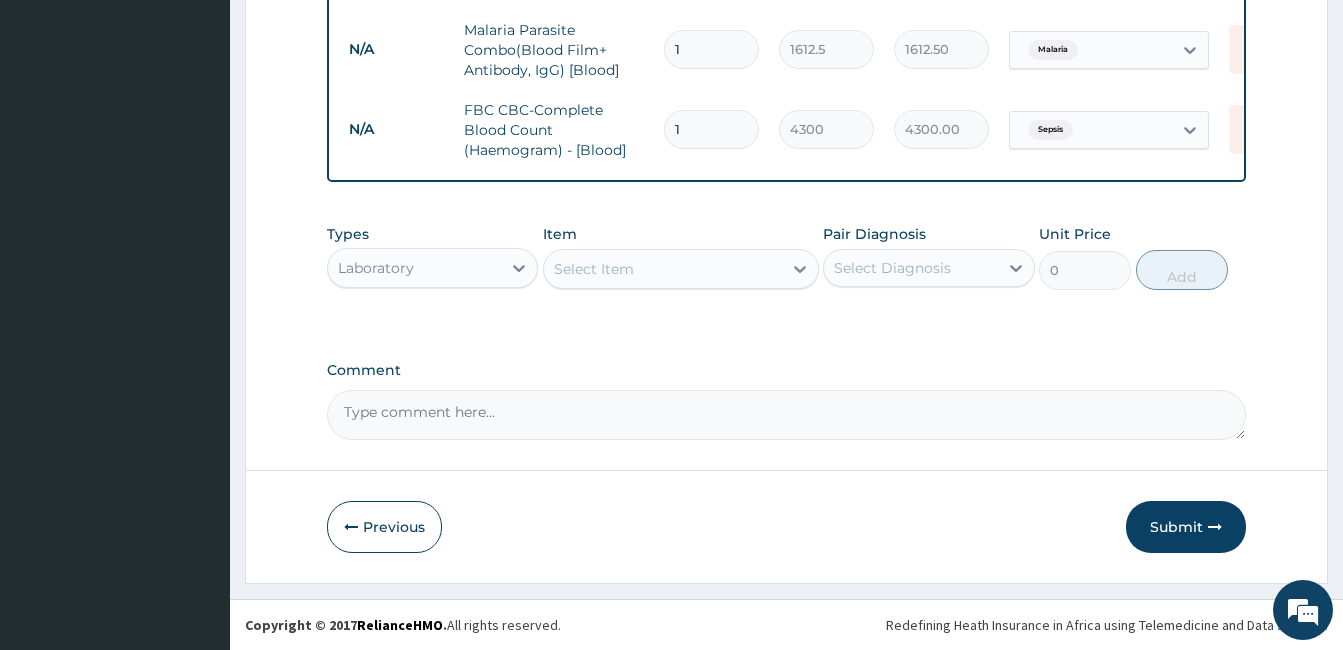 click on "Laboratory" at bounding box center [414, 268] 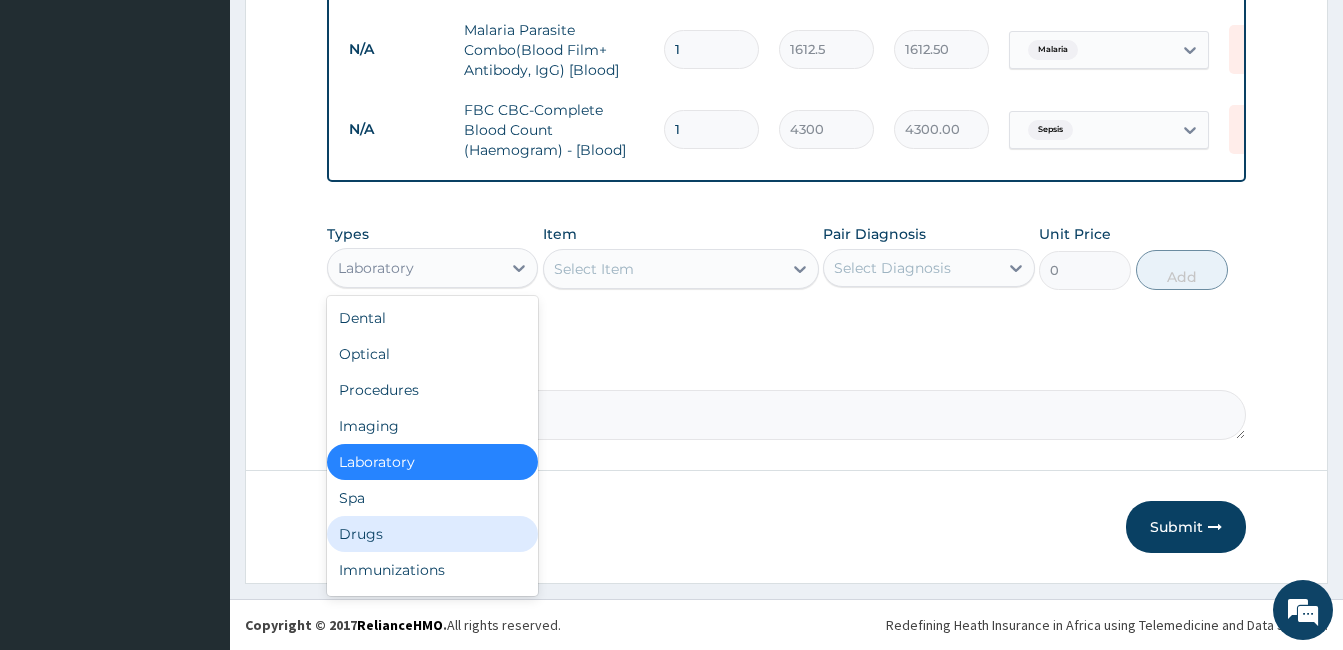 click on "Drugs" at bounding box center [432, 534] 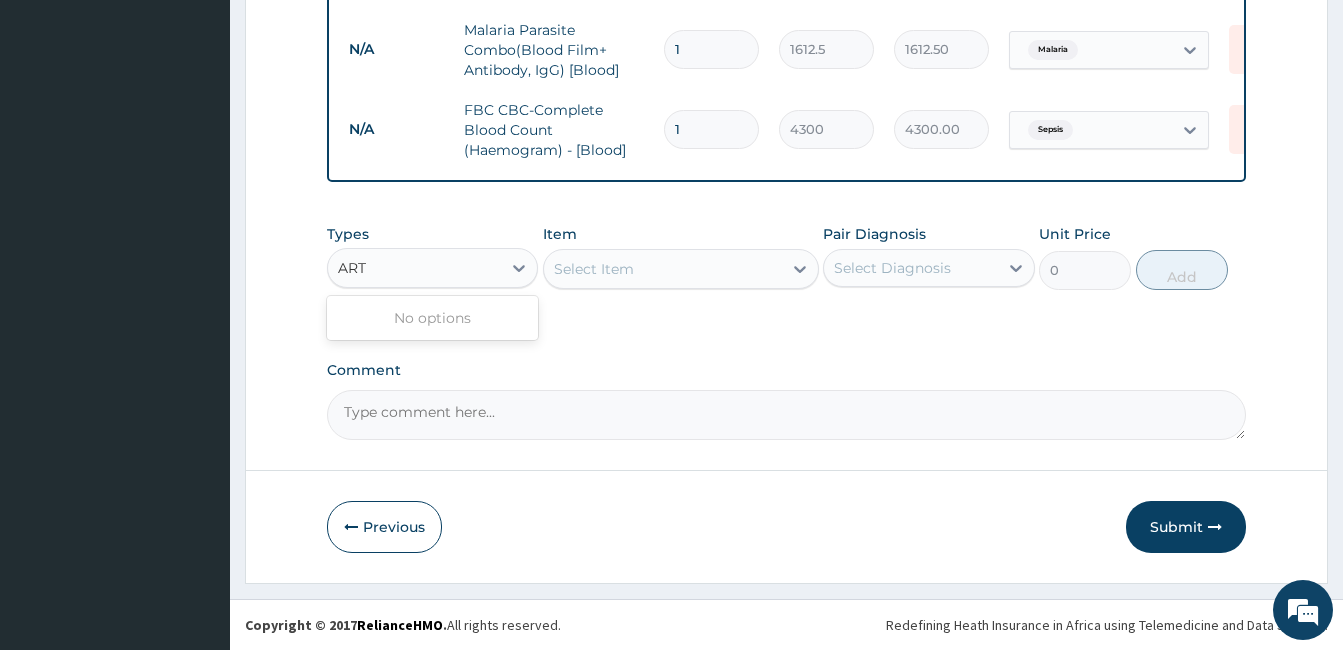 type on "ART" 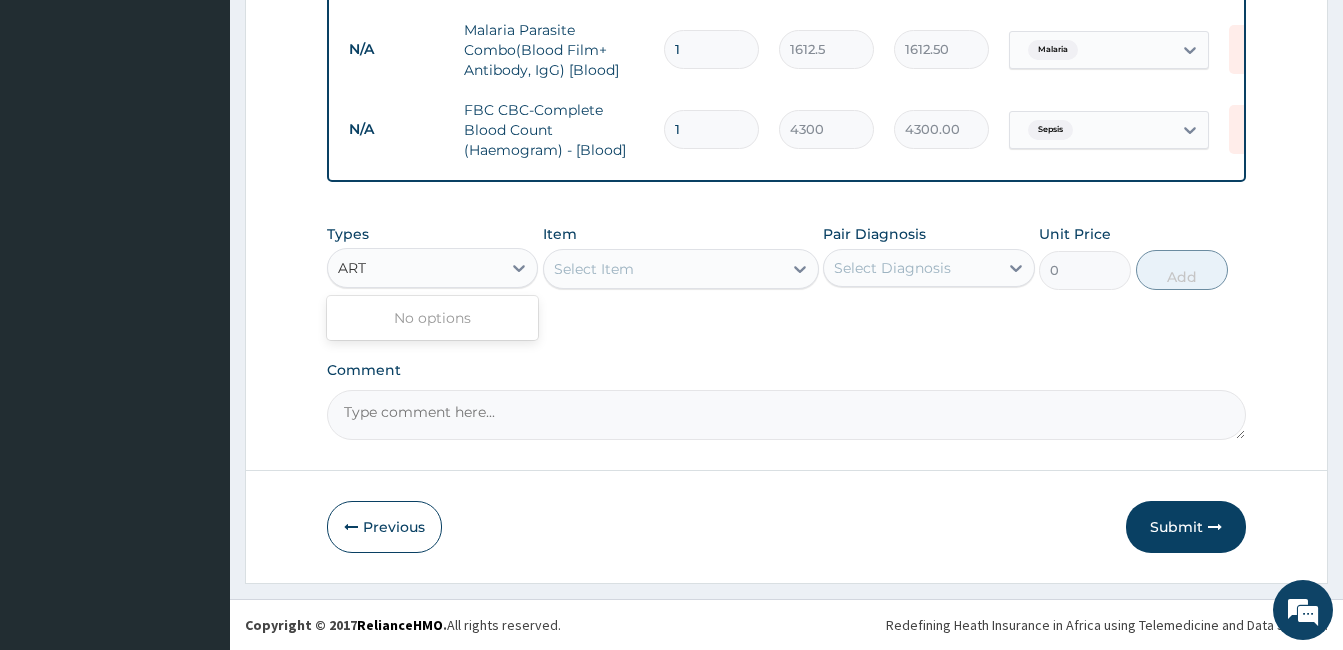 click on "Select Item" at bounding box center [594, 269] 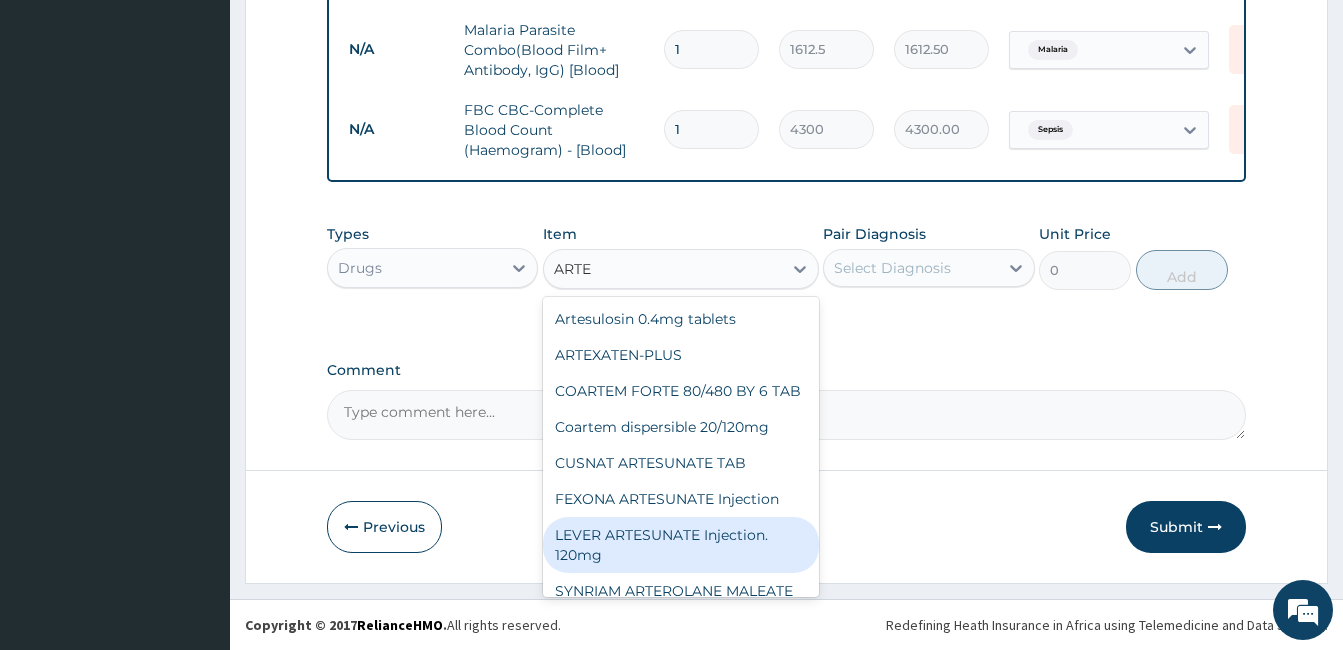 type on "ARTEM" 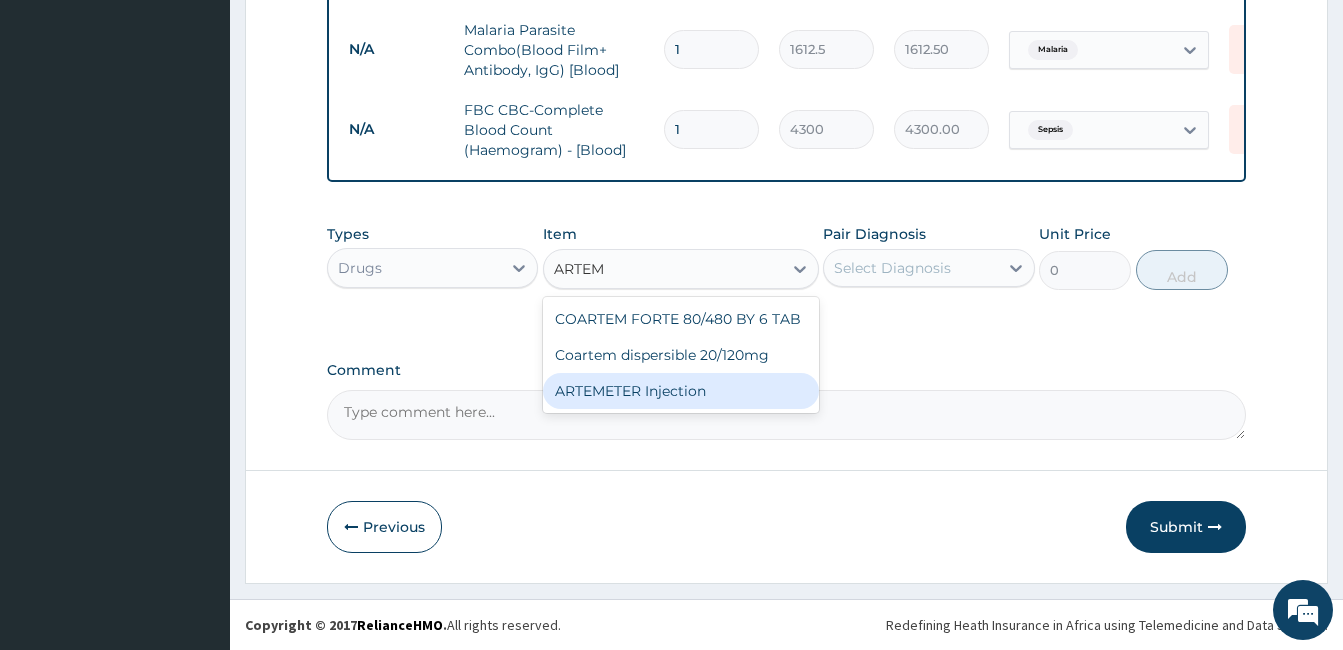 click on "ARTEMETER Injection" at bounding box center [681, 391] 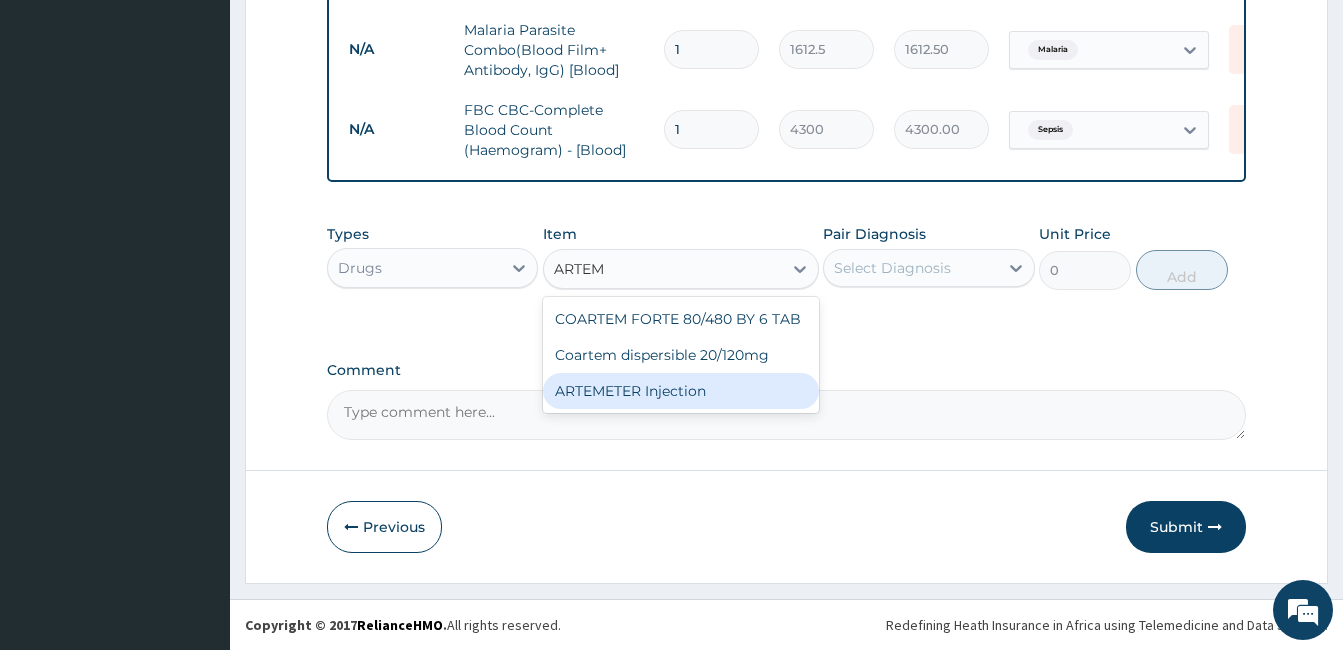 type 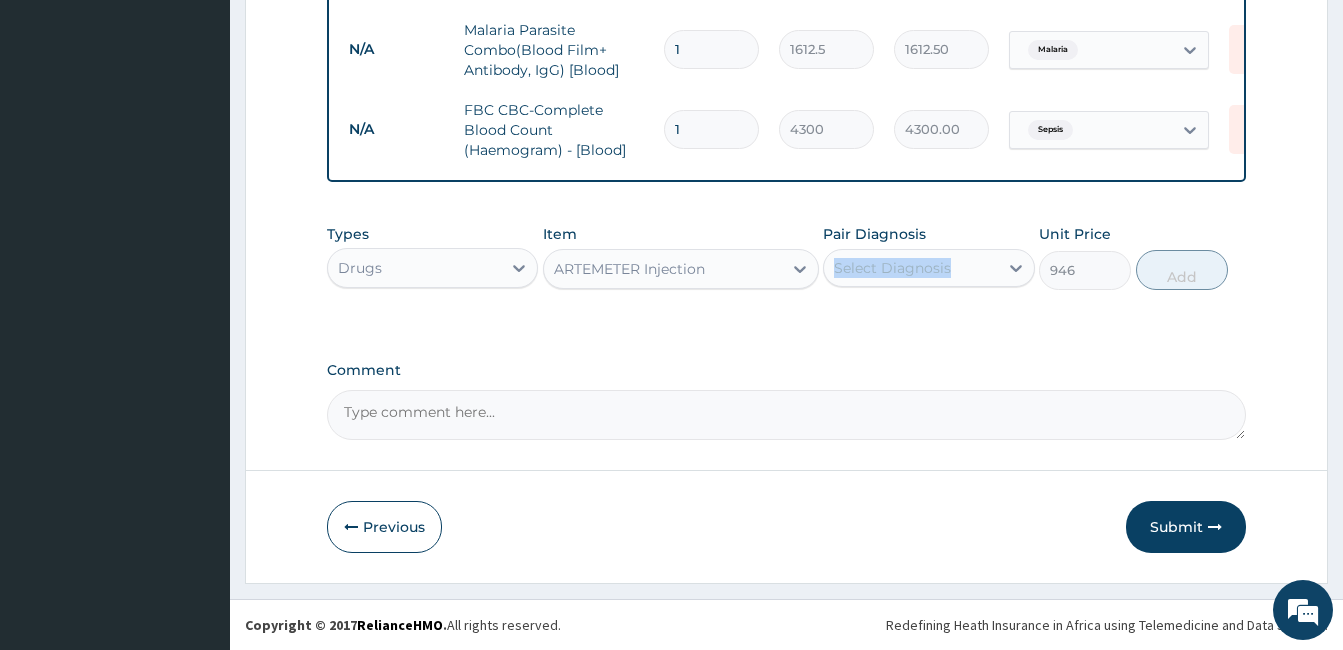 drag, startPoint x: 994, startPoint y: 225, endPoint x: 972, endPoint y: 256, distance: 38.013157 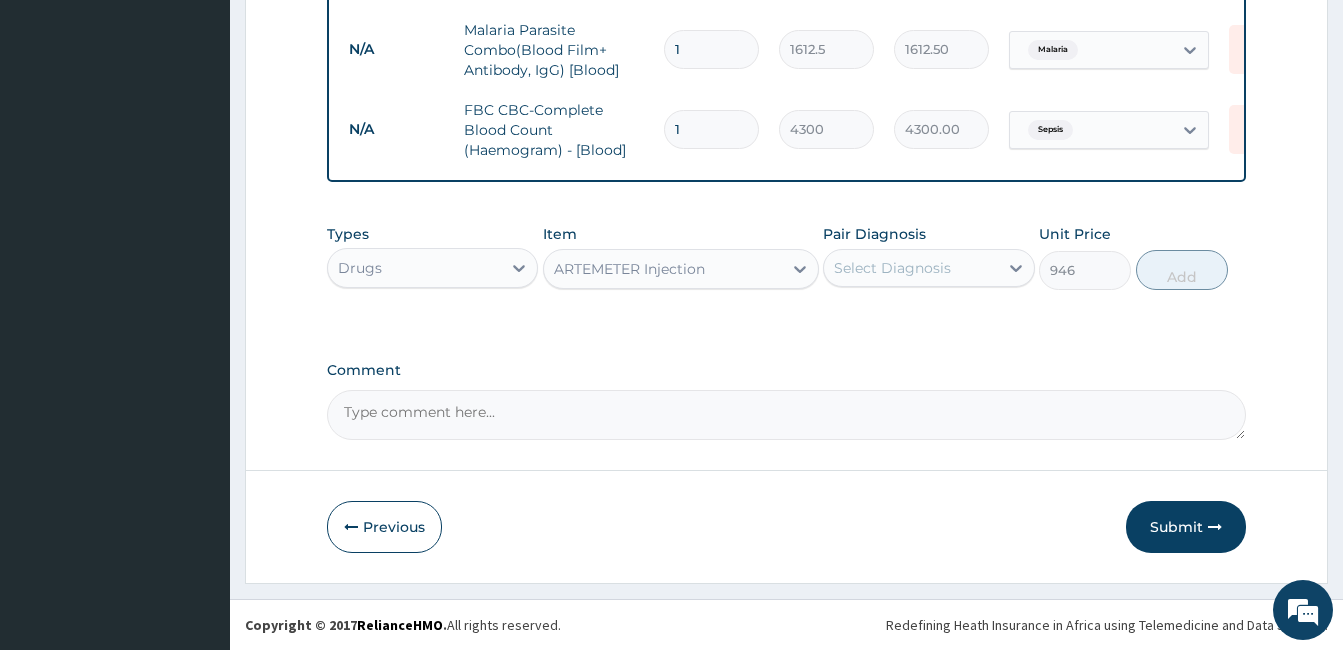 click on "Select Diagnosis" at bounding box center [910, 268] 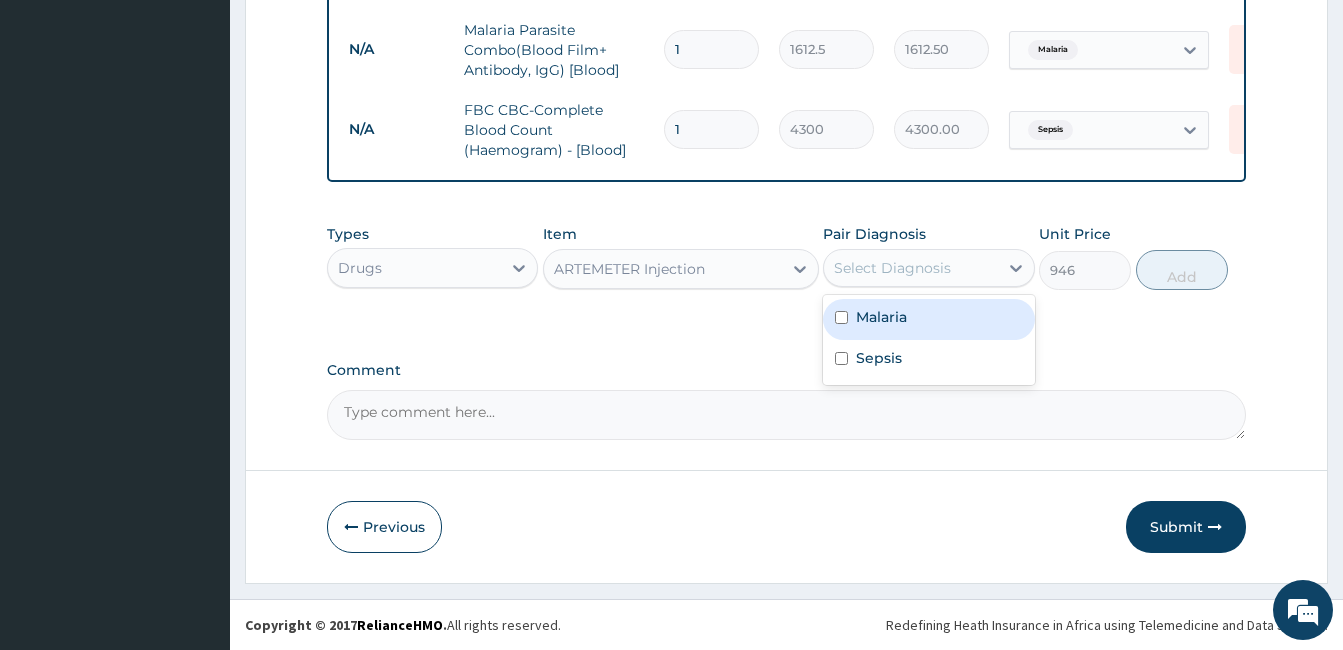 click on "Malaria" at bounding box center [928, 319] 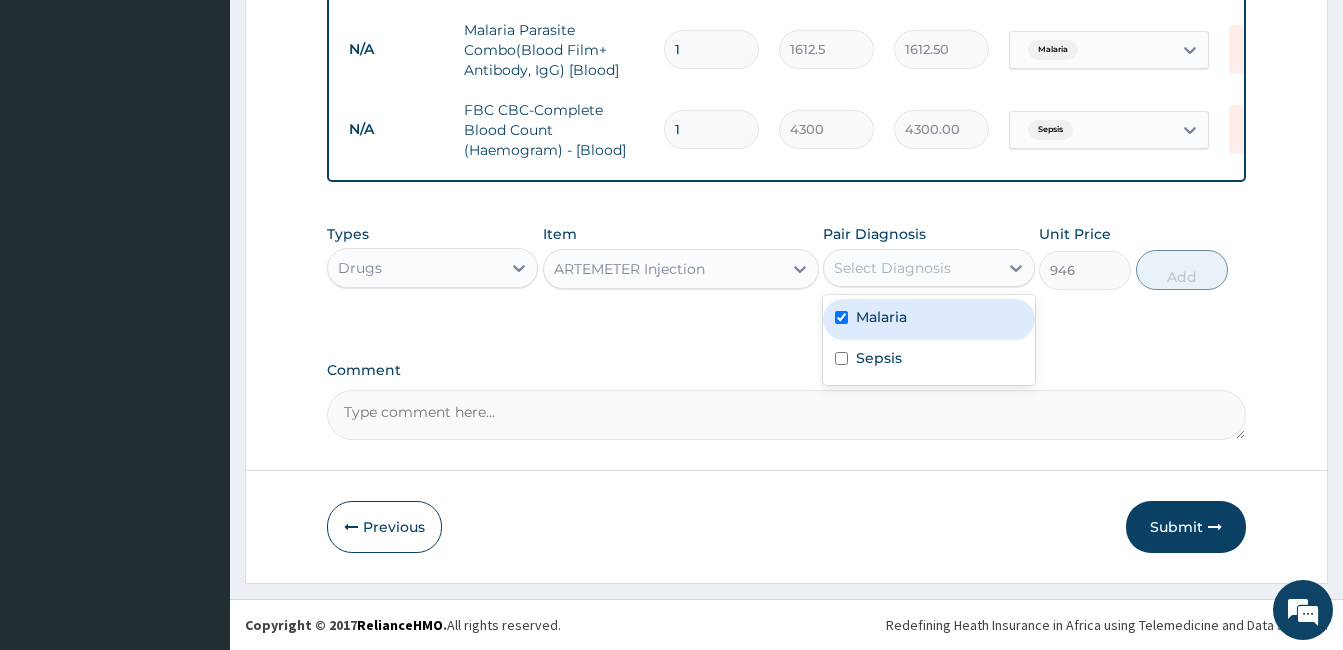 checkbox on "true" 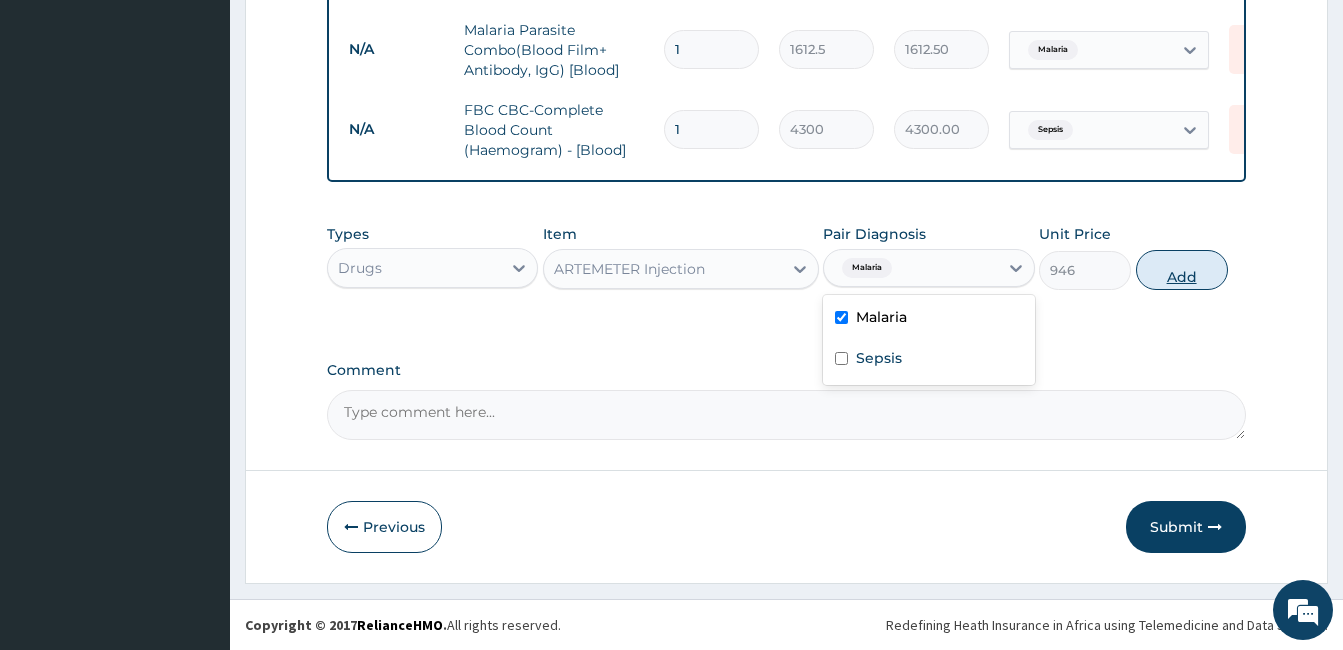 click on "Add" at bounding box center (1182, 270) 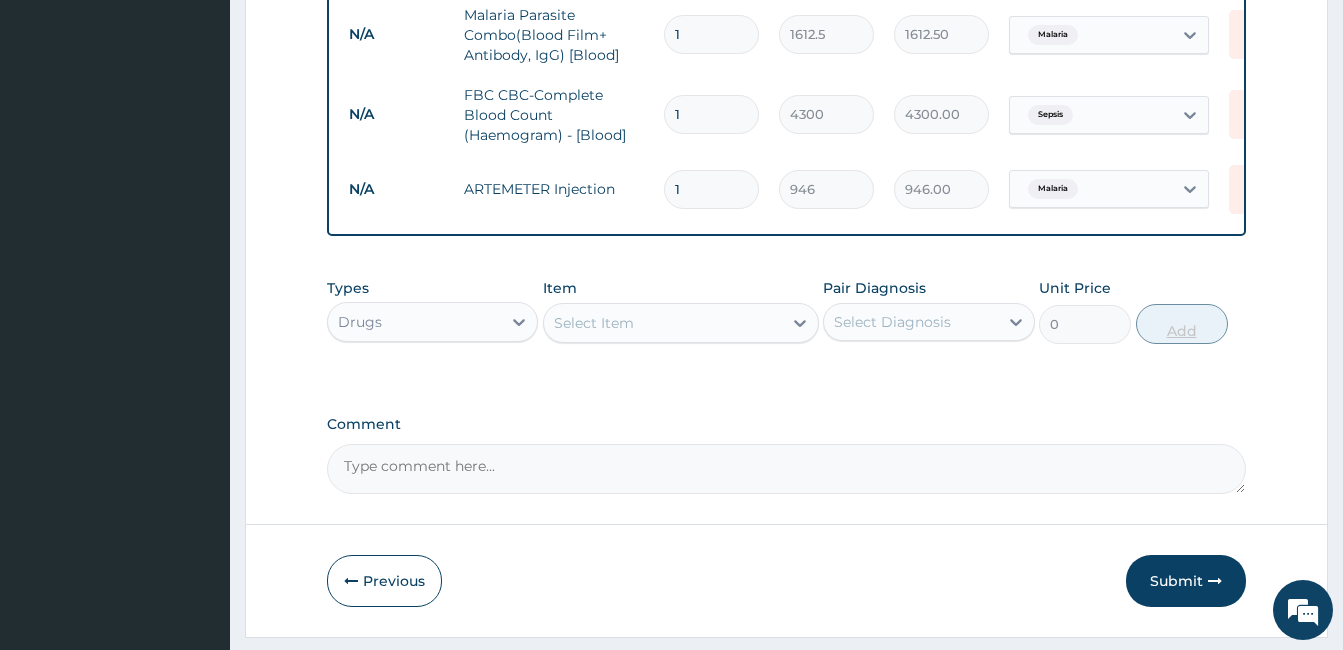 type 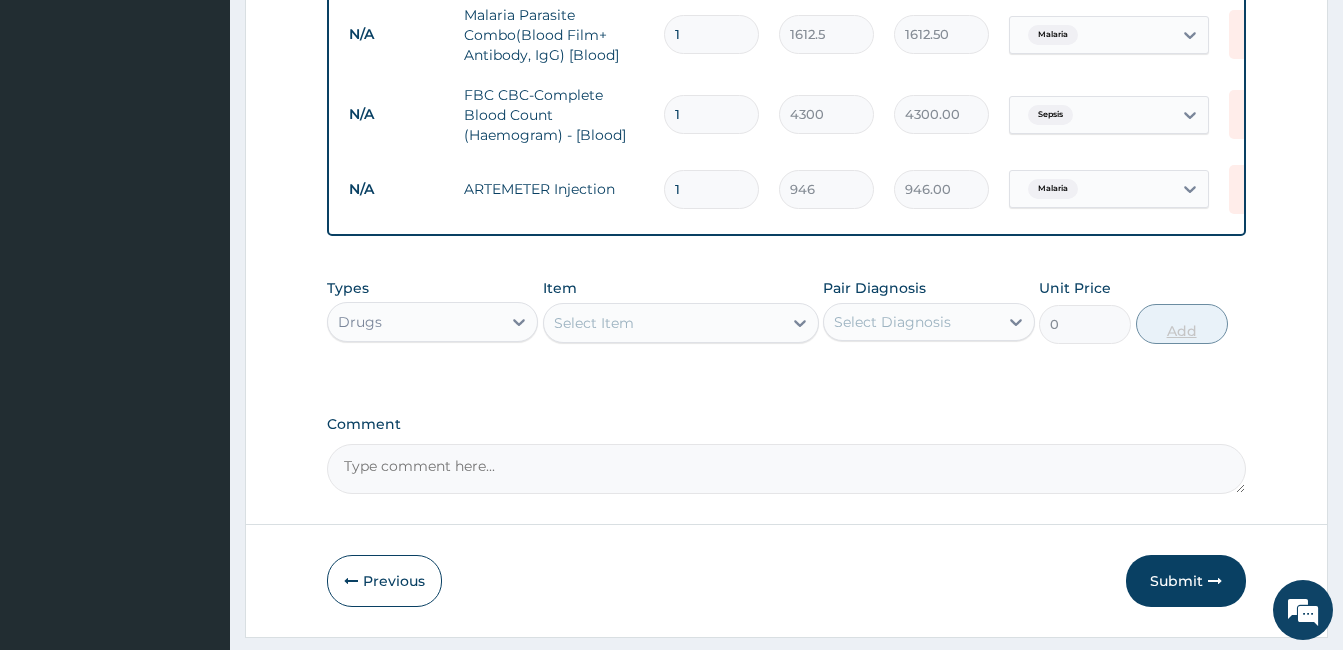 type on "0.00" 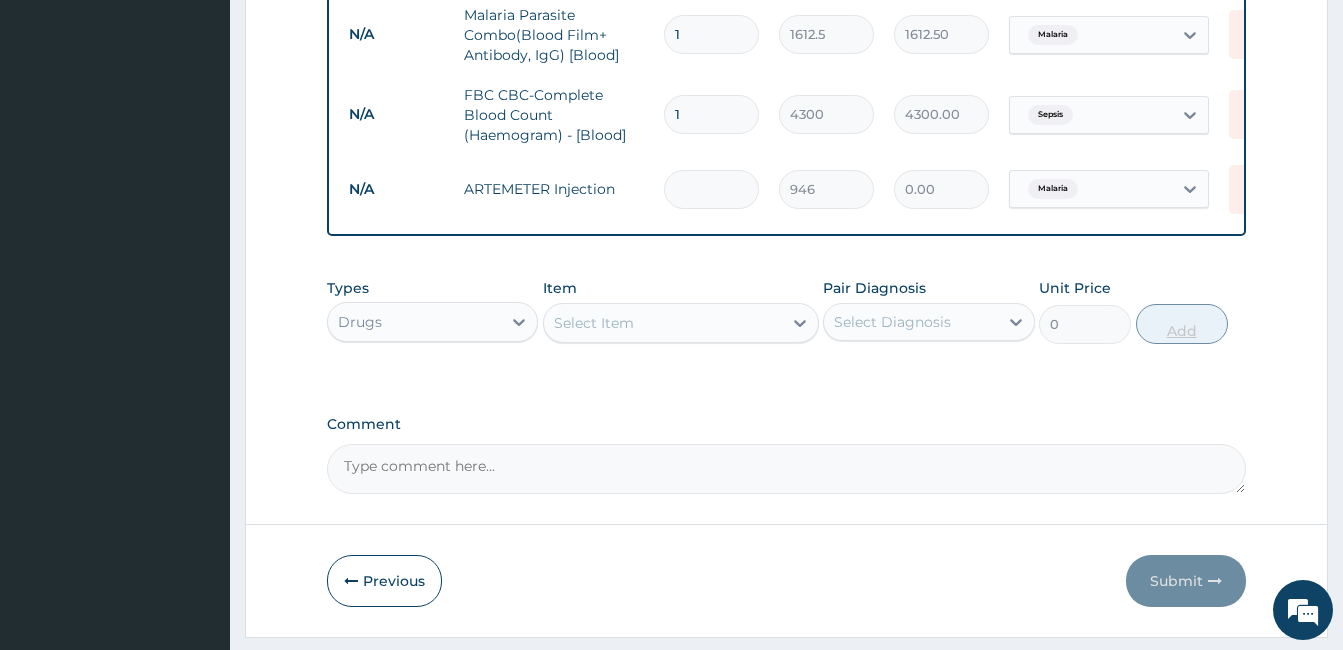 type on "3" 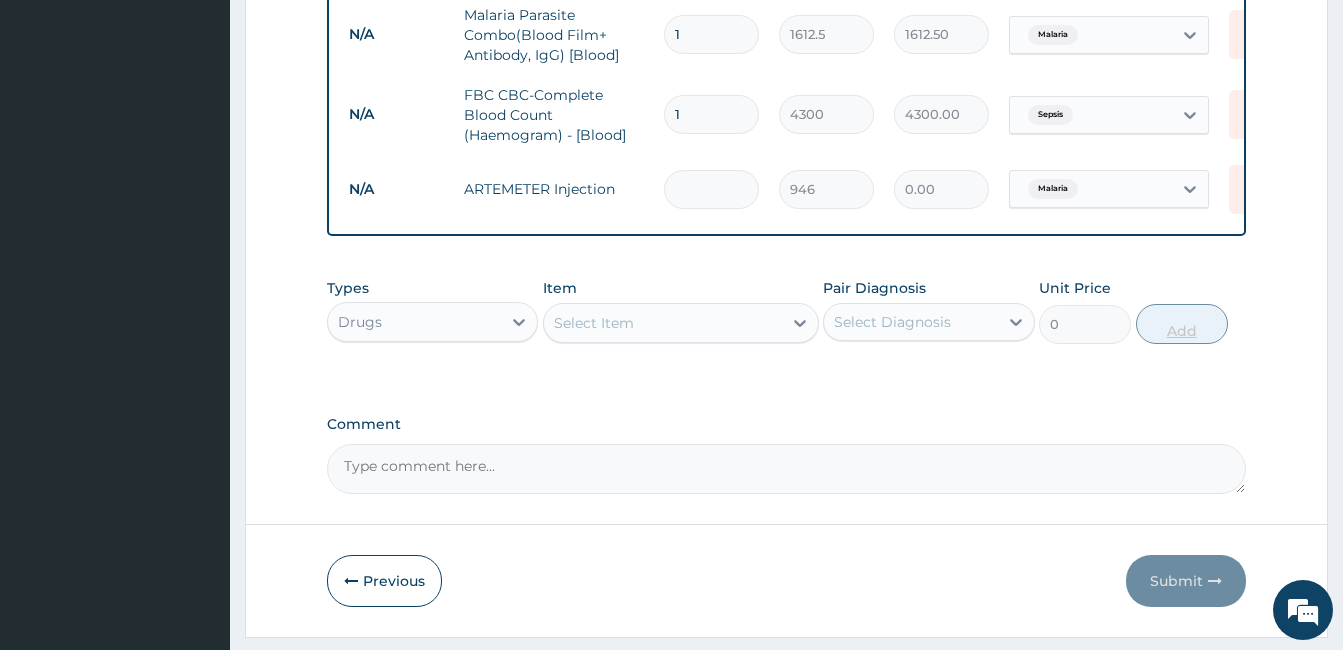 type on "2838.00" 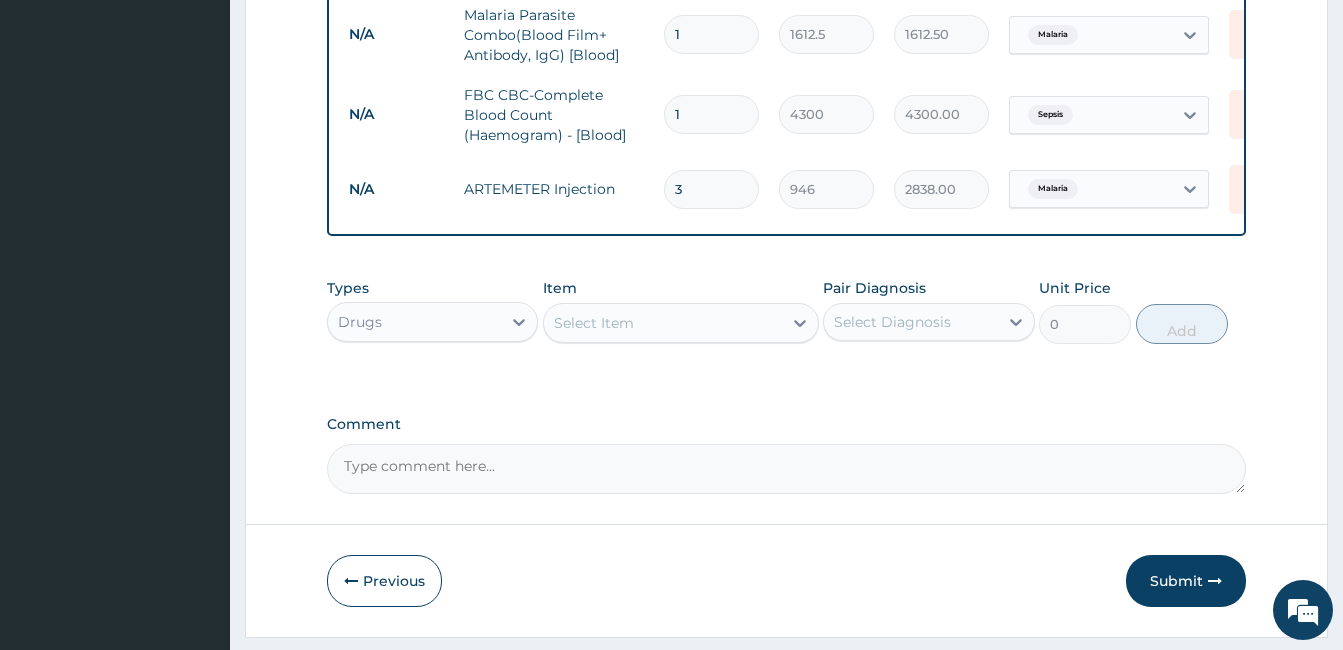 type on "3" 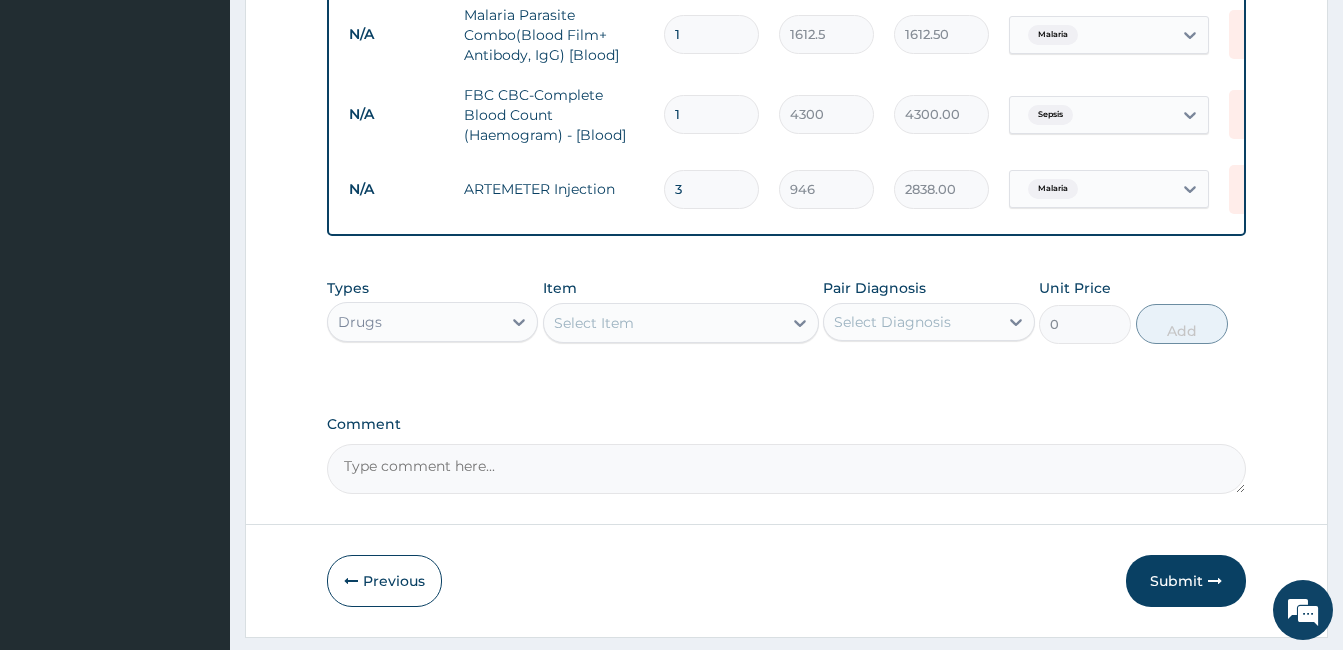 click on "Select Item" at bounding box center (663, 323) 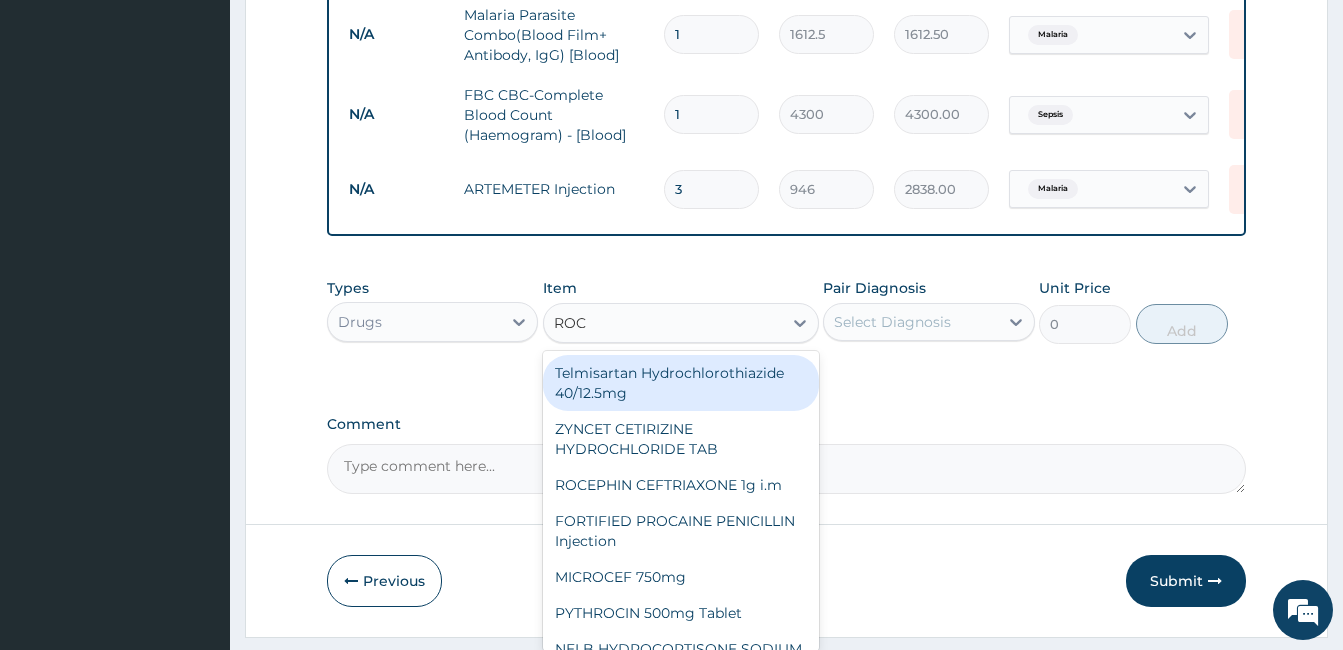 type on "ROCE" 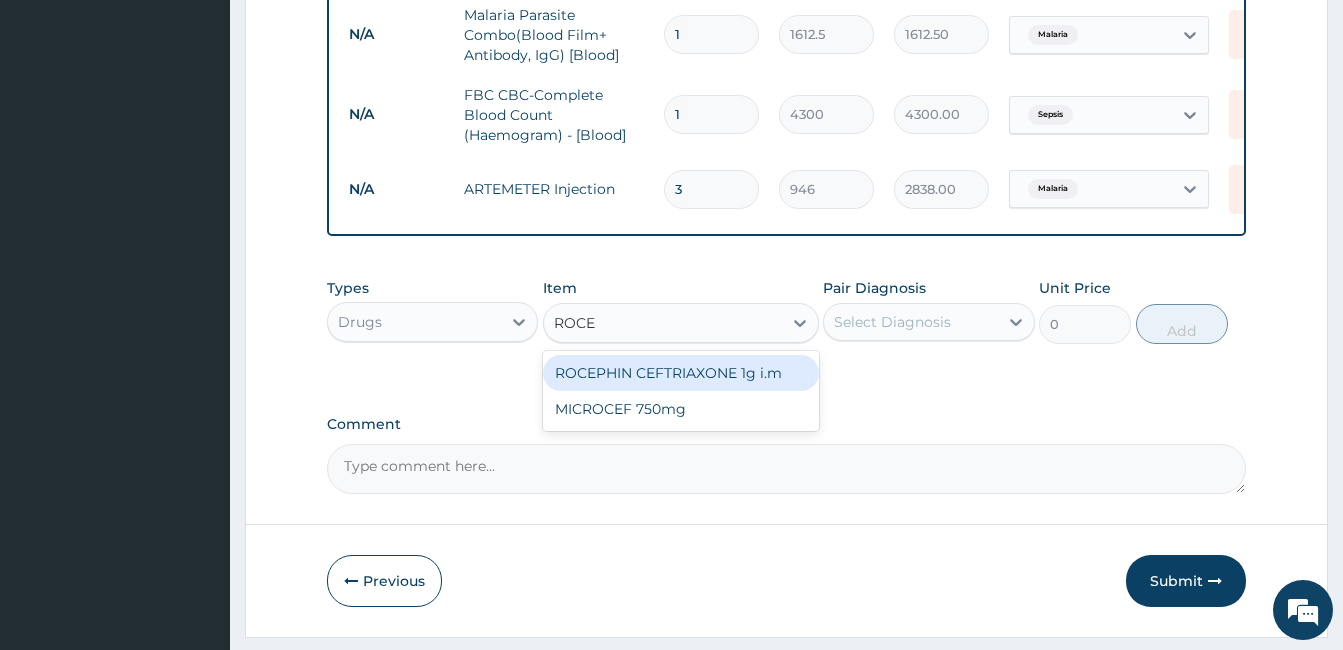 click on "ROCEPHIN CEFTRIAXONE 1g i.m" at bounding box center (681, 373) 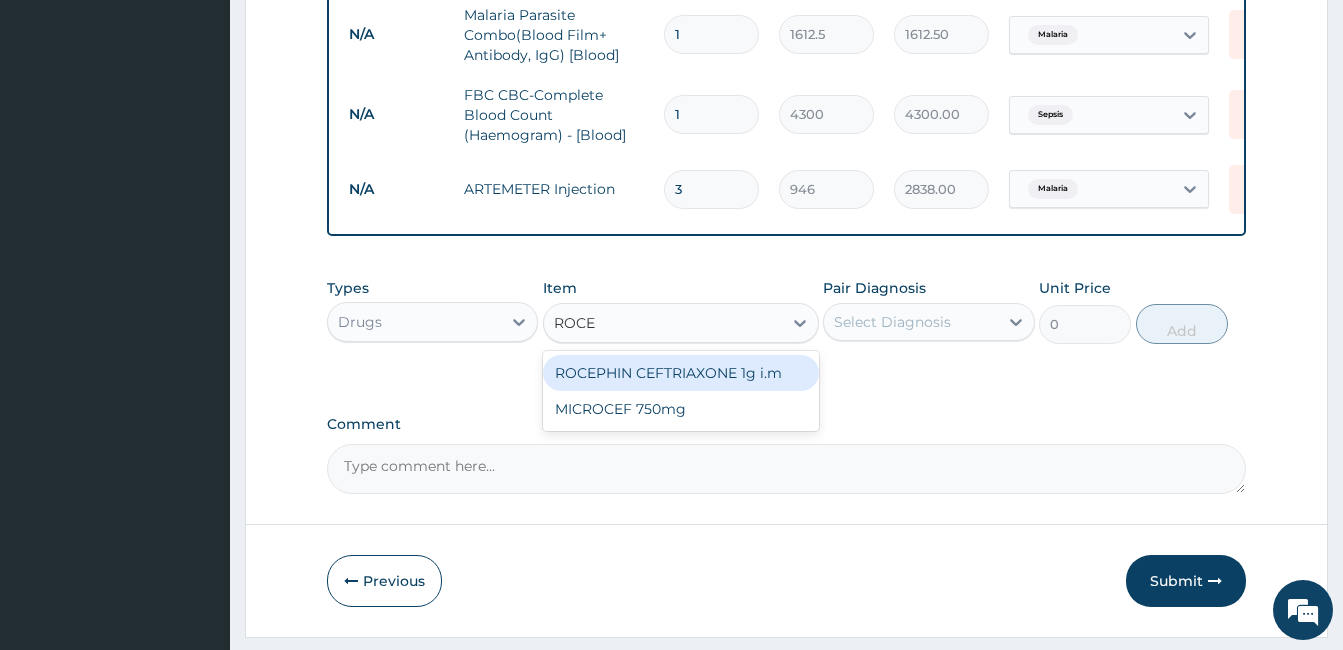 type 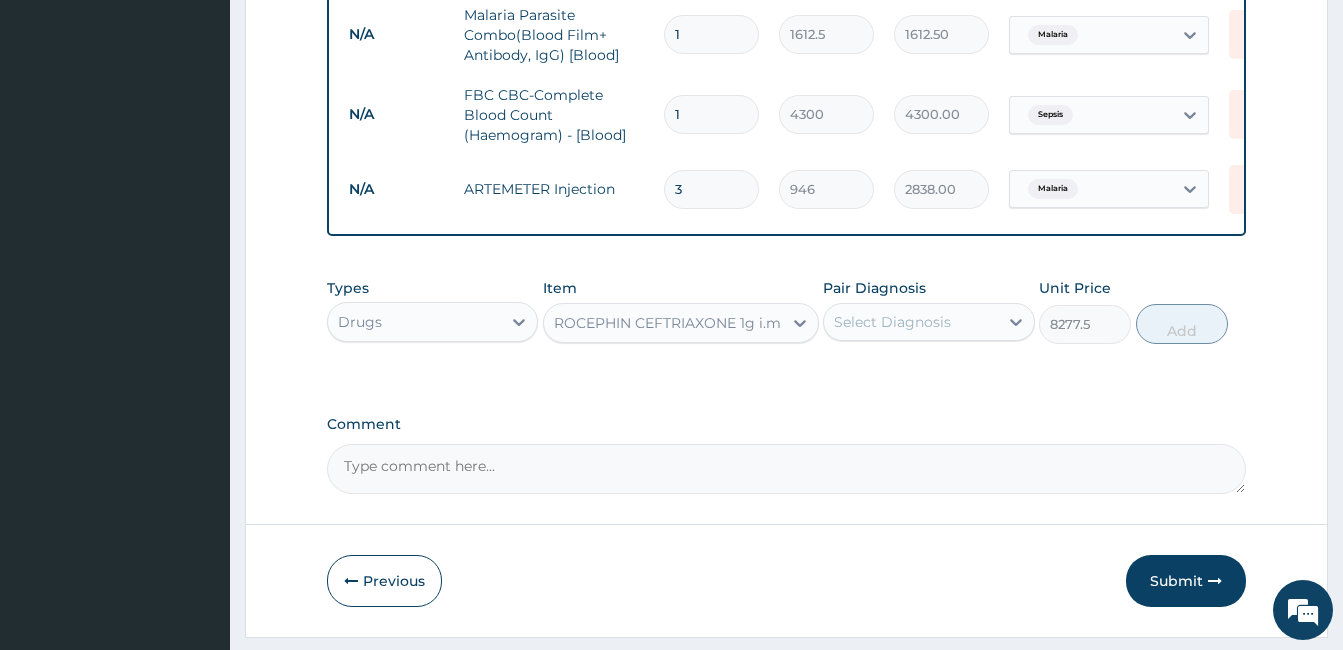 click on "Select Diagnosis" at bounding box center (892, 322) 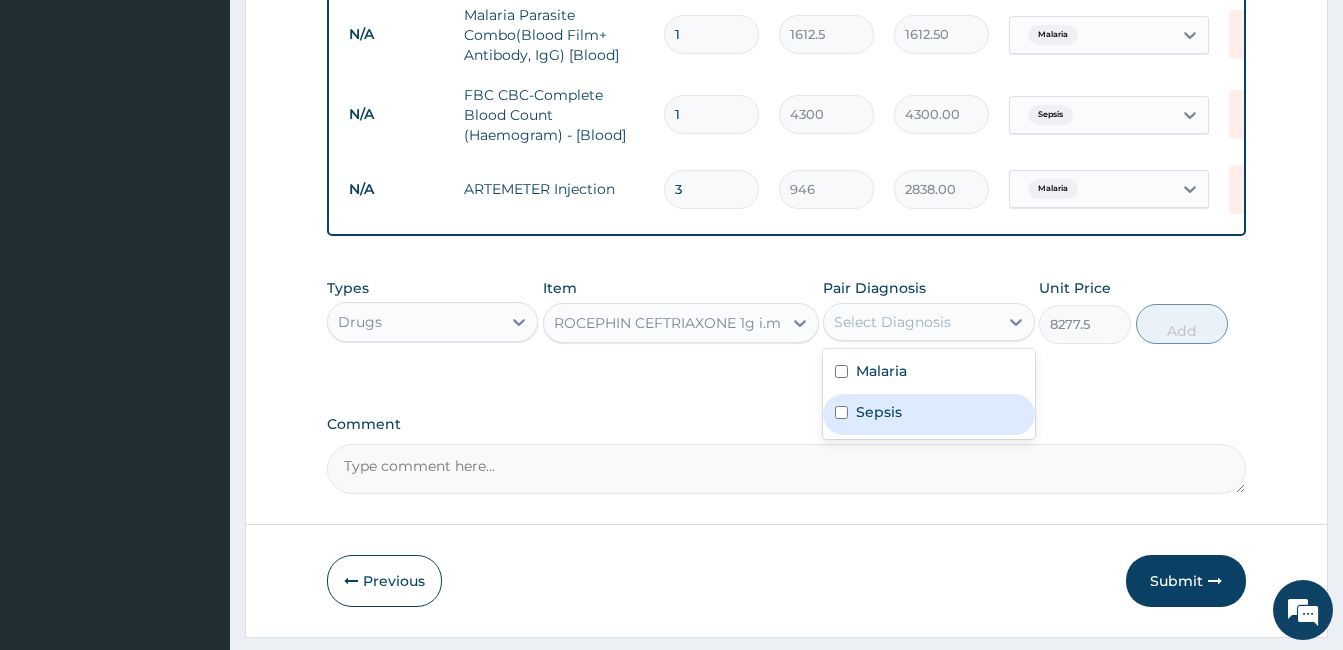 click on "Sepsis" at bounding box center (879, 412) 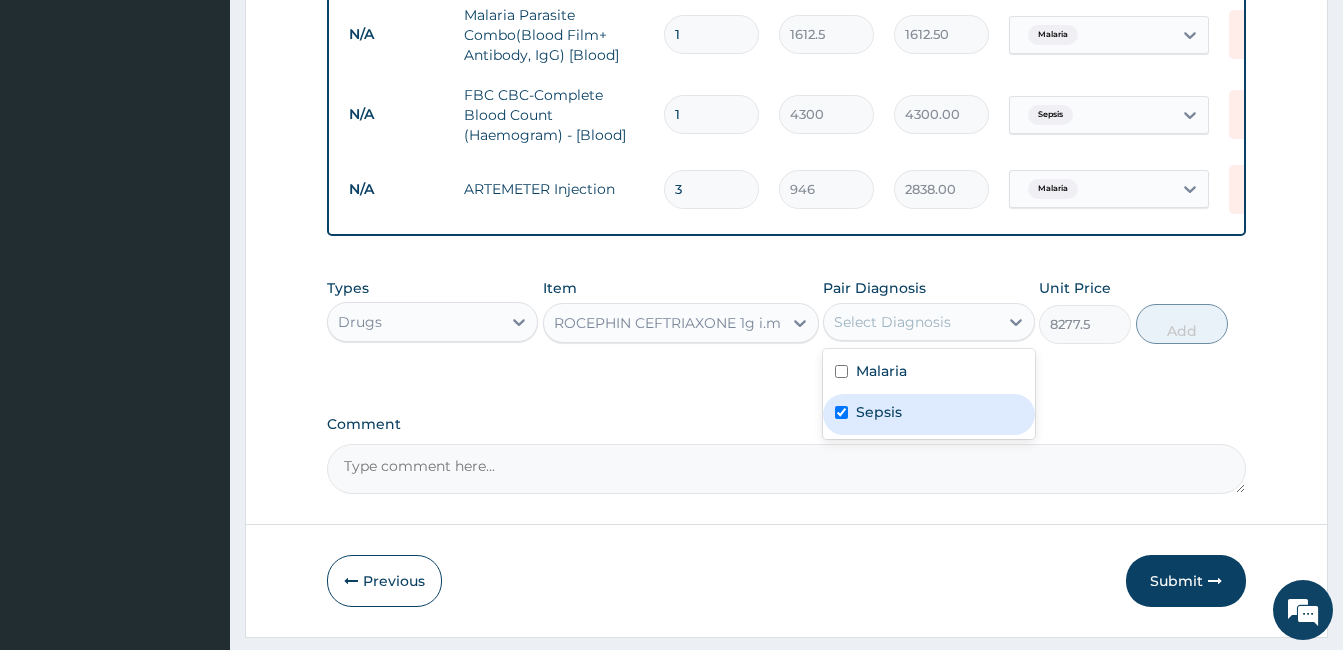 checkbox on "true" 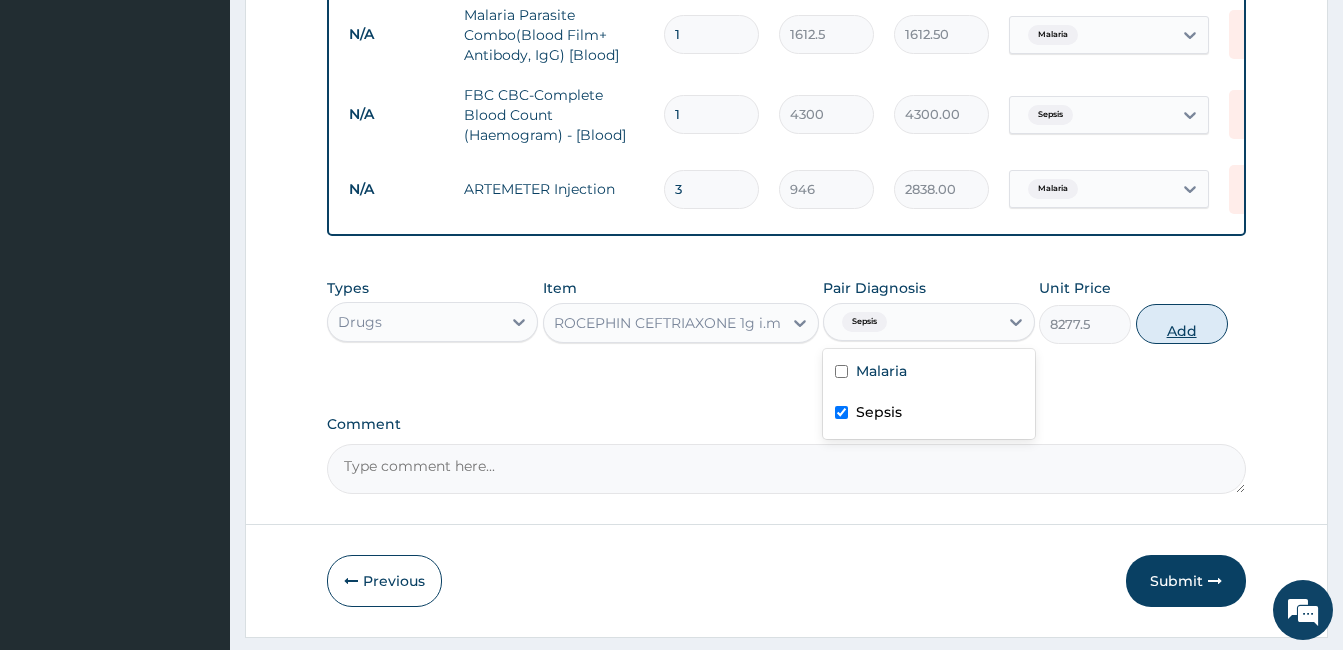 click on "Add" at bounding box center [1182, 324] 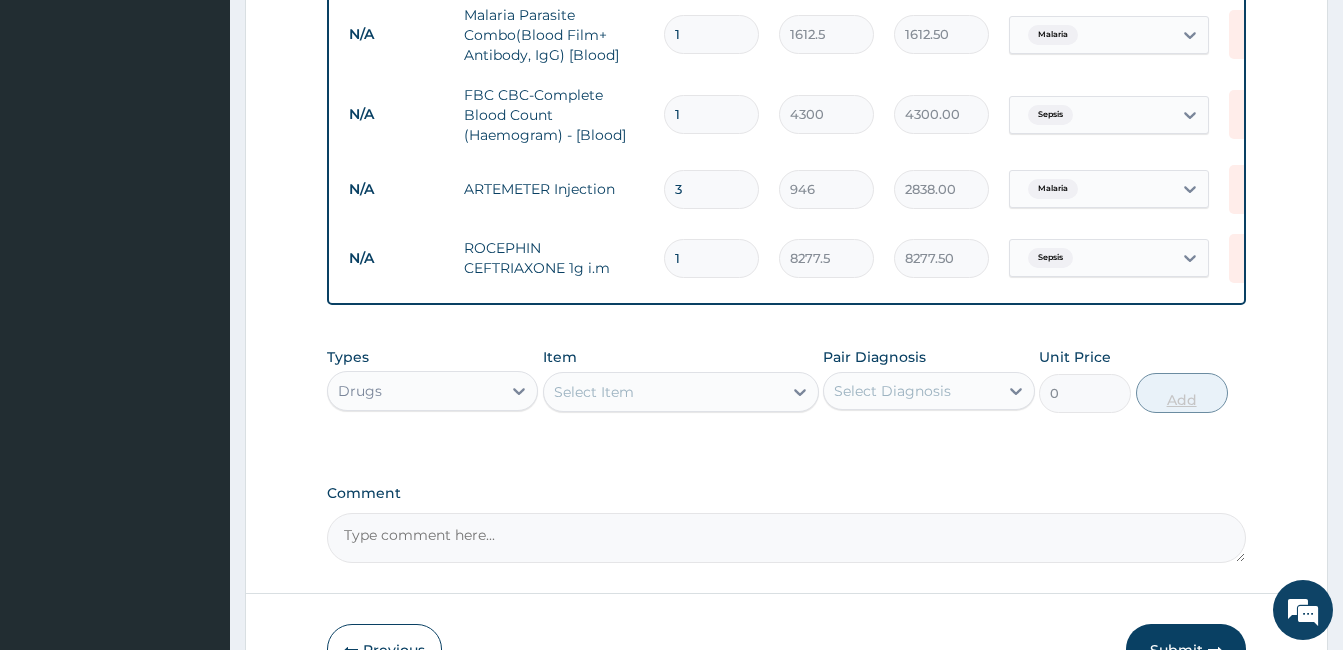 type 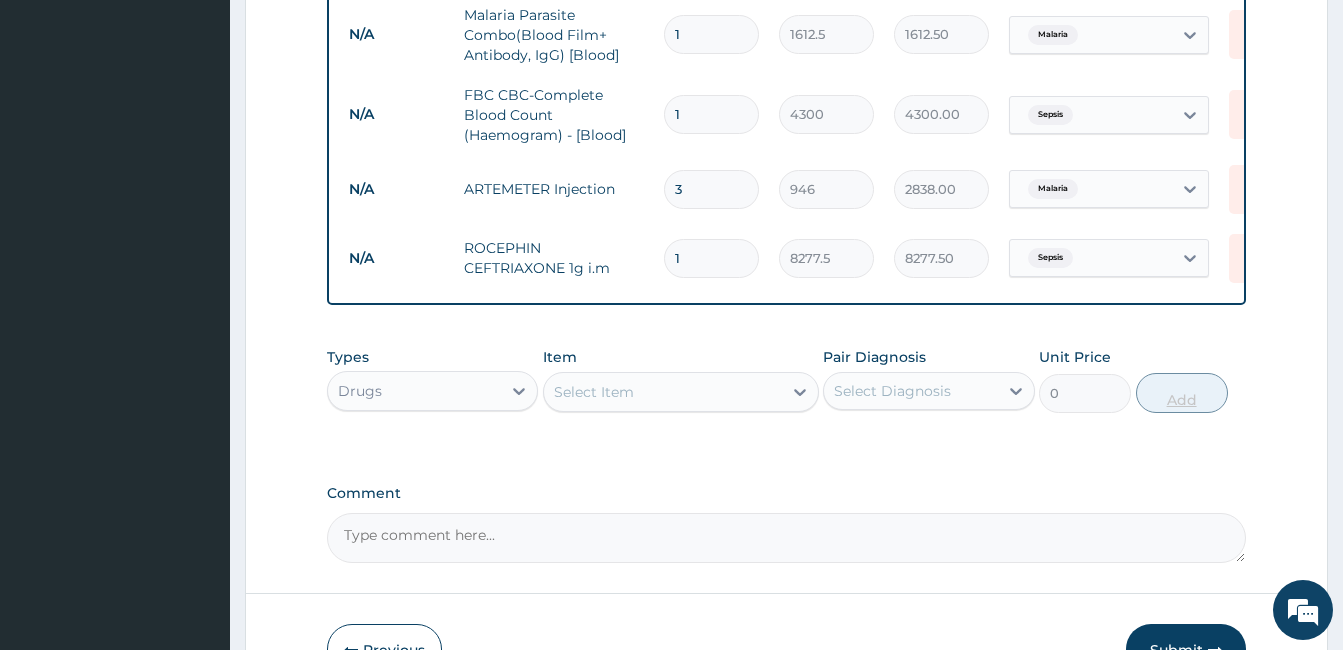 type on "0.00" 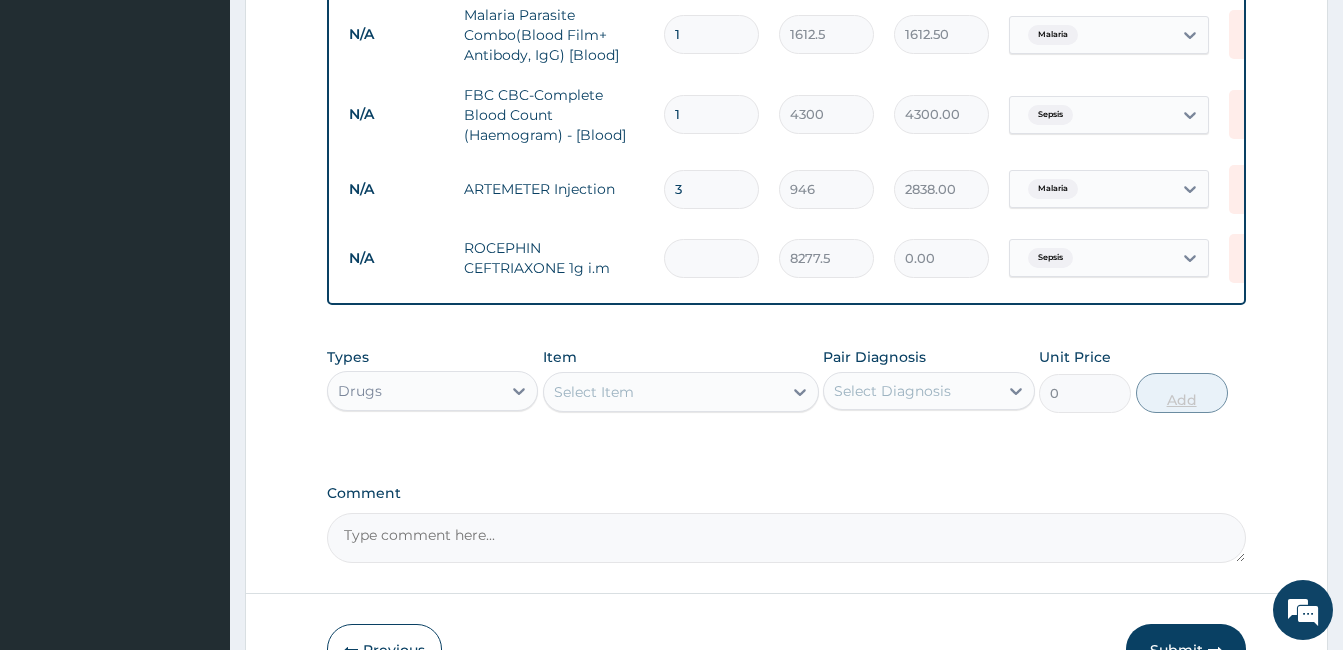 type on "2" 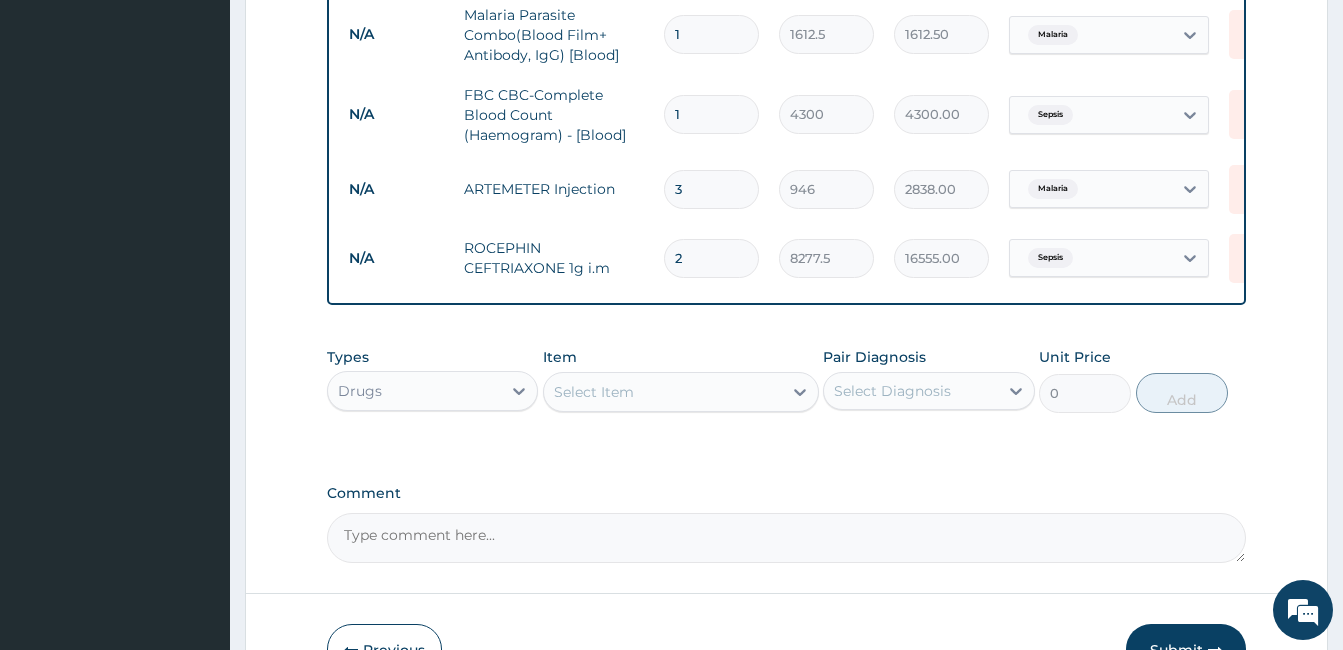 type on "2" 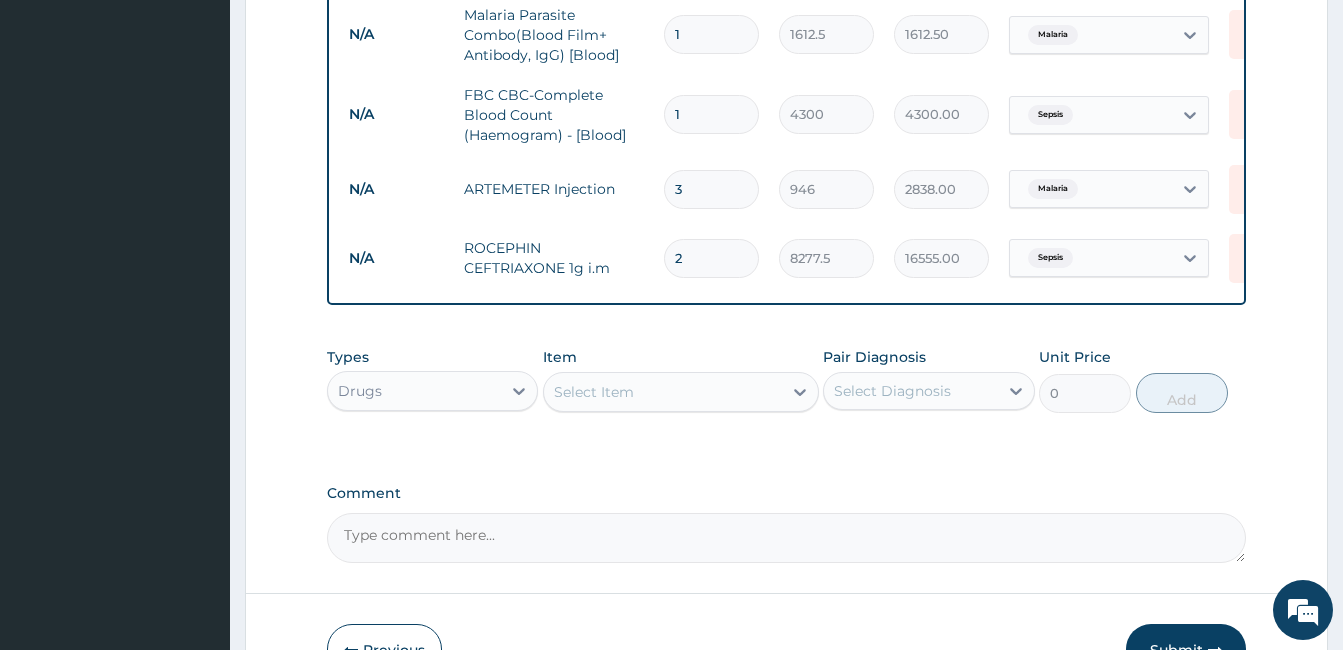 click on "Select Item" at bounding box center (663, 392) 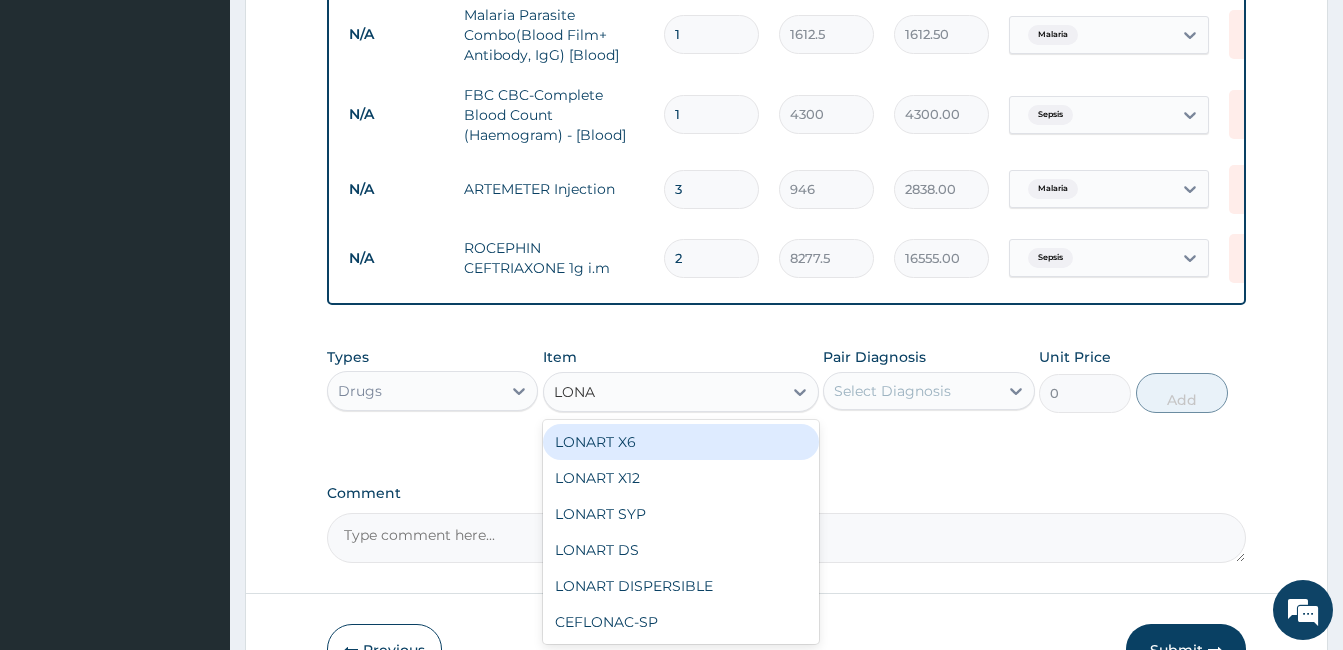 type on "LONAR" 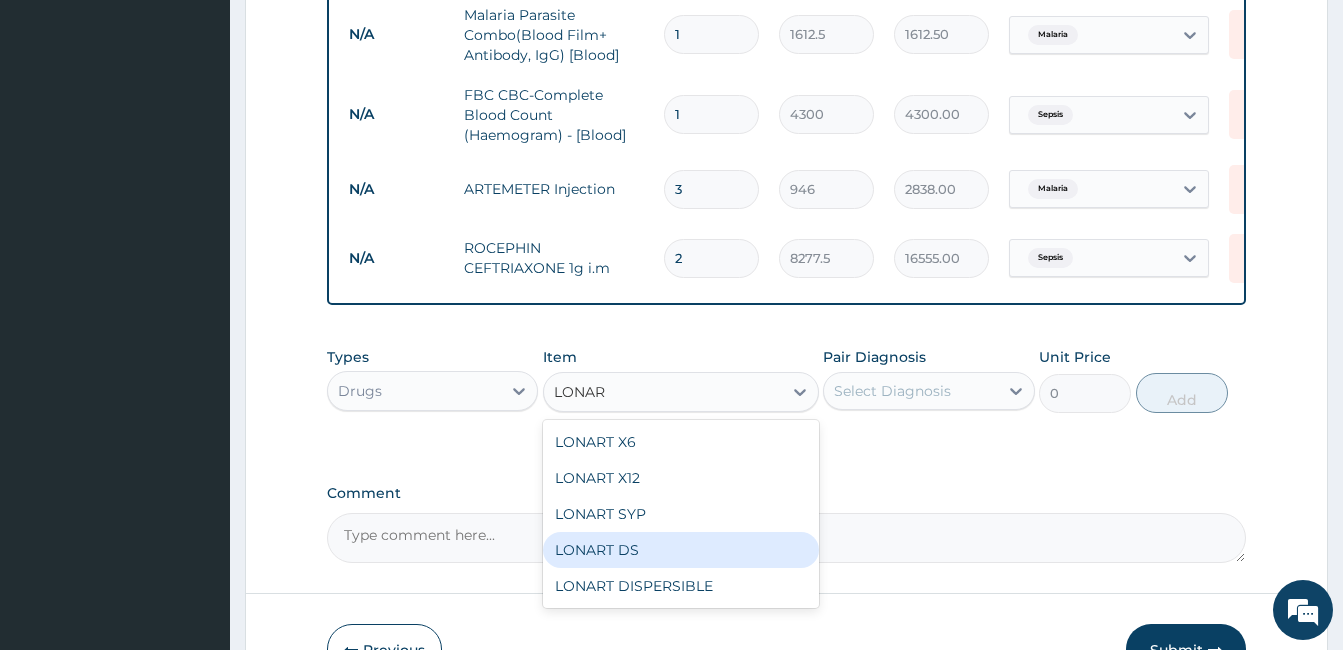 click on "LONART DS" at bounding box center (681, 550) 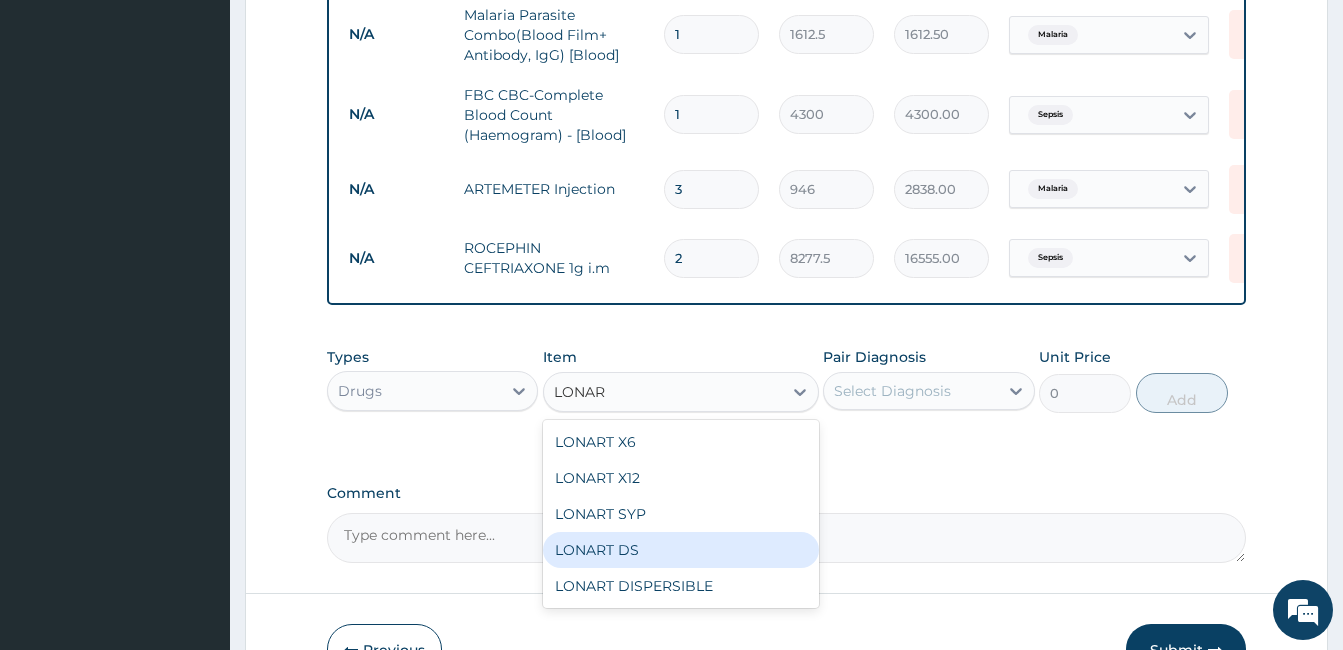 type 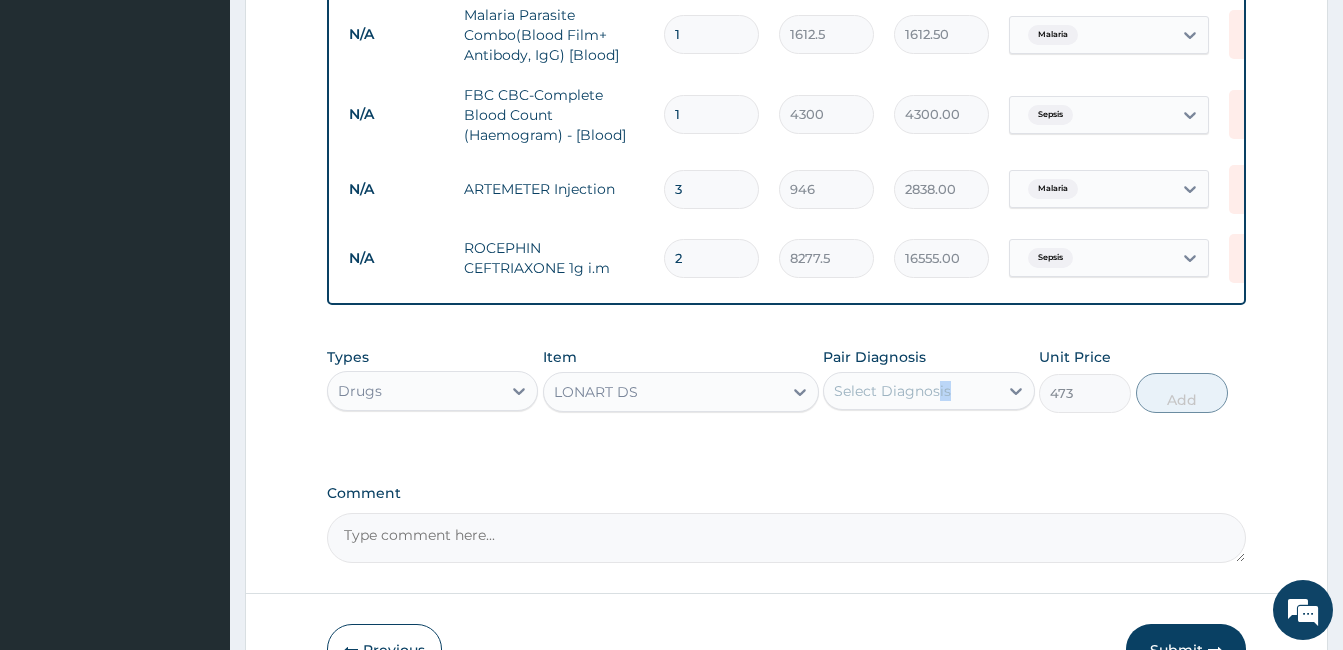 drag, startPoint x: 929, startPoint y: 427, endPoint x: 940, endPoint y: 413, distance: 17.804493 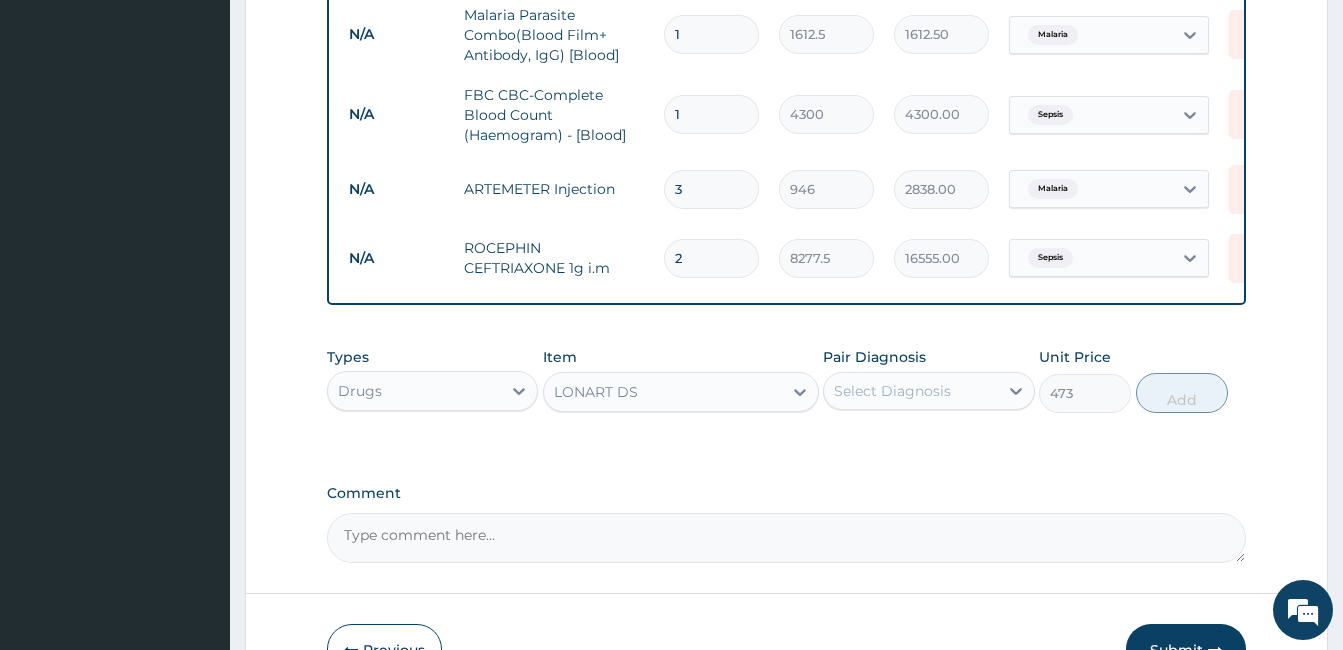 click on "Select Diagnosis" at bounding box center (892, 391) 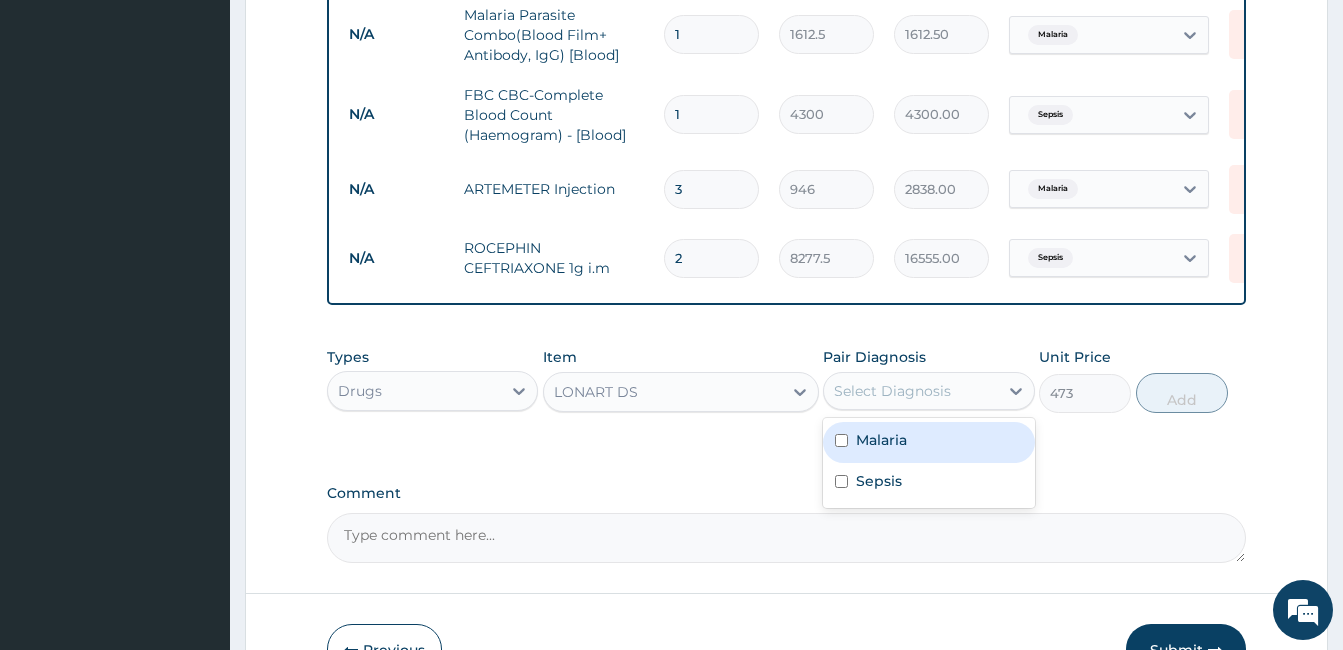 click on "Malaria" at bounding box center (928, 442) 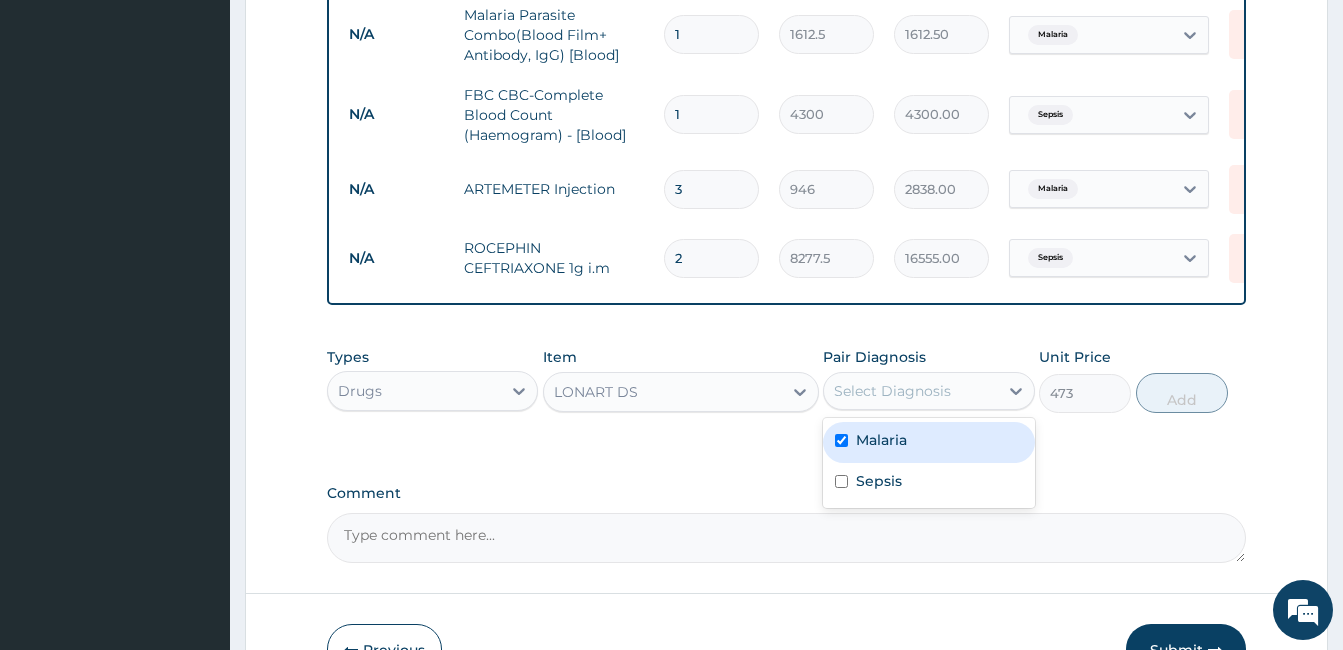 checkbox on "true" 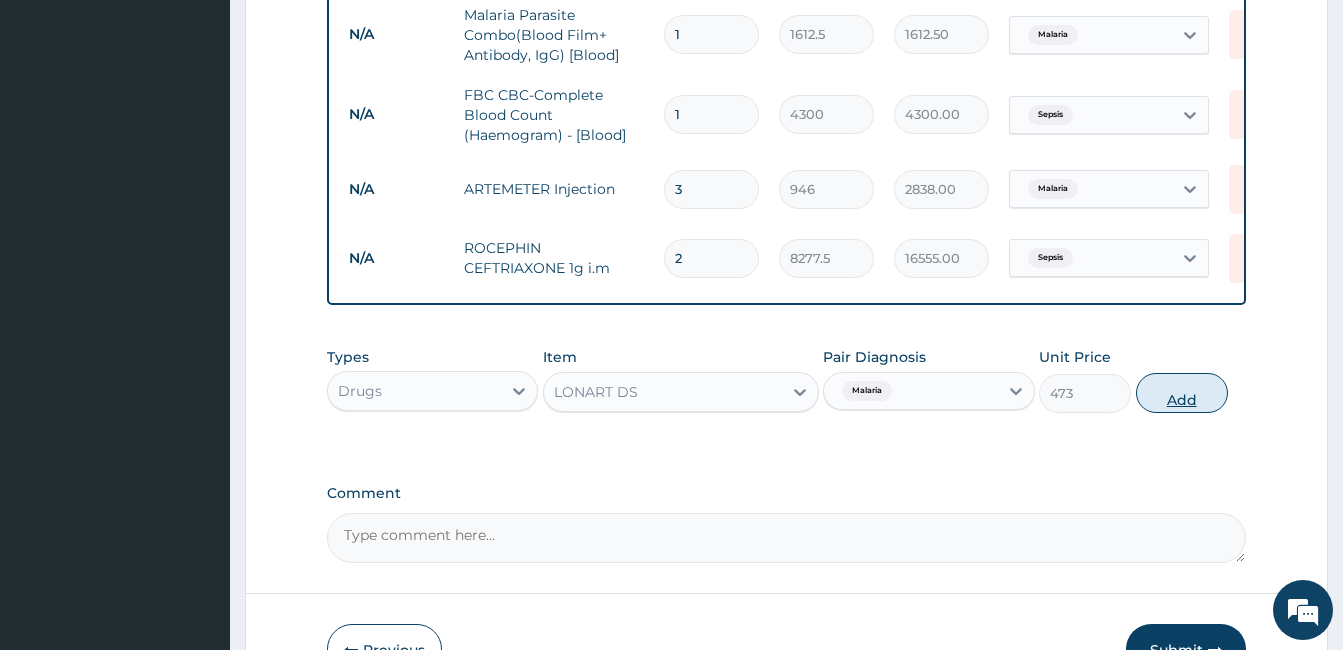 click on "Add" at bounding box center (1182, 393) 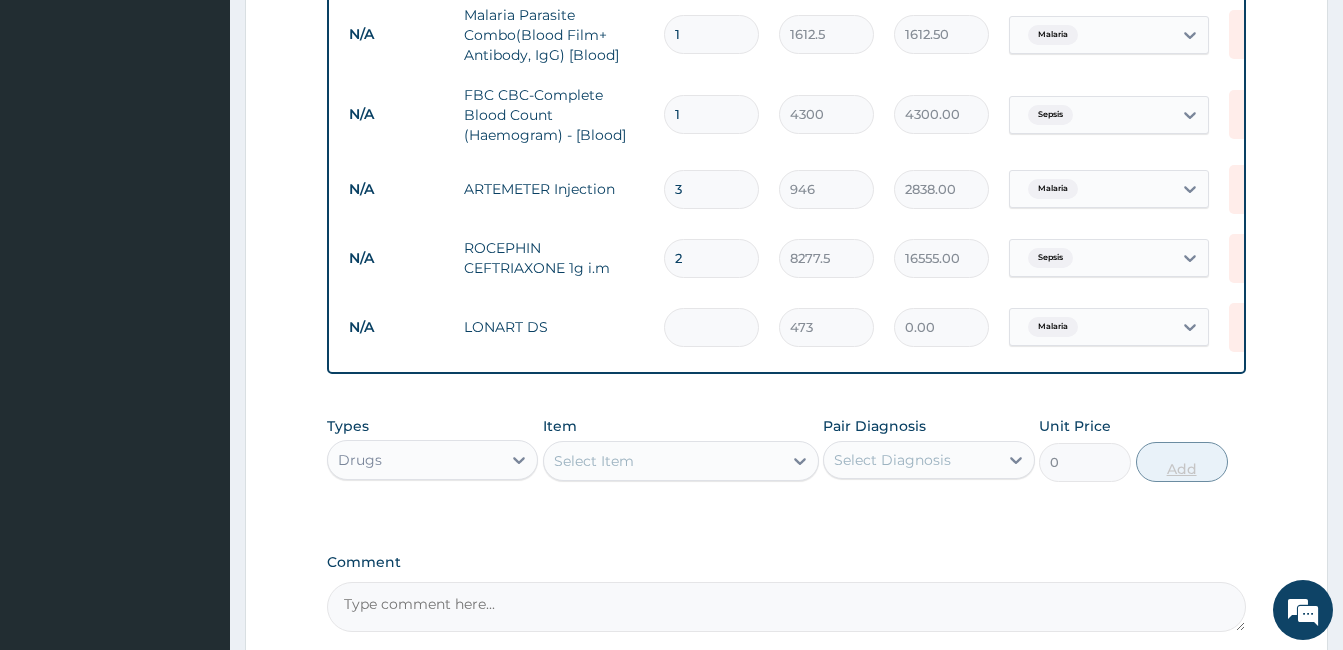 type on "6" 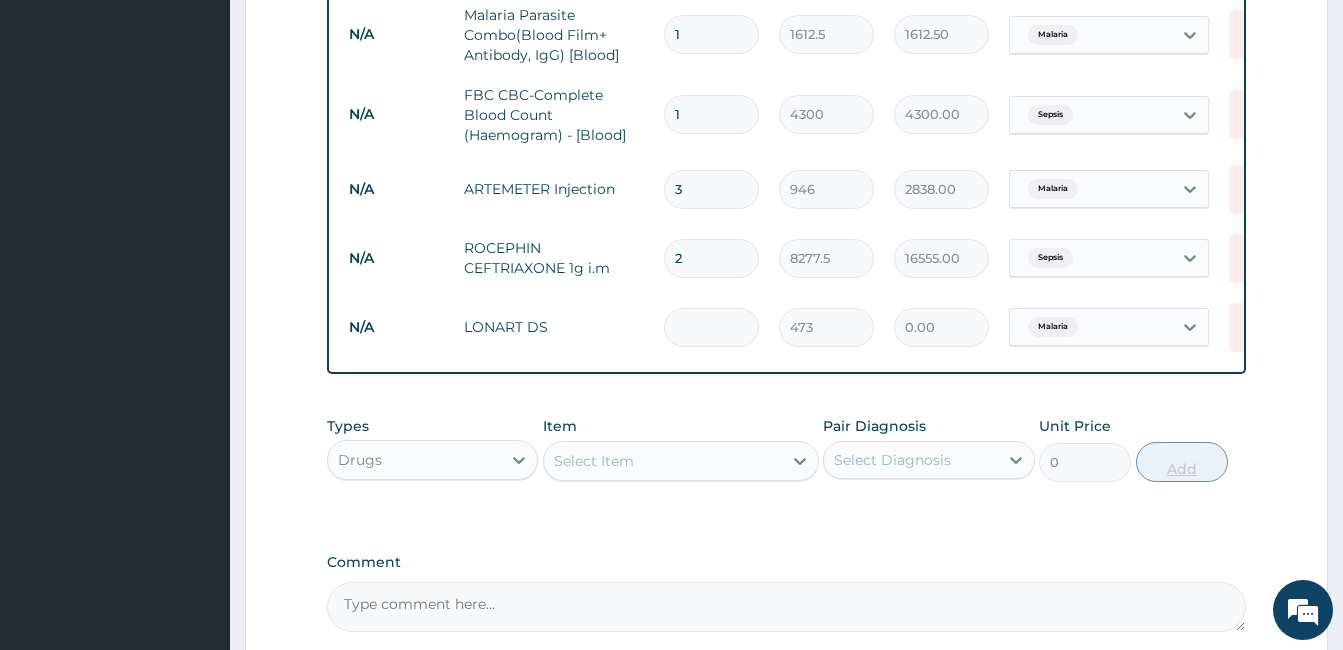 type on "2838.00" 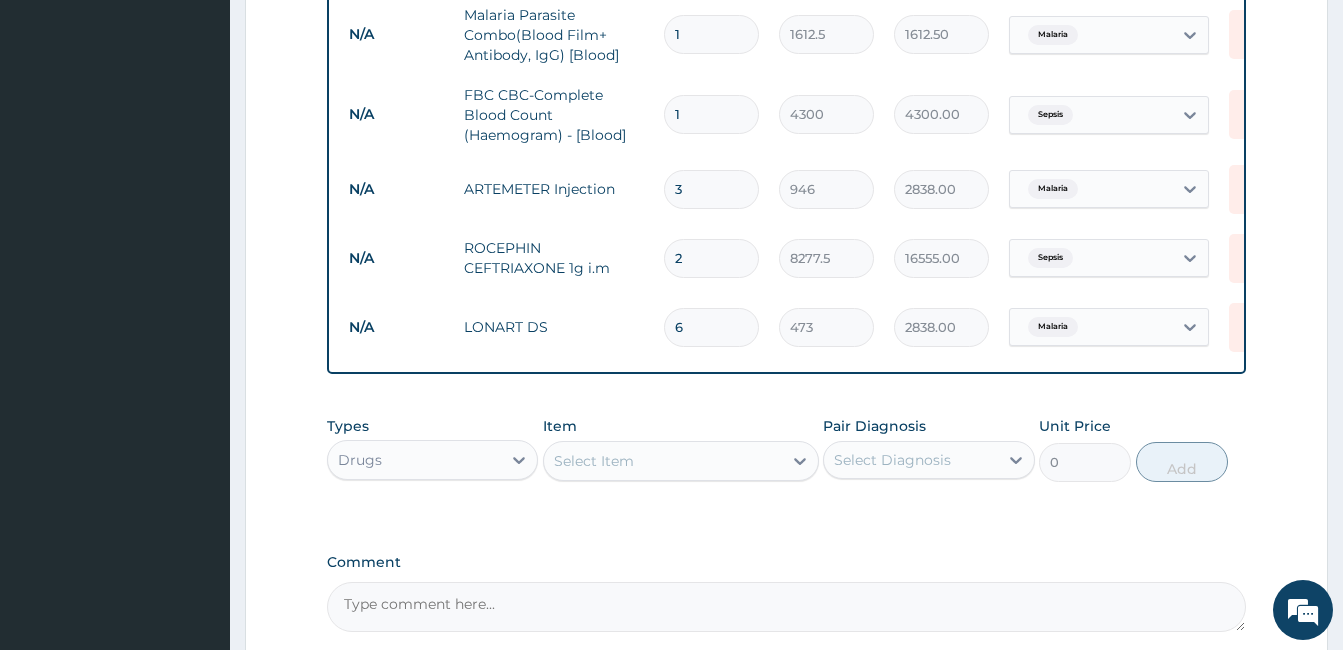 type on "6" 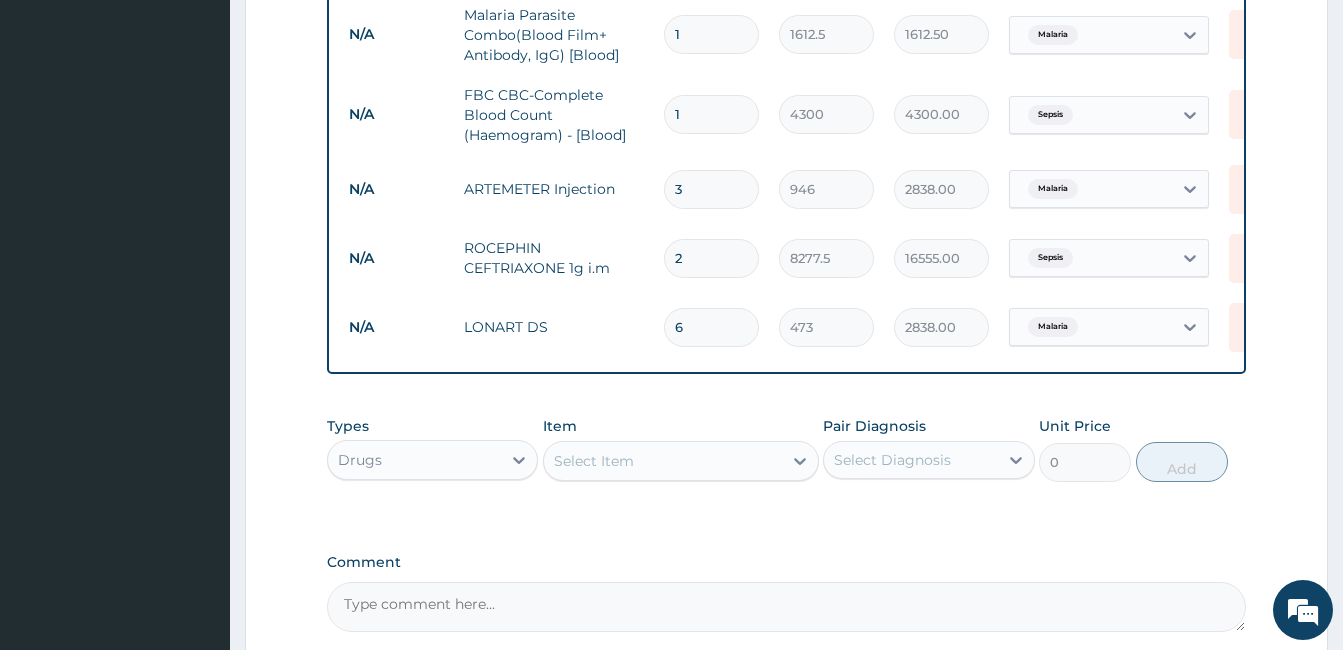 click on "Select Item" at bounding box center [663, 461] 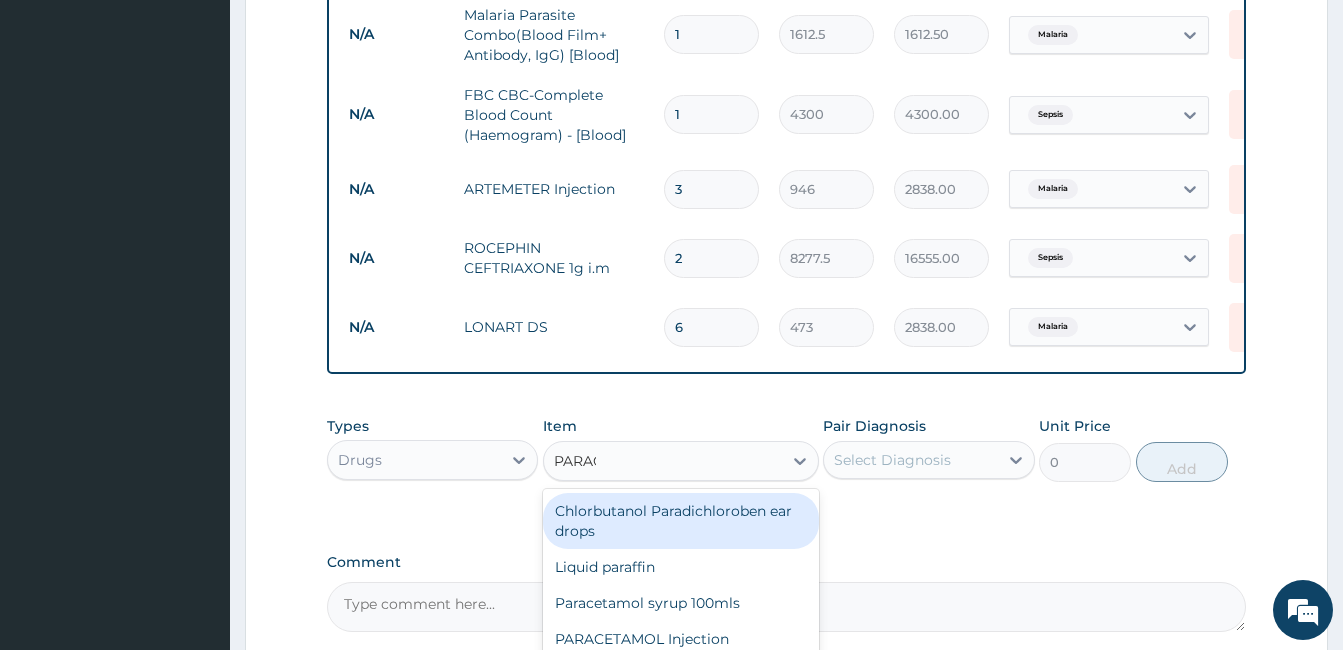 type on "PARACE" 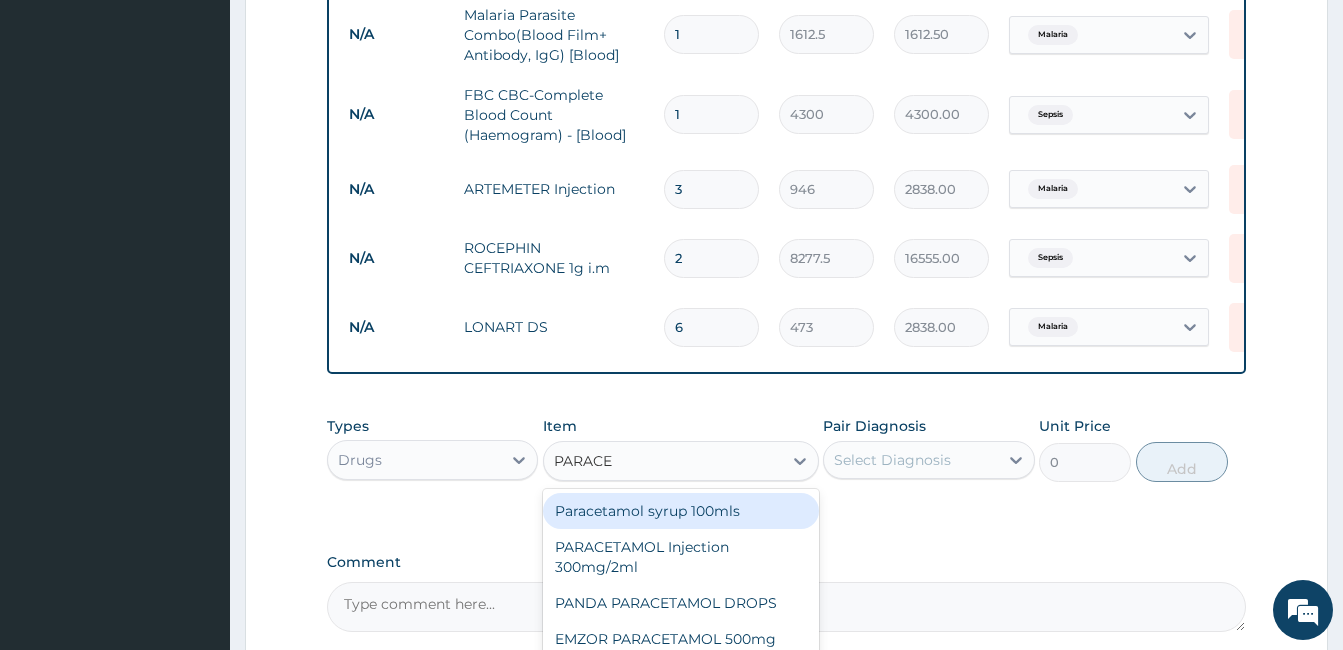 scroll, scrollTop: 1090, scrollLeft: 0, axis: vertical 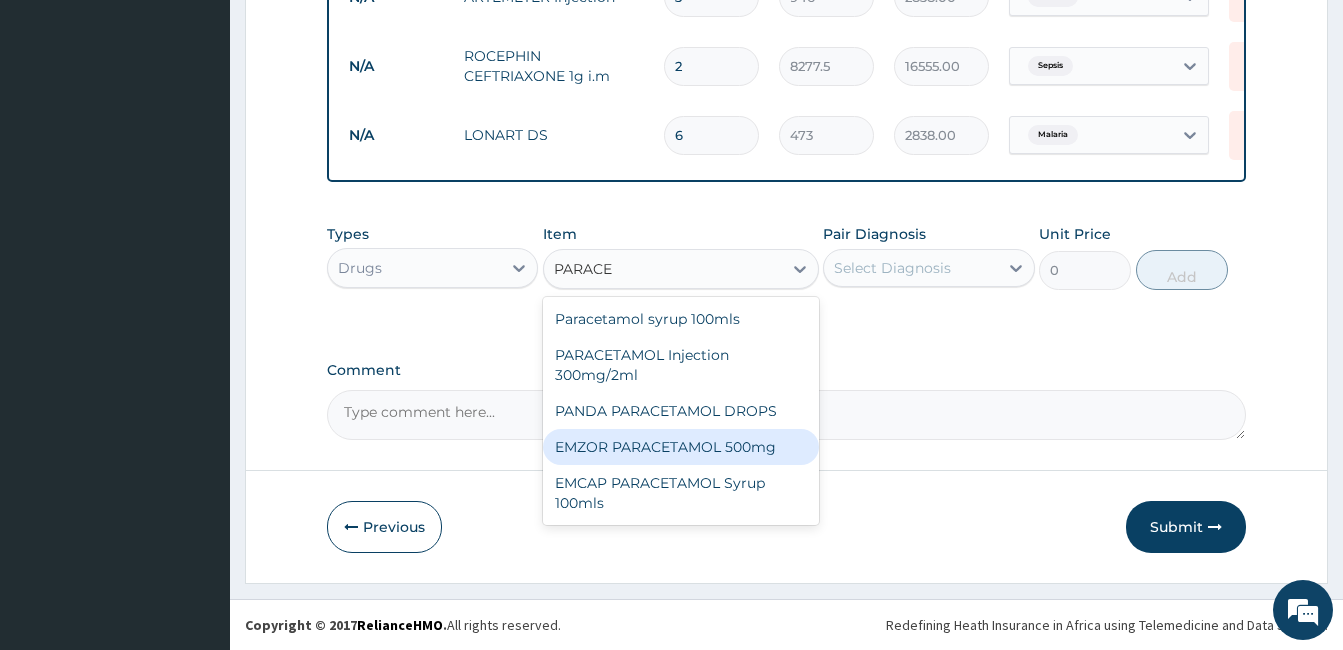 click on "EMZOR PARACETAMOL 500mg" at bounding box center (681, 447) 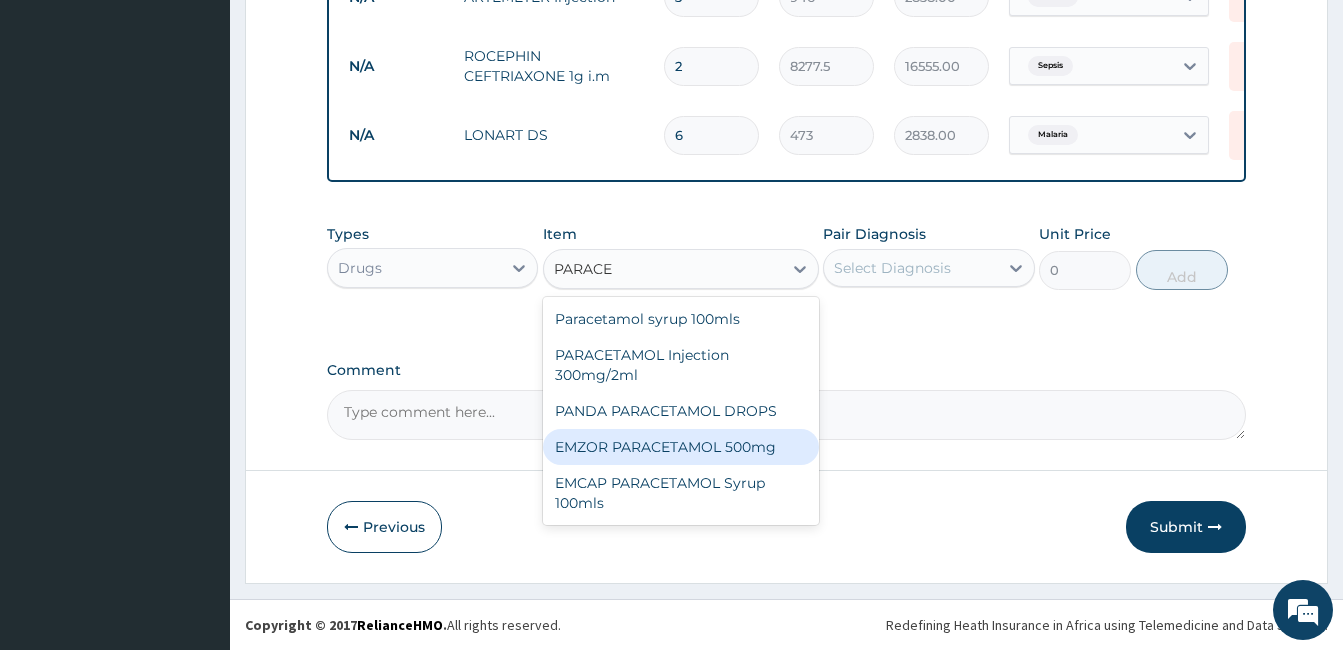 type 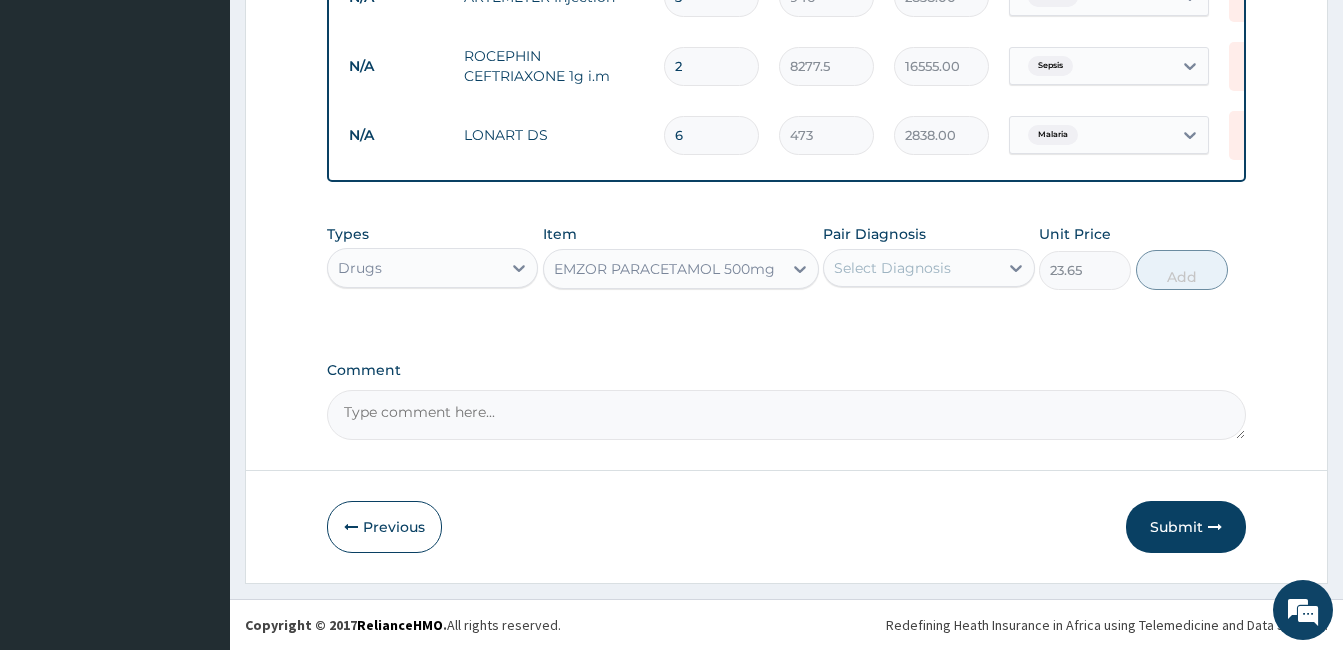 drag, startPoint x: 908, startPoint y: 295, endPoint x: 934, endPoint y: 275, distance: 32.80244 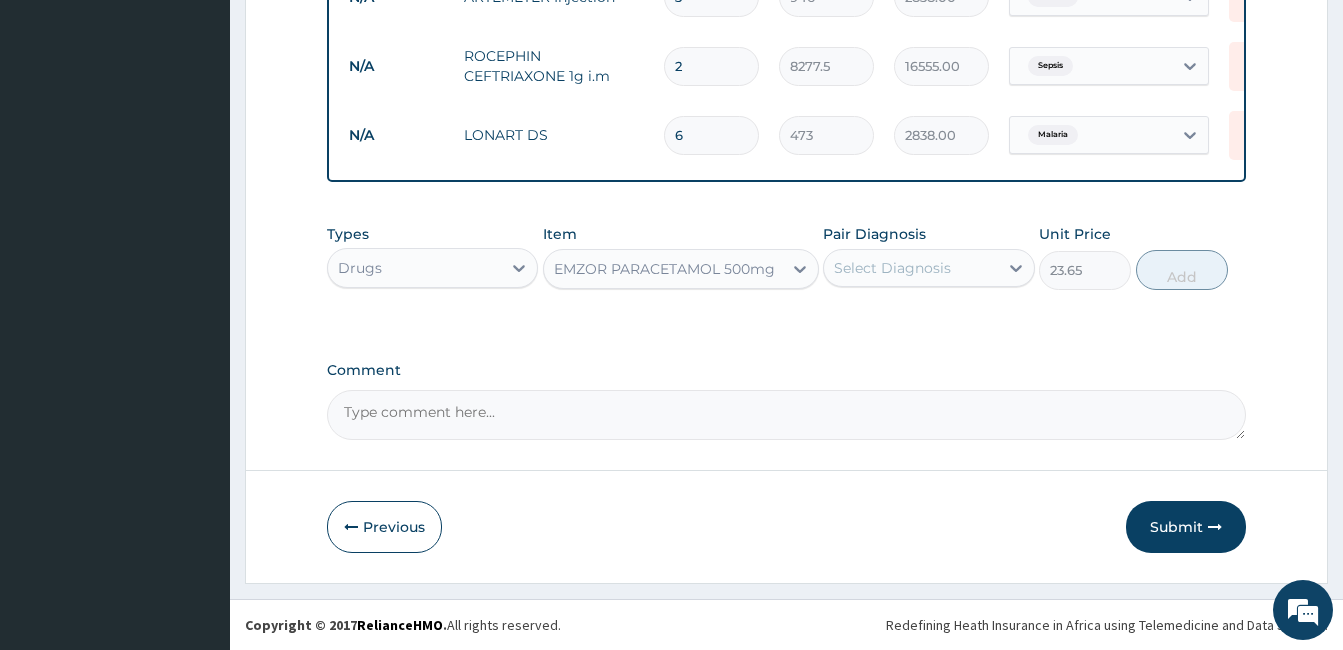 click on "Types Drugs Item EMZOR PARACETAMOL 500mg Pair Diagnosis Select Diagnosis Unit Price 23.65 Add" at bounding box center (786, 257) 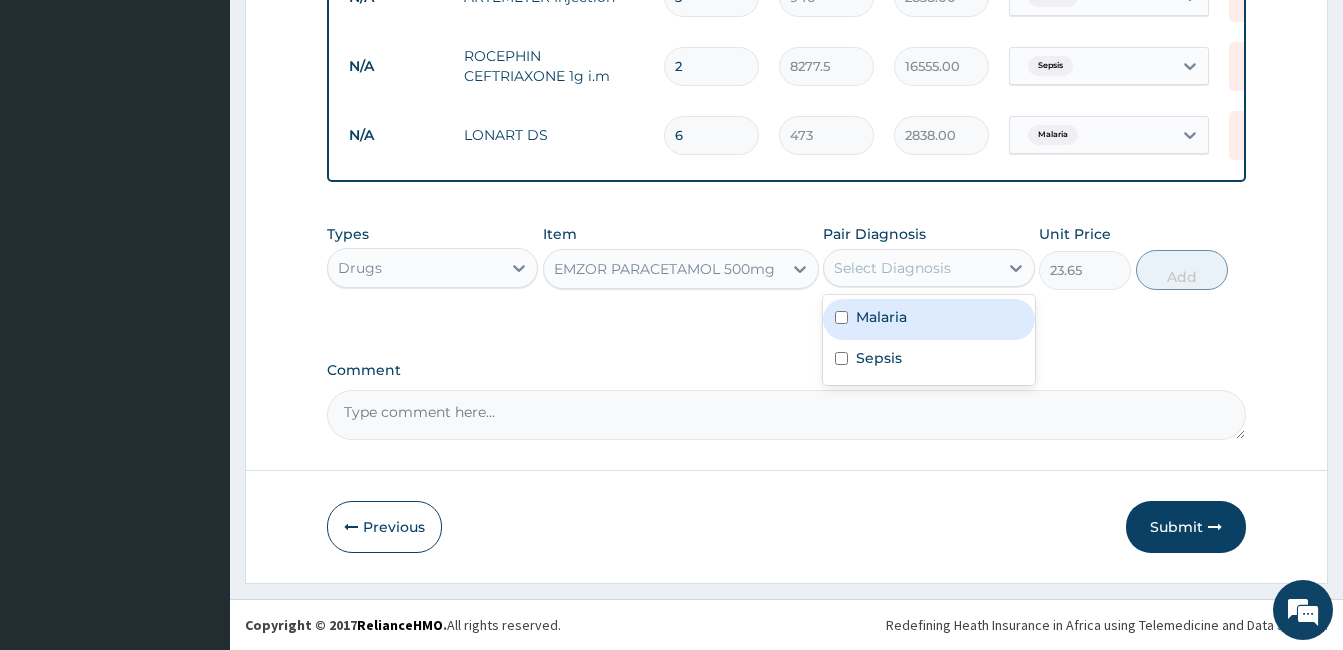click on "Malaria" at bounding box center (928, 319) 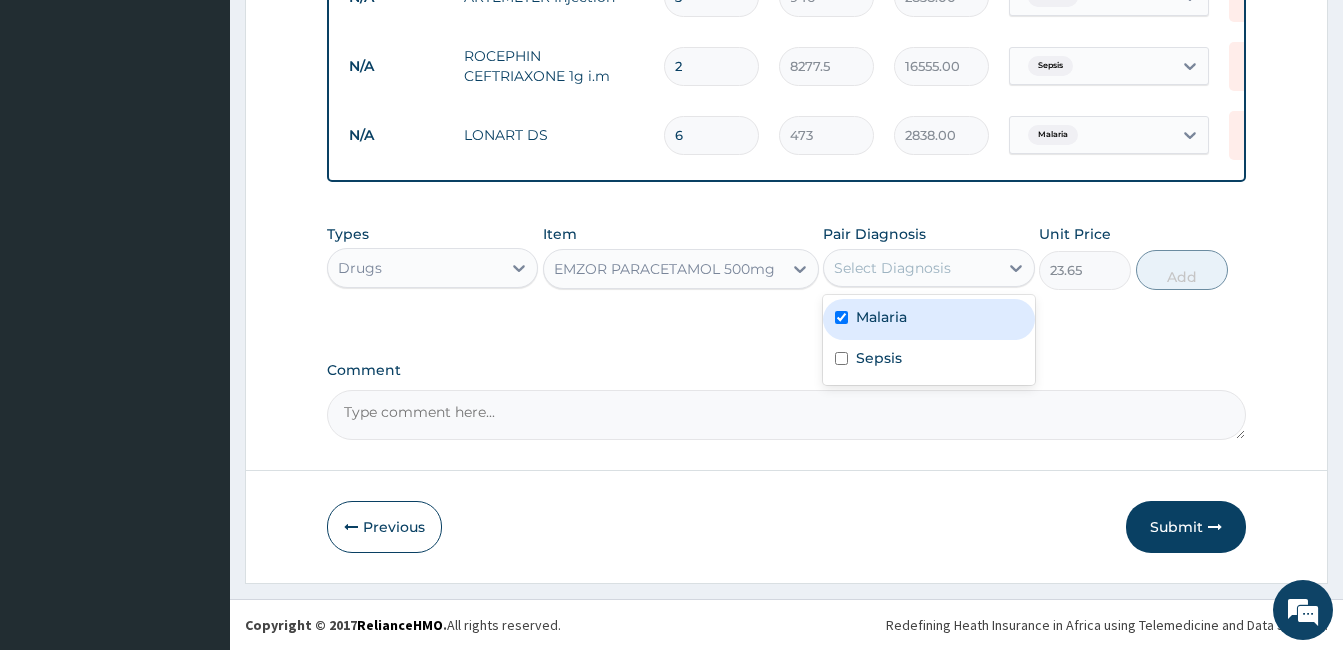 checkbox on "true" 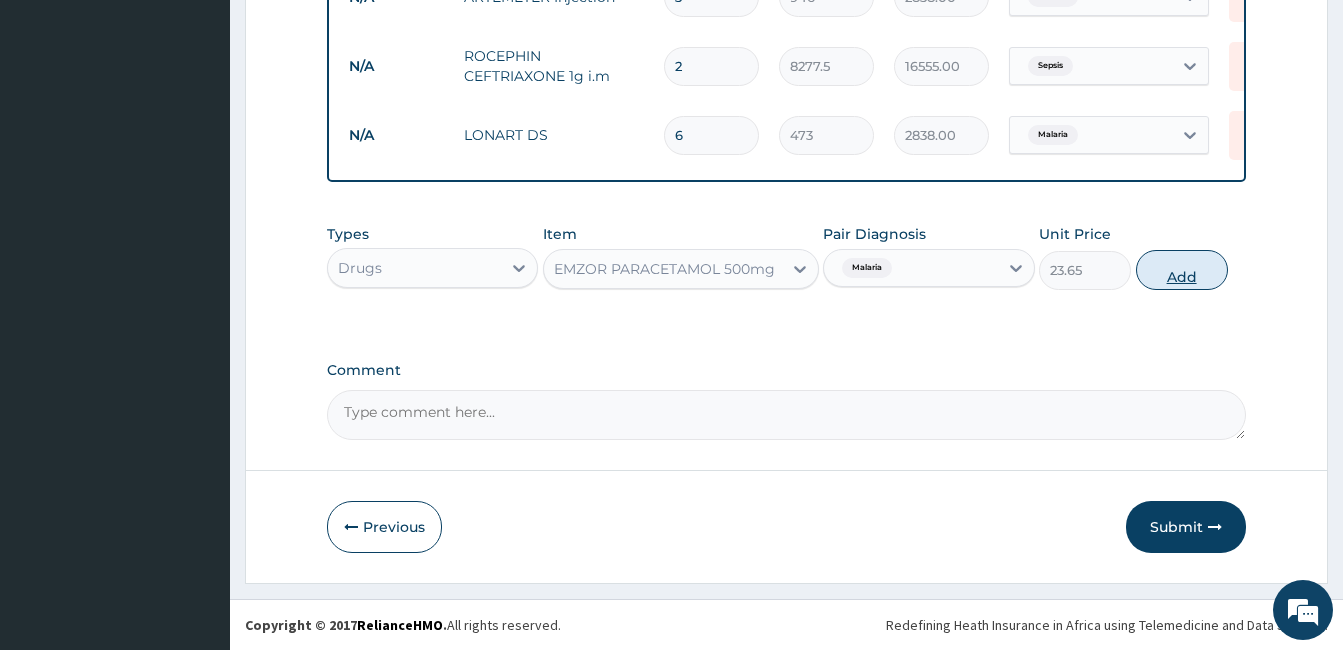 click on "Add" at bounding box center (1182, 270) 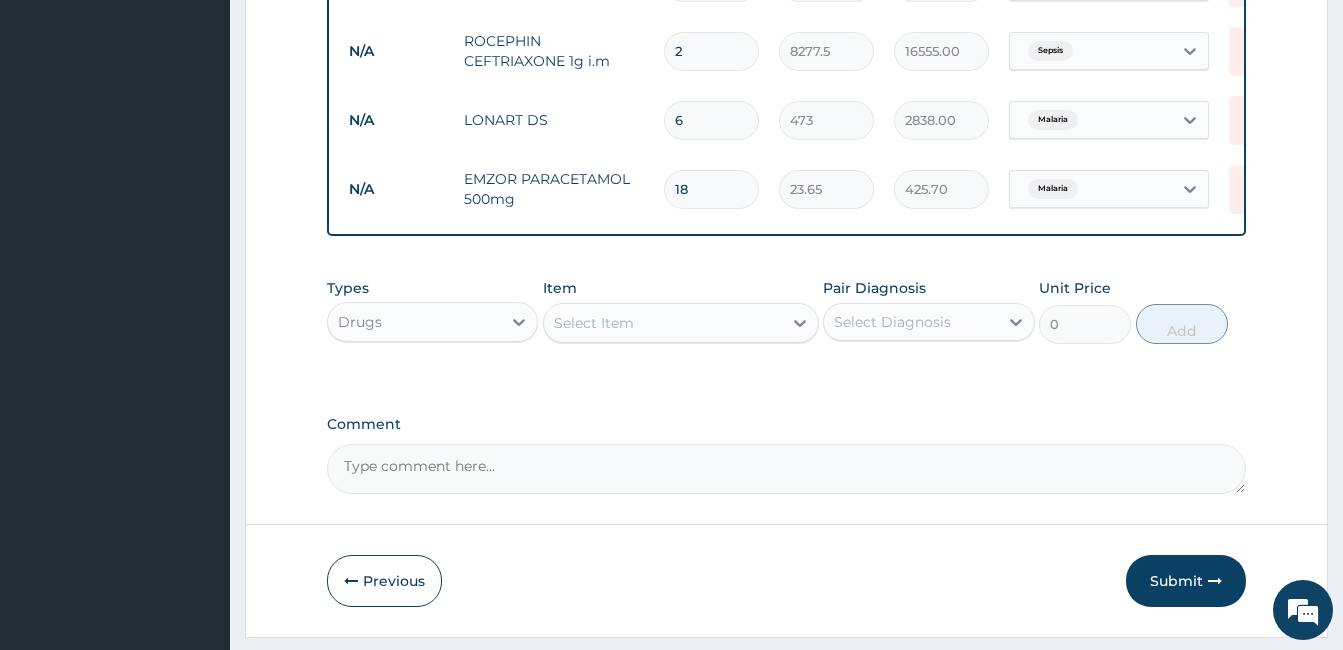 type on "18" 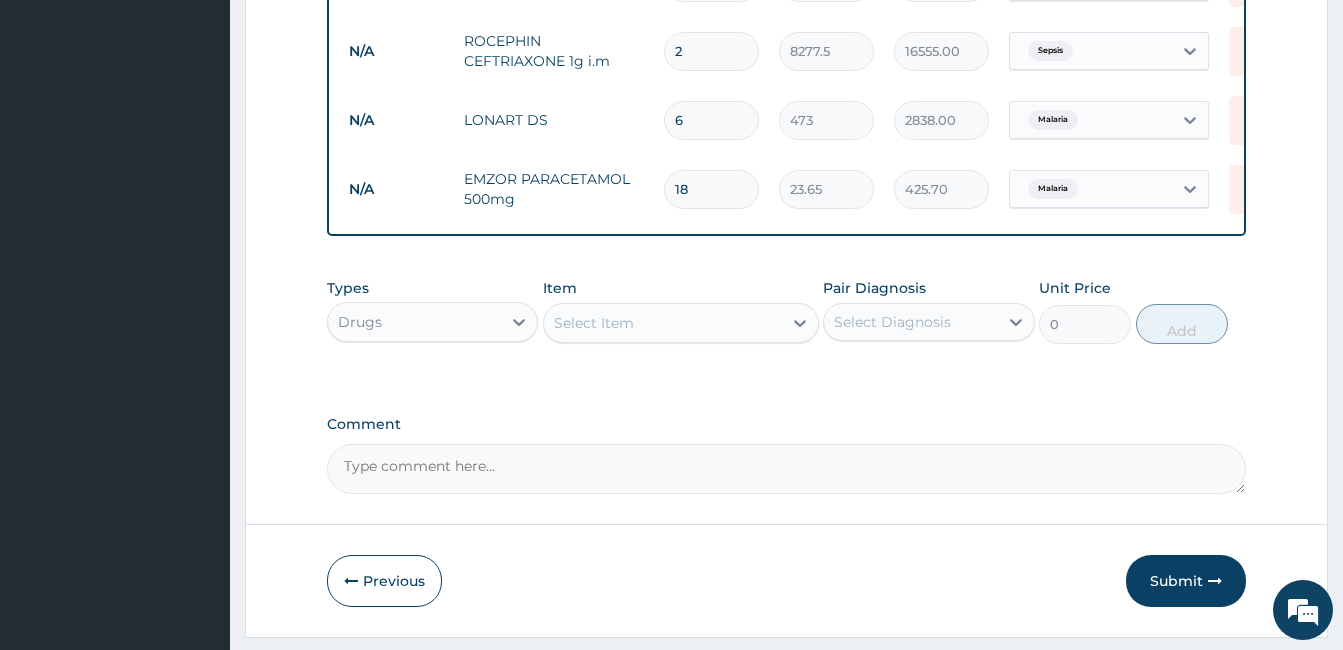 click on "Select Item" at bounding box center [663, 323] 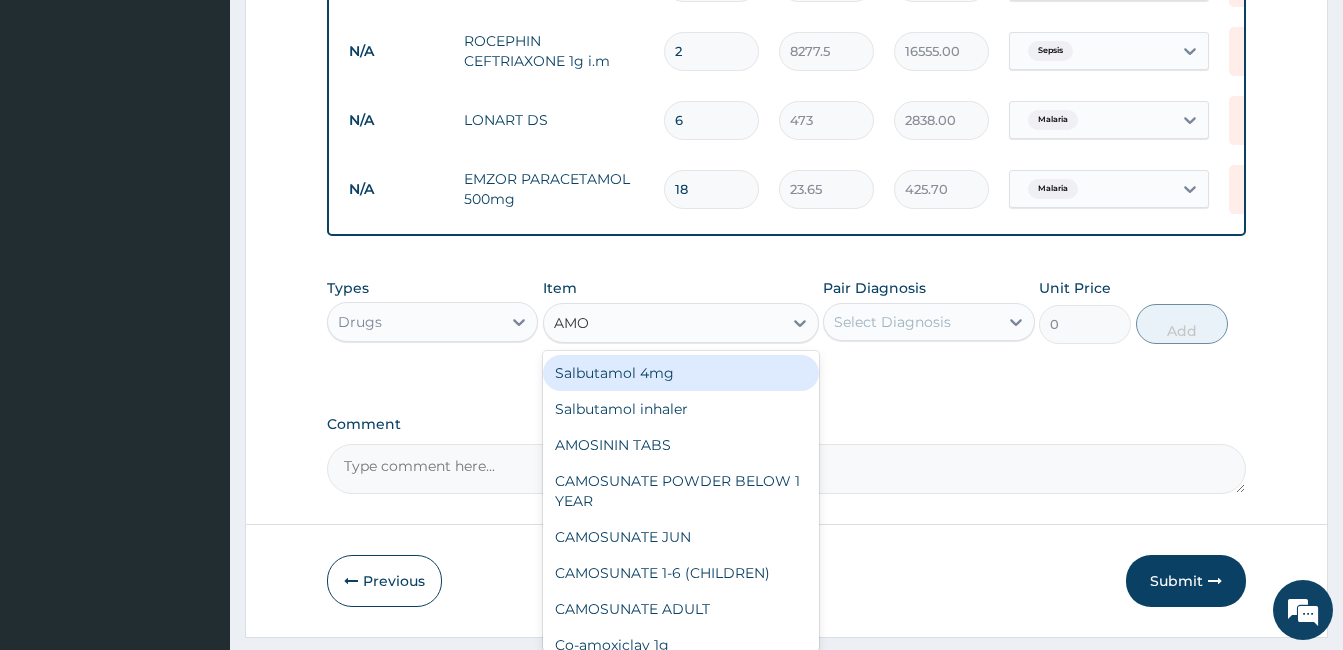type on "AMOK" 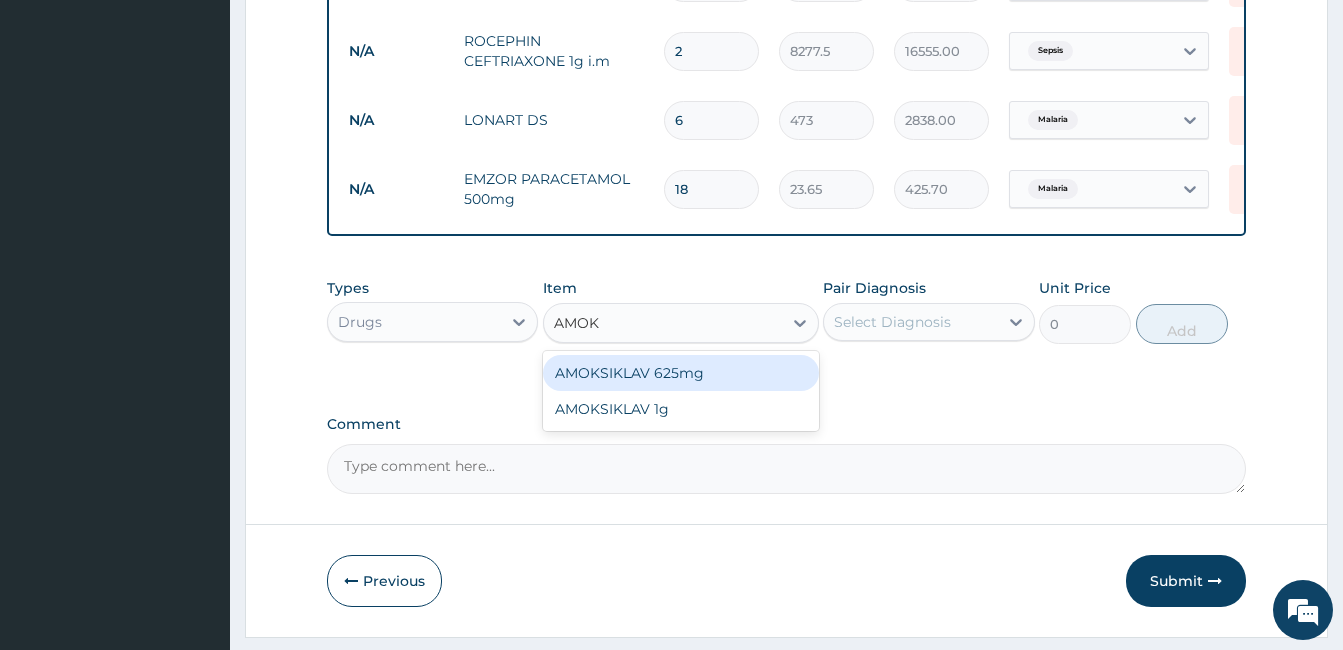 click on "AMOKSIKLAV 625mg" at bounding box center (681, 373) 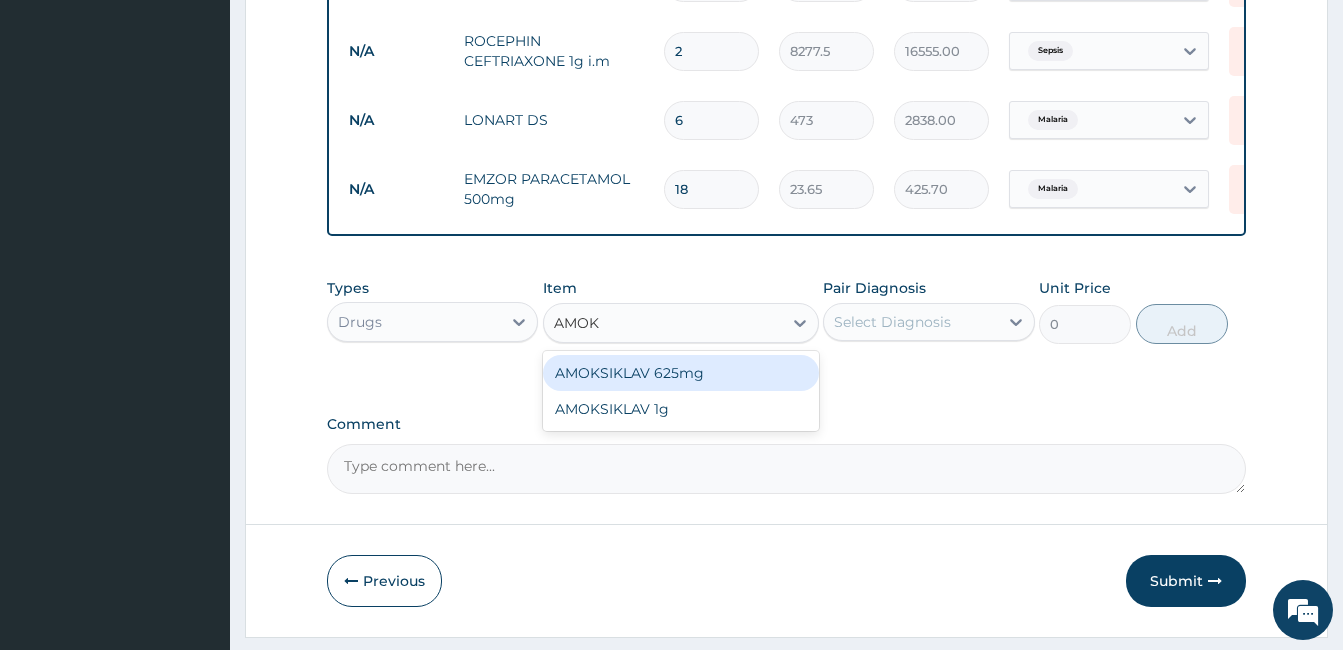 type 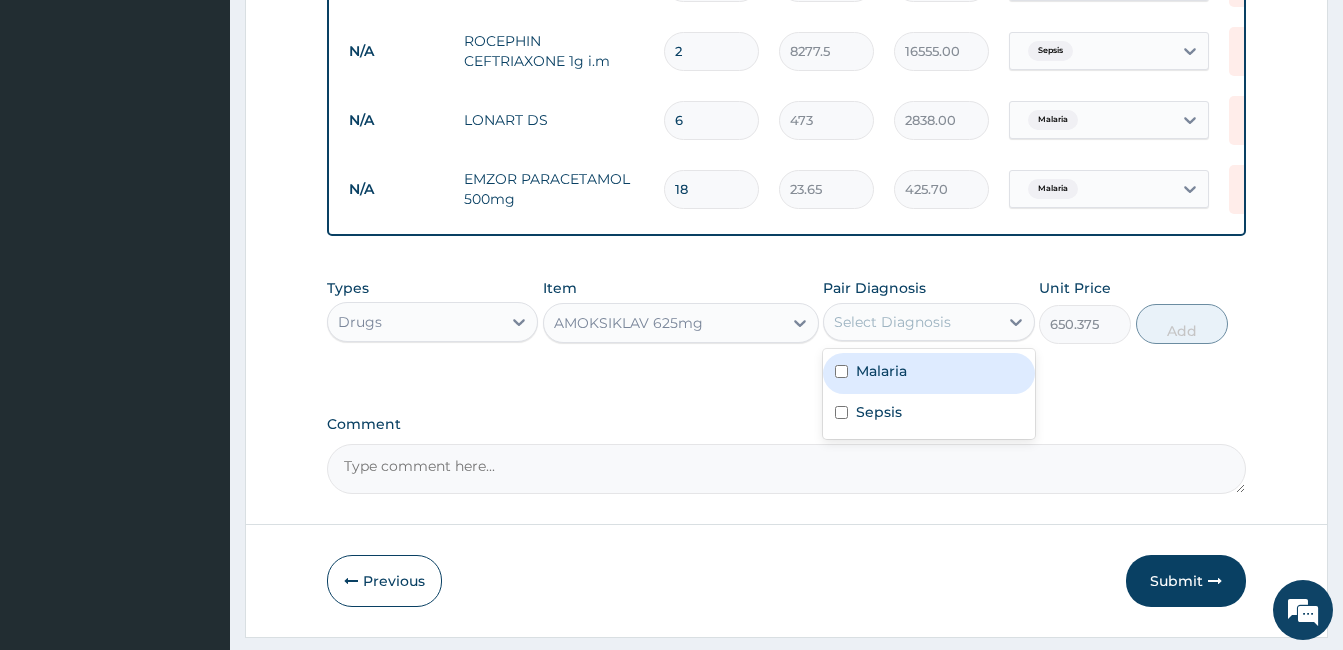 click on "Select Diagnosis" at bounding box center [892, 322] 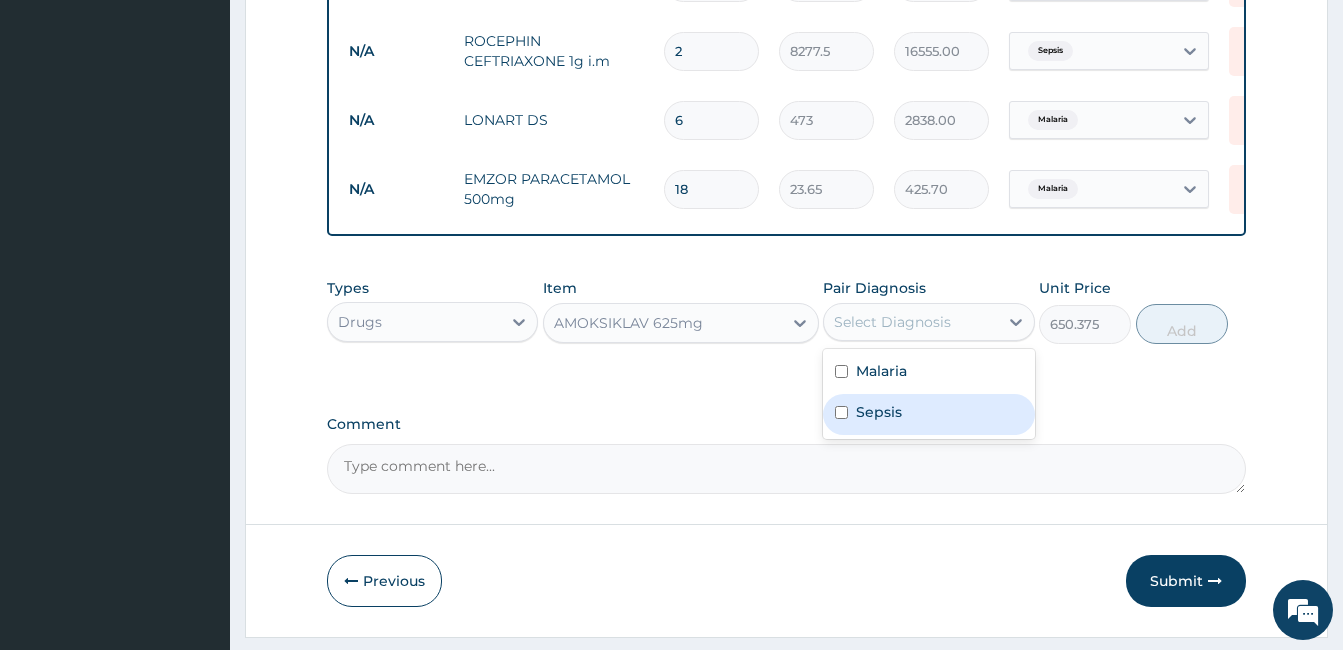 click on "Sepsis" at bounding box center (879, 412) 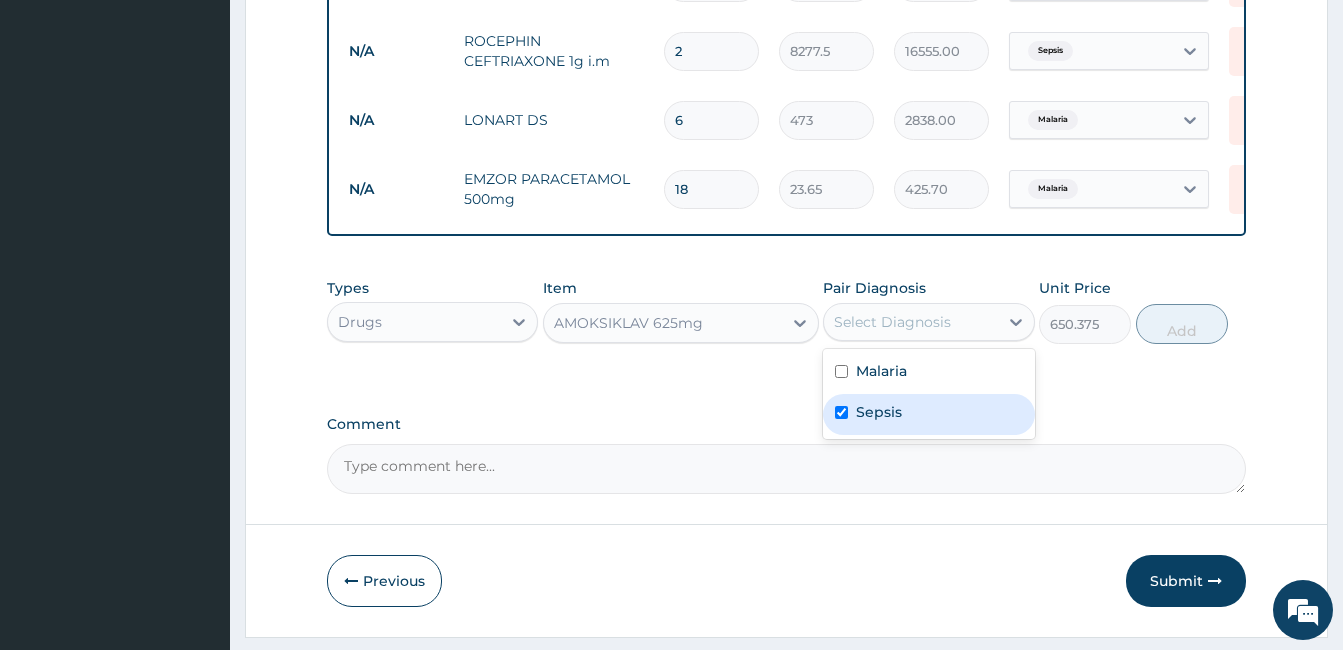 checkbox on "true" 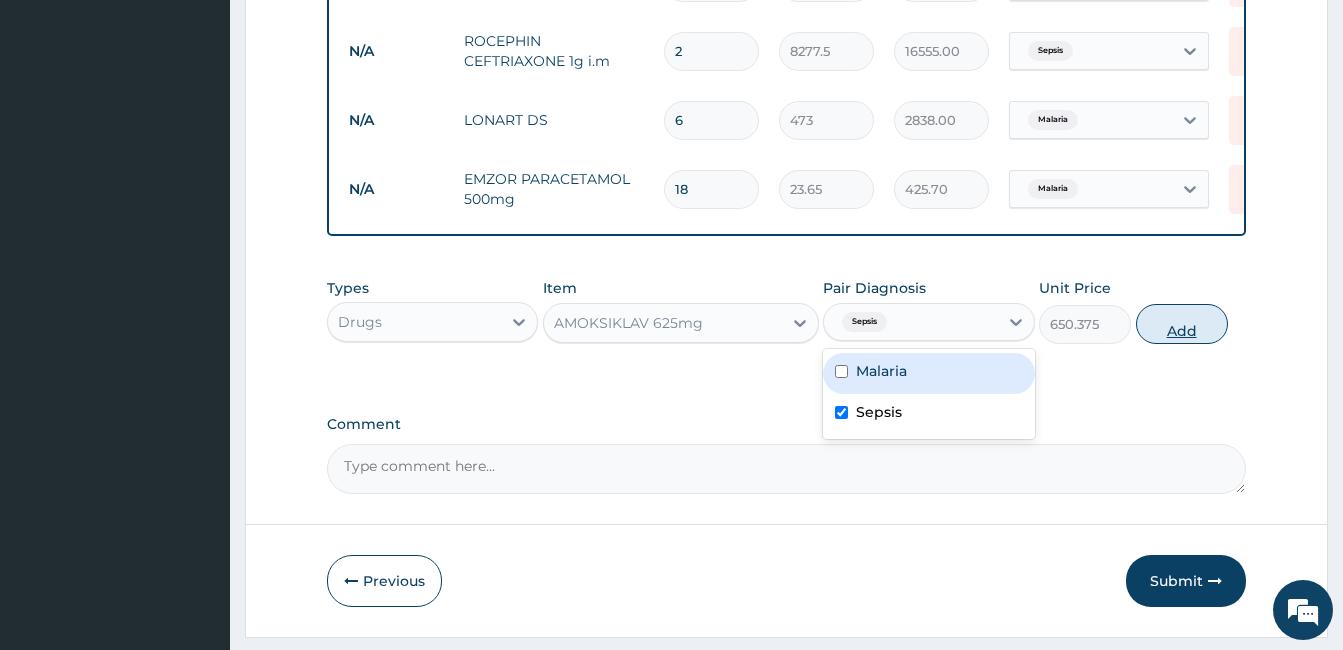 click on "Add" at bounding box center [1182, 324] 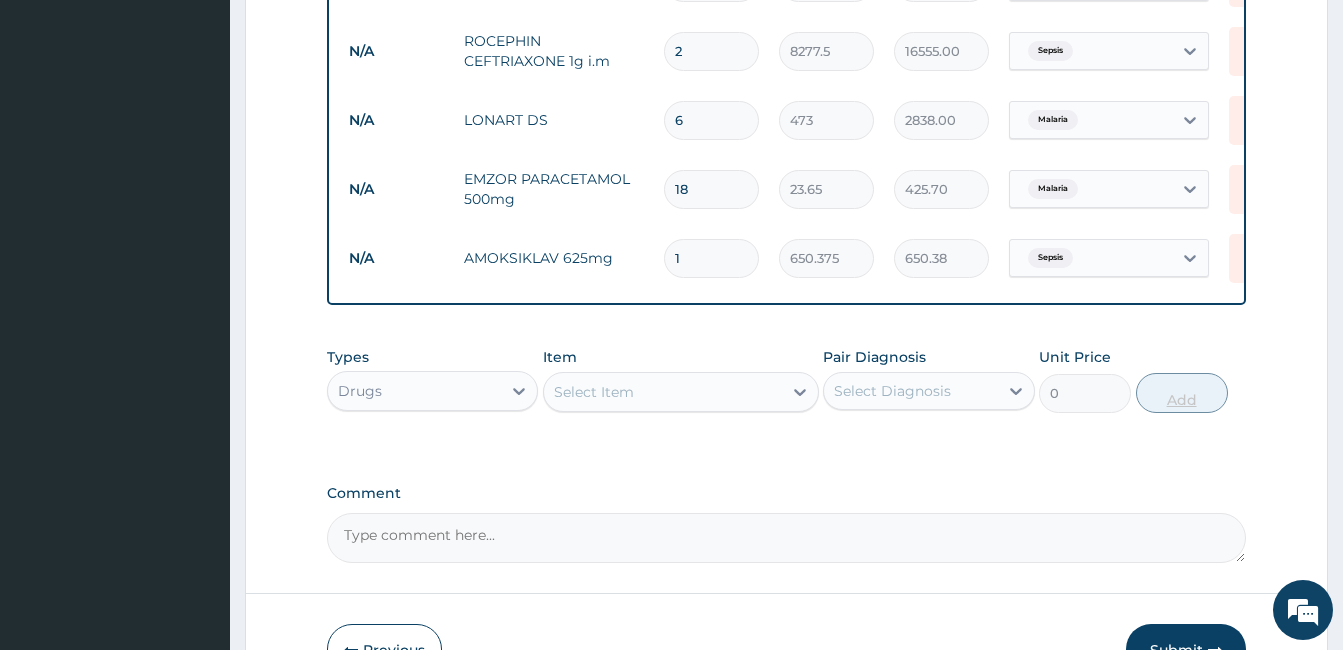 type on "14" 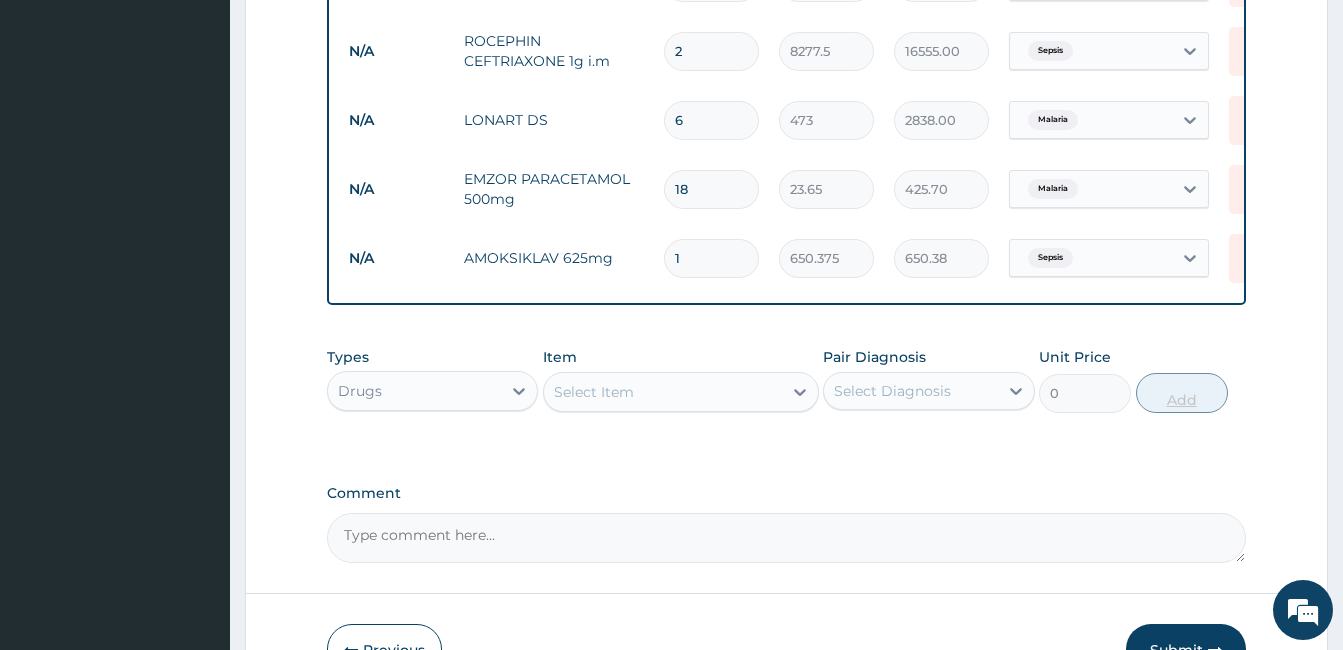 type on "9105.25" 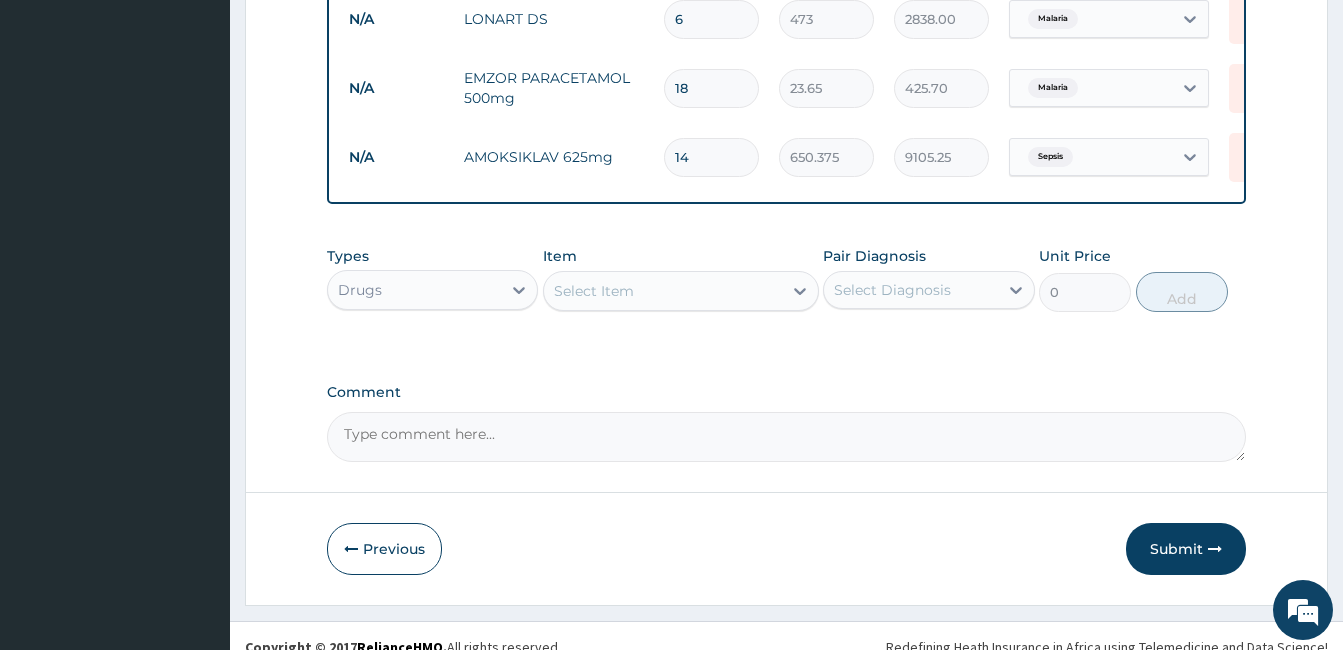 scroll, scrollTop: 1228, scrollLeft: 0, axis: vertical 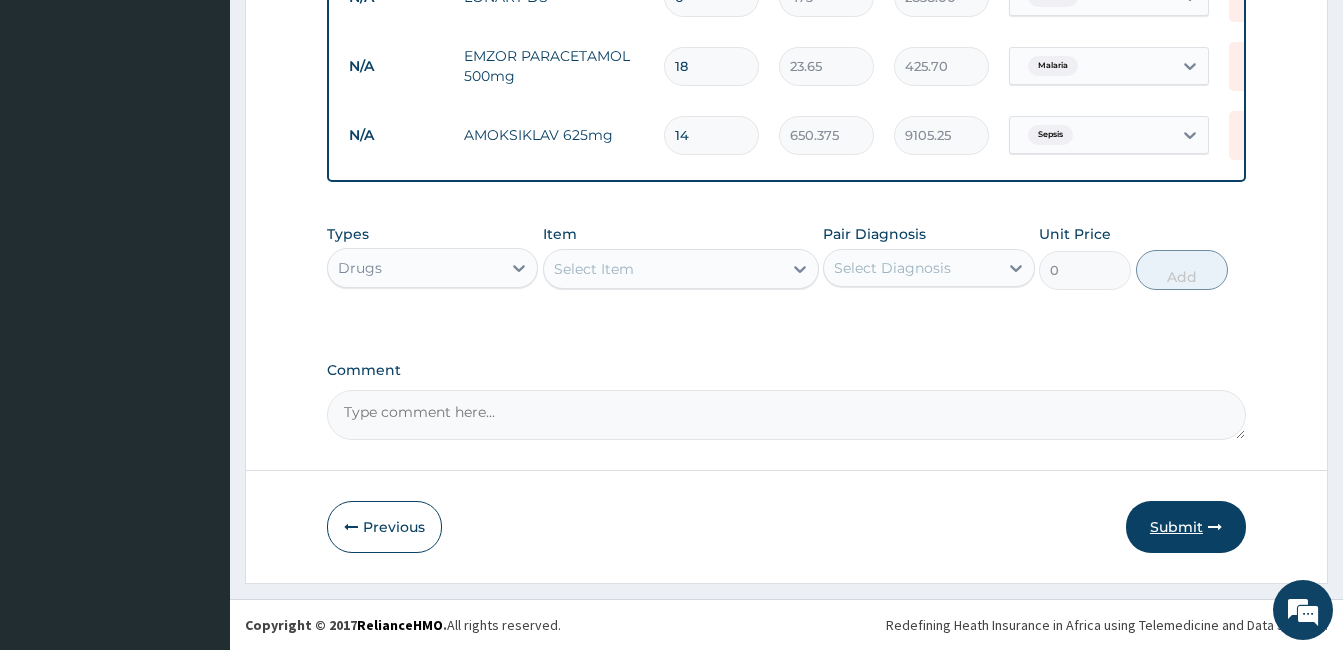 type on "14" 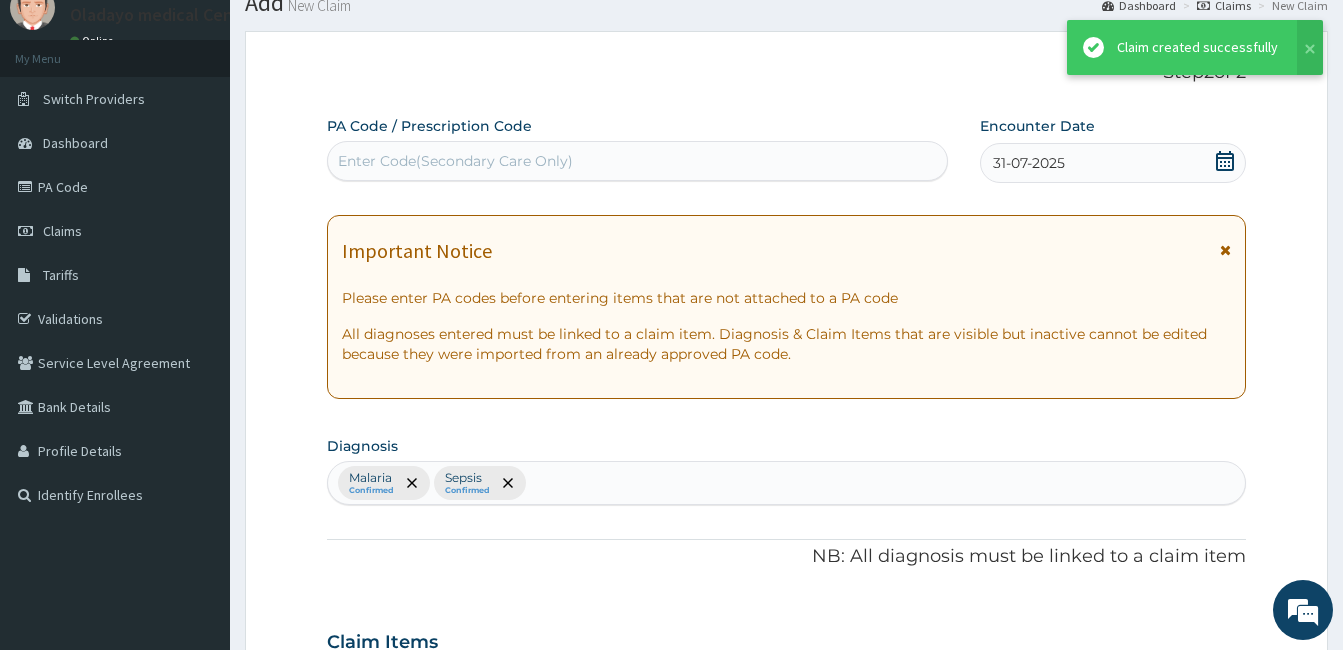 scroll, scrollTop: 1228, scrollLeft: 0, axis: vertical 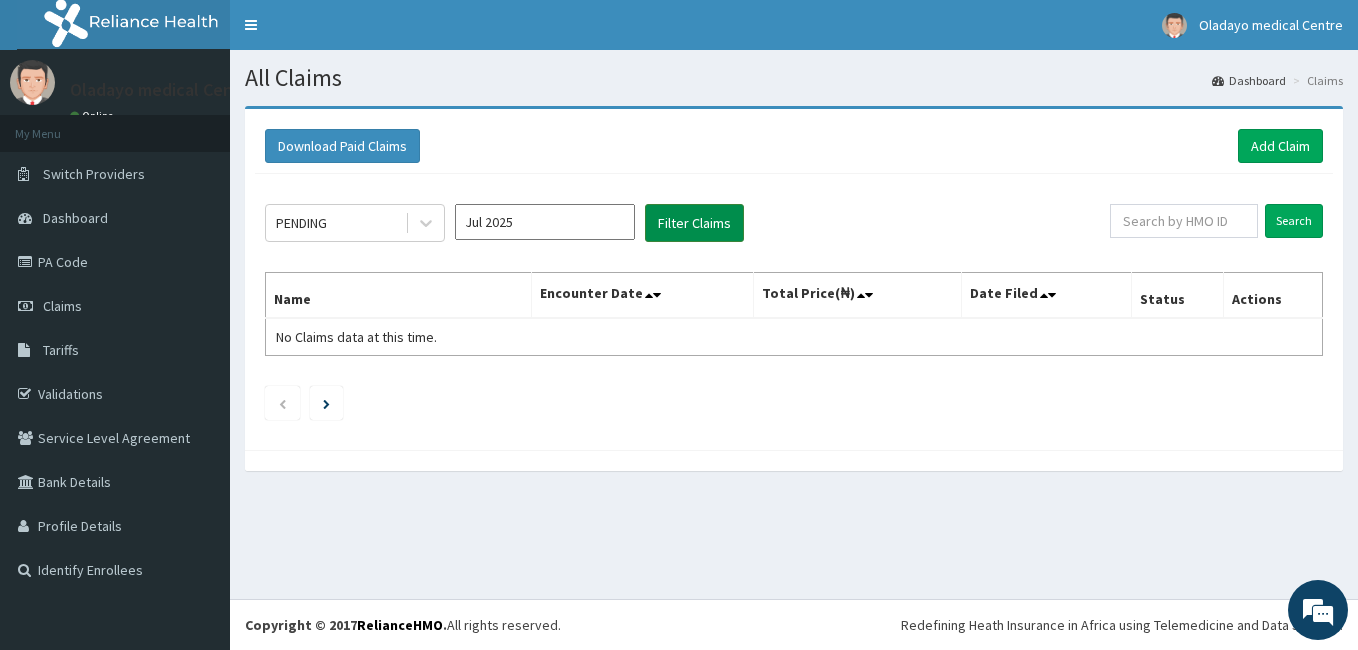 click on "Filter Claims" at bounding box center (694, 223) 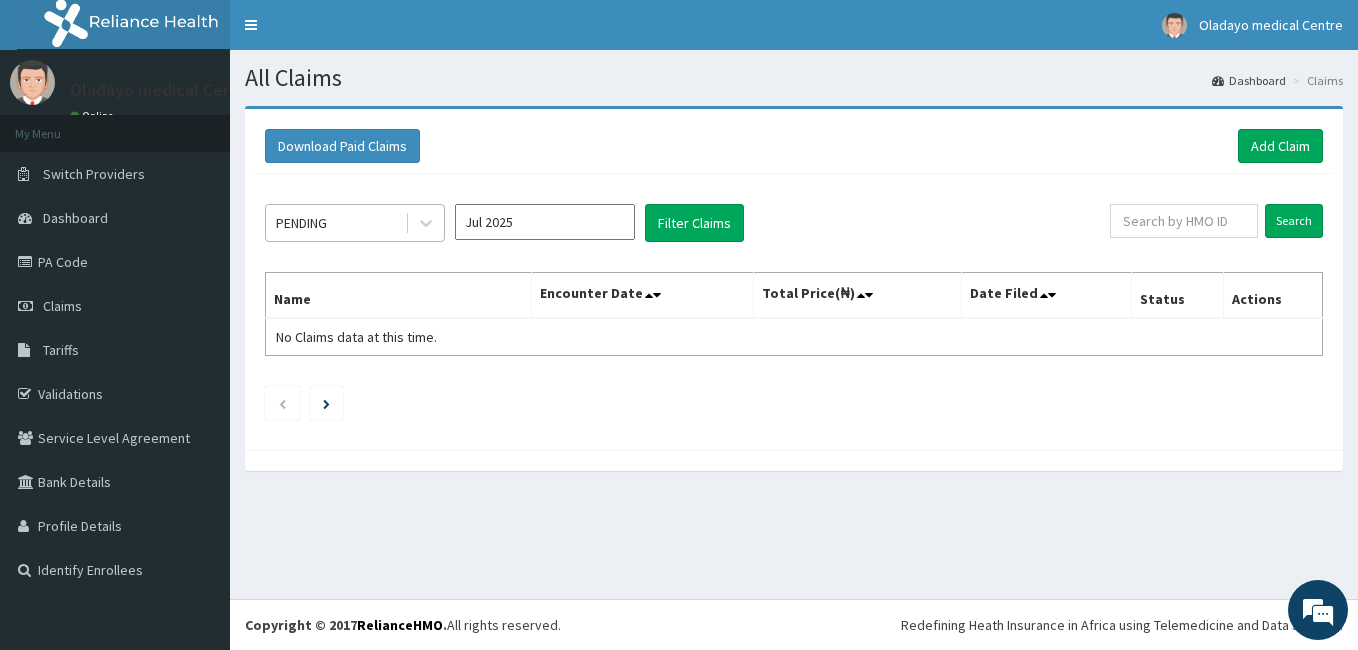 click on "PENDING" at bounding box center (335, 223) 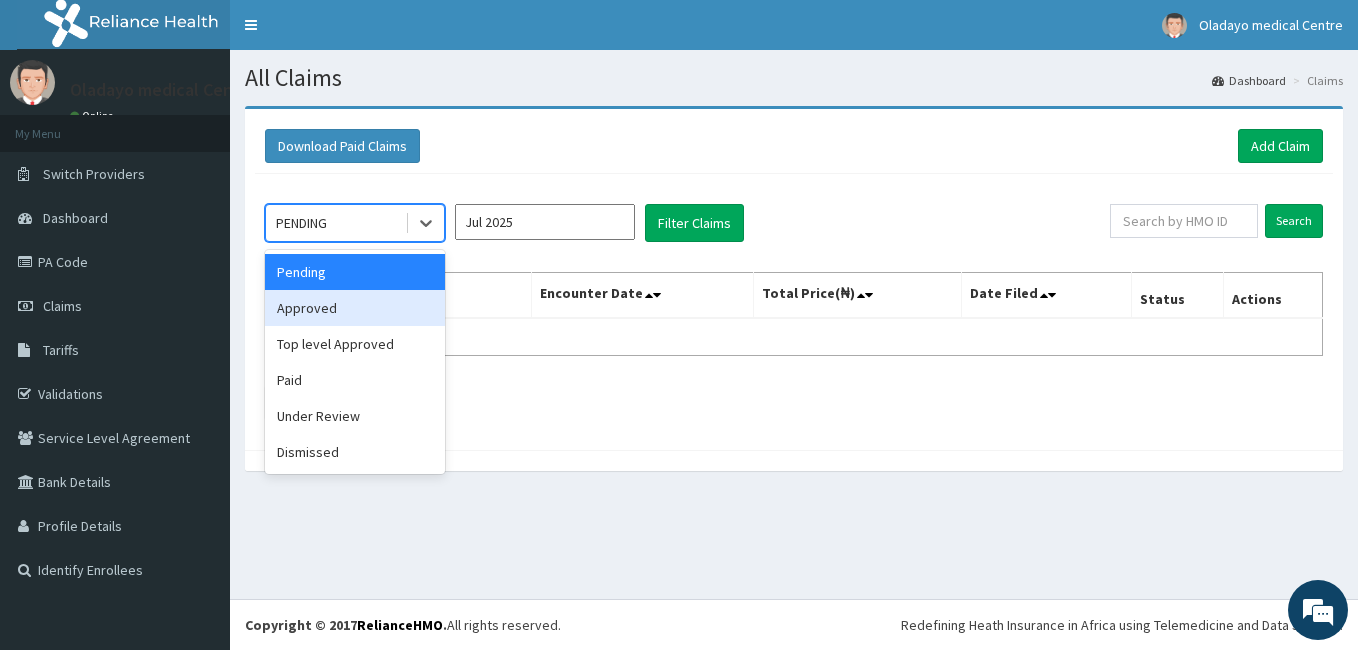 click on "Approved" at bounding box center (355, 308) 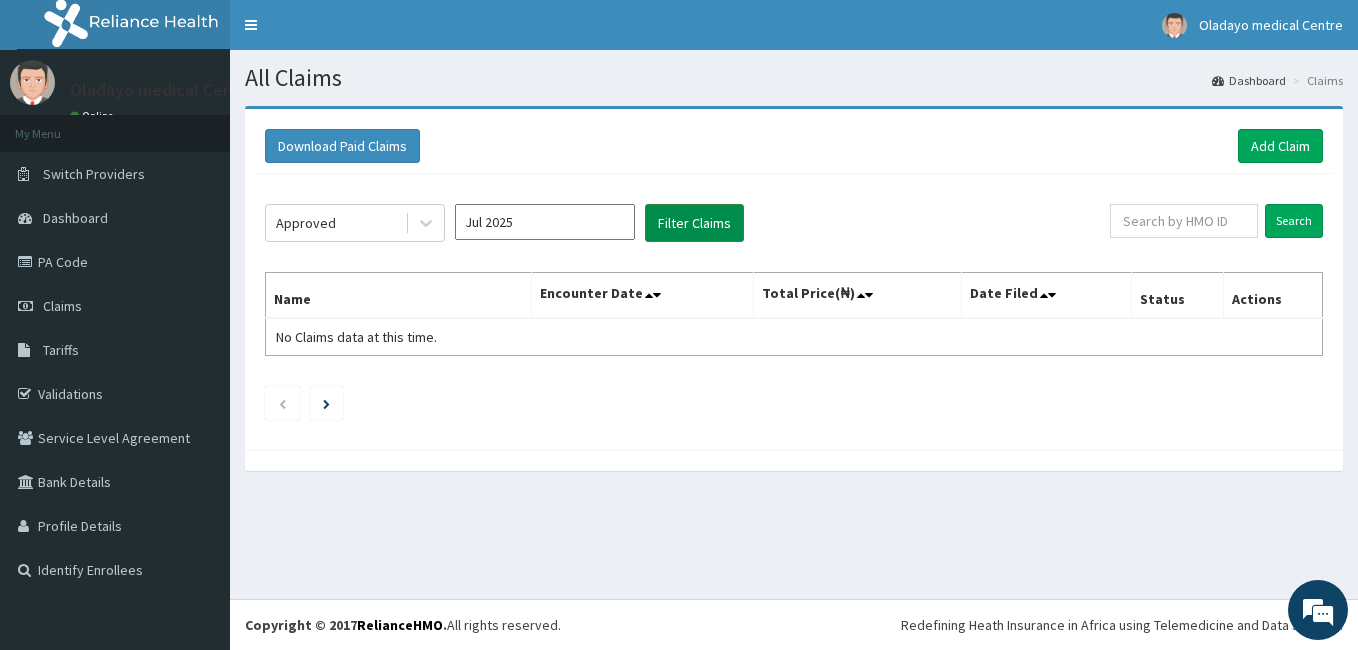 click on "Filter Claims" at bounding box center [694, 223] 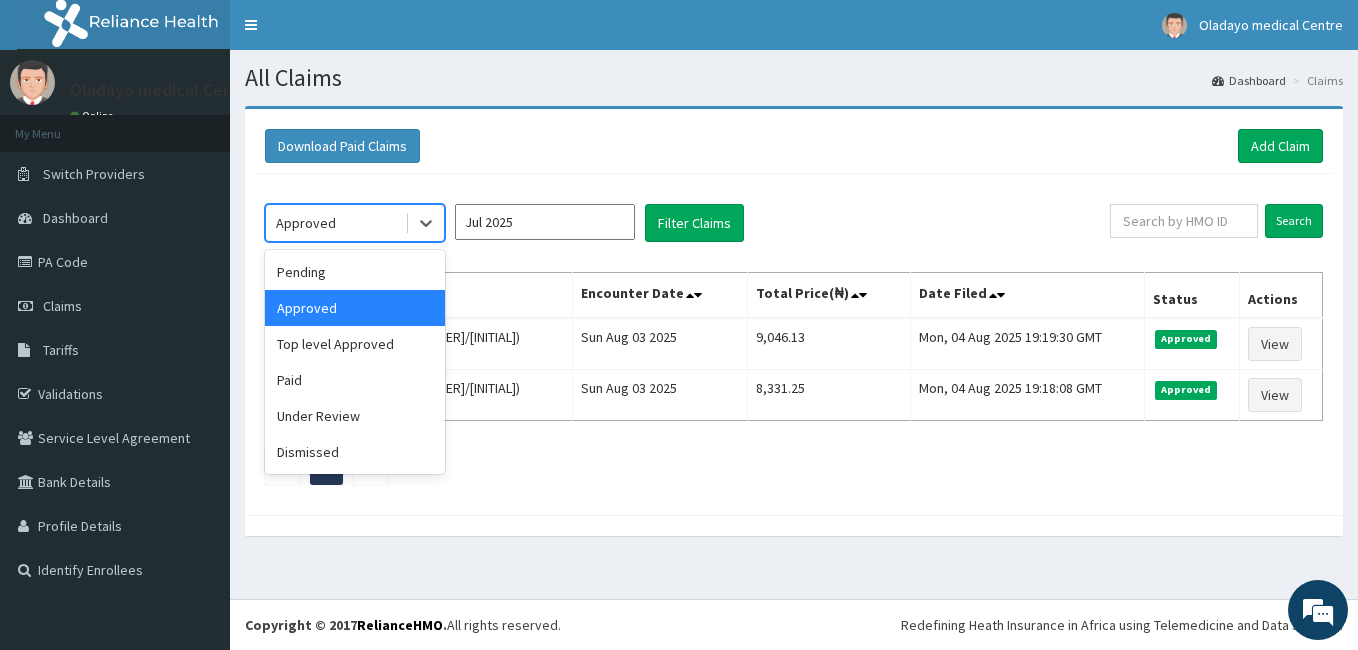 click on "Approved" at bounding box center (335, 223) 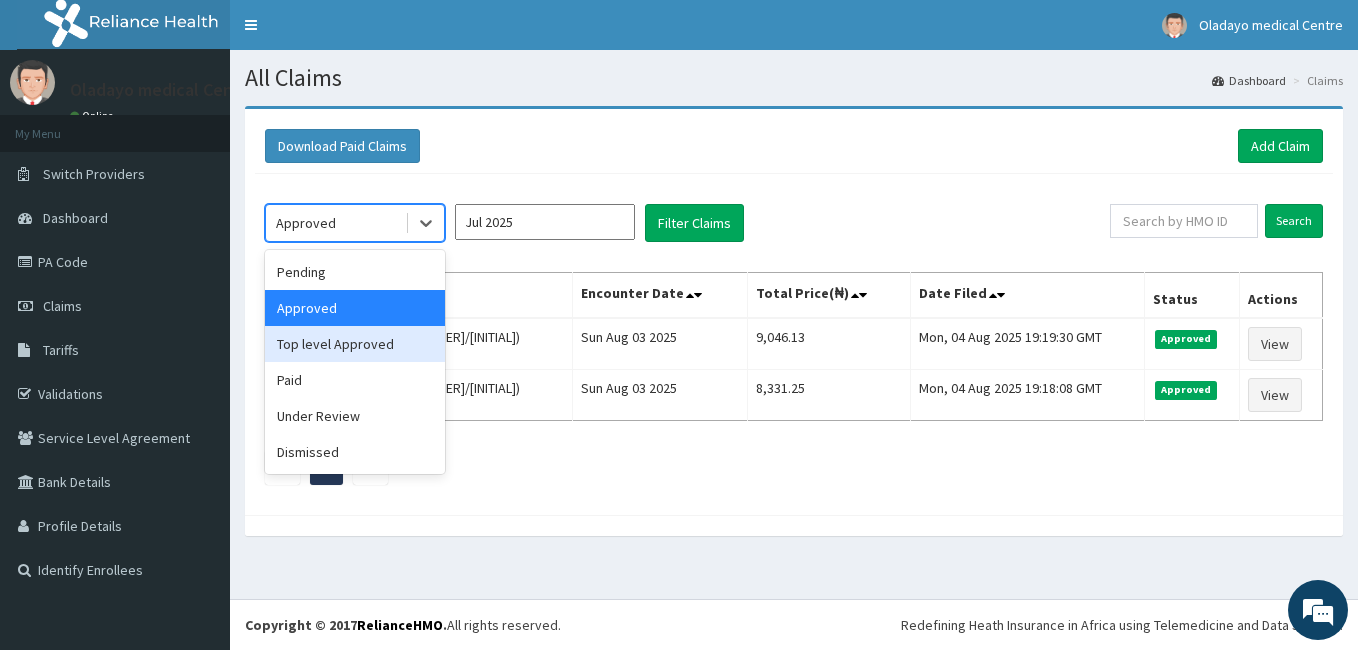 click on "Top level Approved" at bounding box center (355, 344) 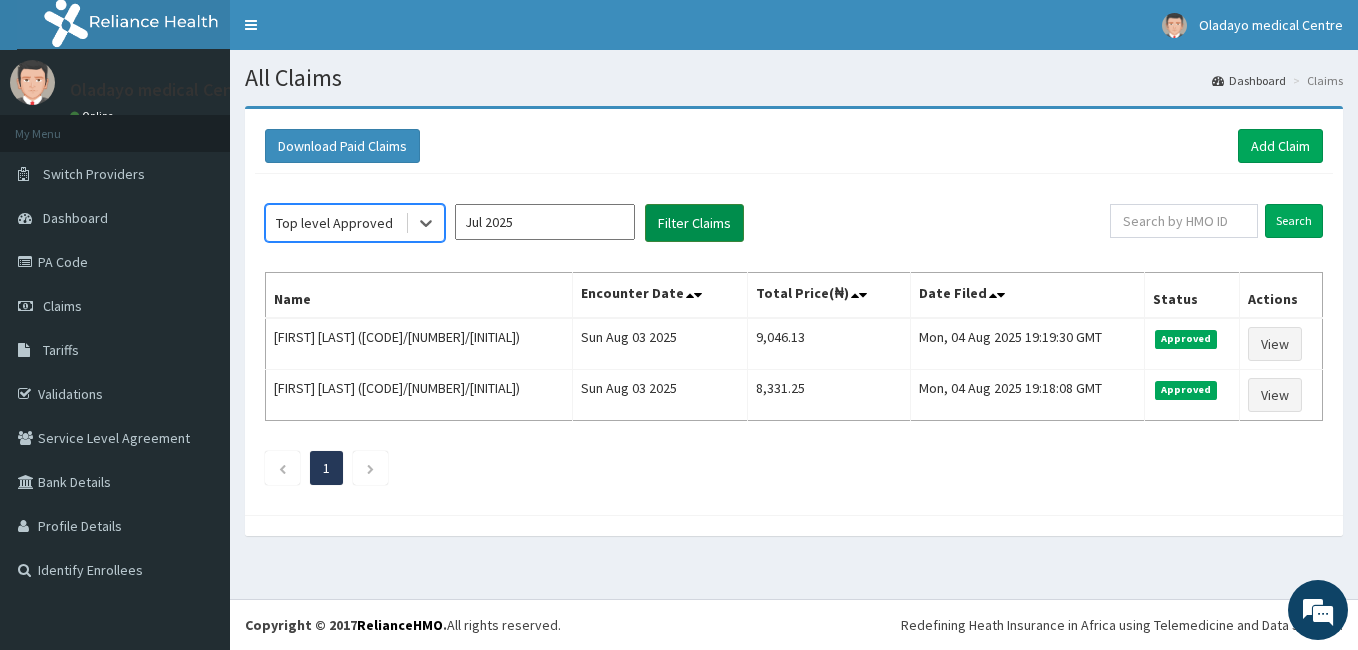 click on "Filter Claims" at bounding box center [694, 223] 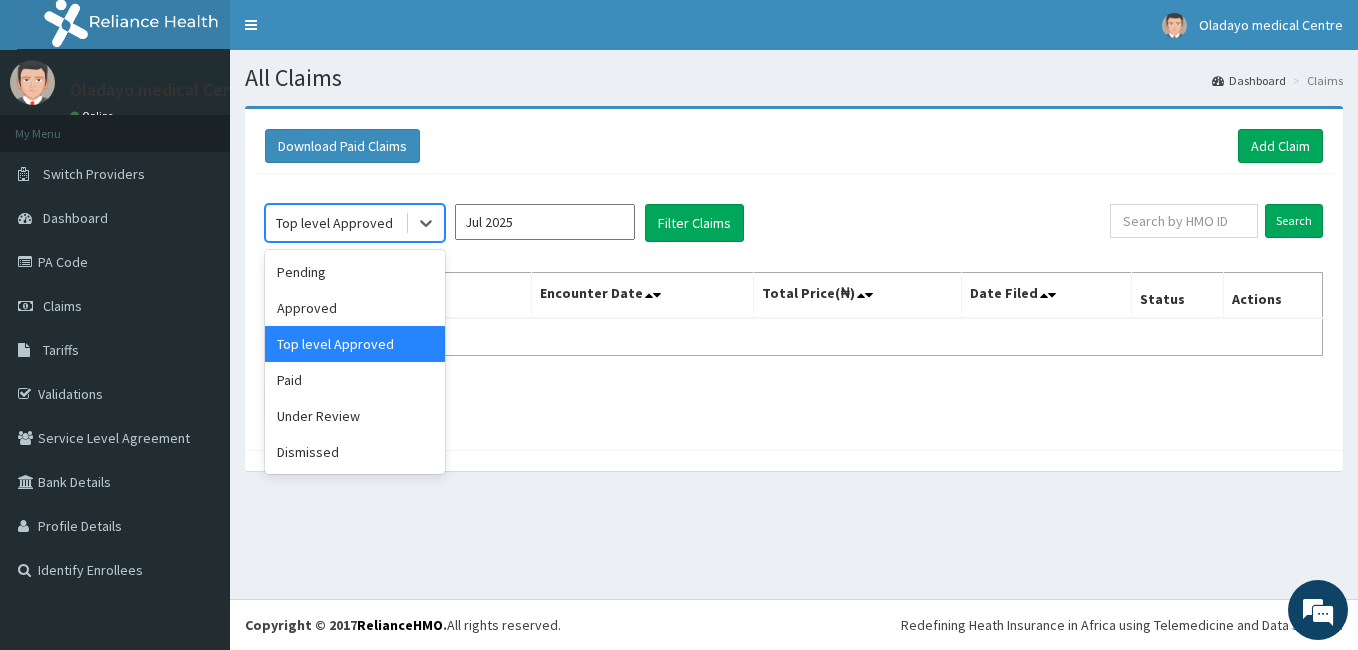 click on "Top level Approved" at bounding box center [334, 223] 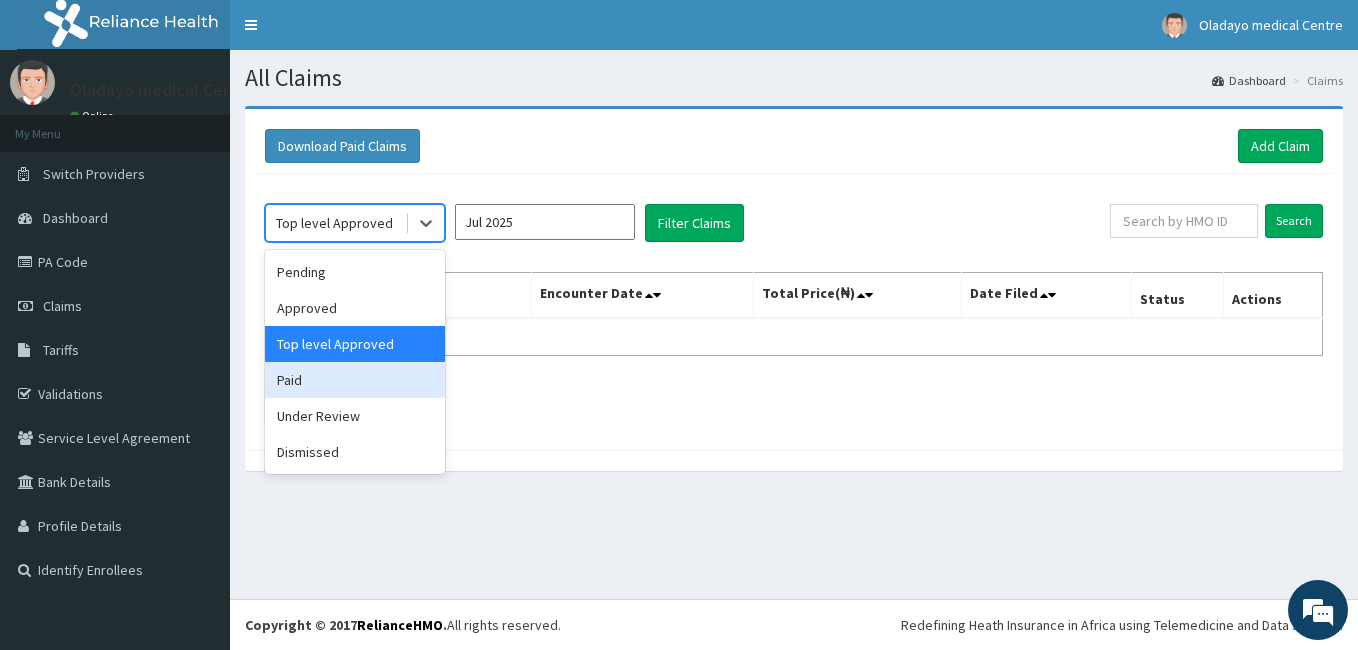 click on "Paid" at bounding box center (355, 380) 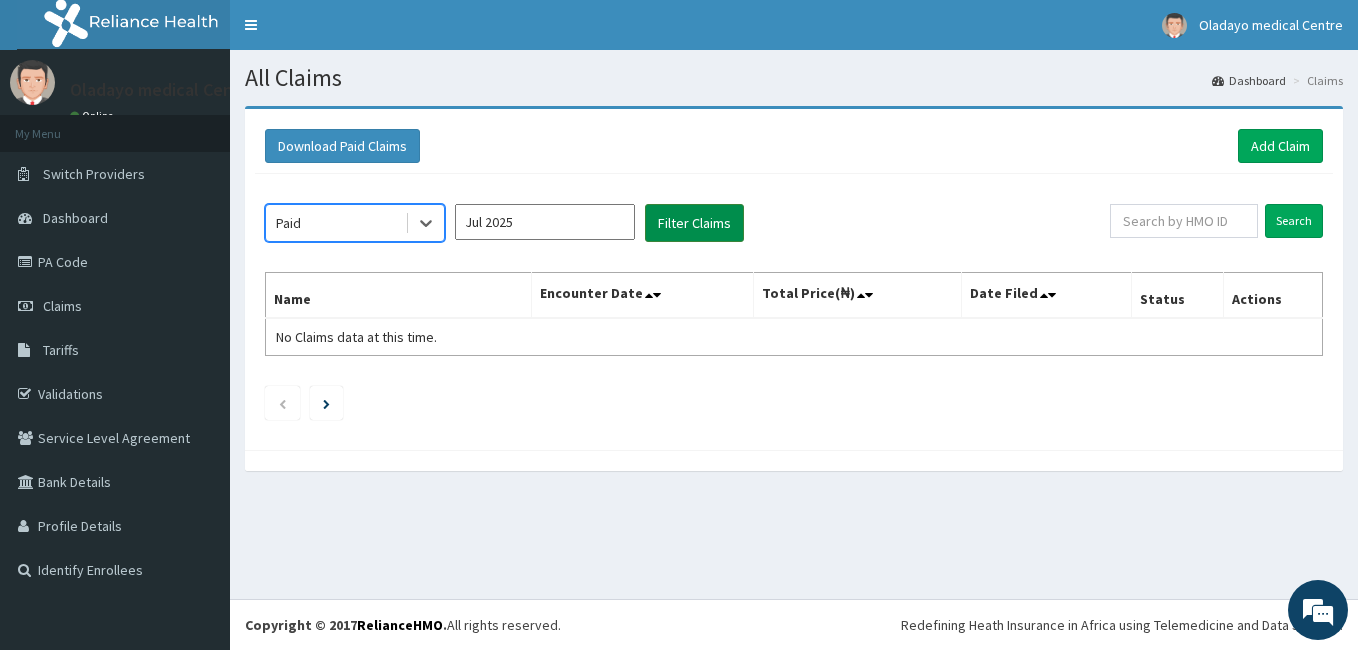click on "Filter Claims" at bounding box center [694, 223] 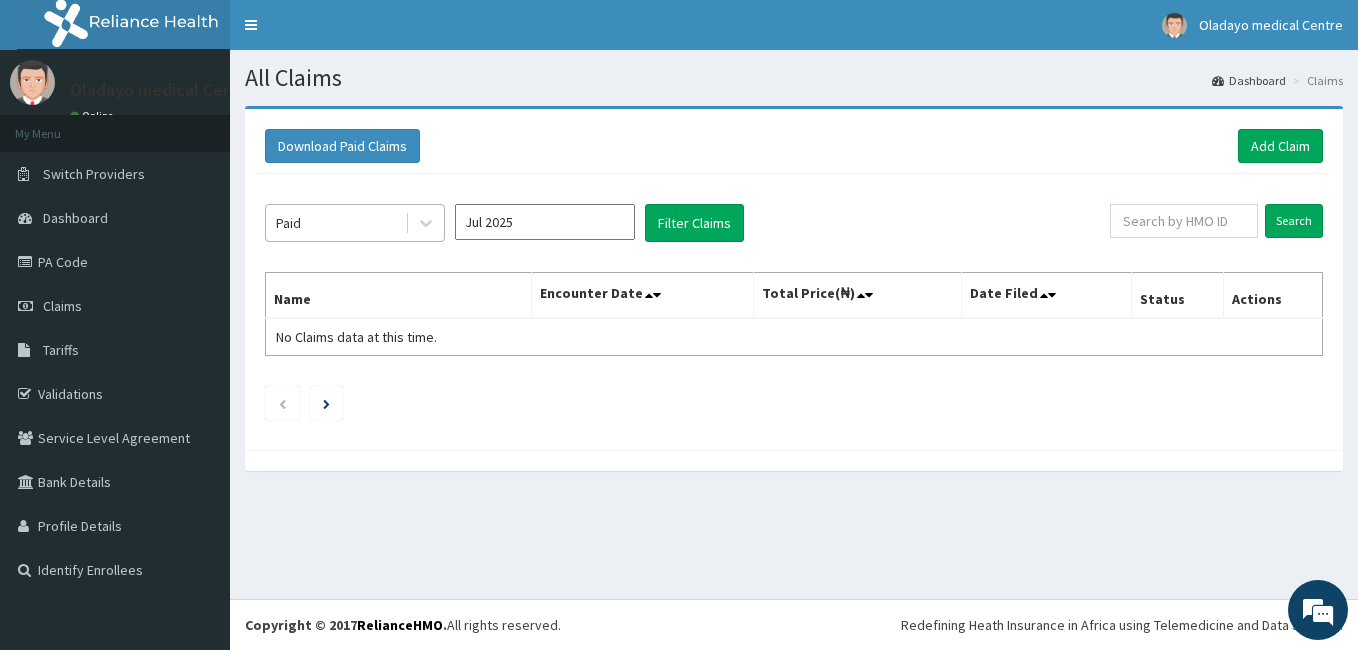 click on "Paid" at bounding box center [335, 223] 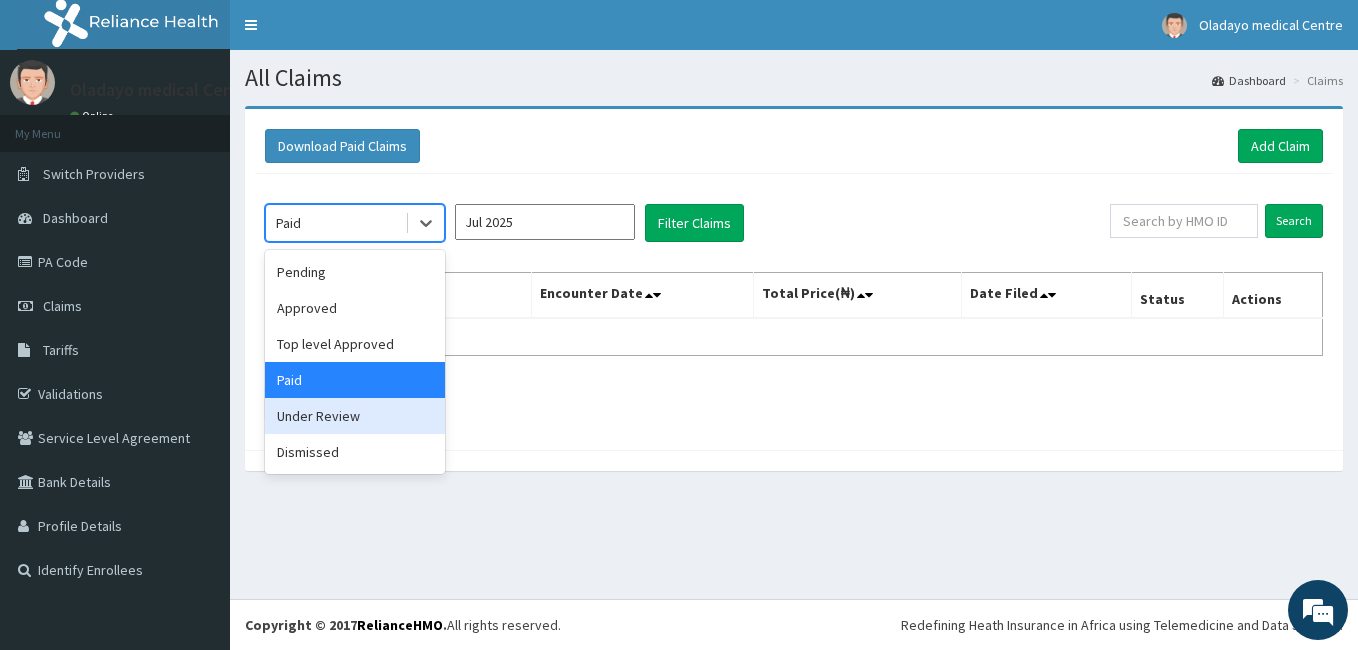 click on "Under Review" at bounding box center (355, 416) 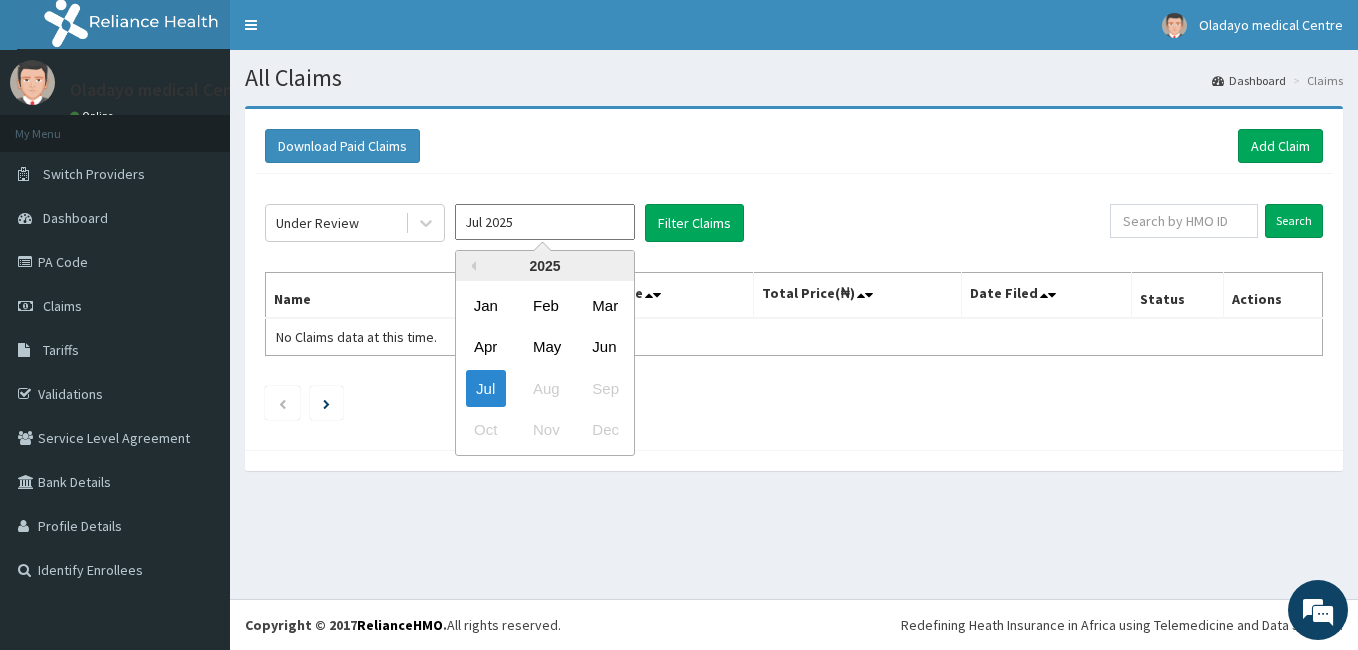 click on "Jul 2025" at bounding box center (545, 222) 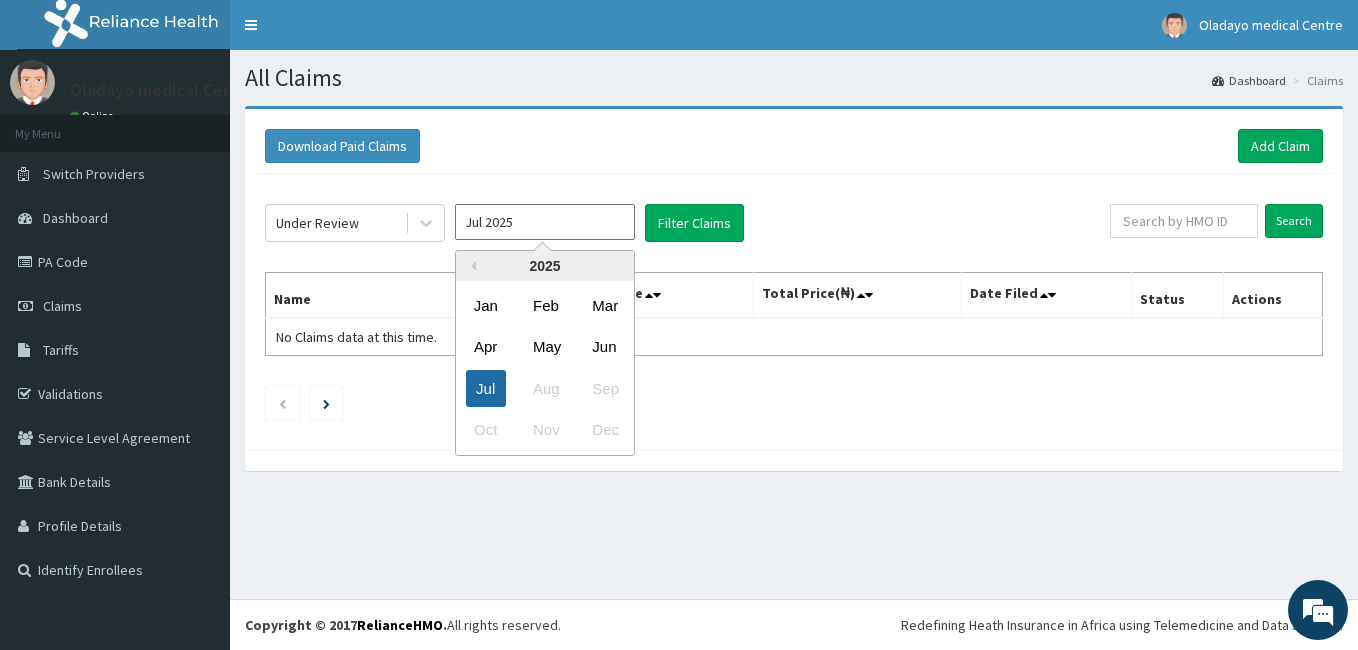 click on "Jul" at bounding box center [486, 388] 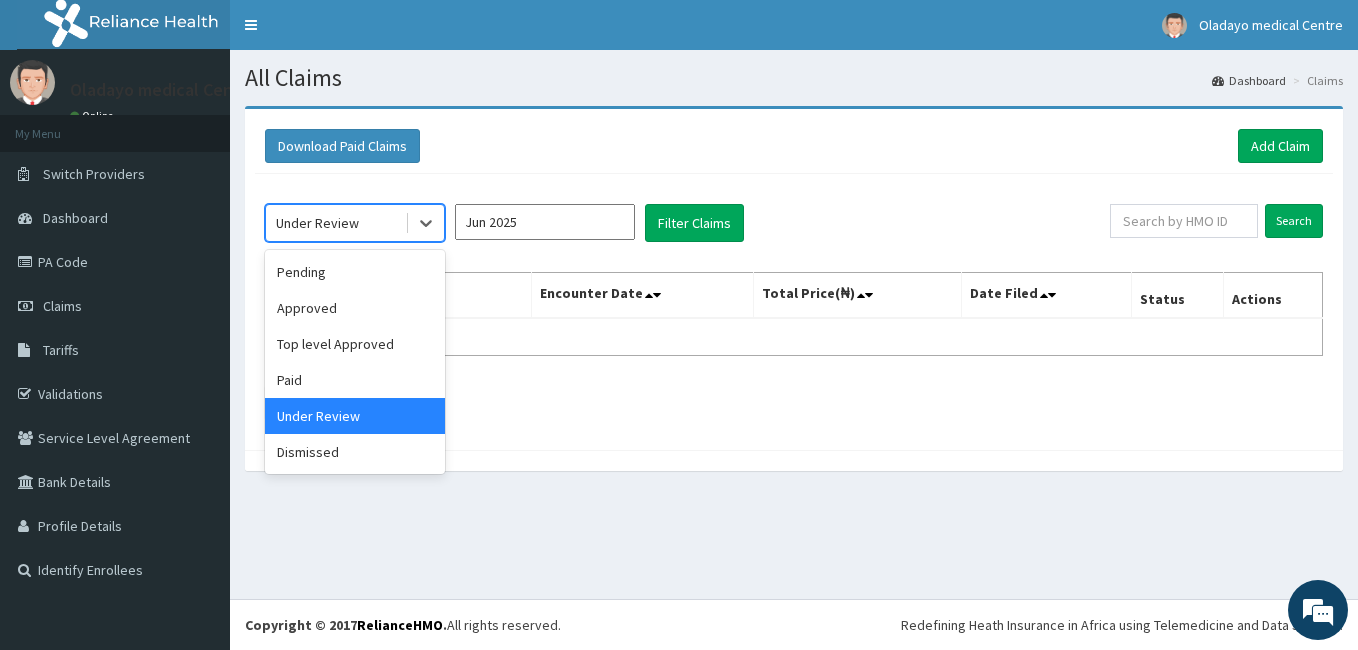 click on "Under Review" at bounding box center (335, 223) 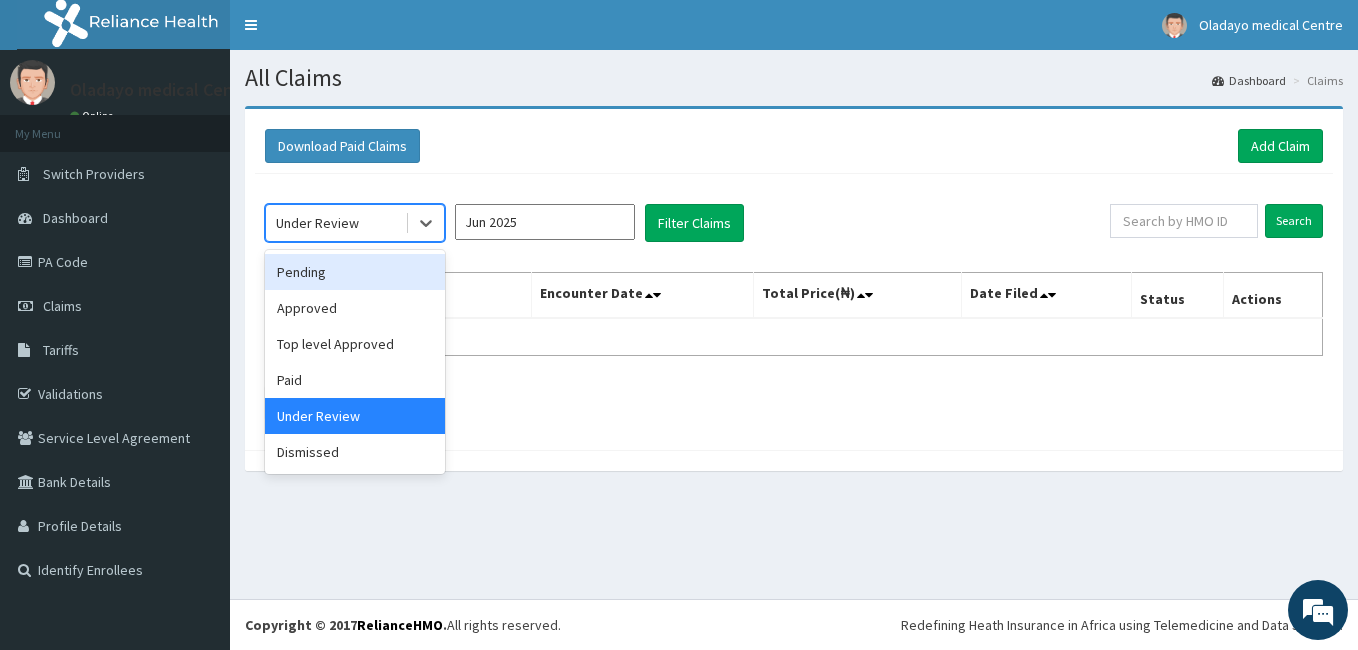 click on "Pending" at bounding box center [355, 272] 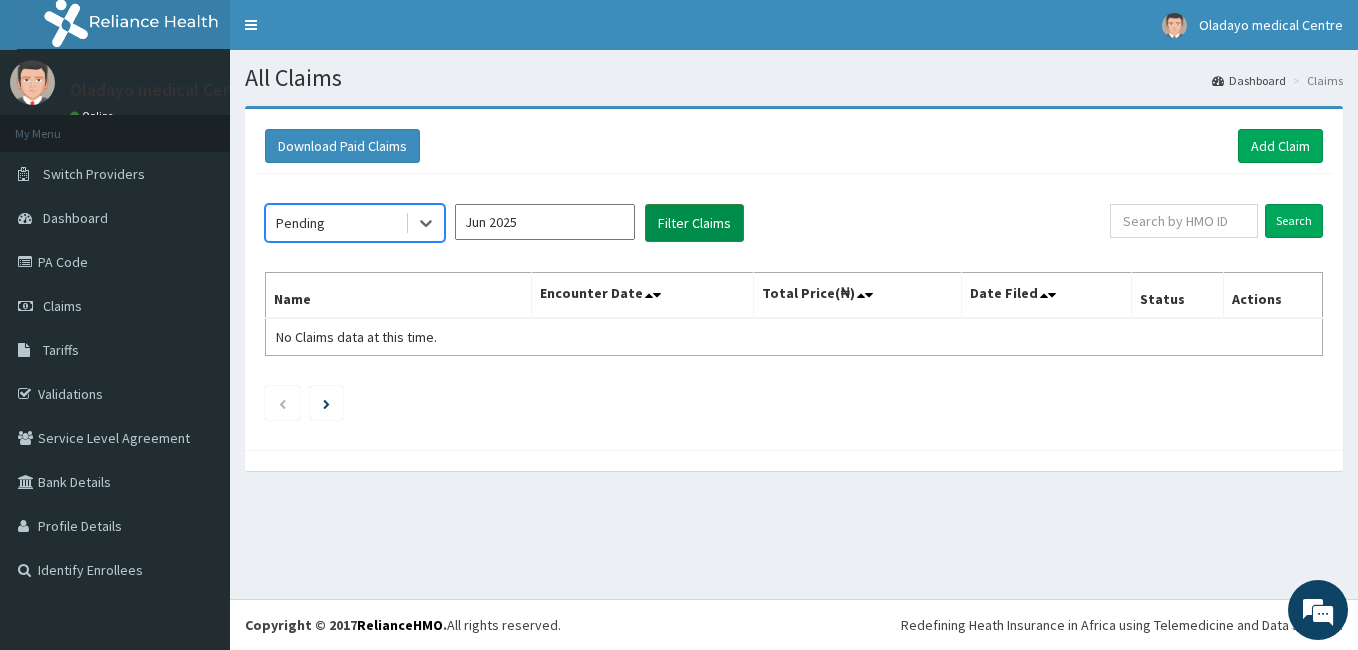click on "Filter Claims" at bounding box center (694, 223) 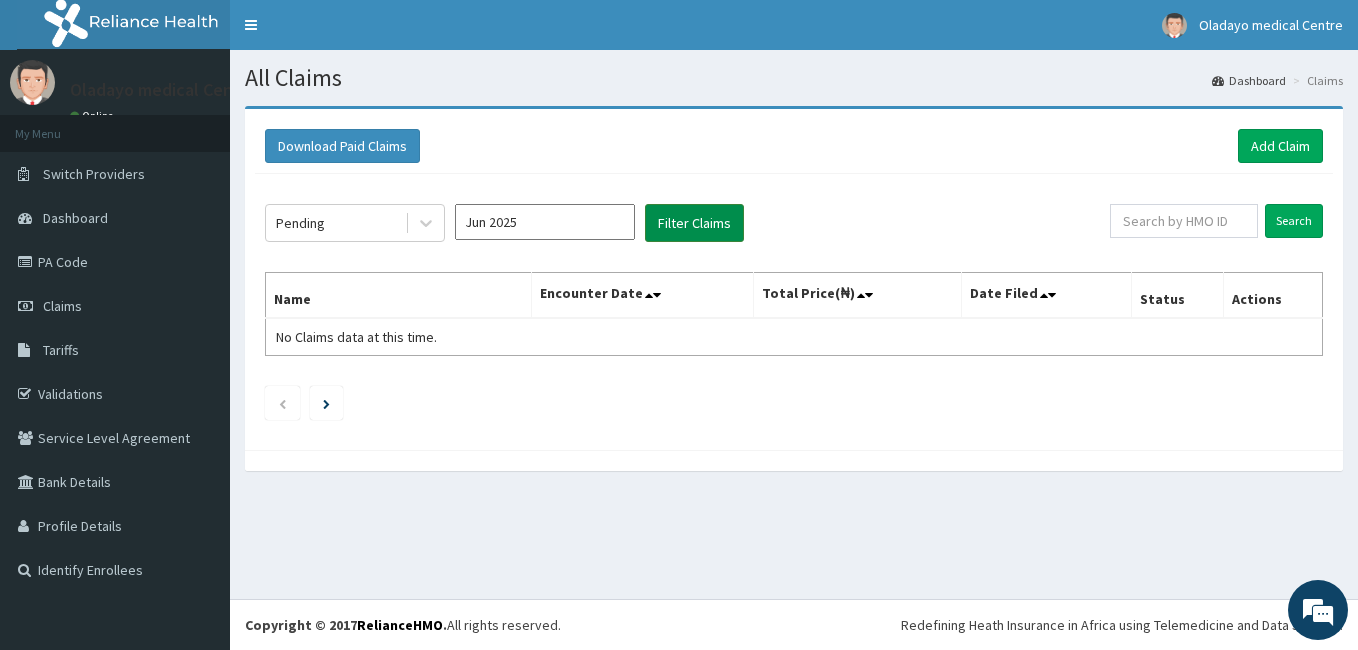 click on "Filter Claims" at bounding box center (694, 223) 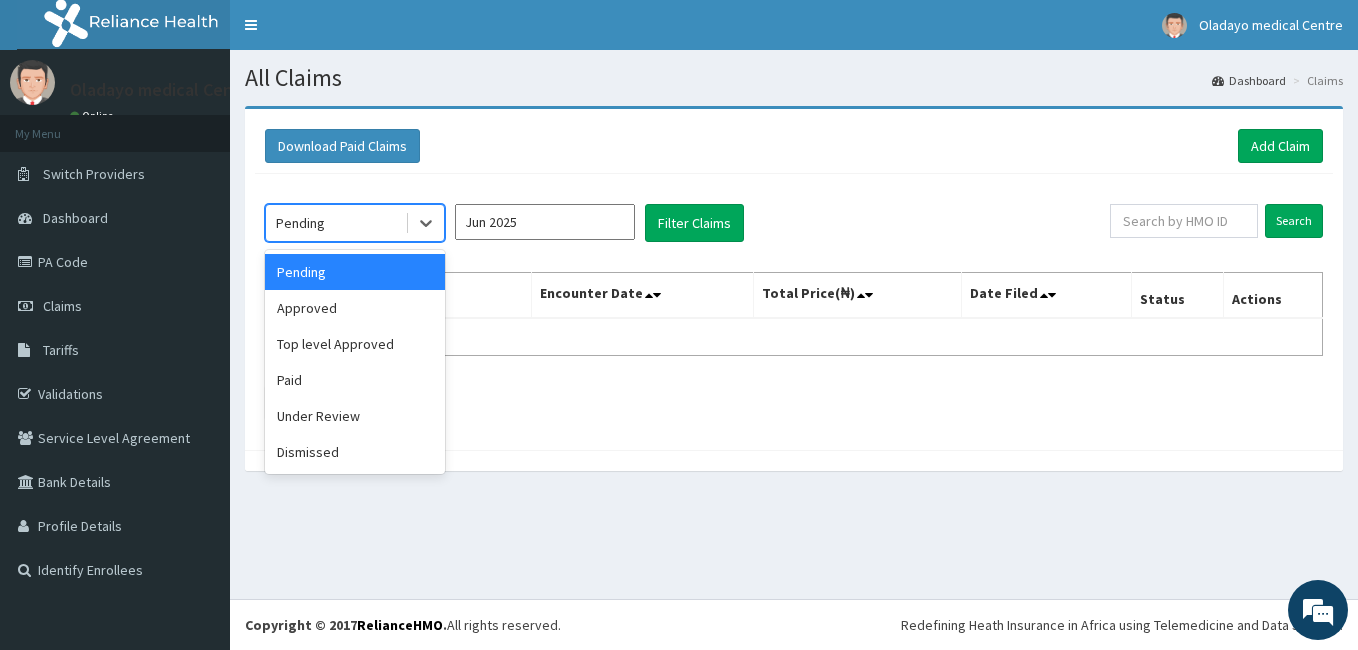 click on "Pending" at bounding box center [335, 223] 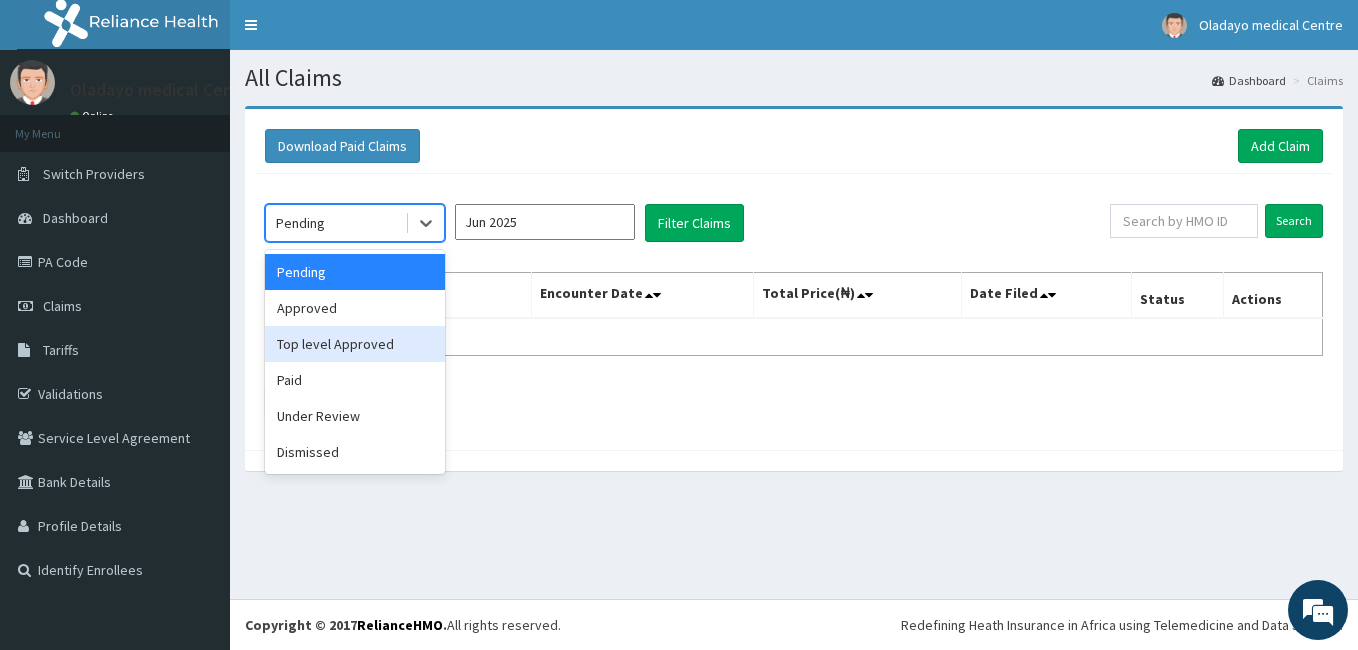 click on "Top level Approved" at bounding box center [355, 344] 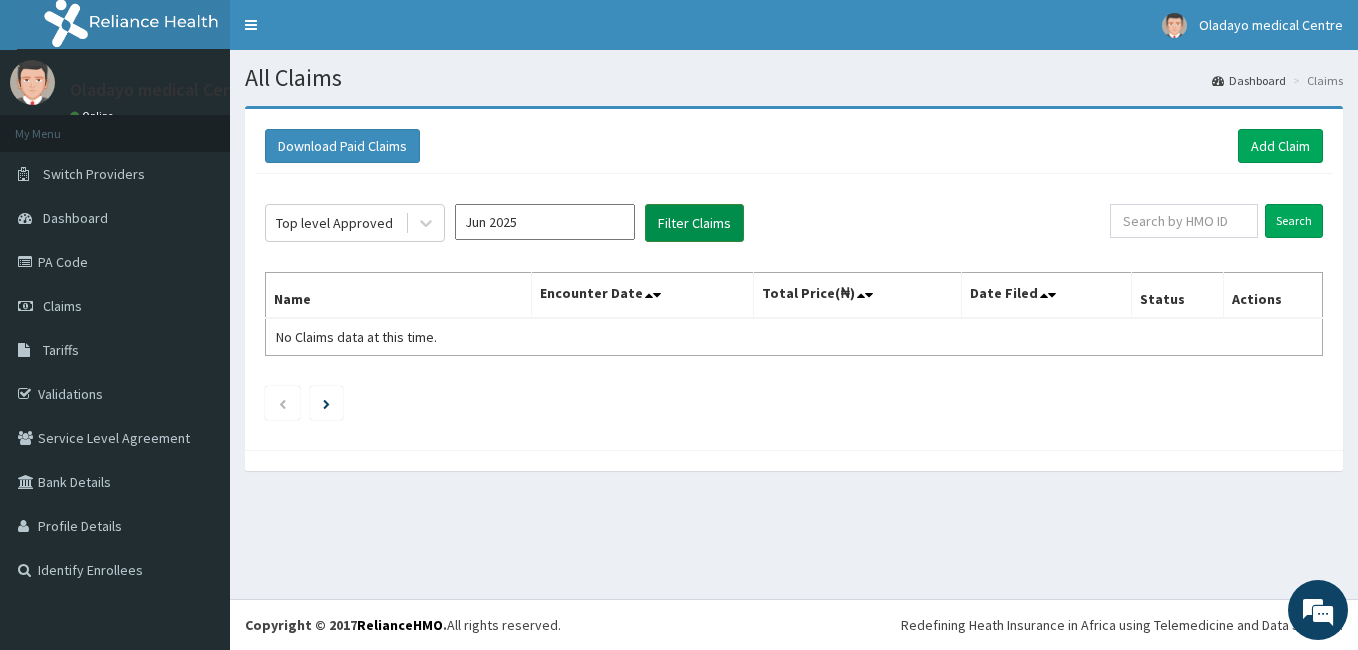 click on "Filter Claims" at bounding box center (694, 223) 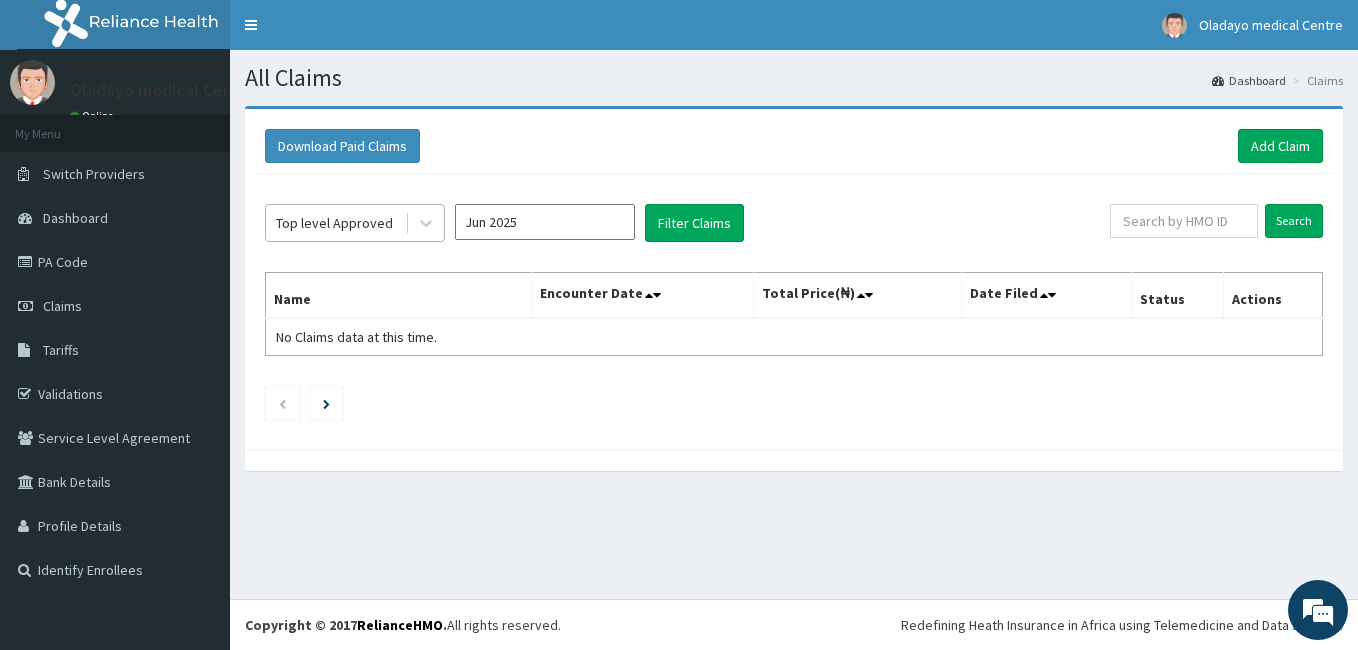 click on "Top level Approved" at bounding box center (335, 223) 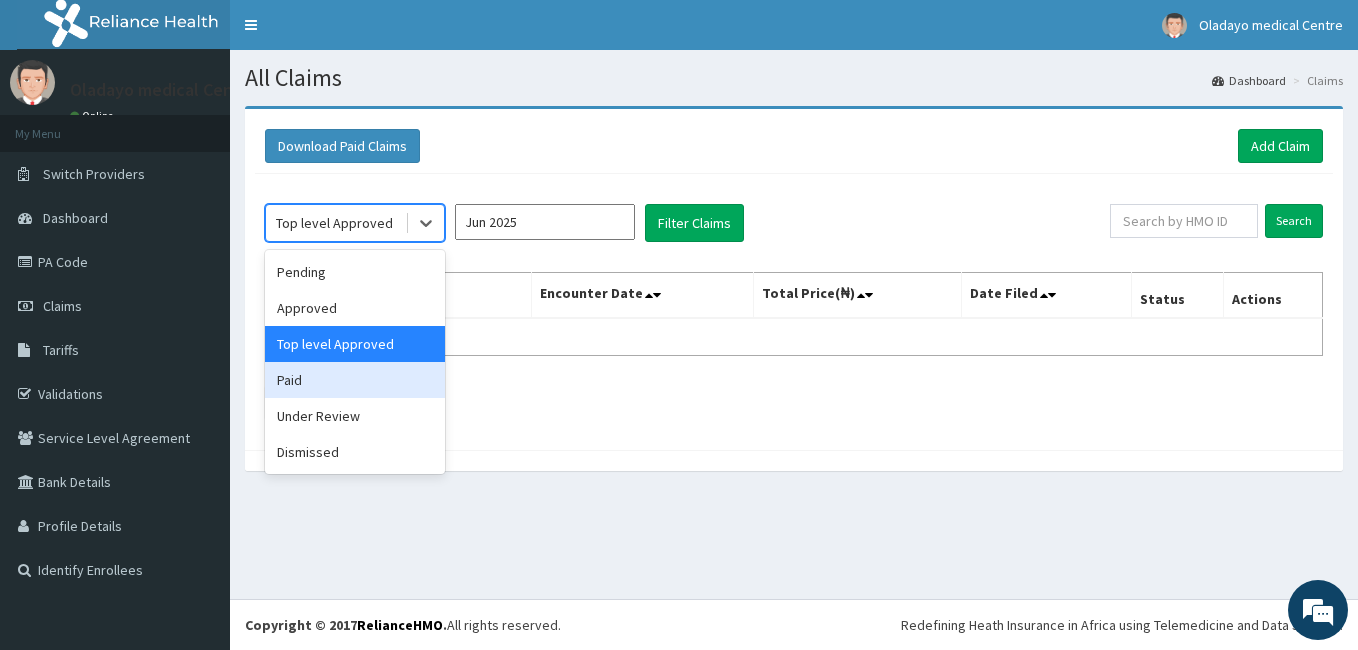 click on "Paid" at bounding box center [355, 380] 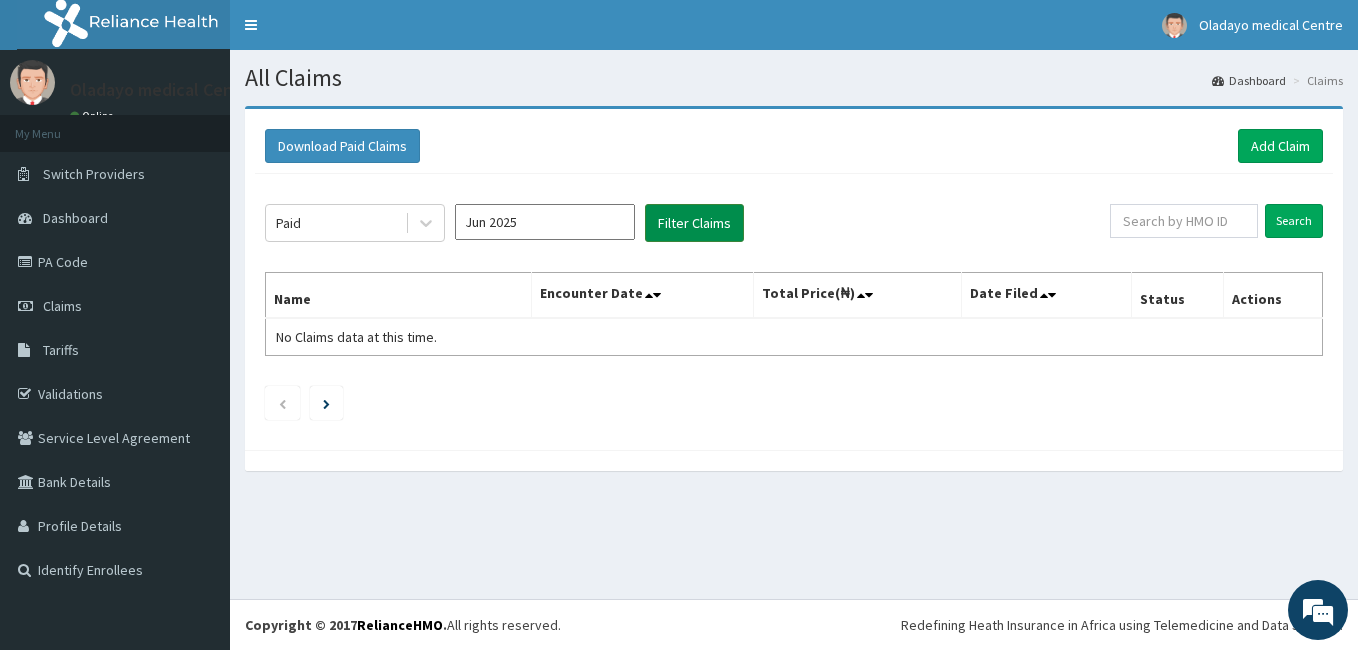 drag, startPoint x: 707, startPoint y: 199, endPoint x: 702, endPoint y: 216, distance: 17.720045 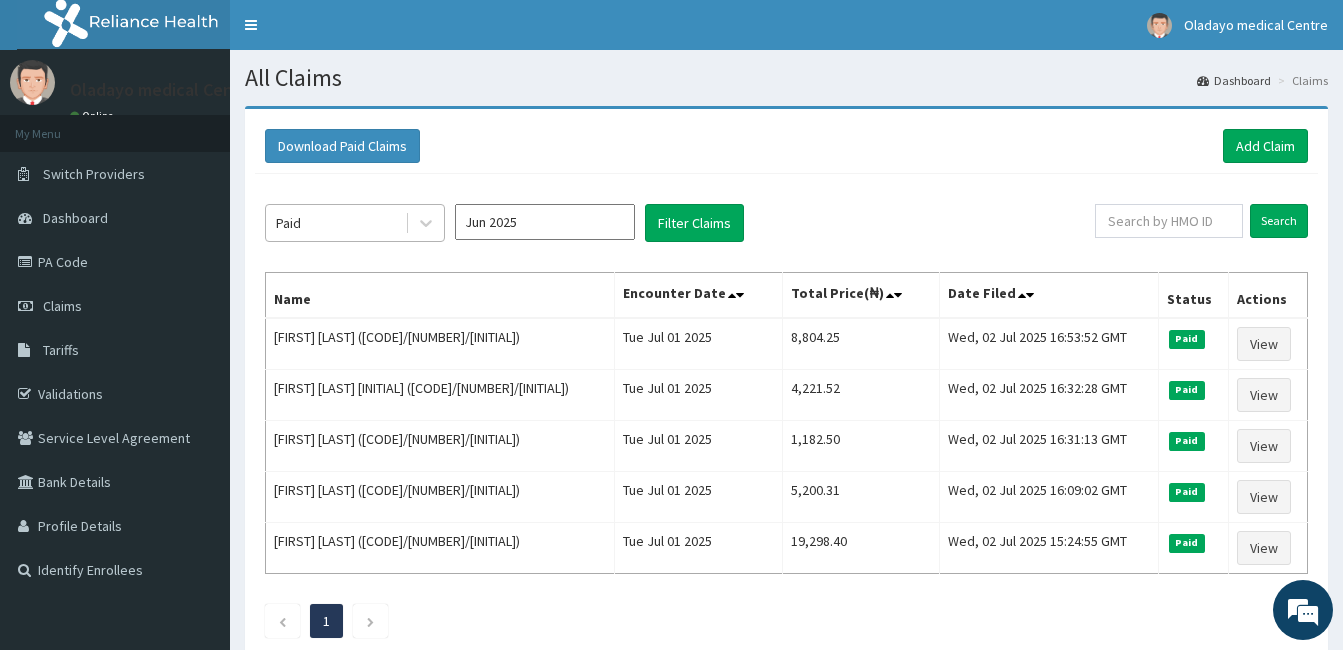 click on "Paid" at bounding box center [335, 223] 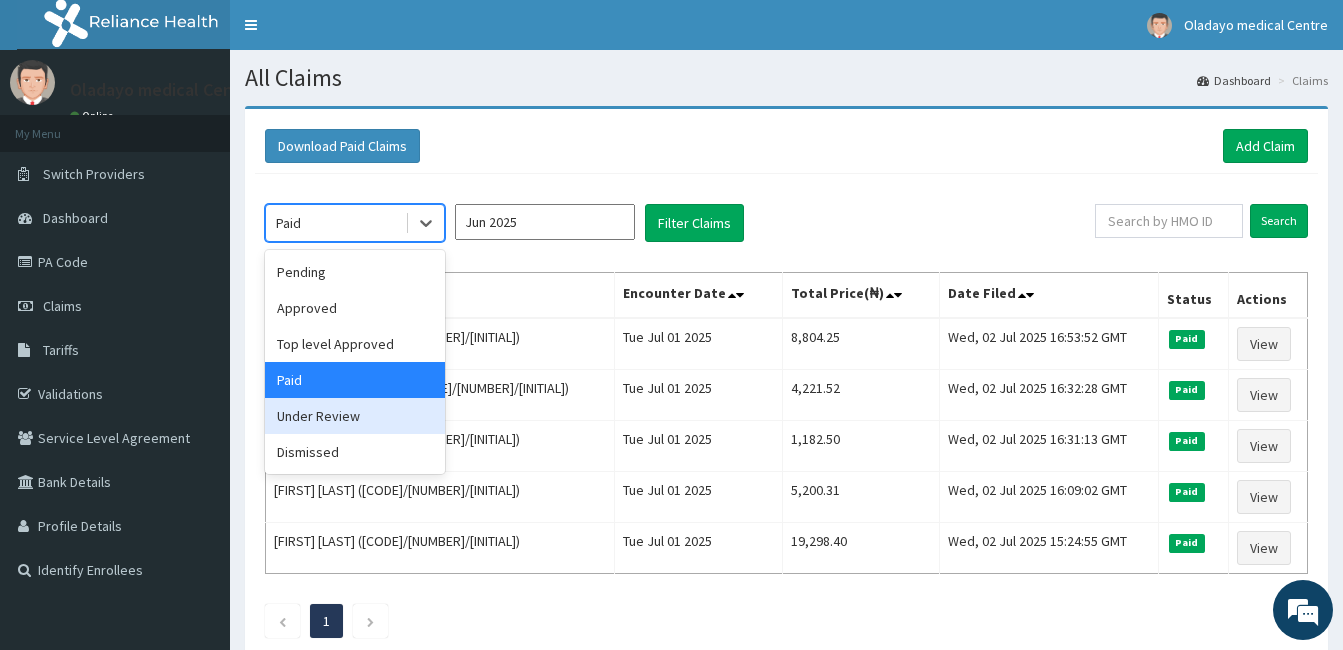 click on "Under Review" at bounding box center (355, 416) 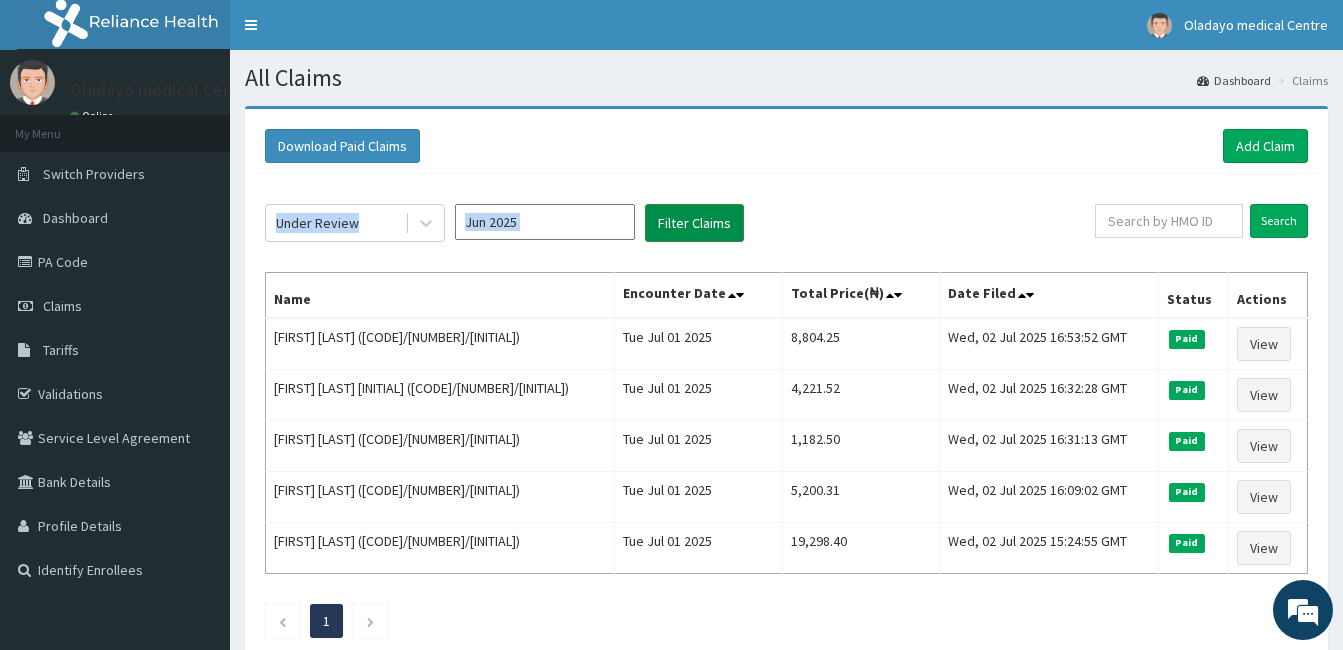 drag, startPoint x: 689, startPoint y: 246, endPoint x: 706, endPoint y: 230, distance: 23.345236 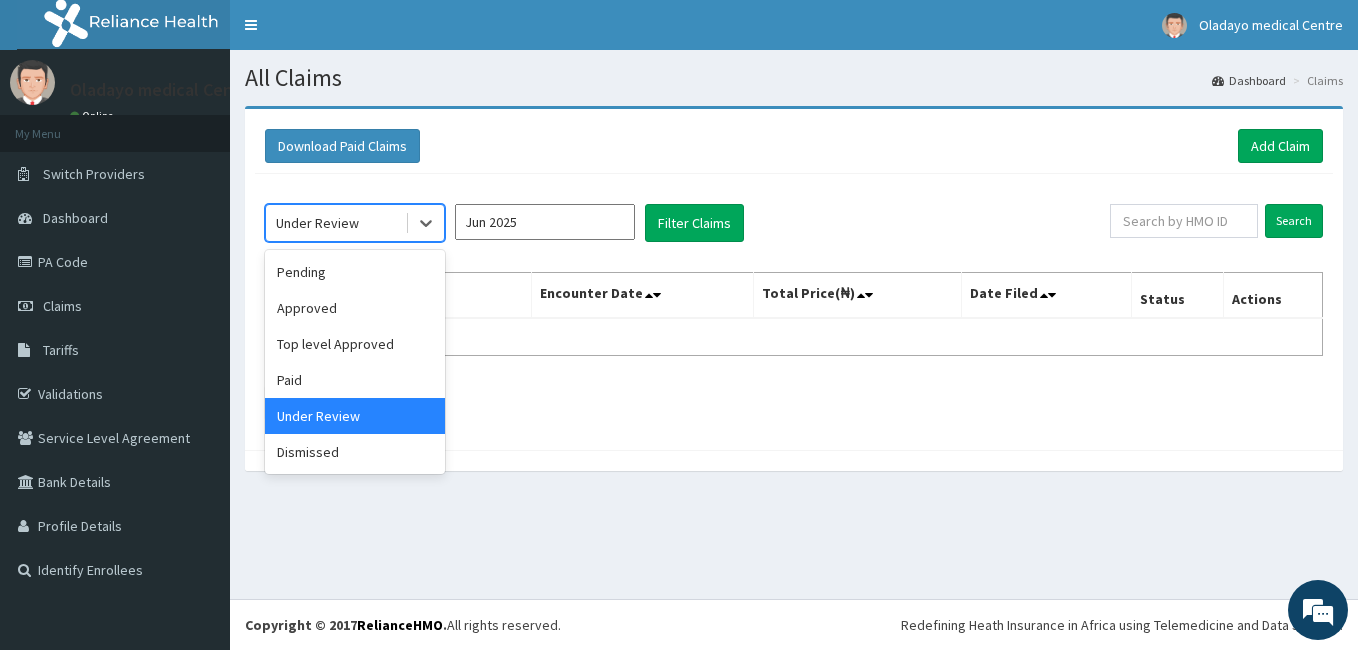 click on "Under Review" at bounding box center (335, 223) 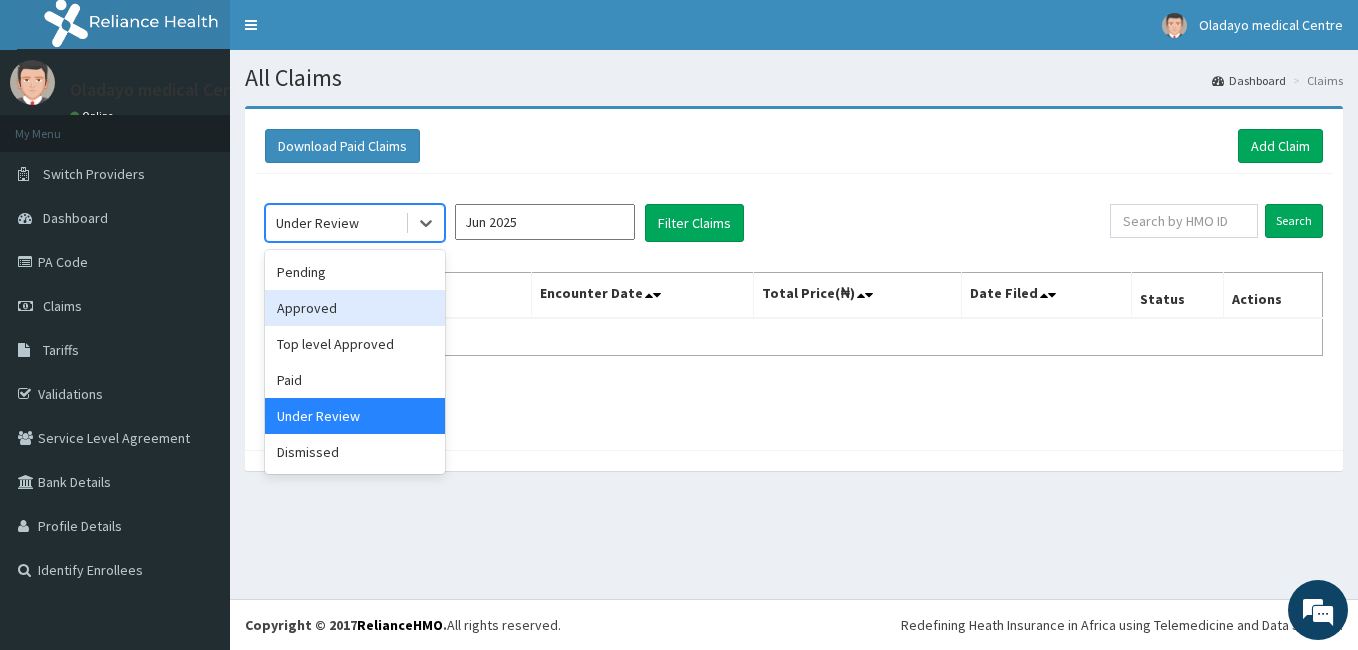 click on "Approved" at bounding box center [355, 308] 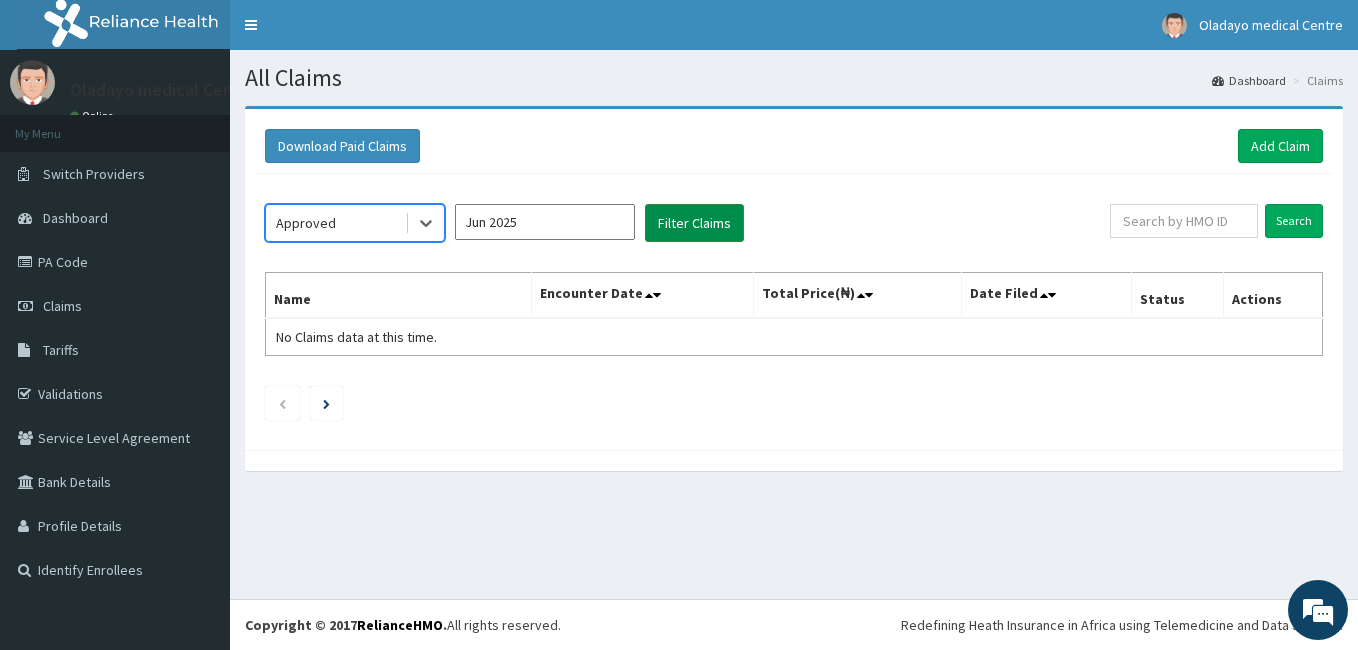 click on "Filter Claims" at bounding box center [694, 223] 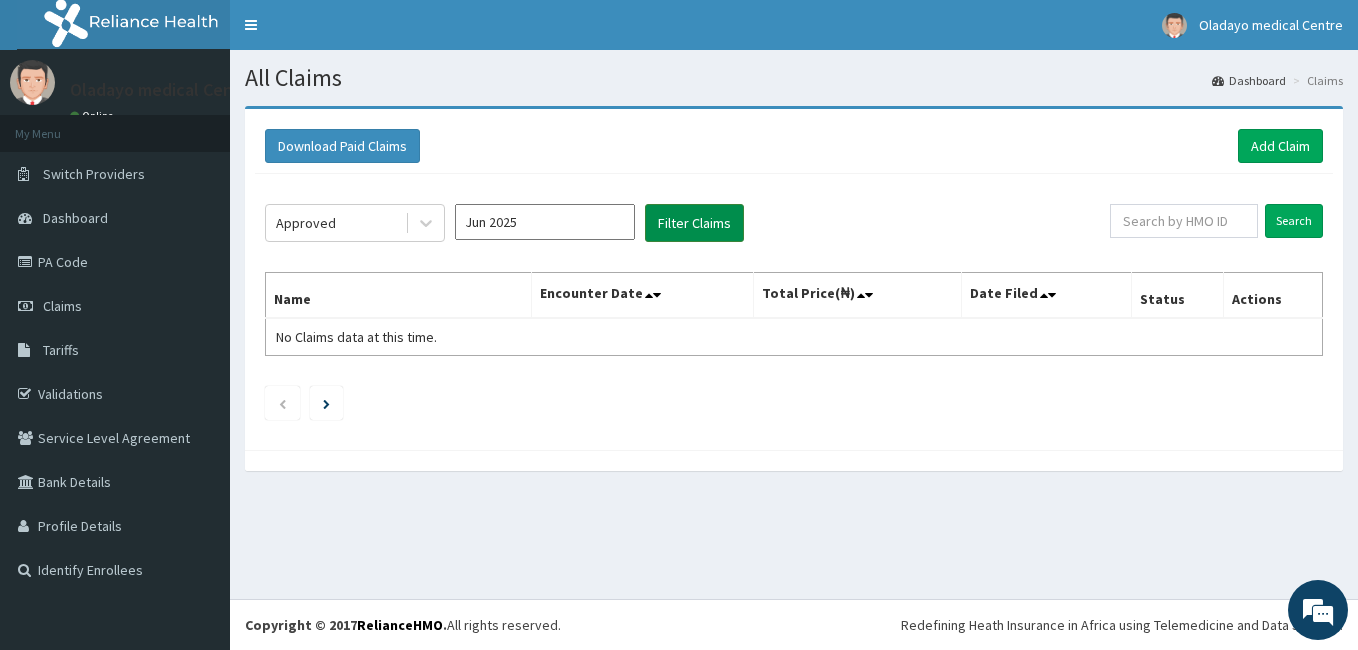 click on "Filter Claims" at bounding box center (694, 223) 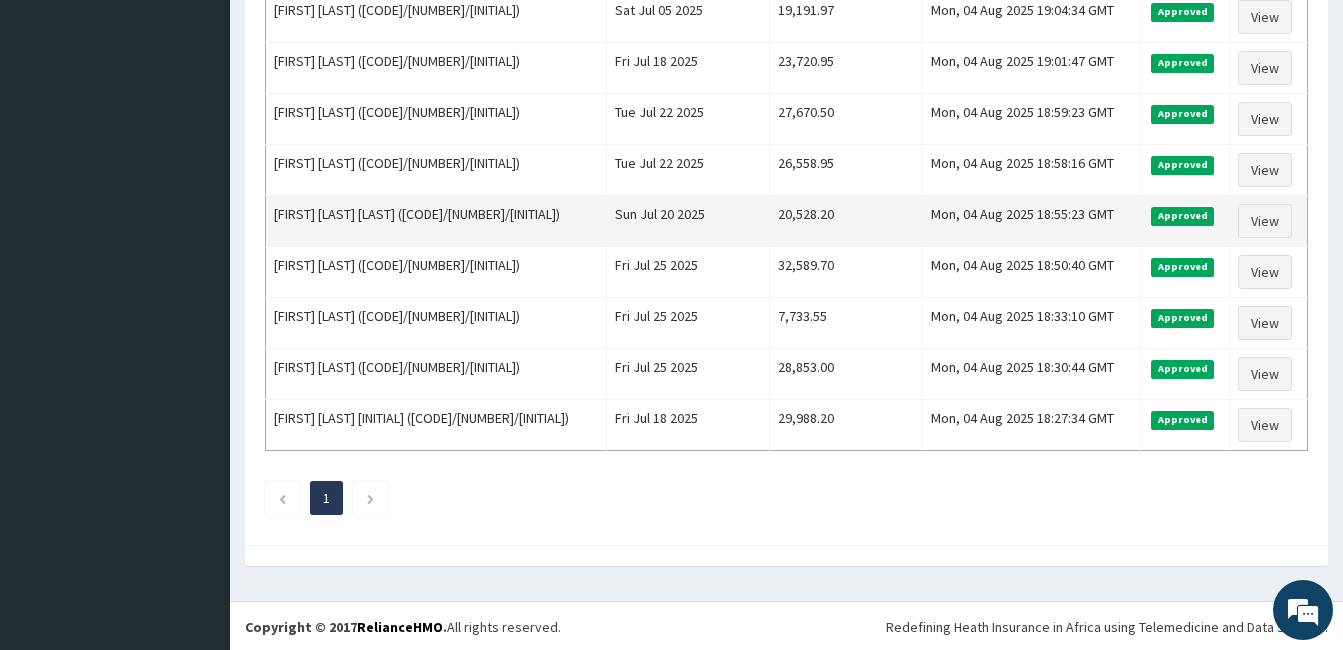 scroll, scrollTop: 584, scrollLeft: 0, axis: vertical 